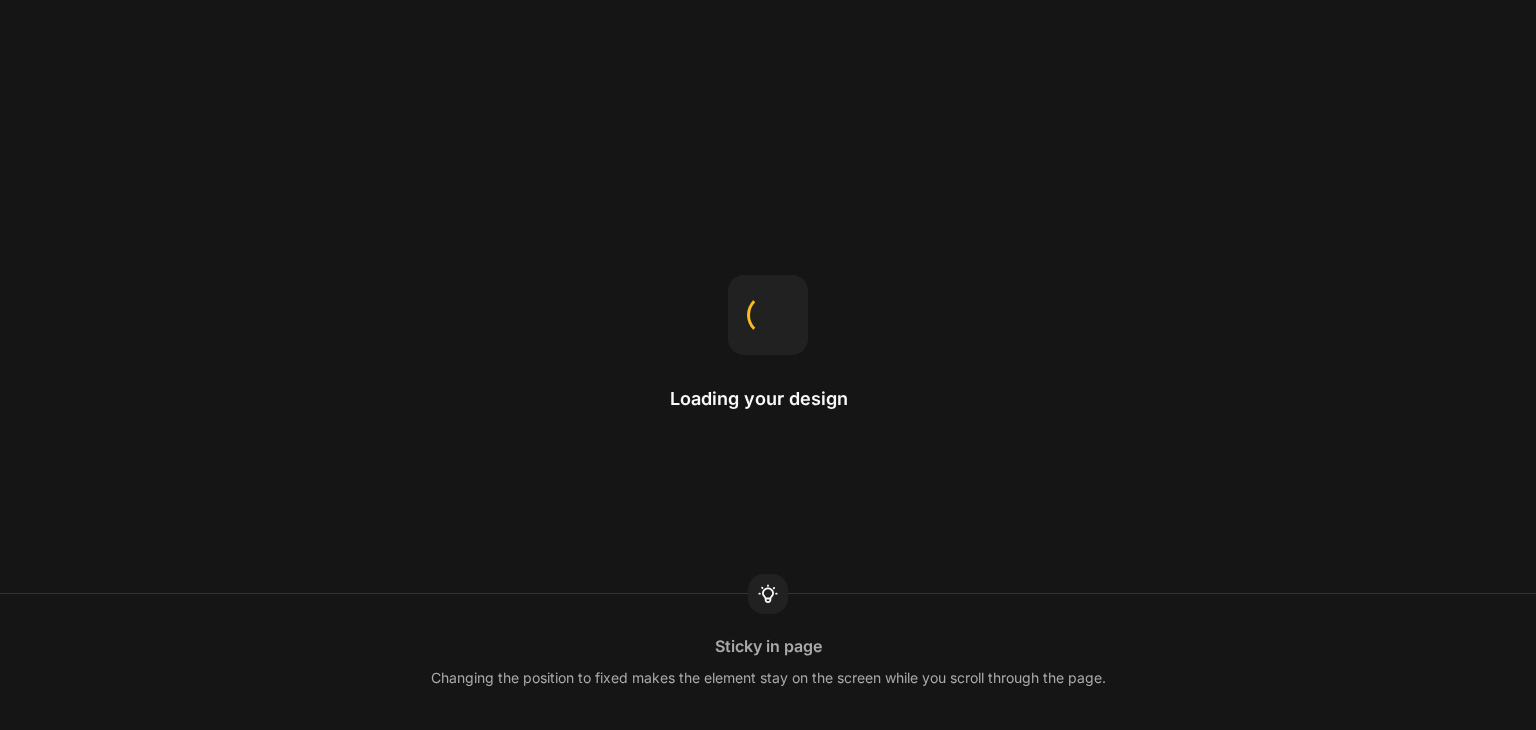 scroll, scrollTop: 0, scrollLeft: 0, axis: both 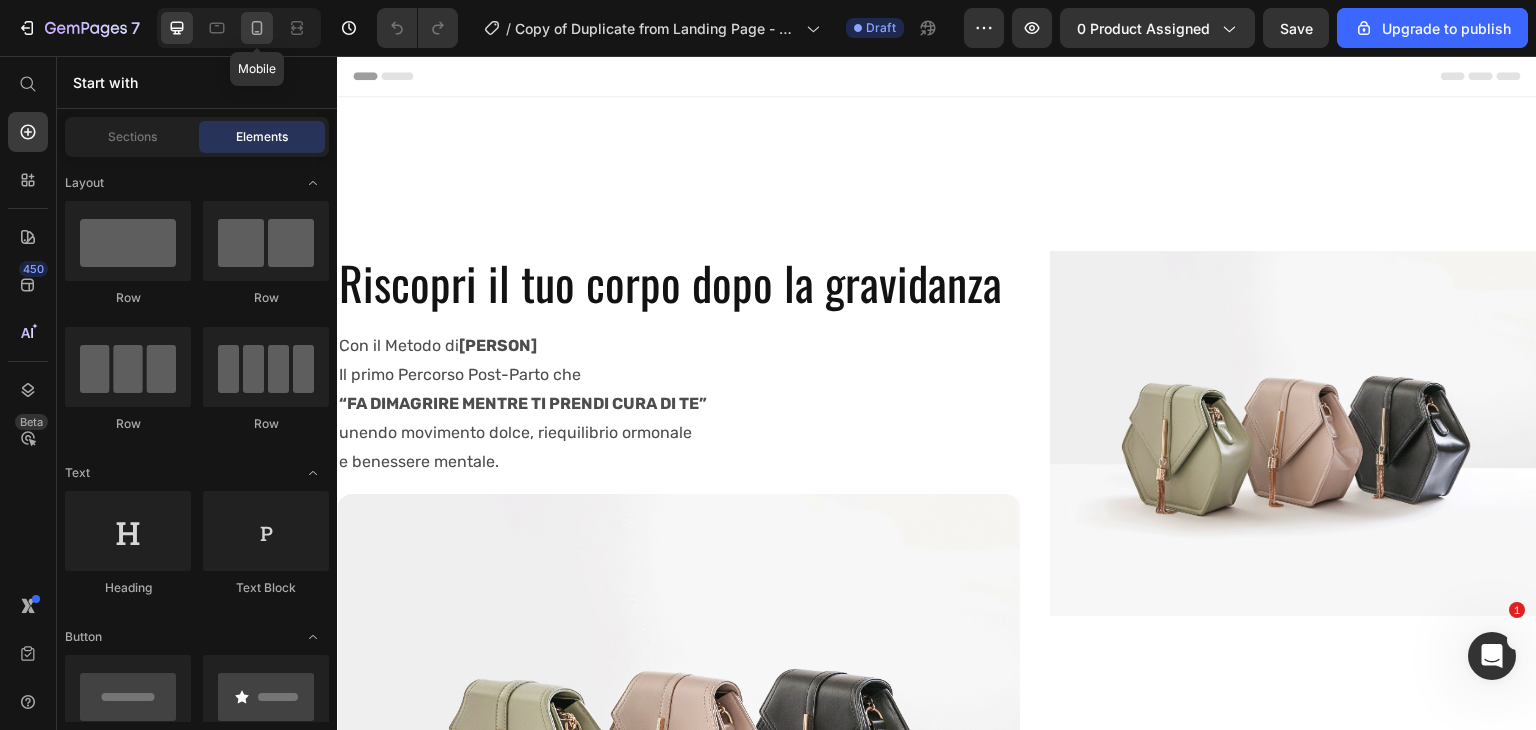 click 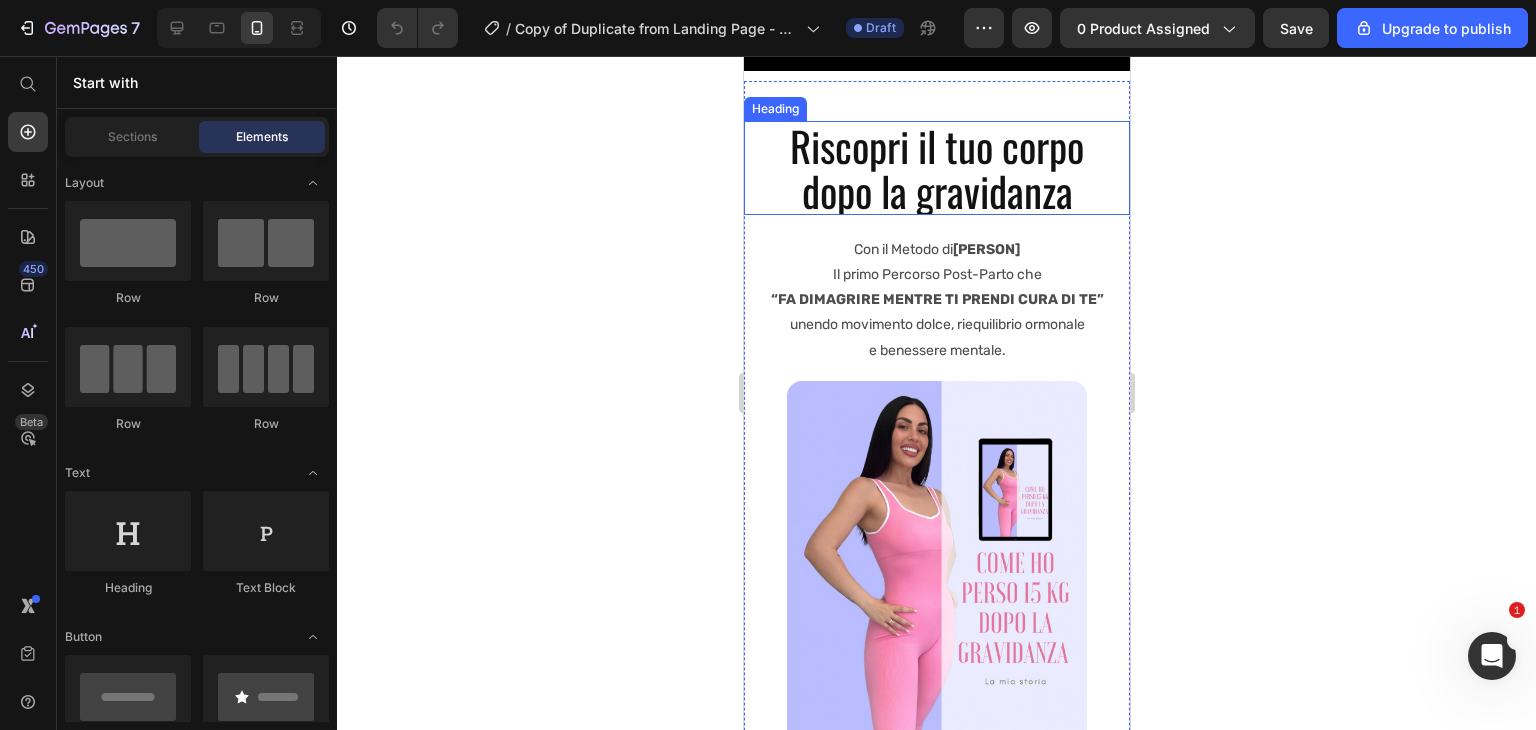 scroll, scrollTop: 84, scrollLeft: 0, axis: vertical 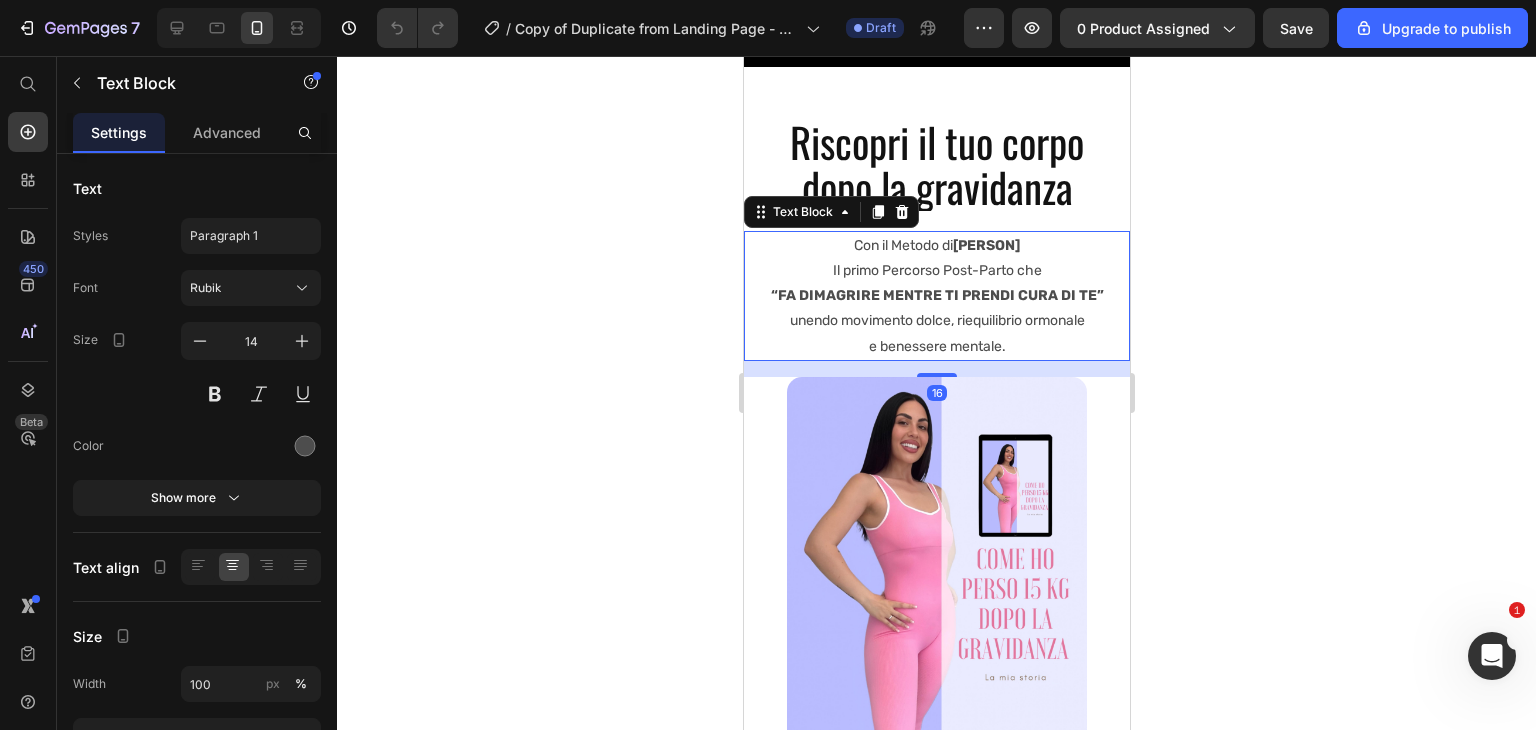 click on "Il primo Percorso Post-Parto che “FA DIMAGRIRE MENTRE TI PRENDI CURA DI TE” unendo movimento dolce, riequilibrio ormonale e benessere mentale." at bounding box center (936, 308) 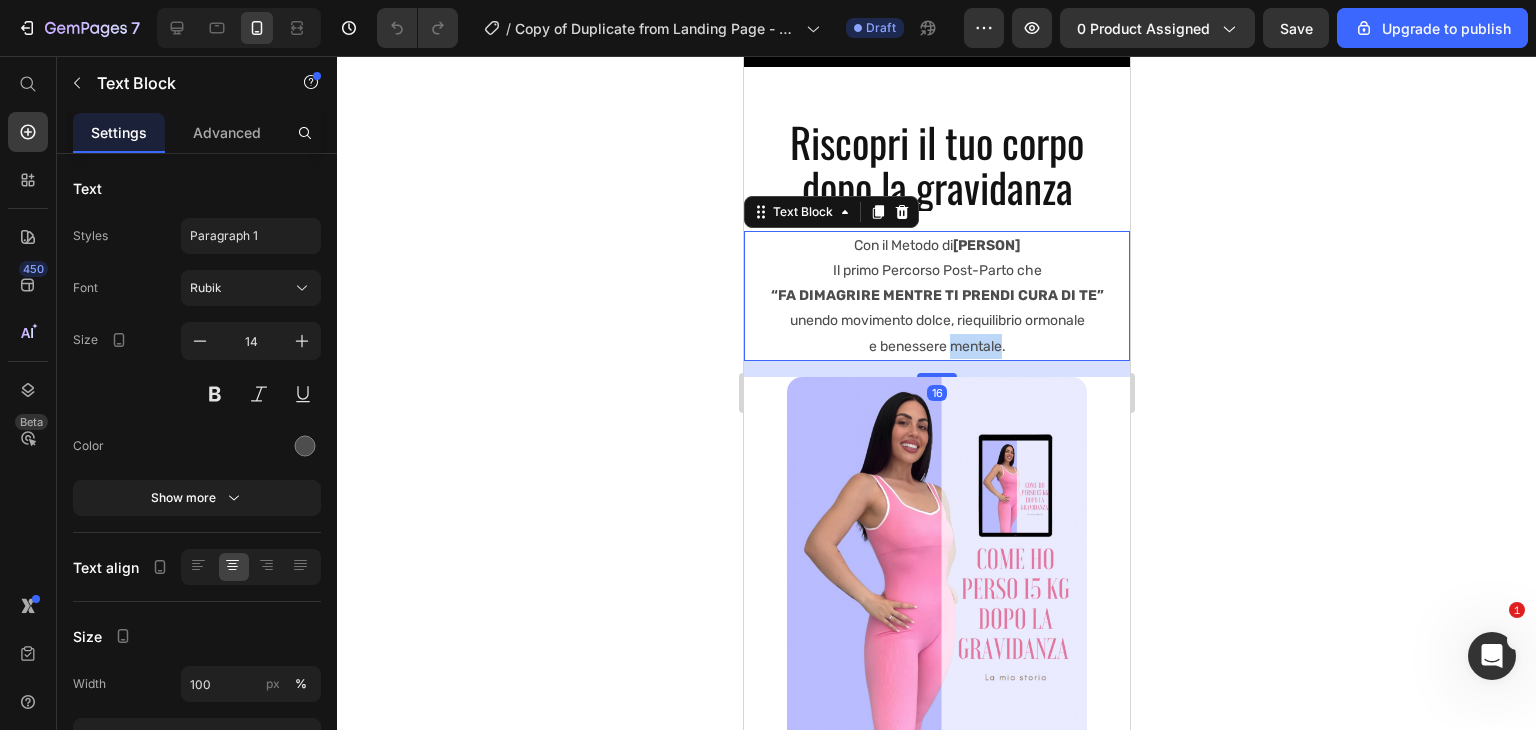 click on "Il primo Percorso Post-Parto che “FA DIMAGRIRE MENTRE TI PRENDI CURA DI TE” unendo movimento dolce, riequilibrio ormonale e benessere mentale." at bounding box center (936, 308) 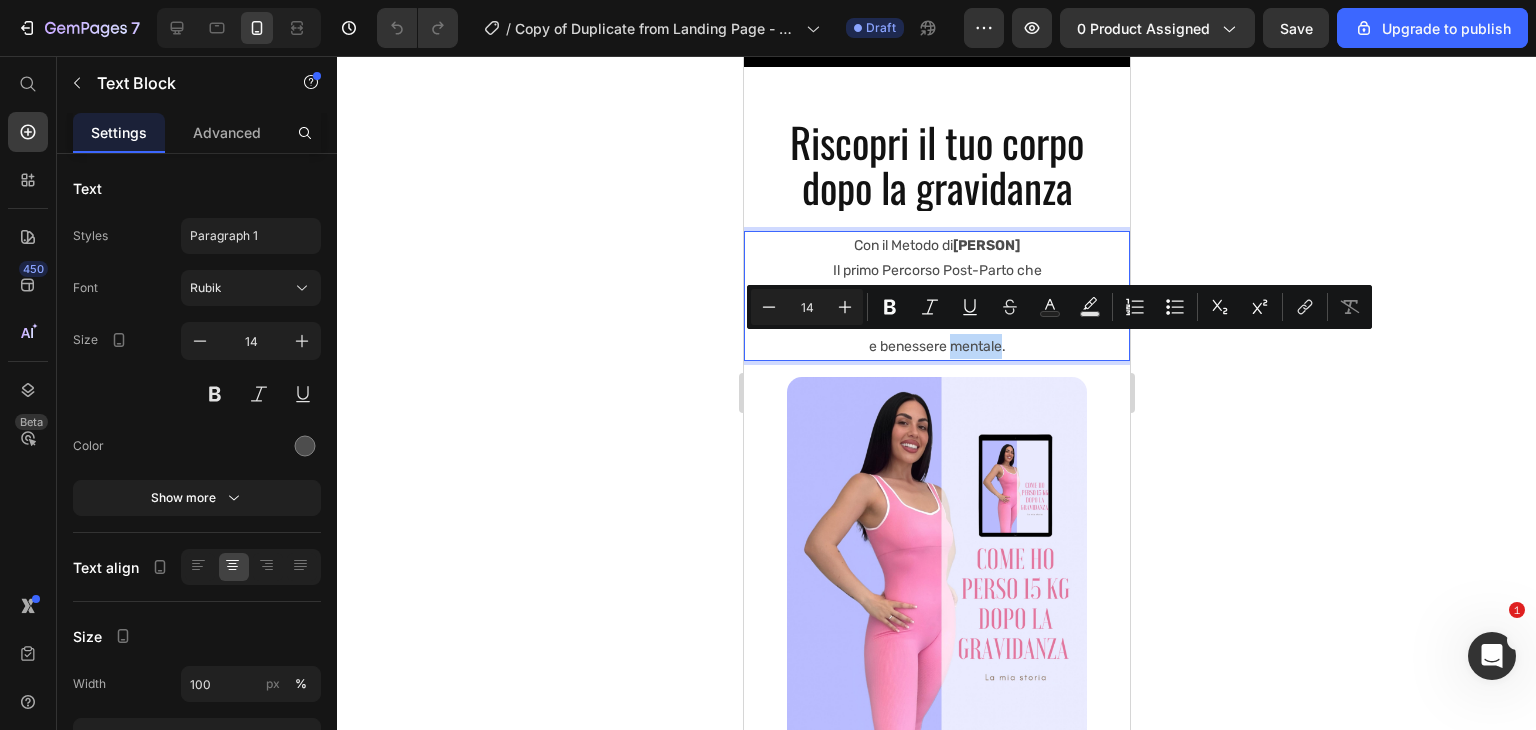 click on "Il primo Percorso Post-Parto che “FA DIMAGRIRE MENTRE TI PRENDI CURA DI TE” unendo movimento dolce, riequilibrio ormonale e benessere mentale." at bounding box center (936, 308) 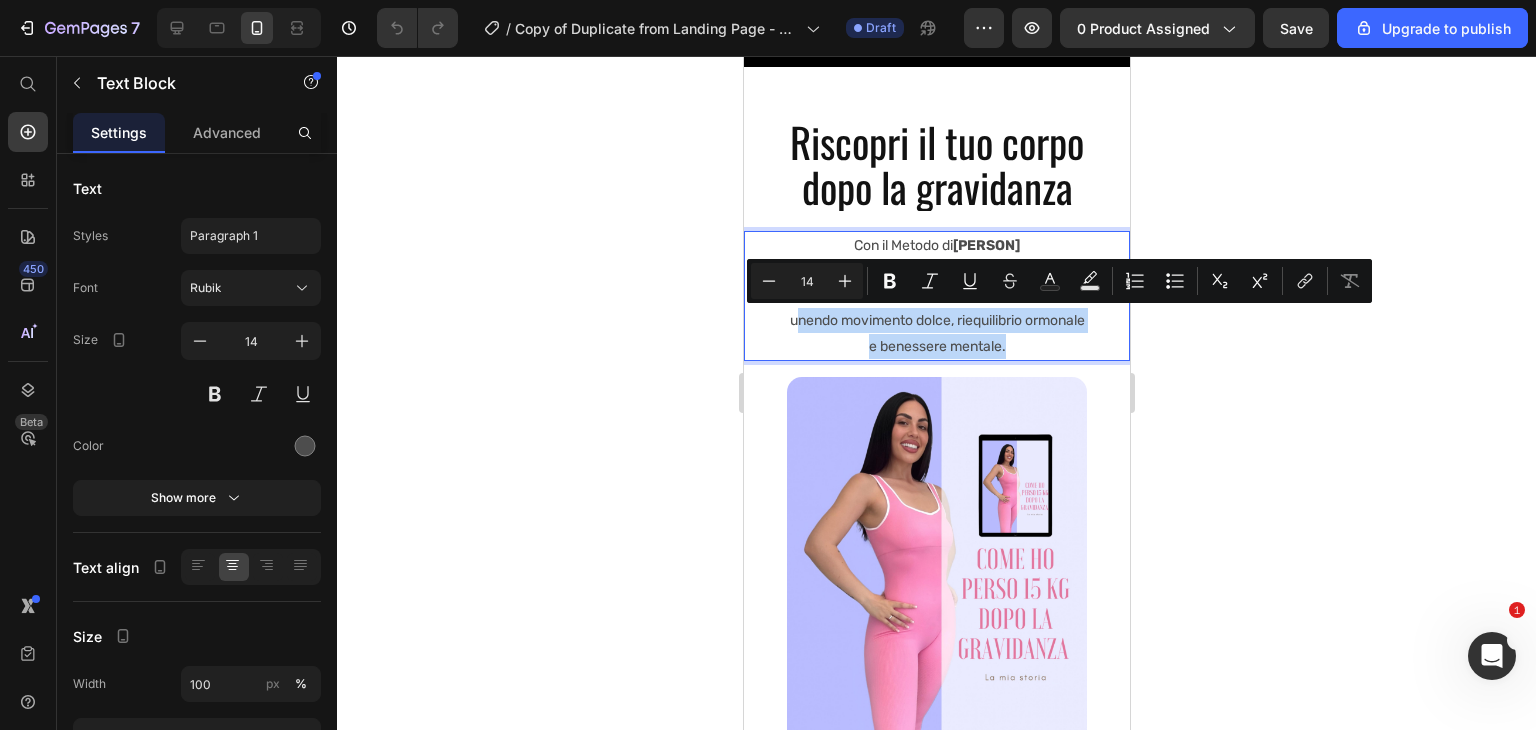 drag, startPoint x: 998, startPoint y: 344, endPoint x: 786, endPoint y: 322, distance: 213.13846 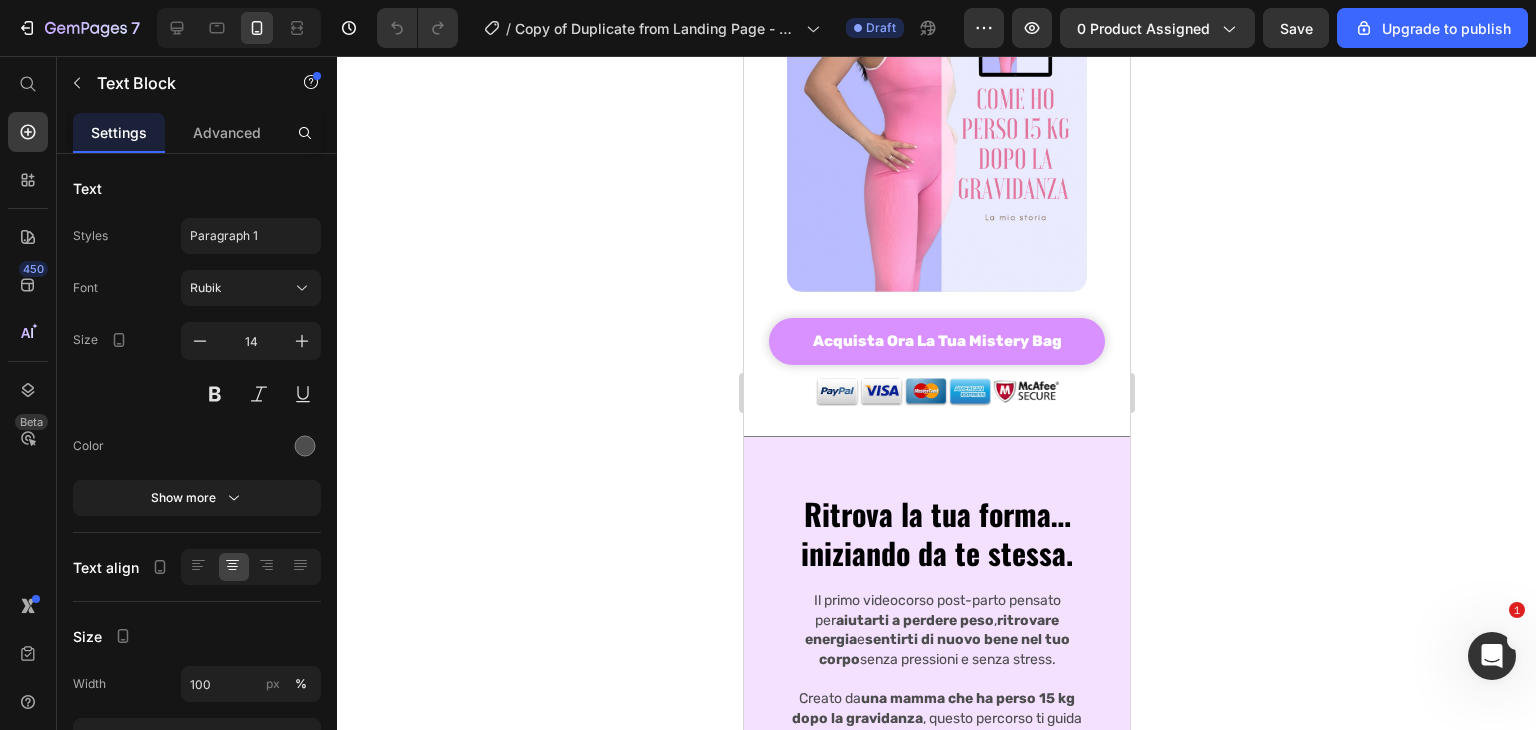 scroll, scrollTop: 588, scrollLeft: 0, axis: vertical 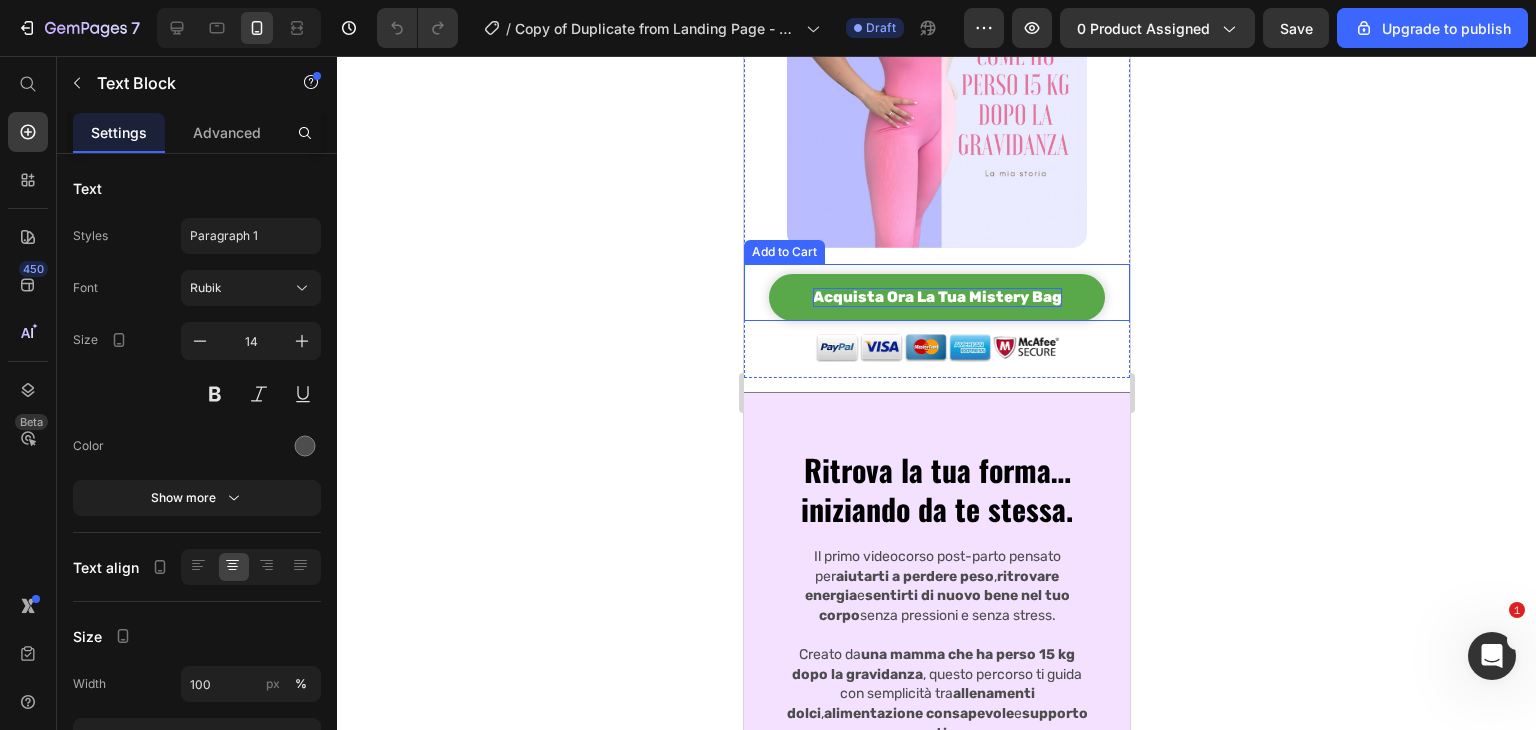 click on "acquista ora la tua mistery bag" at bounding box center (936, 298) 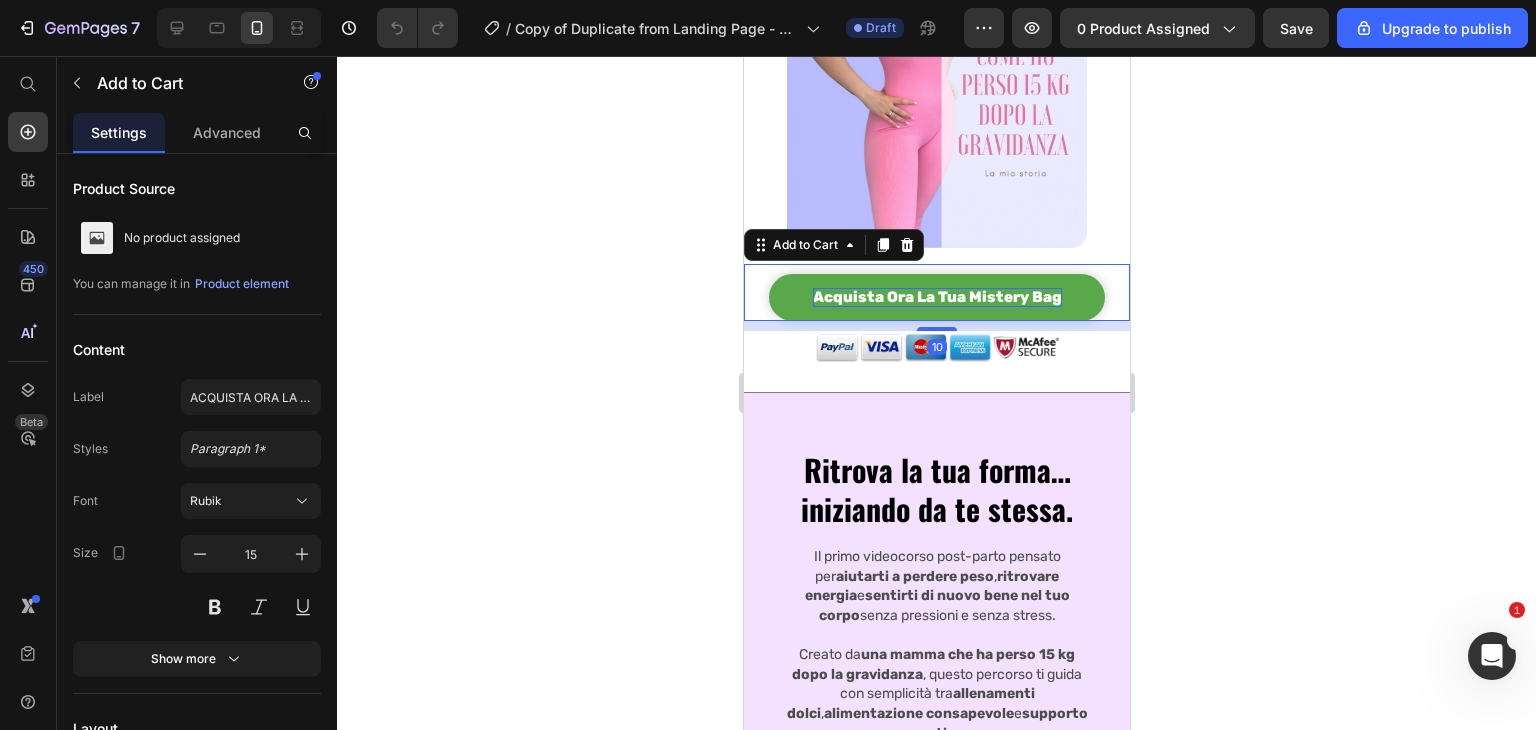 click on "acquista ora la tua mistery bag" at bounding box center [936, 298] 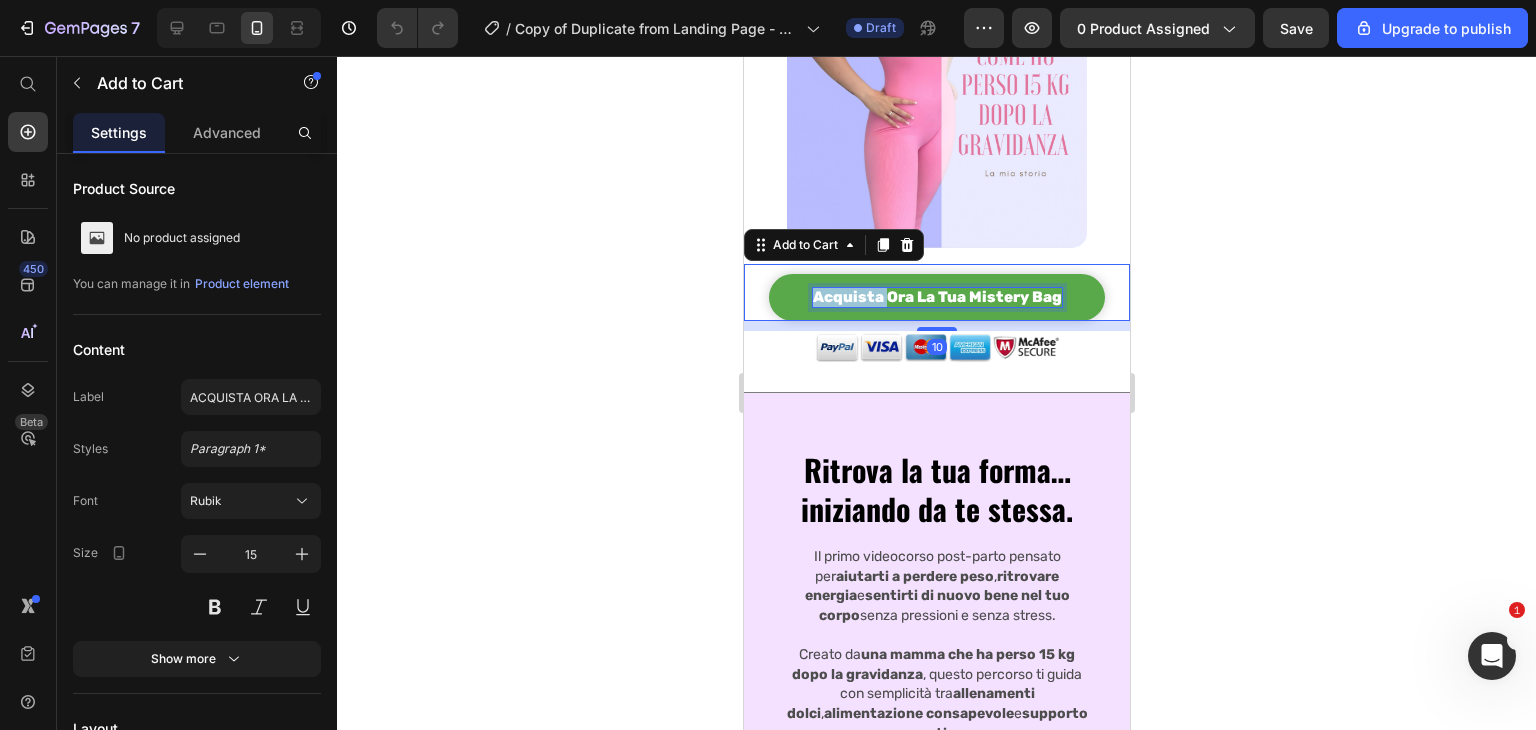 click on "acquista ora la tua mistery bag" at bounding box center (936, 298) 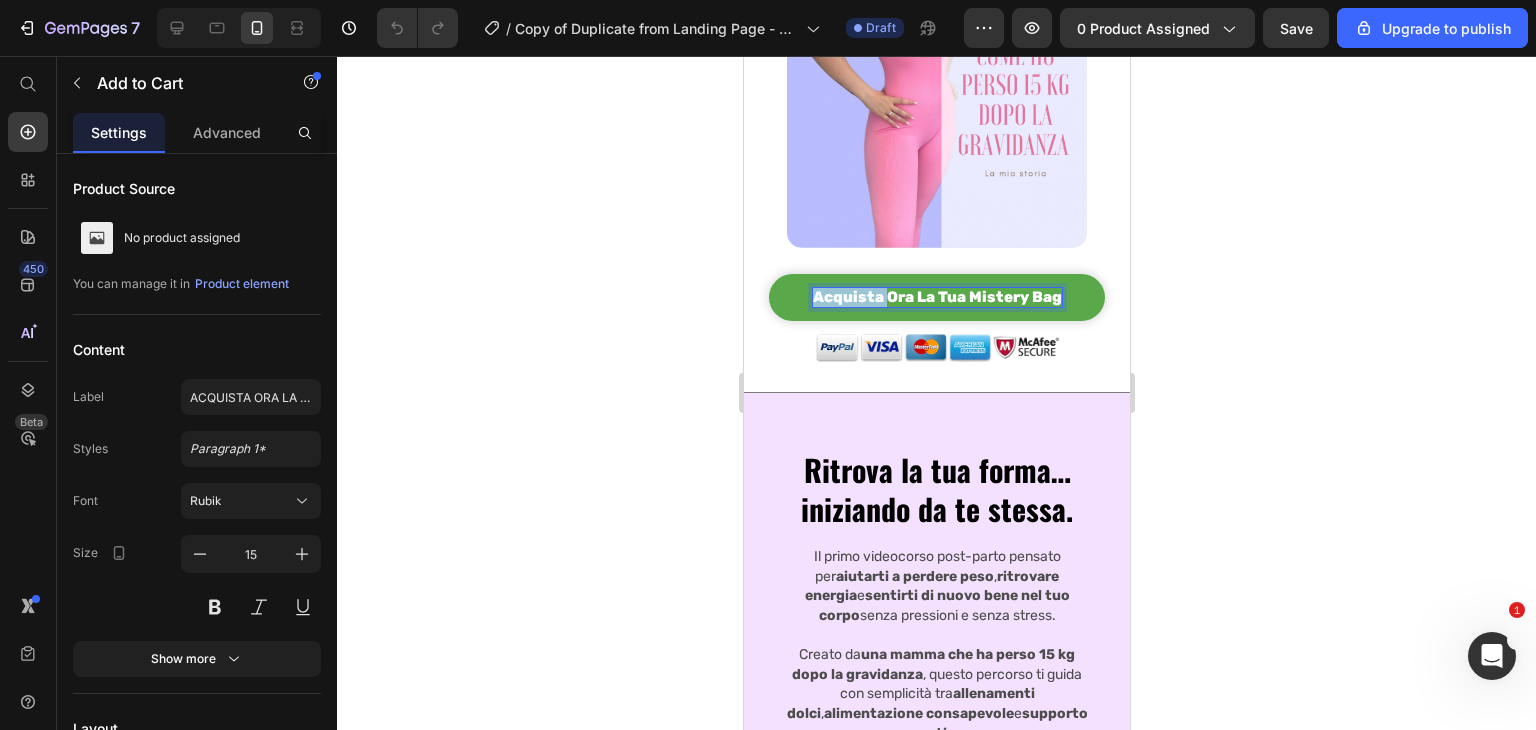 click on "acquista ora la tua mistery bag" at bounding box center (936, 298) 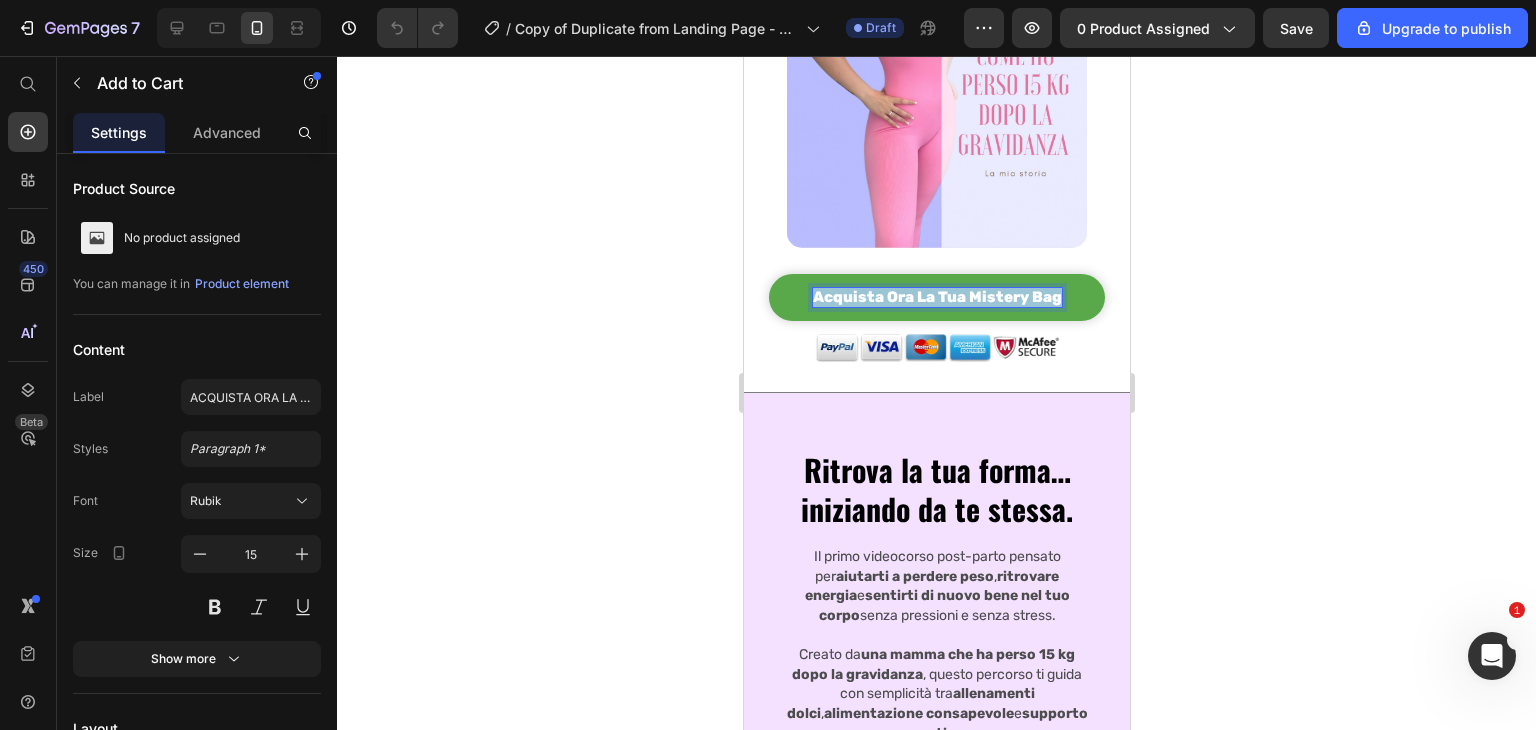 drag, startPoint x: 809, startPoint y: 298, endPoint x: 1051, endPoint y: 305, distance: 242.10121 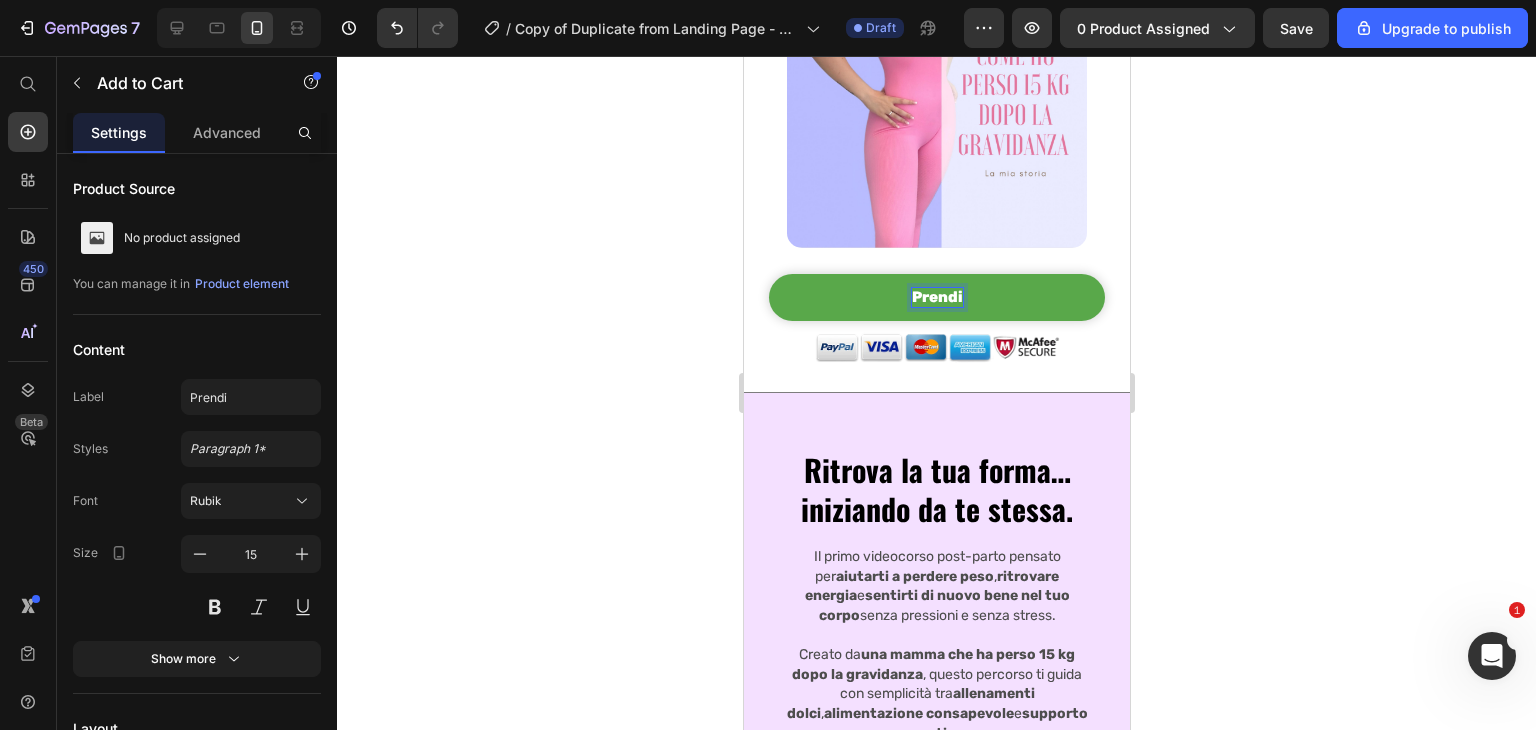click on "Prendi" at bounding box center (936, 298) 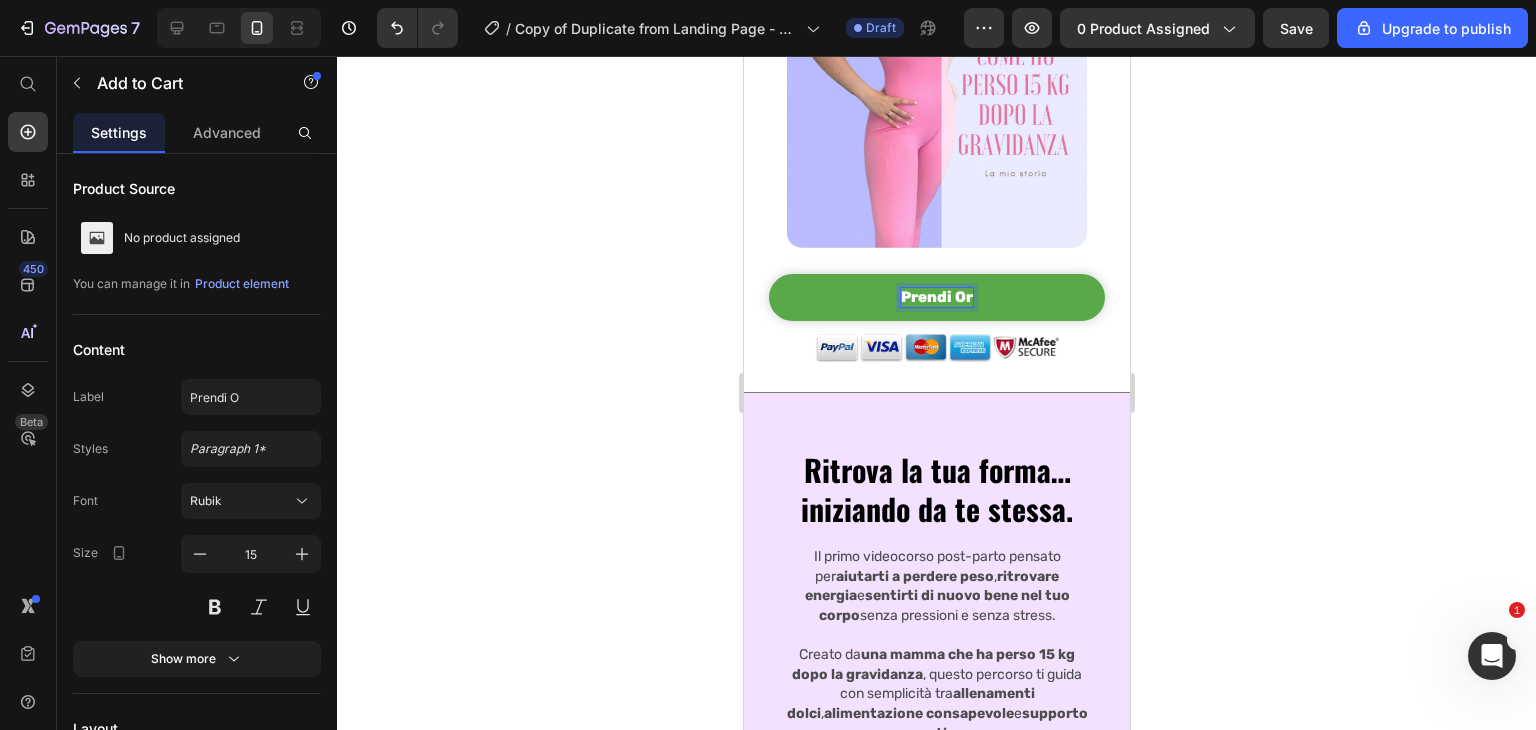 click on "Prendi Or" at bounding box center [936, 298] 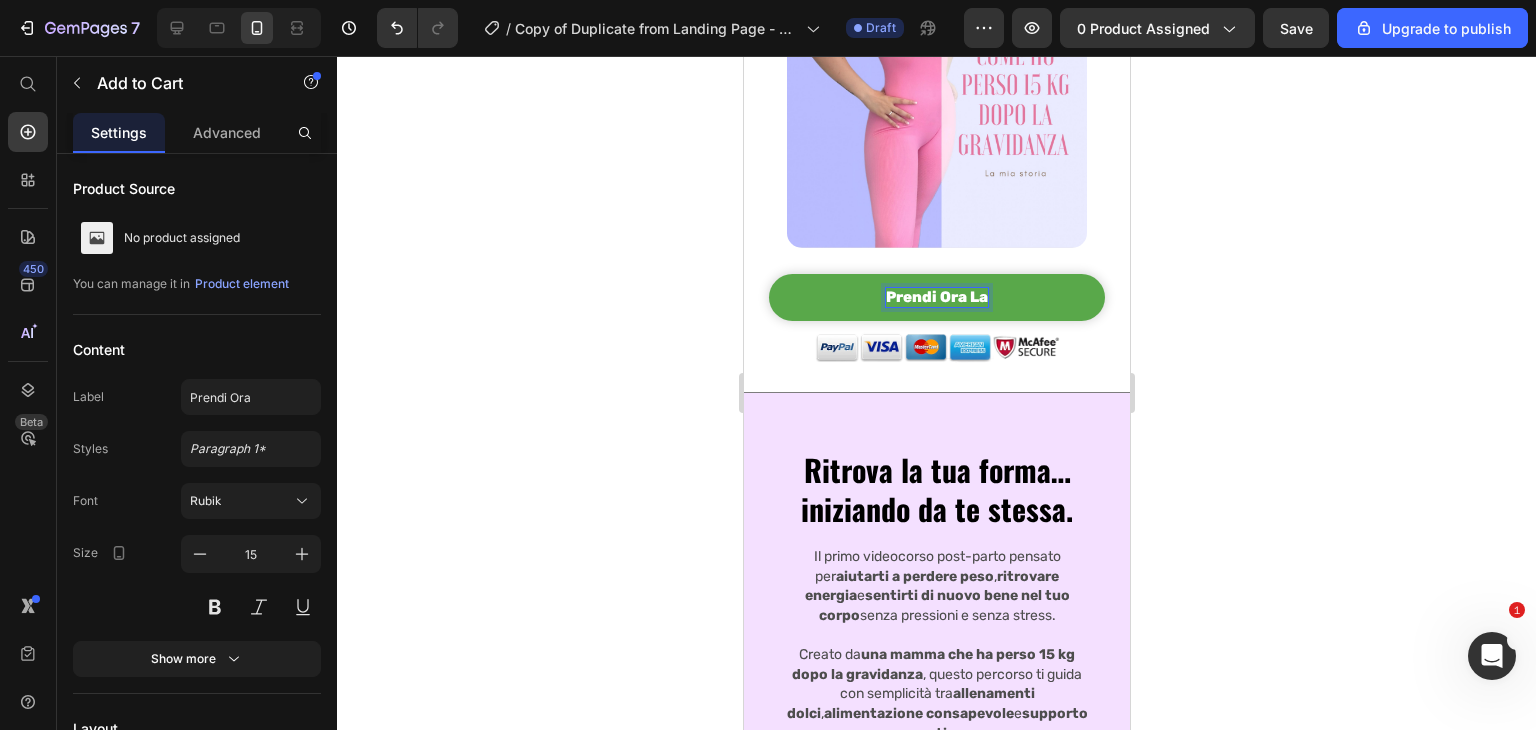 click on "Prendi Ora l" at bounding box center (936, 298) 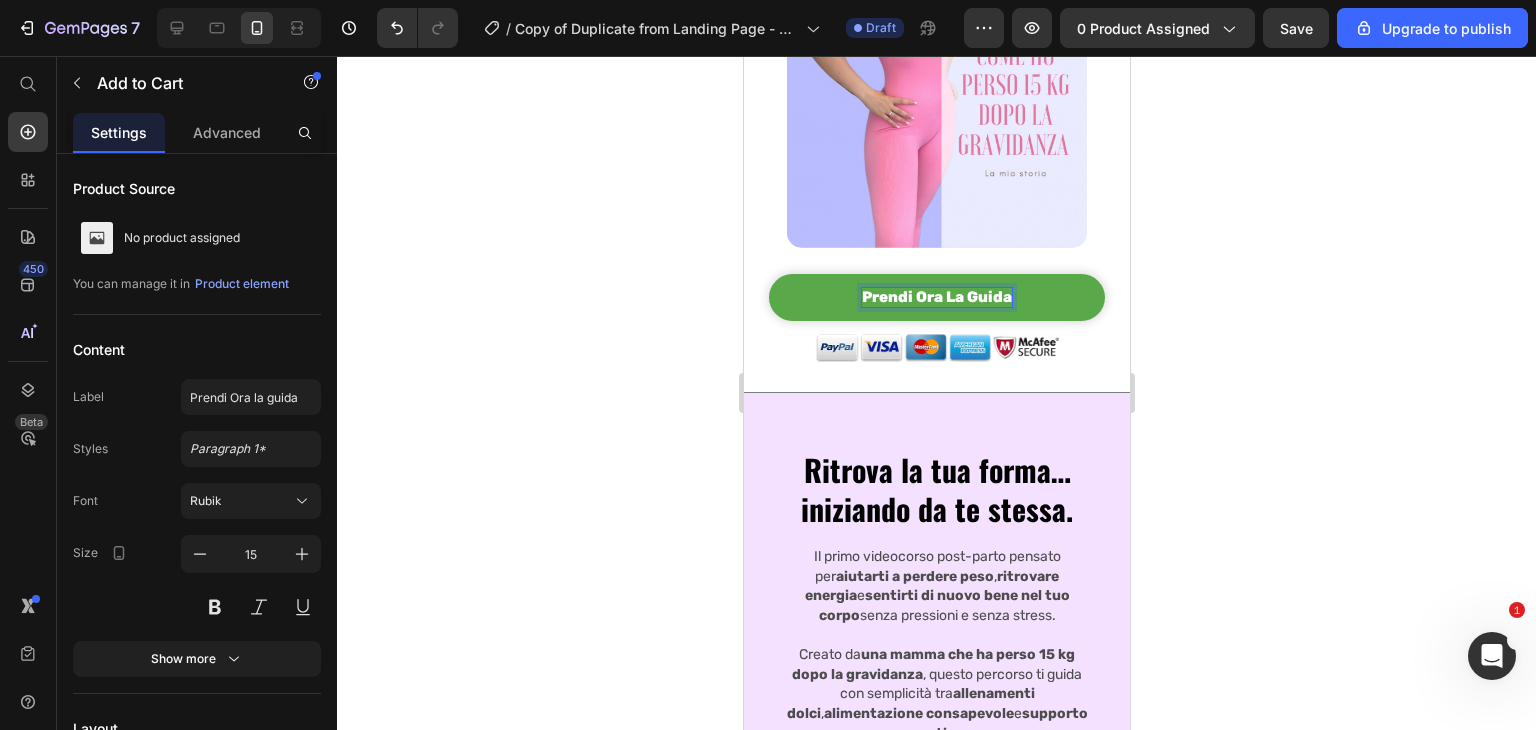 click on "Prendi Ora la guida" at bounding box center (936, 298) 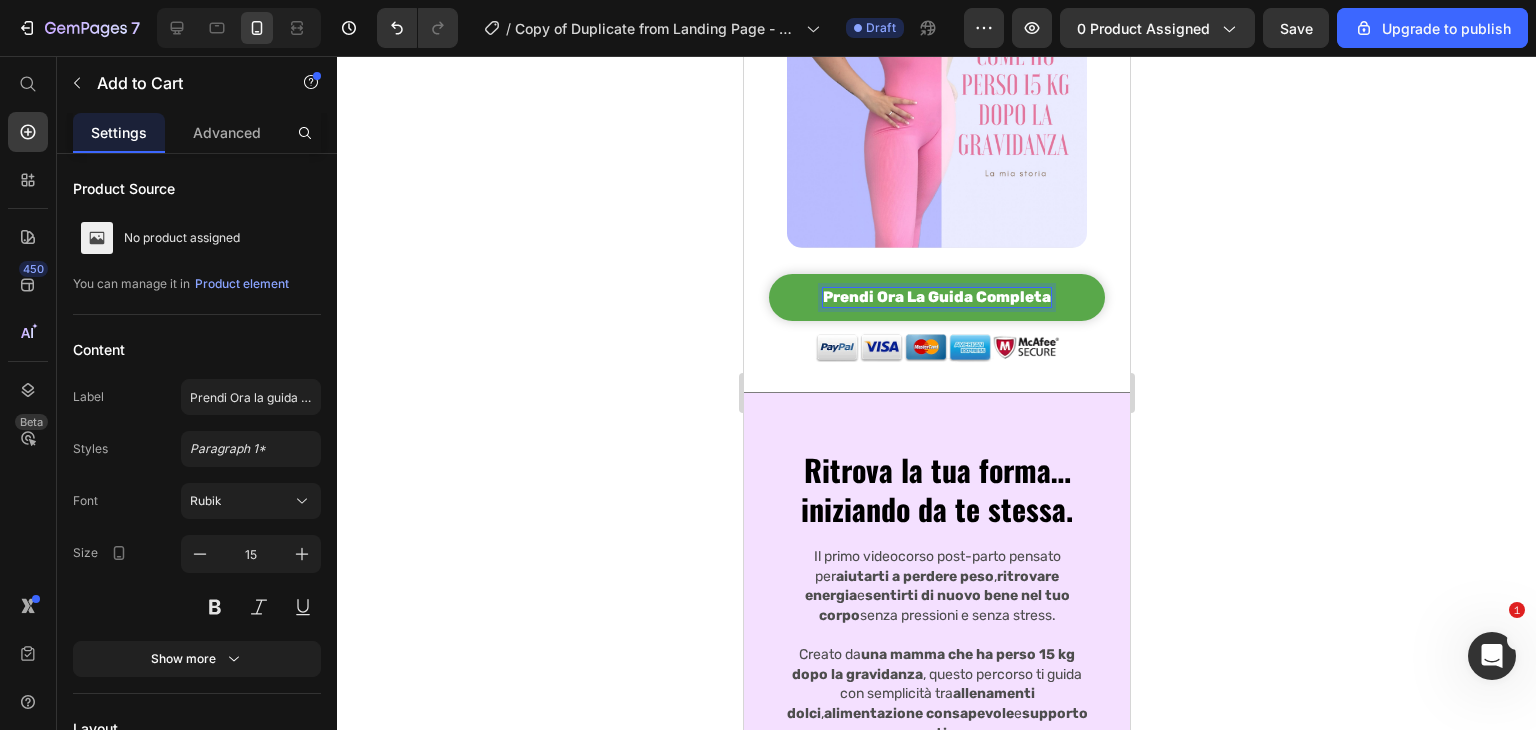 click on "Prendi Ora la guida completa" at bounding box center [936, 298] 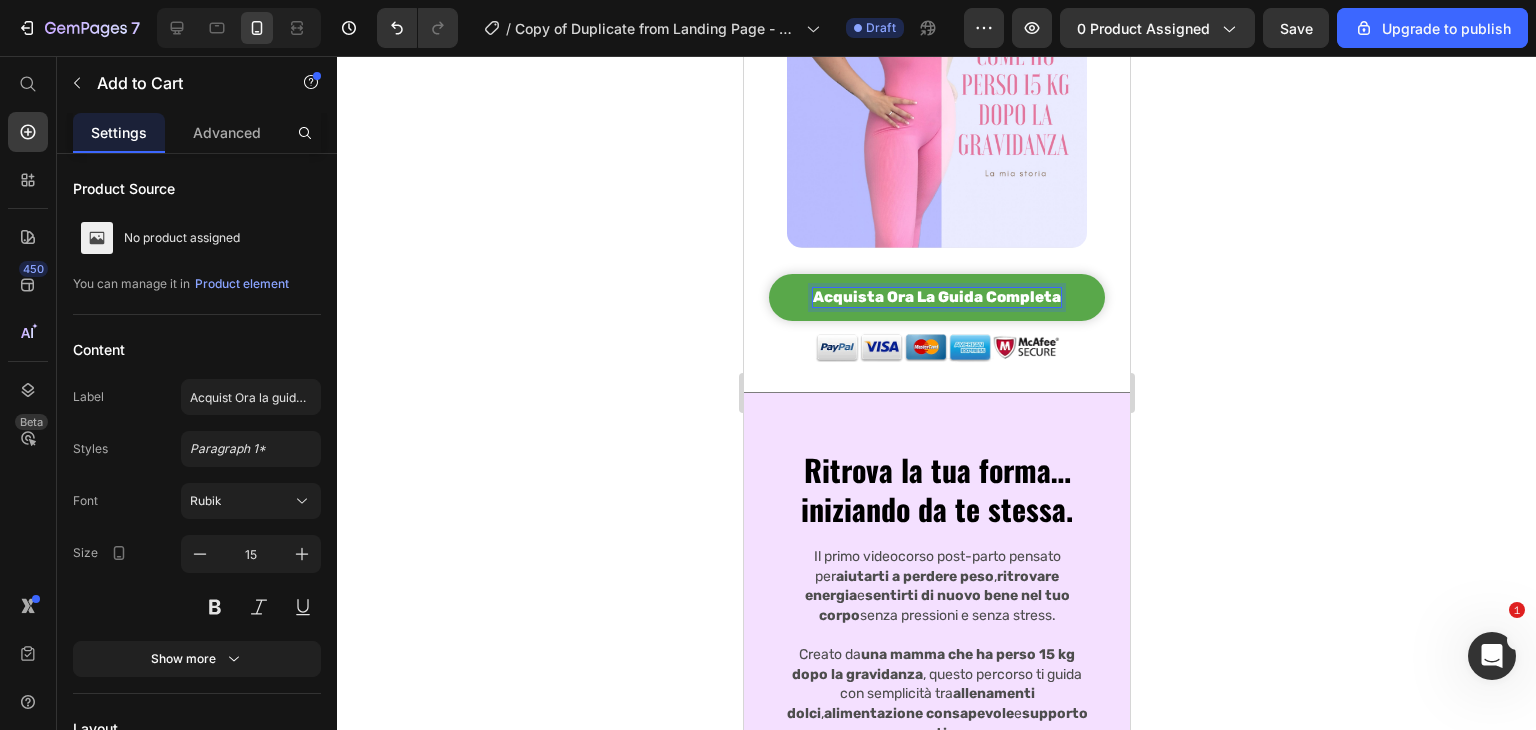 click on "Acquista Ora la guida completa" at bounding box center (936, 298) 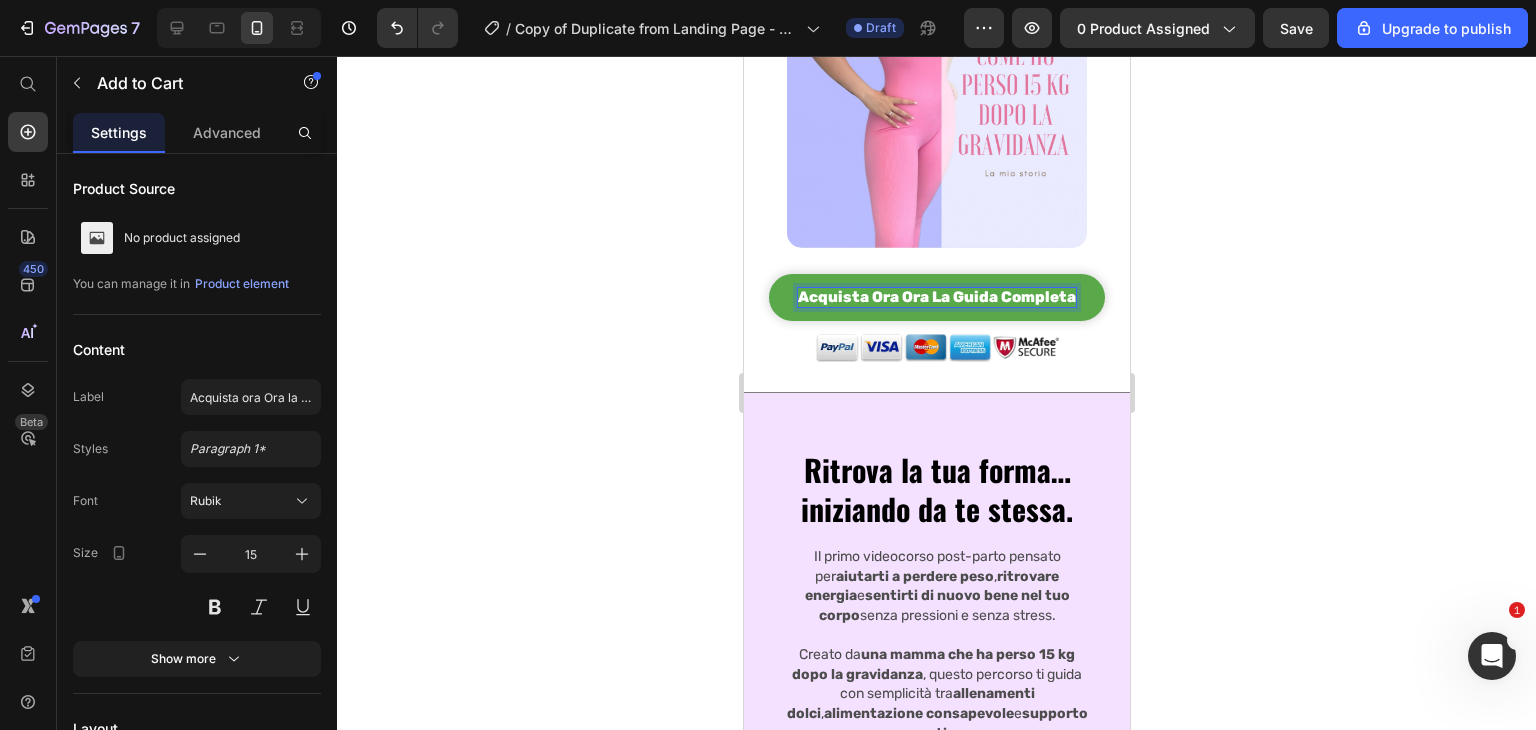 click on "Acquista ora Ora la guida completa" at bounding box center [936, 298] 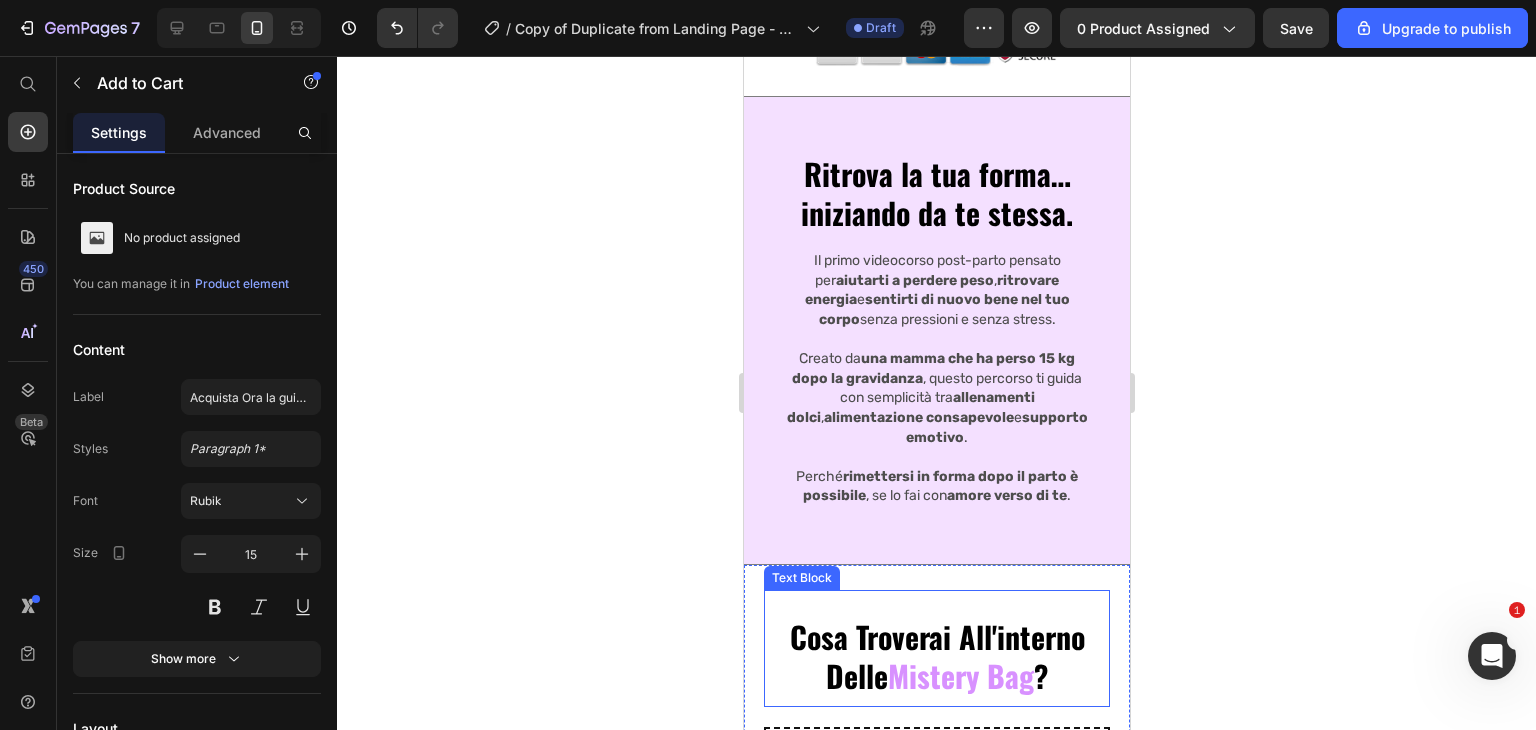 scroll, scrollTop: 899, scrollLeft: 0, axis: vertical 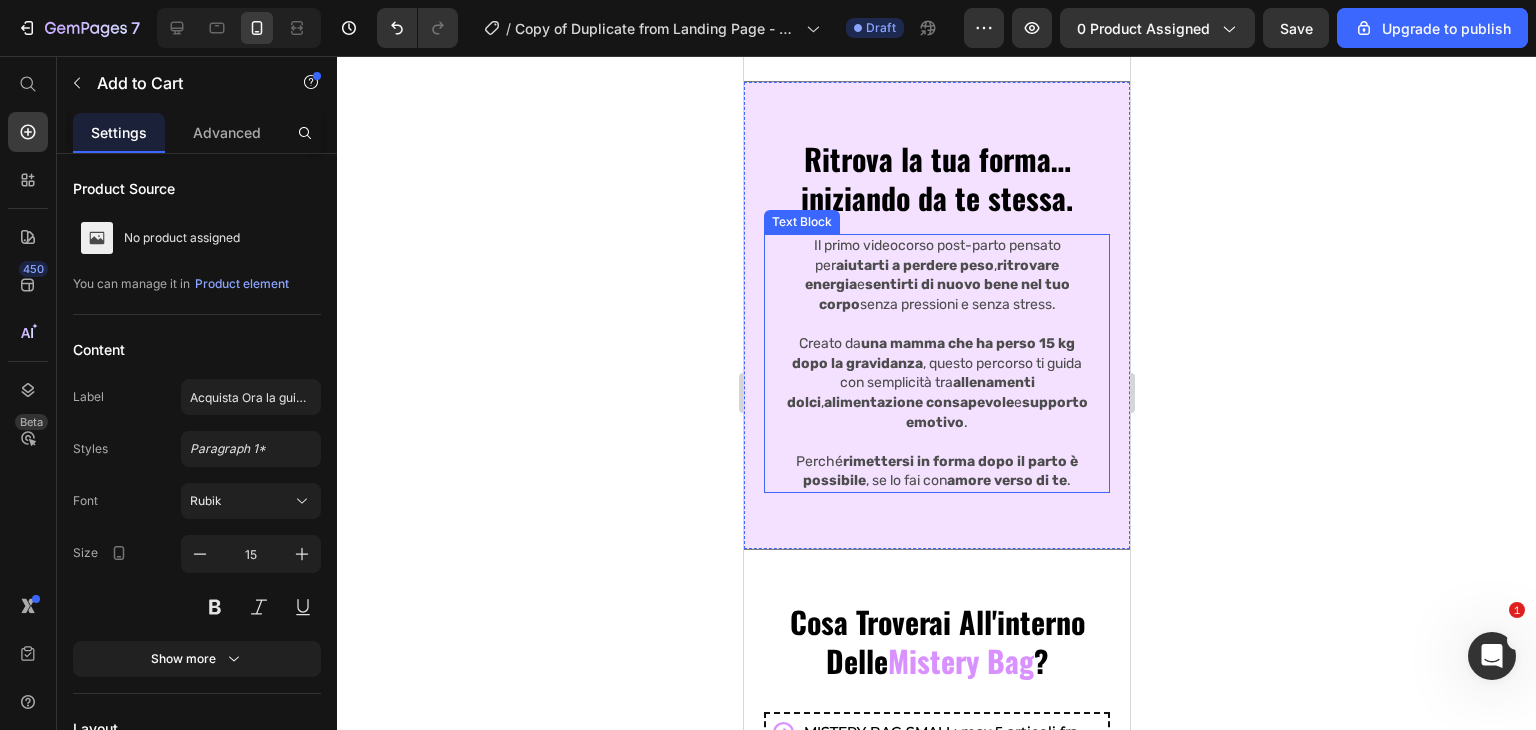click on "Creato da  una mamma che ha perso 15 kg dopo la gravidanza , questo percorso ti guida con semplicità tra  allenamenti dolci ,  alimentazione consapevole  e  supporto emotivo ." at bounding box center (936, 383) 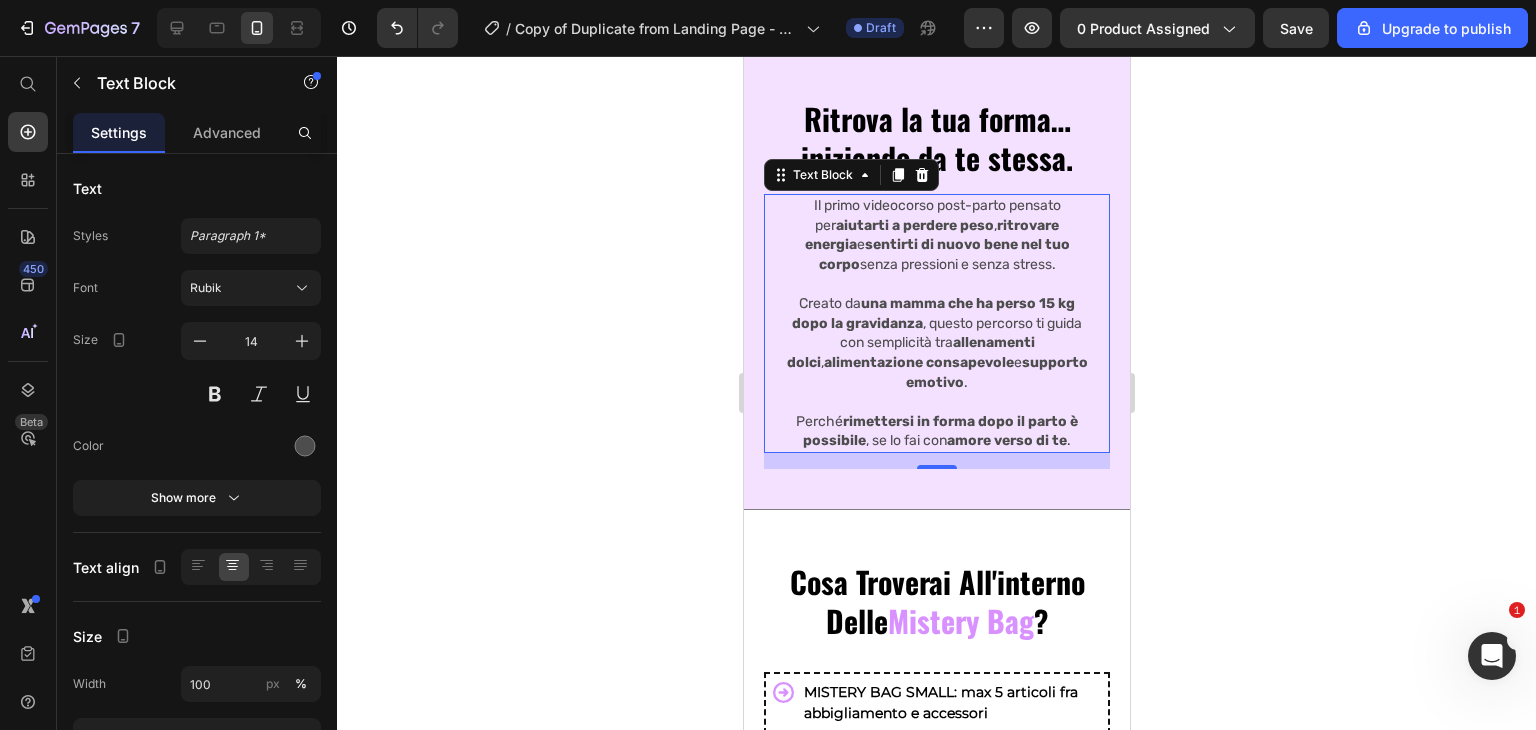 scroll, scrollTop: 932, scrollLeft: 0, axis: vertical 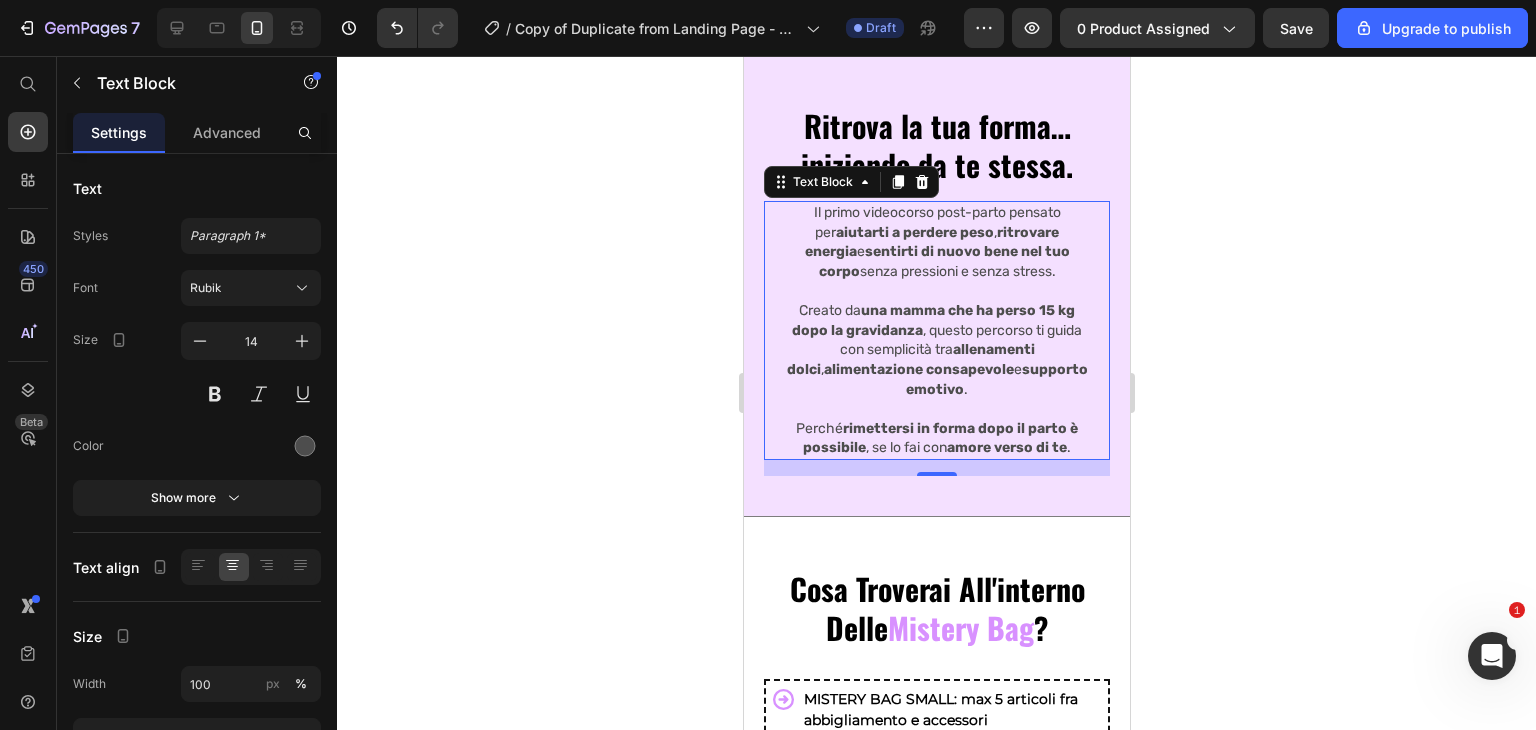 click on "Perché  rimettersi in forma dopo il parto è possibile , se lo fai con  amore verso di te ." at bounding box center [936, 428] 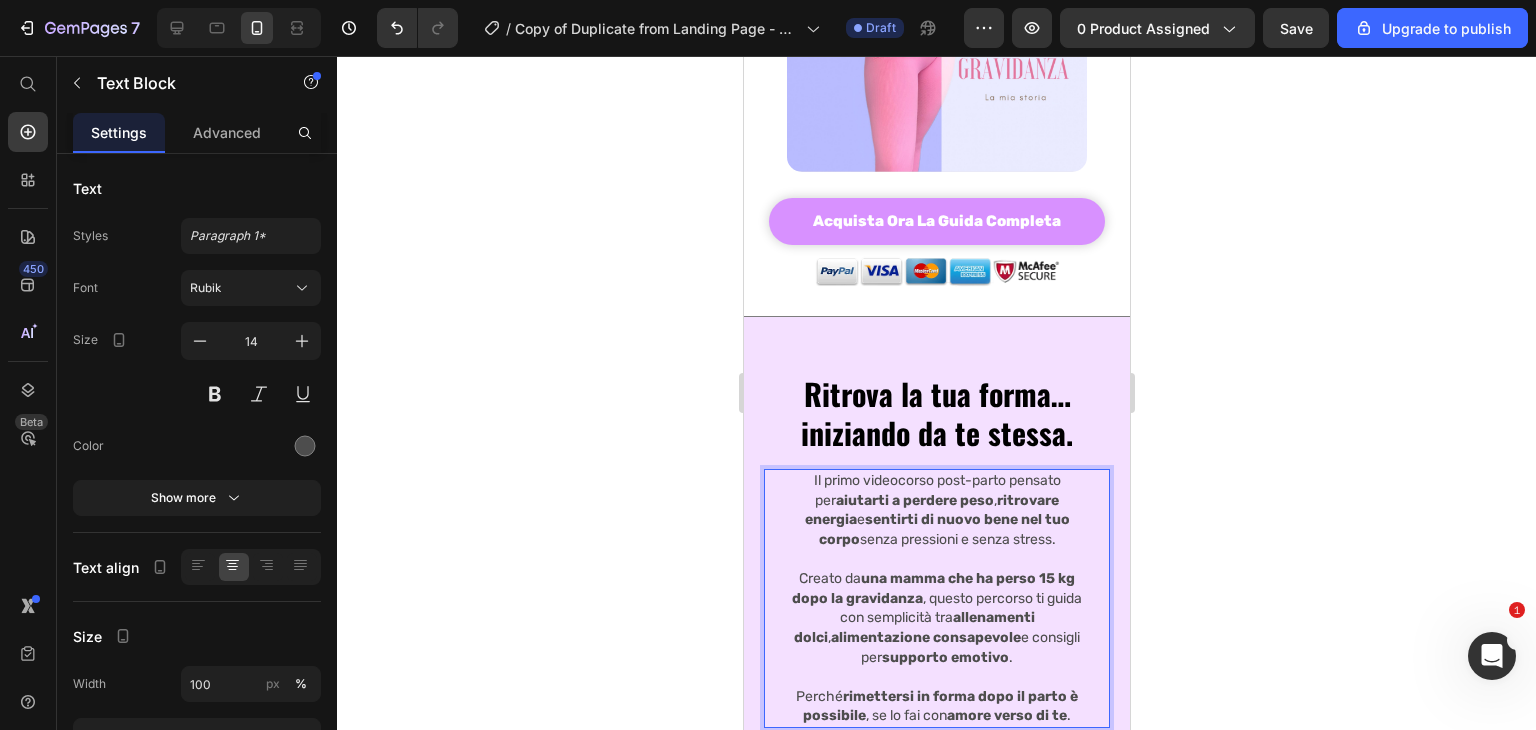 scroll, scrollTop: 697, scrollLeft: 0, axis: vertical 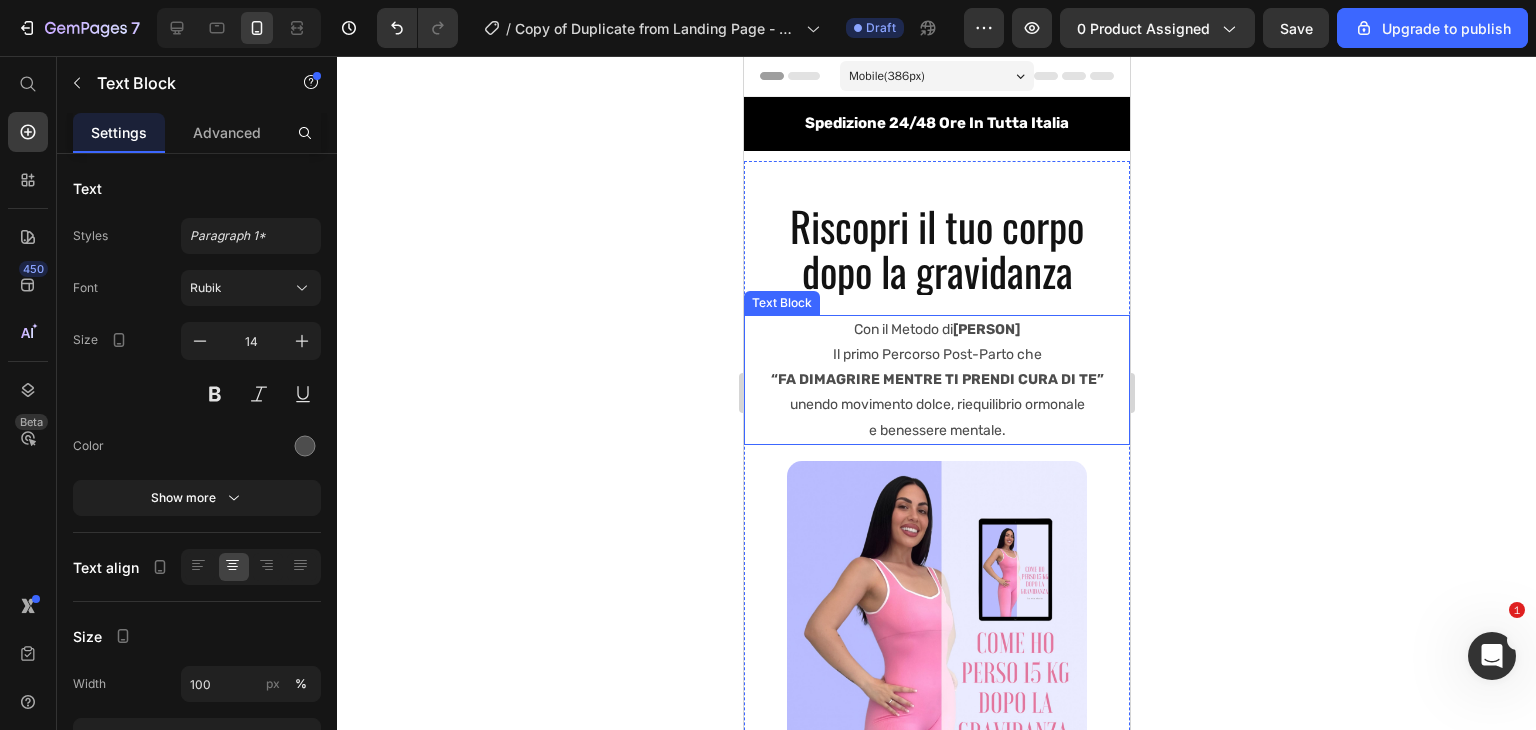 click on "Laura Antonelli" at bounding box center [985, 329] 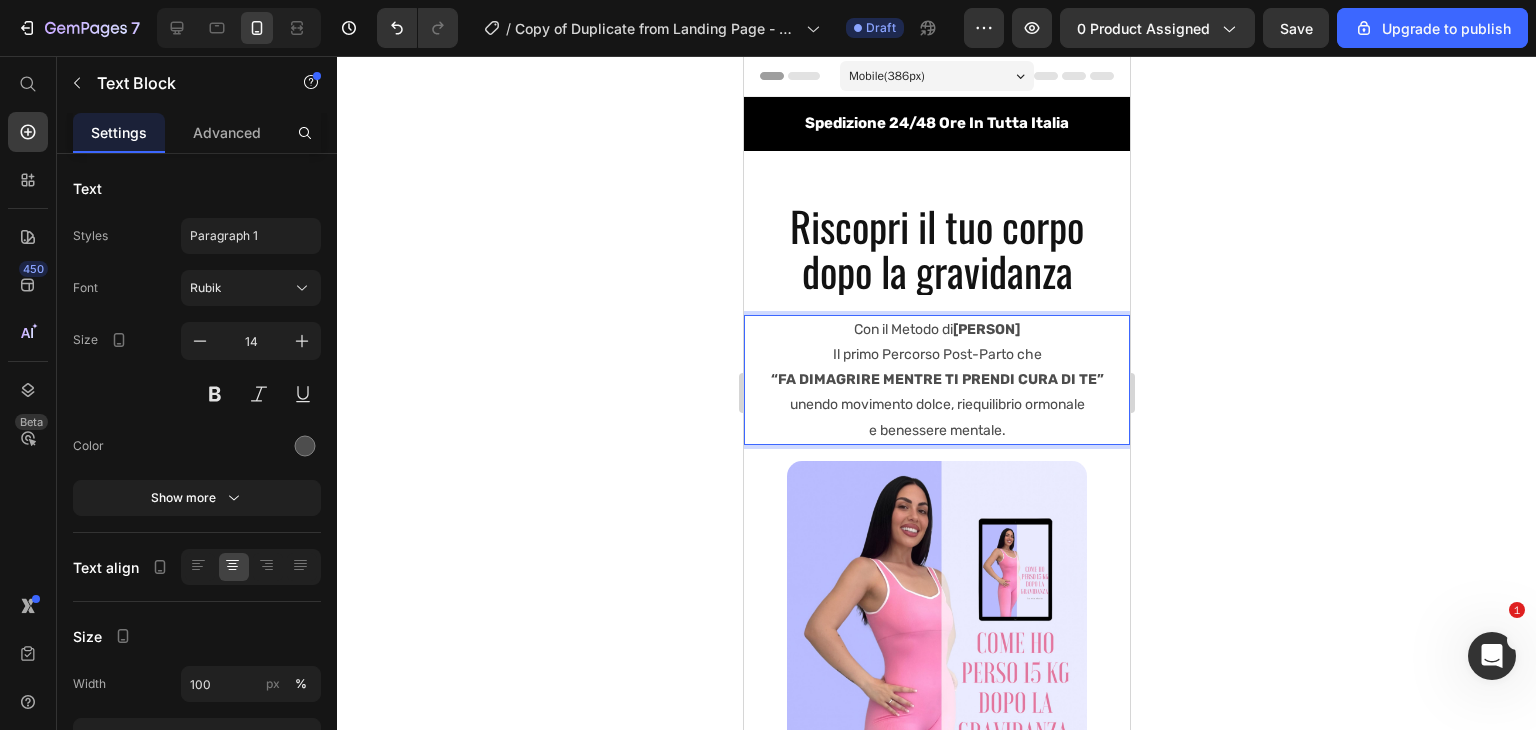 click on "Con il Metodo di  Laura Antonelli" at bounding box center [936, 329] 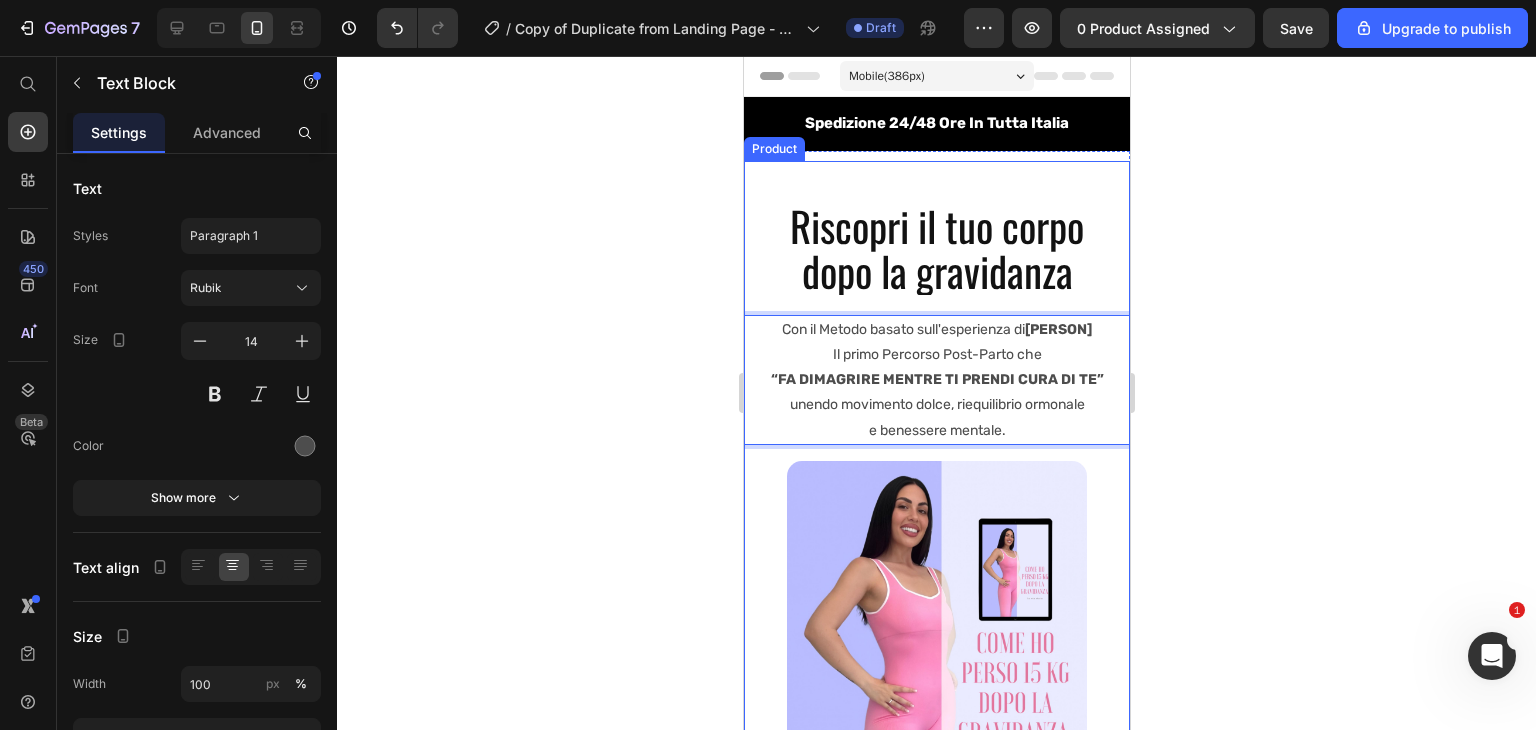 scroll, scrollTop: 104, scrollLeft: 0, axis: vertical 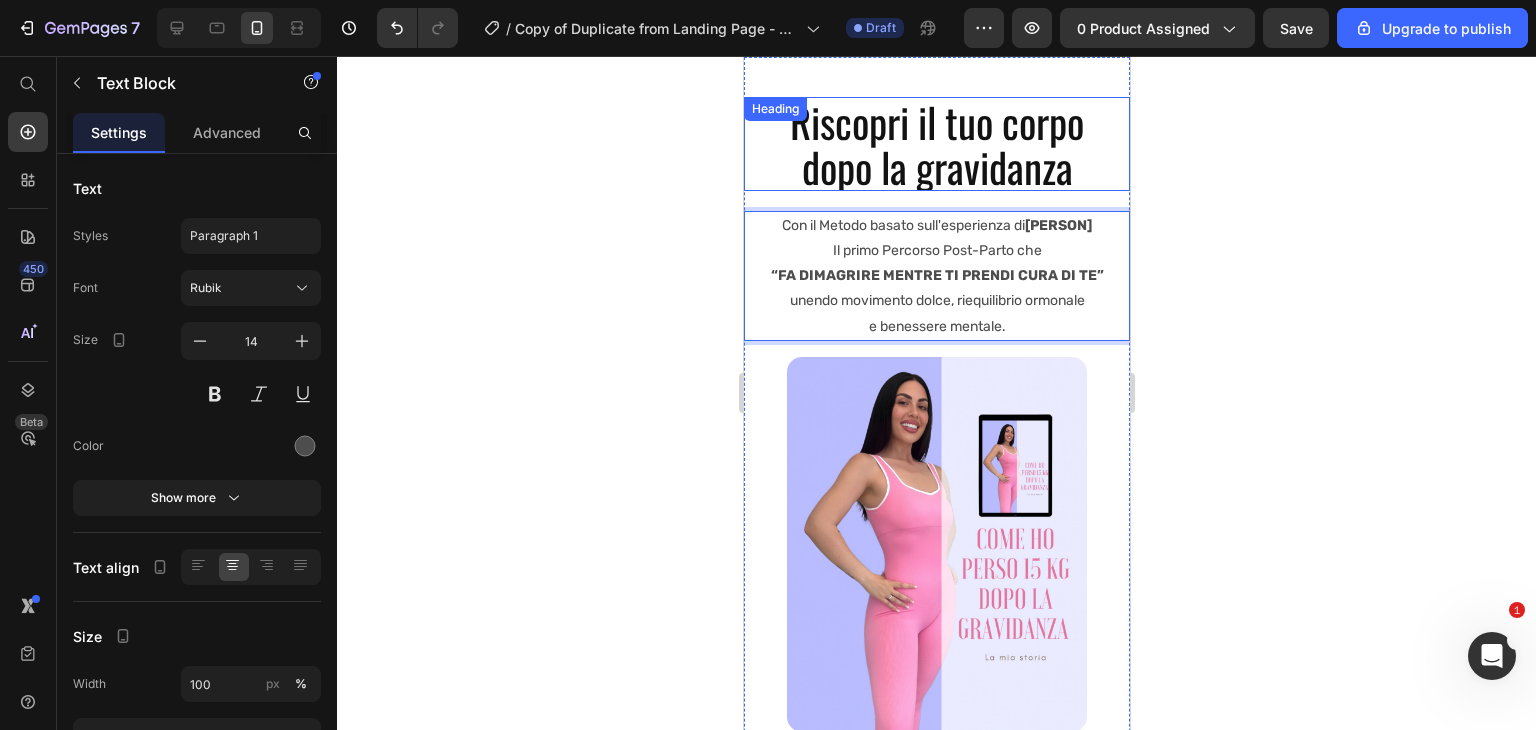 click on "Riscopri il tuo corpo dopo la gravidanza" at bounding box center (936, 144) 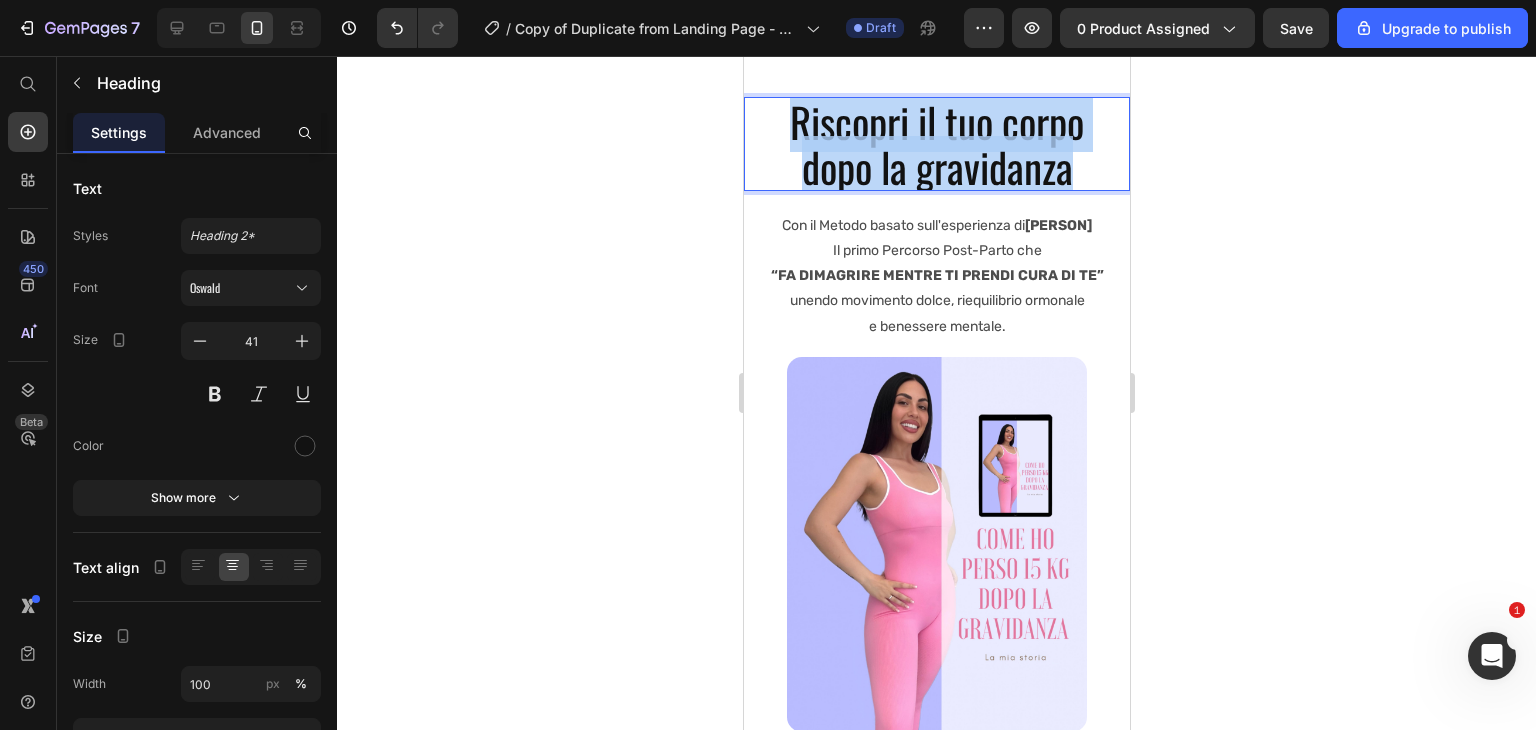 drag, startPoint x: 782, startPoint y: 139, endPoint x: 1082, endPoint y: 185, distance: 303.50616 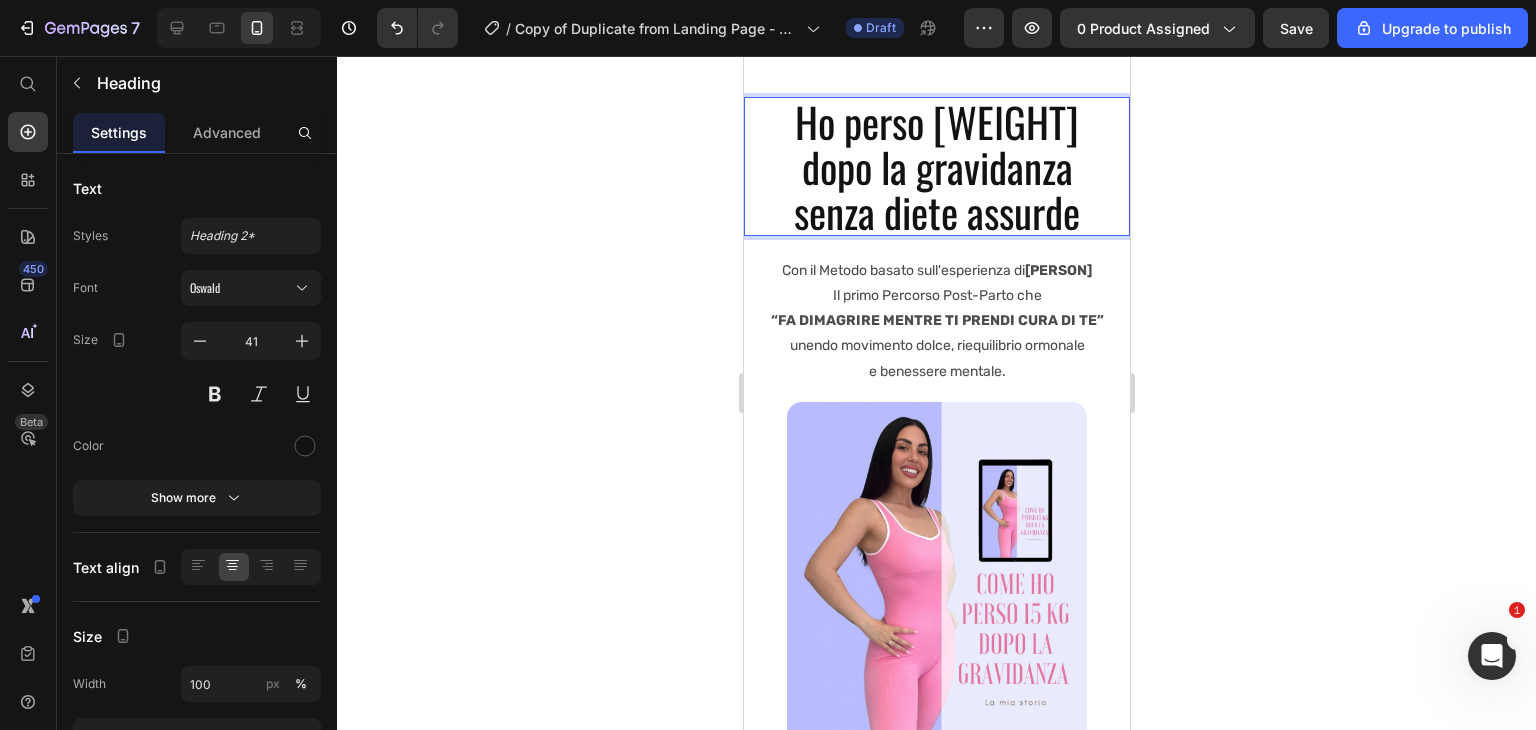 scroll, scrollTop: 5, scrollLeft: 0, axis: vertical 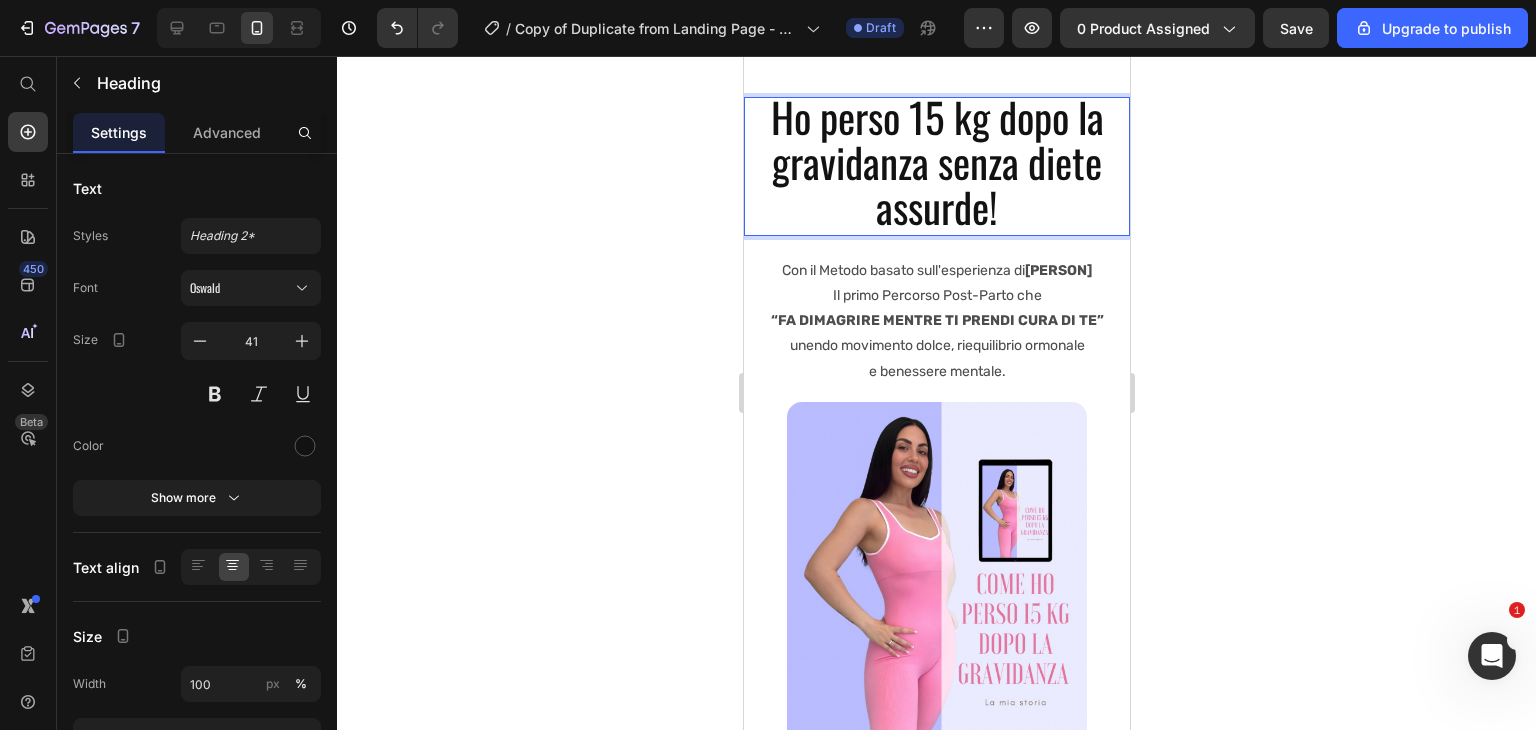 click on "Ho perso 15 kg dopo la gravidanza senza diete assurde!" at bounding box center [936, 161] 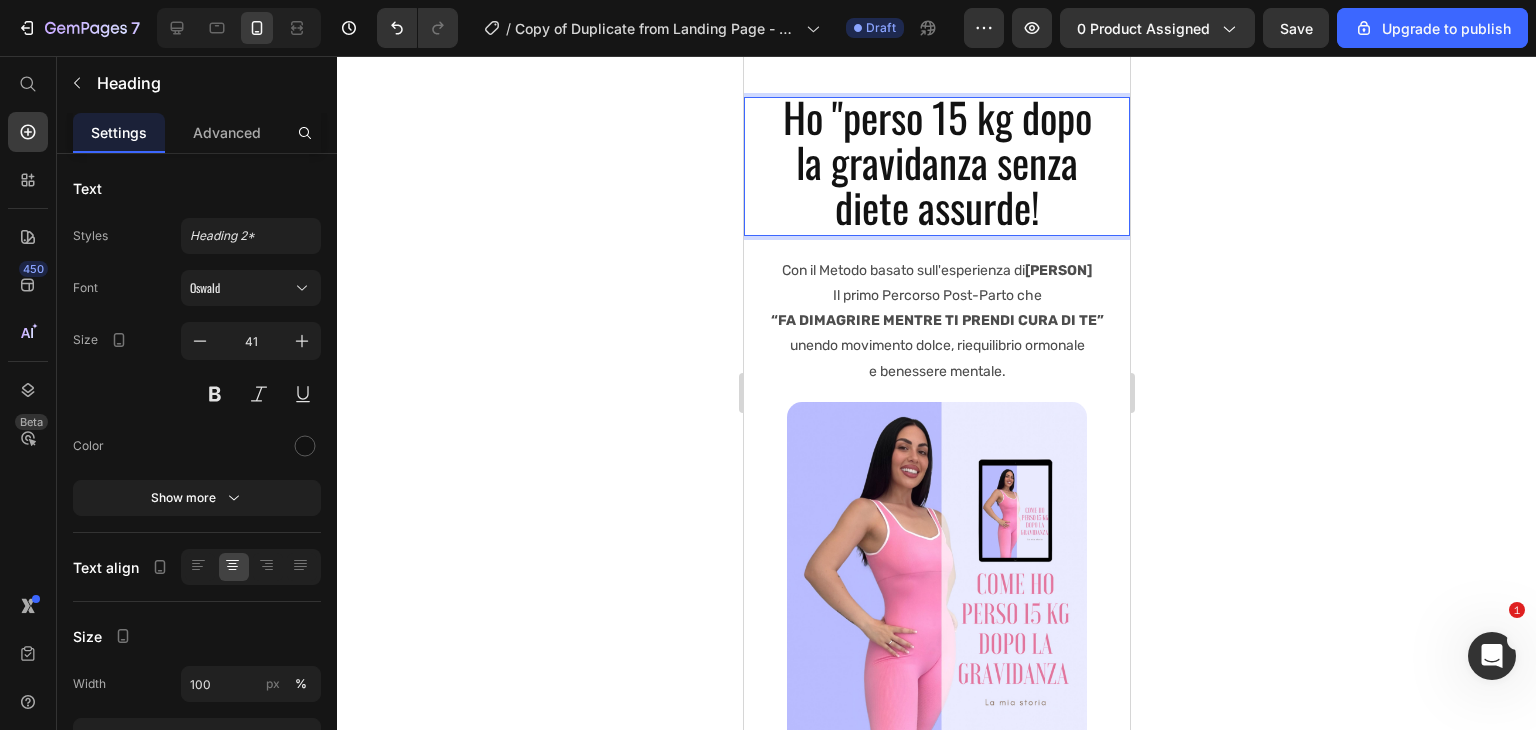 click on "Ho "perso 15 kg dopo la gravidanza senza diete assurde!" at bounding box center (936, 161) 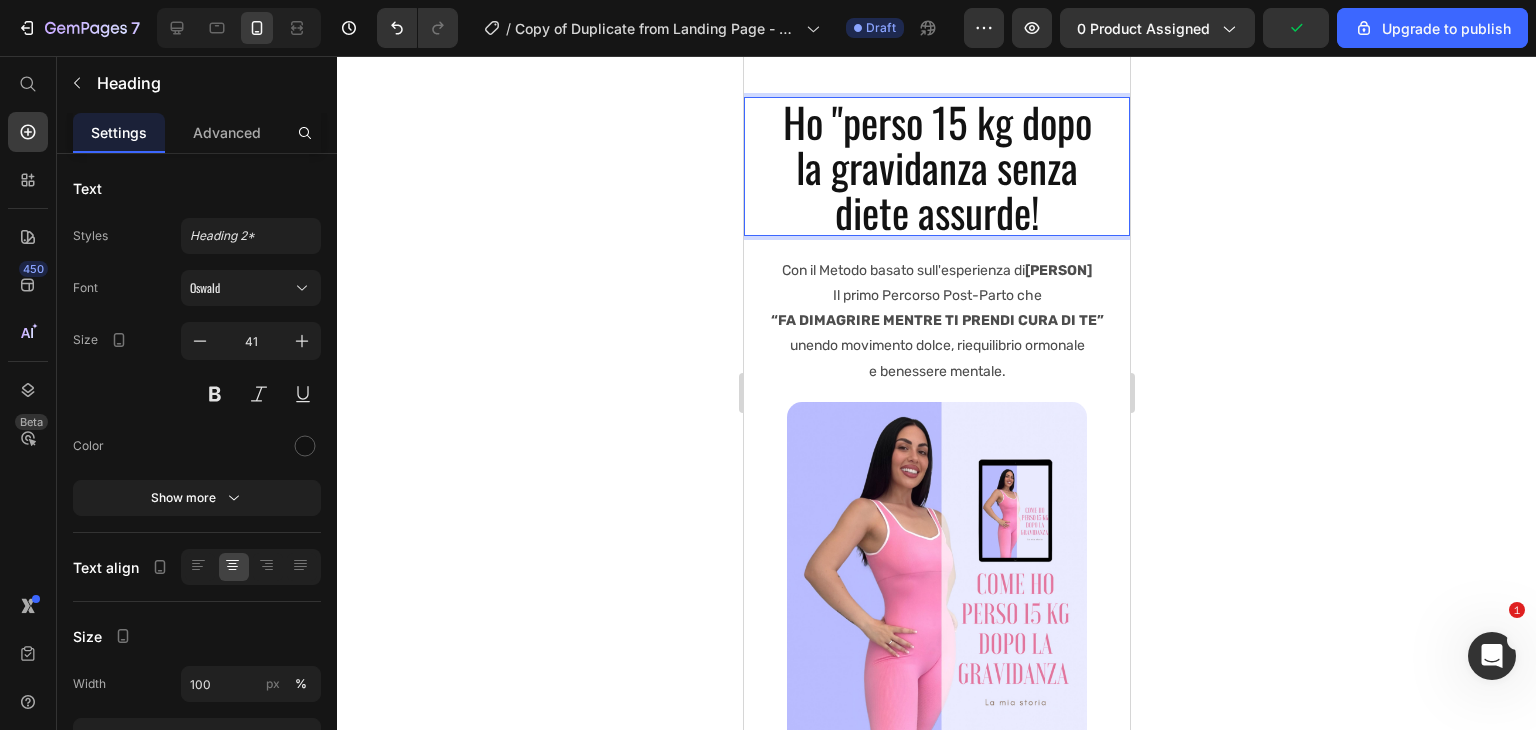 click on "Ho "perso 15 kg dopo la gravidanza senza diete assurde!" at bounding box center [936, 166] 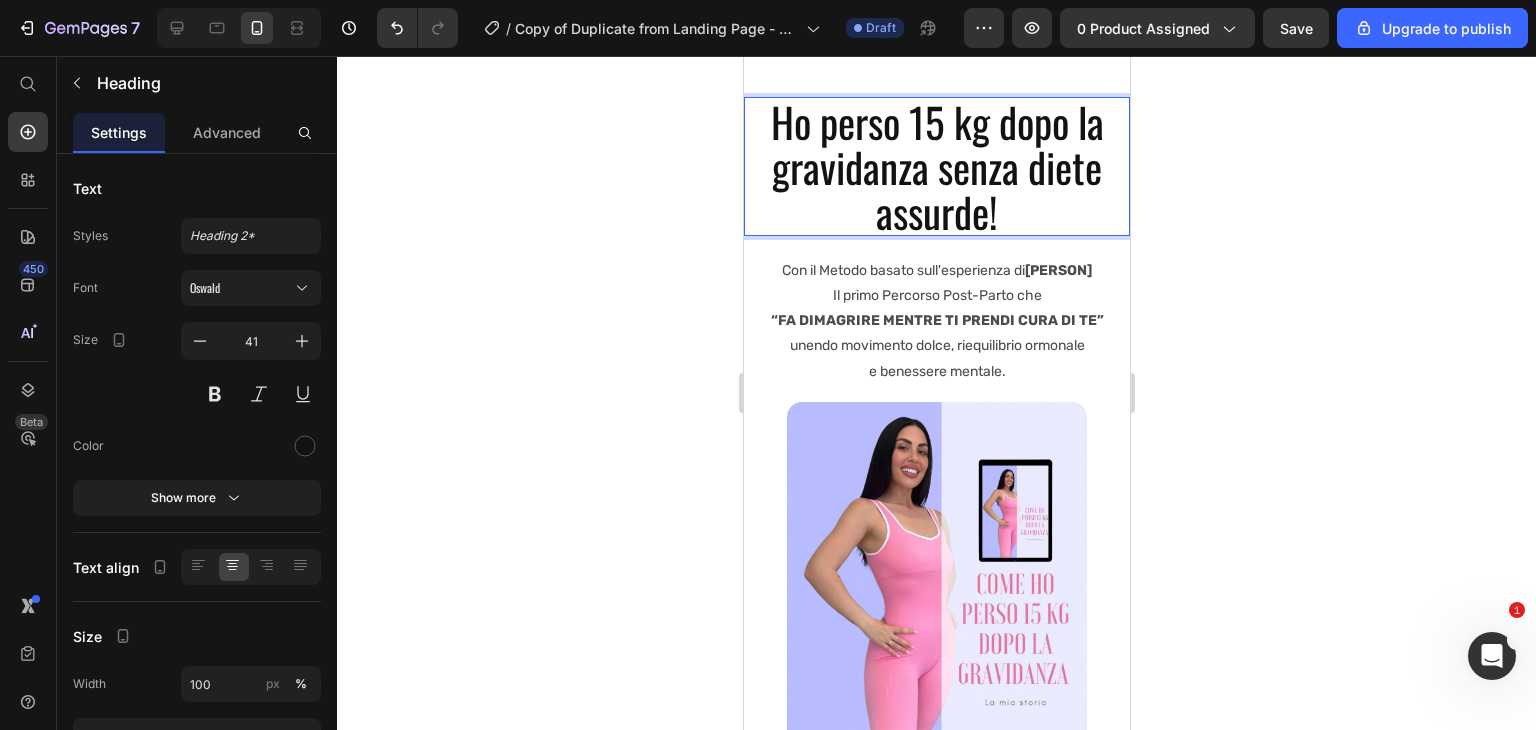 click on "Ho perso 15 kg dopo la gravidanza senza diete assurde!" at bounding box center (936, 166) 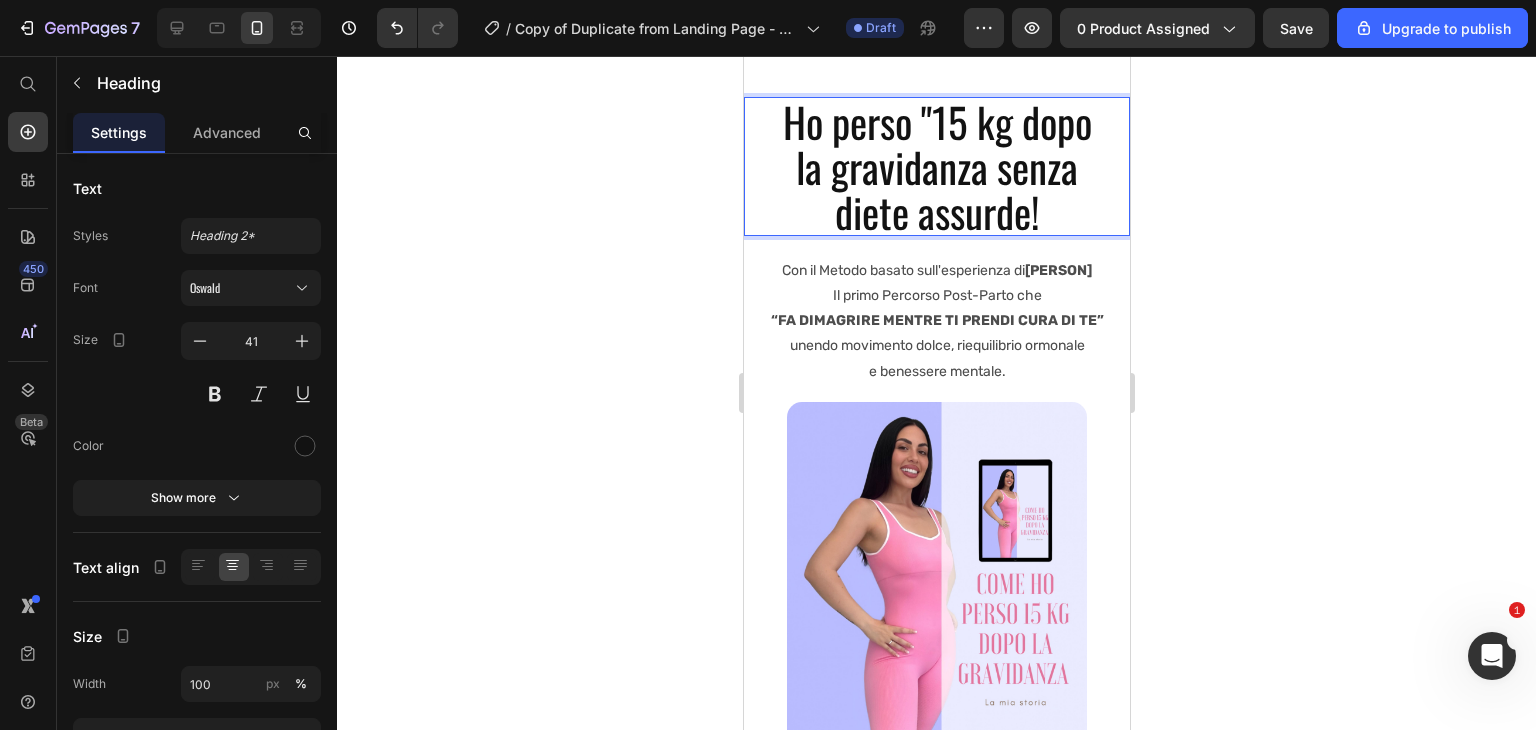click on "Ho perso "15 kg dopo la gravidanza senza diete assurde!" at bounding box center [936, 166] 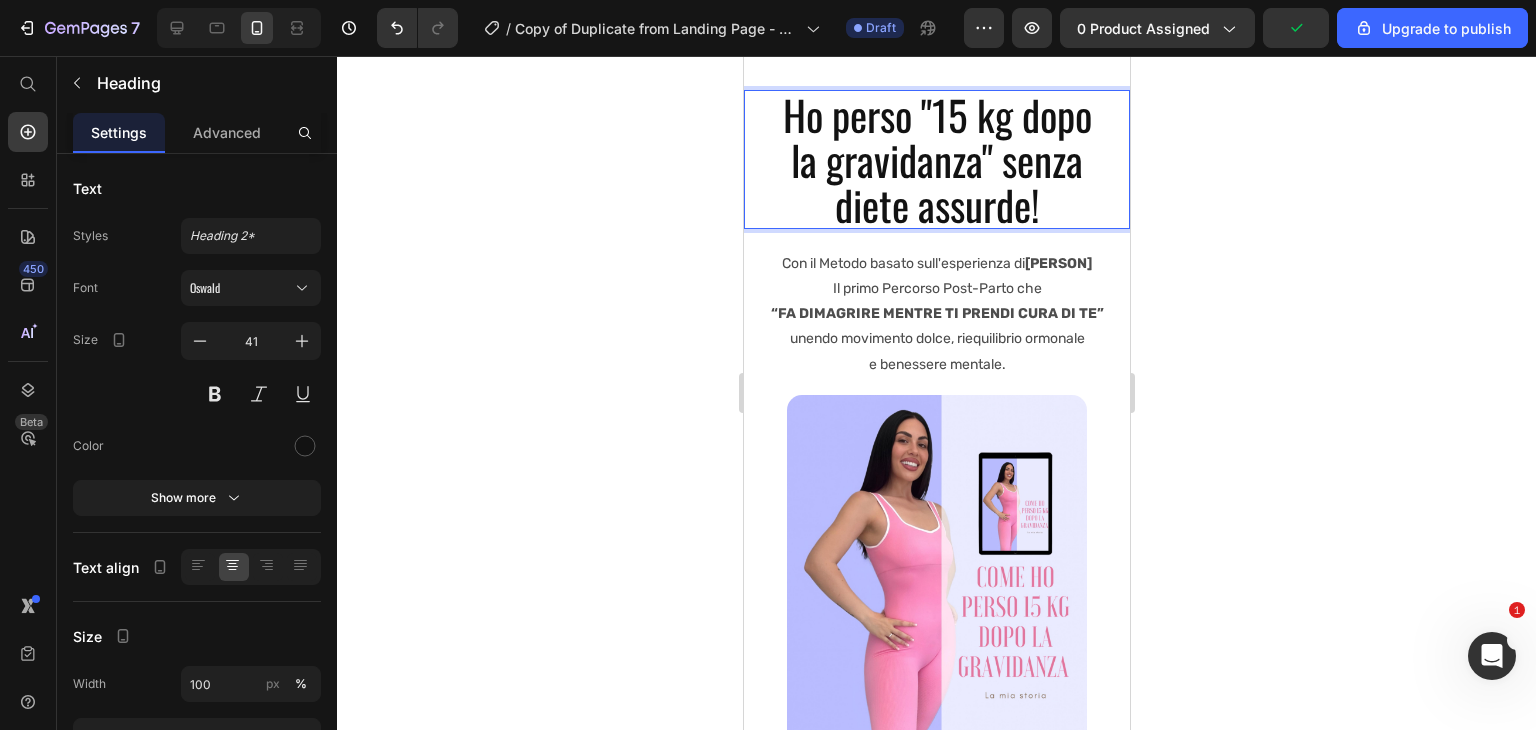 scroll, scrollTop: 112, scrollLeft: 0, axis: vertical 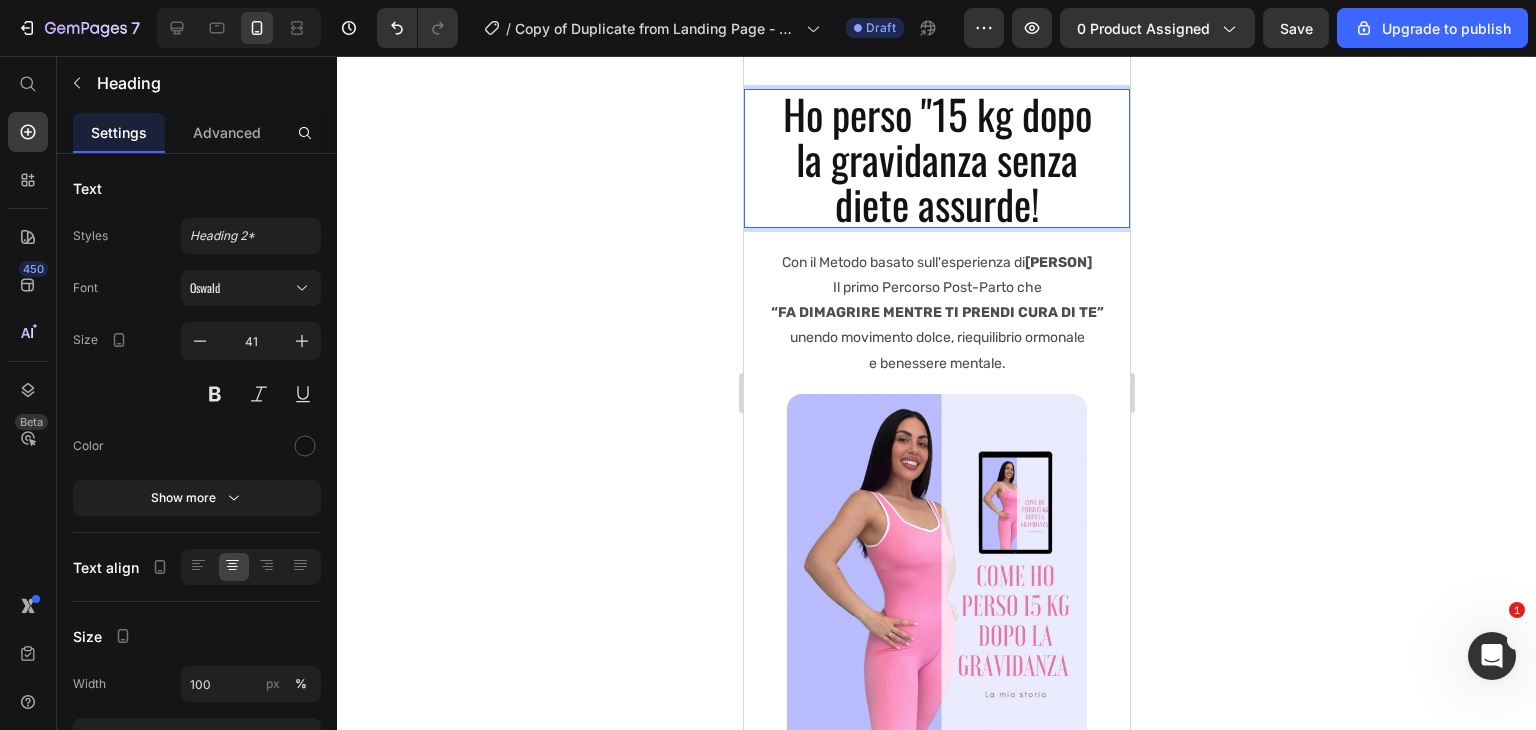 click on "Ho perso "15 kg dopo la gravidanza senza diete assurde!" at bounding box center (936, 158) 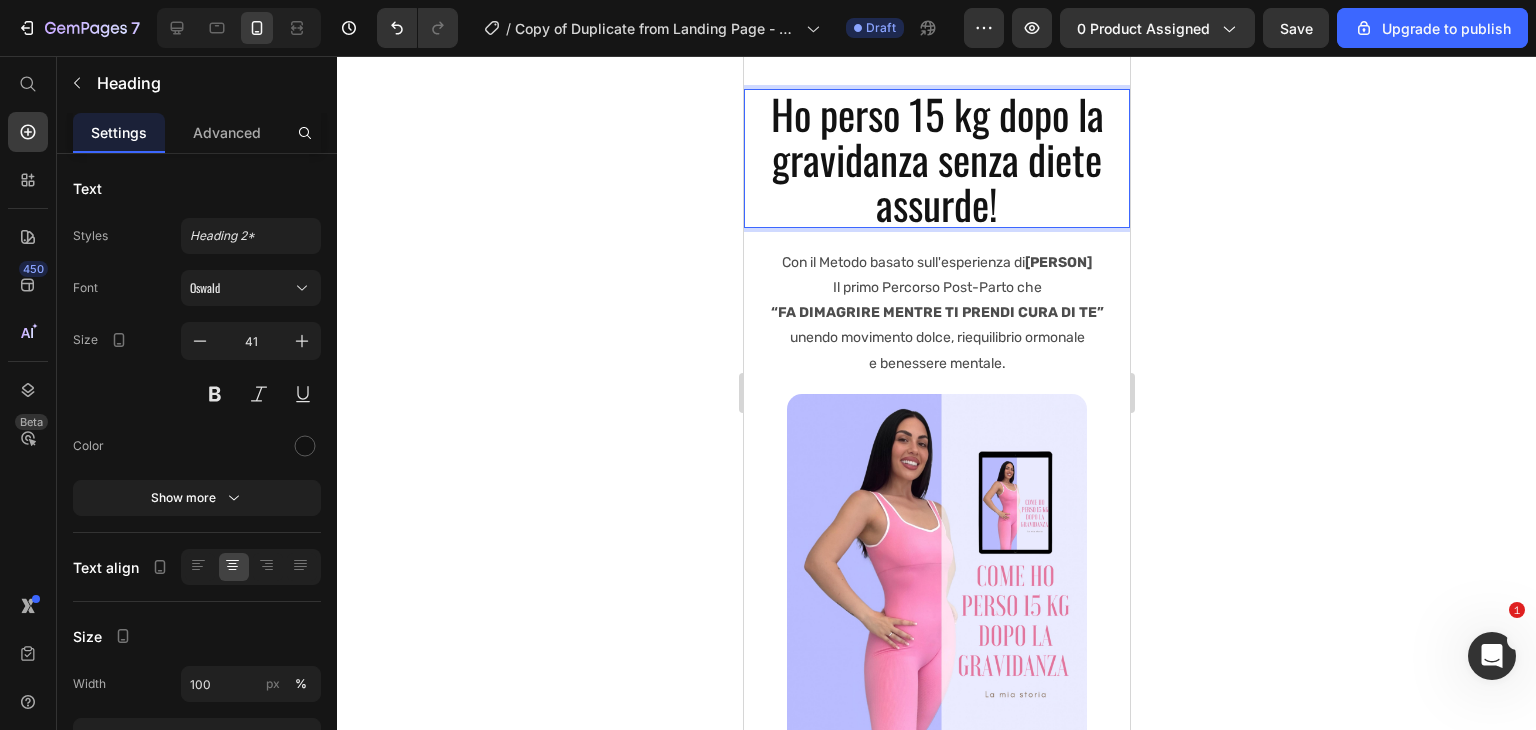 click on "Ho perso 15 kg dopo la gravidanza senza diete assurde!" at bounding box center (936, 158) 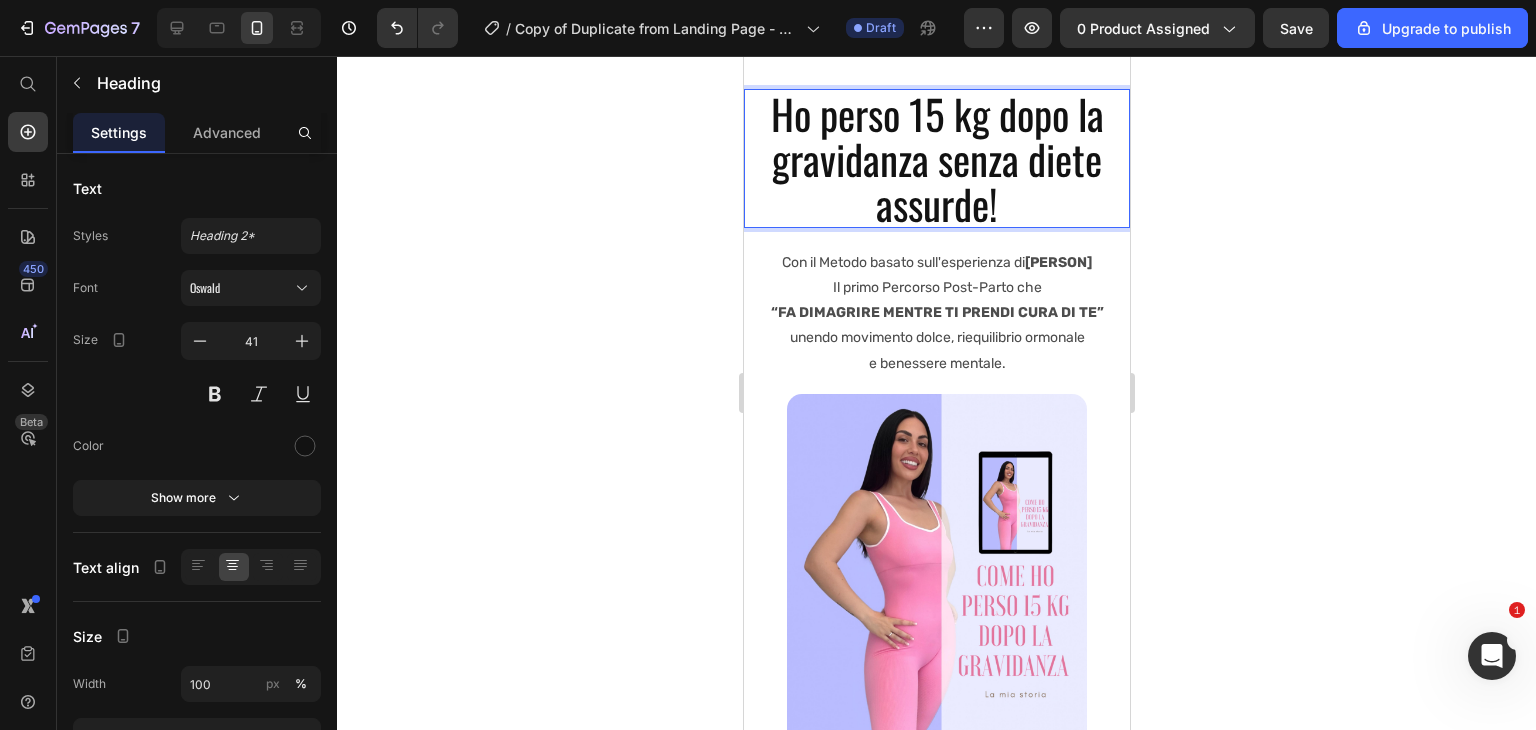 scroll, scrollTop: 5, scrollLeft: 0, axis: vertical 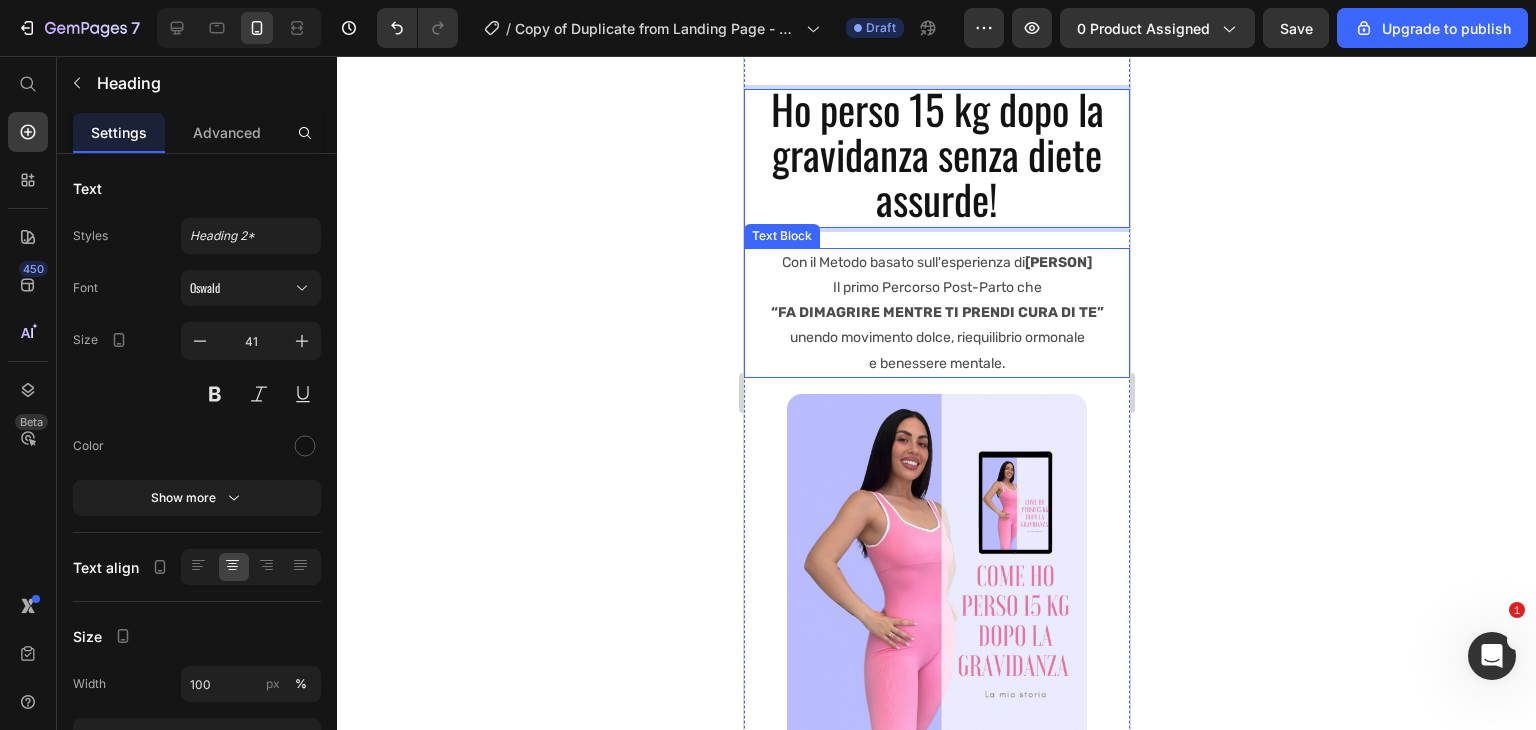 click on "Con il Metodo basato sull'esperienza di  Laura Antonelli" at bounding box center (936, 262) 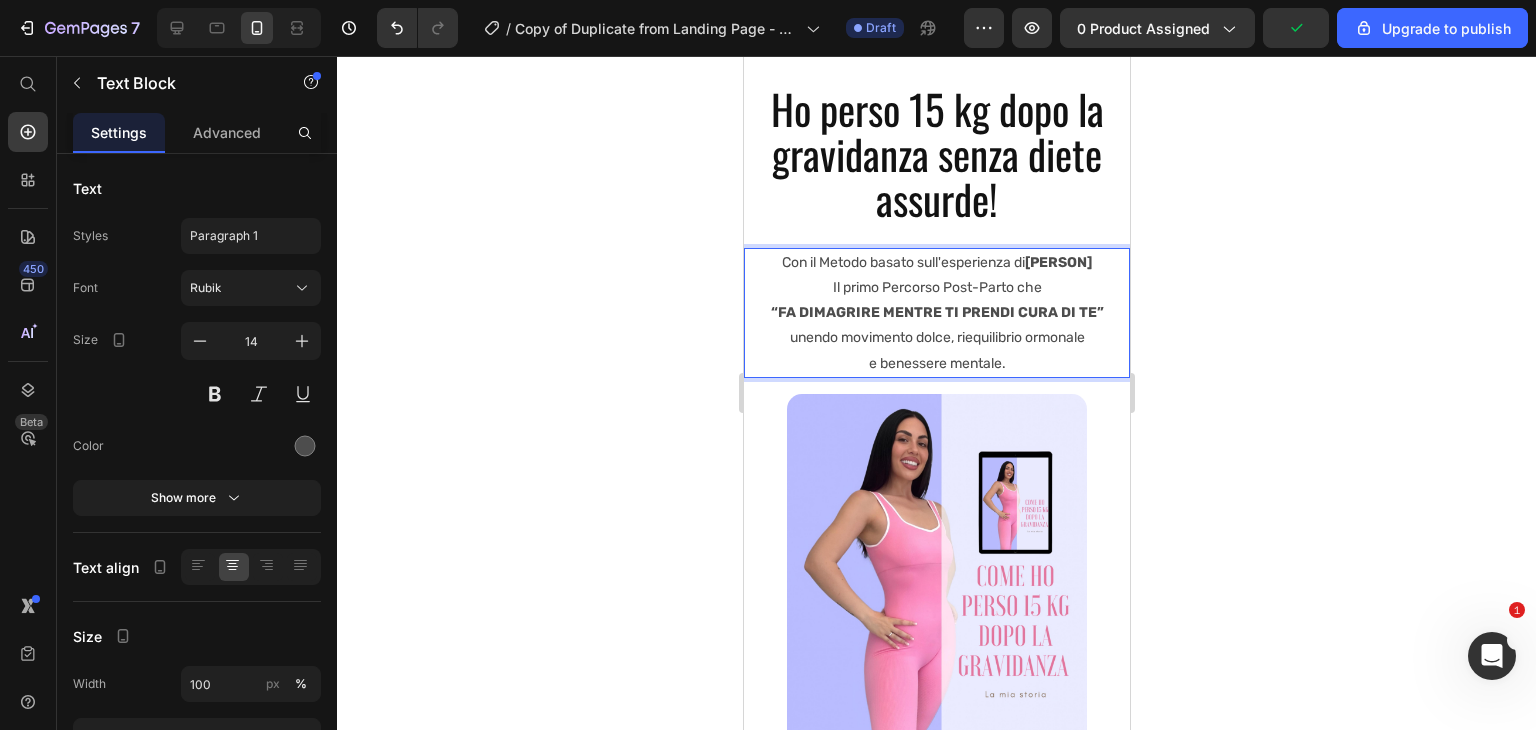 click on "Con il Metodo basato sull'esperienza di  Laura Antonelli" at bounding box center (936, 262) 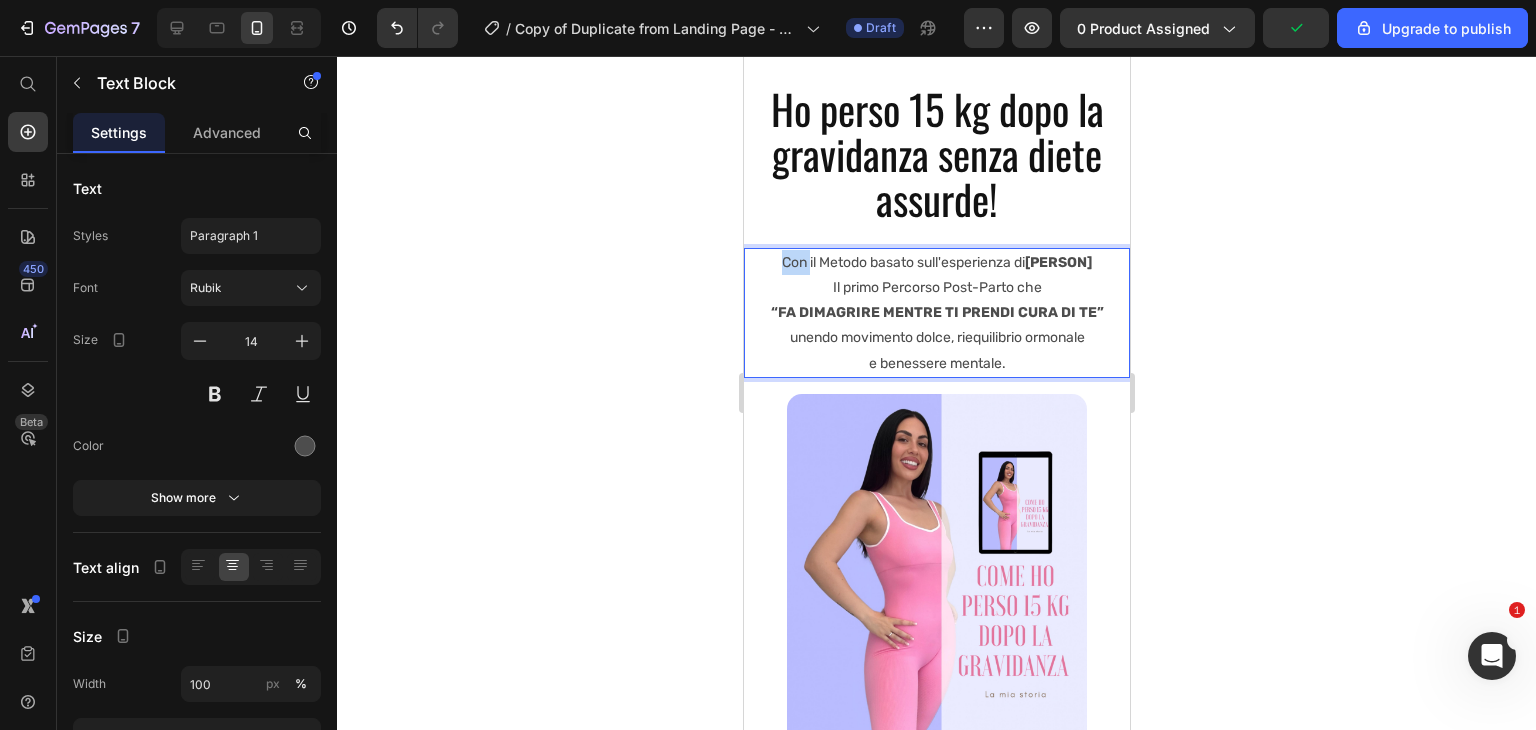 click on "Con il Metodo basato sull'esperienza di  Laura Antonelli" at bounding box center [936, 262] 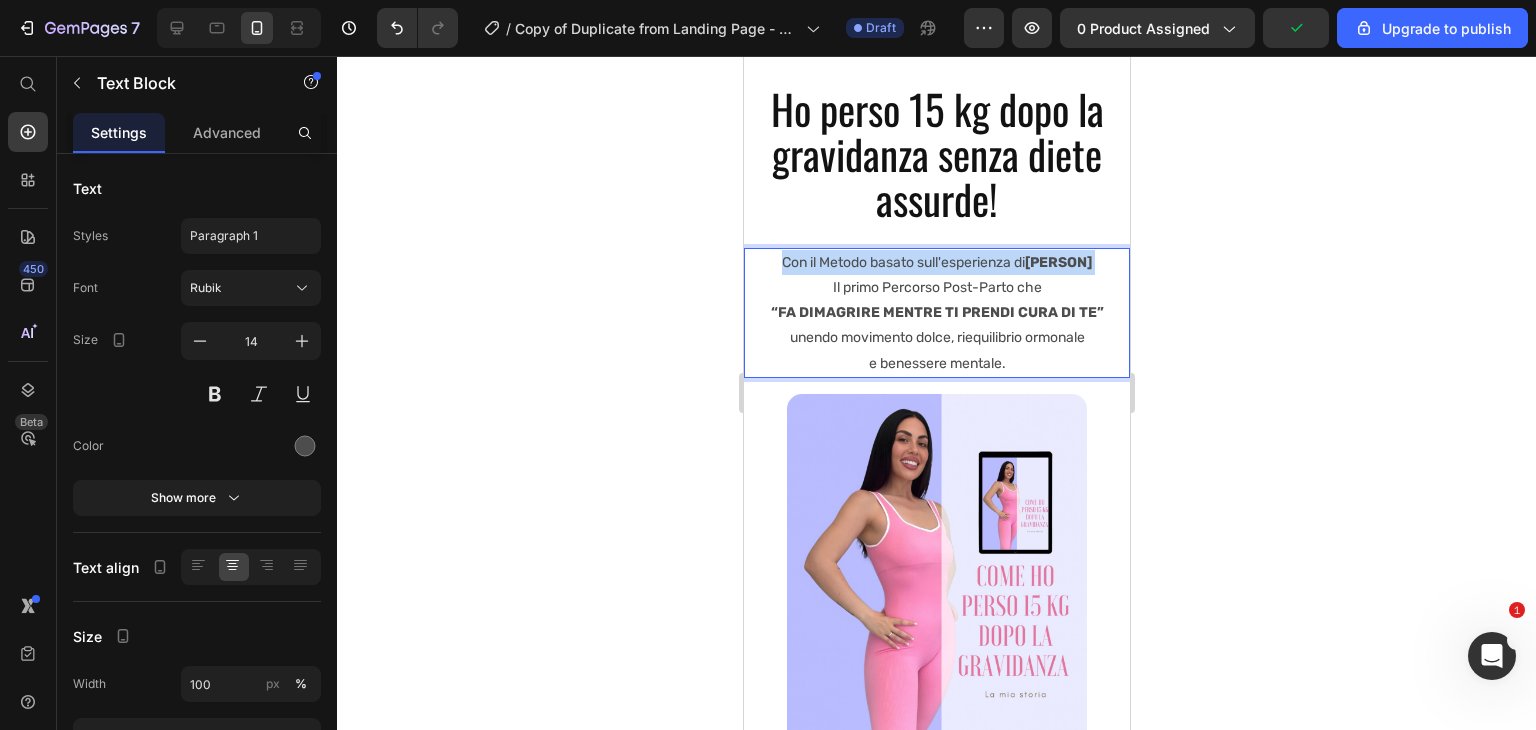 click on "Con il Metodo basato sull'esperienza di  Laura Antonelli" at bounding box center [936, 262] 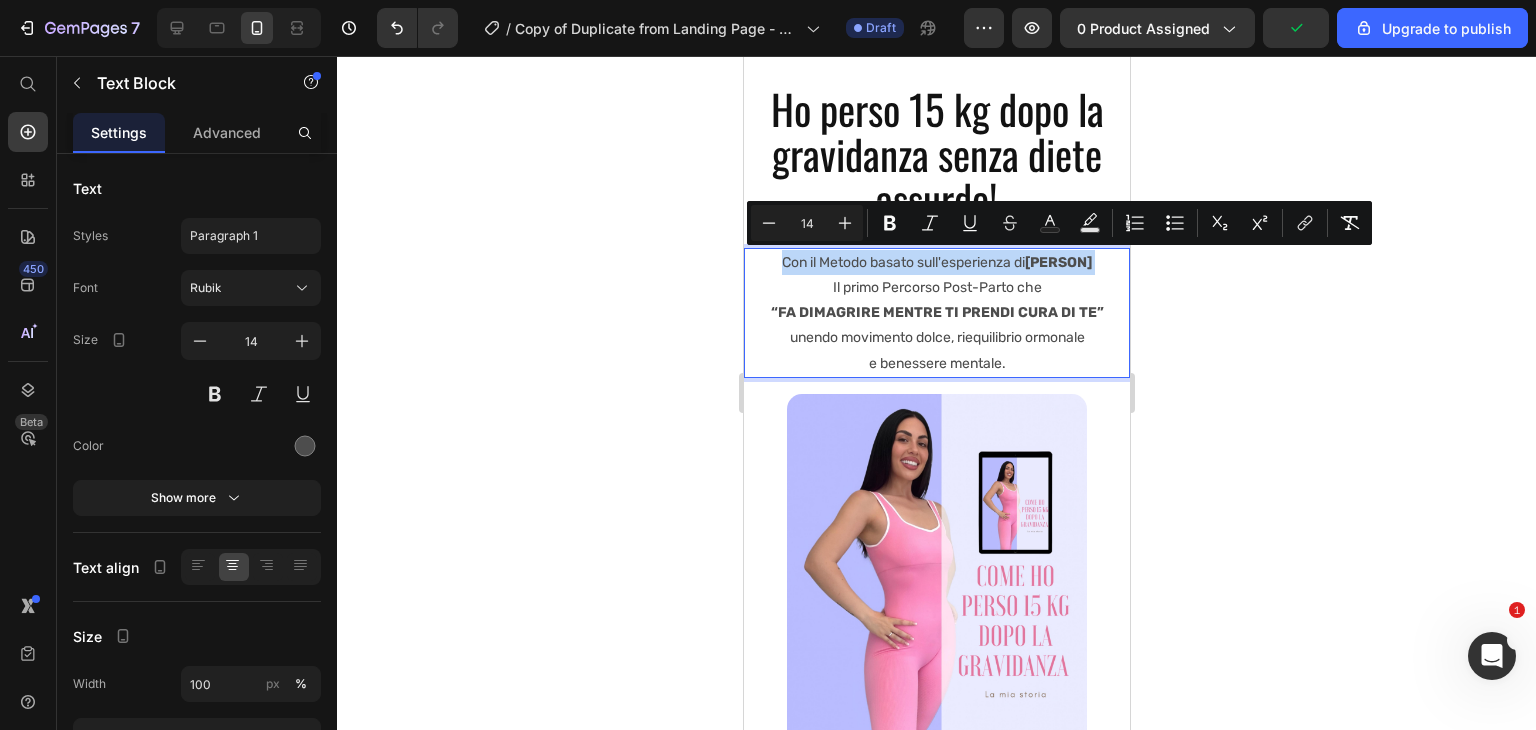 click on "Con il Metodo basato sull'esperienza di  Laura Antonelli" at bounding box center (936, 262) 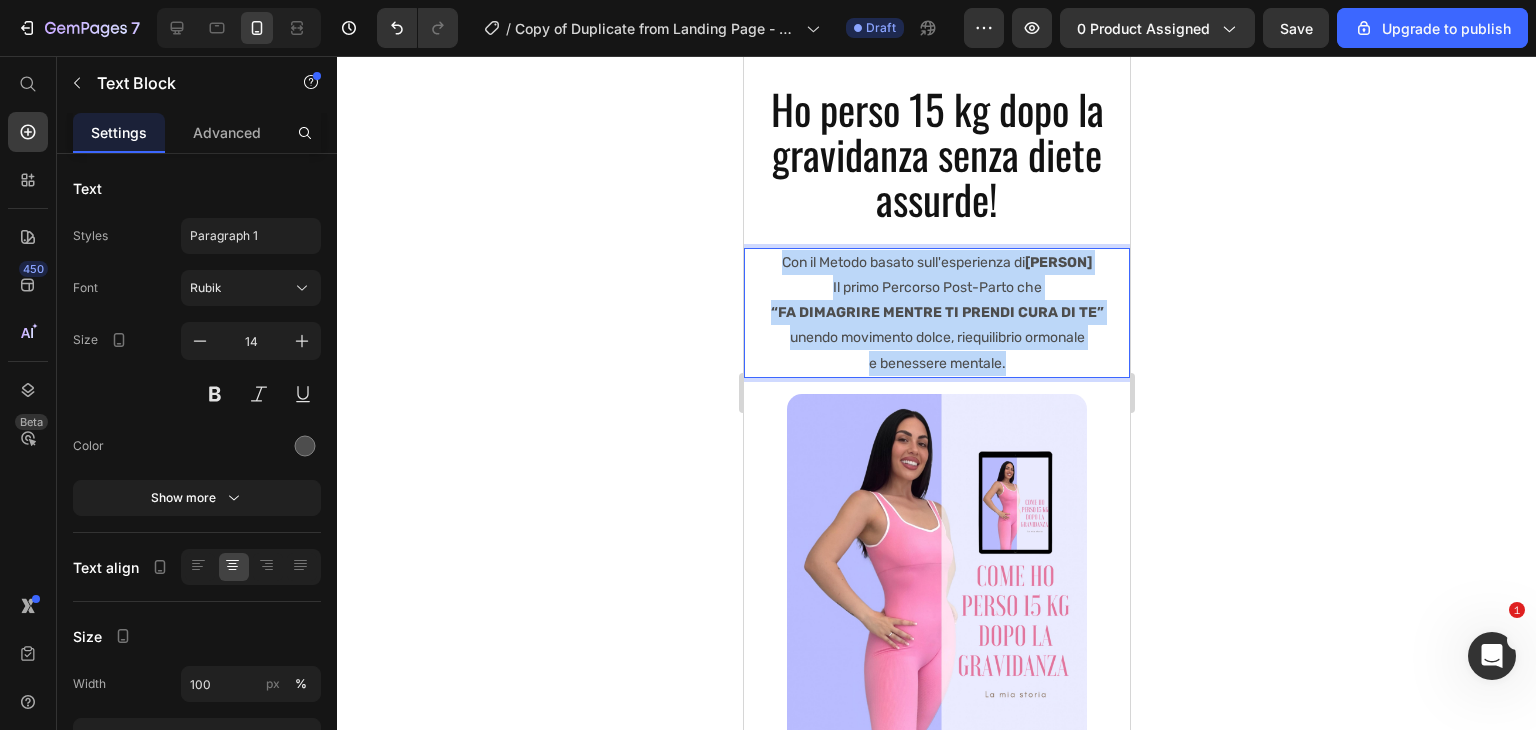 drag, startPoint x: 781, startPoint y: 262, endPoint x: 1009, endPoint y: 386, distance: 259.53806 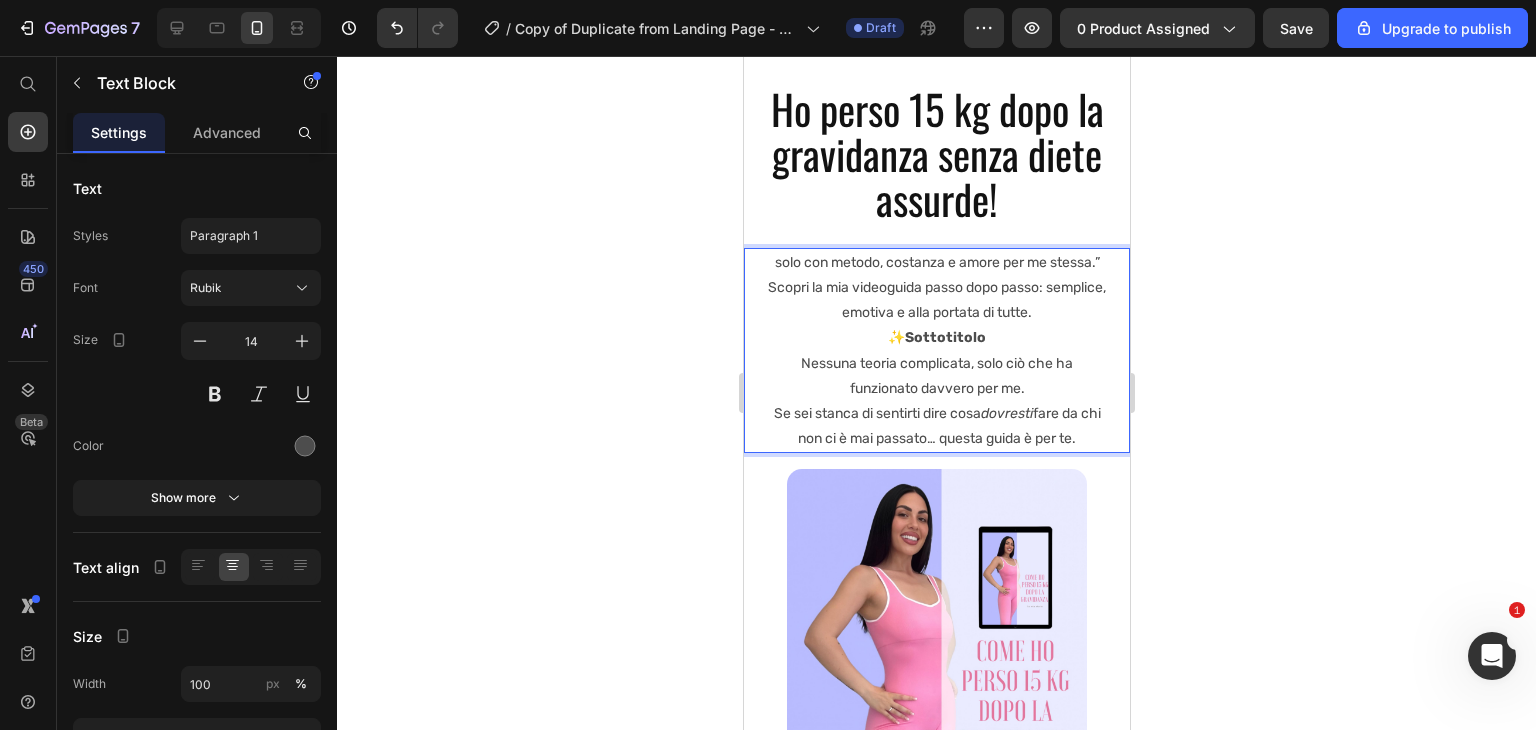 click on "Sottotitolo" at bounding box center (944, 337) 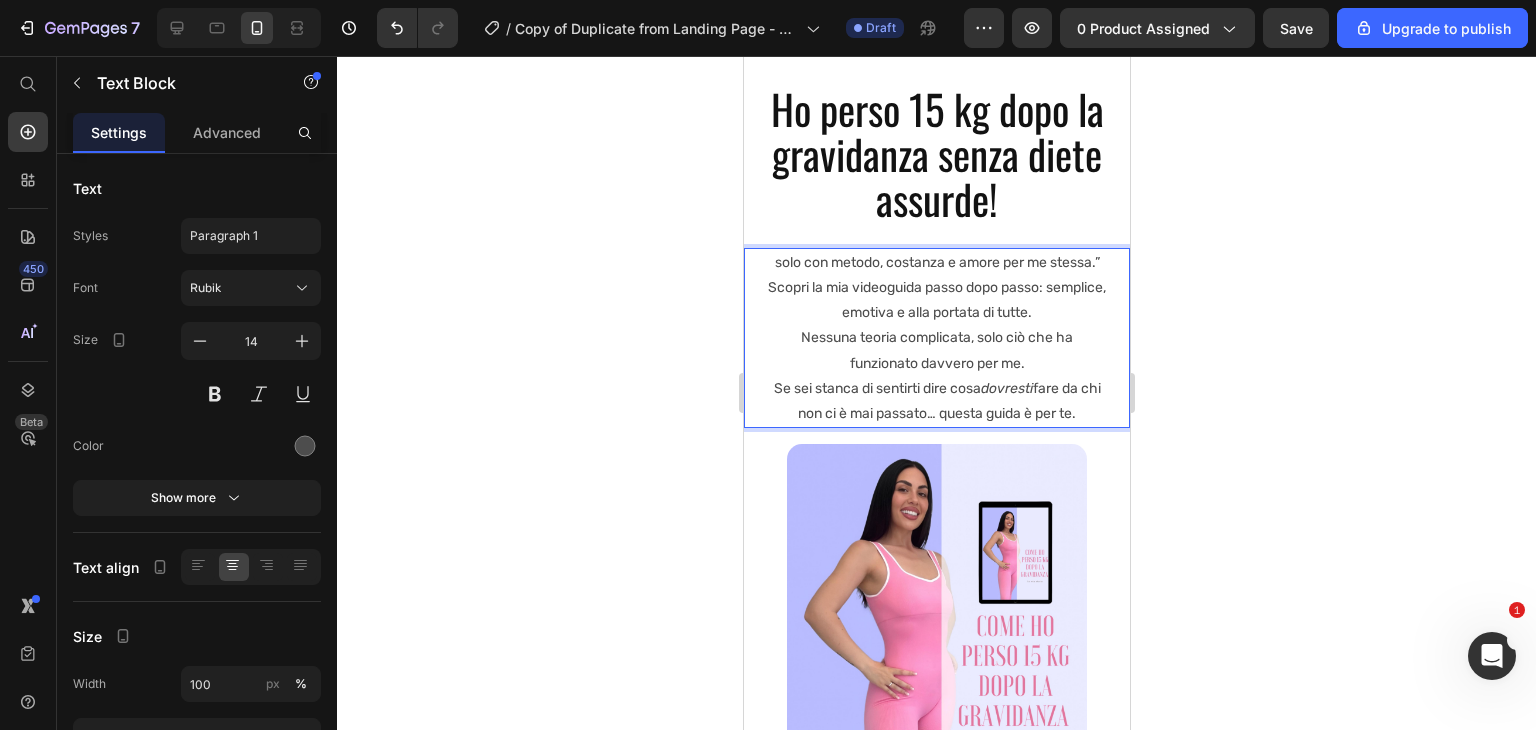 click on "solo con metodo, costanza e amore per me stessa.” Scopri la mia videoguida passo dopo passo: semplice, emotiva e alla portata di tutte." at bounding box center [936, 288] 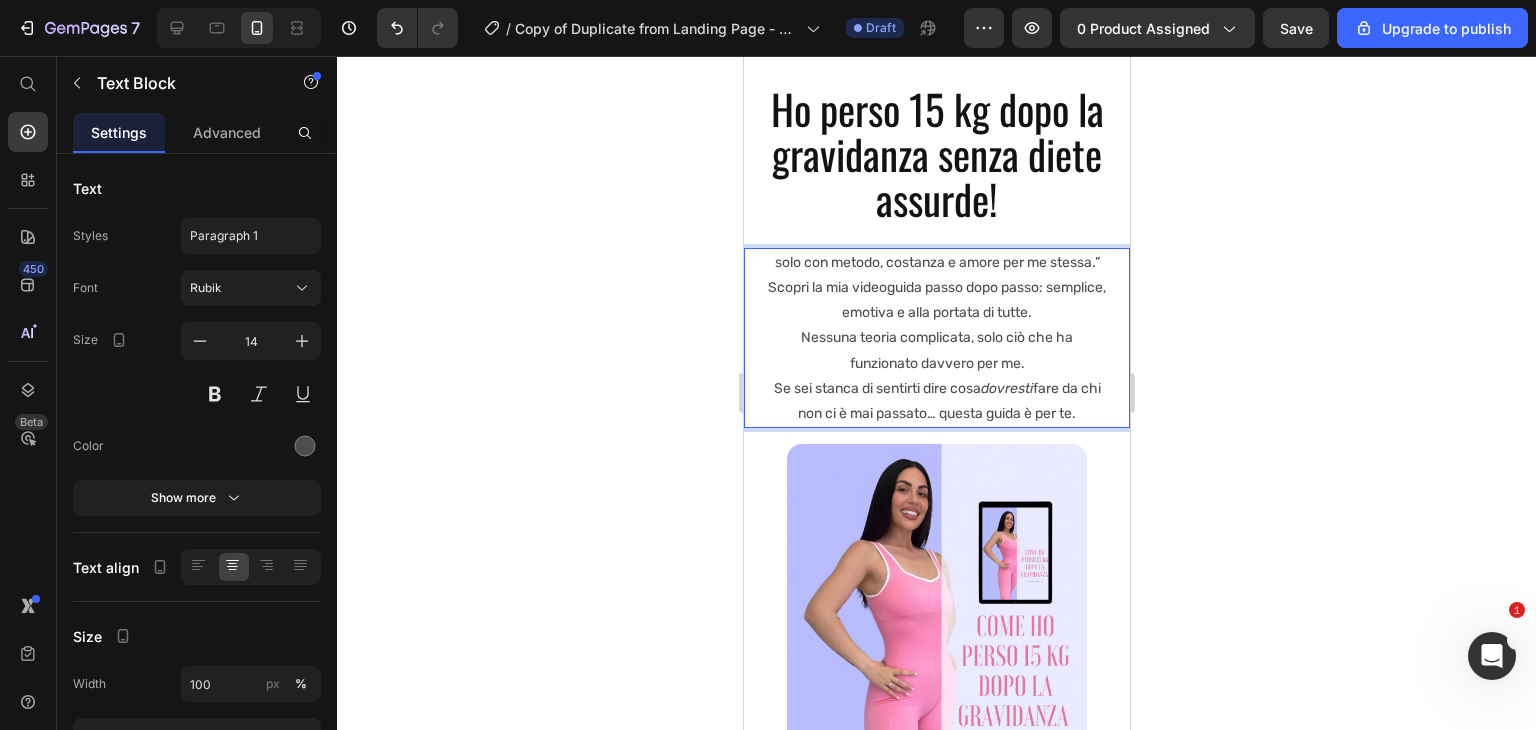 click on "solo con metodo, costanza e amore per me stessa.” Scopri la mia videoguida passo dopo passo: semplice, emotiva e alla portata di tutte." at bounding box center (936, 288) 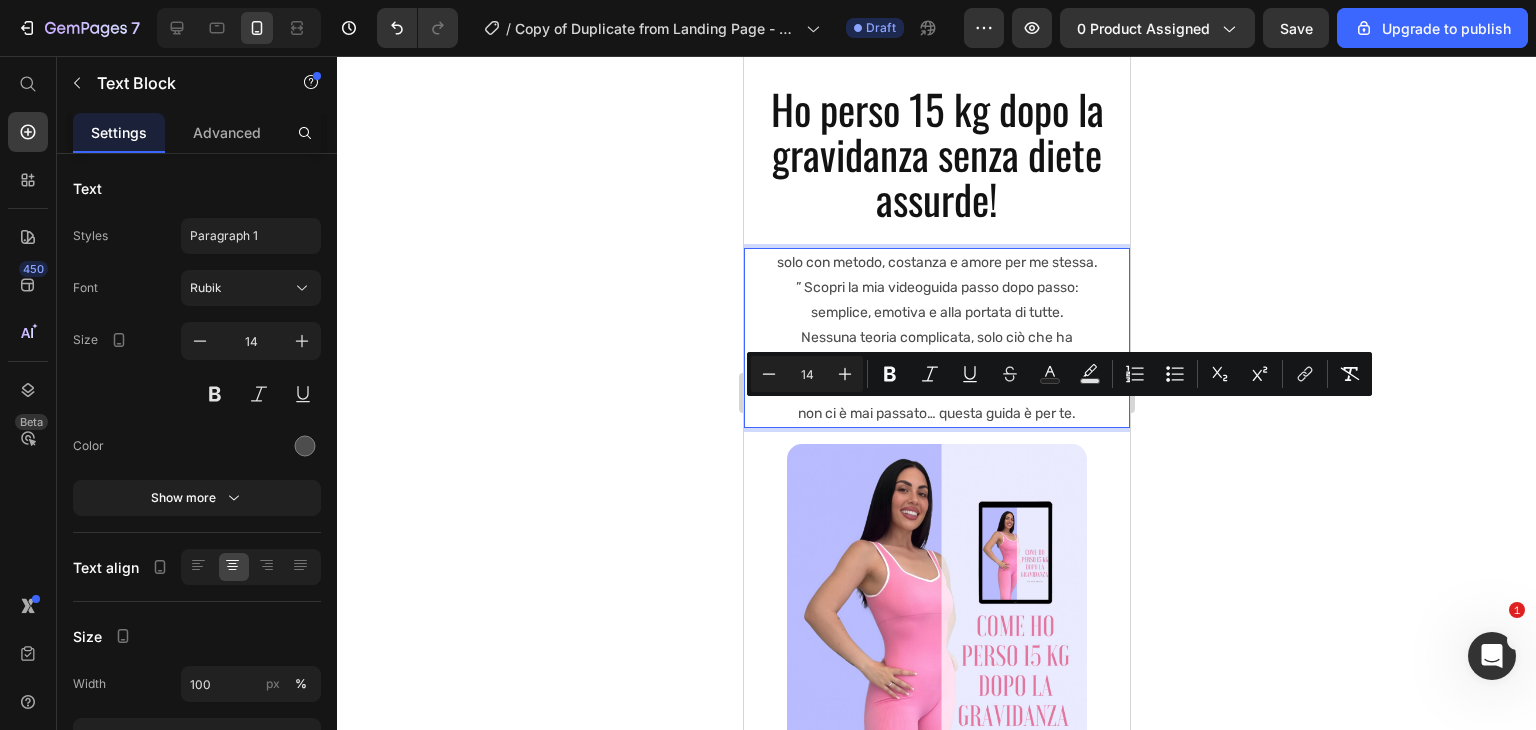 drag, startPoint x: 768, startPoint y: 413, endPoint x: 1151, endPoint y: 457, distance: 385.51913 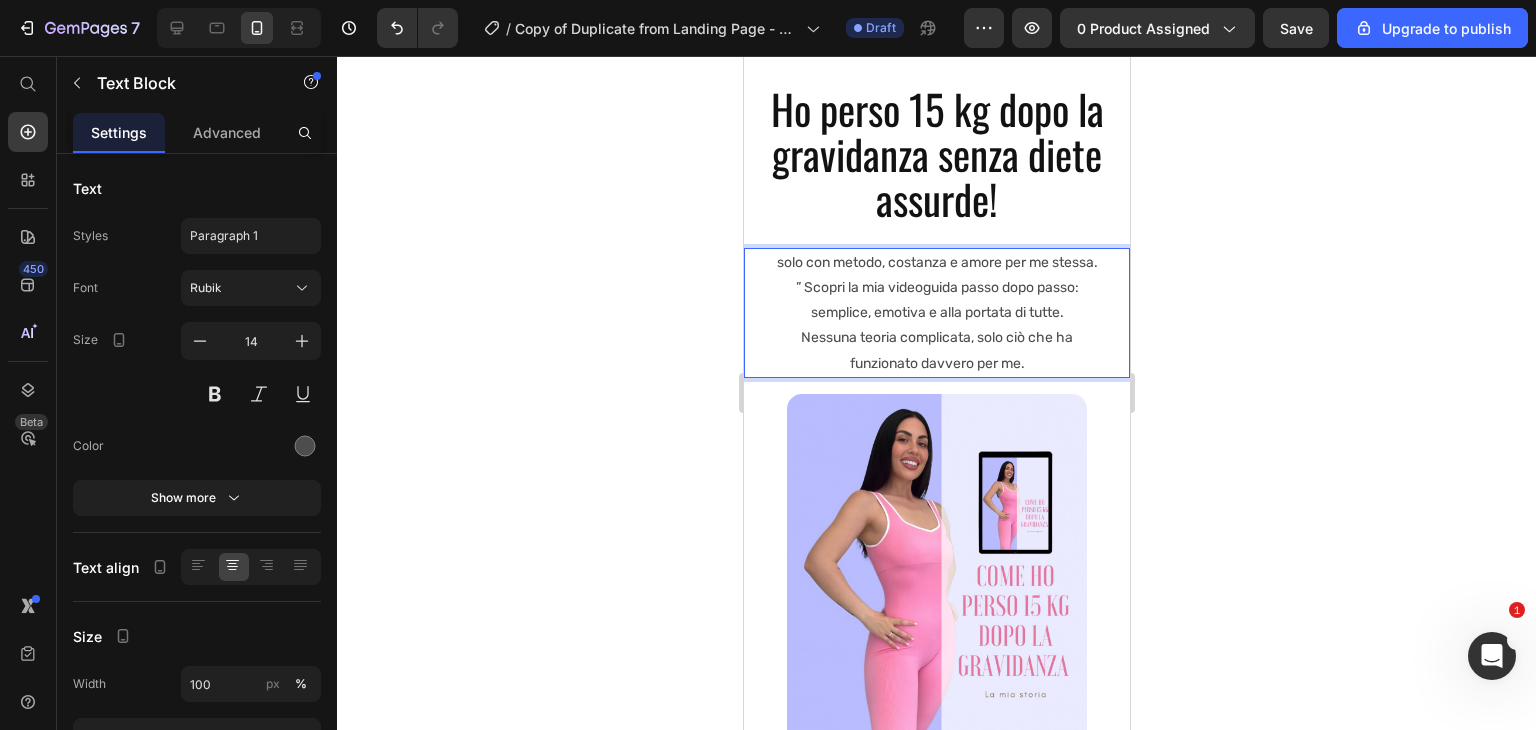 click on "” Scopri la mia videoguida passo dopo passo: semplice, emotiva e alla portata di tutte." at bounding box center (936, 300) 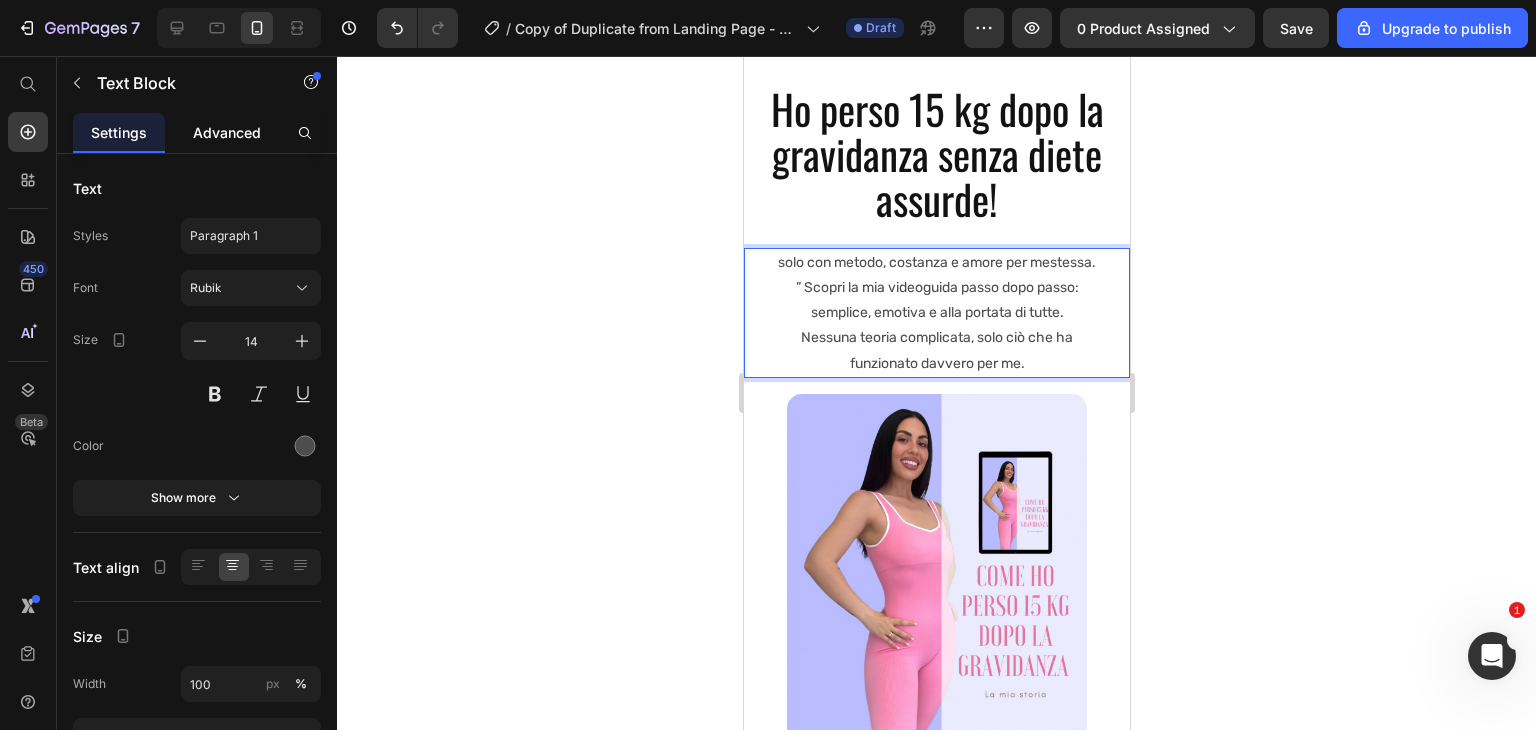click on "Advanced" at bounding box center [227, 132] 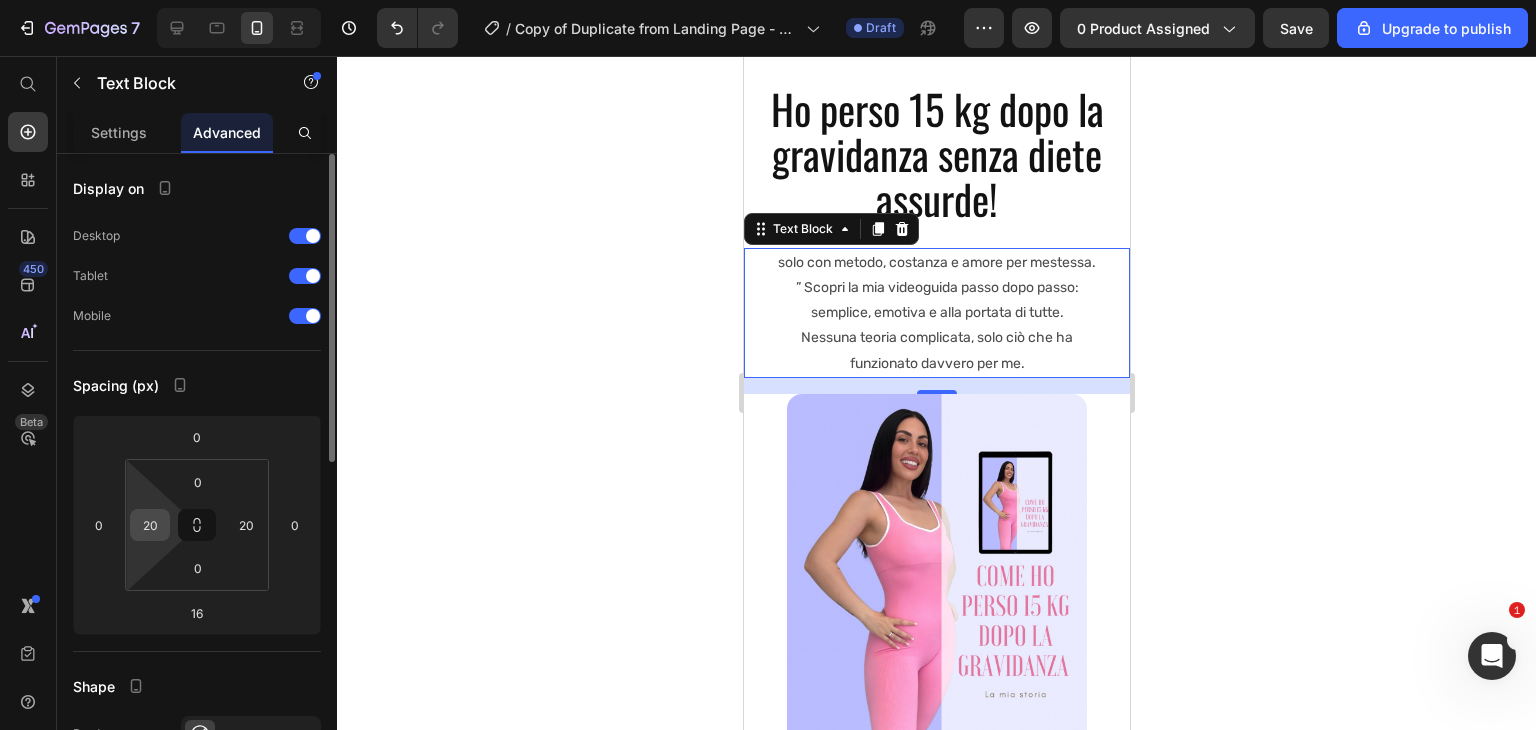 click on "20" at bounding box center [150, 525] 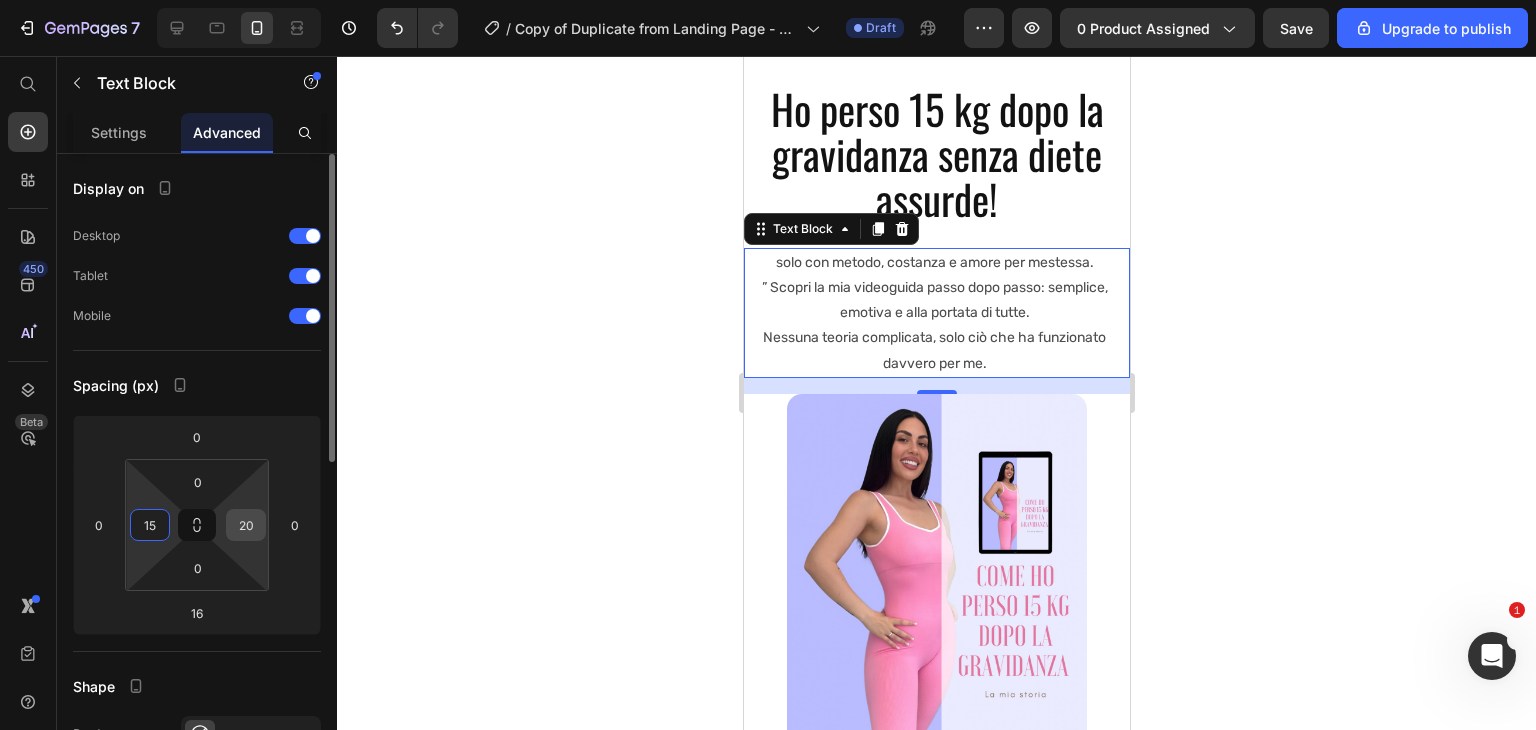 type on "15" 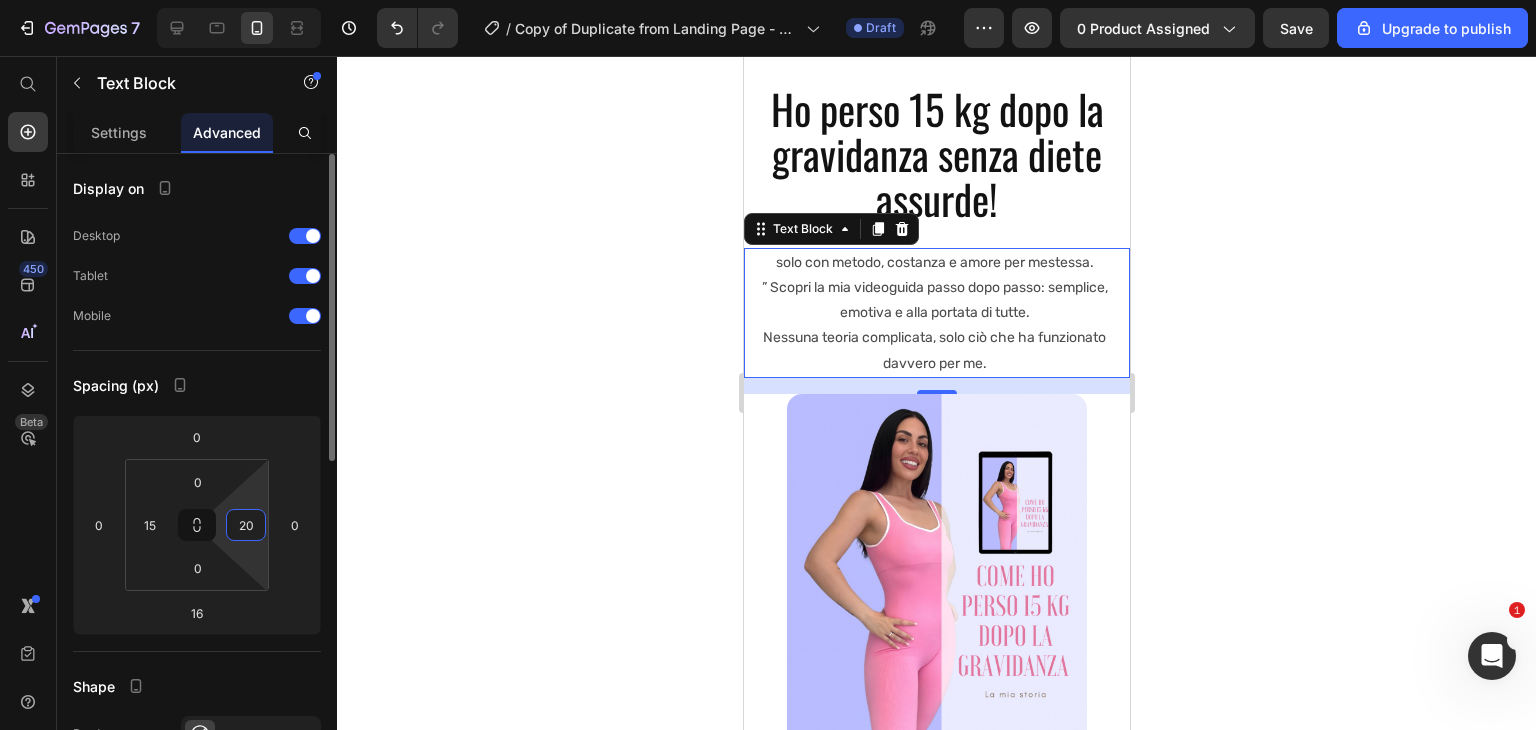 click on "20" at bounding box center (246, 525) 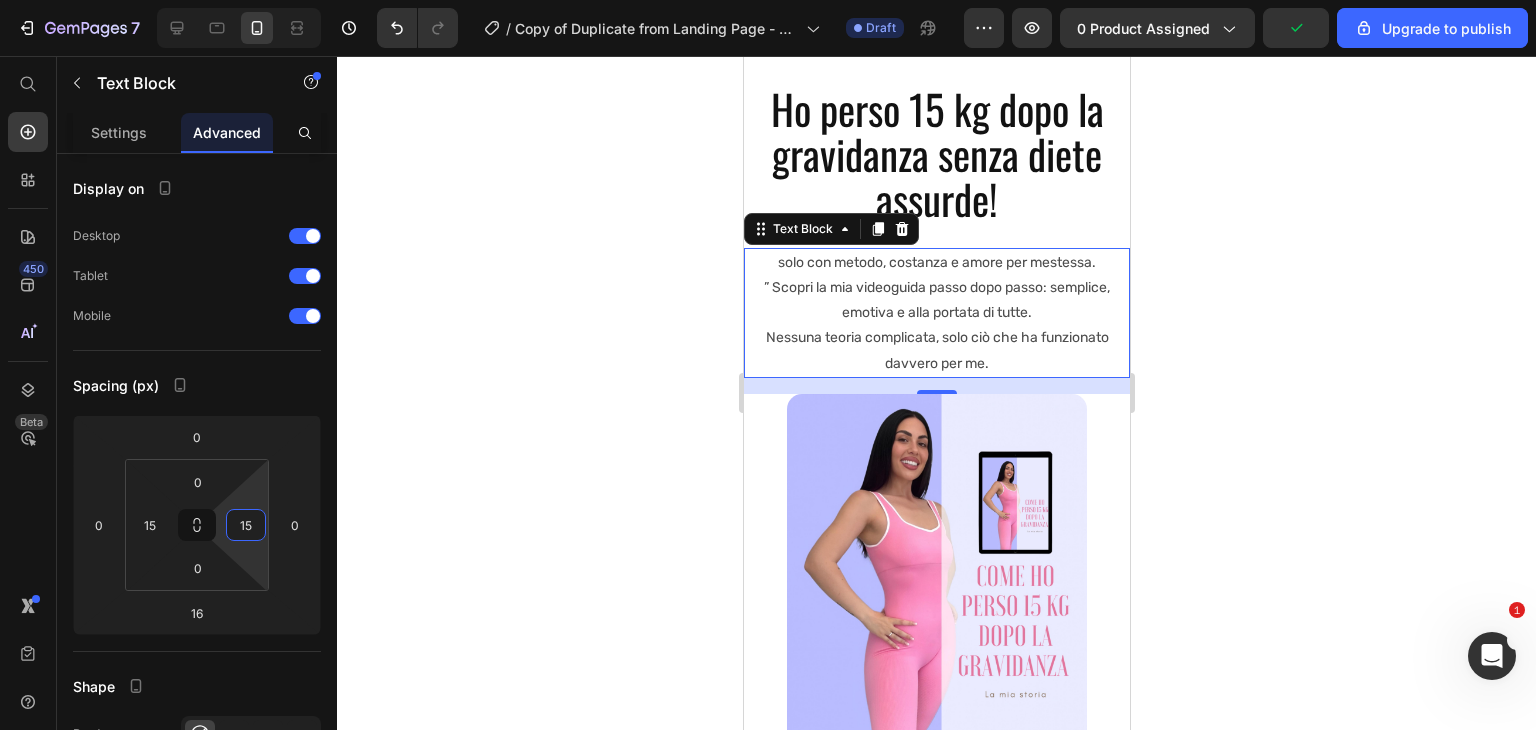 type on "15" 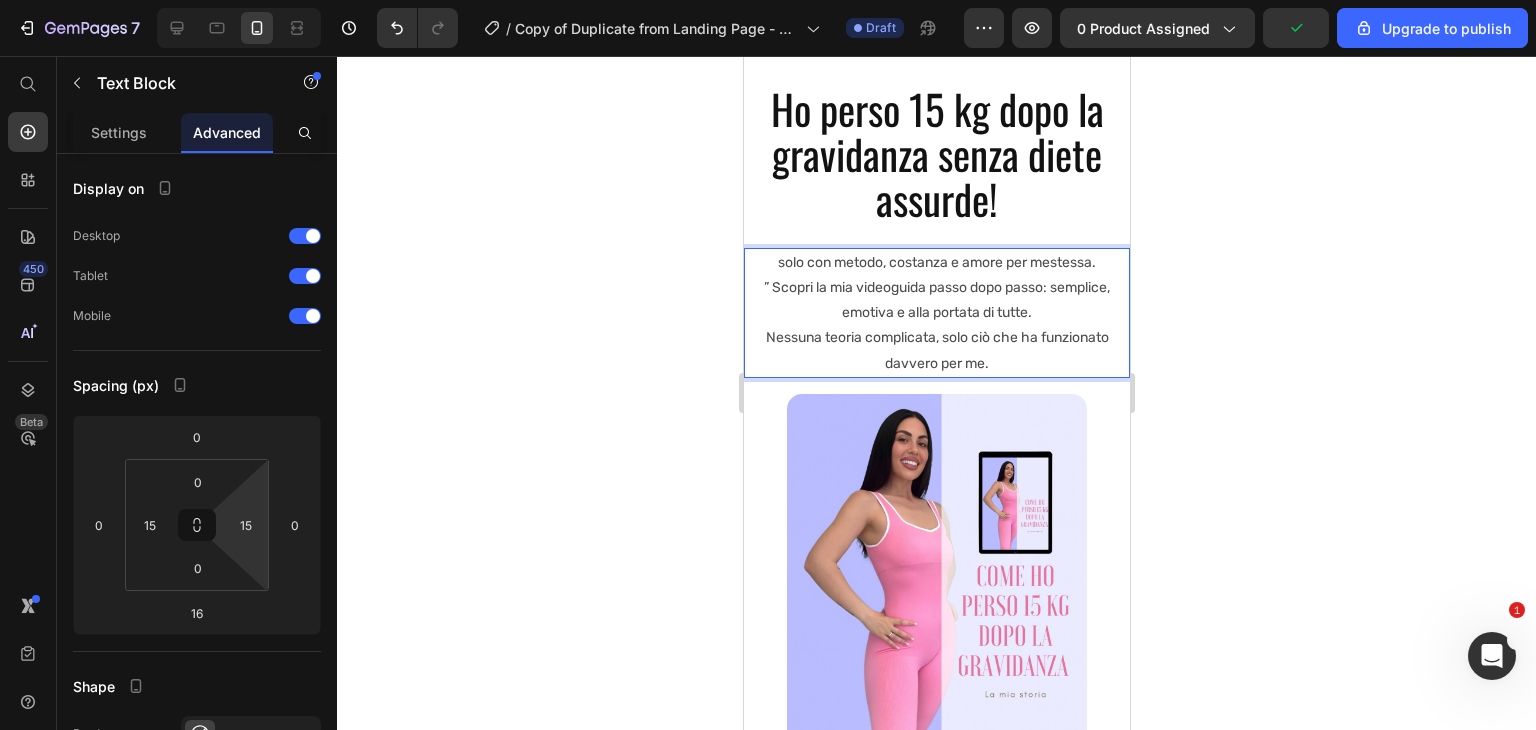 click on "solo con metodo, costanza e amore per mestessa." at bounding box center [936, 262] 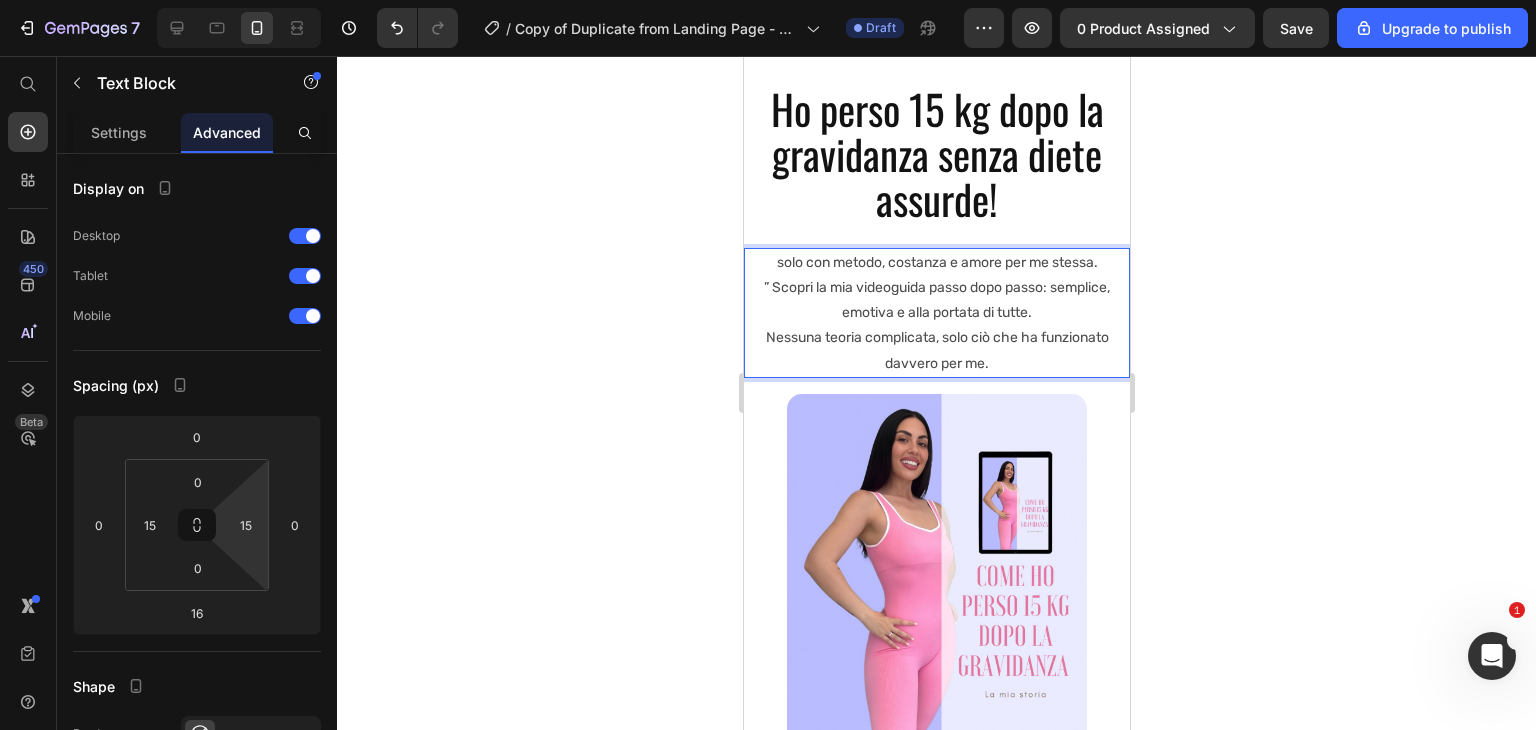 click on "solo con metodo, costanza e amore per me stessa." at bounding box center [936, 262] 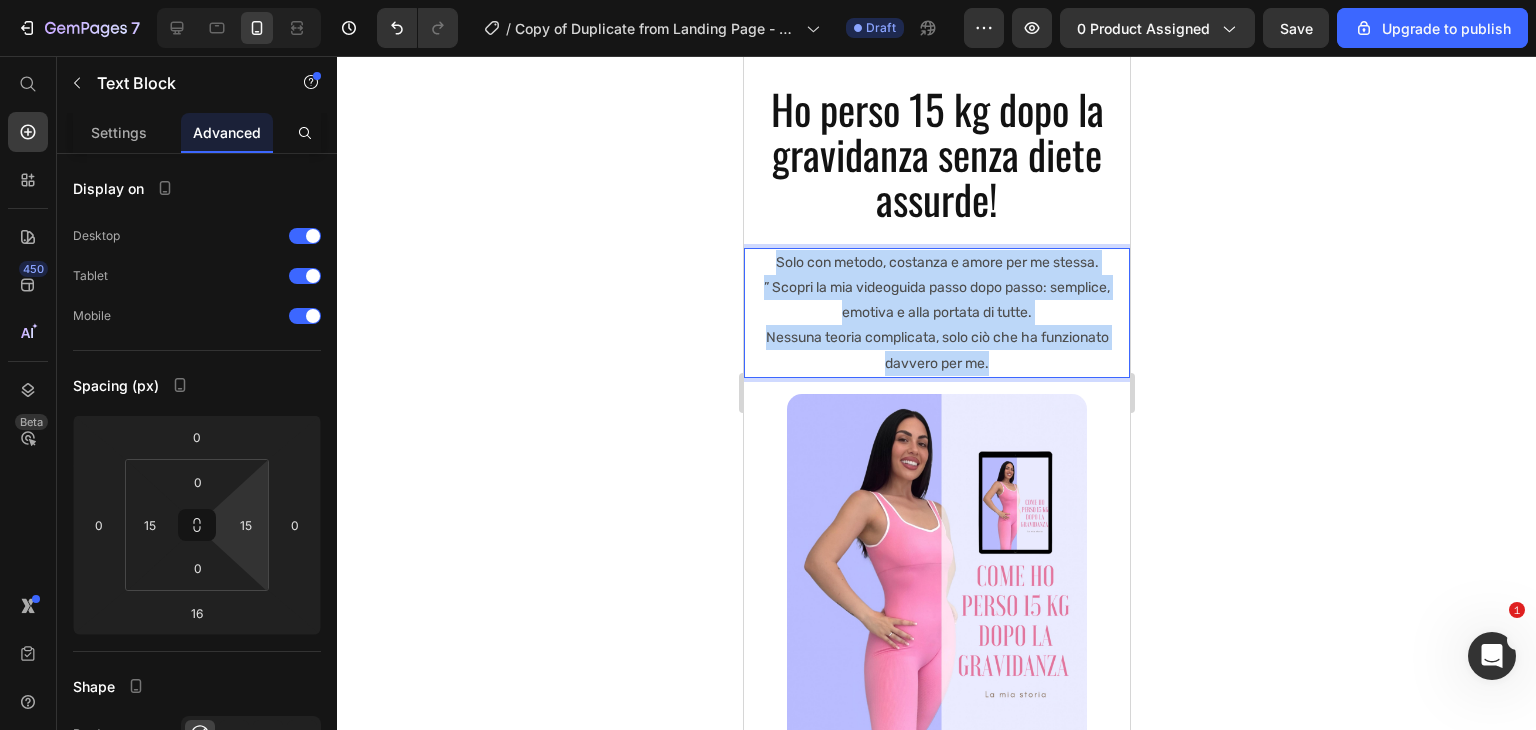 drag, startPoint x: 765, startPoint y: 262, endPoint x: 1059, endPoint y: 377, distance: 315.6913 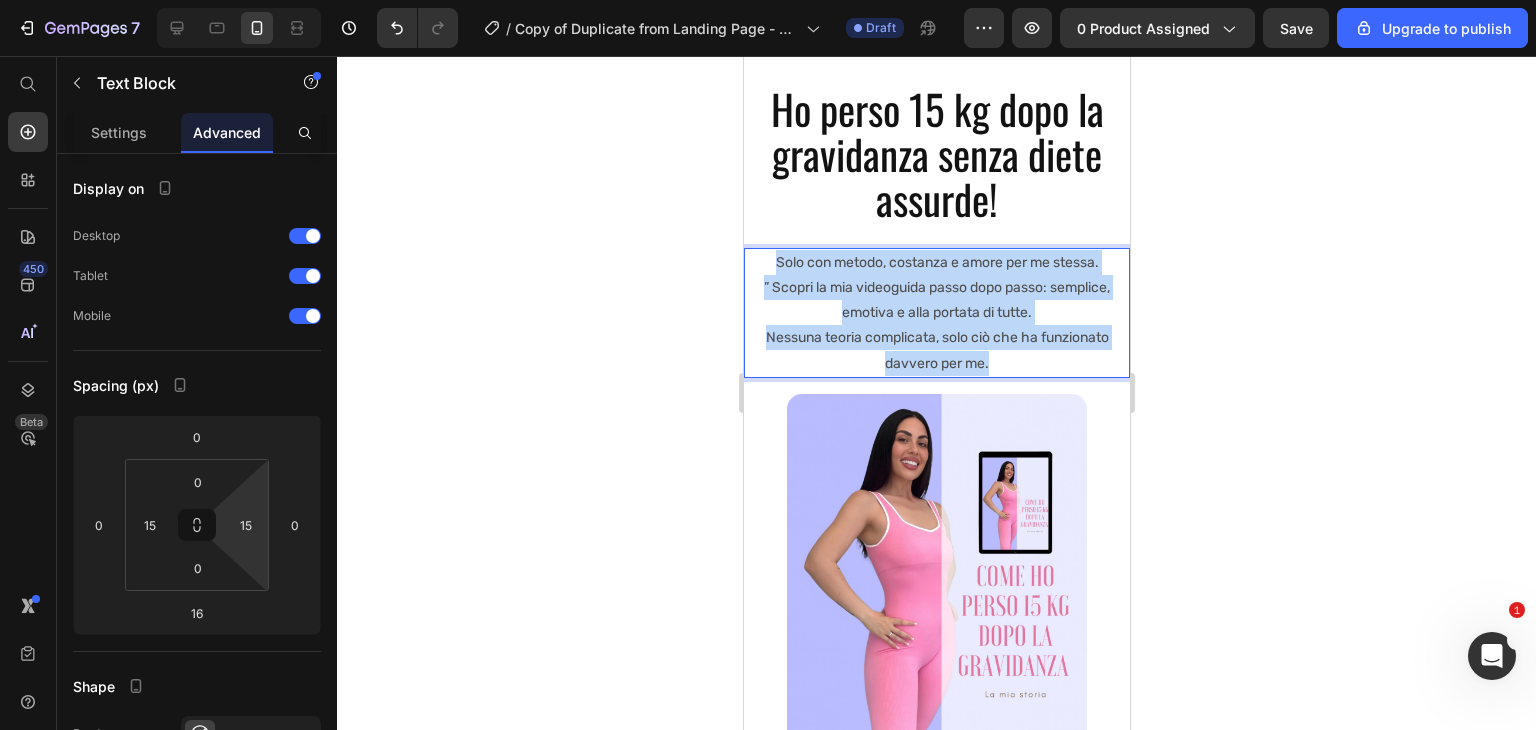 click on "Ho perso 15 kg dopo la gravidanza senza diete assurde! Heading Solo con metodo, costanza e amore per me stessa. ” Scopri la mia videoguida passo dopo passo: semplice, emotiva e alla portata di tutte. Nessuna teoria complicata, solo ciò che ha funzionato davvero per me. Text Block   16 Image acquista ora la guida completa Add to Cart" at bounding box center (936, 451) 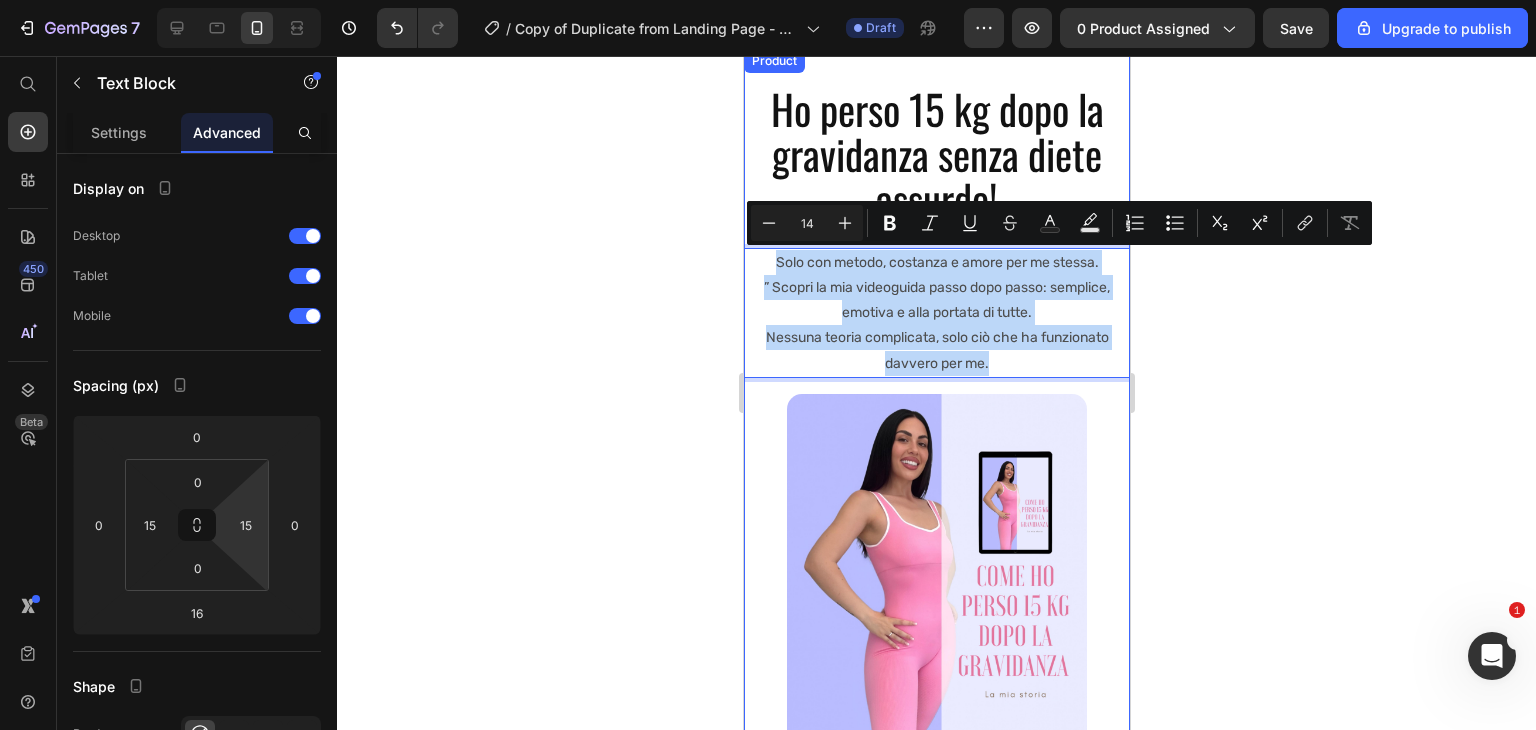 copy on "Solo con metodo, costanza e amore per me stessa. ” Scopri la mia videoguida passo dopo passo: semplice, emotiva e alla portata di tutte. Nessuna teoria complicata, solo ciò che ha funzionato davvero per me." 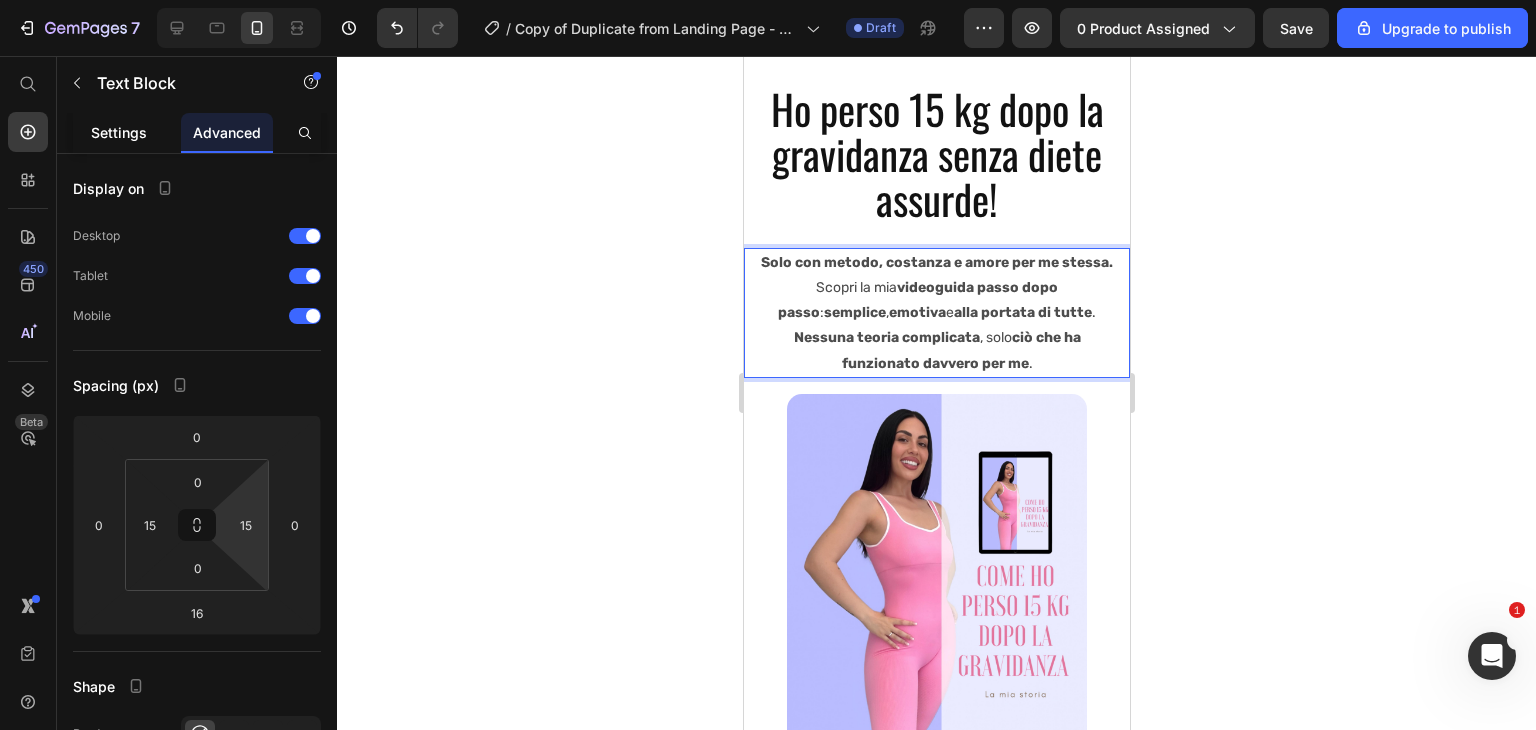 click on "Settings" at bounding box center (119, 132) 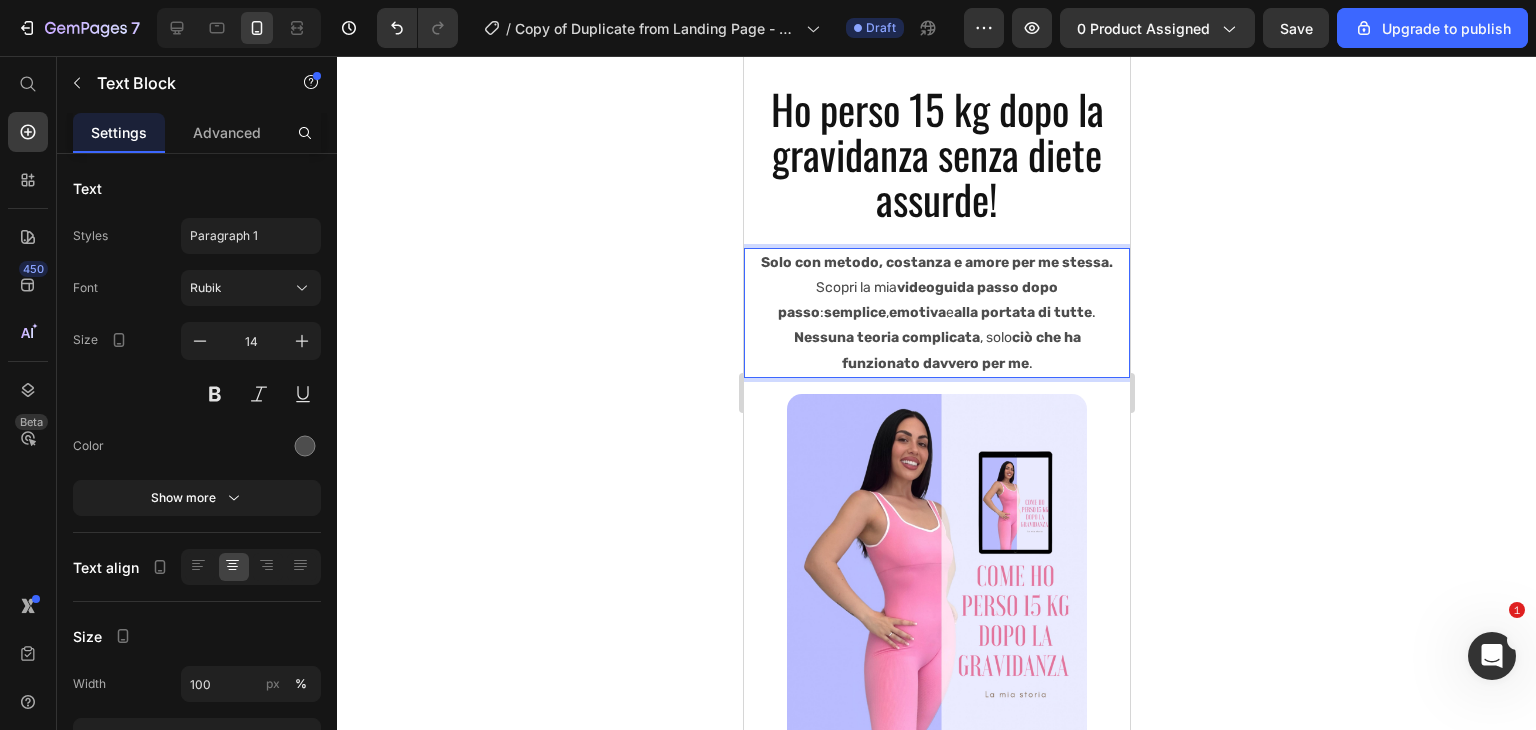 click on "Solo con metodo, costanza e amore per me stessa." at bounding box center (936, 262) 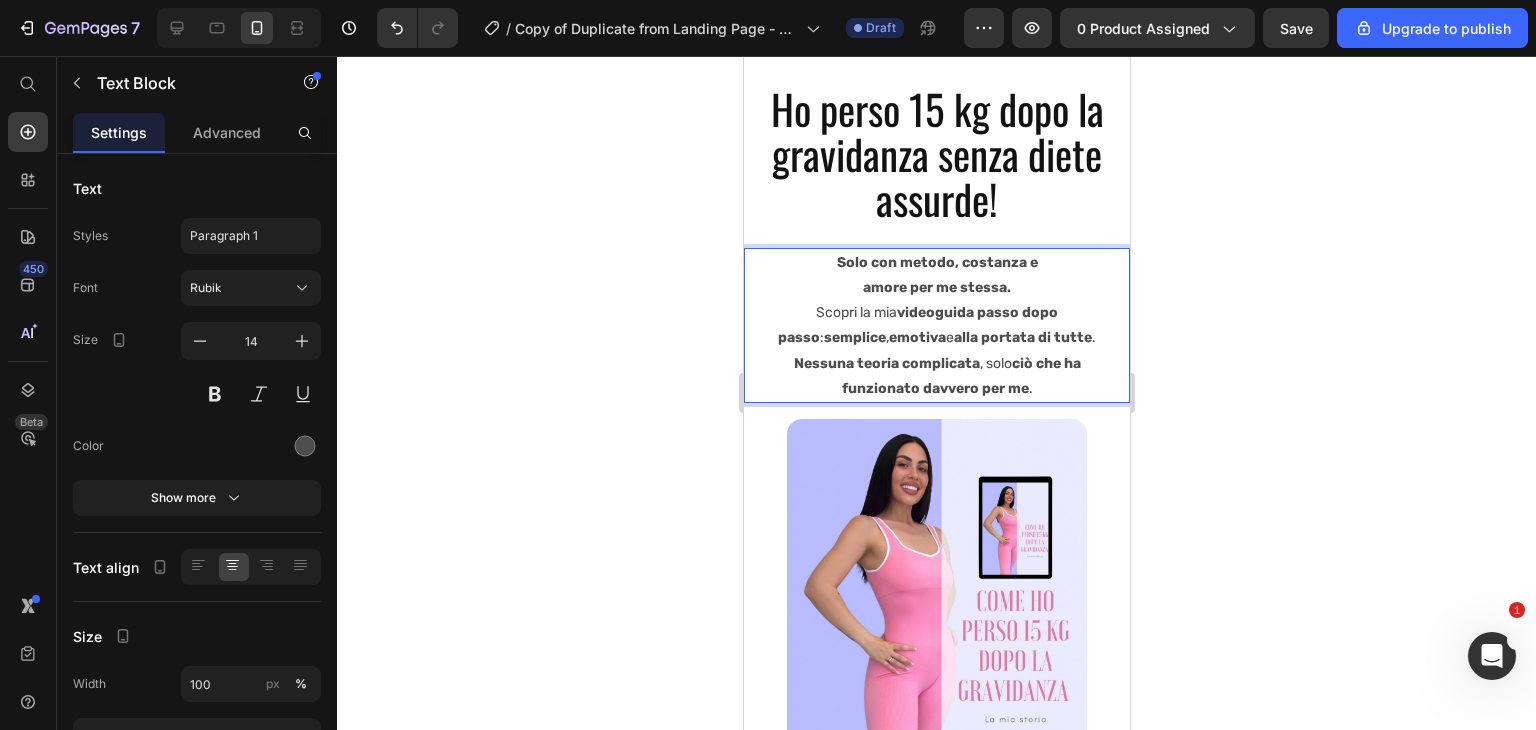 click on "Solo con metodo, costanza e" at bounding box center [936, 262] 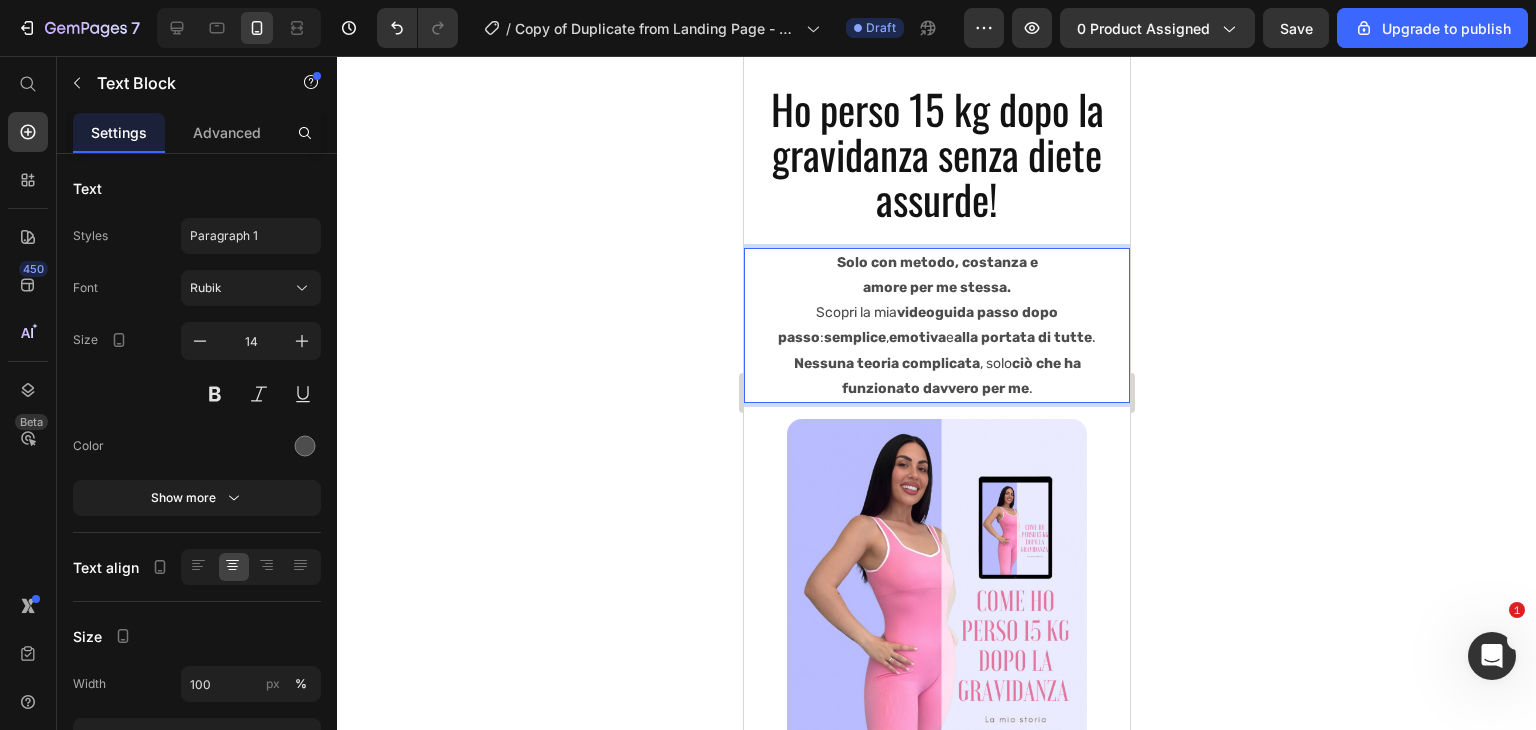 click on "amore per me stessa. Scopri la mia  videoguida passo dopo passo :  semplice ,  emotiva  e  alla portata di tutte . Nessuna teoria complicata , solo  ciò che ha funzionato davvero per me ." at bounding box center [936, 338] 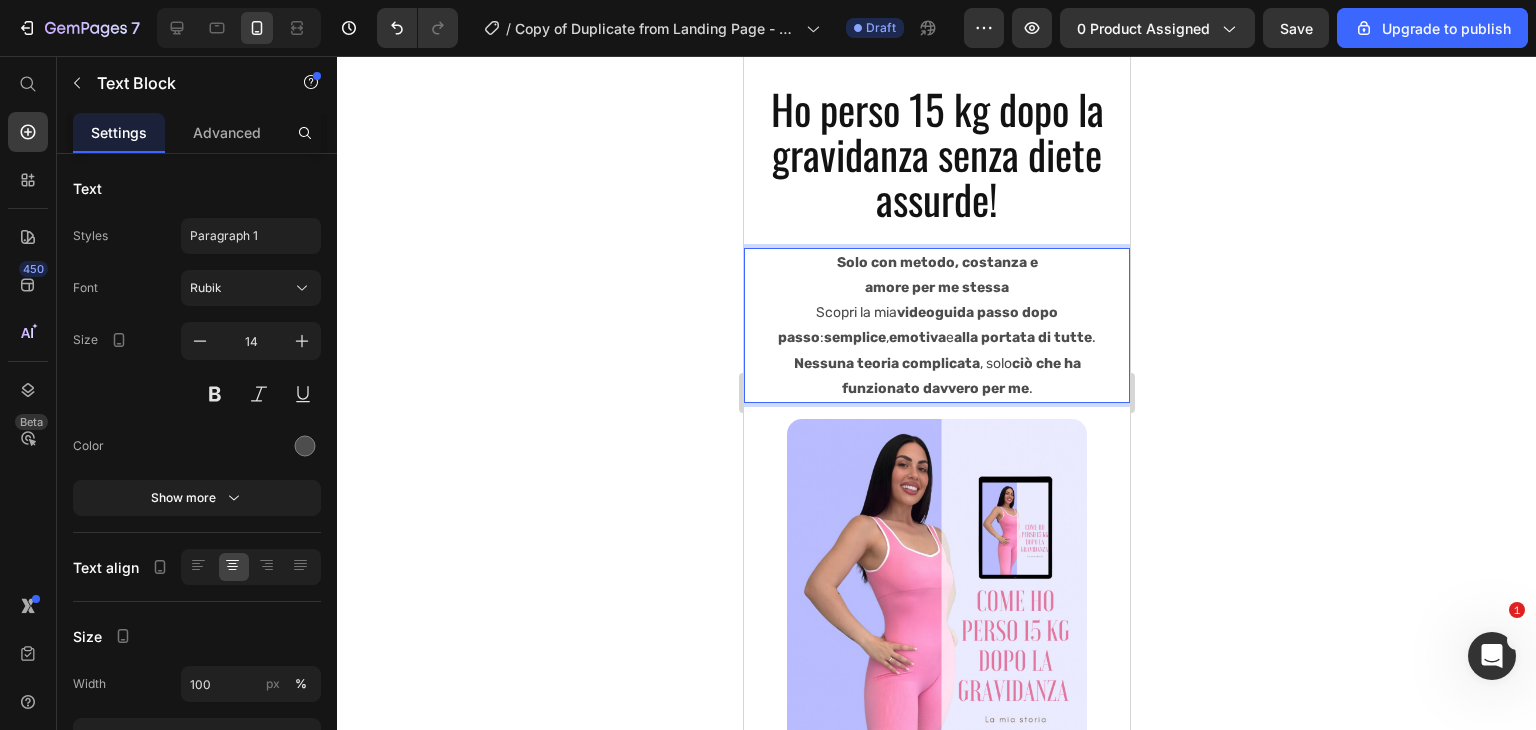 click on "amore per me stessa Scopri la mia  videoguida passo dopo passo :  semplice ,  emotiva  e  alla portata di tutte . Nessuna teoria complicata , solo  ciò che ha funzionato davvero per me ." at bounding box center (936, 338) 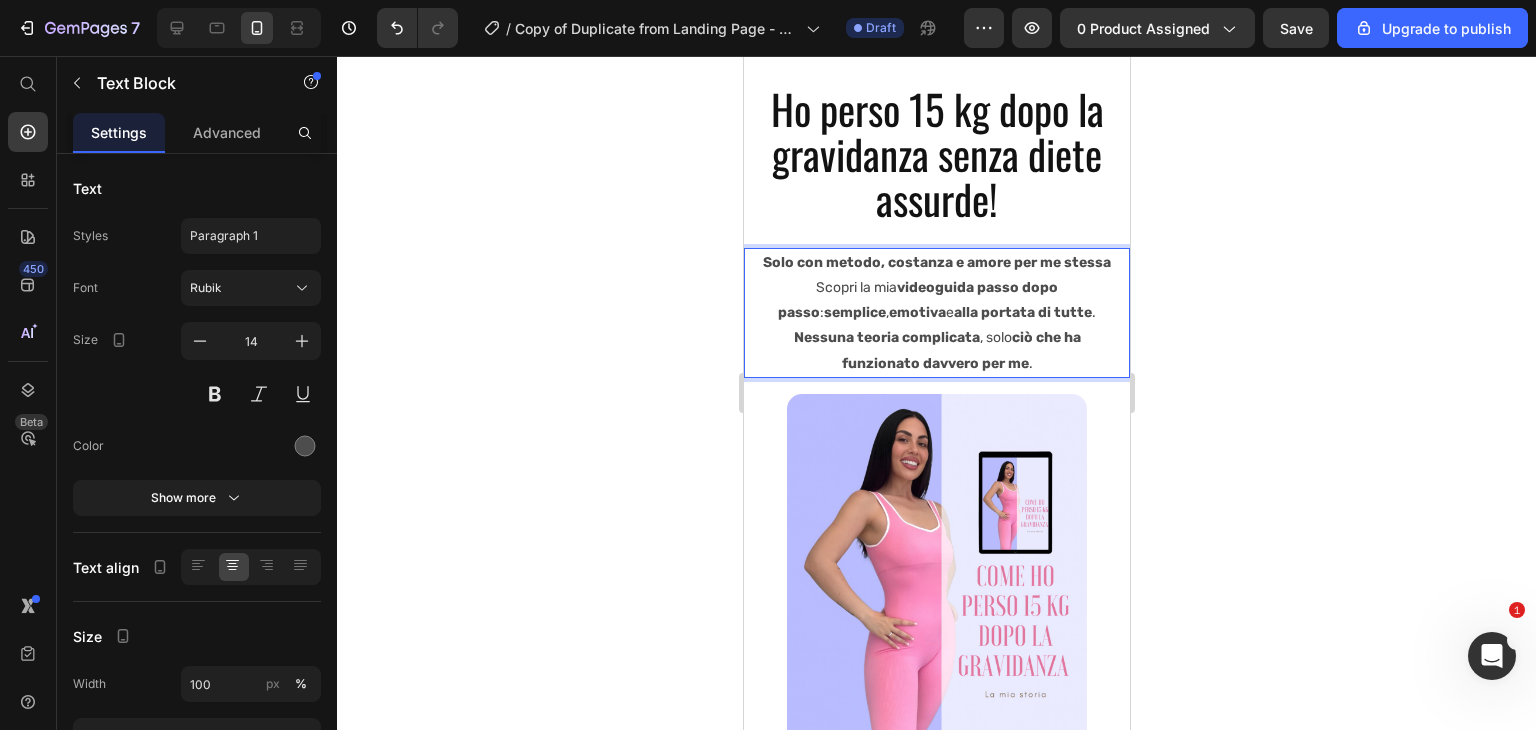click on "Solo con metodo, costanza e amore per me stessa Scopri la mia  videoguida passo dopo passo :  semplice ,  emotiva  e  alla portata di tutte . Nessuna teoria complicata , solo  ciò che ha funzionato davvero per me ." at bounding box center (936, 313) 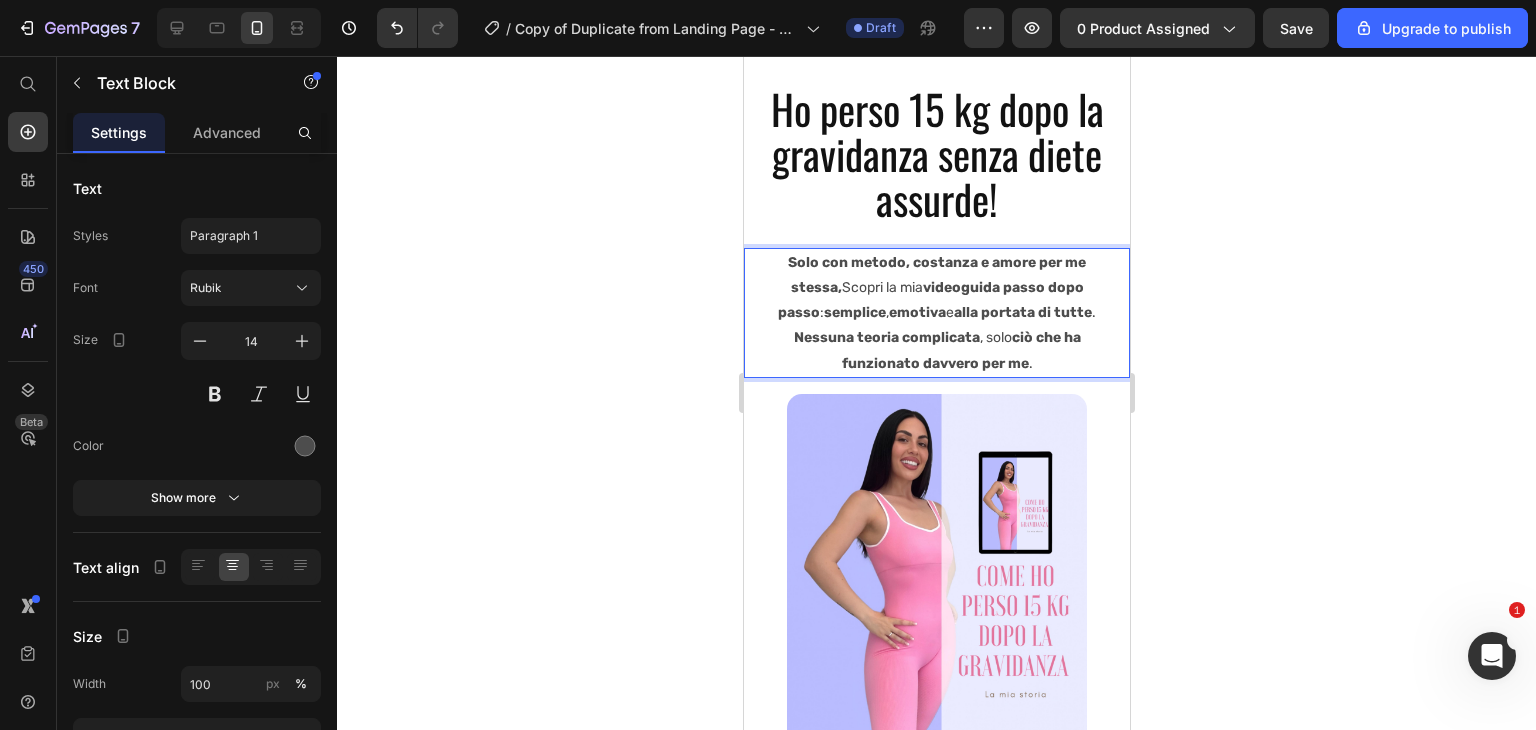 click on "Solo con metodo, costanza e amore per me stessa,  Scopri la mia  videoguida passo dopo passo :  semplice ,  emotiva  e  alla portata di tutte . Nessuna teoria complicata , solo  ciò che ha funzionato davvero per me . Text Block   16" at bounding box center (936, 313) 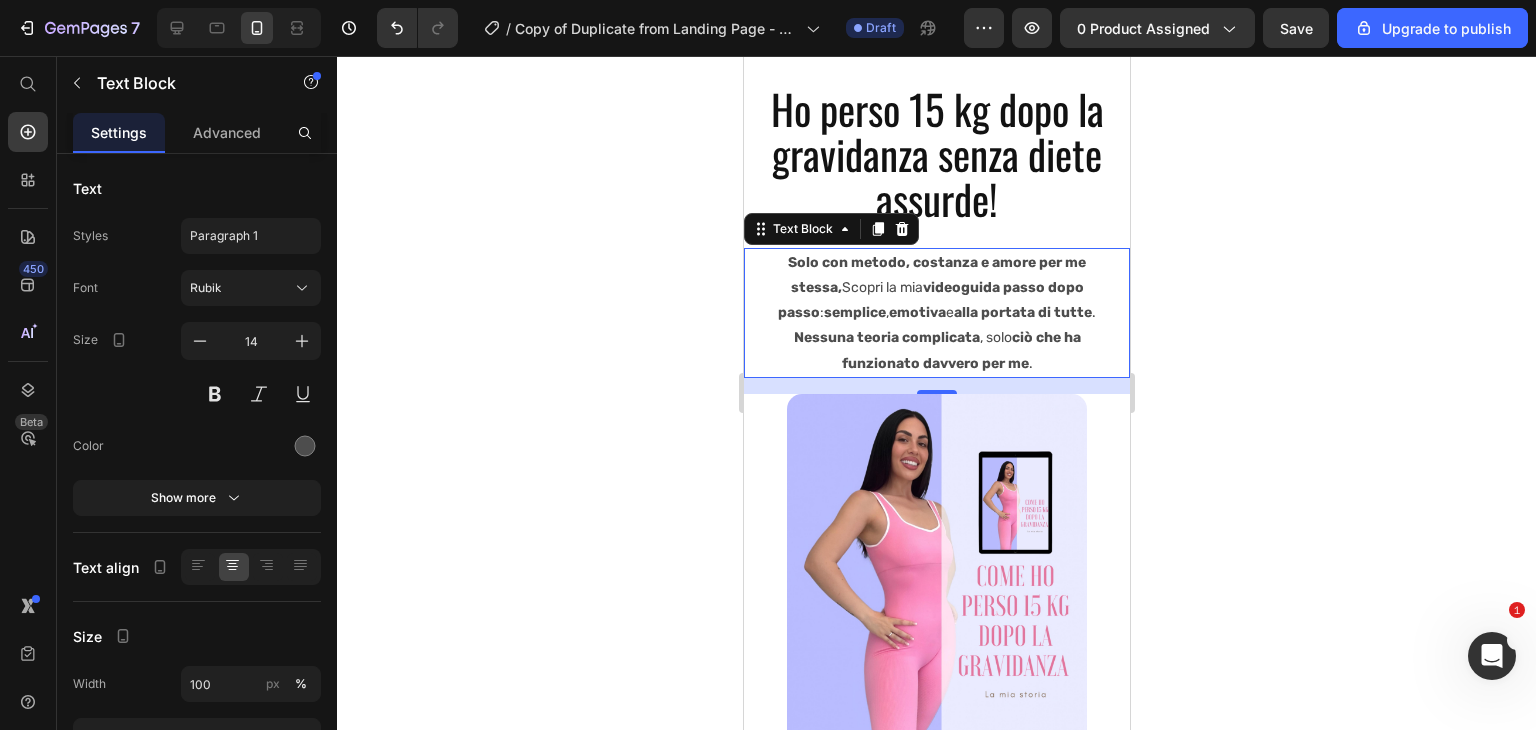 click on "Solo con metodo, costanza e amore per me stessa,  Scopri la mia  videoguida passo dopo passo :  semplice ,  emotiva  e  alla portata di tutte . Nessuna teoria complicata , solo  ciò che ha funzionato davvero per me ." at bounding box center (936, 313) 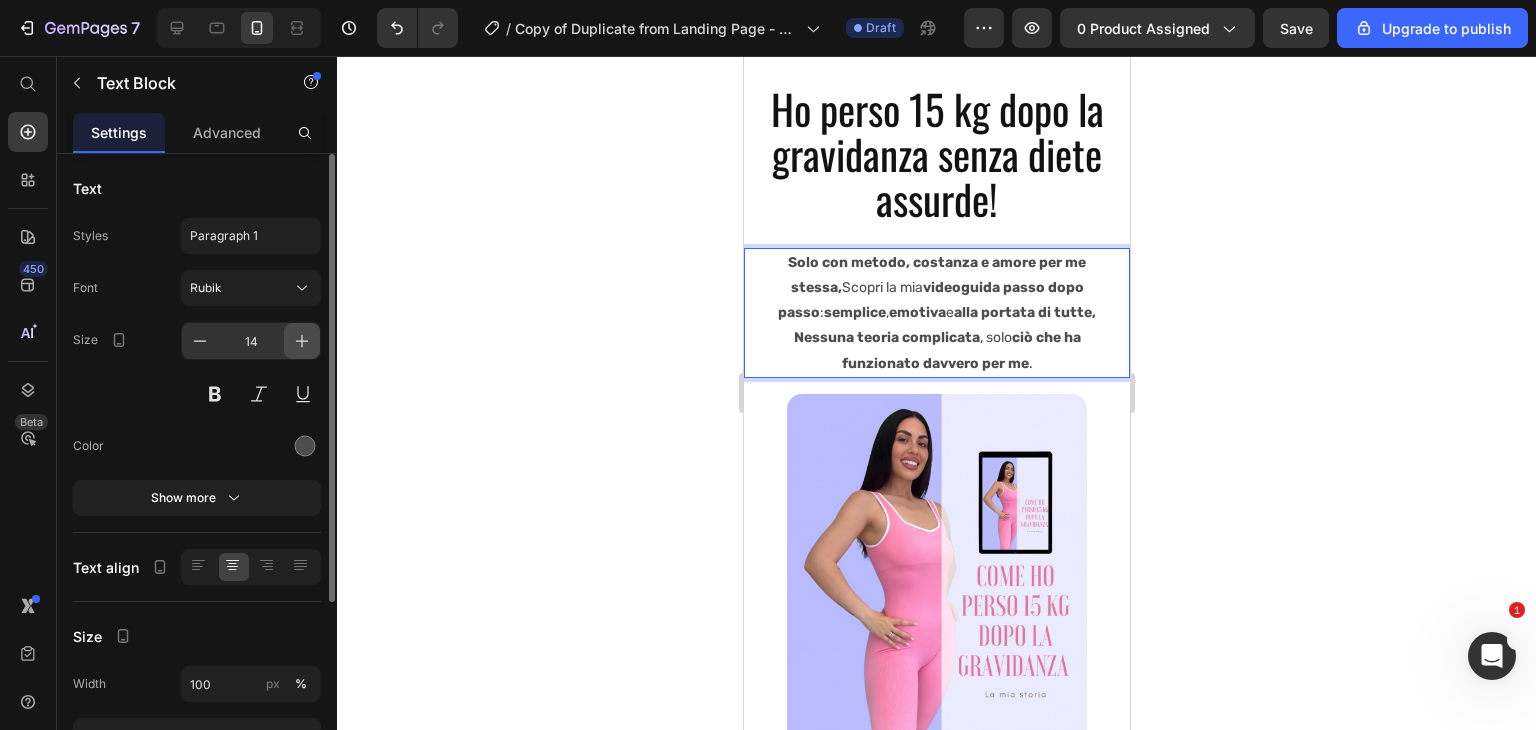 click 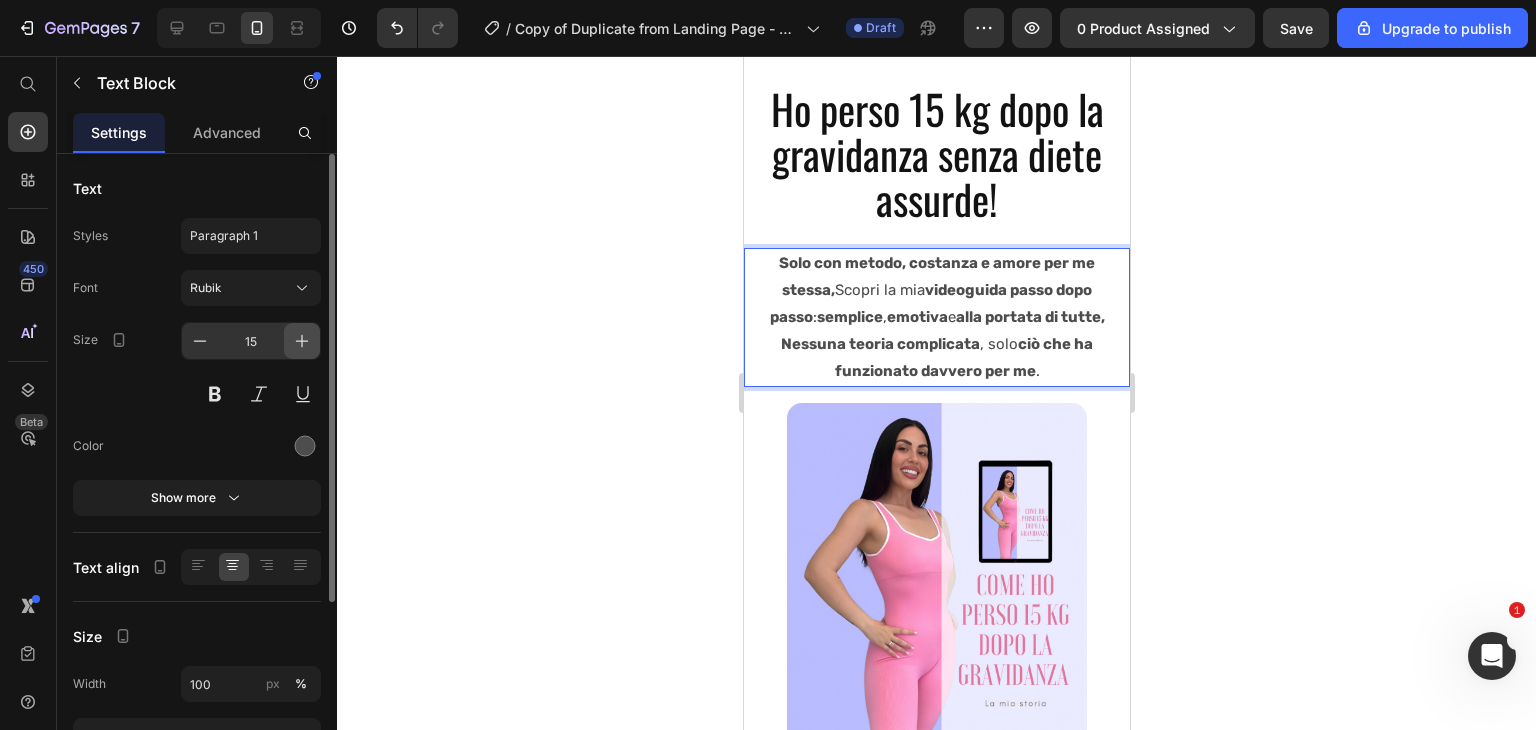 click 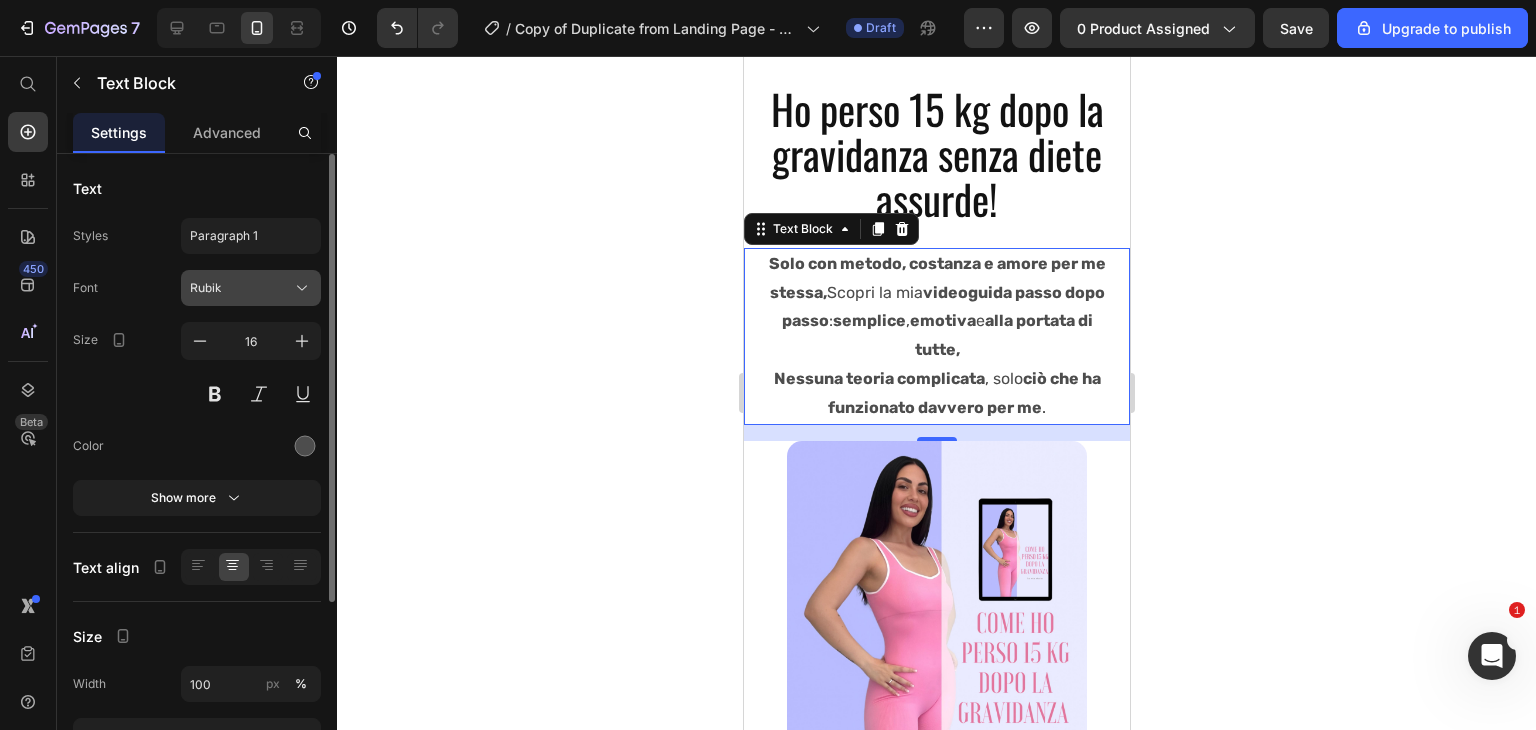 click on "Rubik" at bounding box center [251, 288] 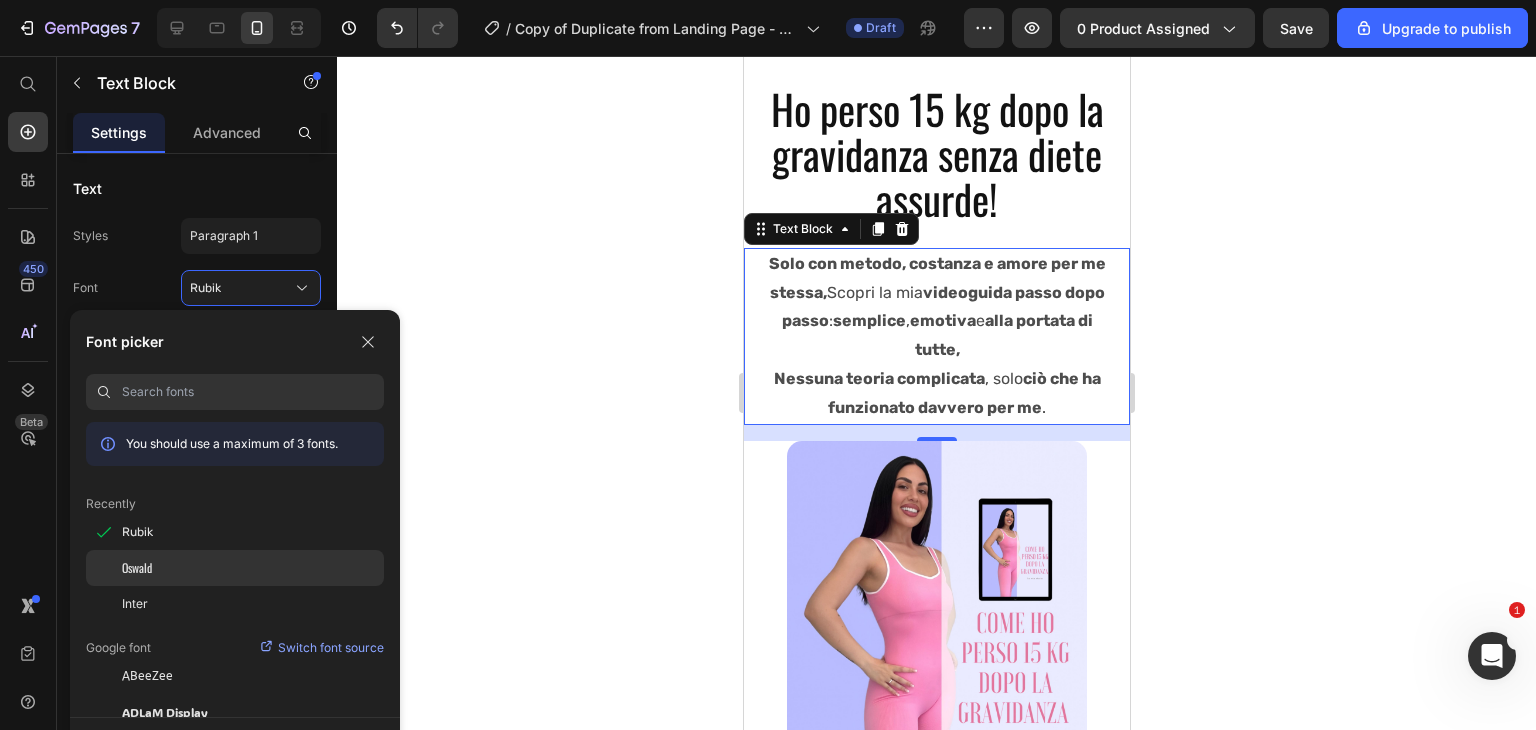 click on "Oswald" 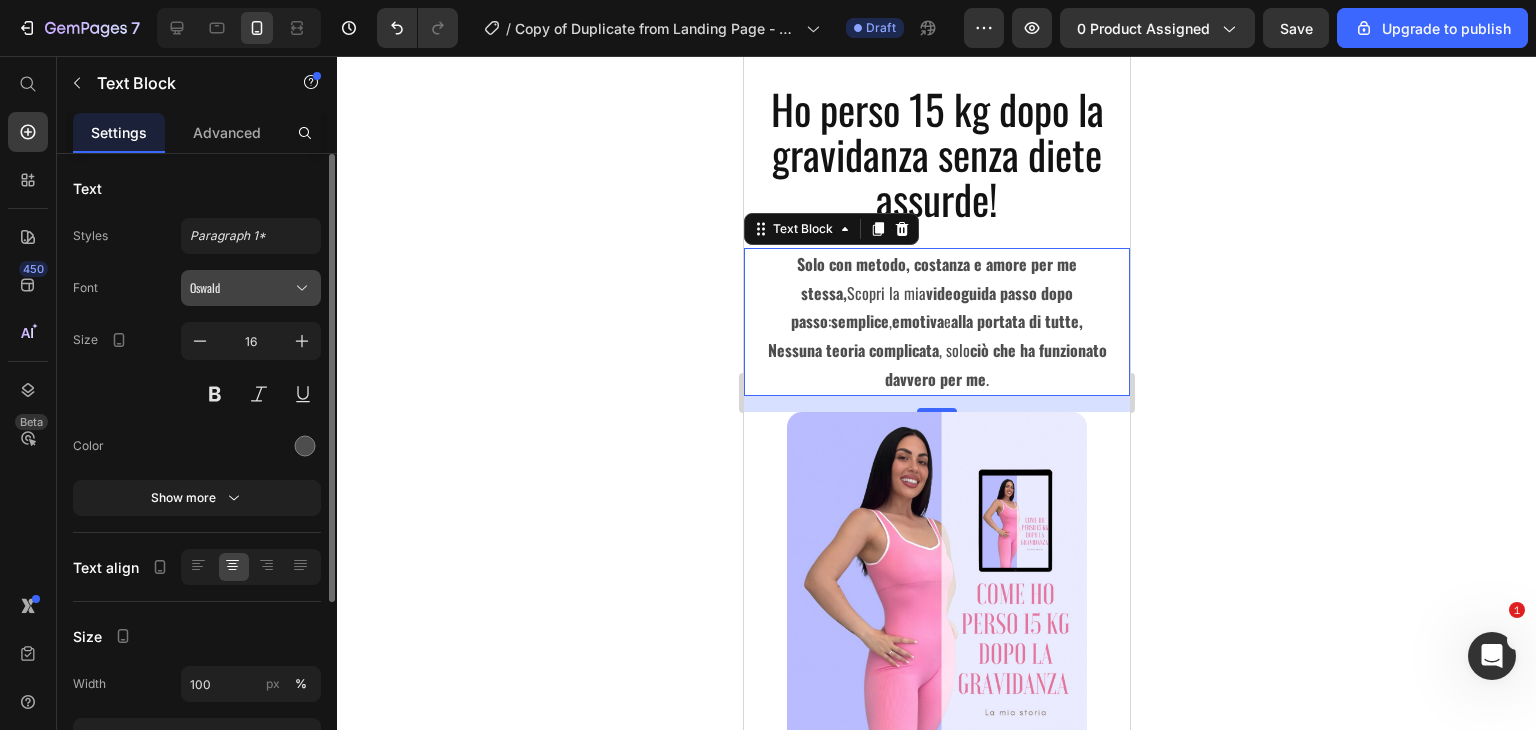 click on "Oswald" at bounding box center (241, 288) 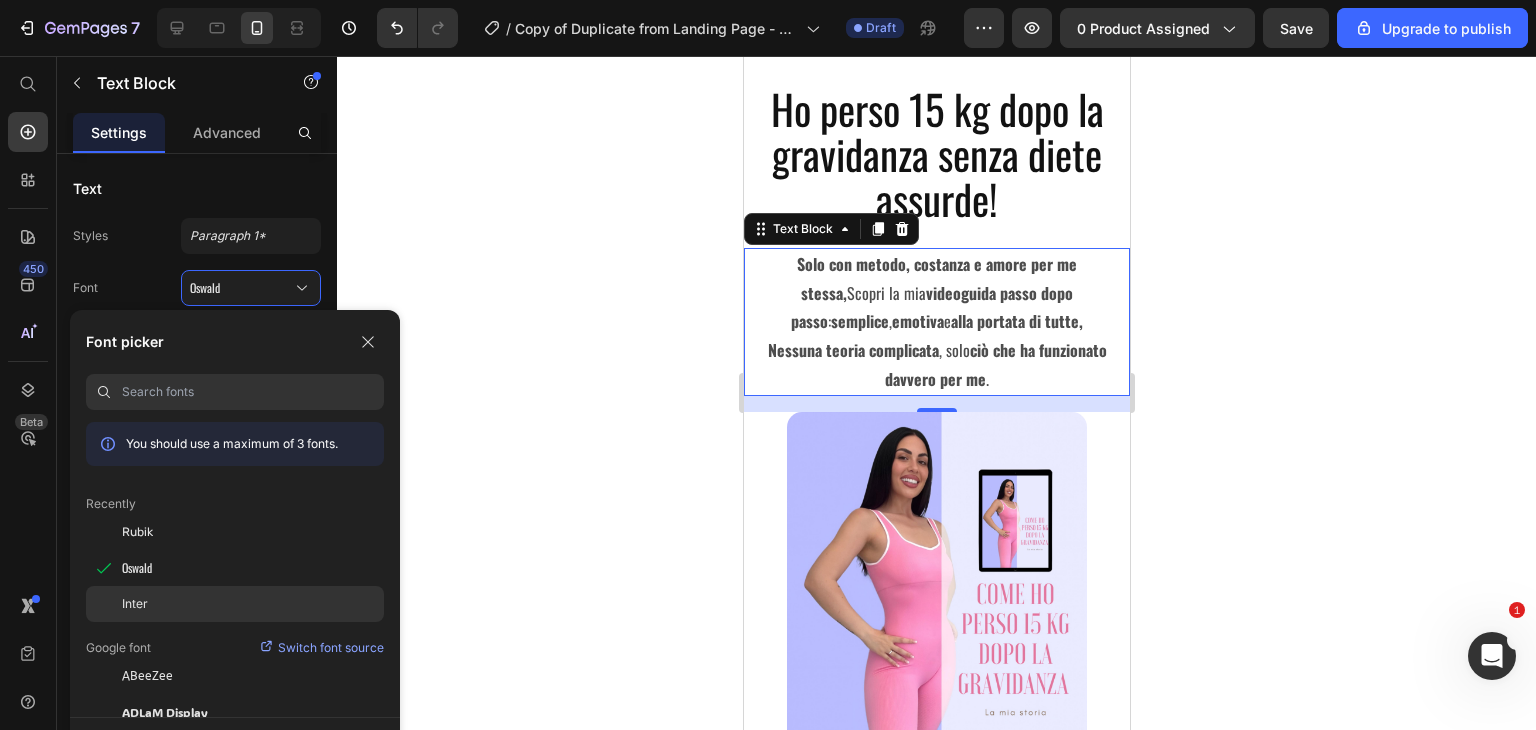 click on "Inter" 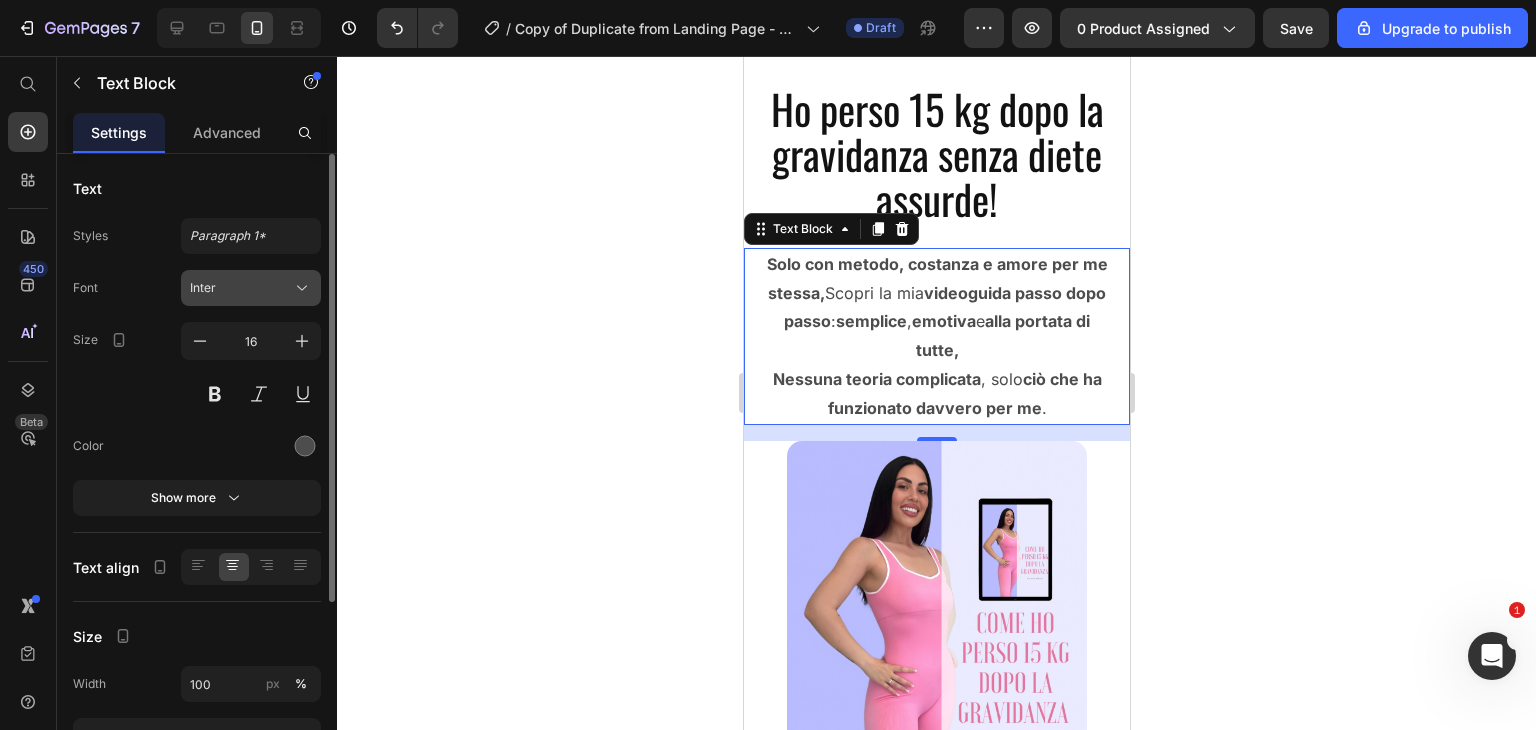click 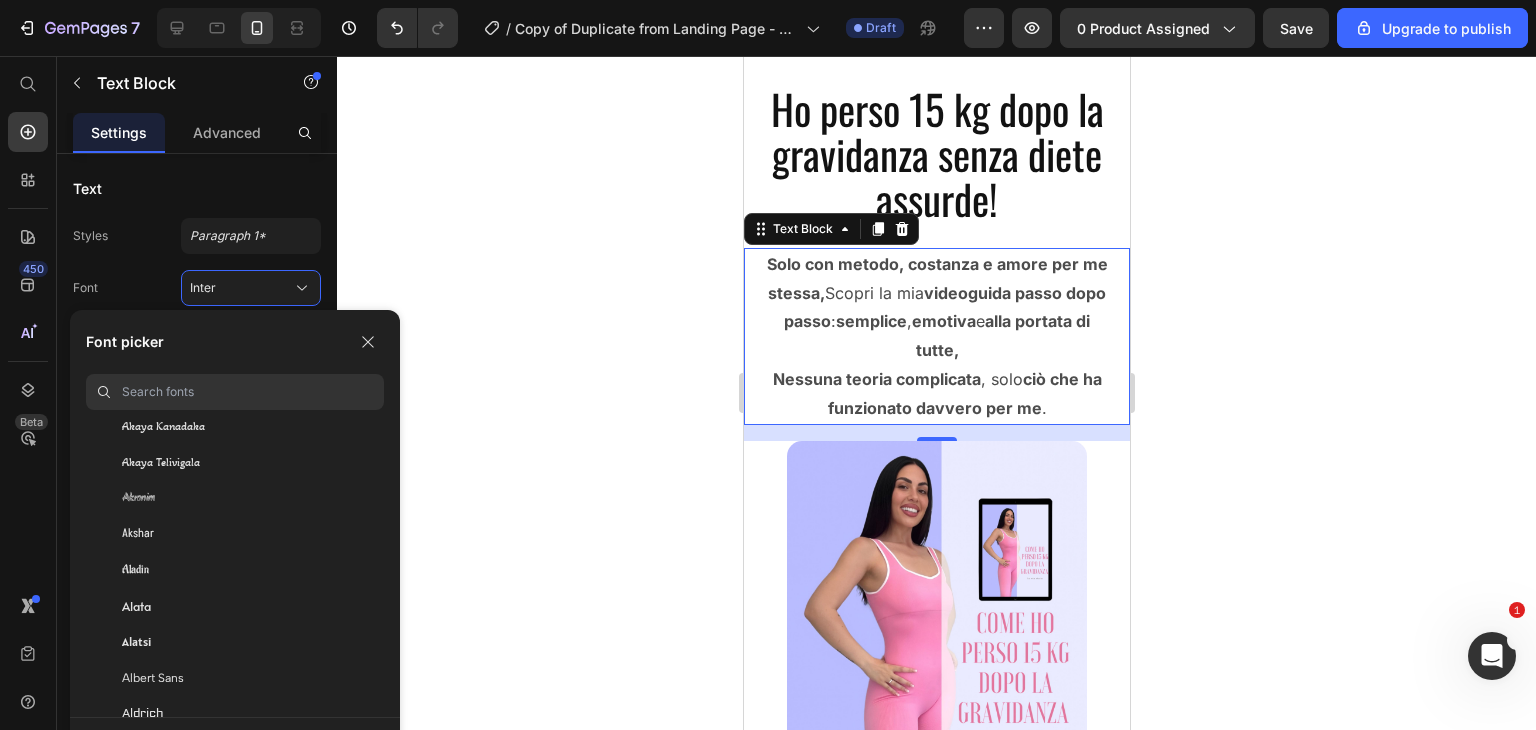scroll, scrollTop: 971, scrollLeft: 0, axis: vertical 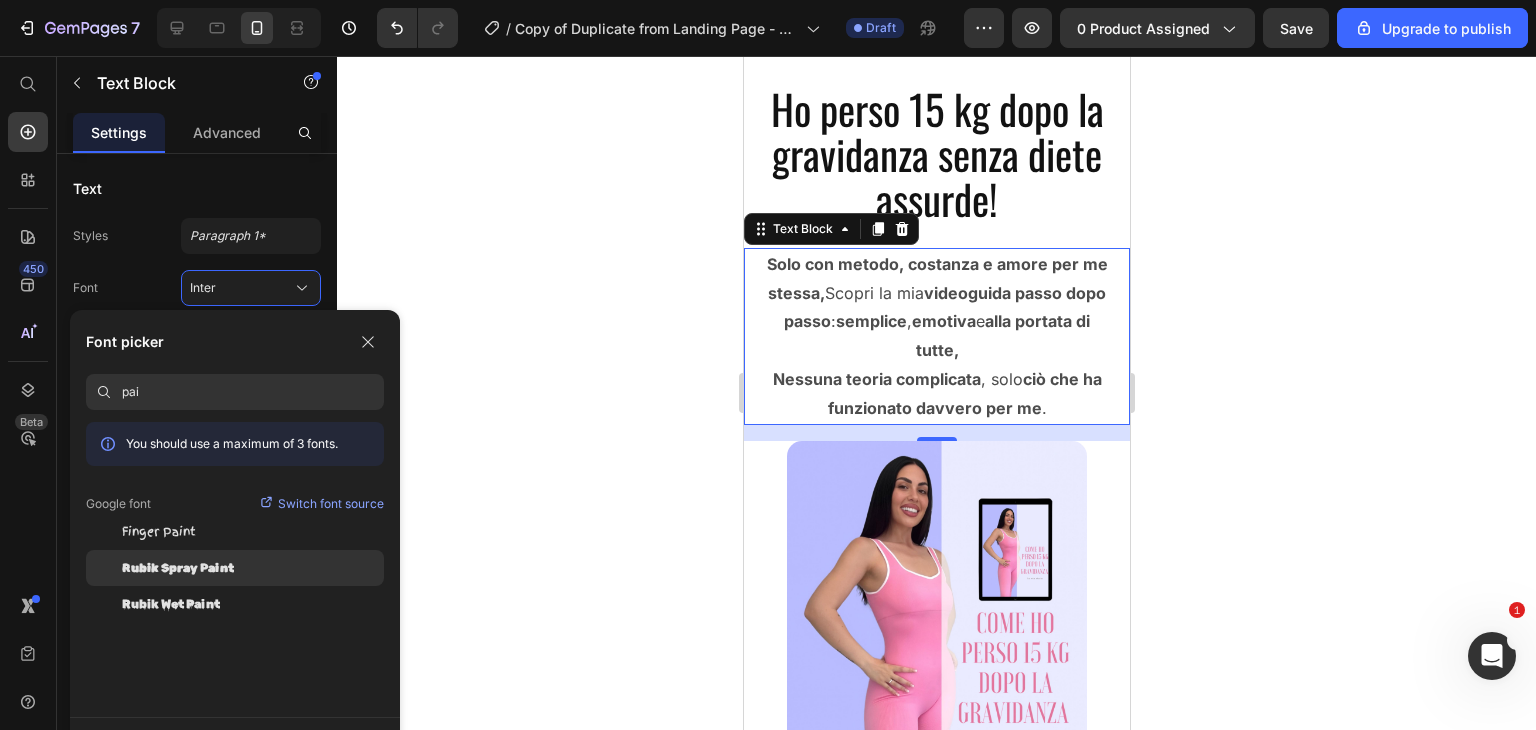click on "Rubik Spray Paint" at bounding box center (178, 568) 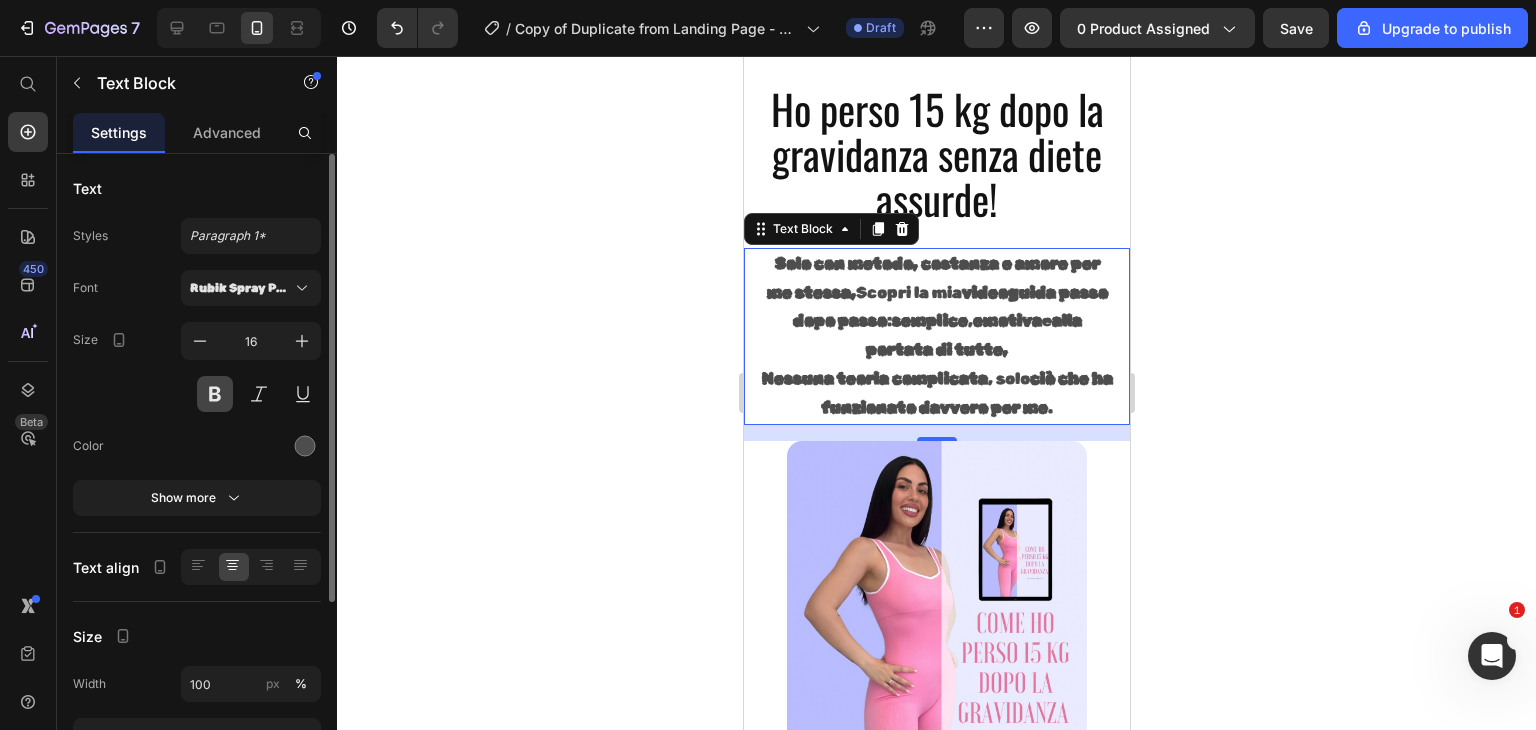click at bounding box center [215, 394] 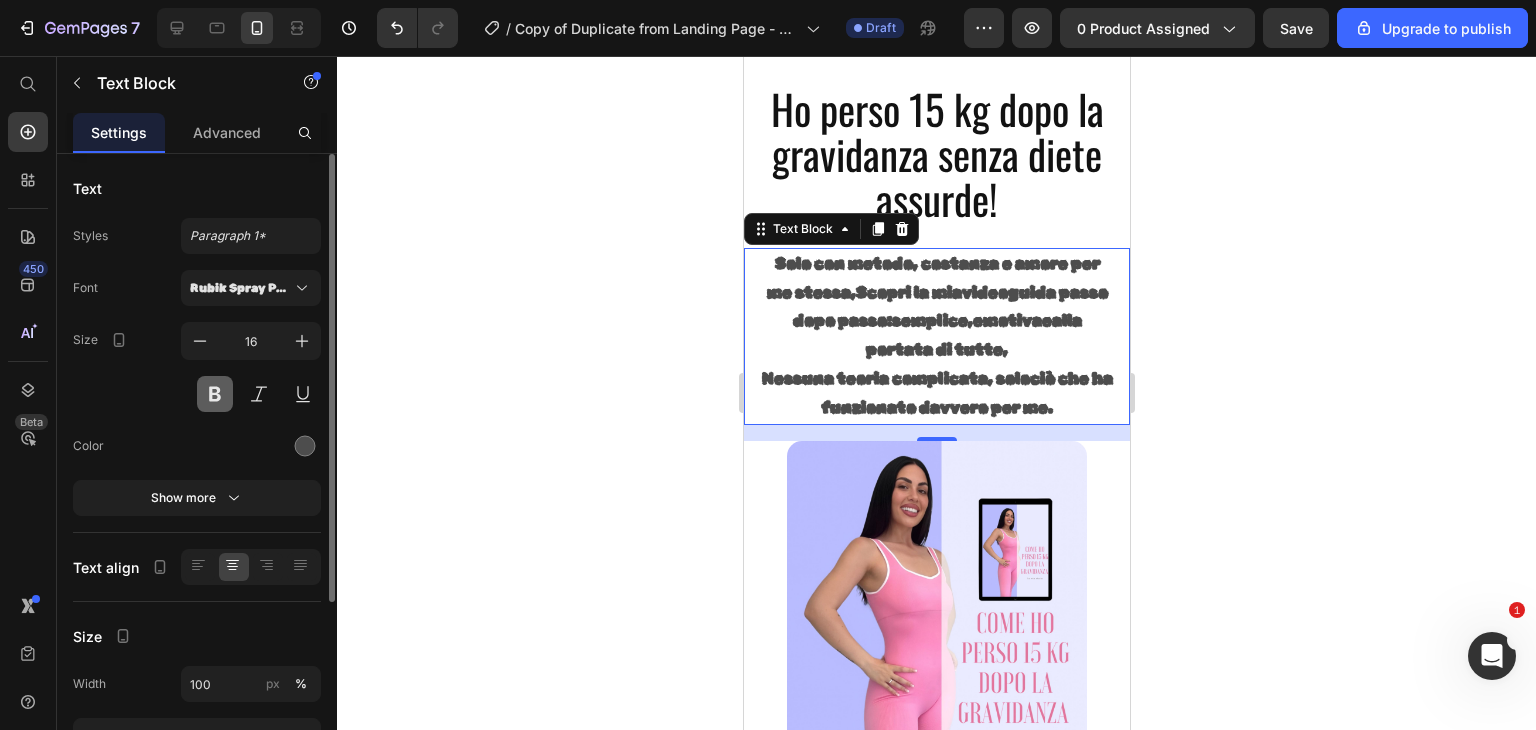 click at bounding box center [215, 394] 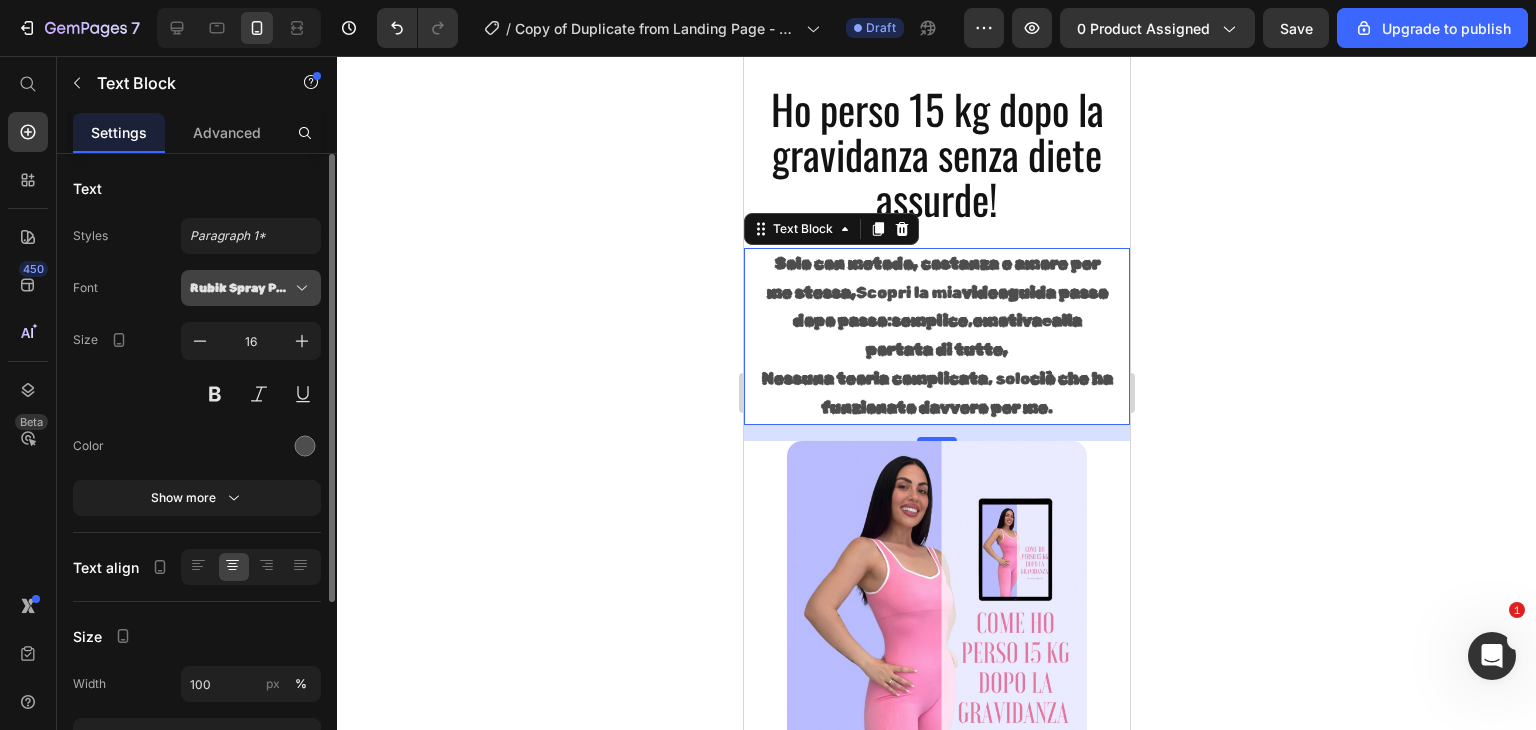 click on "Rubik Spray Paint" at bounding box center [241, 288] 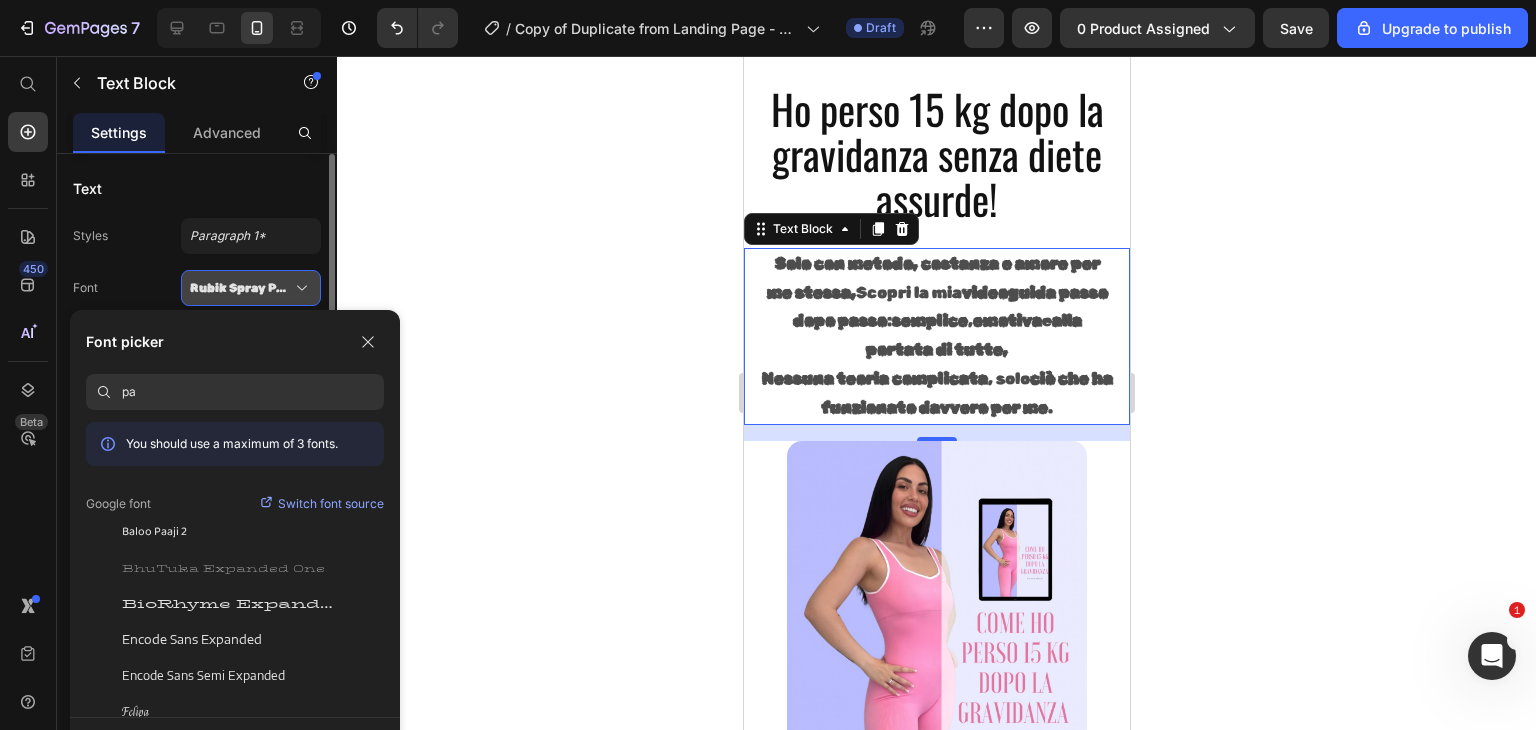 type on "p" 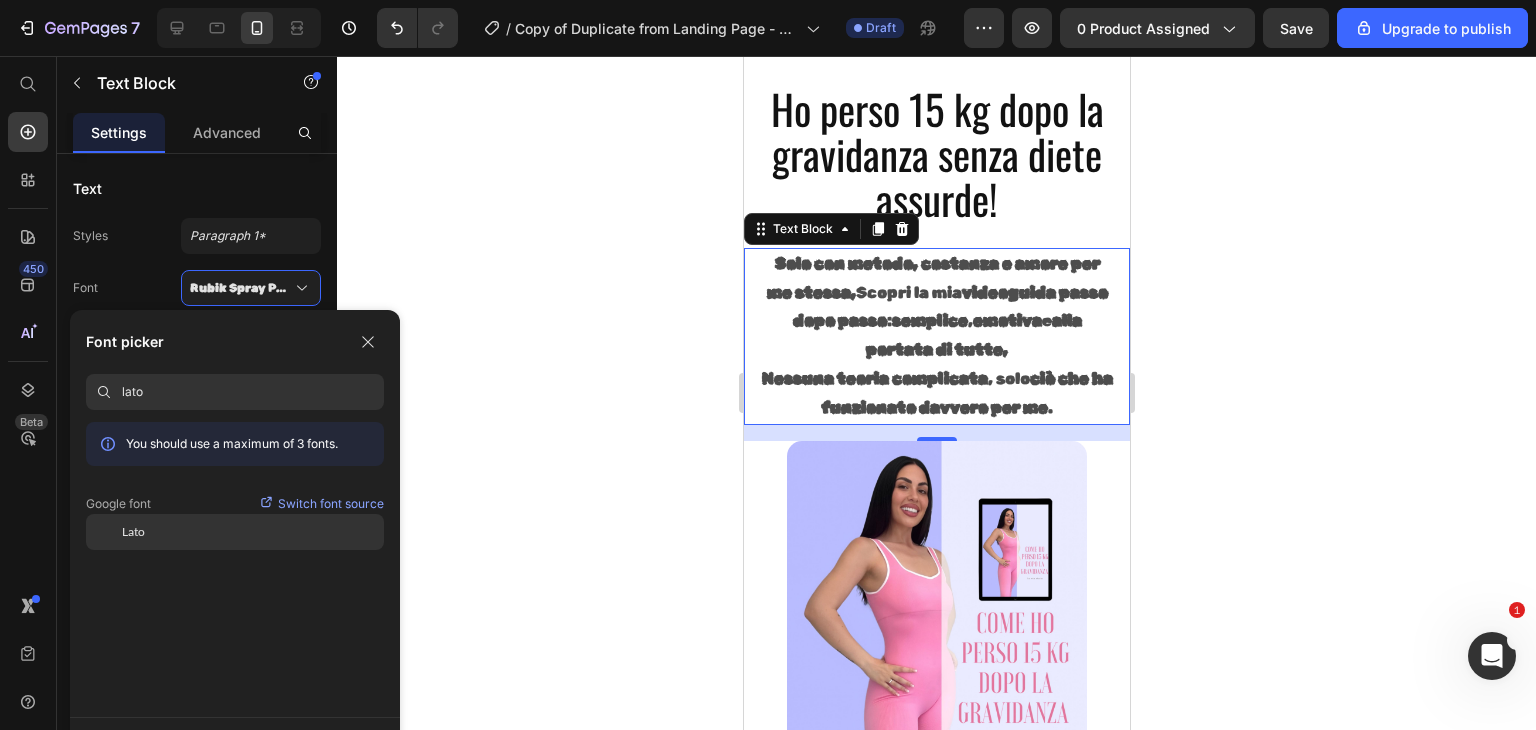 type on "lato" 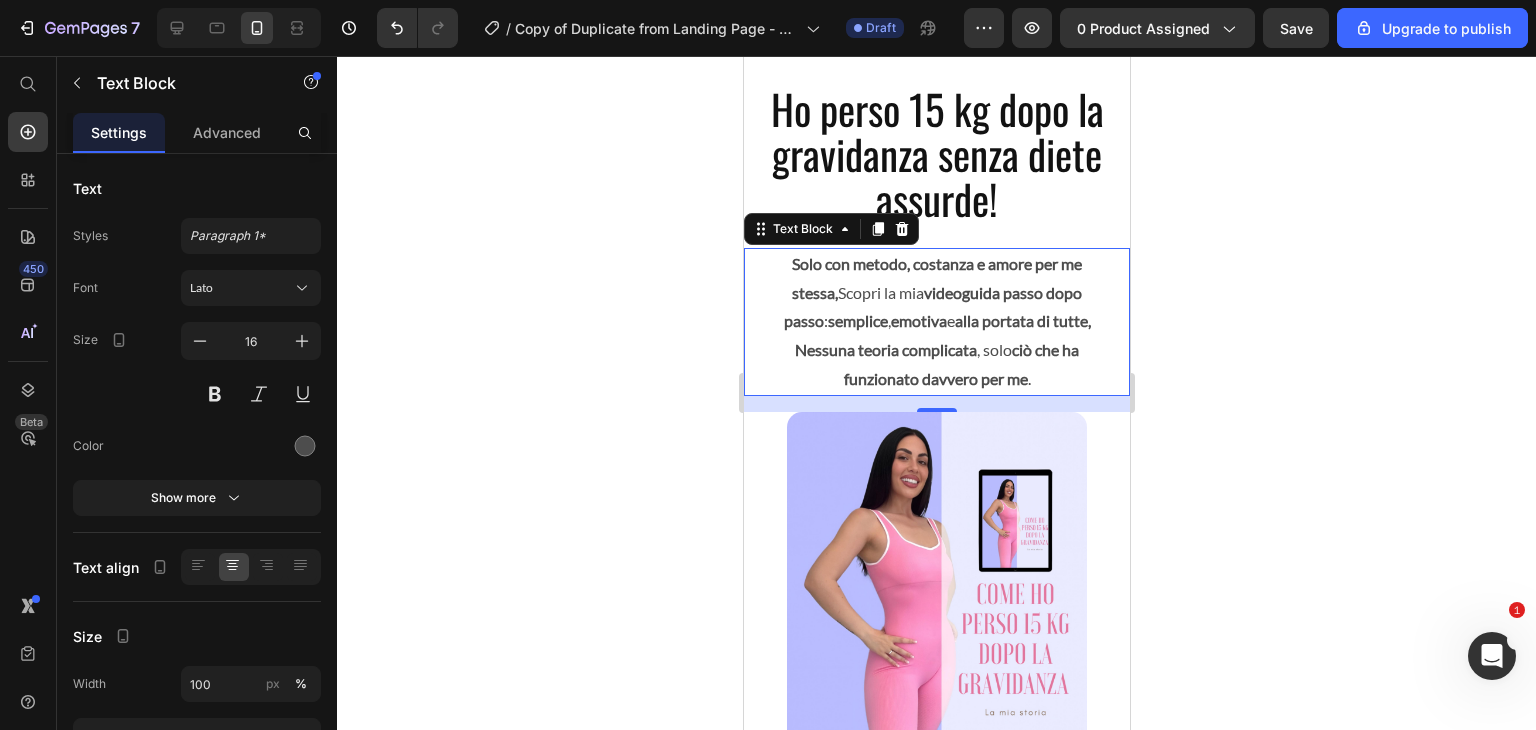 click 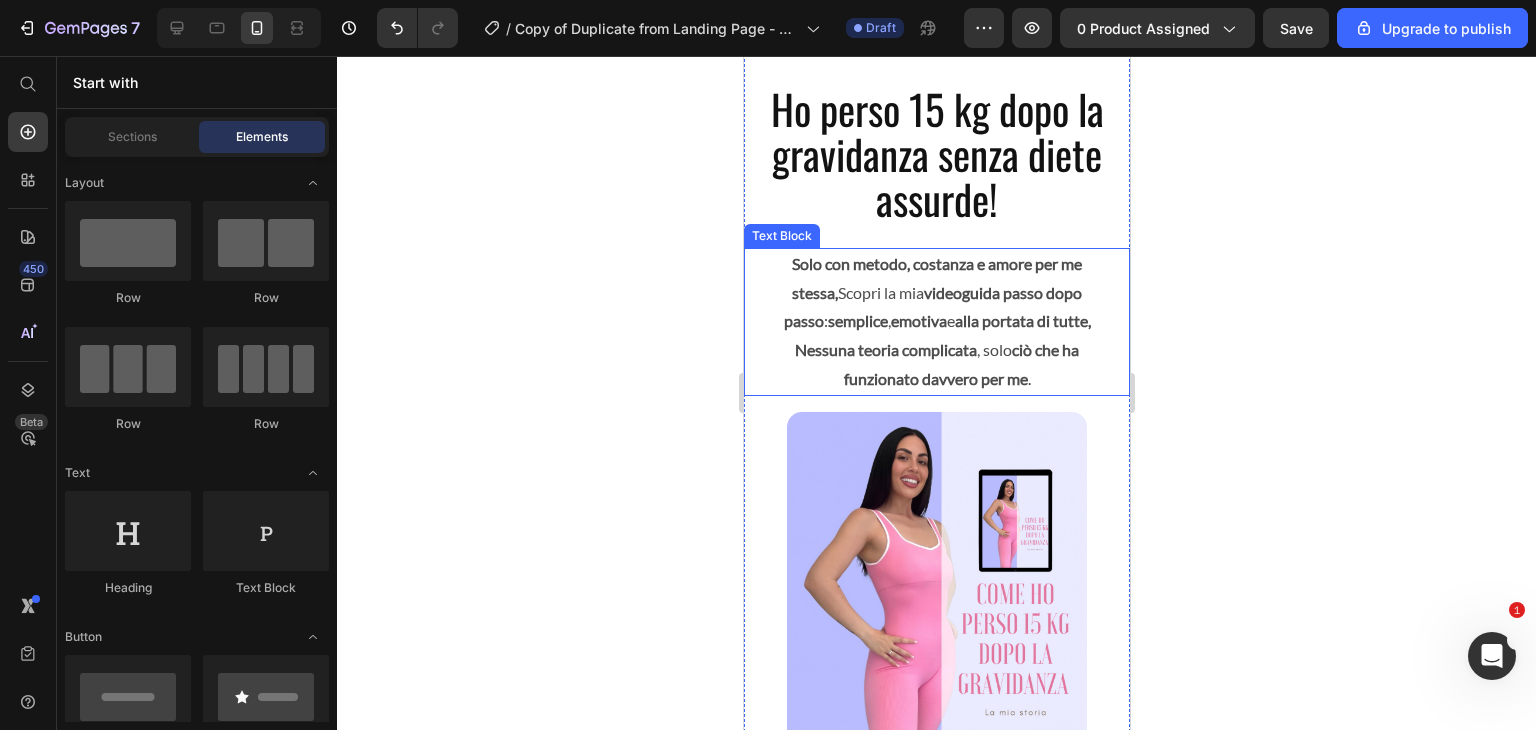 click on "semplice" at bounding box center (857, 320) 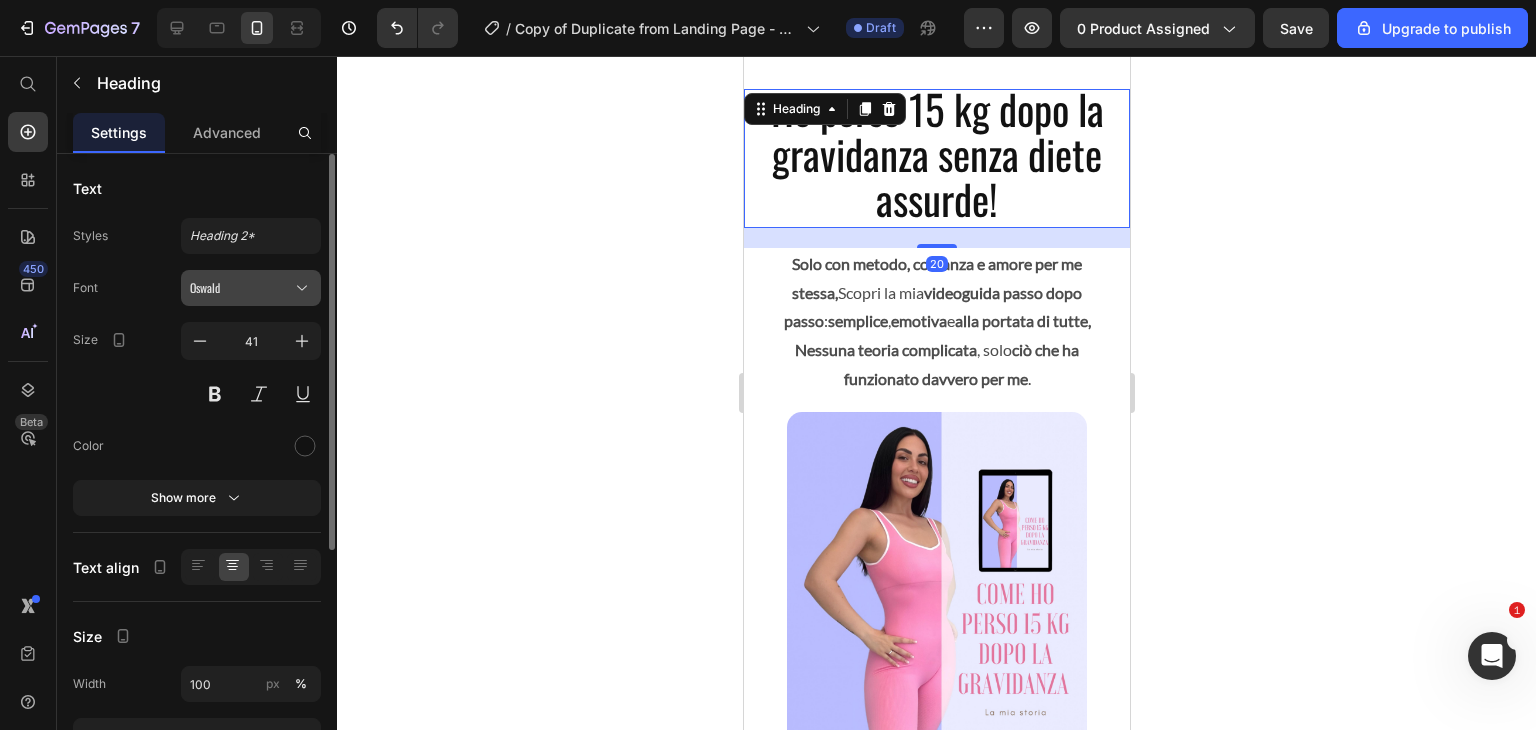 click on "Oswald" at bounding box center [241, 288] 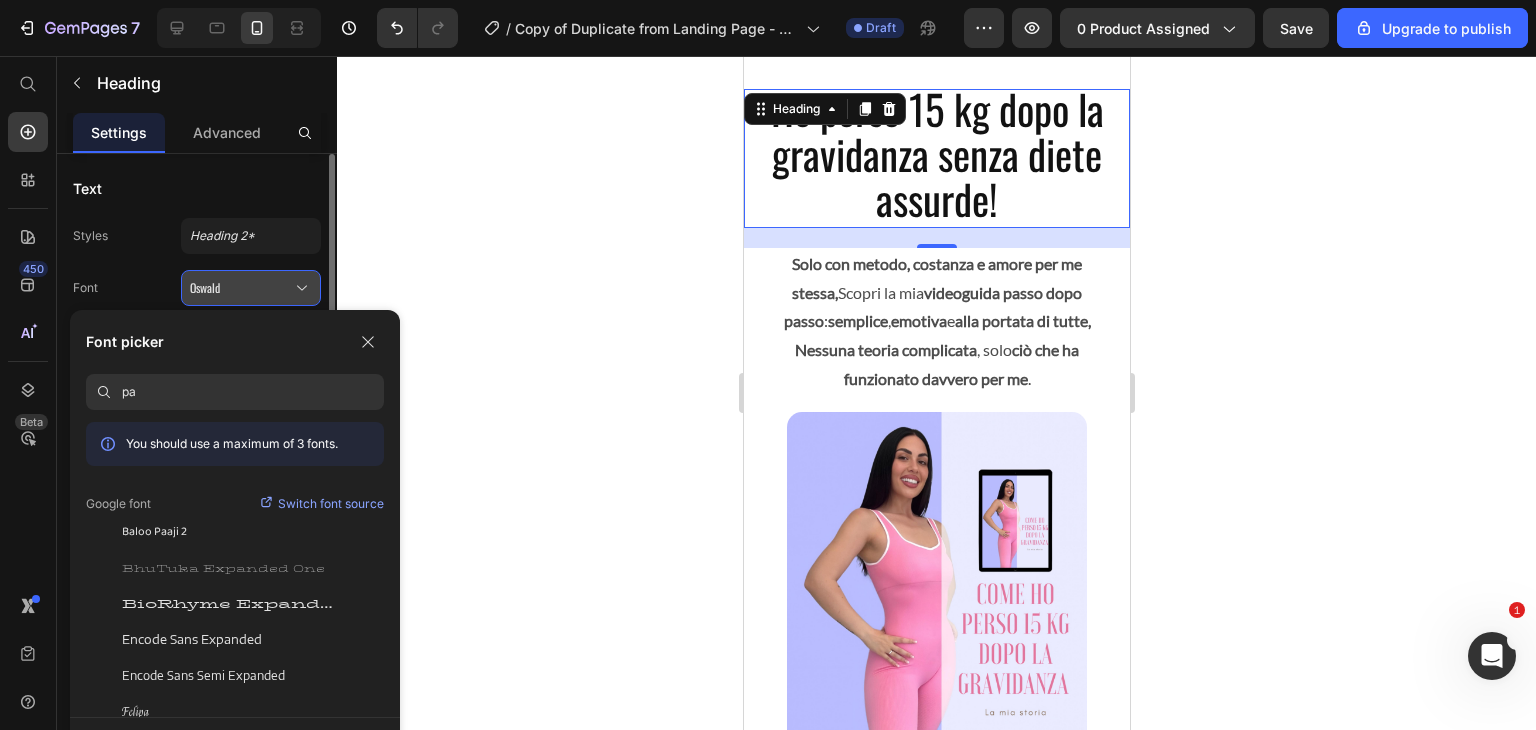 type on "p" 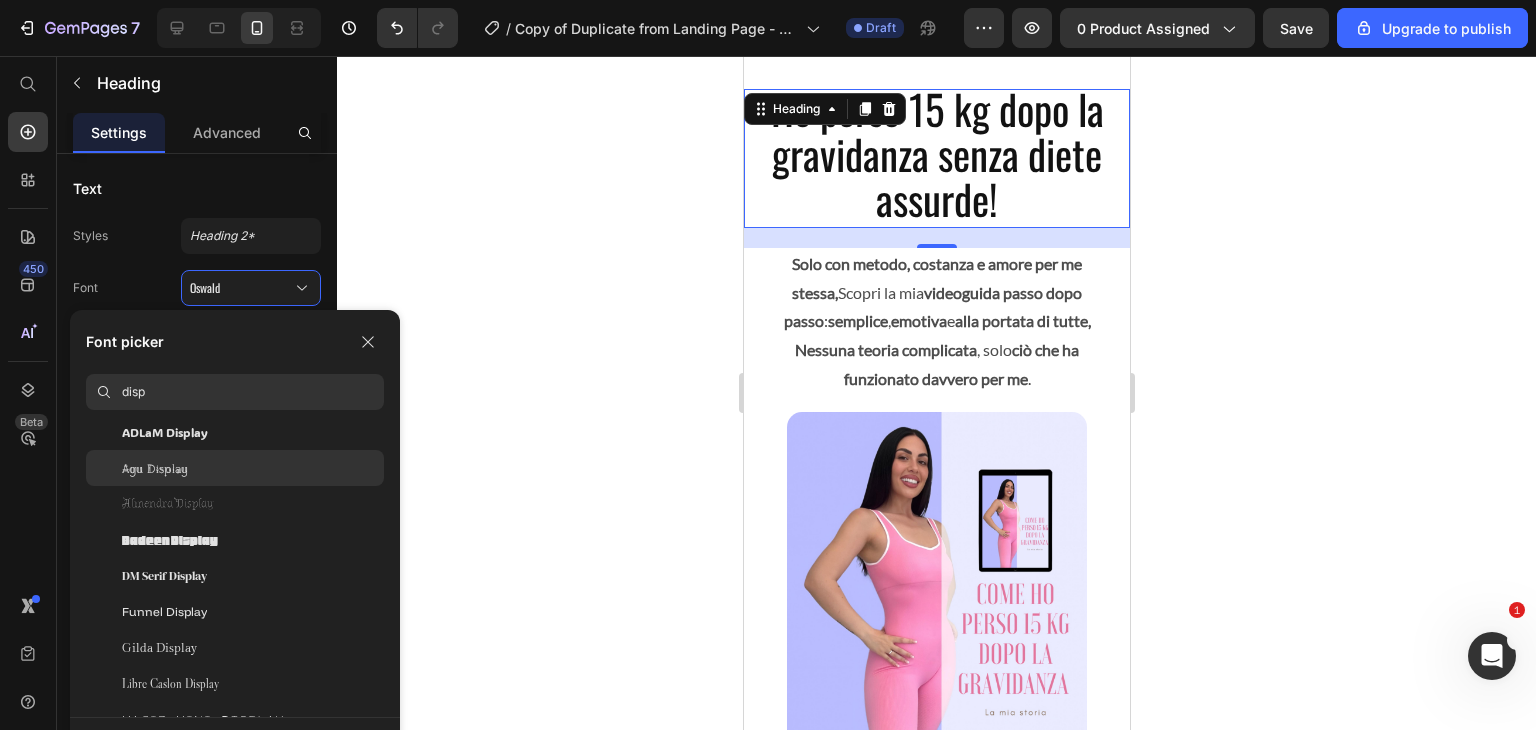 scroll, scrollTop: 110, scrollLeft: 0, axis: vertical 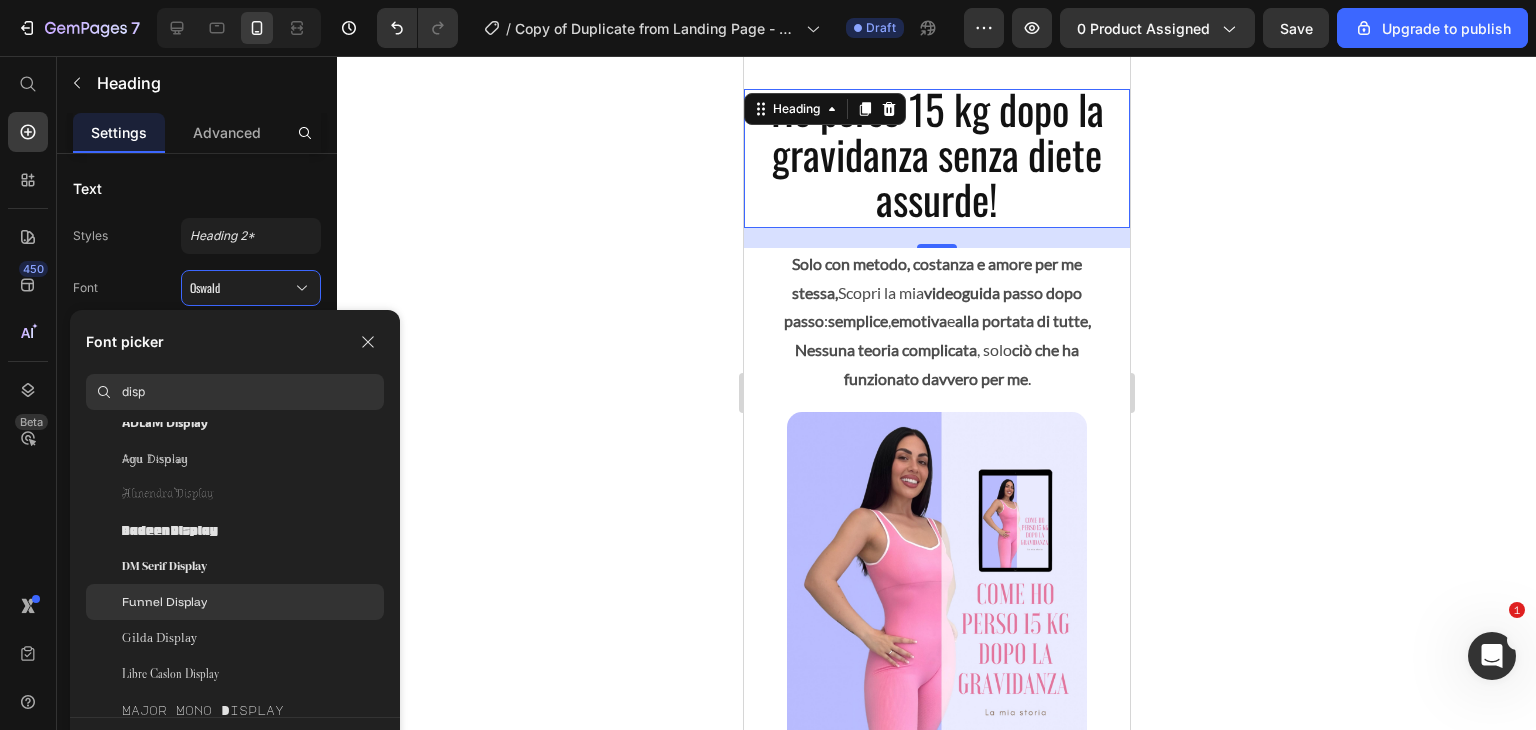 click on "Funnel Display" 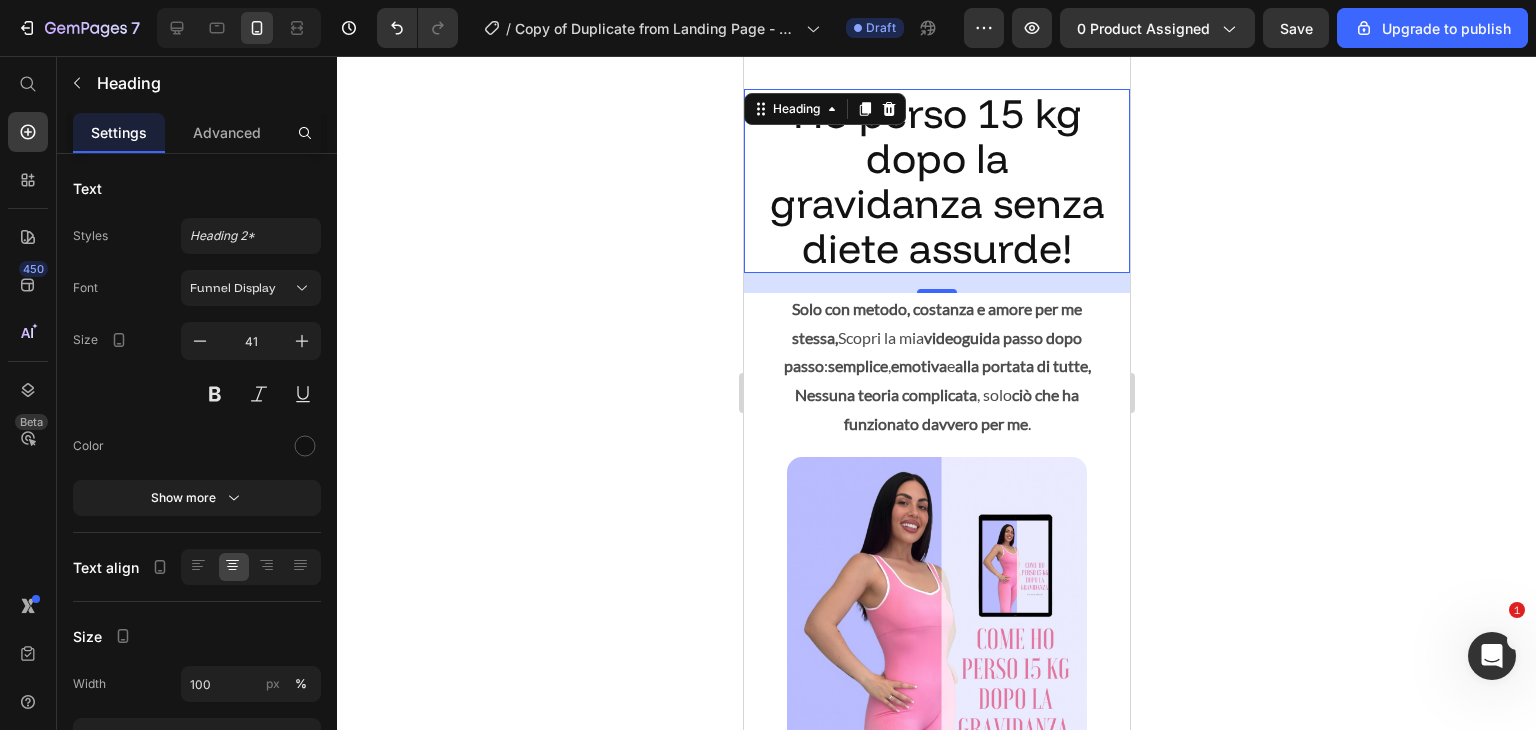 scroll, scrollTop: 0, scrollLeft: 0, axis: both 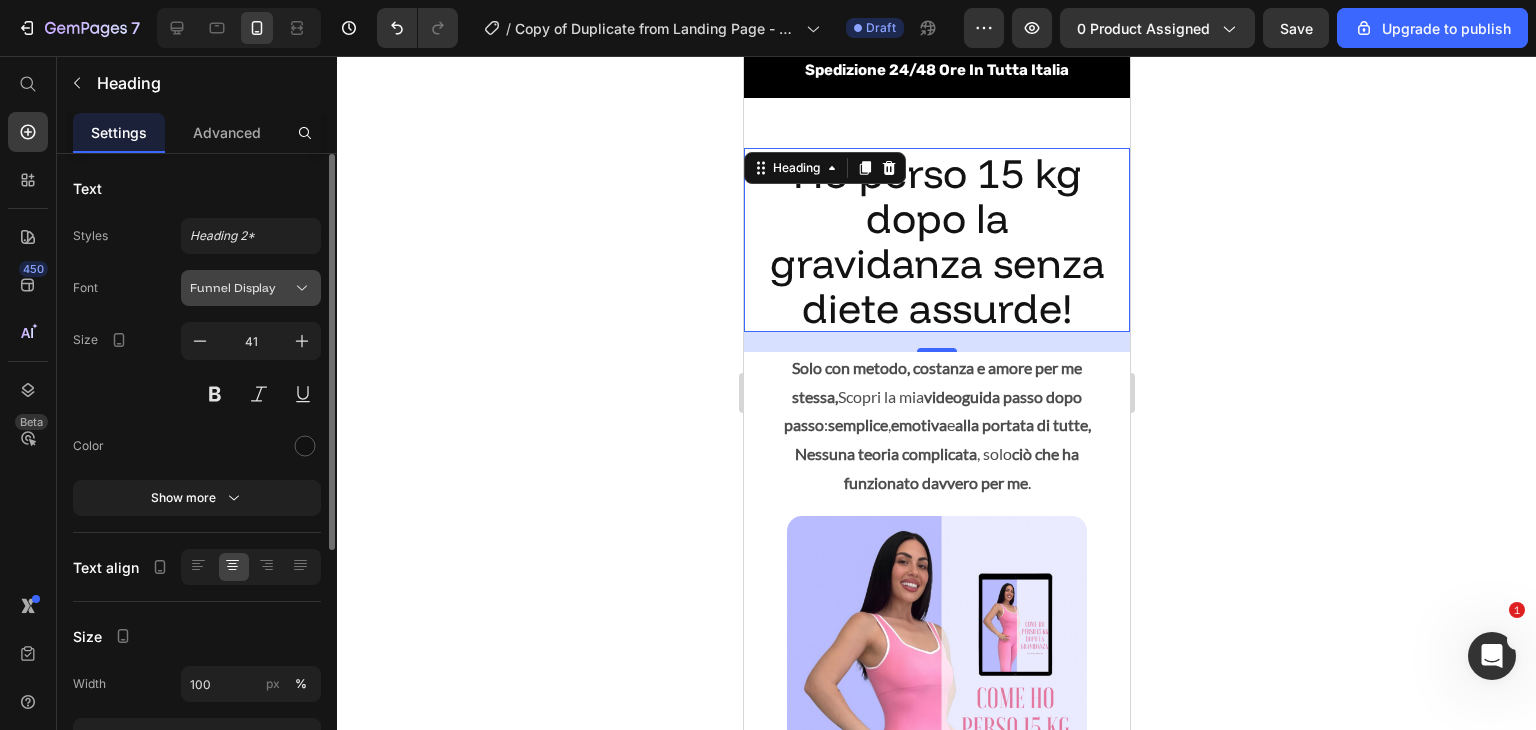 click on "Funnel Display" at bounding box center [241, 288] 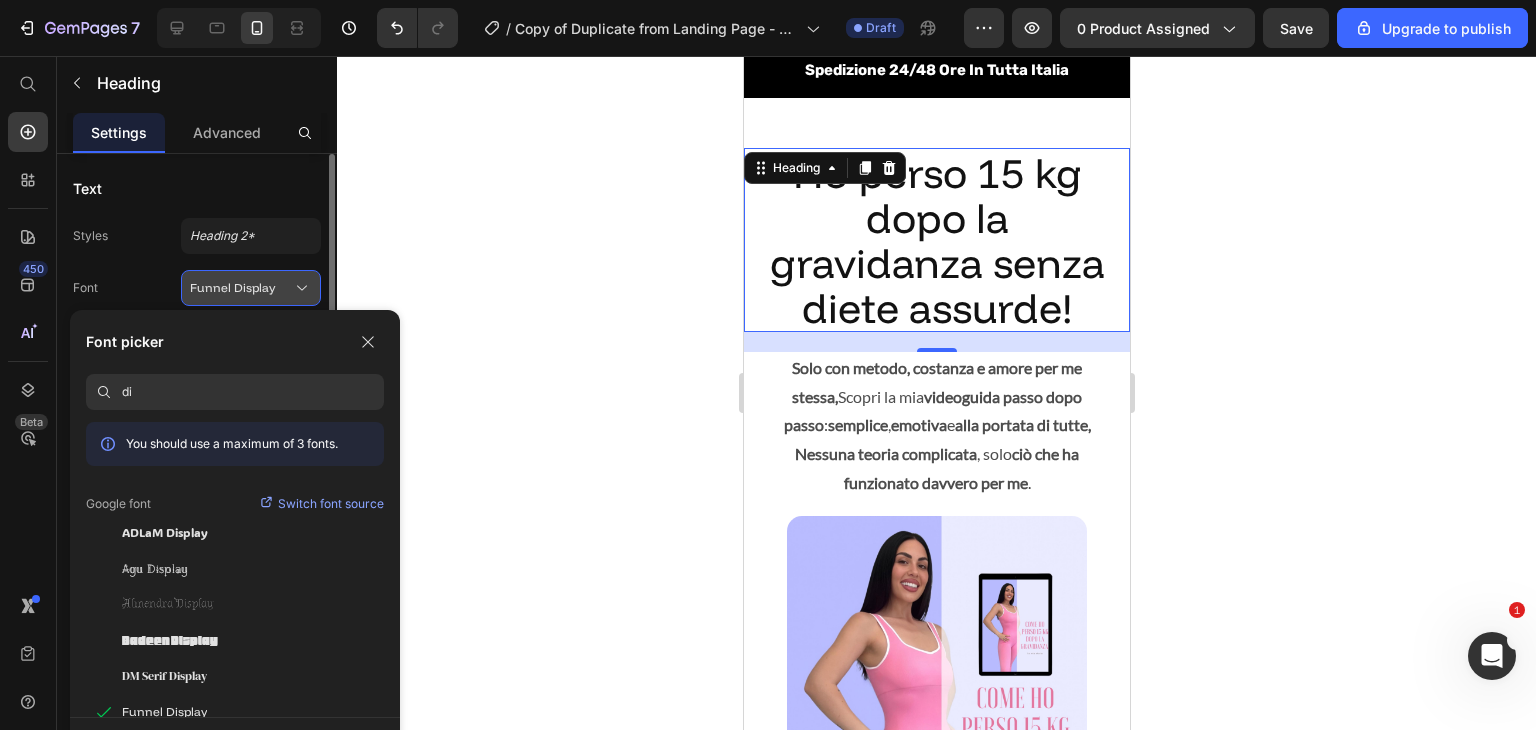 type on "d" 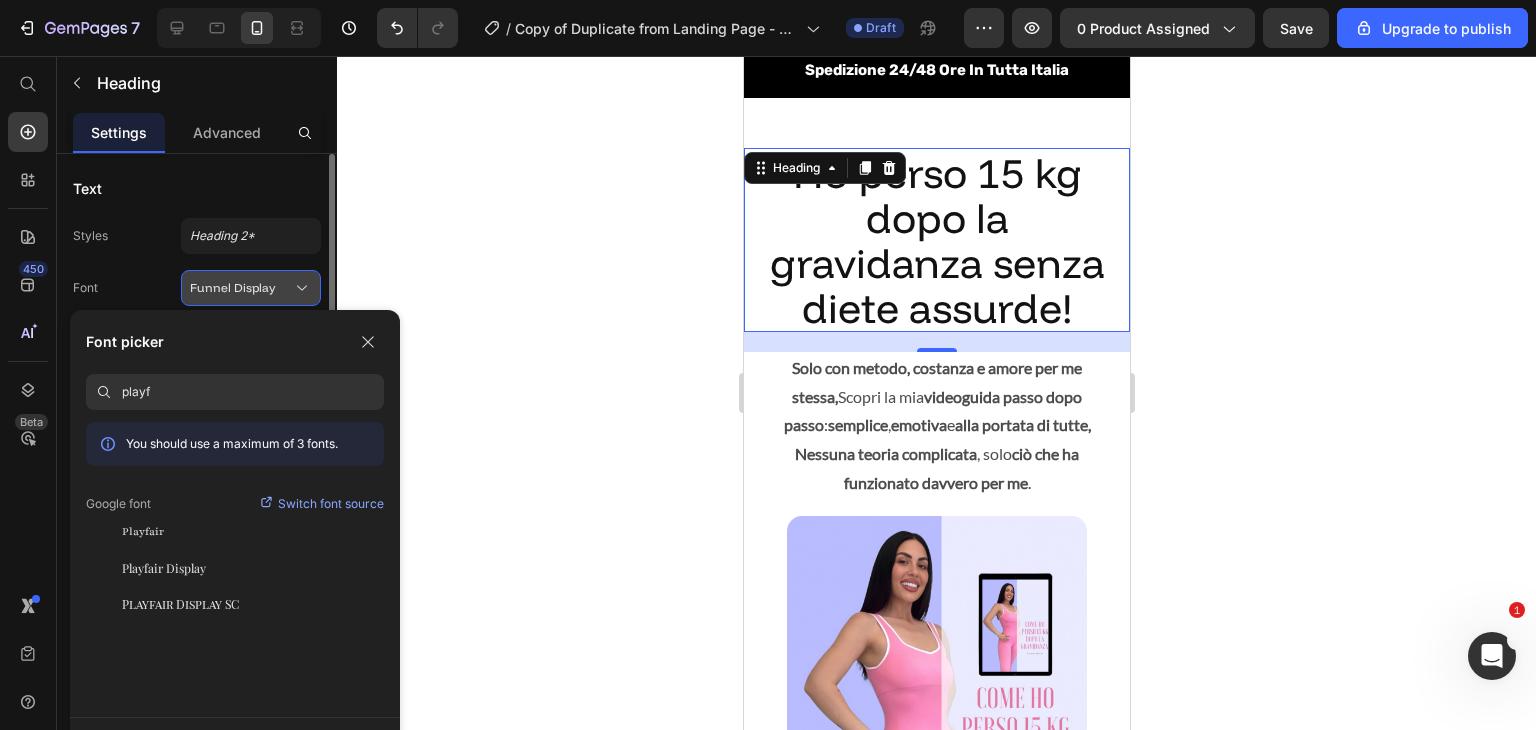 scroll, scrollTop: 0, scrollLeft: 0, axis: both 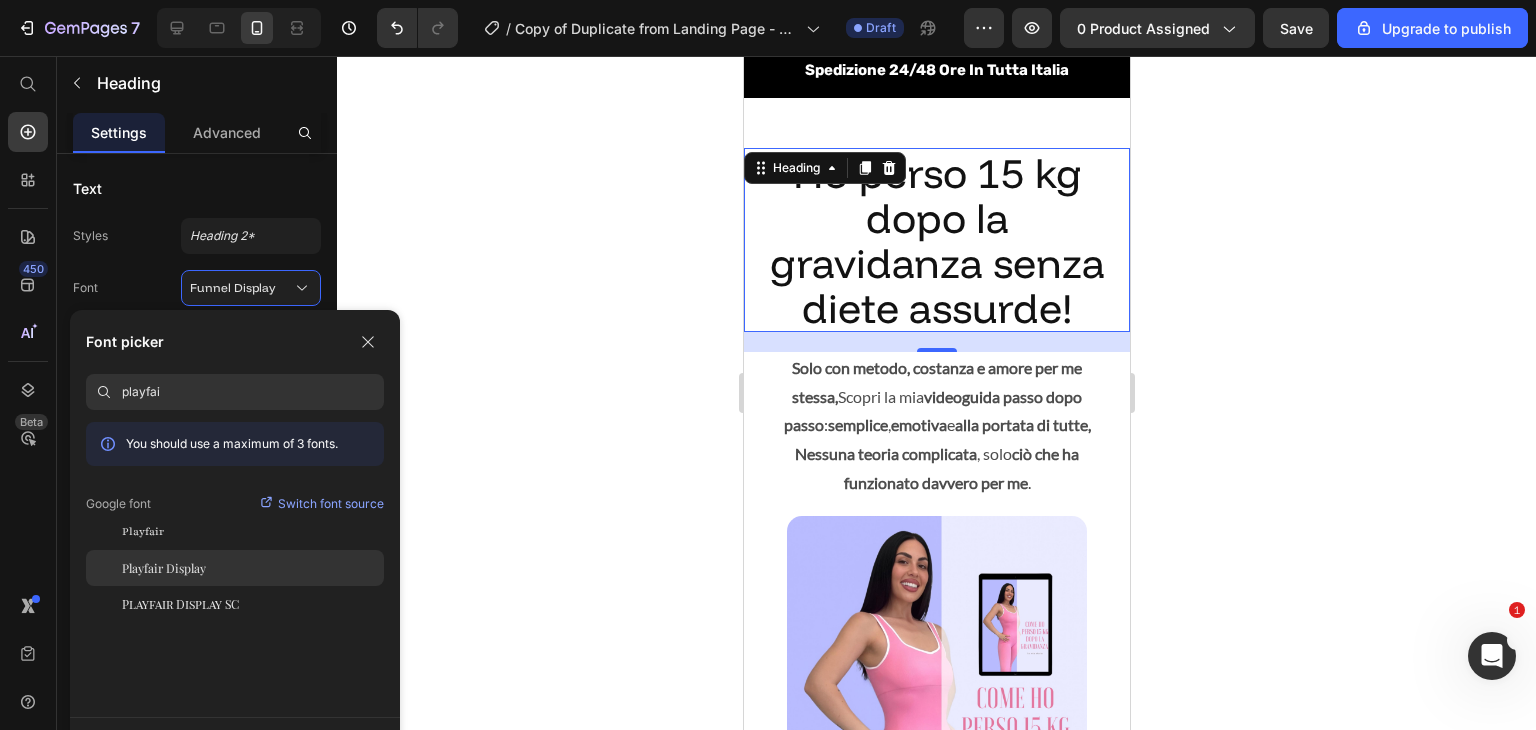 type on "playfai" 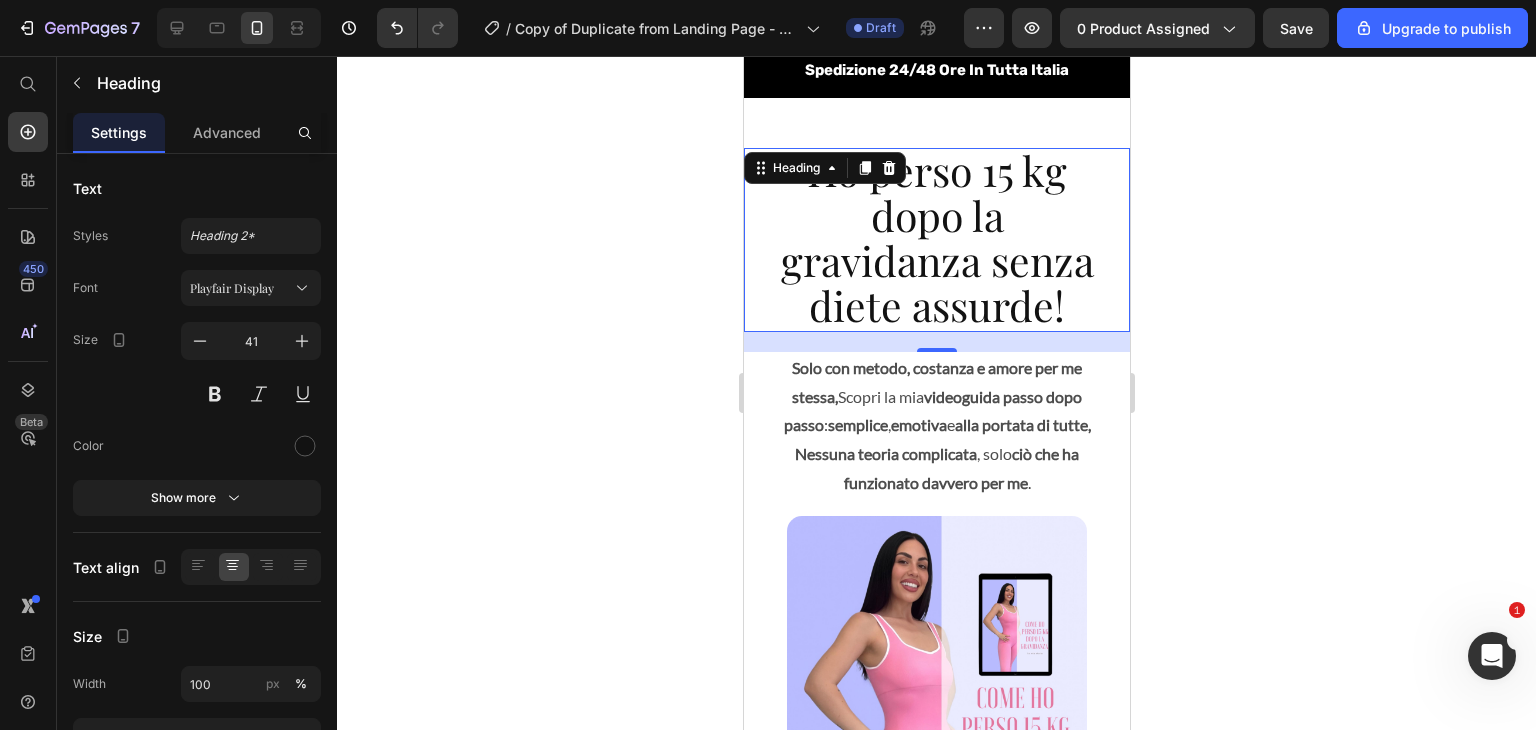 scroll, scrollTop: 2, scrollLeft: 0, axis: vertical 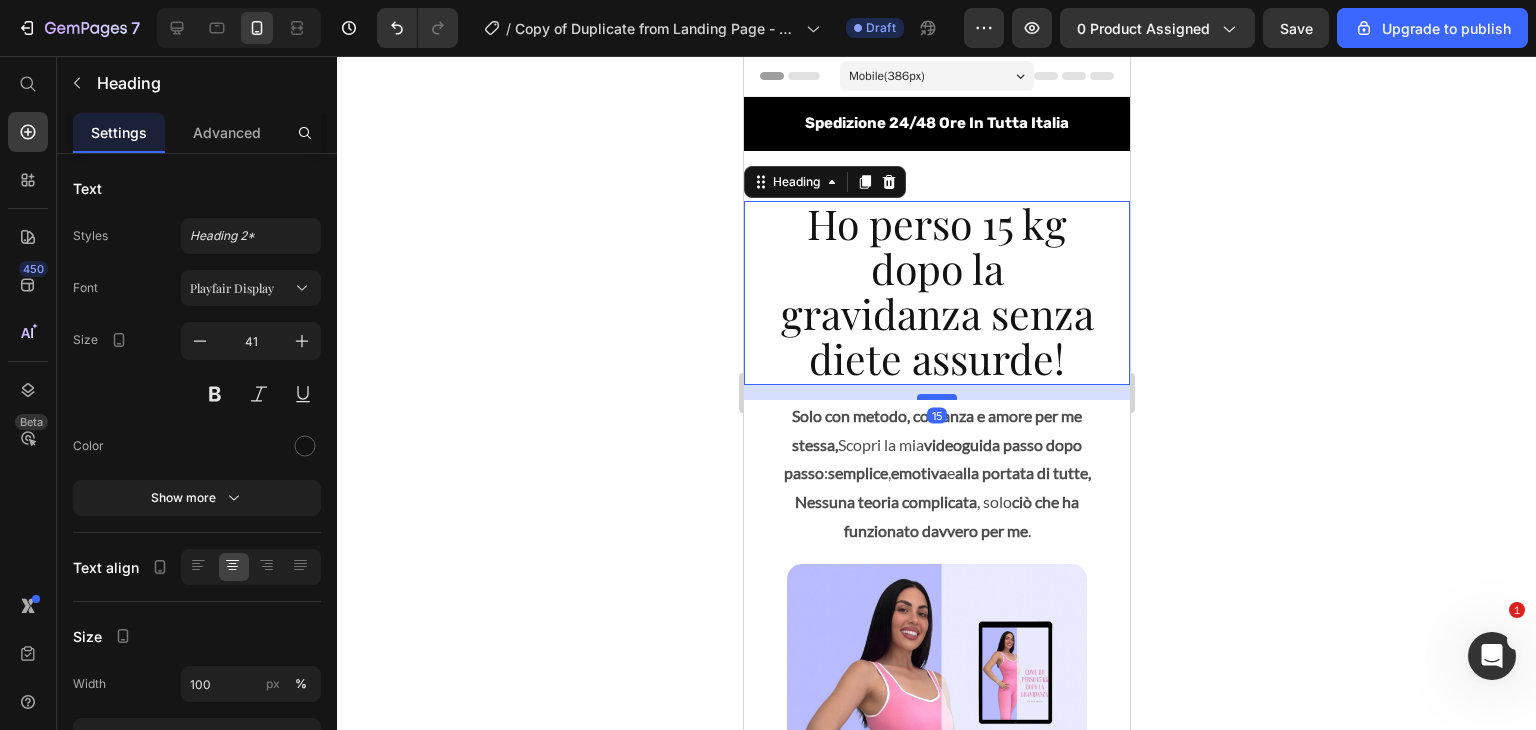 click at bounding box center [936, 397] 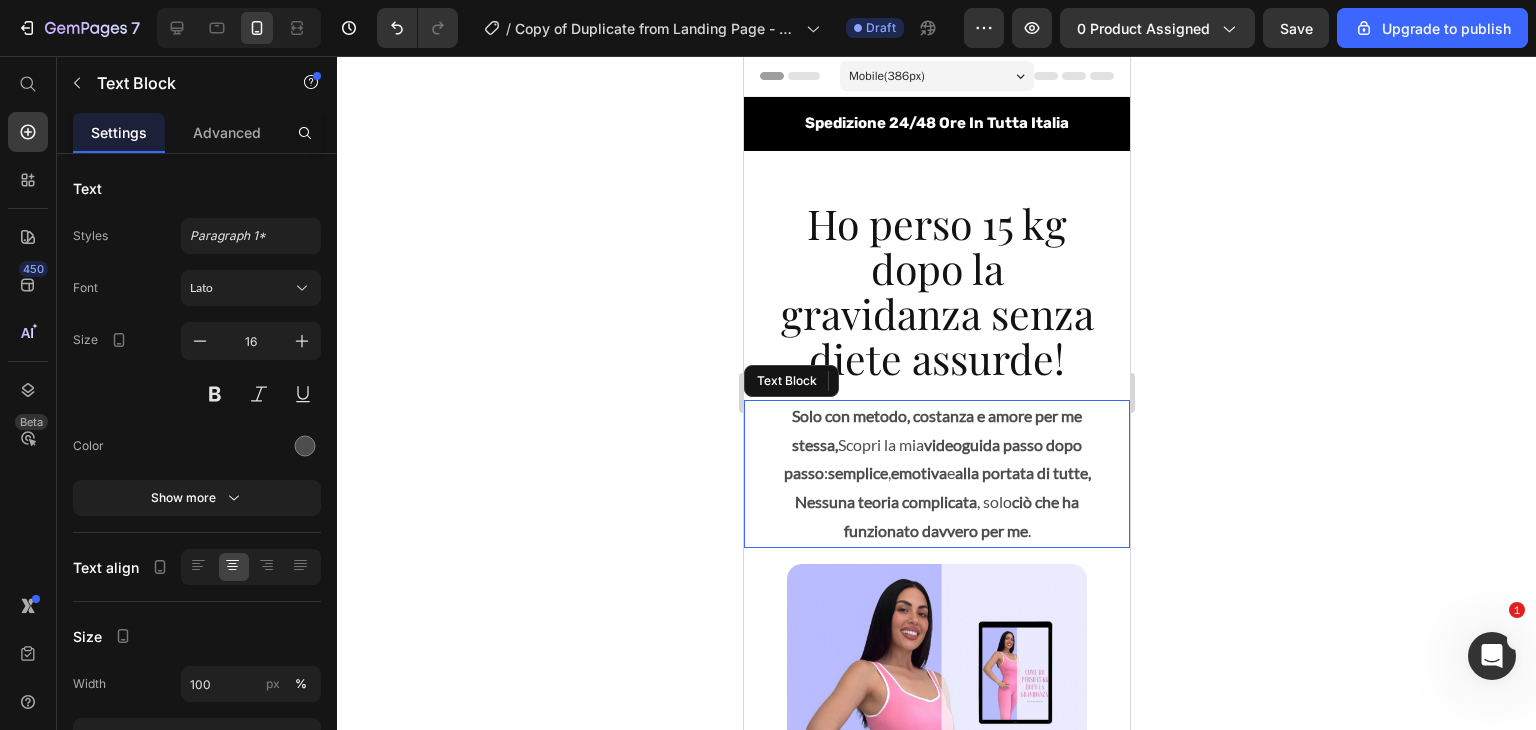 click on "Solo con metodo, costanza e amore per me stessa," at bounding box center [936, 430] 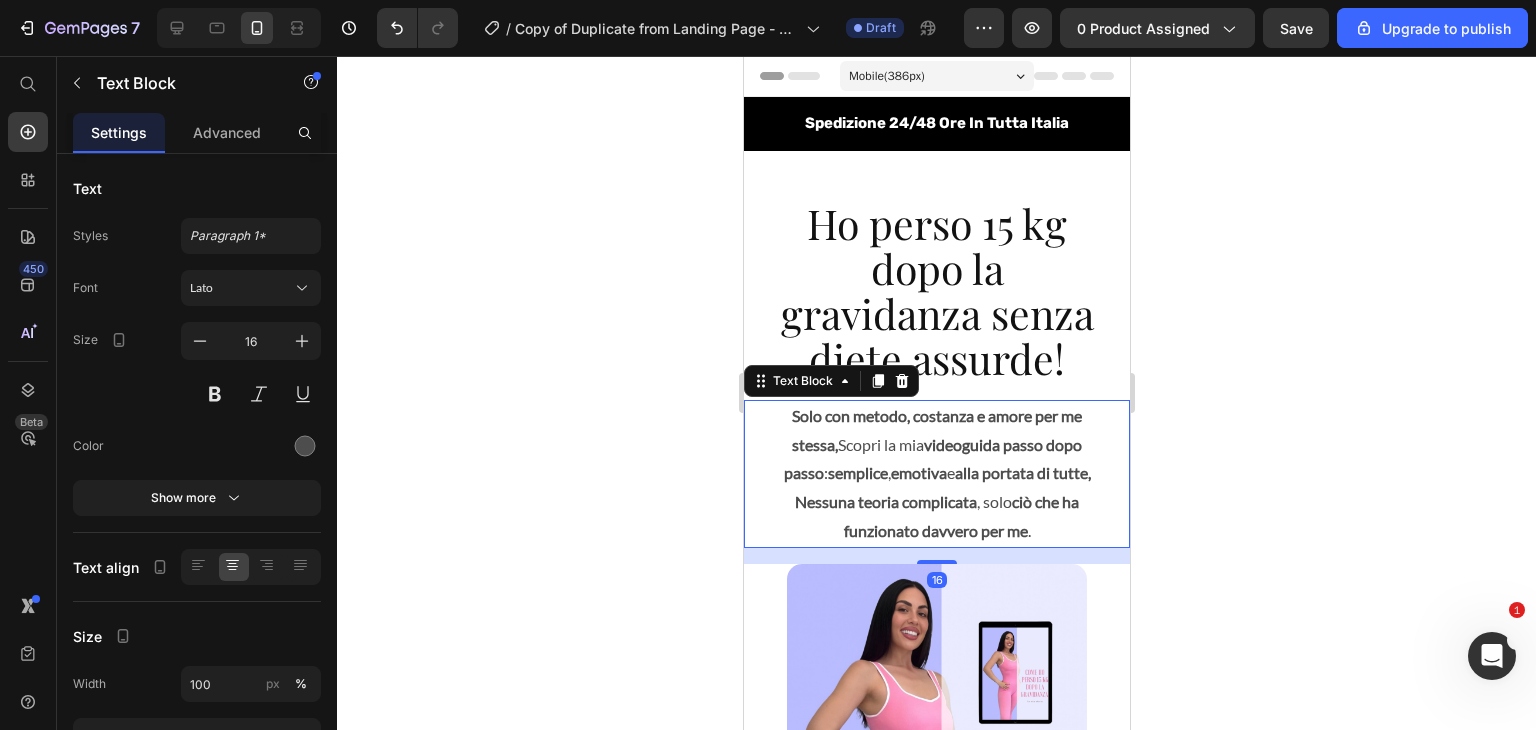 click 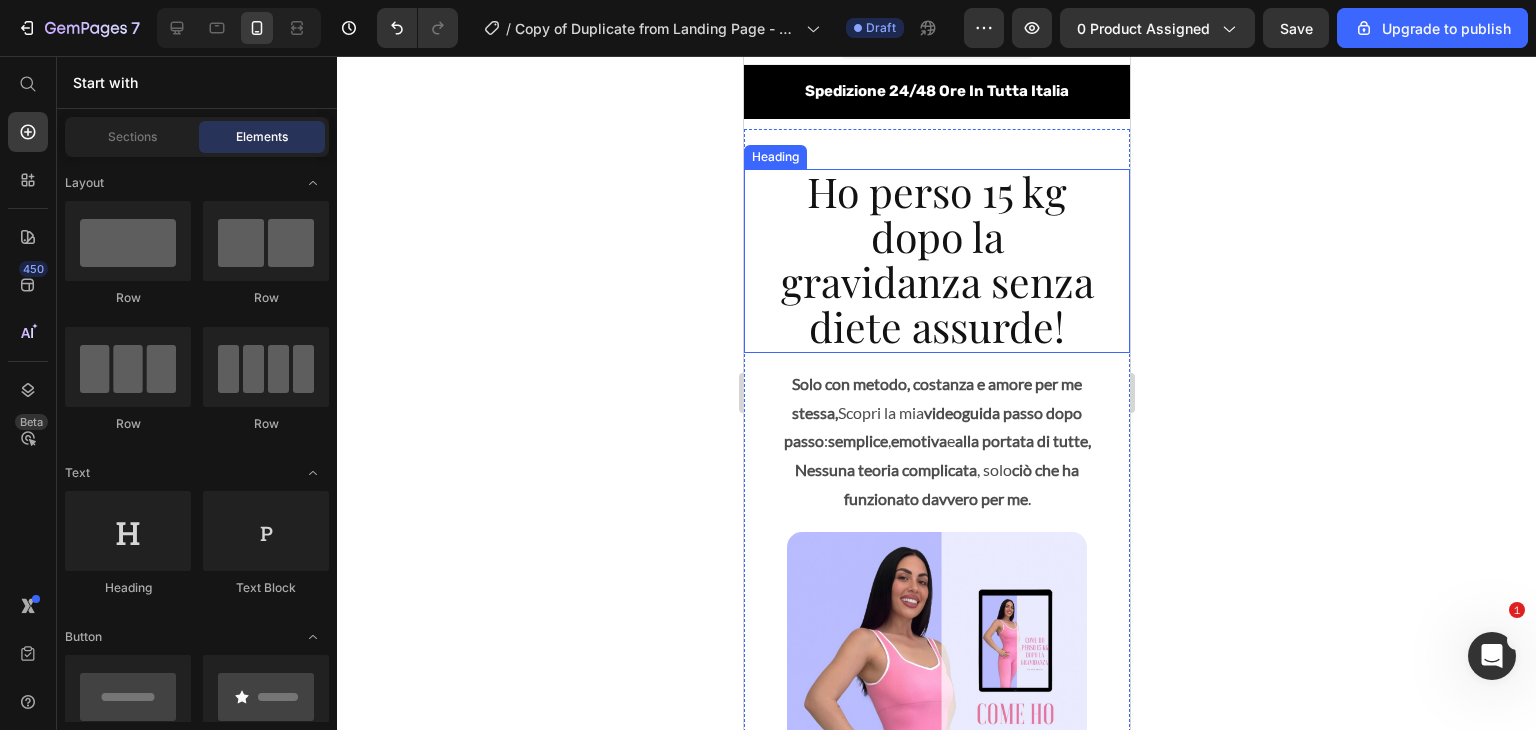 scroll, scrollTop: 0, scrollLeft: 0, axis: both 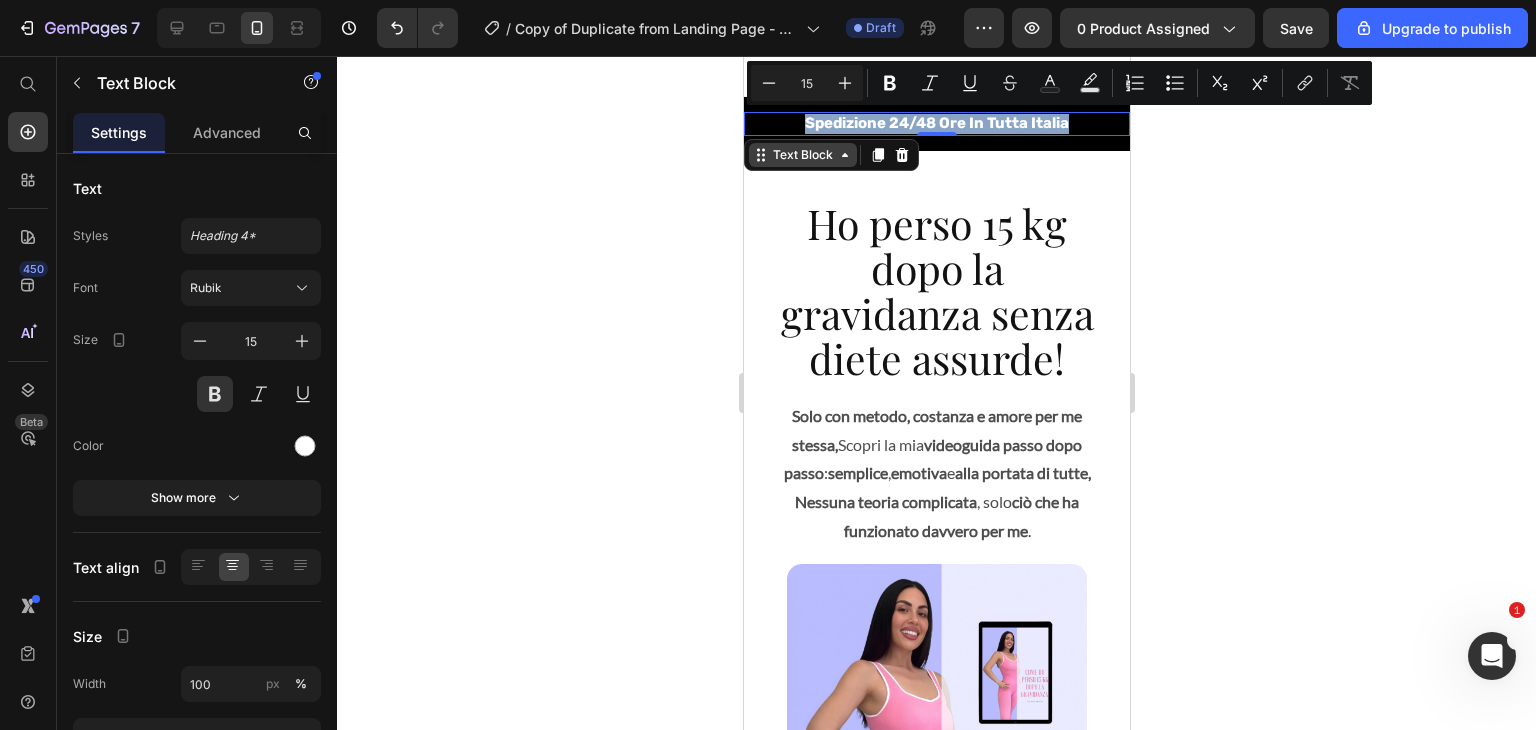 drag, startPoint x: 1073, startPoint y: 124, endPoint x: 776, endPoint y: 142, distance: 297.54495 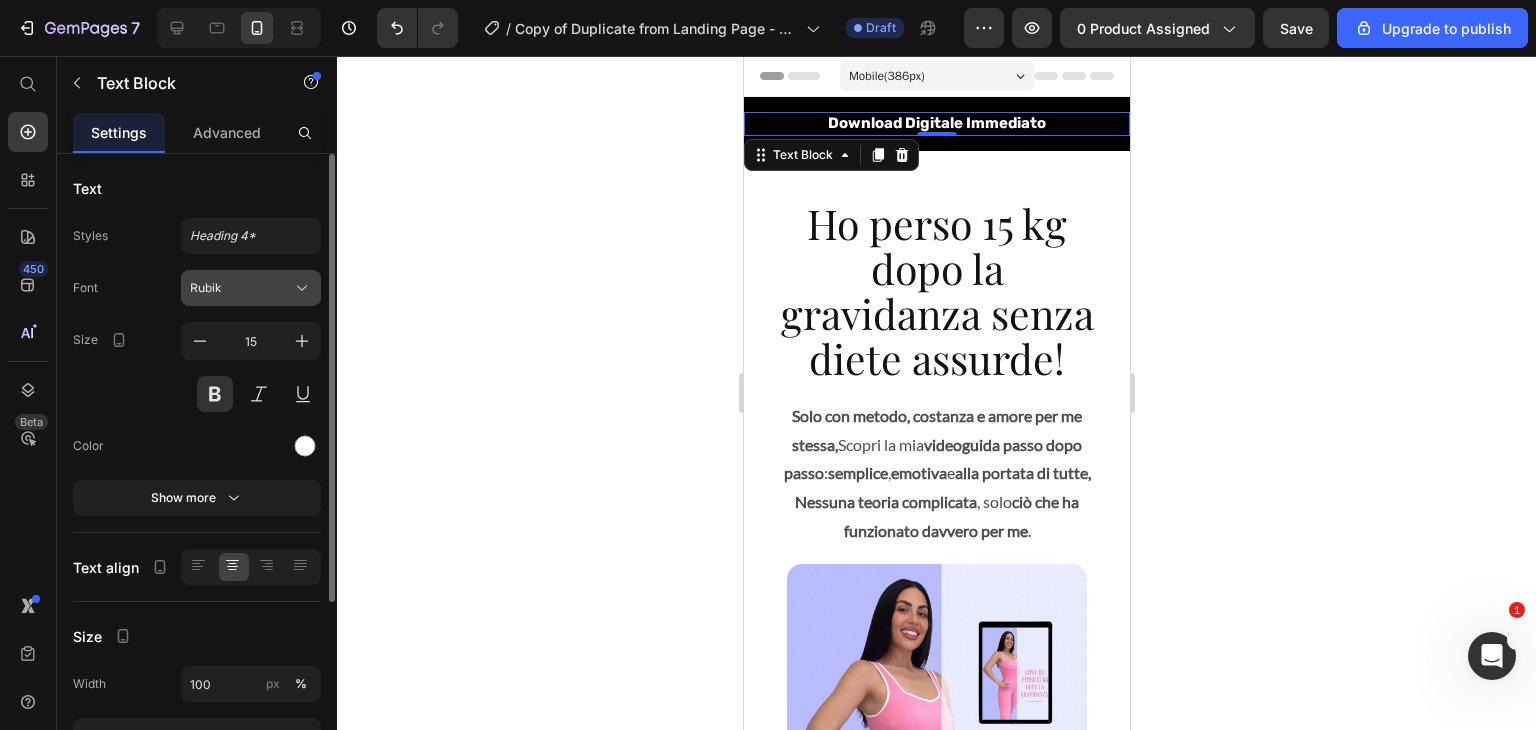 click on "Rubik" at bounding box center (251, 288) 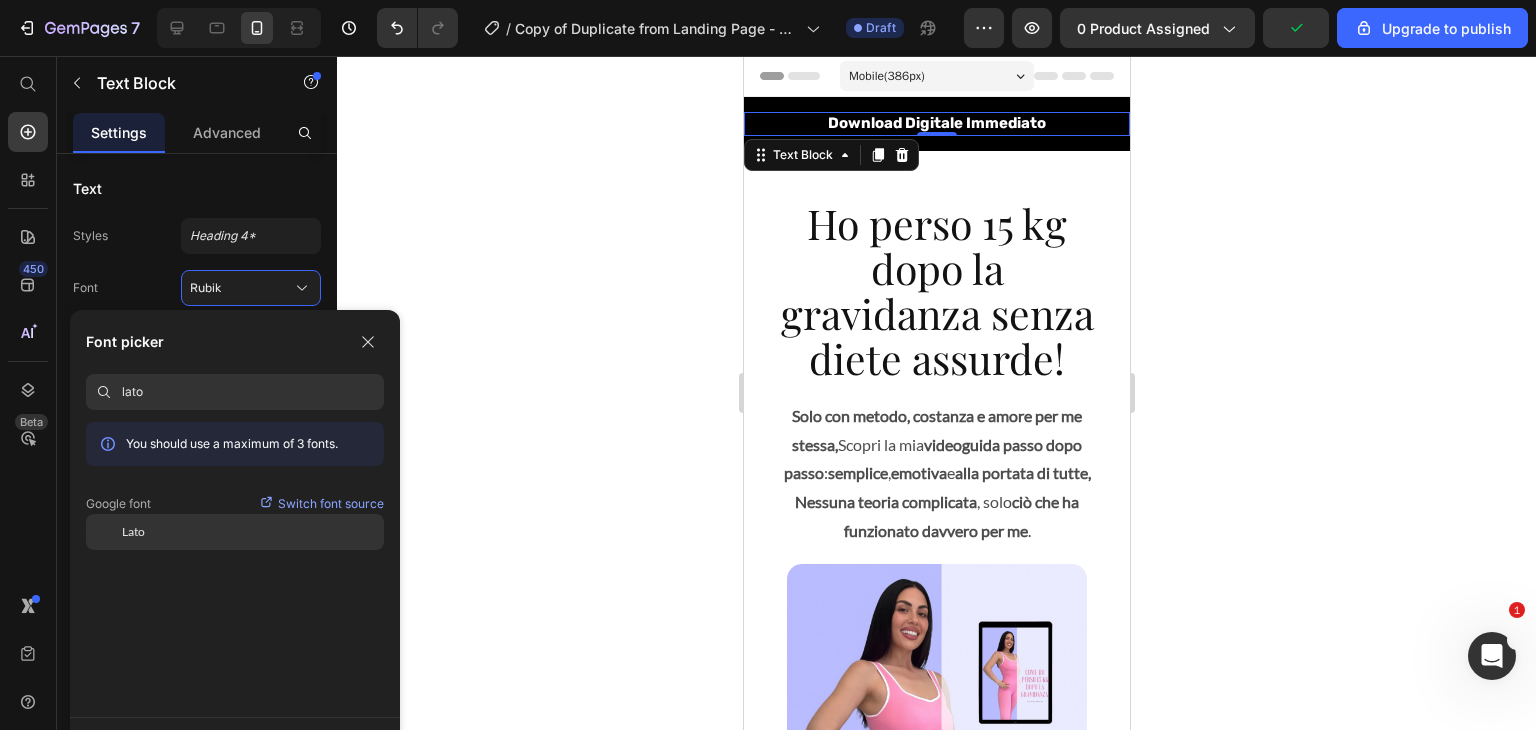 type on "lato" 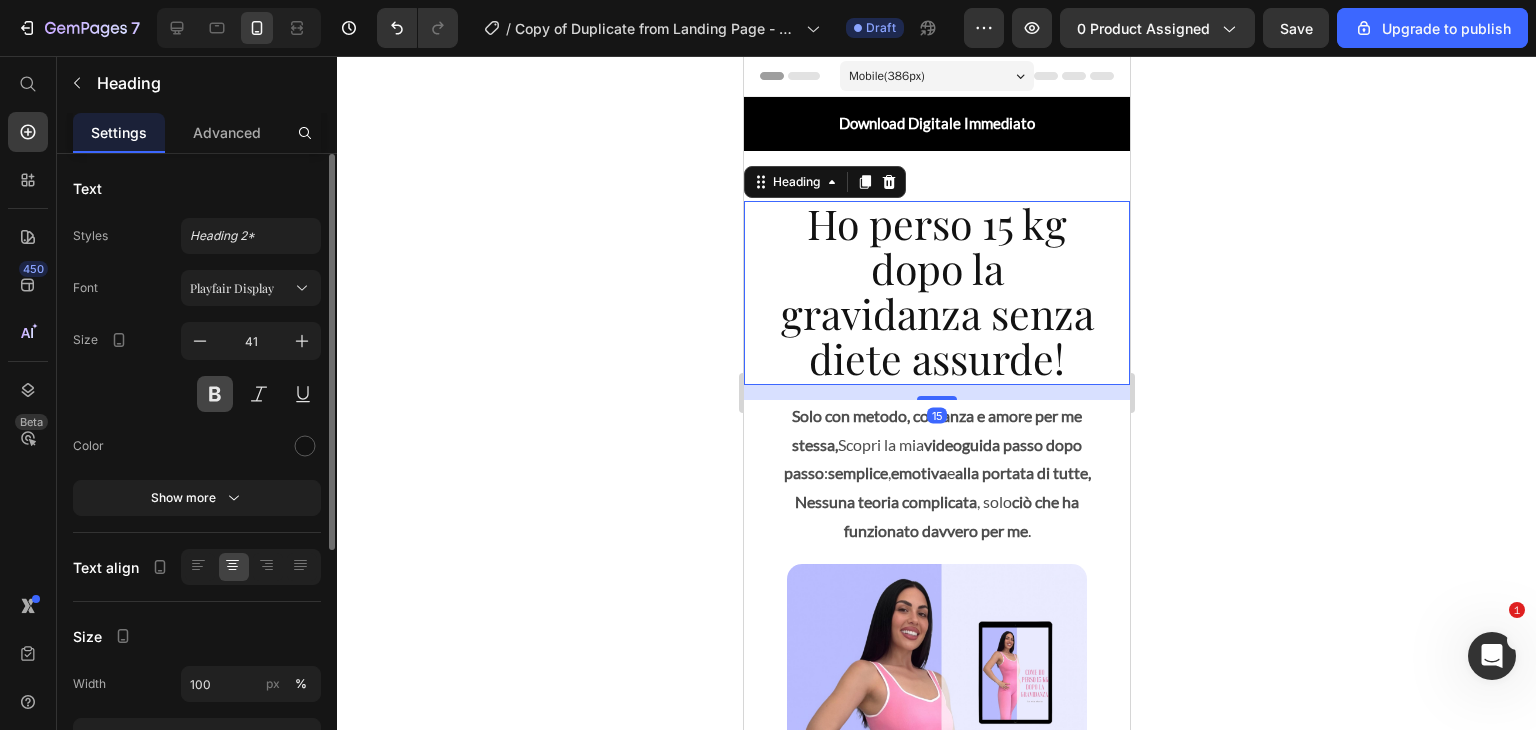click at bounding box center (215, 394) 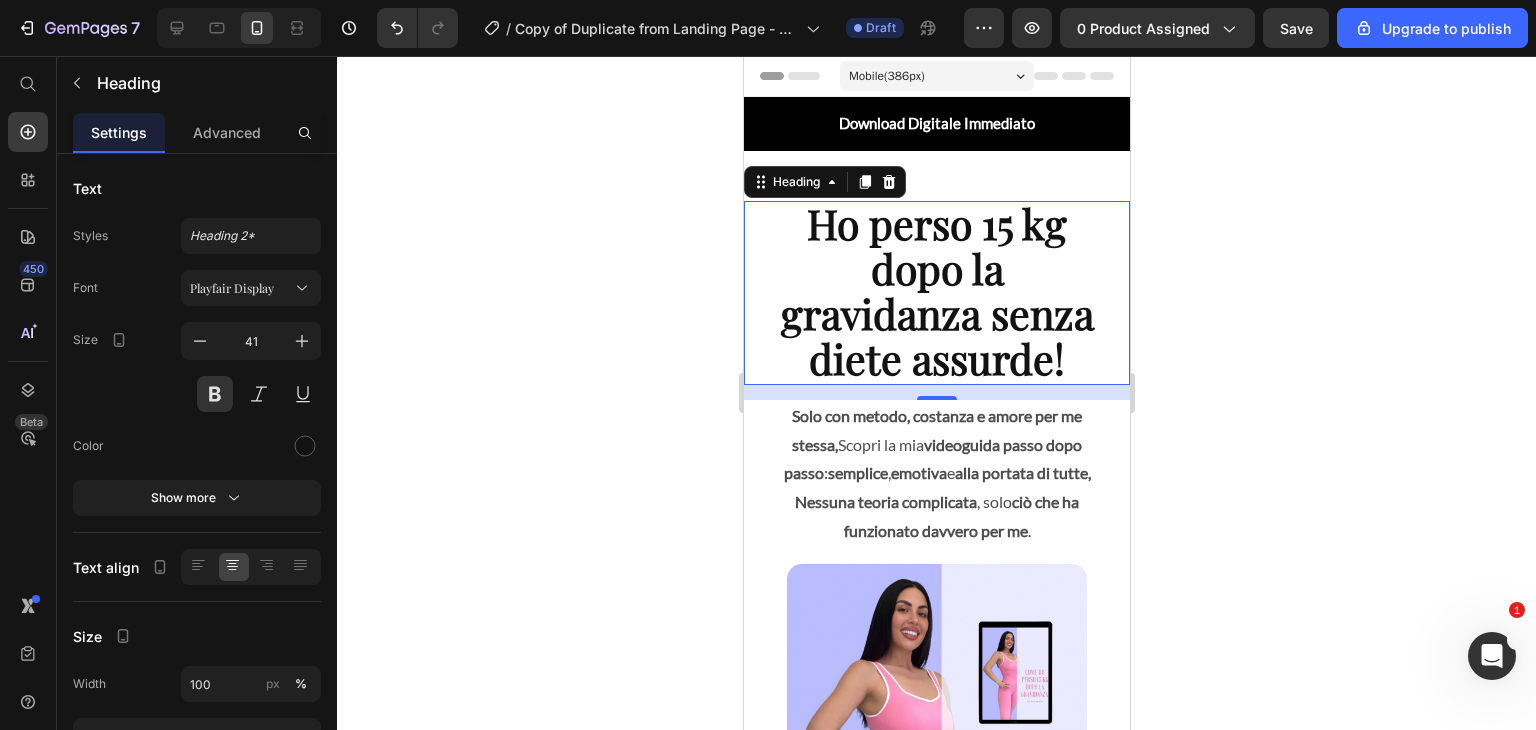 click 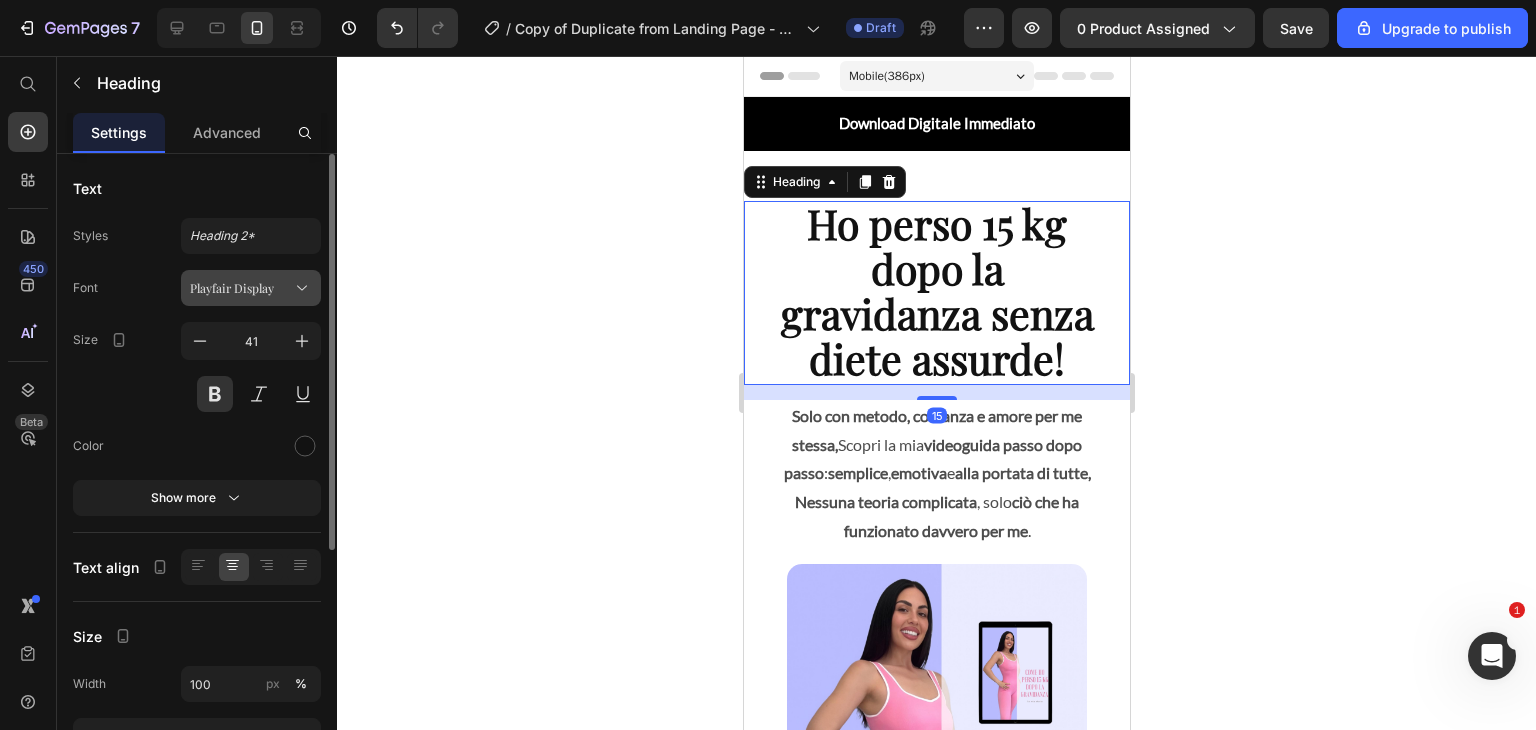click on "Playfair Display" at bounding box center (251, 288) 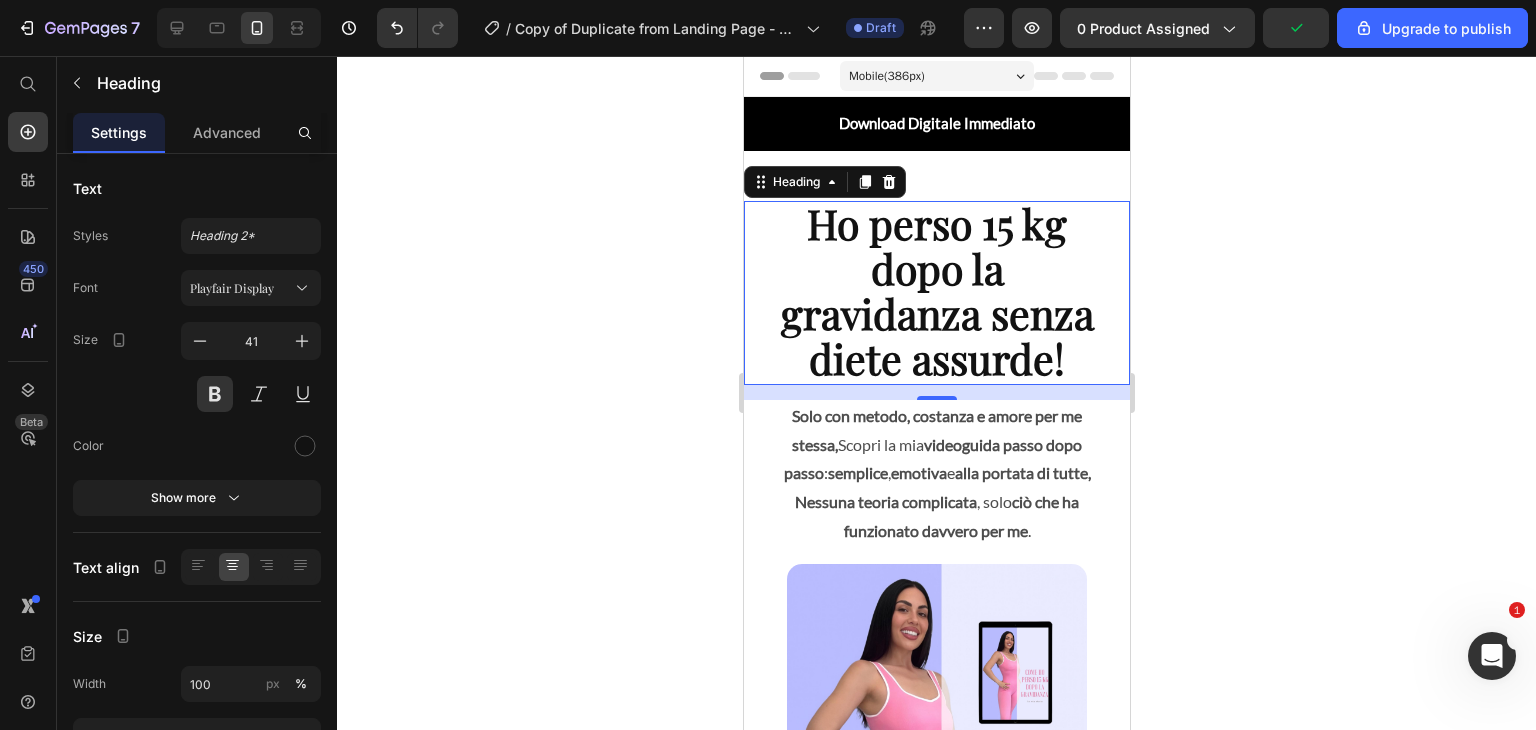 click 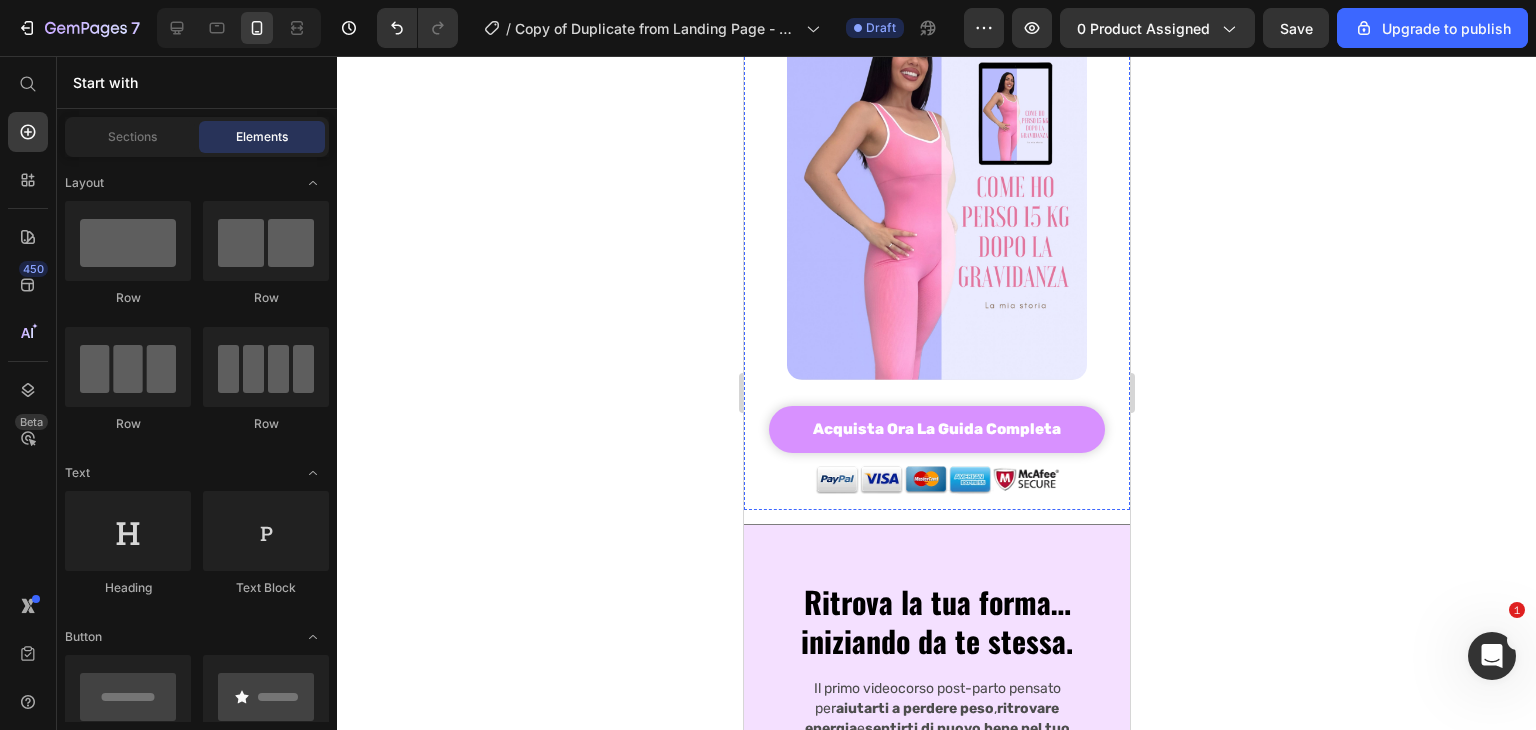 scroll, scrollTop: 638, scrollLeft: 0, axis: vertical 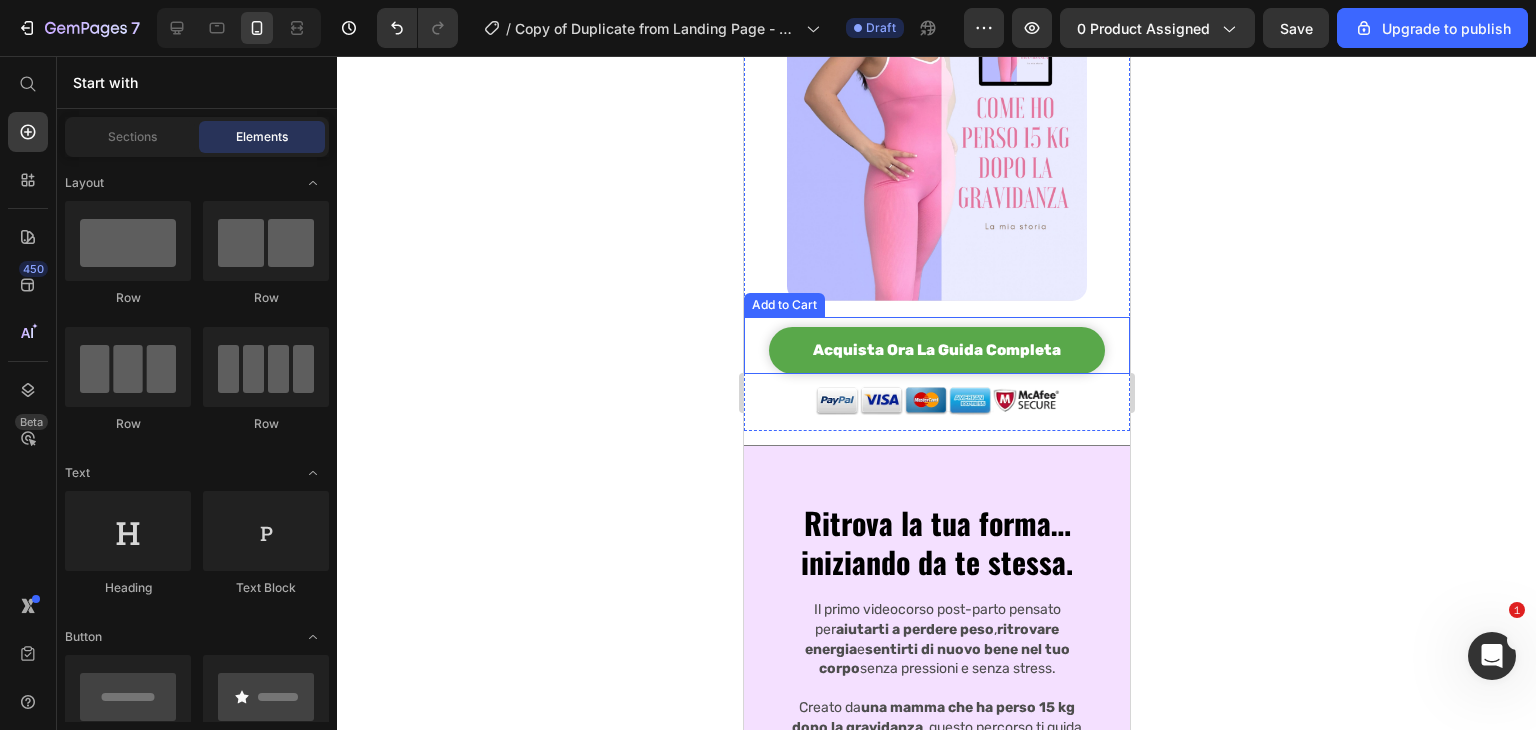 click on "acquista ora la guida completa" at bounding box center [936, 351] 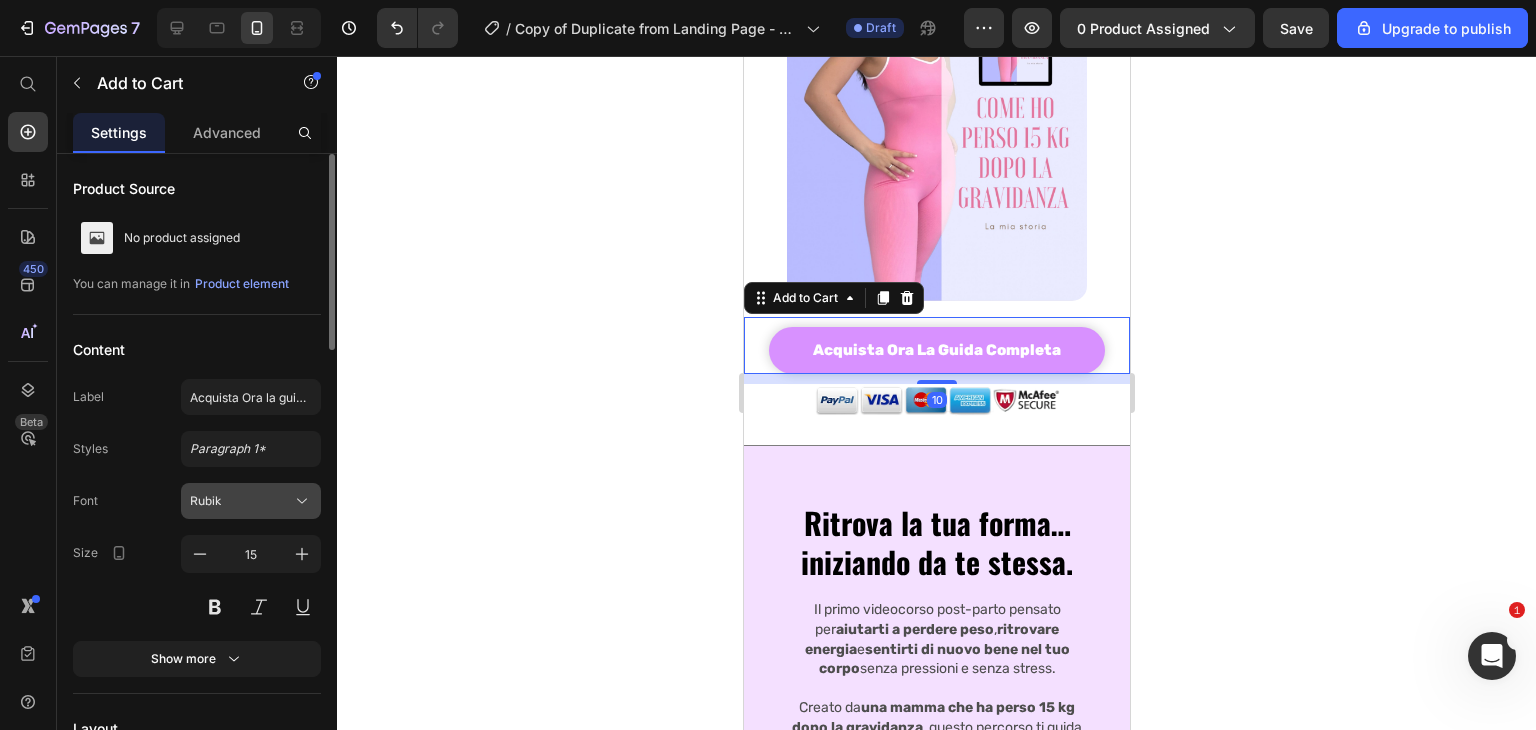 click on "Rubik" at bounding box center [241, 501] 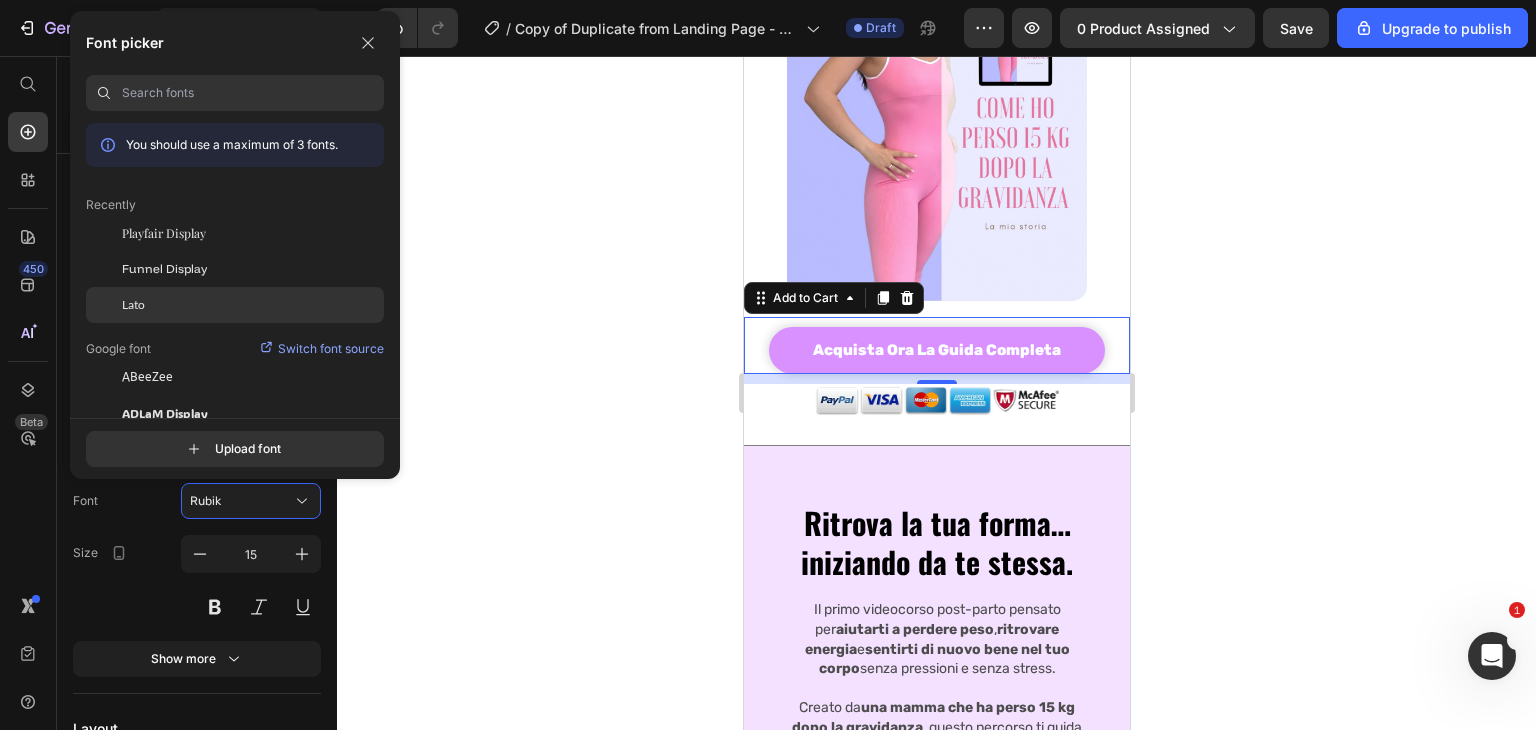 click on "Lato" 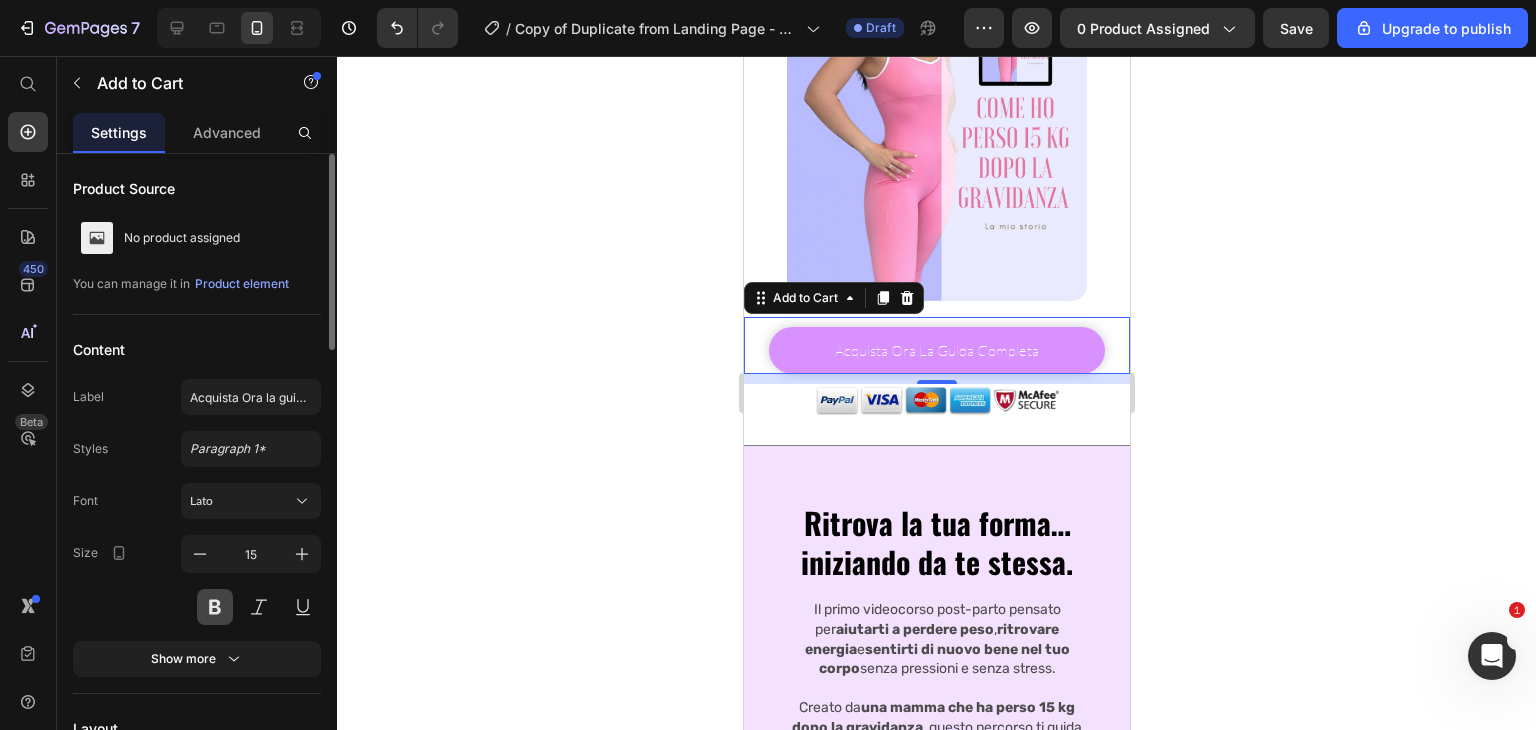 click at bounding box center [215, 607] 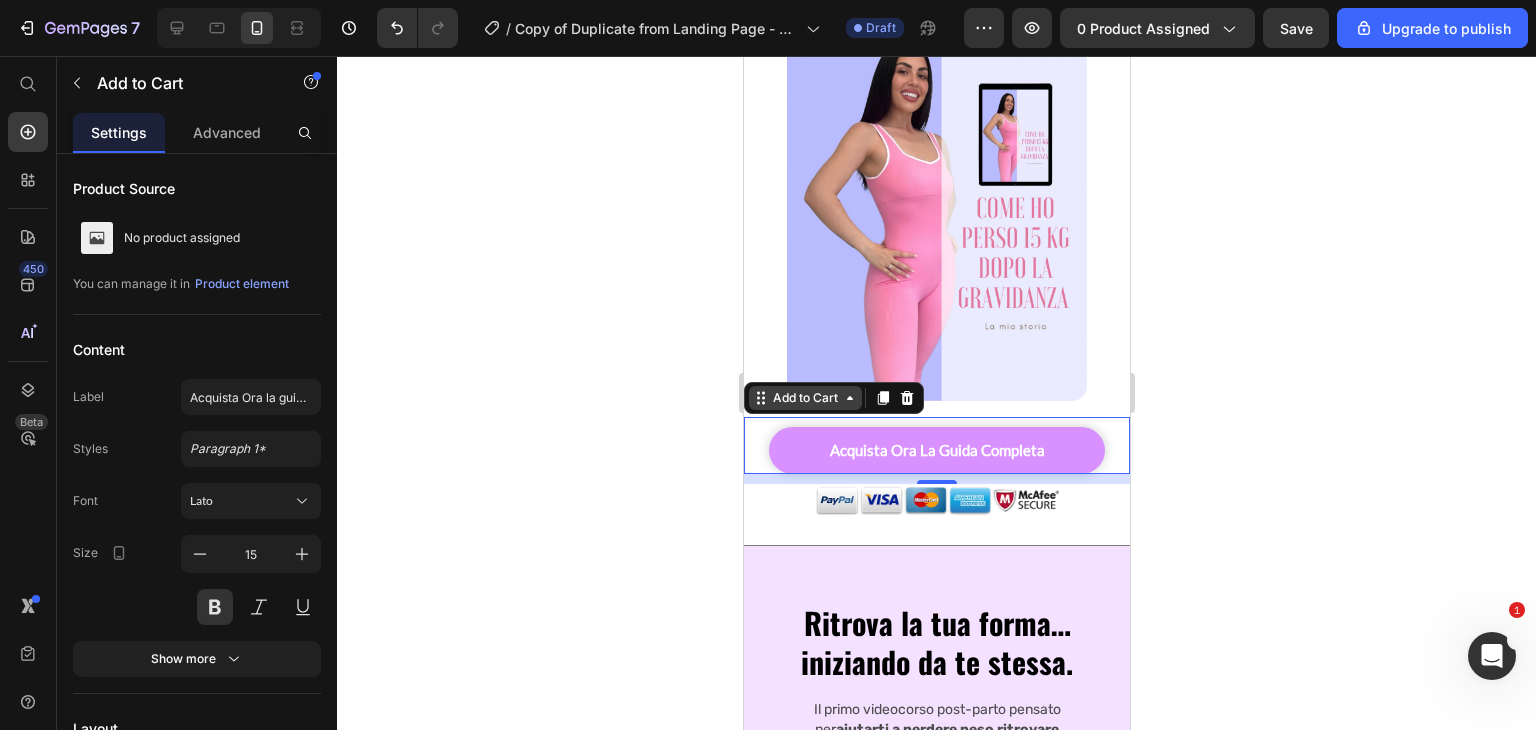 scroll, scrollTop: 699, scrollLeft: 0, axis: vertical 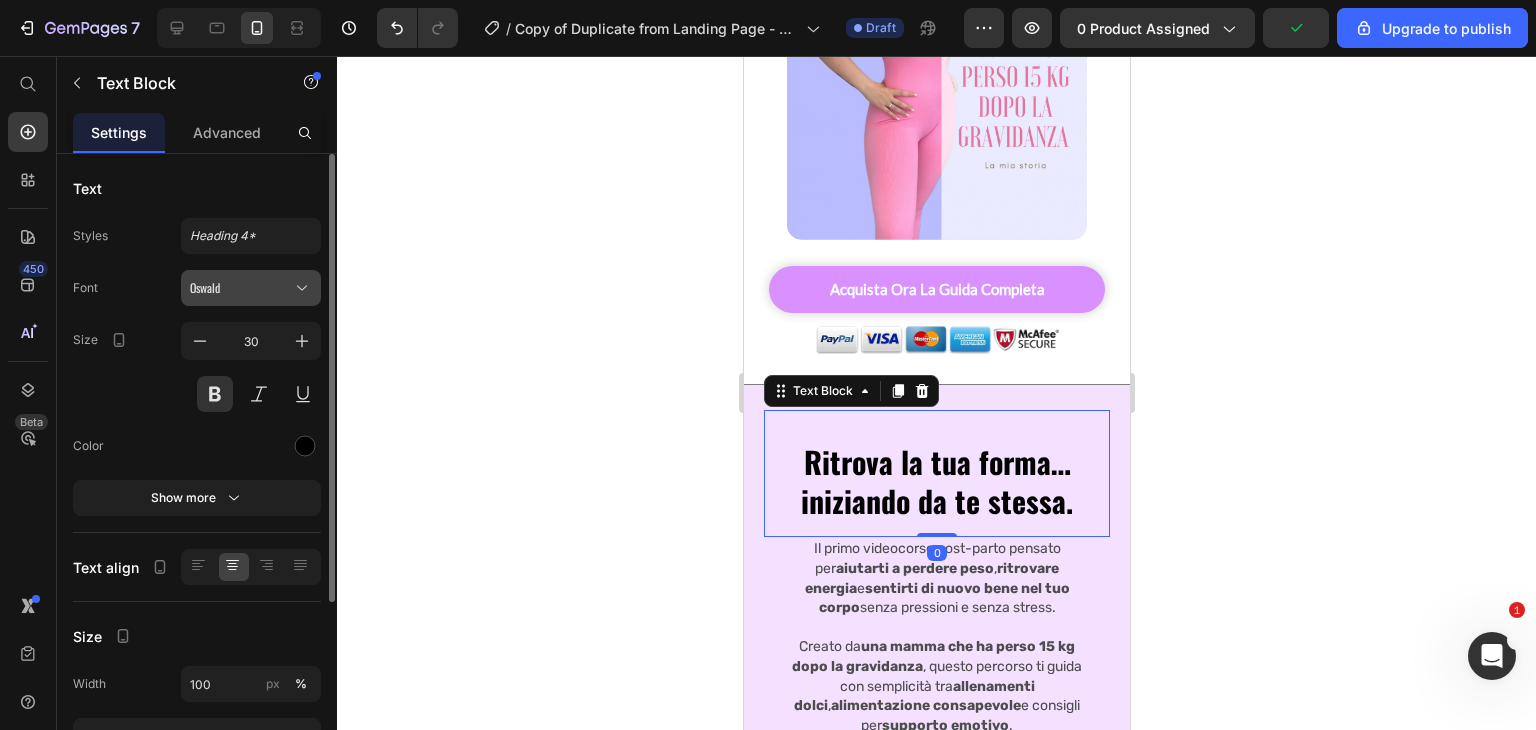 click on "Oswald" at bounding box center (241, 288) 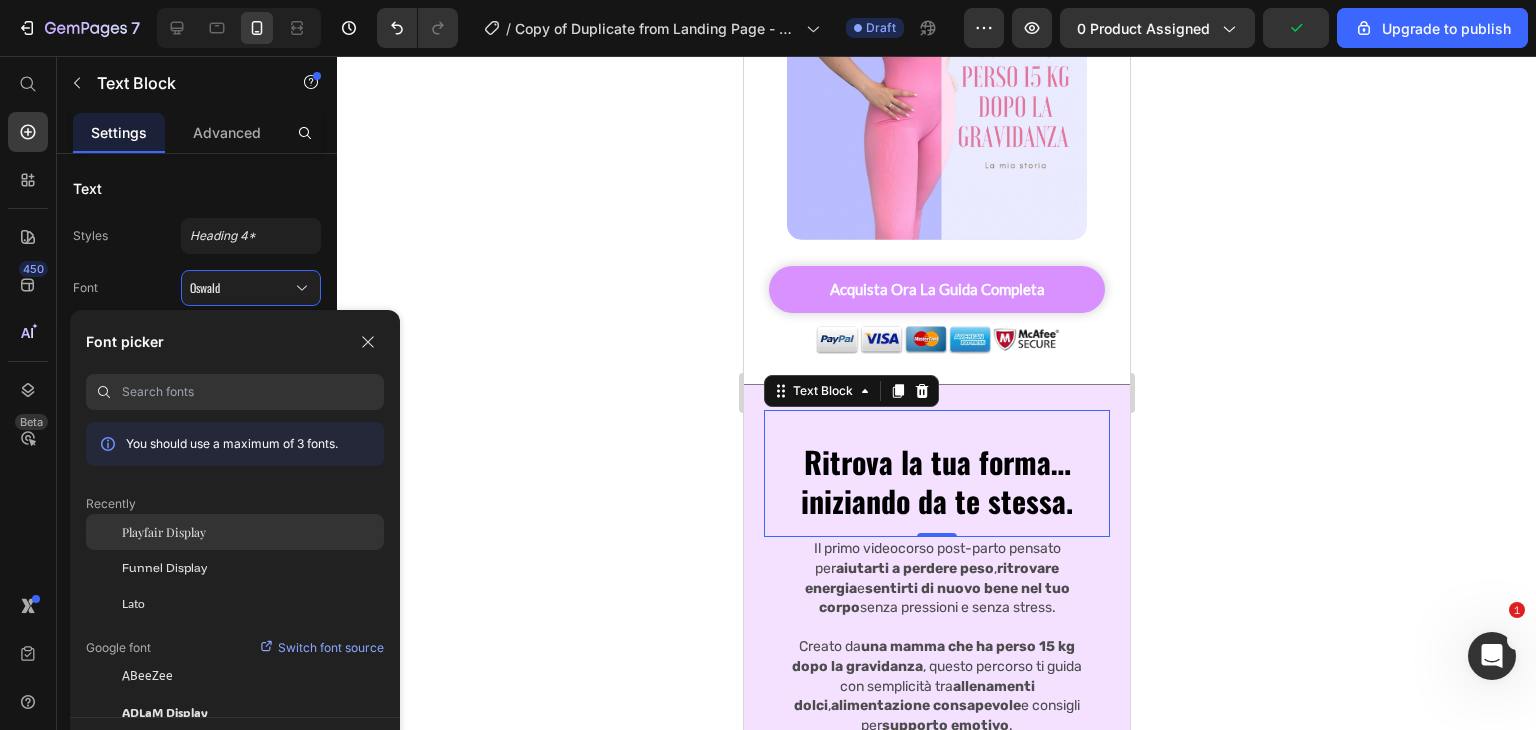click on "Playfair Display" at bounding box center (164, 532) 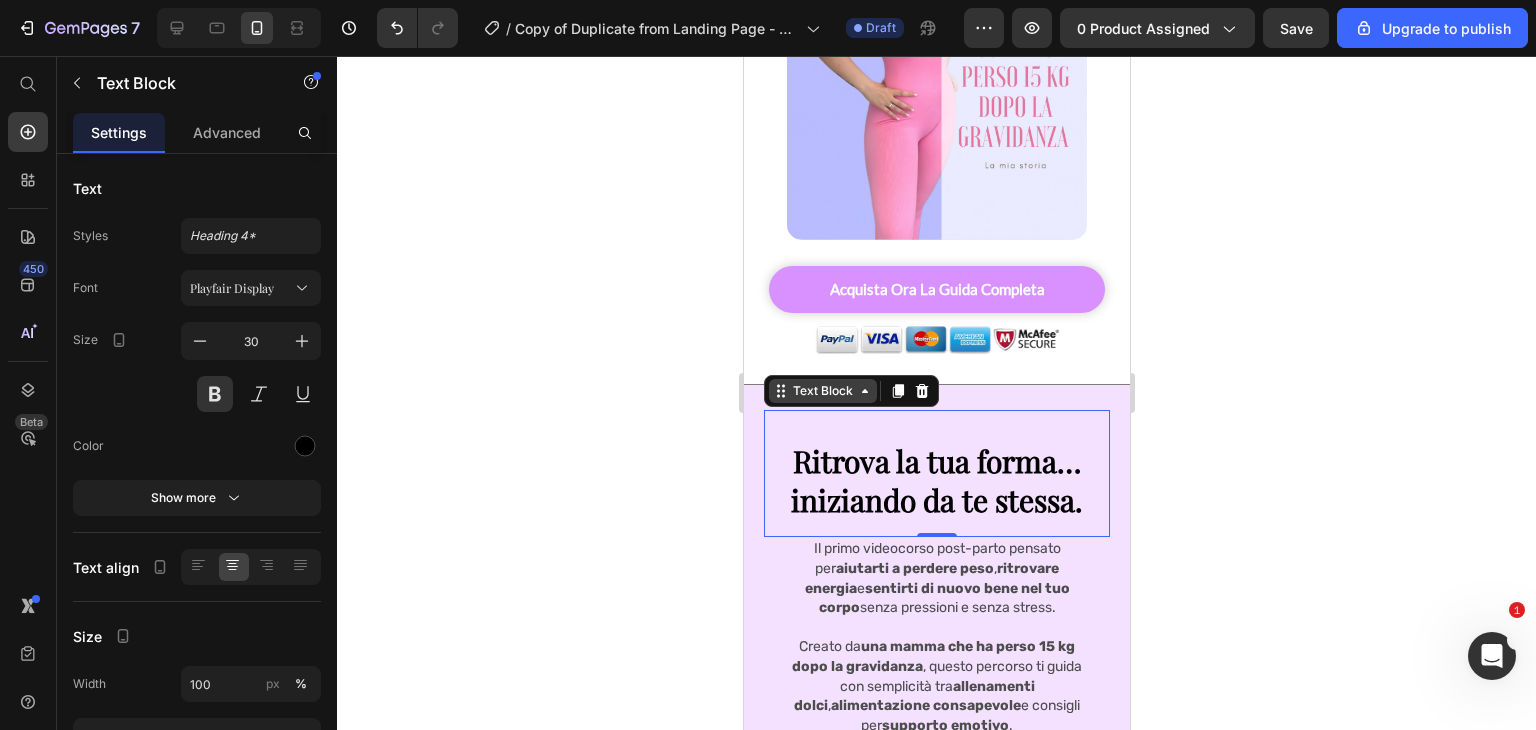 scroll, scrollTop: 840, scrollLeft: 0, axis: vertical 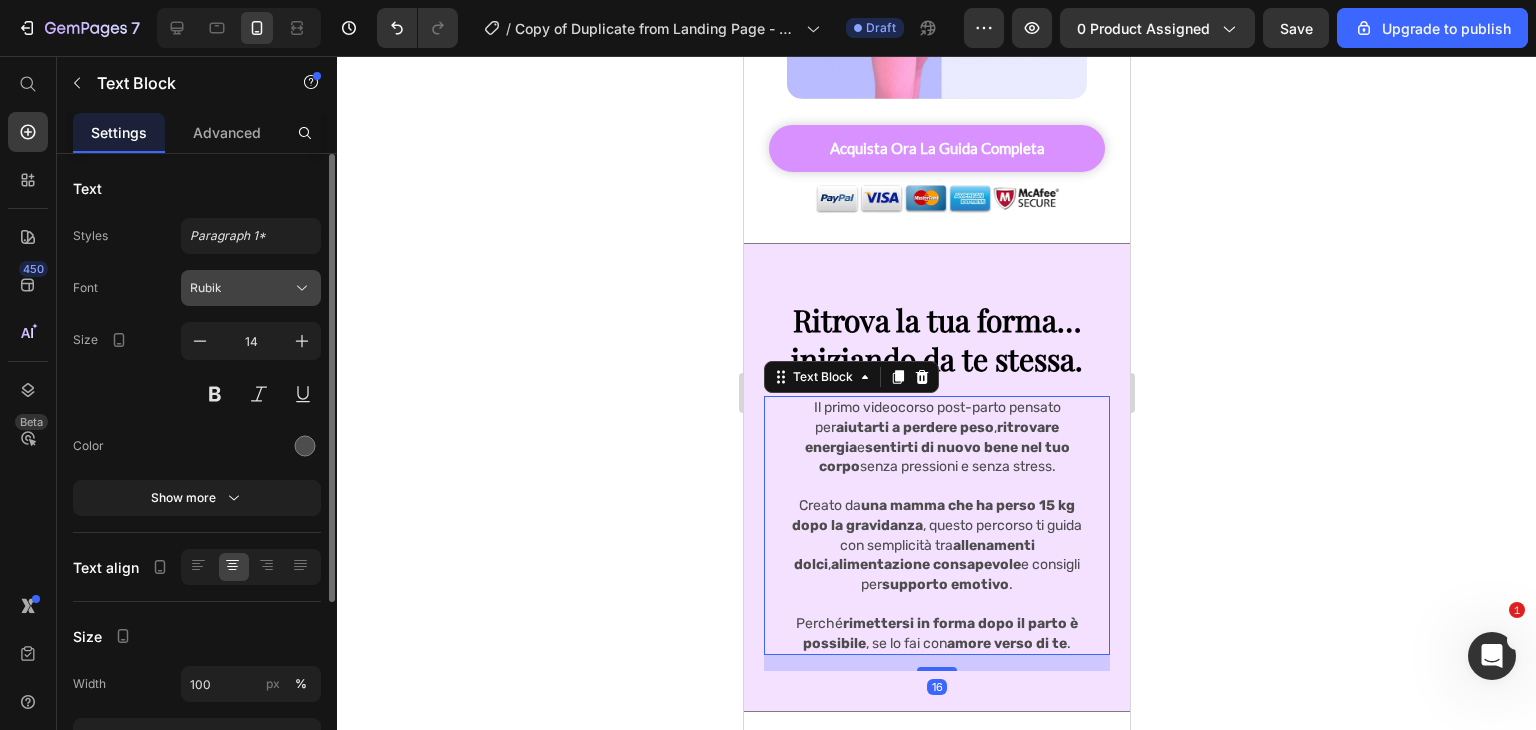click on "Rubik" at bounding box center (241, 288) 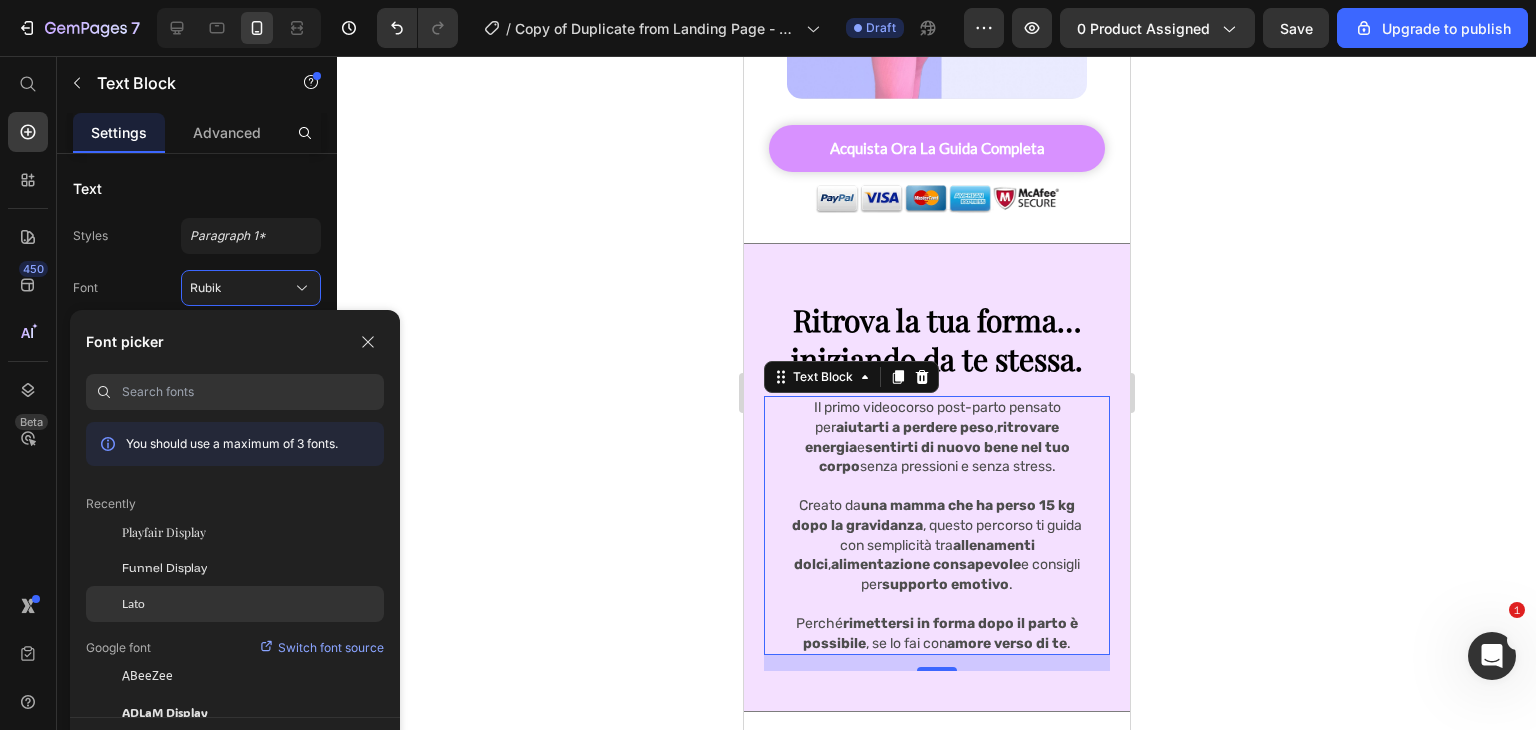 click on "Lato" 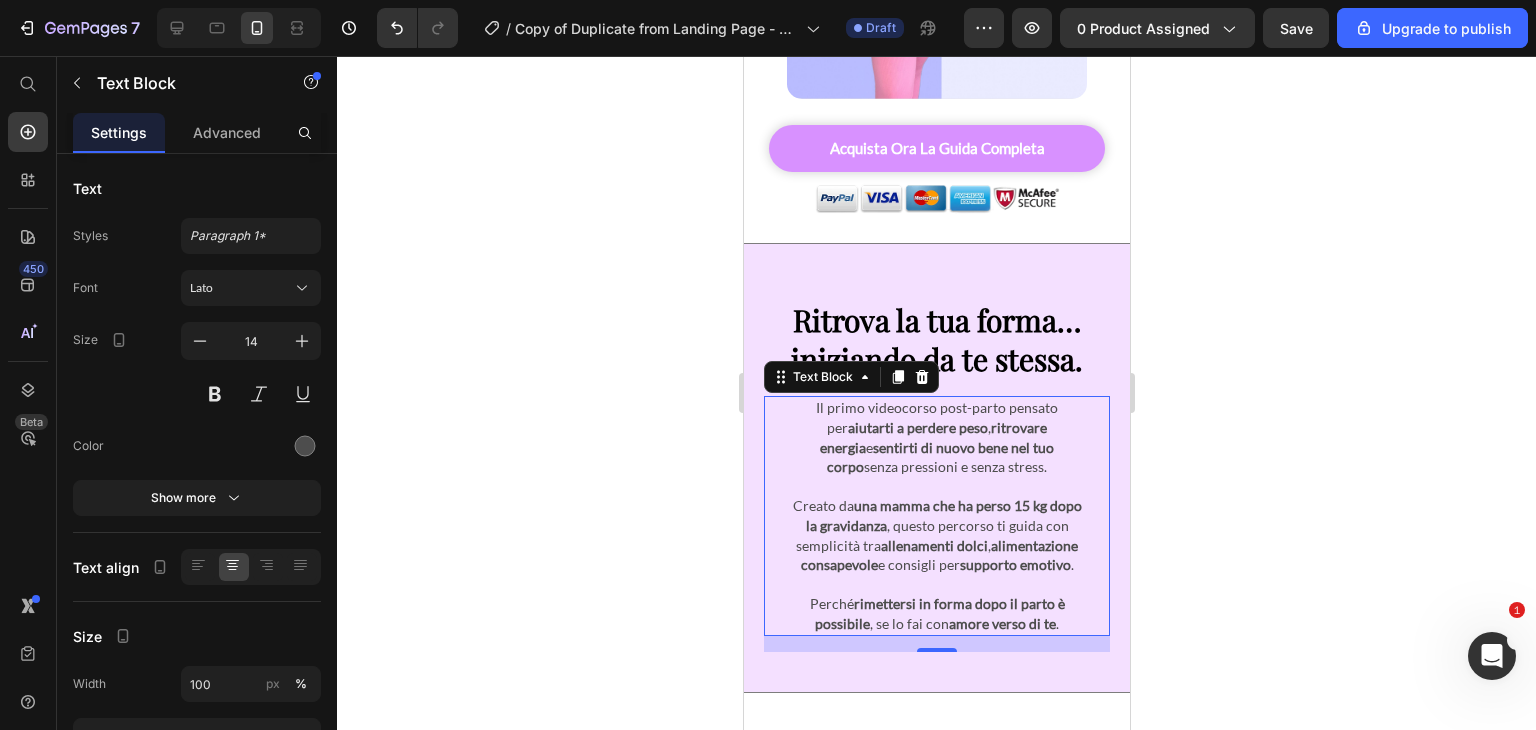 click 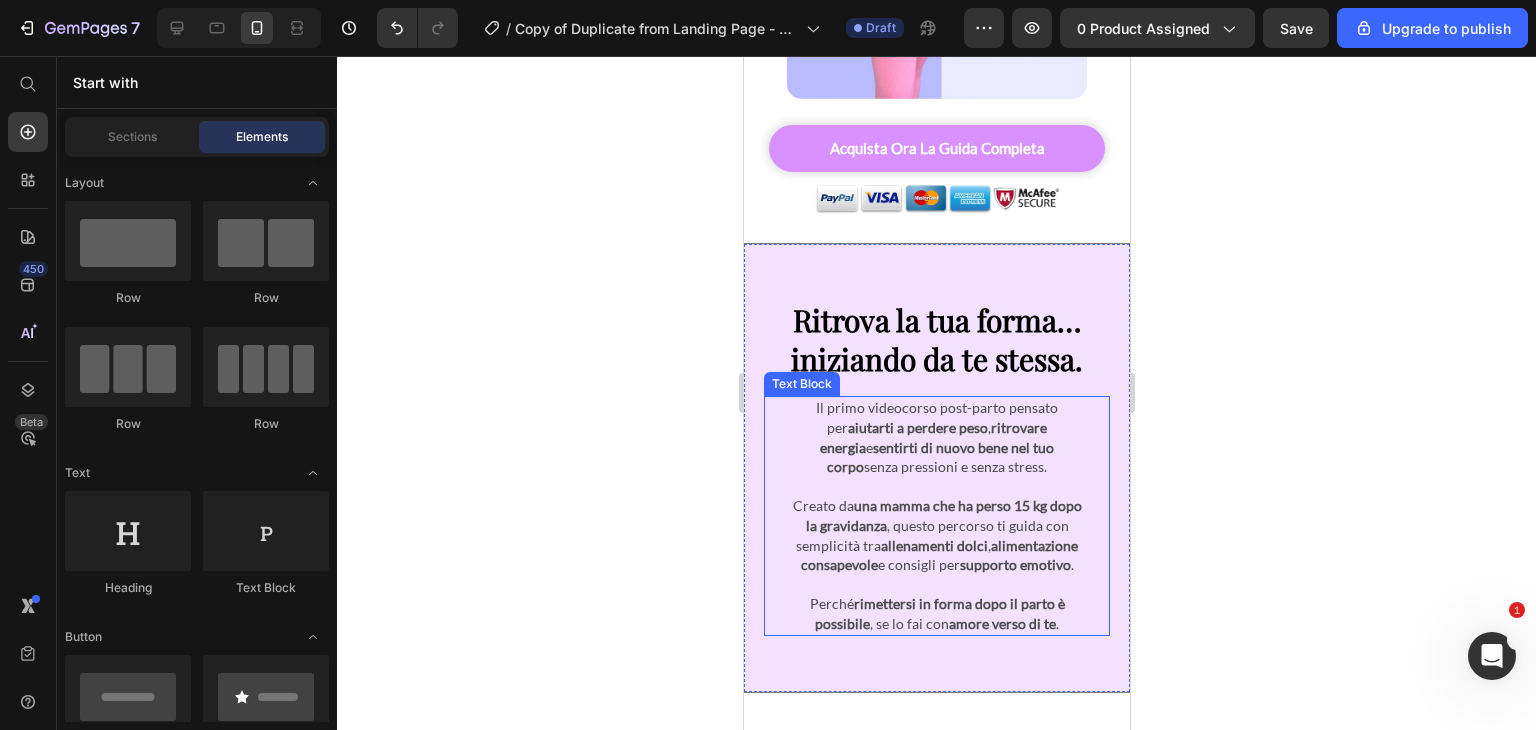 click on "sentirti di nuovo bene nel tuo corpo" at bounding box center (939, 457) 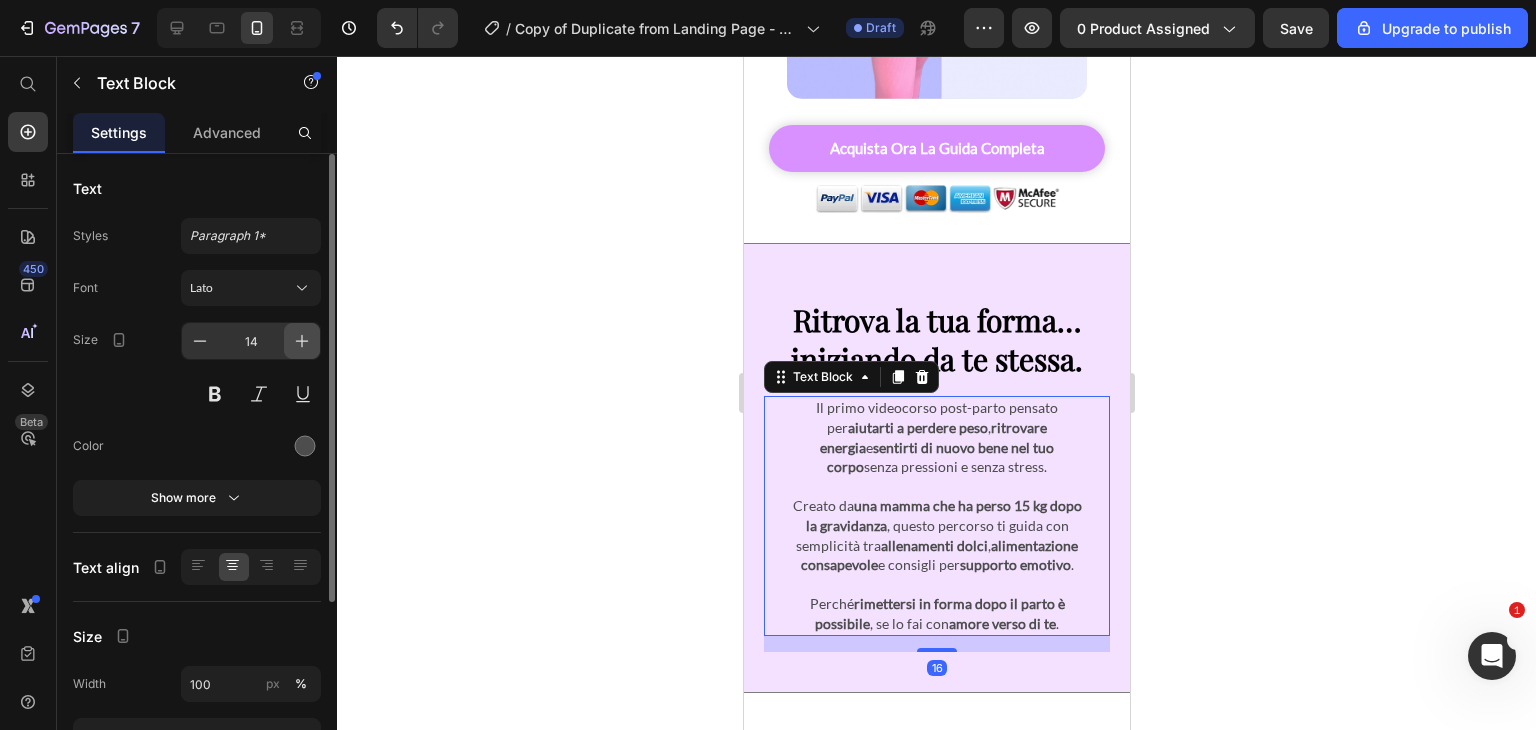 click at bounding box center [302, 341] 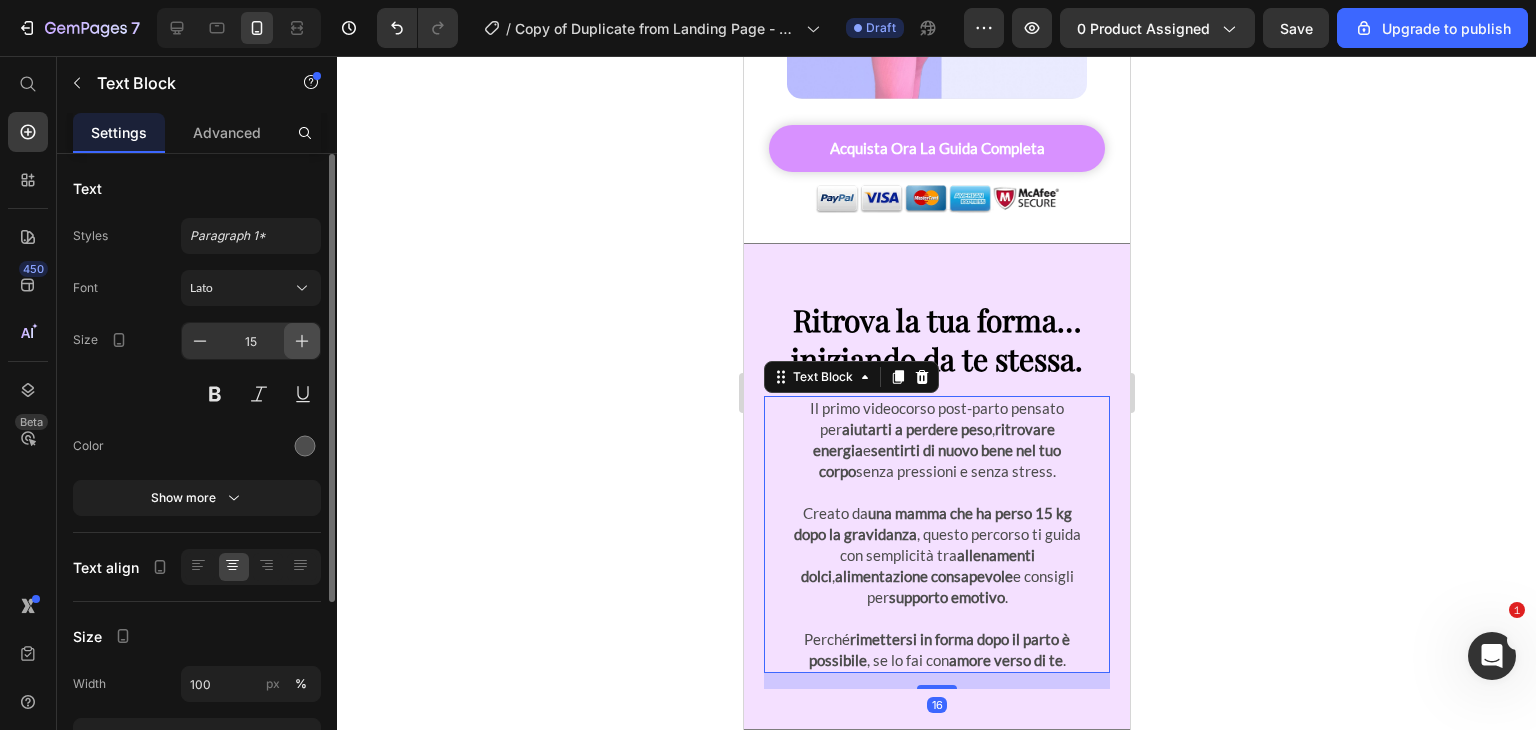 click at bounding box center [302, 341] 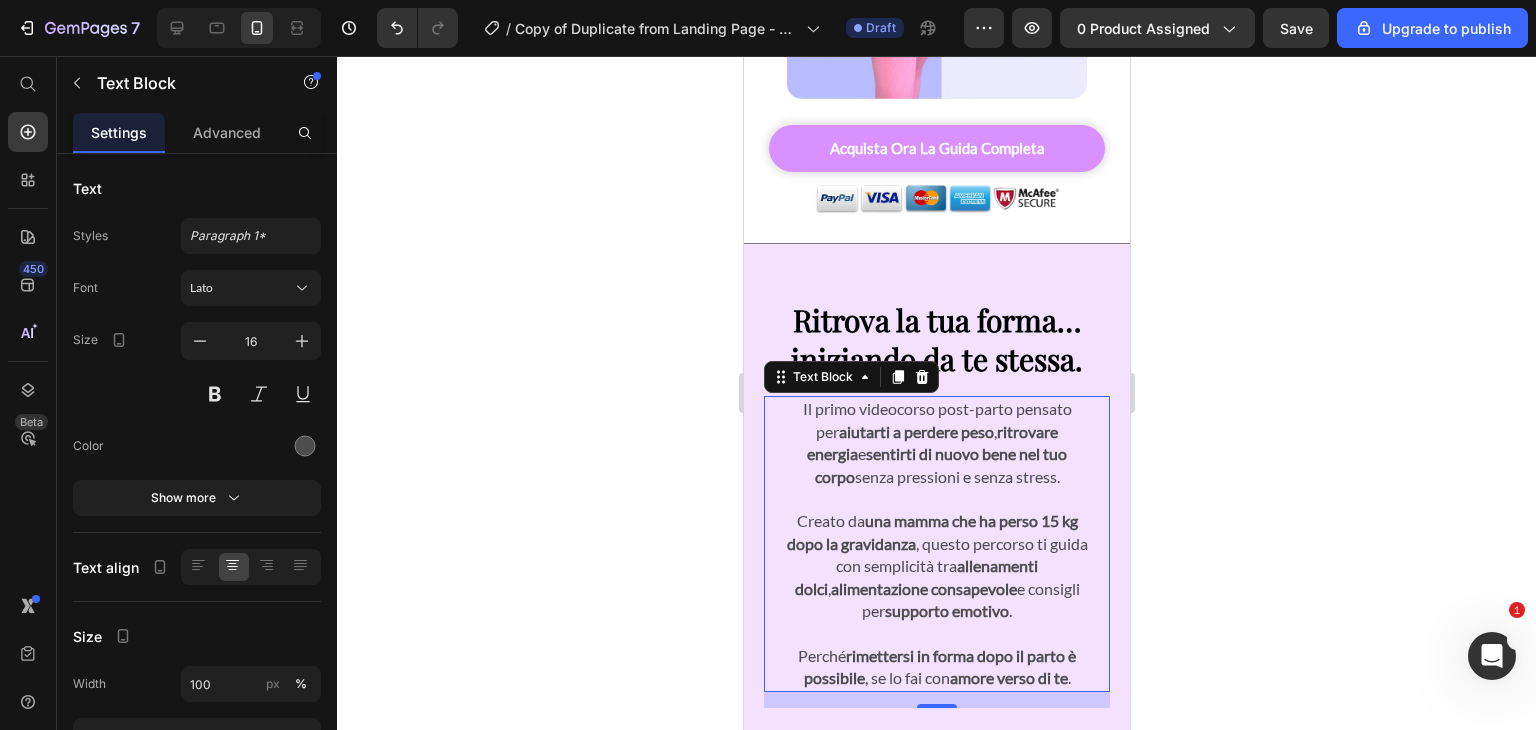 click 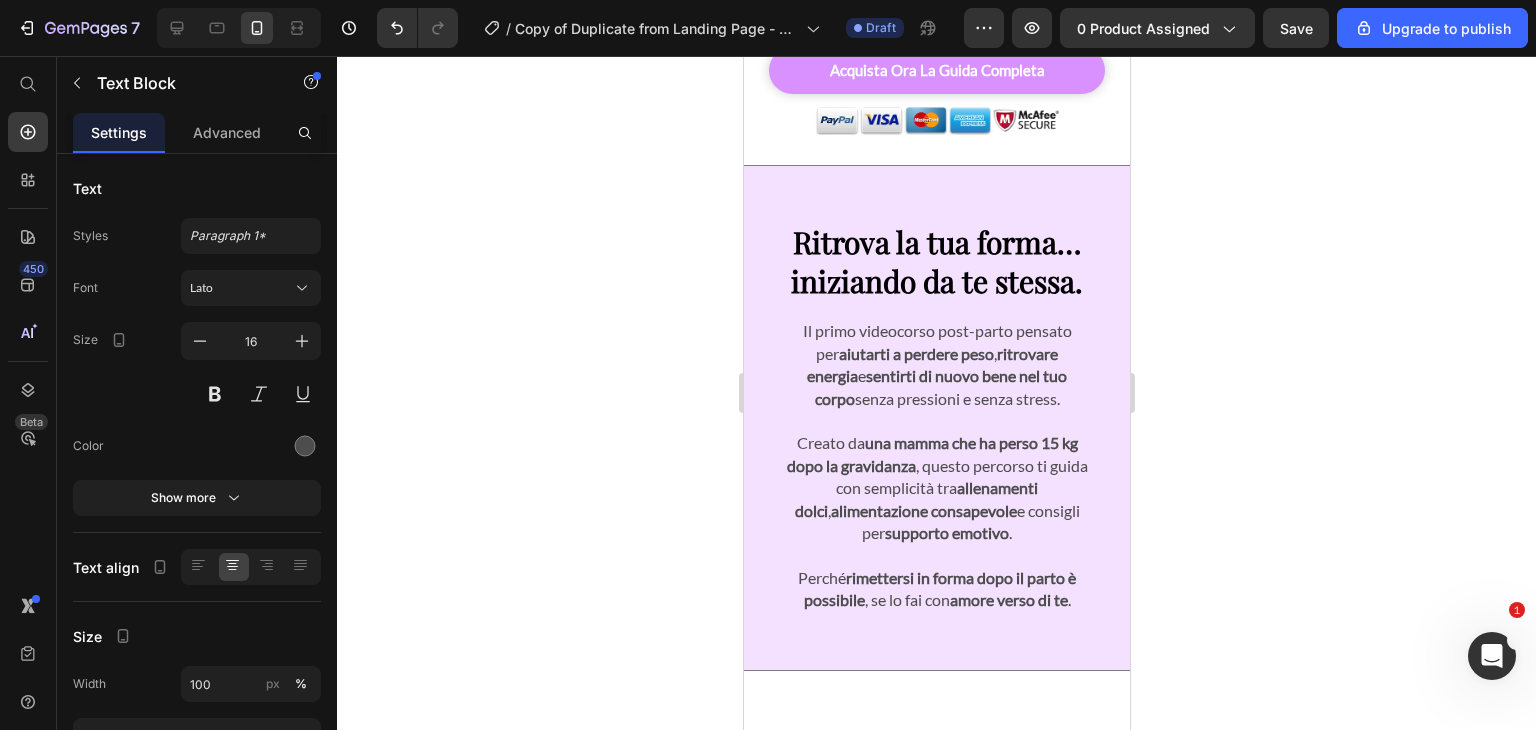 scroll, scrollTop: 919, scrollLeft: 0, axis: vertical 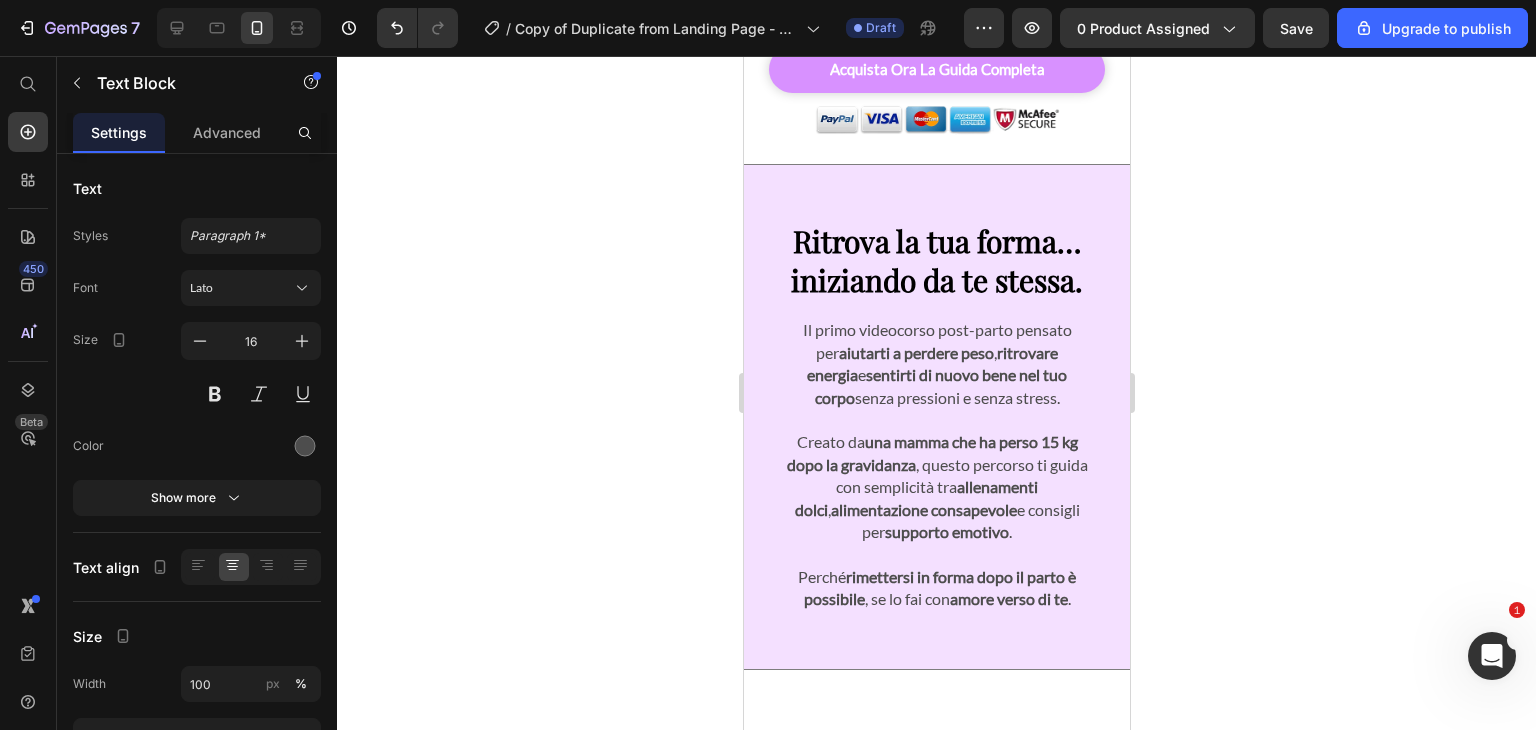 click on "una mamma che ha perso 15 kg dopo la gravidanza" at bounding box center (931, 452) 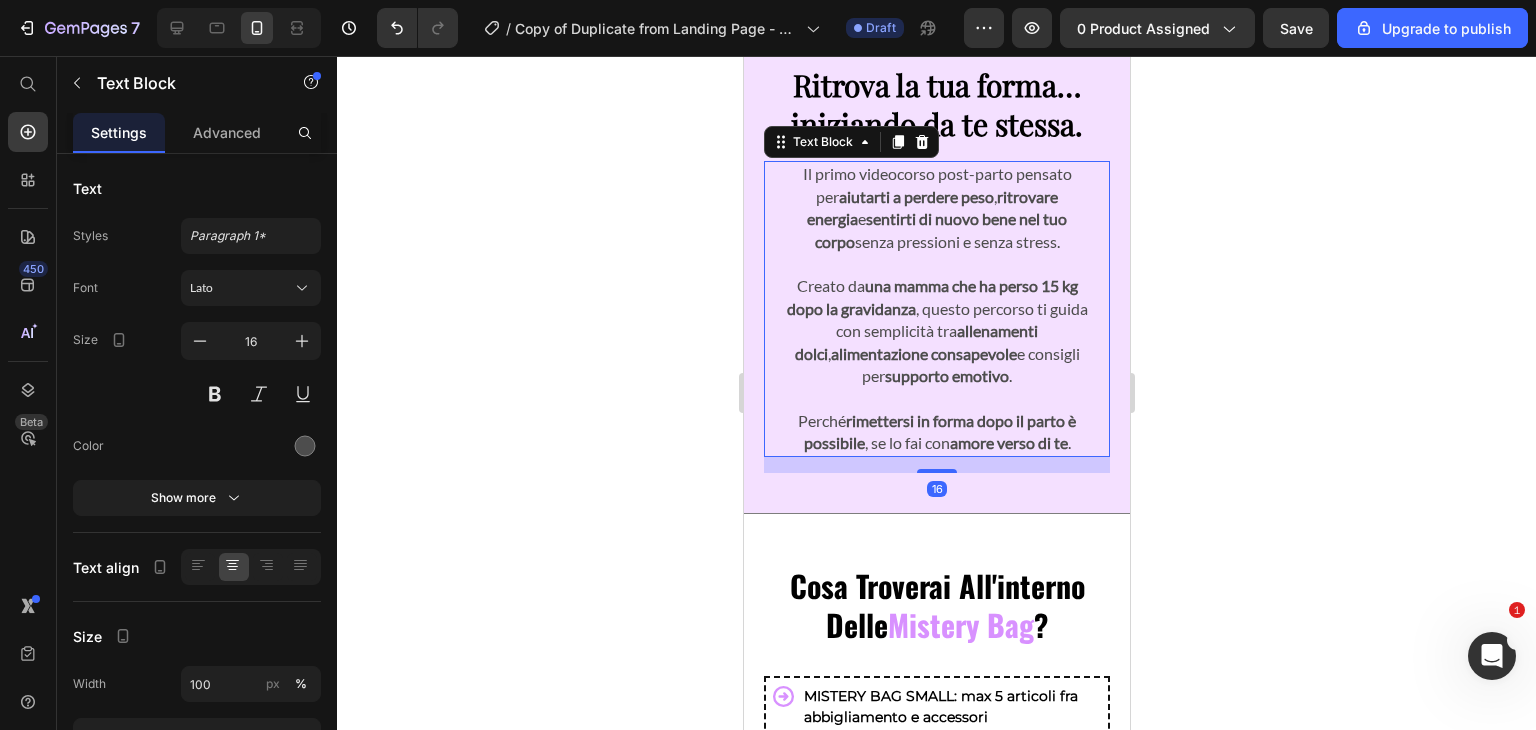 scroll, scrollTop: 1078, scrollLeft: 0, axis: vertical 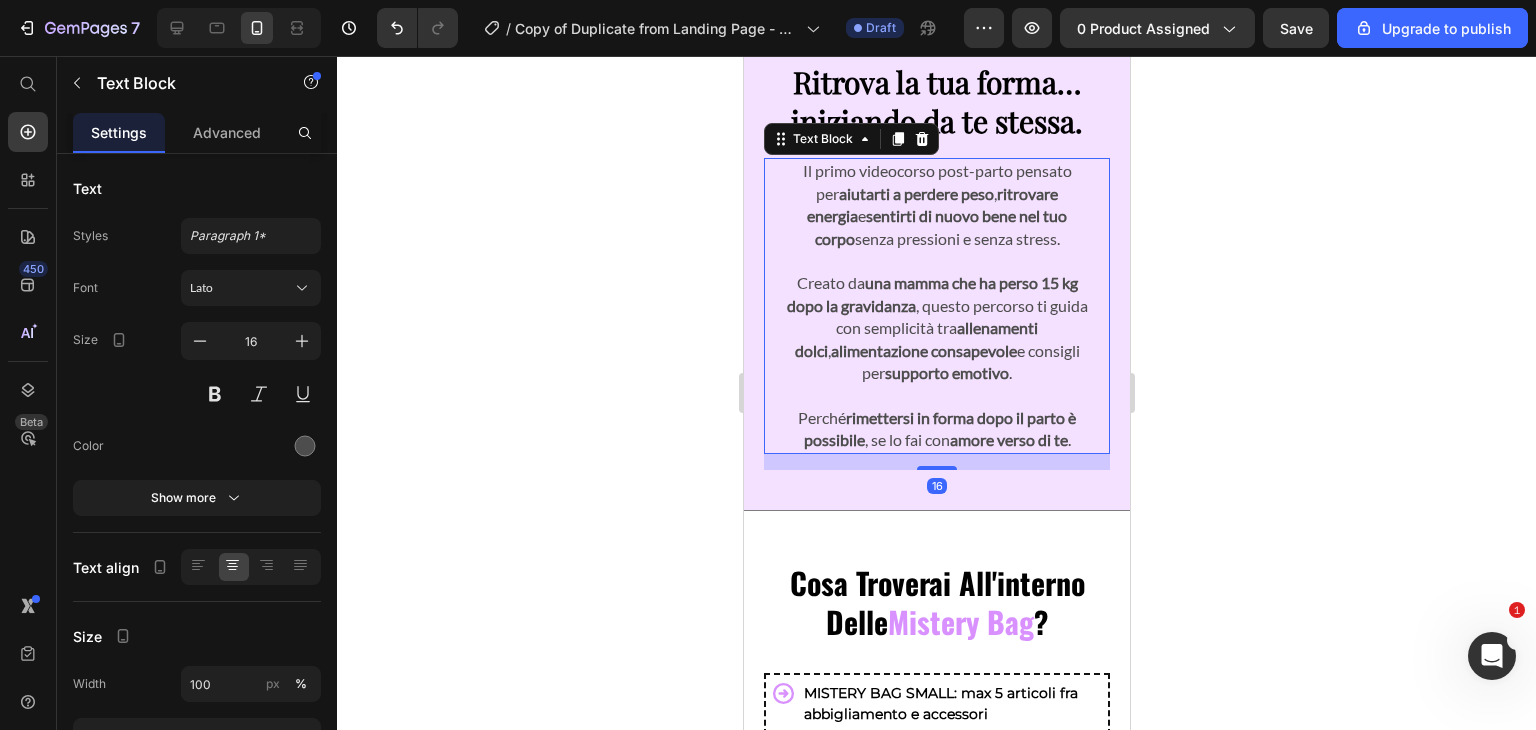 click 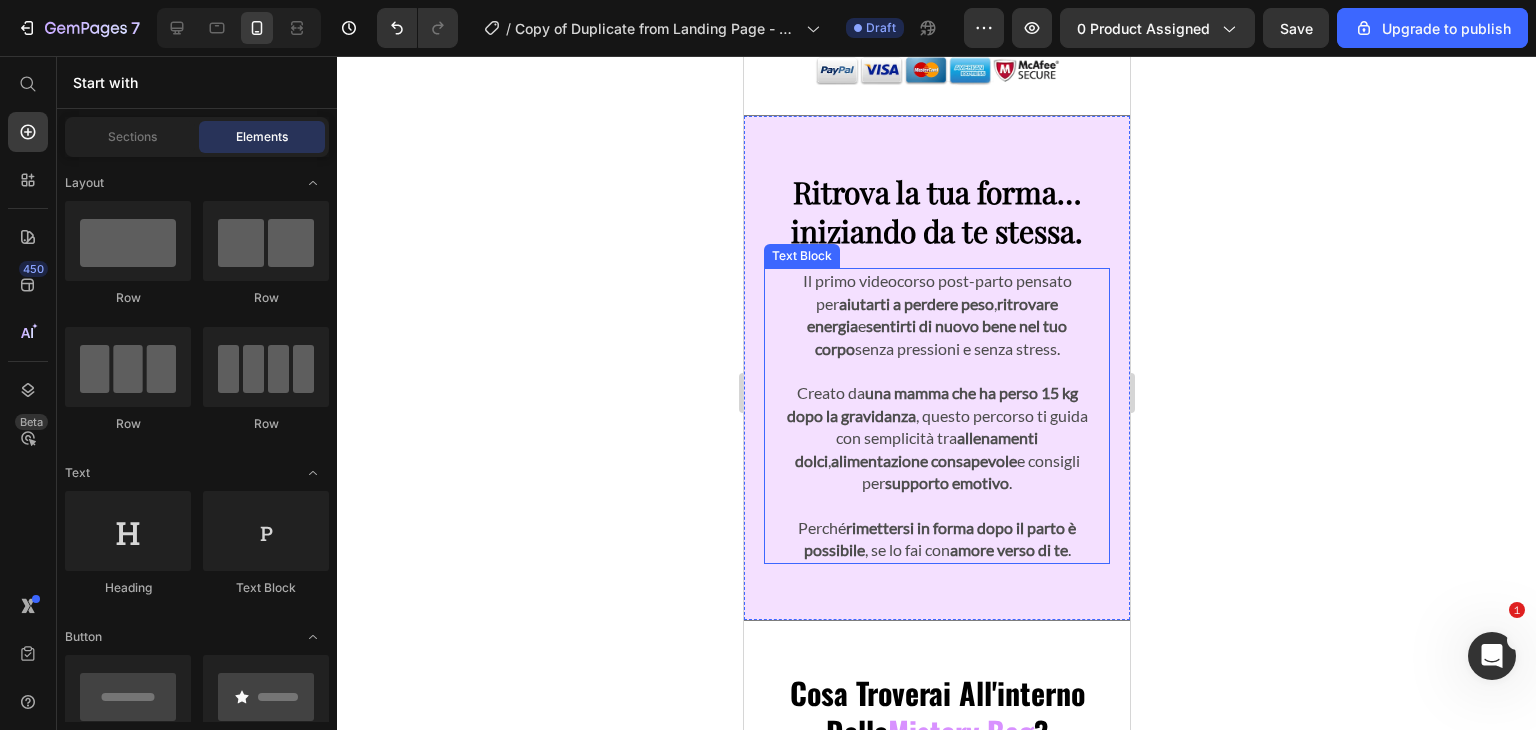 scroll, scrollTop: 968, scrollLeft: 0, axis: vertical 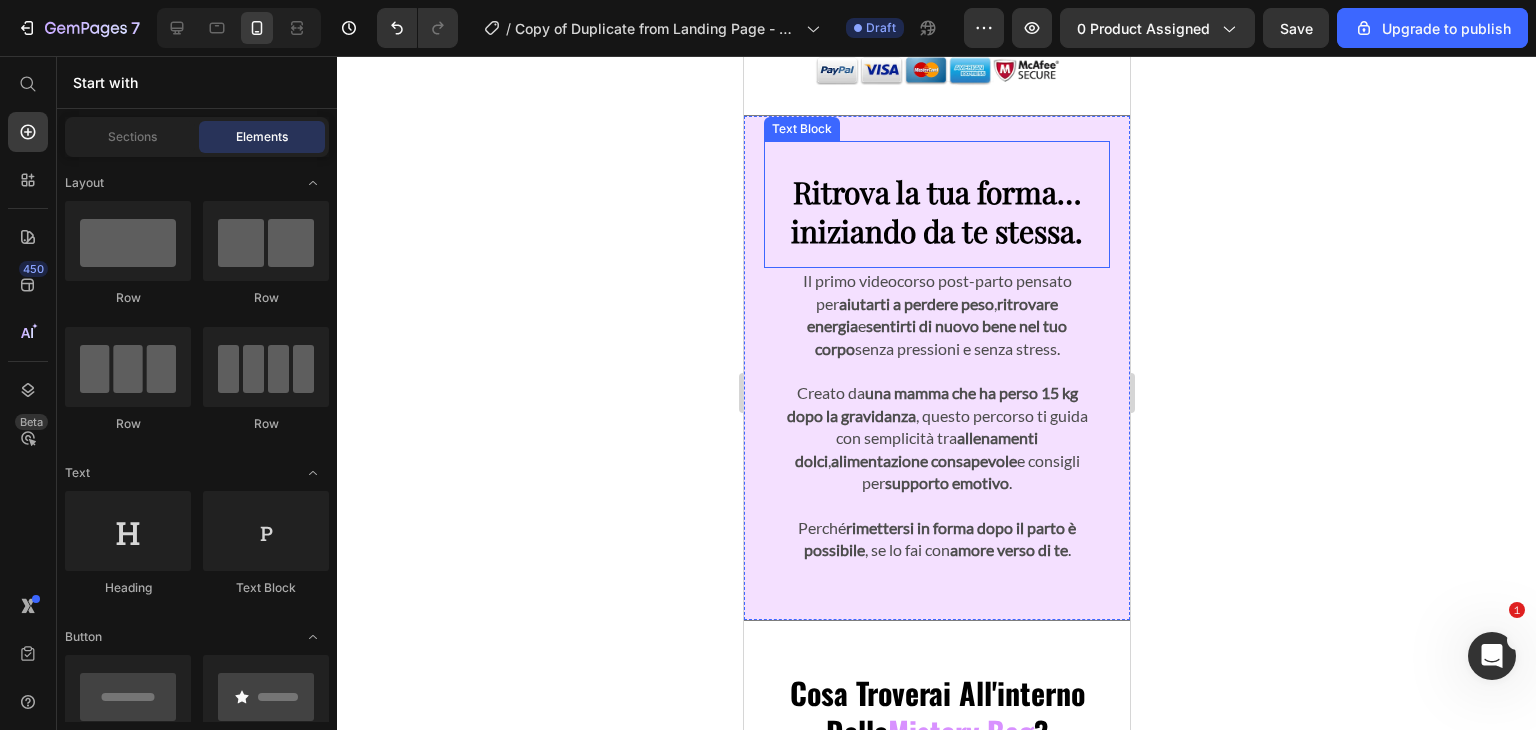 click on "Ritrova la tua forma… iniziando da te stessa." at bounding box center [936, 212] 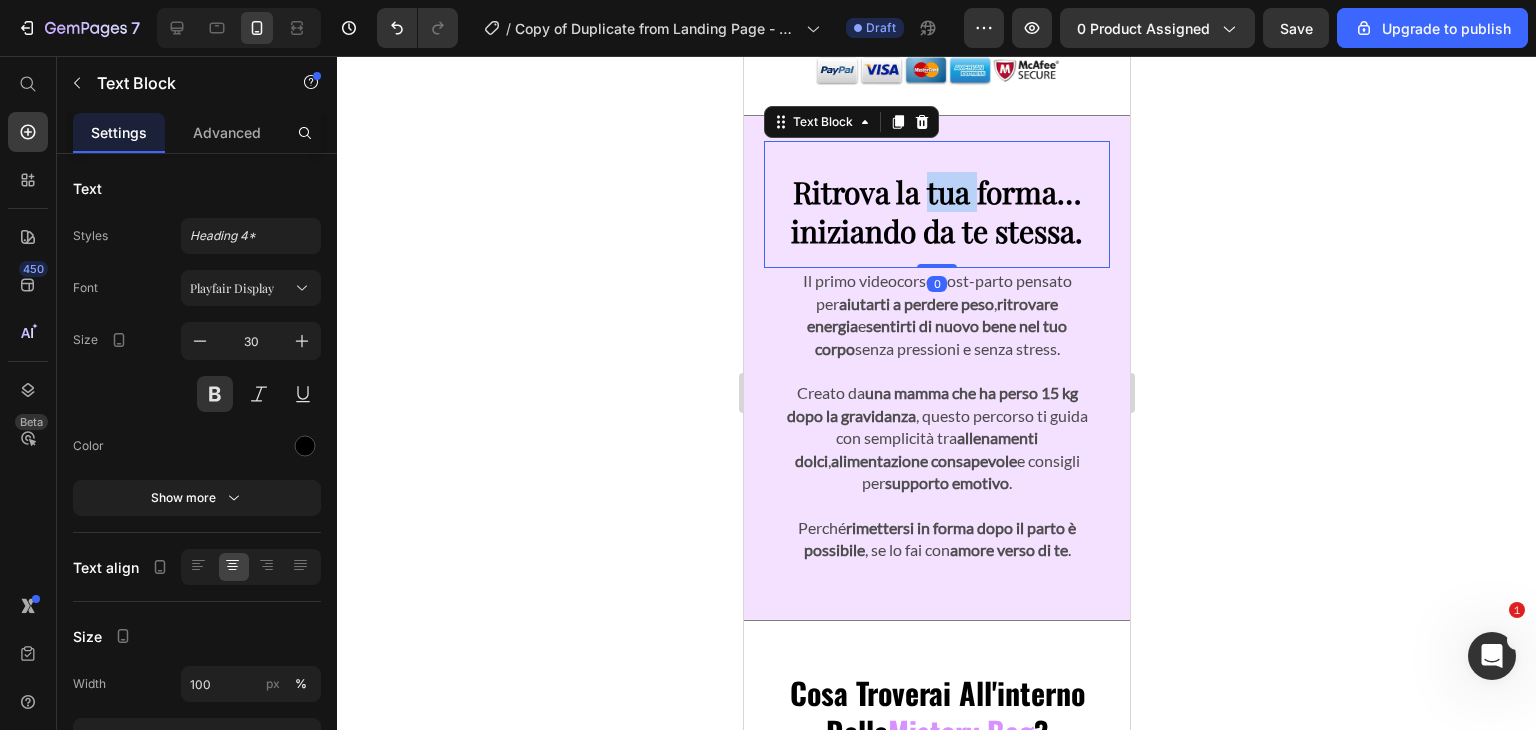 click on "Ritrova la tua forma… iniziando da te stessa." at bounding box center [936, 212] 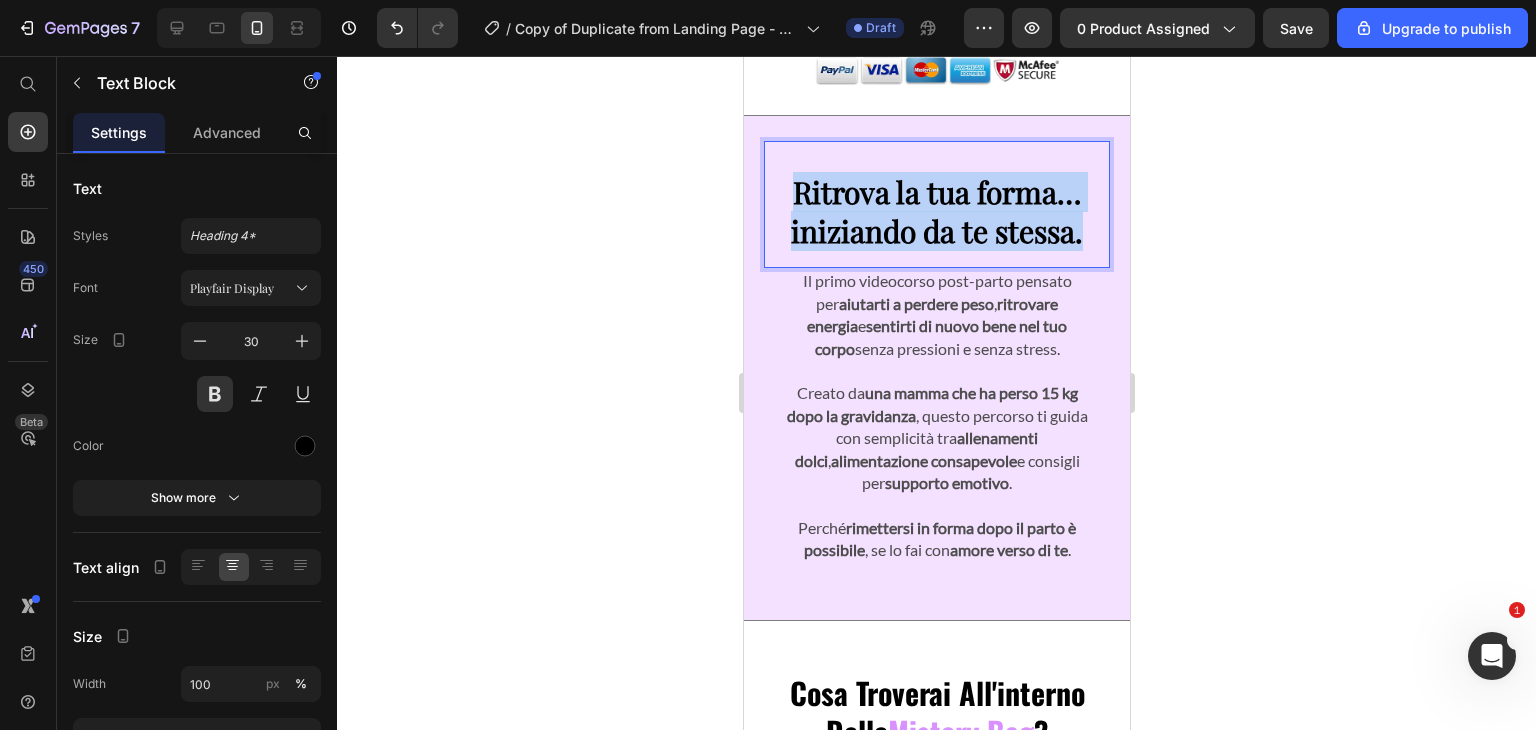 click on "Ritrova la tua forma… iniziando da te stessa." at bounding box center (936, 212) 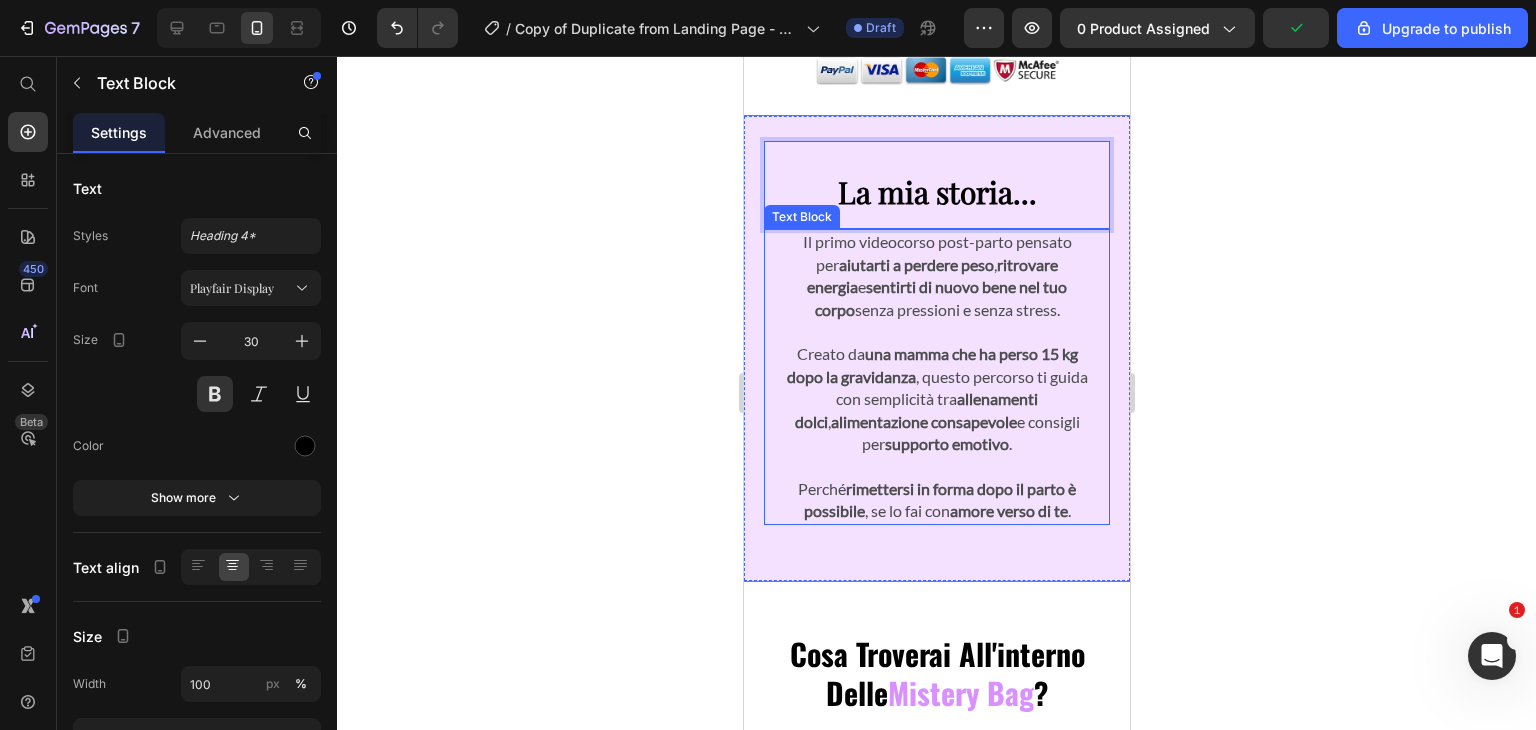 click on "una mamma che ha perso 15 kg dopo la gravidanza" at bounding box center (931, 364) 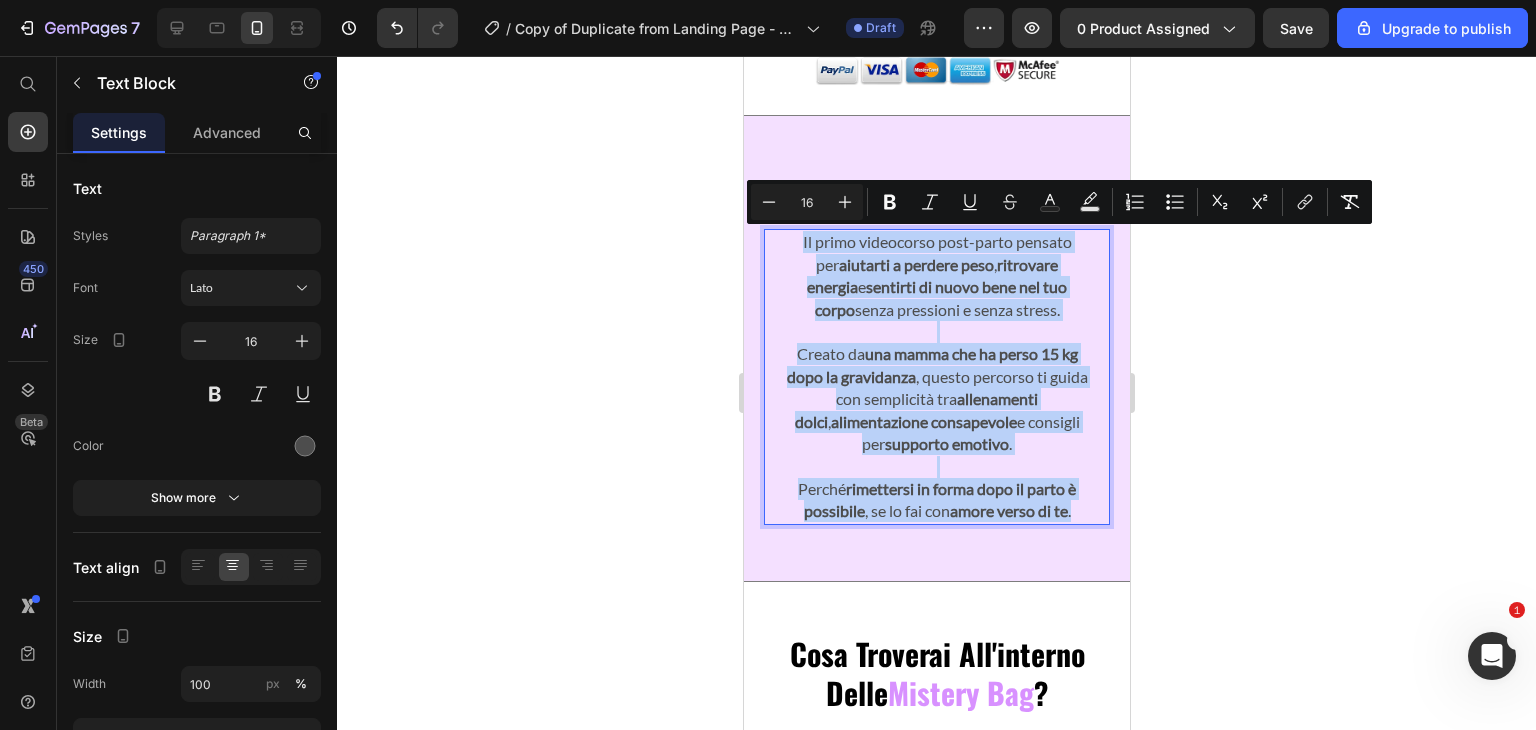 drag, startPoint x: 790, startPoint y: 238, endPoint x: 1137, endPoint y: 521, distance: 447.77002 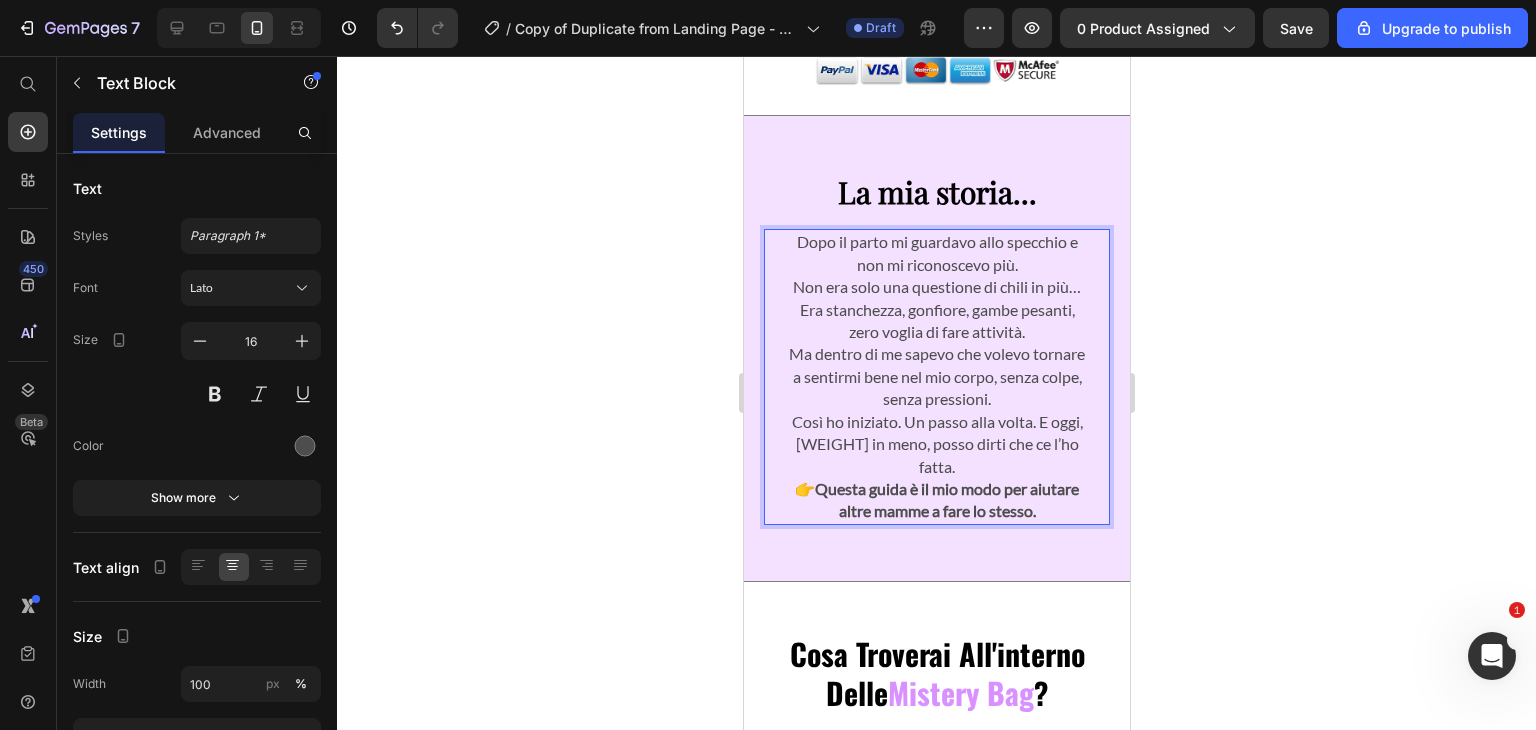 click on "Dopo il parto mi guardavo allo specchio e non mi riconoscevo più. Non era solo una questione di chili in più… Era stanchezza, gonfiore, gambe pesanti, zero voglia di fare attività. Ma dentro di me sapevo che volevo tornare a sentirmi bene nel mio corpo, senza colpe, senza pressioni. Così ho iniziato. Un passo alla volta. E oggi, 15 kg in meno, posso dirti che ce l’ho fatta." at bounding box center [936, 354] 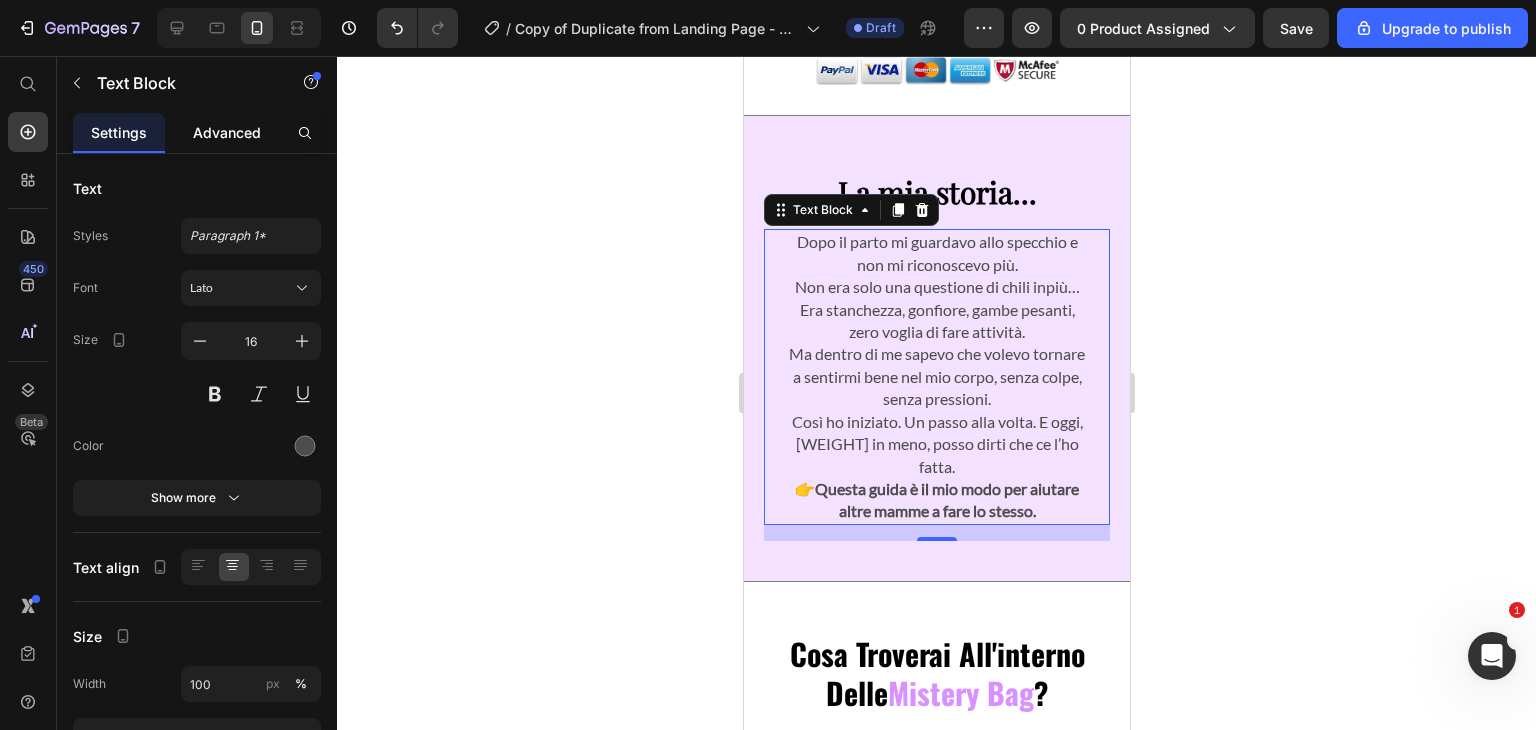 click on "Advanced" at bounding box center (227, 132) 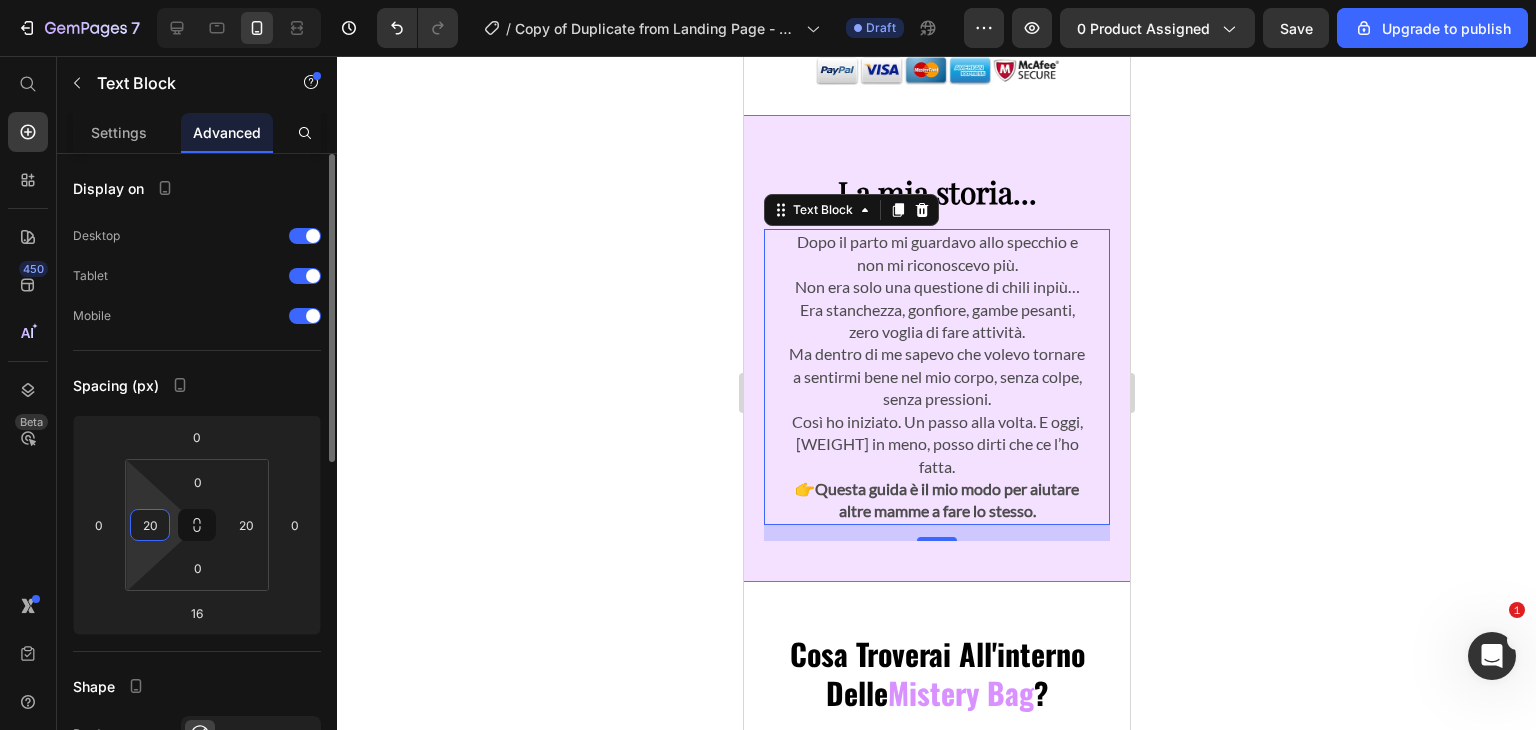 click on "20" at bounding box center [150, 525] 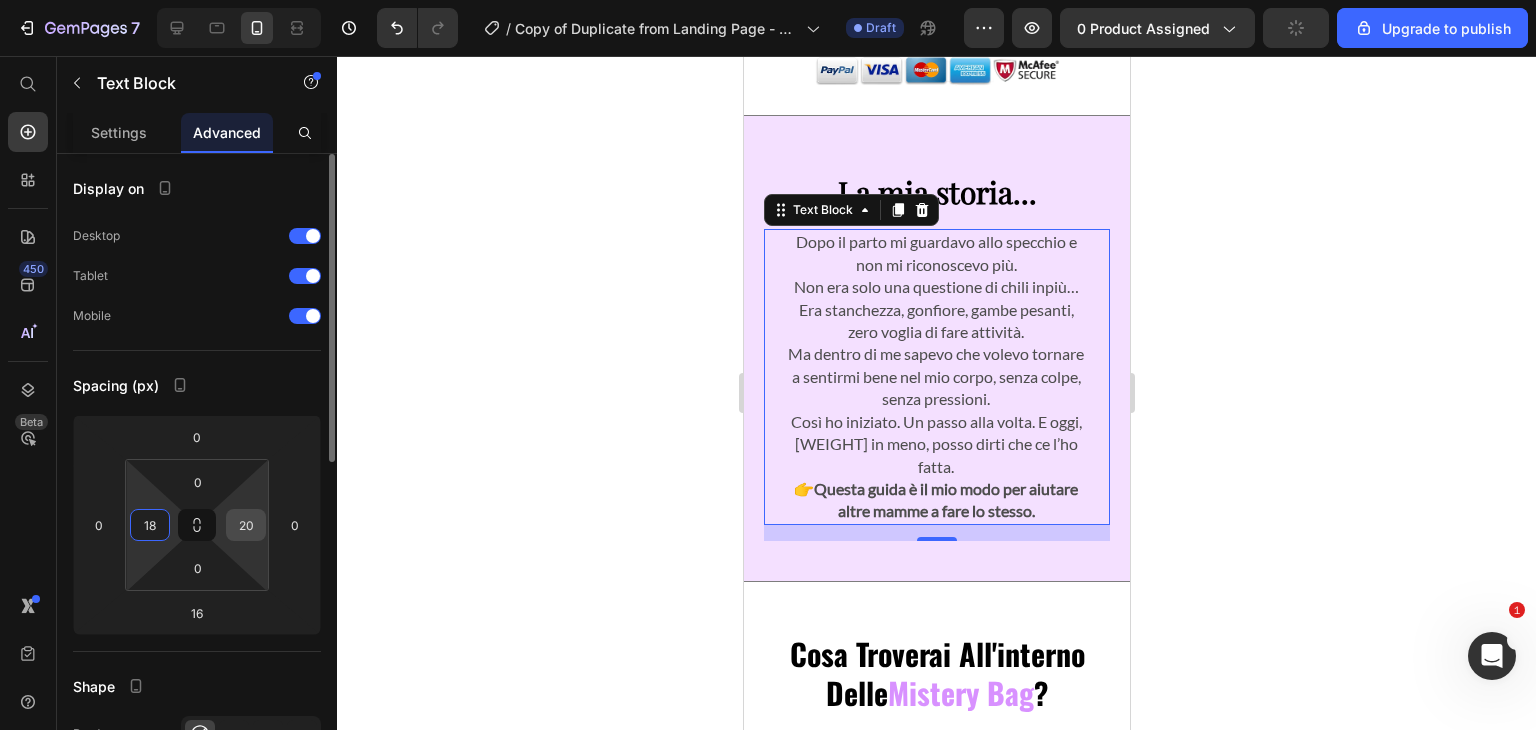 type on "18" 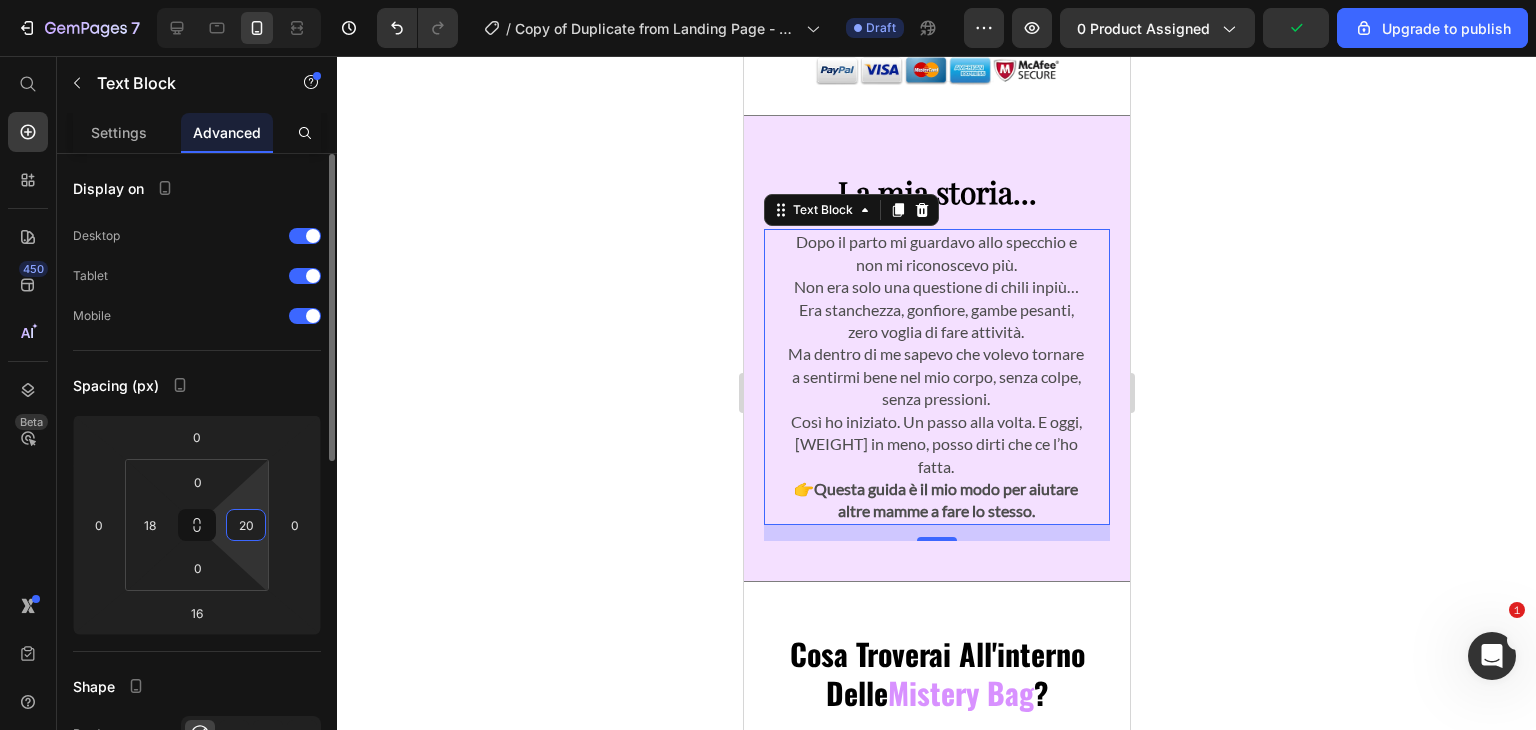 click on "20" at bounding box center [246, 525] 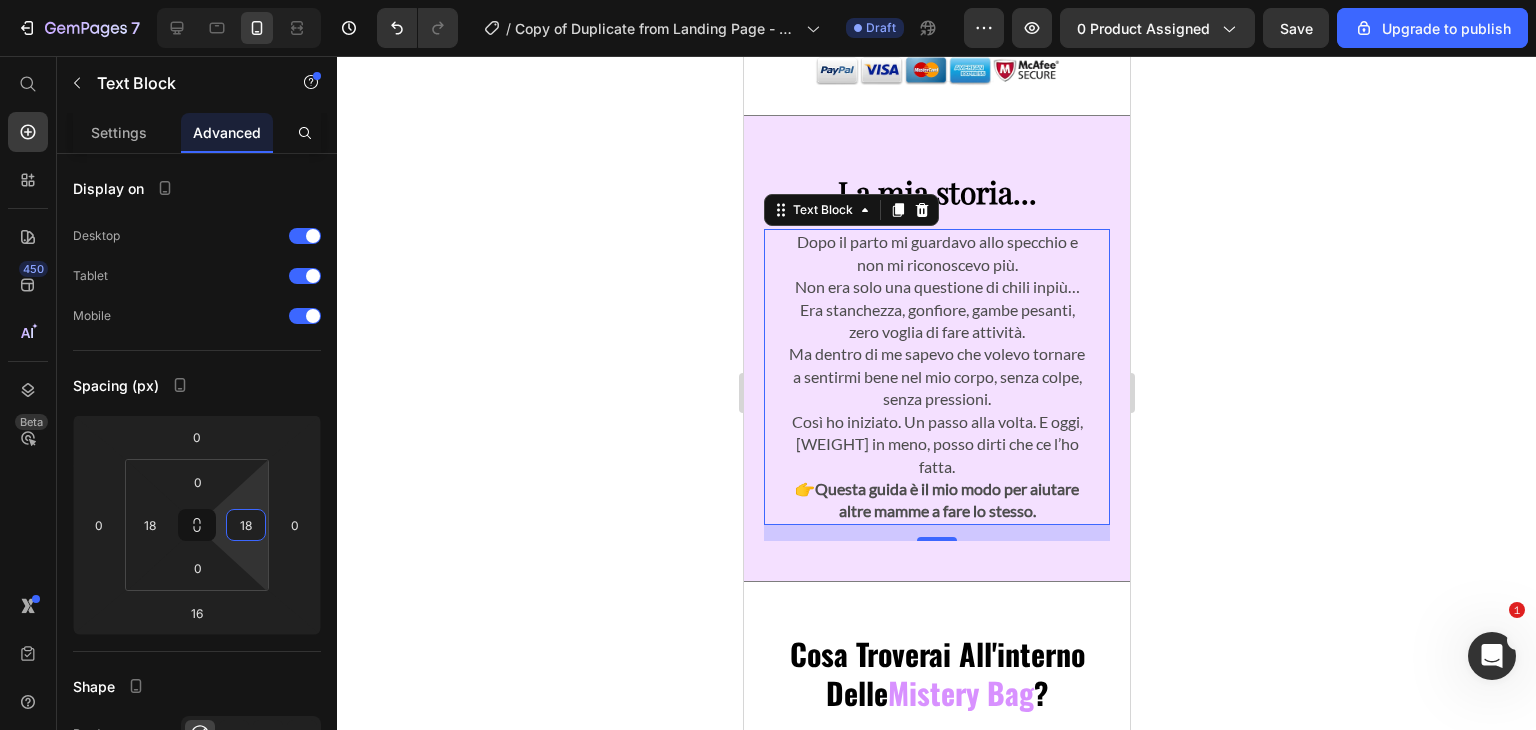 type on "18" 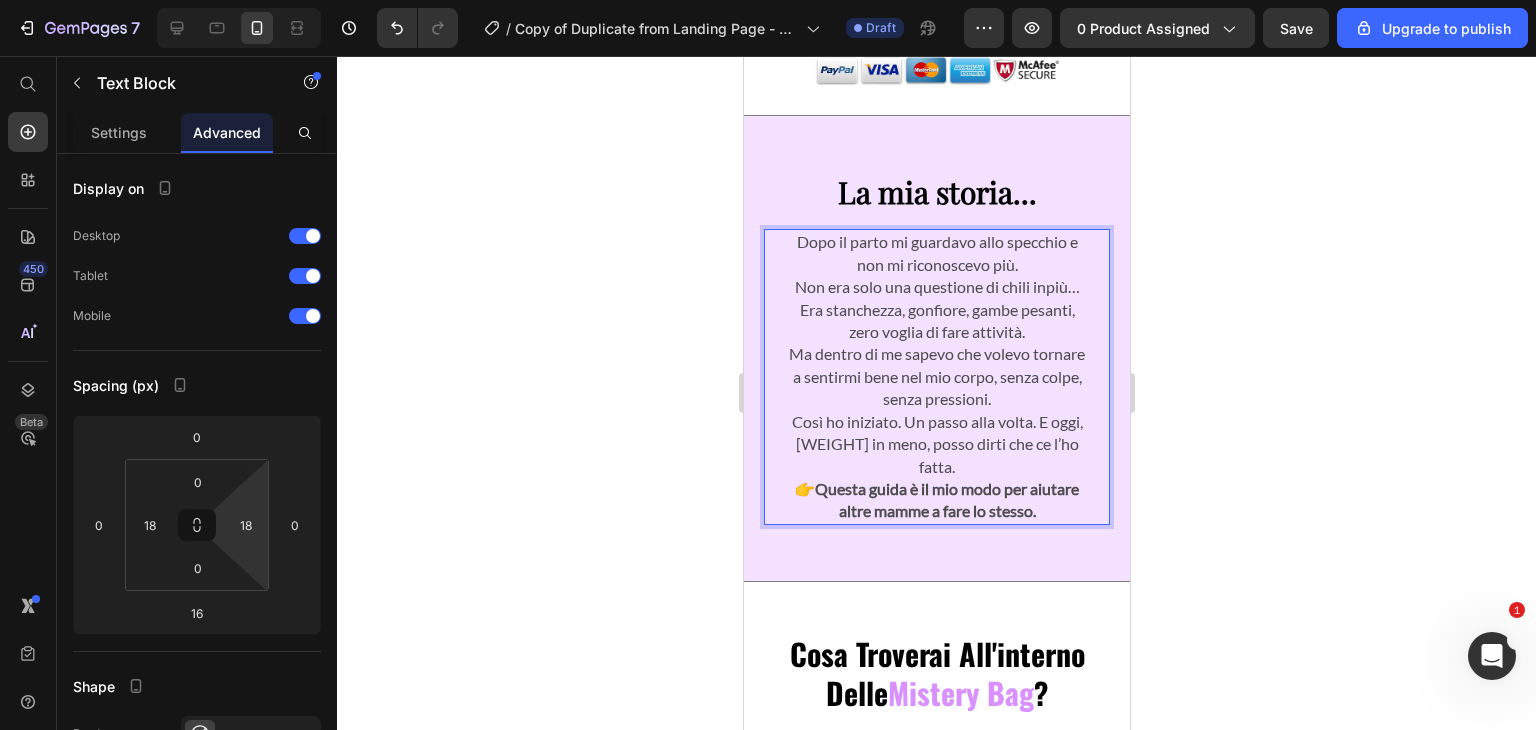 click on "Dopo il parto mi guardavo allo specchio e non mi riconoscevo più. Non era solo una questione di chili inpiù… Era stanchezza, gonfiore, gambe pesanti, zero voglia di fare attività. Ma dentro di me sapevo che volevo tornare a sentirmi bene nel mio corpo, senza colpe, senza pressioni. Così ho iniziato. Un passo alla volta. E oggi, 15 kg in meno, posso dirti che ce l’ho fatta." at bounding box center (936, 354) 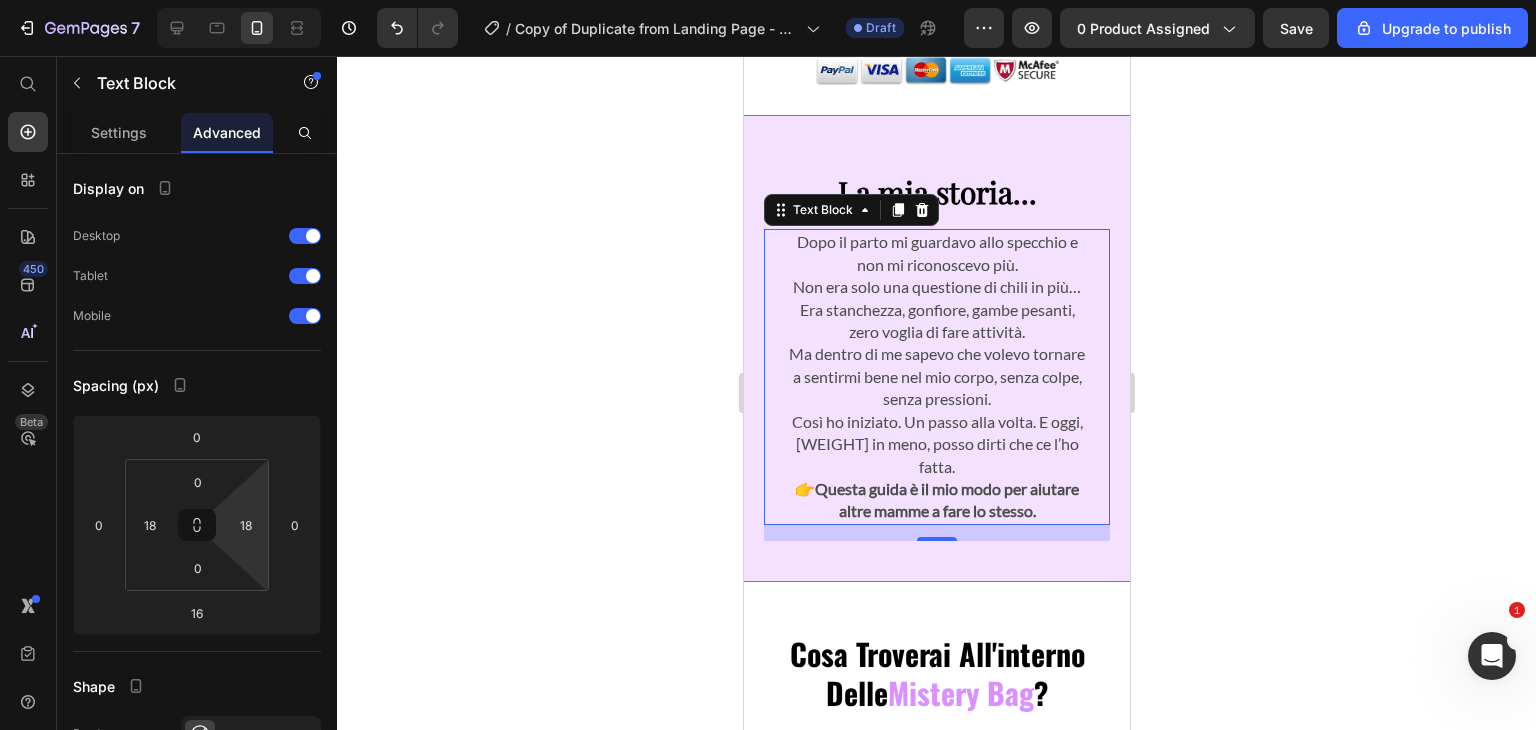 click 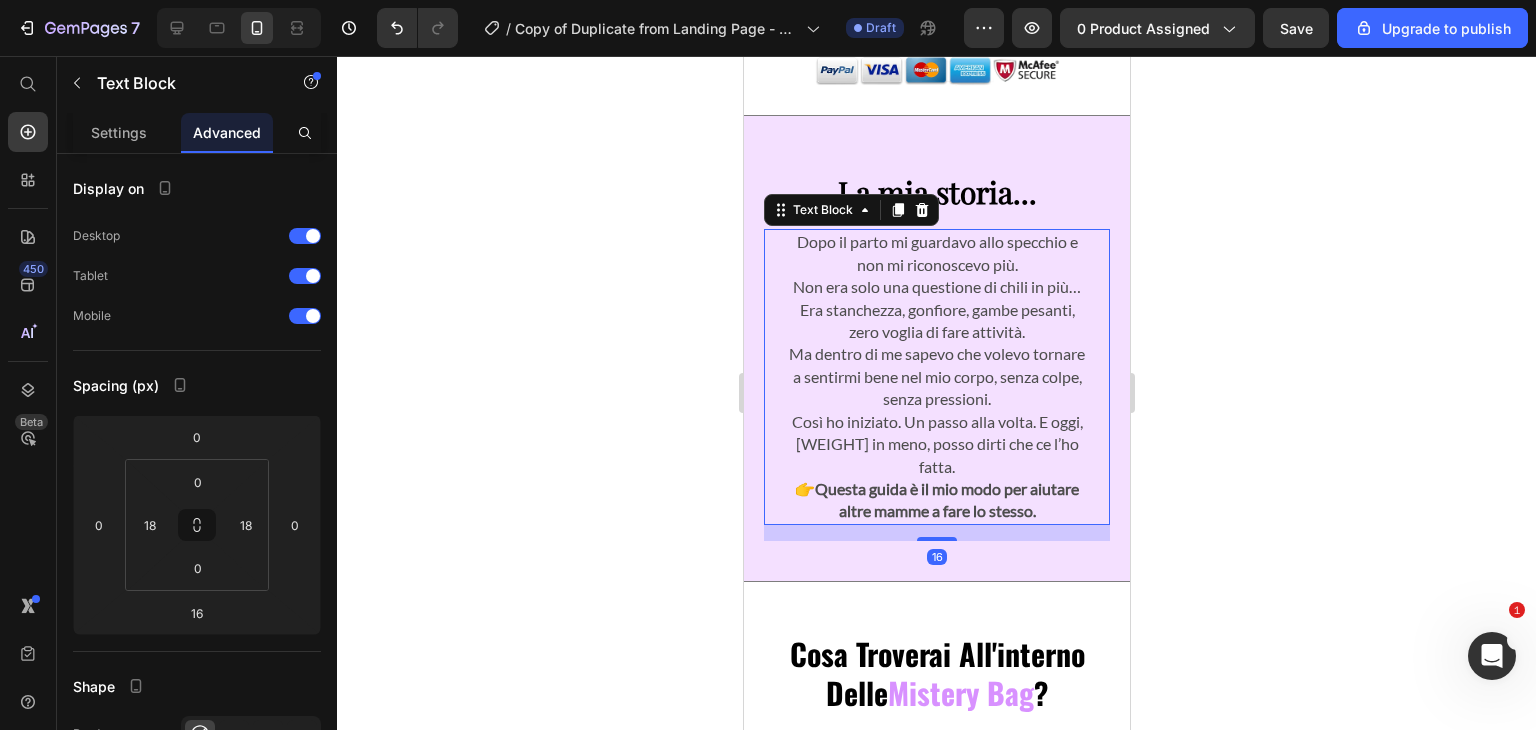 click on "Dopo il parto mi guardavo allo specchio e non mi riconoscevo più. Non era solo una questione di chili in più… Era stanchezza, gonfiore, gambe pesanti, zero voglia di fare attività. Ma dentro di me sapevo che volevo tornare a sentirmi bene nel mio corpo, senza colpe, senza pressioni. Così ho iniziato. Un passo alla volta. E oggi, 15 kg in meno, posso dirti che ce l’ho fatta. 👉  Questa guida è il mio modo per aiutare altre mamme a fare lo stesso. Text Block   16" at bounding box center (936, 376) 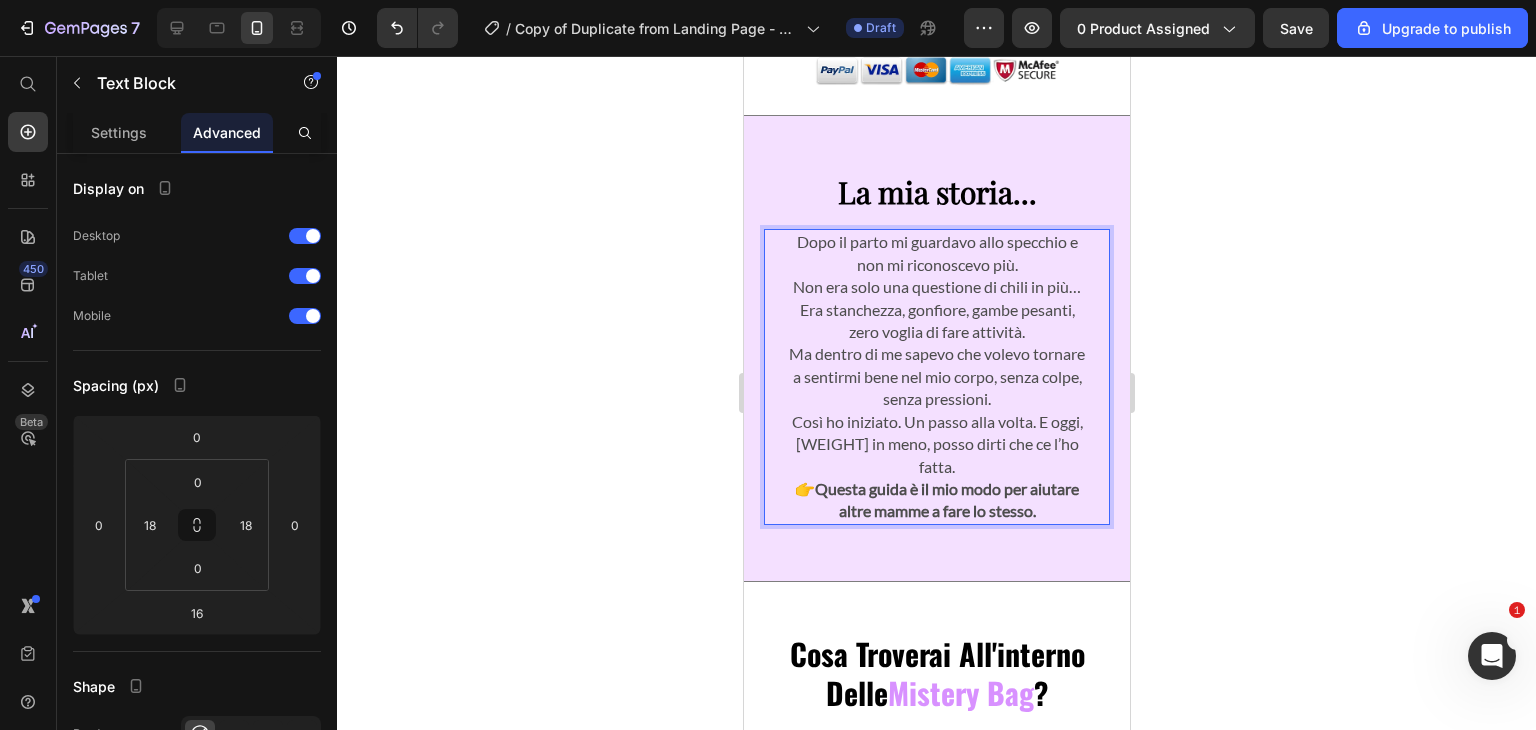 click on "Dopo il parto mi guardavo allo specchio e non mi riconoscevo più. Non era solo una questione di chili in più… Era stanchezza, gonfiore, gambe pesanti, zero voglia di fare attività. Ma dentro di me sapevo che volevo tornare a sentirmi bene nel mio corpo, senza colpe, senza pressioni. Così ho iniziato. Un passo alla volta. E oggi, 15 kg in meno, posso dirti che ce l’ho fatta." at bounding box center [936, 354] 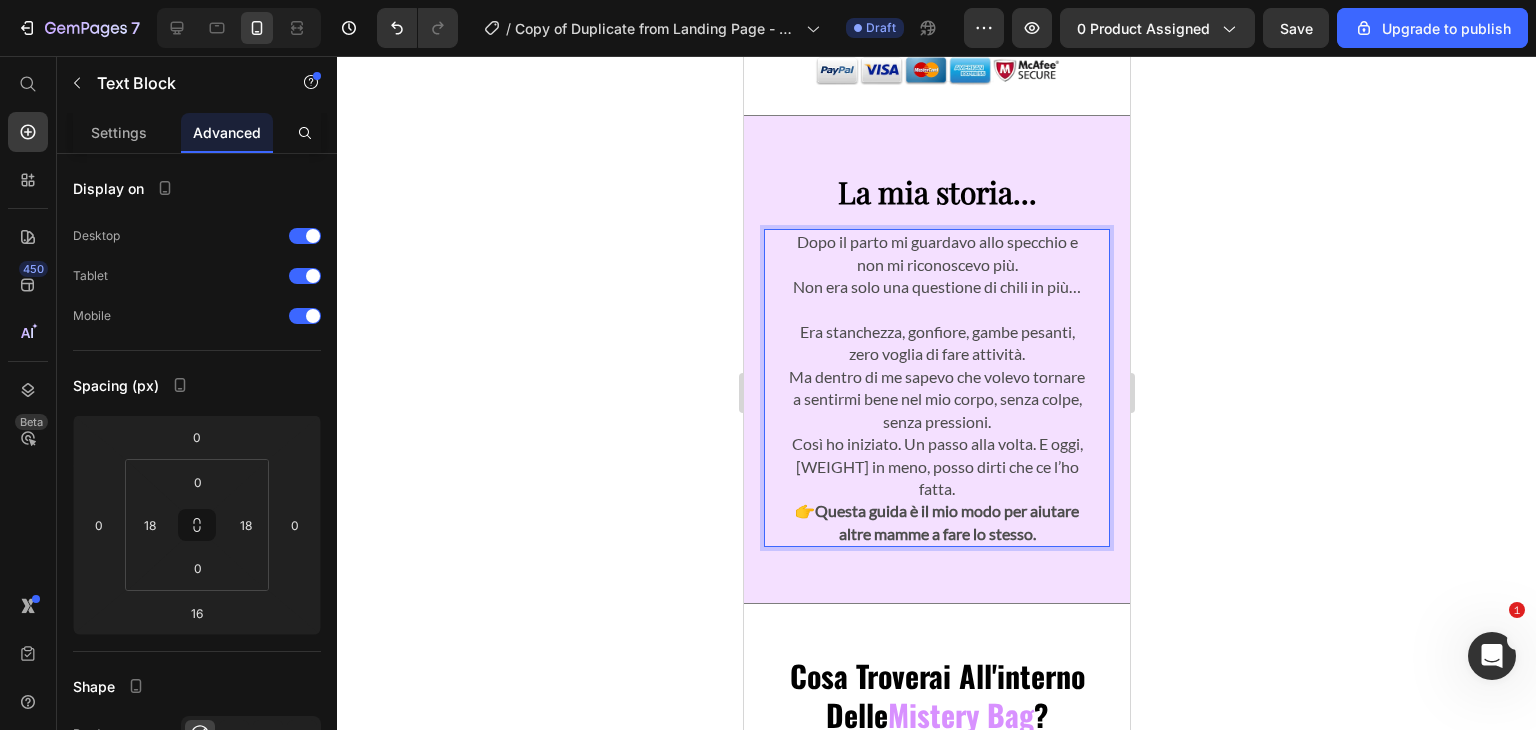 click on "⁠⁠⁠⁠⁠⁠⁠ Era stanchezza, gonfiore, gambe pesanti, zero voglia di fare attività. Ma dentro di me sapevo che volevo tornare a sentirmi bene nel mio corpo, senza colpe, senza pressioni. Così ho iniziato. Un passo alla volta. E oggi, 15 kg in meno, posso dirti che ce l’ho fatta." at bounding box center (936, 400) 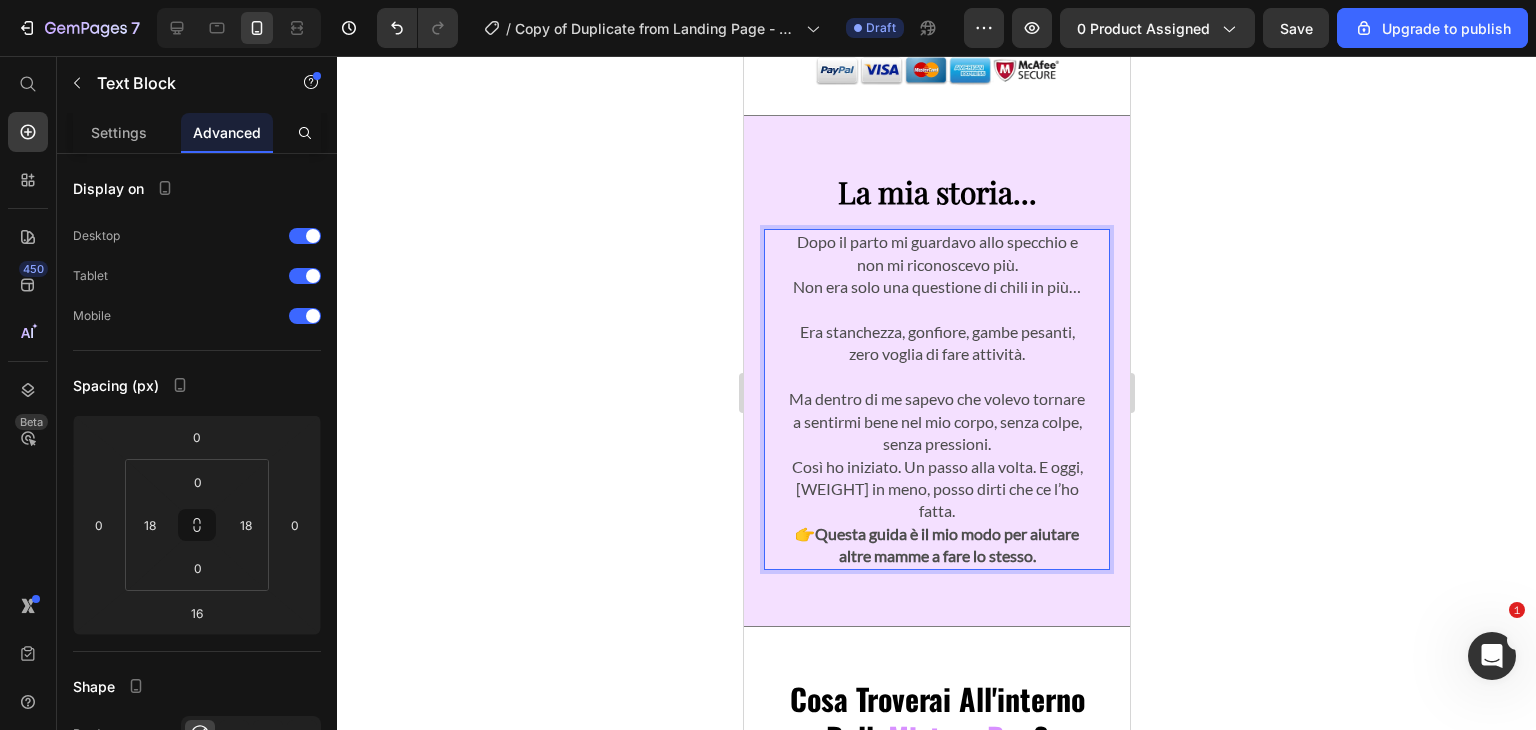 click on "⁠⁠⁠⁠⁠⁠⁠ Ma dentro di me sapevo che volevo tornare a sentirmi bene nel mio corpo, senza colpe, senza pressioni. Così ho iniziato. Un passo alla volta. E oggi, 15 kg in meno, posso dirti che ce l’ho fatta." at bounding box center (936, 444) 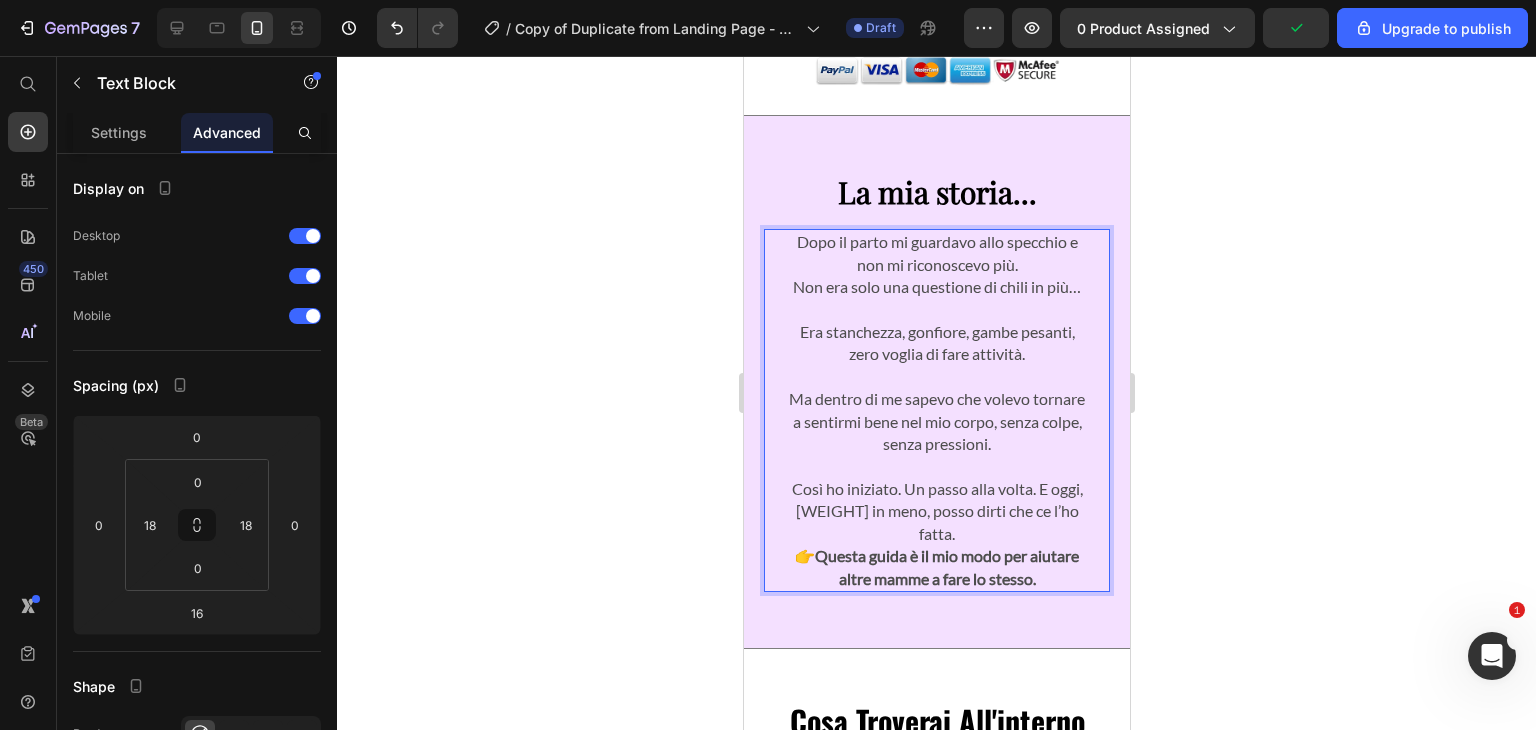 click on "⁠⁠⁠⁠⁠⁠⁠ Così ho iniziato. Un passo alla volta. E oggi, 15 kg in meno, posso dirti che ce l’ho fatta." at bounding box center (936, 501) 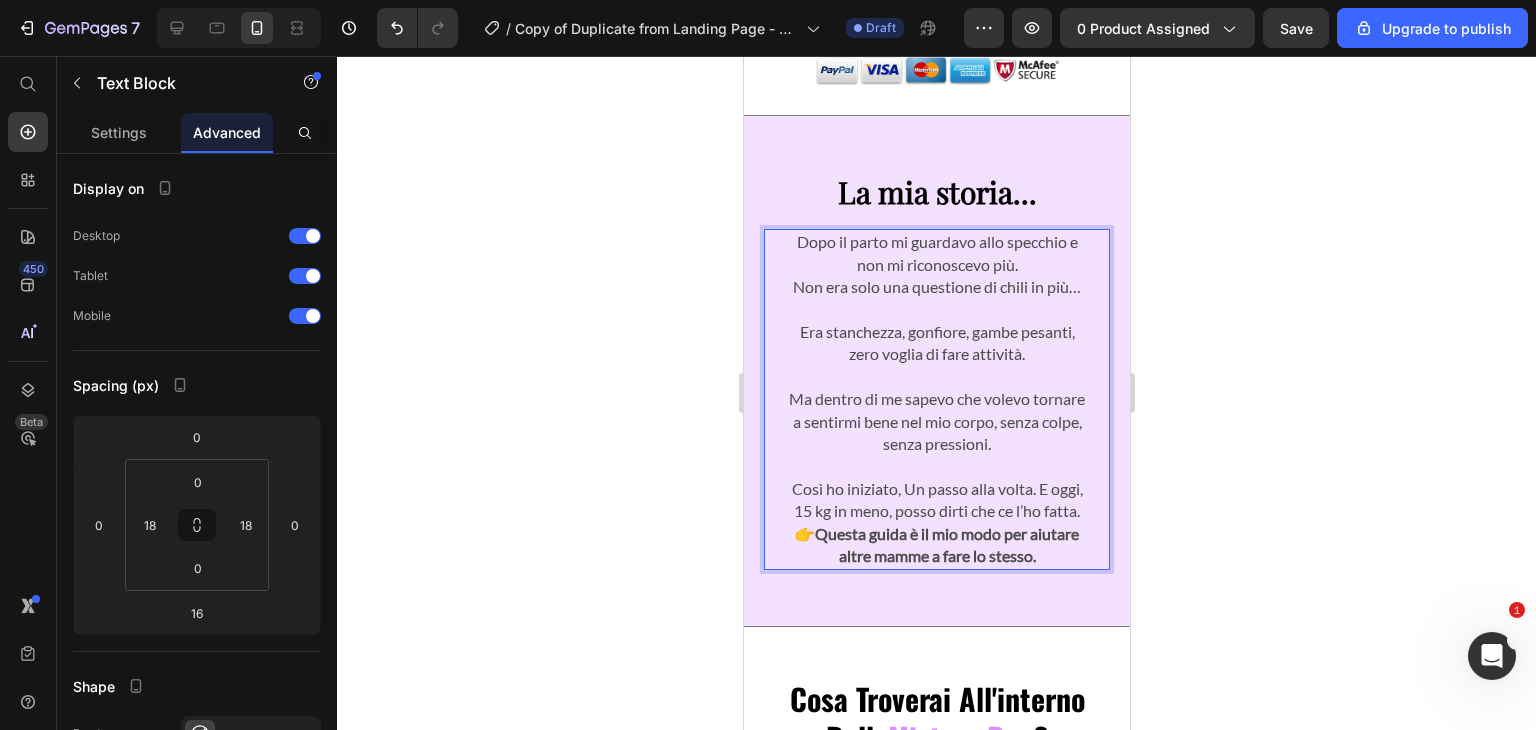 click on "Così ho iniziato, Un passo alla volta. E oggi, 15 kg in meno, posso dirti che ce l’ho fatta." at bounding box center [936, 489] 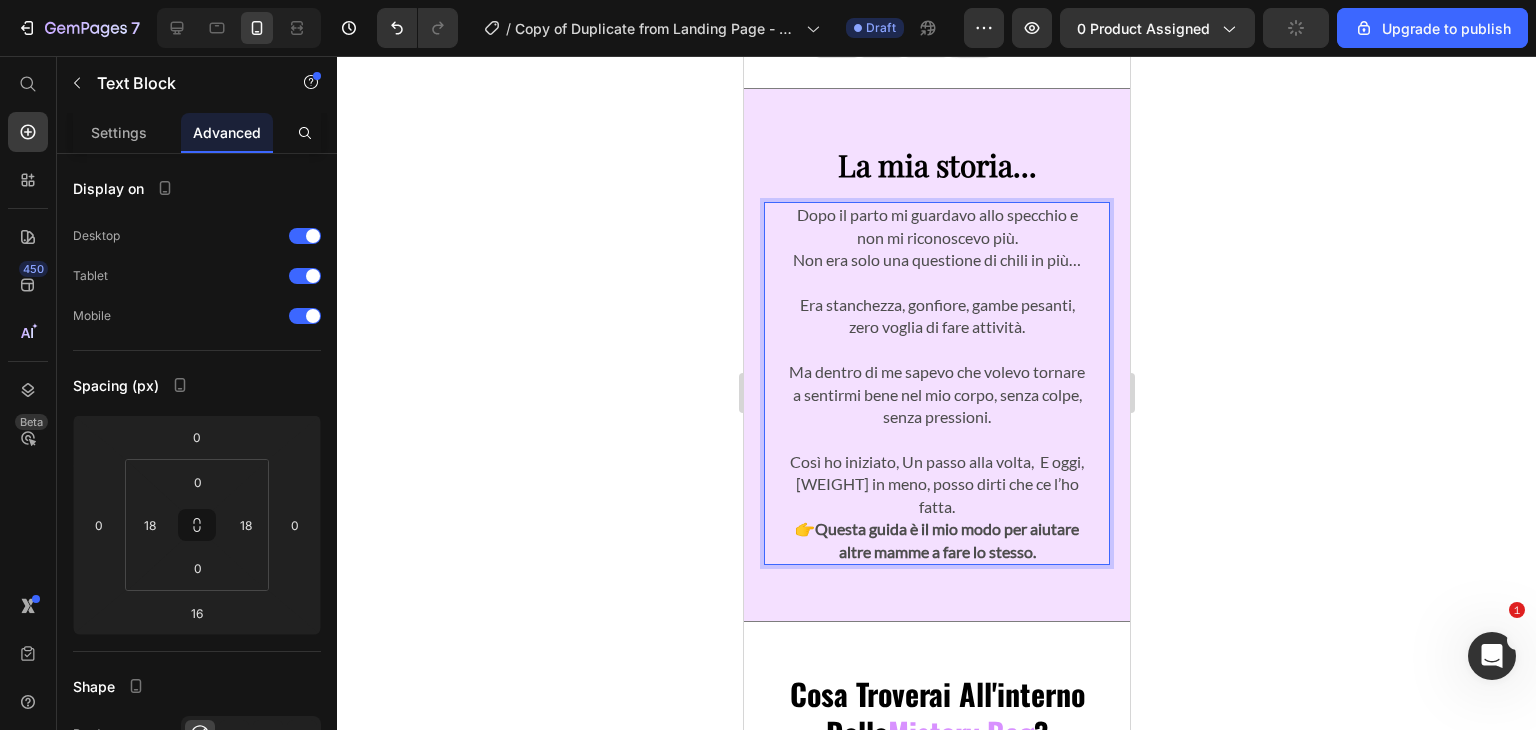 scroll, scrollTop: 996, scrollLeft: 0, axis: vertical 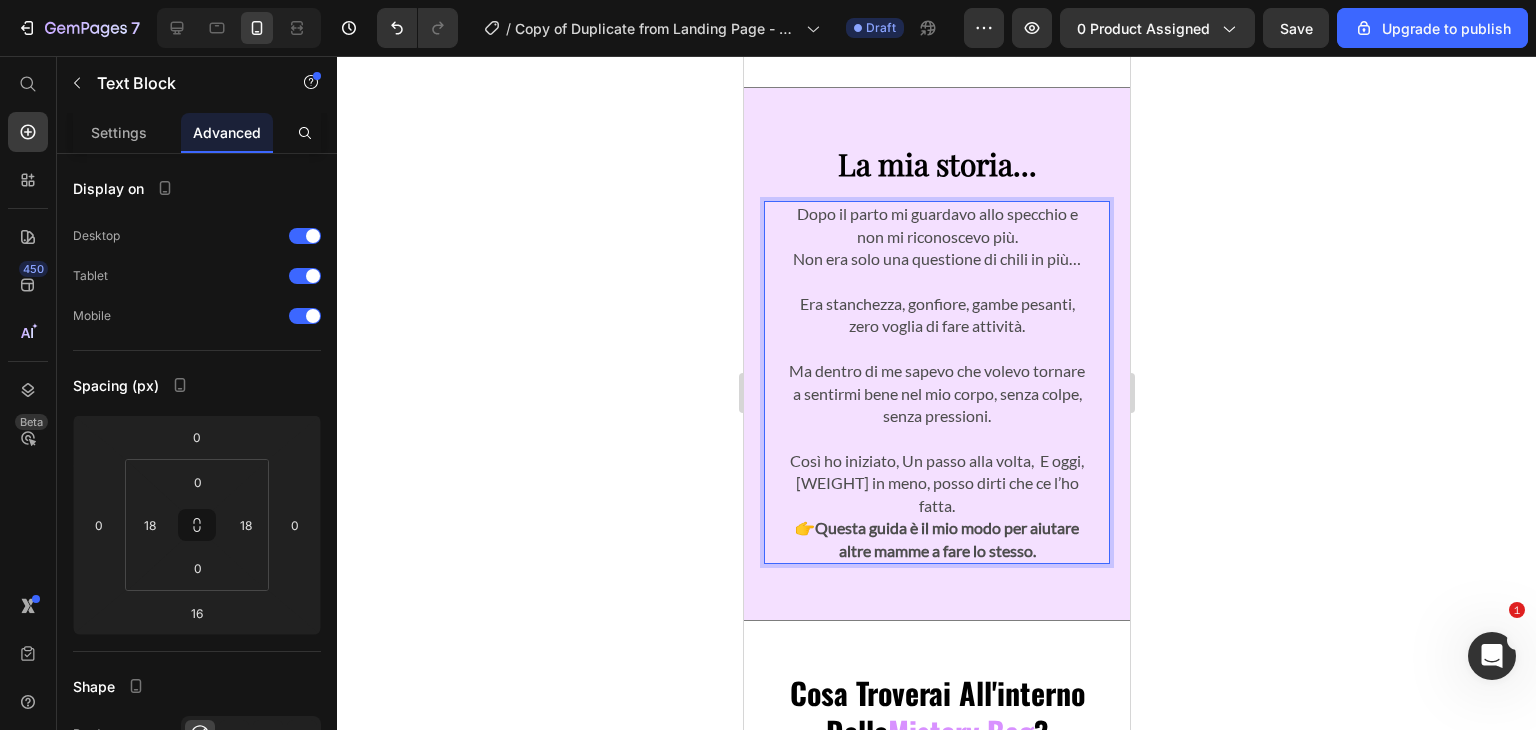 click on "Così ho iniziato, Un passo alla volta,  E oggi, 15 kg in meno, posso dirti che ce l’ho fatta." at bounding box center [936, 473] 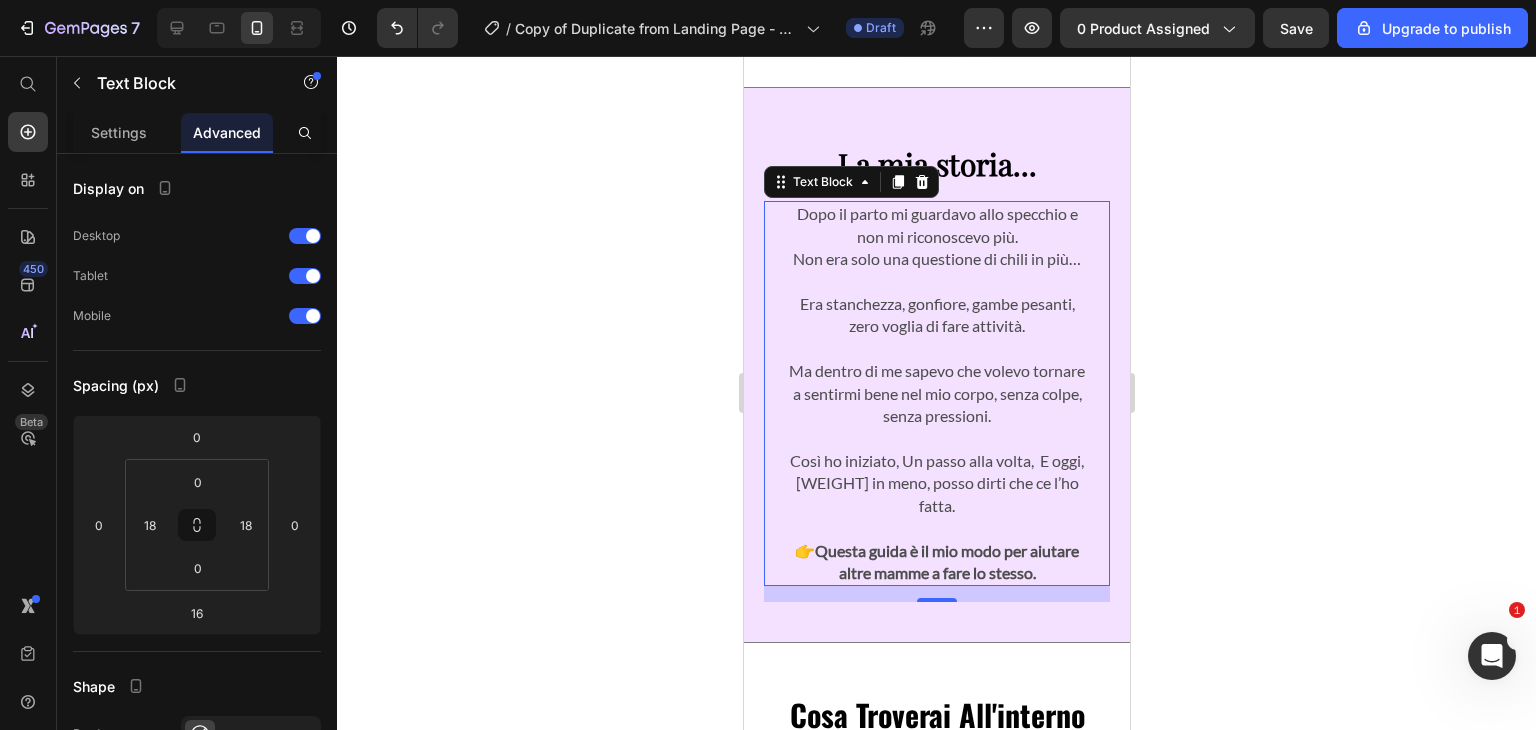 click 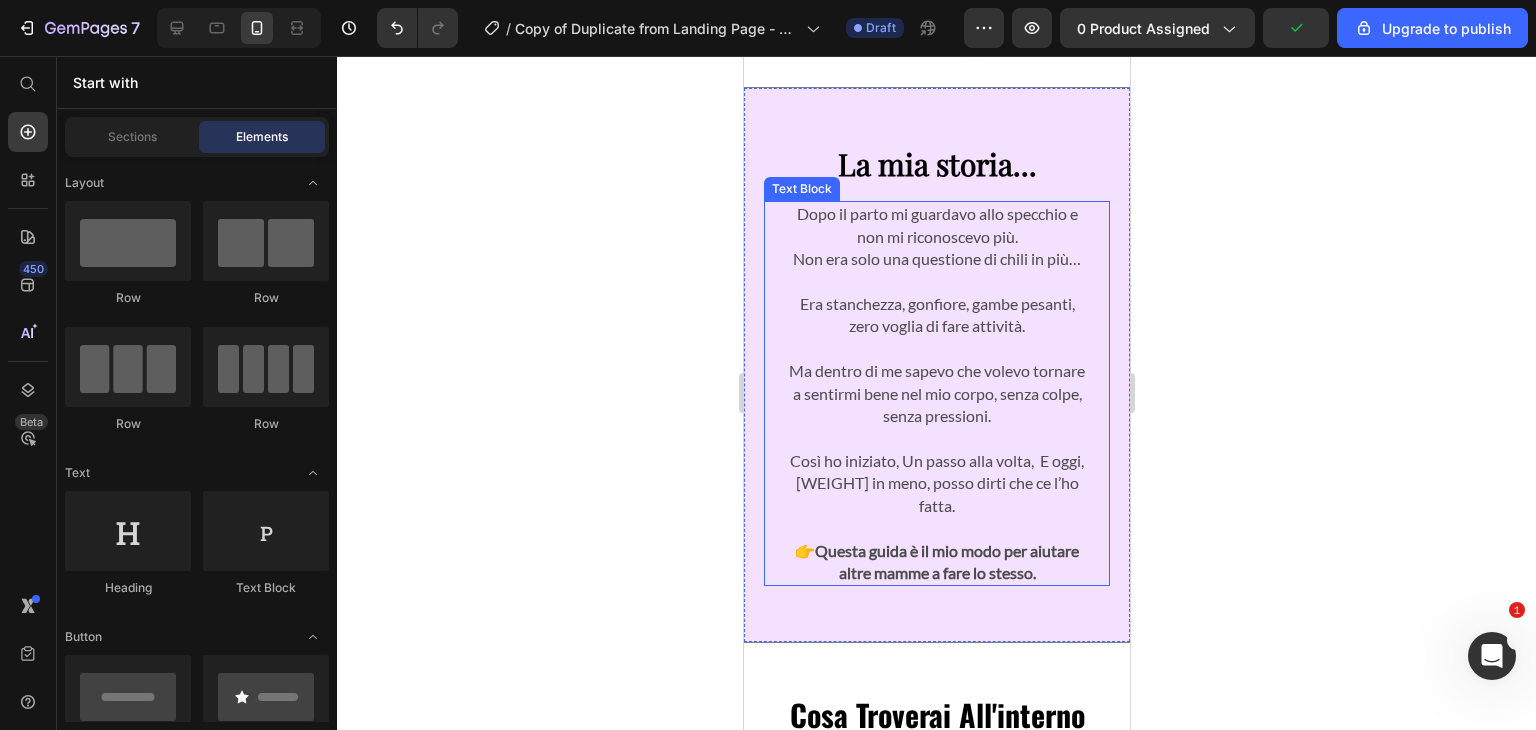 click on "Dopo il parto mi guardavo allo specchio e non mi riconoscevo più. Non era solo una questione di chili in più…" at bounding box center [936, 236] 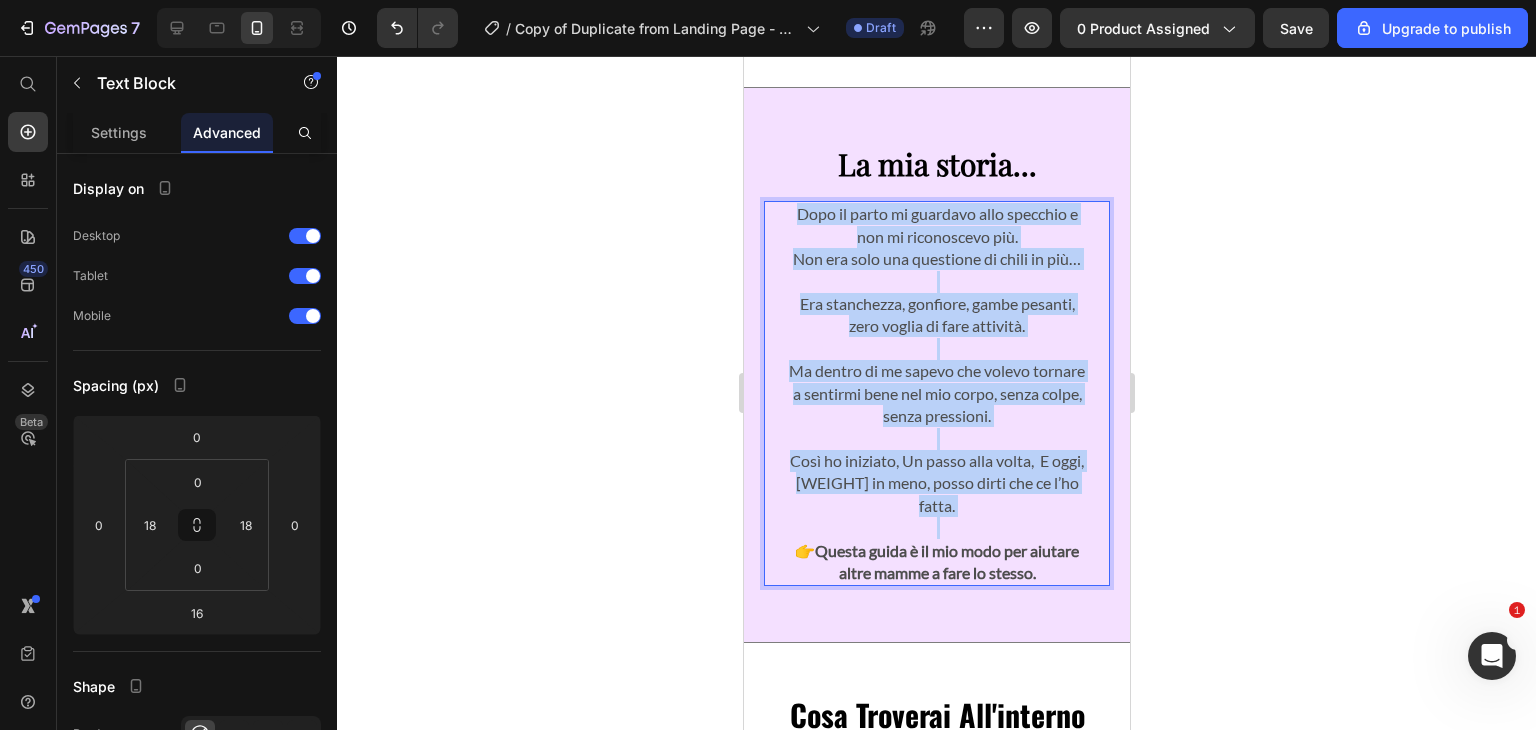 drag, startPoint x: 789, startPoint y: 217, endPoint x: 993, endPoint y: 481, distance: 333.63452 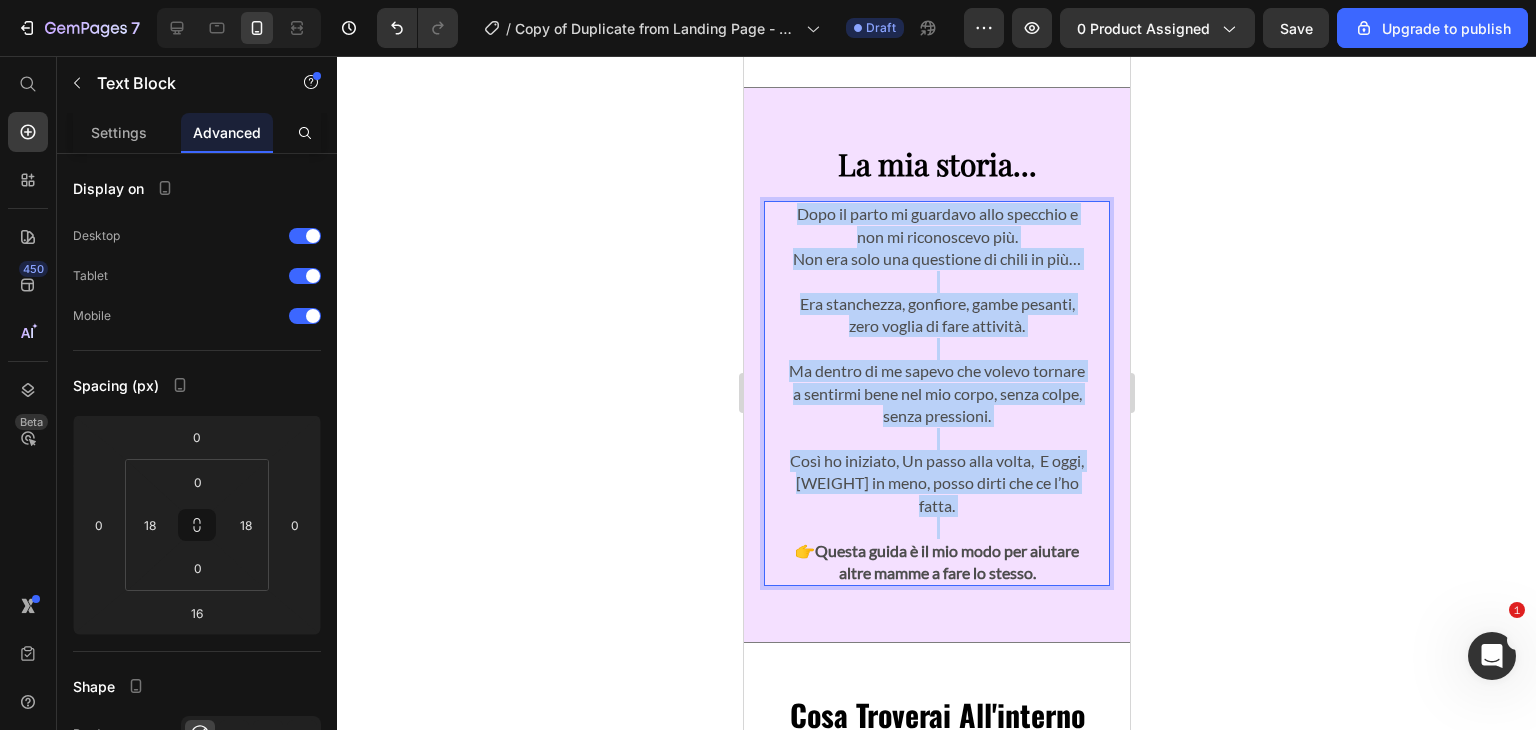 click on "Dopo il parto mi guardavo allo specchio e non mi riconoscevo più. Non era solo una questione di chili in più… Era stanchezza, gonfiore, gambe pesanti, zero voglia di fare attività. Ma dentro di me sapevo che volevo tornare a sentirmi bene nel mio corpo, senza colpe, senza pressioni. Così ho iniziato, Un passo alla volta,  E oggi, 15 kg in meno, posso dirti che ce l’ho fatta. 👉  Questa guida è il mio modo per aiutare altre mamme a fare lo stesso." at bounding box center [936, 393] 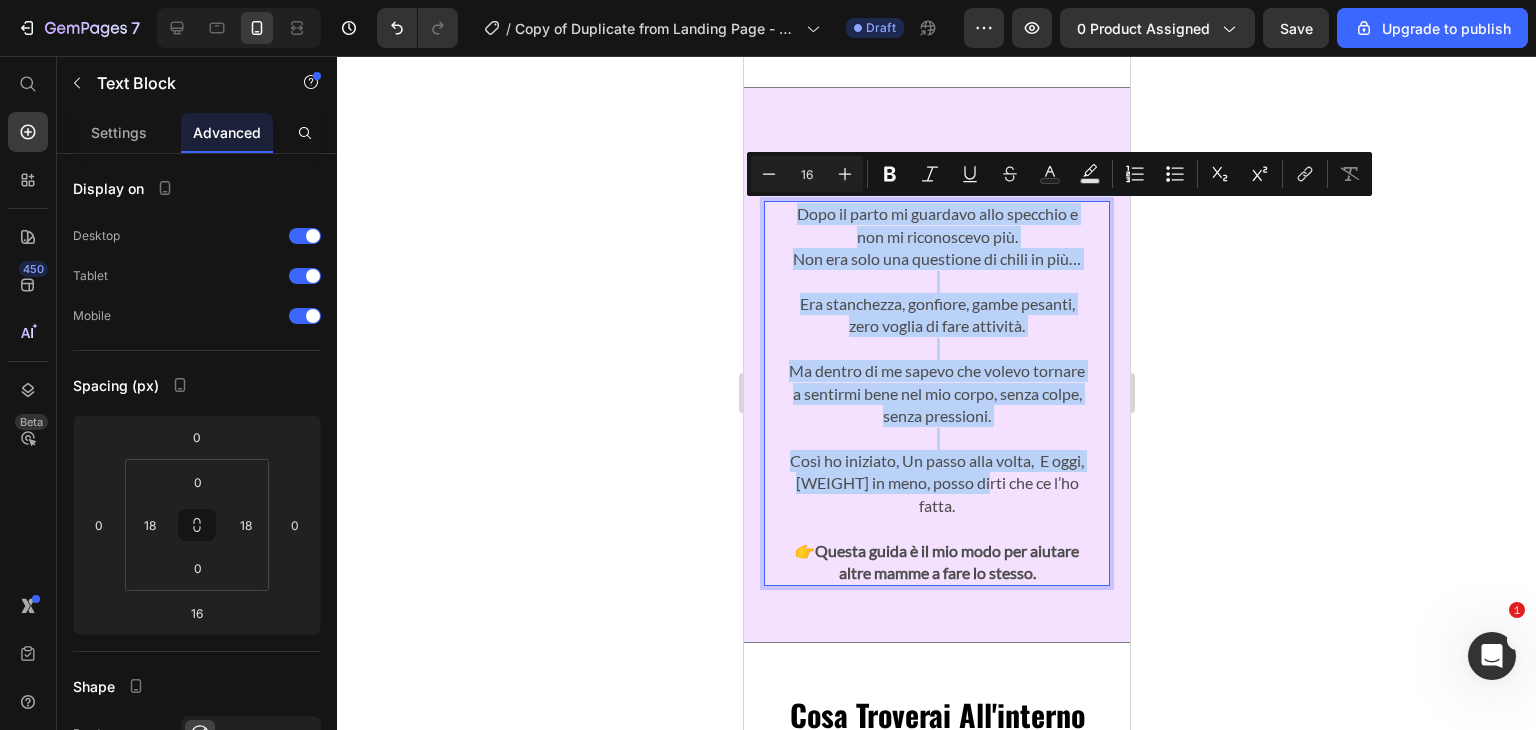 click on "Così ho iniziato, Un passo alla volta,  E oggi, 15 kg in meno, posso dirti che ce l’ho fatta." at bounding box center [936, 473] 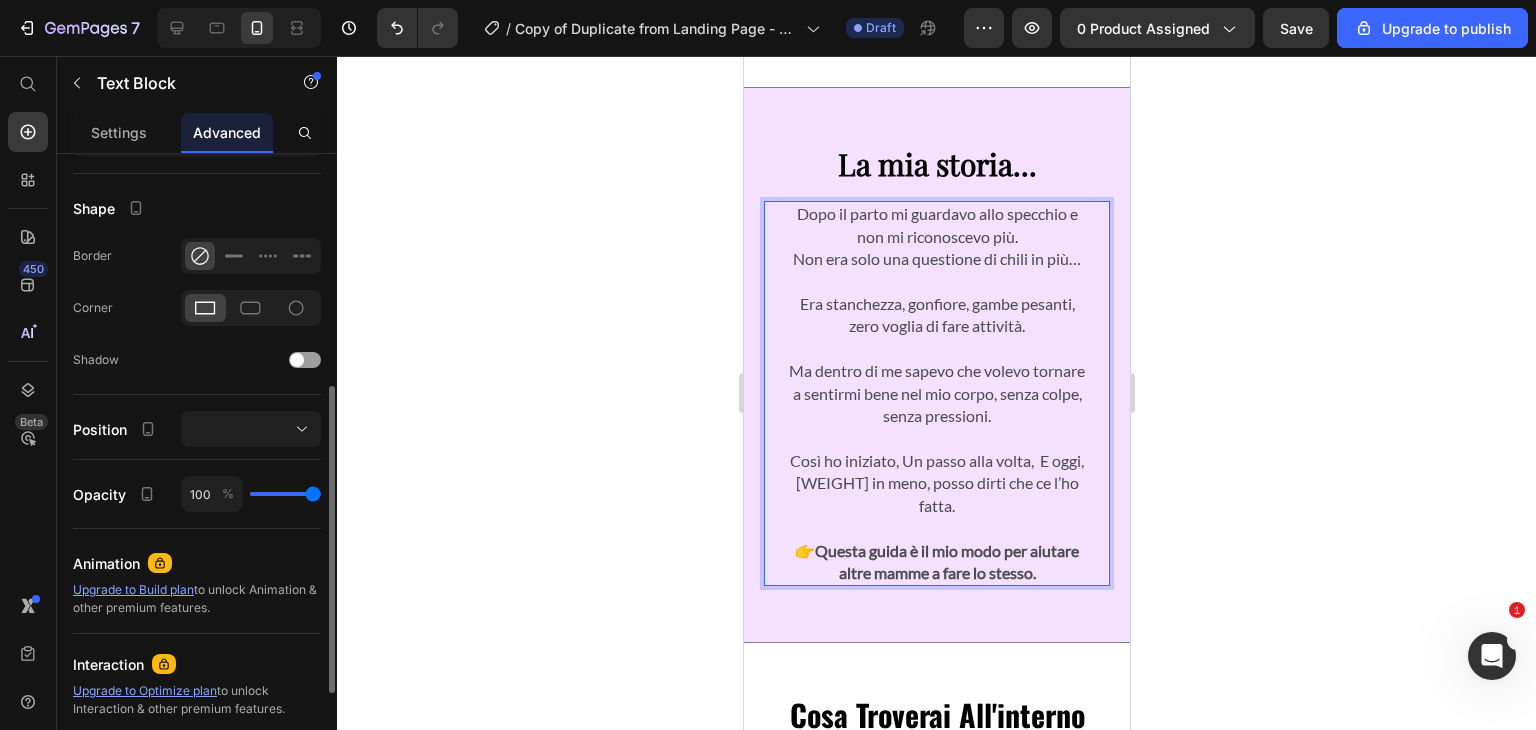 scroll, scrollTop: 0, scrollLeft: 0, axis: both 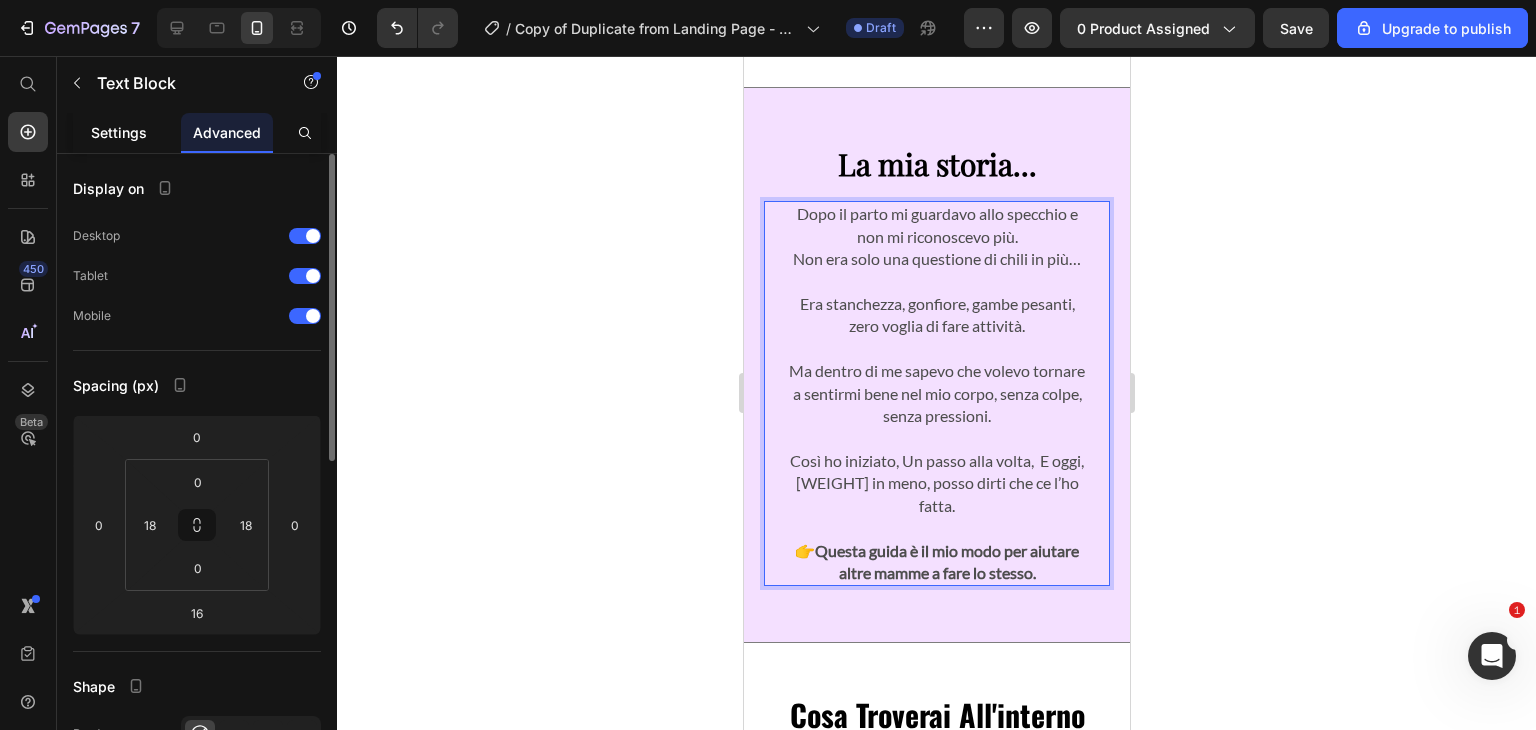 click on "Settings" at bounding box center (119, 132) 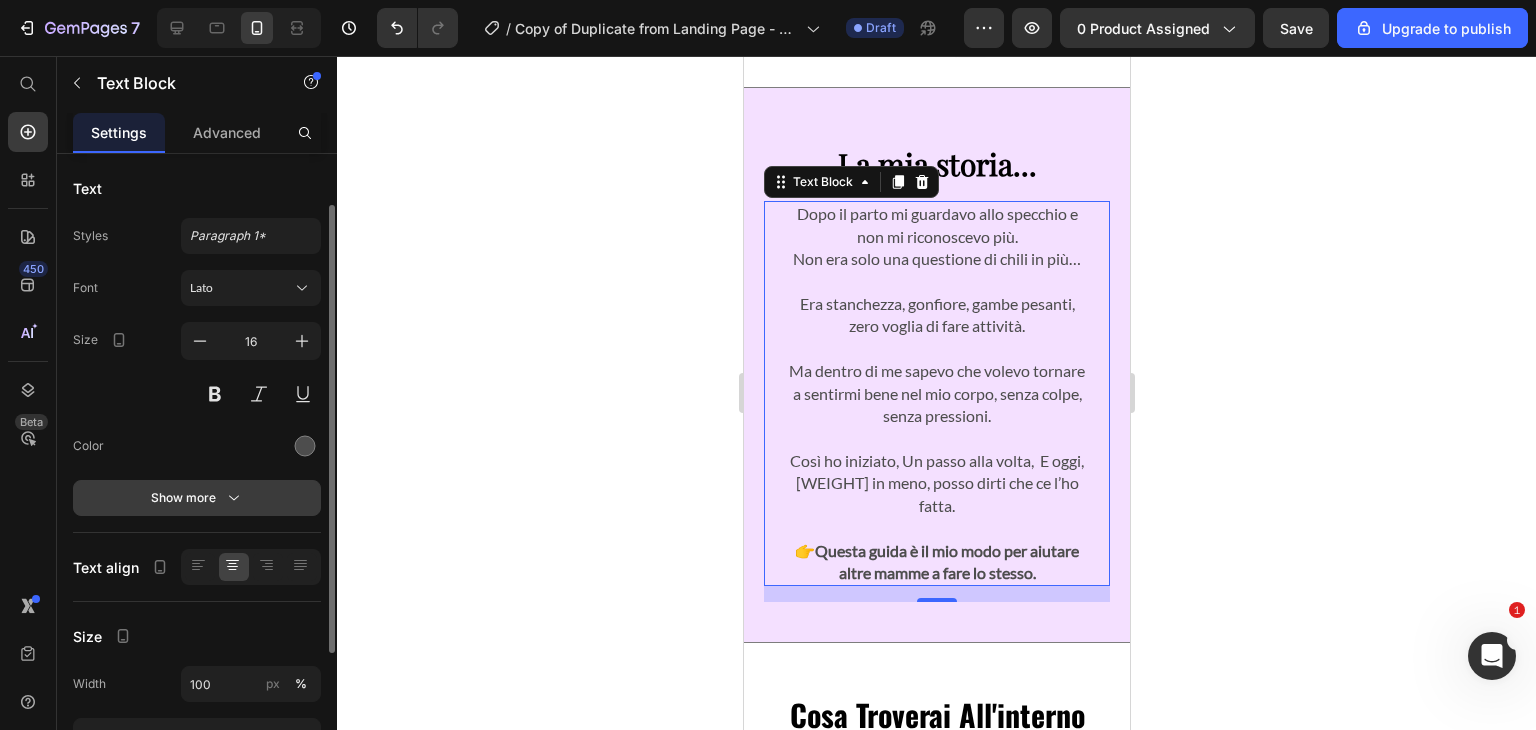 scroll, scrollTop: 46, scrollLeft: 0, axis: vertical 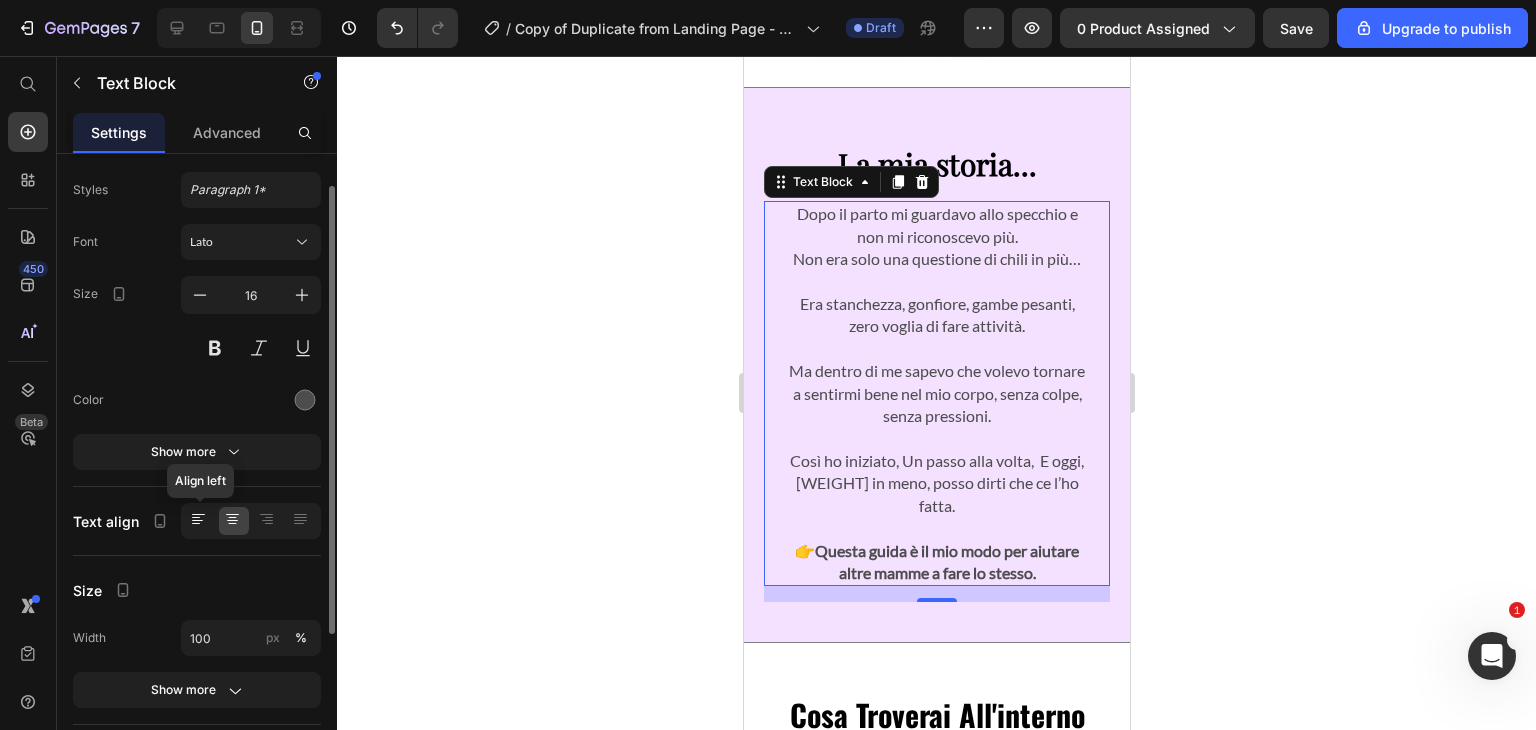 click 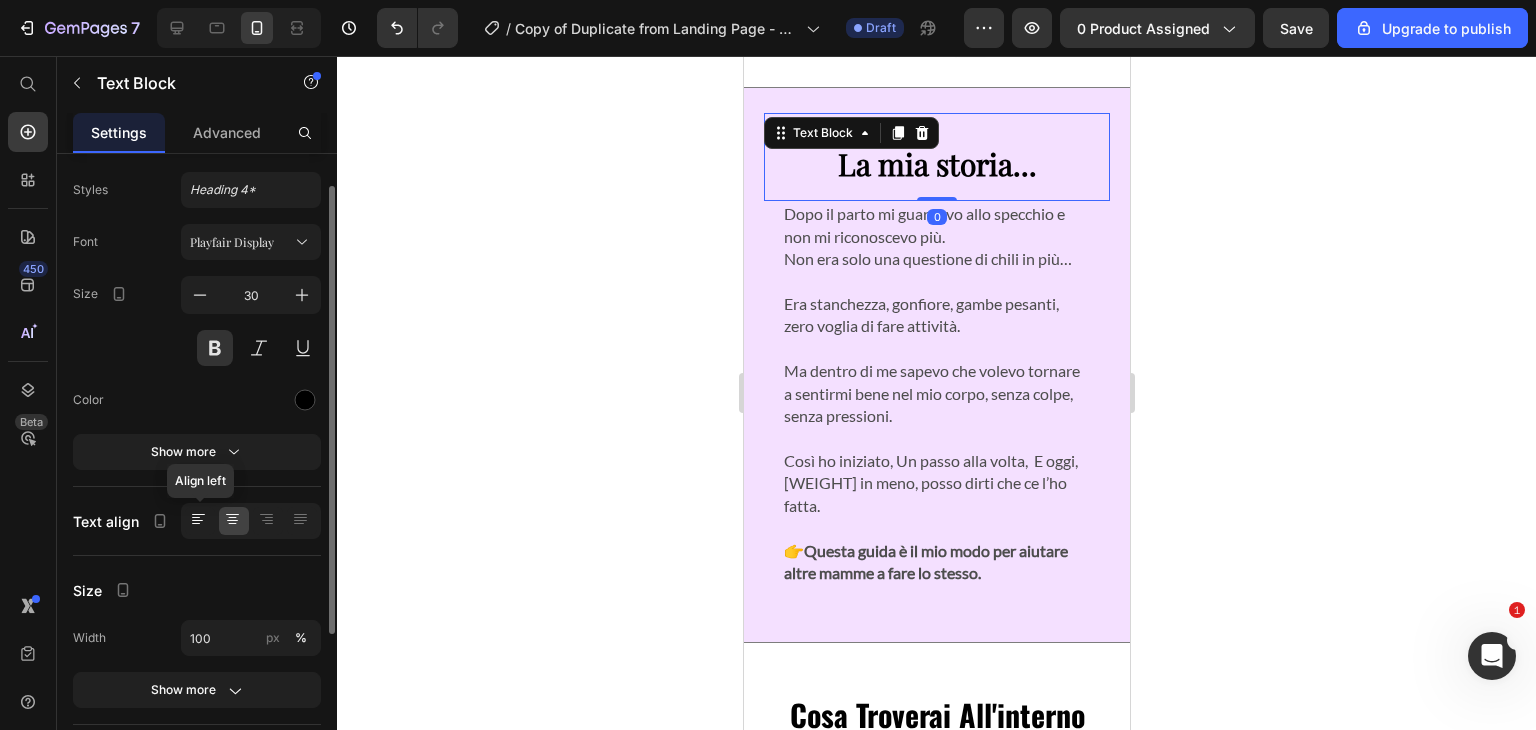 click 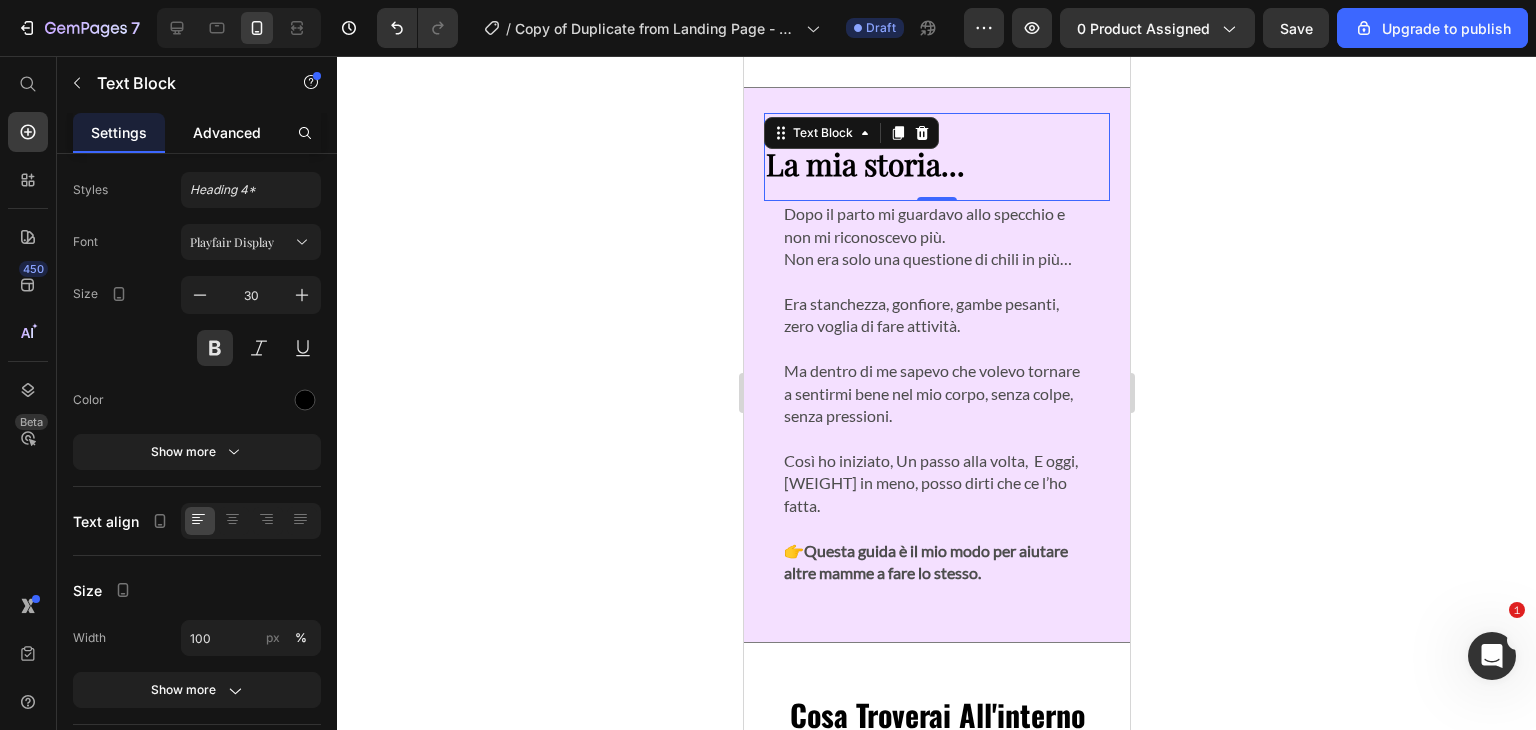 click on "Advanced" at bounding box center [227, 132] 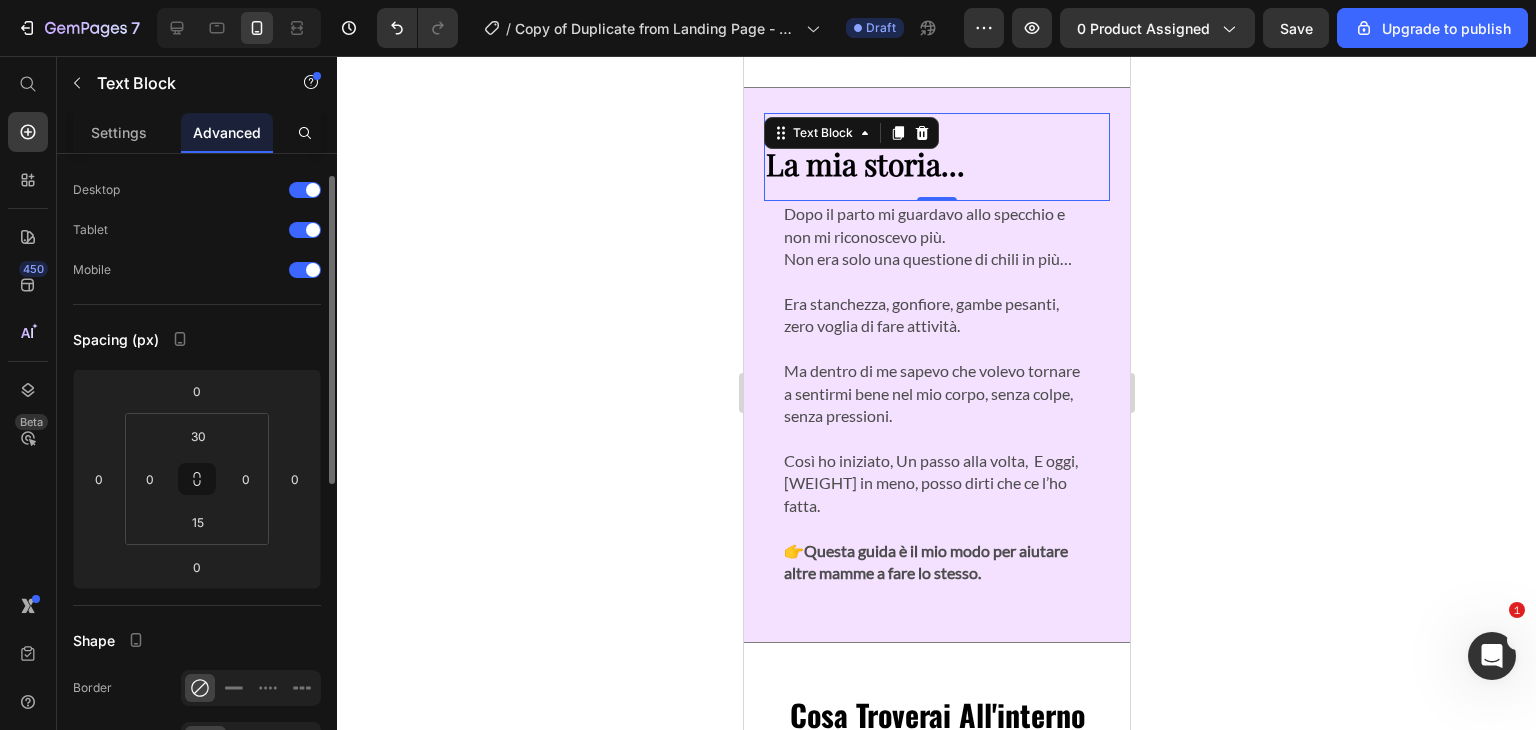 scroll, scrollTop: 0, scrollLeft: 0, axis: both 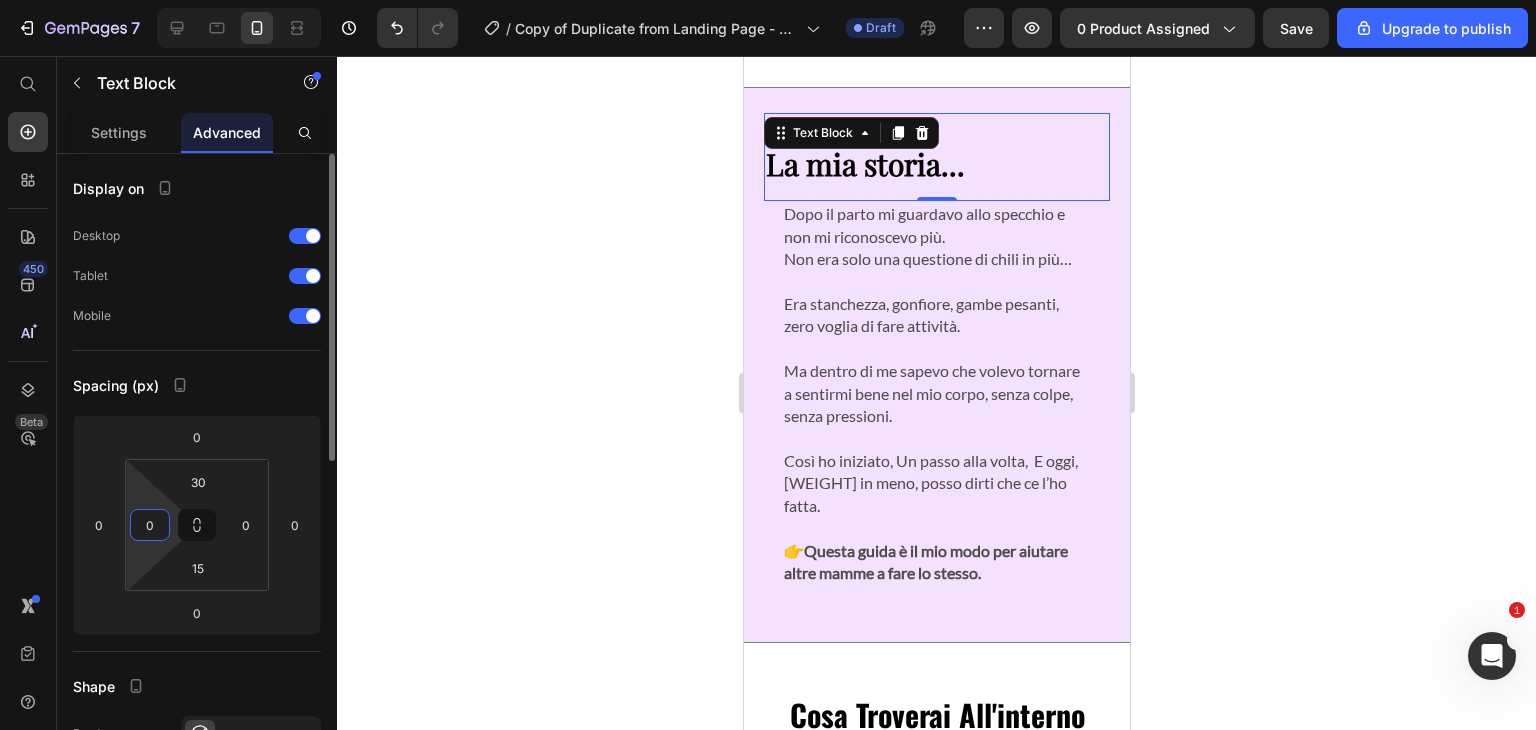 type on "8" 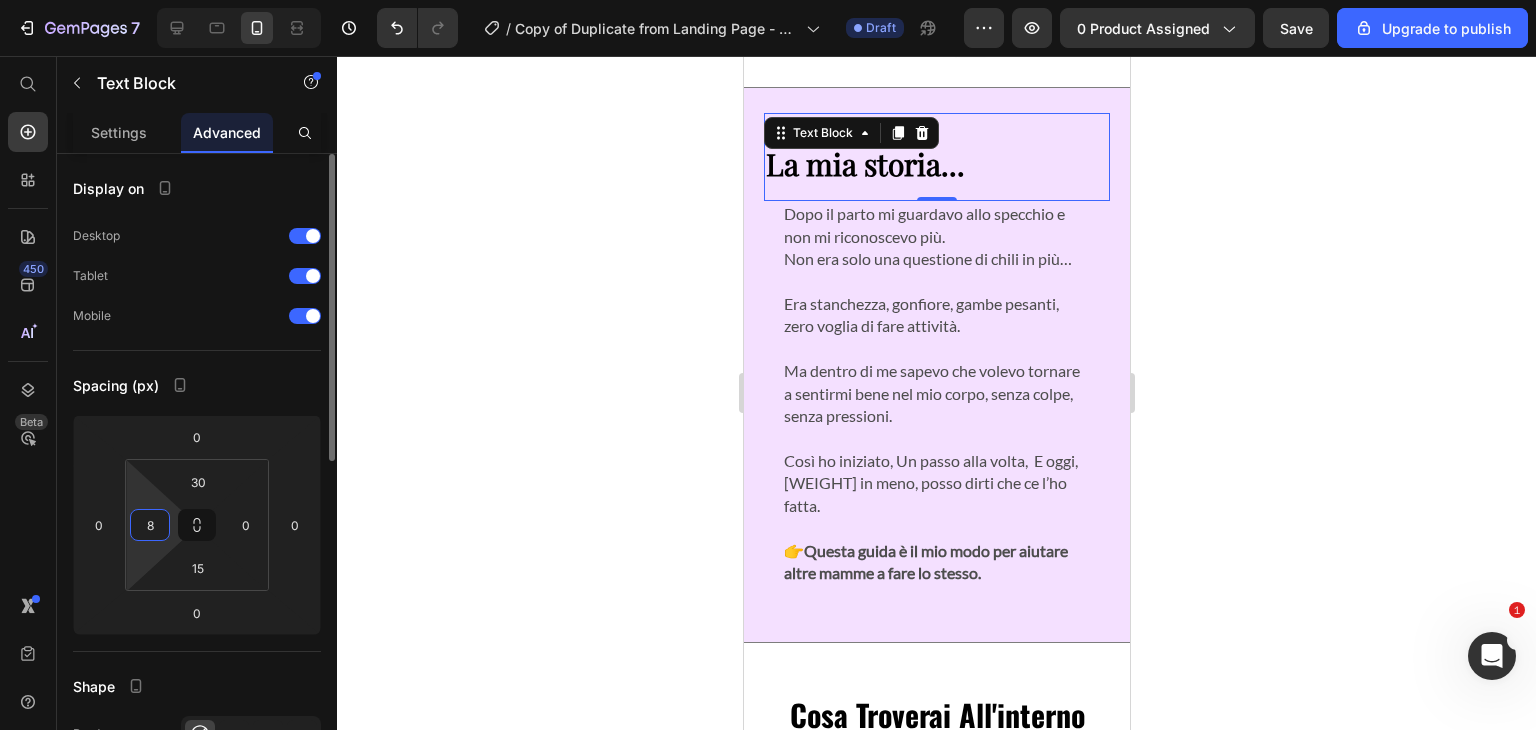 click on "7   /  Copy of Duplicate from Landing Page - May 5, 20:34:54 Draft Preview 0 product assigned  Save  Upgrade to publish 450 Beta Start with Sections Elements Hero Section Product Detail Brands Trusted Badges Guarantee Product Breakdown How to use Testimonials Compare Bundle FAQs Social Proof Brand Story Product List Collection Blog List Contact Sticky Add to Cart Custom Footer Browse Library 450 Layout
Row
Row
Row
Row Text
Heading
Text Block Button
Button
Button
Sticky Back to top Media" at bounding box center (768, 0) 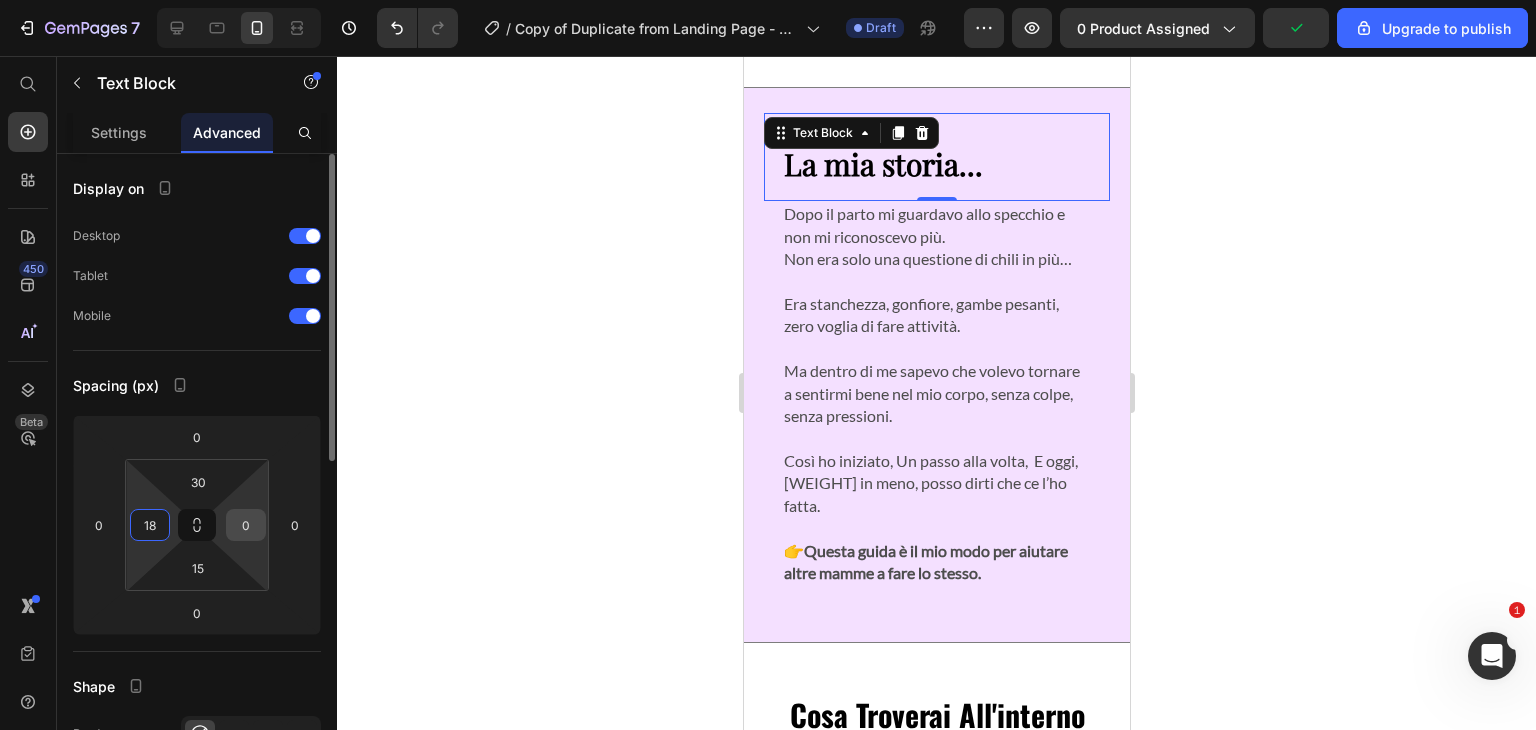 type on "18" 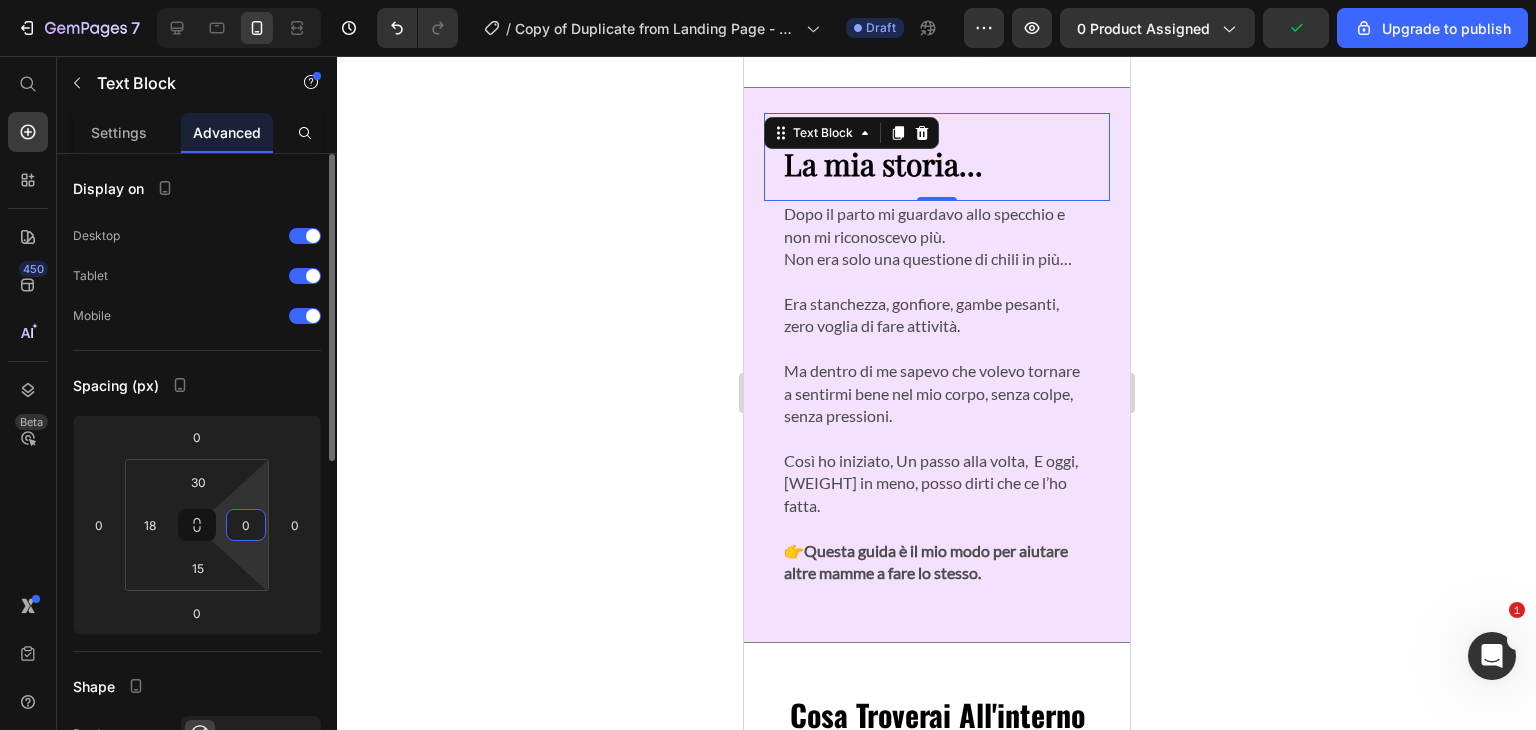 click on "0" at bounding box center (246, 525) 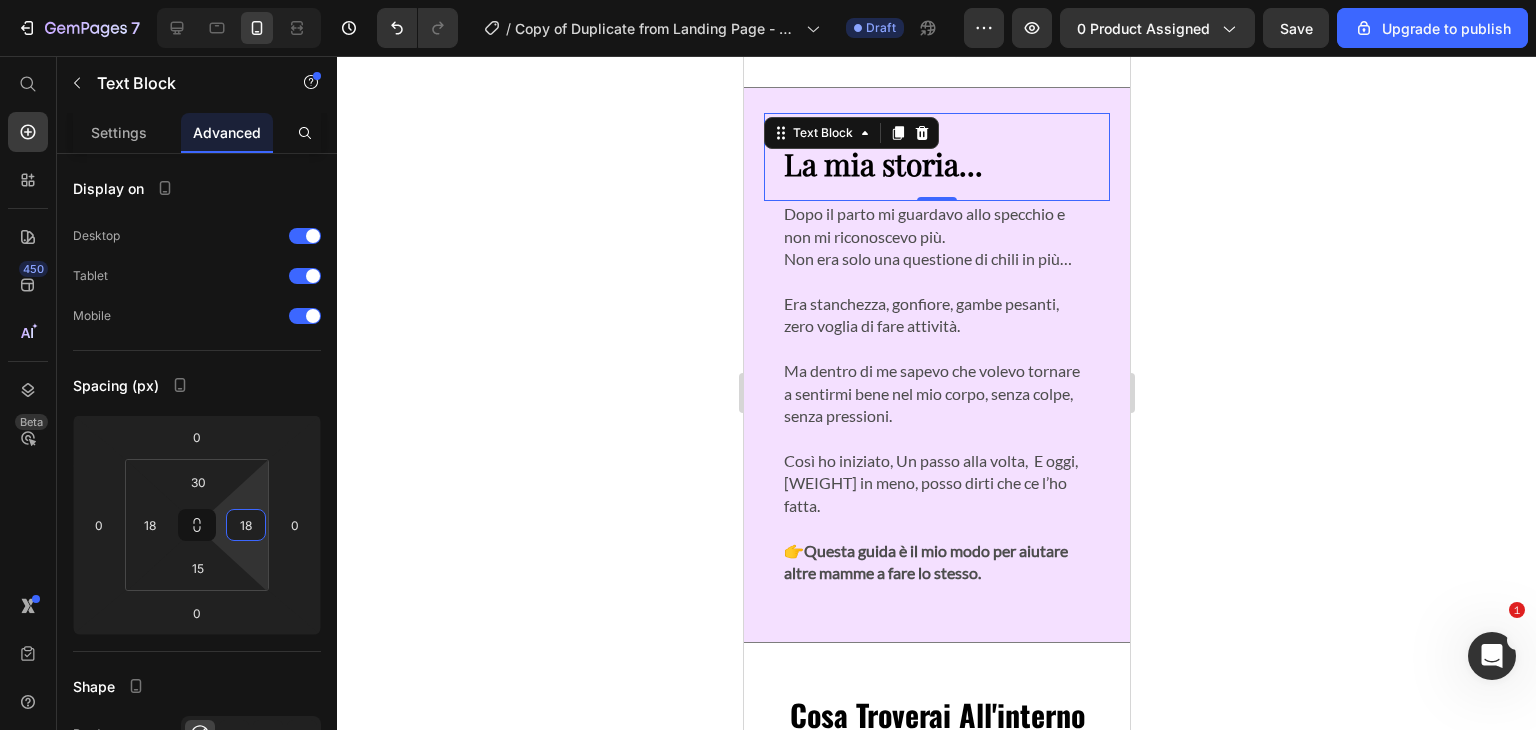 type on "18" 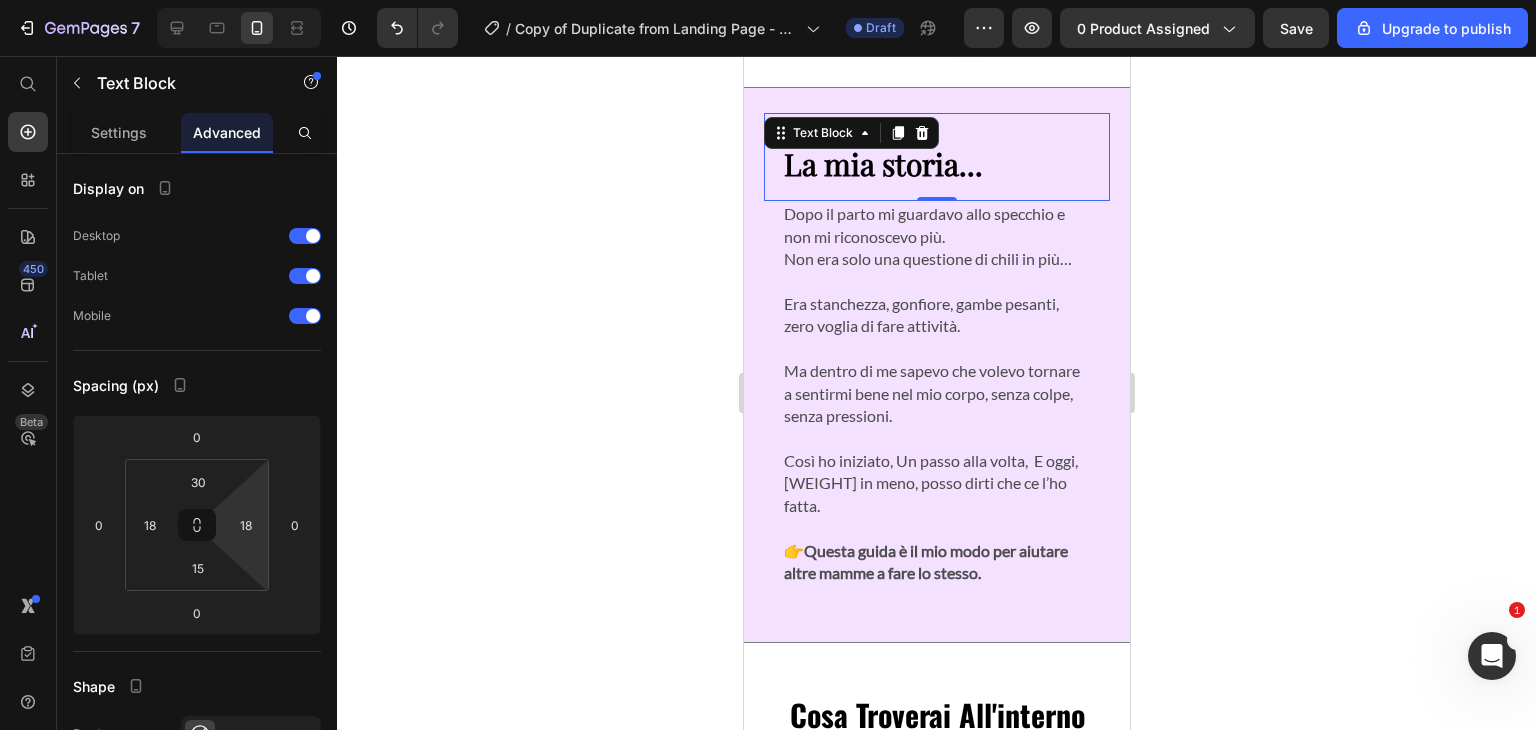 click 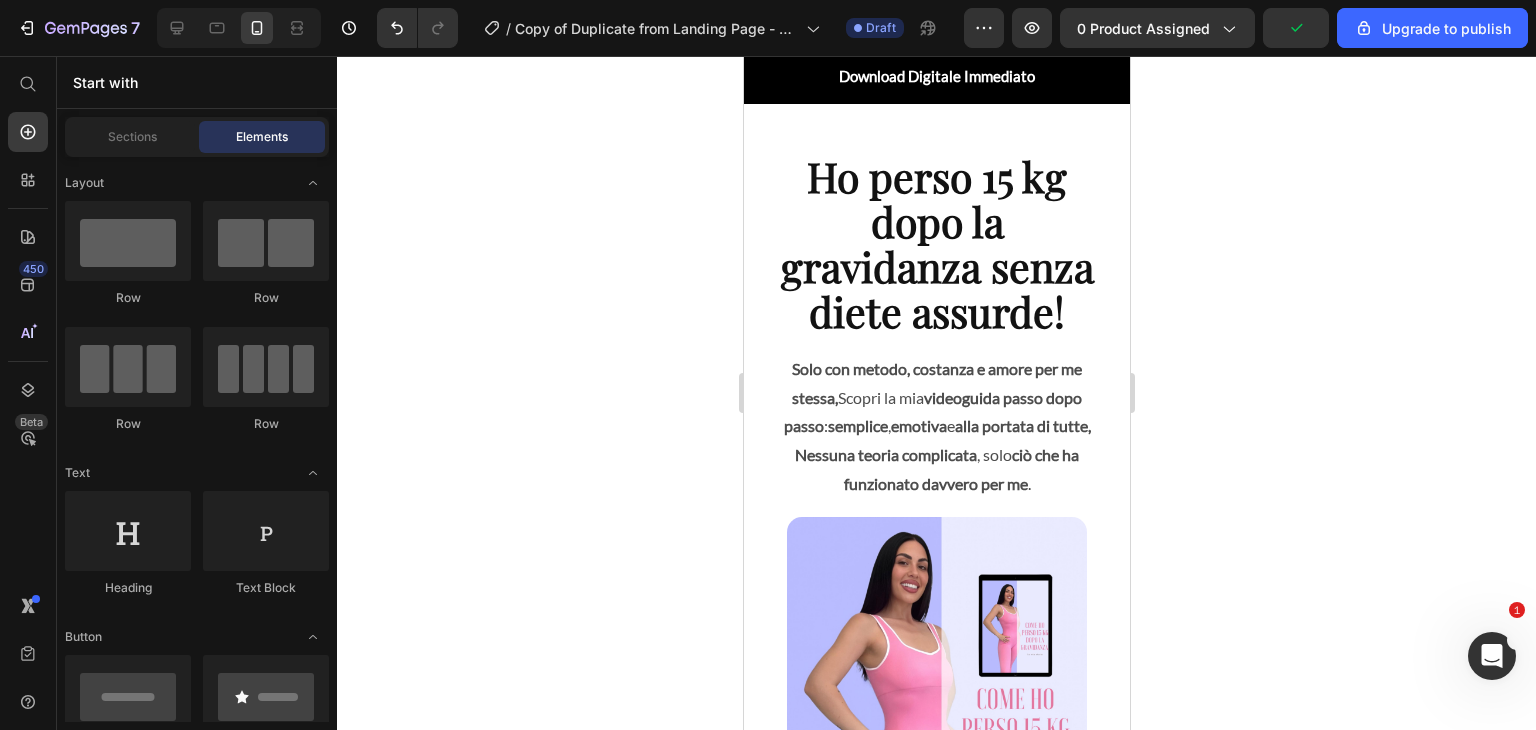 scroll, scrollTop: 0, scrollLeft: 0, axis: both 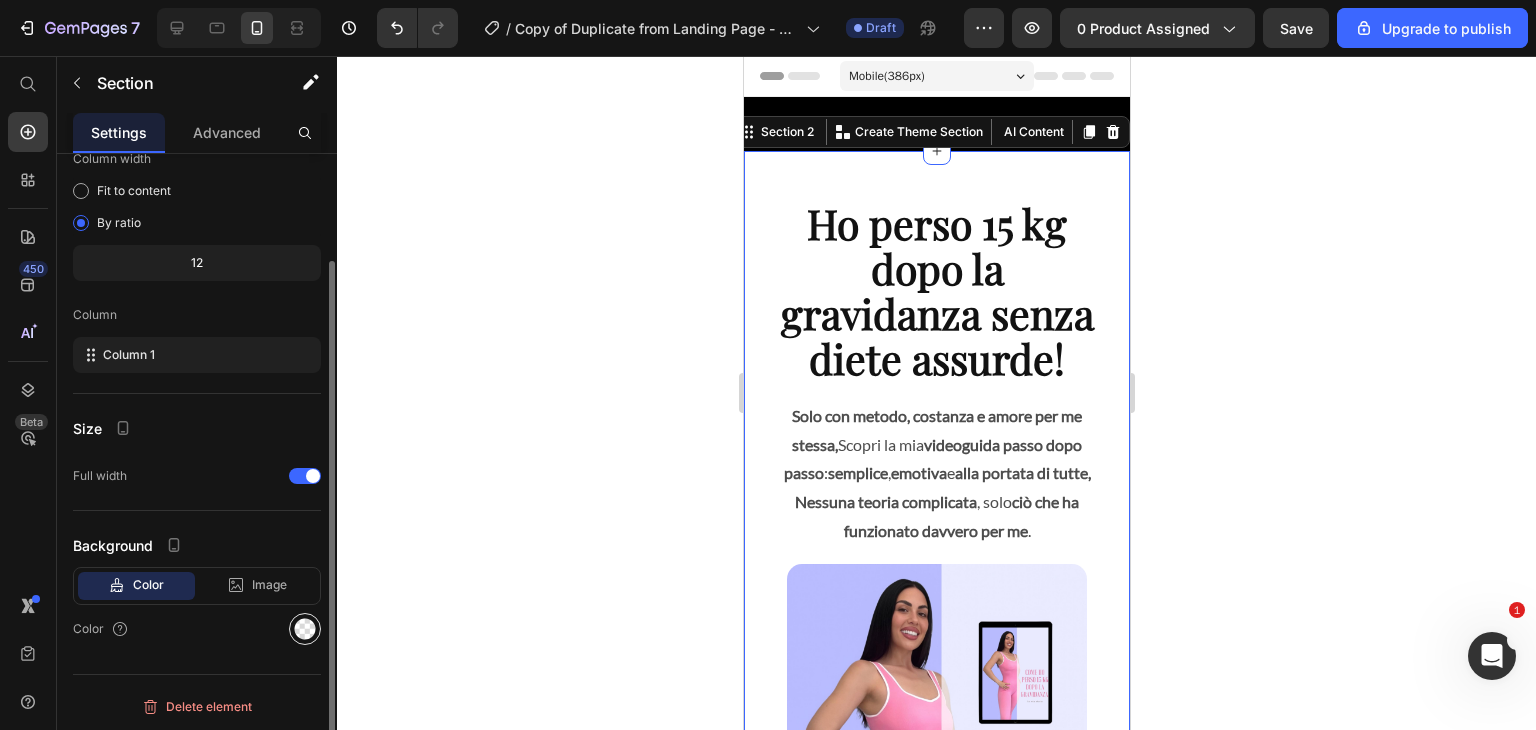 click at bounding box center [305, 629] 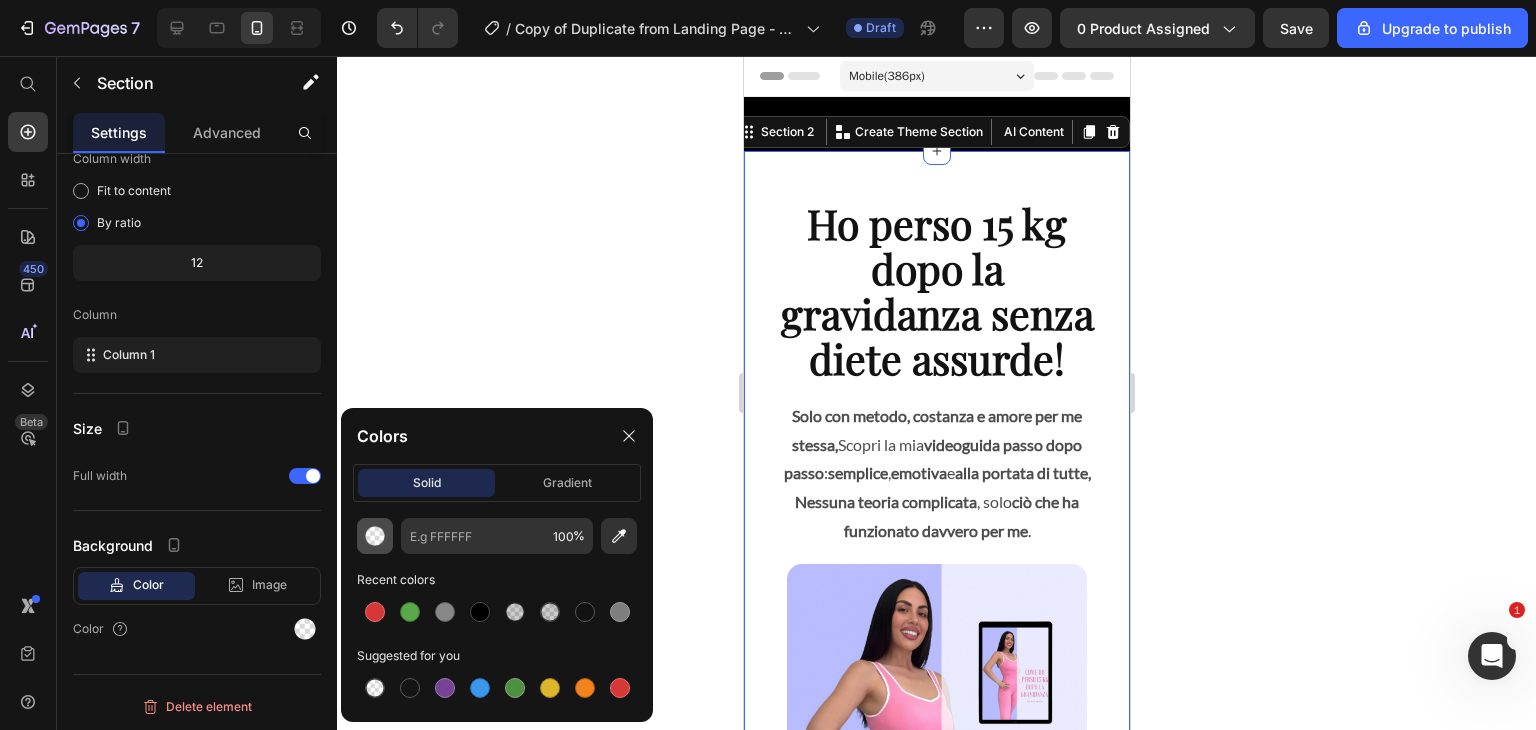 click at bounding box center [375, 536] 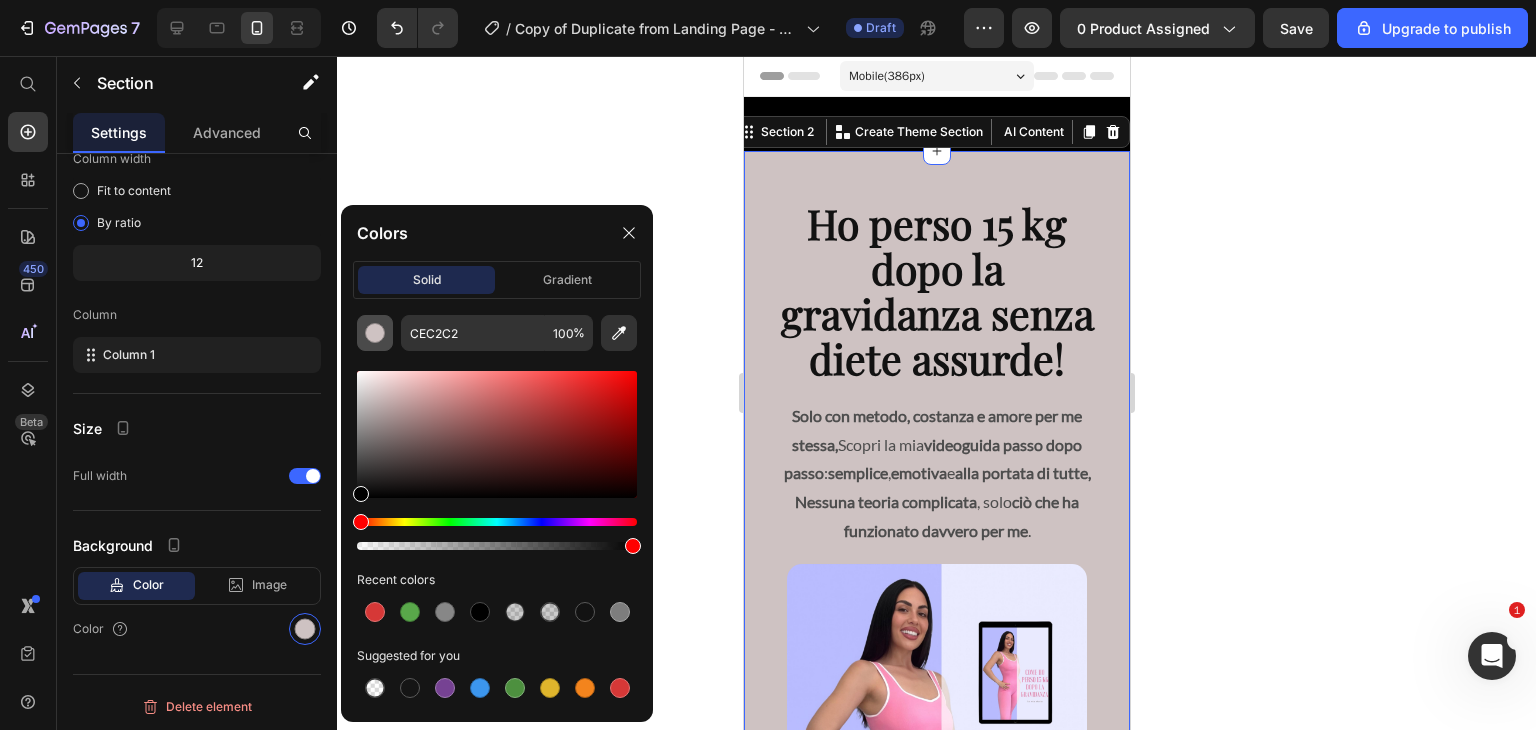 drag, startPoint x: 387, startPoint y: 436, endPoint x: 356, endPoint y: 509, distance: 79.30952 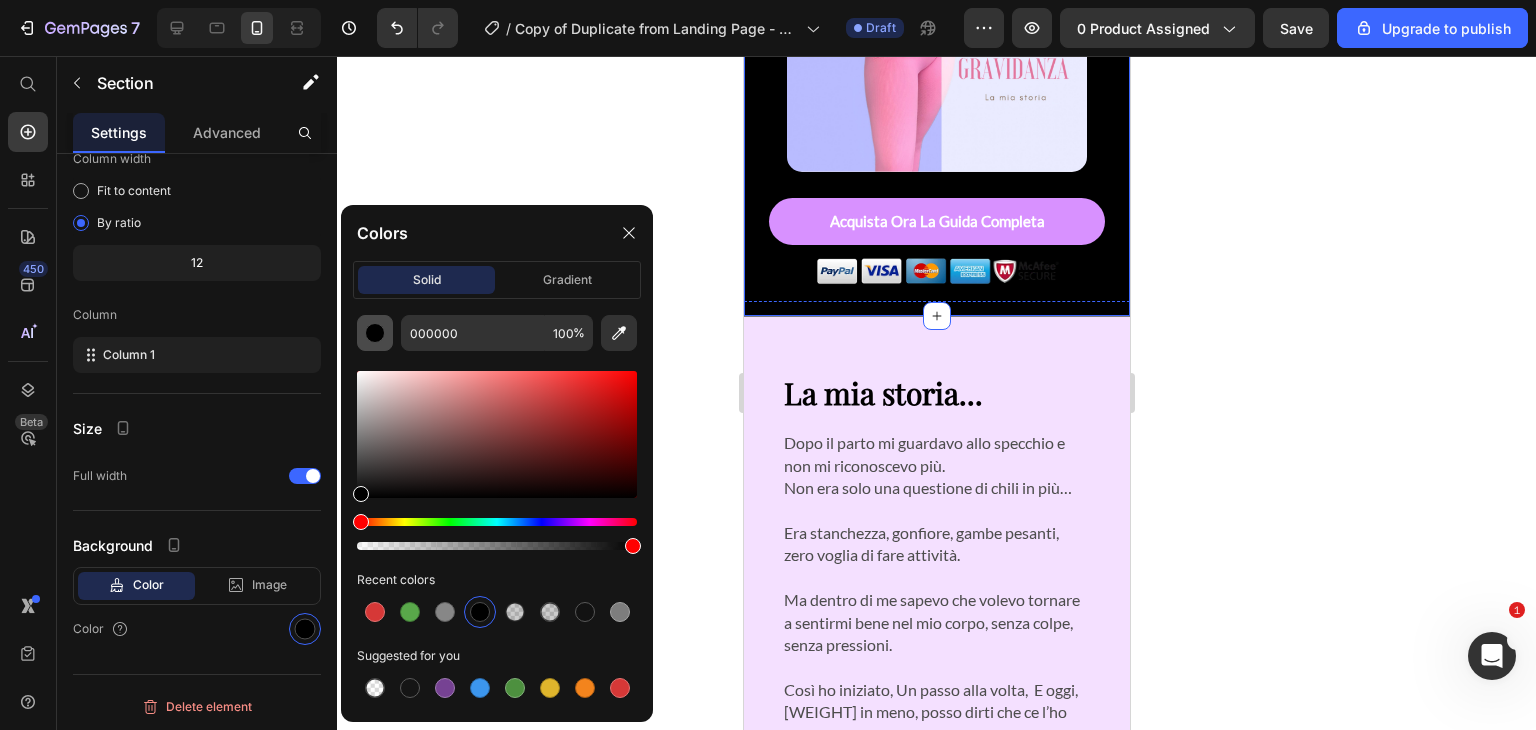 scroll, scrollTop: 771, scrollLeft: 0, axis: vertical 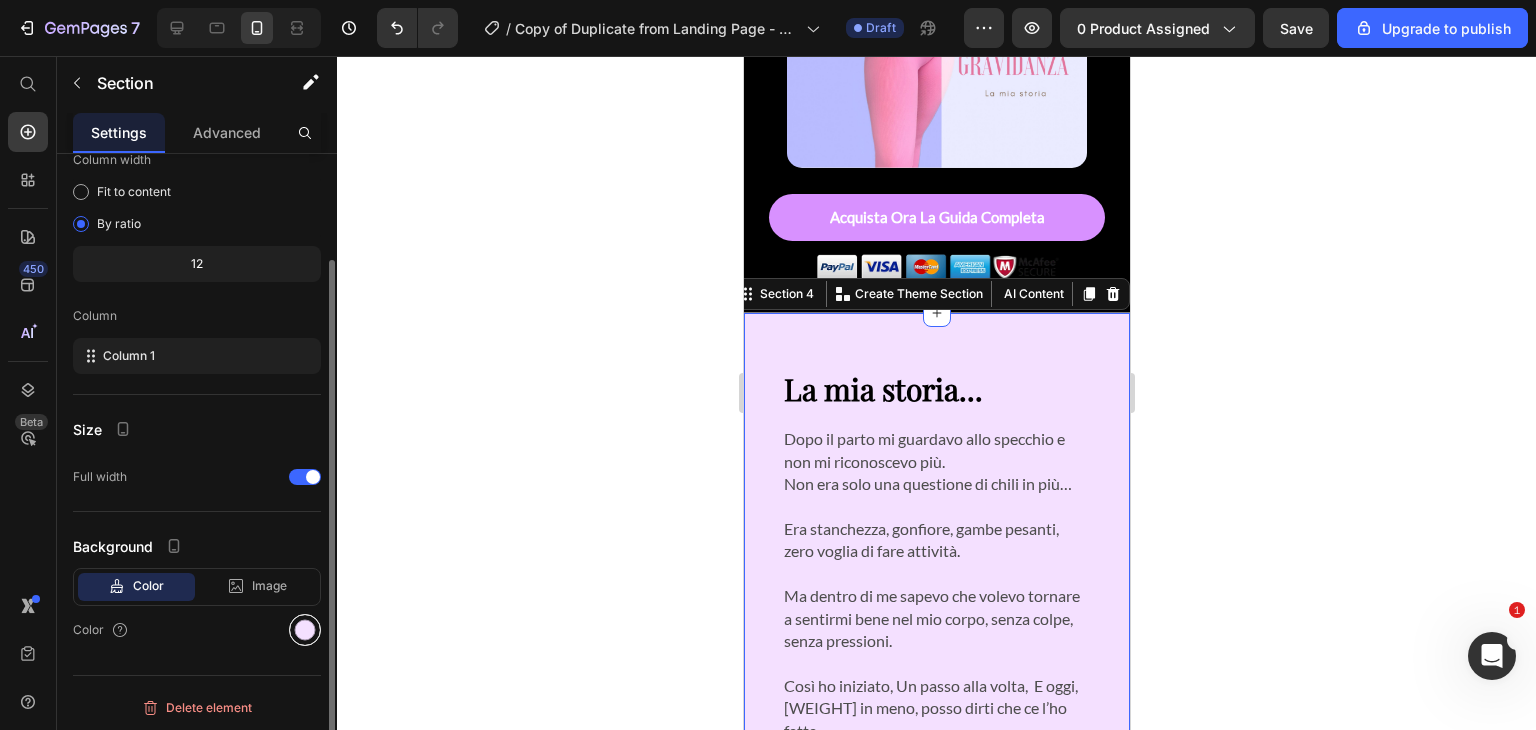 click at bounding box center [305, 630] 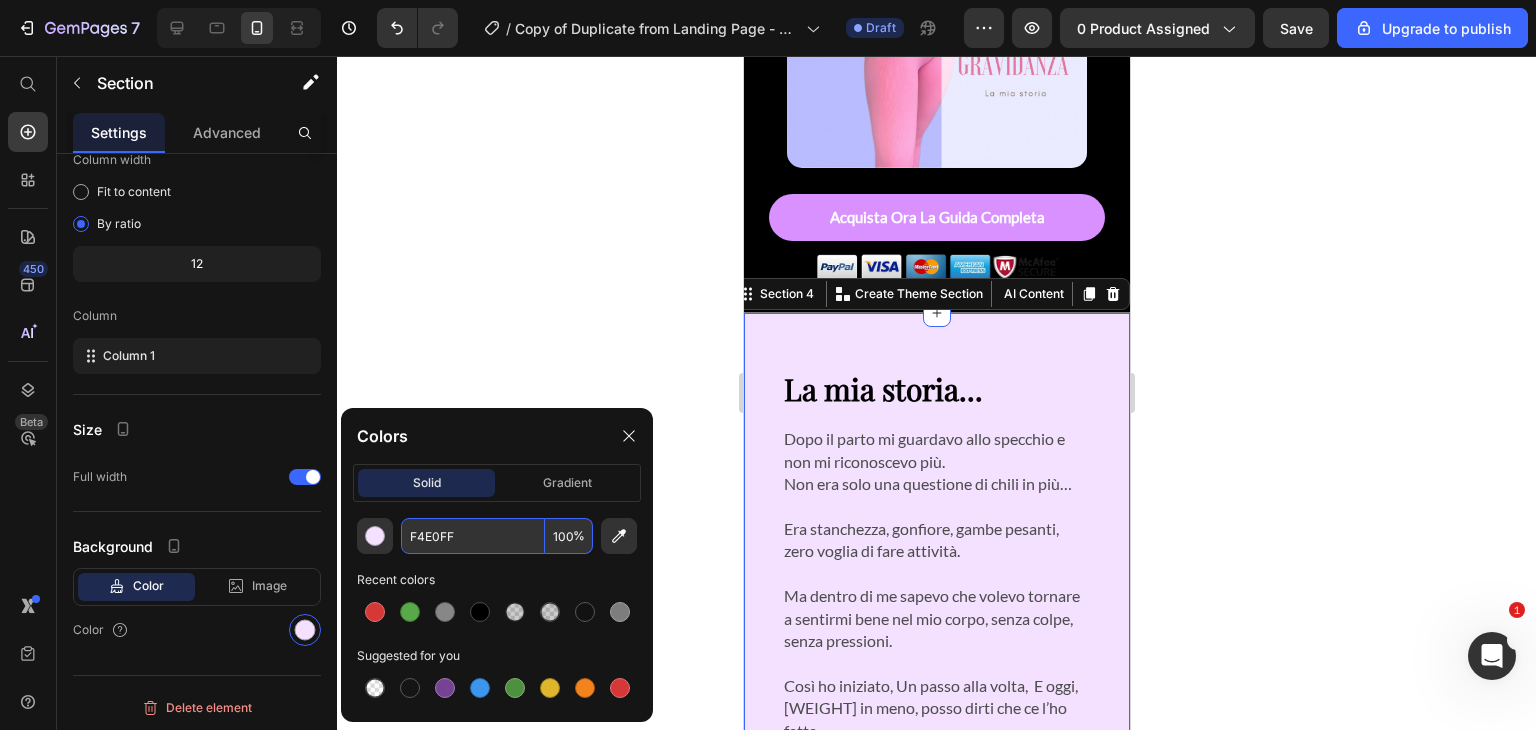 click on "F4E0FF" at bounding box center [473, 536] 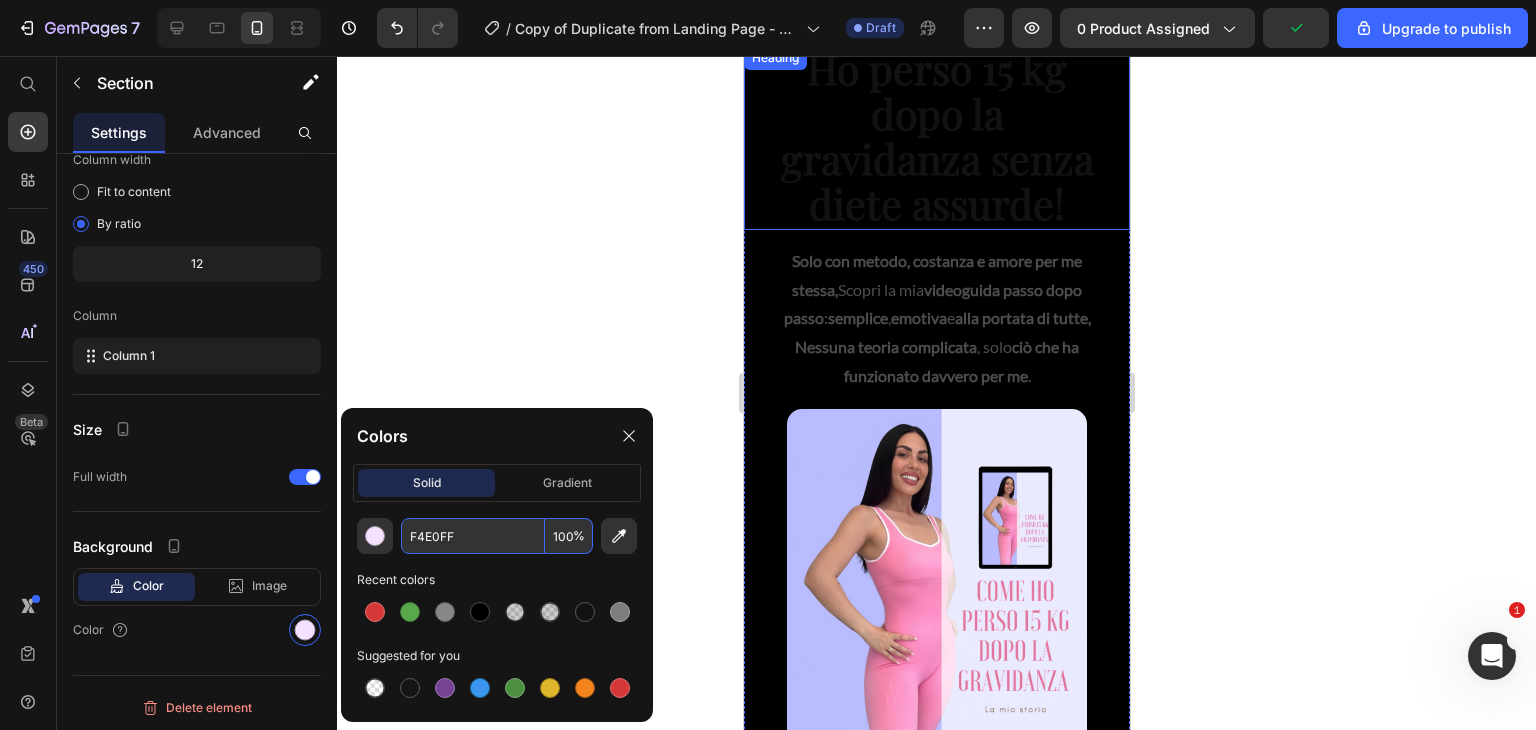 scroll, scrollTop: 0, scrollLeft: 0, axis: both 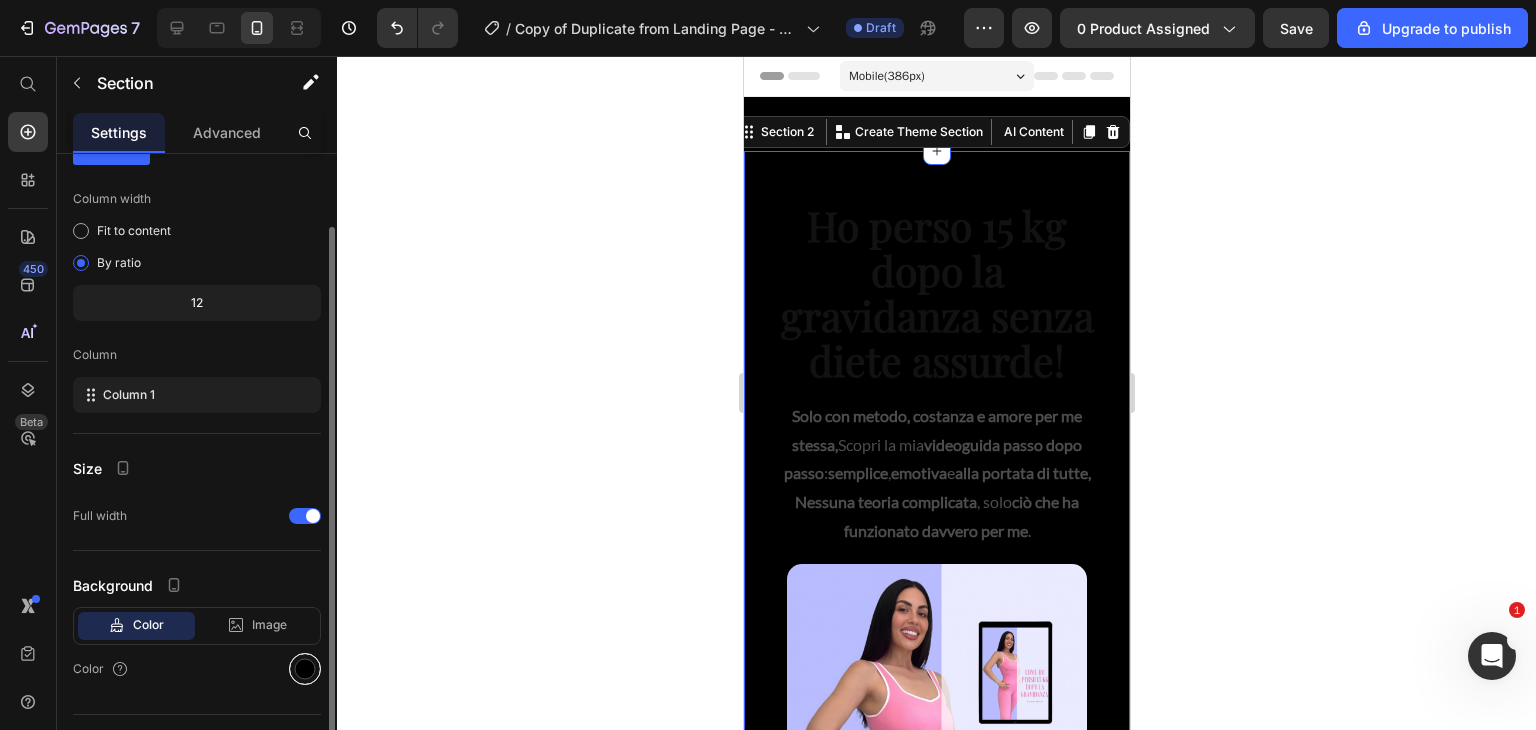 click at bounding box center [305, 669] 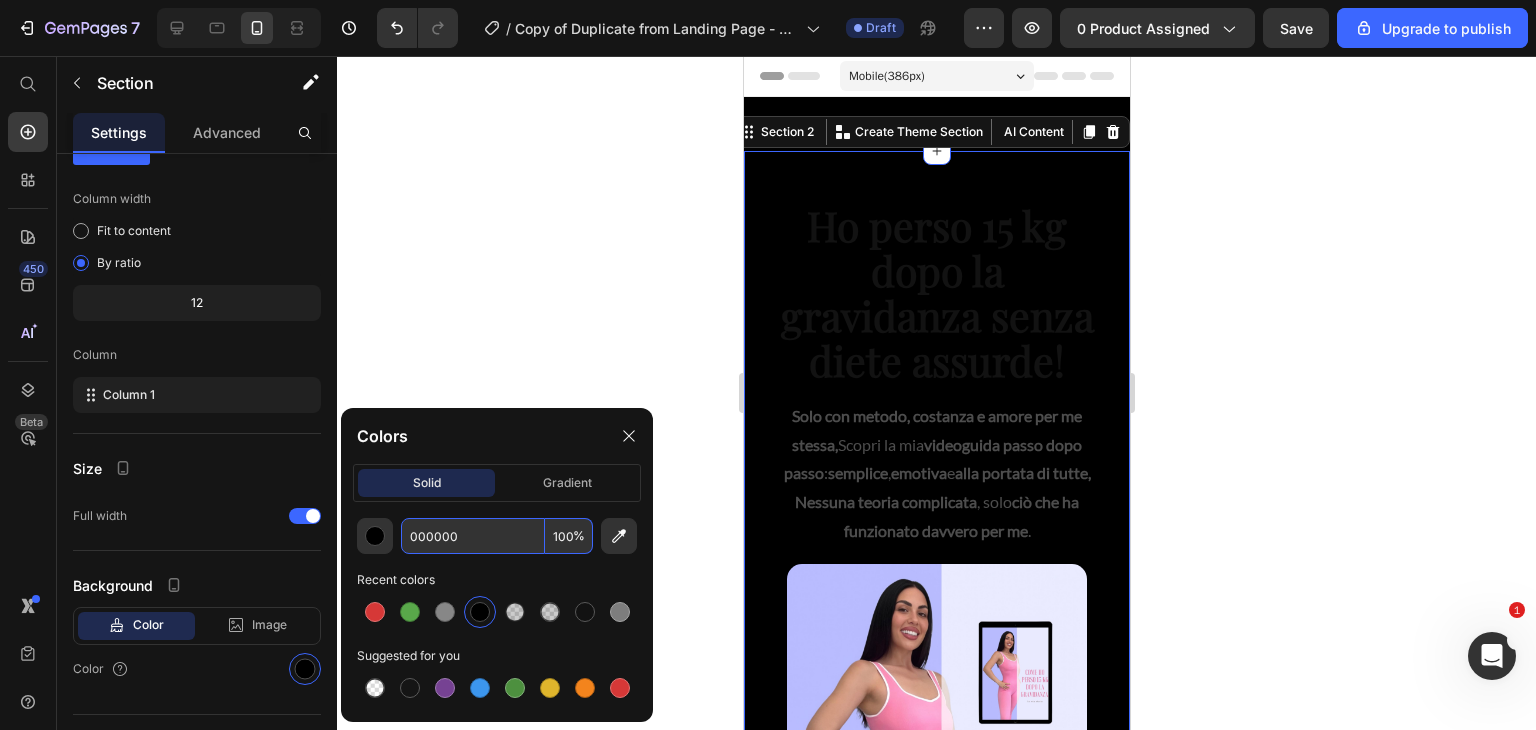 click on "000000" at bounding box center (473, 536) 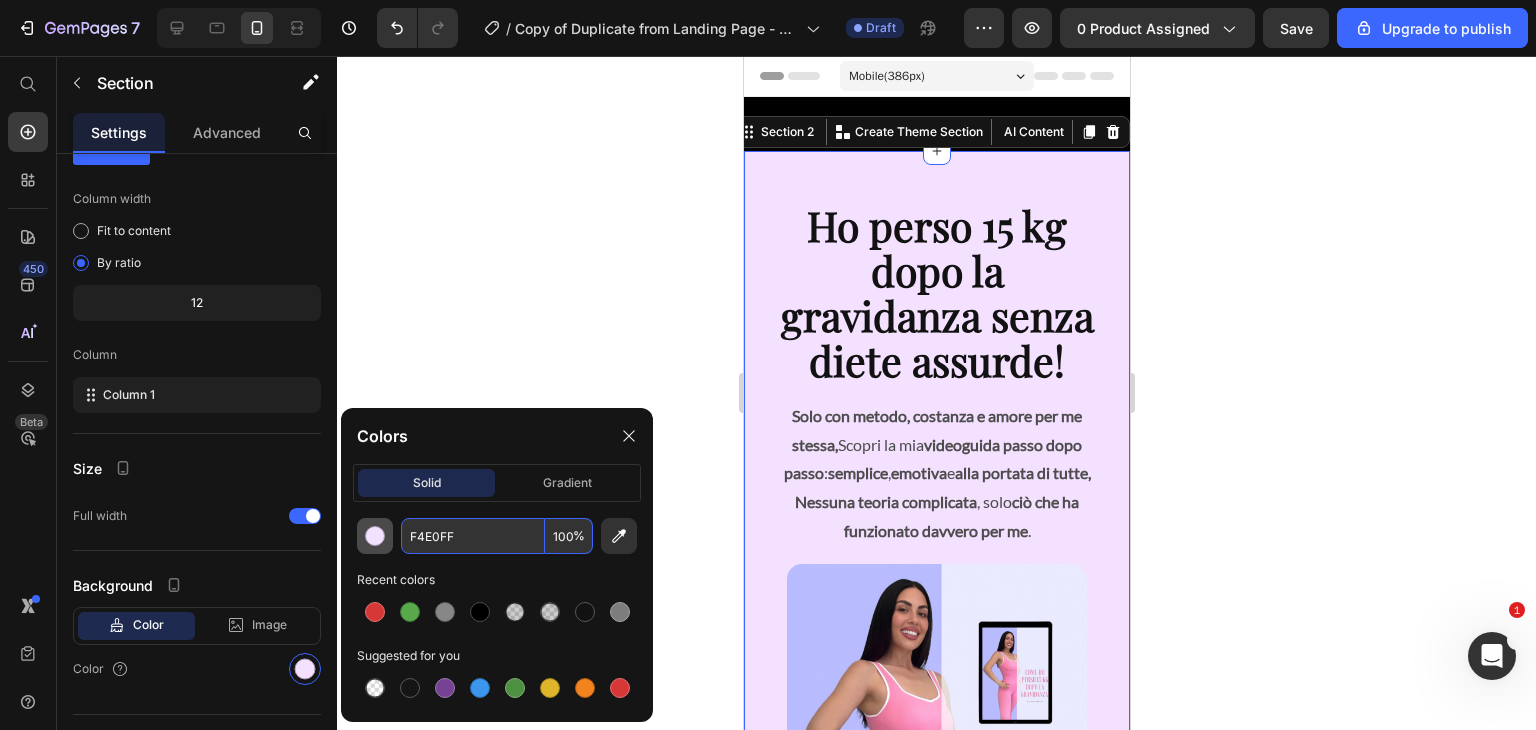click at bounding box center [375, 536] 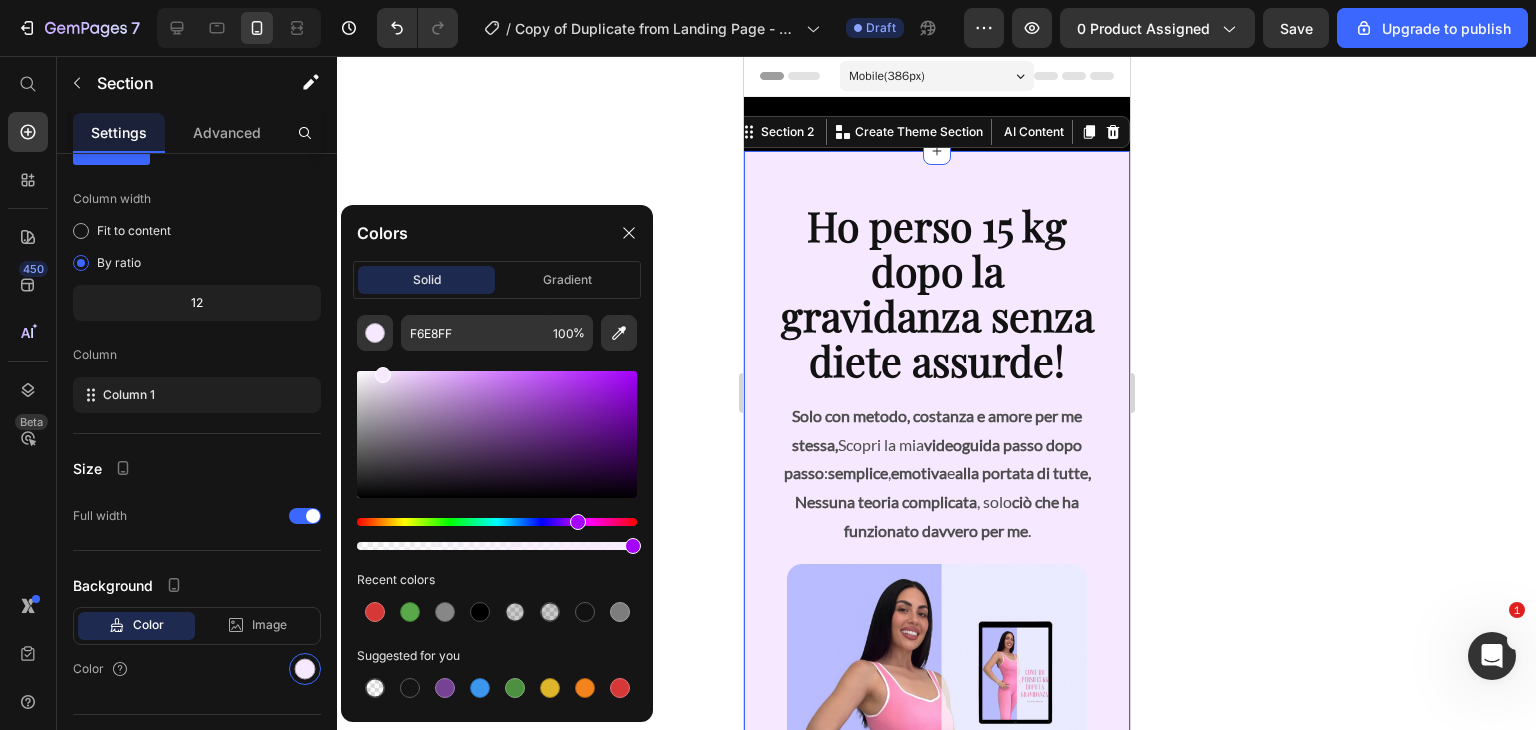 drag, startPoint x: 395, startPoint y: 372, endPoint x: 381, endPoint y: 367, distance: 14.866069 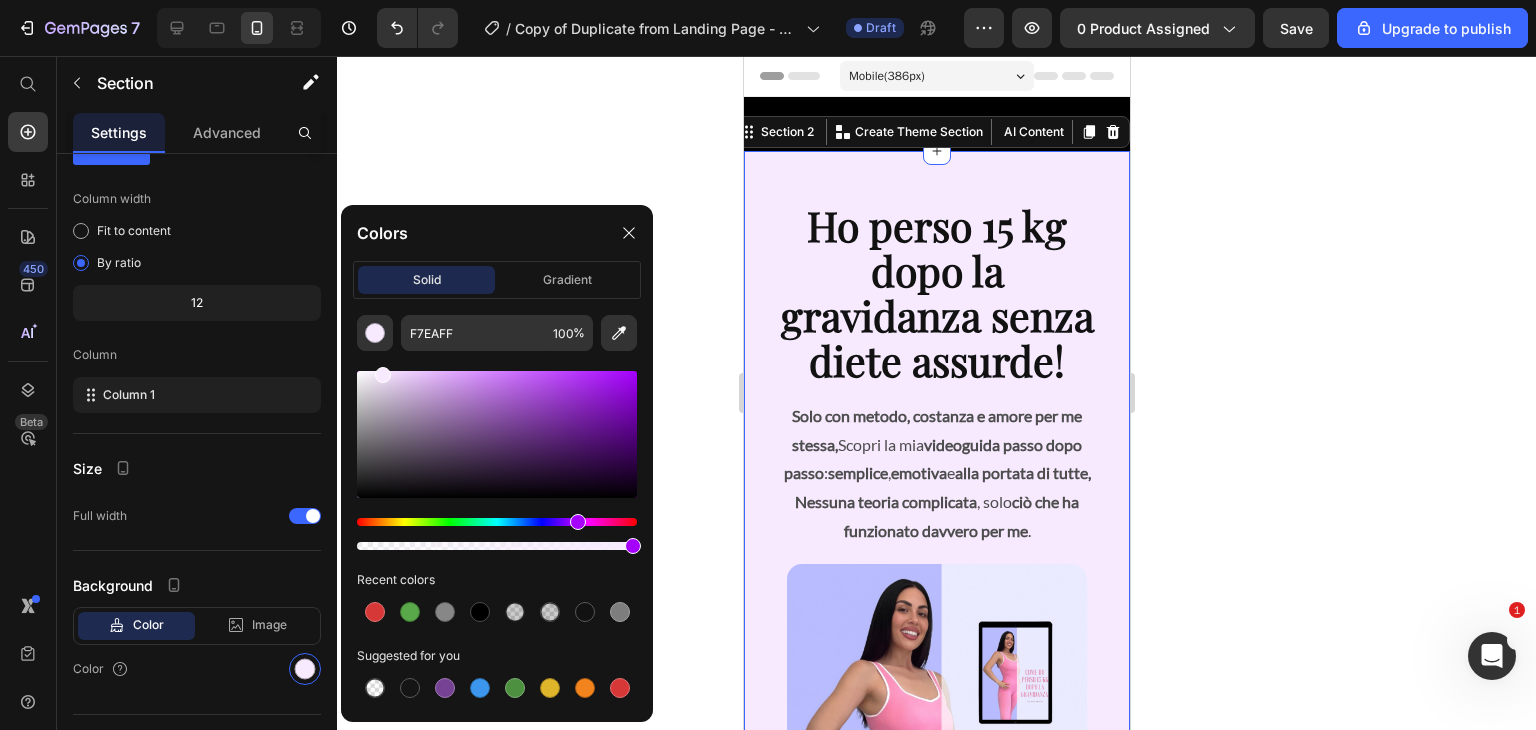 click 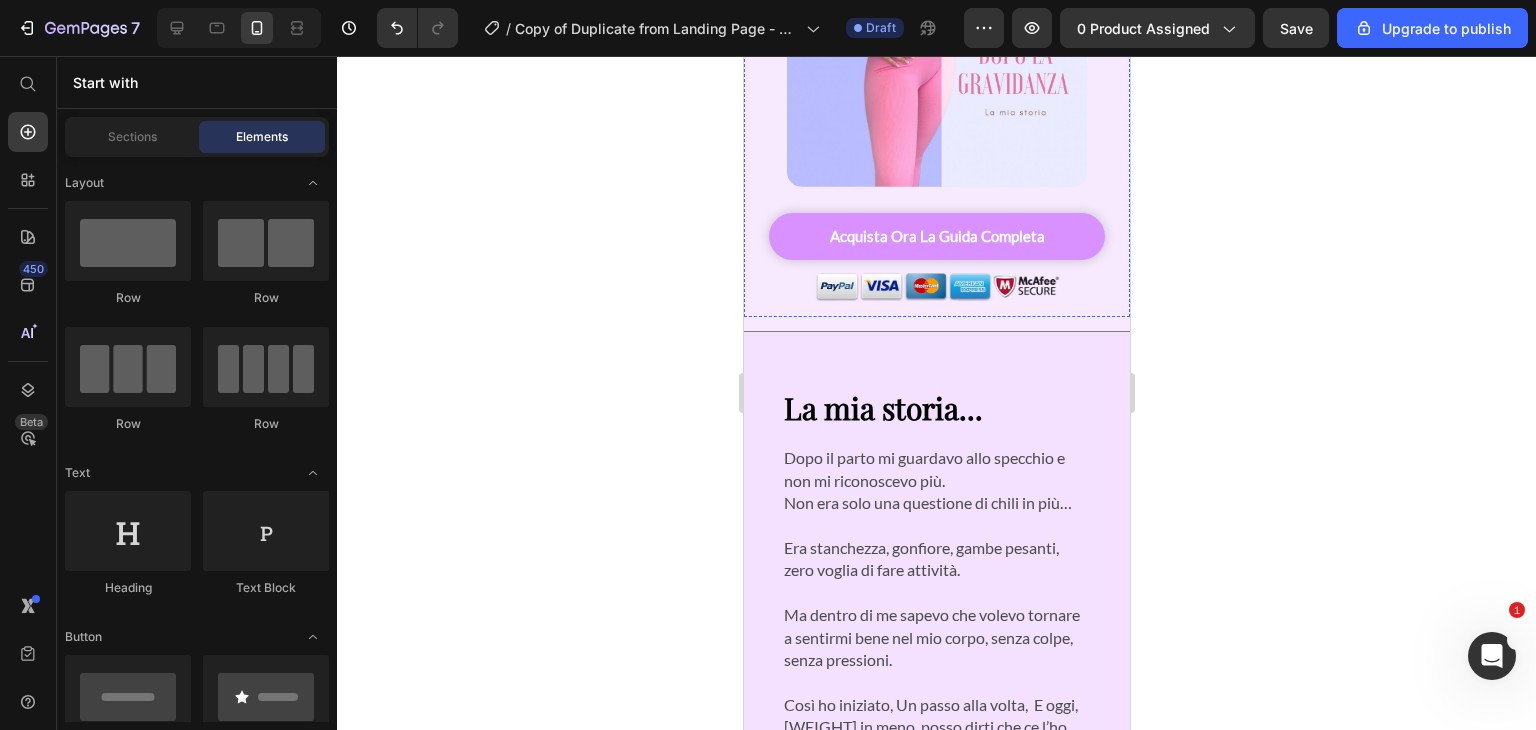 scroll, scrollTop: 755, scrollLeft: 0, axis: vertical 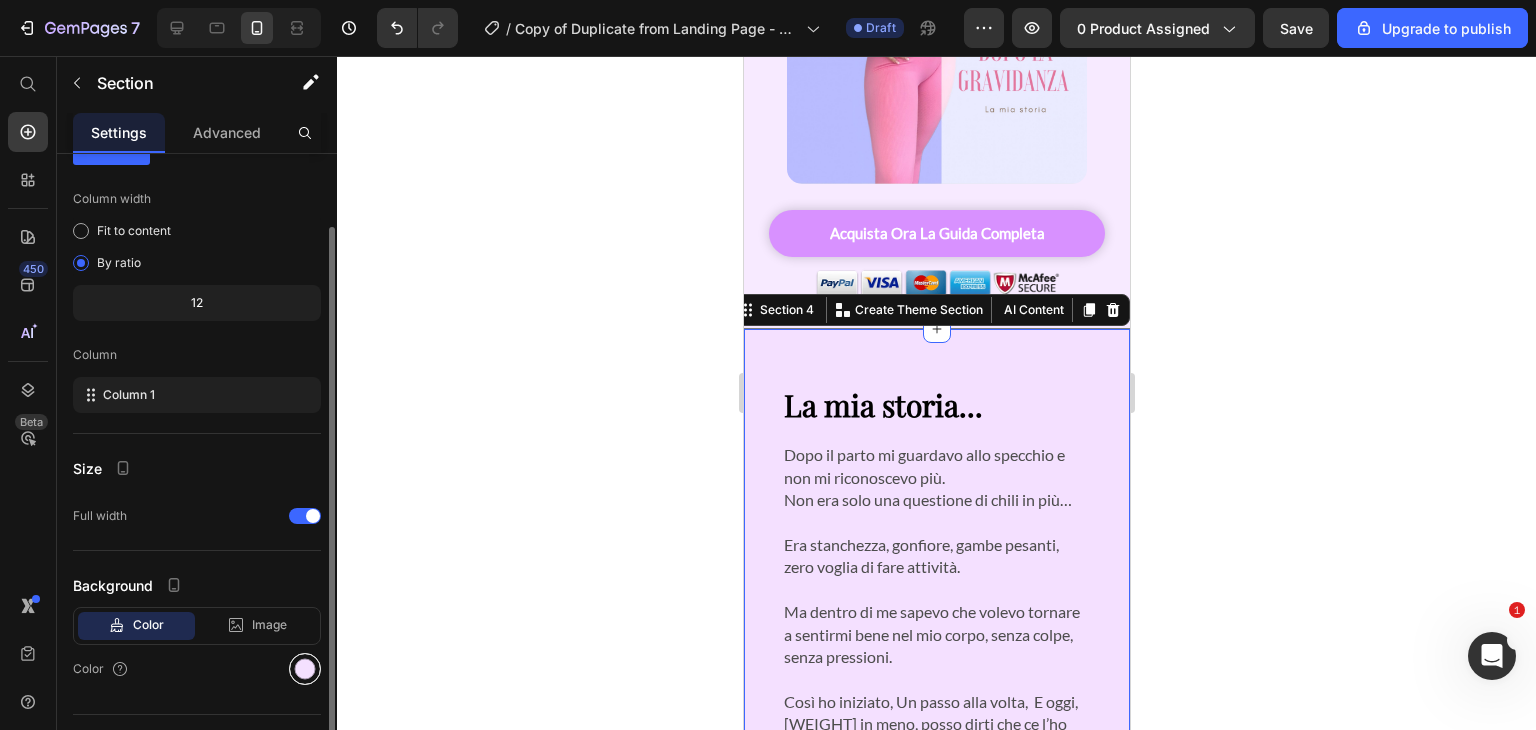 click at bounding box center (305, 669) 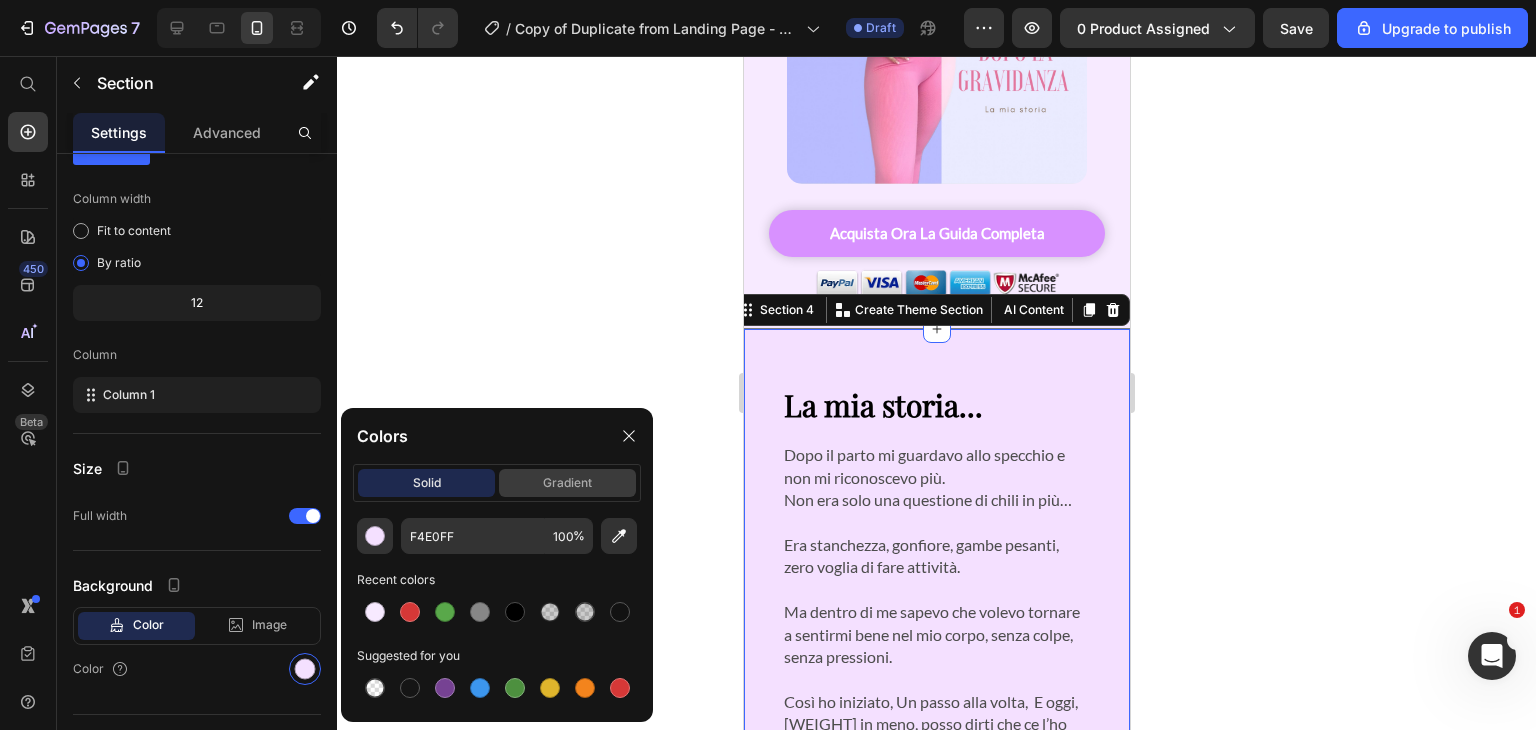 click on "gradient" 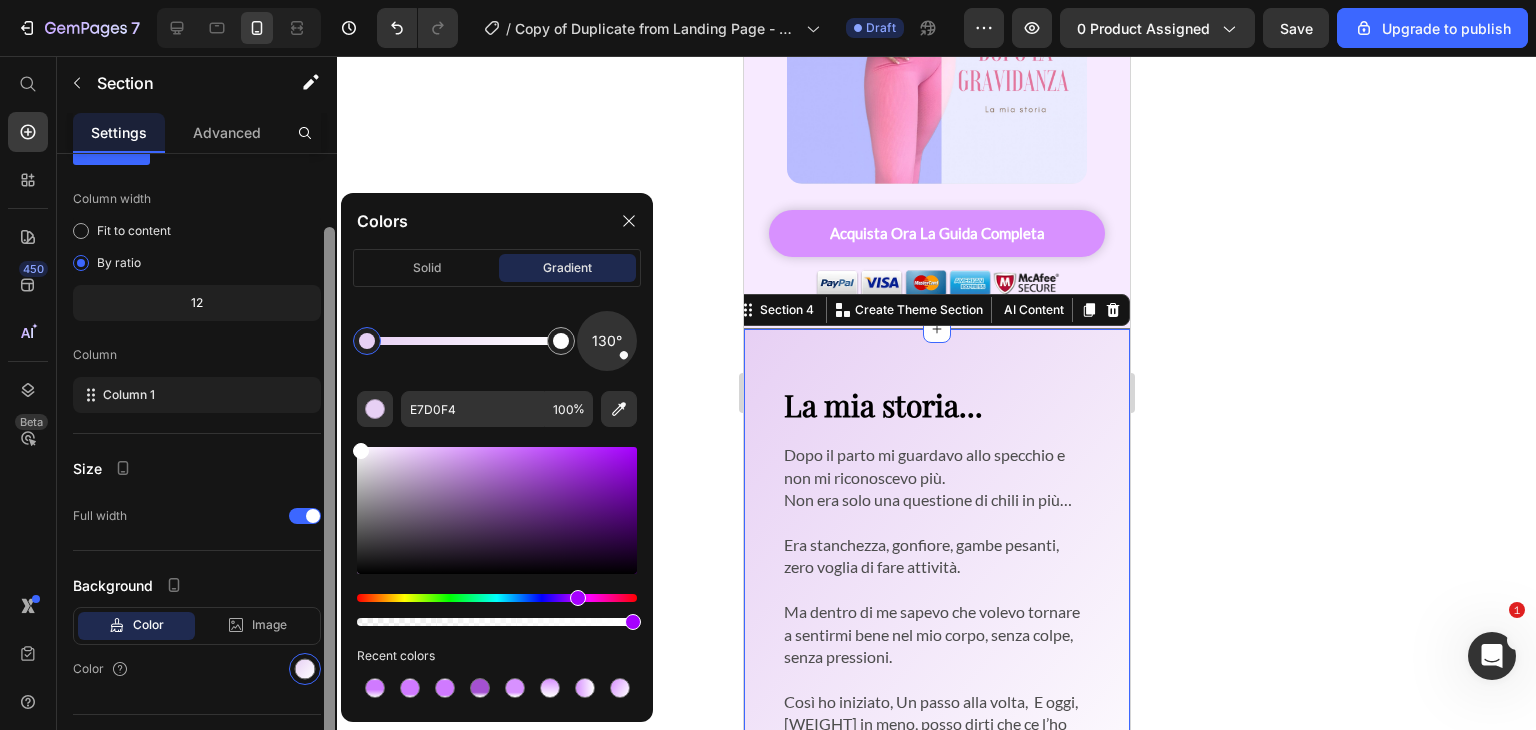 drag, startPoint x: 399, startPoint y: 452, endPoint x: 336, endPoint y: 429, distance: 67.06713 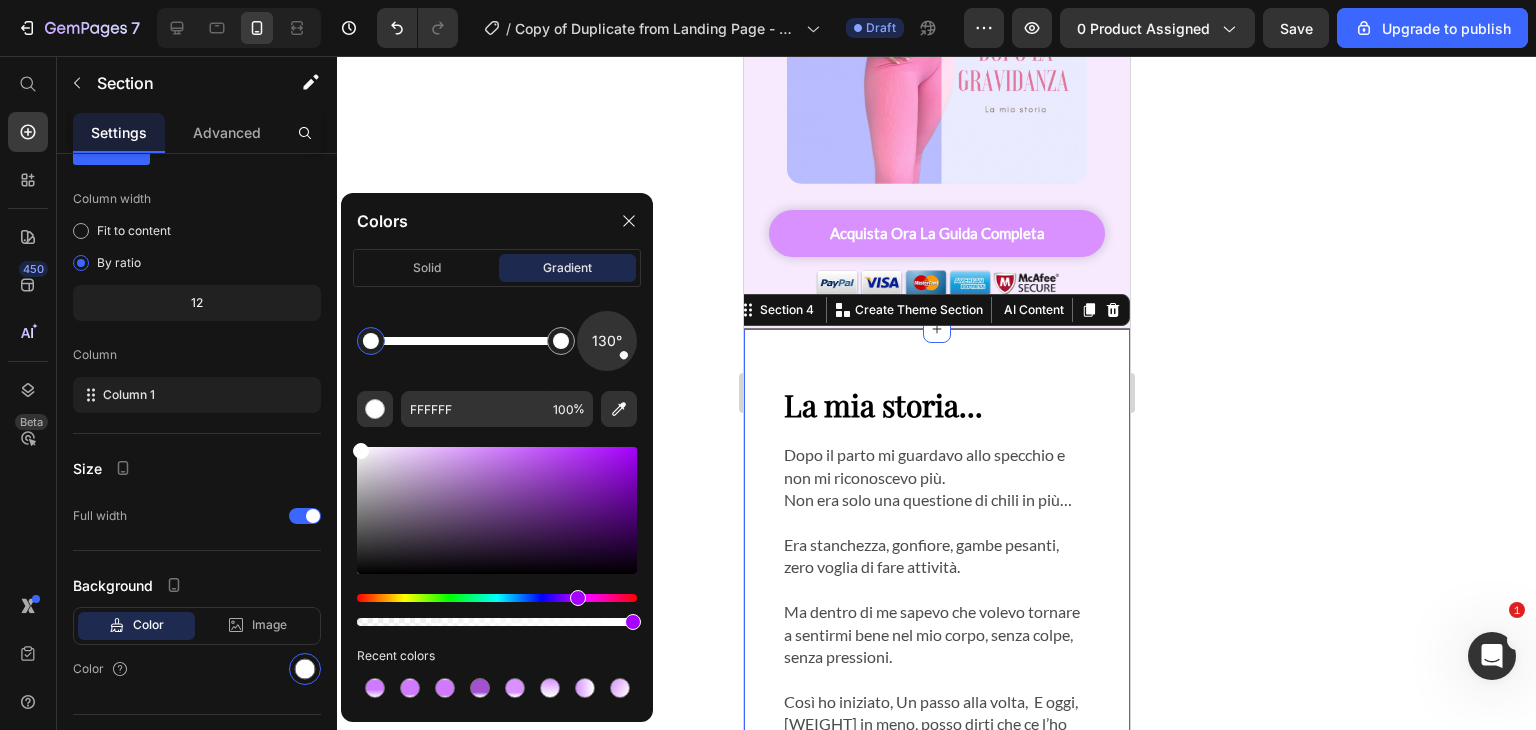 click at bounding box center (371, 341) 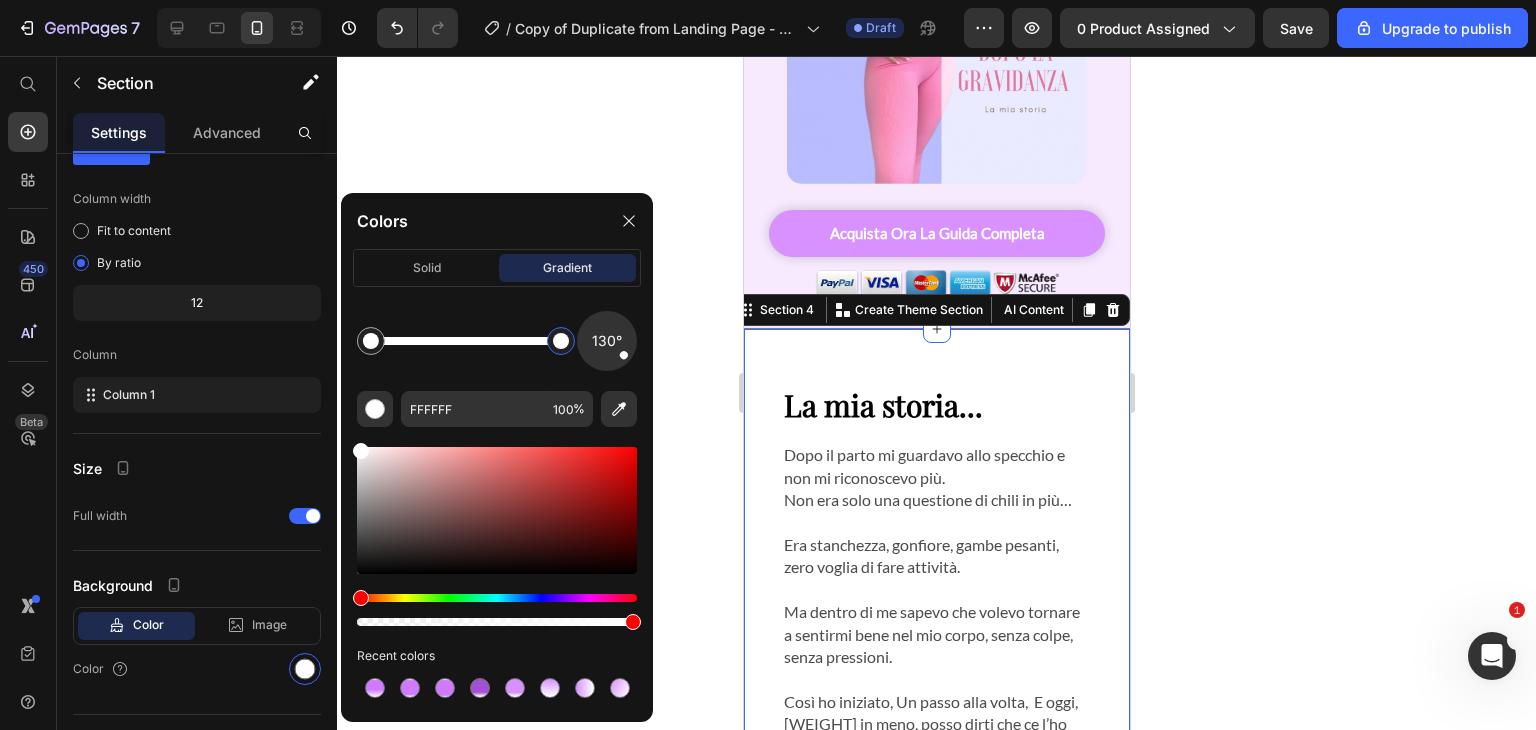 click at bounding box center (561, 341) 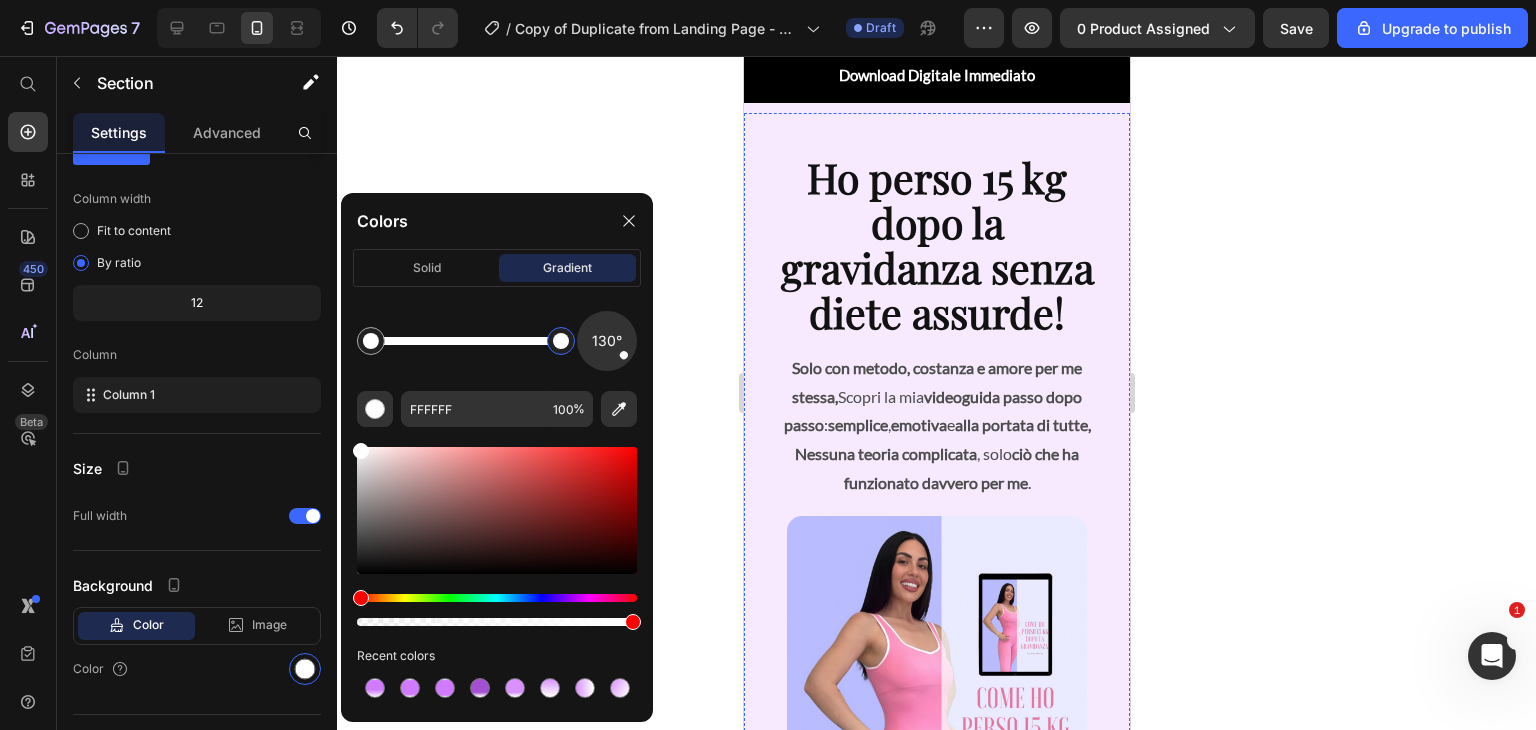 scroll, scrollTop: 0, scrollLeft: 0, axis: both 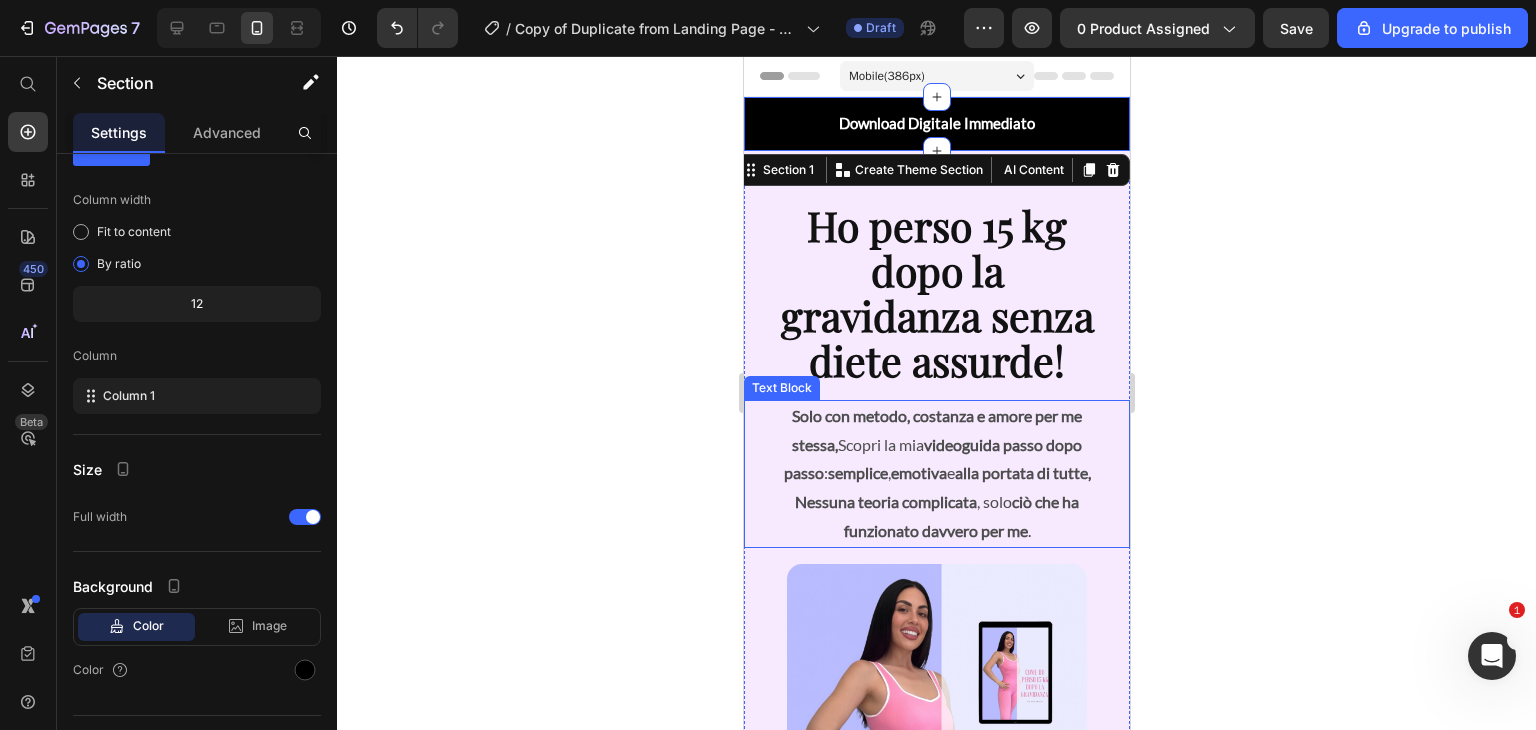 click on "Solo con metodo, costanza e amore per me stessa,  Scopri la mia  videoguida passo dopo passo :  semplice ,  emotiva  e  alla portata di tutte, Nessuna teoria complicata , solo  ciò che ha funzionato davvero per me ." at bounding box center (936, 474) 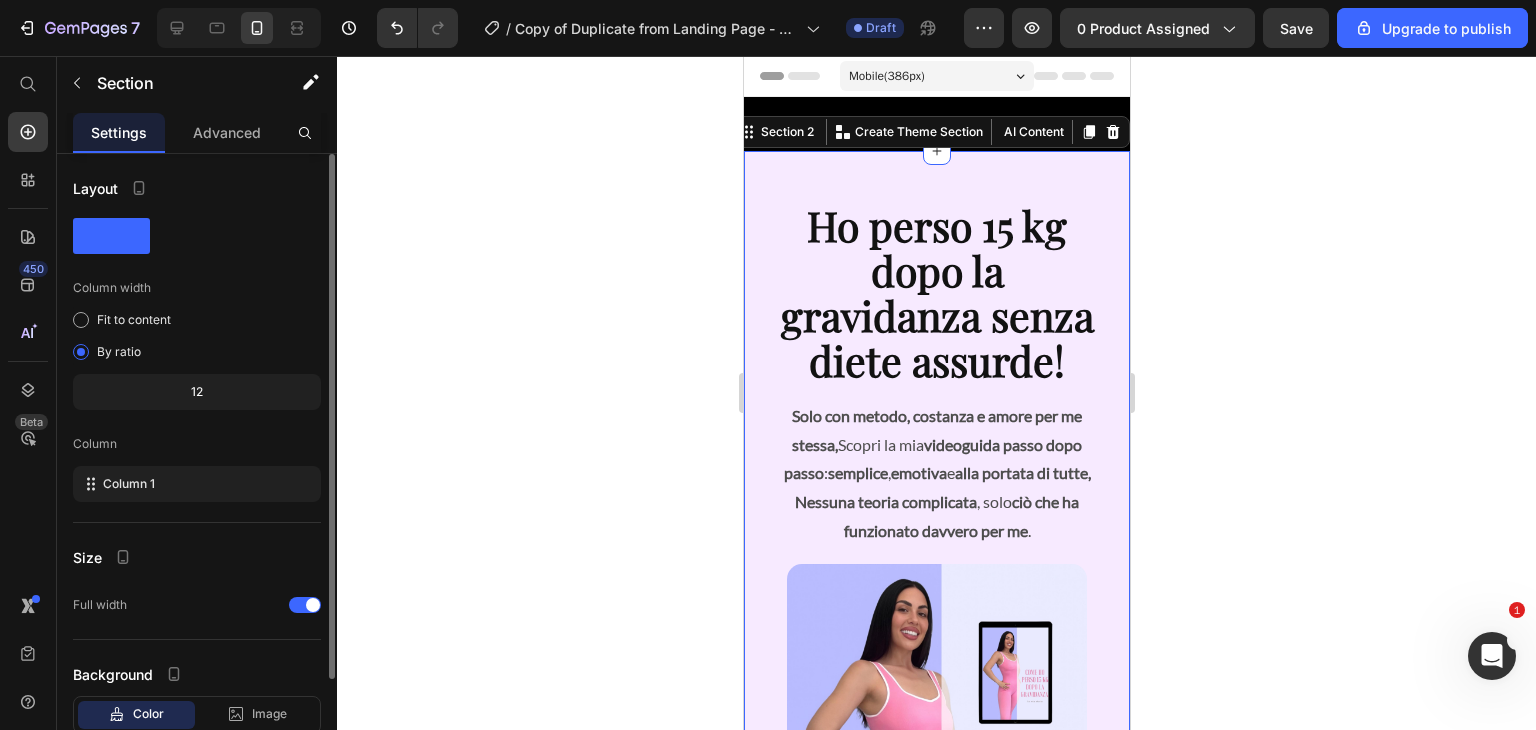 scroll, scrollTop: 129, scrollLeft: 0, axis: vertical 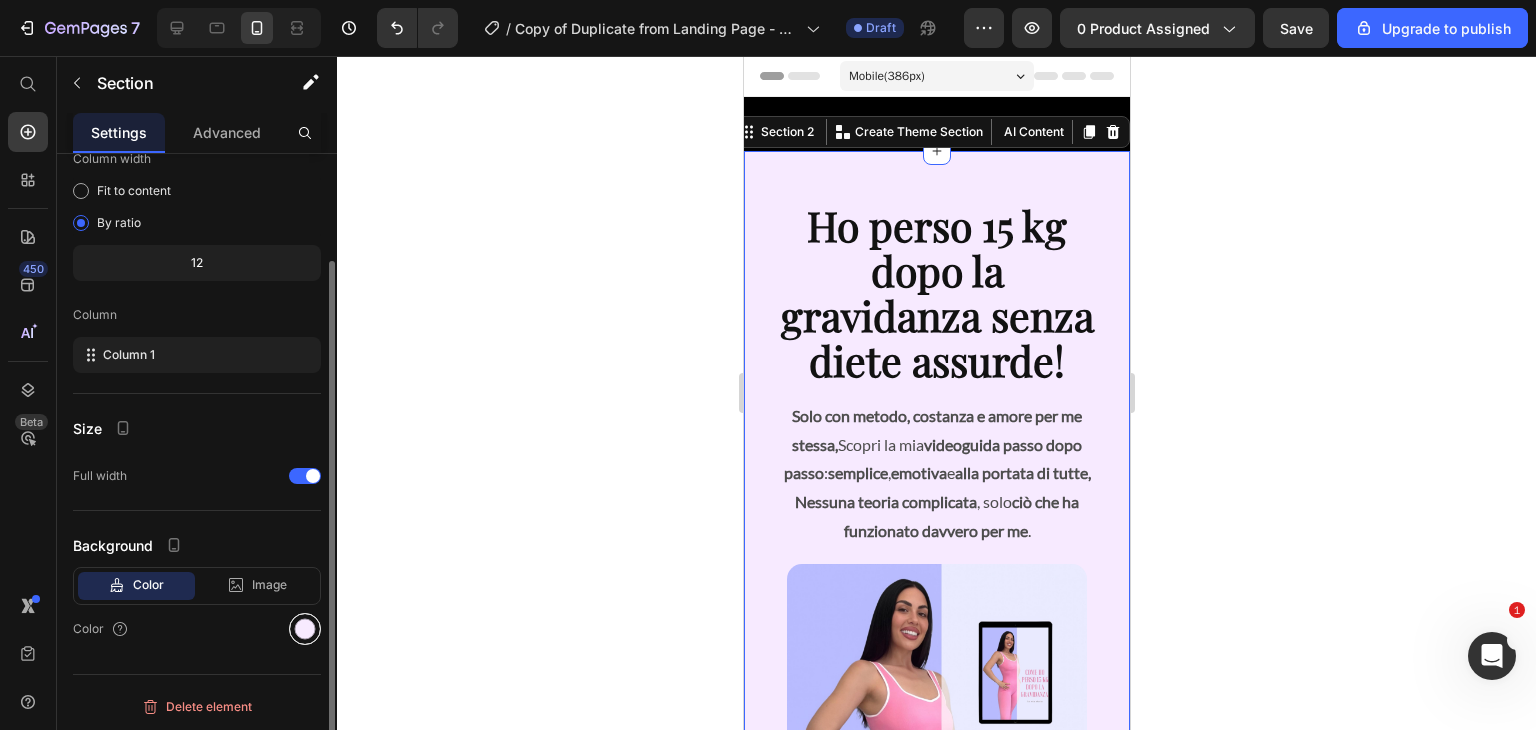 click at bounding box center [305, 629] 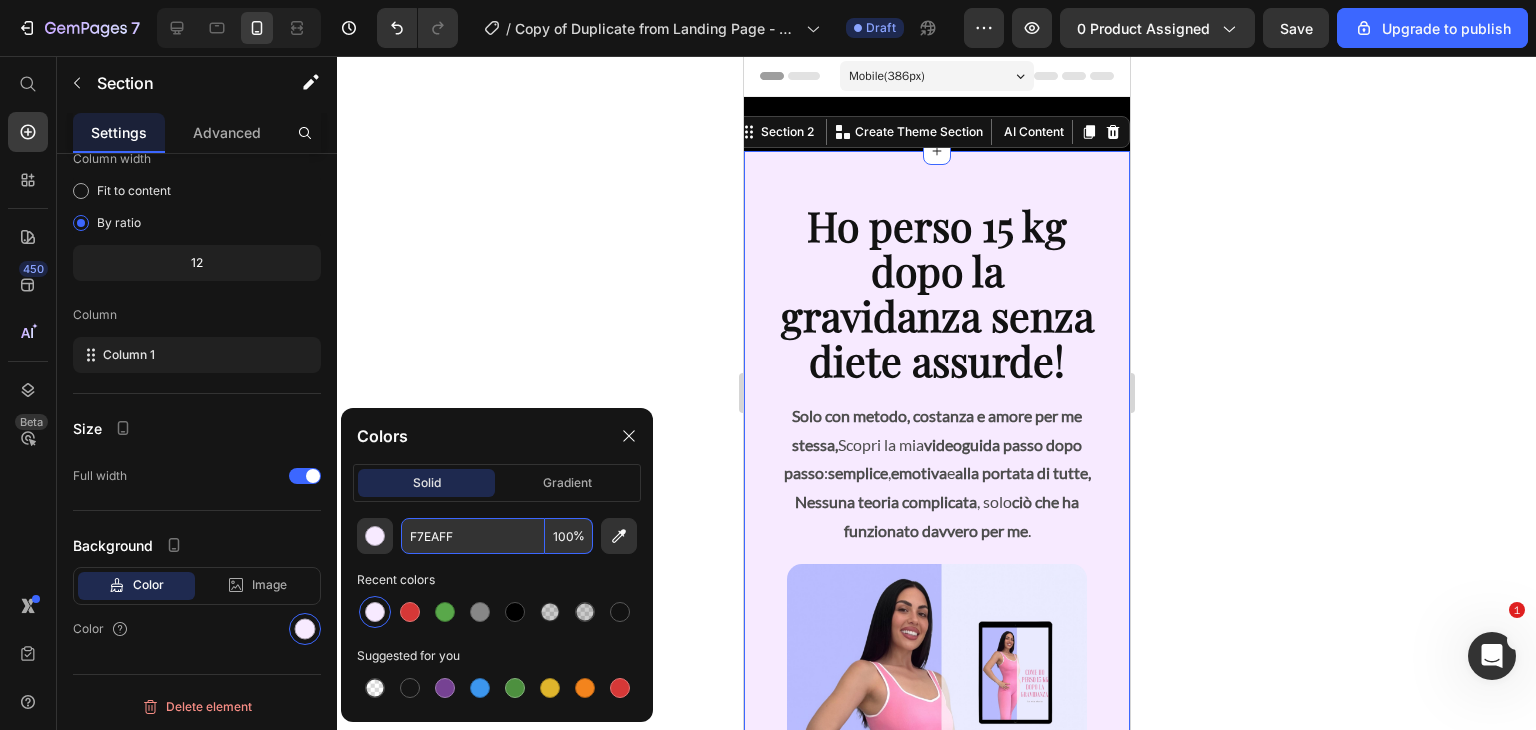 click on "F7EAFF" at bounding box center [473, 536] 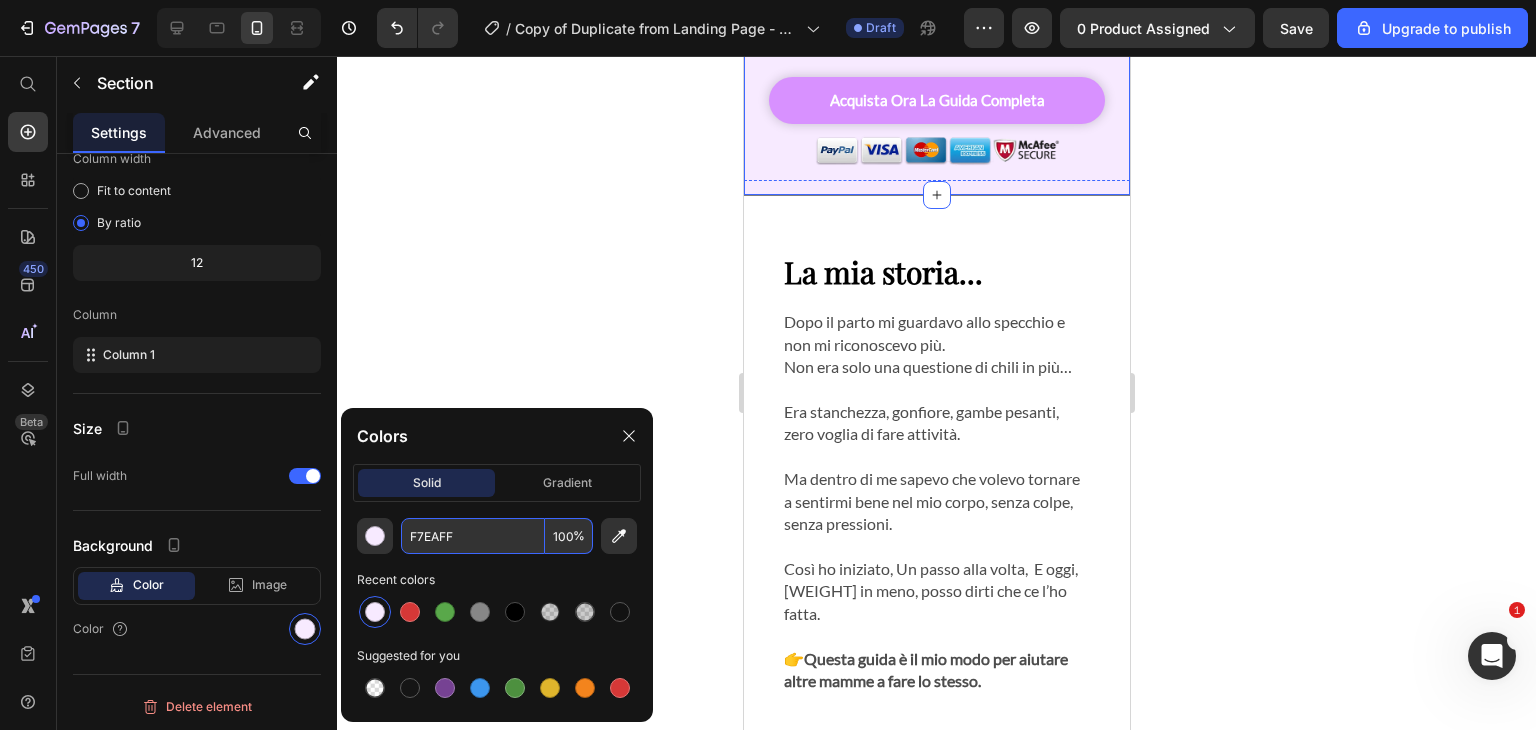 scroll, scrollTop: 892, scrollLeft: 0, axis: vertical 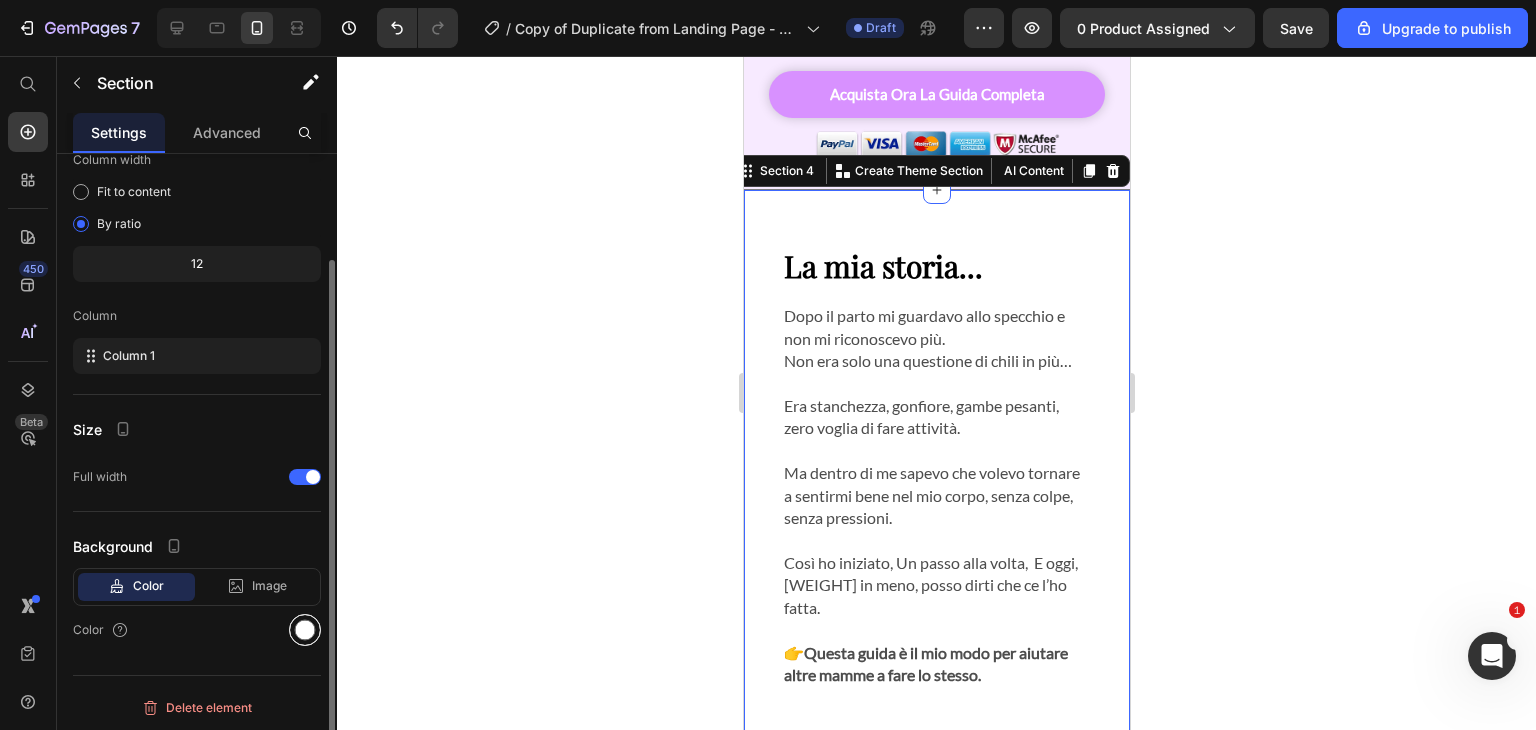 click at bounding box center [305, 630] 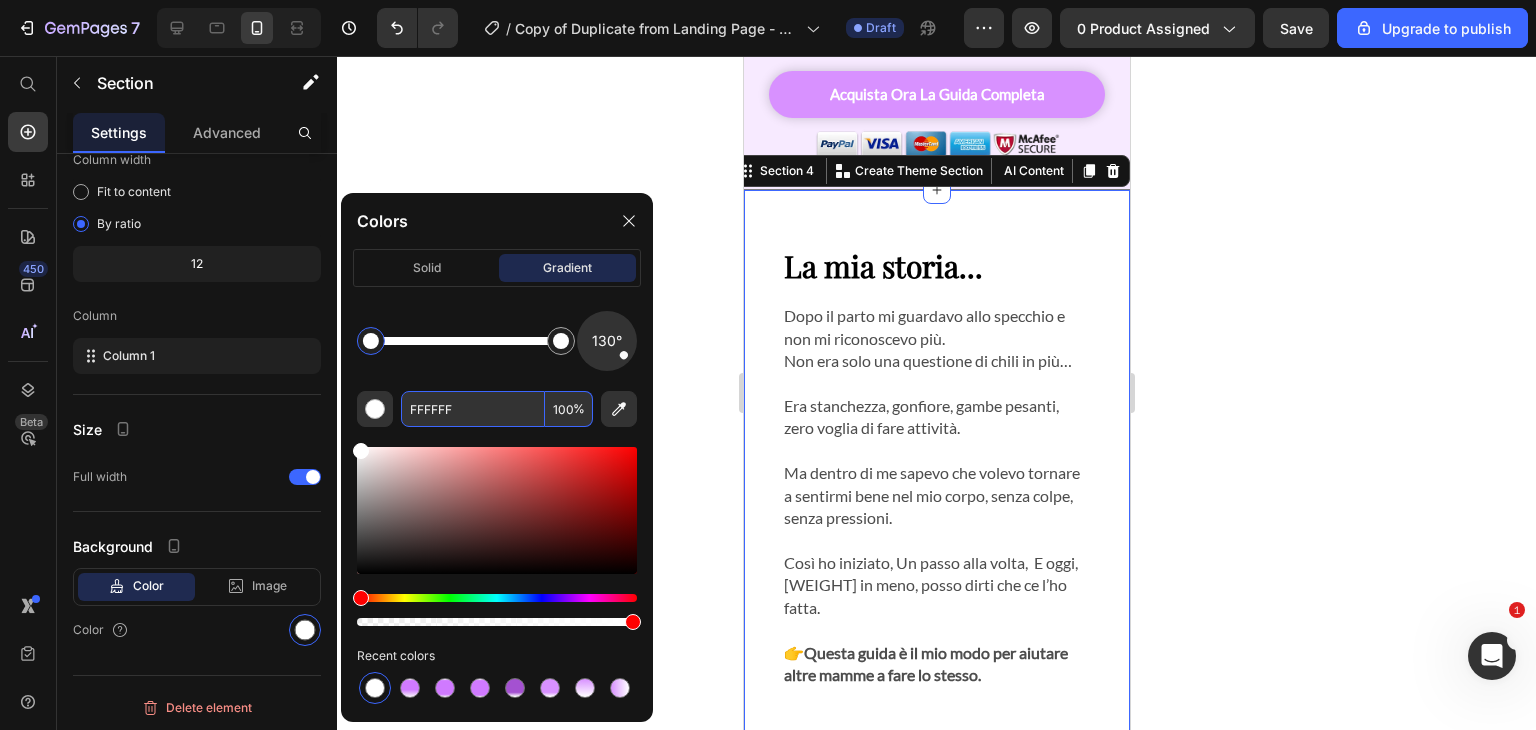 click on "FFFFFF" at bounding box center [473, 409] 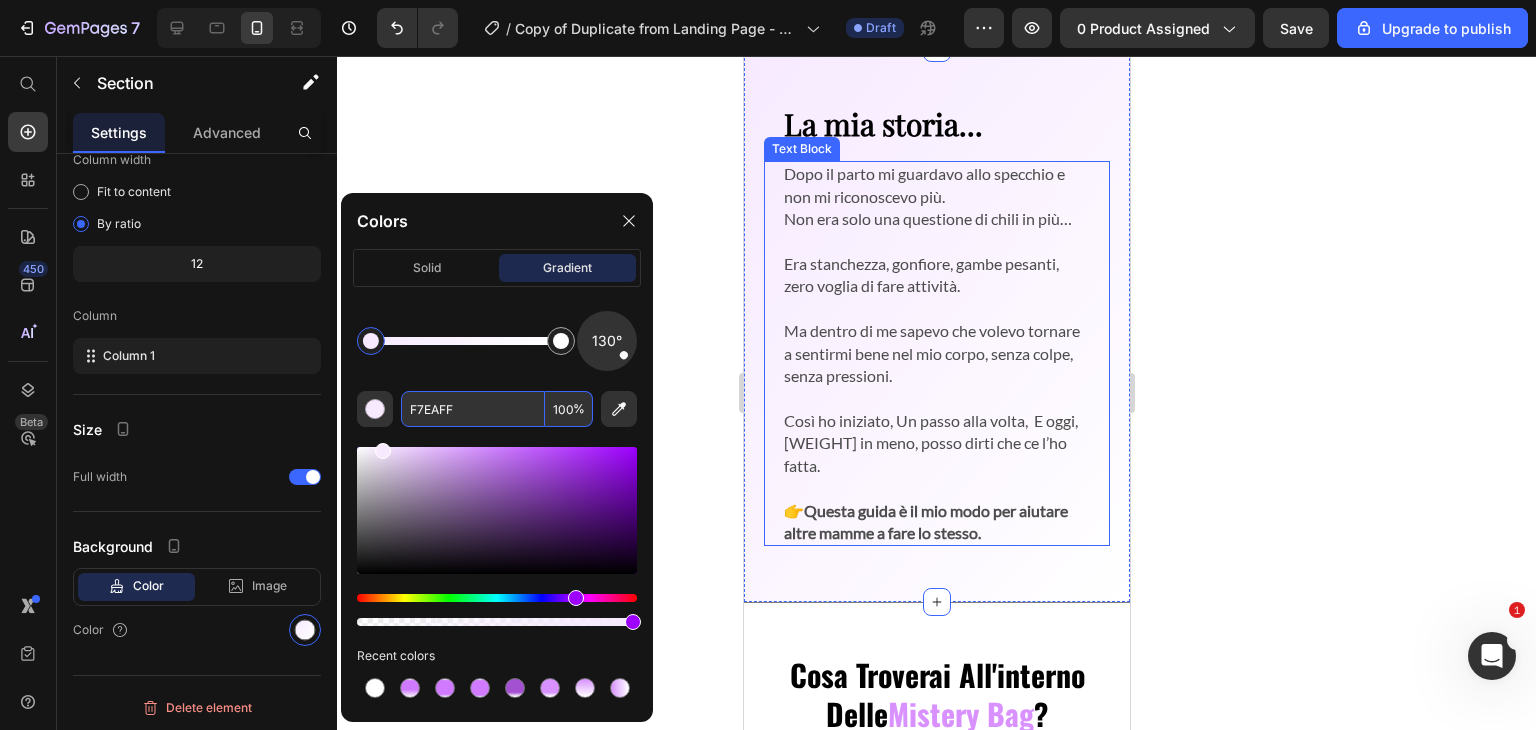 scroll, scrollTop: 1046, scrollLeft: 0, axis: vertical 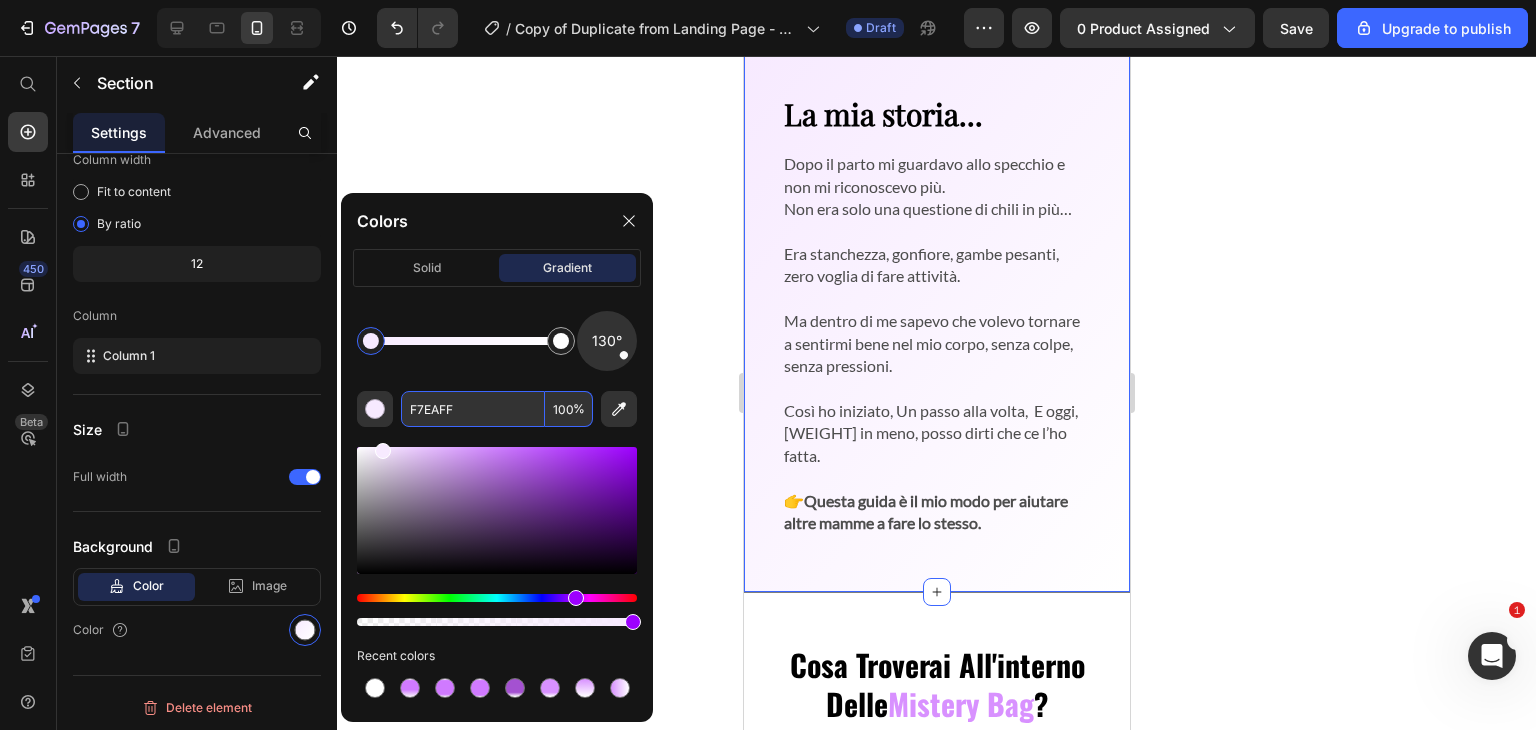type on "F7EAFF" 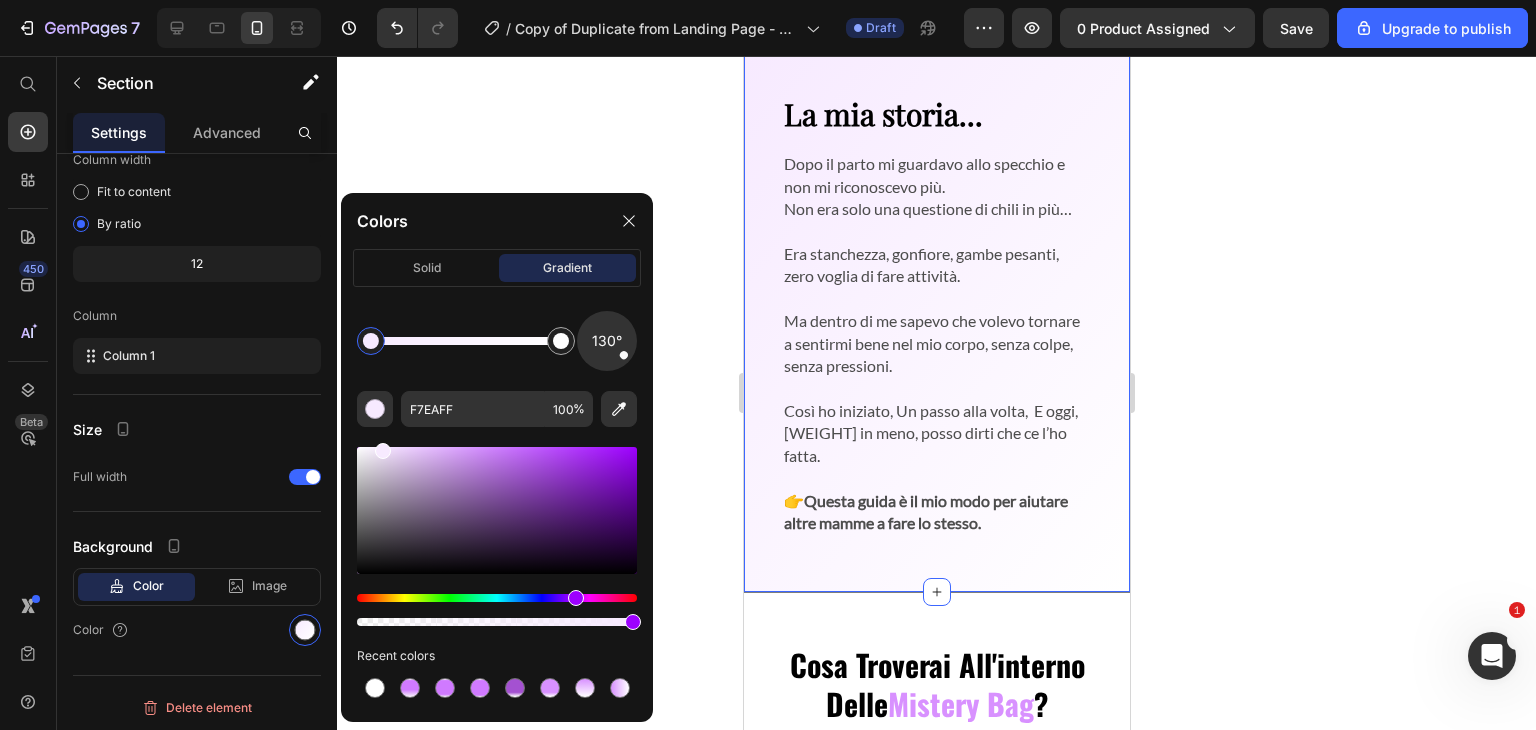 click 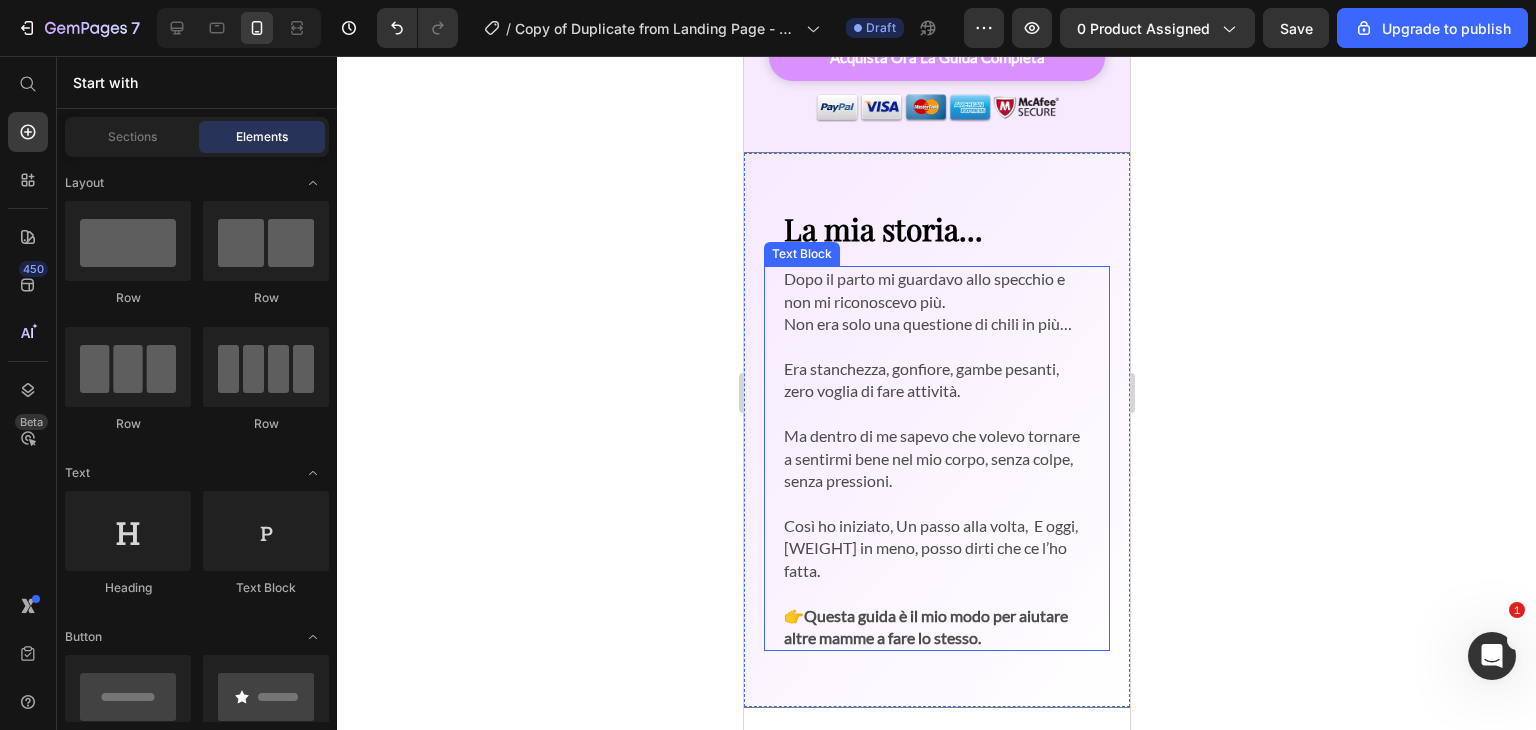 scroll, scrollTop: 936, scrollLeft: 0, axis: vertical 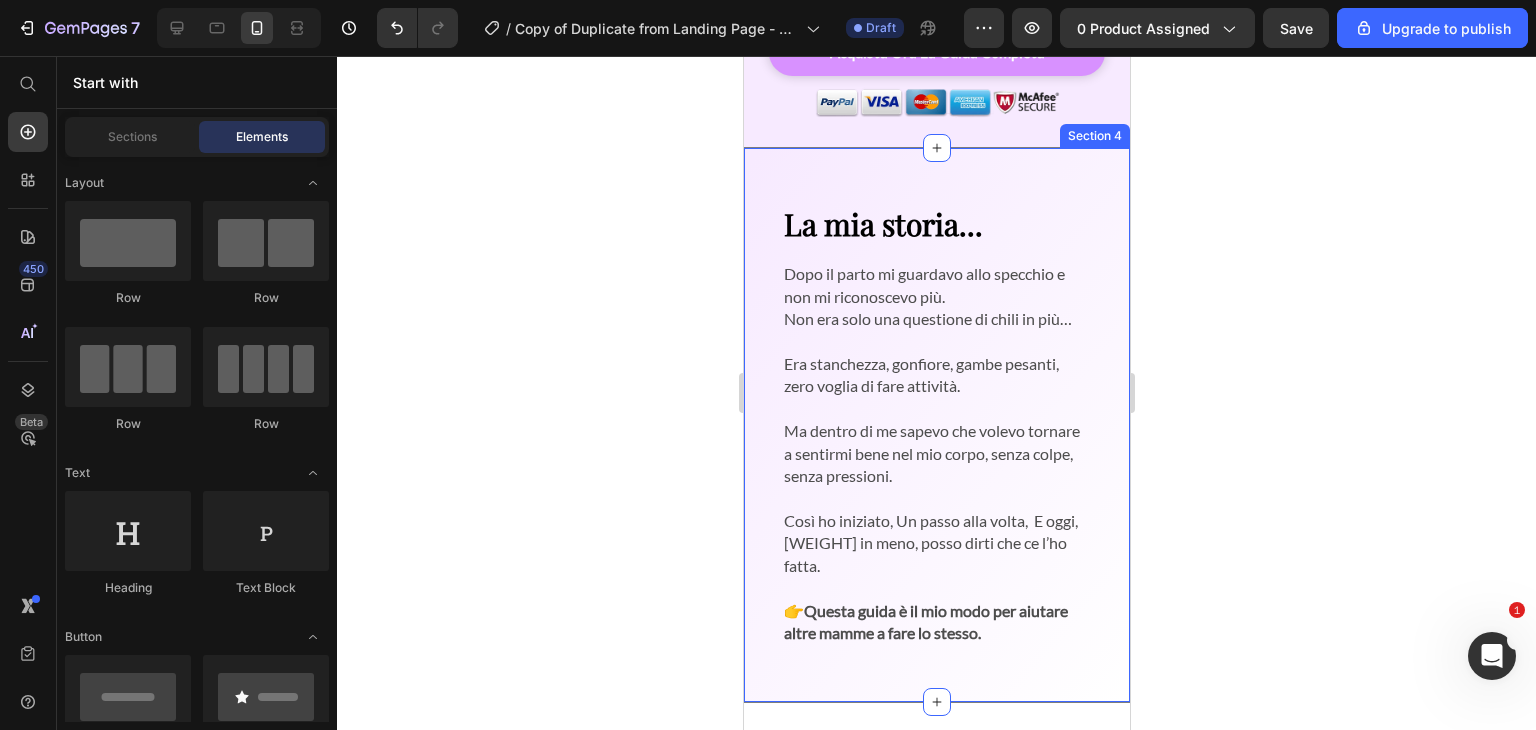 click 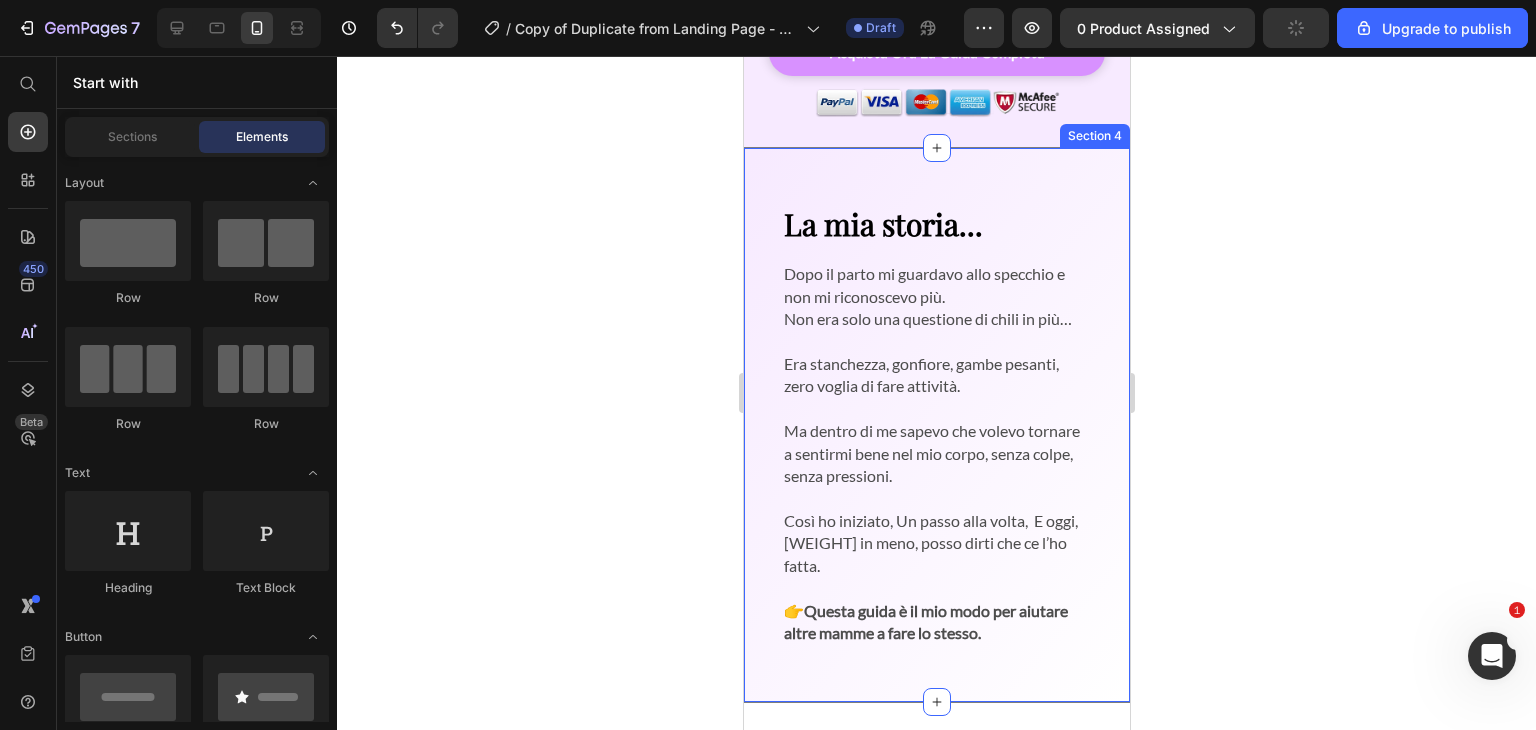 click 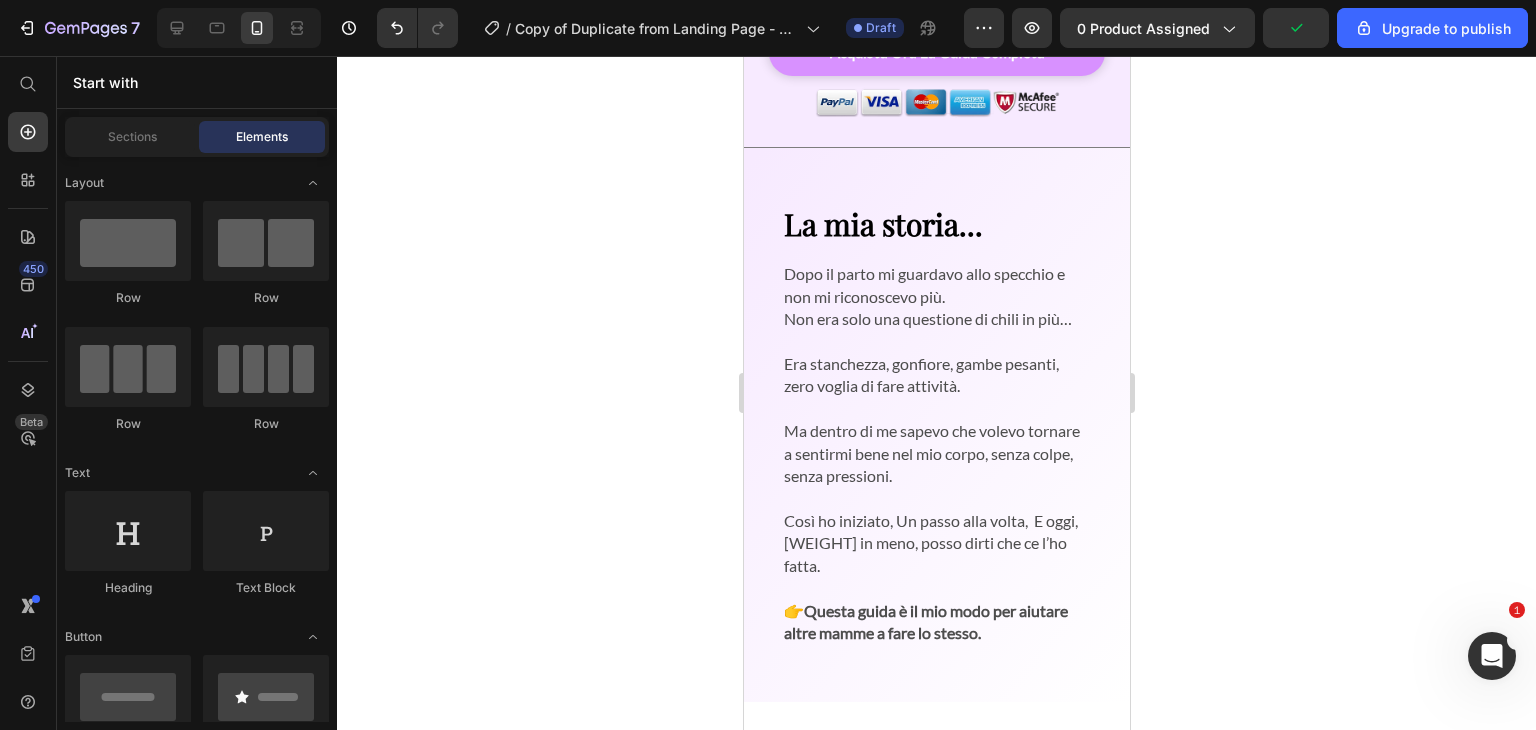 scroll, scrollTop: 348, scrollLeft: 0, axis: vertical 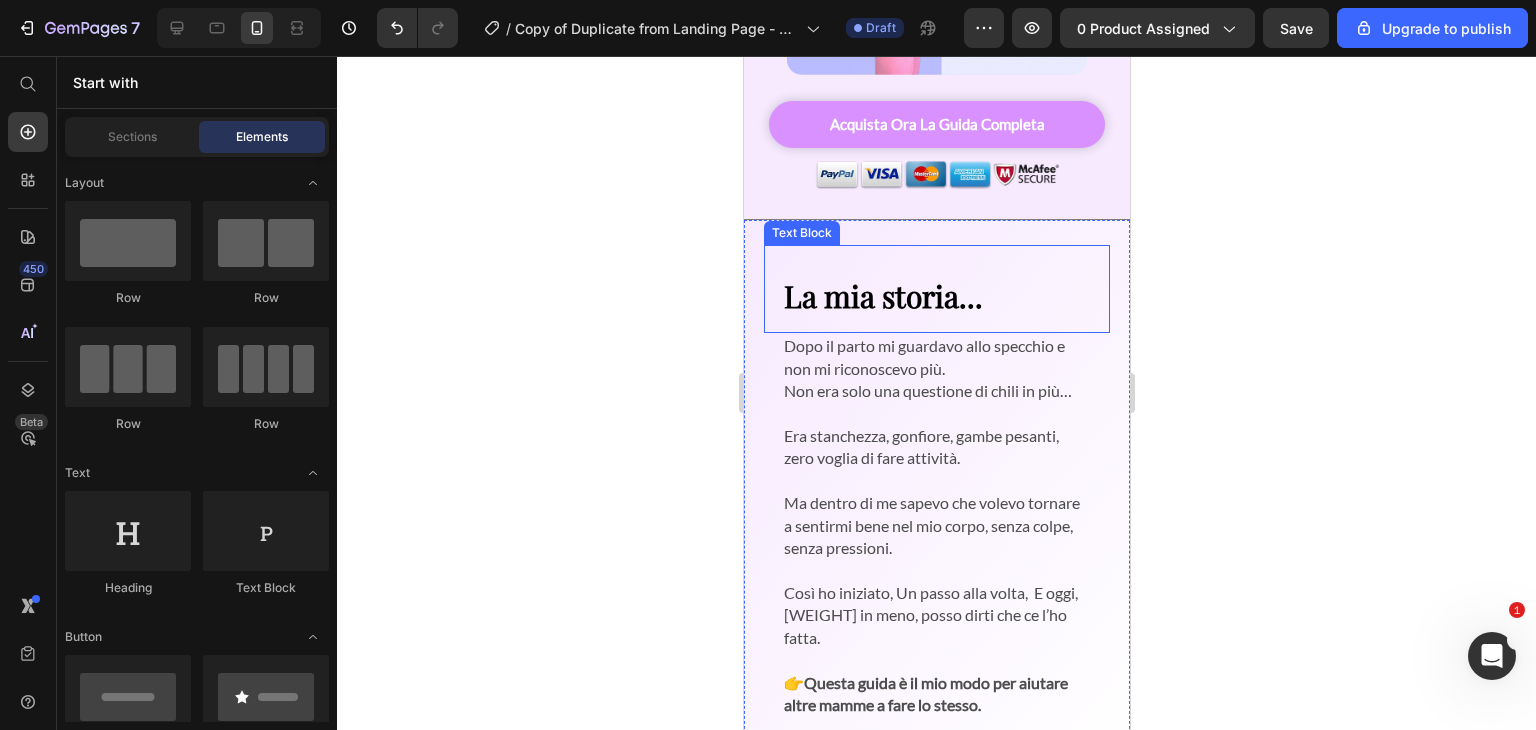 click on "La mia storia... Text Block" at bounding box center (936, 289) 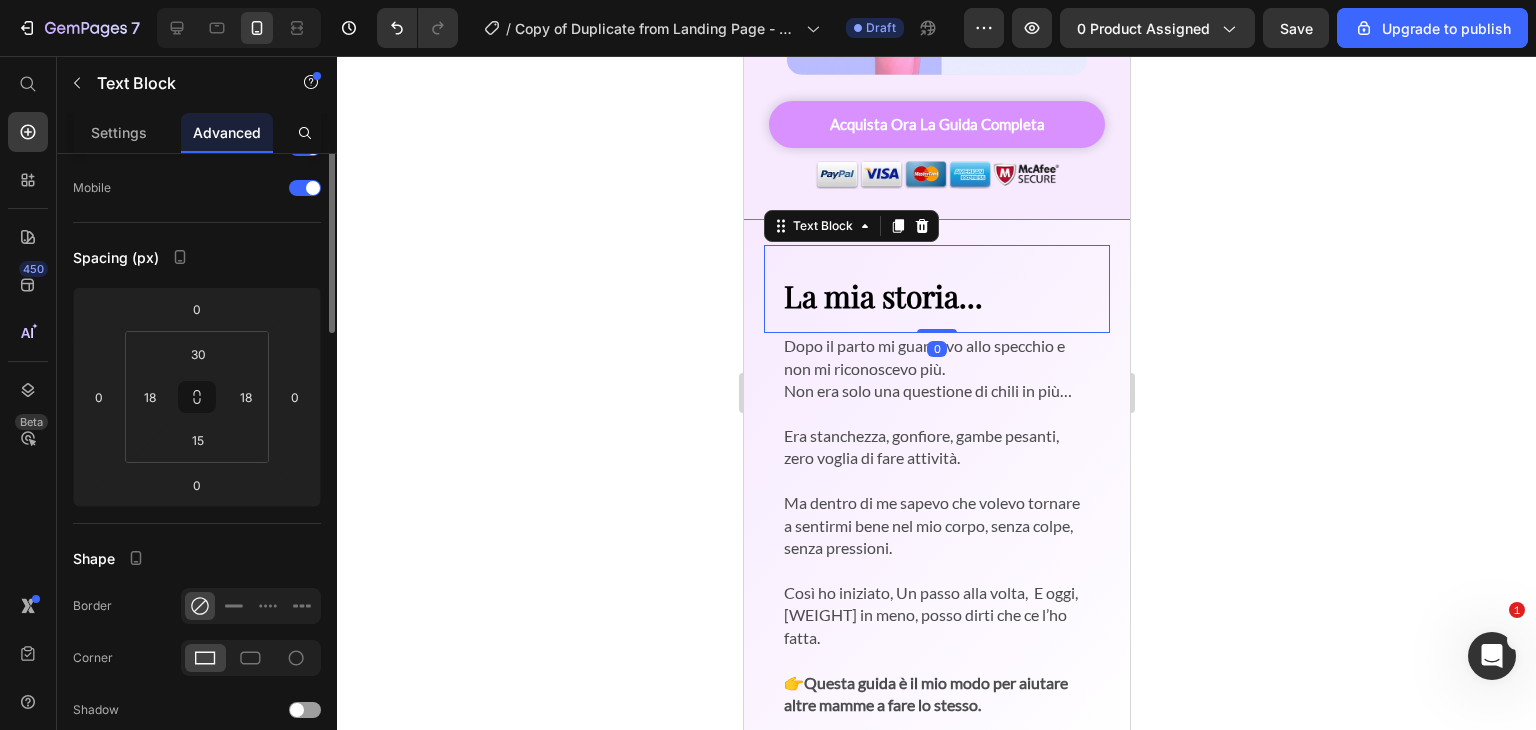 scroll, scrollTop: 0, scrollLeft: 0, axis: both 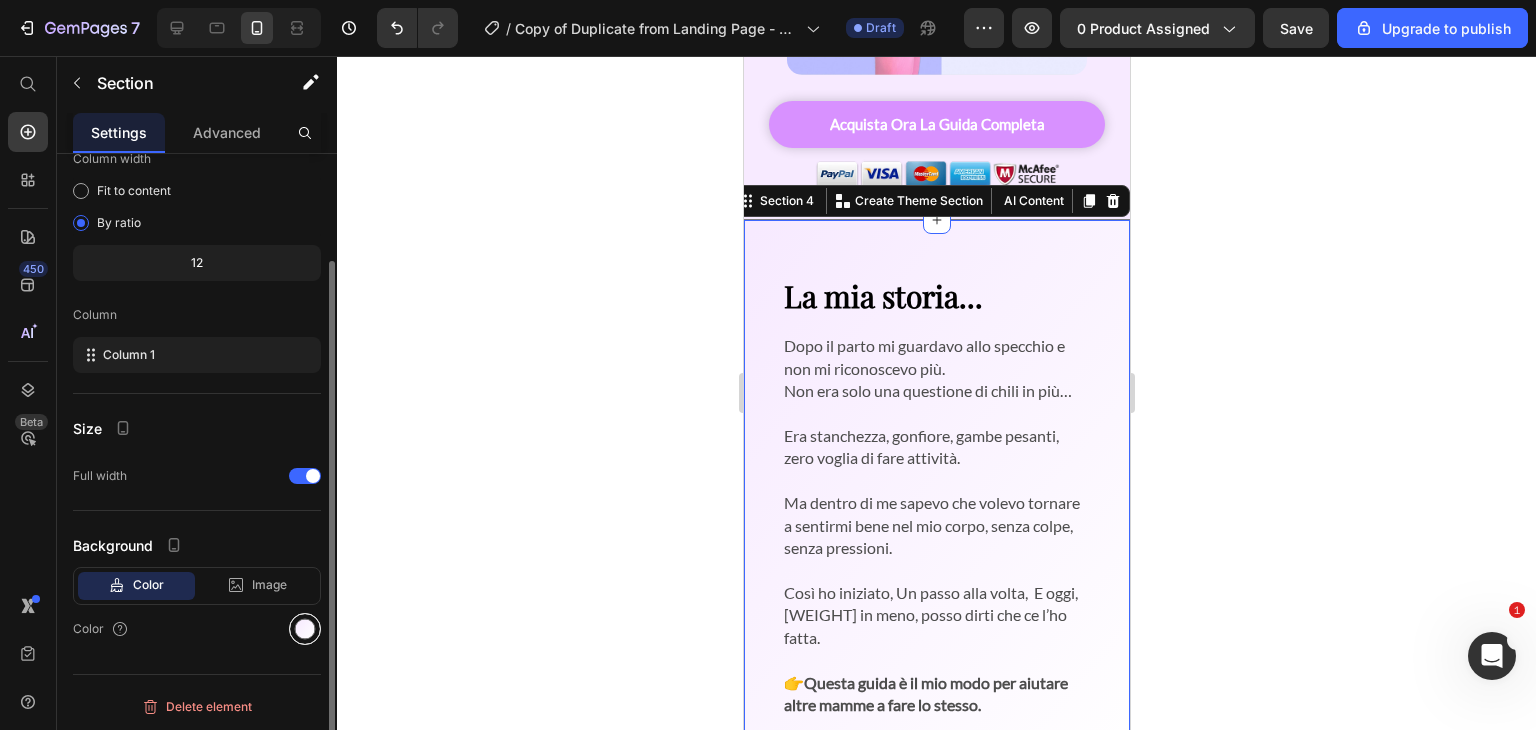 click at bounding box center (305, 629) 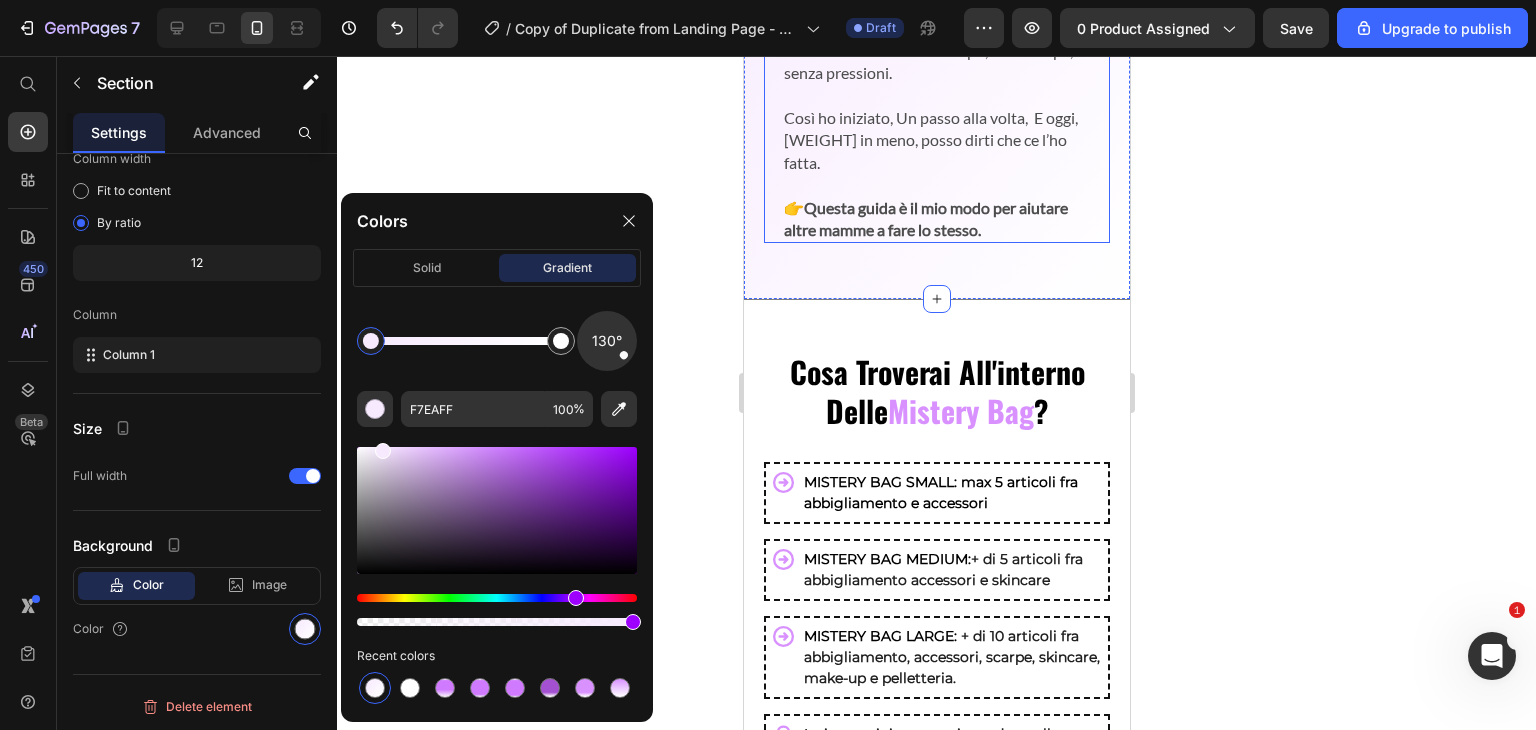 scroll, scrollTop: 1369, scrollLeft: 0, axis: vertical 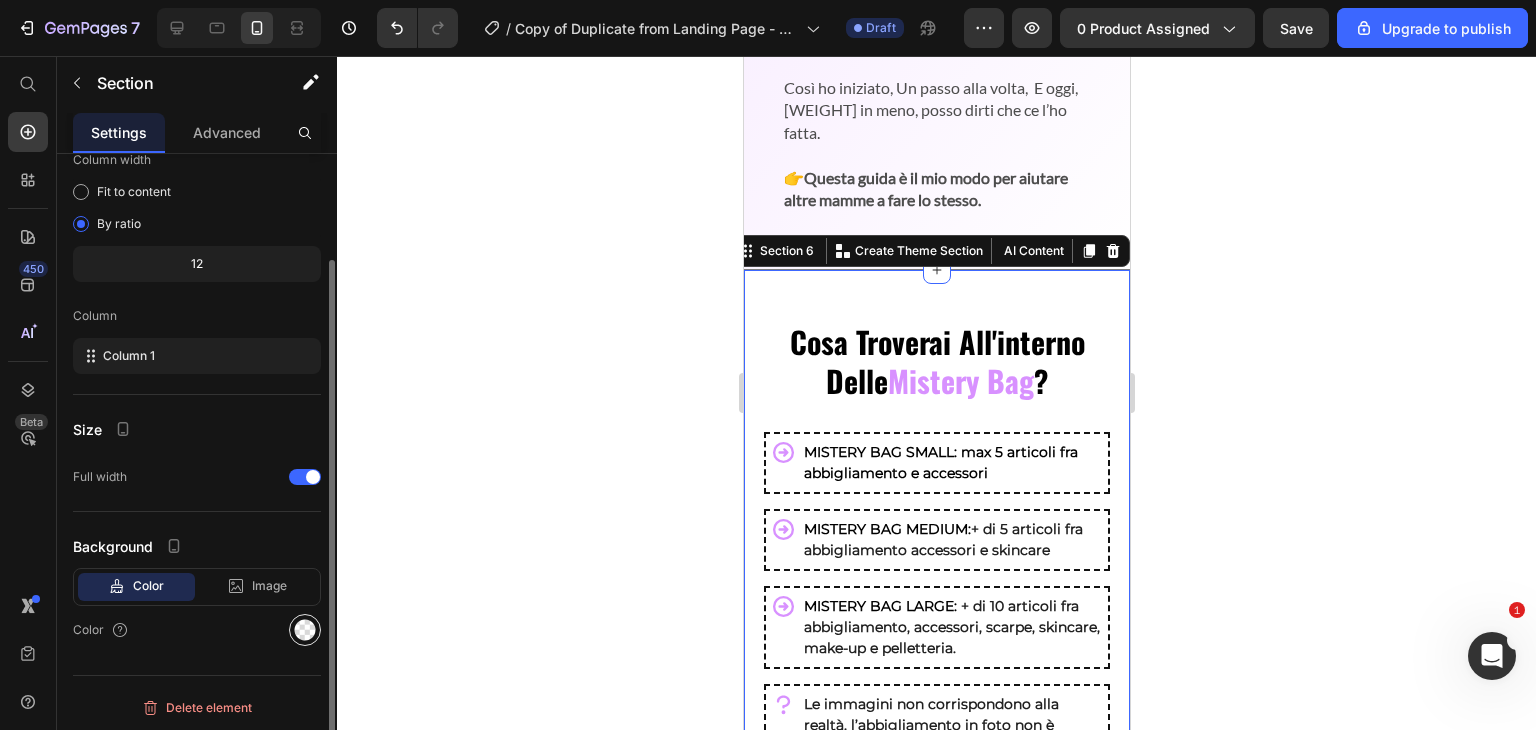 click at bounding box center [305, 630] 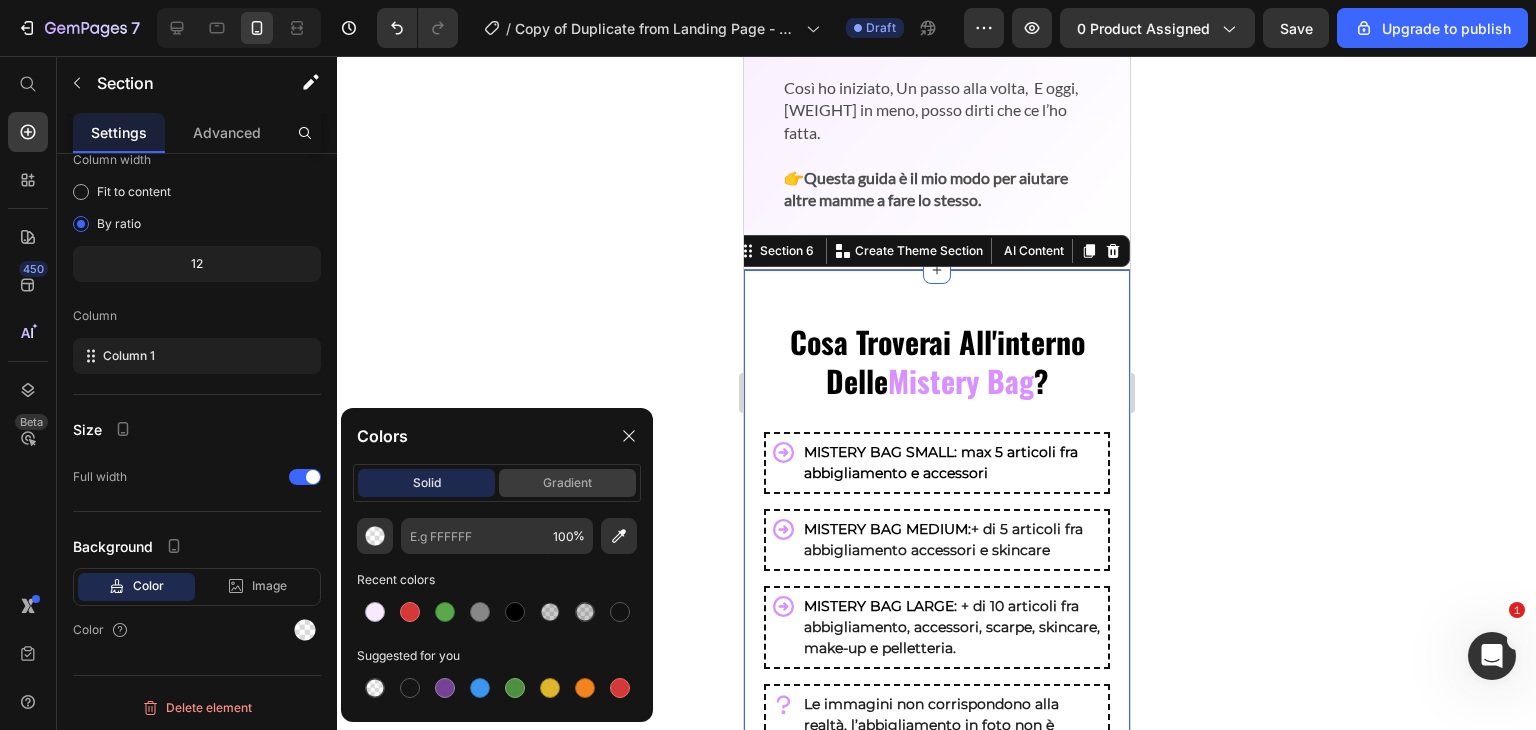 click on "gradient" 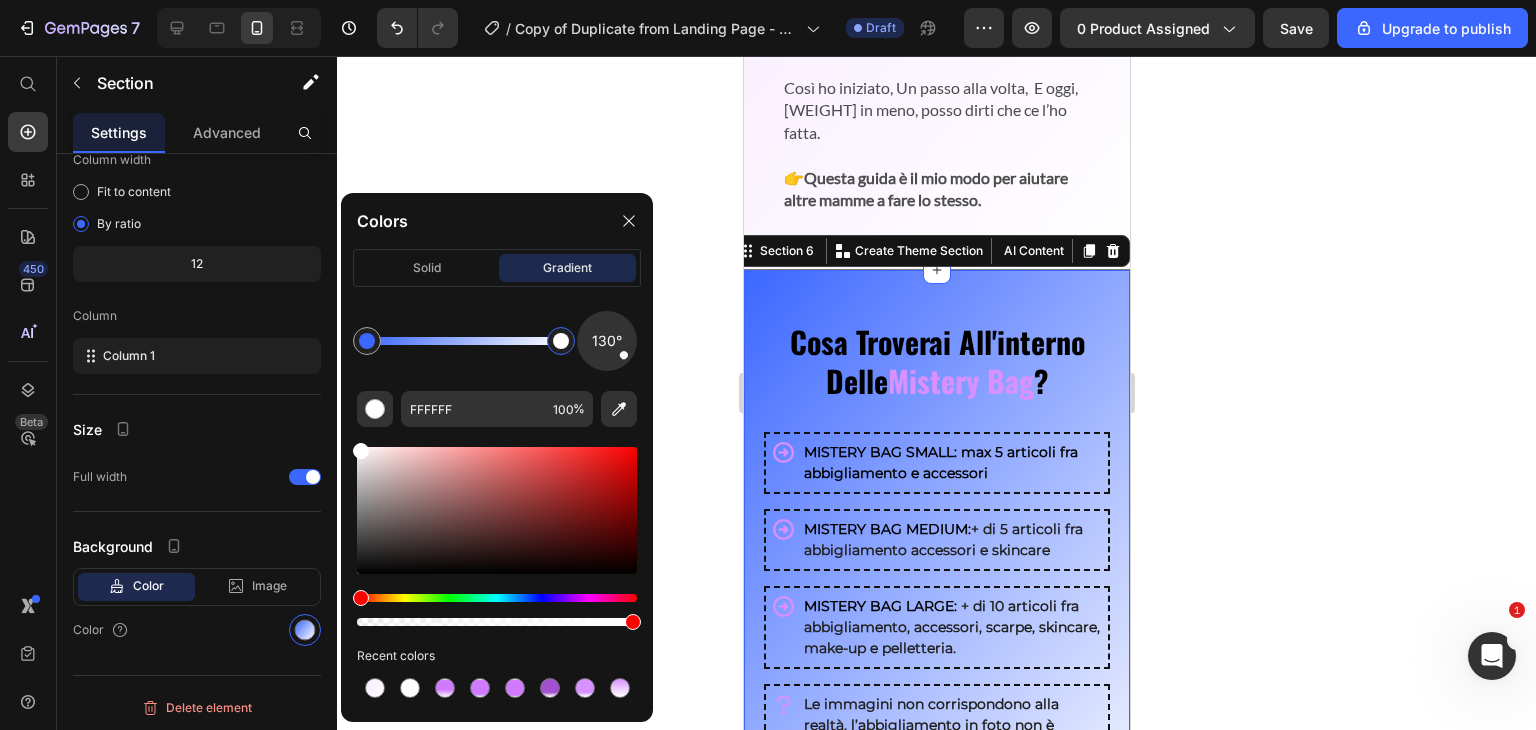 click at bounding box center [561, 341] 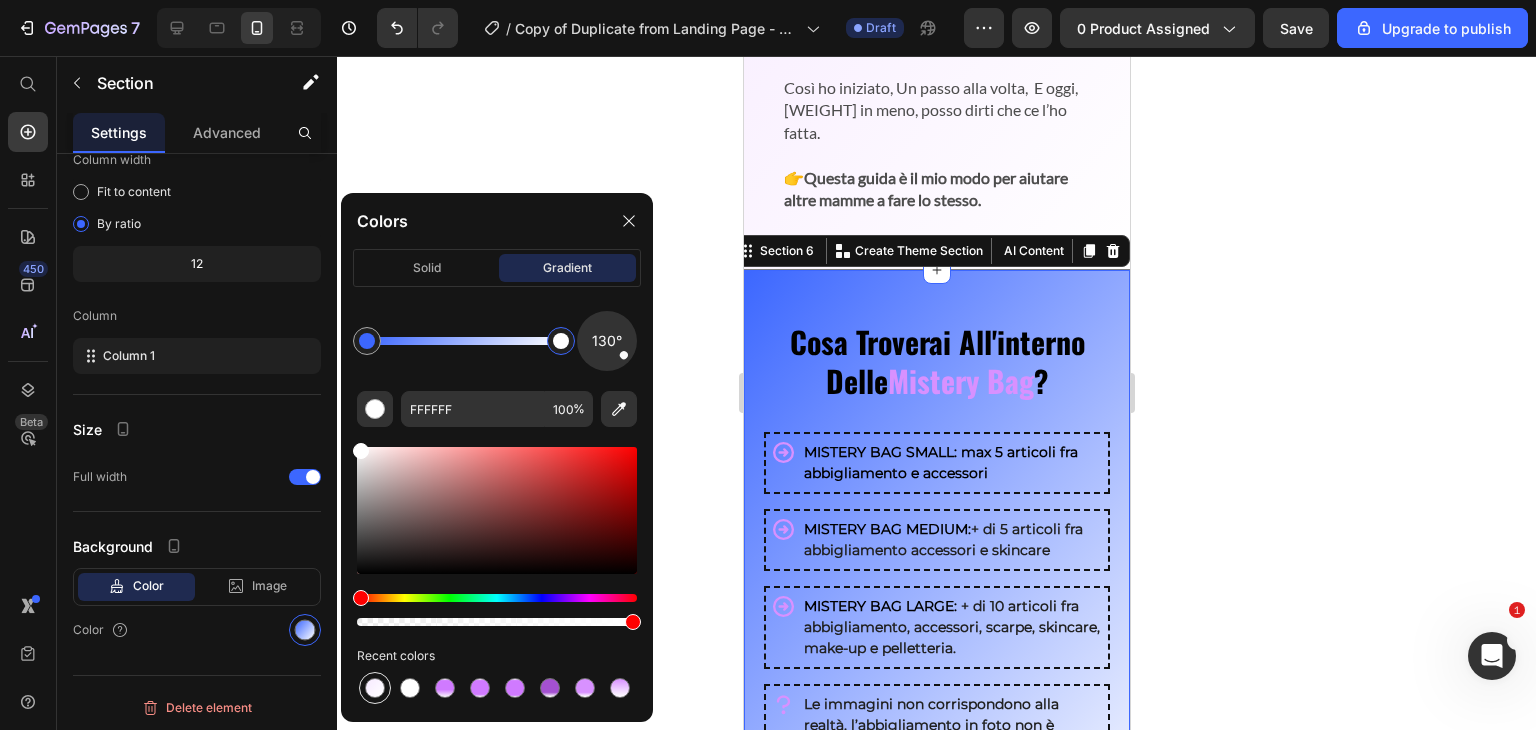 click at bounding box center [375, 688] 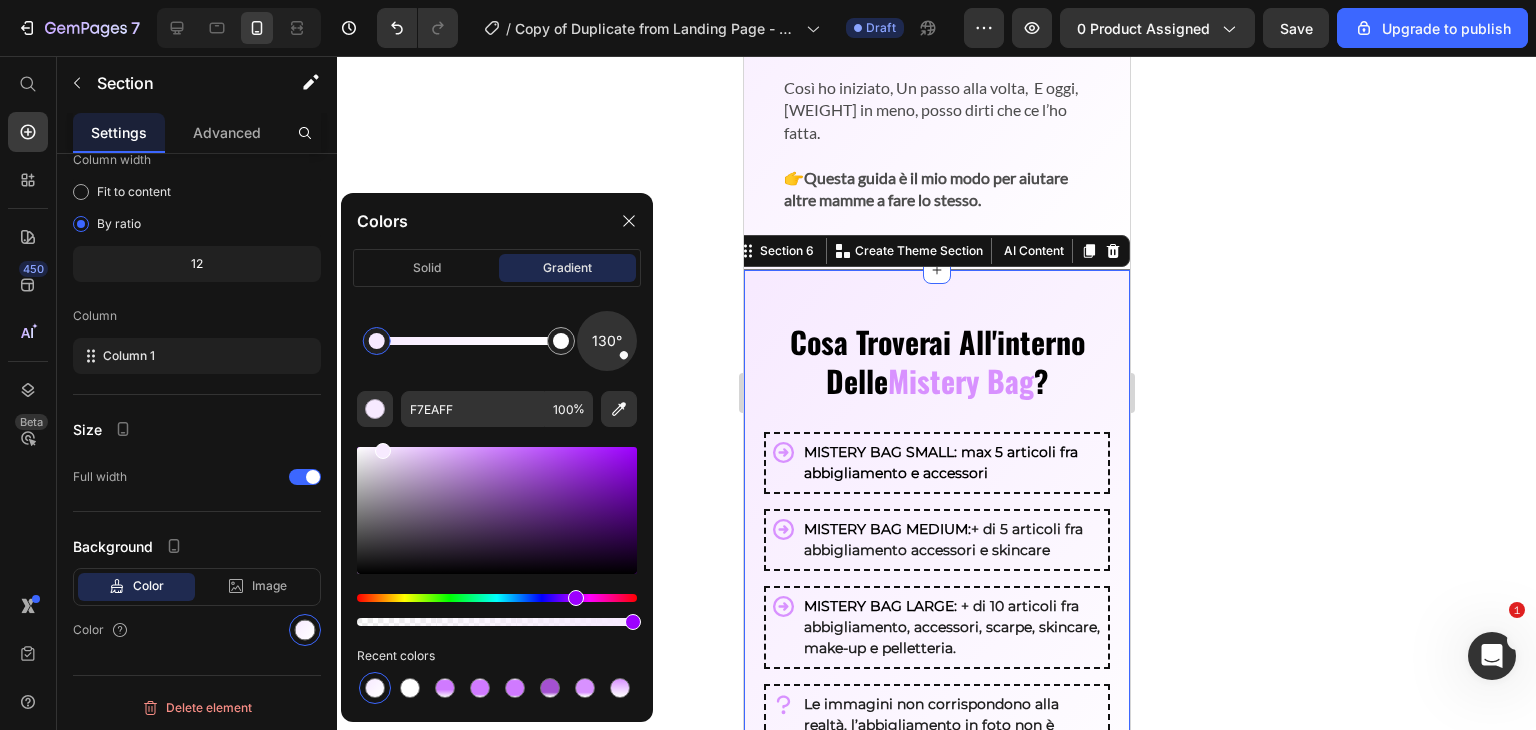 click at bounding box center [377, 341] 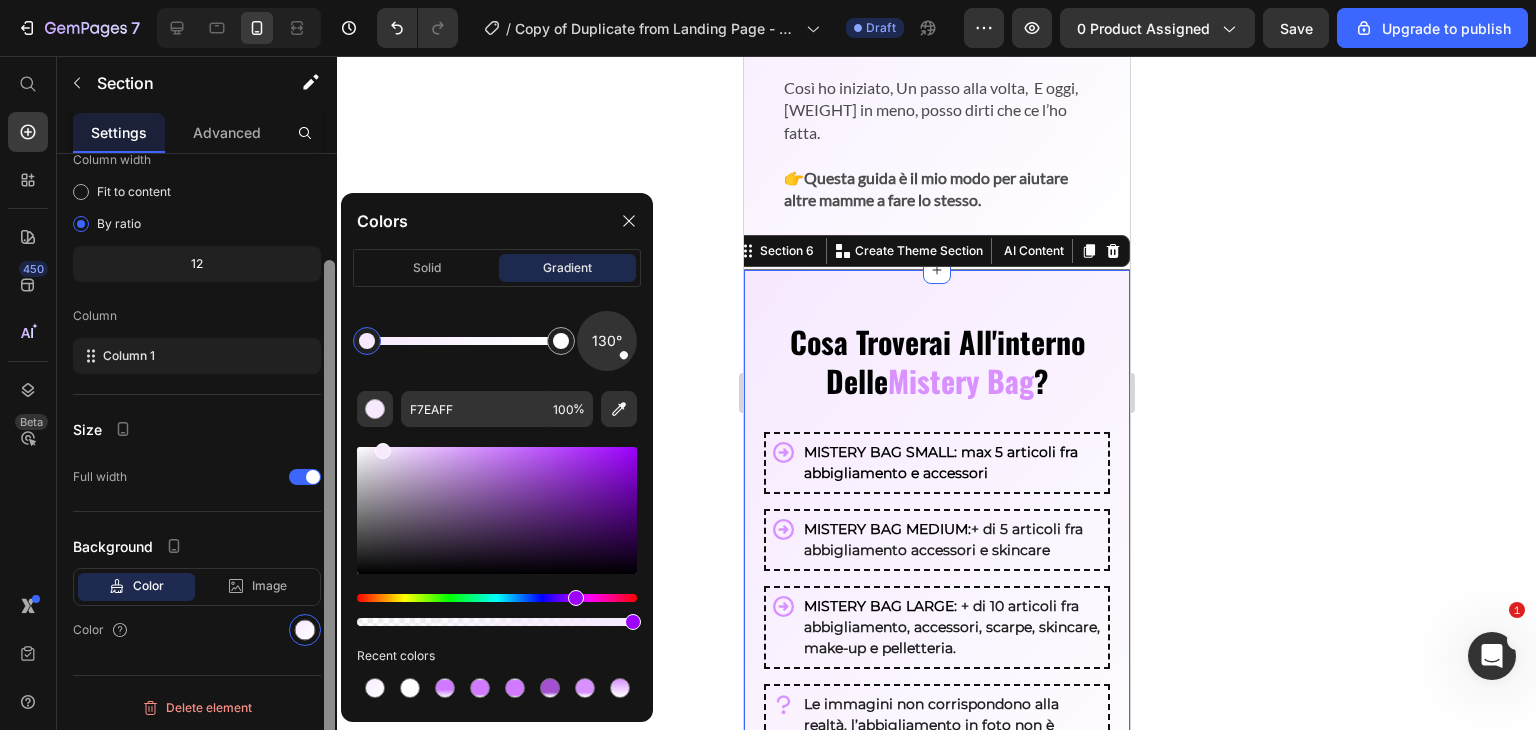 drag, startPoint x: 378, startPoint y: 346, endPoint x: 336, endPoint y: 346, distance: 42 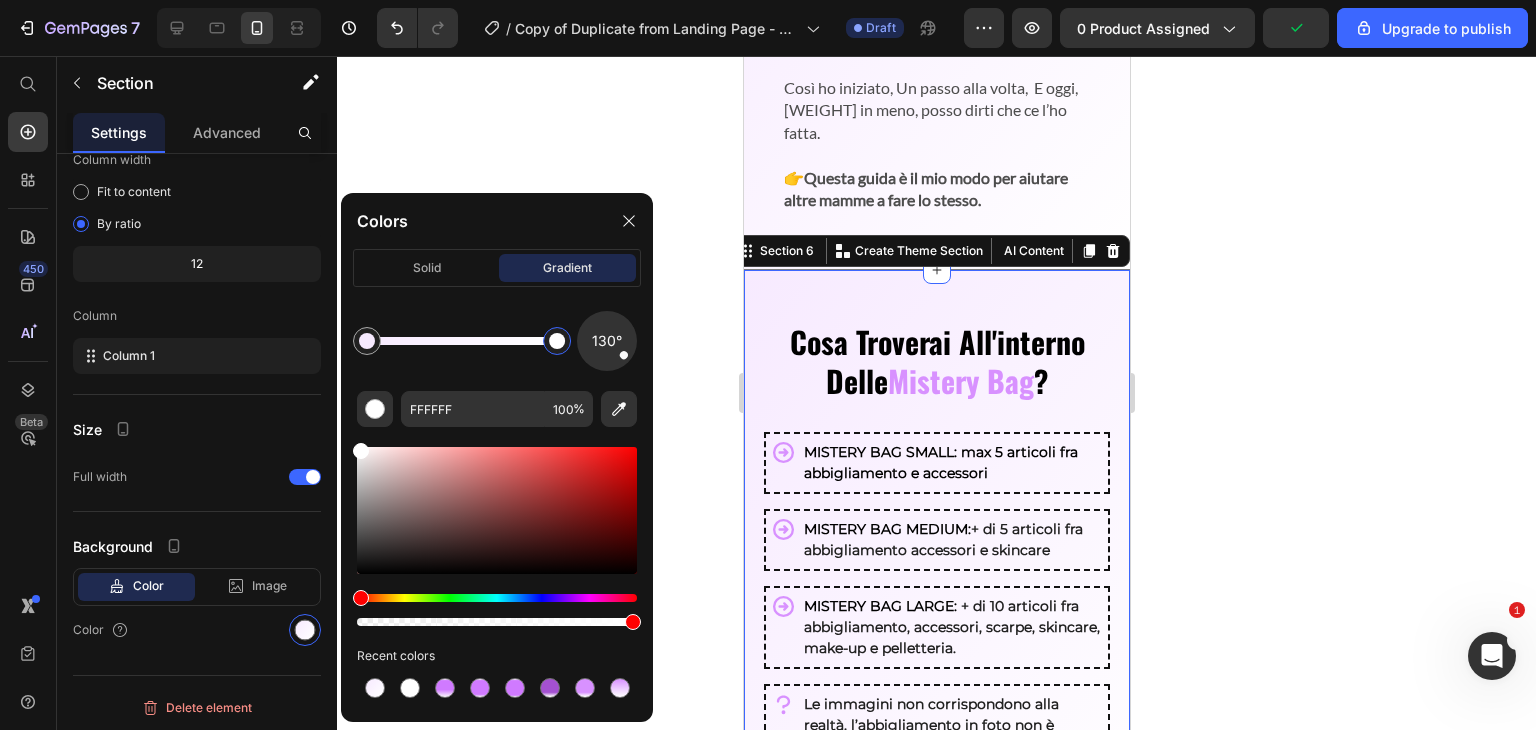 click at bounding box center (557, 341) 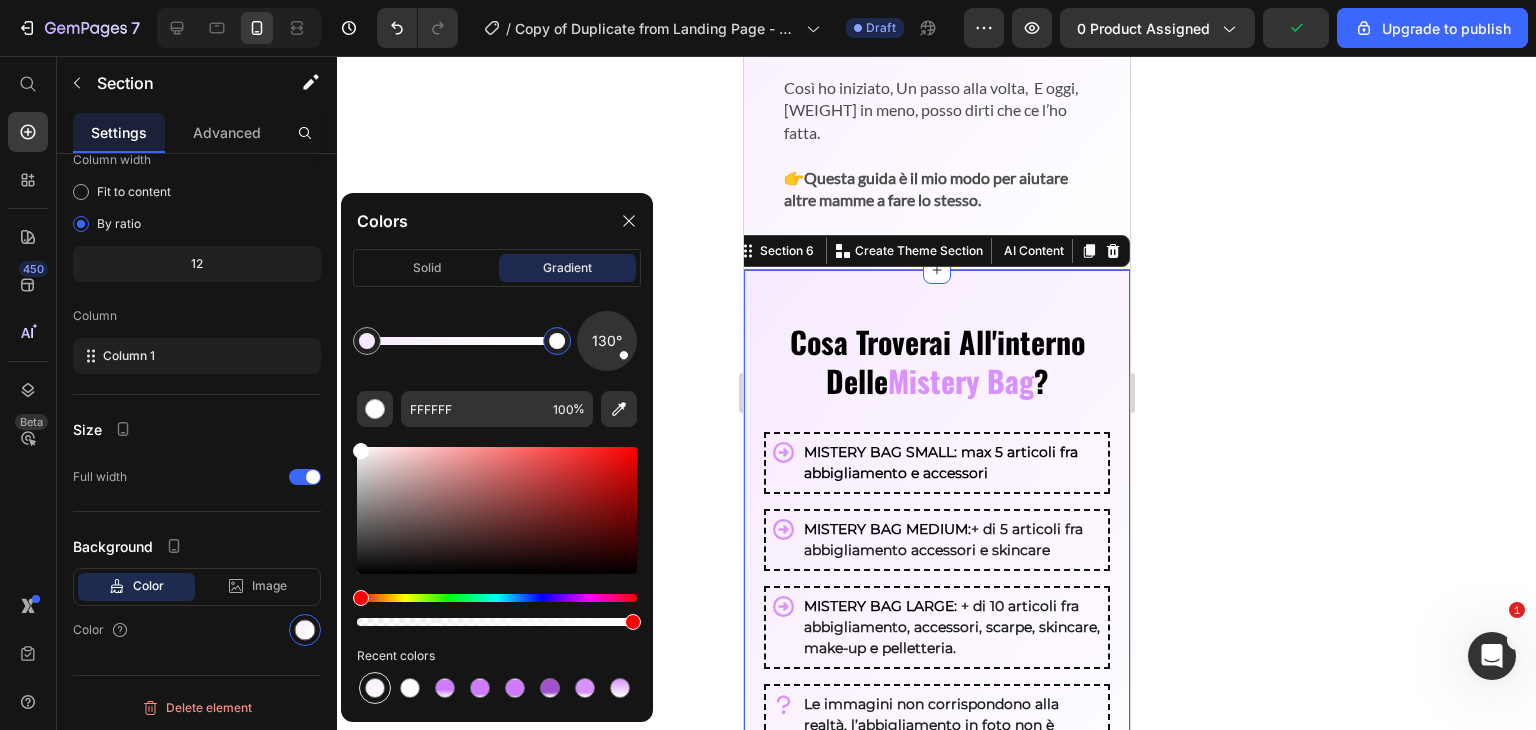 click at bounding box center [375, 688] 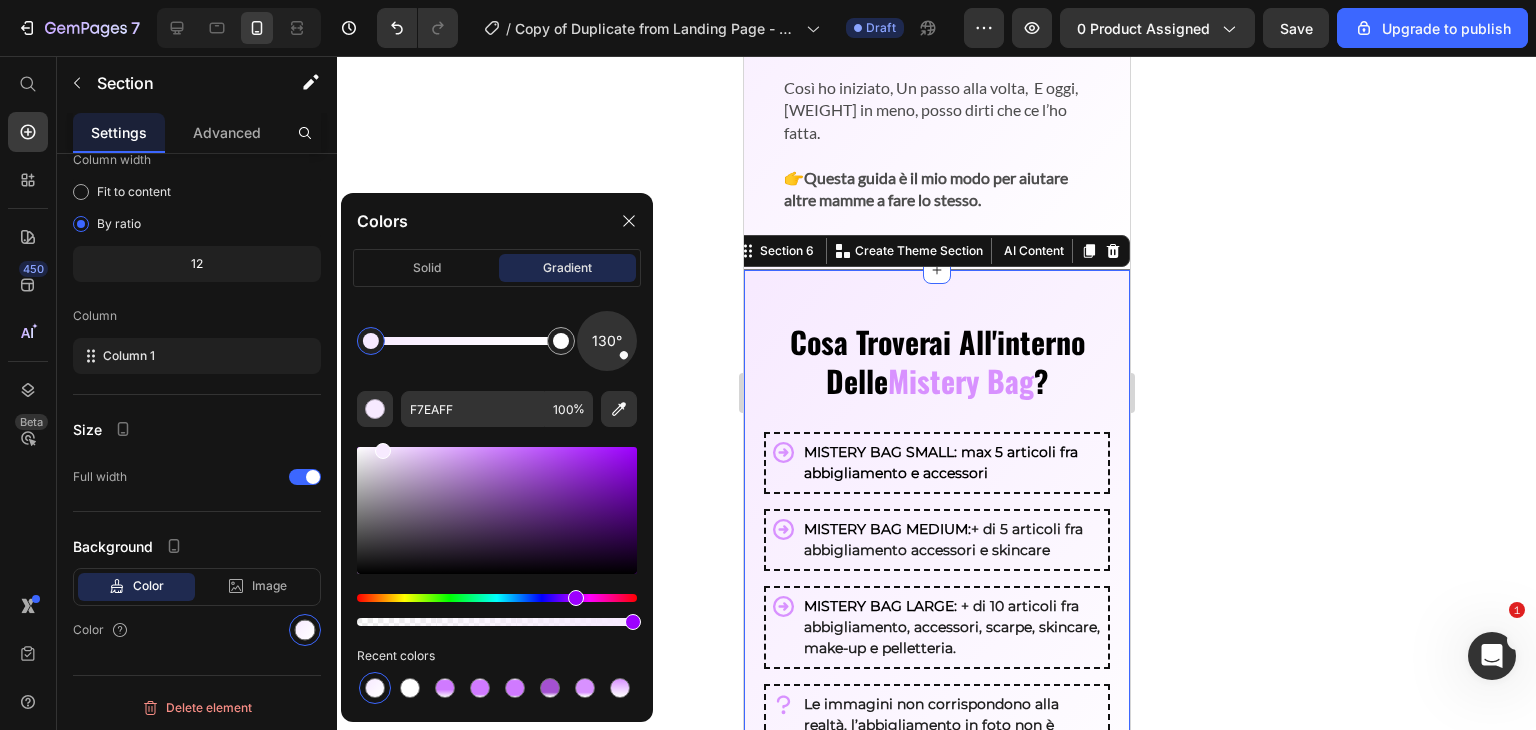 click at bounding box center [371, 341] 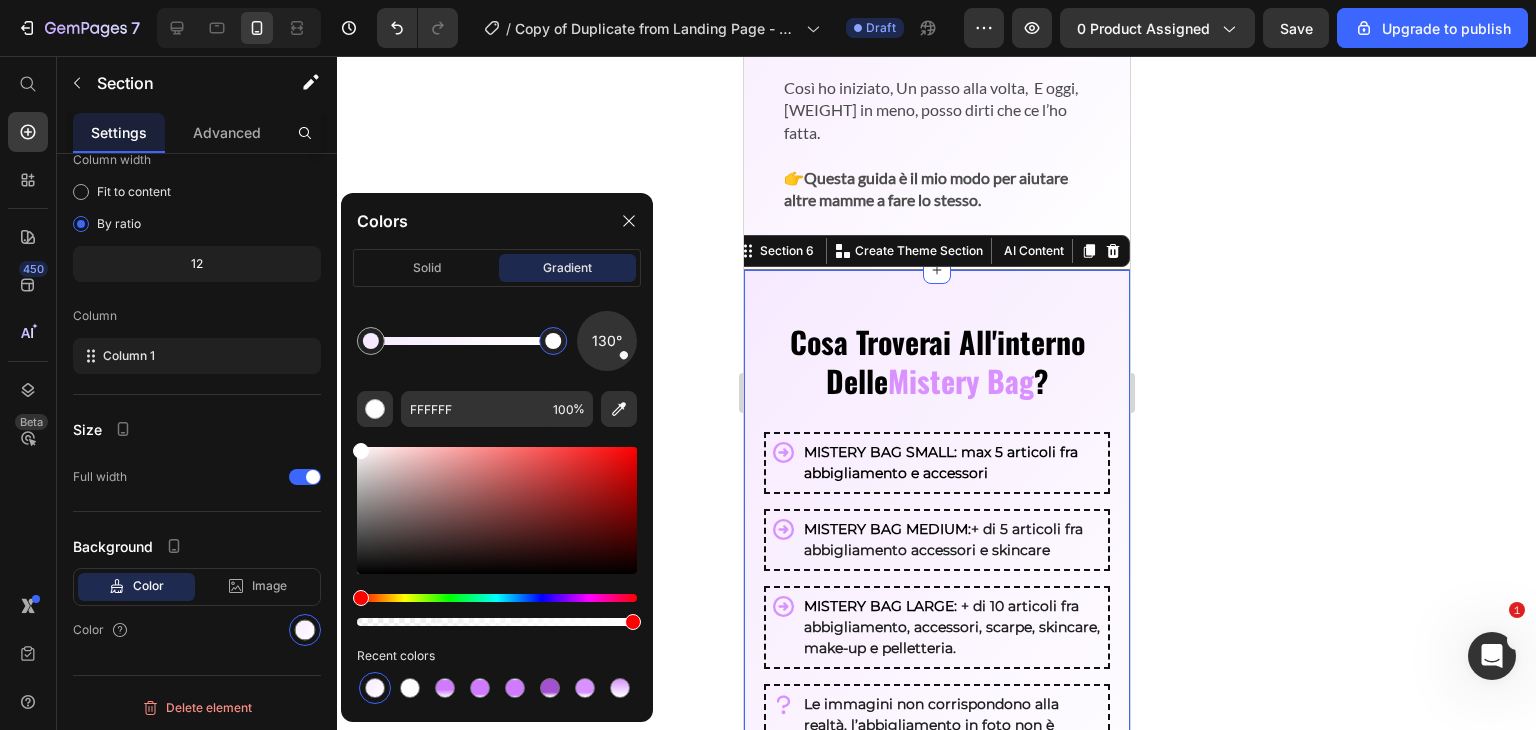 click at bounding box center (553, 341) 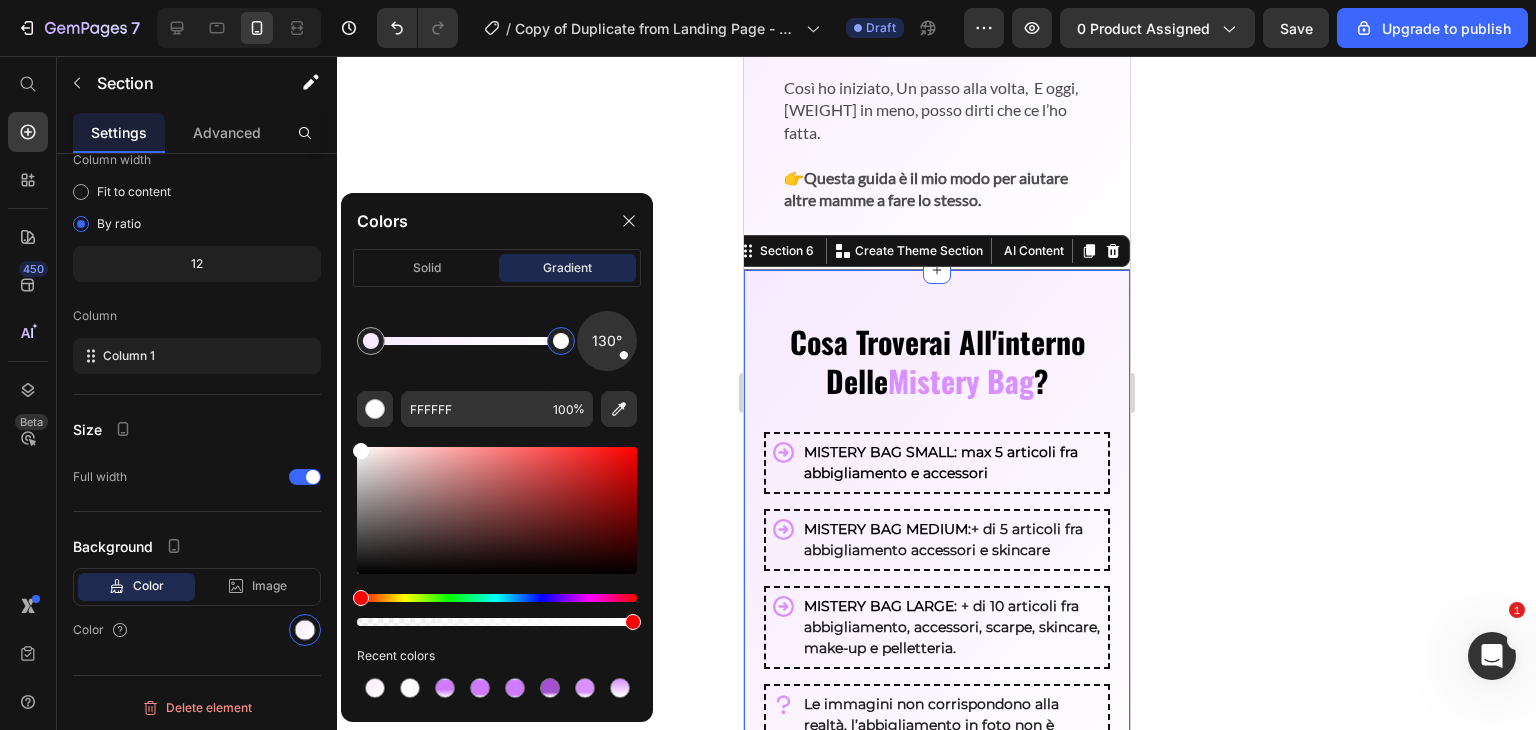 drag, startPoint x: 554, startPoint y: 338, endPoint x: 578, endPoint y: 337, distance: 24.020824 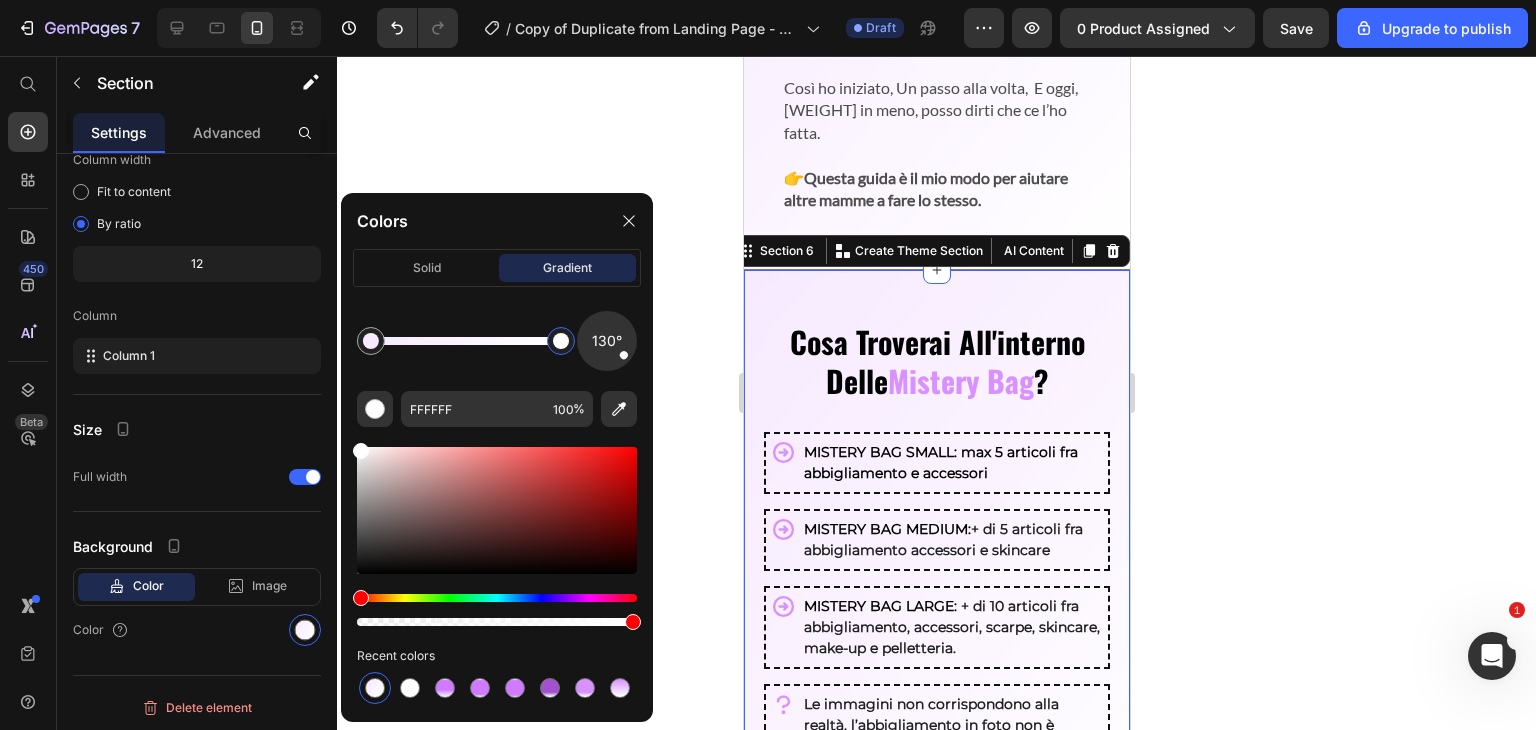 click at bounding box center [375, 688] 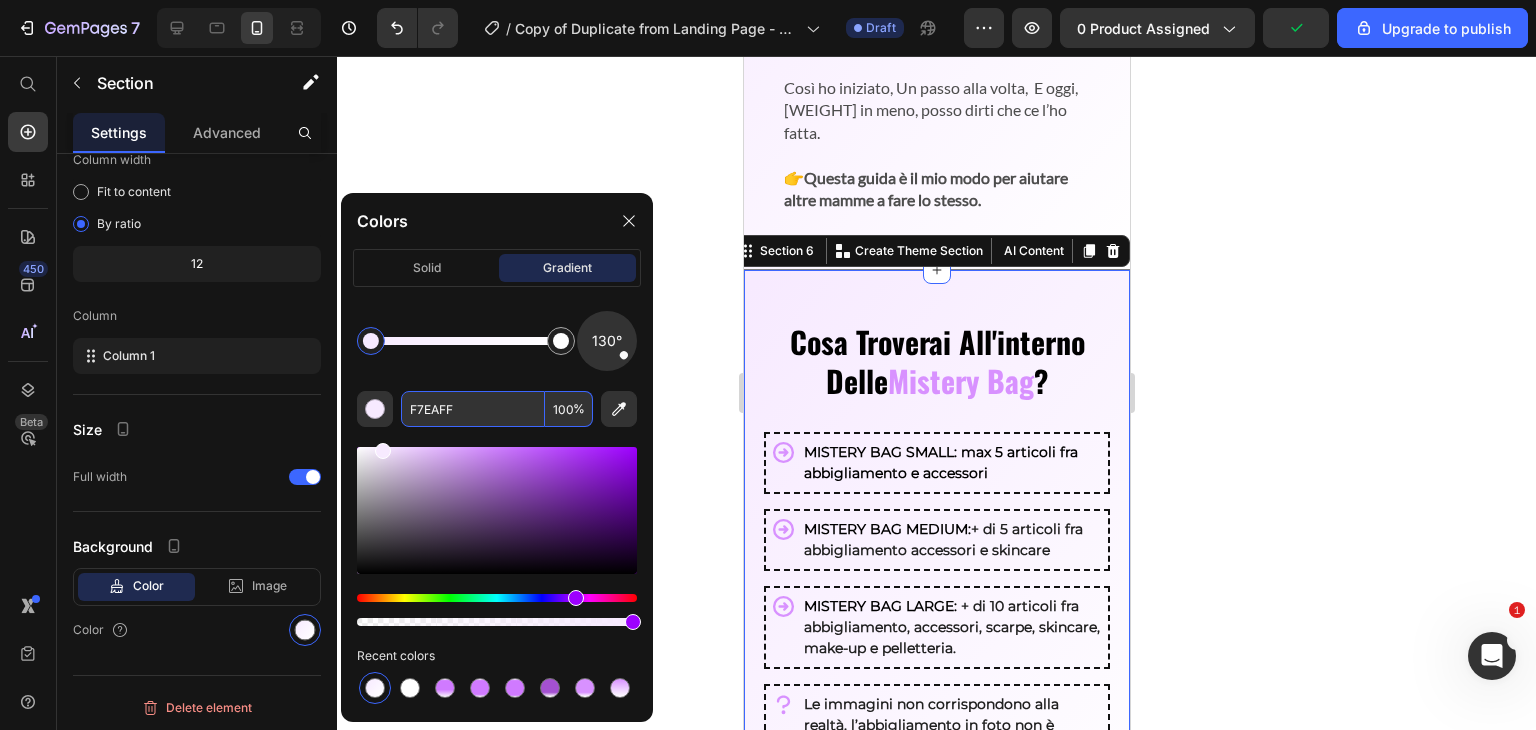 click on "F7EAFF" at bounding box center [473, 409] 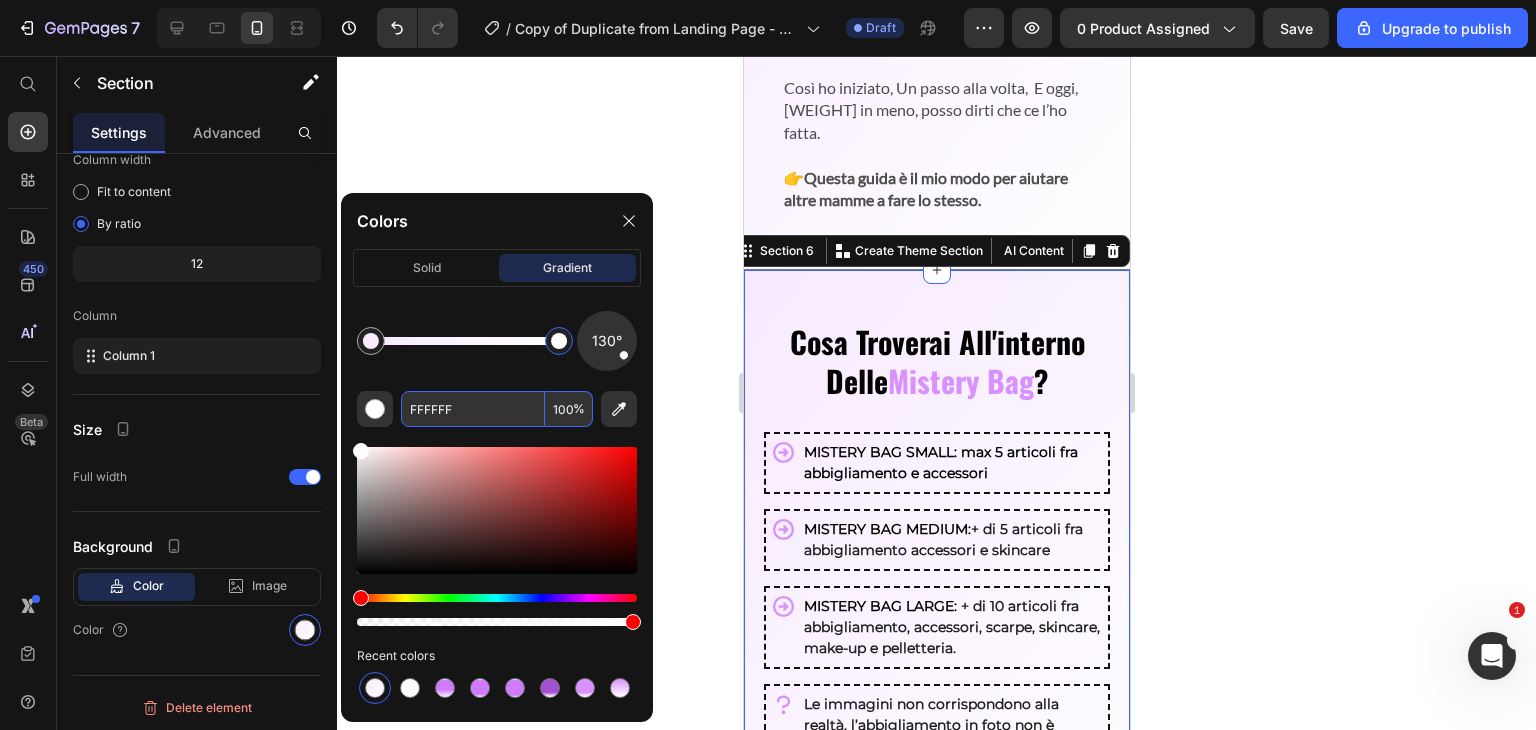 click at bounding box center (559, 341) 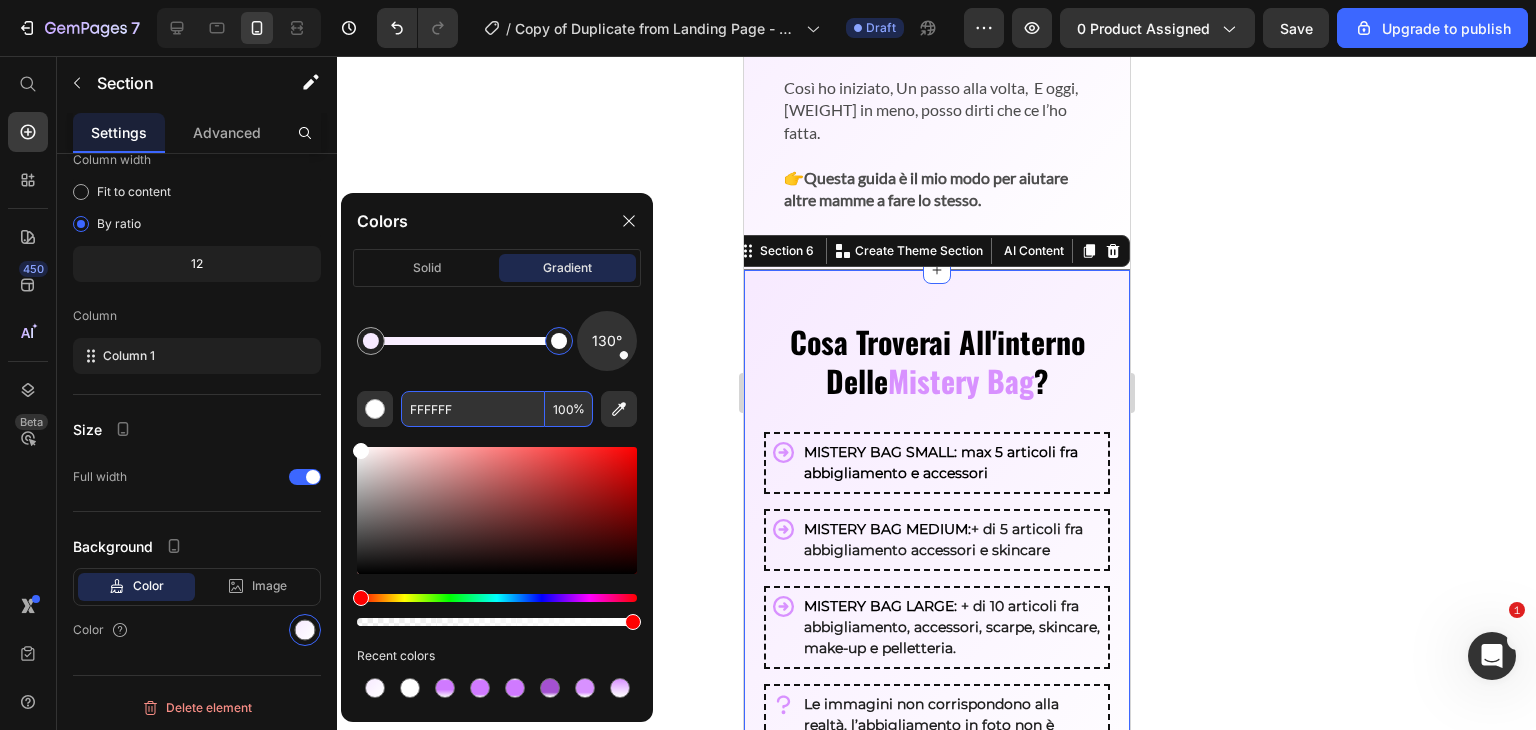 click on "FFFFFF" at bounding box center (473, 409) 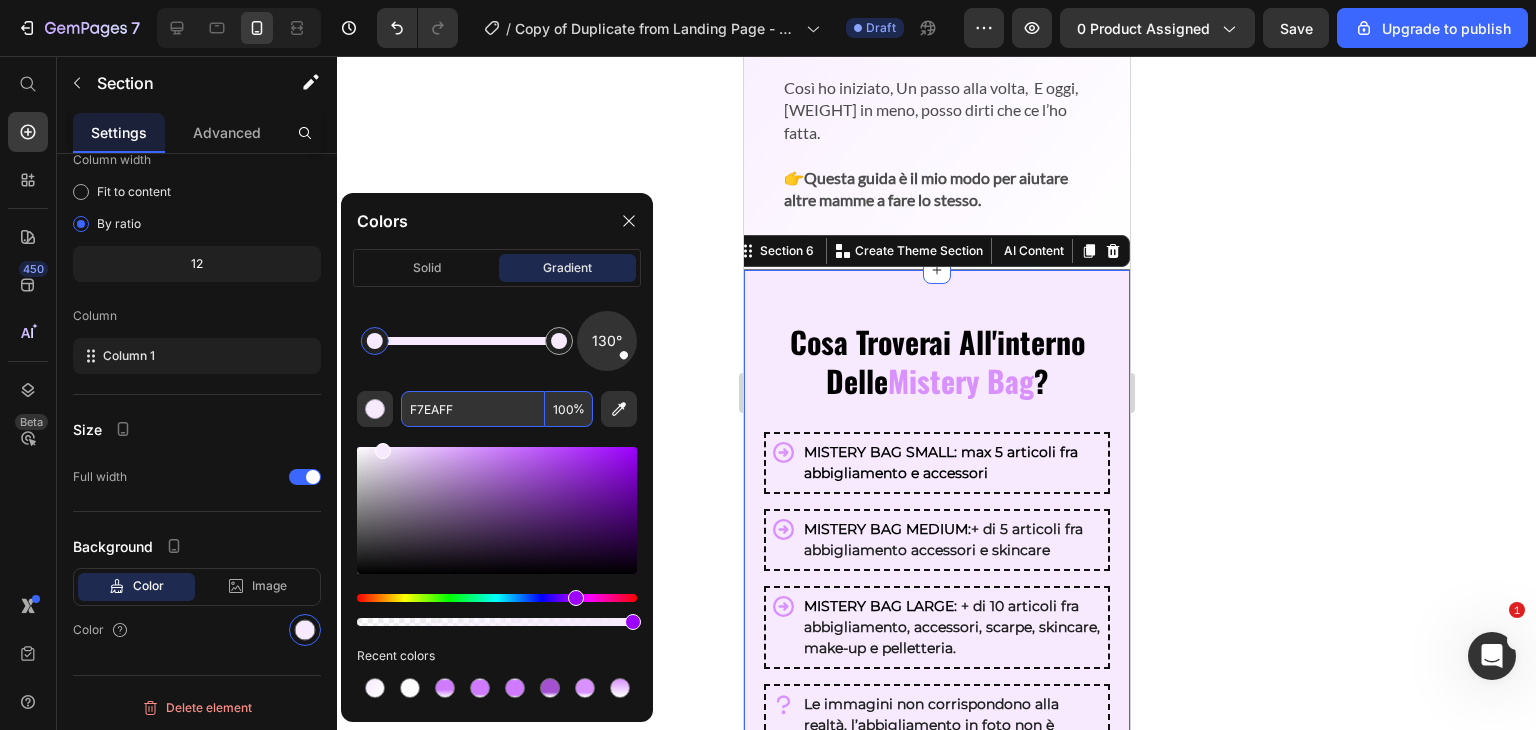 click at bounding box center (375, 341) 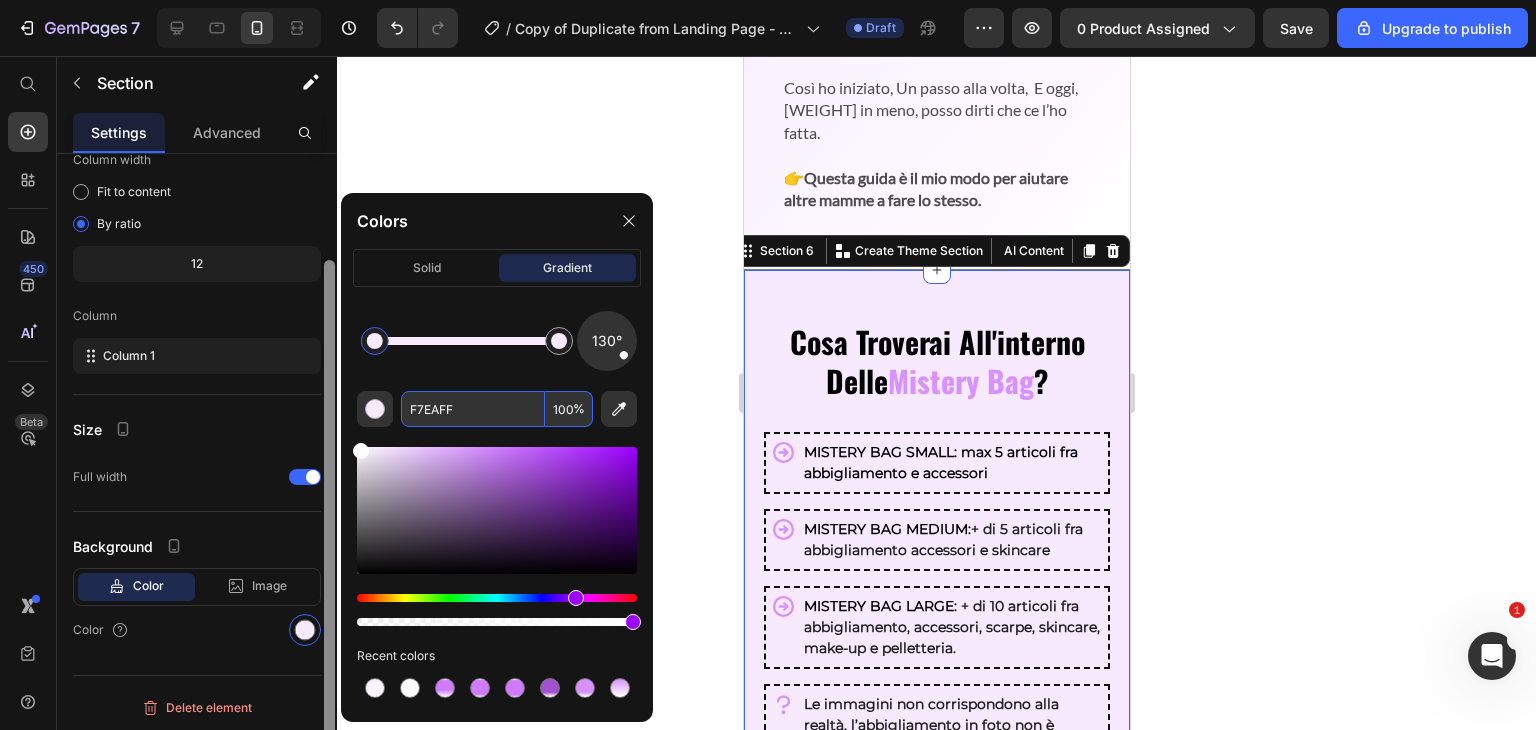 drag, startPoint x: 376, startPoint y: 449, endPoint x: 328, endPoint y: 441, distance: 48.6621 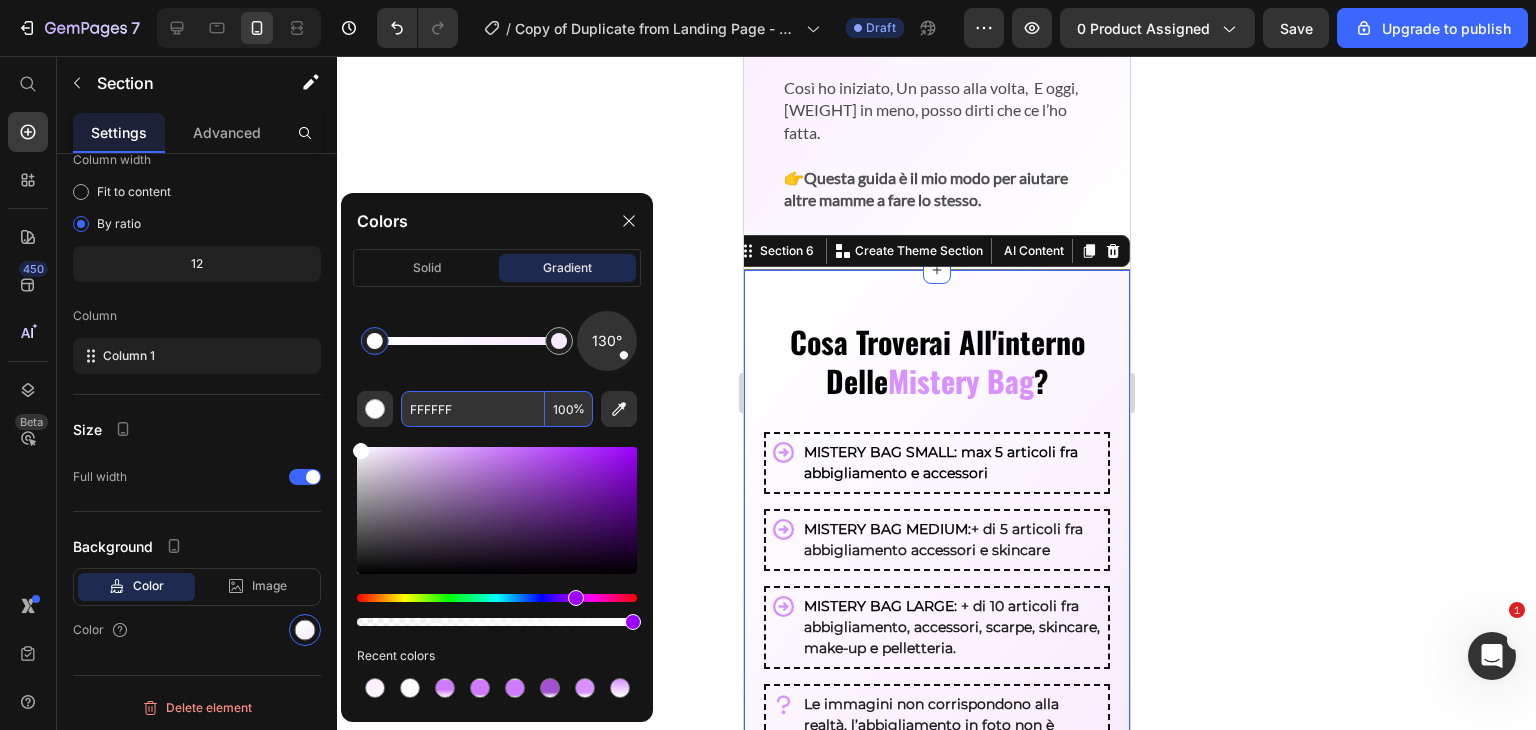 click 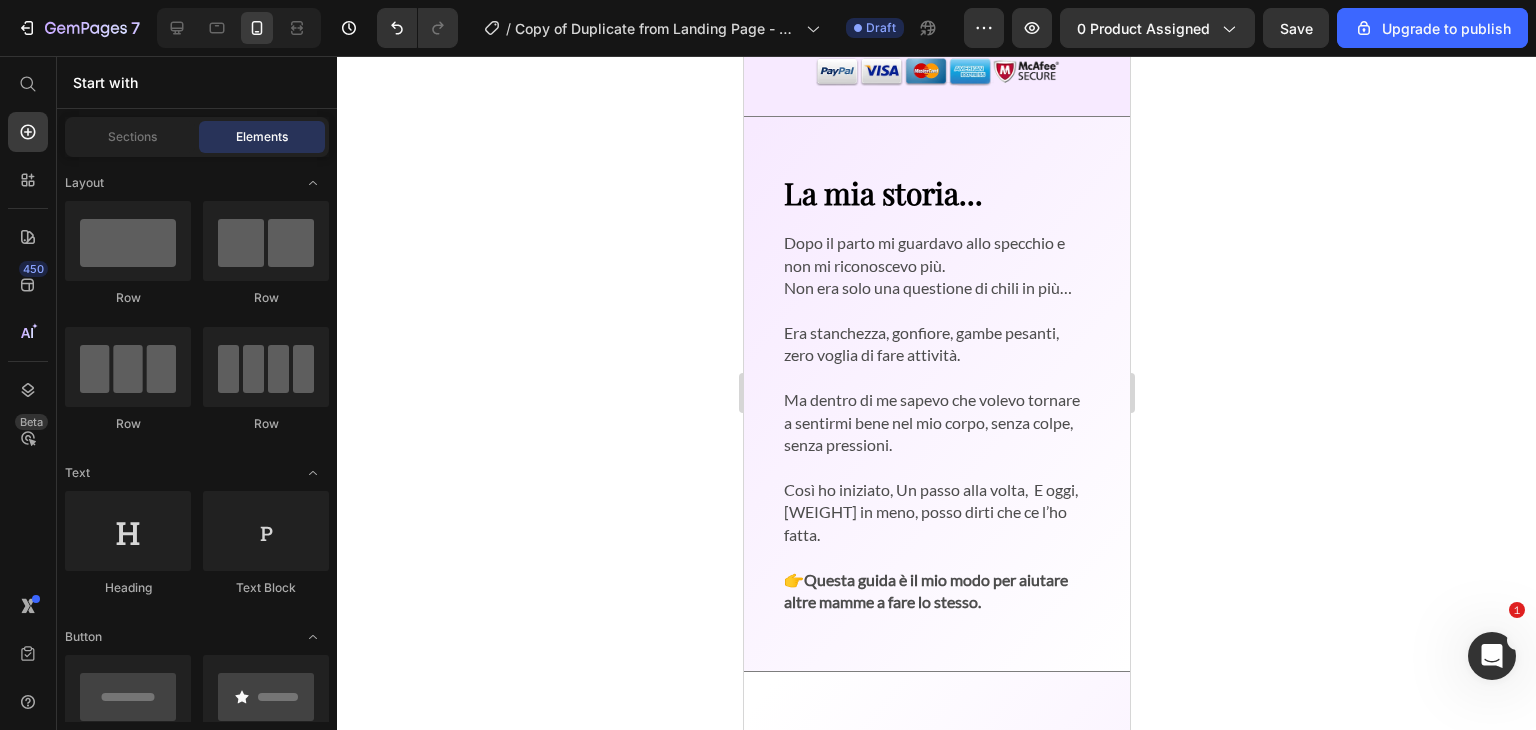 scroll, scrollTop: 973, scrollLeft: 0, axis: vertical 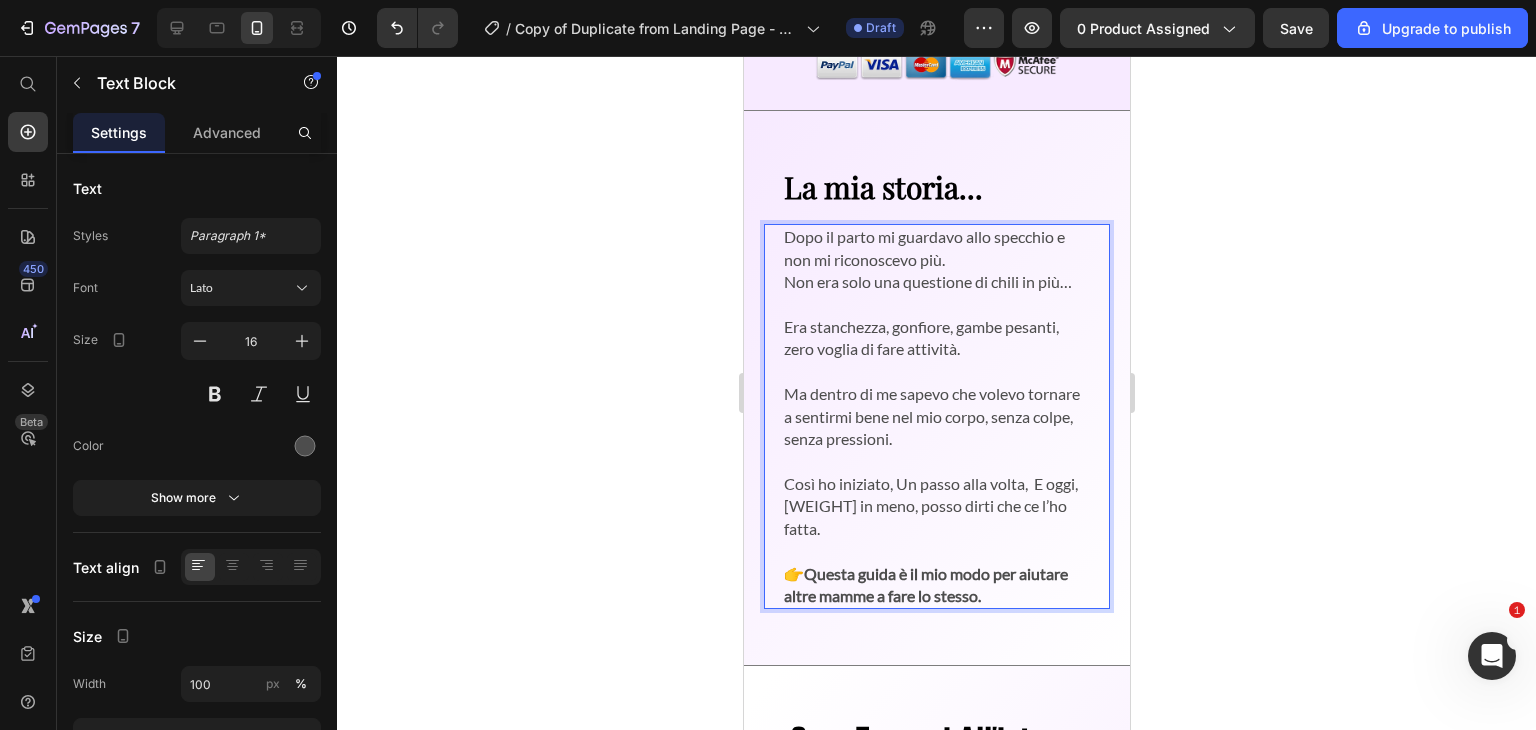 click on "Dopo il parto mi guardavo allo specchio e non mi riconoscevo più. Non era solo una questione di chili in più…" at bounding box center [936, 259] 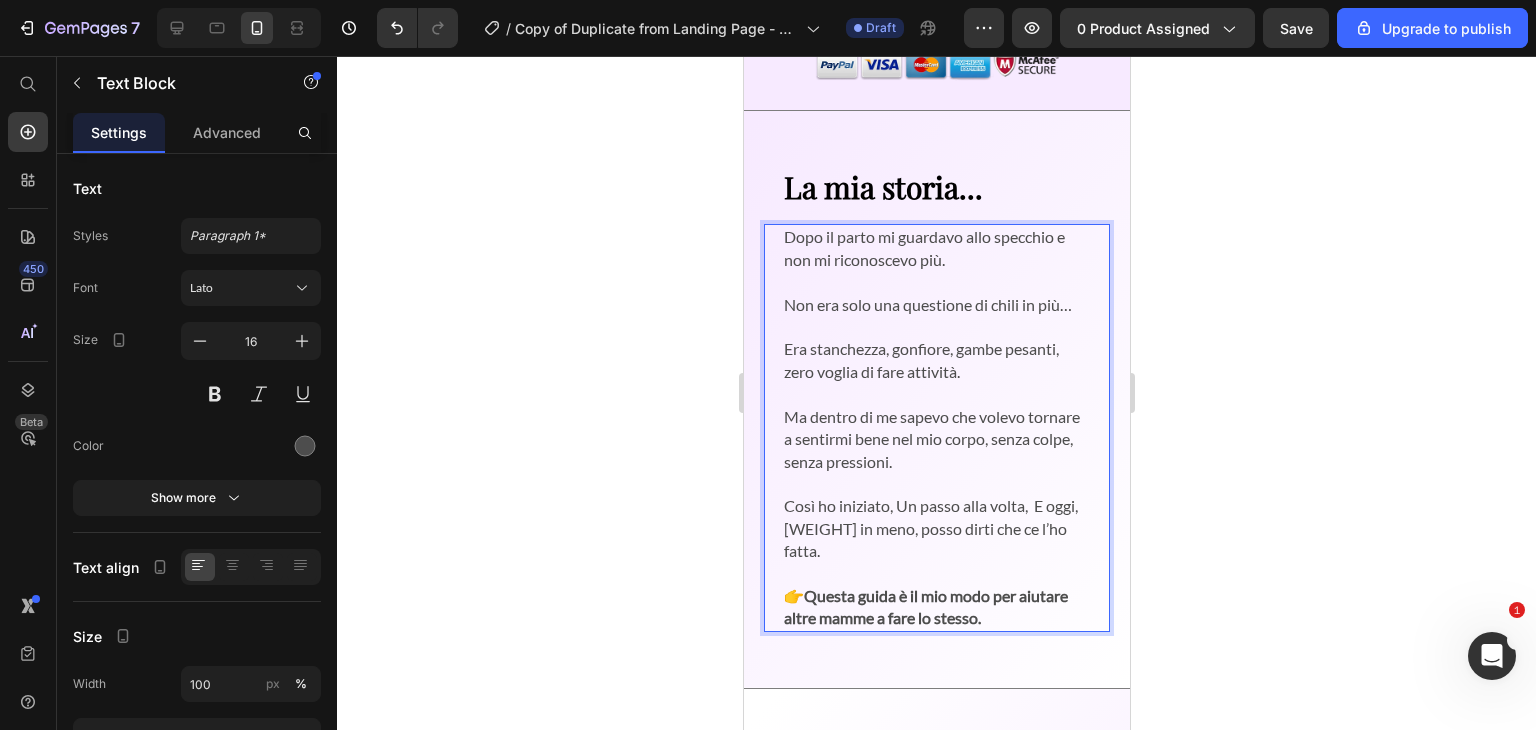 click on "Dopo il parto mi guardavo allo specchio e non mi riconoscevo più." at bounding box center (936, 248) 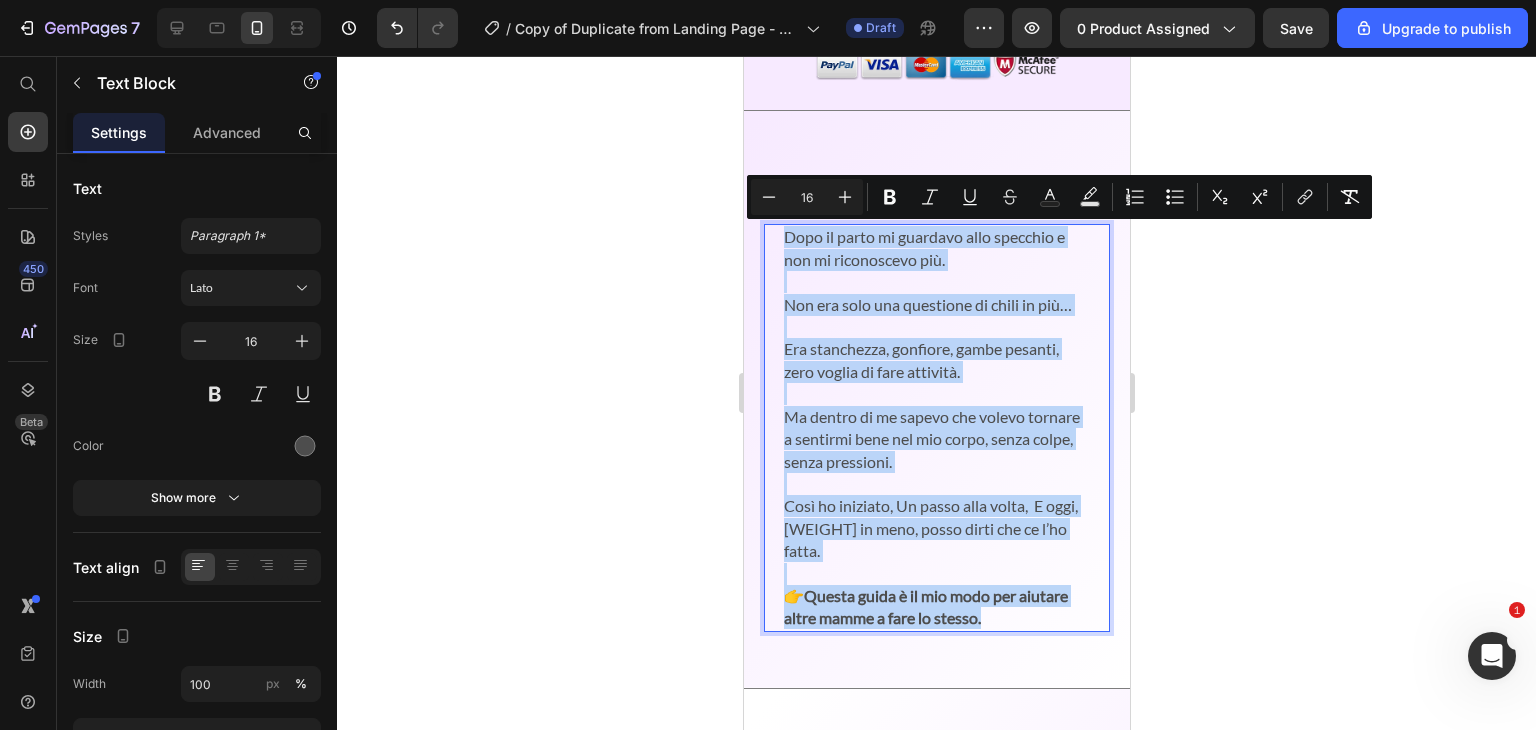 drag, startPoint x: 787, startPoint y: 238, endPoint x: 1059, endPoint y: 608, distance: 459.22107 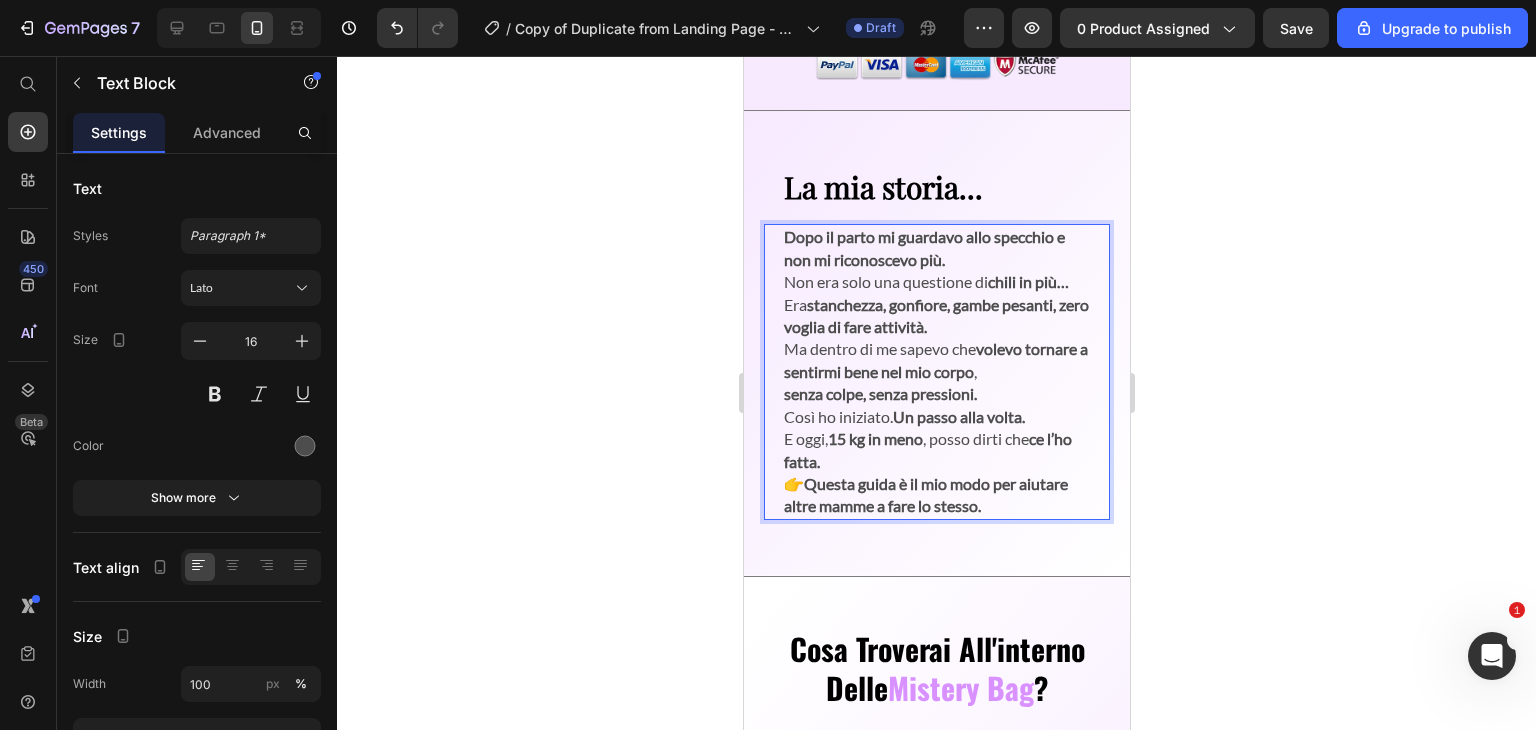 click on "Dopo il parto mi guardavo allo specchio e non mi riconoscevo più." at bounding box center (923, 247) 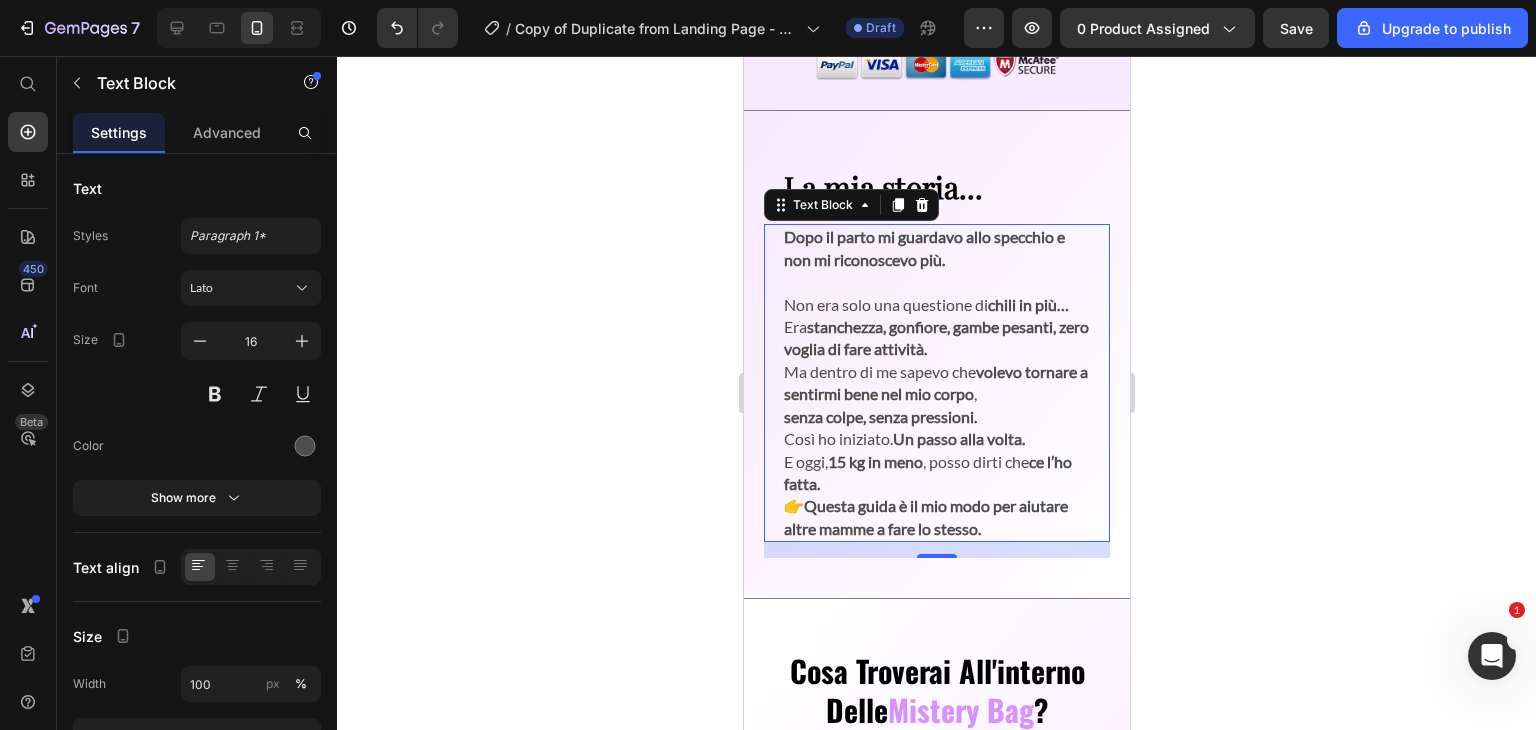 click on "Dopo il parto mi guardavo allo specchio e non mi riconoscevo più. Non era solo una questione di  chili in più… Era  stanchezza, gonfiore, gambe pesanti, zero voglia di fare attività. Ma dentro di me sapevo che  volevo tornare a sentirmi bene nel mio corpo , senza colpe, senza pressioni. Così ho iniziato.  Un passo alla volta. E oggi,  15 kg in meno , posso dirti che  ce l’ho fatta. 👉  Questa guida è il mio modo per aiutare altre mamme a fare lo stesso. Text Block   16" at bounding box center [936, 383] 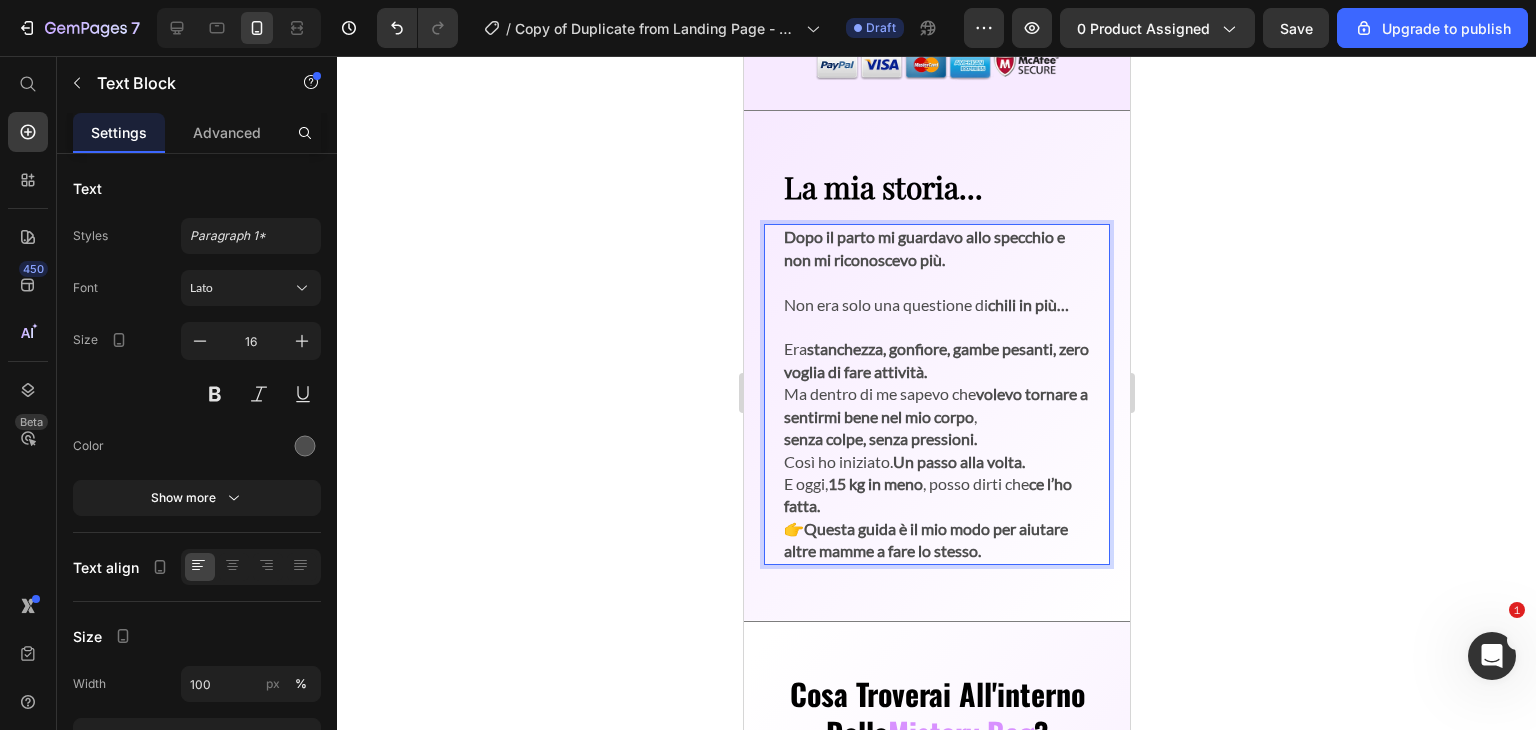 click on "Era  stanchezza, gonfiore, gambe pesanti, zero voglia di fare attività." at bounding box center [936, 360] 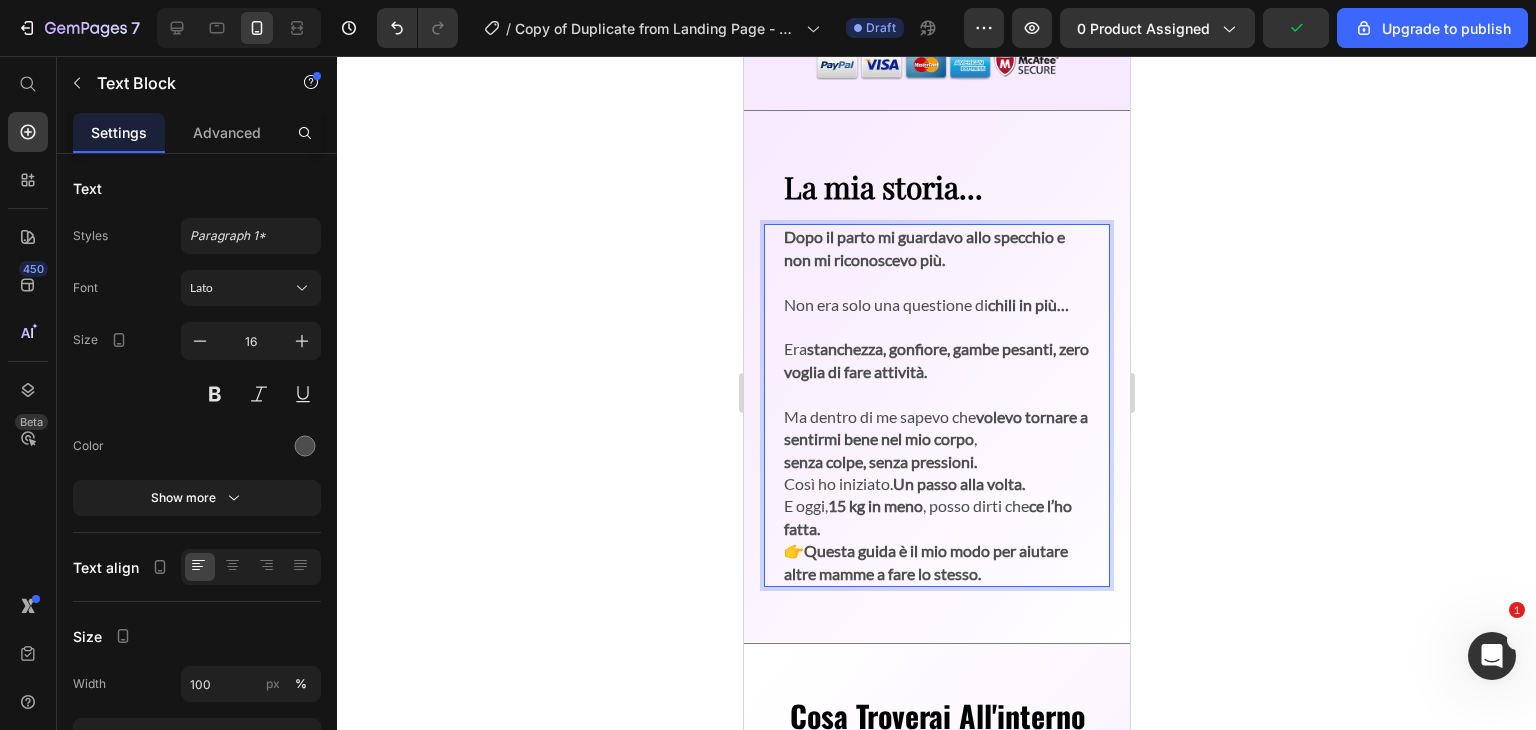 click on "Ma dentro di me sapevo che  volevo tornare a sentirmi bene nel mio corpo , senza colpe, senza pressioni." at bounding box center (936, 439) 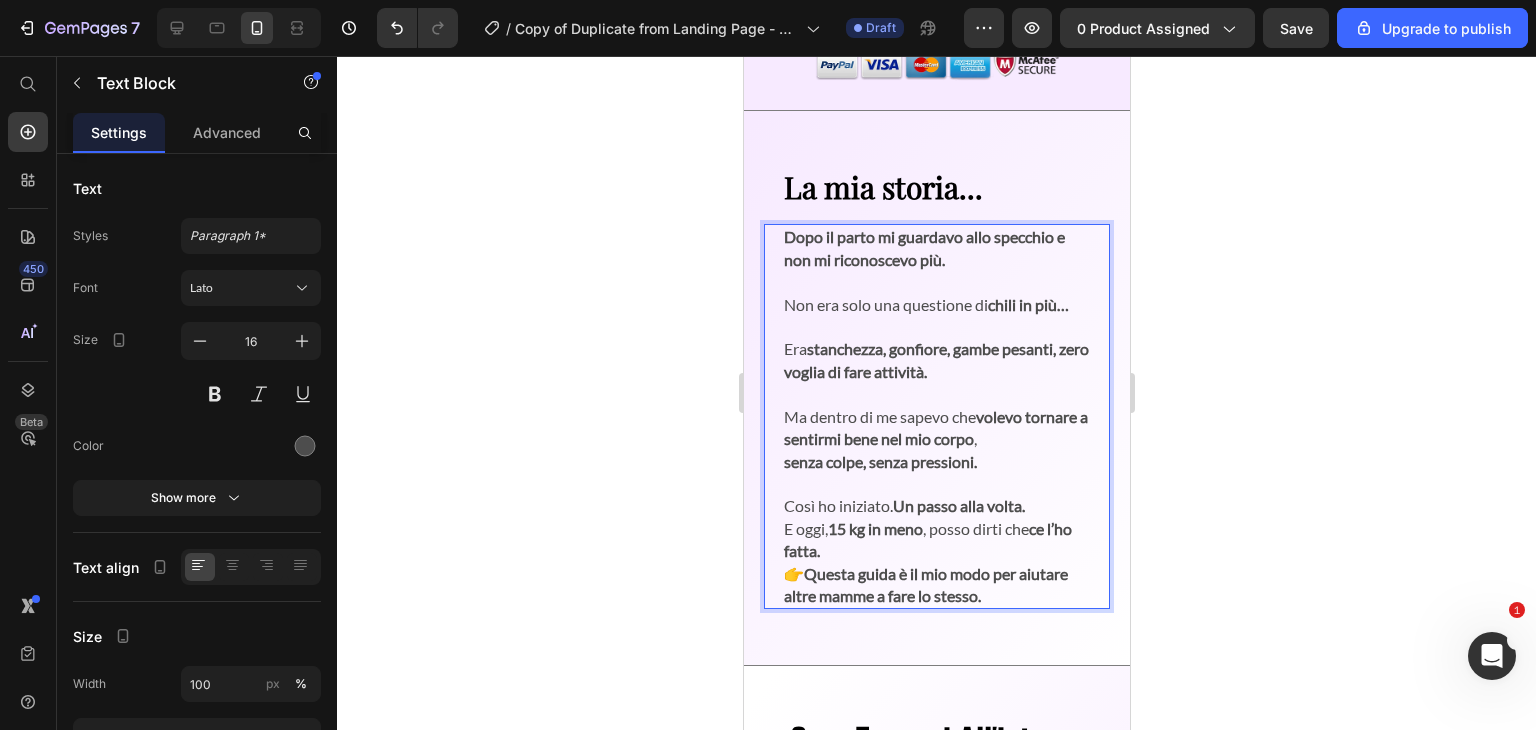 click on "Un passo alla volta." at bounding box center [958, 505] 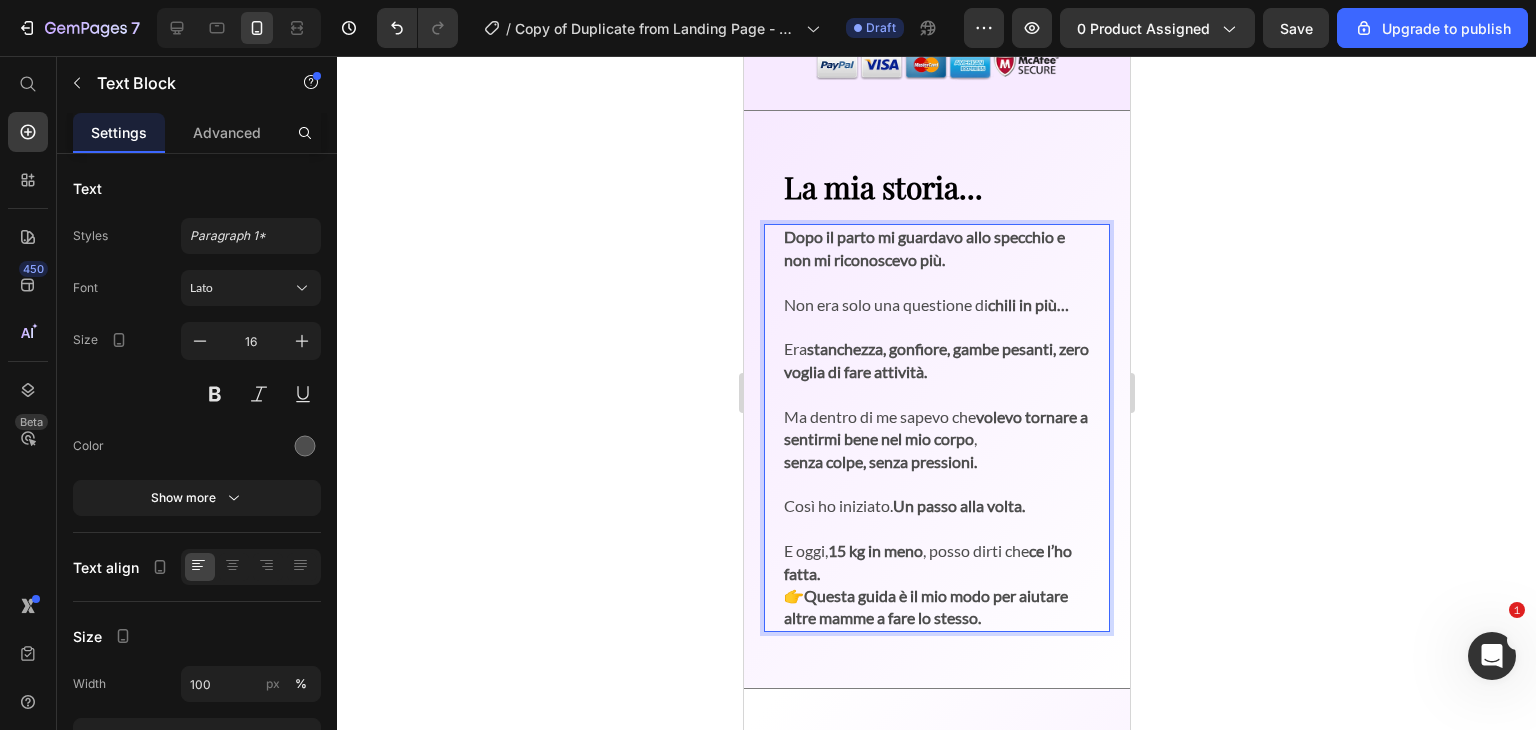 click on "E oggi,  15 kg in meno , posso dirti che  ce l’ho fatta." at bounding box center [936, 551] 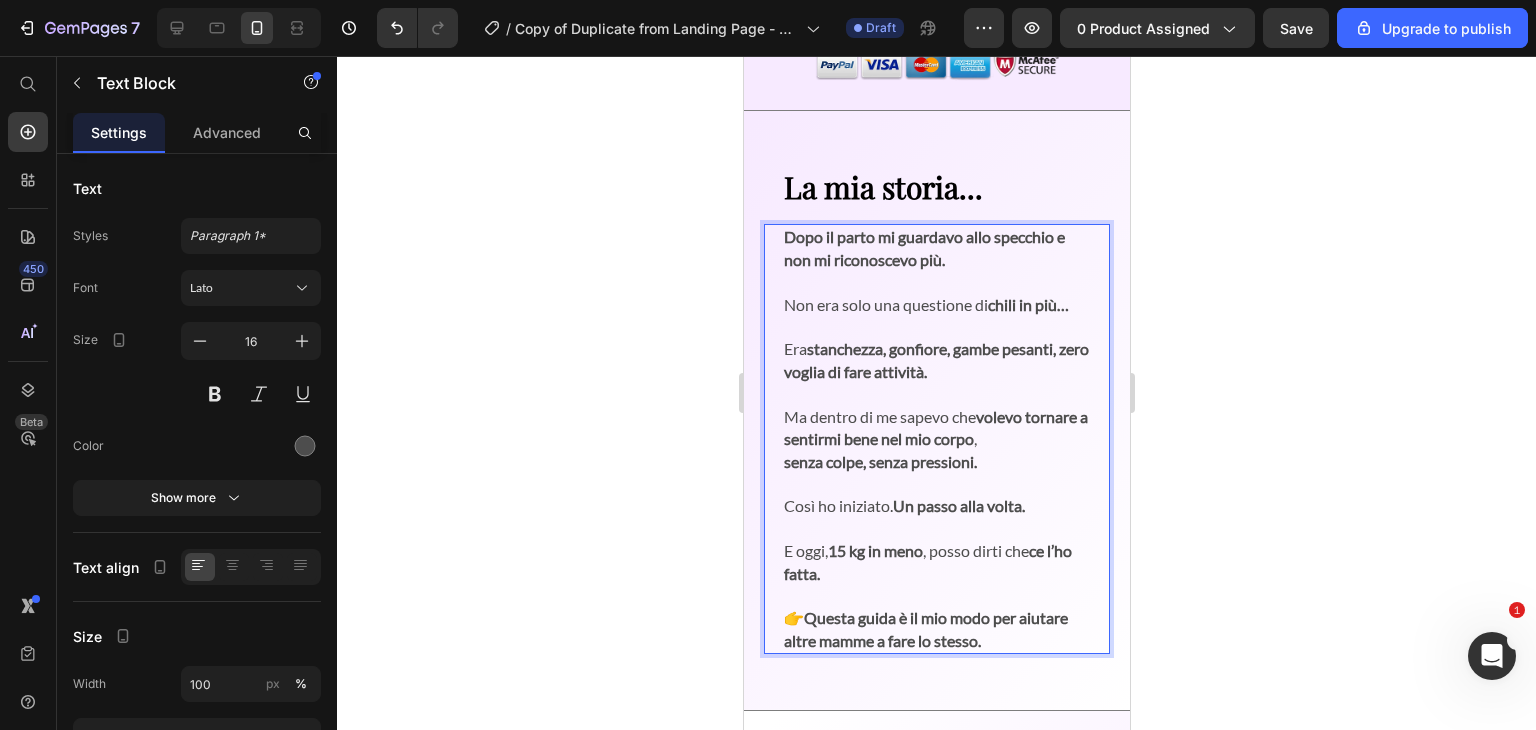 click on "Un passo alla volta." at bounding box center (958, 505) 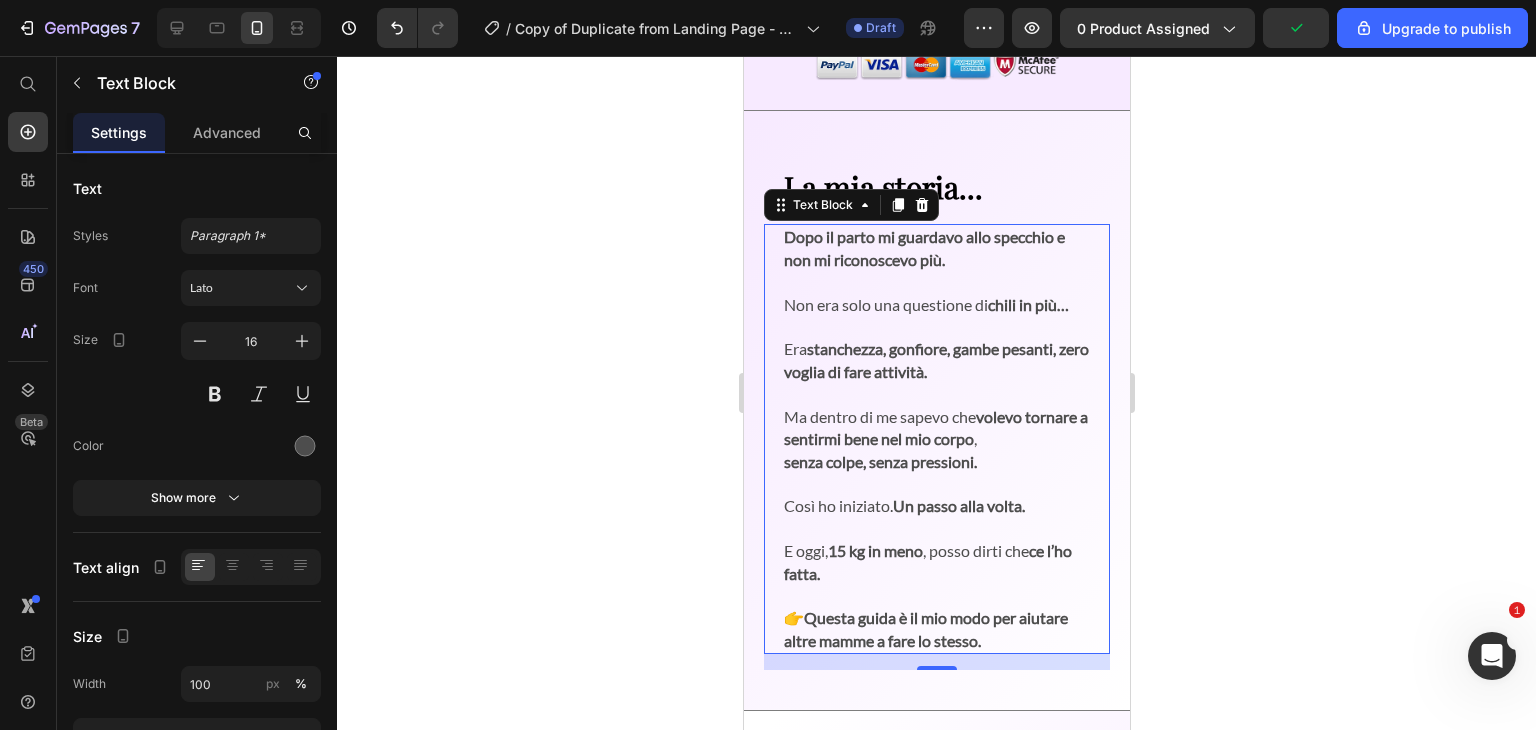 click 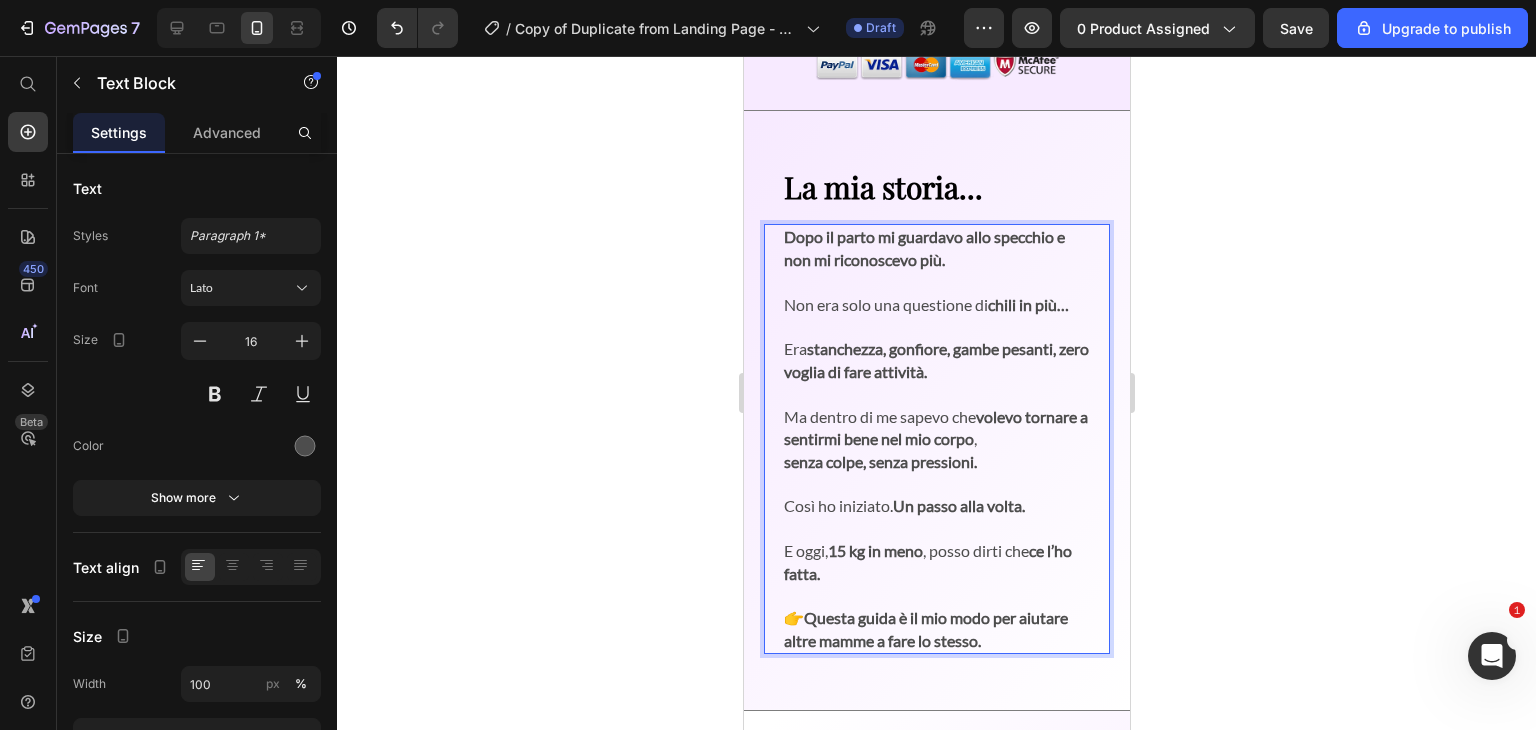 click on "Così ho iniziato.  Un passo alla volta." at bounding box center [936, 506] 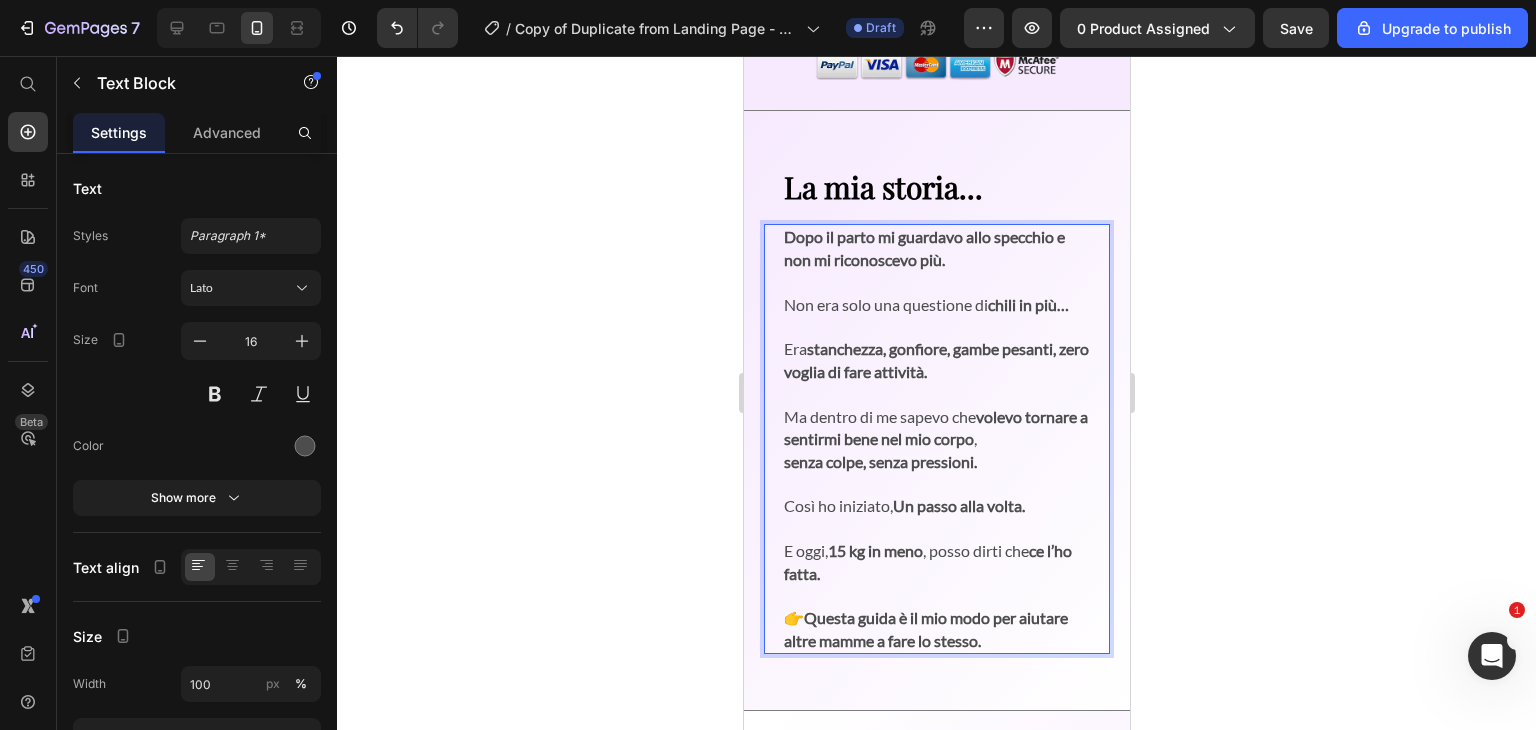 click on "Un passo alla volta." at bounding box center (958, 505) 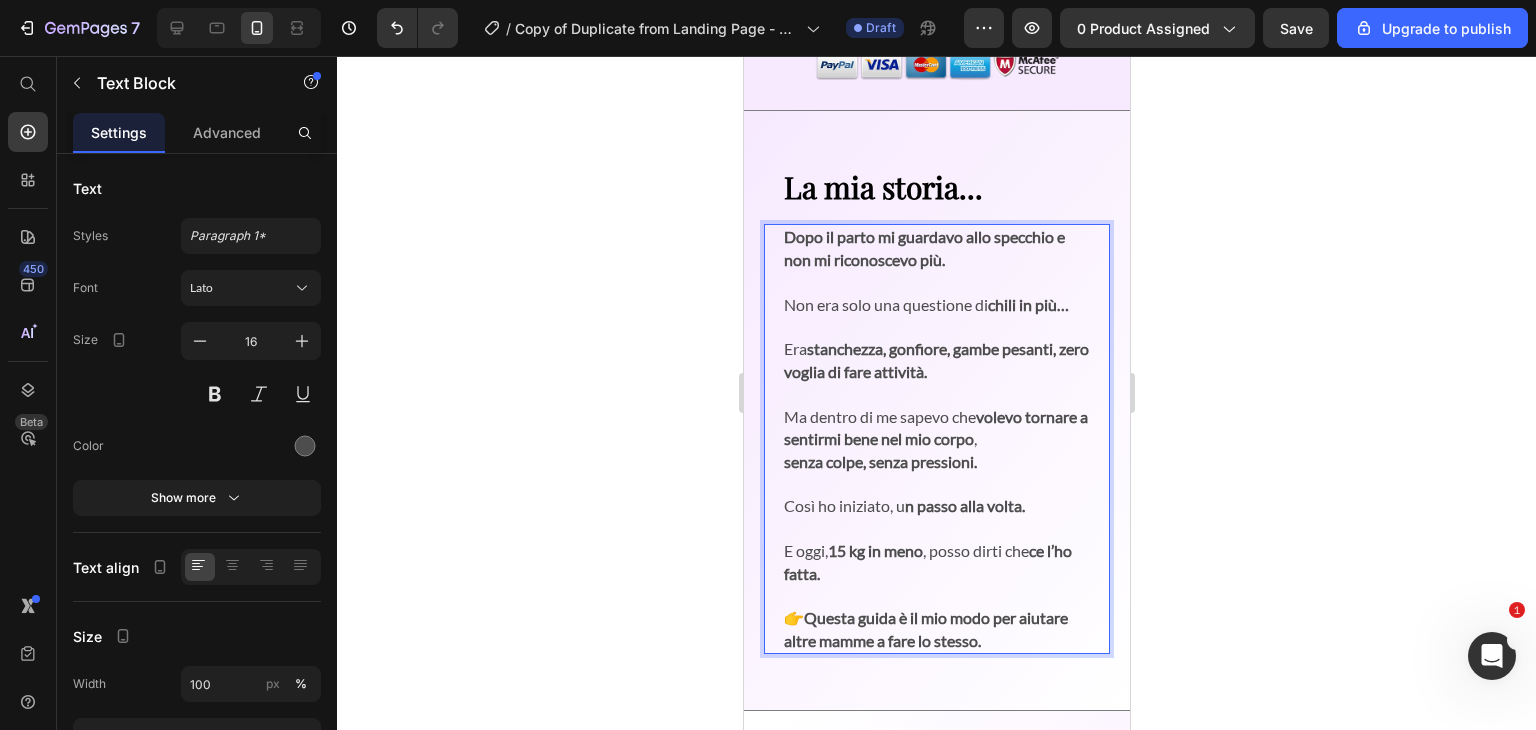 click on "Così ho iniziato, u n passo alla volta." at bounding box center (936, 506) 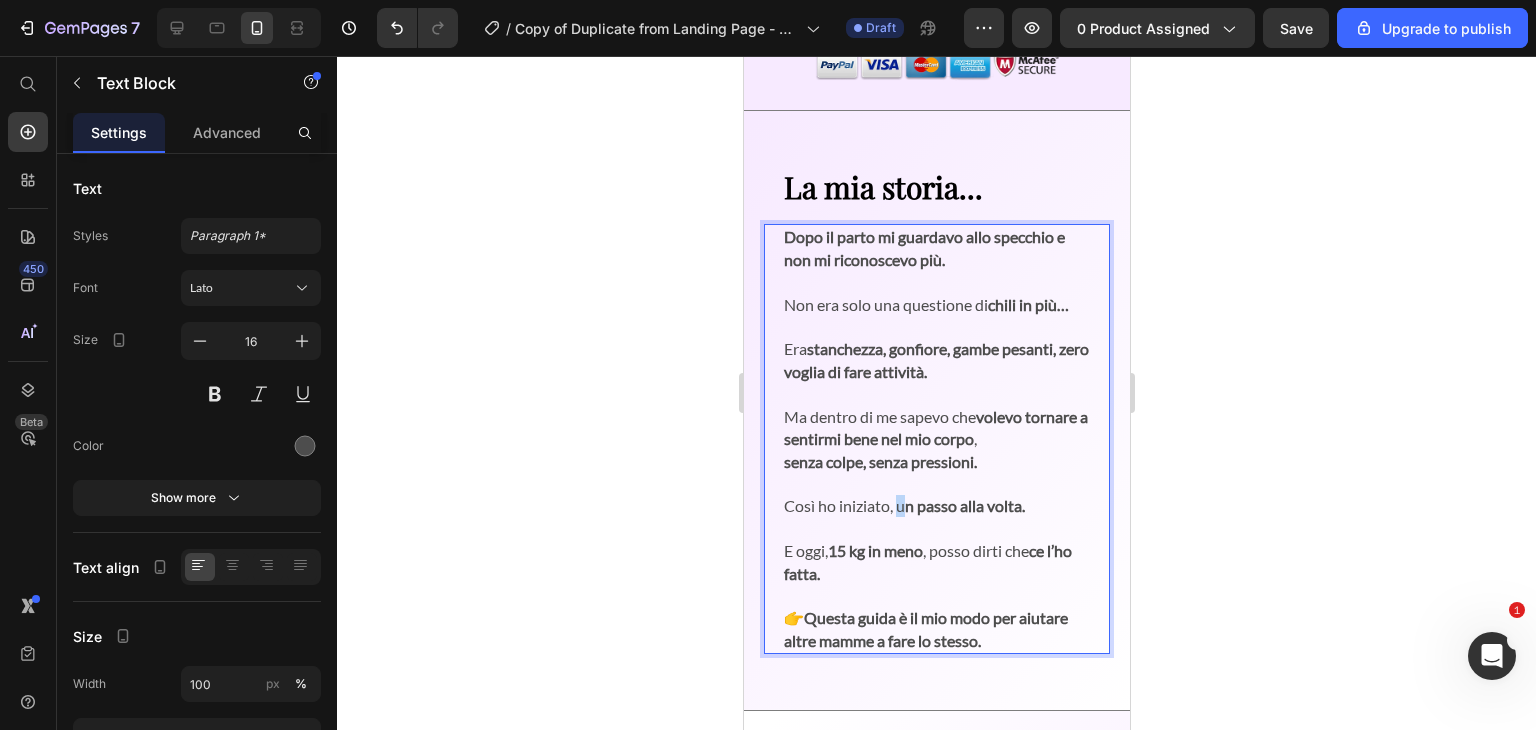 click on "Così ho iniziato, u n passo alla volta." at bounding box center (936, 506) 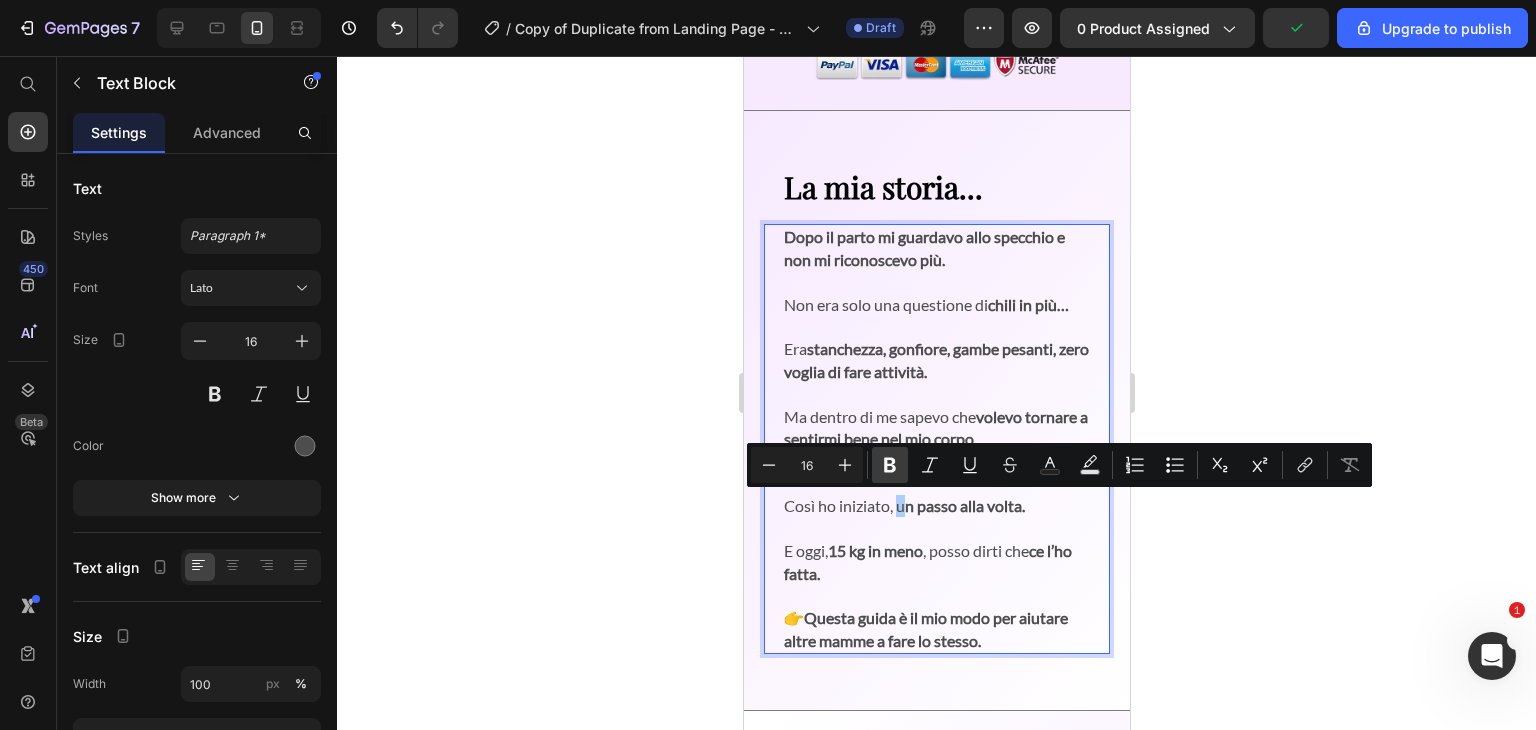 click 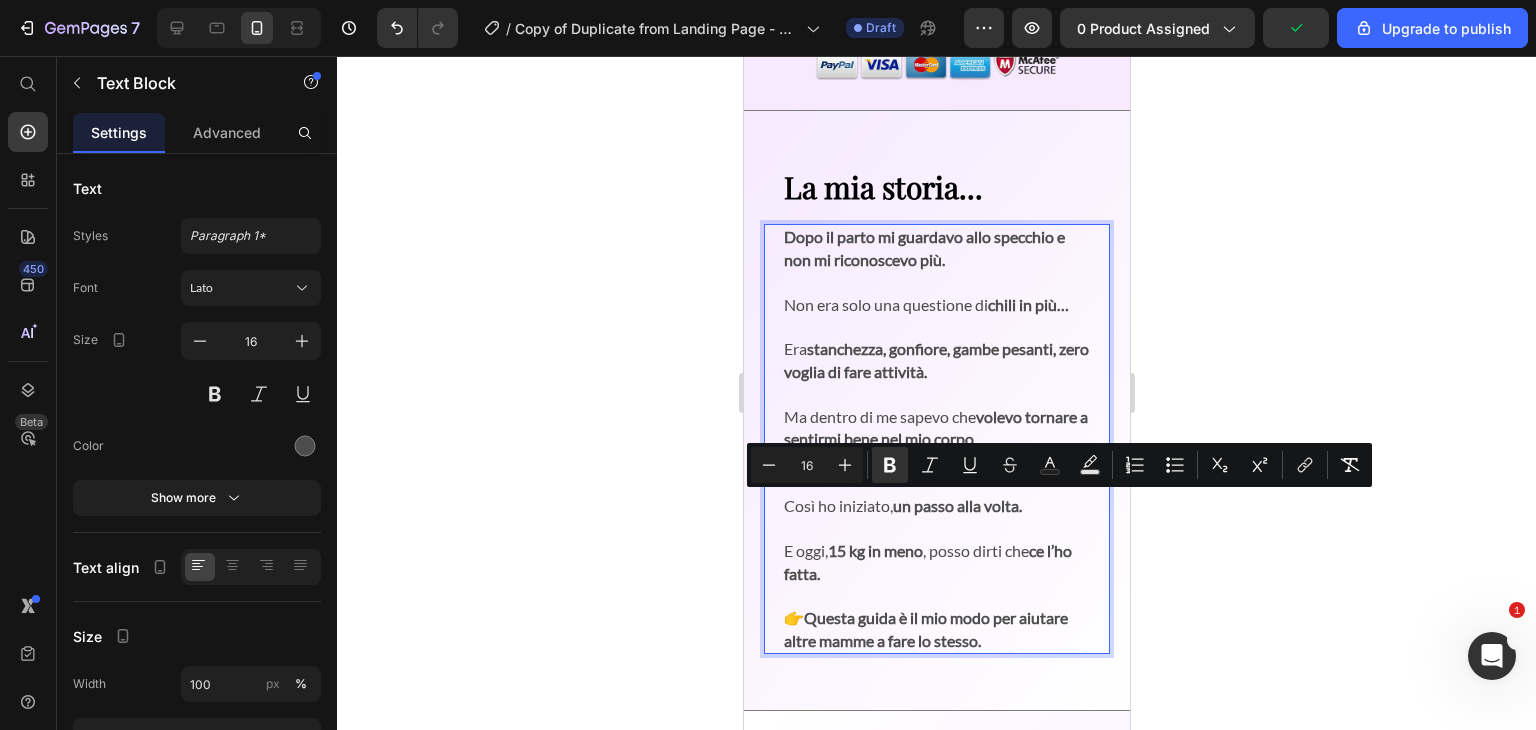 click 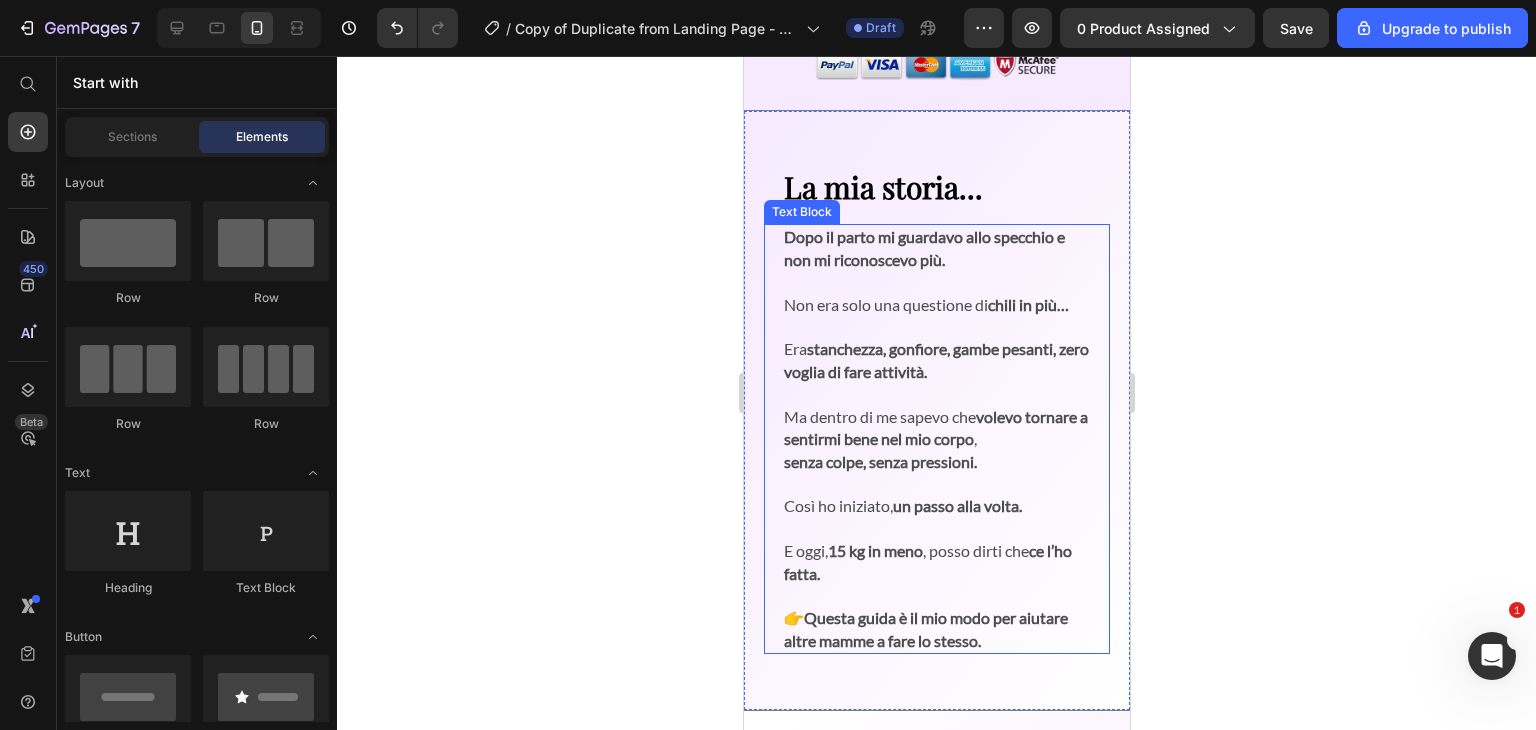 click 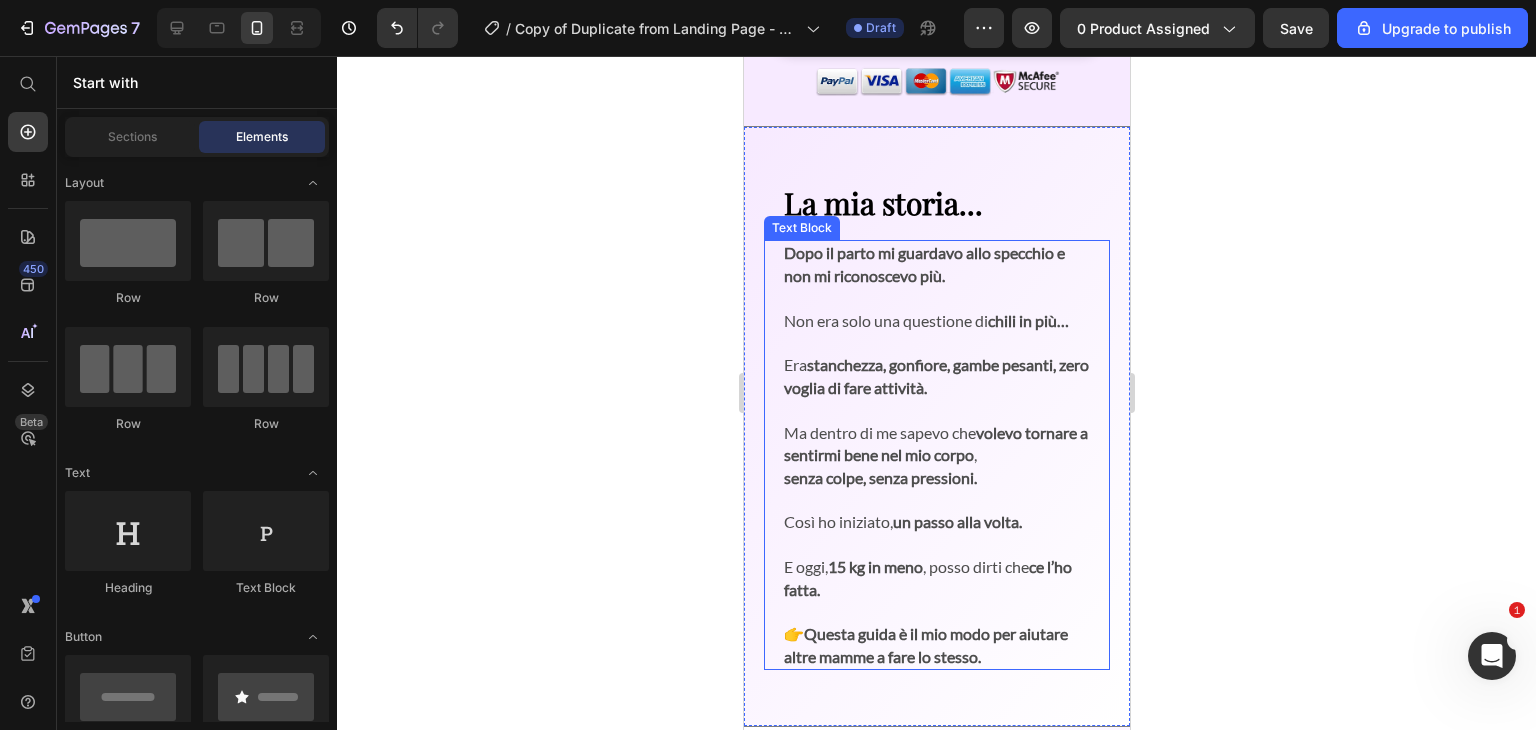 scroll, scrollTop: 961, scrollLeft: 0, axis: vertical 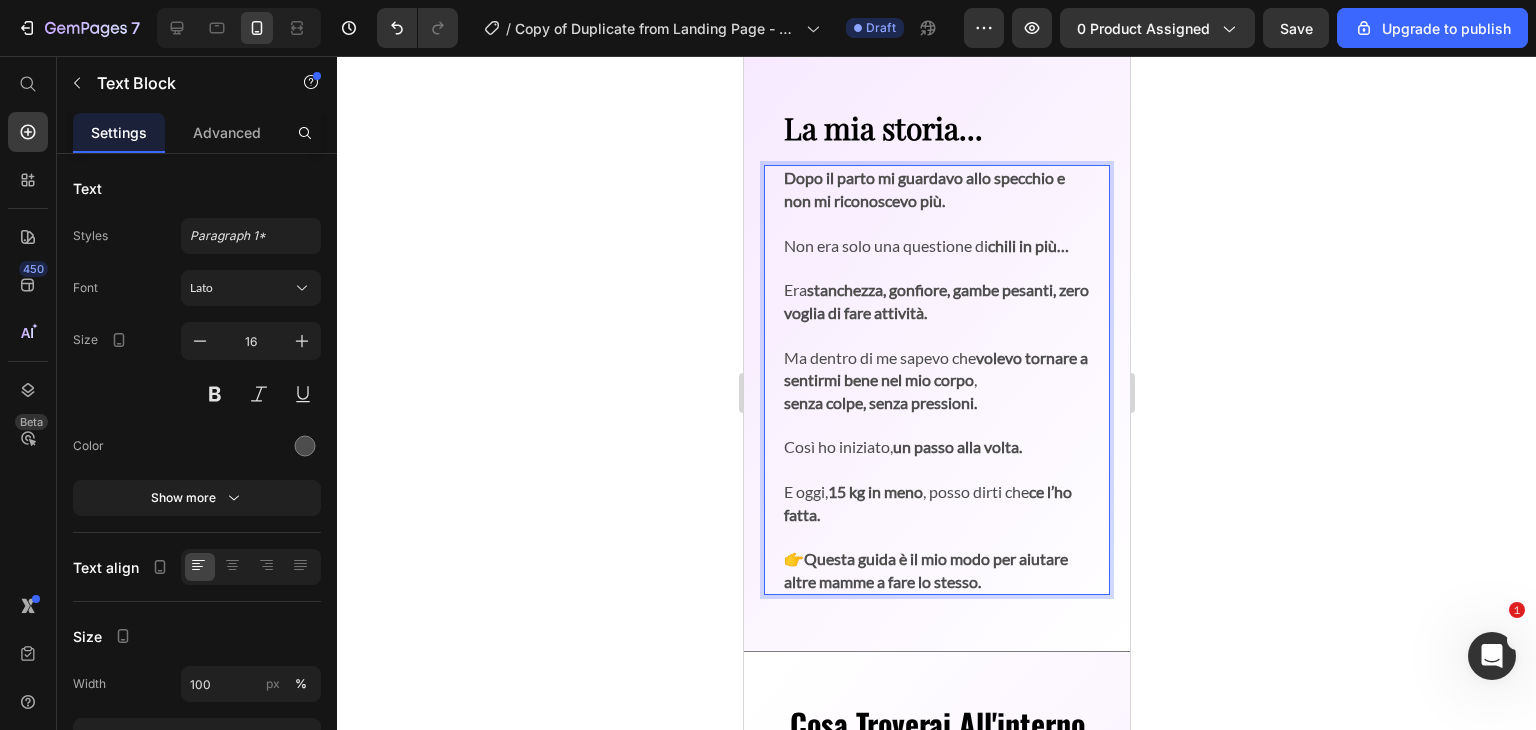 click on "Questa guida è il mio modo per aiutare altre mamme a fare lo stesso." at bounding box center (925, 569) 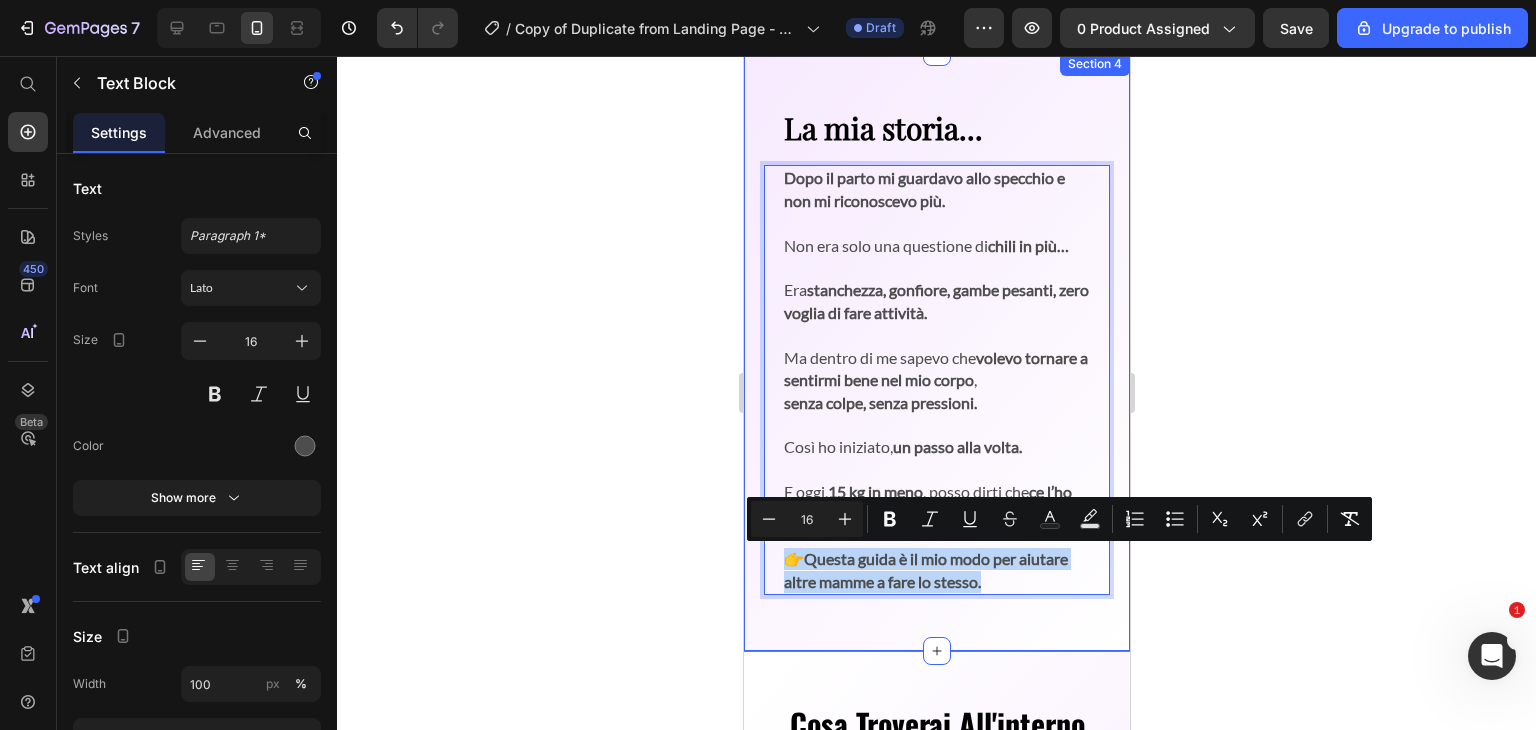 drag, startPoint x: 789, startPoint y: 565, endPoint x: 1053, endPoint y: 597, distance: 265.9323 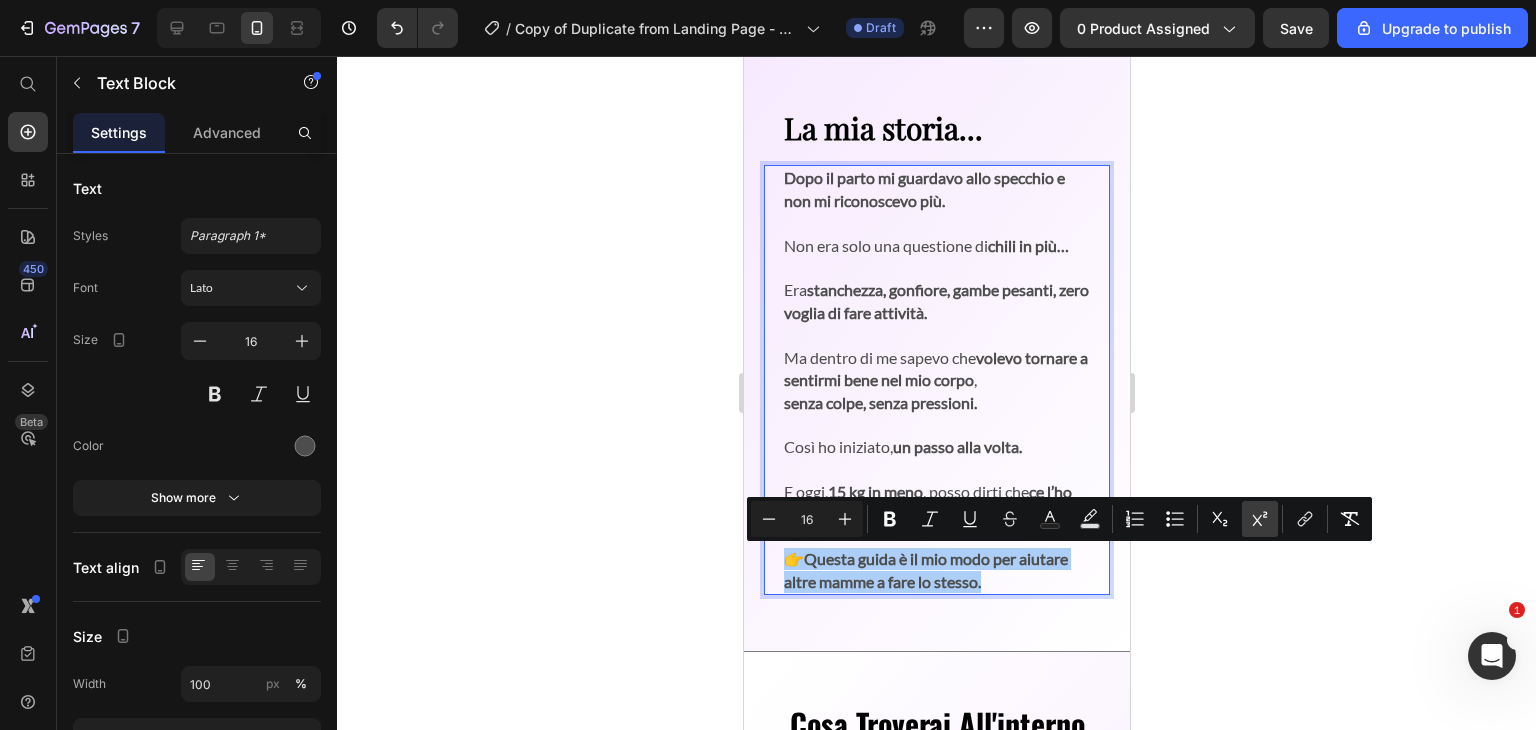 click 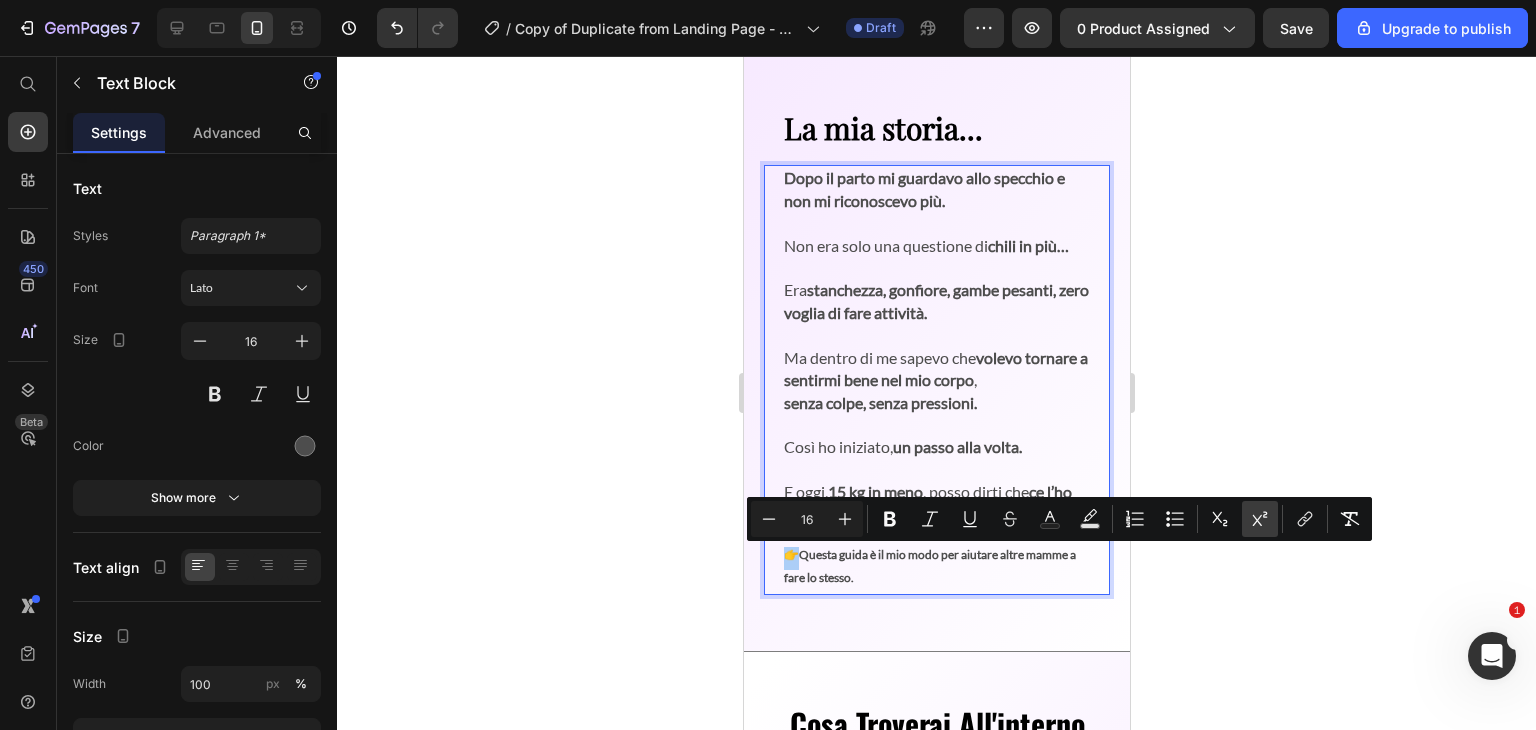 click 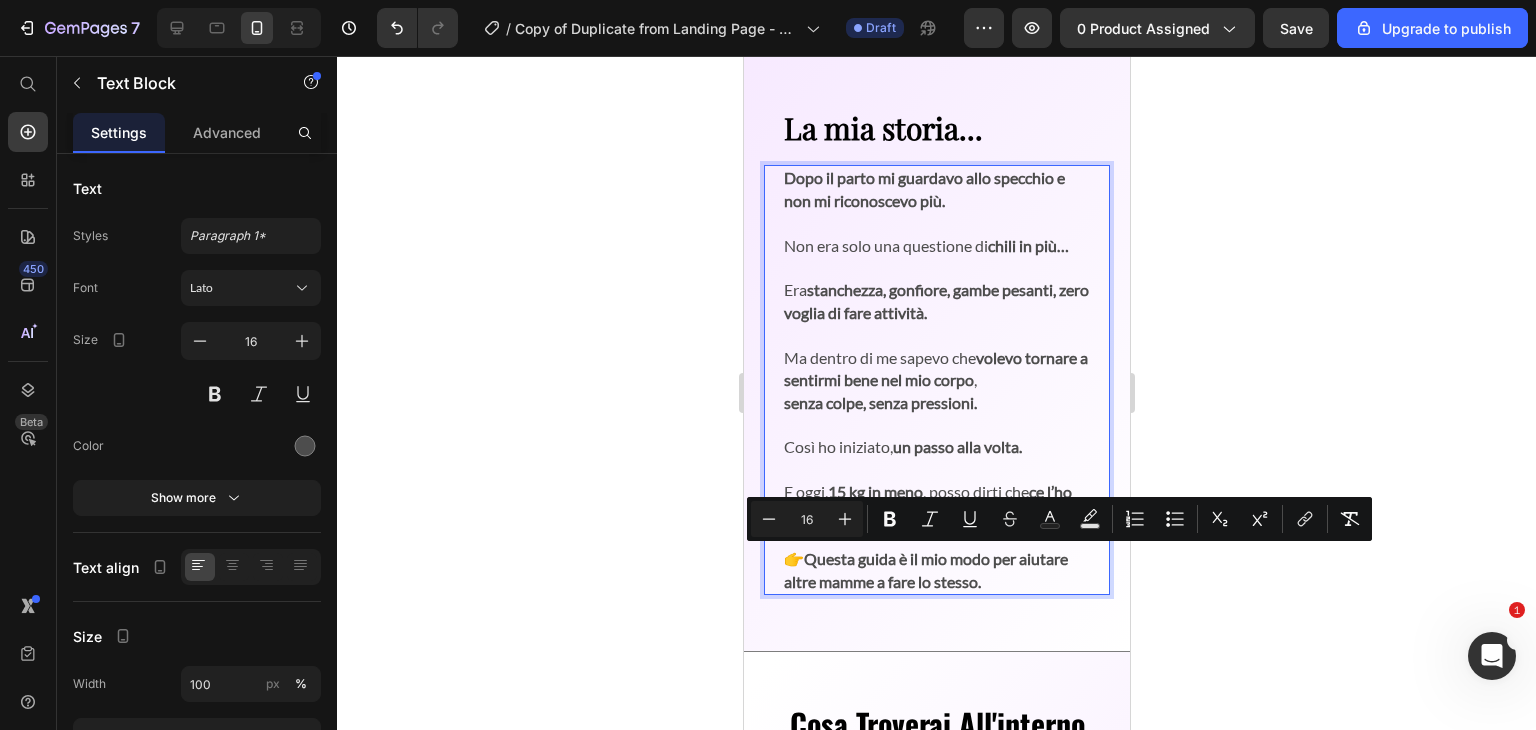 click on "👉  Questa guida è il mio modo per aiutare altre mamme a fare lo stesso." at bounding box center [936, 570] 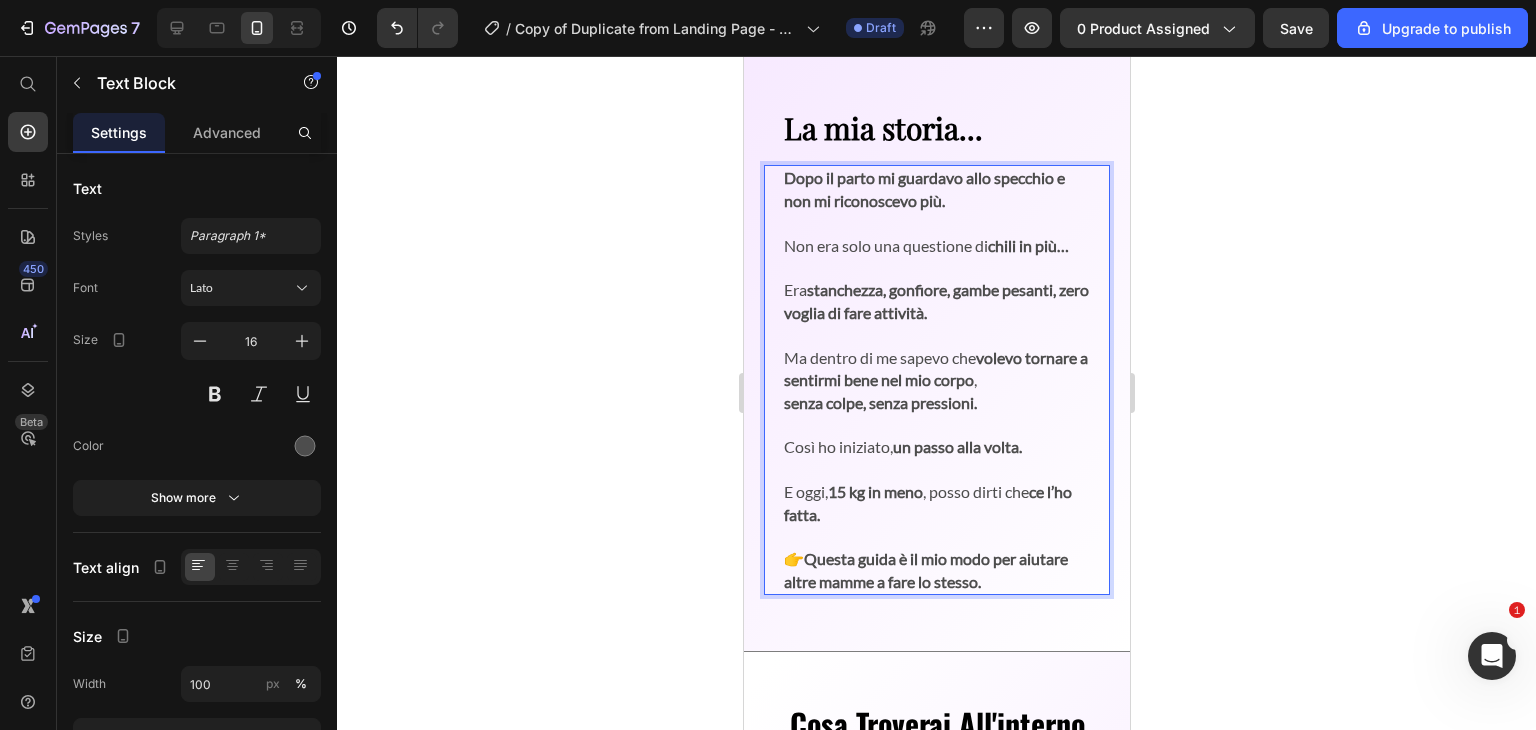 click 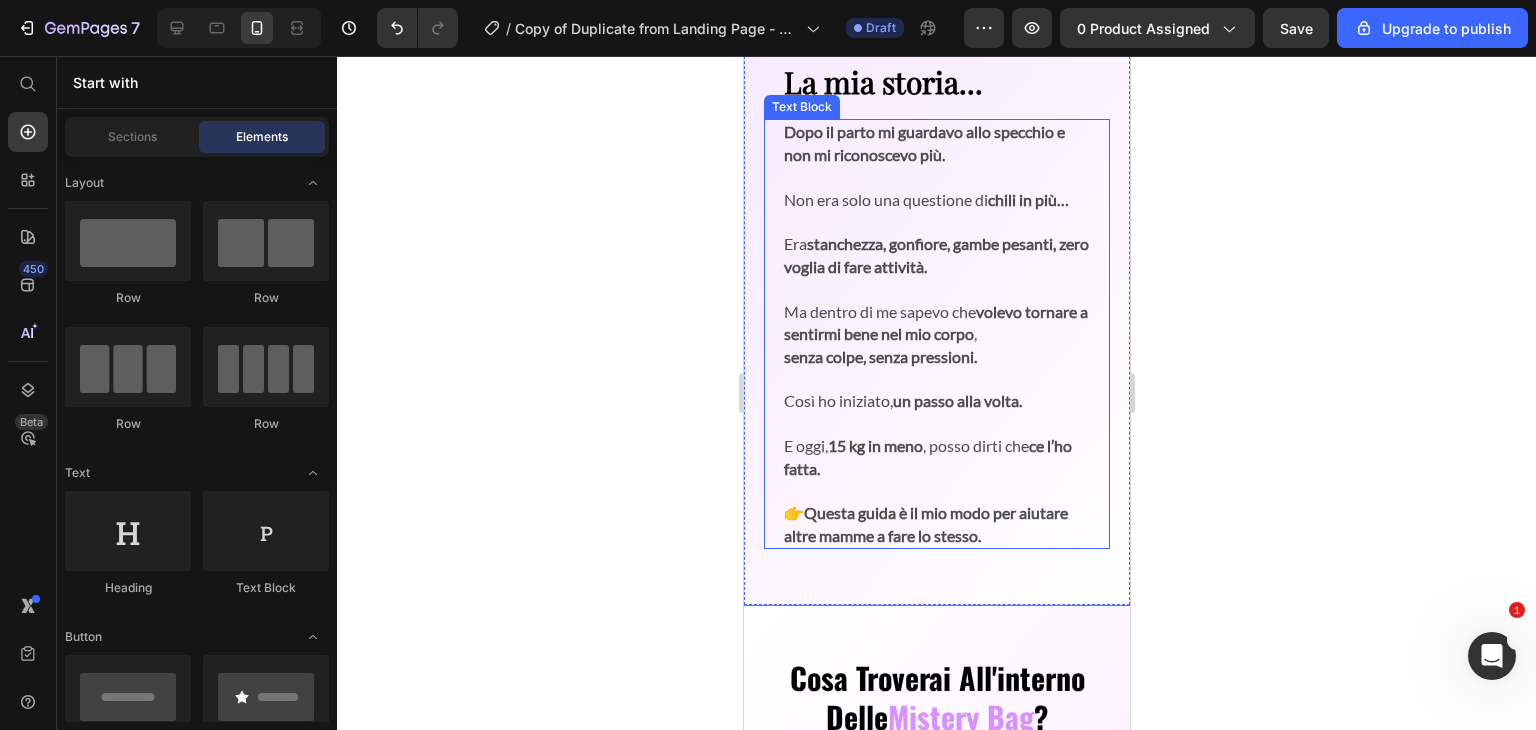 scroll, scrollTop: 951, scrollLeft: 0, axis: vertical 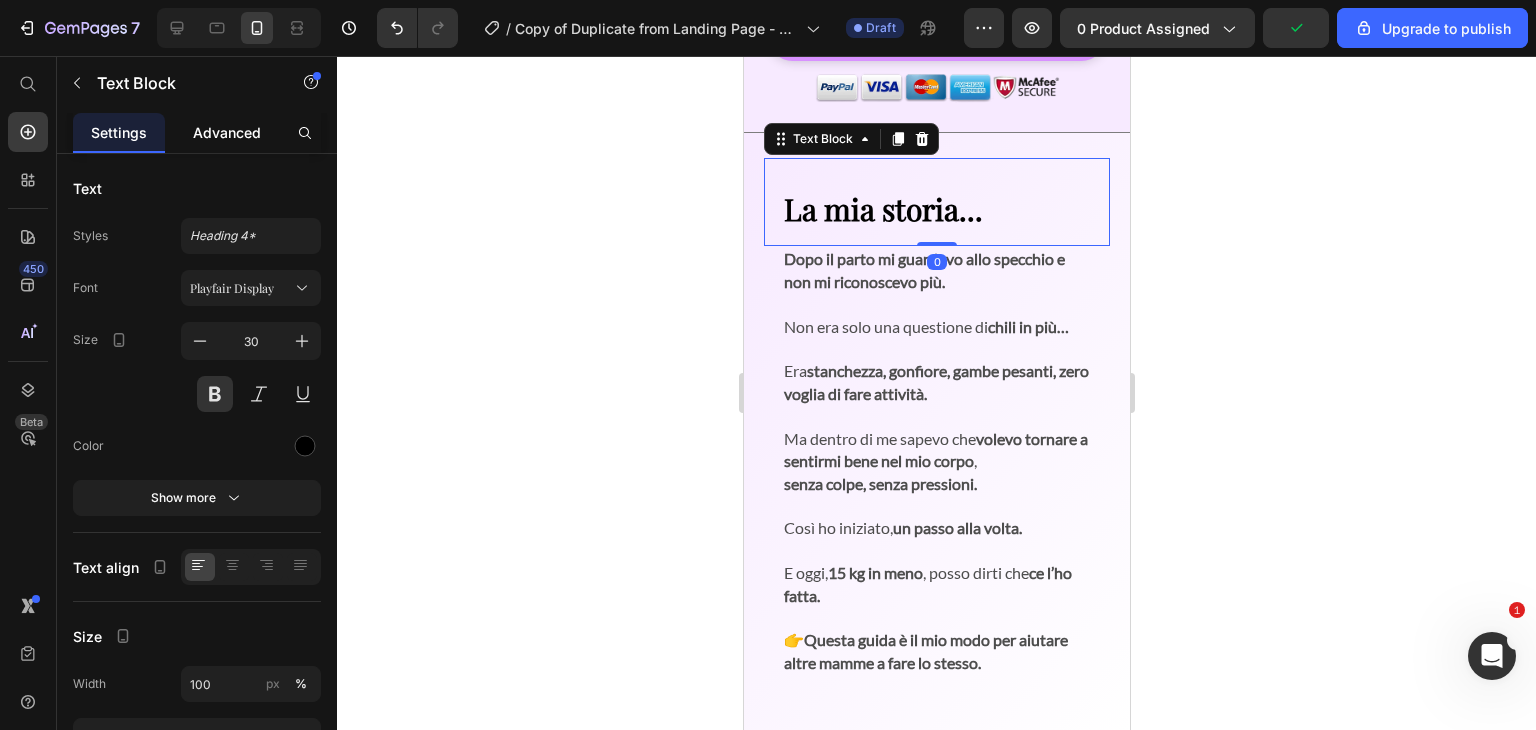 click on "Advanced" at bounding box center (227, 132) 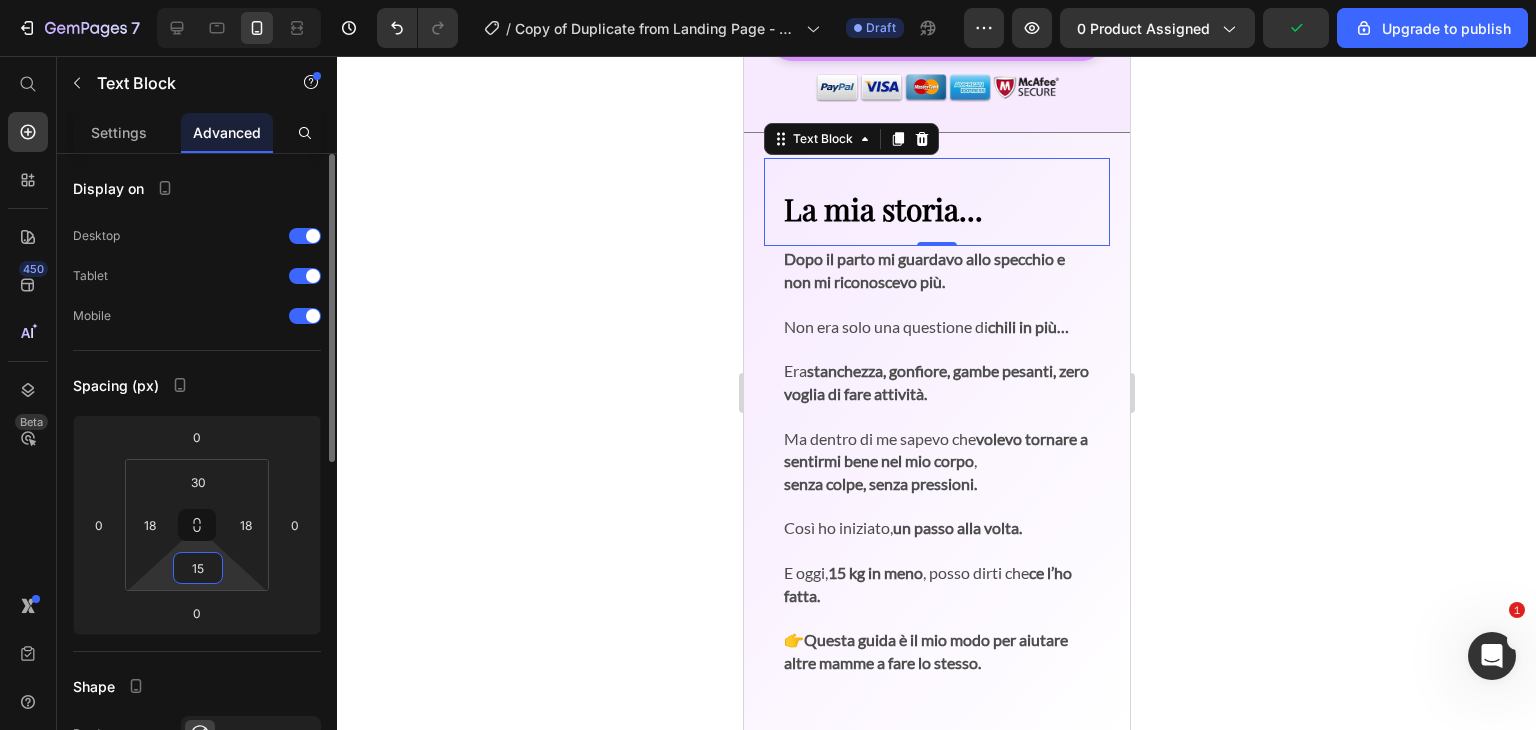 click on "15" at bounding box center (198, 568) 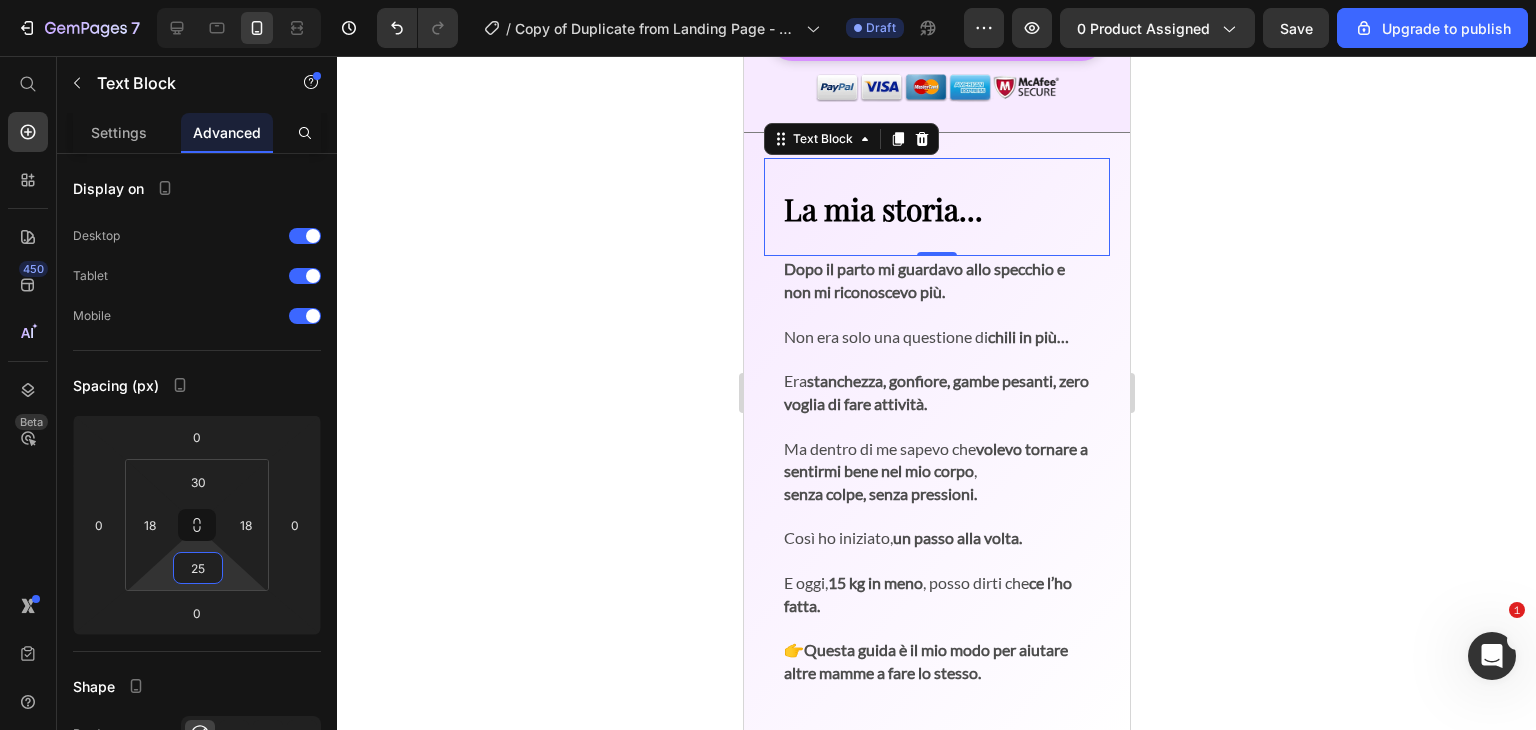 type on "25" 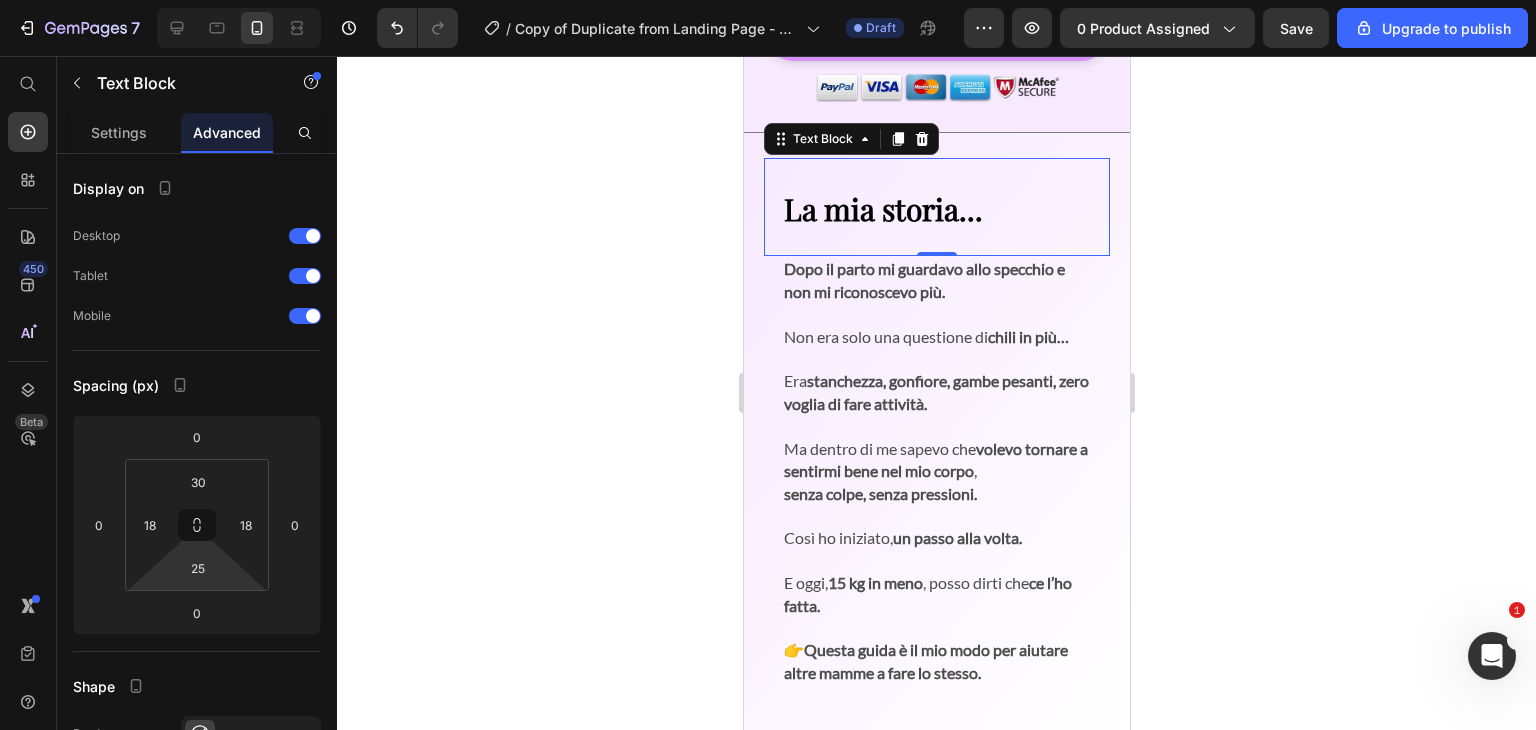 click 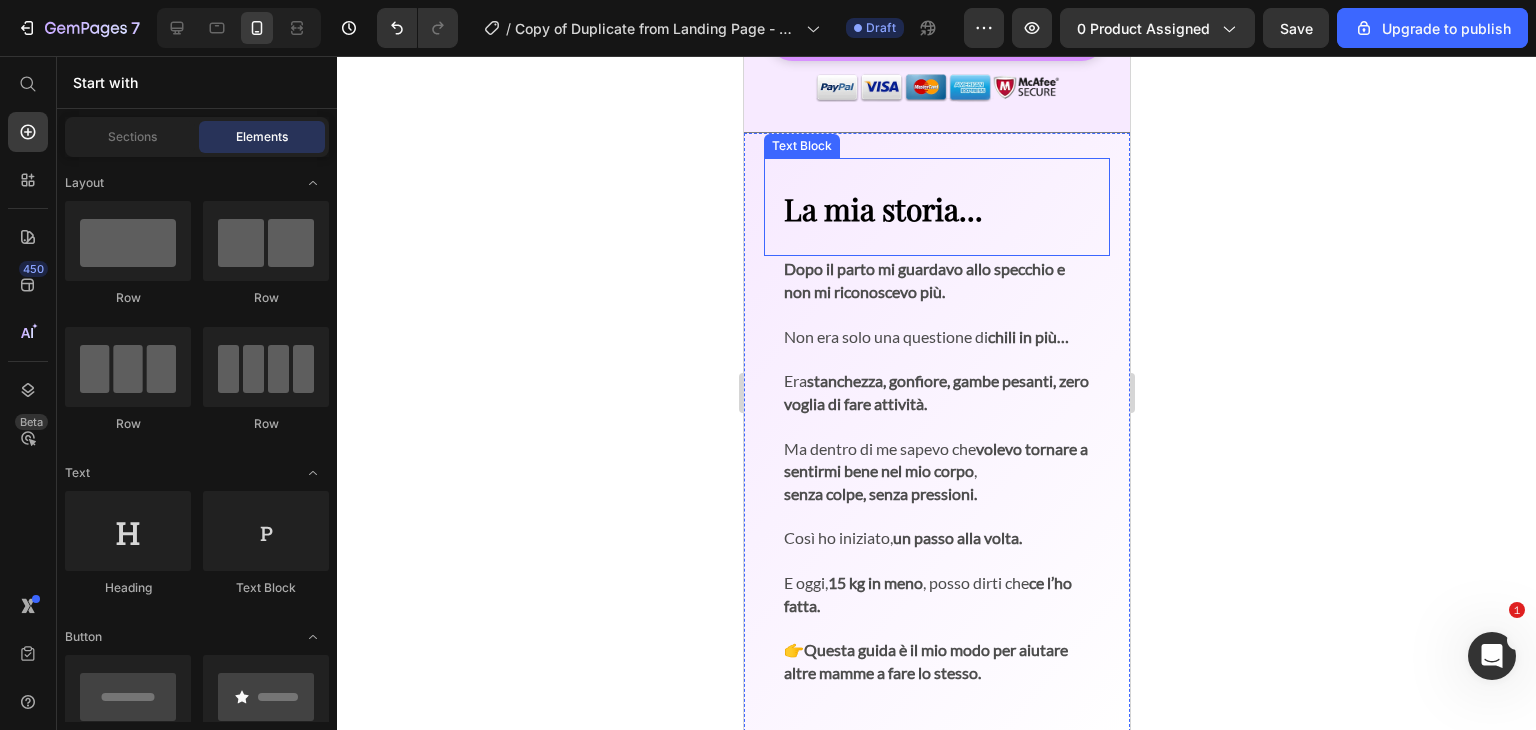 click on "La mia storia..." at bounding box center (936, 209) 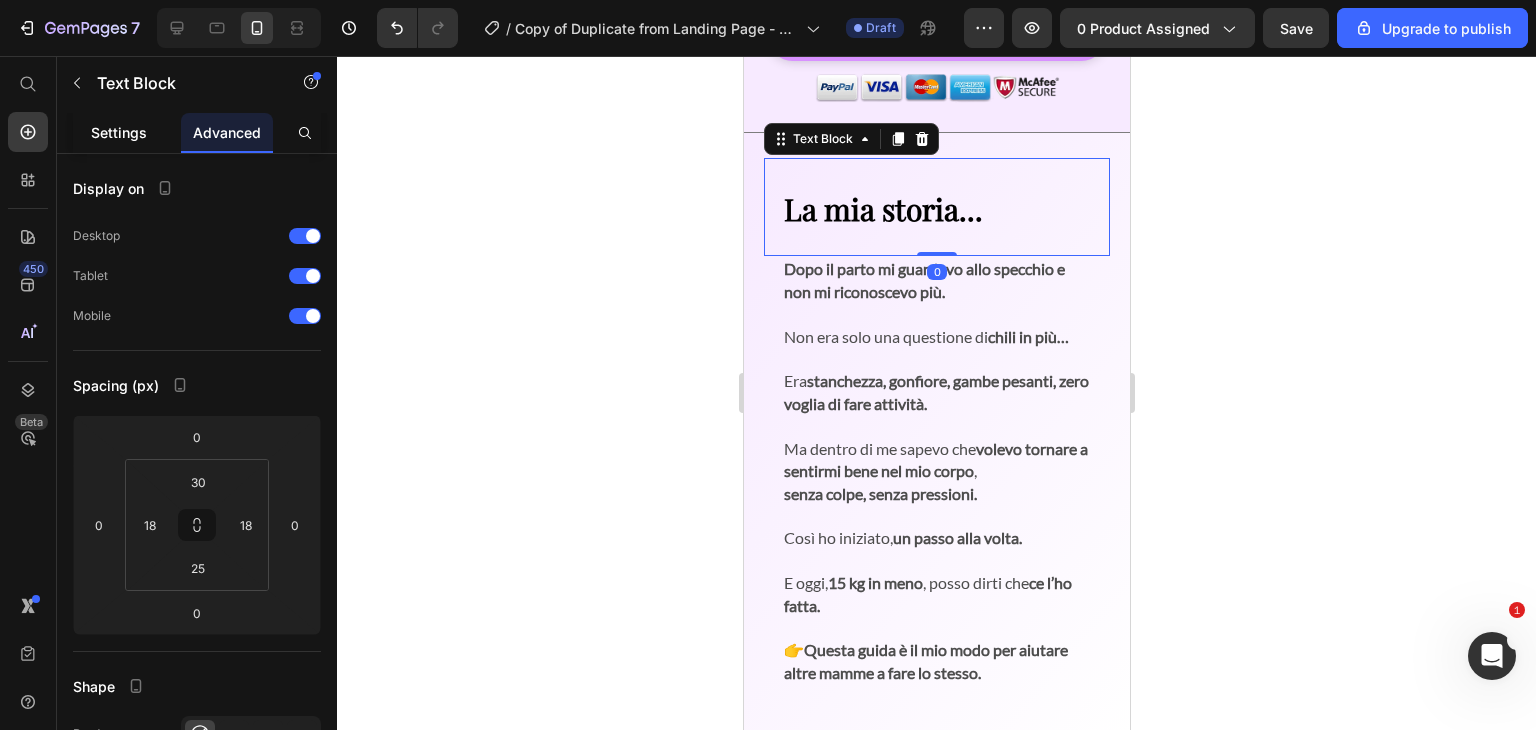click on "Settings" at bounding box center [119, 132] 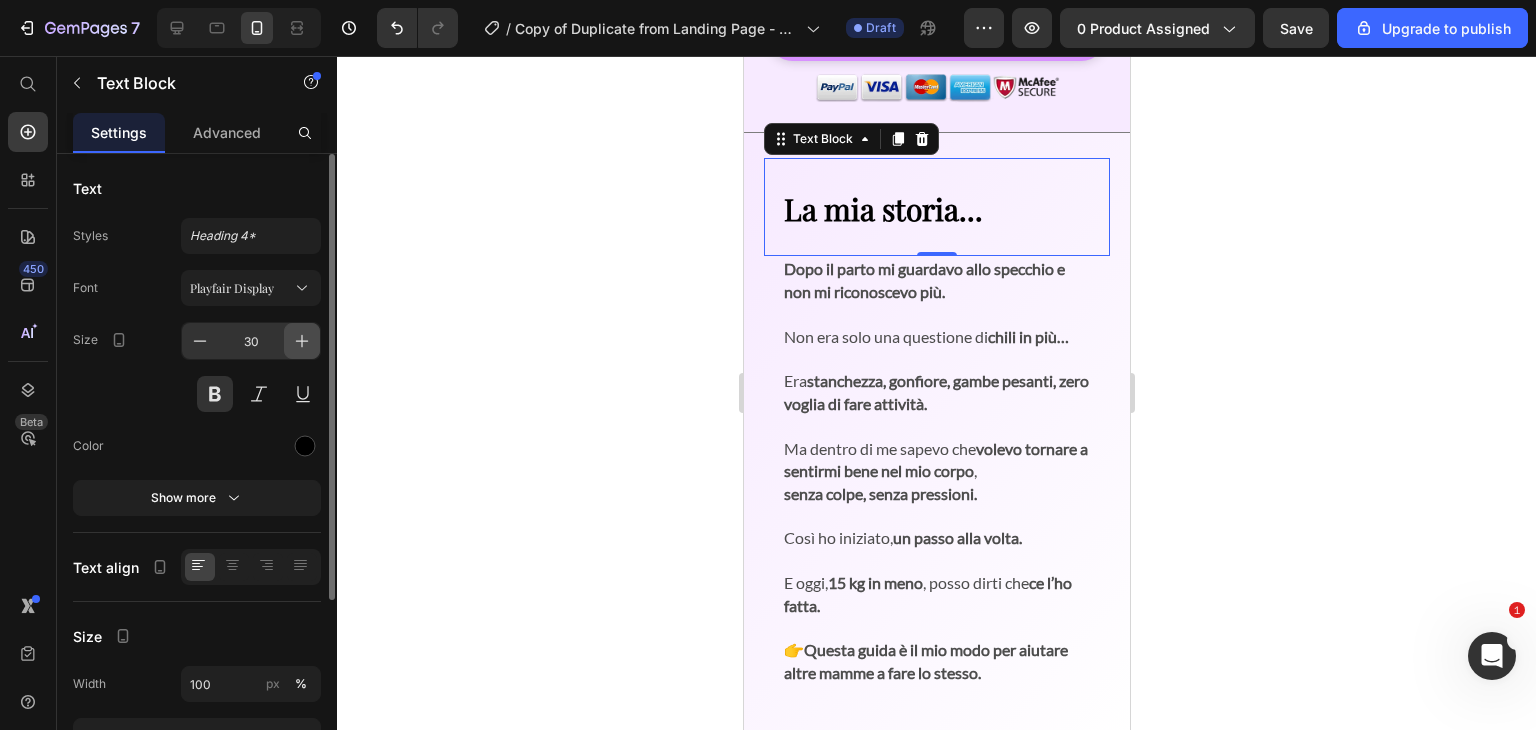 click 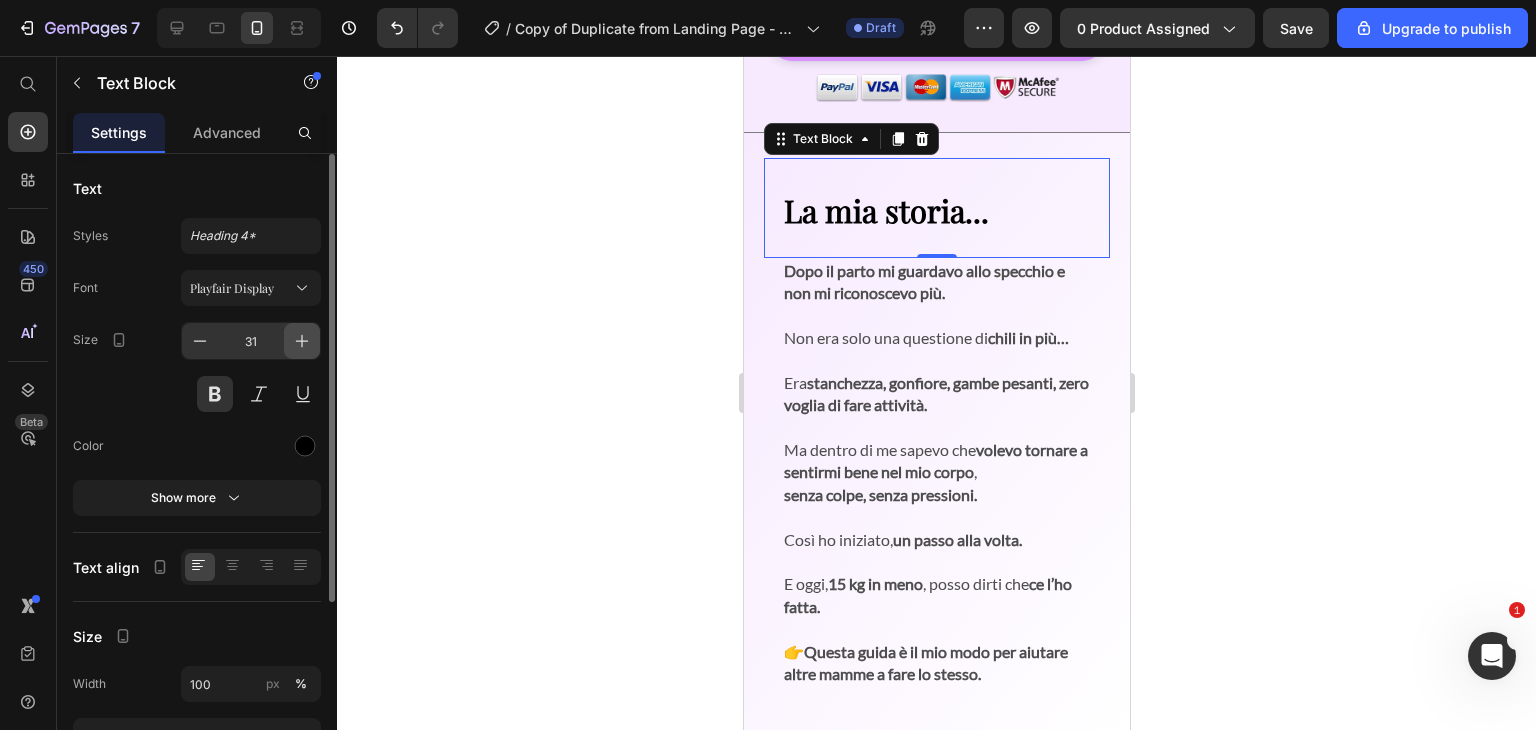 click 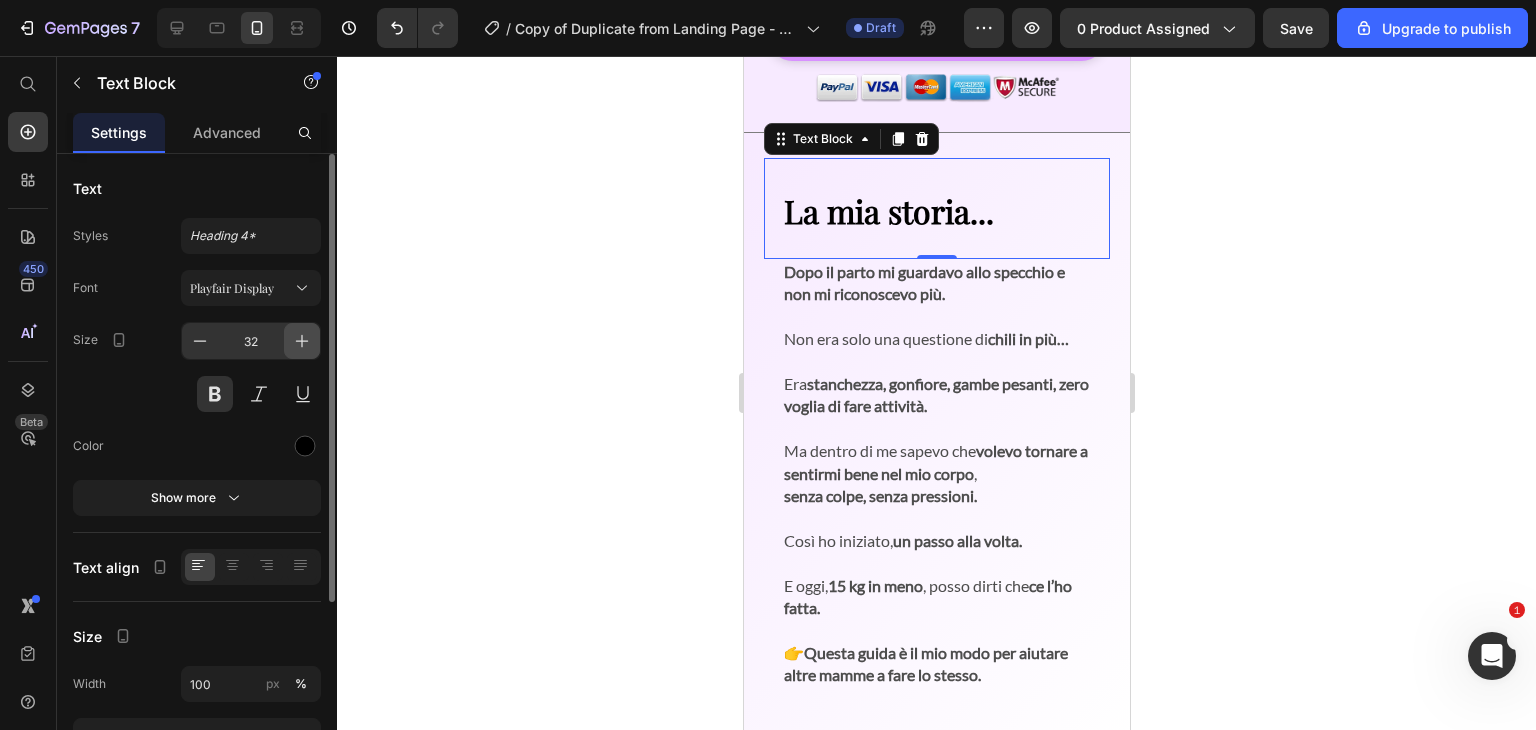 click 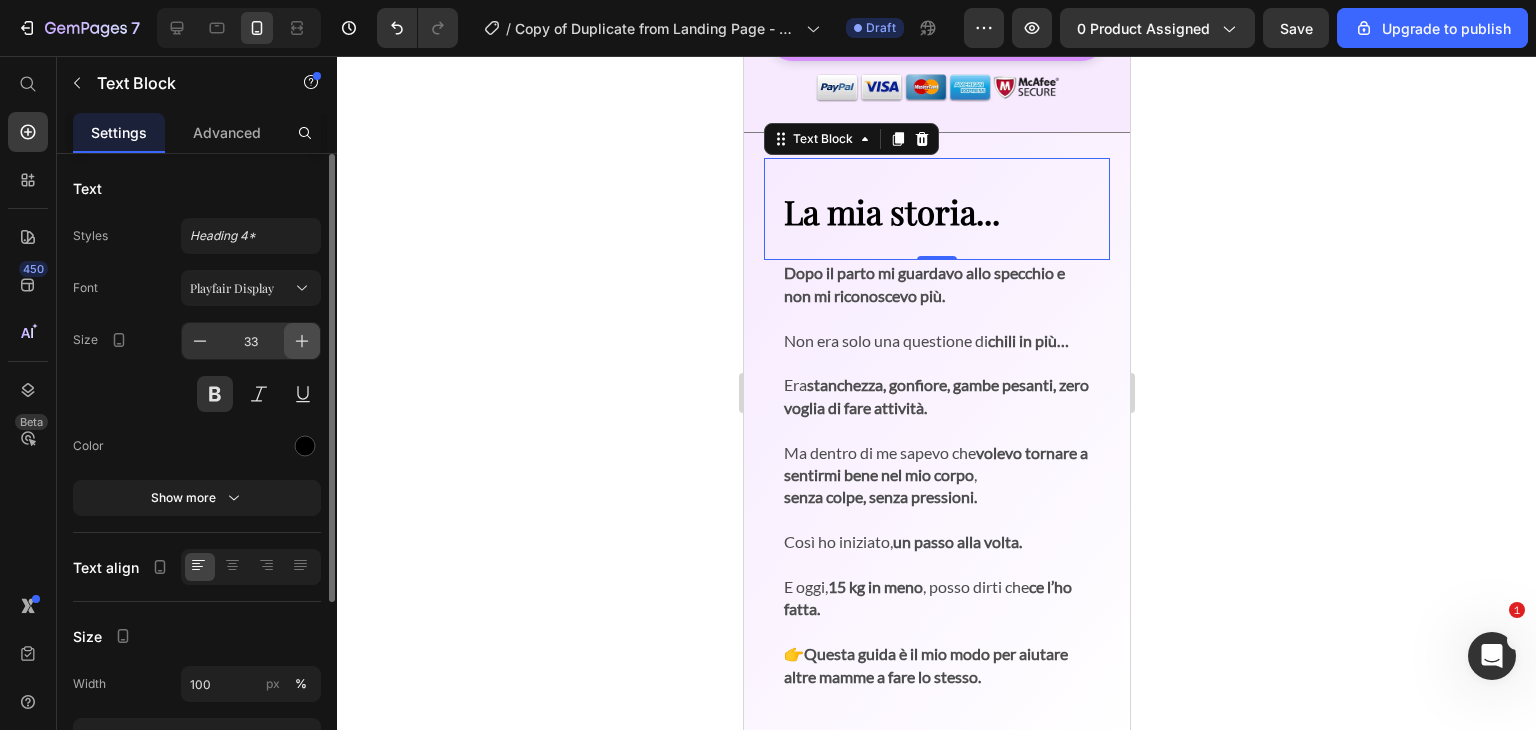 click 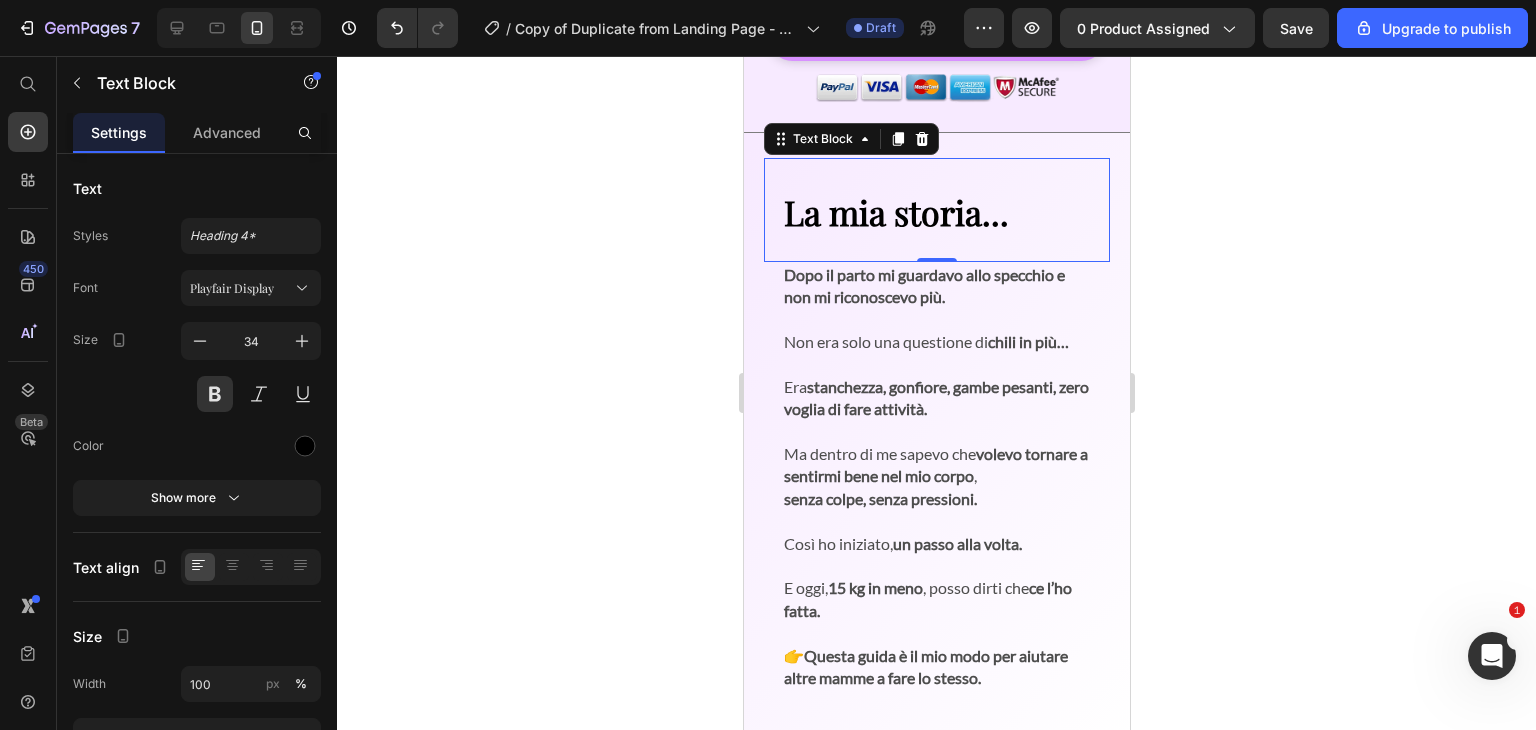 click 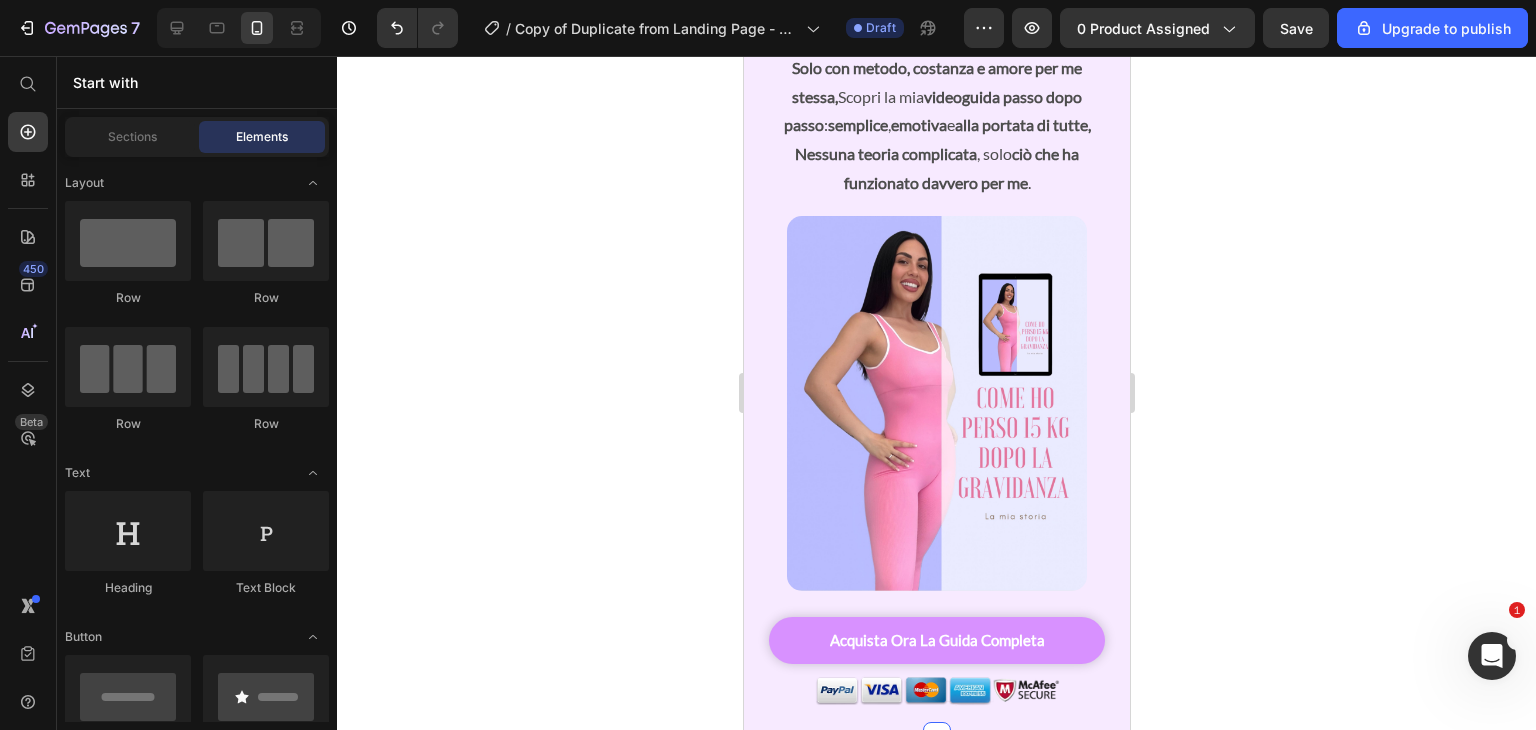 scroll, scrollTop: 345, scrollLeft: 0, axis: vertical 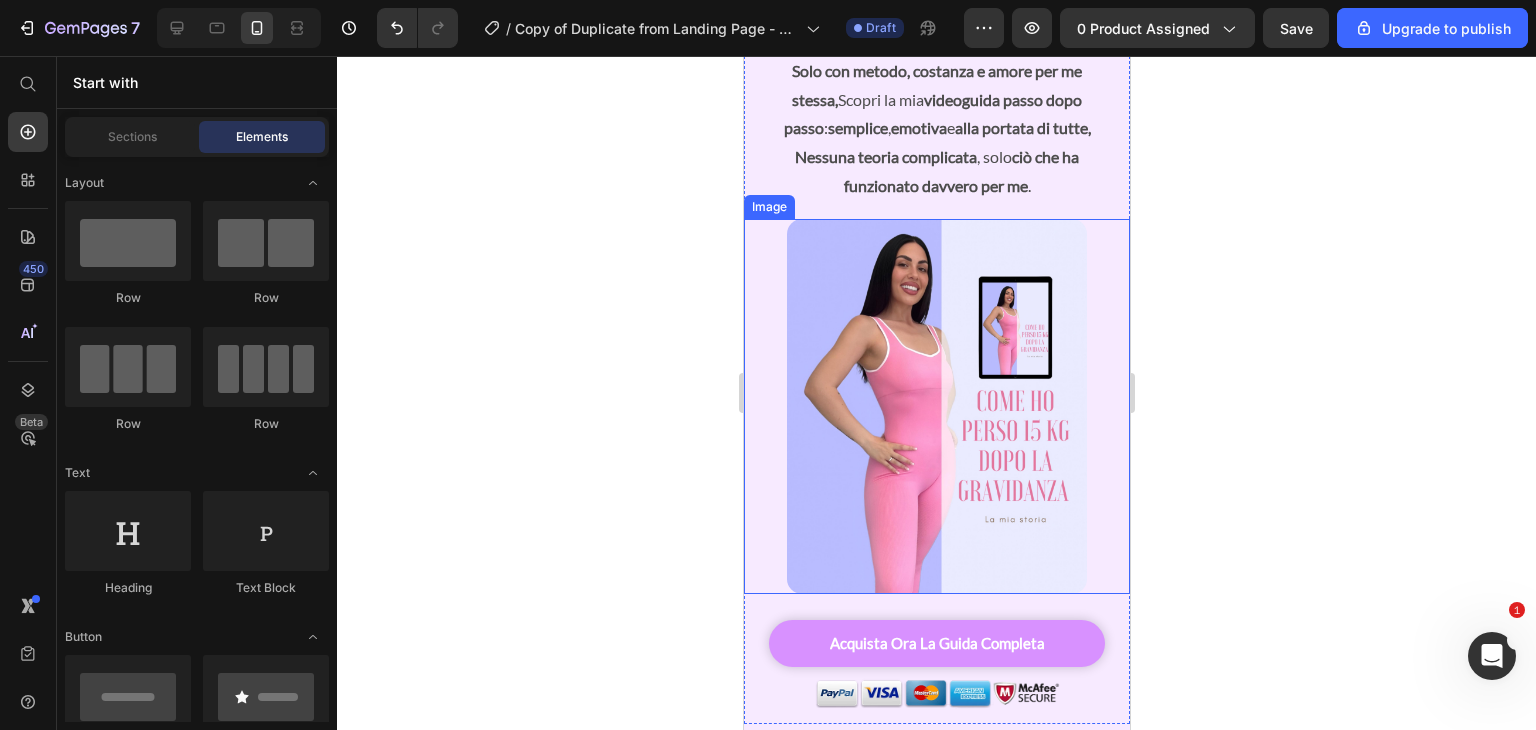 click at bounding box center (936, 406) 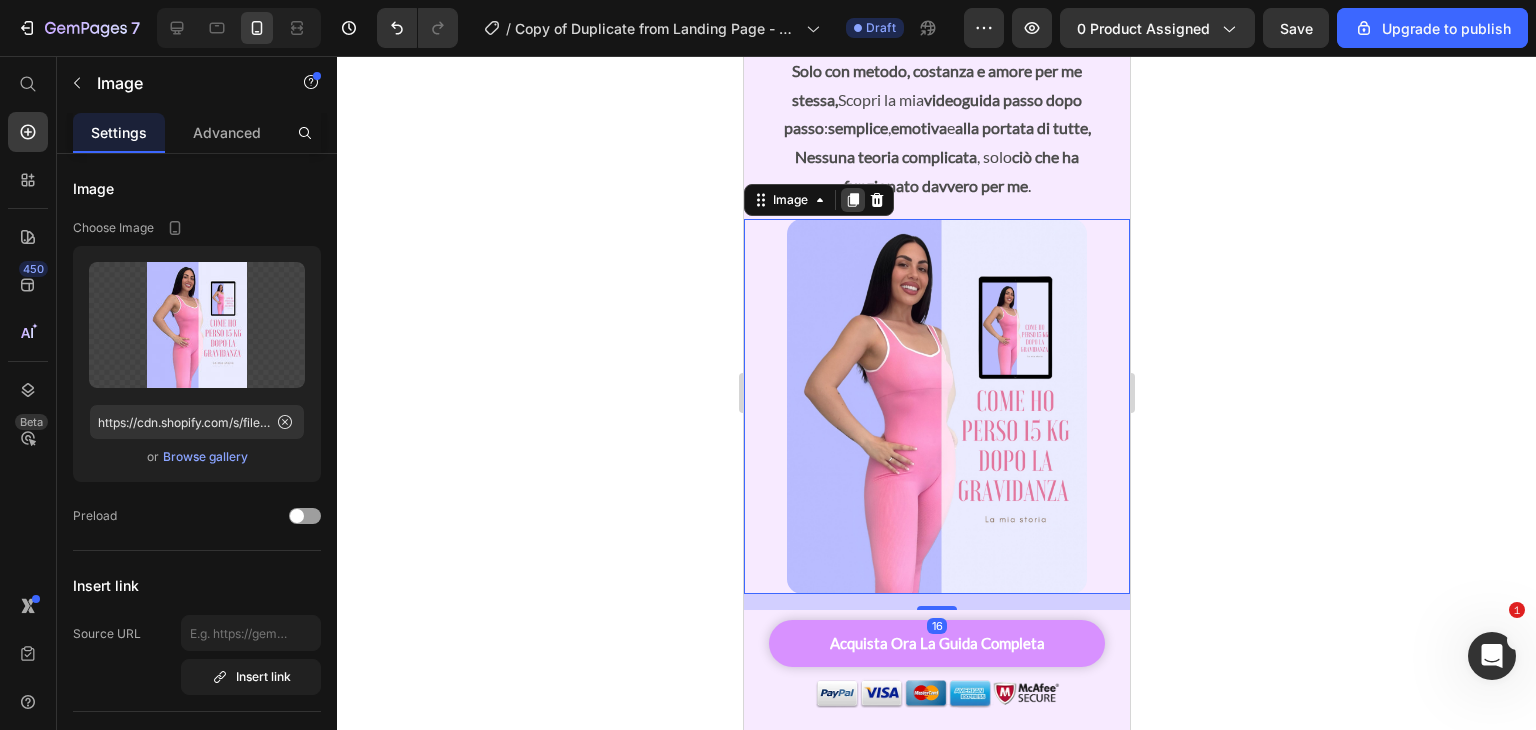 click 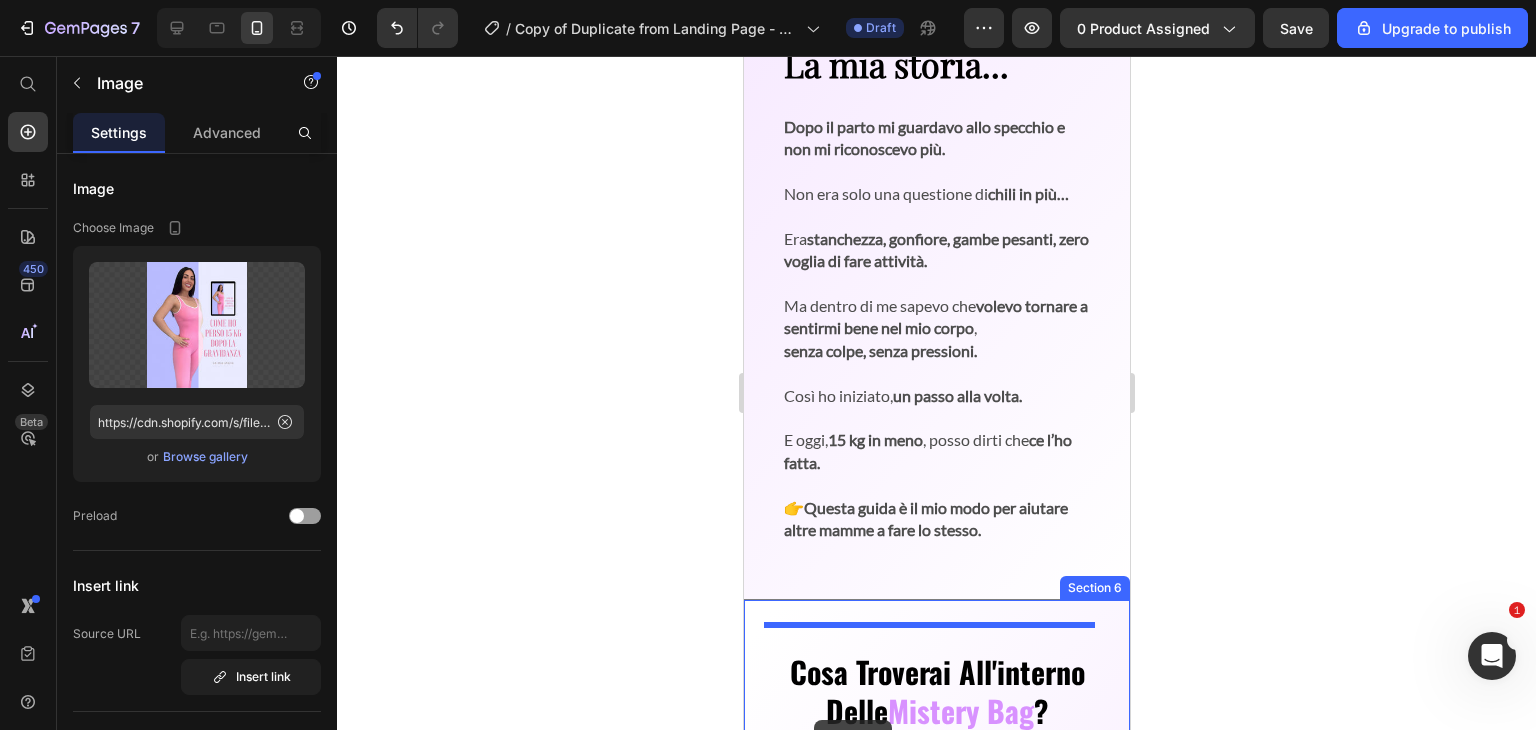 scroll, scrollTop: 1534, scrollLeft: 0, axis: vertical 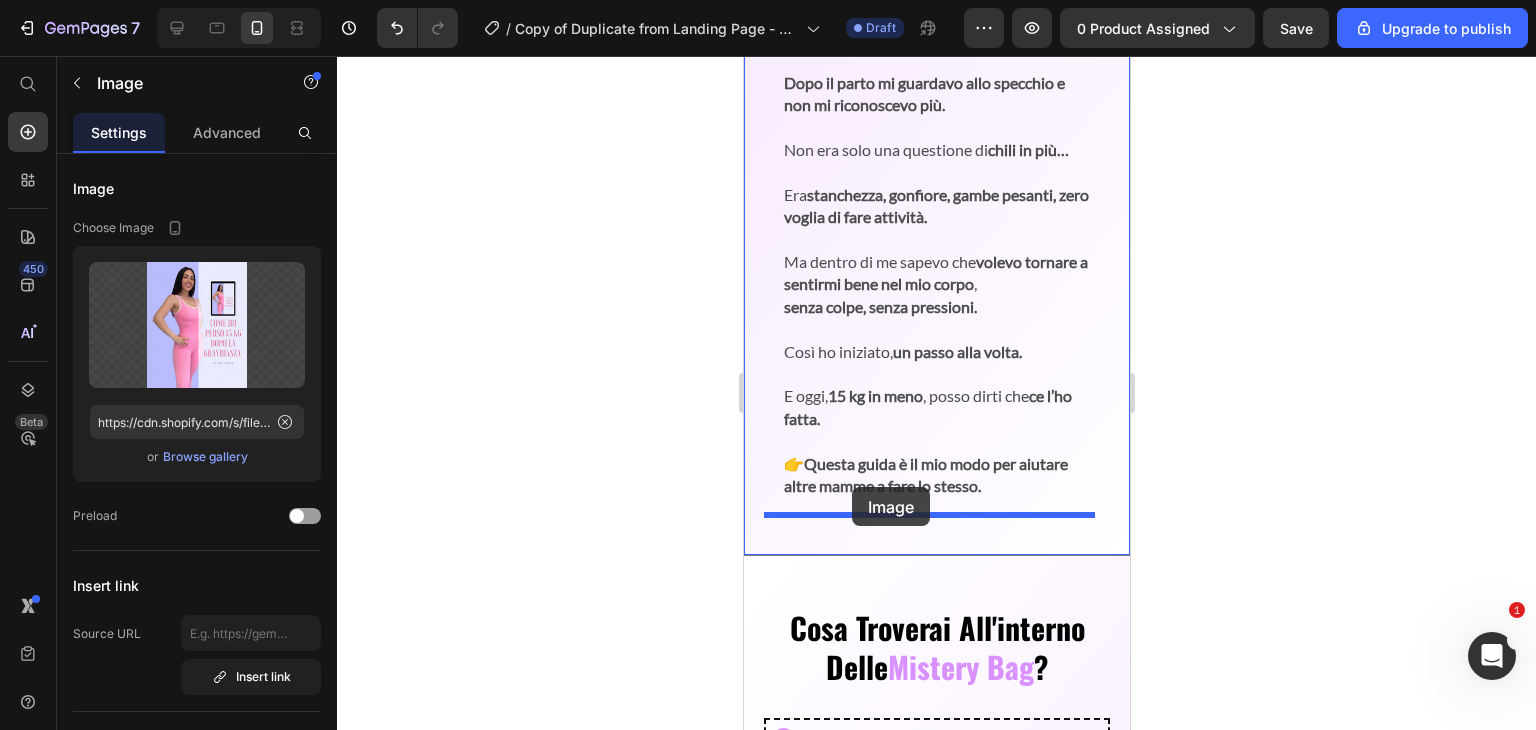 drag, startPoint x: 809, startPoint y: 97, endPoint x: 851, endPoint y: 487, distance: 392.255 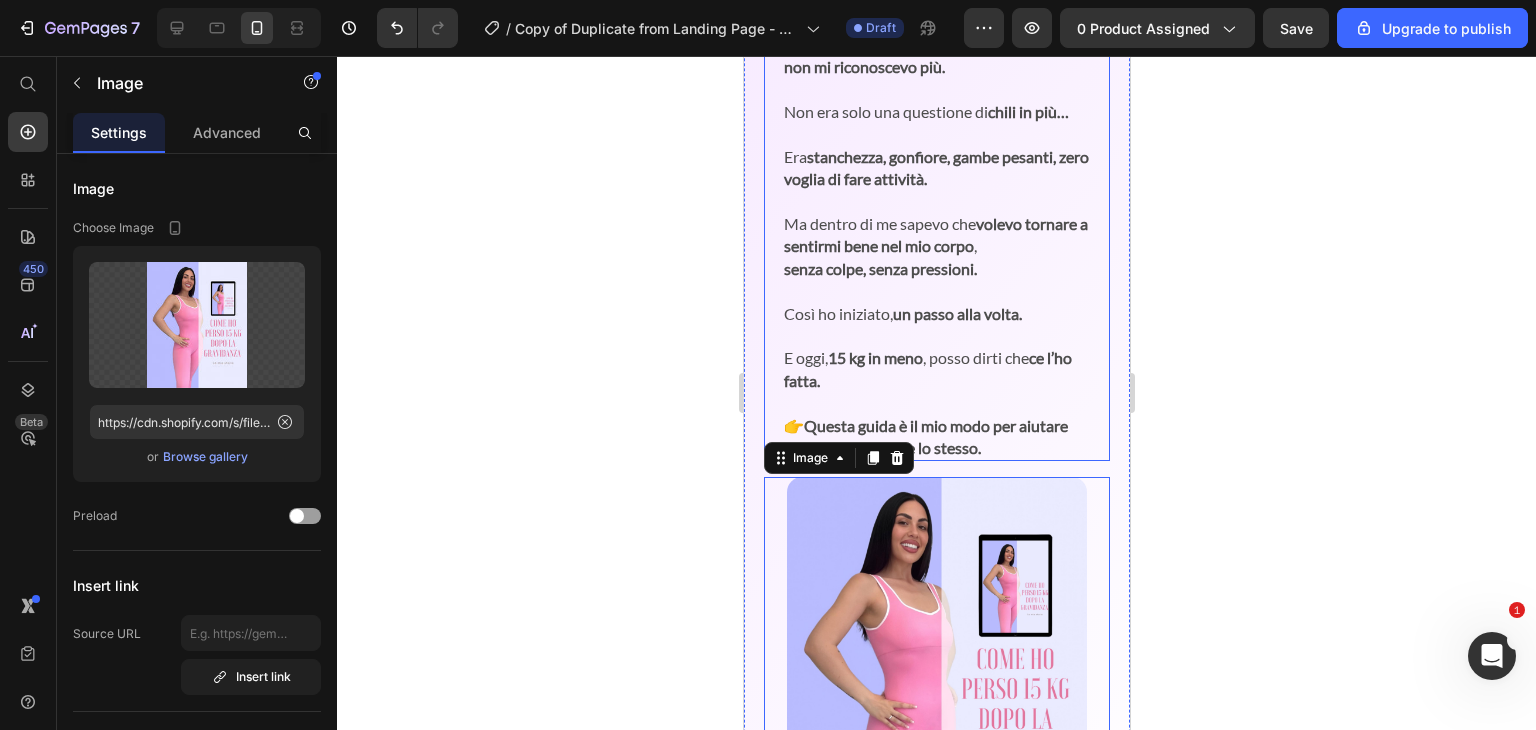 scroll, scrollTop: 919, scrollLeft: 0, axis: vertical 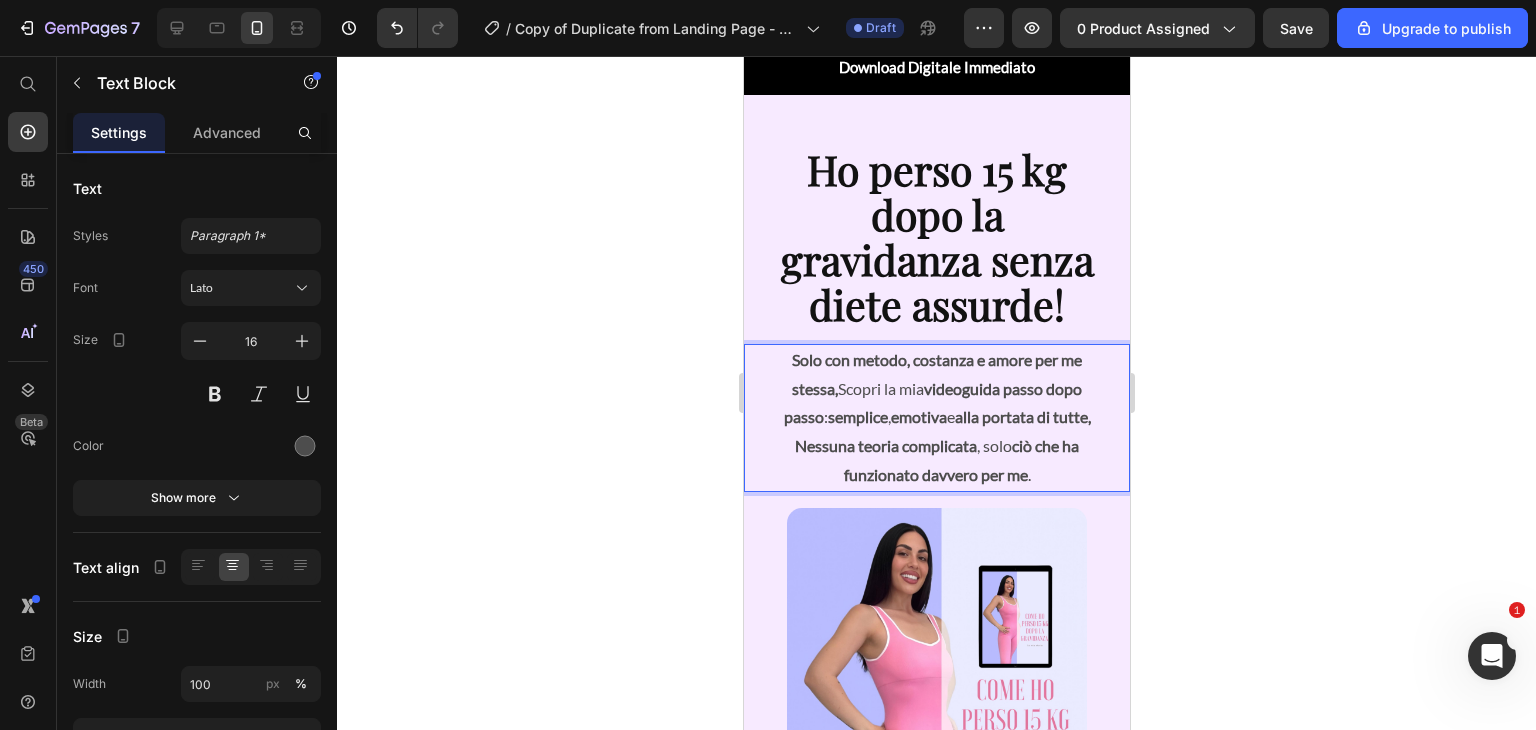 click on "Solo con metodo, costanza e amore per me stessa," at bounding box center (936, 374) 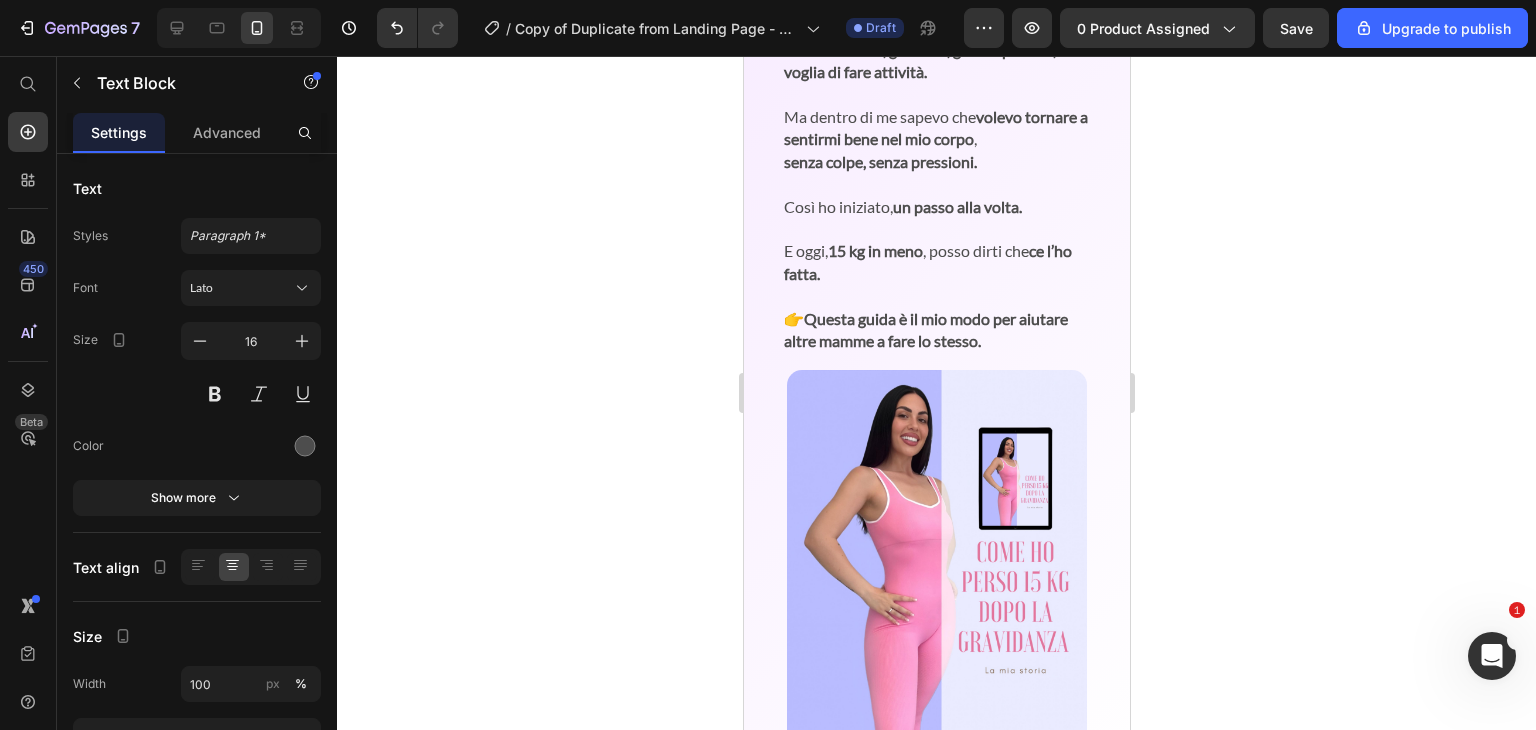 scroll, scrollTop: 1288, scrollLeft: 0, axis: vertical 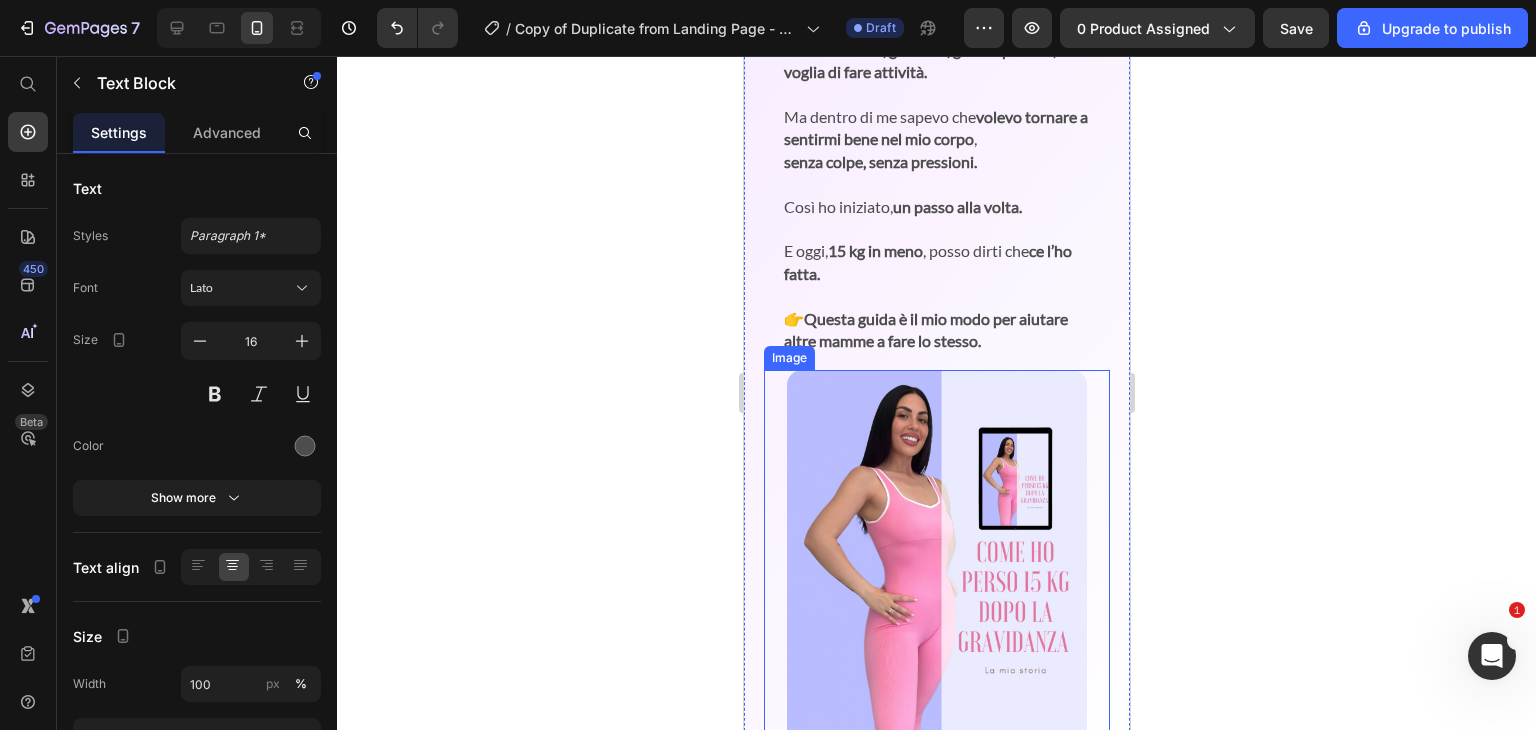 click at bounding box center [936, 557] 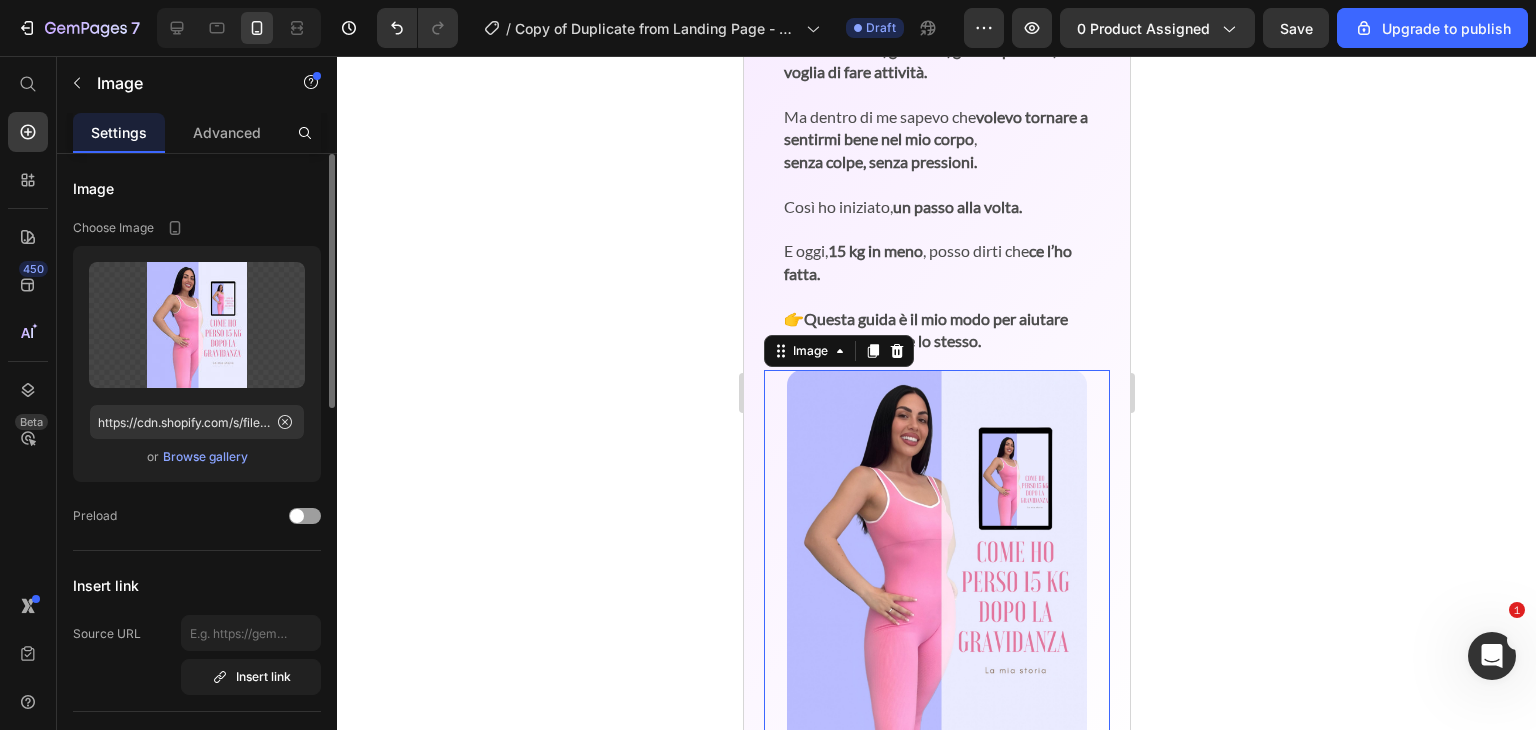 click on "Browse gallery" at bounding box center [205, 457] 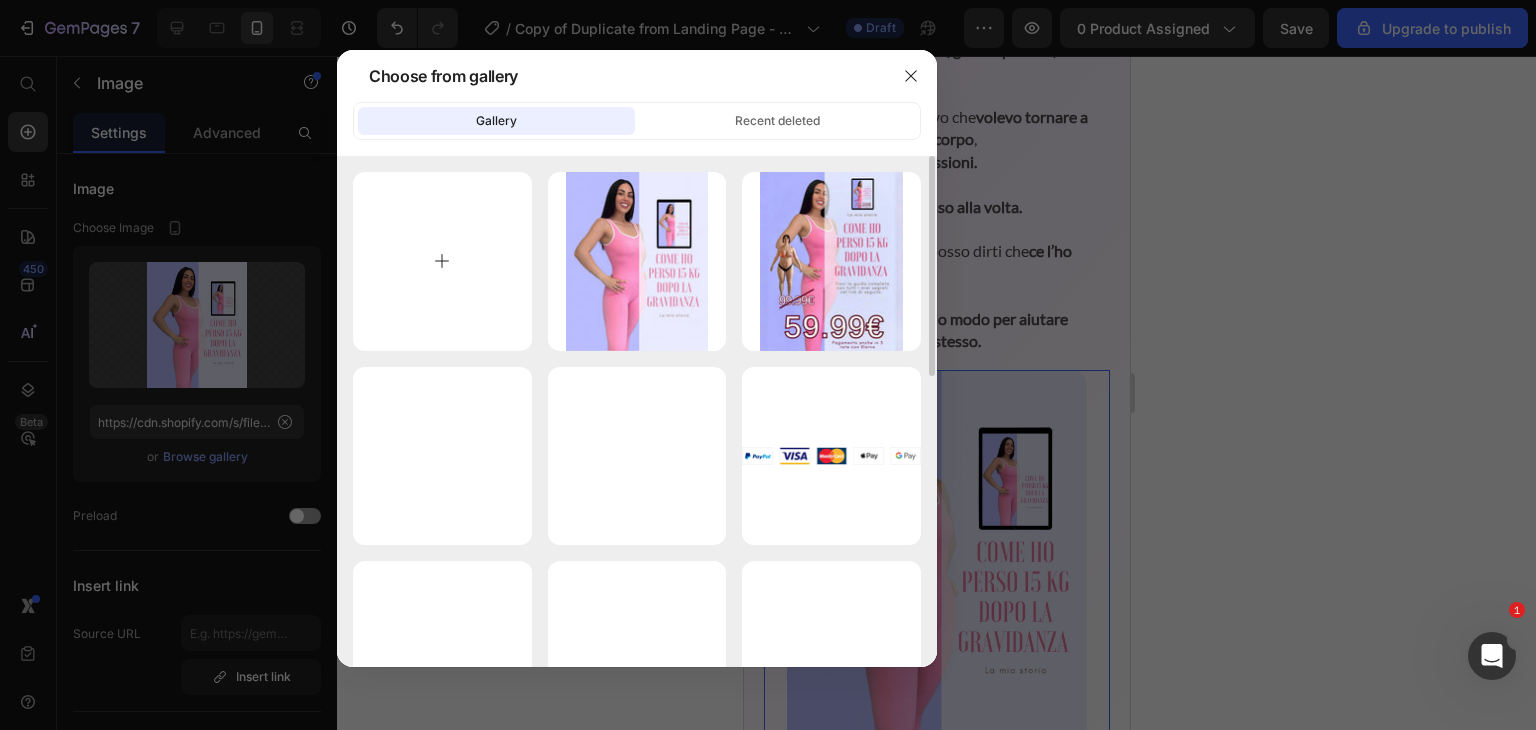 click at bounding box center (442, 261) 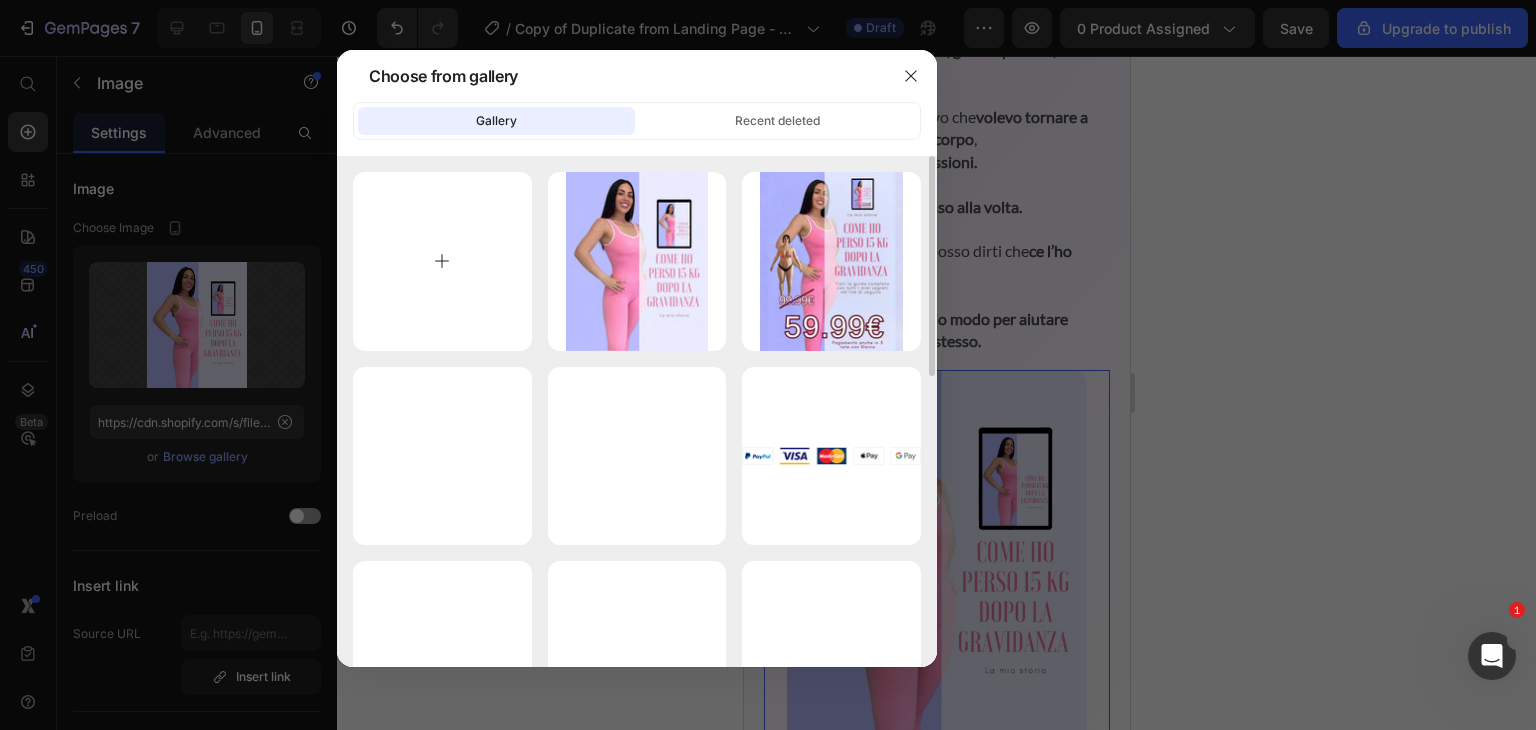 click at bounding box center [442, 261] 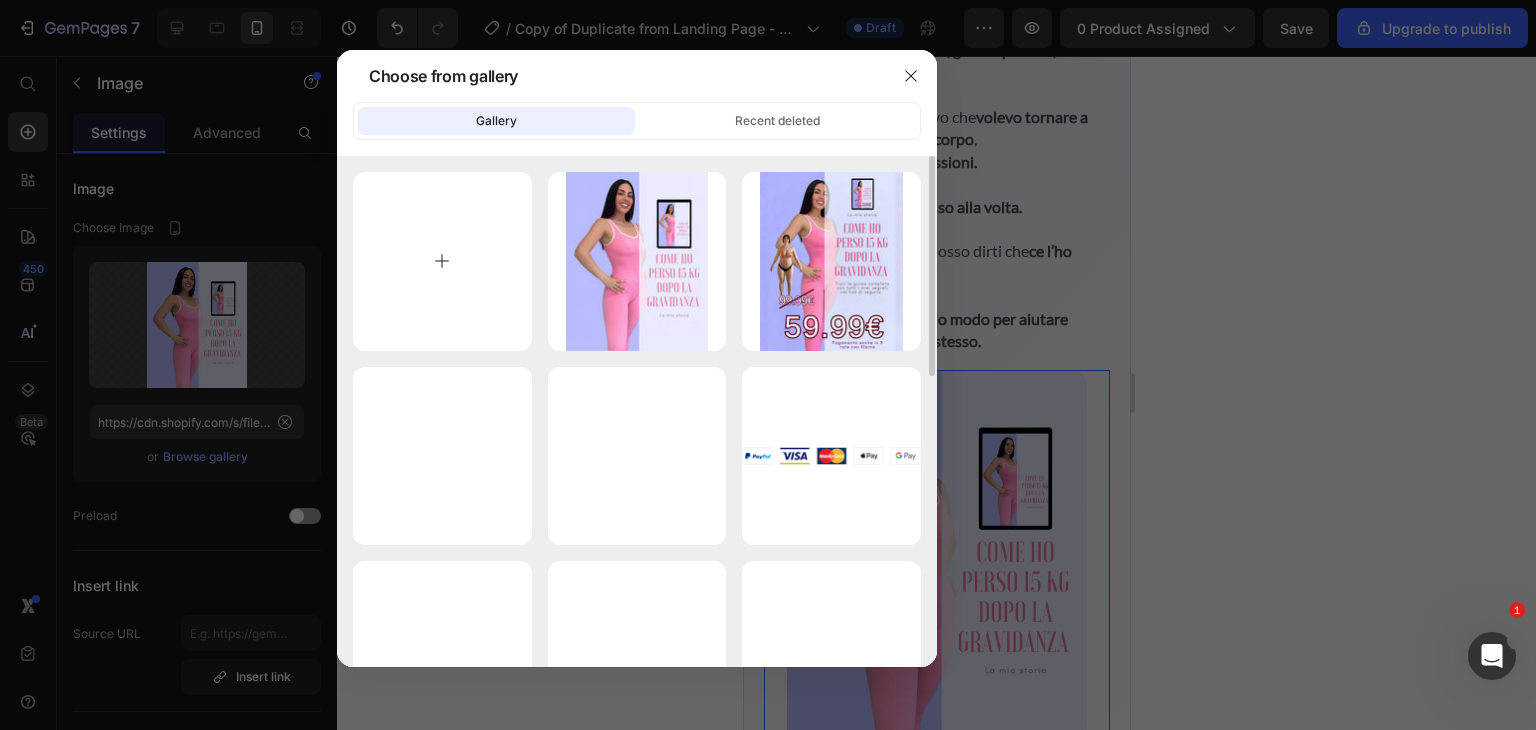 type on "C:\fakepath\Prima Dopo.png" 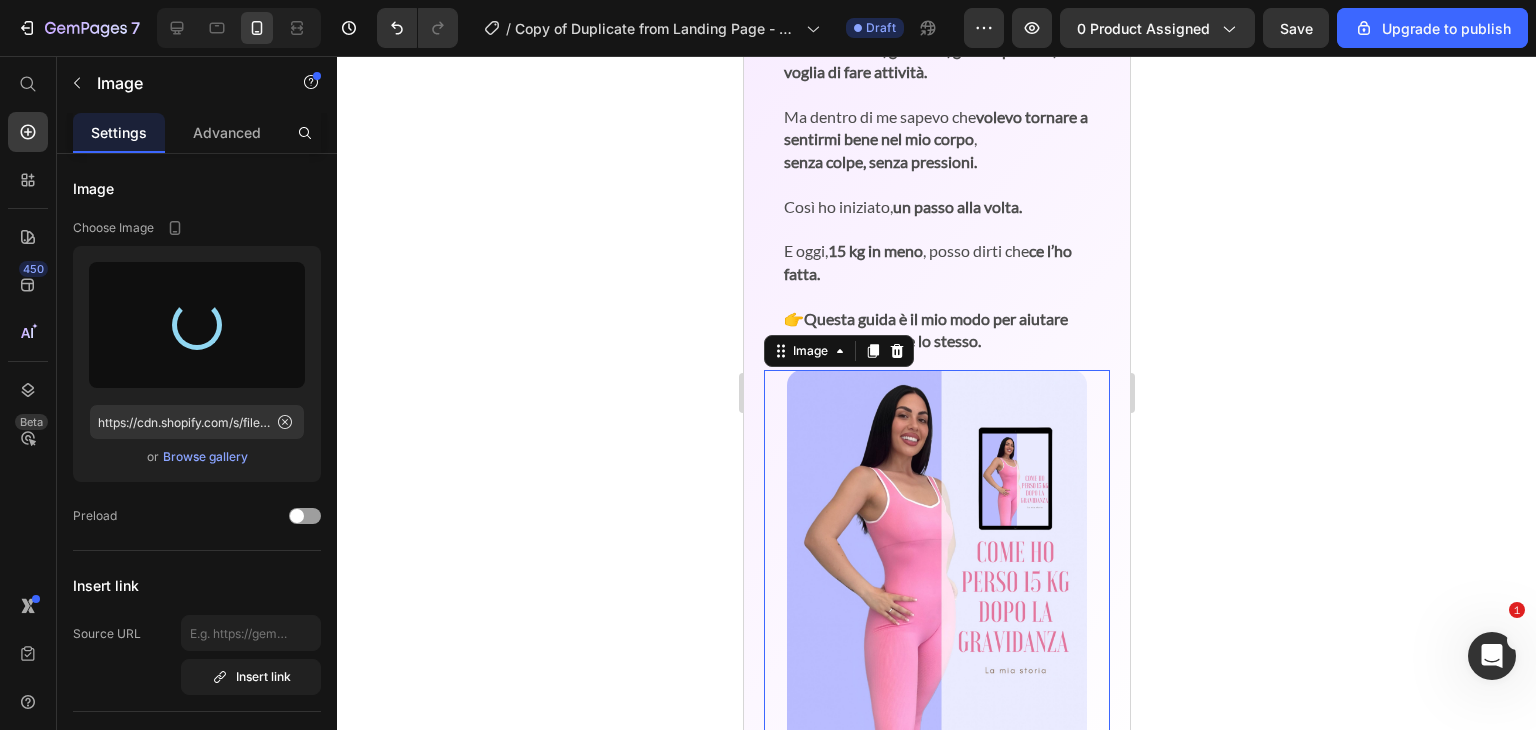 type on "https://cdn.shopify.com/s/files/1/0937/0347/1439/files/gempages_565292313929057042-8786b604-90ec-4471-bf06-7f60942aa739.png" 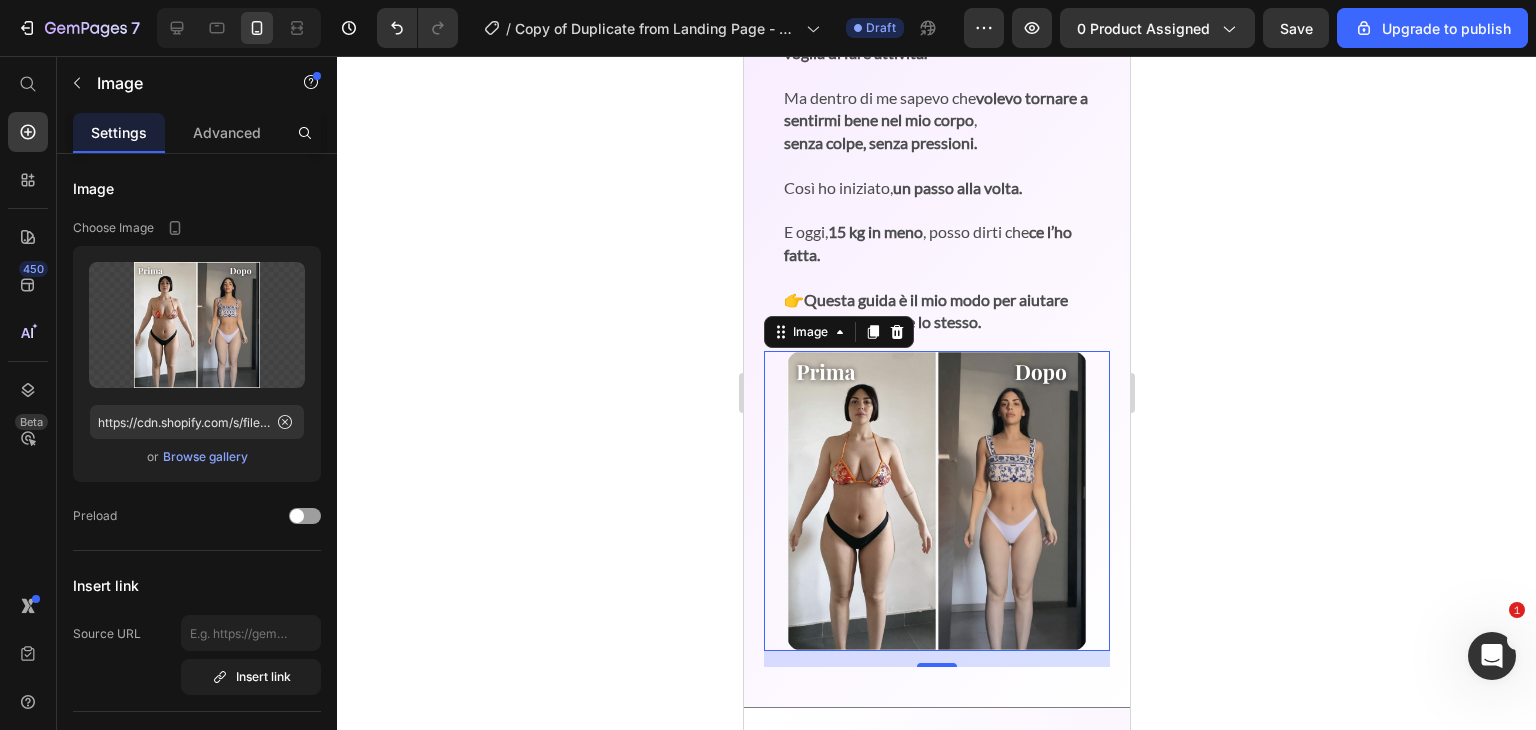 scroll, scrollTop: 1310, scrollLeft: 0, axis: vertical 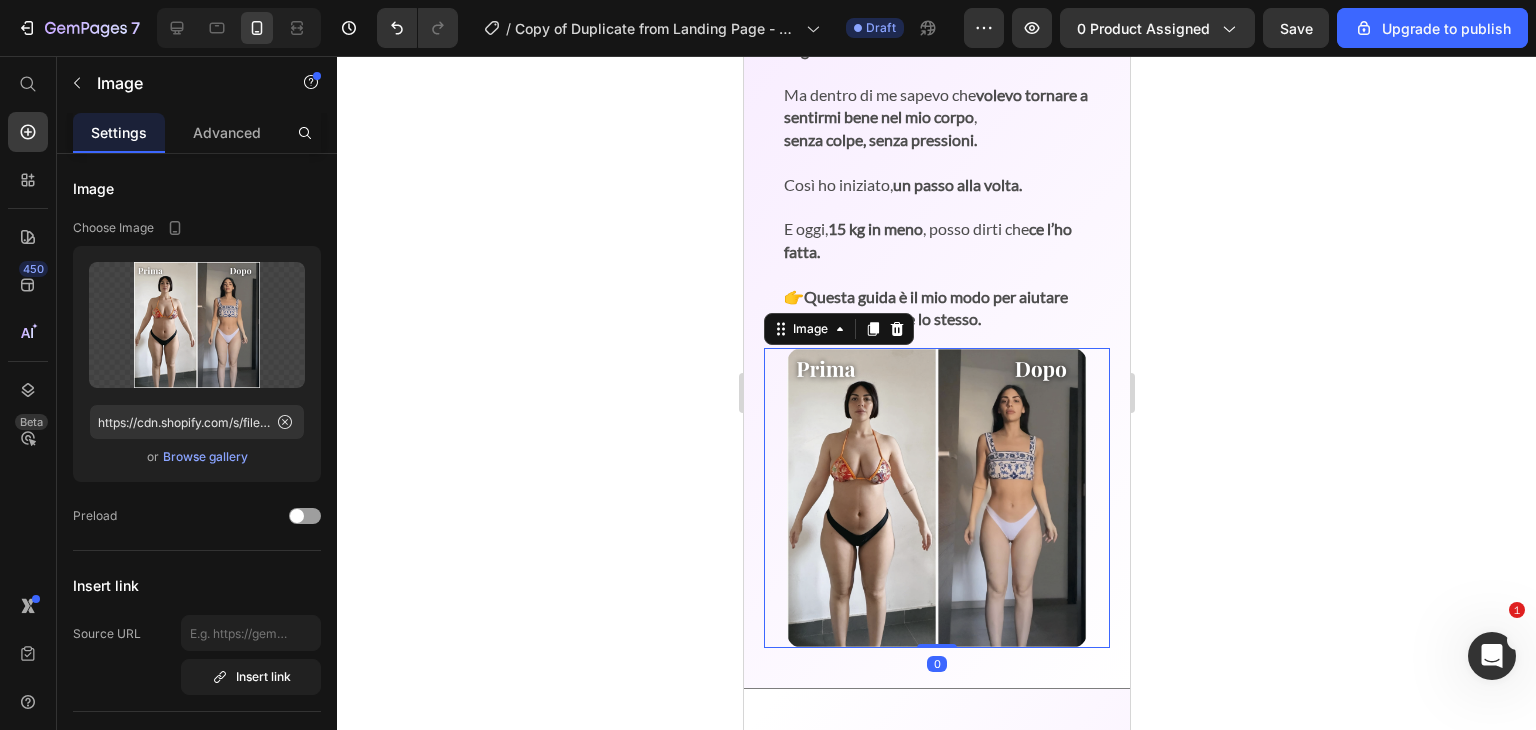 drag, startPoint x: 928, startPoint y: 650, endPoint x: 932, endPoint y: 607, distance: 43.185646 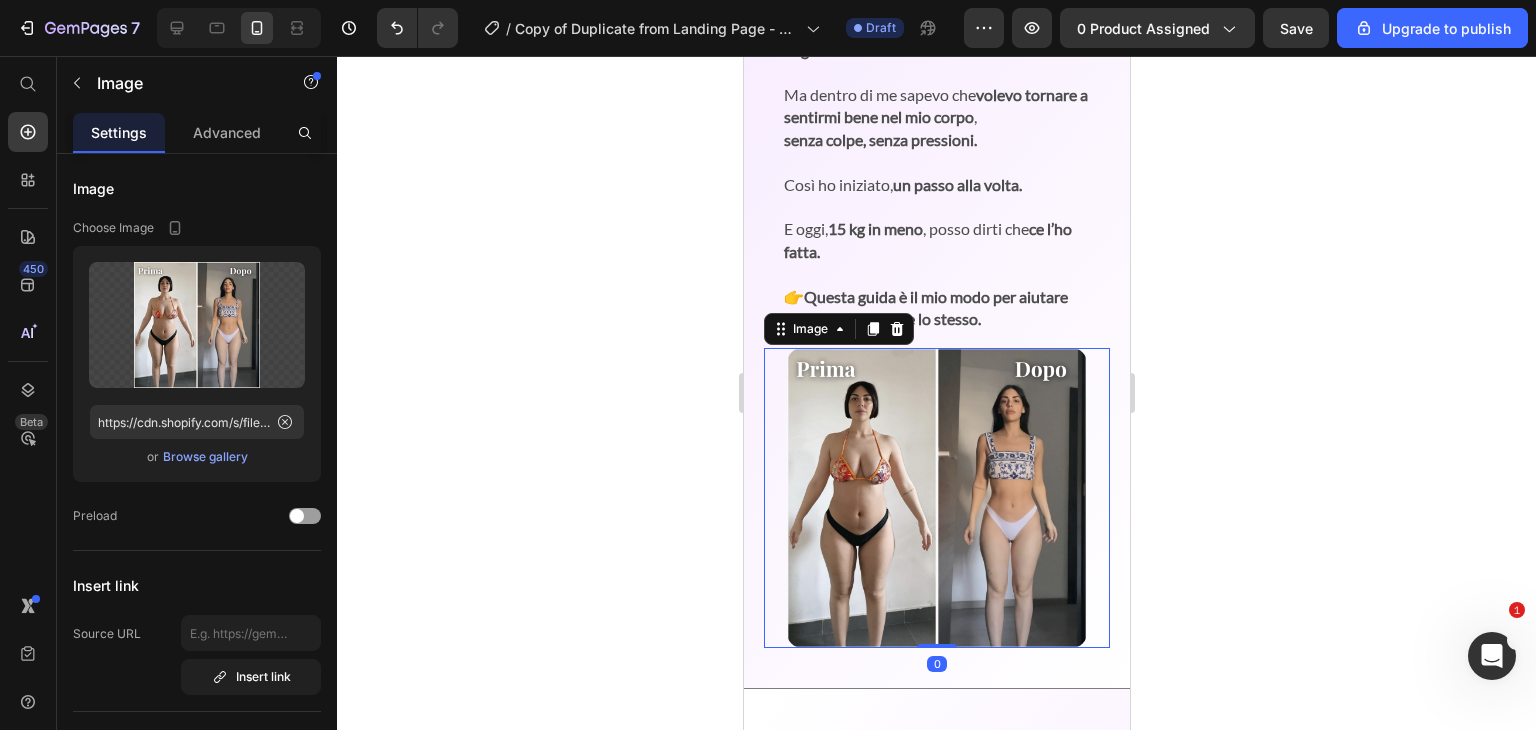 click on "Image   0" at bounding box center [936, 498] 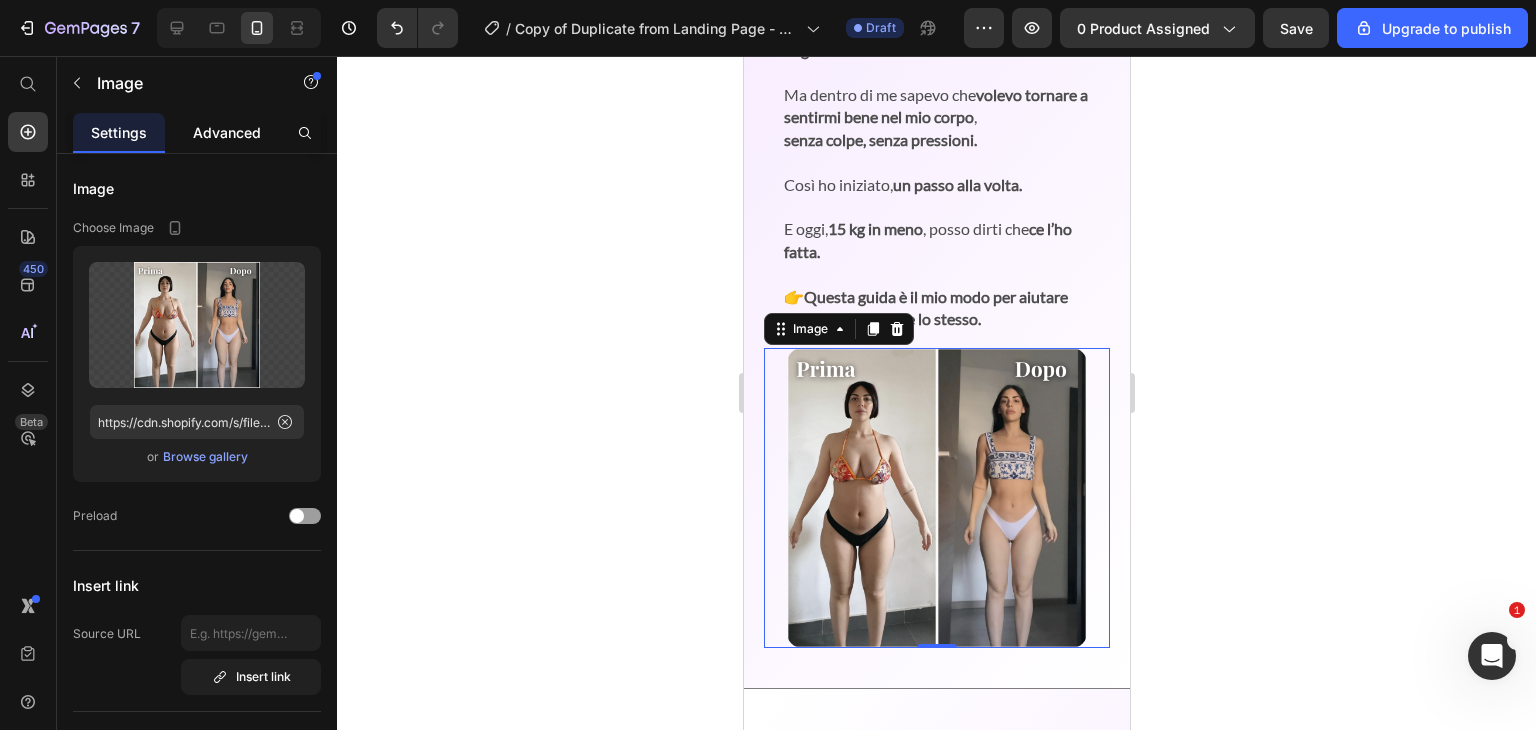 click on "Advanced" at bounding box center (227, 132) 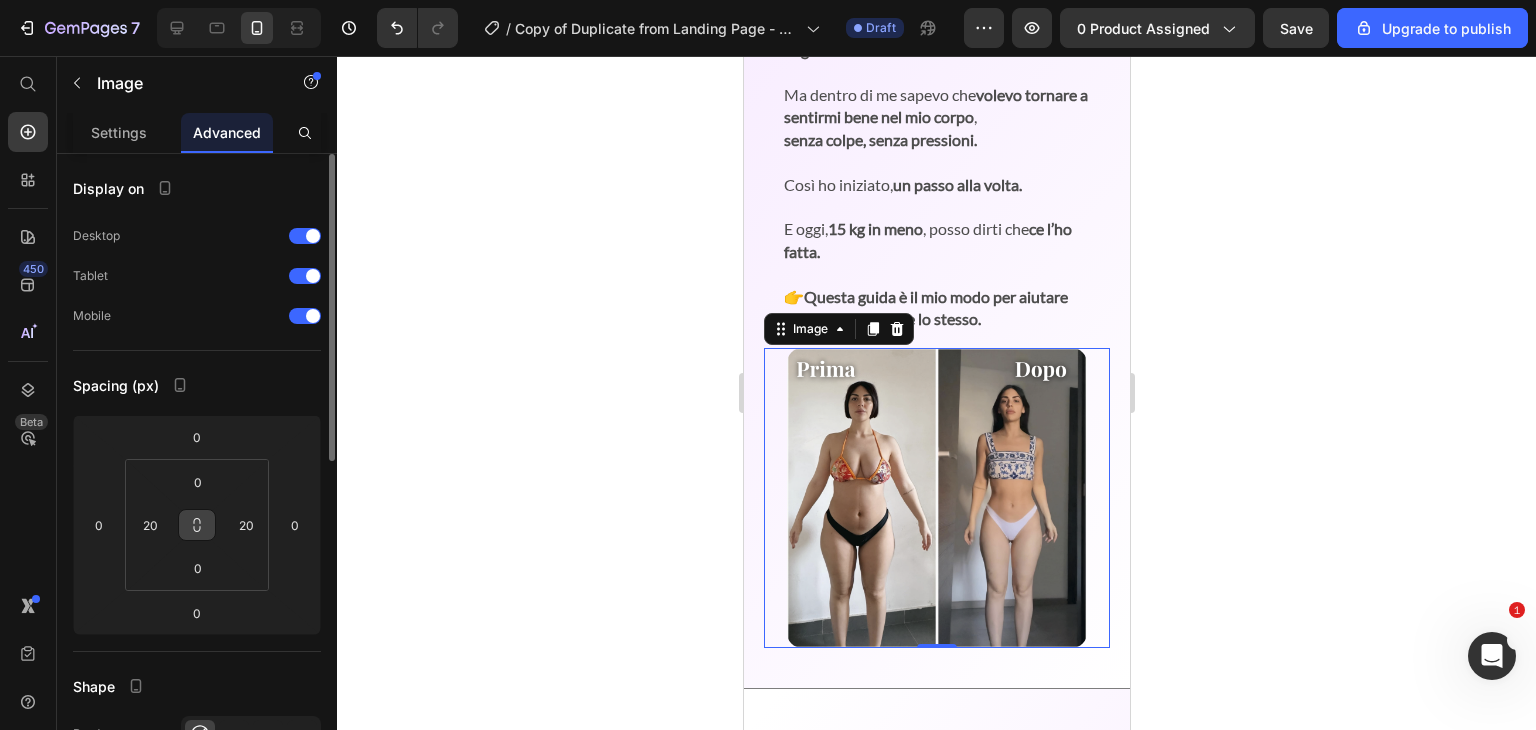 click 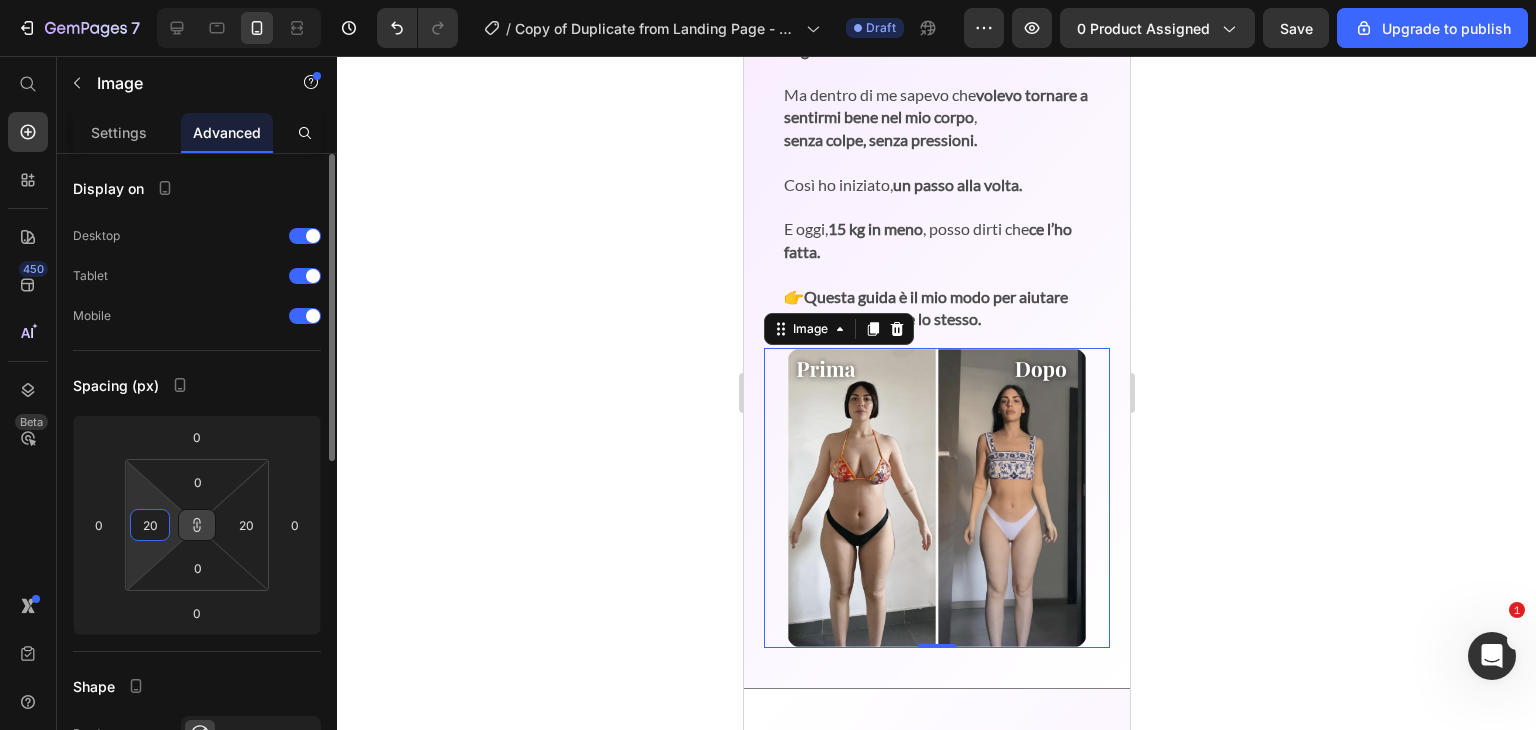 click on "20" at bounding box center (150, 525) 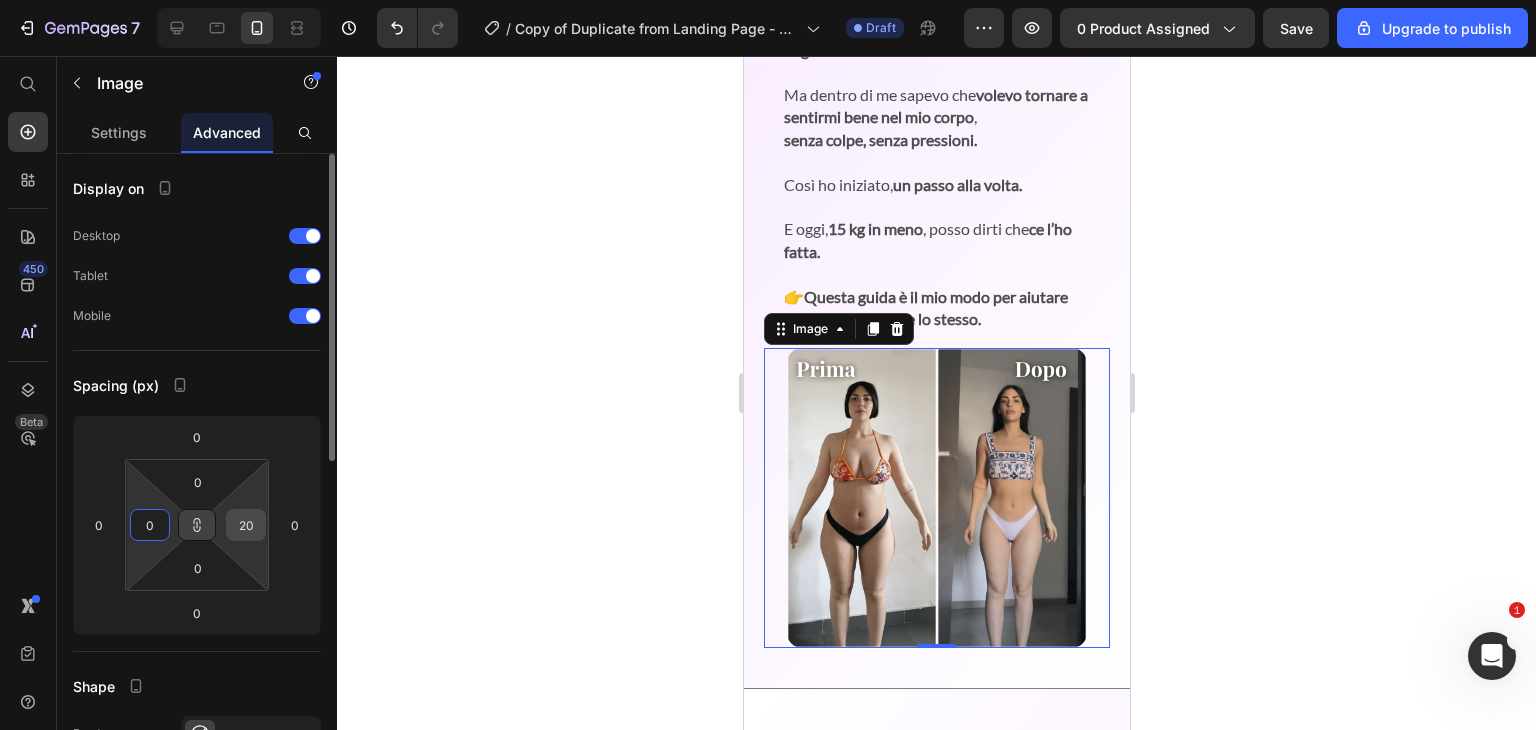 type on "0" 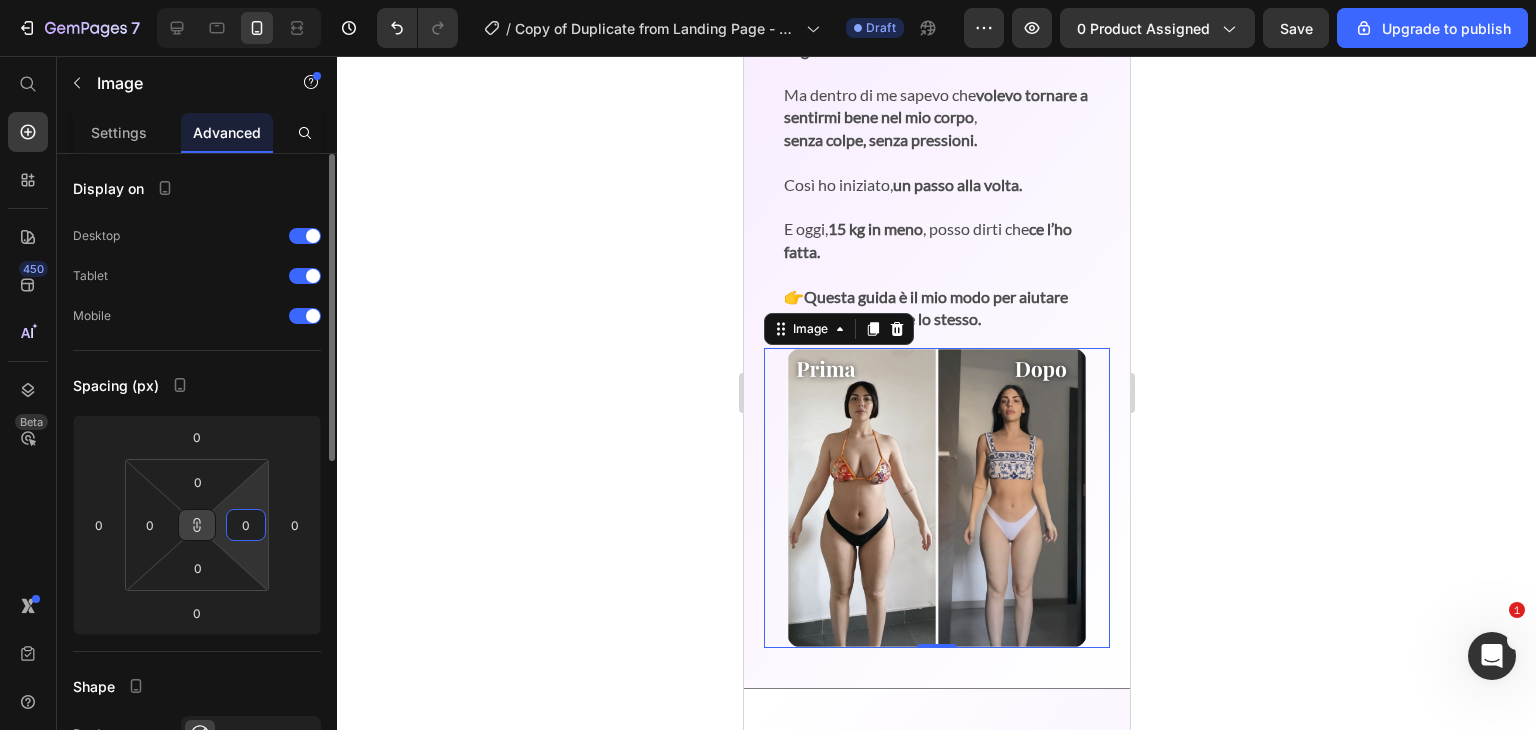 click on "0" at bounding box center [246, 525] 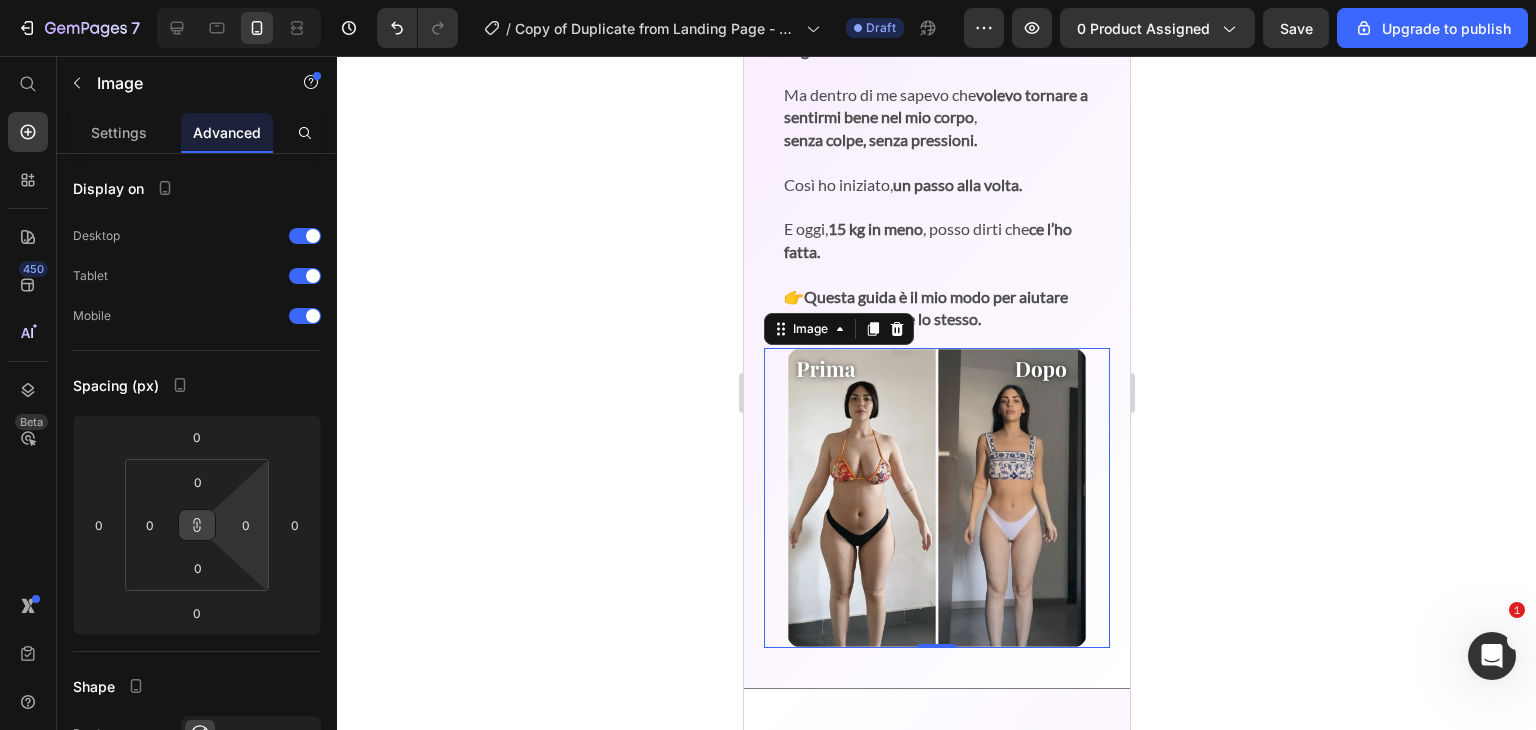 click at bounding box center (936, 498) 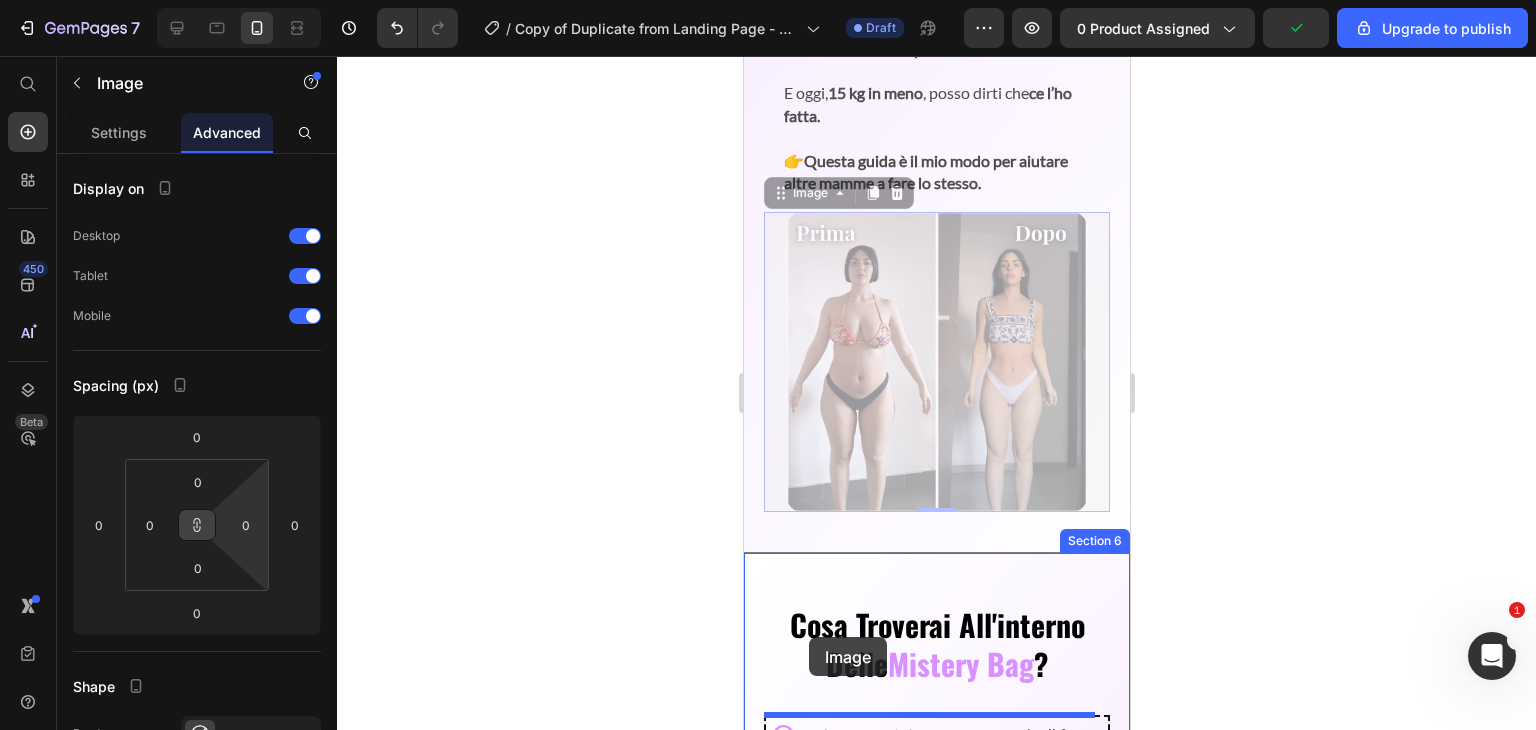 scroll, scrollTop: 1465, scrollLeft: 0, axis: vertical 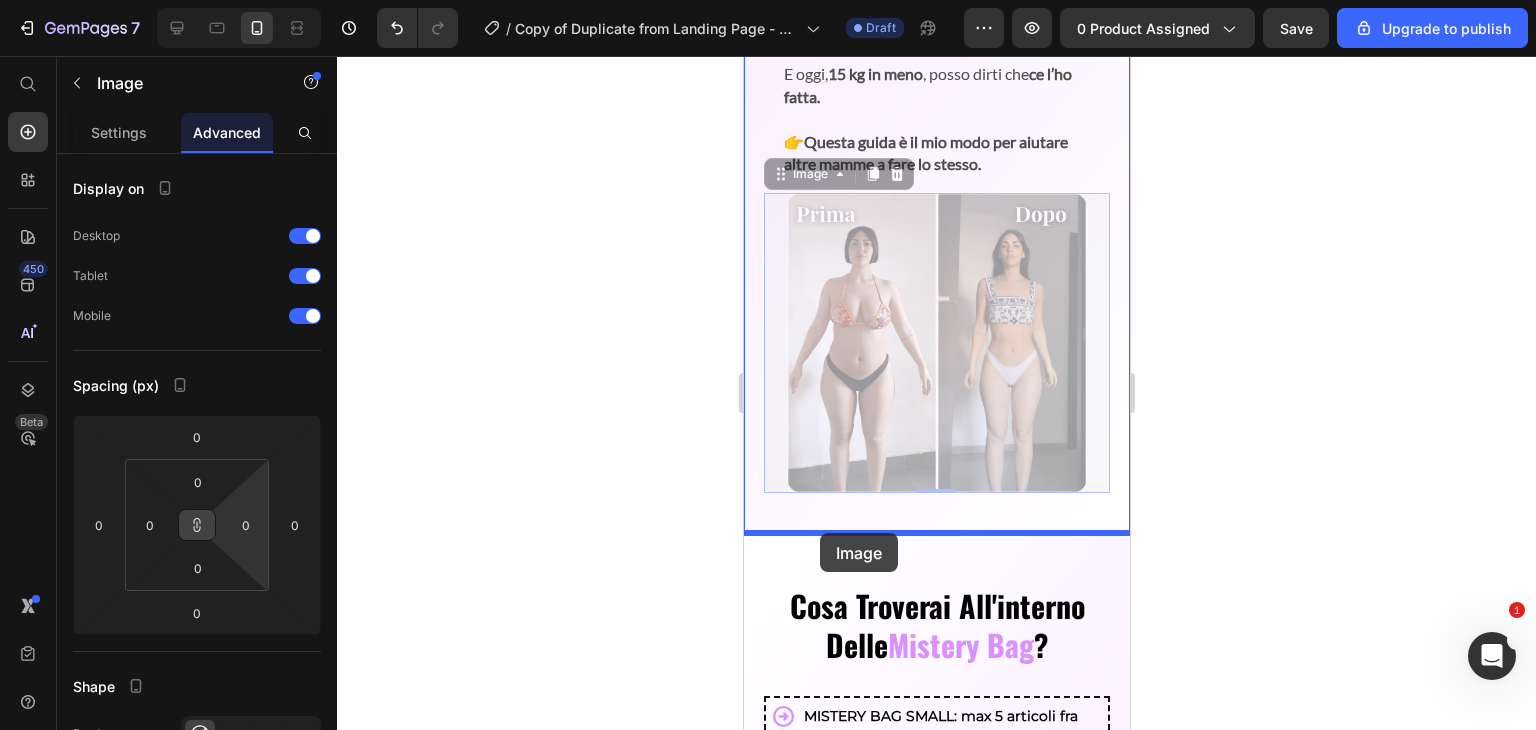 drag, startPoint x: 815, startPoint y: 333, endPoint x: 819, endPoint y: 532, distance: 199.04019 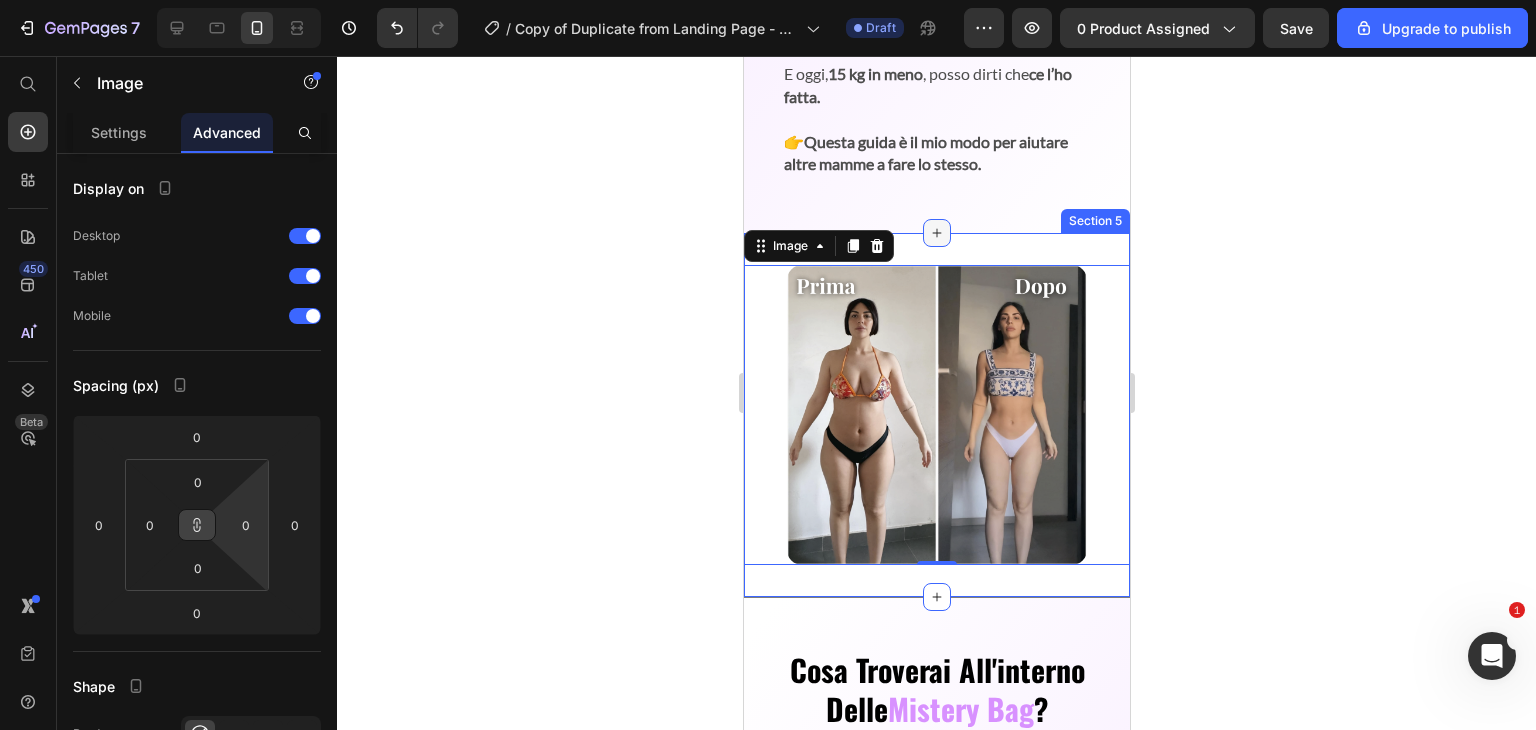 click 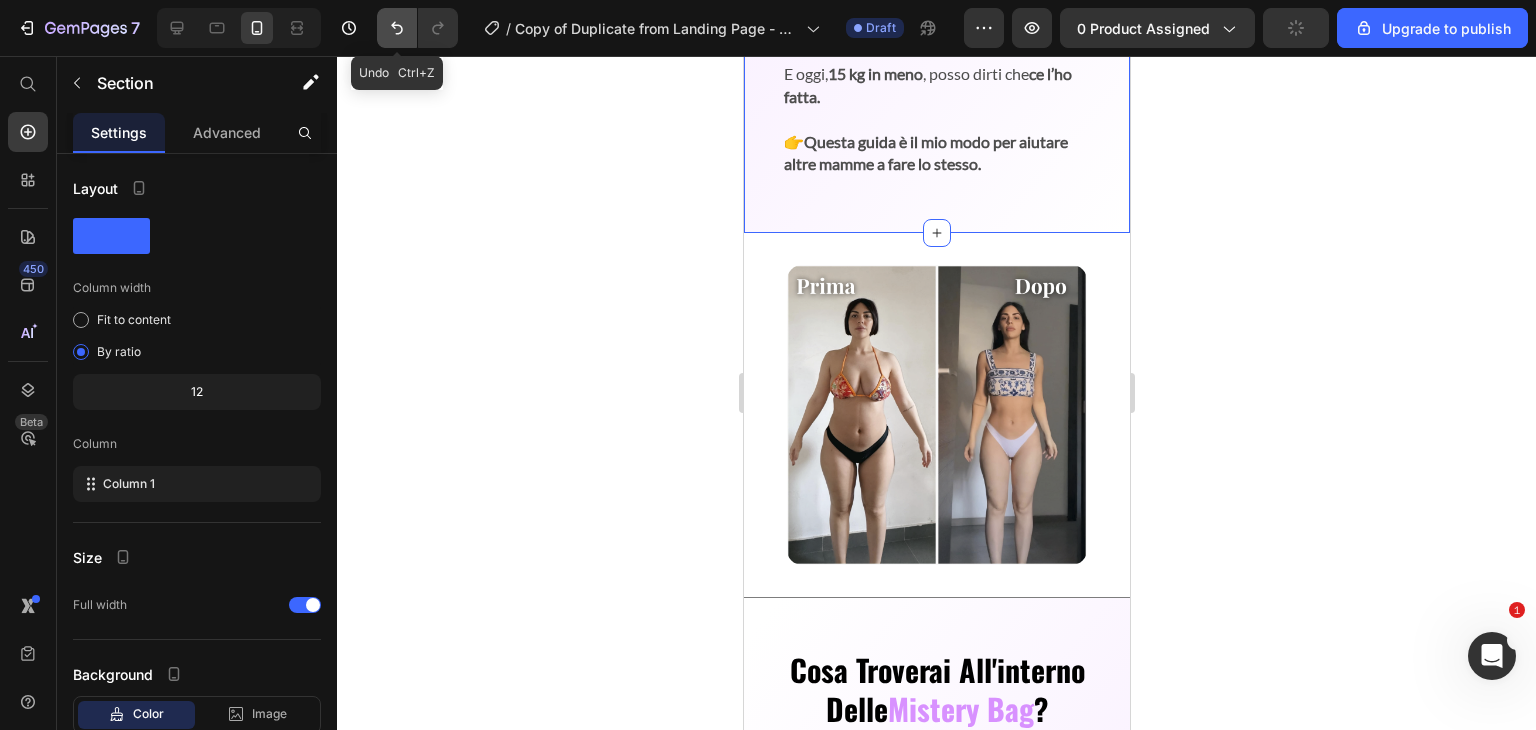 click 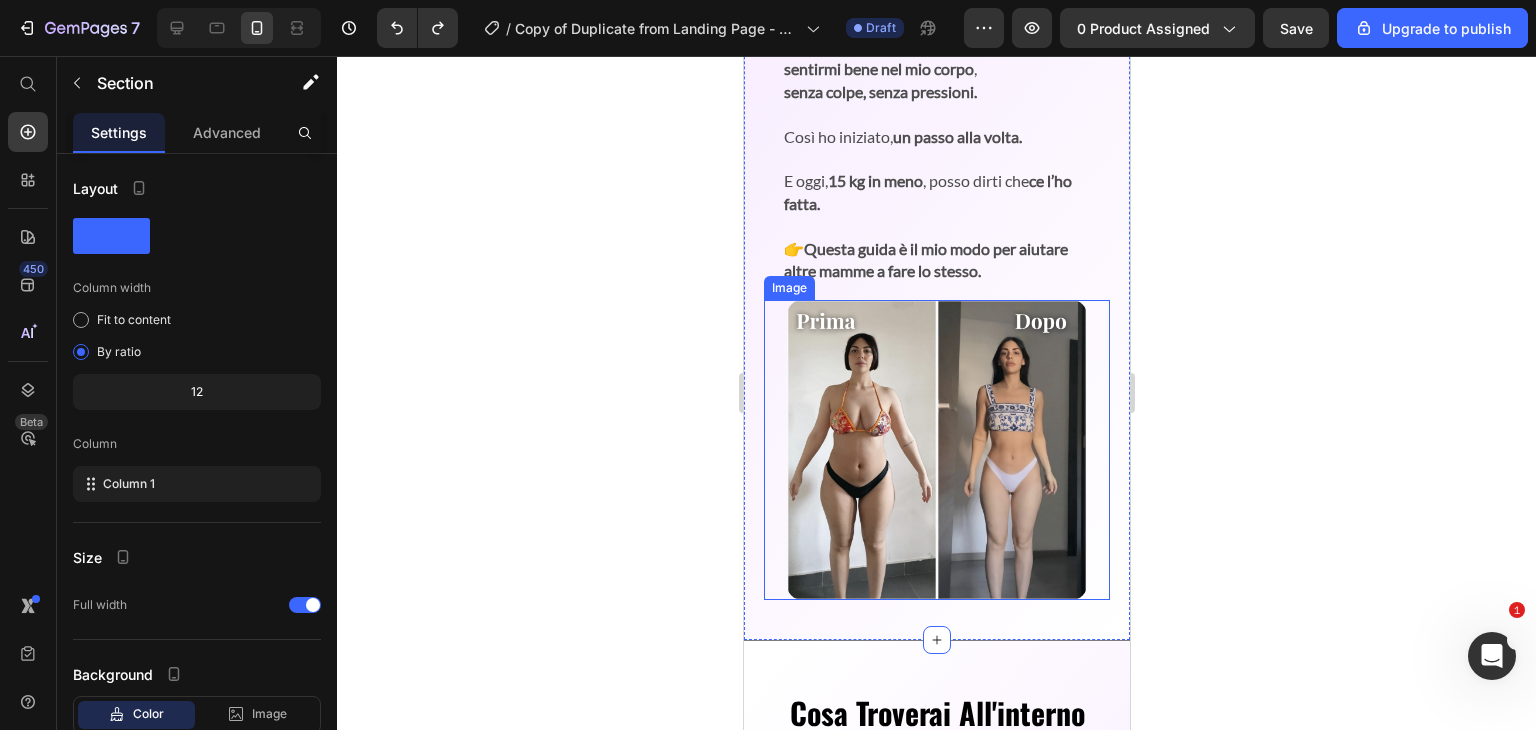 scroll, scrollTop: 1330, scrollLeft: 0, axis: vertical 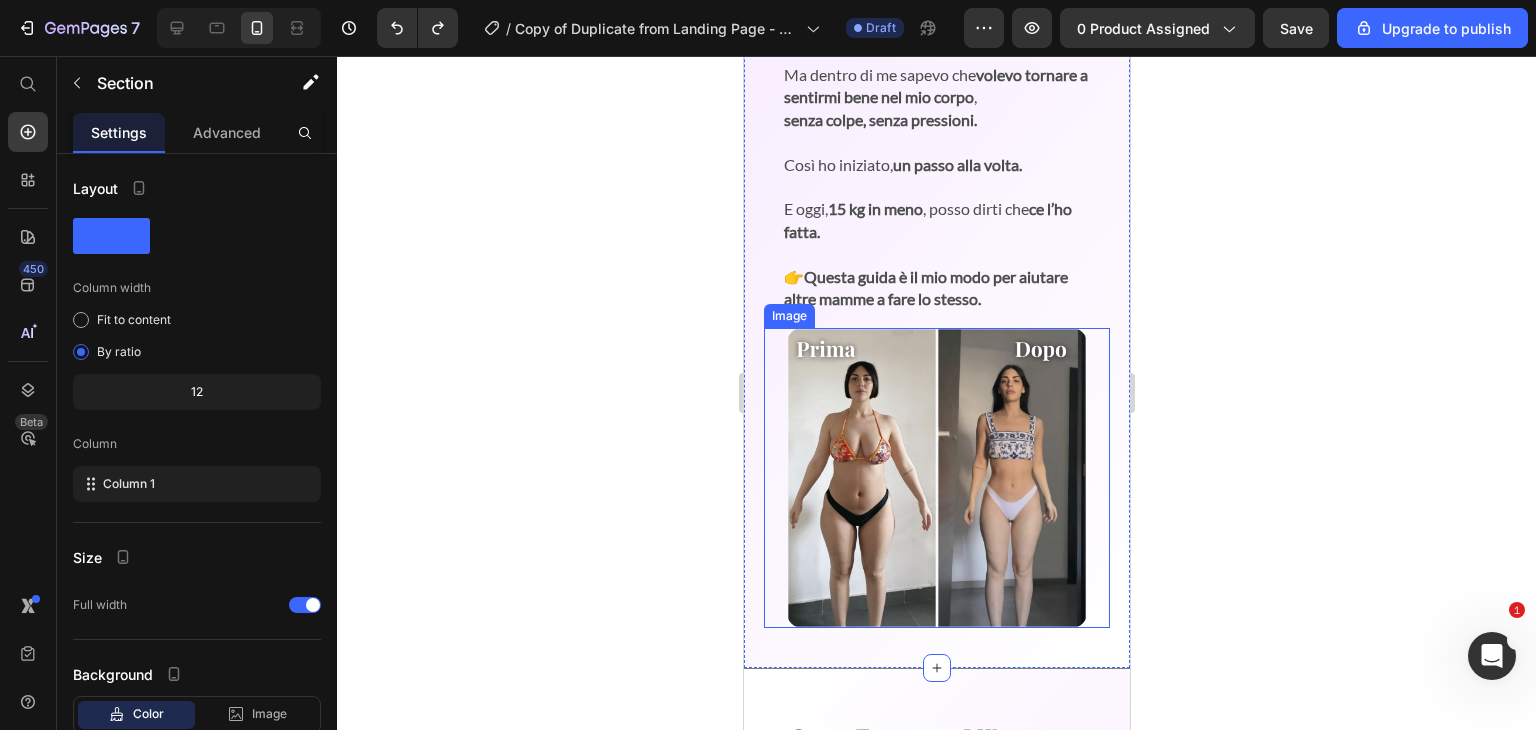 click at bounding box center [936, 478] 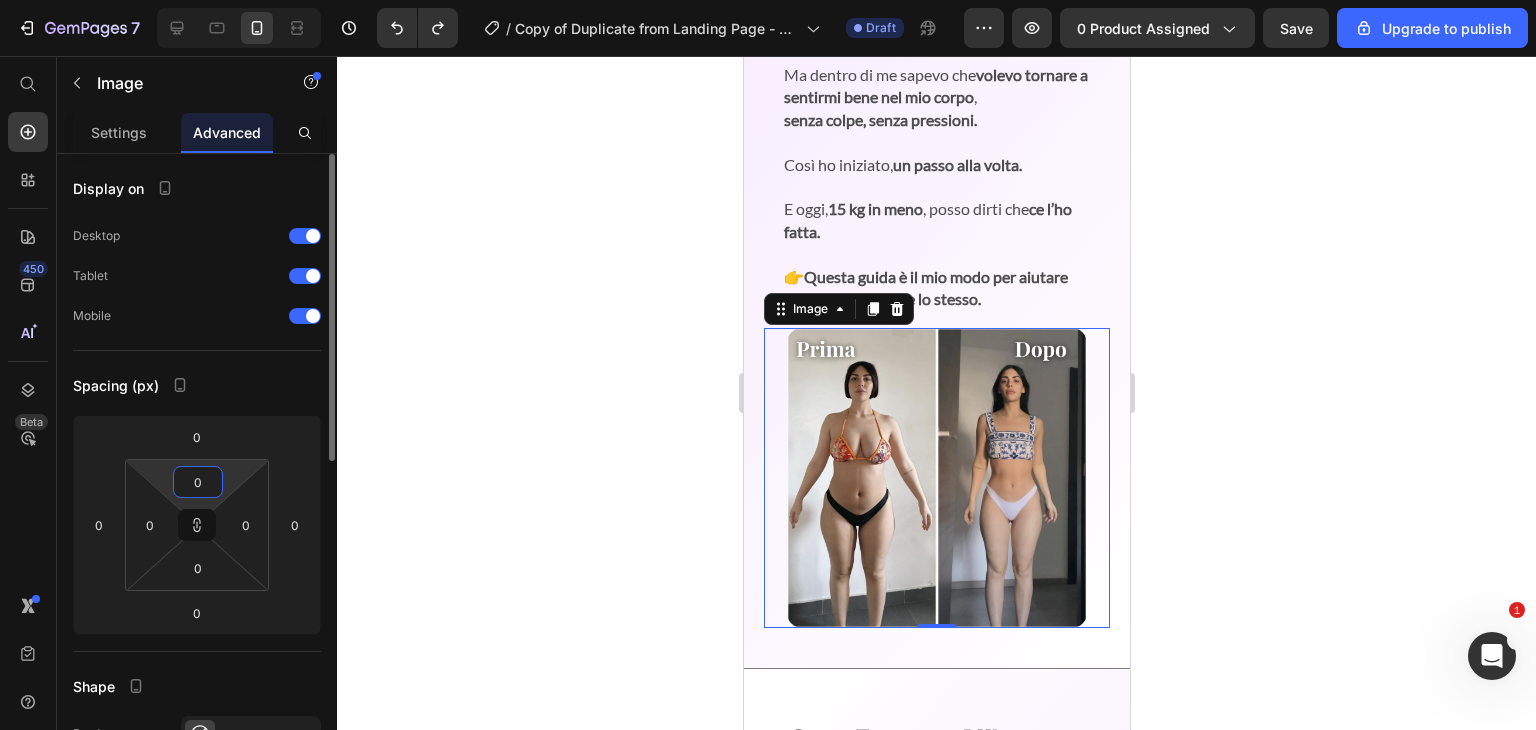 click on "0" at bounding box center (198, 482) 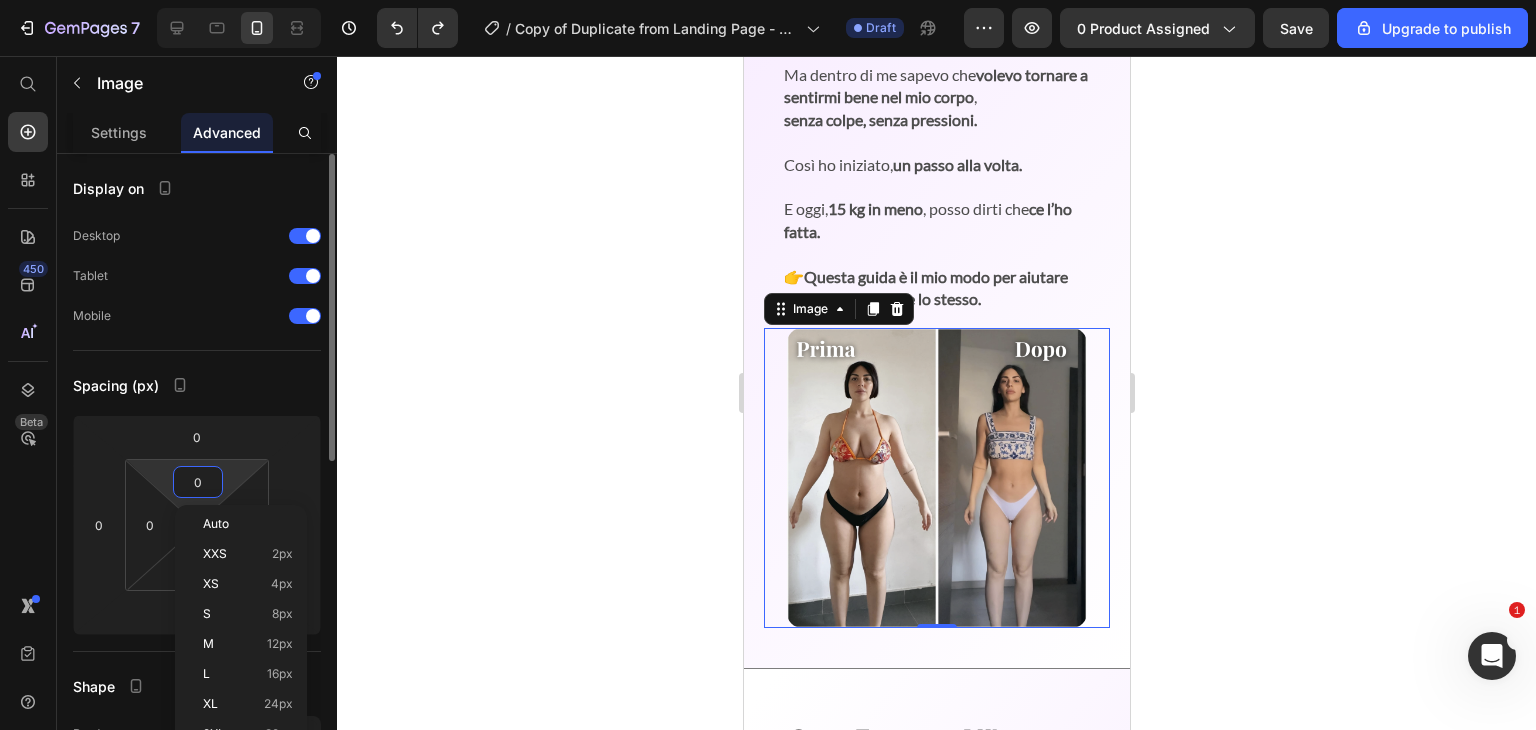 type on "2" 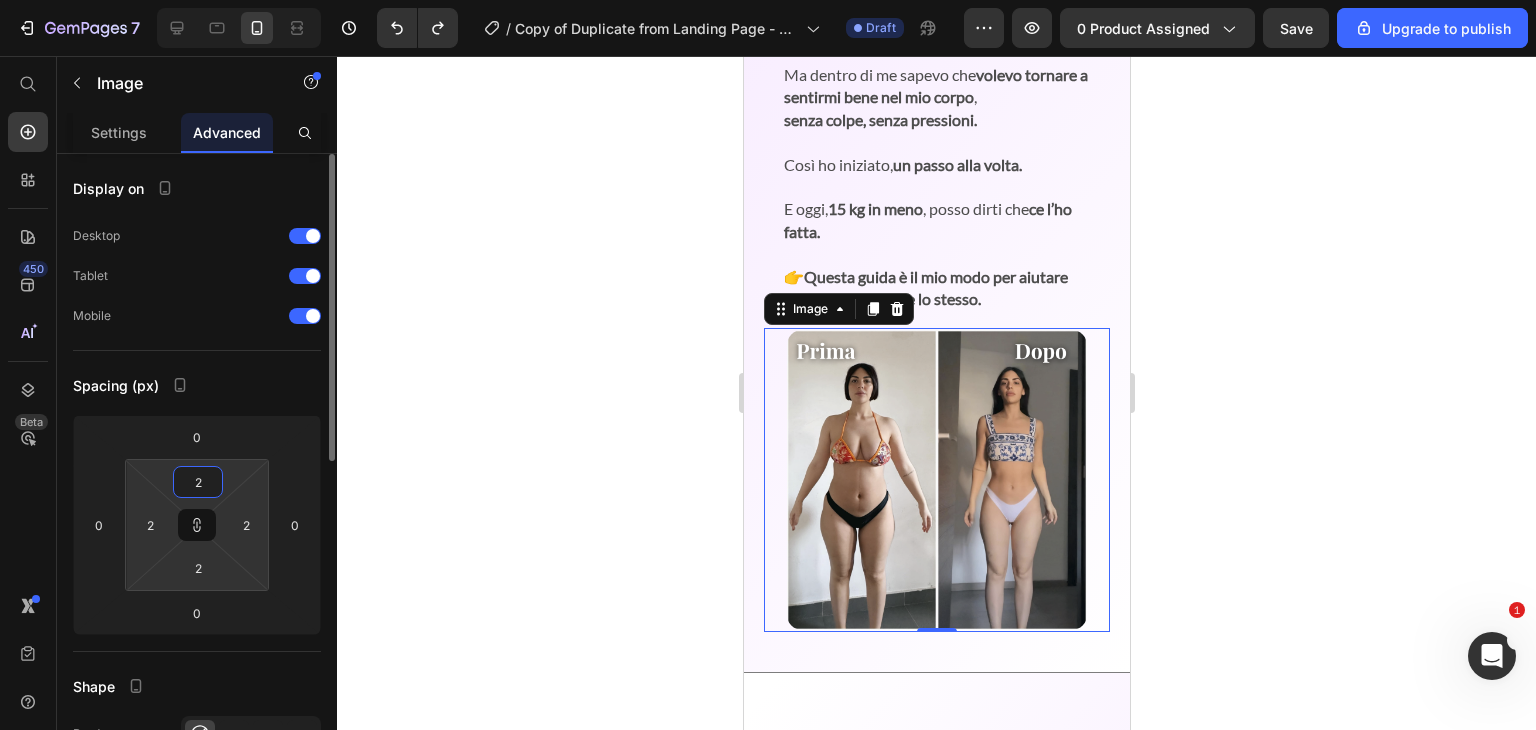 type on "25" 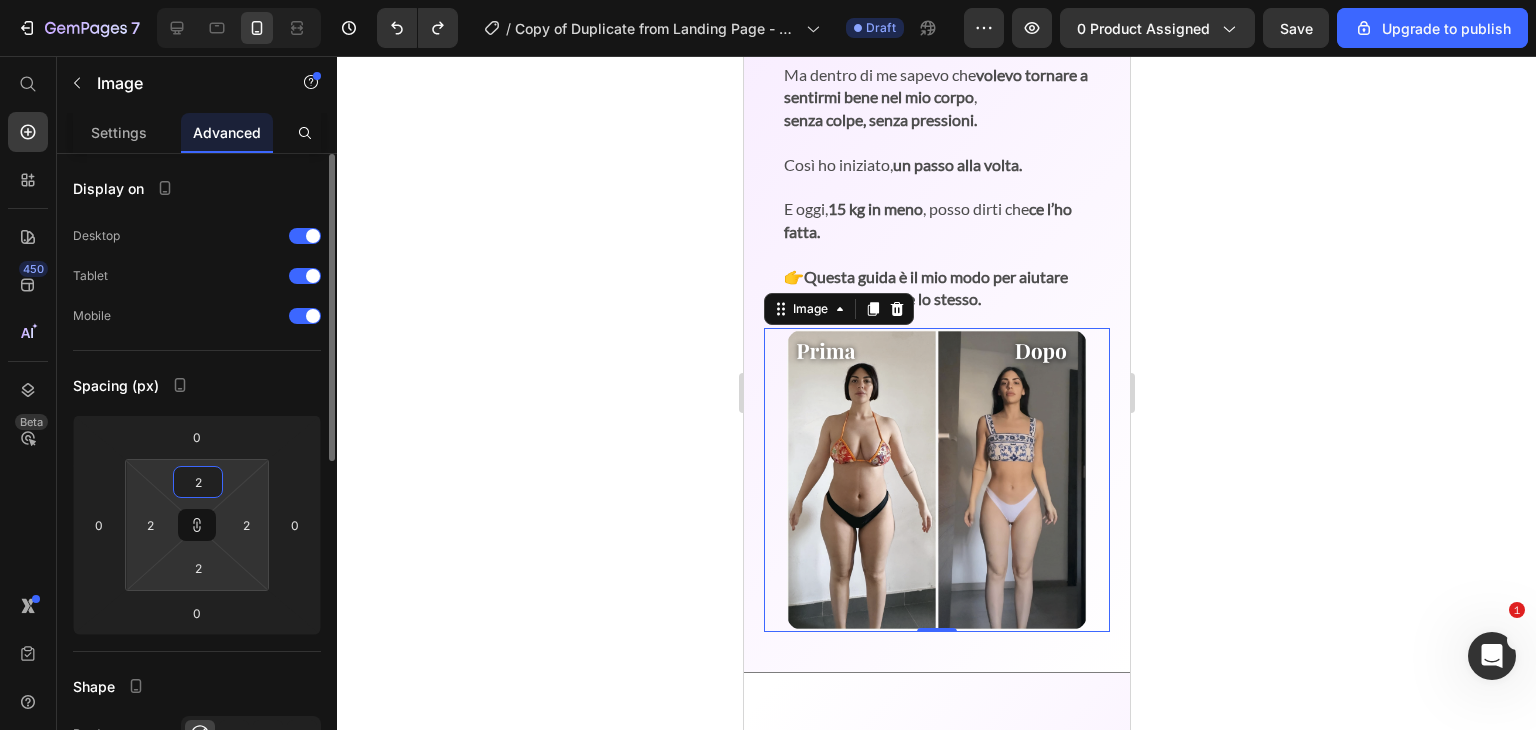 type on "25" 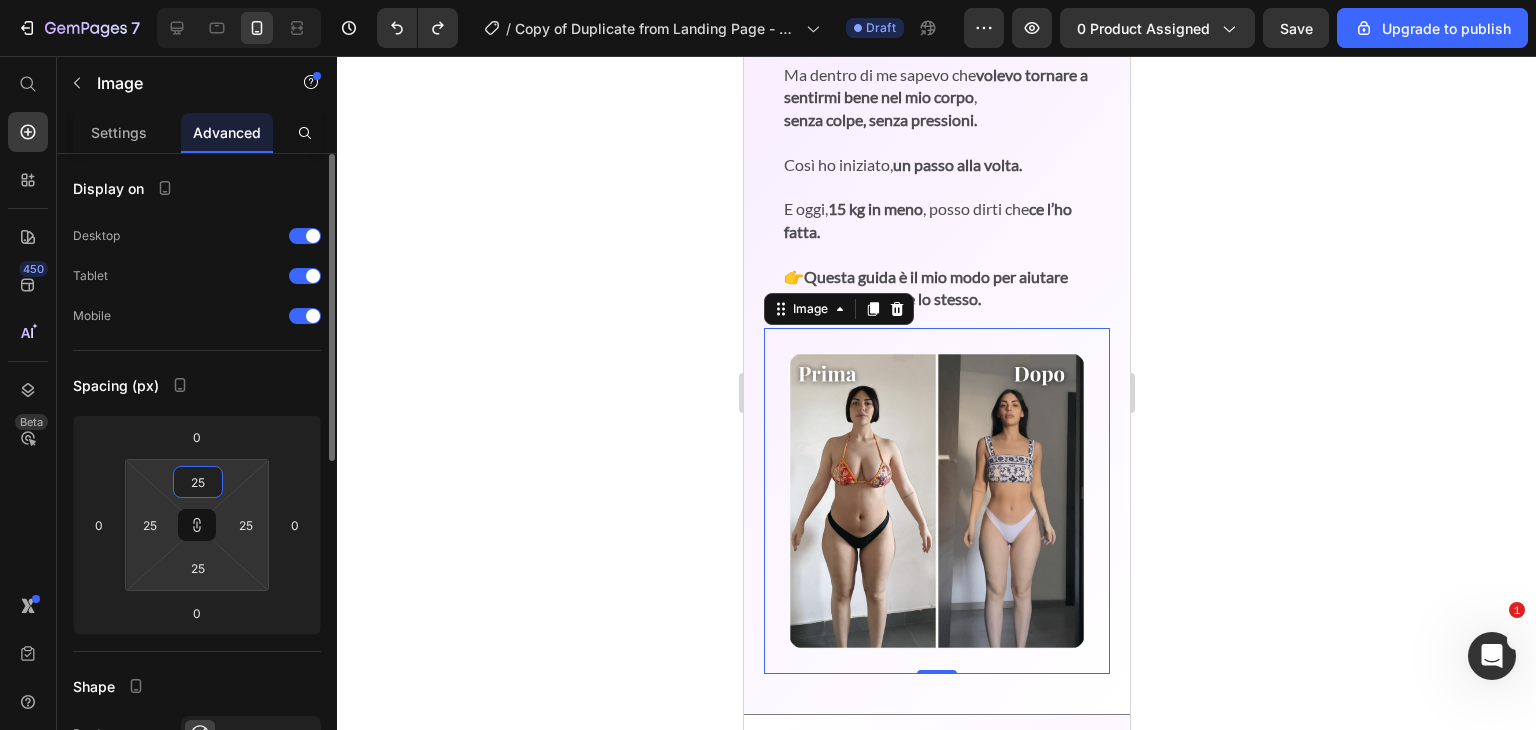 type on "2" 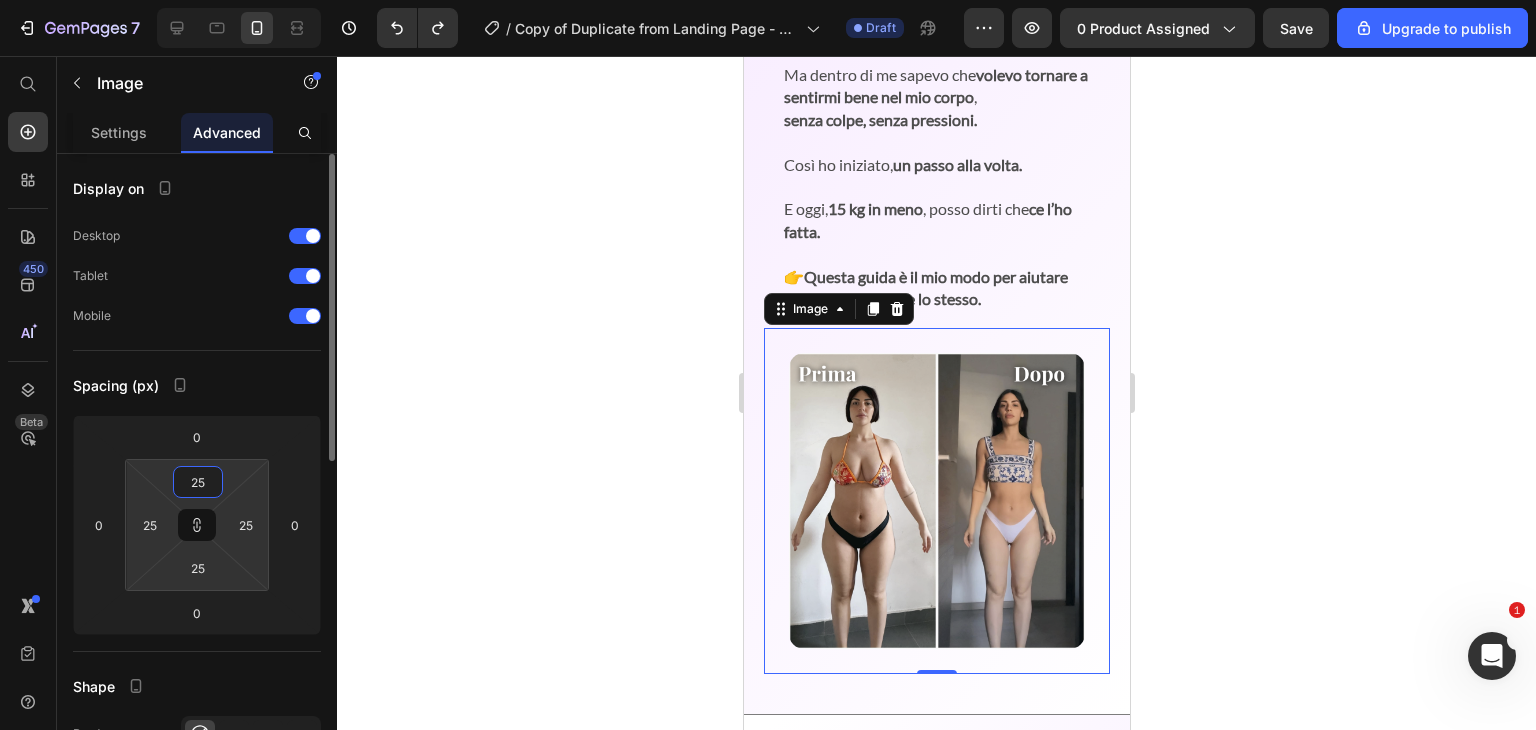 type on "2" 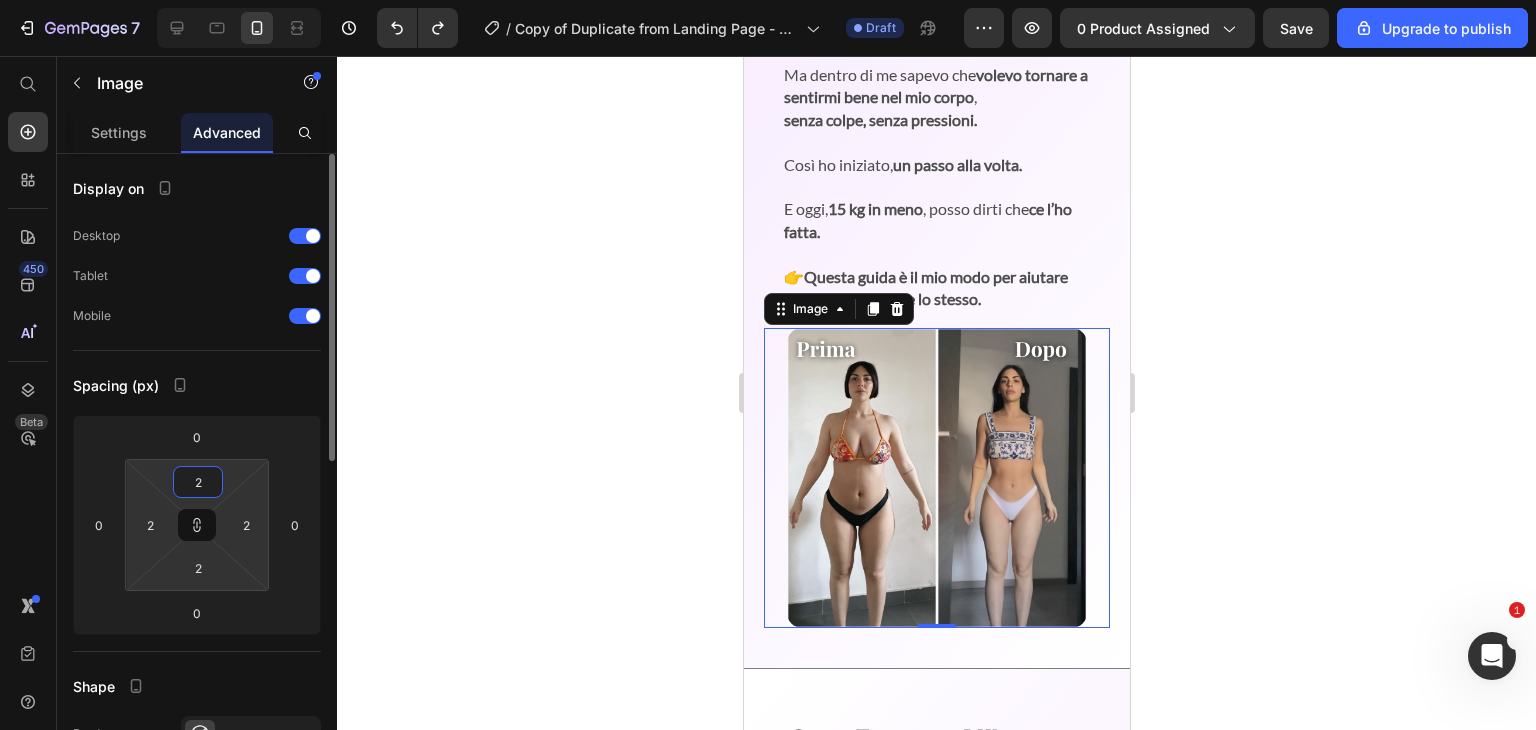 type on "0" 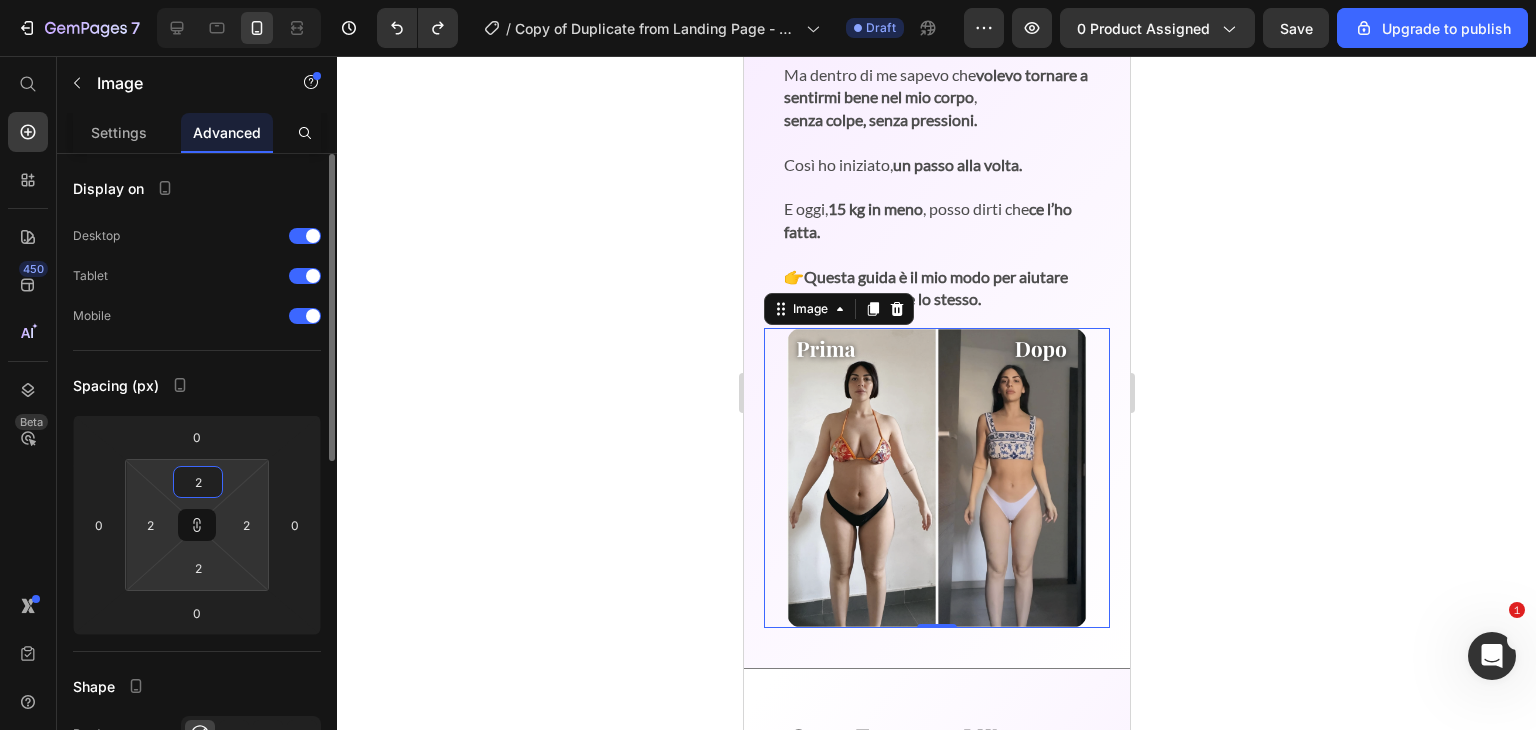 type on "0" 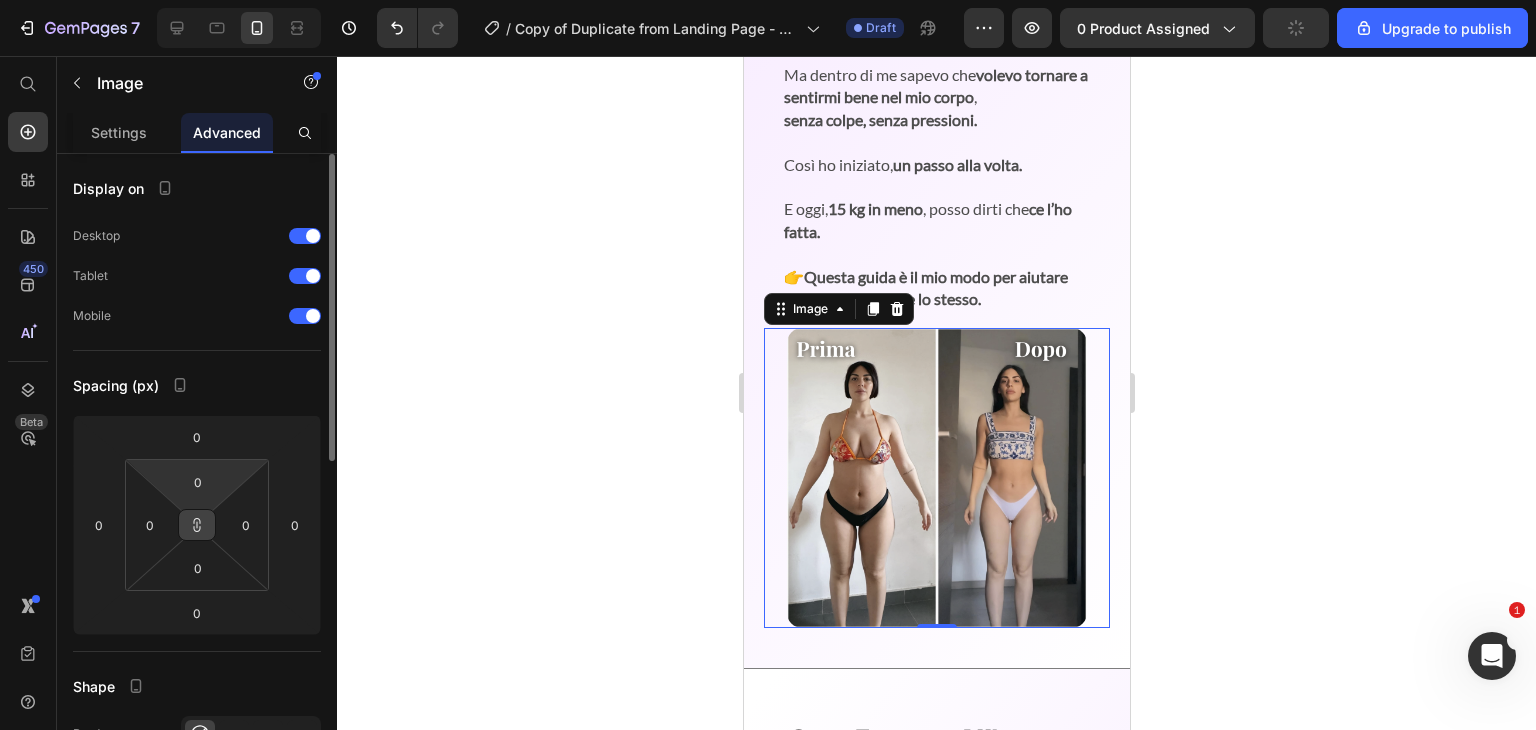 click at bounding box center [197, 525] 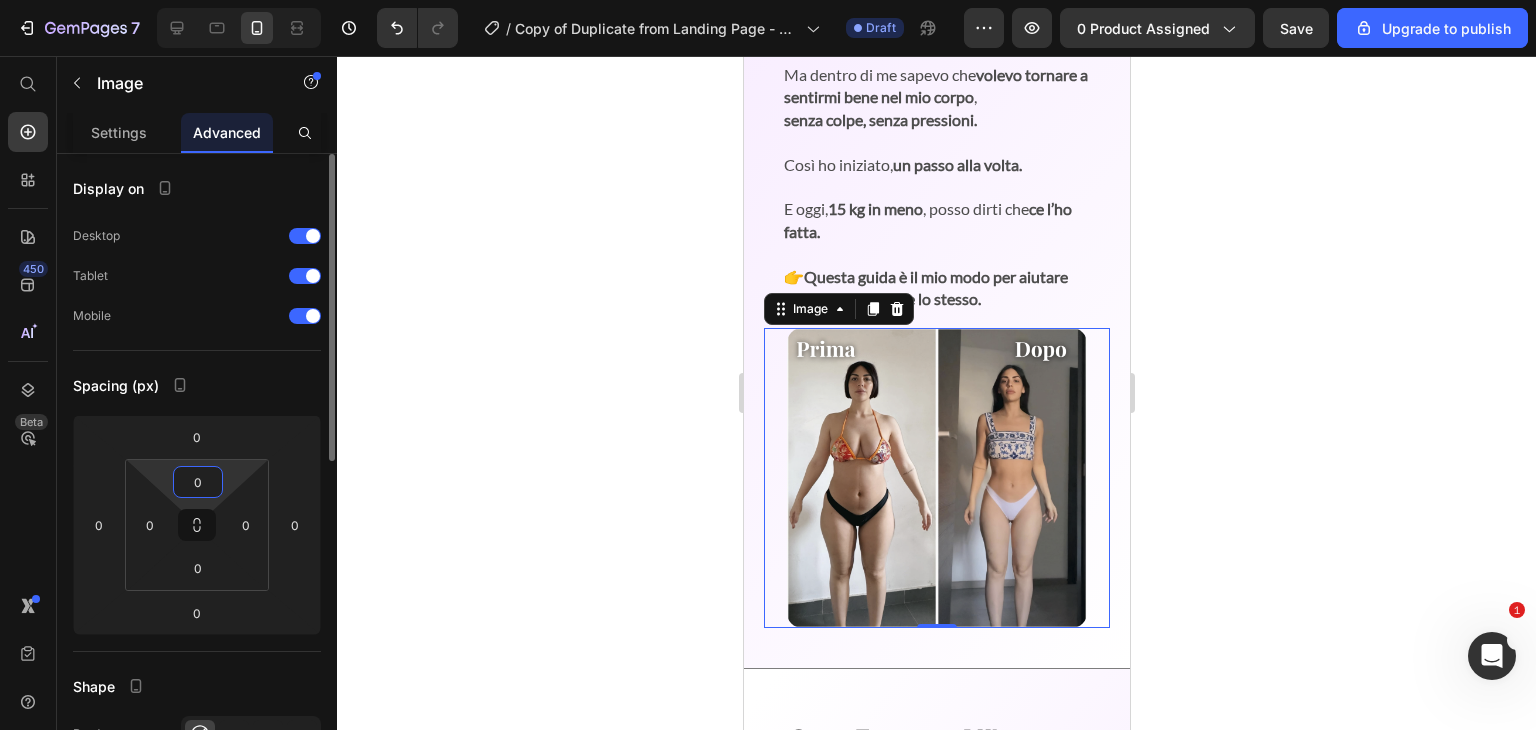 click on "0" at bounding box center [198, 482] 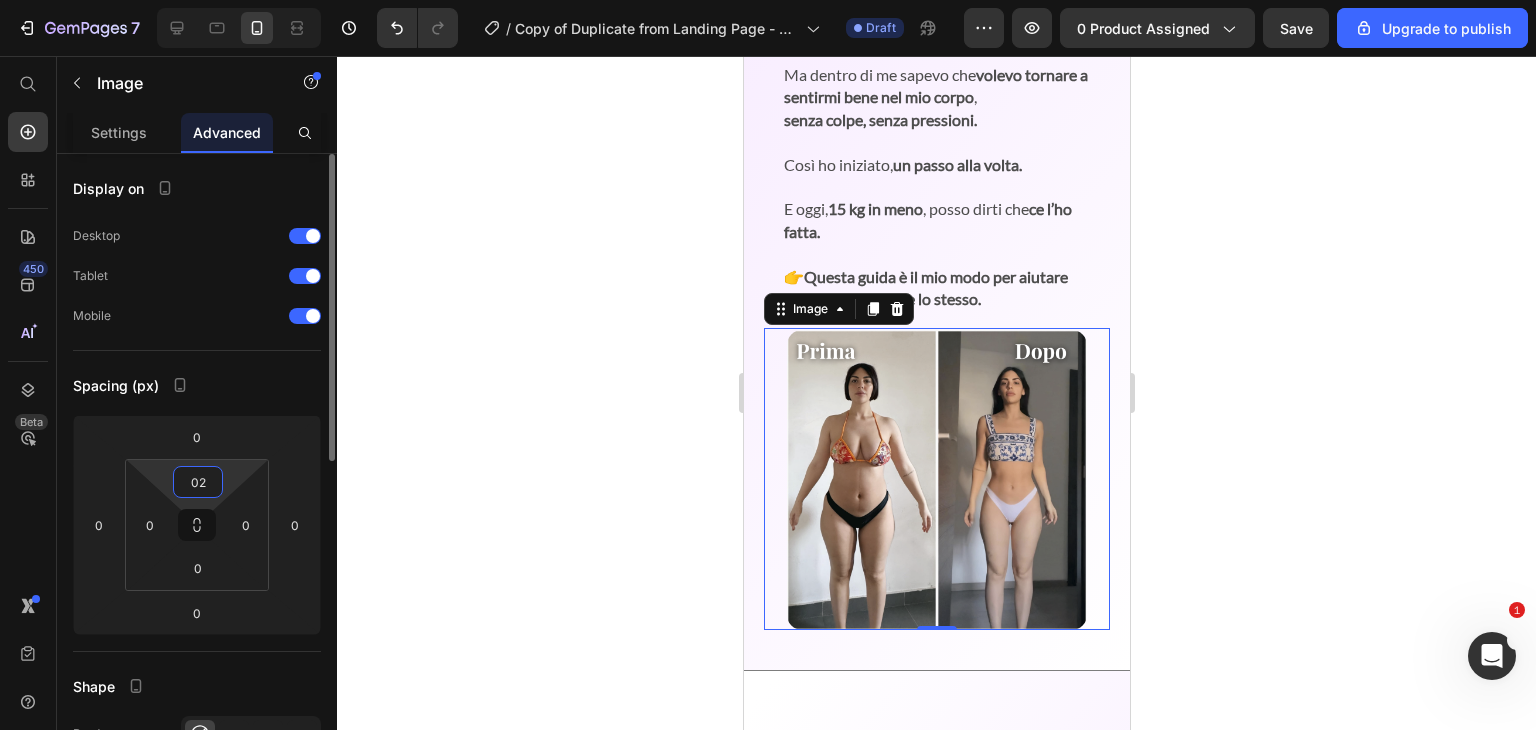 type on "025" 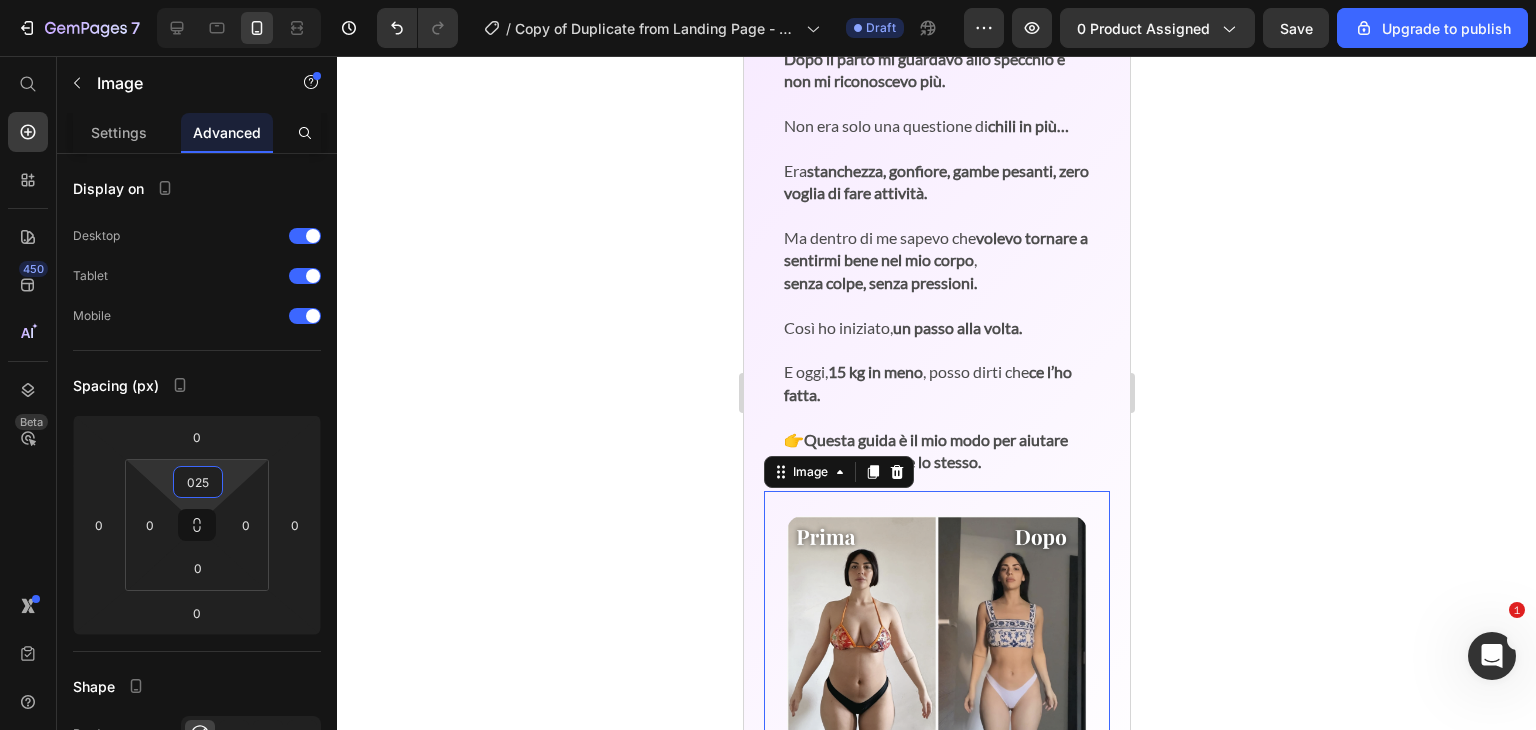 scroll, scrollTop: 1165, scrollLeft: 0, axis: vertical 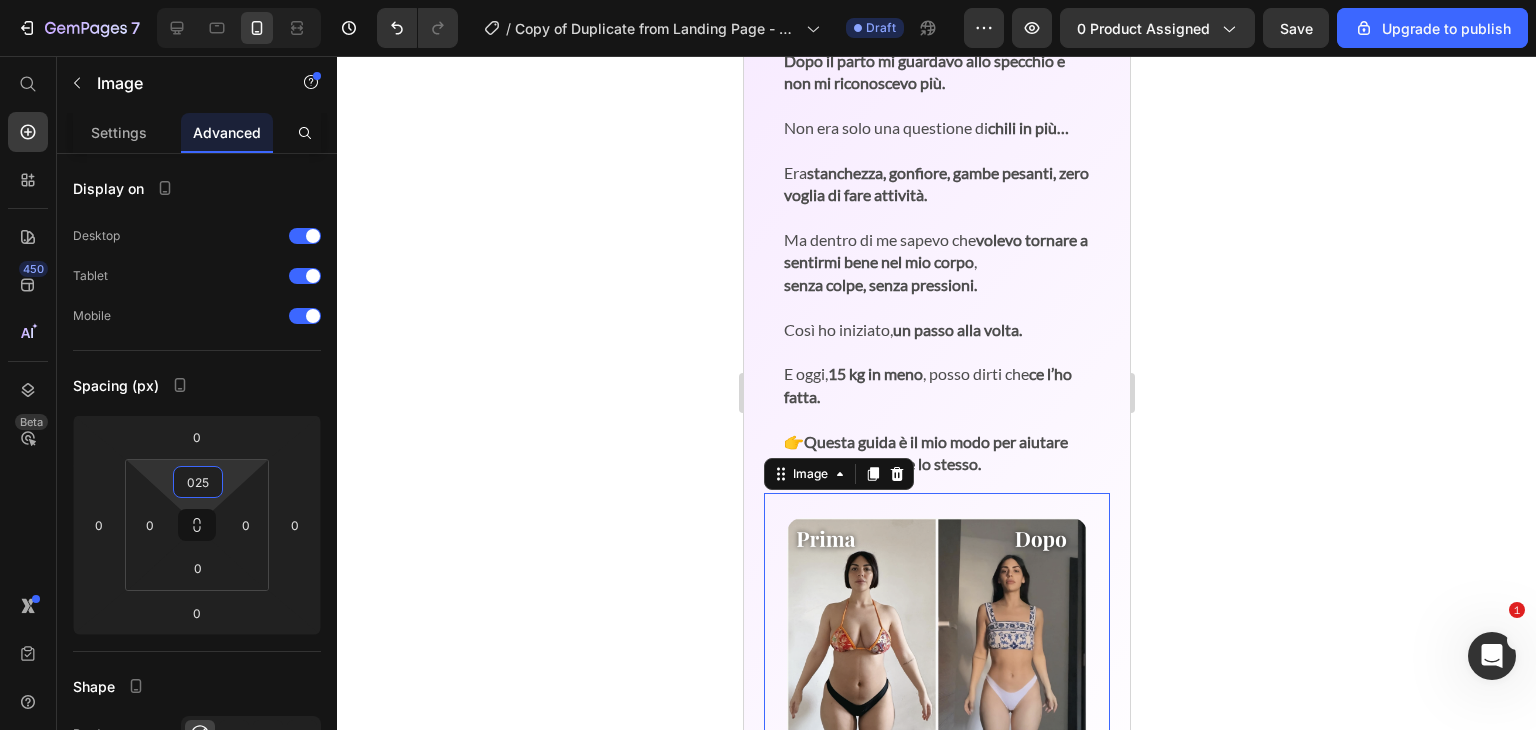 click on "E oggi,  15 kg in meno , posso dirti che  ce l’ho fatta." at bounding box center [936, 374] 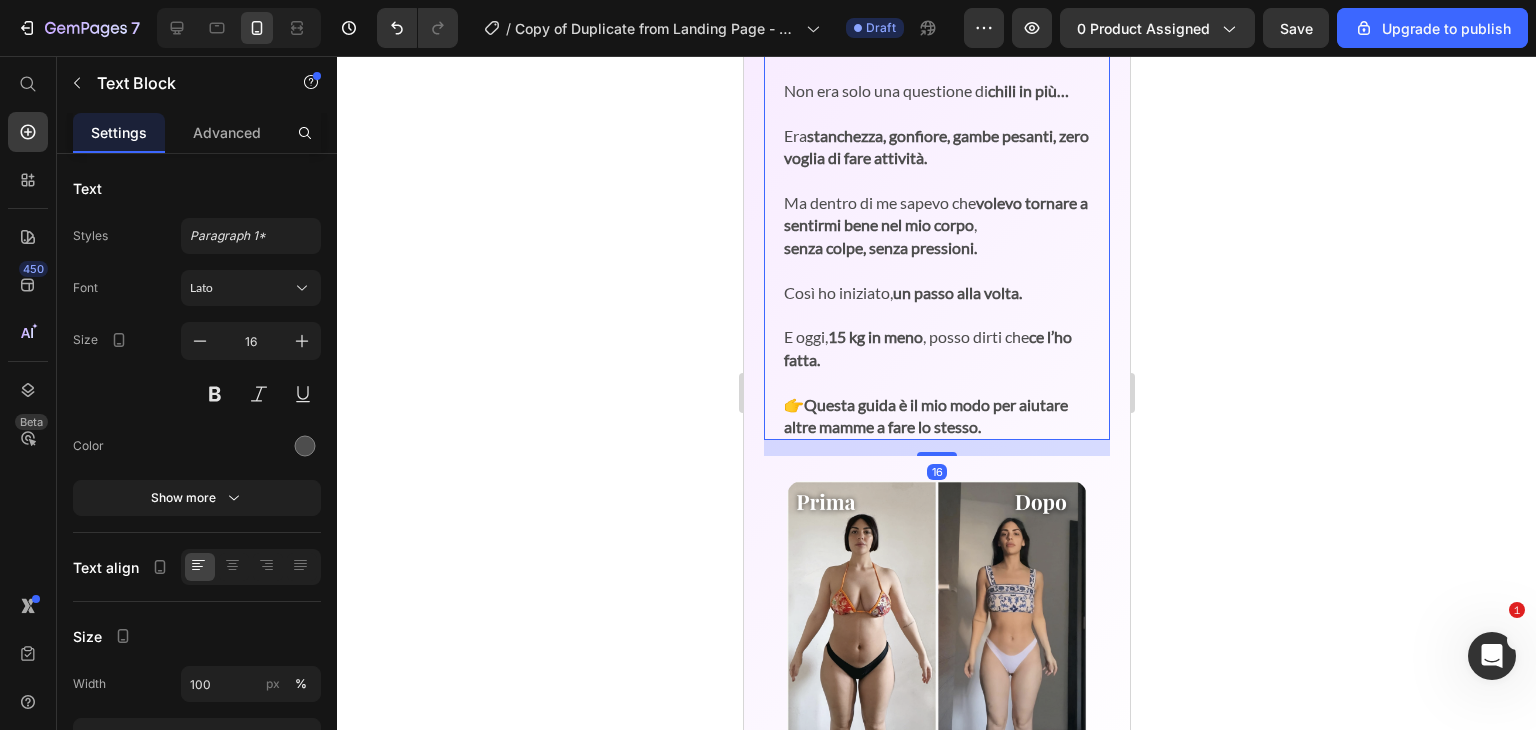 scroll, scrollTop: 1210, scrollLeft: 0, axis: vertical 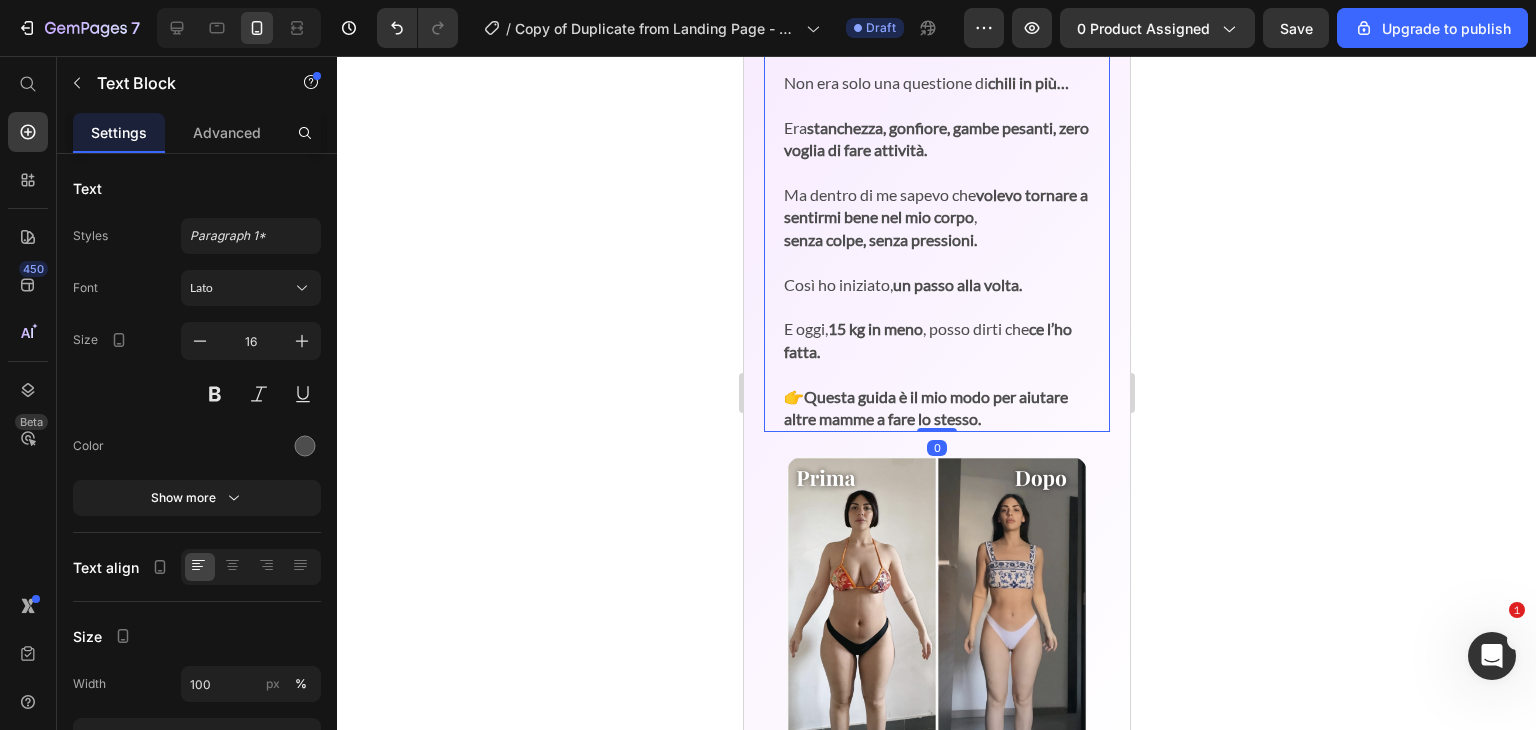 drag, startPoint x: 946, startPoint y: 445, endPoint x: 946, endPoint y: 422, distance: 23 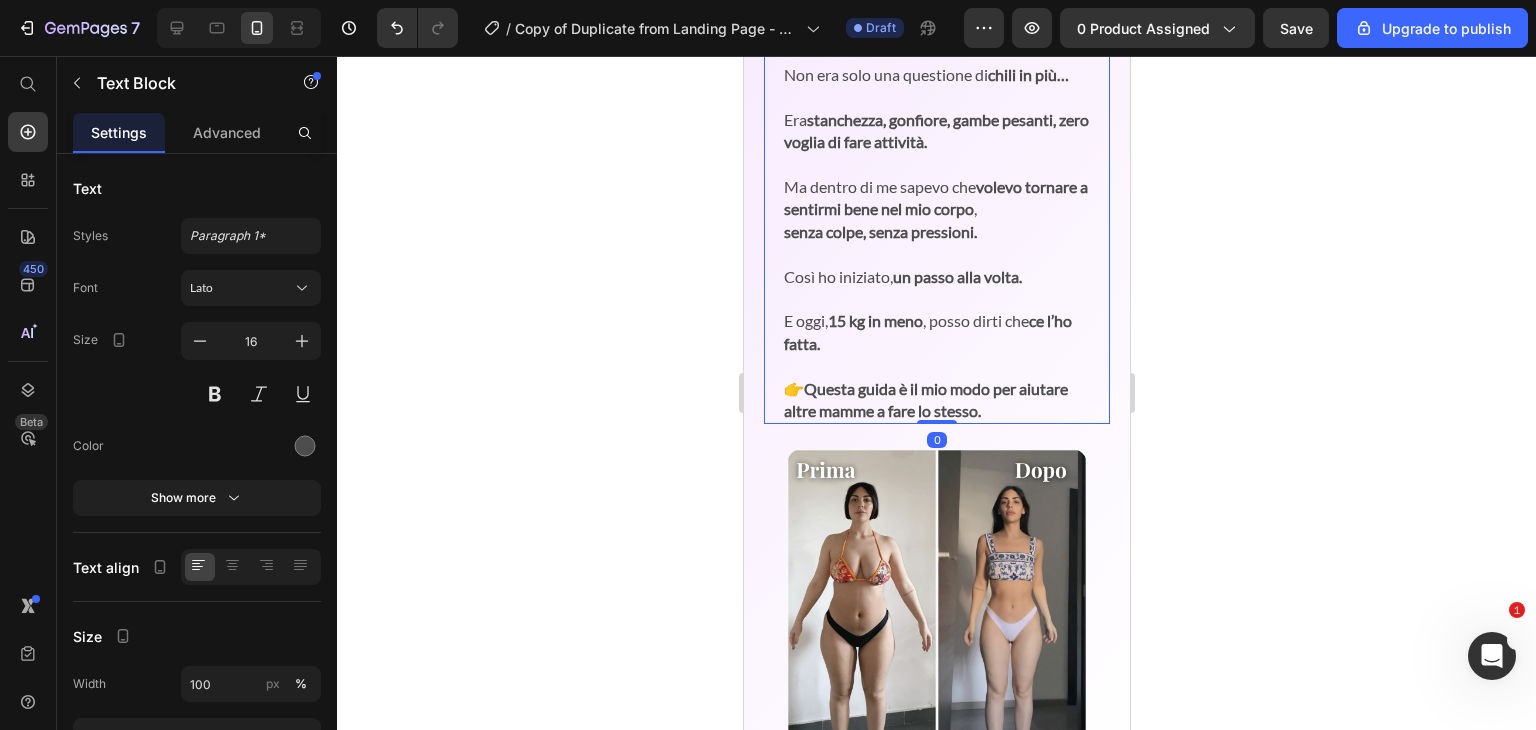 scroll, scrollTop: 1219, scrollLeft: 0, axis: vertical 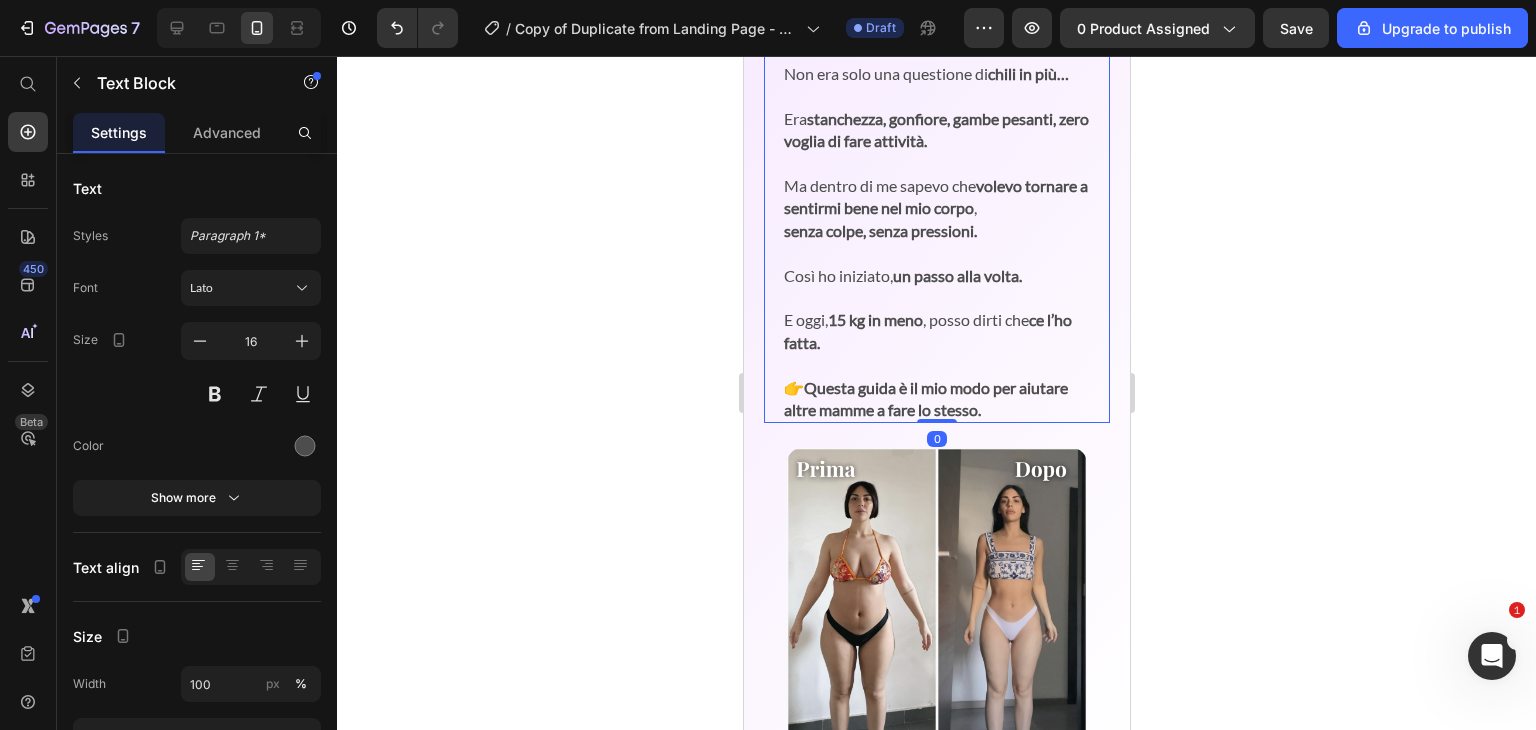 click 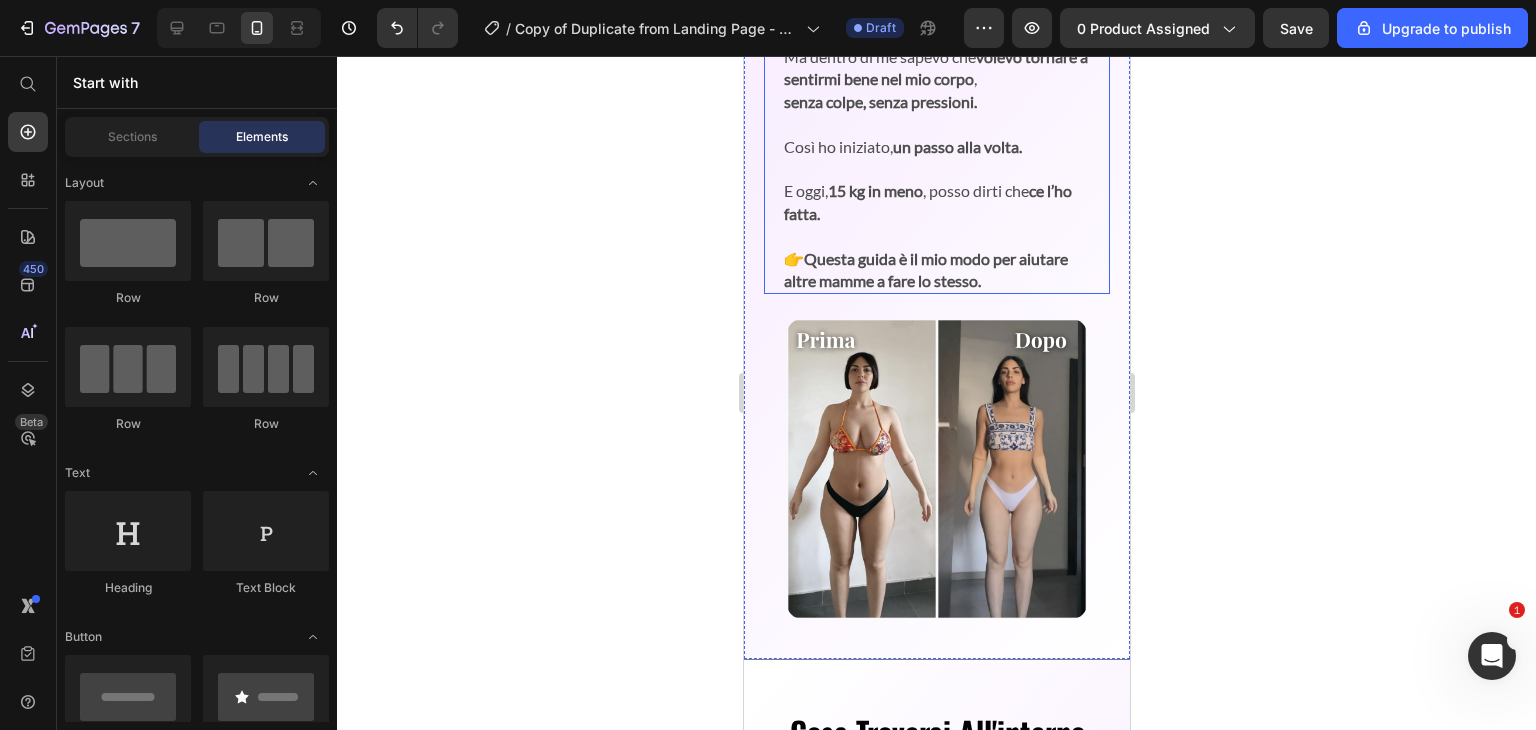 scroll, scrollTop: 1371, scrollLeft: 0, axis: vertical 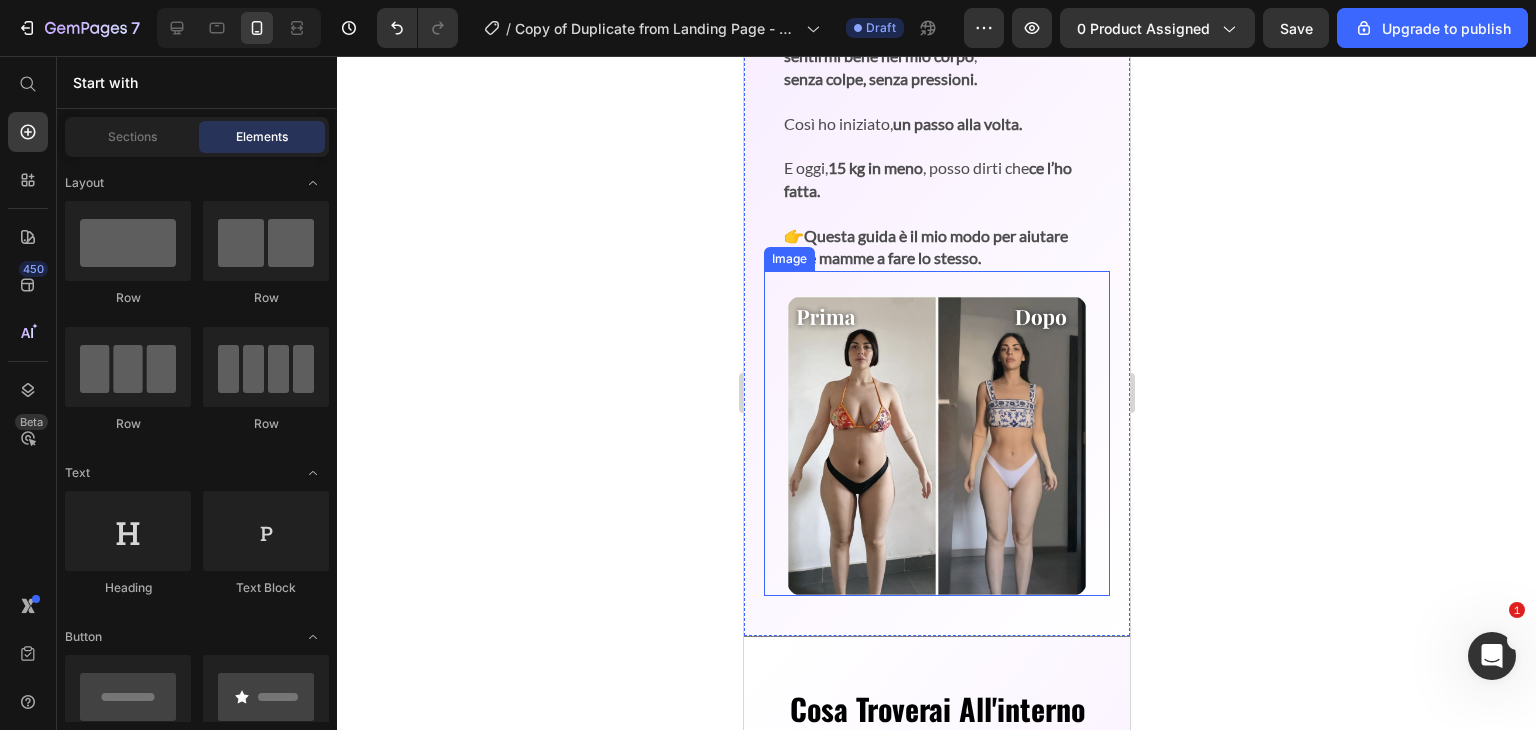 click at bounding box center (936, 433) 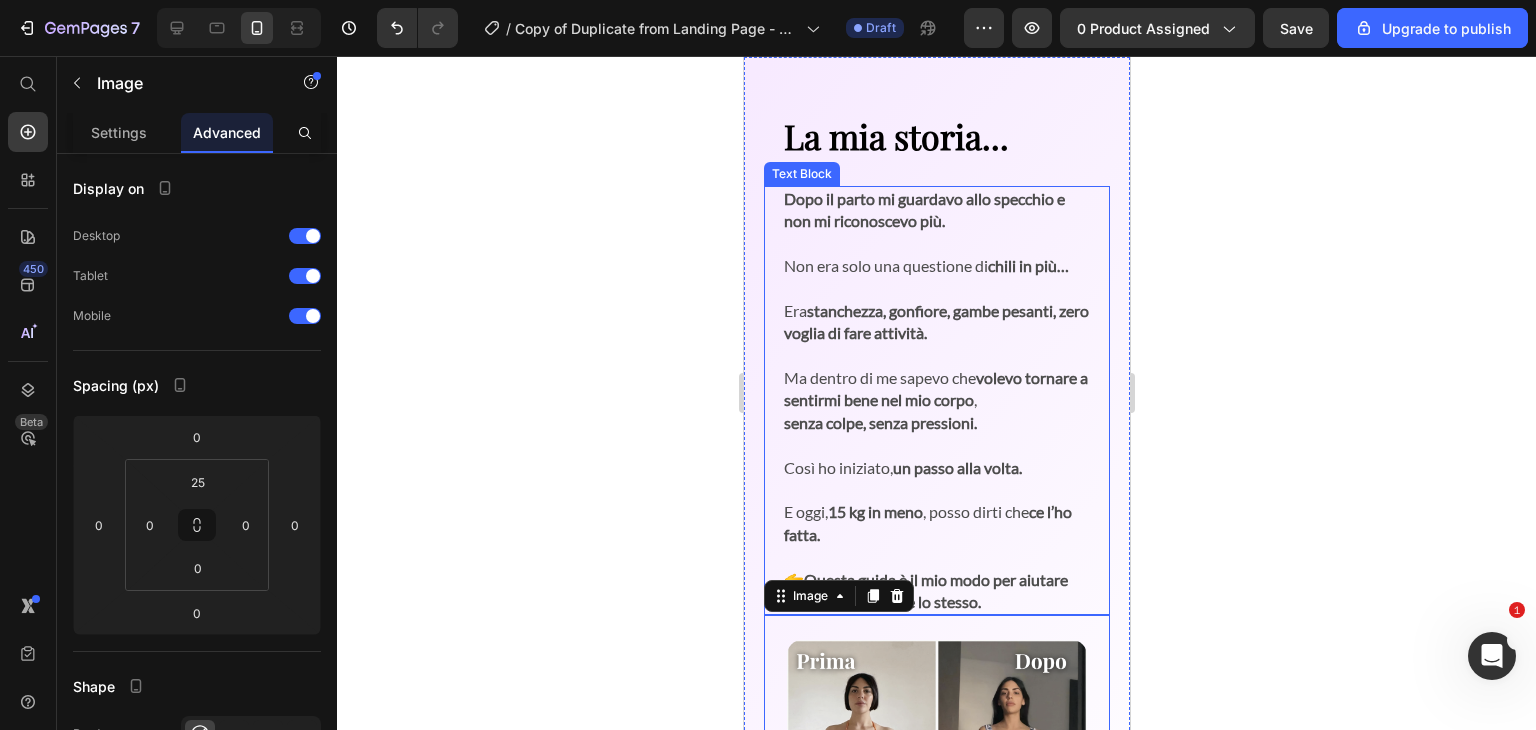 scroll, scrollTop: 925, scrollLeft: 0, axis: vertical 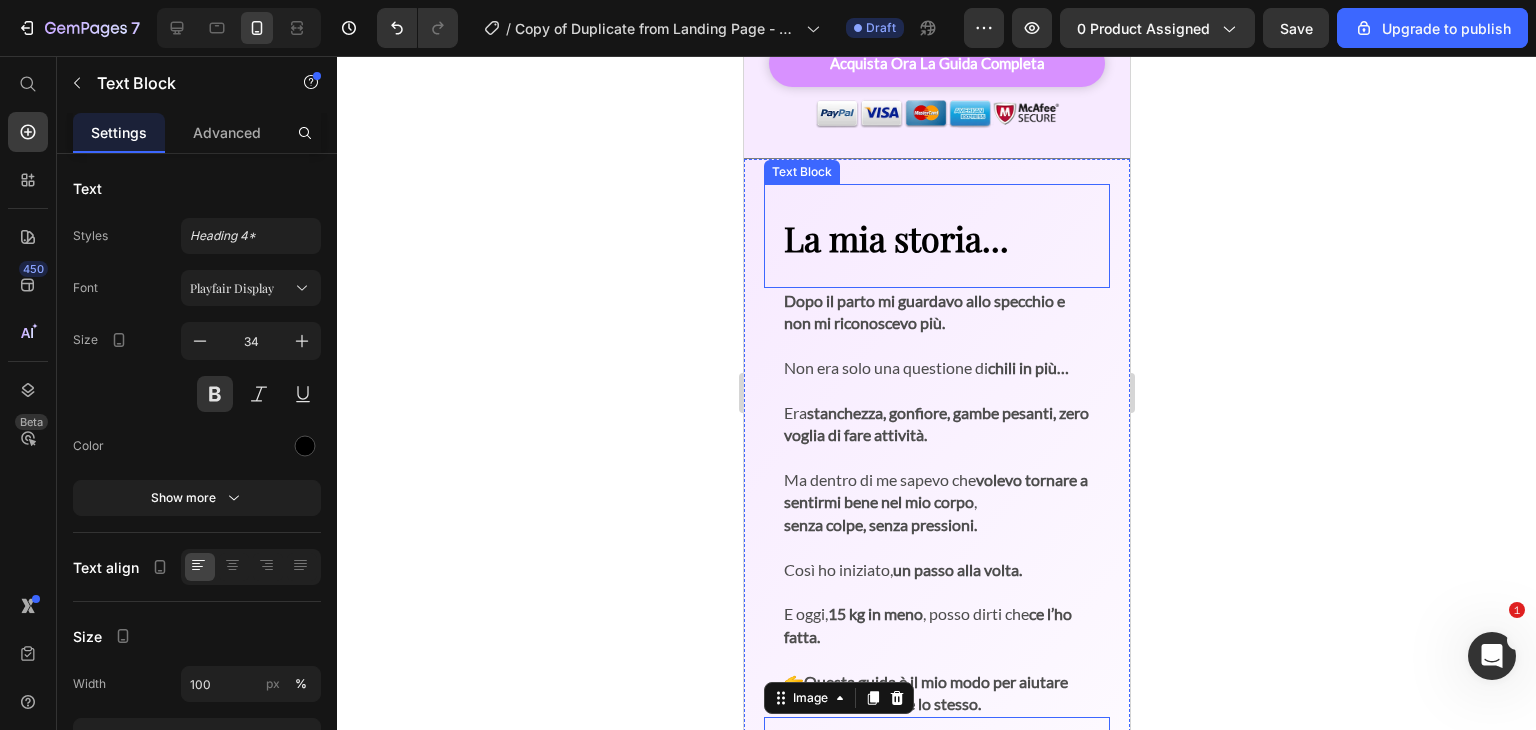 click on "La mia storia... Text Block" at bounding box center [936, 235] 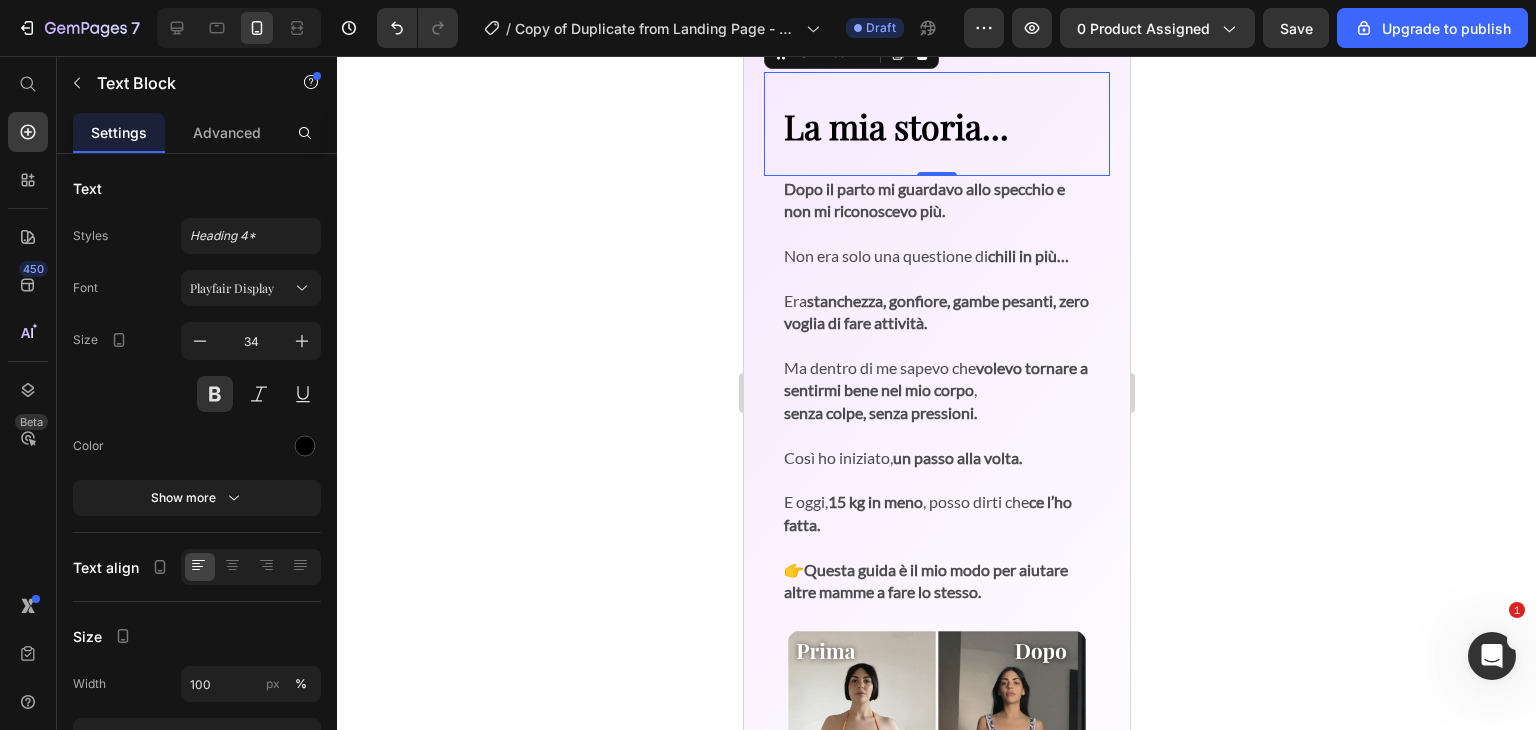 scroll, scrollTop: 782, scrollLeft: 0, axis: vertical 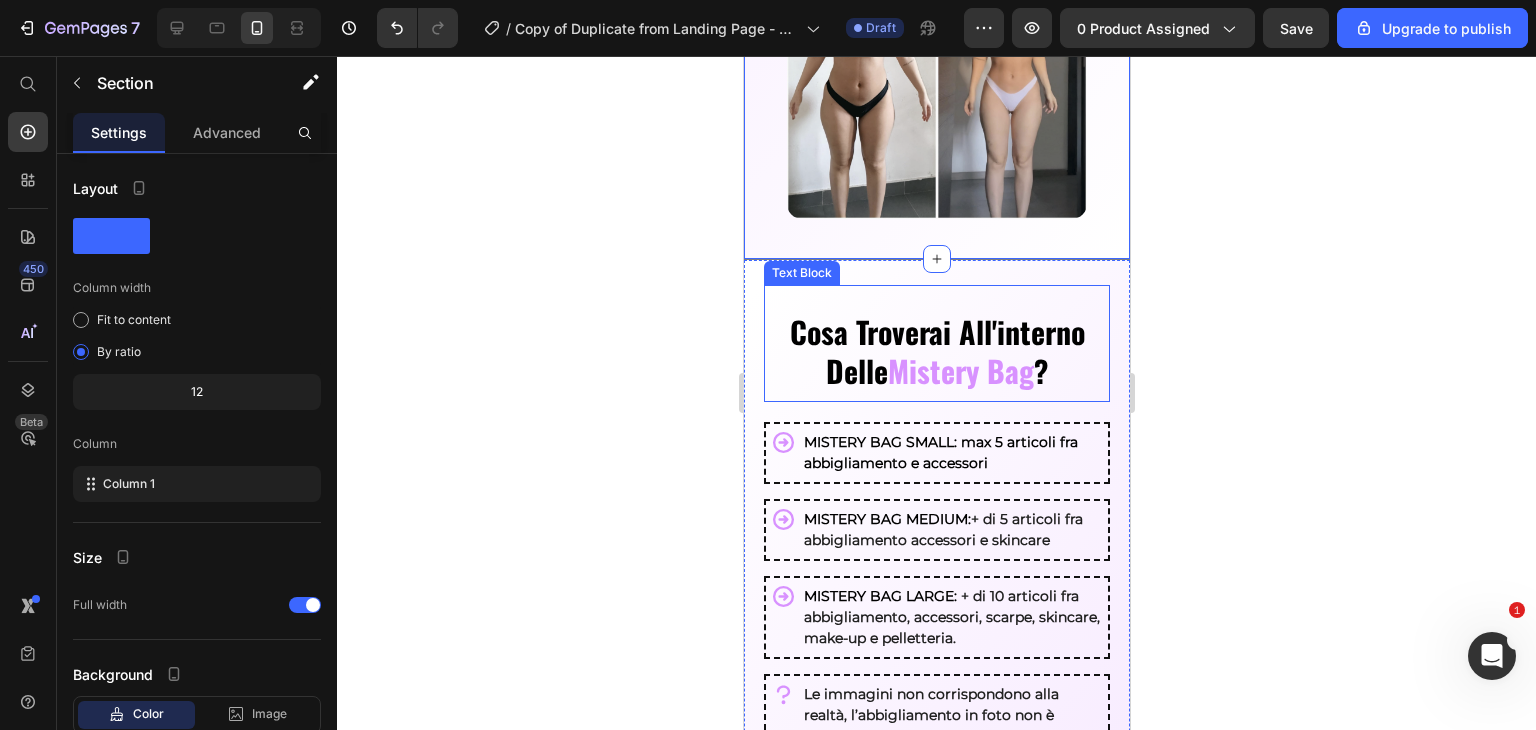 click on "Cosa Troverai All'interno Delle  Mistery Bag ?" at bounding box center (936, 351) 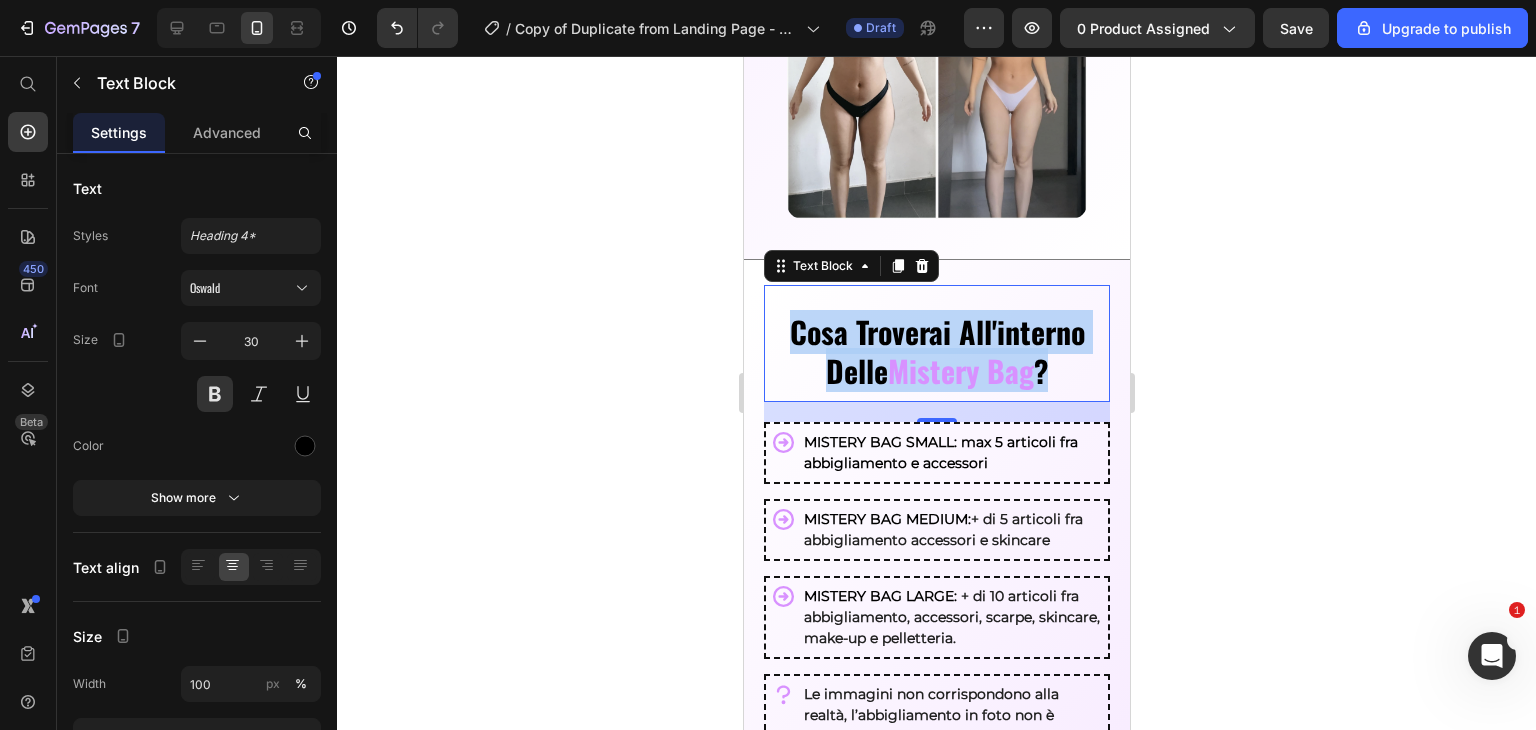 drag, startPoint x: 1049, startPoint y: 381, endPoint x: 777, endPoint y: 335, distance: 275.86227 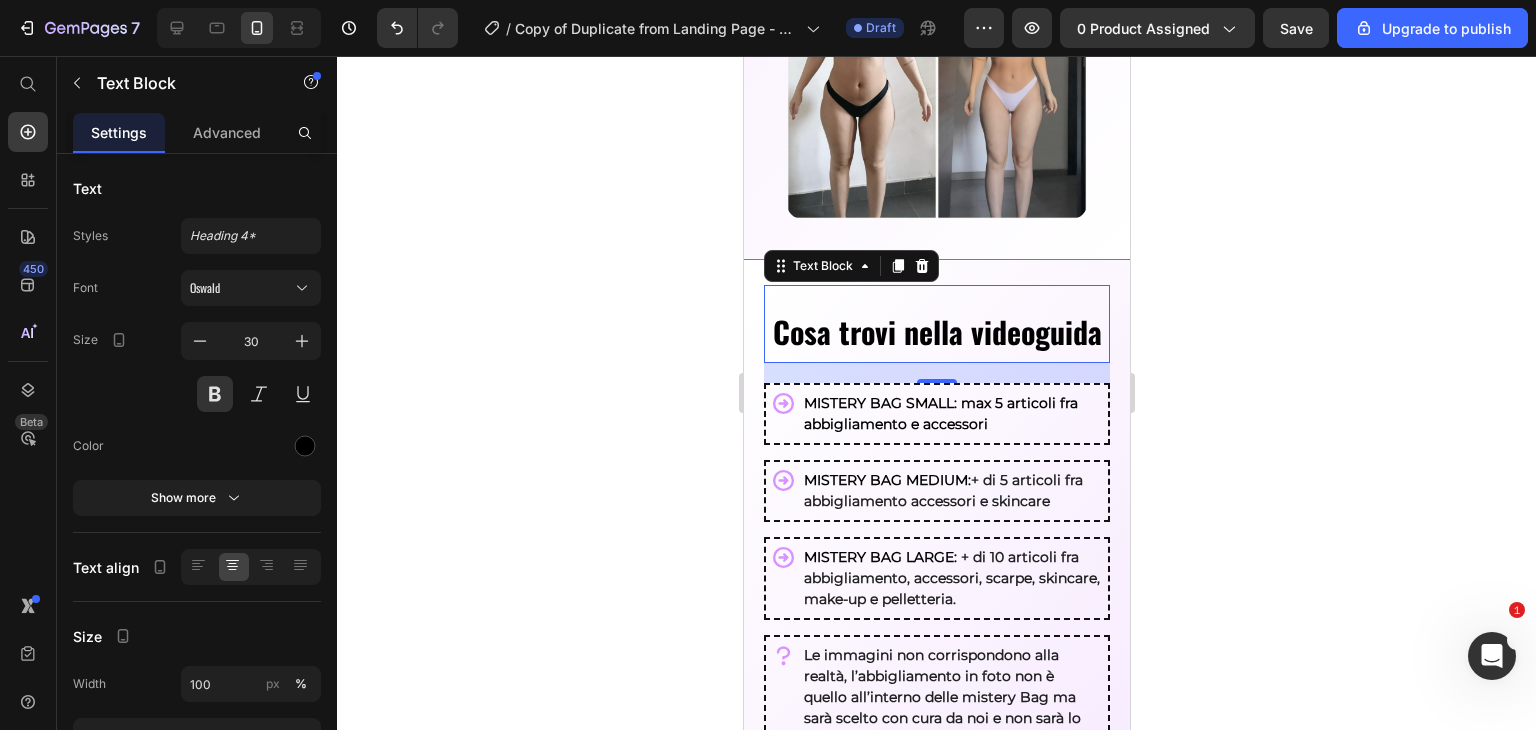 click on "Cosa trovi nella videoguida" at bounding box center [936, 331] 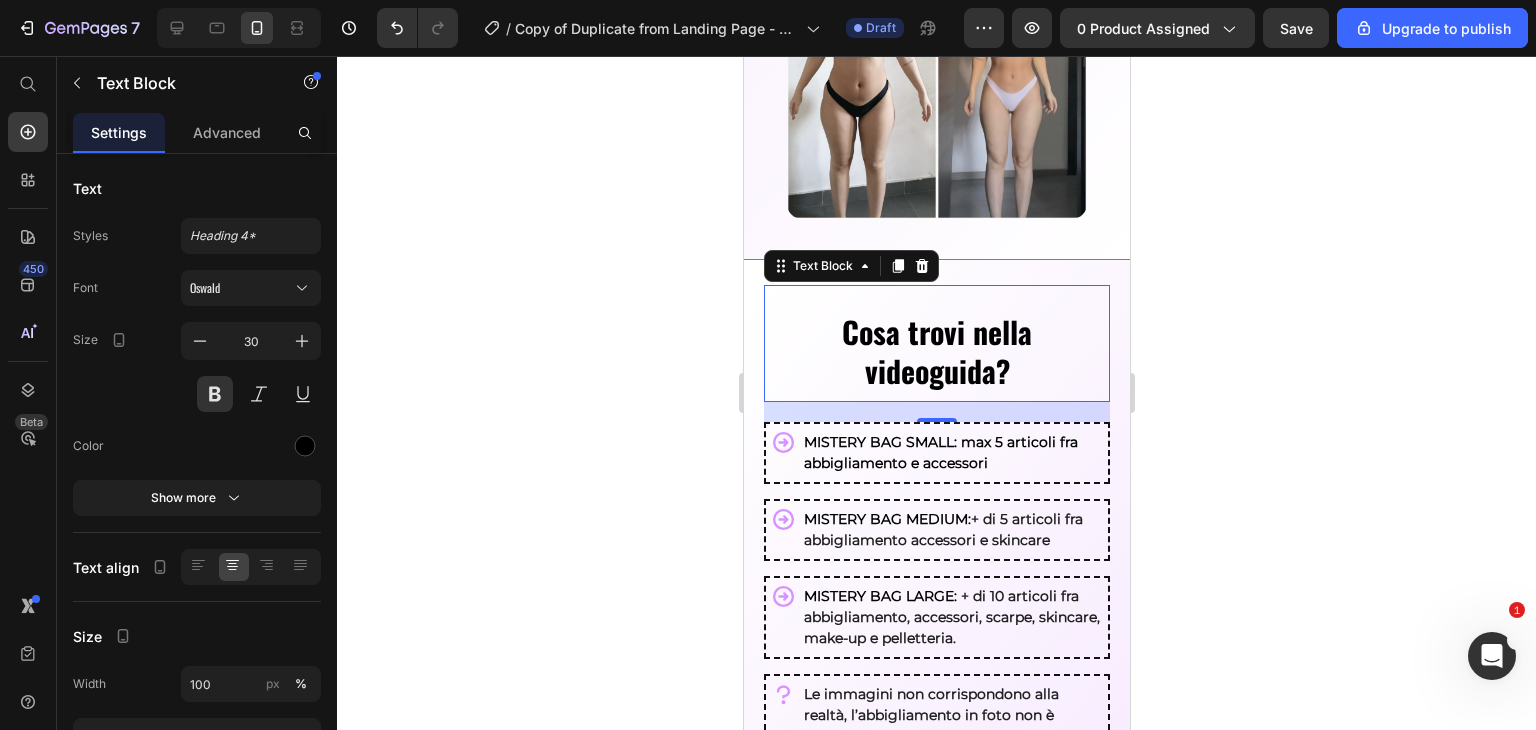 click on "Cosa trovi nella videoguida? Text Block   20" at bounding box center [936, 343] 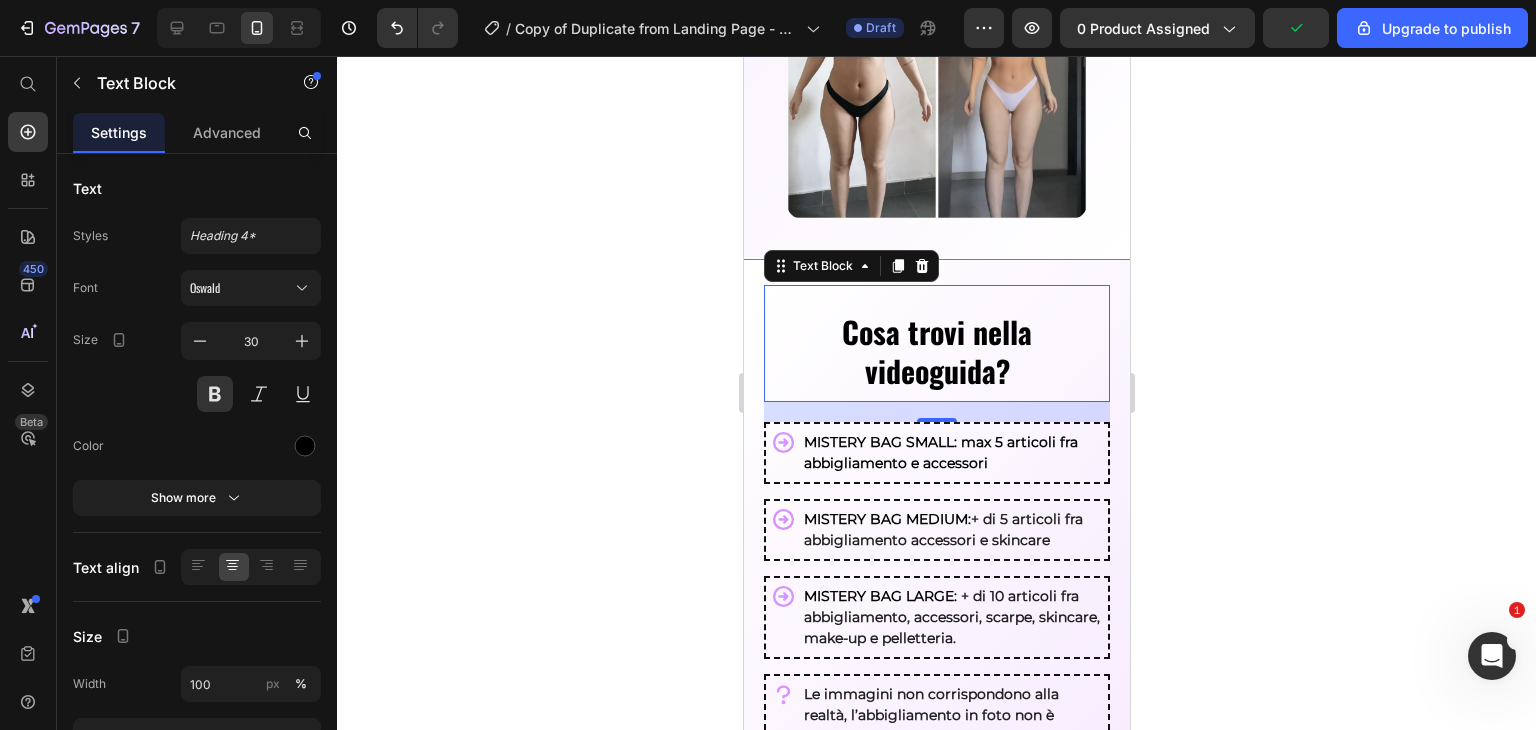 click 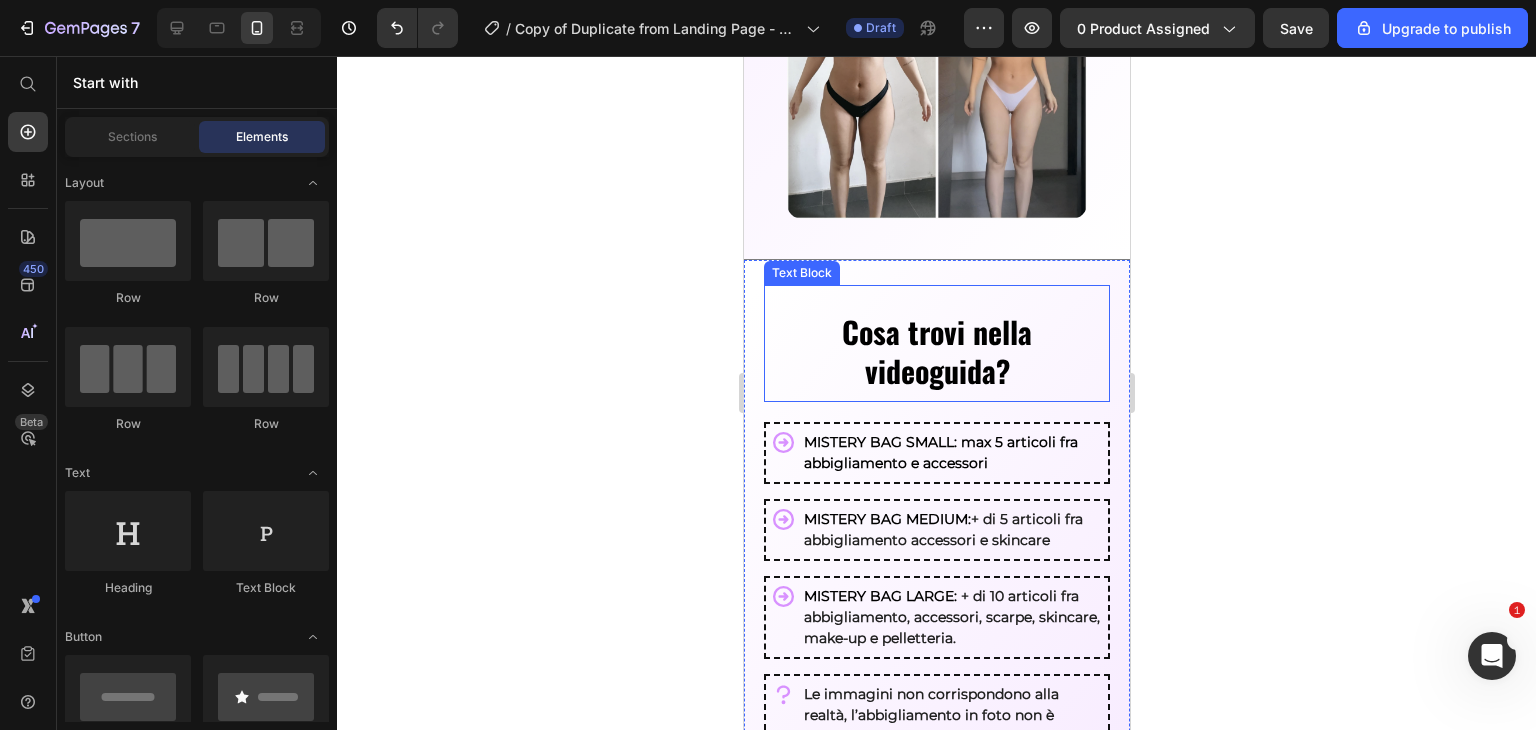click on "Cosa trovi nella videoguida?" at bounding box center (936, 351) 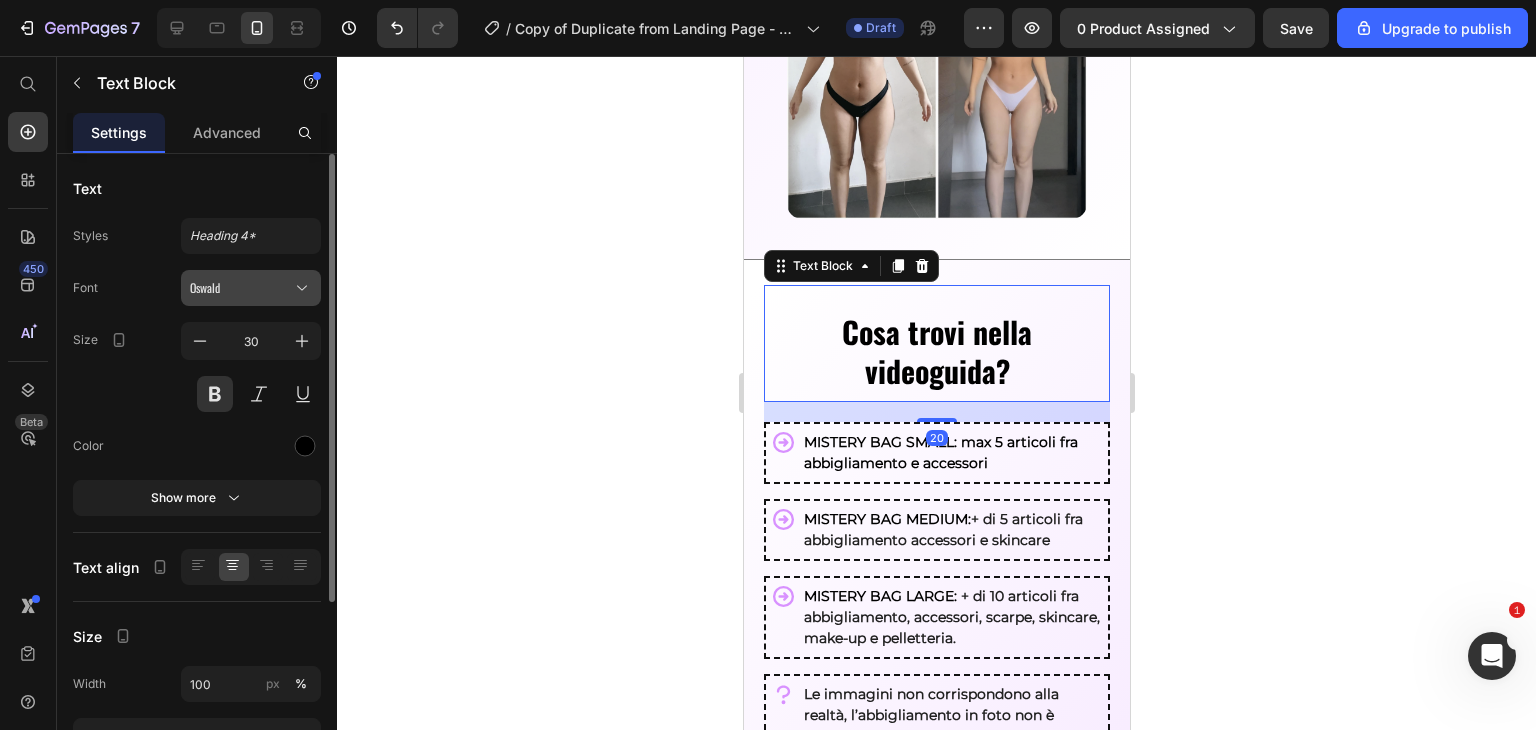click 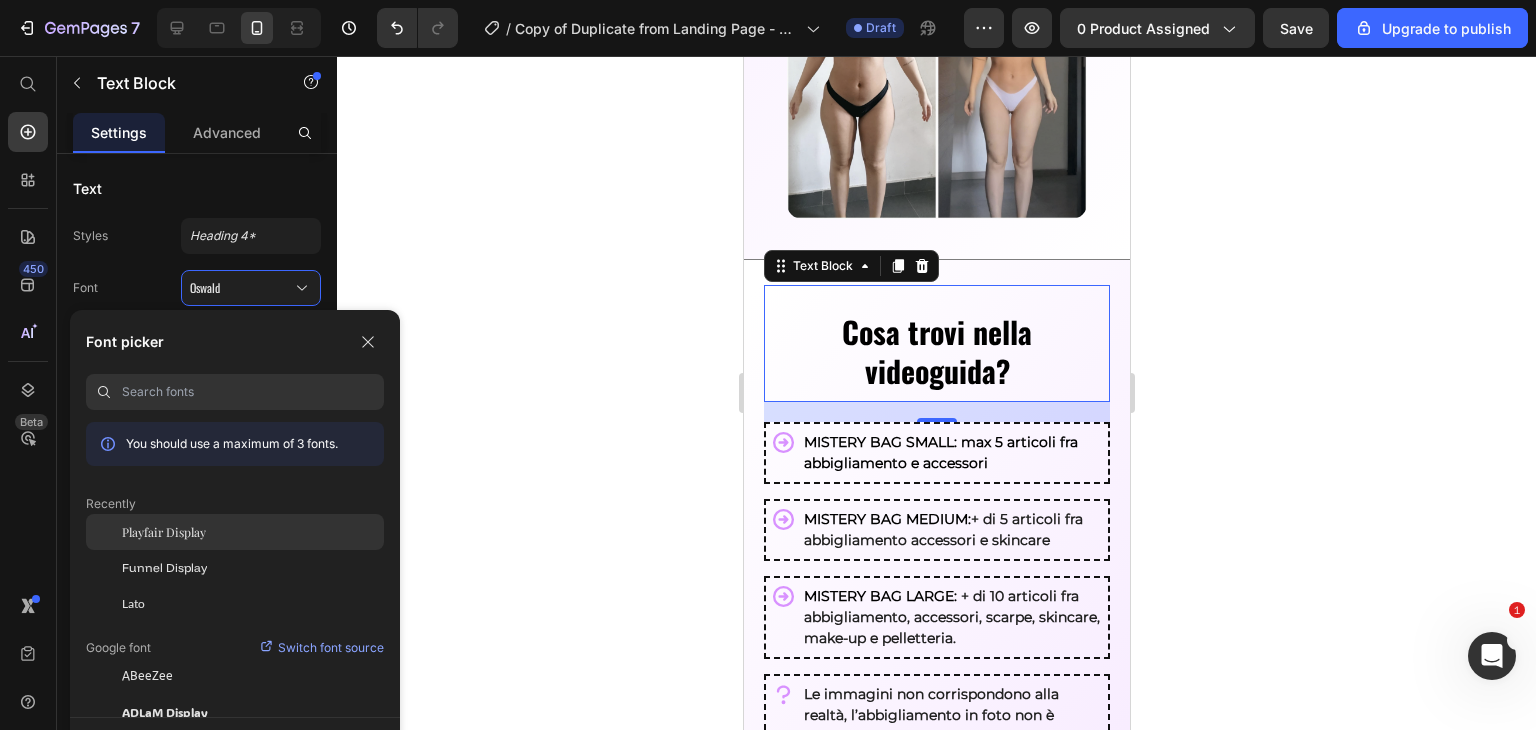 click on "Playfair Display" 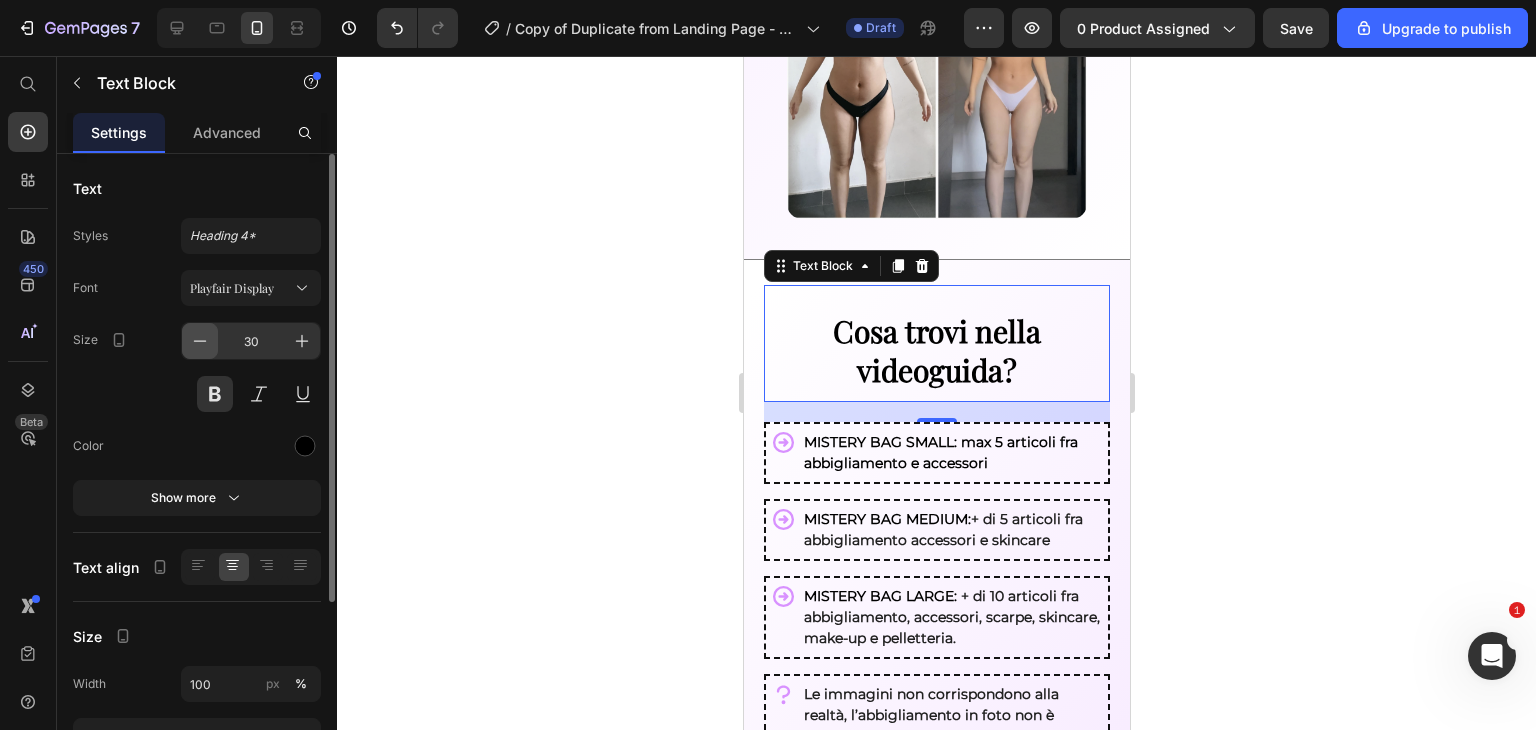 click at bounding box center [200, 341] 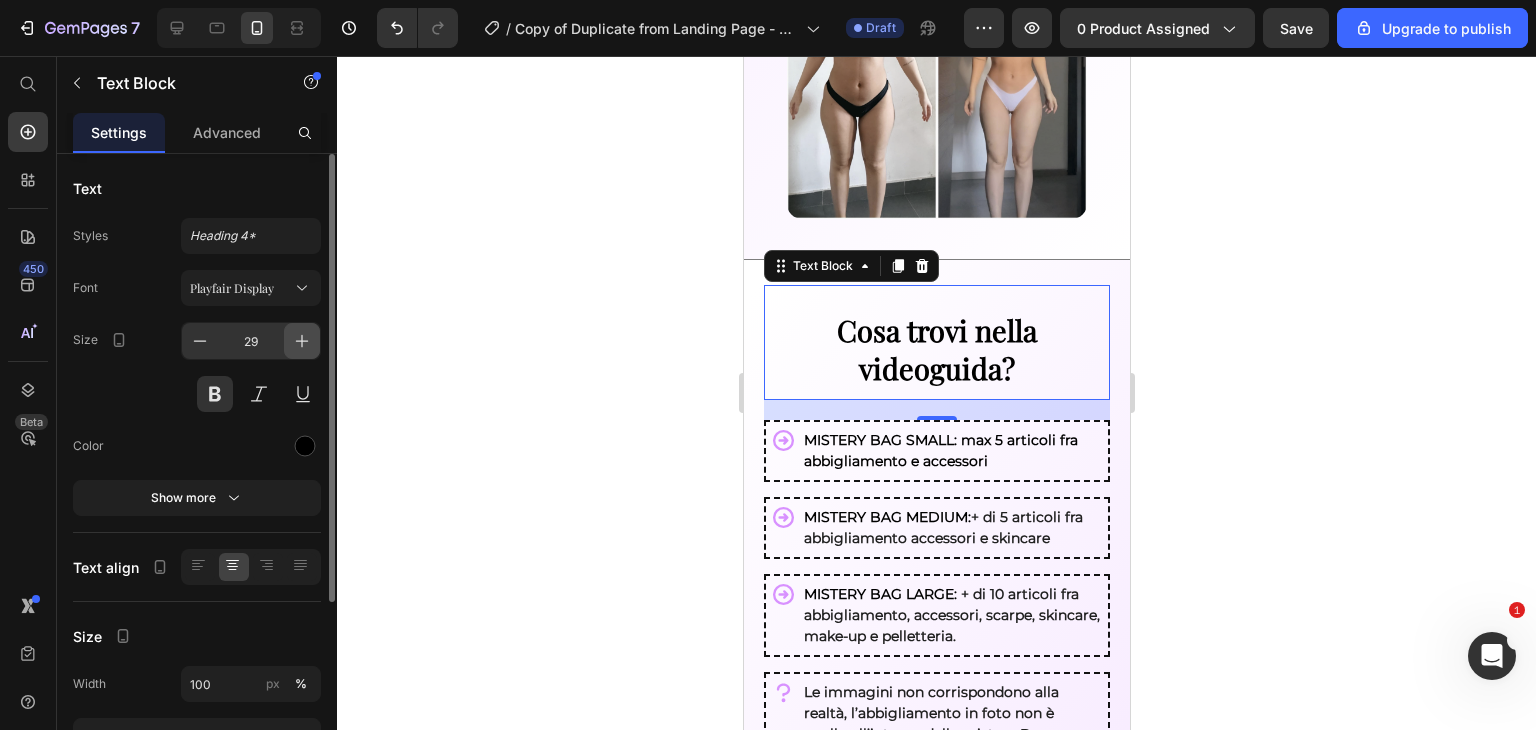 click at bounding box center (302, 341) 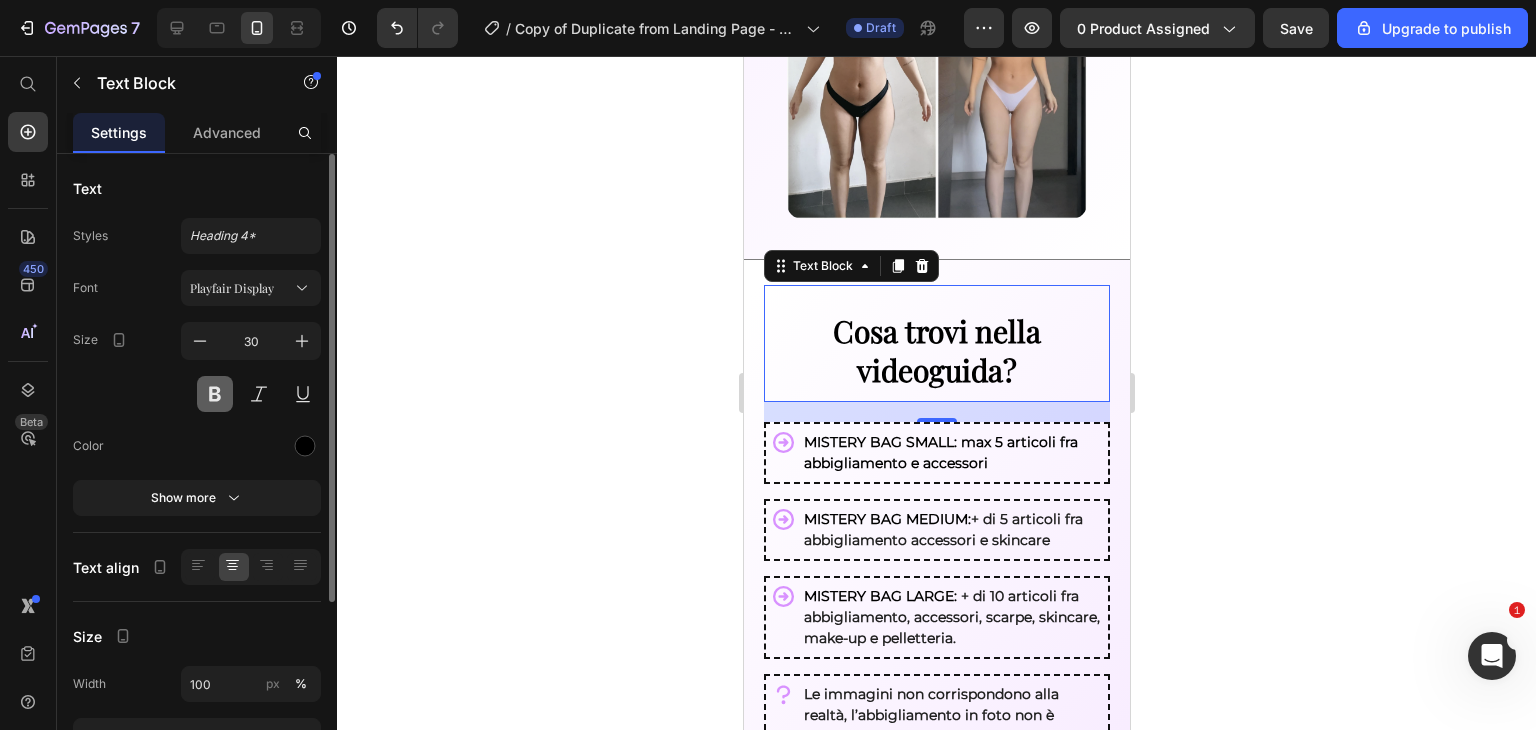 click at bounding box center [215, 394] 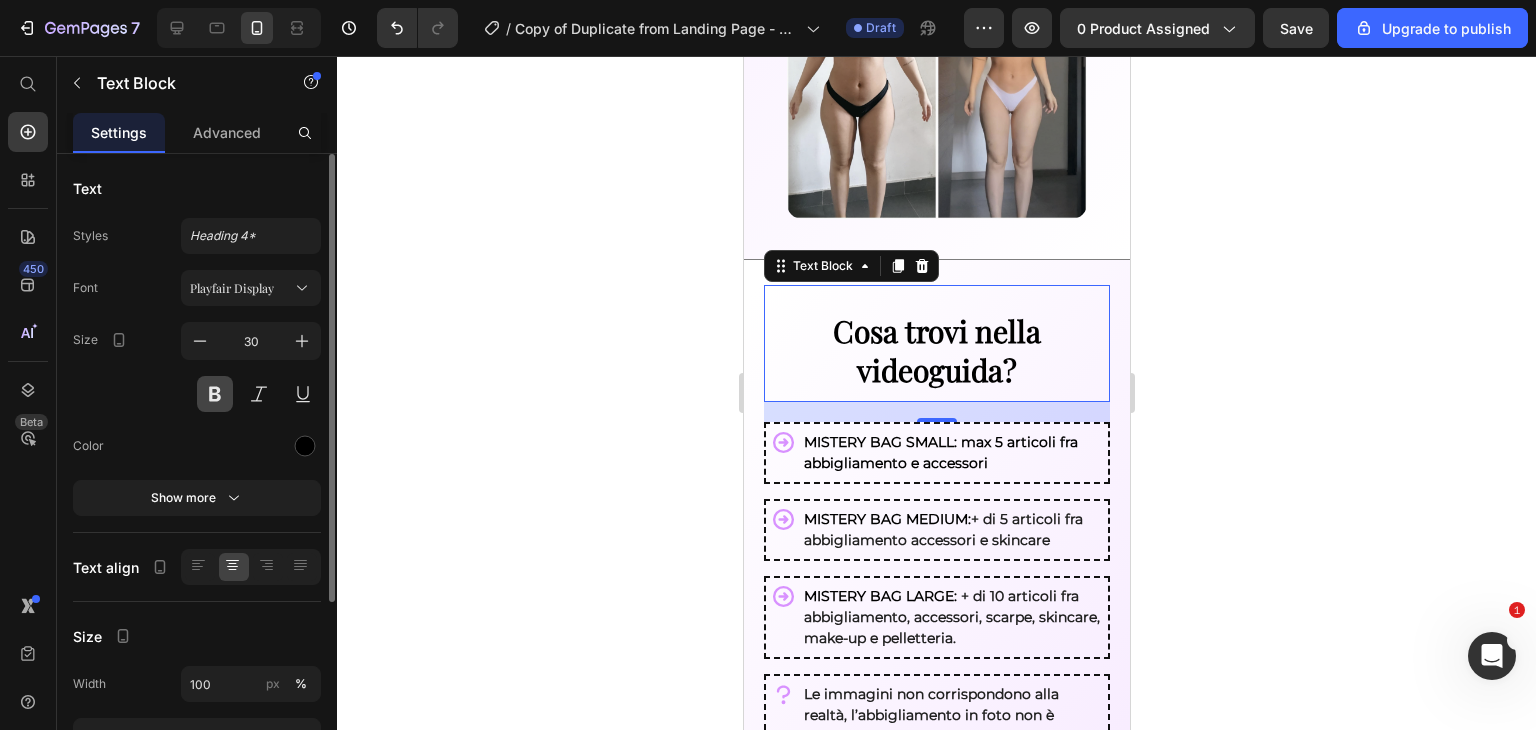 click at bounding box center (215, 394) 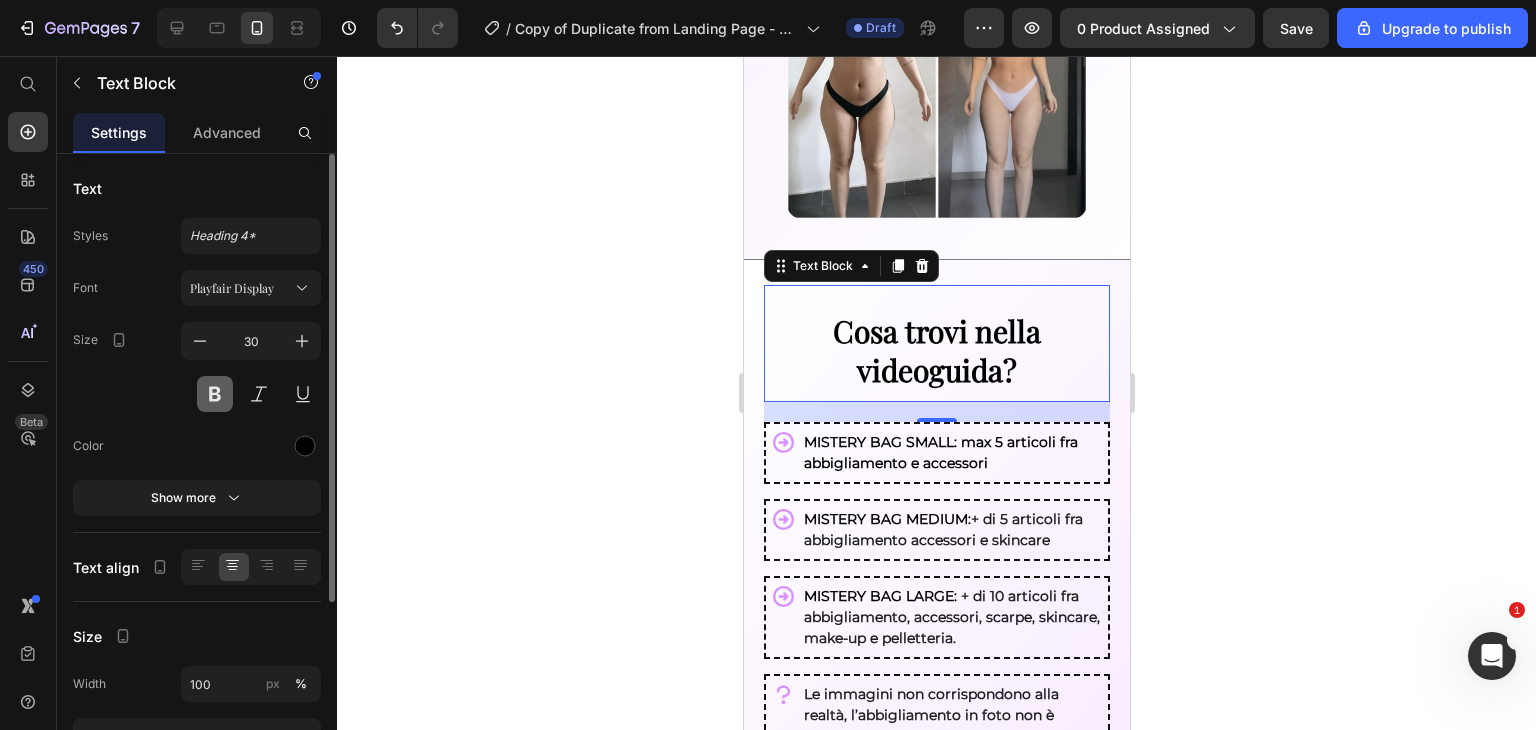 click at bounding box center [215, 394] 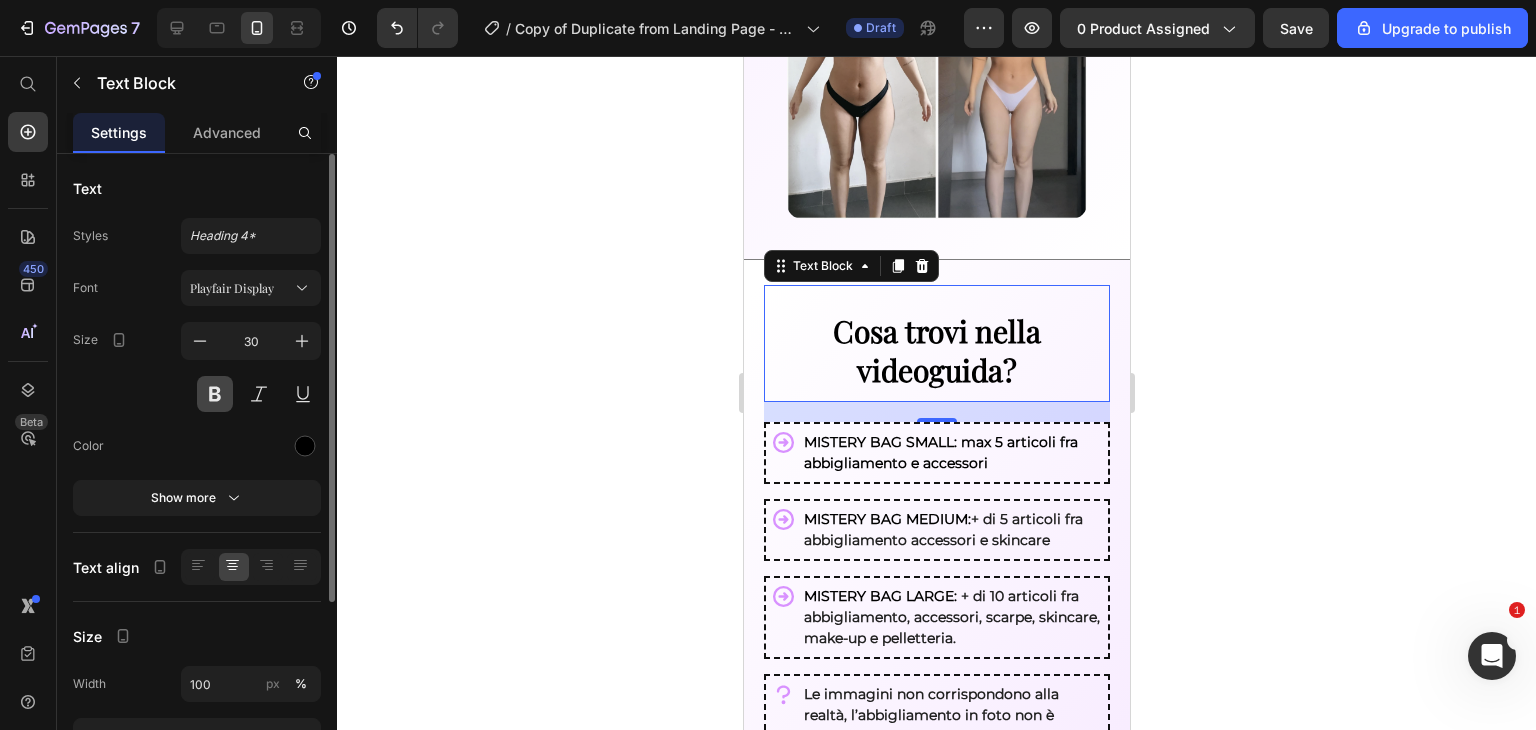 click at bounding box center [215, 394] 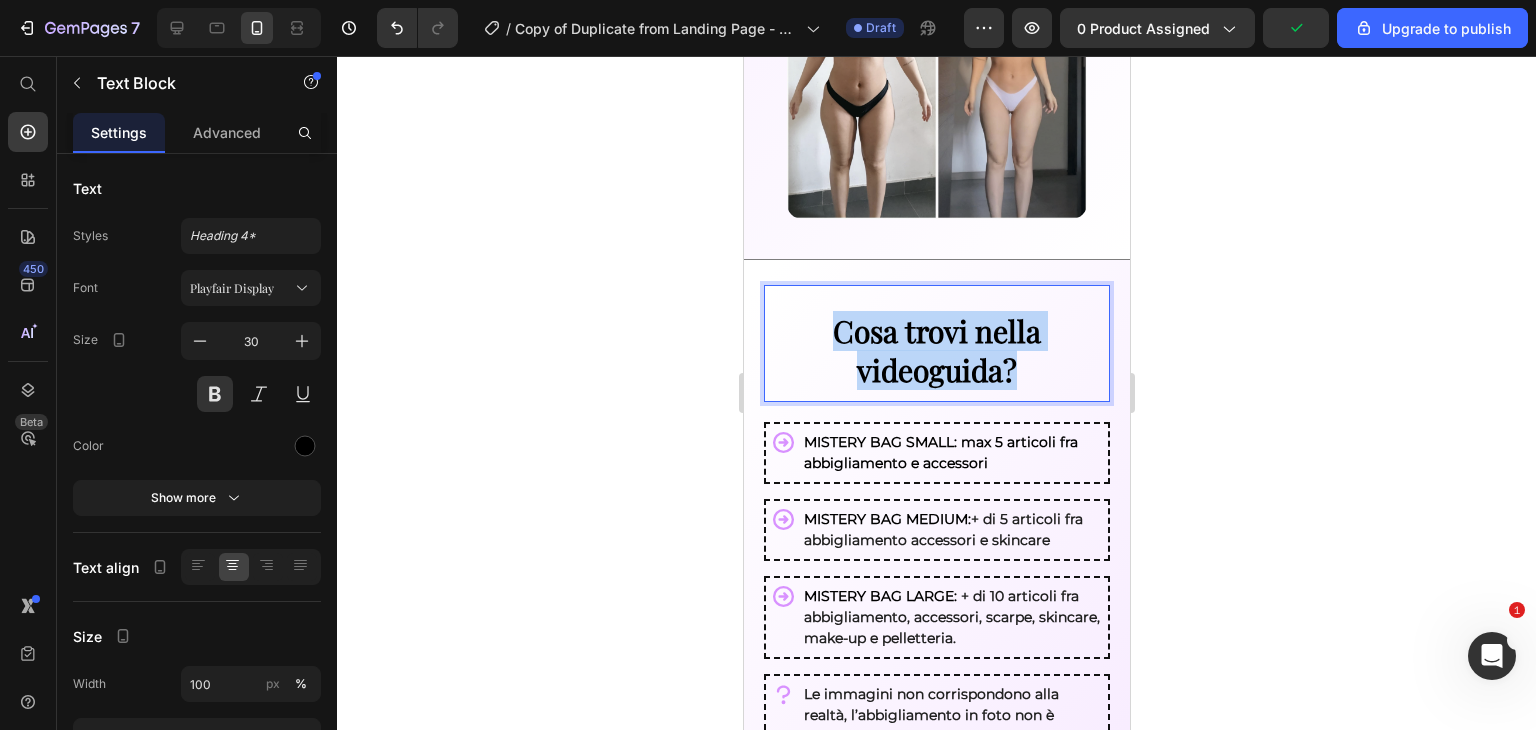 drag, startPoint x: 827, startPoint y: 329, endPoint x: 1034, endPoint y: 381, distance: 213.43149 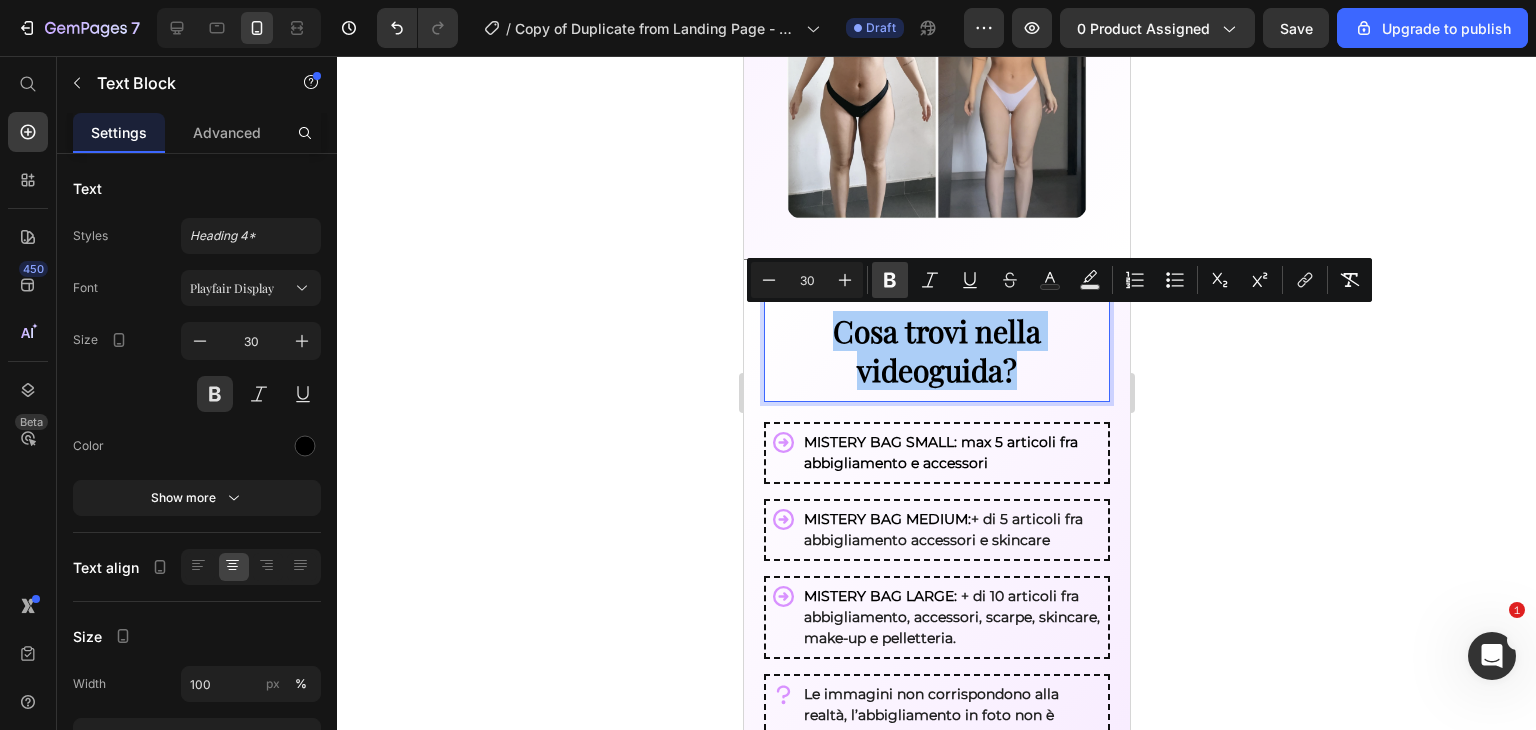 click 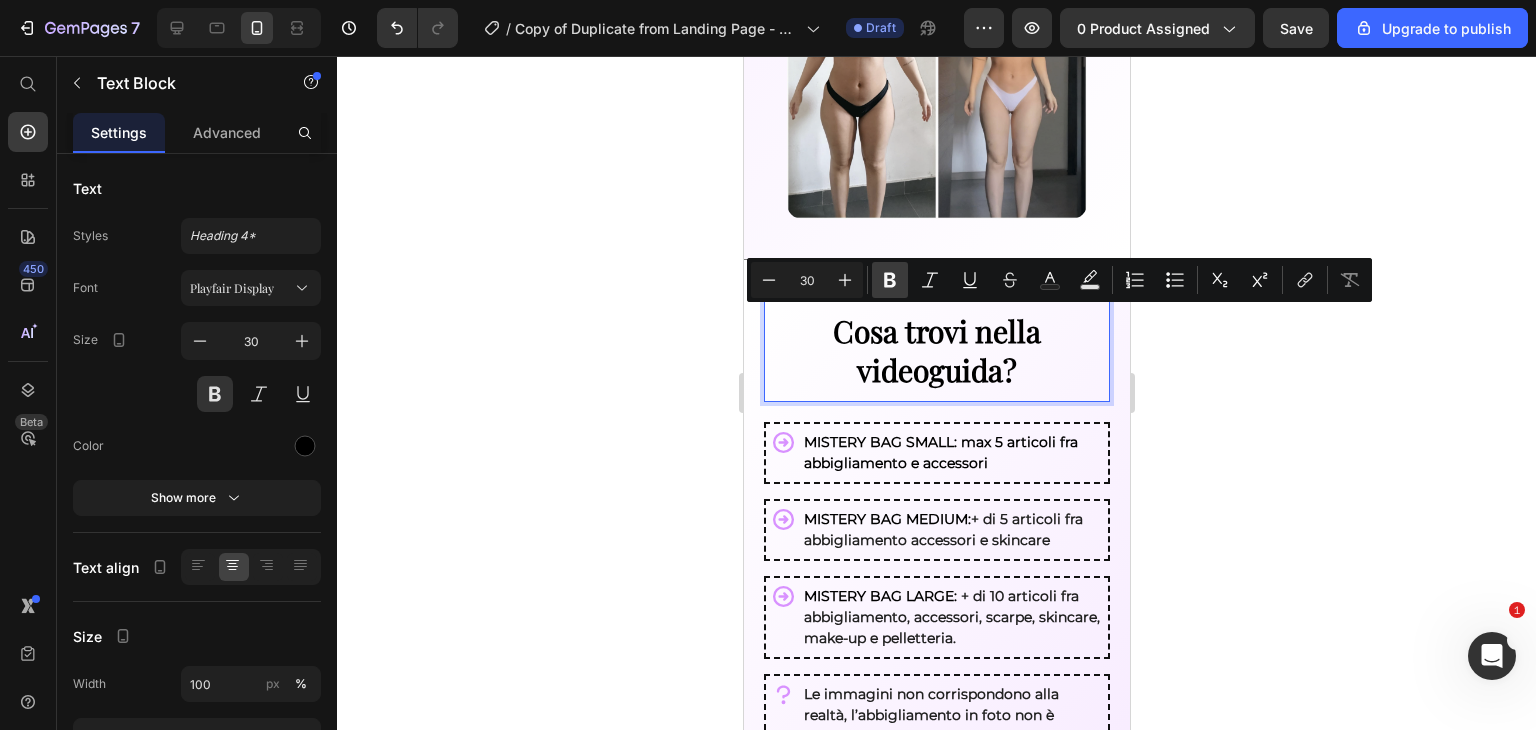 click 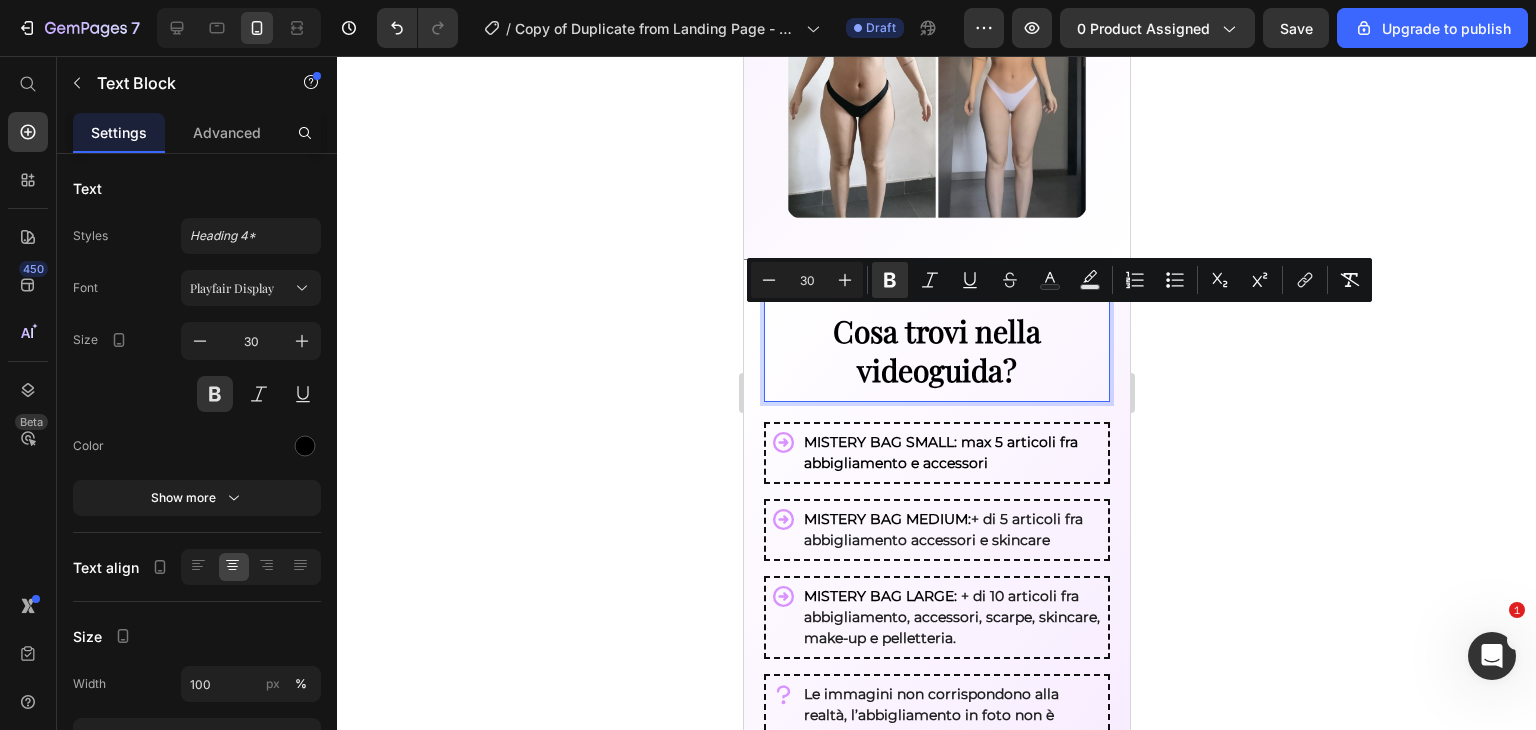 click on "Cosa trovi nella videoguida?" at bounding box center (936, 350) 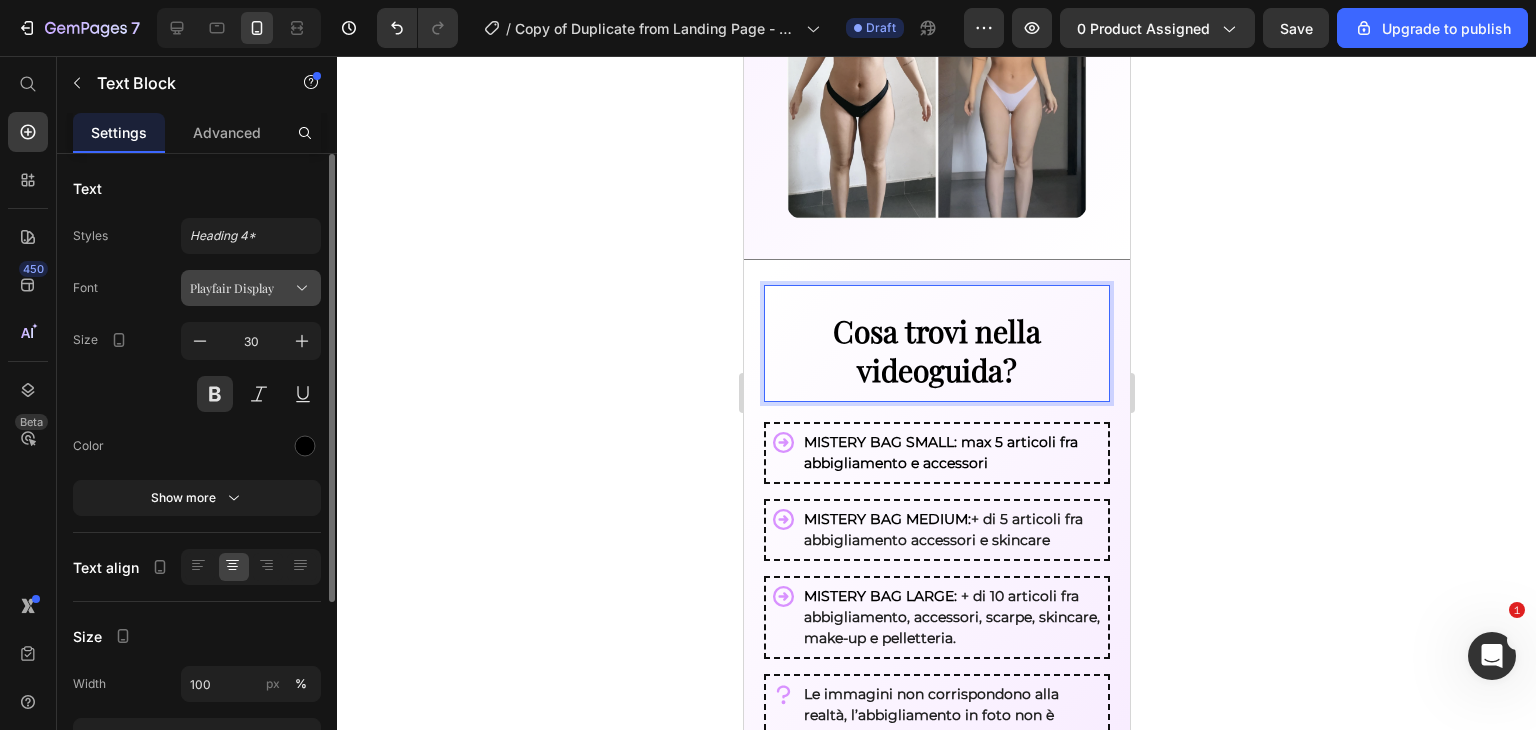 click on "Playfair Display" at bounding box center [241, 288] 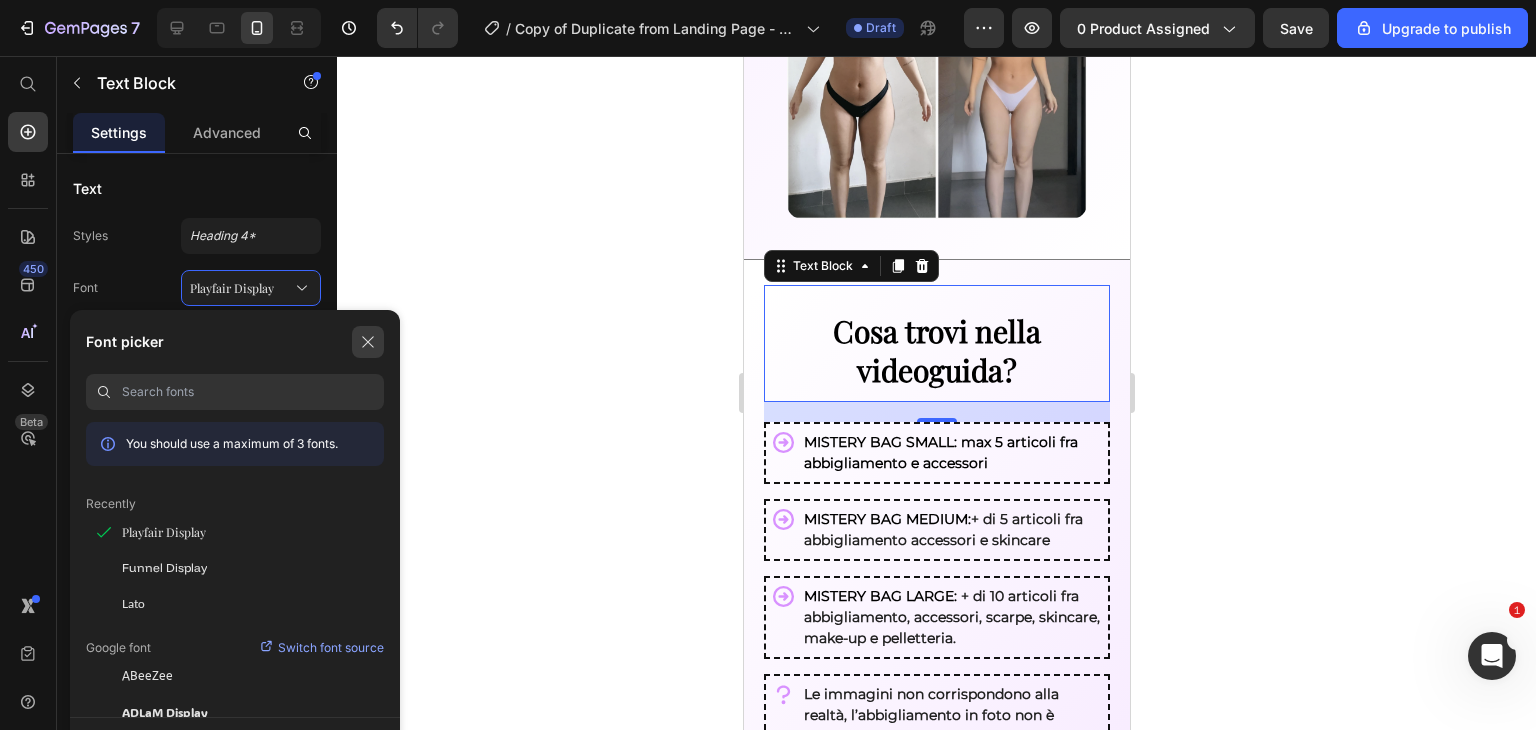 click 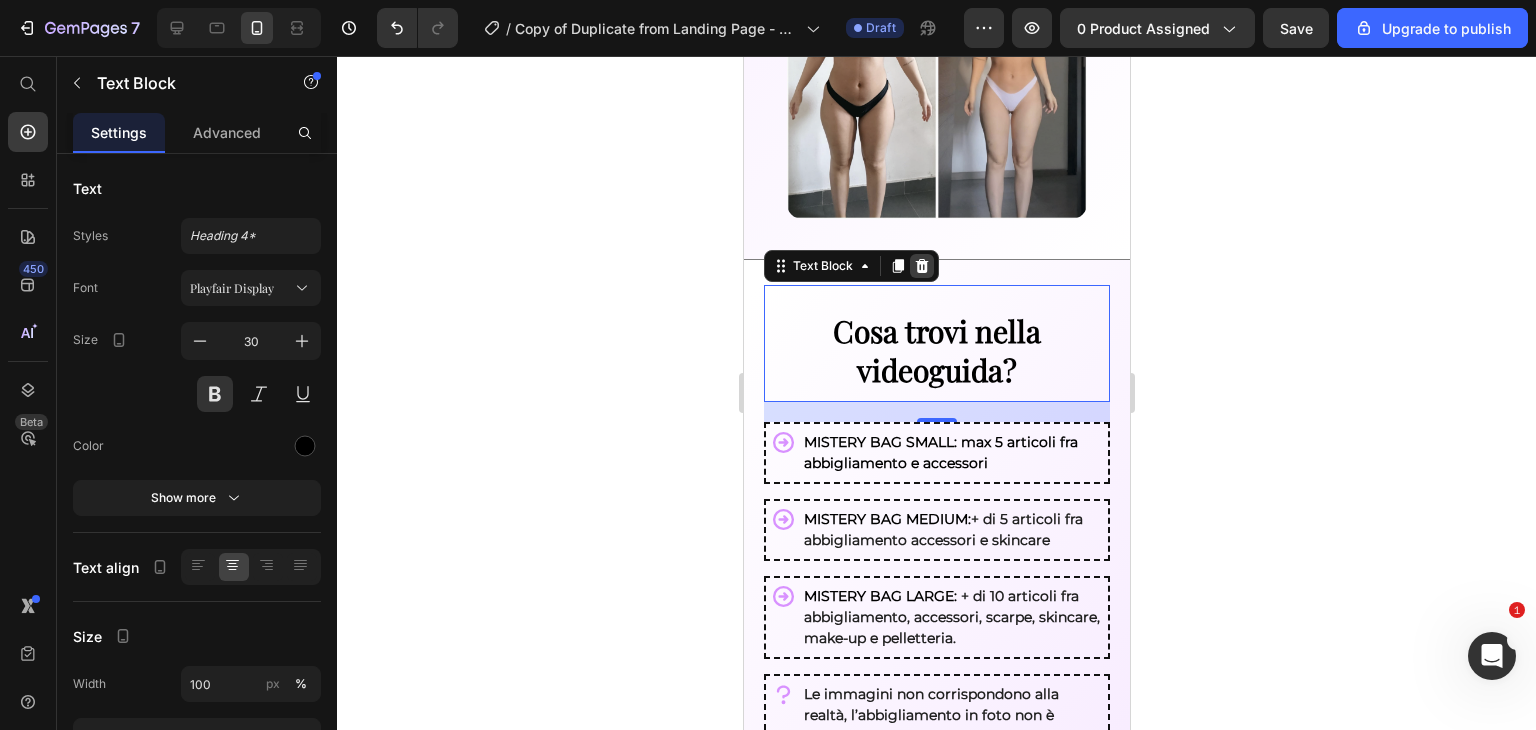 click 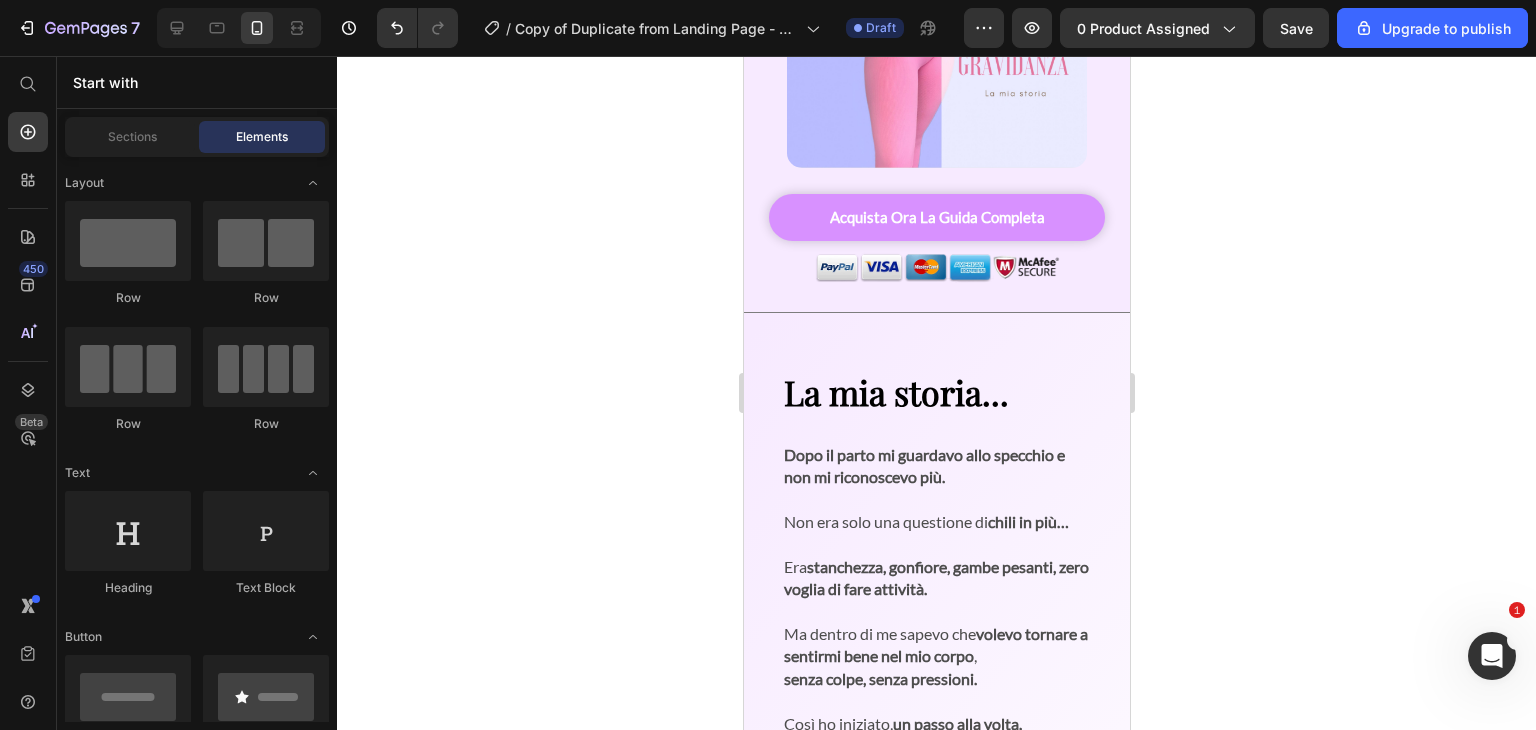 scroll, scrollTop: 866, scrollLeft: 0, axis: vertical 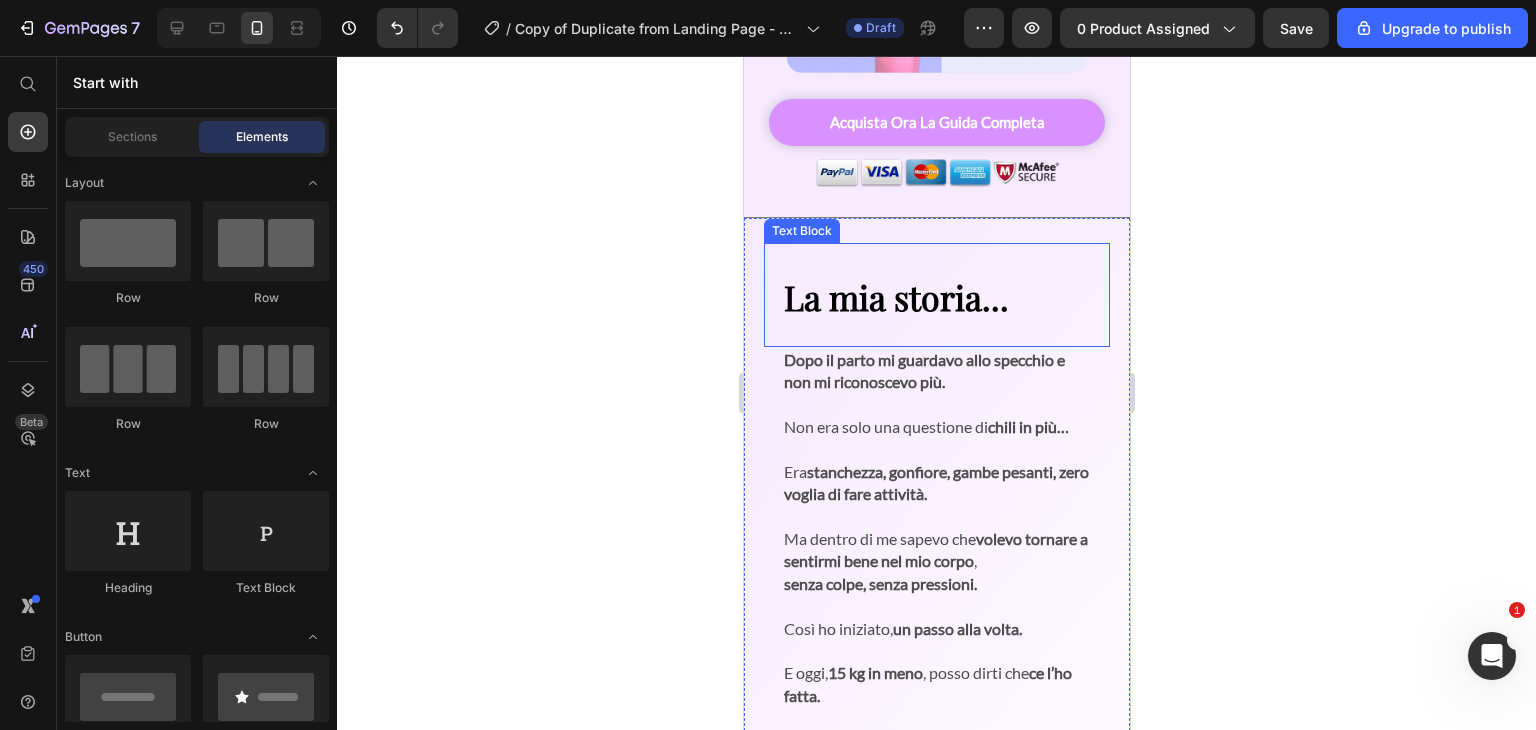 click on "La mia storia..." at bounding box center (936, 297) 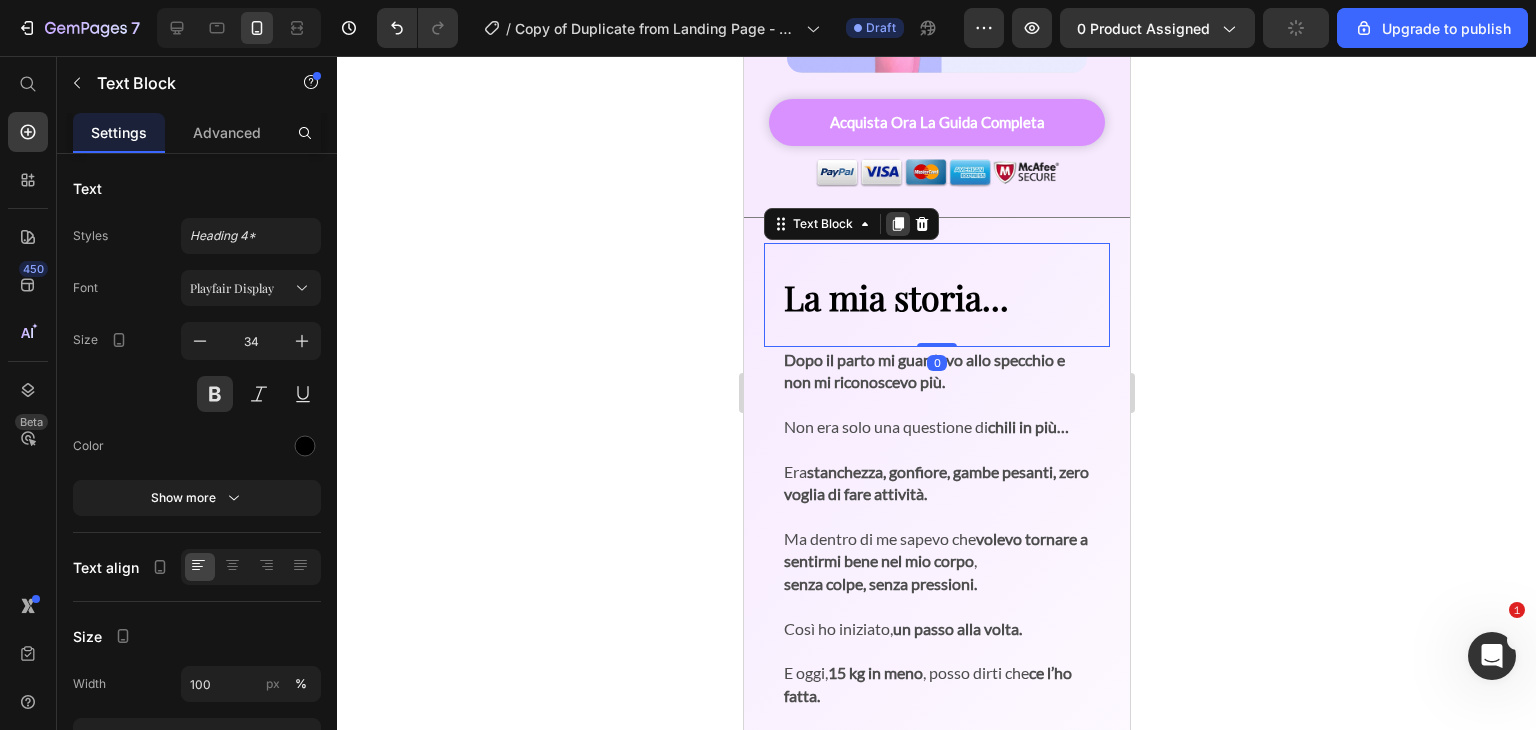 click 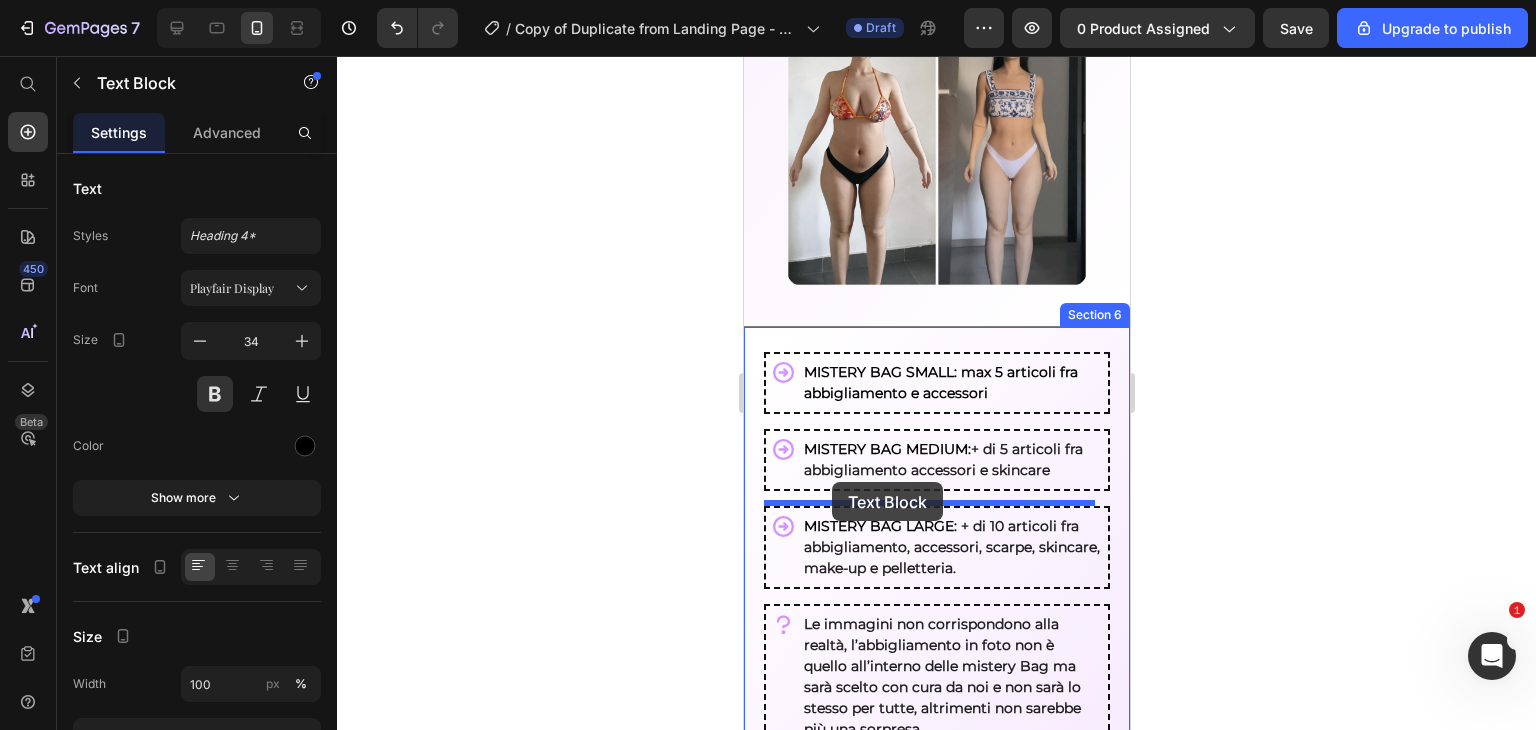 scroll, scrollTop: 1817, scrollLeft: 0, axis: vertical 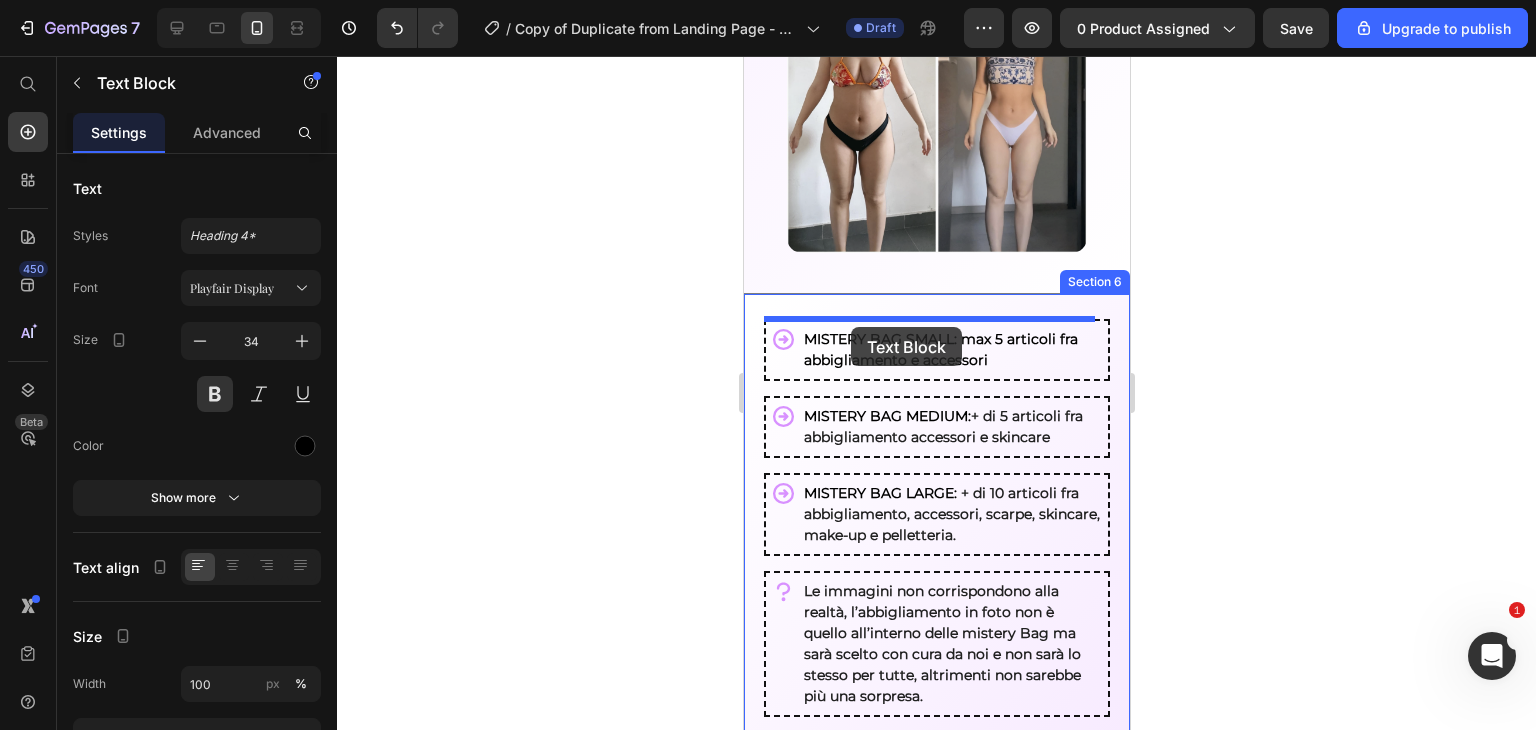 drag, startPoint x: 817, startPoint y: 337, endPoint x: 850, endPoint y: 327, distance: 34.48188 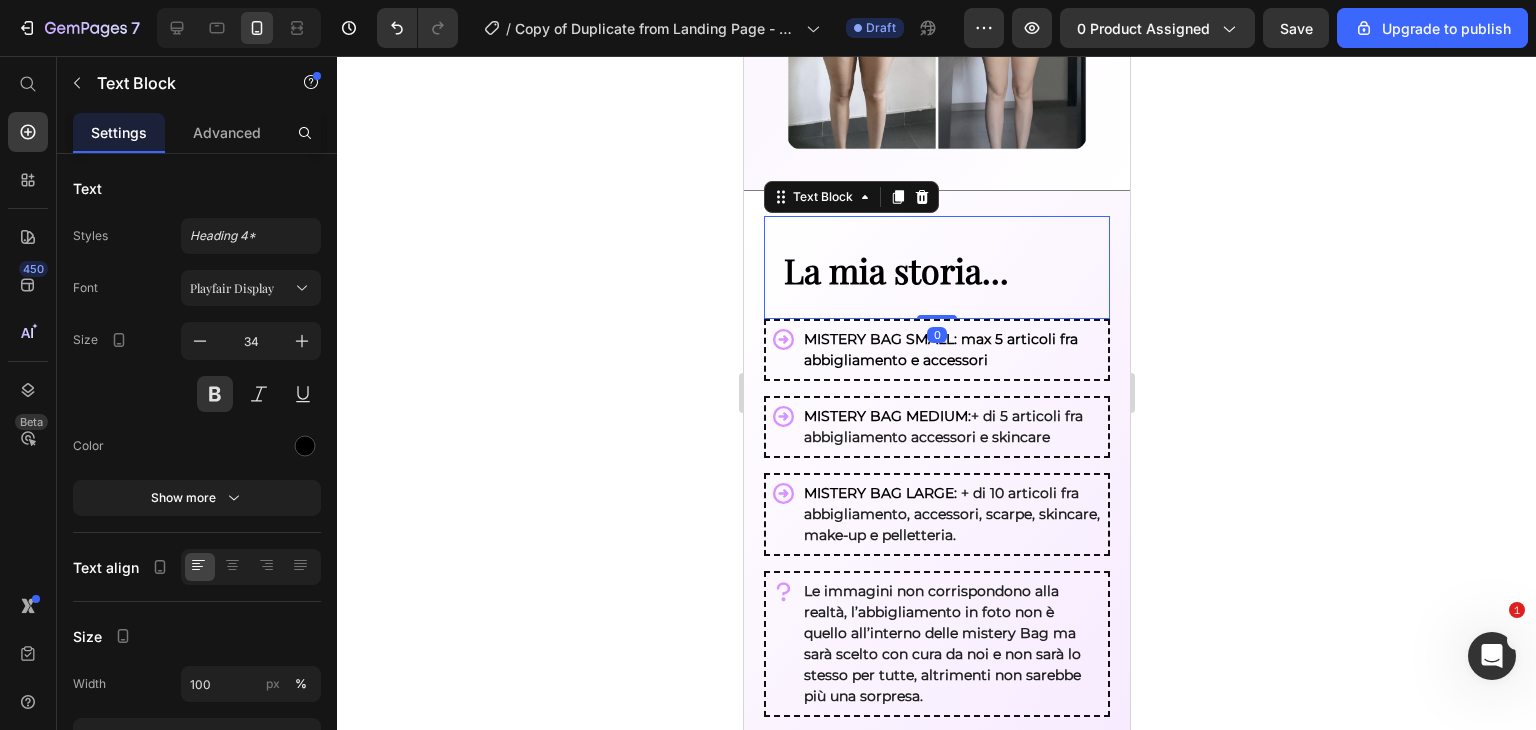 scroll, scrollTop: 1714, scrollLeft: 0, axis: vertical 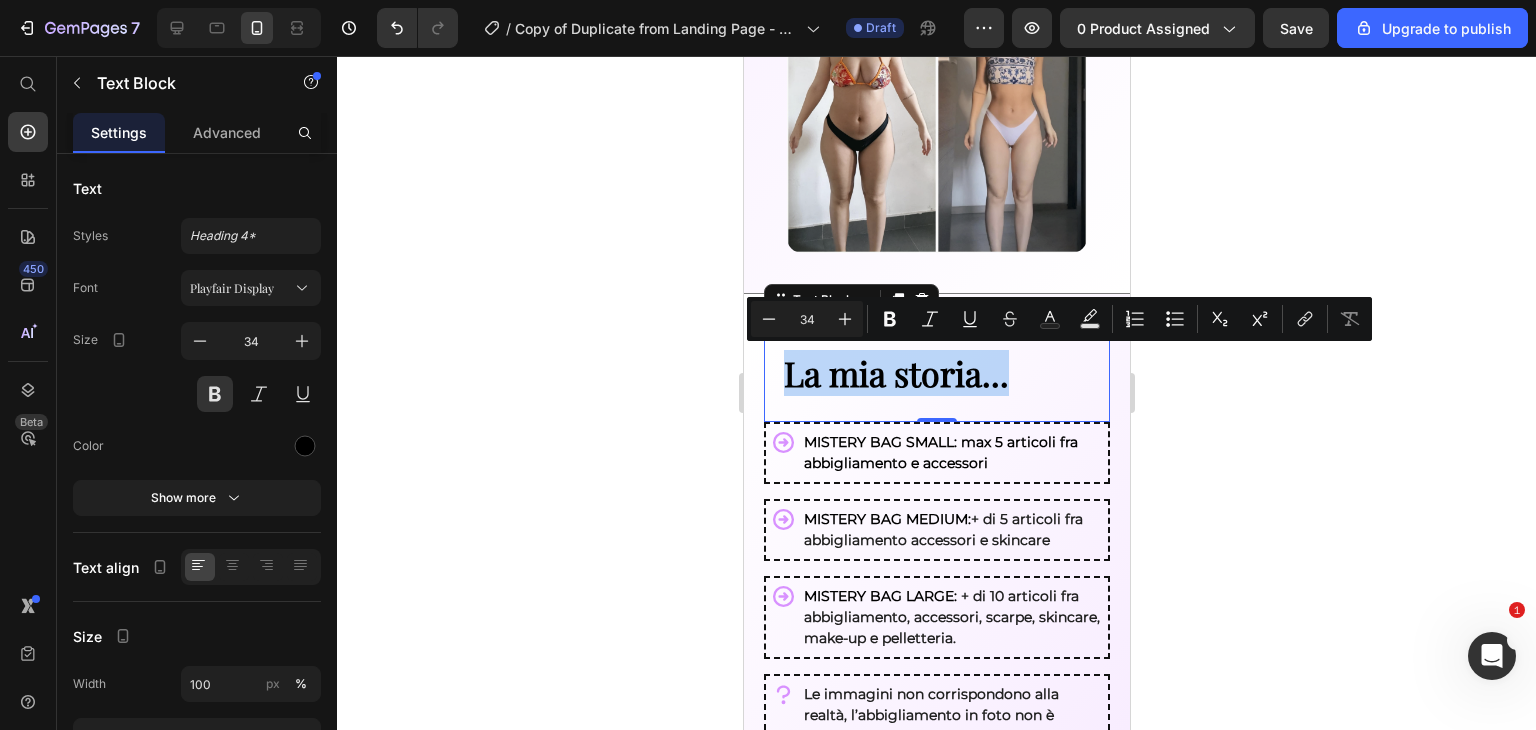 drag, startPoint x: 1012, startPoint y: 375, endPoint x: 772, endPoint y: 369, distance: 240.07498 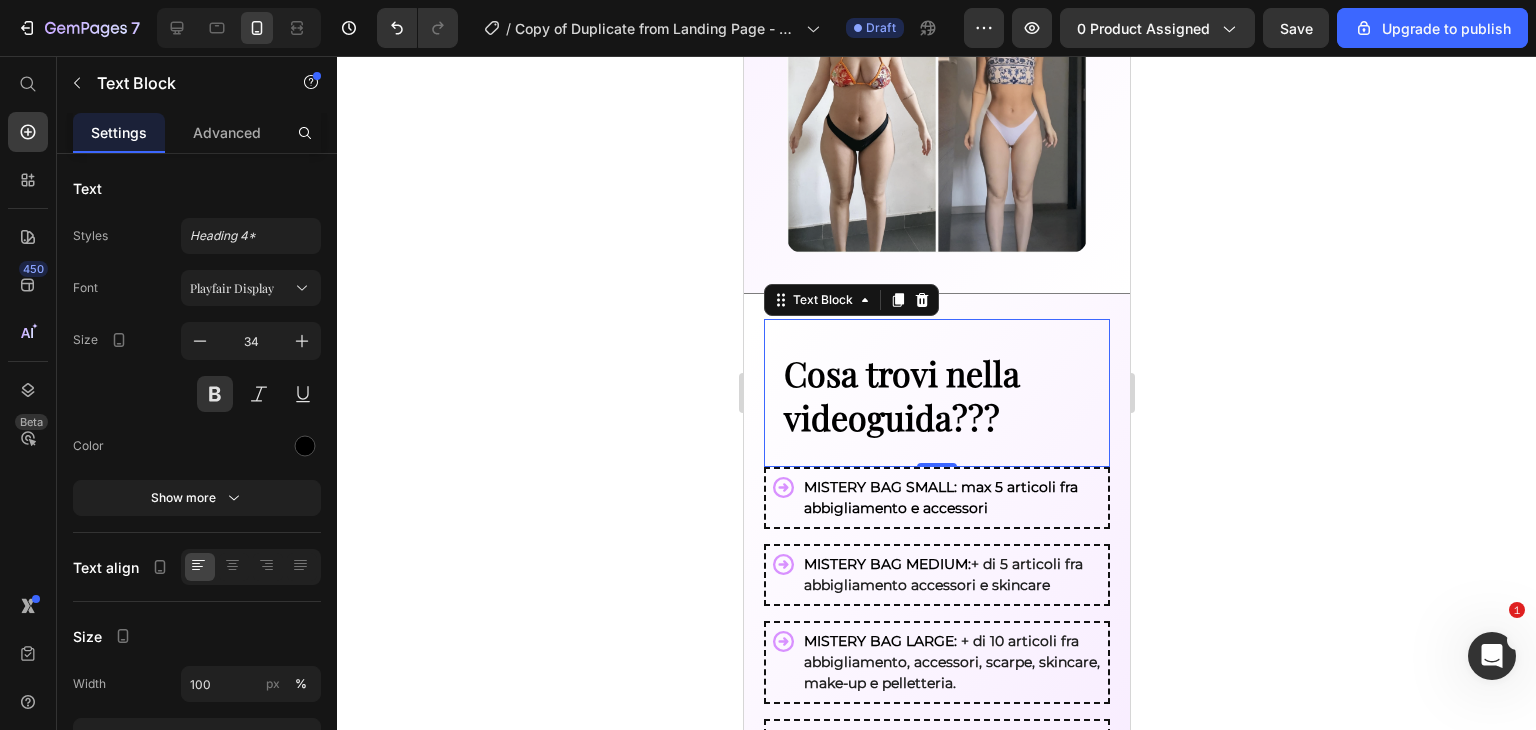 click on "Cosa trovi nella videoguida??? Text Block   0" at bounding box center [936, 392] 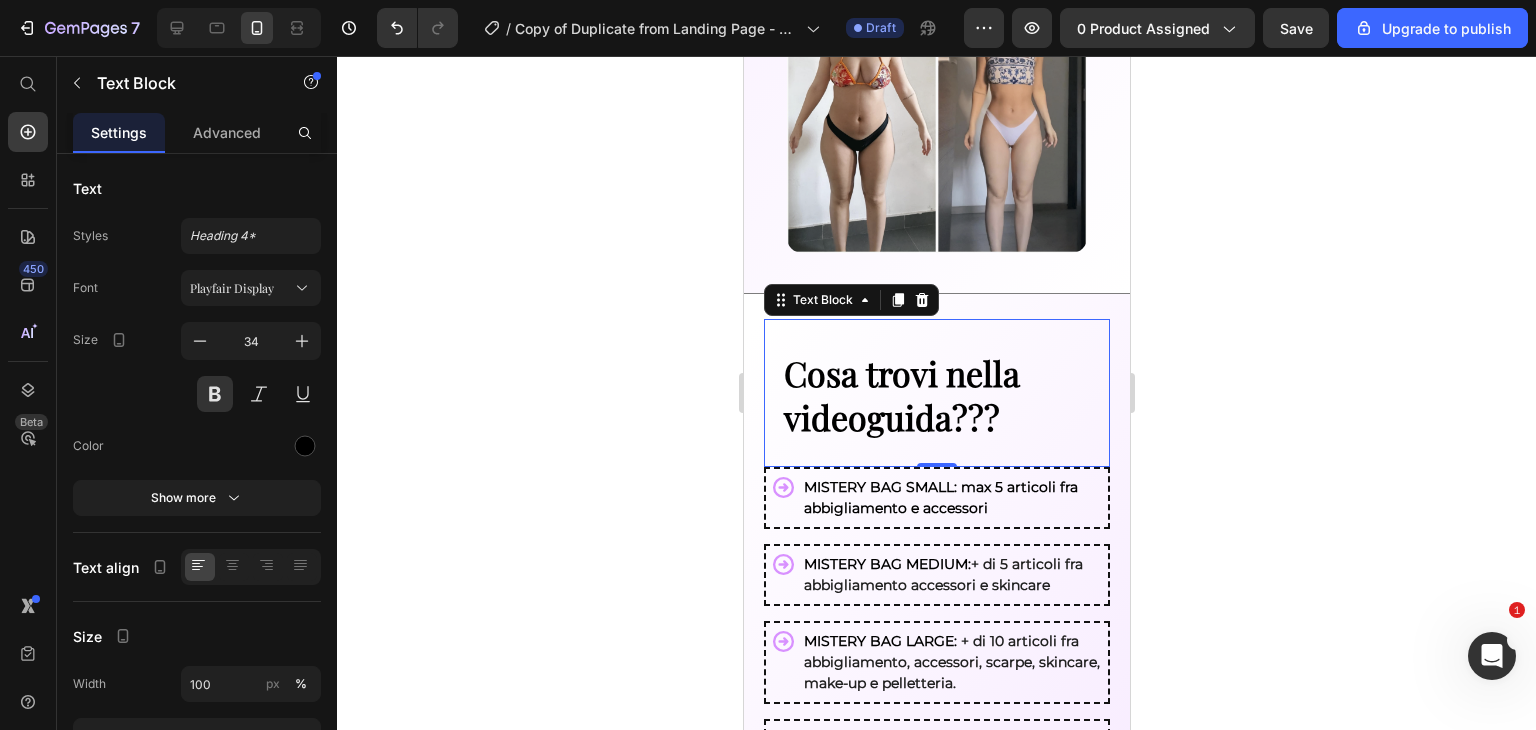 click 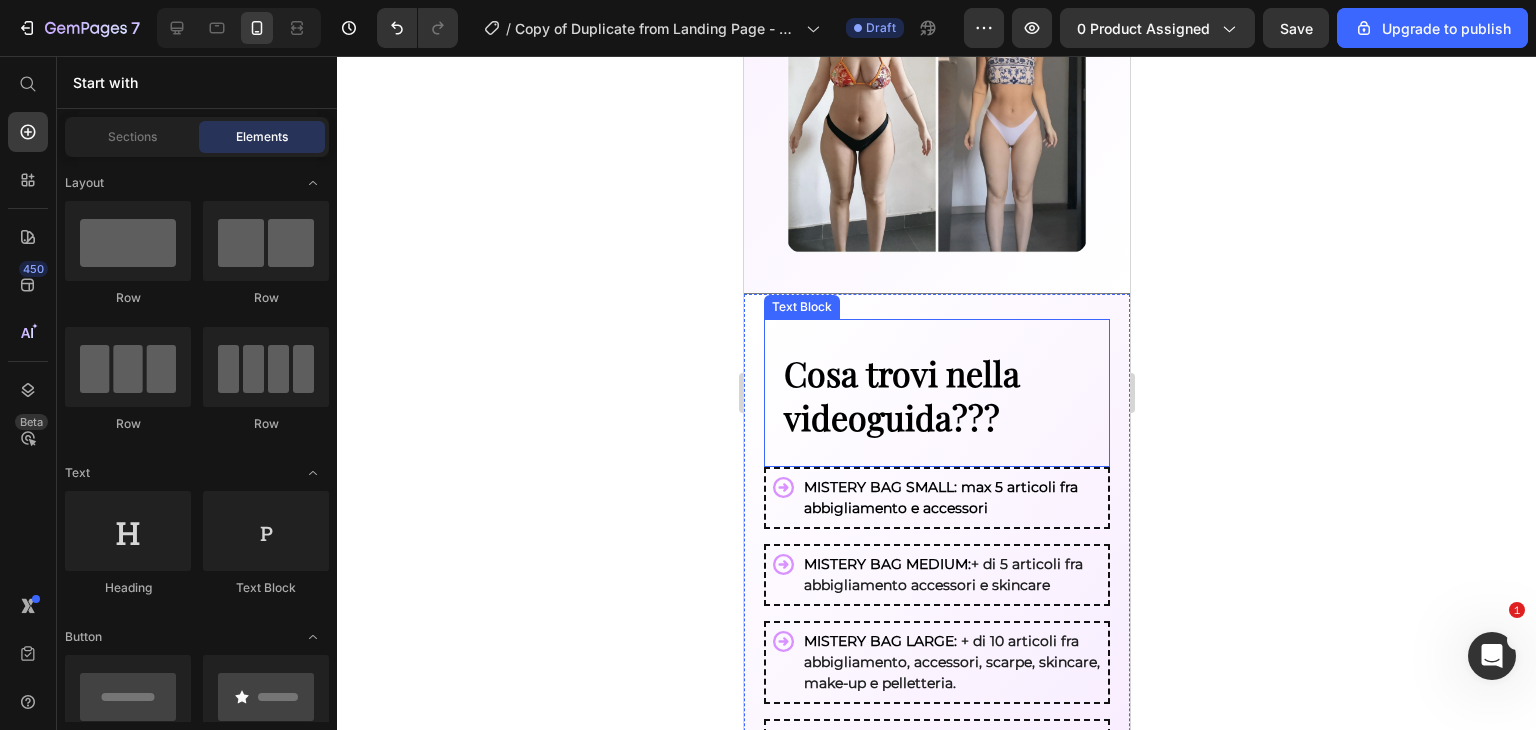 click on "Cosa trovi nella videoguida???" at bounding box center [936, 395] 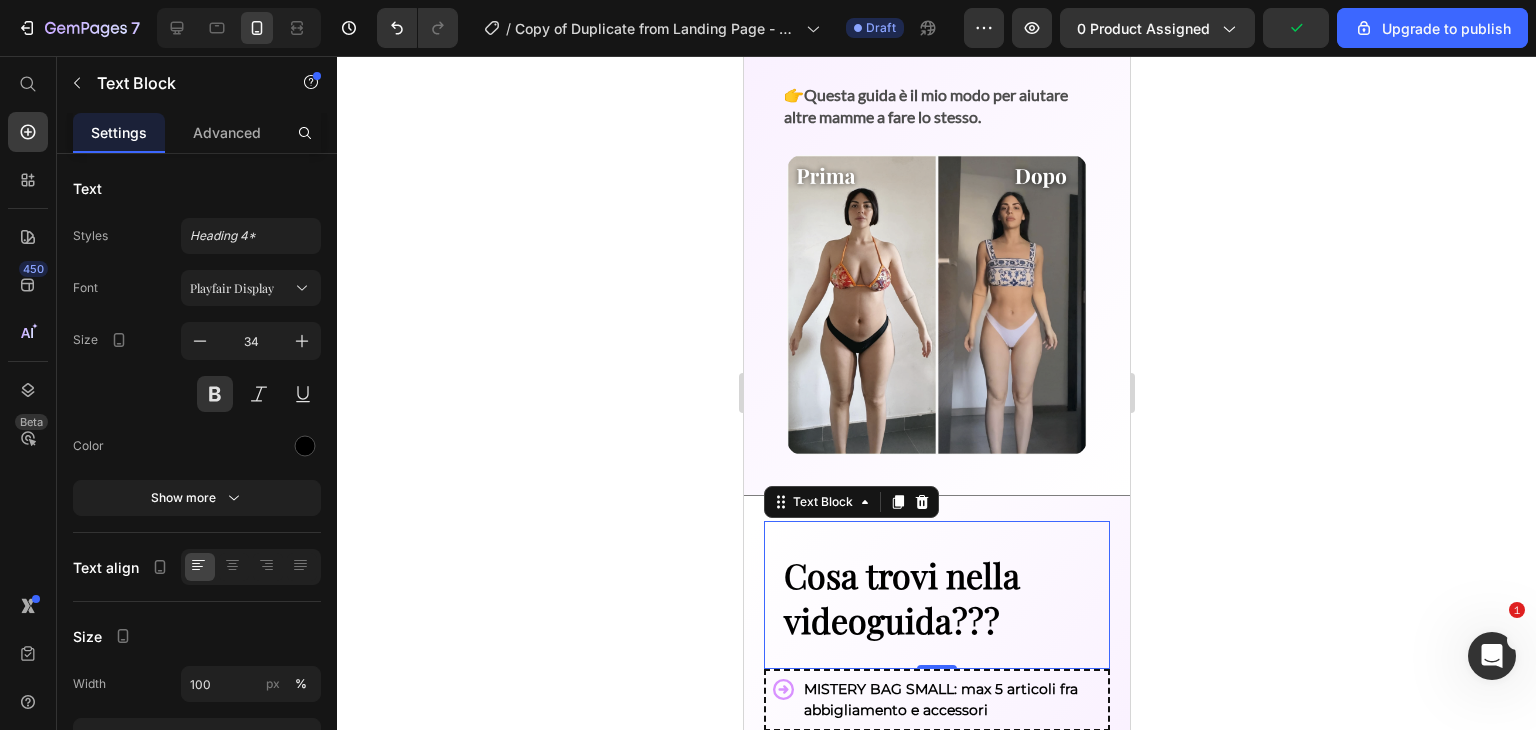 scroll, scrollTop: 1554, scrollLeft: 0, axis: vertical 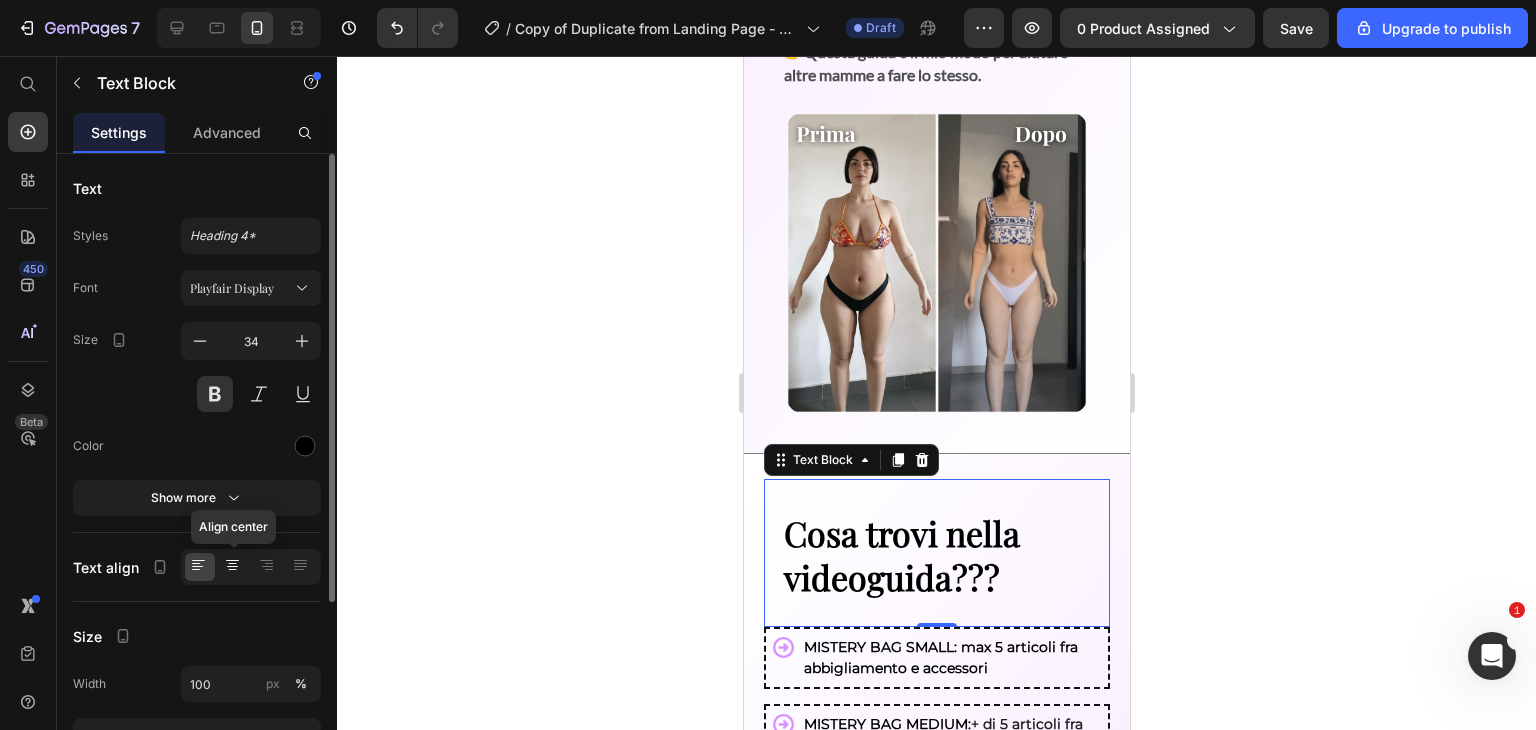 click 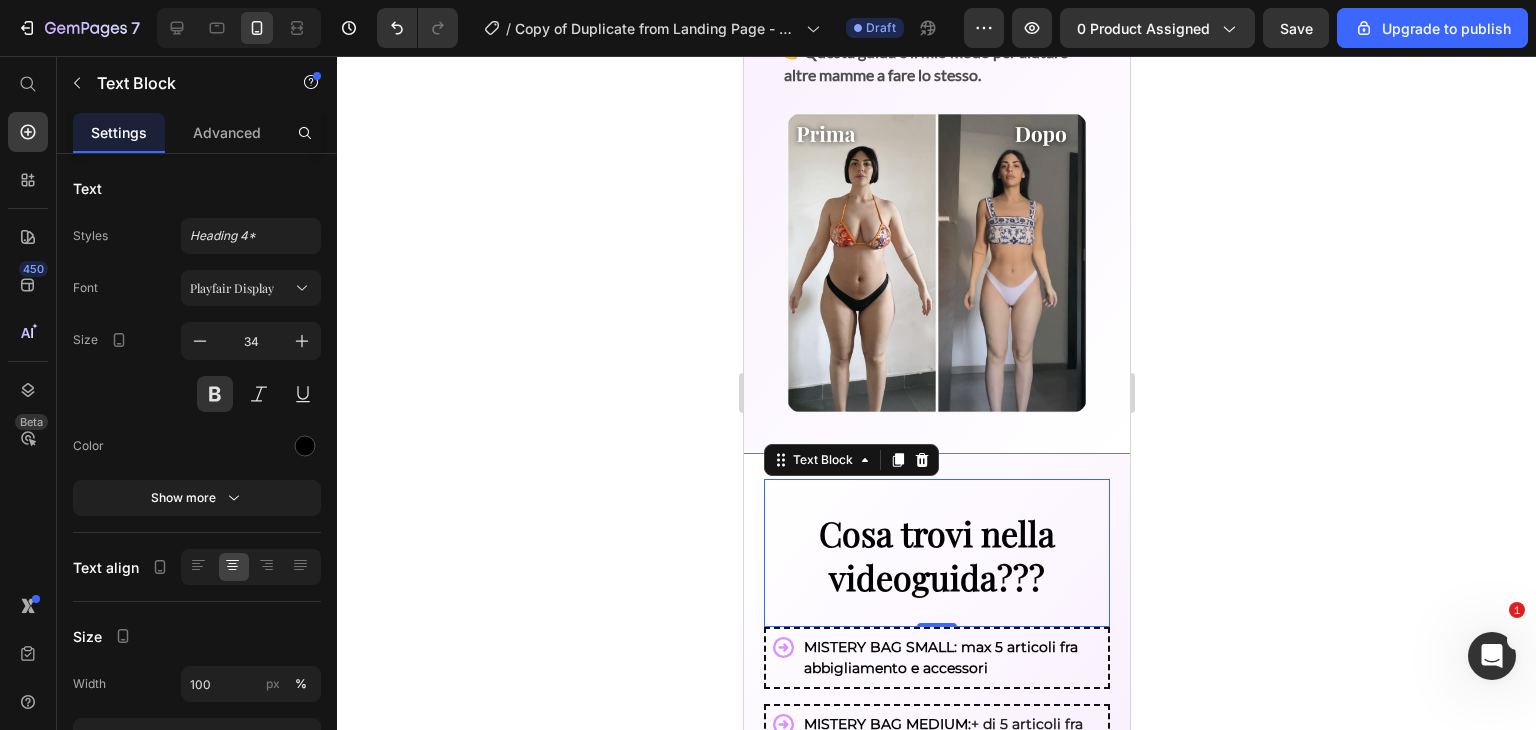 scroll, scrollTop: 1735, scrollLeft: 0, axis: vertical 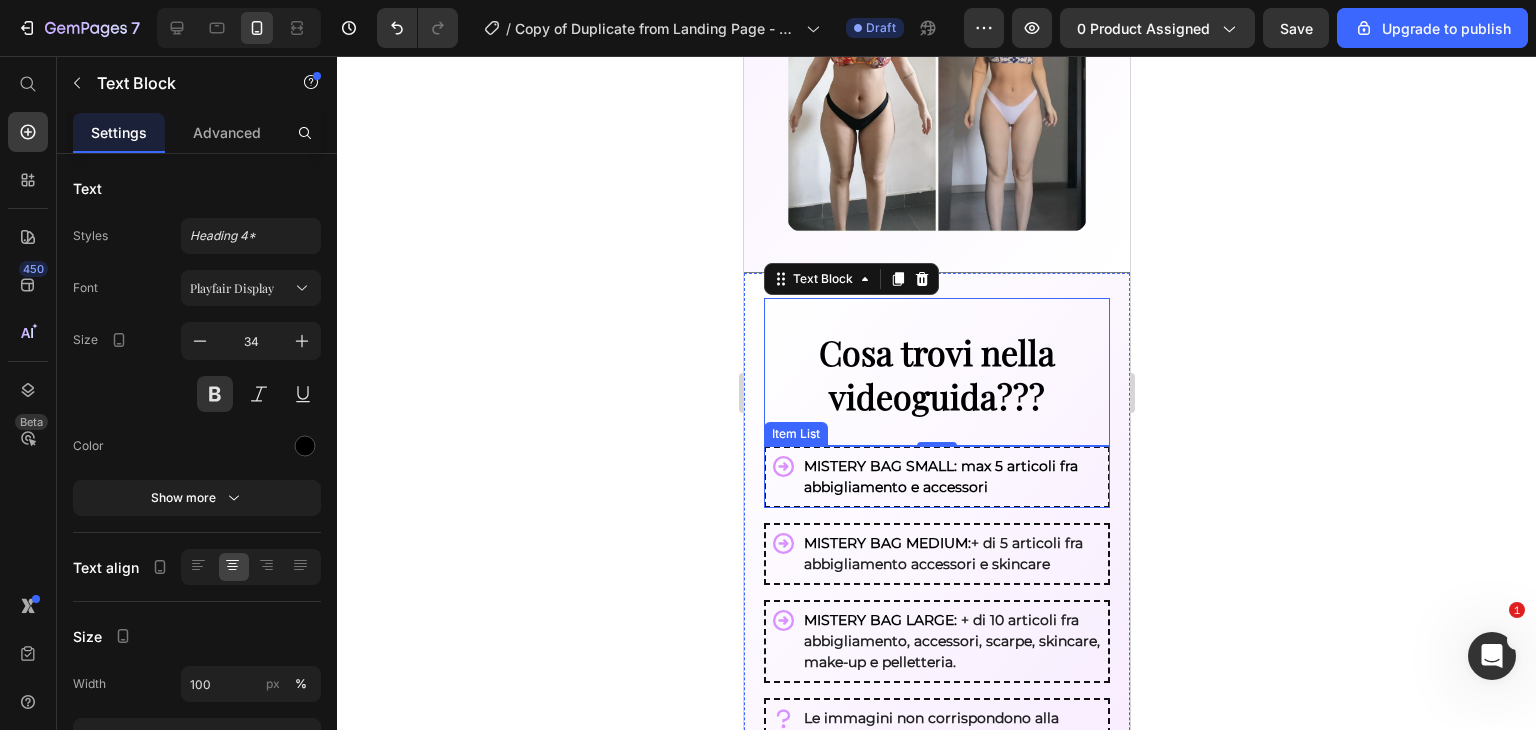 click on "MISTERY BAG SMALL: max 5 articoli fra abbigliamento e accessori" at bounding box center (936, 477) 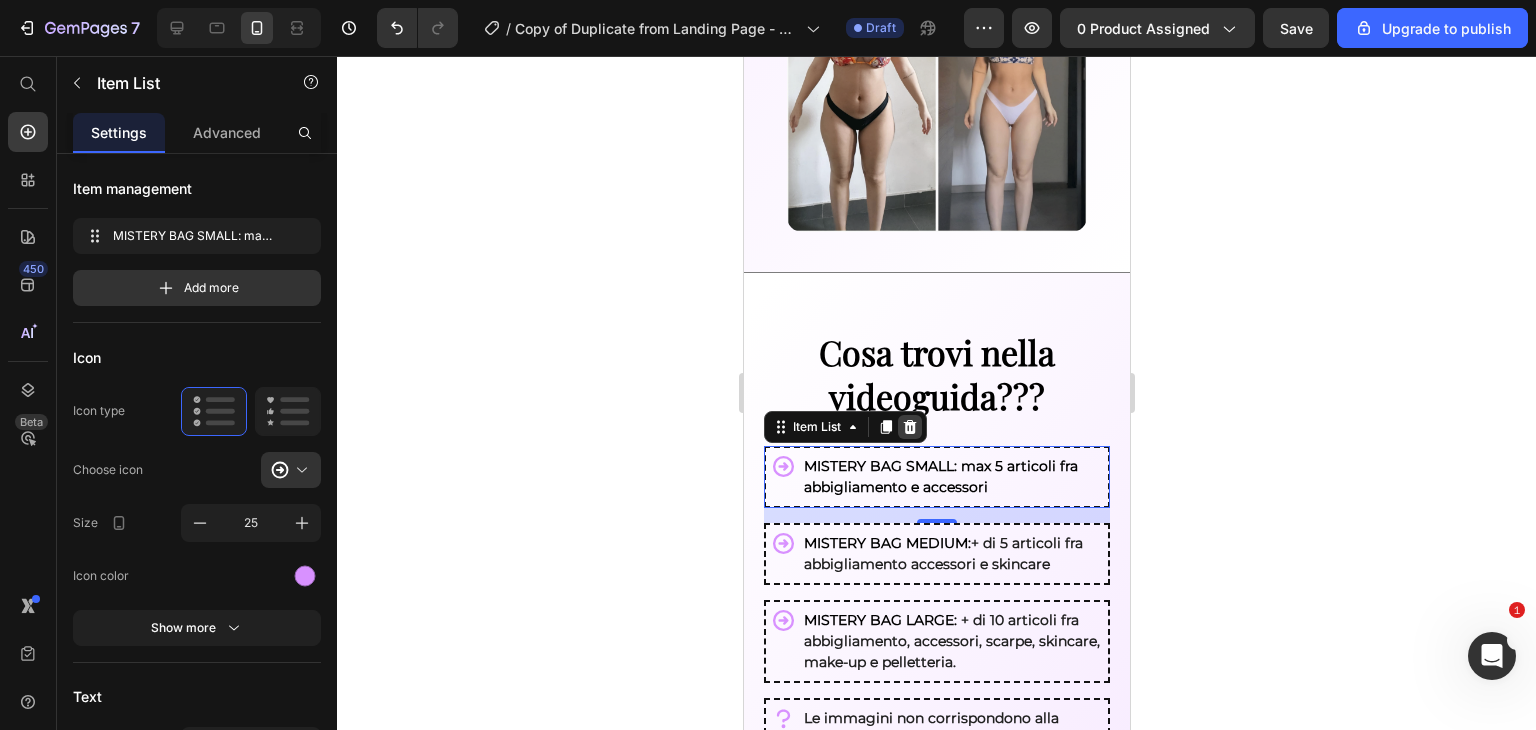 click 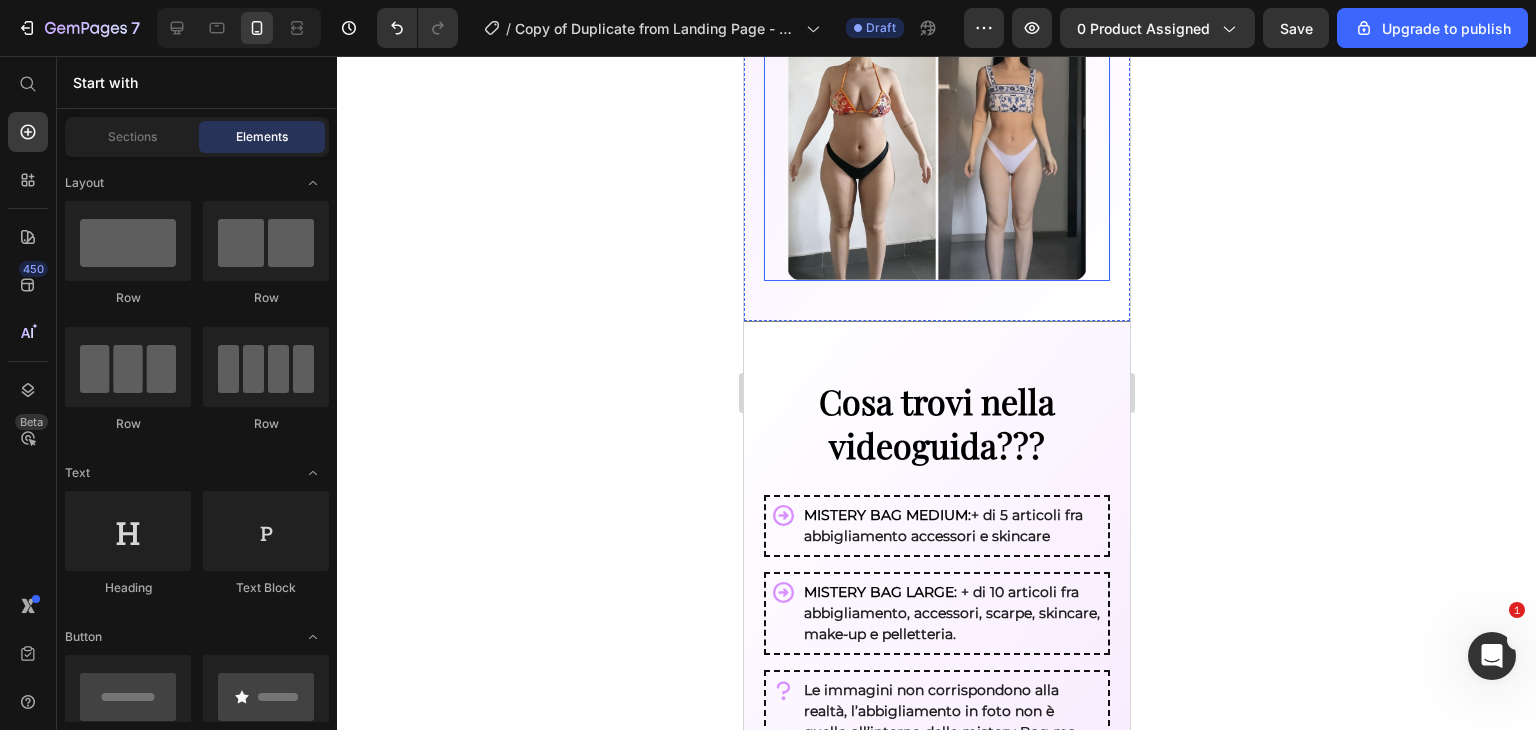 scroll, scrollTop: 1693, scrollLeft: 0, axis: vertical 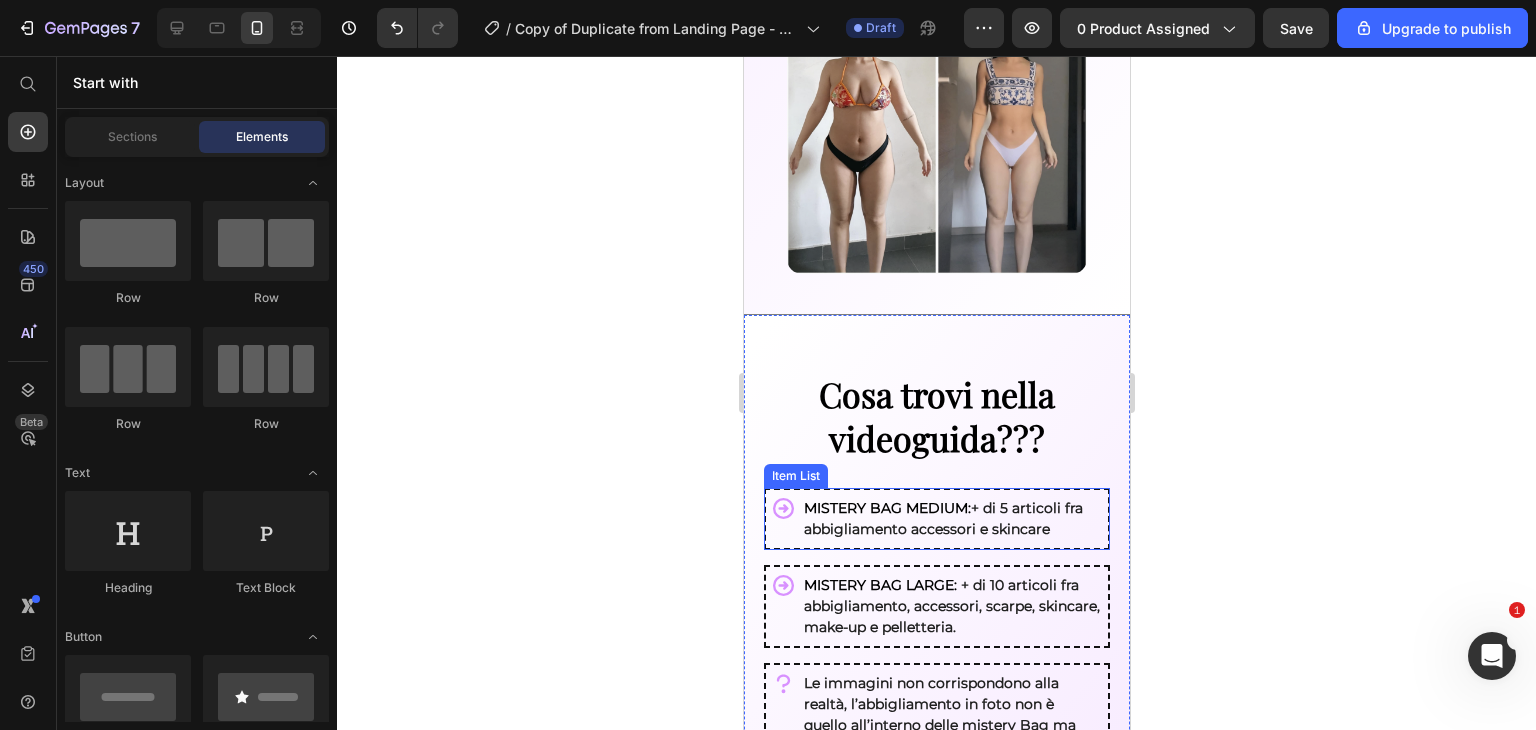 click on "MISTERY BAG MEDIUM:  + di 5 articoli fra abbigliamento accessori e skincare" at bounding box center (951, 519) 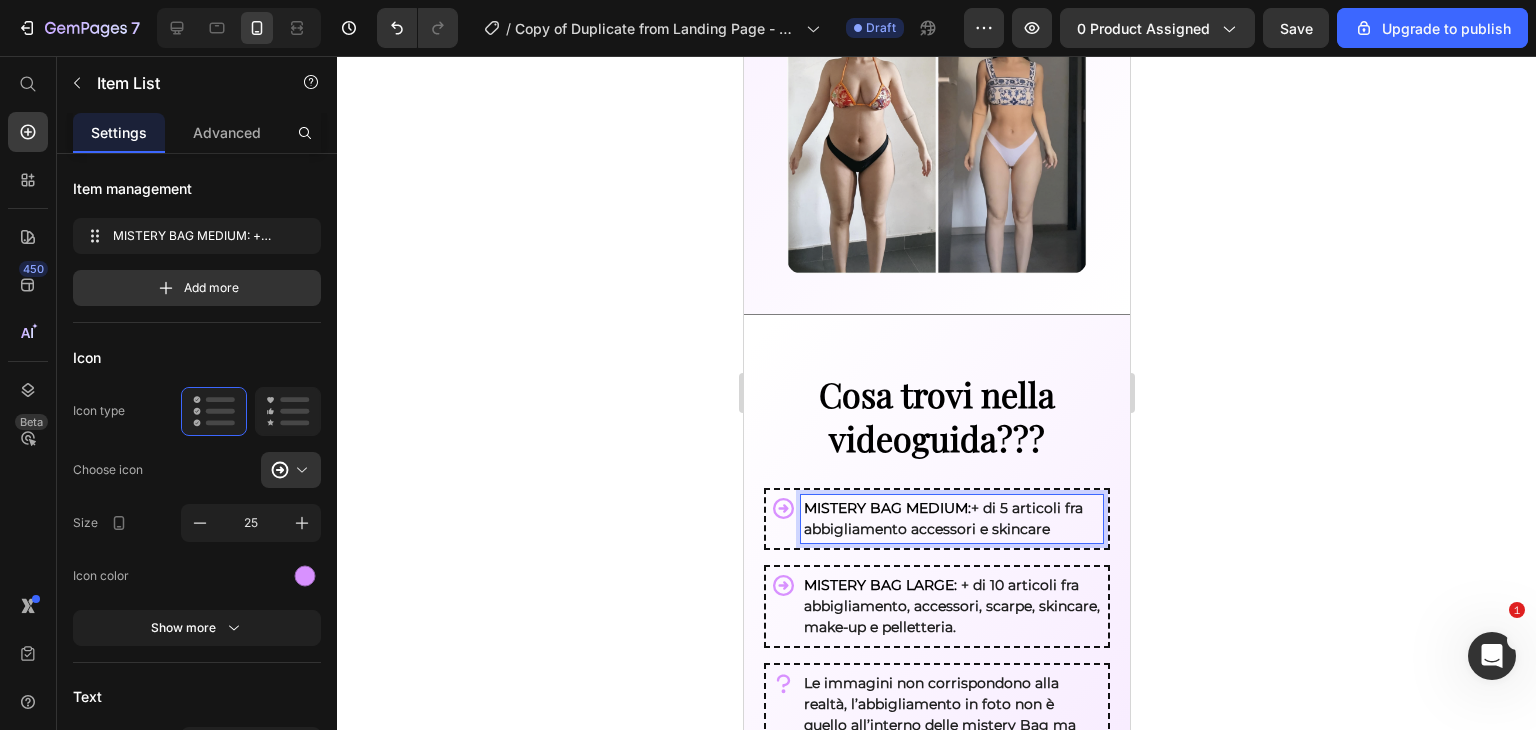 click on "MISTERY BAG MEDIUM:" at bounding box center [886, 508] 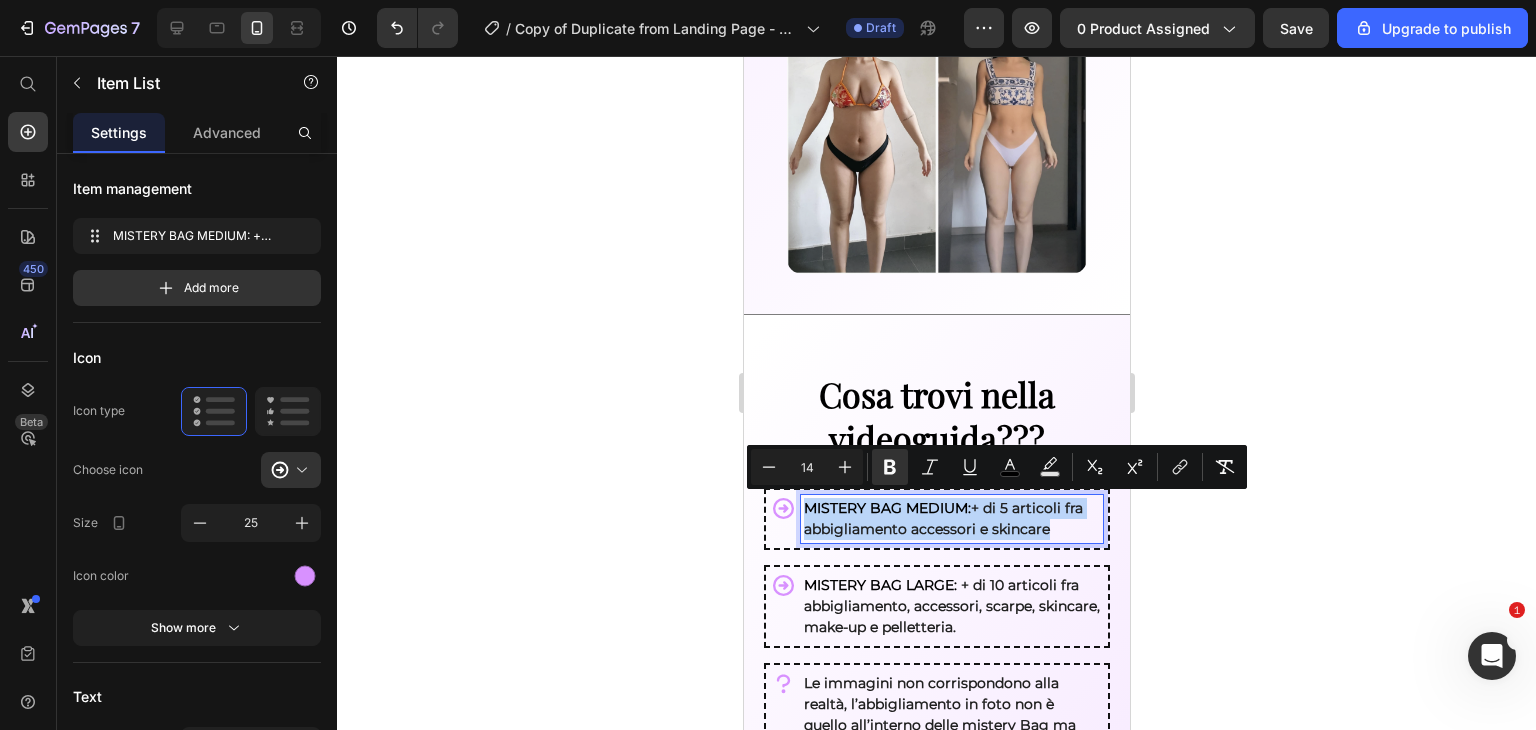 drag, startPoint x: 801, startPoint y: 506, endPoint x: 1028, endPoint y: 534, distance: 228.72035 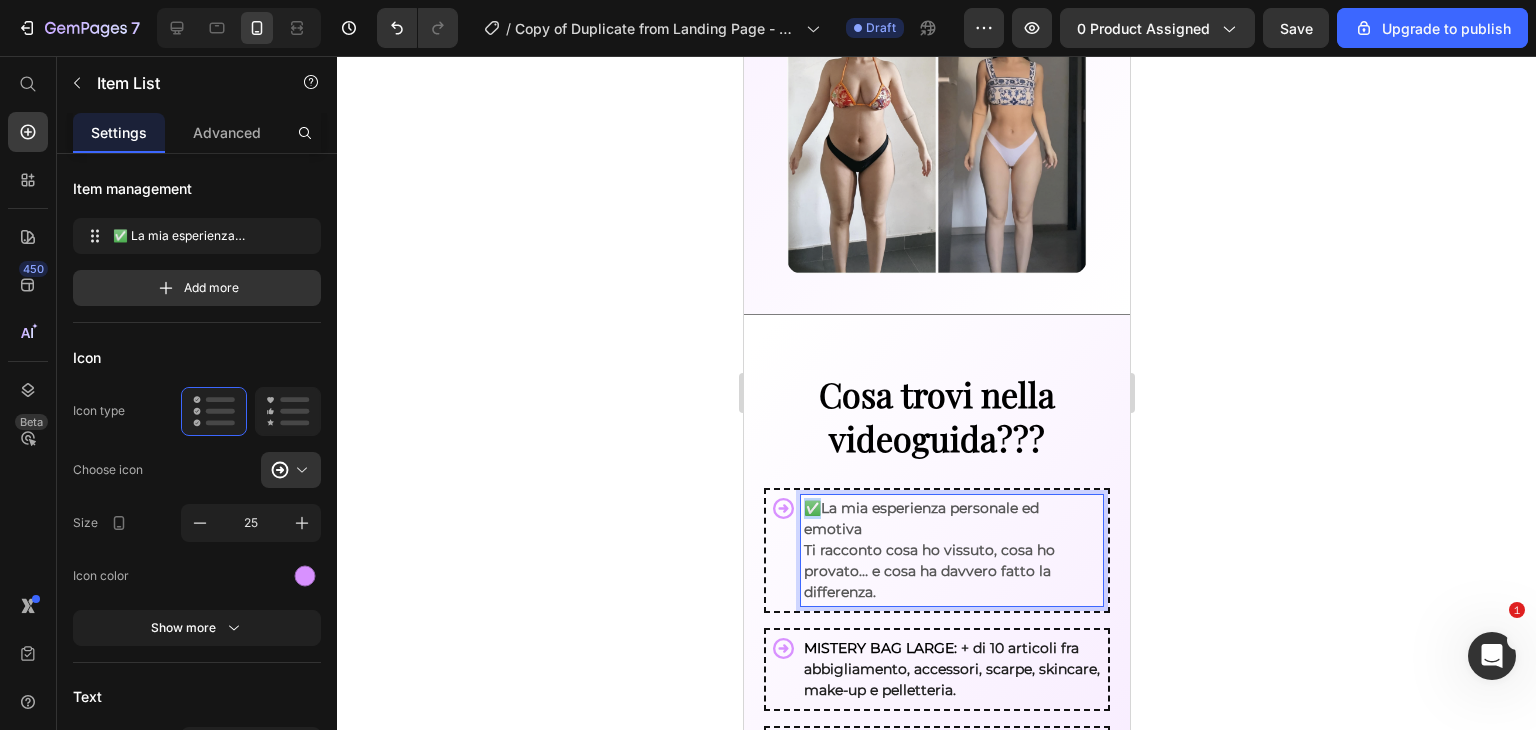 drag, startPoint x: 818, startPoint y: 511, endPoint x: 807, endPoint y: 513, distance: 11.18034 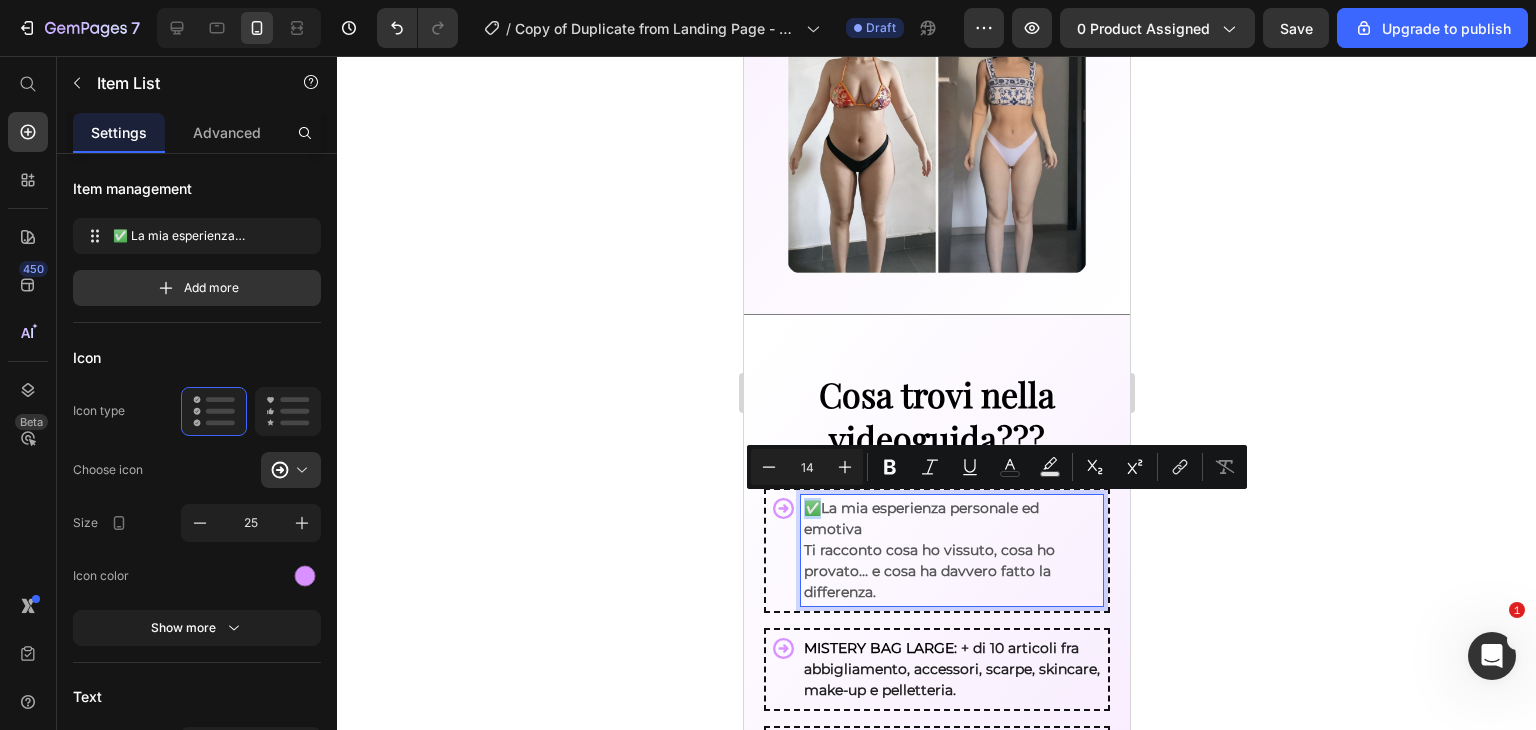 copy on "✅" 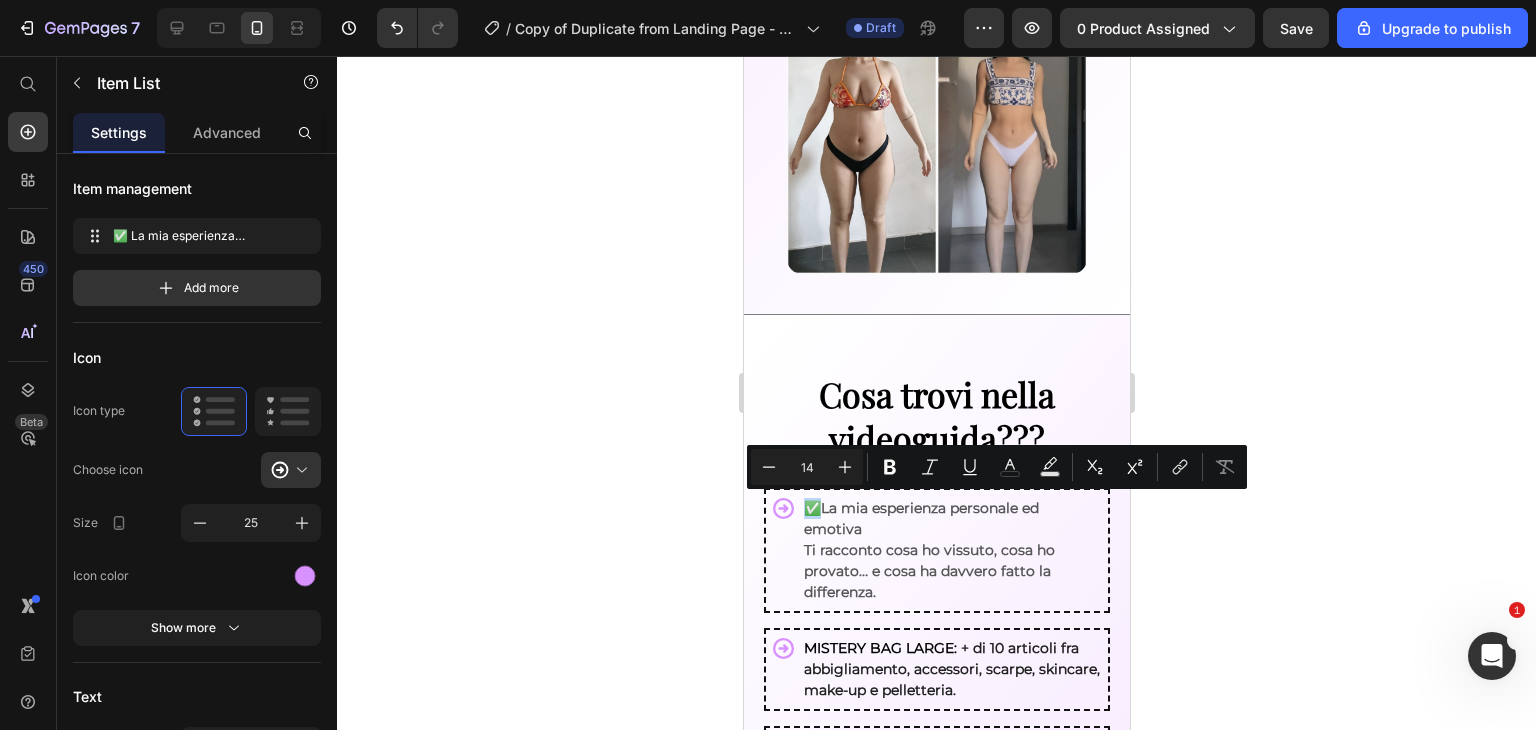 click 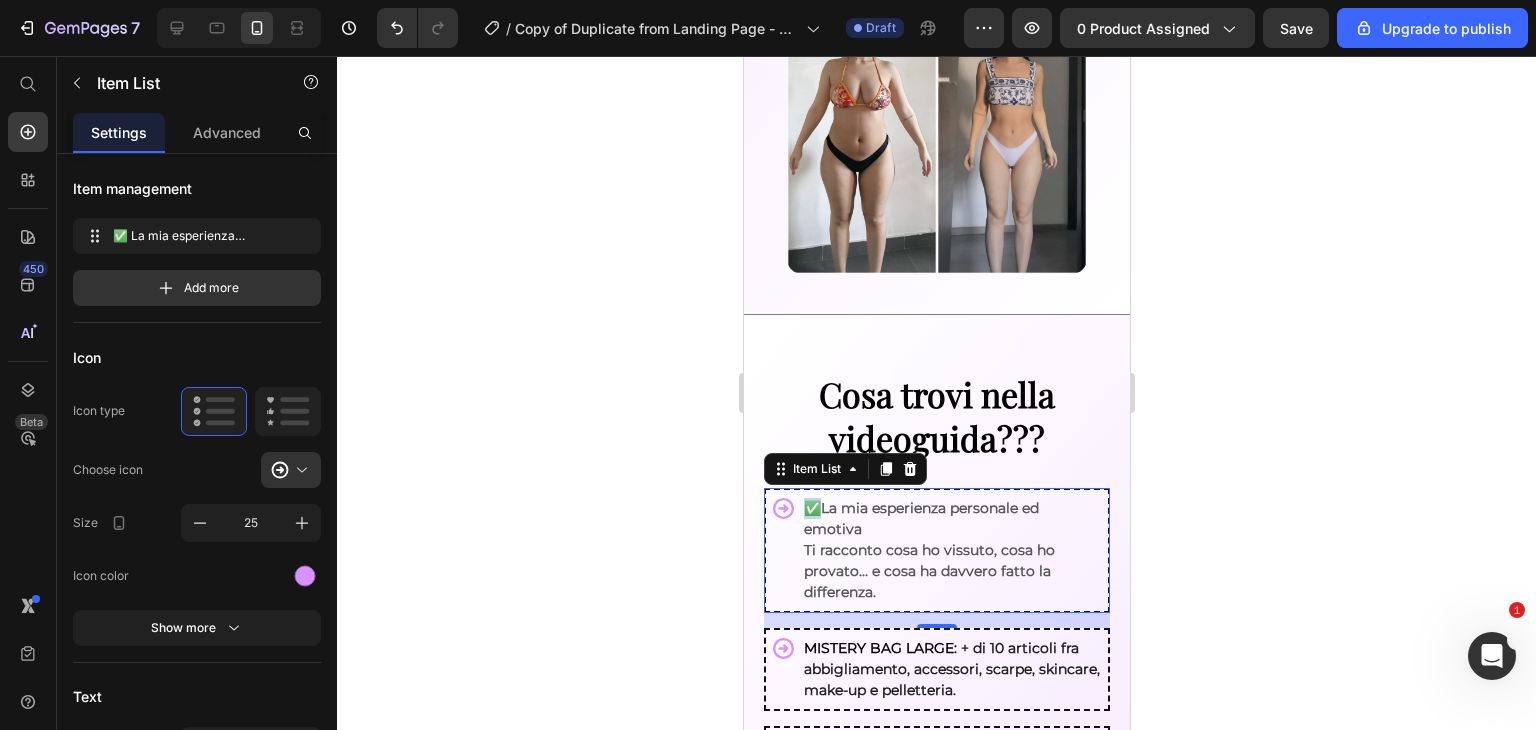 click 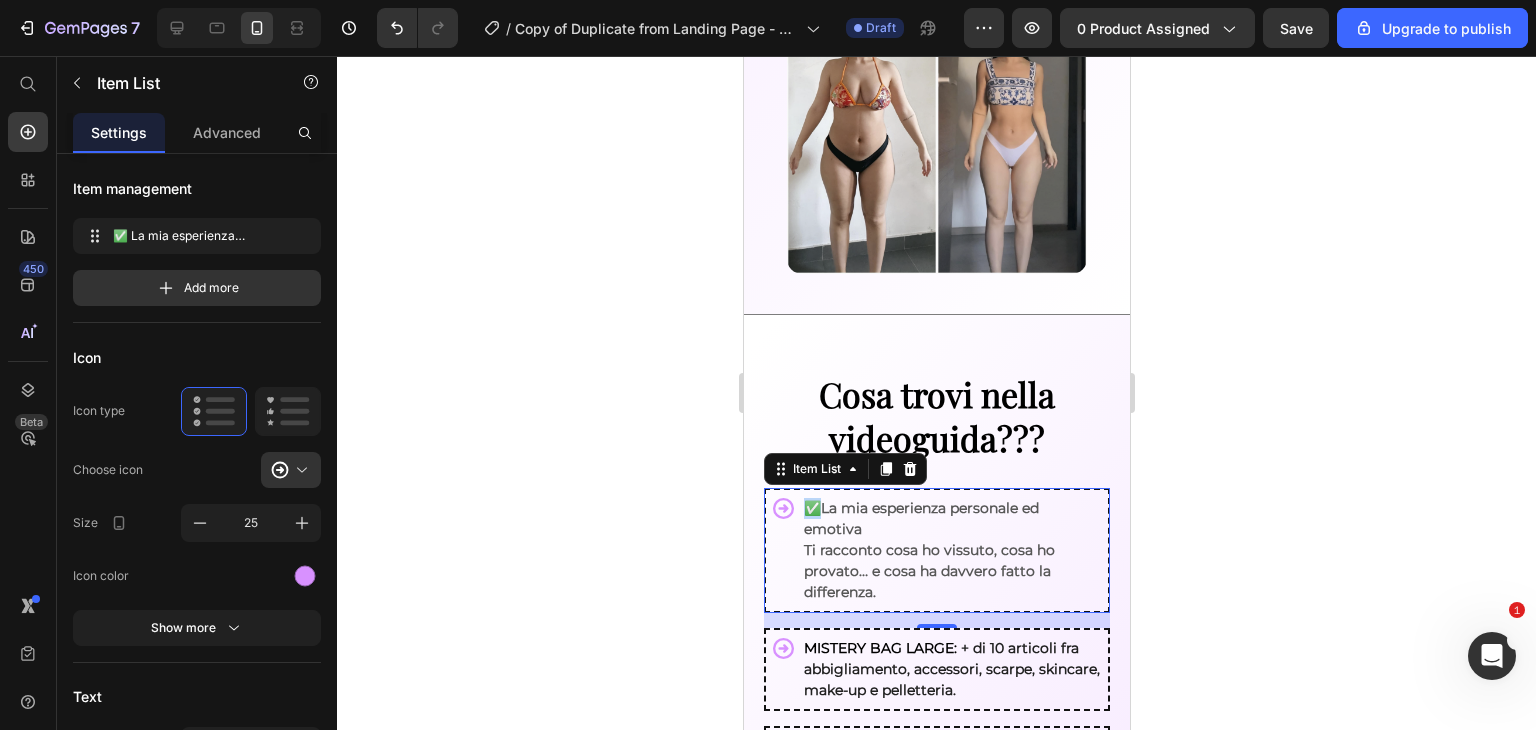 click 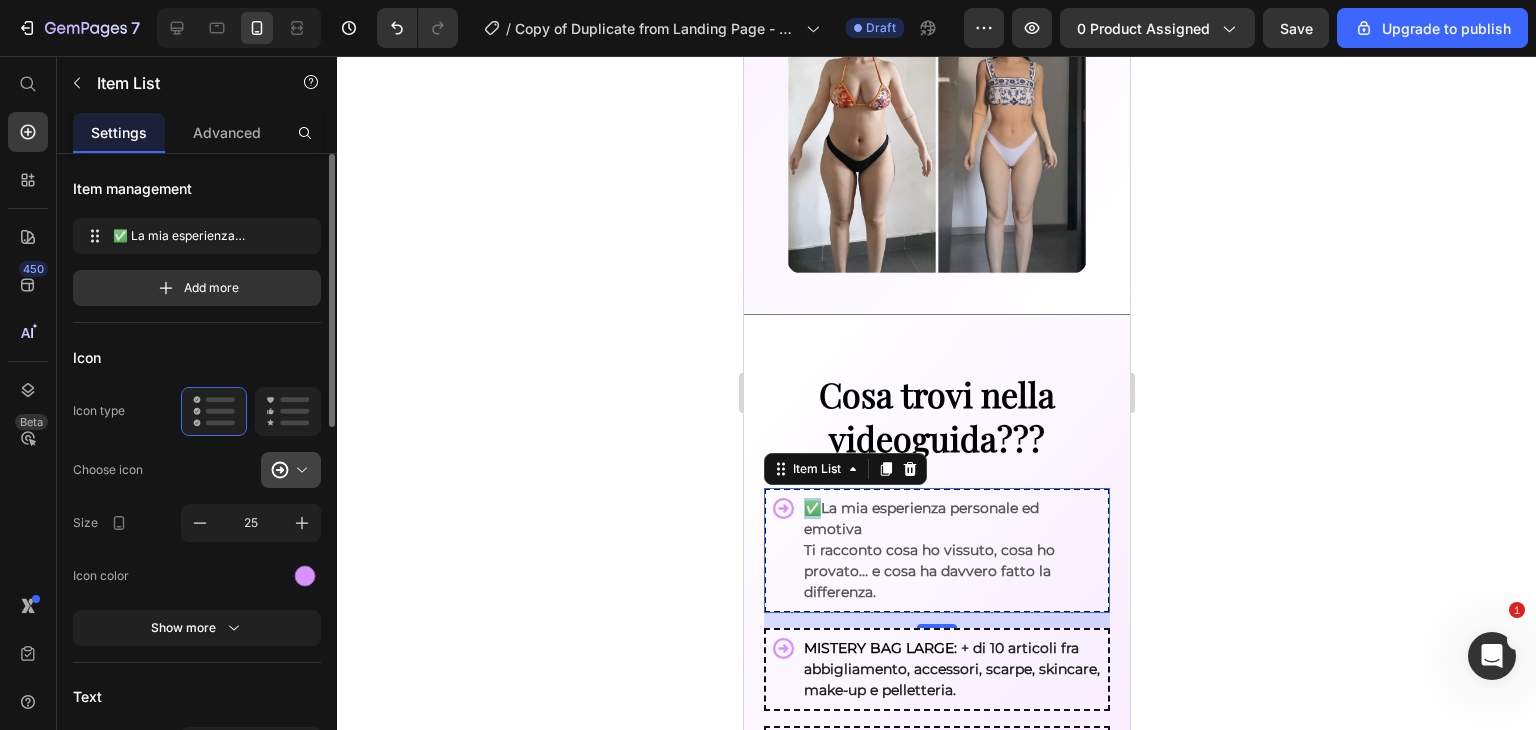 click at bounding box center (299, 470) 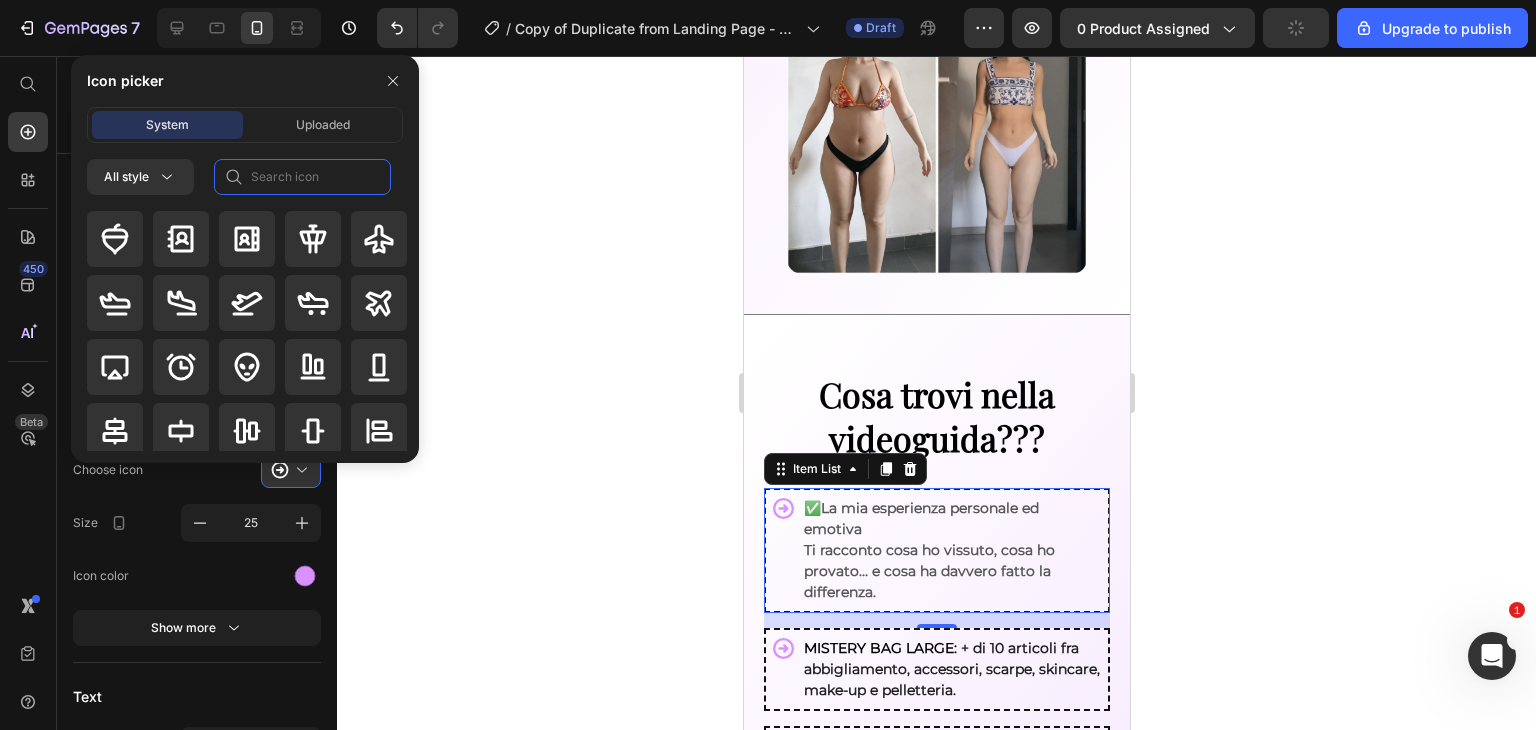 click 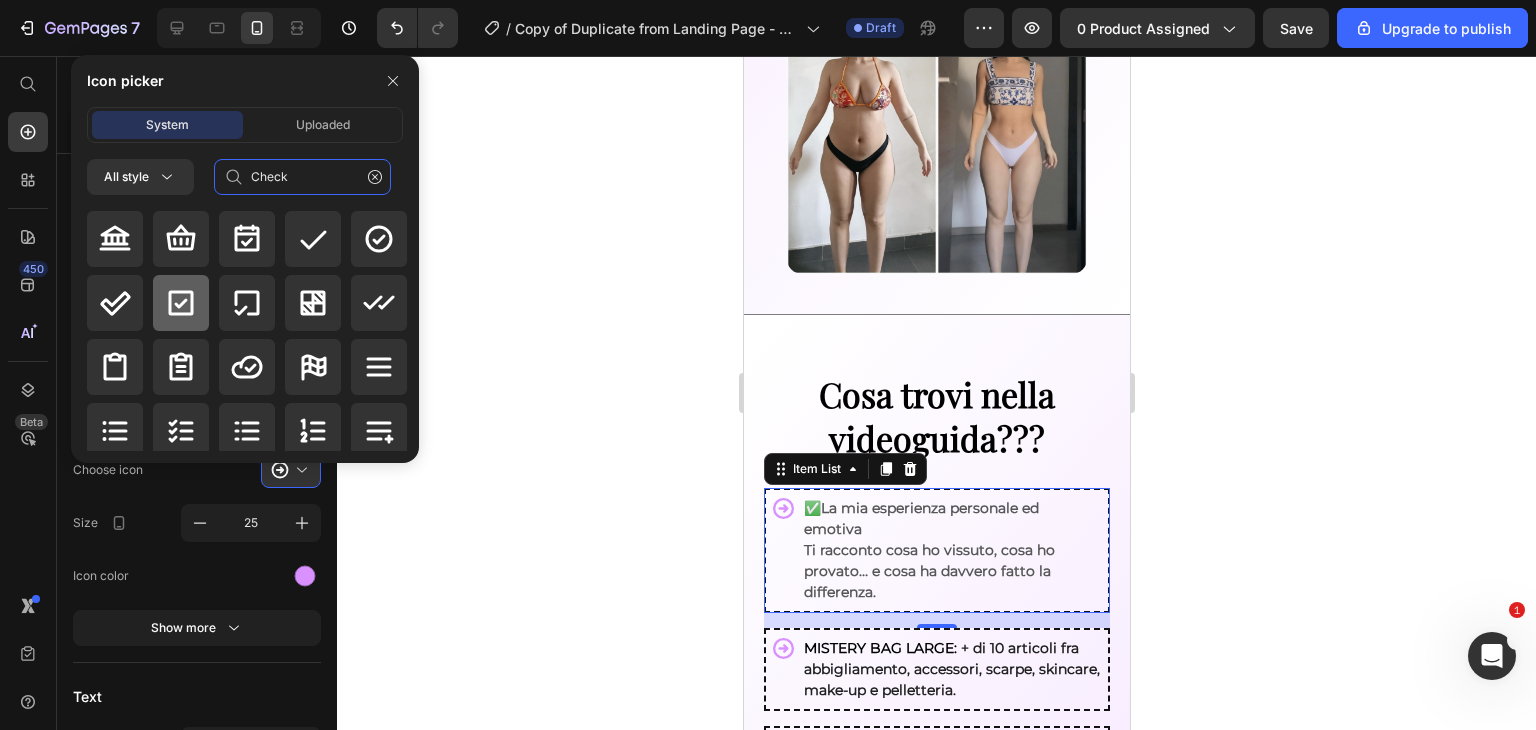 type on "Check" 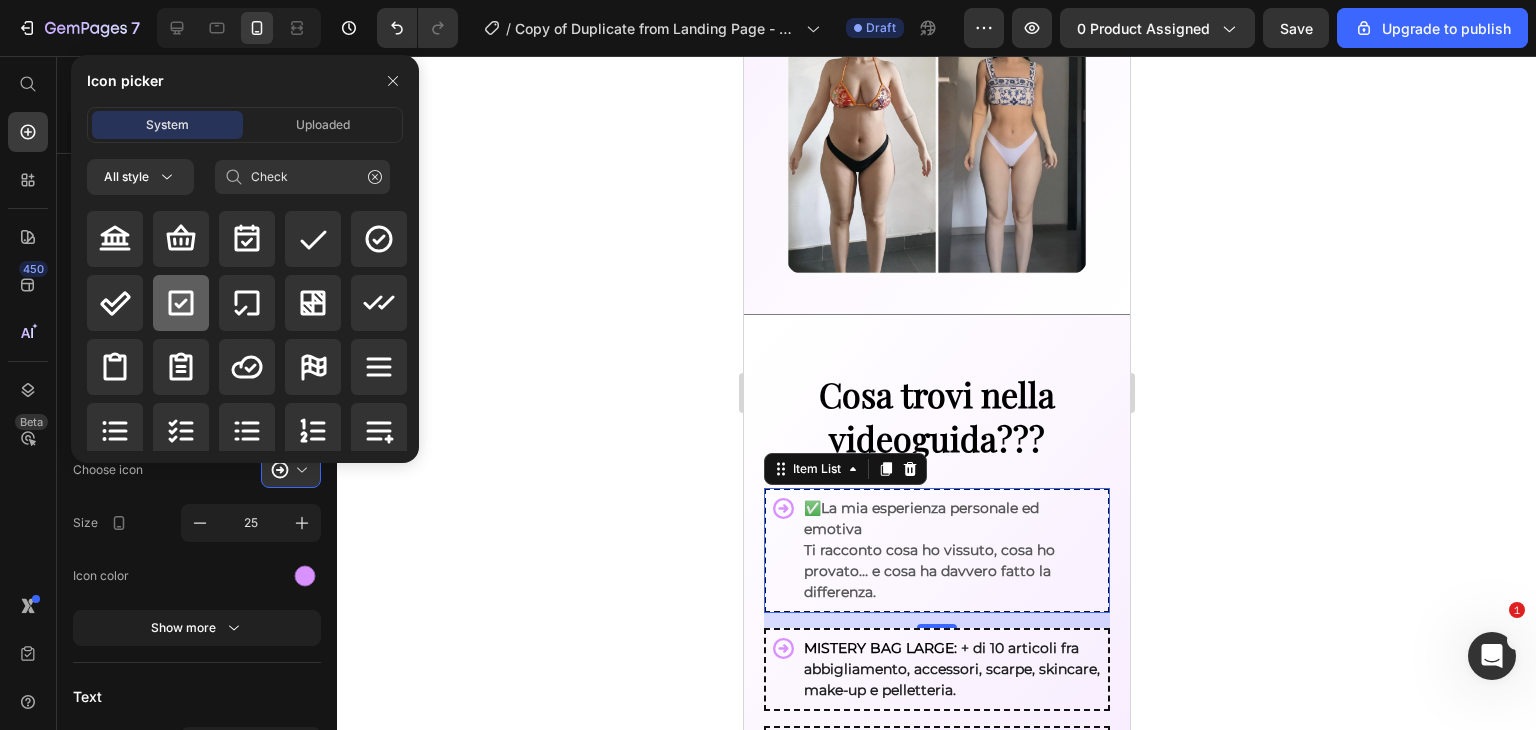 click 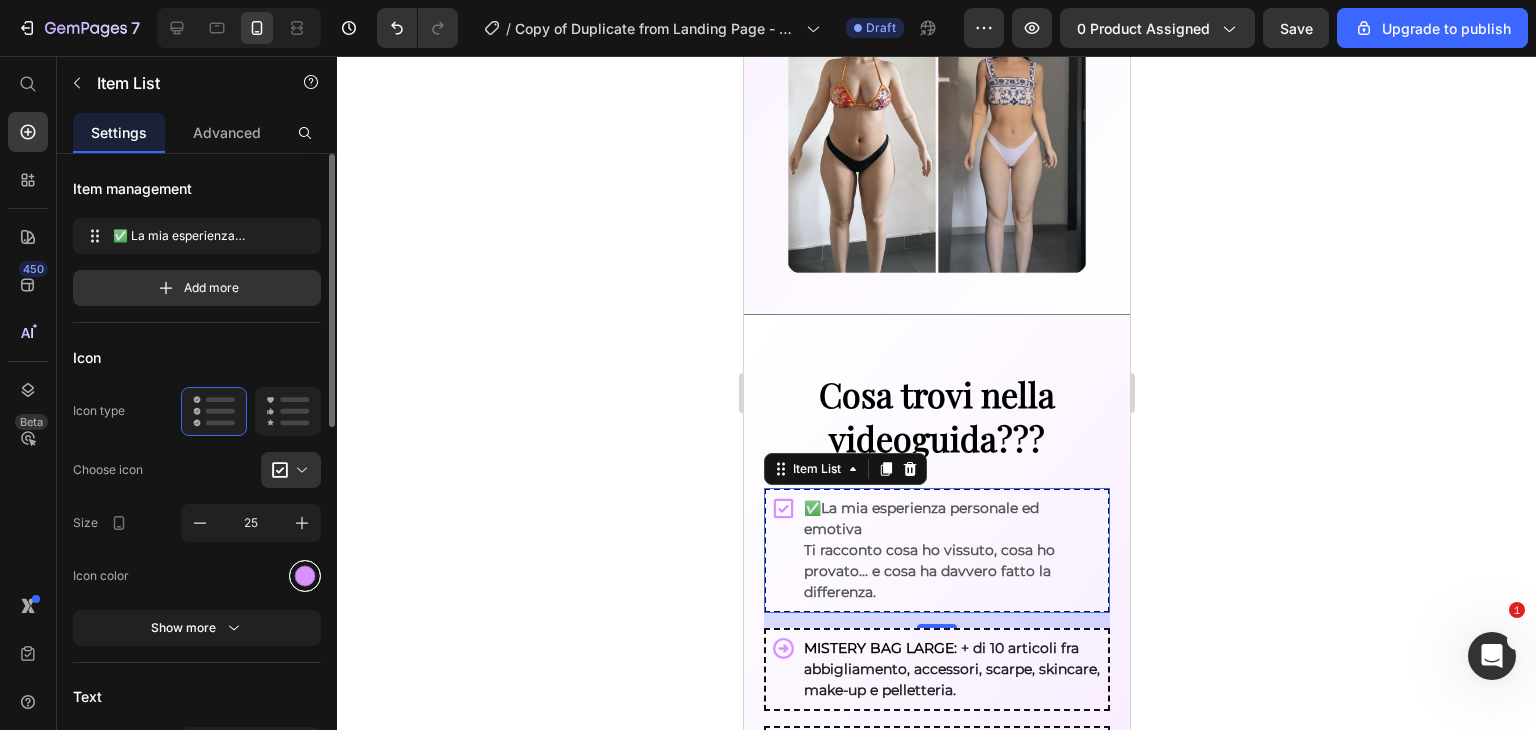 click at bounding box center (305, 576) 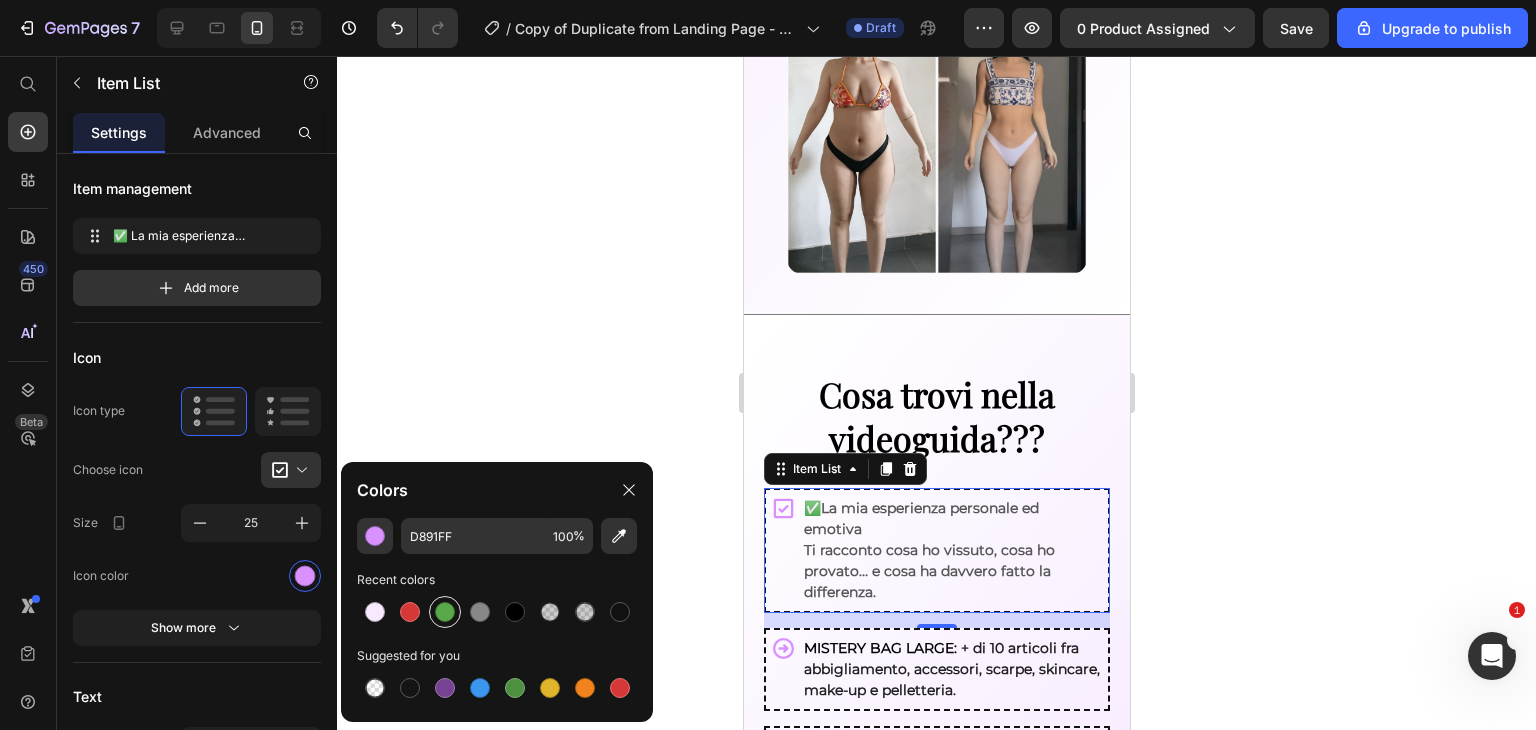 click at bounding box center (445, 612) 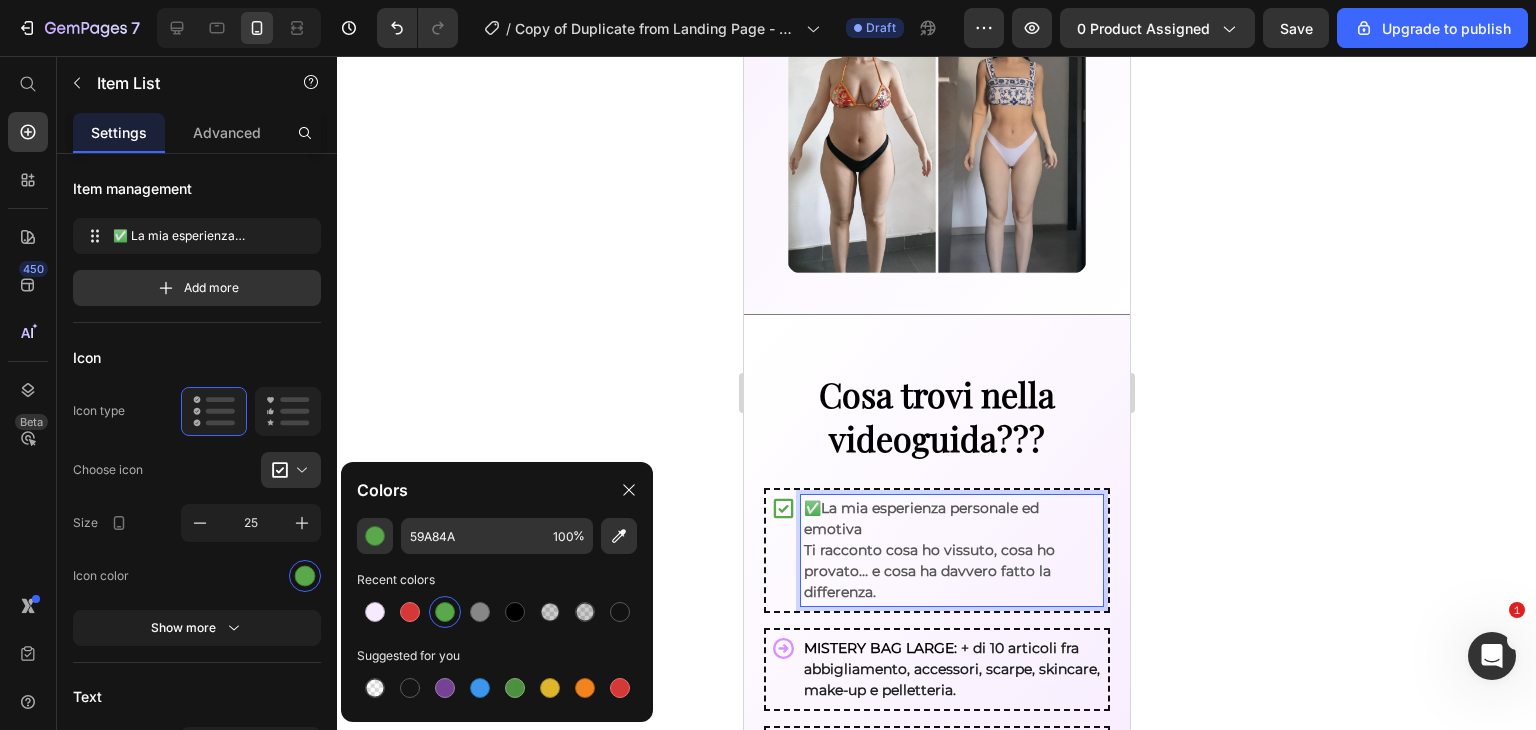 click on "✅  La mia esperienza personale ed emotiva Ti racconto cosa ho vissuto, cosa ho provato… e cosa ha davvero fatto la differenza." at bounding box center [951, 550] 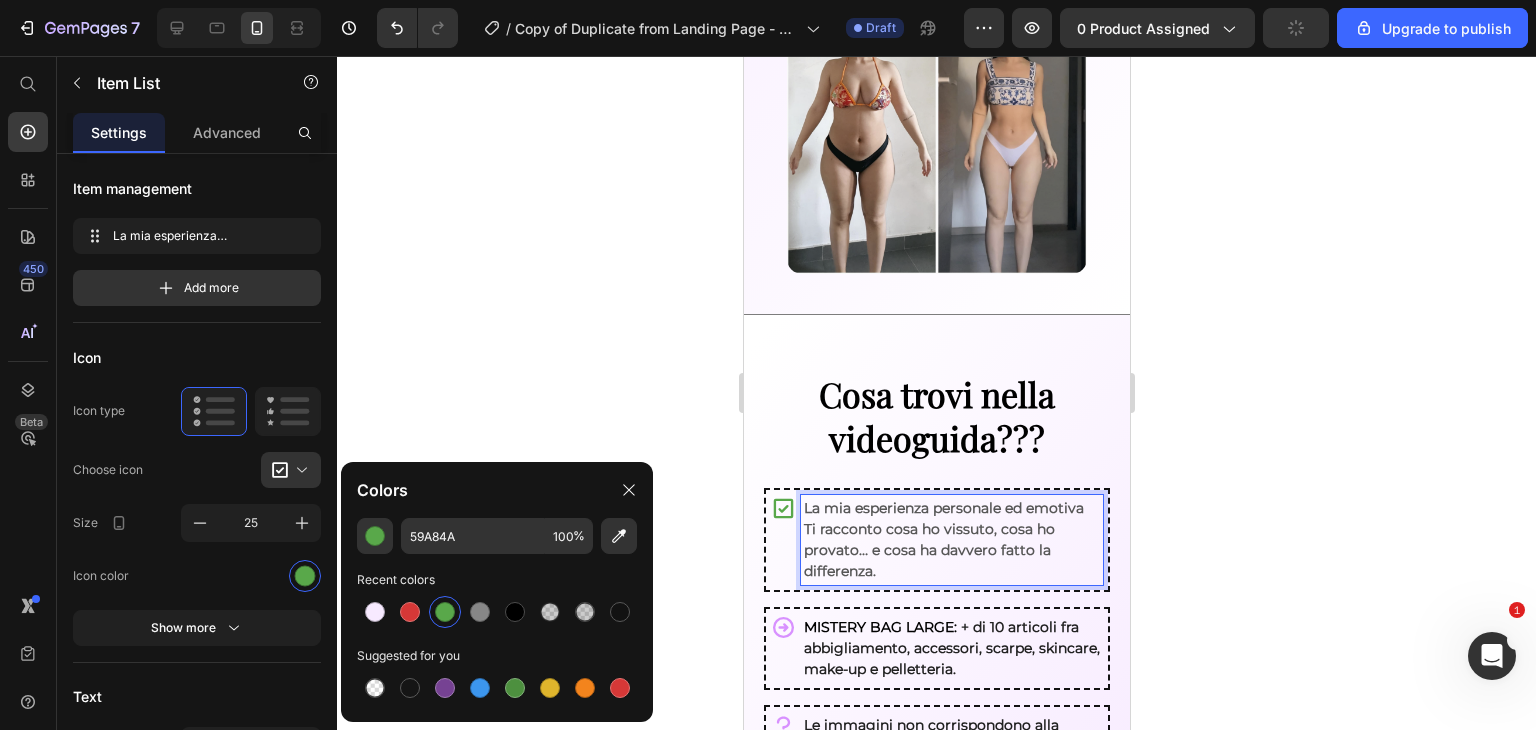 click on "La mia esperienza personale ed emotiva Ti racconto cosa ho vissuto, cosa ho provato… e cosa ha davvero fatto la differenza." at bounding box center (951, 540) 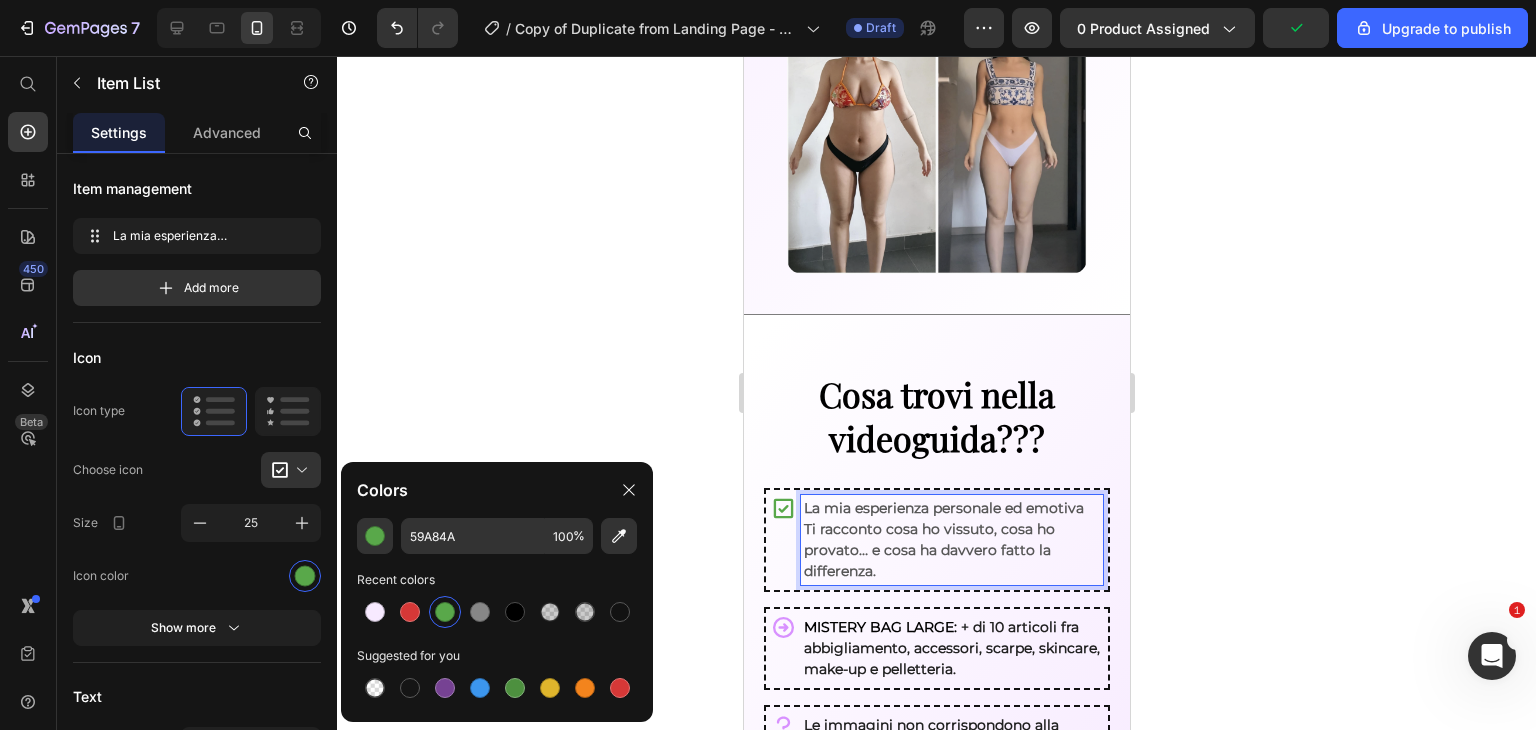 click on "La mia esperienza personale ed emotiva Ti racconto cosa ho vissuto, cosa ho provato… e cosa ha davvero fatto la differenza." at bounding box center (951, 540) 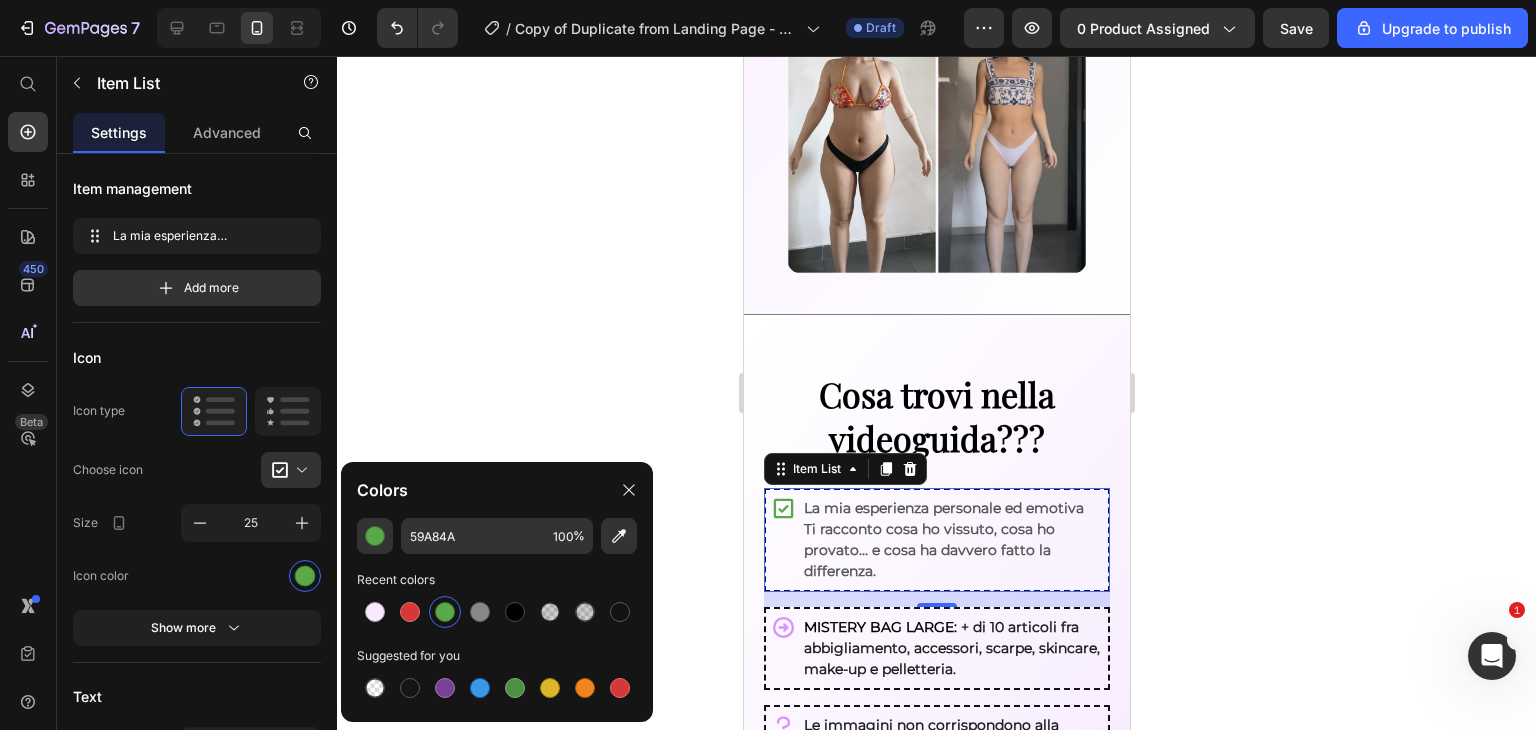 click on "La mia esperienza personale ed emotiva Ti racconto cosa ho vissuto, cosa ho provato… e cosa ha davvero fatto la differenza." at bounding box center (936, 540) 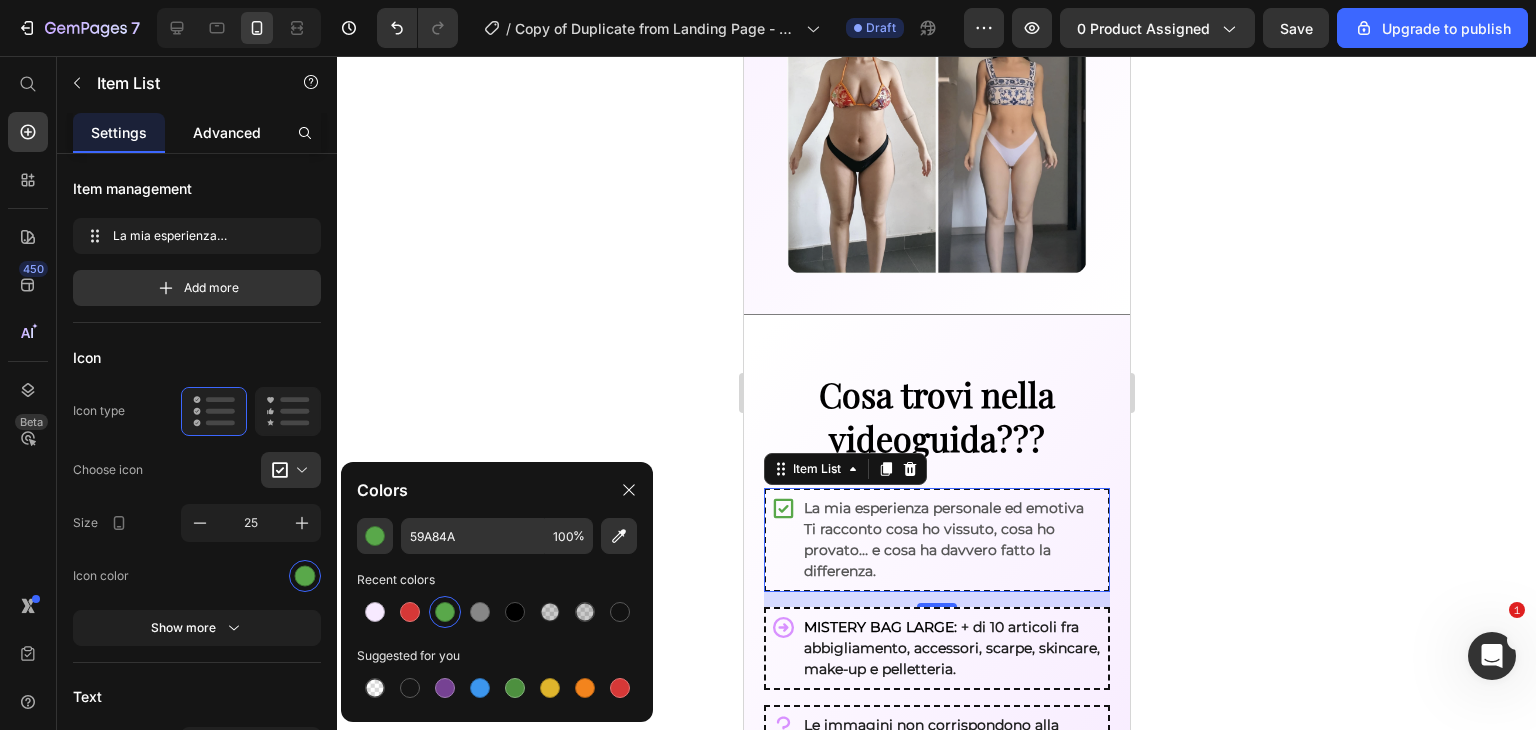 click on "Advanced" 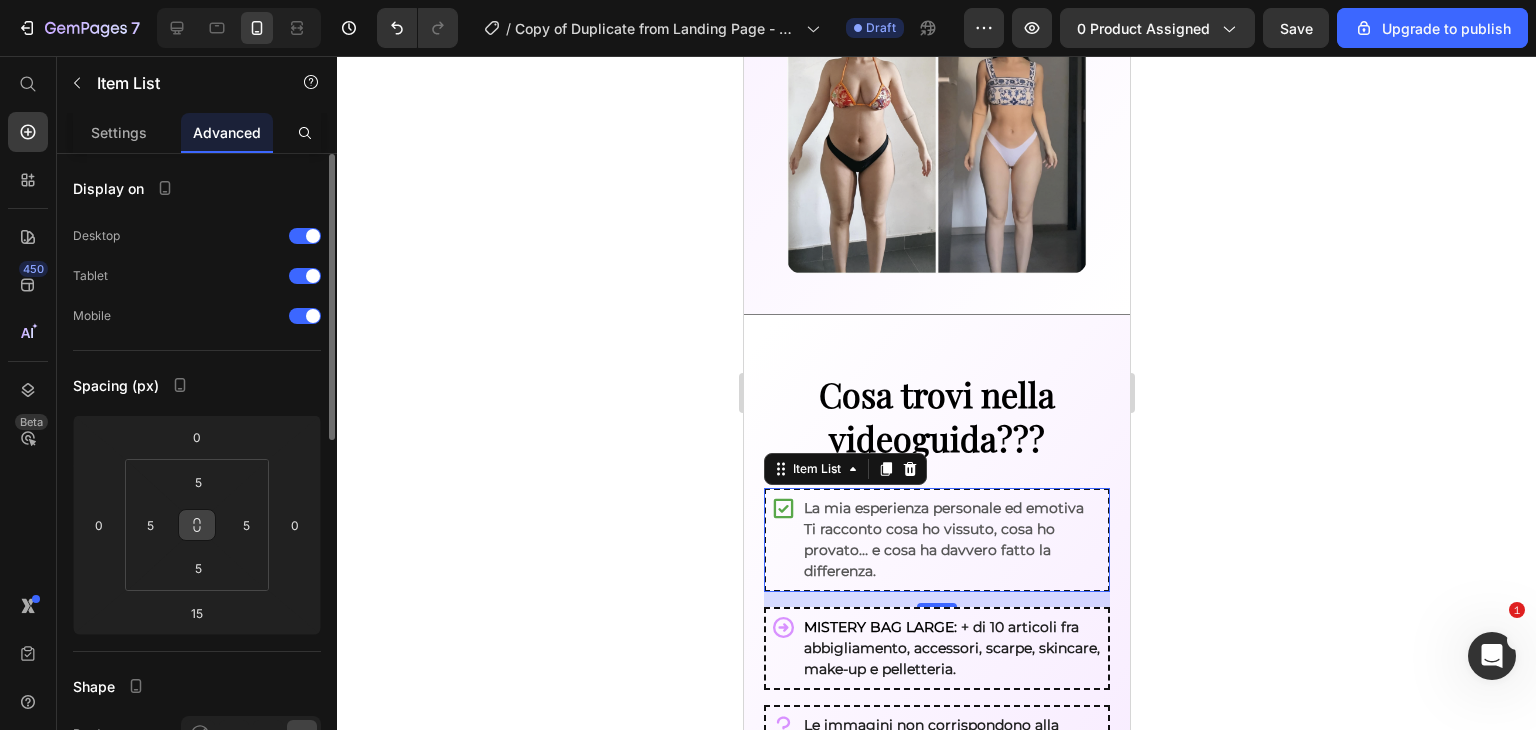 click 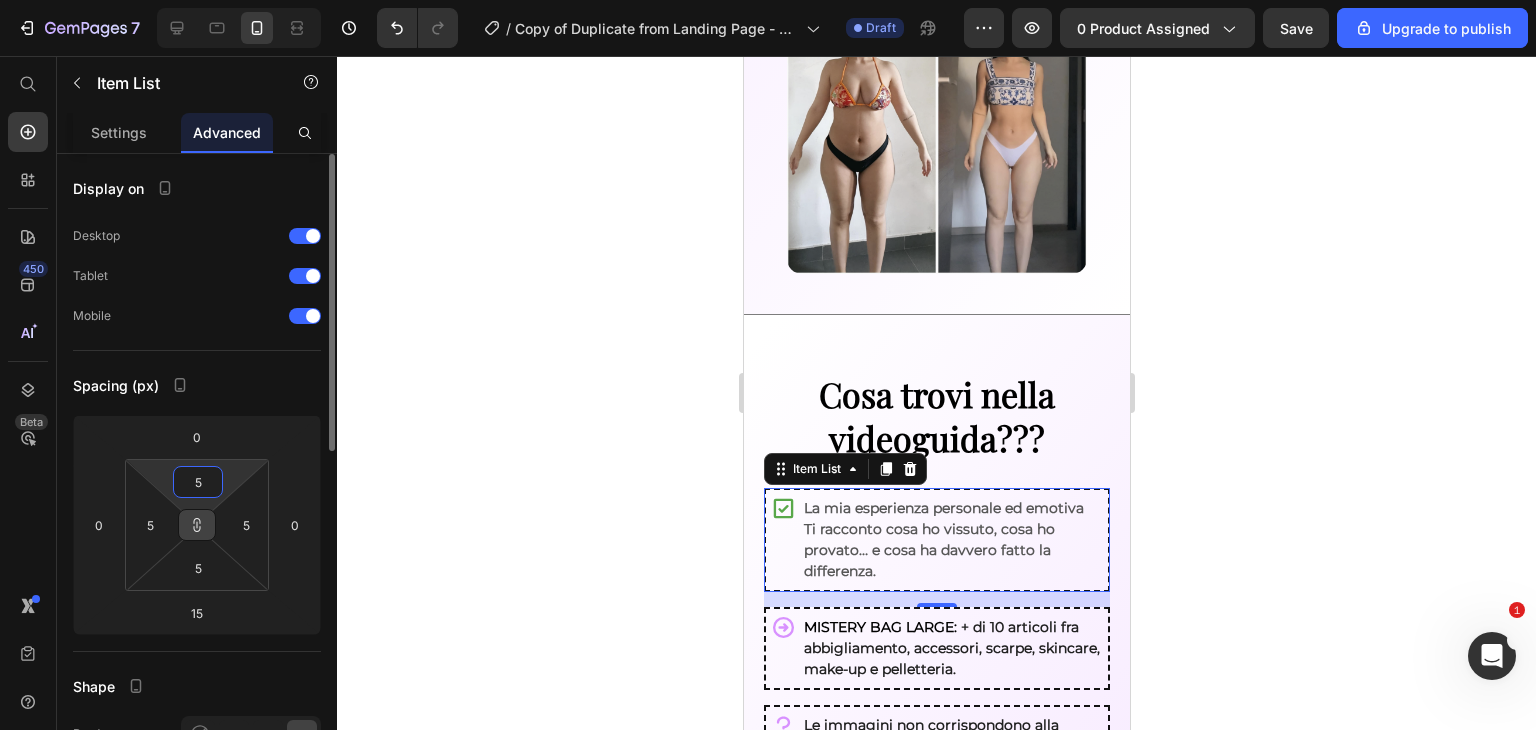 click on "5" at bounding box center (198, 482) 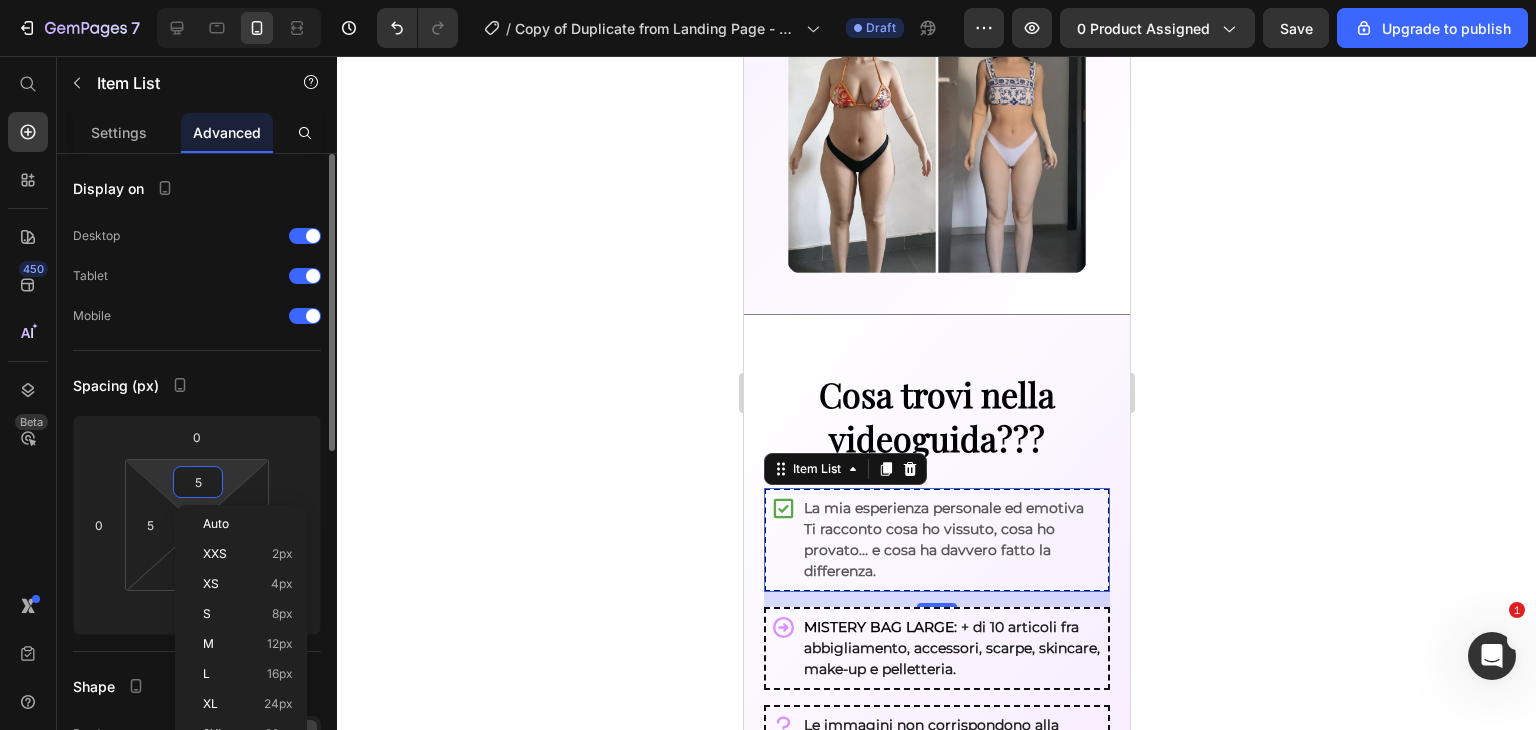type on "1" 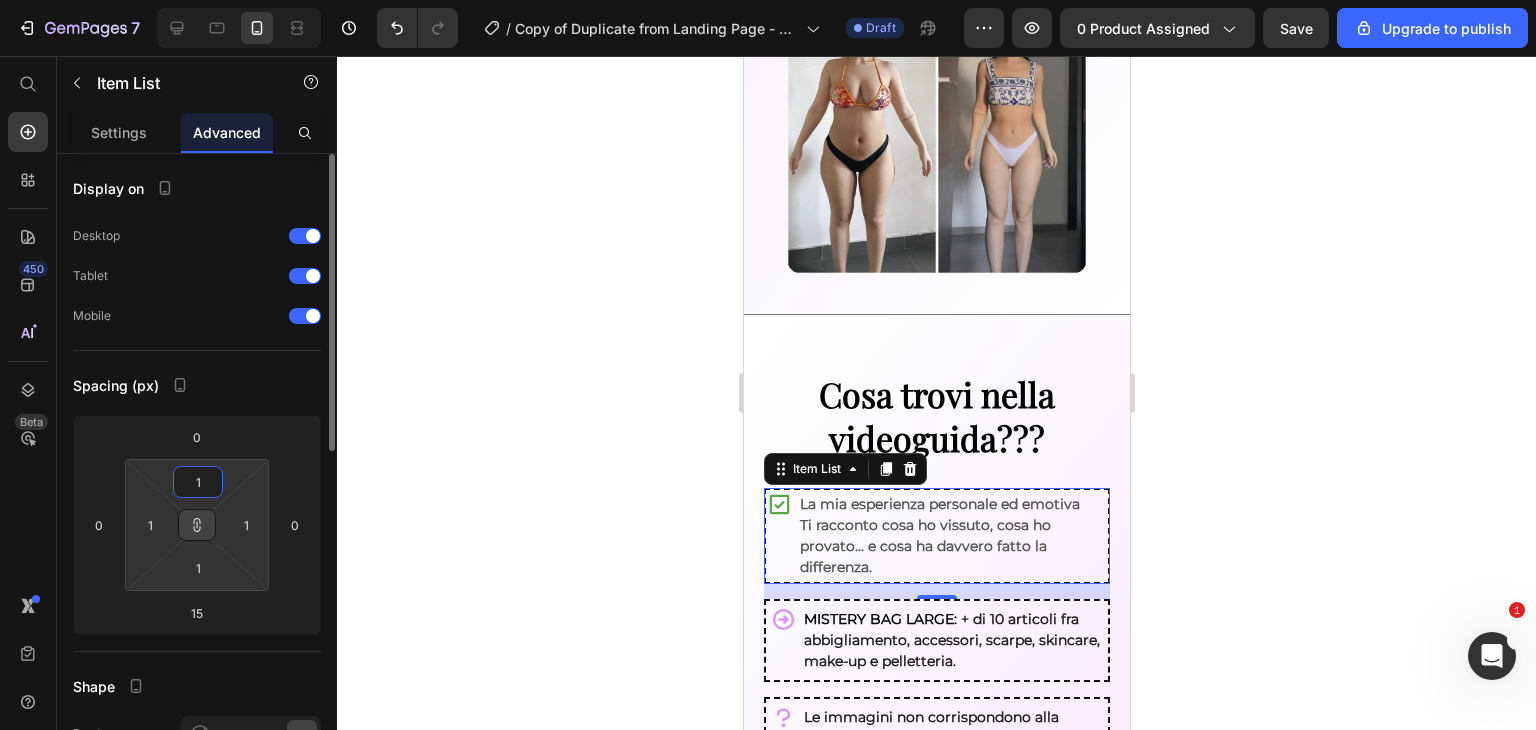 type on "10" 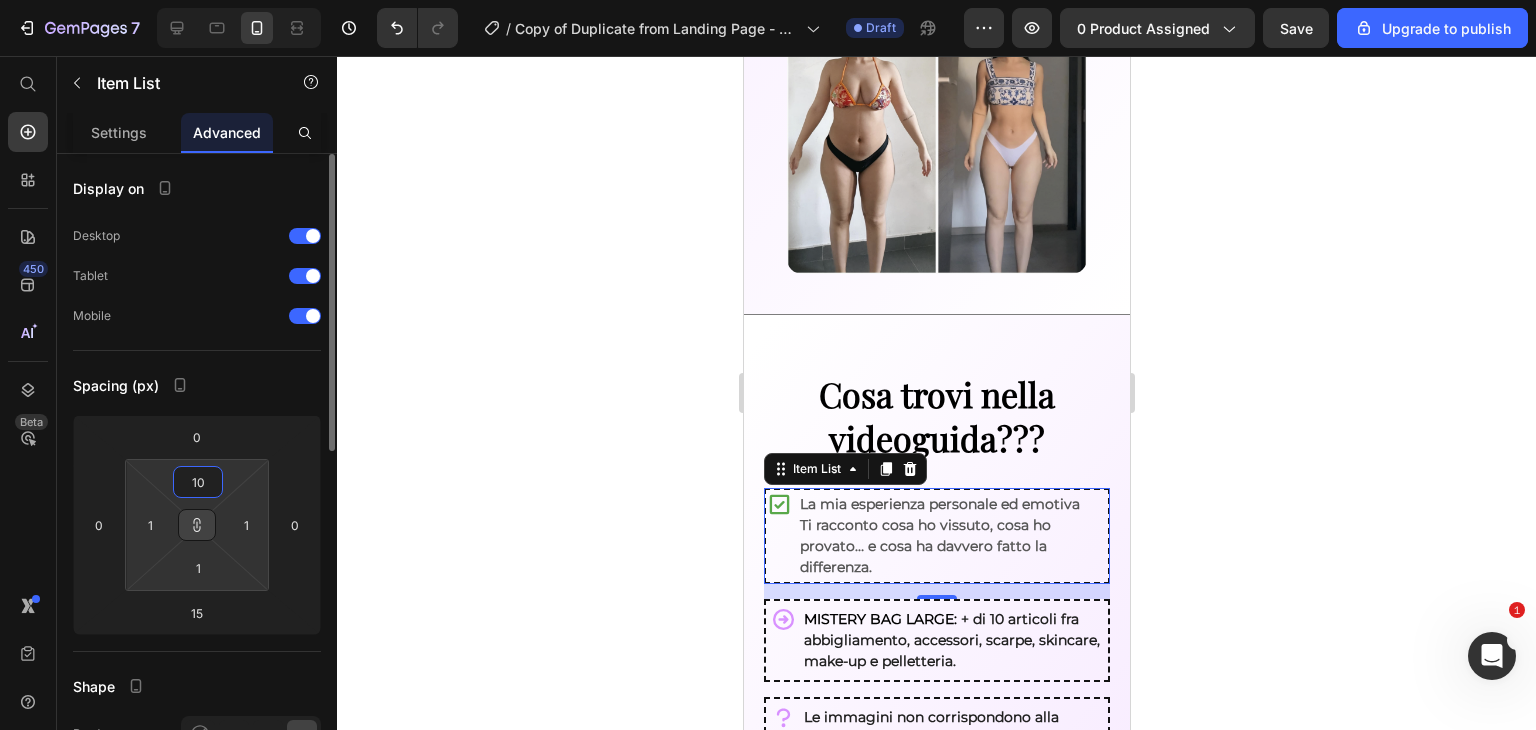 type on "10" 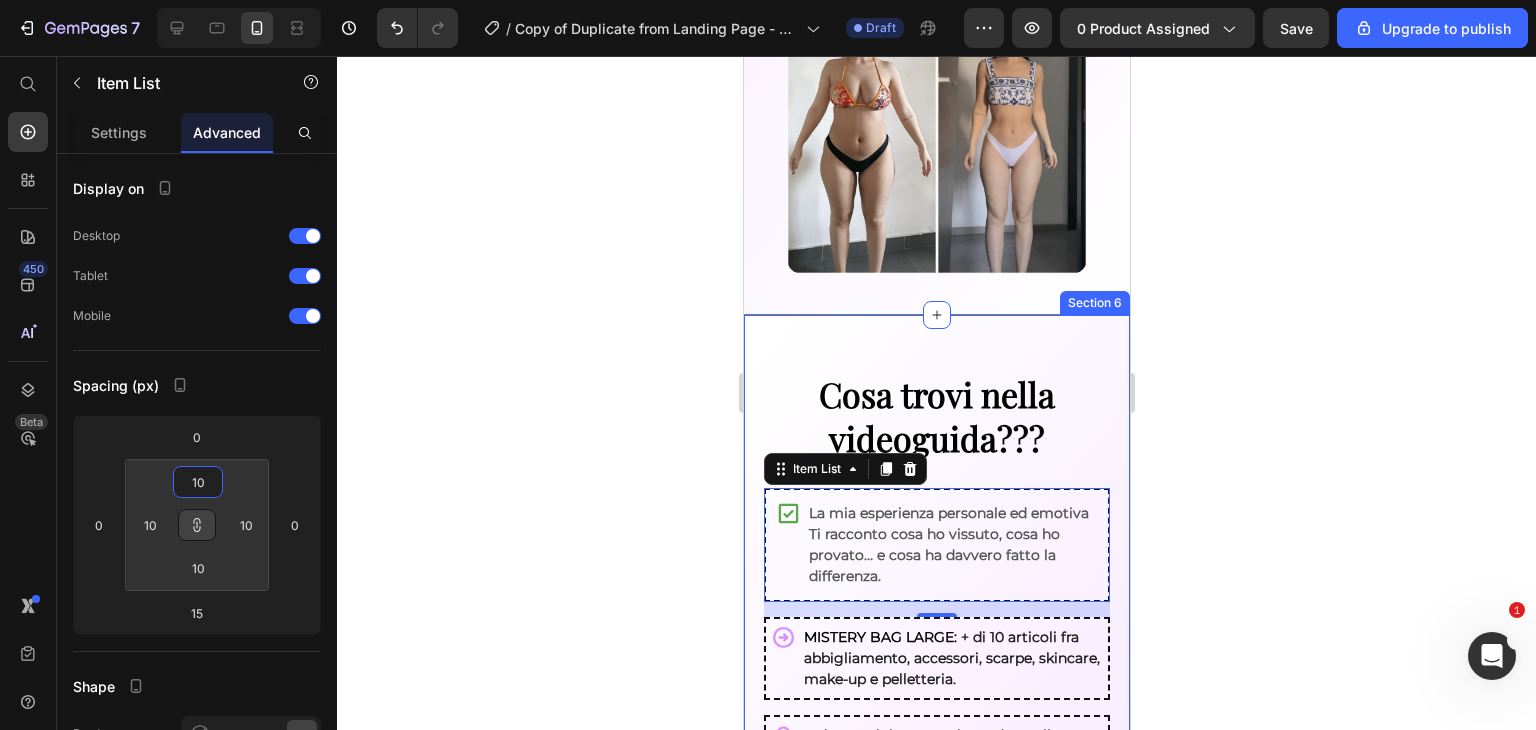 click on "Cosa trovi nella videoguida??? Text Block
La mia esperienza personale ed emotiva Ti racconto cosa ho vissuto, cosa ho provato… e cosa ha davvero fatto la differenza. Item List   15
MISTERY BAG LARGE:   + di 10 articoli fra abbigliamento, accessori, scarpe, skincare, make-up e pelletteria. Item List
Le immagini non corrispondono alla realtà, l’abbigliamento in foto non è quello all’interno delle mistery Bag ma sarà scelto con cura da noi e non sarà lo stesso per tutte, altrimenti non sarebbe più una sorpresa. Item List Section 6" at bounding box center [936, 615] 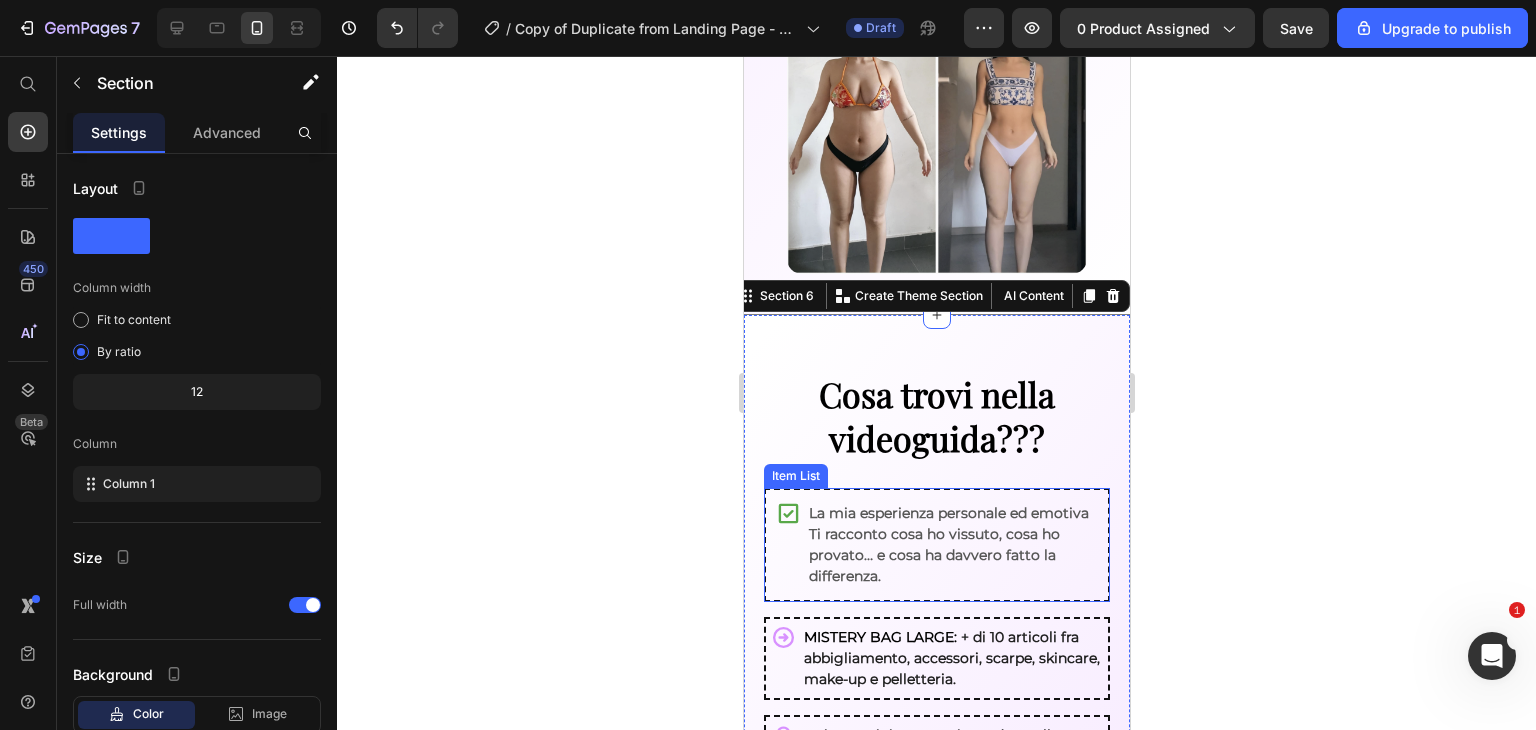 click on "La mia esperienza personale ed emotiva Ti racconto cosa ho vissuto, cosa ho provato… e cosa ha davvero fatto la differenza." at bounding box center [936, 545] 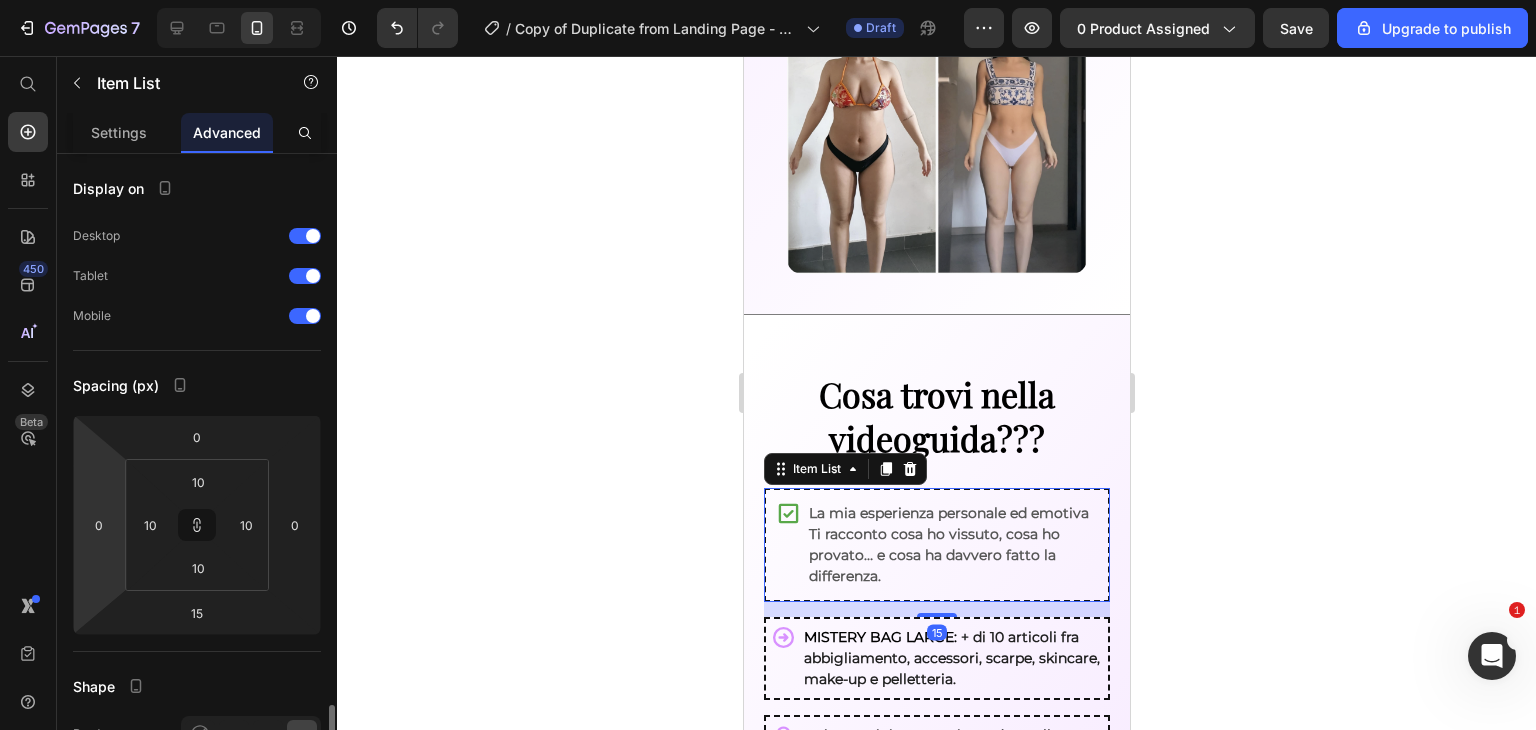 scroll, scrollTop: 385, scrollLeft: 0, axis: vertical 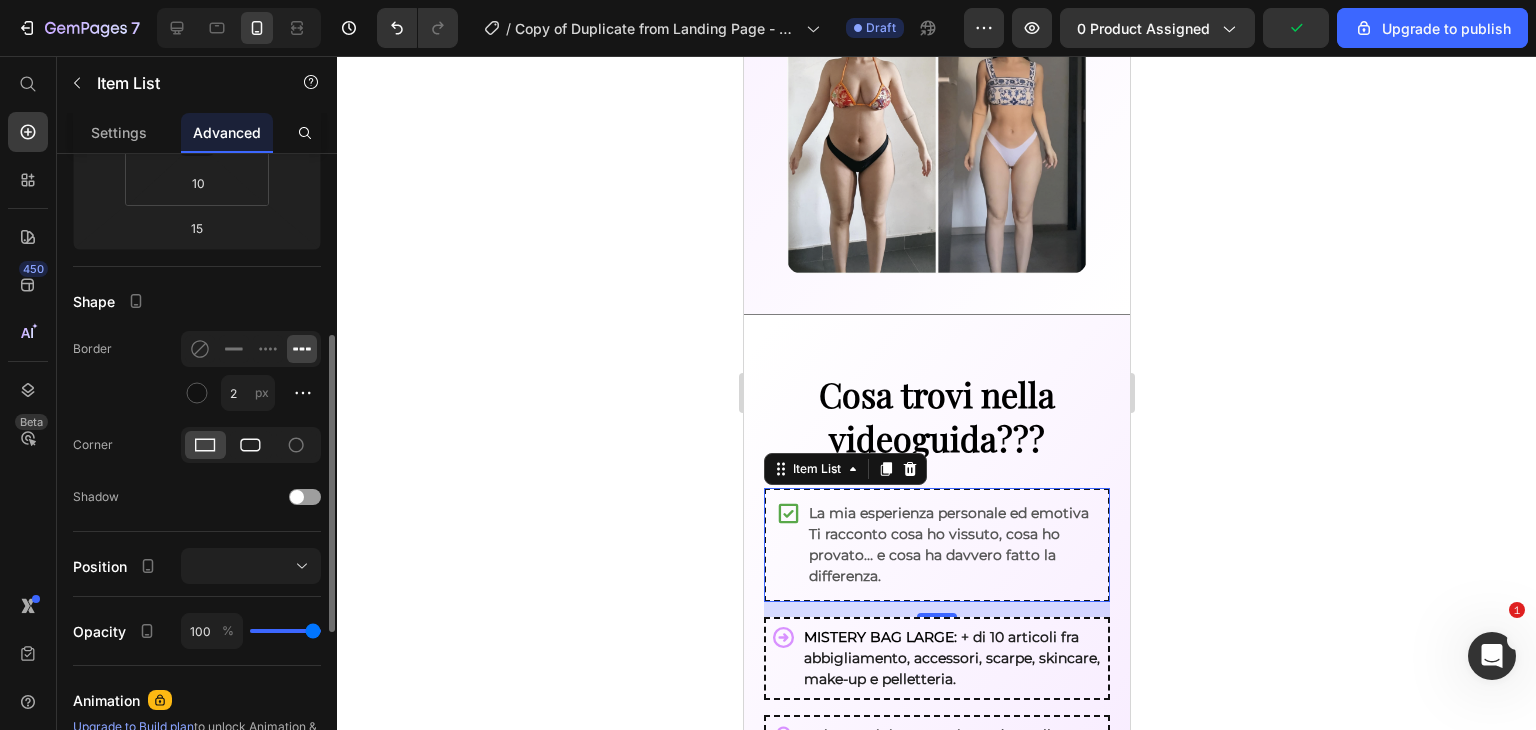 click 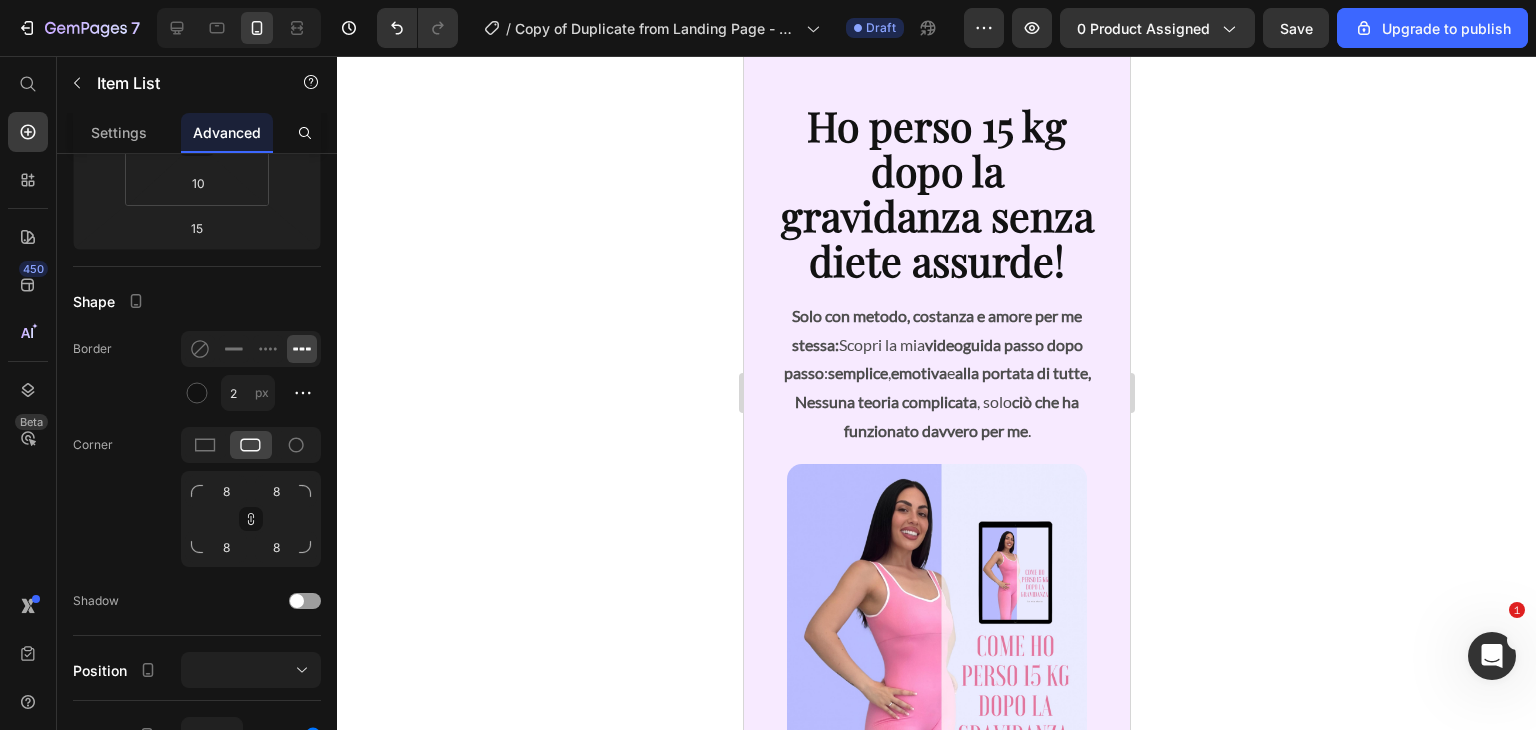 scroll, scrollTop: 104, scrollLeft: 0, axis: vertical 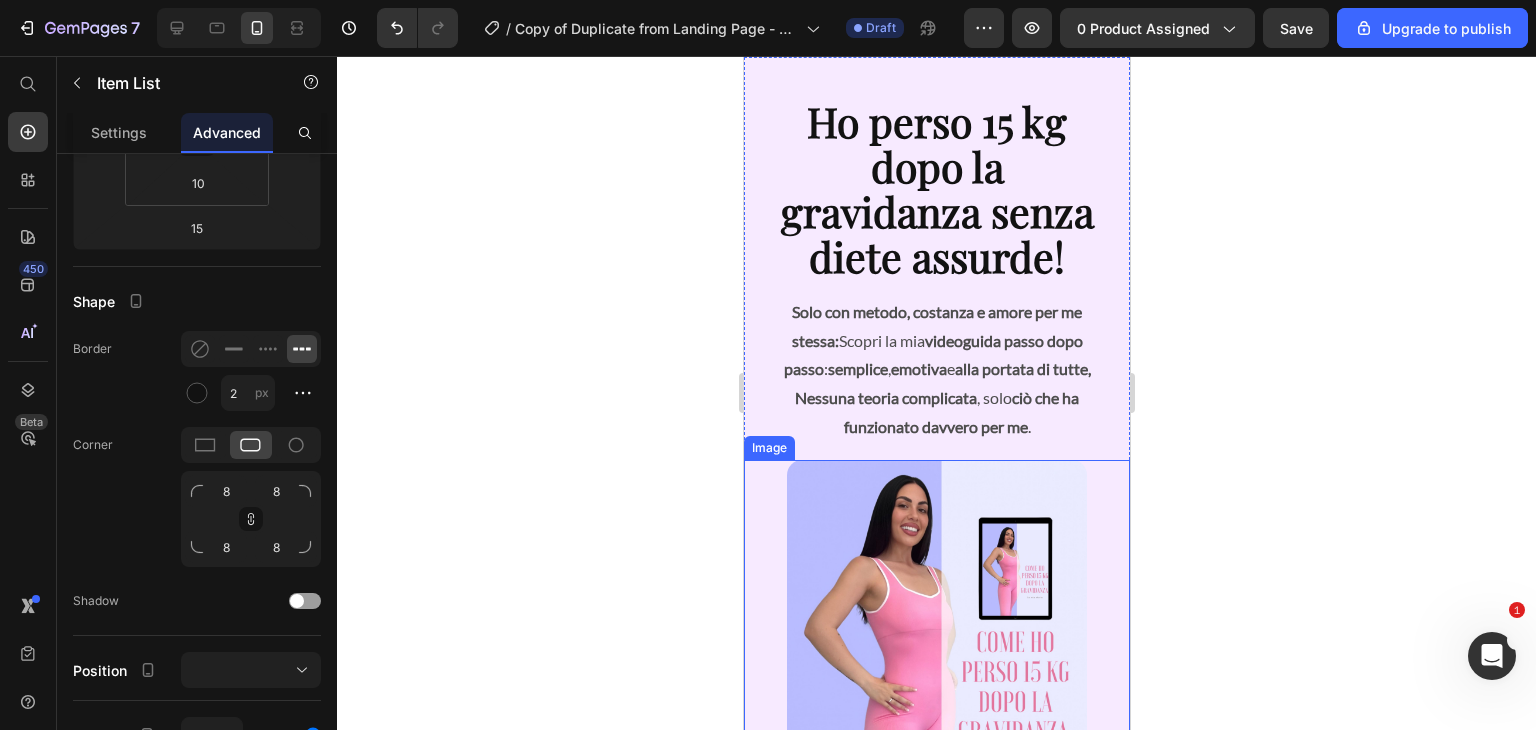 click at bounding box center (936, 647) 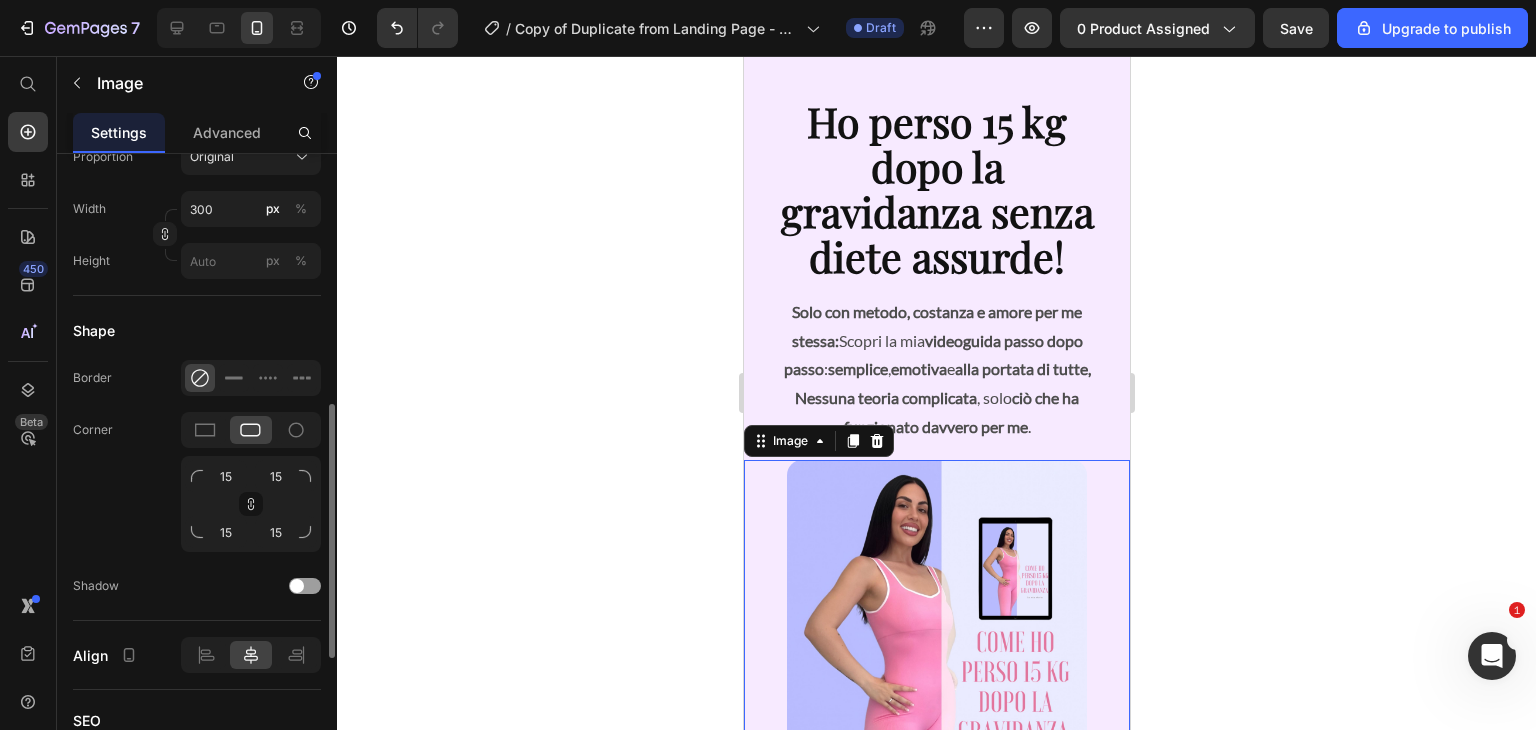 scroll, scrollTop: 672, scrollLeft: 0, axis: vertical 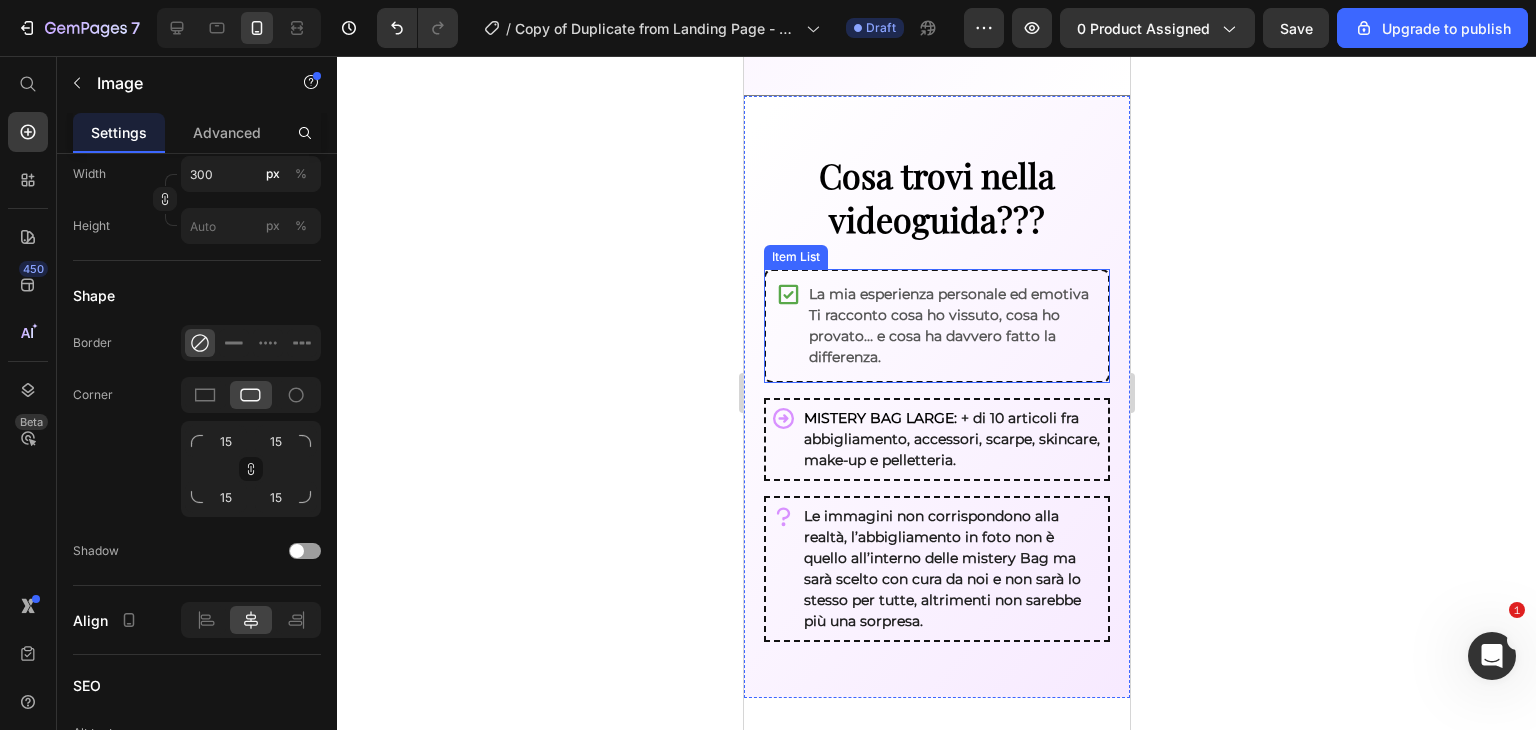 click on "La mia esperienza personale ed emotiva Ti racconto cosa ho vissuto, cosa ho provato… e cosa ha davvero fatto la differenza." at bounding box center [936, 326] 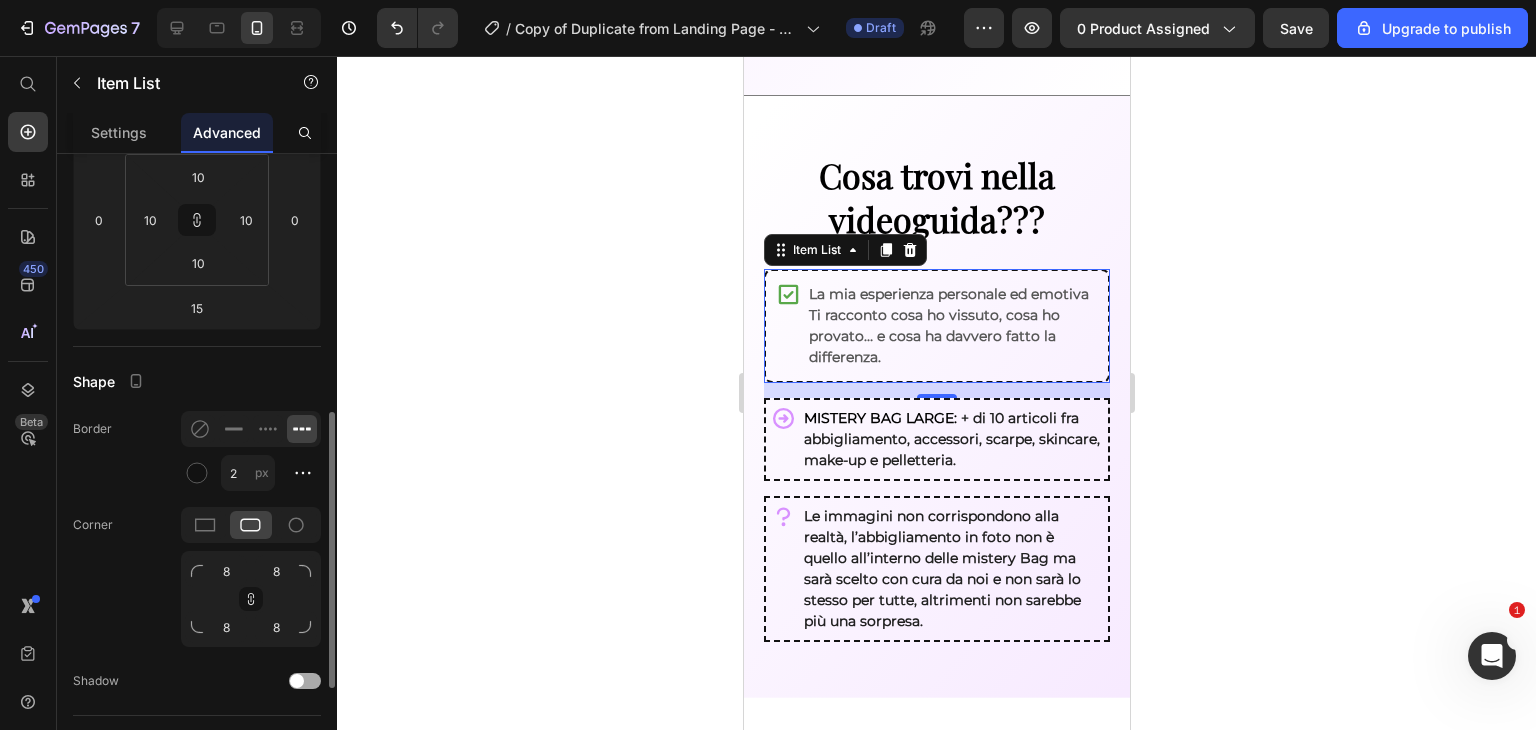 scroll, scrollTop: 392, scrollLeft: 0, axis: vertical 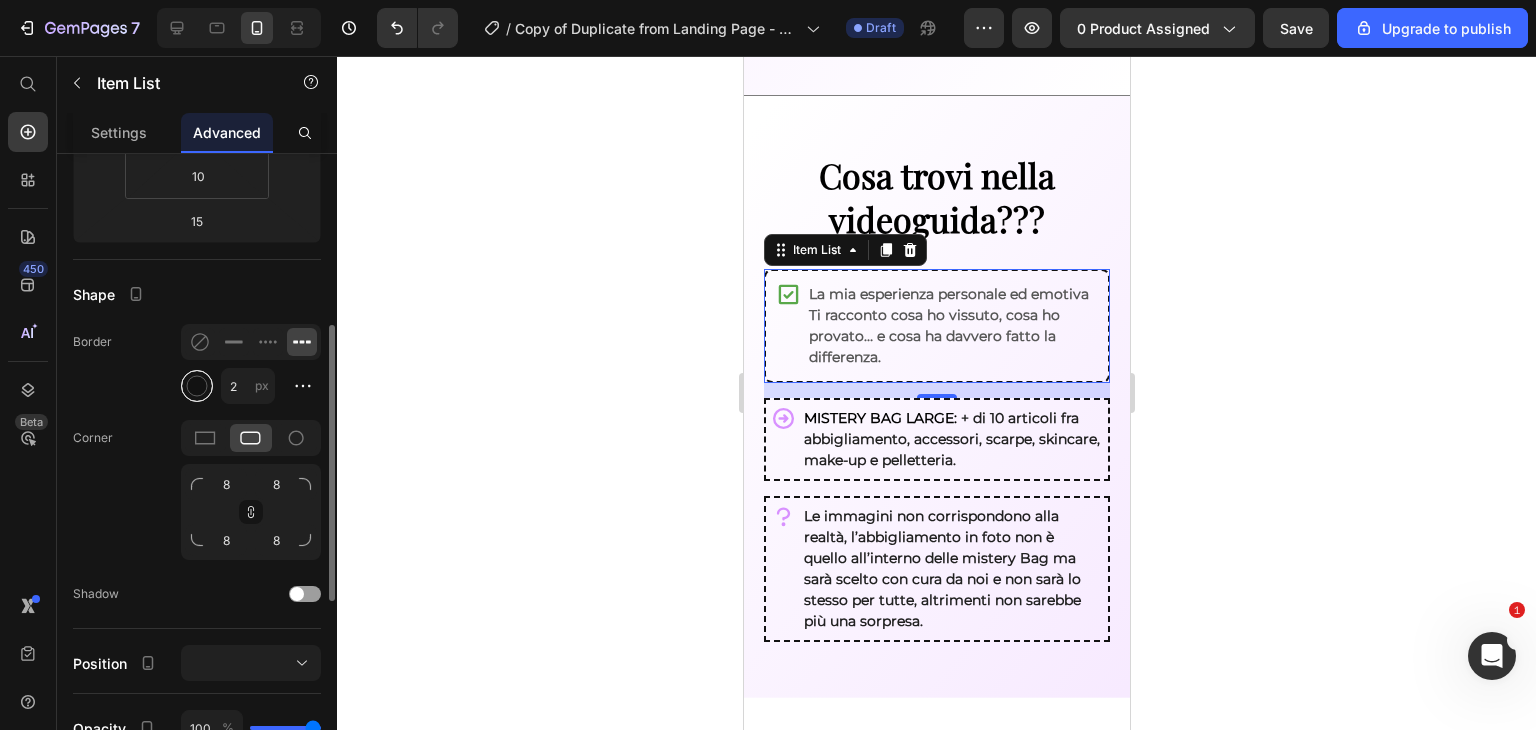 click at bounding box center (197, 386) 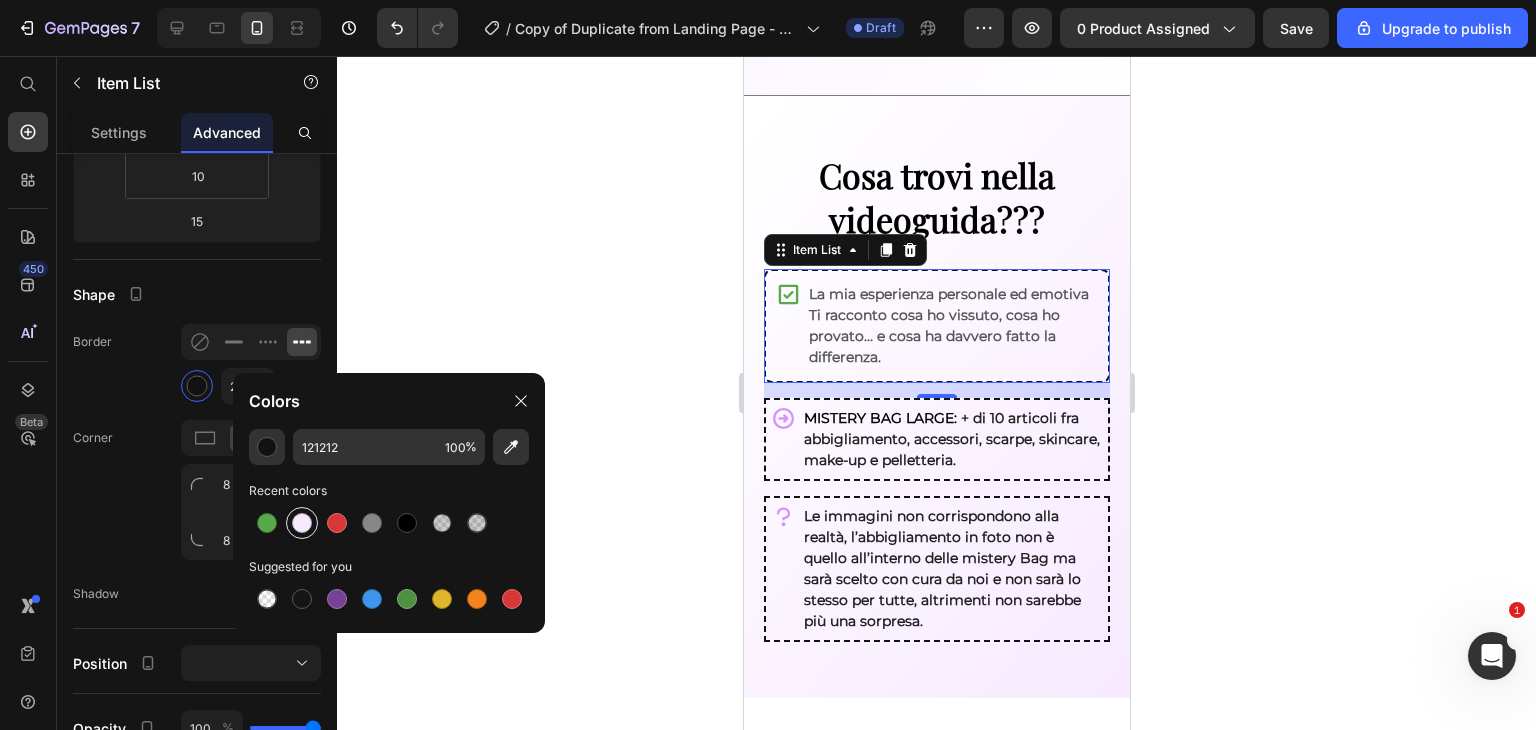 click at bounding box center (302, 523) 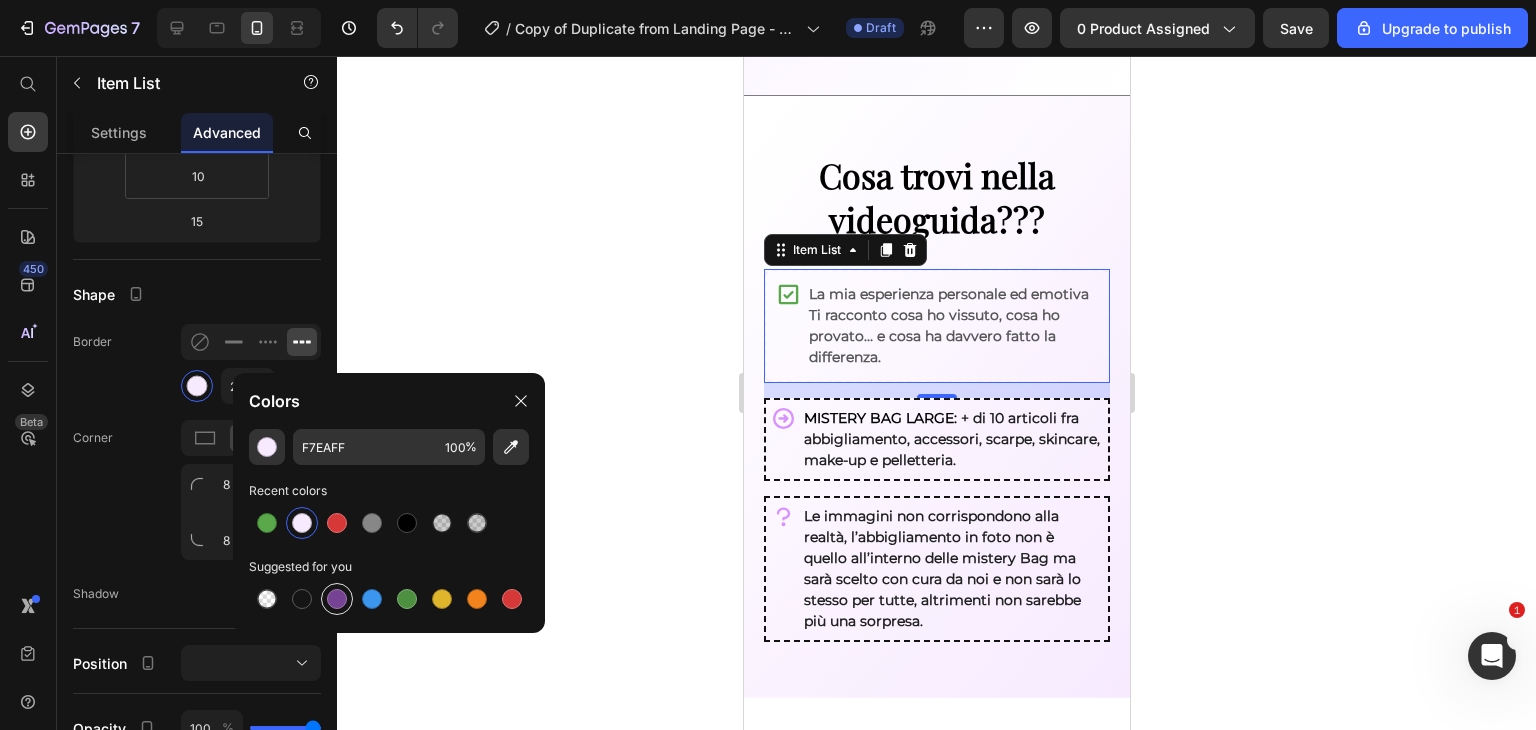 click at bounding box center (337, 599) 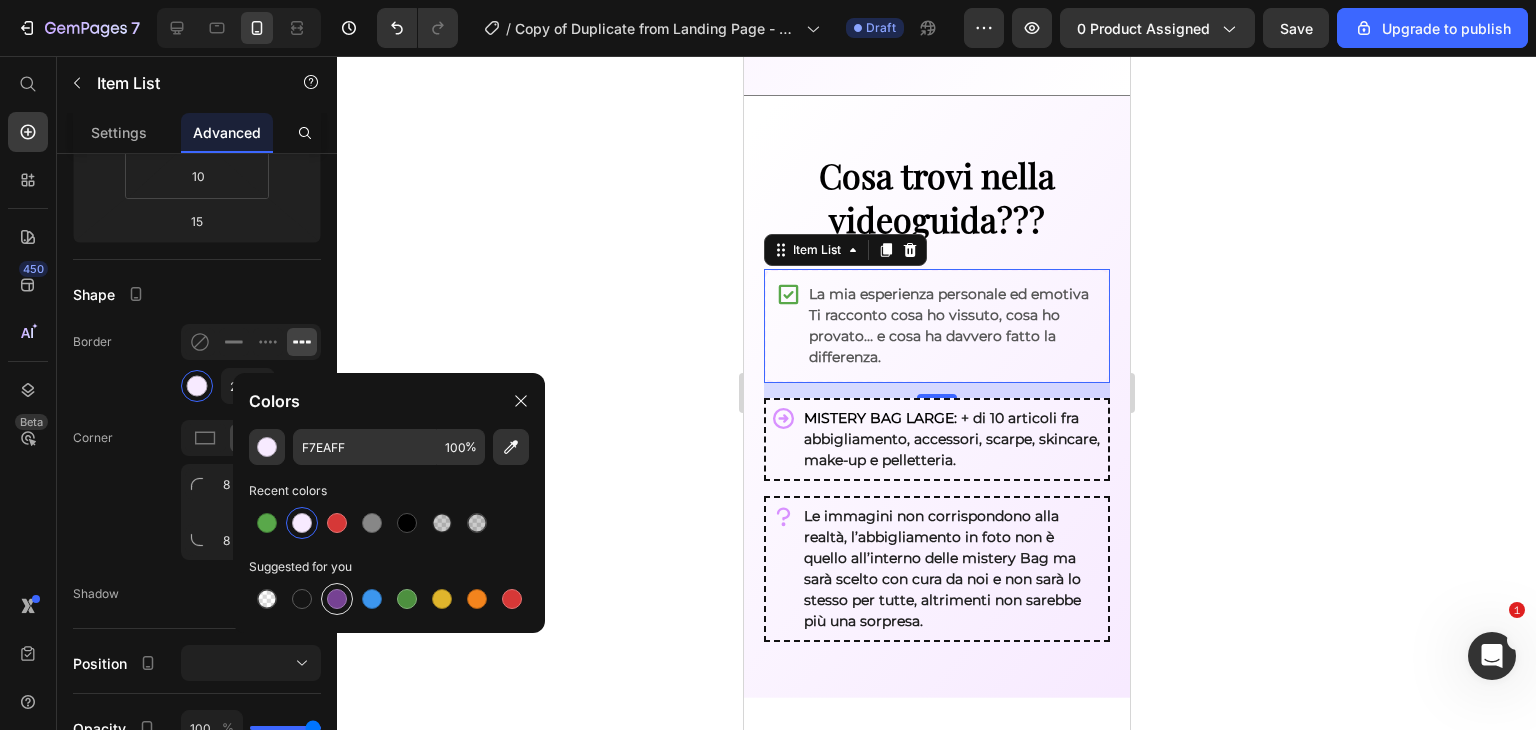 type on "764293" 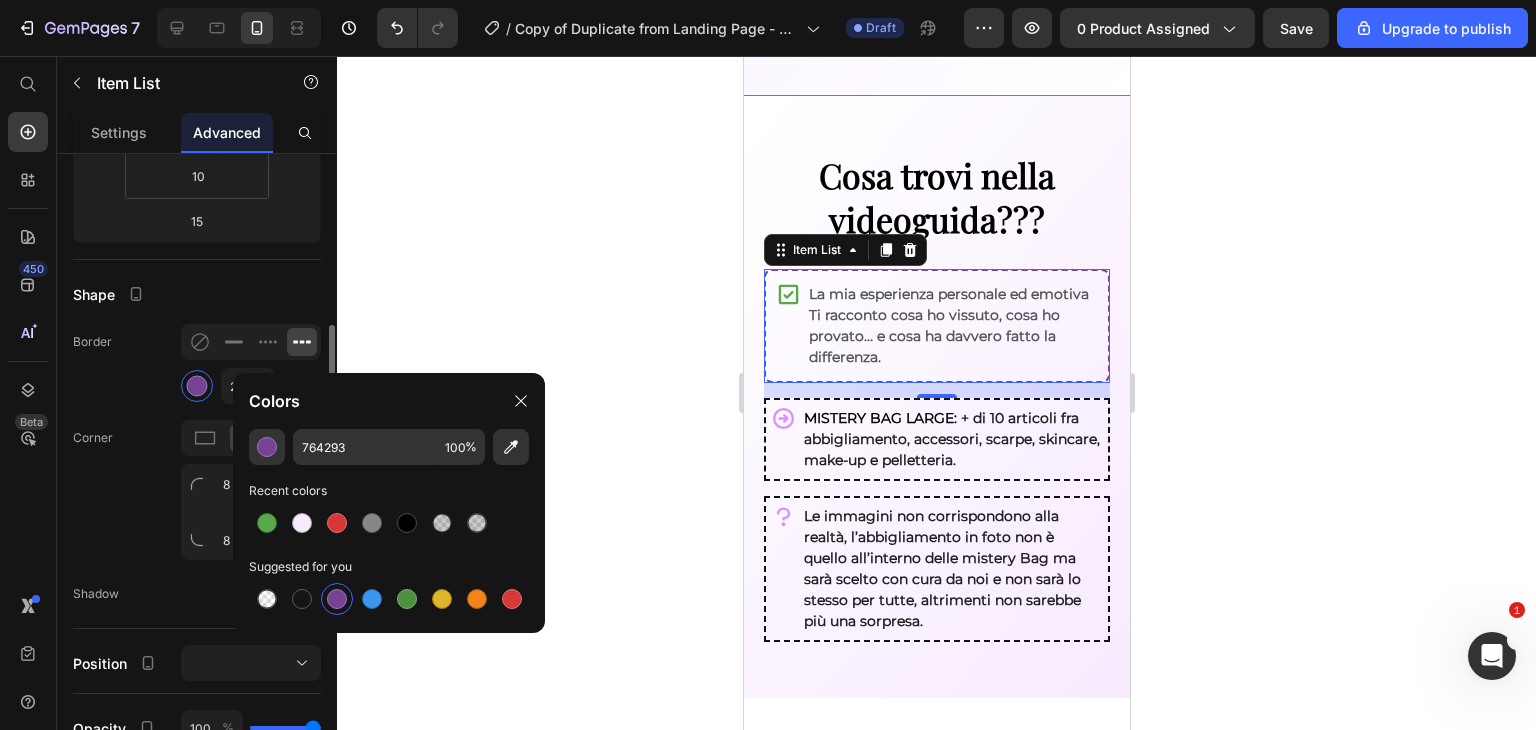 click on "Display on Desktop Tablet Mobile Spacing (px) 0 0 15 0 10 10 10 10 Shape Border 2 px Corner 8 8 8 8 Shadow Position Opacity 100 % Animation Upgrade to Build plan  to unlock Animation & other premium features. Interaction Upgrade to Optimize plan  to unlock Interaction & other premium features. CSS class" at bounding box center [197, 439] 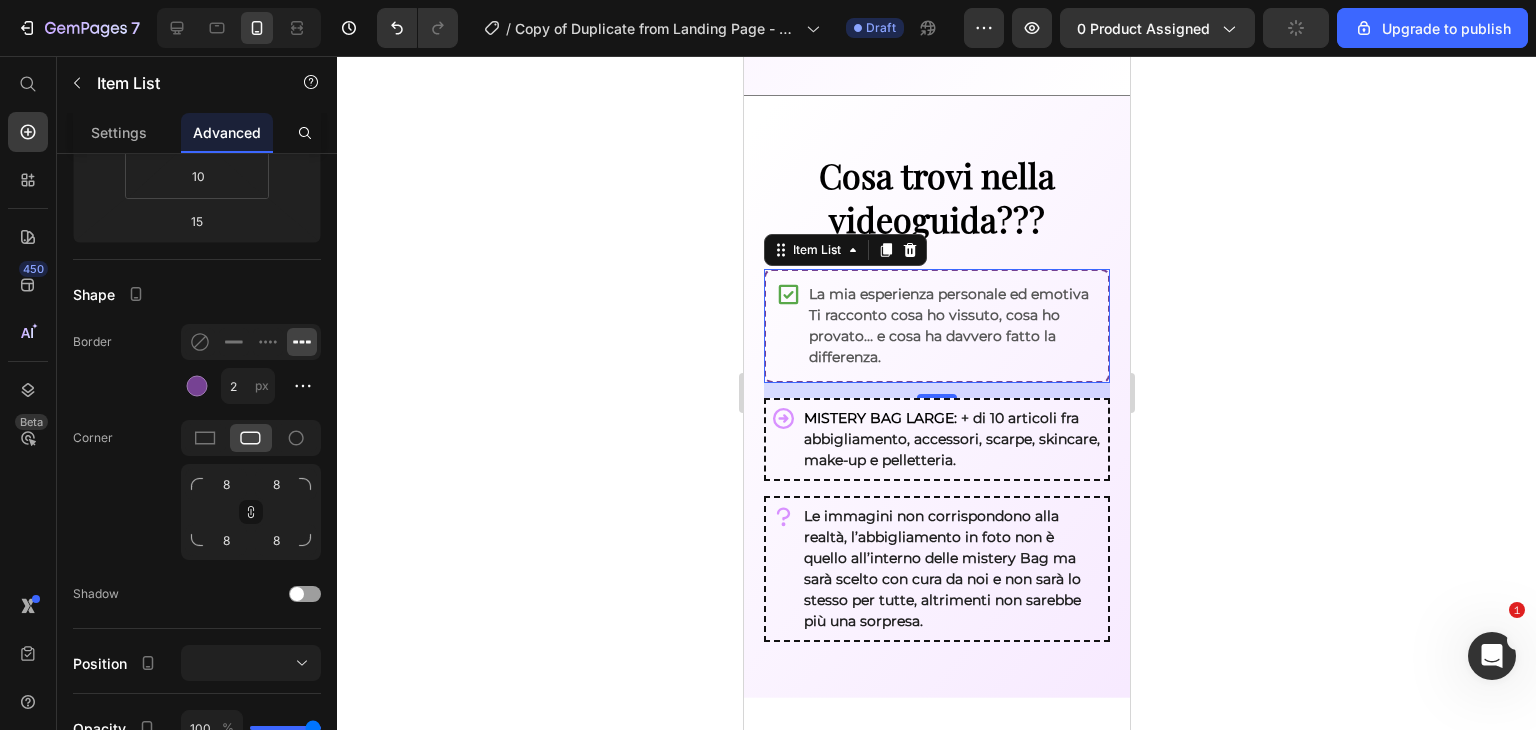 scroll, scrollTop: 743, scrollLeft: 0, axis: vertical 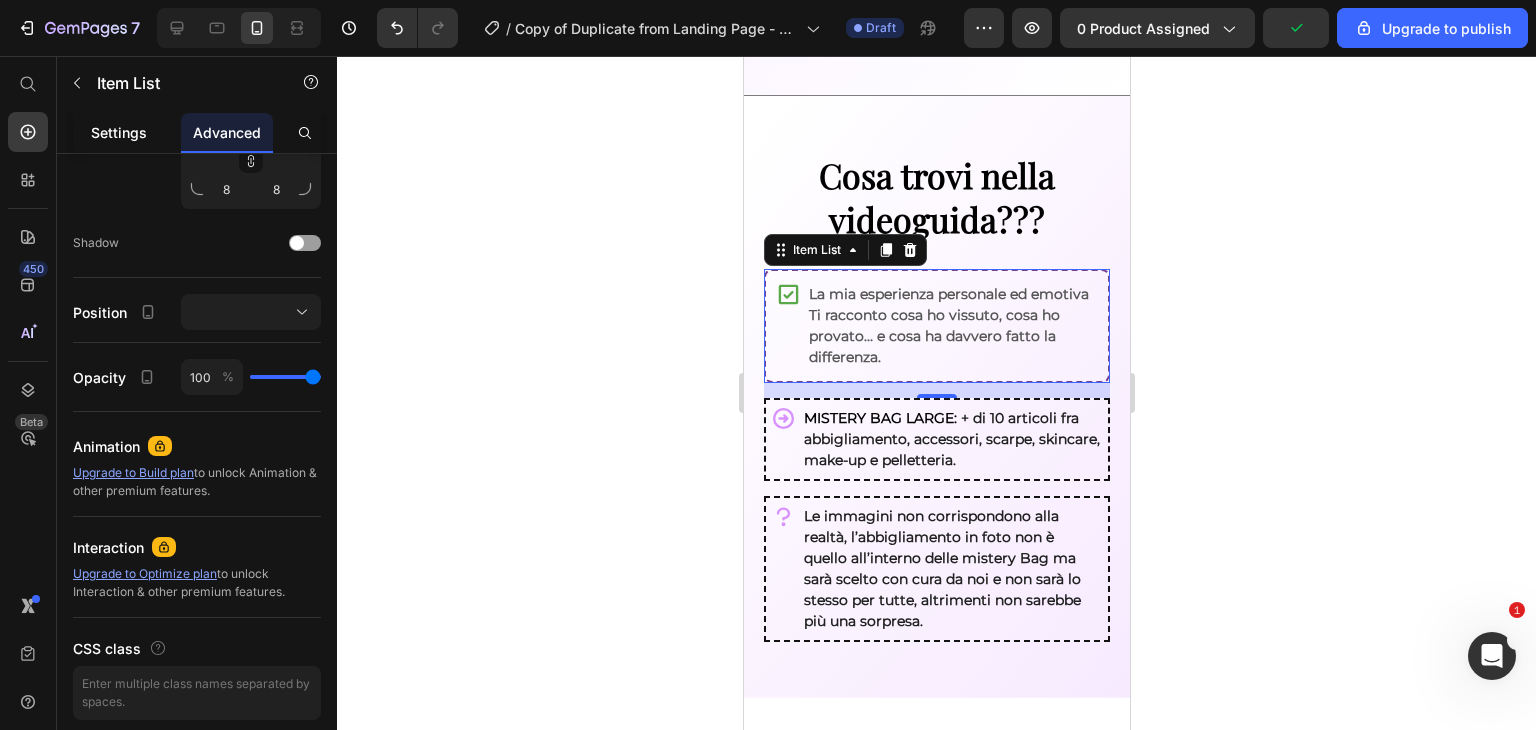 click on "Settings" at bounding box center (119, 132) 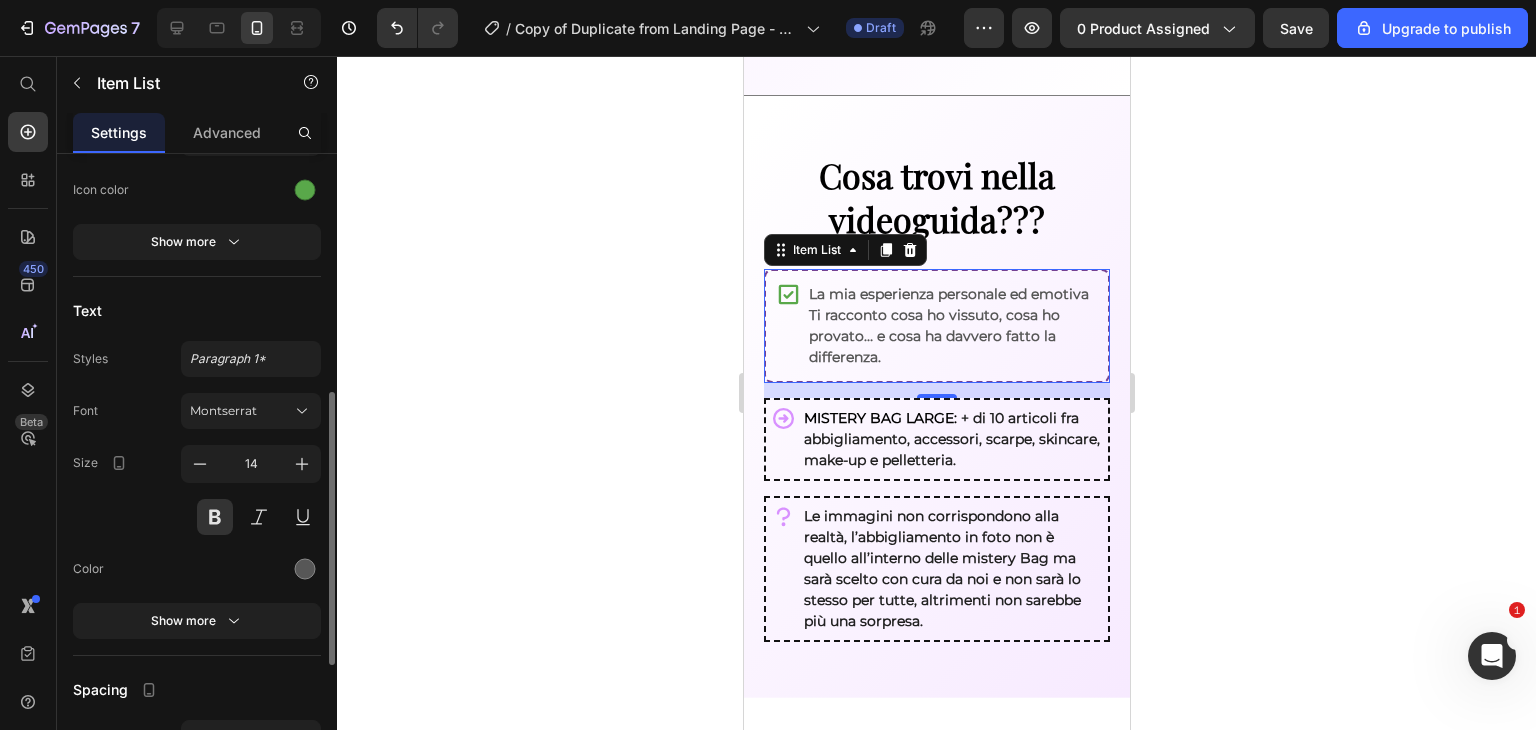 scroll, scrollTop: 832, scrollLeft: 0, axis: vertical 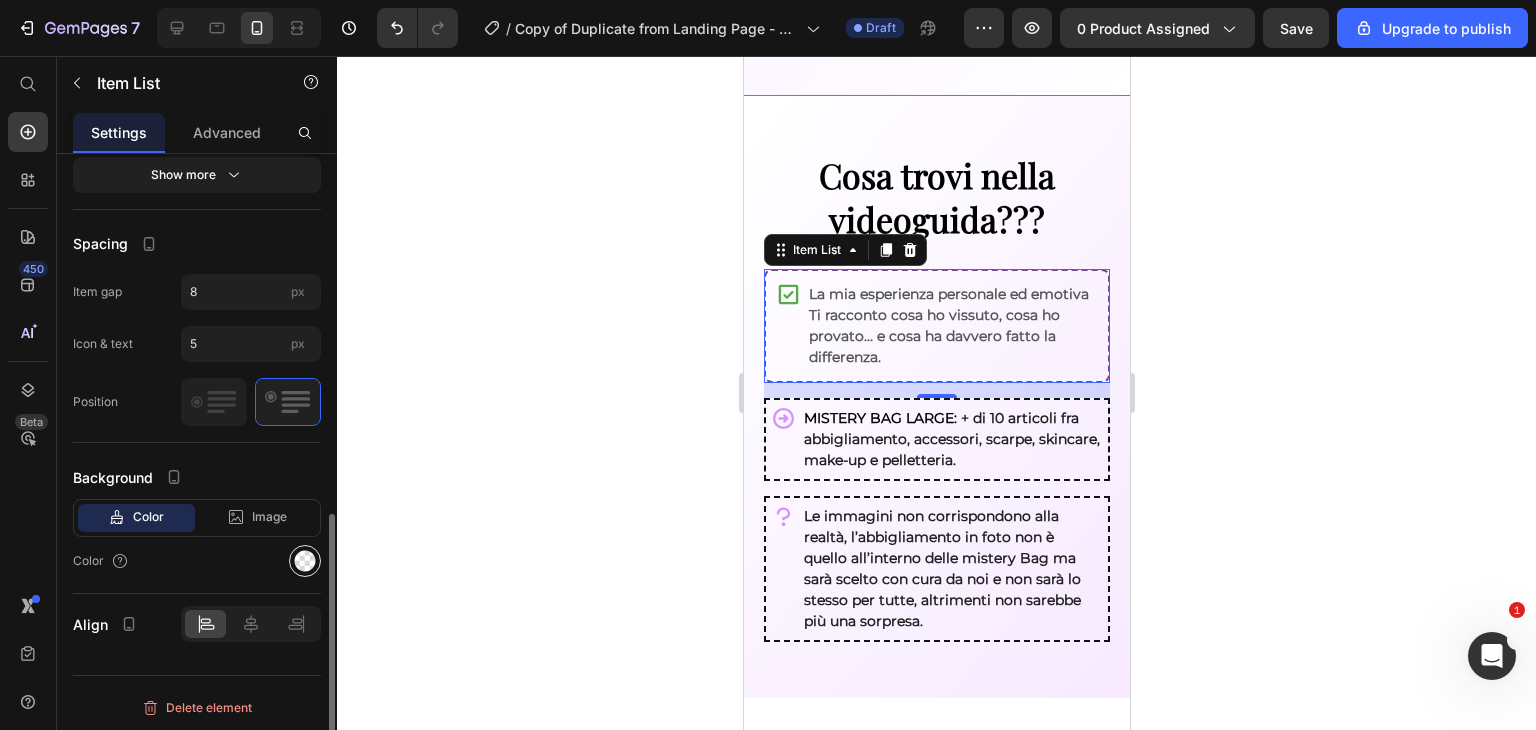 click at bounding box center (305, 561) 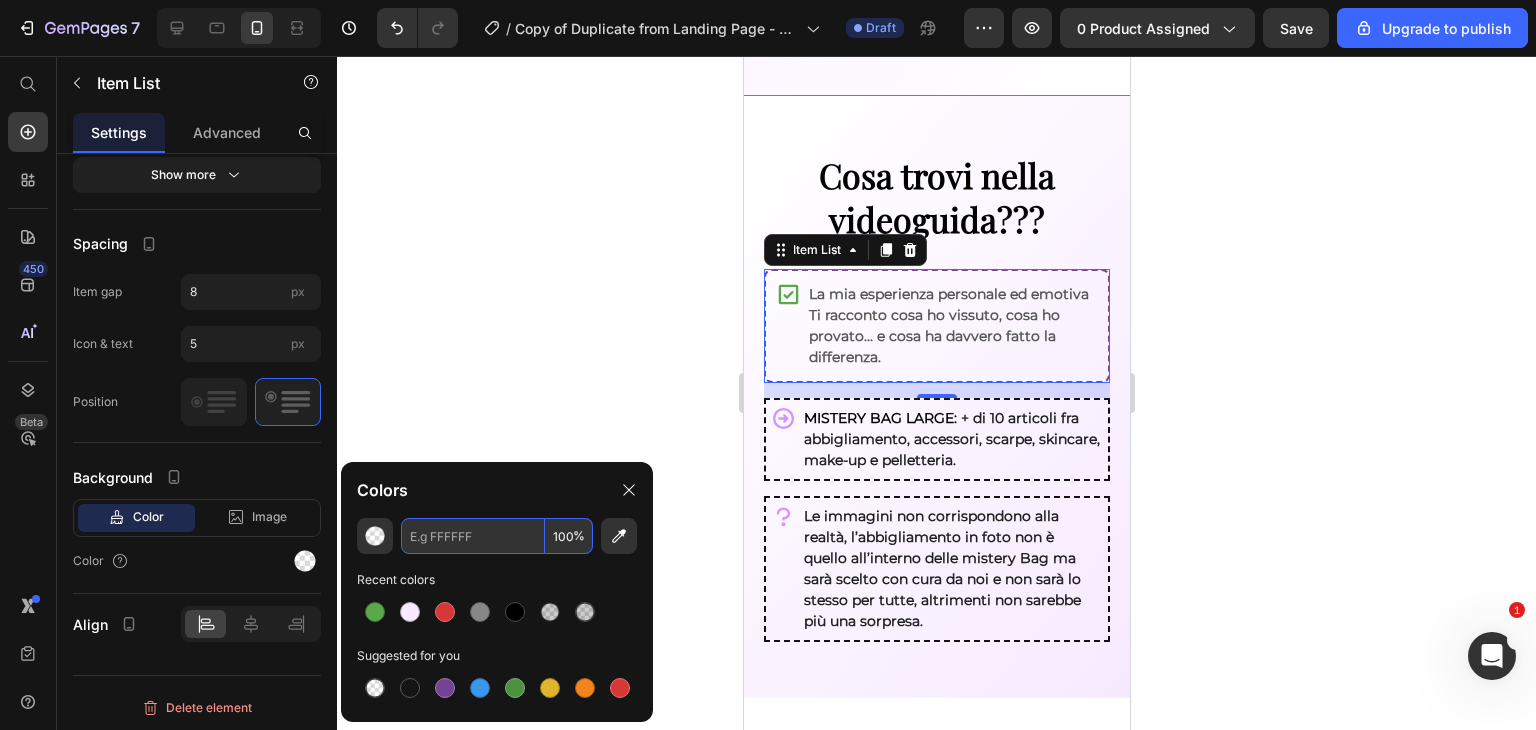 click at bounding box center (473, 536) 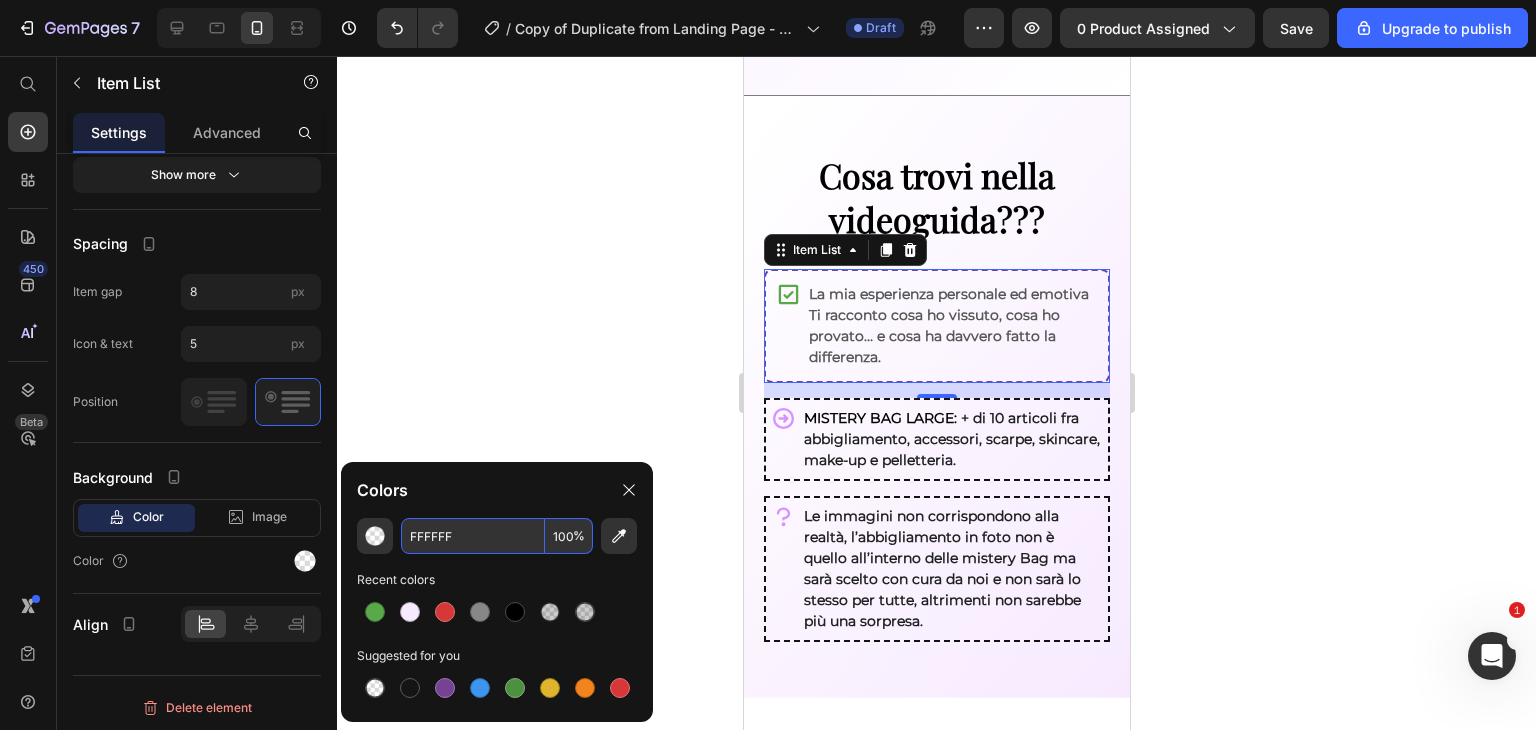type on "FFFFFF" 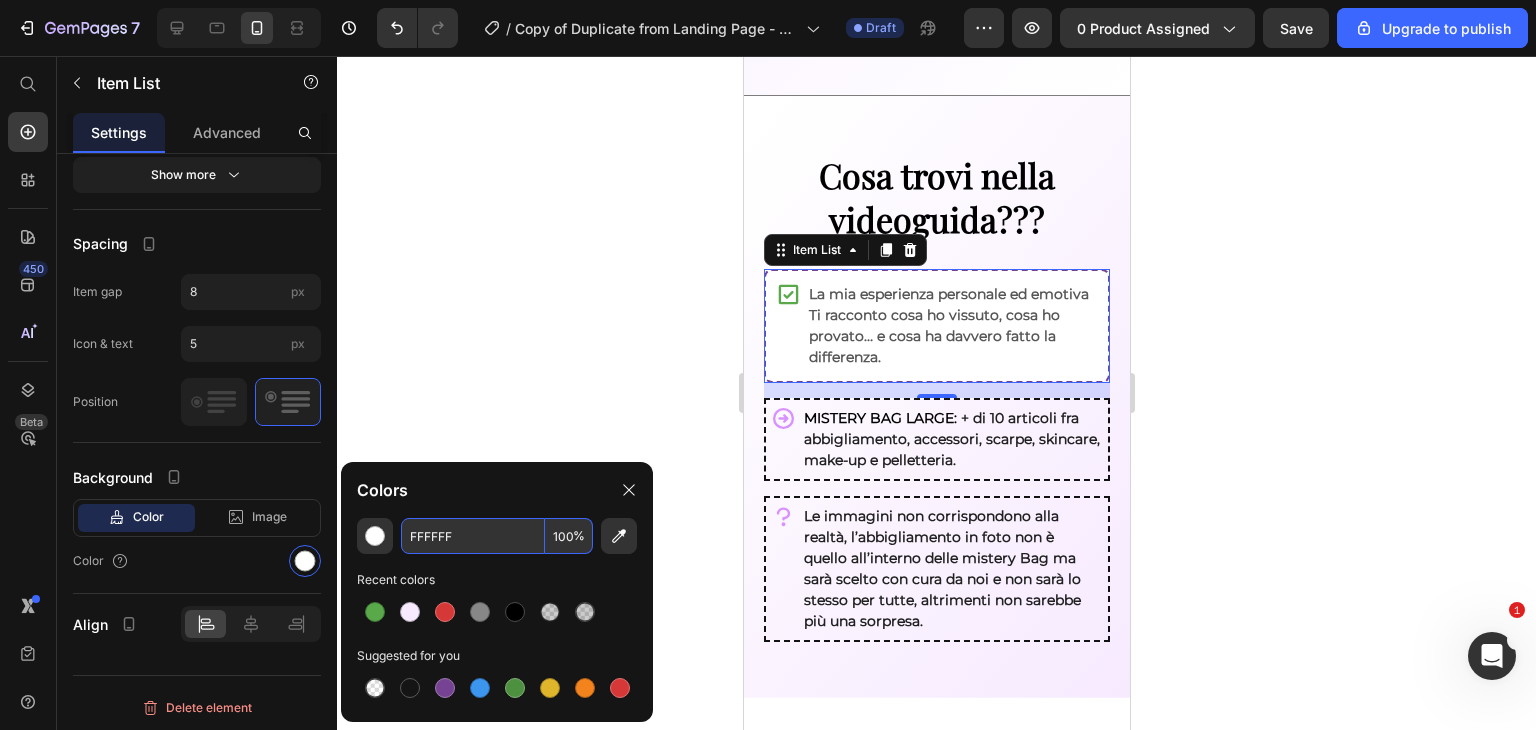 click 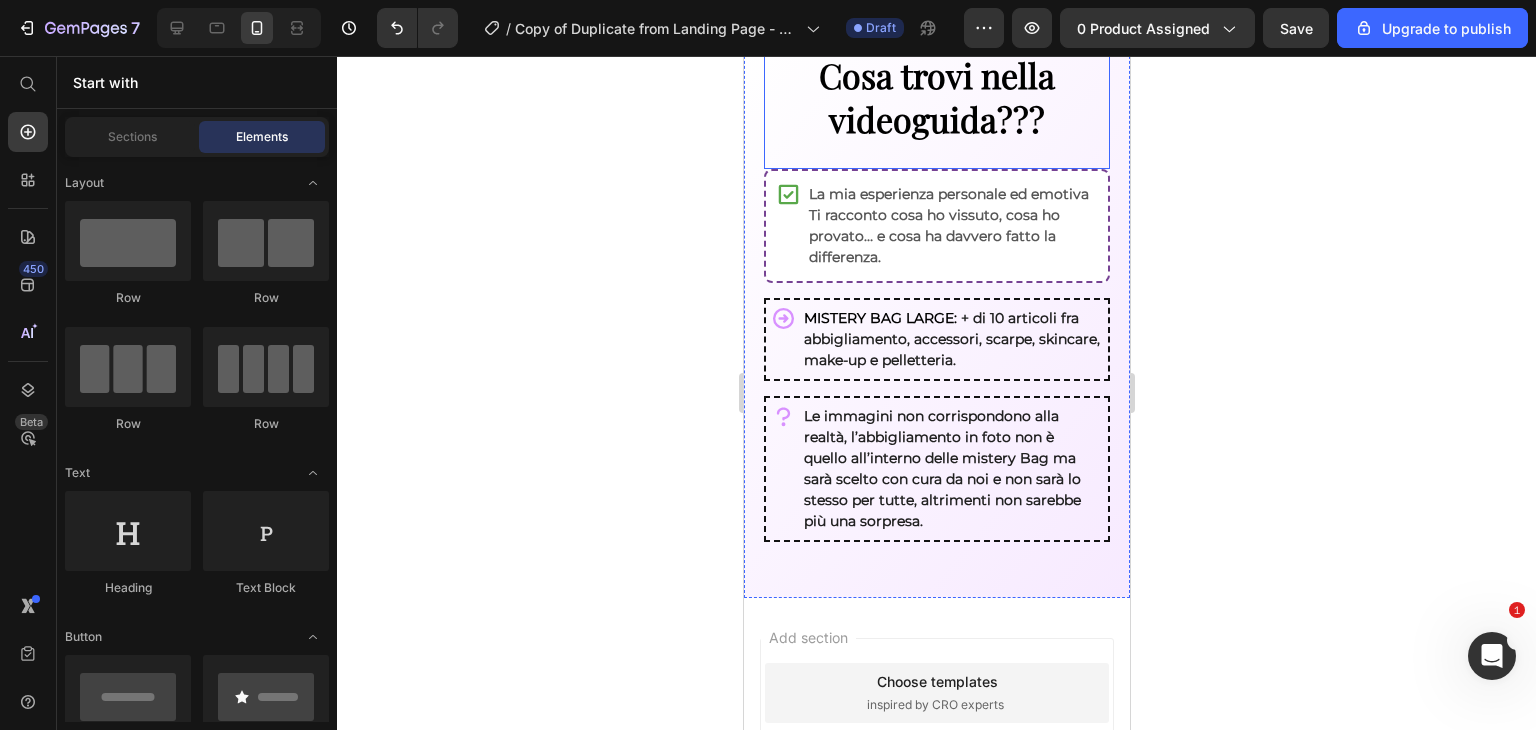 scroll, scrollTop: 2018, scrollLeft: 0, axis: vertical 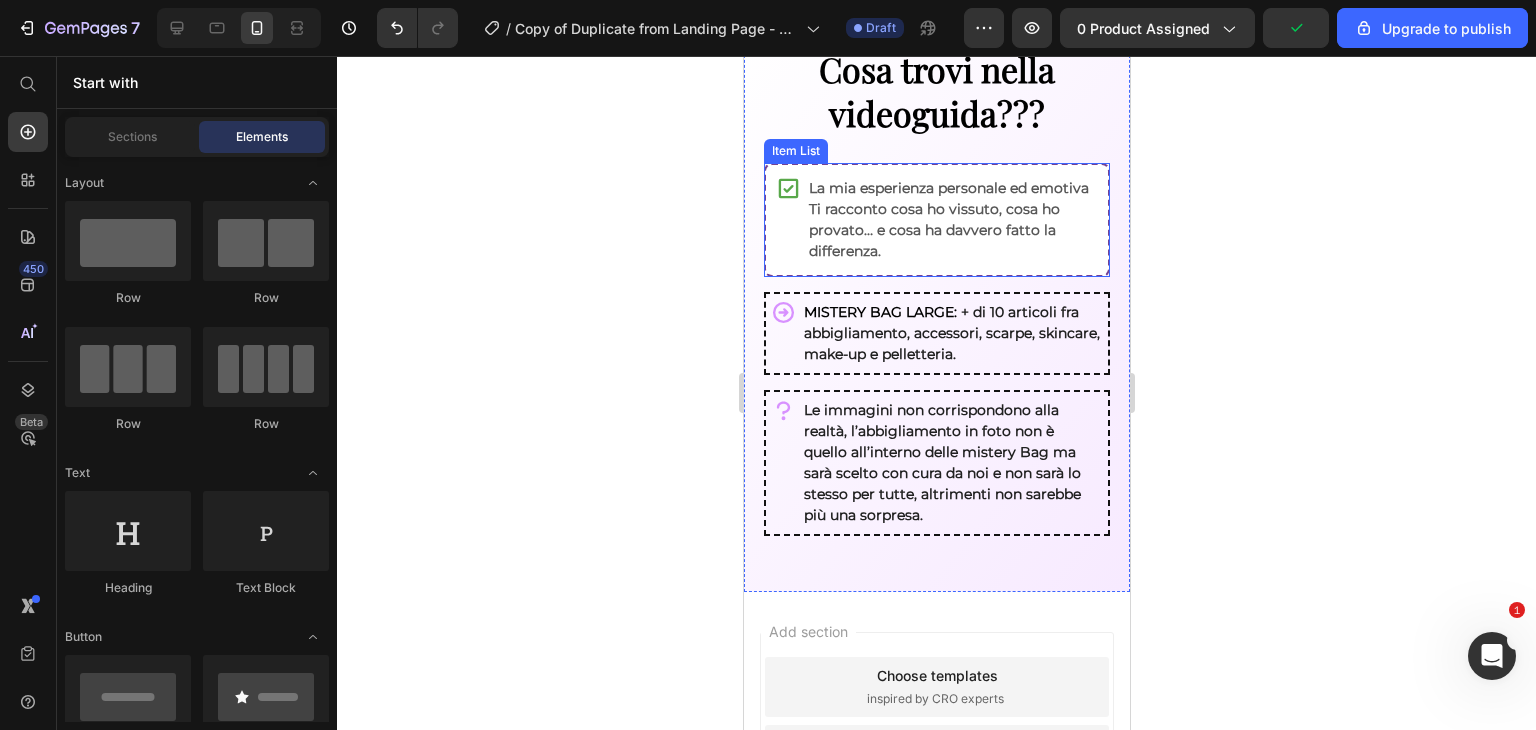 click on "La mia esperienza personale ed emotiva Ti racconto cosa ho vissuto, cosa ho provato… e cosa ha davvero fatto la differenza." at bounding box center (951, 220) 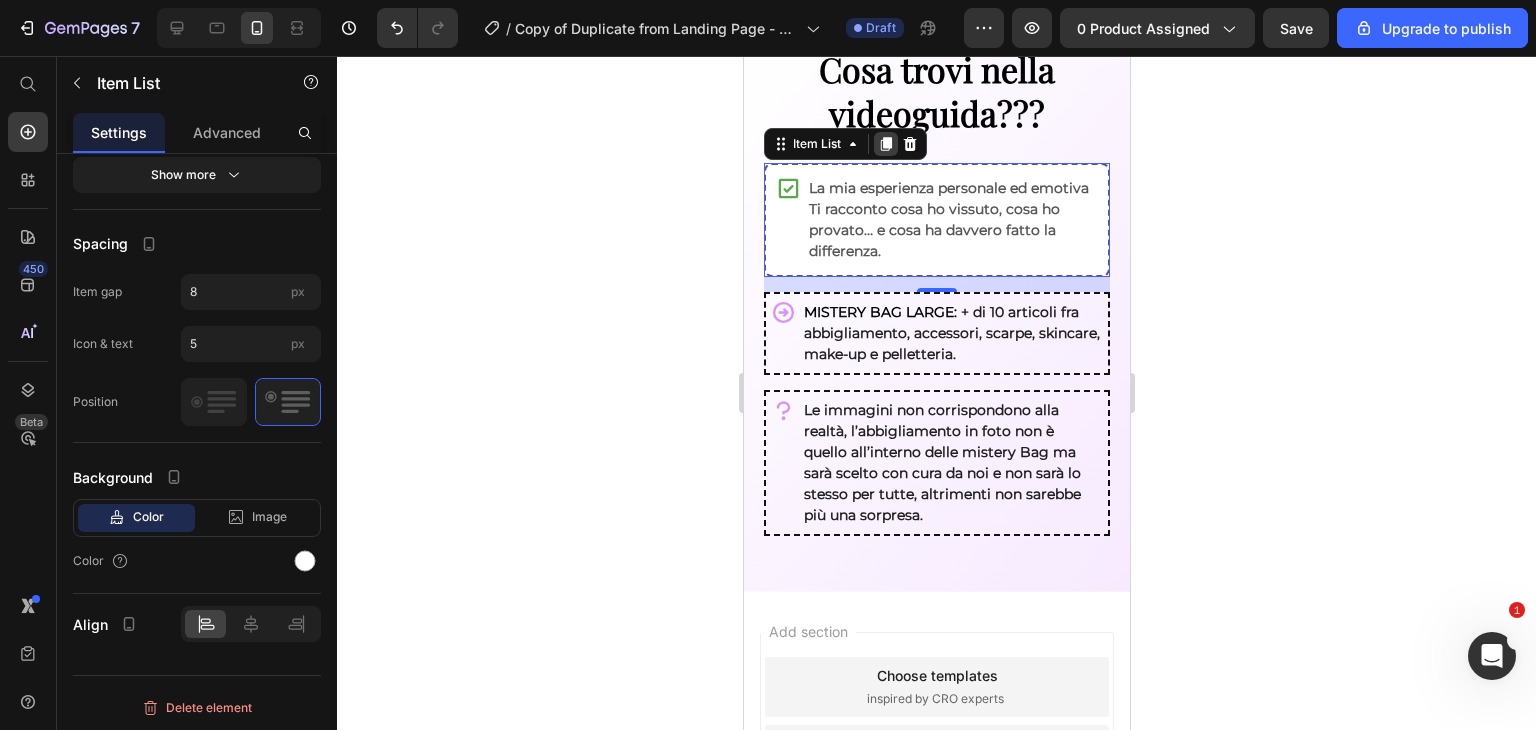 click 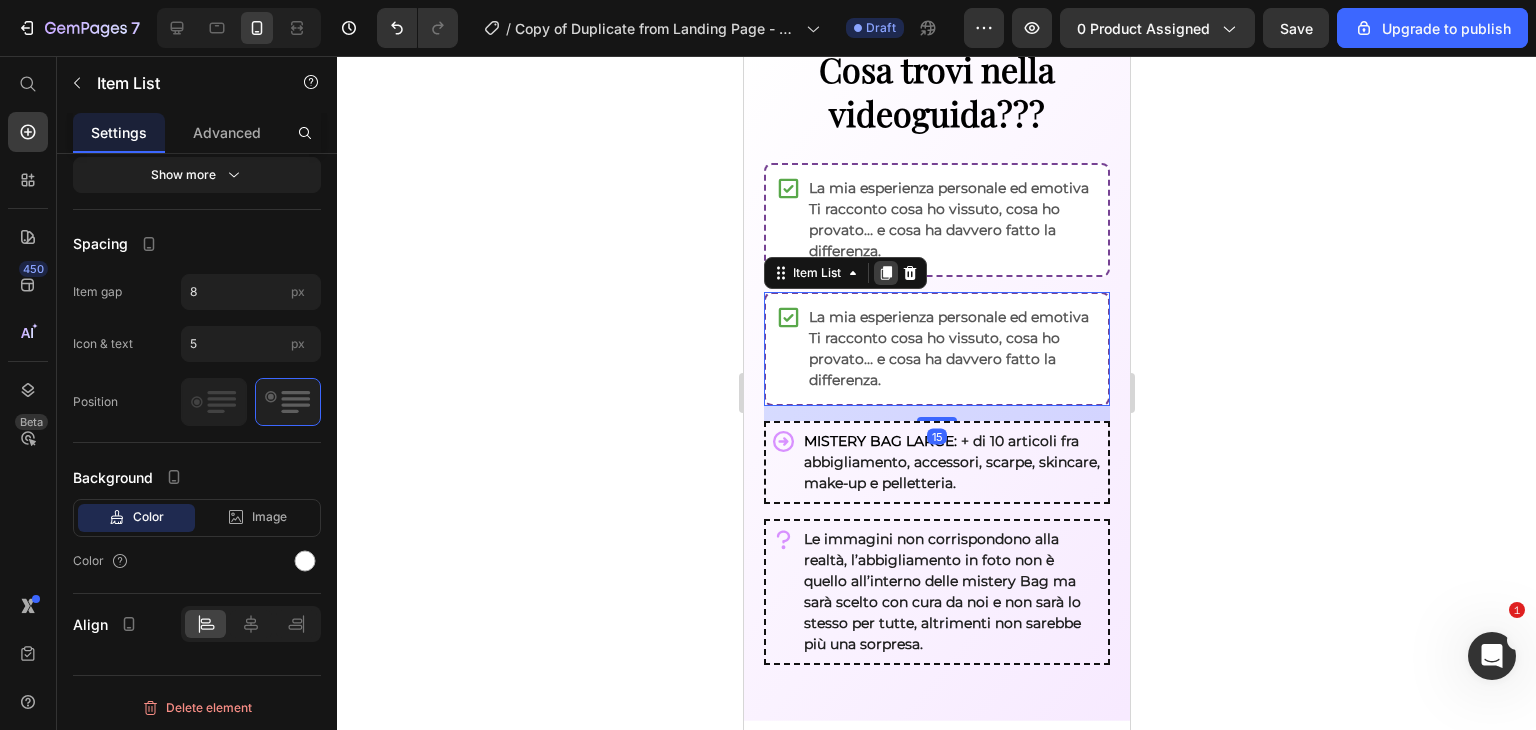 click 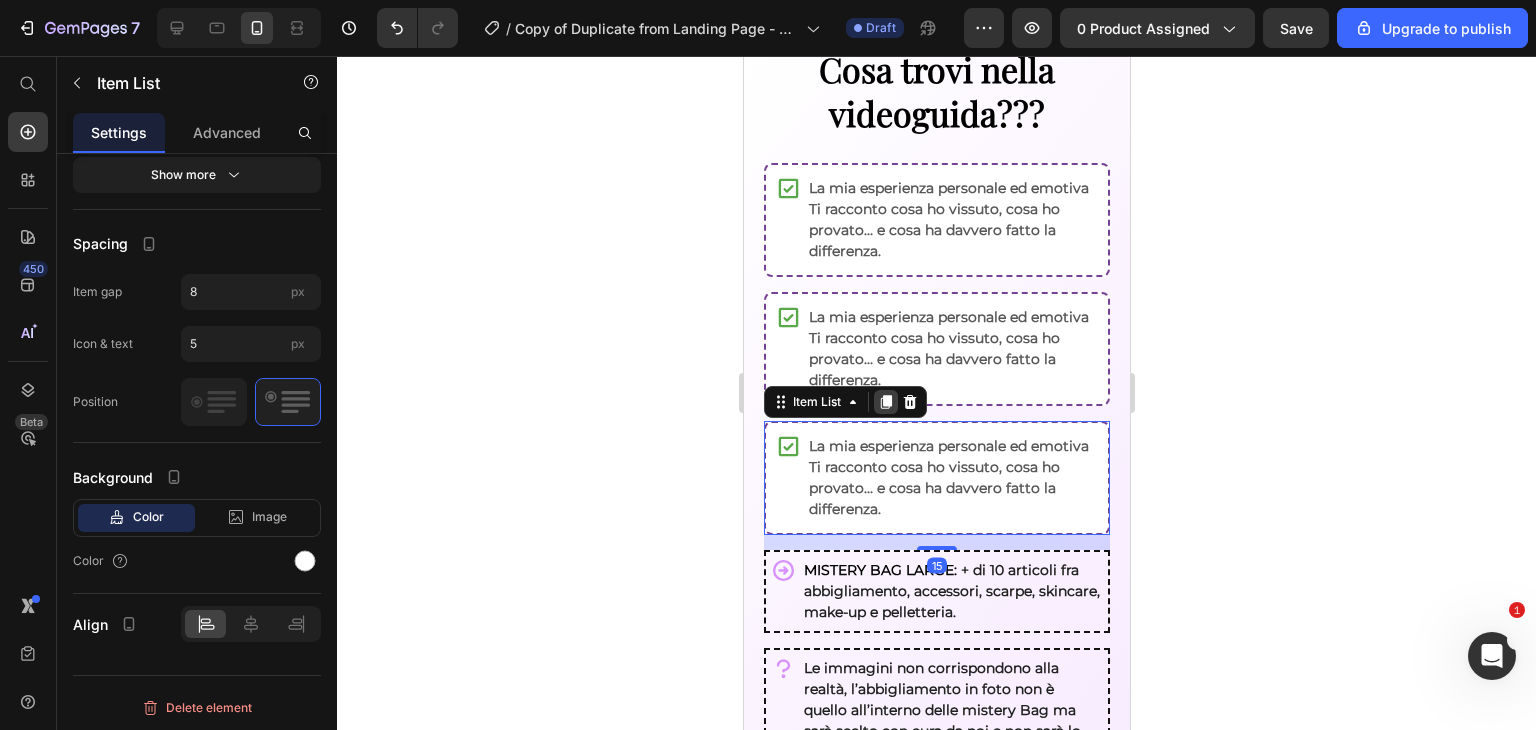 click 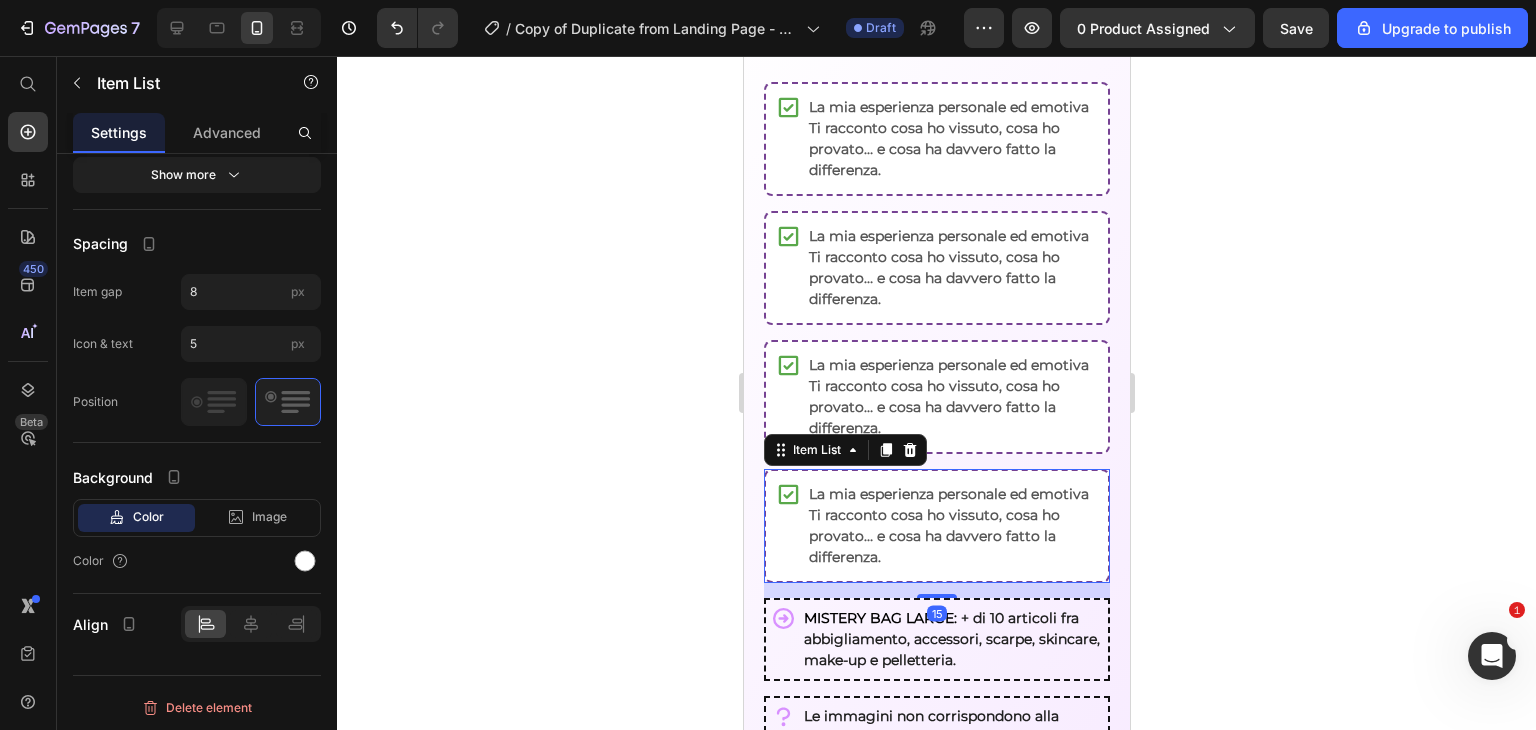 scroll, scrollTop: 2143, scrollLeft: 0, axis: vertical 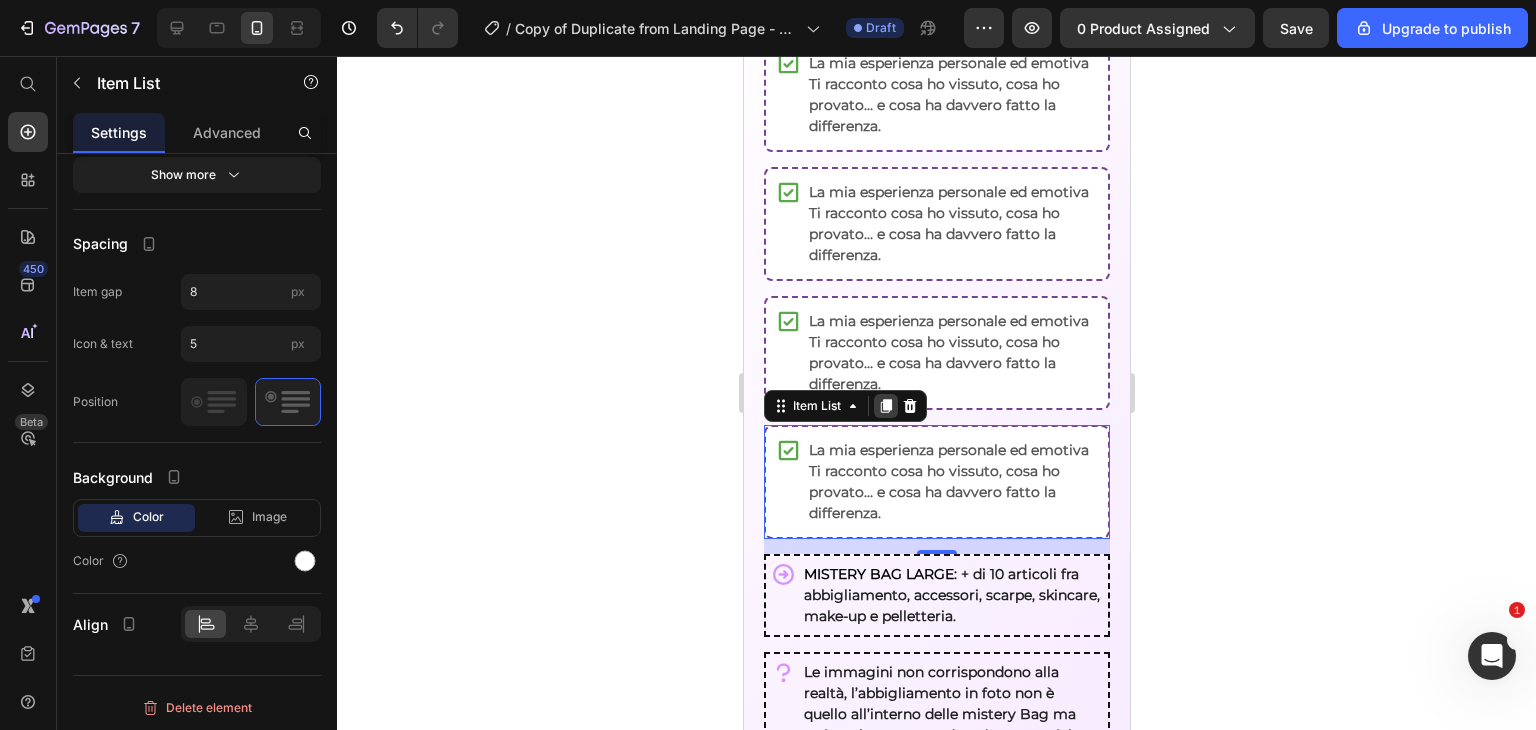 click 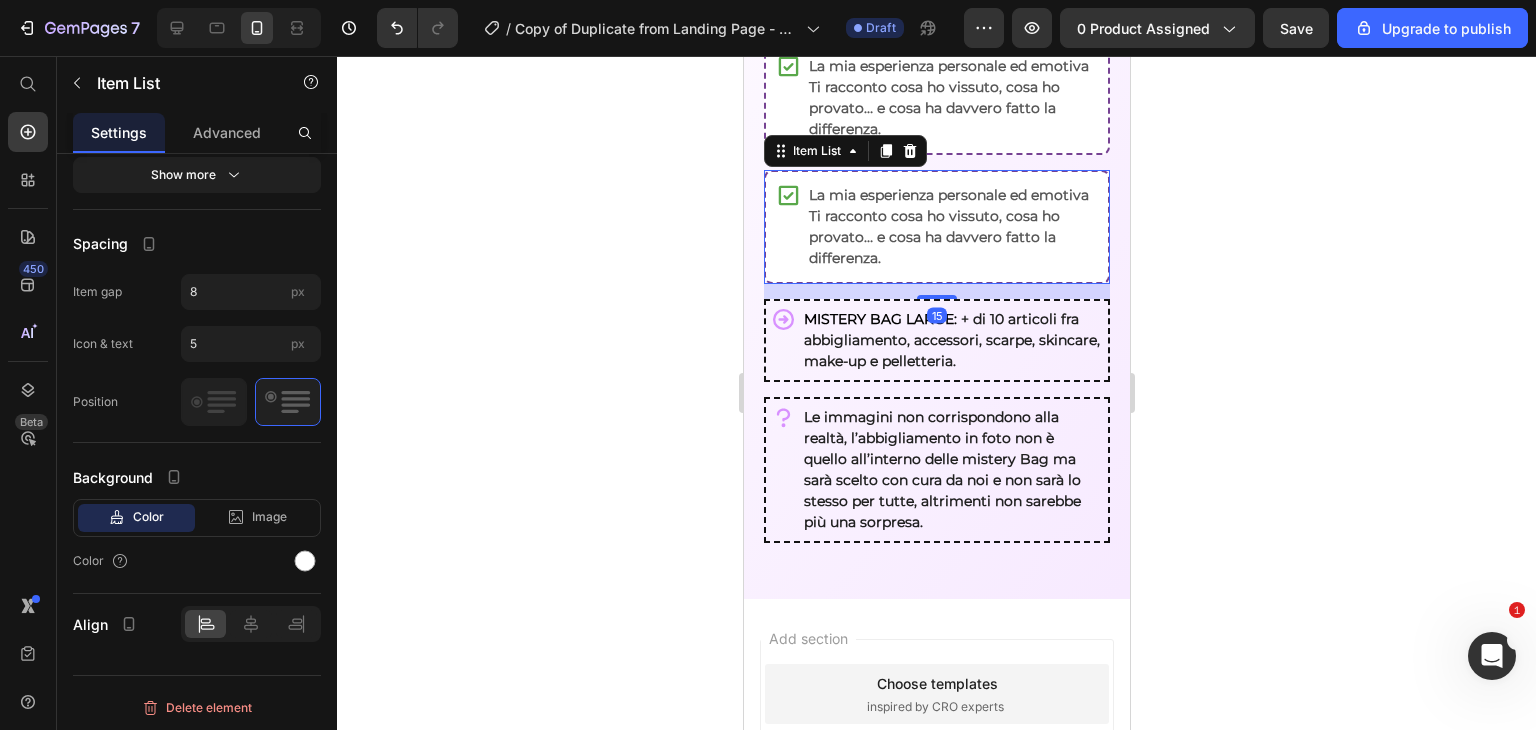 scroll, scrollTop: 2530, scrollLeft: 0, axis: vertical 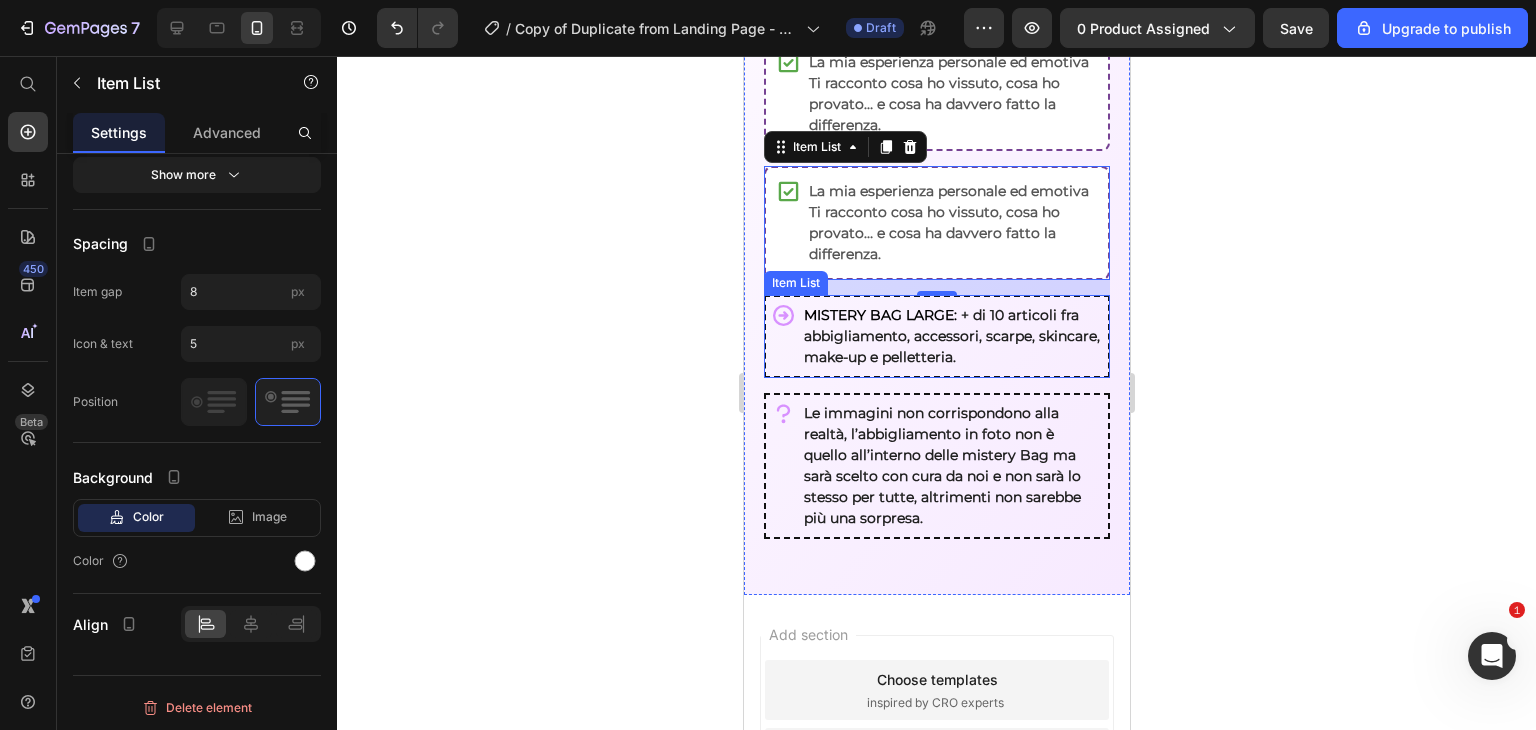 click on "+ di 10 articoli fra abbigliamento, accessori, scarpe, skincare, make-up e pelletteria." at bounding box center (951, 336) 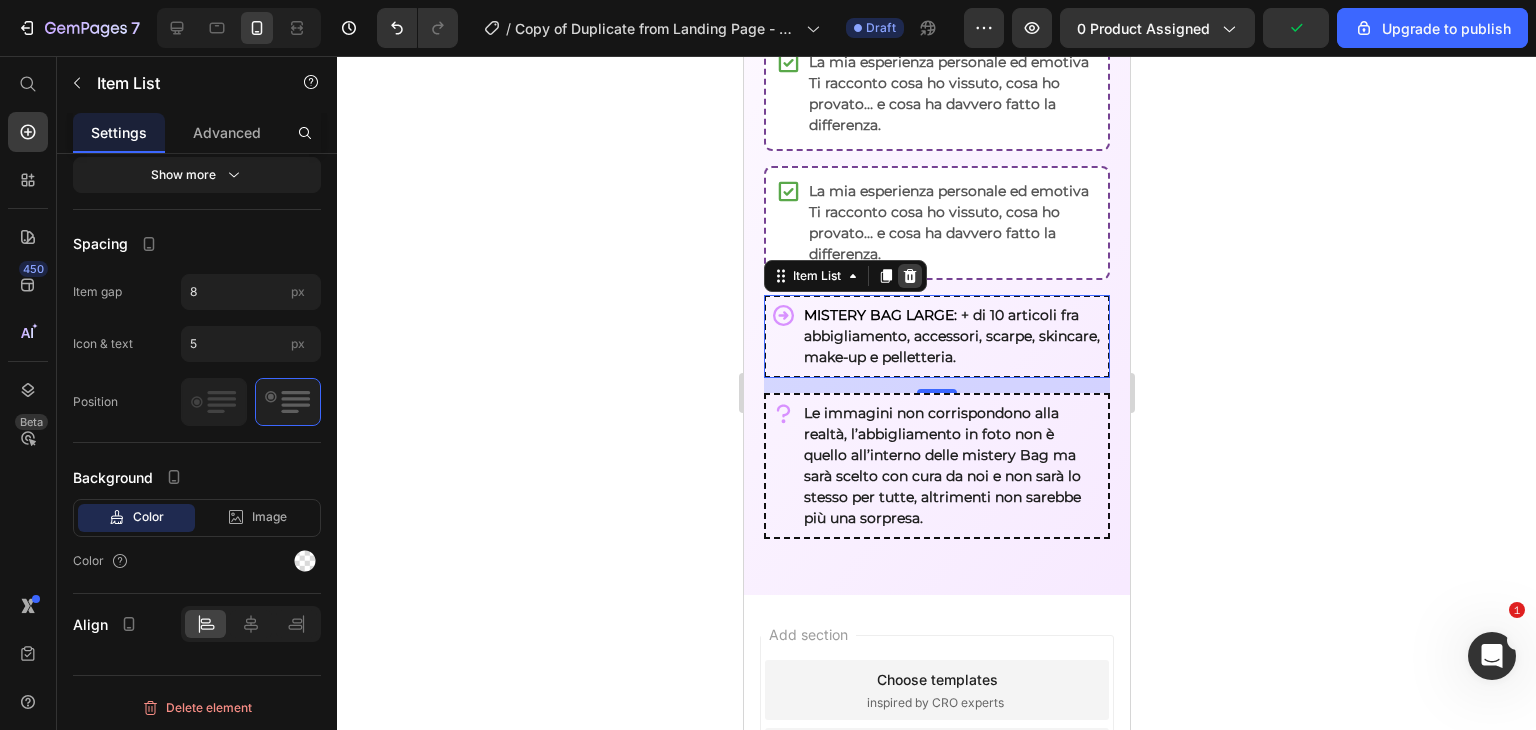 click 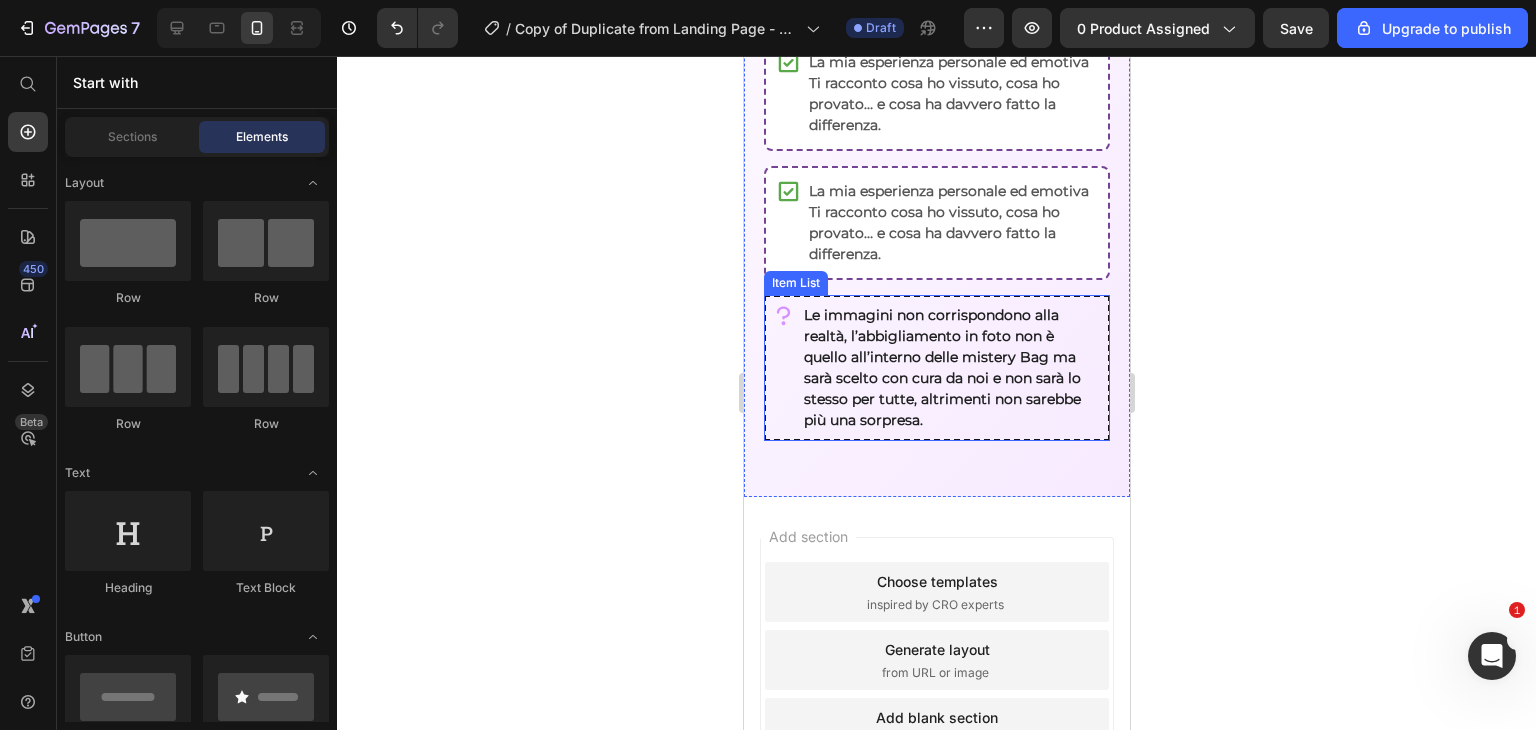 click on "Le immagini non corrispondono alla realtà, l’abbigliamento in foto non è quello all’interno delle mistery Bag ma sarà scelto con cura da noi e non sarà lo stesso per tutte, altrimenti non sarebbe più una sorpresa." at bounding box center [936, 368] 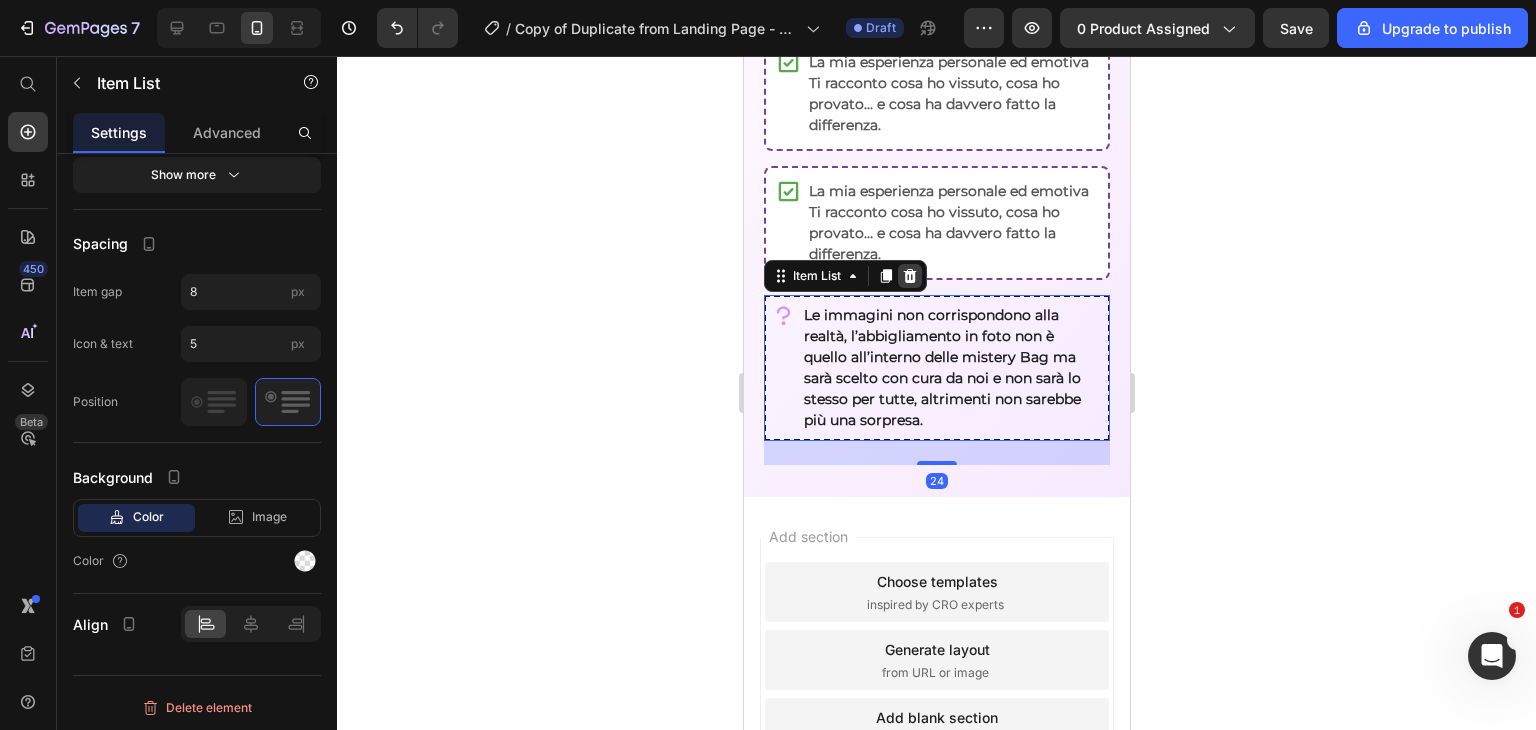 click 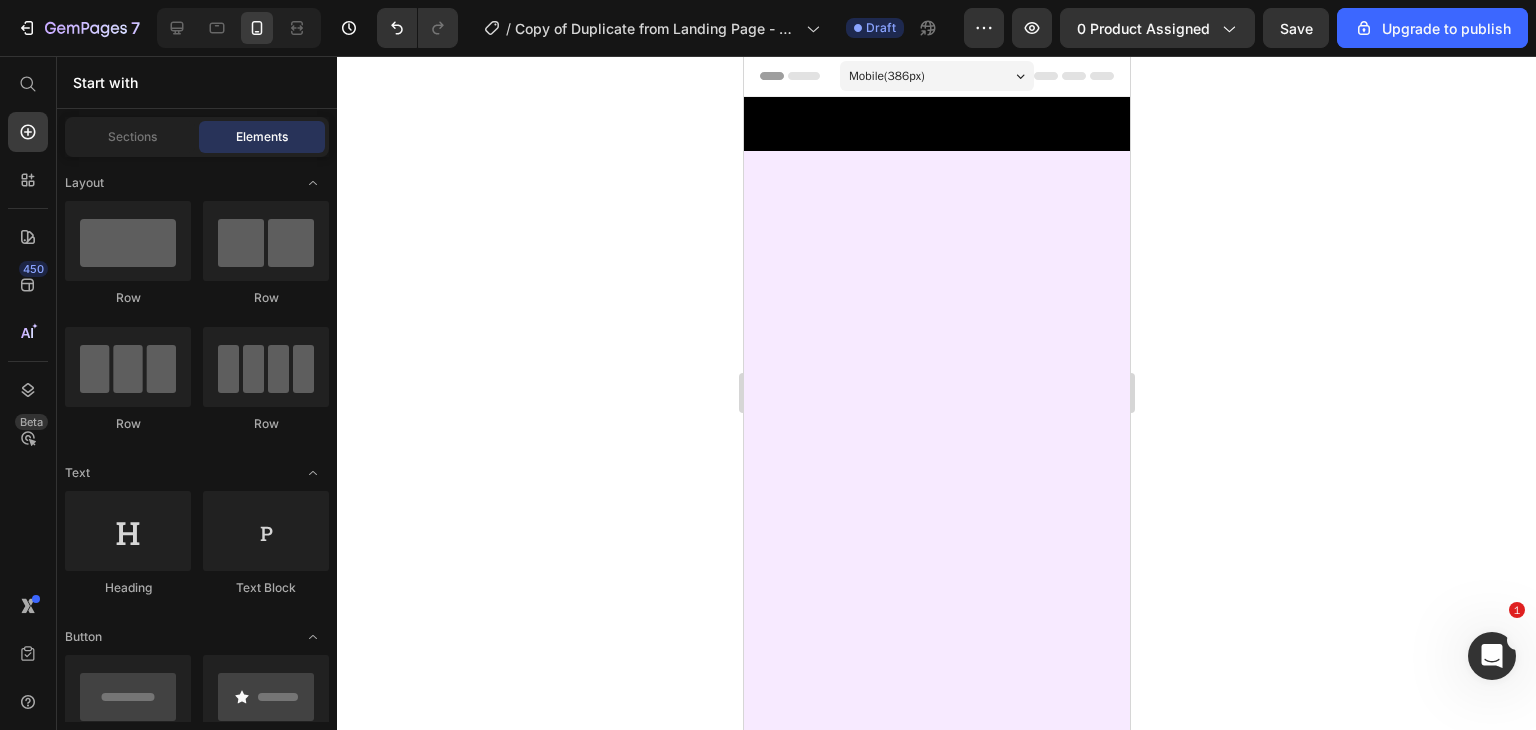 scroll, scrollTop: 2060, scrollLeft: 0, axis: vertical 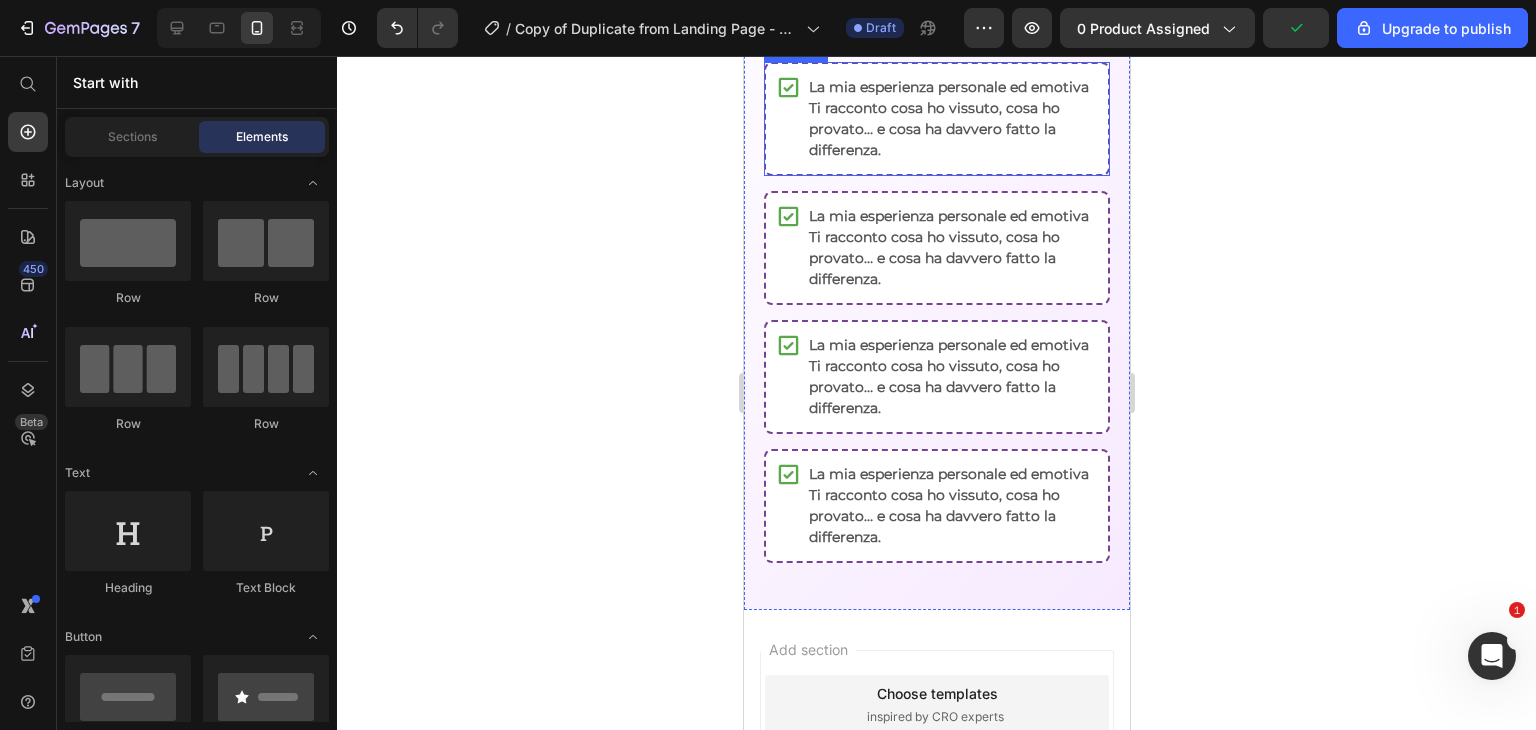 click on "La mia esperienza personale ed emotiva Ti racconto cosa ho vissuto, cosa ho provato… e cosa ha davvero fatto la differenza." at bounding box center (951, 119) 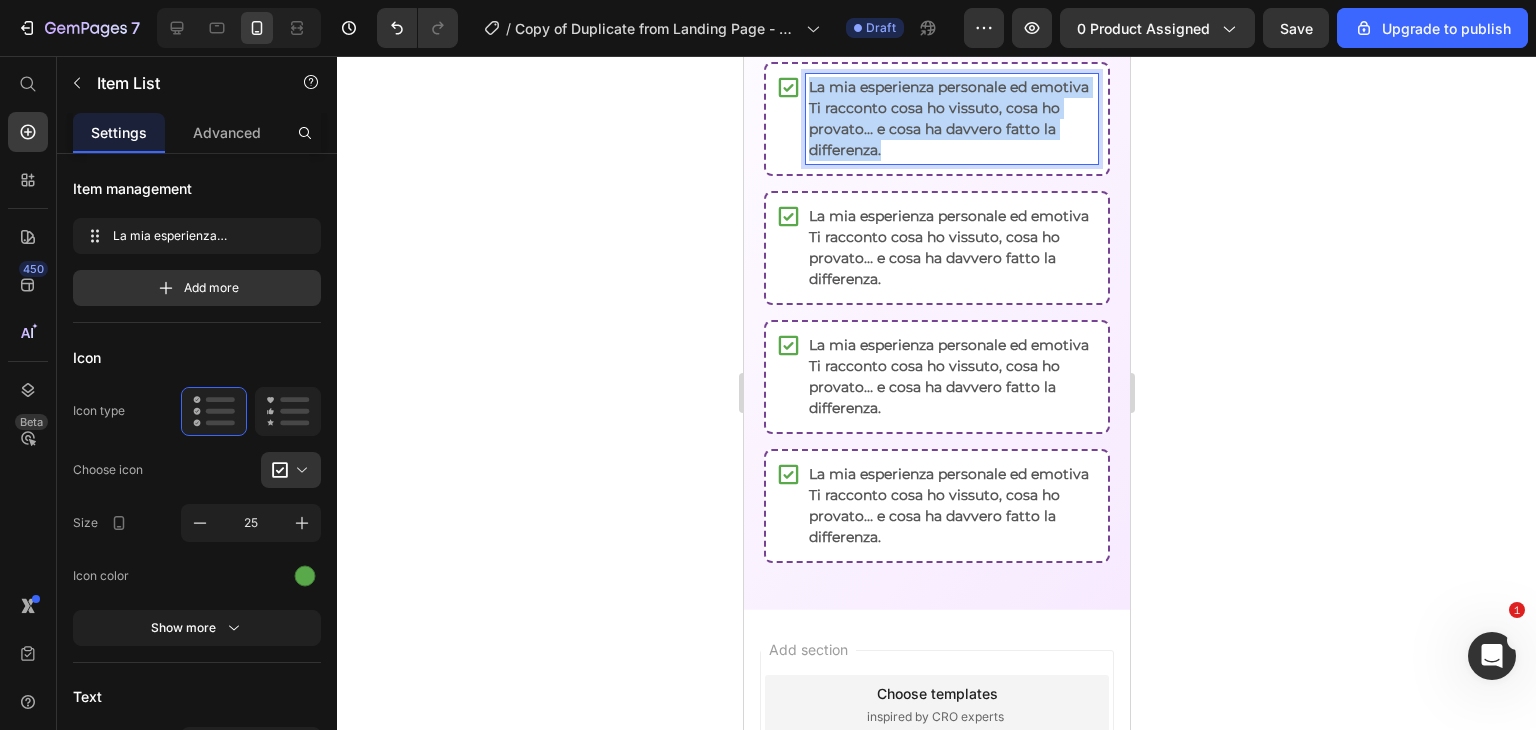 drag, startPoint x: 808, startPoint y: 408, endPoint x: 904, endPoint y: 511, distance: 140.80128 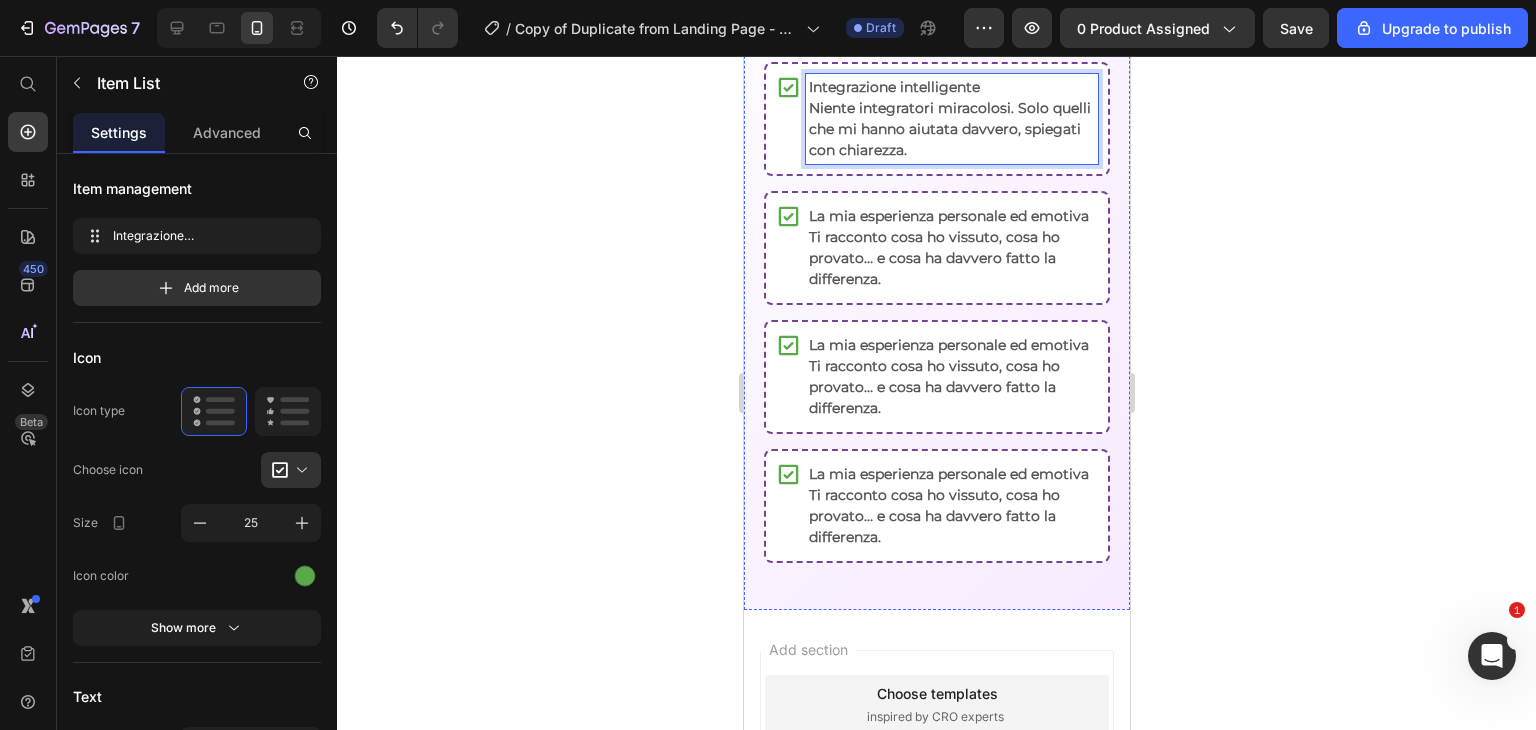 click on "La mia esperienza personale ed emotiva" at bounding box center [948, -42] 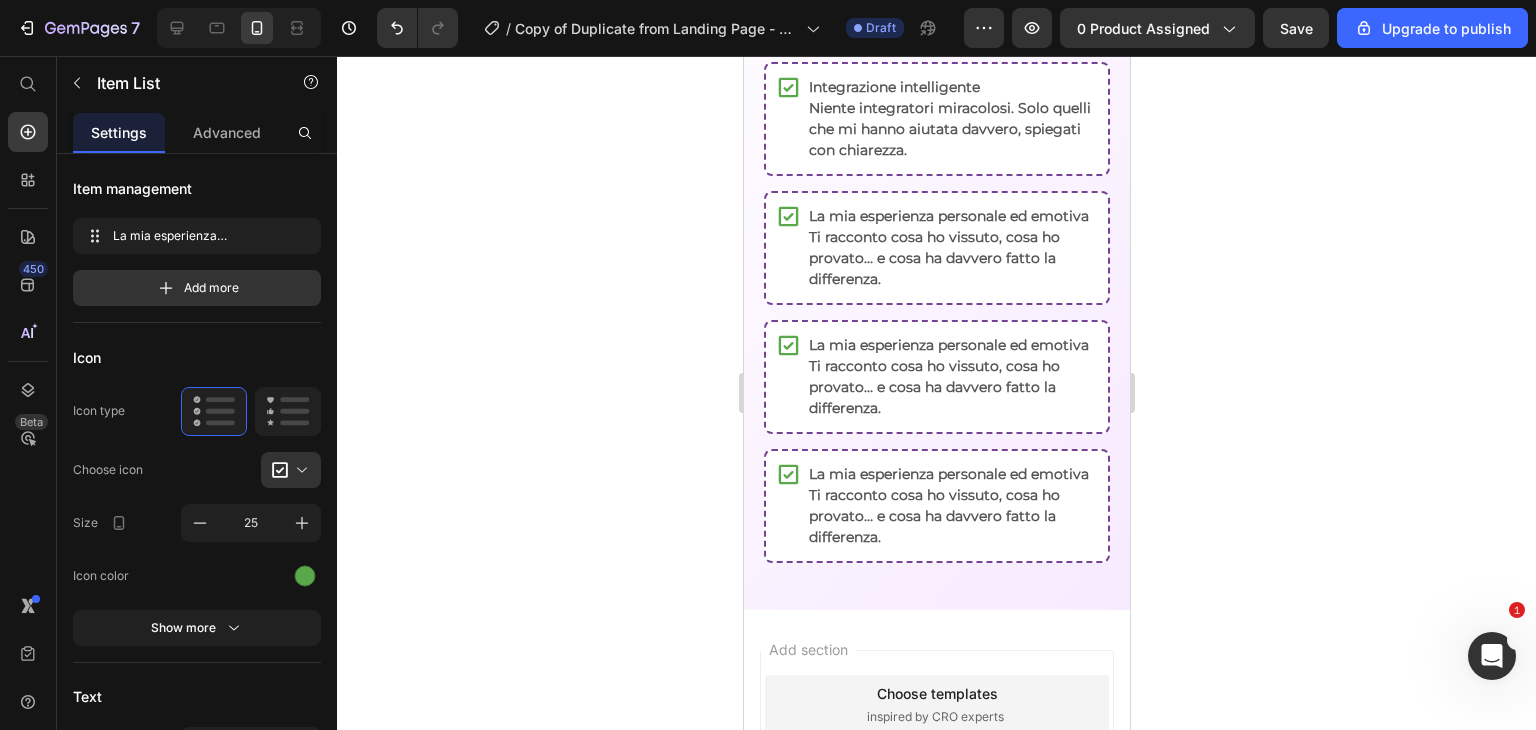 drag, startPoint x: 865, startPoint y: 280, endPoint x: 808, endPoint y: 258, distance: 61.09828 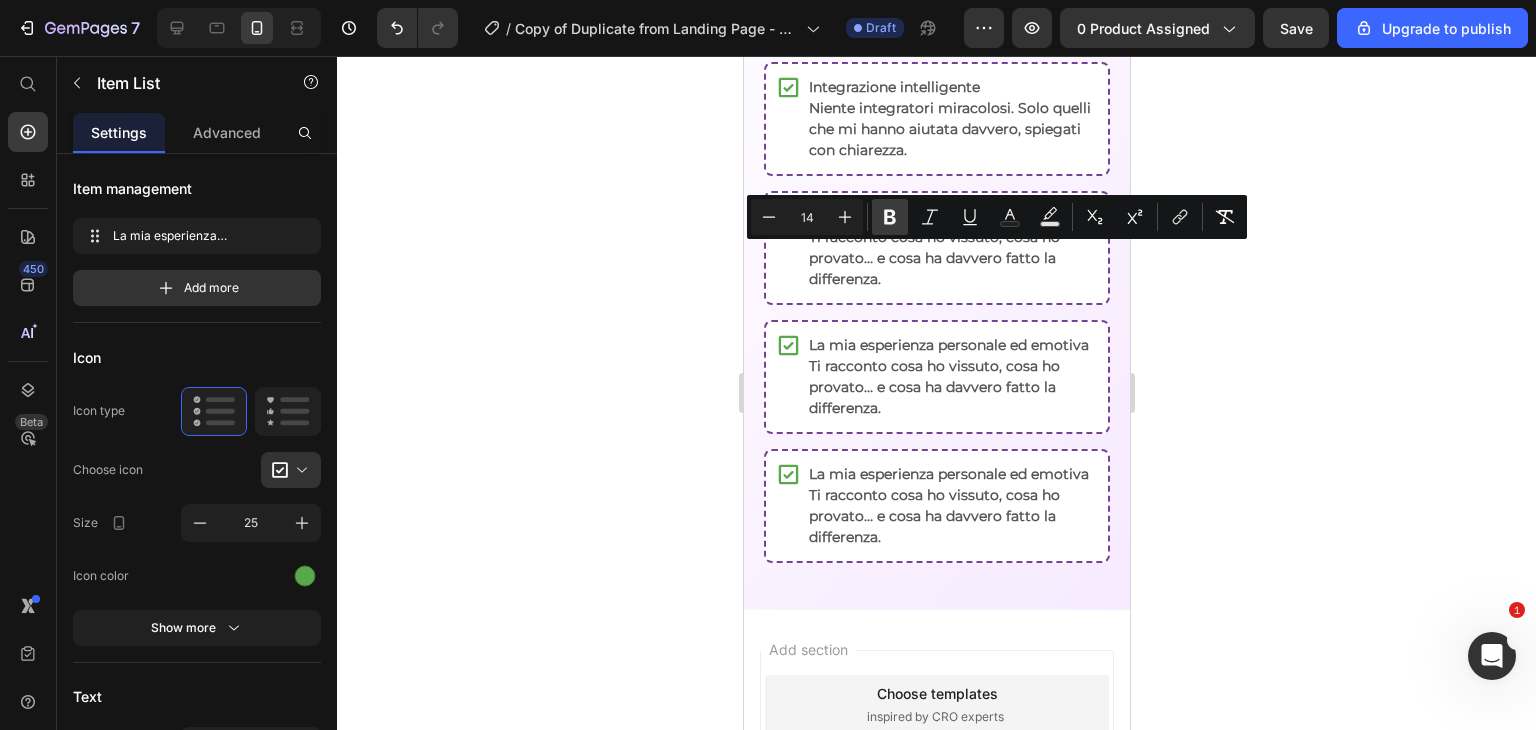 click 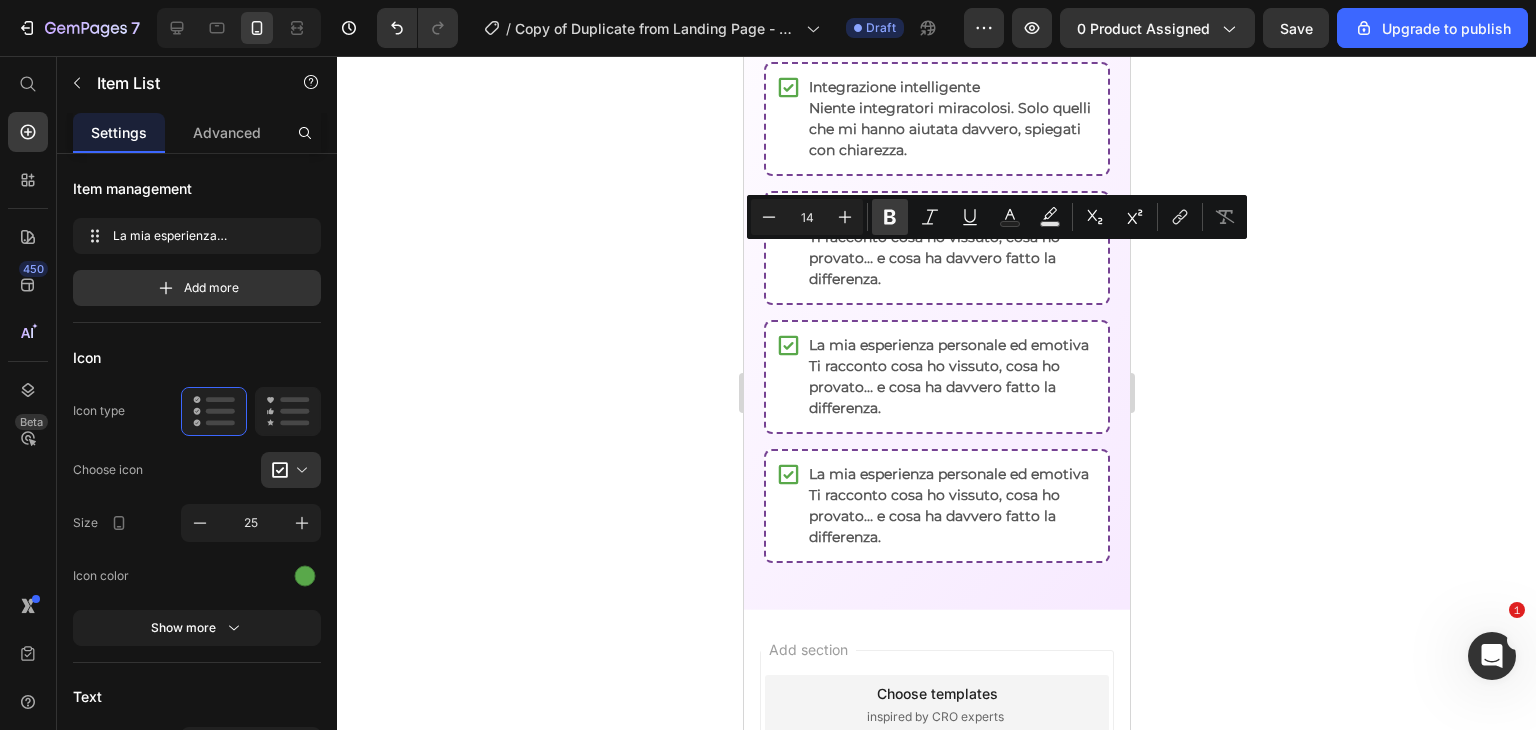 click 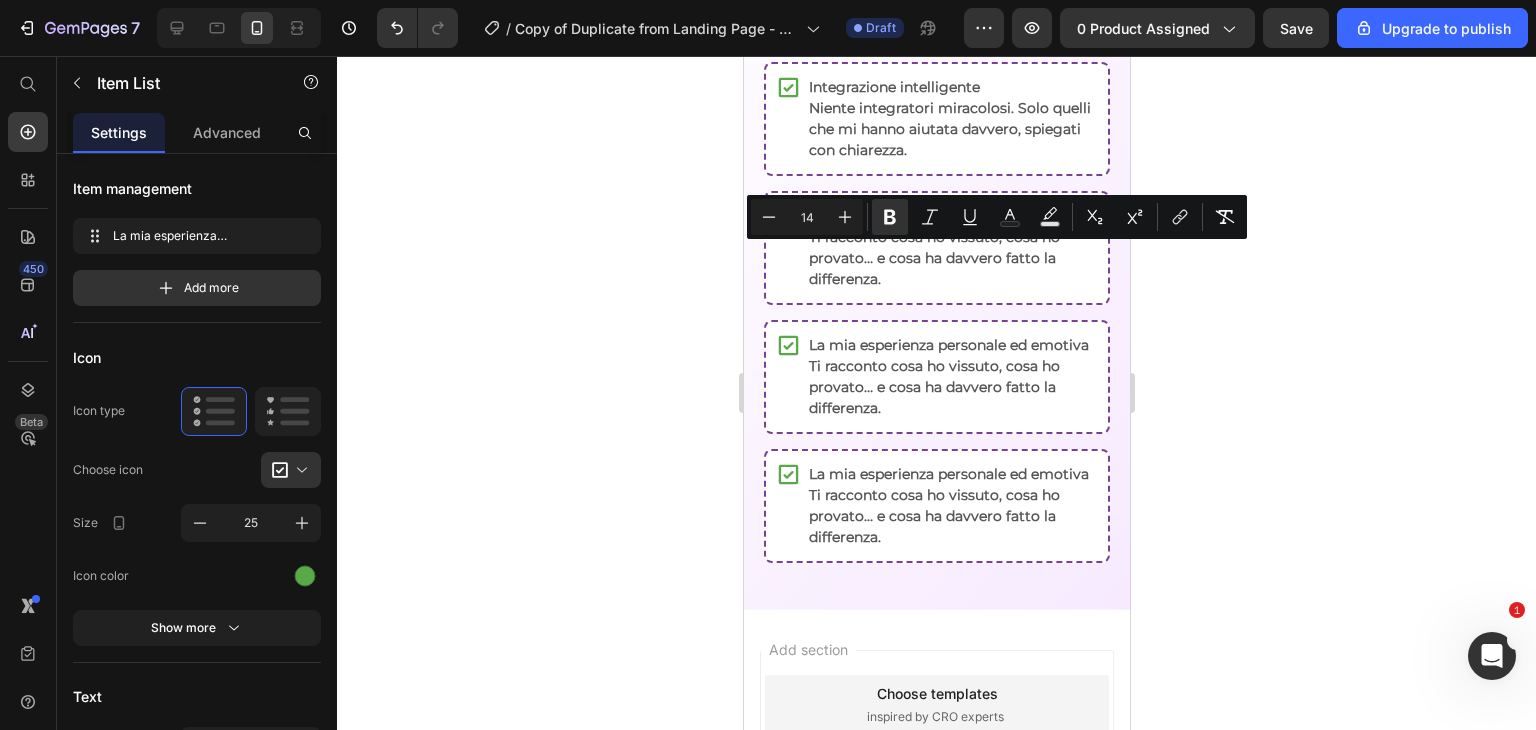 click on "La mia esperienza personale ed emotiva" at bounding box center [948, -42] 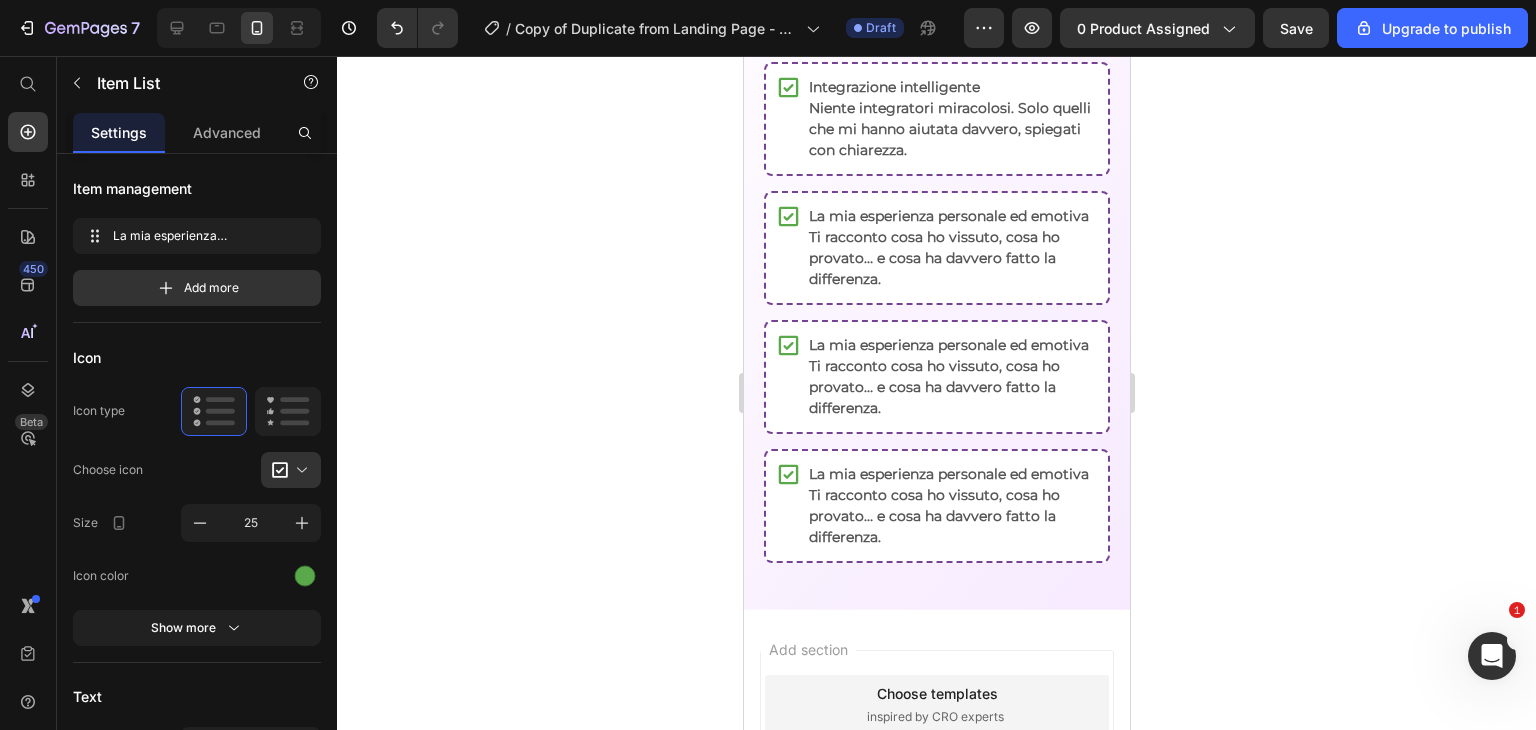 click on "La mia esperienza personale ed emotiva Ti racconto cosa ho vissuto, cosa ho provato… e cosa ha davvero fatto la differenza." at bounding box center (951, -10) 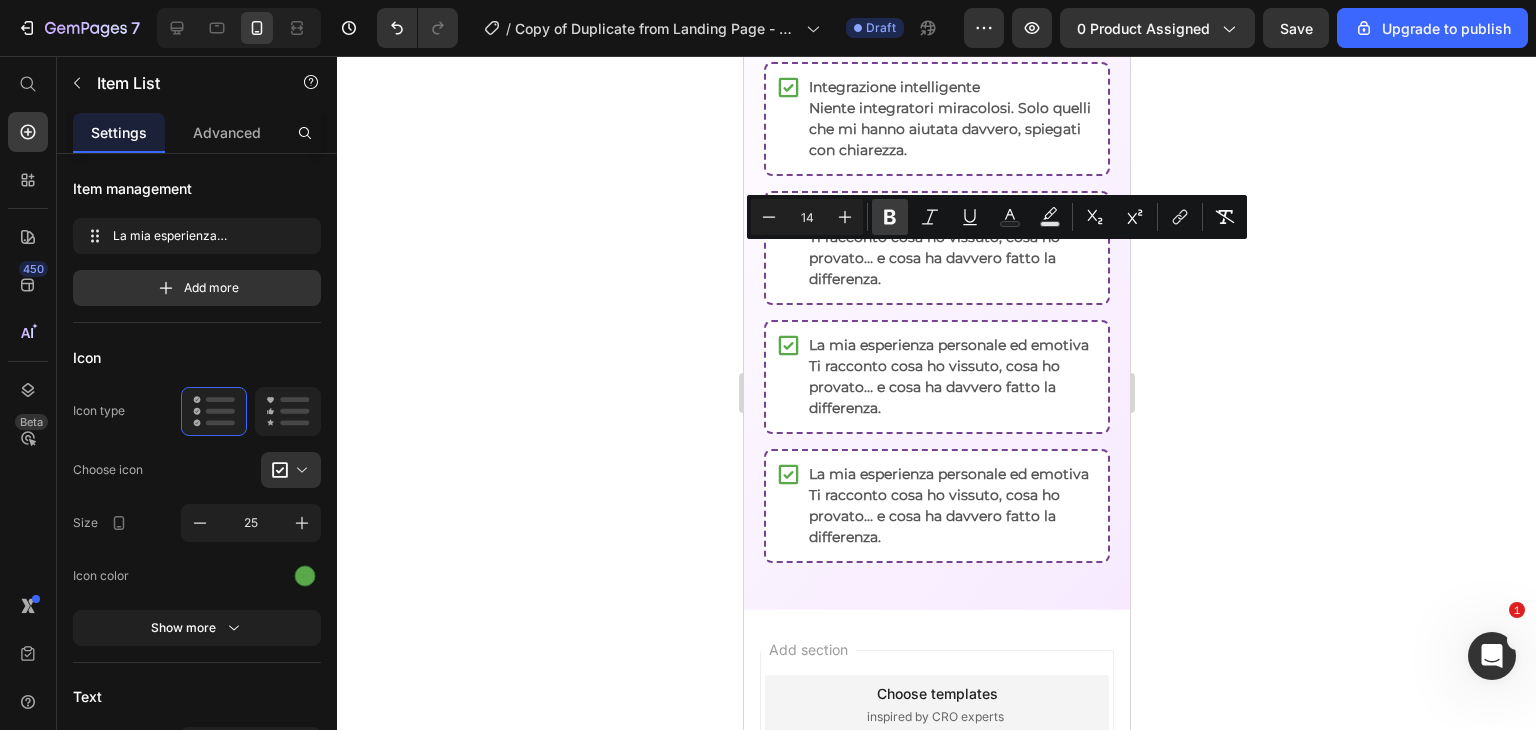 click on "Bold" at bounding box center (890, 217) 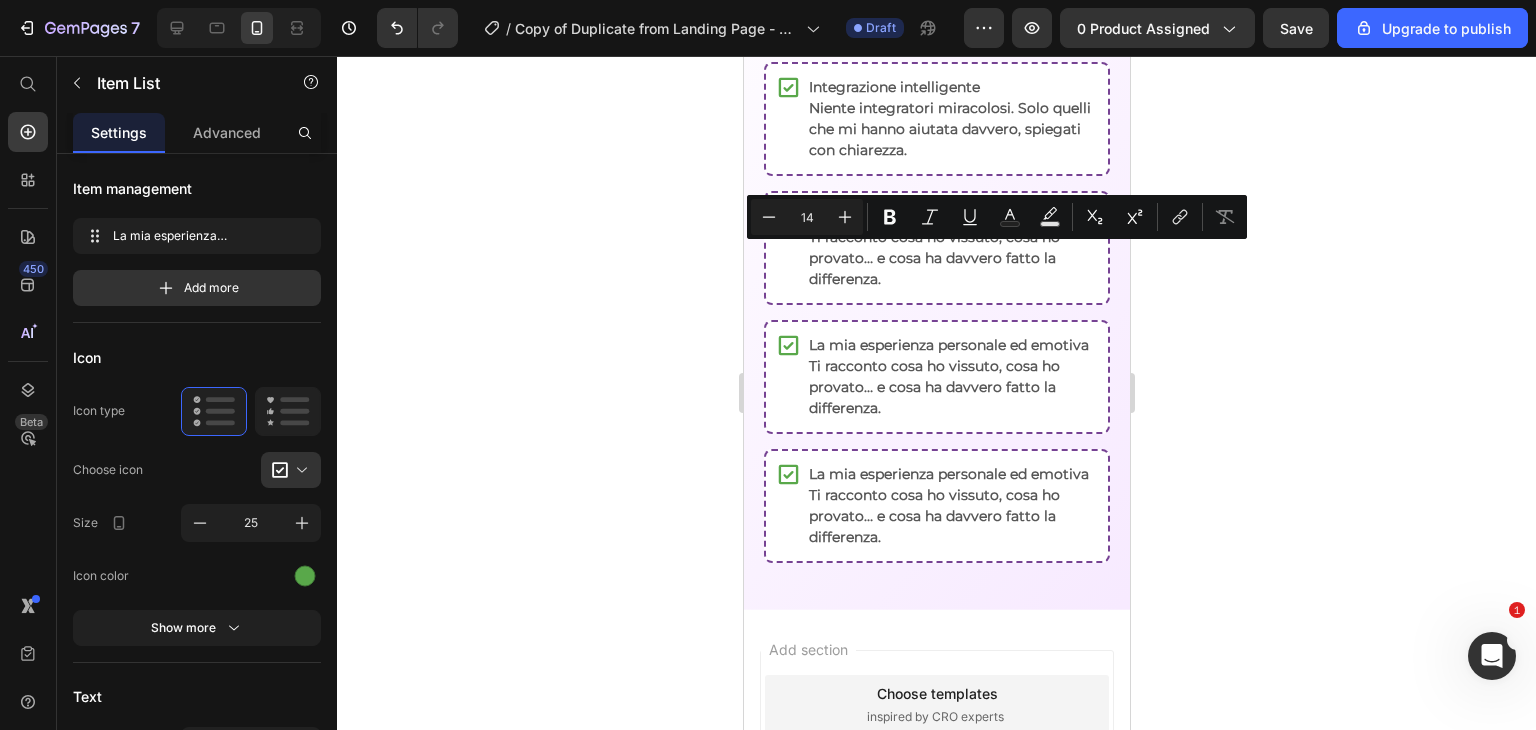 click on "La mia esperienza personale ed emotiva Ti racconto cosa ho vissuto, cosa ho provato… e cosa ha davvero fatto la differenza." at bounding box center [951, -10] 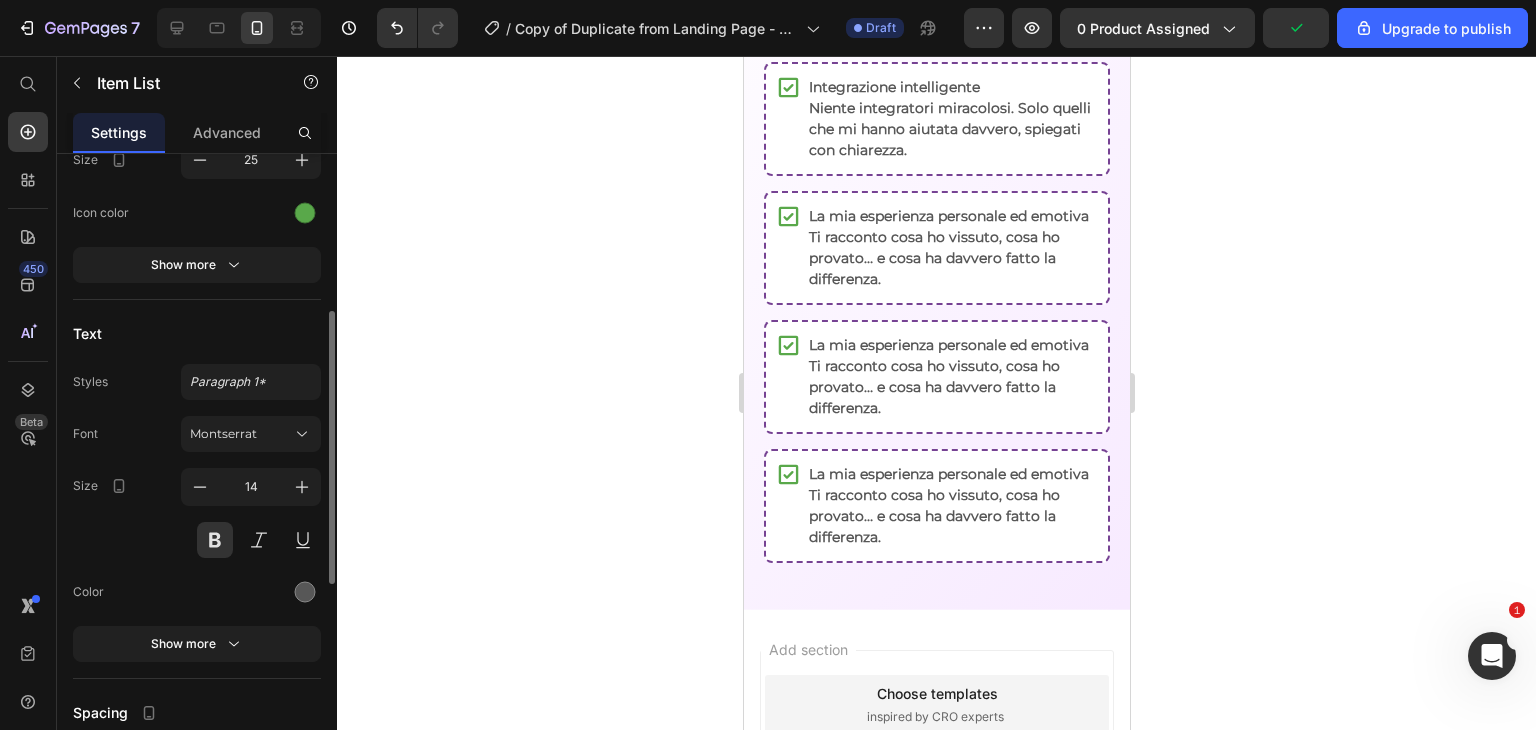 scroll, scrollTop: 362, scrollLeft: 0, axis: vertical 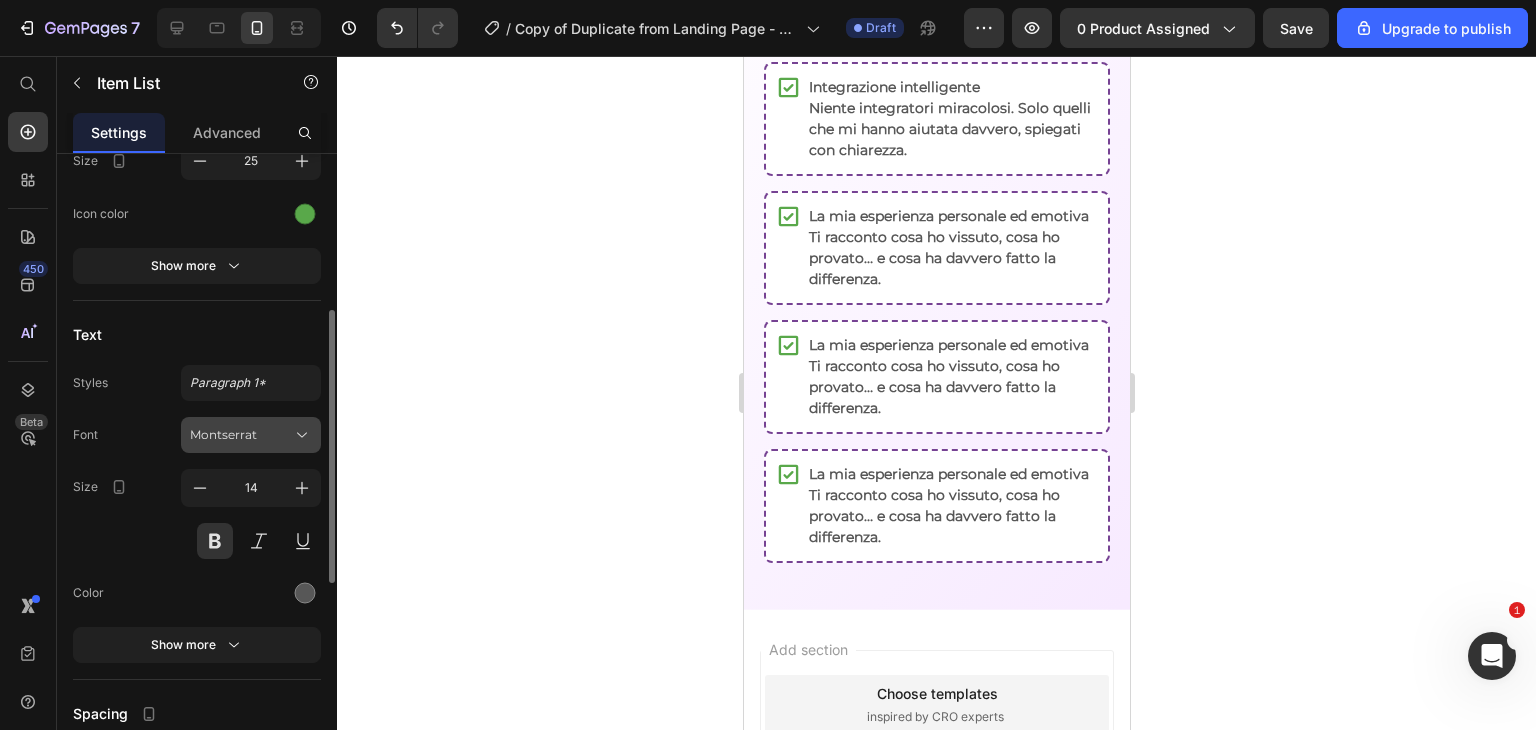 click on "Montserrat" at bounding box center (241, 435) 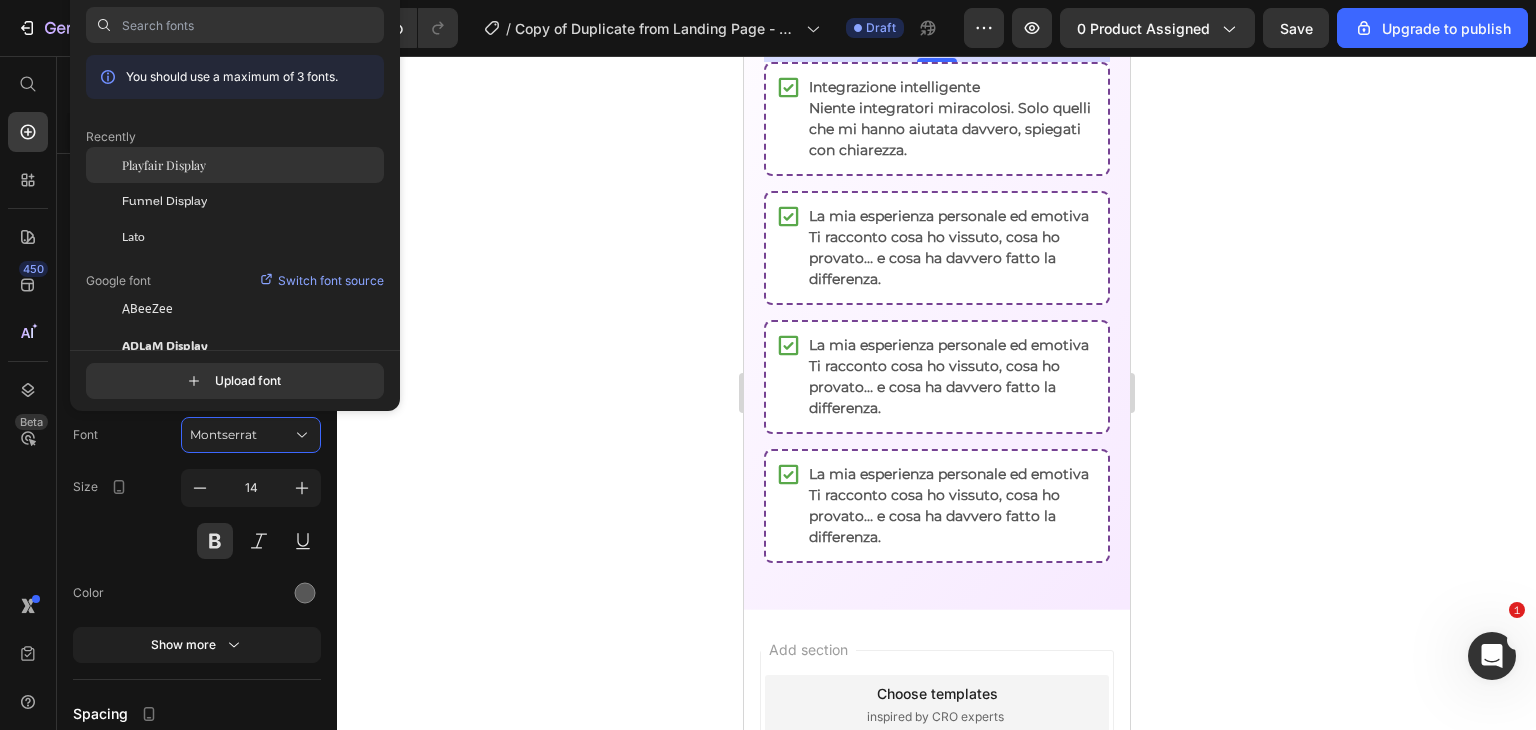click on "Playfair Display" 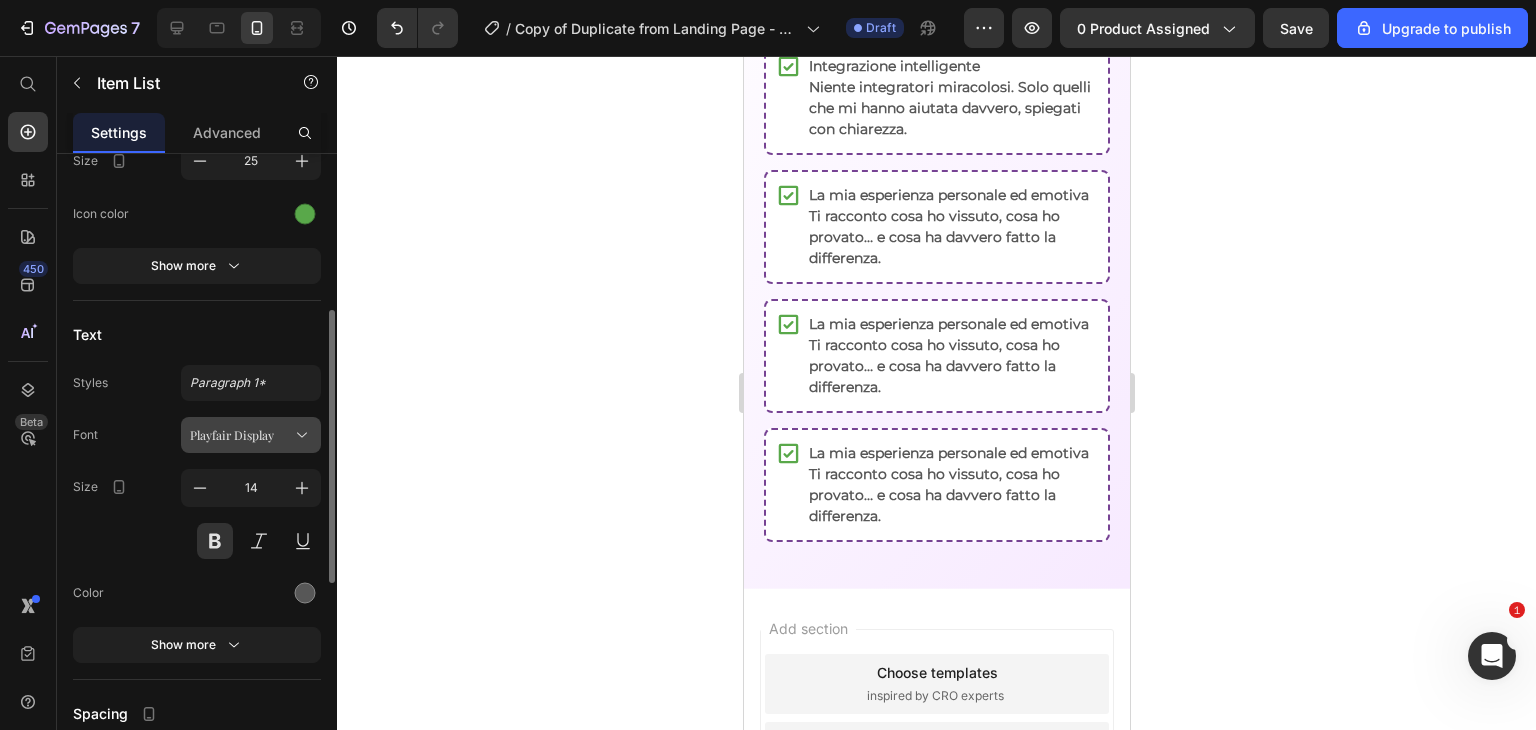 click on "Playfair Display" at bounding box center (241, 435) 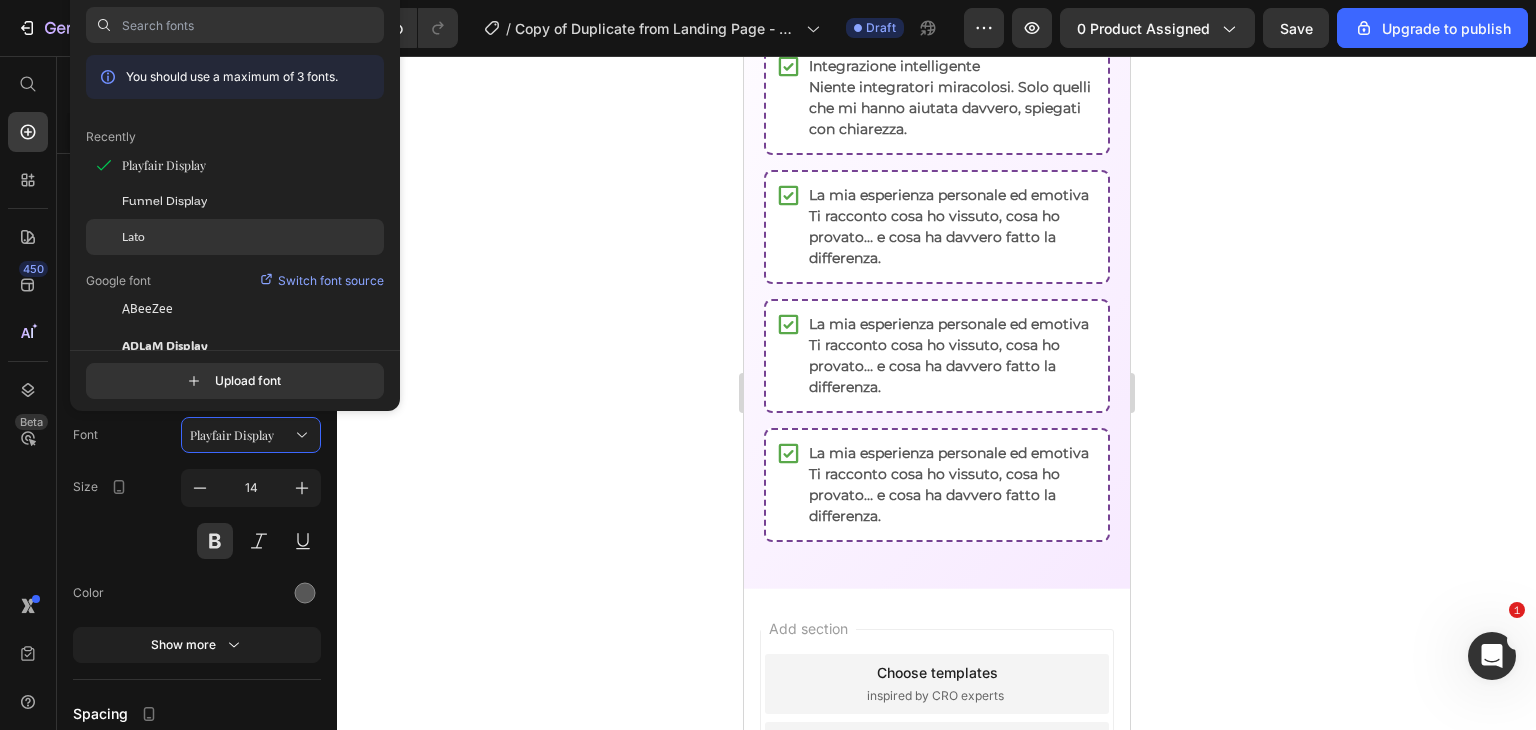 click on "Lato" 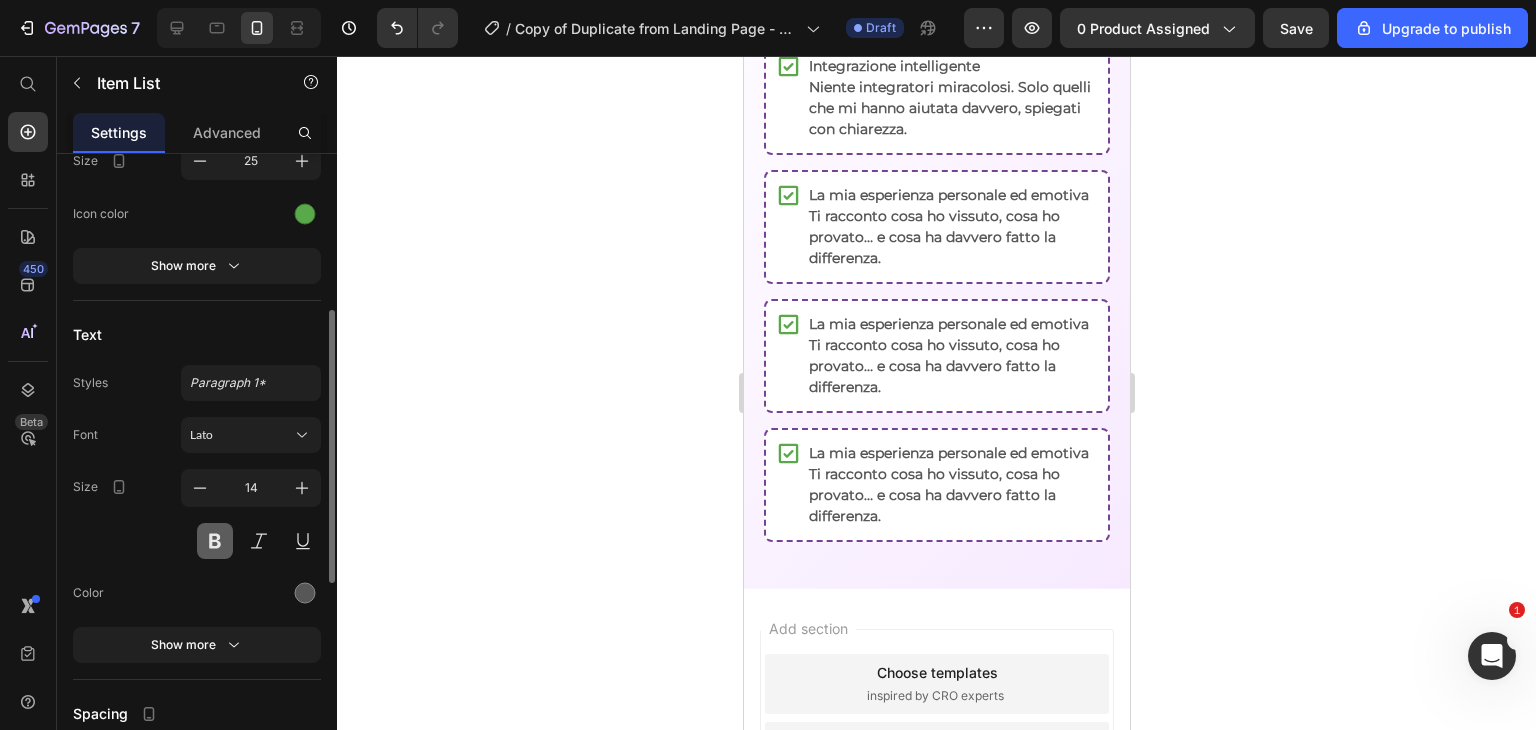click at bounding box center [215, 541] 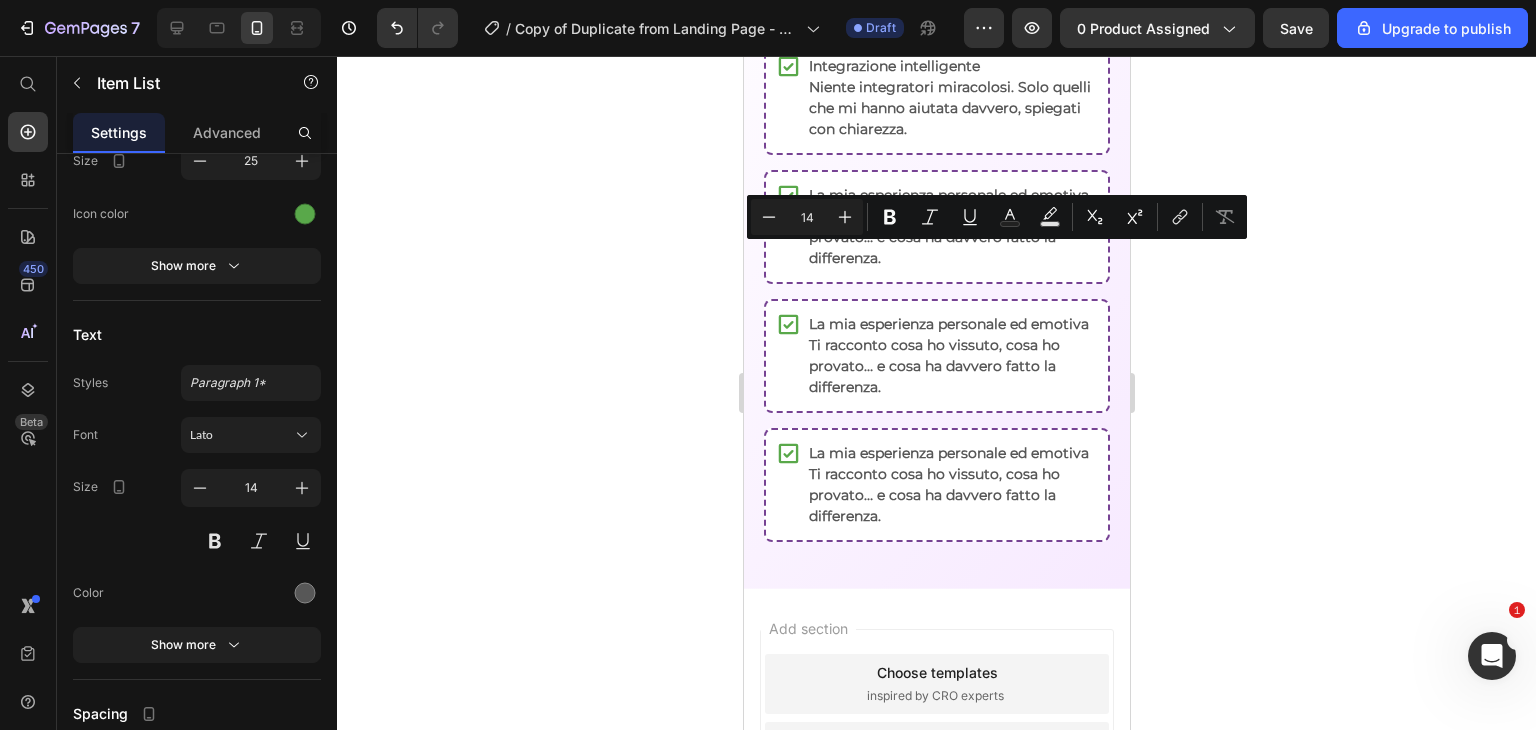 drag, startPoint x: 809, startPoint y: 261, endPoint x: 1048, endPoint y: 257, distance: 239.03348 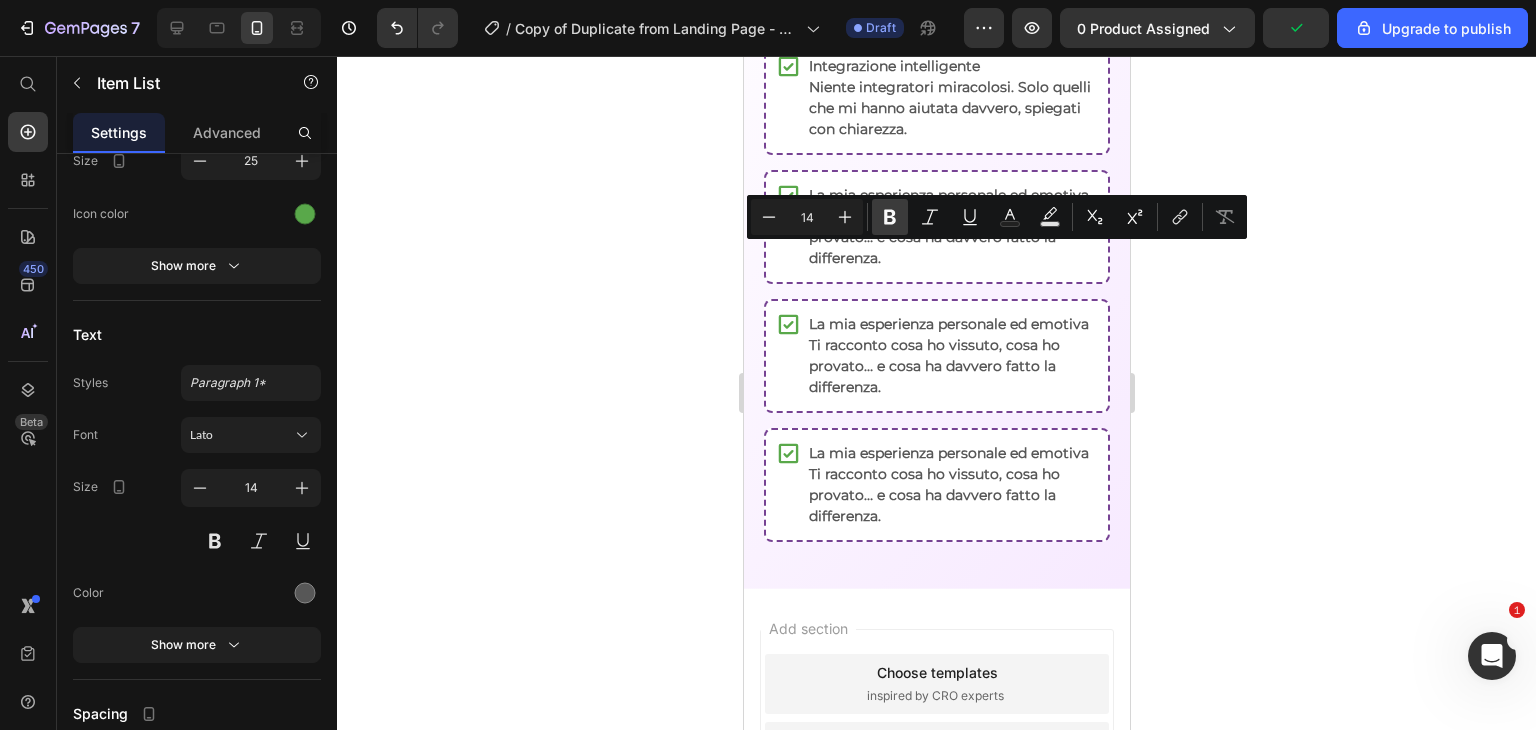 click on "Bold" at bounding box center [890, 217] 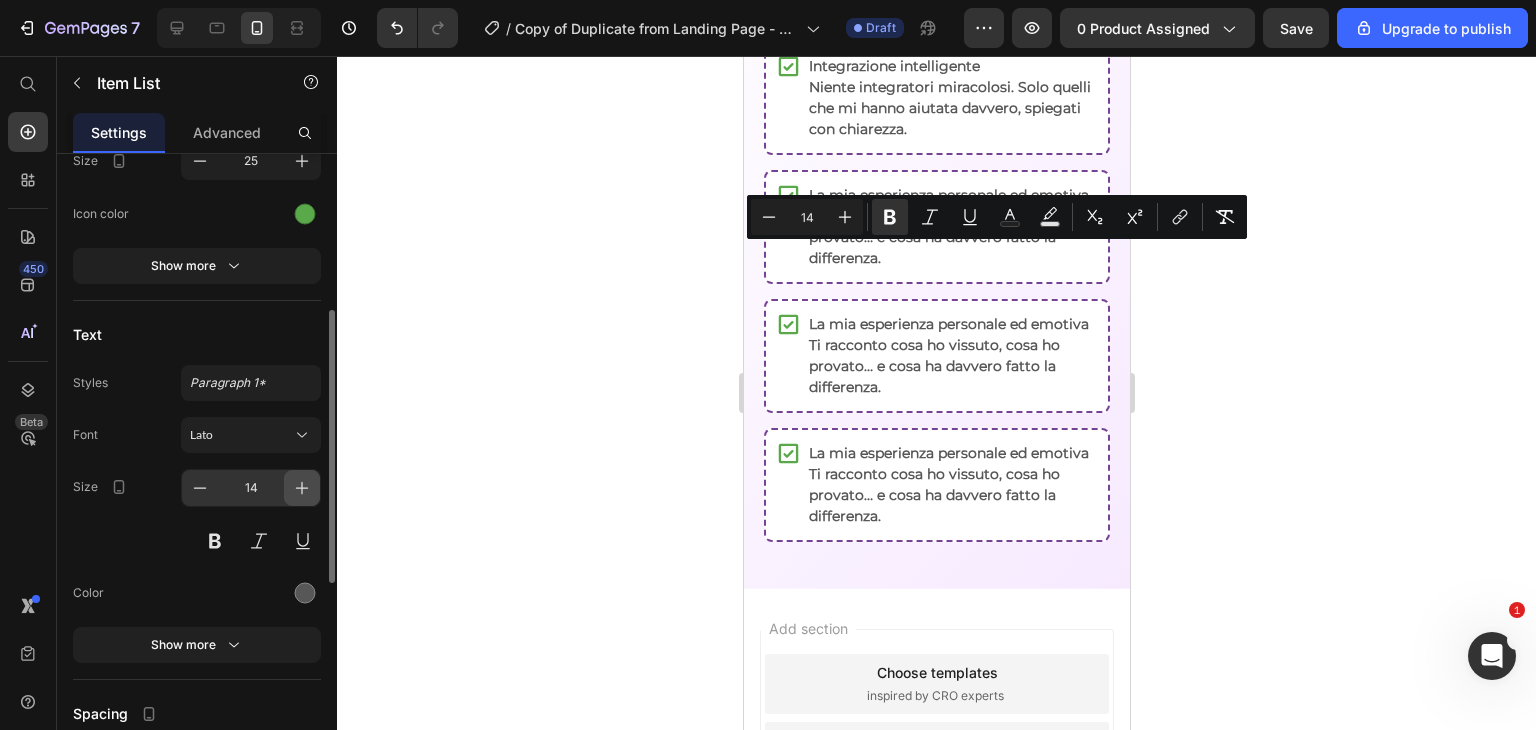 click at bounding box center (302, 488) 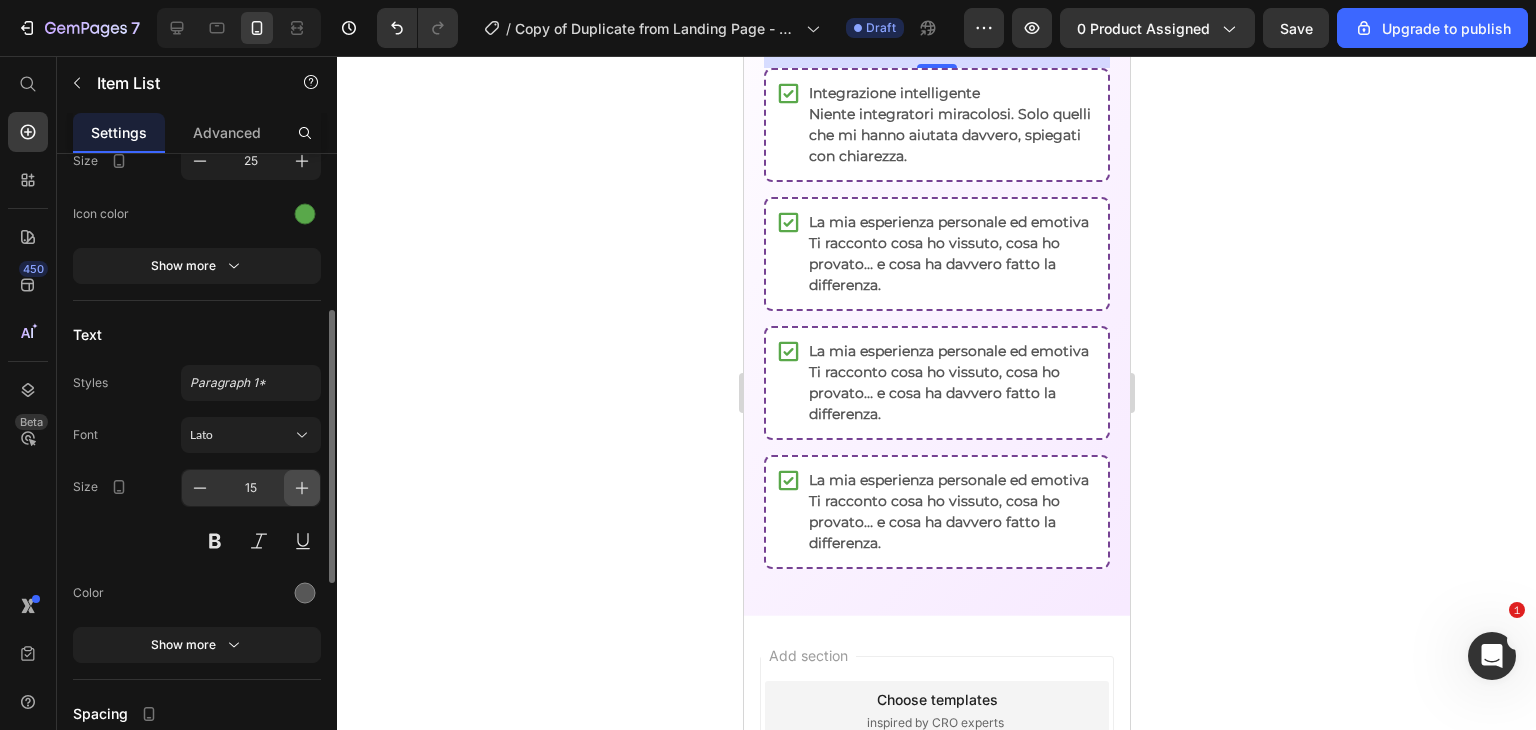 click at bounding box center (302, 488) 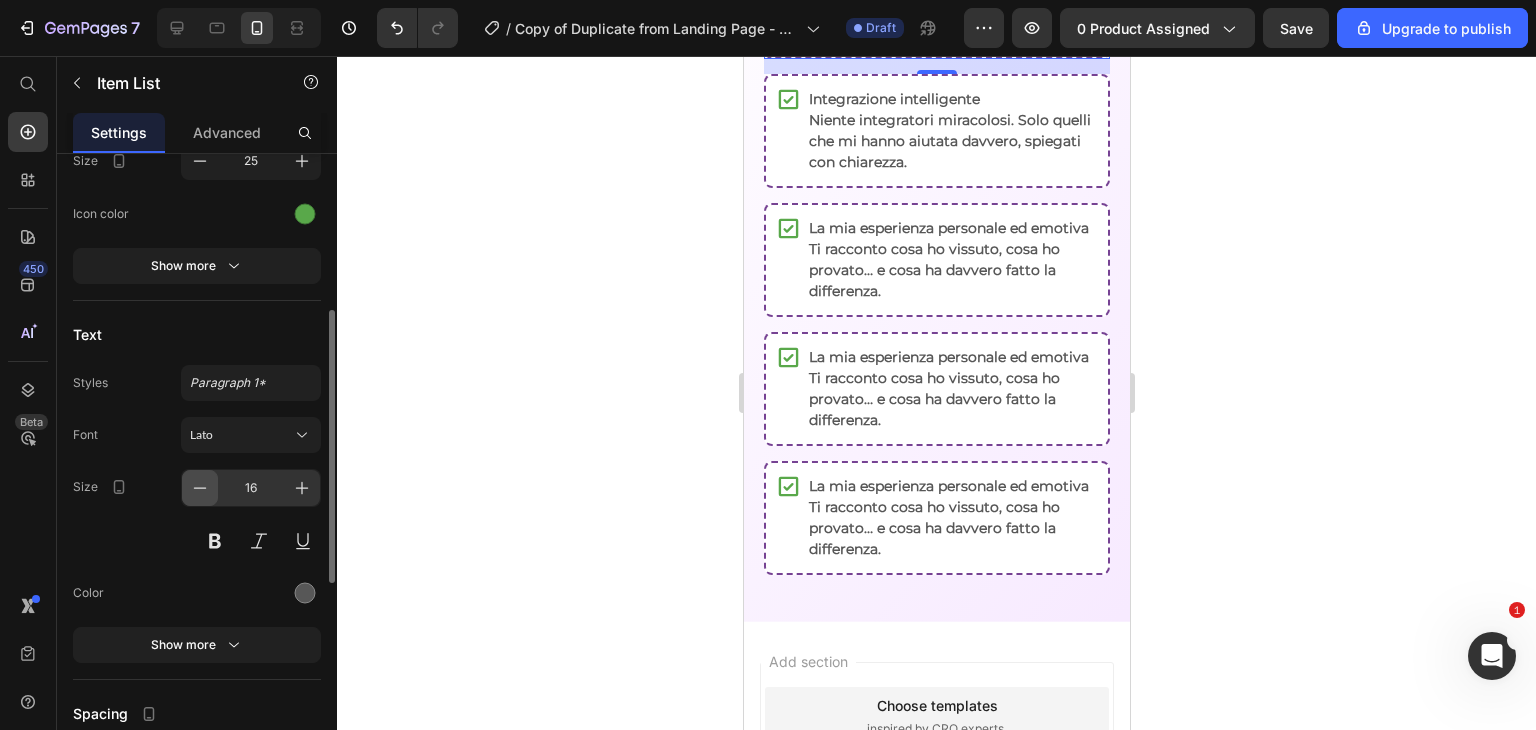 click 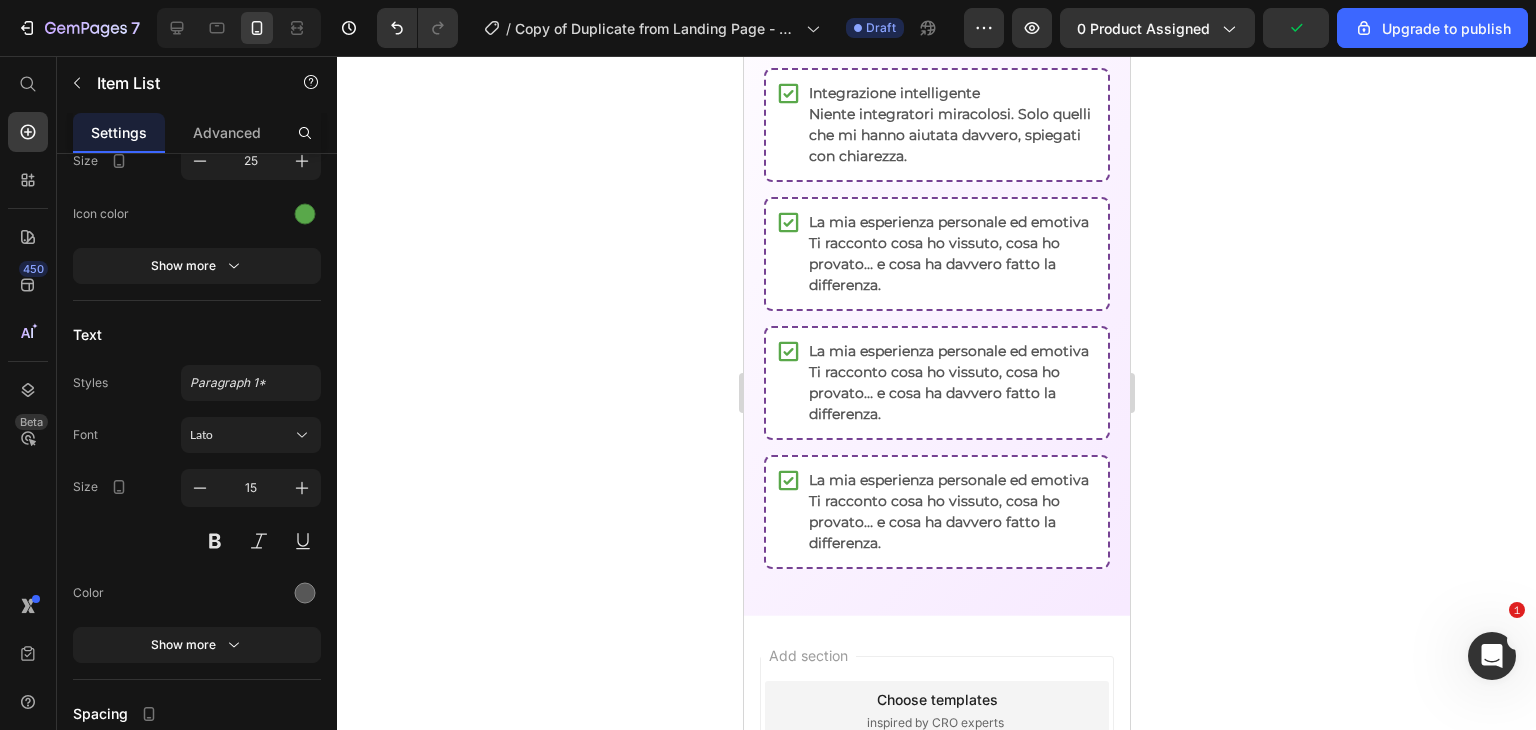 click on "La mia esperienza personale ed emotiva Ti racconto cosa ho vissuto, cosa ho provato… e cosa ha davvero fatto la differenza." at bounding box center (951, -7) 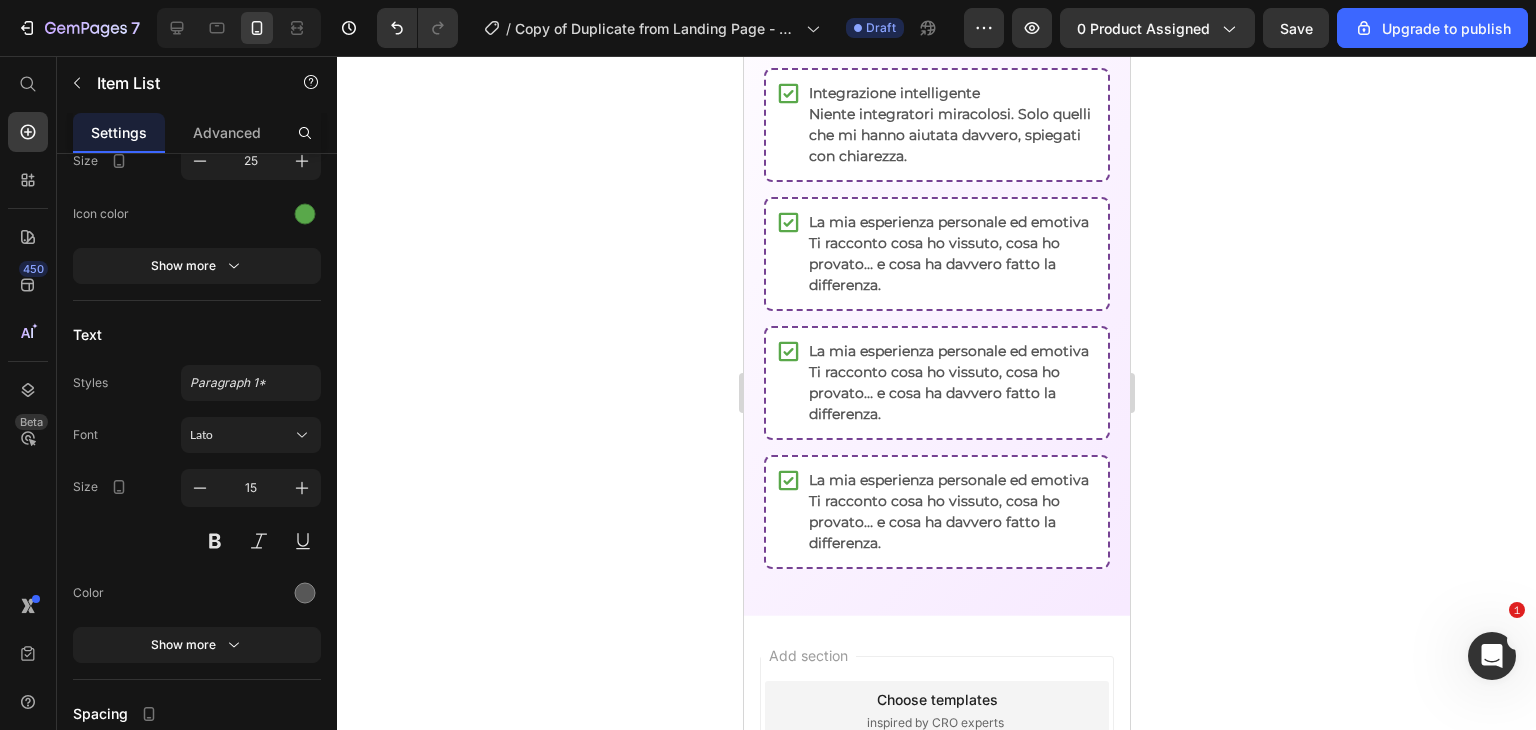 click 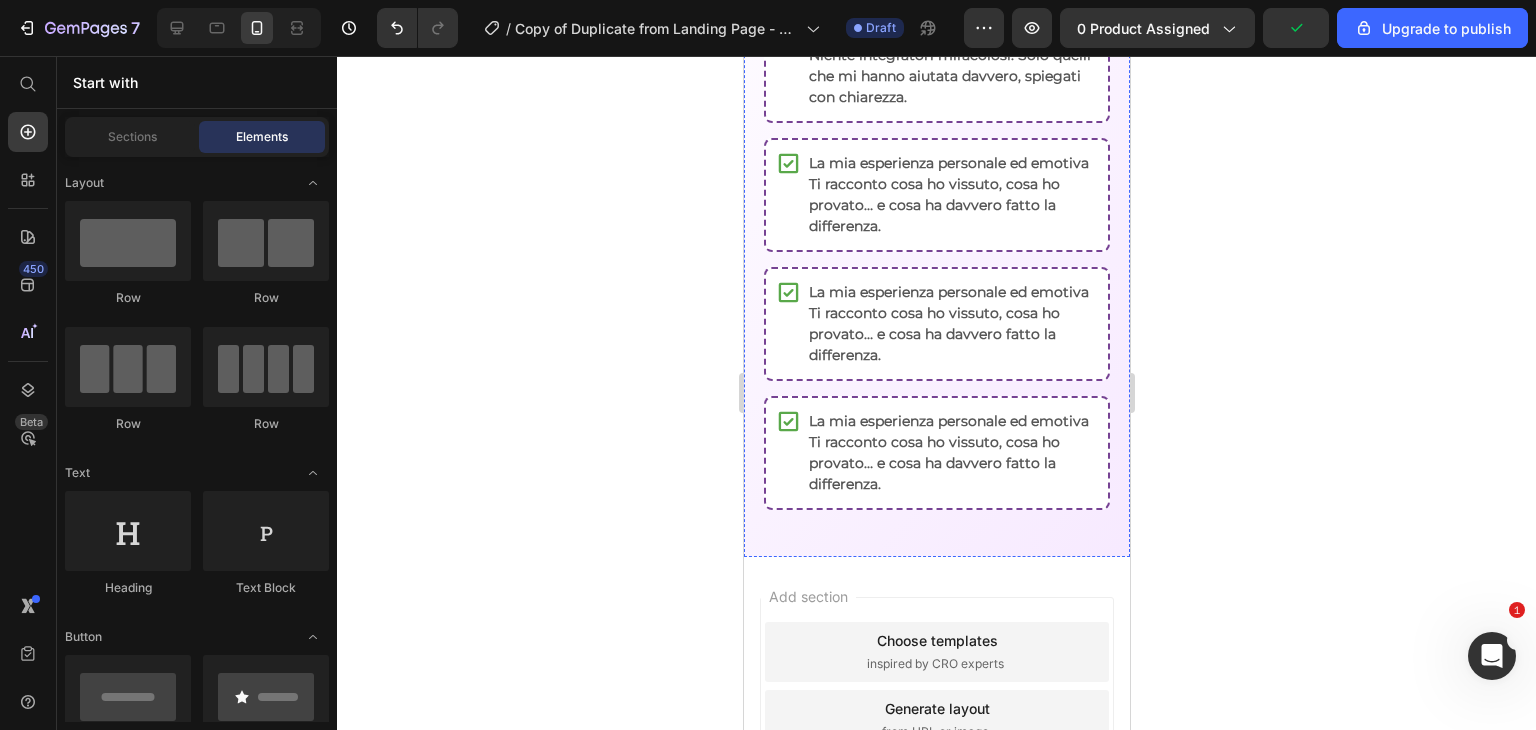 scroll, scrollTop: 2044, scrollLeft: 0, axis: vertical 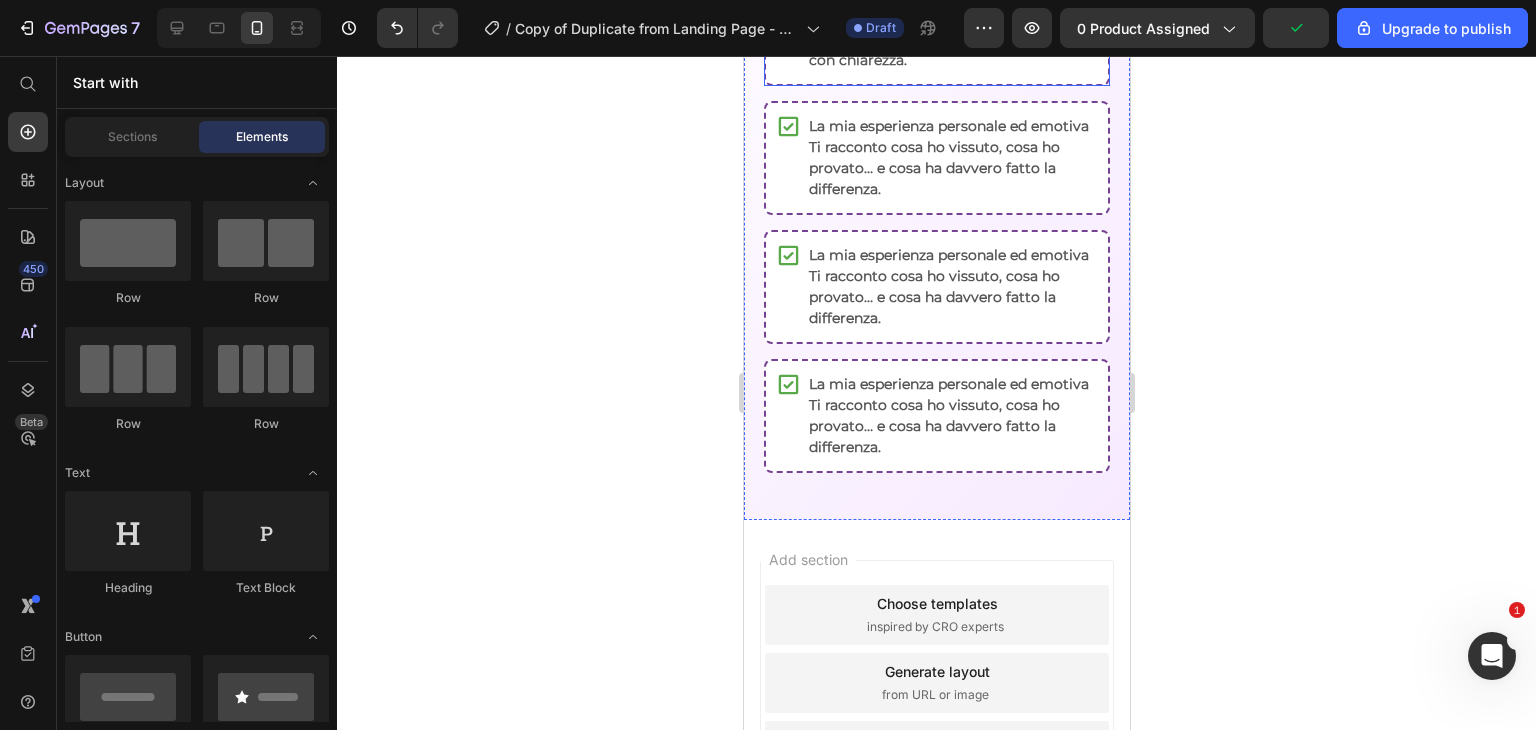 click on "Integrazione intelligente Niente integratori miracolosi. Solo quelli che mi hanno aiutata davvero, spiegati con chiarezza." at bounding box center [951, 29] 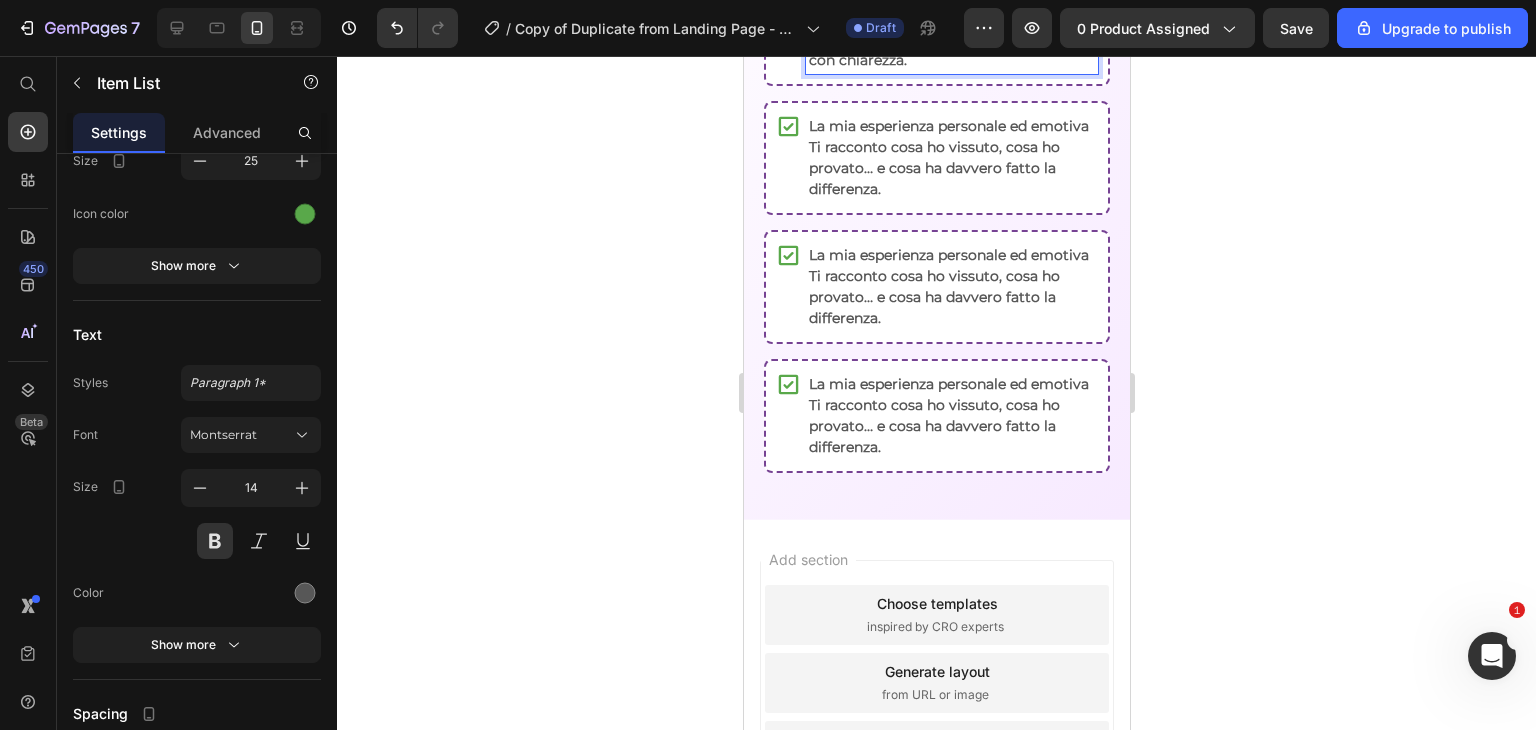 drag, startPoint x: 989, startPoint y: 297, endPoint x: 806, endPoint y: 293, distance: 183.04372 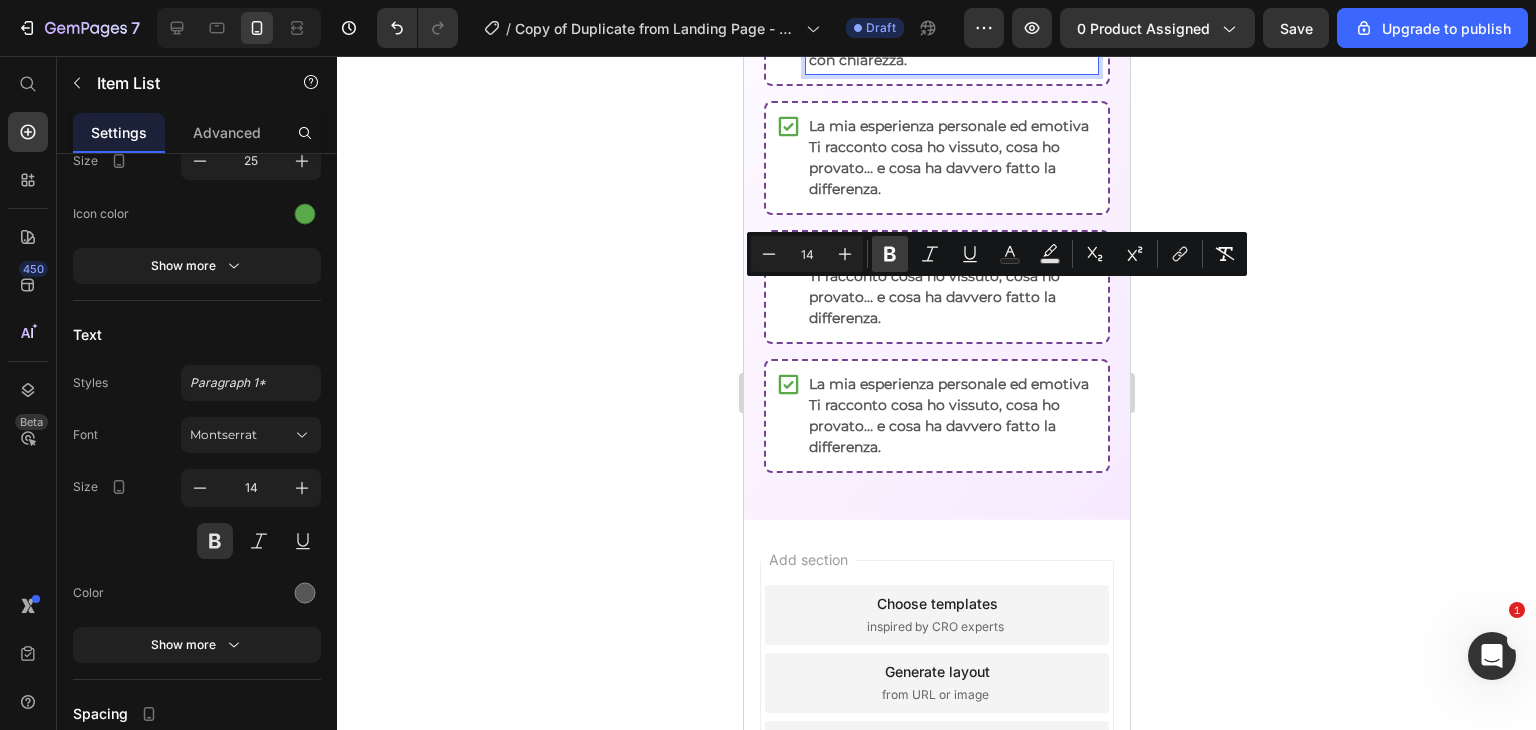 click 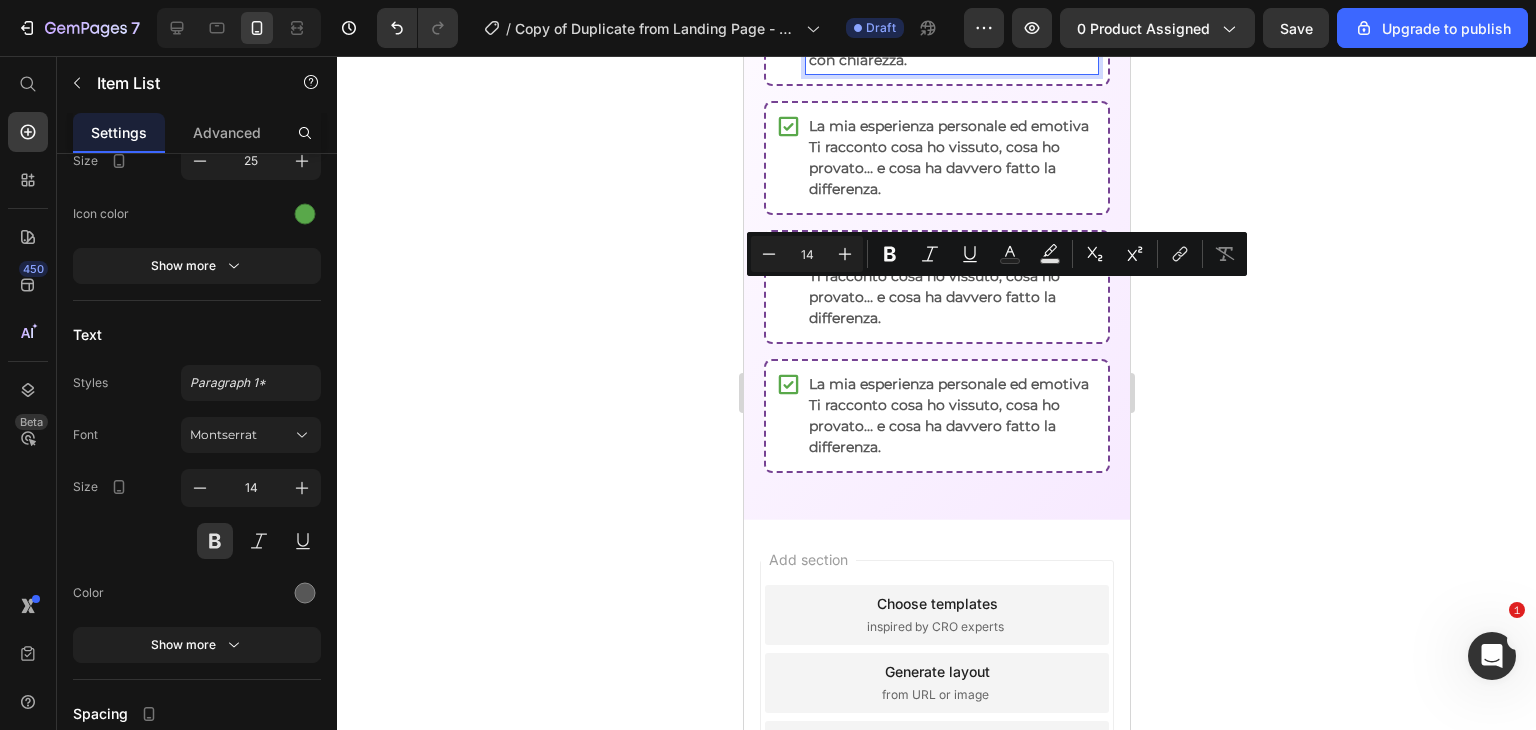 click on "Integrazione intelligente Niente integratori miracolosi. Solo quelli che mi hanno aiutata davvero, spiegati con chiarezza." at bounding box center [951, 29] 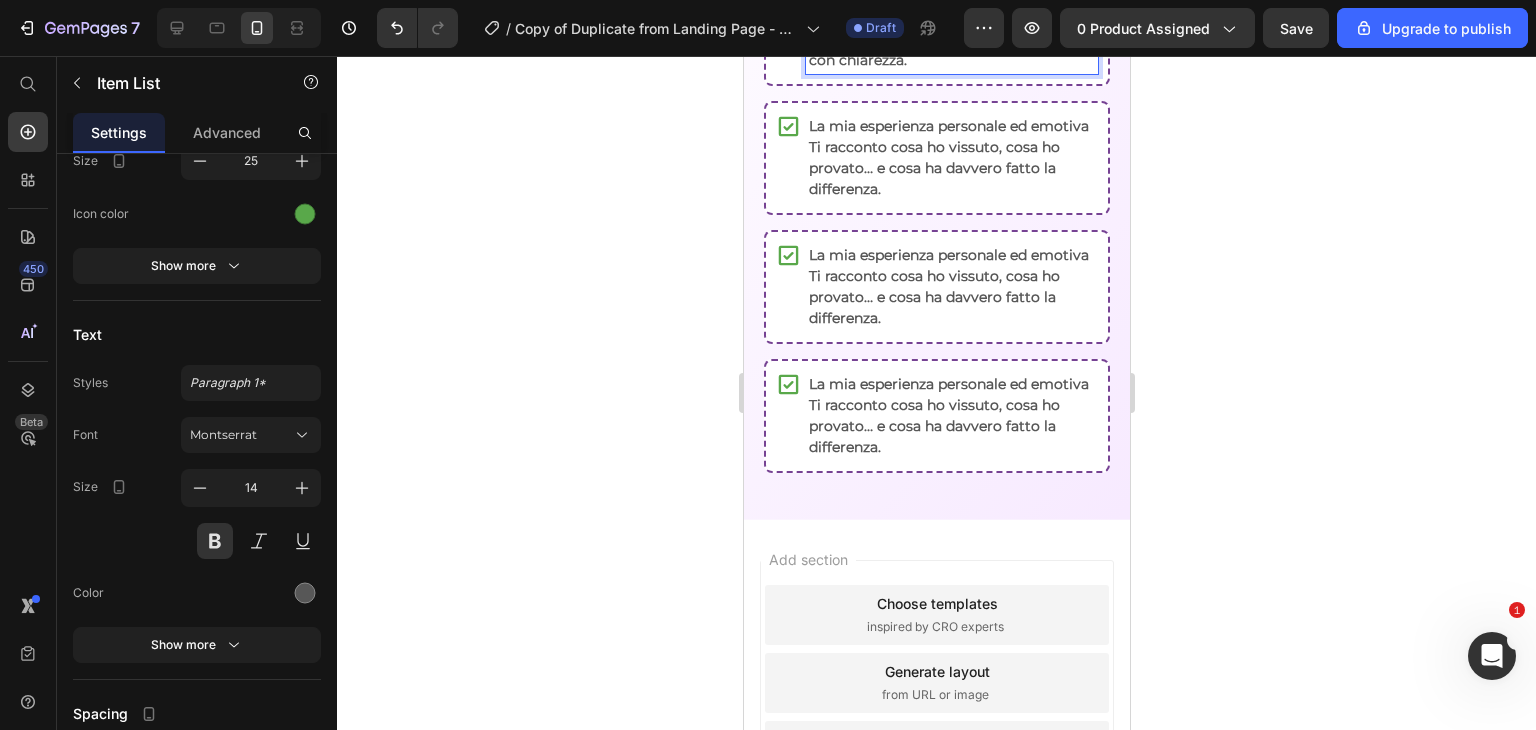 click on "Integrazione intelligente Niente integratori miracolosi. Solo quelli che mi hanno aiutata davvero, spiegati con chiarezza." at bounding box center [951, 29] 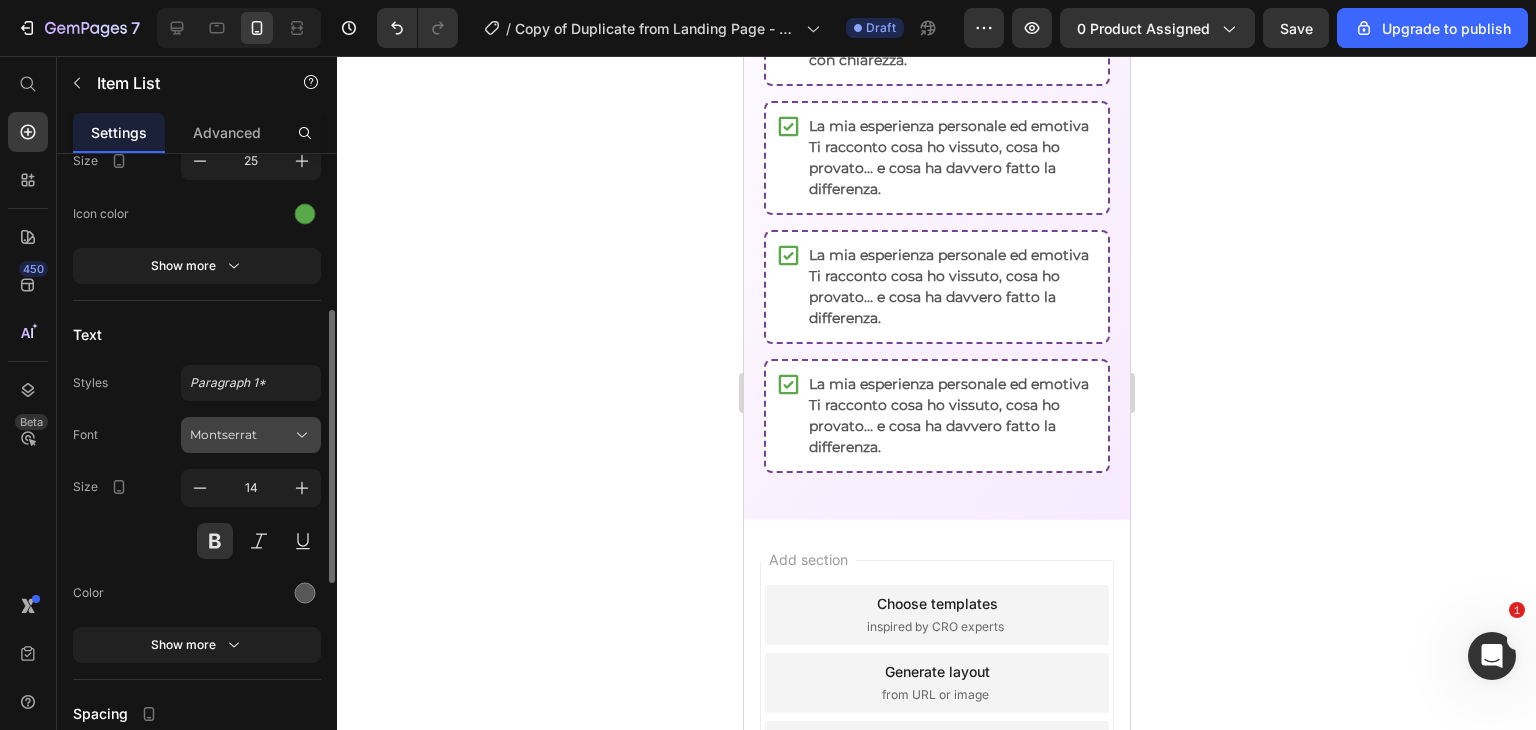 click on "Montserrat" at bounding box center (251, 435) 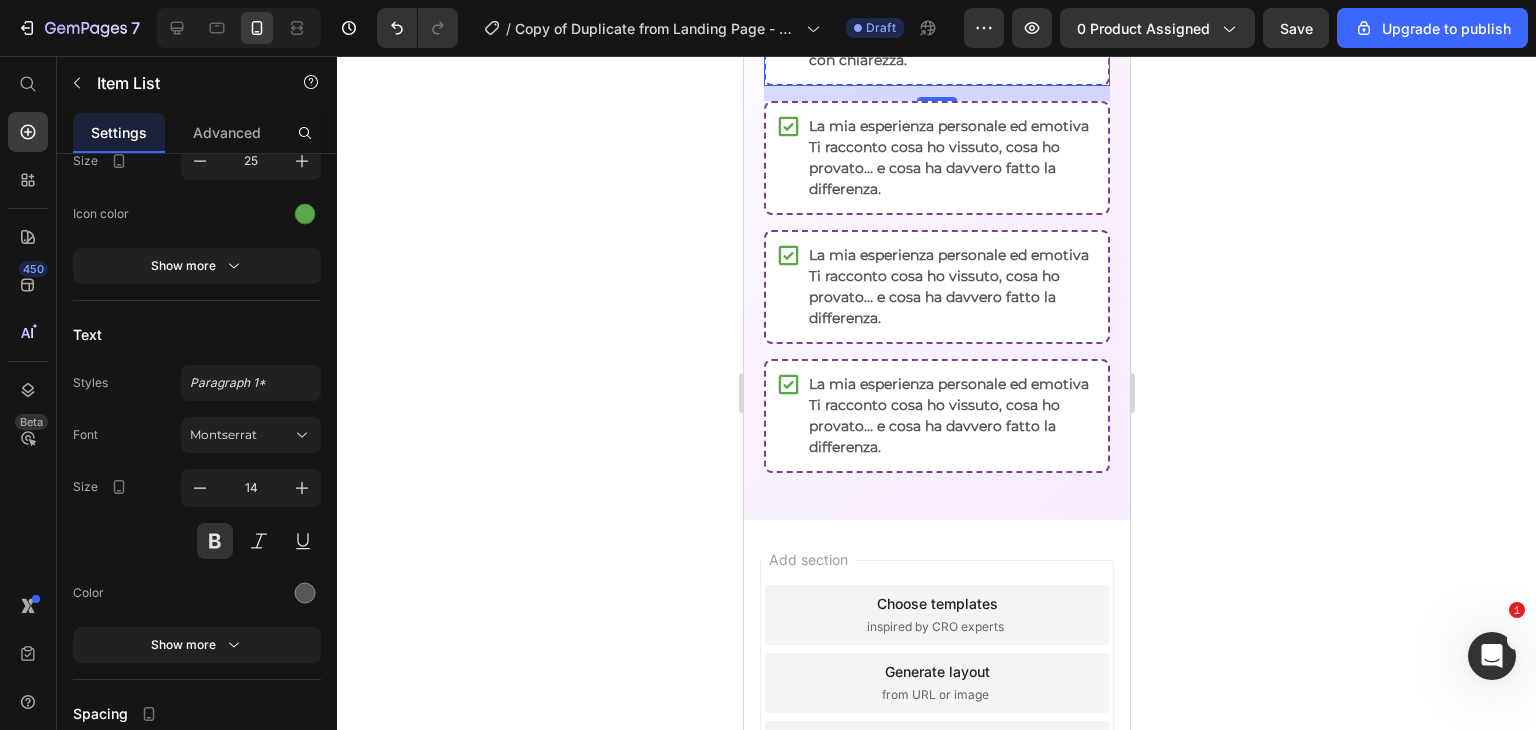 click 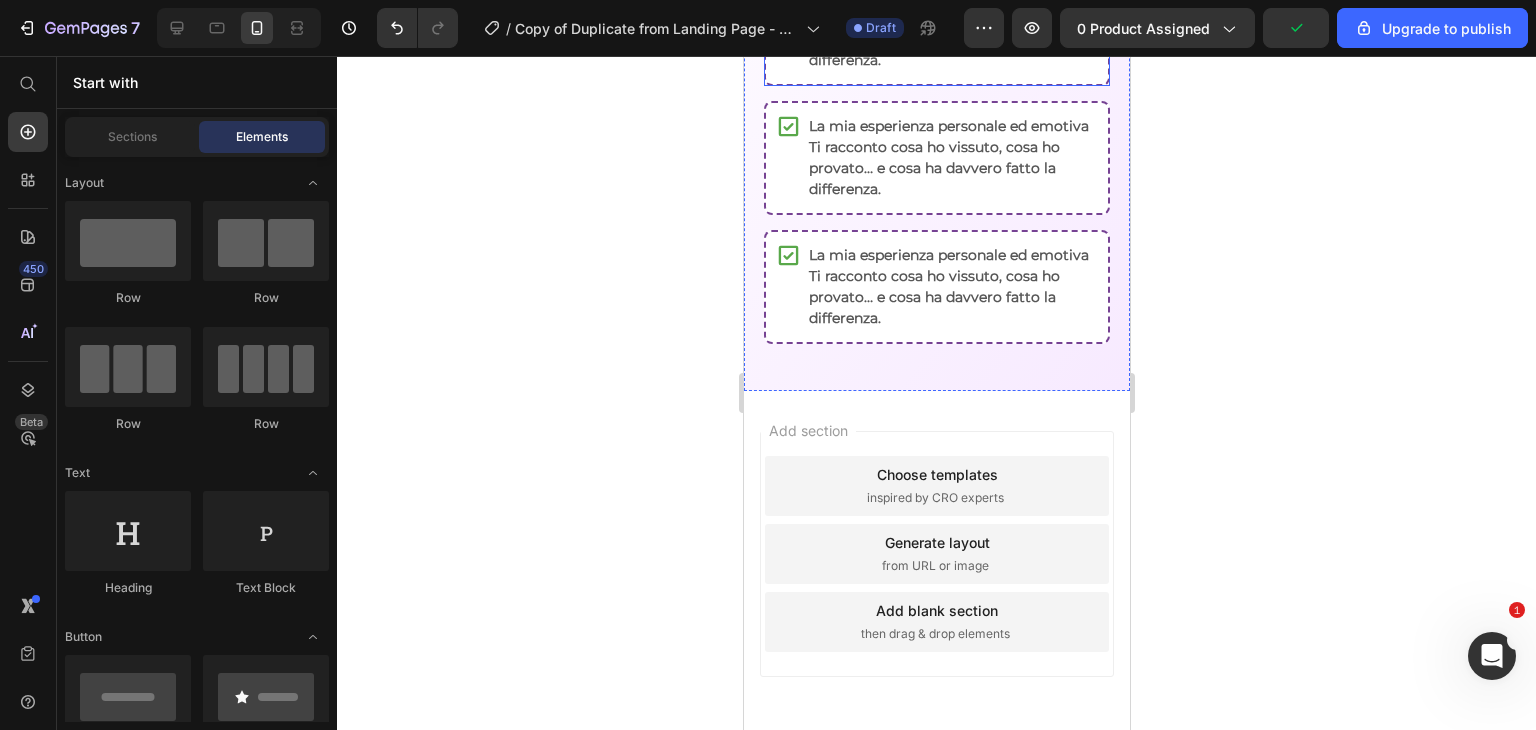 click on "La mia esperienza personale ed emotiva Ti racconto cosa ho vissuto, cosa ho provato… e cosa ha davvero fatto la differenza." at bounding box center [936, 29] 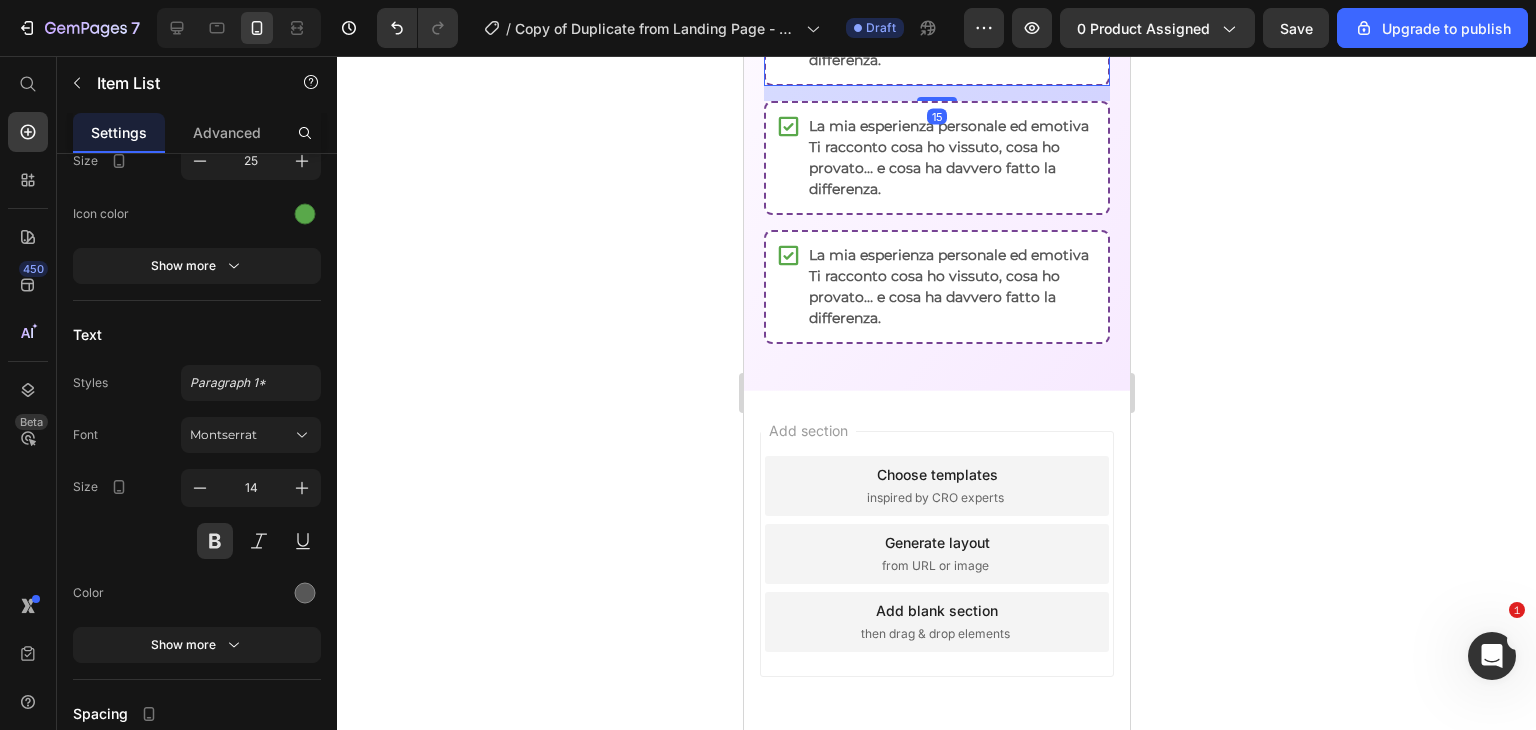 click 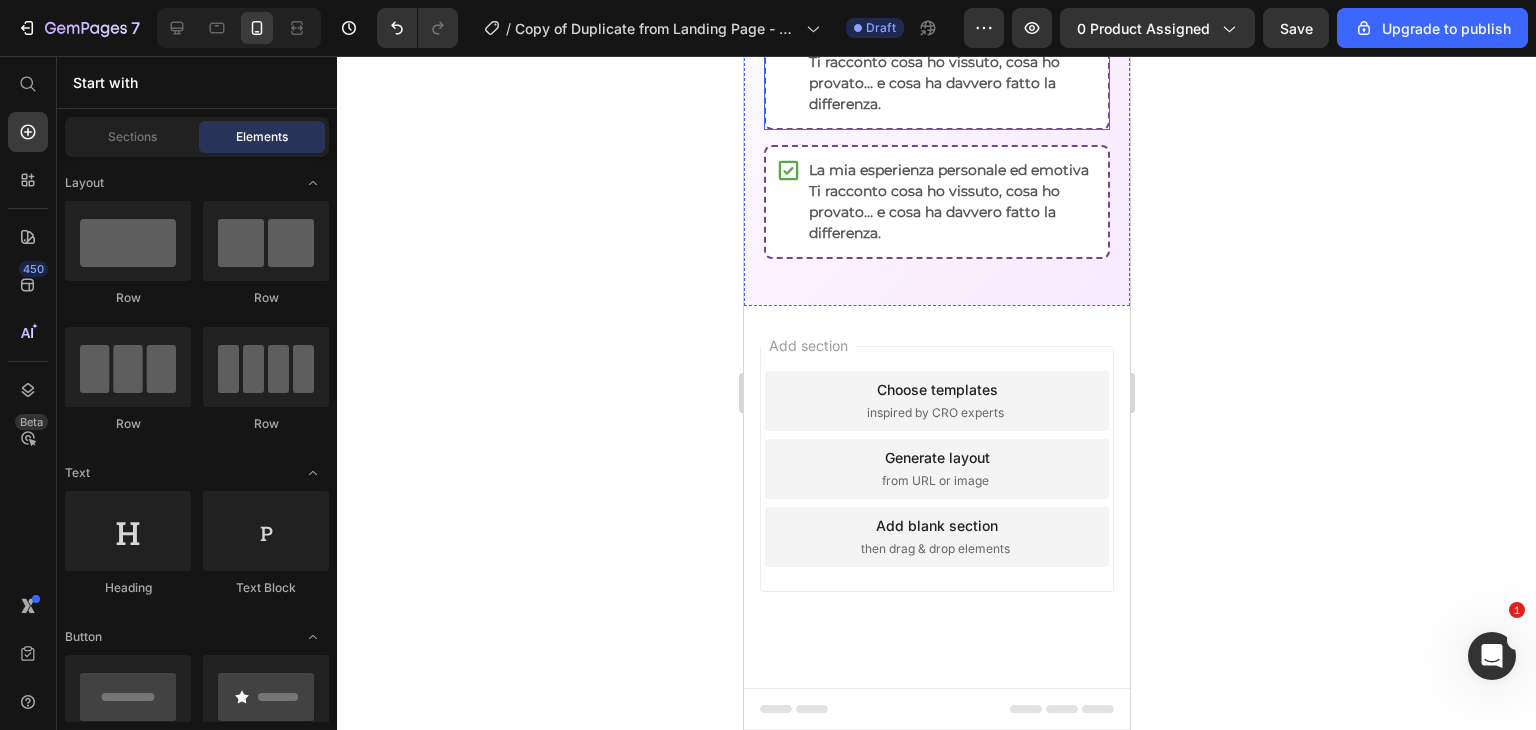 click on "La mia esperienza personale ed emotiva Ti racconto cosa ho vissuto, cosa ho provato… e cosa ha davvero fatto la differenza." at bounding box center (936, 73) 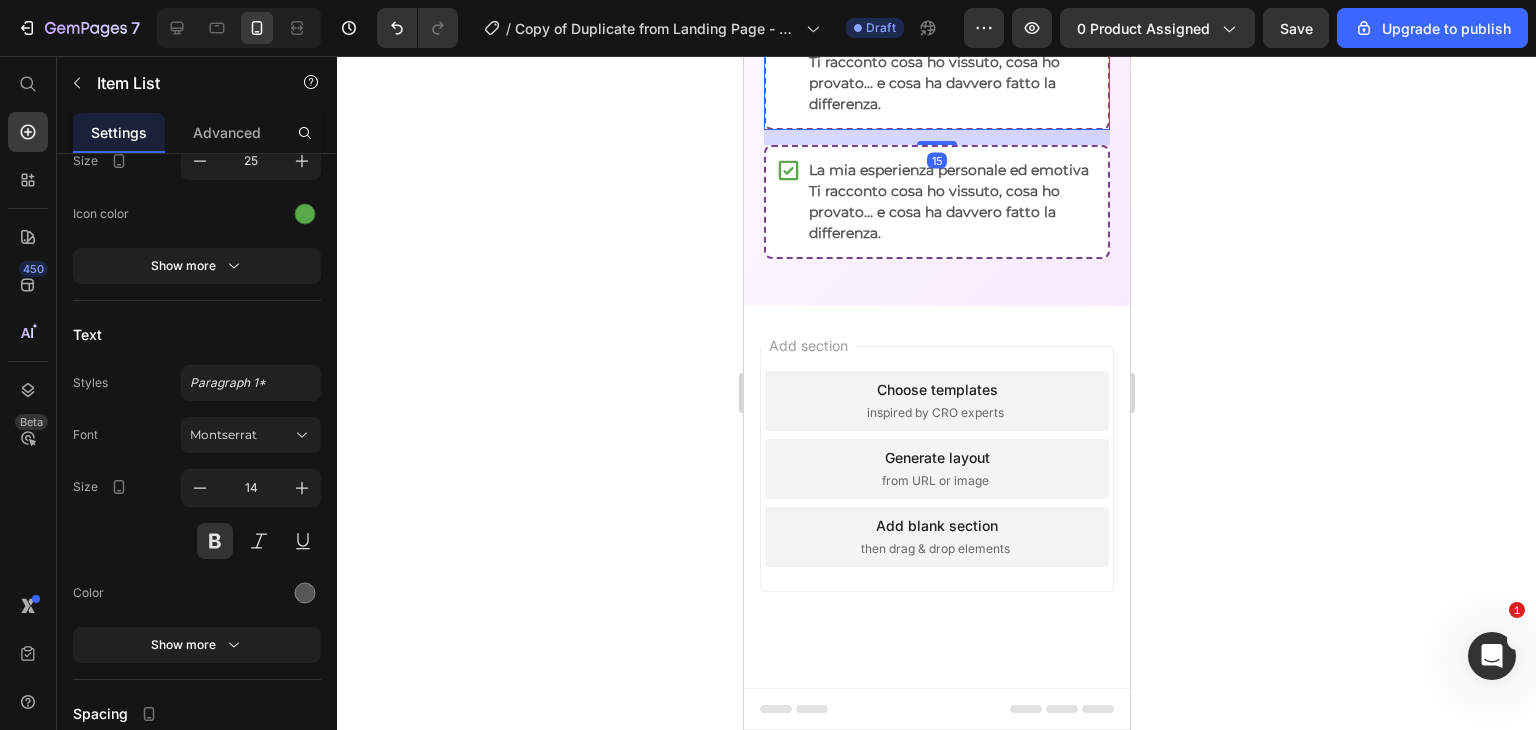 click 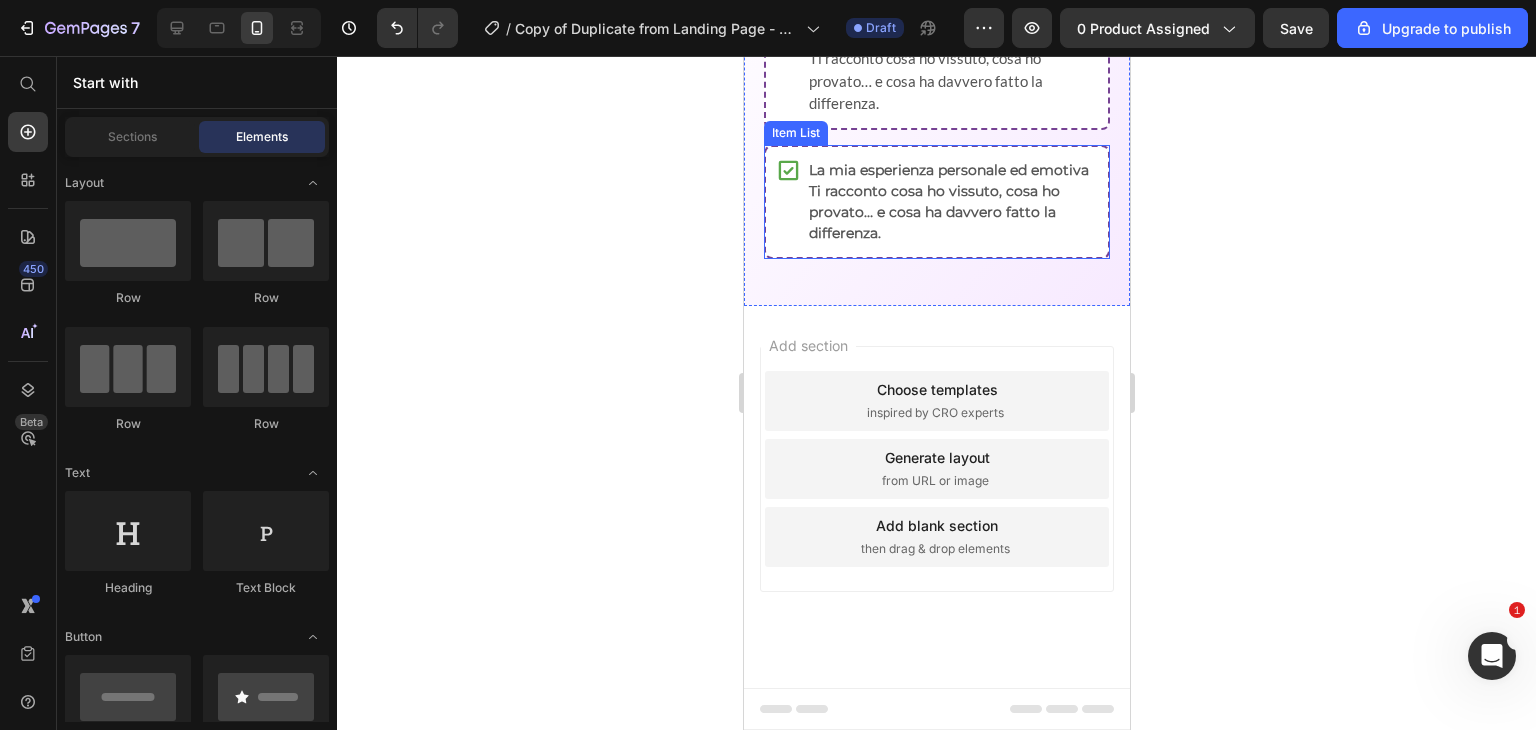 click on "La mia esperienza personale ed emotiva Ti racconto cosa ho vissuto, cosa ho provato… e cosa ha davvero fatto la differenza." at bounding box center (936, 202) 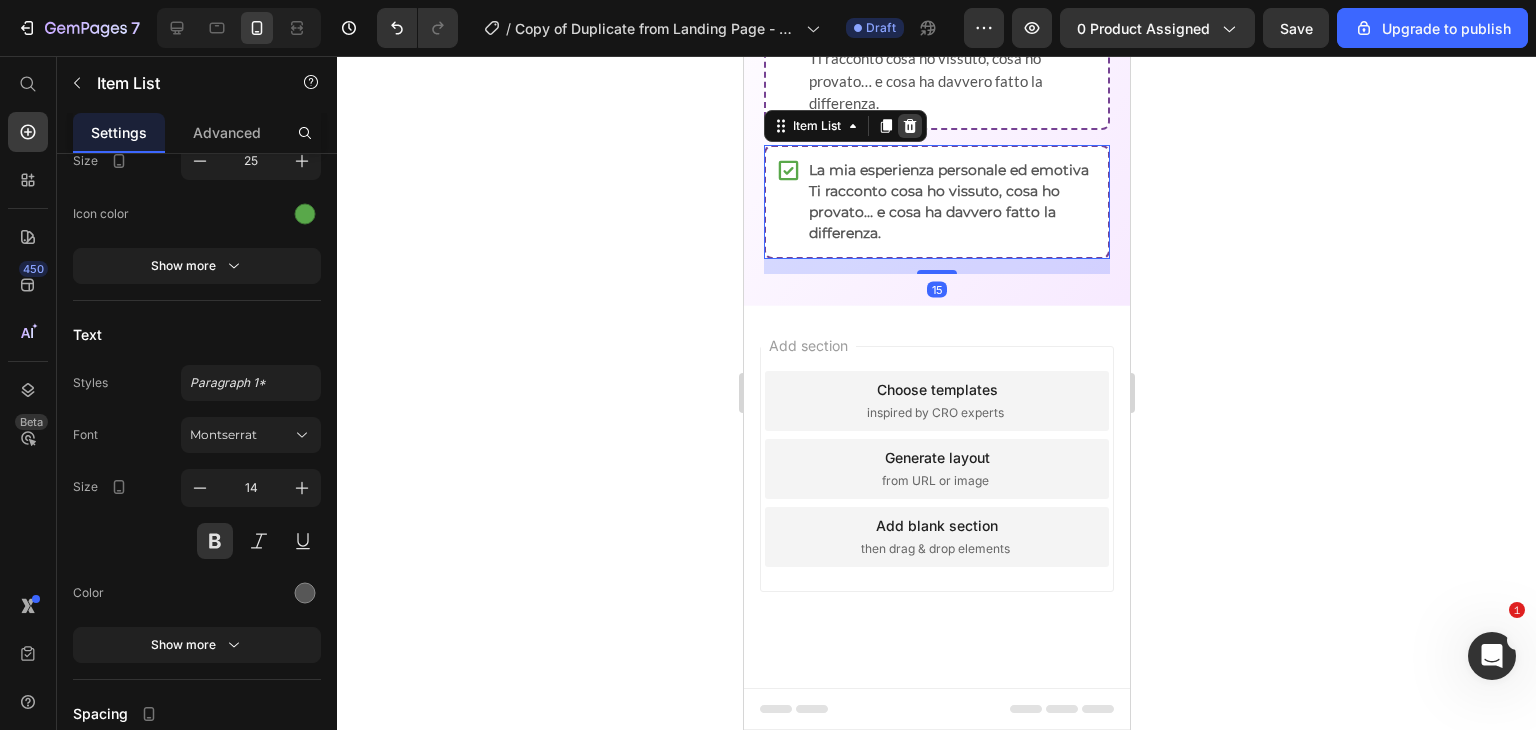 click 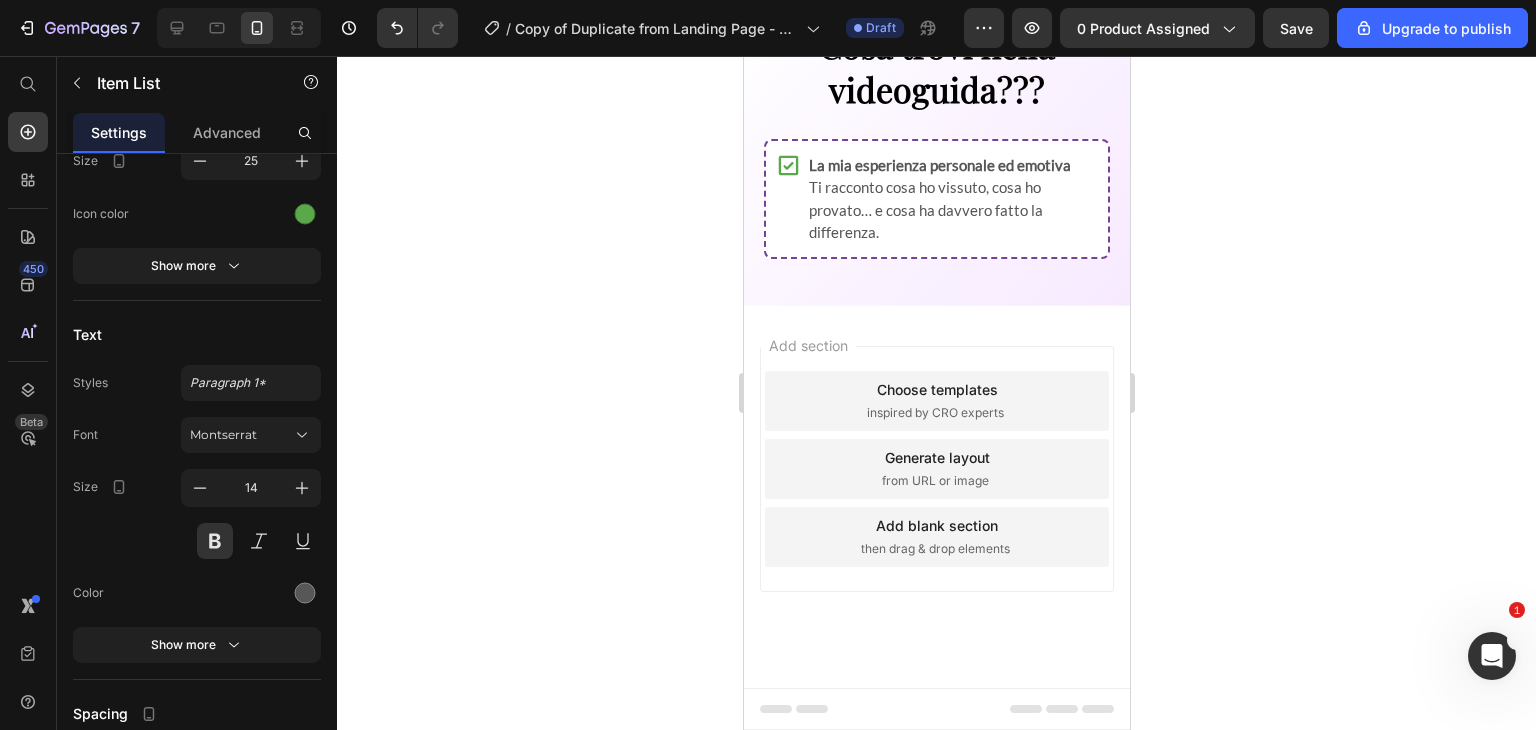 scroll, scrollTop: 2039, scrollLeft: 0, axis: vertical 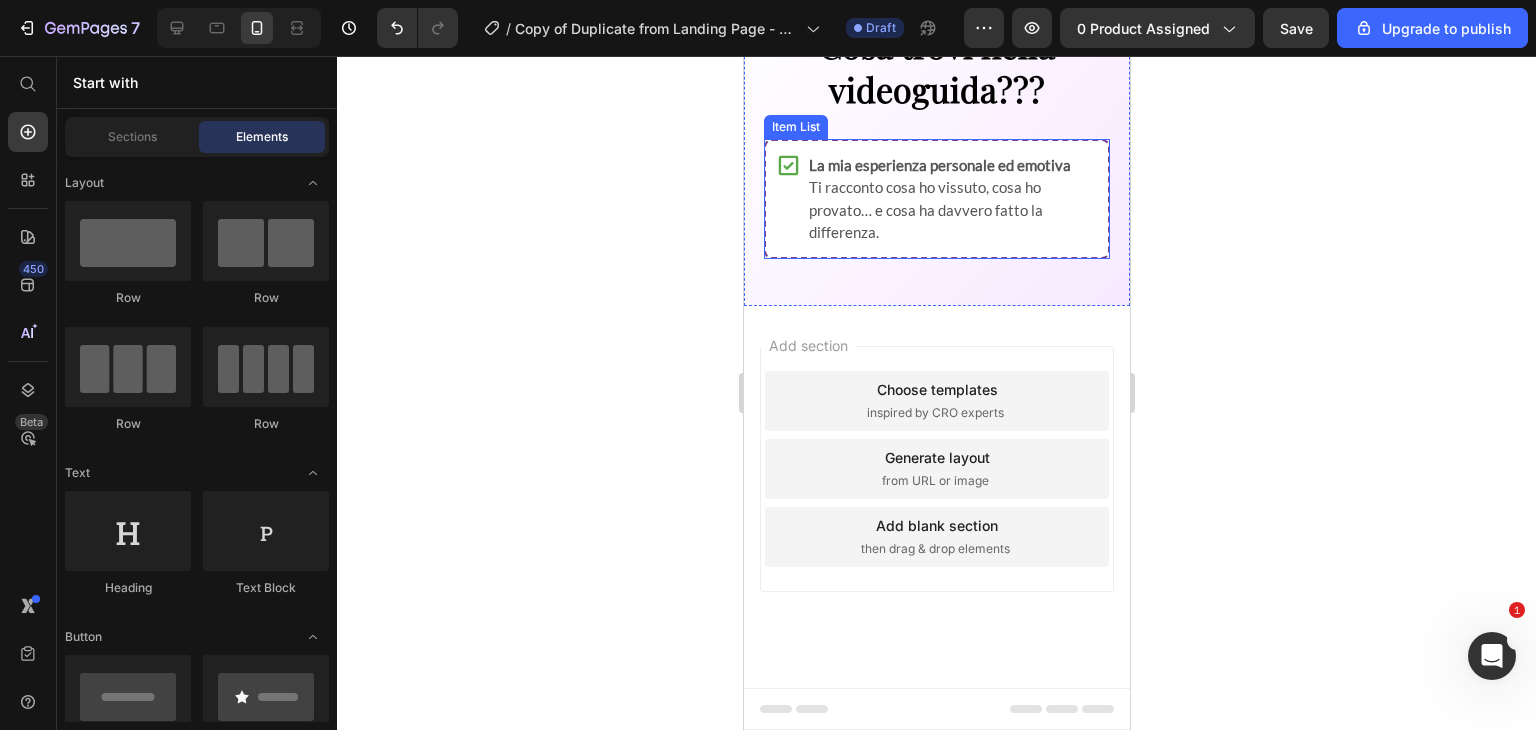 click on "La mia esperienza personale ed emotiva Ti racconto cosa ho vissuto, cosa ho provato… e cosa ha davvero fatto la differenza." at bounding box center (936, 199) 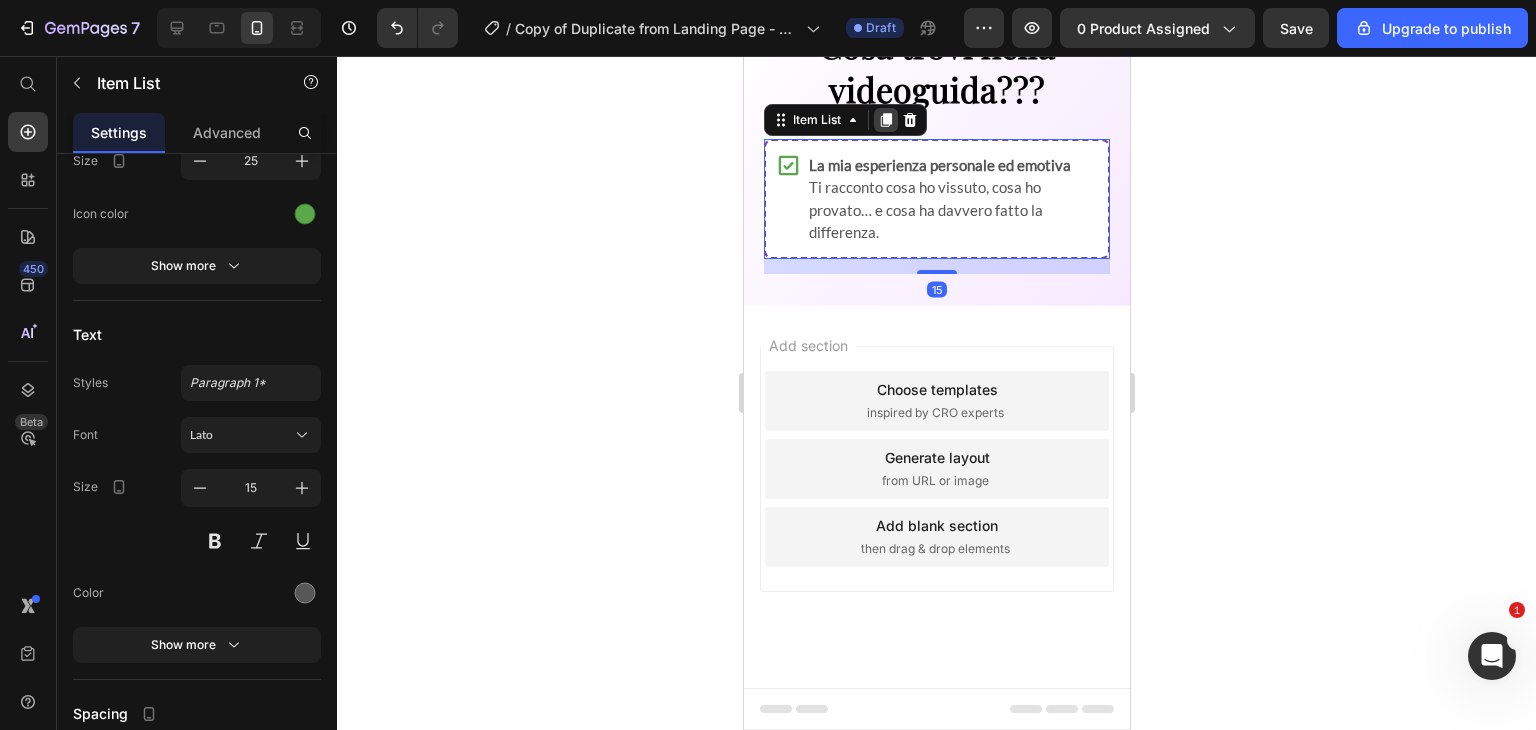 click at bounding box center (885, 120) 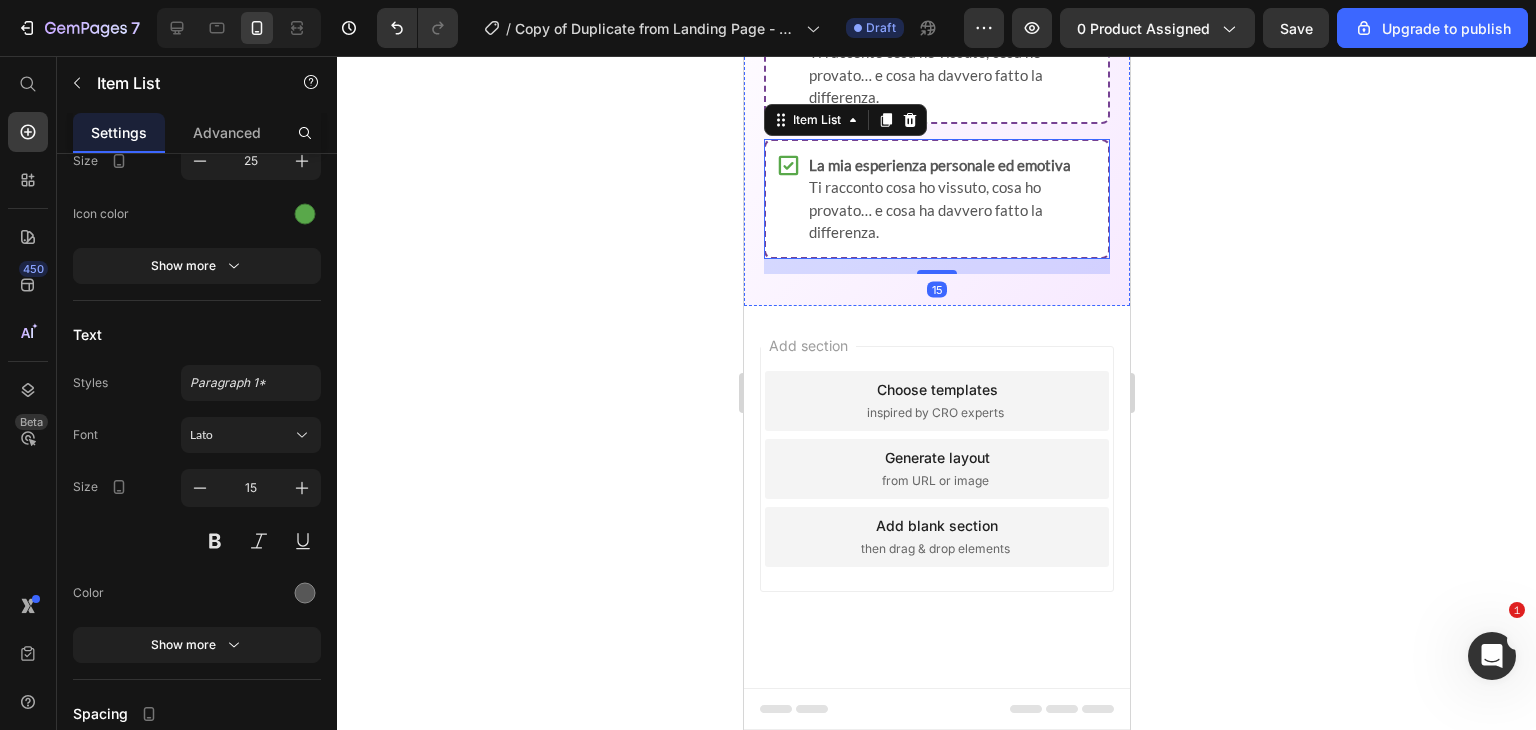 scroll, scrollTop: 2044, scrollLeft: 0, axis: vertical 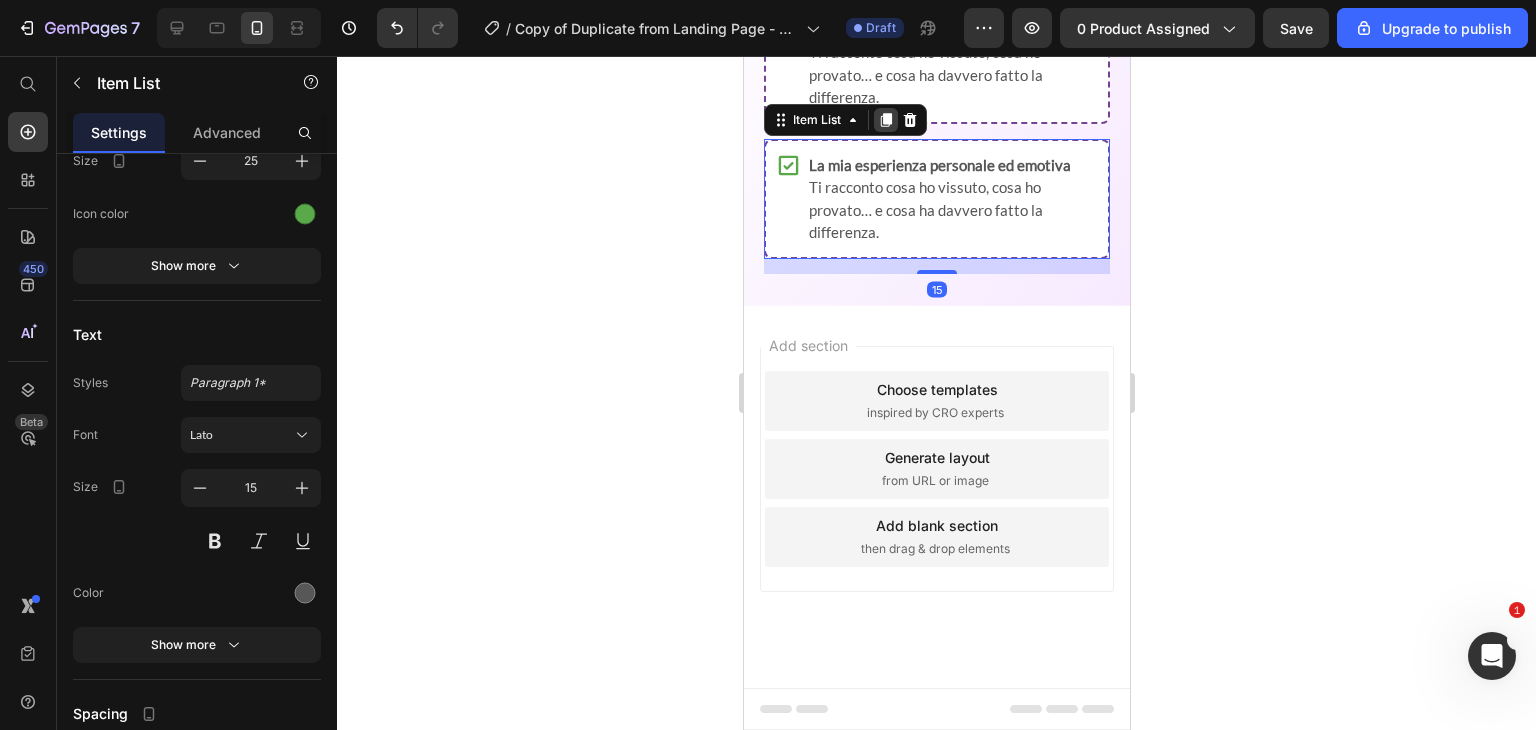 click 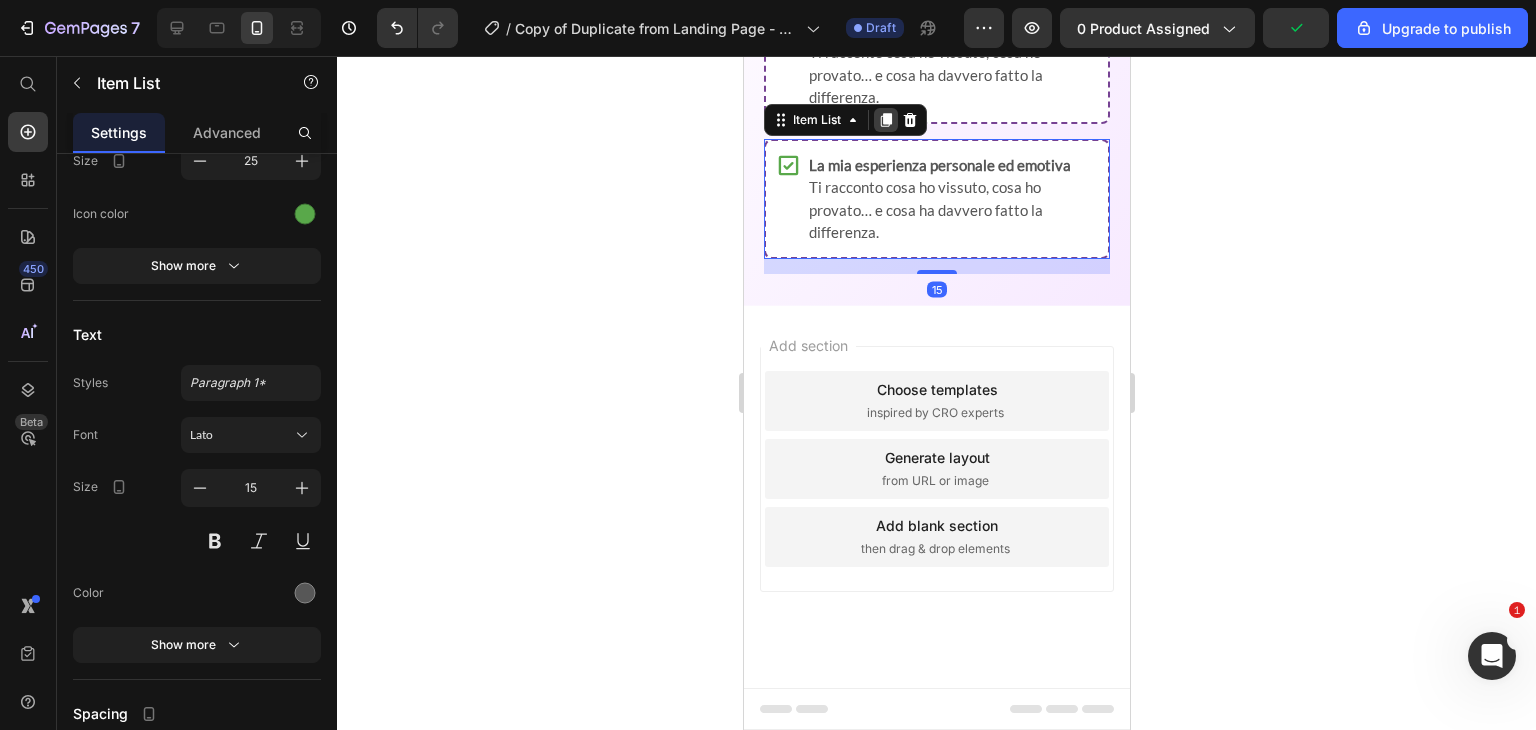 click 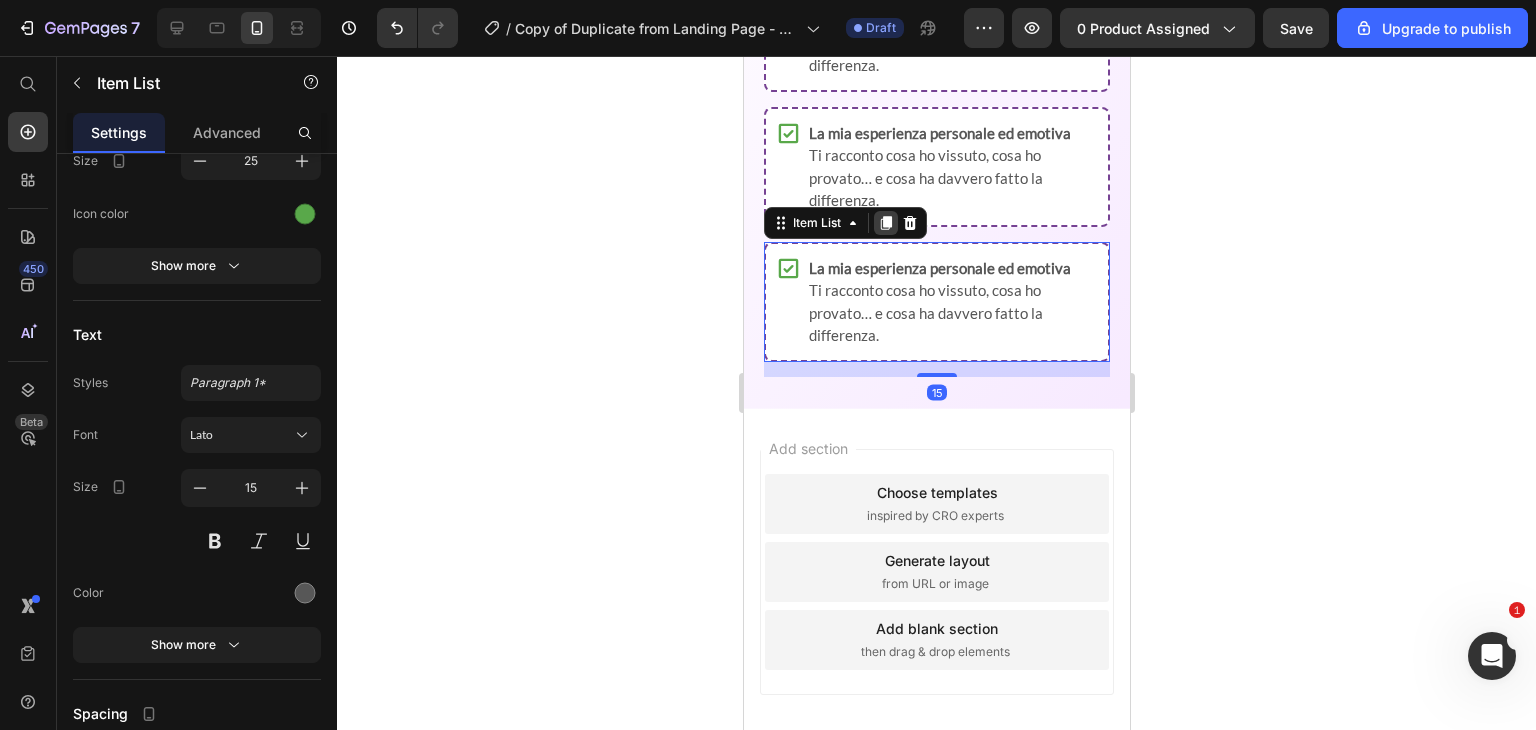 click 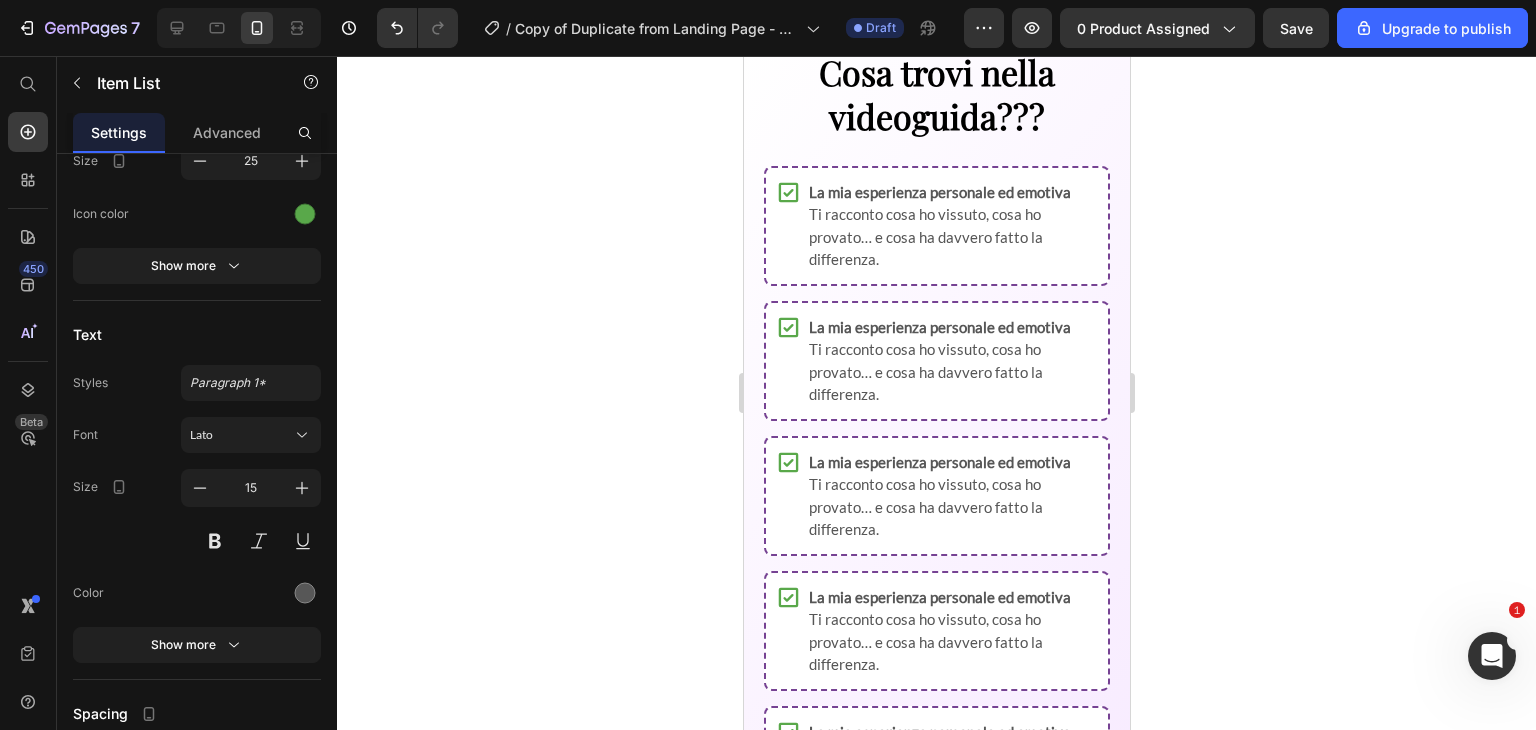 scroll, scrollTop: 2000, scrollLeft: 0, axis: vertical 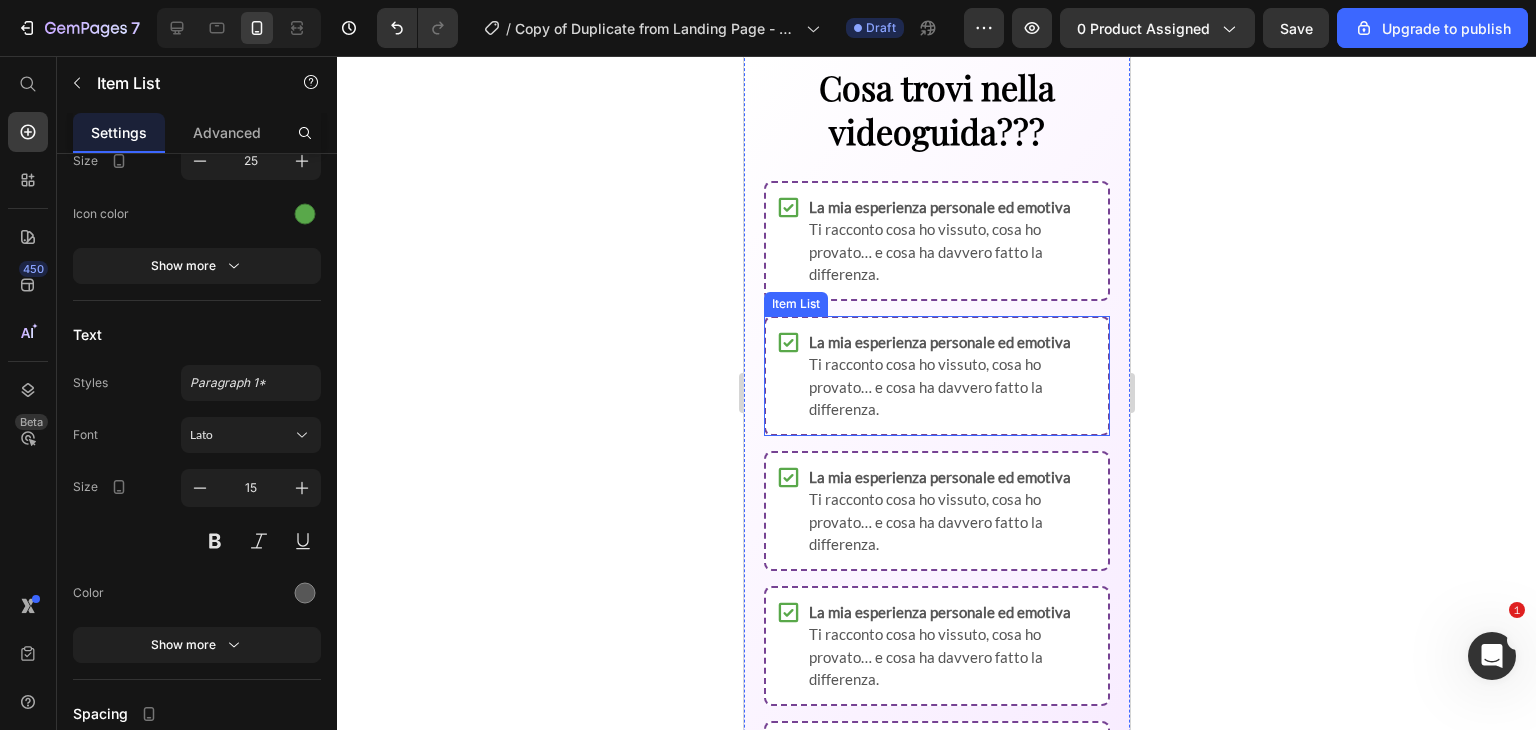 click on "La mia esperienza personale ed emotiva Ti racconto cosa ho vissuto, cosa ho provato… e cosa ha davvero fatto la differenza." at bounding box center [951, 376] 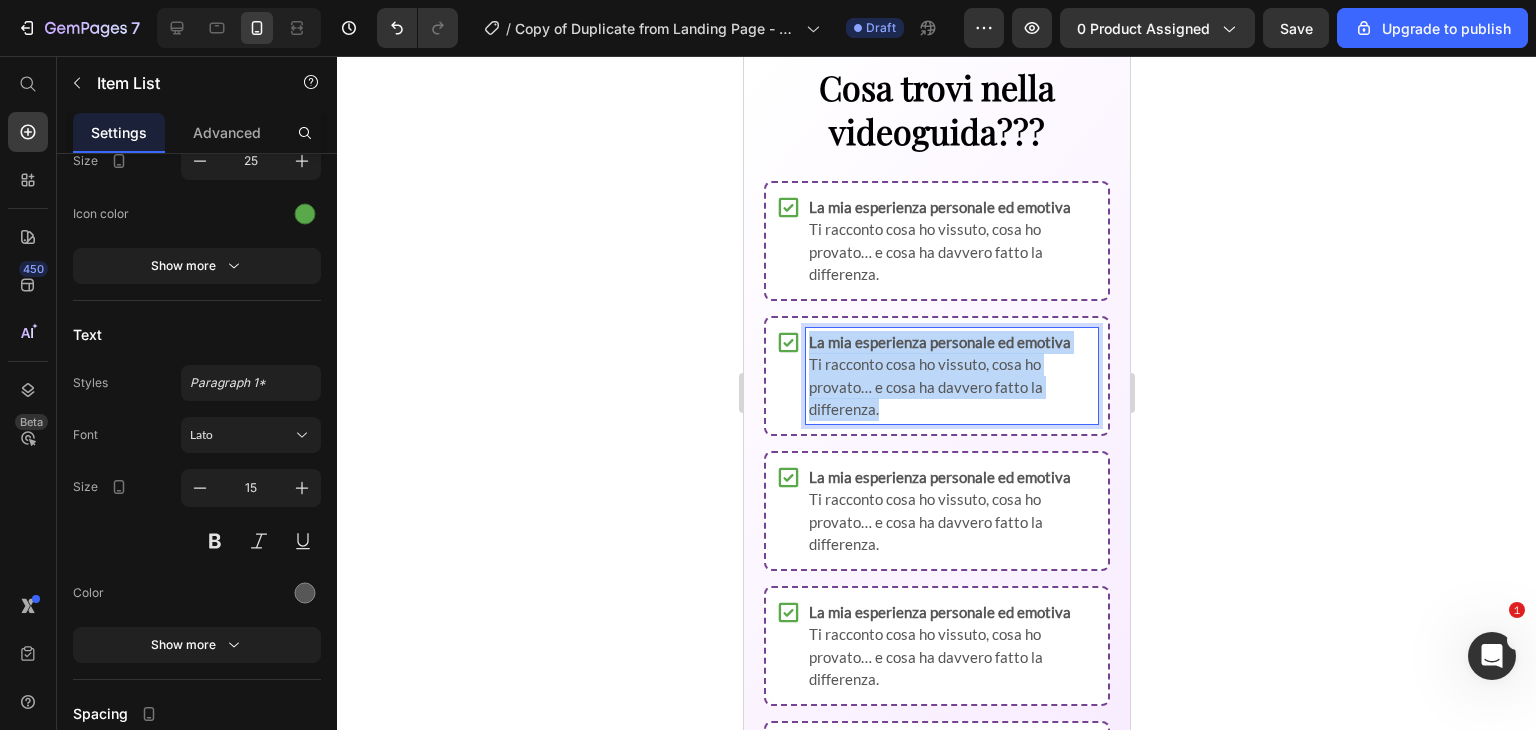 drag, startPoint x: 809, startPoint y: 340, endPoint x: 906, endPoint y: 419, distance: 125.09996 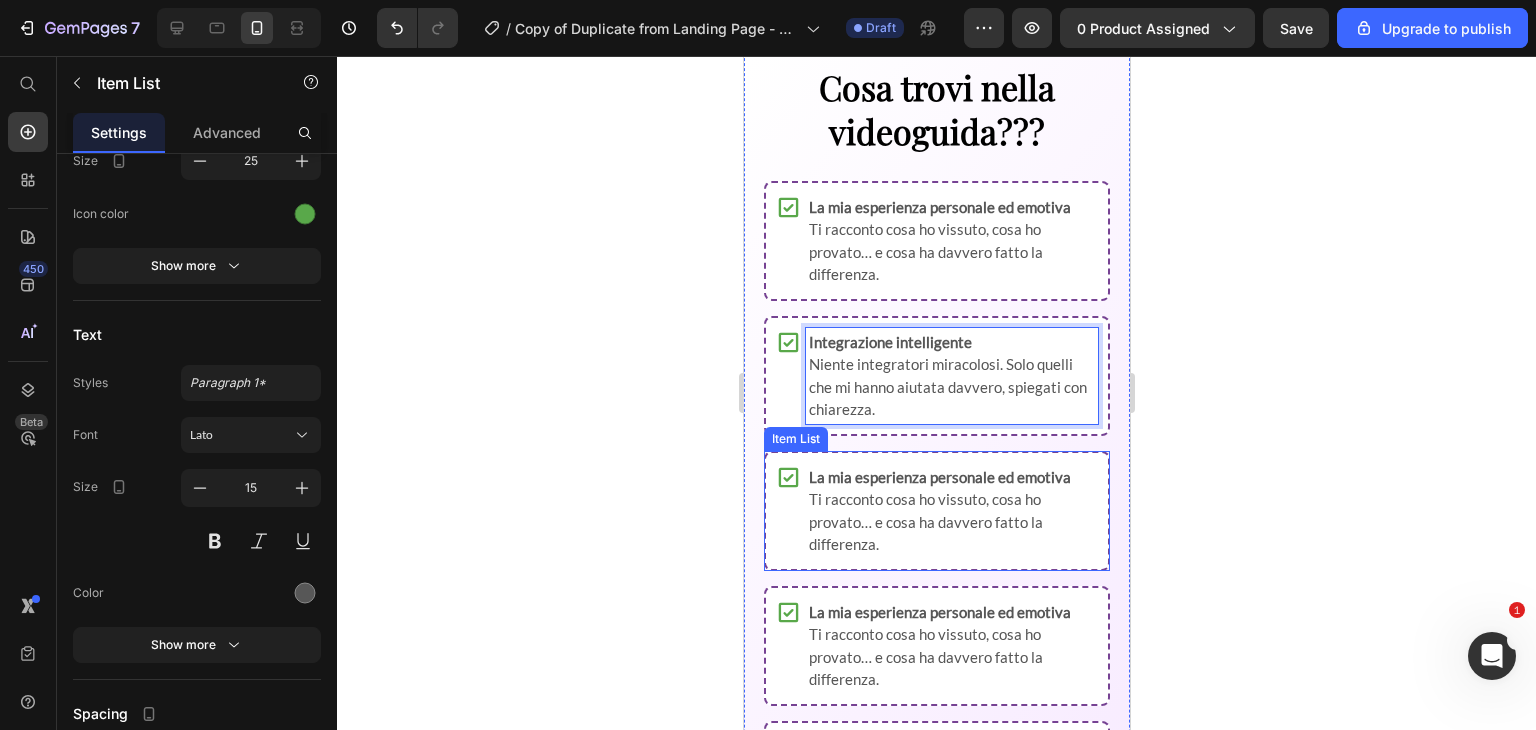 click on "La mia esperienza personale ed emotiva" at bounding box center [939, 477] 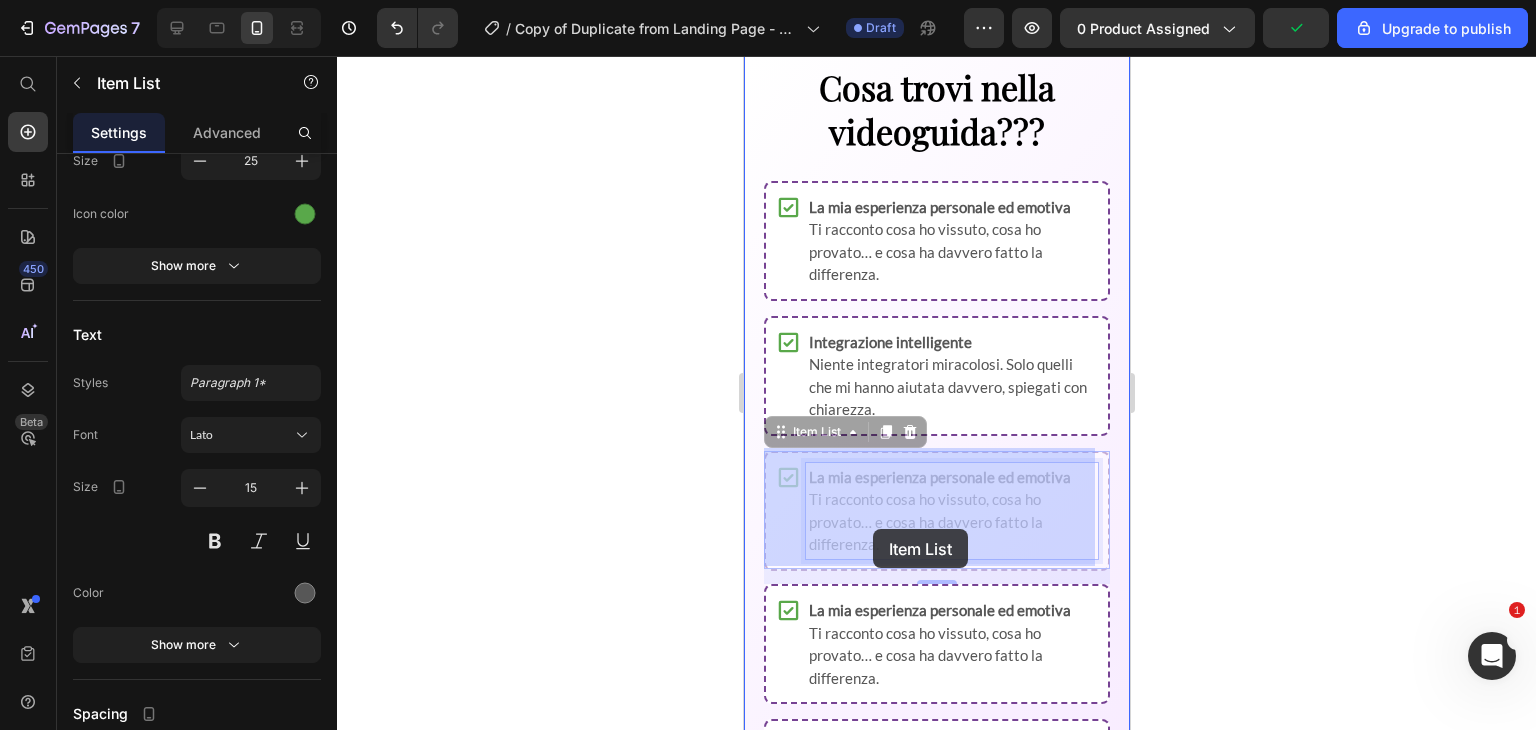 drag, startPoint x: 809, startPoint y: 469, endPoint x: 871, endPoint y: 528, distance: 85.58621 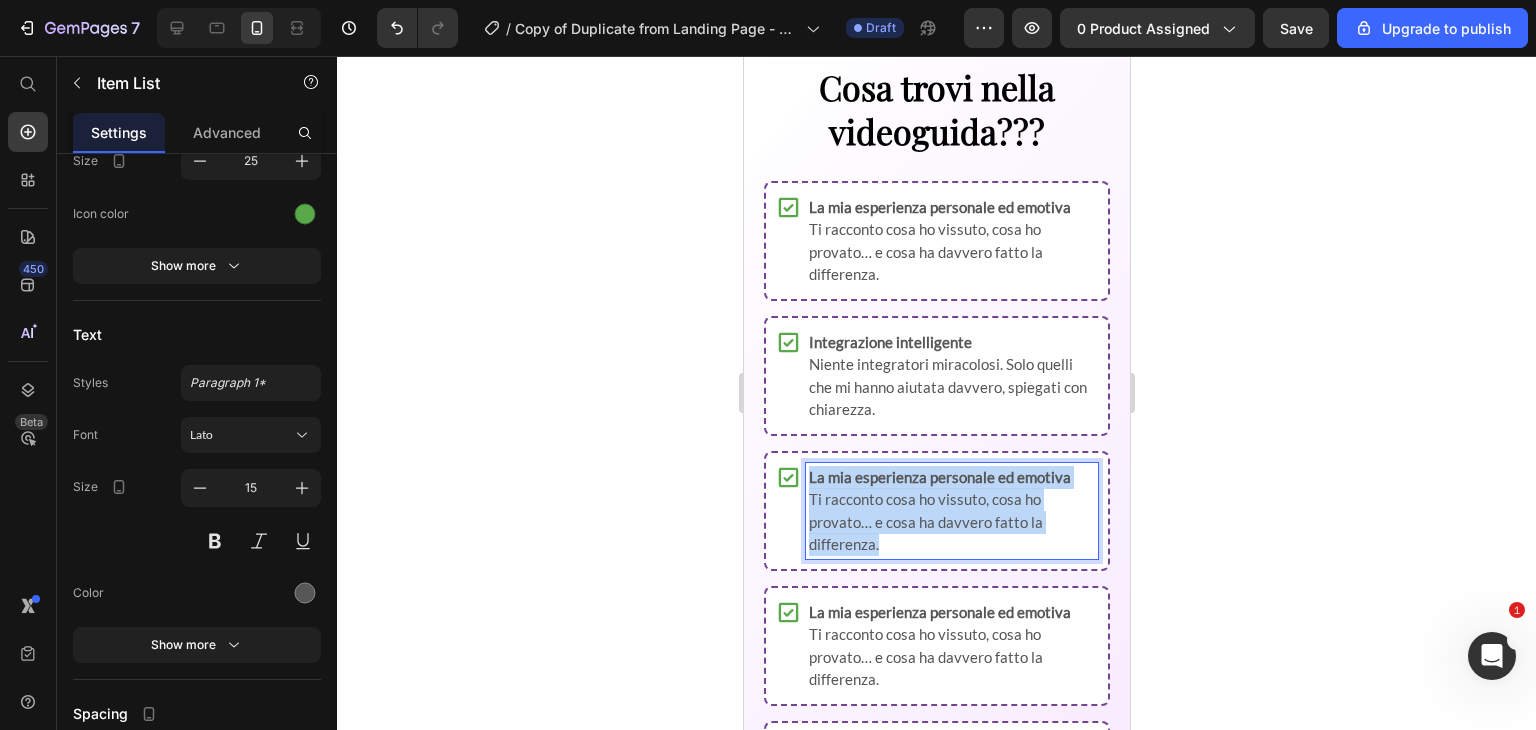 drag, startPoint x: 878, startPoint y: 543, endPoint x: 805, endPoint y: 474, distance: 100.44899 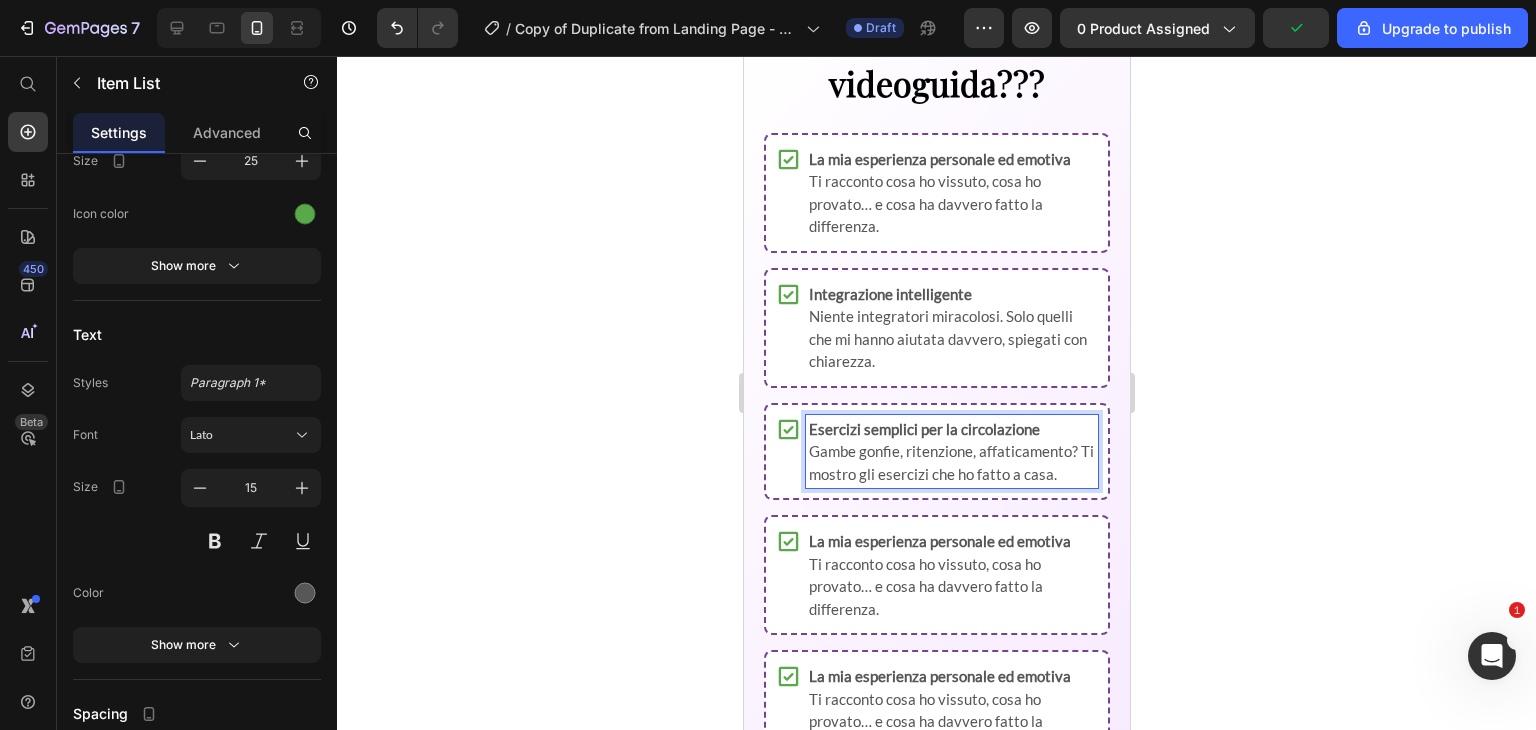 scroll, scrollTop: 2052, scrollLeft: 0, axis: vertical 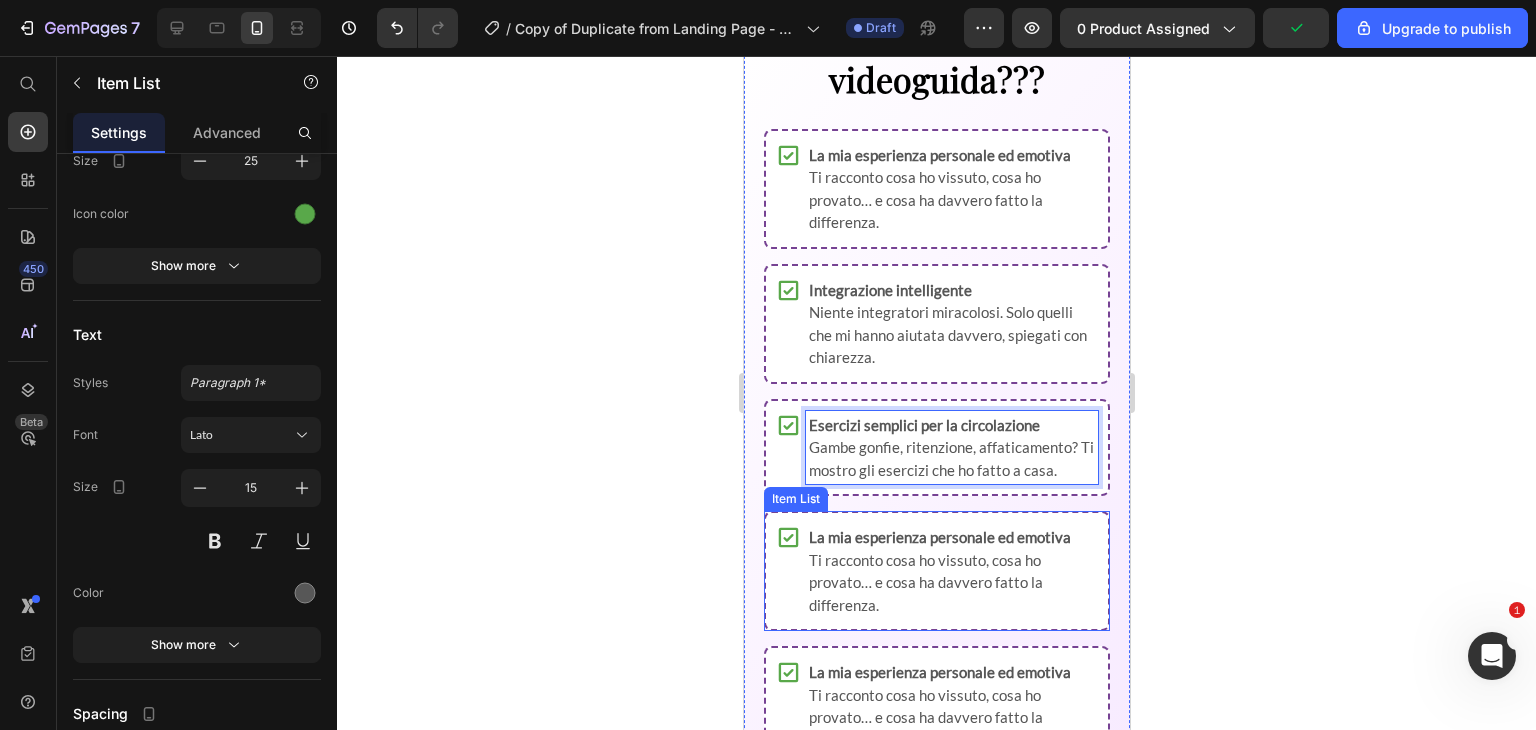 click on "La mia esperienza personale ed emotiva Ti racconto cosa ho vissuto, cosa ho provato… e cosa ha davvero fatto la differenza." at bounding box center (951, 571) 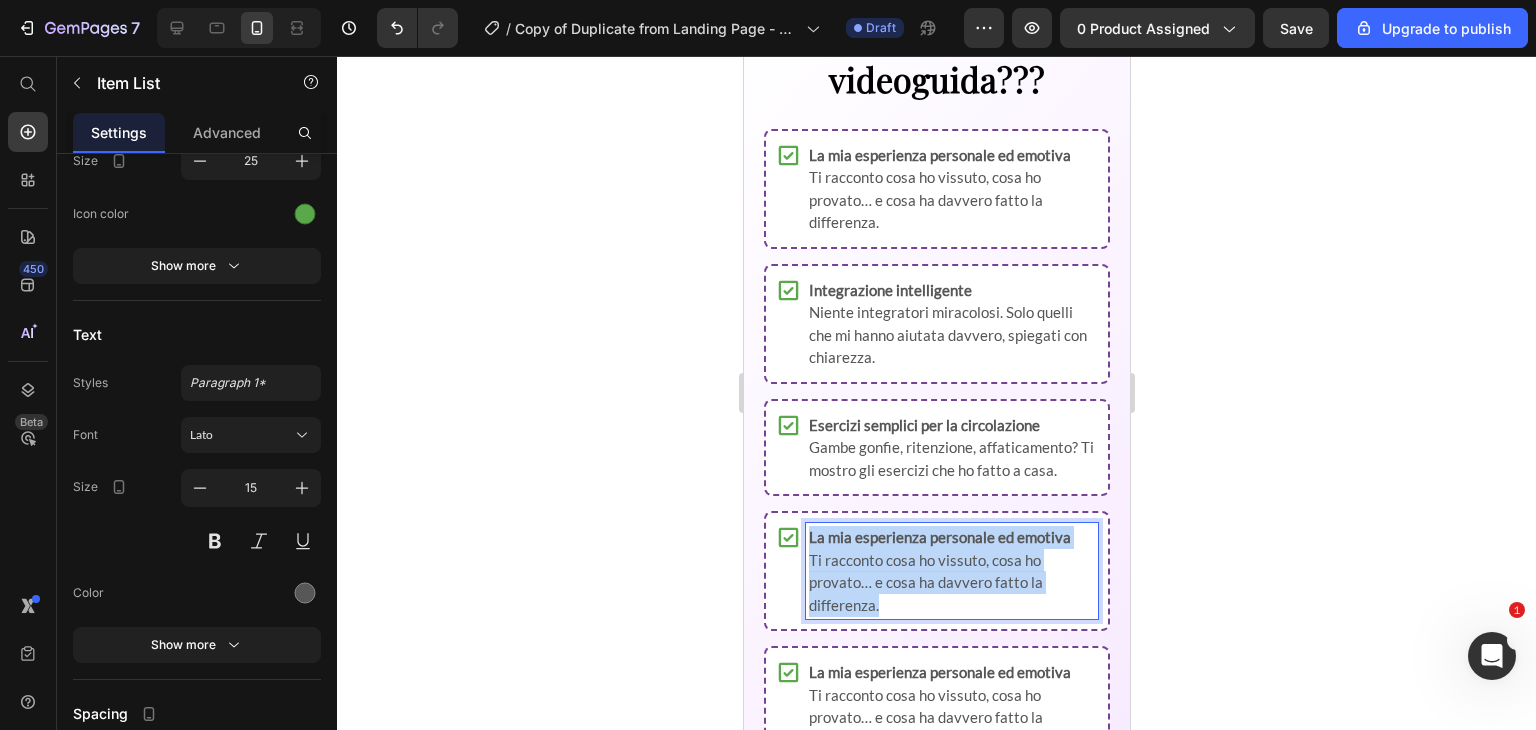 drag, startPoint x: 809, startPoint y: 535, endPoint x: 889, endPoint y: 606, distance: 106.96261 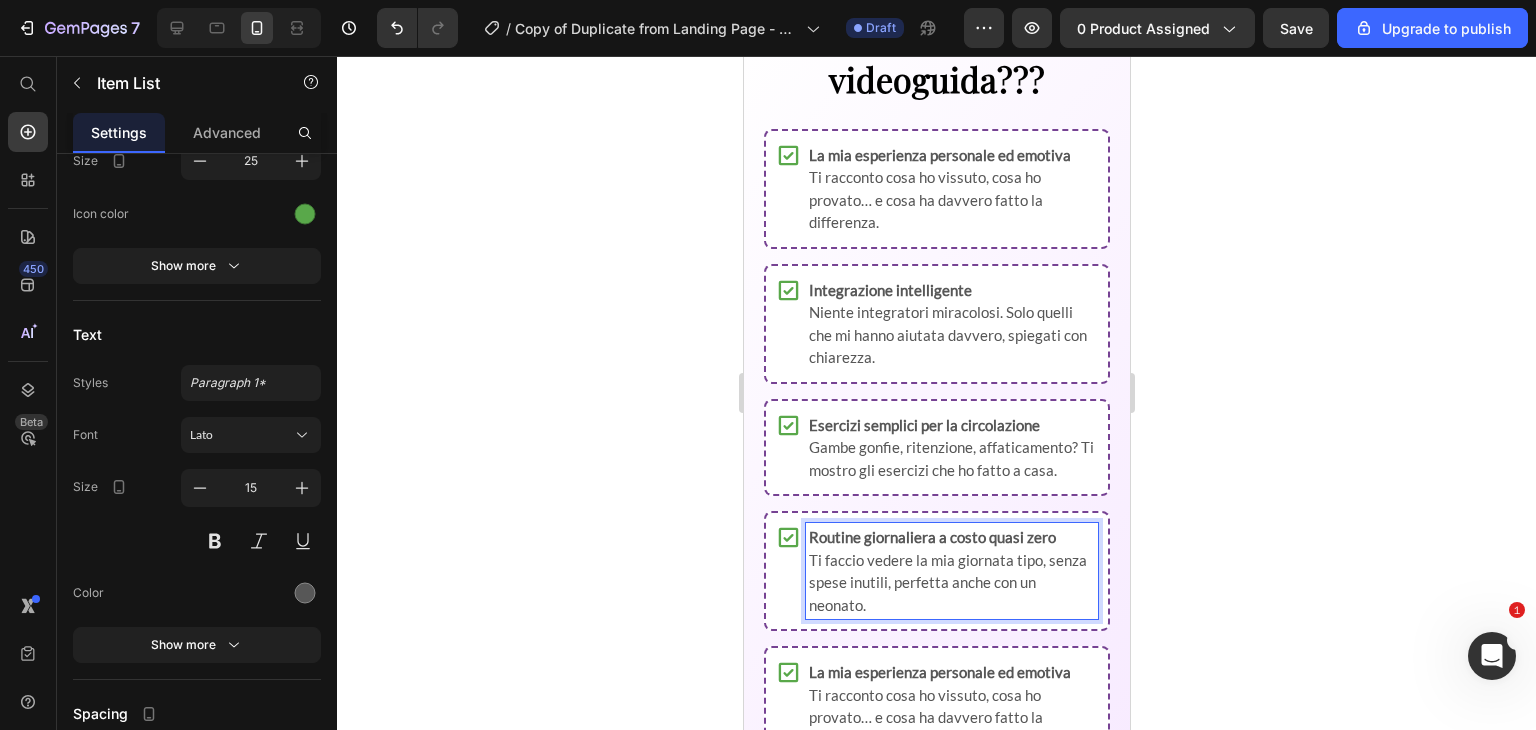 scroll, scrollTop: 2166, scrollLeft: 0, axis: vertical 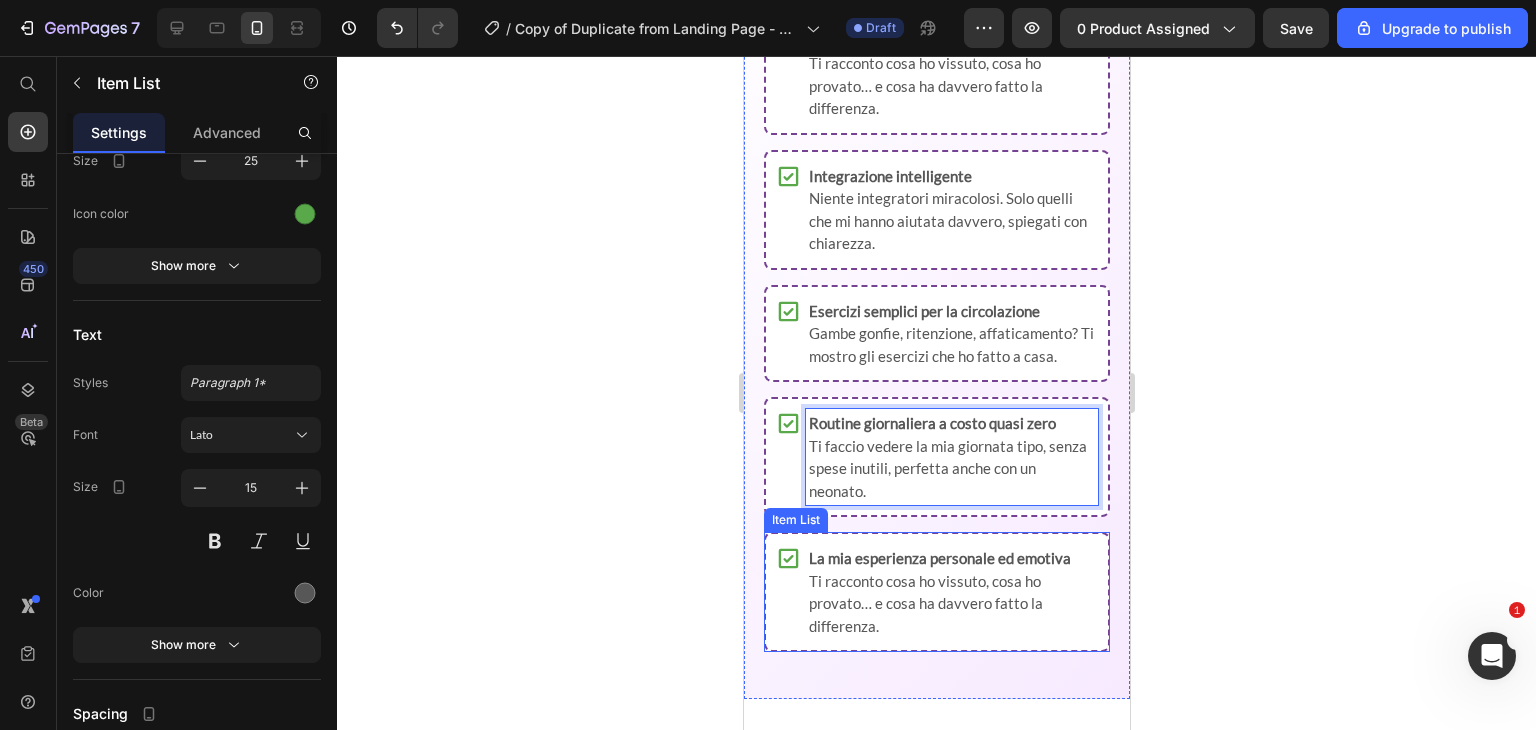 click on "La mia esperienza personale ed emotiva Ti racconto cosa ho vissuto, cosa ho provato… e cosa ha davvero fatto la differenza." at bounding box center (951, 592) 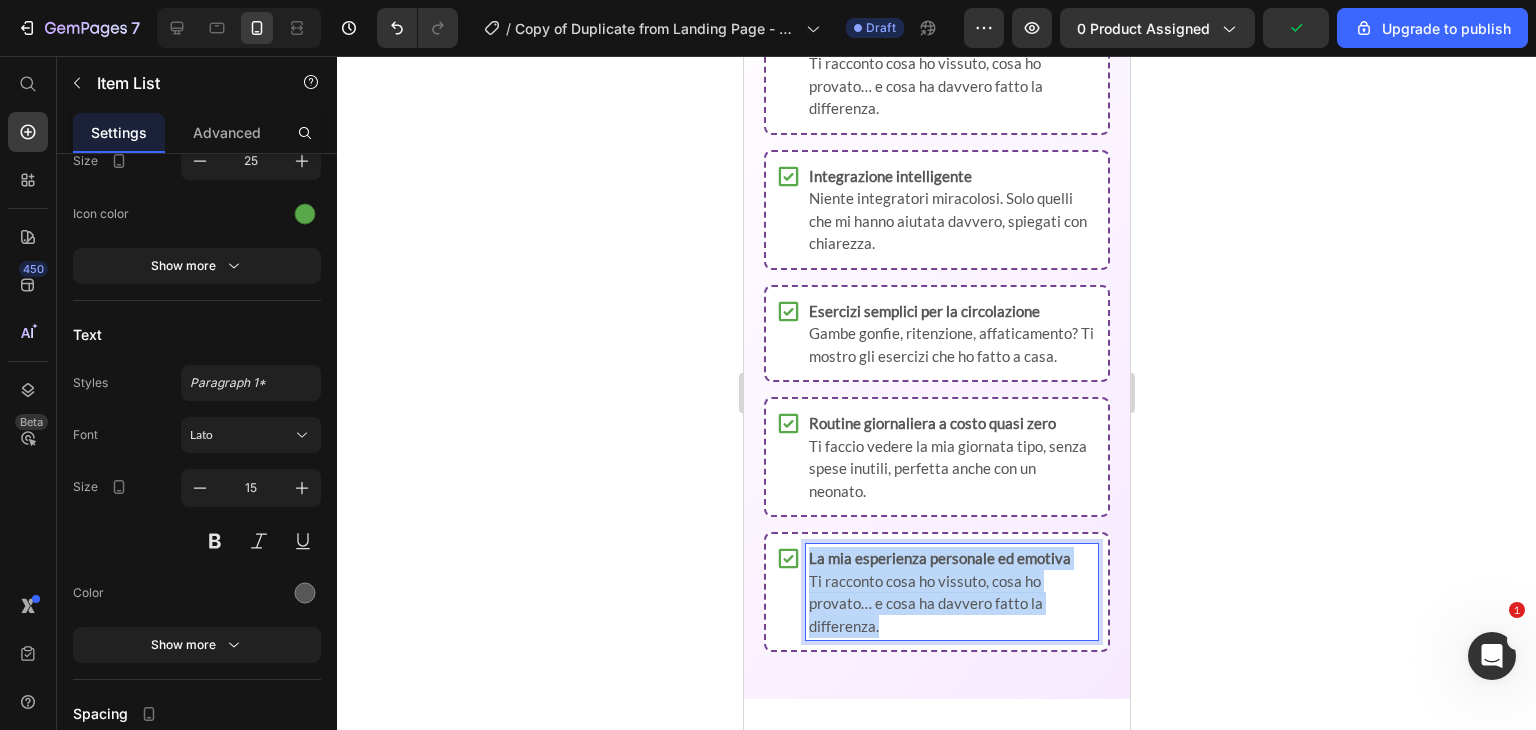 drag, startPoint x: 808, startPoint y: 553, endPoint x: 901, endPoint y: 629, distance: 120.10412 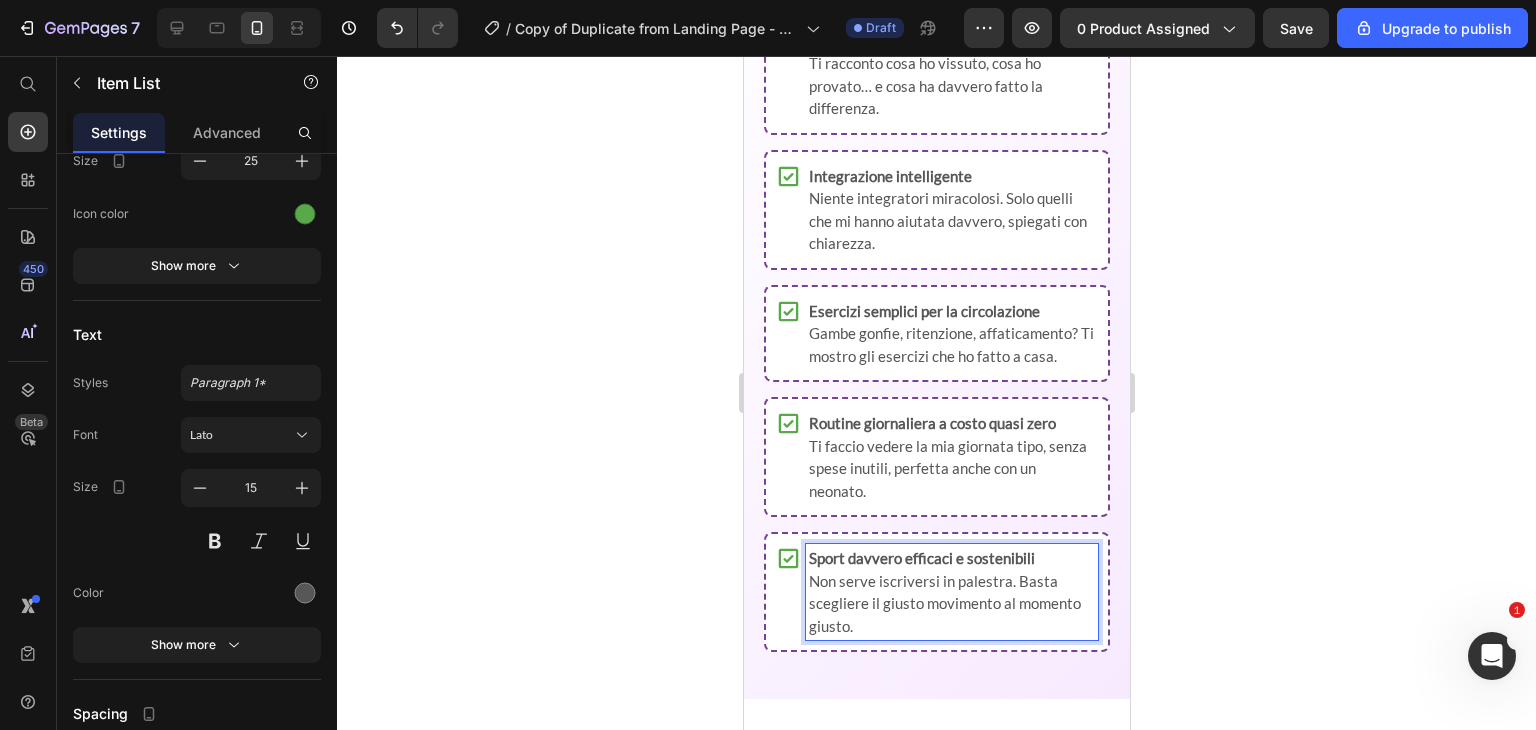 click on "Sport davvero efficaci e sostenibili Non serve iscriversi in palestra. Basta scegliere il giusto movimento al momento giusto." at bounding box center (951, 592) 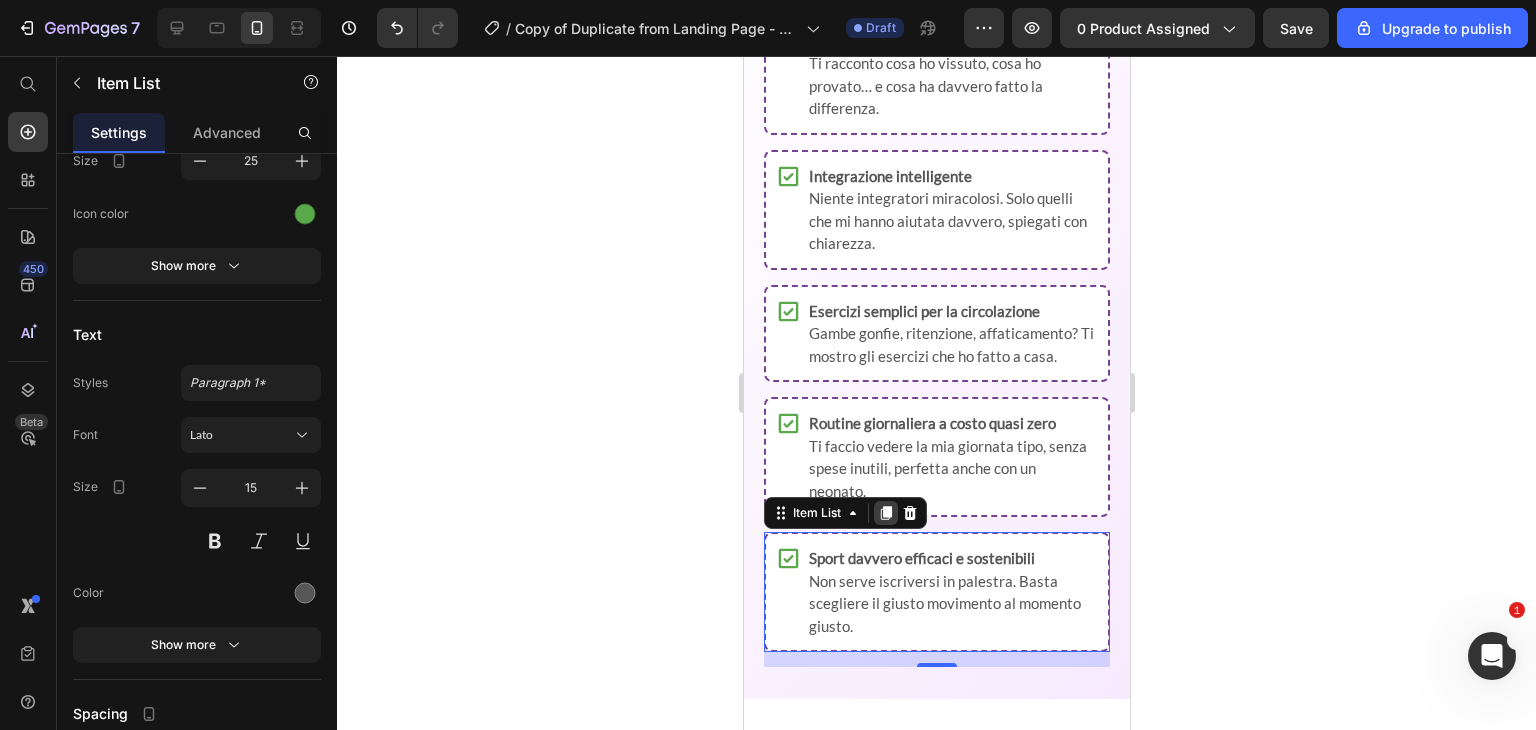 click 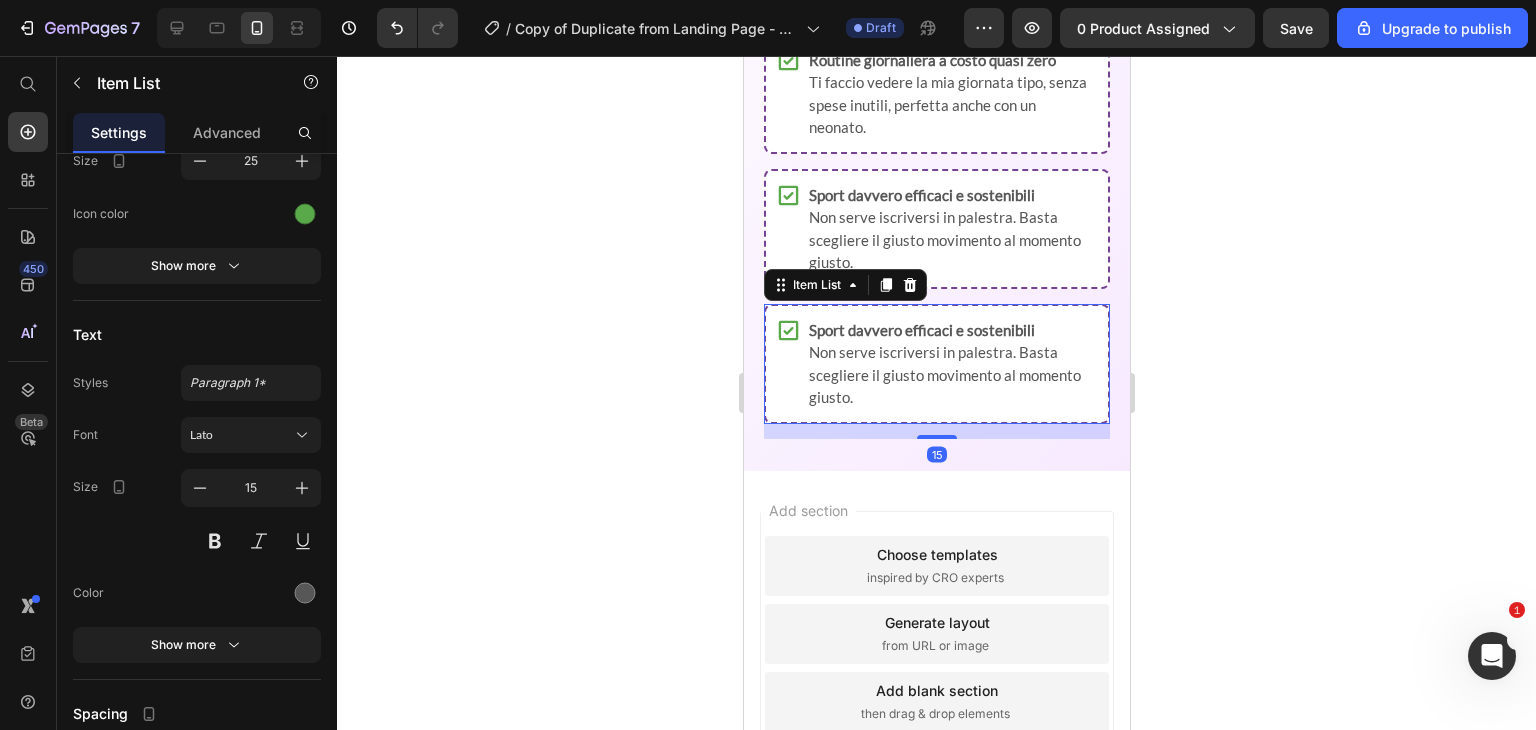 scroll, scrollTop: 2489, scrollLeft: 0, axis: vertical 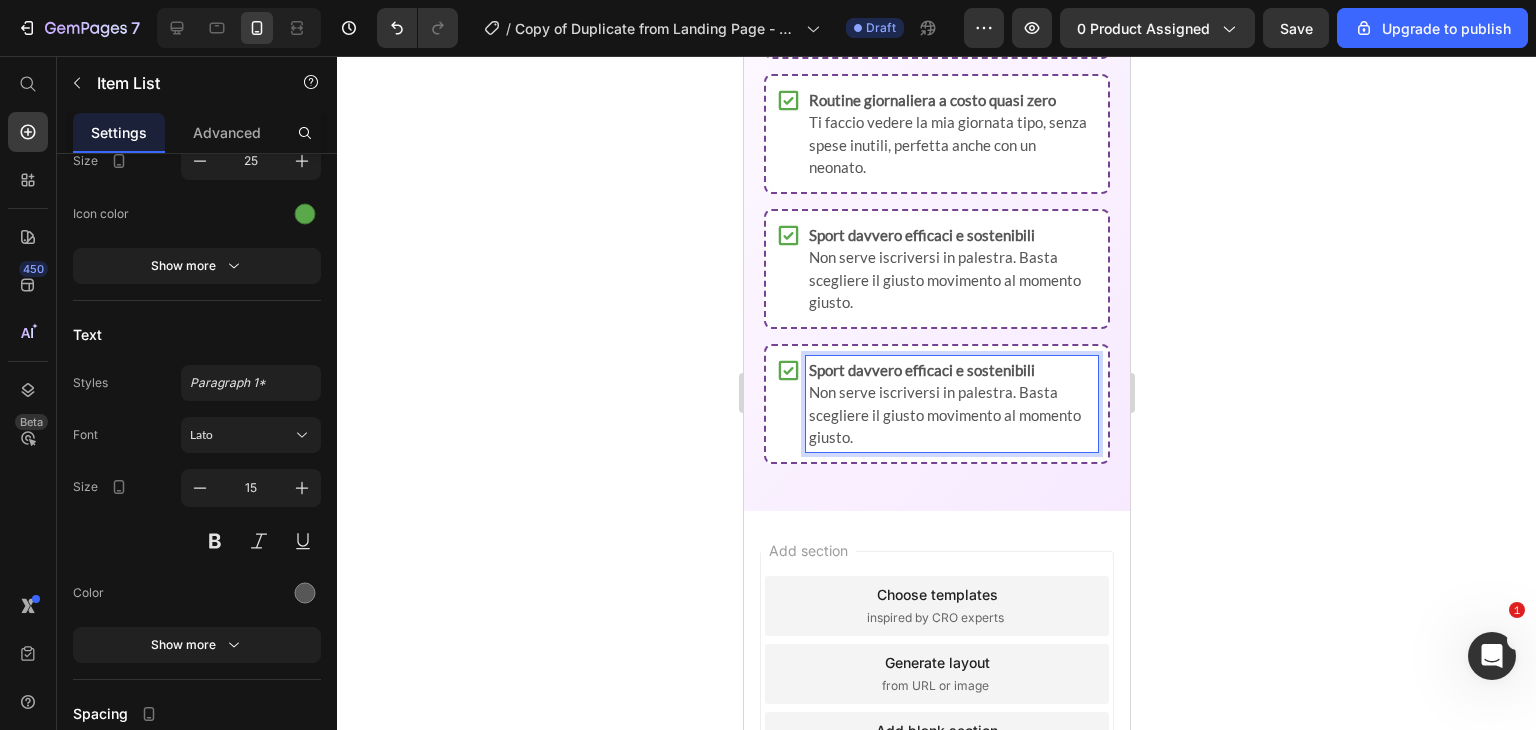 click on "Sport davvero efficaci e sostenibili" at bounding box center (921, 370) 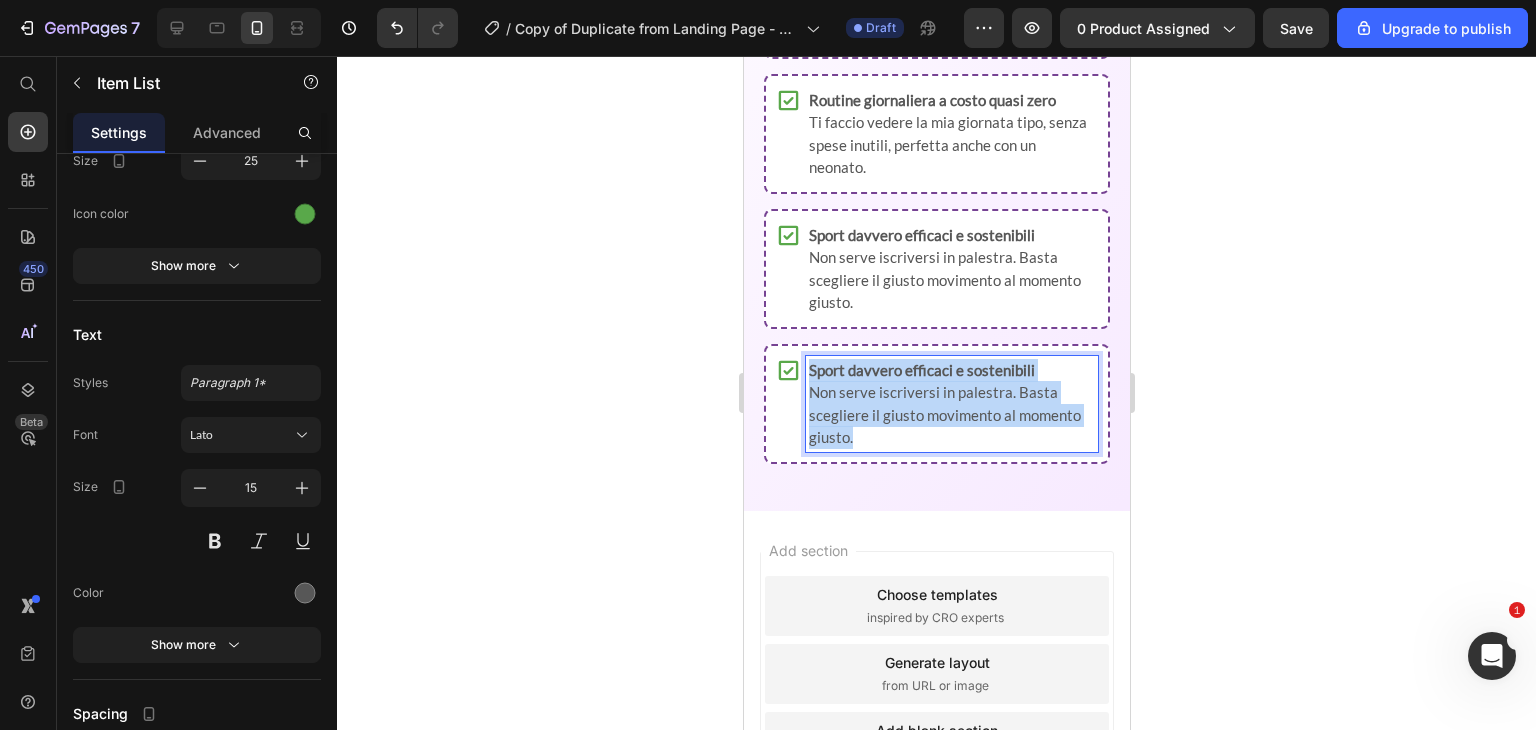 drag, startPoint x: 808, startPoint y: 364, endPoint x: 862, endPoint y: 437, distance: 90.80198 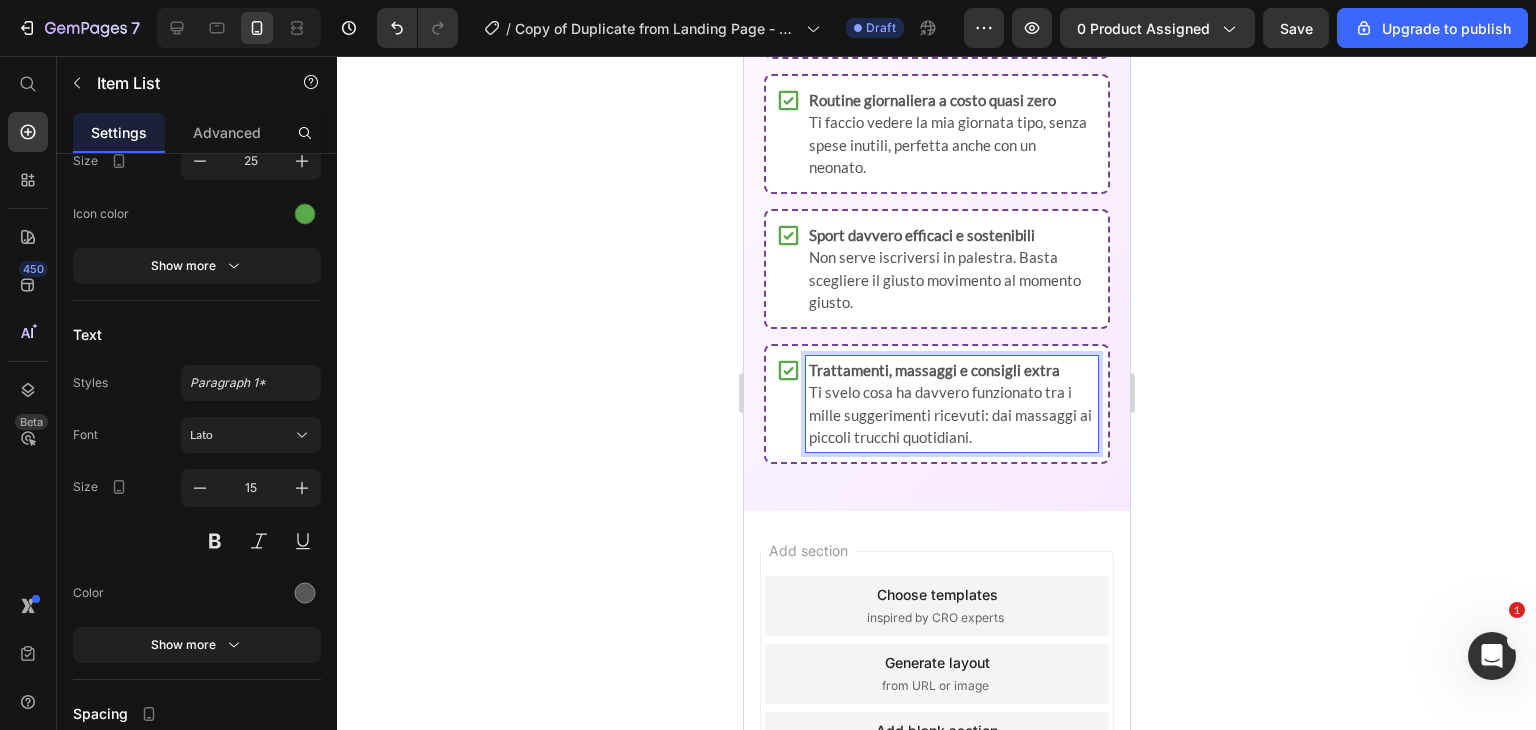 click on "Trattamenti, massaggi e consigli extra Ti svelo cosa ha davvero funzionato tra i mille suggerimenti ricevuti: dai massaggi ai piccoli trucchi quotidiani." at bounding box center (951, 404) 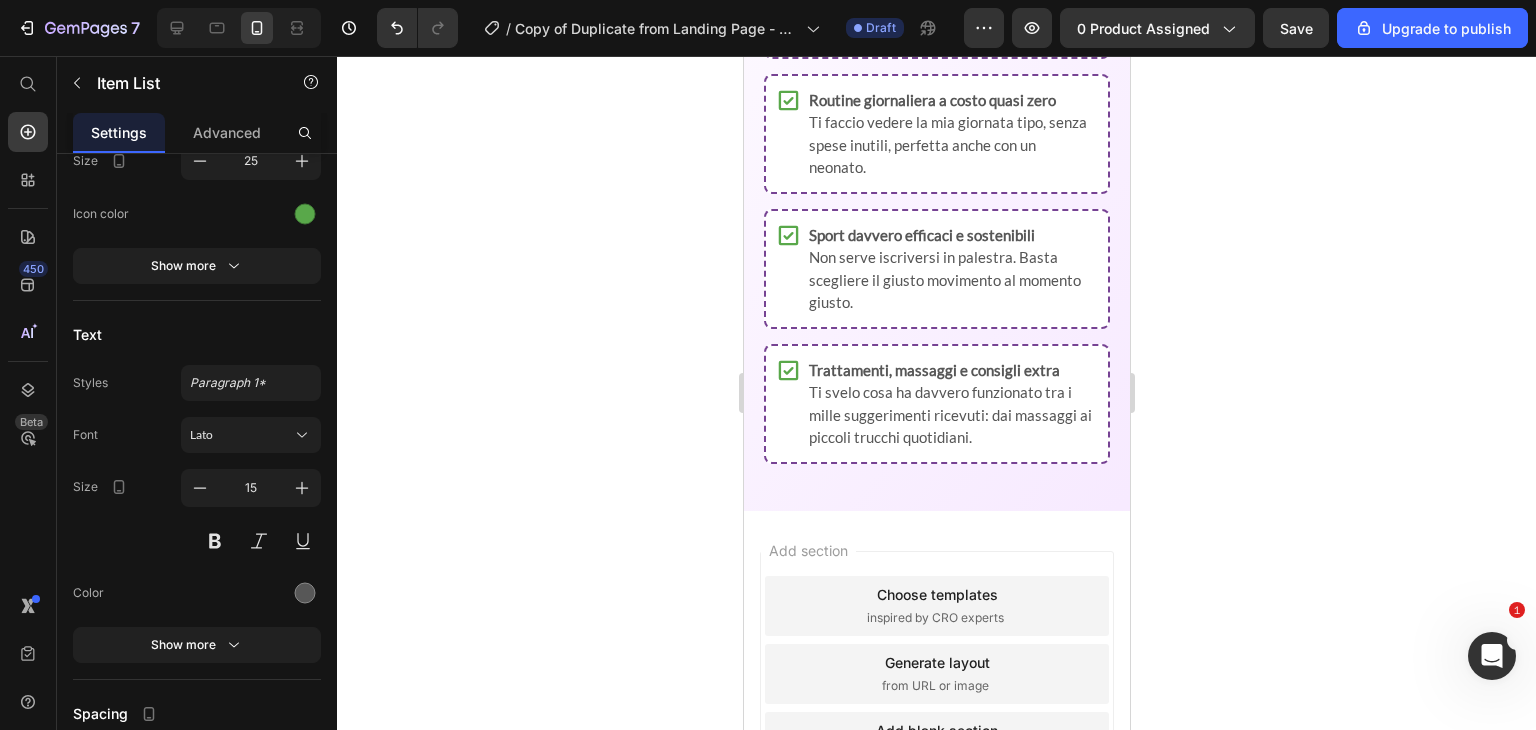 click on "Trattamenti, massaggi e consigli extra Ti svelo cosa ha davvero funzionato tra i mille suggerimenti ricevuti: dai massaggi ai piccoli trucchi quotidiani." at bounding box center (936, 404) 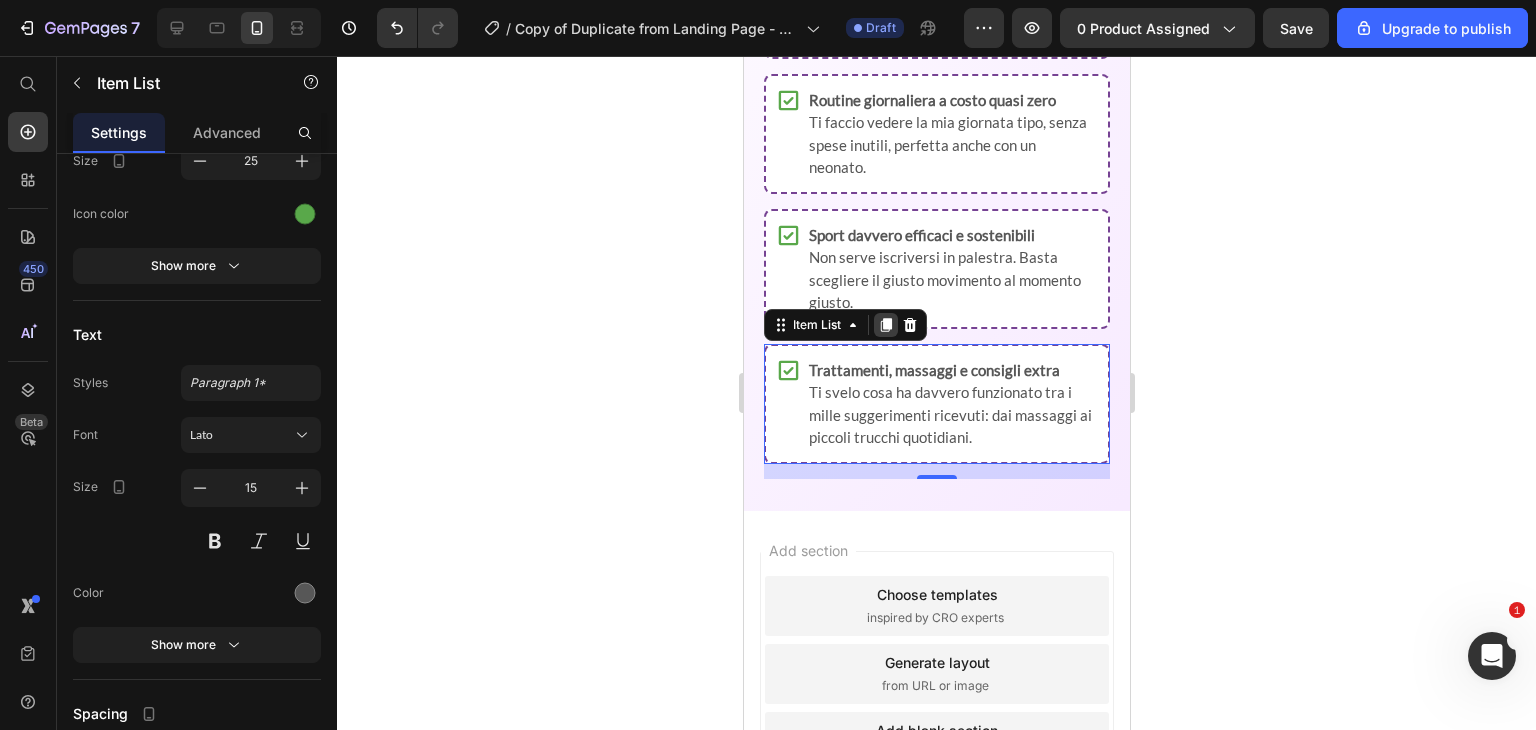 click 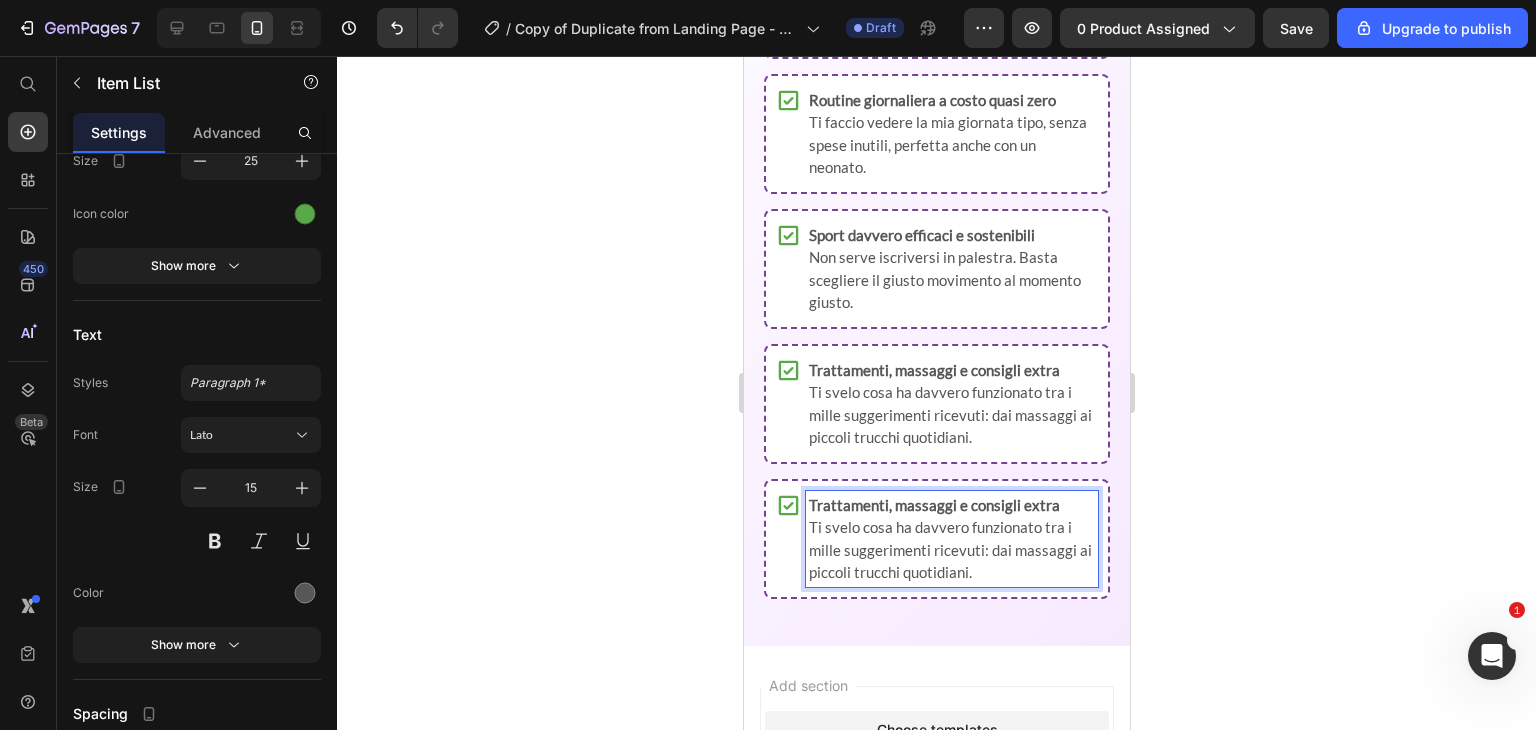 click on "Trattamenti, massaggi e consigli extra Ti svelo cosa ha davvero funzionato tra i mille suggerimenti ricevuti: dai massaggi ai piccoli trucchi quotidiani." at bounding box center [951, 539] 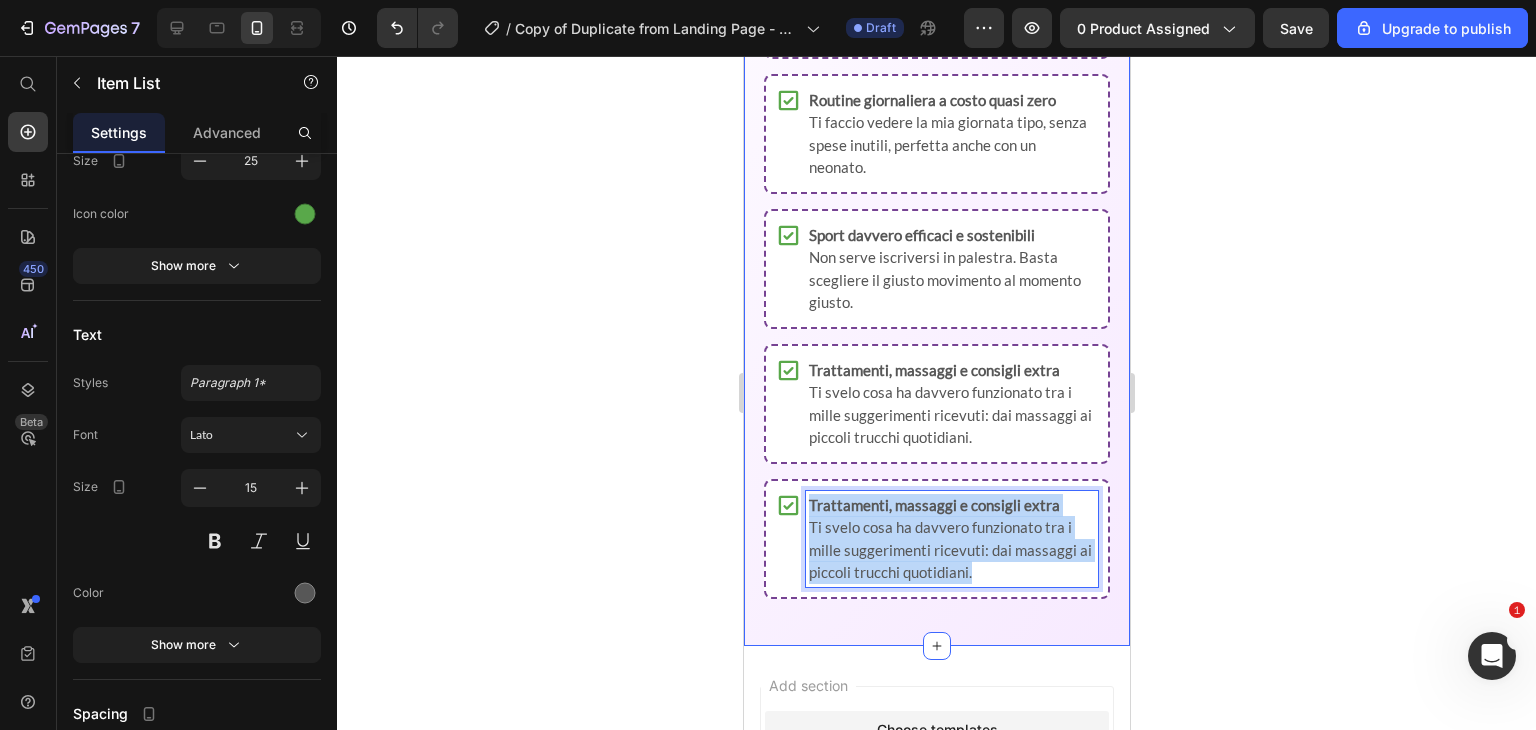 drag, startPoint x: 805, startPoint y: 499, endPoint x: 1017, endPoint y: 596, distance: 233.1373 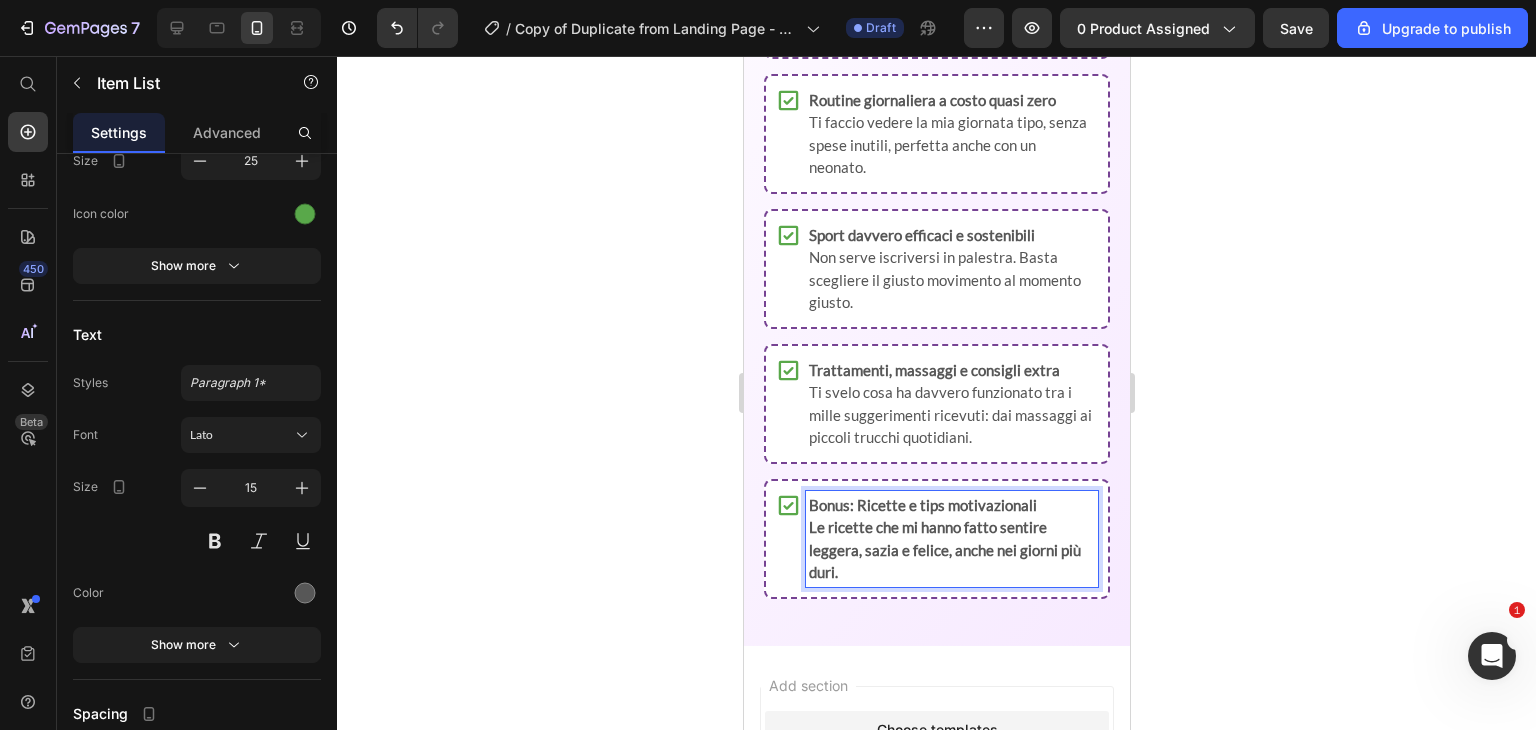 click on "Bonus: Ricette e tips motivazionali Le ricette che mi hanno fatto sentire leggera, sazia e felice, anche nei giorni più duri." at bounding box center [951, 539] 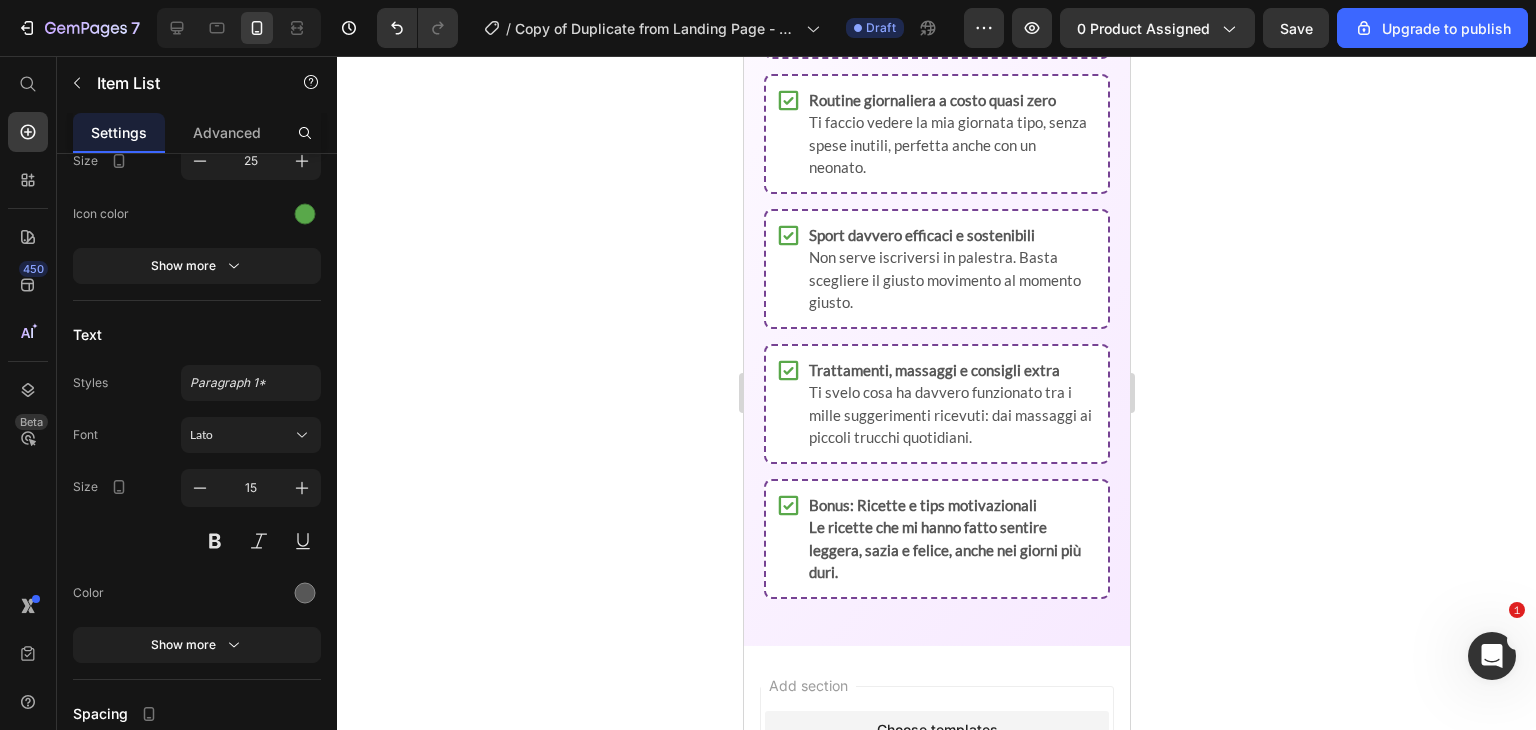 click 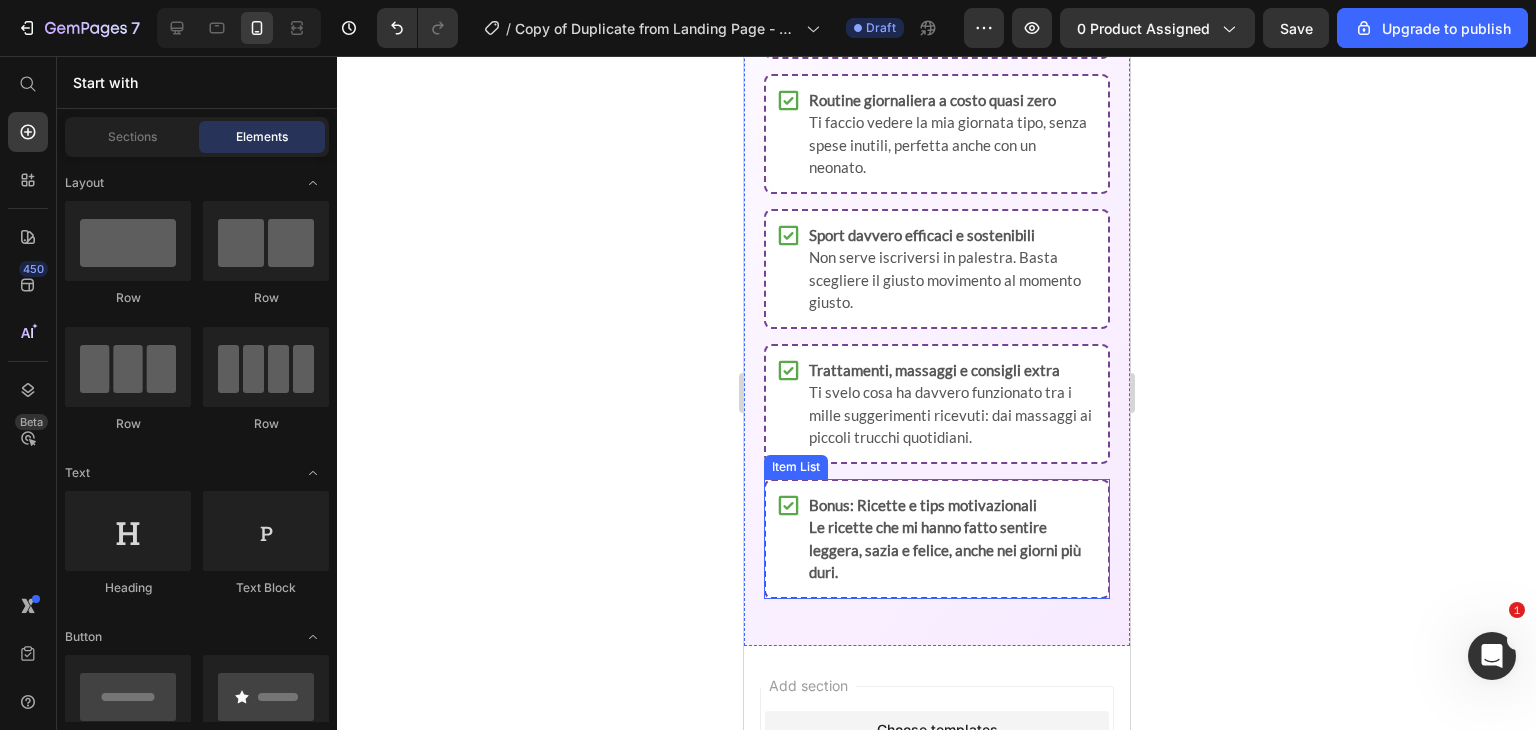 click 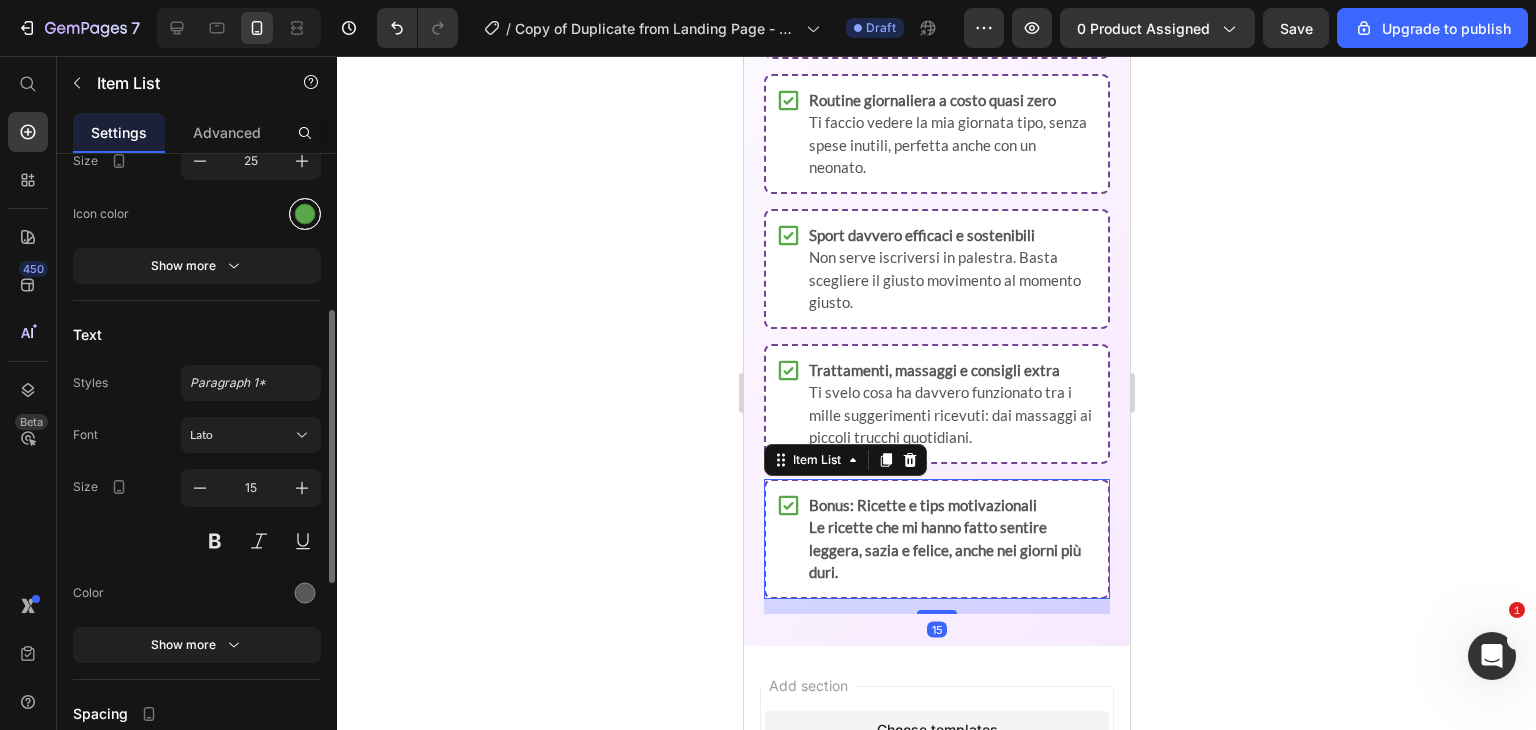 click at bounding box center (305, 213) 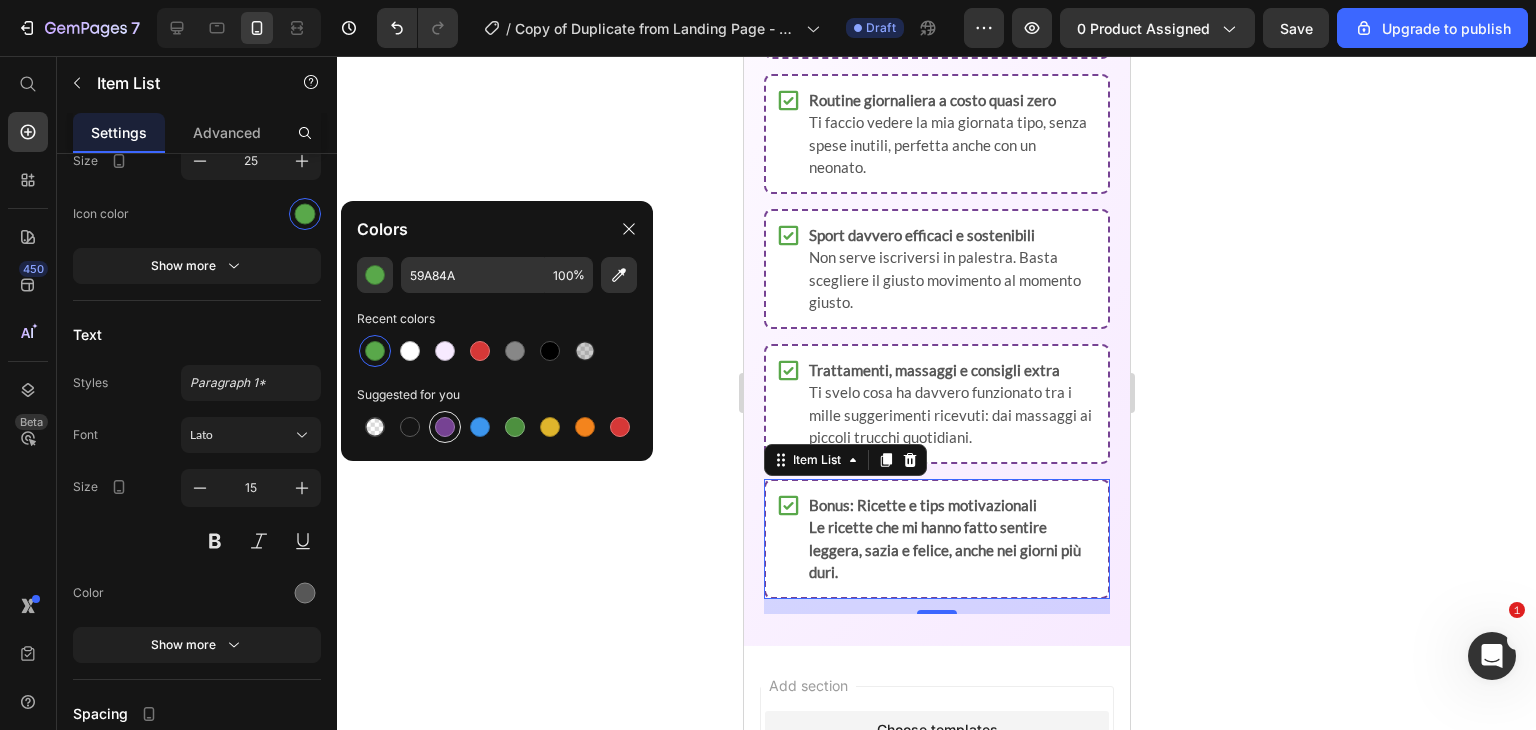 click at bounding box center (445, 427) 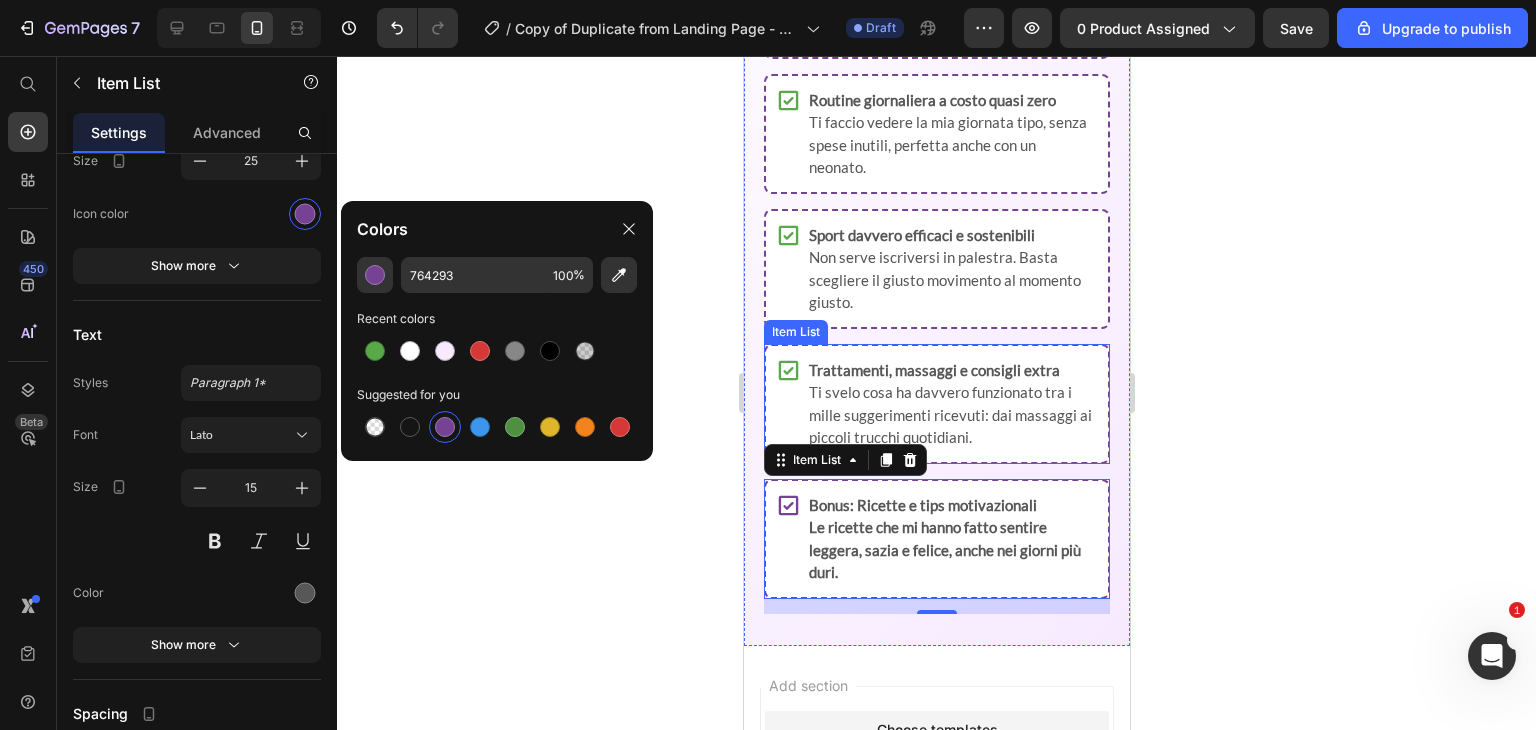 click 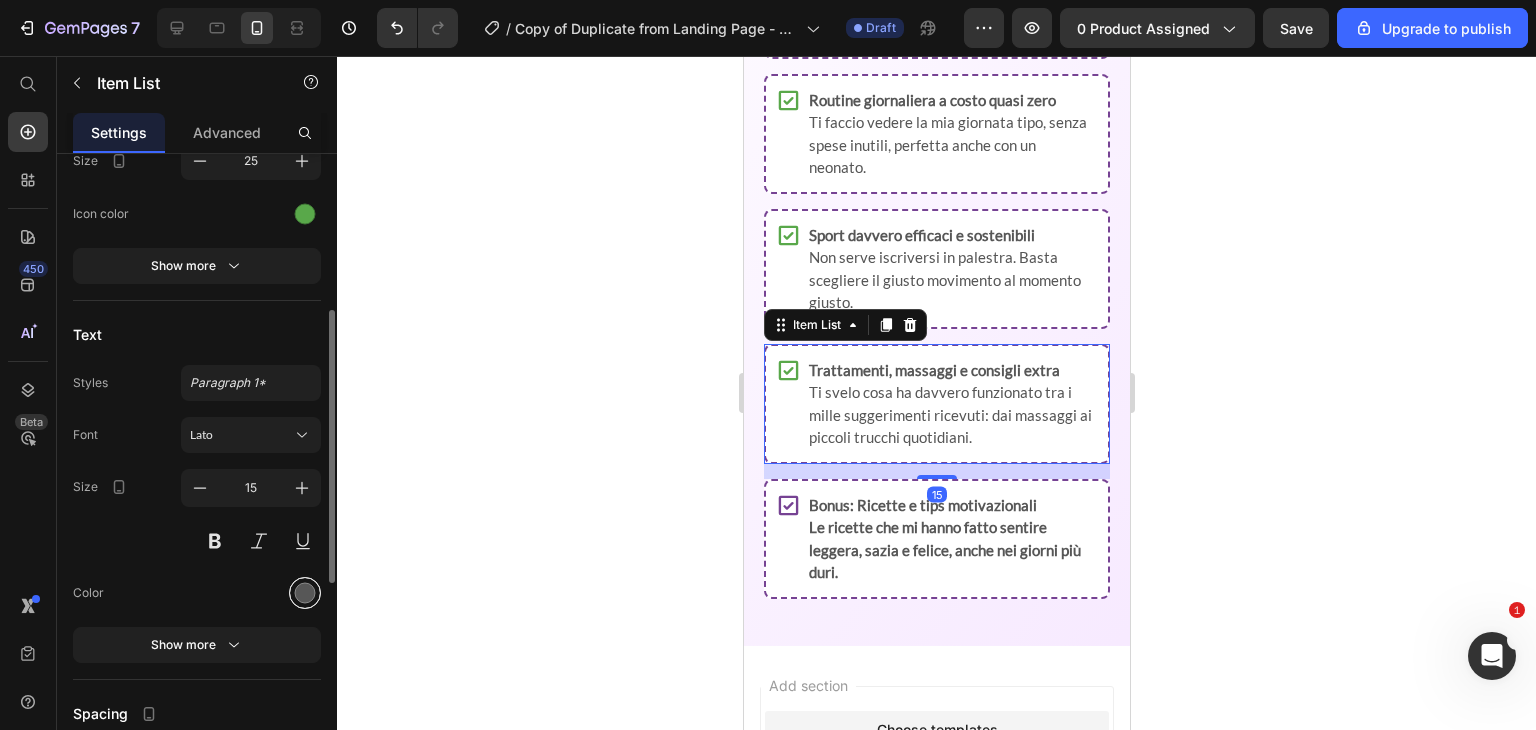 click at bounding box center [305, 593] 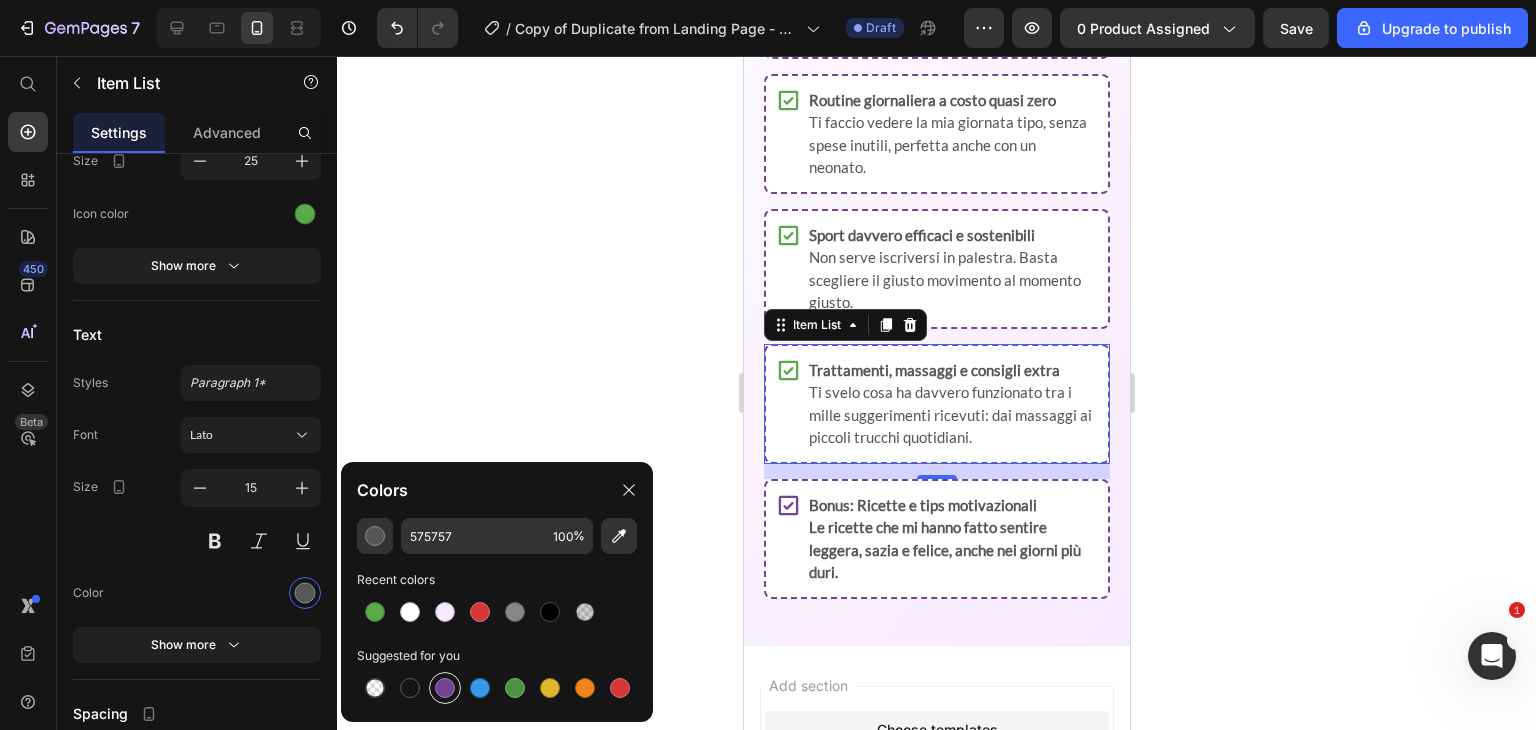 click at bounding box center (445, 688) 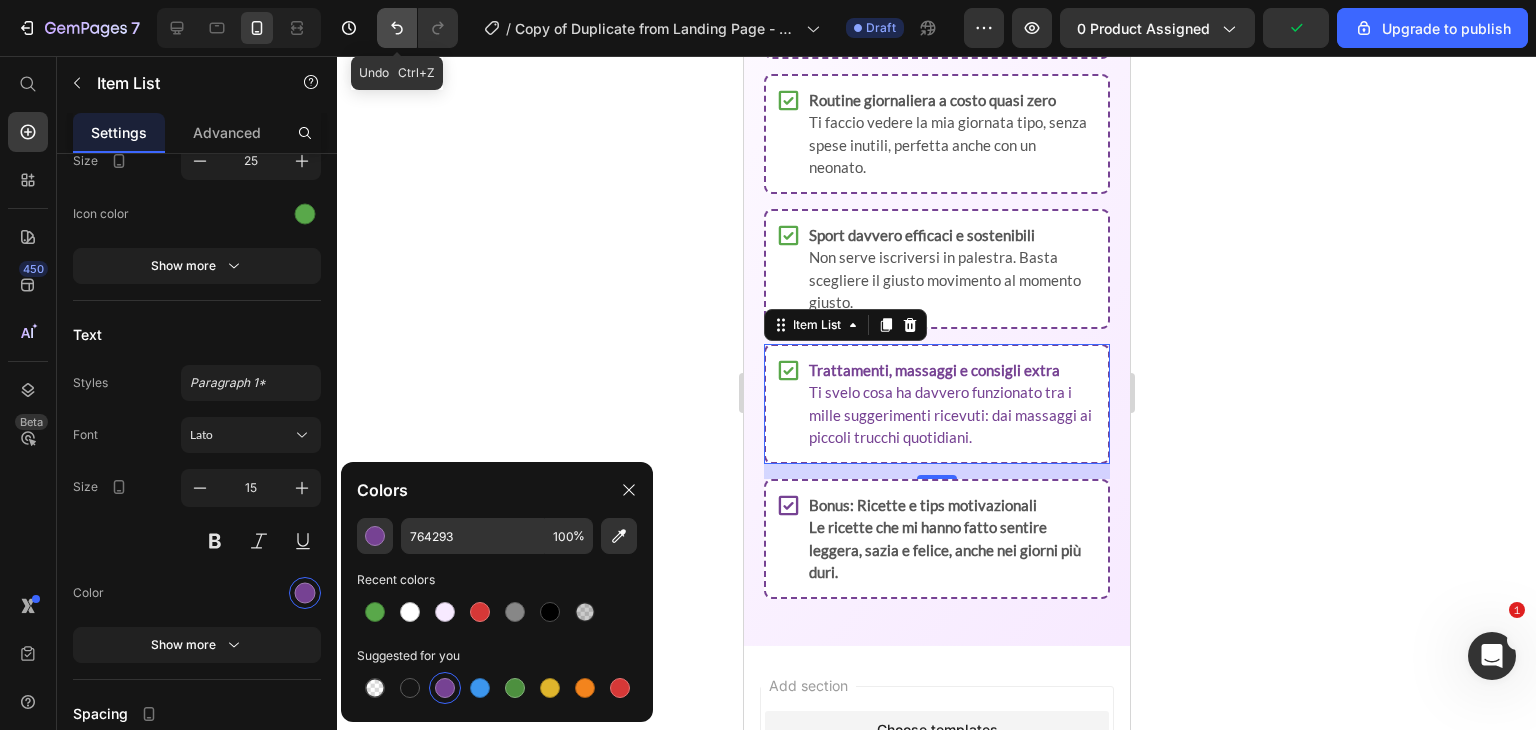 click 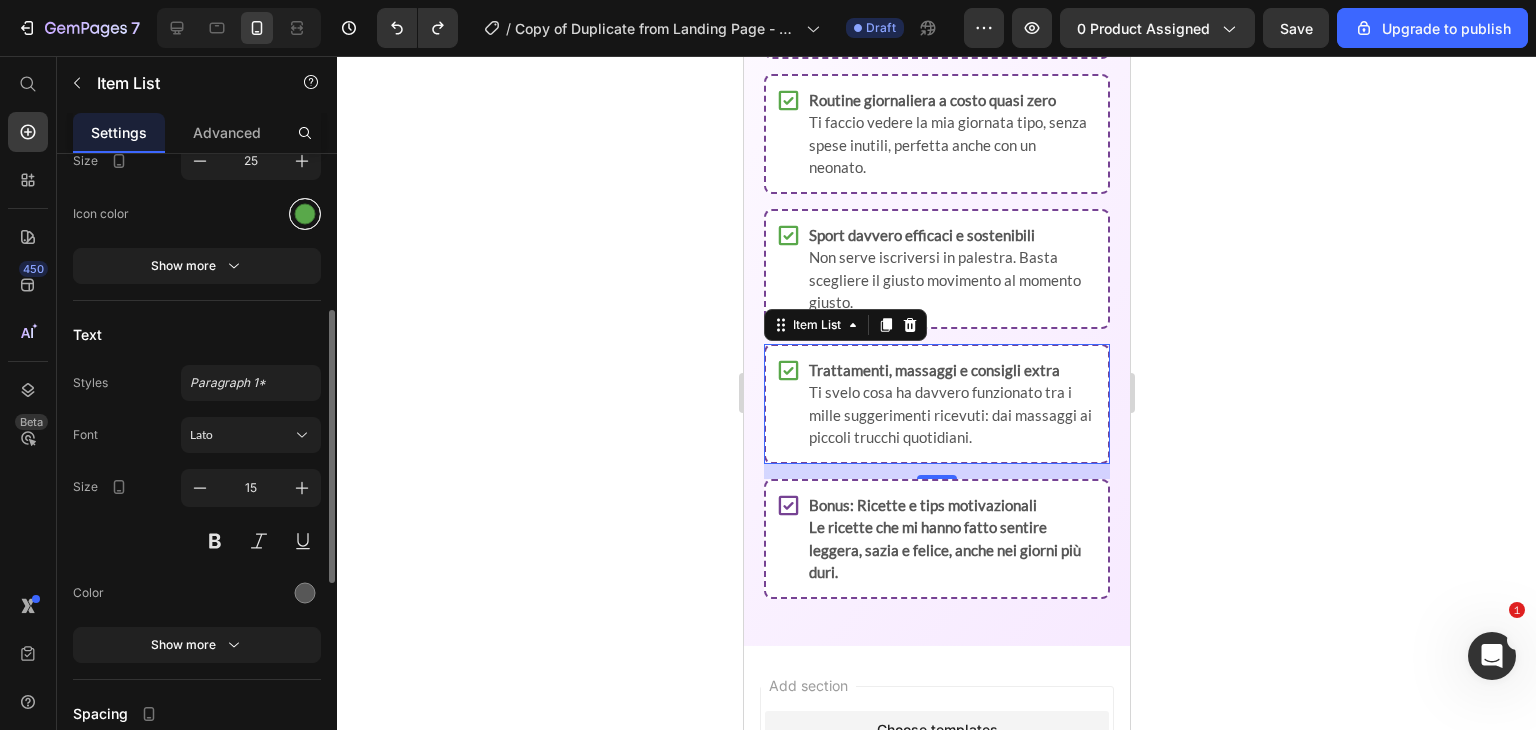 click at bounding box center [305, 213] 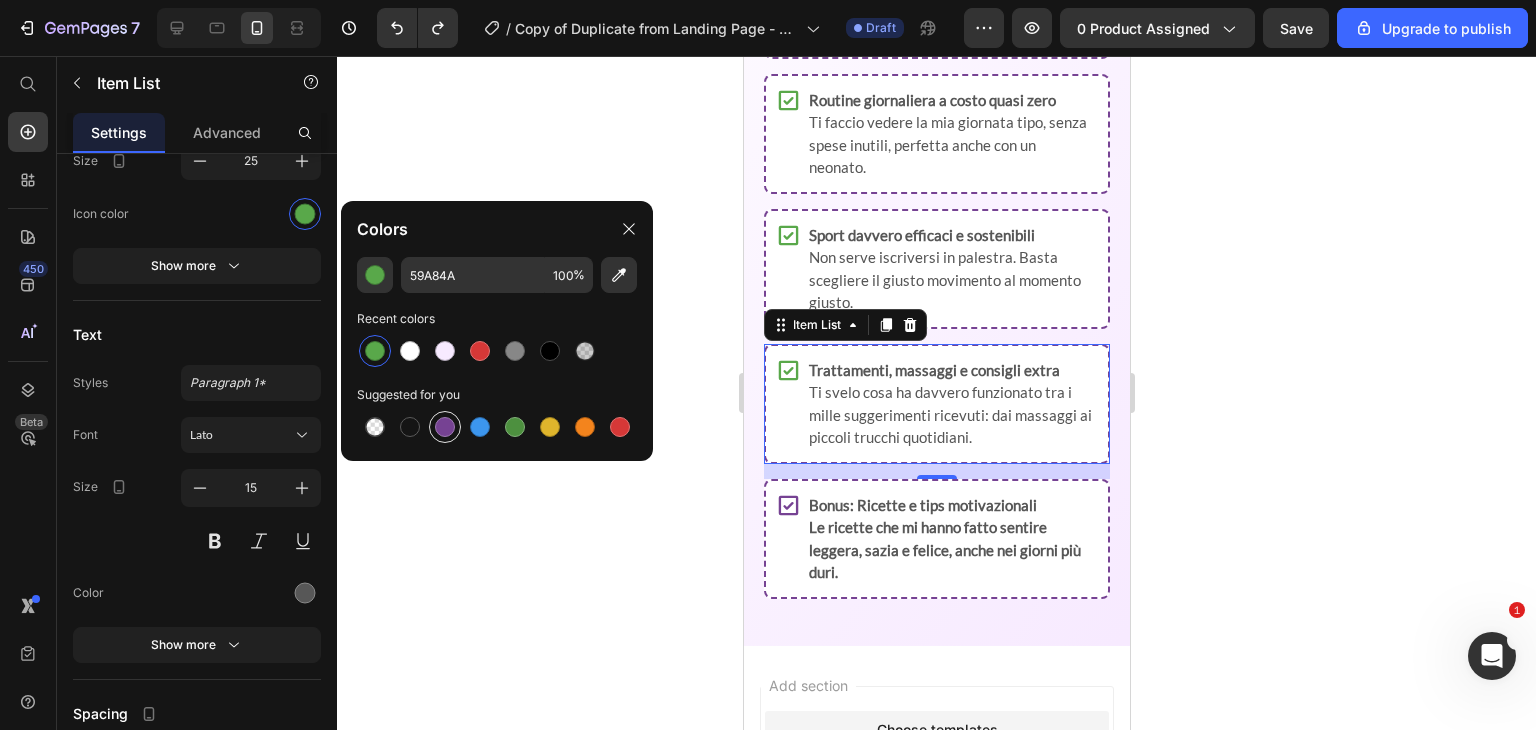 click at bounding box center (445, 427) 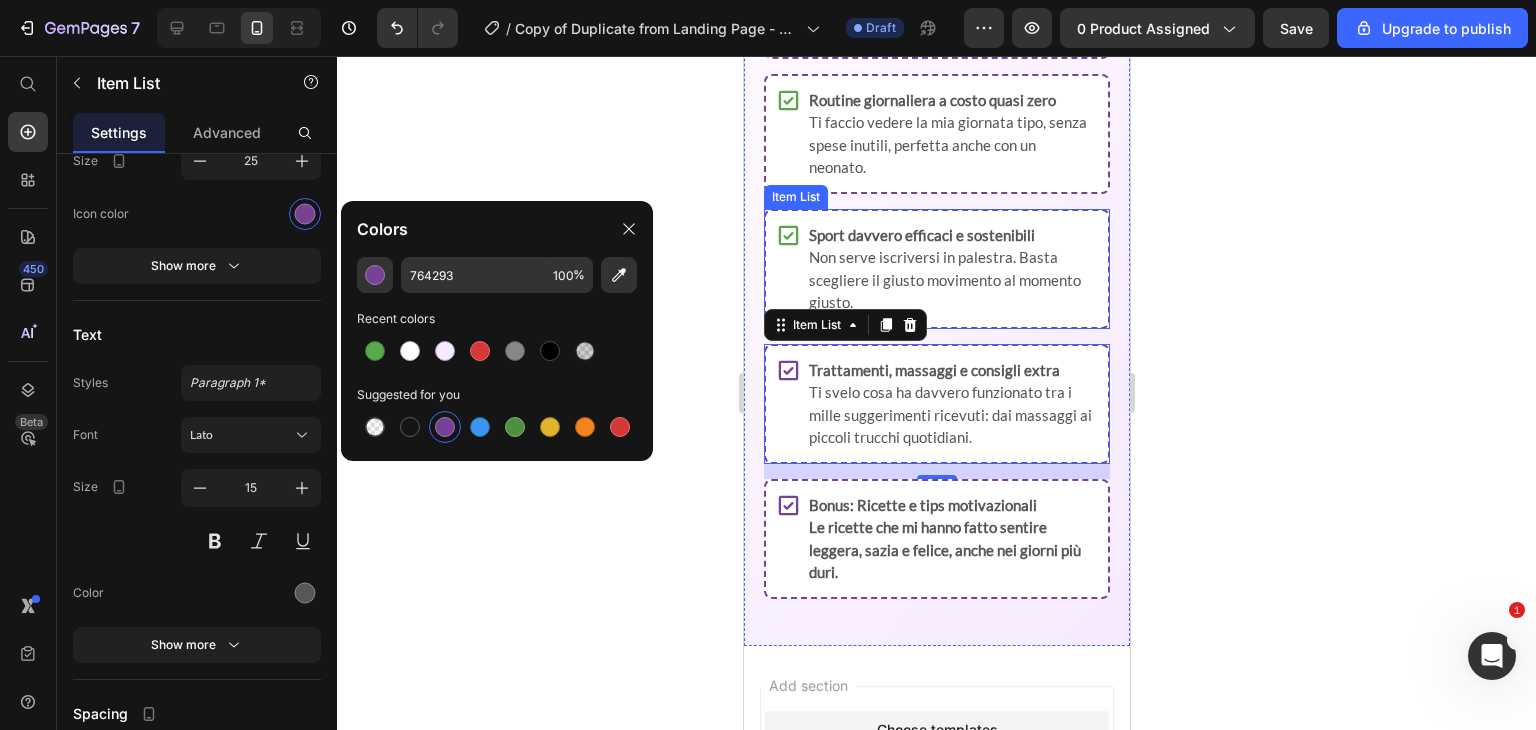 click 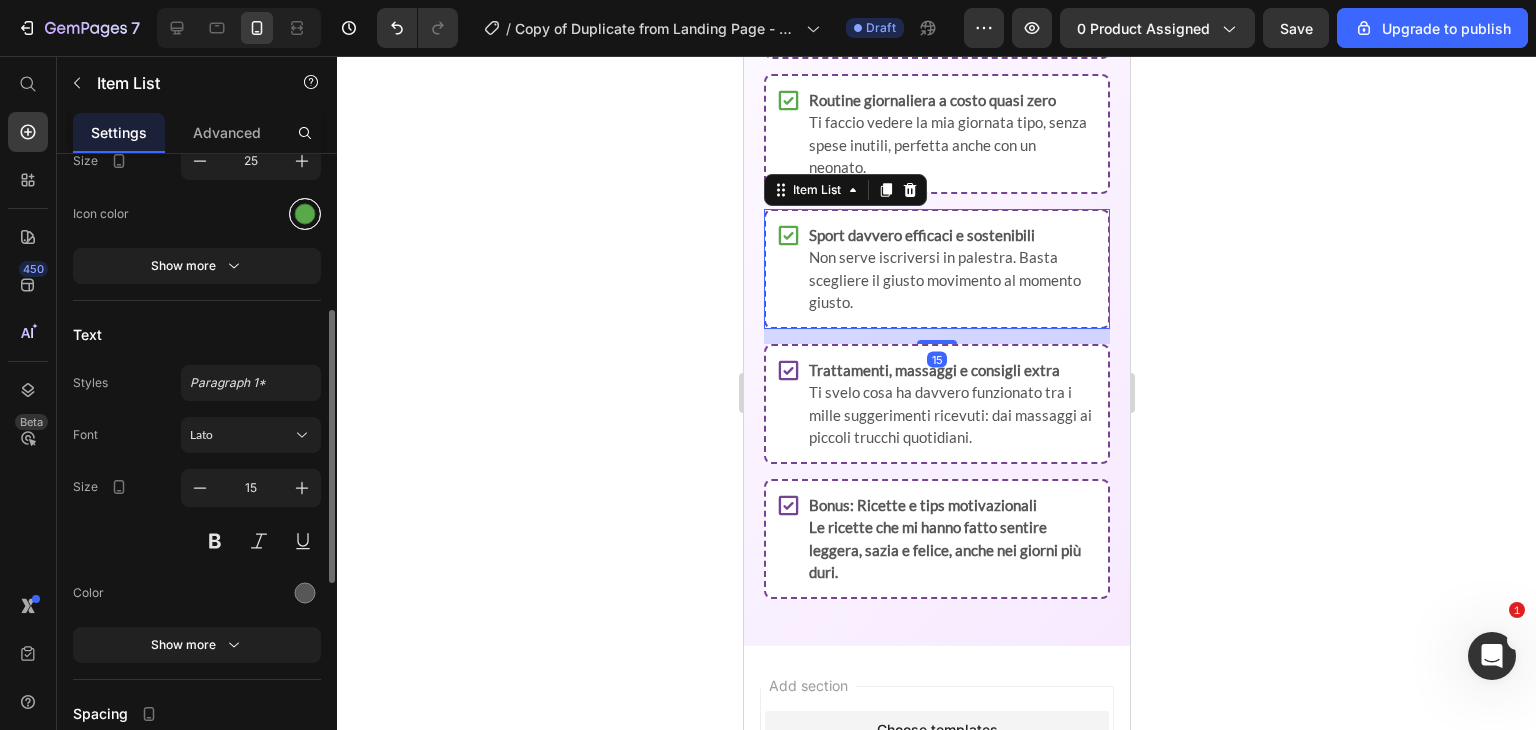 click at bounding box center (305, 213) 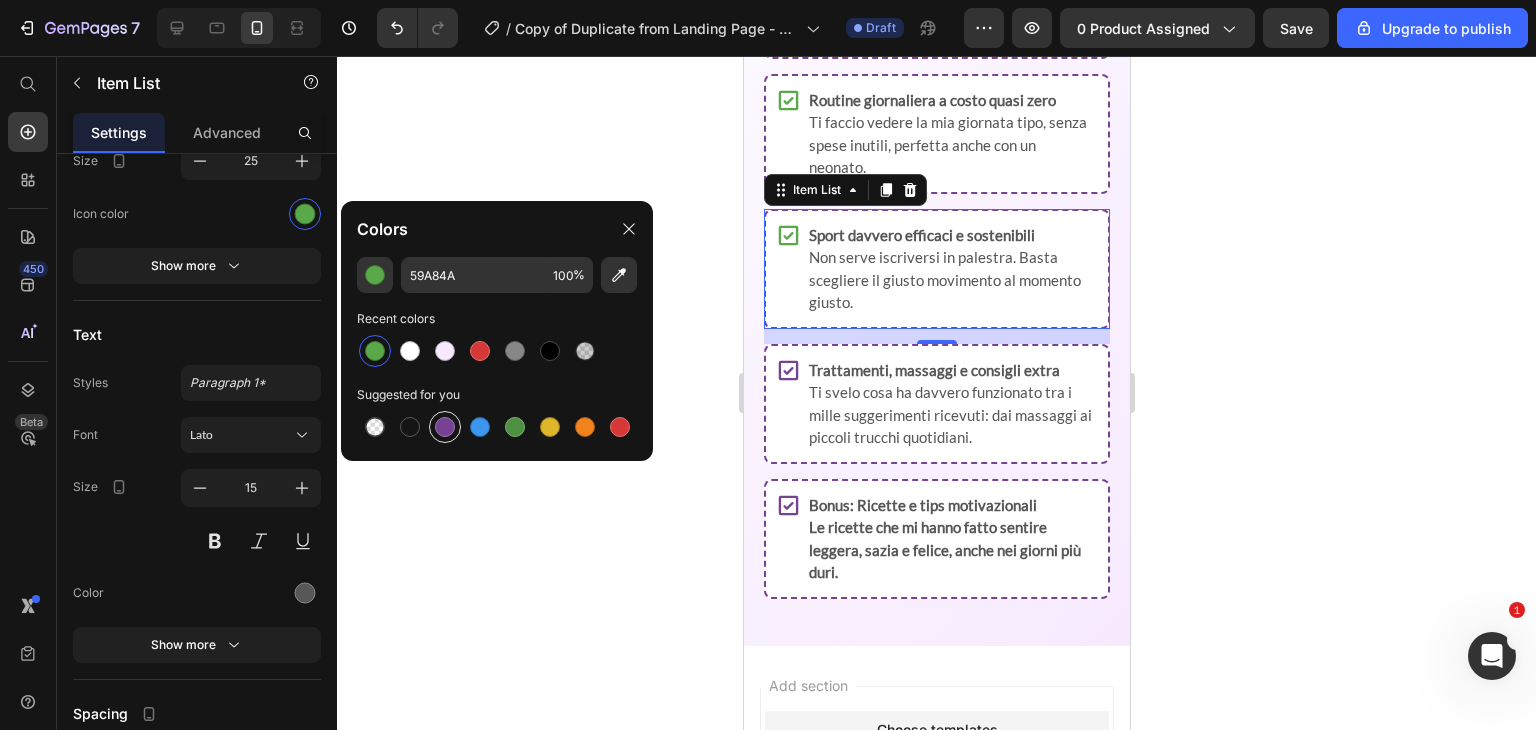 click at bounding box center (445, 427) 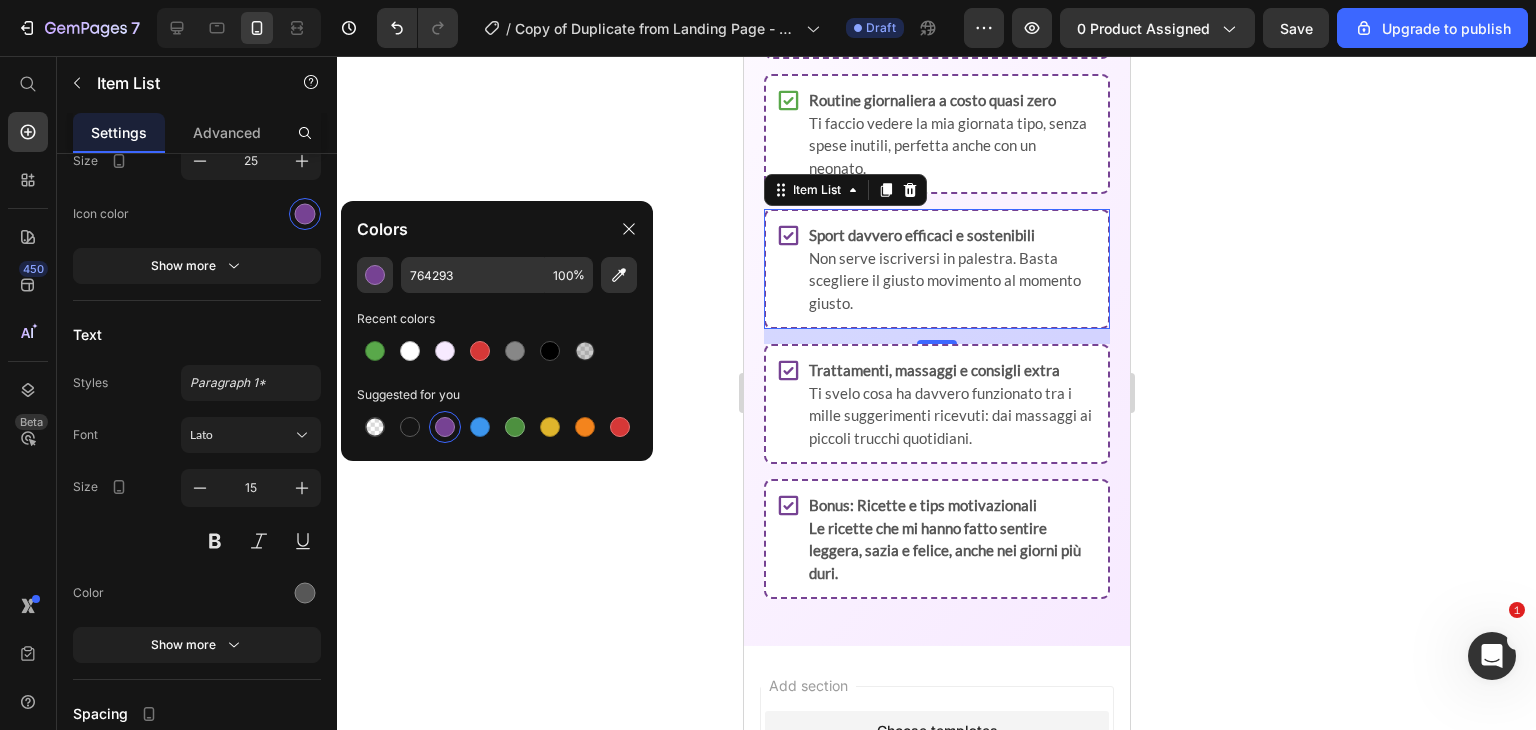 scroll, scrollTop: 2320, scrollLeft: 0, axis: vertical 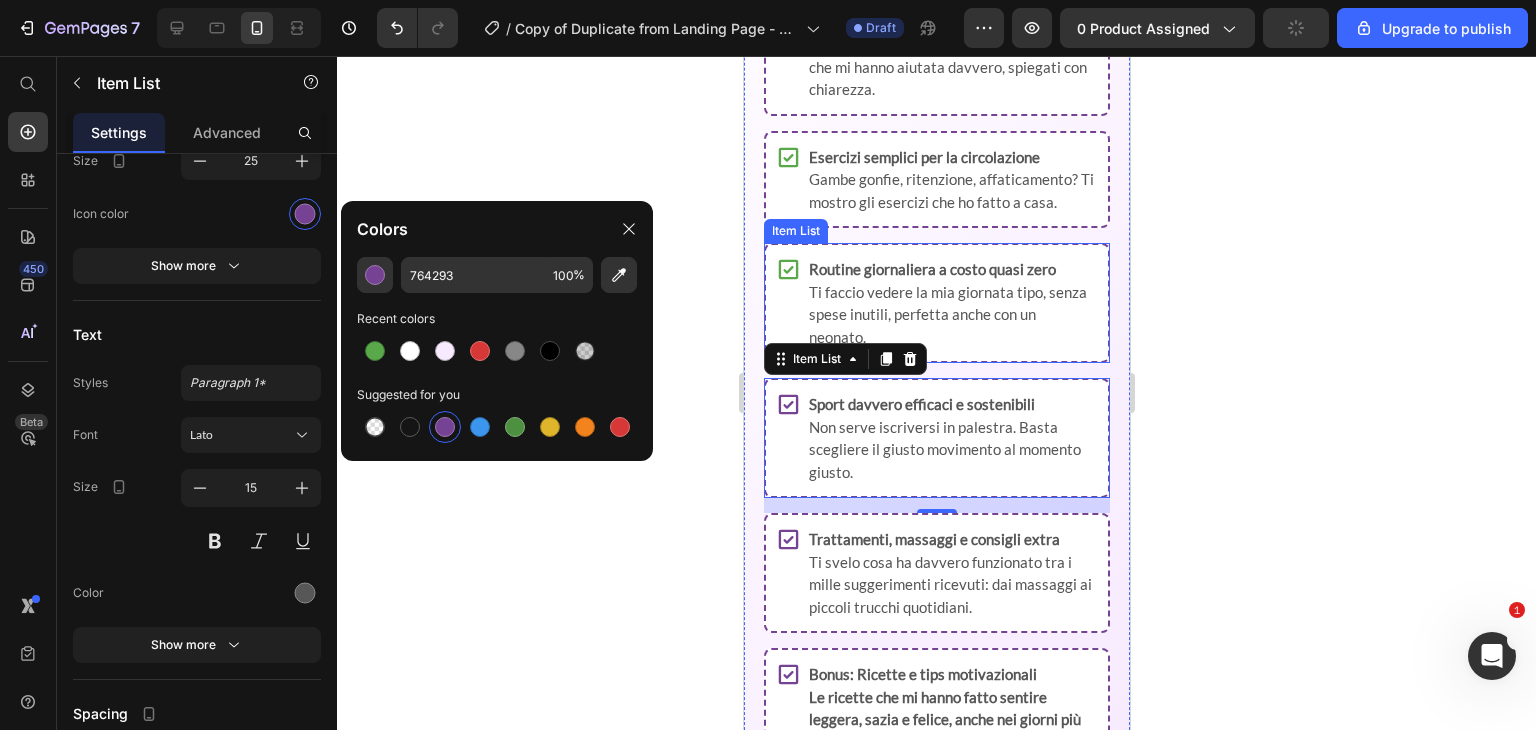 click 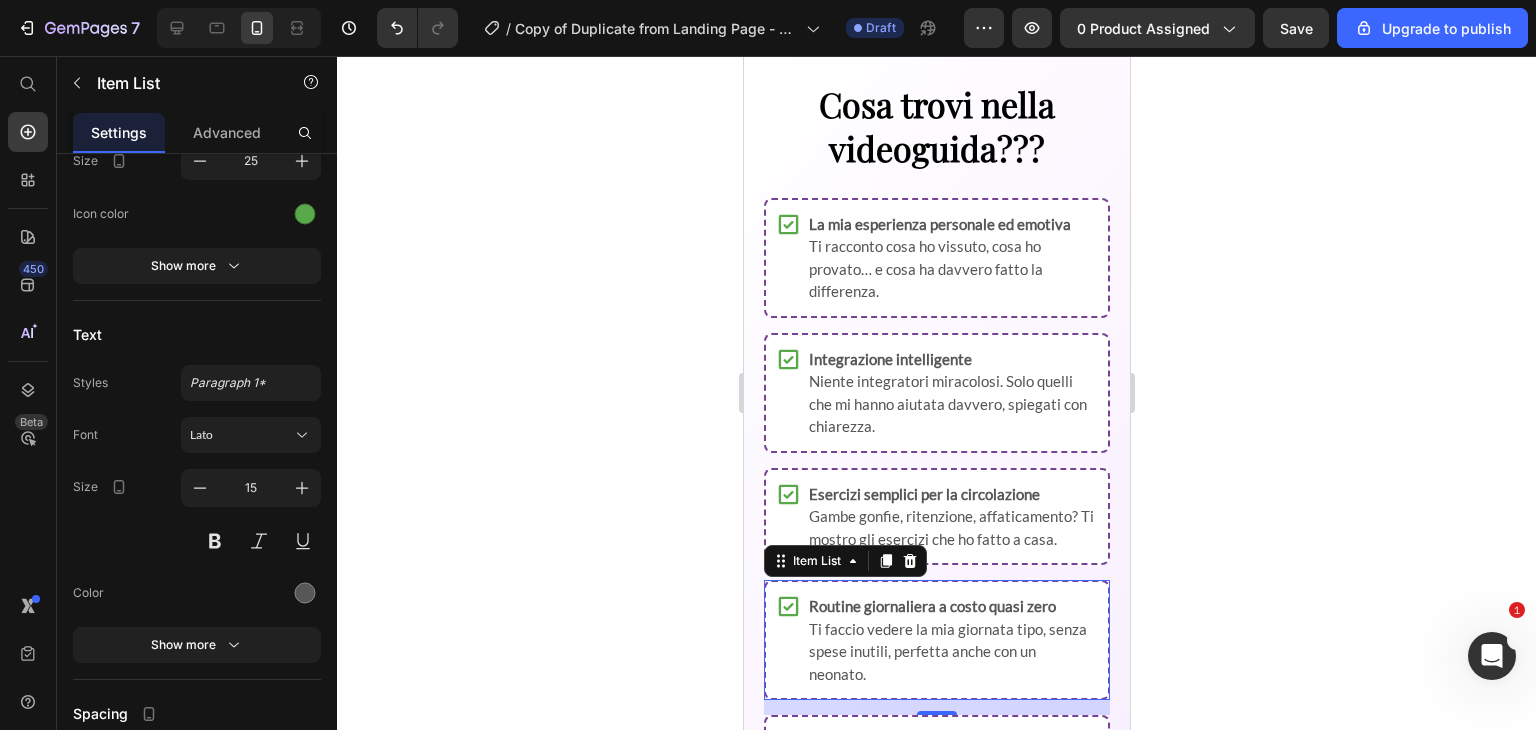 scroll, scrollTop: 1982, scrollLeft: 0, axis: vertical 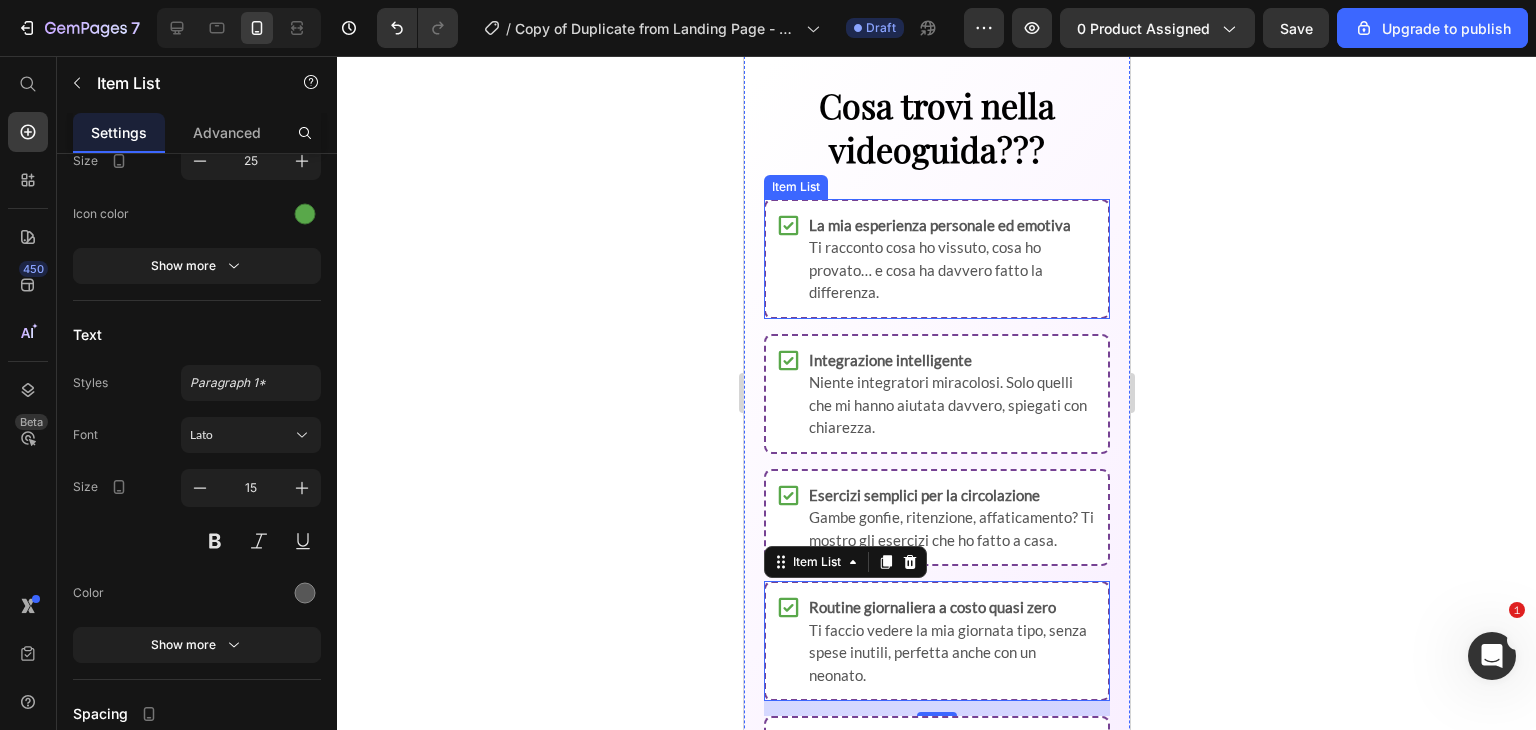 click 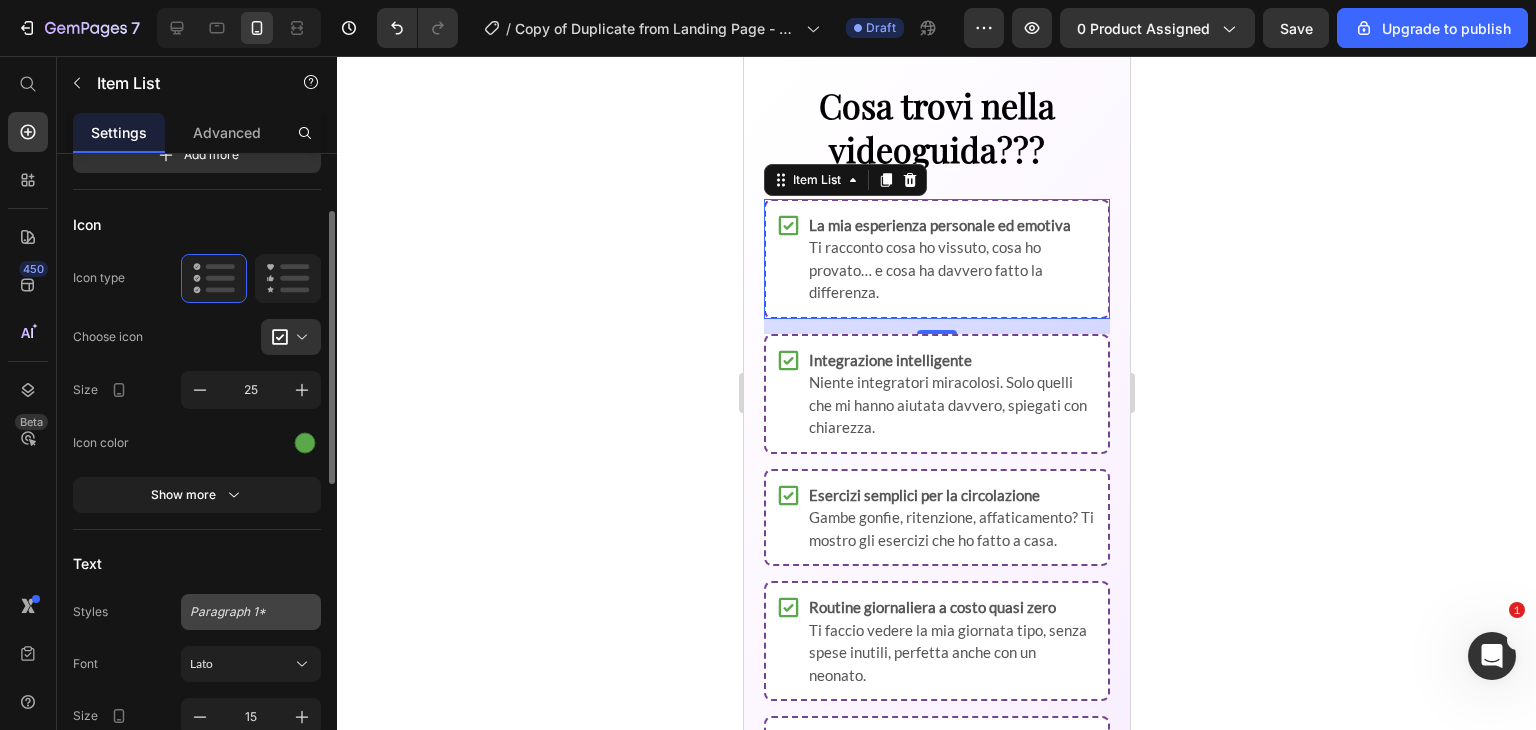 scroll, scrollTop: 132, scrollLeft: 0, axis: vertical 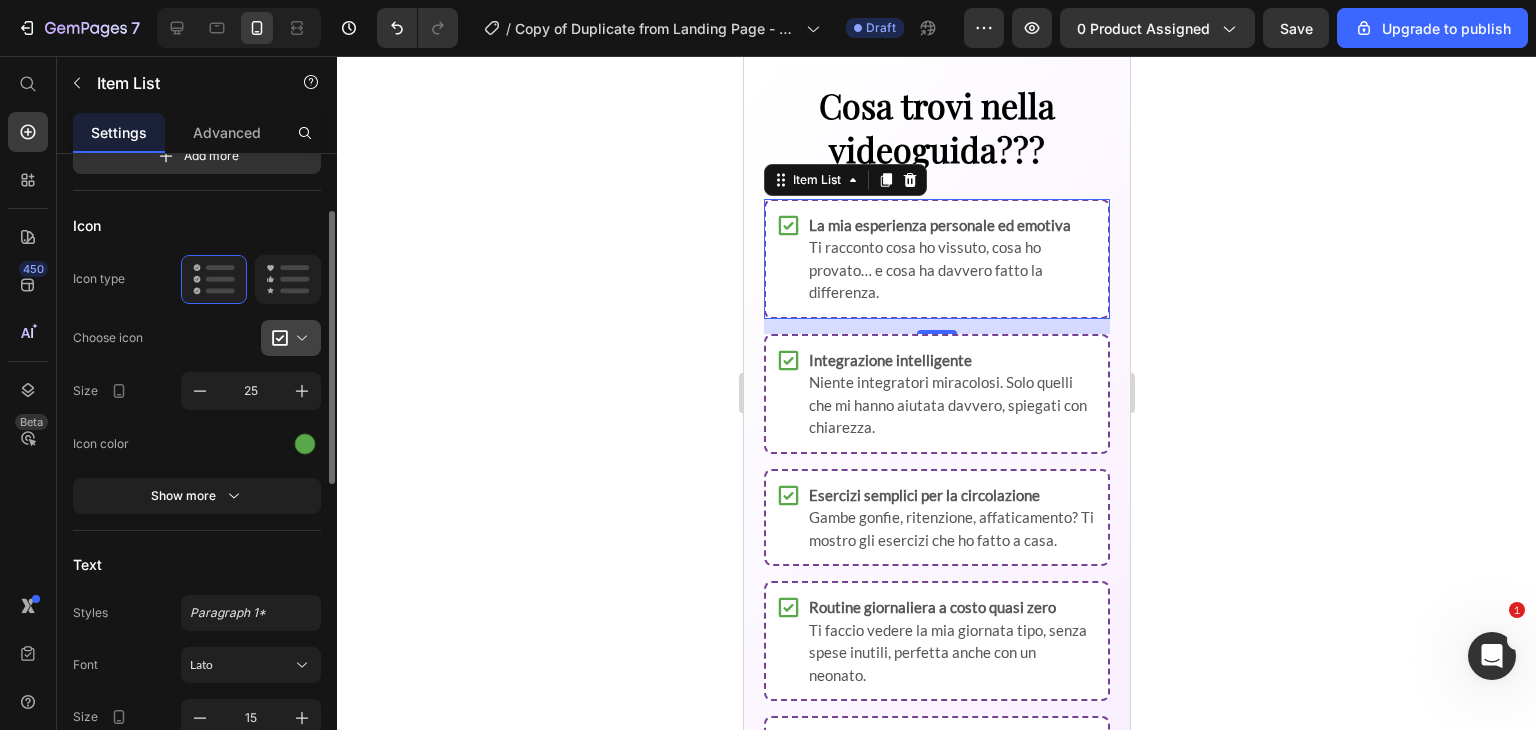 click at bounding box center [299, 338] 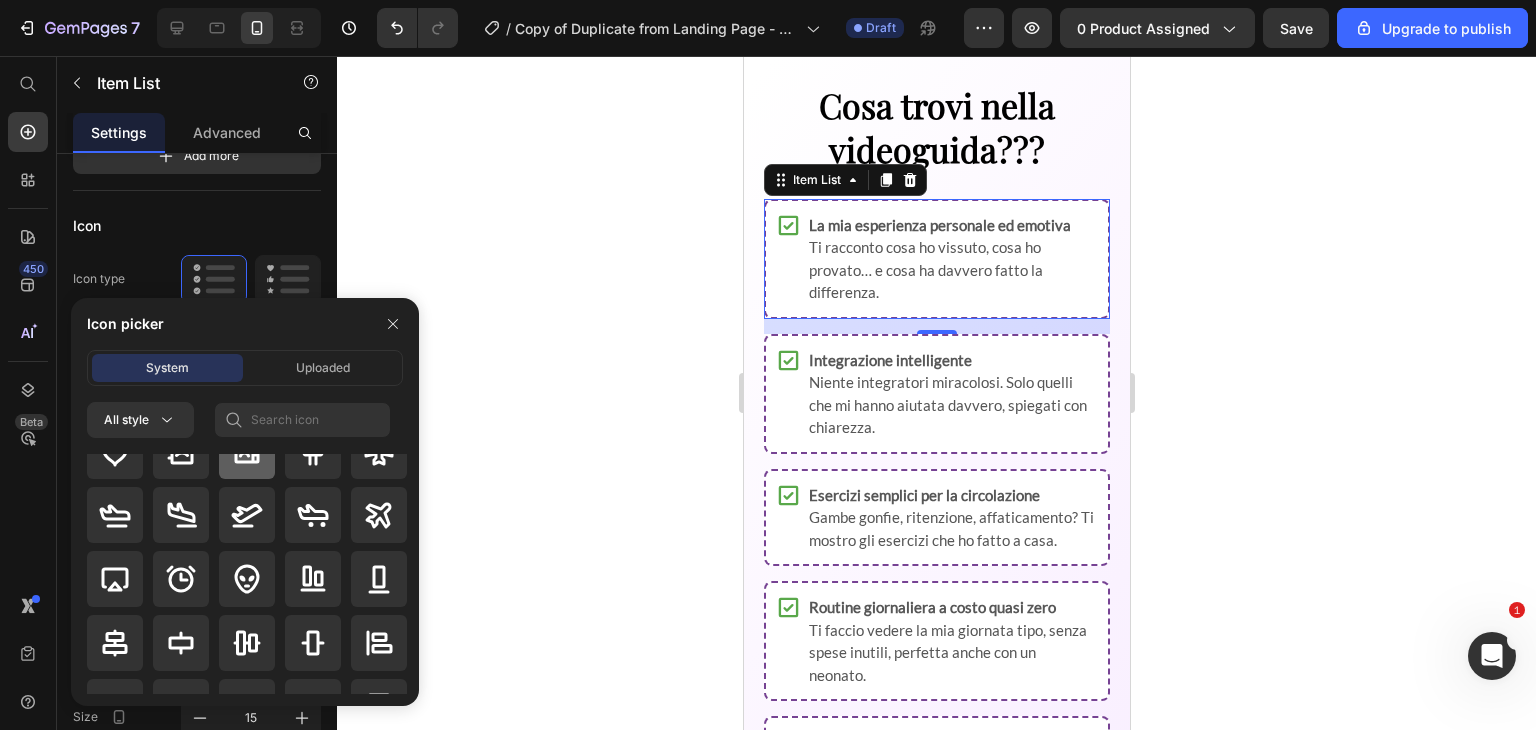 scroll, scrollTop: 0, scrollLeft: 0, axis: both 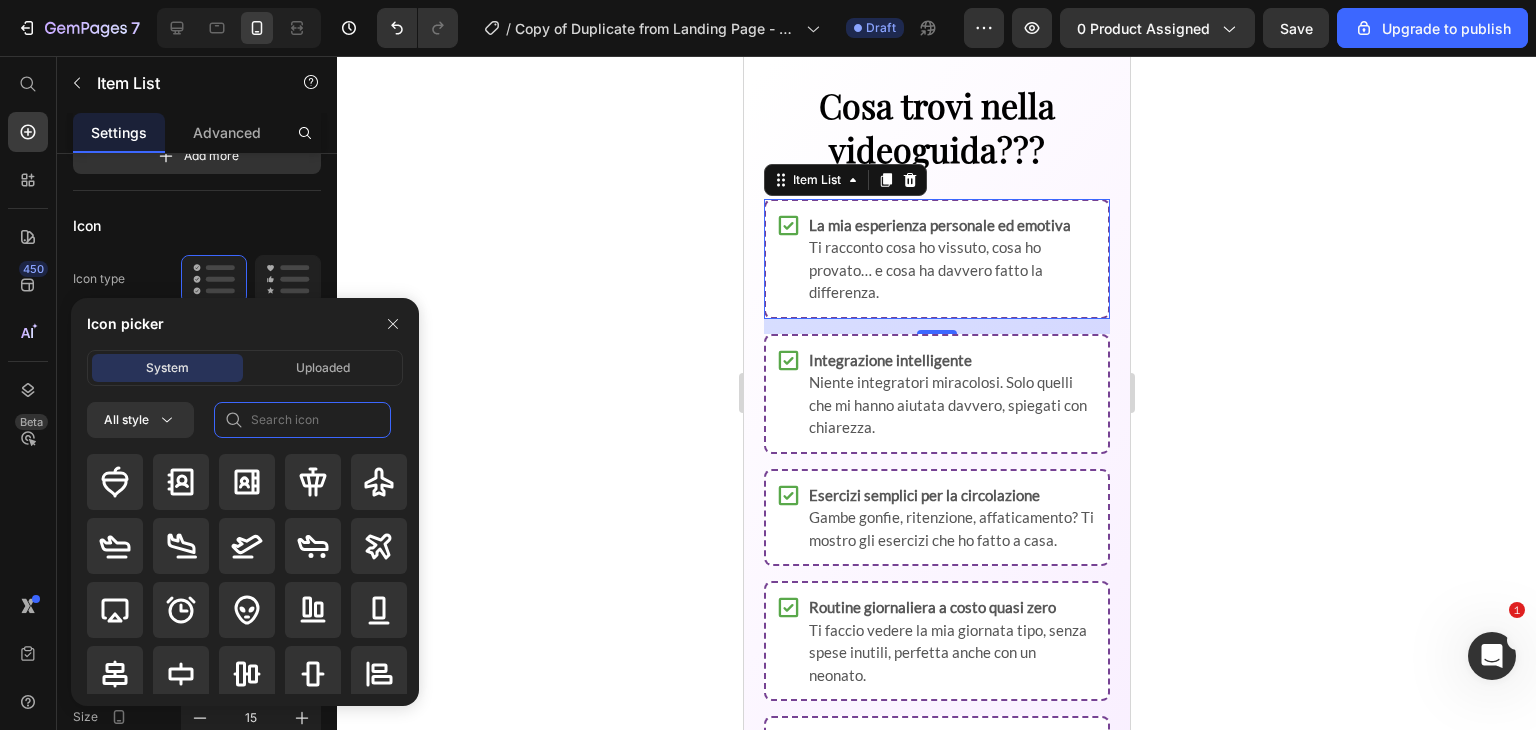 click 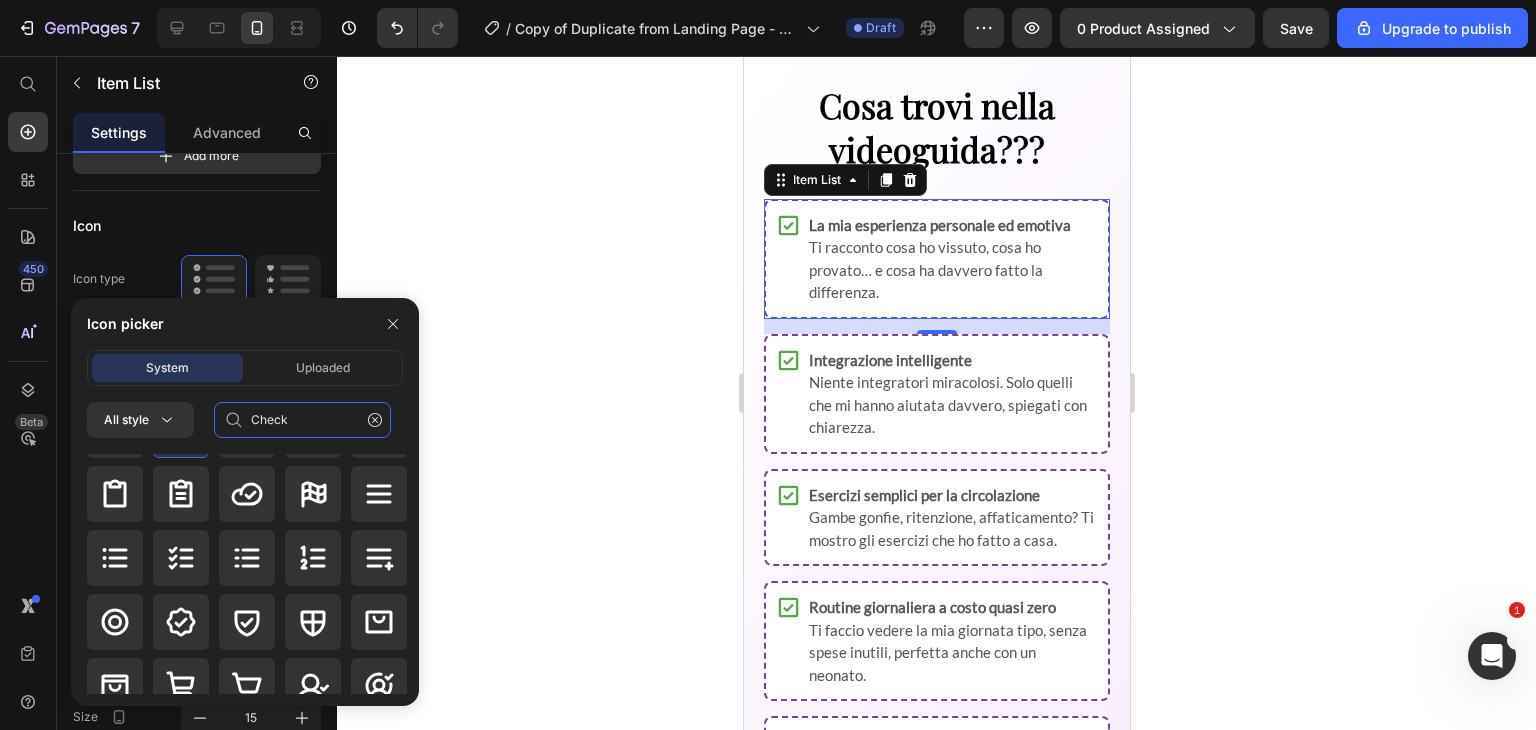 scroll, scrollTop: 120, scrollLeft: 0, axis: vertical 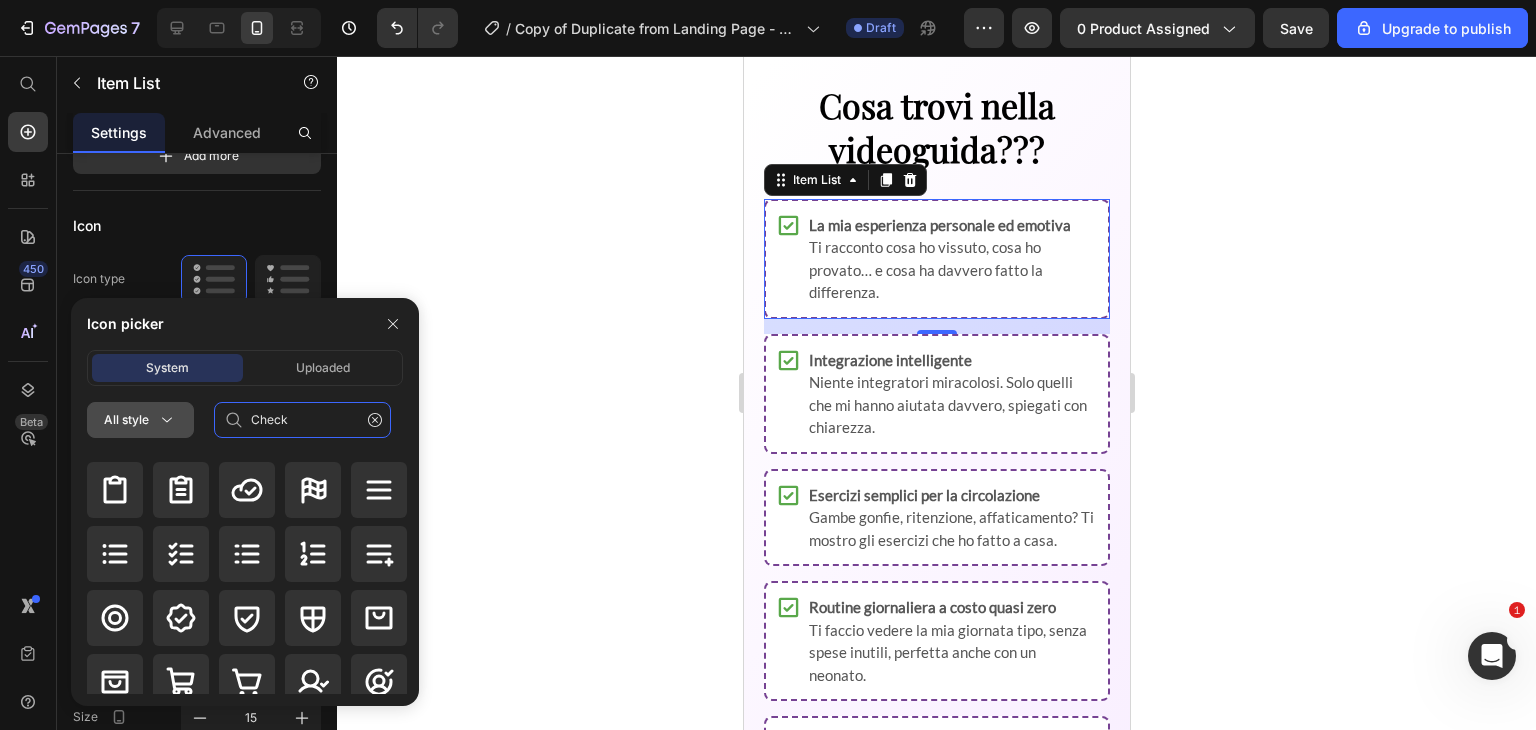 click 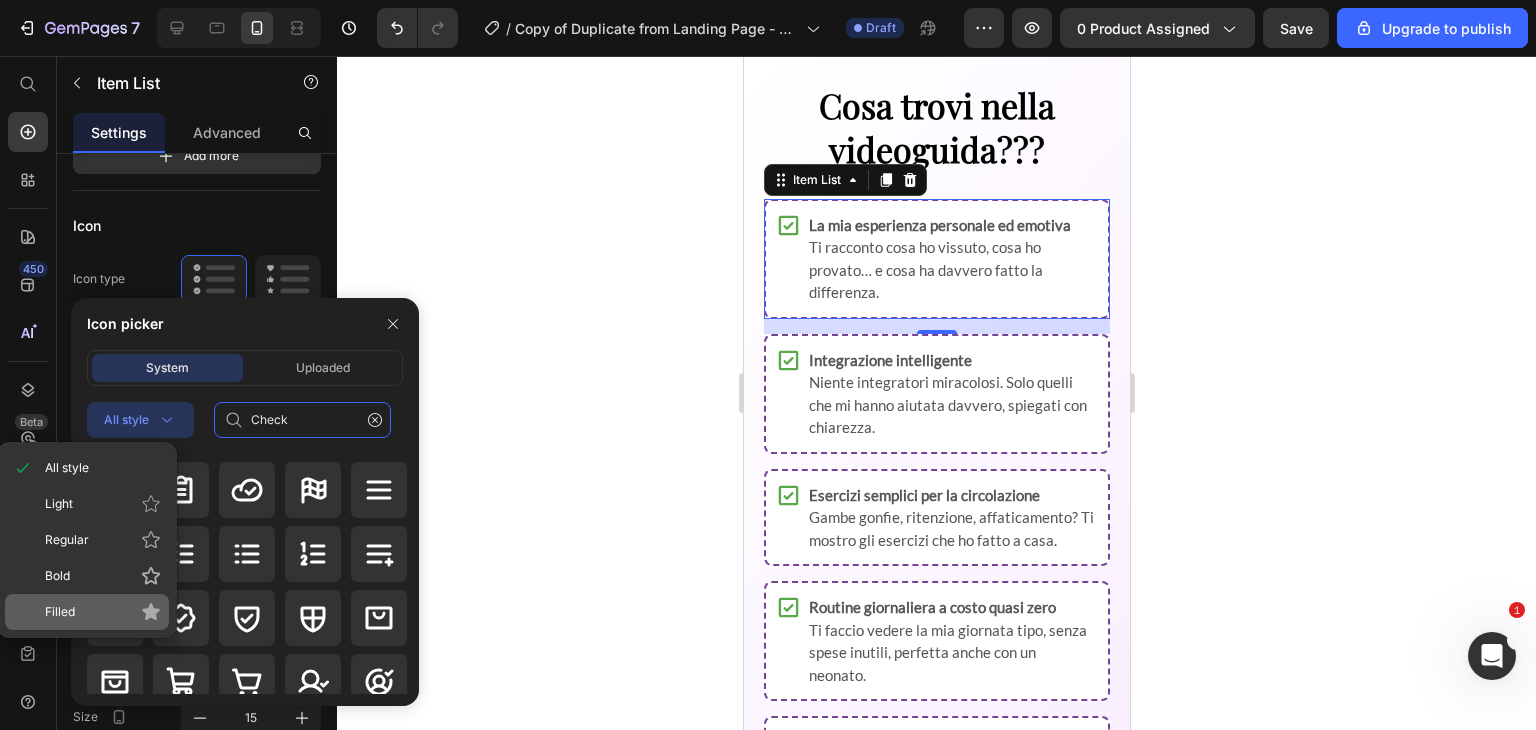 type on "Check" 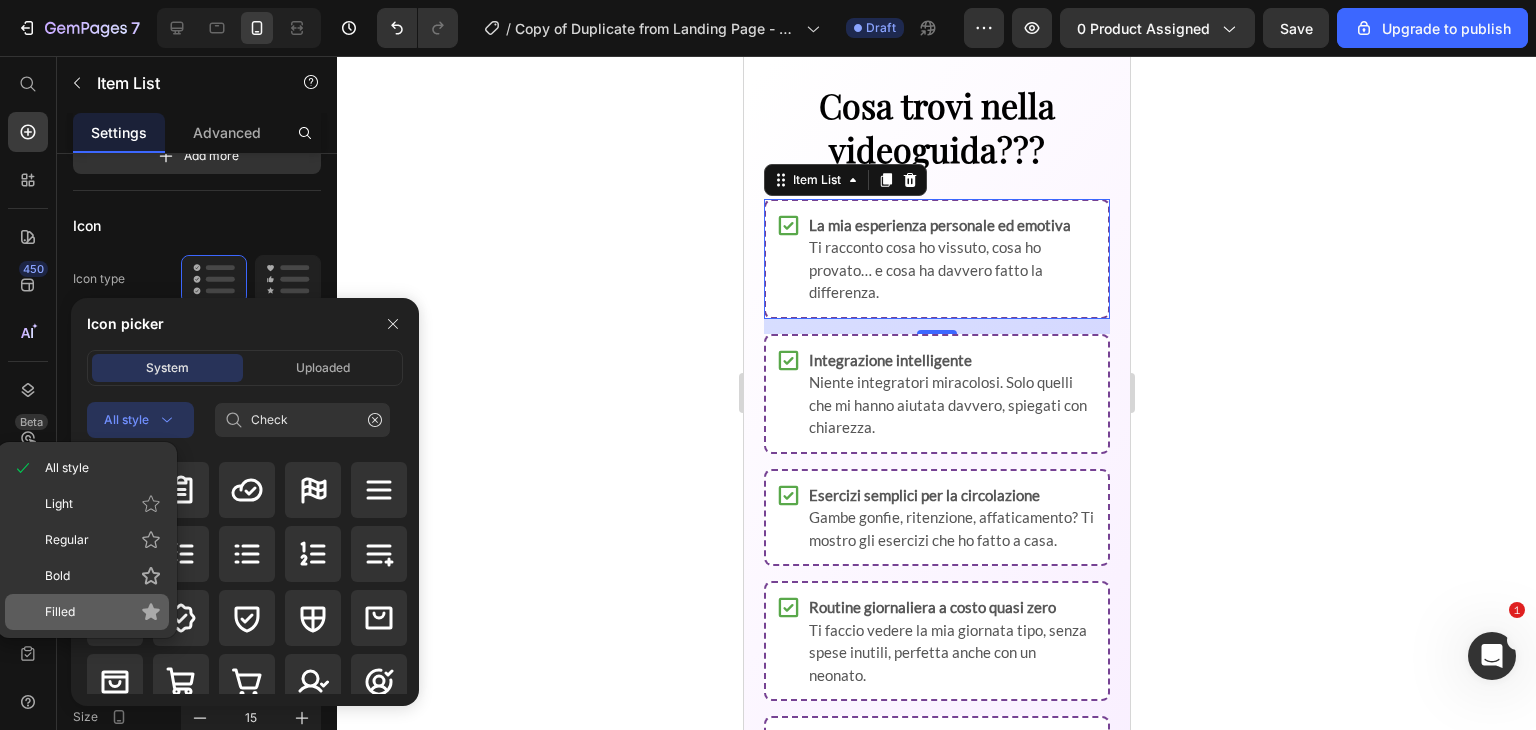 click on "Filled" at bounding box center (103, 612) 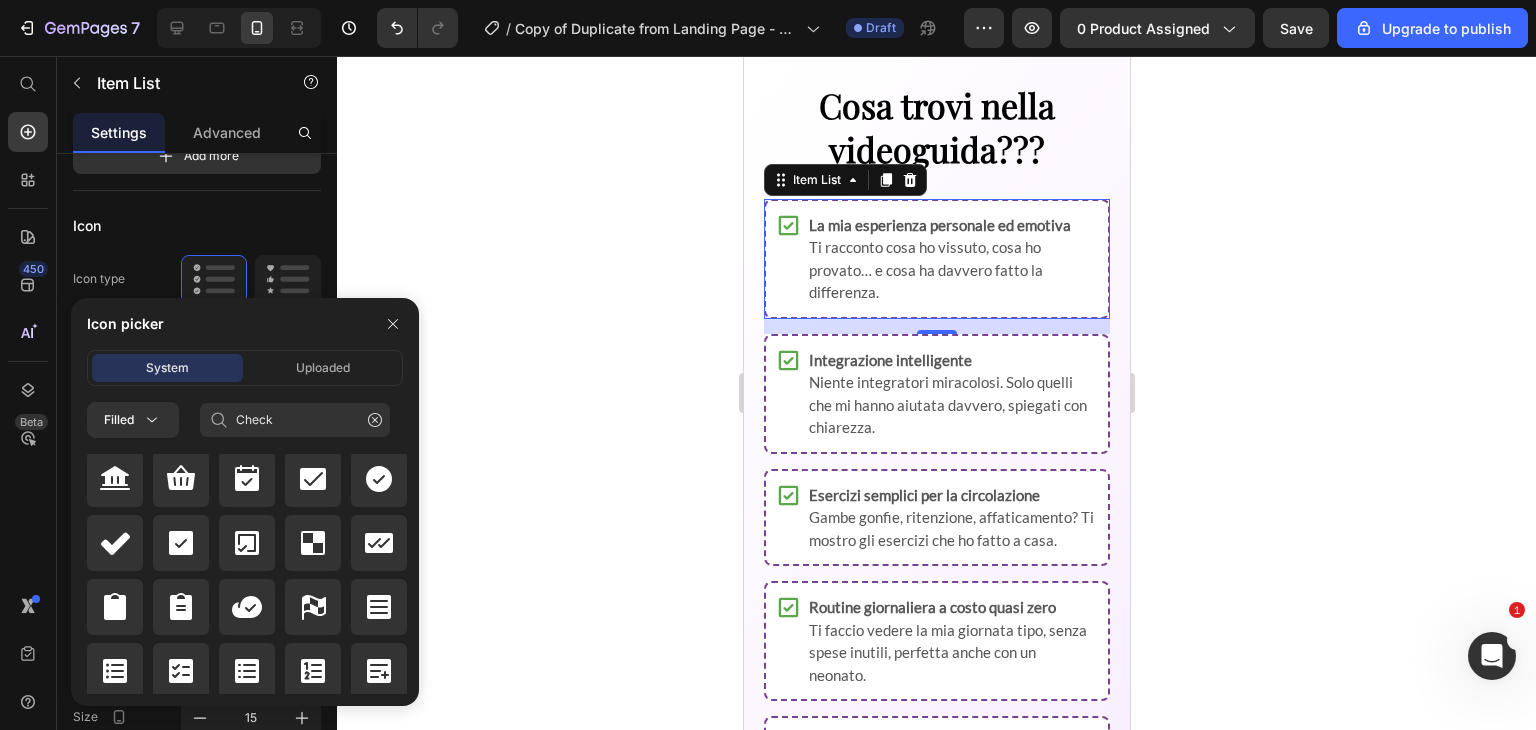 scroll, scrollTop: 0, scrollLeft: 0, axis: both 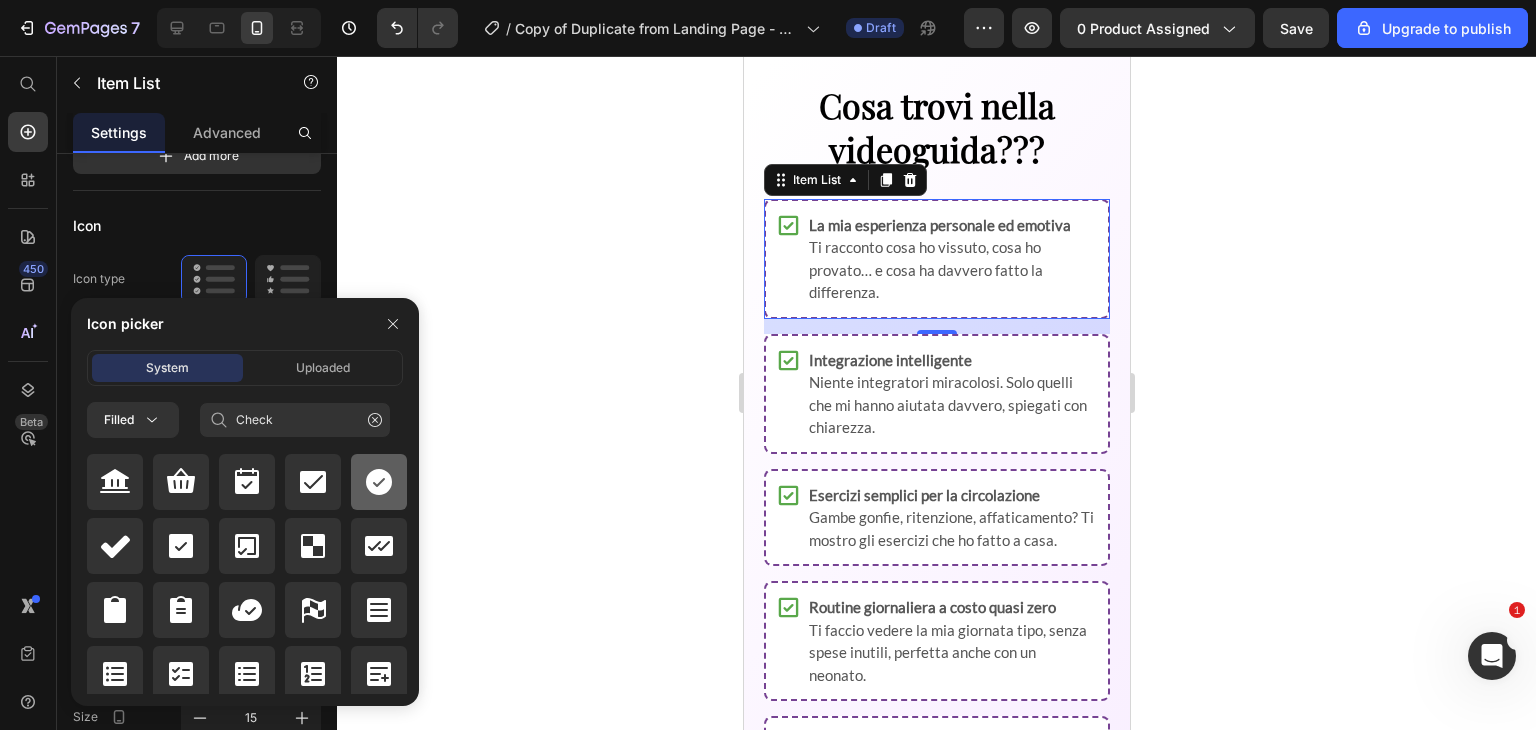 click 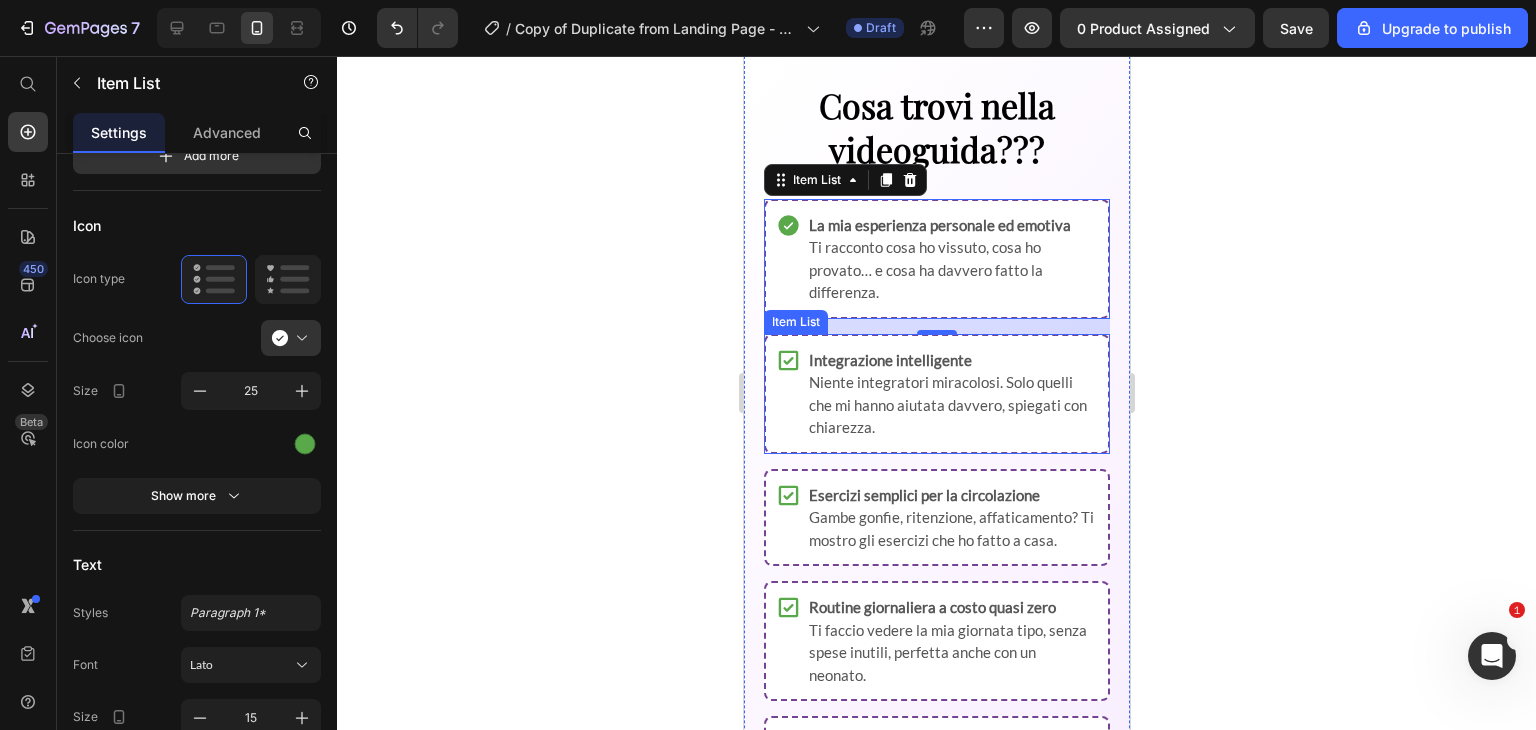 click 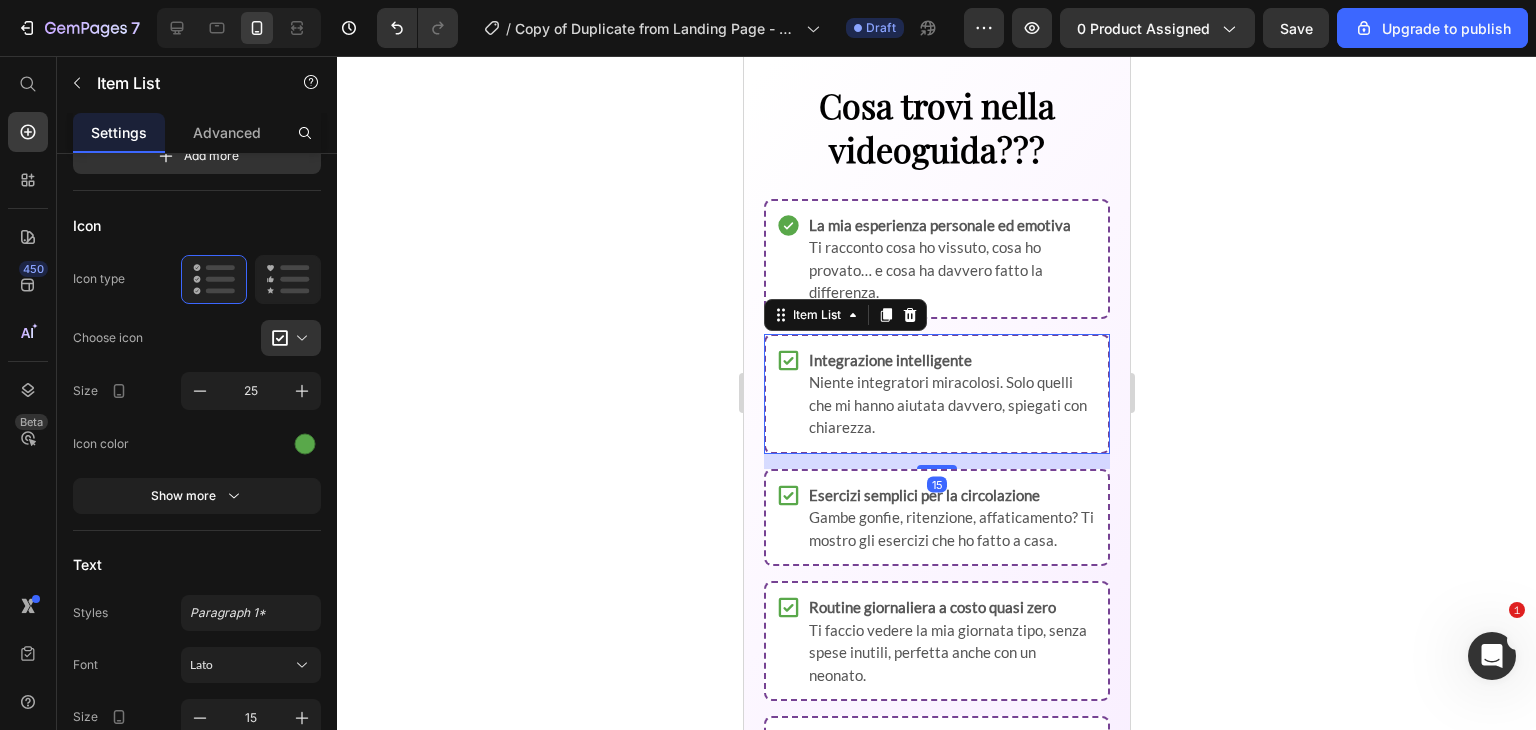scroll, scrollTop: 132, scrollLeft: 0, axis: vertical 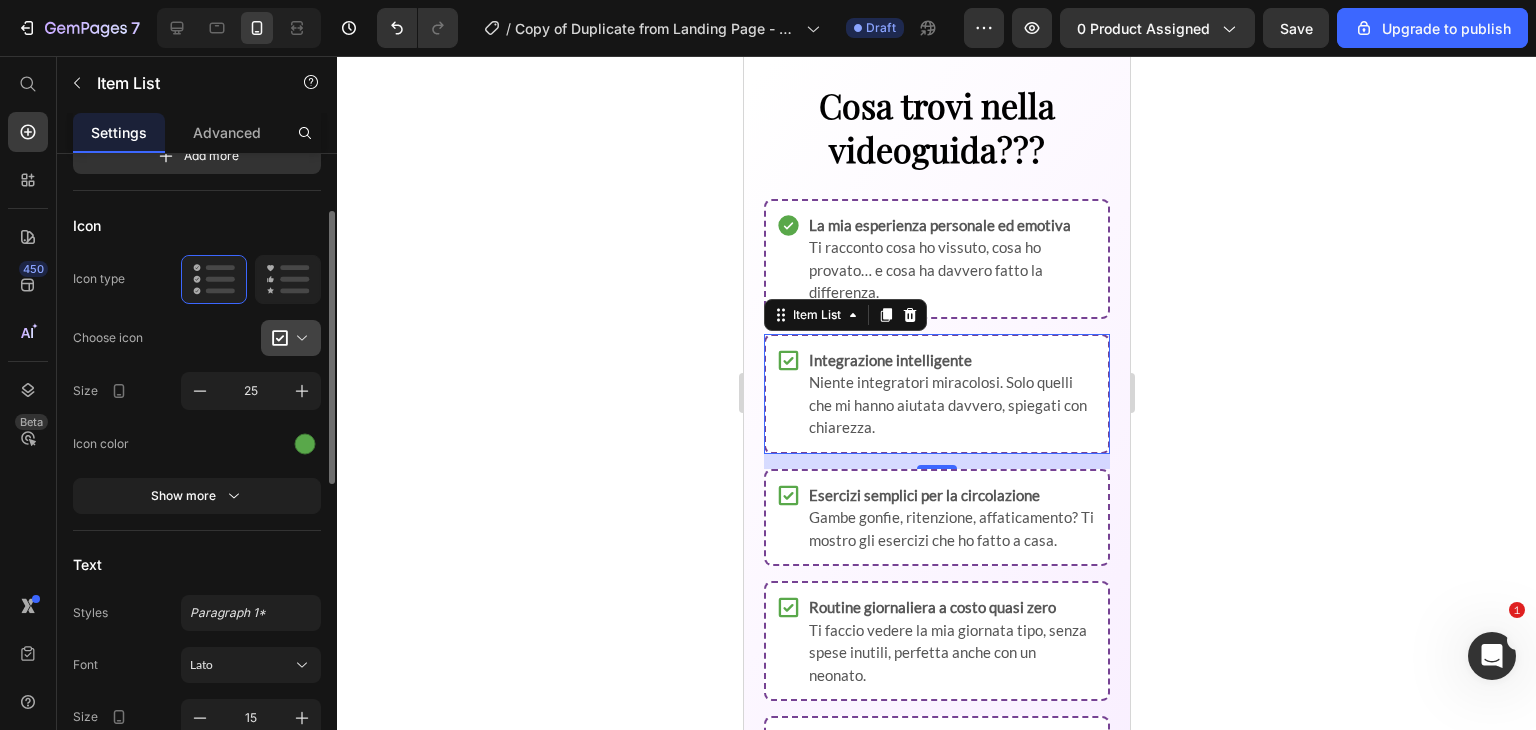 click at bounding box center (299, 338) 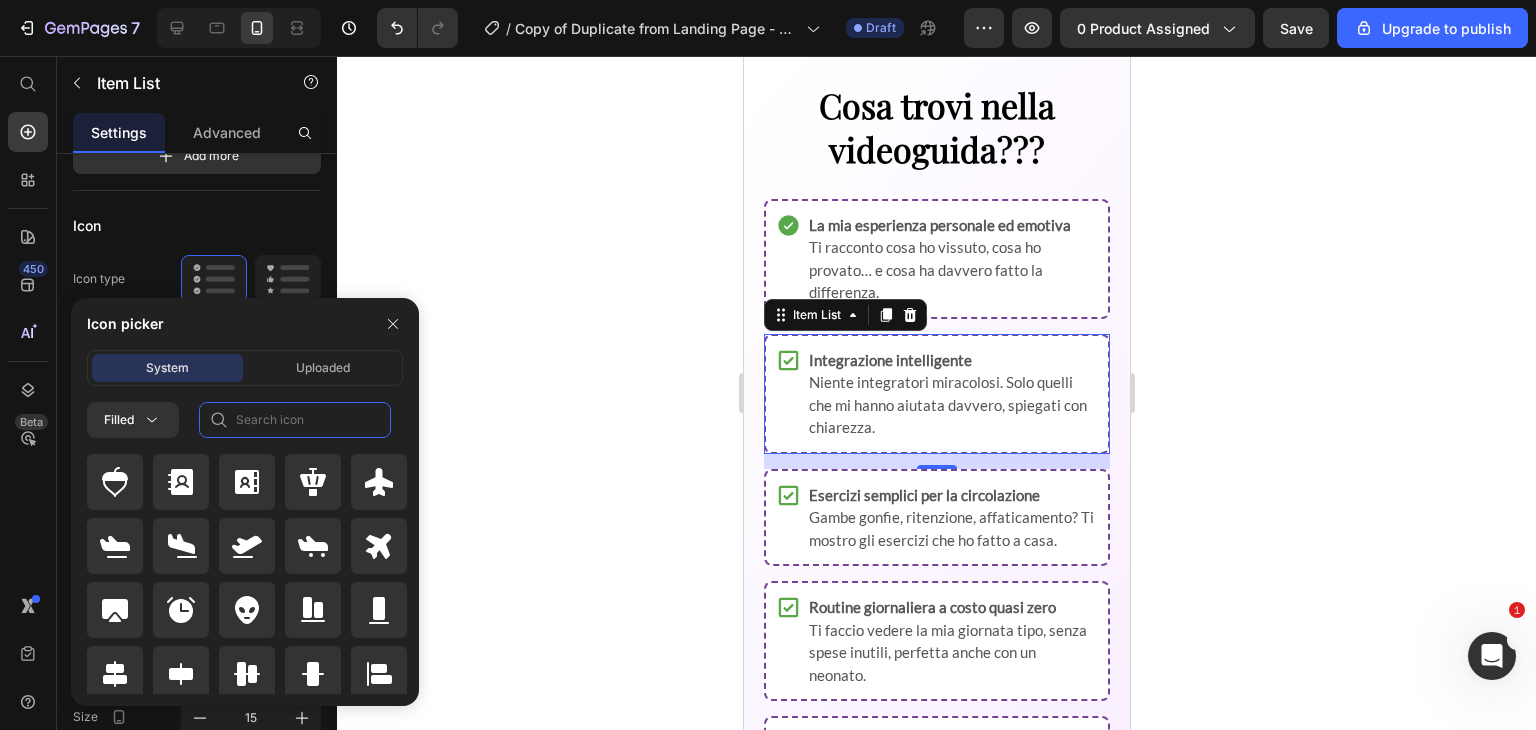 click 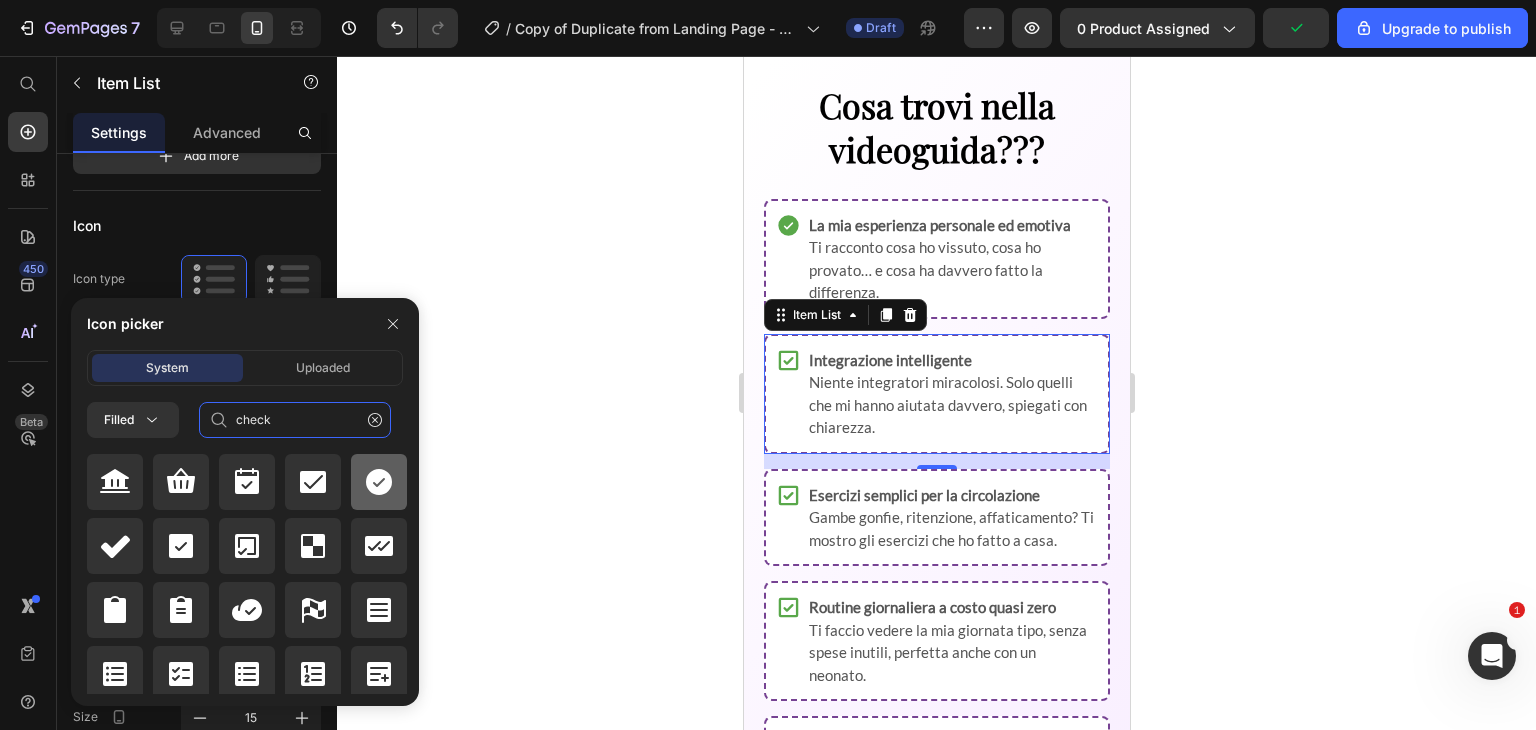 type on "check" 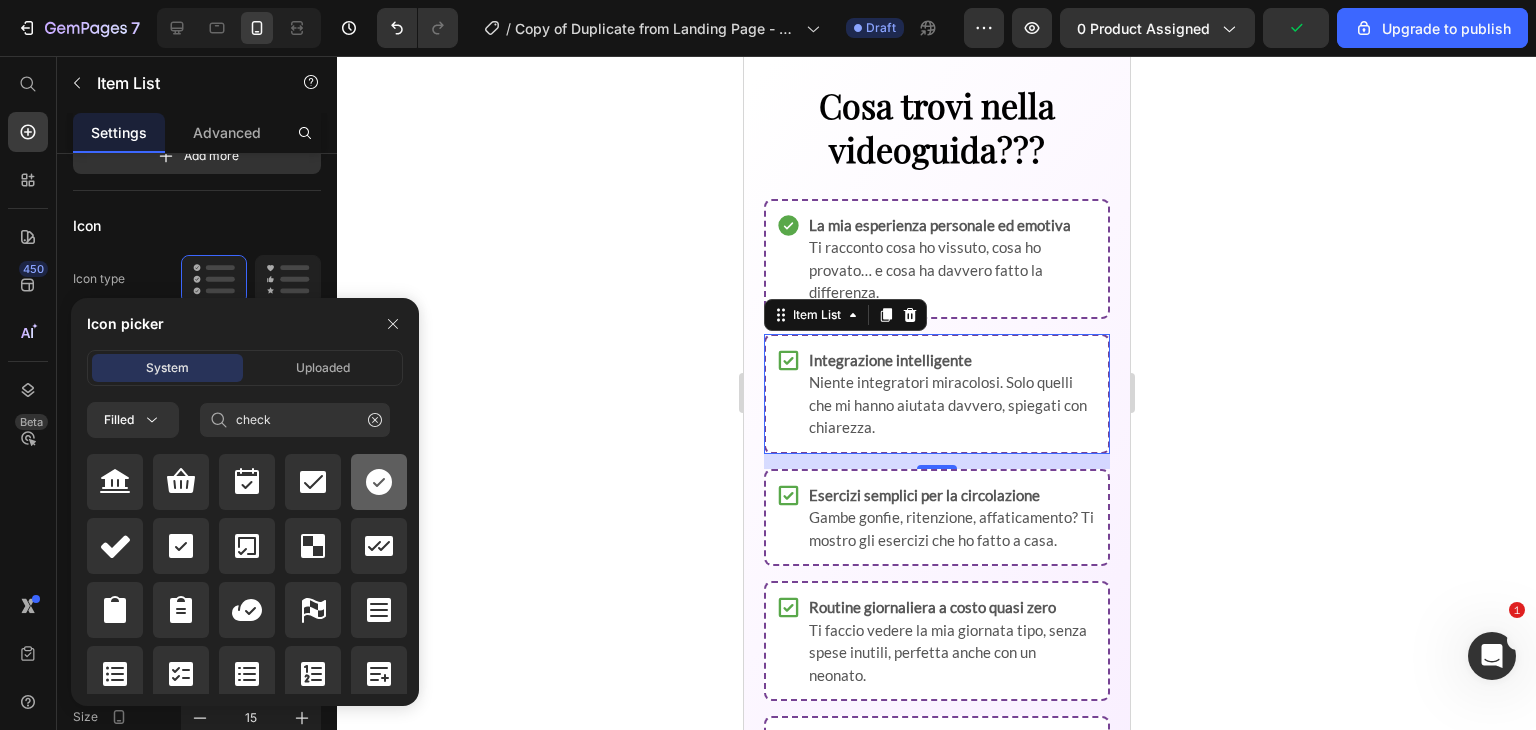 click 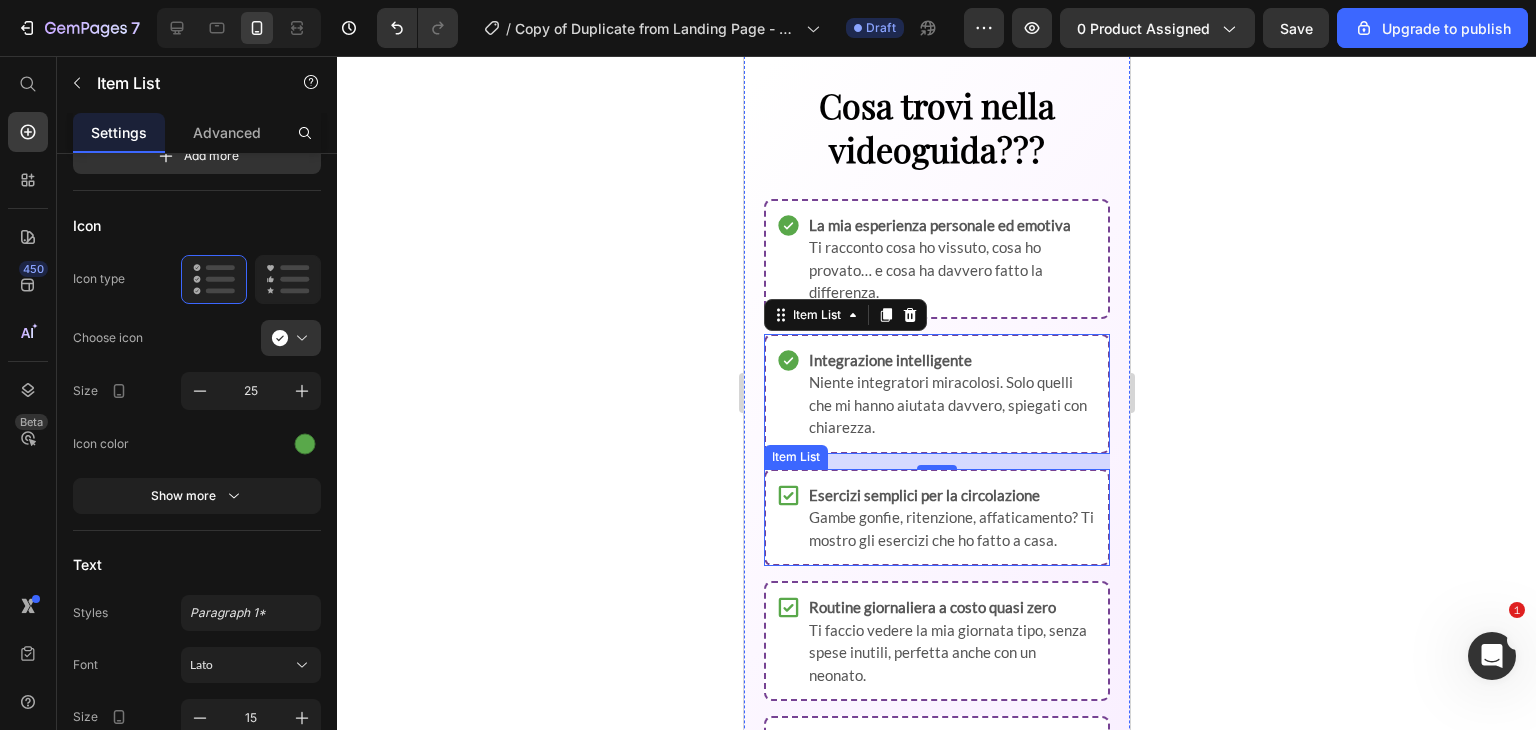 click 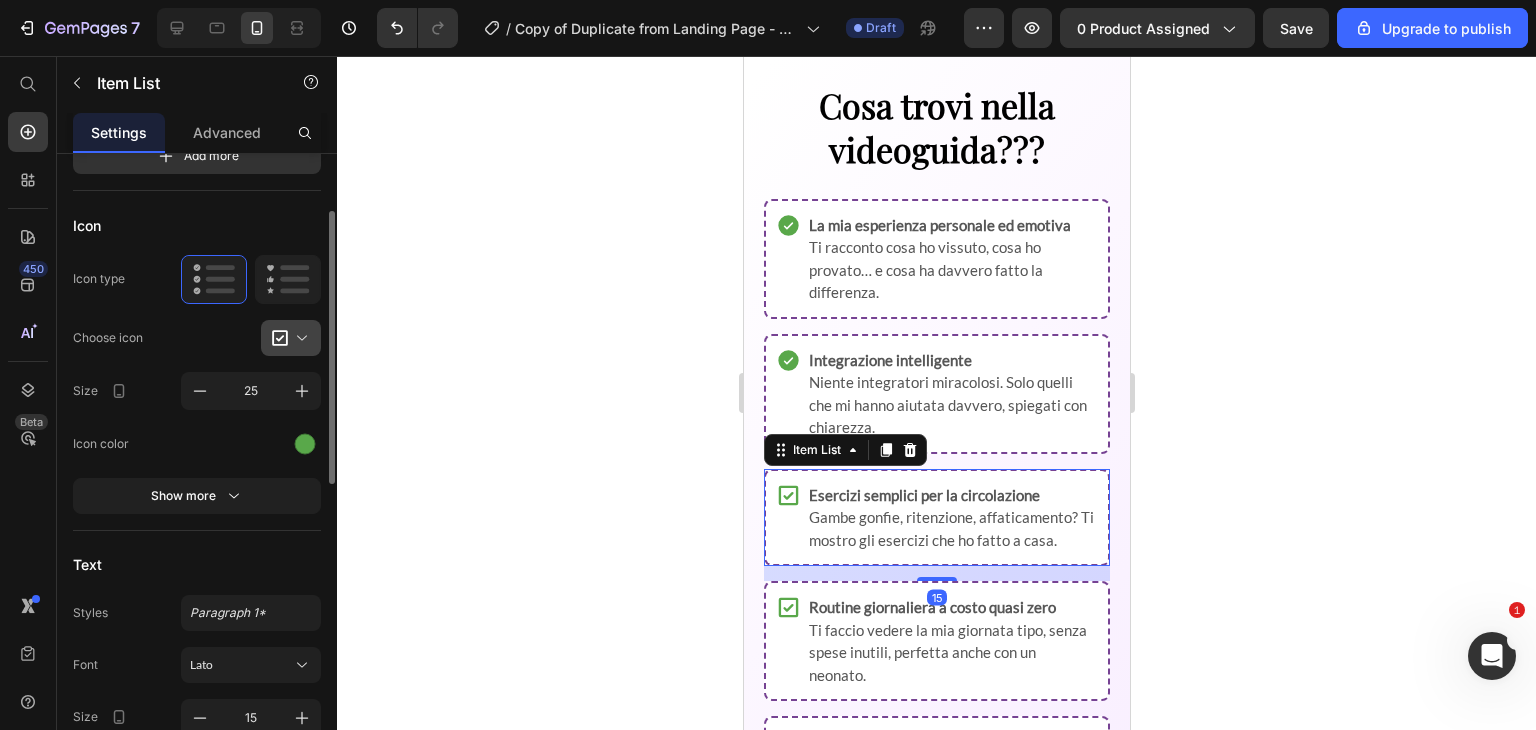 click at bounding box center [299, 338] 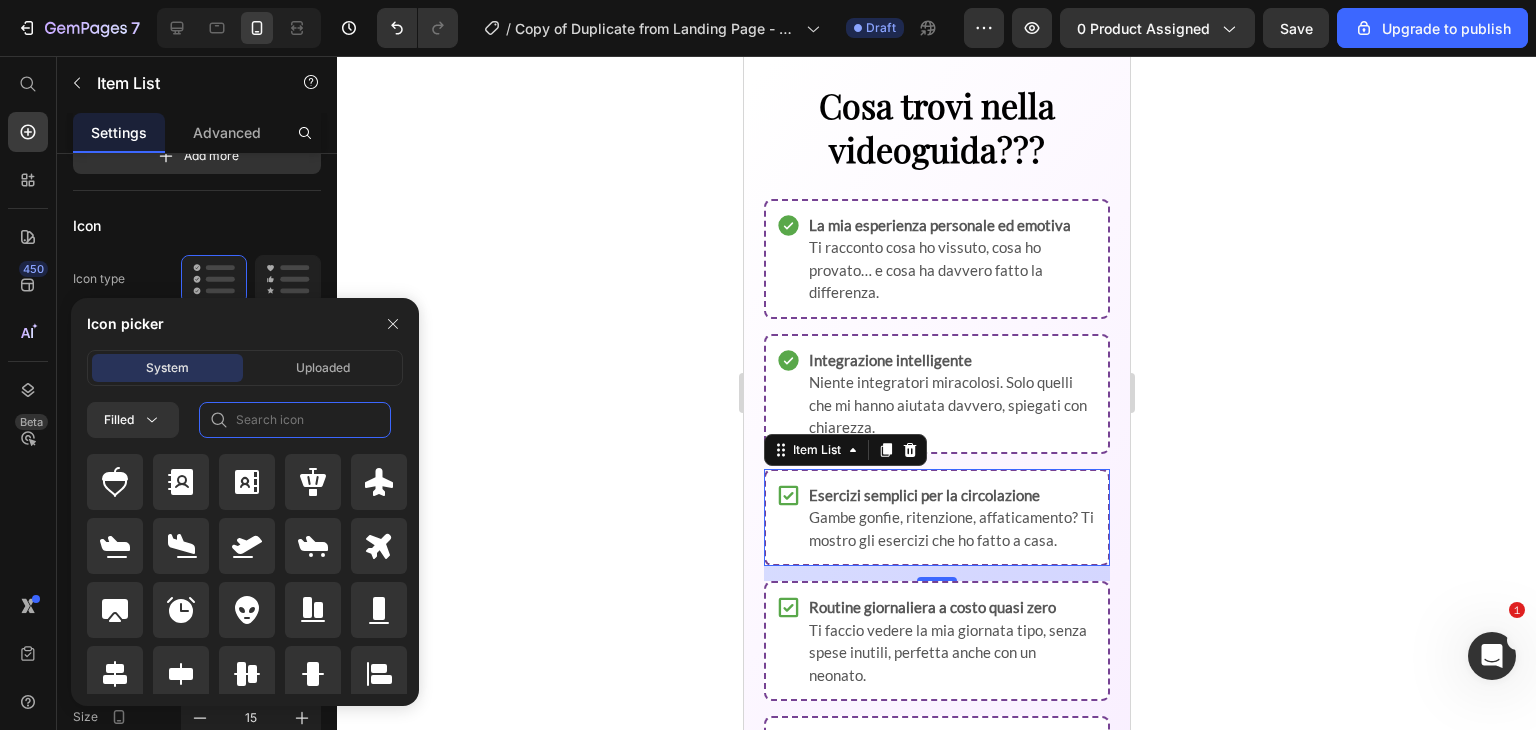 click 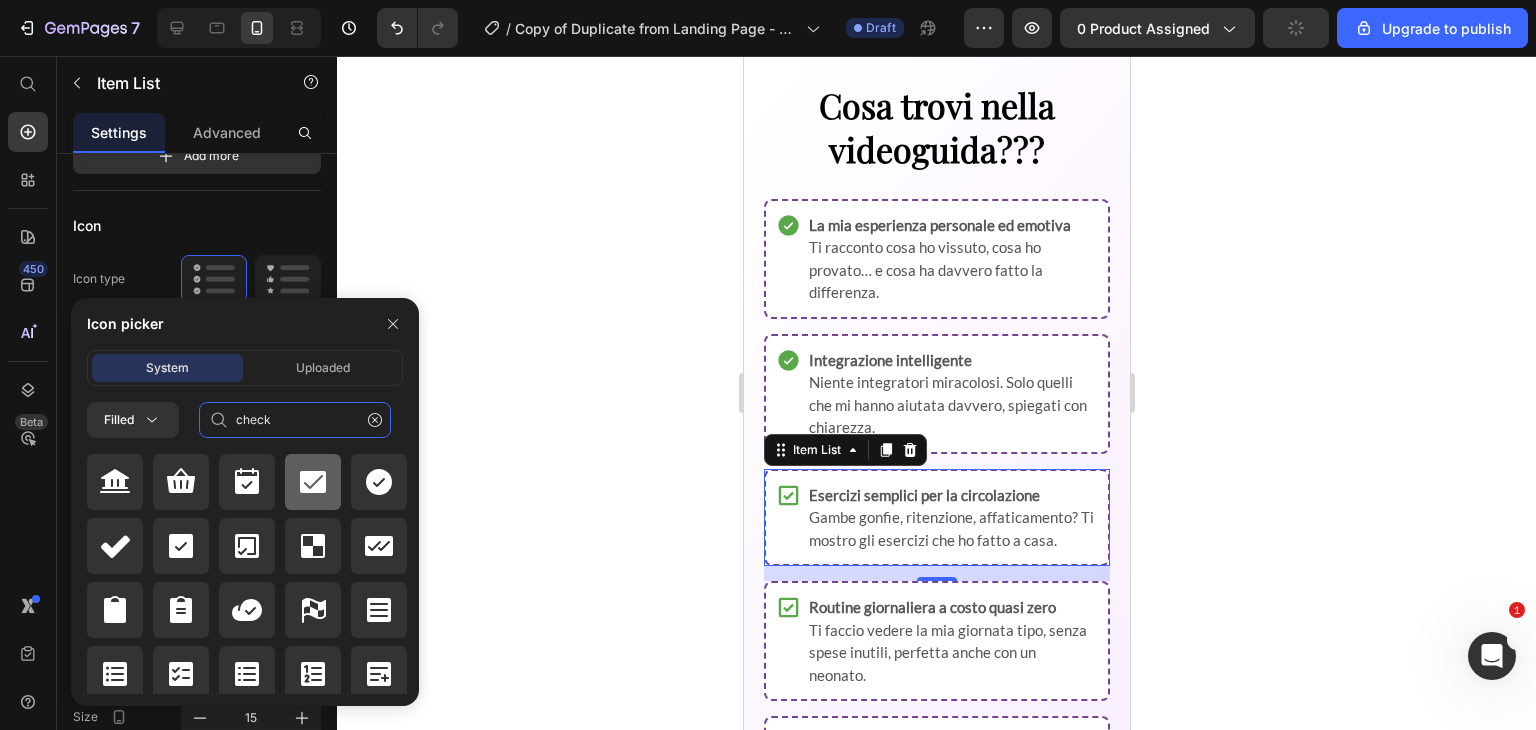 type on "check" 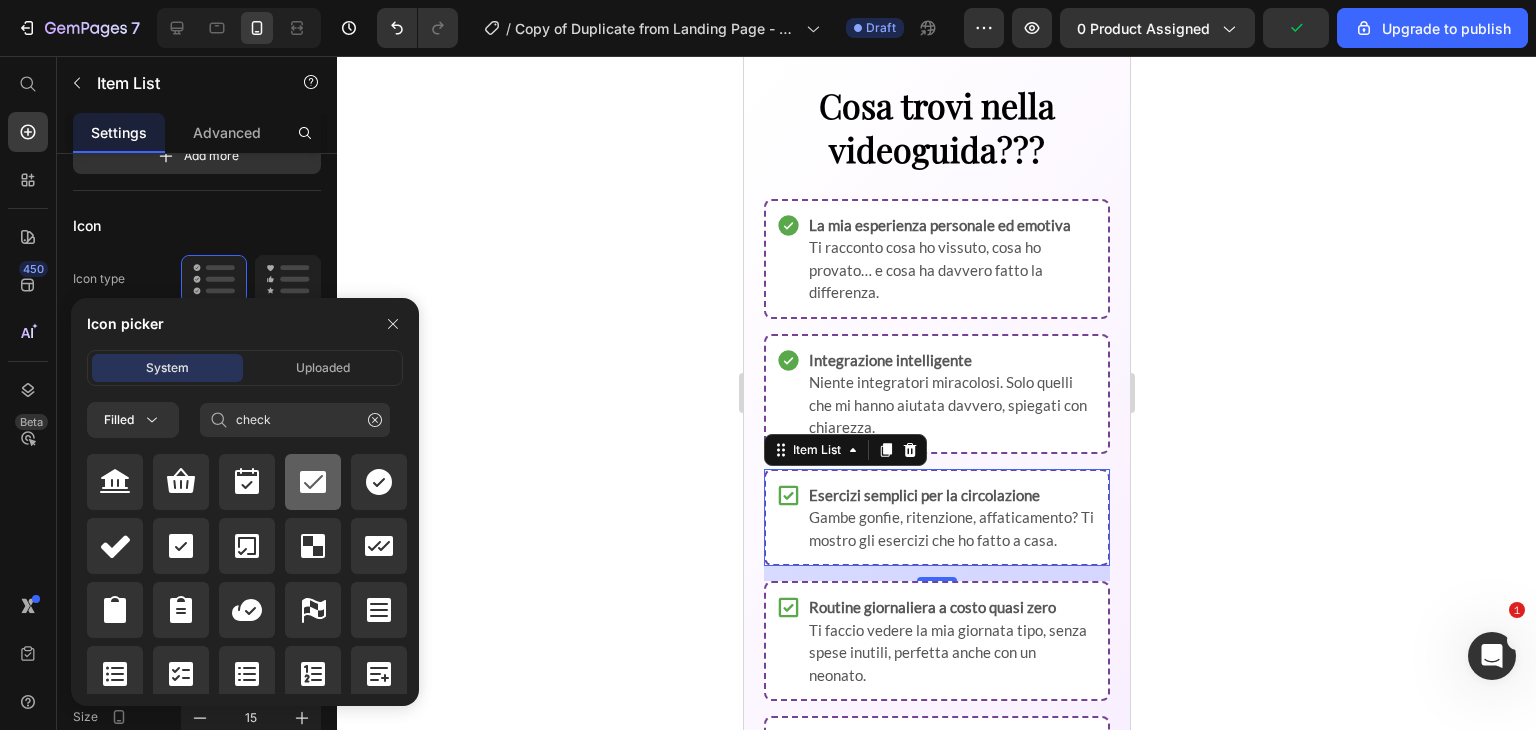 click 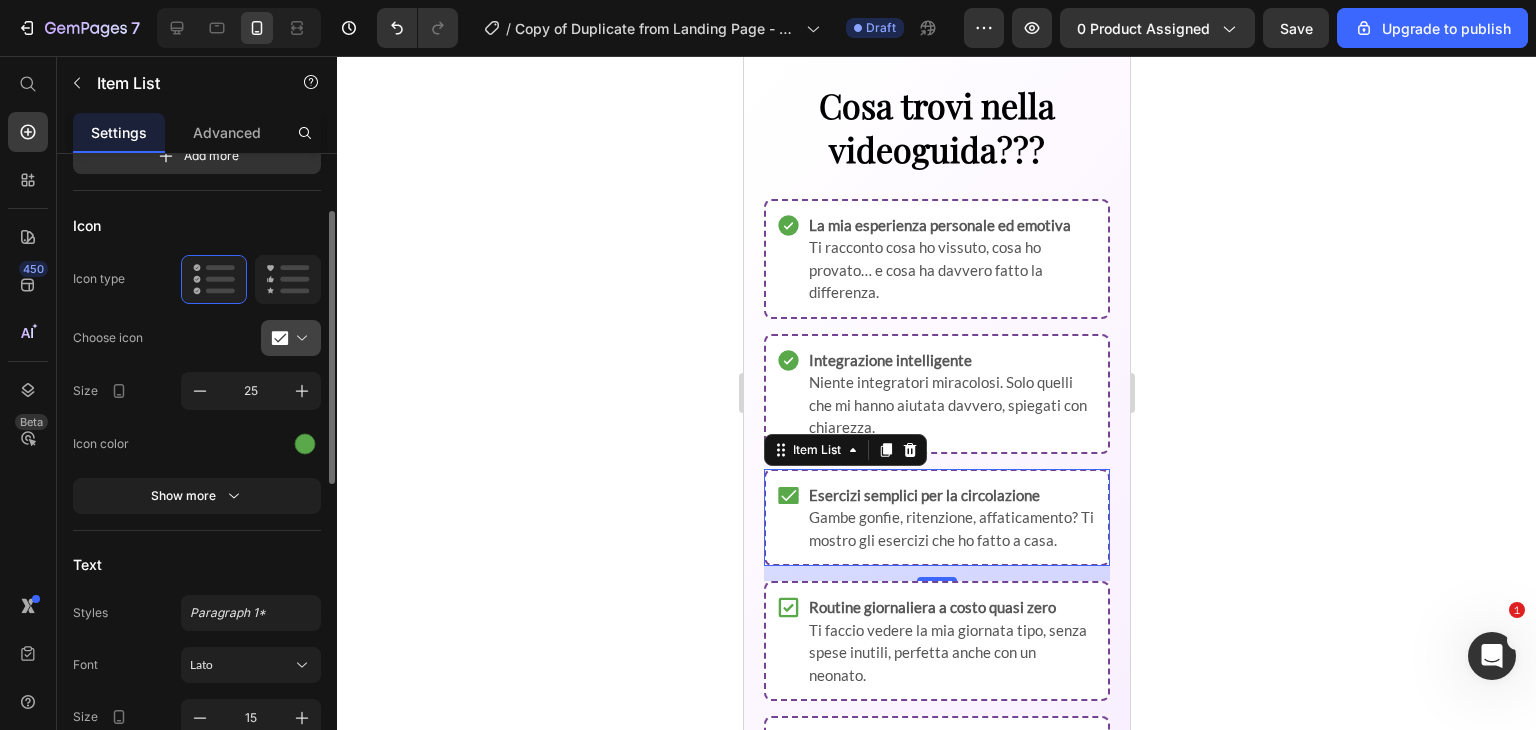 click at bounding box center (299, 338) 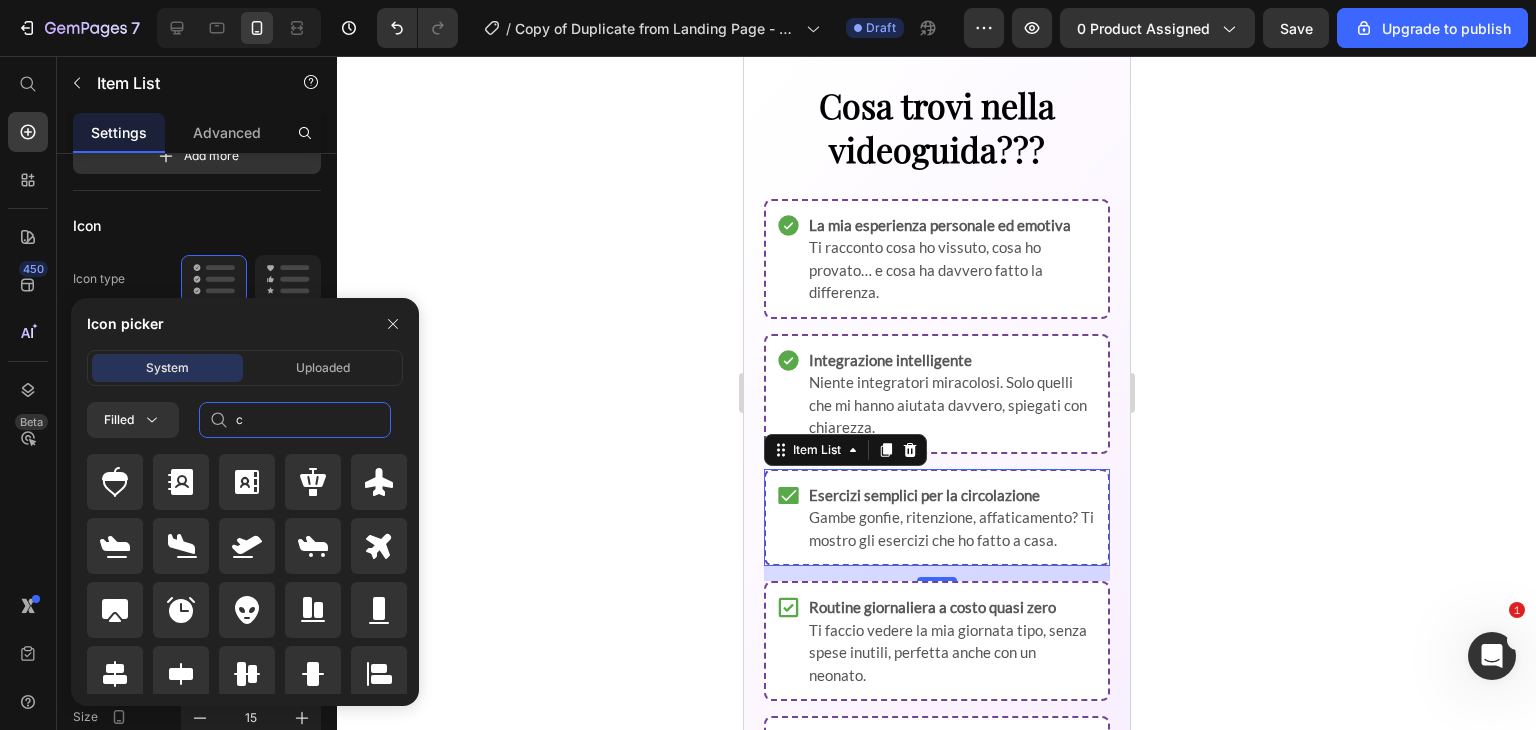 click on "c" 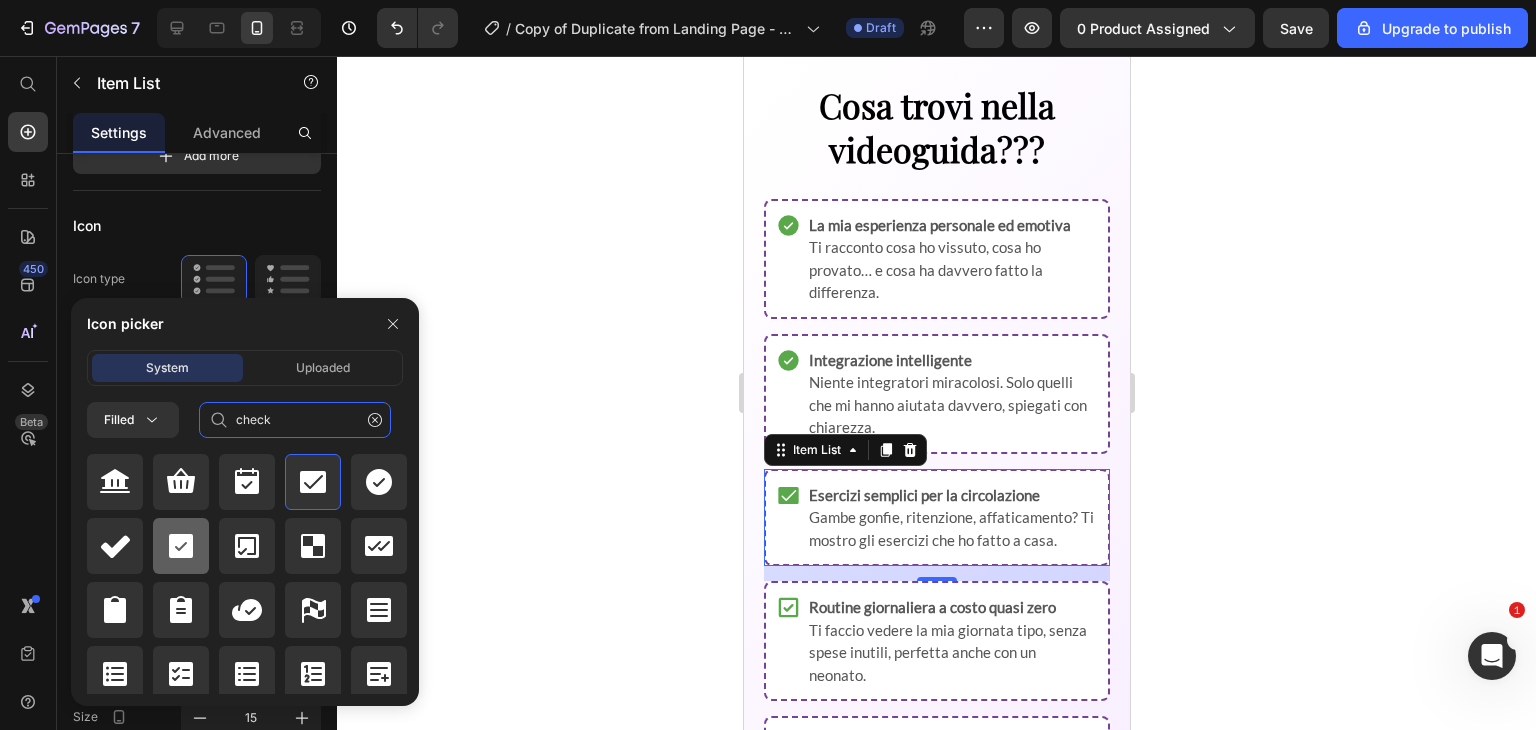 type on "check" 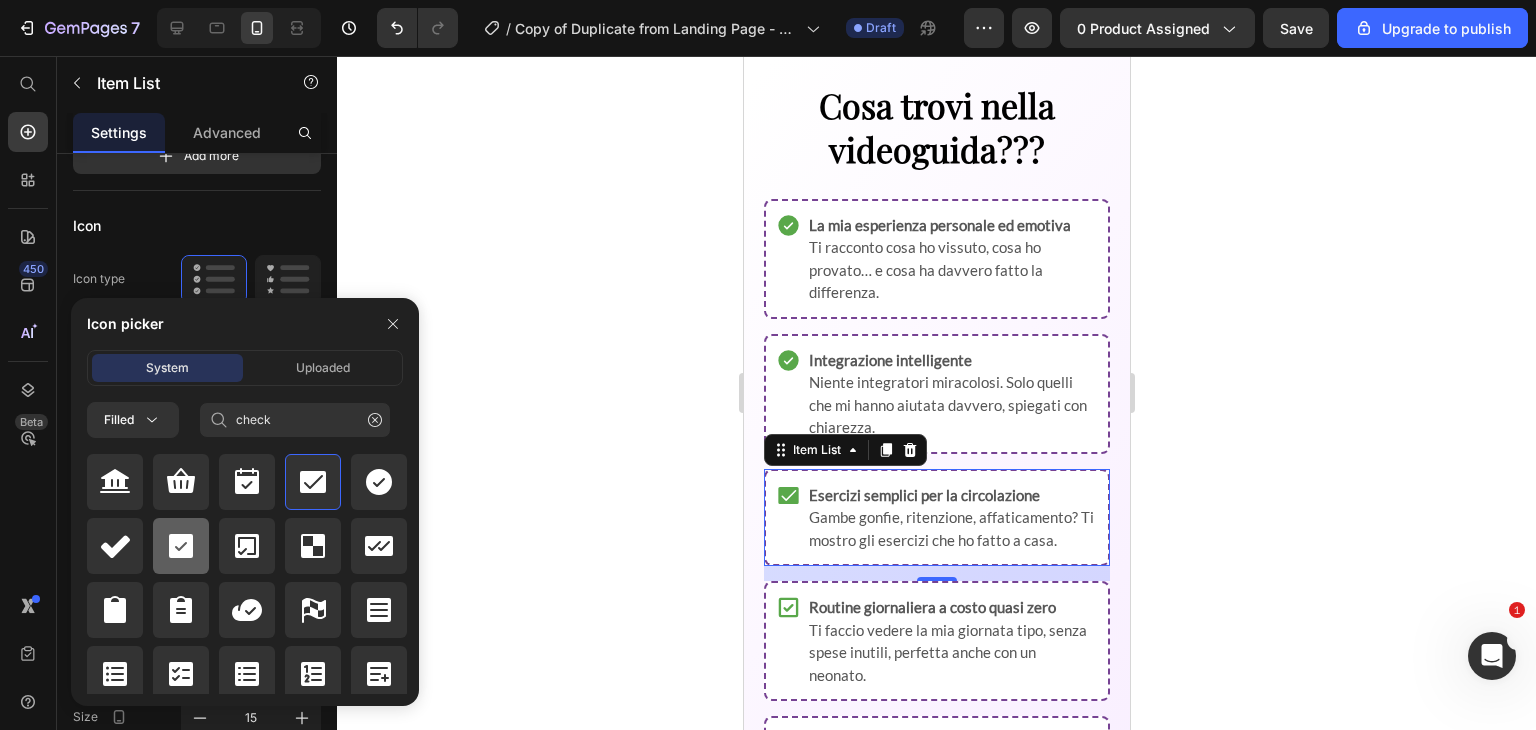 click 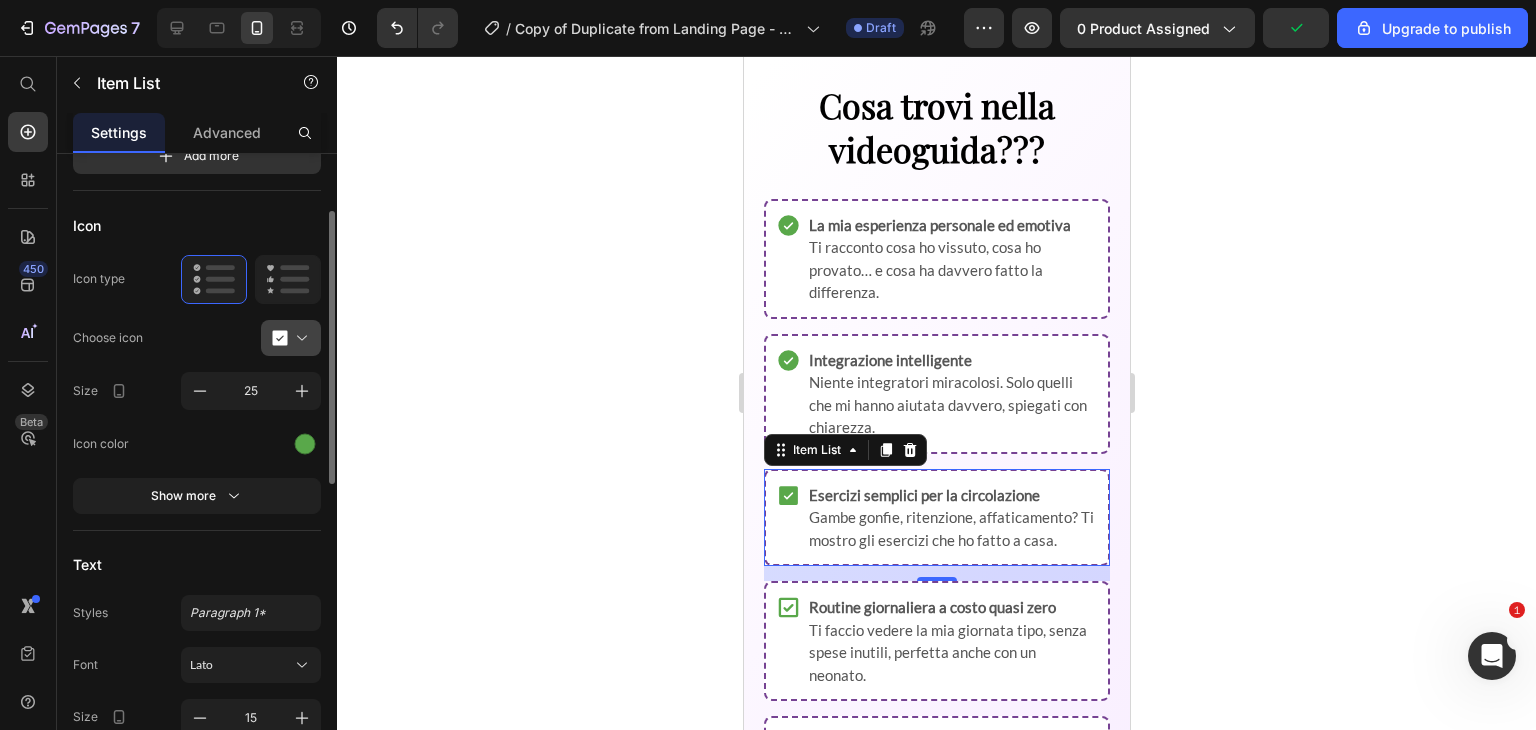 click at bounding box center [299, 338] 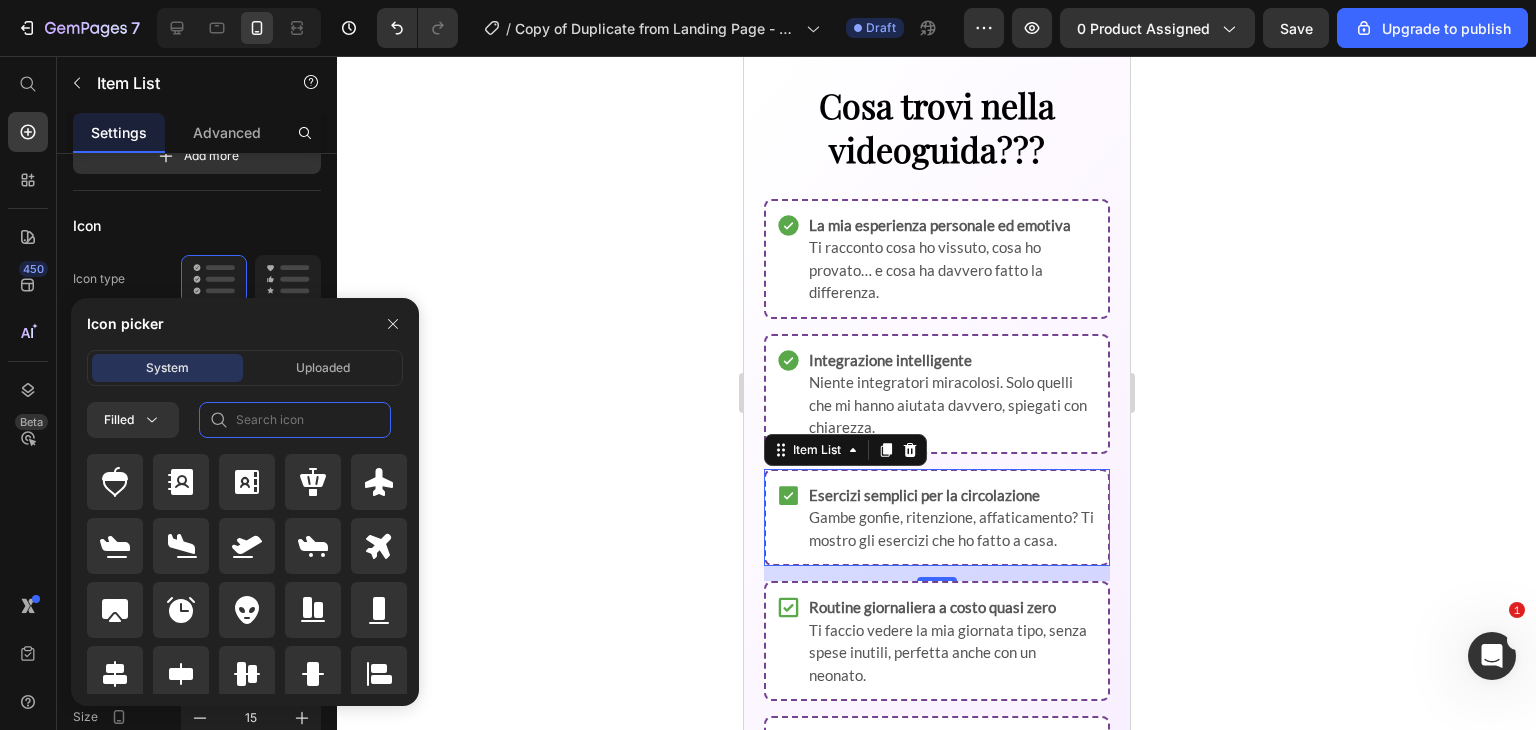 click 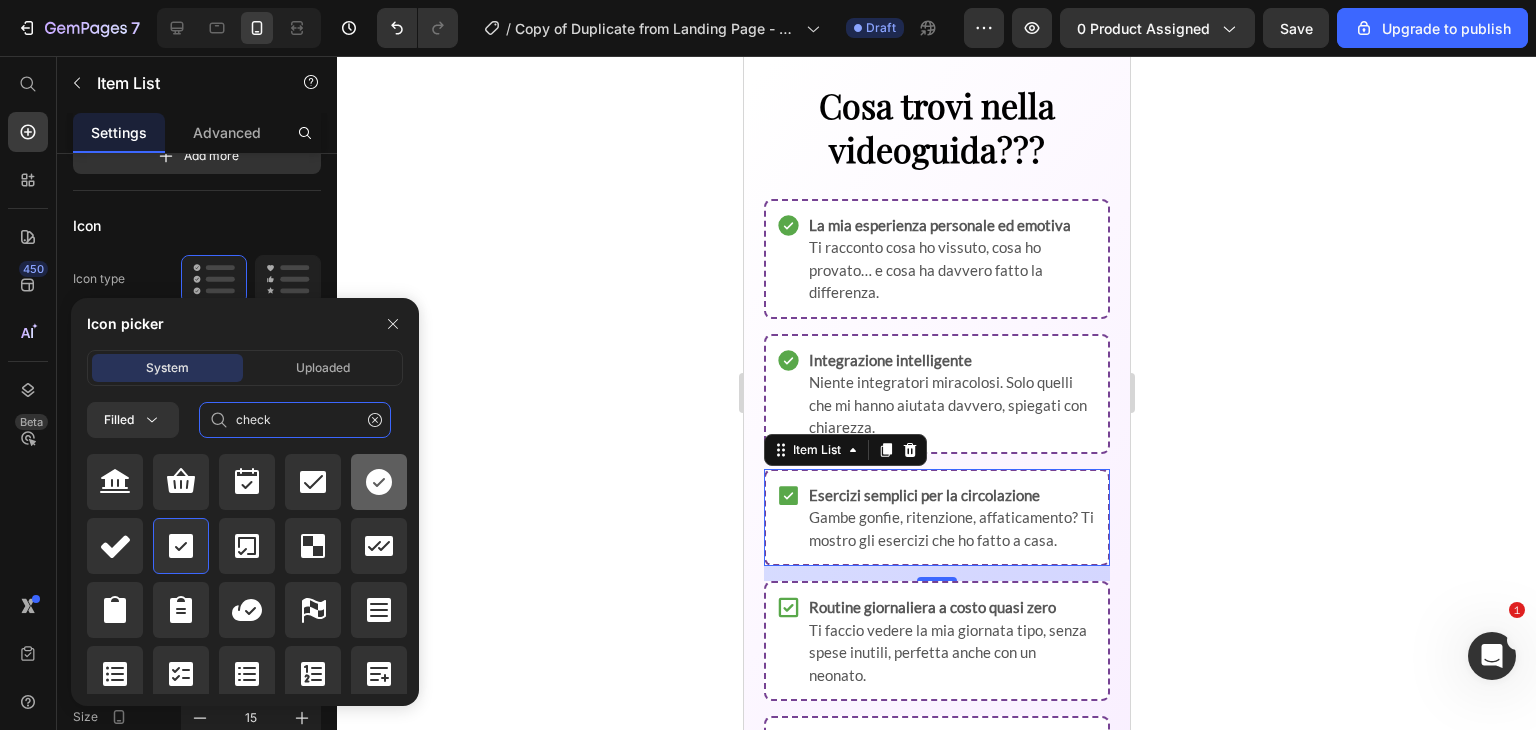type on "check" 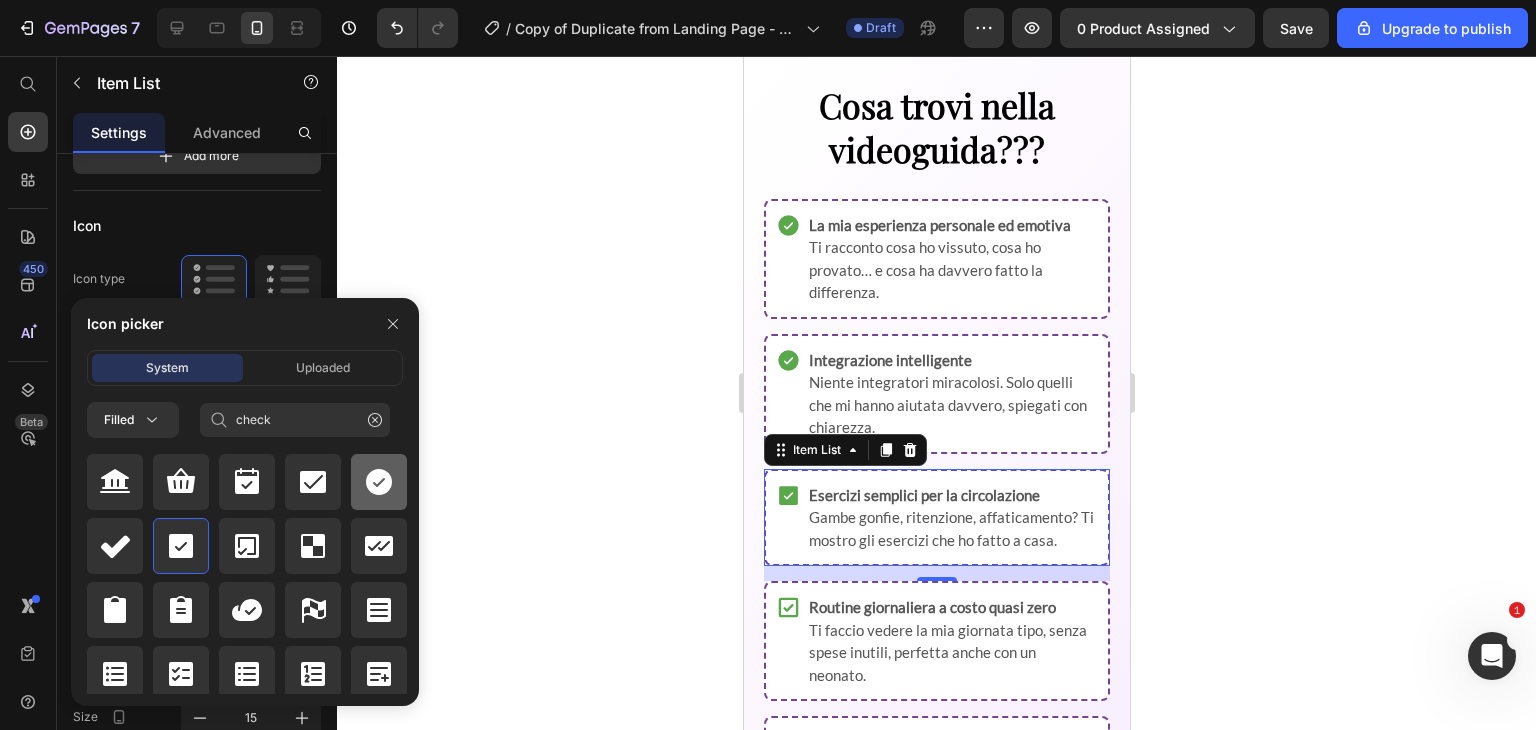 click 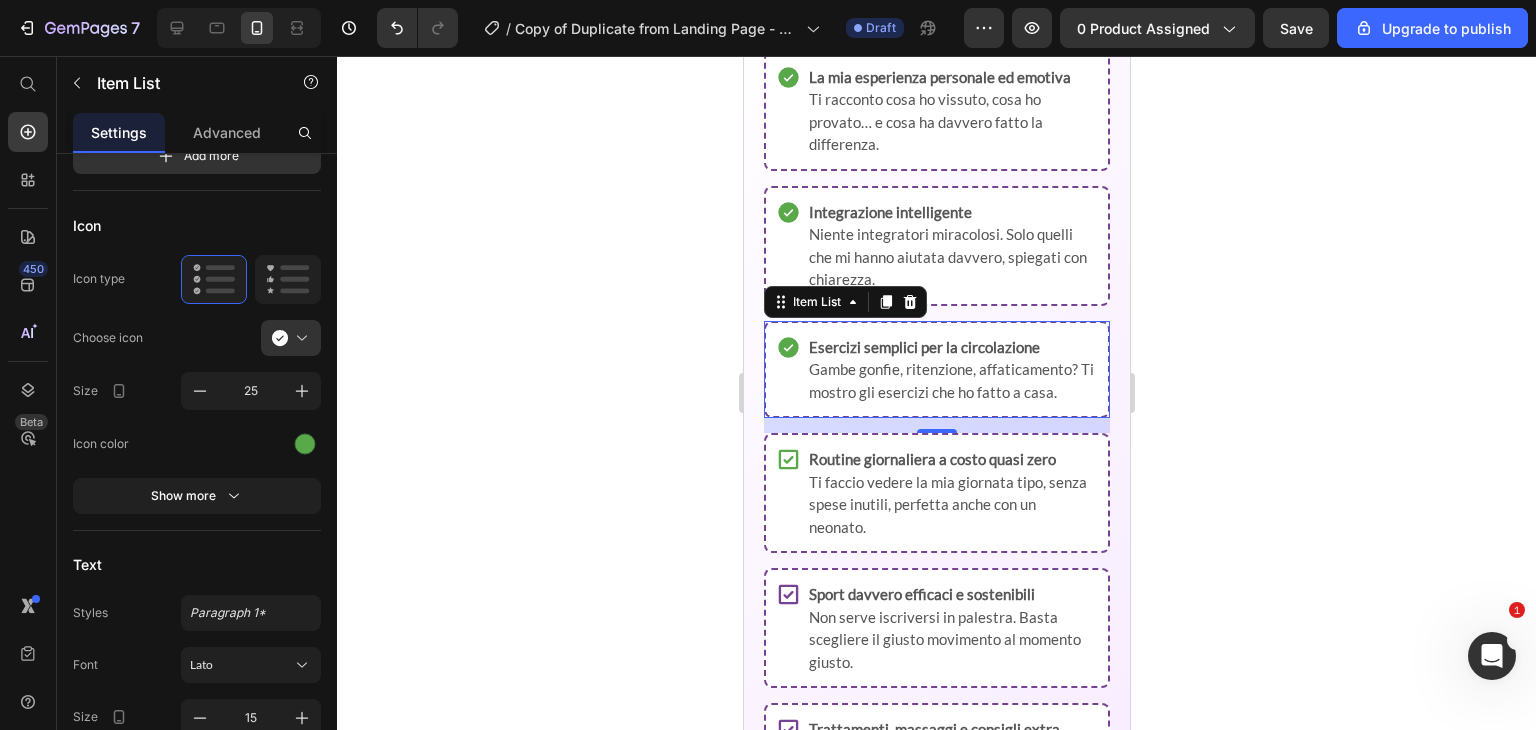 scroll, scrollTop: 2134, scrollLeft: 0, axis: vertical 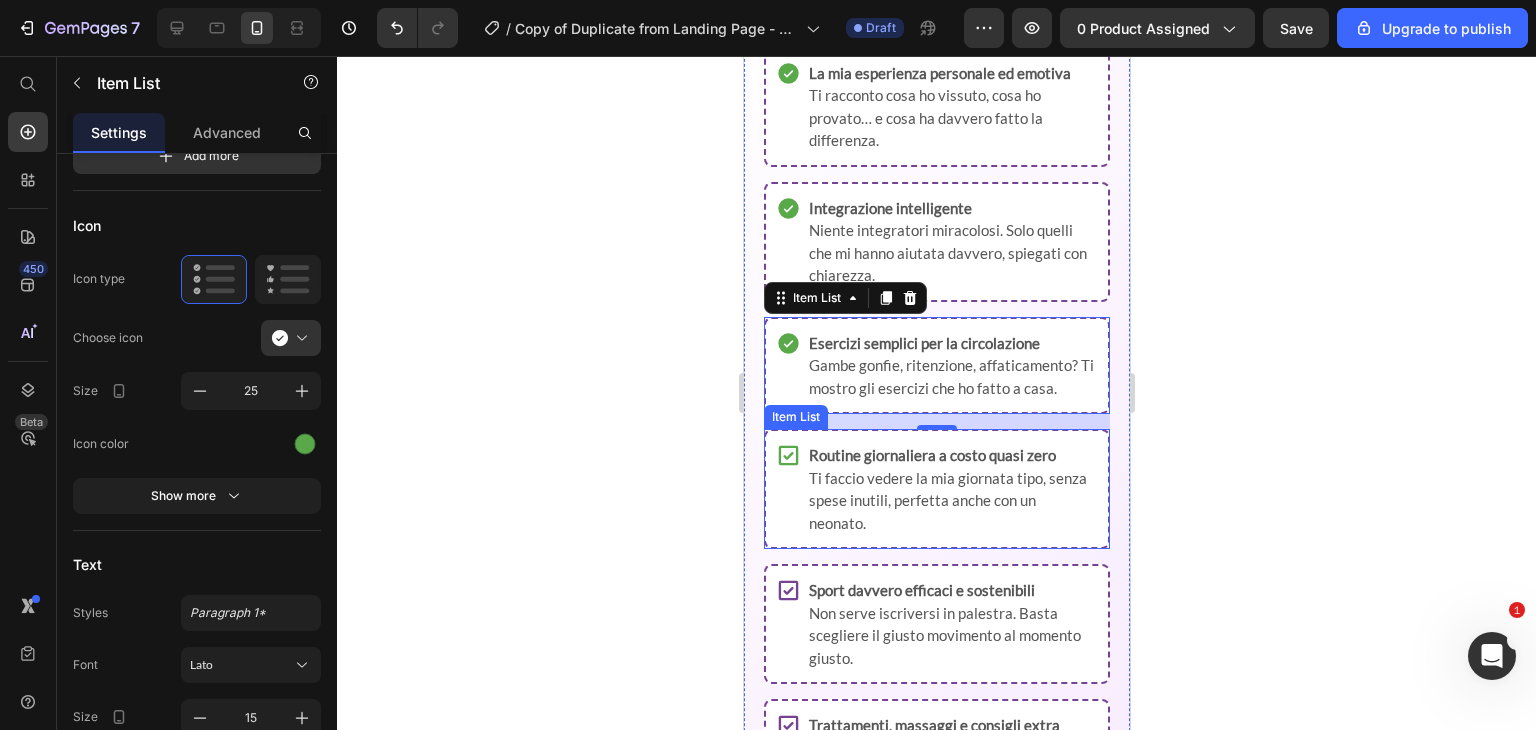 click 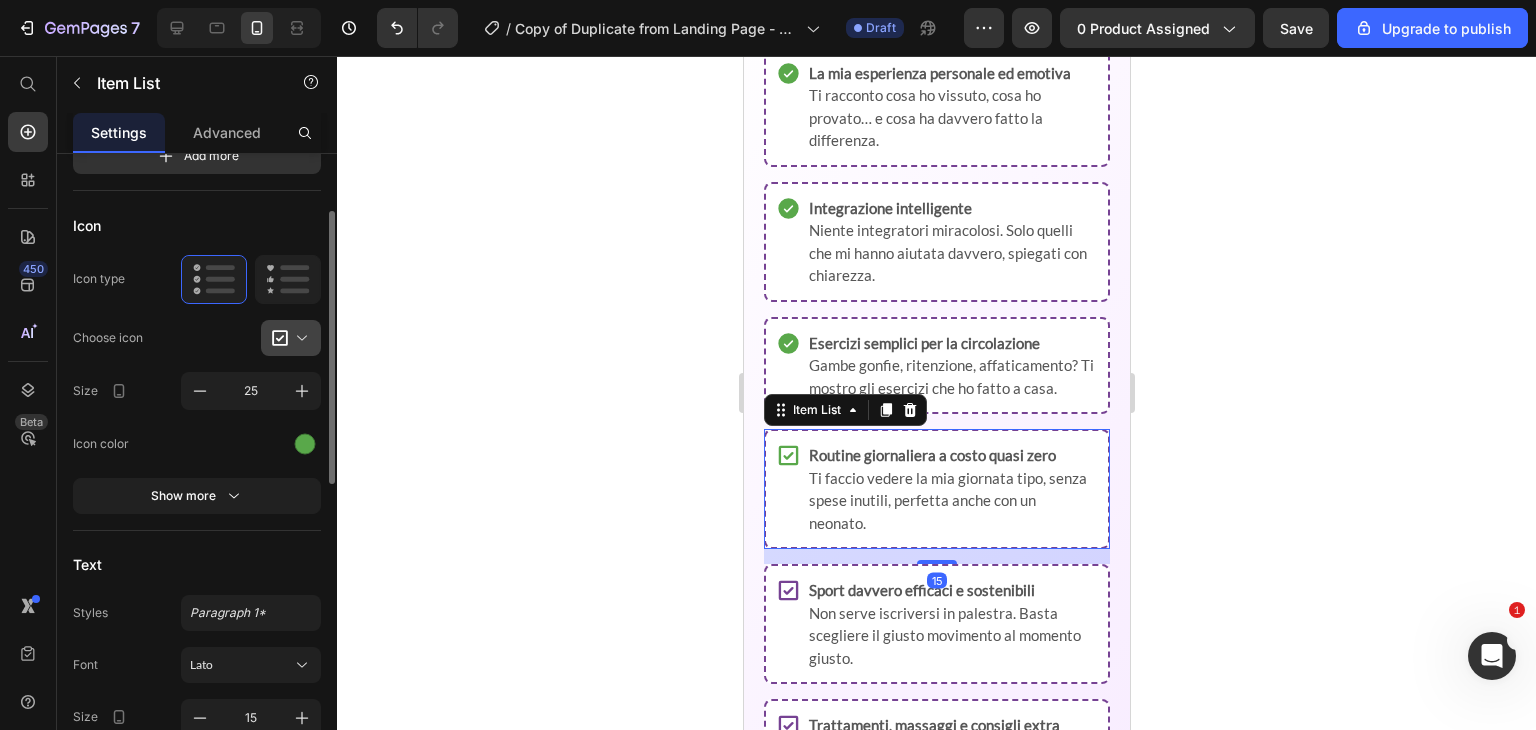 click at bounding box center [299, 338] 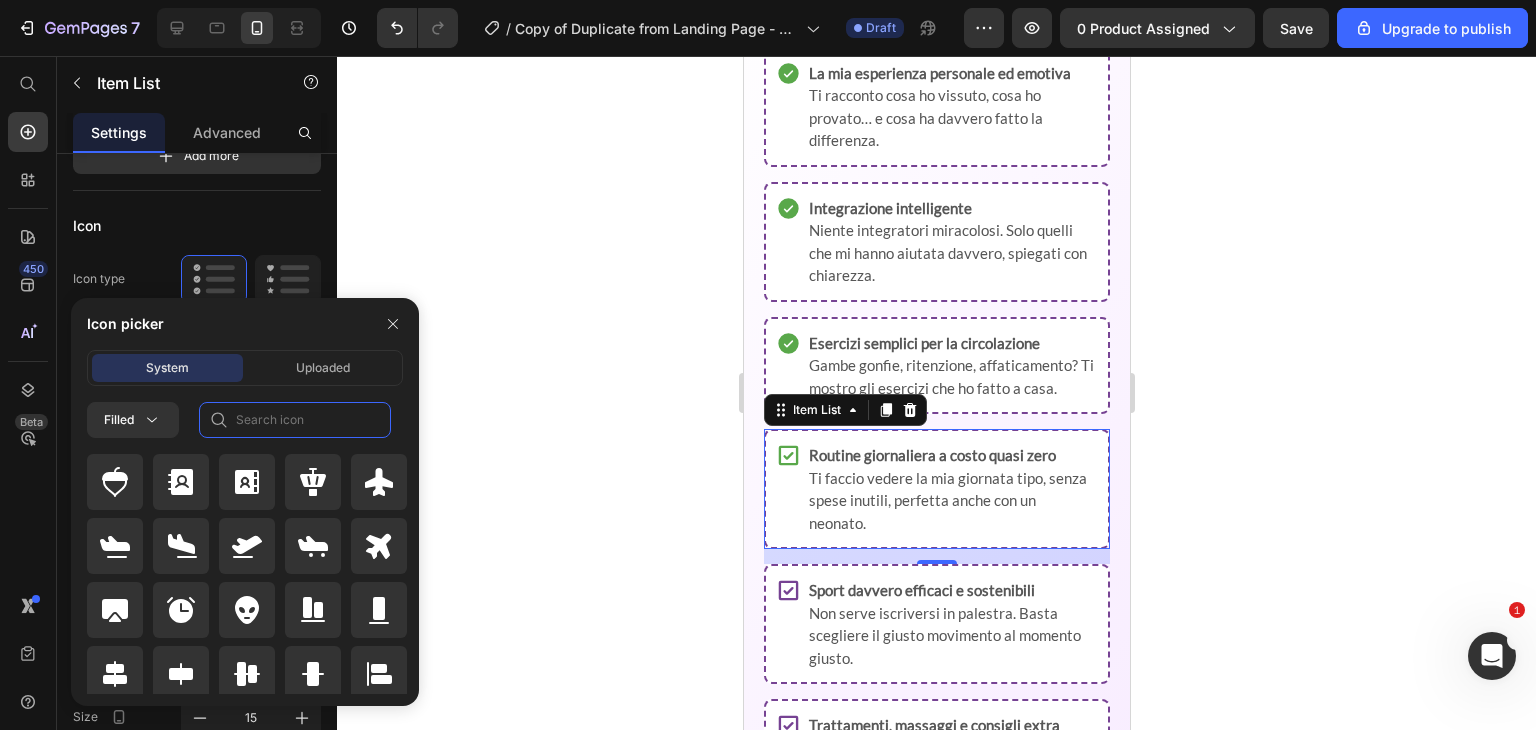 click 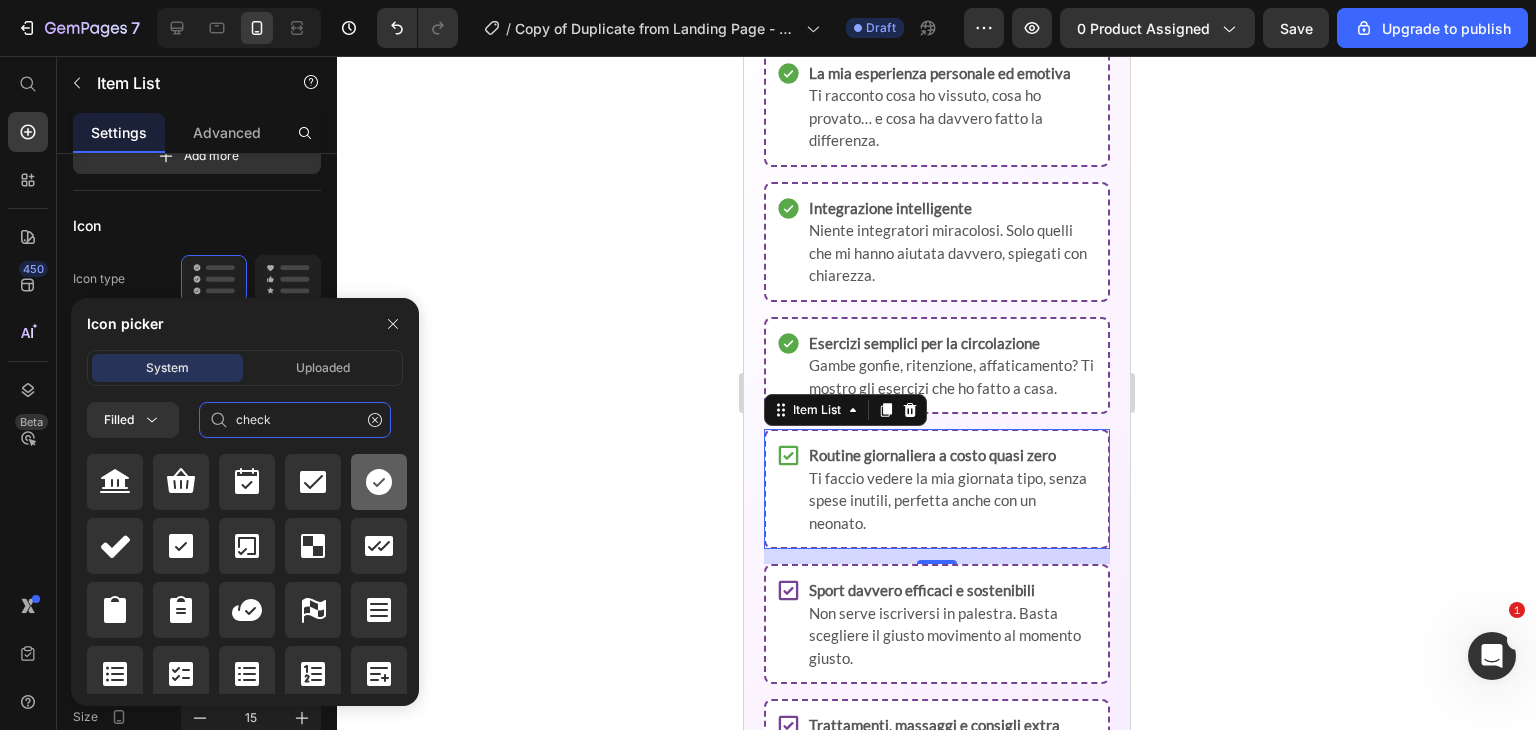 type on "check" 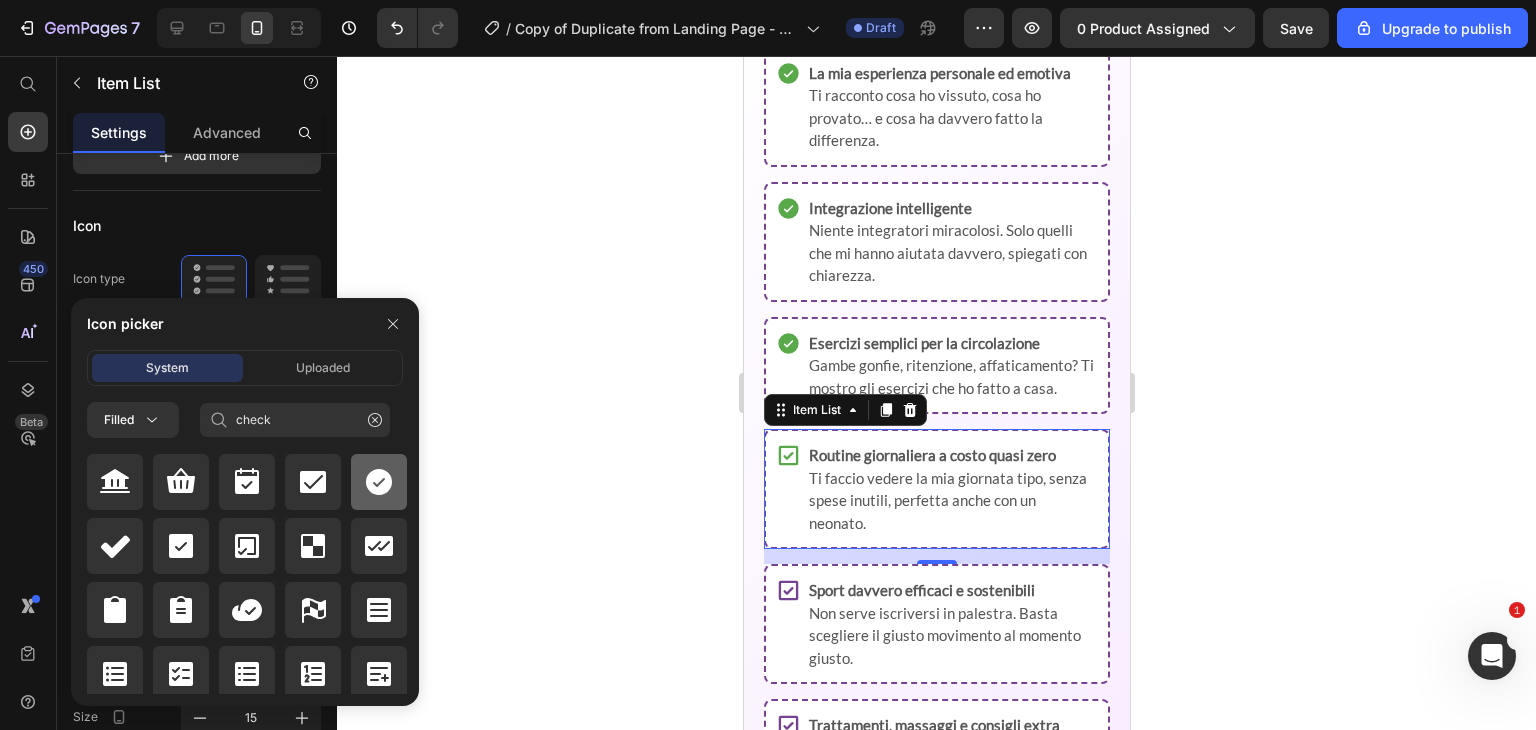 click 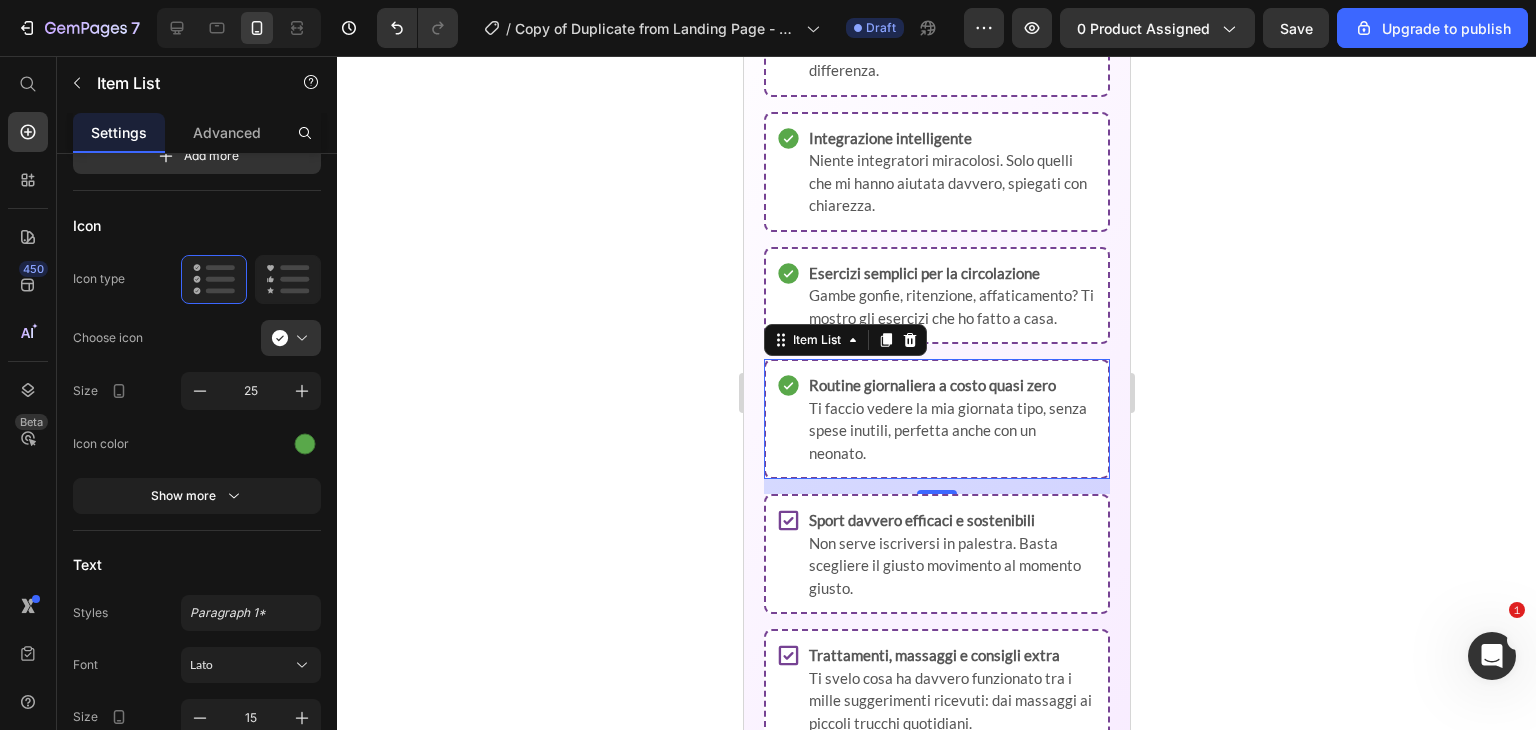 scroll, scrollTop: 2209, scrollLeft: 0, axis: vertical 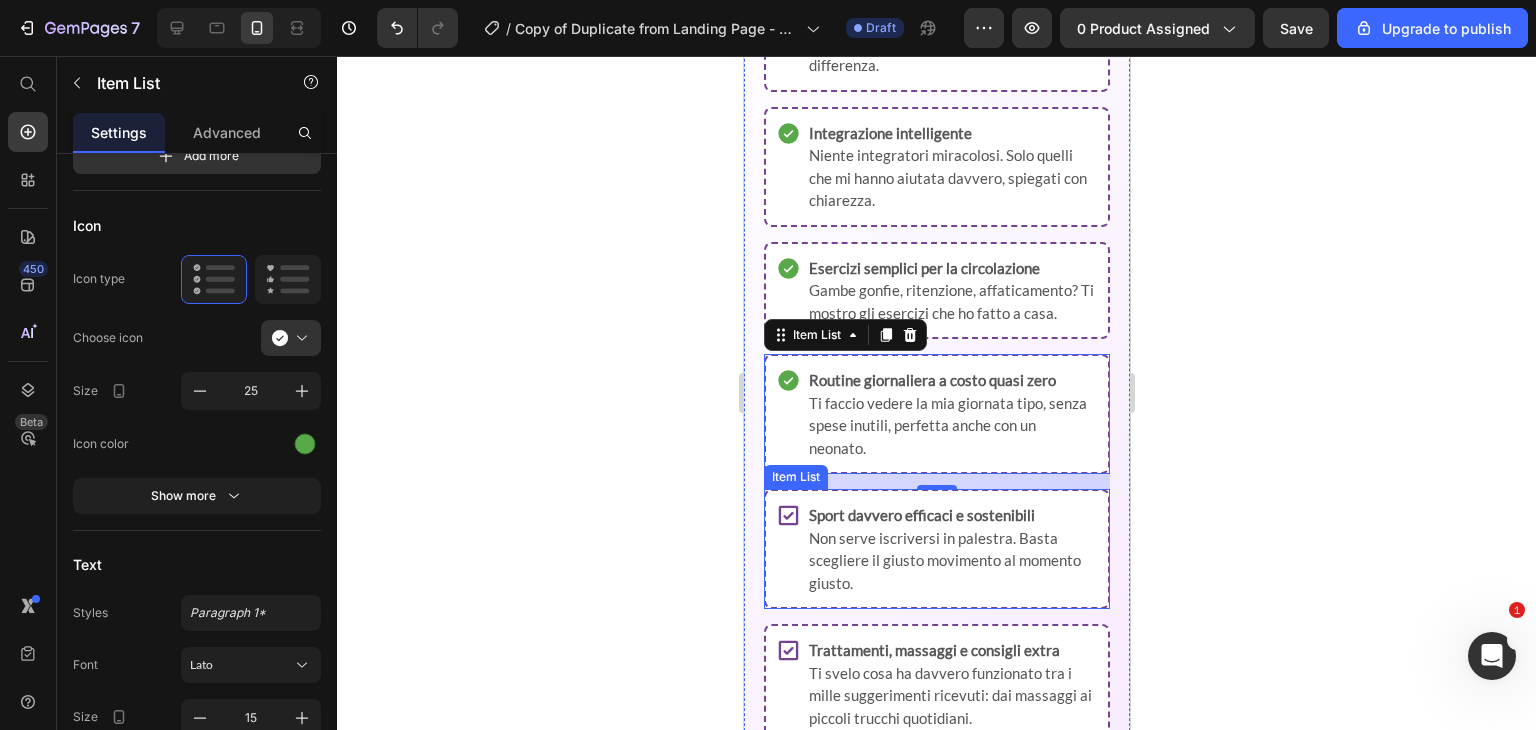 click 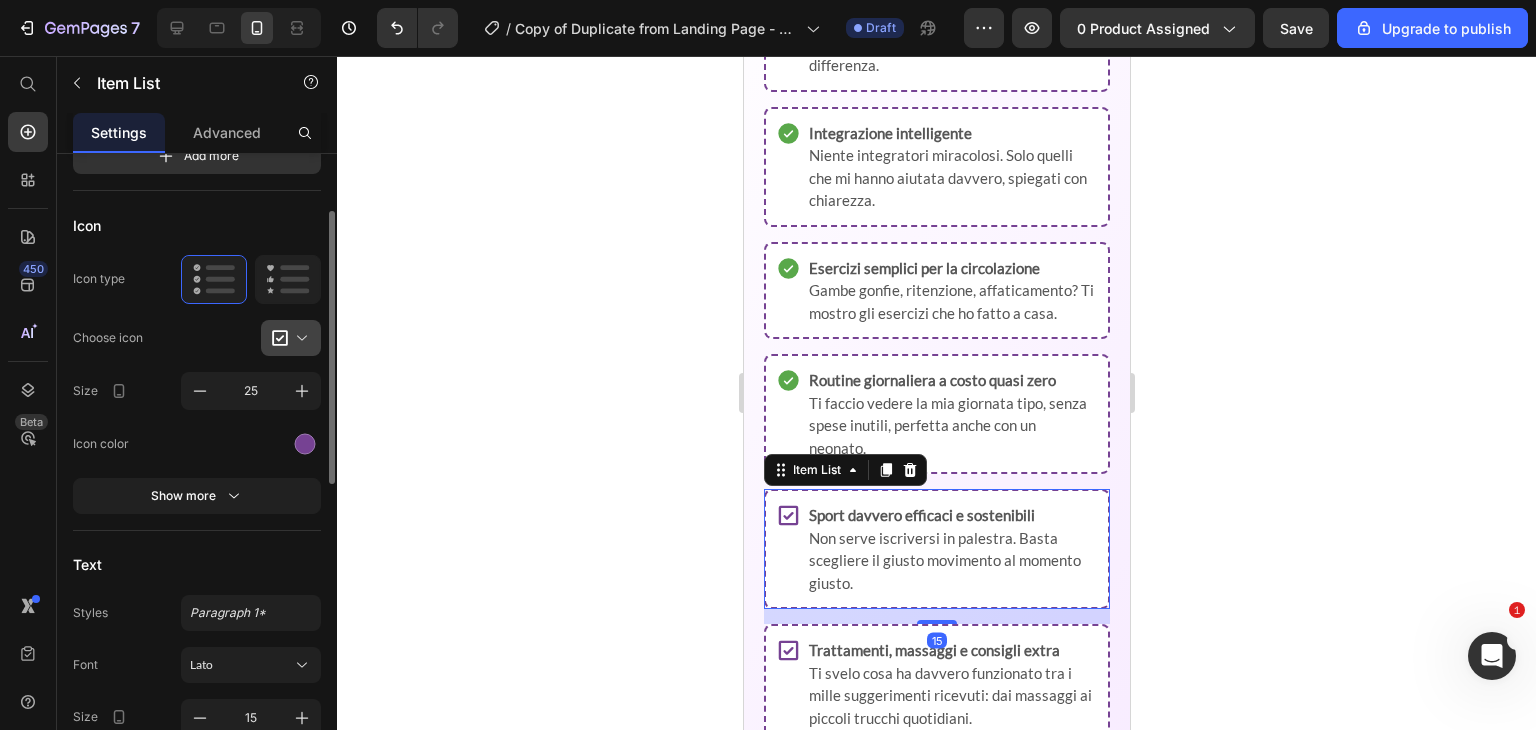 click at bounding box center [299, 338] 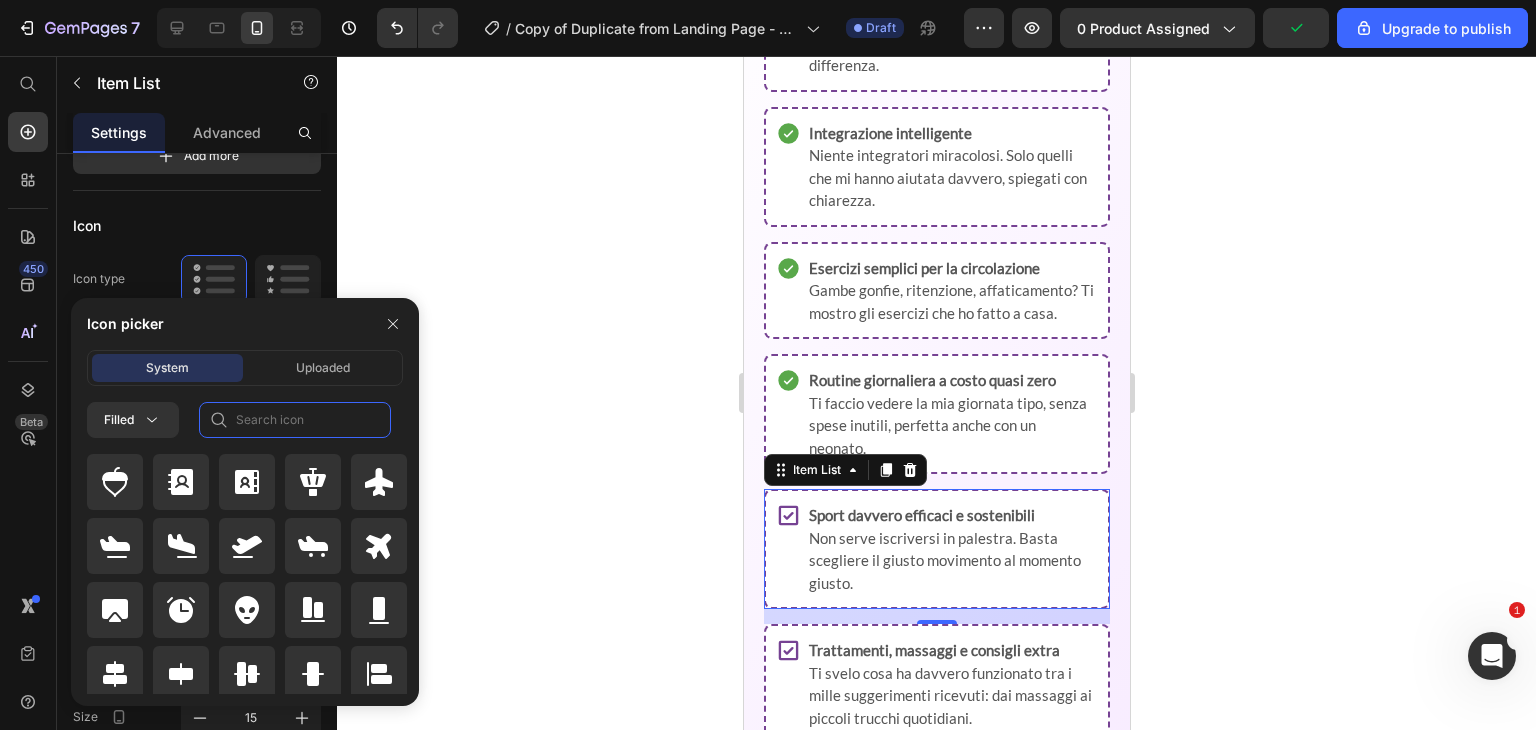 click 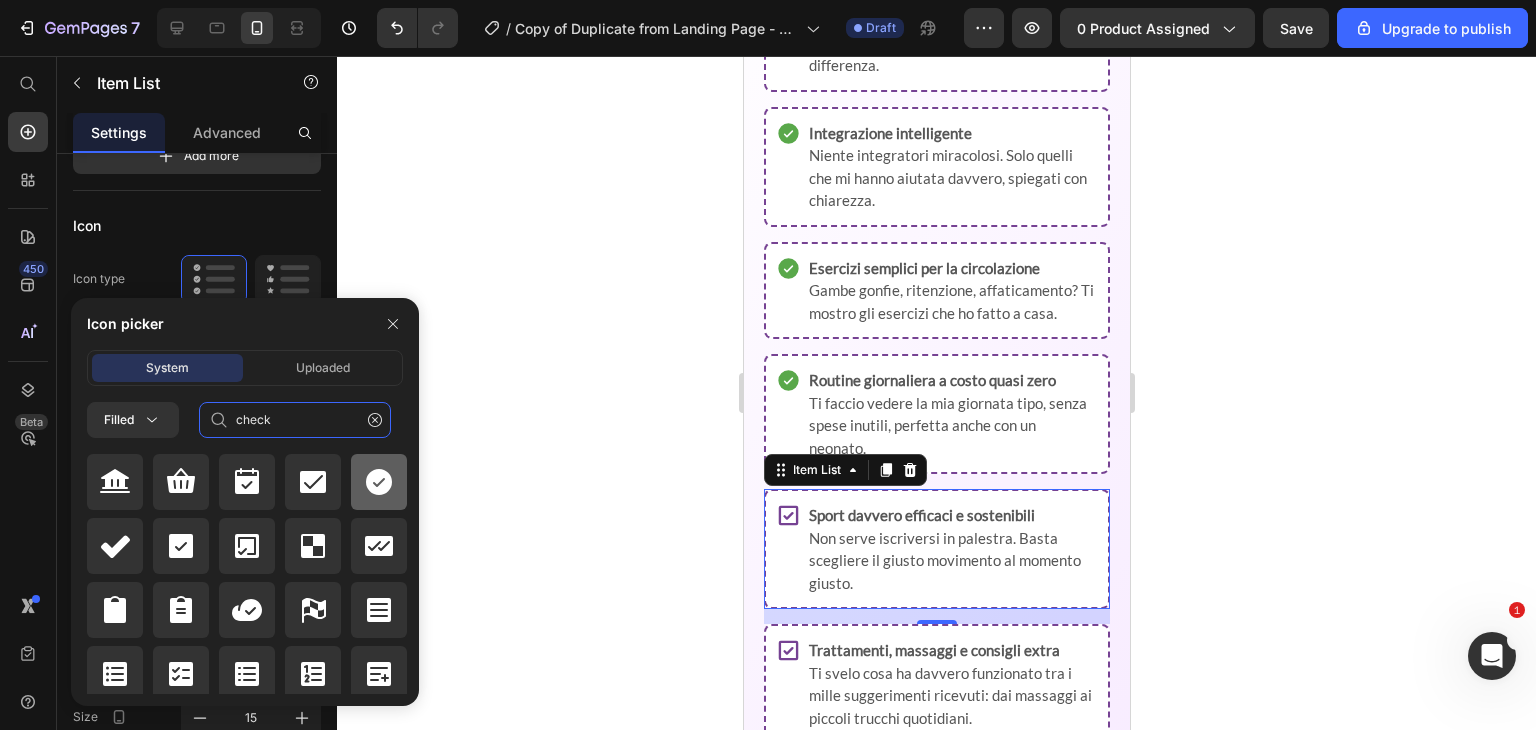 type on "check" 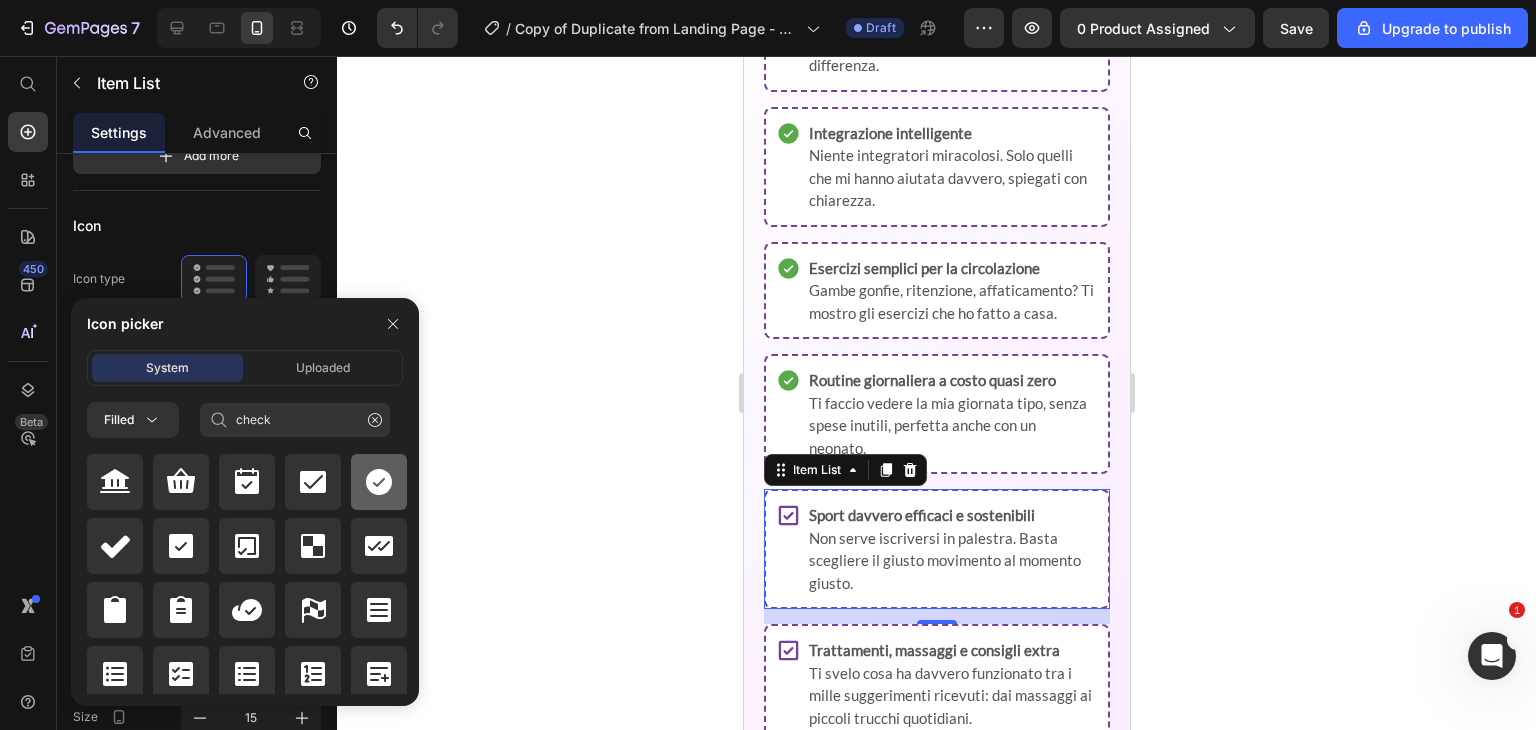 click 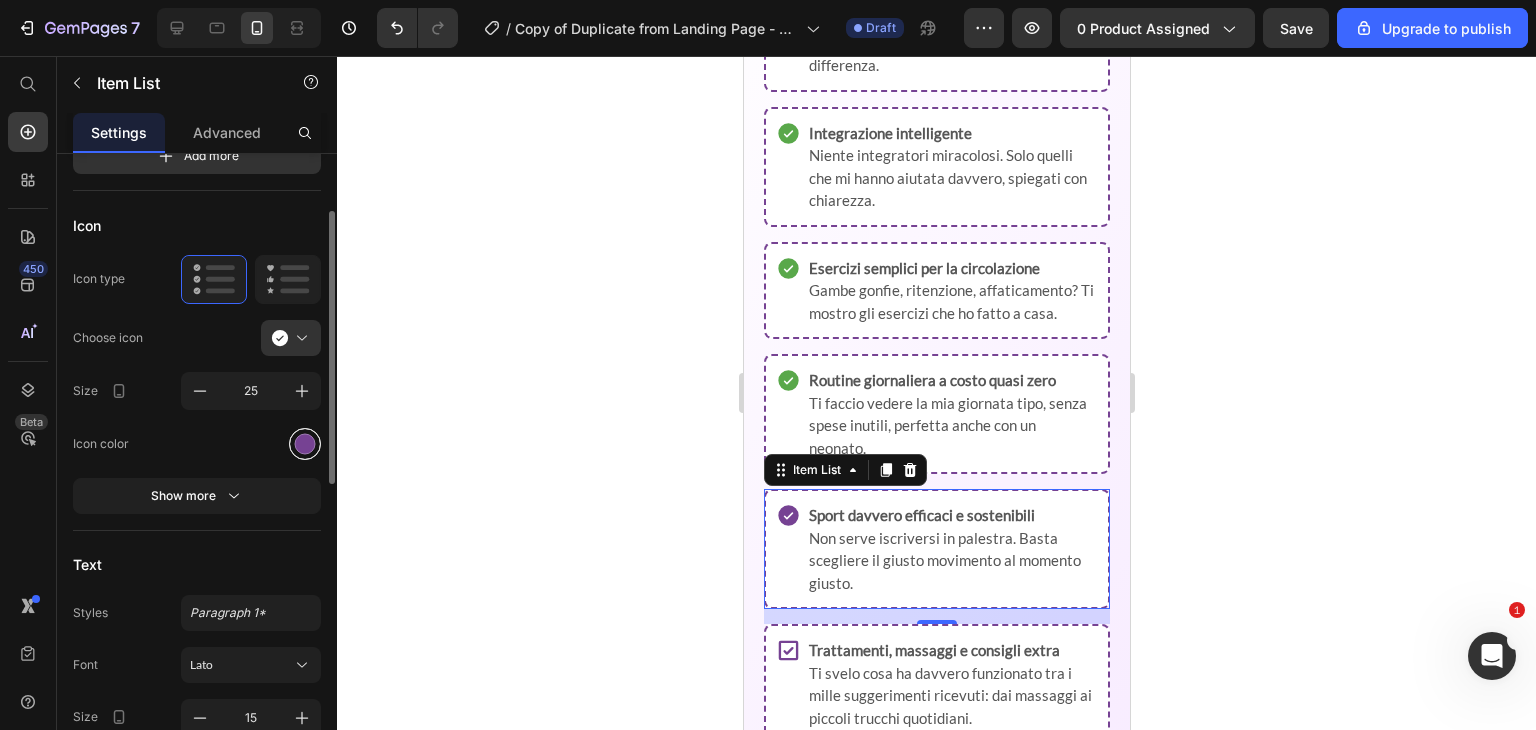 click at bounding box center (305, 443) 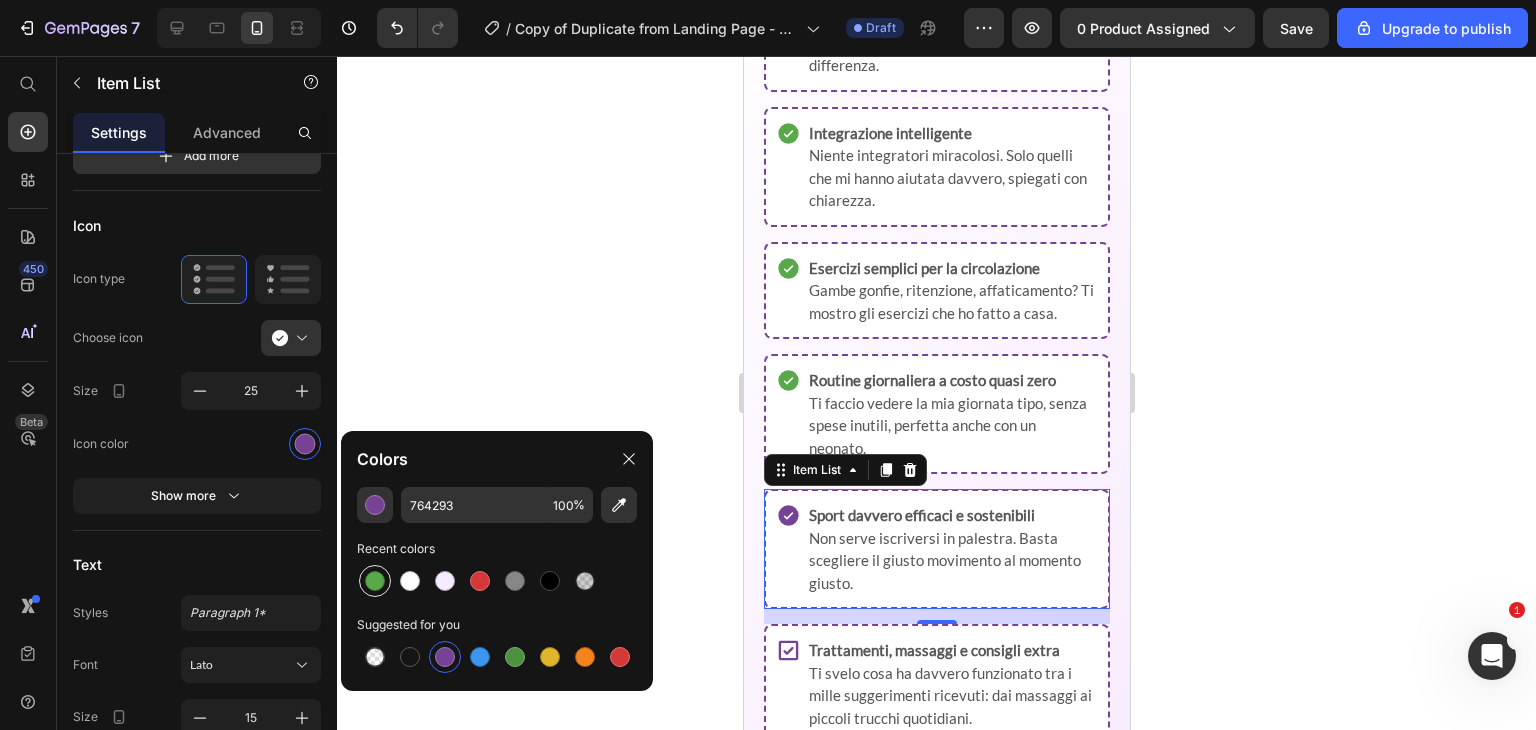 click at bounding box center [375, 581] 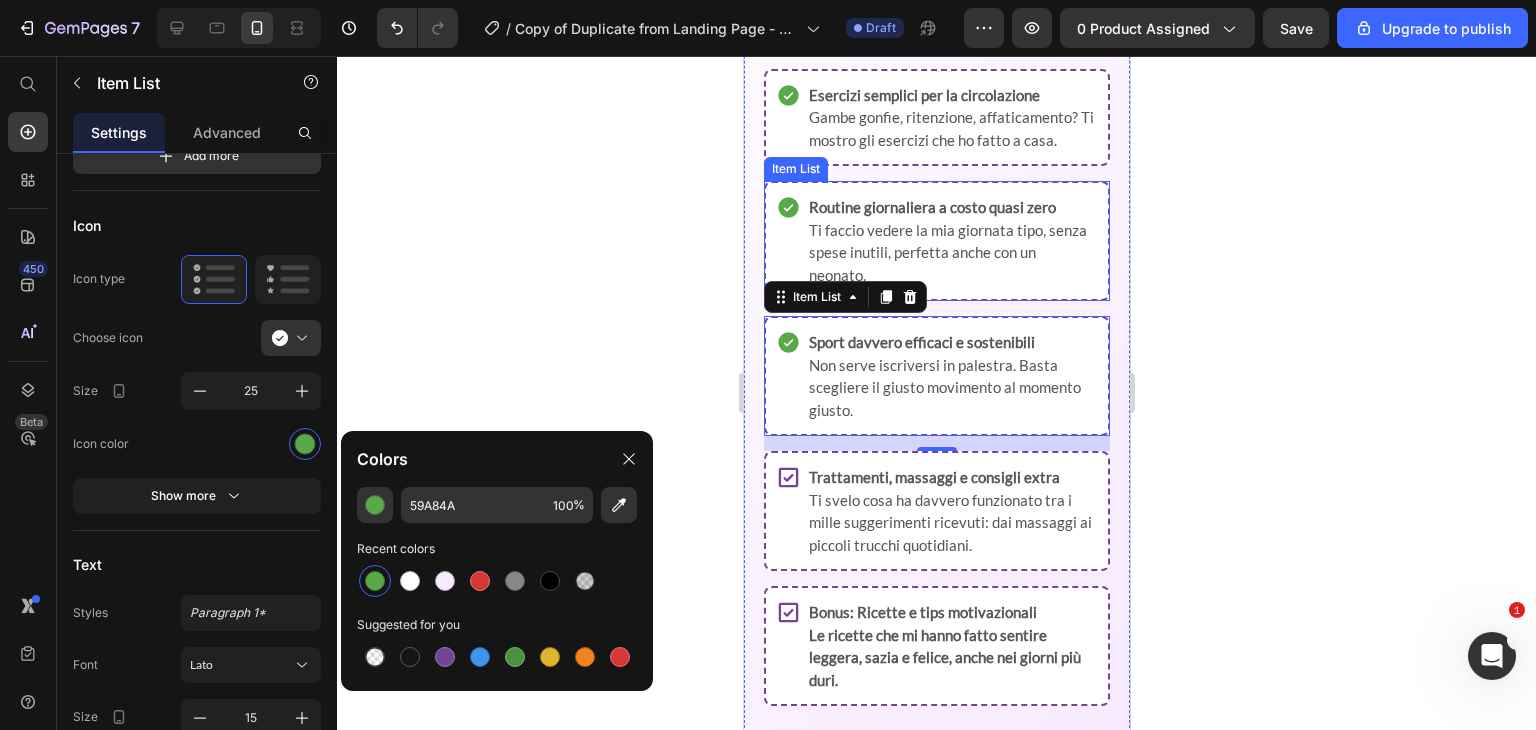 scroll, scrollTop: 2386, scrollLeft: 0, axis: vertical 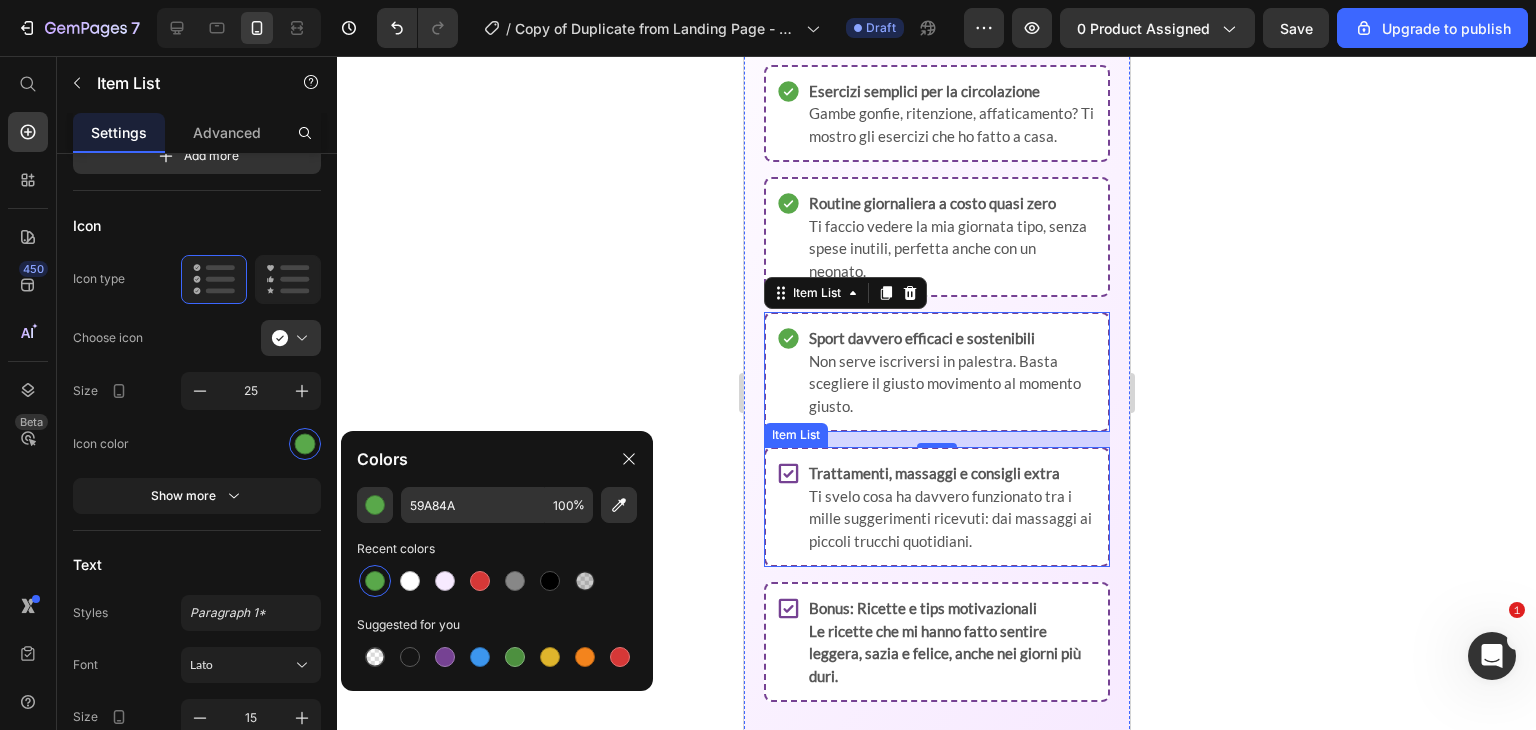 click 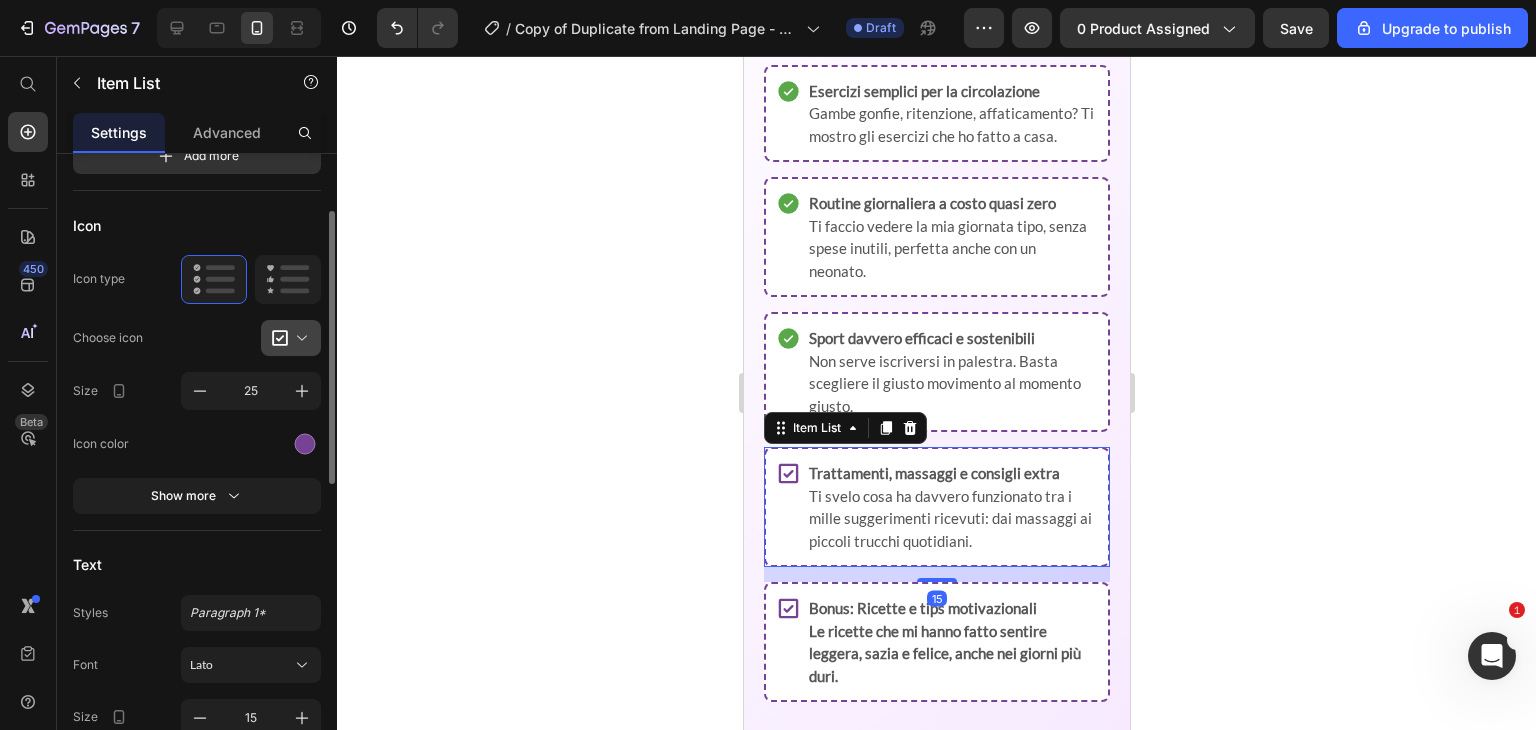 click at bounding box center [299, 338] 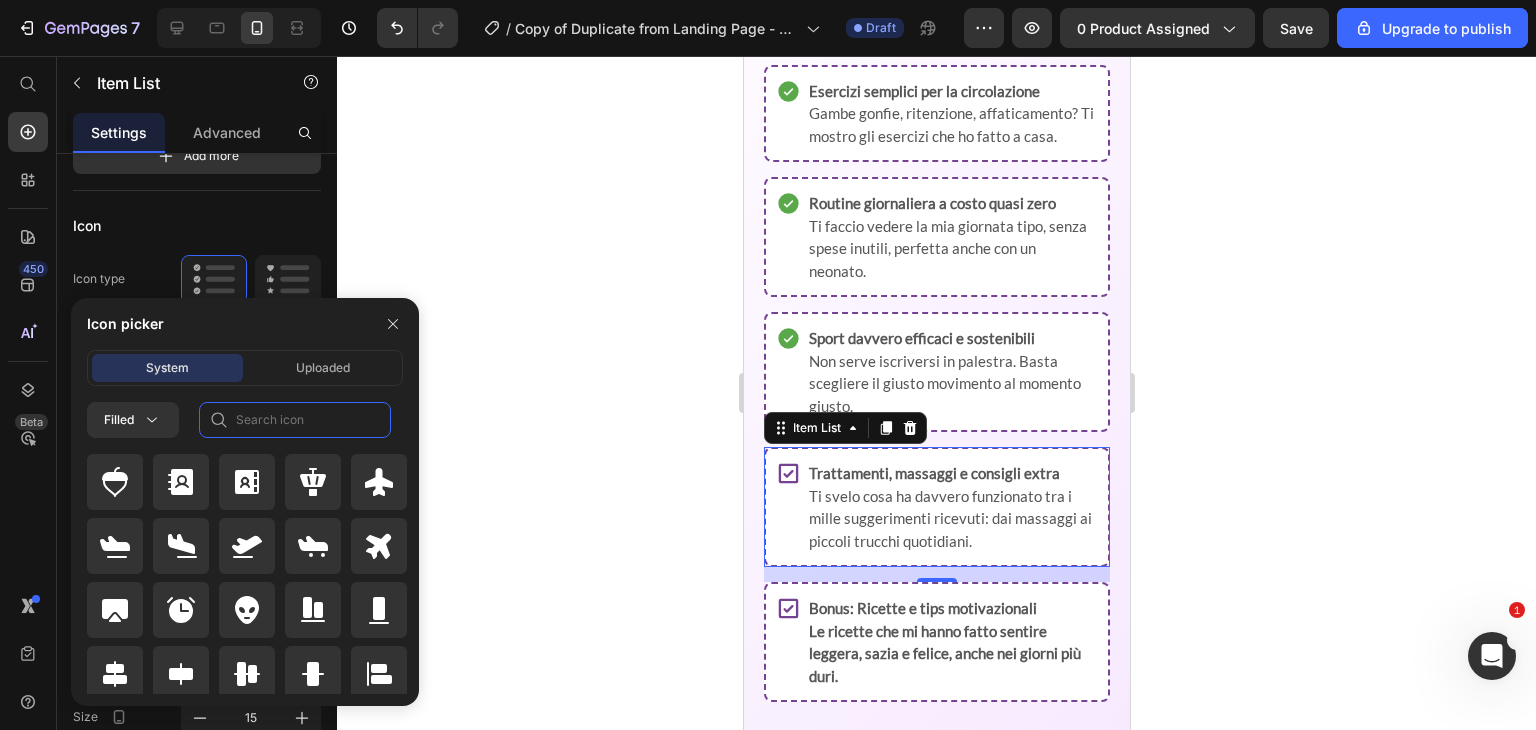 click 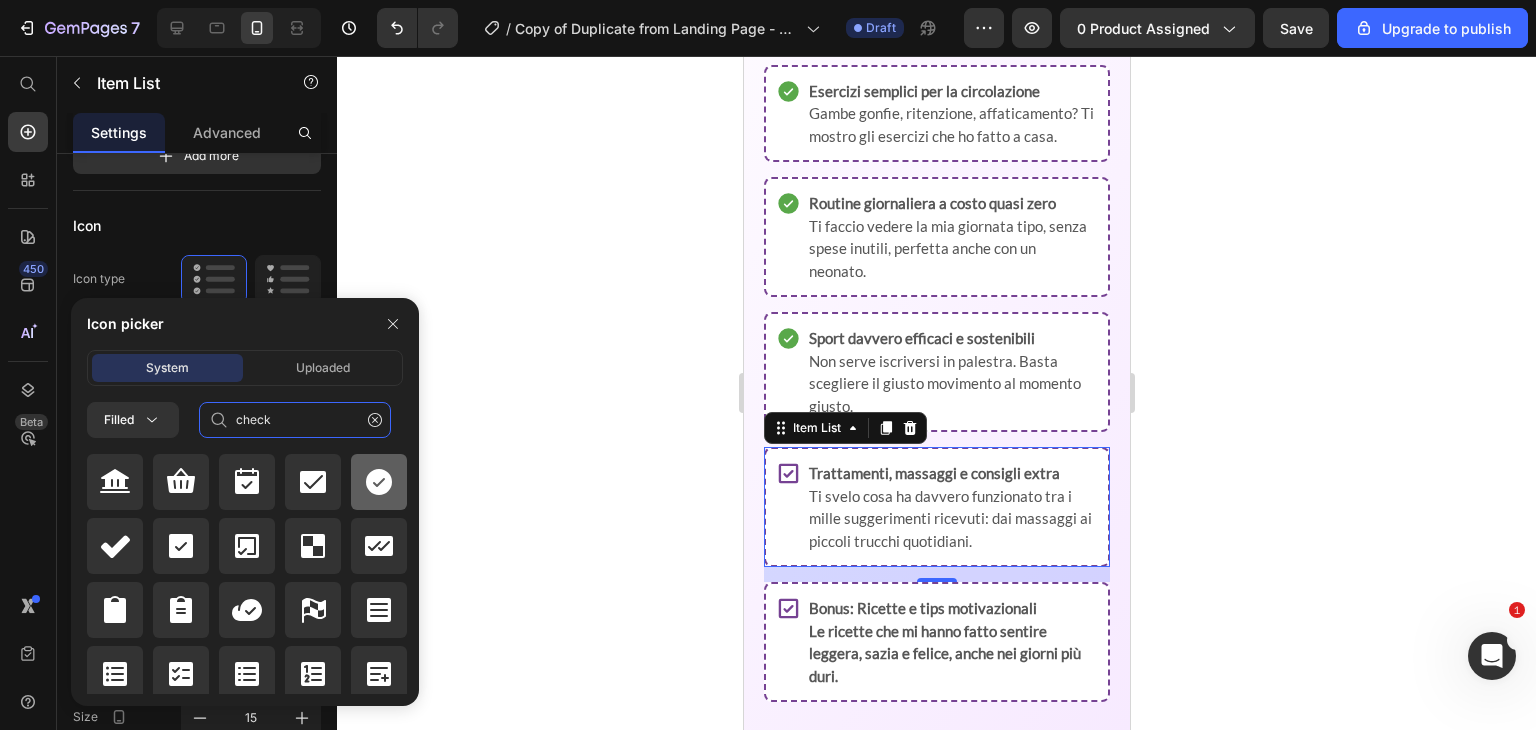 type on "check" 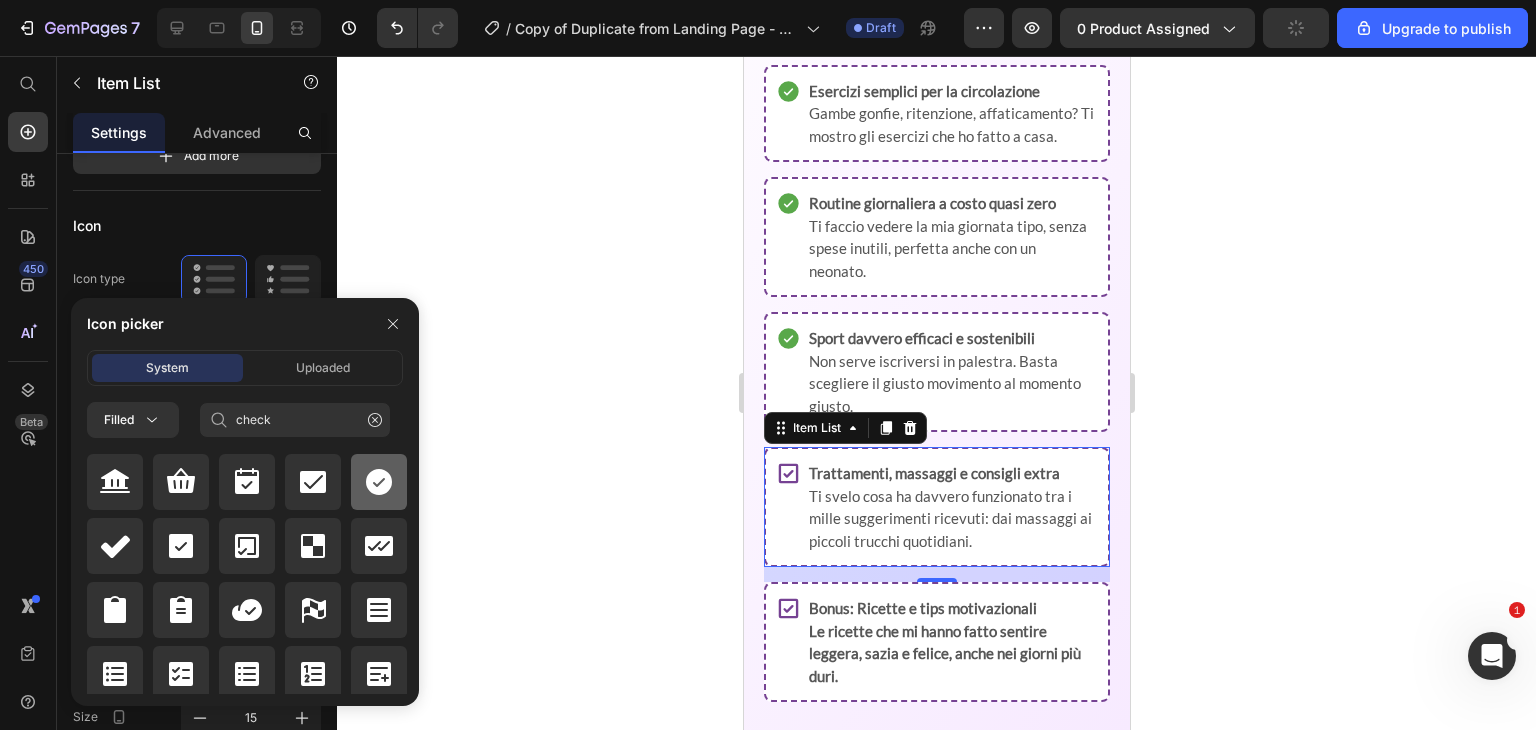 click 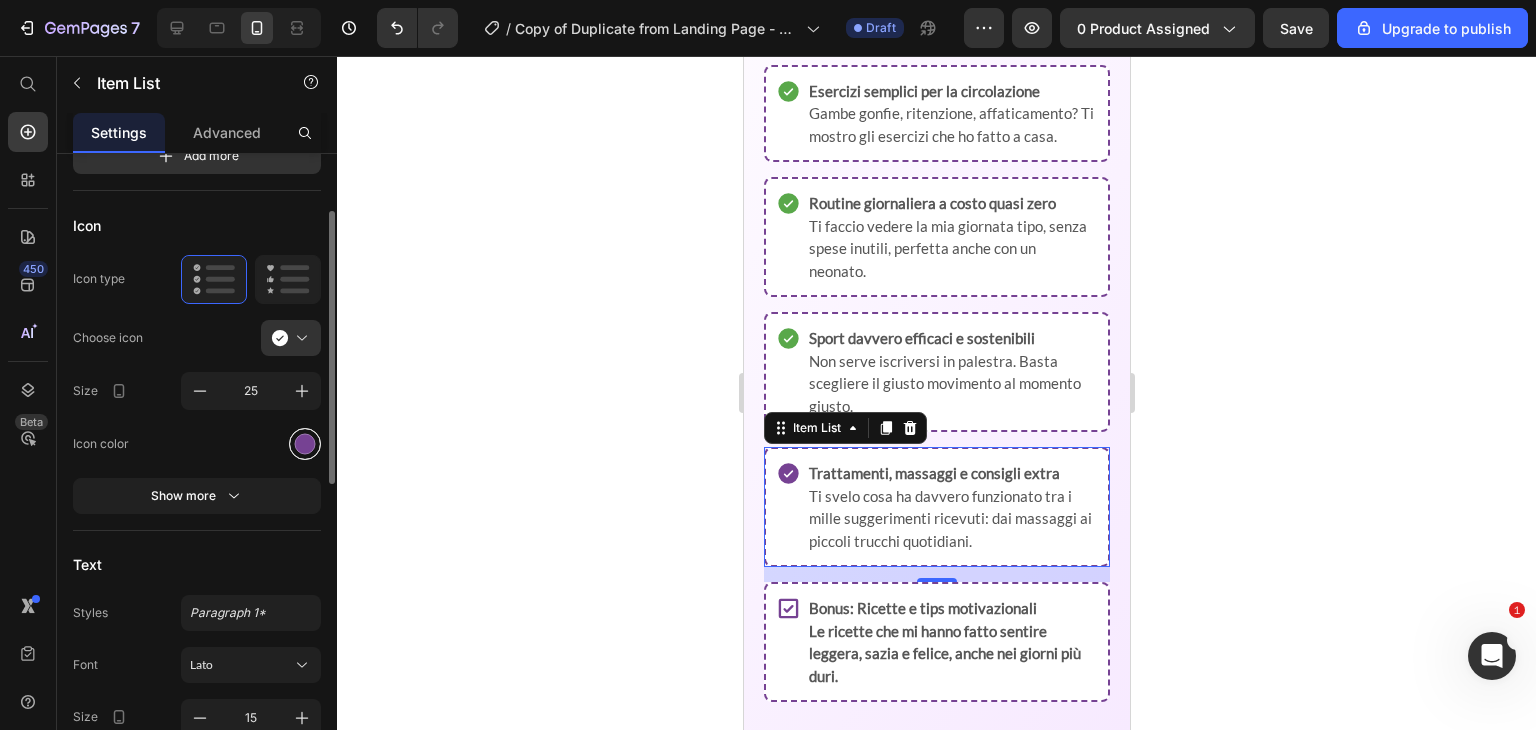click at bounding box center (305, 444) 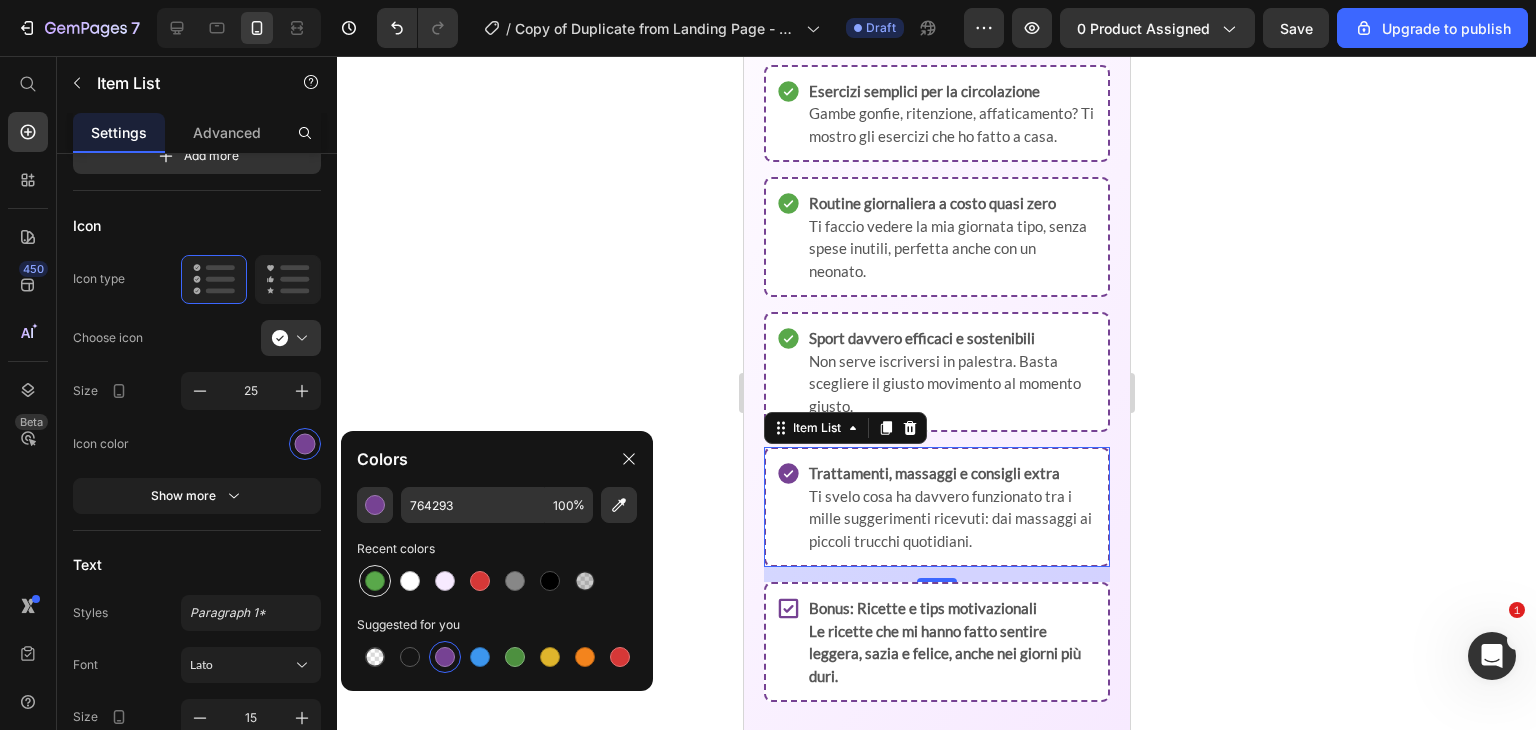 click at bounding box center (375, 581) 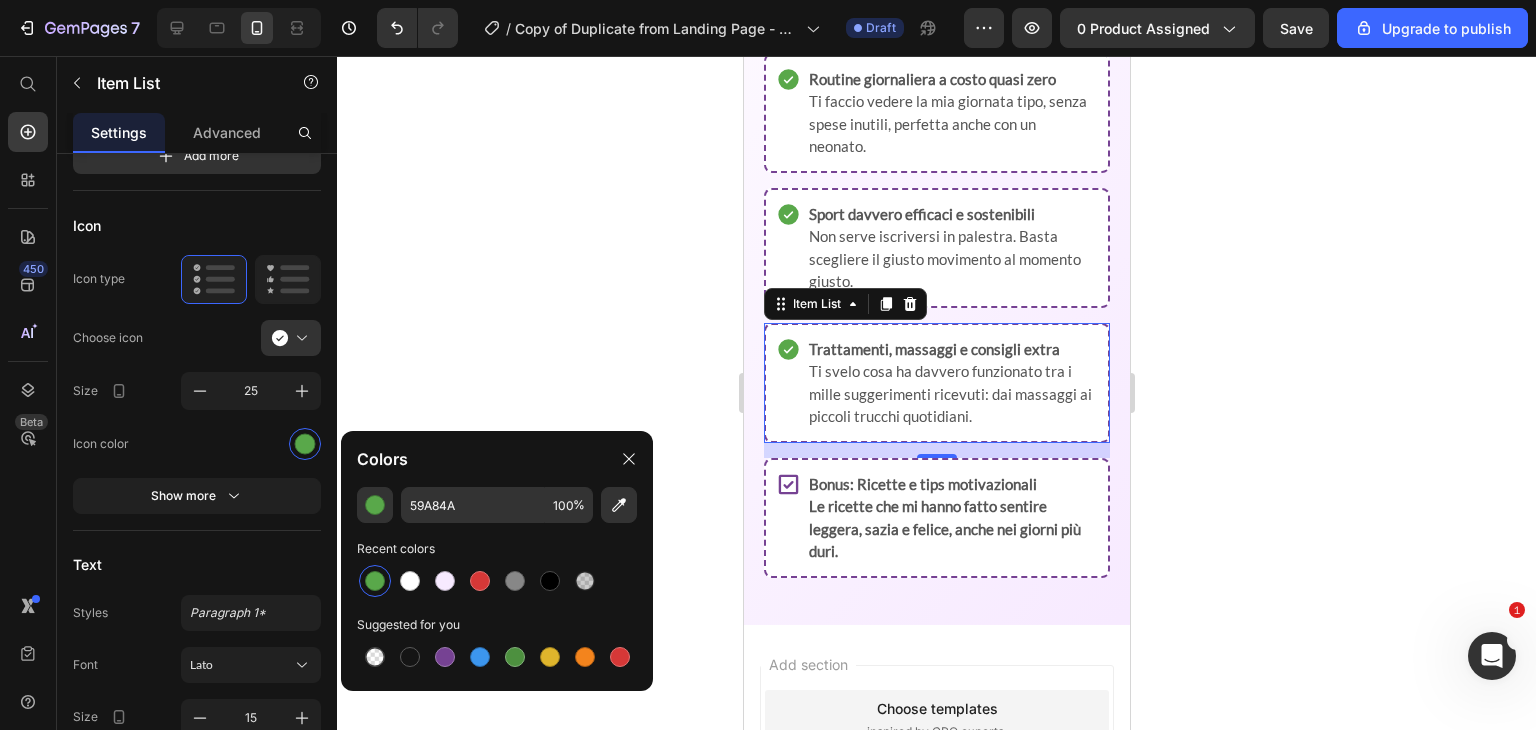 scroll, scrollTop: 2511, scrollLeft: 0, axis: vertical 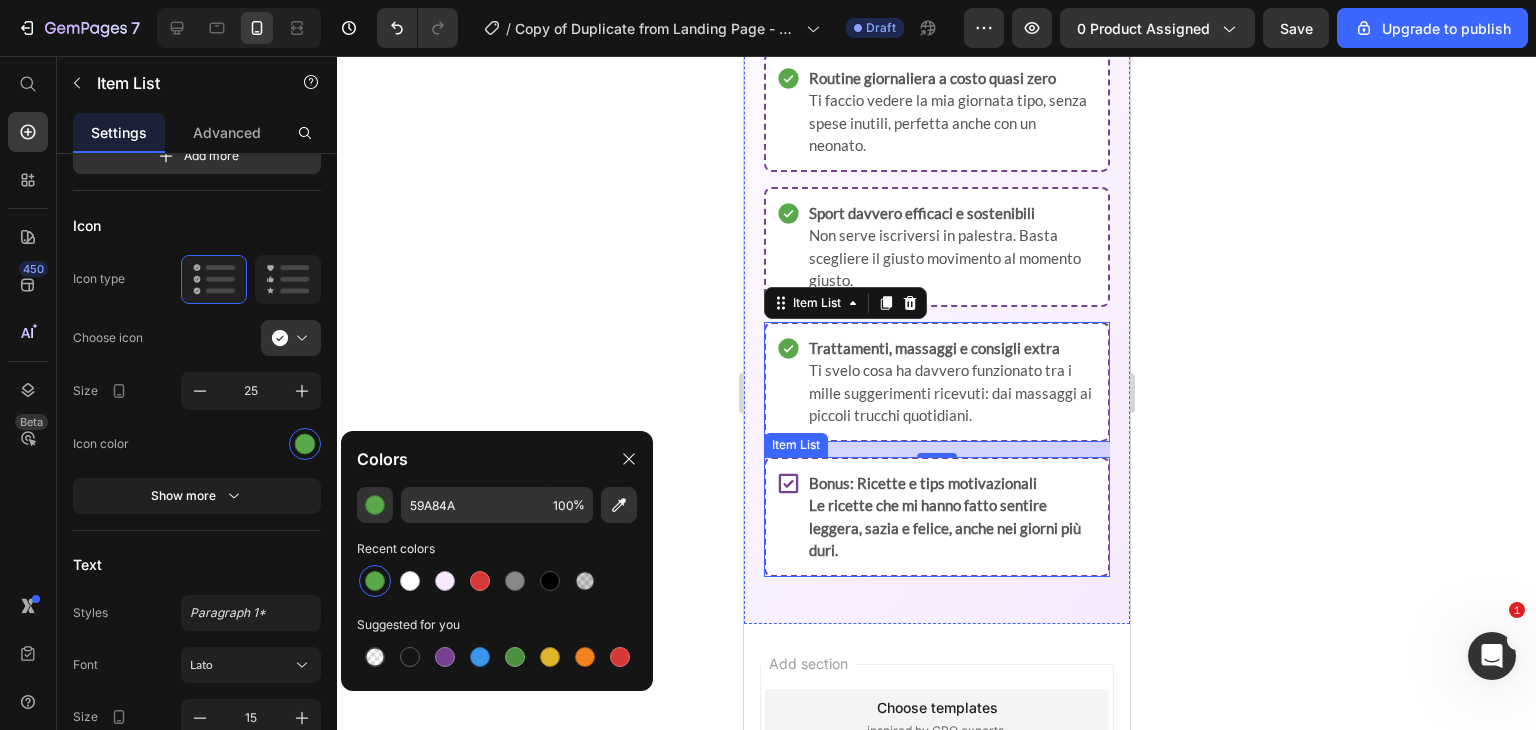 click 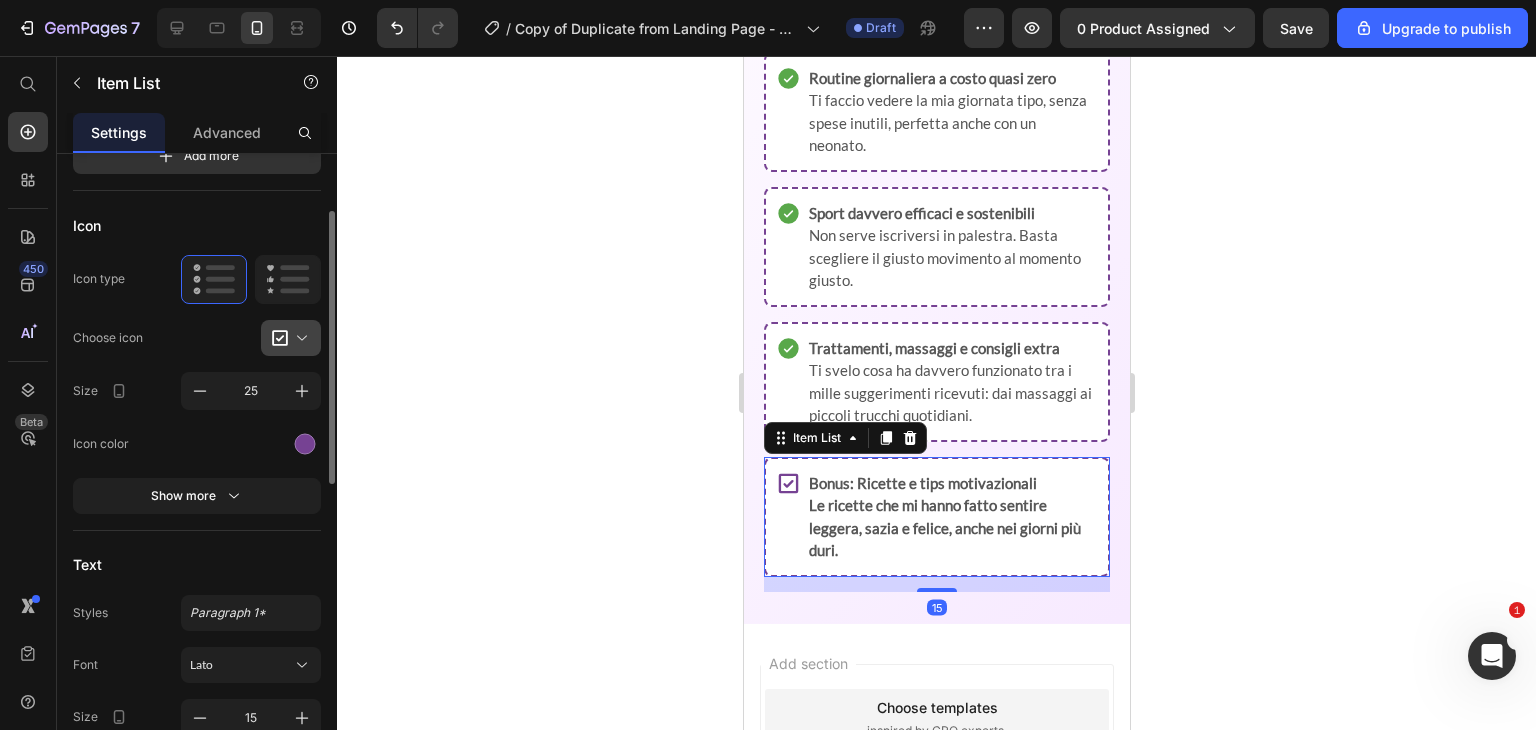click at bounding box center (299, 338) 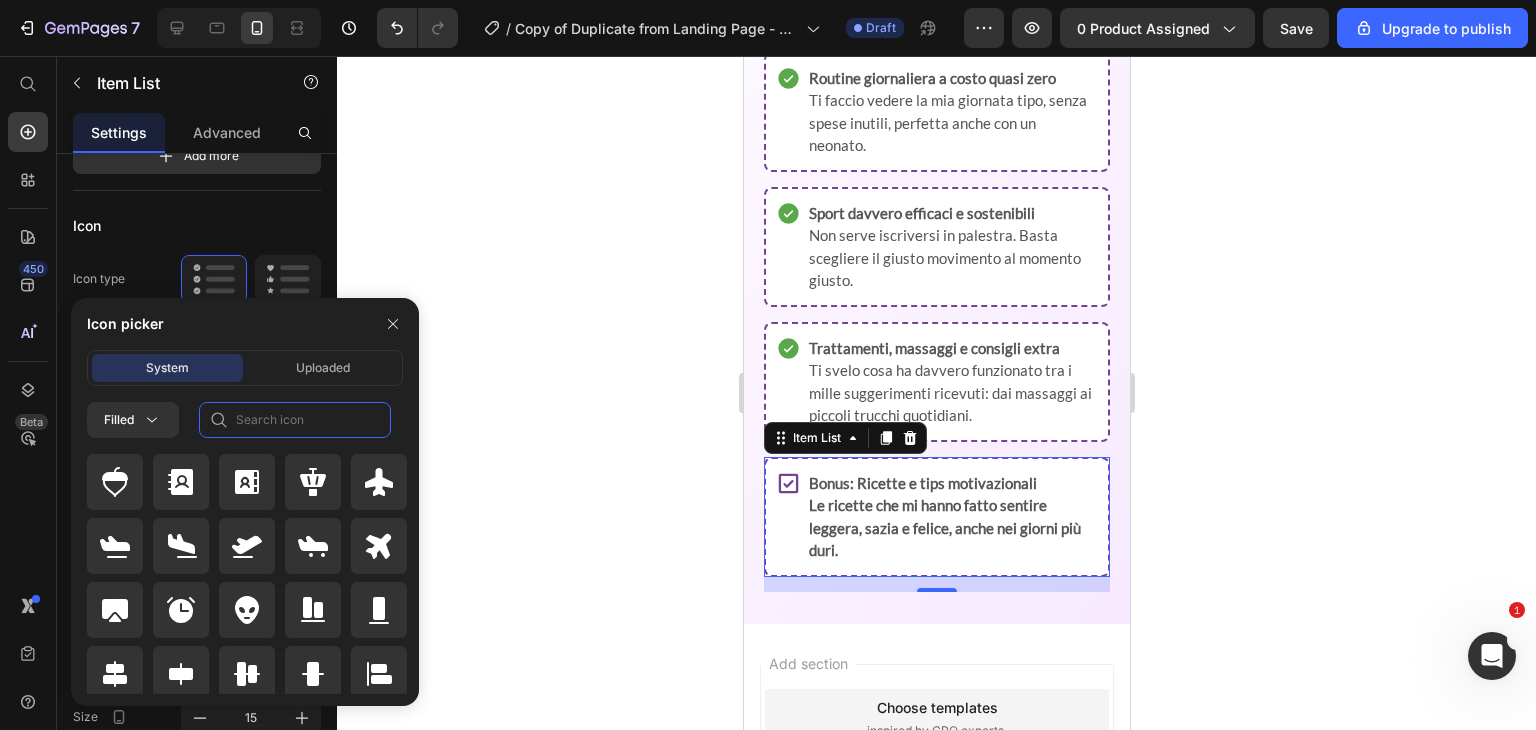 click 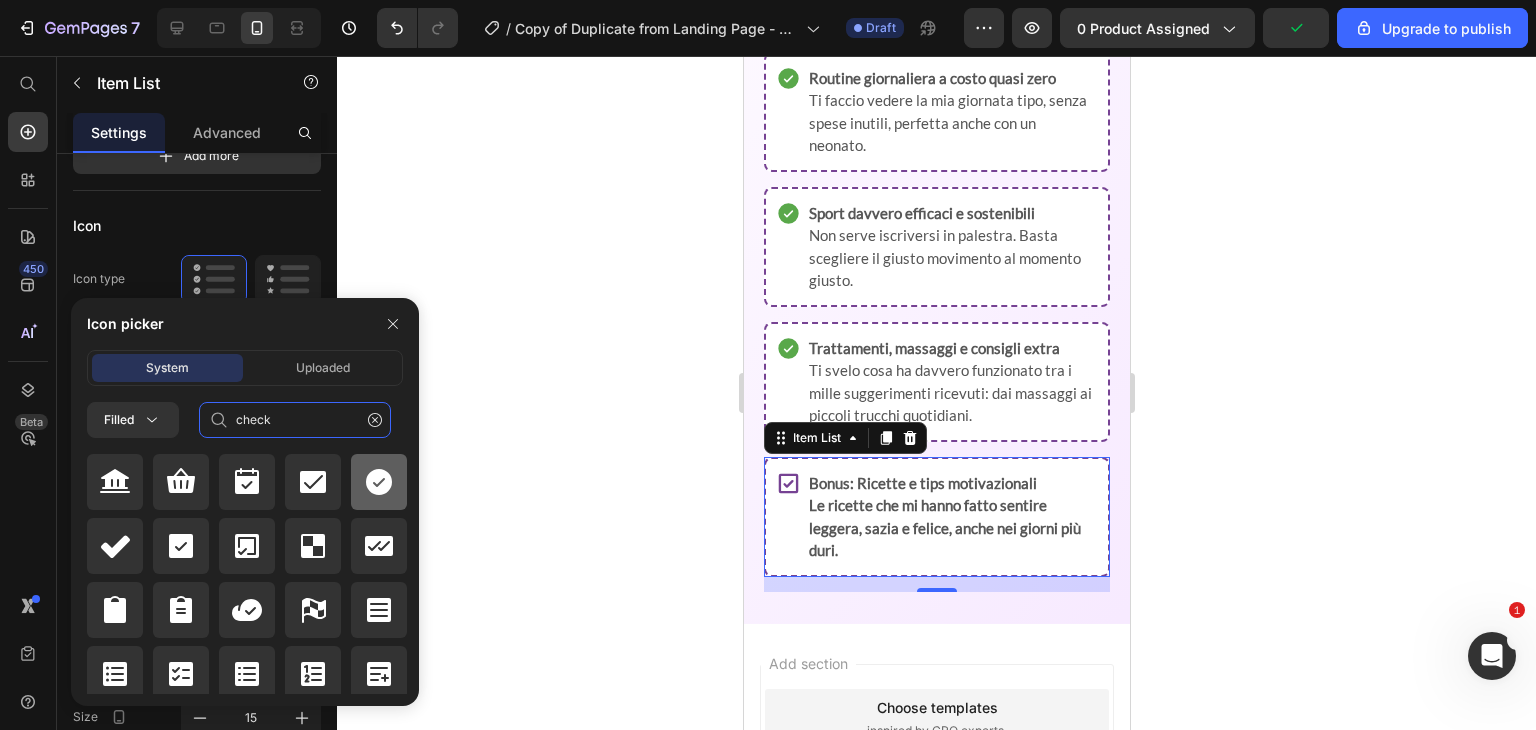 type on "check" 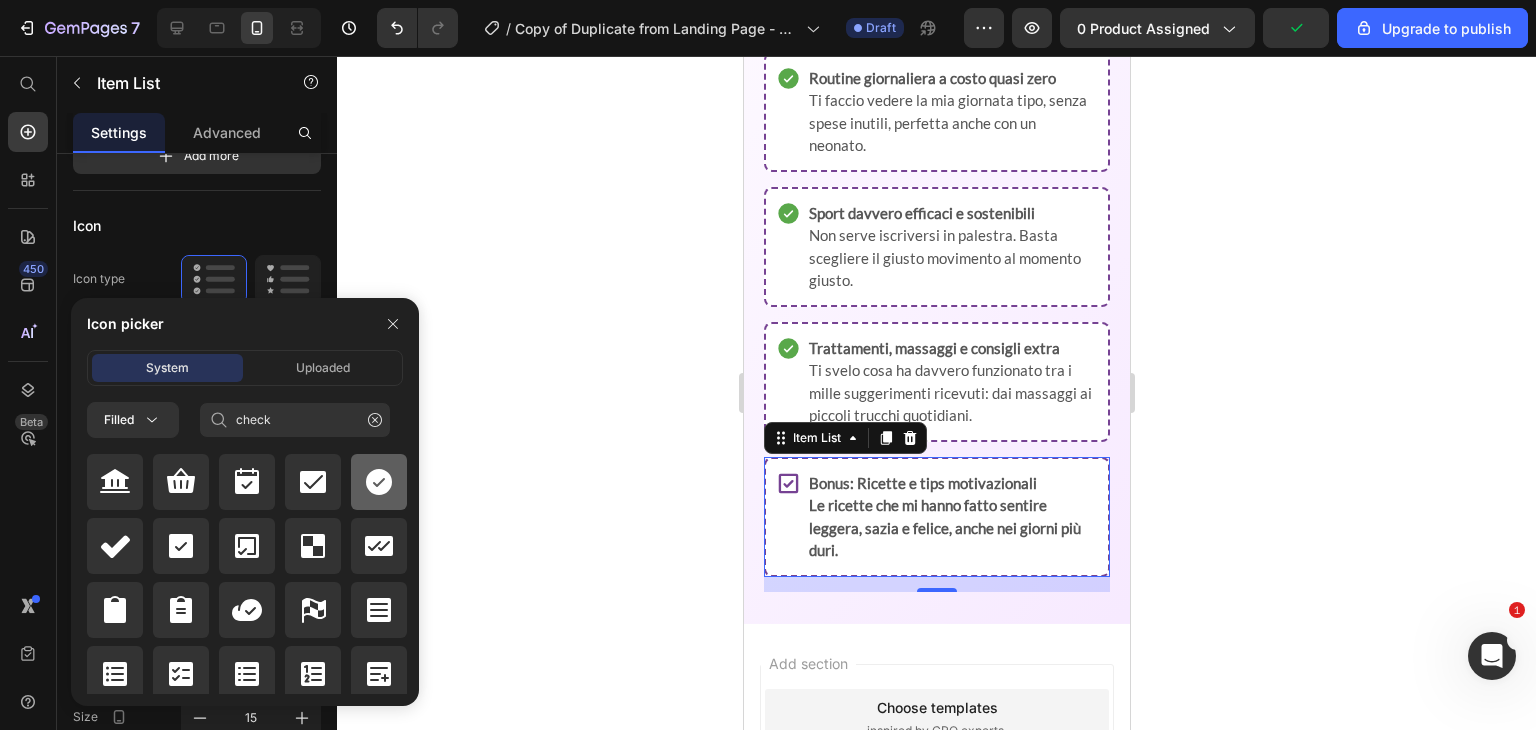 click 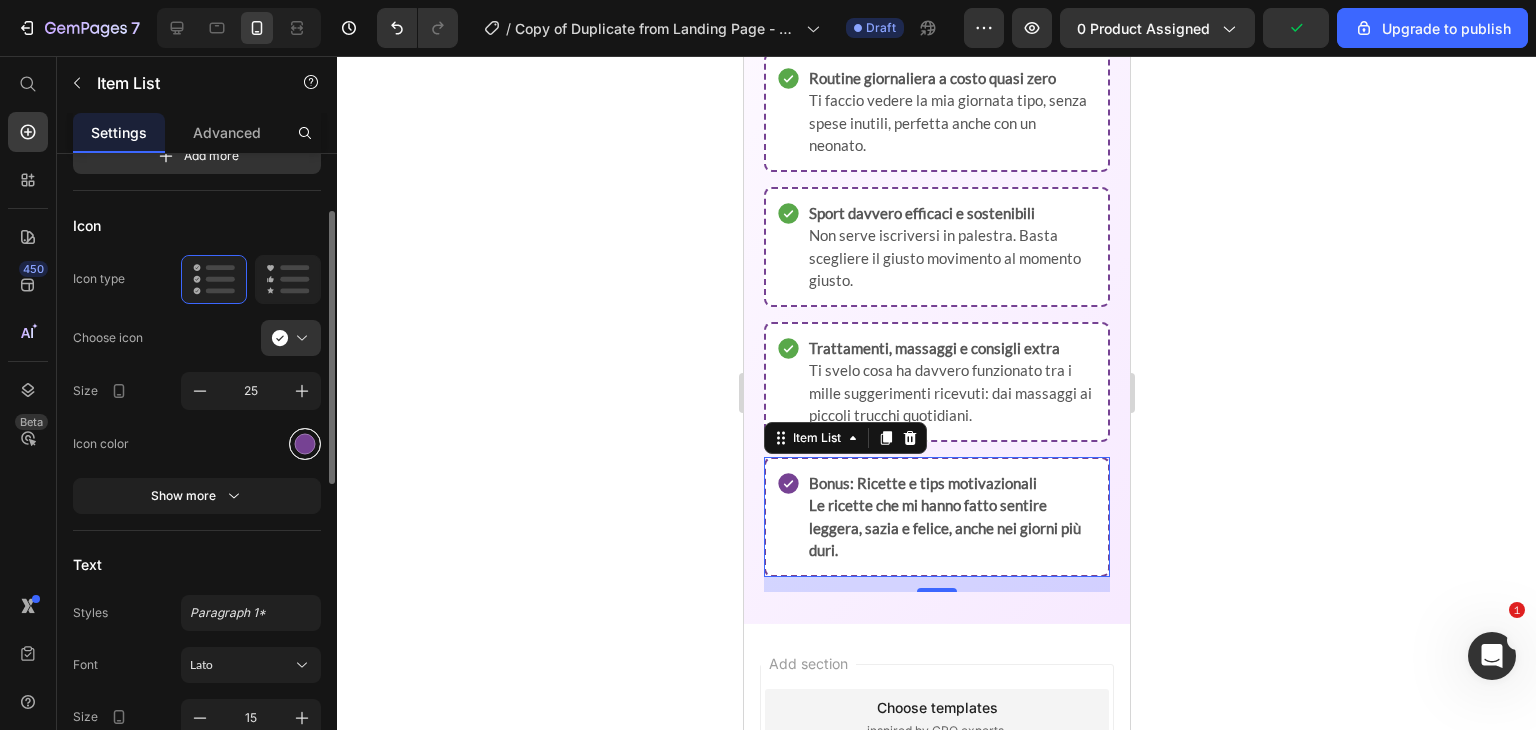 click at bounding box center (305, 443) 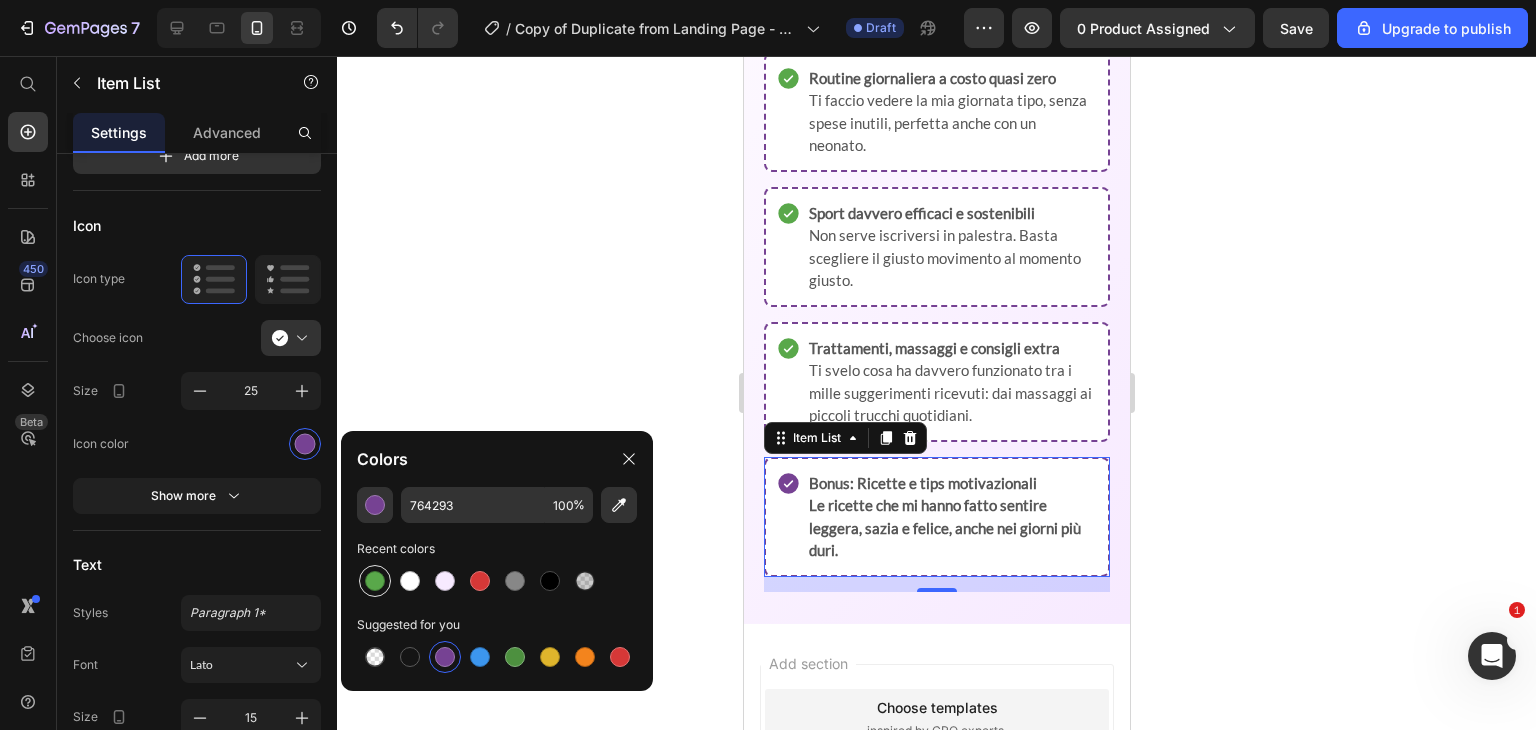 click at bounding box center [375, 581] 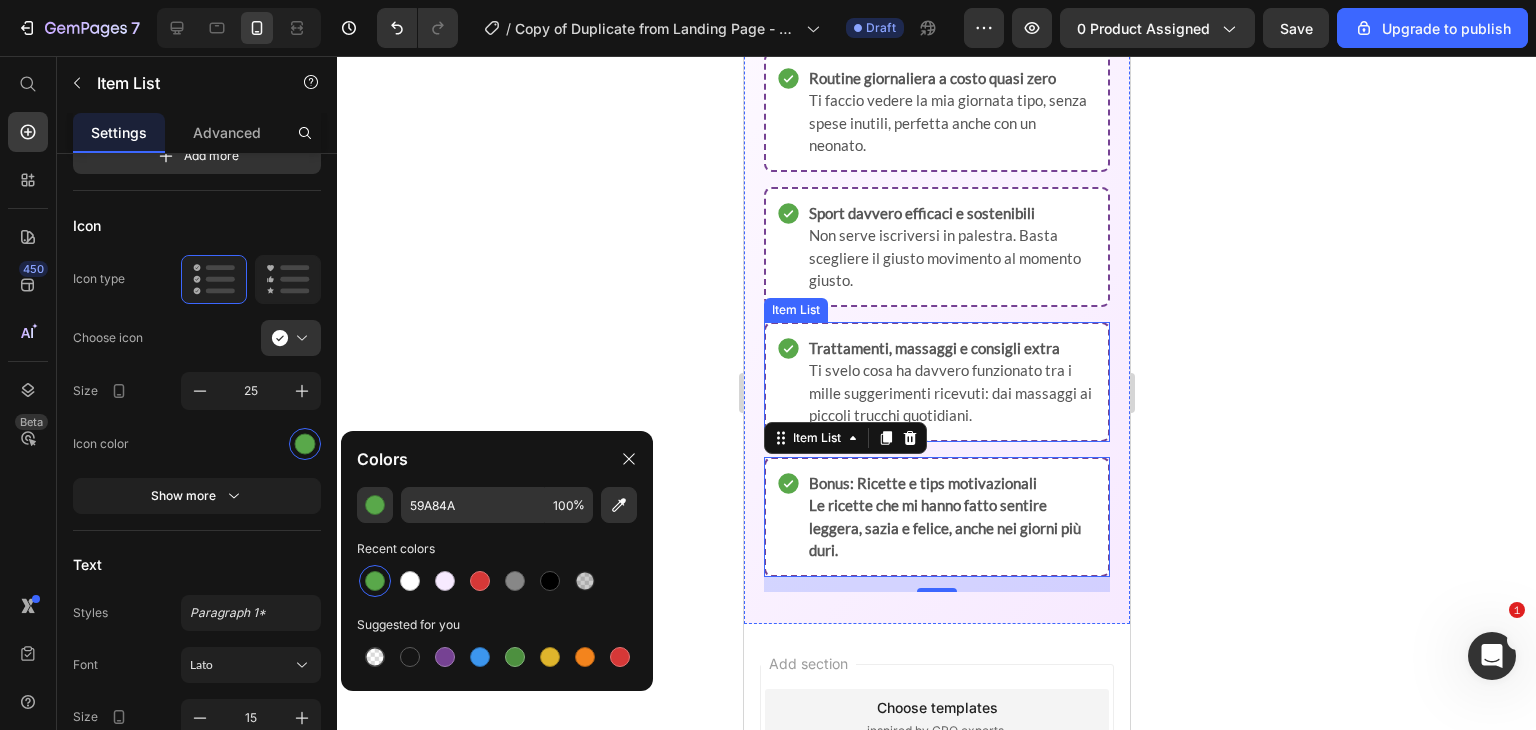 click on "Trattamenti, massaggi e consigli extra Ti svelo cosa ha davvero funzionato tra i mille suggerimenti ricevuti: dai massaggi ai piccoli trucchi quotidiani." at bounding box center (951, 382) 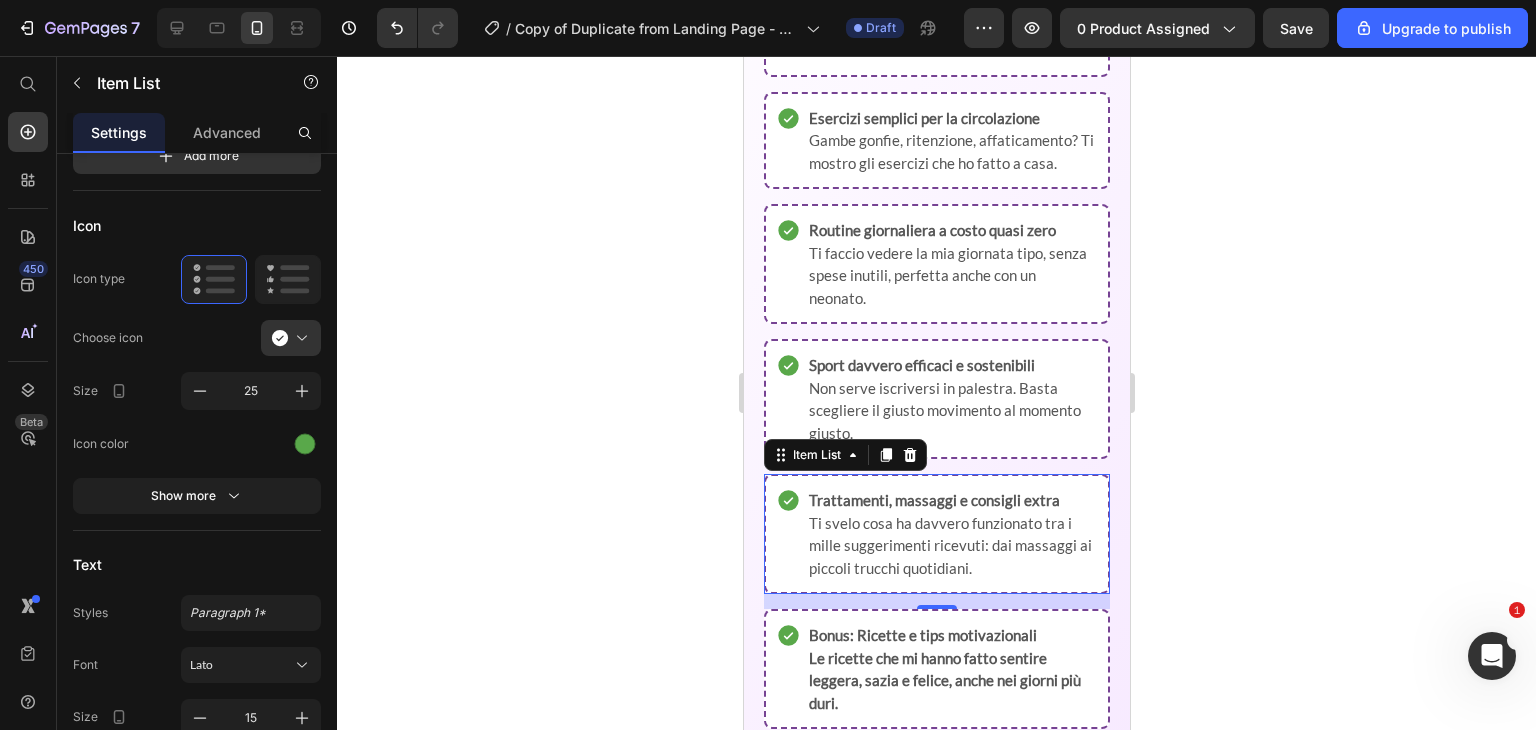 scroll, scrollTop: 2399, scrollLeft: 0, axis: vertical 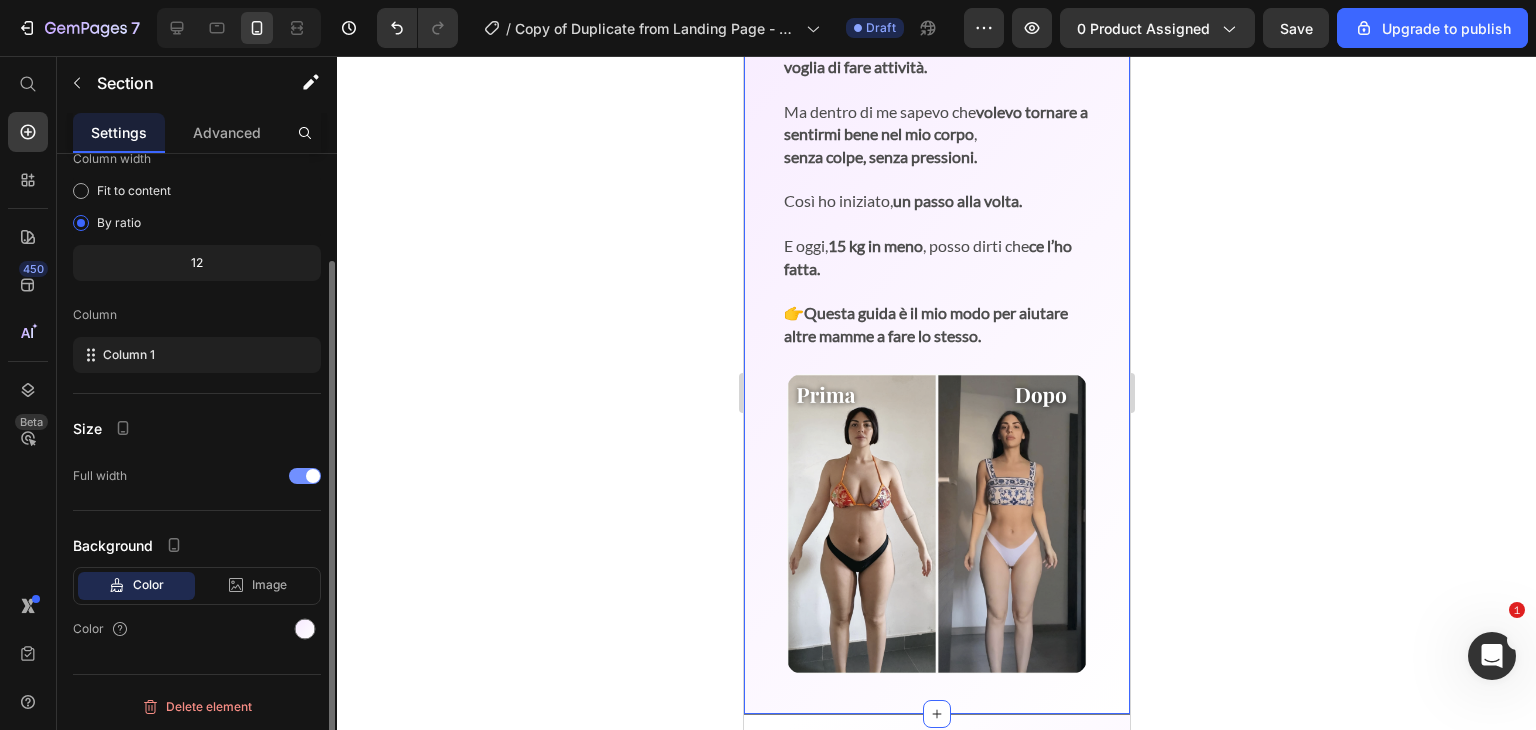 click at bounding box center [305, 629] 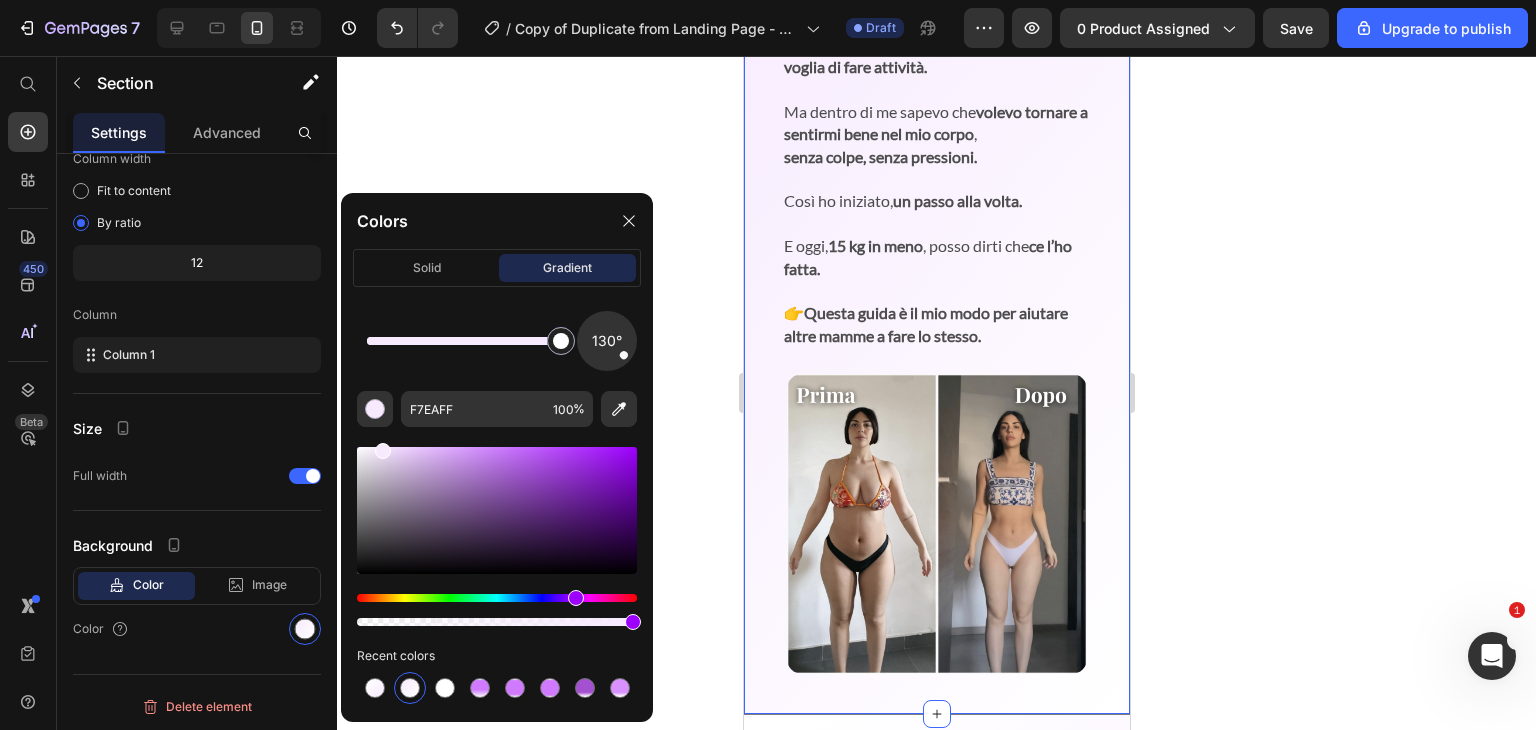 drag, startPoint x: 371, startPoint y: 341, endPoint x: 575, endPoint y: 328, distance: 204.4138 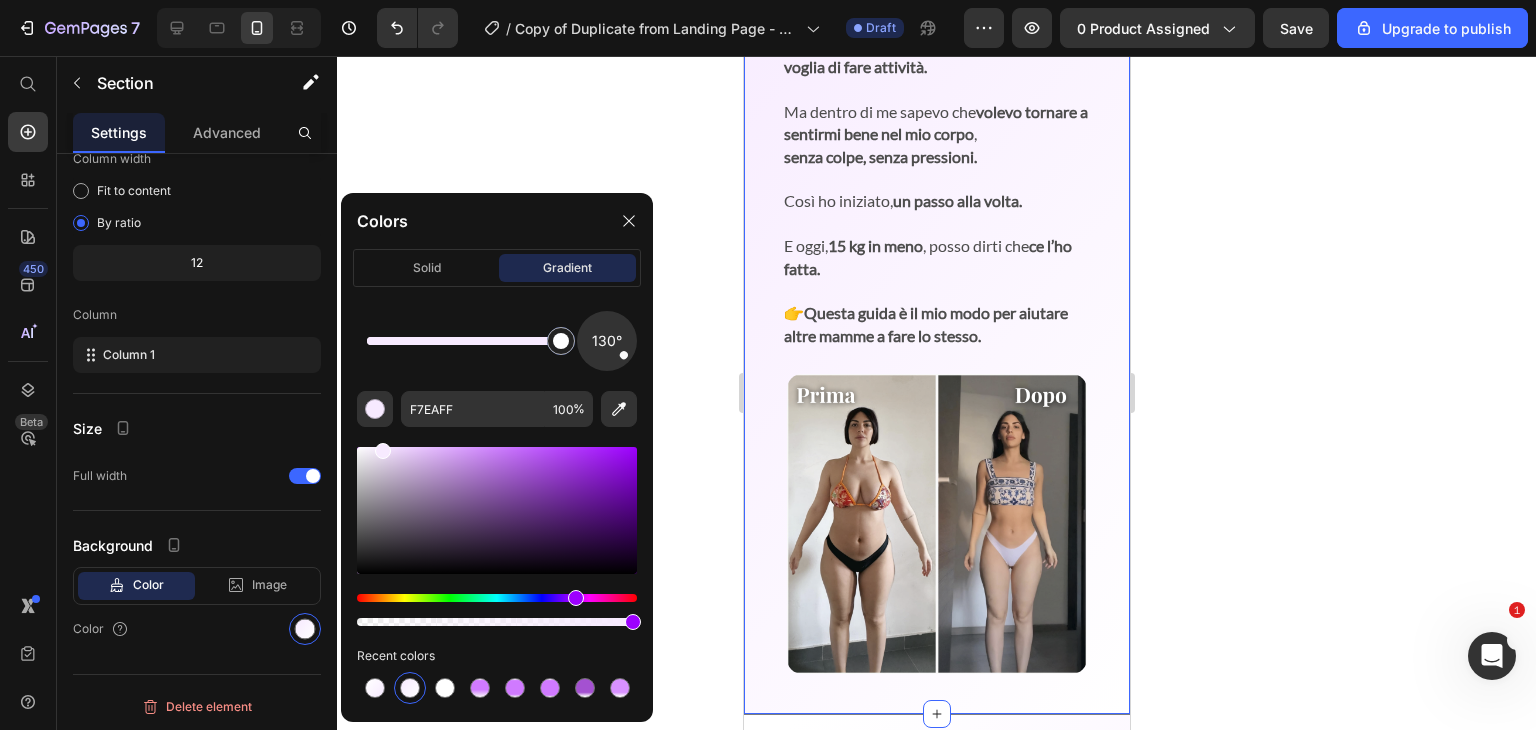 click on "130°" 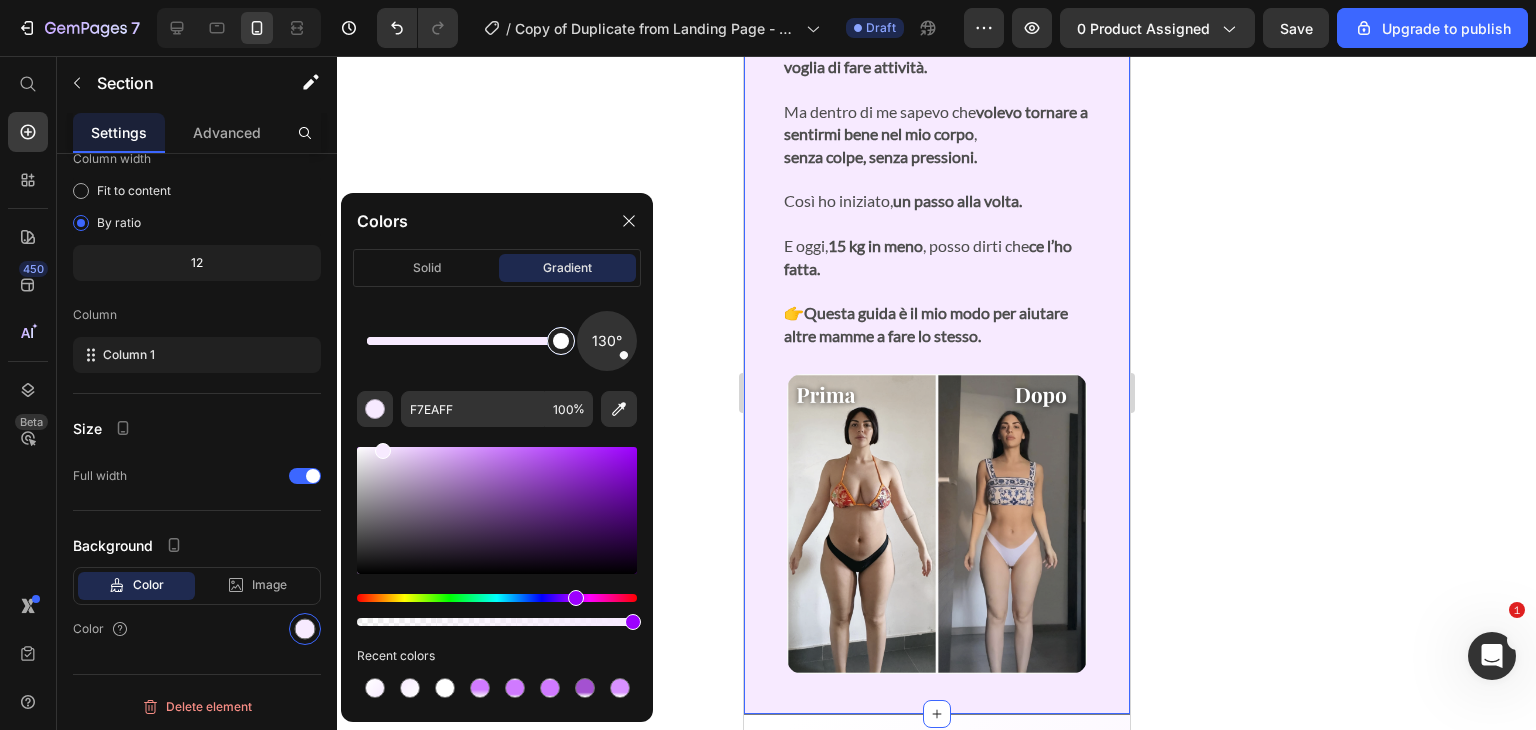 type on "FFFFFF" 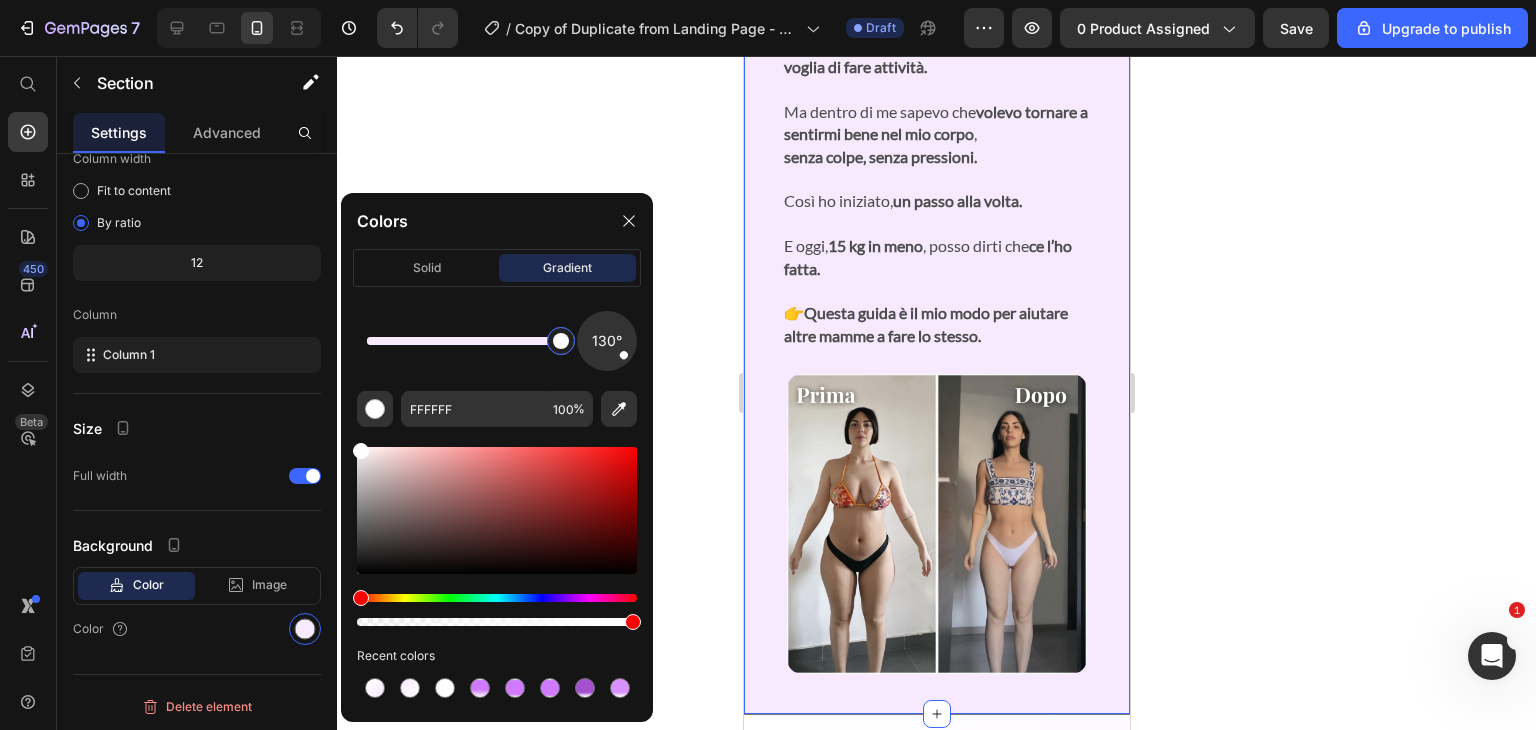 click at bounding box center [561, 341] 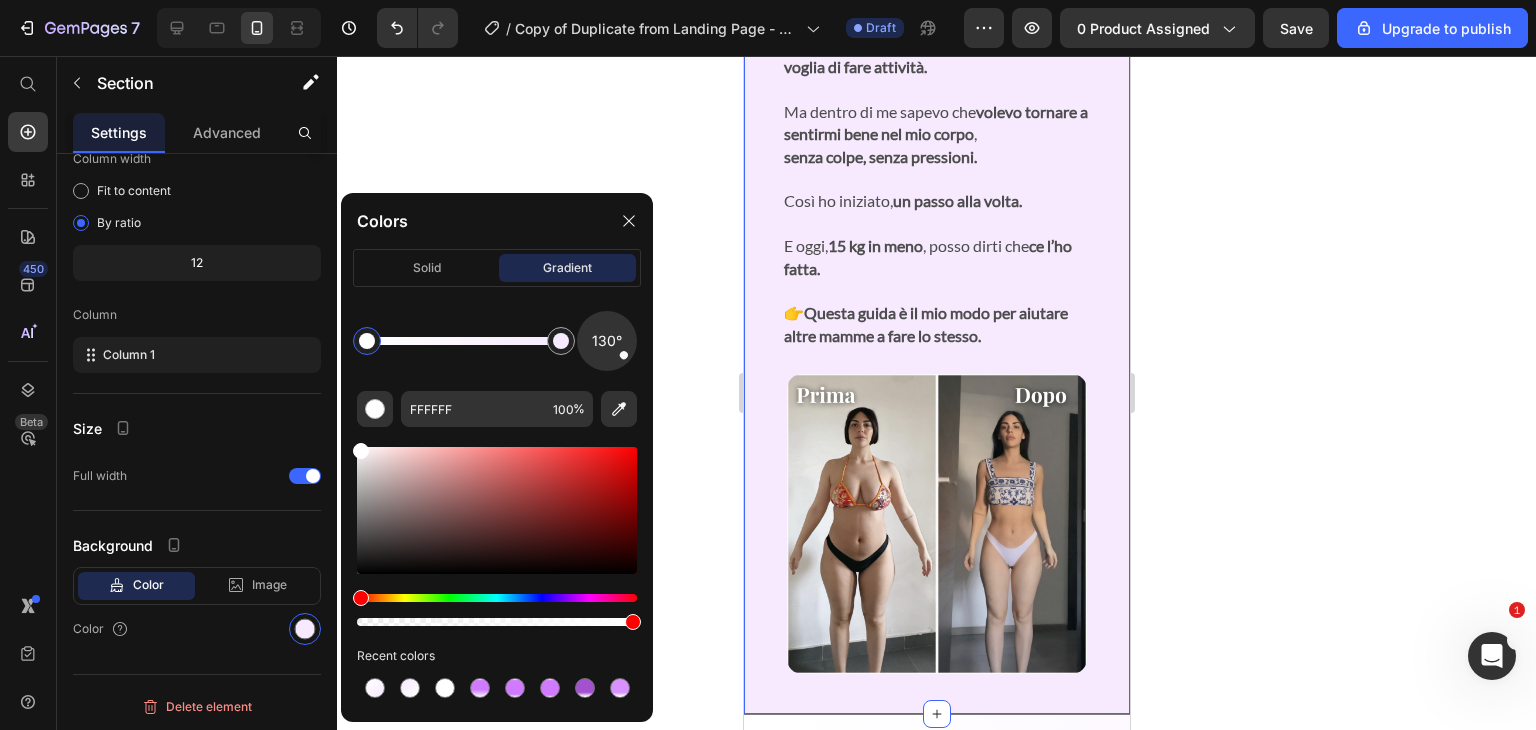 drag, startPoint x: 568, startPoint y: 337, endPoint x: 345, endPoint y: 341, distance: 223.03587 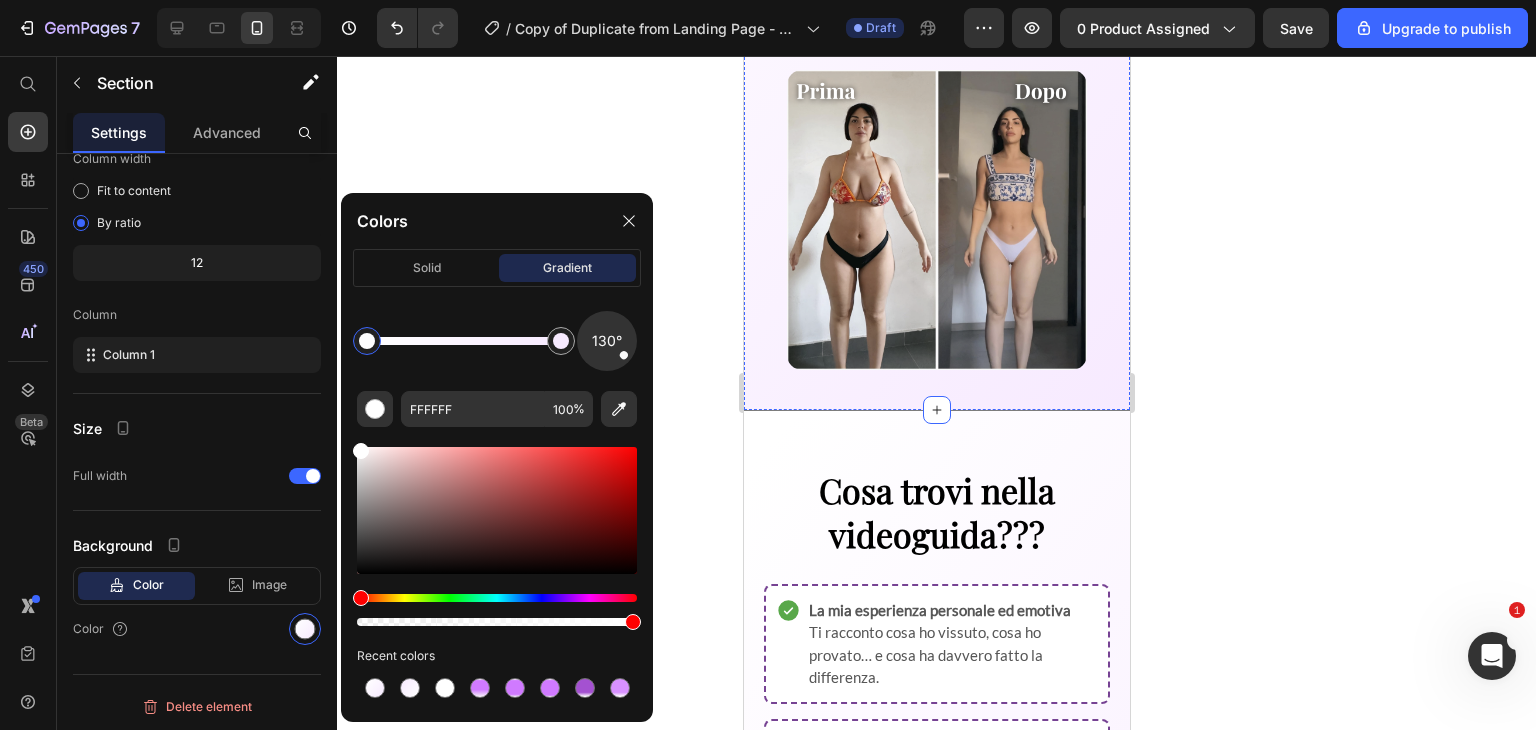 scroll, scrollTop: 1603, scrollLeft: 0, axis: vertical 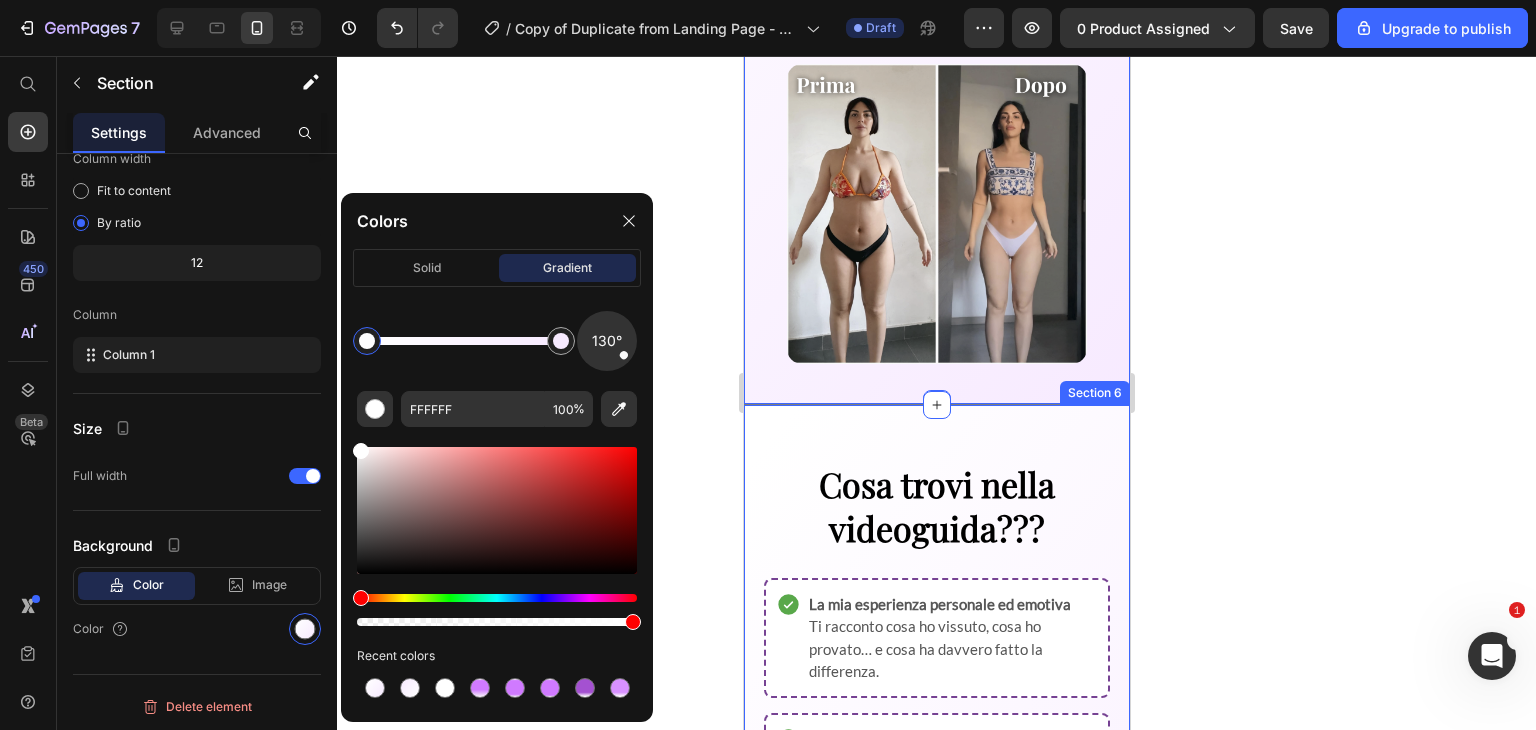 click on "Cosa trovi nella videoguida??? Text Block
La mia esperienza personale ed emotiva Ti racconto cosa ho vissuto, cosa ho provato… e cosa ha davvero fatto la differenza. Item List
Integrazione intelligente Niente integratori miracolosi. Solo quelli che mi hanno aiutata davvero, spiegati con chiarezza. Item List
Esercizi semplici per la circolazione Gambe gonfie, ritenzione, affaticamento? Ti mostro gli esercizi che ho fatto a casa. Item List
Routine giornaliera a costo quasi zero Ti faccio vedere la mia giornata tipo, senza spese inutili, perfetta anche con un neonato. Item List
Sport davvero efficaci e sostenibili Non serve iscriversi in palestra. Basta scegliere il giusto movimento al momento giusto. Item List
Trattamenti, massaggi e consigli extra Ti svelo cosa ha davvero funzionato tra i mille suggerimenti ricevuti: dai massaggi ai piccoli trucchi quotidiani. Item List
Item List Section 6" at bounding box center (936, 968) 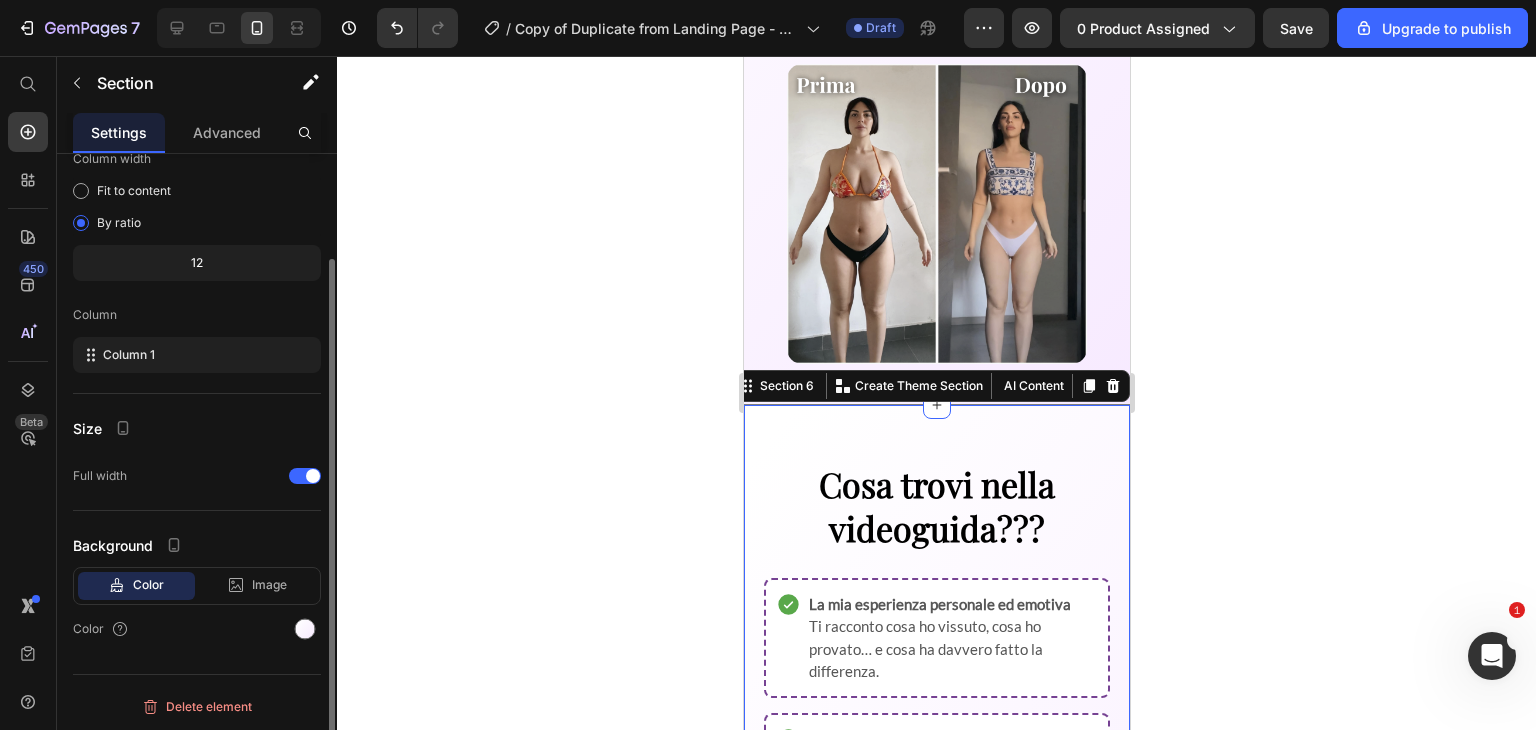 scroll, scrollTop: 128, scrollLeft: 0, axis: vertical 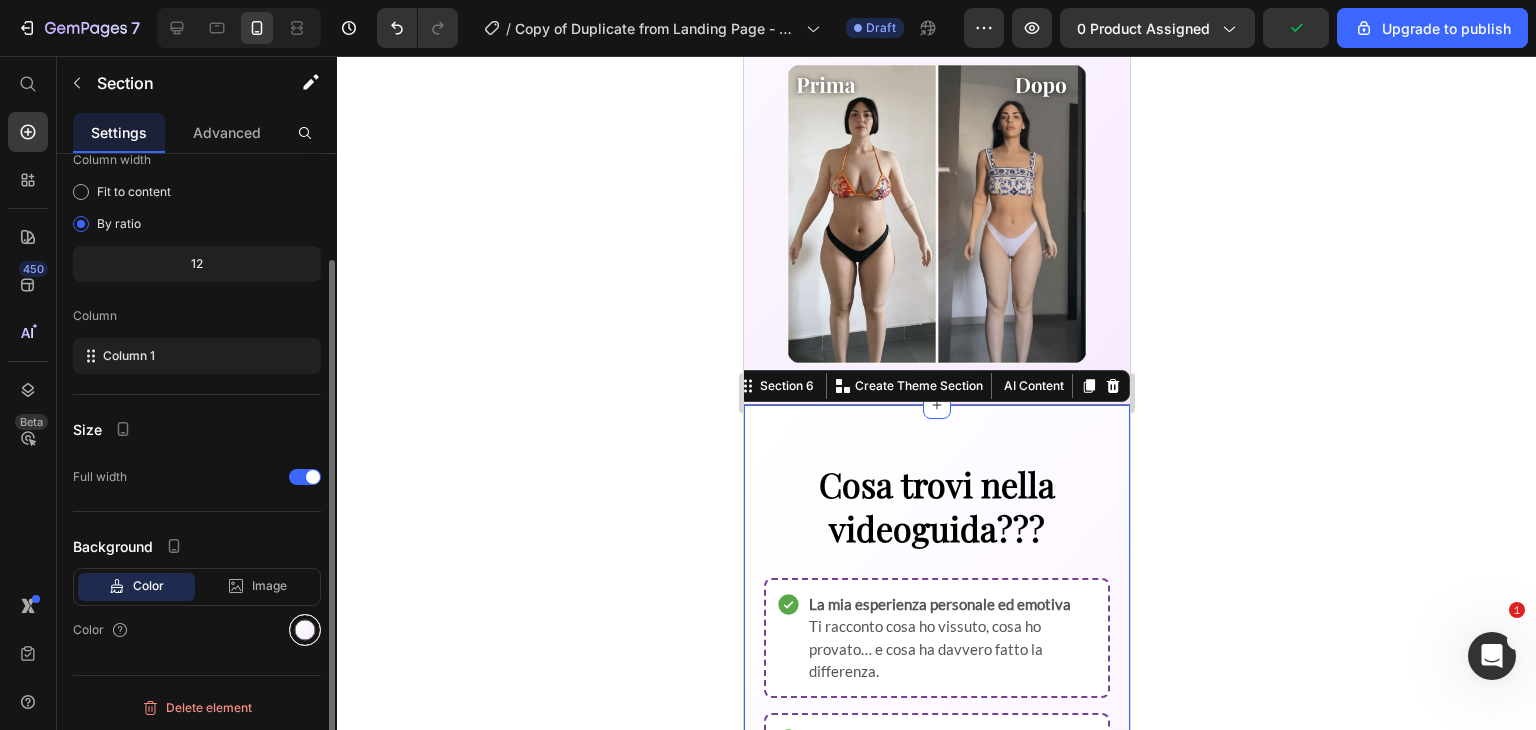 click at bounding box center (305, 630) 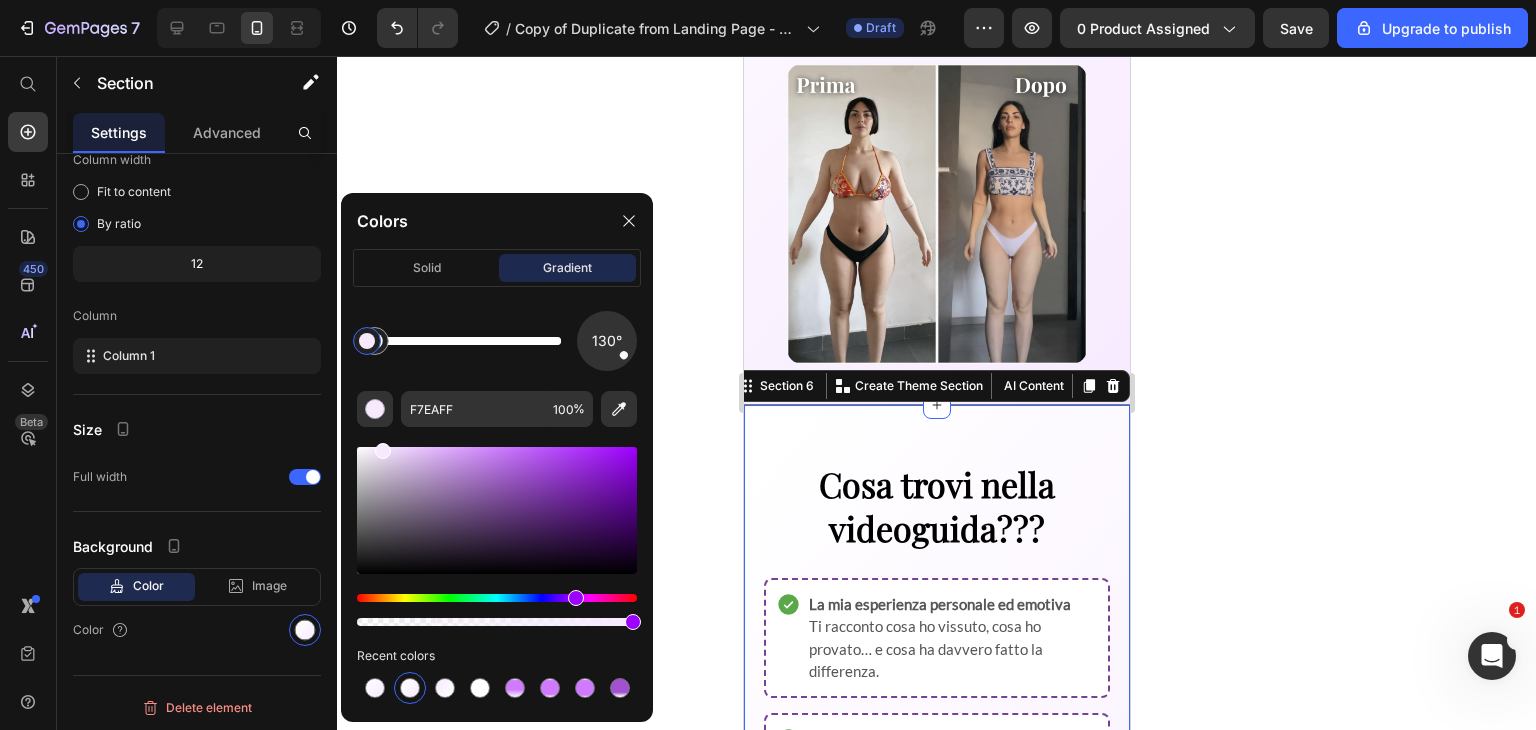 drag, startPoint x: 555, startPoint y: 331, endPoint x: 354, endPoint y: 348, distance: 201.71762 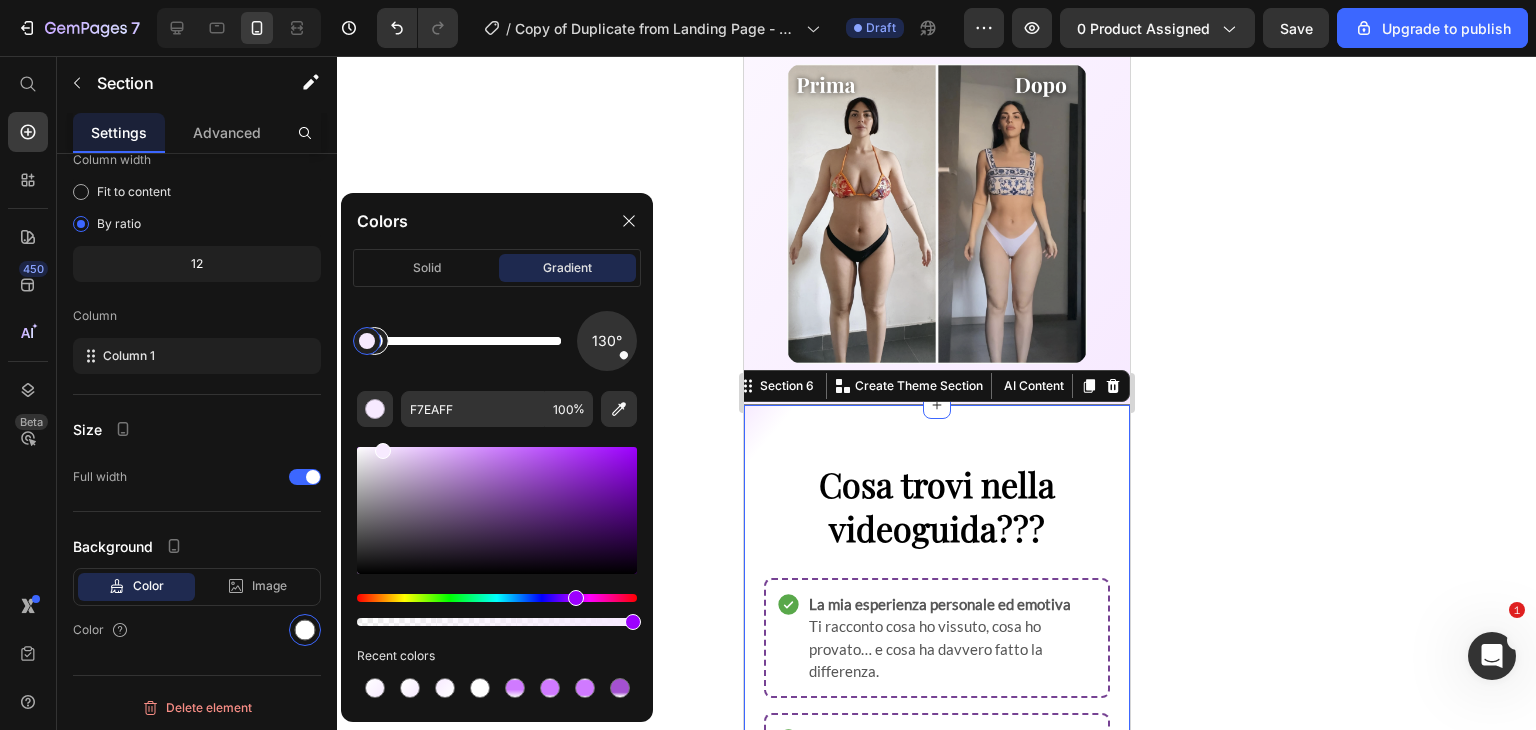 type on "FFFFFF" 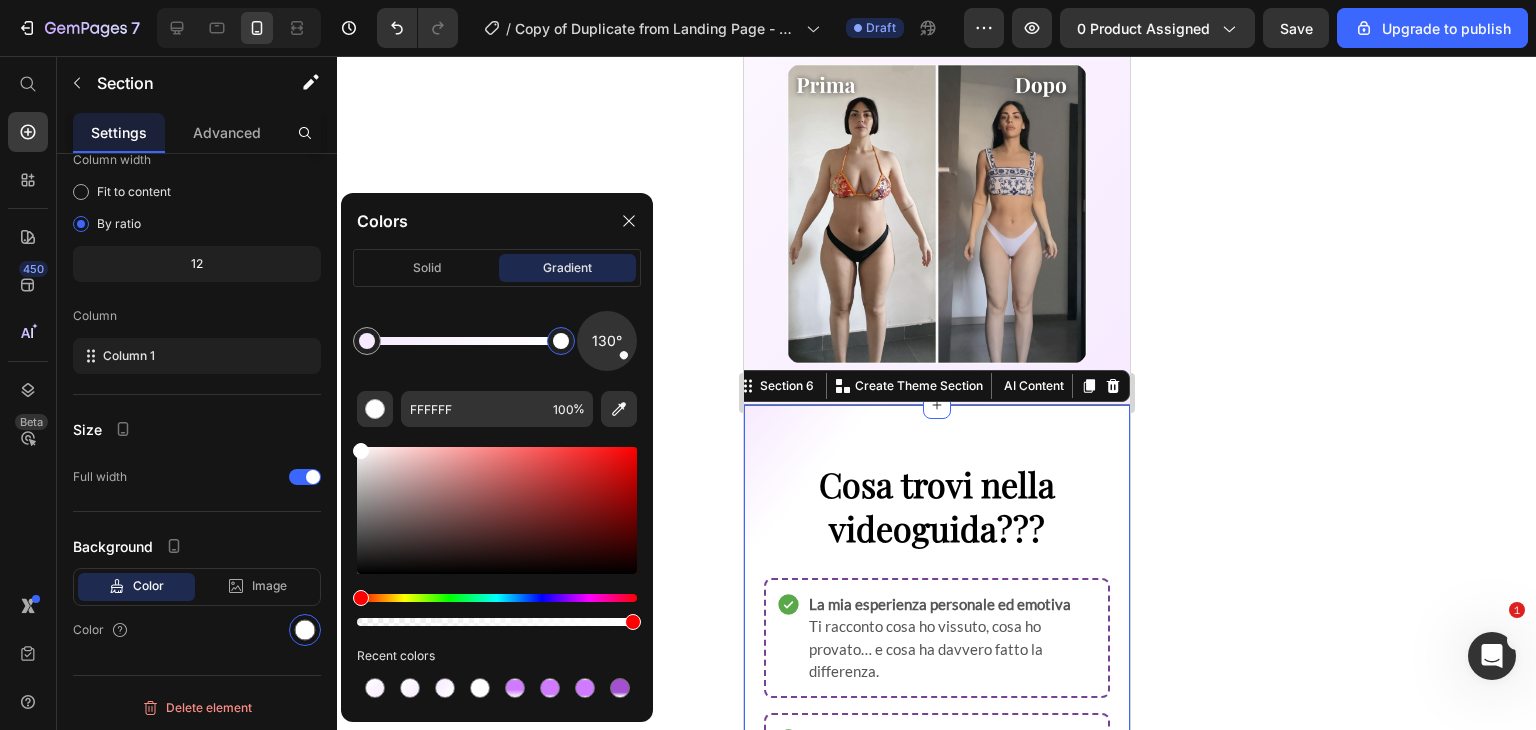 drag, startPoint x: 388, startPoint y: 342, endPoint x: 579, endPoint y: 327, distance: 191.5881 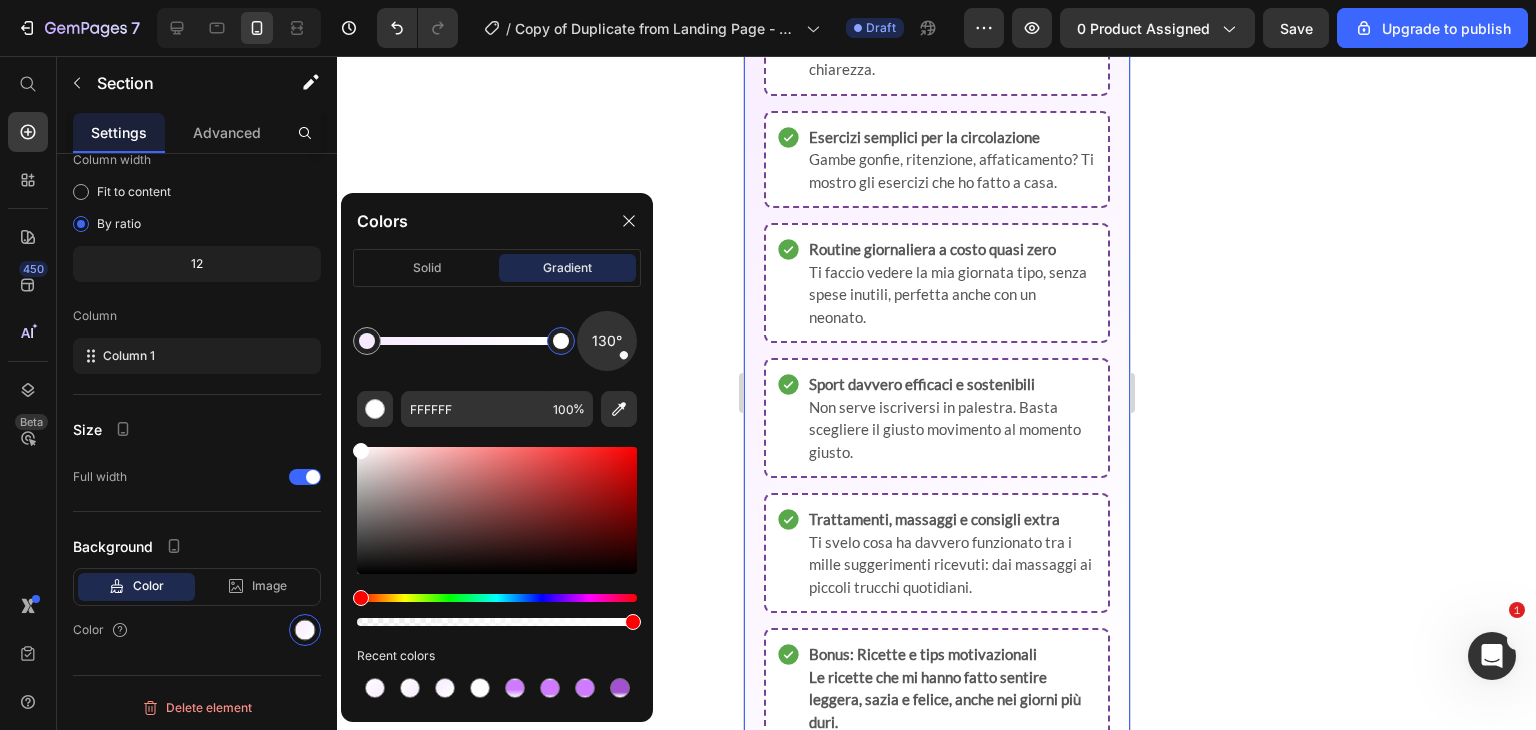 scroll, scrollTop: 2341, scrollLeft: 0, axis: vertical 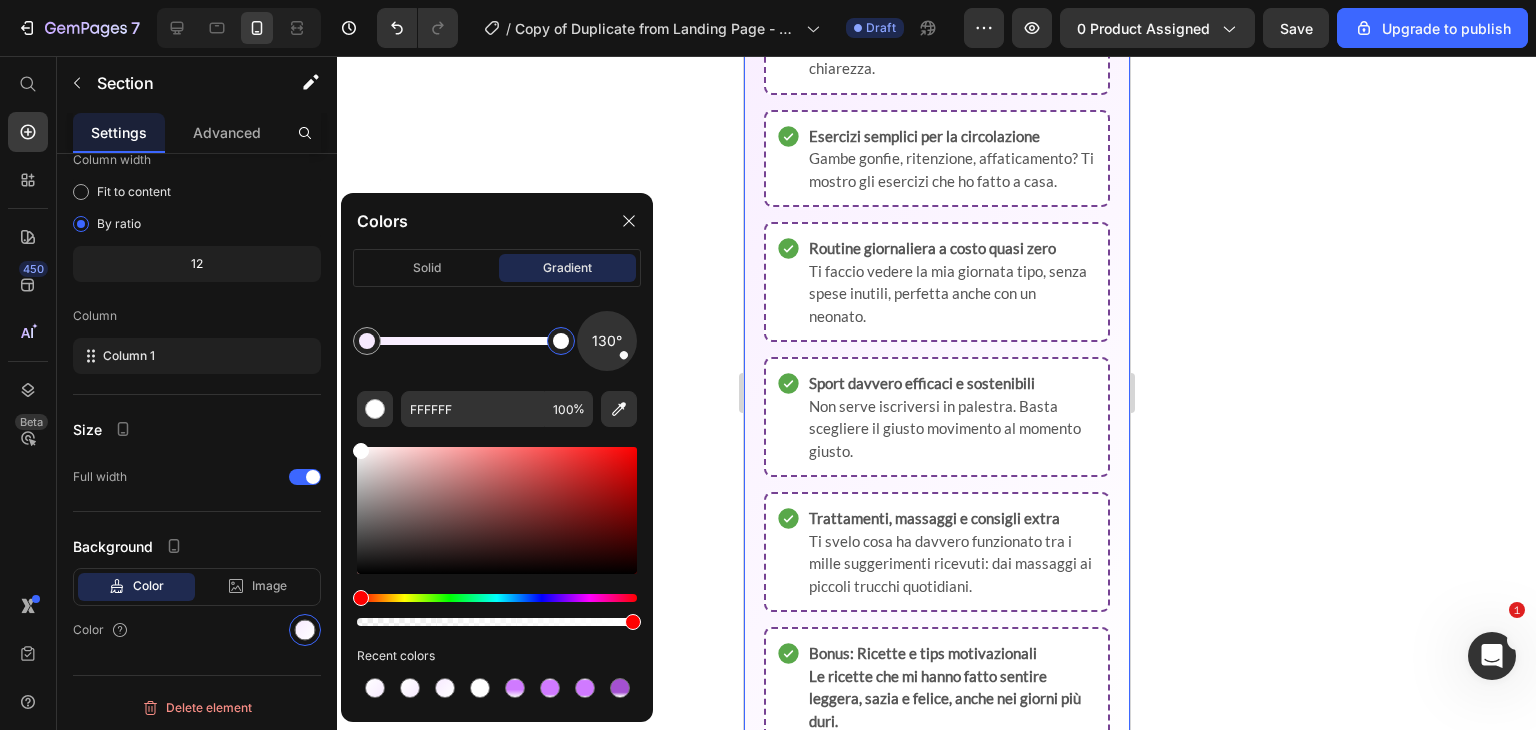 click 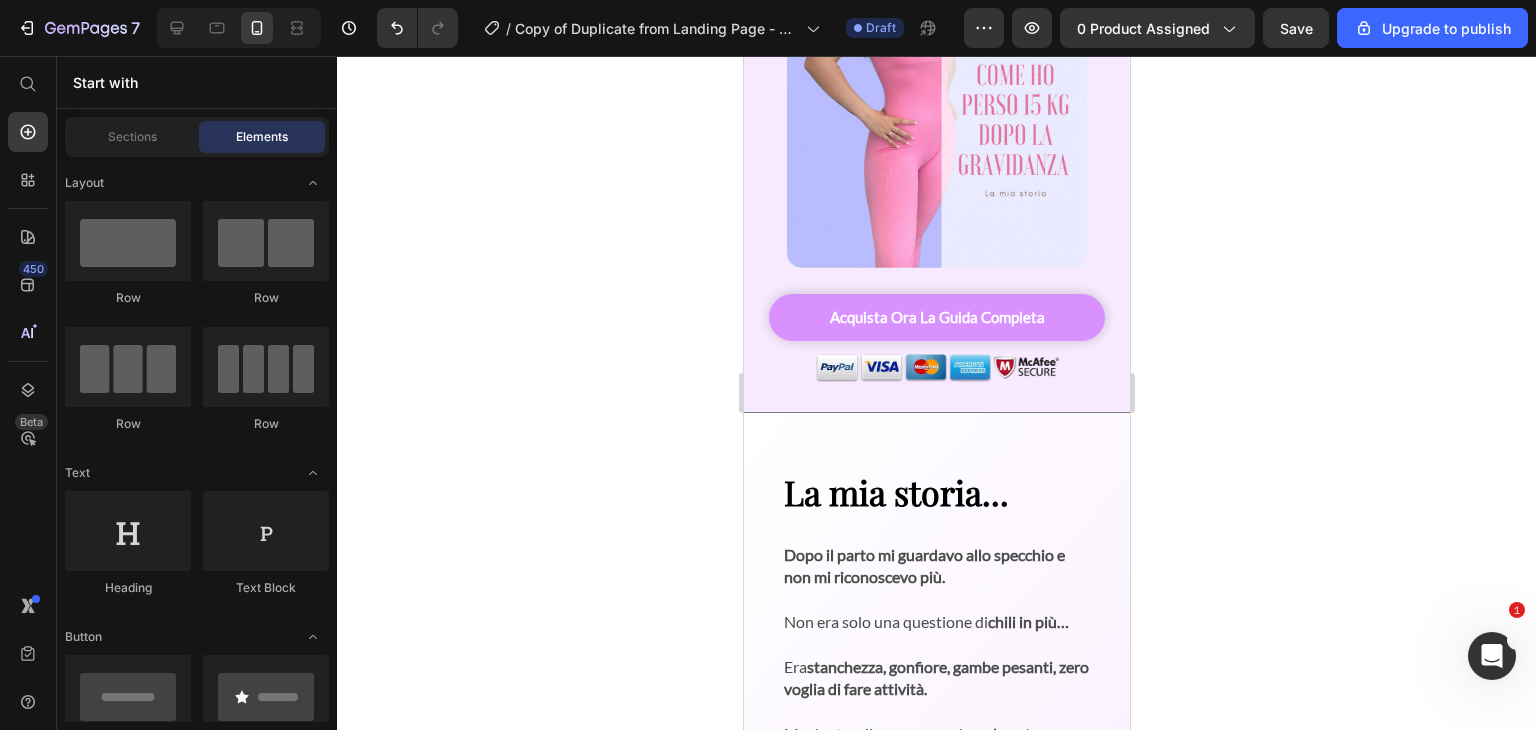 scroll, scrollTop: 669, scrollLeft: 0, axis: vertical 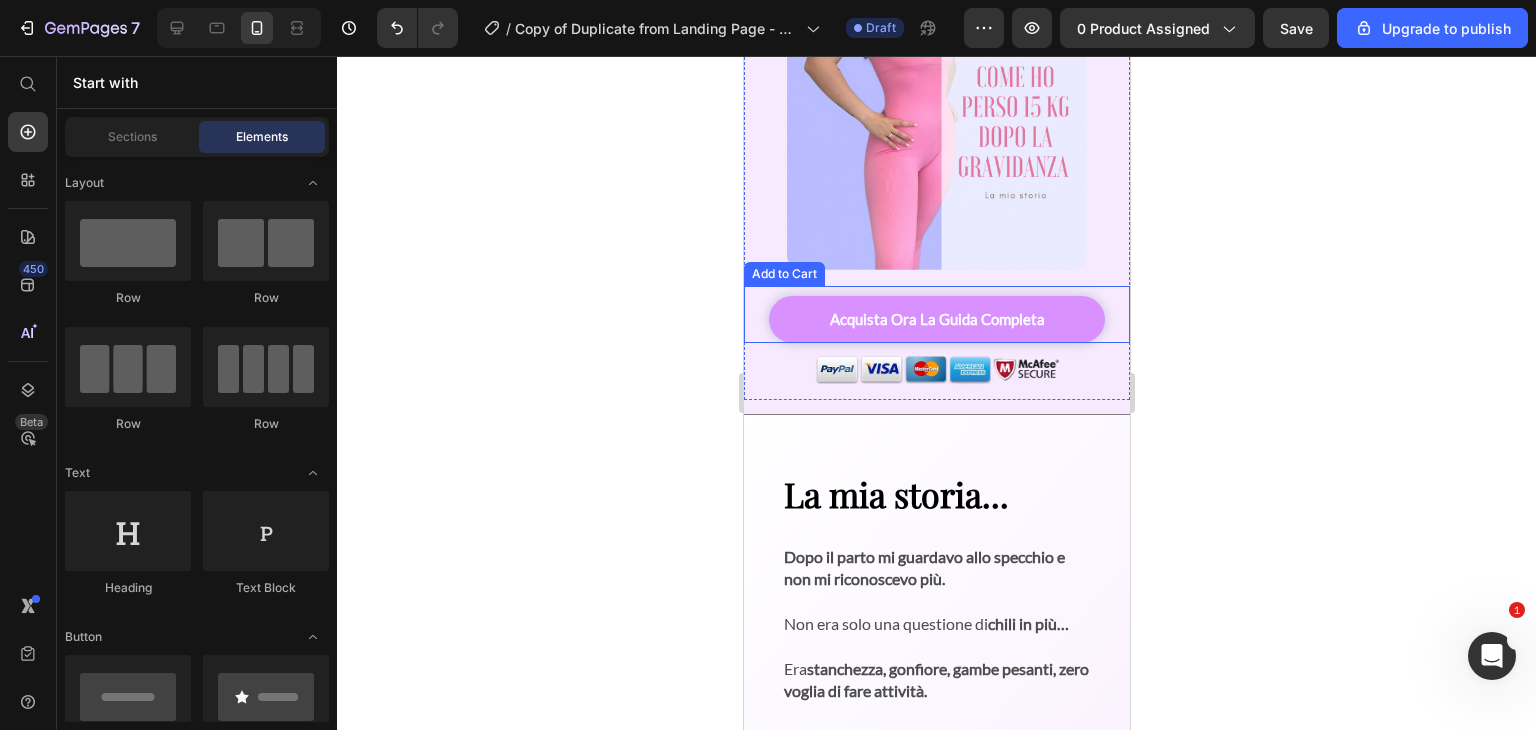 click on "acquista ora la guida completa Add to Cart" at bounding box center (936, 315) 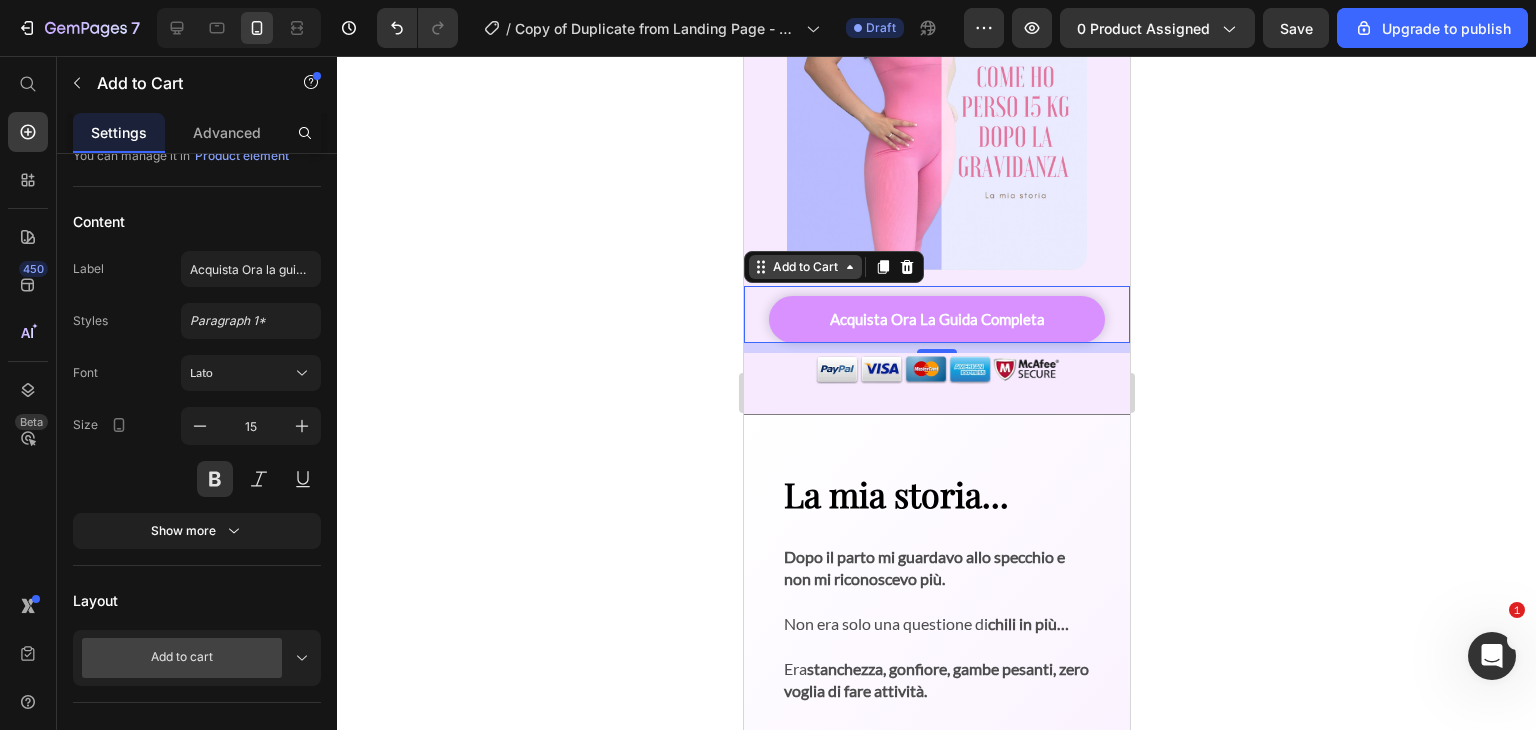 scroll, scrollTop: 0, scrollLeft: 0, axis: both 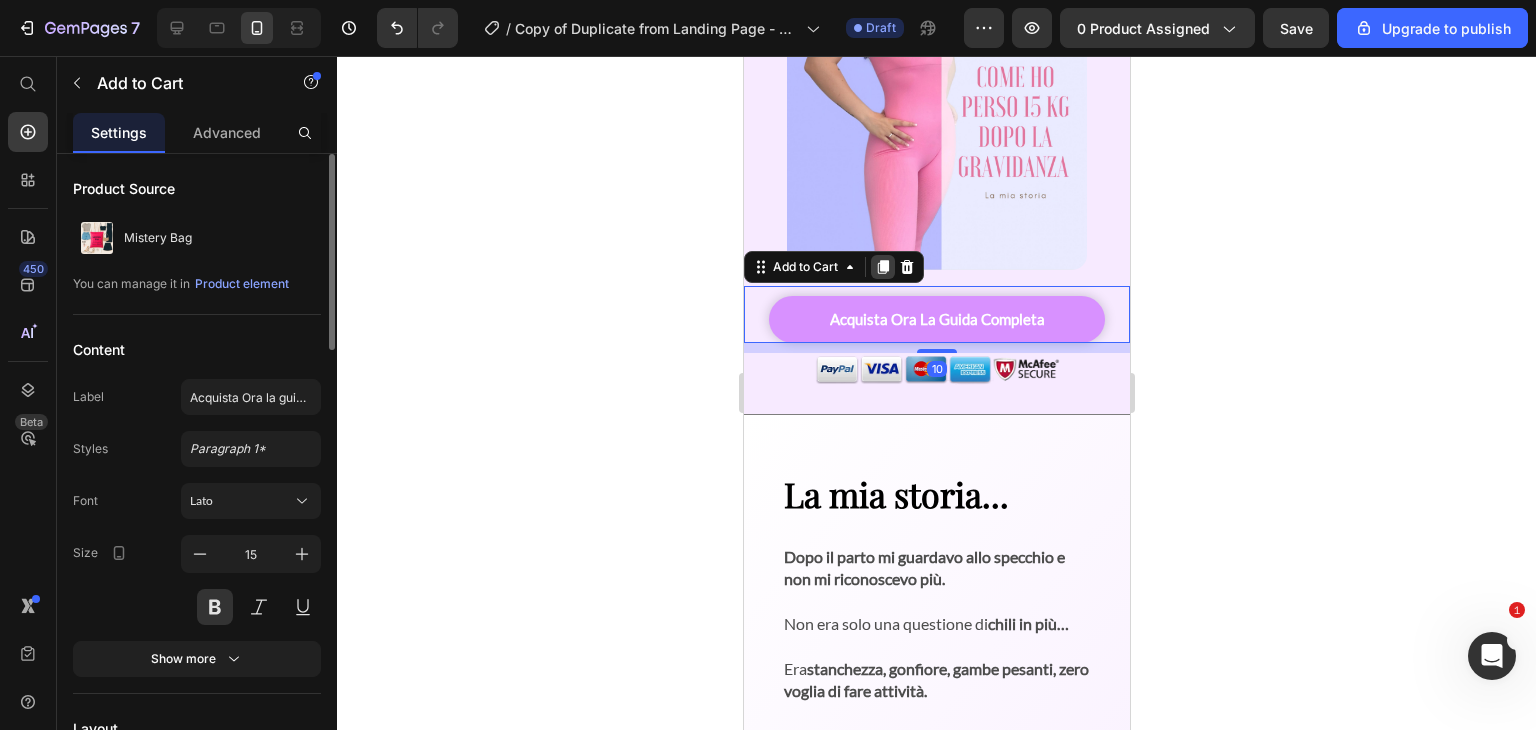 click 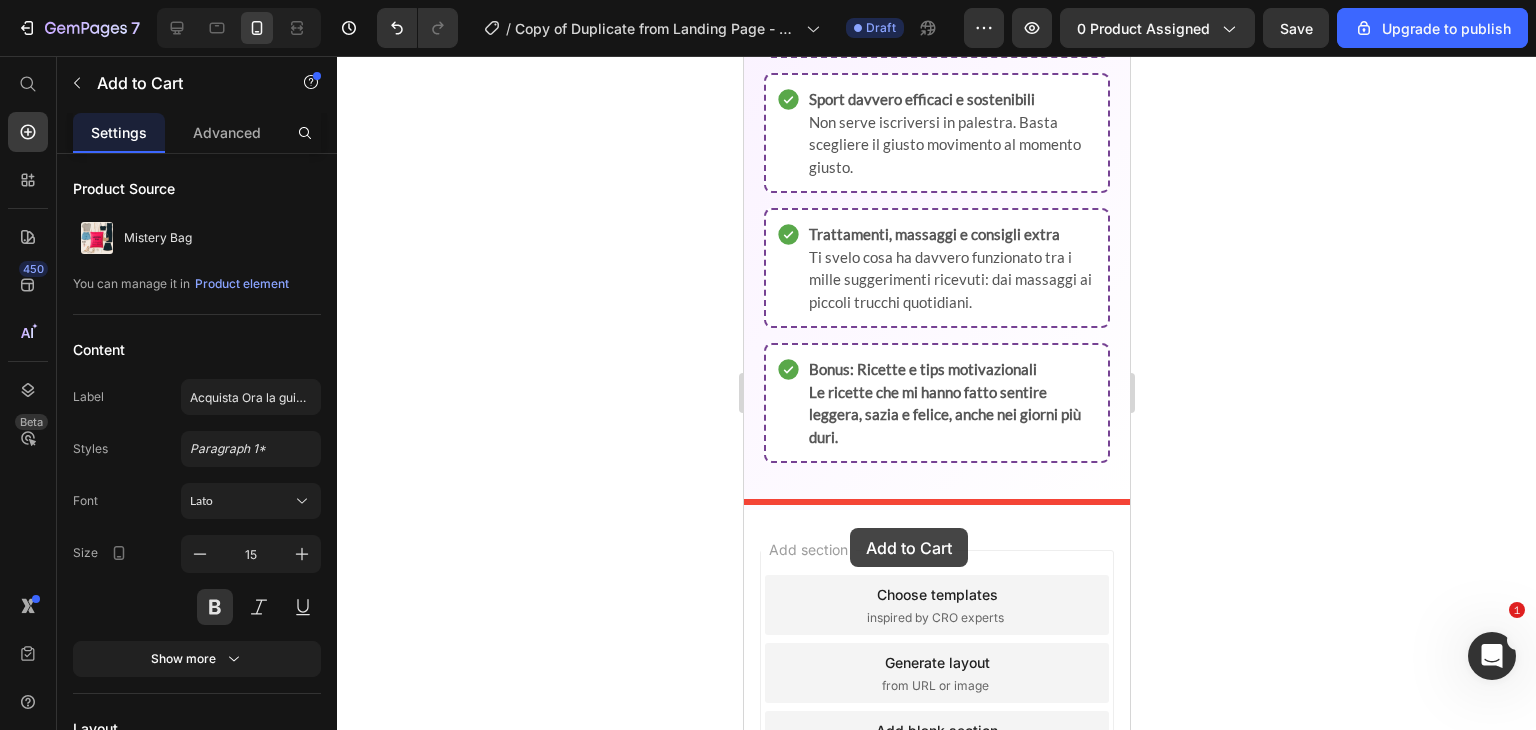 scroll, scrollTop: 2716, scrollLeft: 0, axis: vertical 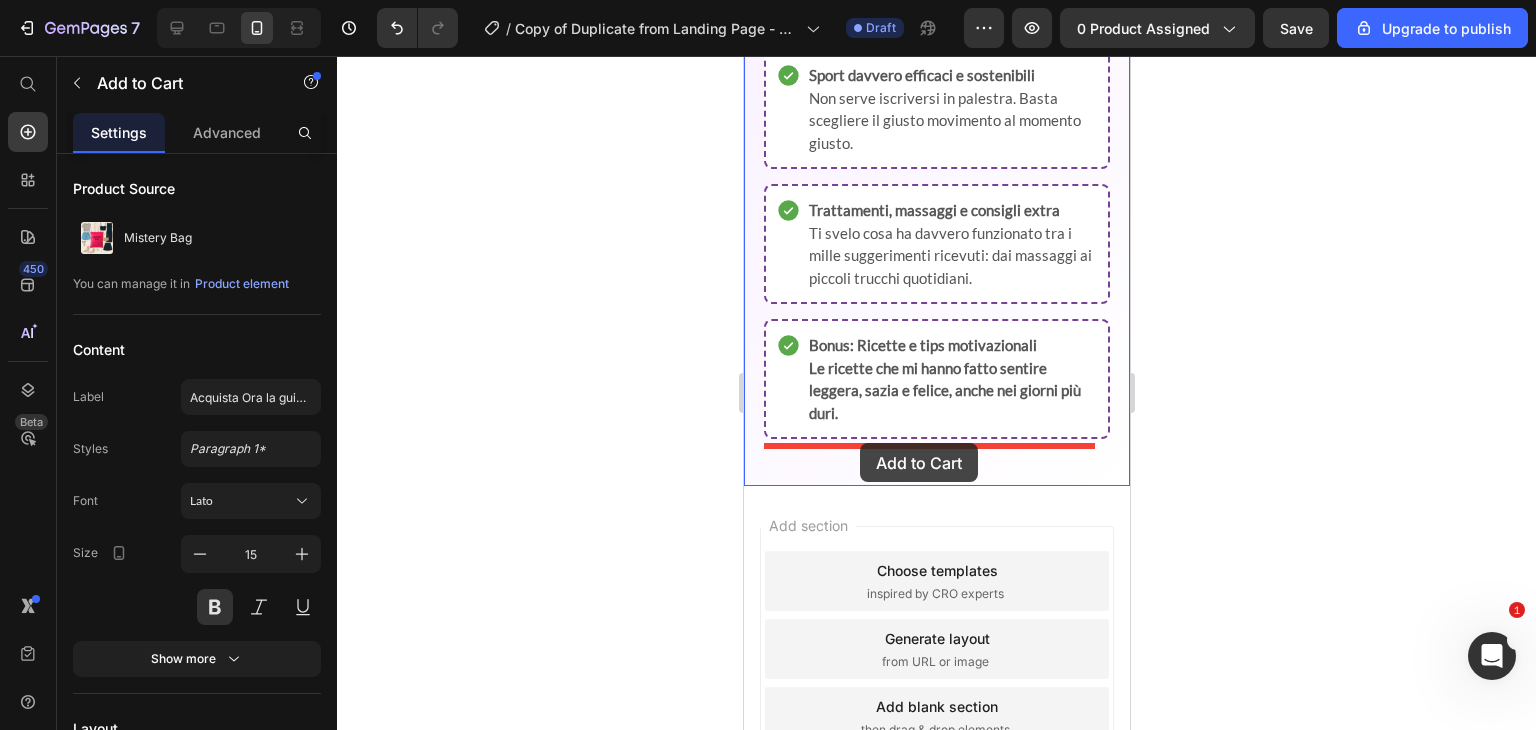 drag, startPoint x: 806, startPoint y: 333, endPoint x: 857, endPoint y: 459, distance: 135.93013 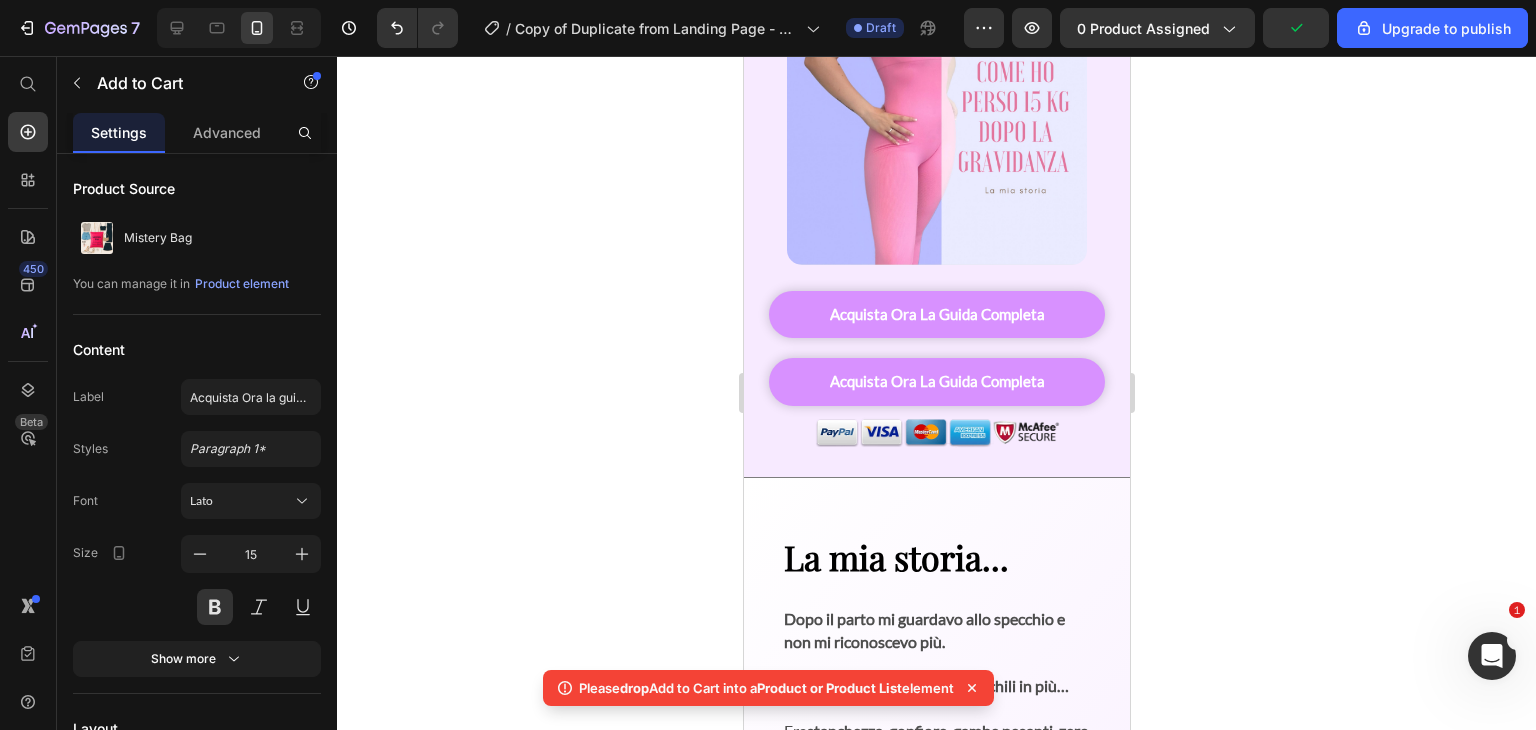 scroll, scrollTop: 672, scrollLeft: 0, axis: vertical 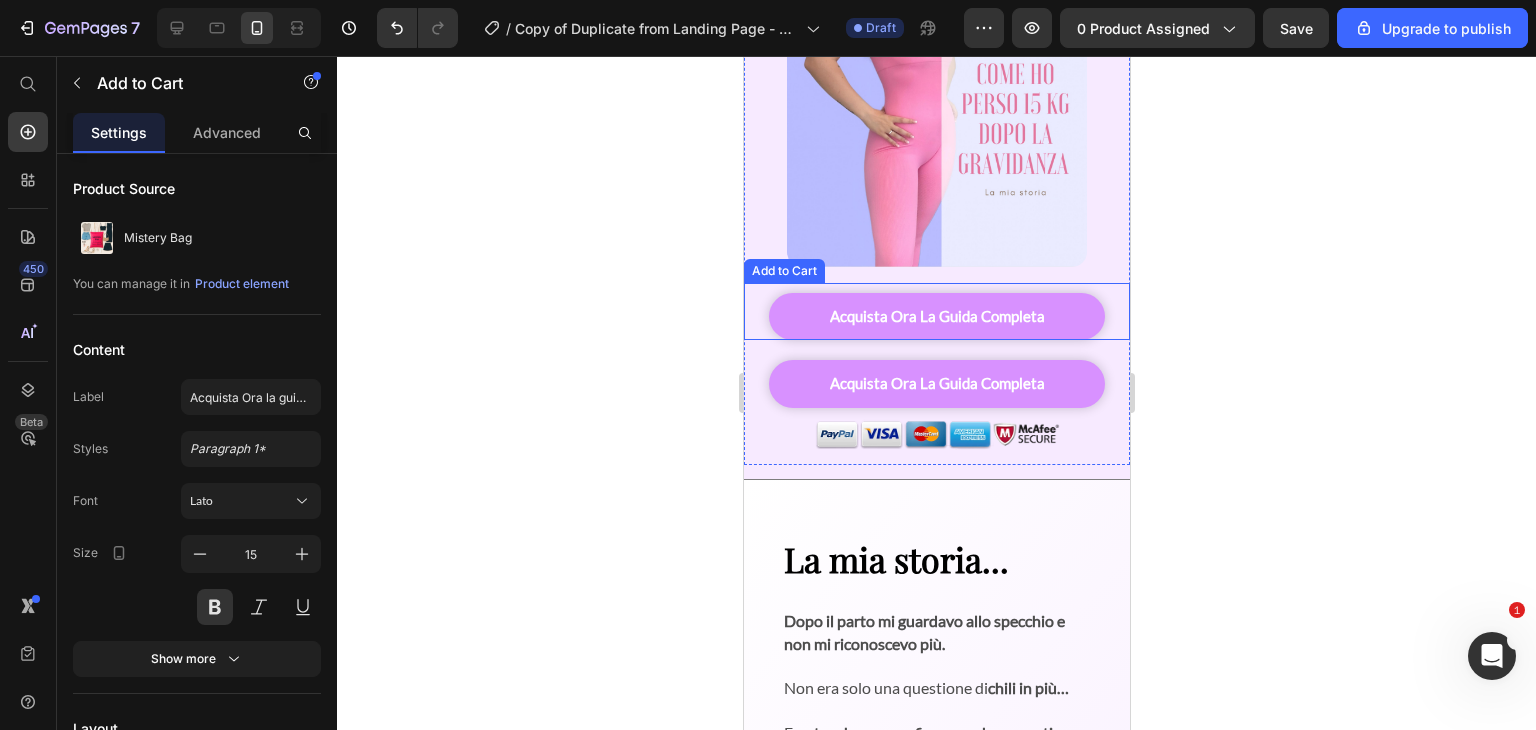 click on "acquista ora la guida completa Add to Cart" at bounding box center [936, 312] 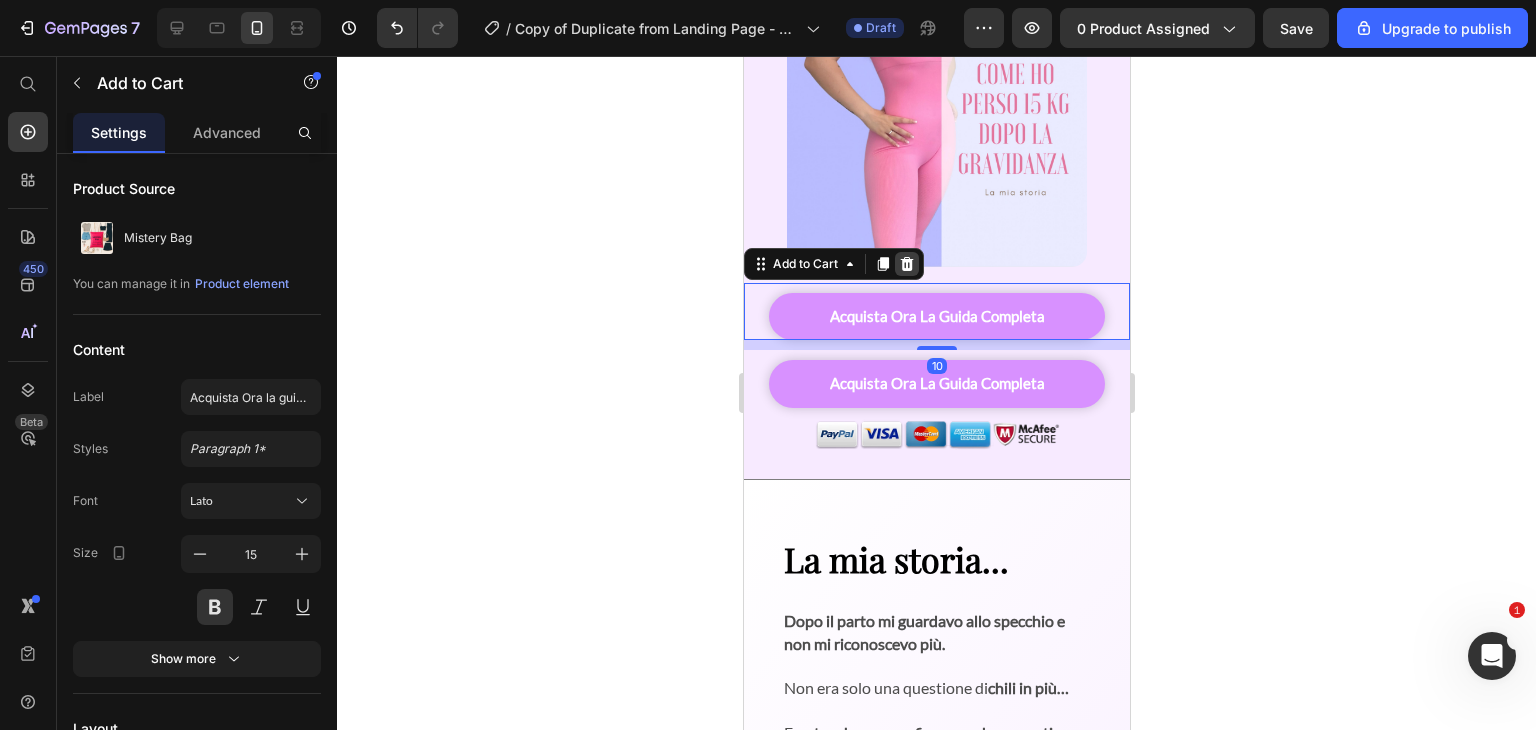 click 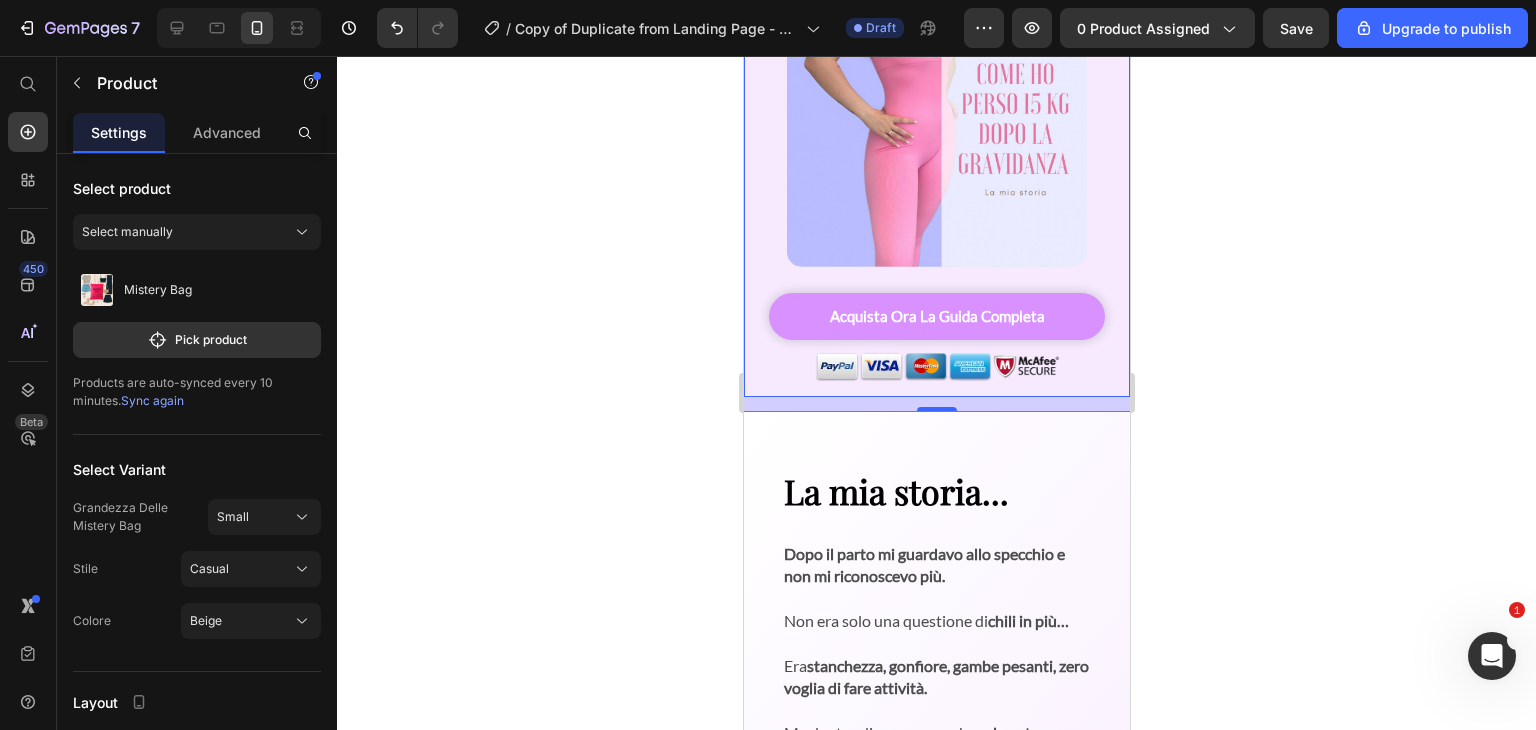 click on "Ho perso 15 kg dopo la gravidanza senza diete assurde! Heading Solo con metodo, costanza e amore per me stessa:  Scopri la mia  videoguida passo dopo passo :  semplice ,  emotiva  e  alla portata di tutte, Nessuna teoria complicata , solo  ciò che ha funzionato davvero per me . Text Block Image acquista ora la guida completa Add to Cart" at bounding box center [936, -80] 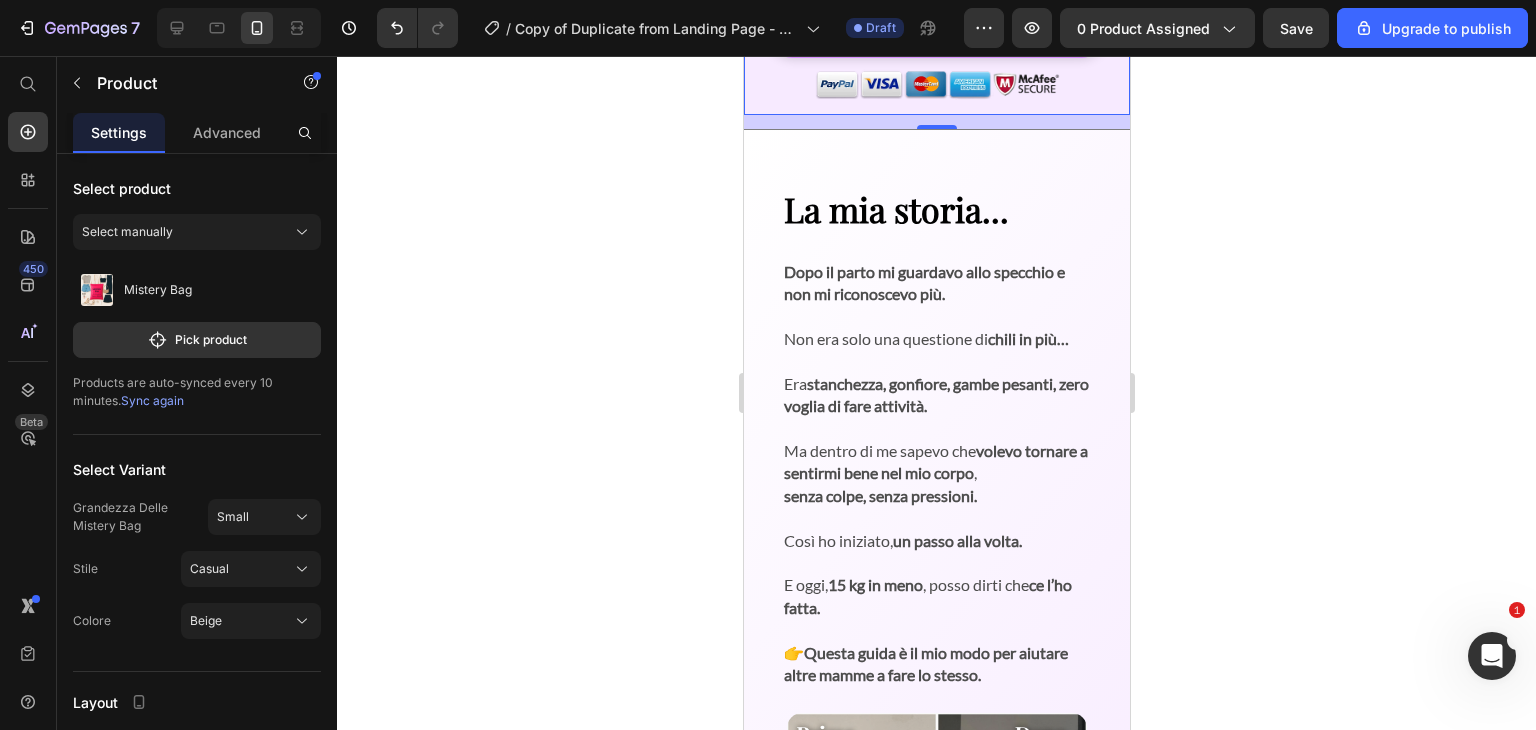 scroll, scrollTop: 962, scrollLeft: 0, axis: vertical 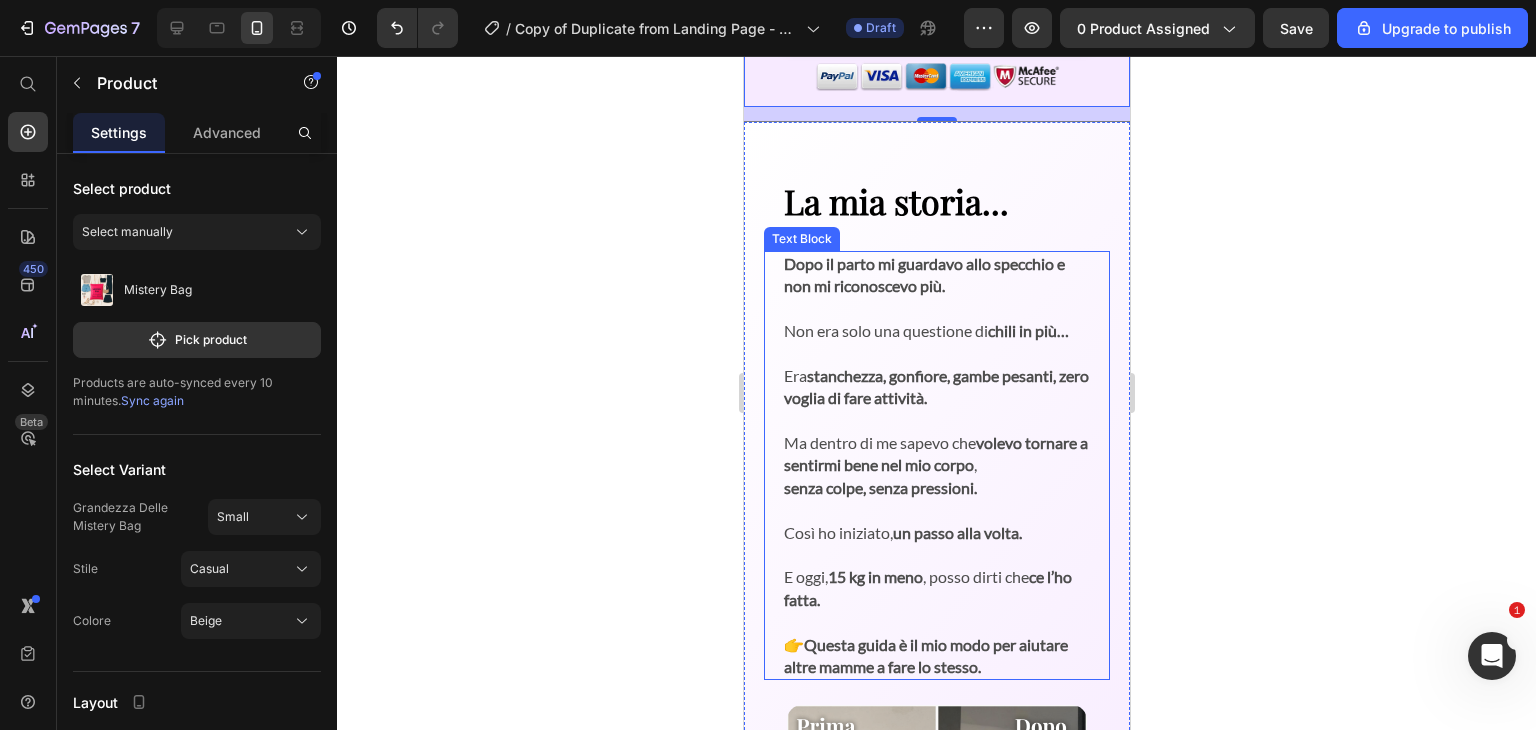 click on "Dopo il parto mi guardavo allo specchio e non mi riconoscevo più." at bounding box center (923, 274) 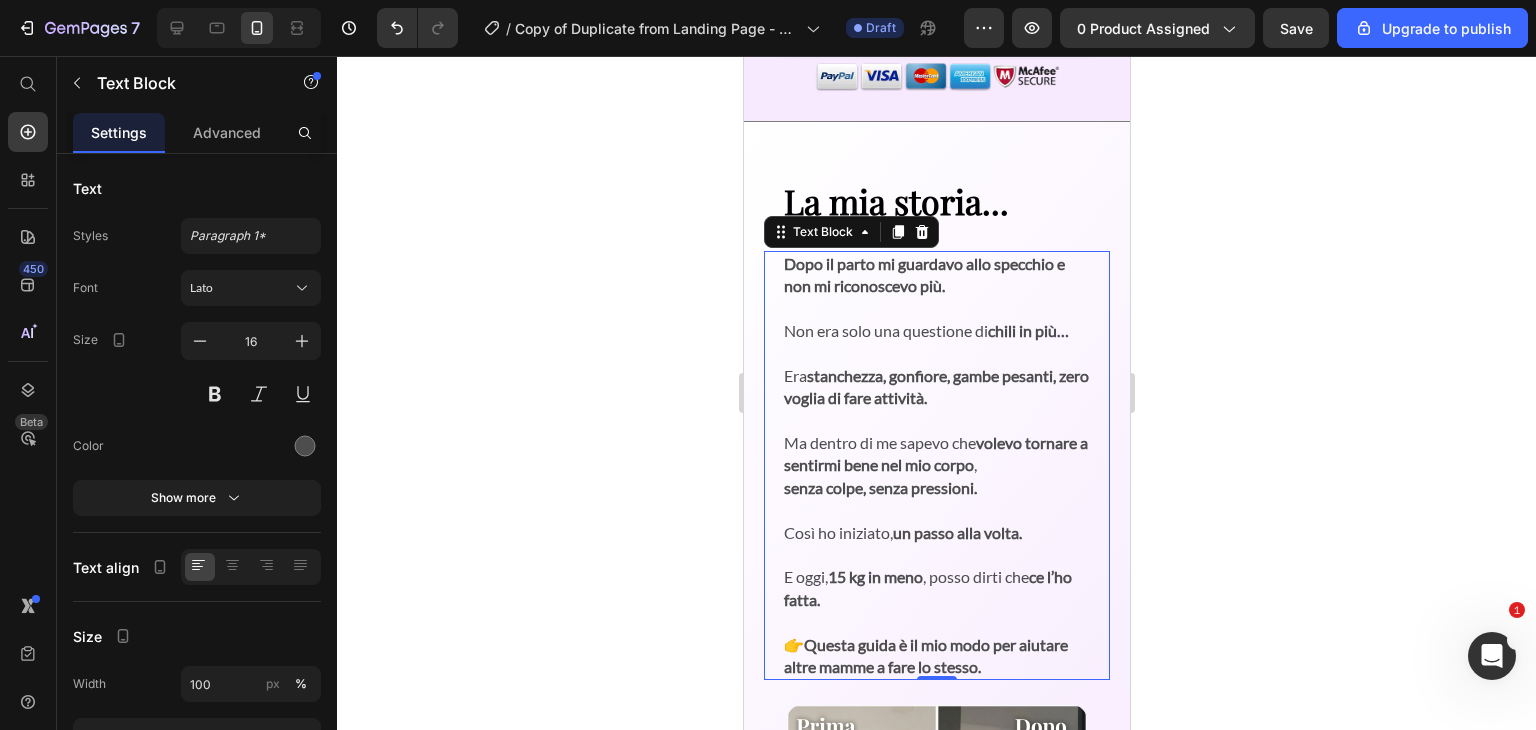 click on "Dopo il parto mi guardavo allo specchio e non mi riconoscevo più." at bounding box center [923, 274] 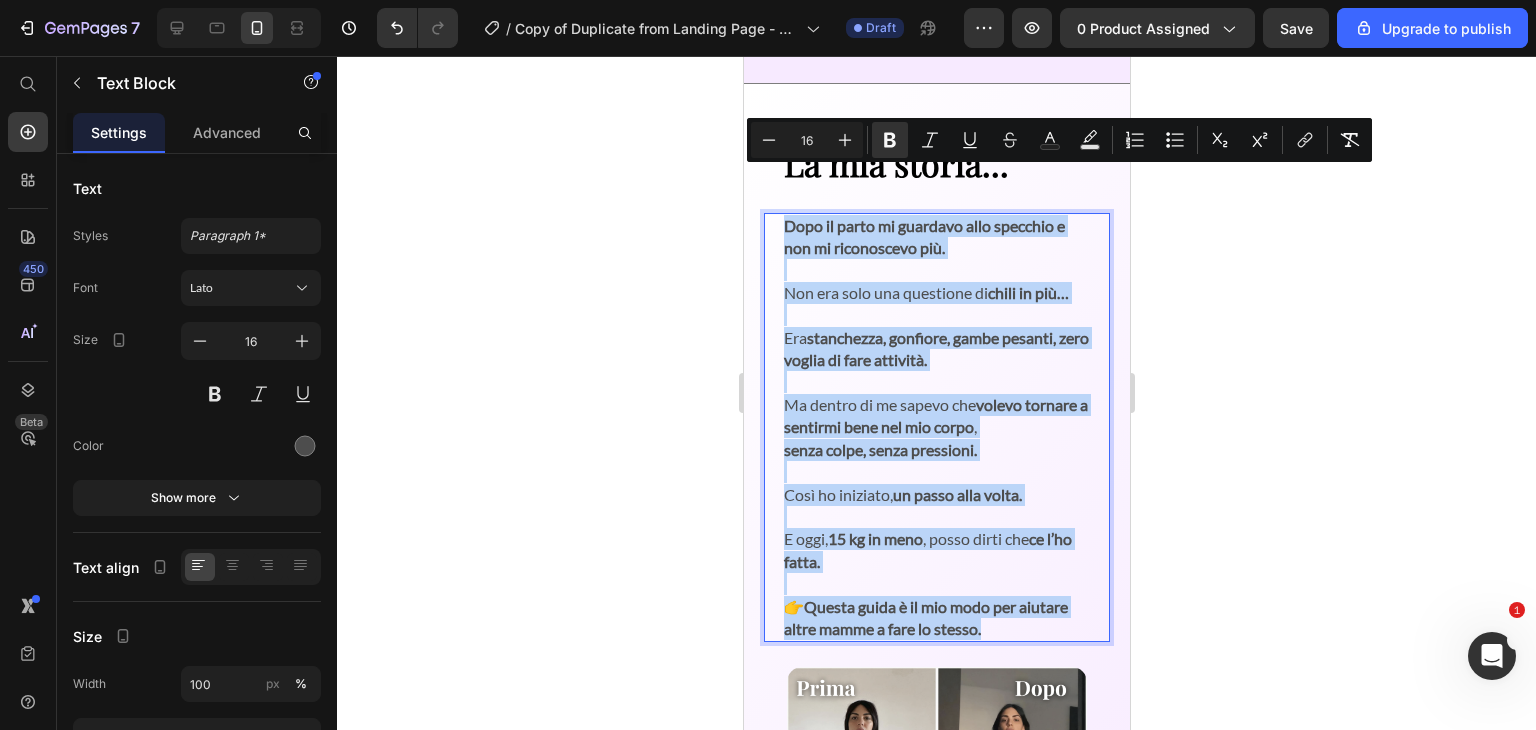 scroll, scrollTop: 1045, scrollLeft: 0, axis: vertical 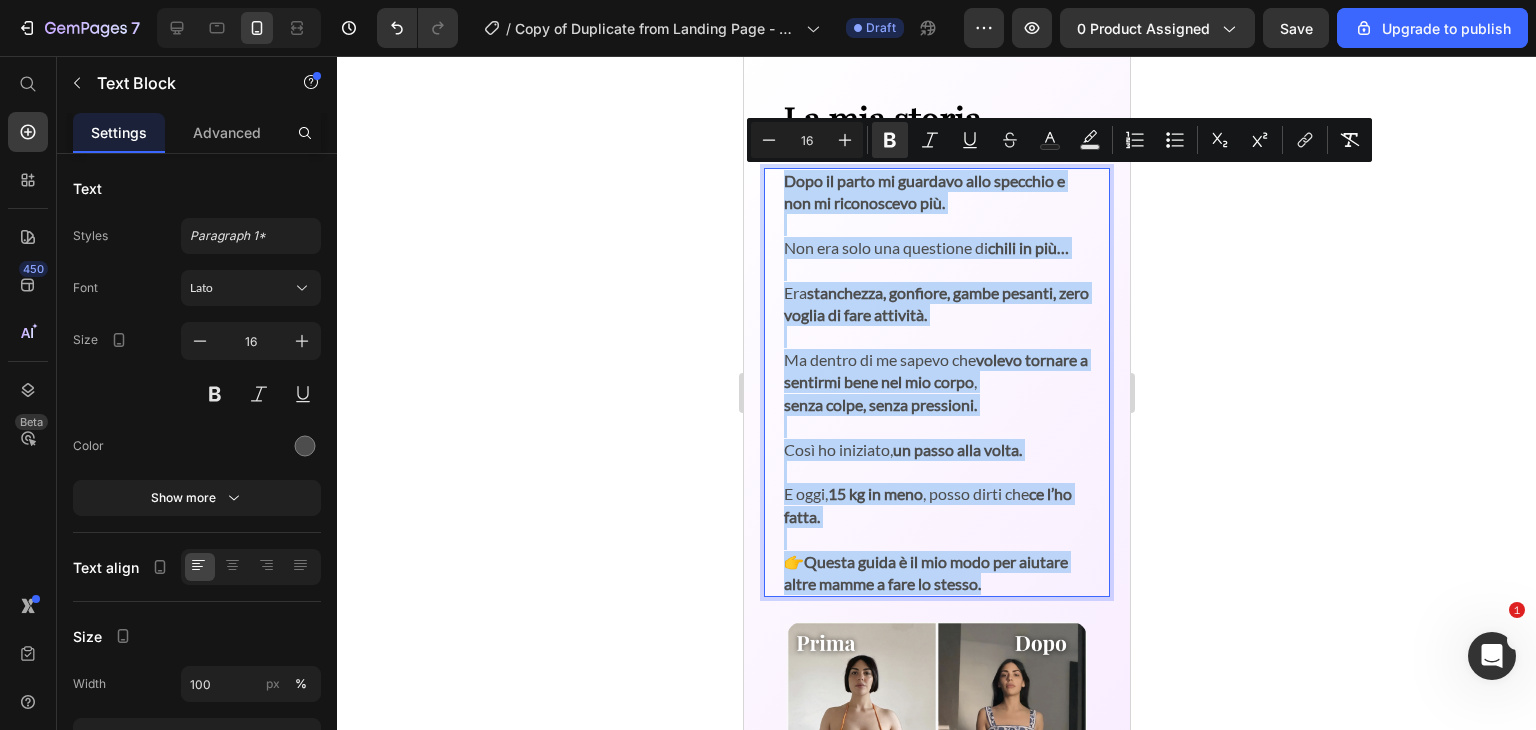 drag, startPoint x: 788, startPoint y: 263, endPoint x: 1050, endPoint y: 586, distance: 415.90024 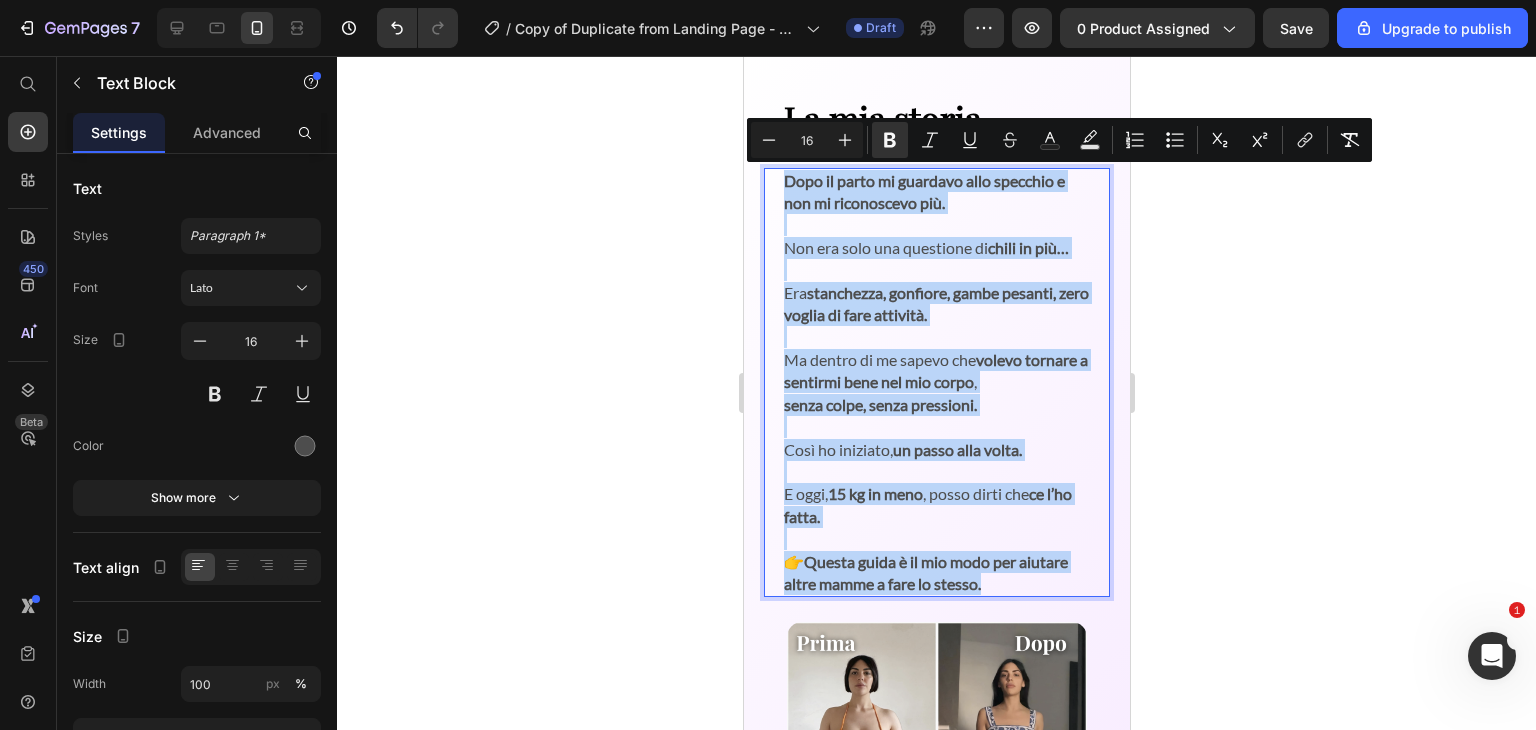 click on "👉  Questa guida è il mio modo per aiutare altre mamme a fare lo stesso." at bounding box center [936, 573] 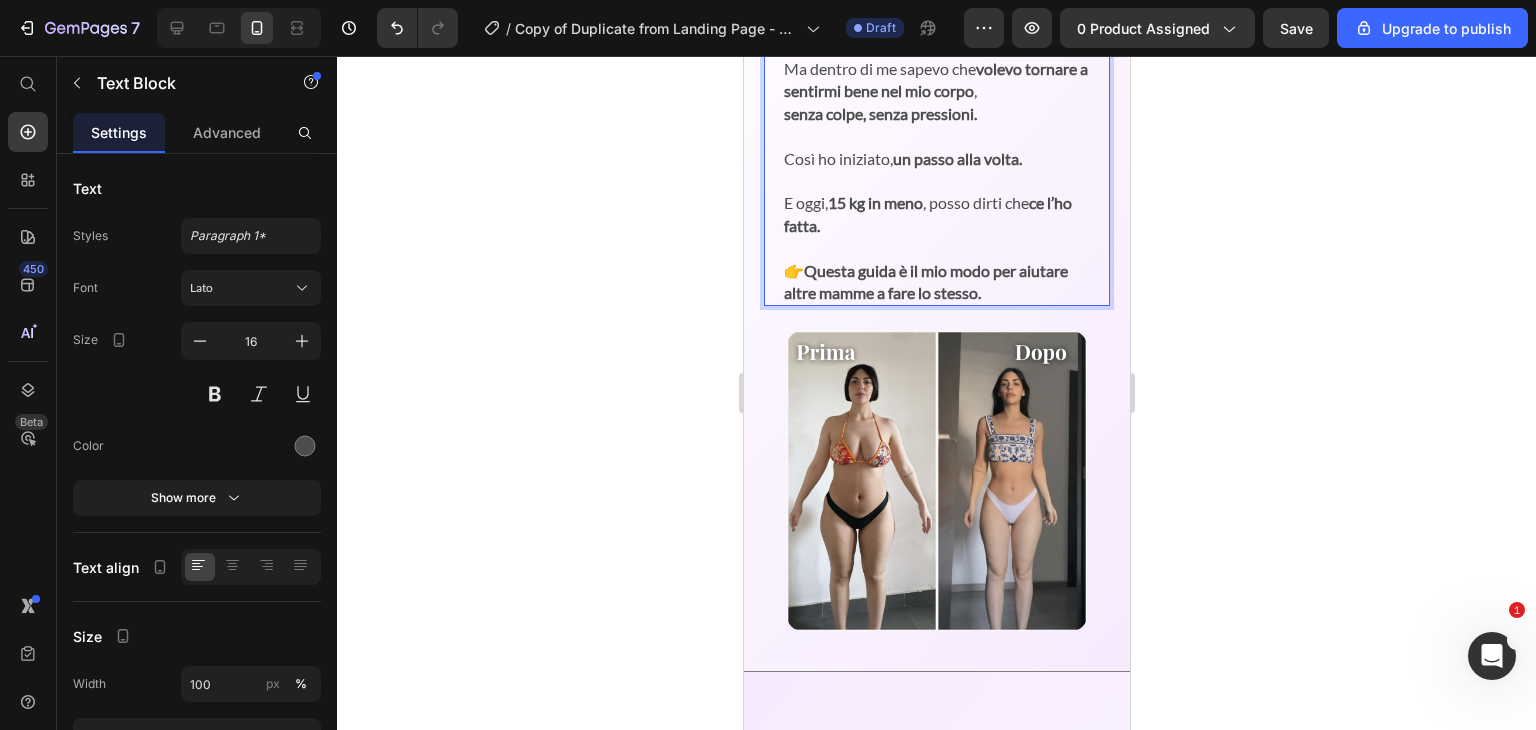 scroll, scrollTop: 1336, scrollLeft: 0, axis: vertical 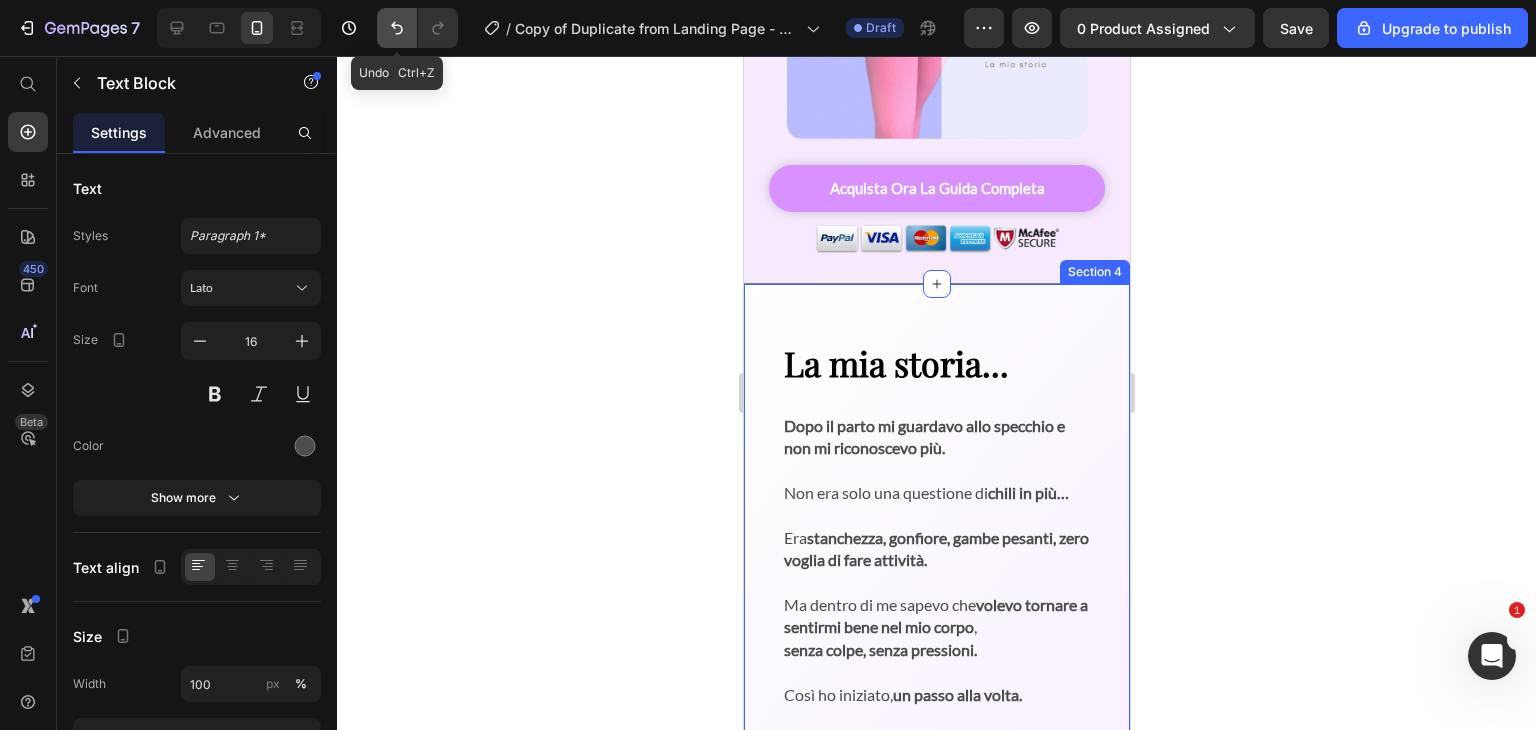 click 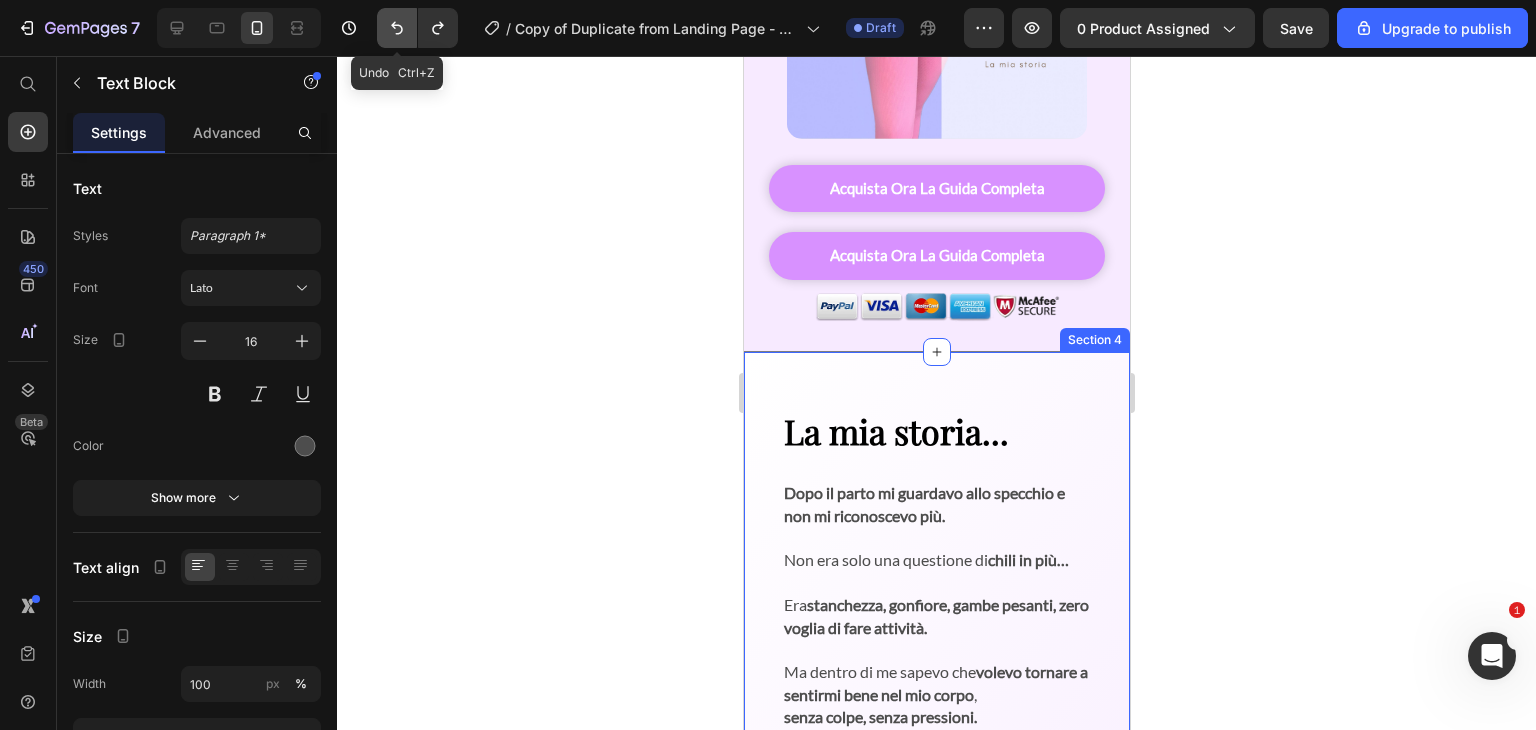 click 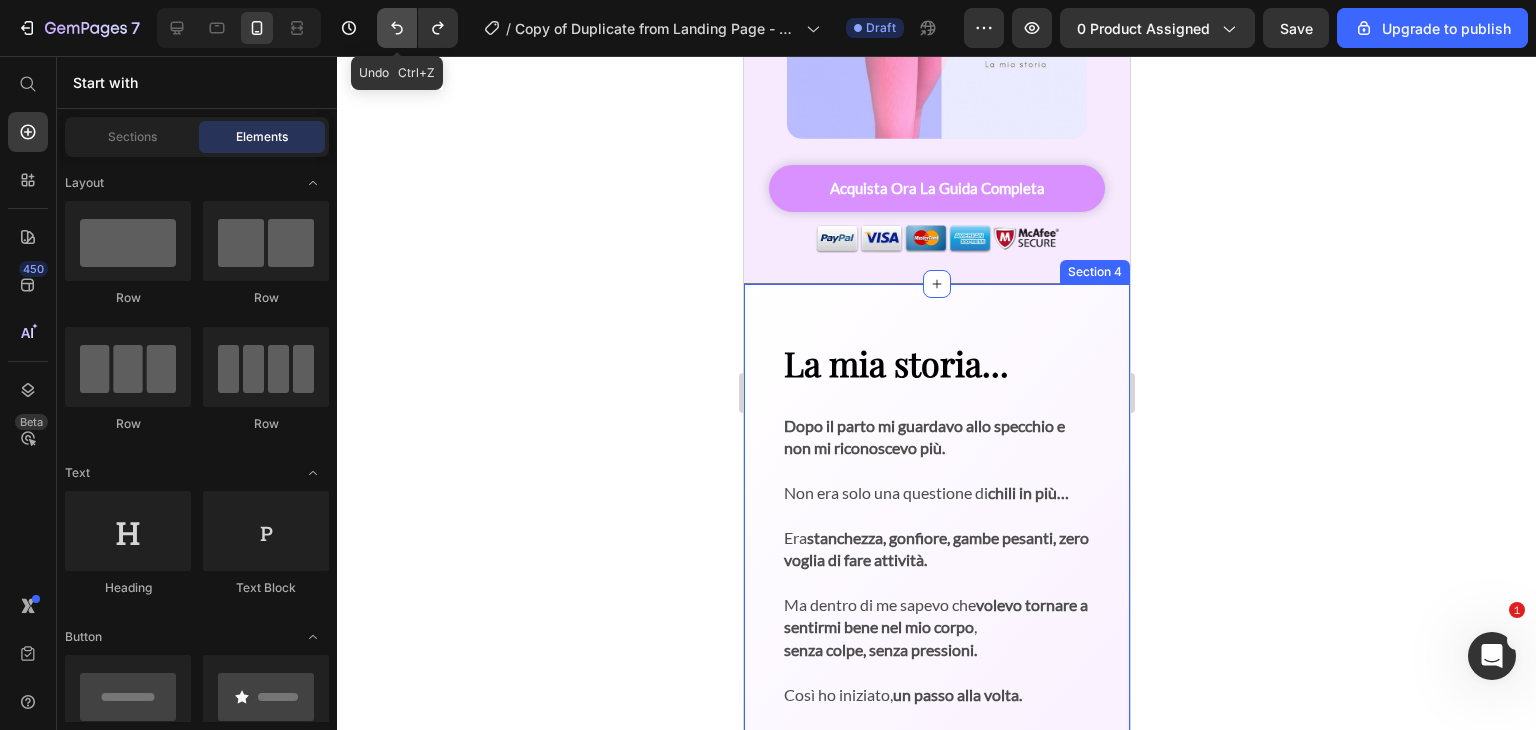 click 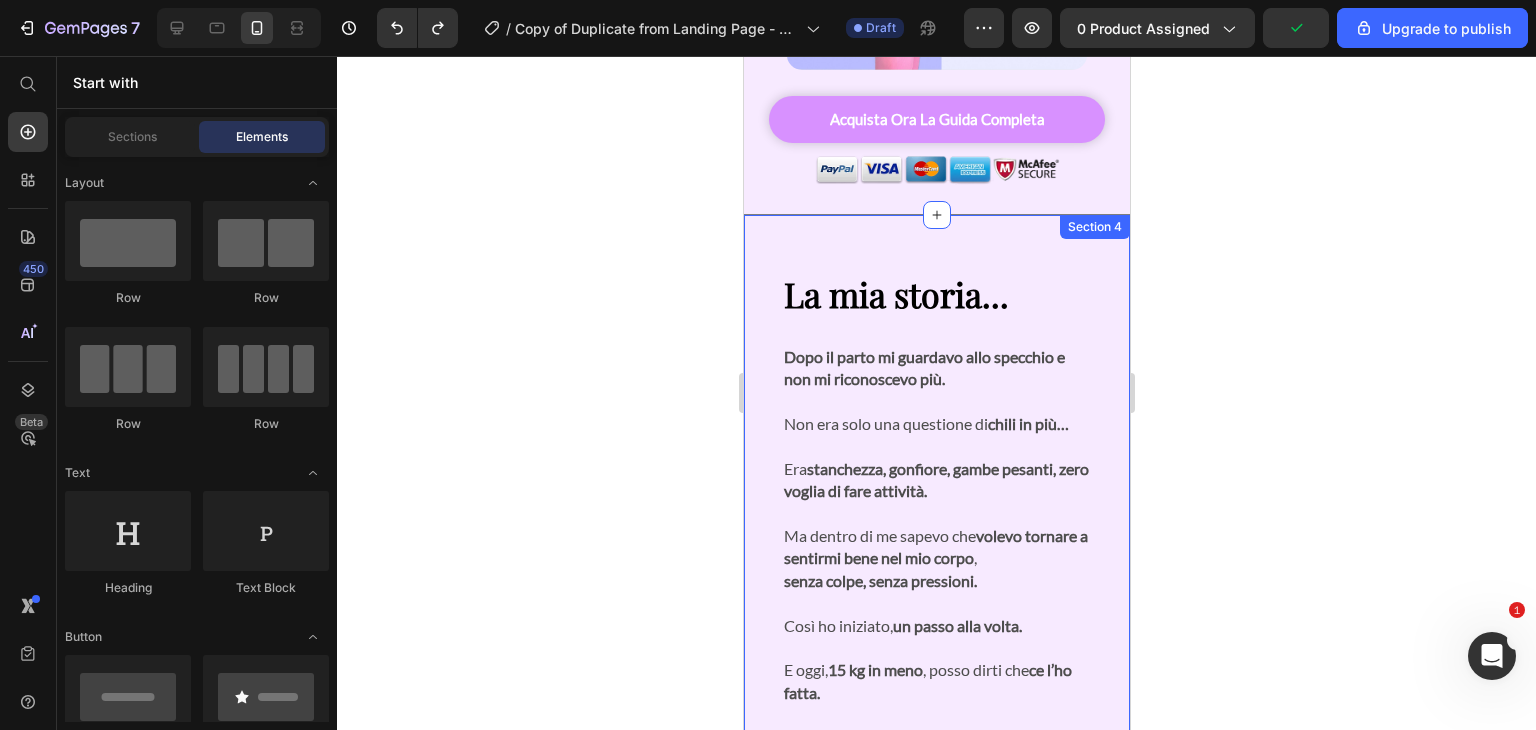 scroll, scrollTop: 868, scrollLeft: 0, axis: vertical 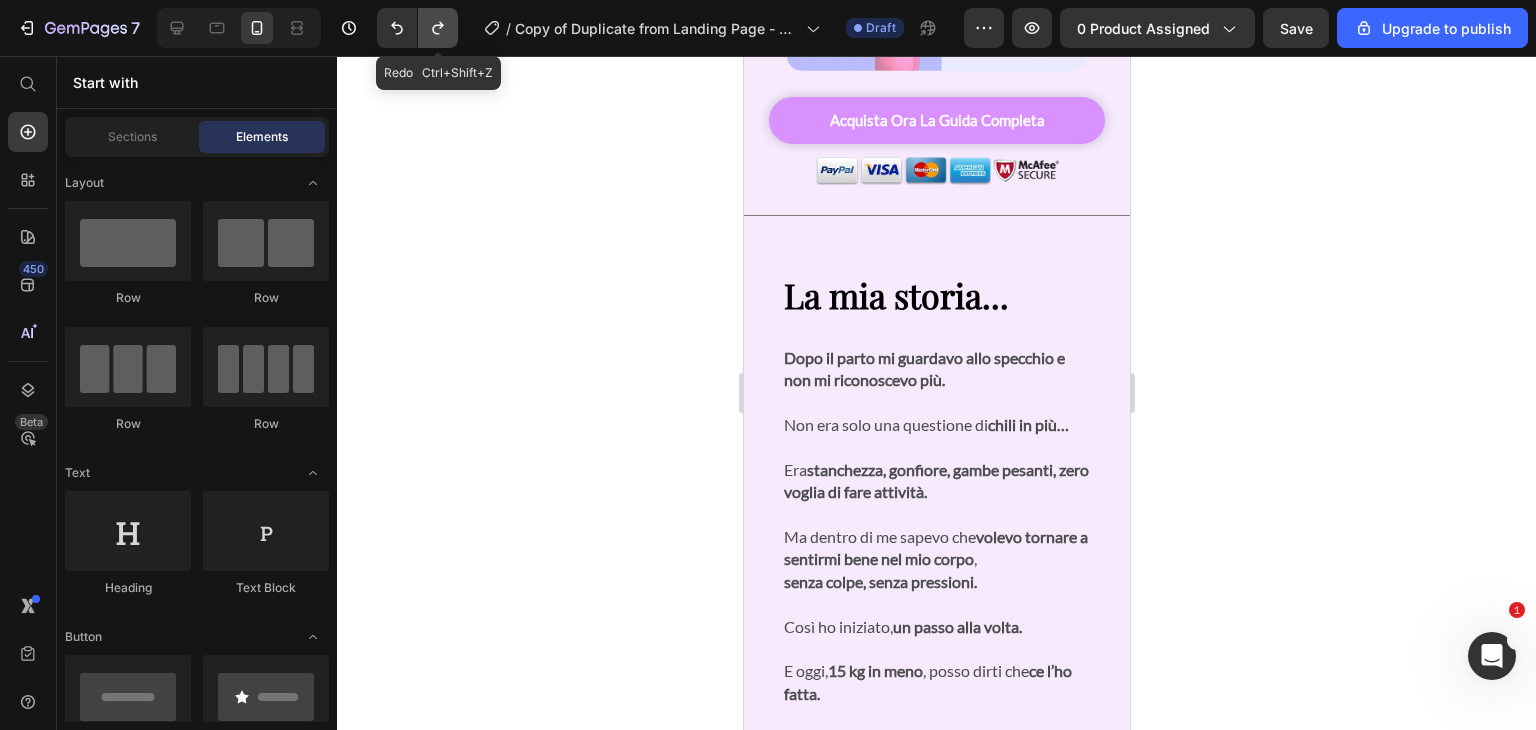 click 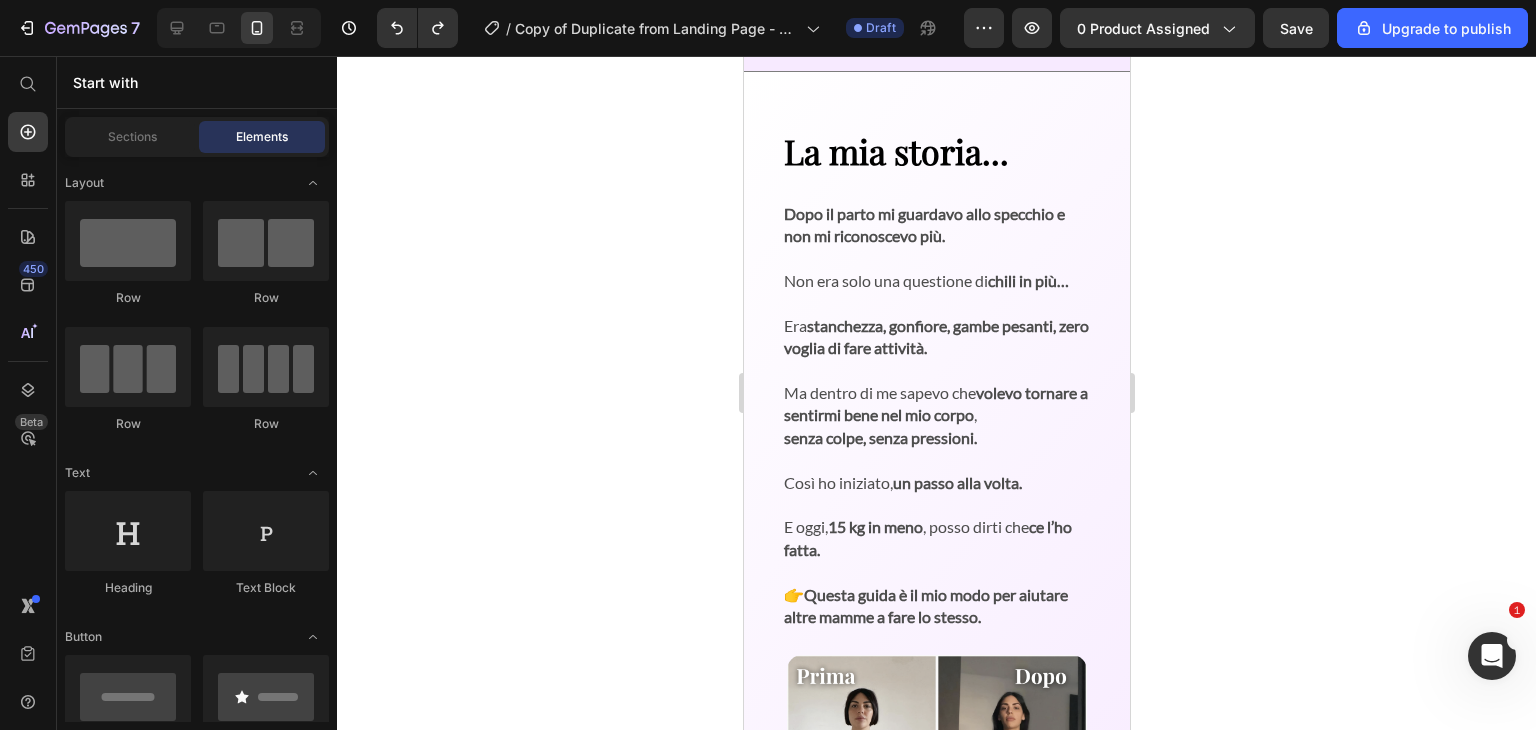 scroll, scrollTop: 1009, scrollLeft: 0, axis: vertical 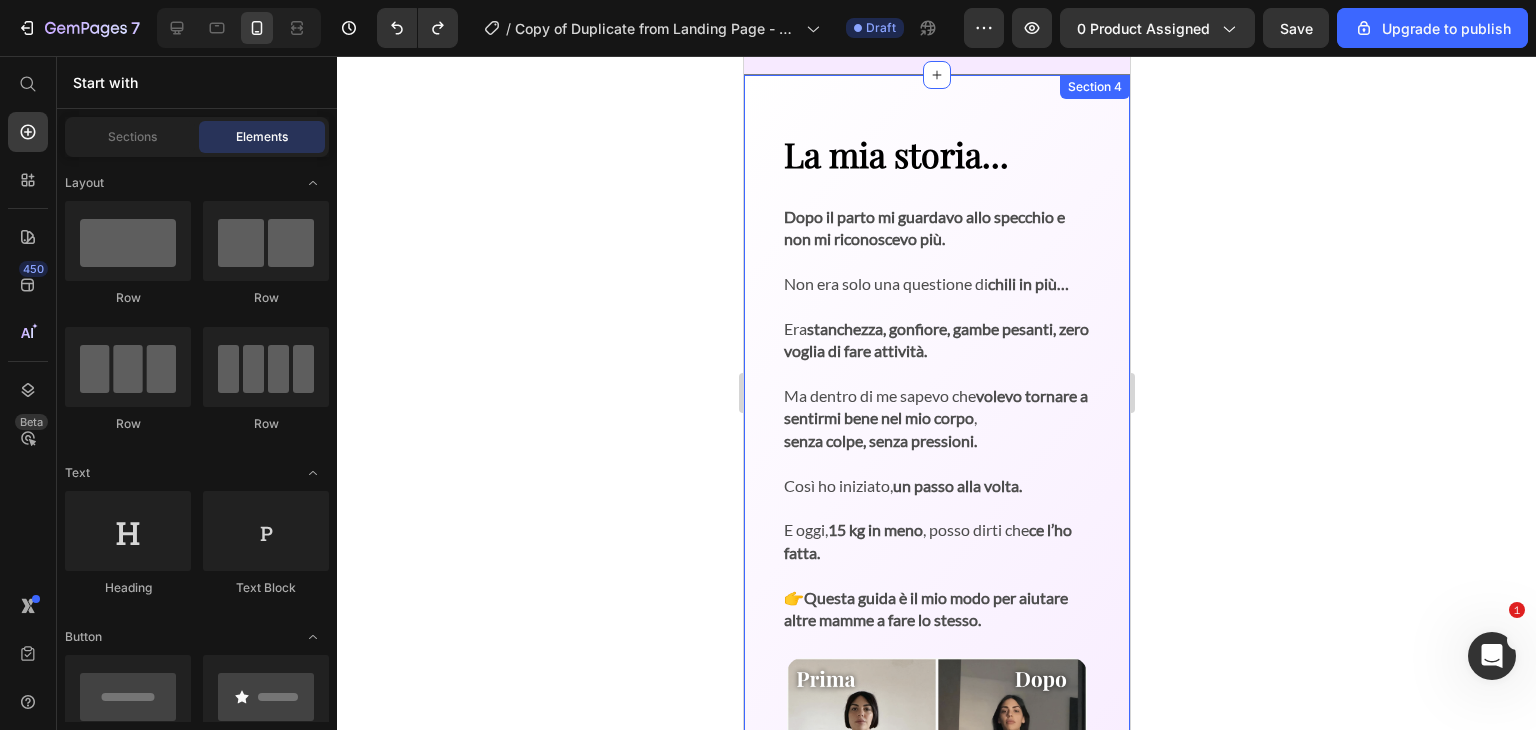 click on "La mia storia... Text Block Dopo il parto mi guardavo allo specchio e non mi riconoscevo più.   Non era solo una questione di  chili in più…   Era  stanchezza, gonfiore, gambe pesanti, zero voglia di fare attività.   Ma dentro di me sapevo che  volevo tornare a sentirmi bene nel mio corpo , senza colpe, senza pressioni.   Così ho iniziato,  un passo alla volta. E oggi,  15 kg in meno , posso dirti che  ce l’ho fatta.   👉  Questa guida è il mio modo per aiutare altre mamme a fare lo stesso. Text Block Image Section 4" at bounding box center [936, 536] 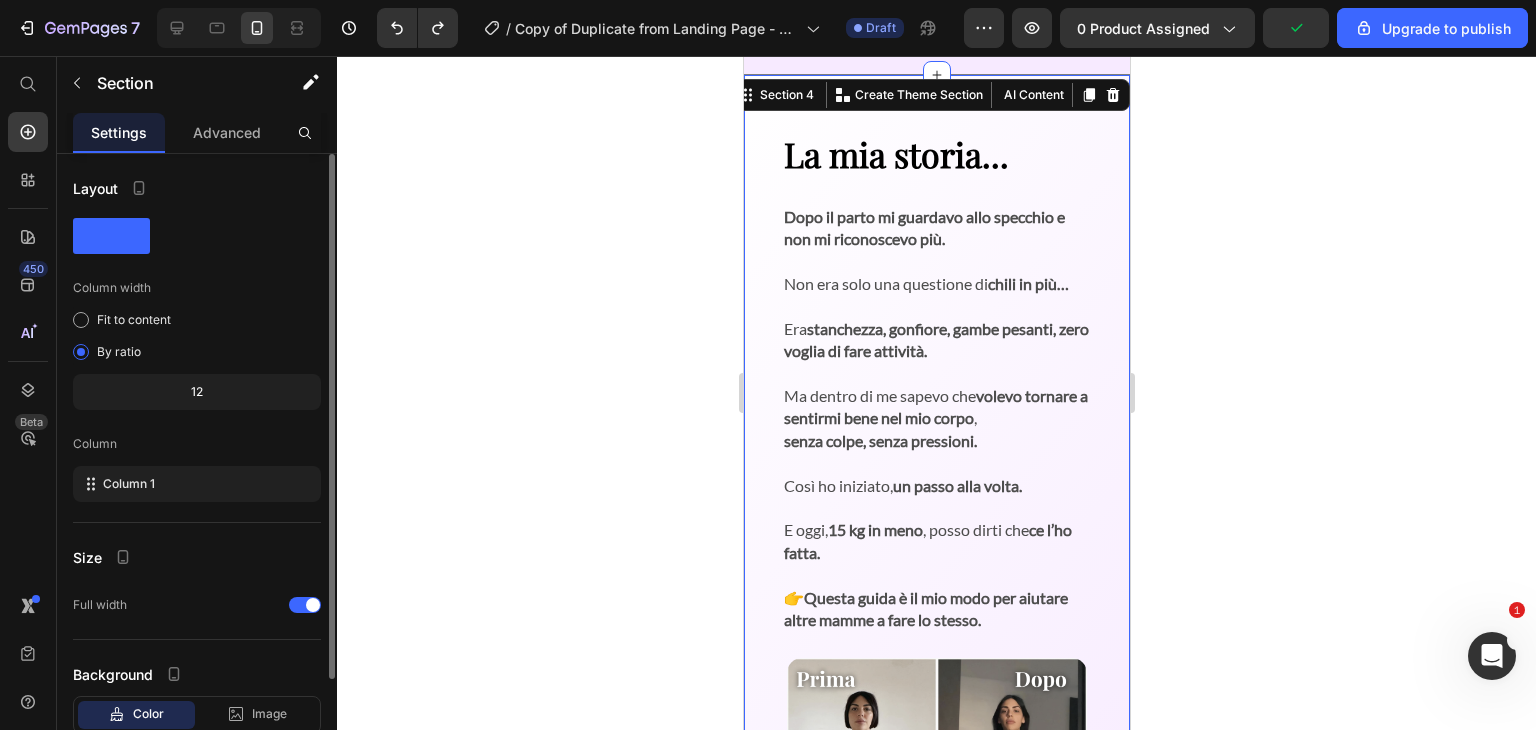scroll, scrollTop: 129, scrollLeft: 0, axis: vertical 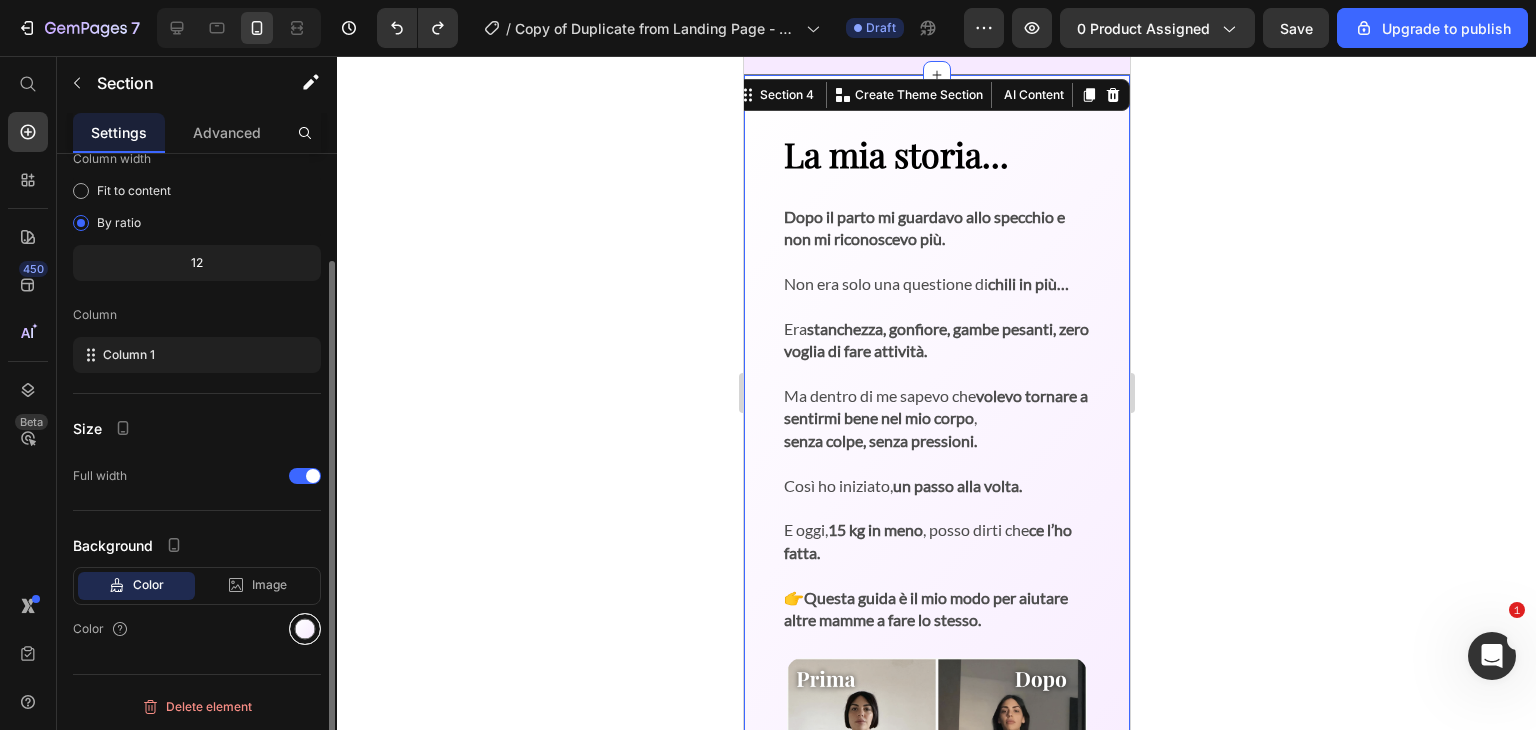 click at bounding box center [305, 629] 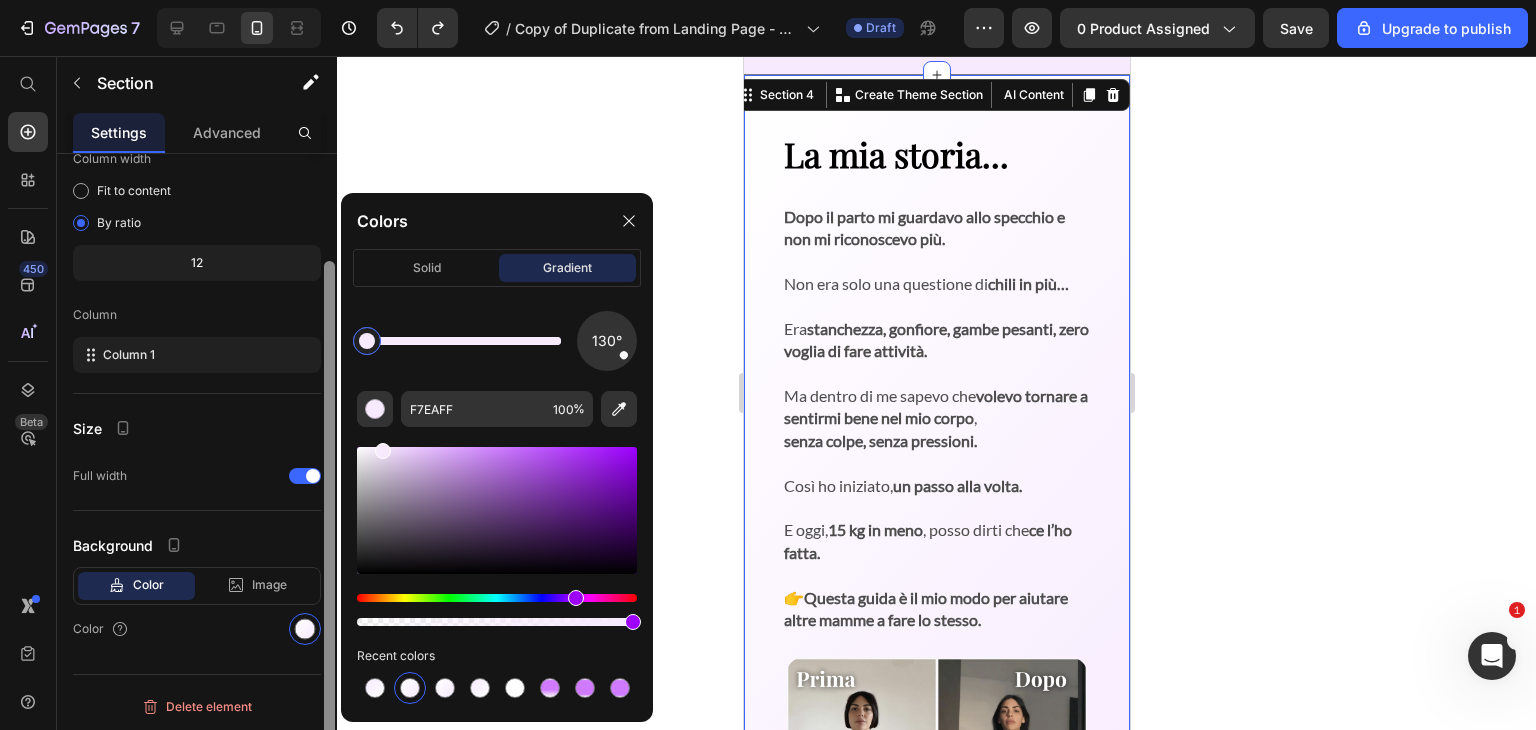 drag, startPoint x: 561, startPoint y: 337, endPoint x: 328, endPoint y: 337, distance: 233 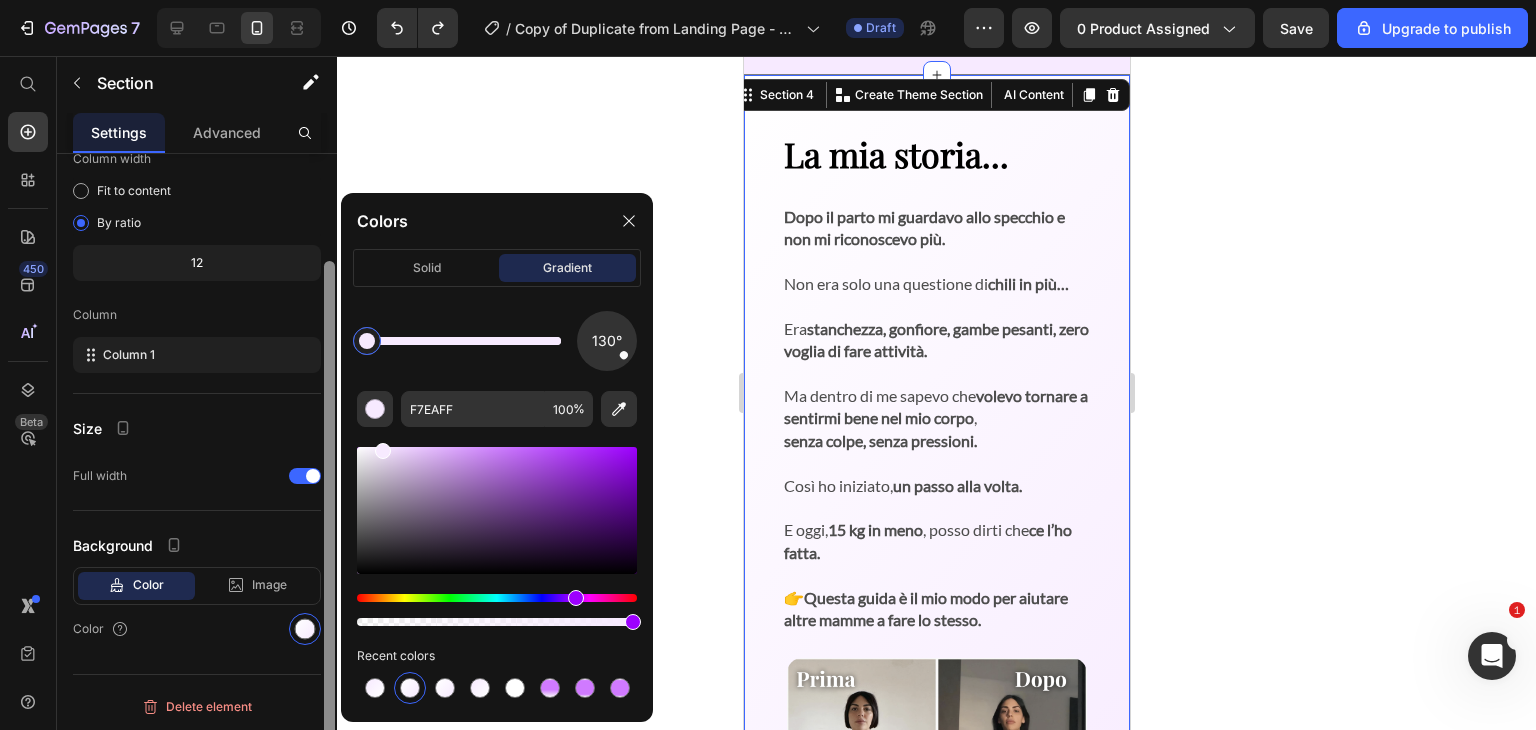 click on "7   /  Copy of Duplicate from Landing Page - May 5, 20:34:54 Draft Preview 0 product assigned  Save  Upgrade to publish 450 Beta Start with Sections Elements Hero Section Product Detail Brands Trusted Badges Guarantee Product Breakdown How to use Testimonials Compare Bundle FAQs Social Proof Brand Story Product List Collection Blog List Contact Sticky Add to Cart Custom Footer Browse Library 450 Layout
Row
Row
Row
Row Text
Heading
Text Block Button
Button
Button
Sticky Back to top Media" at bounding box center (768, 0) 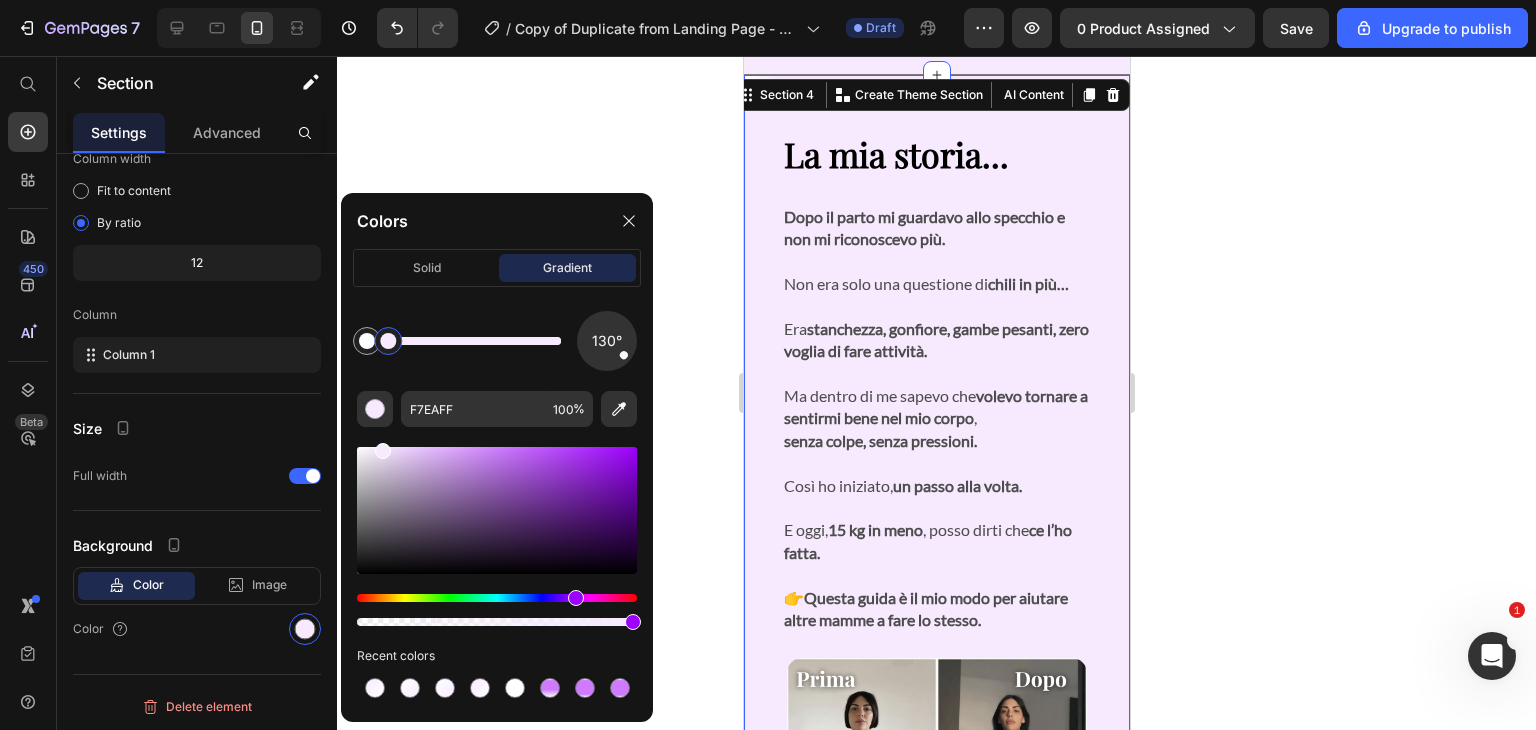 drag, startPoint x: 373, startPoint y: 334, endPoint x: 390, endPoint y: 330, distance: 17.464249 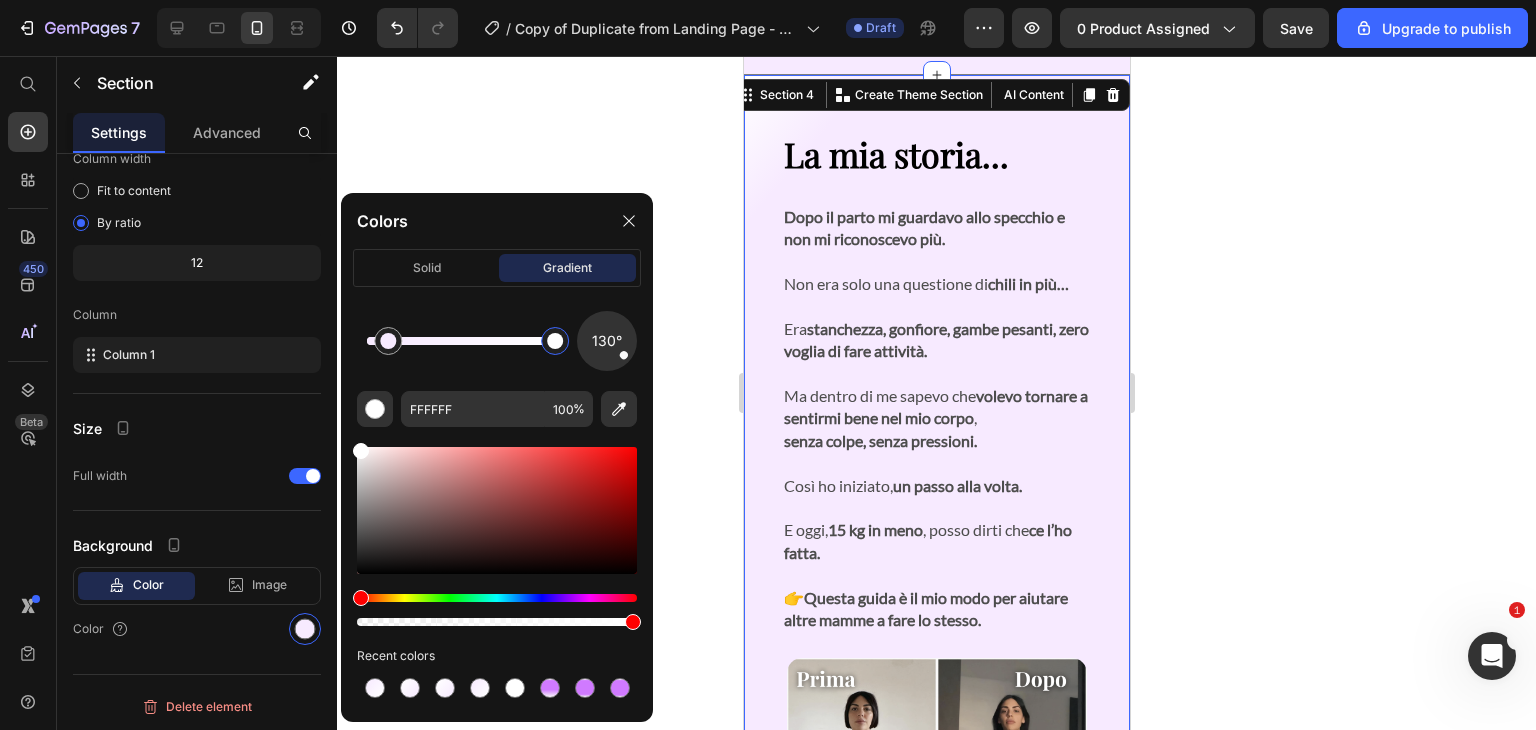 drag, startPoint x: 362, startPoint y: 334, endPoint x: 564, endPoint y: 311, distance: 203.30519 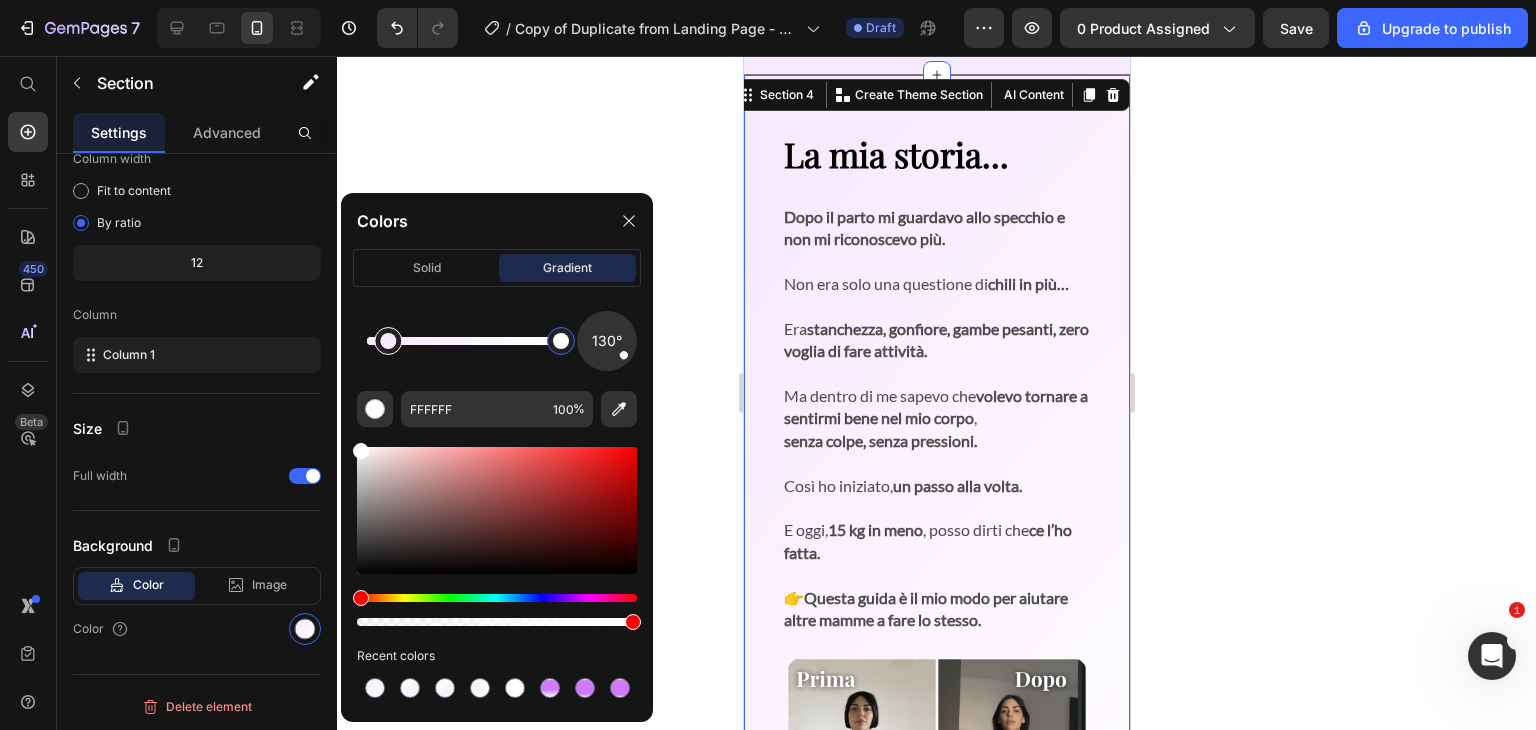 type on "F7EAFF" 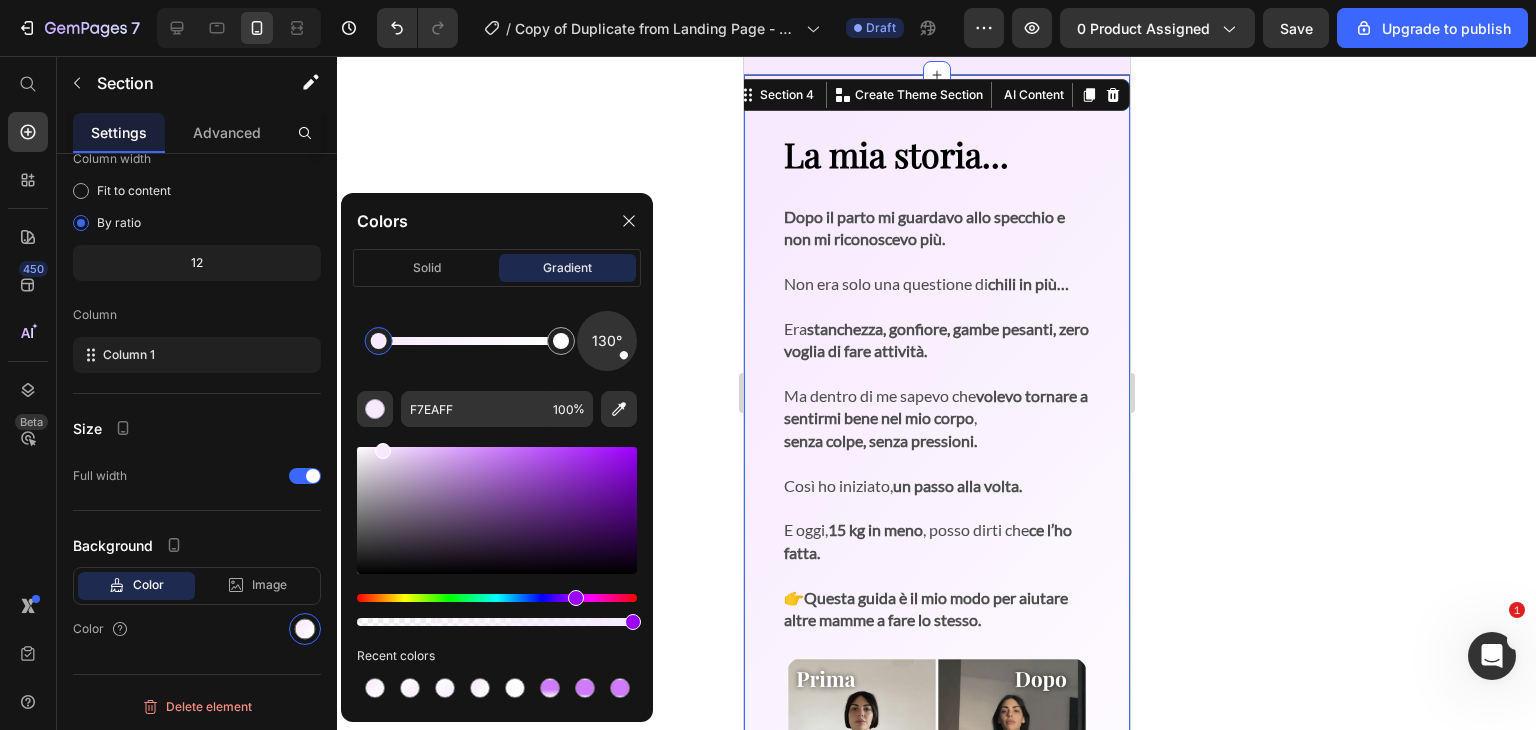 drag, startPoint x: 383, startPoint y: 336, endPoint x: 350, endPoint y: 339, distance: 33.13608 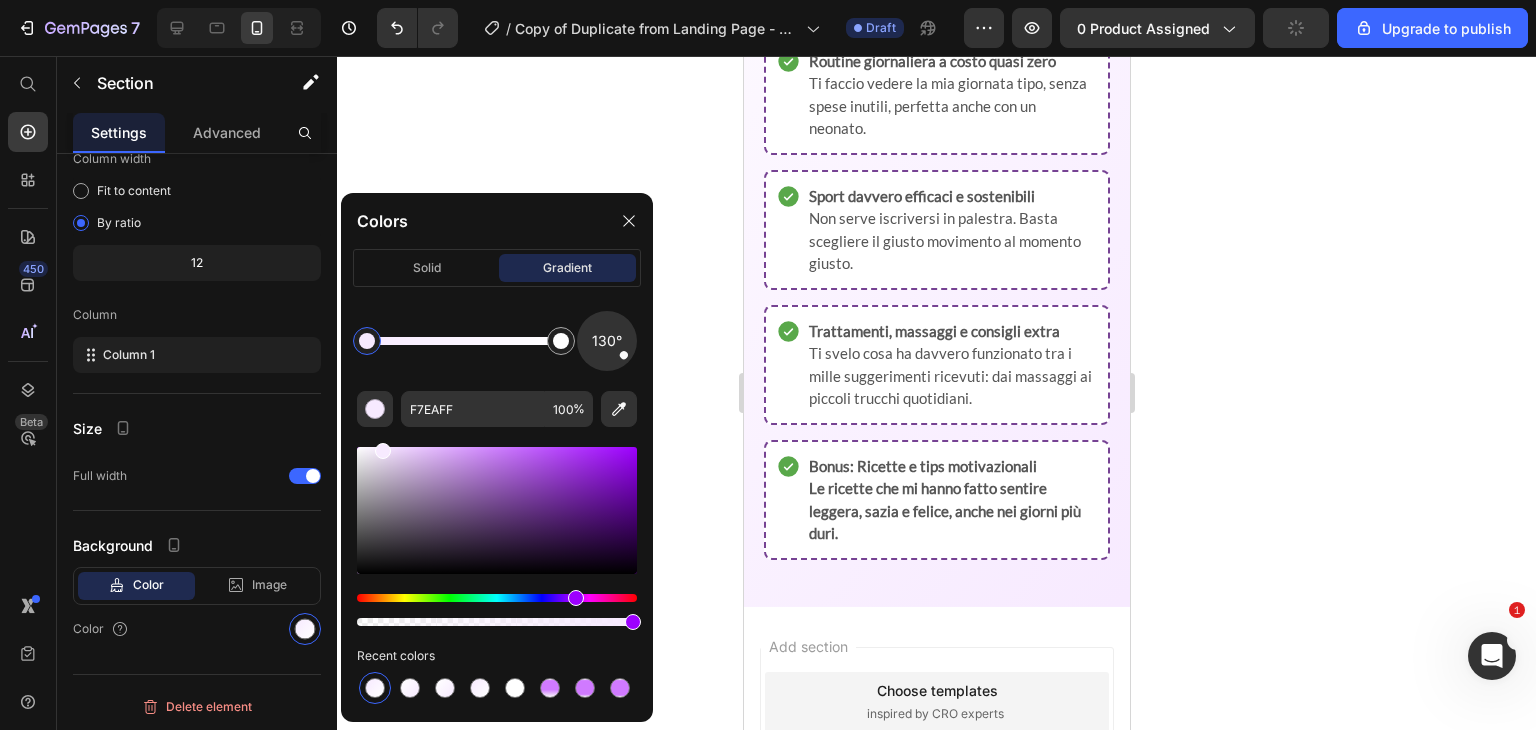 scroll, scrollTop: 2544, scrollLeft: 0, axis: vertical 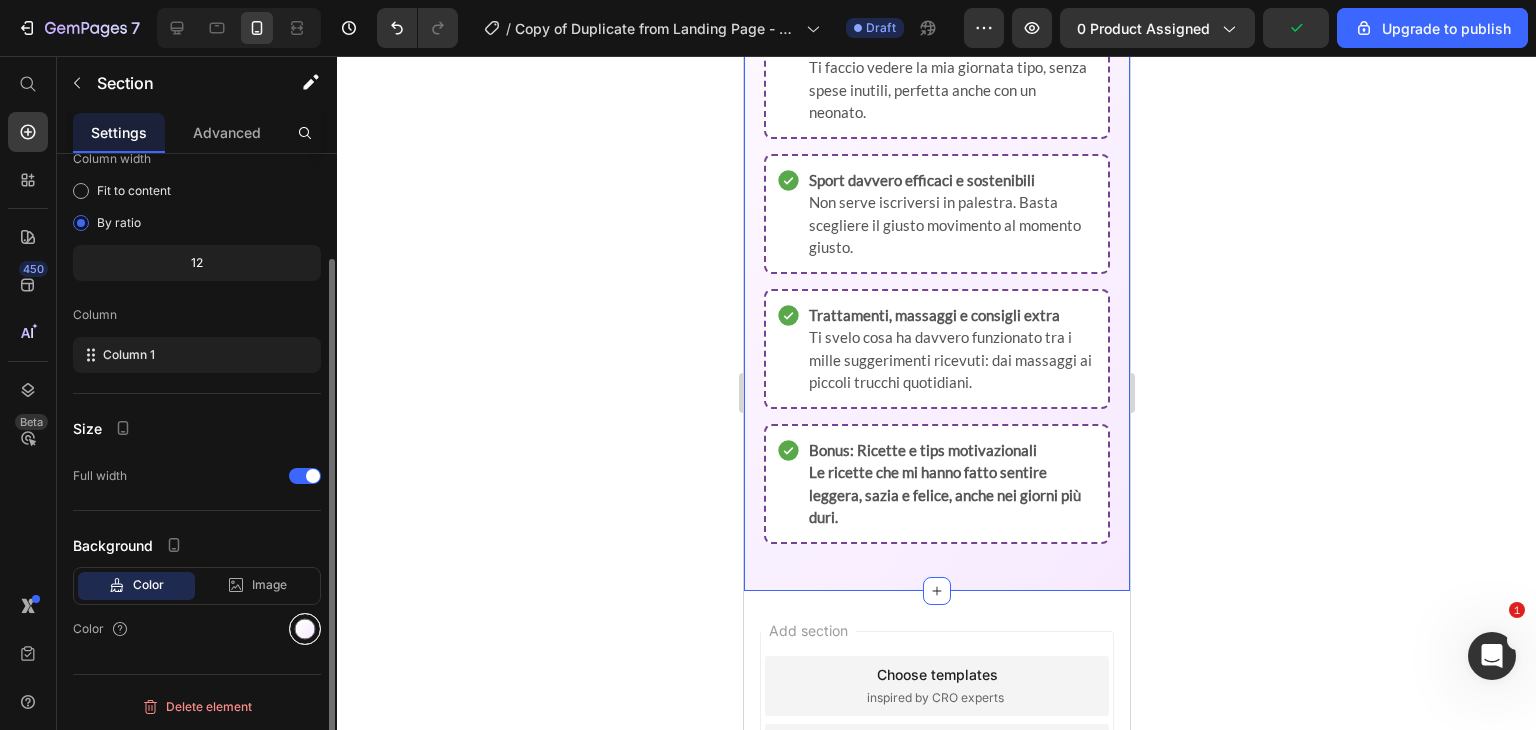 click at bounding box center [305, 629] 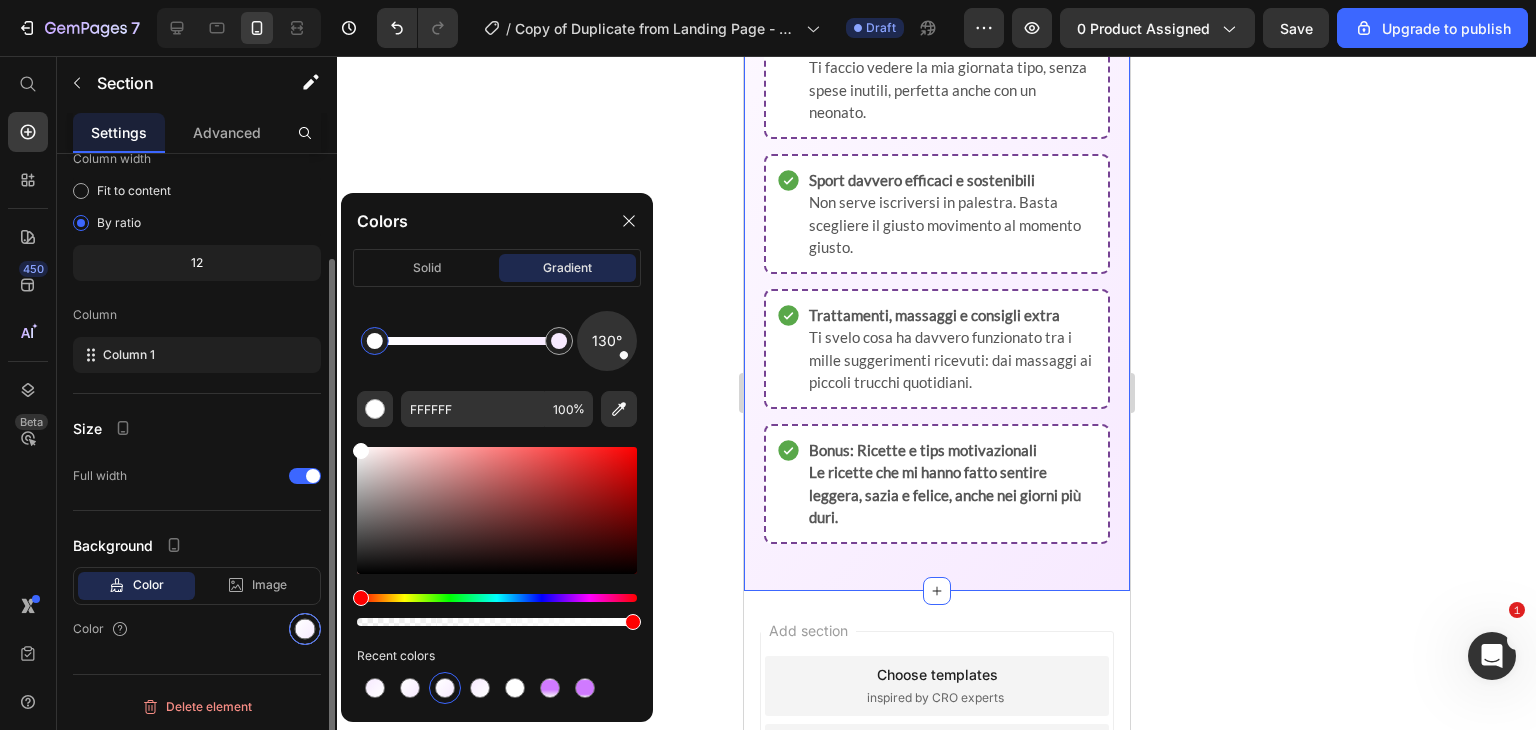 scroll, scrollTop: 128, scrollLeft: 0, axis: vertical 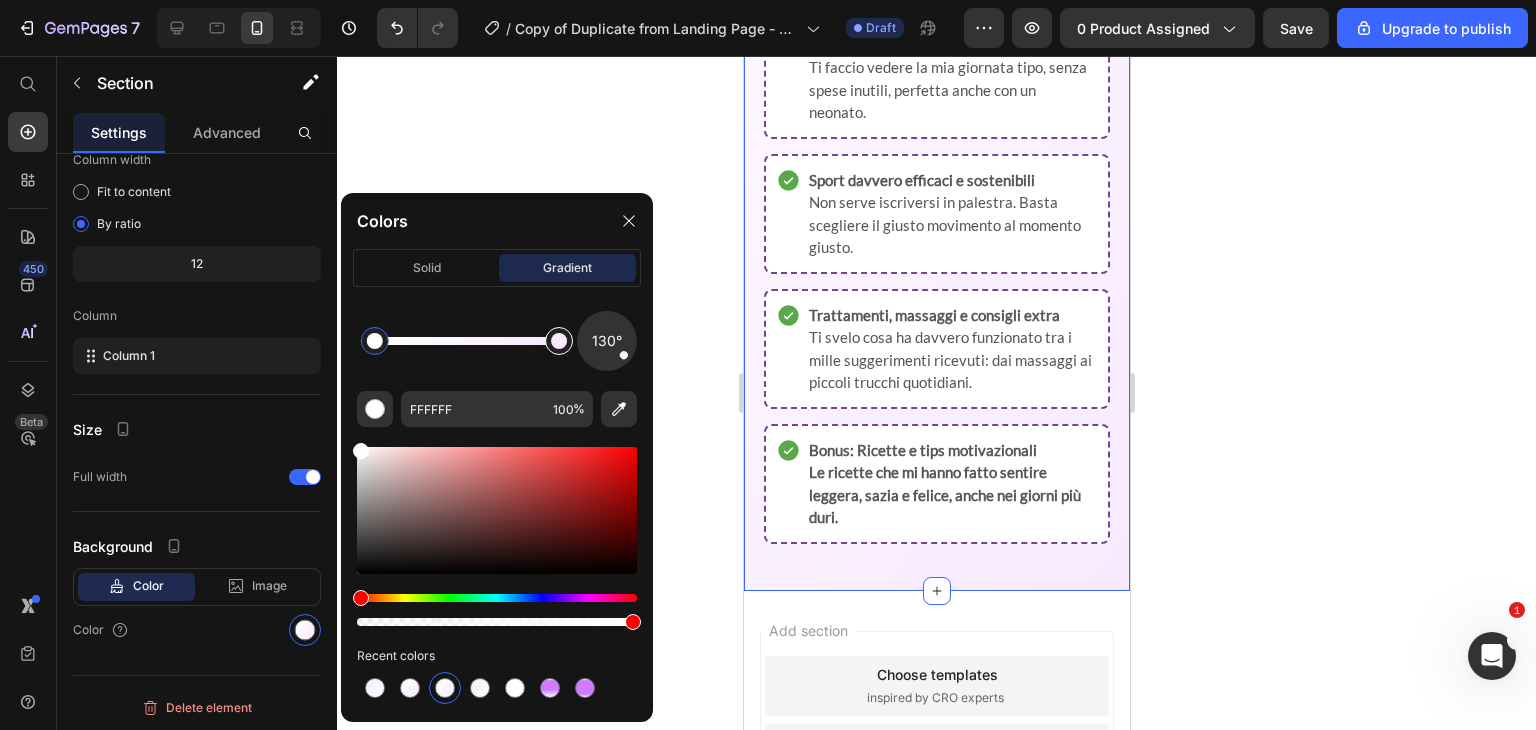 type on "F7EAFF" 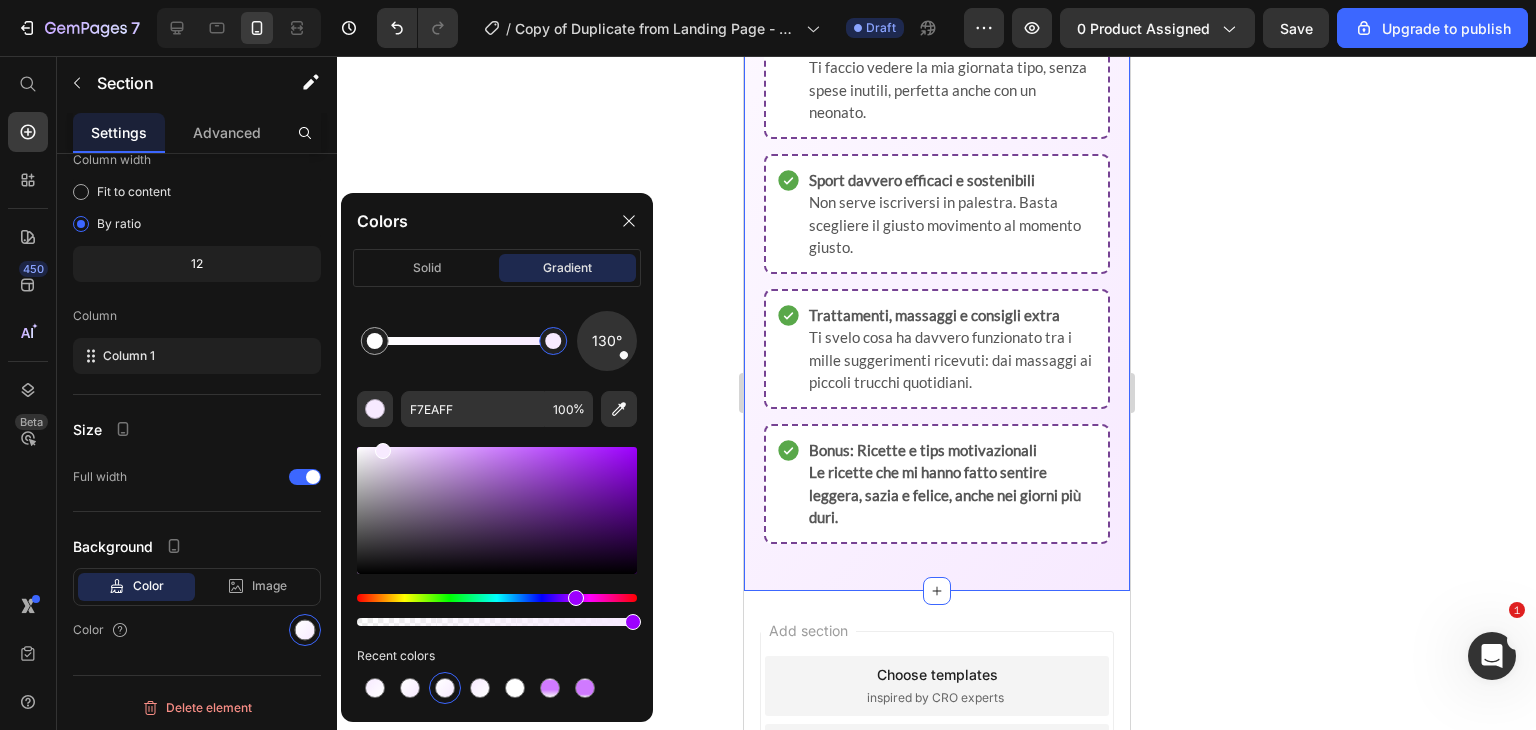 click at bounding box center [553, 341] 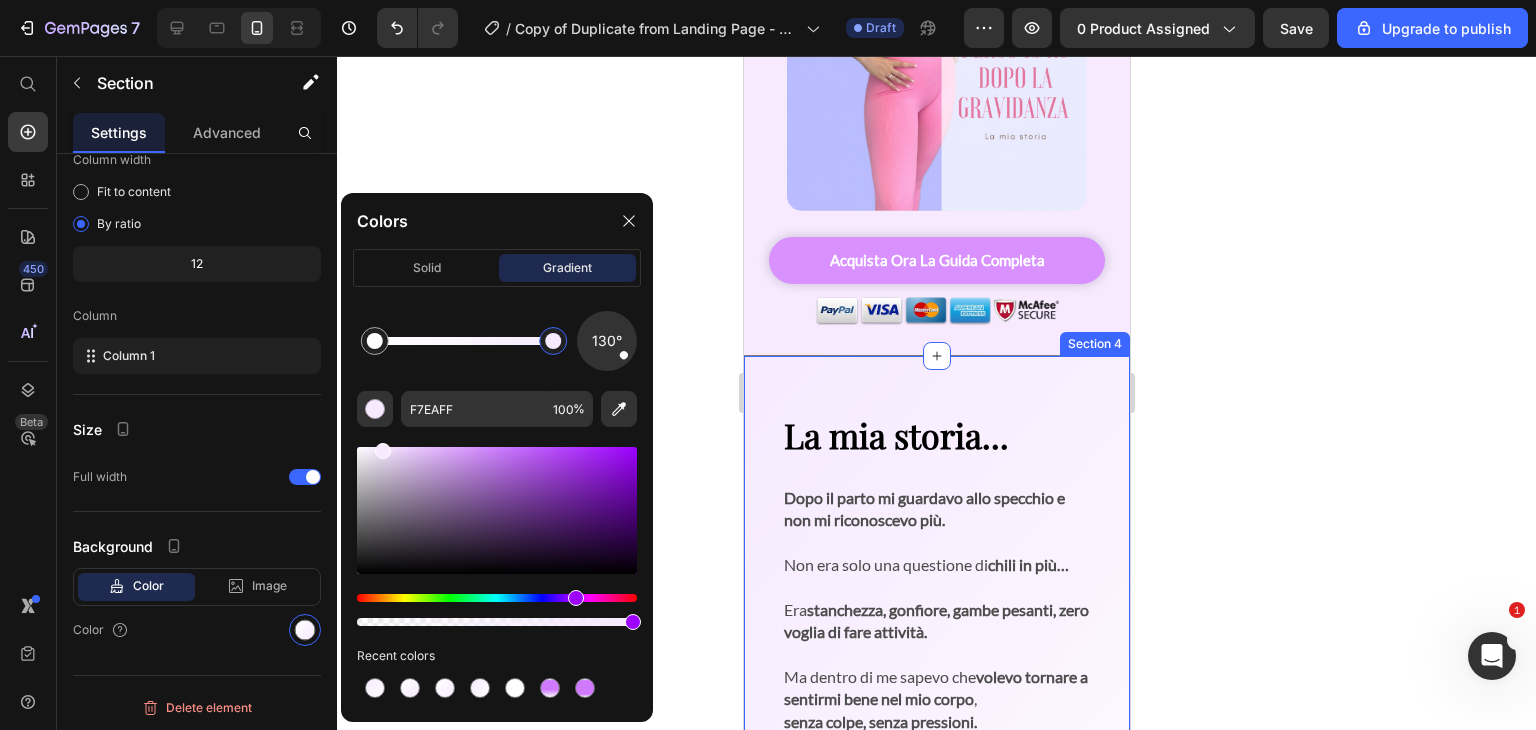 scroll, scrollTop: 833, scrollLeft: 0, axis: vertical 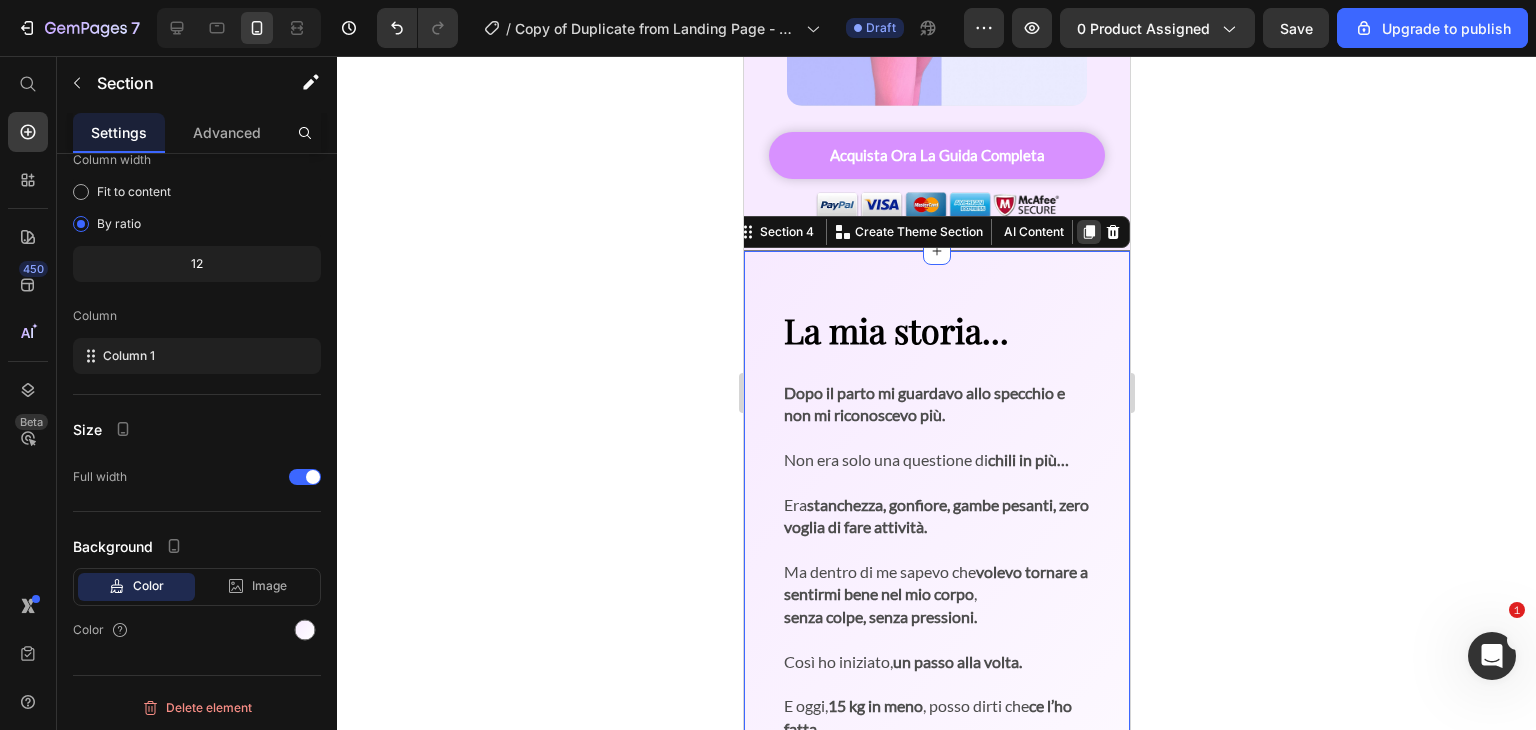 click 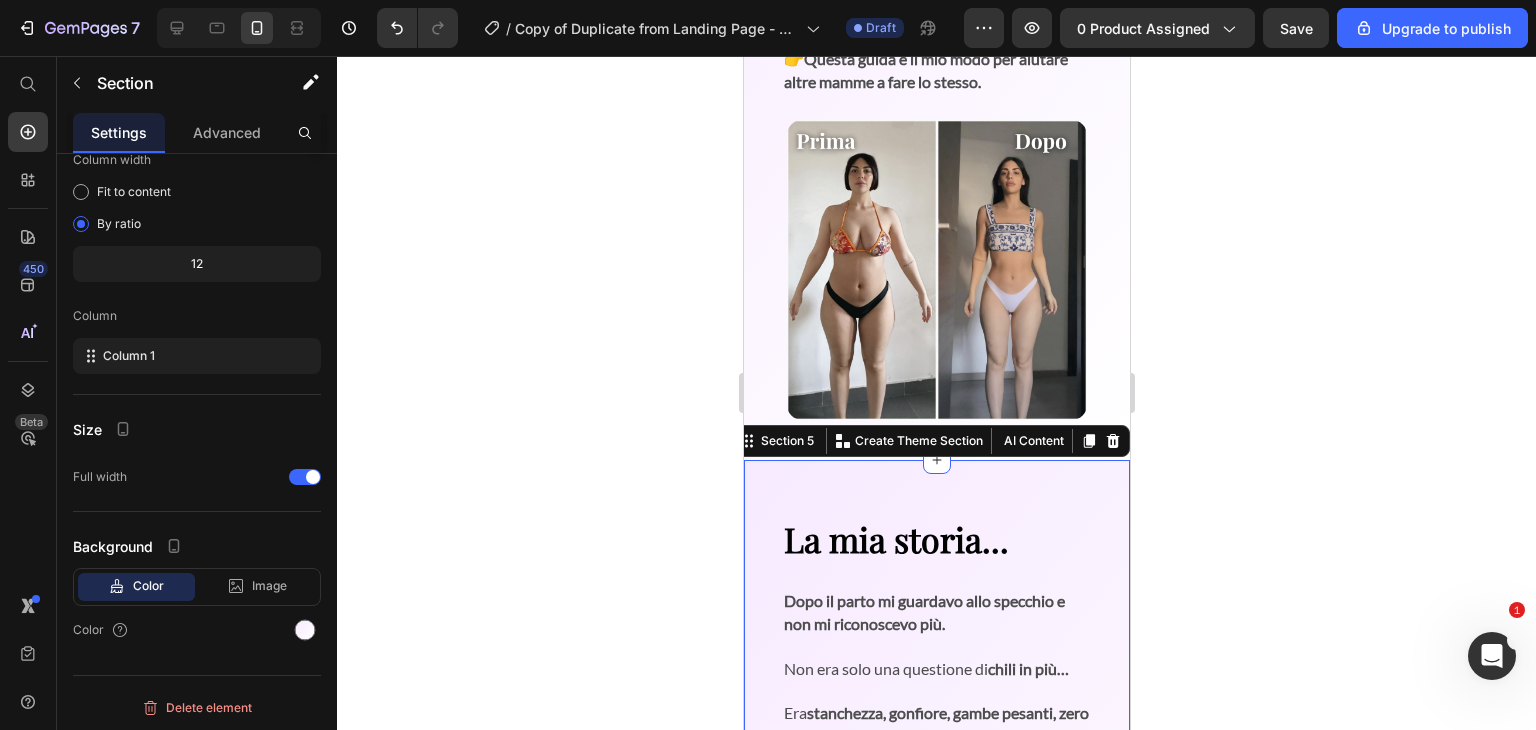 scroll, scrollTop: 1880, scrollLeft: 0, axis: vertical 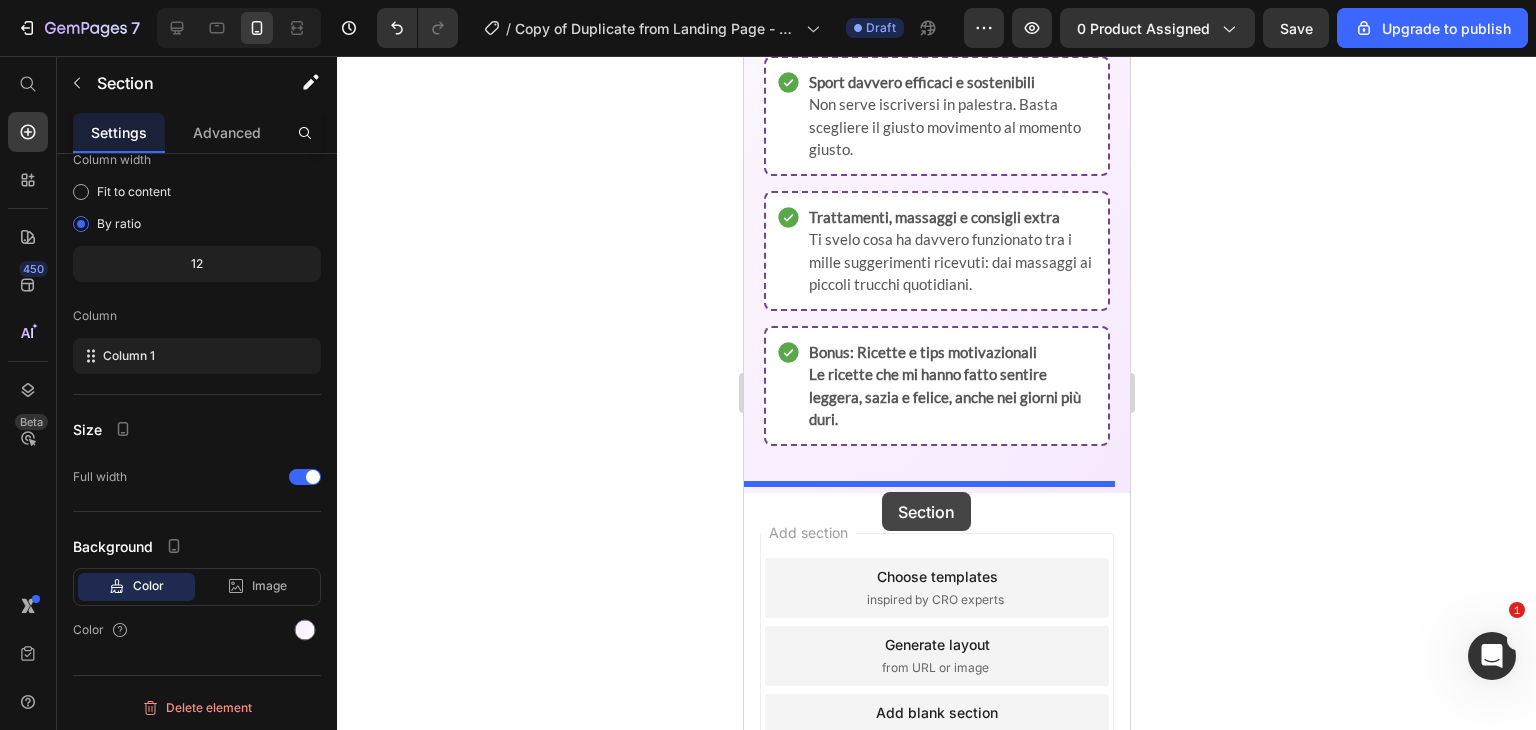 drag, startPoint x: 778, startPoint y: 110, endPoint x: 881, endPoint y: 492, distance: 395.64252 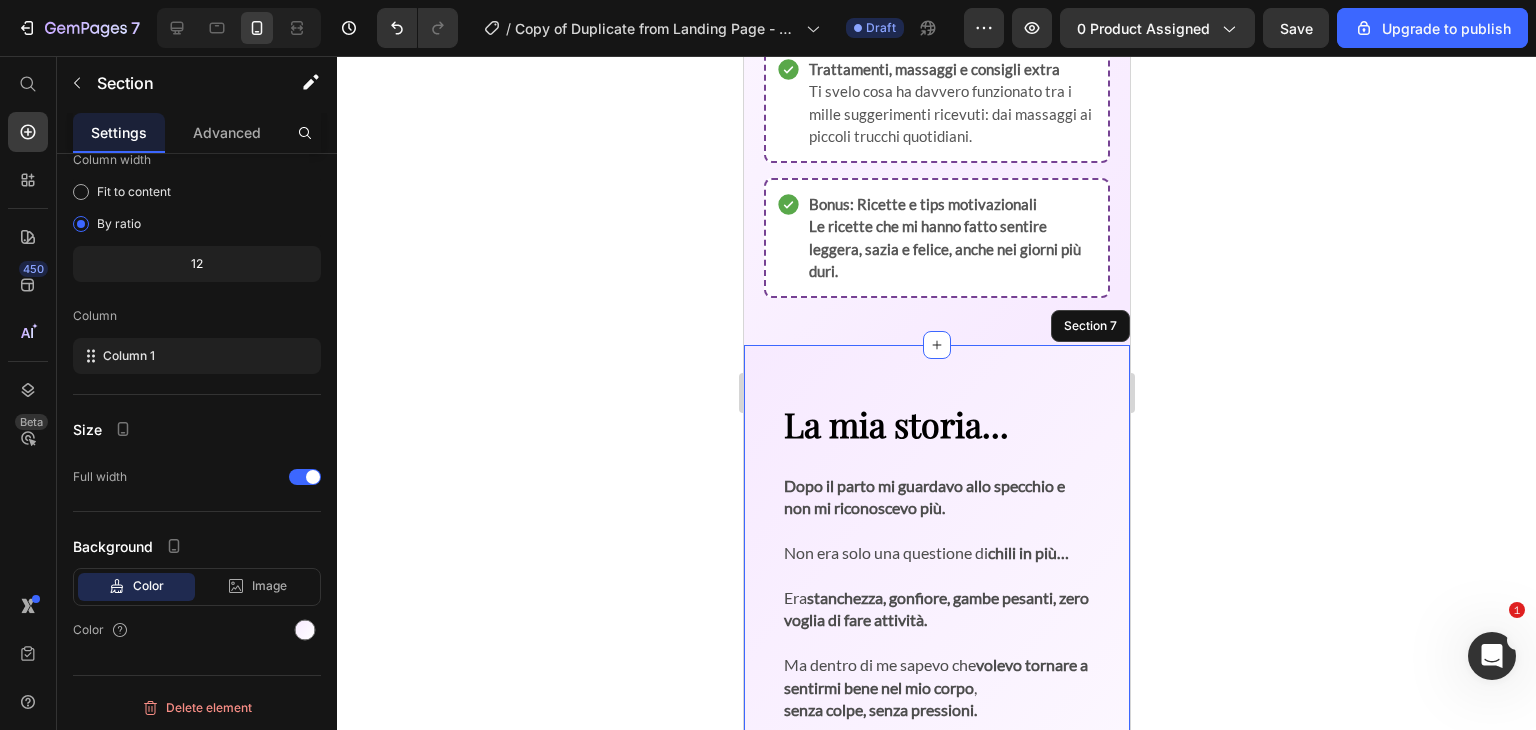 scroll, scrollTop: 2796, scrollLeft: 0, axis: vertical 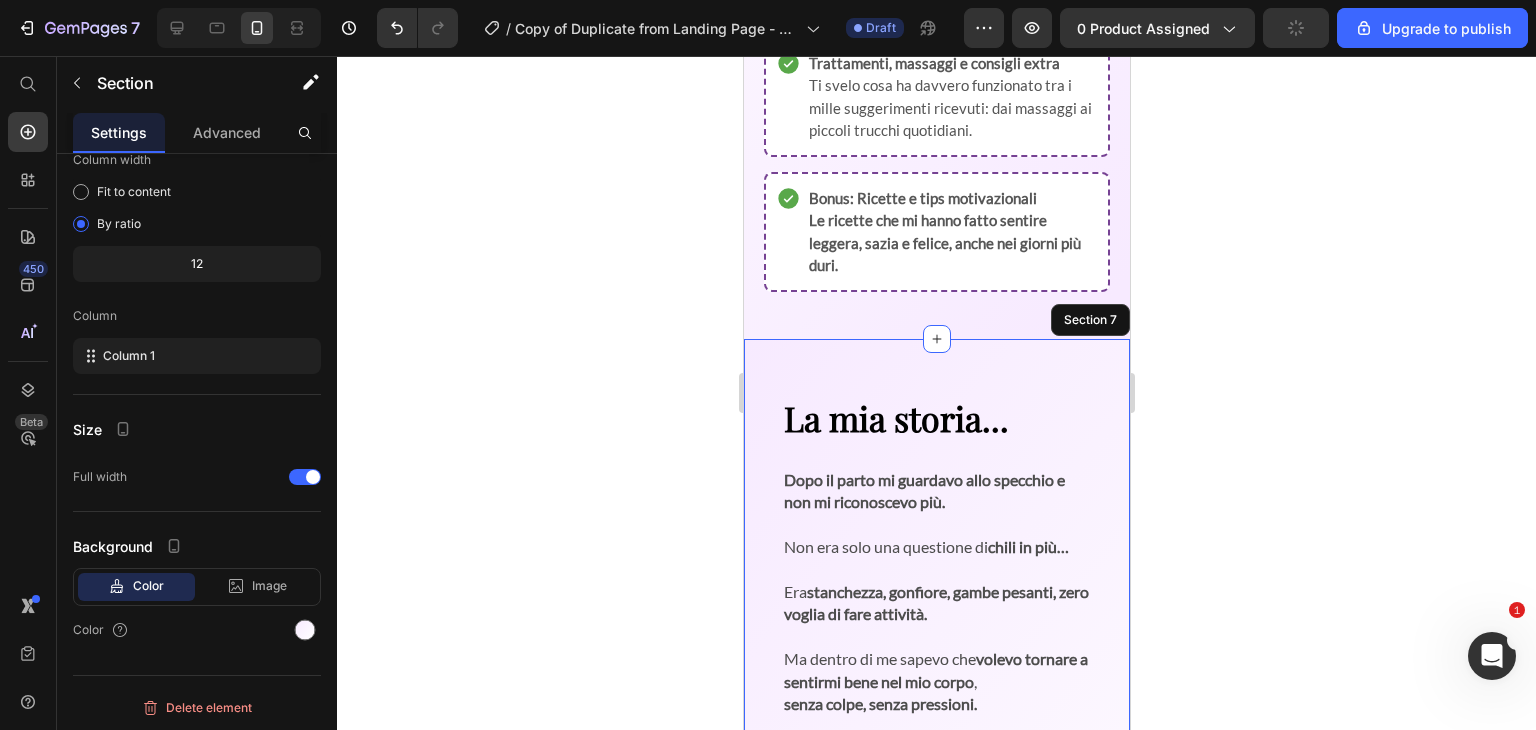 click 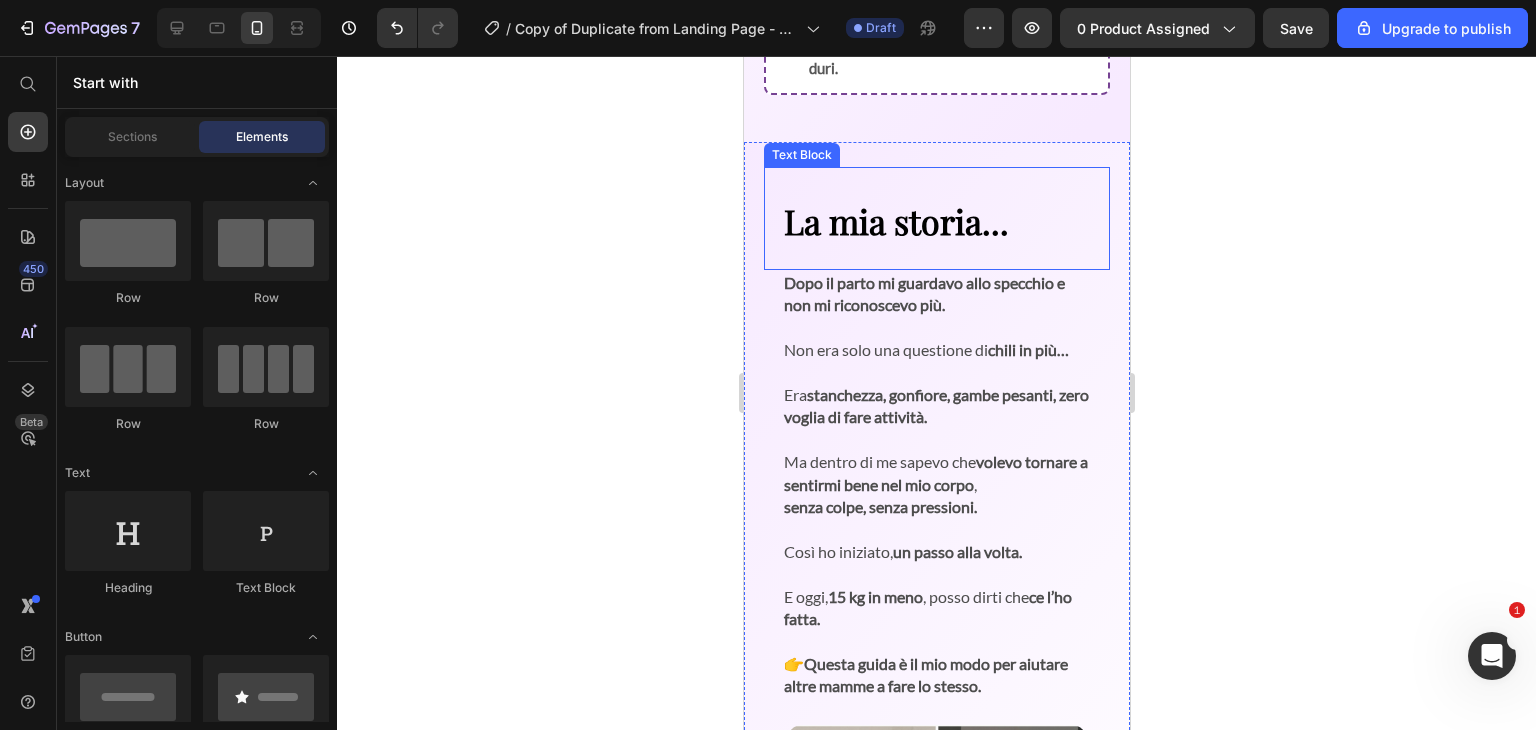 scroll, scrollTop: 3054, scrollLeft: 0, axis: vertical 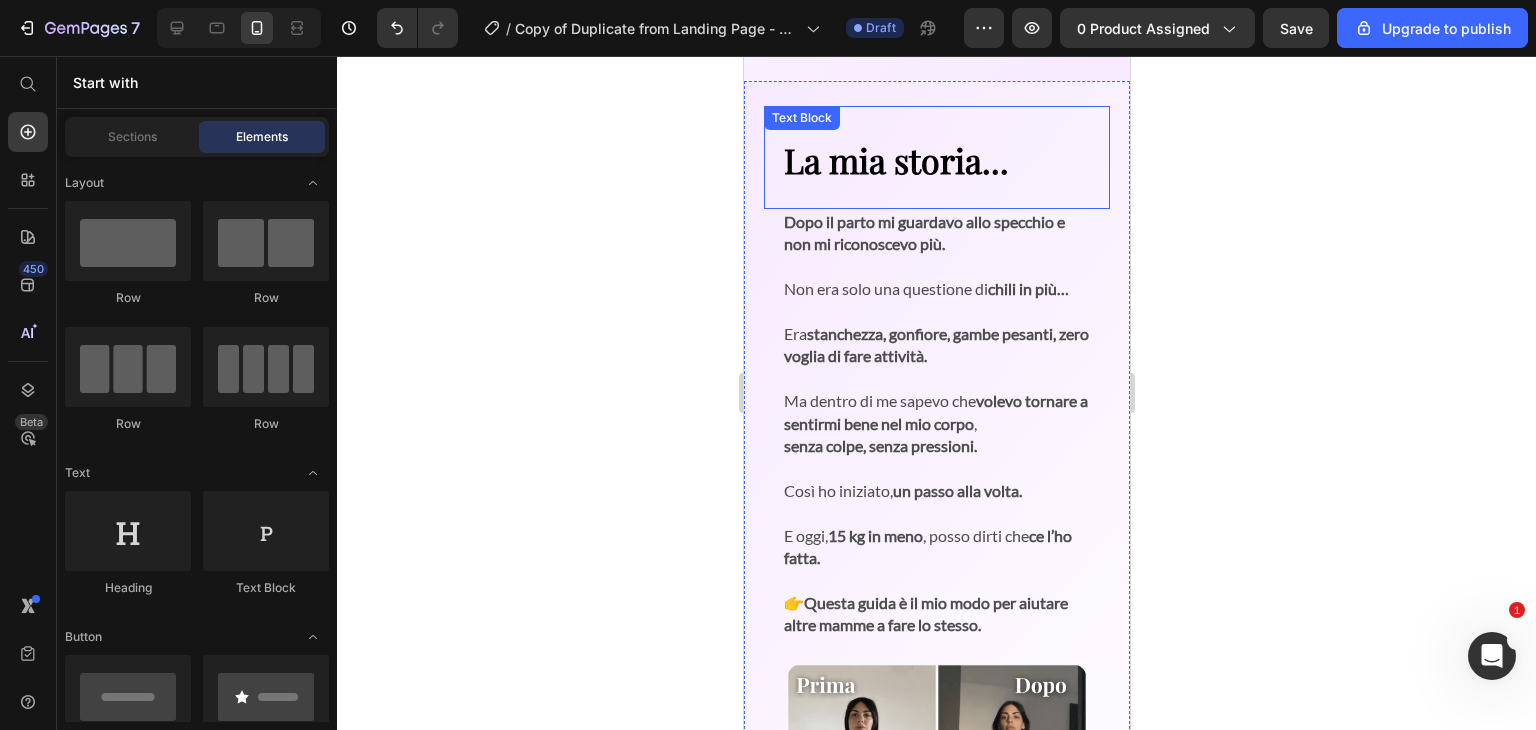 click on "La mia storia..." at bounding box center [936, 160] 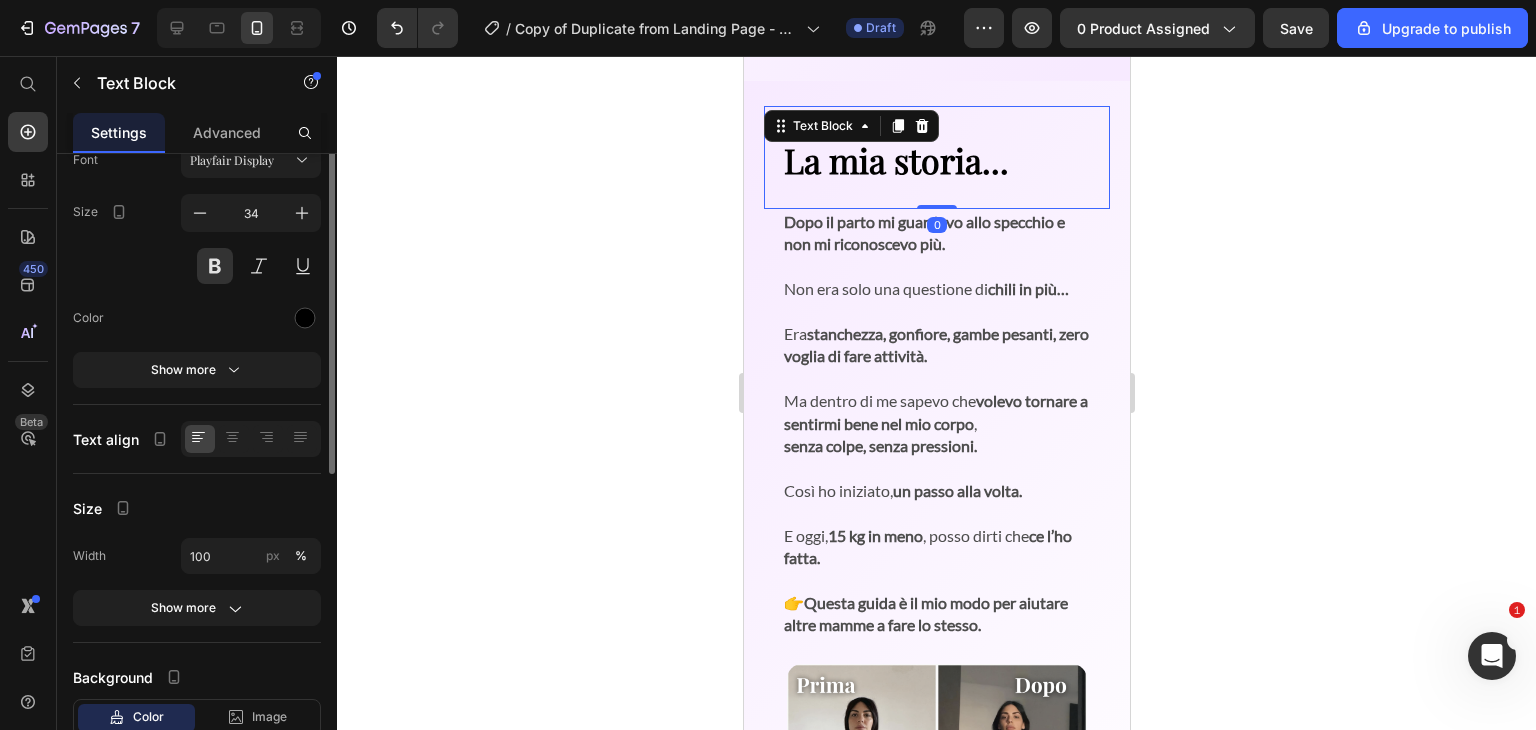 scroll, scrollTop: 0, scrollLeft: 0, axis: both 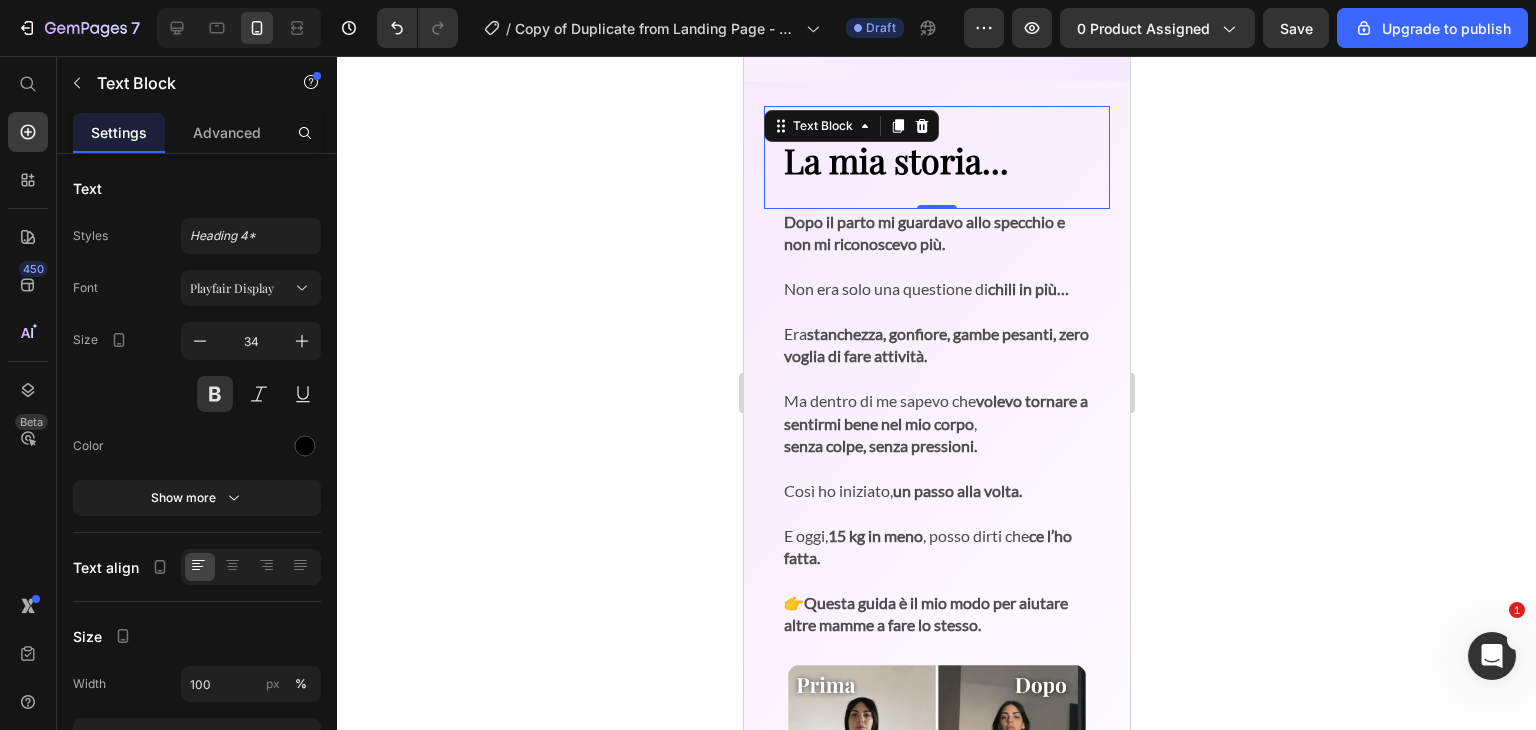 click on "La mia storia..." at bounding box center (936, 160) 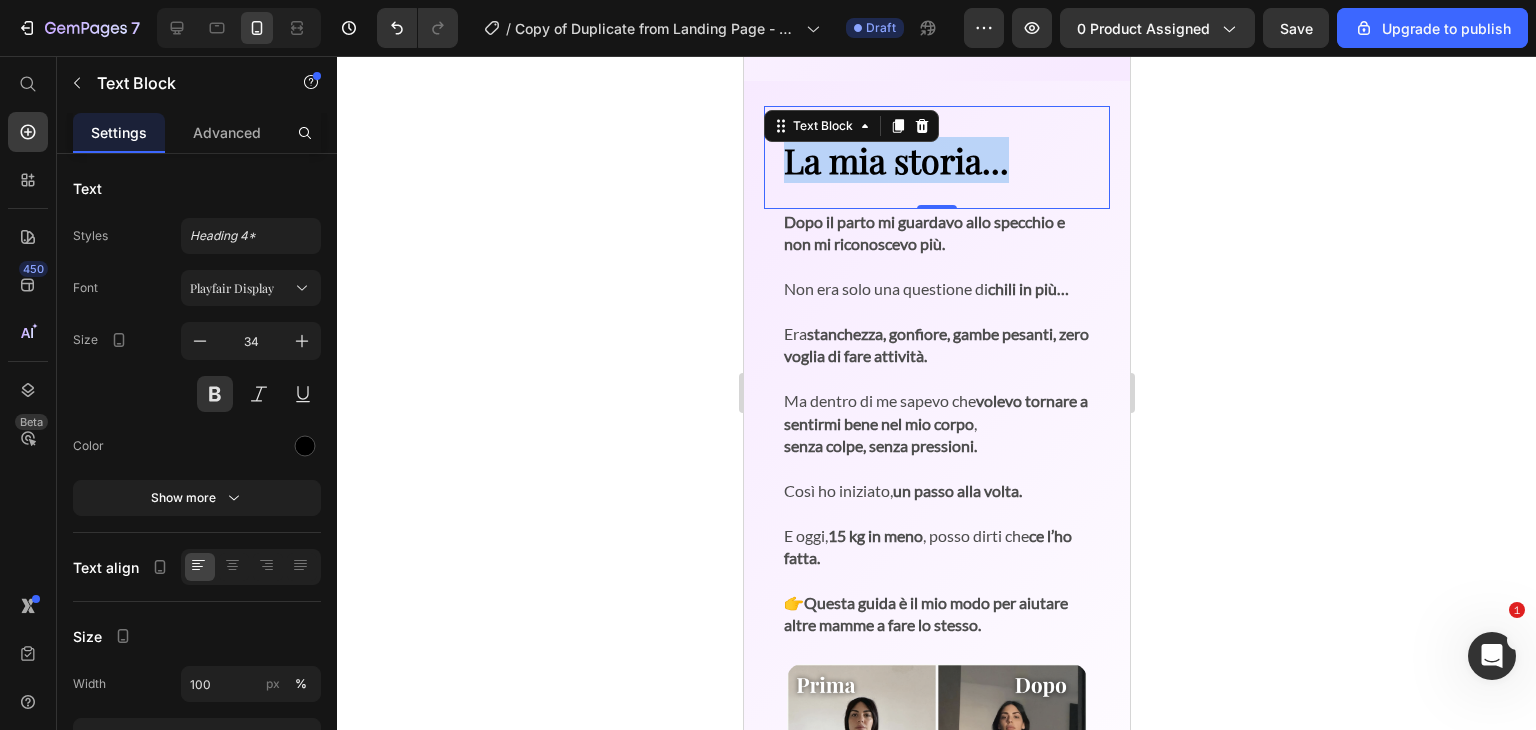 drag, startPoint x: 789, startPoint y: 152, endPoint x: 1012, endPoint y: 151, distance: 223.00224 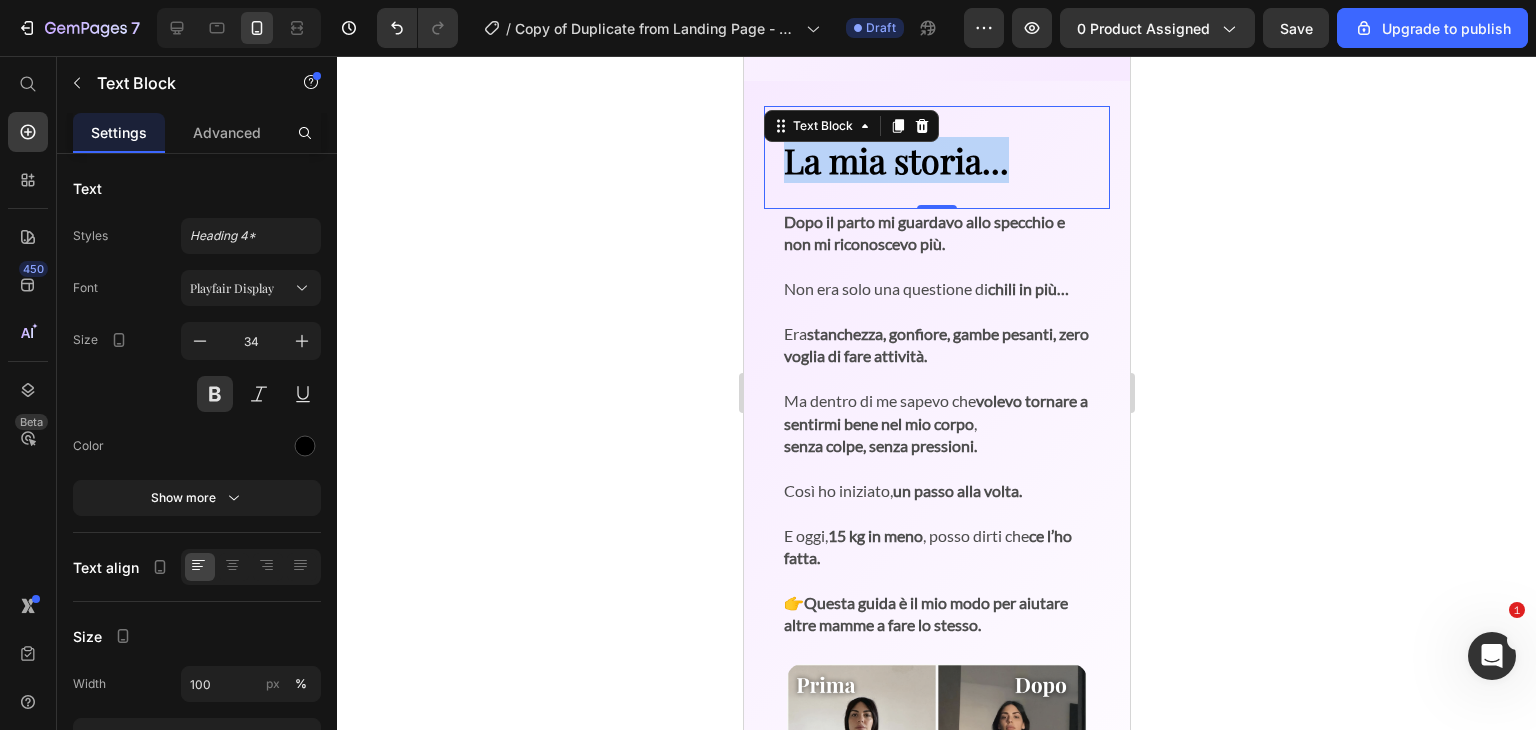 click on "La mia storia..." at bounding box center [936, 160] 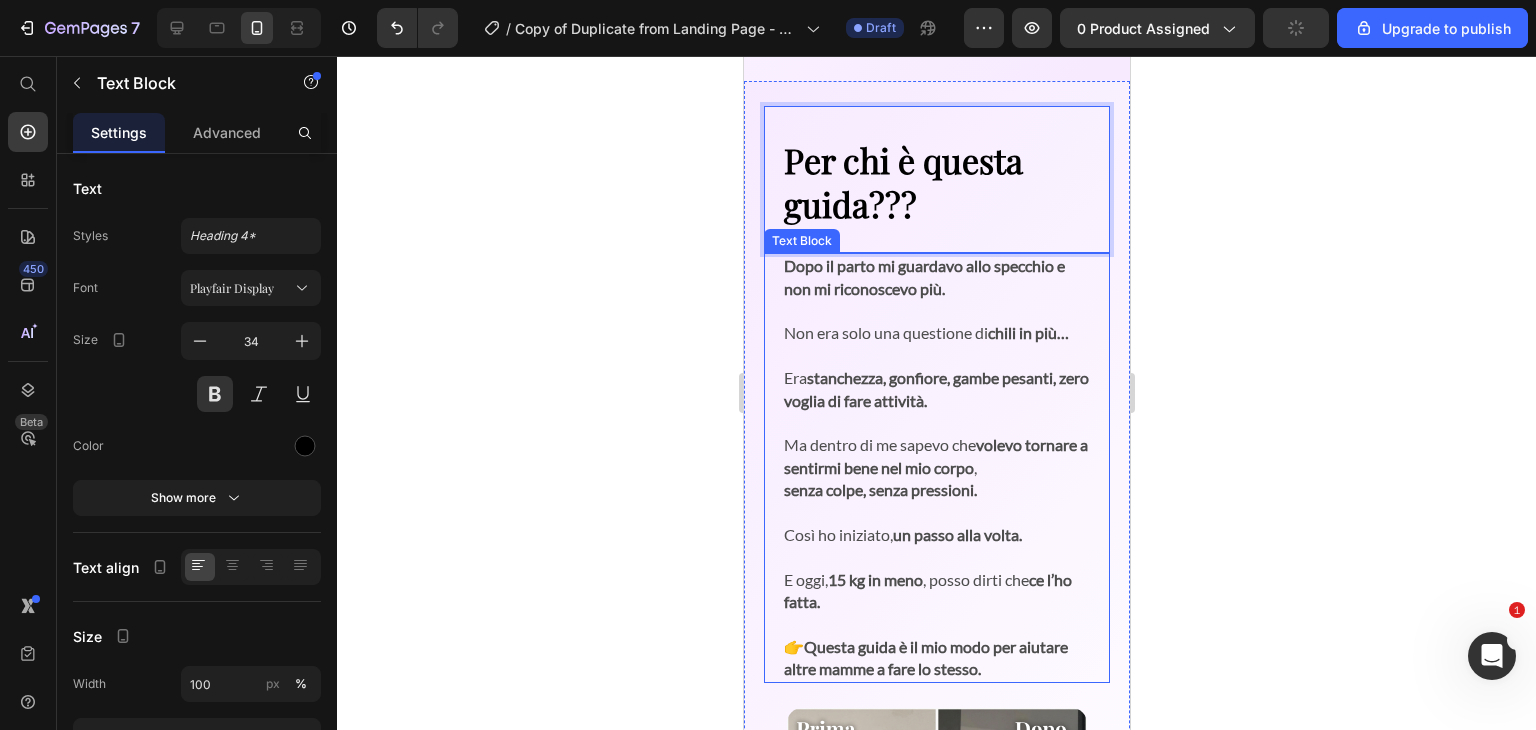 click on "Dopo il parto mi guardavo allo specchio e non mi riconoscevo più." at bounding box center (923, 276) 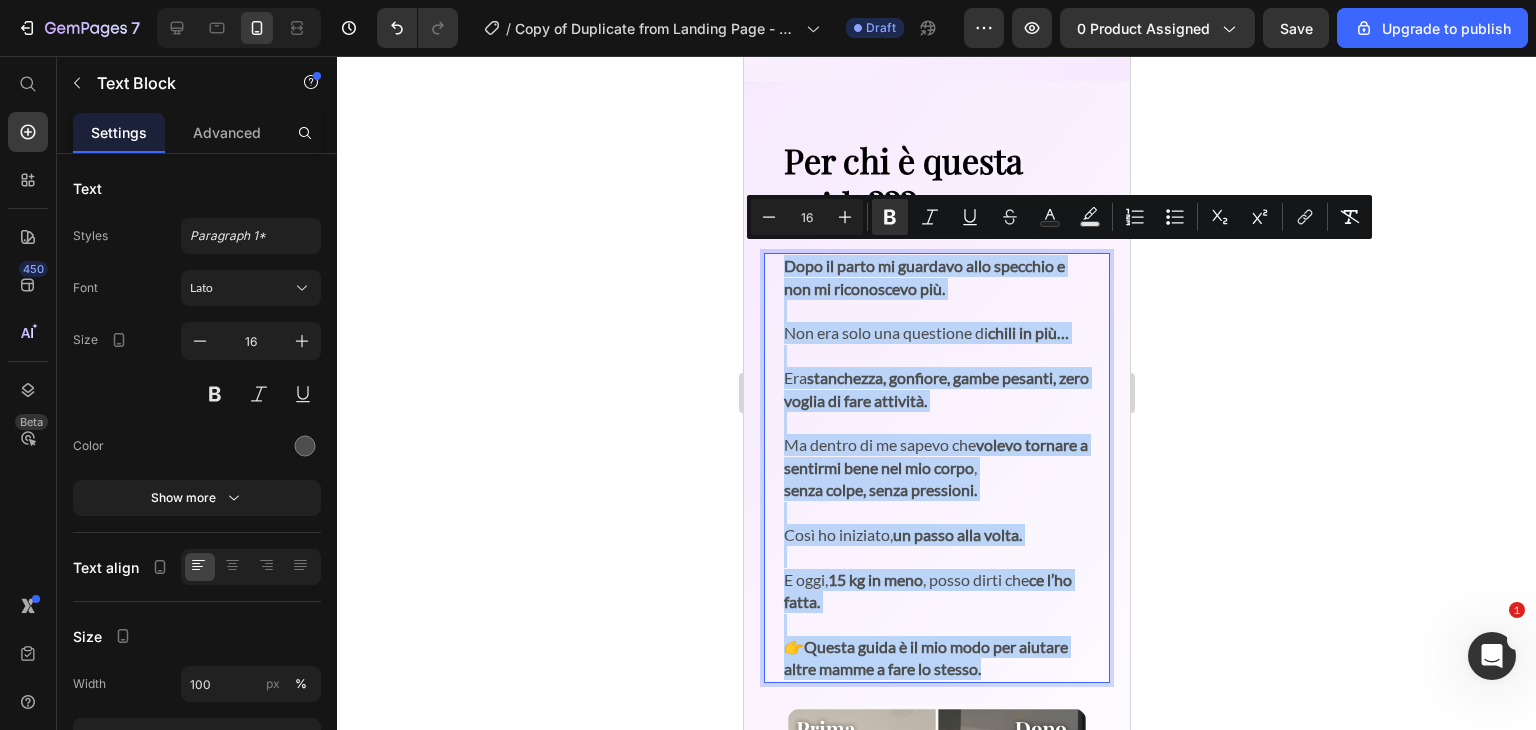 drag, startPoint x: 1038, startPoint y: 664, endPoint x: 767, endPoint y: 249, distance: 495.64706 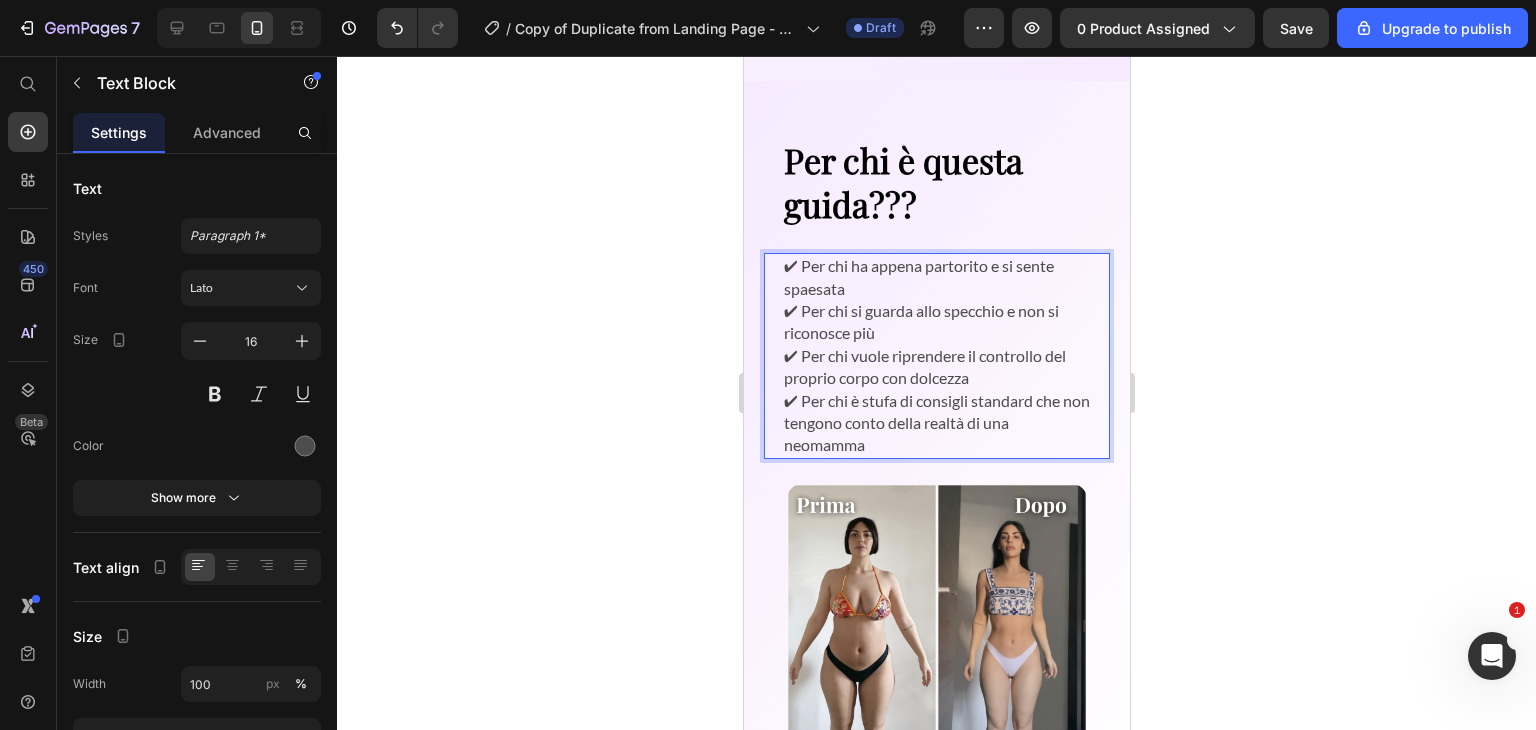 click on "✔ Per chi ha appena partorito e si sente spaesata ✔ Per chi si guarda allo specchio e non si riconosce più ✔ Per chi vuole riprendere il controllo del proprio corpo con dolcezza ✔ Per chi è stufa di consigli standard che non tengono conto della realtà di una neomamma" at bounding box center (936, 356) 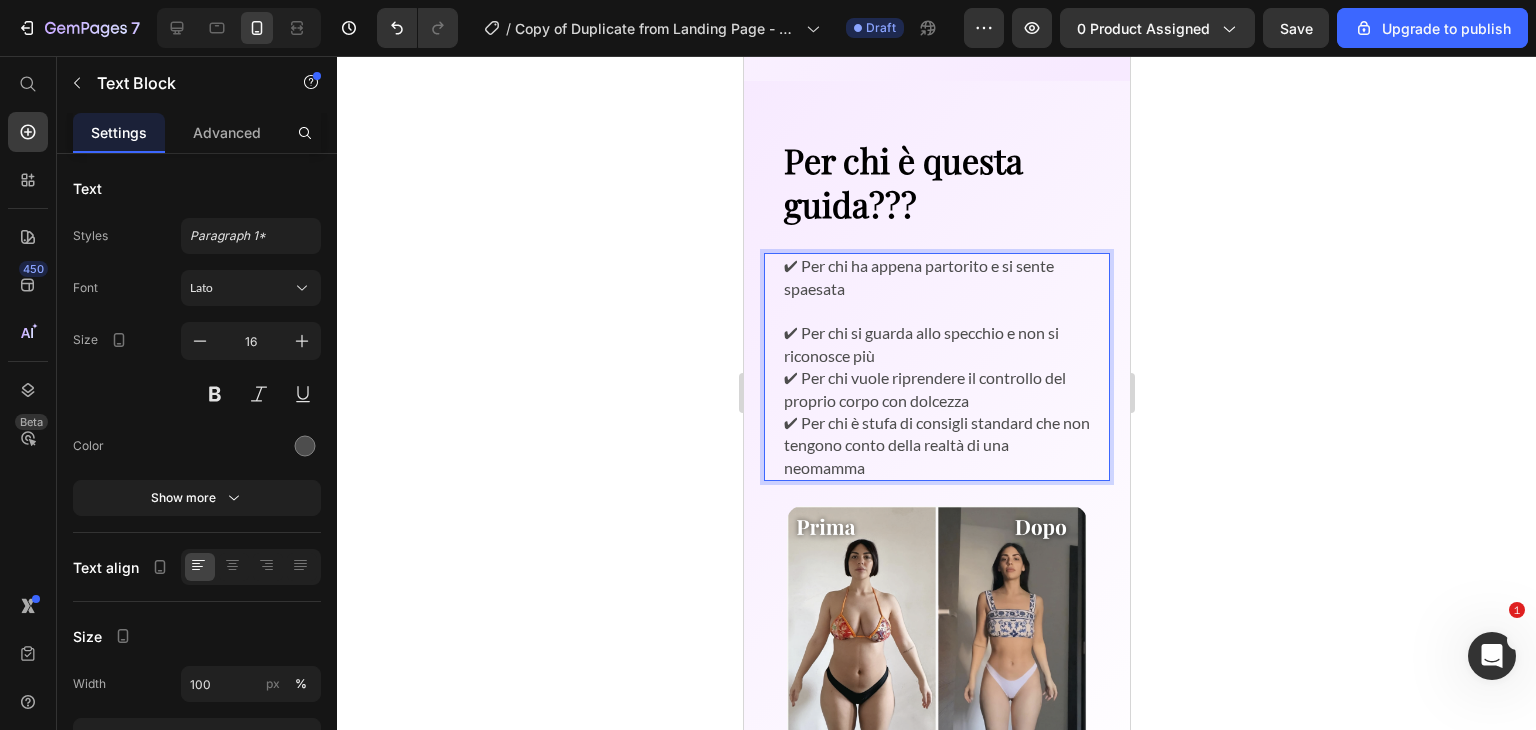 click on "⁠⁠⁠⁠⁠⁠⁠ ✔ Per chi si guarda allo specchio e non si riconosce più ✔ Per chi vuole riprendere il controllo del proprio corpo con dolcezza ✔ Per chi è stufa di consigli standard che non tengono conto della realtà di una neomamma" at bounding box center [936, 389] 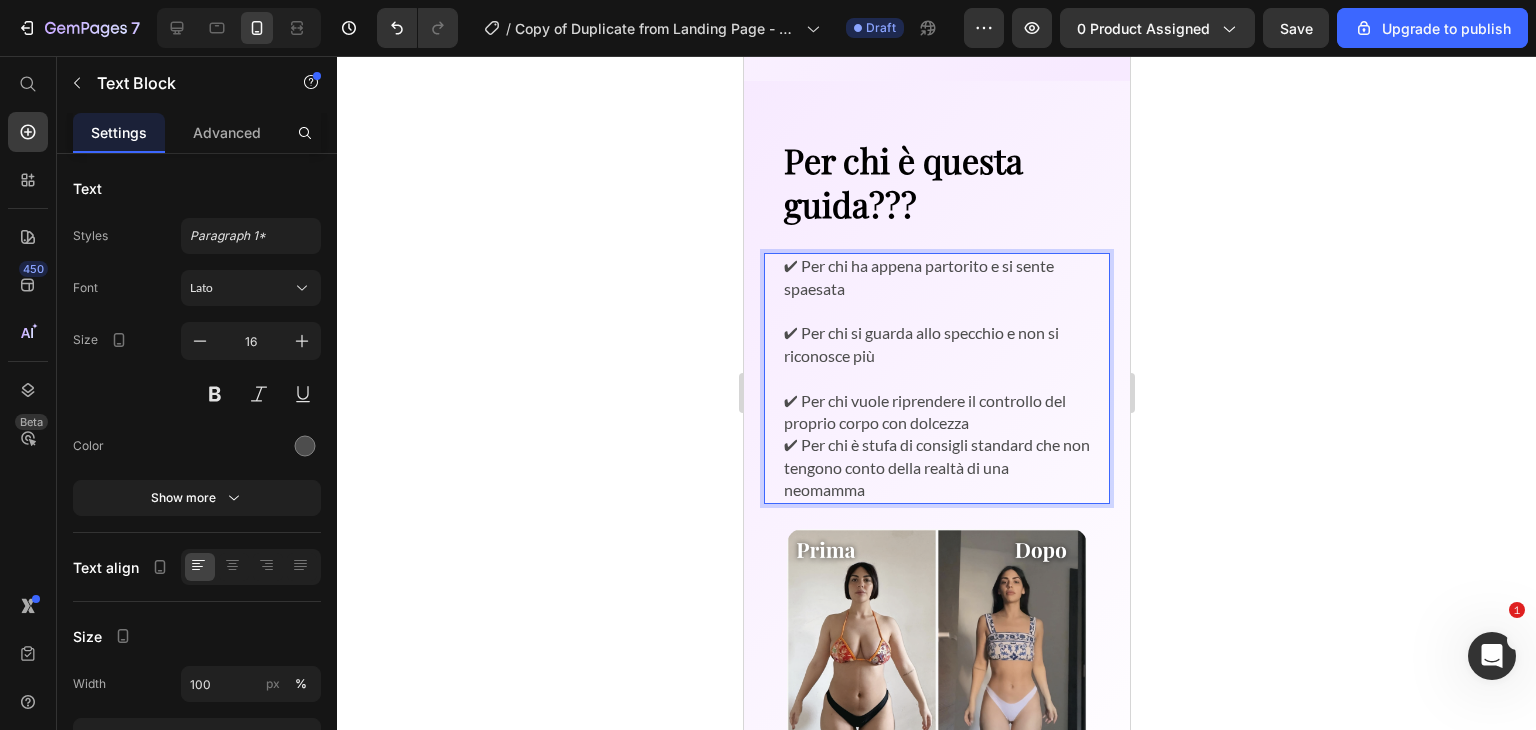 click on "⁠⁠⁠⁠⁠⁠⁠ ✔ Per chi vuole riprendere il controllo del proprio corpo con dolcezza ✔ Per chi è stufa di consigli standard che non tengono conto della realtà di una neomamma" at bounding box center [936, 434] 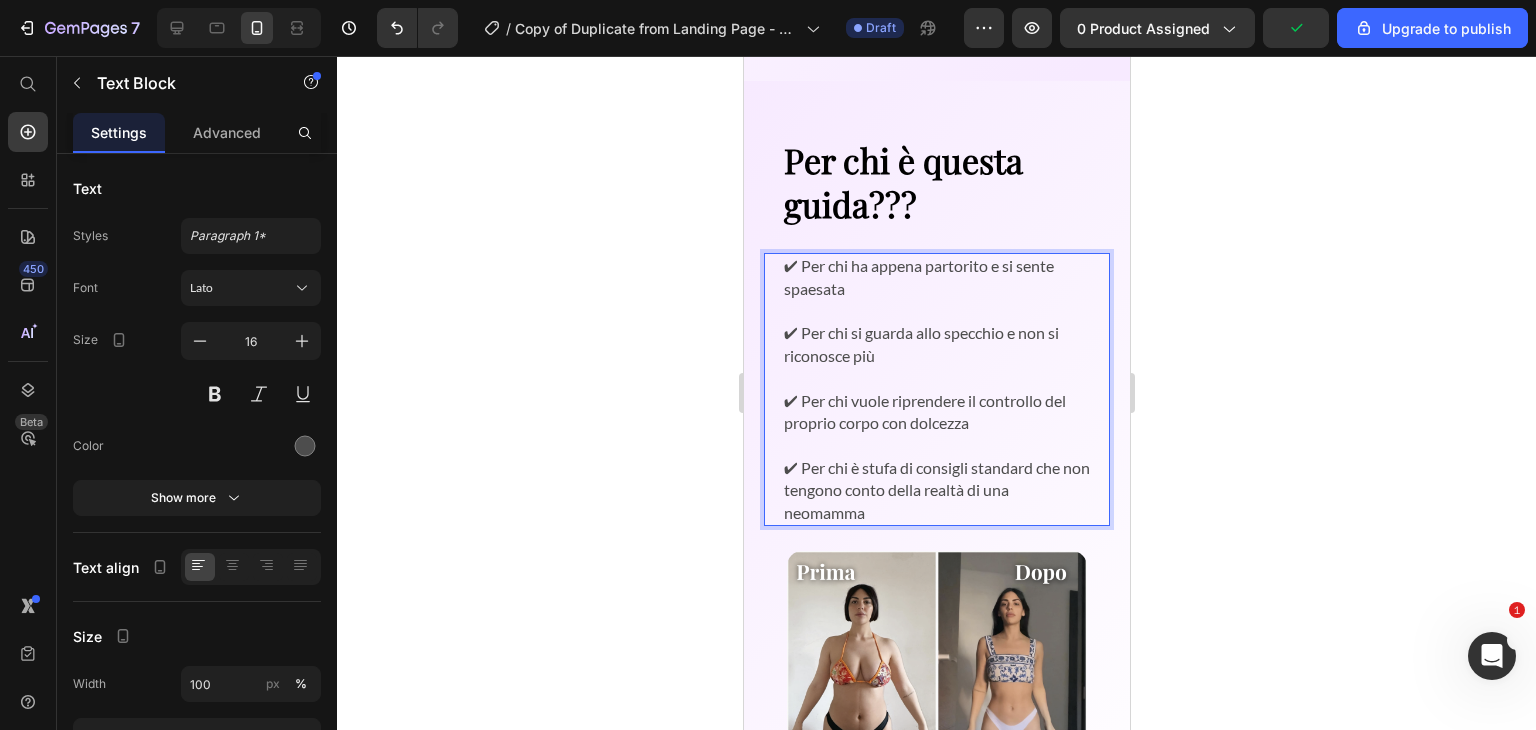 click on "⁠⁠⁠⁠⁠⁠⁠ ✔ Per chi è stufa di consigli standard che non tengono conto della realtà di una neomamma" at bounding box center (936, 479) 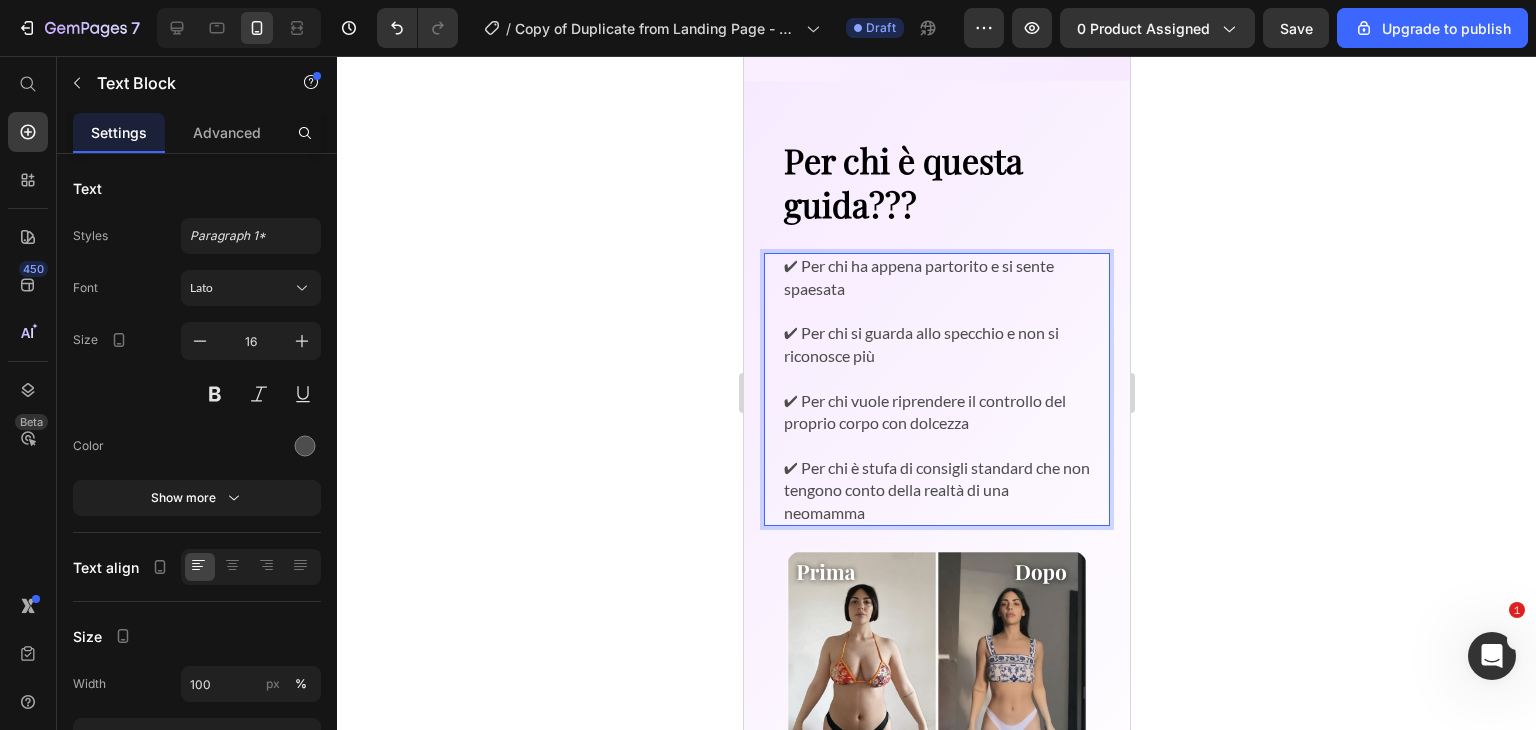 click on "✔ Per chi ha appena partorito e si sente spaesata" at bounding box center [936, 277] 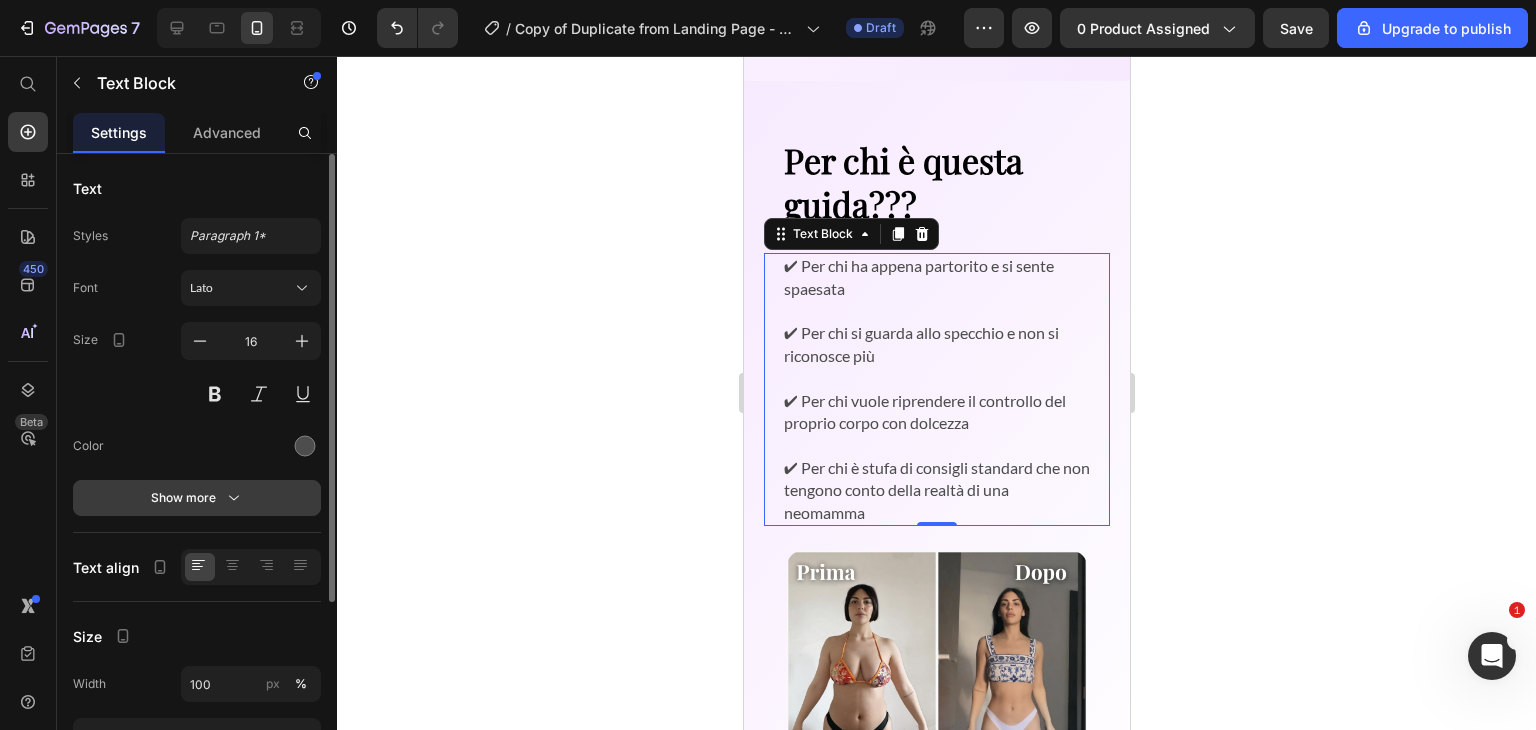 click 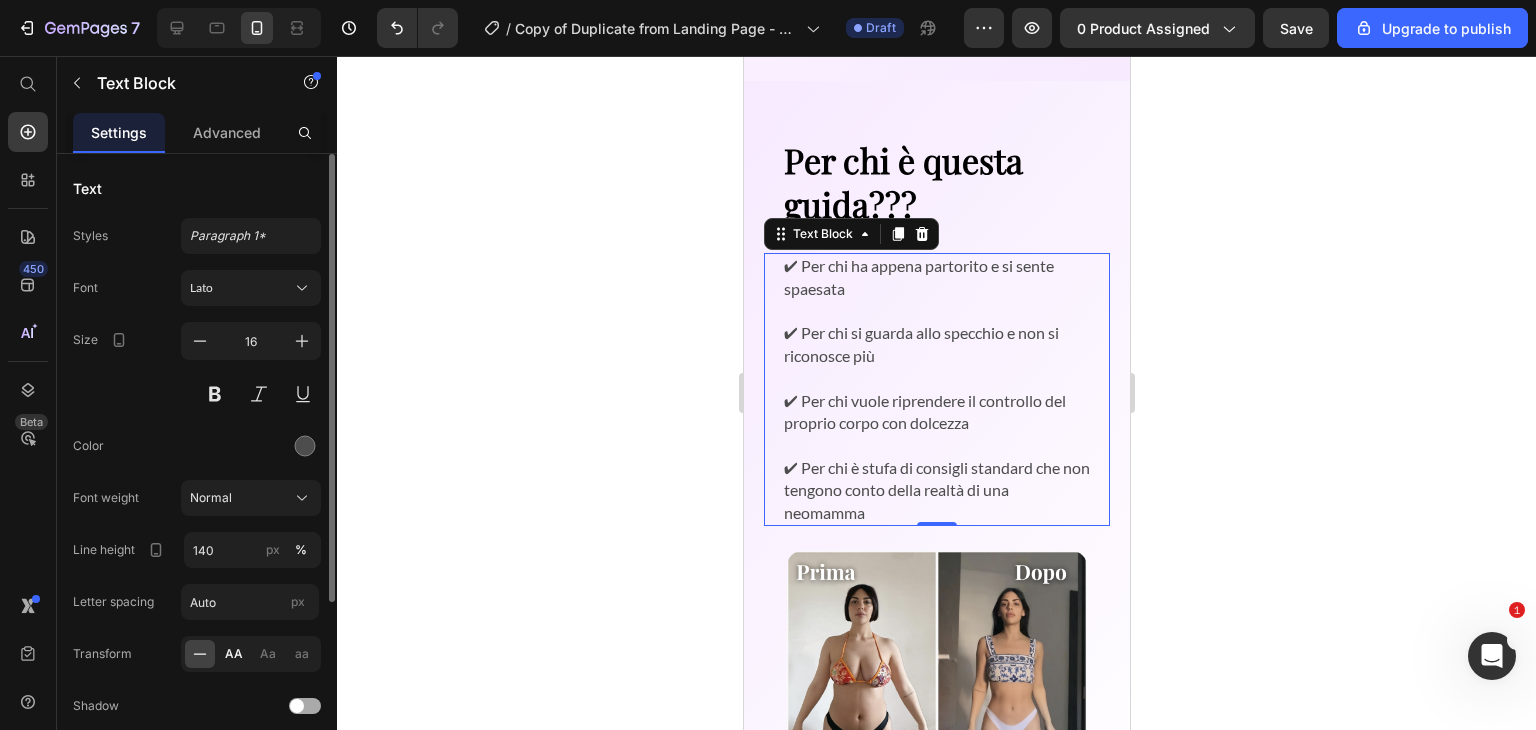 click on "AA" 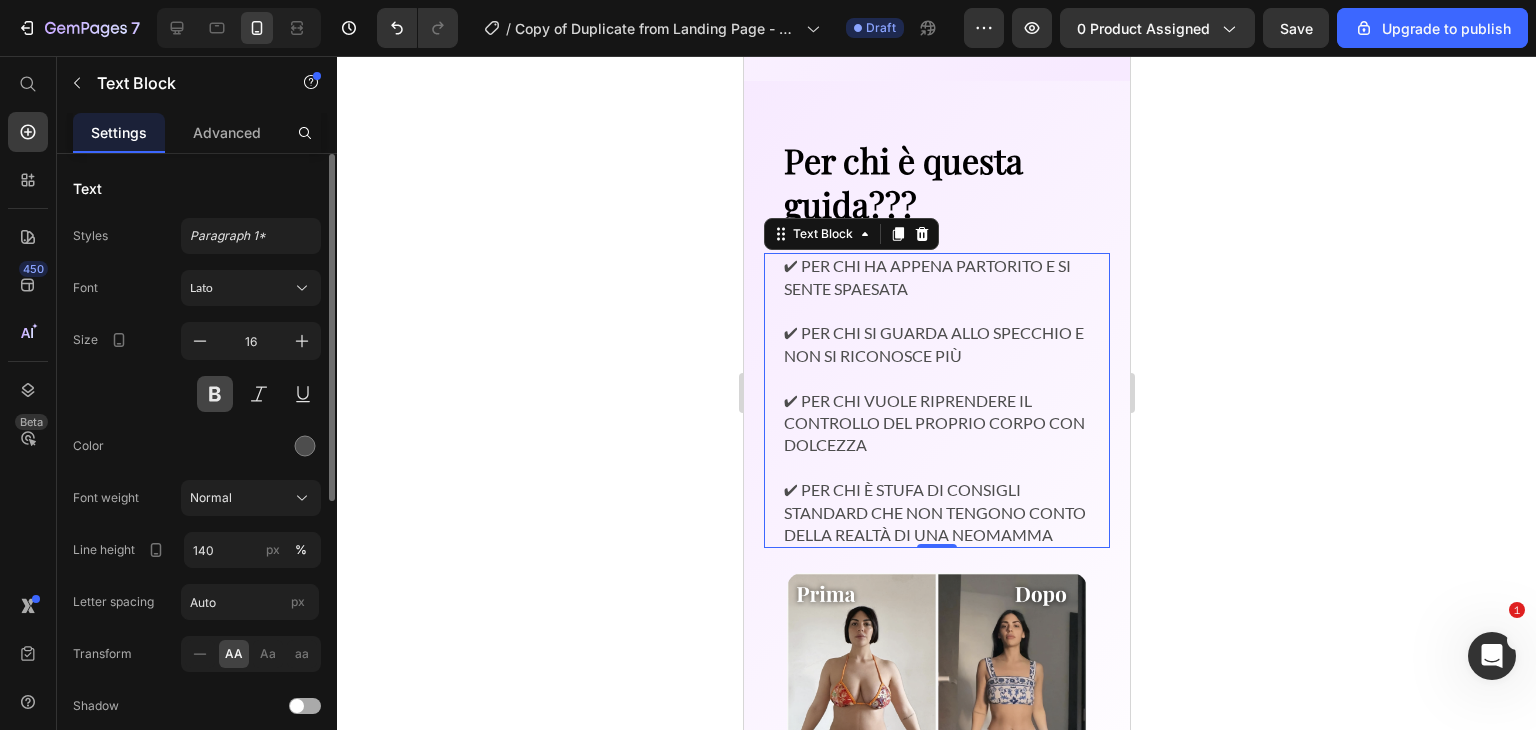 click at bounding box center [215, 394] 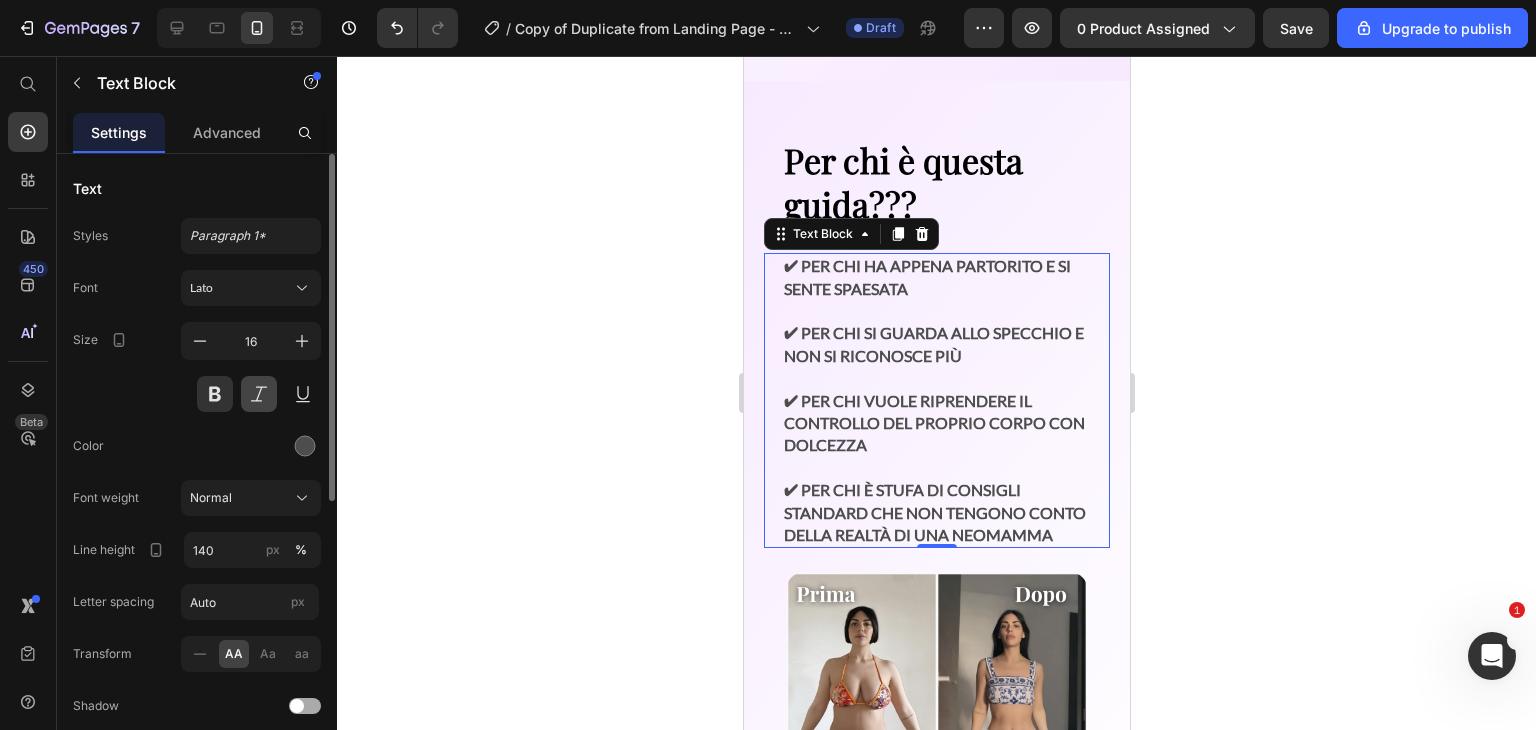 click at bounding box center [259, 394] 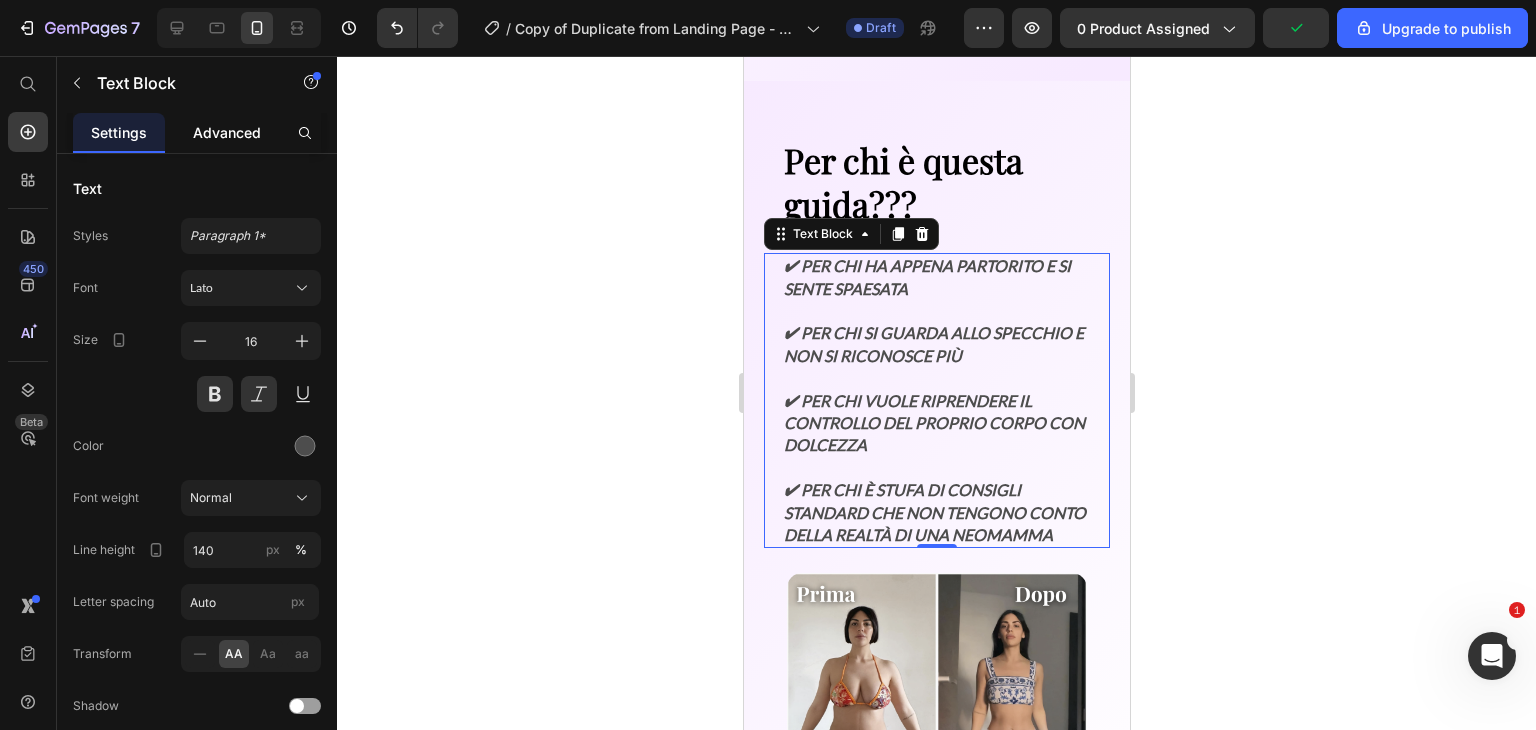 click on "Advanced" at bounding box center (227, 132) 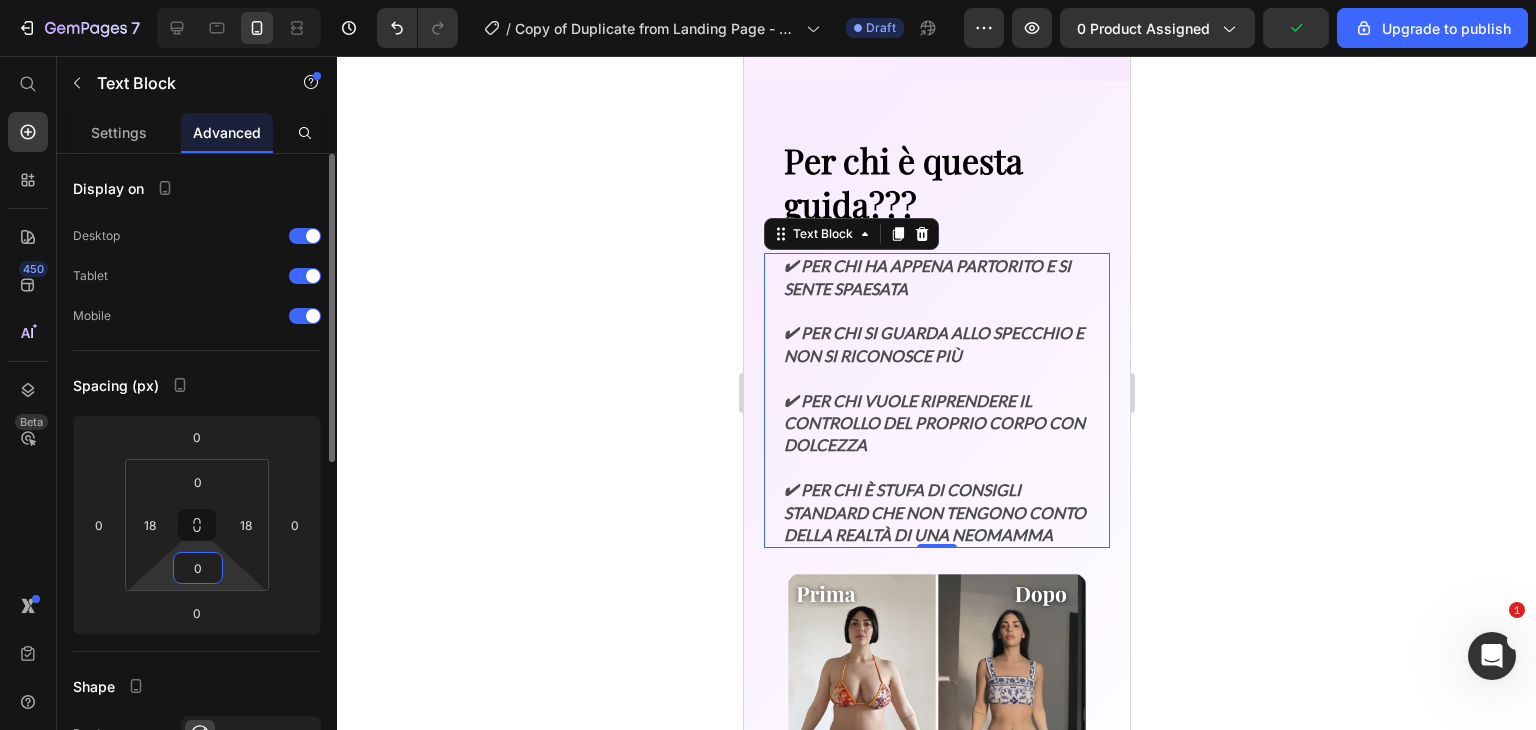 click on "0" at bounding box center [198, 568] 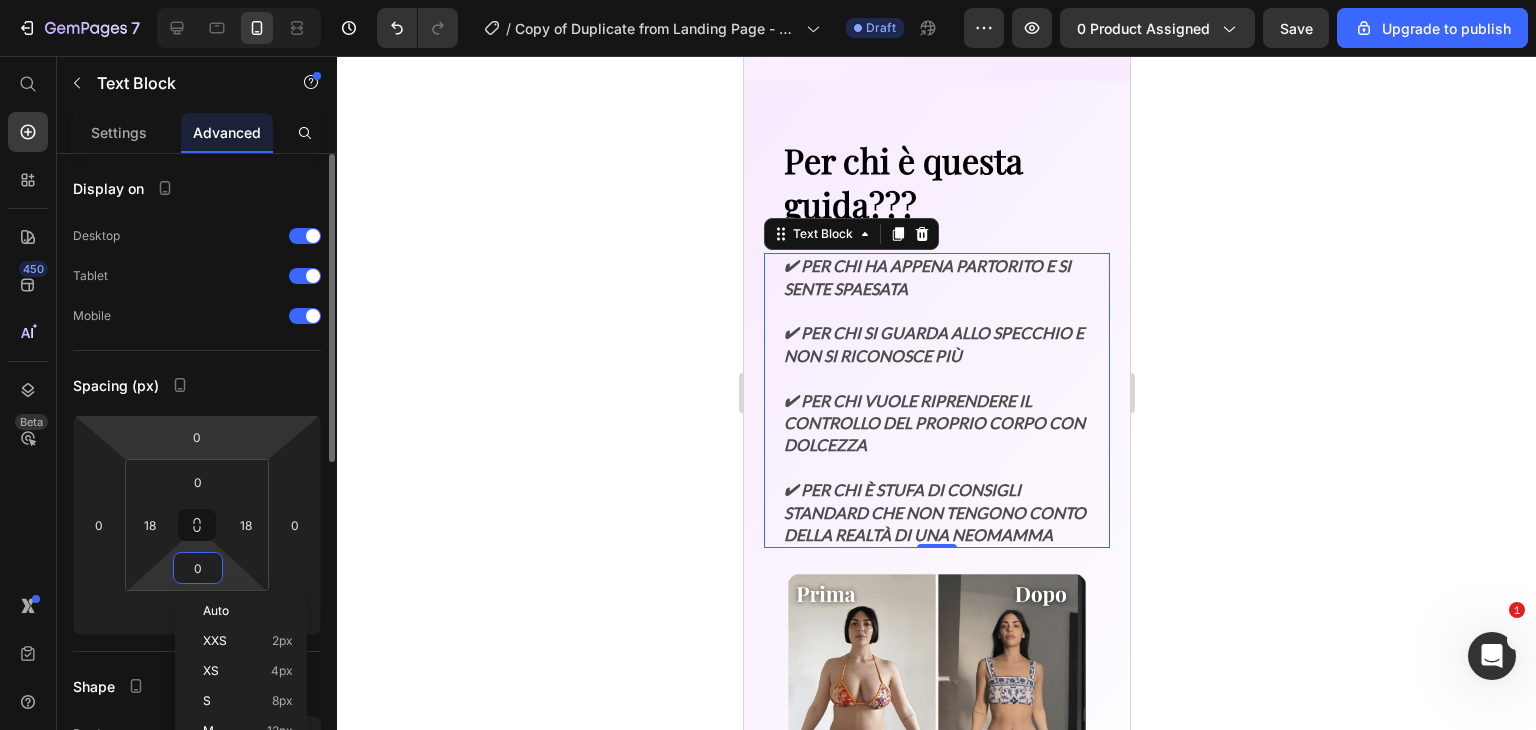 click on "7   /  Copy of Duplicate from Landing Page - May 5, 20:34:54 Draft Preview 0 product assigned  Save  Upgrade to publish 450 Beta Start with Sections Elements Hero Section Product Detail Brands Trusted Badges Guarantee Product Breakdown How to use Testimonials Compare Bundle FAQs Social Proof Brand Story Product List Collection Blog List Contact Sticky Add to Cart Custom Footer Browse Library 450 Layout
Row
Row
Row
Row Text
Heading
Text Block Button
Button
Button
Sticky Back to top Media" at bounding box center (768, 0) 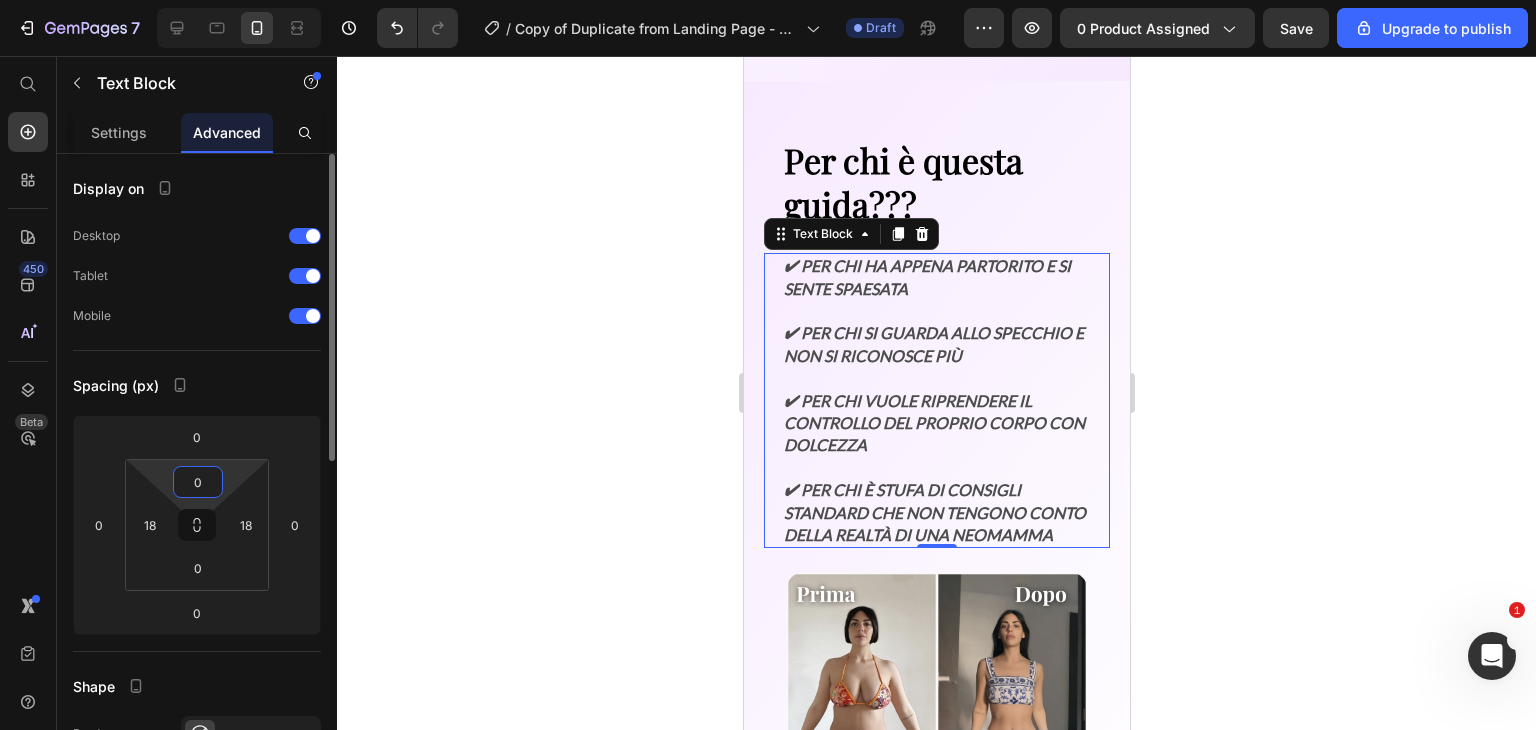 click on "0" at bounding box center (198, 482) 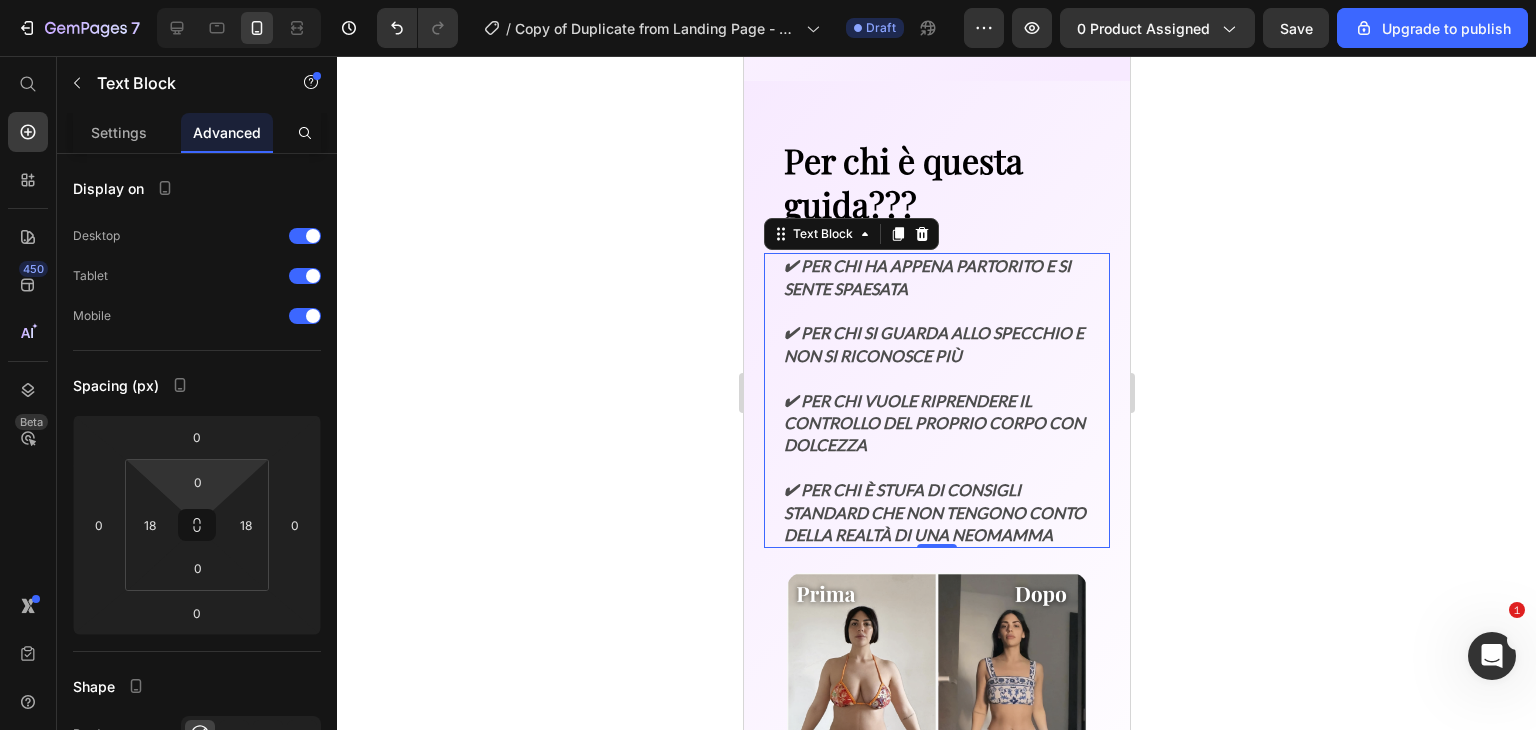 click 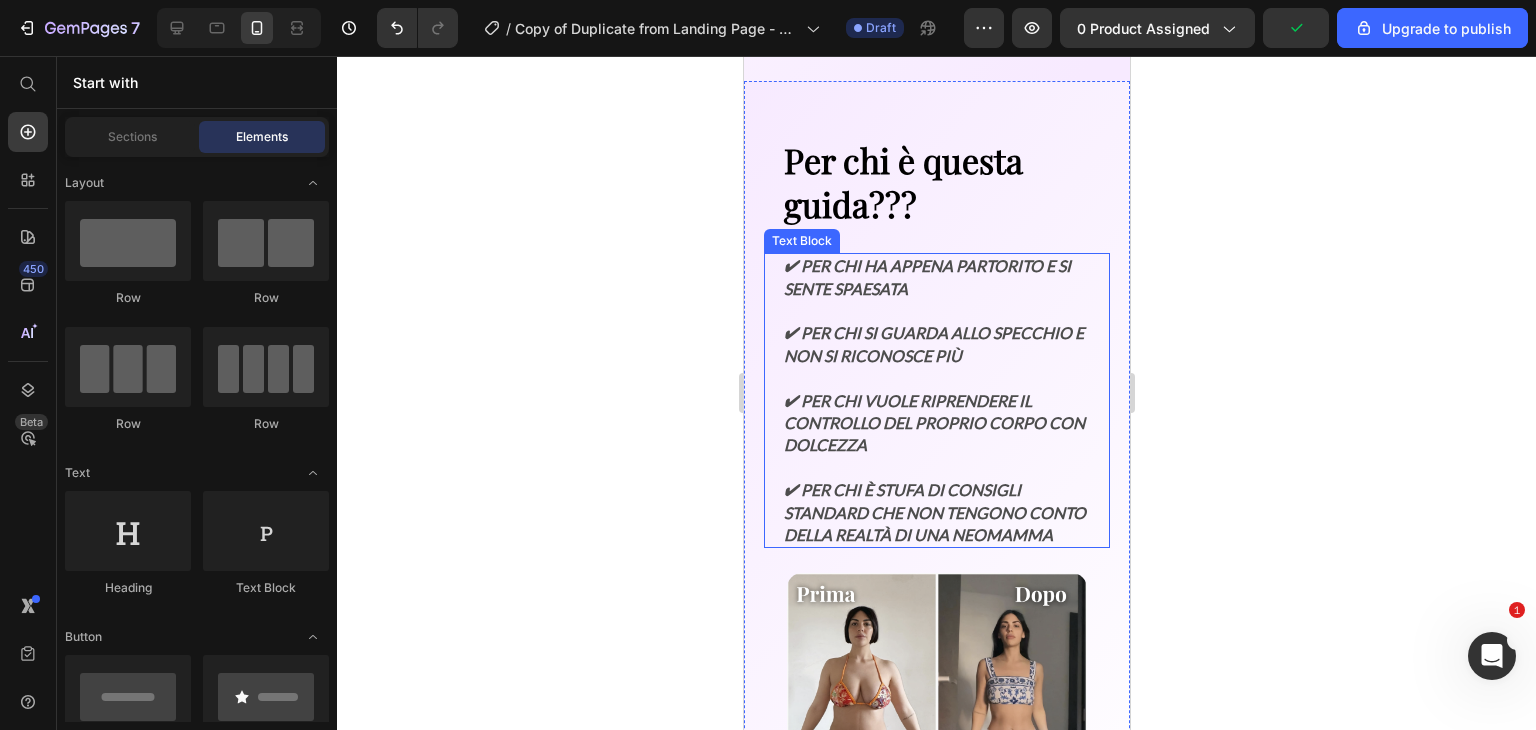 scroll, scrollTop: 3047, scrollLeft: 0, axis: vertical 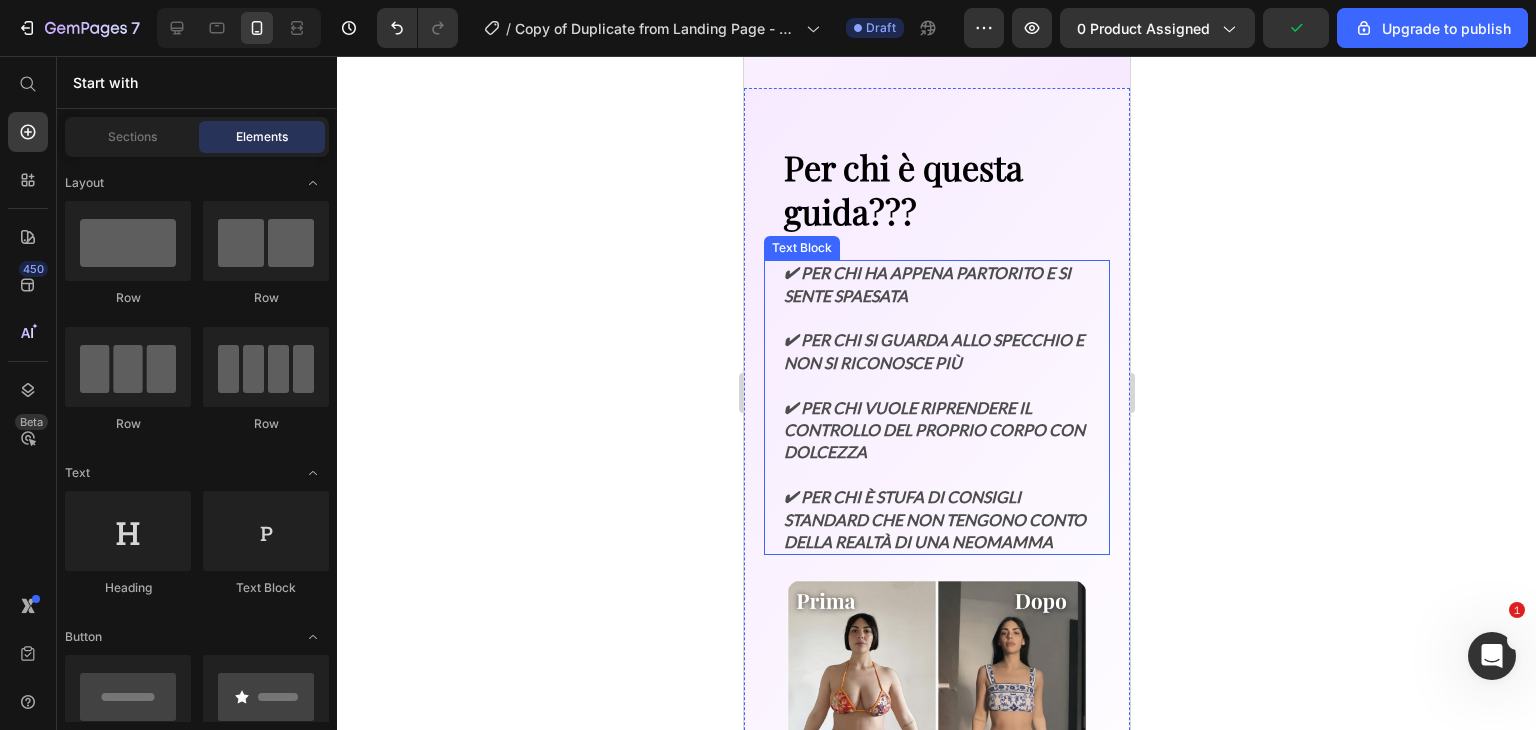 click on "✔ Per chi ha appena partorito e si sente spaesata" at bounding box center (936, 284) 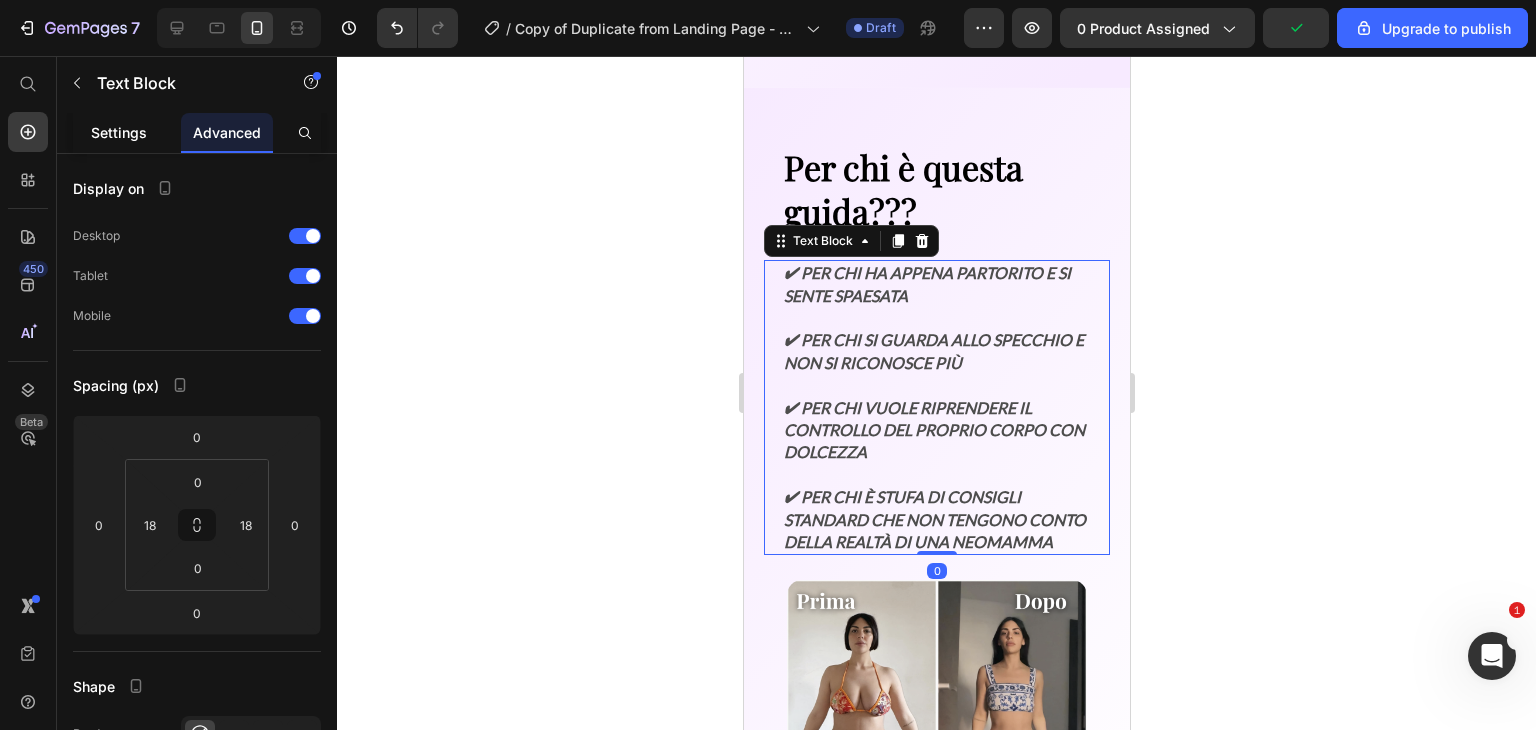 click on "Settings" 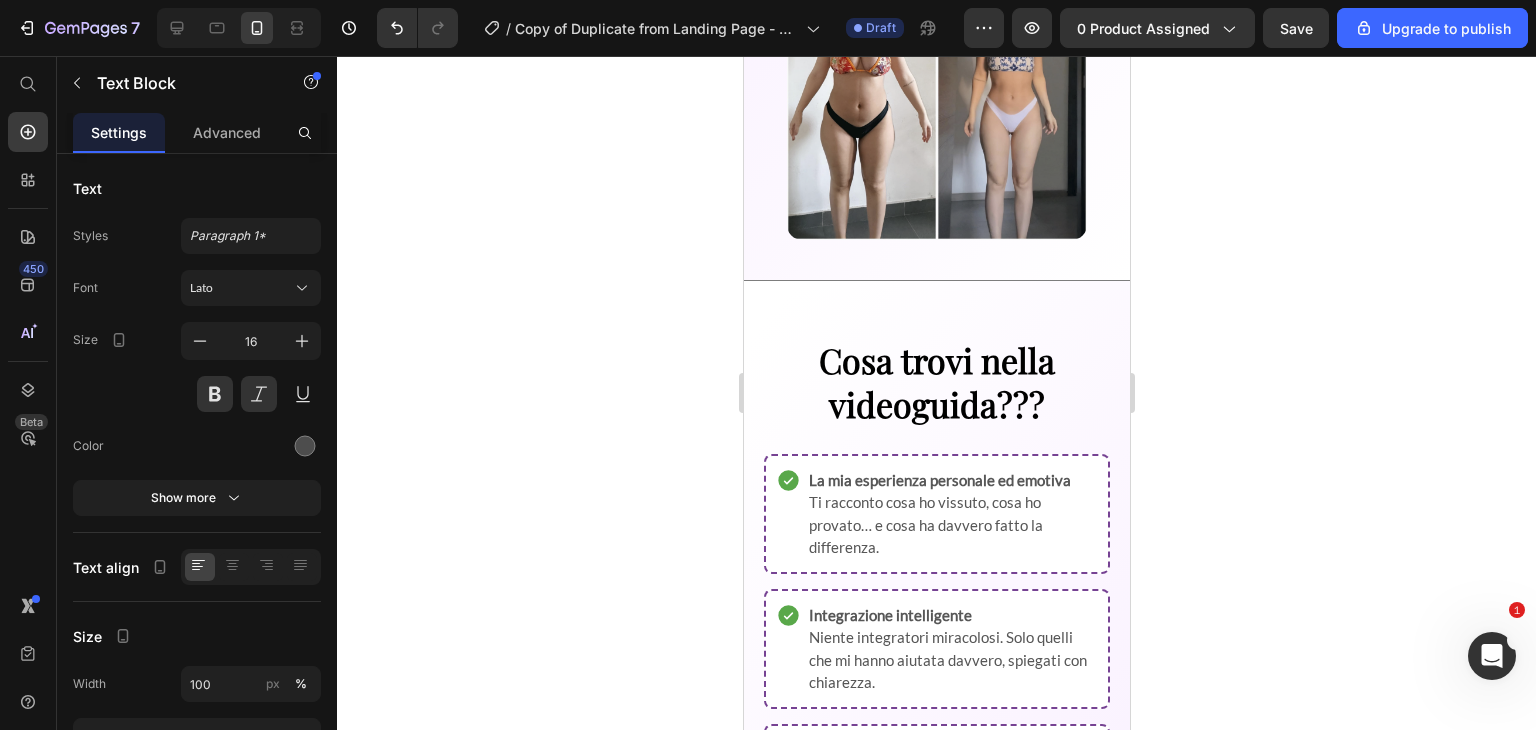 scroll, scrollTop: 1719, scrollLeft: 0, axis: vertical 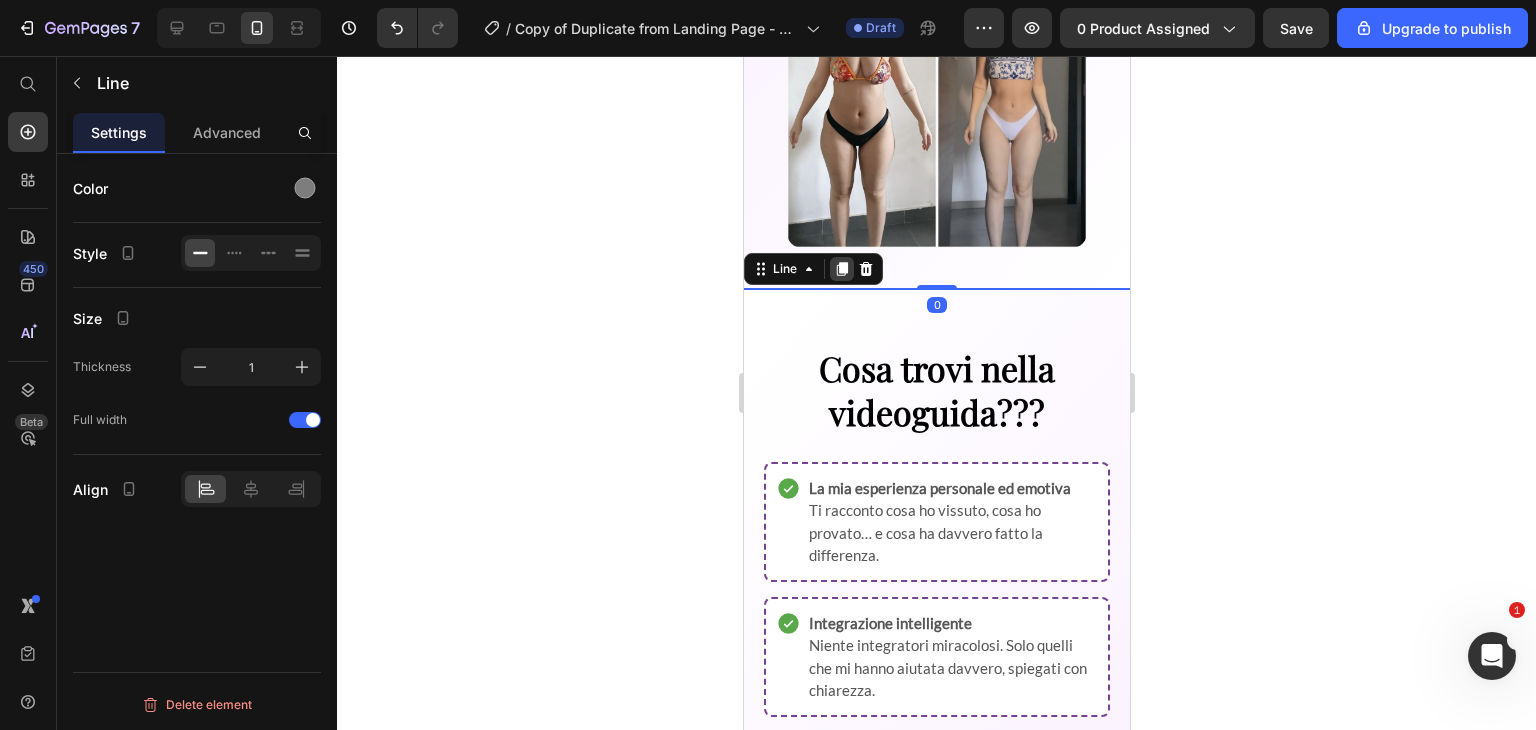 click 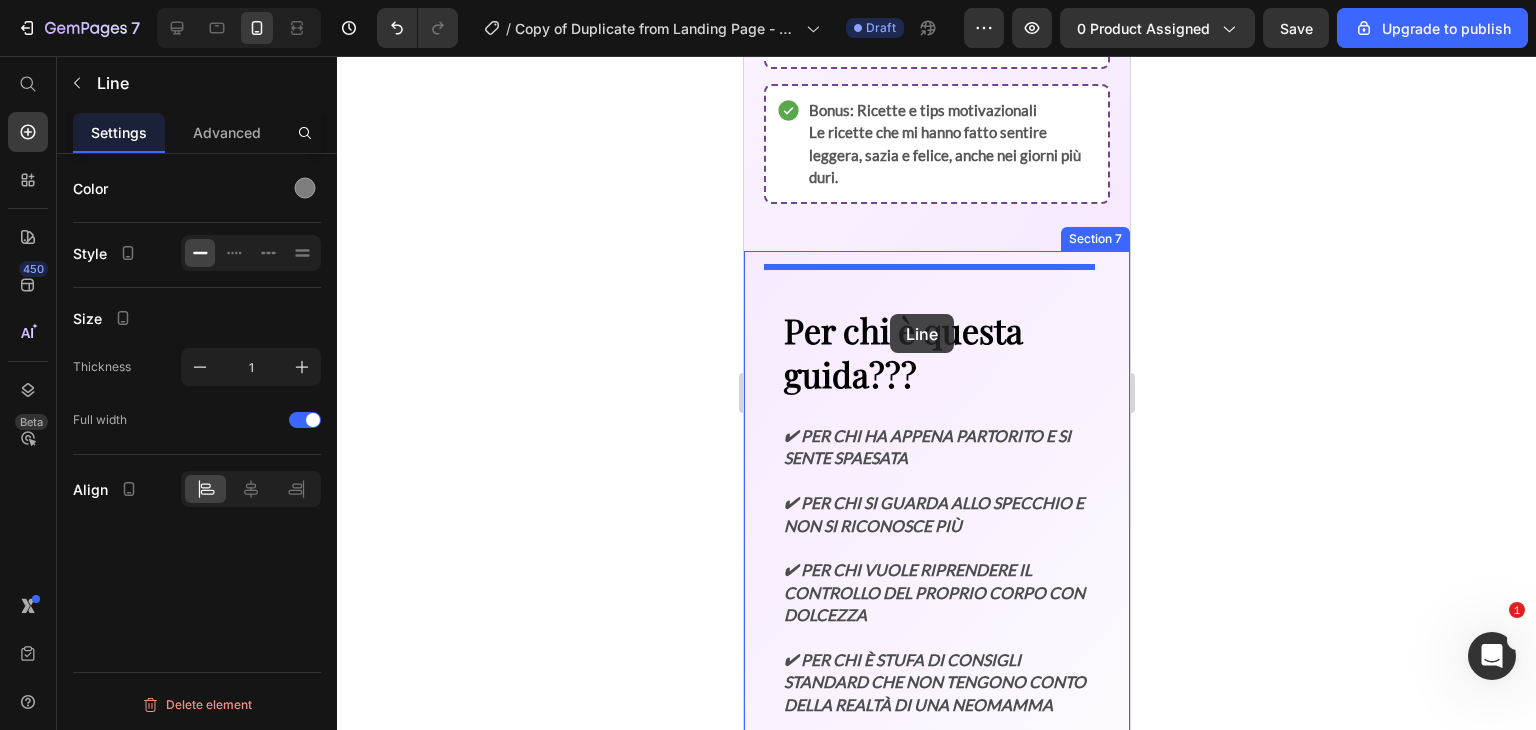 scroll, scrollTop: 2893, scrollLeft: 0, axis: vertical 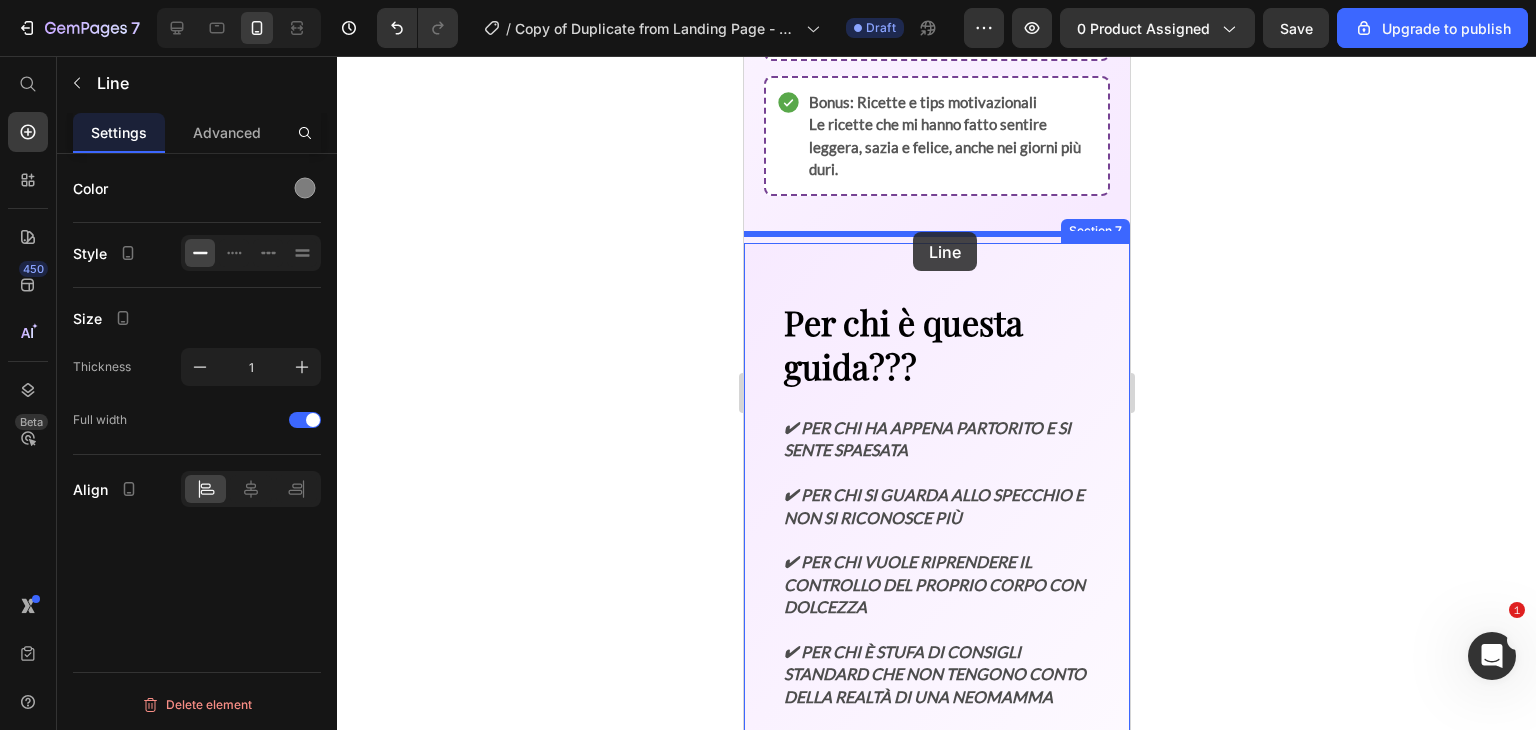 drag, startPoint x: 800, startPoint y: 275, endPoint x: 911, endPoint y: 234, distance: 118.33005 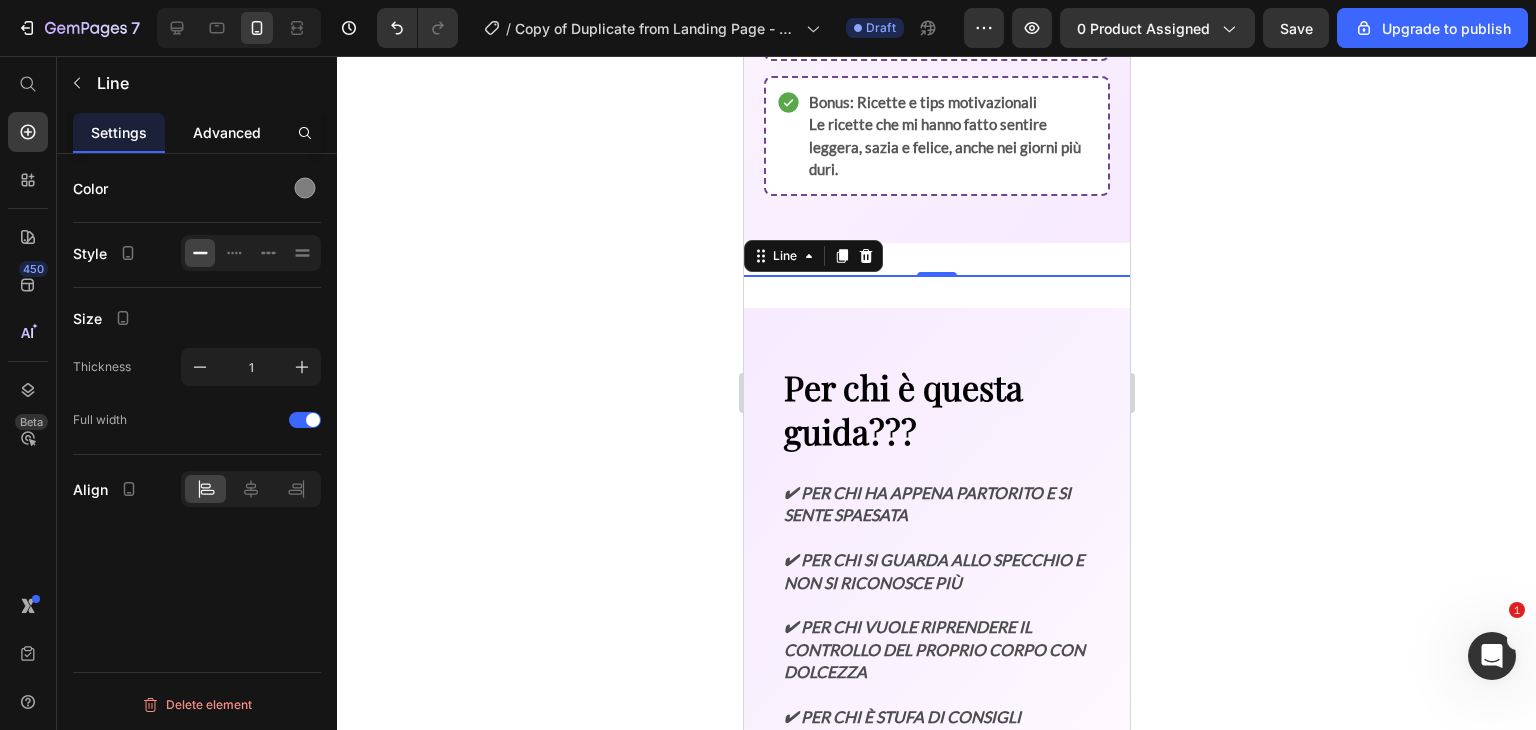 click on "Advanced" at bounding box center [227, 132] 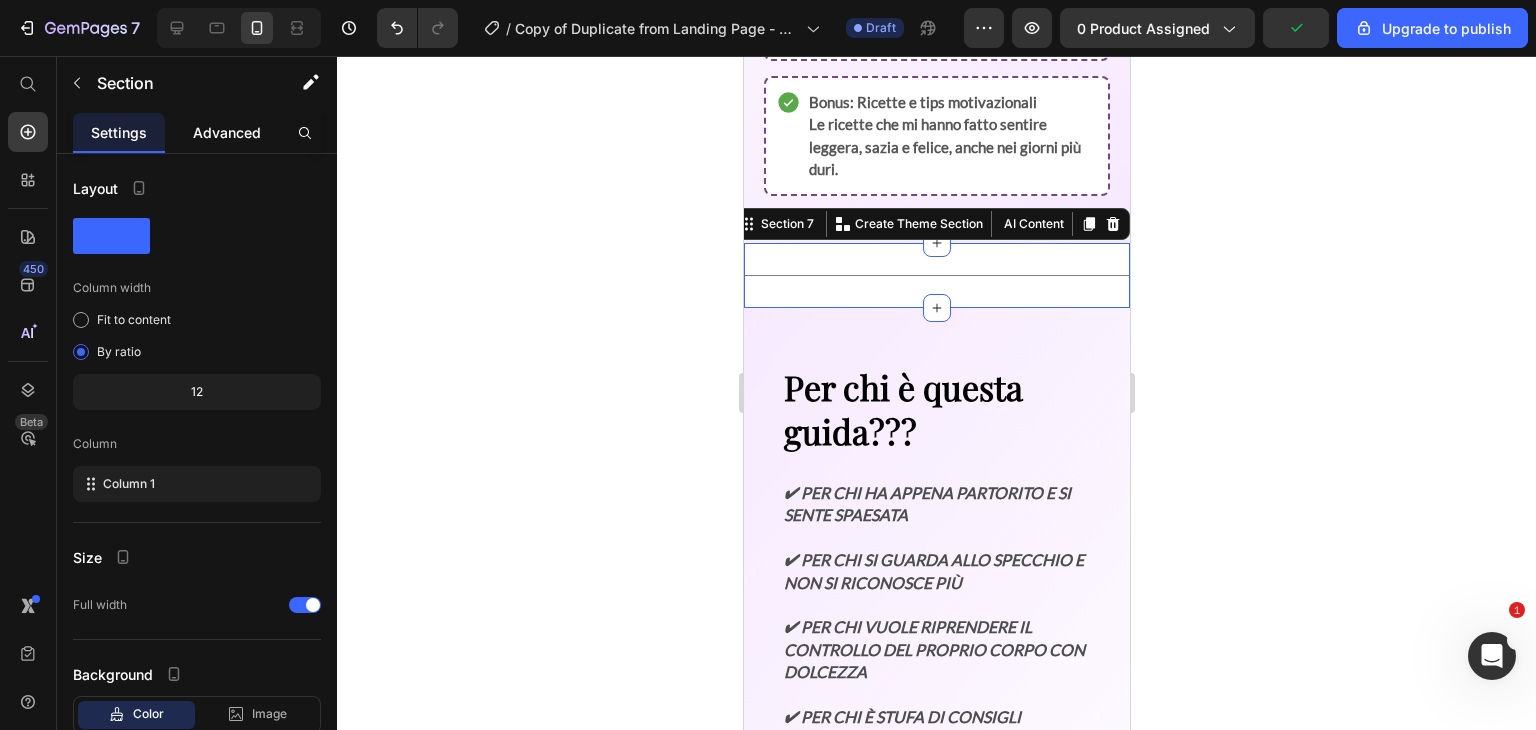 click on "Advanced" at bounding box center [227, 132] 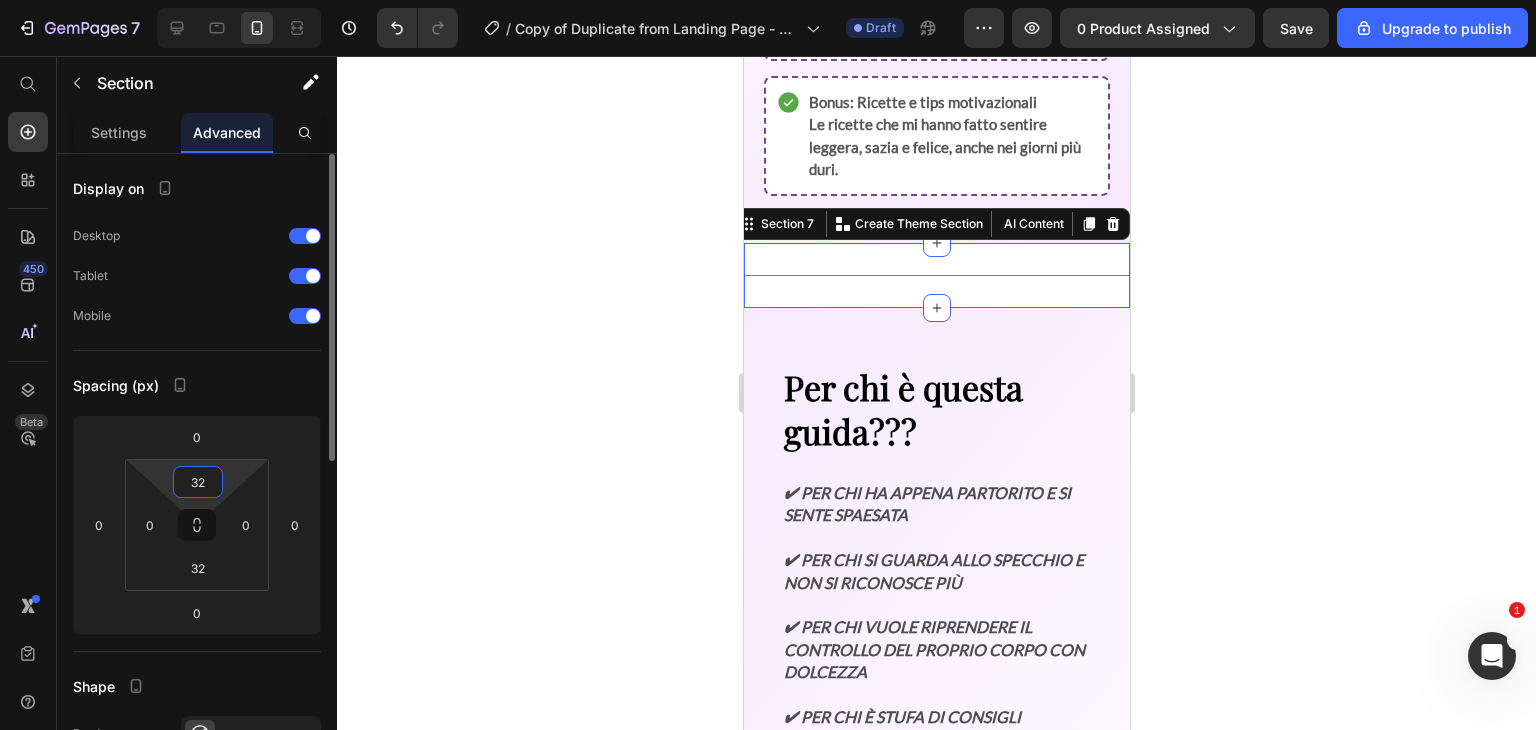 click on "32" at bounding box center (198, 482) 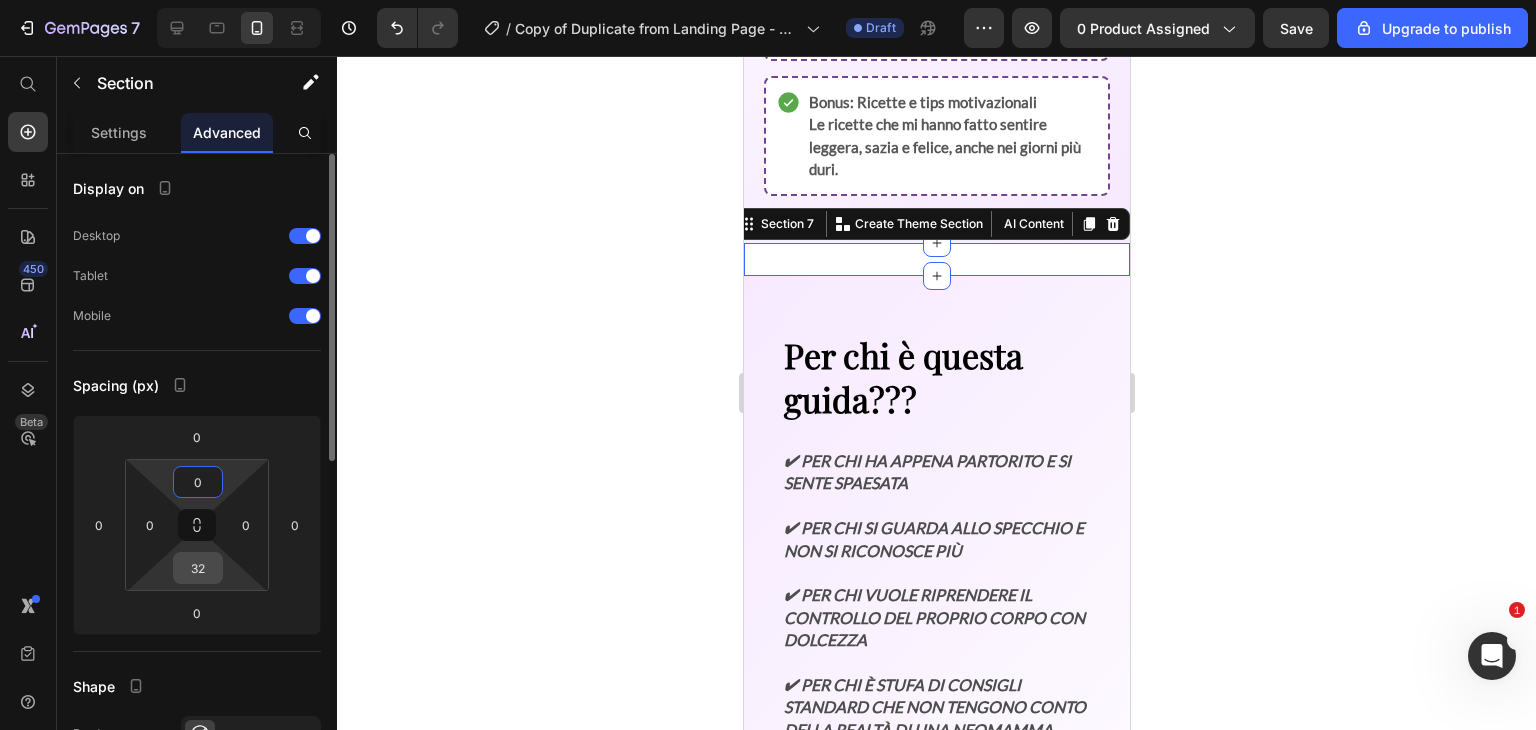 type on "0" 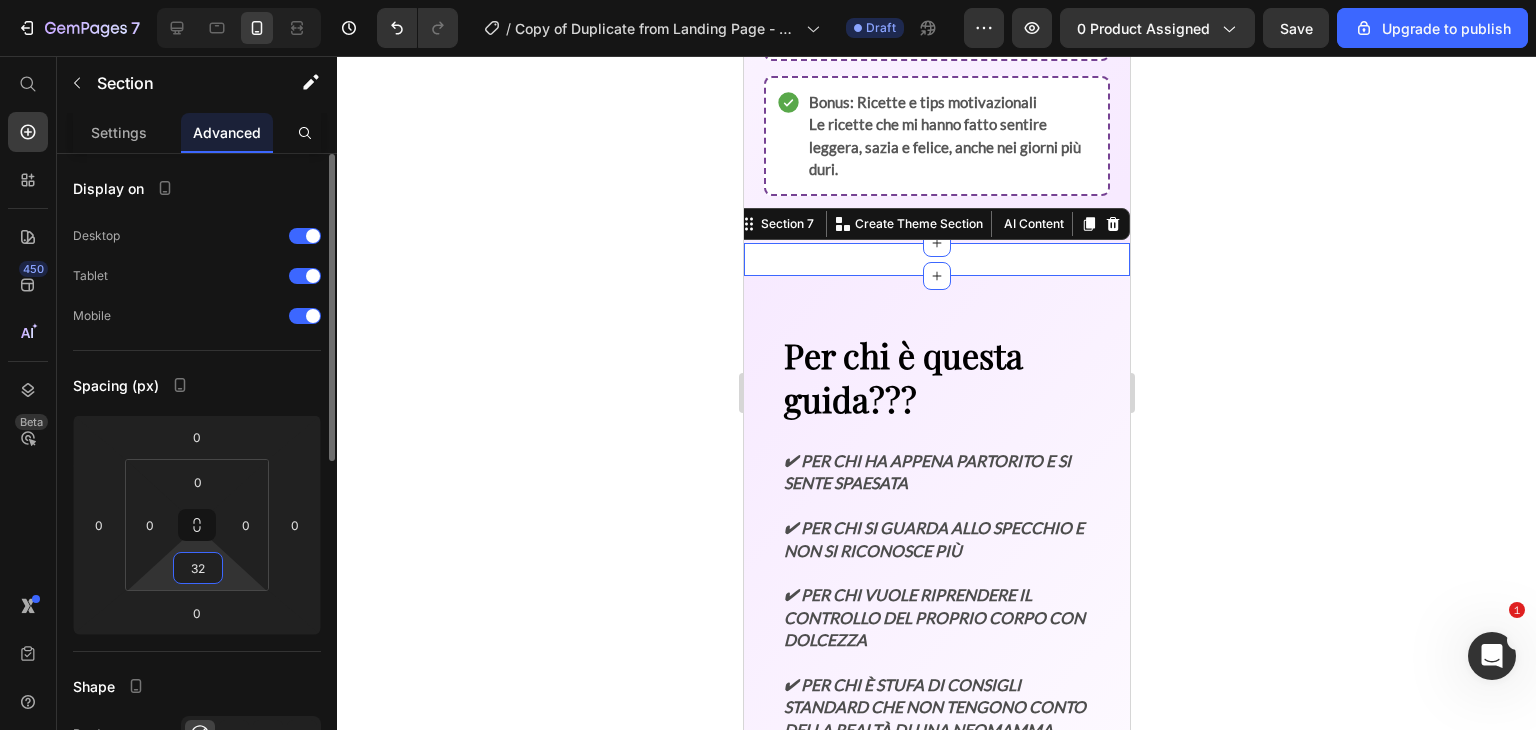 click on "32" at bounding box center (198, 568) 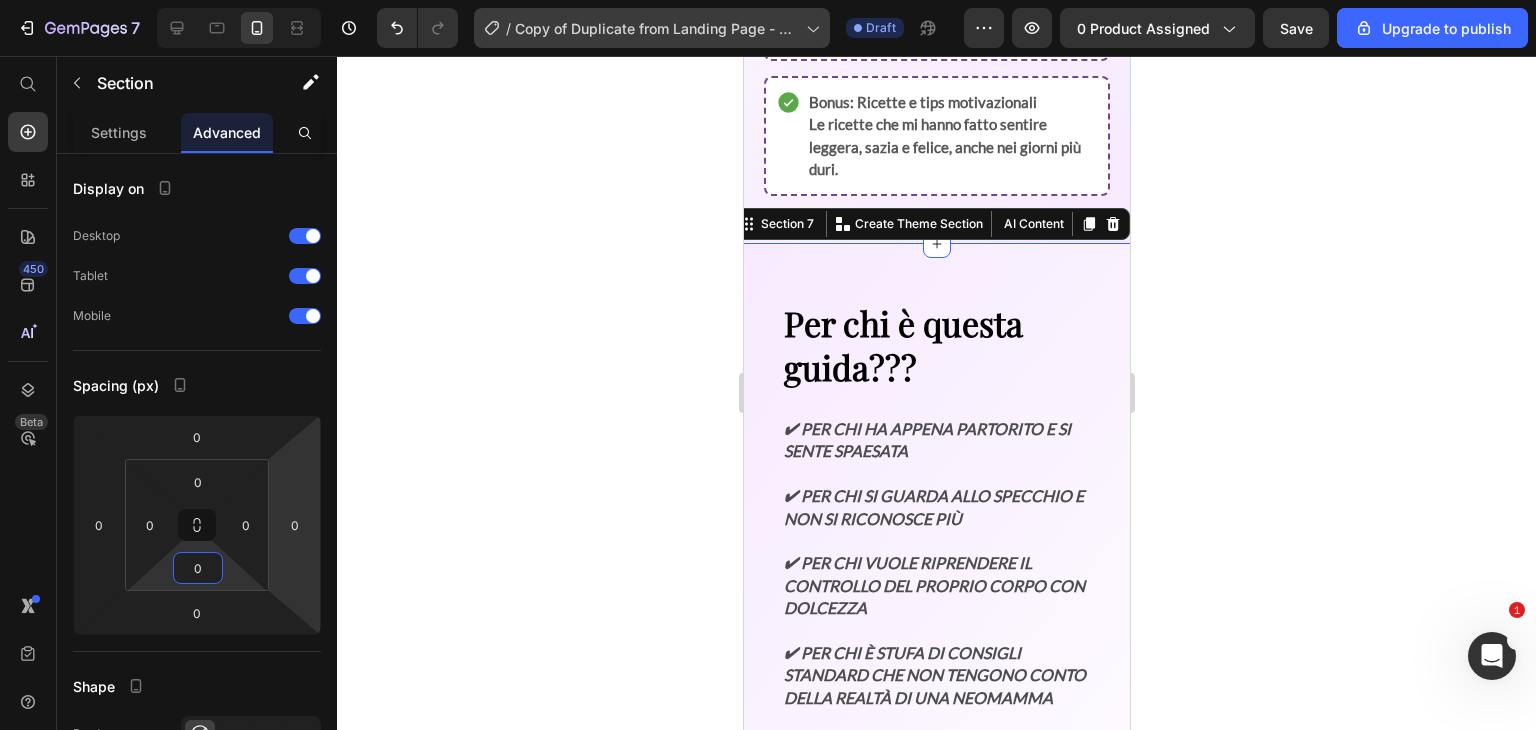 type on "0" 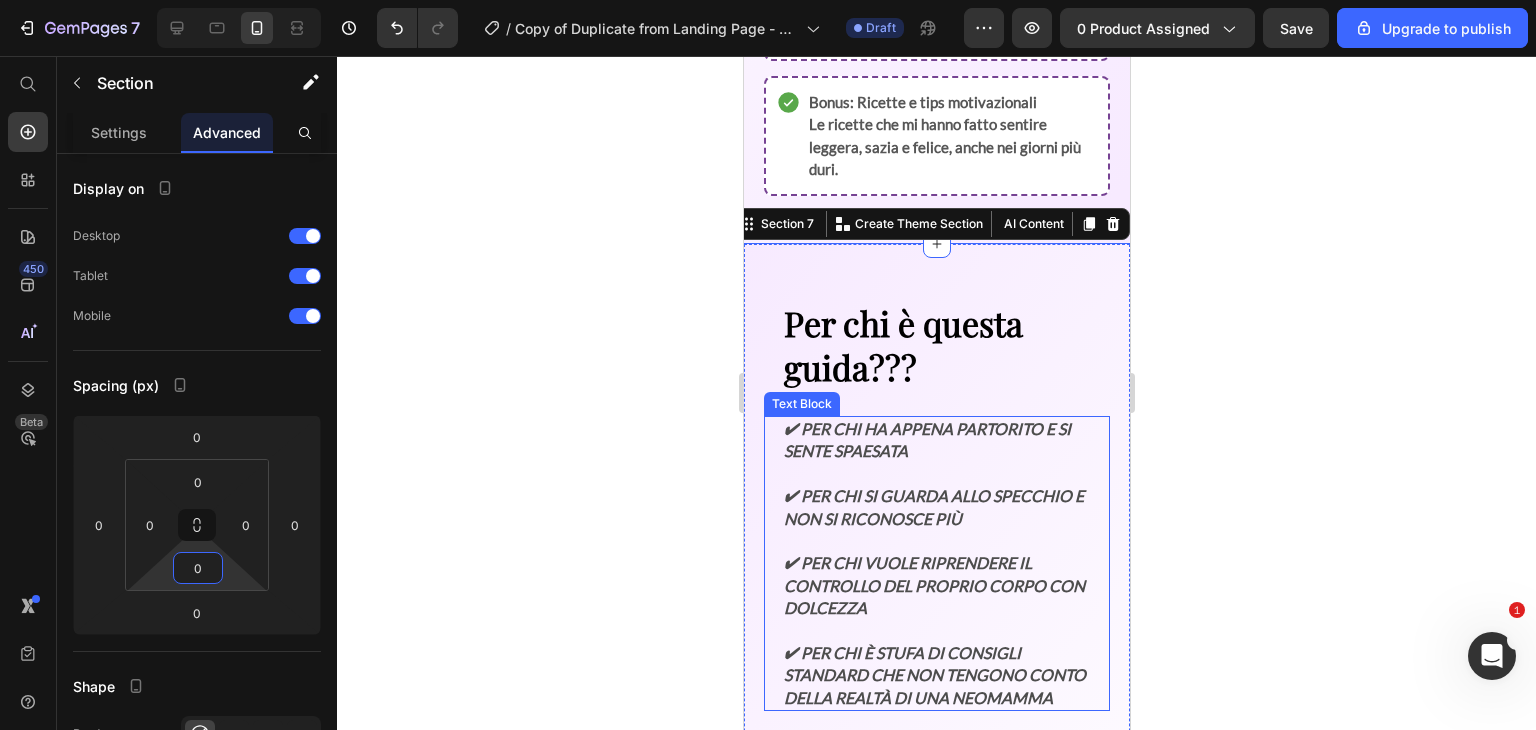 click on "✔ Per chi ha appena partorito e si sente spaesata" at bounding box center [936, 440] 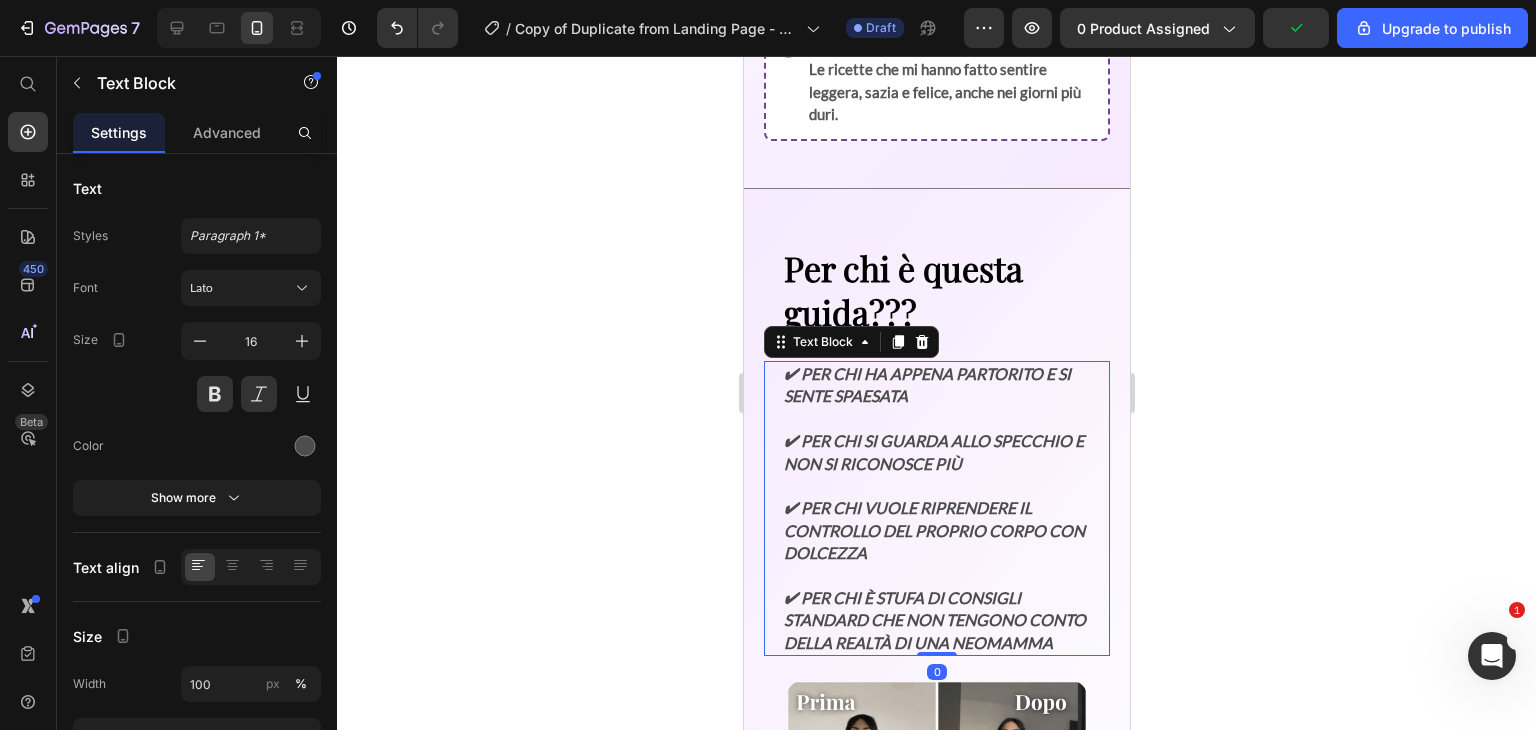 scroll, scrollTop: 2955, scrollLeft: 0, axis: vertical 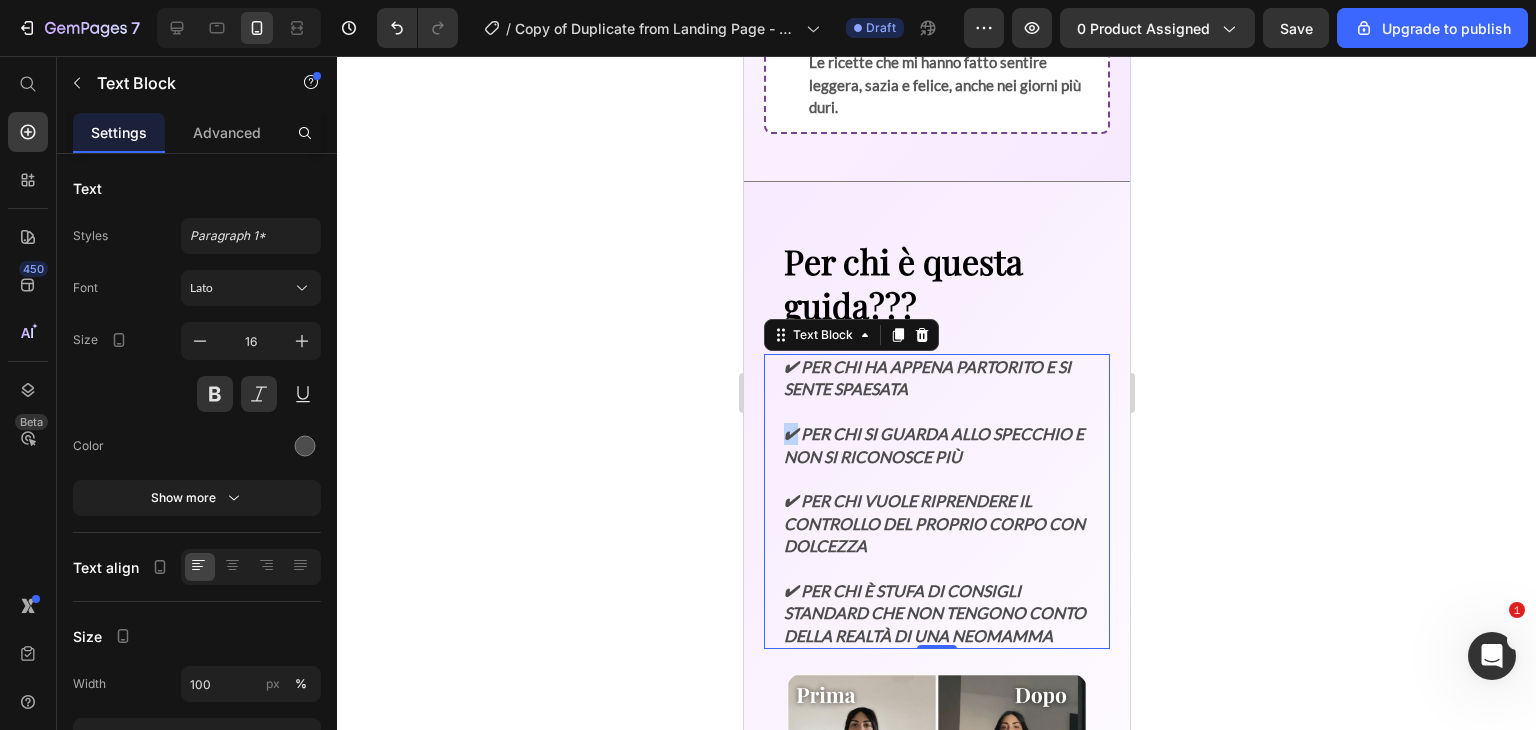 drag, startPoint x: 792, startPoint y: 433, endPoint x: 781, endPoint y: 432, distance: 11.045361 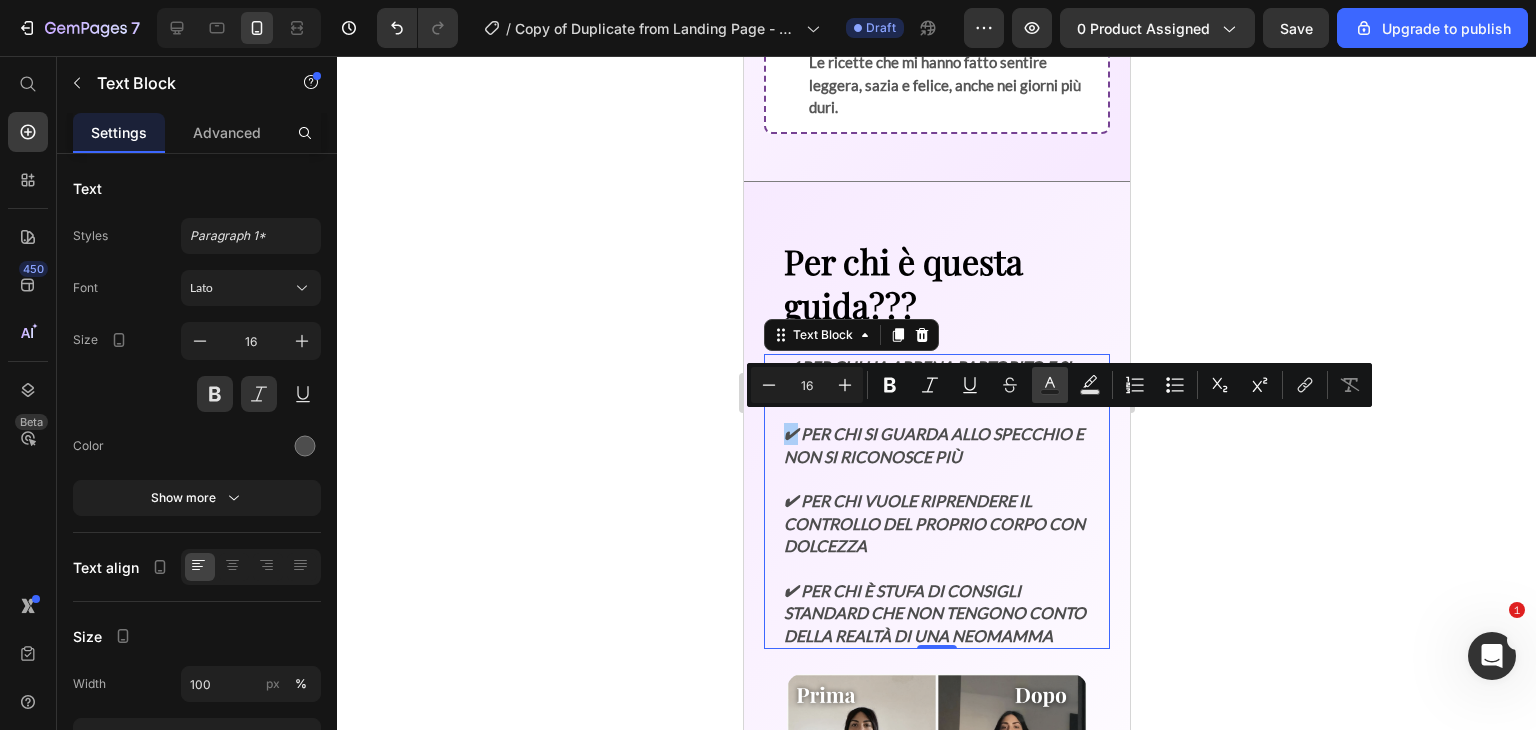 click 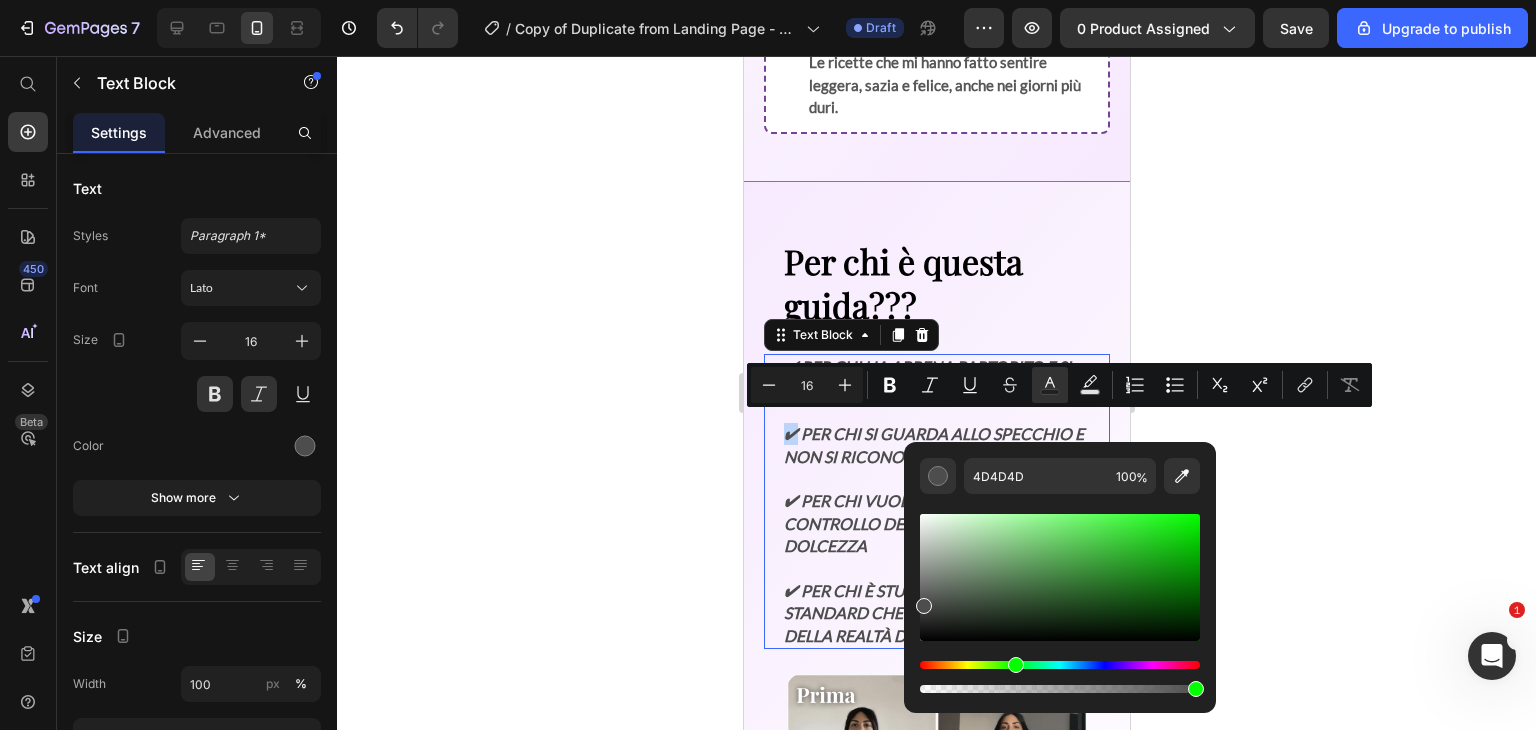 click at bounding box center (1060, 665) 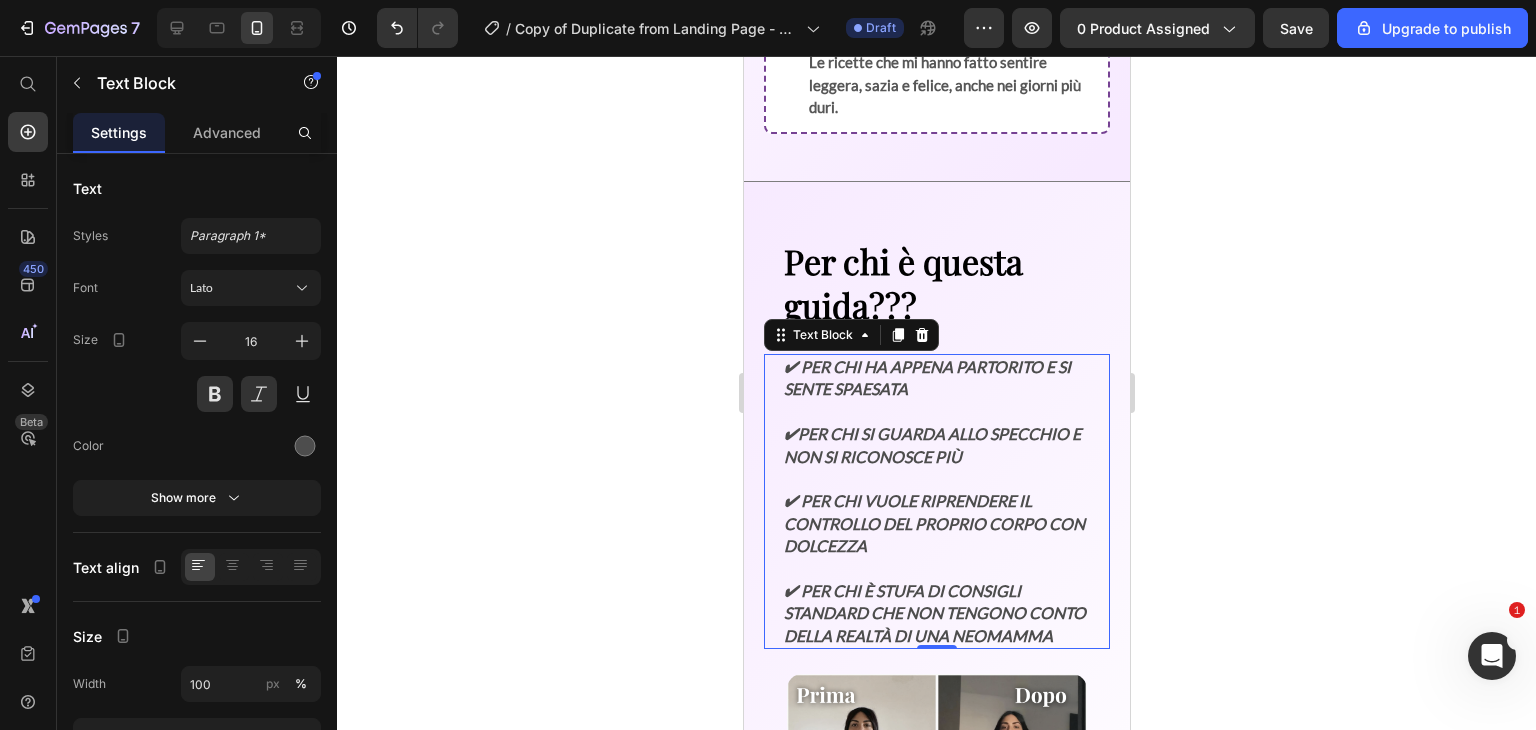 click on "✔ Per chi vuole riprendere il controllo del proprio corpo con dolcezza" at bounding box center (936, 513) 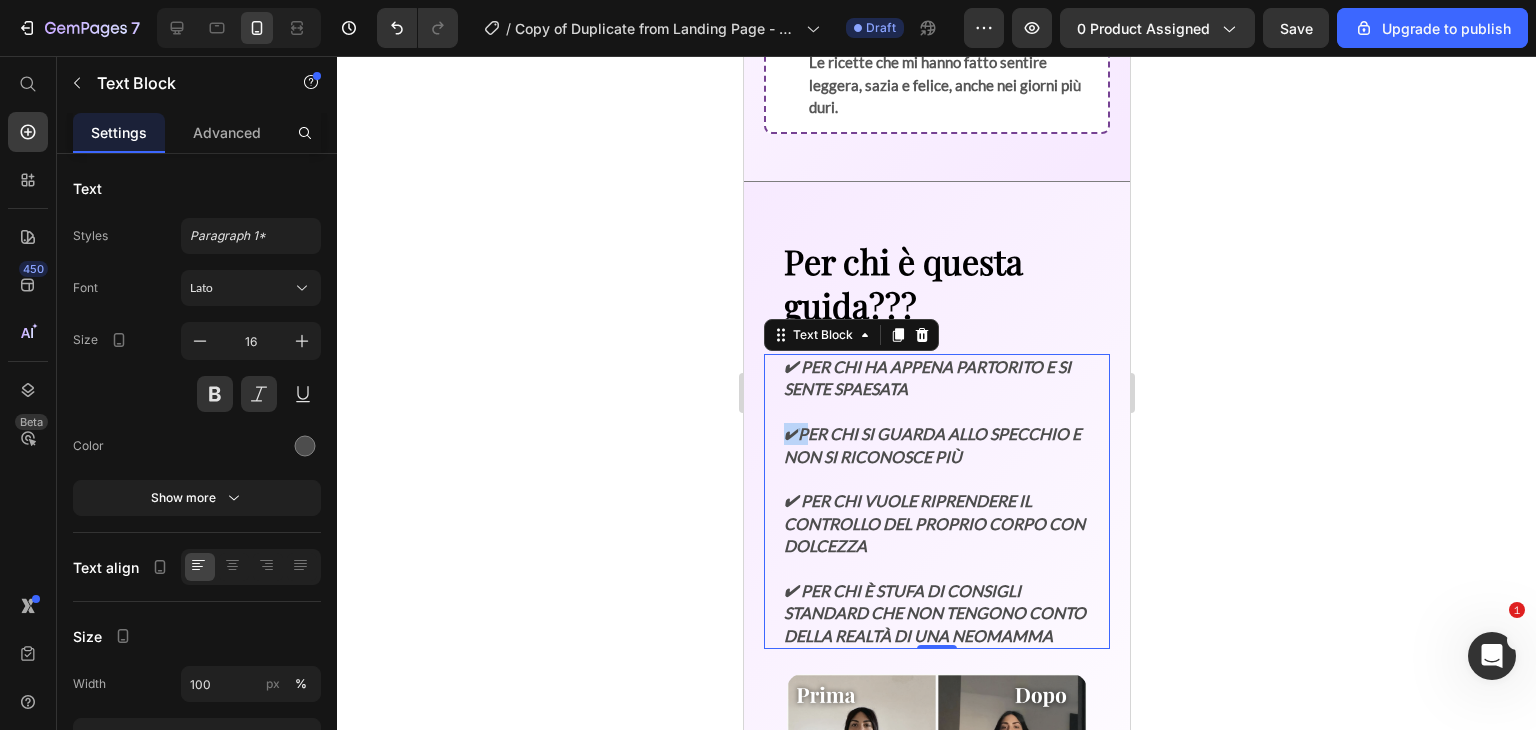 click on "✔" at bounding box center [790, 433] 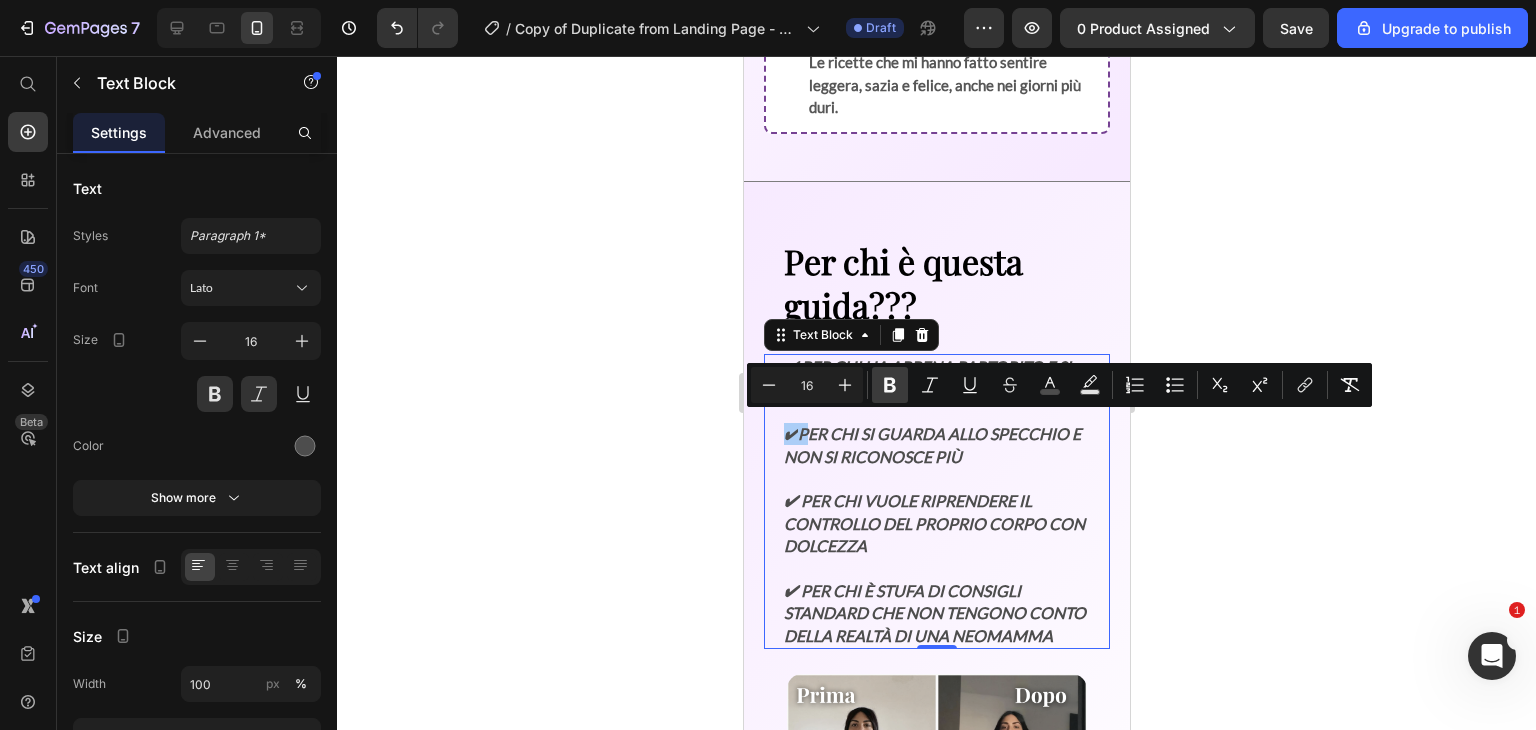 click on "Bold" at bounding box center [890, 385] 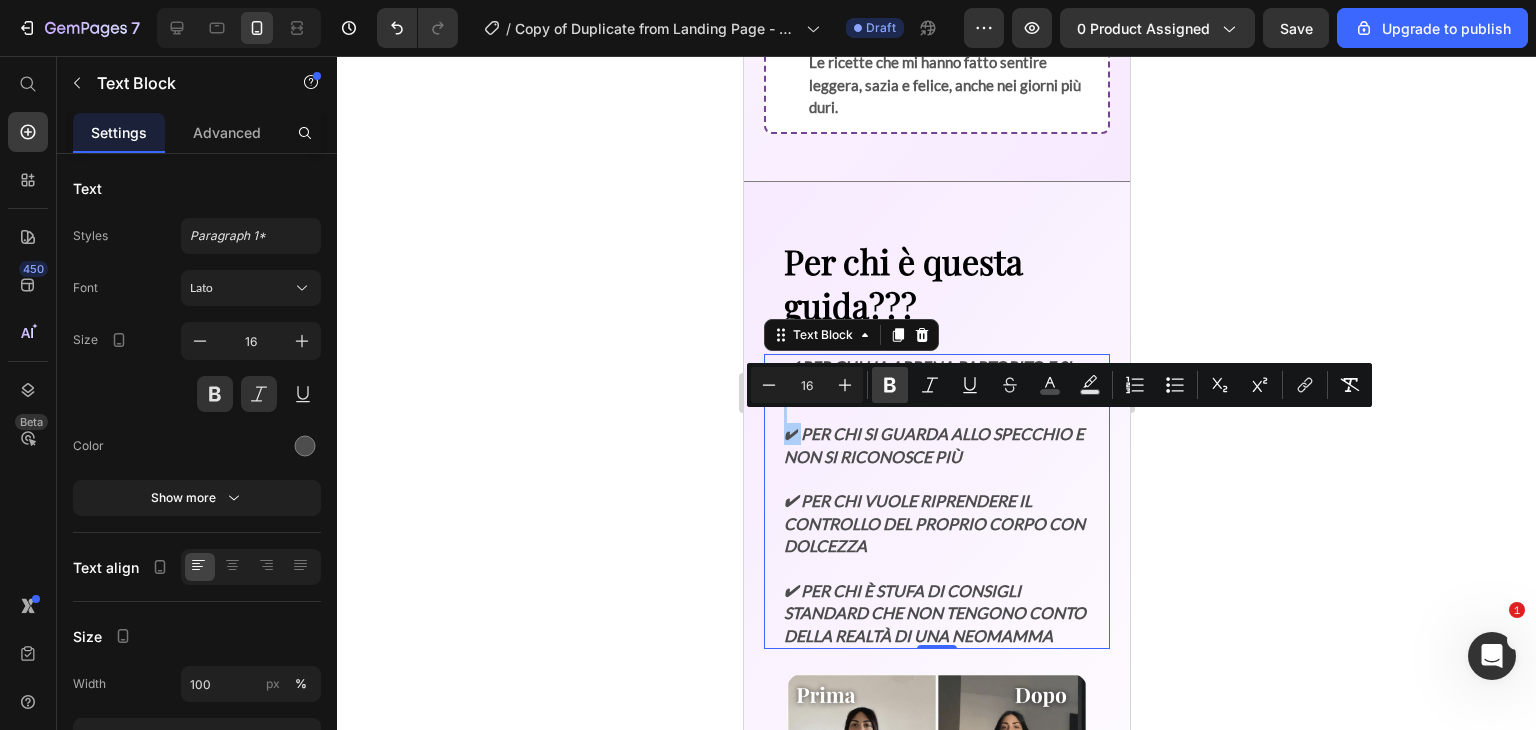 click on "Bold" at bounding box center (890, 385) 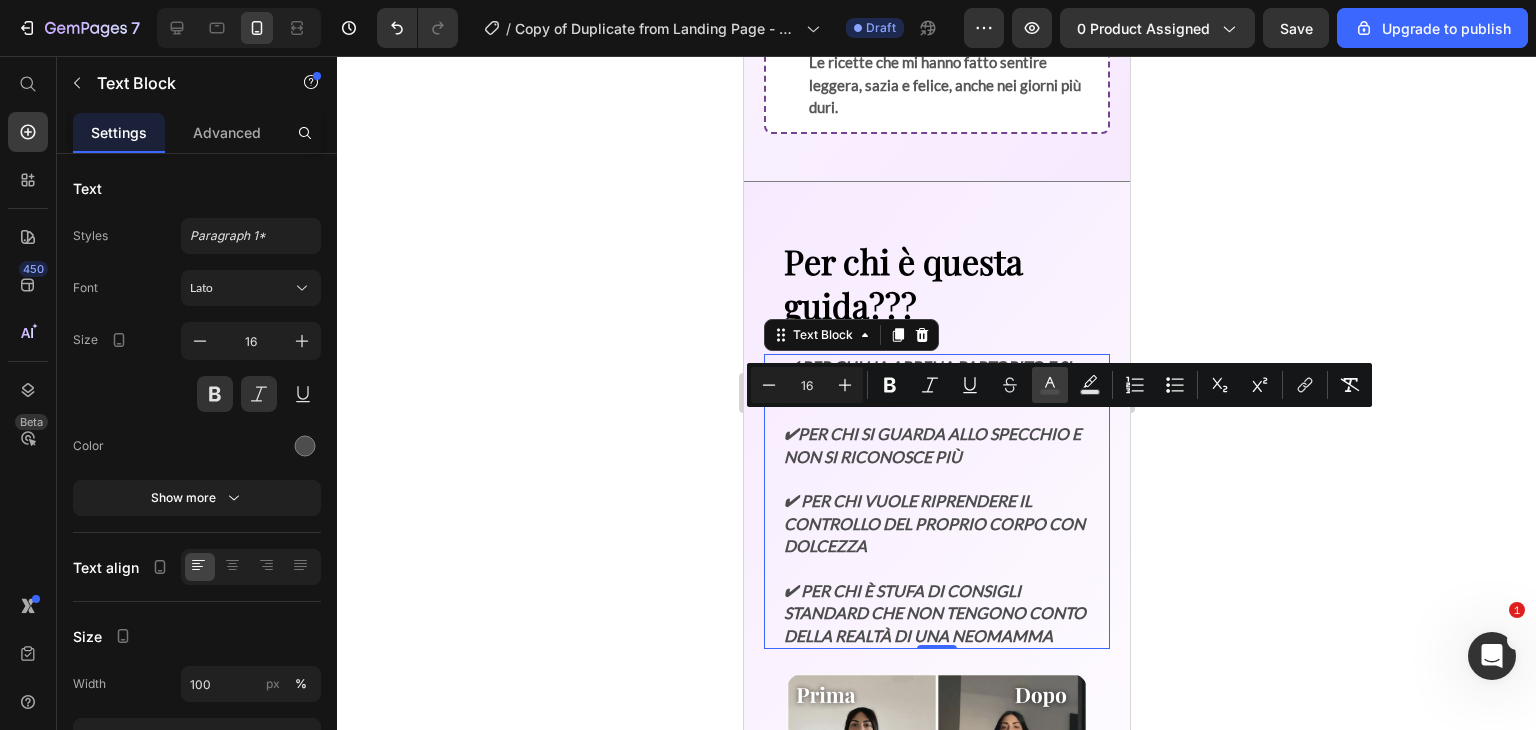 click 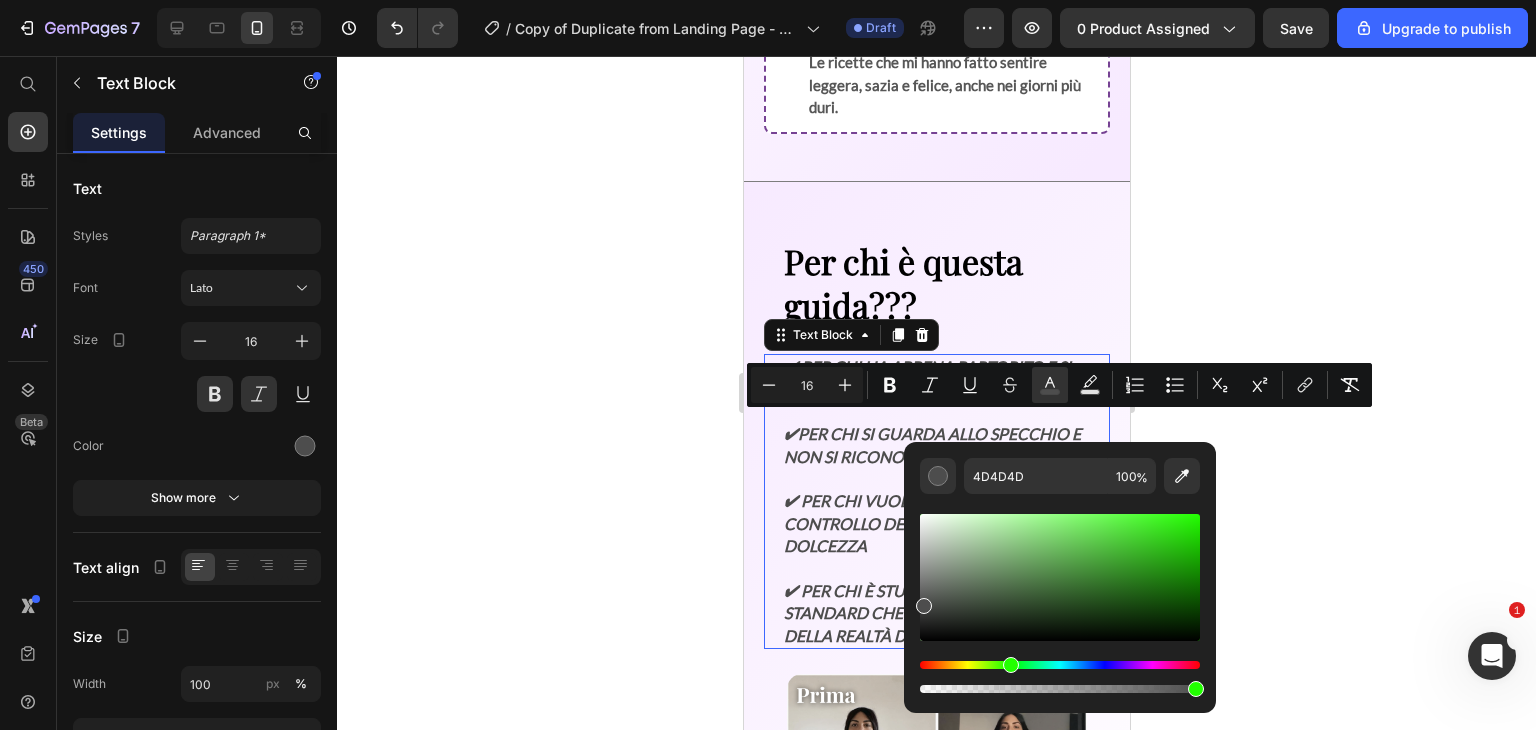 click at bounding box center [1060, 665] 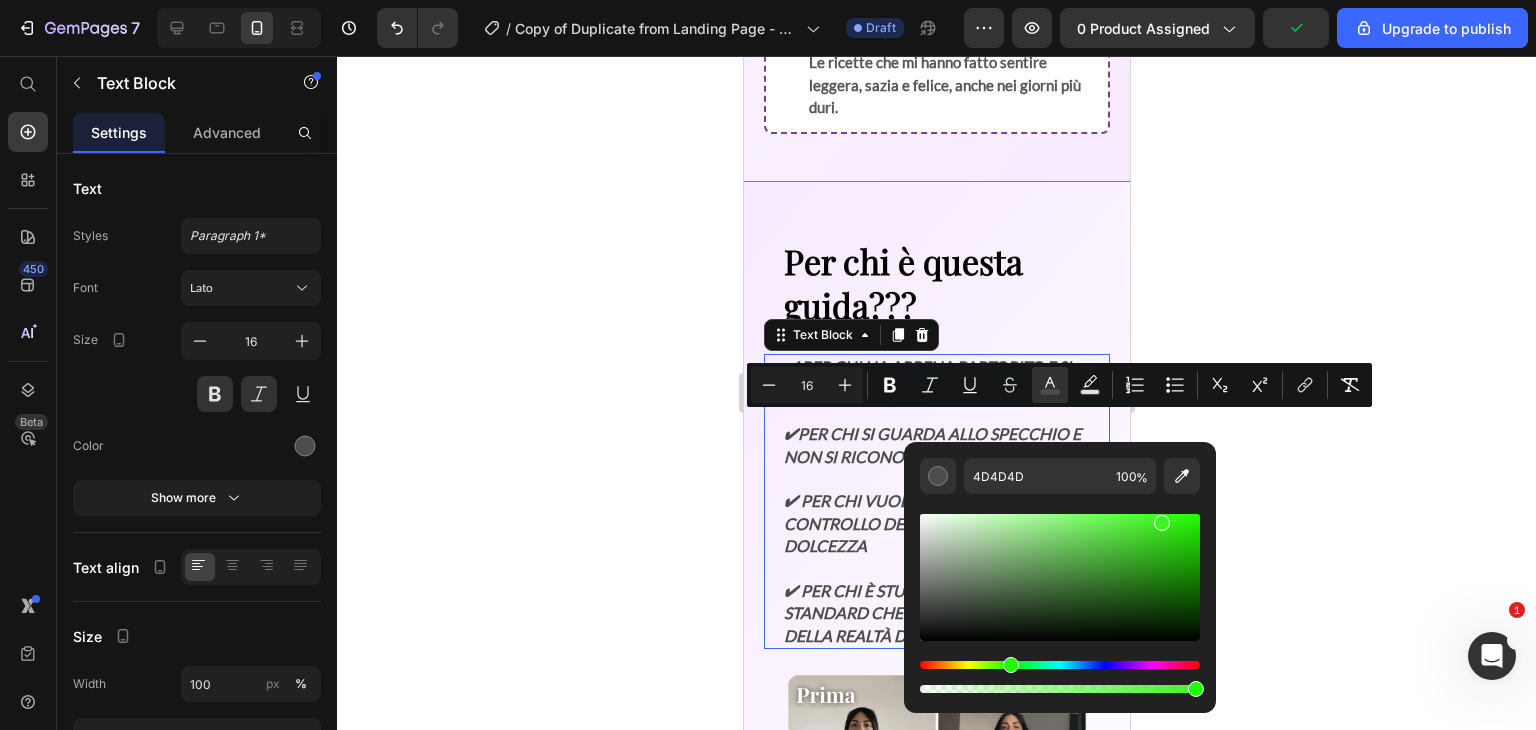 drag, startPoint x: 1062, startPoint y: 545, endPoint x: 1171, endPoint y: 518, distance: 112.29426 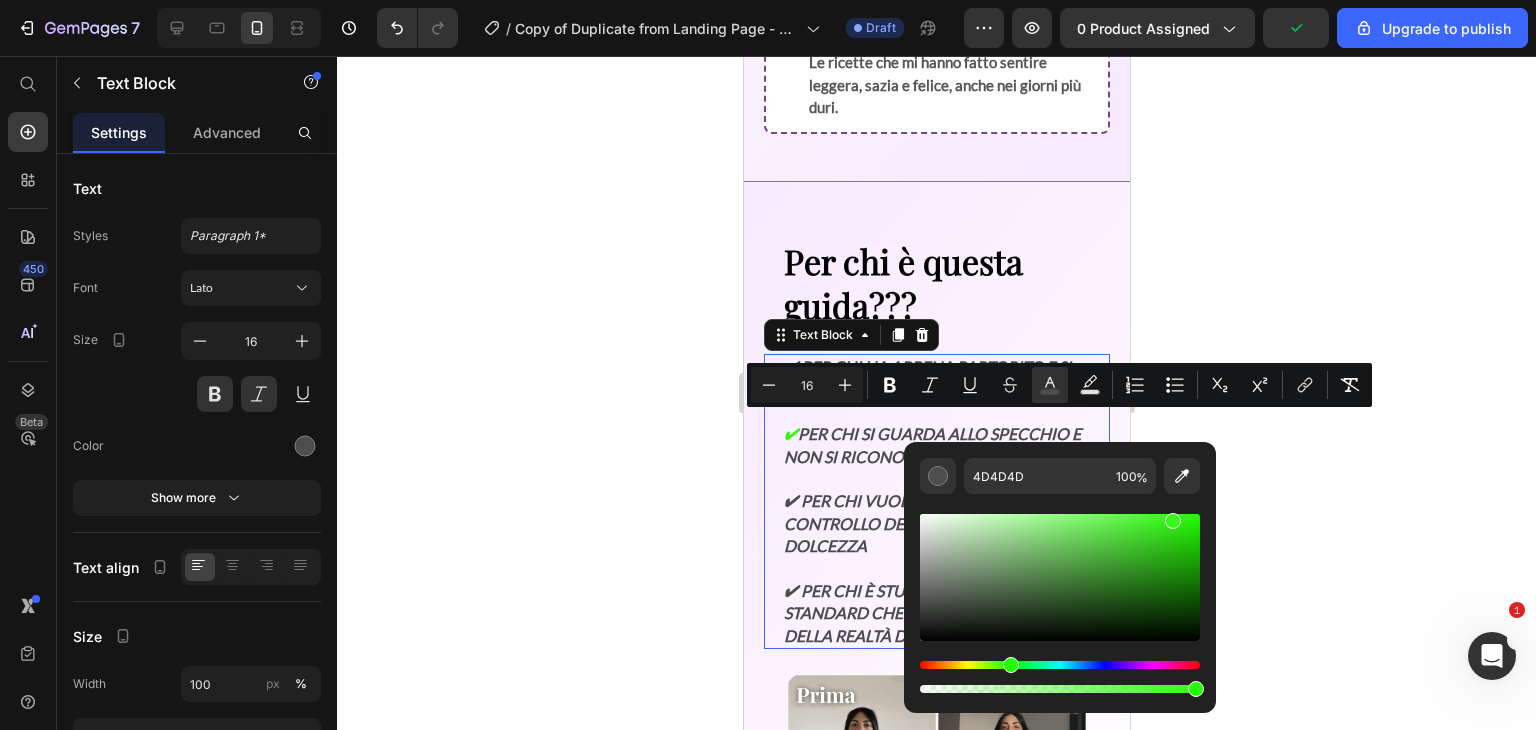 type on "38F71B" 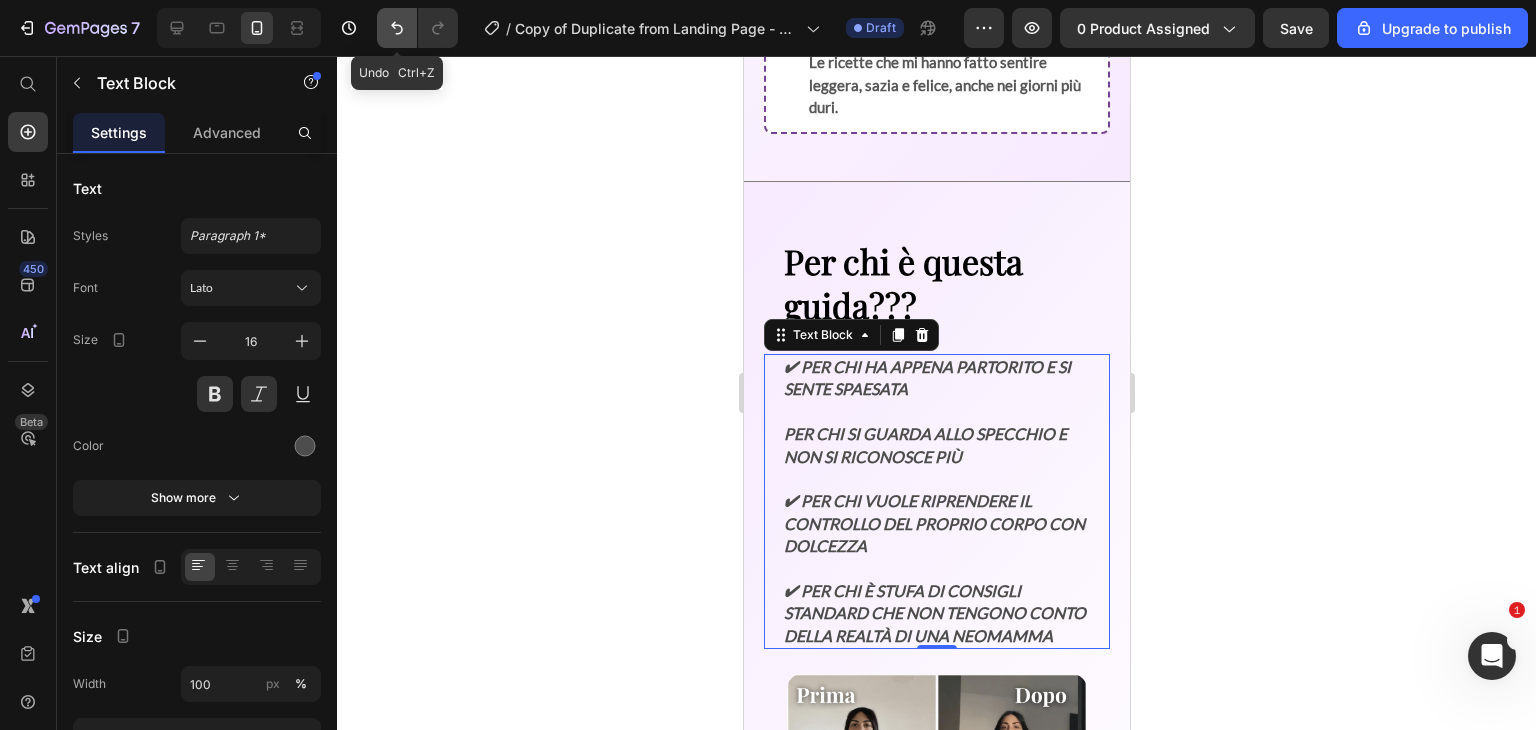 click 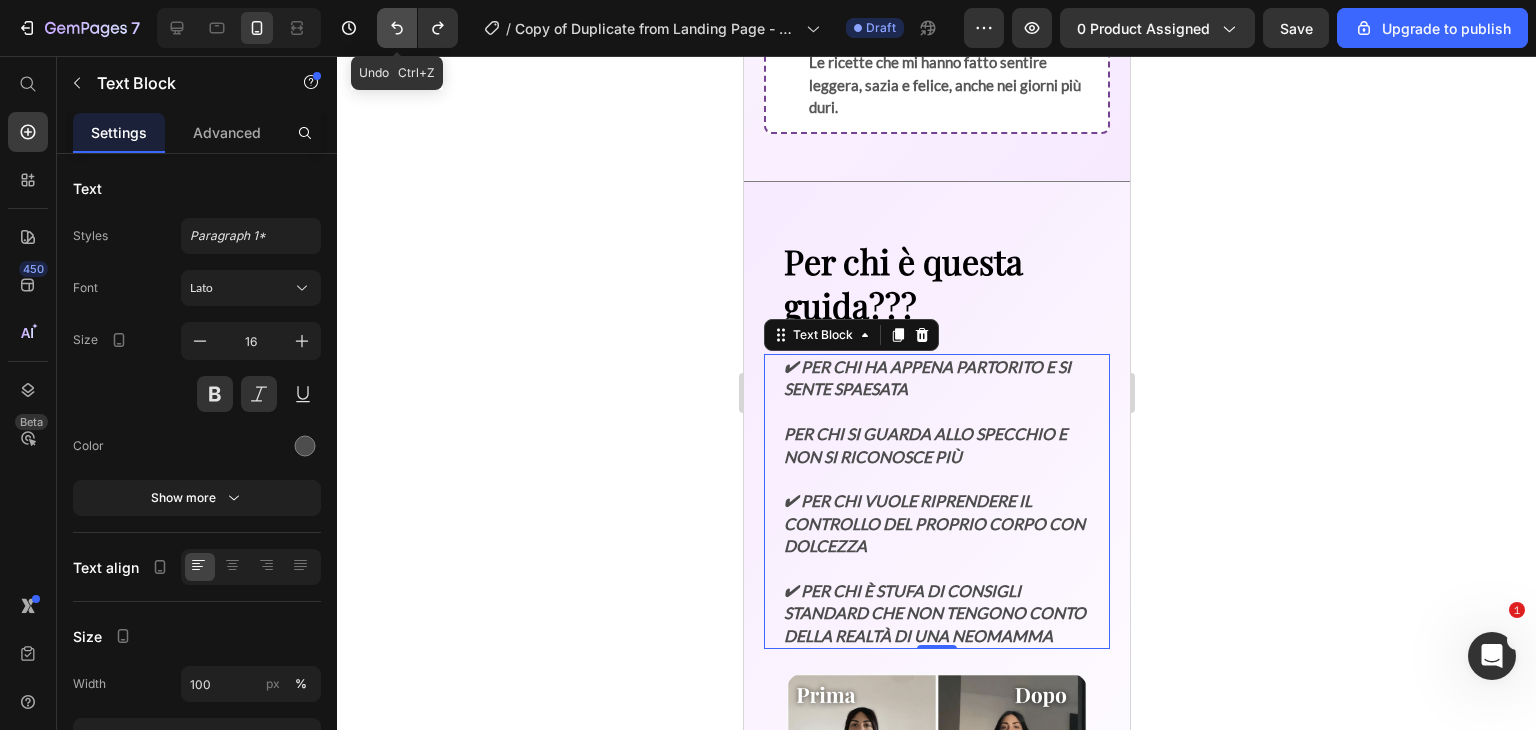 click 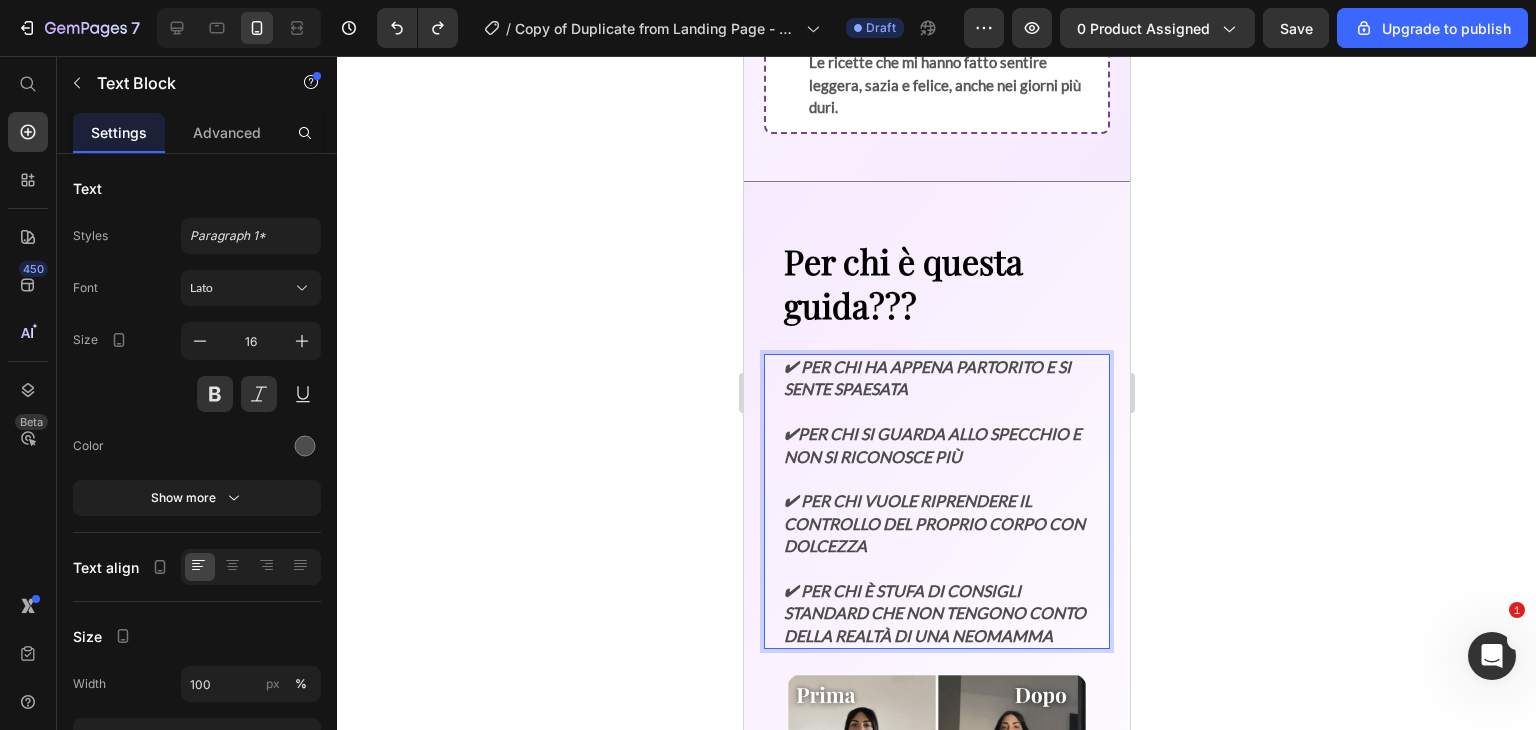 click on "✔  Per chi si guarda allo specchio e non si riconosce più" at bounding box center (936, 434) 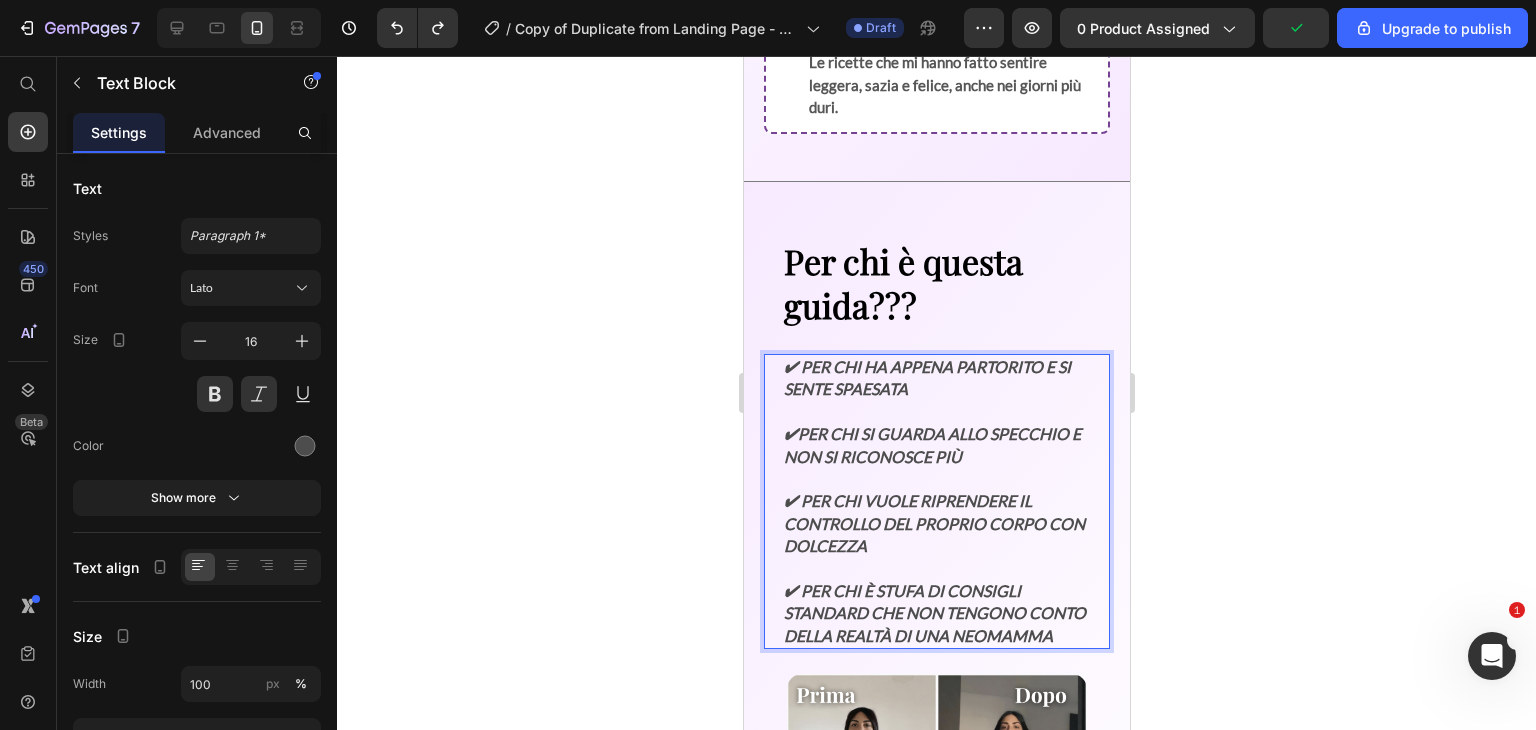 click on "✔  Per chi si guarda allo specchio e non si riconosce più" at bounding box center (936, 434) 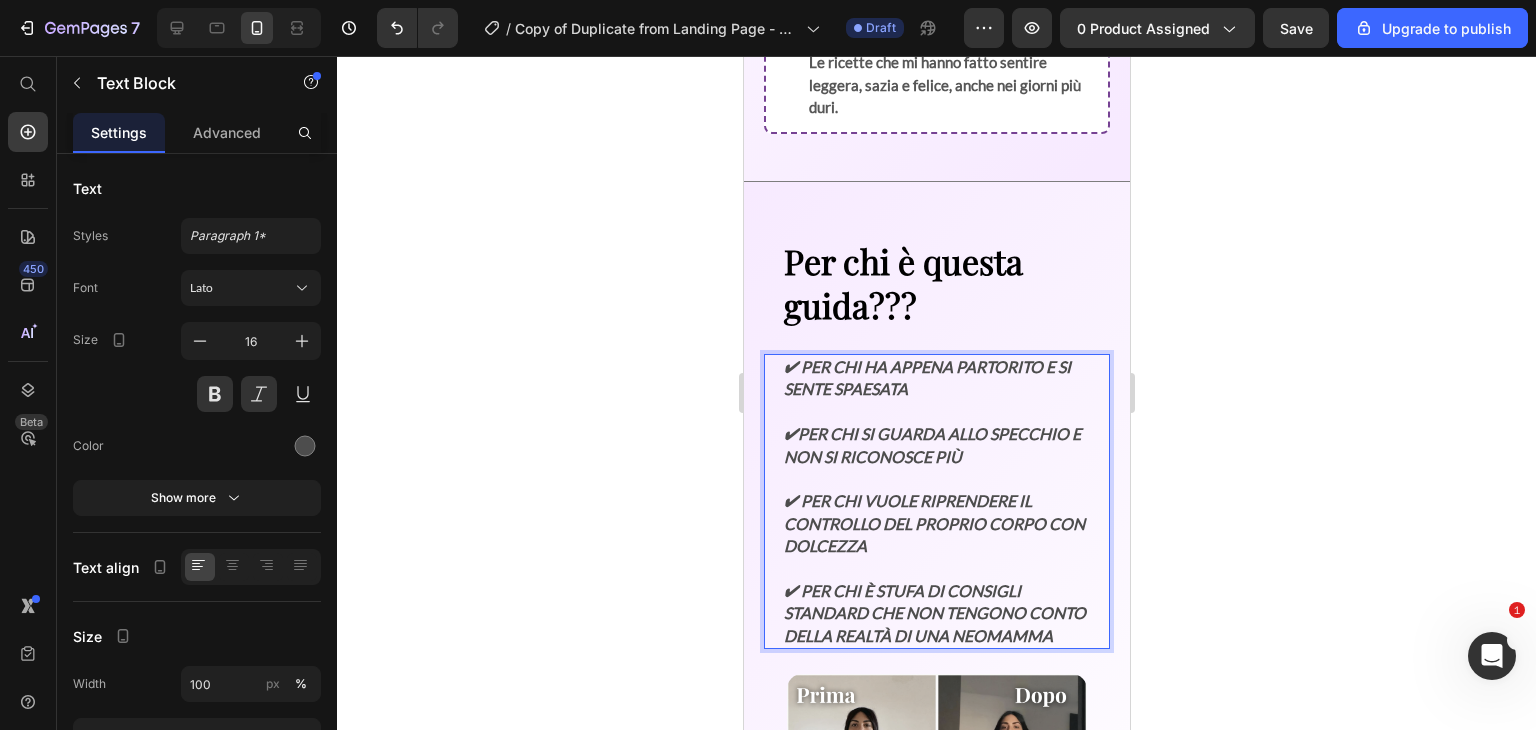 click on "✔ Per chi ha appena partorito e si sente spaesata" at bounding box center [936, 378] 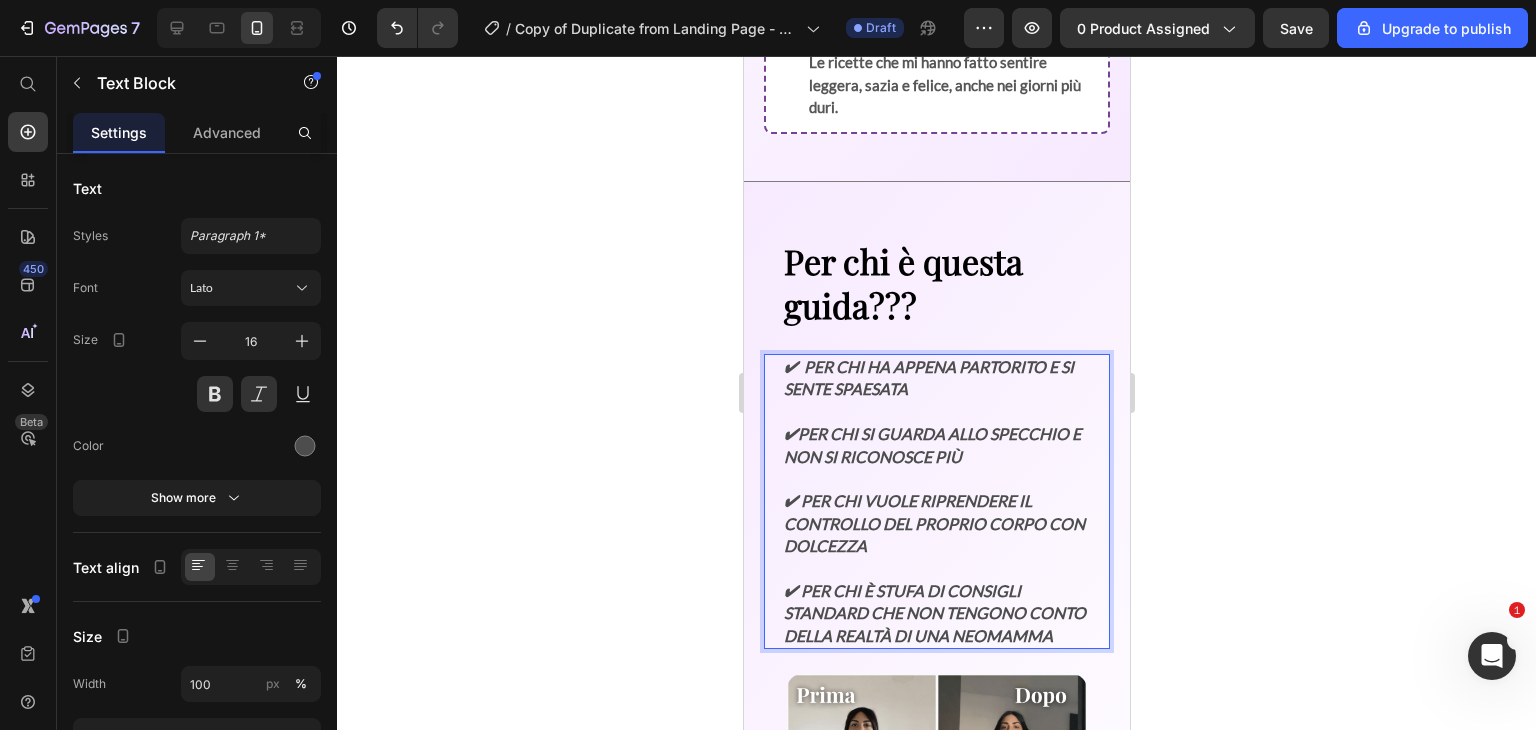 click on "✔ Per chi vuole riprendere il controllo del proprio corpo con dolcezza" at bounding box center (936, 513) 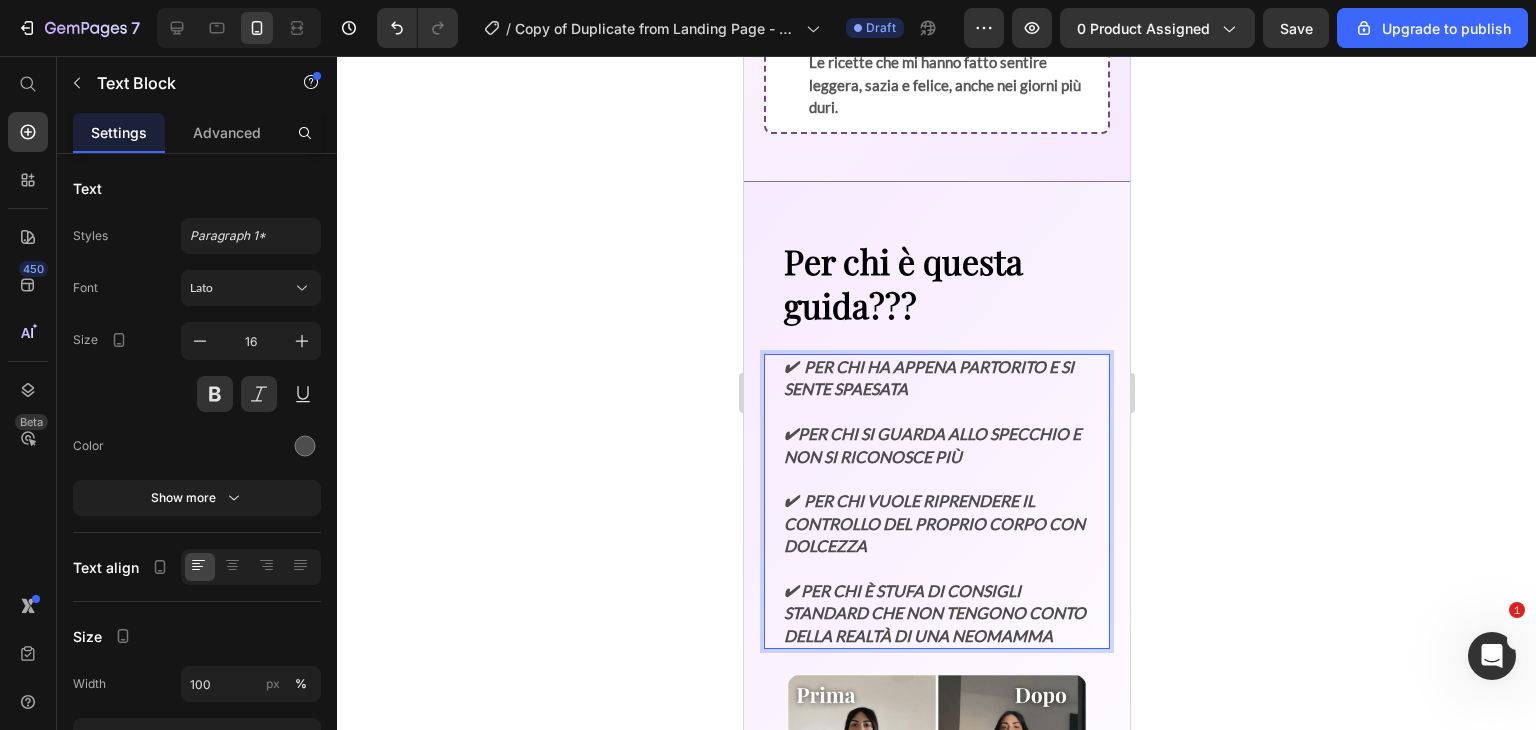 click on "✔ Per chi è stufa di consigli standard che non tengono conto della realtà di una neomamma" at bounding box center [936, 603] 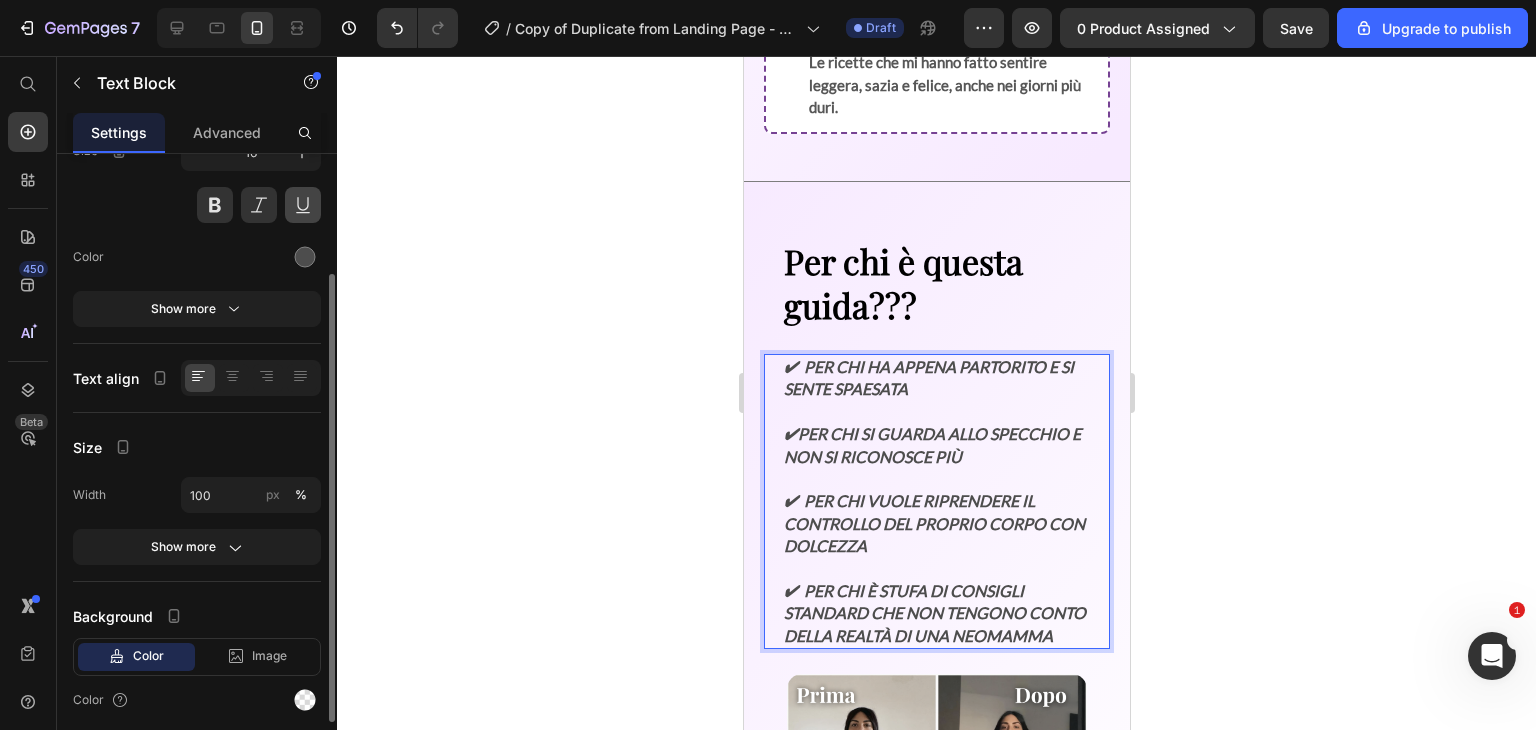 scroll, scrollTop: 193, scrollLeft: 0, axis: vertical 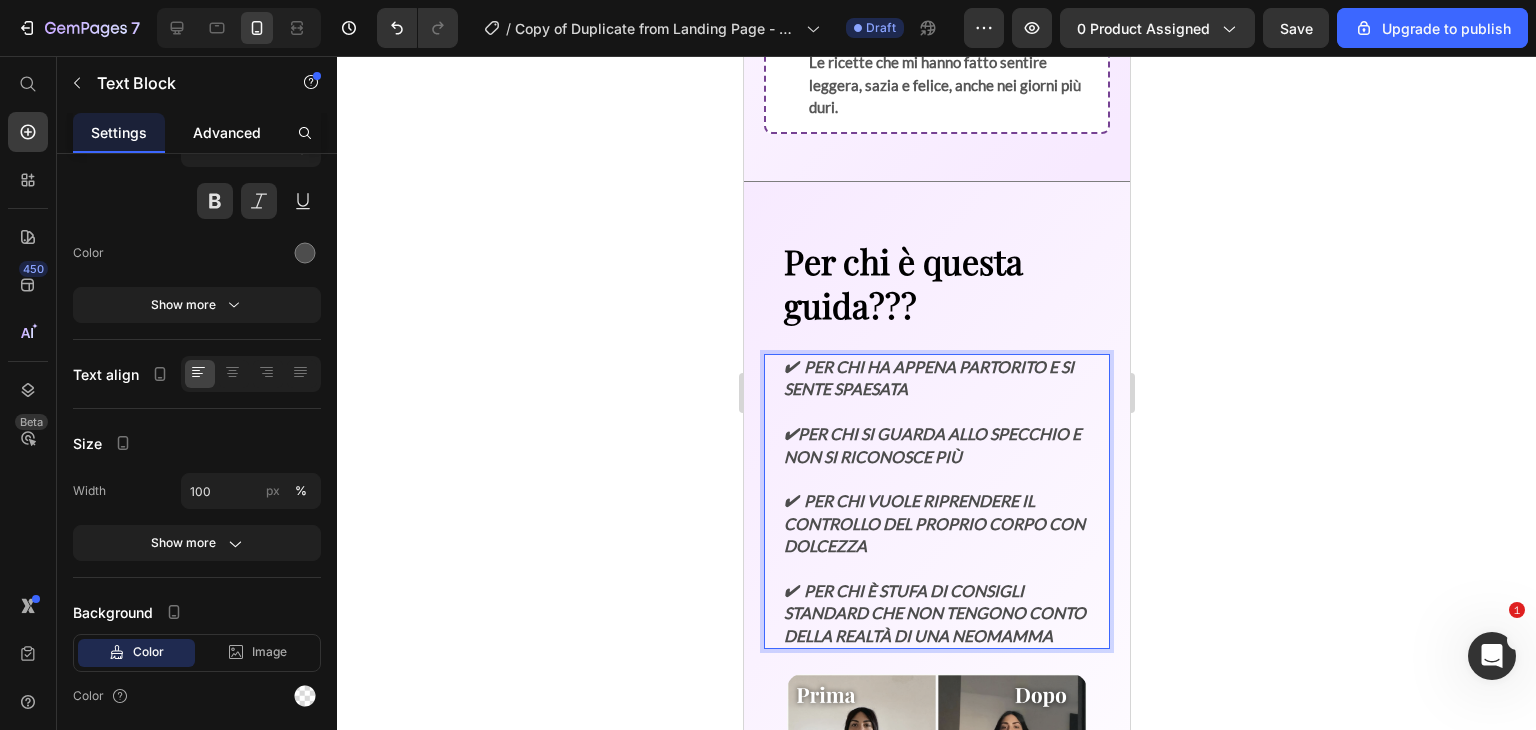 click on "Advanced" 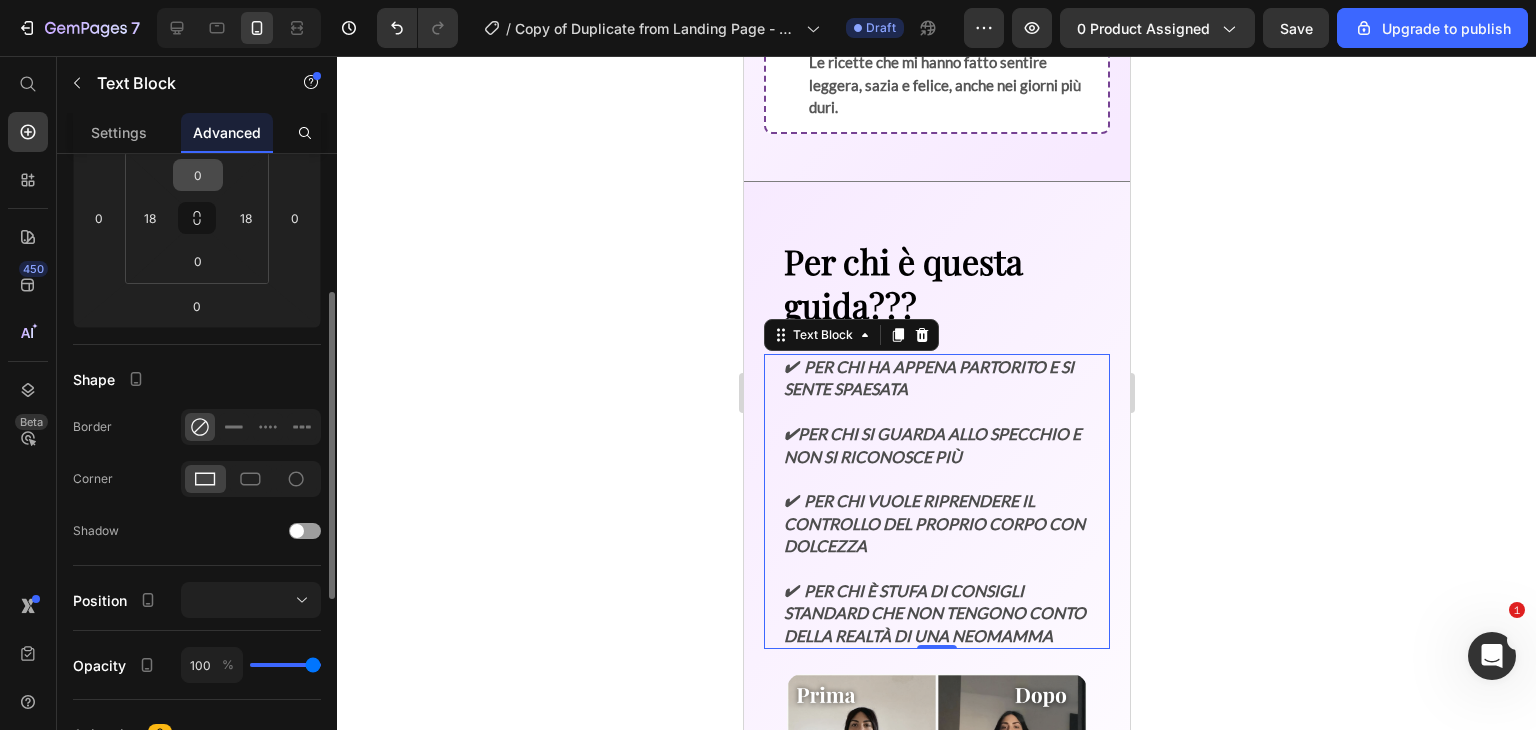 scroll, scrollTop: 308, scrollLeft: 0, axis: vertical 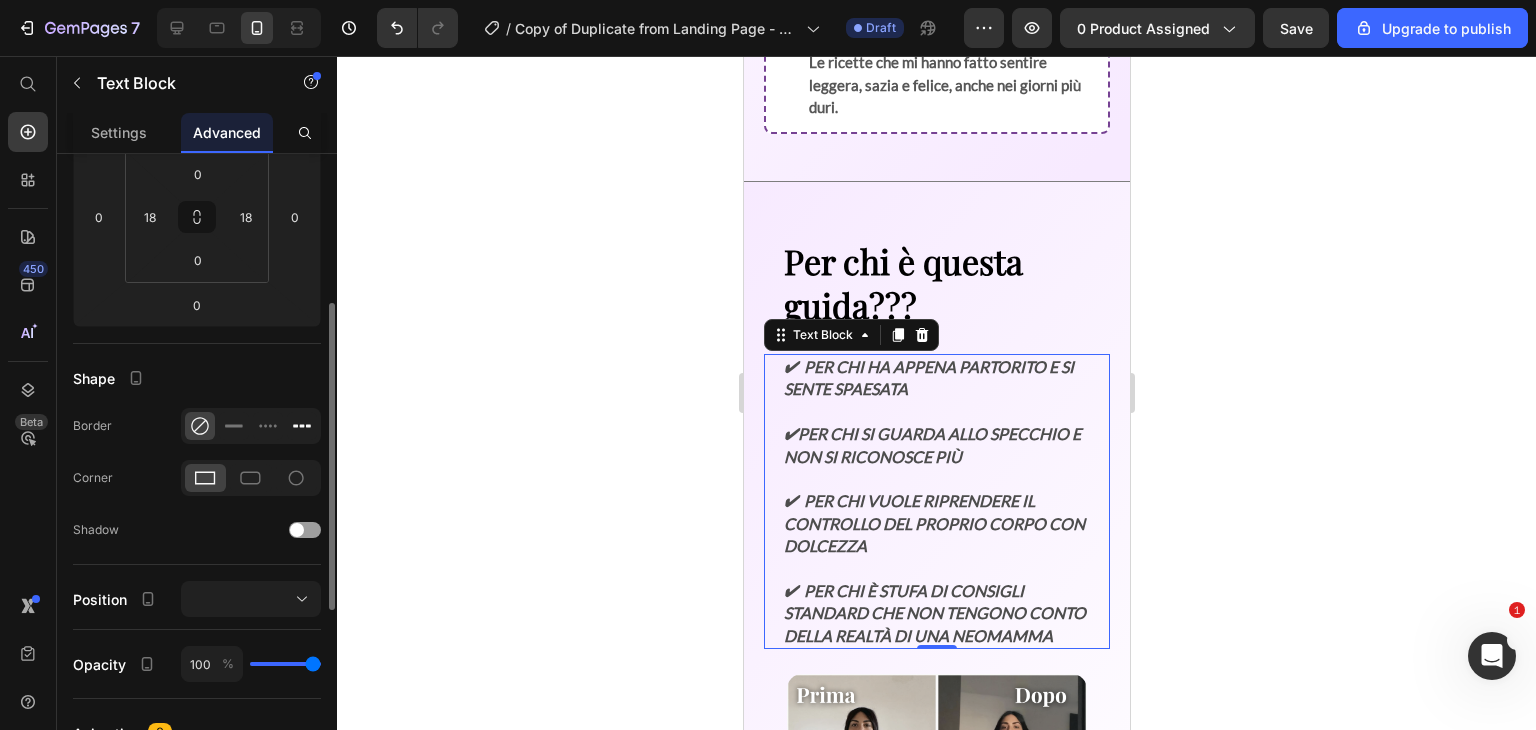 click 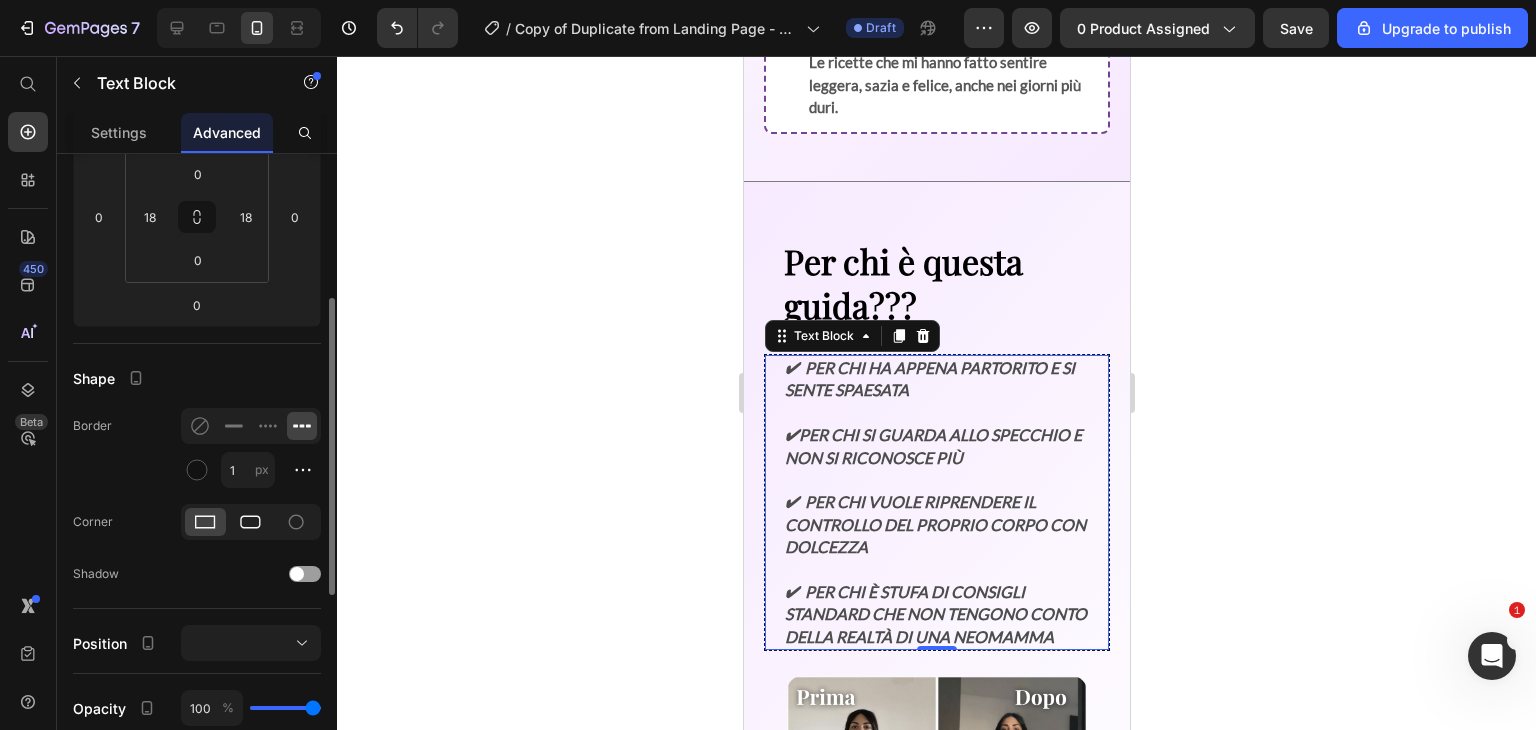 click 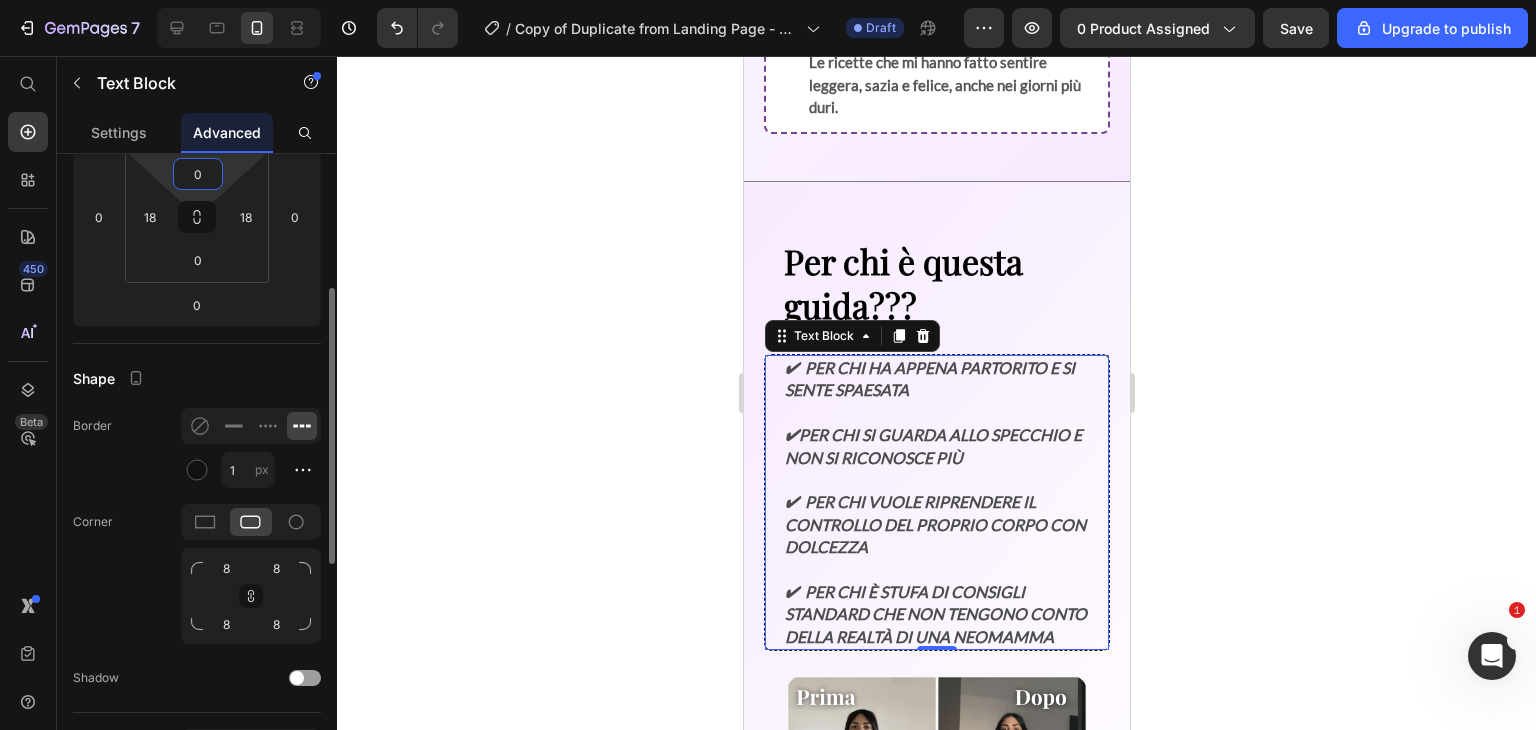 click on "7   /  Copy of Duplicate from Landing Page - May 5, 20:34:54 Draft Preview 0 product assigned  Save  Upgrade to publish 450 Beta Start with Sections Elements Hero Section Product Detail Brands Trusted Badges Guarantee Product Breakdown How to use Testimonials Compare Bundle FAQs Social Proof Brand Story Product List Collection Blog List Contact Sticky Add to Cart Custom Footer Browse Library 450 Layout
Row
Row
Row
Row Text
Heading
Text Block Button
Button
Button
Sticky Back to top Media" at bounding box center [768, 0] 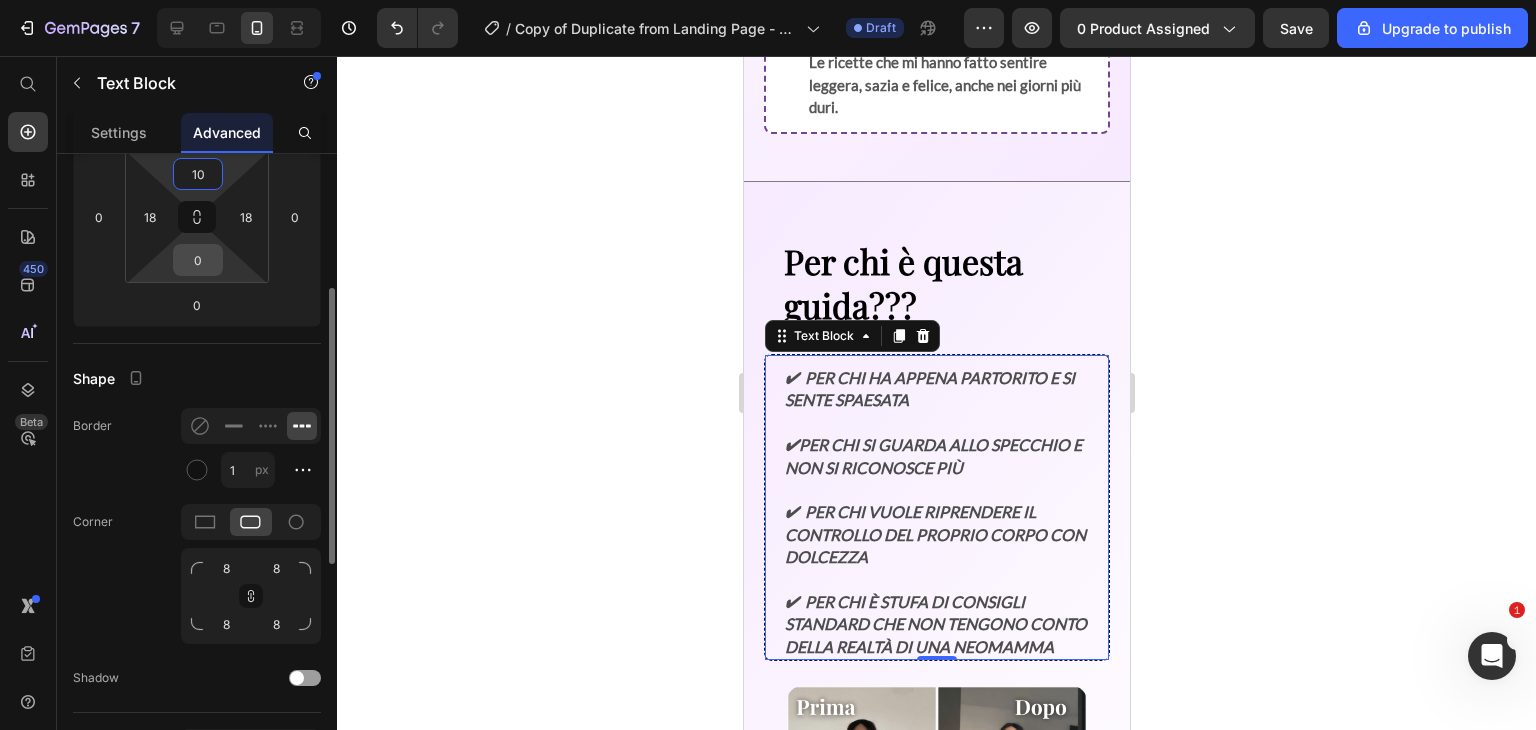 type on "10" 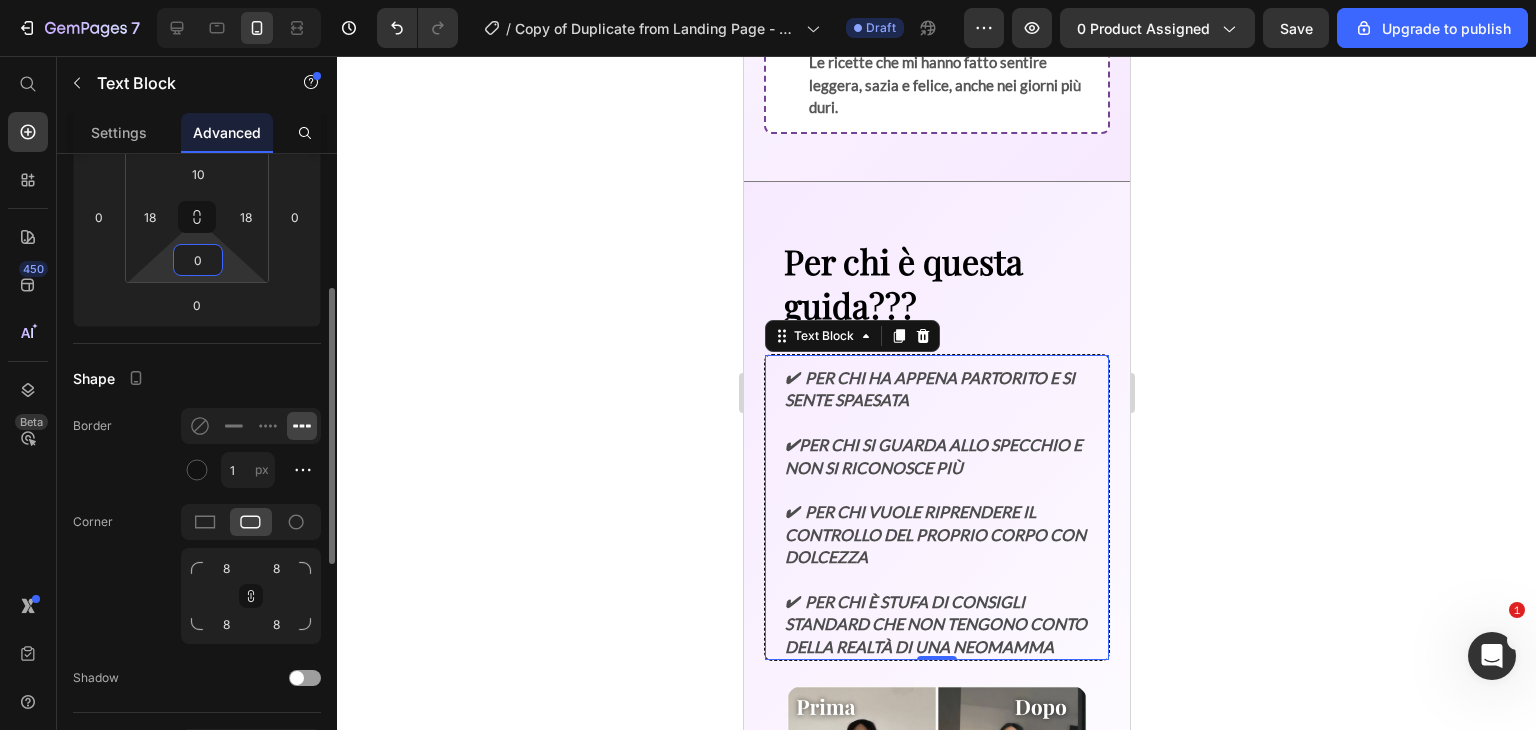 click on "0" at bounding box center (198, 260) 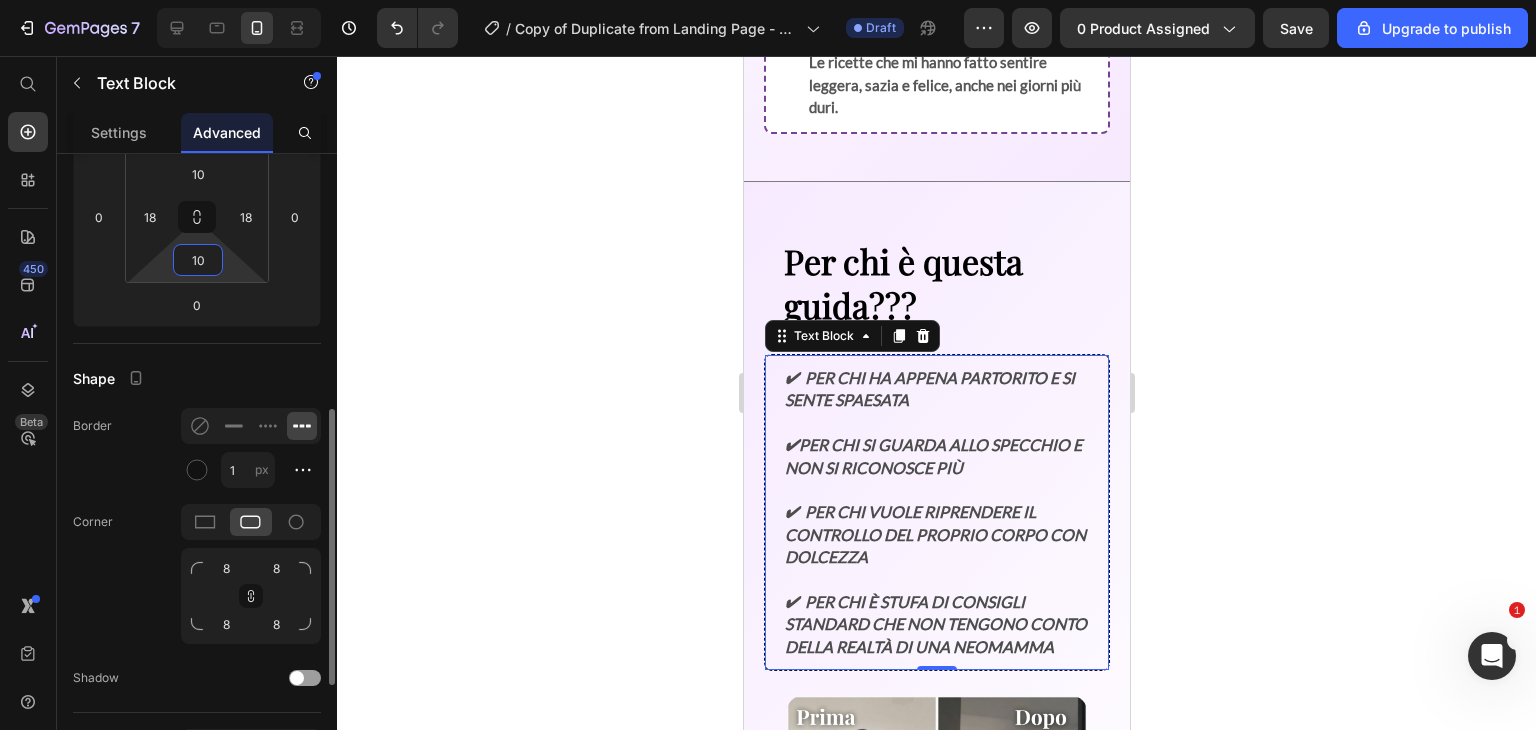 scroll, scrollTop: 409, scrollLeft: 0, axis: vertical 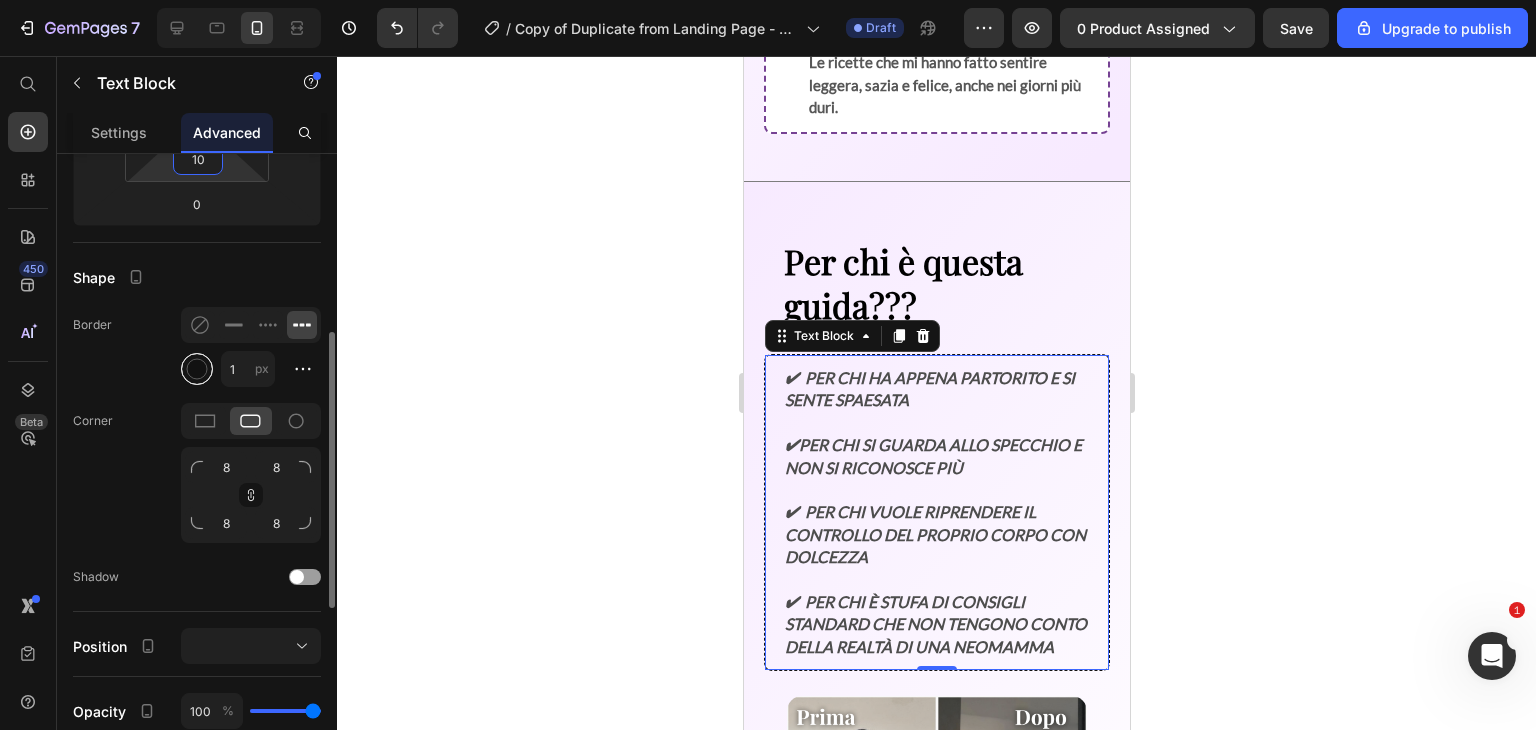 type on "10" 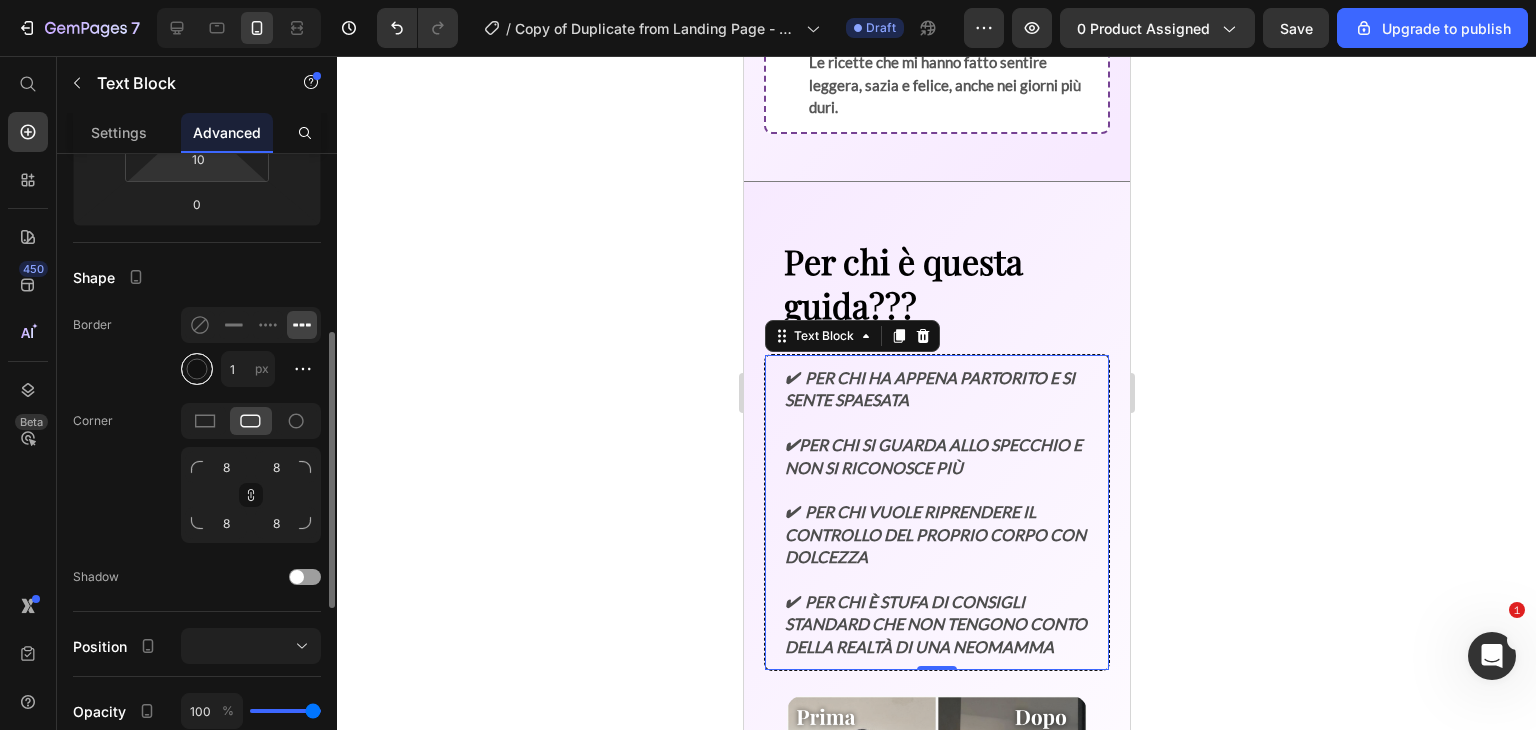 click at bounding box center (197, 369) 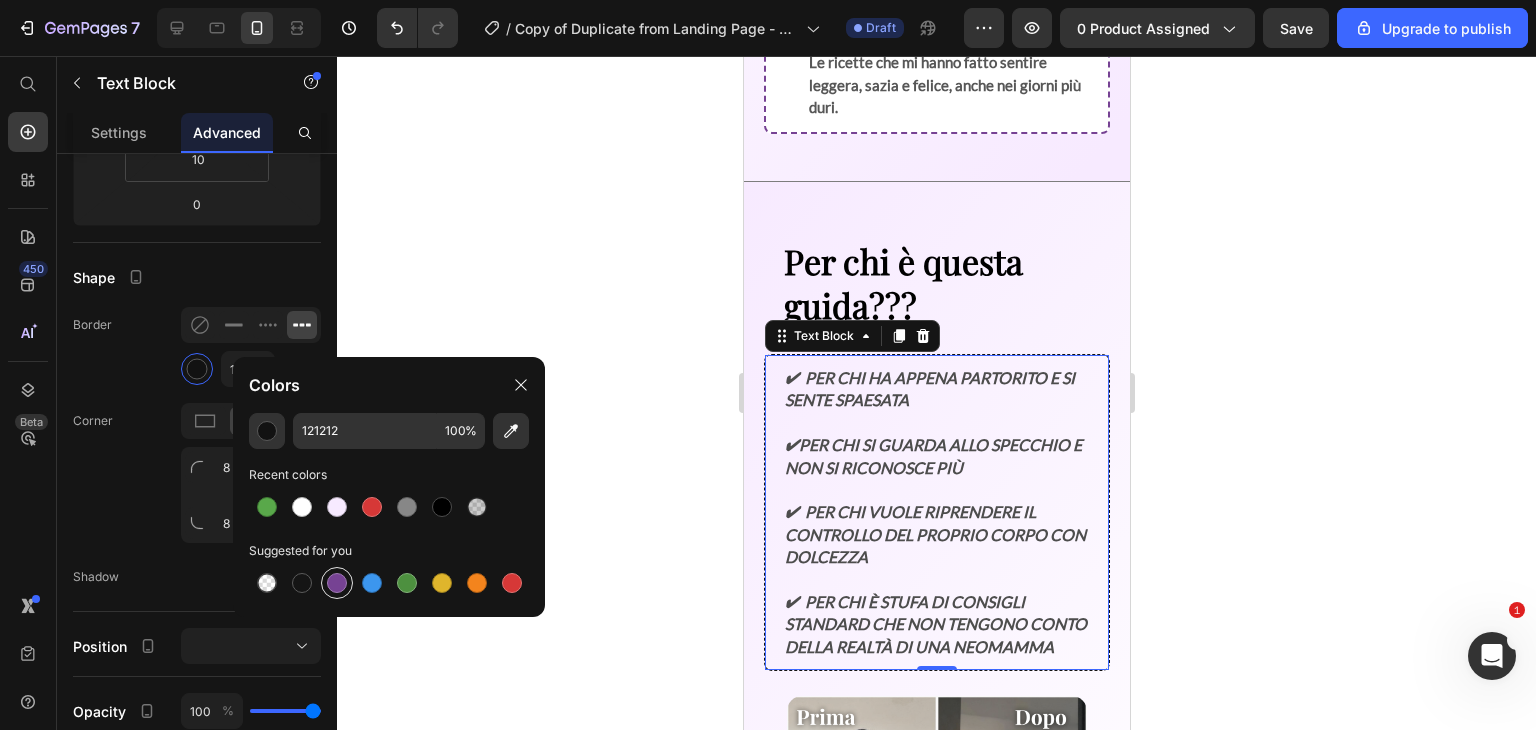 click at bounding box center [337, 583] 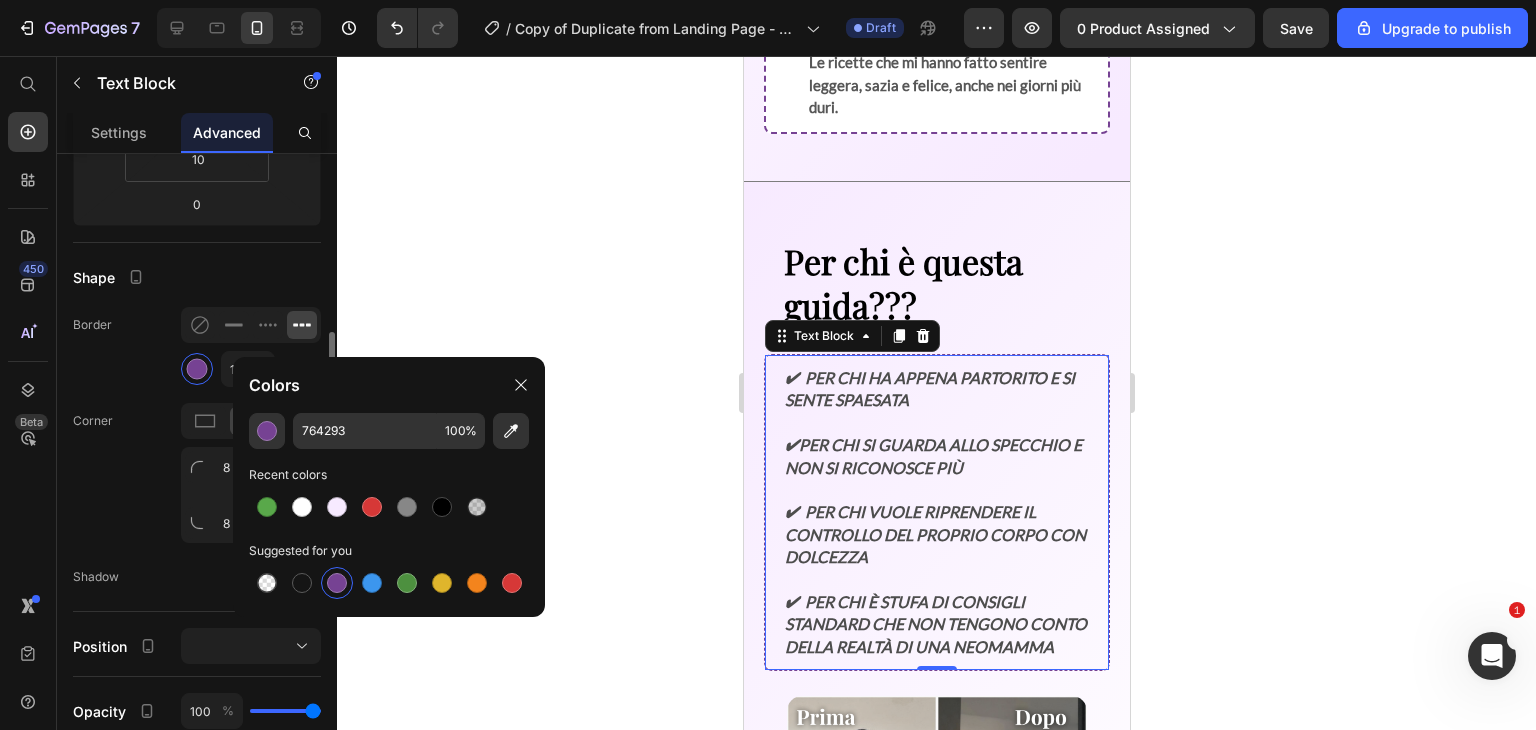 click on "Display on Desktop Tablet Mobile Spacing (px) 0 0 0 0 10 18 10 18 Shape Border 1 px Corner 8 8 8 8 Shadow Position Opacity 100 % Animation Upgrade to Build plan  to unlock Animation & other premium features. Interaction Upgrade to Optimize plan  to unlock Interaction & other premium features. CSS class" at bounding box center [197, 422] 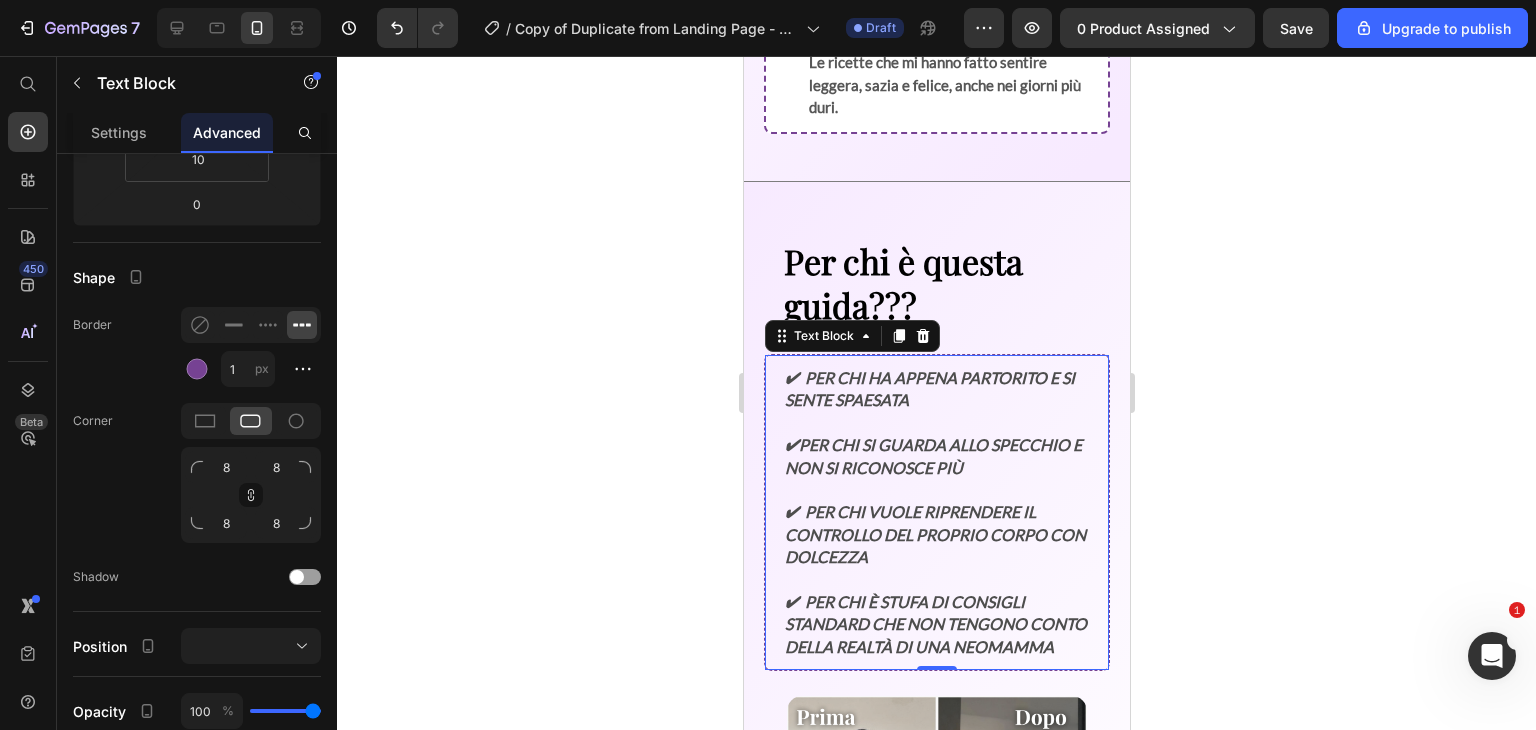 click 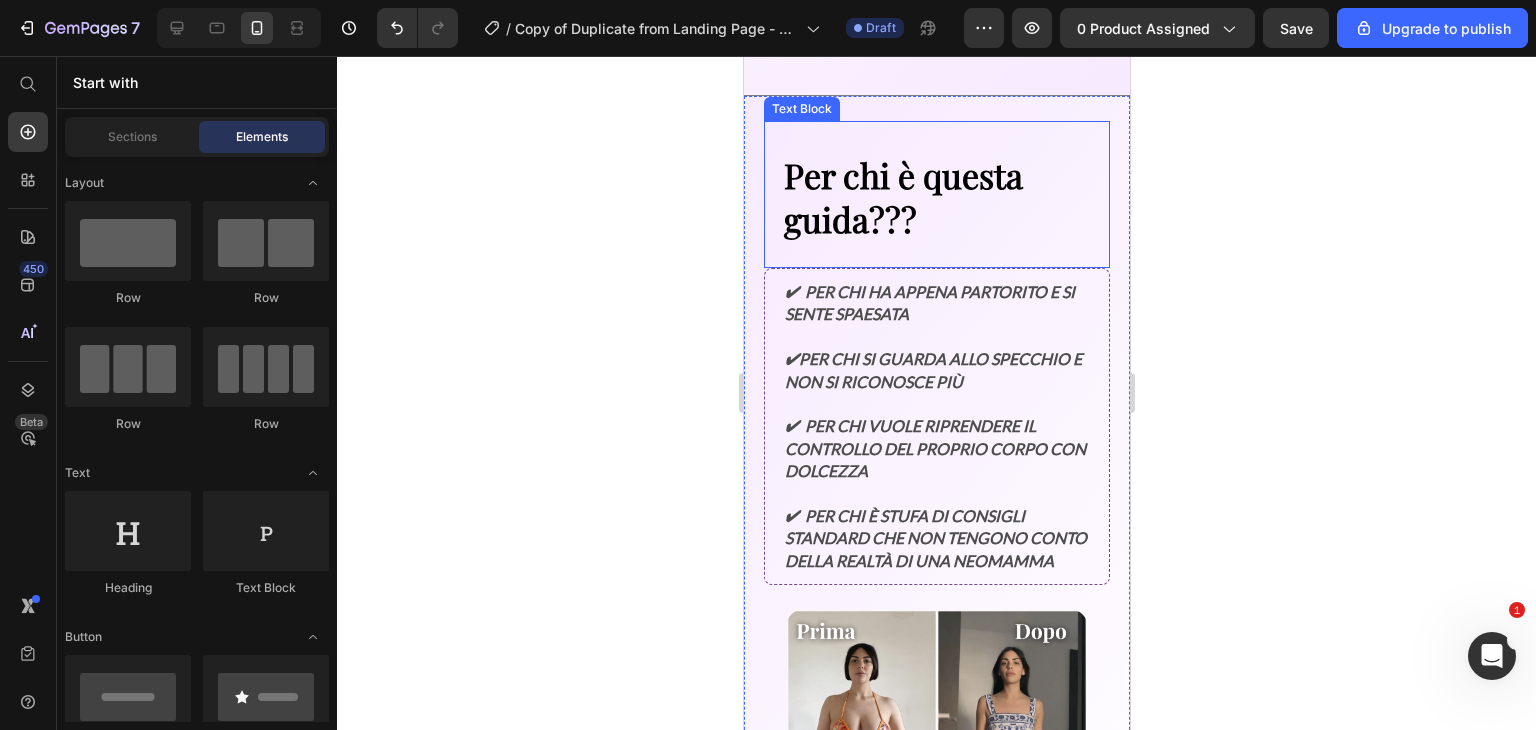 scroll, scrollTop: 3040, scrollLeft: 0, axis: vertical 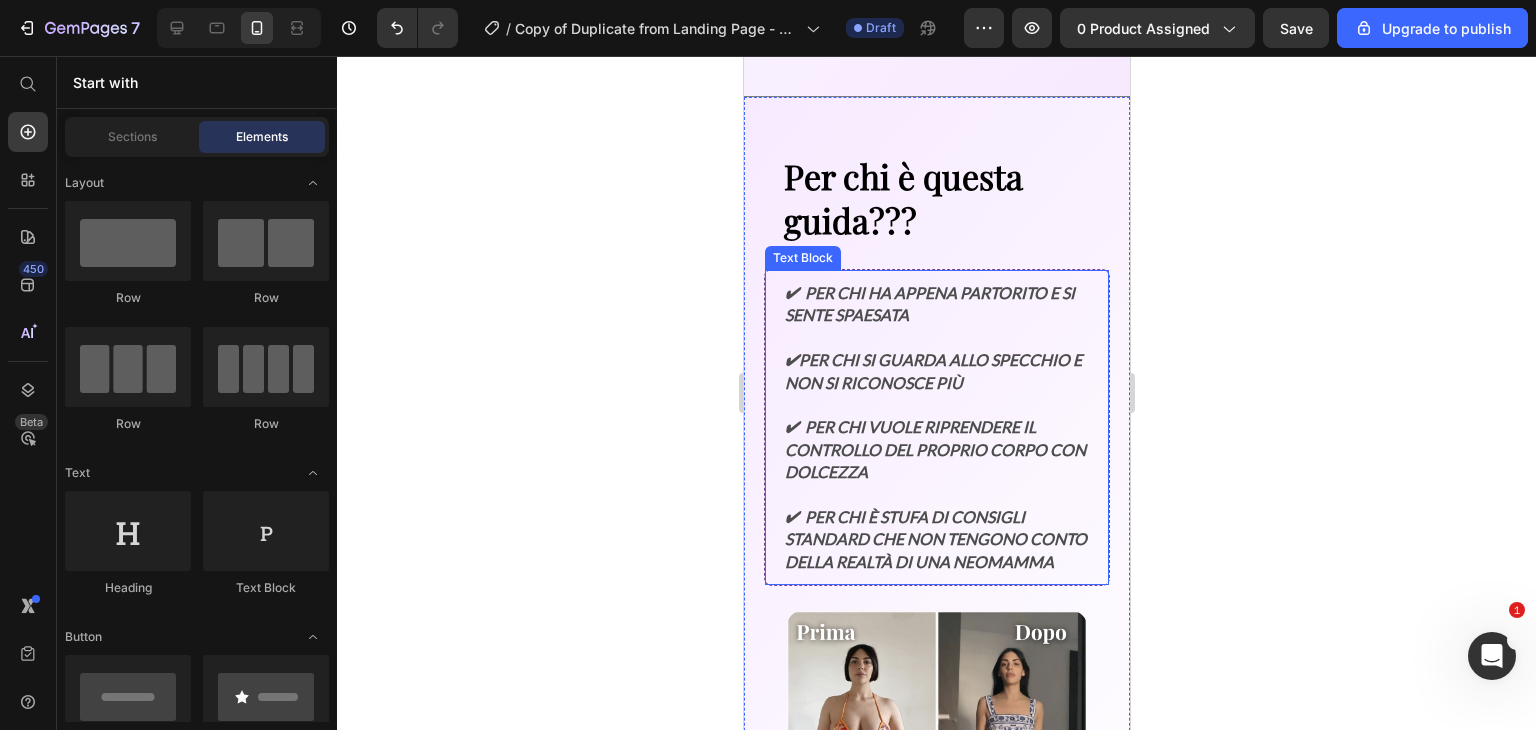 click on "✔  Per chi ha appena partorito e si sente spaesata" at bounding box center [936, 304] 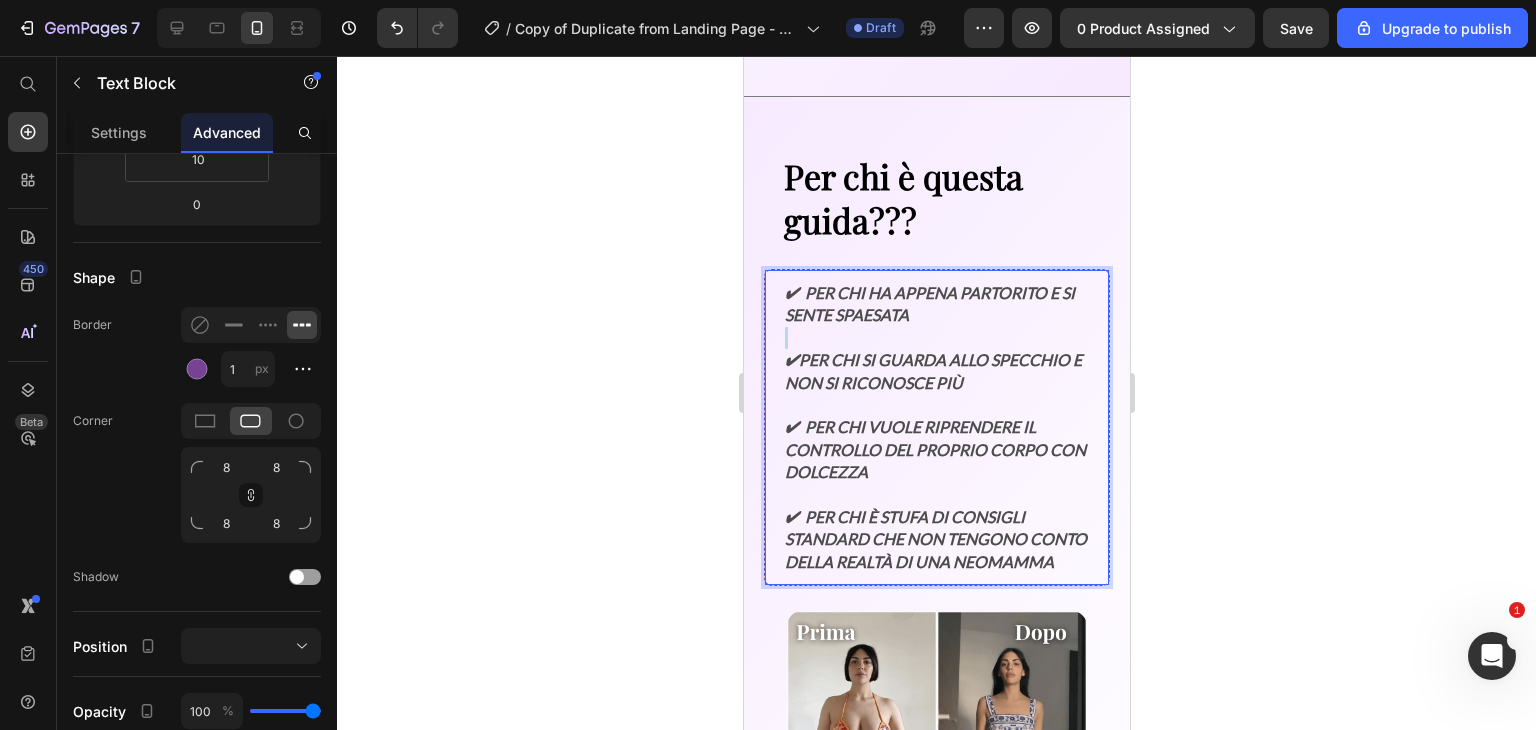 click on "✔  Per chi ha appena partorito e si sente spaesata" at bounding box center (936, 304) 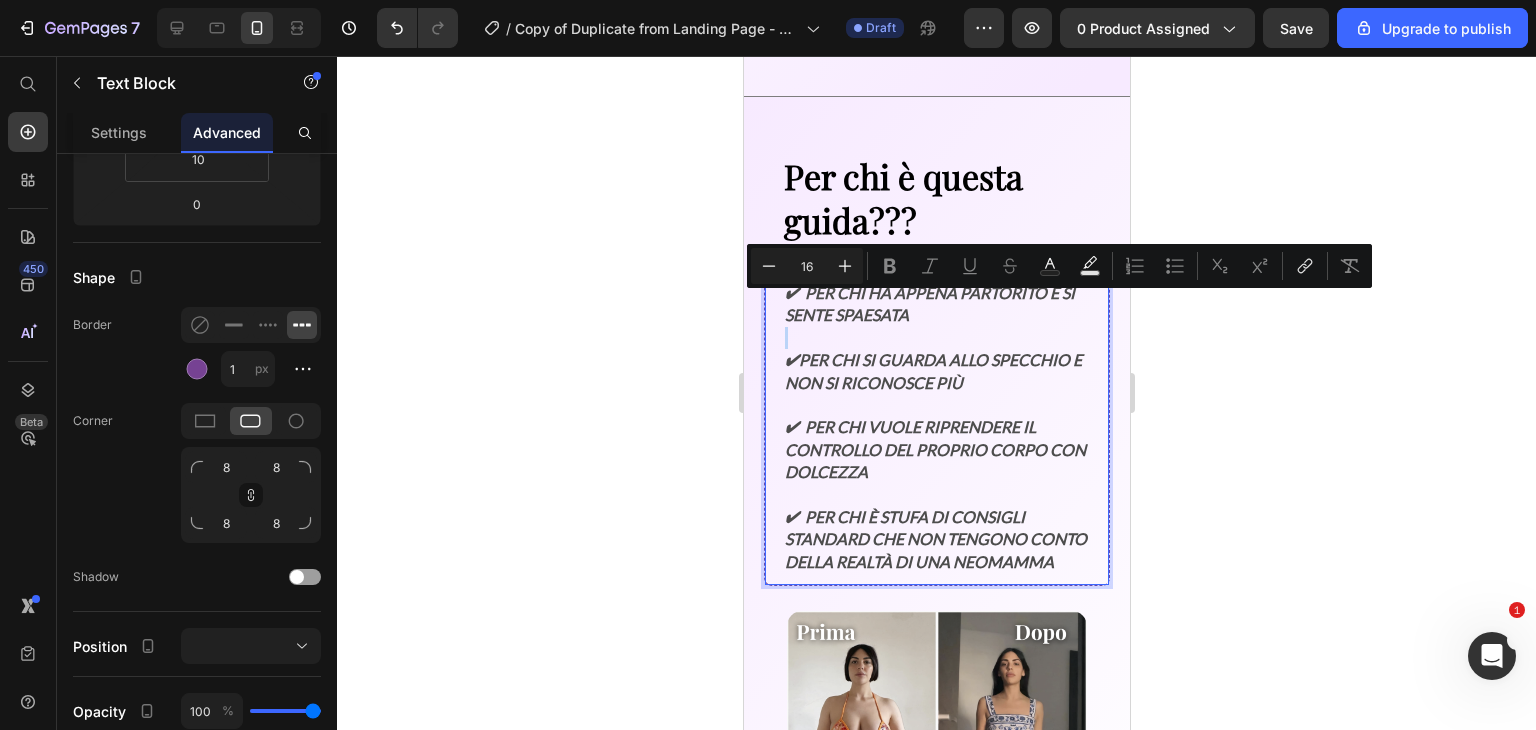 click on "✔  Per chi ha appena partorito e si sente spaesata" at bounding box center (936, 304) 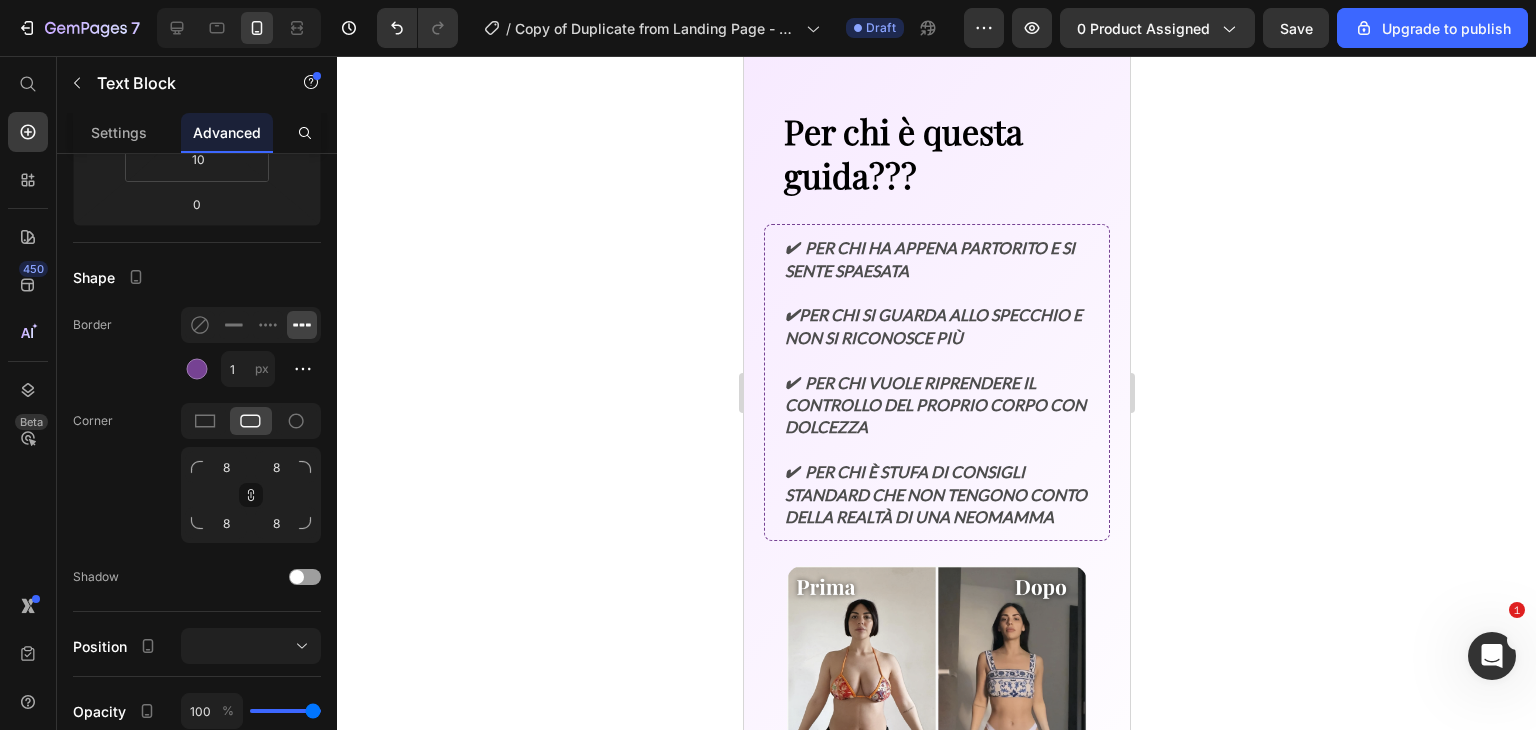 scroll, scrollTop: 3096, scrollLeft: 0, axis: vertical 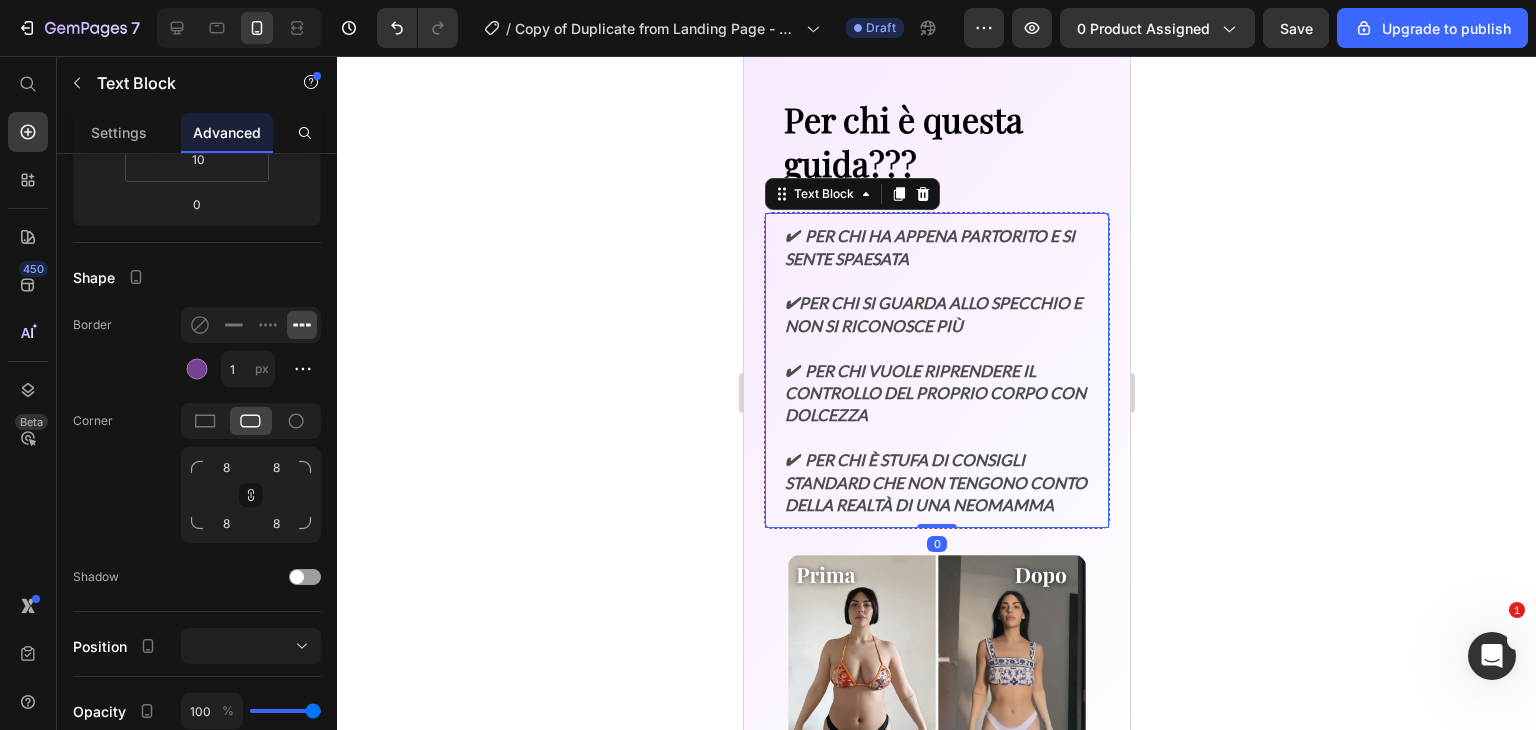 click on "✔  Per chi vuole riprendere il controllo del proprio corpo con dolcezza" at bounding box center [936, 382] 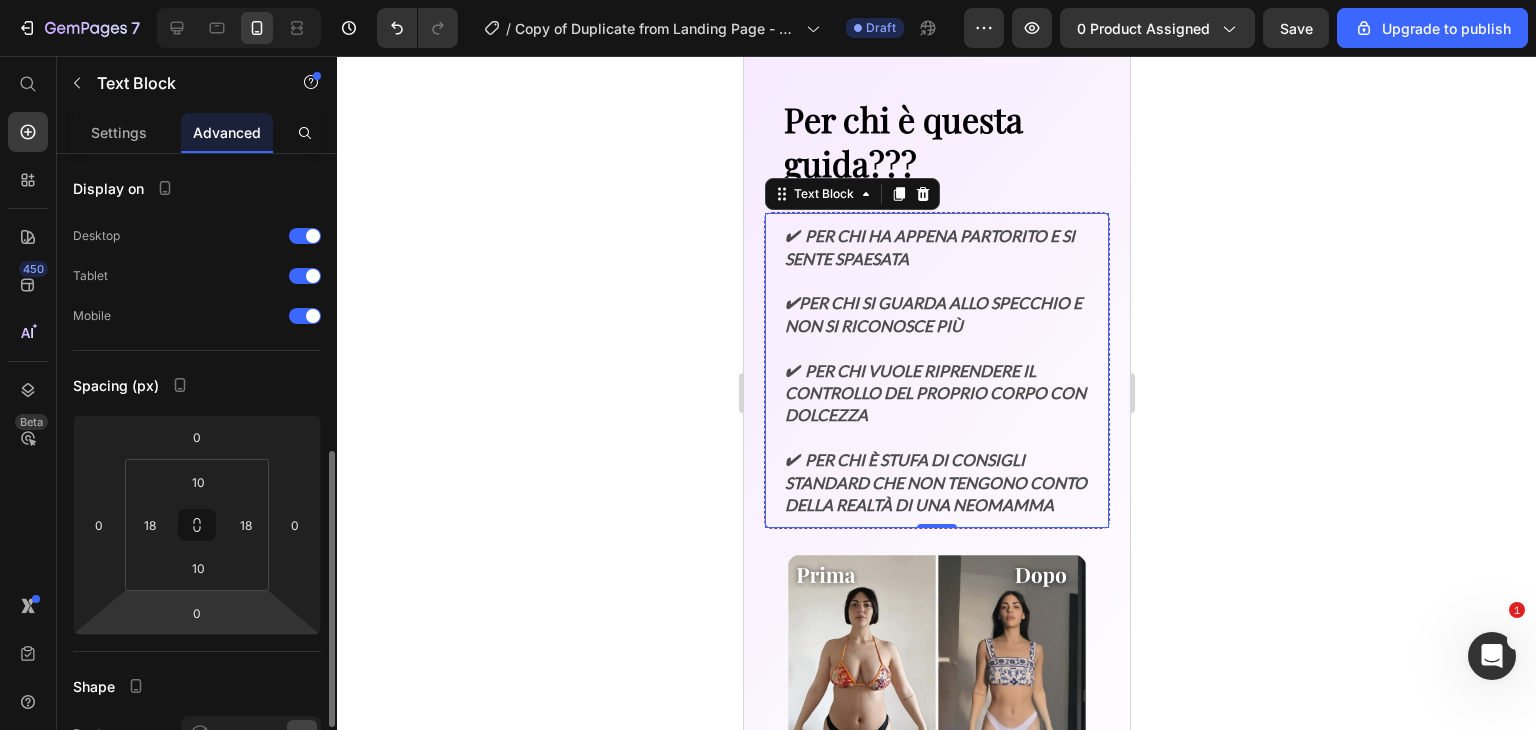 scroll, scrollTop: 216, scrollLeft: 0, axis: vertical 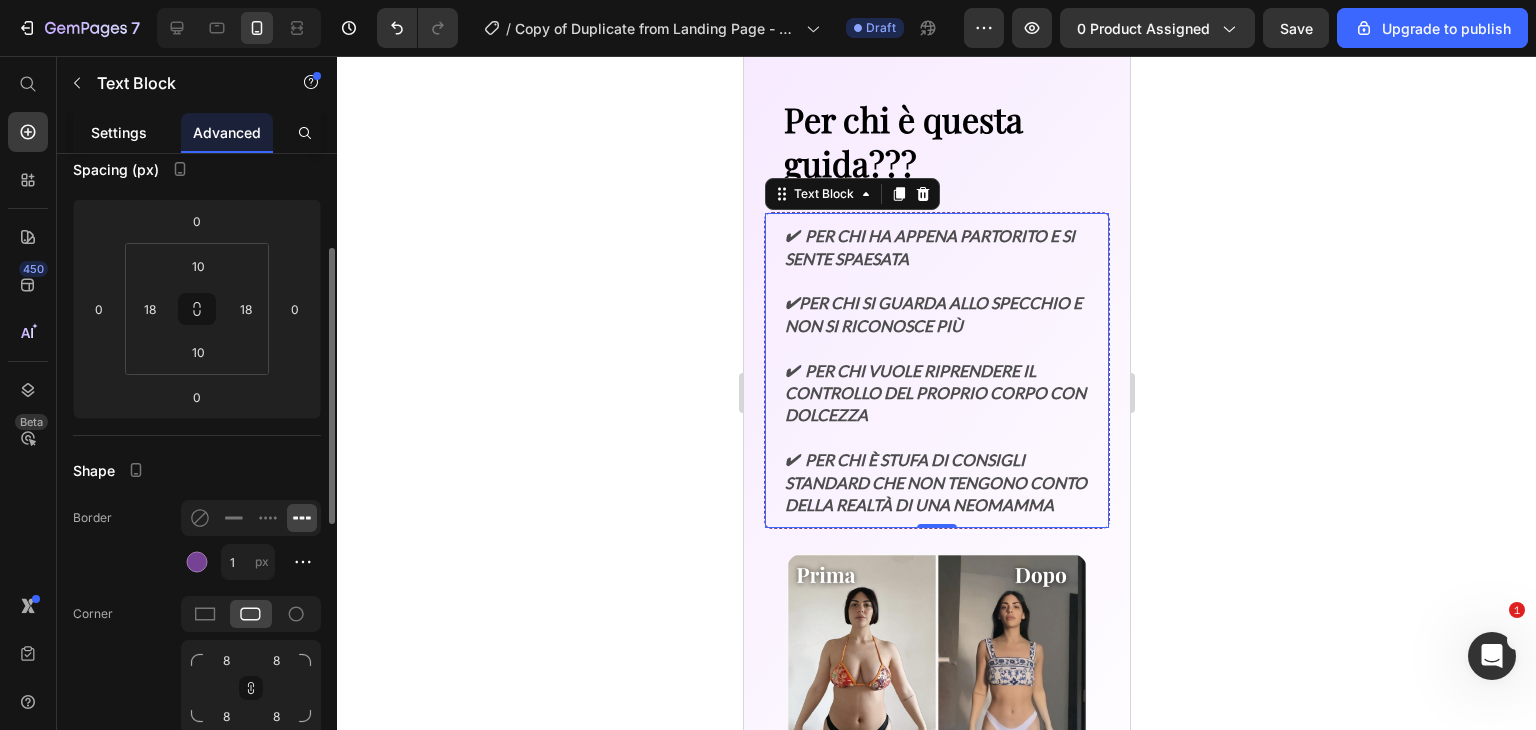 click on "Settings" at bounding box center (119, 132) 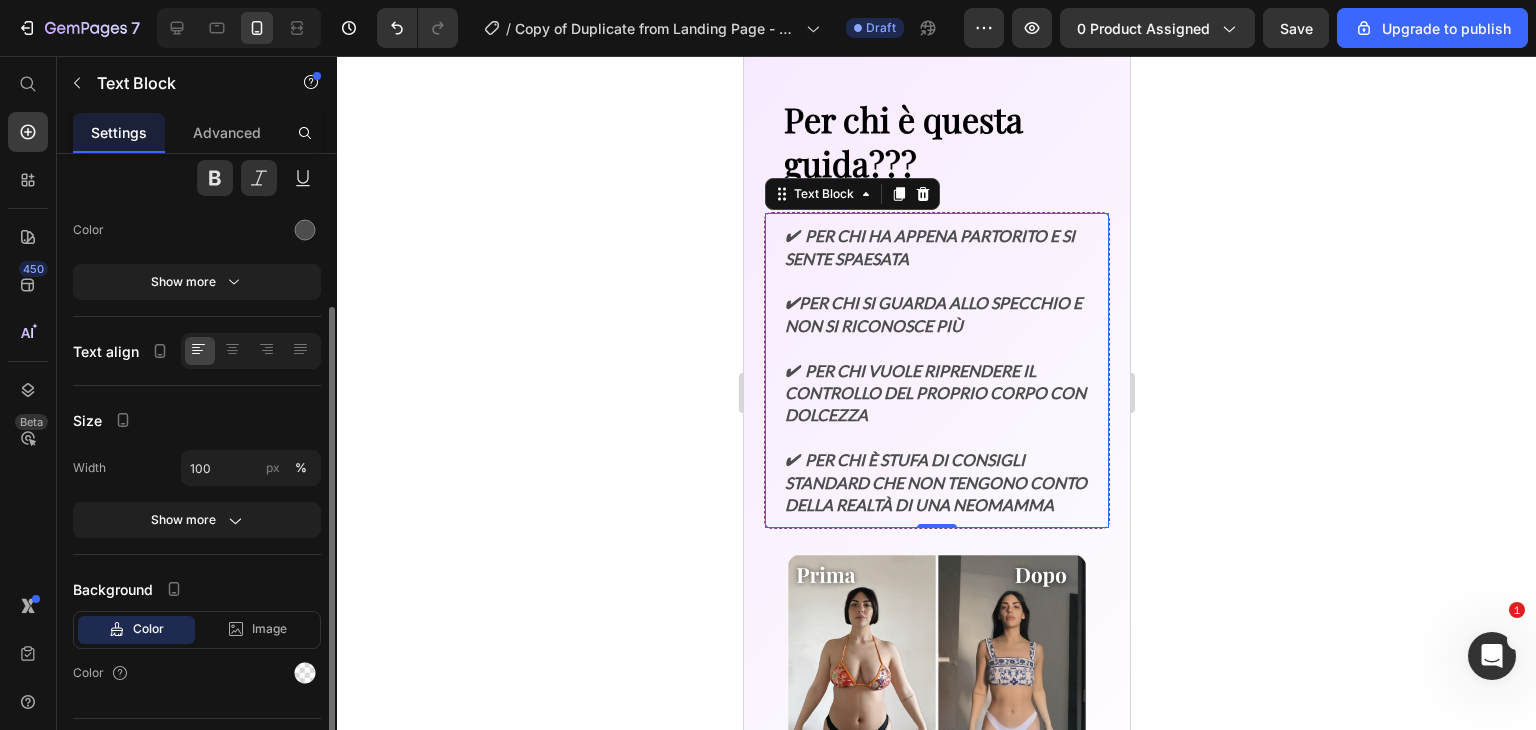 scroll, scrollTop: 0, scrollLeft: 0, axis: both 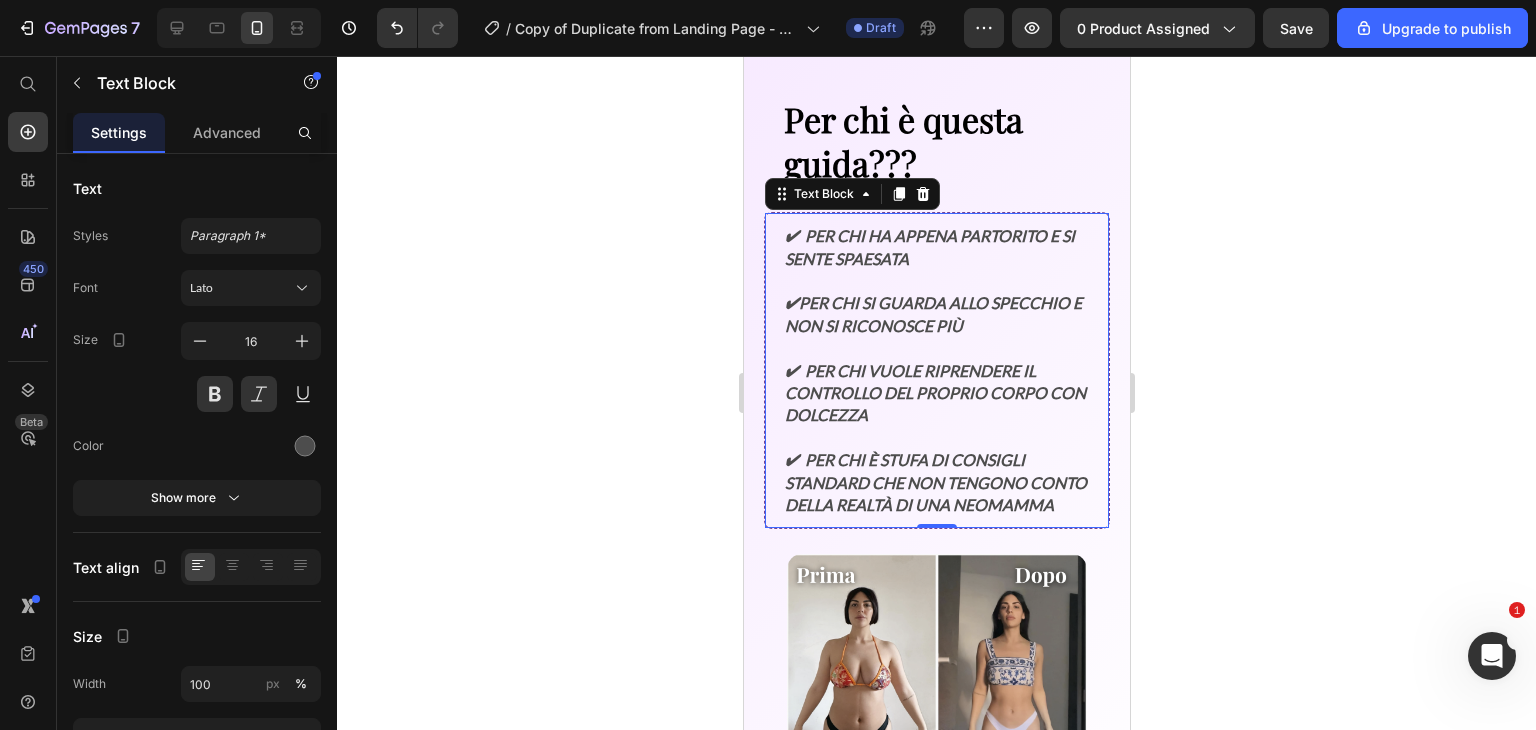 click on "✔  Per chi ha appena partorito e si sente spaesata" at bounding box center [936, 247] 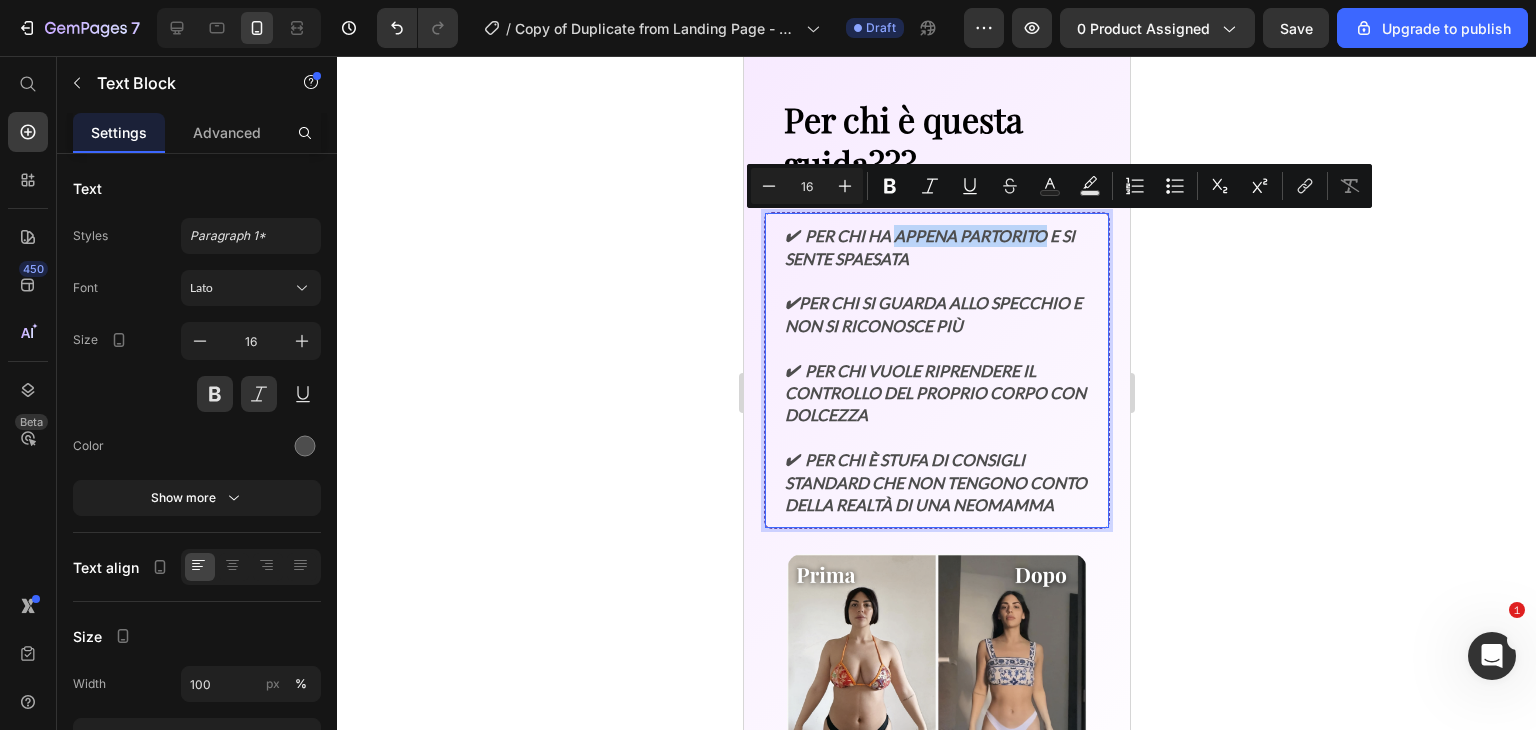 drag, startPoint x: 894, startPoint y: 225, endPoint x: 1044, endPoint y: 208, distance: 150.96027 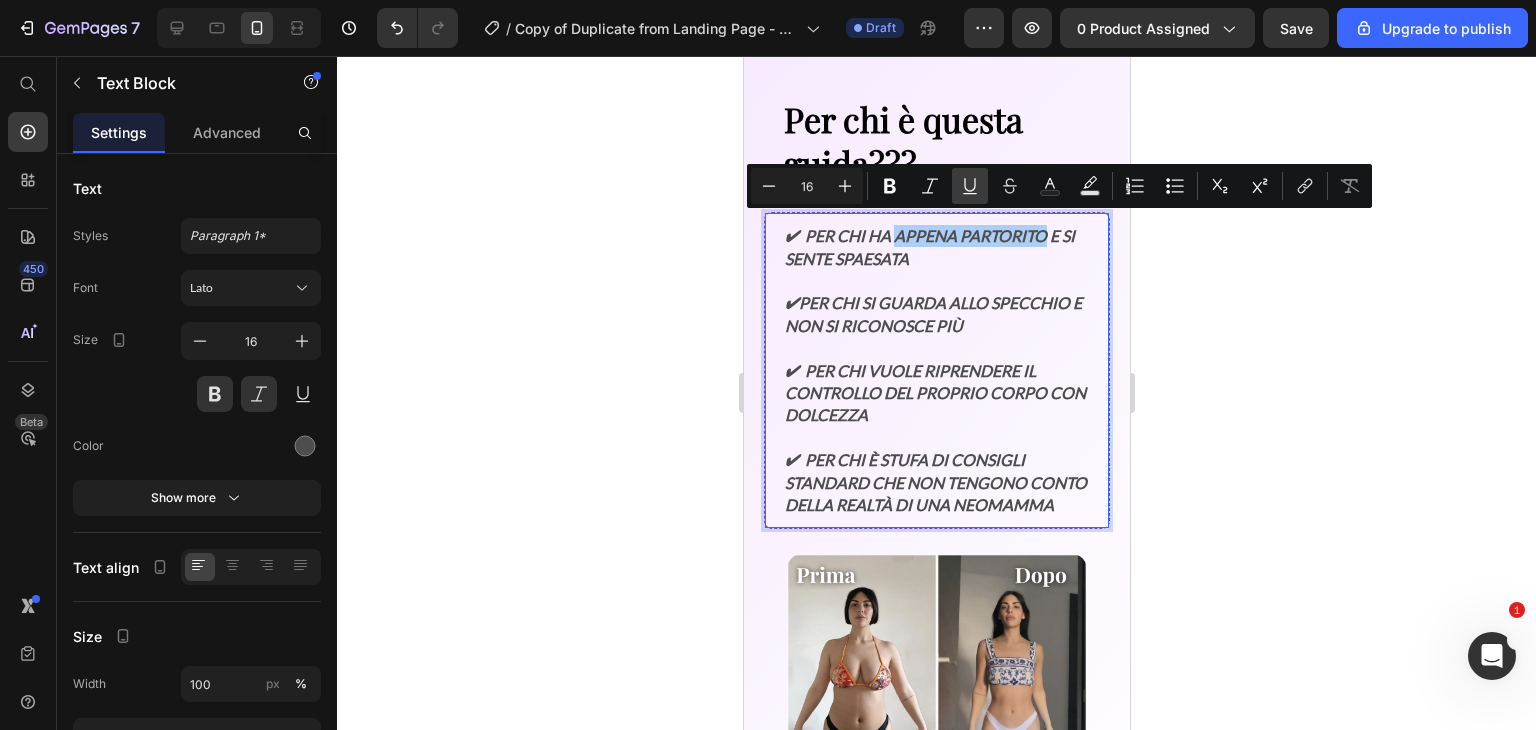 click 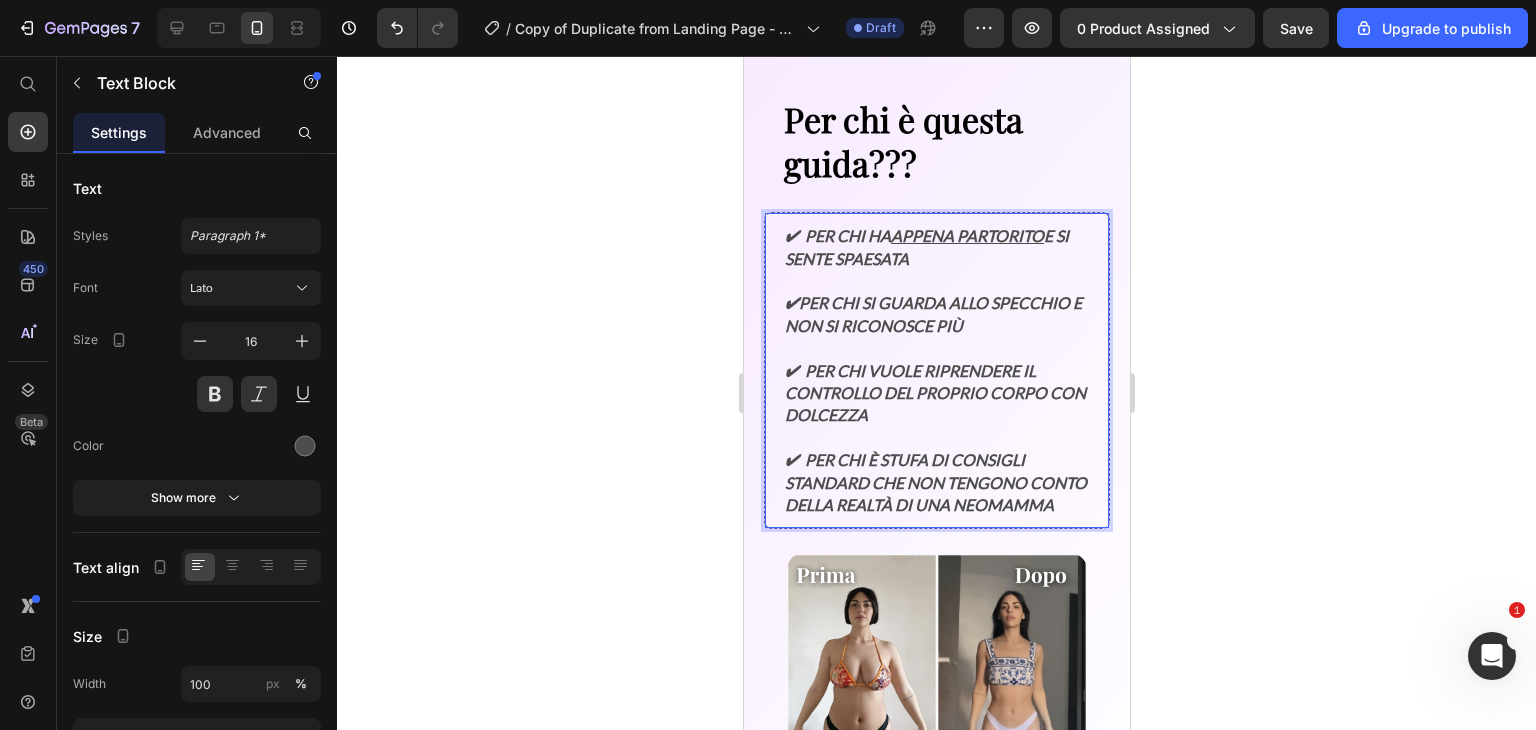 click on "✔  Per chi ha  appena partorito  e si sente spaesata" at bounding box center (936, 247) 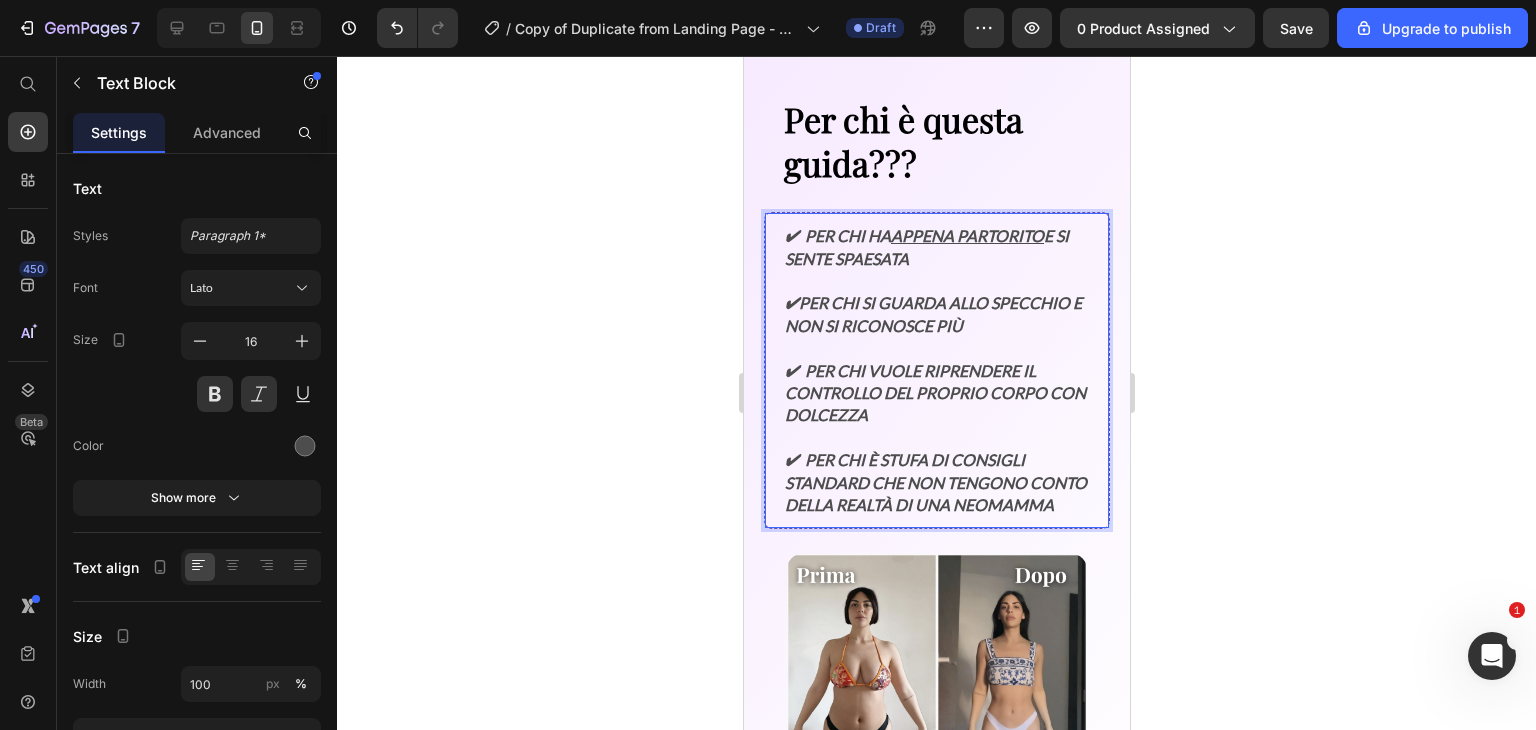 click on "✔   Per chi si guarda allo specchio e non si riconosce più" at bounding box center [936, 303] 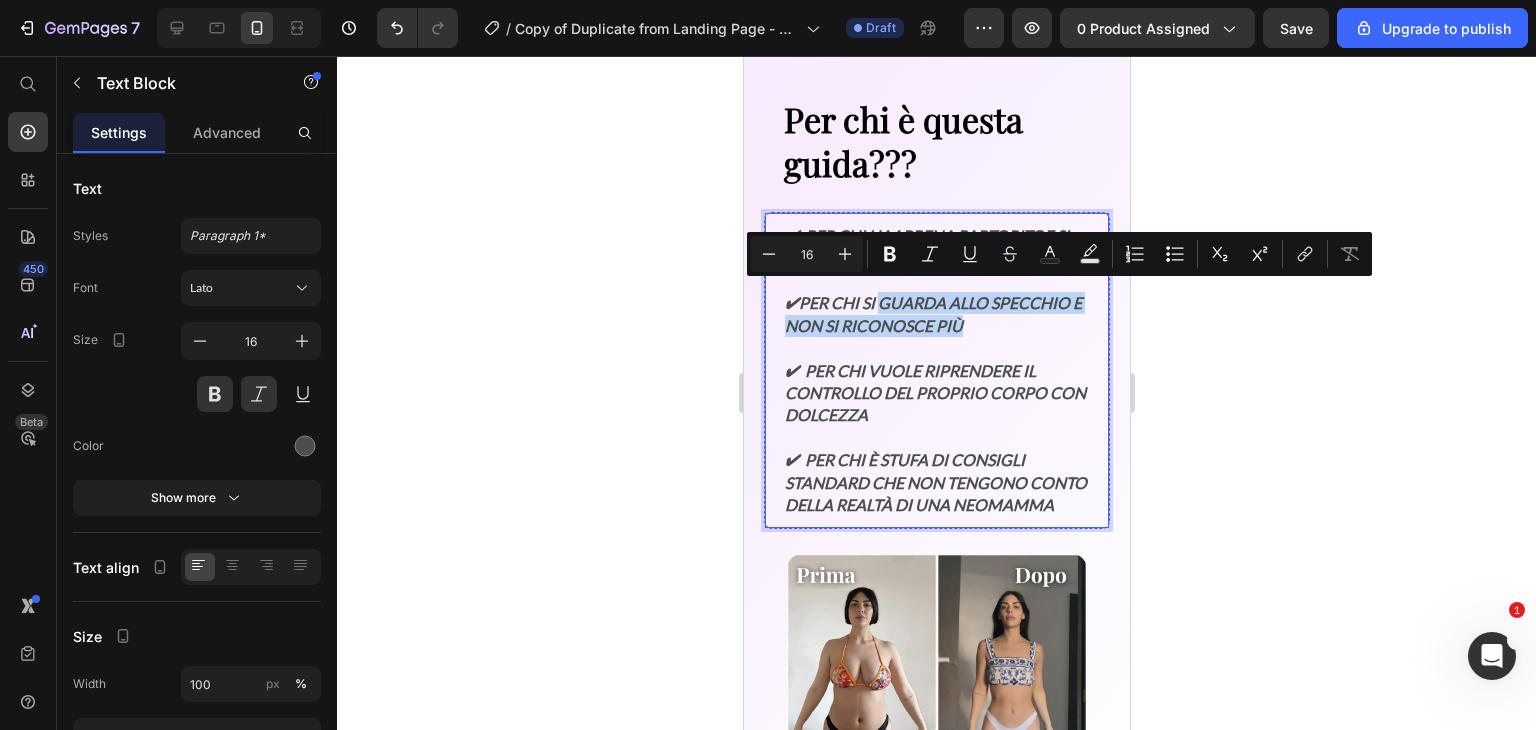 drag, startPoint x: 885, startPoint y: 298, endPoint x: 1066, endPoint y: 325, distance: 183.00273 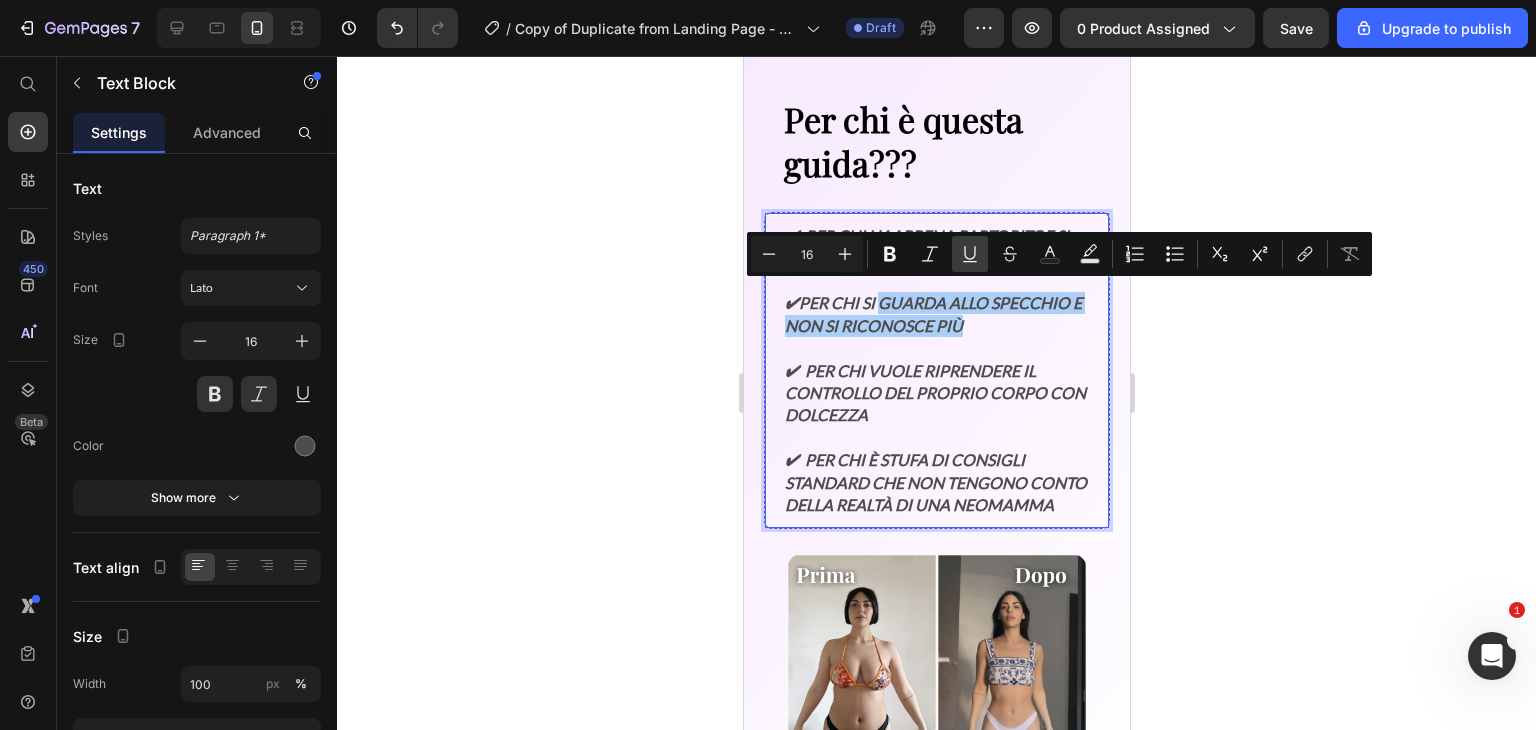 click on "Underline" at bounding box center (970, 254) 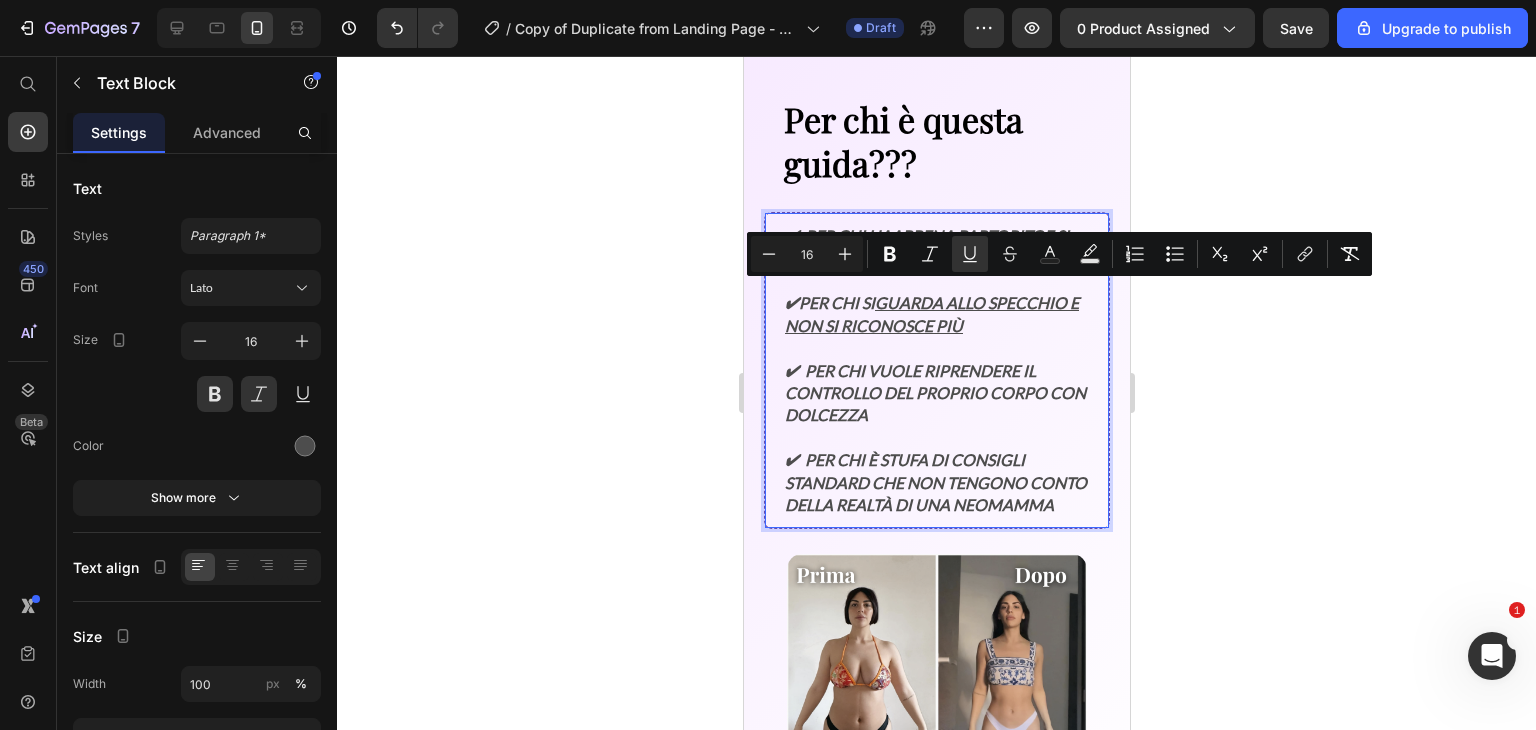click on "guarda allo specchio e non si riconosce più" at bounding box center (931, 313) 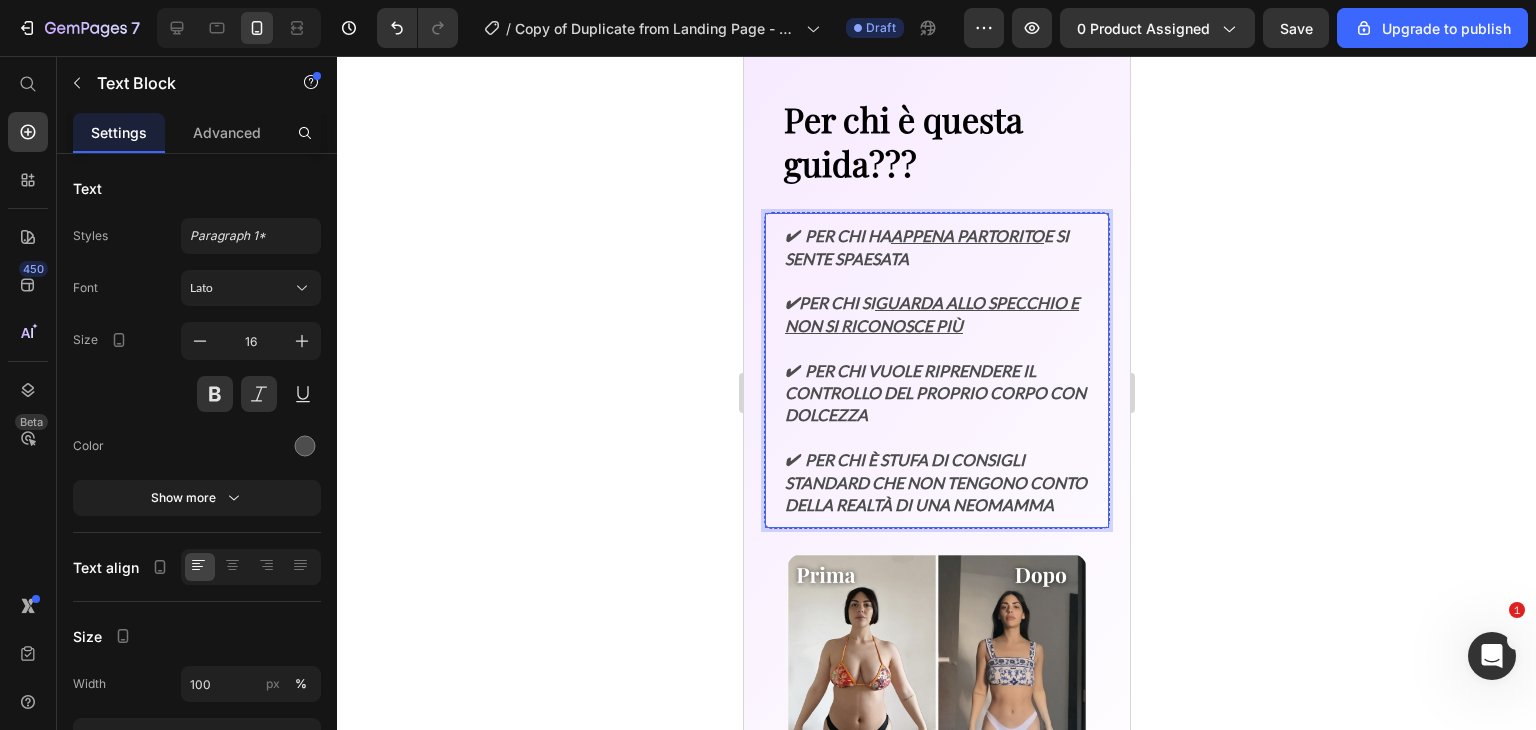 click on "✔   Per chi si  guarda allo specchio e non si riconosce più" at bounding box center (936, 303) 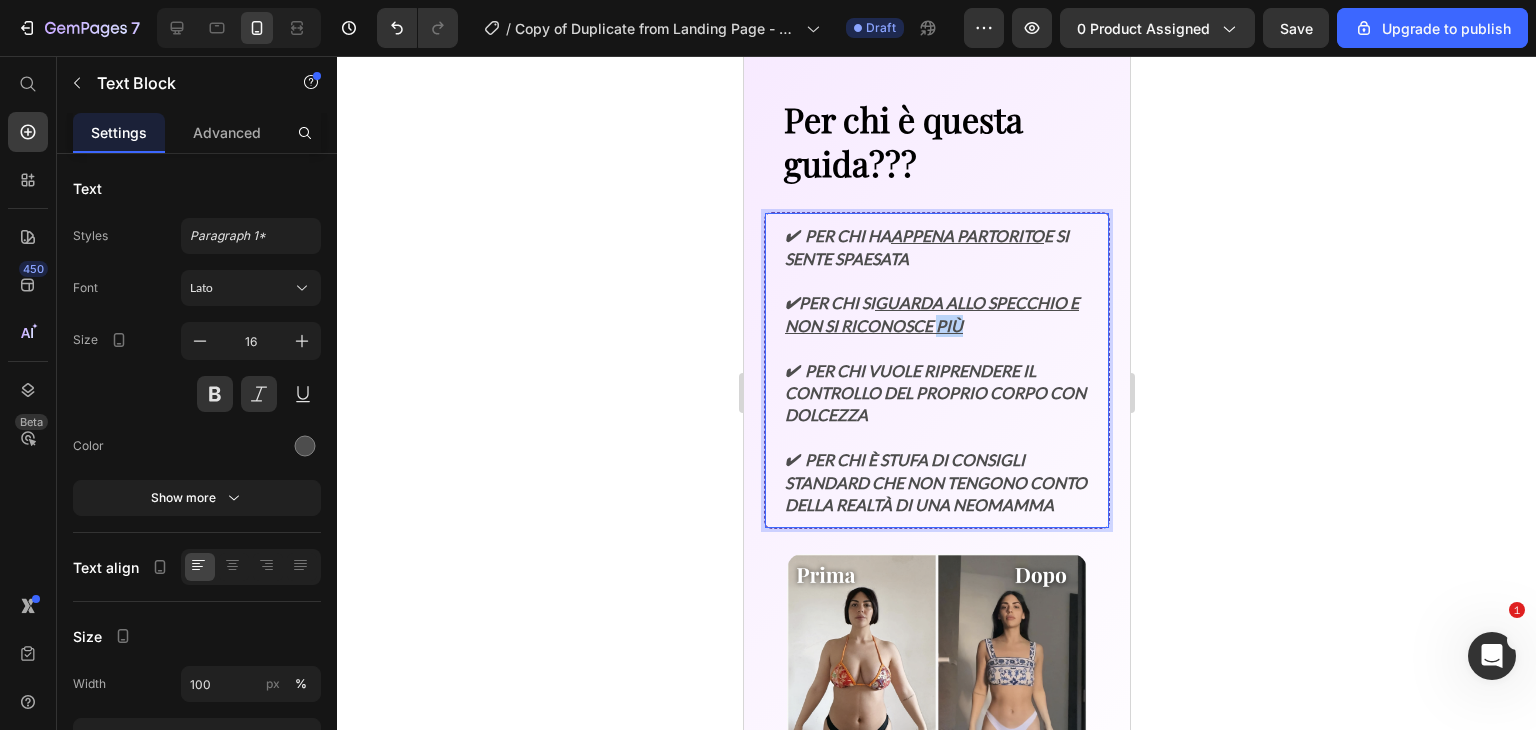 drag, startPoint x: 1032, startPoint y: 323, endPoint x: 1062, endPoint y: 317, distance: 30.594116 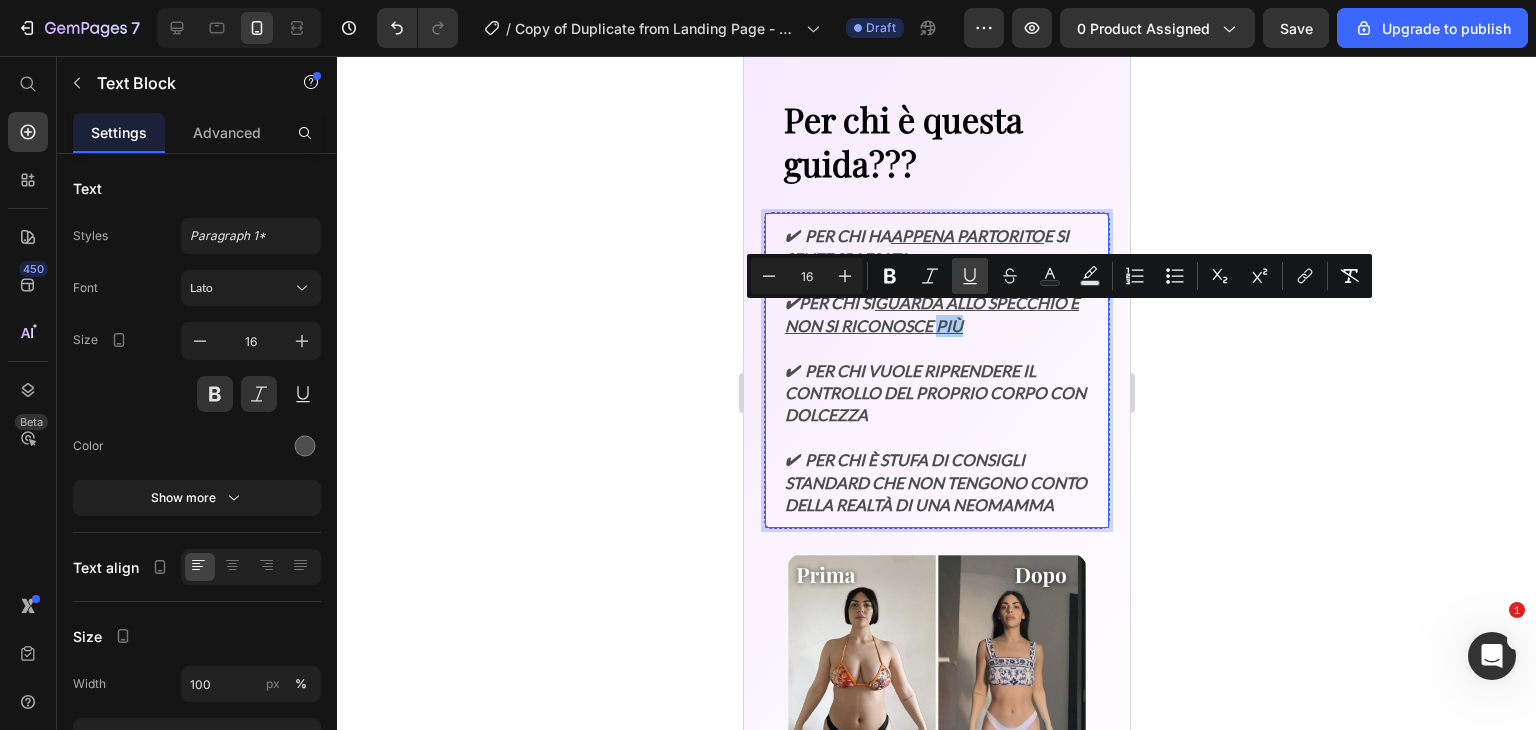 click 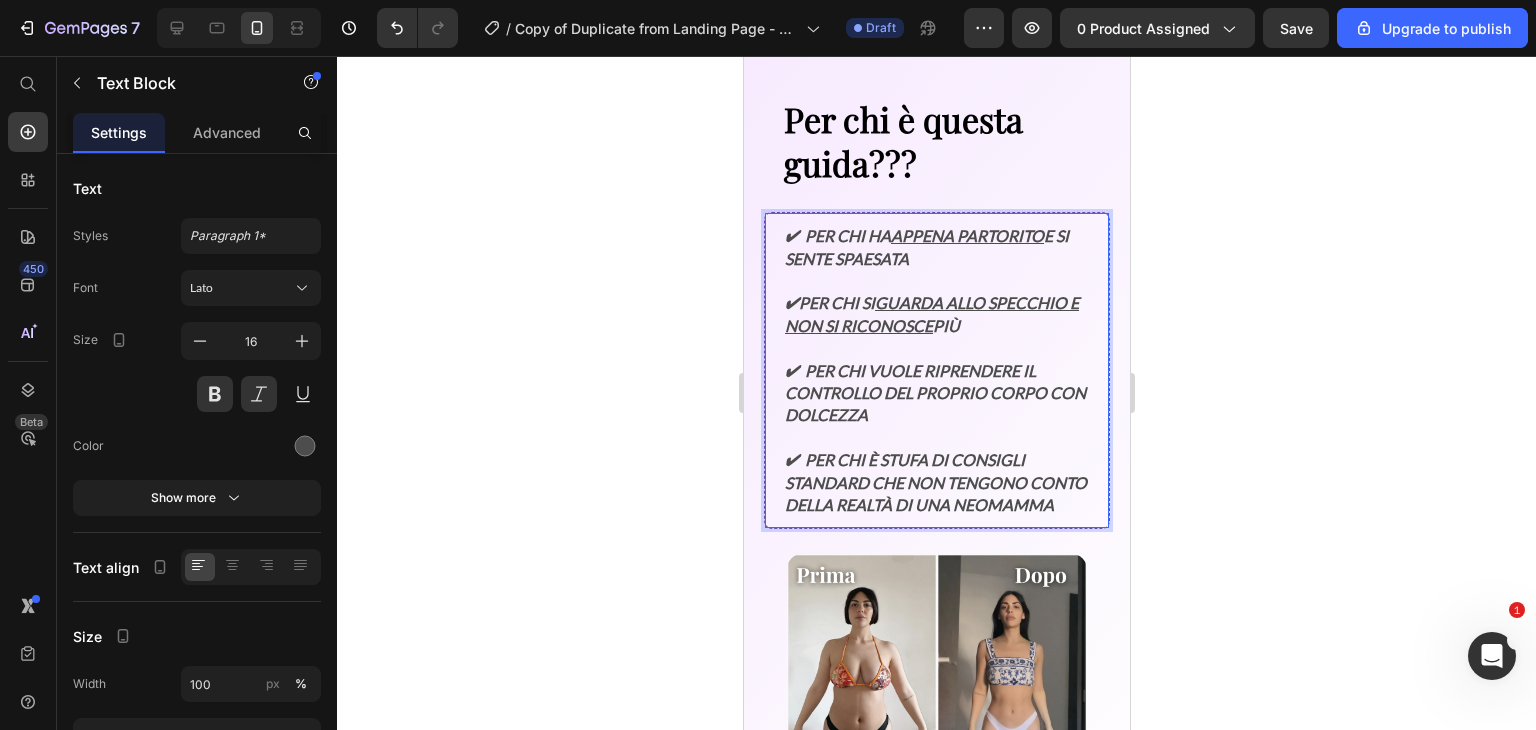 click on "✔  Per chi vuole riprendere il controllo del proprio corpo con dolcezza" at bounding box center [936, 382] 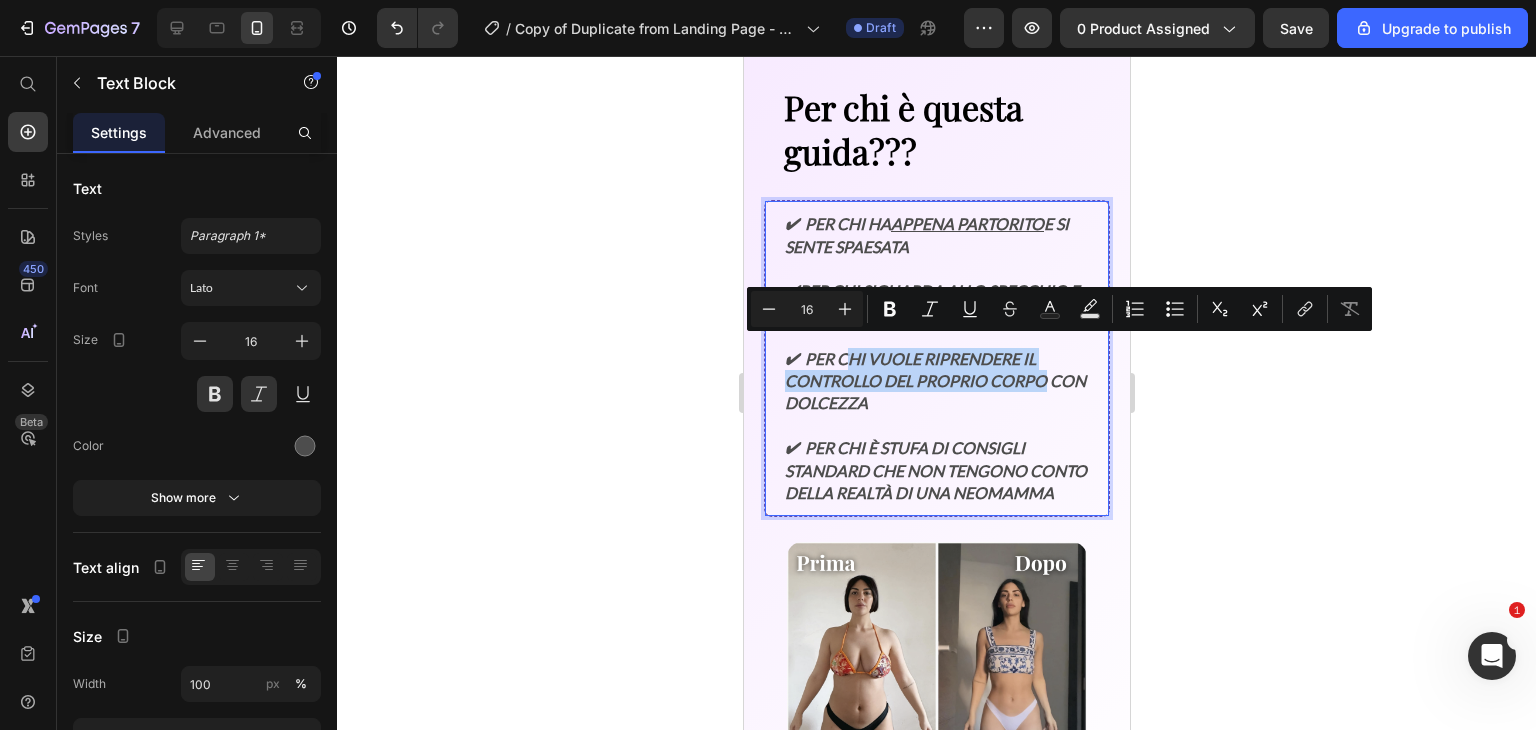 drag, startPoint x: 841, startPoint y: 353, endPoint x: 1046, endPoint y: 362, distance: 205.19746 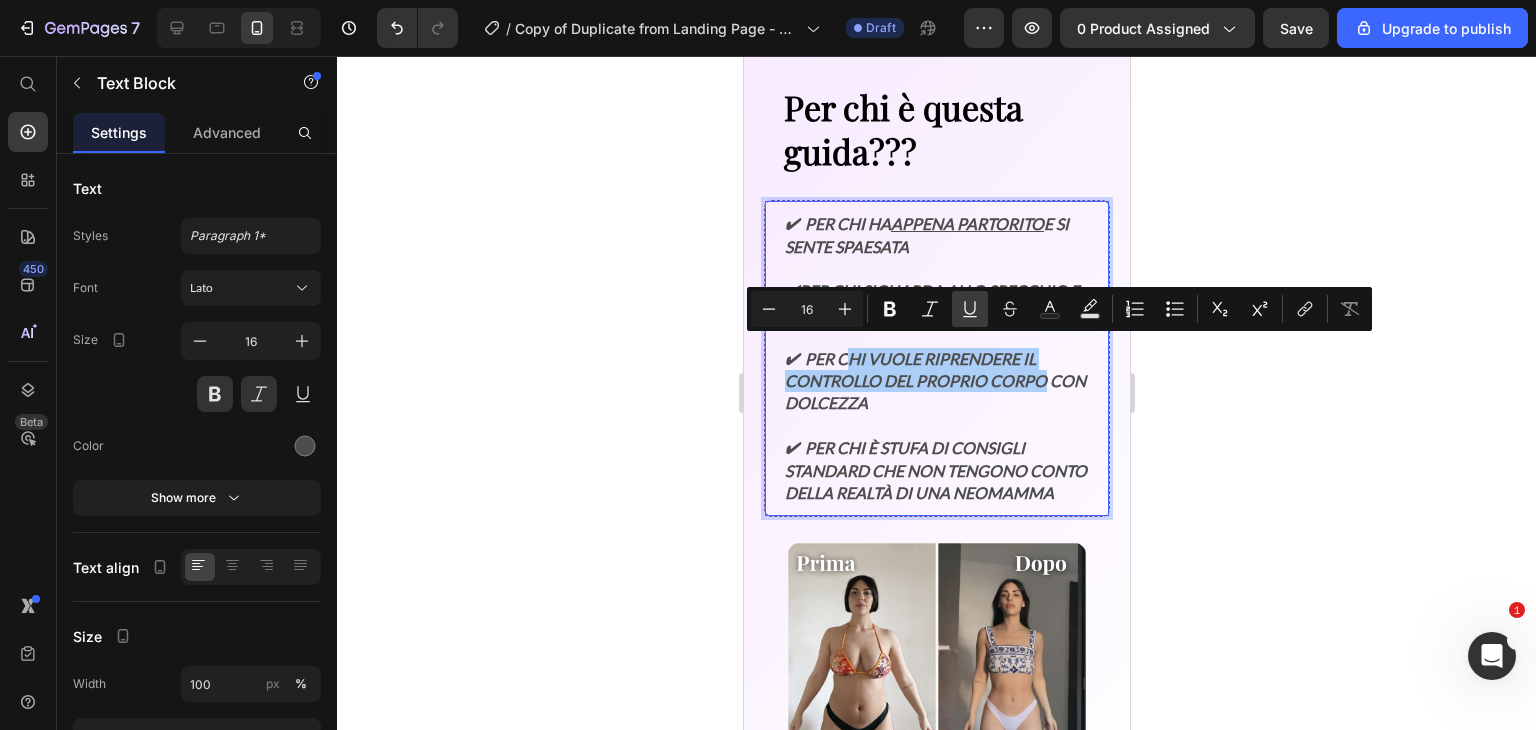 click 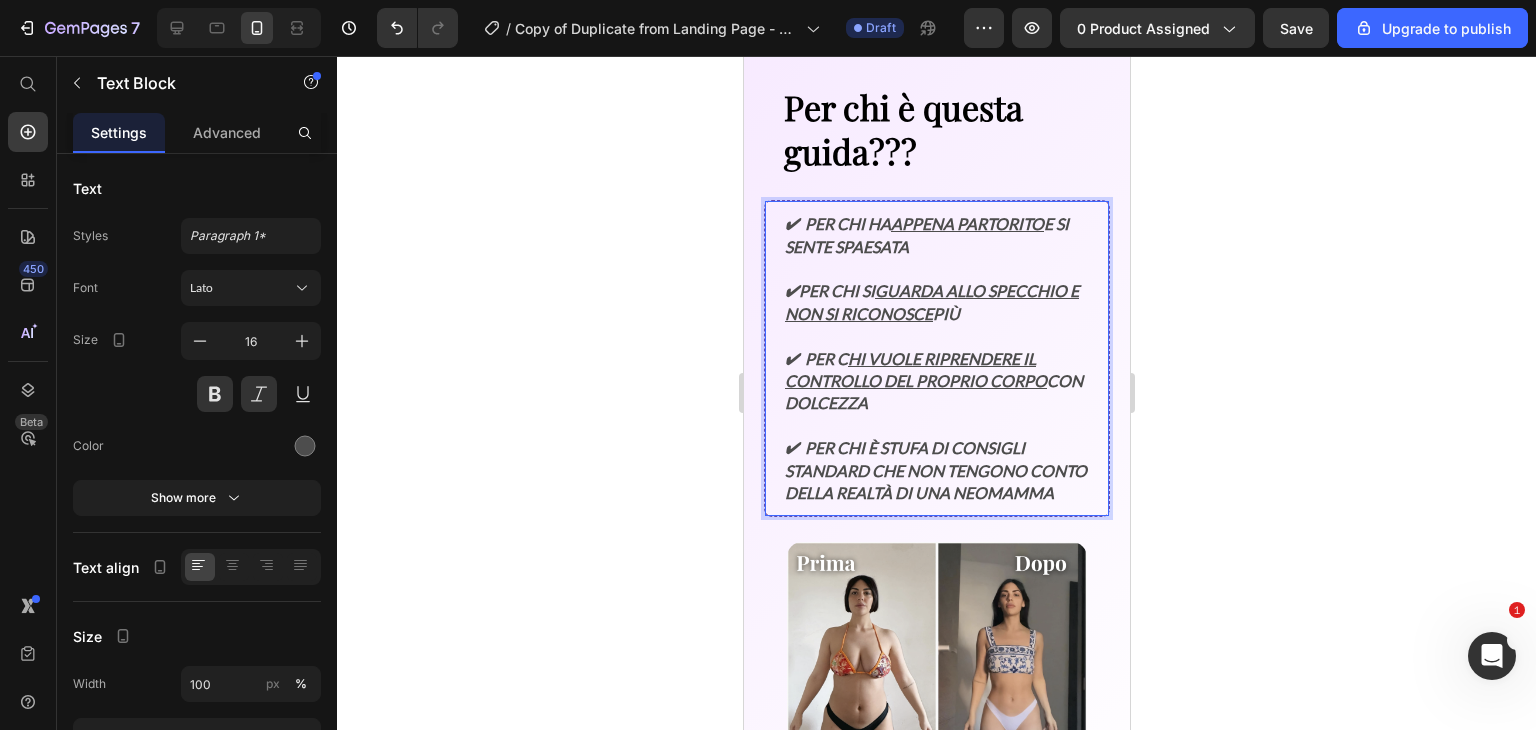 click on "✔  Per c hi vuole riprendere il controllo del proprio corpo  con dolcezza" at bounding box center [936, 370] 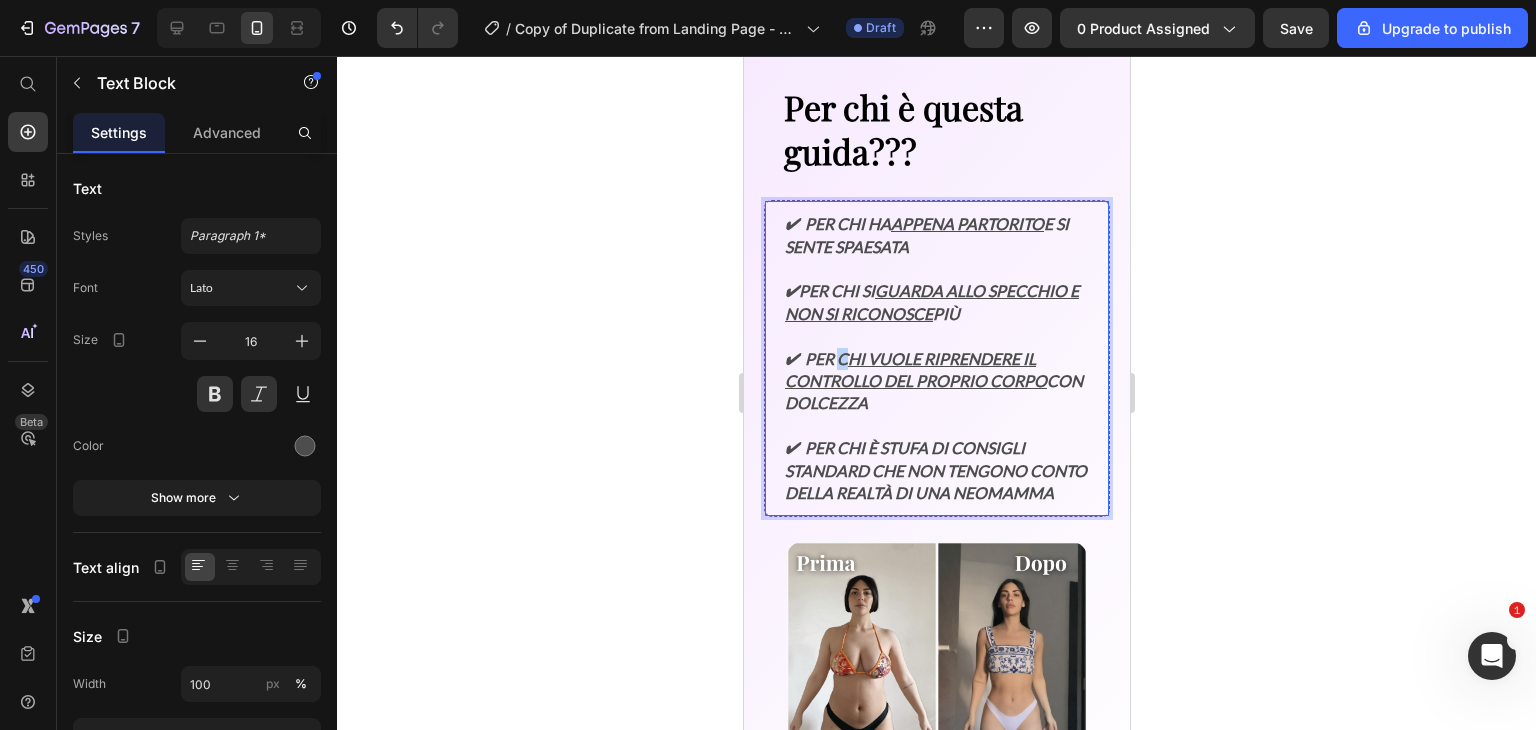 click on "✔  Per c hi vuole riprendere il controllo del proprio corpo  con dolcezza" at bounding box center [936, 370] 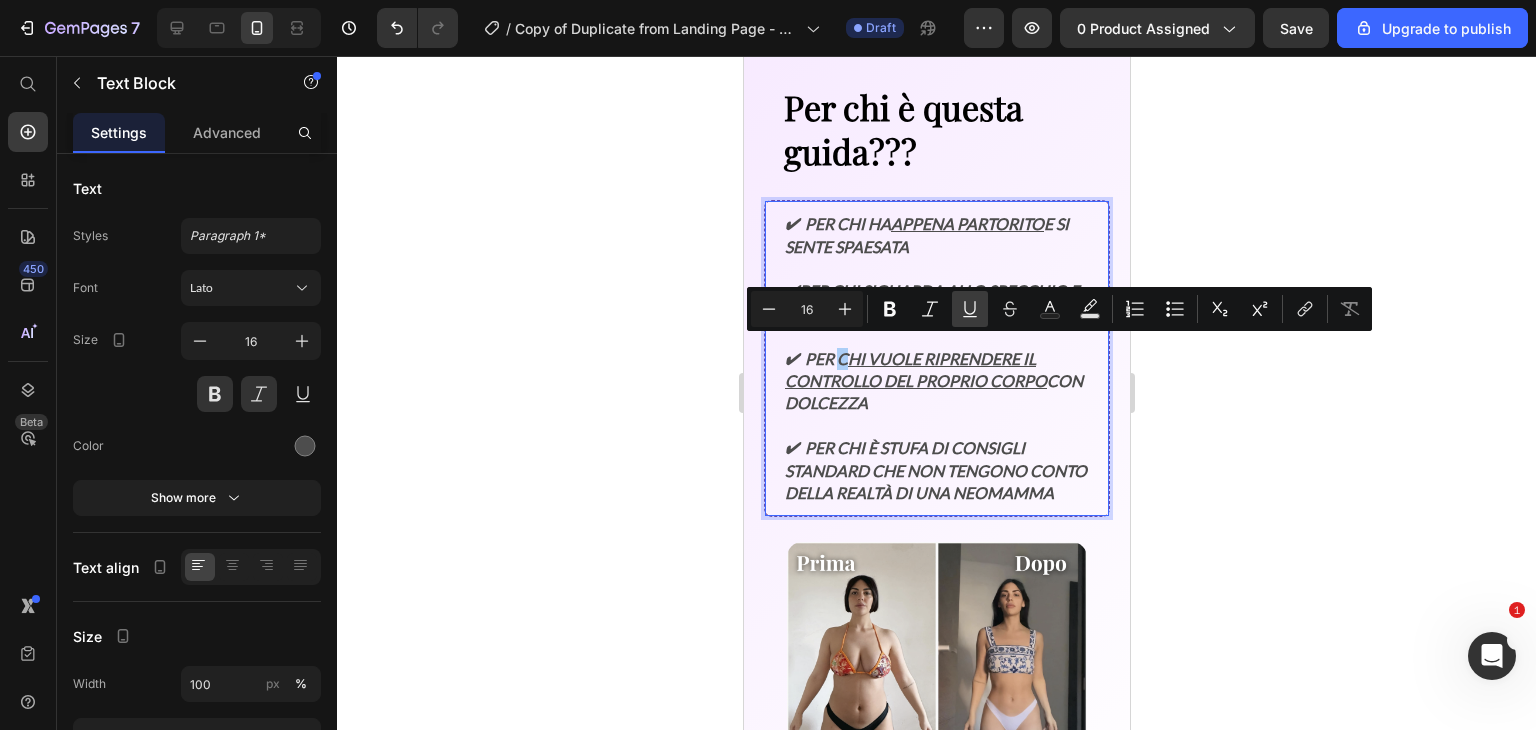 click 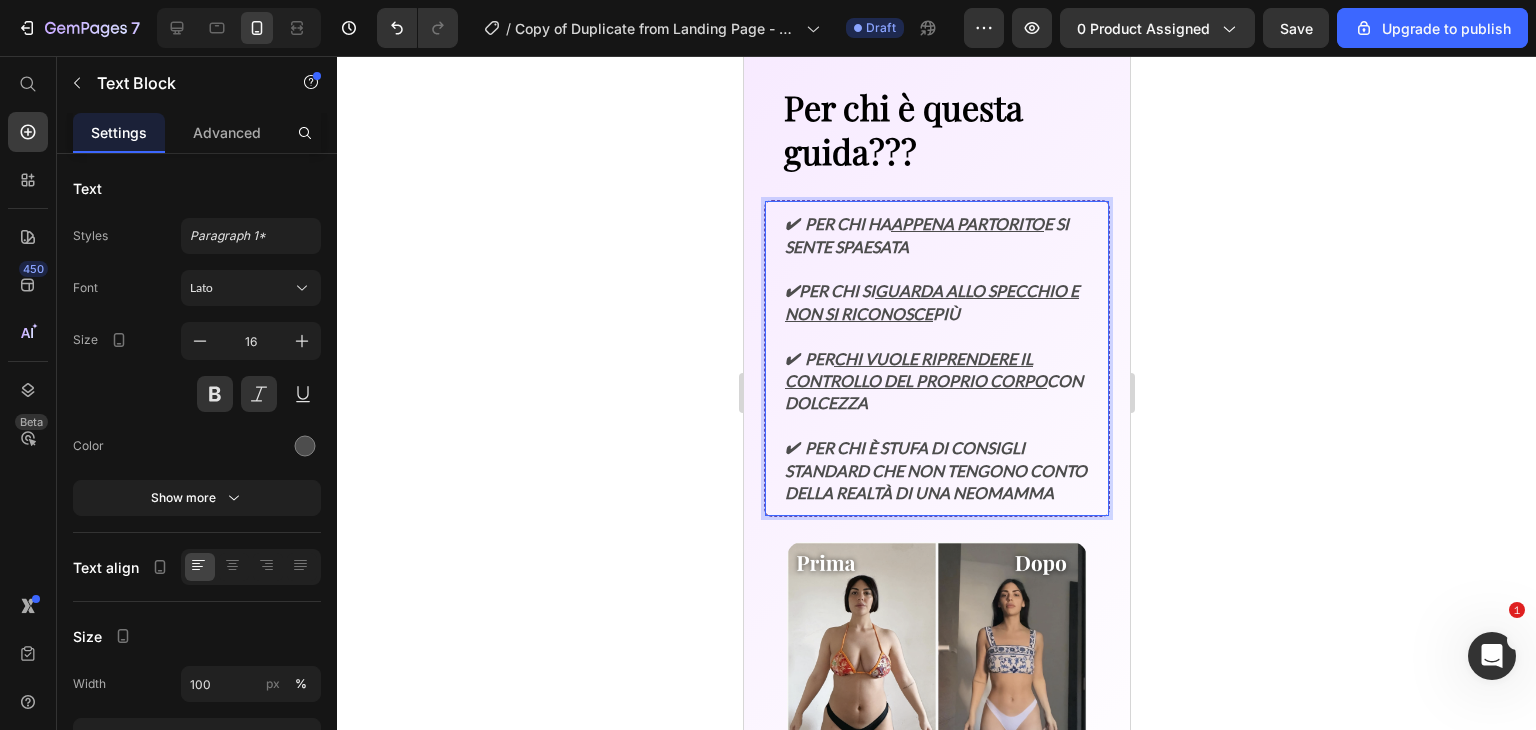 click on "✔  Per  chi vuole riprendere il controllo del proprio corpo  con dolcezza" at bounding box center [936, 370] 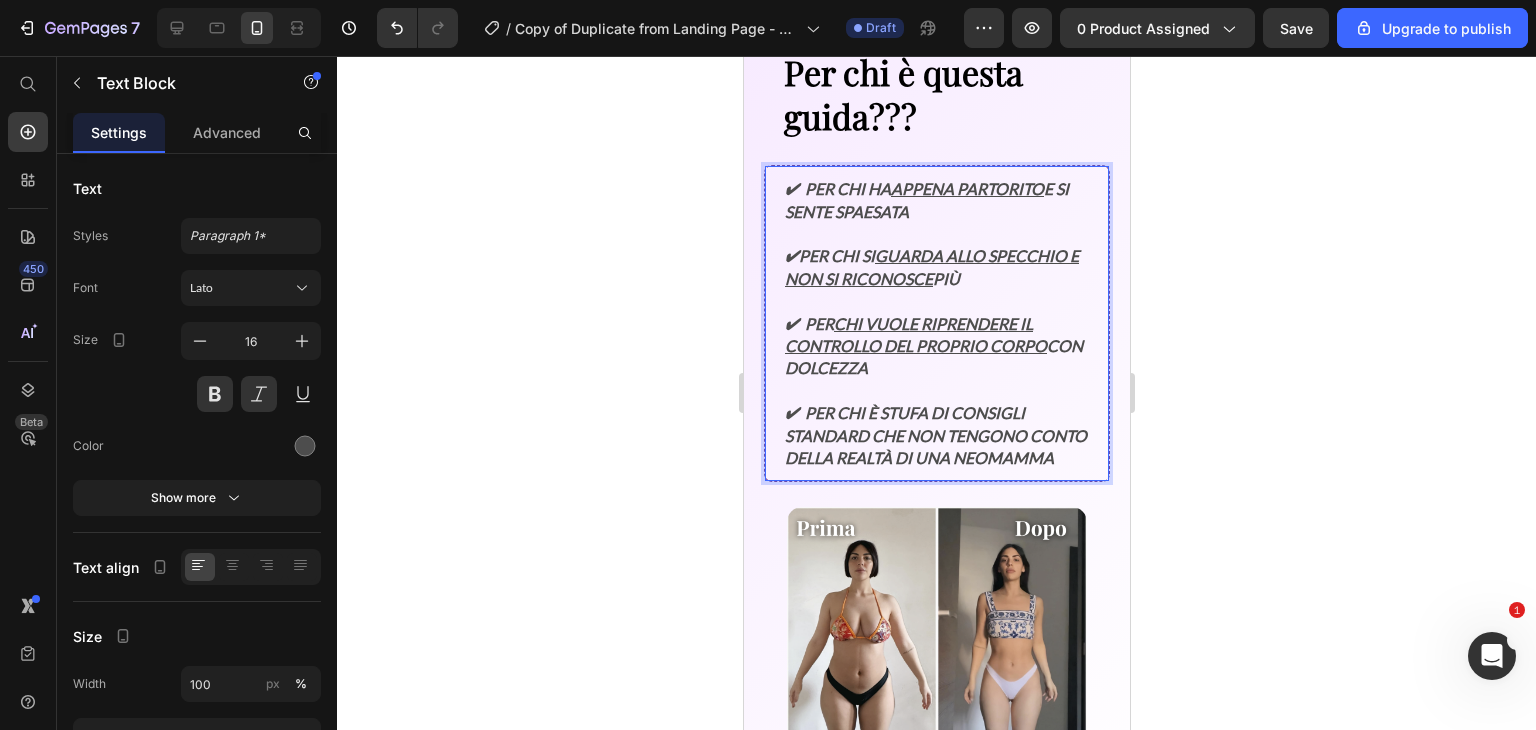 scroll, scrollTop: 3144, scrollLeft: 0, axis: vertical 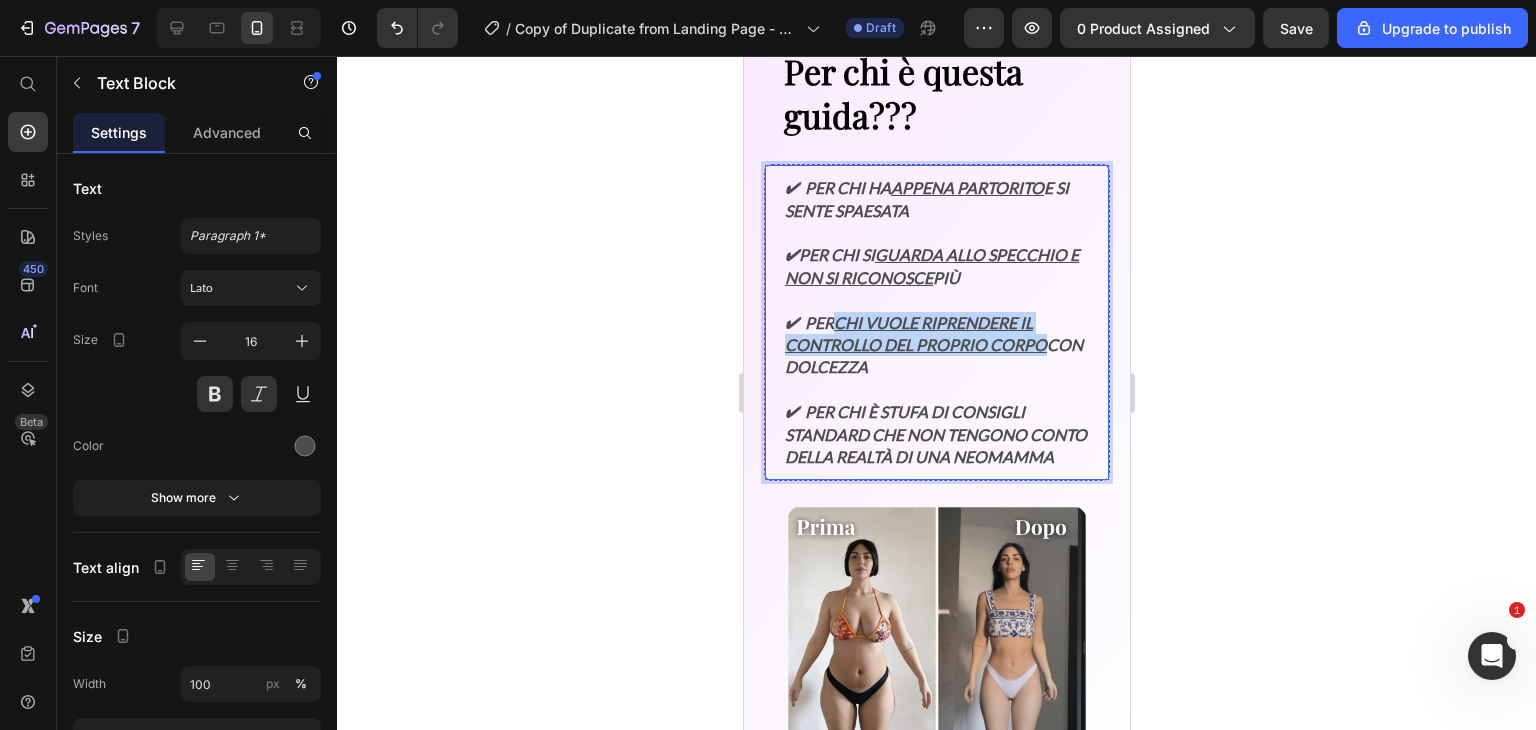 drag, startPoint x: 1049, startPoint y: 338, endPoint x: 837, endPoint y: 313, distance: 213.46896 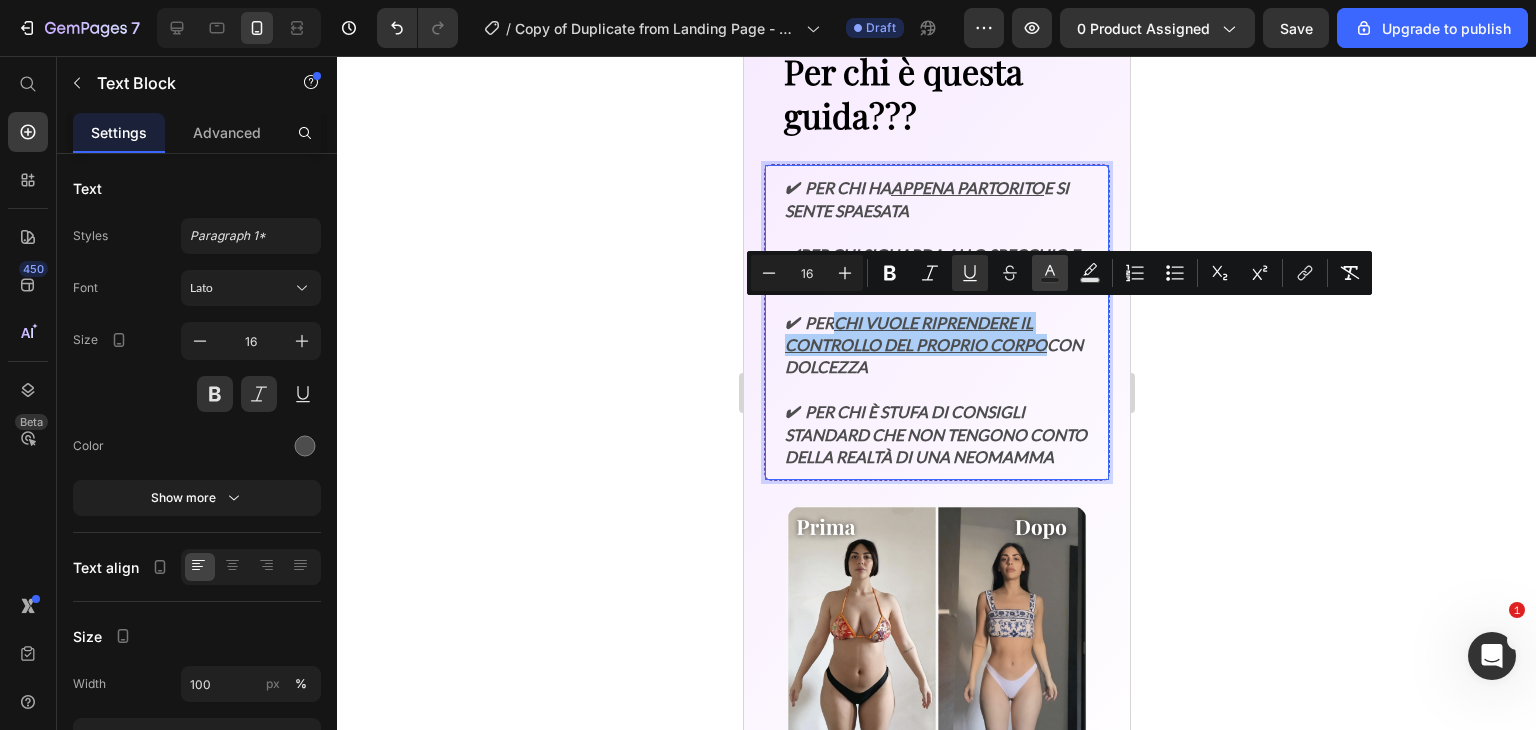 click 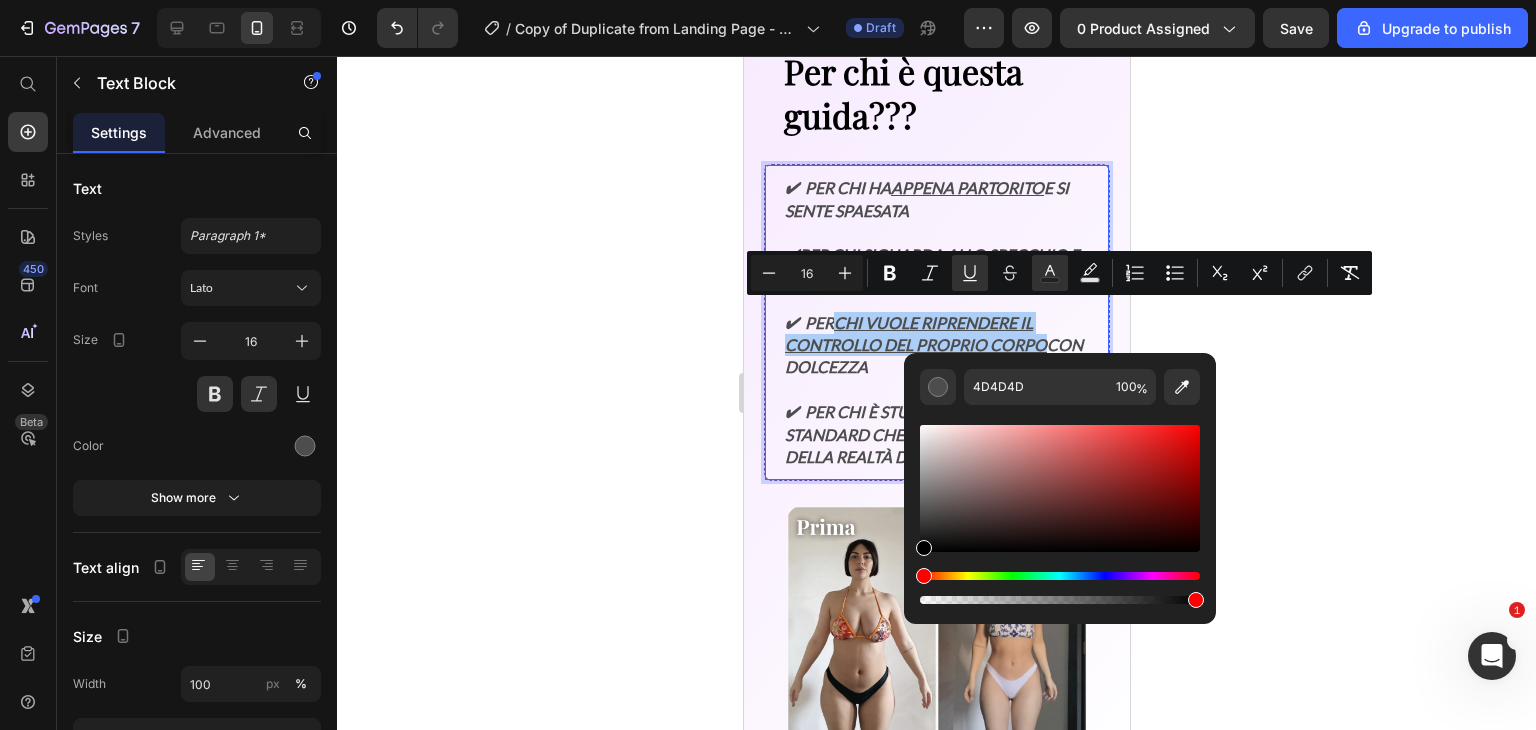 drag, startPoint x: 926, startPoint y: 520, endPoint x: 917, endPoint y: 582, distance: 62.649822 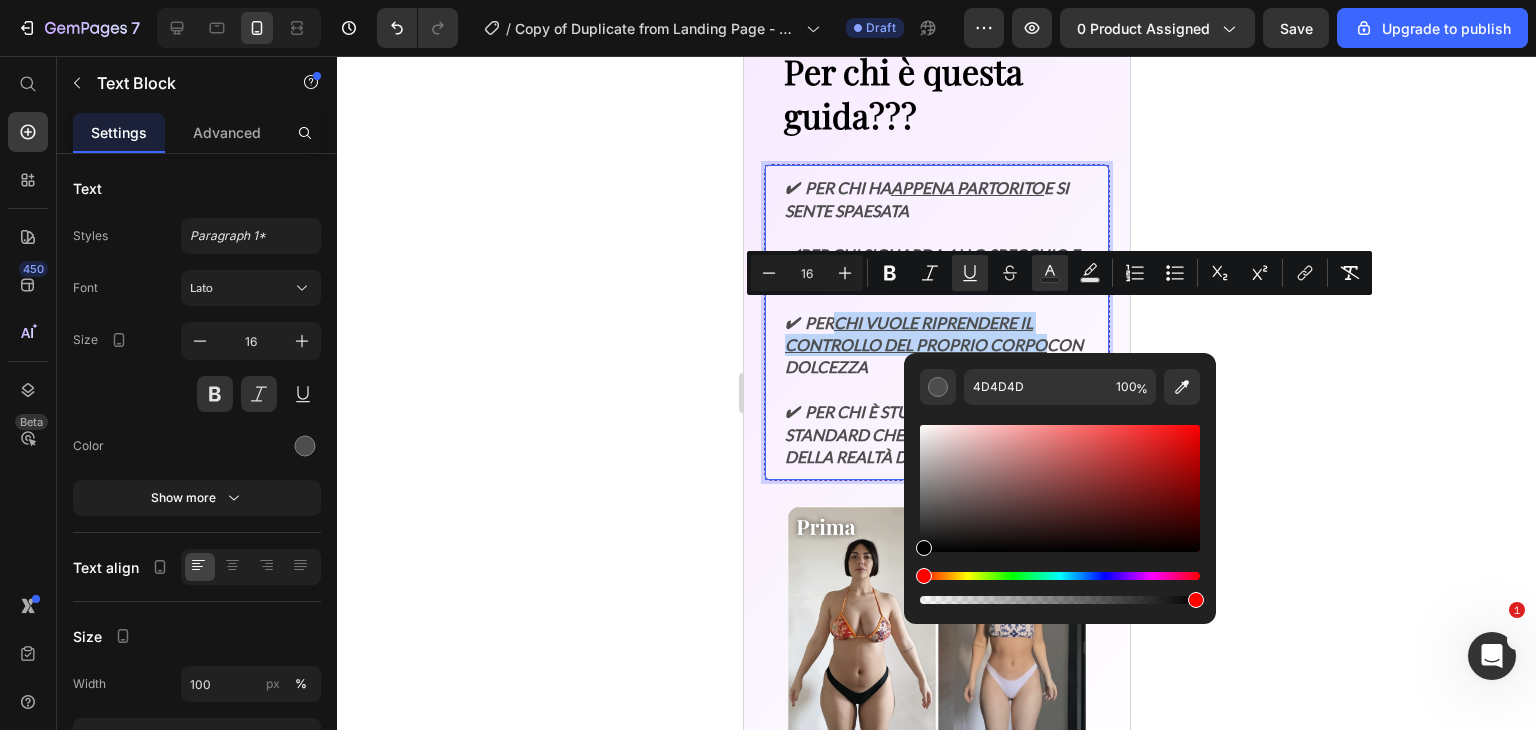 type on "000000" 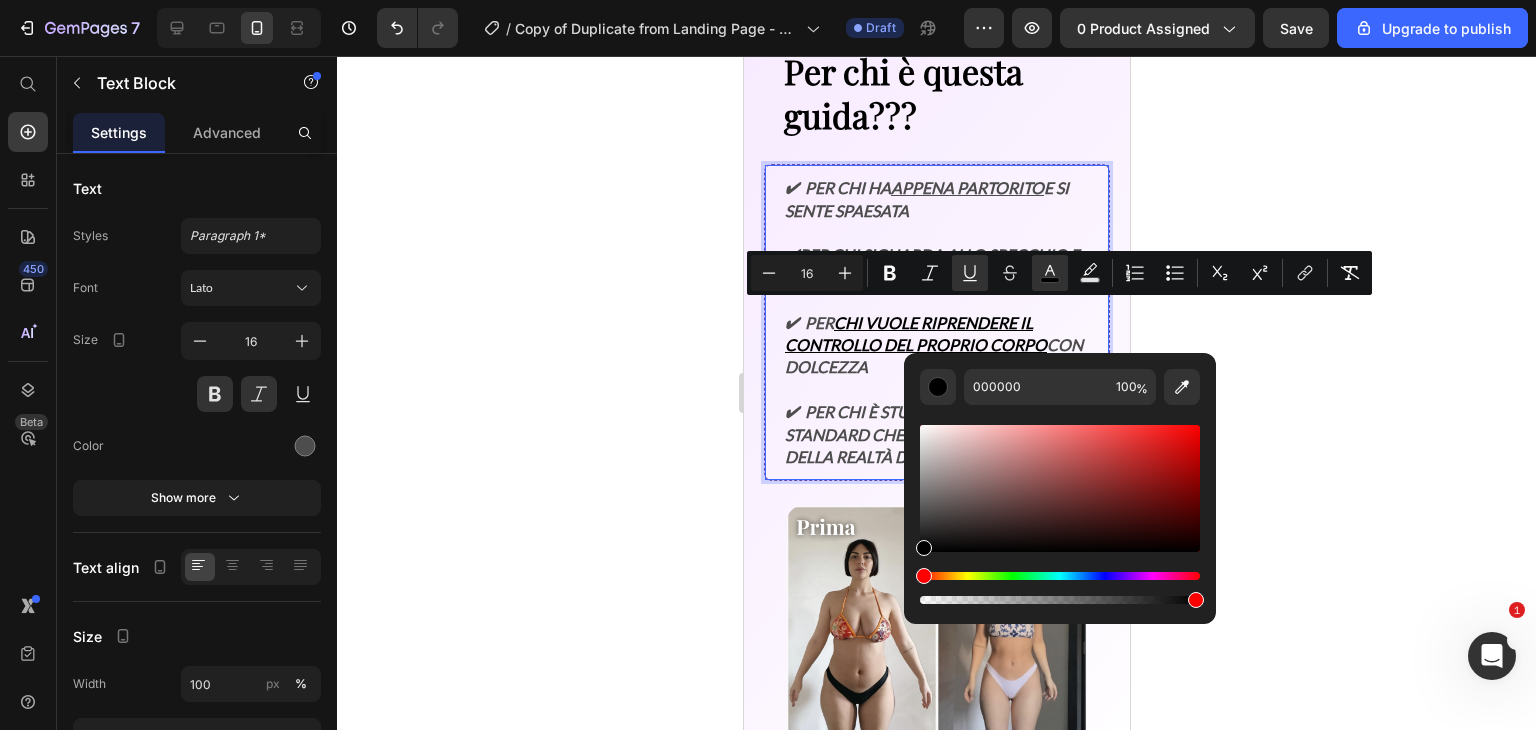 click on "✔  Per chi ha  appena partorito  e si sente spaesata ✔   Per chi si  guarda allo specchio e non si riconosce  più ✔  Per  chi vuole riprendere il controllo del proprio corpo  con dolcezza ✔  Per chi è stufa di consigli standard che non tengono conto della realtà di una neomamma Text Block   0" at bounding box center [936, 322] 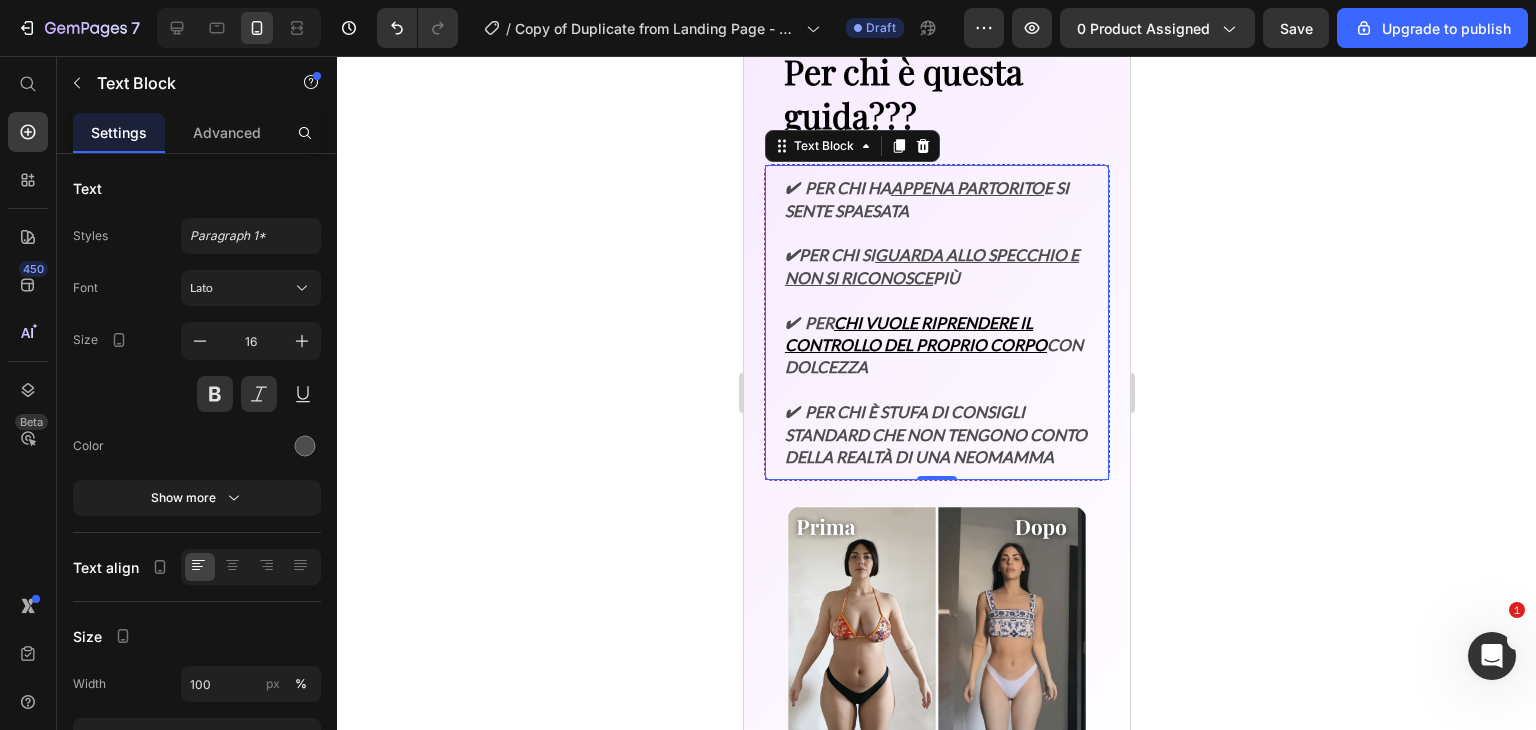 click on "✔  Per  chi vuole riprendere il controllo del proprio corpo  con dolcezza" at bounding box center [936, 334] 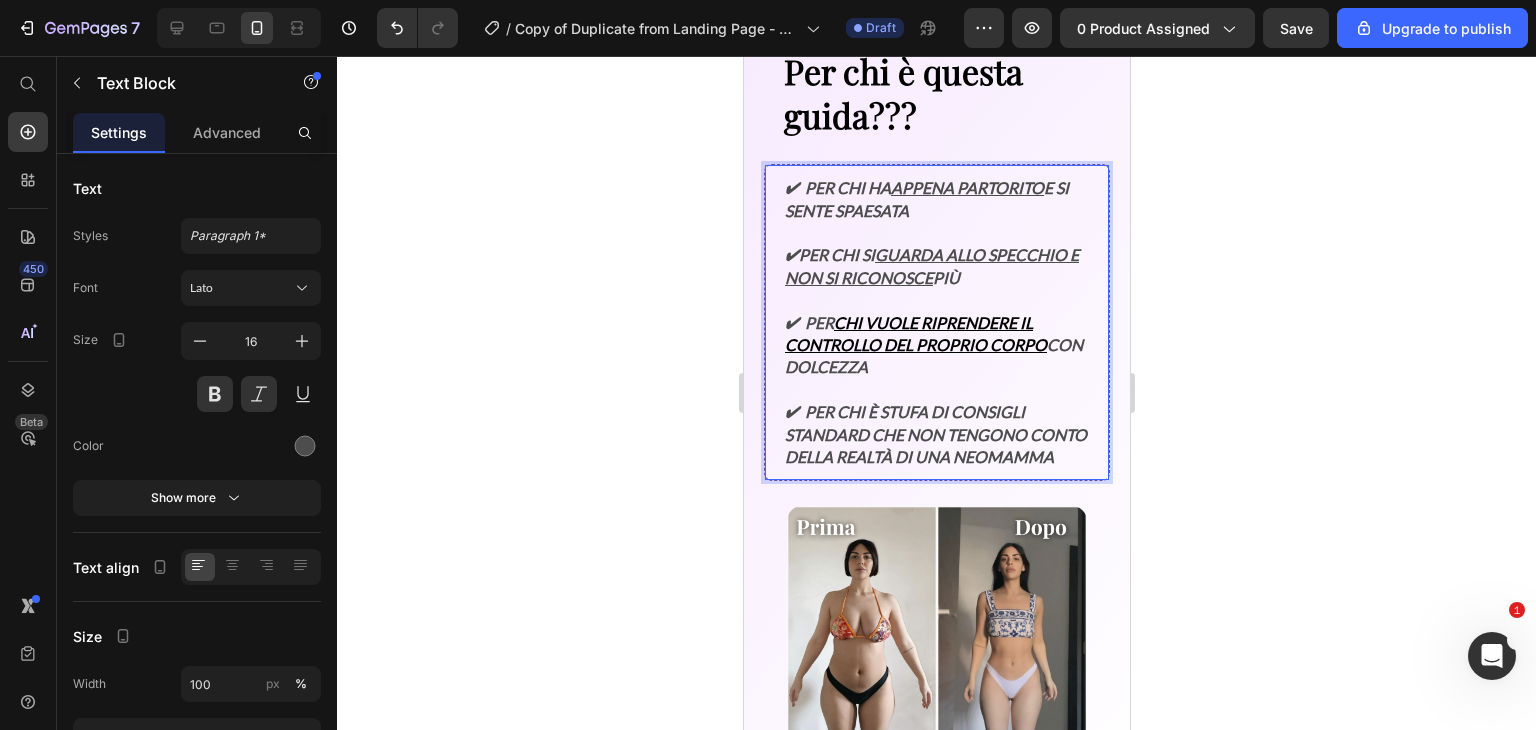 scroll, scrollTop: 3136, scrollLeft: 0, axis: vertical 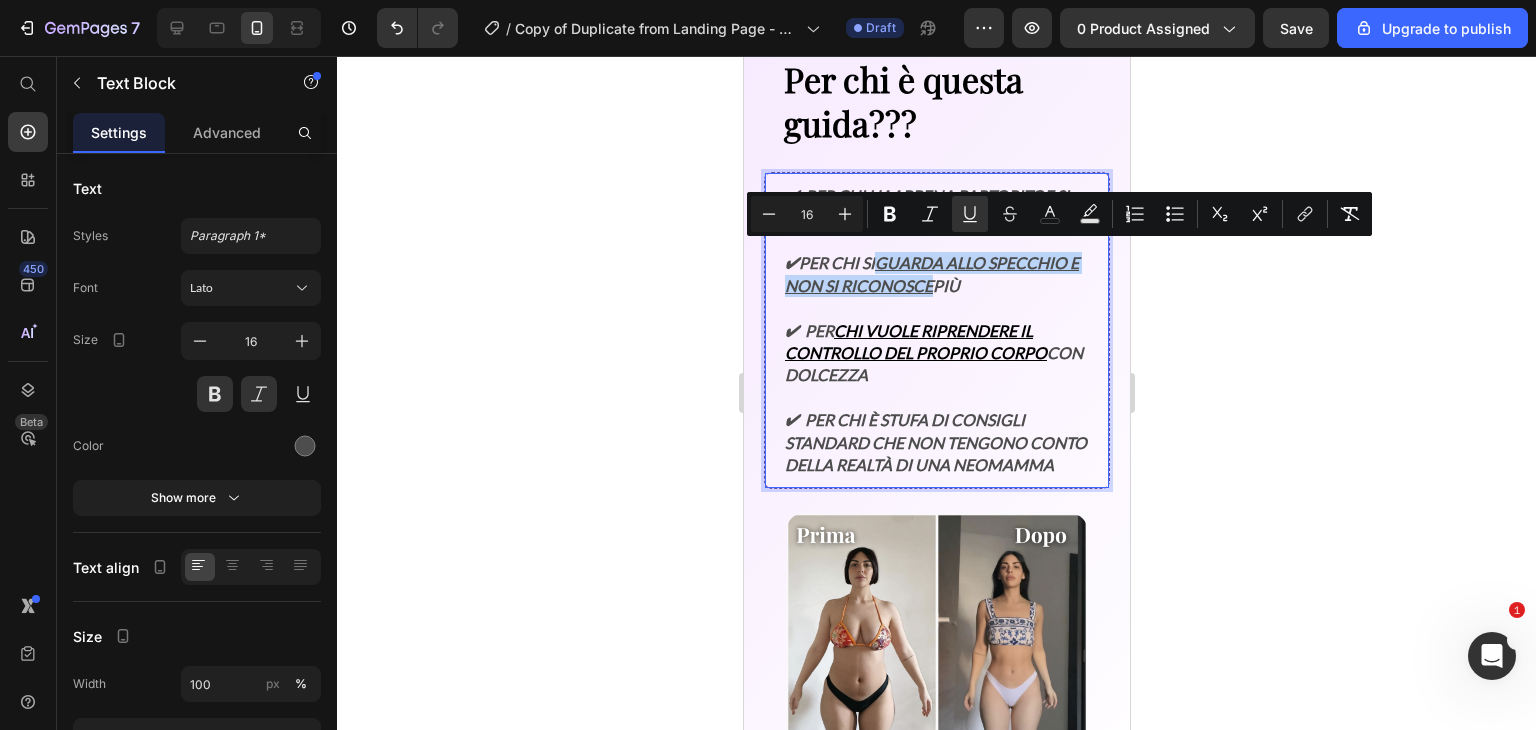 drag, startPoint x: 883, startPoint y: 257, endPoint x: 1026, endPoint y: 285, distance: 145.71547 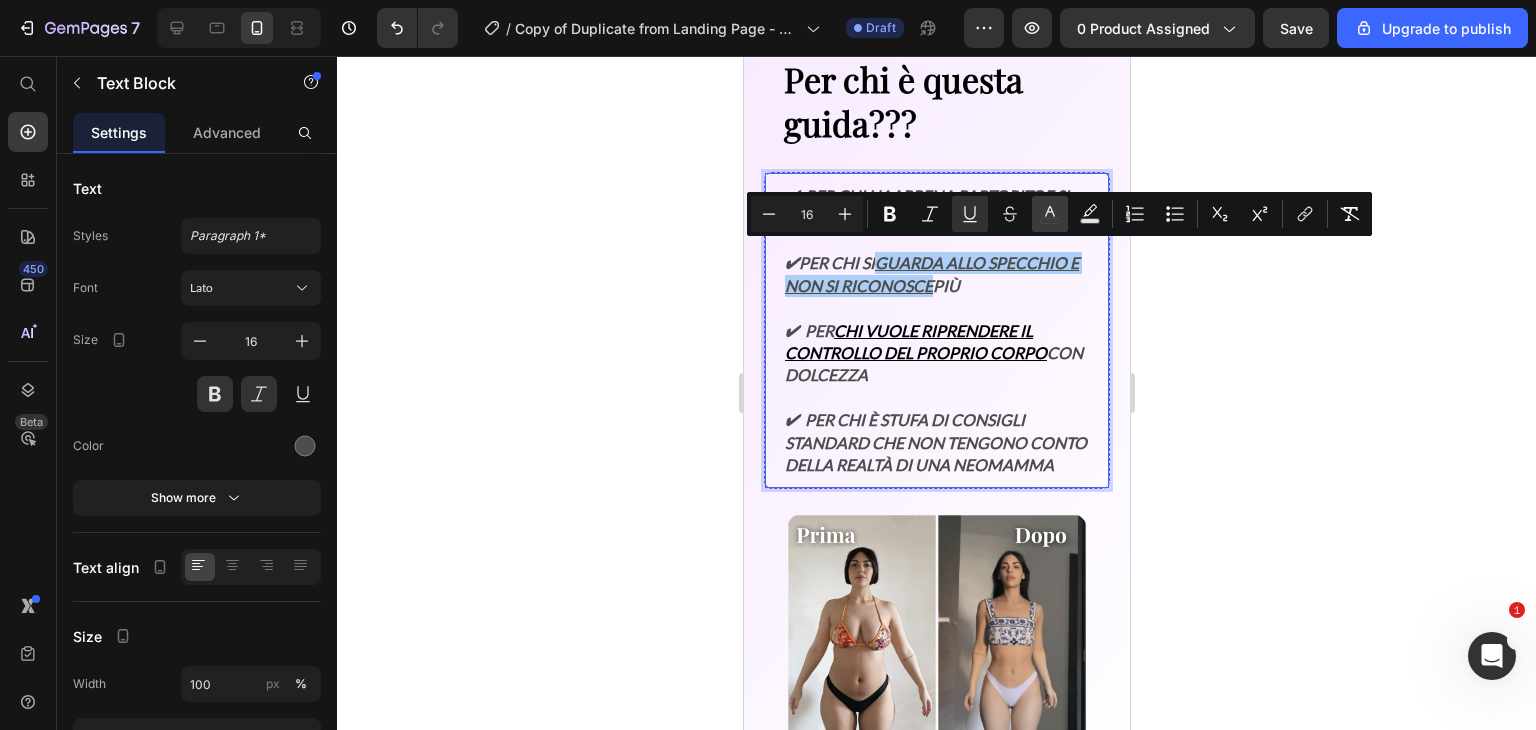 click on "color" at bounding box center (1050, 214) 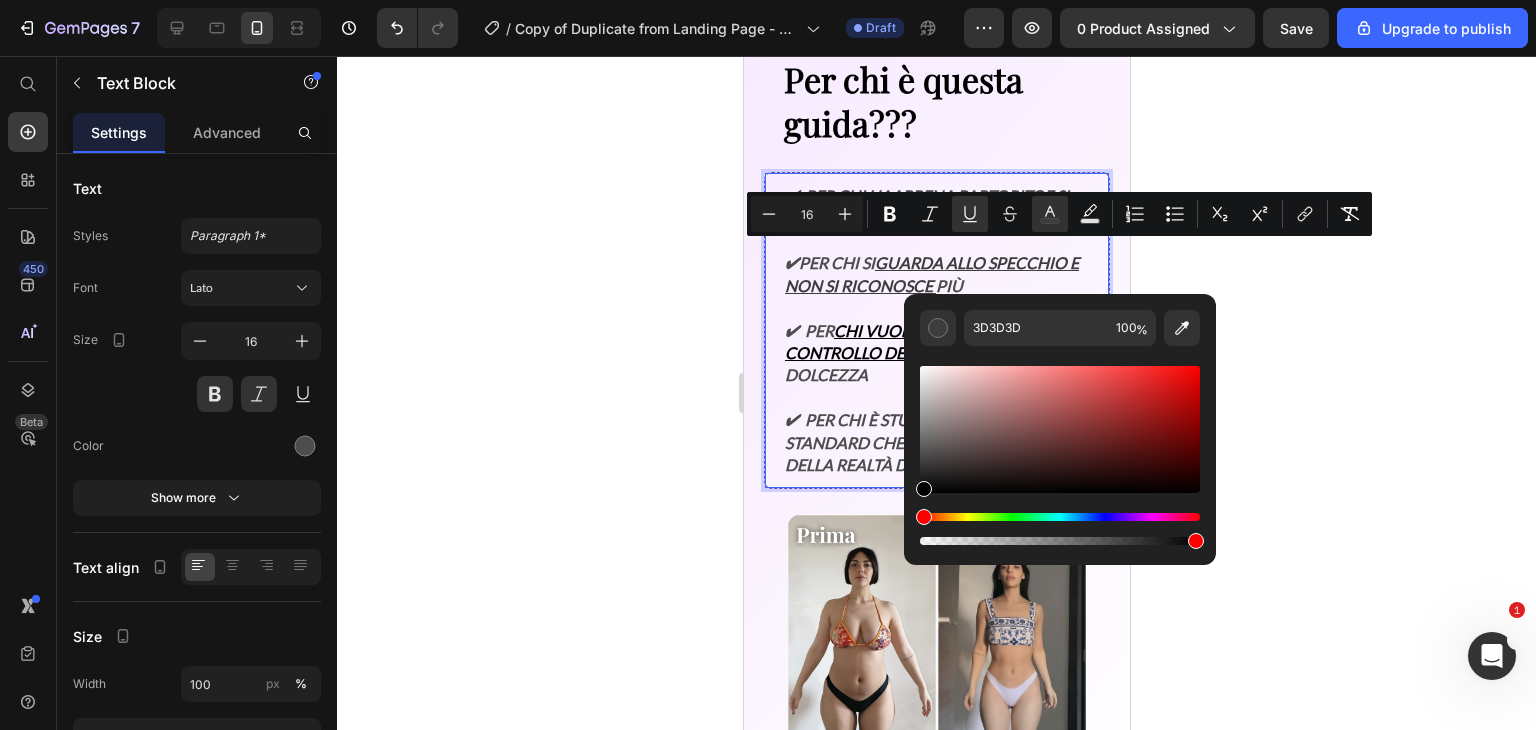 drag, startPoint x: 921, startPoint y: 461, endPoint x: 914, endPoint y: 523, distance: 62.39391 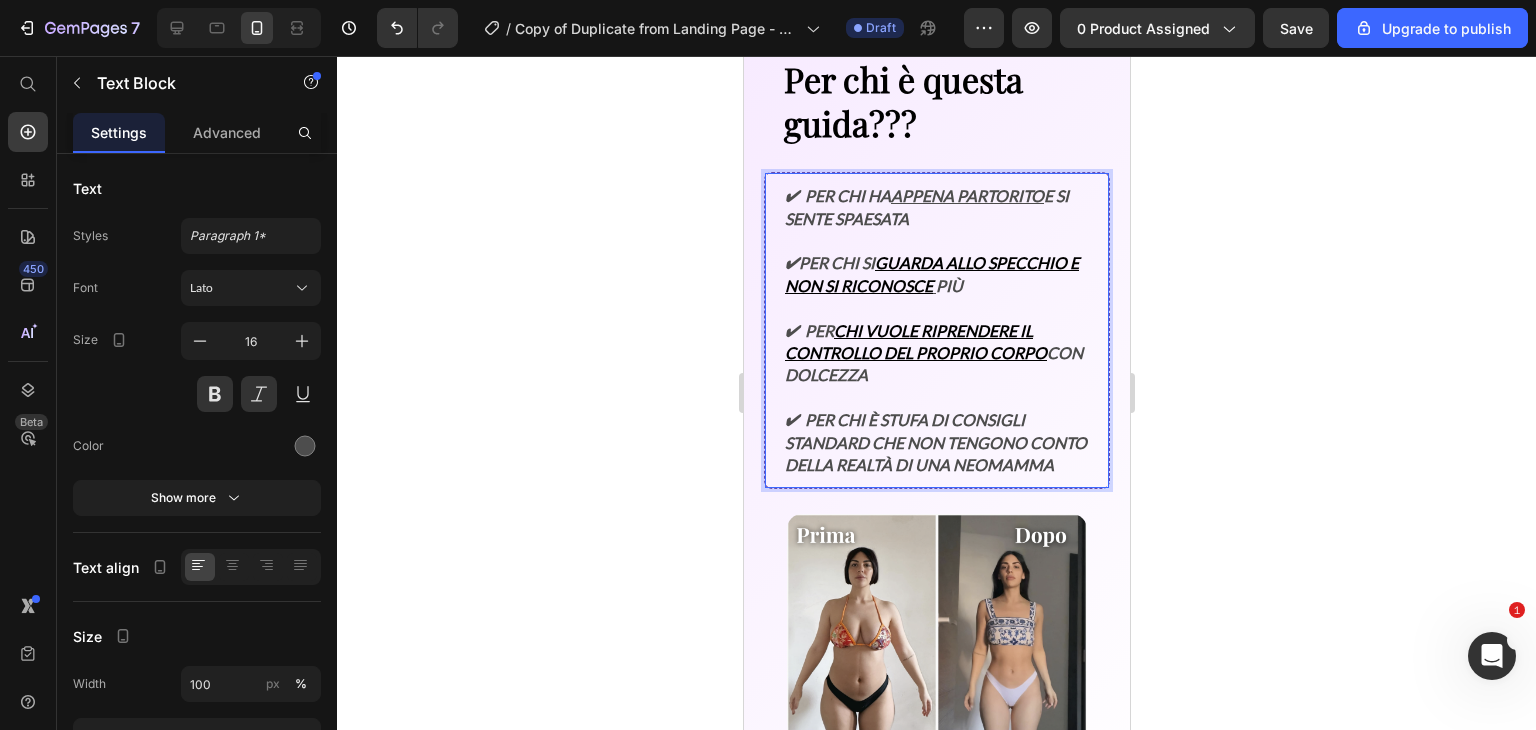 click on "✔  Per chi è stufa di consigli standard che non tengono conto della realtà di una neomamma" at bounding box center (936, 432) 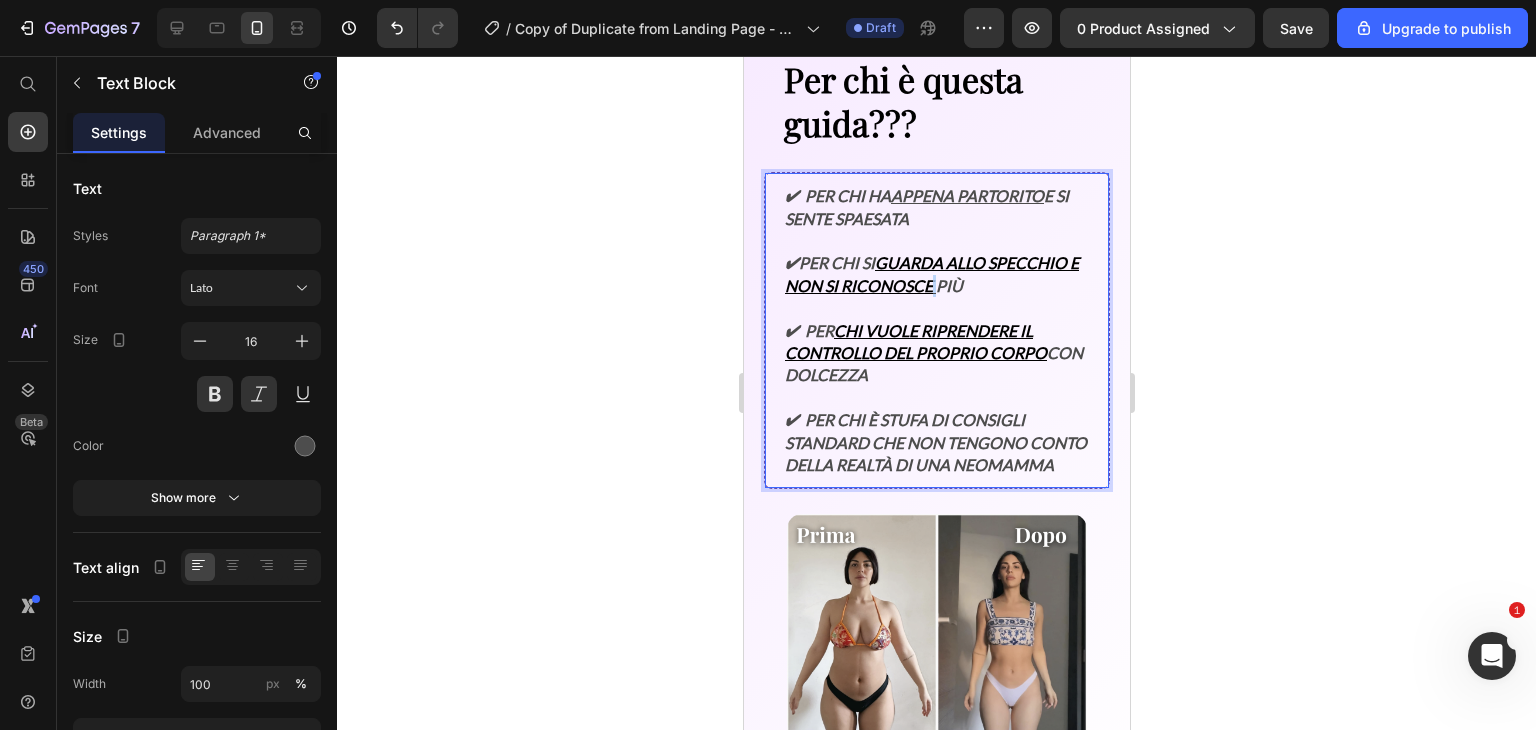 click on "✔   Per chi si  guarda allo specchio e non si riconosce   più" at bounding box center (936, 263) 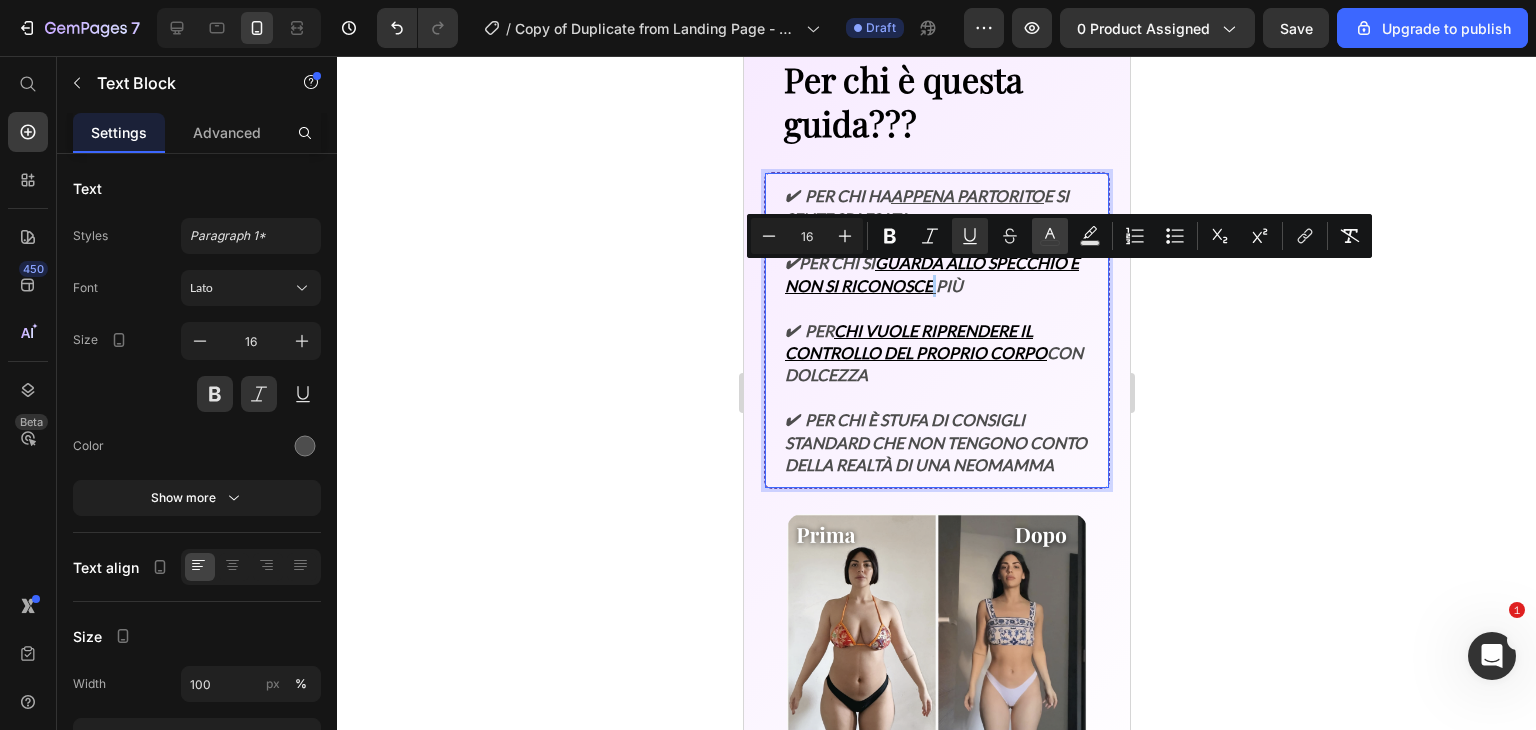 click 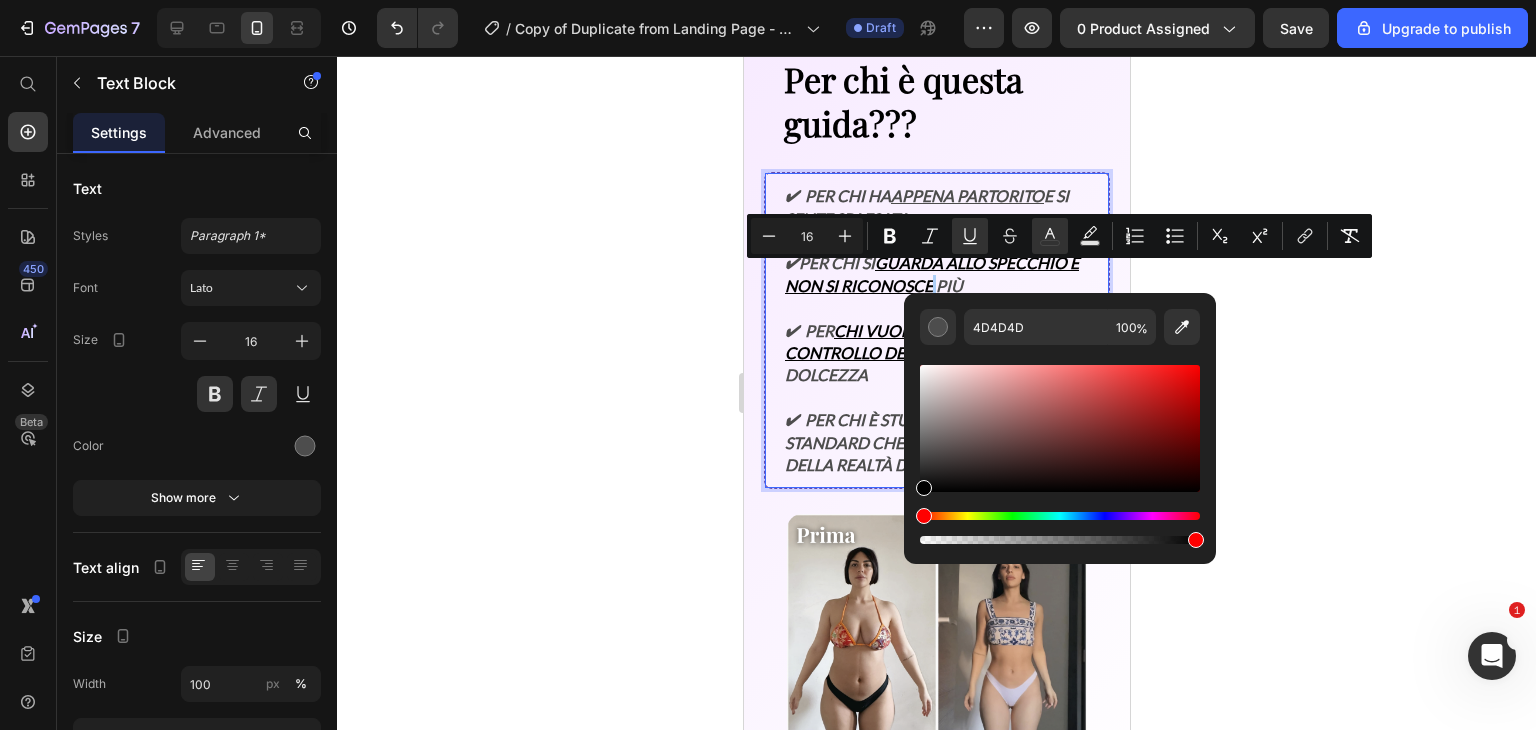 drag, startPoint x: 927, startPoint y: 449, endPoint x: 912, endPoint y: 501, distance: 54.120235 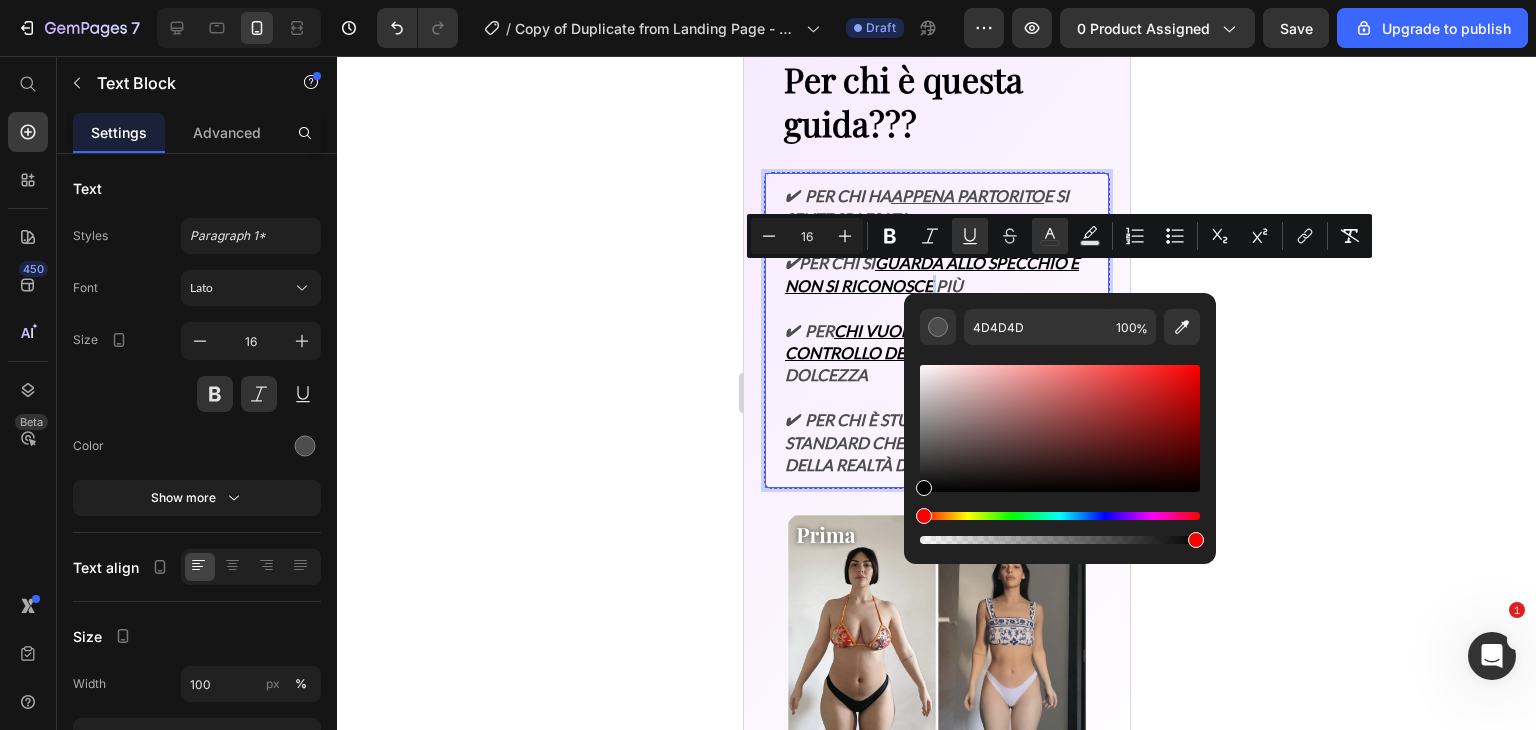 type on "000000" 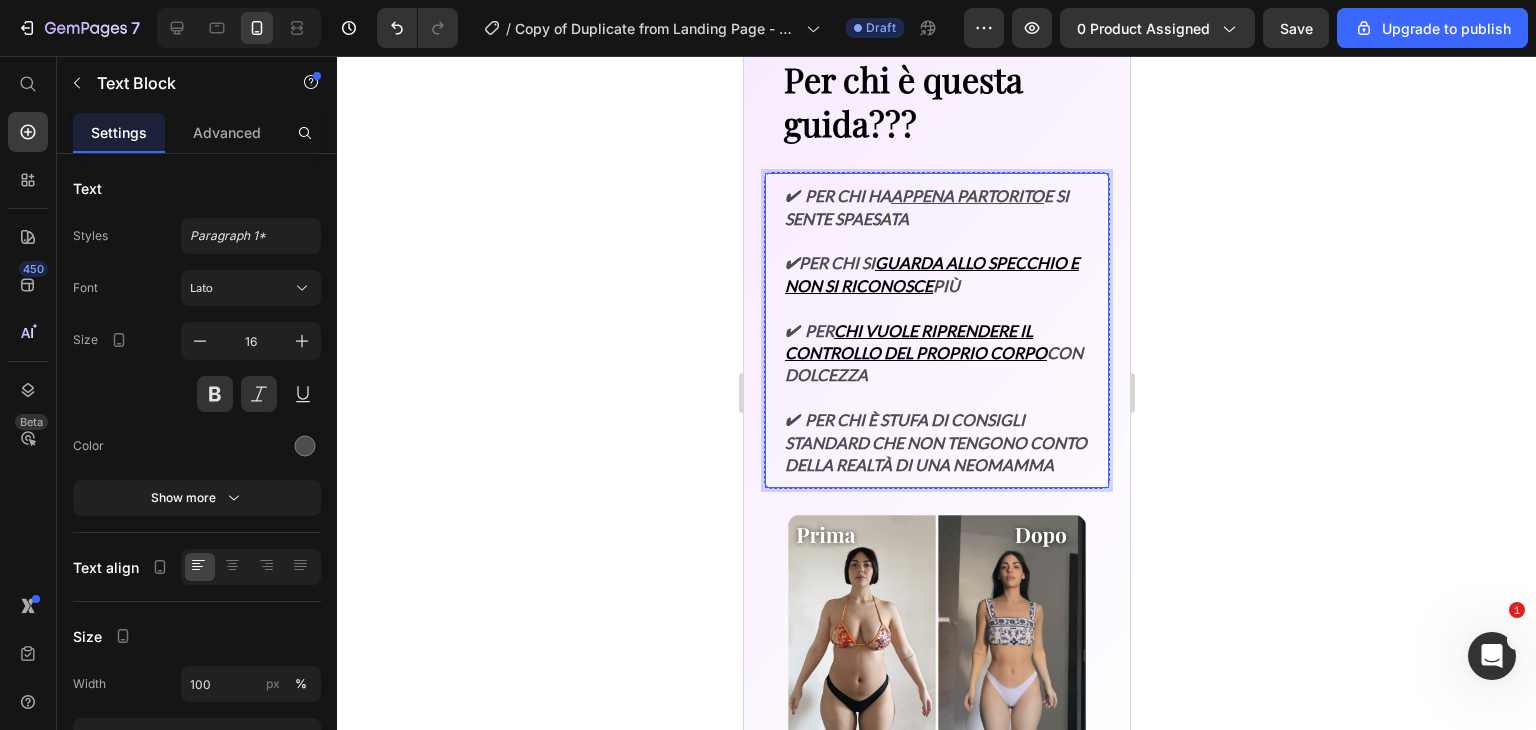 click on "✔  Per chi è stufa di consigli standard che non tengono conto della realtà di una neomamma" at bounding box center (936, 432) 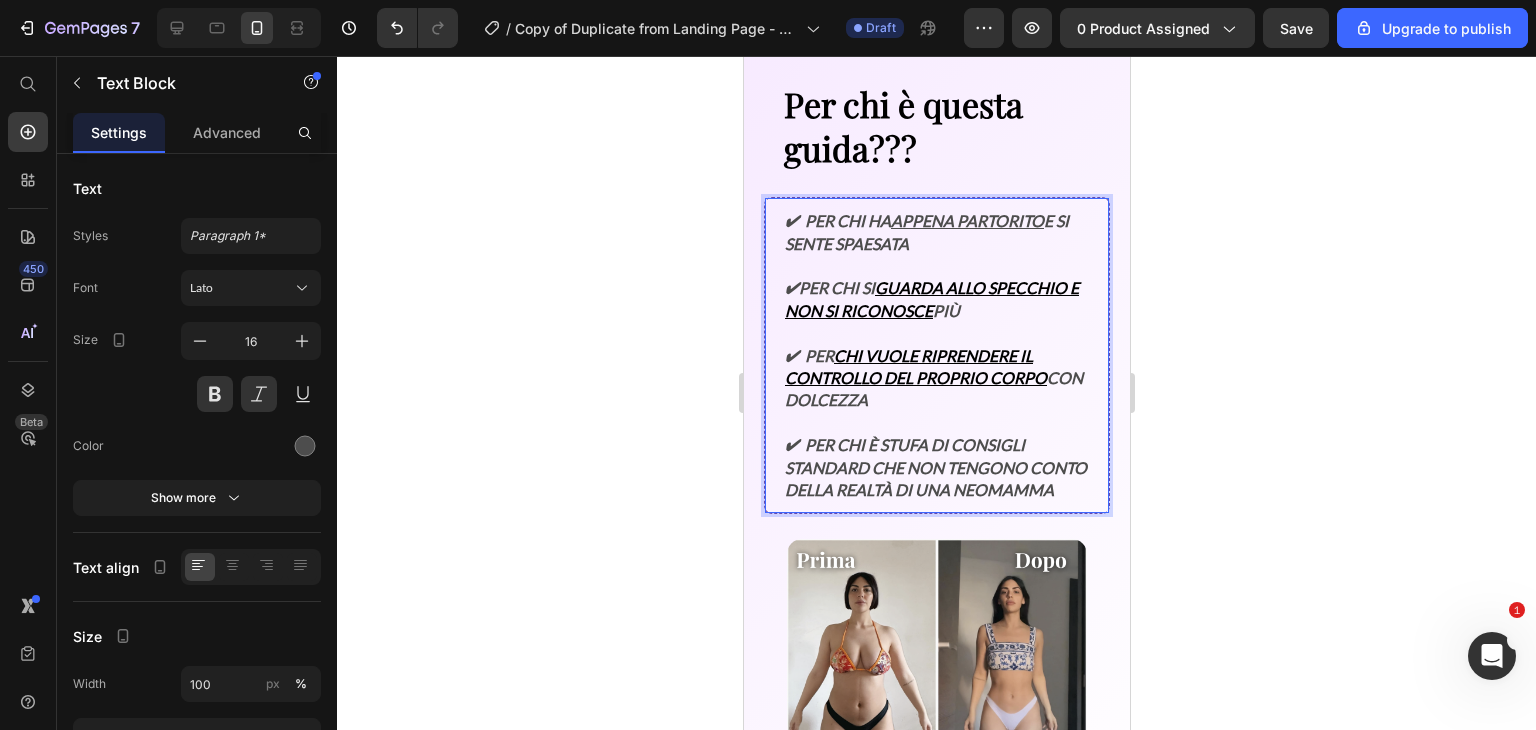 scroll, scrollTop: 3108, scrollLeft: 0, axis: vertical 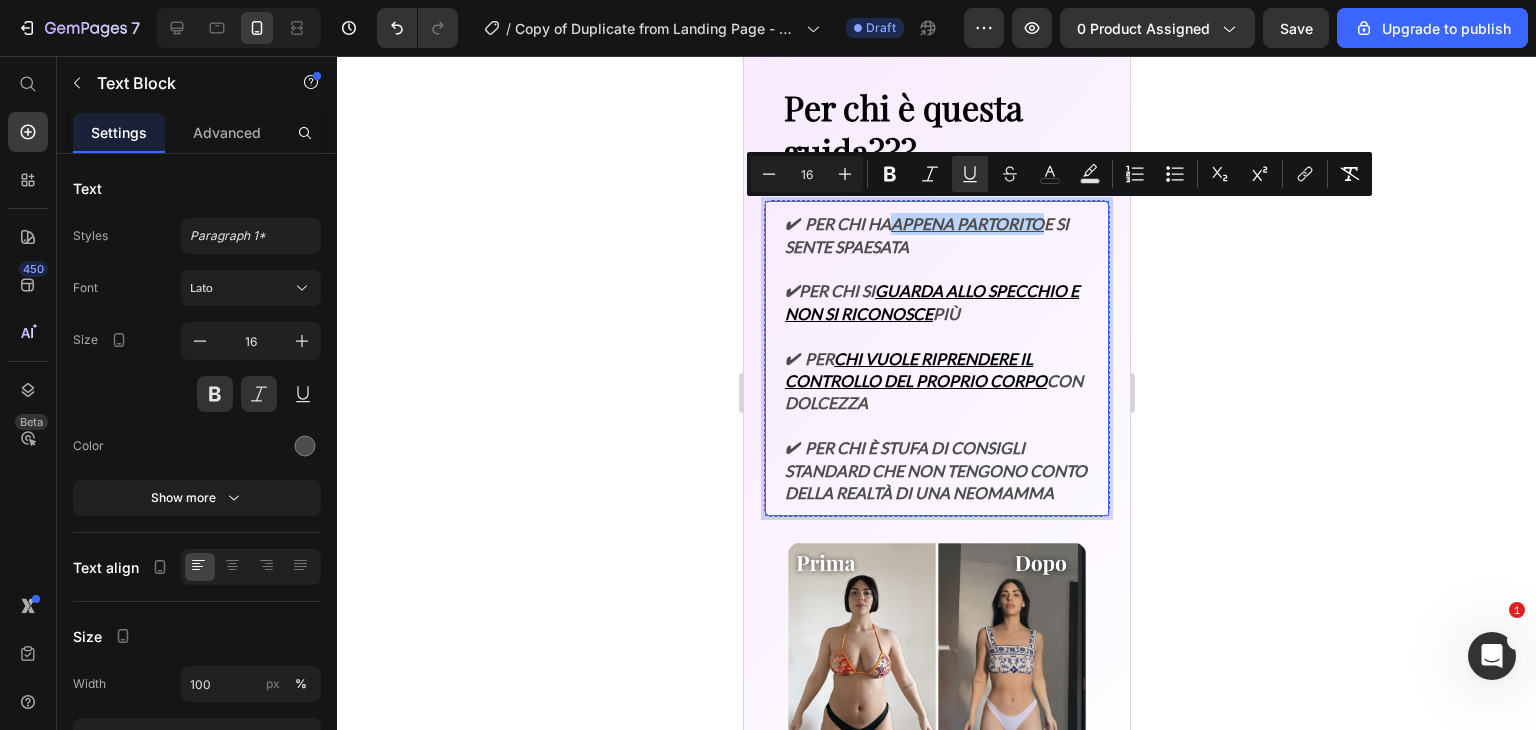 drag, startPoint x: 894, startPoint y: 211, endPoint x: 1045, endPoint y: 213, distance: 151.01324 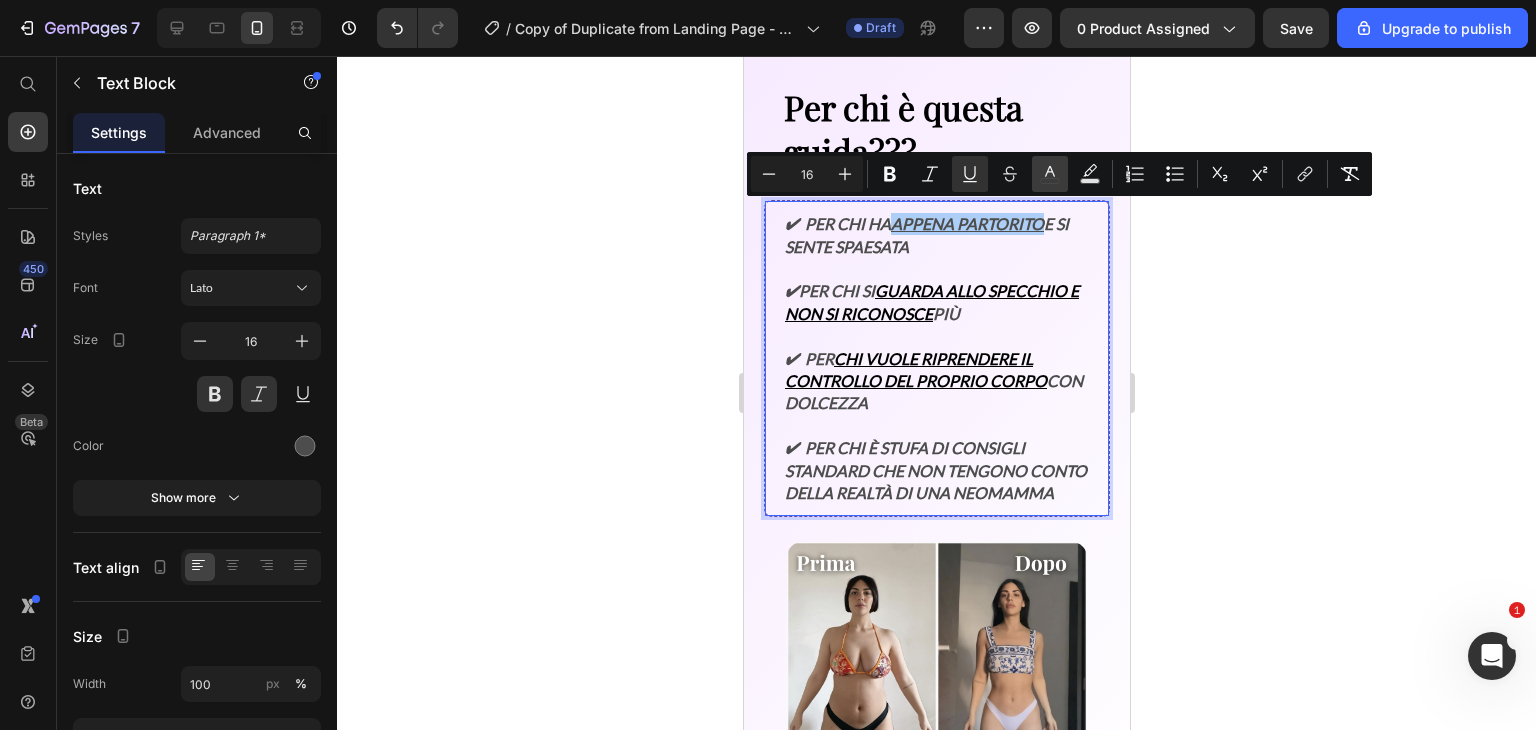 click 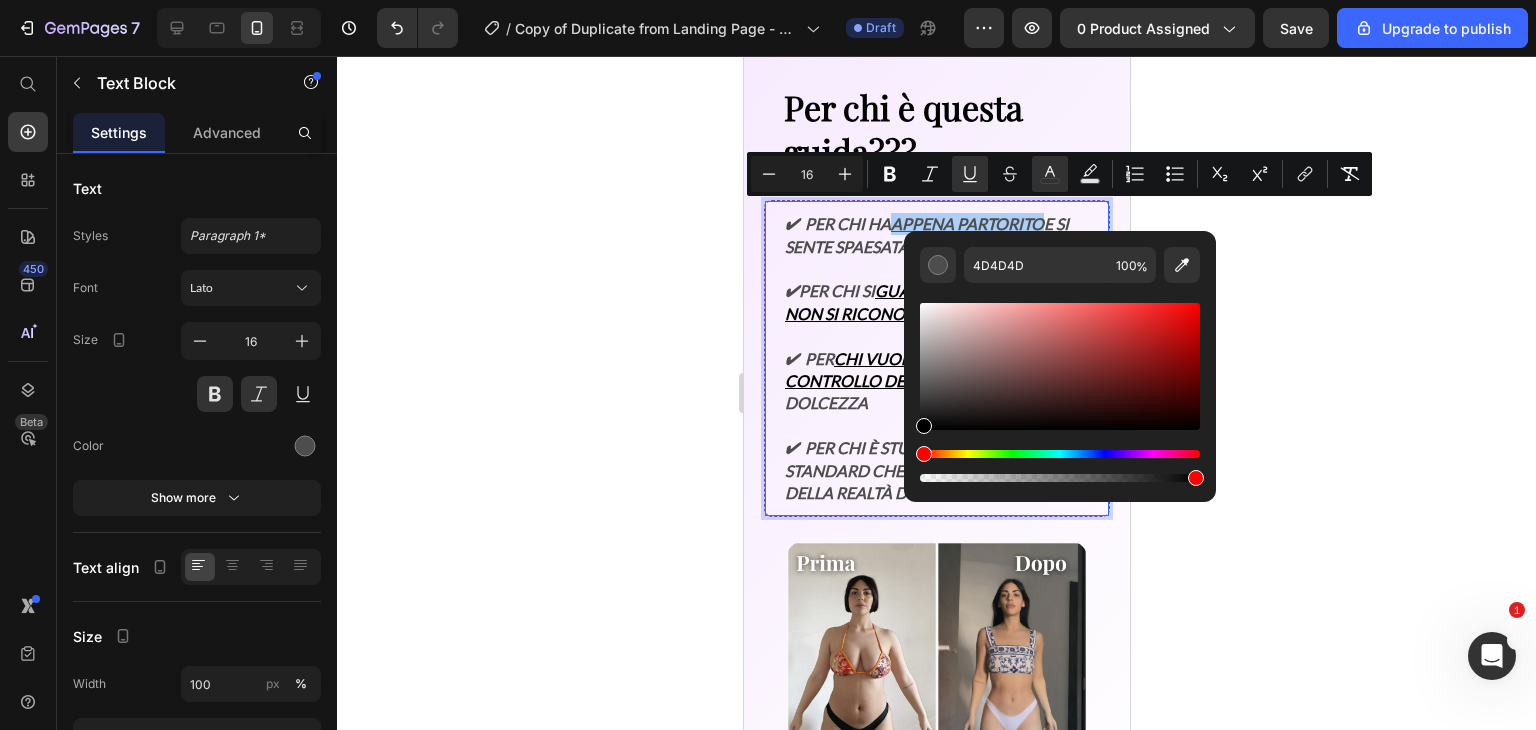 drag, startPoint x: 940, startPoint y: 369, endPoint x: 912, endPoint y: 443, distance: 79.12016 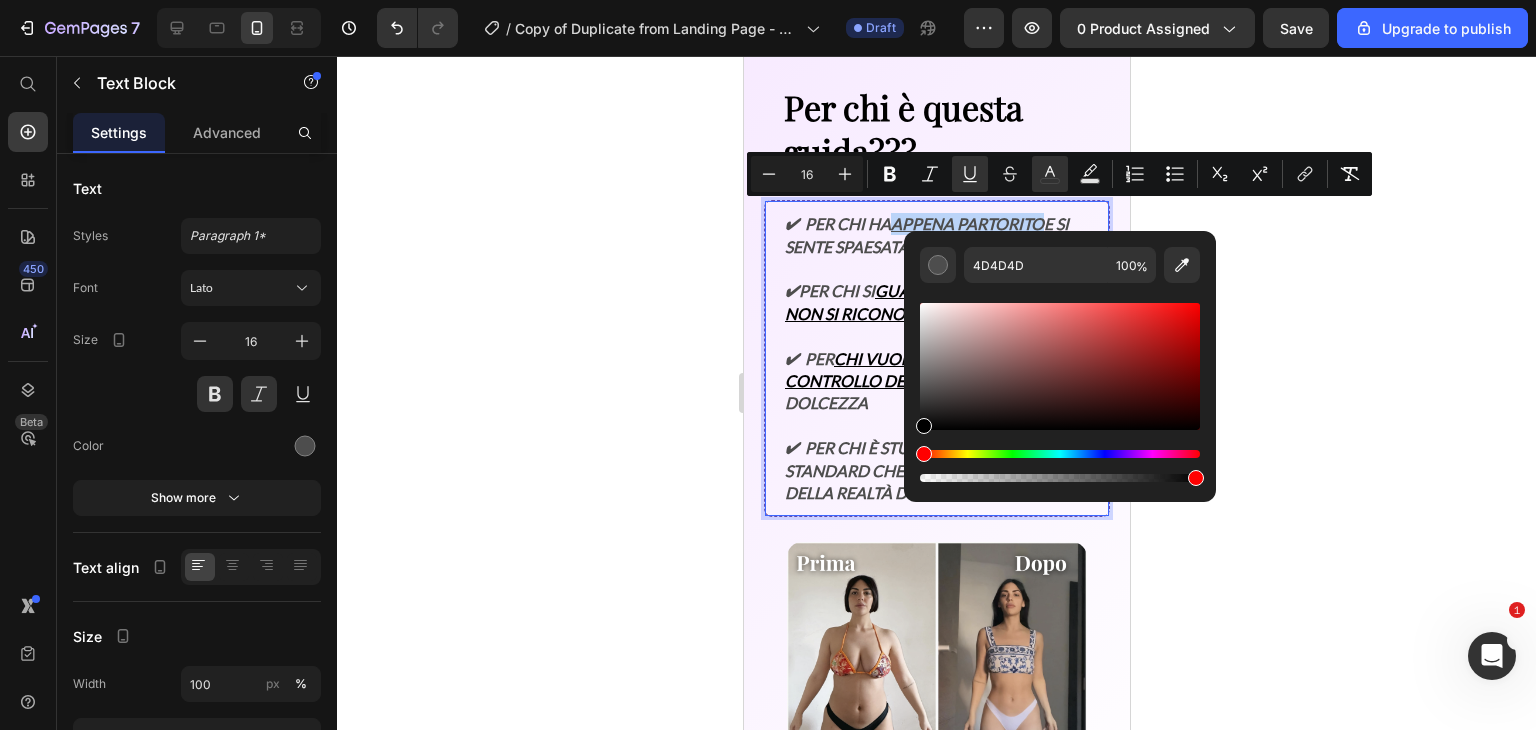 type on "000000" 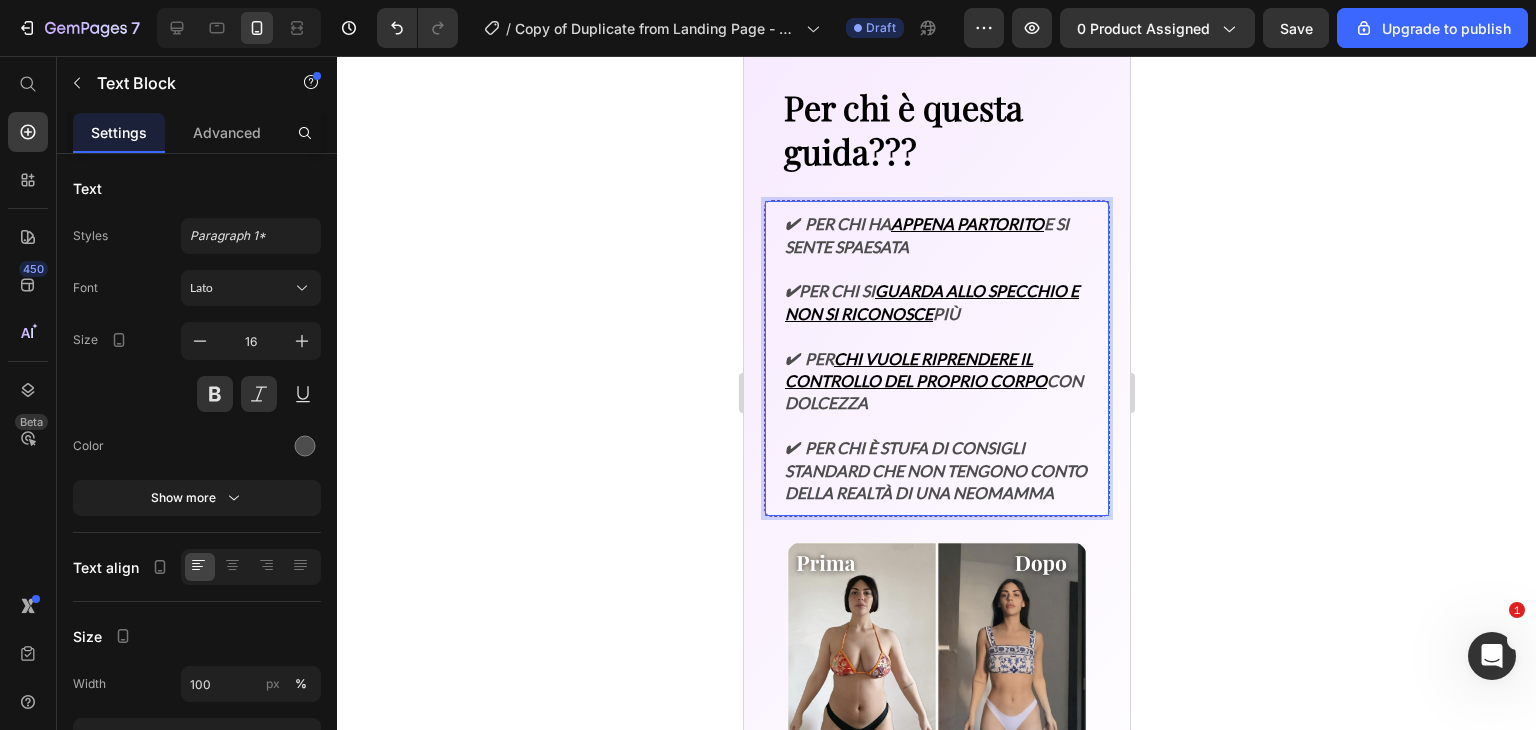 click on "✔  Per  chi vuole riprendere il controllo del proprio corpo  con dolcezza" at bounding box center [936, 370] 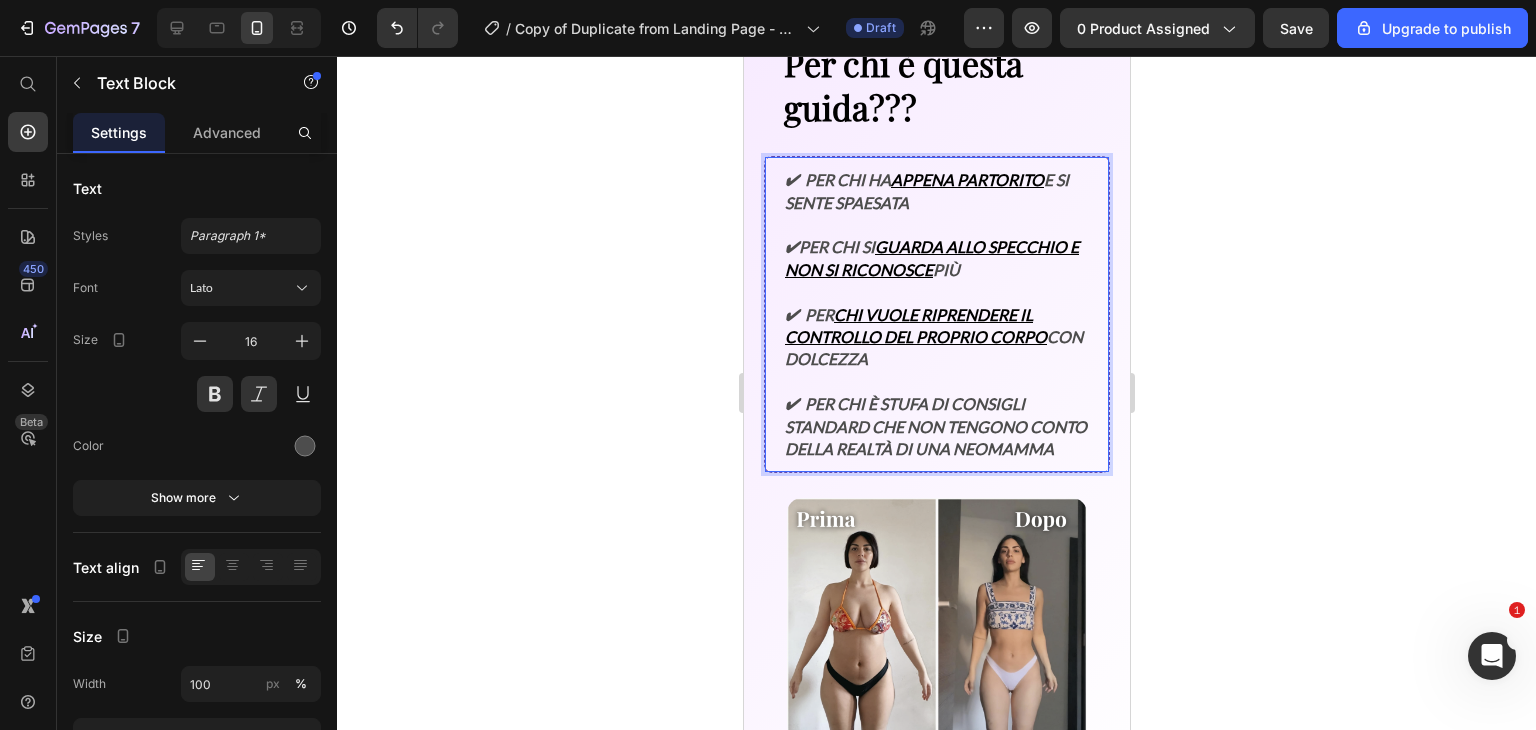 scroll, scrollTop: 3156, scrollLeft: 0, axis: vertical 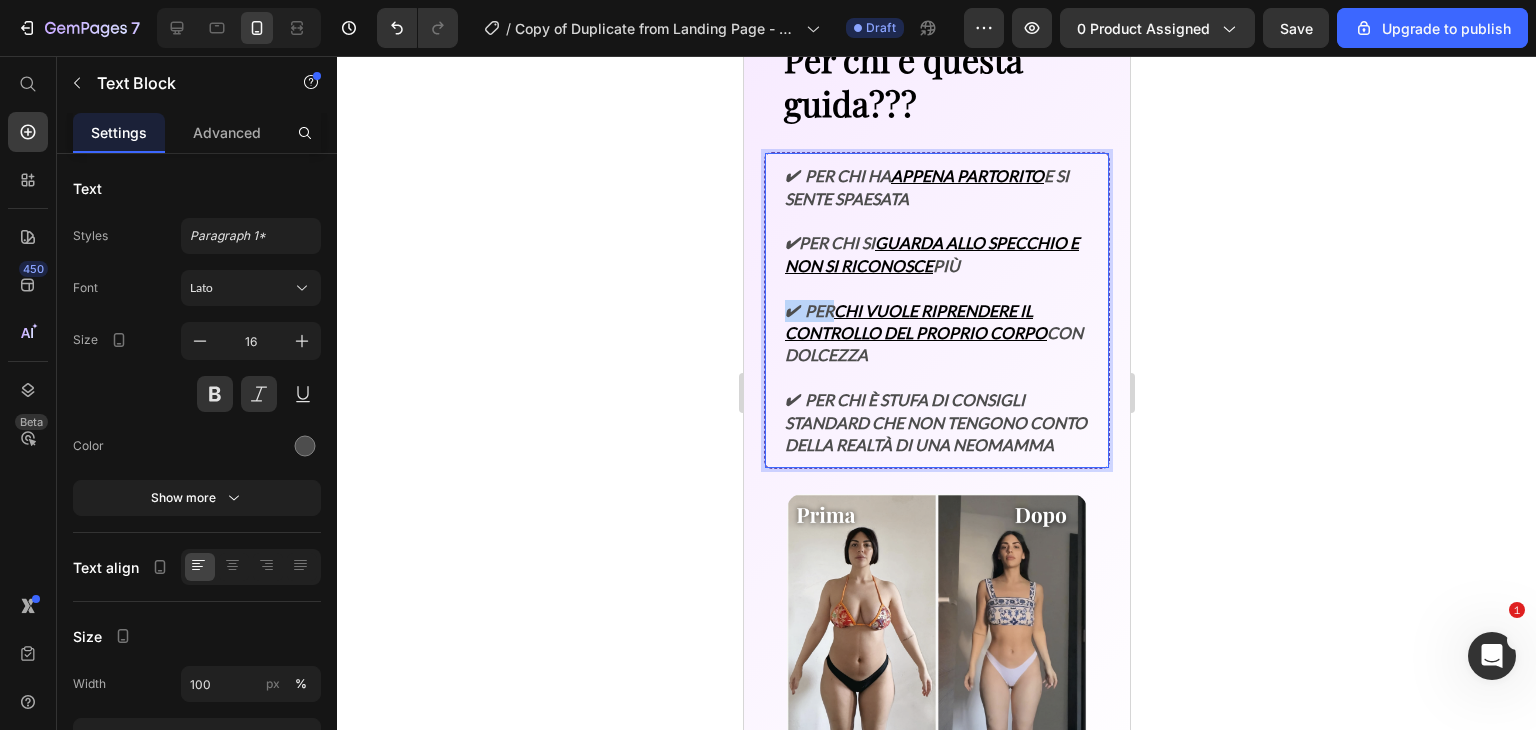 drag, startPoint x: 832, startPoint y: 303, endPoint x: 778, endPoint y: 302, distance: 54.00926 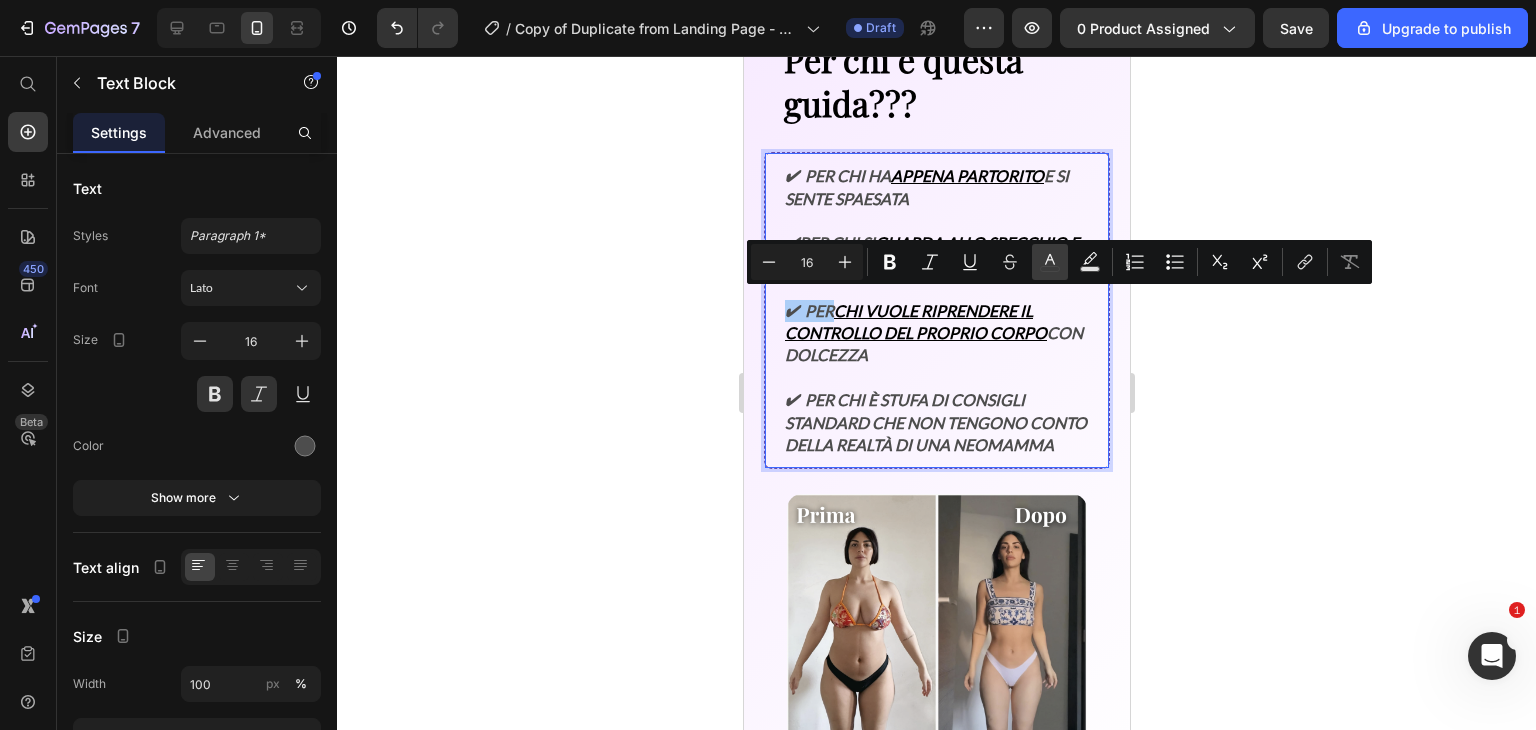 click 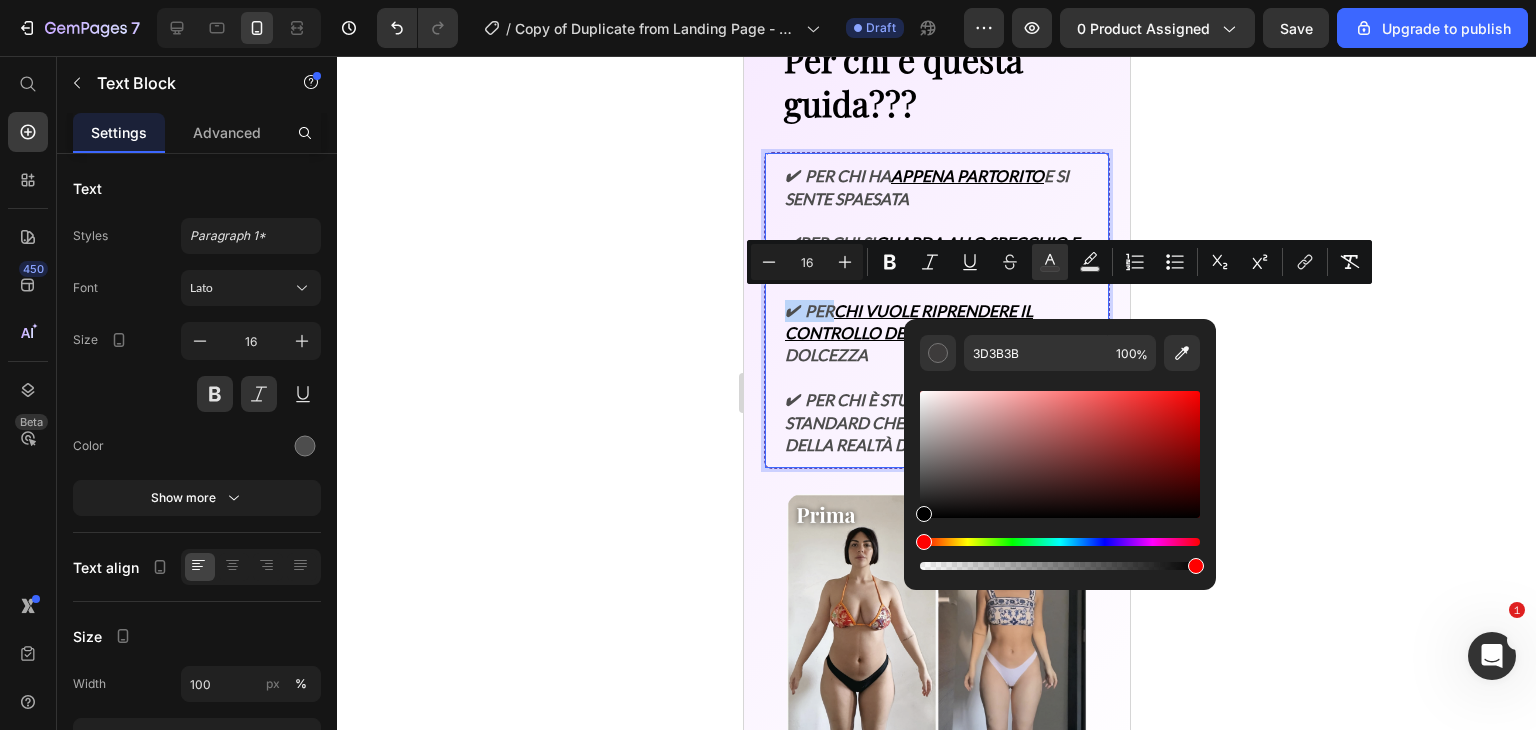 drag, startPoint x: 926, startPoint y: 487, endPoint x: 910, endPoint y: 539, distance: 54.405884 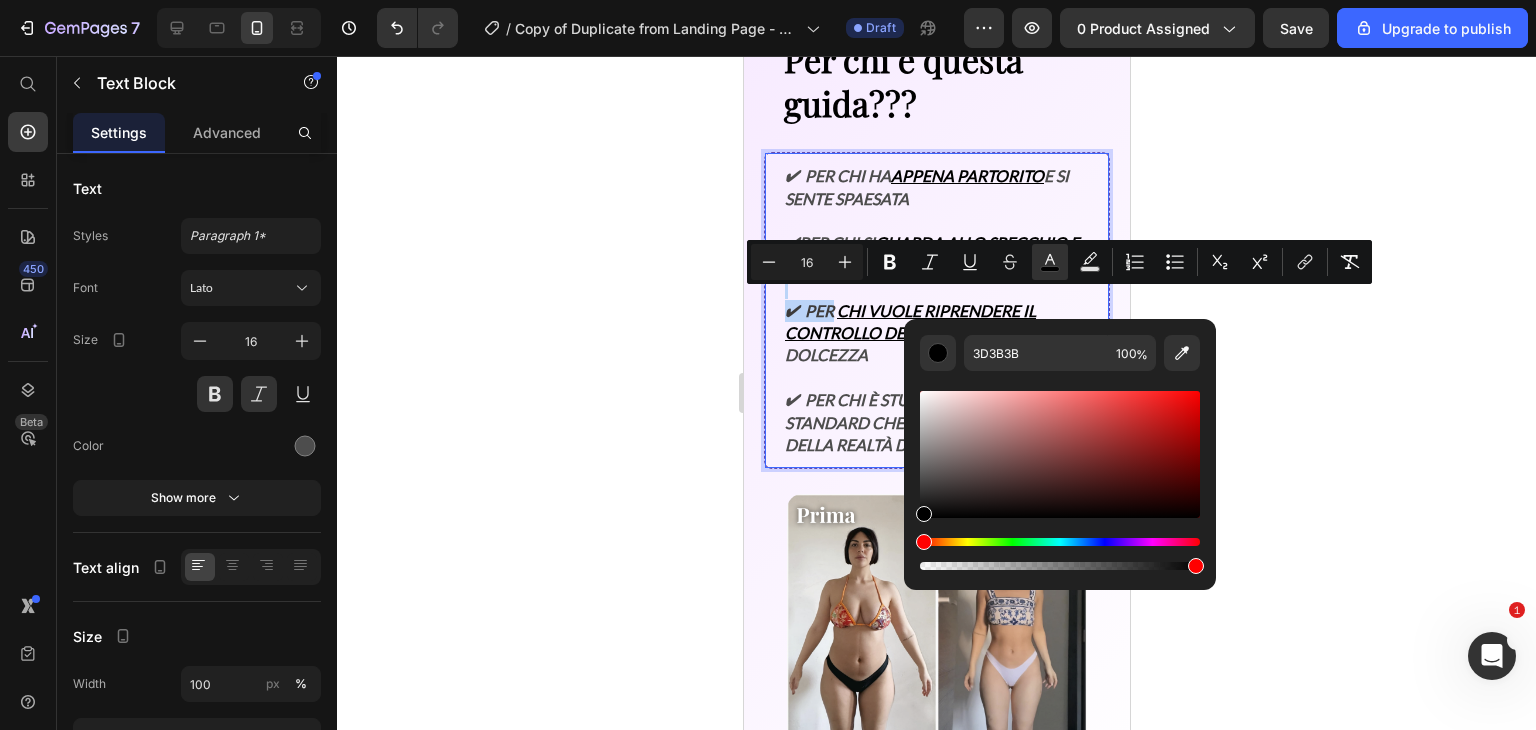 type on "000000" 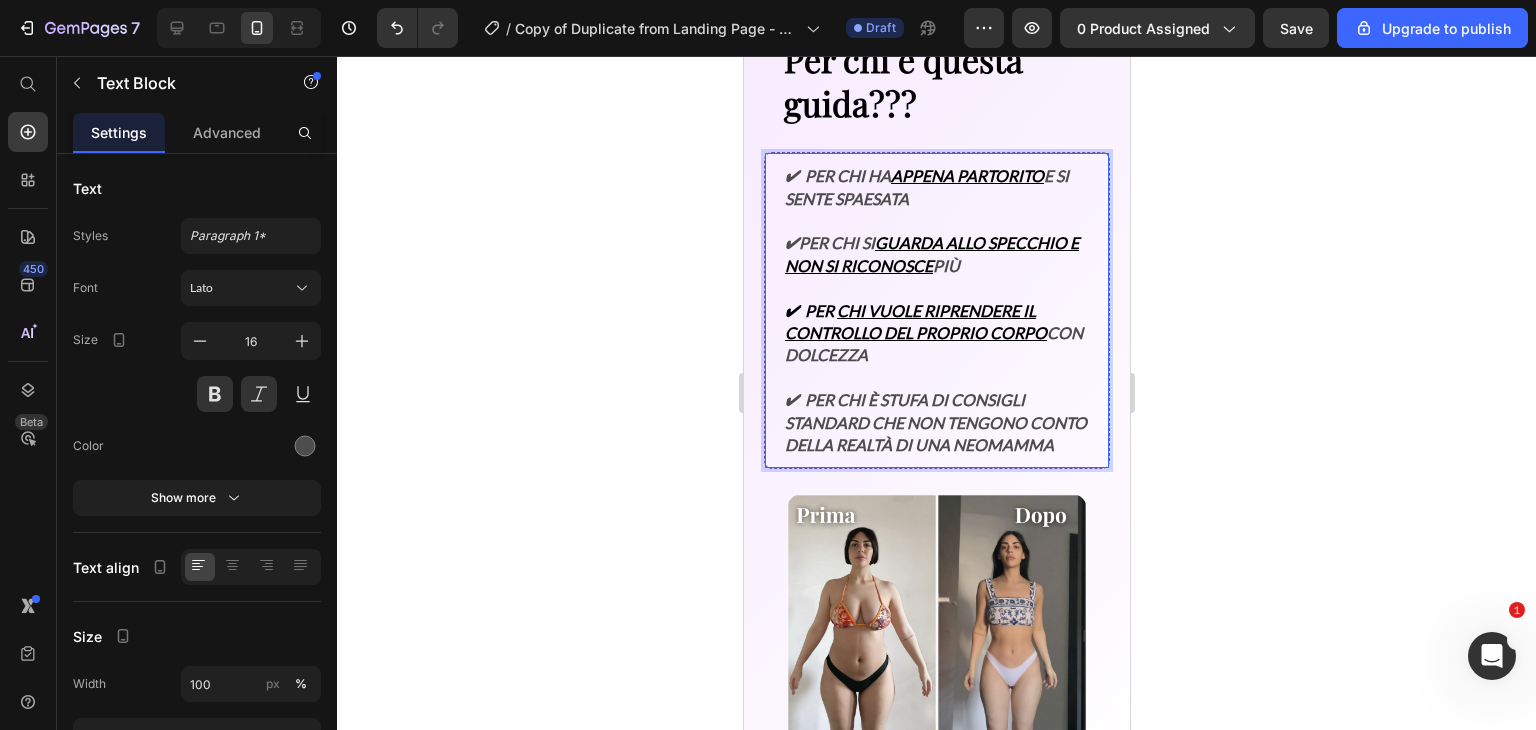 click on "✔  Per chi è stufa di consigli standard che non tengono conto della realtà di una neomamma" at bounding box center [936, 412] 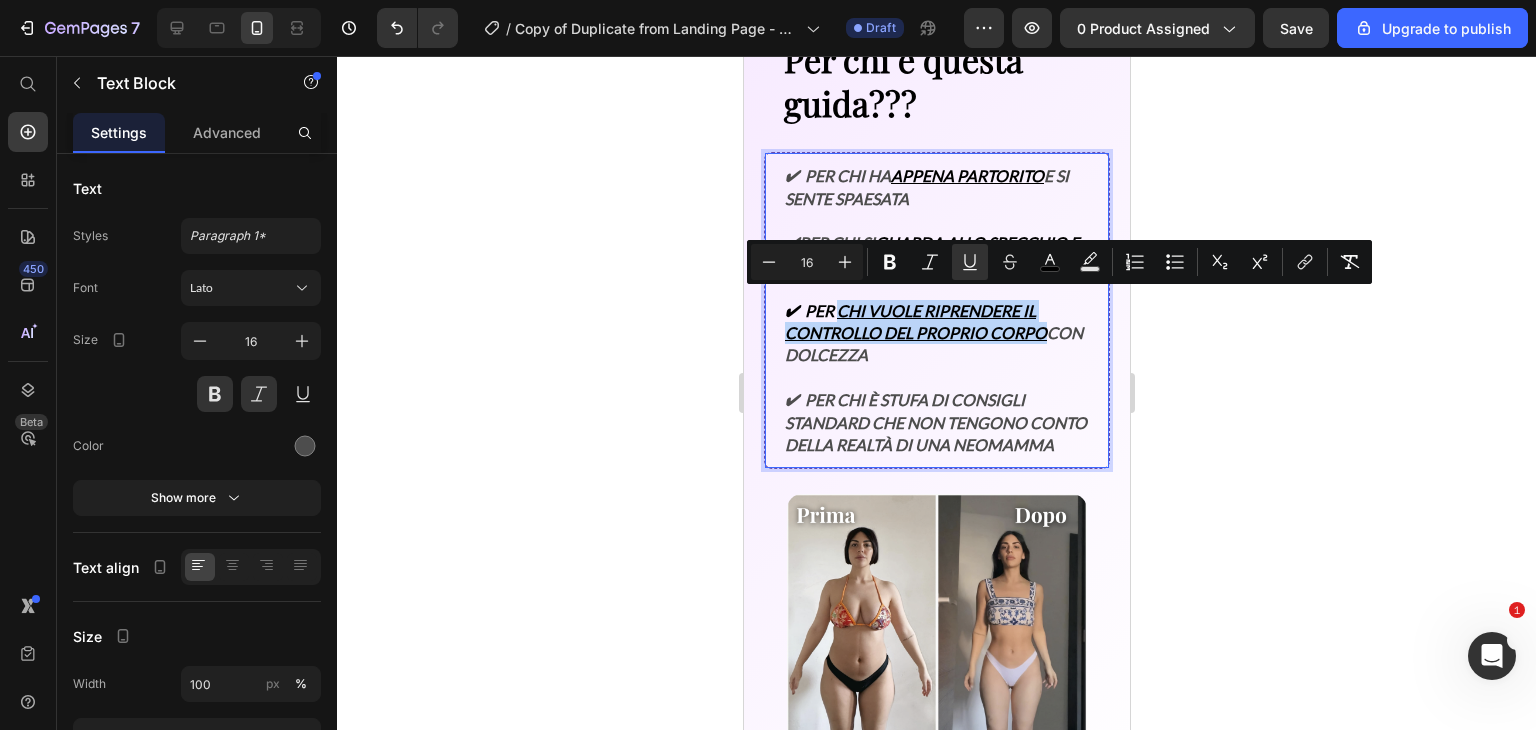 drag, startPoint x: 837, startPoint y: 305, endPoint x: 1093, endPoint y: 329, distance: 257.12253 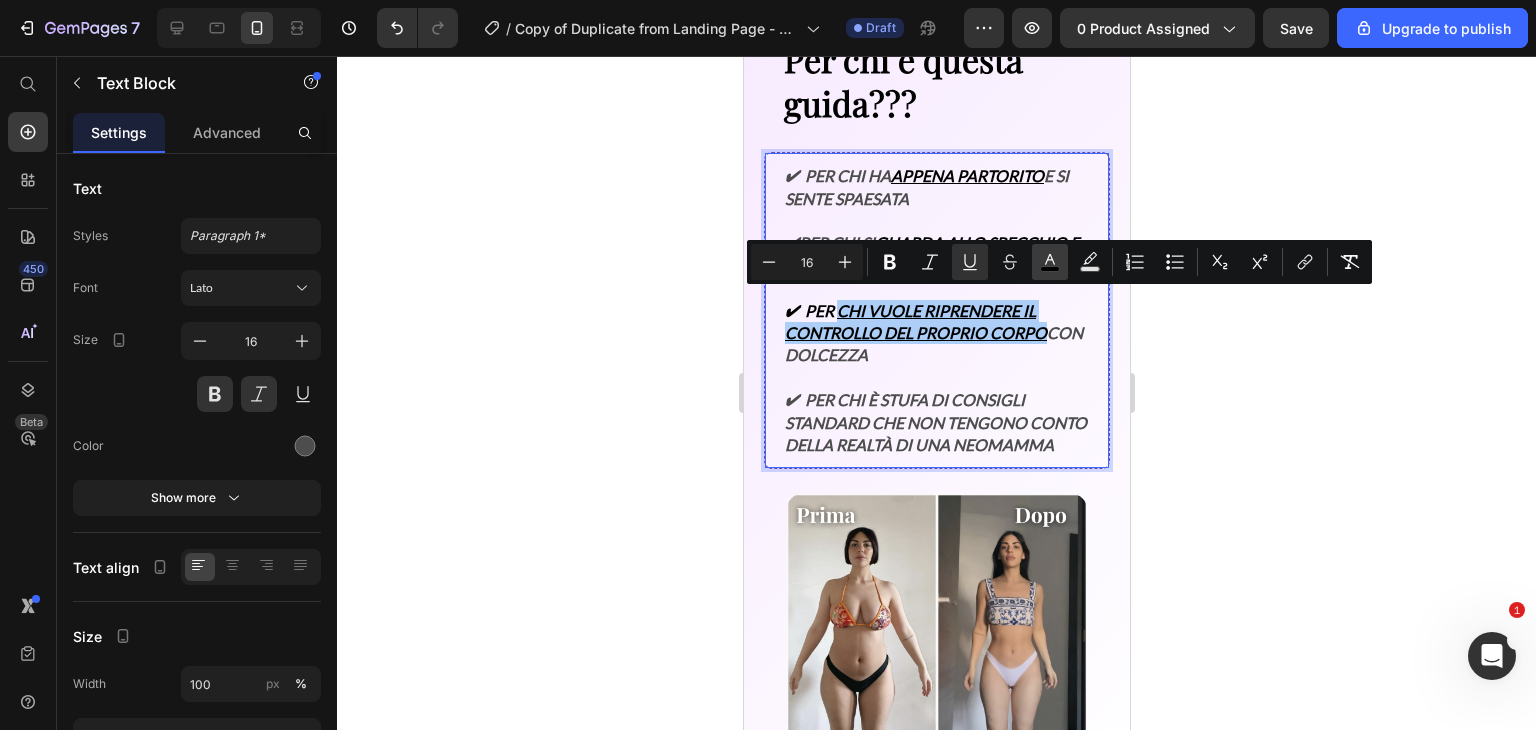 click 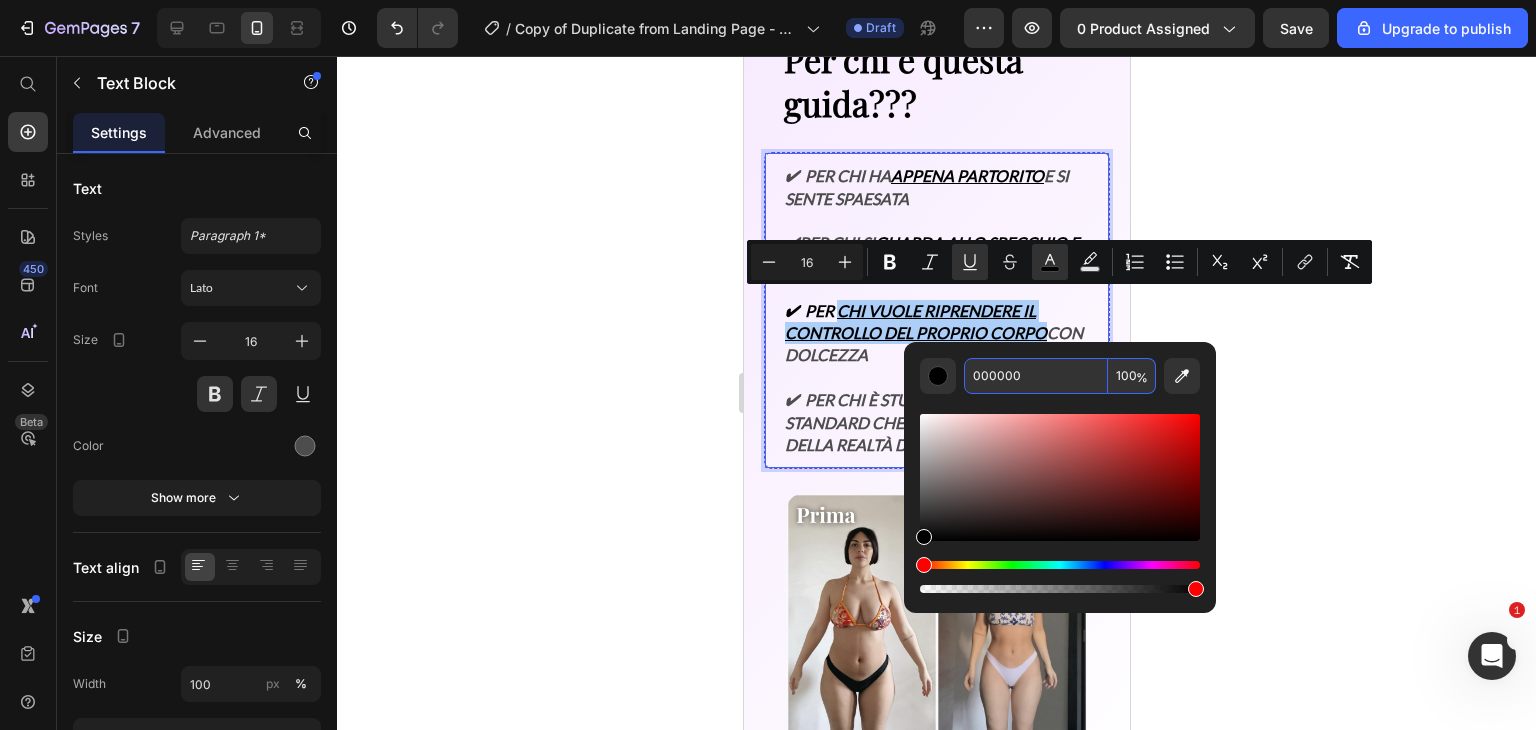 click on "000000" at bounding box center (1036, 376) 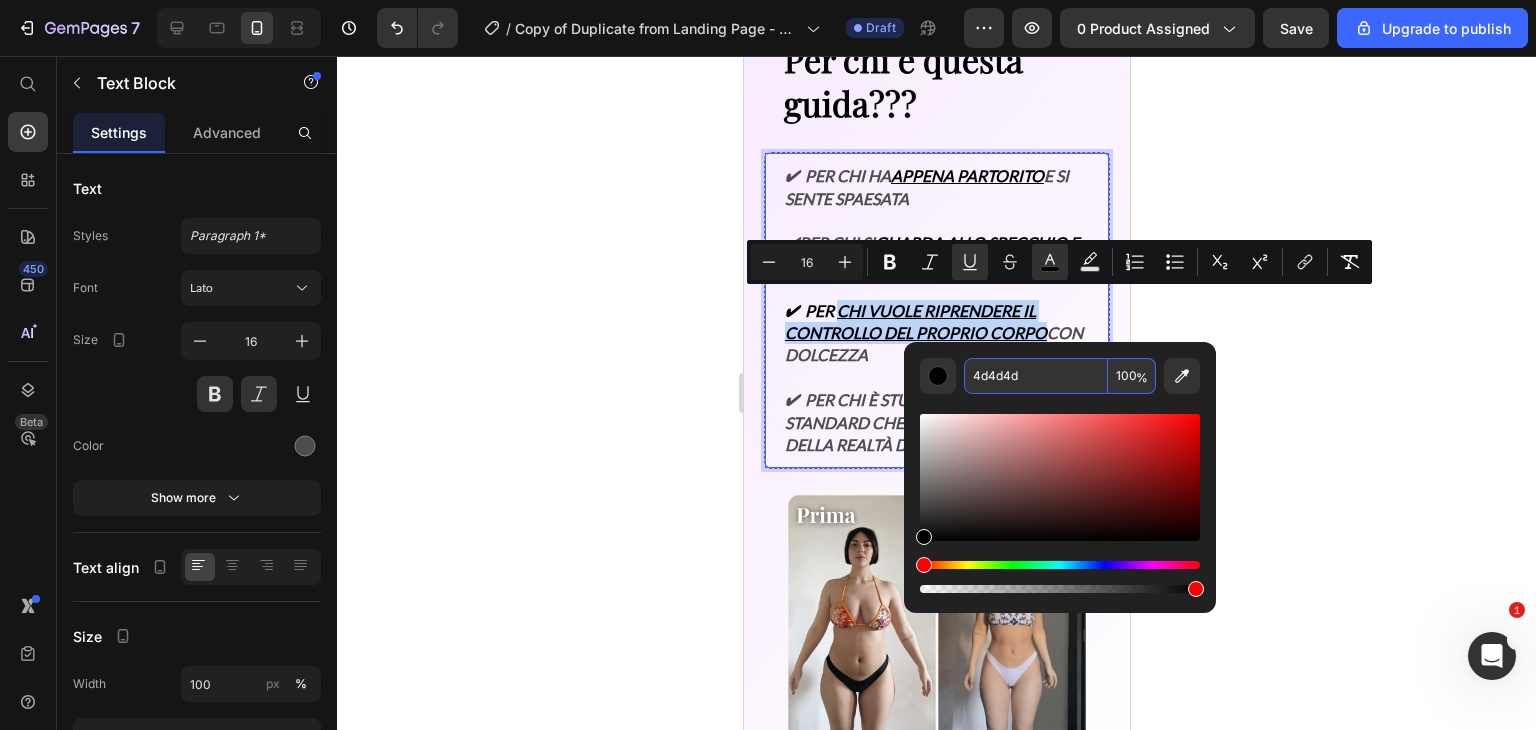 type on "4D4D4D" 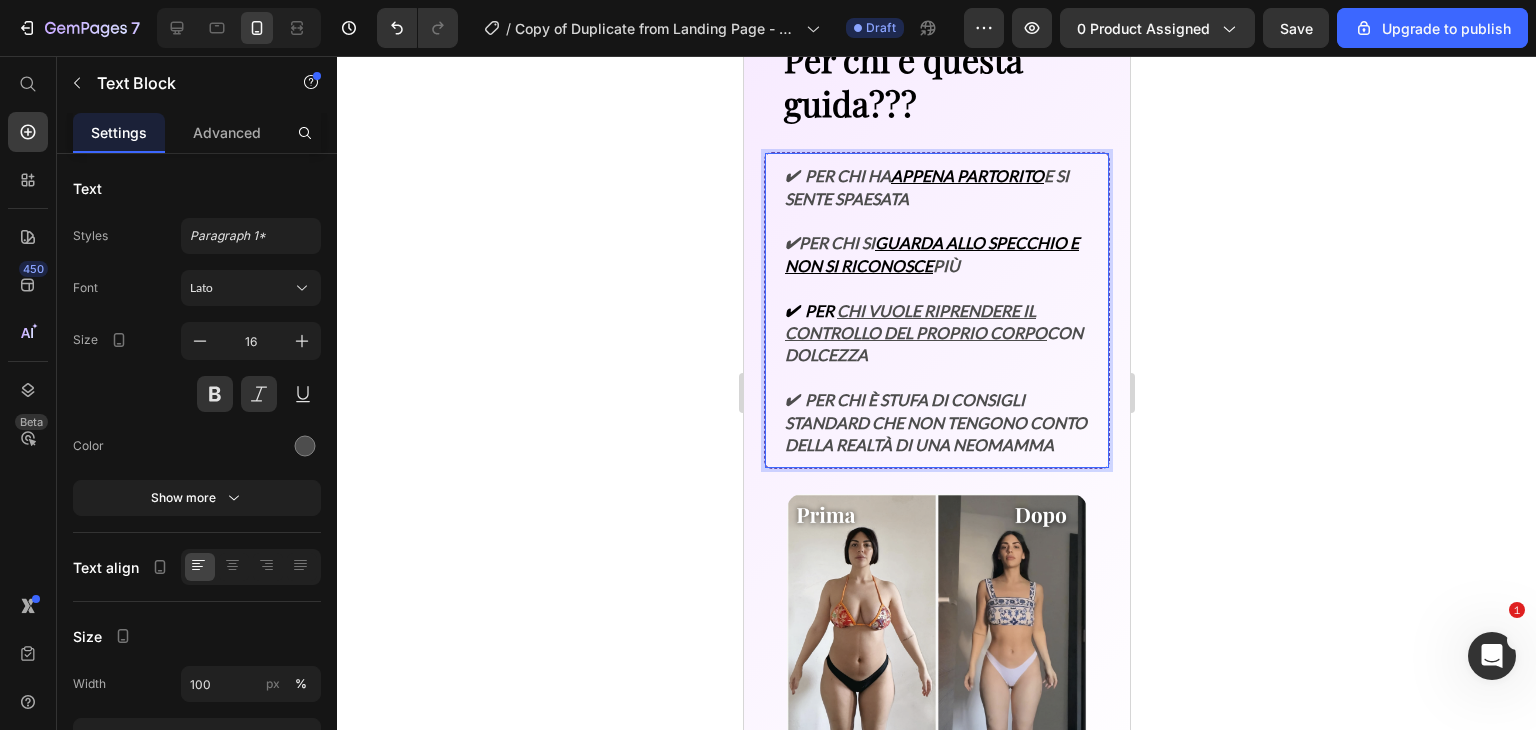 click on "✔  Per chi è stufa di consigli standard che non tengono conto della realtà di una neomamma" at bounding box center (936, 412) 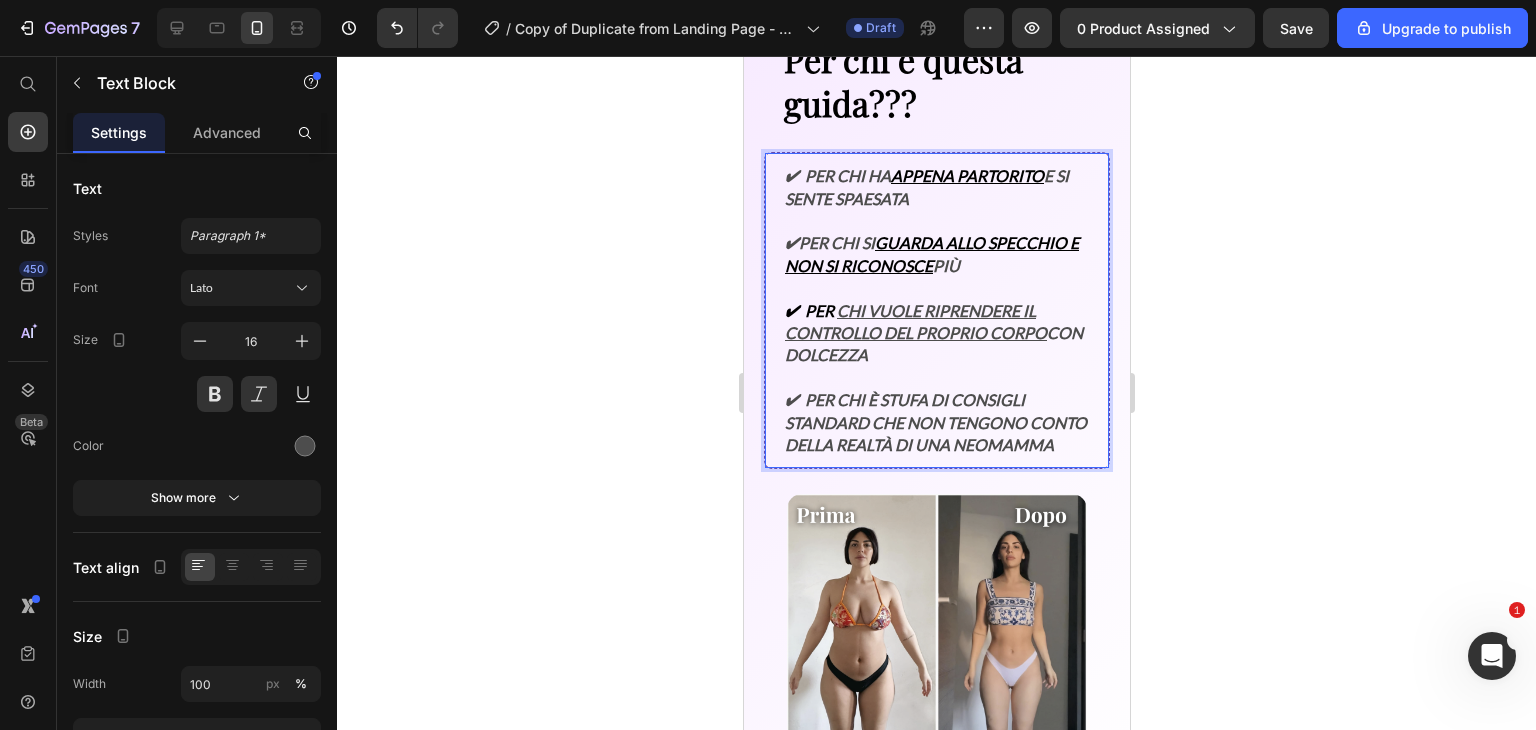 drag, startPoint x: 909, startPoint y: 349, endPoint x: 786, endPoint y: 345, distance: 123.065025 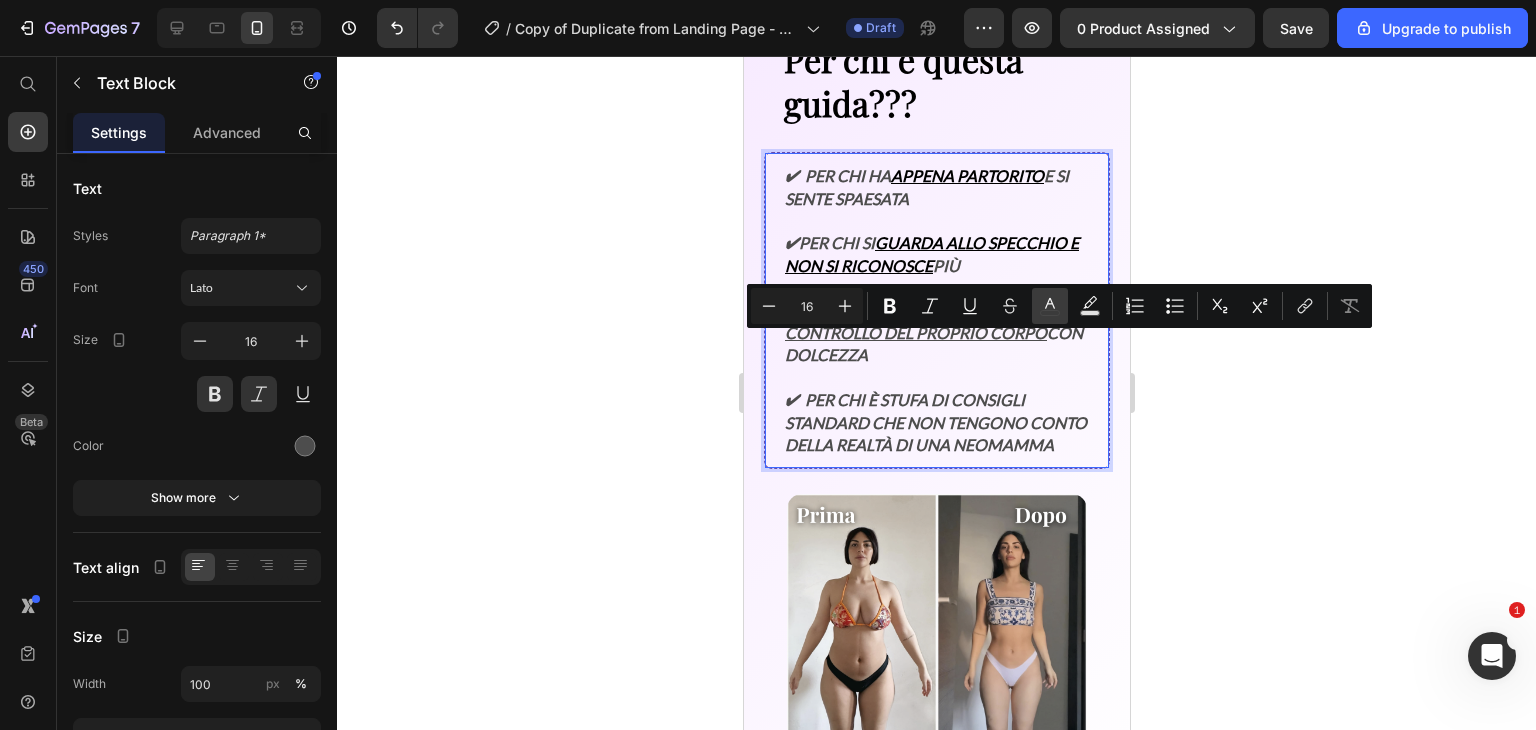 click on "color" at bounding box center [1050, 306] 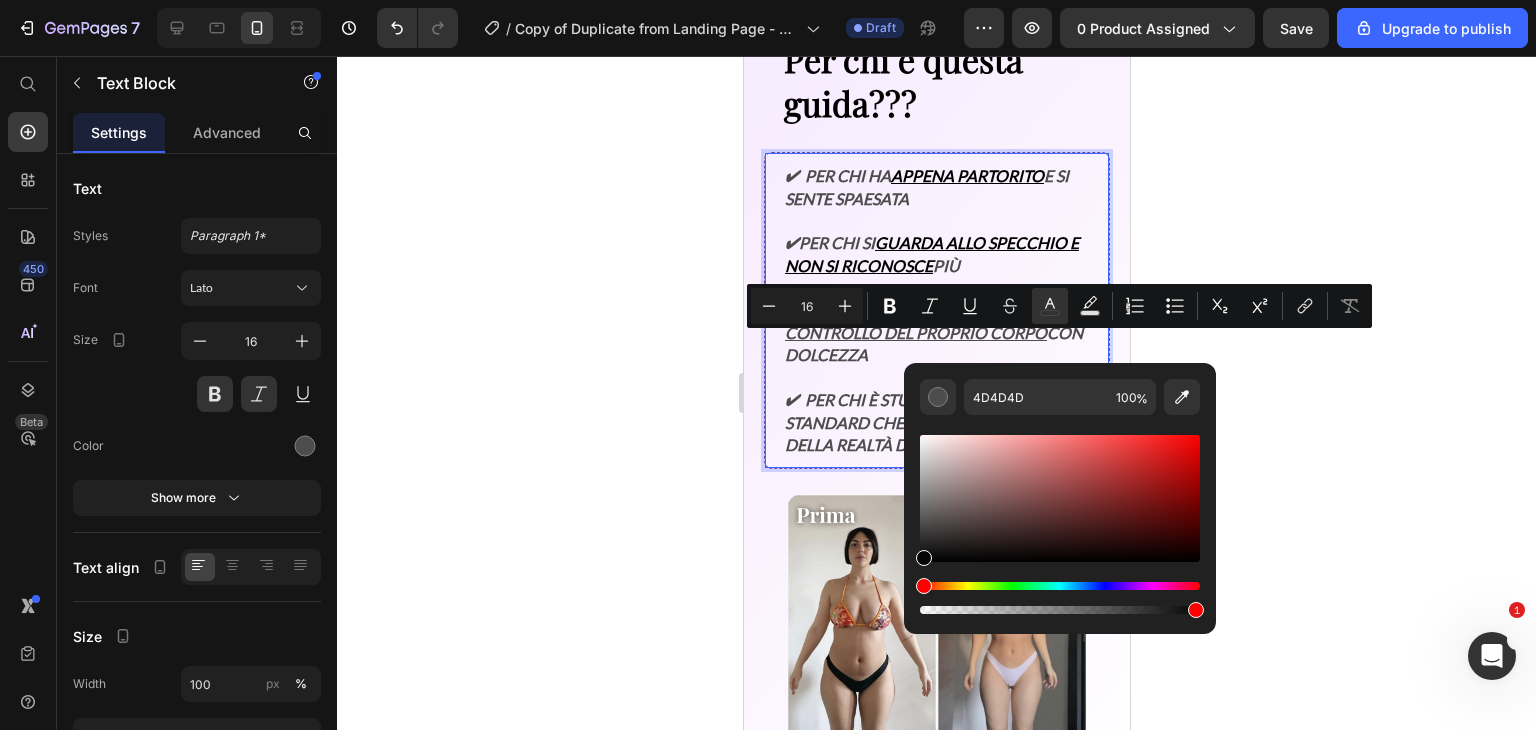 drag, startPoint x: 1707, startPoint y: 539, endPoint x: 901, endPoint y: 573, distance: 806.7168 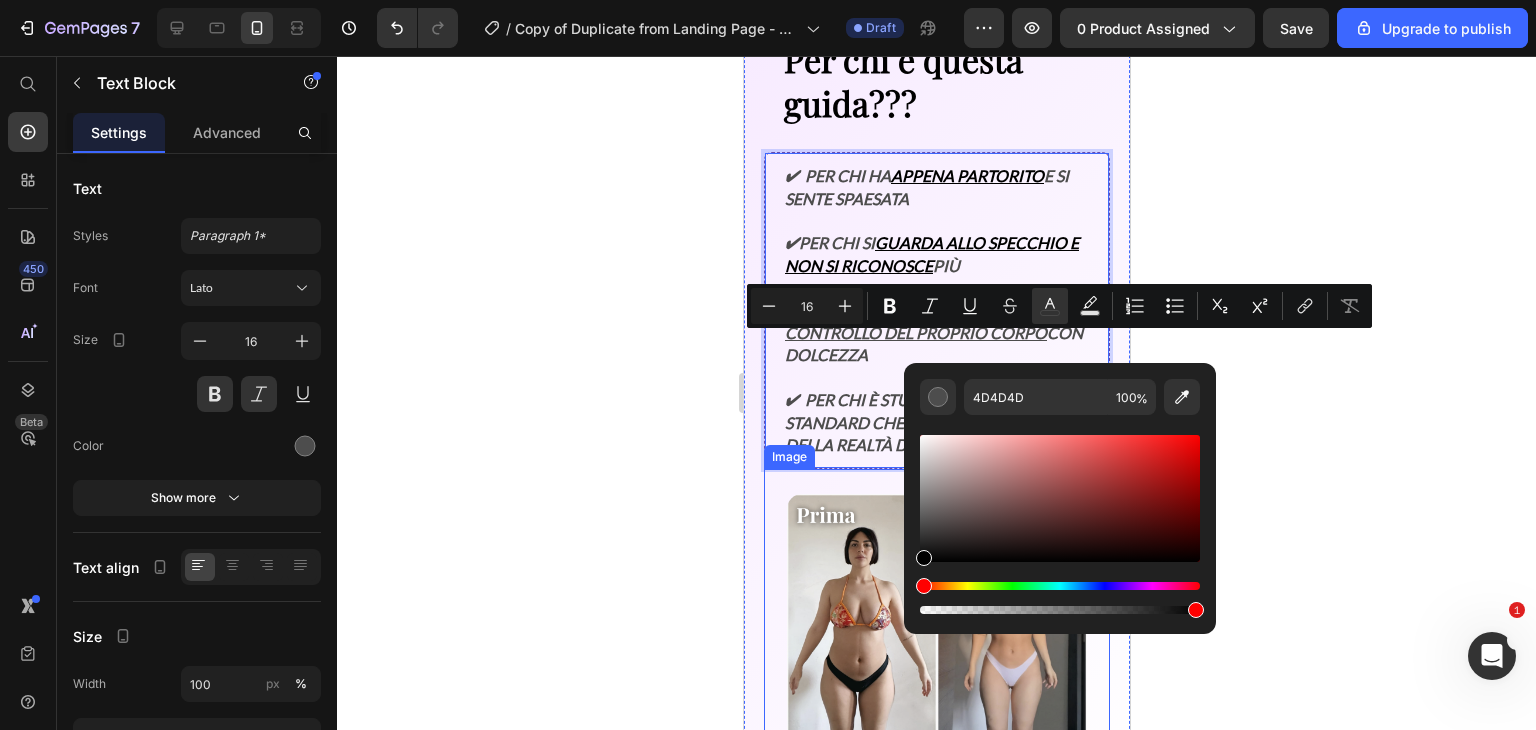 type on "000000" 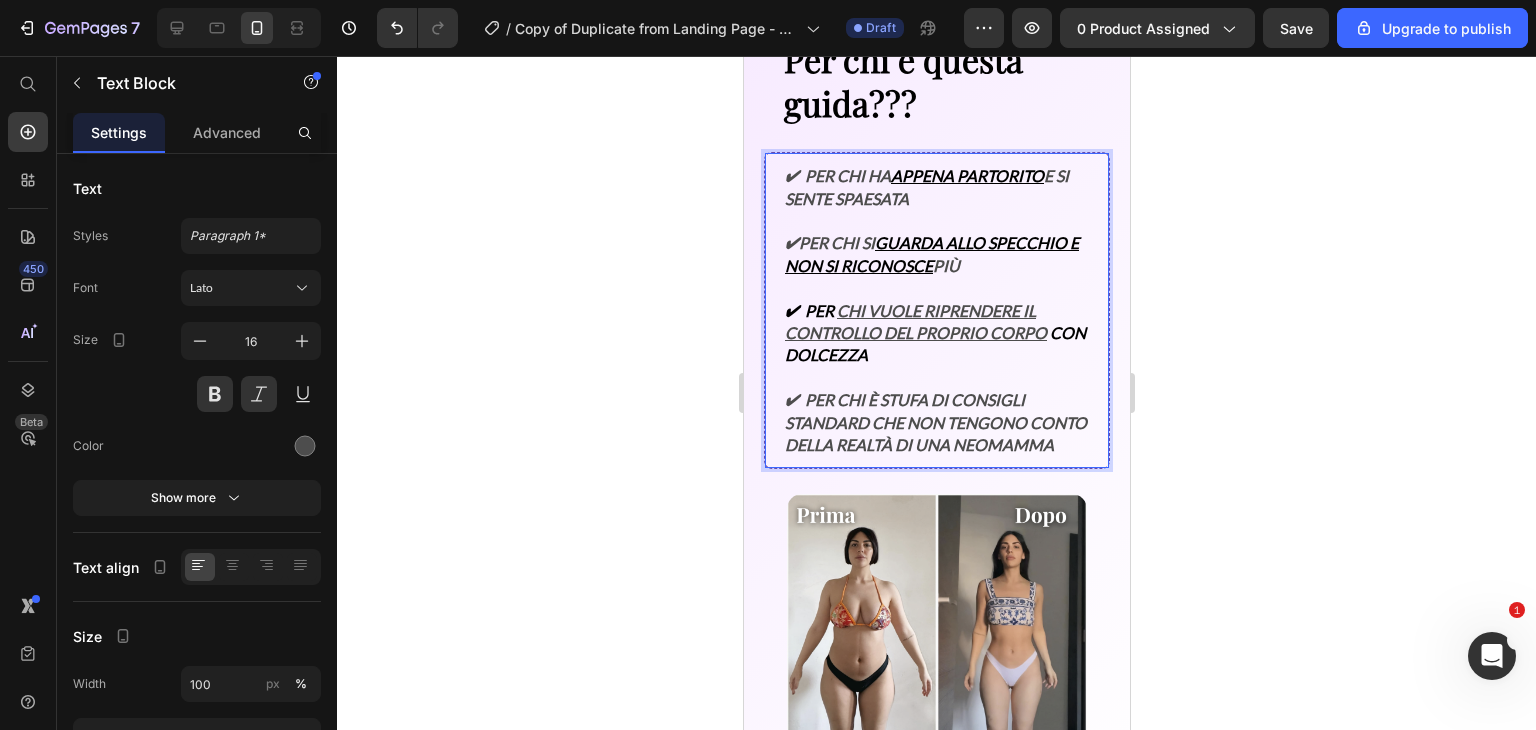 click on "✔  Per chi è stufa di consigli standard che non tengono conto della realtà di una neomamma" at bounding box center [936, 412] 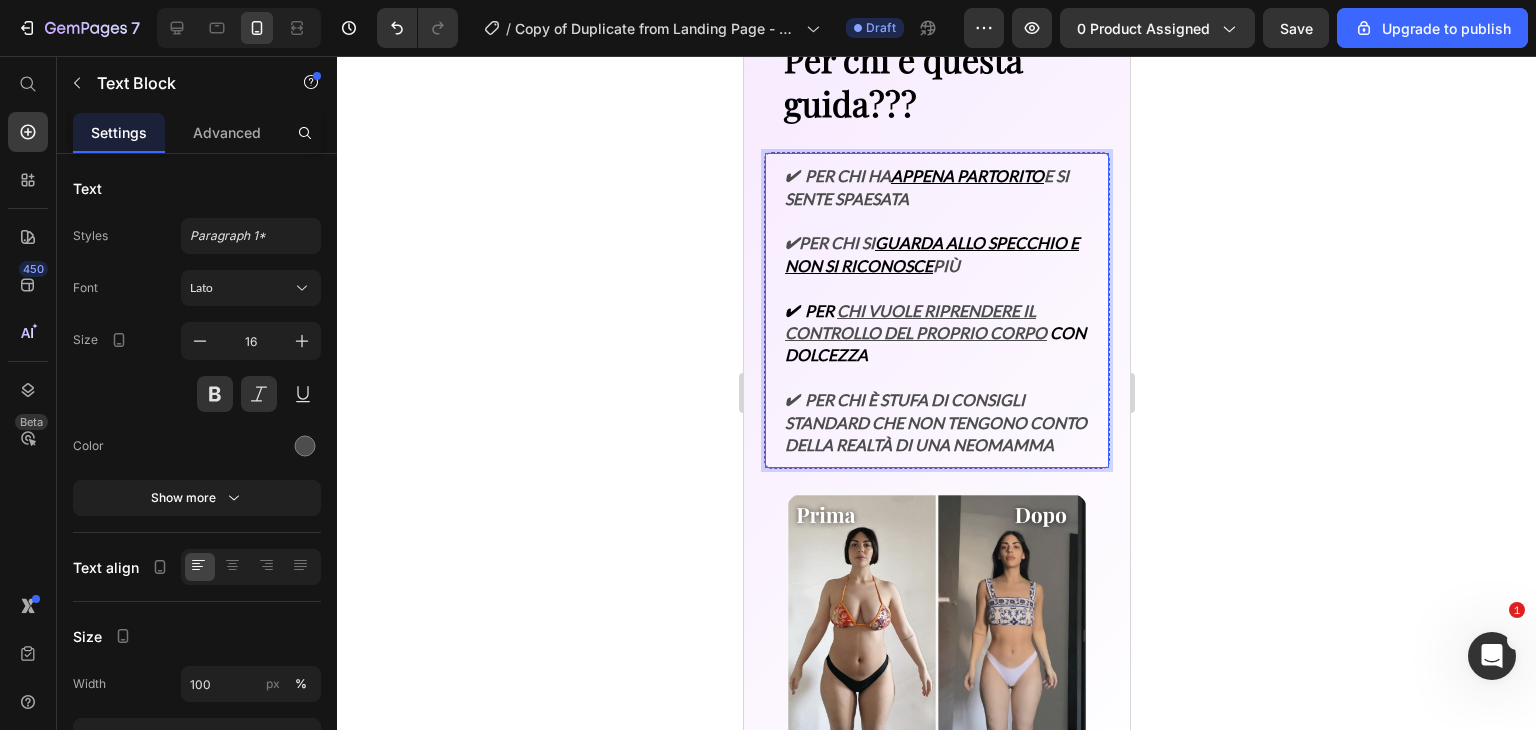 click on "✔  Per   chi vuole riprendere il controllo del proprio corpo   con dolcezza" at bounding box center (936, 322) 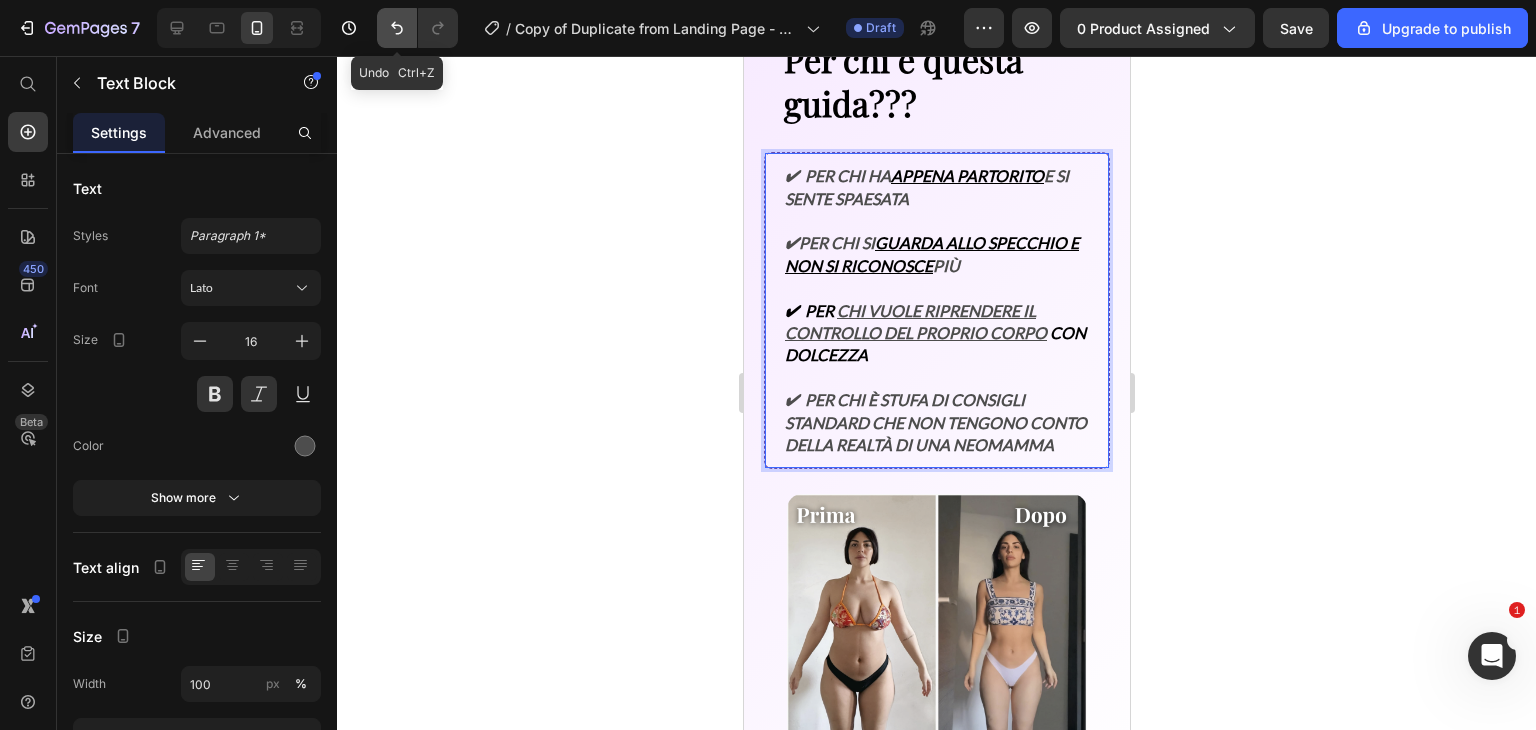 click 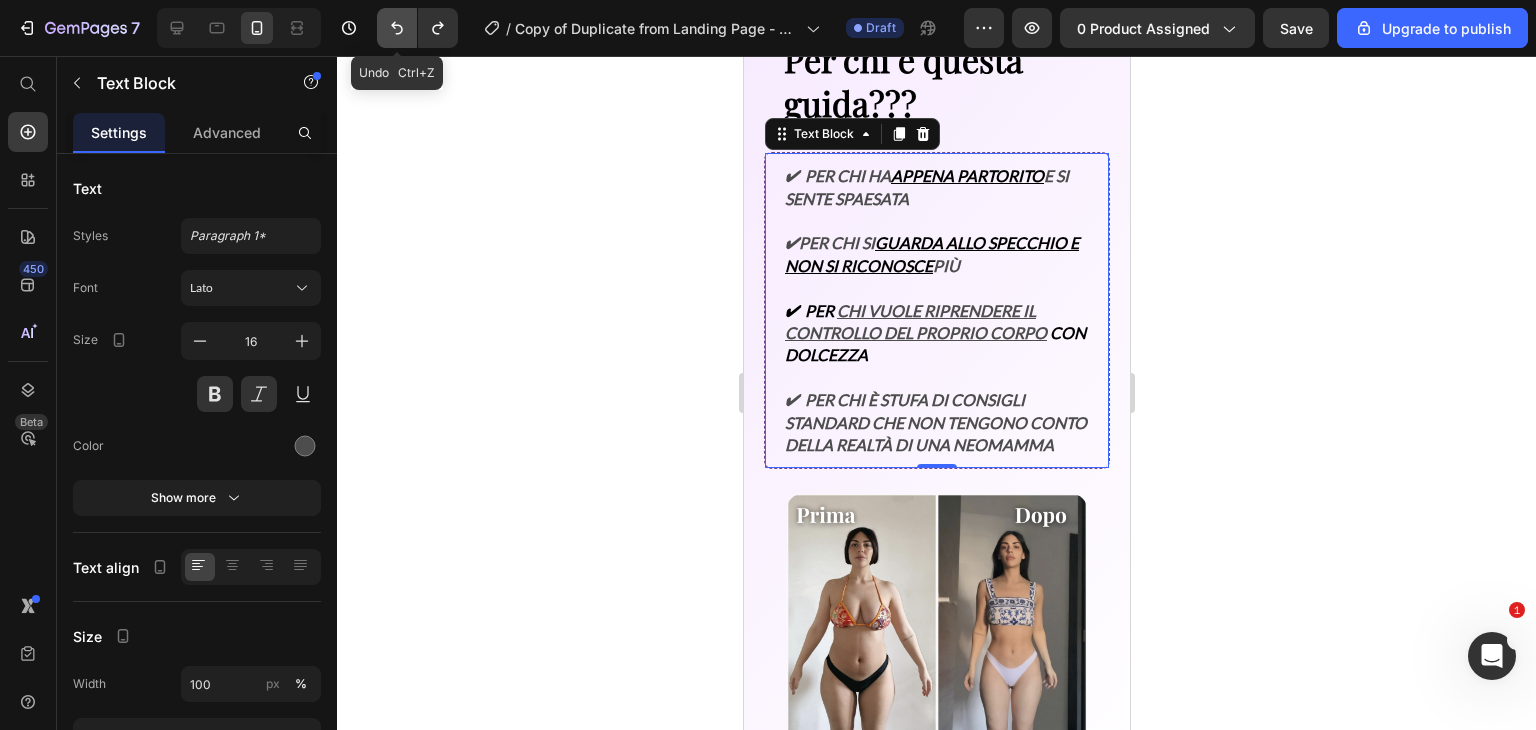 click 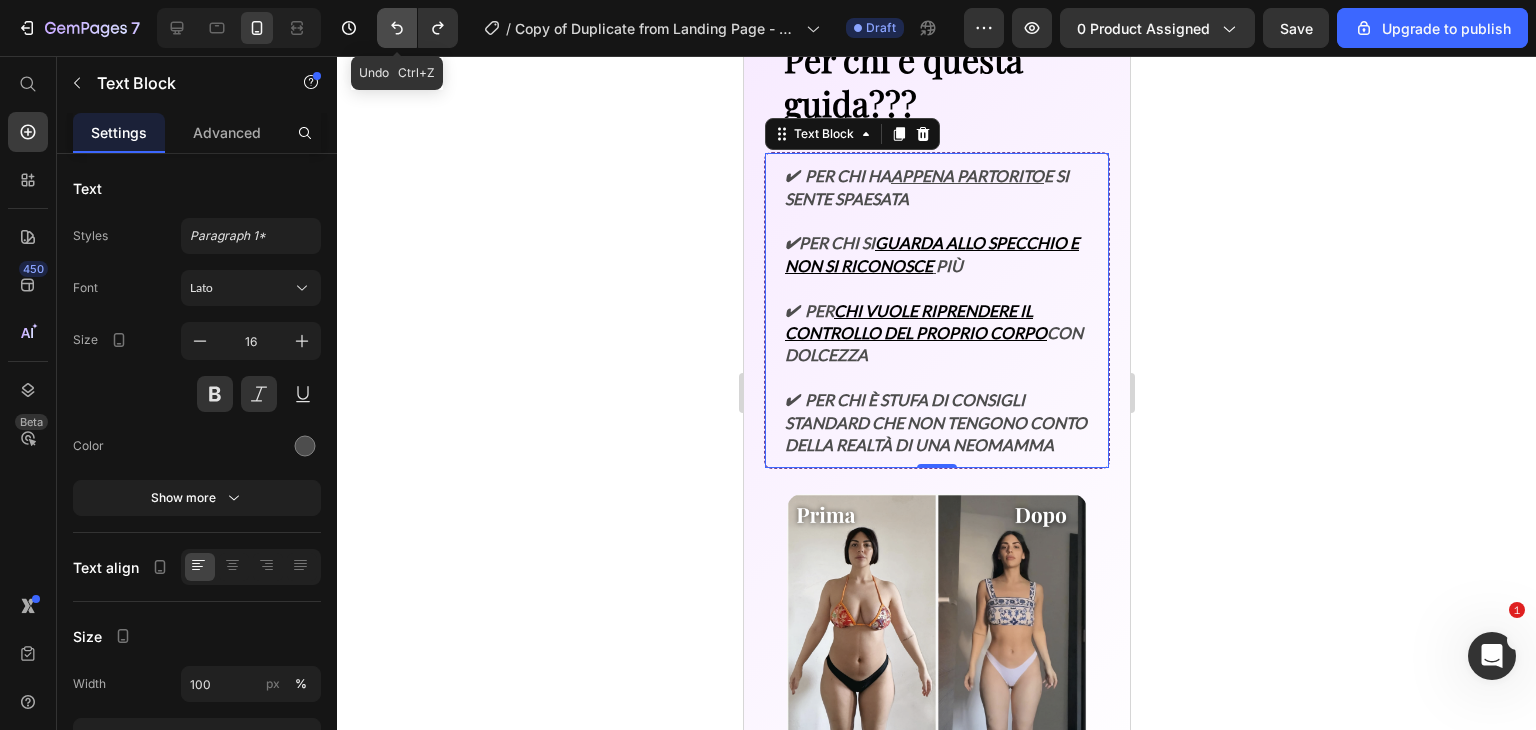 click 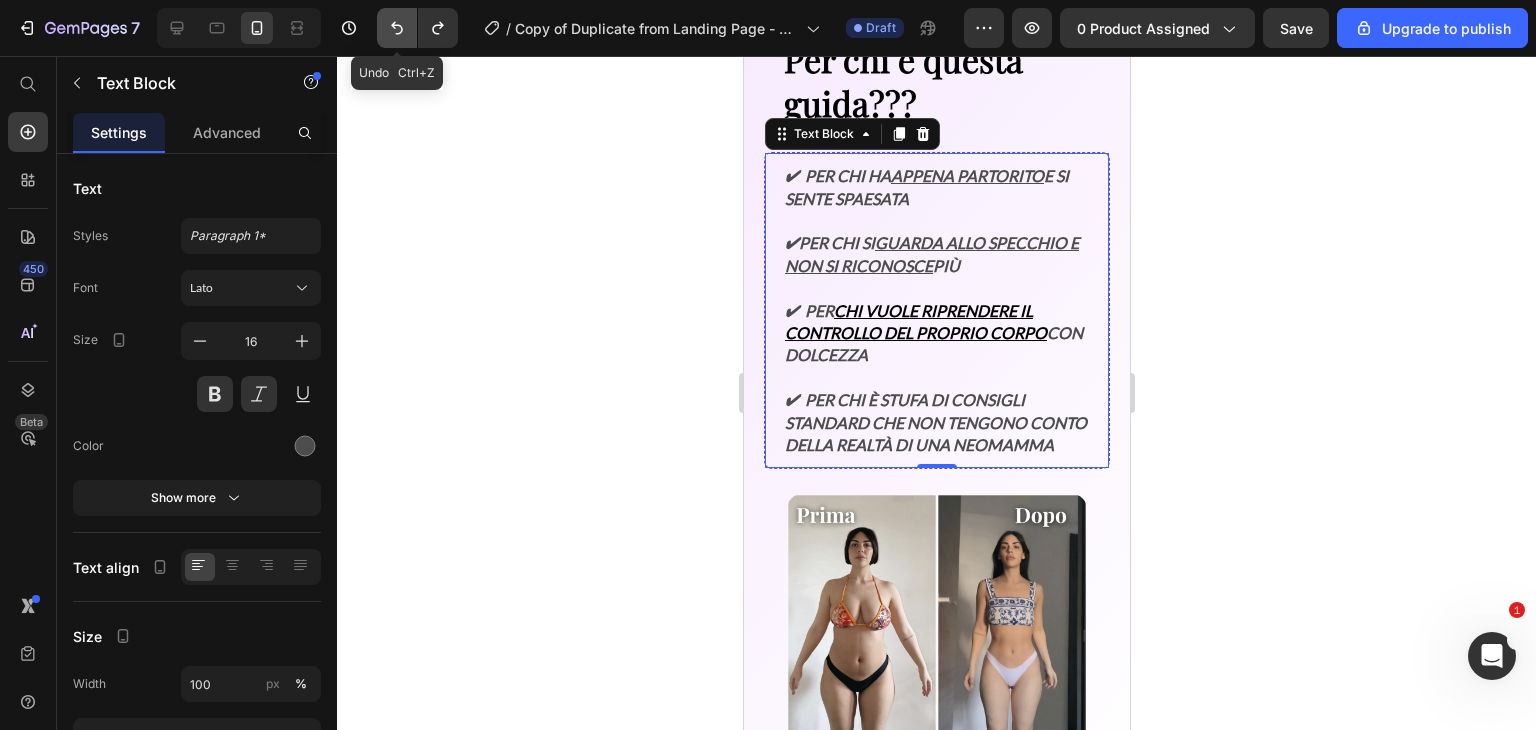 click 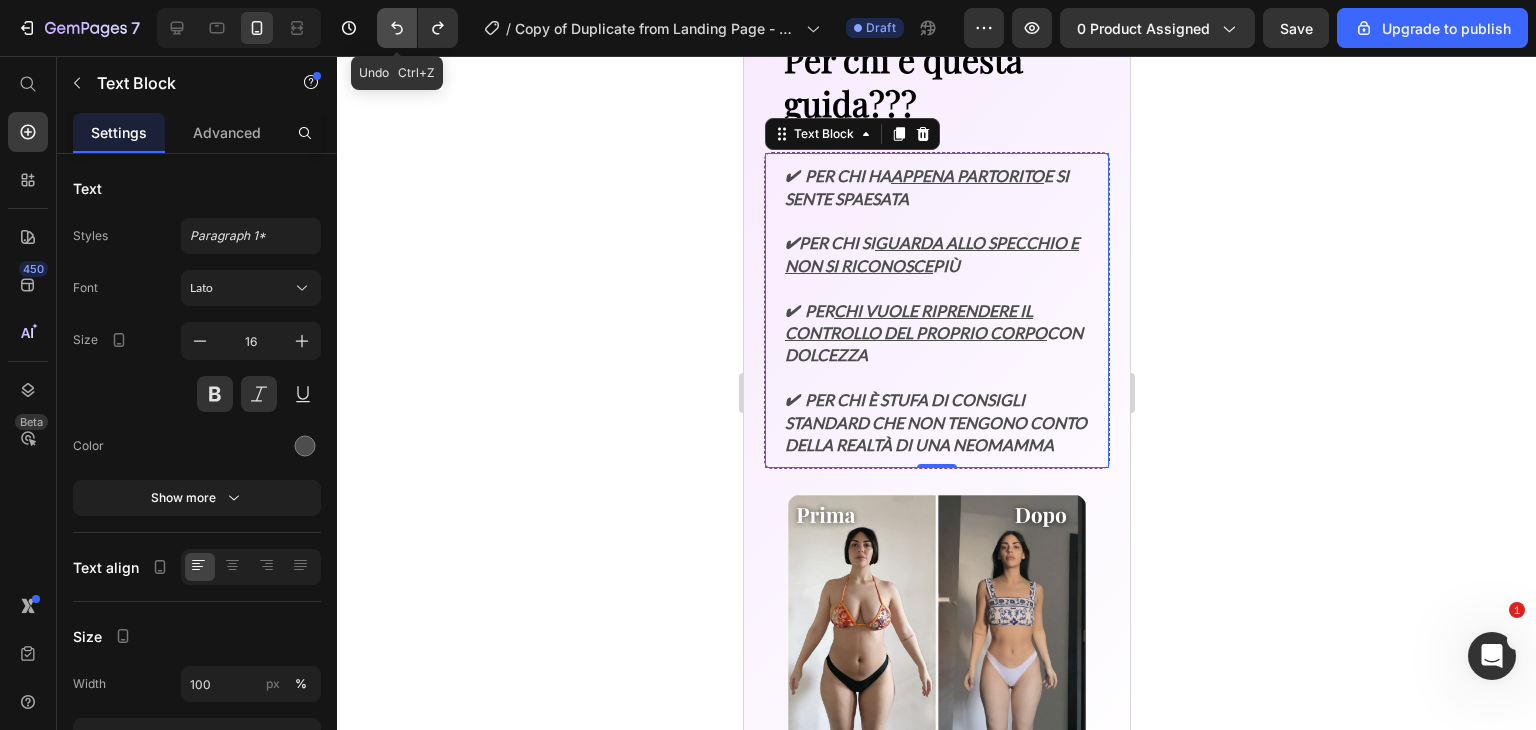 click 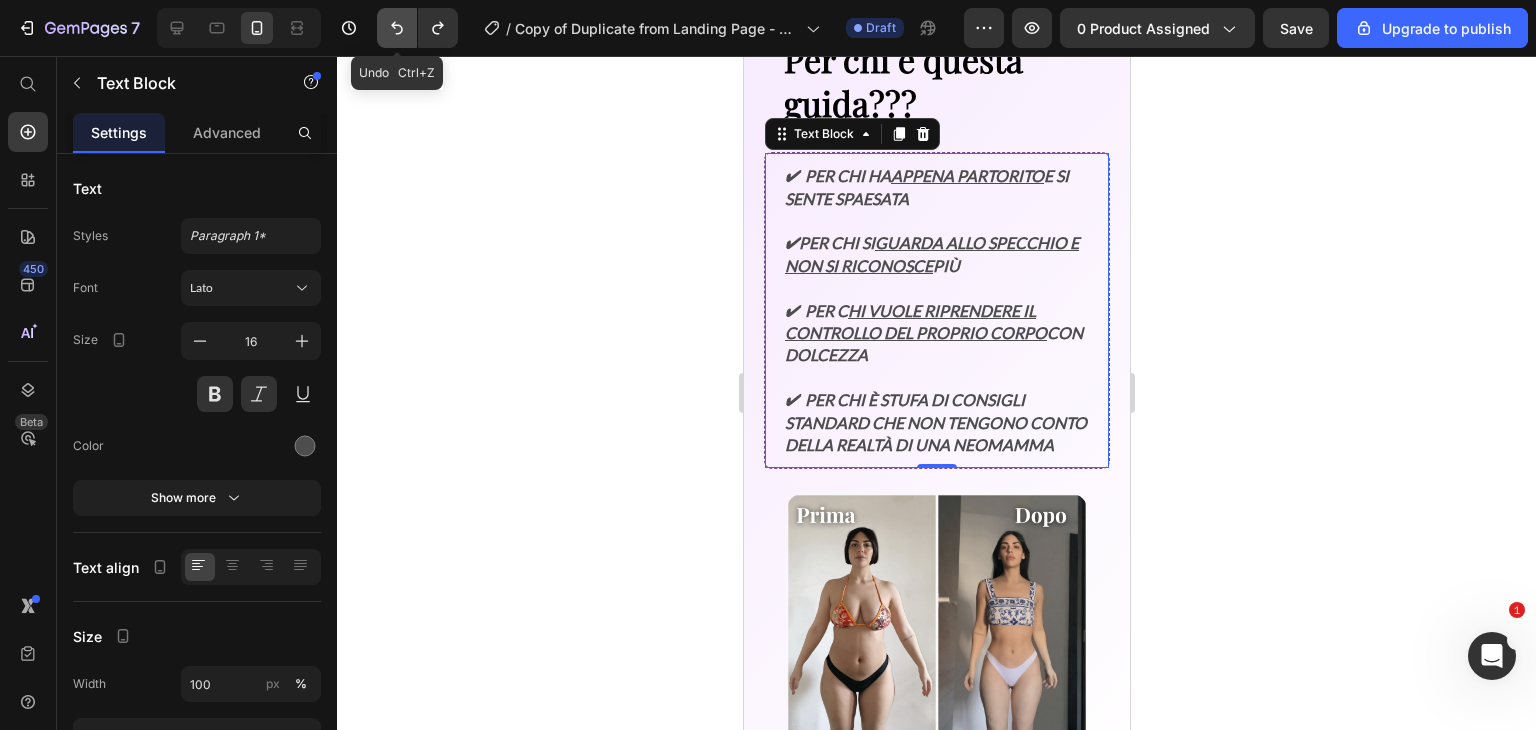 click 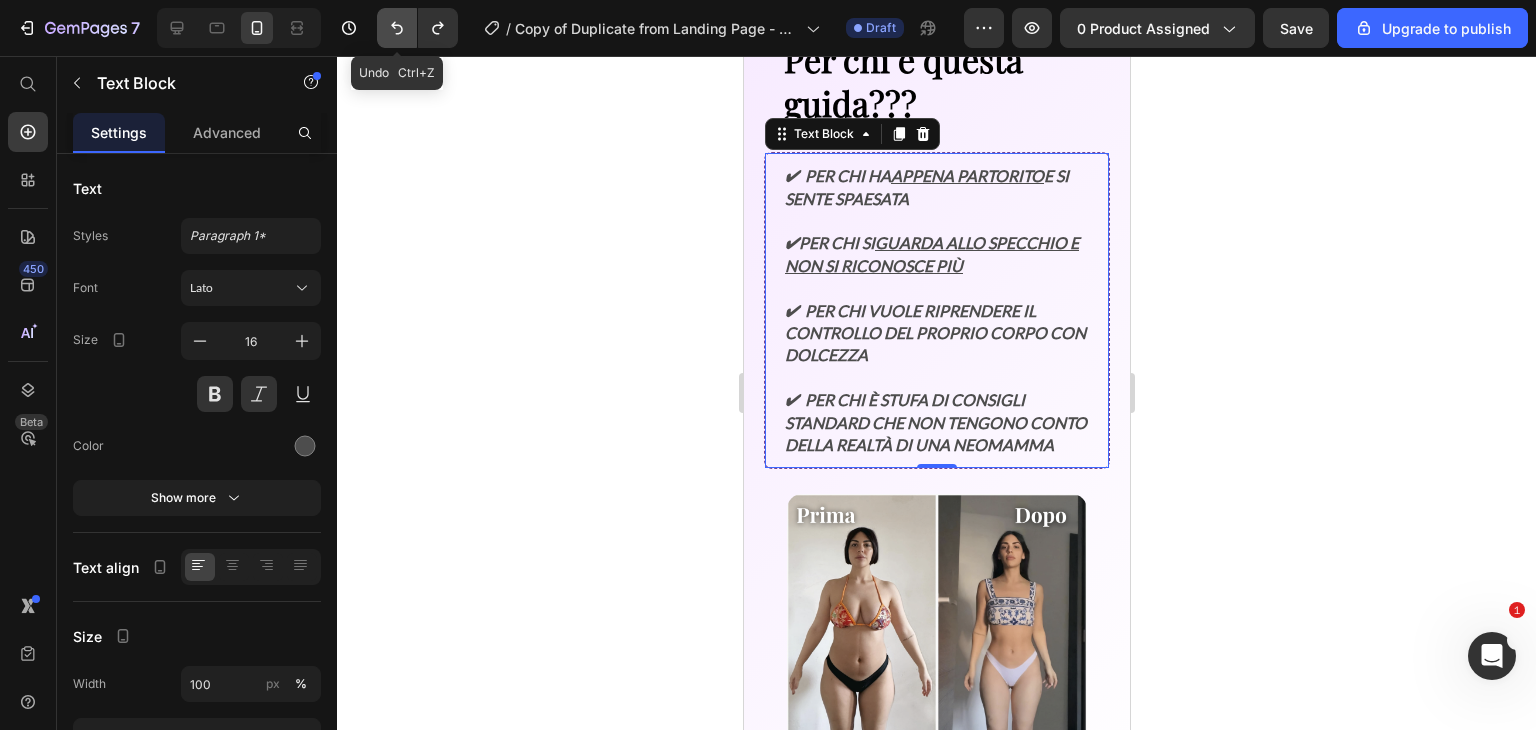 click 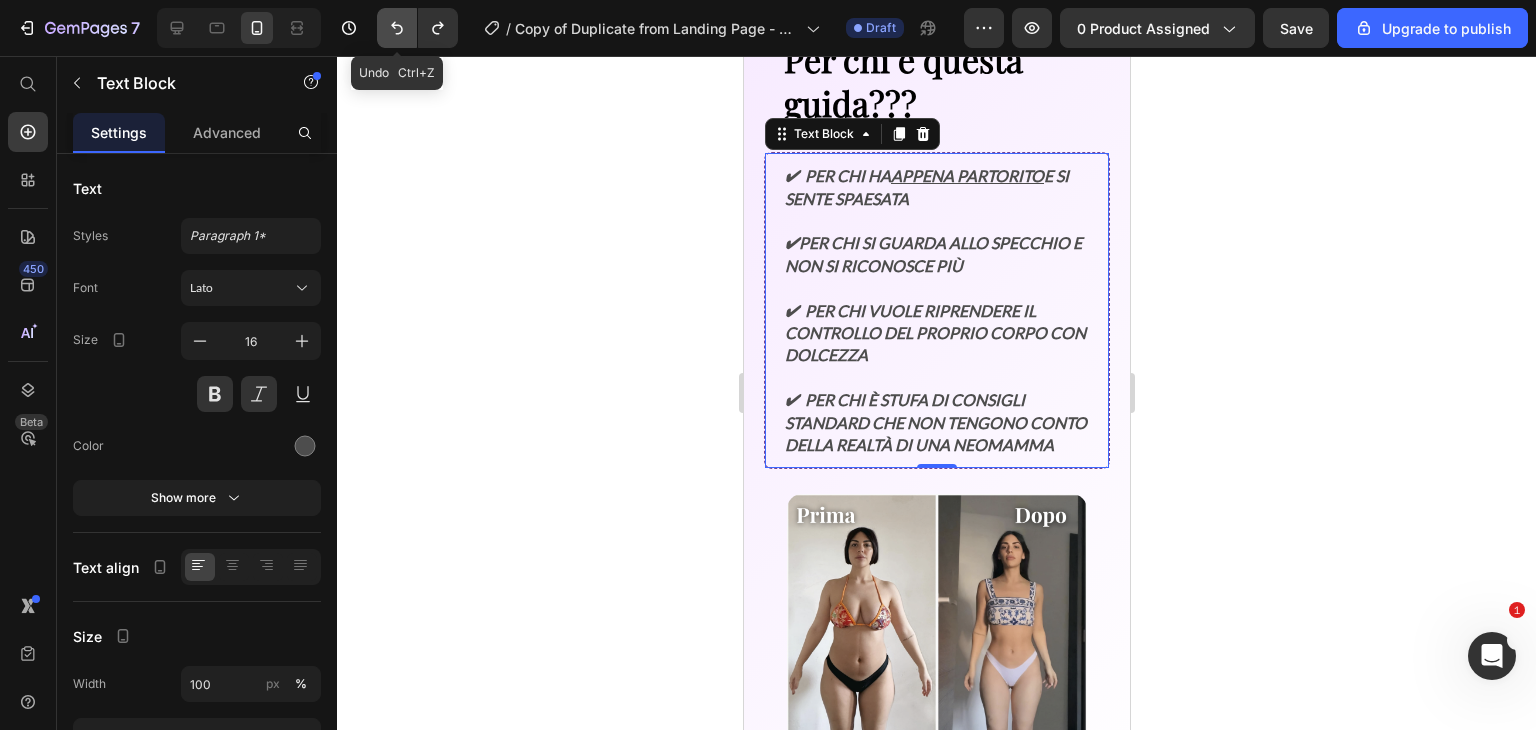 click 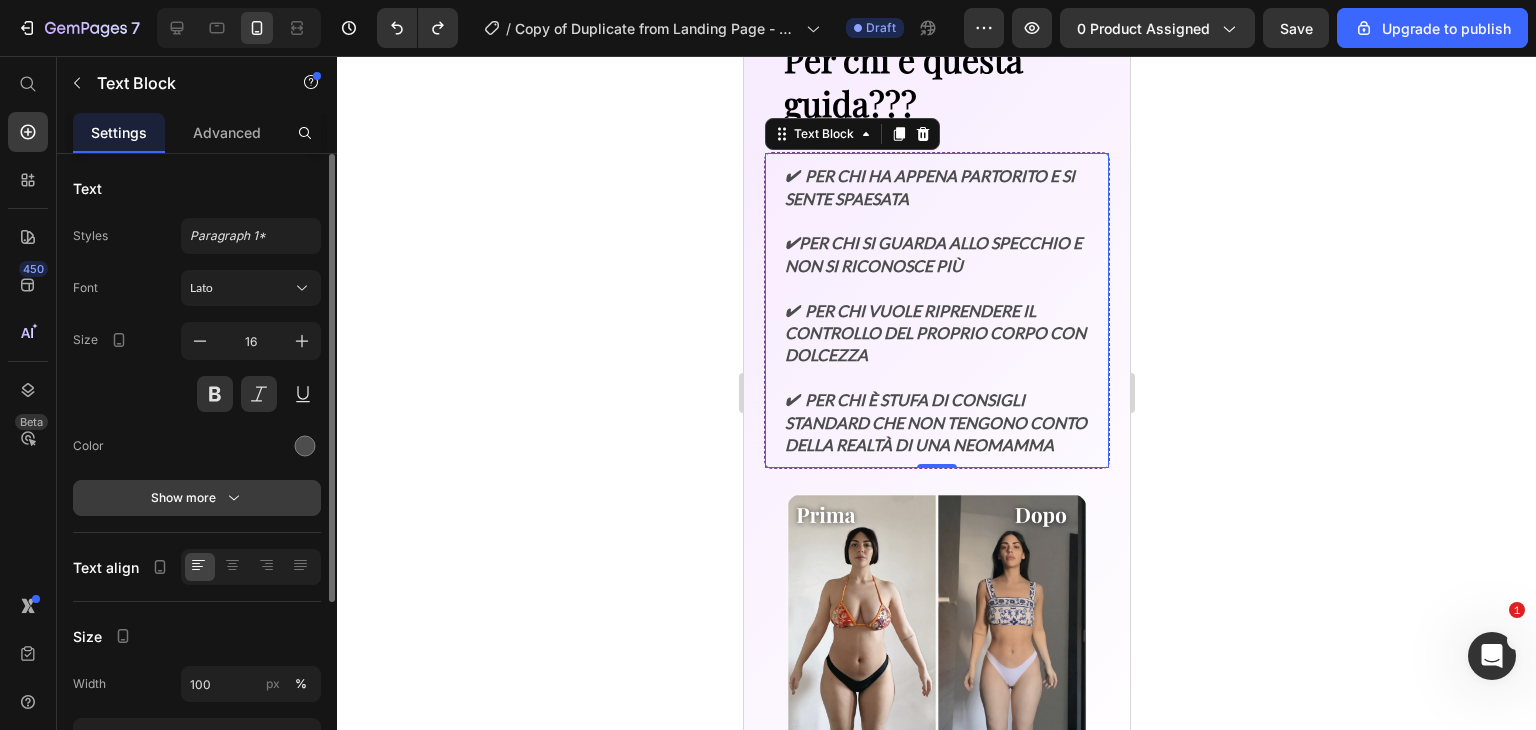 click on "Show more" at bounding box center (197, 498) 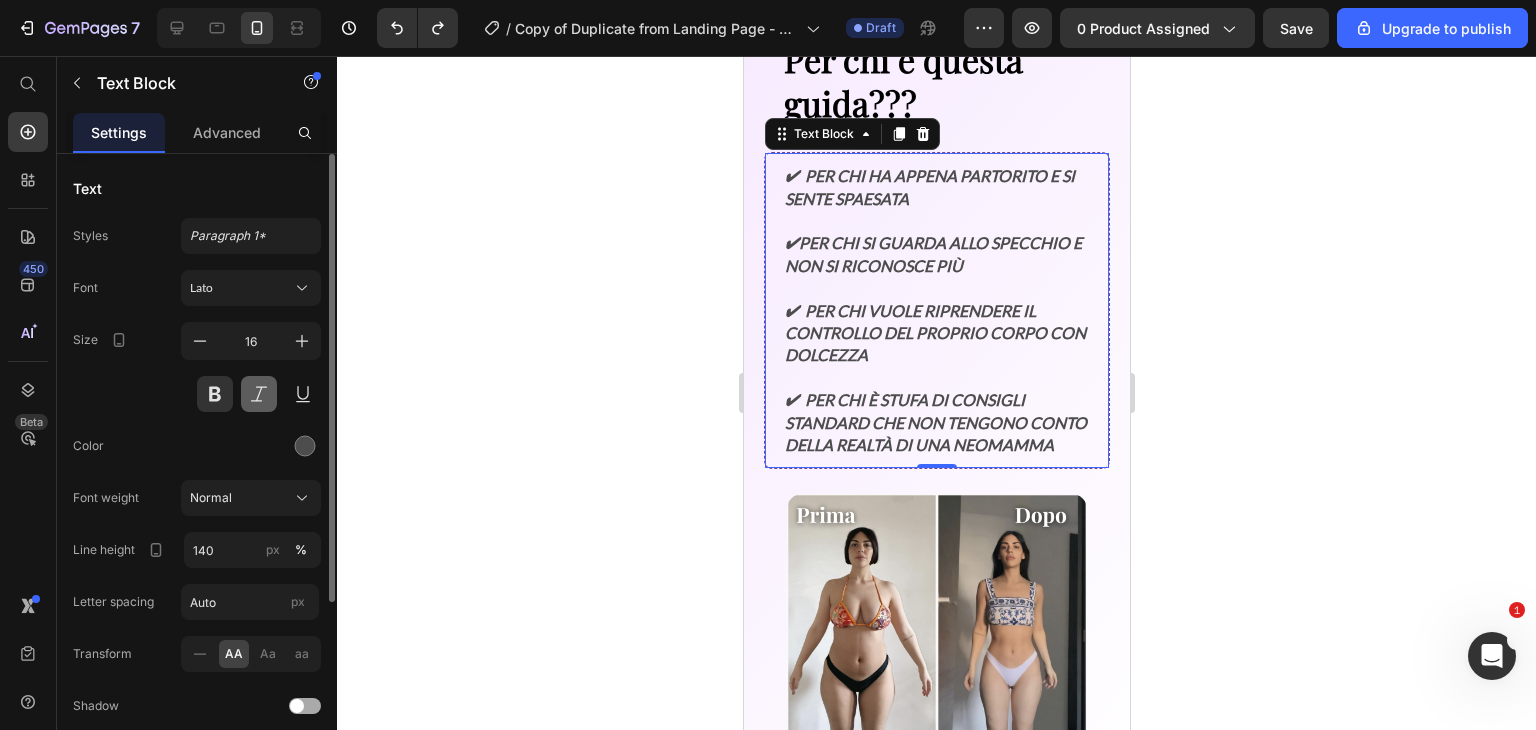 click at bounding box center [259, 394] 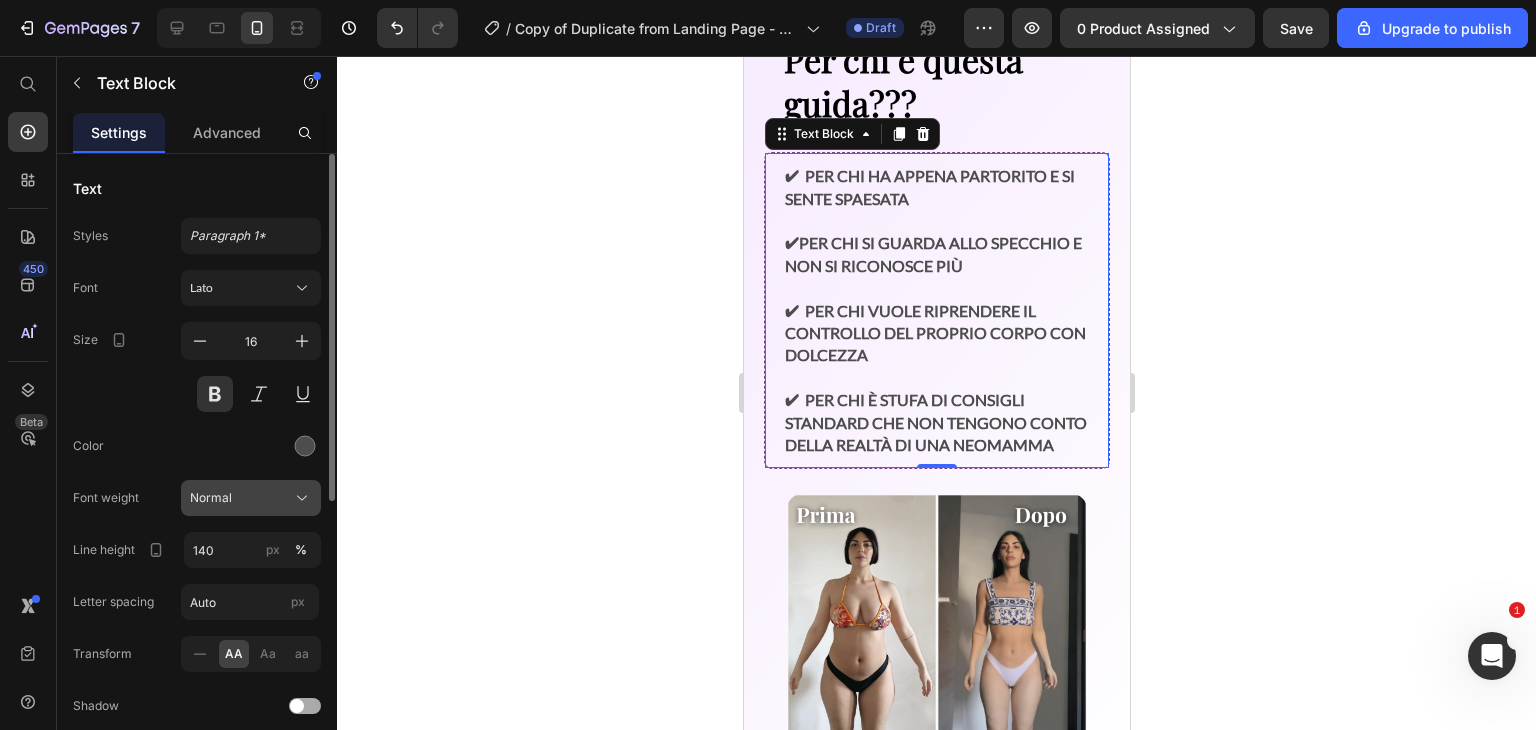 click on "Normal" 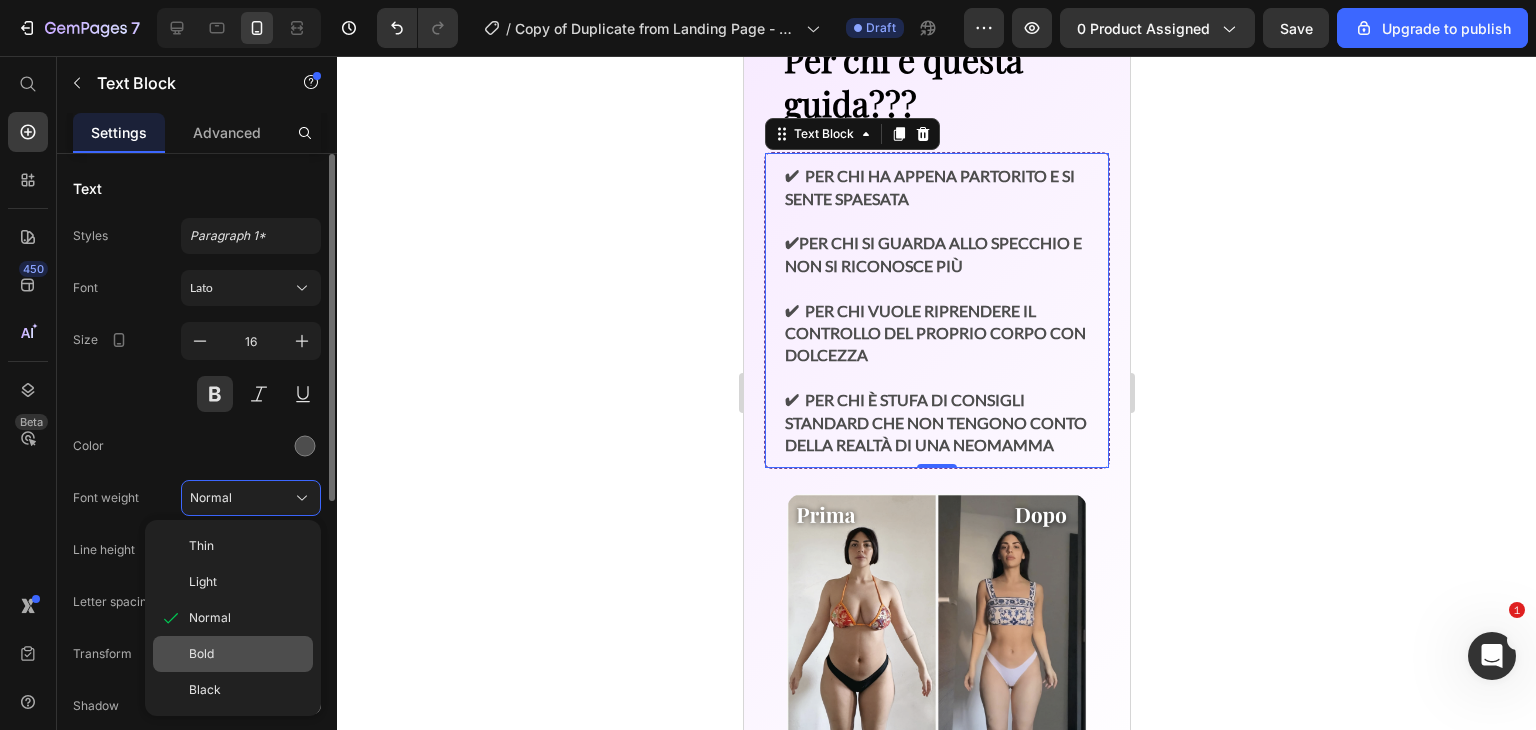 click on "Bold" 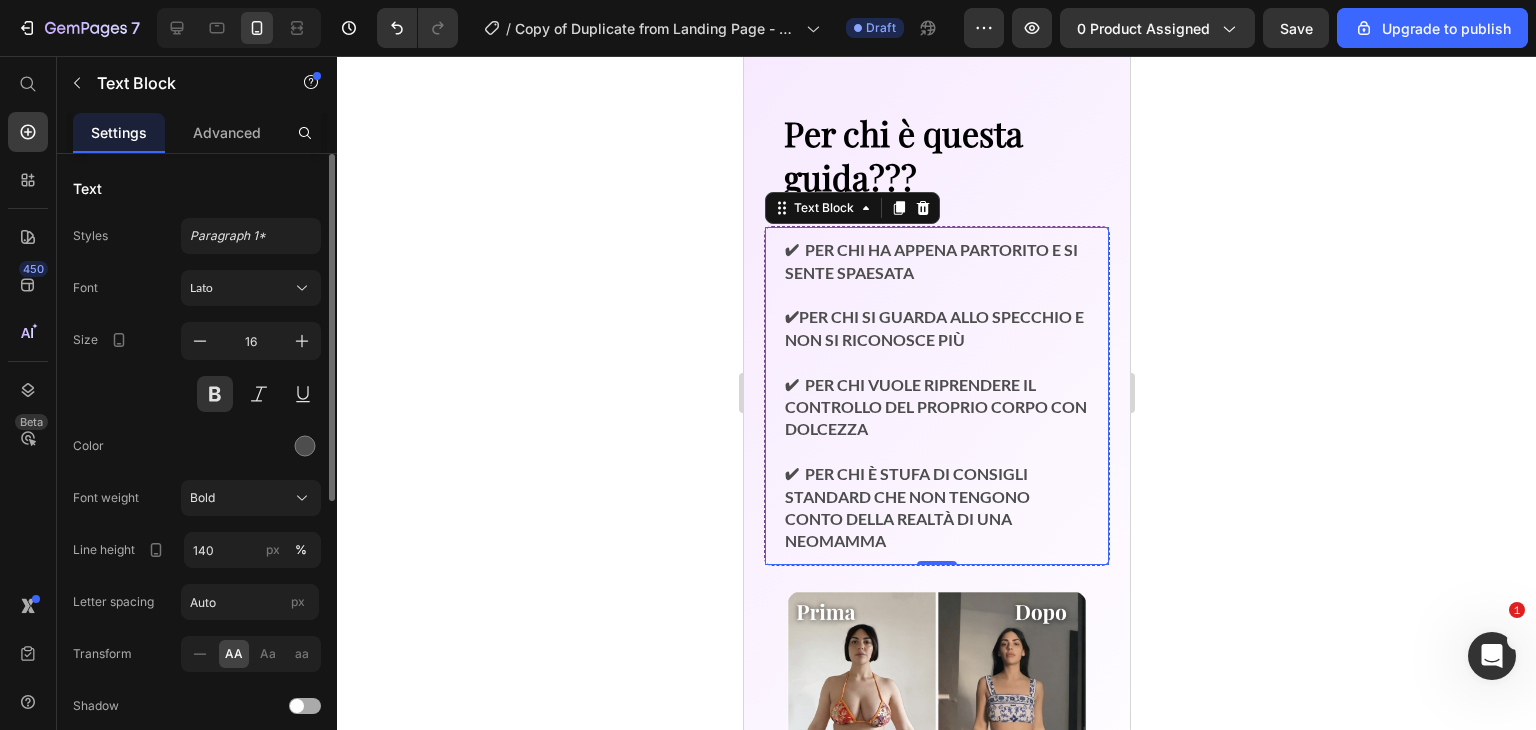 scroll, scrollTop: 3080, scrollLeft: 0, axis: vertical 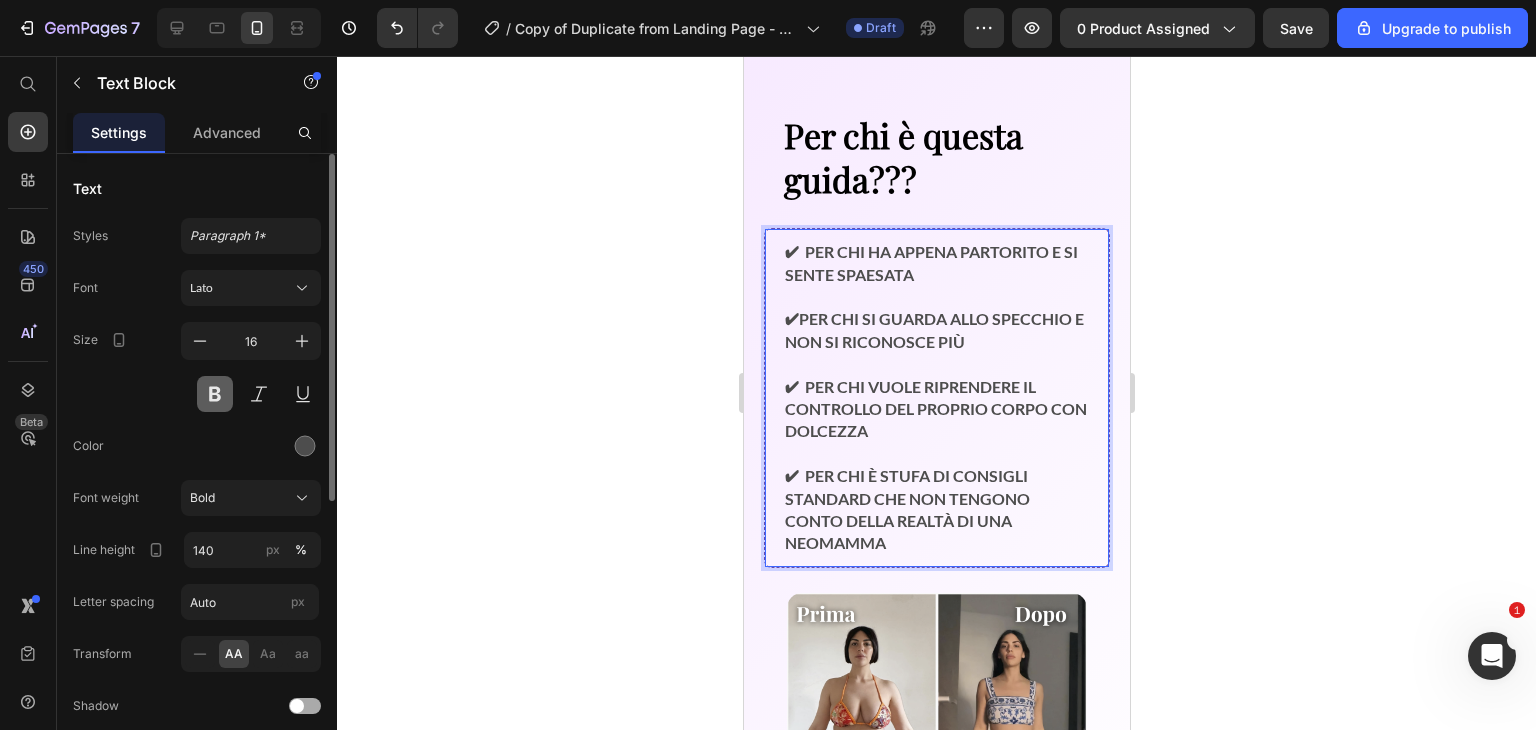 click at bounding box center [215, 394] 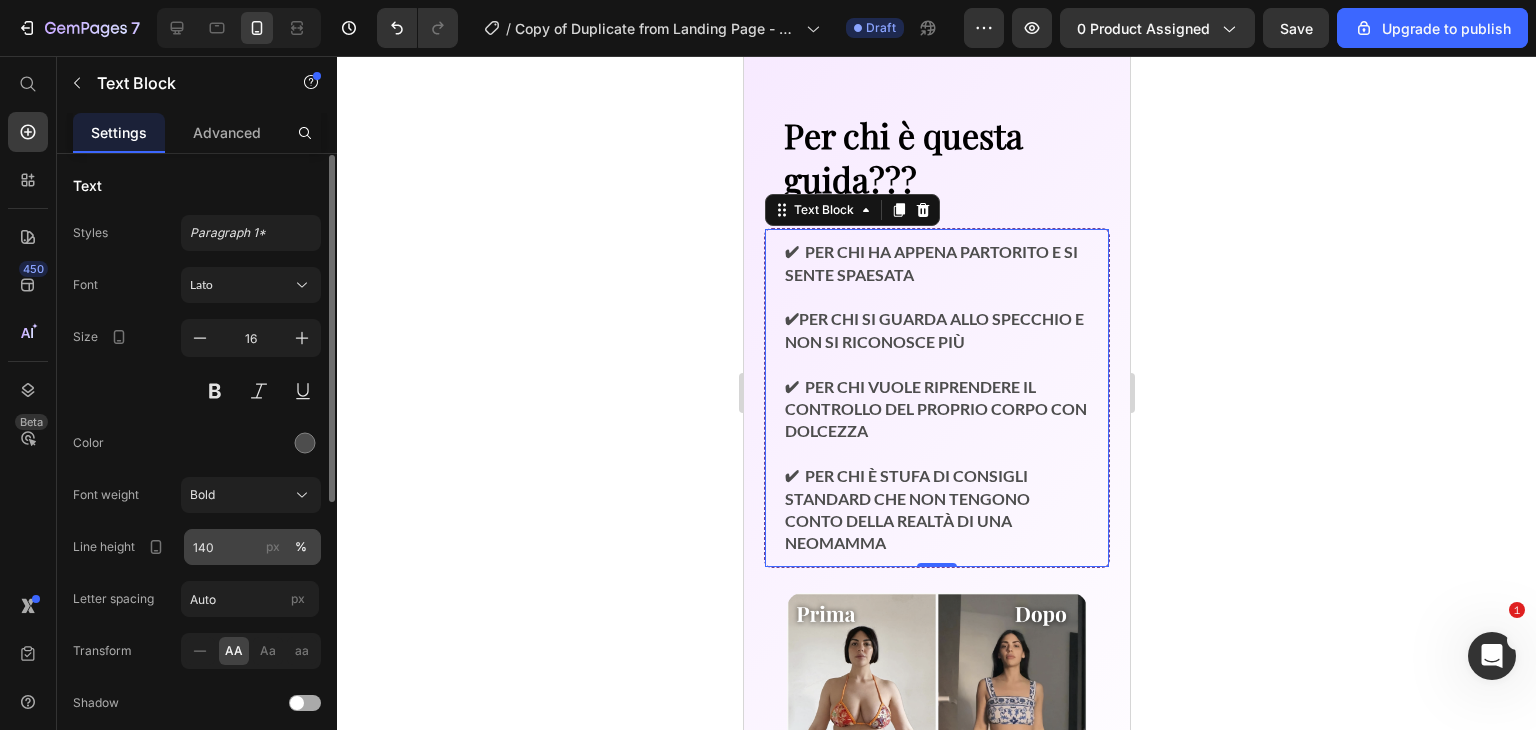 scroll, scrollTop: 4, scrollLeft: 0, axis: vertical 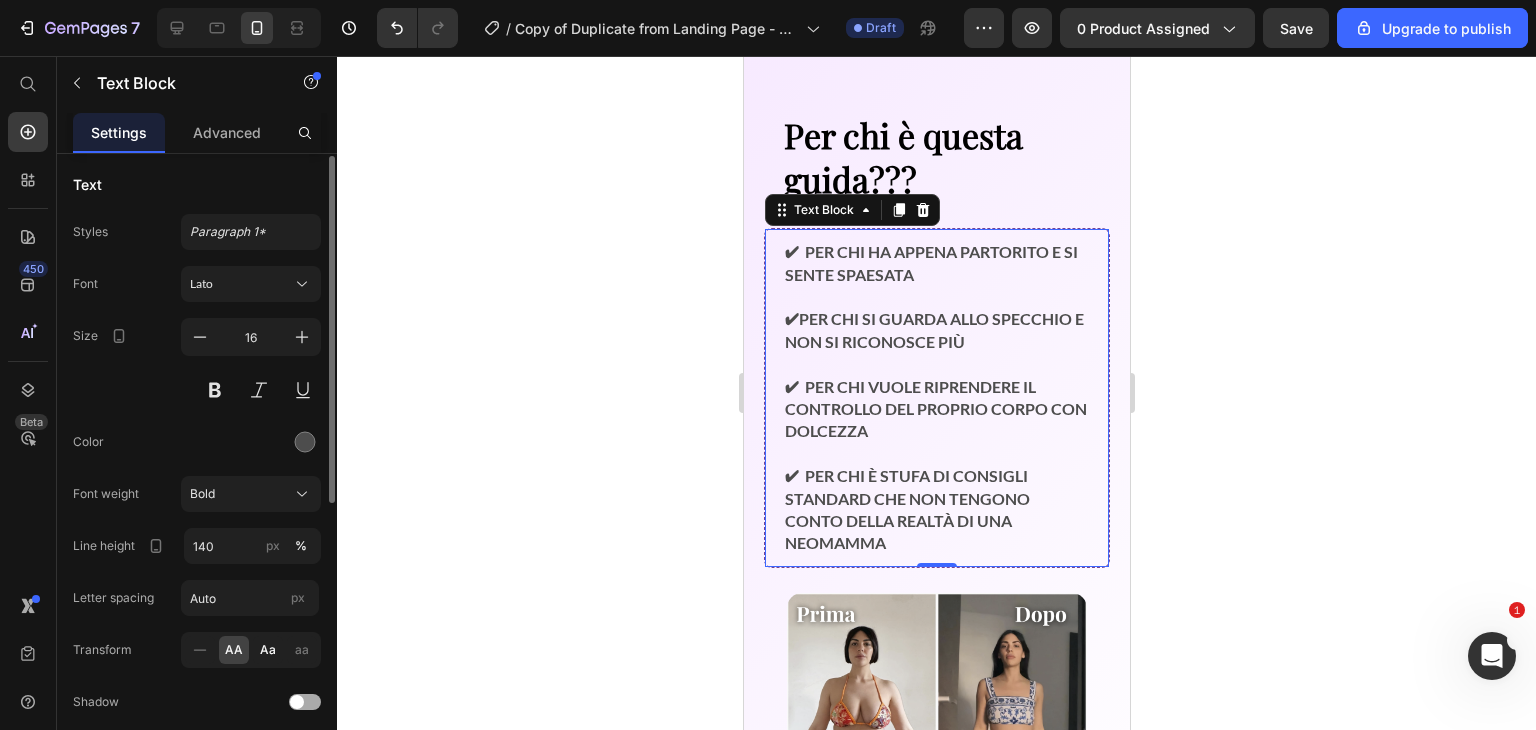 click on "Aa" 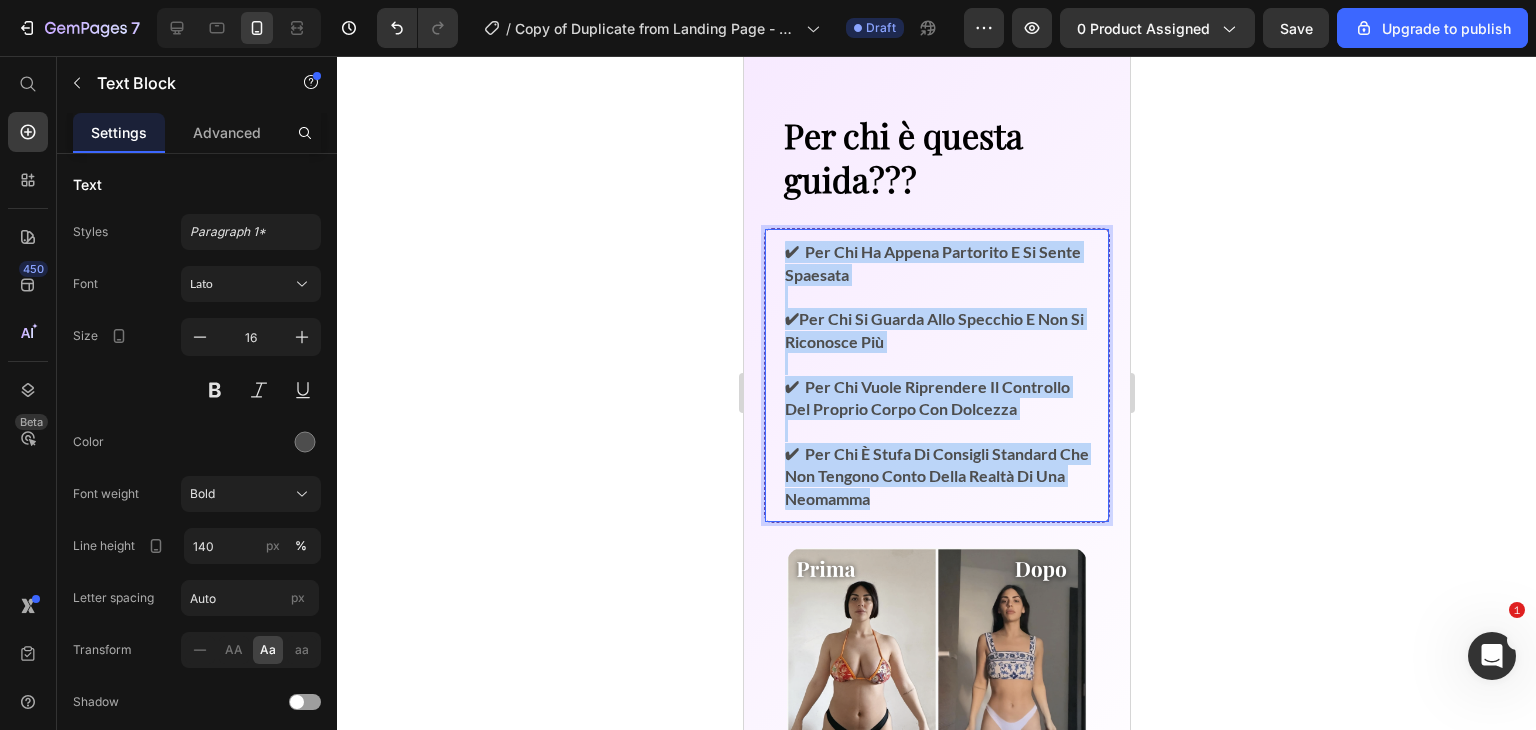 drag, startPoint x: 786, startPoint y: 238, endPoint x: 963, endPoint y: 489, distance: 307.1319 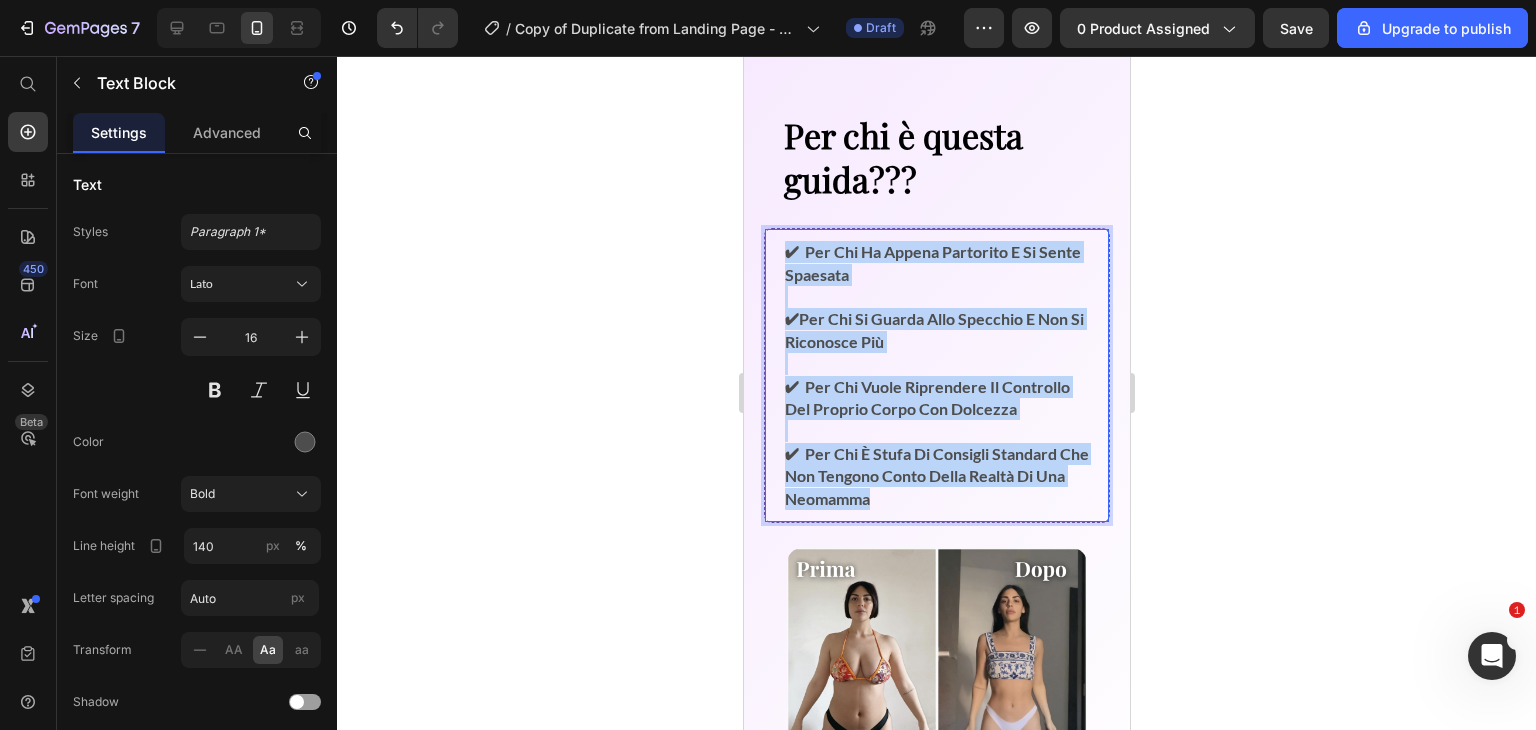 click on "✔  Per chi ha appena partorito e si sente spaesata ✔   Per chi si guarda allo specchio e non si riconosce più ✔  Per chi vuole riprendere il controllo del proprio corpo con dolcezza ✔  Per chi è stufa di consigli standard che non tengono conto della realtà di una neomamma" at bounding box center (936, 375) 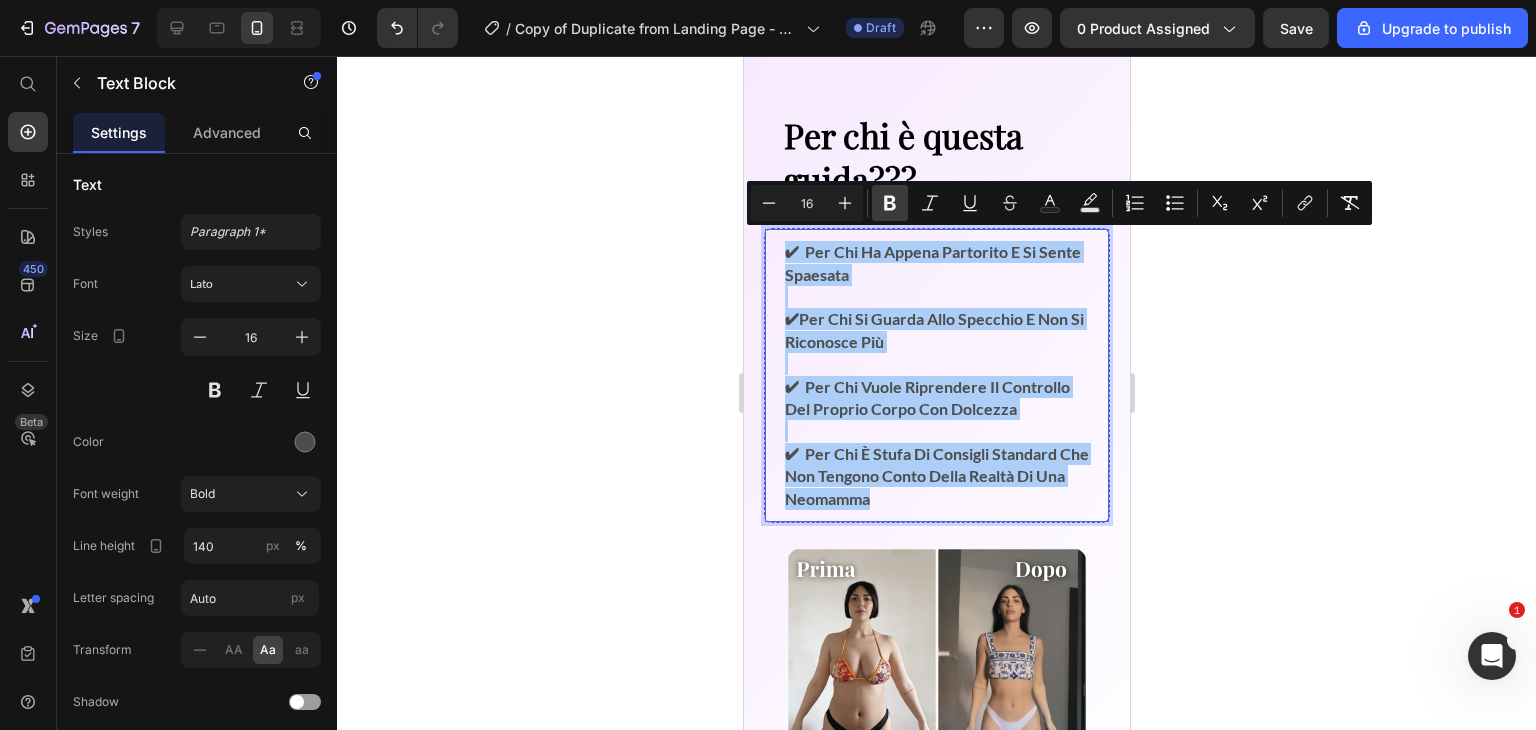 click on "Bold" at bounding box center [890, 203] 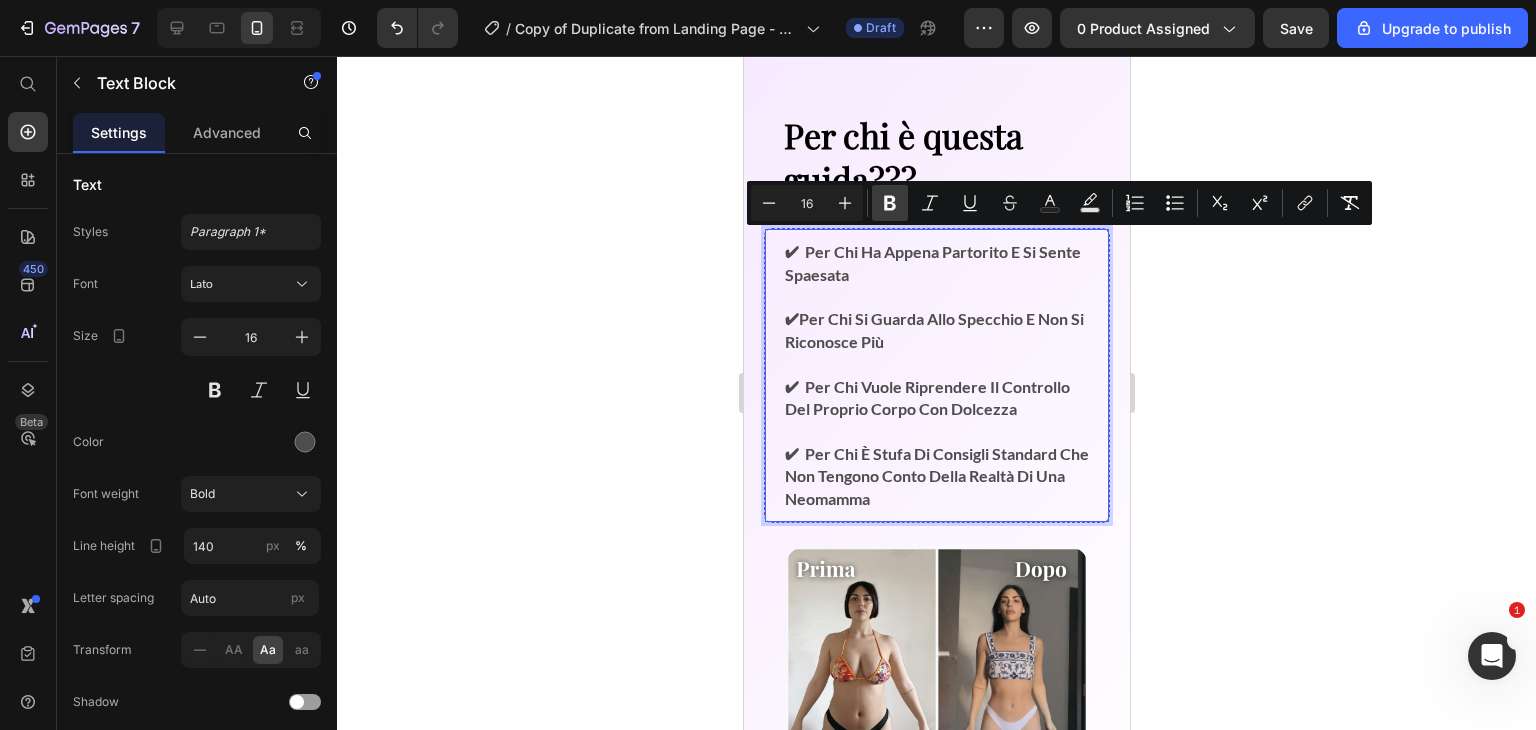 click on "Bold" at bounding box center (890, 203) 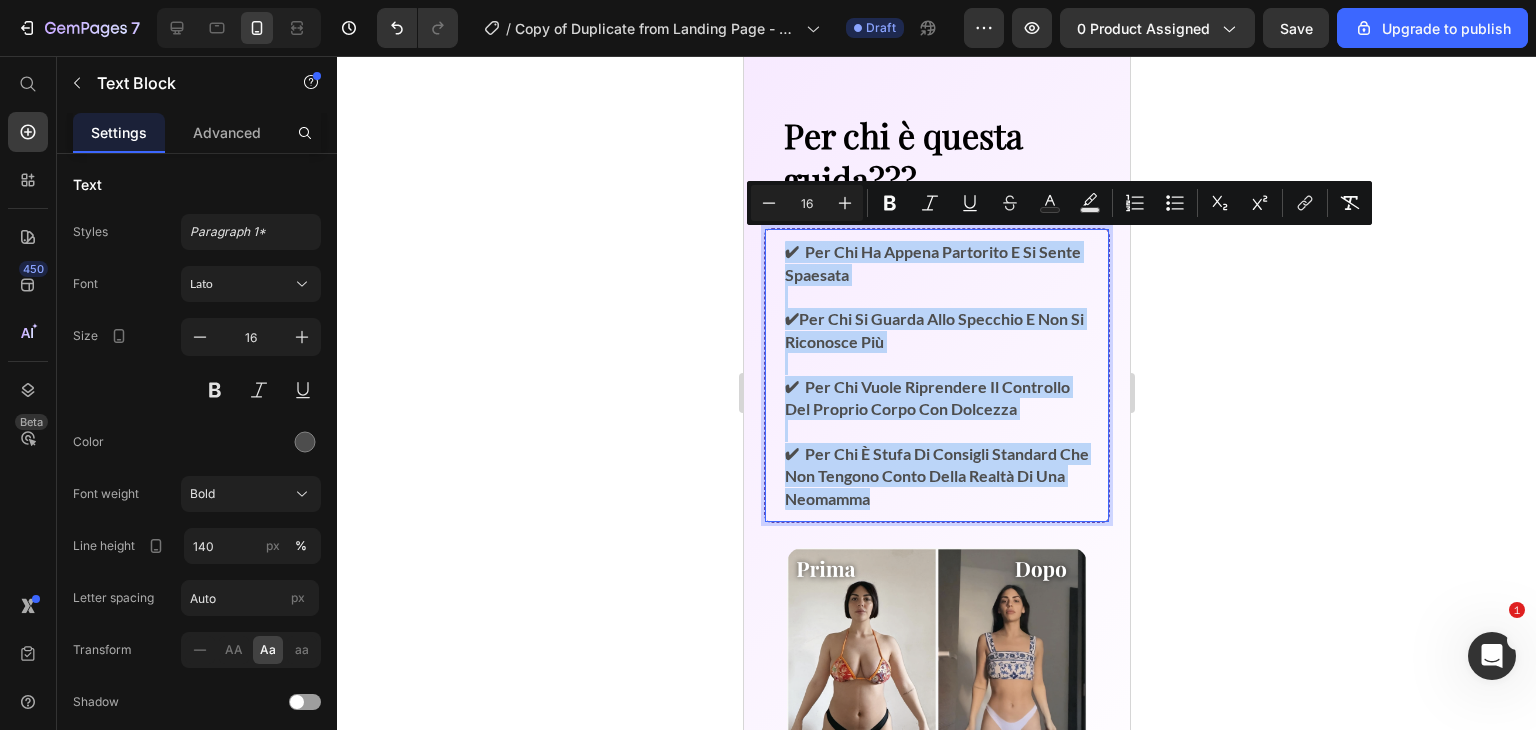 click on "✔  Per chi ha appena partorito e si sente spaesata" at bounding box center (936, 263) 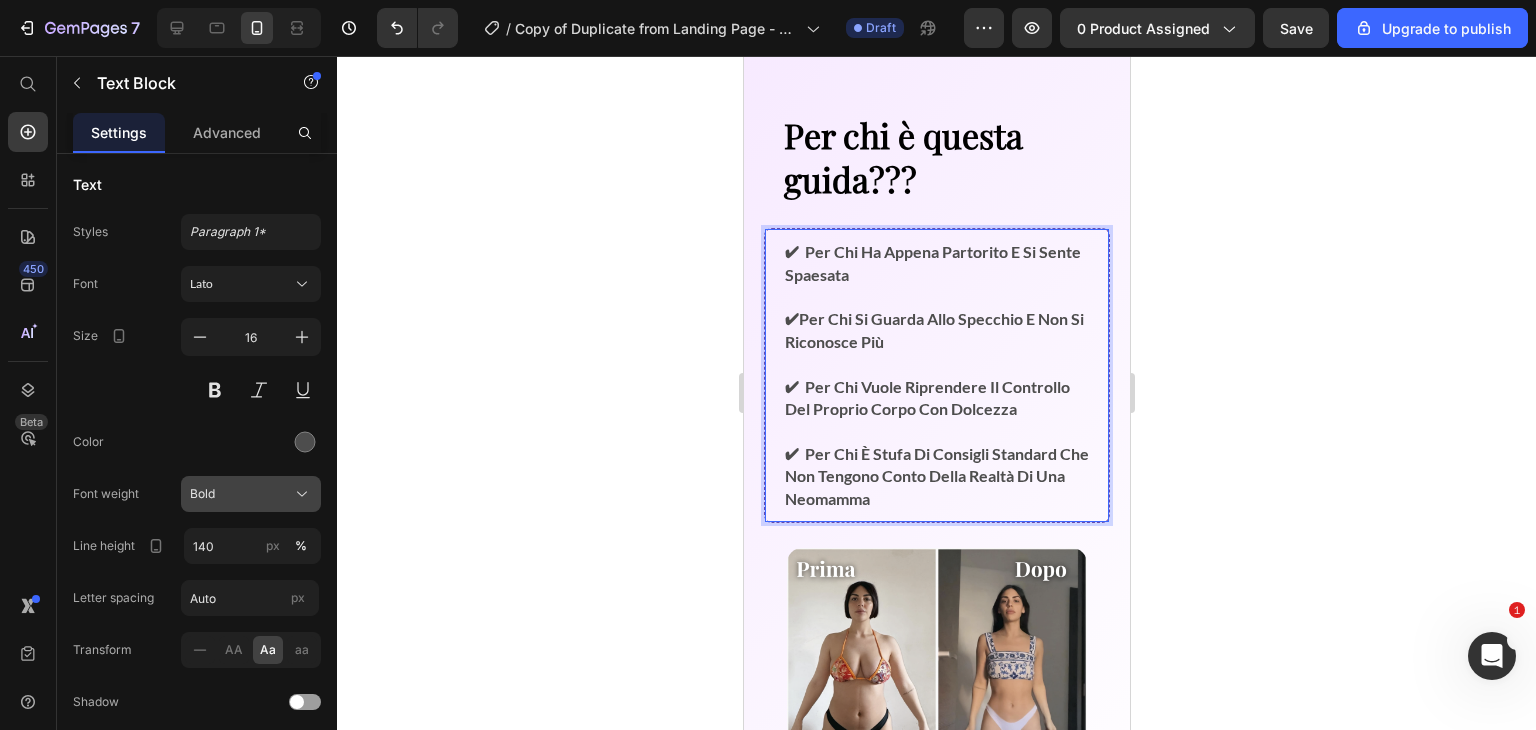 click on "Bold" 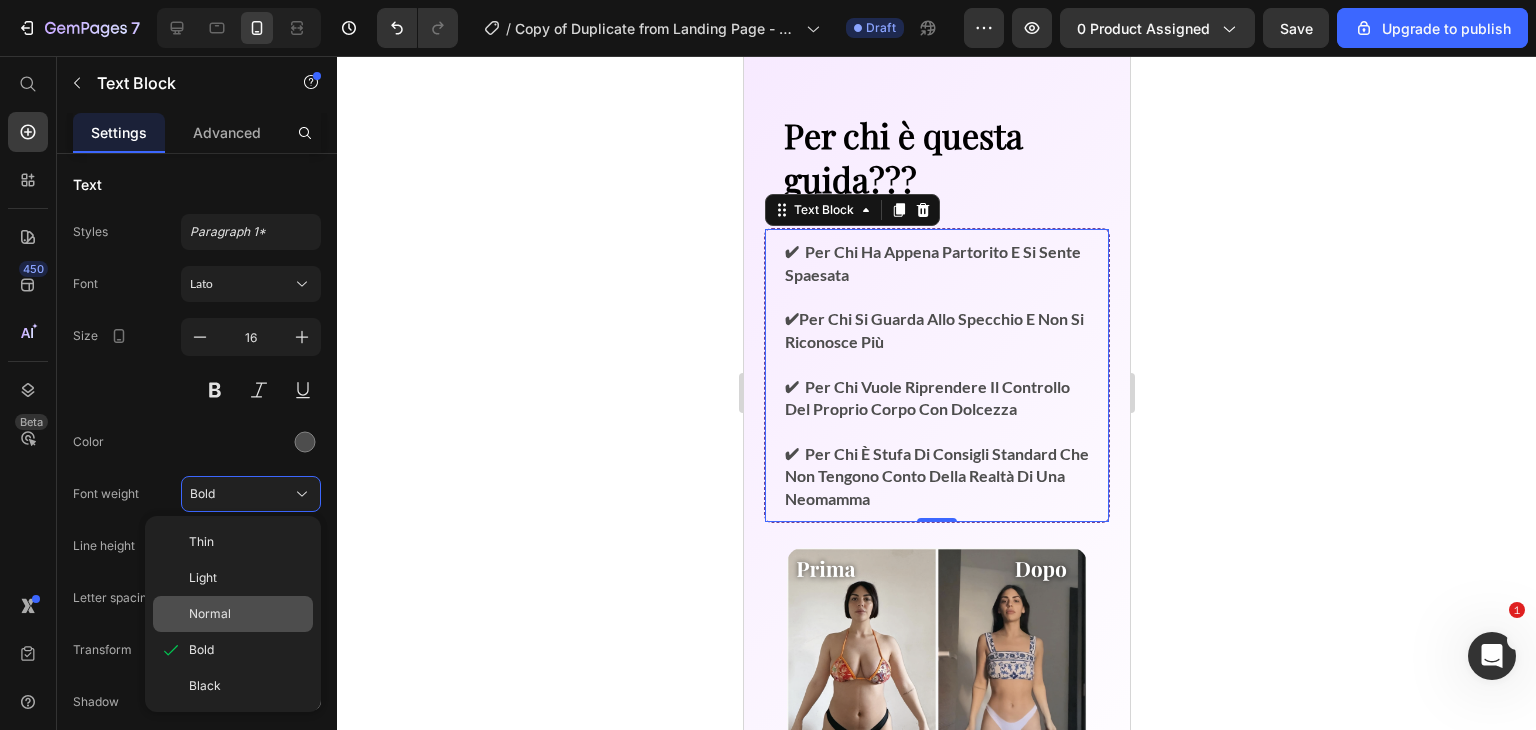 click on "Normal" at bounding box center (247, 614) 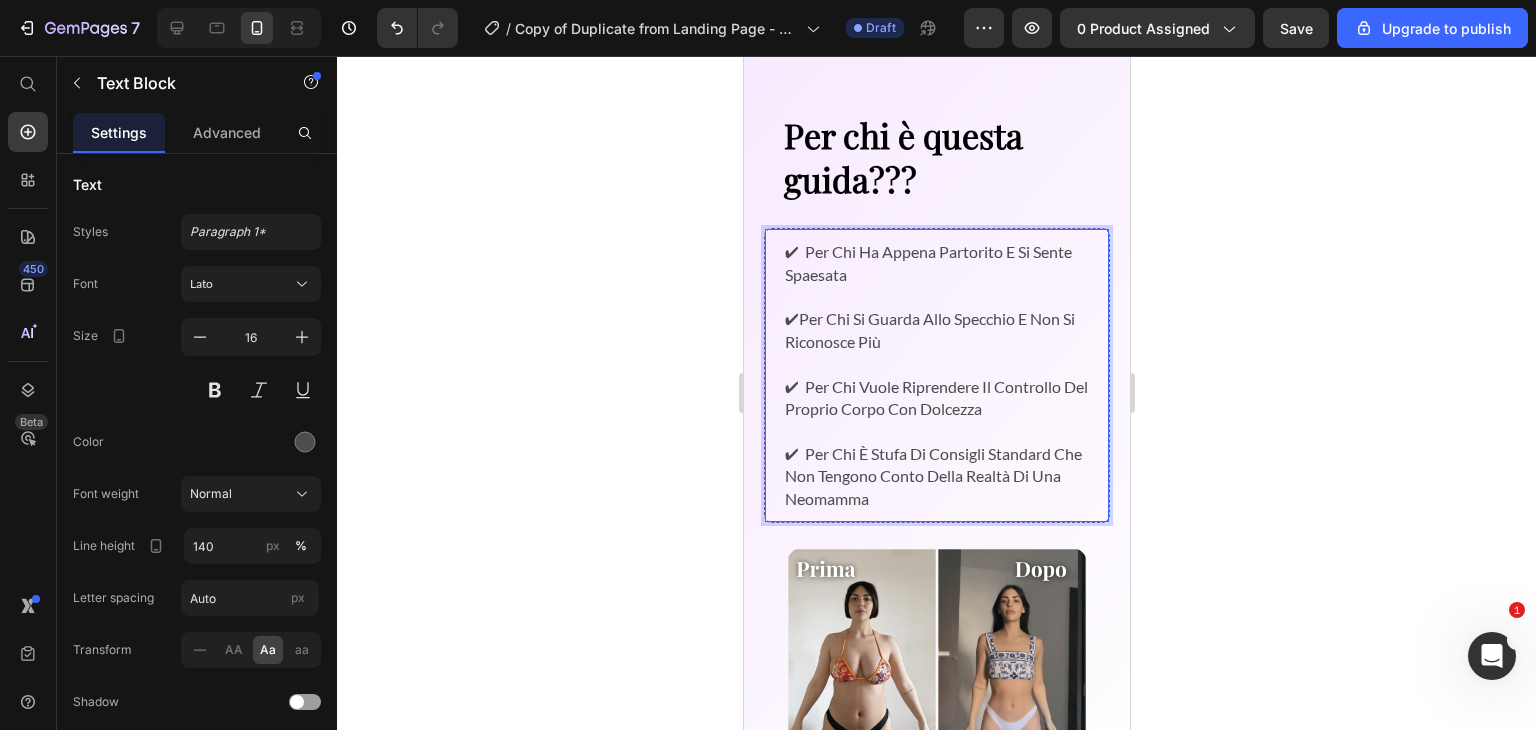 click on "✔  Per chi ha appena partorito e si sente spaesata" at bounding box center (936, 263) 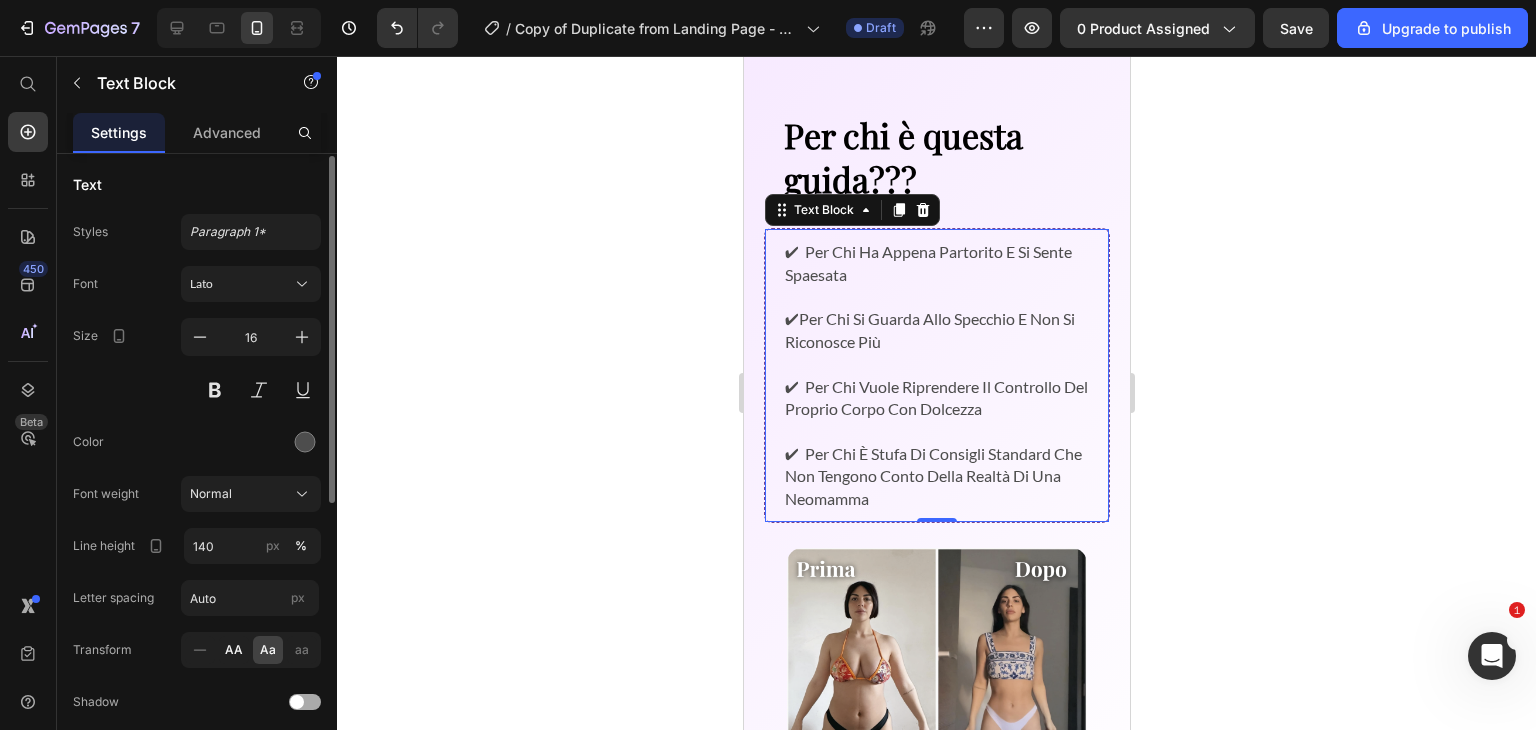 click on "AA" 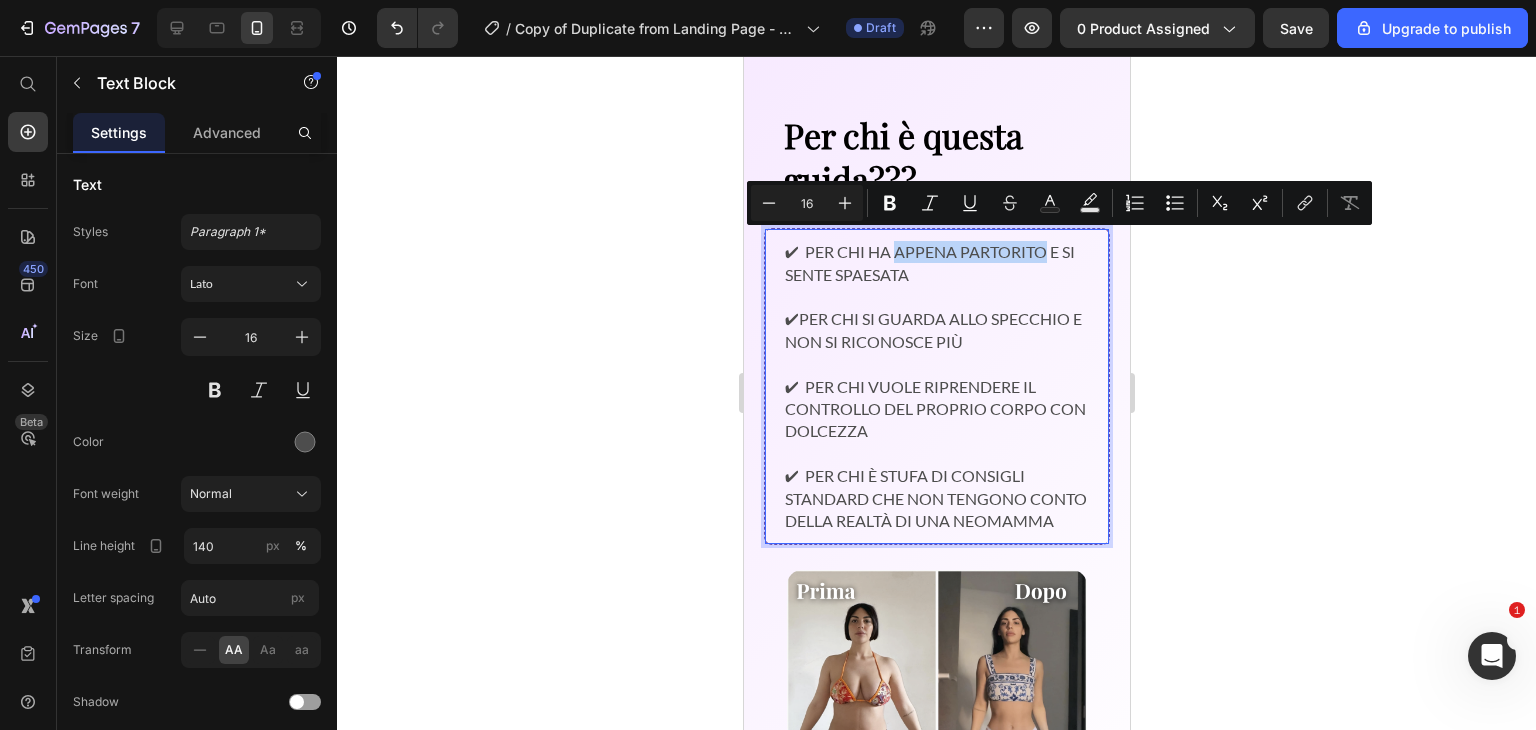 drag, startPoint x: 893, startPoint y: 241, endPoint x: 1044, endPoint y: 229, distance: 151.47607 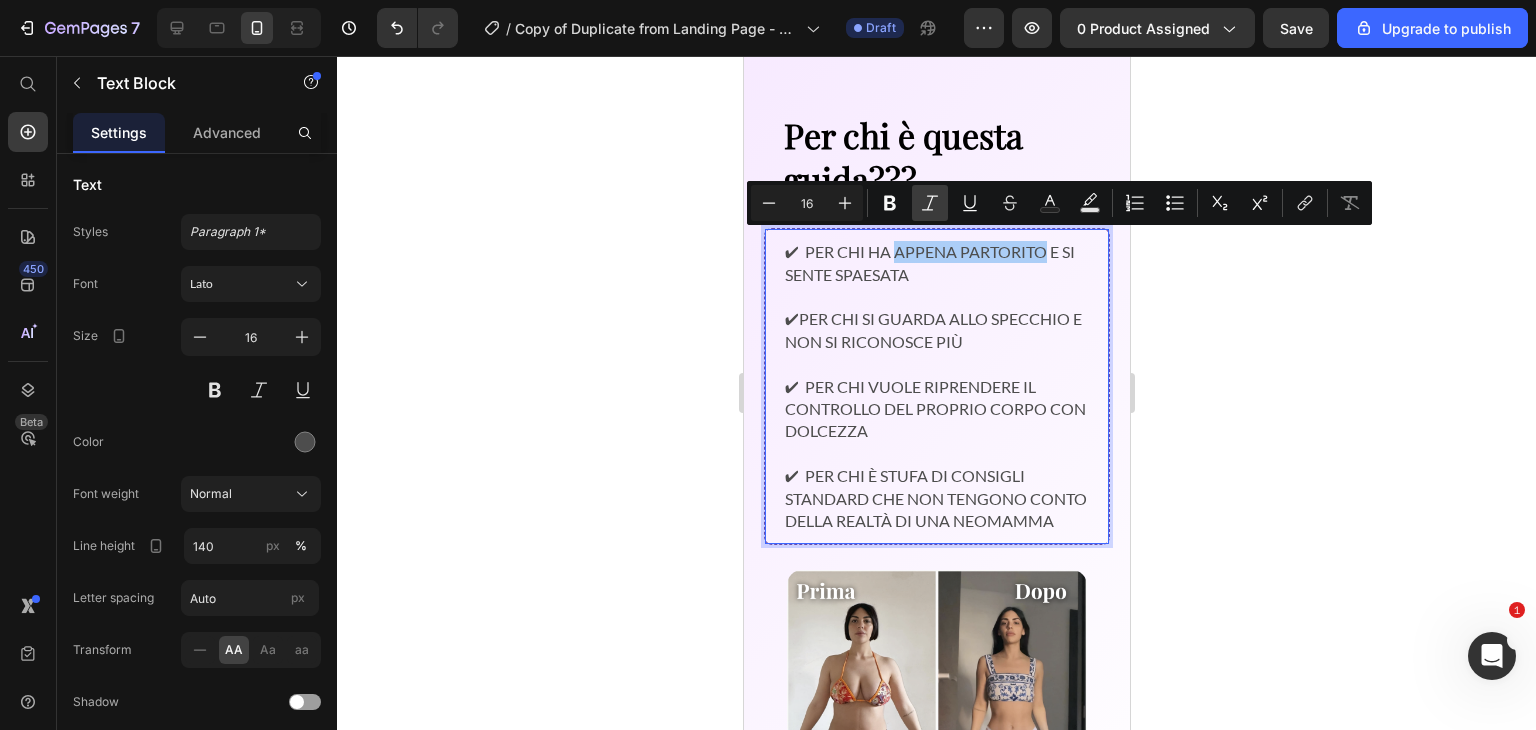 click on "Italic" at bounding box center (930, 203) 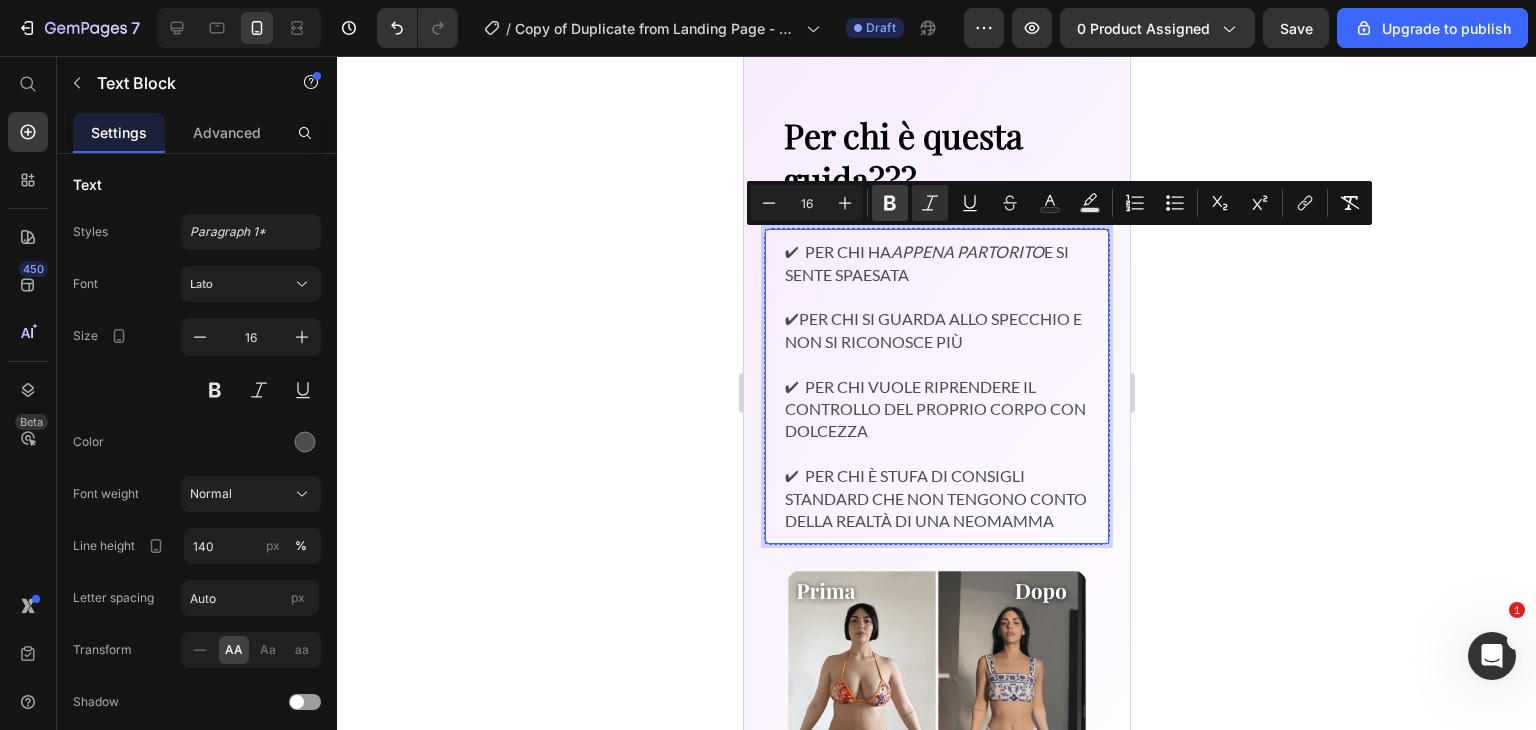click on "Bold" at bounding box center [890, 203] 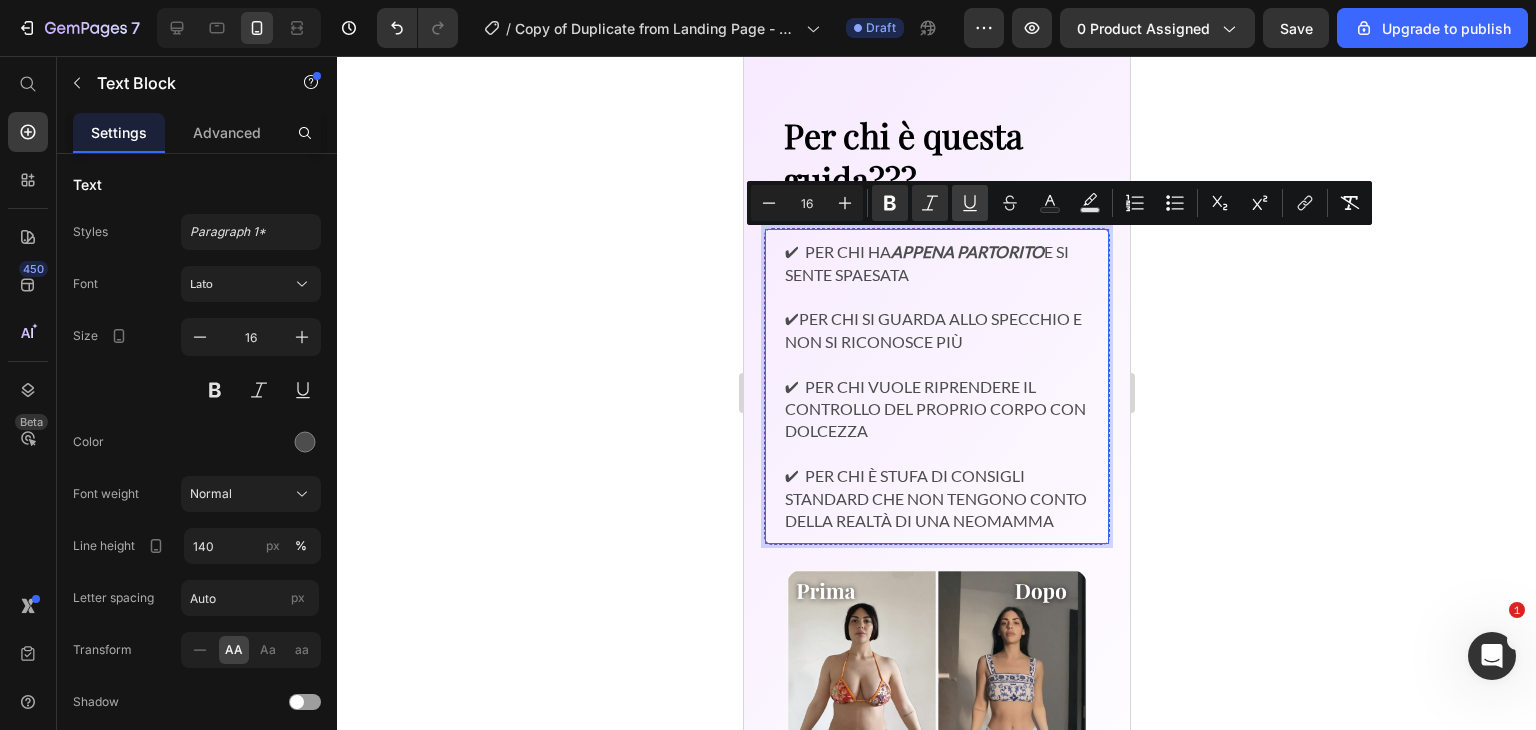 click 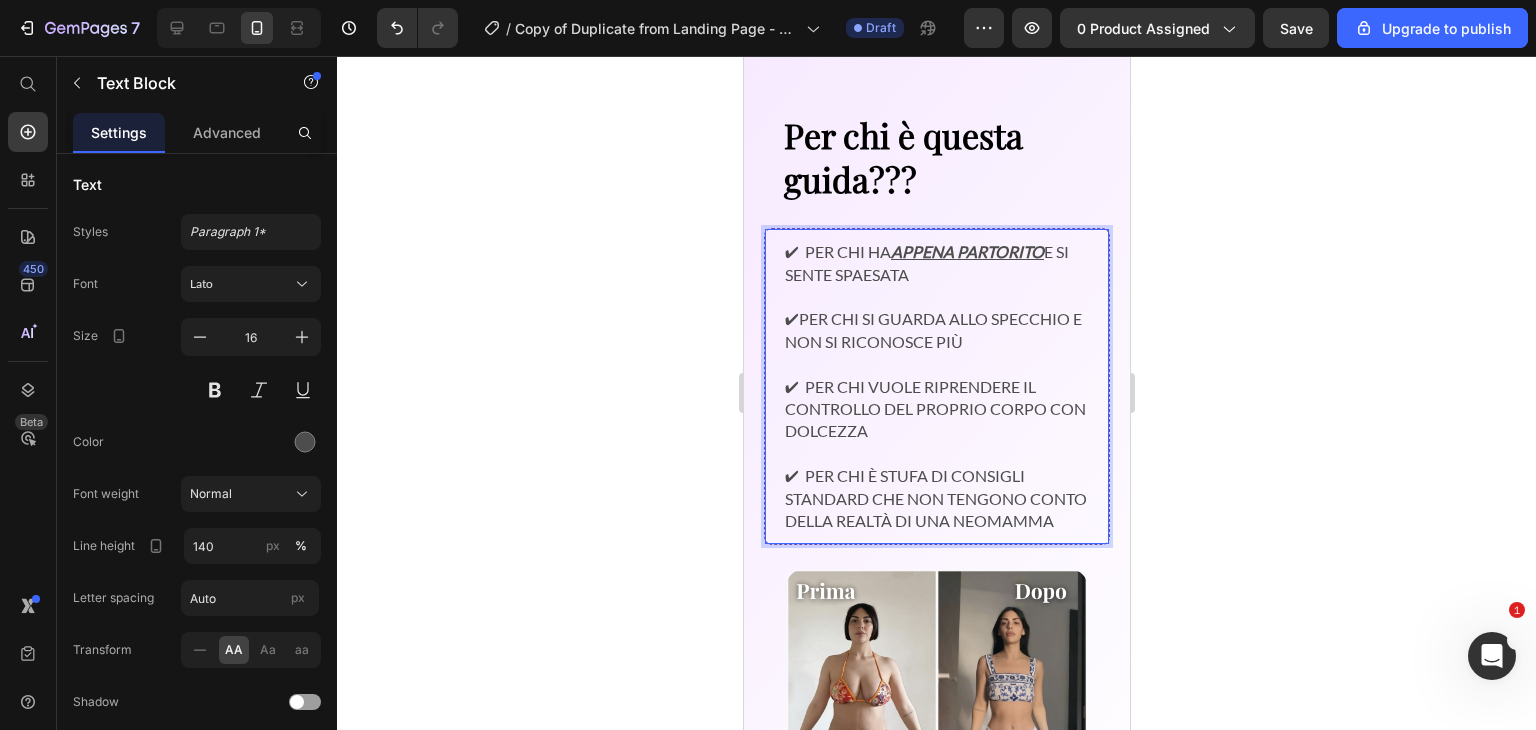 click on "✔   Per chi si guarda allo specchio e non si riconosce più" at bounding box center (936, 319) 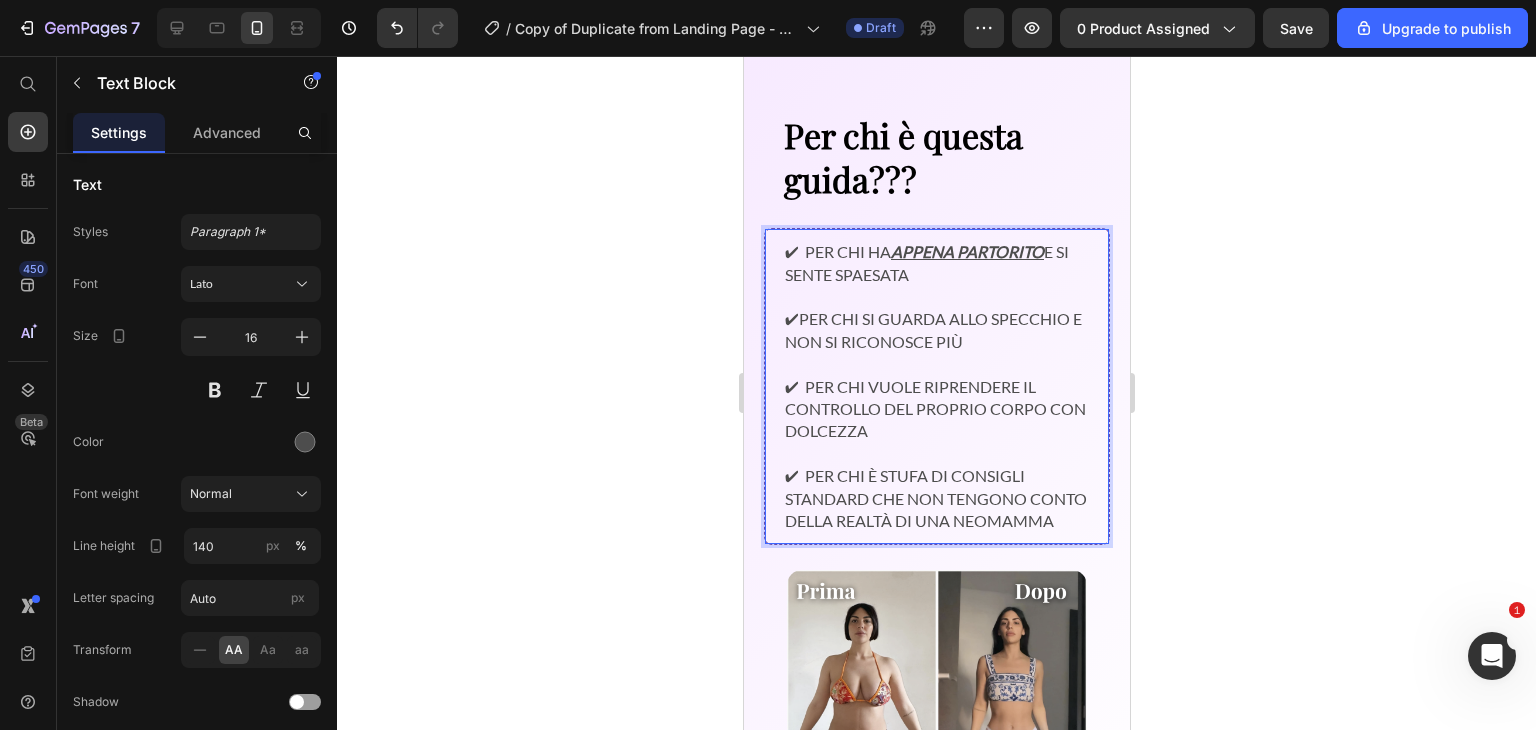 click on "✔   Per chi si guarda allo specchio e non si riconosce più" at bounding box center [936, 319] 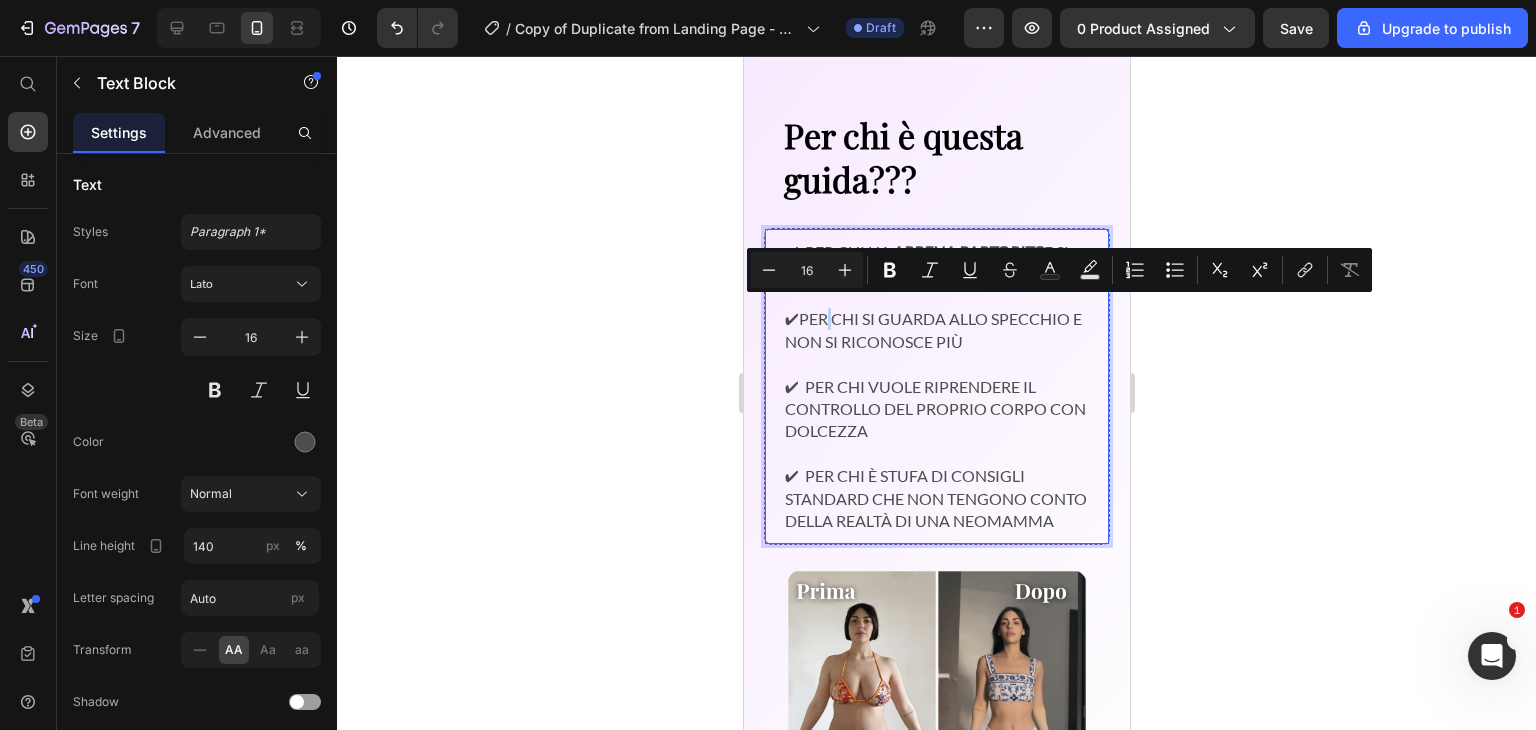 click on "✔   Per chi si guarda allo specchio e non si riconosce più" at bounding box center [936, 319] 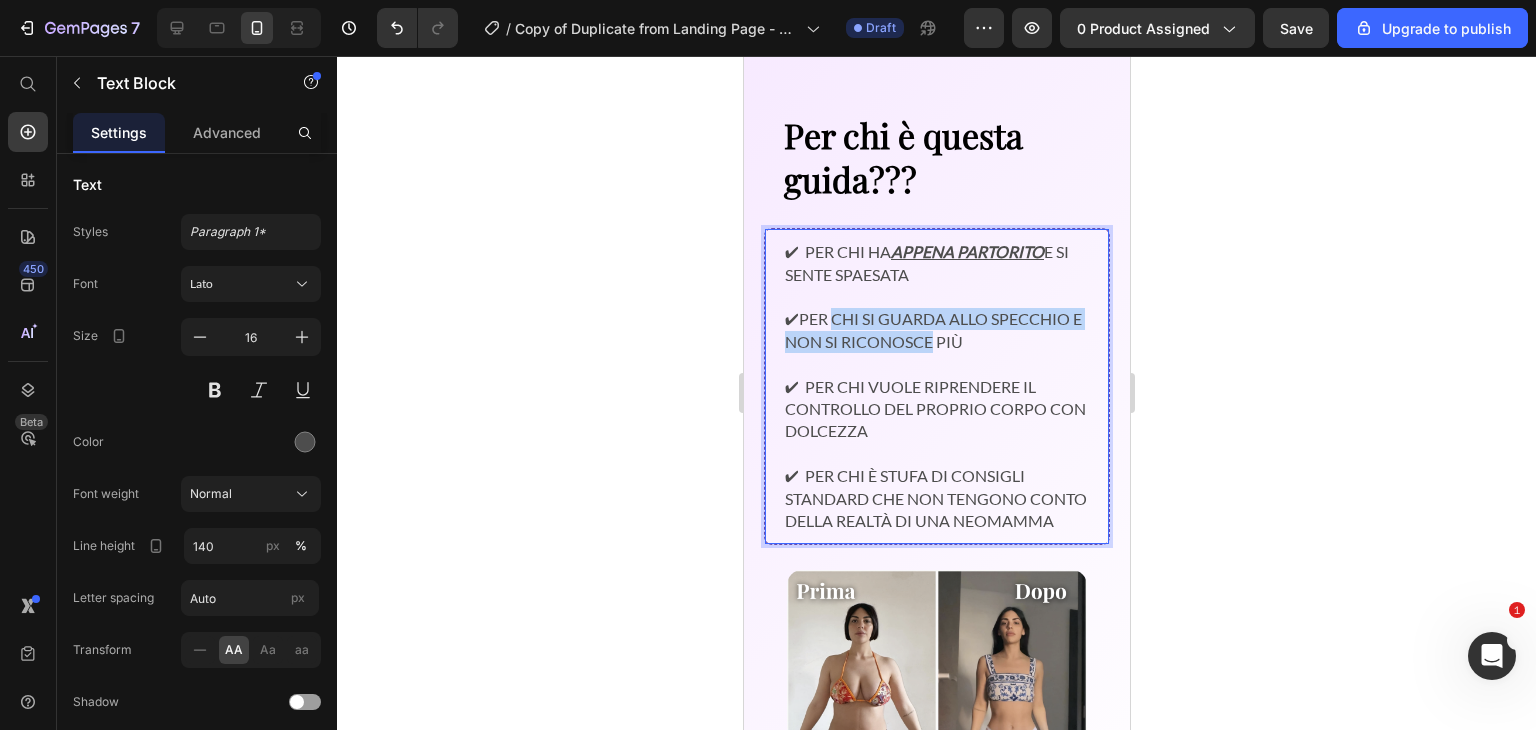 drag, startPoint x: 835, startPoint y: 313, endPoint x: 1029, endPoint y: 333, distance: 195.0282 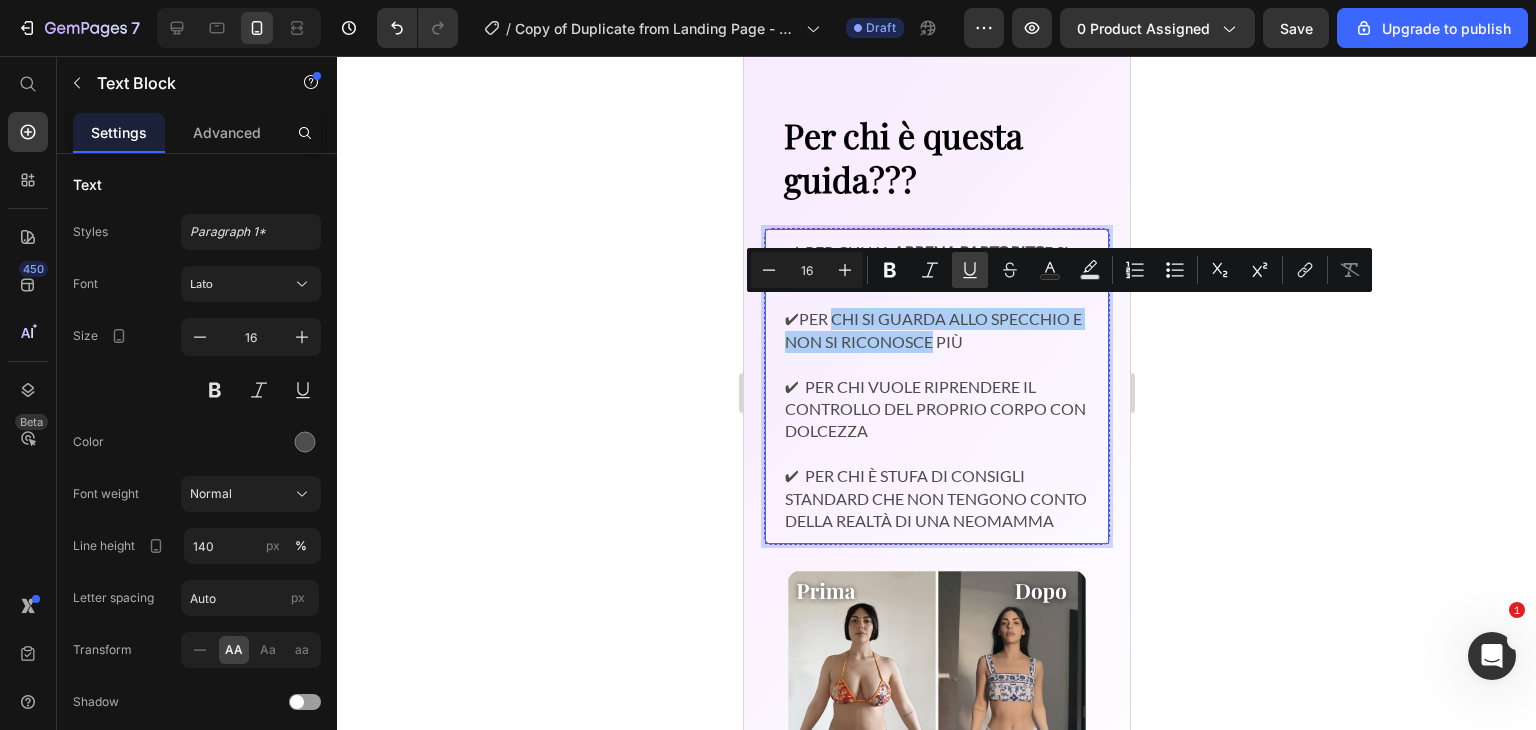 click 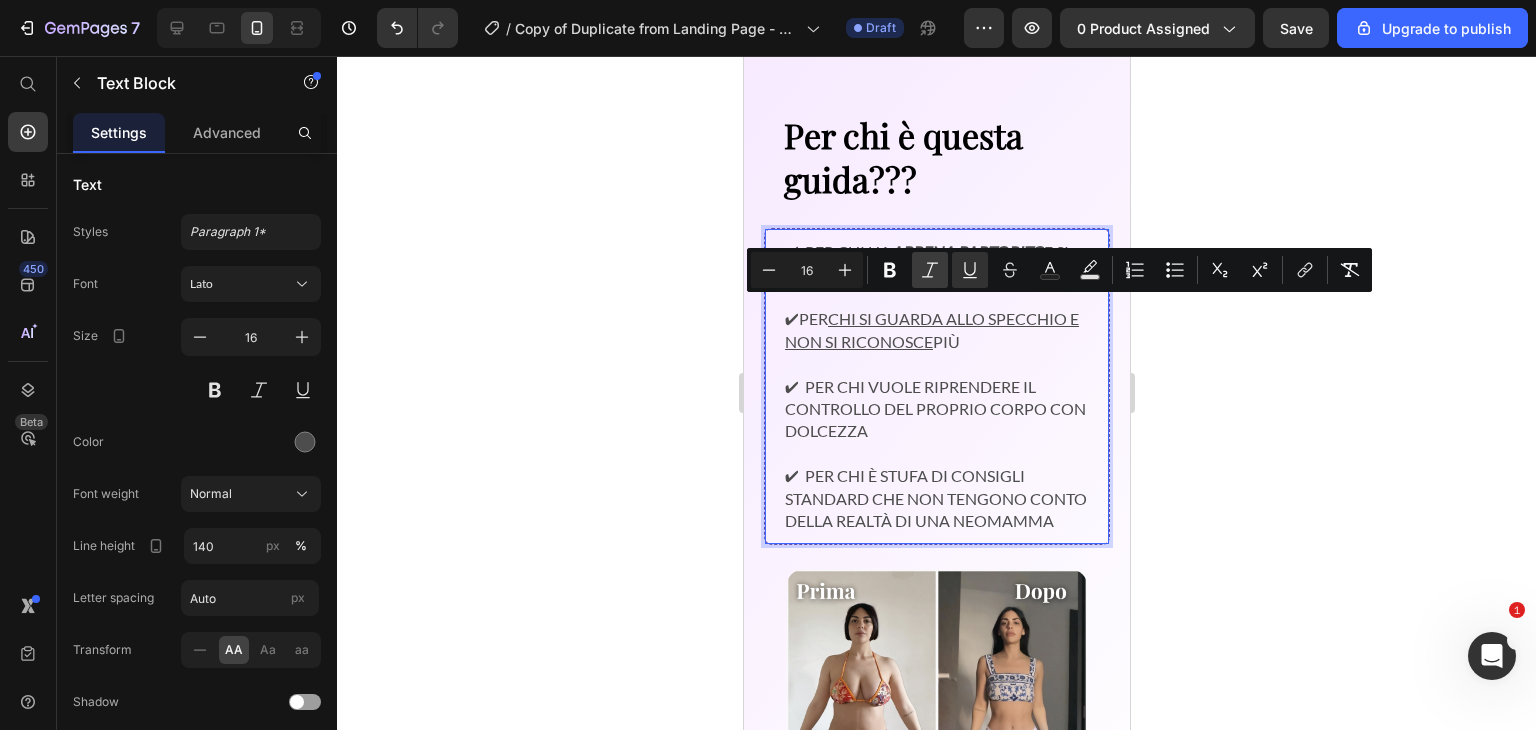 click 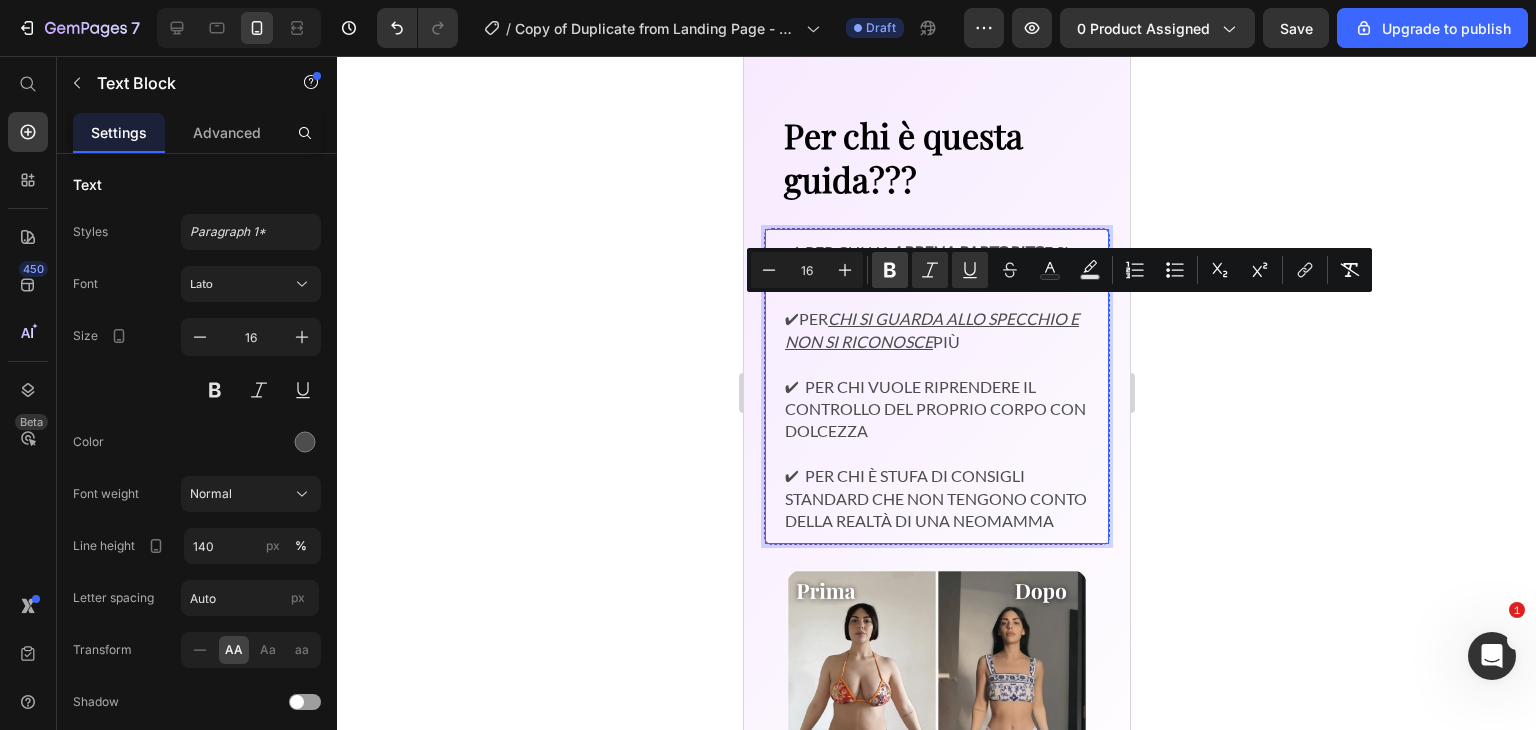 click 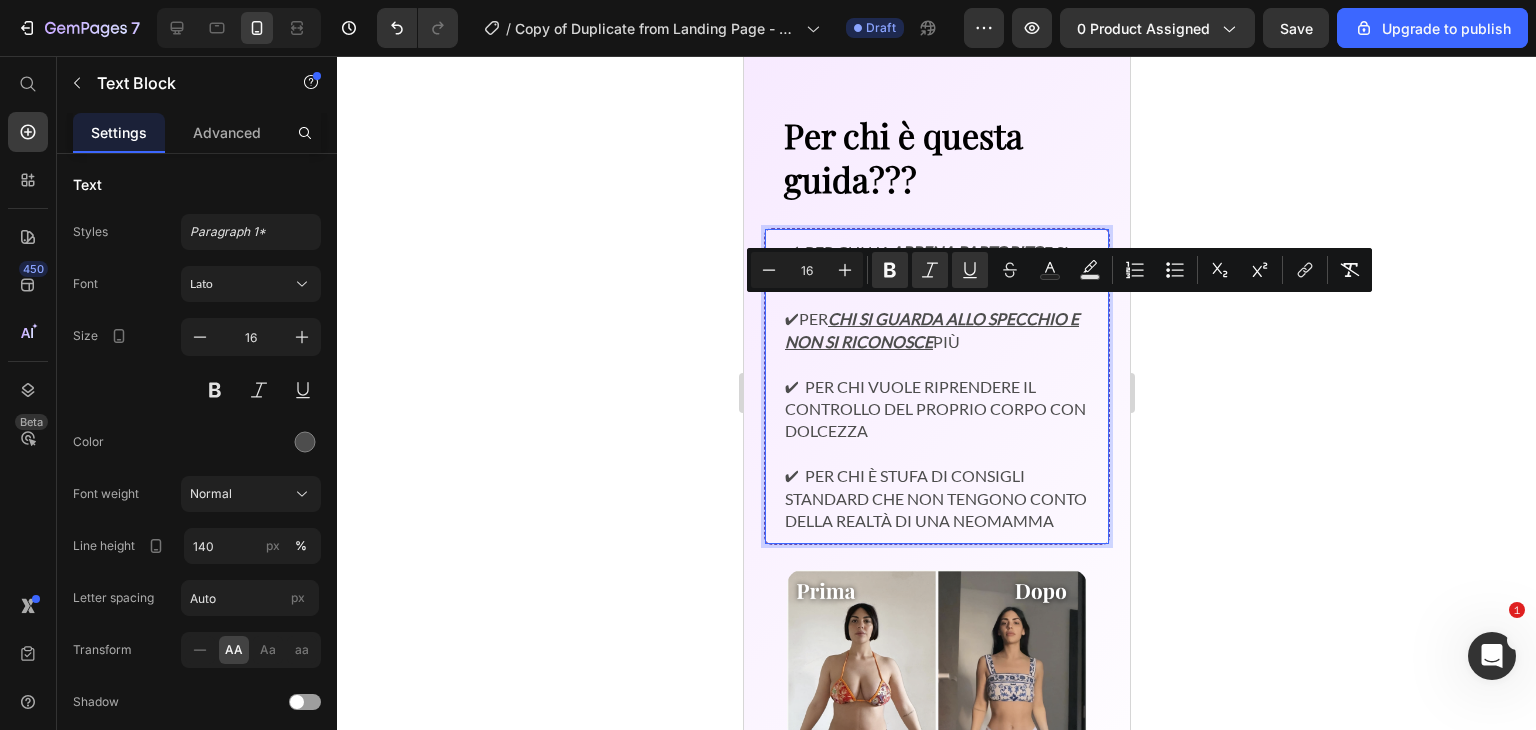 click on "chi si guarda allo specchio e non si riconosce" at bounding box center [931, 329] 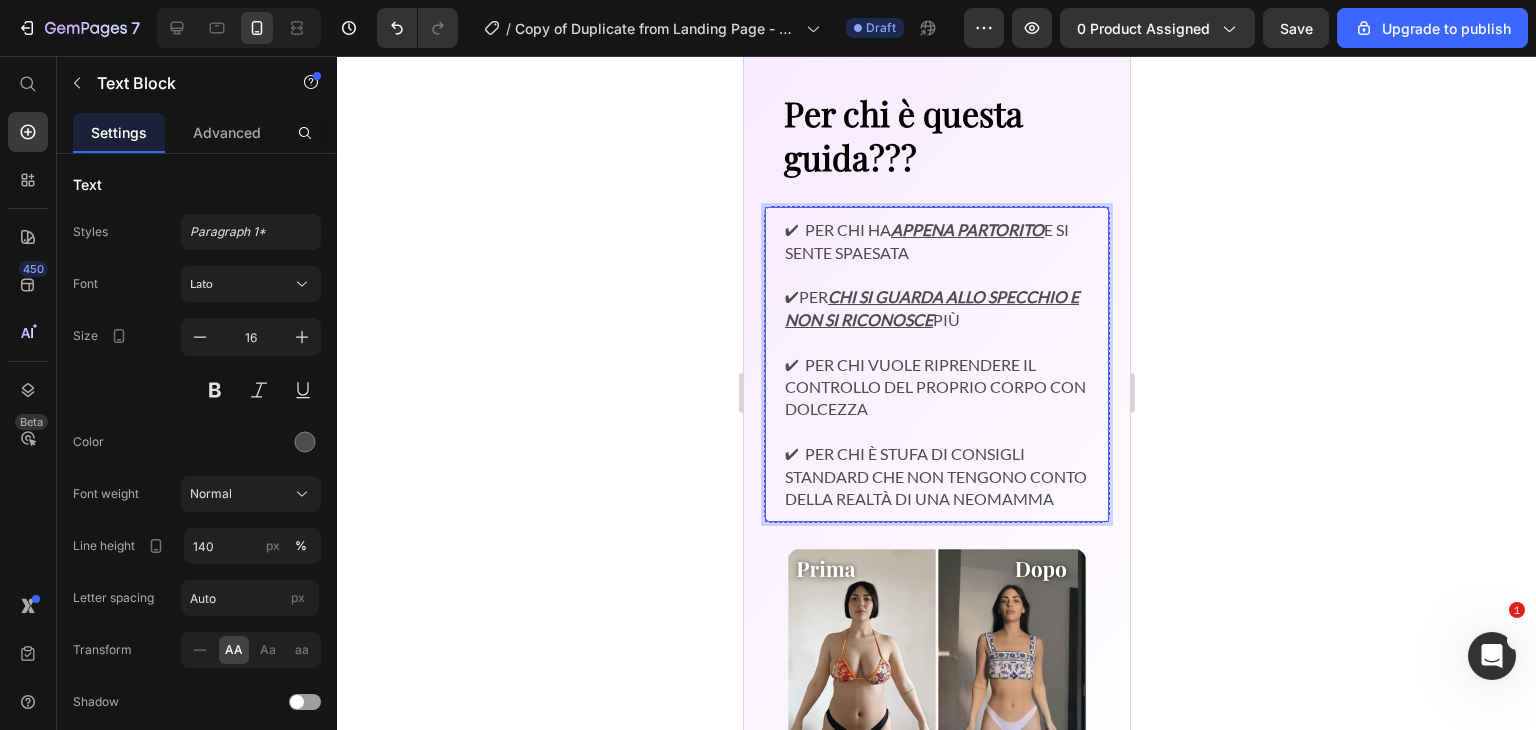 scroll, scrollTop: 3103, scrollLeft: 0, axis: vertical 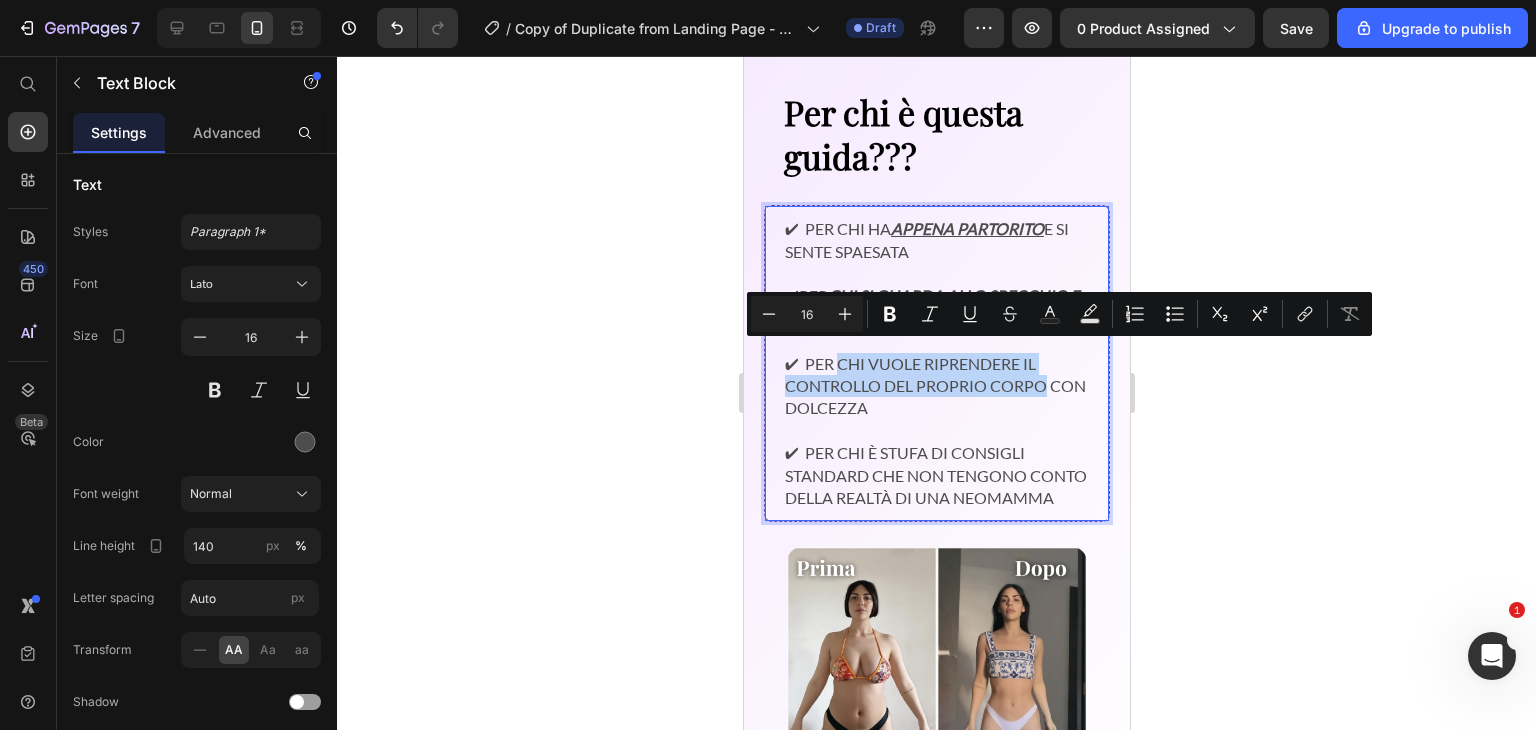 drag, startPoint x: 838, startPoint y: 353, endPoint x: 1100, endPoint y: 373, distance: 262.76224 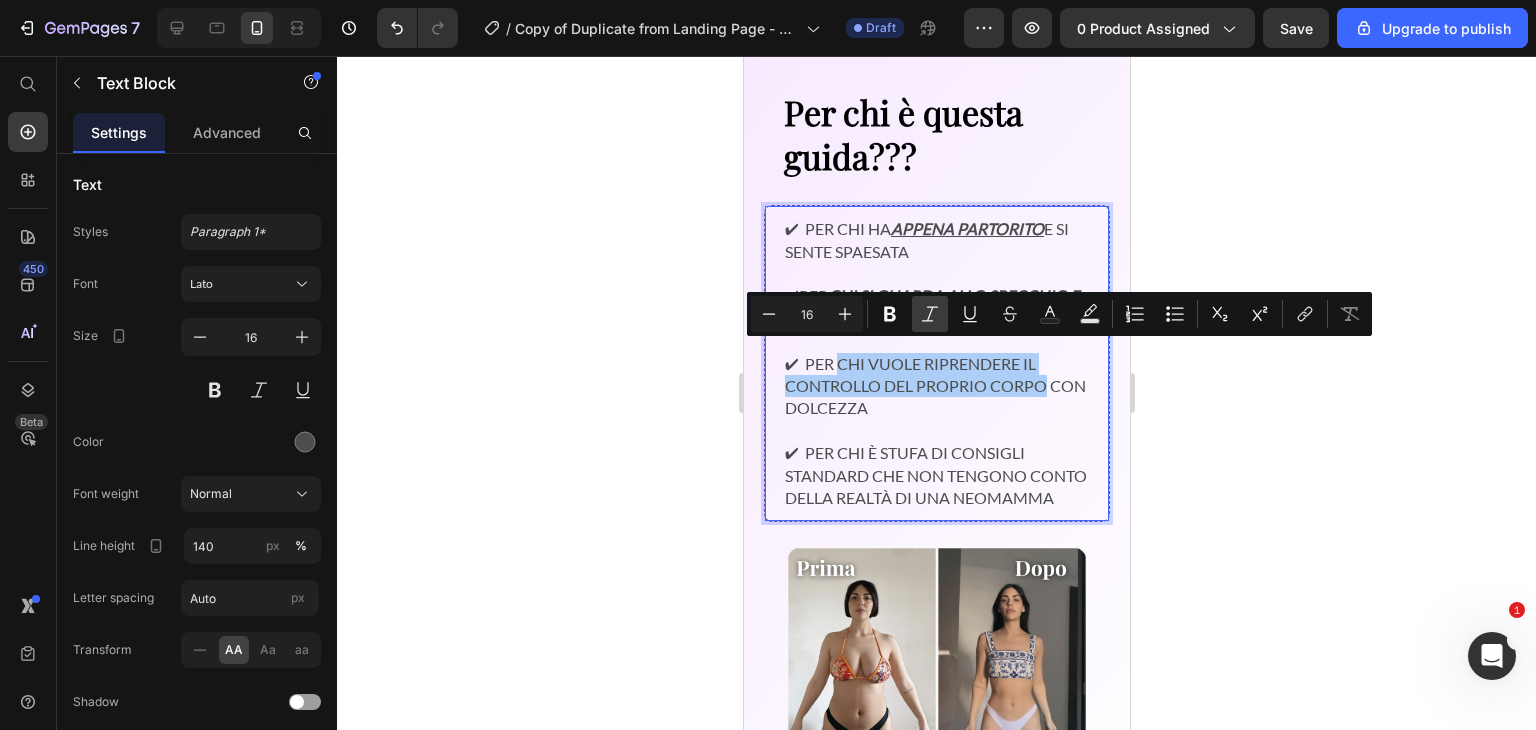 click 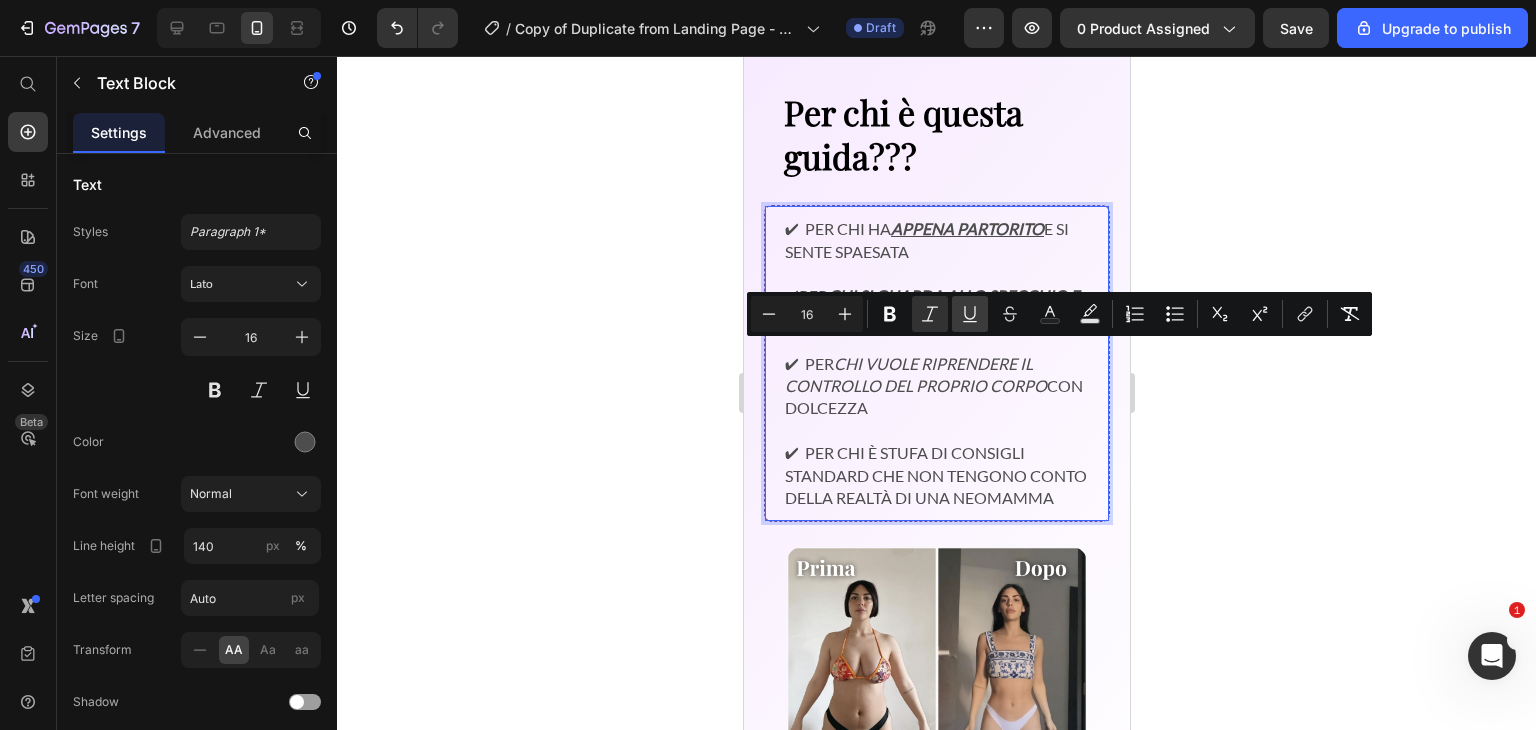 click 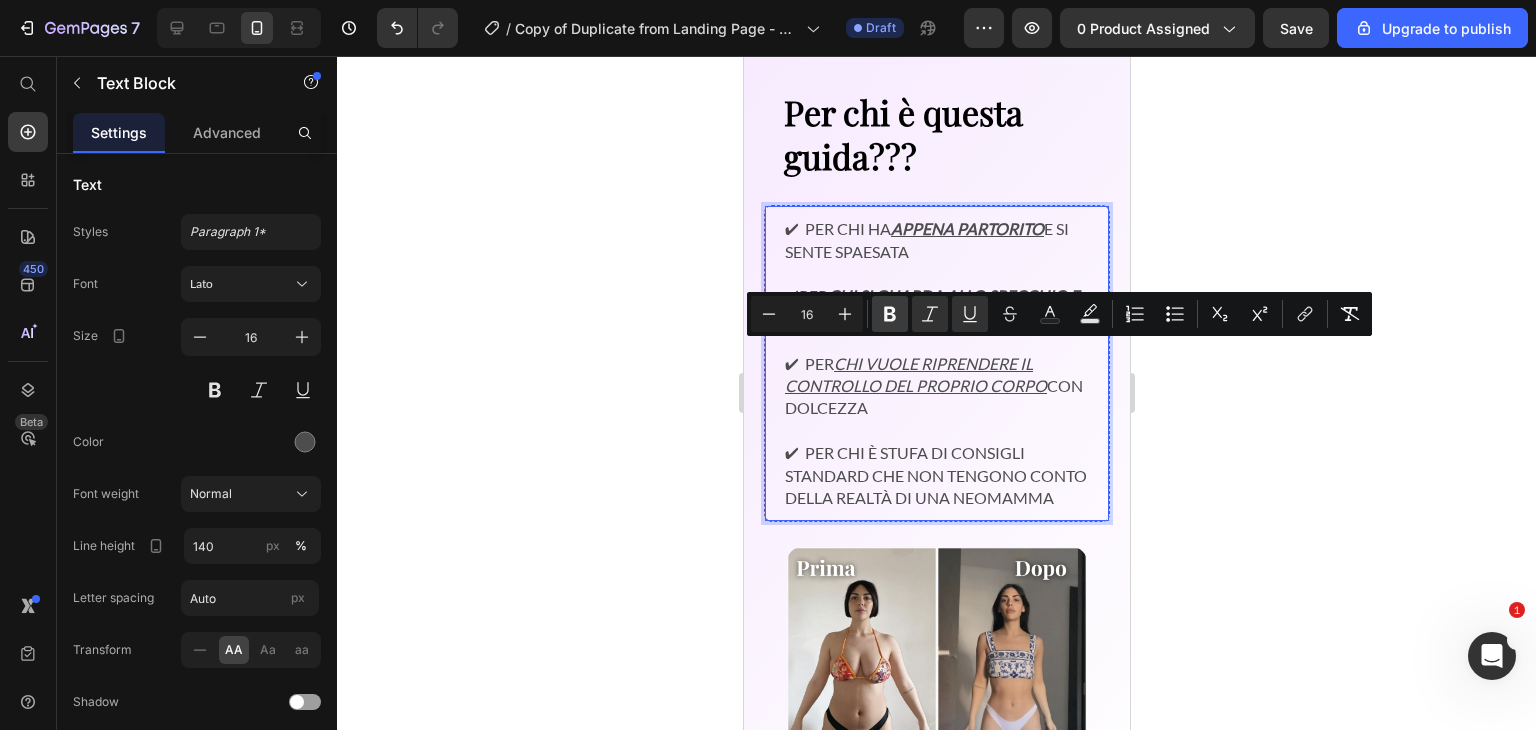 click on "Bold" at bounding box center (890, 314) 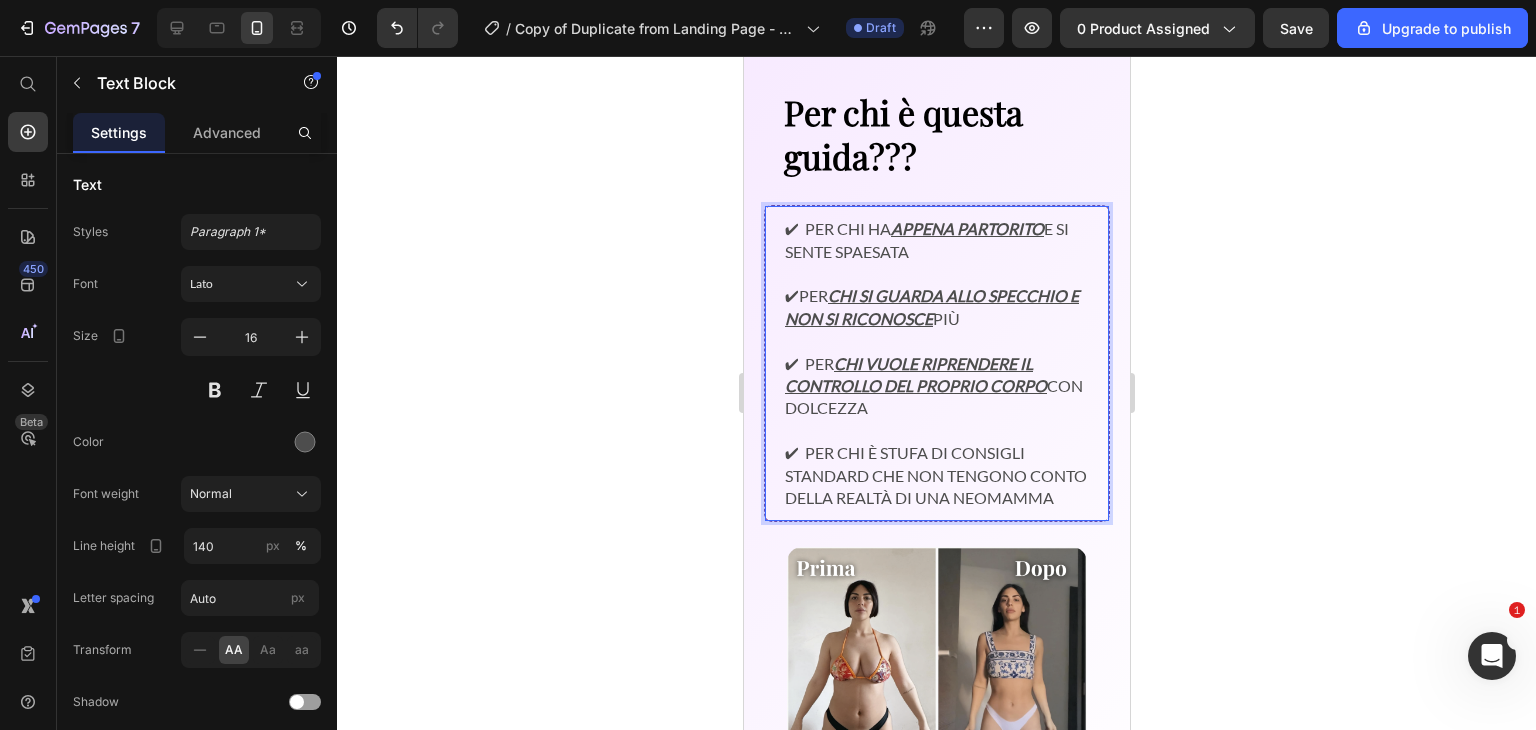 click on "✔  Per  chi vuole riprendere il controllo del proprio corpo  con dolcezza" at bounding box center (936, 375) 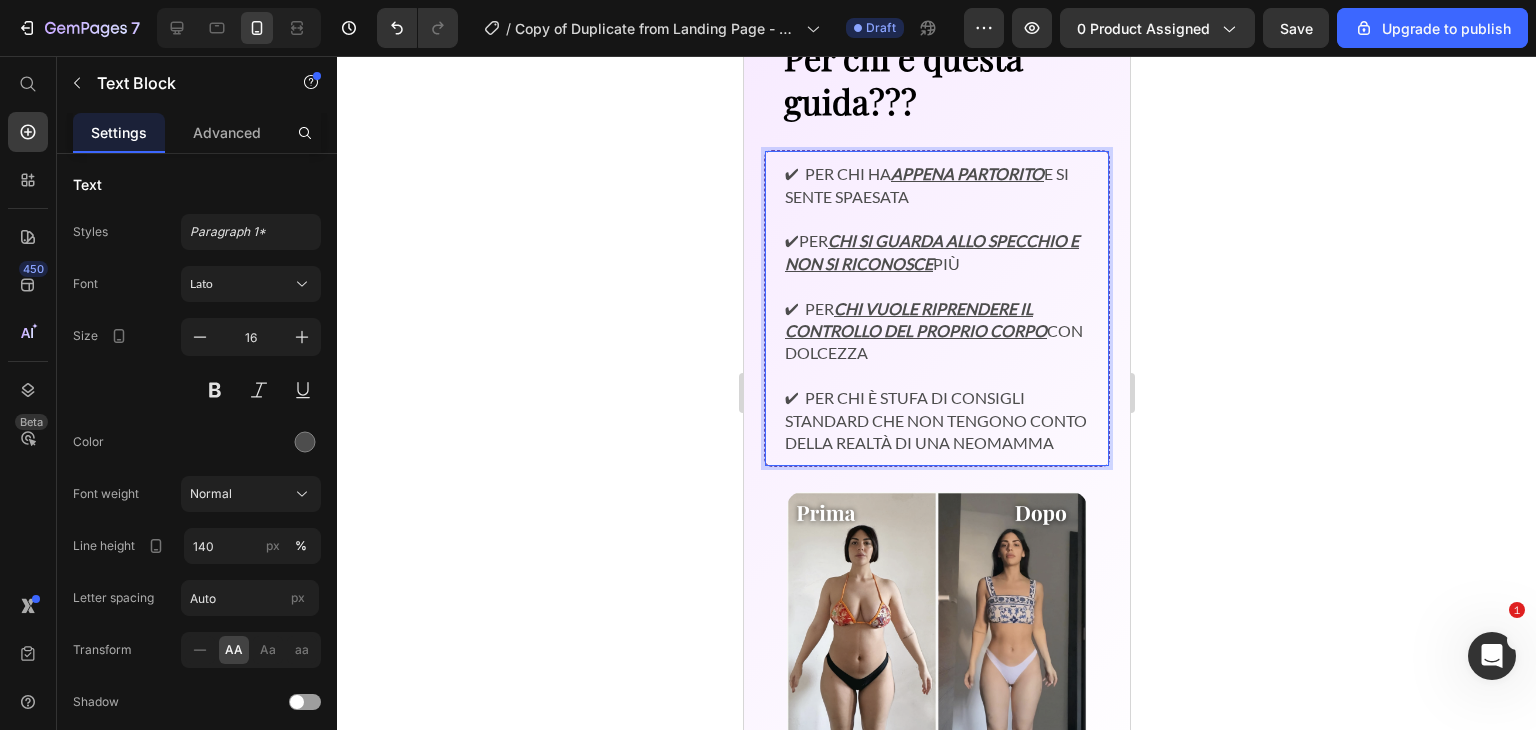scroll, scrollTop: 3160, scrollLeft: 0, axis: vertical 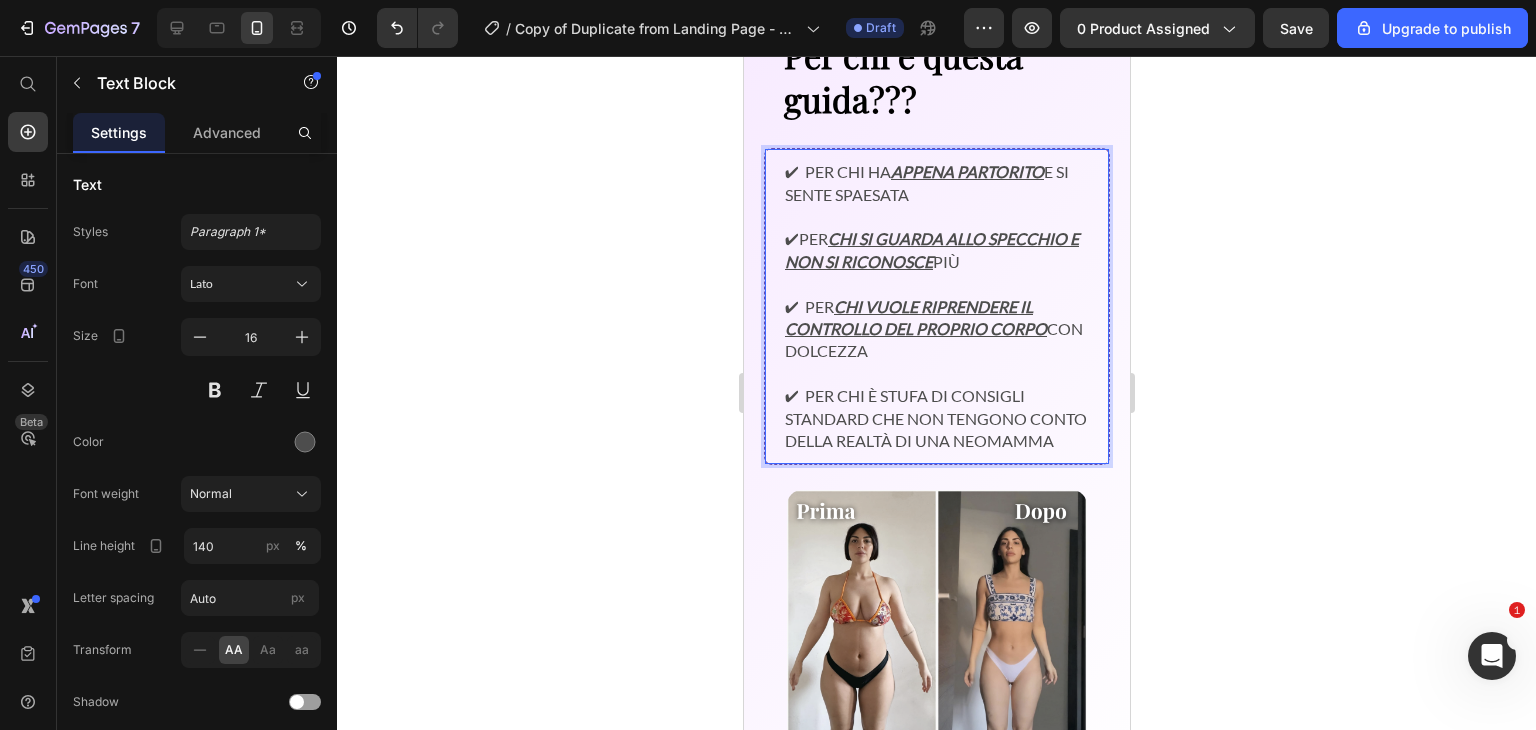click on "✔  Per chi è stufa di consigli standard che non tengono conto della realtà di una neomamma" at bounding box center [936, 408] 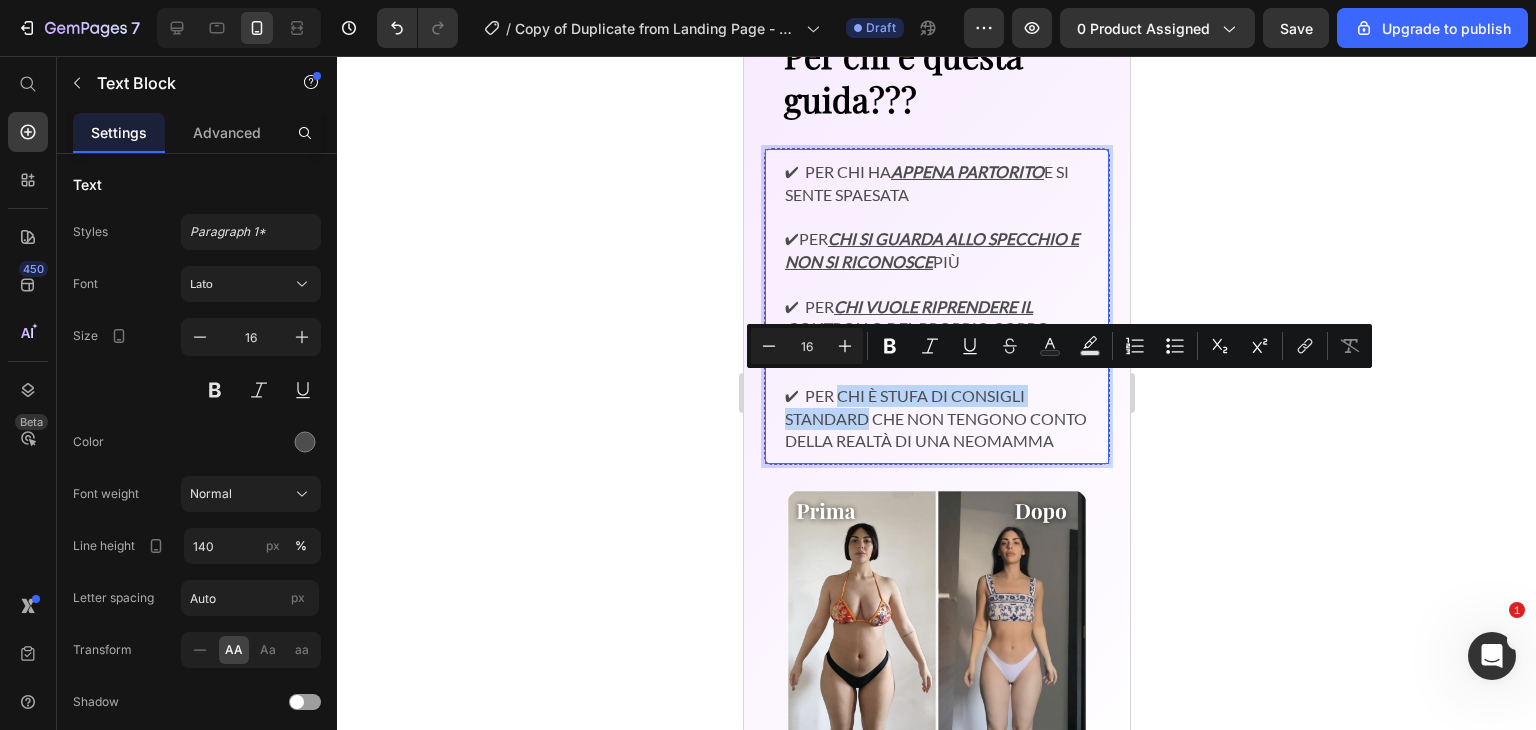 drag, startPoint x: 838, startPoint y: 392, endPoint x: 867, endPoint y: 404, distance: 31.38471 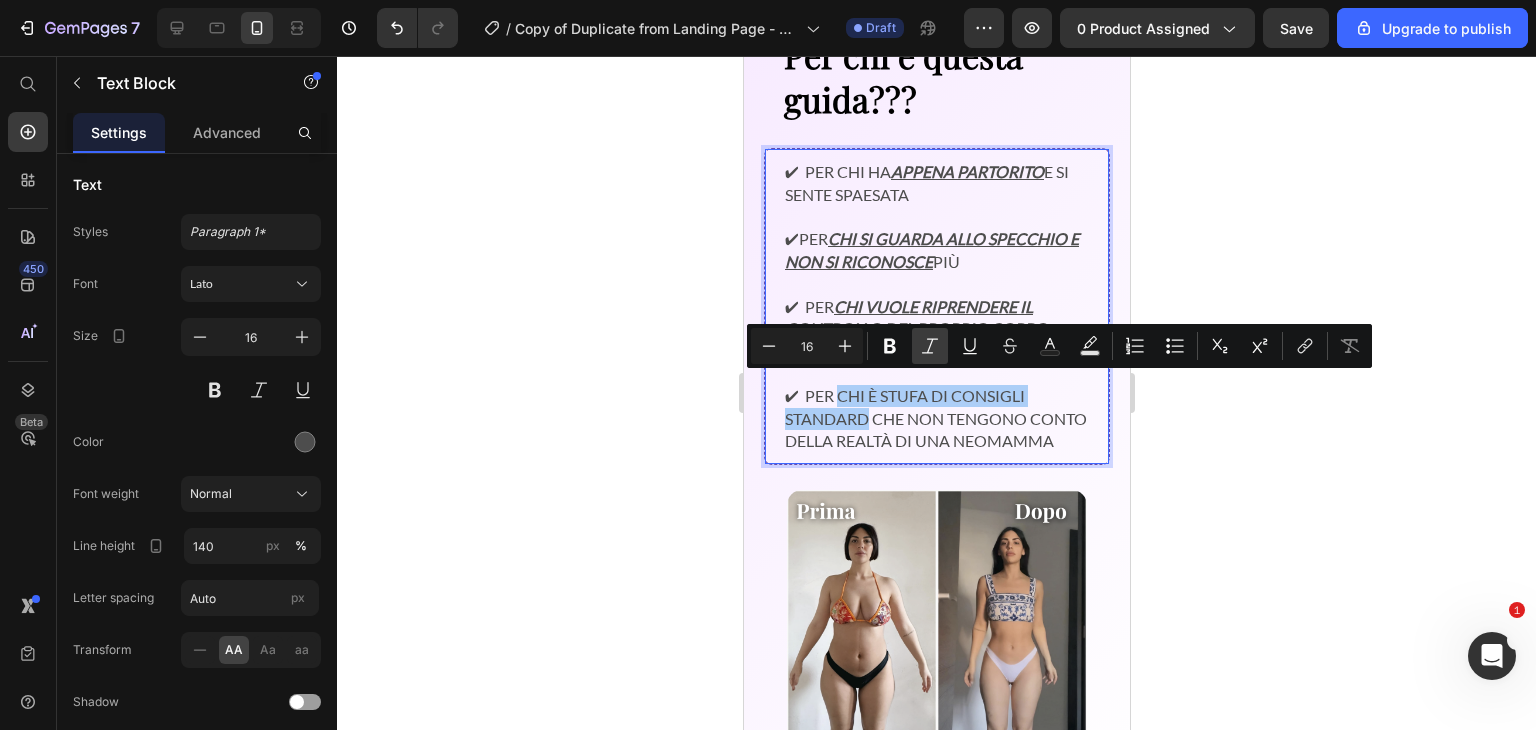 click 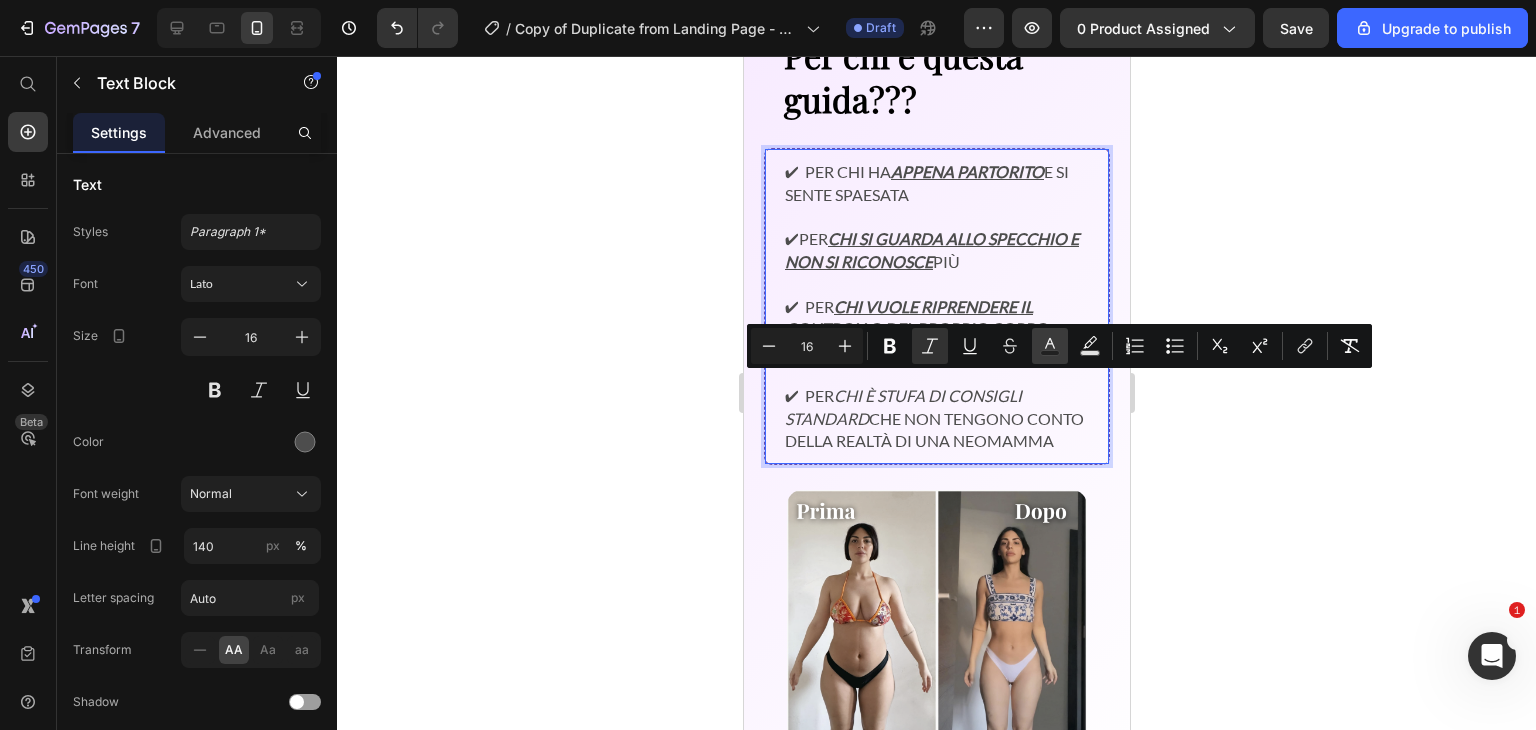click 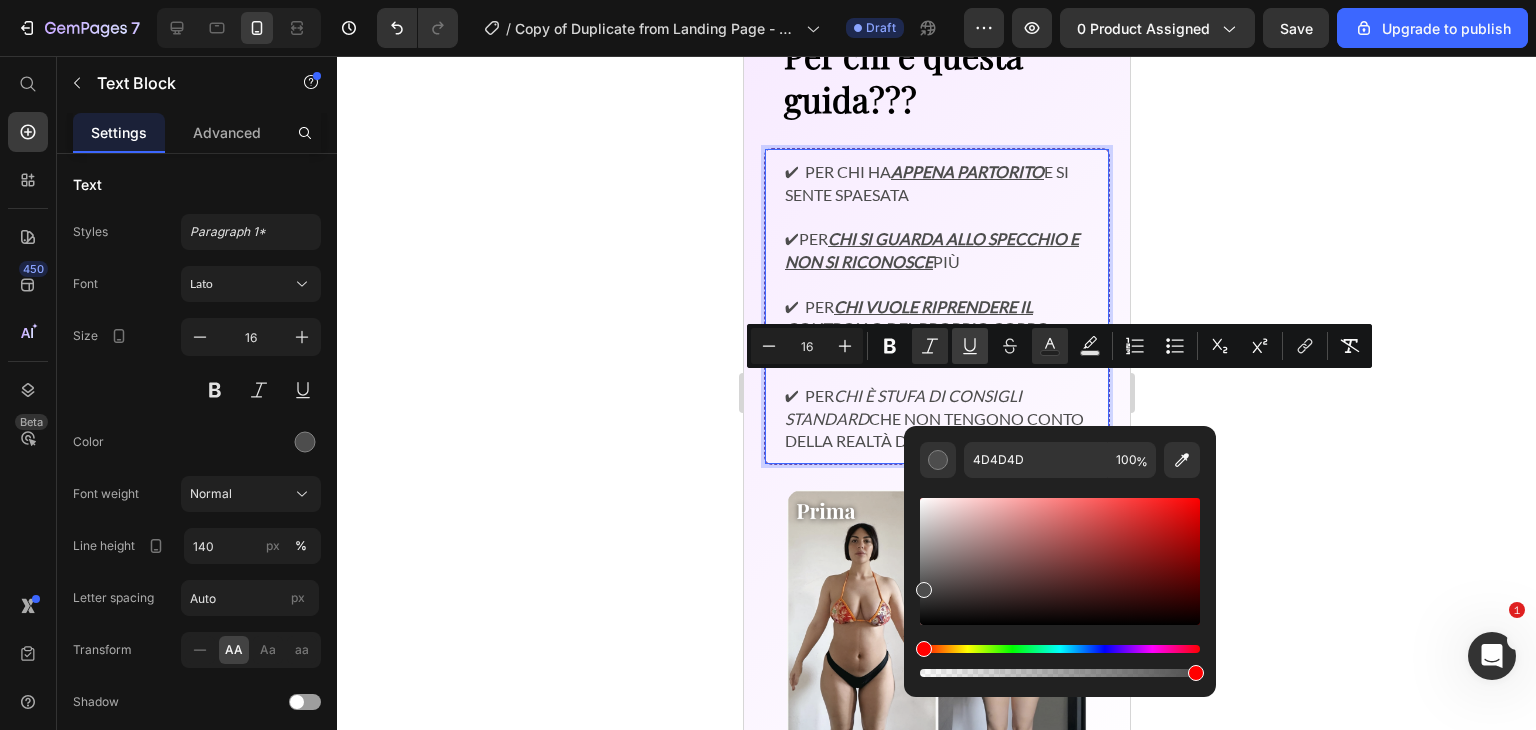 click 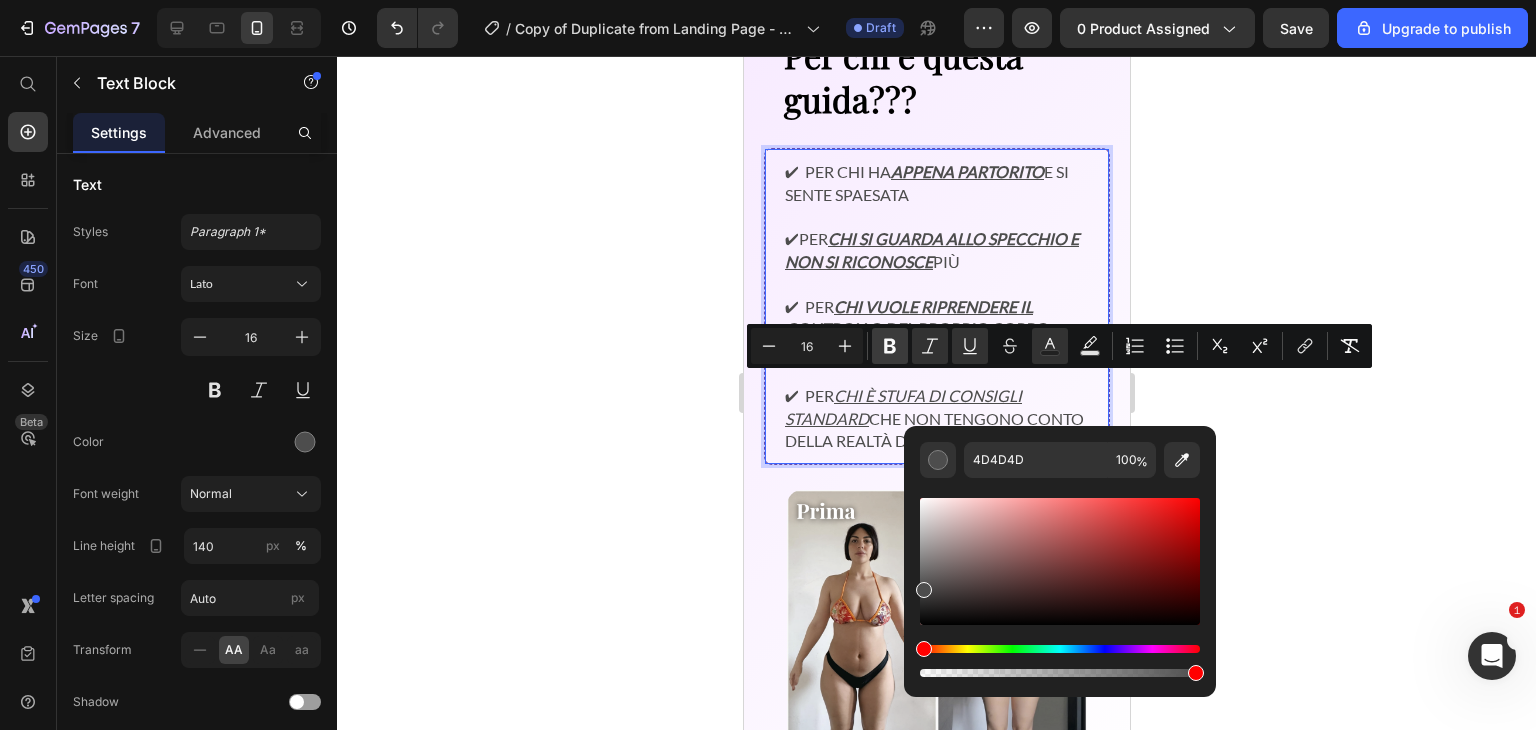 click 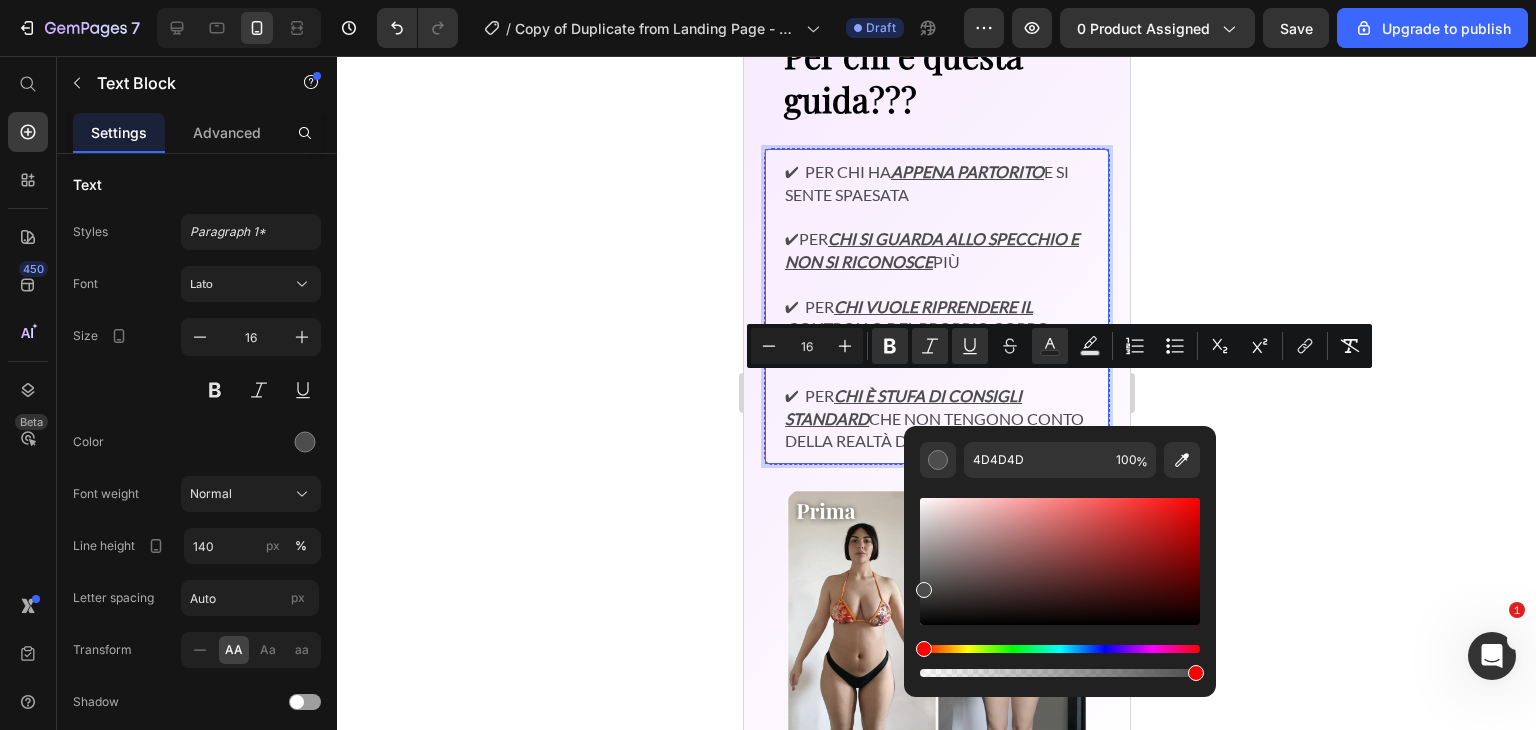 click on "✔  Per  chi è stufa di consigli standard  che non tengono conto della realtà di una neomamma" at bounding box center [936, 408] 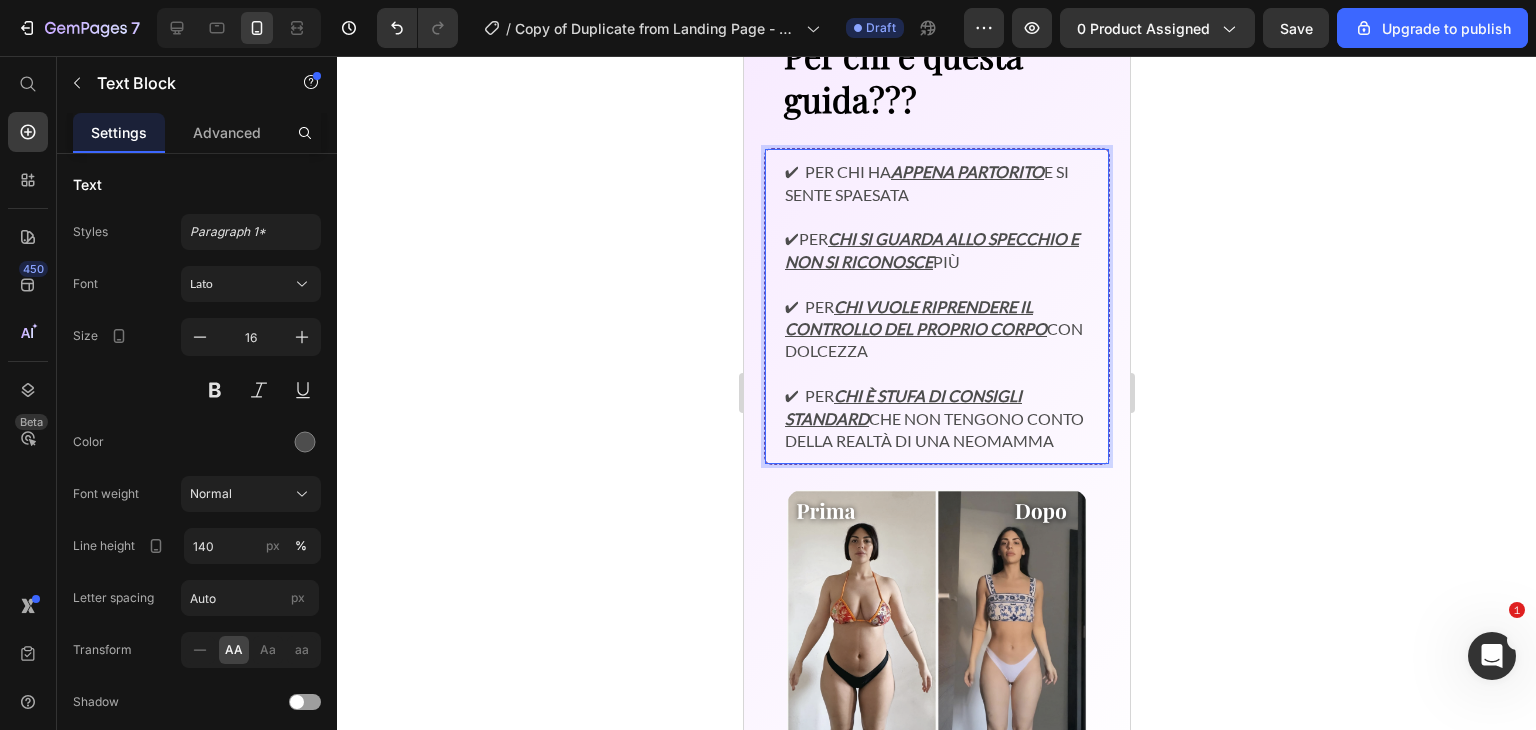 click on "✔  Per  chi è stufa di consigli standard  che non tengono conto della realtà di una neomamma" at bounding box center [936, 408] 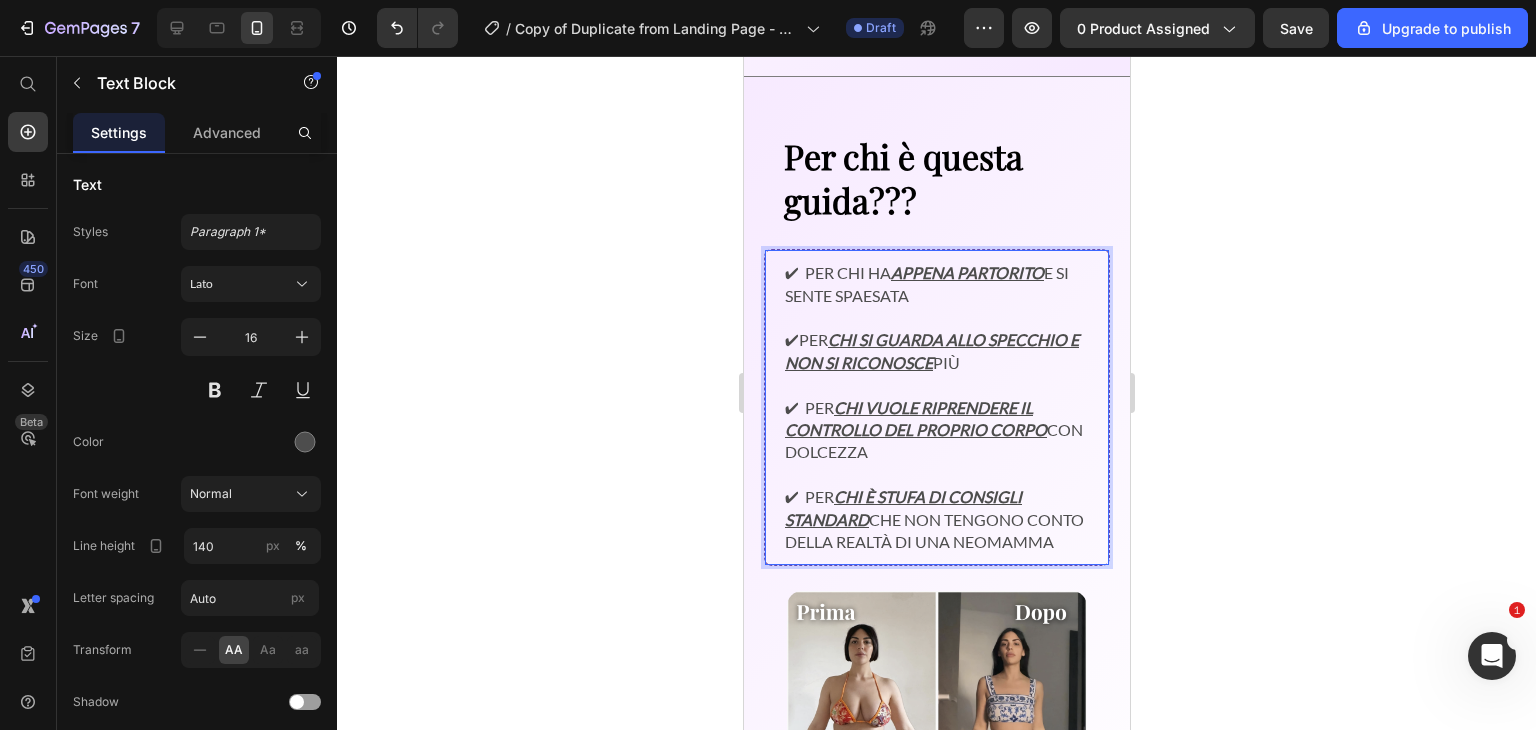click 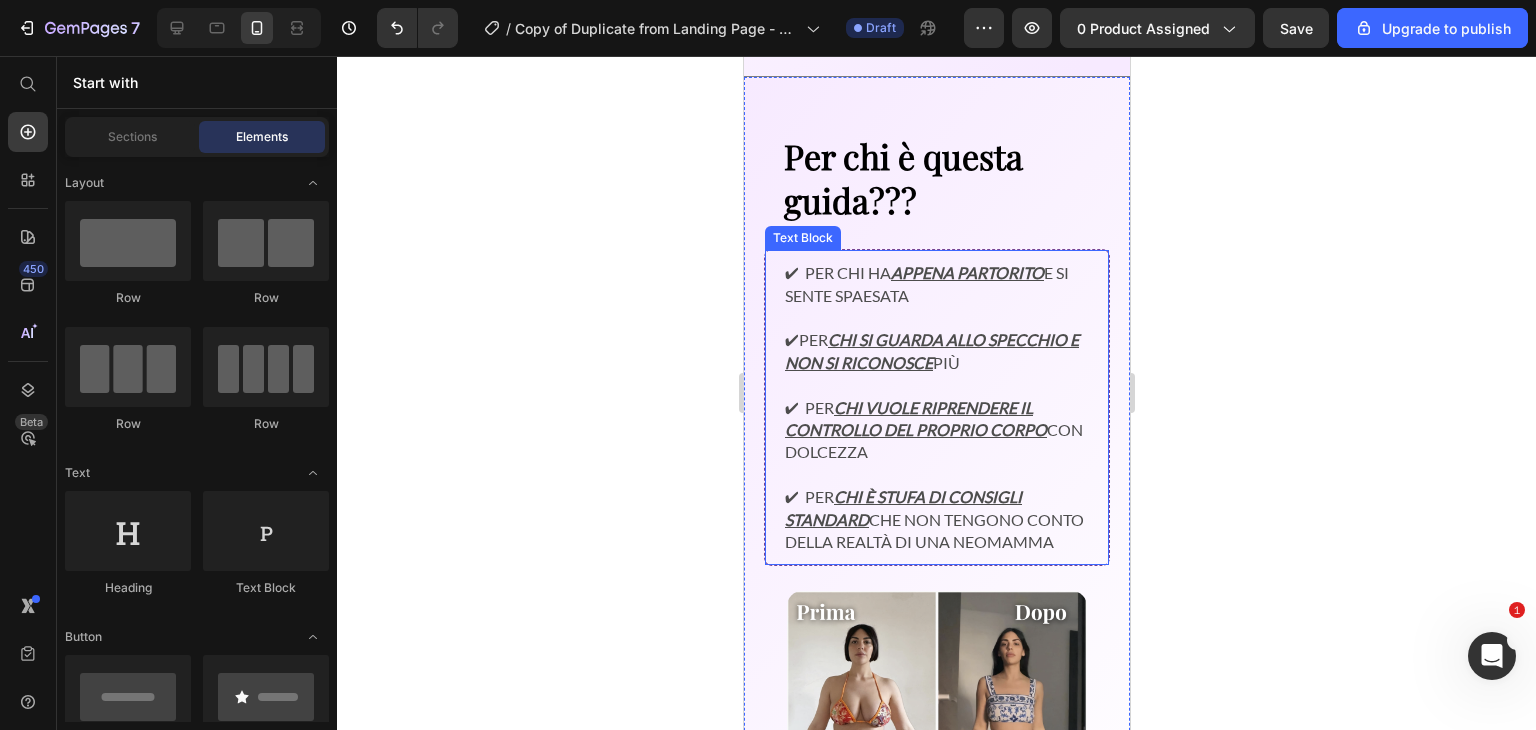click on "✔  Per chi ha  appena partorito  e si sente spaesata ✔   Per  chi si guarda allo specchio e non si riconosce  più ✔  Per  chi vuole riprendere il controllo del proprio corpo  con dolcezza ✔  Per  chi è stufa di consigli standard  che non tengono conto della realtà di una neomamma Text Block" at bounding box center [936, 407] 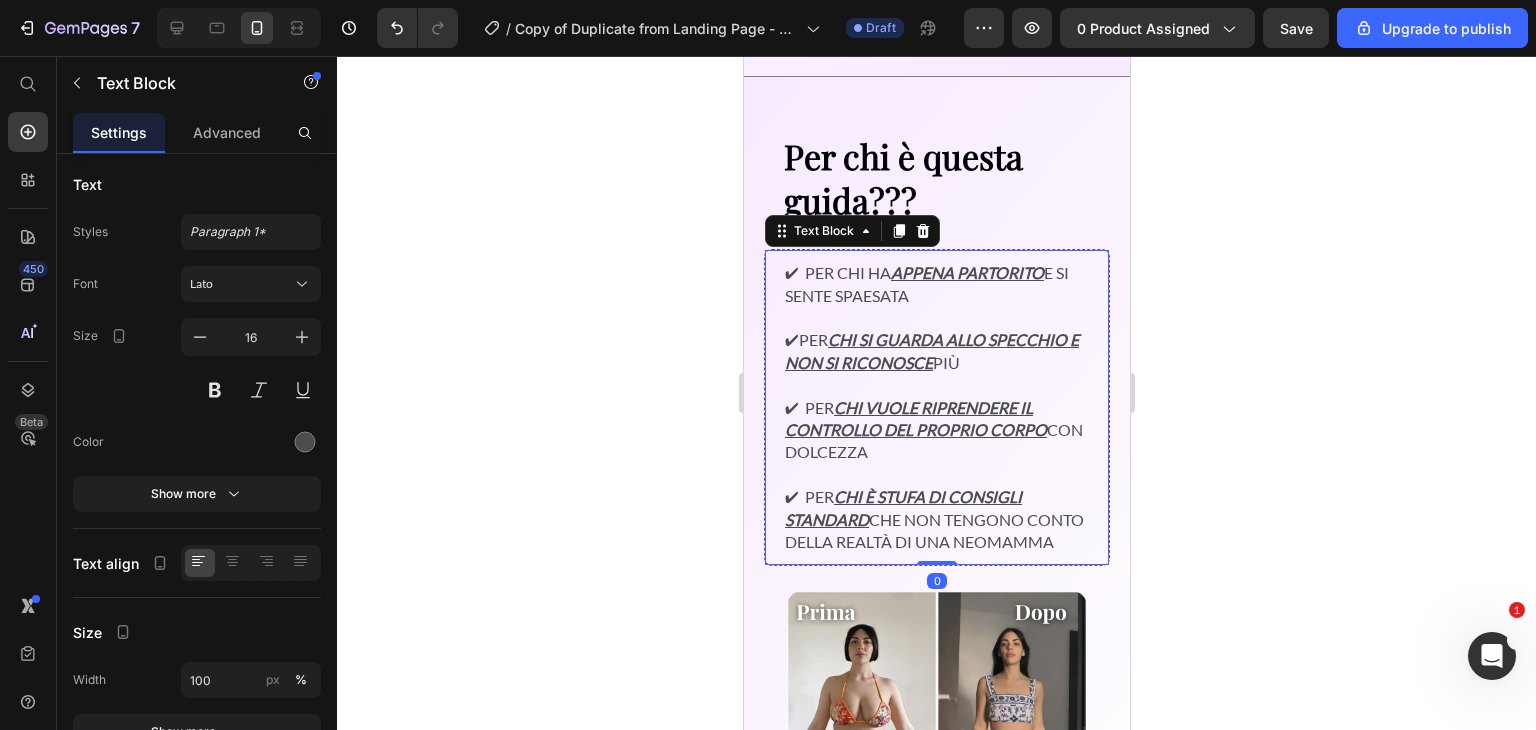 click 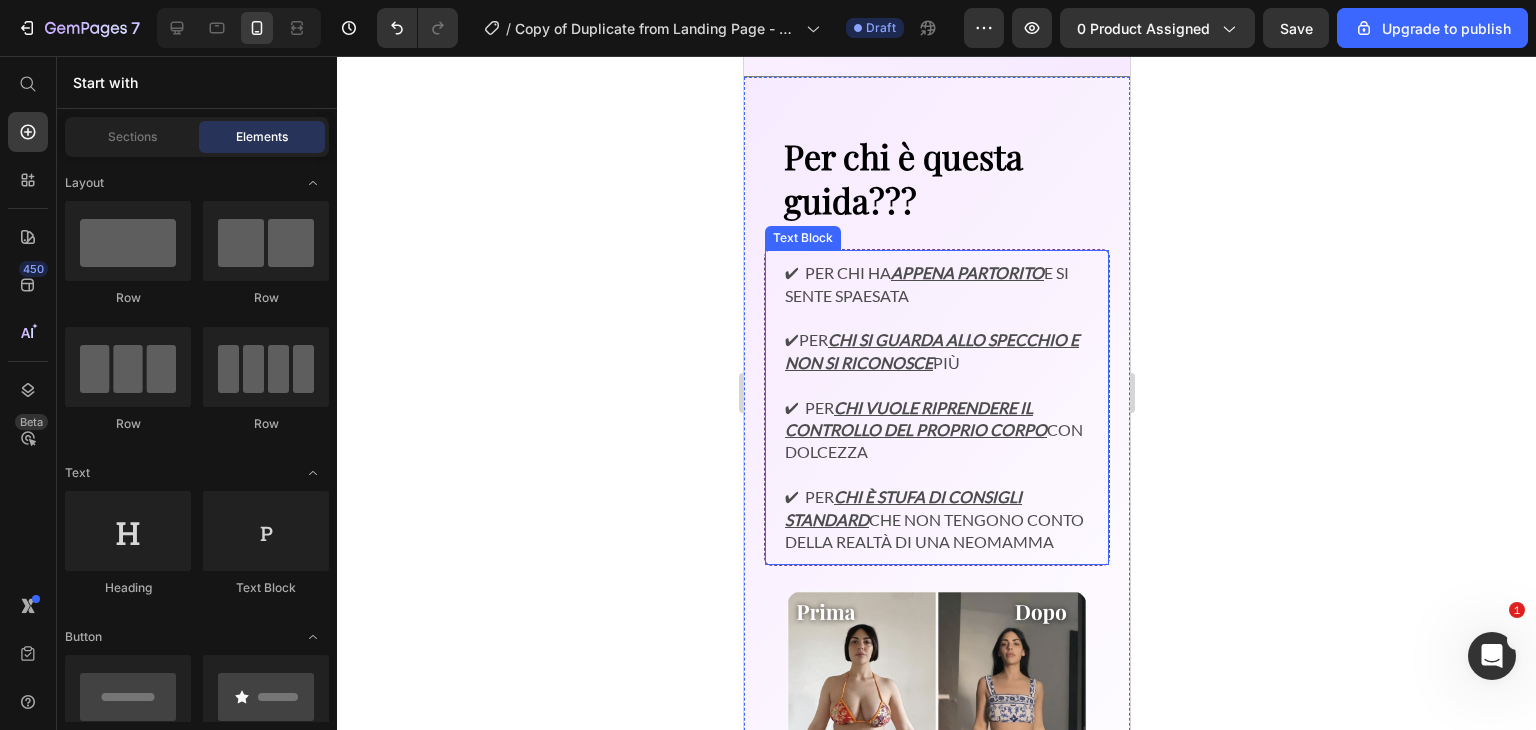 click on "✔  Per chi ha  appena partorito  e si sente spaesata" at bounding box center (936, 284) 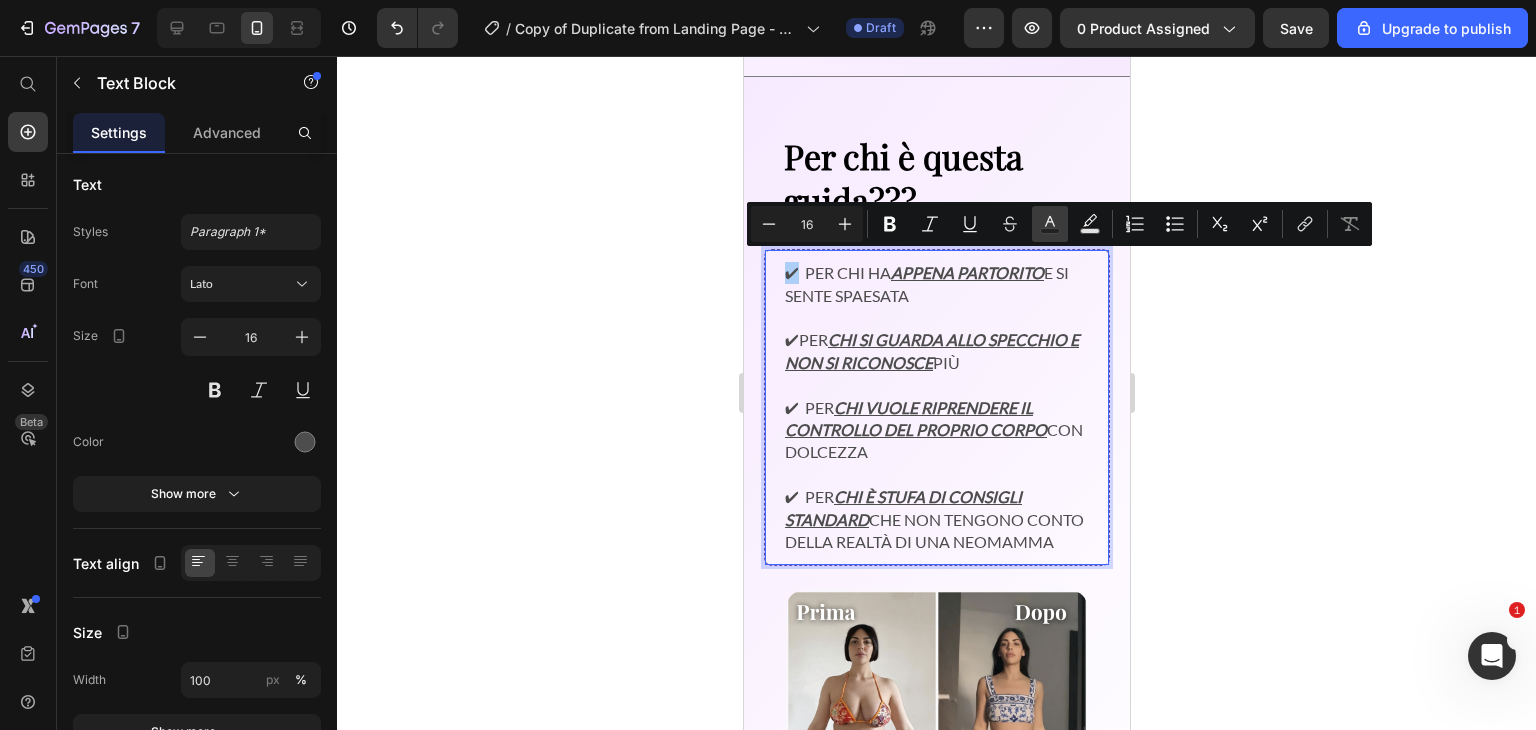 click 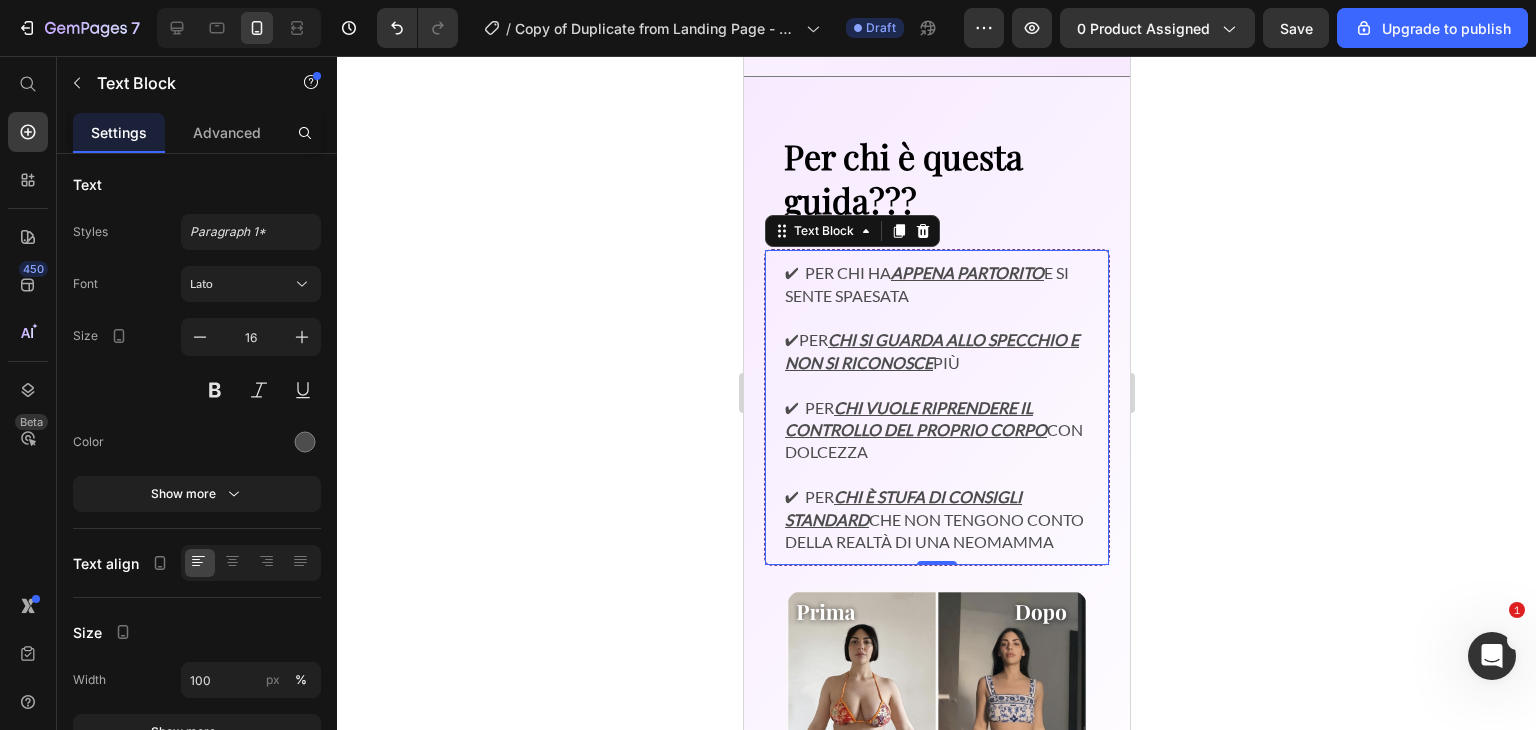 click on "✔  Per  chi vuole riprendere il controllo del proprio corpo  con dolcezza" at bounding box center [936, 419] 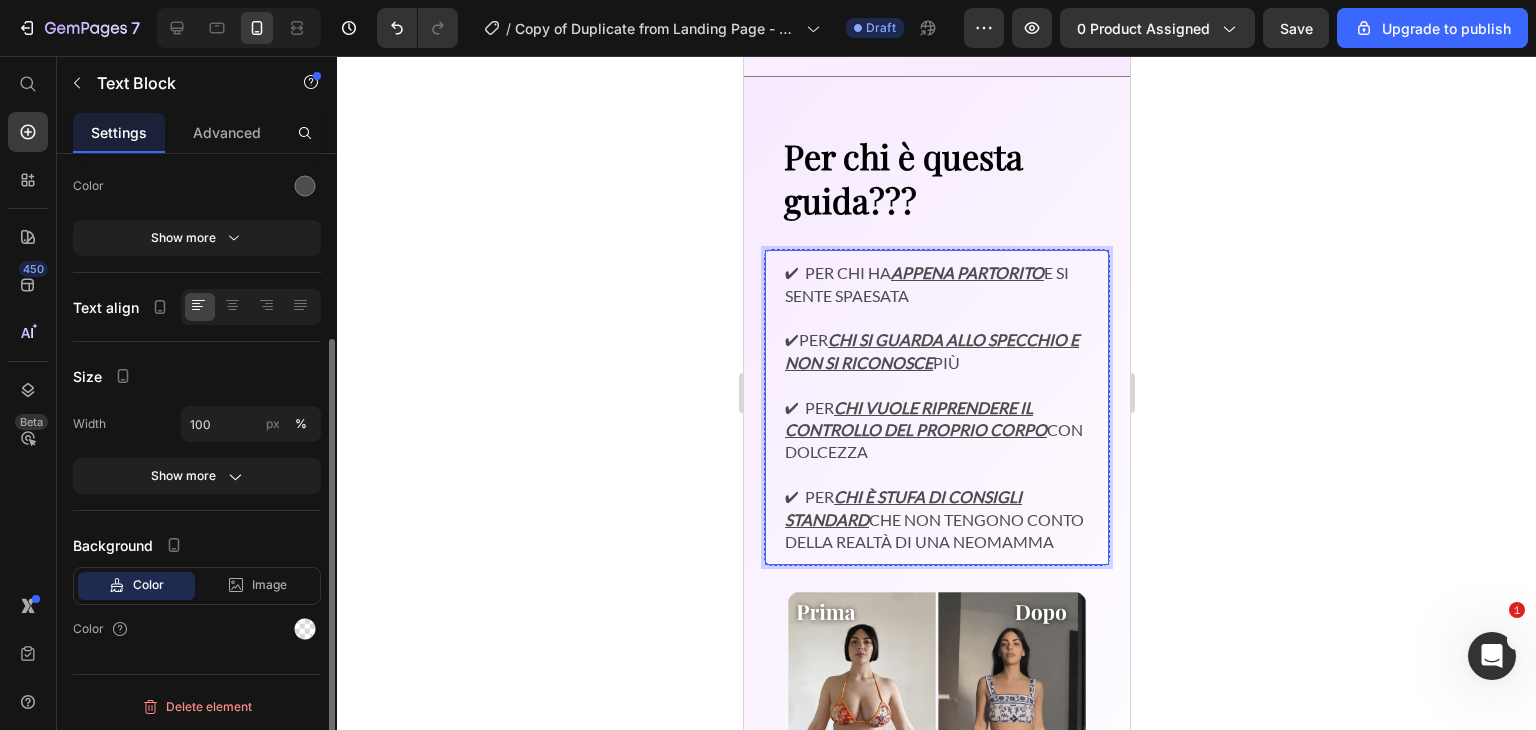 scroll, scrollTop: 0, scrollLeft: 0, axis: both 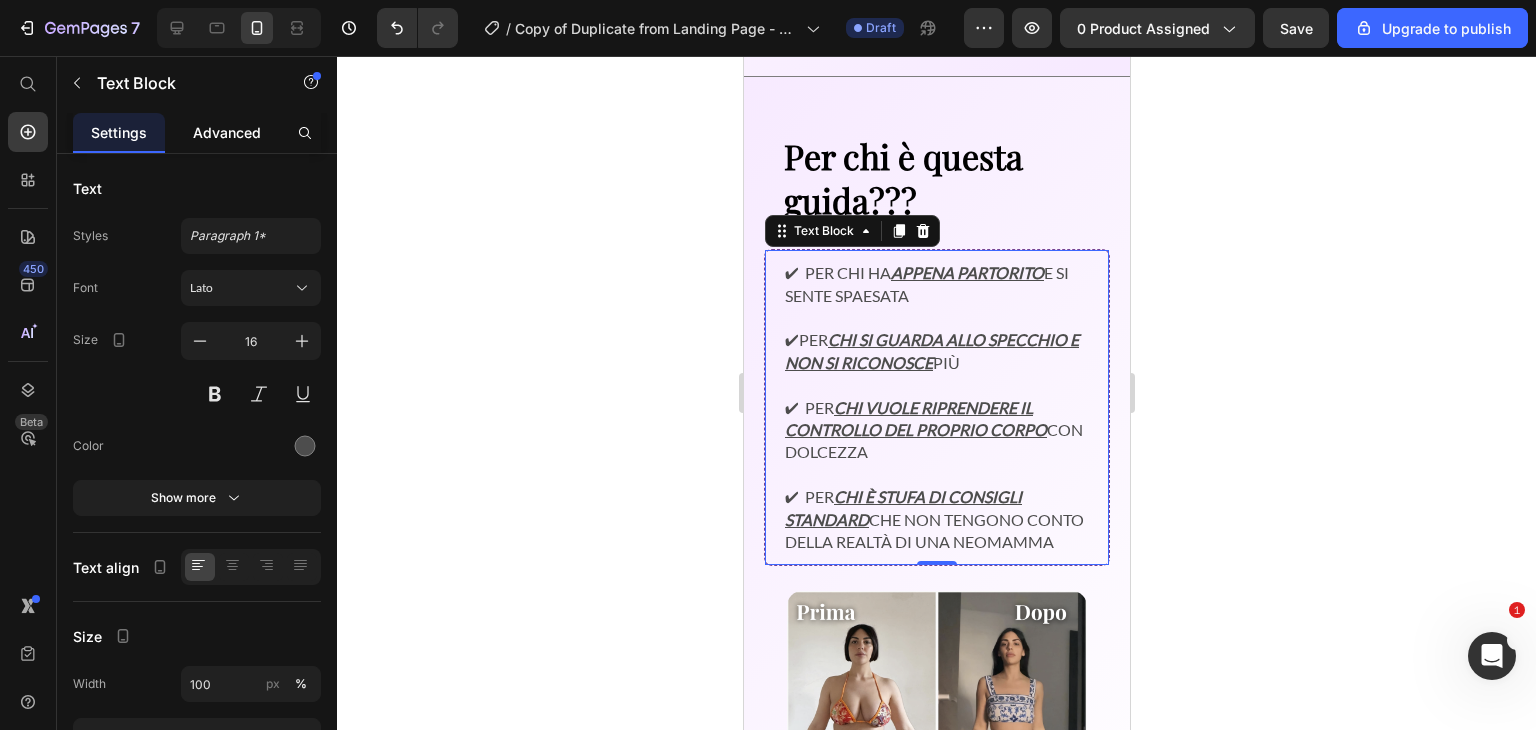 click on "Advanced" 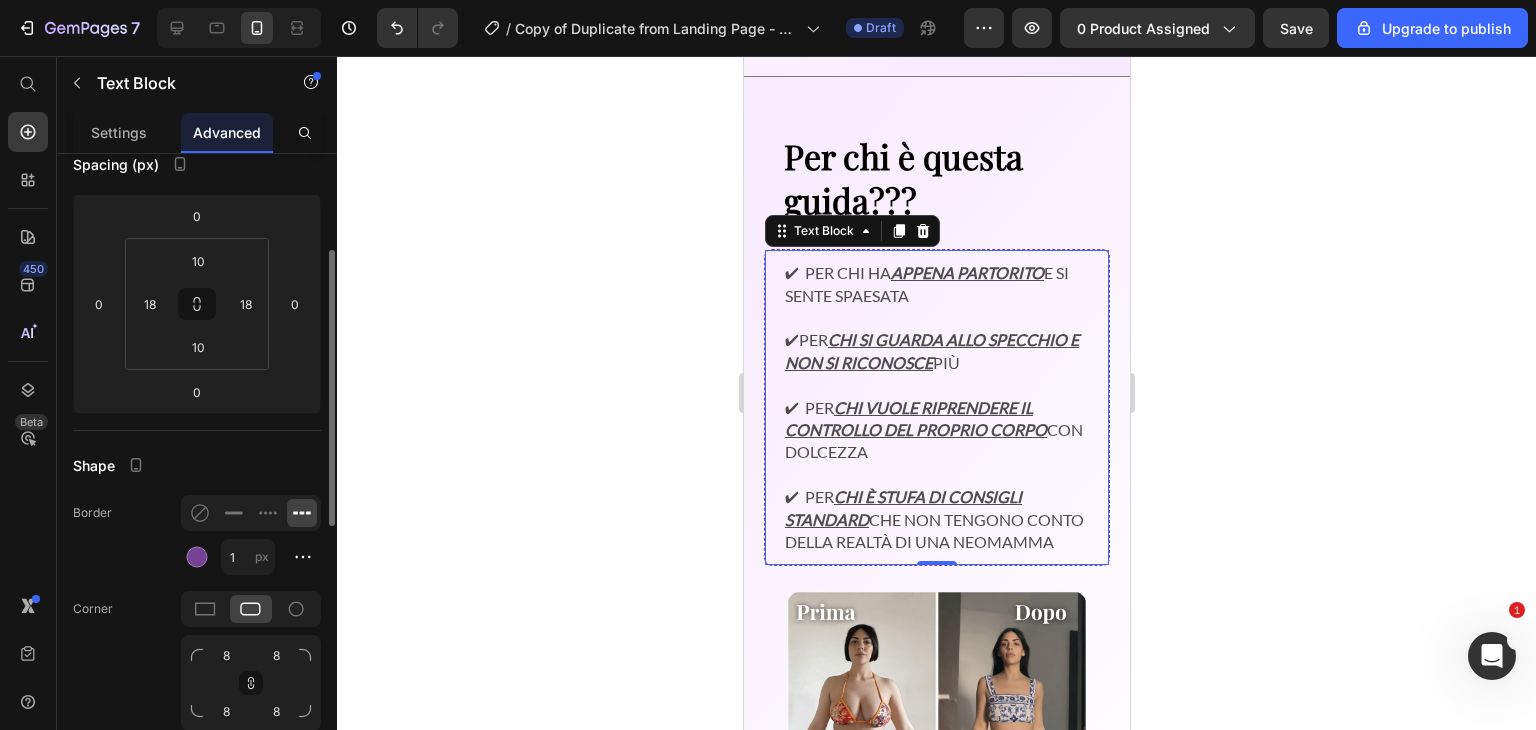 scroll, scrollTop: 223, scrollLeft: 0, axis: vertical 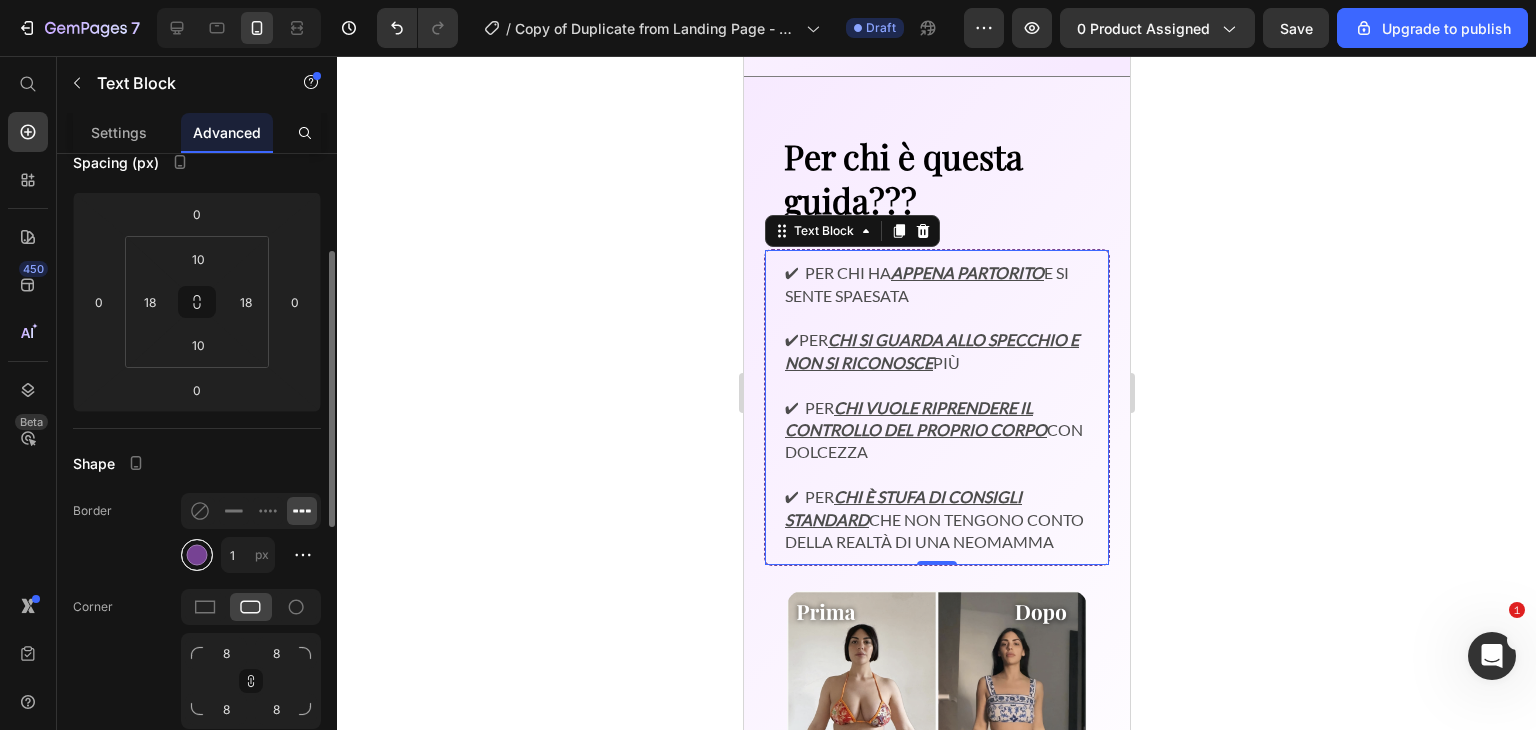 click at bounding box center [197, 555] 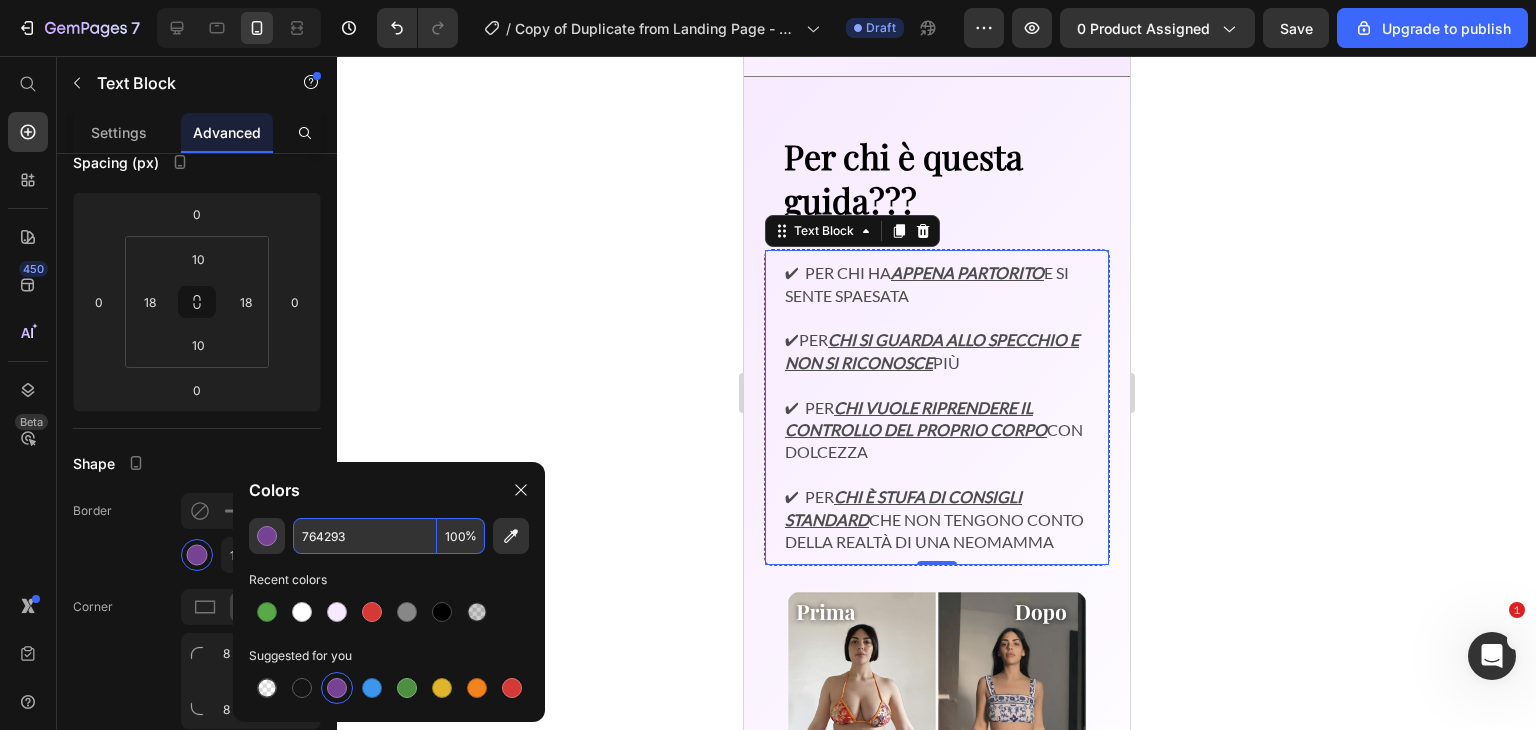 click on "764293" at bounding box center [365, 536] 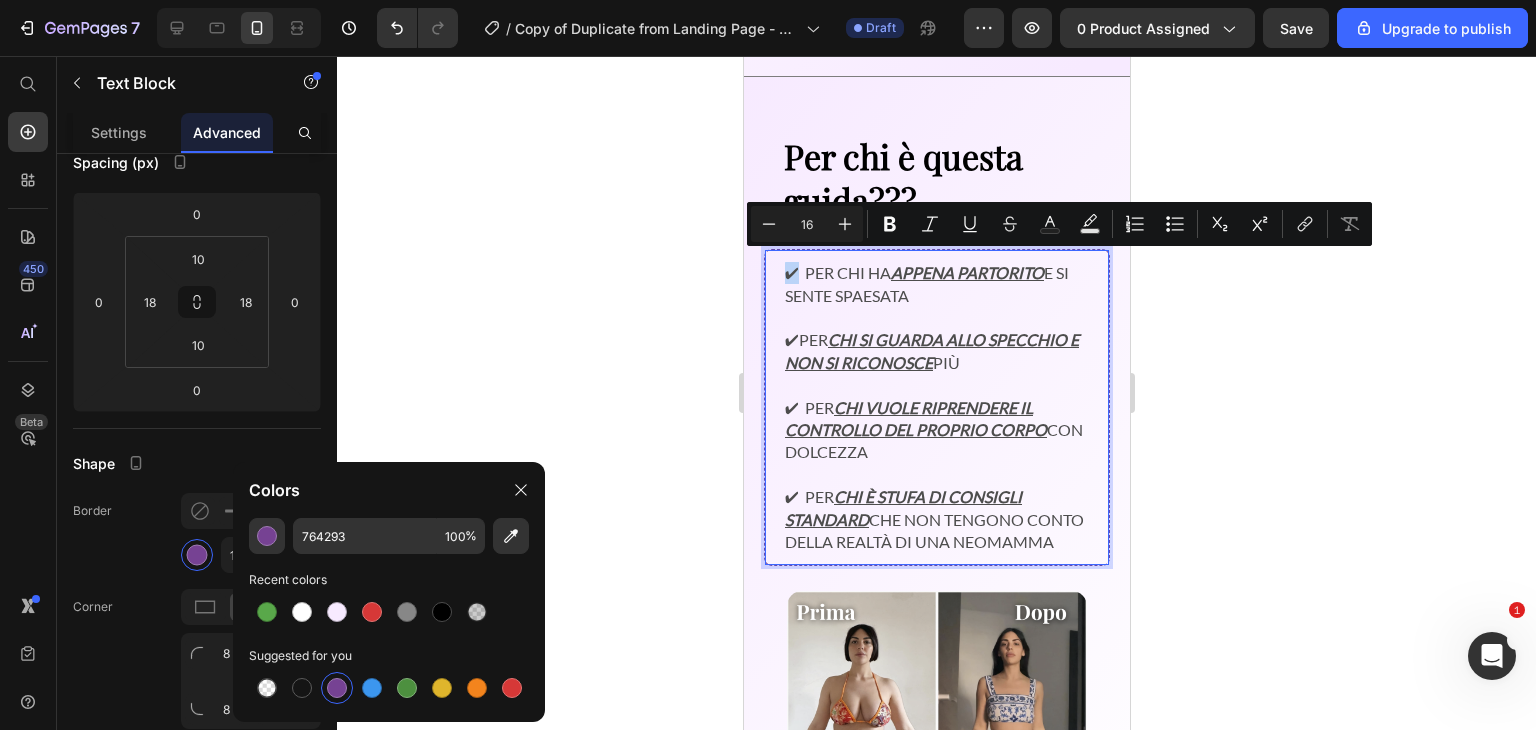 click on "✔  Per chi ha  appena partorito  e si sente spaesata" at bounding box center (936, 284) 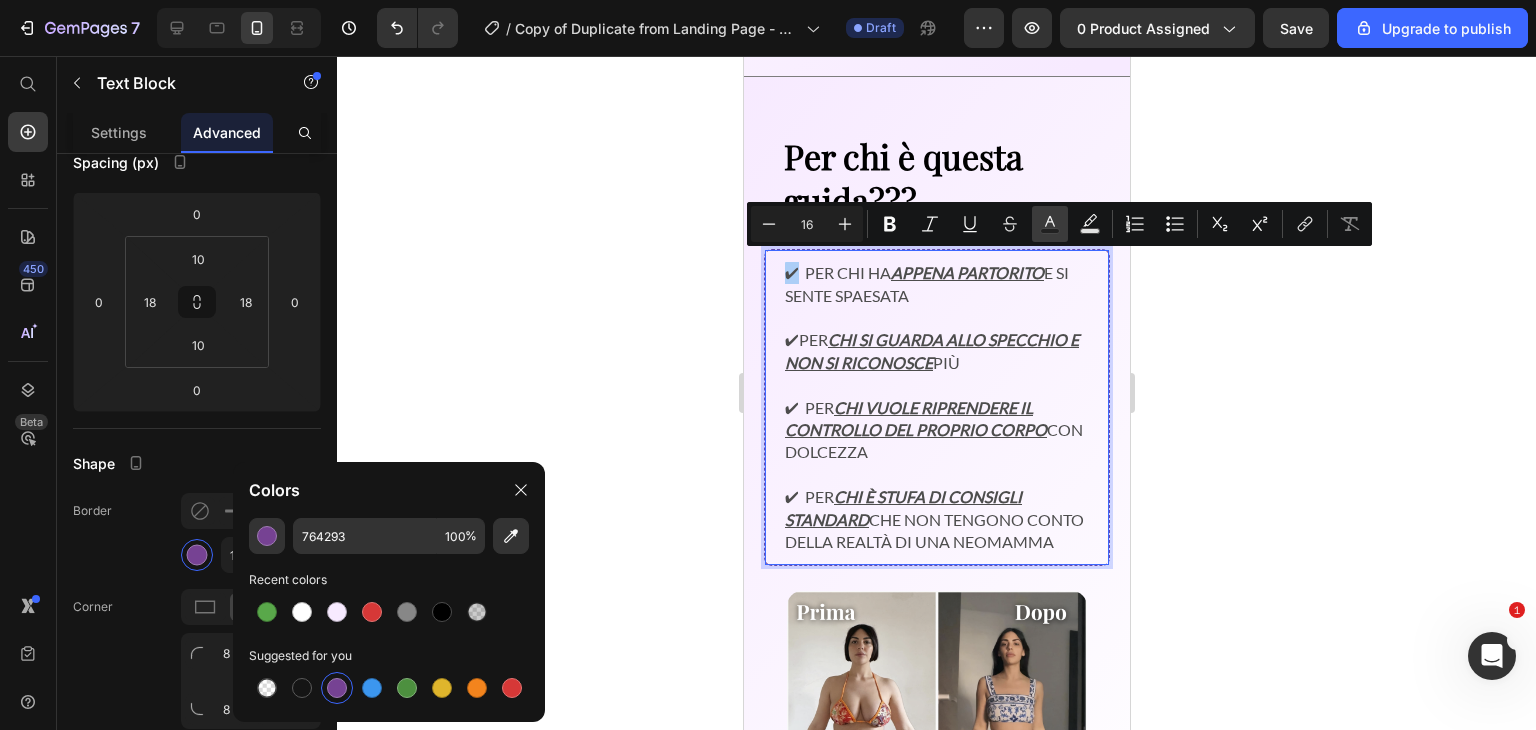 click 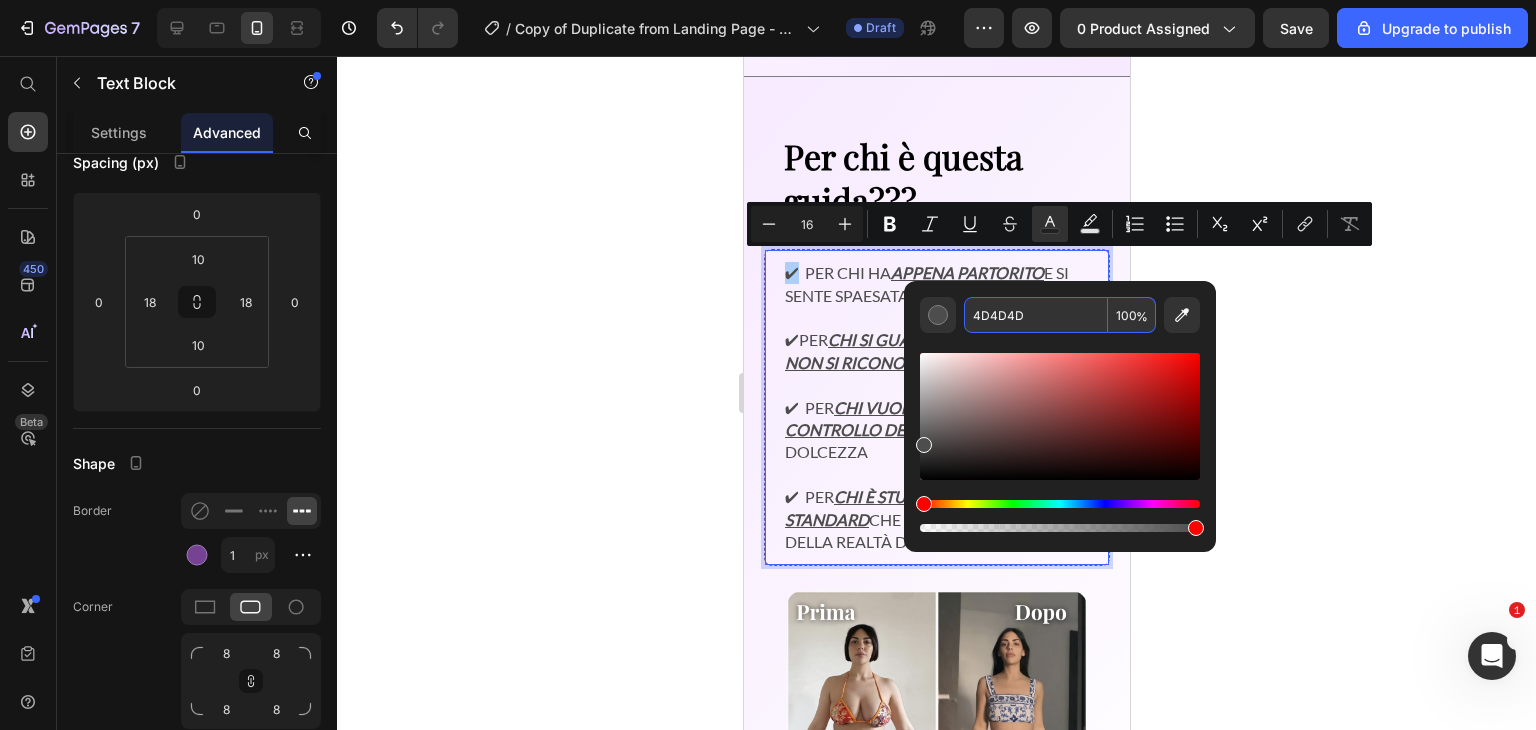 click on "4D4D4D" at bounding box center (1036, 315) 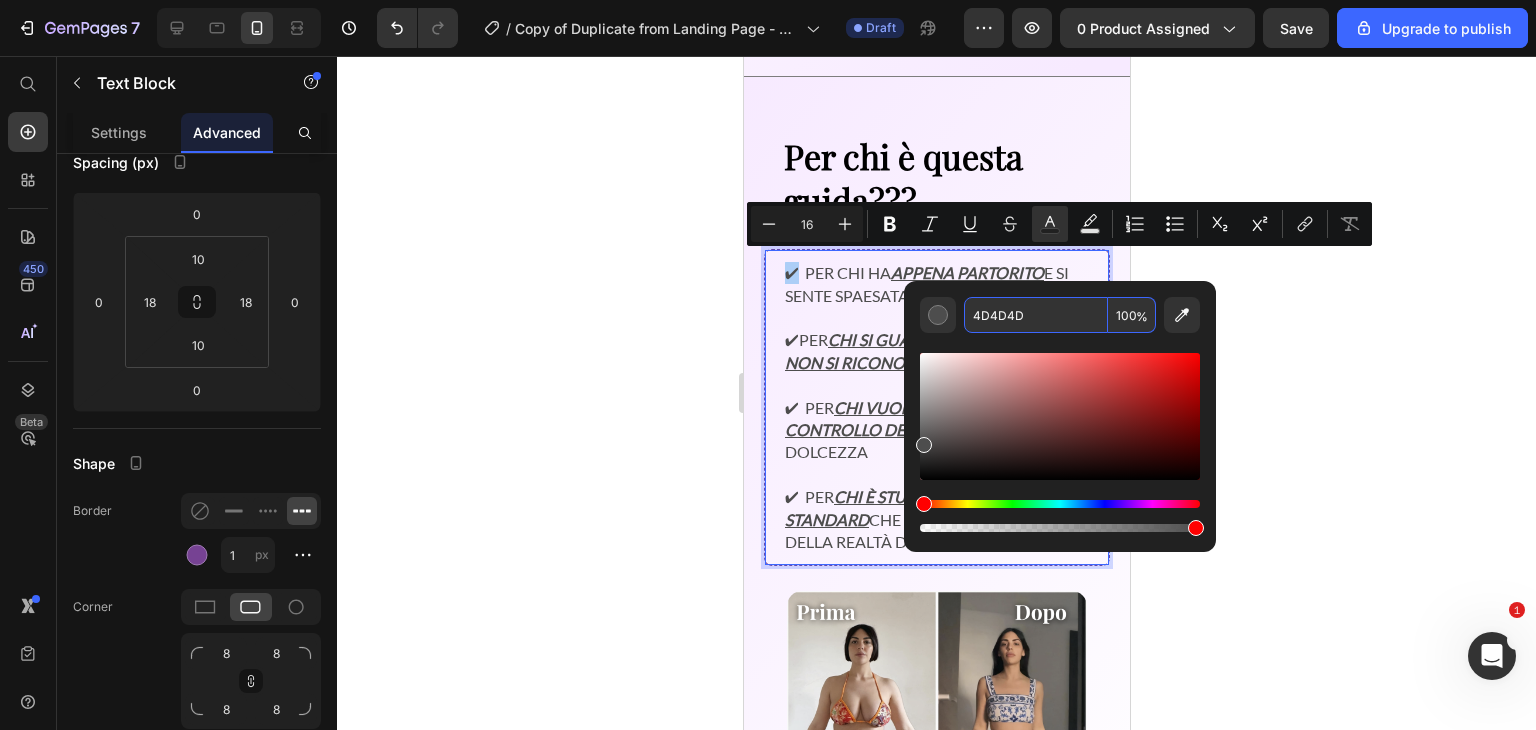 paste on "764293" 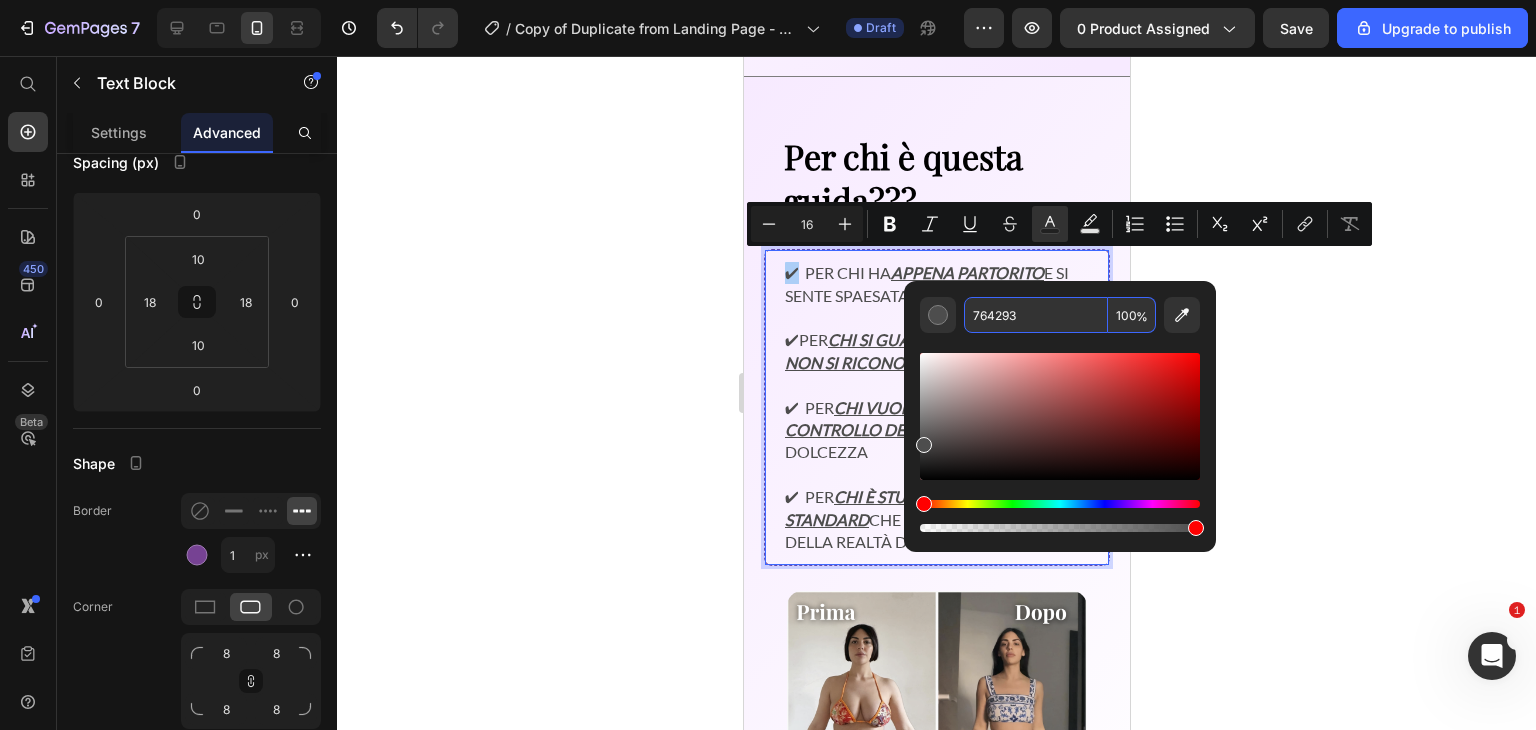 type on "764293" 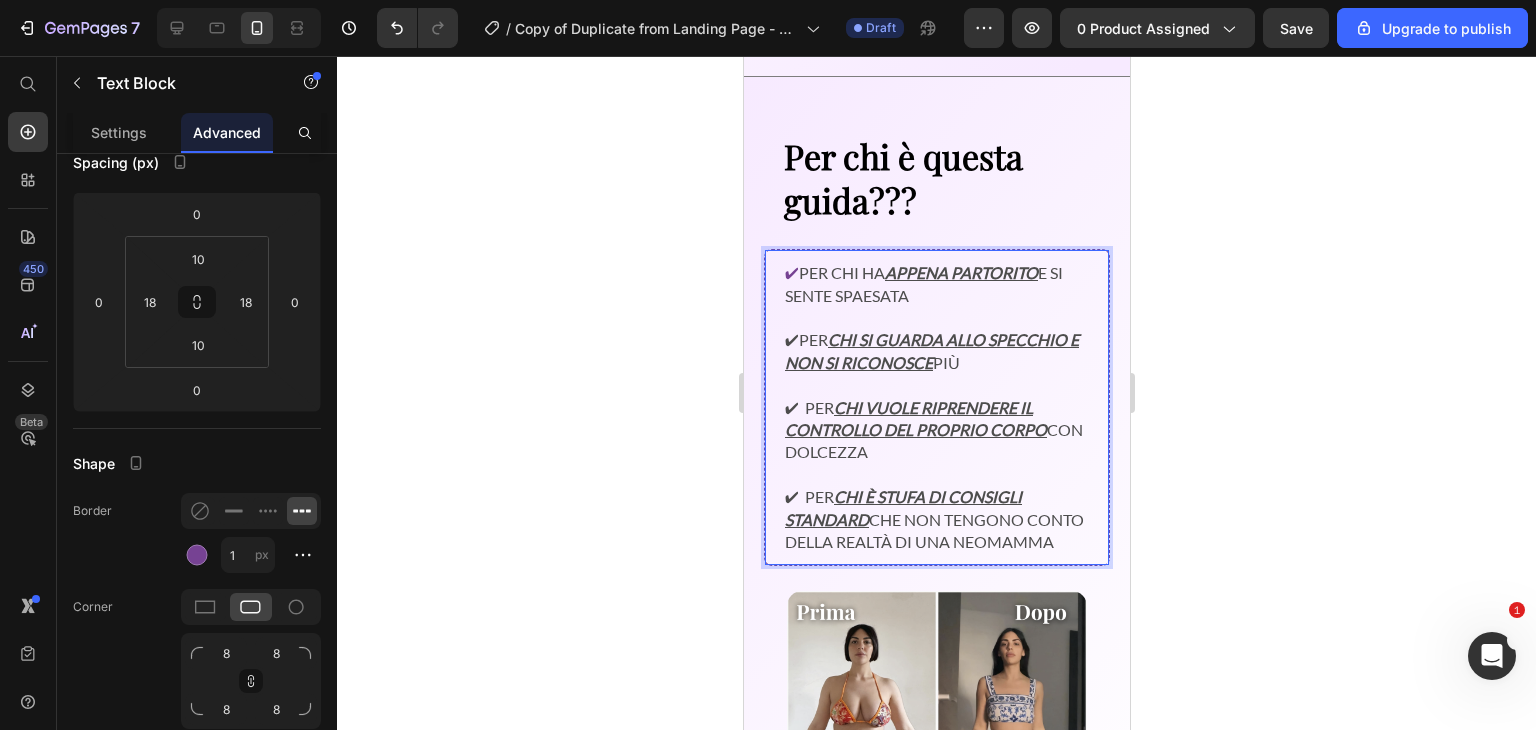 click on "✔   Per  chi si guarda allo specchio e non si riconosce  più" at bounding box center (936, 340) 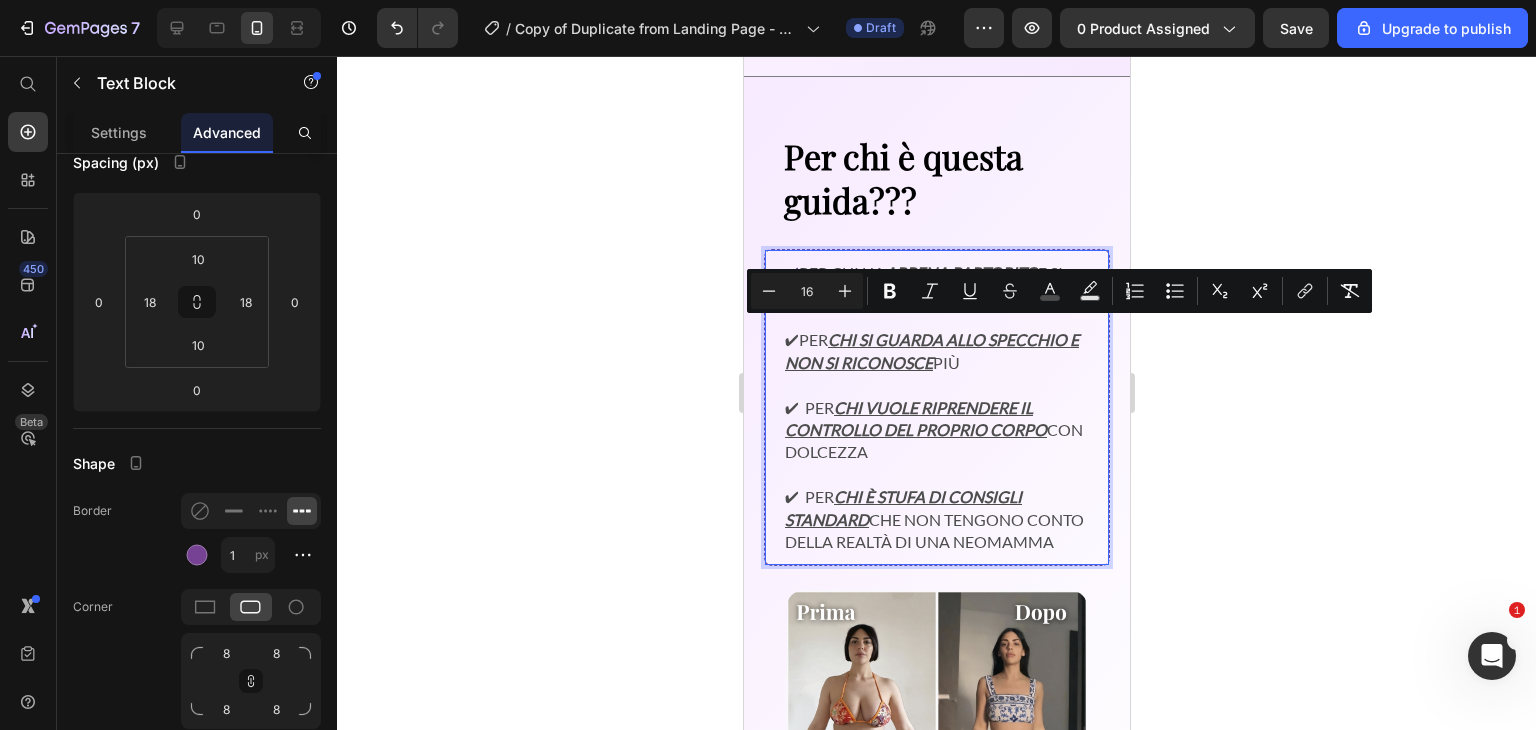 click on "✔" at bounding box center [791, 339] 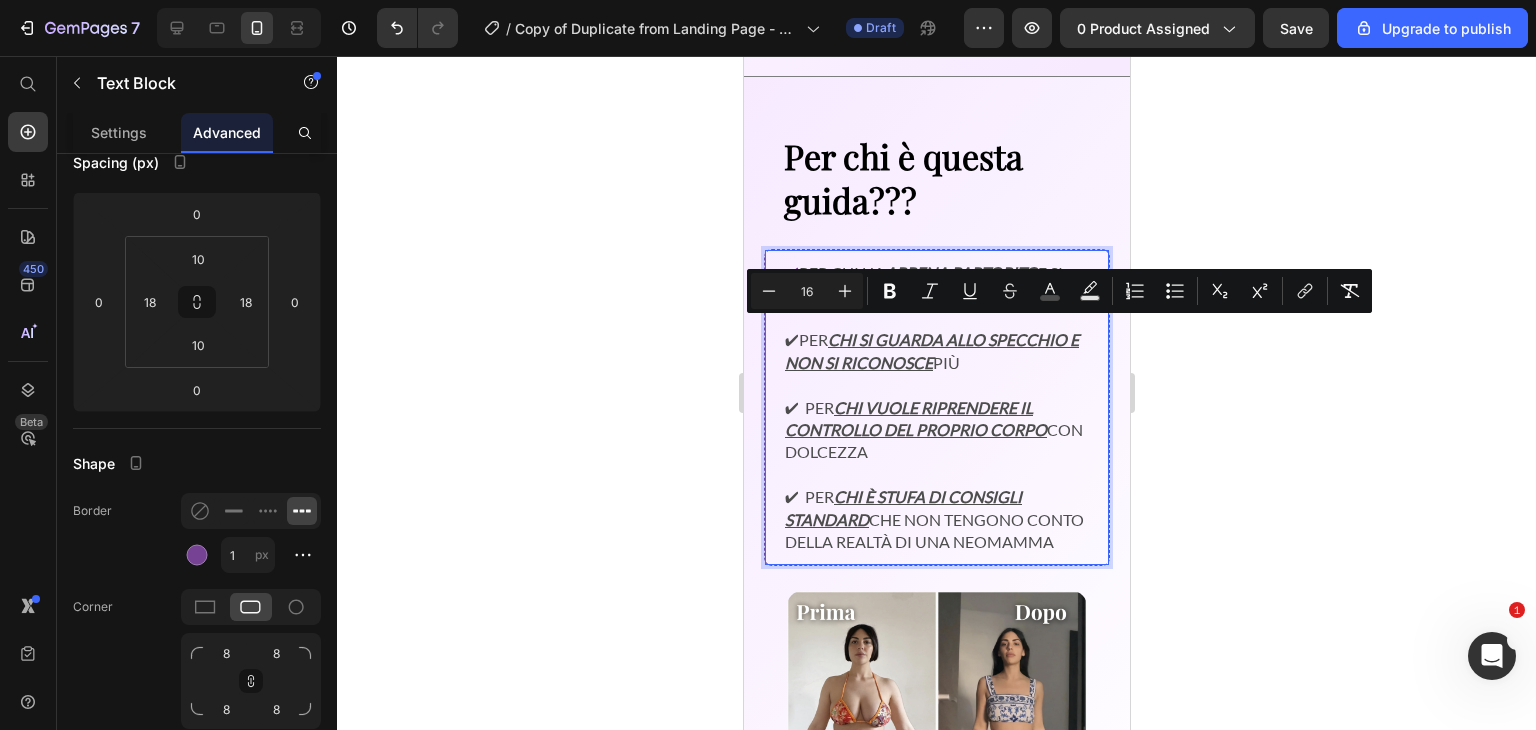 click on "✔" at bounding box center [791, 339] 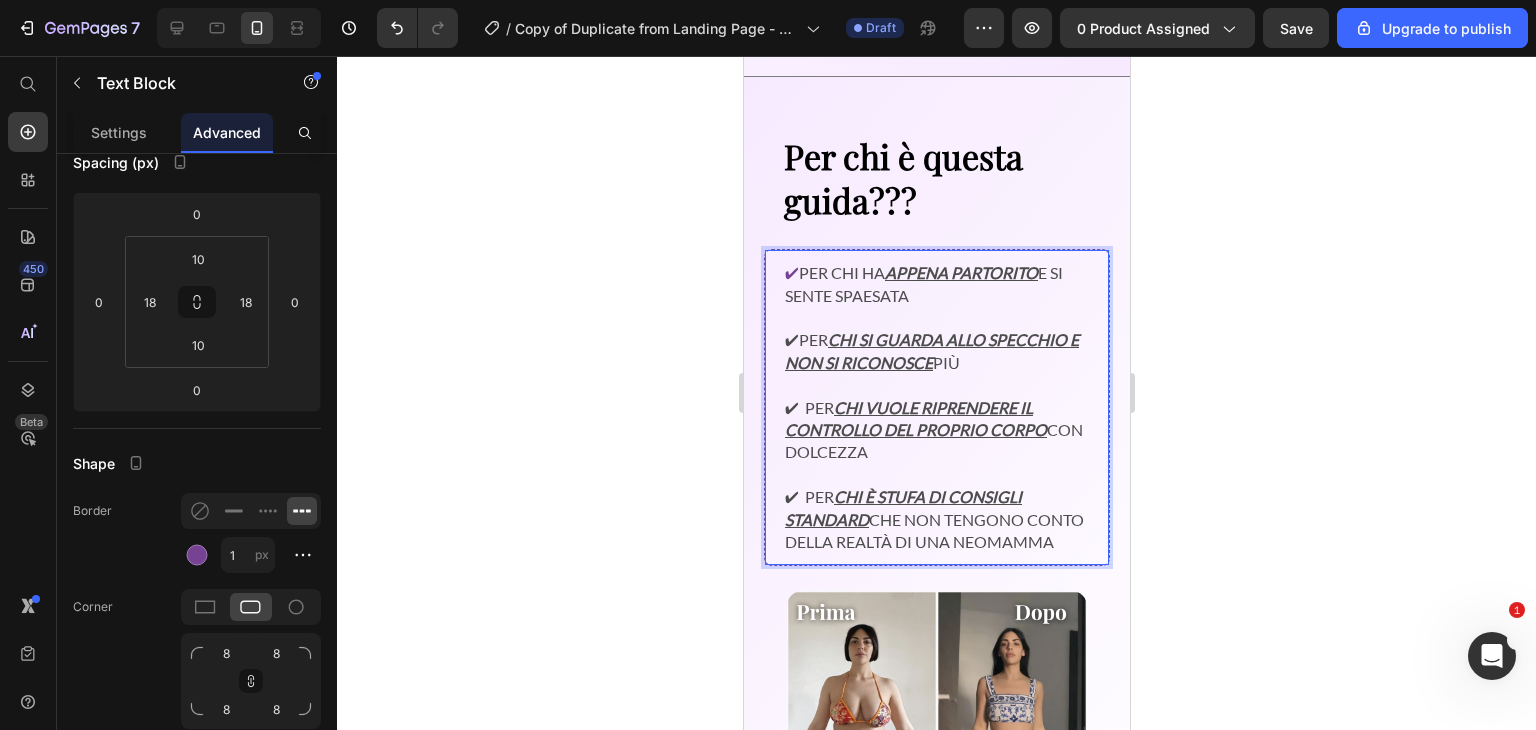 click on "✔" at bounding box center (791, 339) 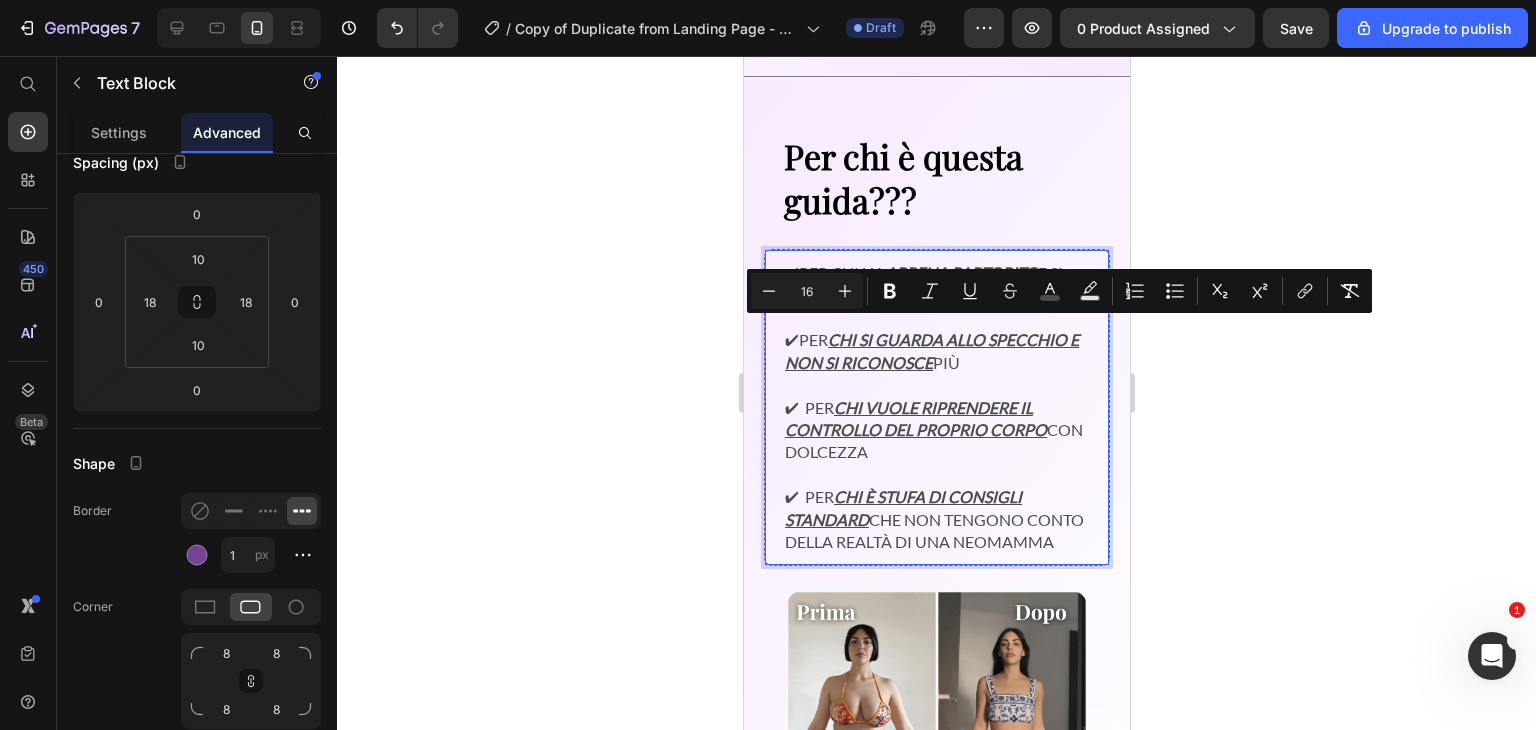 click on "✔" at bounding box center [791, 339] 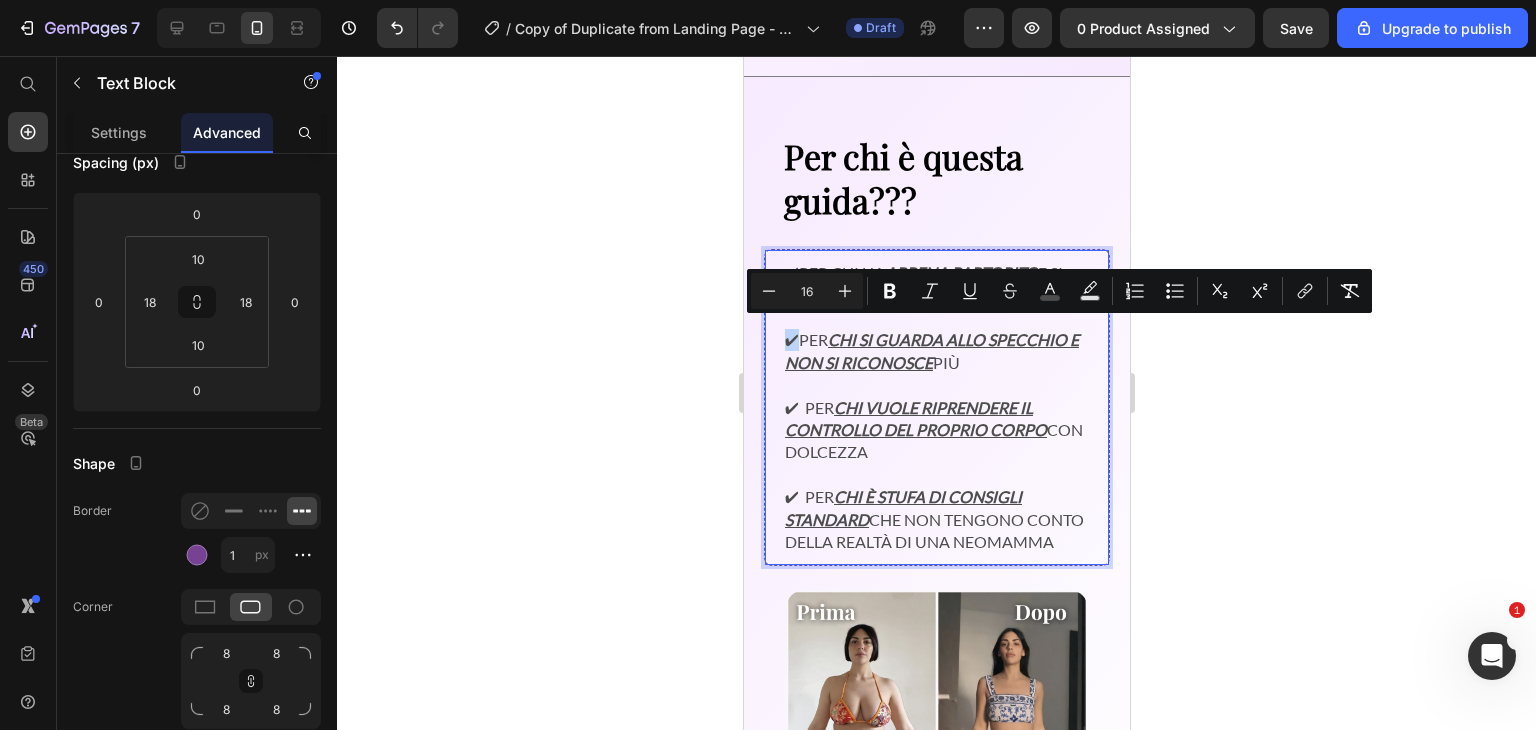 click on "✔" at bounding box center (791, 339) 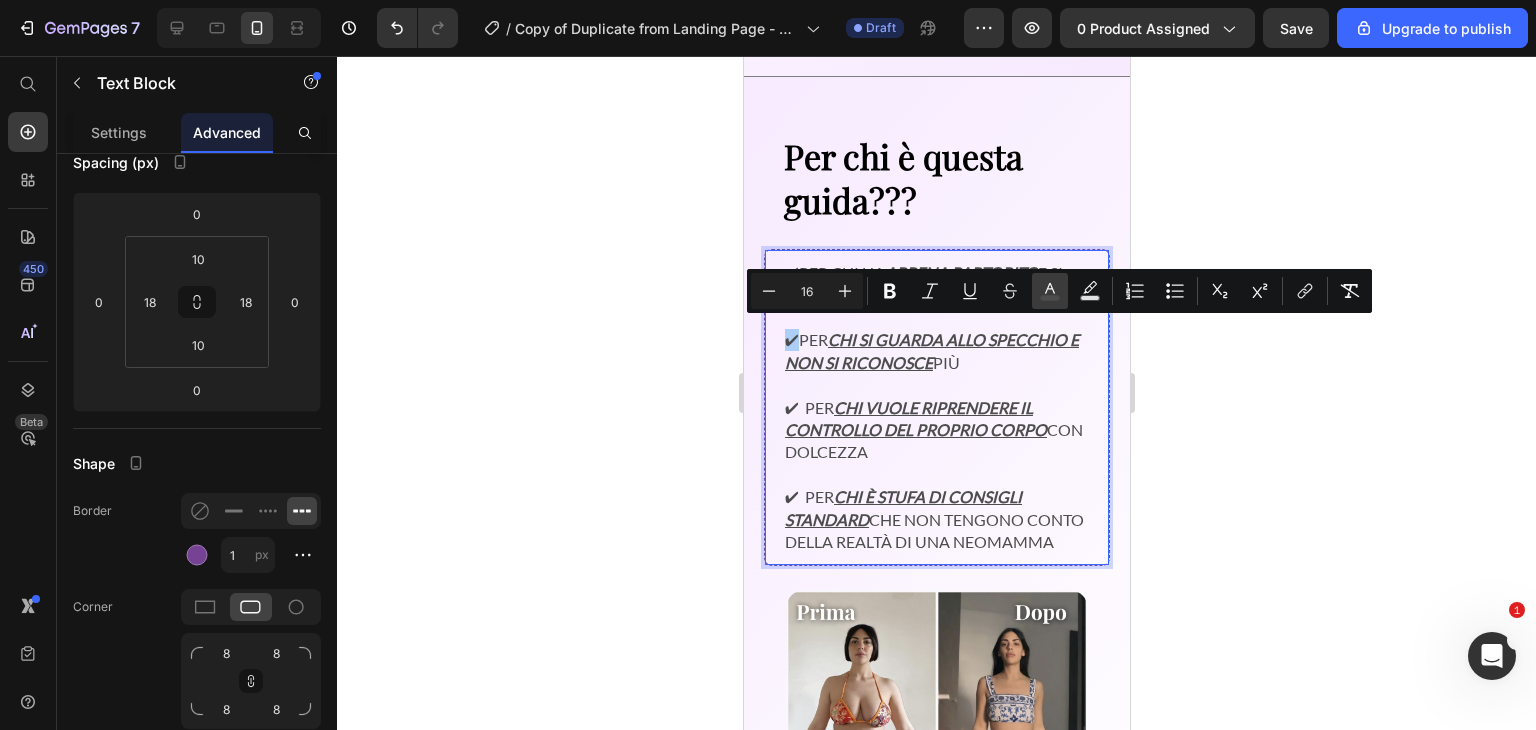 click on "color" at bounding box center [1050, 291] 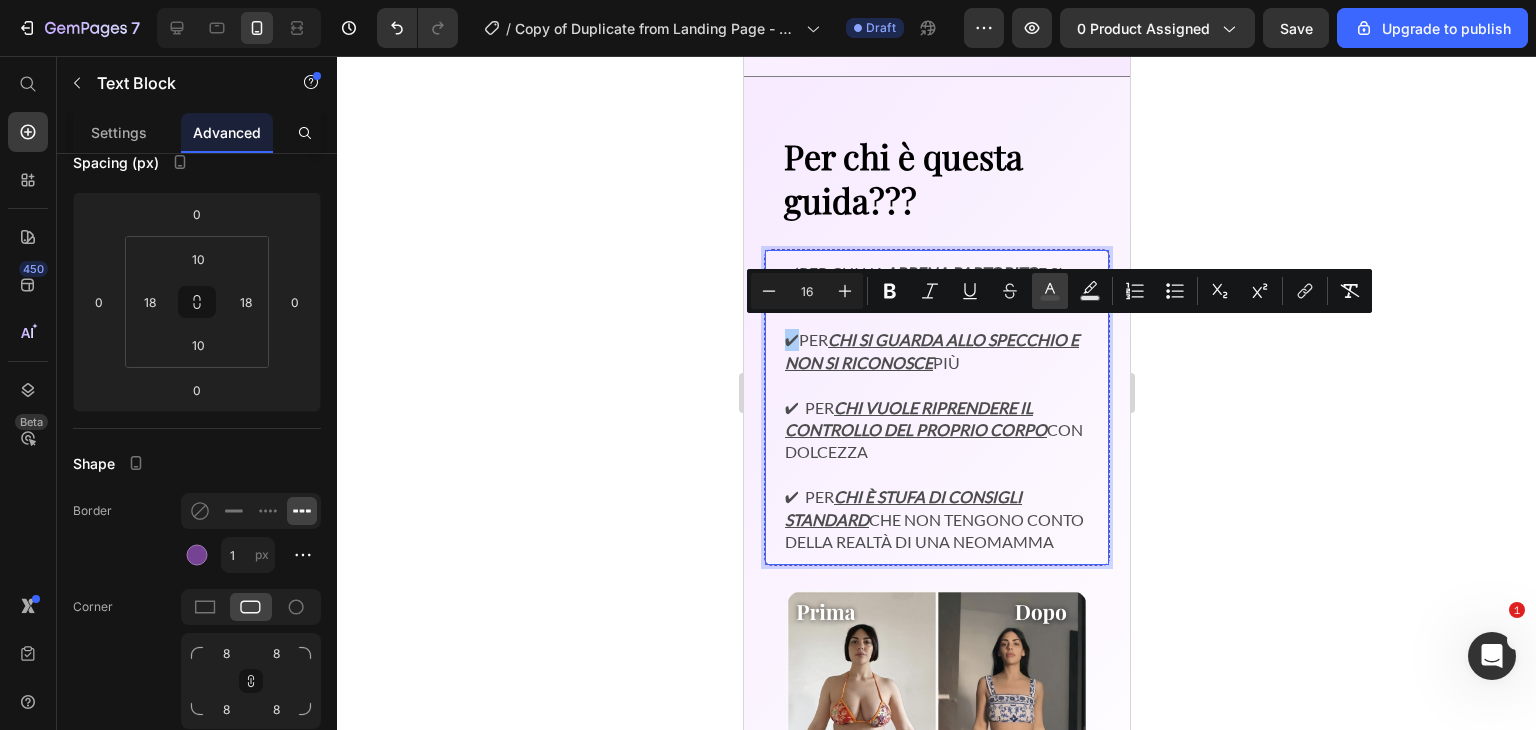 type on "4D4D4D" 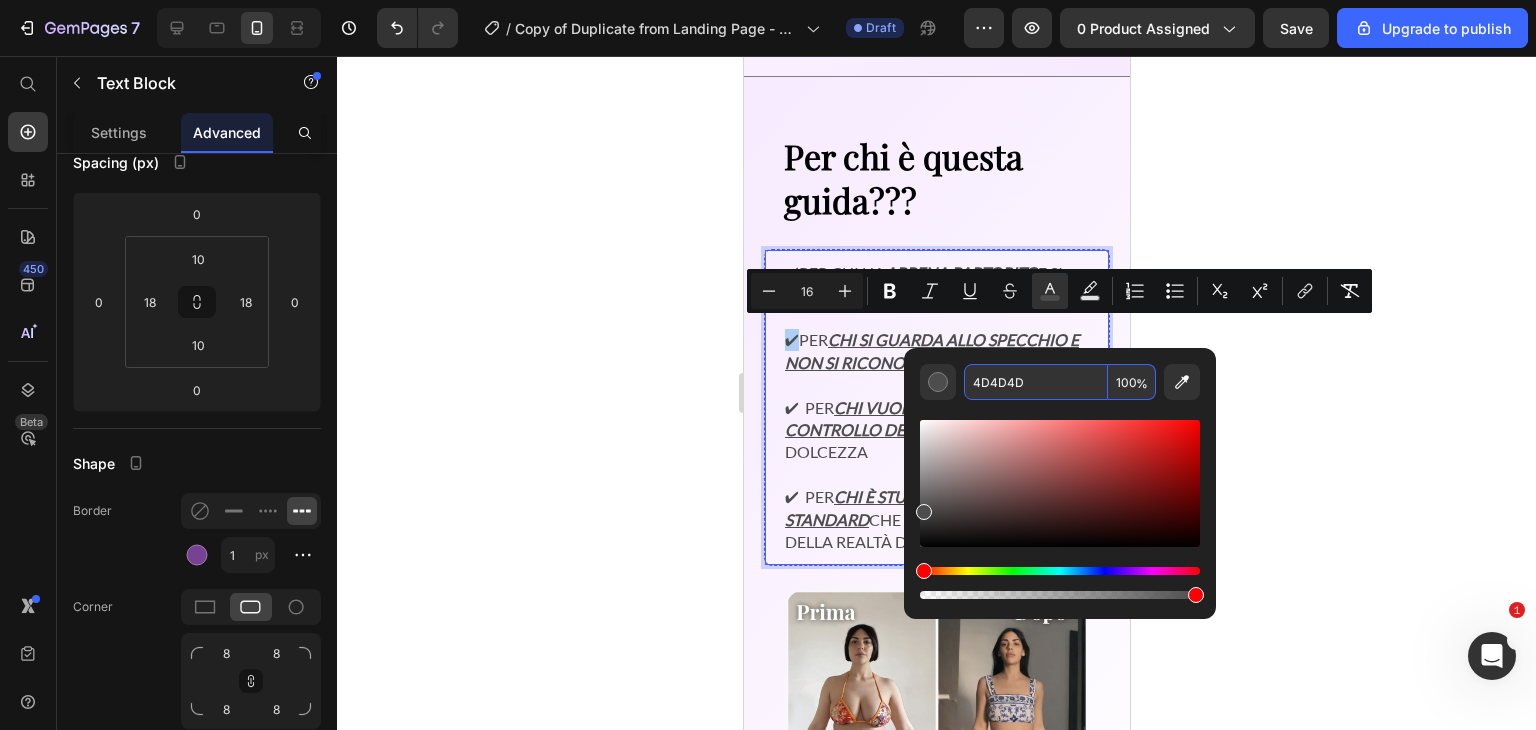 click on "4D4D4D" at bounding box center (1036, 382) 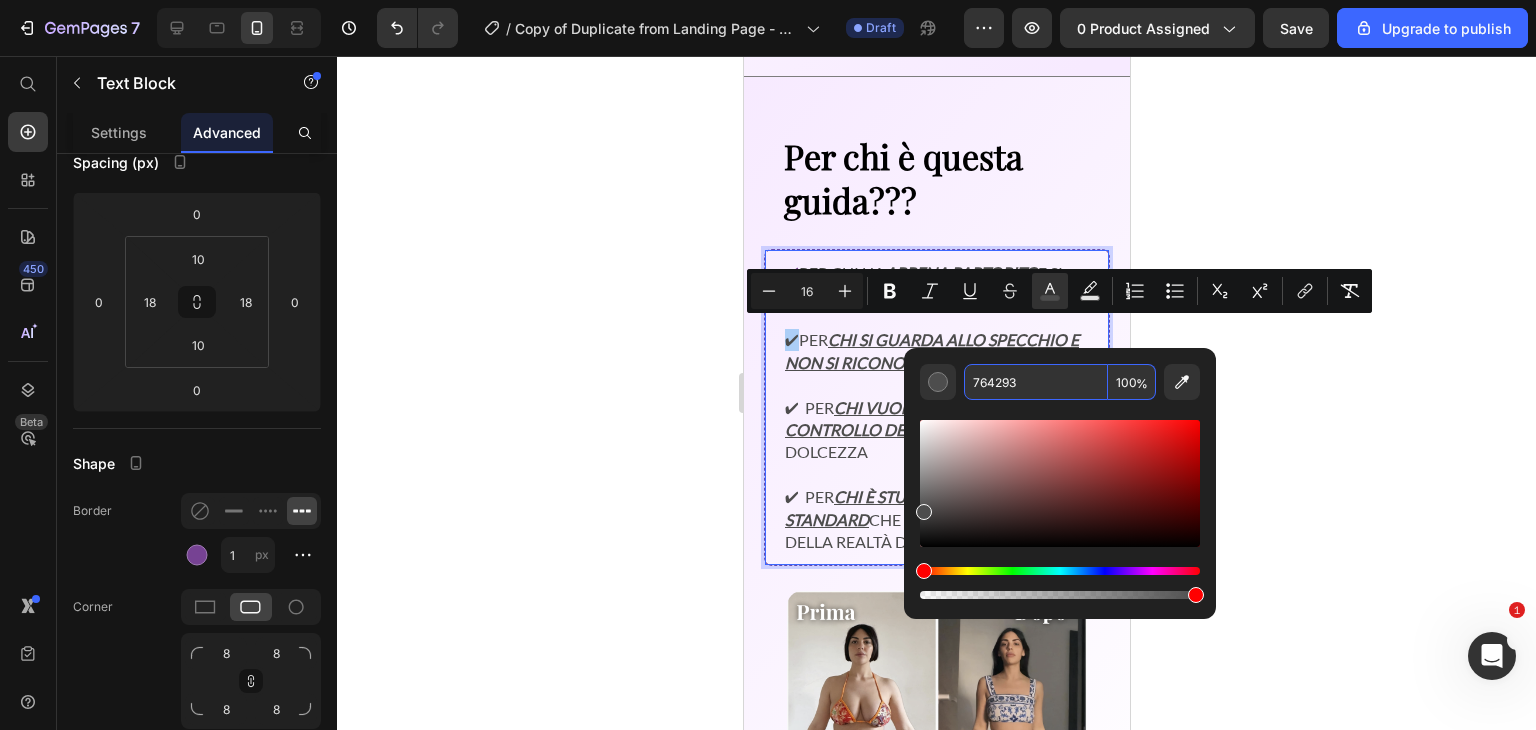 type on "764293" 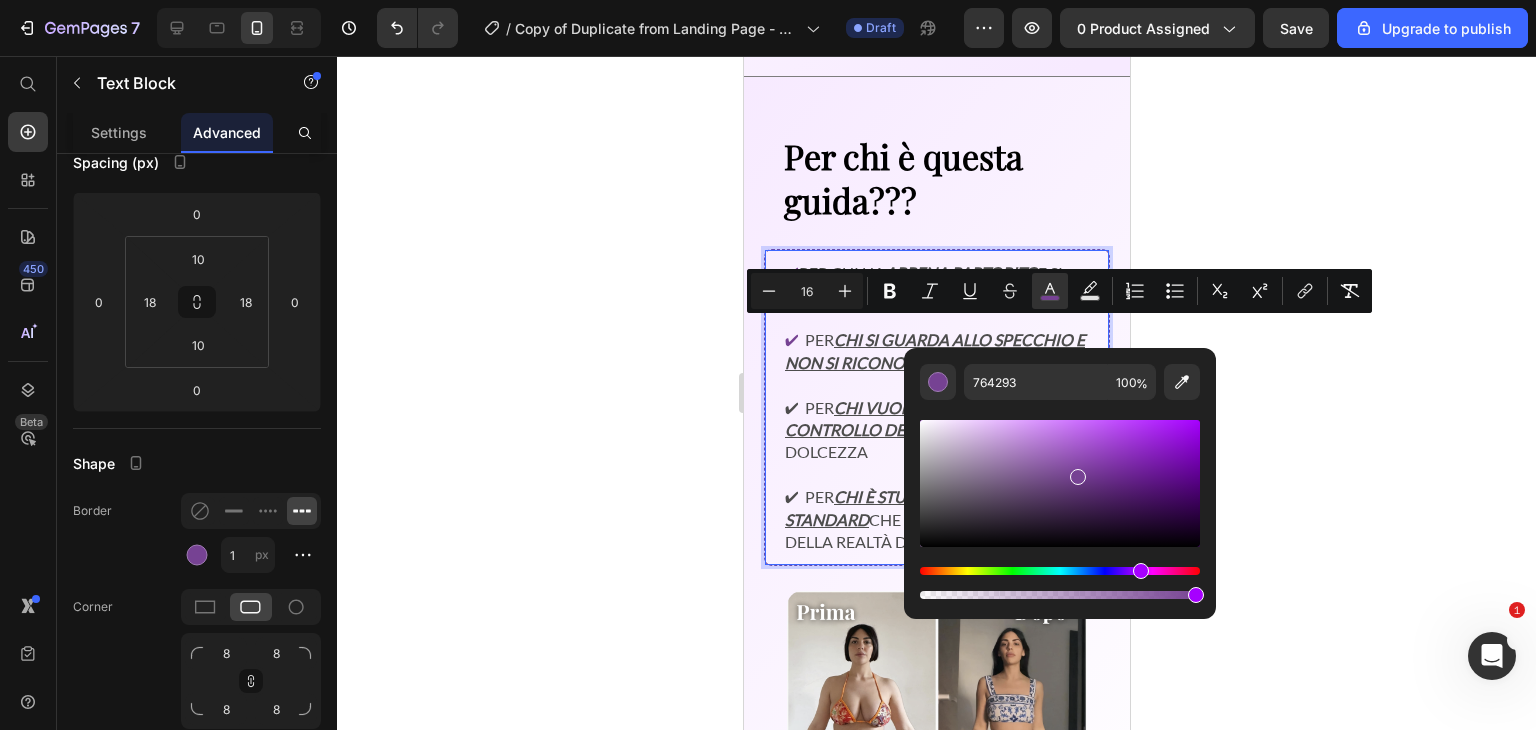 click on "✔  Per  chi vuole riprendere il controllo del proprio corpo  con dolcezza" at bounding box center [936, 419] 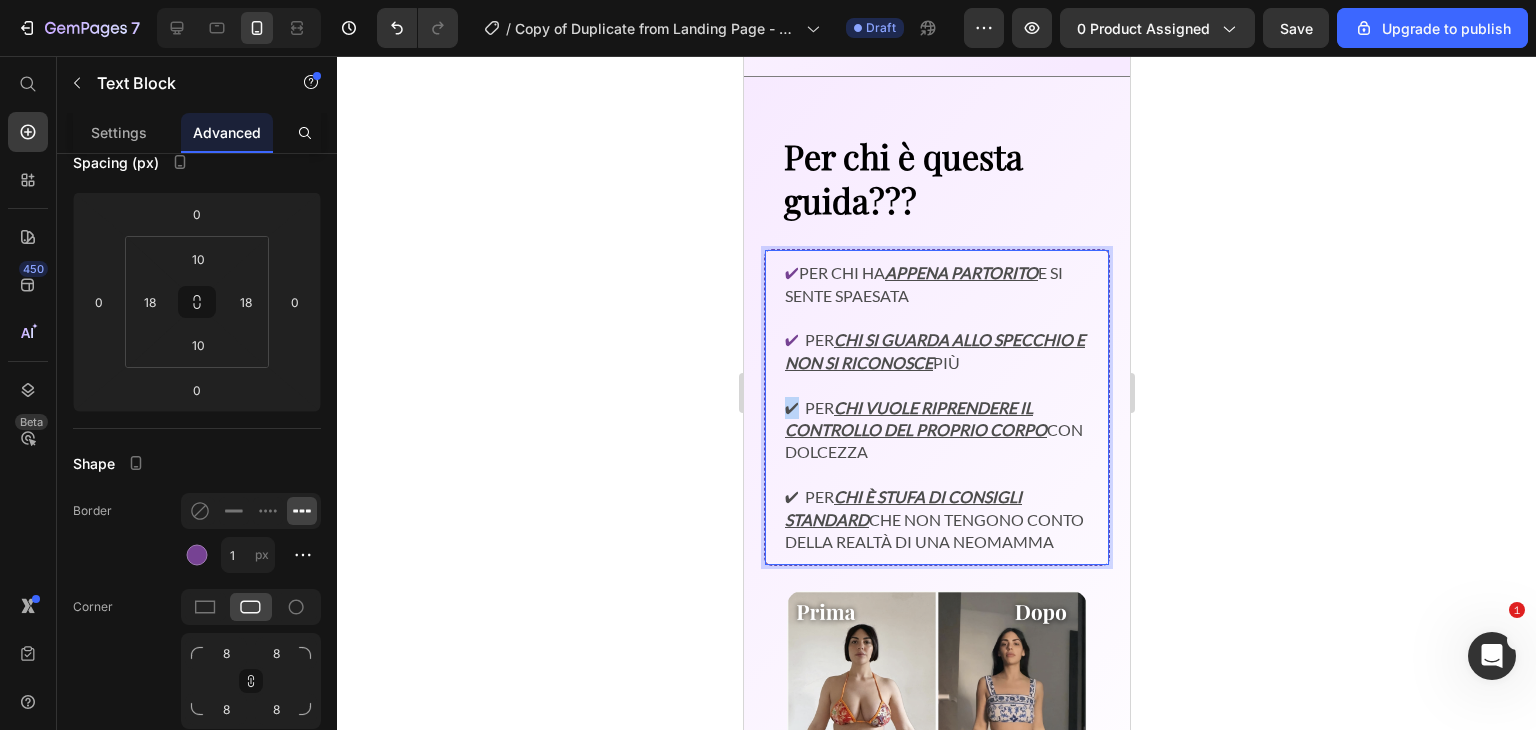 click on "✔  Per  chi vuole riprendere il controllo del proprio corpo  con dolcezza" at bounding box center [936, 419] 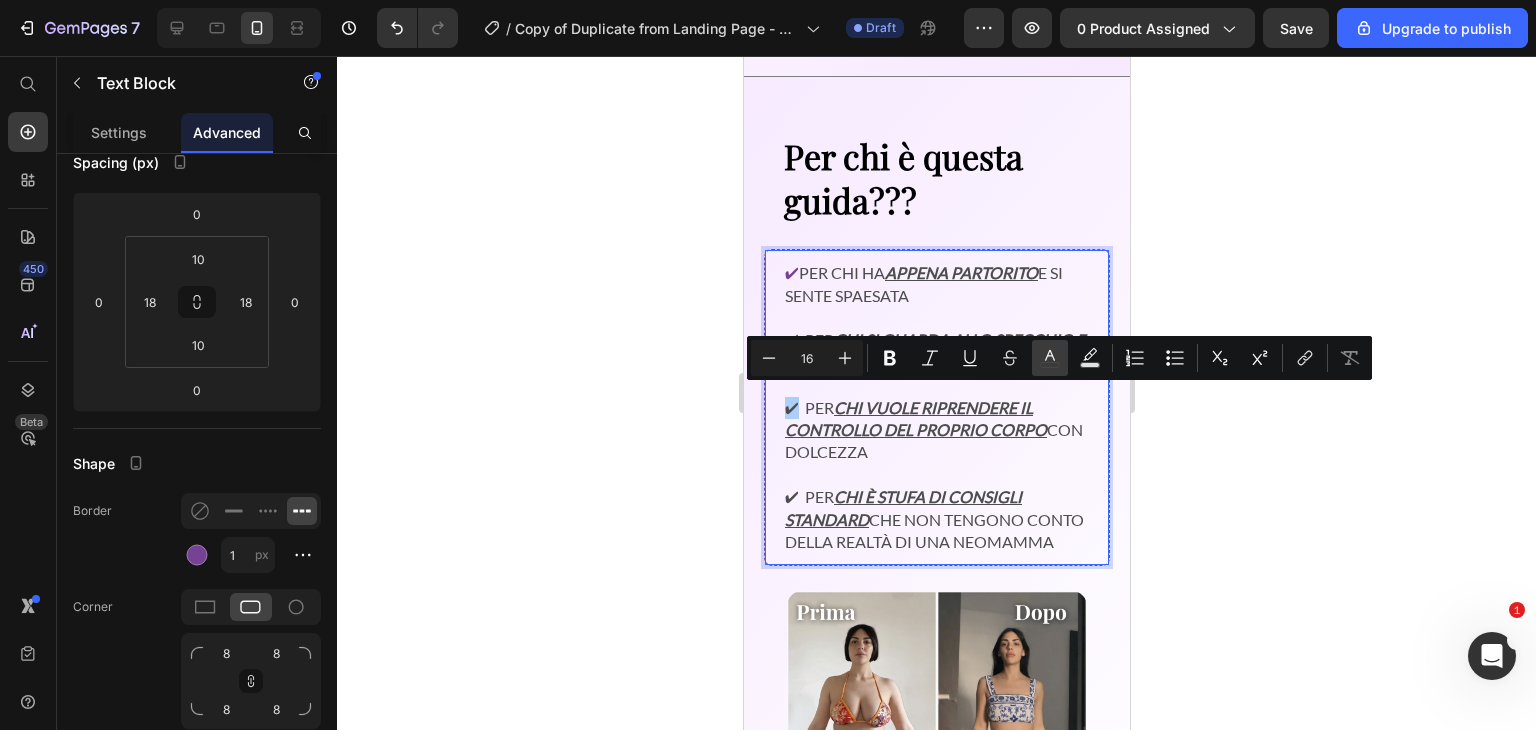 click on "color" at bounding box center (1050, 358) 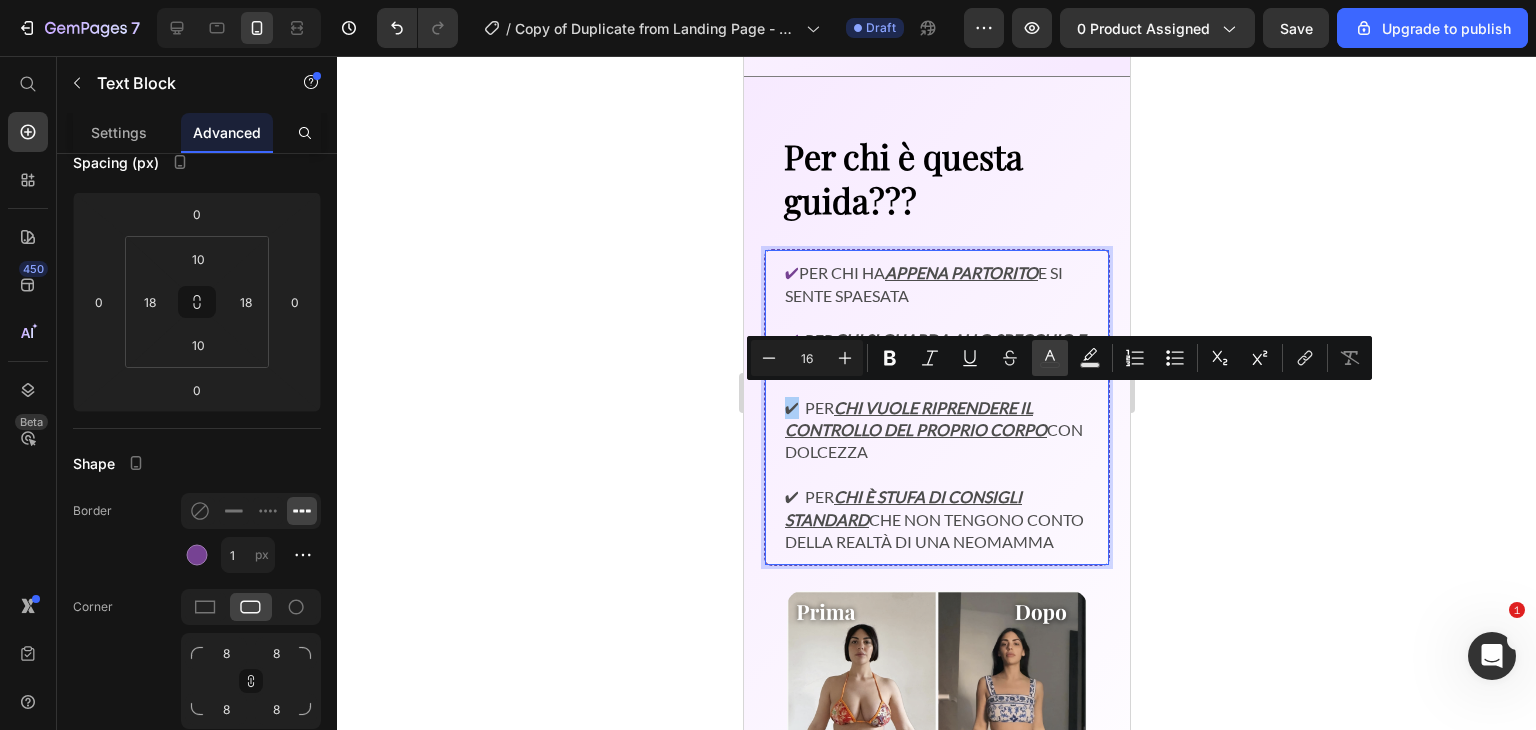 type on "4D4D4D" 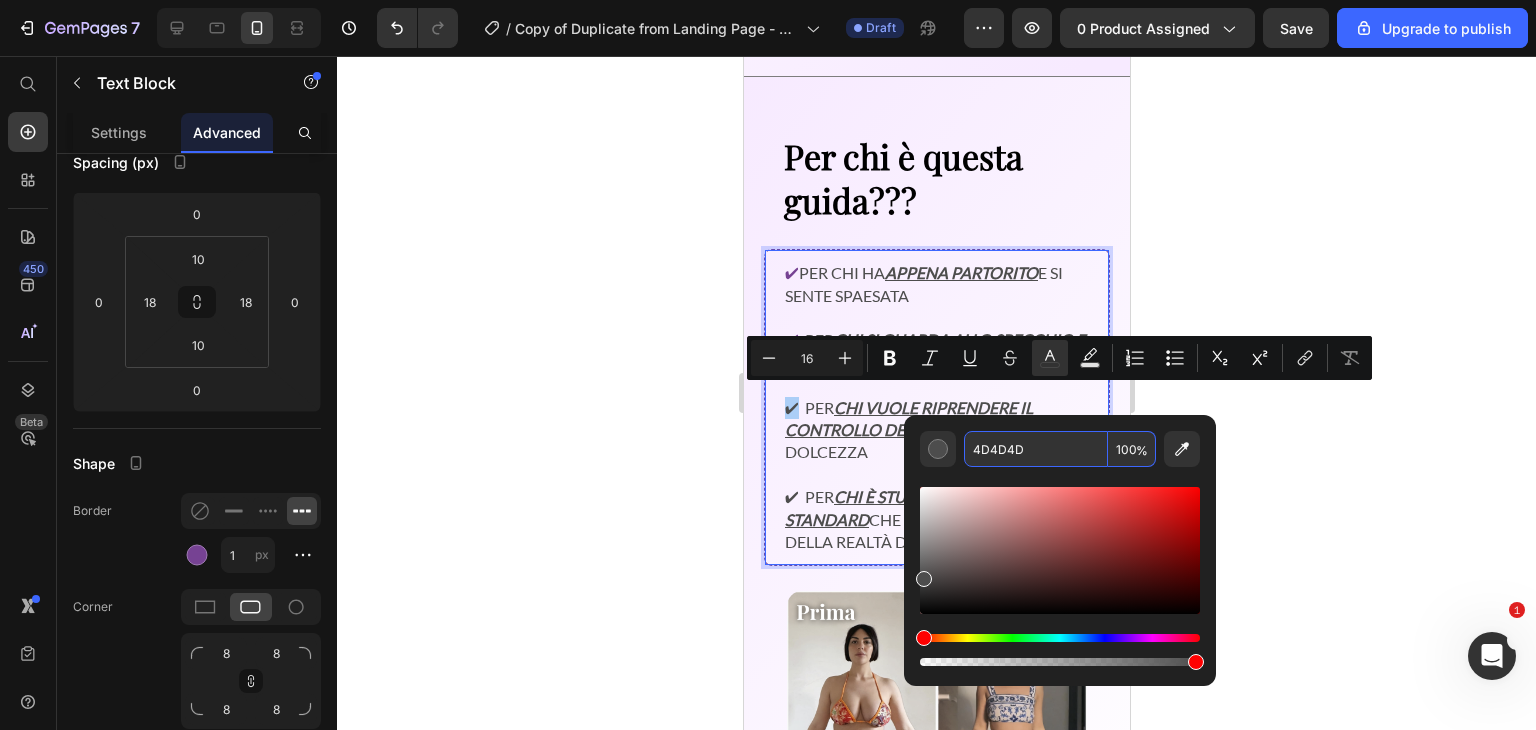 click on "4D4D4D" at bounding box center (1036, 449) 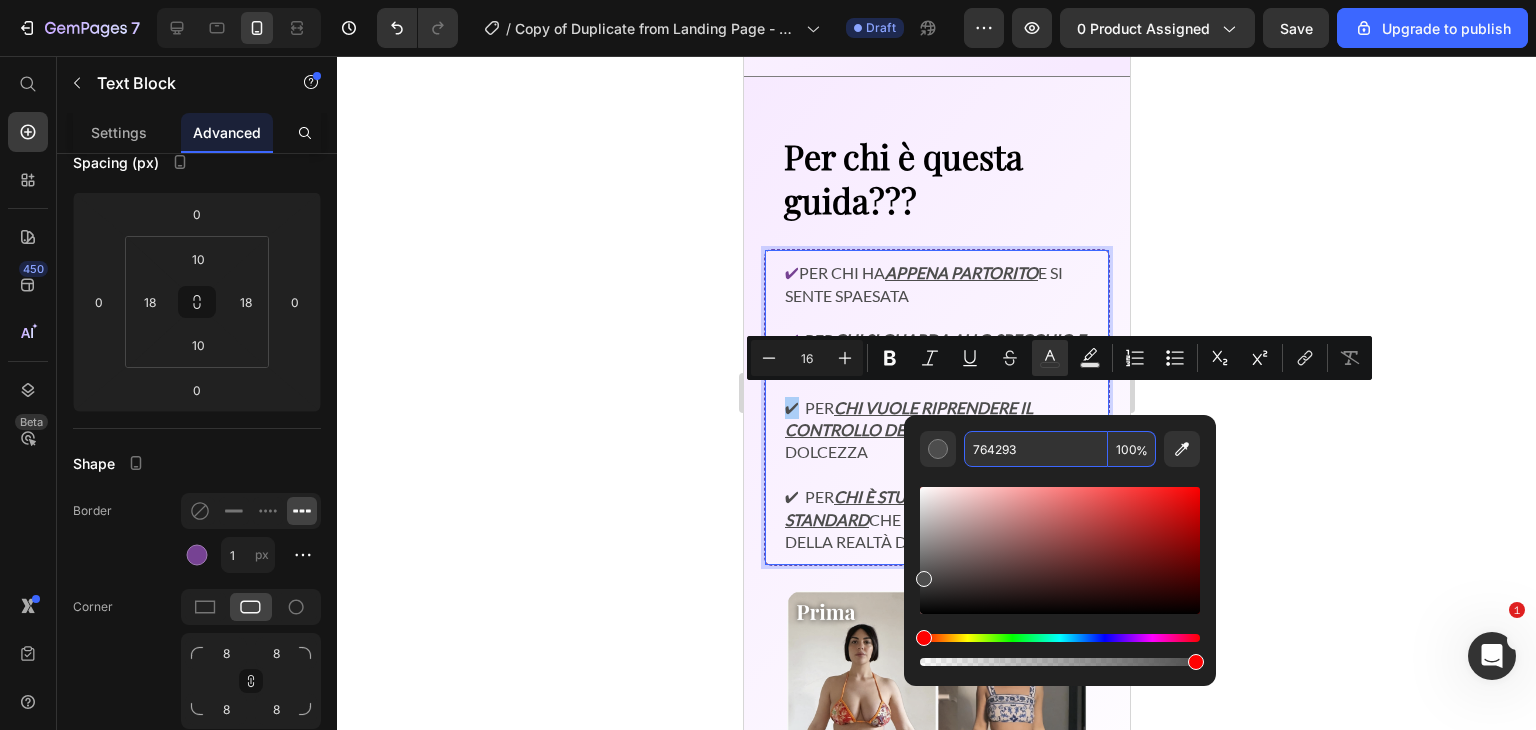 type on "764293" 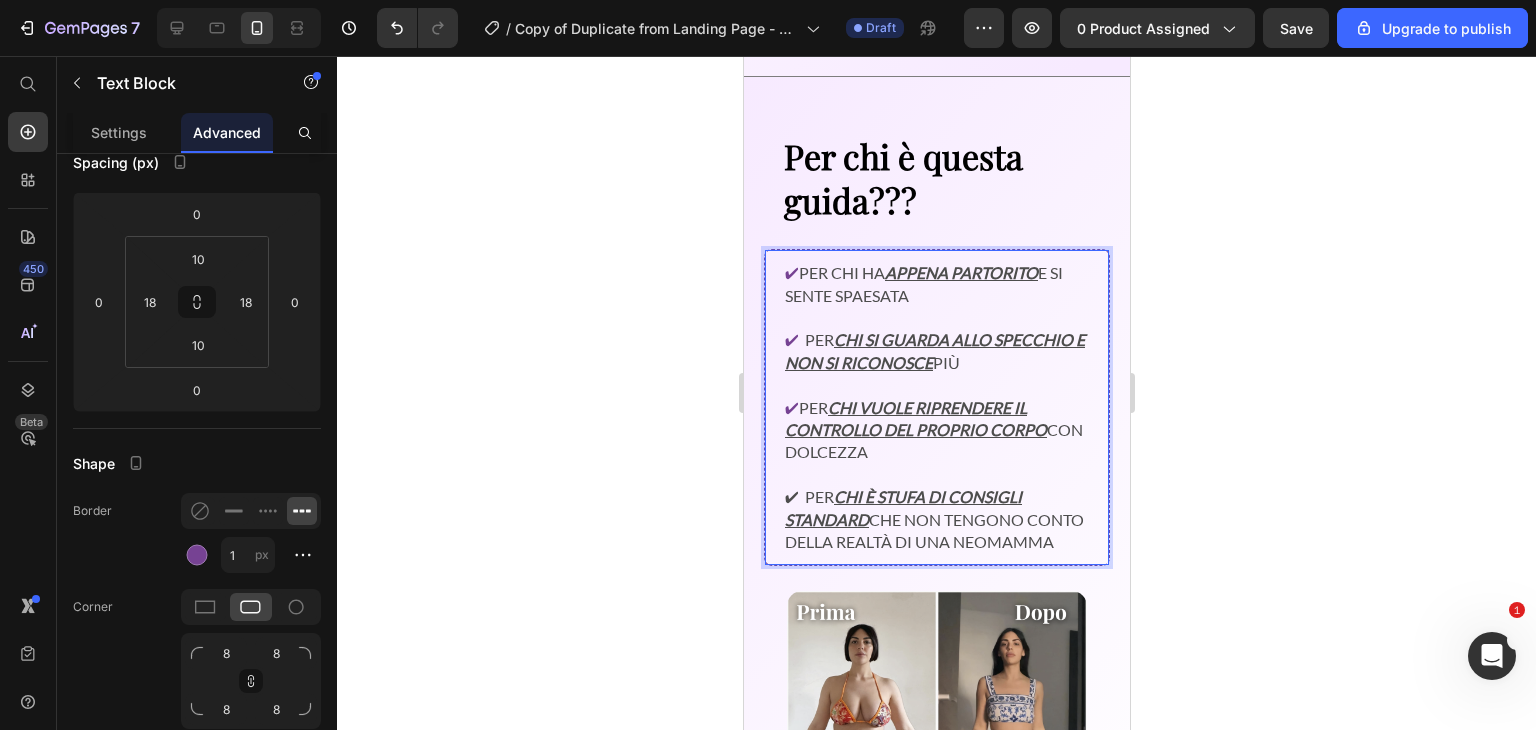 click on "✔  Per  chi è stufa di consigli standard  che non tengono conto della realtà di una neomamma" at bounding box center [936, 509] 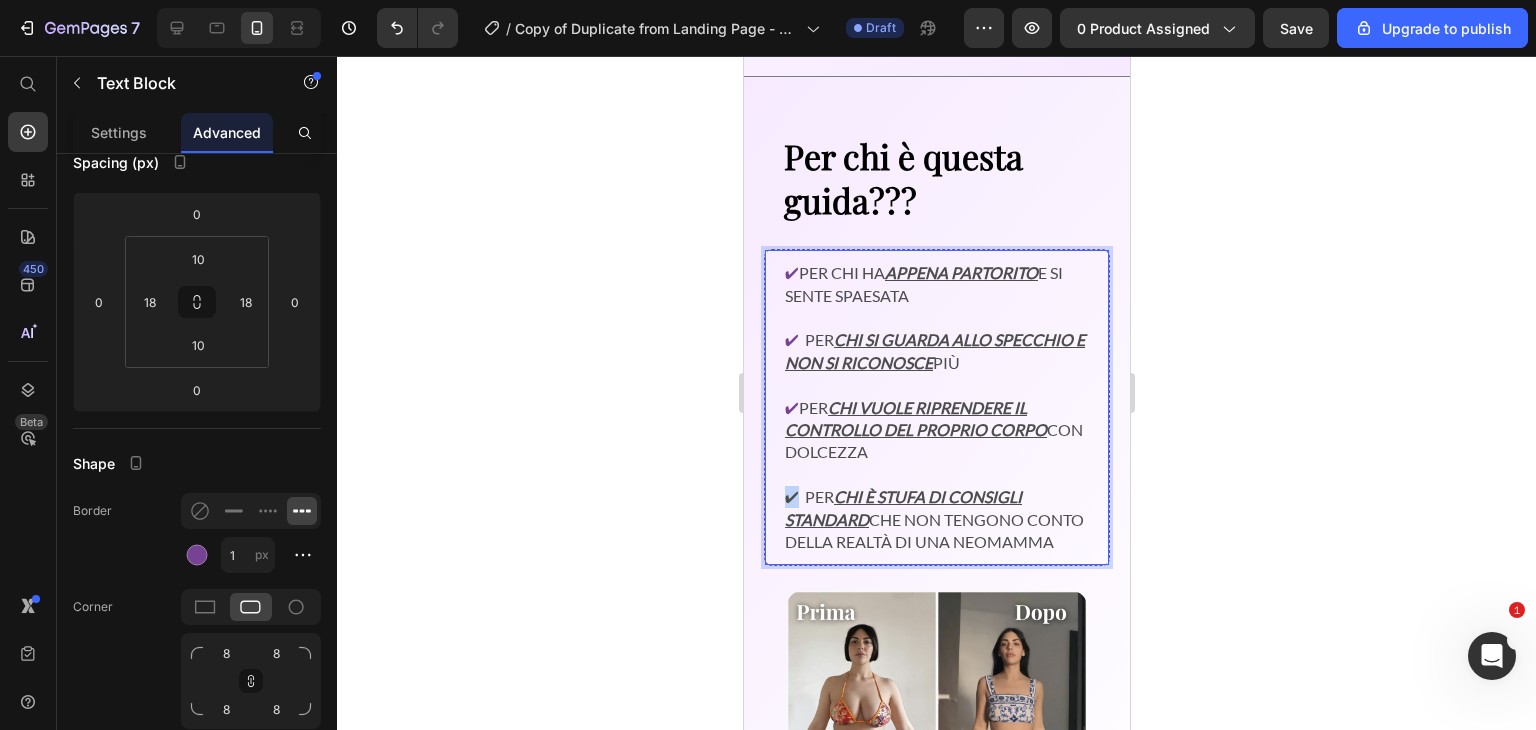 click on "✔  Per  chi è stufa di consigli standard  che non tengono conto della realtà di una neomamma" at bounding box center (936, 509) 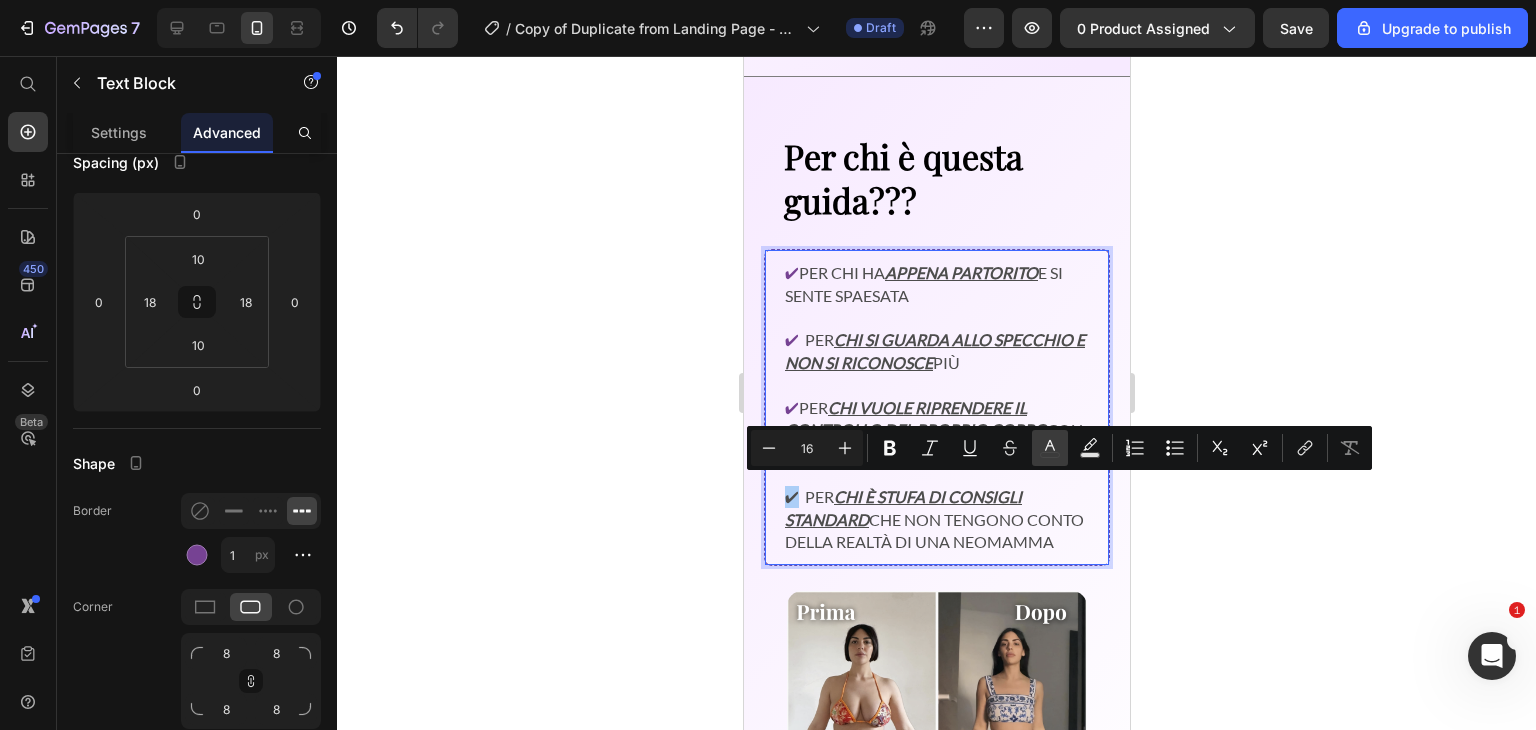 click 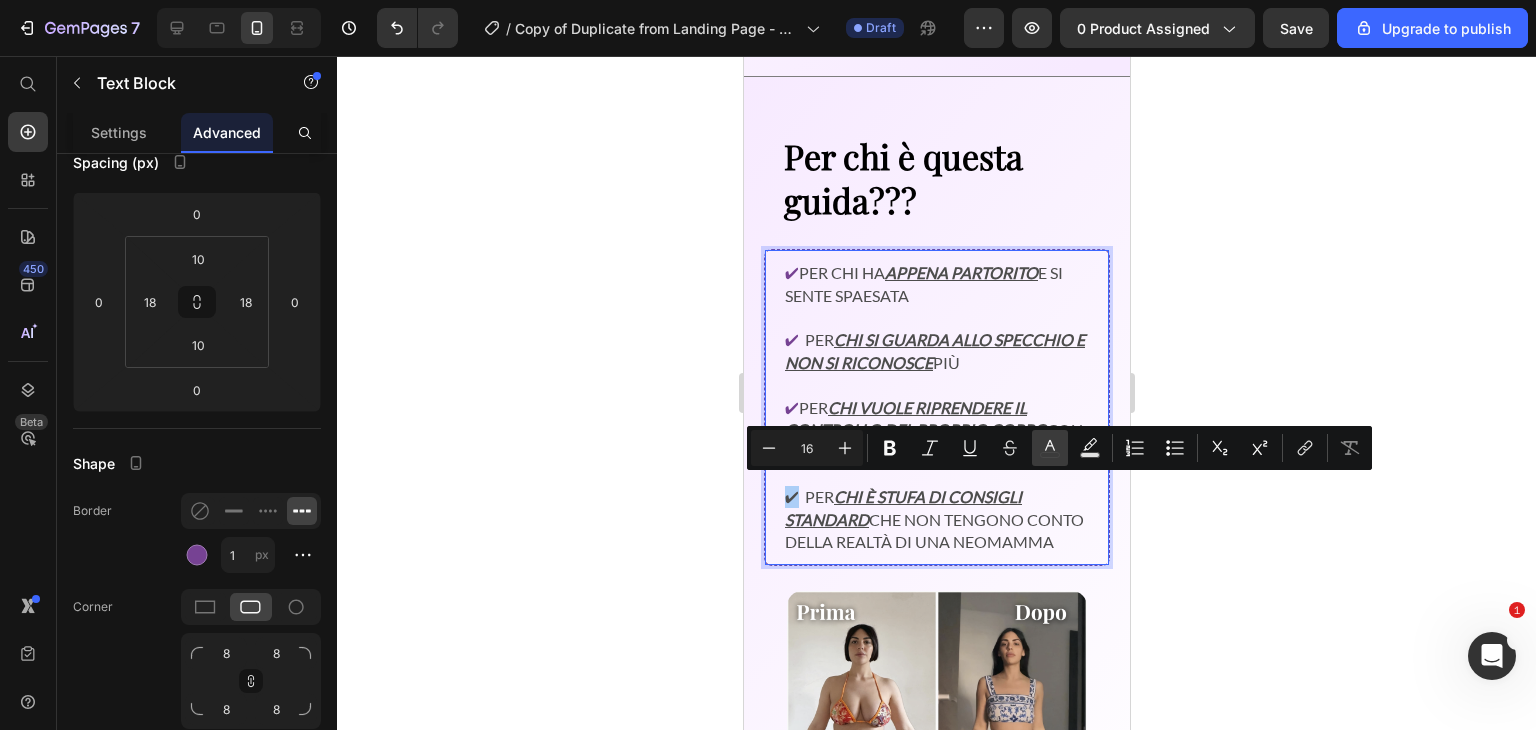 type on "4D4D4D" 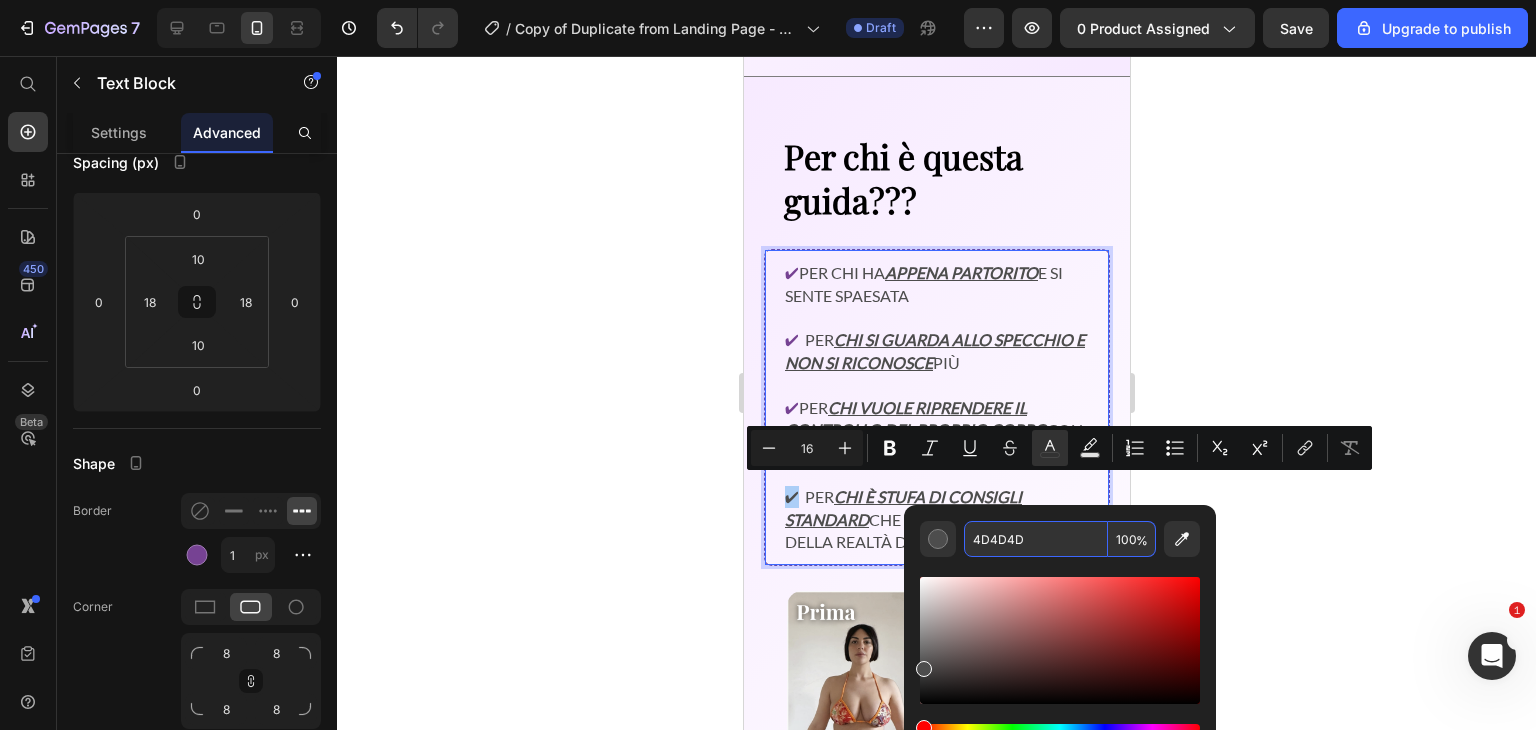 click on "4D4D4D" at bounding box center [1036, 539] 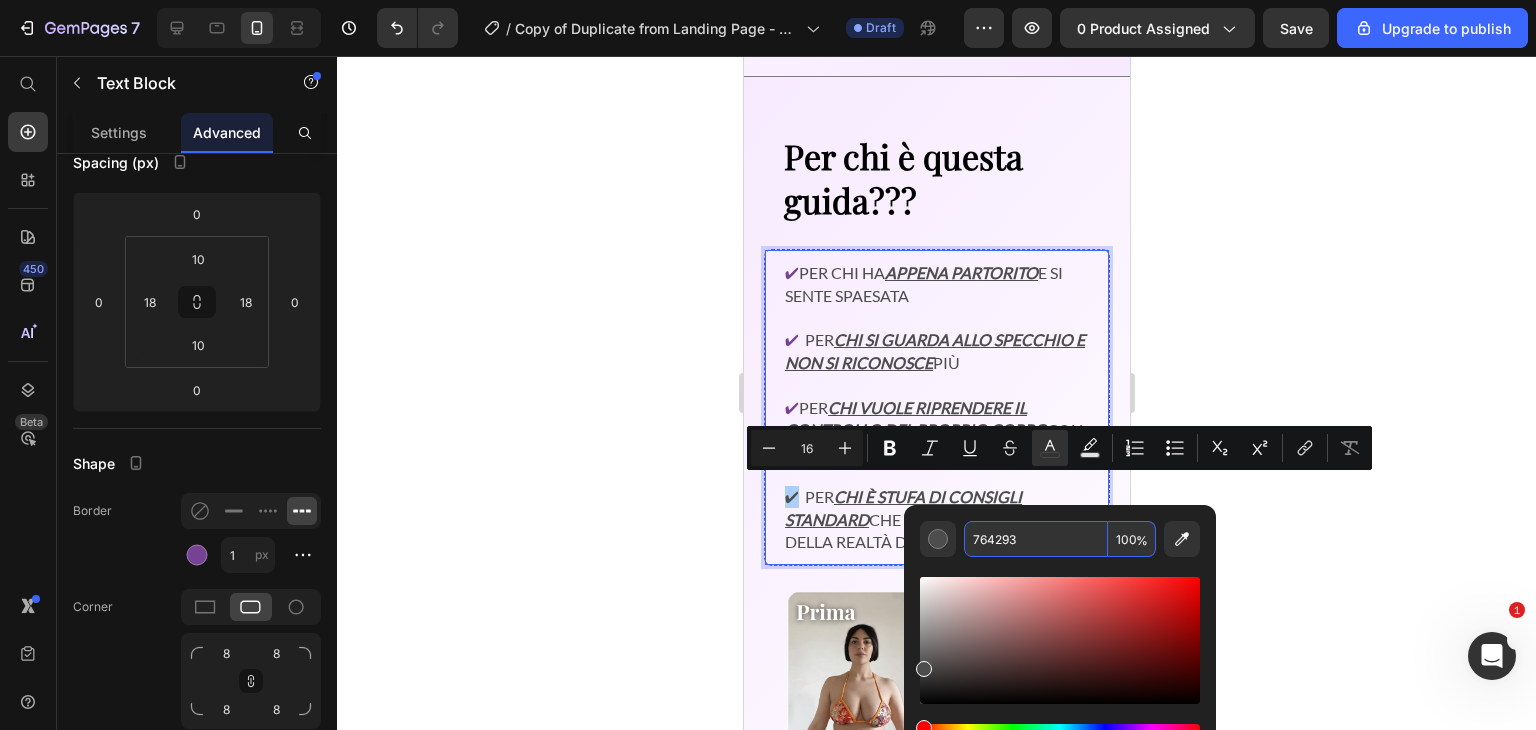 type on "764293" 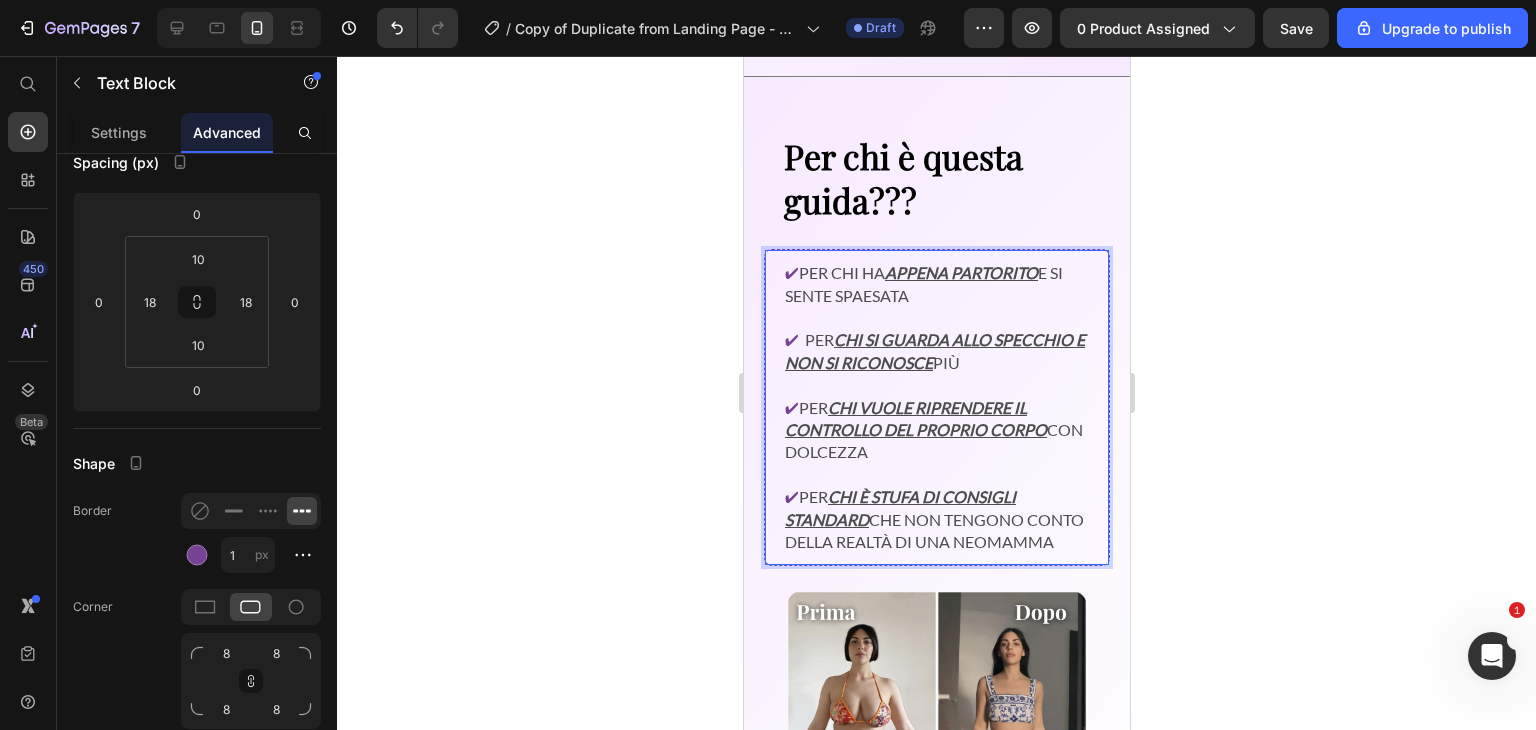 click on "✔   Per  chi è stufa di consigli standard  che non tengono conto della realtà di una neomamma" at bounding box center [936, 509] 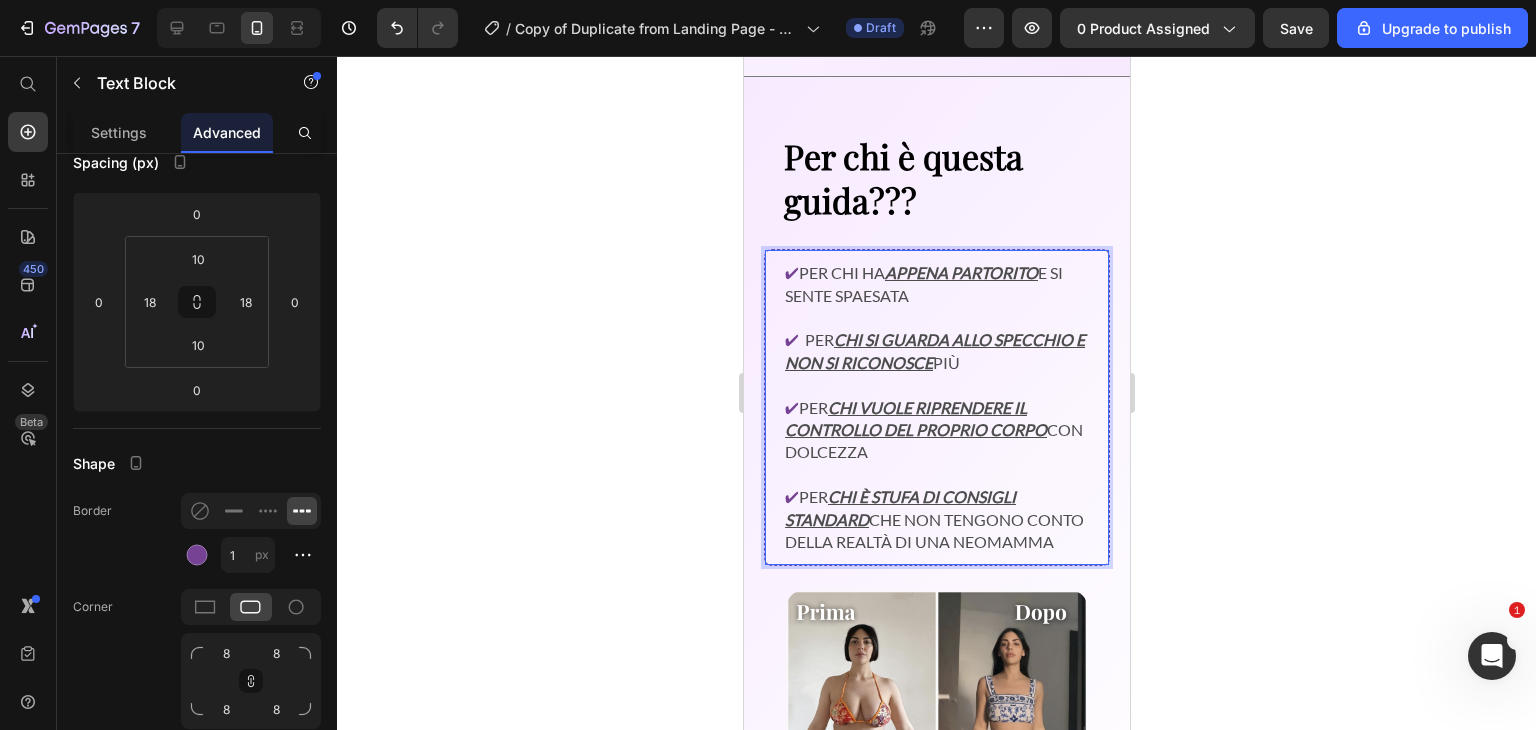 click on "✔  Per chi vuole riprendere il controllo del proprio corpo con dolcezza" at bounding box center [936, 419] 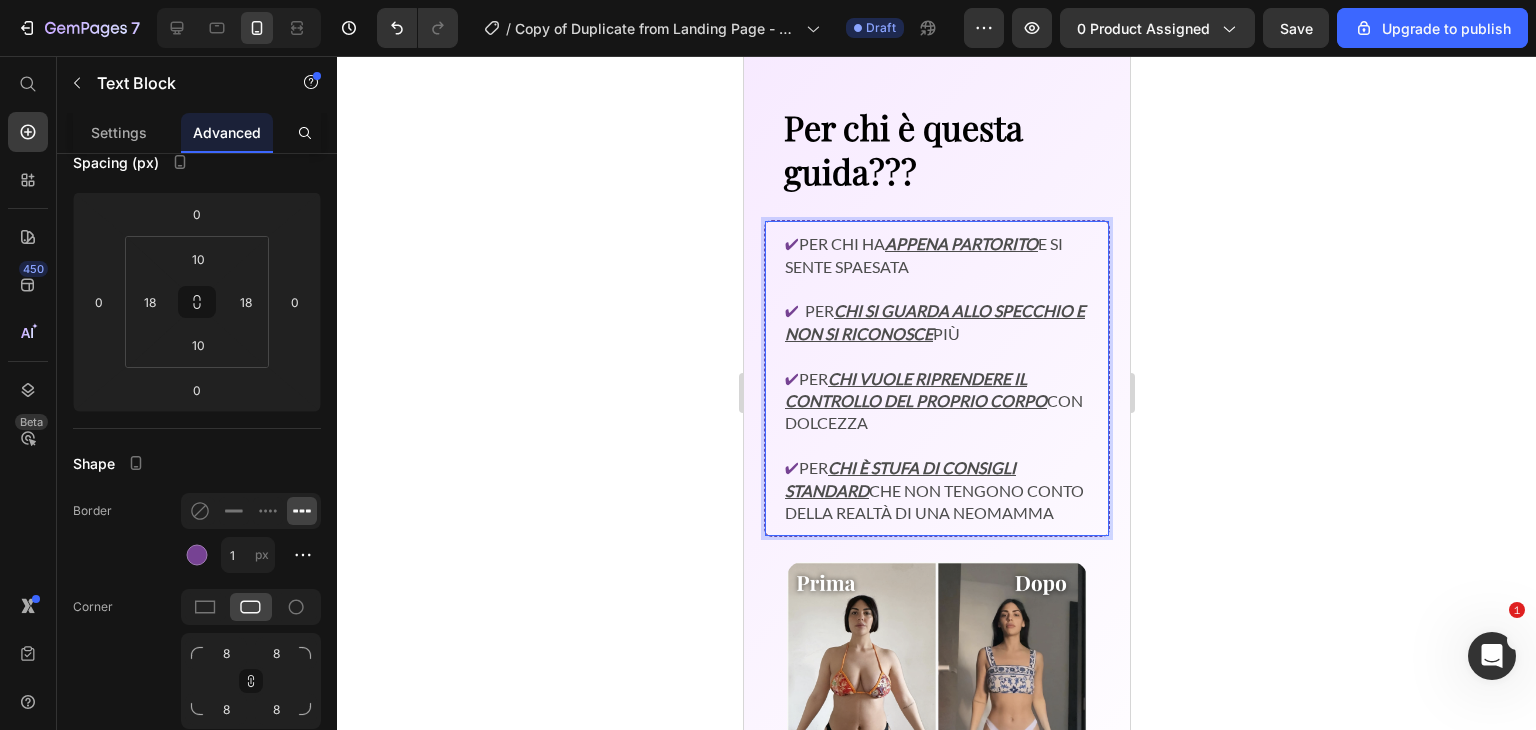 scroll, scrollTop: 3092, scrollLeft: 0, axis: vertical 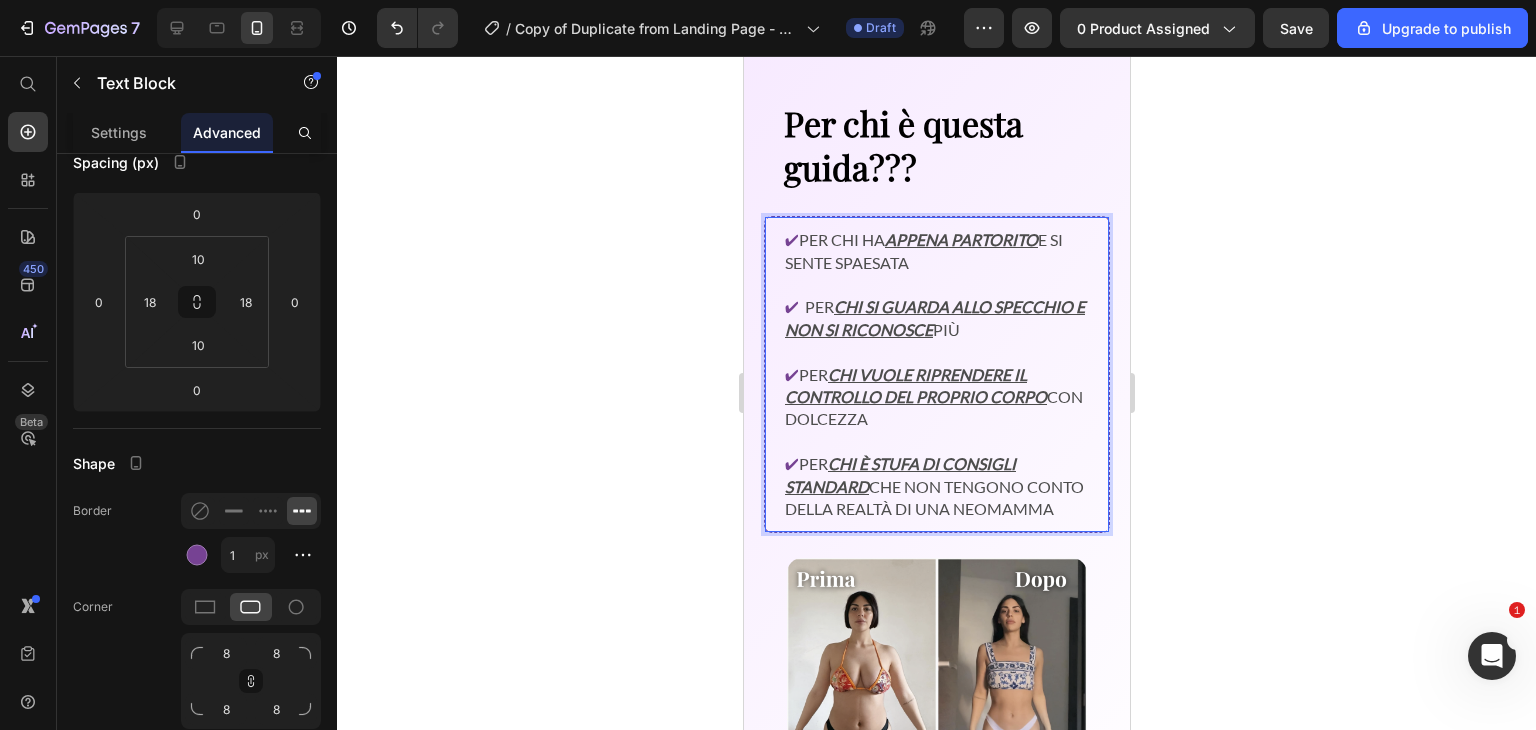 click on "appena partorito" at bounding box center (960, 239) 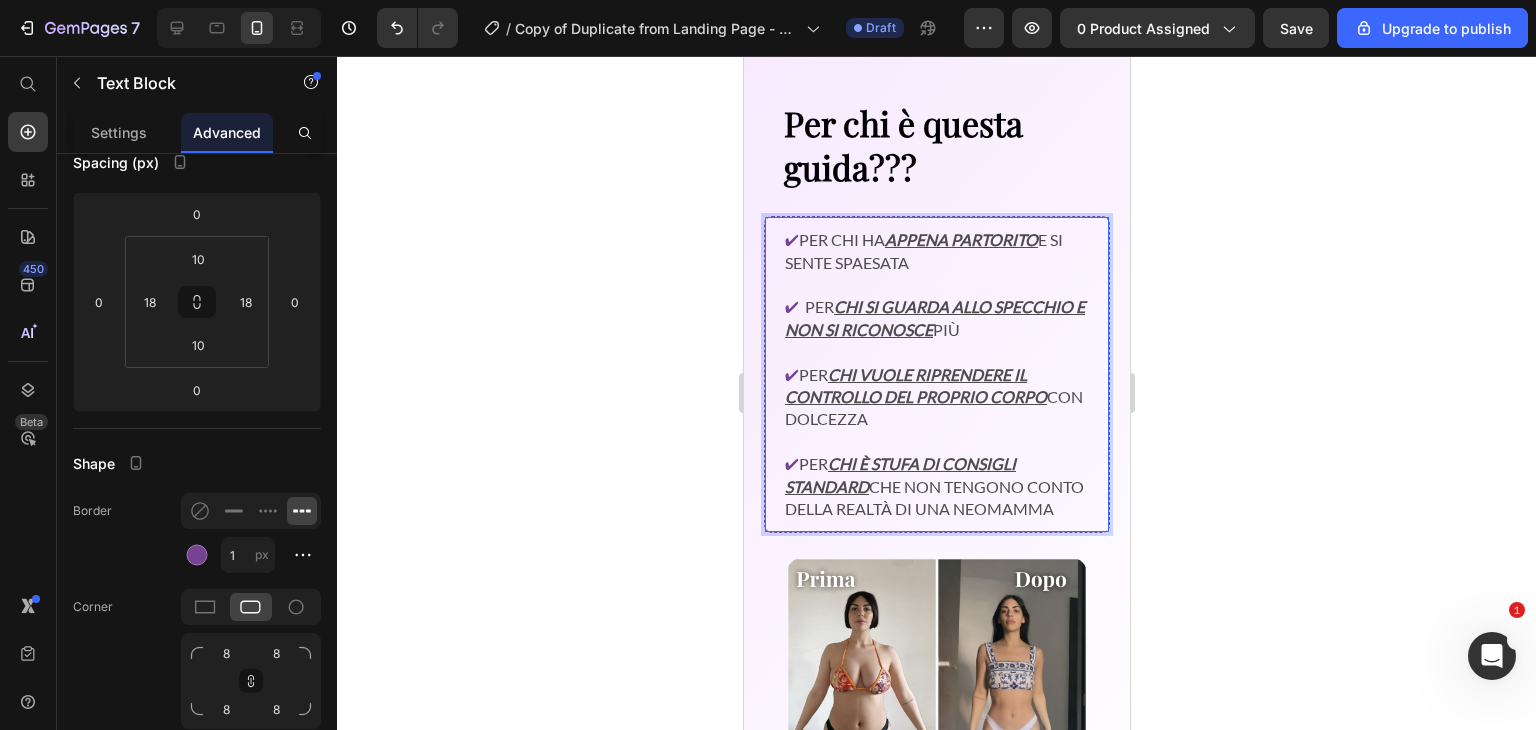 click on "✔  Per chi ha appena partorito e si sente spaesata" at bounding box center [936, 251] 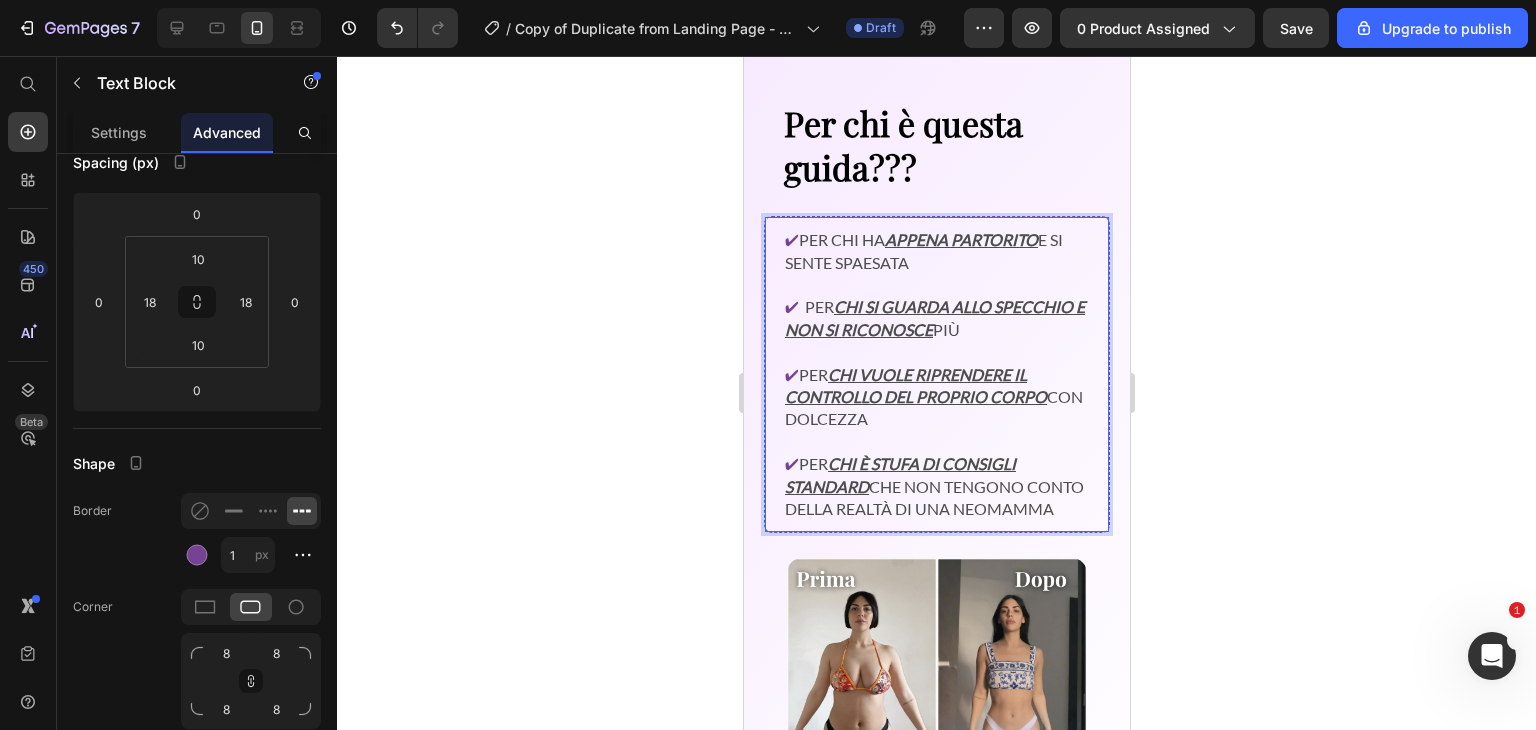click on "✔   Per chi ha  appena partorito e si sente spaesata" at bounding box center (936, 251) 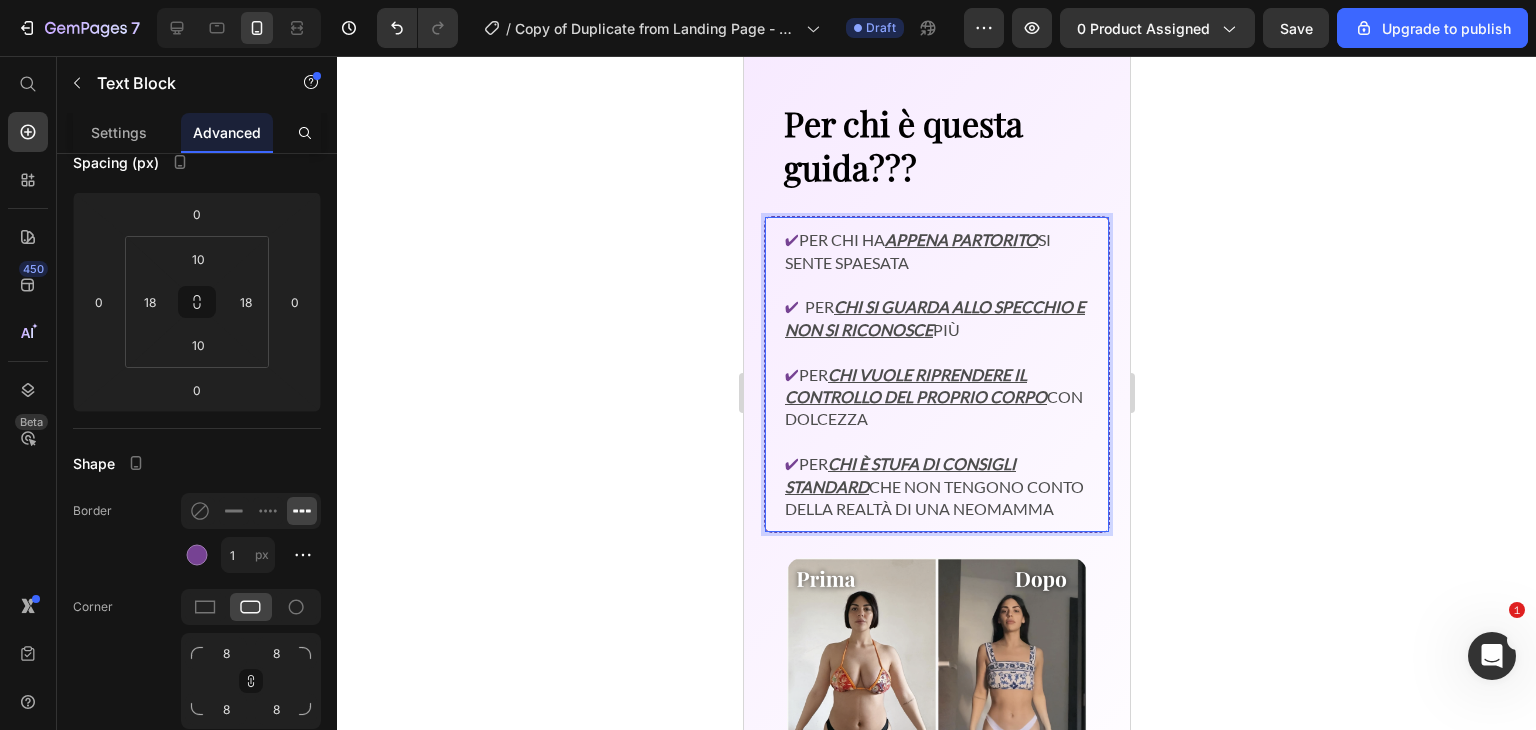 click on "✔   Per chi ha  appena partorito  si sente spaesata" at bounding box center (936, 251) 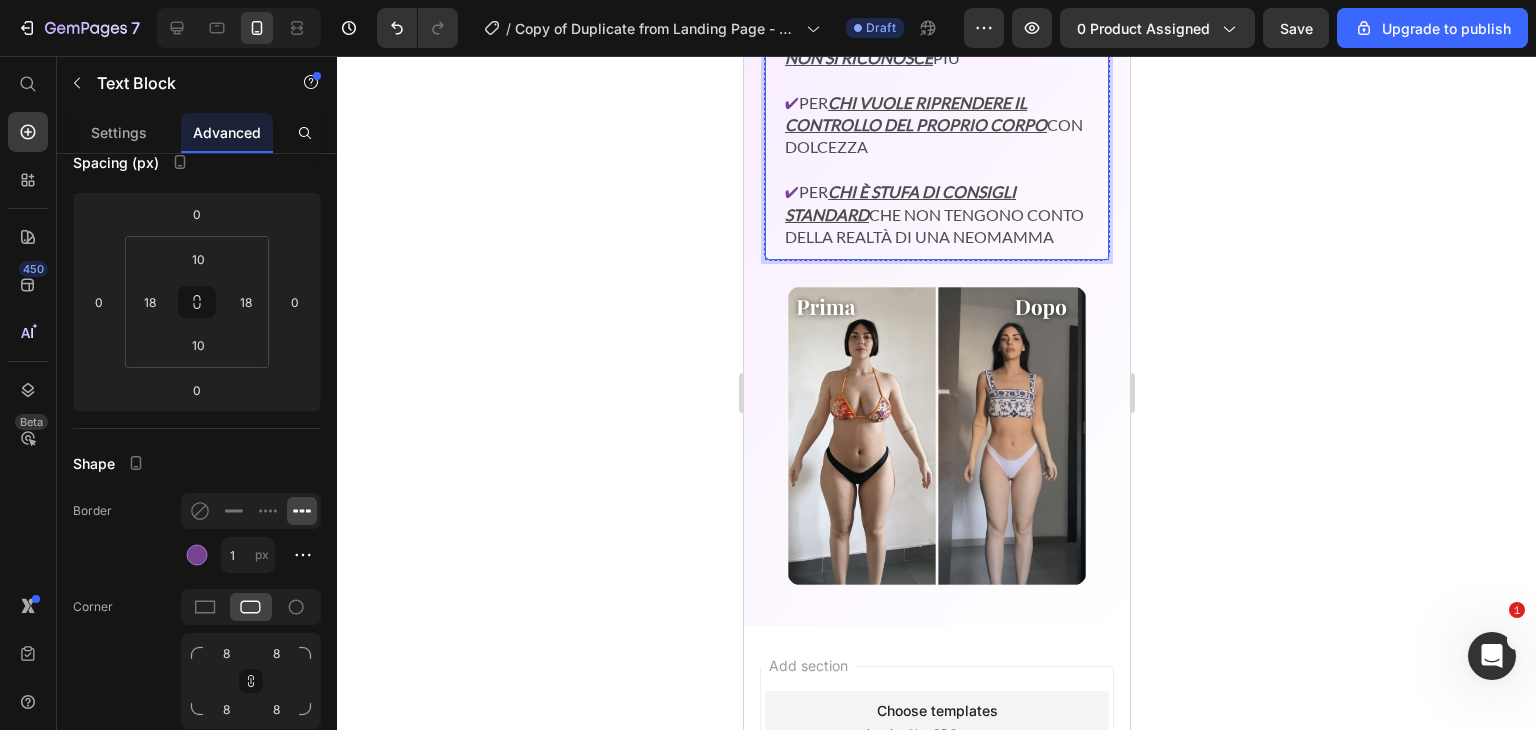 scroll, scrollTop: 3363, scrollLeft: 0, axis: vertical 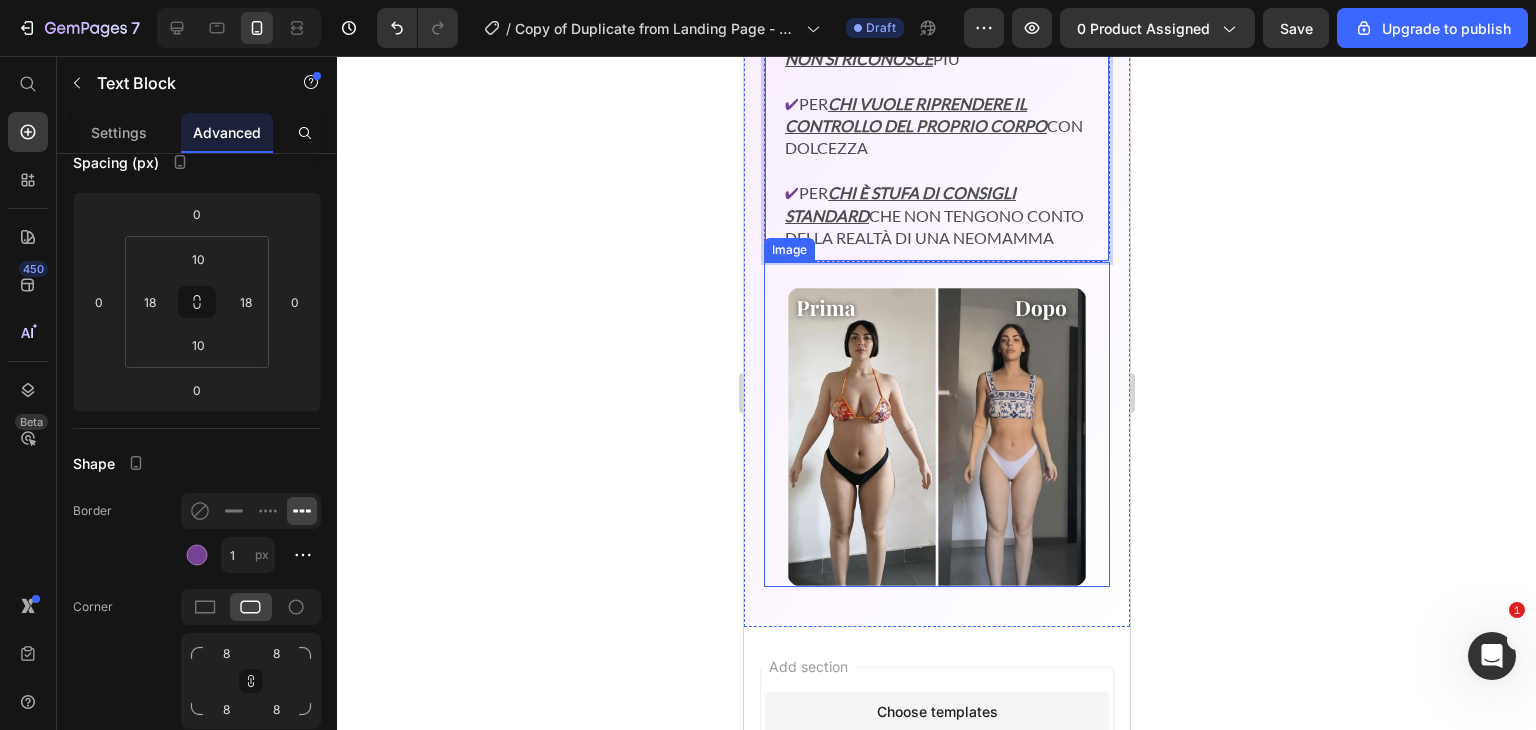 click at bounding box center (936, 424) 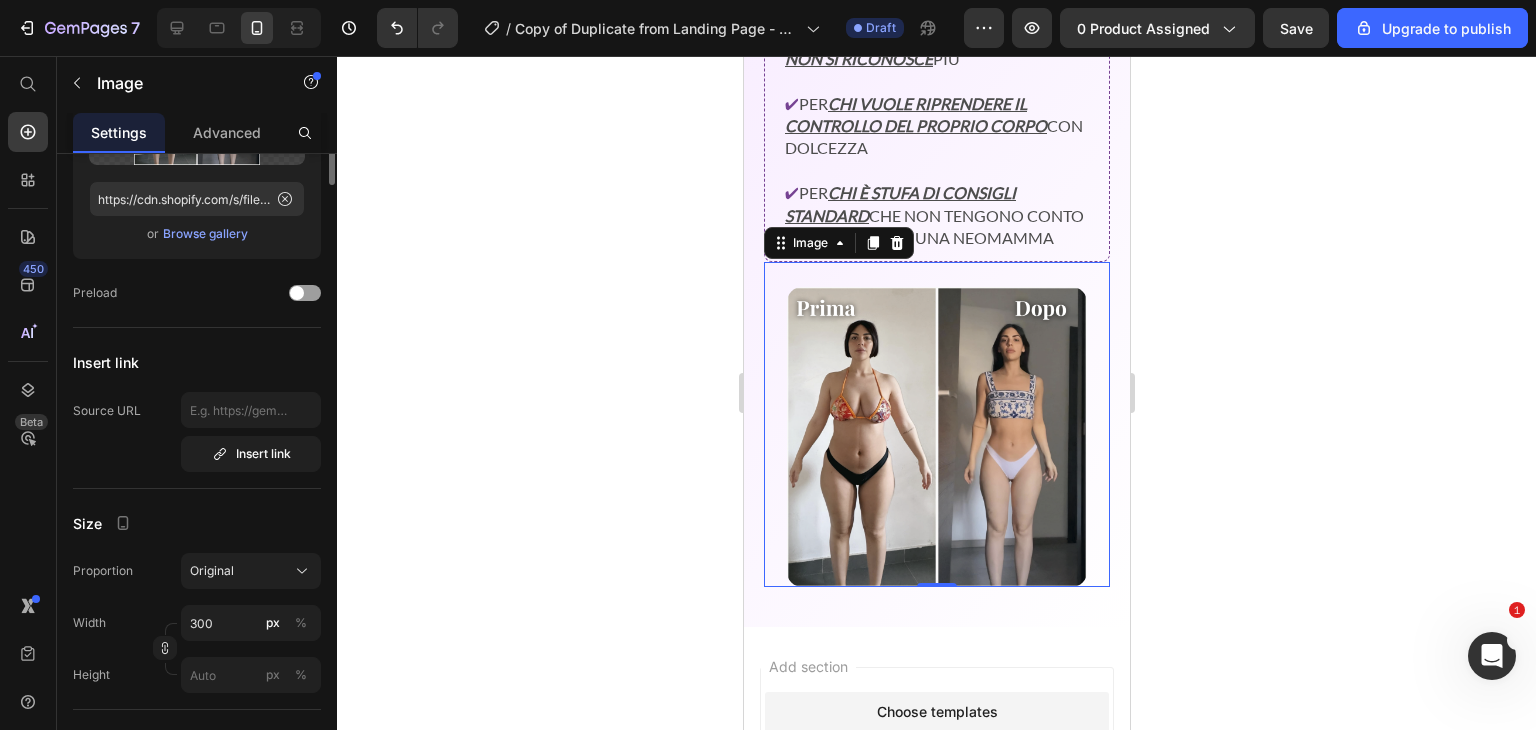 scroll, scrollTop: 0, scrollLeft: 0, axis: both 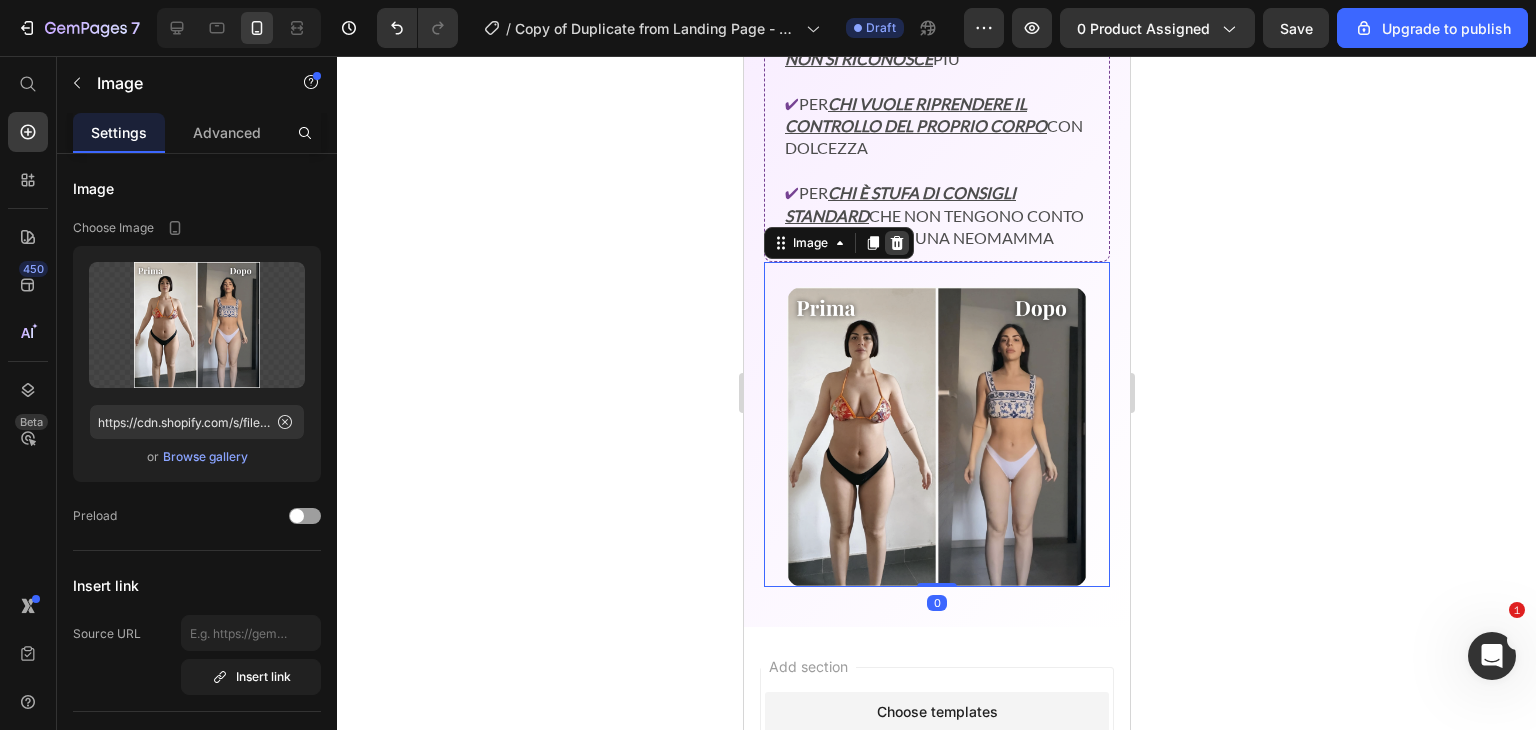 click 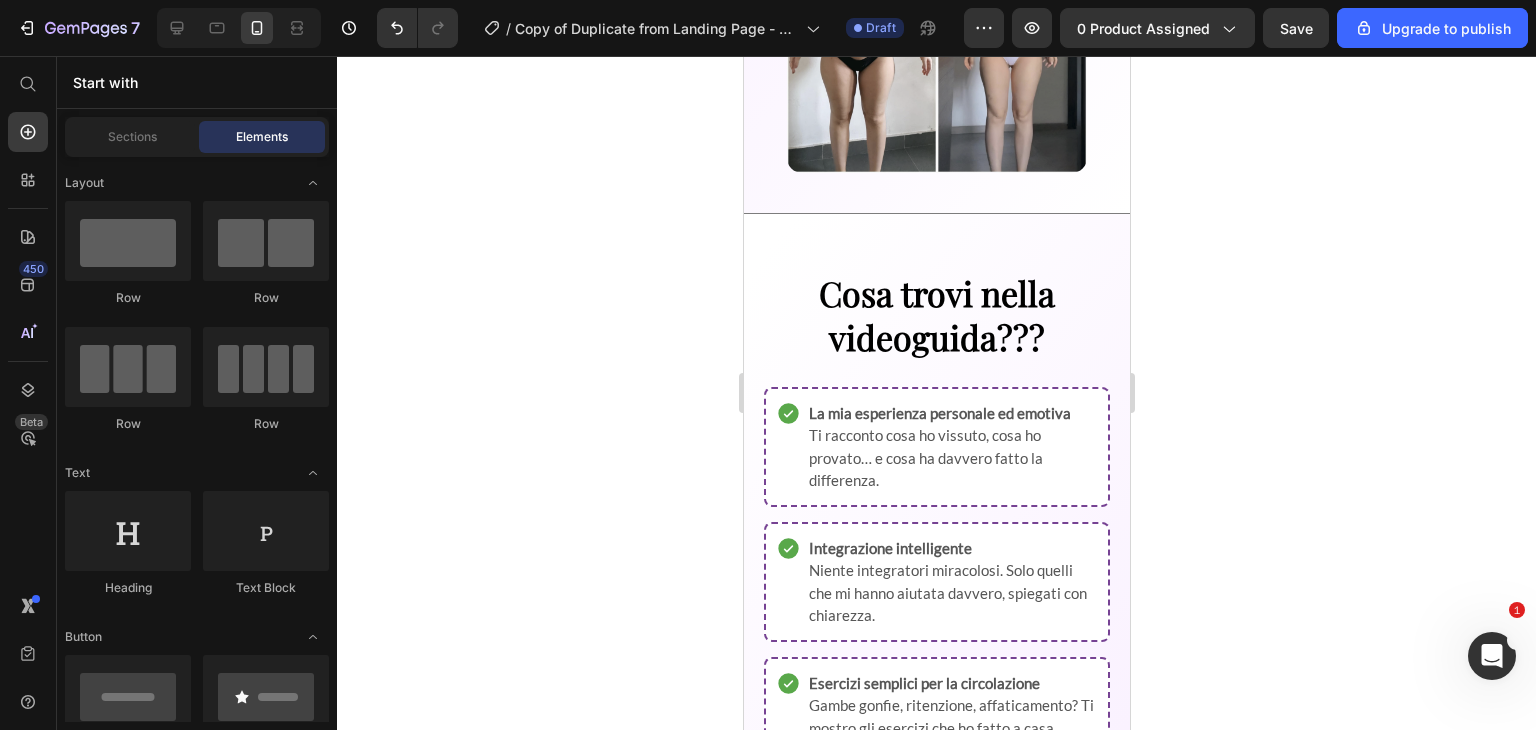 scroll, scrollTop: 1788, scrollLeft: 0, axis: vertical 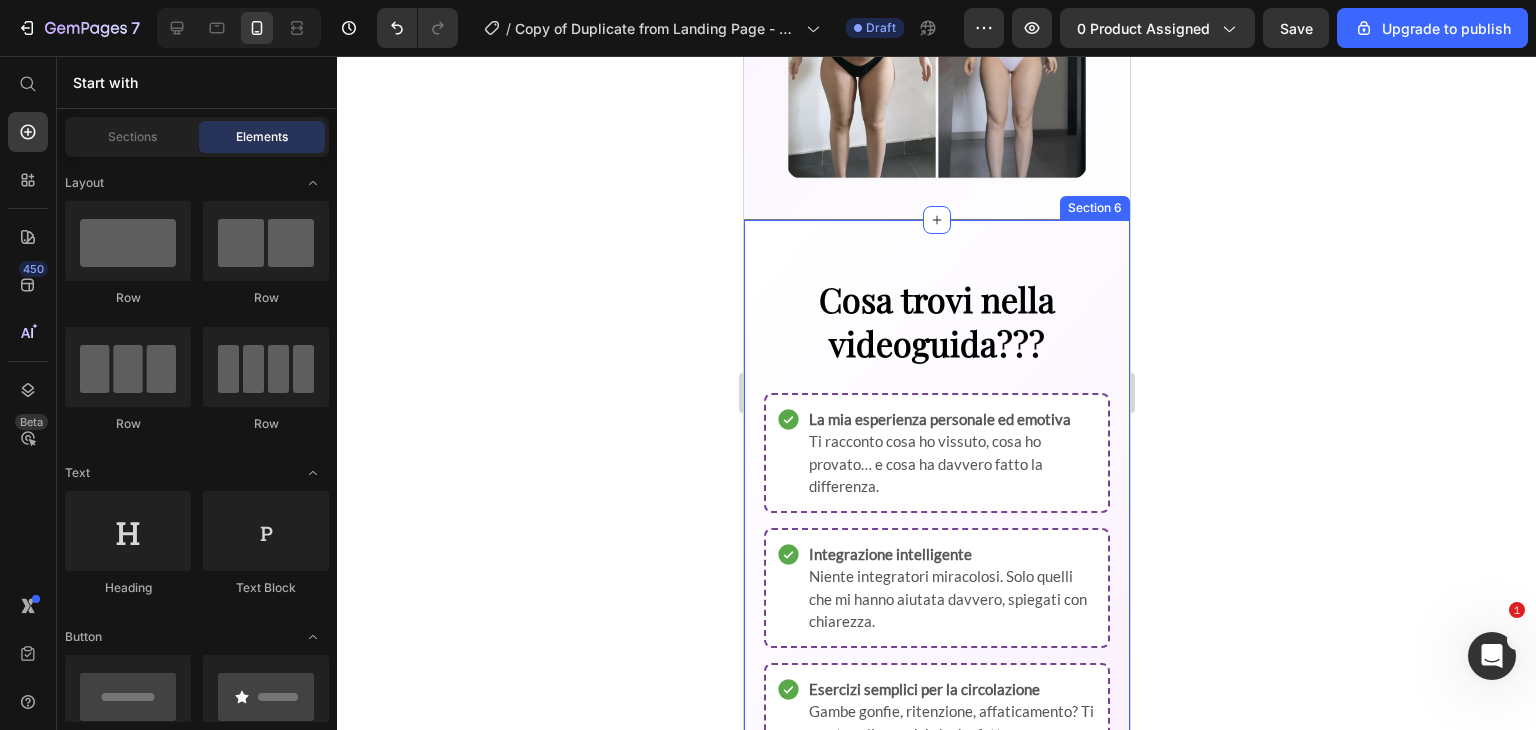 click on "Cosa trovi nella videoguida??? Text Block
La mia esperienza personale ed emotiva Ti racconto cosa ho vissuto, cosa ho provato… e cosa ha davvero fatto la differenza. Item List
Integrazione intelligente Niente integratori miracolosi. Solo quelli che mi hanno aiutata davvero, spiegati con chiarezza. Item List
Esercizi semplici per la circolazione Gambe gonfie, ritenzione, affaticamento? Ti mostro gli esercizi che ho fatto a casa. Item List
Routine giornaliera a costo quasi zero Ti faccio vedere la mia giornata tipo, senza spese inutili, perfetta anche con un neonato. Item List
Sport davvero efficaci e sostenibili Non serve iscriversi in palestra. Basta scegliere il giusto movimento al momento giusto. Item List
Trattamenti, massaggi e consigli extra Ti svelo cosa ha davvero funzionato tra i mille suggerimenti ricevuti: dai massaggi ai piccoli trucchi quotidiani. Item List
Item List Section 6" at bounding box center (936, 783) 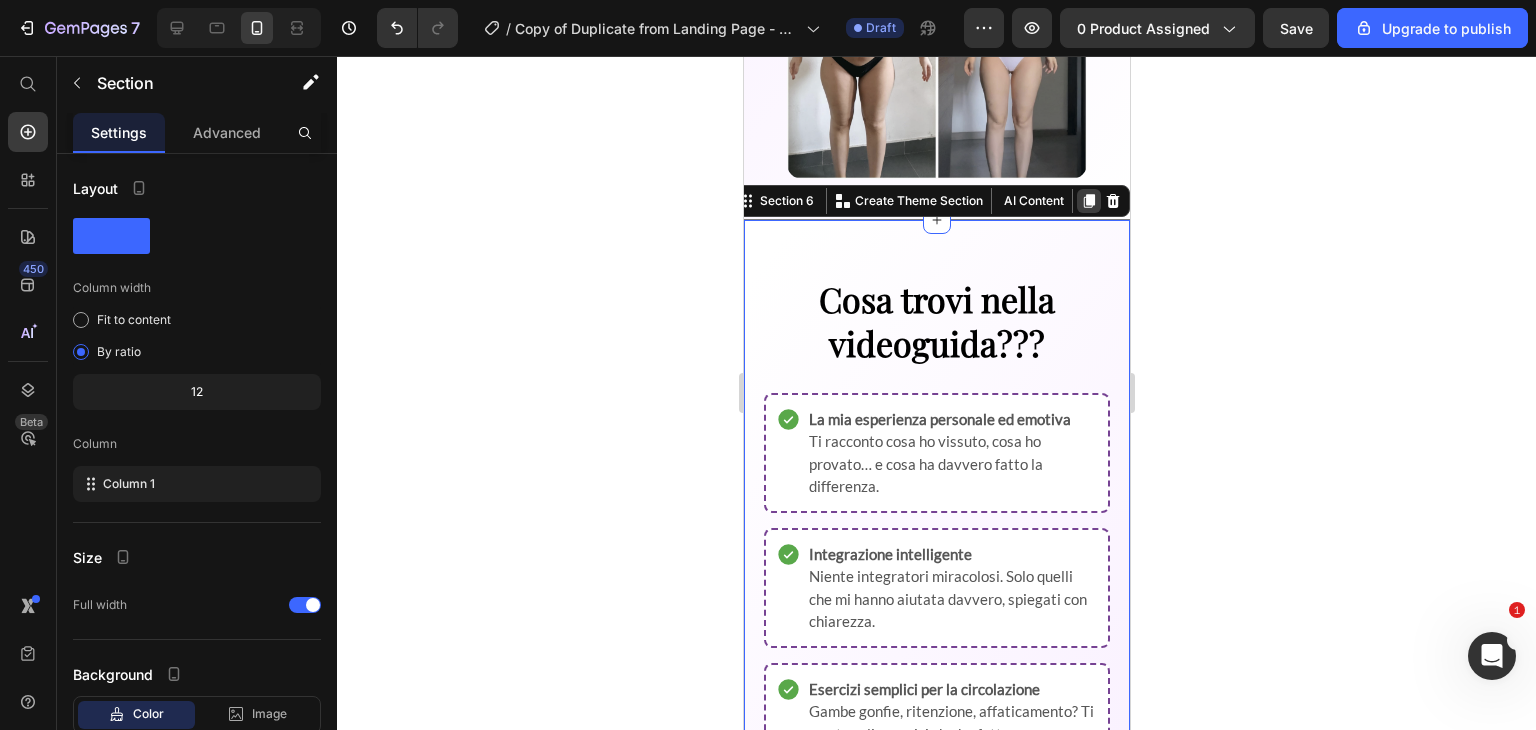 click 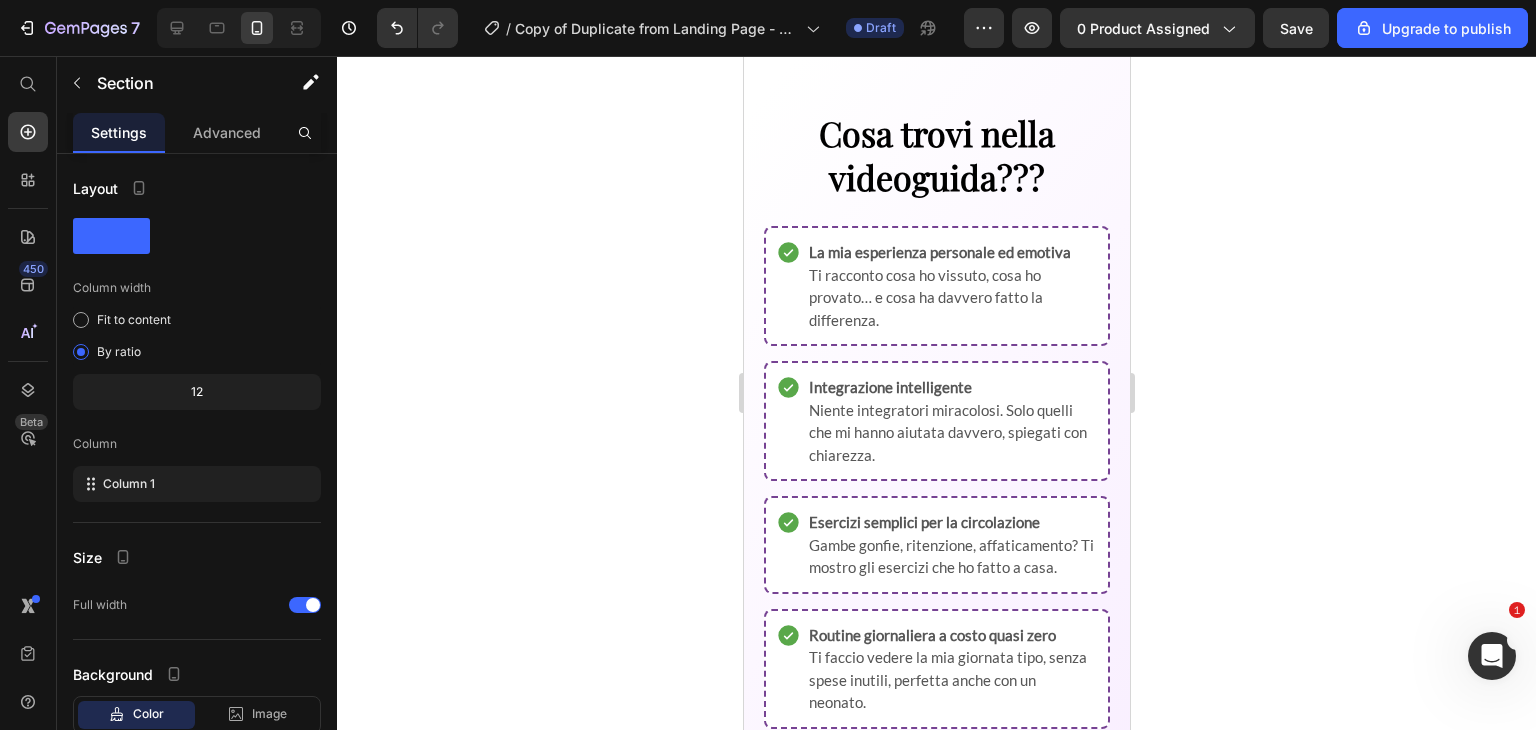 scroll, scrollTop: 3000, scrollLeft: 0, axis: vertical 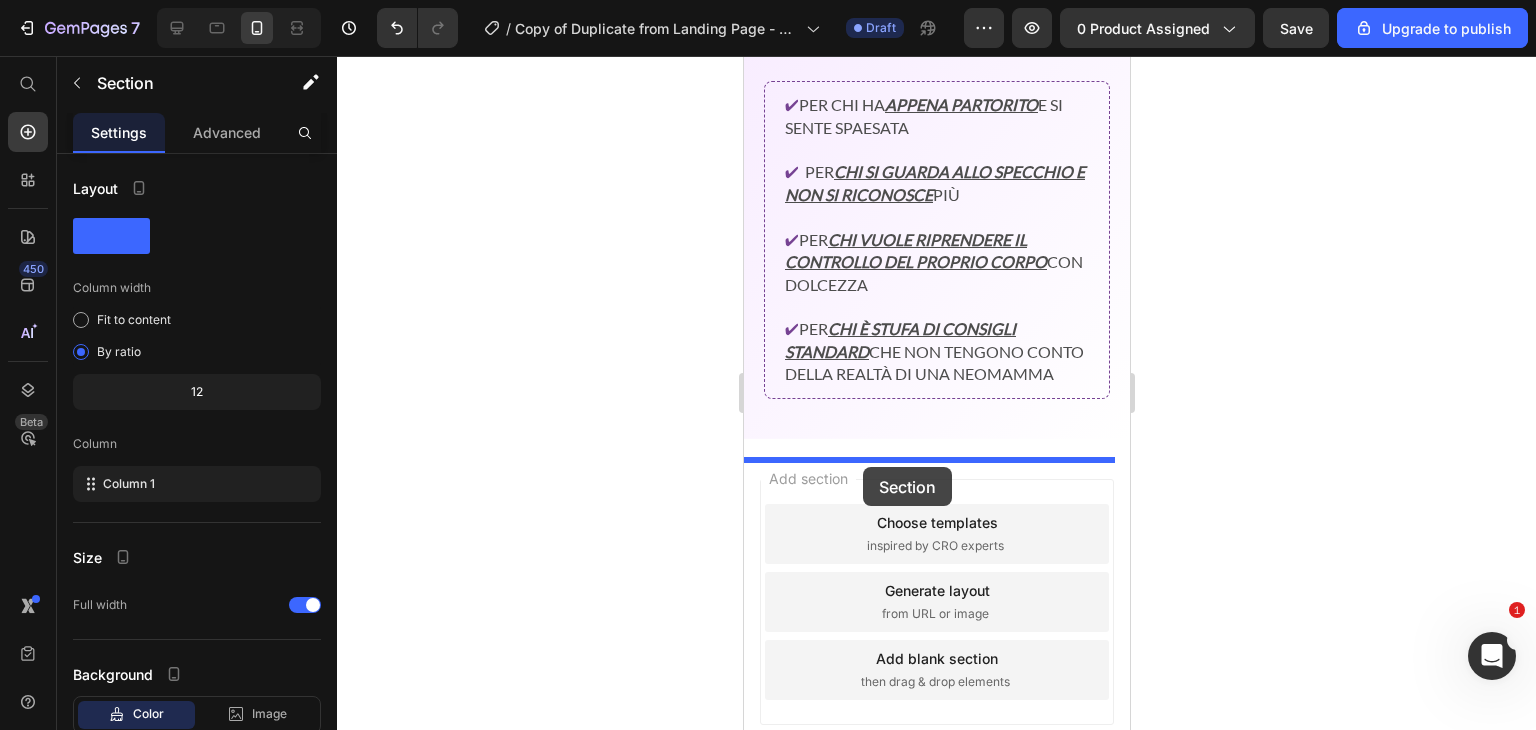 drag, startPoint x: 753, startPoint y: 104, endPoint x: 862, endPoint y: 467, distance: 379.01187 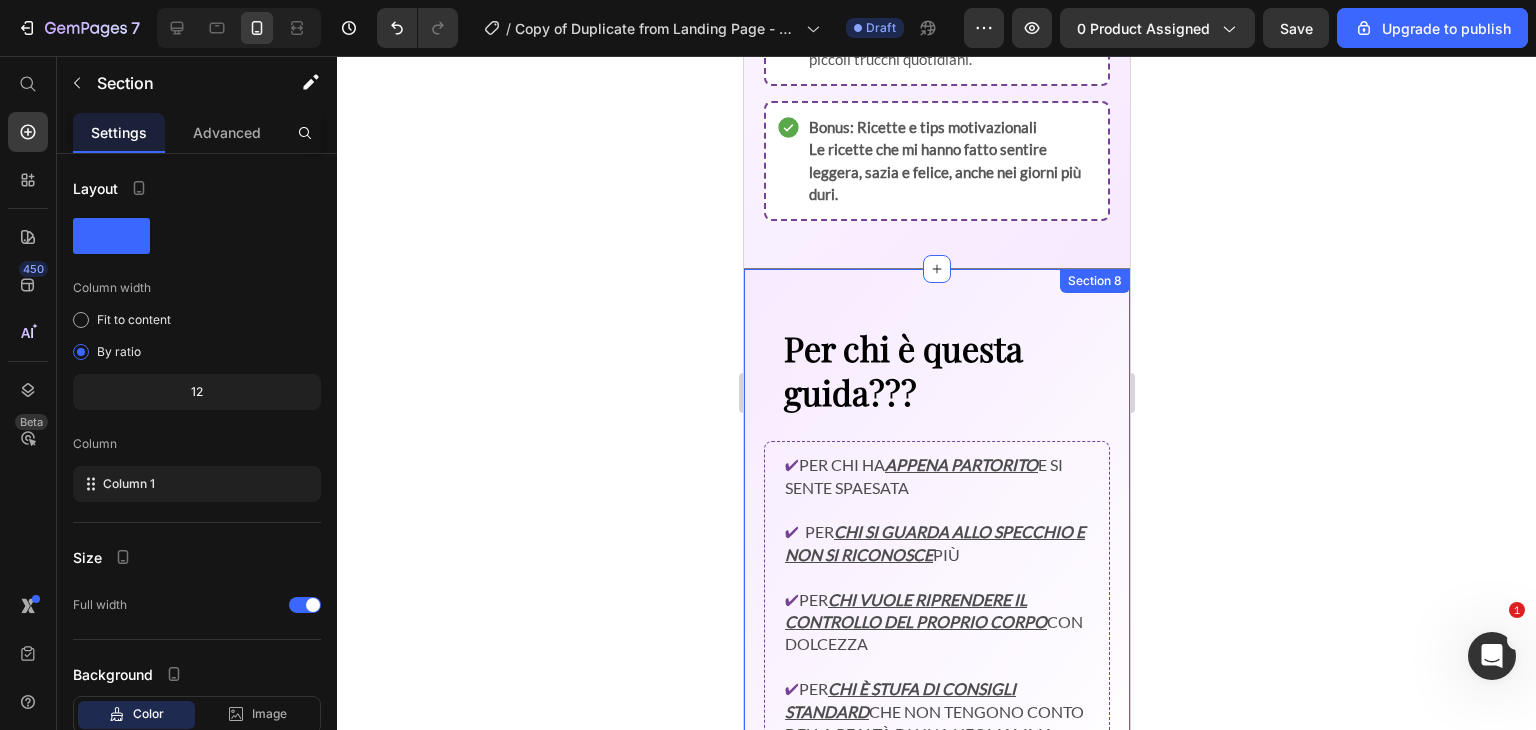 scroll, scrollTop: 2594, scrollLeft: 0, axis: vertical 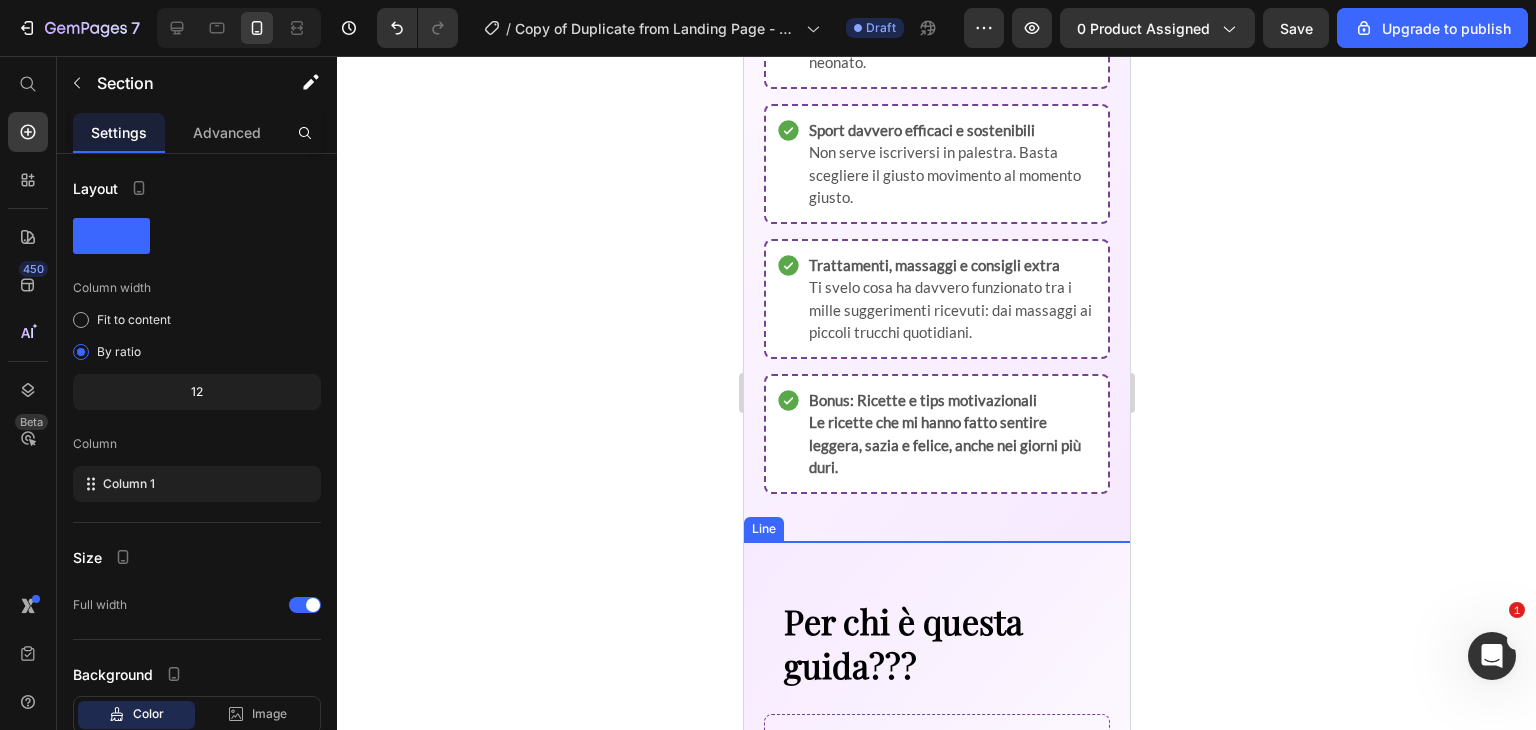 click at bounding box center [936, 541] 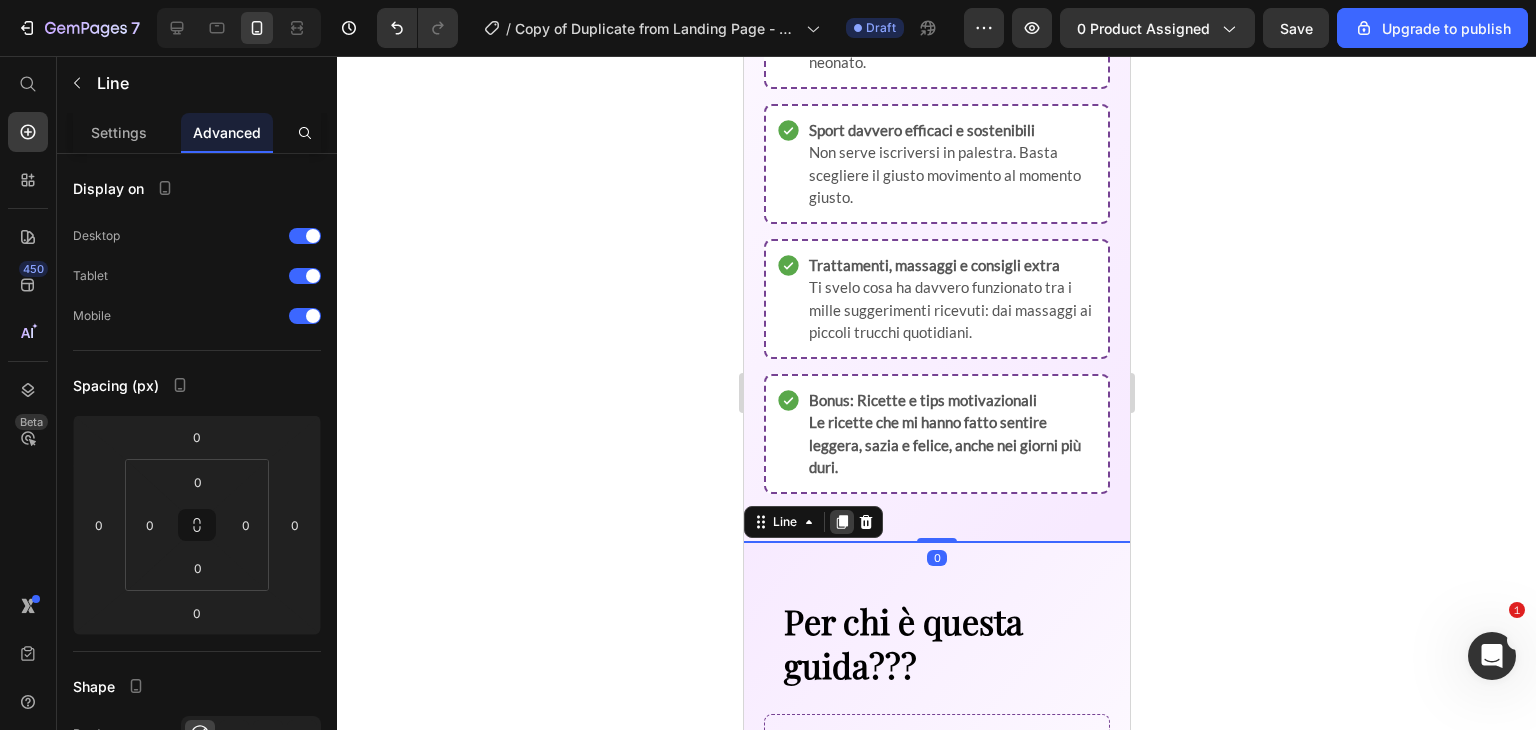 click 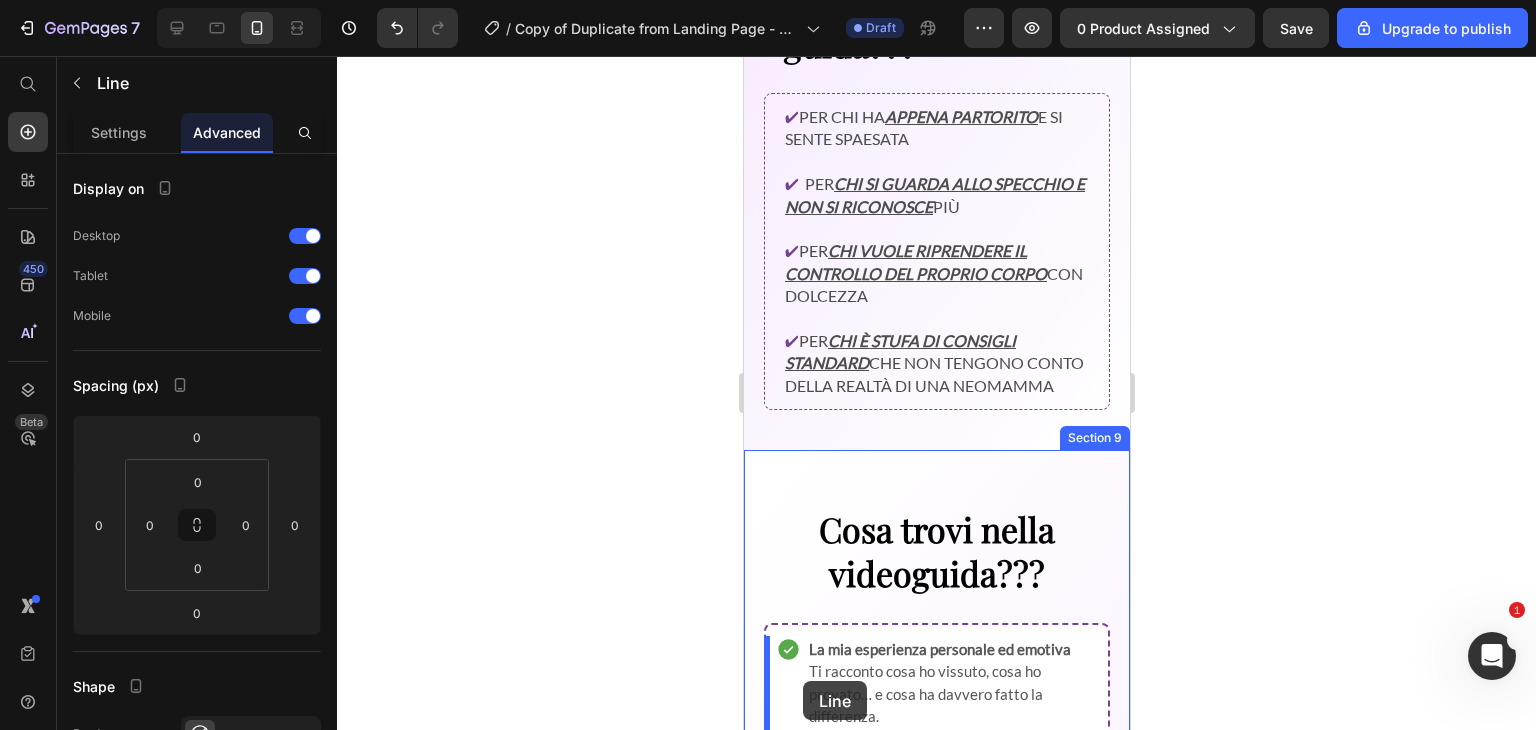 scroll, scrollTop: 3264, scrollLeft: 0, axis: vertical 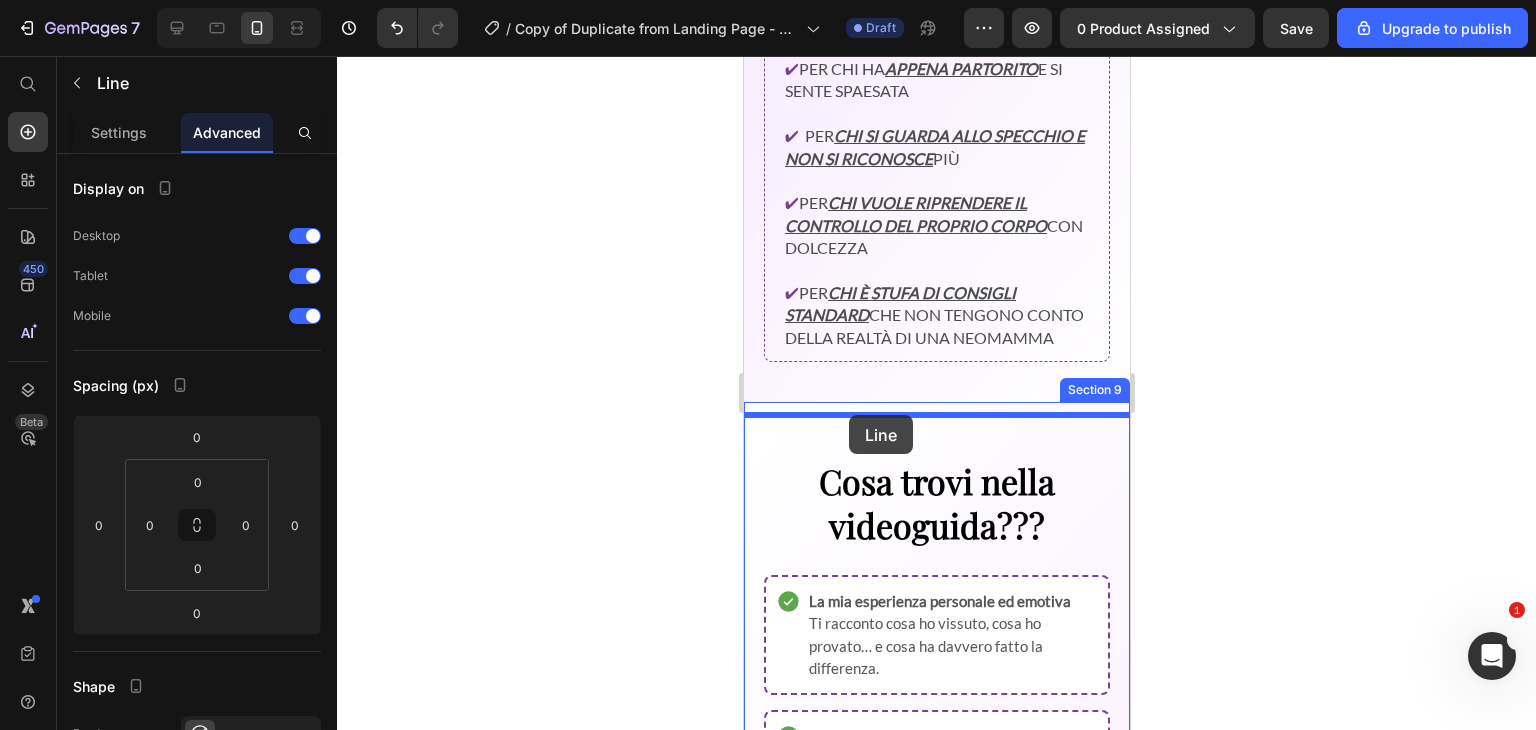drag, startPoint x: 785, startPoint y: 516, endPoint x: 848, endPoint y: 415, distance: 119.03781 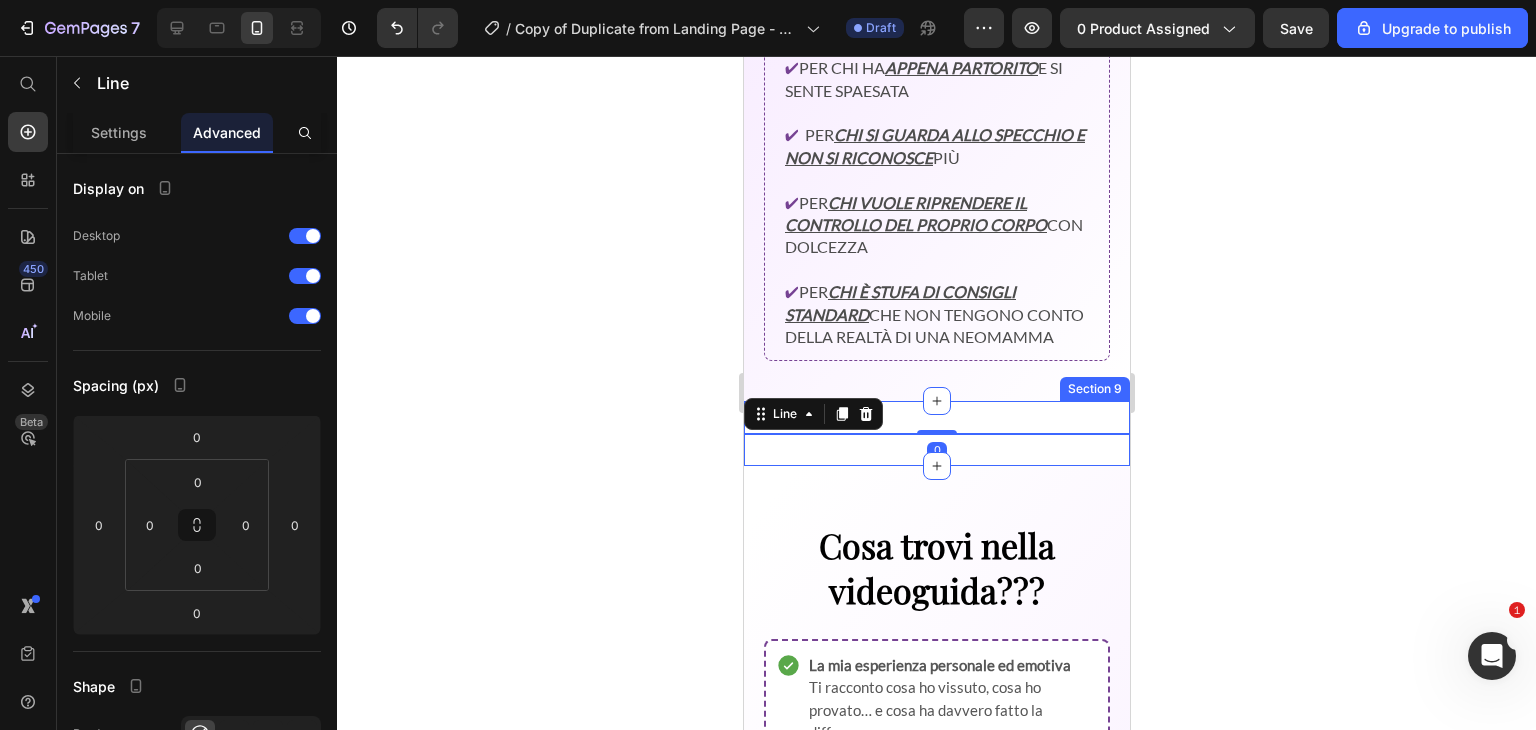 scroll, scrollTop: 3263, scrollLeft: 0, axis: vertical 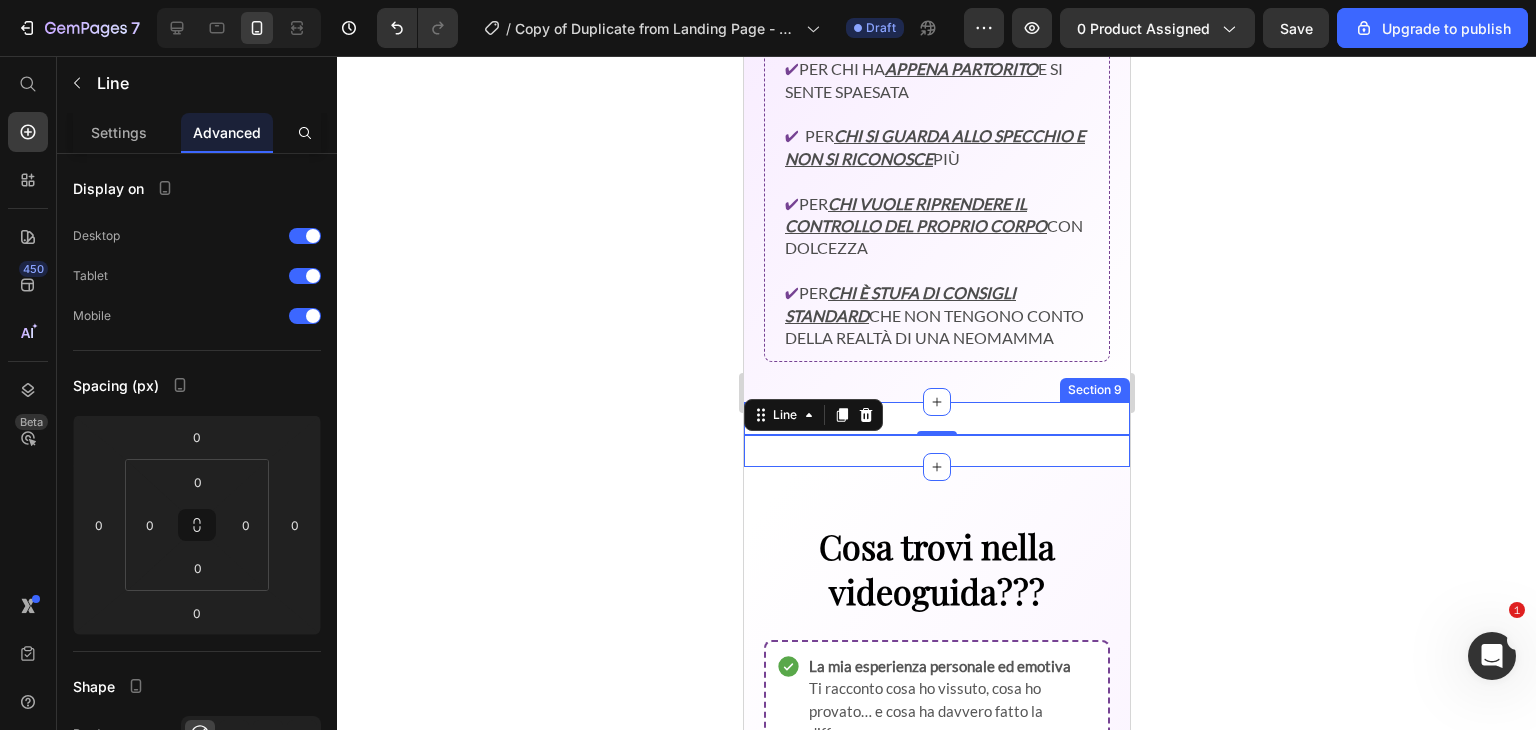click on "Title Line   0 Section 9" at bounding box center [936, 434] 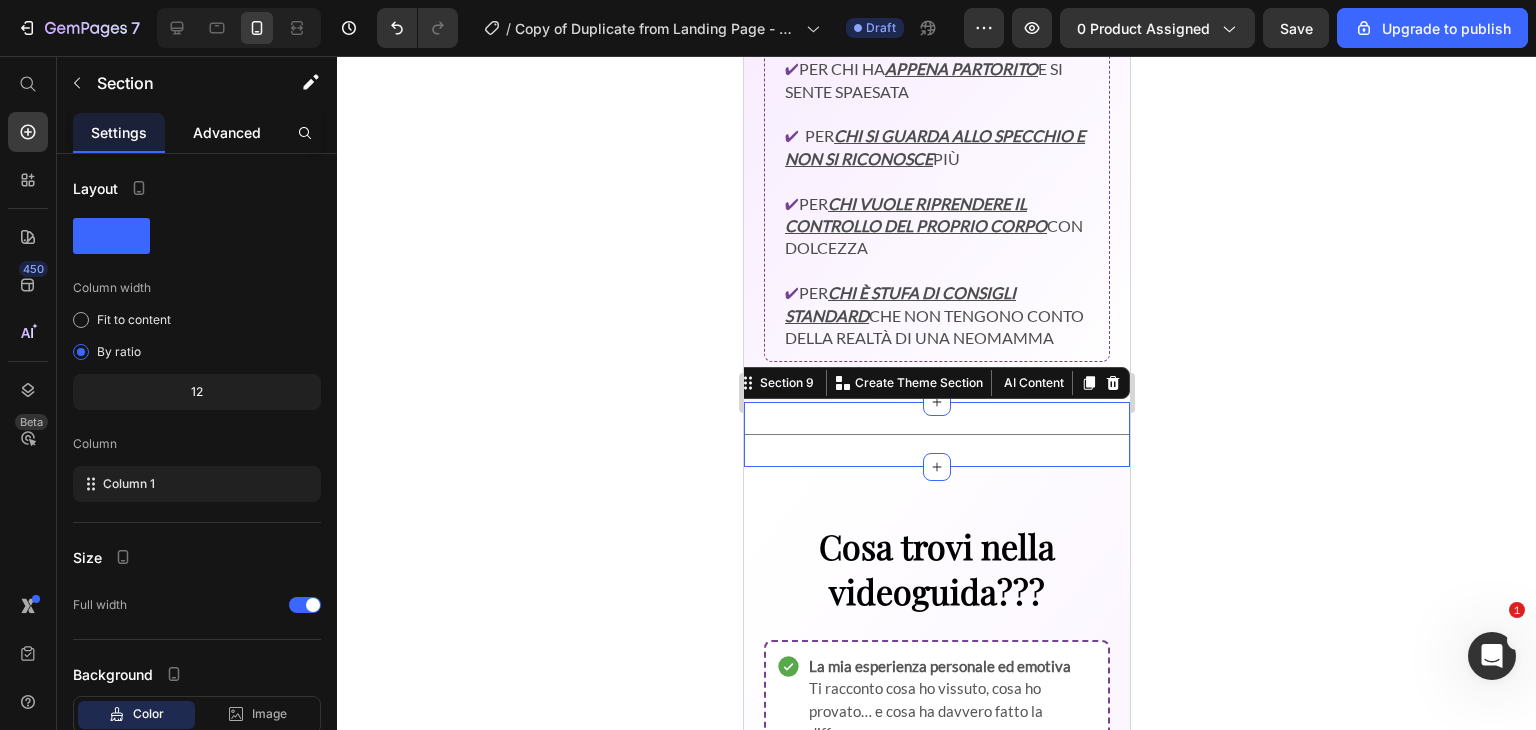 click on "Advanced" at bounding box center (227, 132) 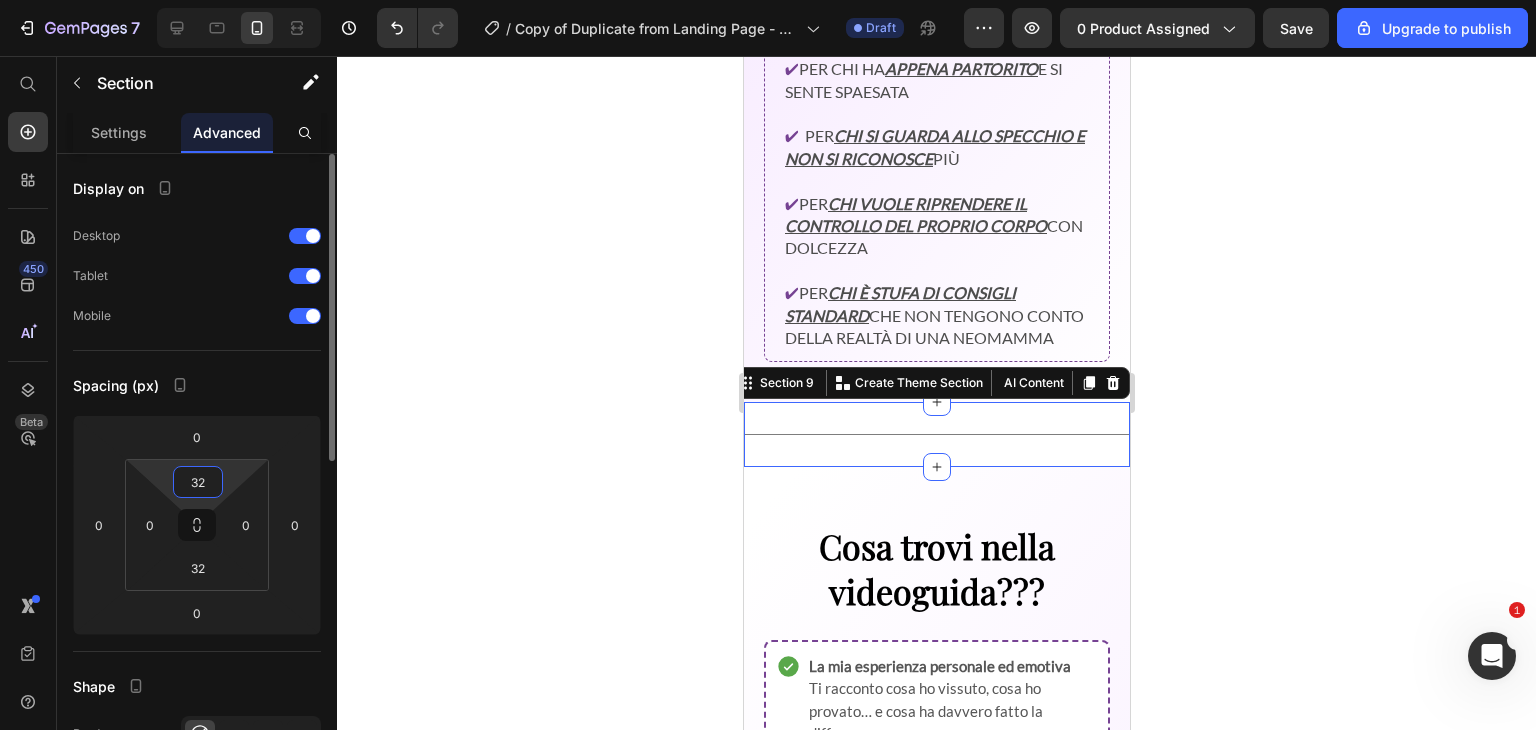 click on "32" at bounding box center [198, 482] 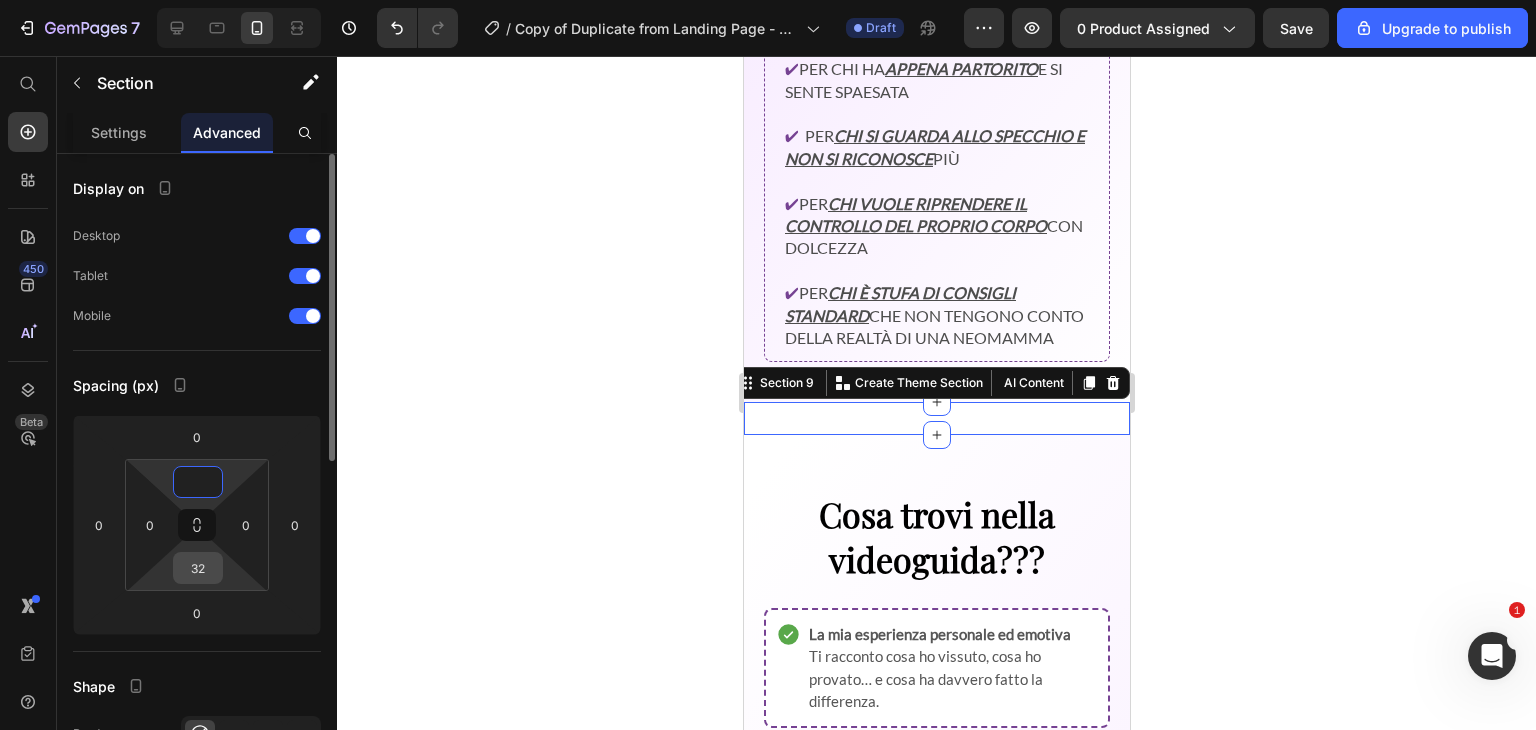 type on "0" 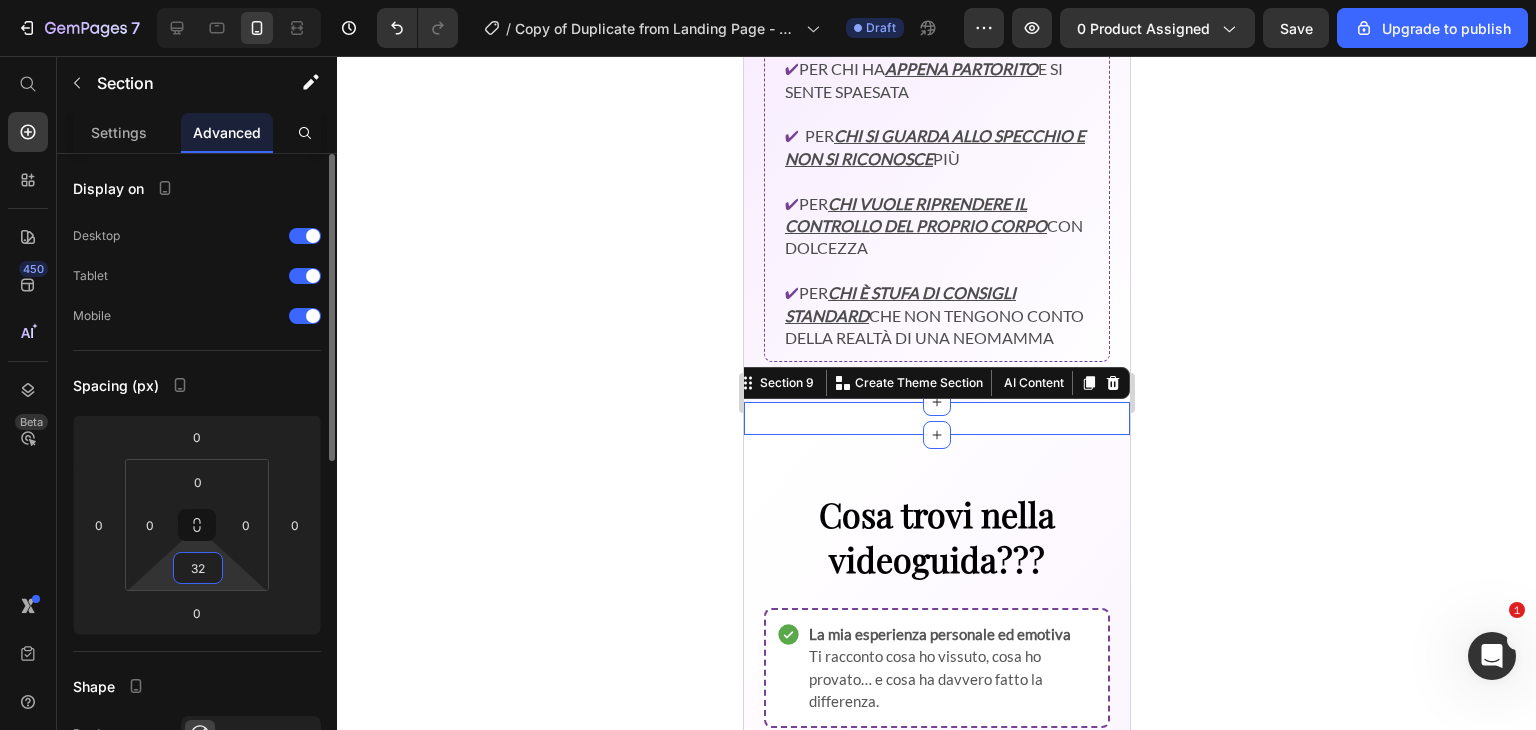 click on "32" at bounding box center (198, 568) 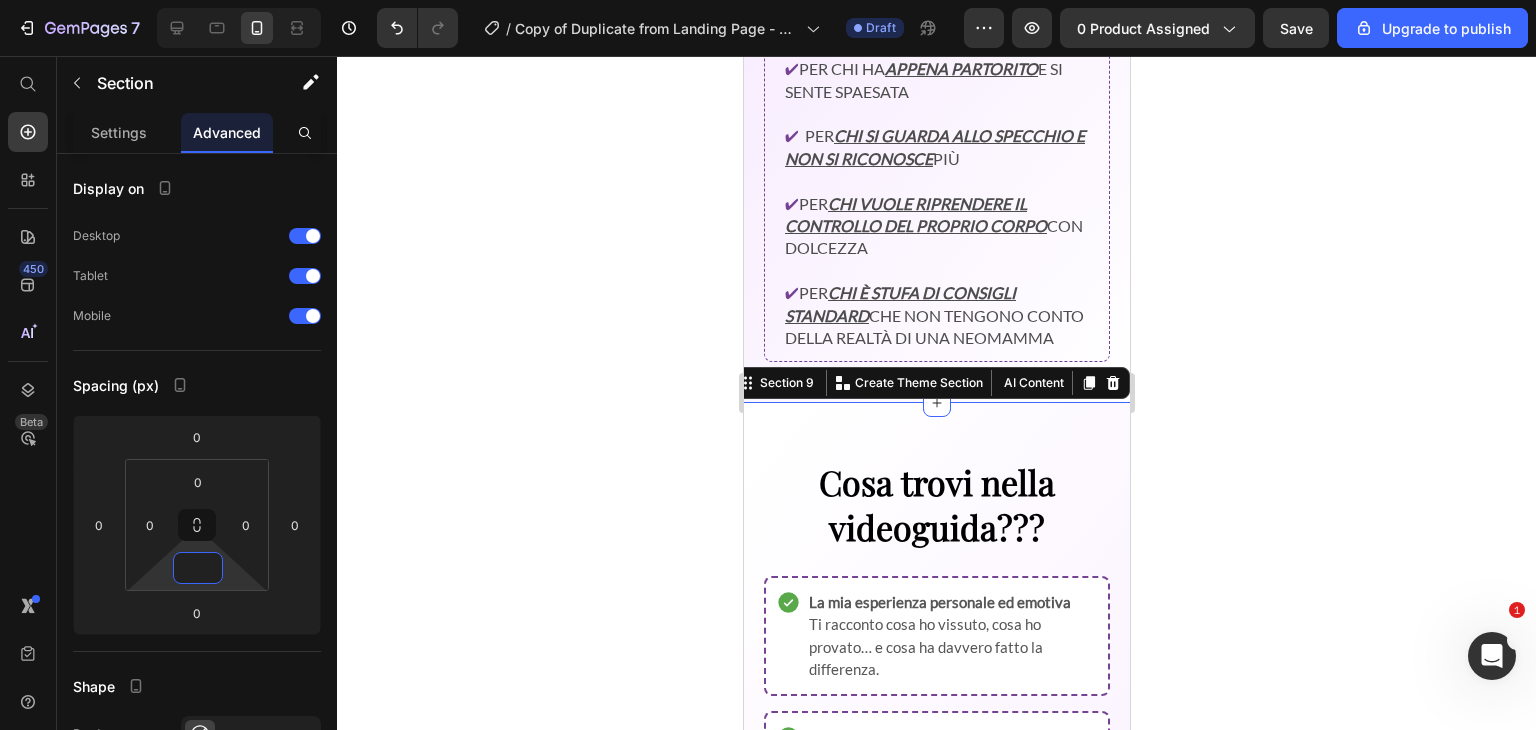 type on "0" 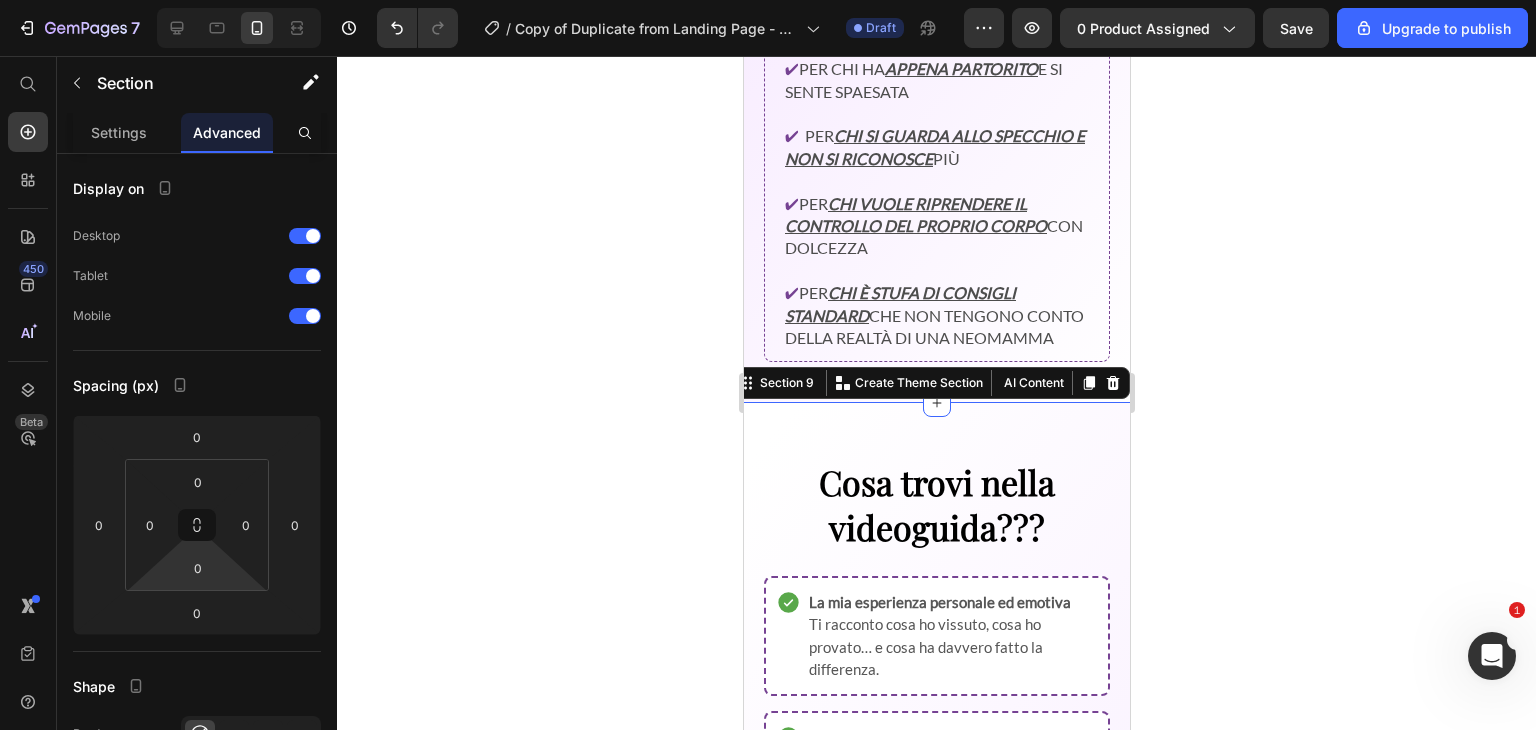 click 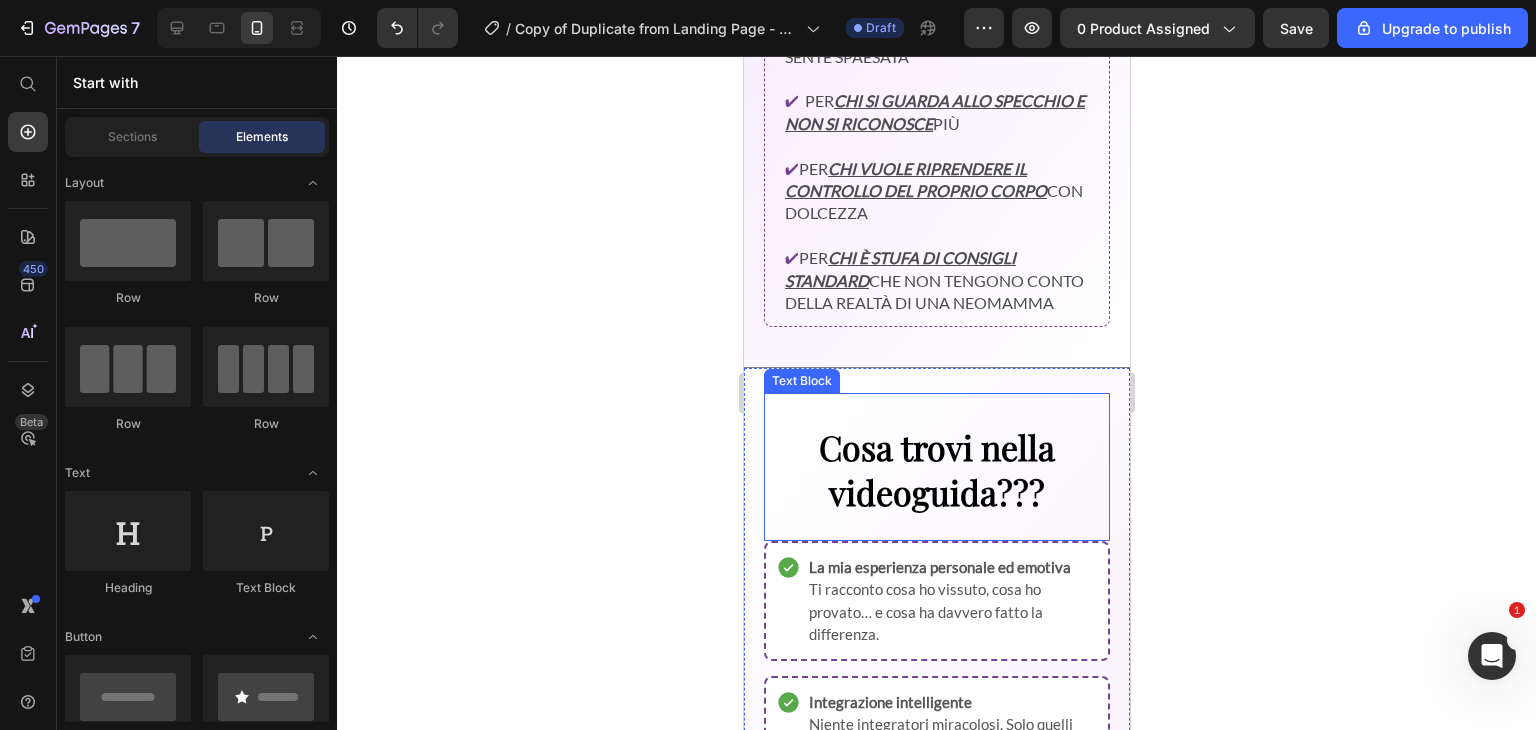 scroll, scrollTop: 3299, scrollLeft: 0, axis: vertical 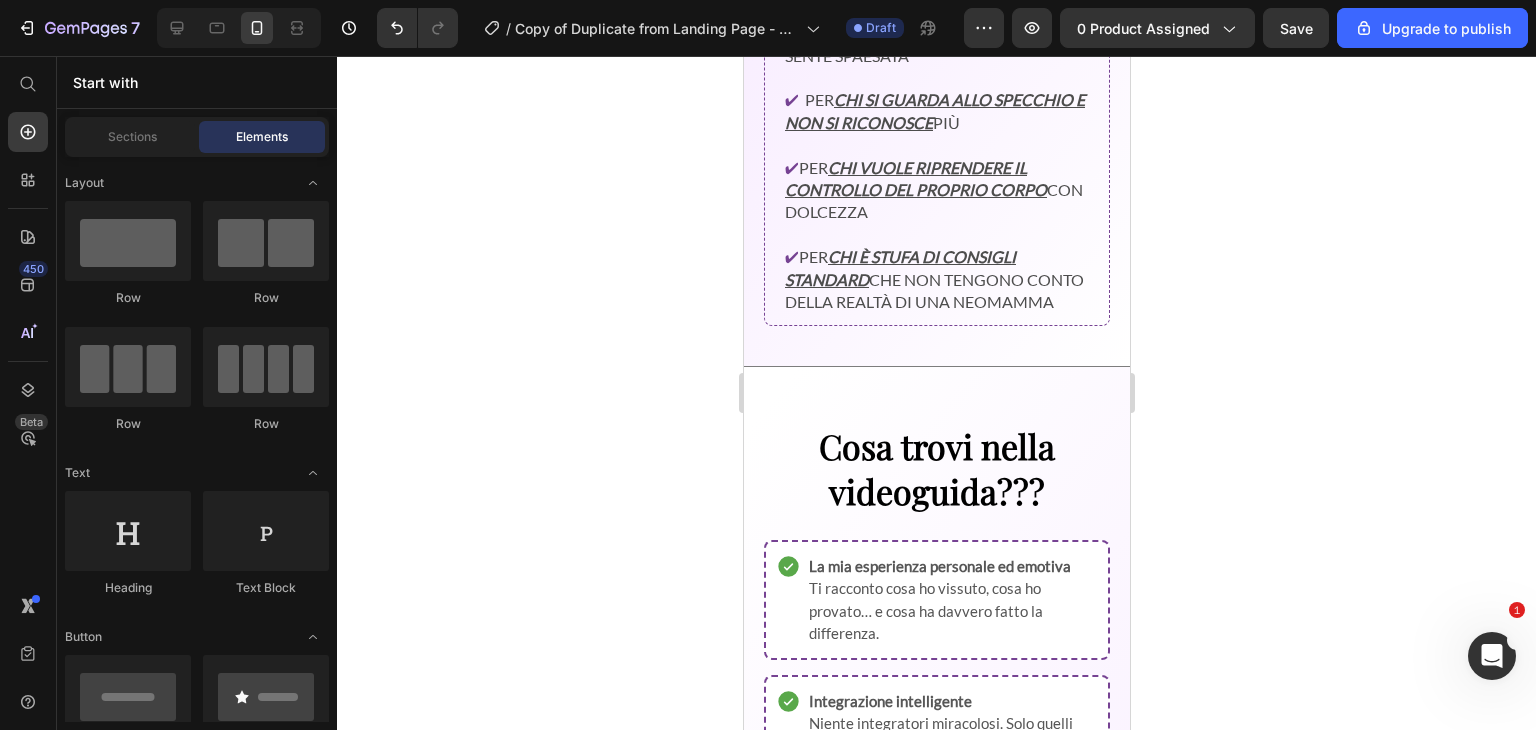 click 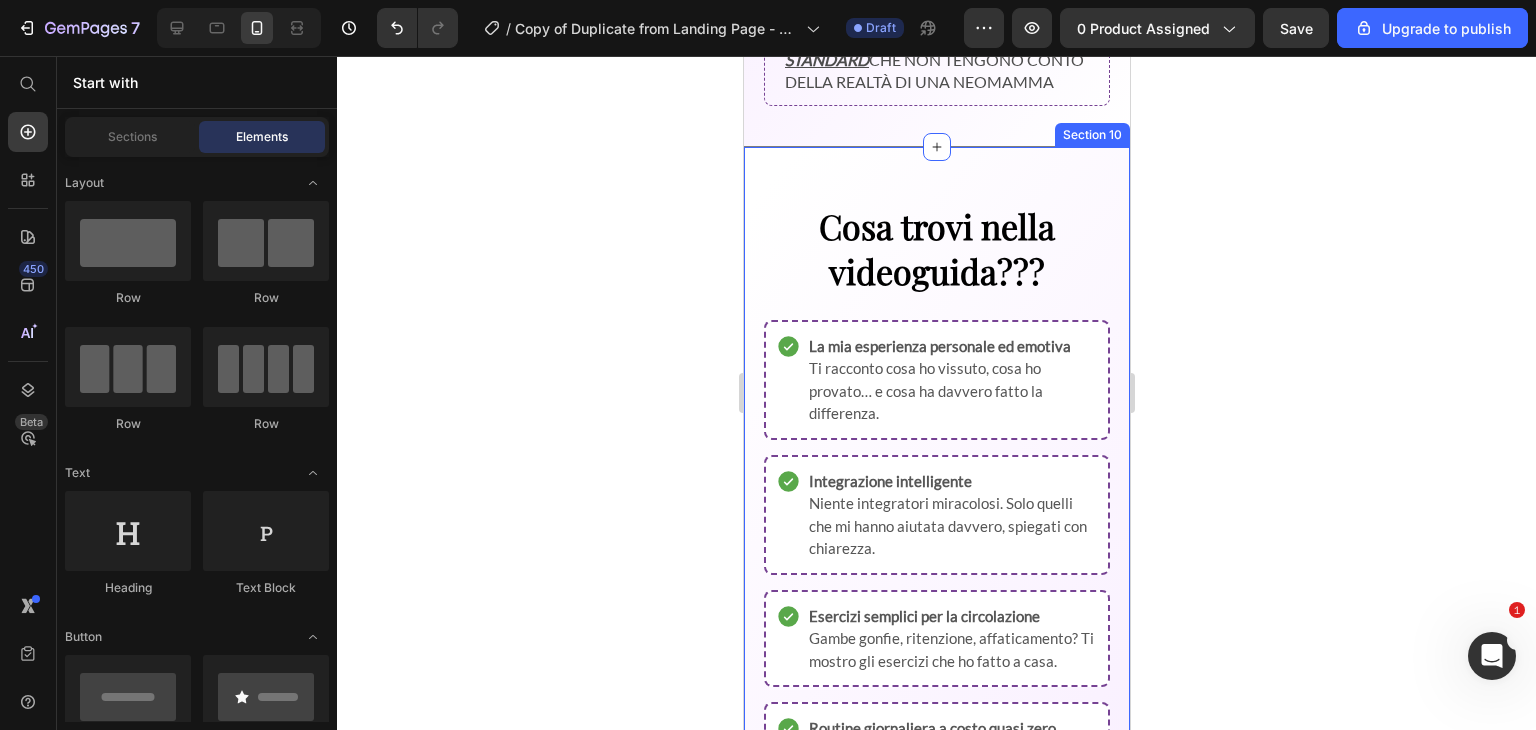 scroll, scrollTop: 3524, scrollLeft: 0, axis: vertical 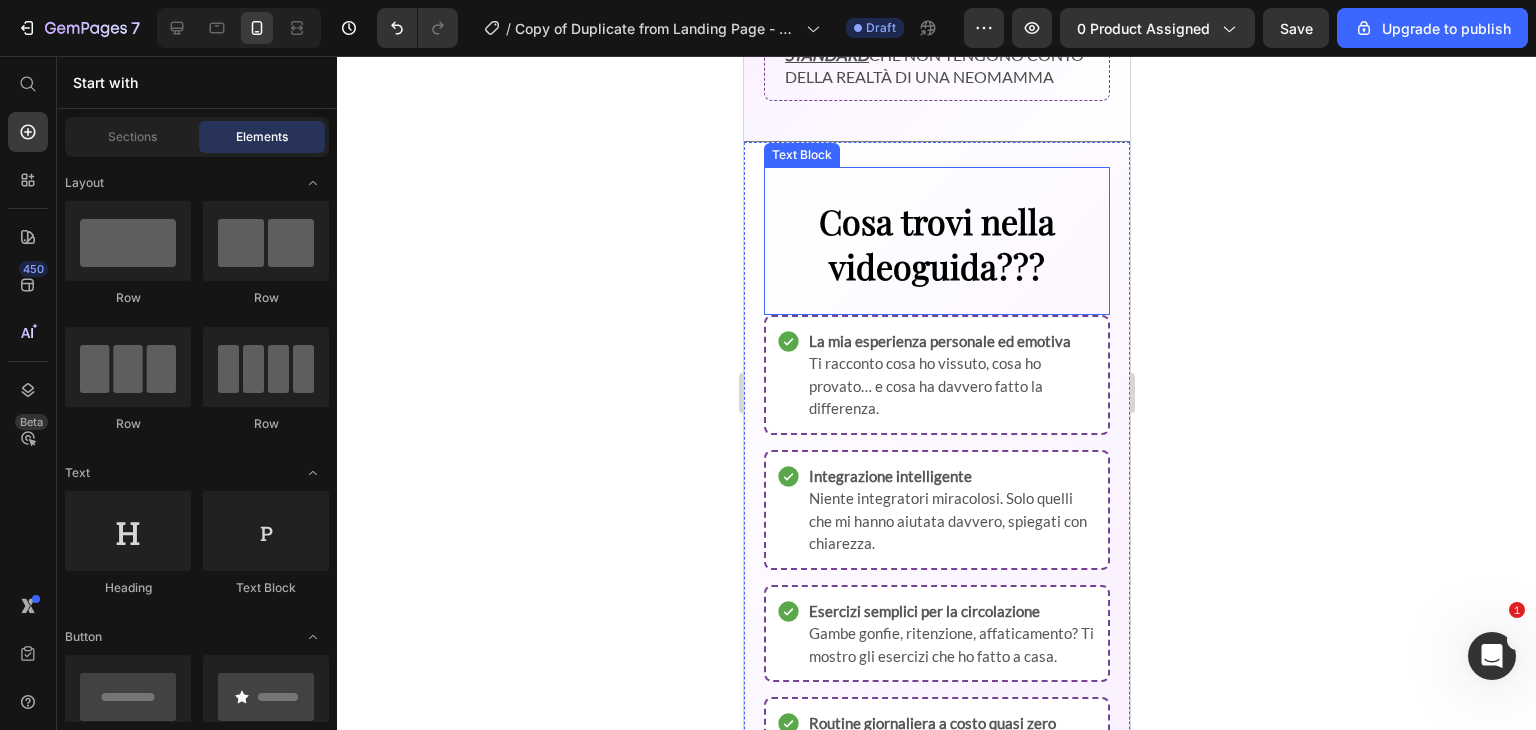 click on "Cosa trovi nella videoguida???" at bounding box center [936, 243] 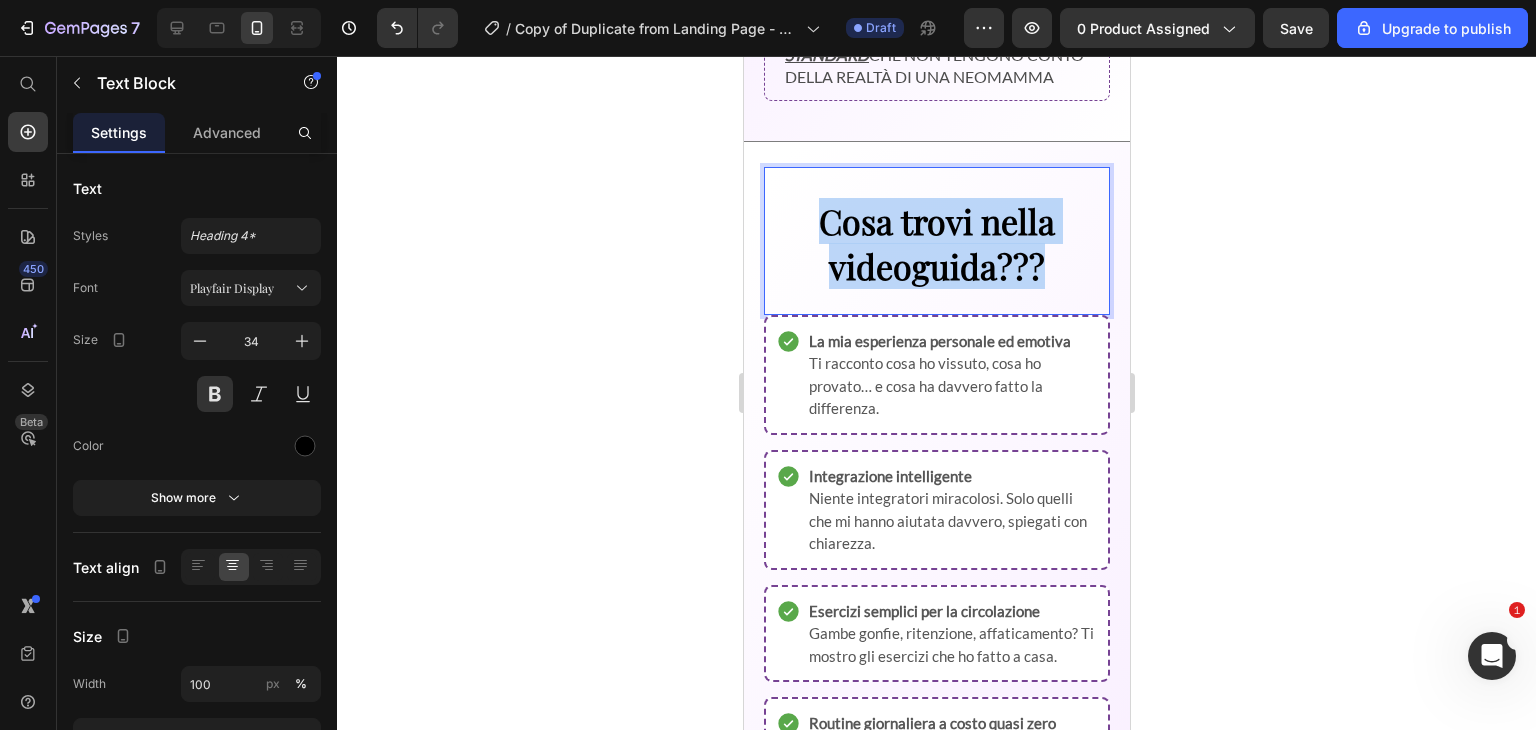 drag, startPoint x: 816, startPoint y: 235, endPoint x: 1035, endPoint y: 298, distance: 227.88155 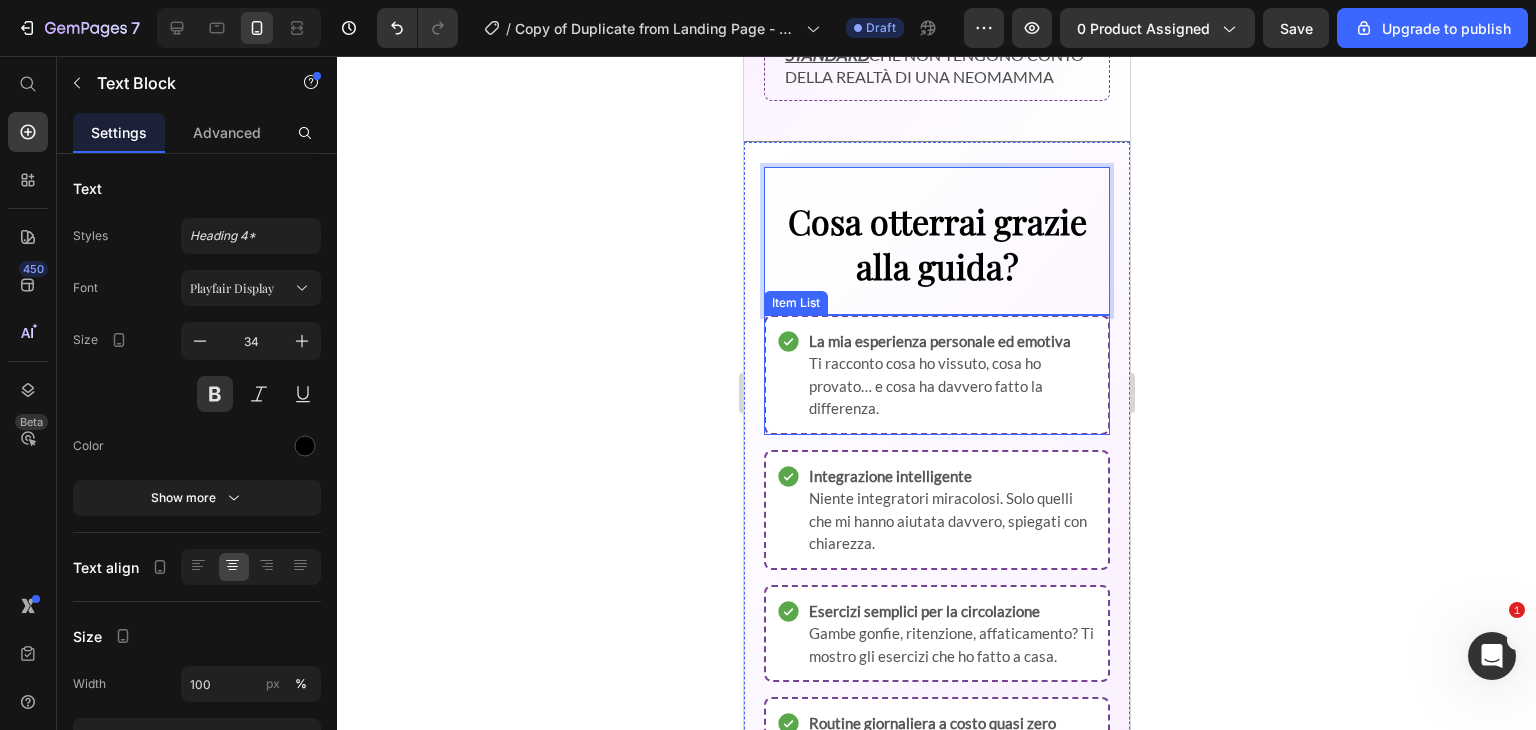 click on "La mia esperienza personale ed emotiva" at bounding box center [939, 341] 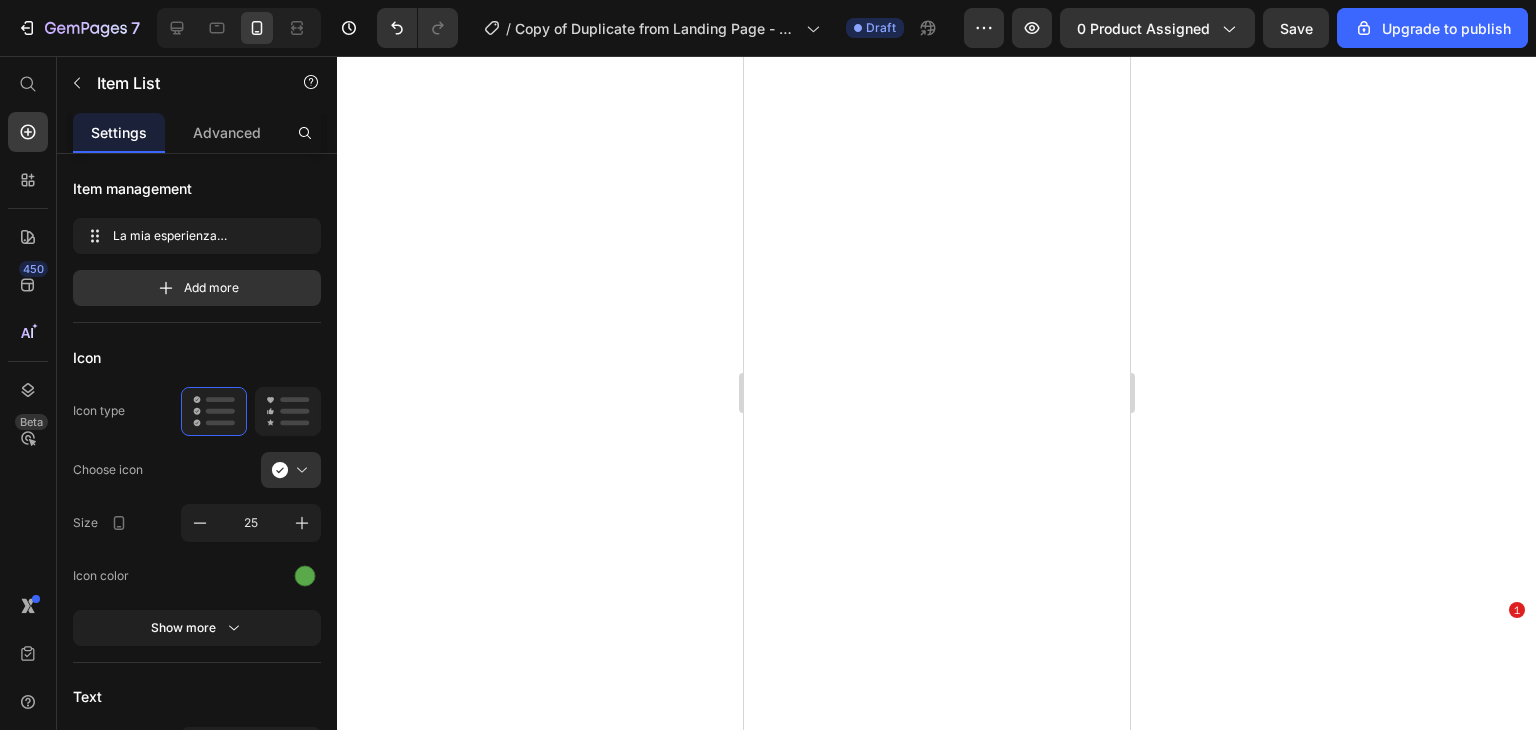 scroll, scrollTop: 0, scrollLeft: 0, axis: both 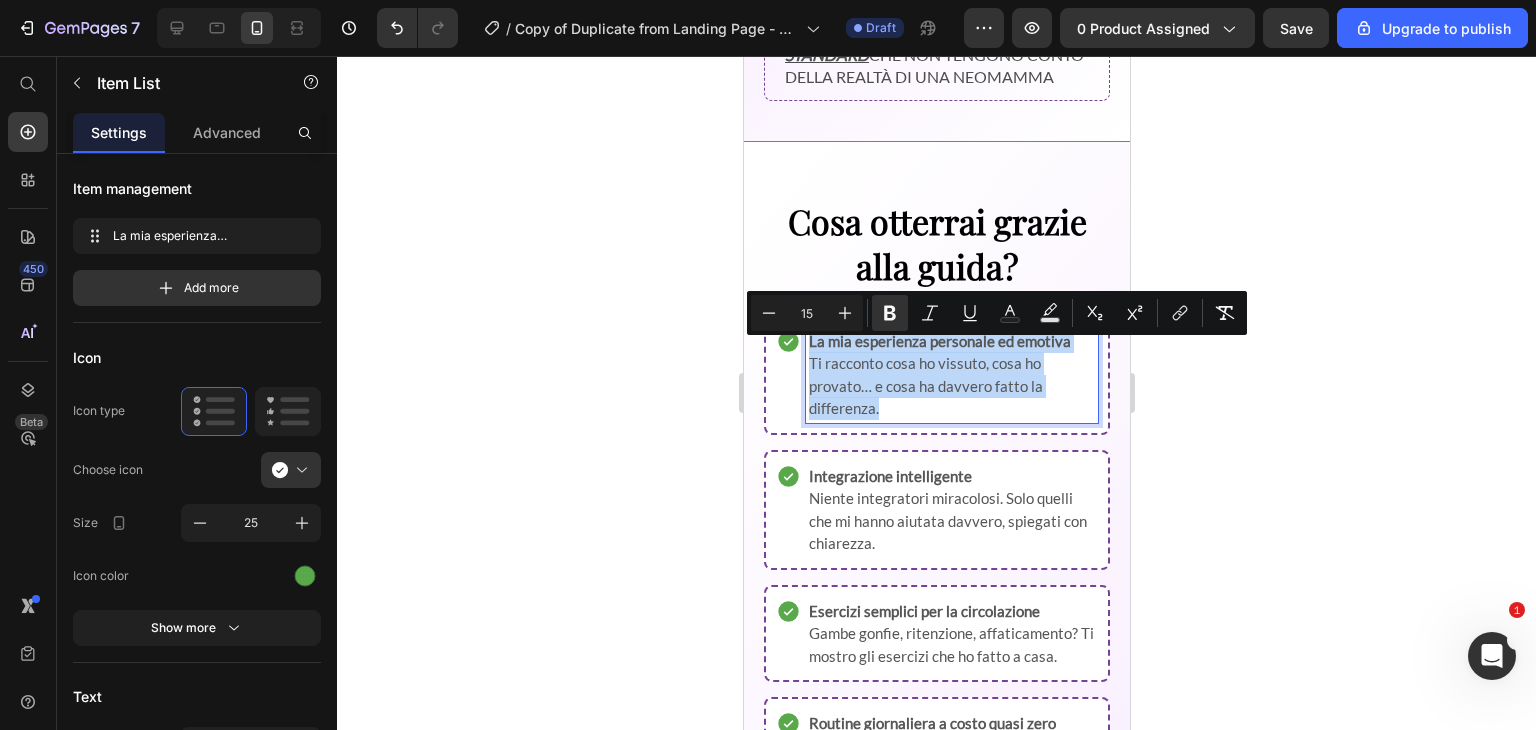 drag, startPoint x: 809, startPoint y: 355, endPoint x: 885, endPoint y: 437, distance: 111.8034 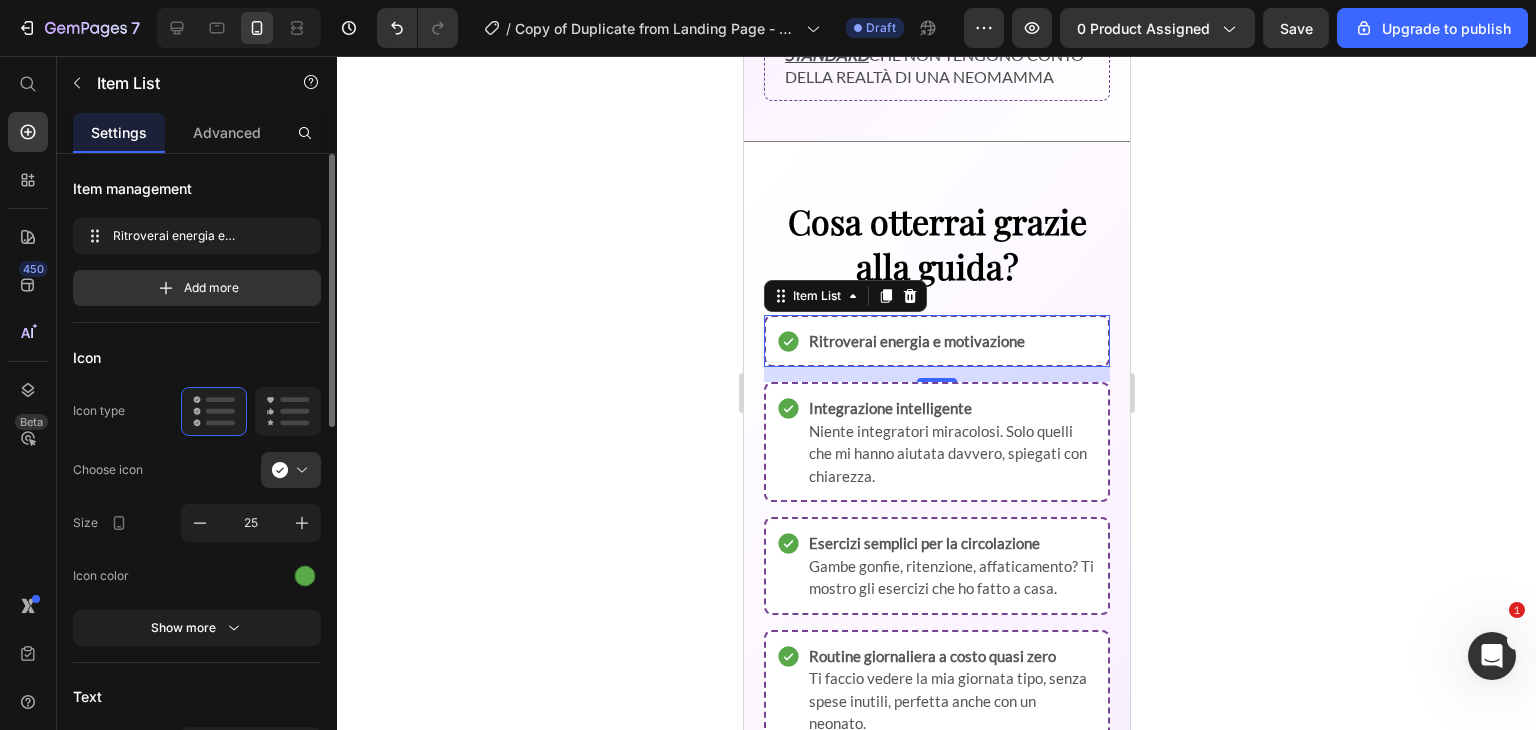 click on "Choose icon" 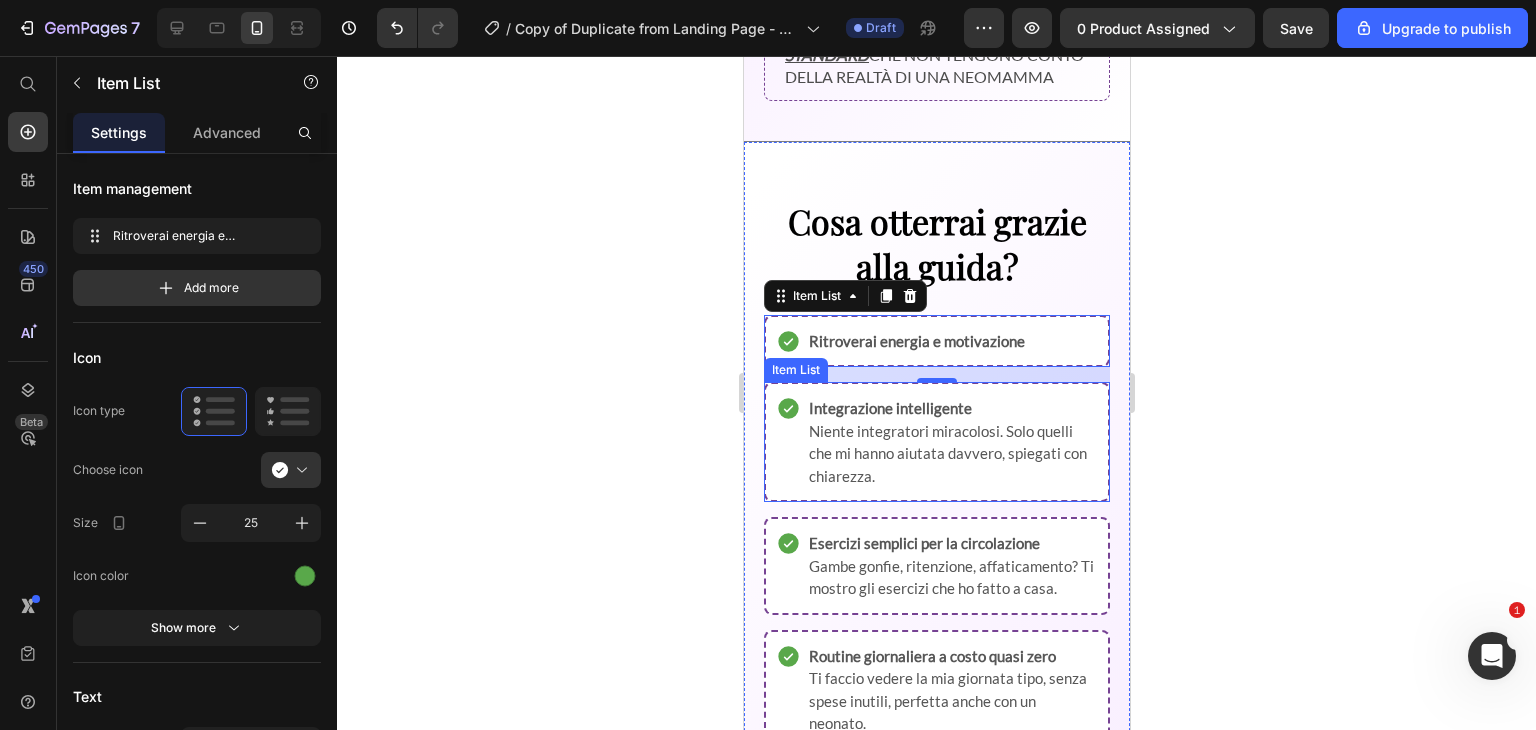 click on "Integrazione intelligente" at bounding box center (889, 408) 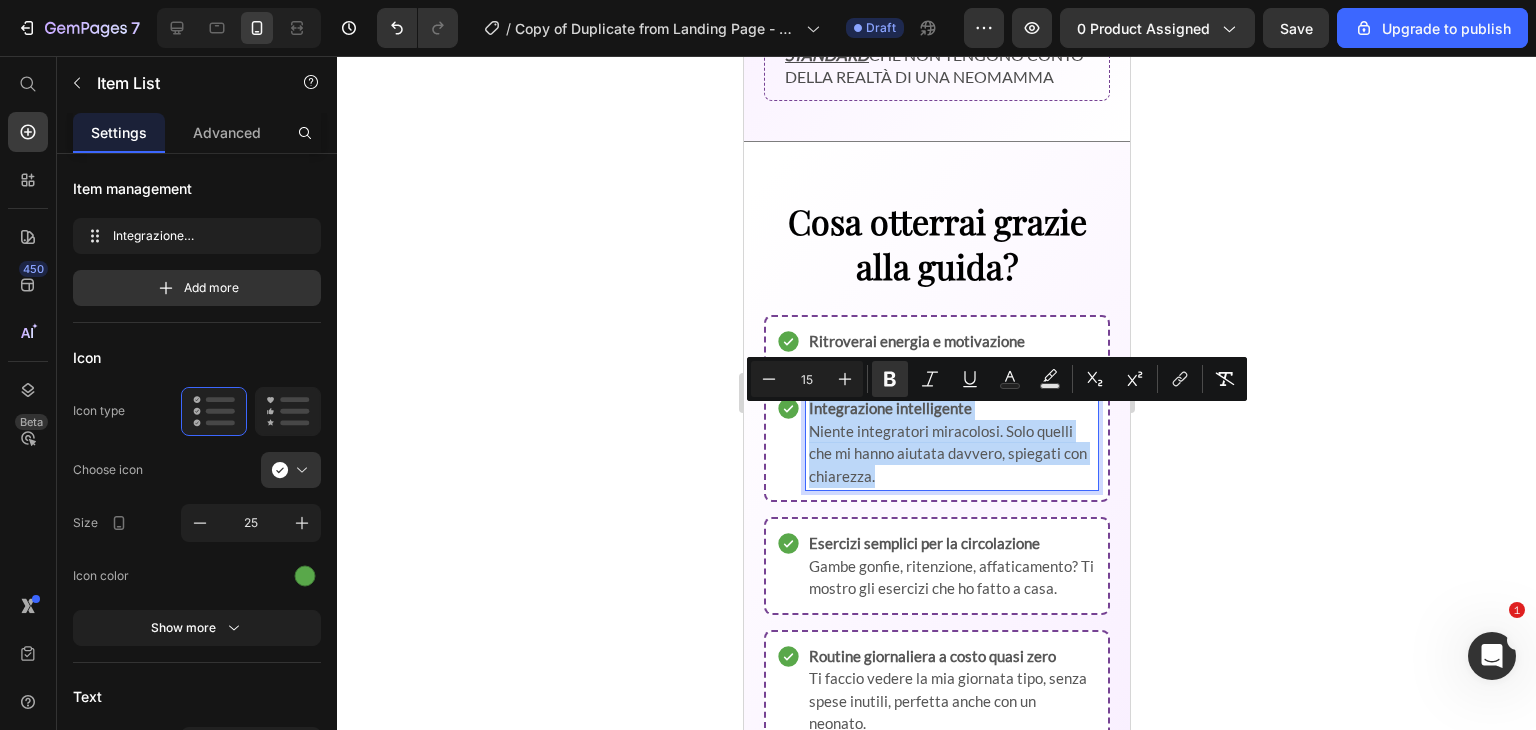 drag, startPoint x: 805, startPoint y: 423, endPoint x: 935, endPoint y: 509, distance: 155.87173 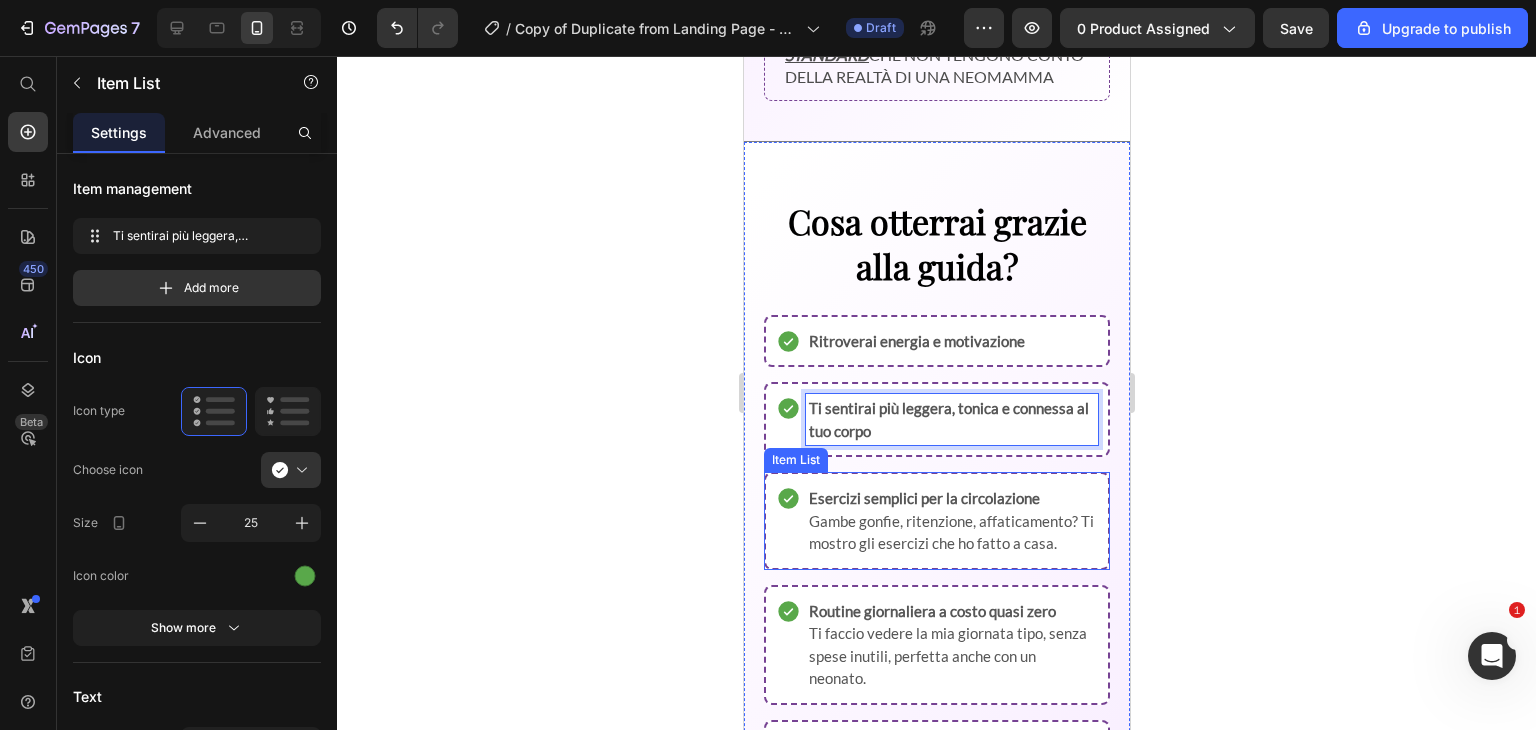 click on "Esercizi semplici per la circolazione" at bounding box center (923, 498) 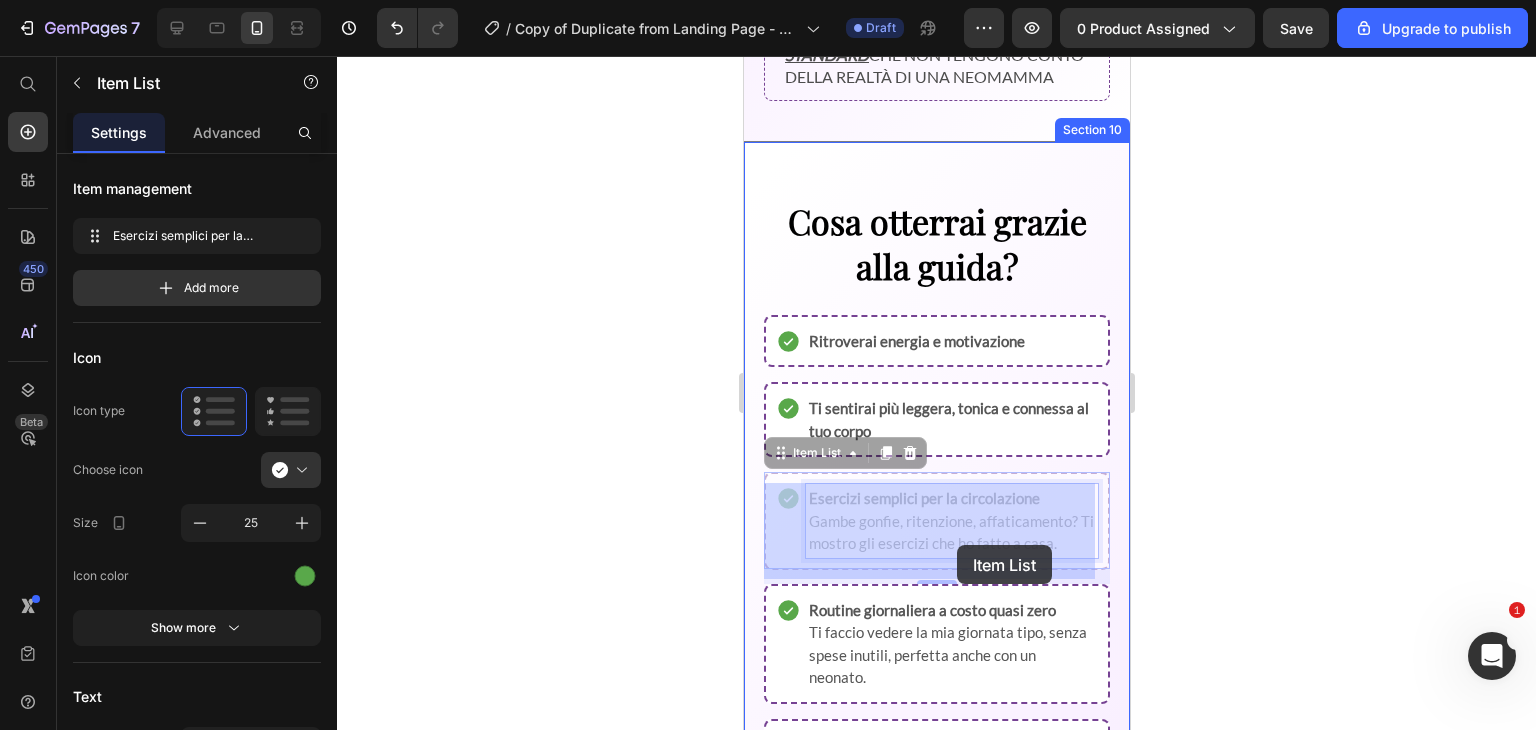 drag, startPoint x: 808, startPoint y: 510, endPoint x: 924, endPoint y: 544, distance: 120.880104 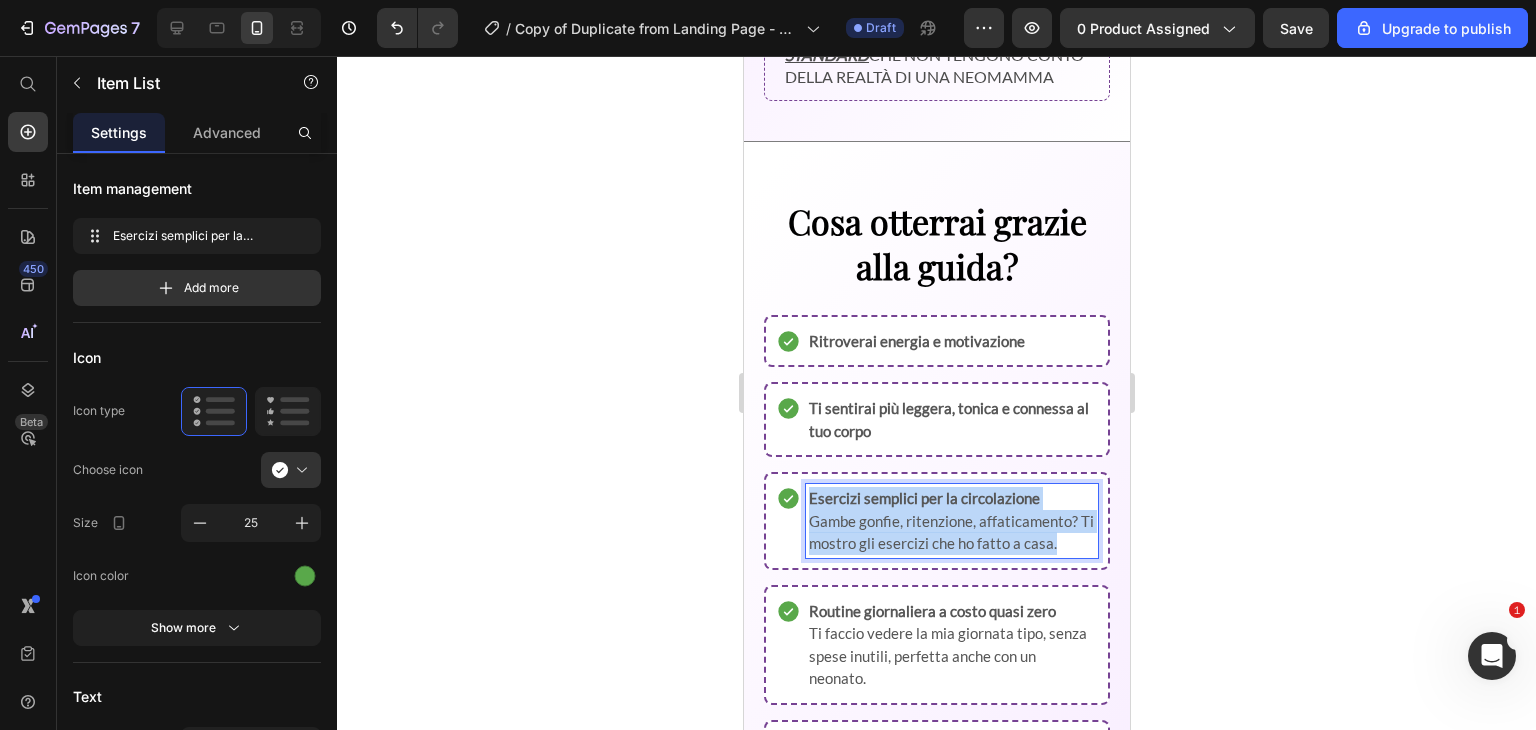 drag, startPoint x: 805, startPoint y: 509, endPoint x: 1076, endPoint y: 569, distance: 277.5626 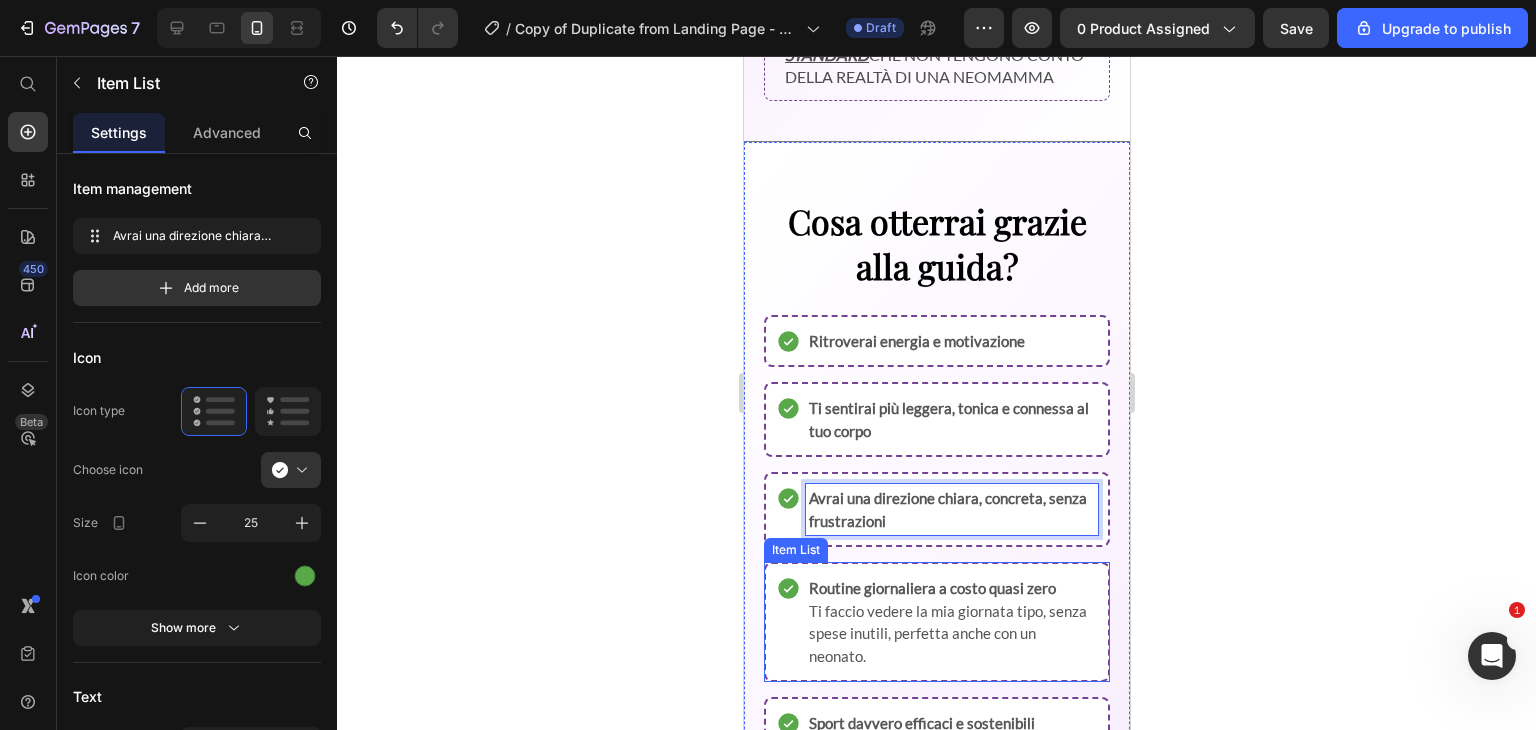 click on "Routine giornaliera a costo quasi zero" at bounding box center [931, 588] 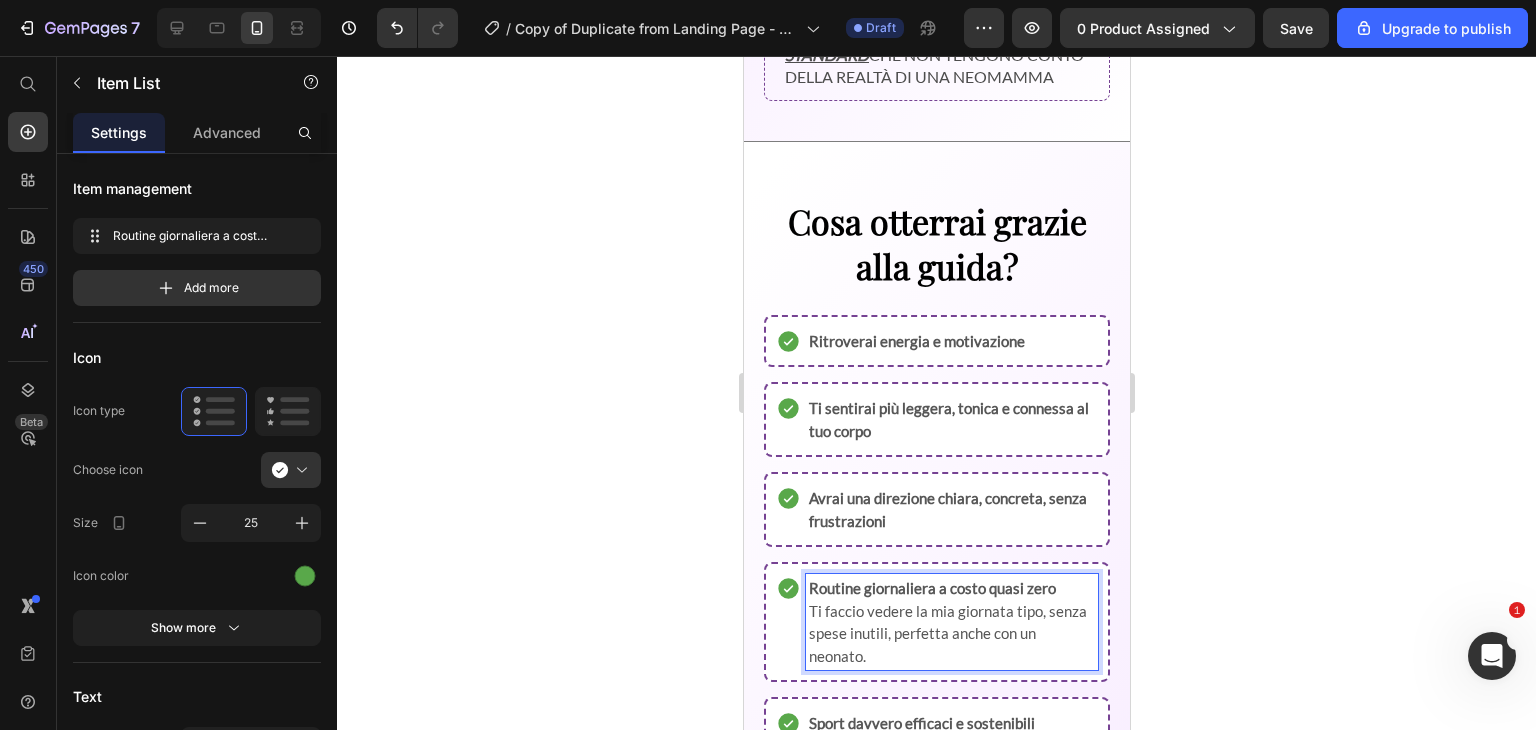 click on "Routine giornaliera a costo quasi zero" at bounding box center [931, 588] 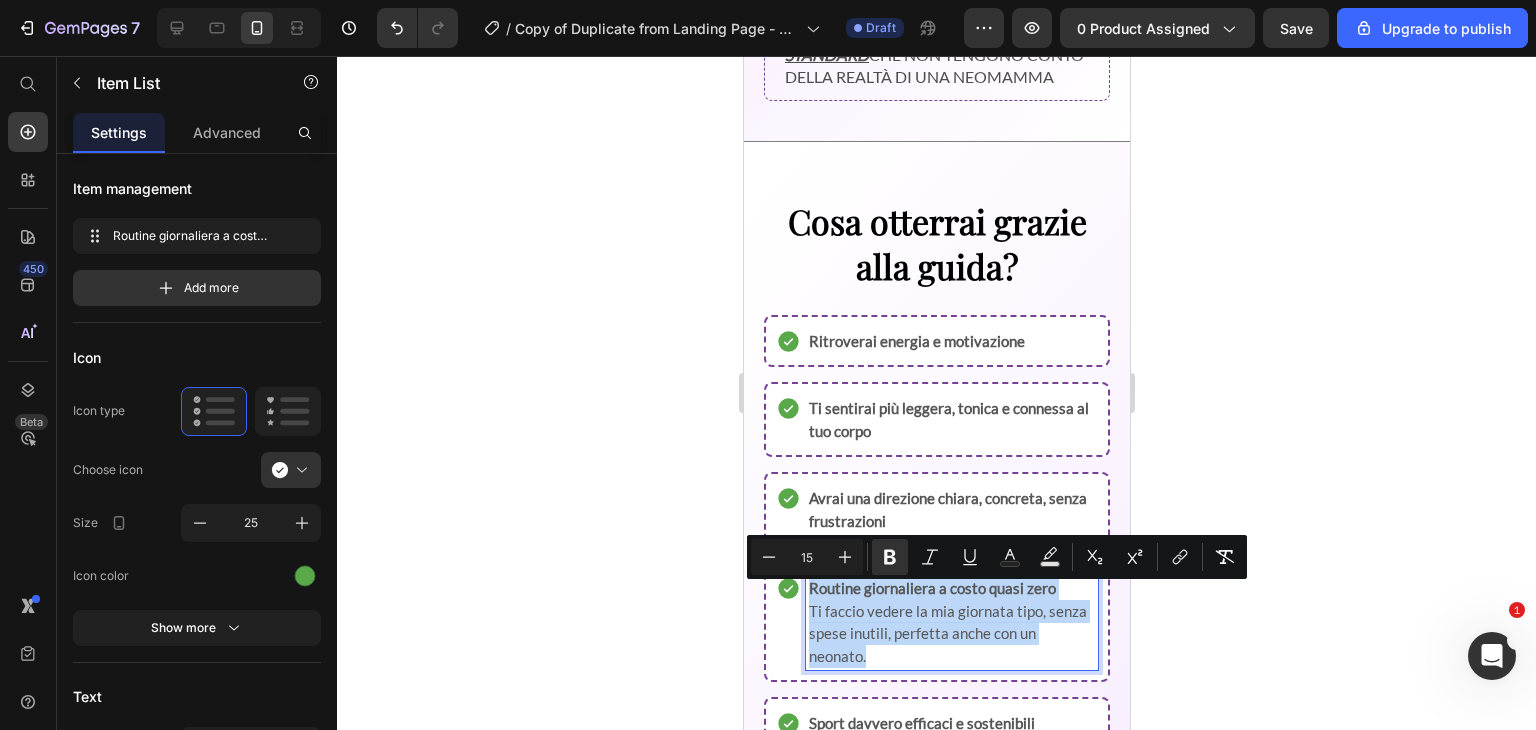 drag, startPoint x: 809, startPoint y: 597, endPoint x: 925, endPoint y: 669, distance: 136.52838 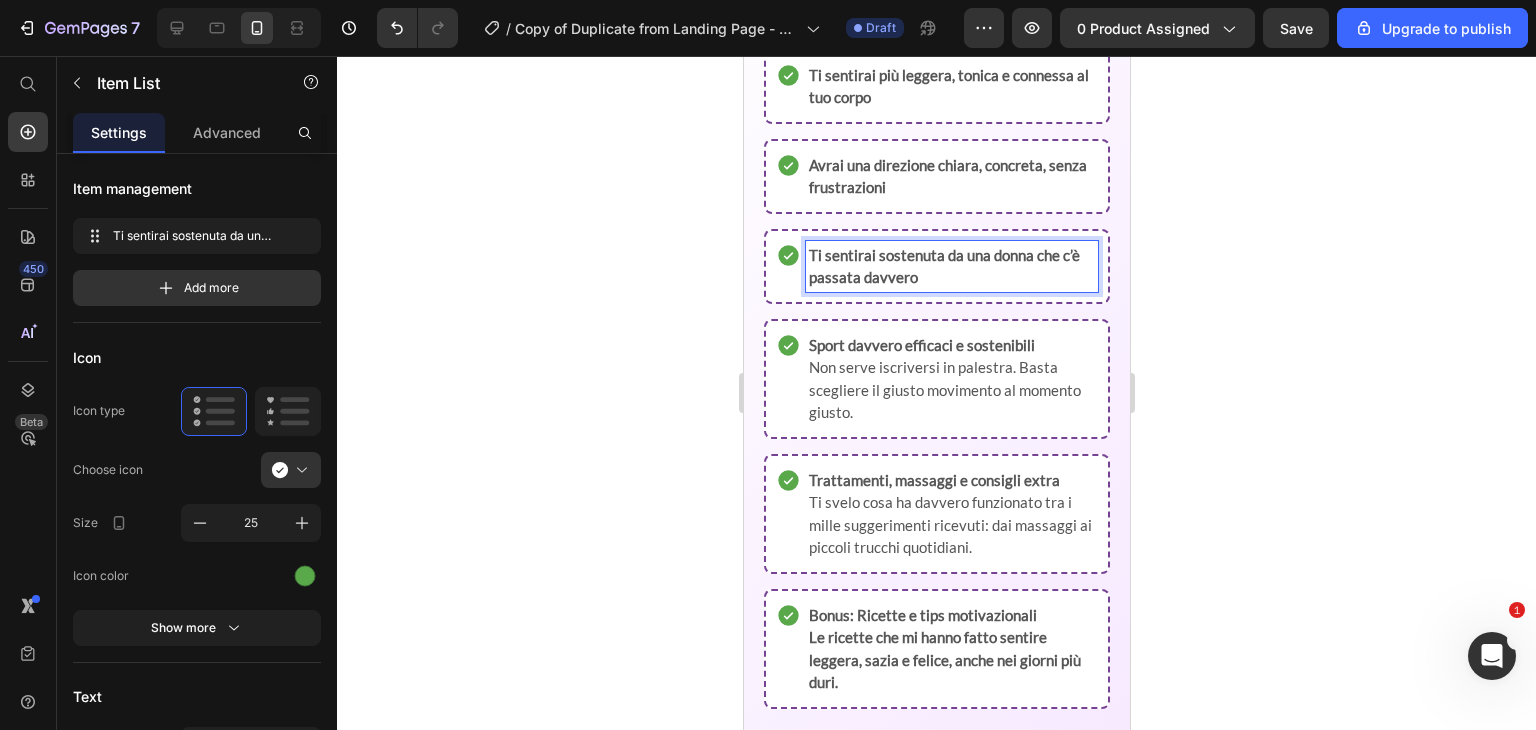 scroll, scrollTop: 3851, scrollLeft: 0, axis: vertical 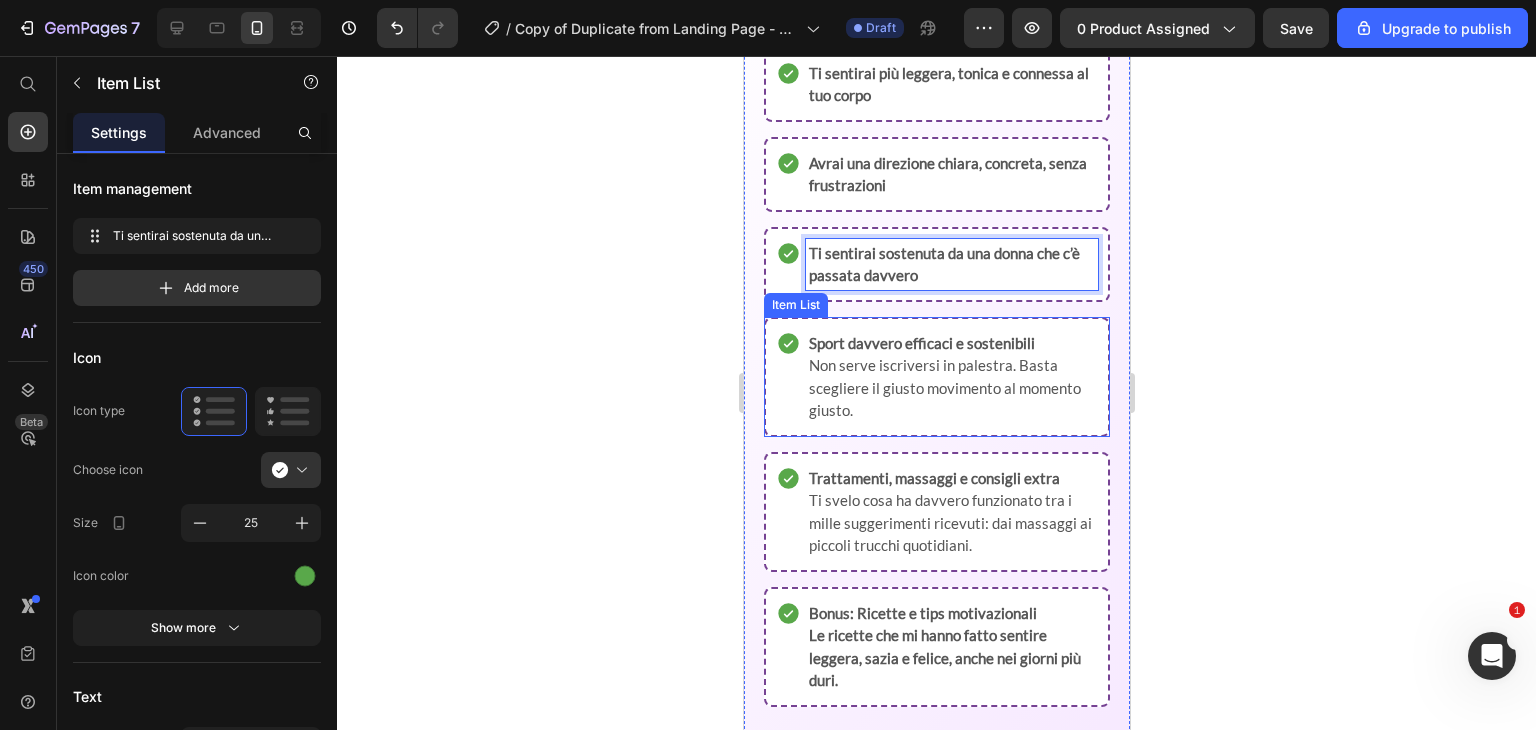 click on "Sport davvero efficaci e sostenibili Non serve iscriversi in palestra. Basta scegliere il giusto movimento al momento giusto." at bounding box center (936, 377) 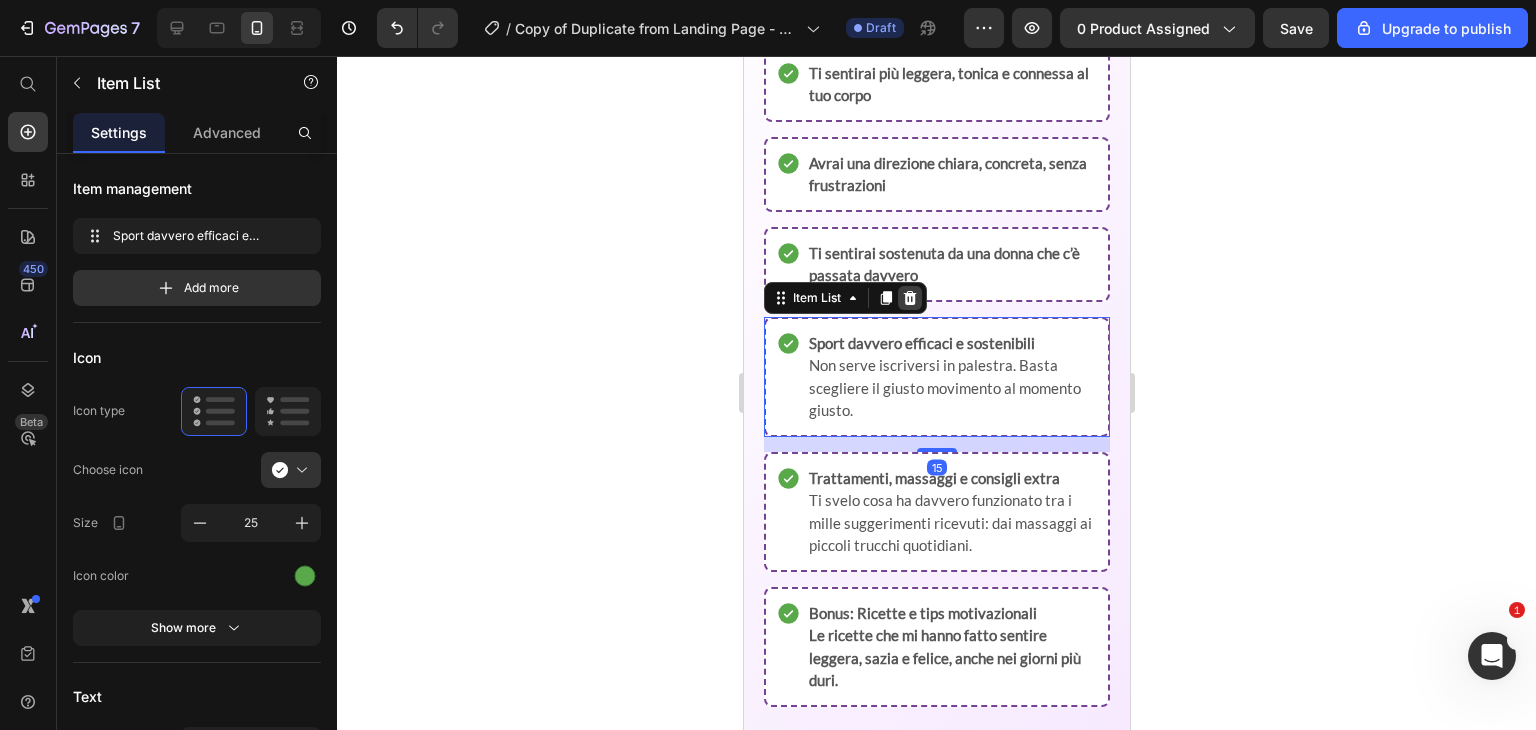 click 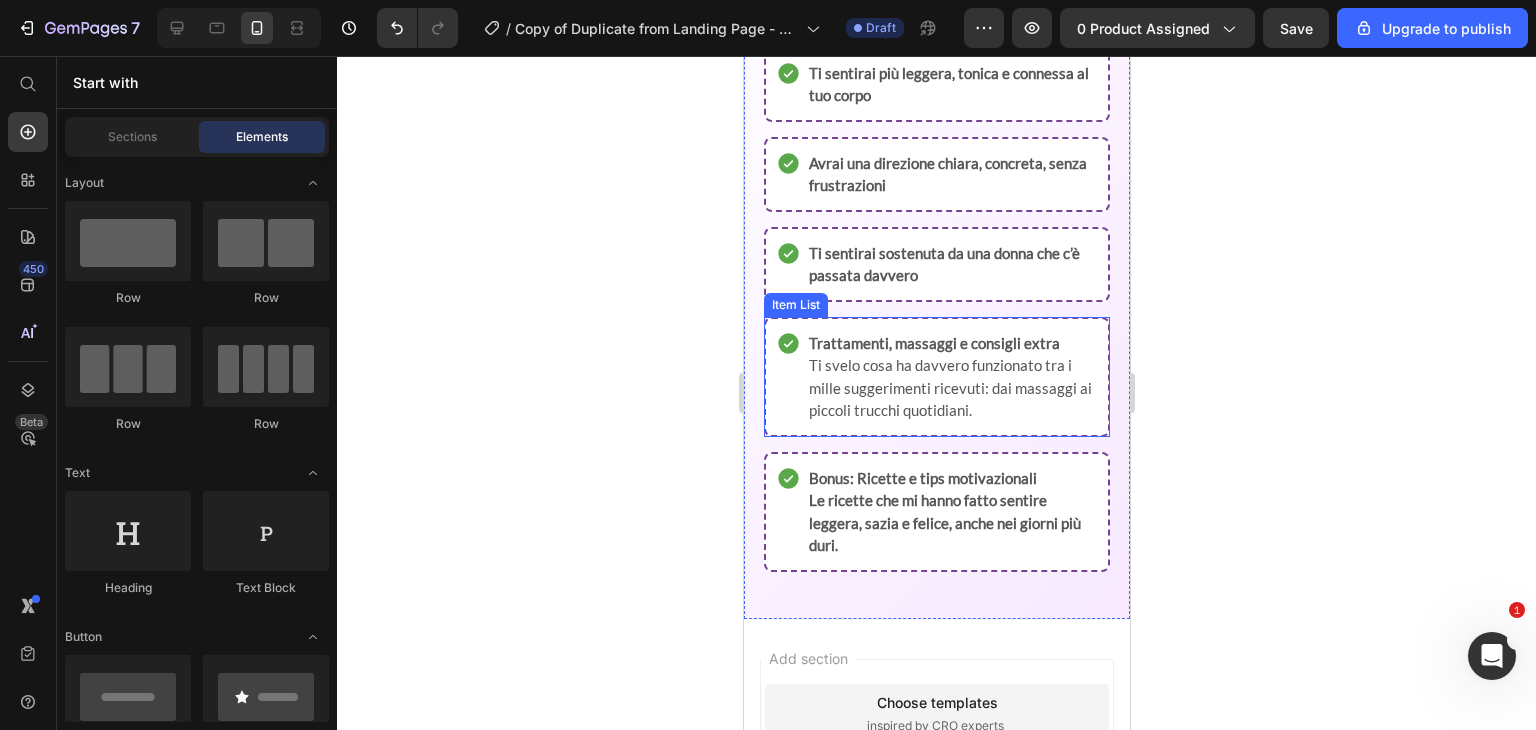 click on "Trattamenti, massaggi e consigli extra Ti svelo cosa ha davvero funzionato tra i mille suggerimenti ricevuti: dai massaggi ai piccoli trucchi quotidiani." at bounding box center [936, 377] 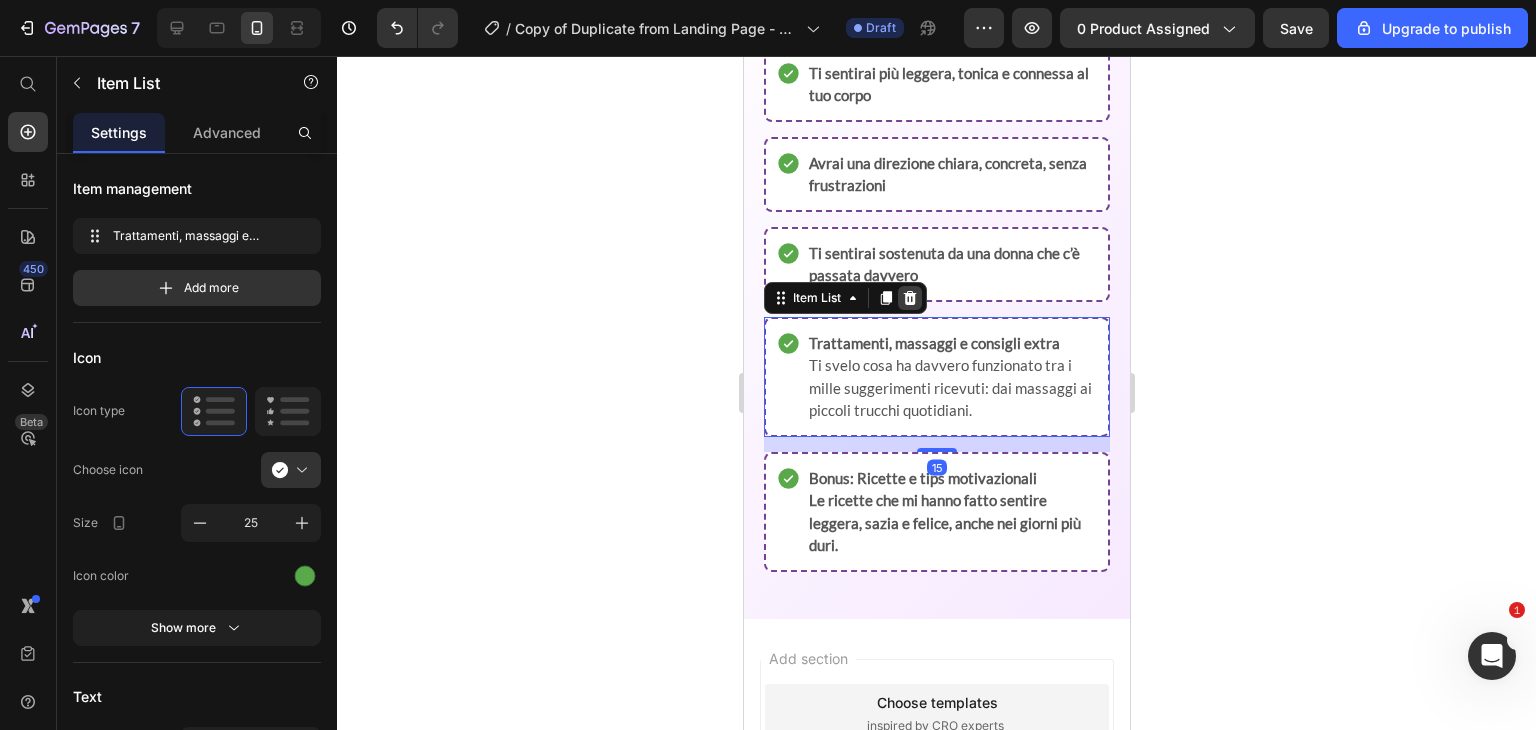click 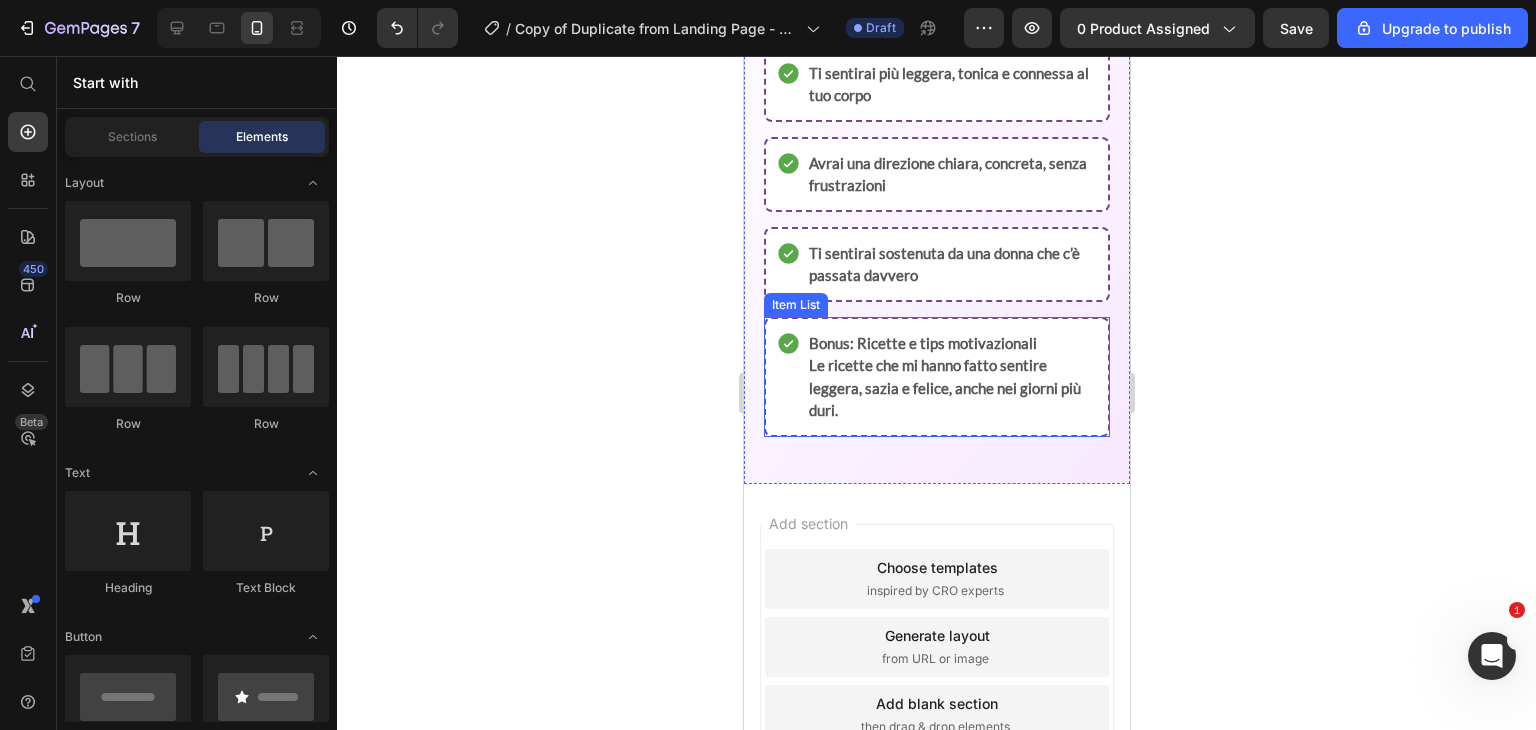 click on "Bonus: Ricette e tips motivazionali Le ricette che mi hanno fatto sentire leggera, sazia e felice, anche nei giorni più duri." at bounding box center (936, 377) 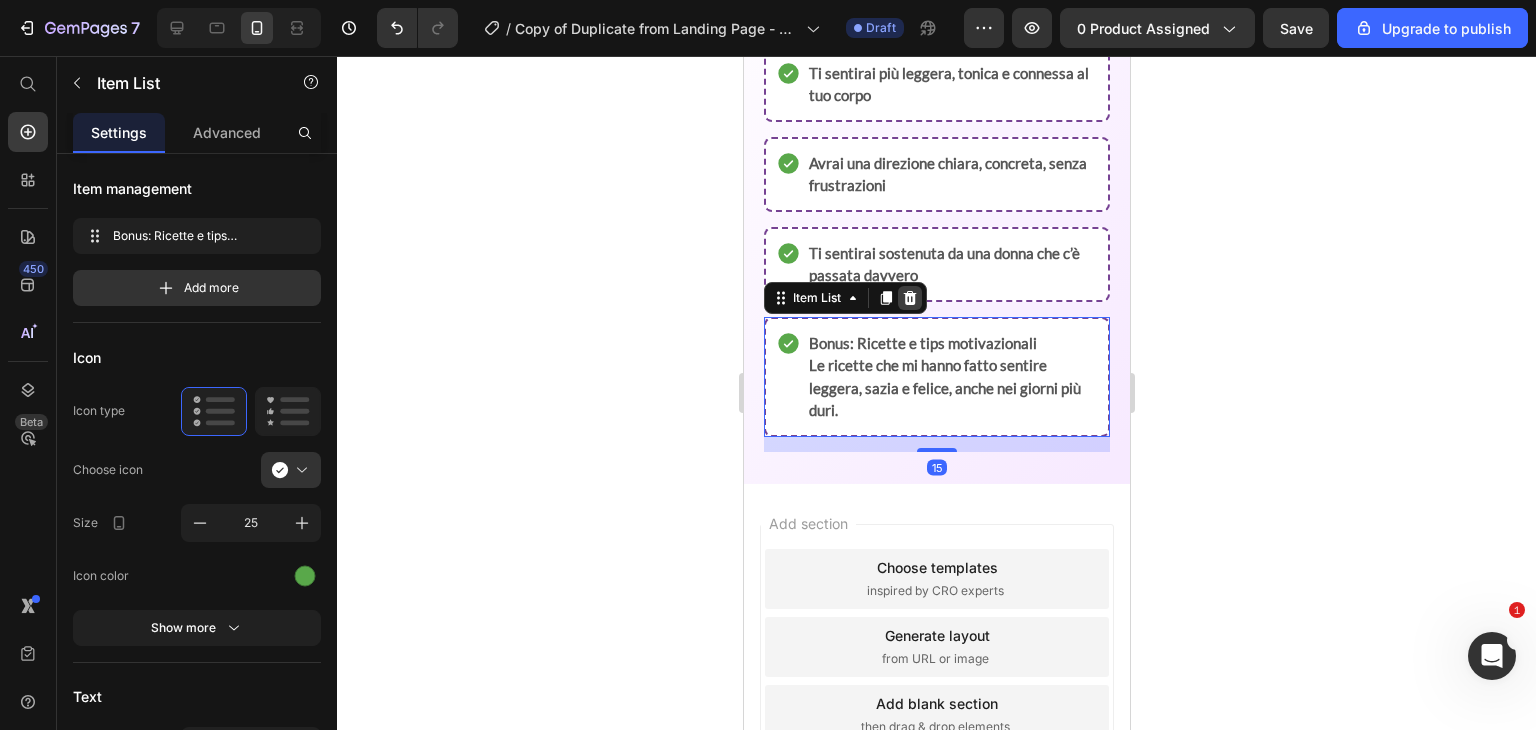 click 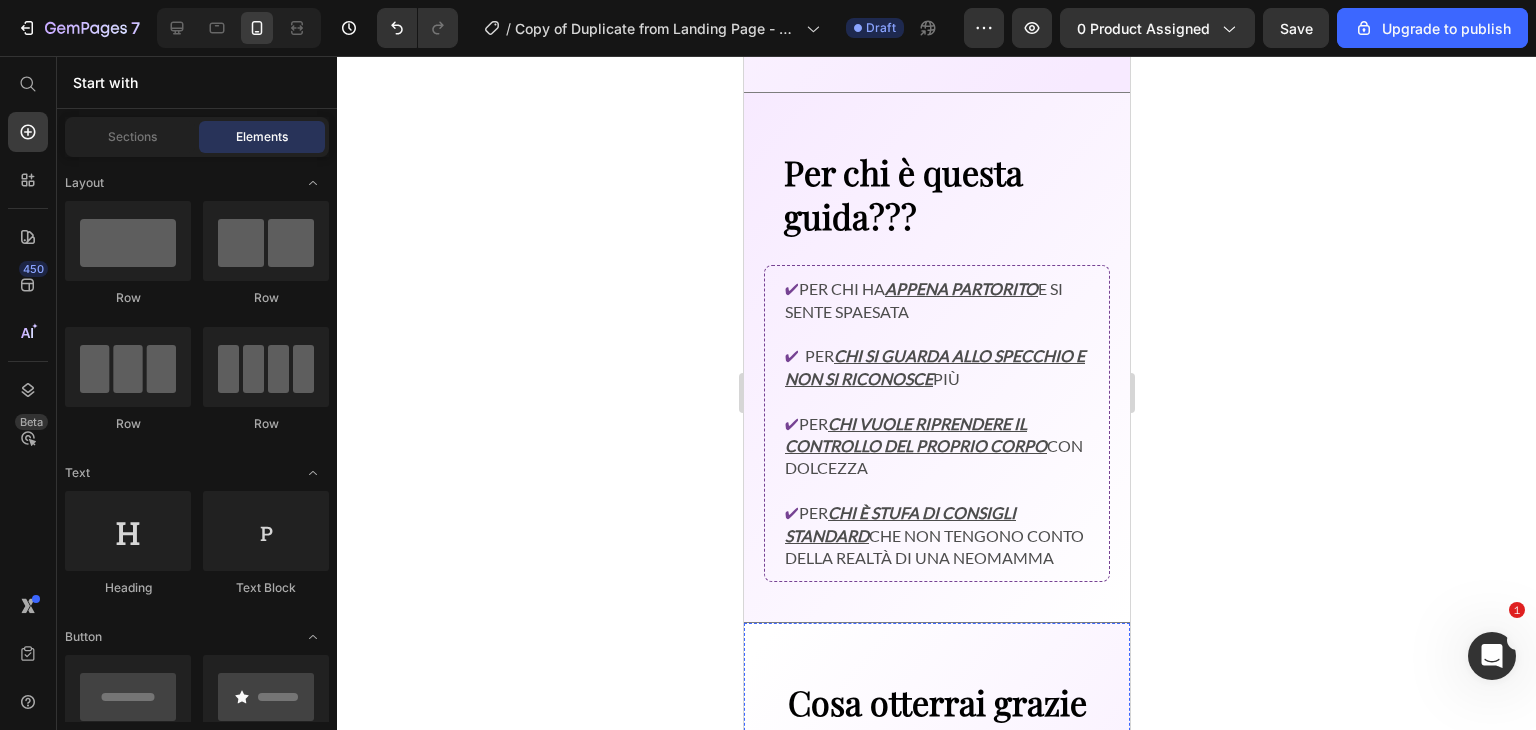 scroll, scrollTop: 3037, scrollLeft: 0, axis: vertical 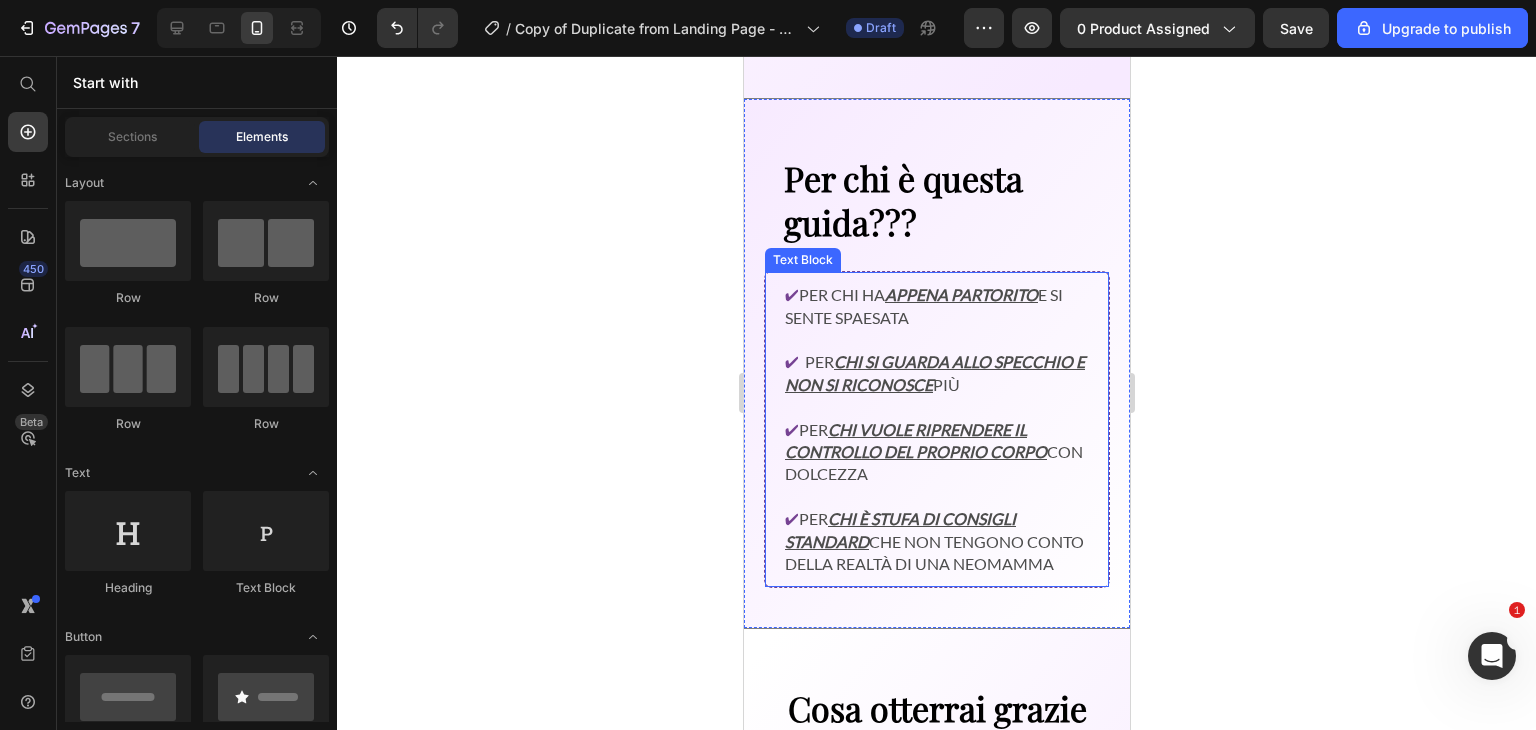 click on "✔  Per chi ha appena partorito e si sente spaesata ✔  Per chi si guarda allo specchio e non si riconosce più ✔  Per chi vuole riprendere il controllo del proprio corpo con dolcezza ✔  Per chi è stufa di consigli standard che non tengono conto della realtà di una neomamma Text Block" at bounding box center [936, 429] 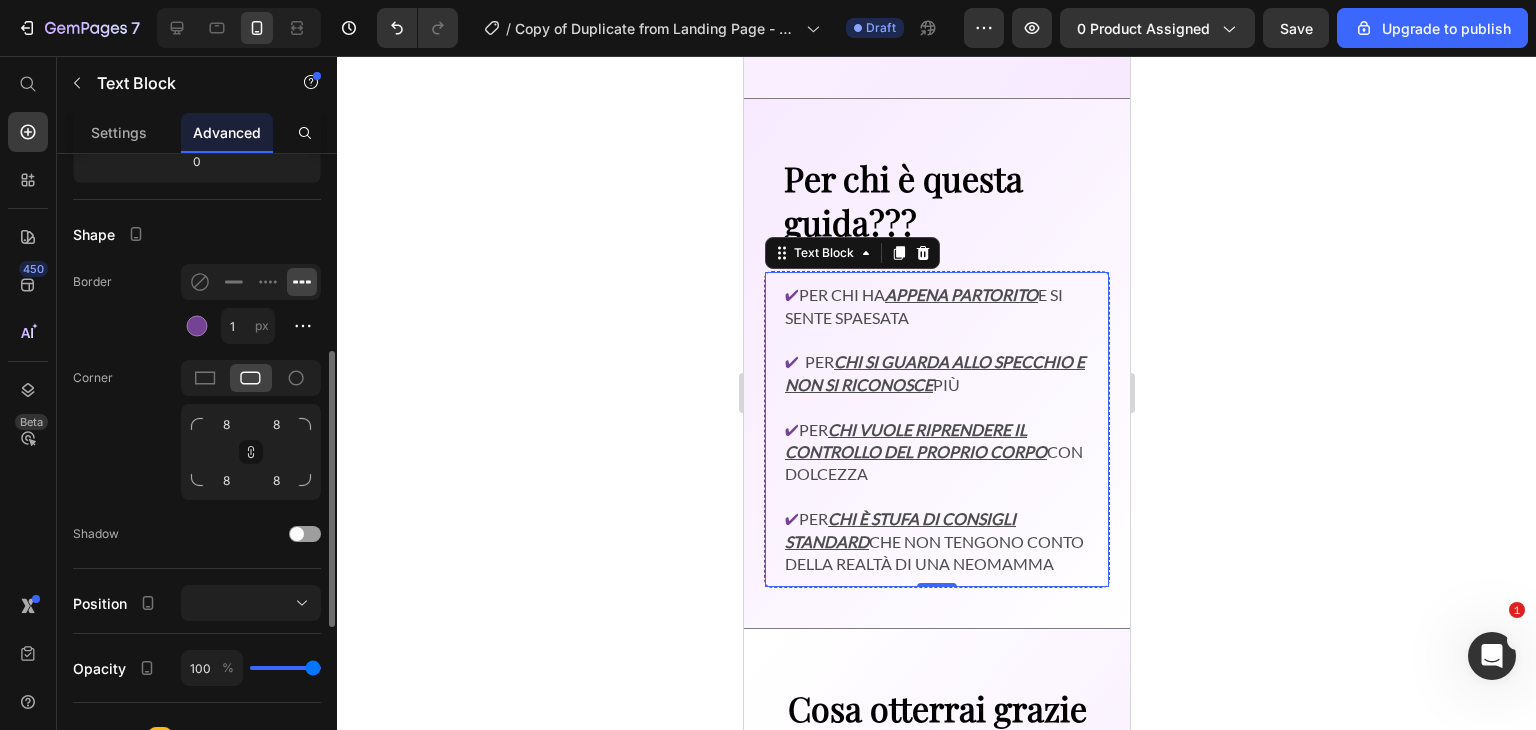 scroll, scrollTop: 452, scrollLeft: 0, axis: vertical 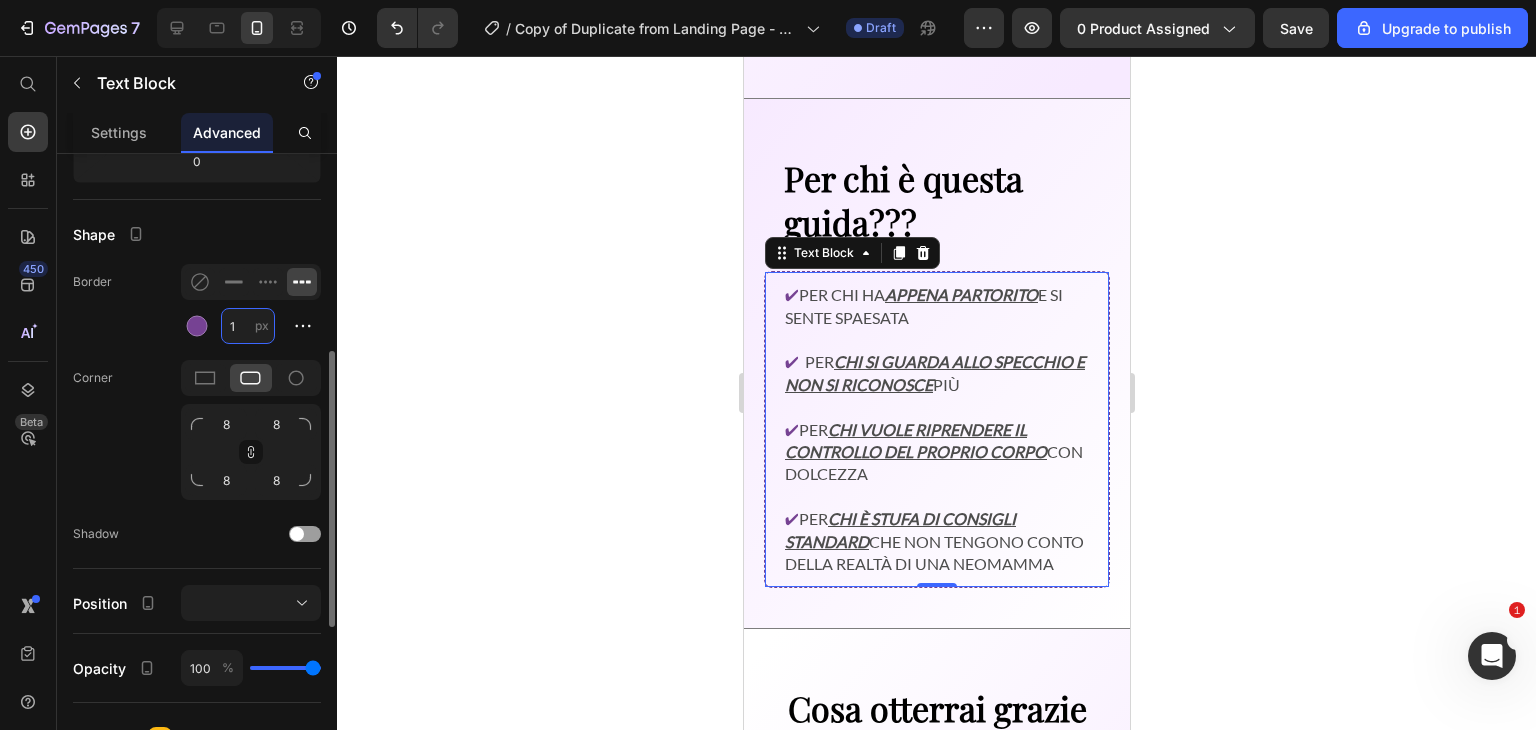 click on "1" at bounding box center (248, 326) 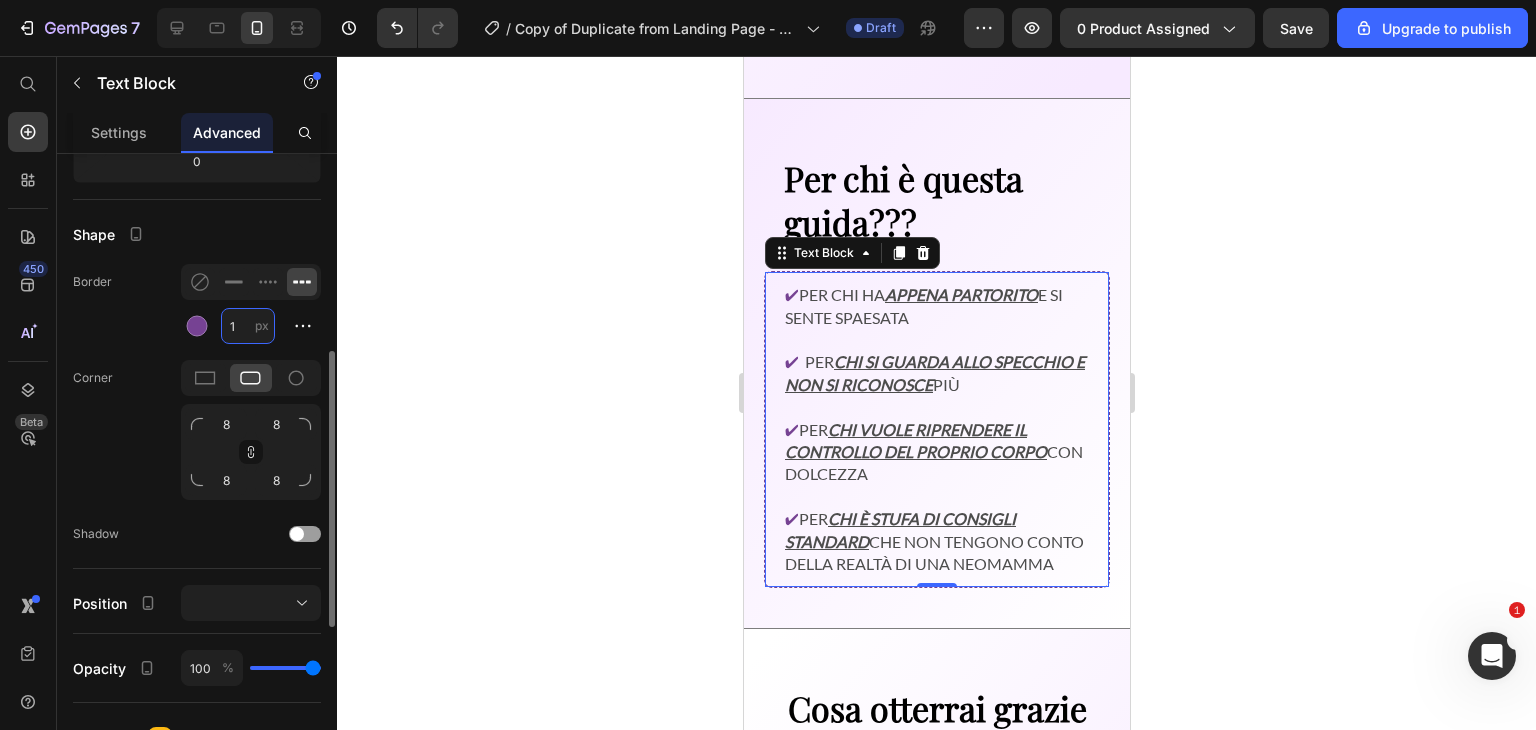 type on "2" 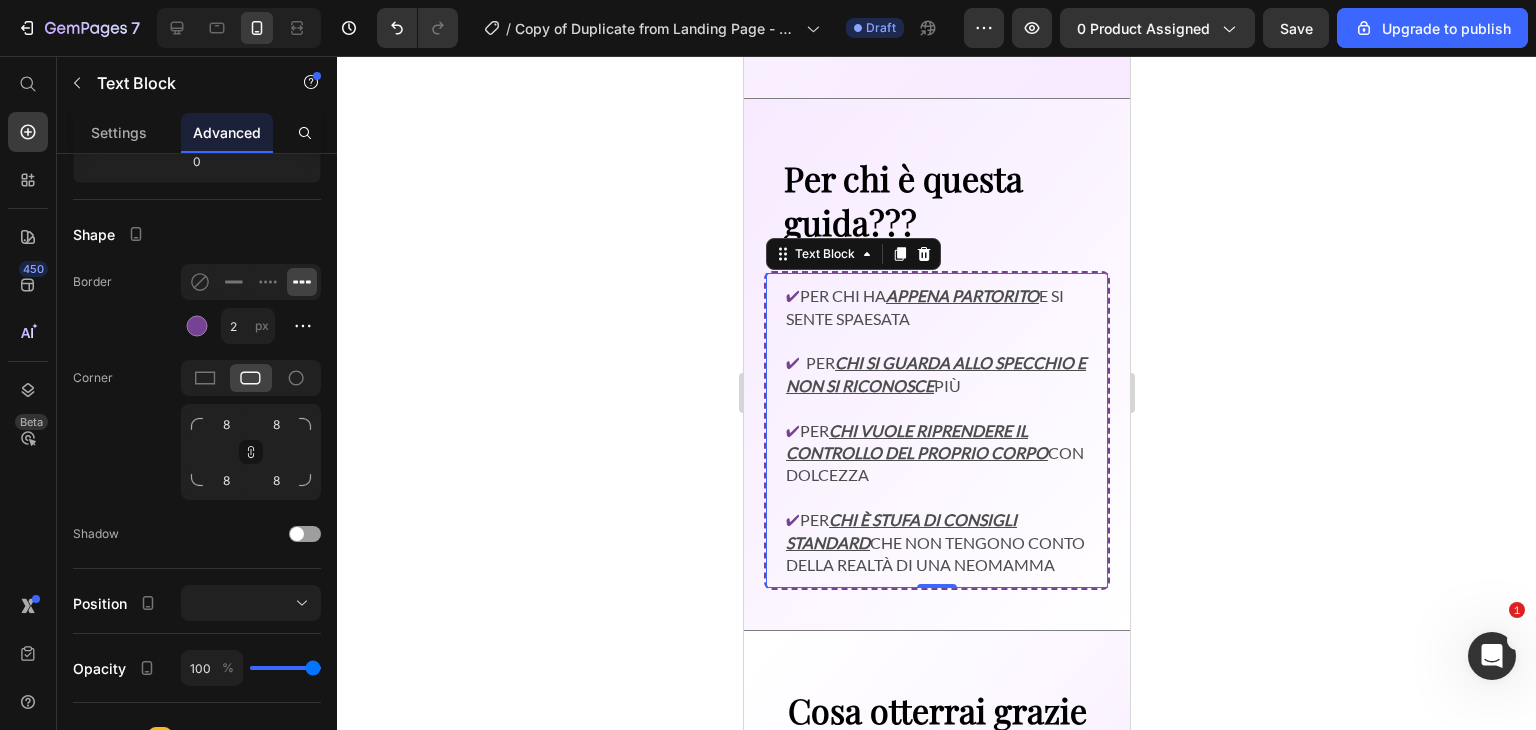 click 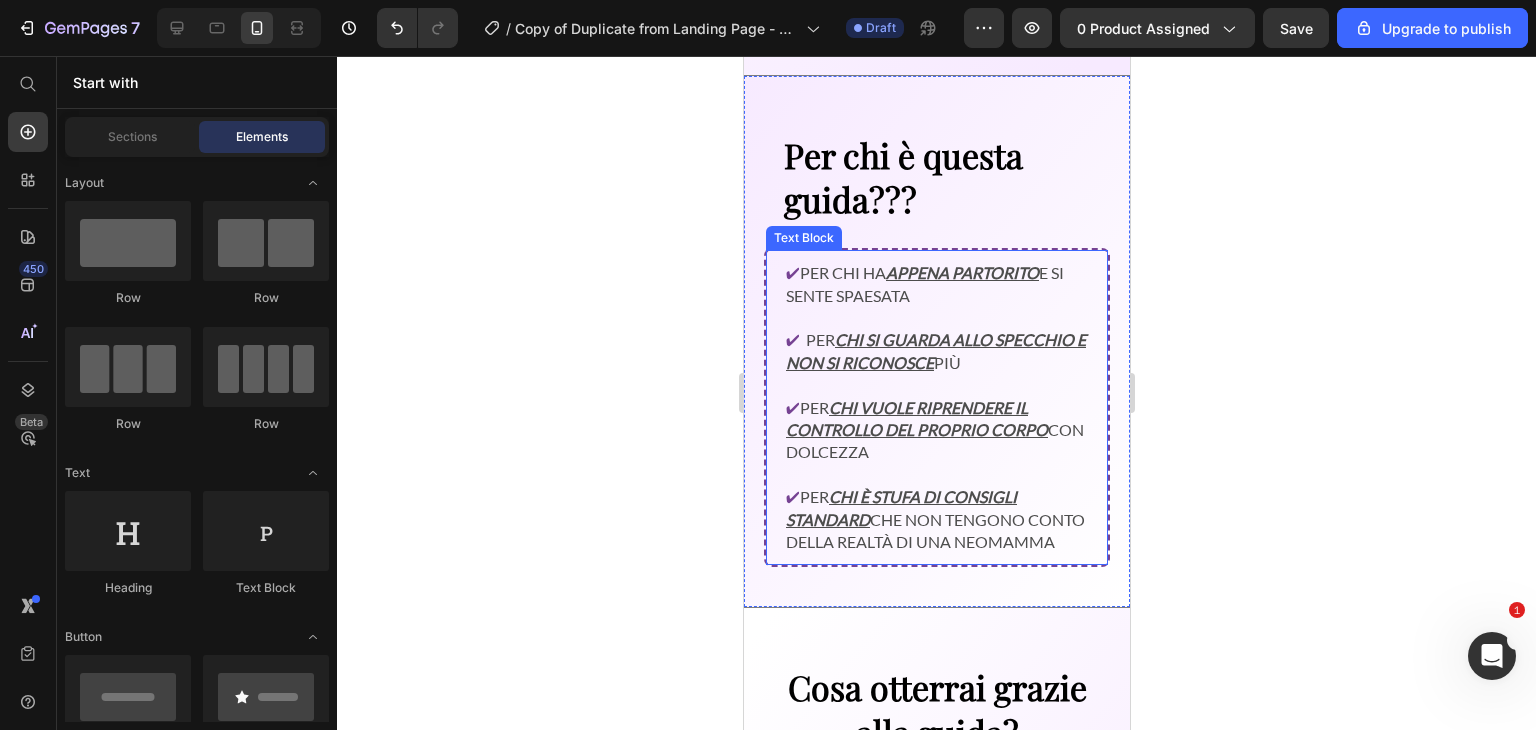 scroll, scrollTop: 3061, scrollLeft: 0, axis: vertical 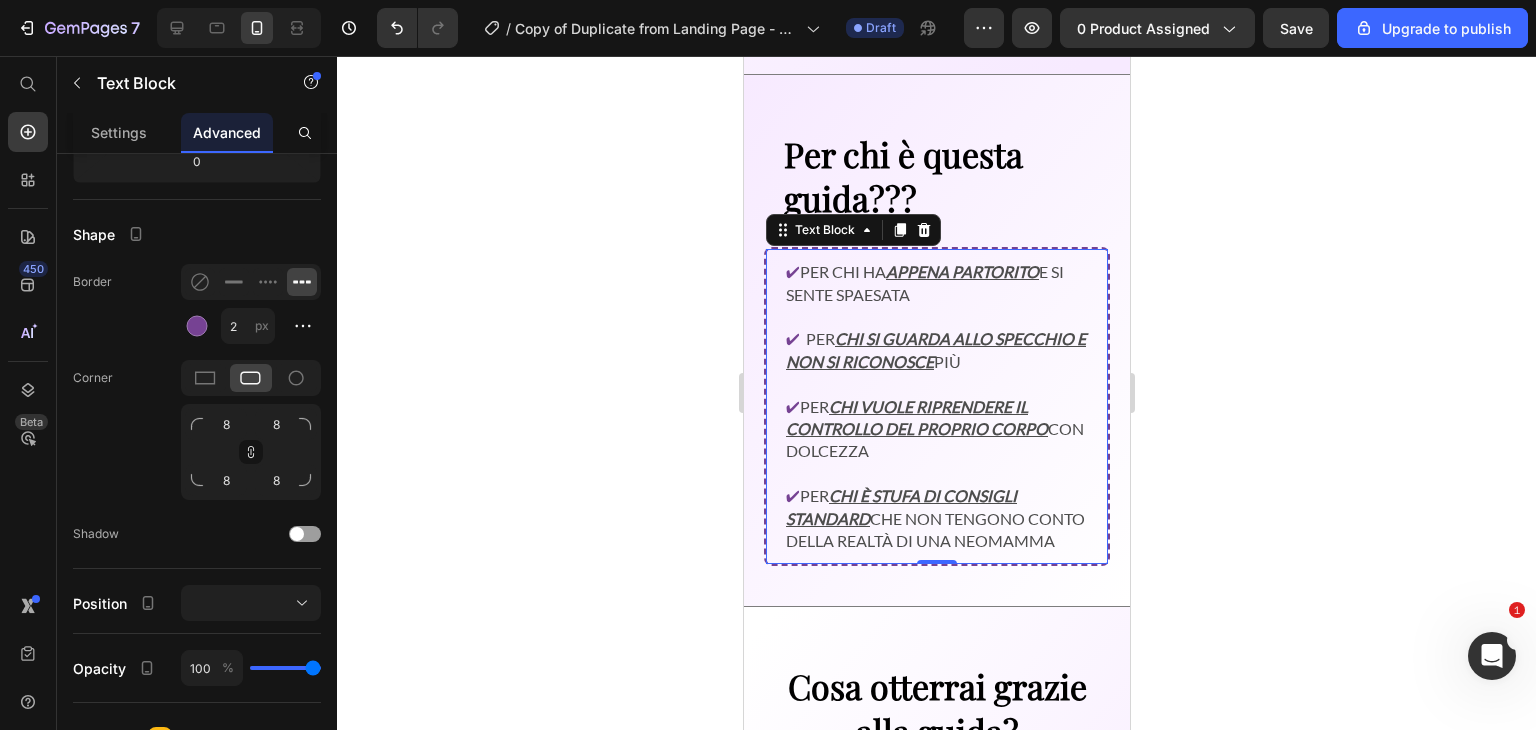 drag, startPoint x: 804, startPoint y: 266, endPoint x: 892, endPoint y: 260, distance: 88.20431 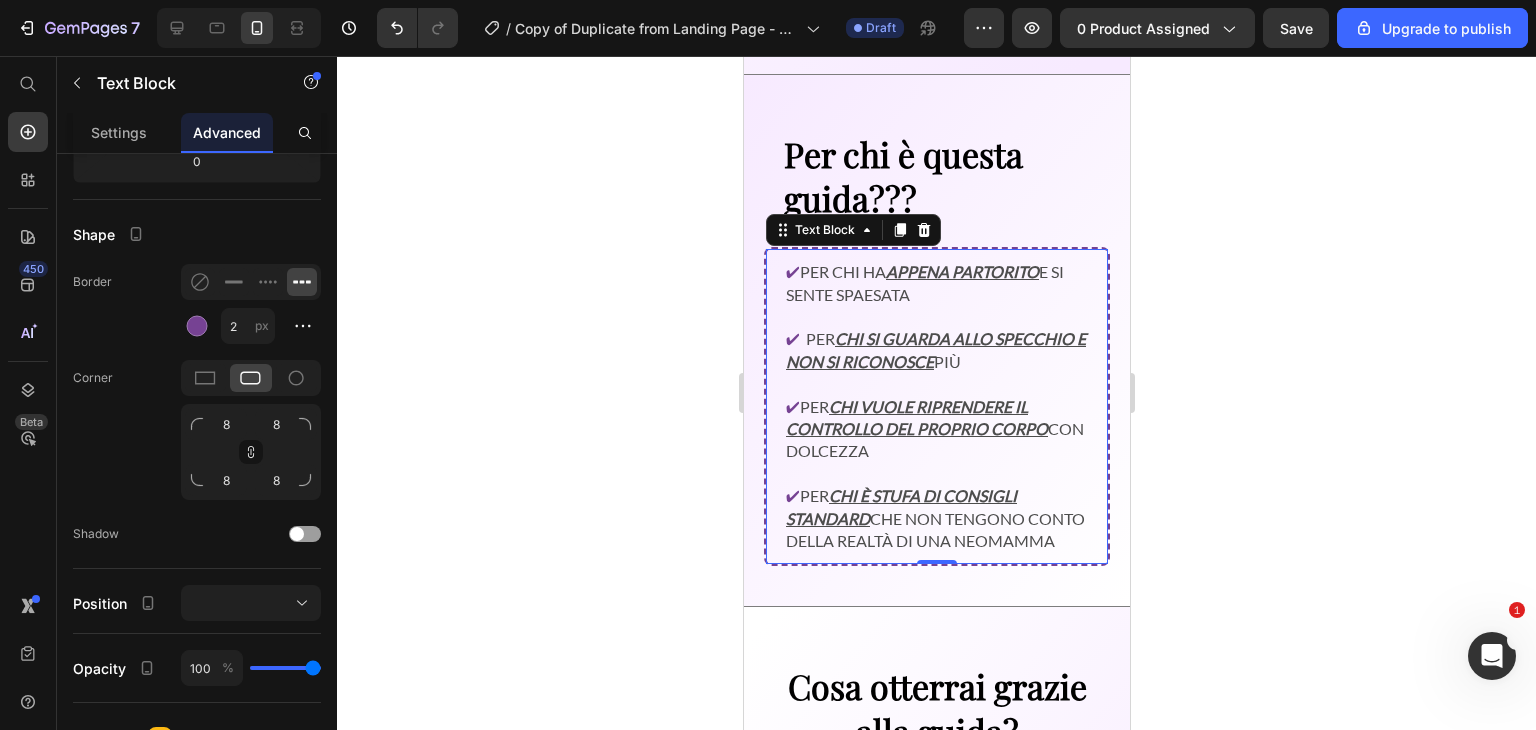 click on "✔  Per chi ha appena partorito e si sente spaesata" at bounding box center [936, 283] 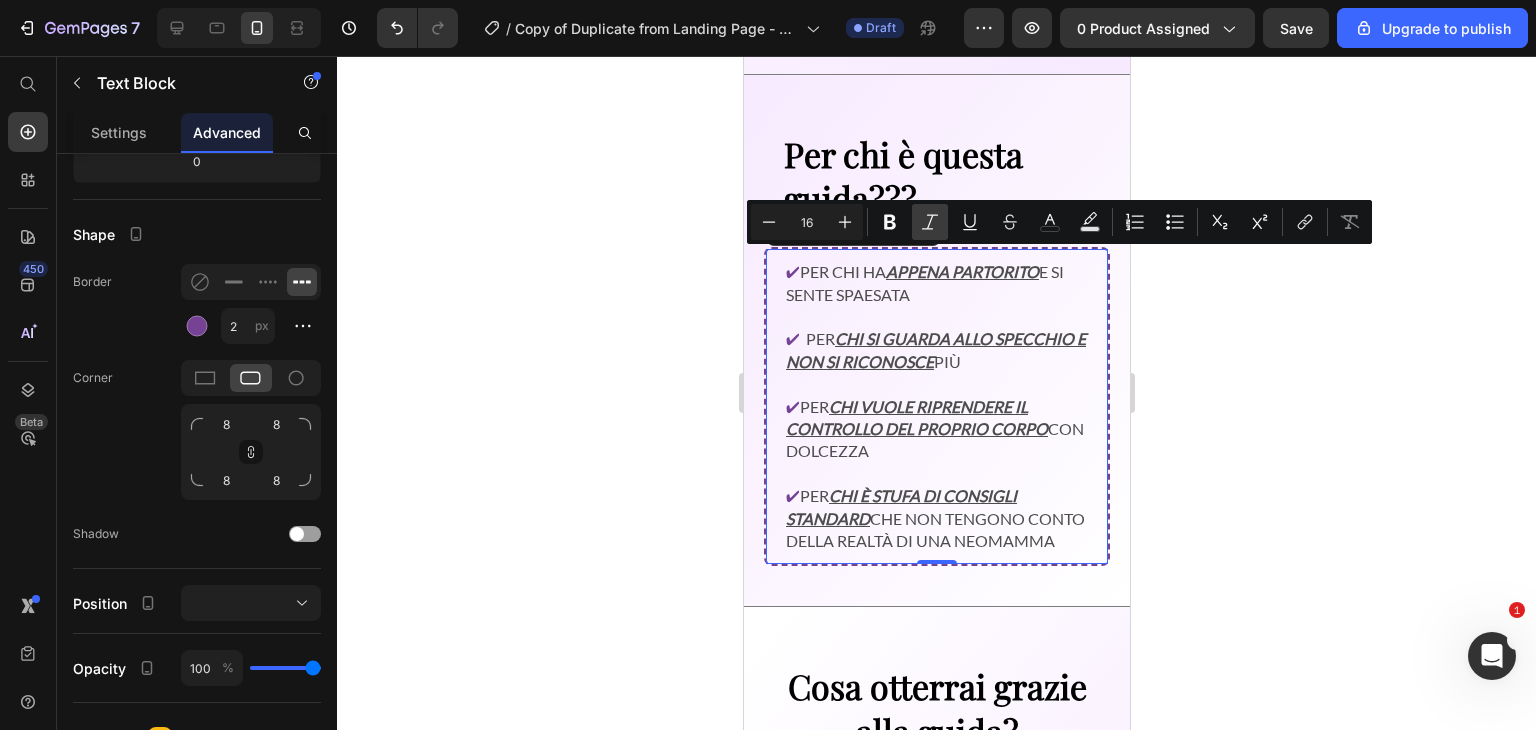 click on "Italic" at bounding box center (930, 222) 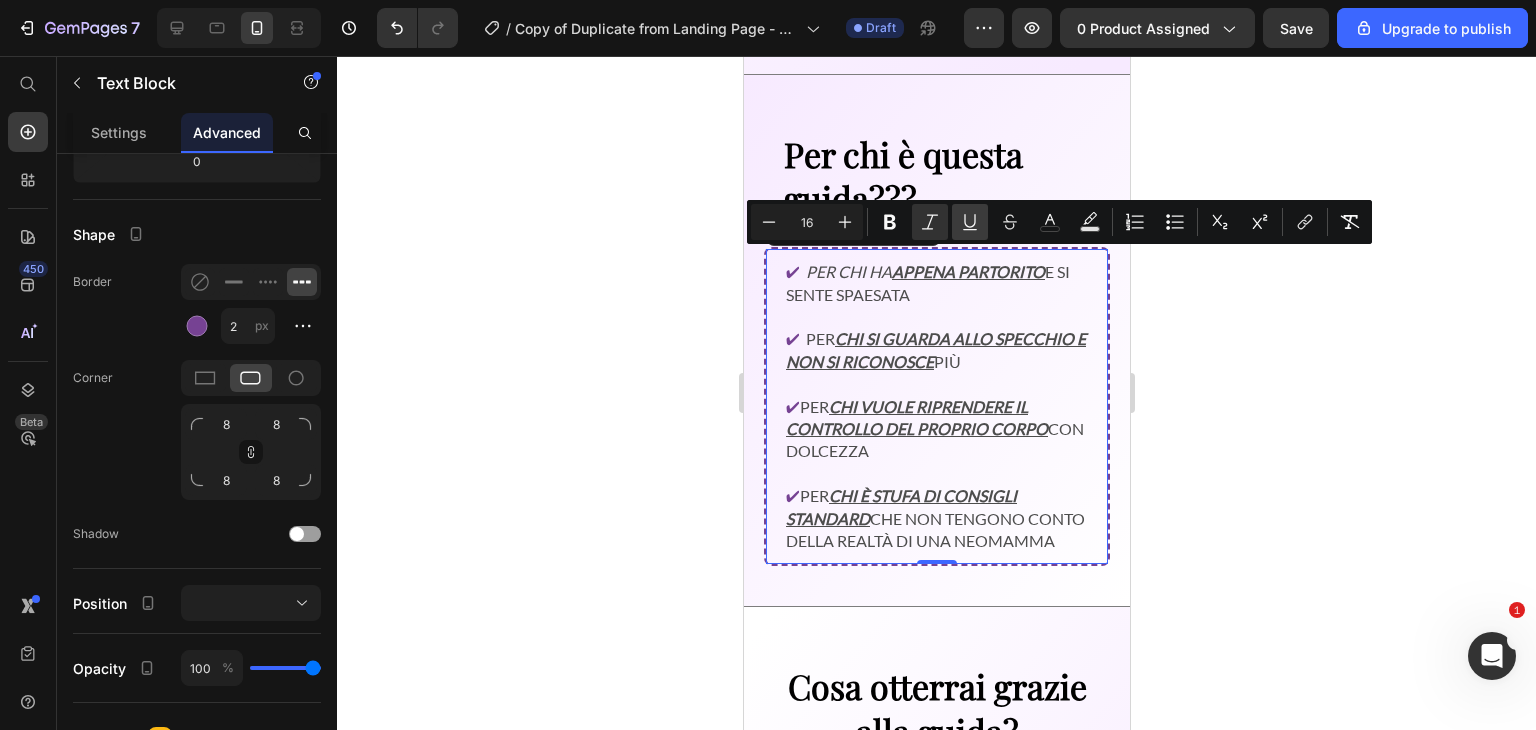 click on "Underline" at bounding box center (970, 222) 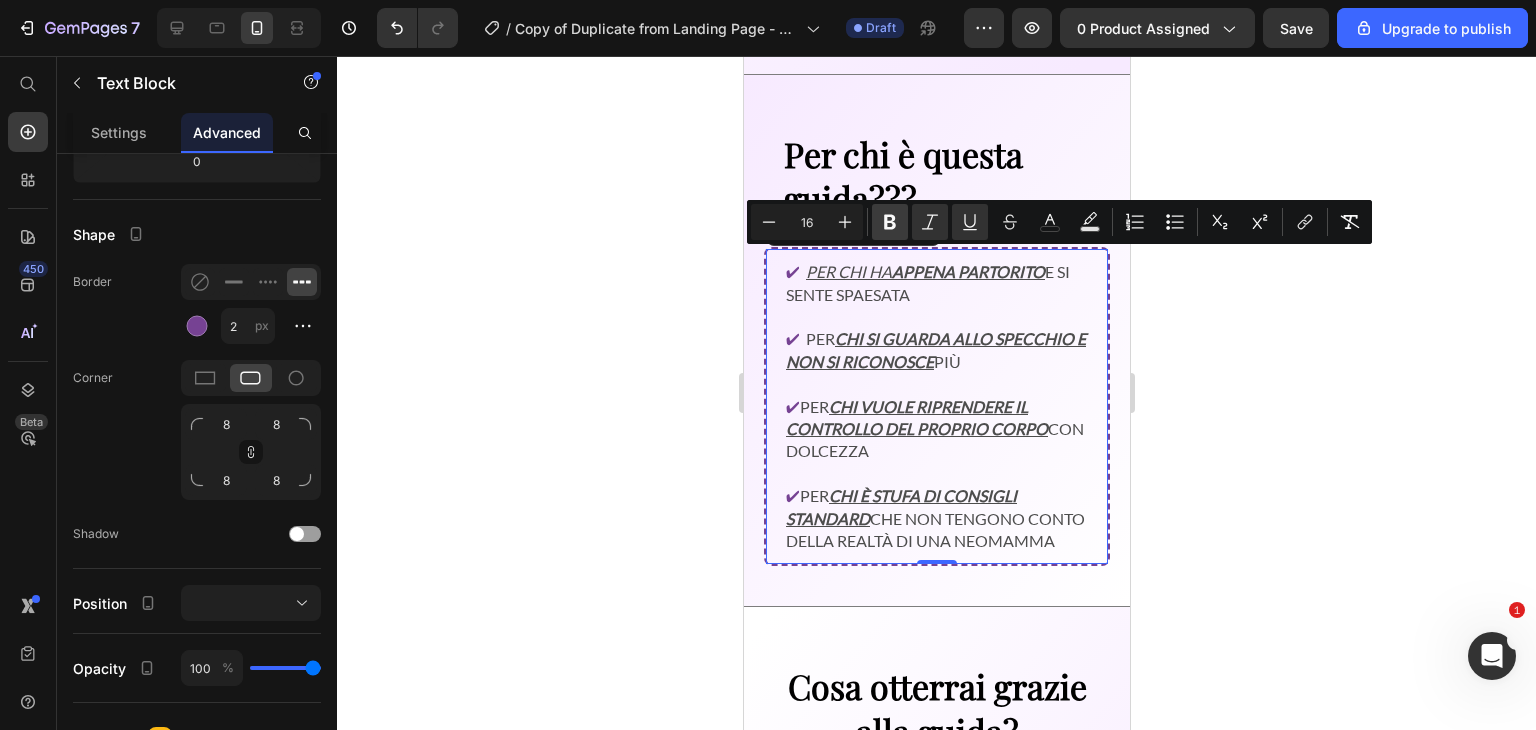 click 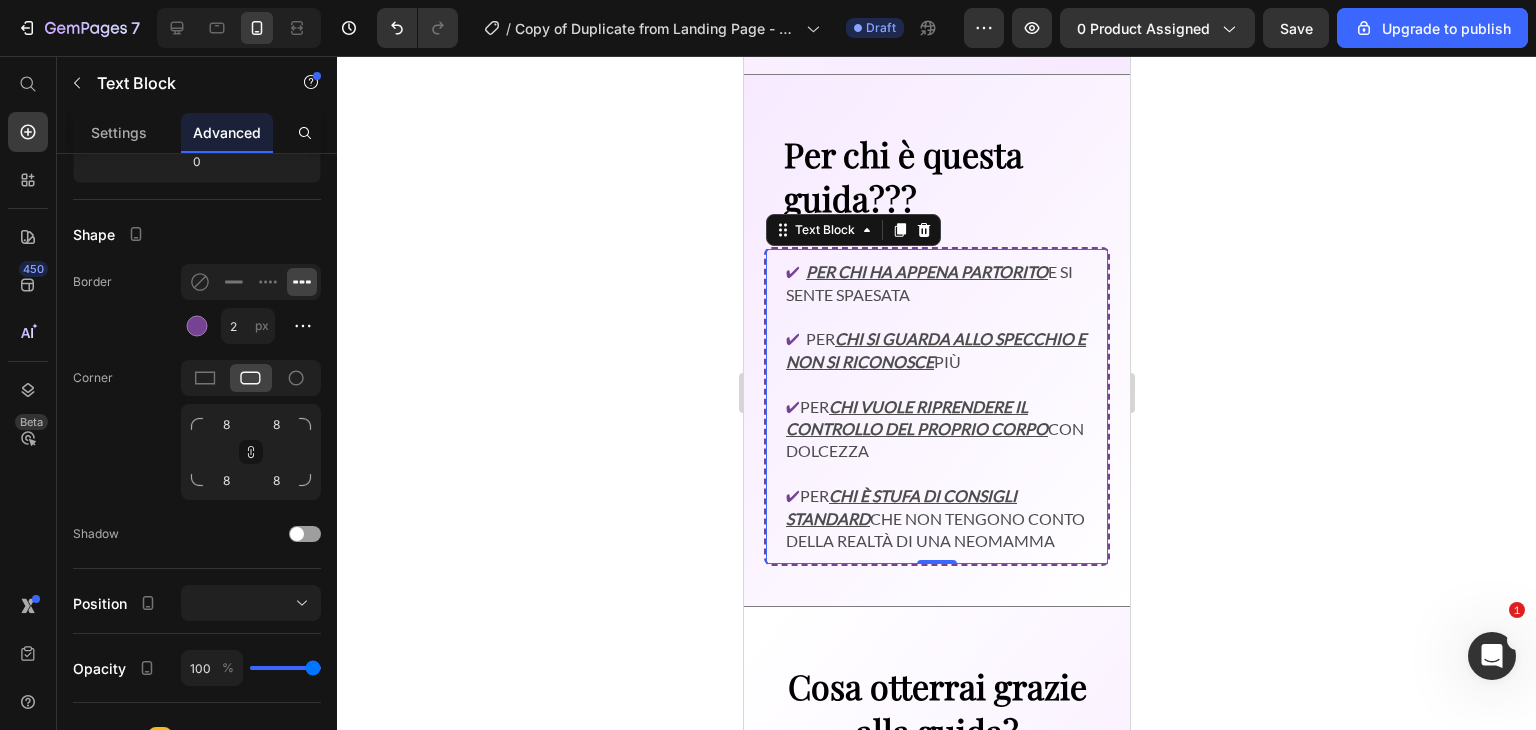 click on "Per chi ha appena partorito" at bounding box center (926, 271) 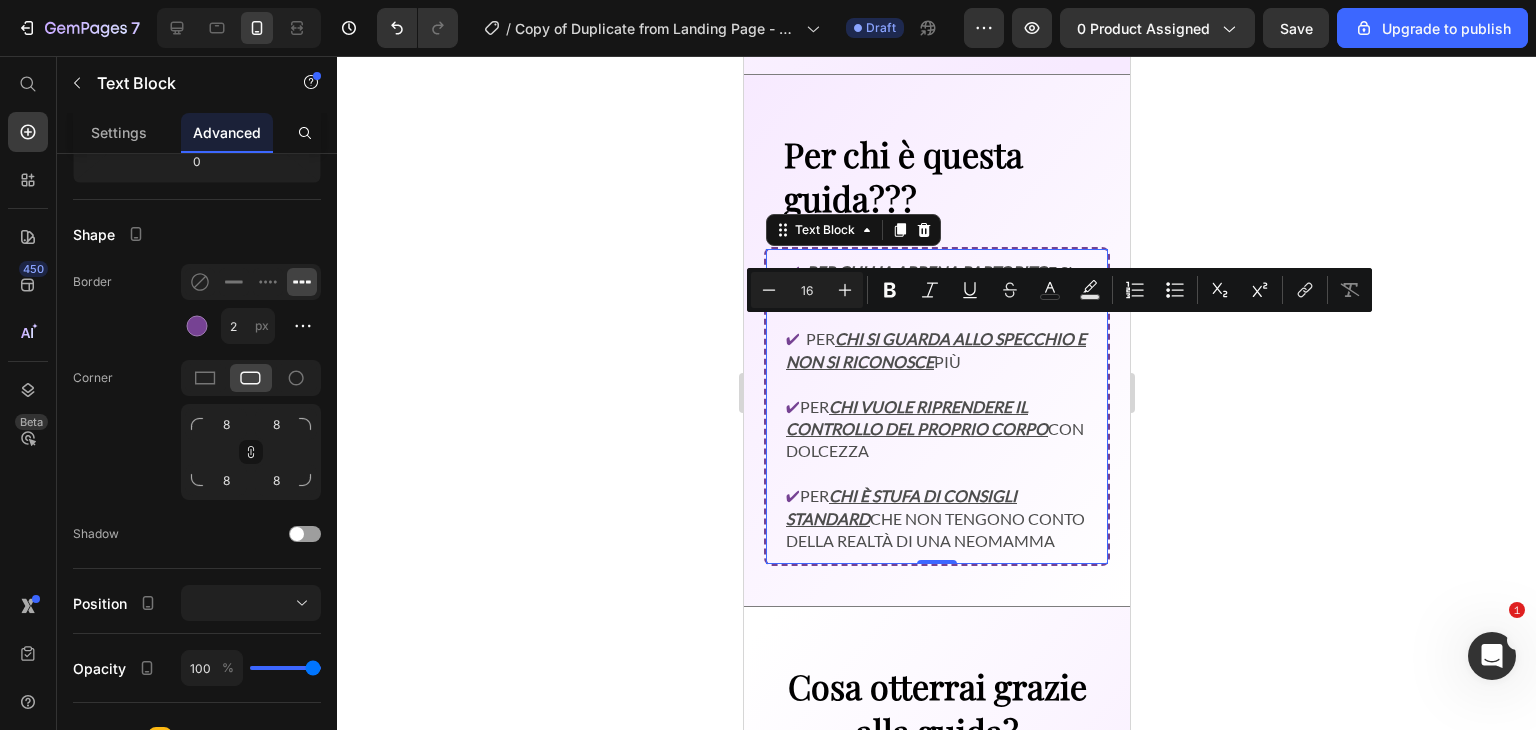 drag, startPoint x: 805, startPoint y: 327, endPoint x: 835, endPoint y: 324, distance: 30.149628 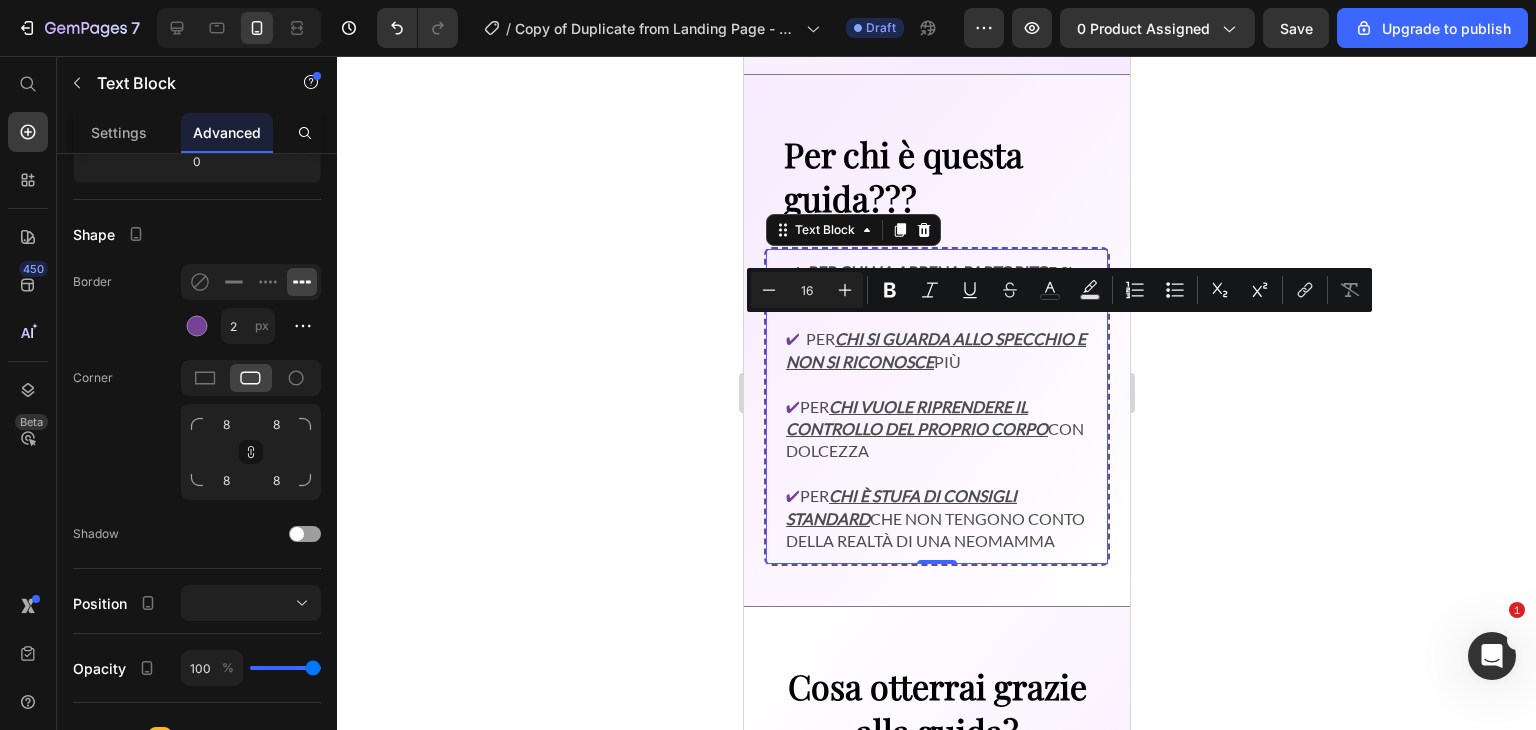 click on "✔    Per  chi si guarda allo specchio e non si riconosce  più" at bounding box center (936, 339) 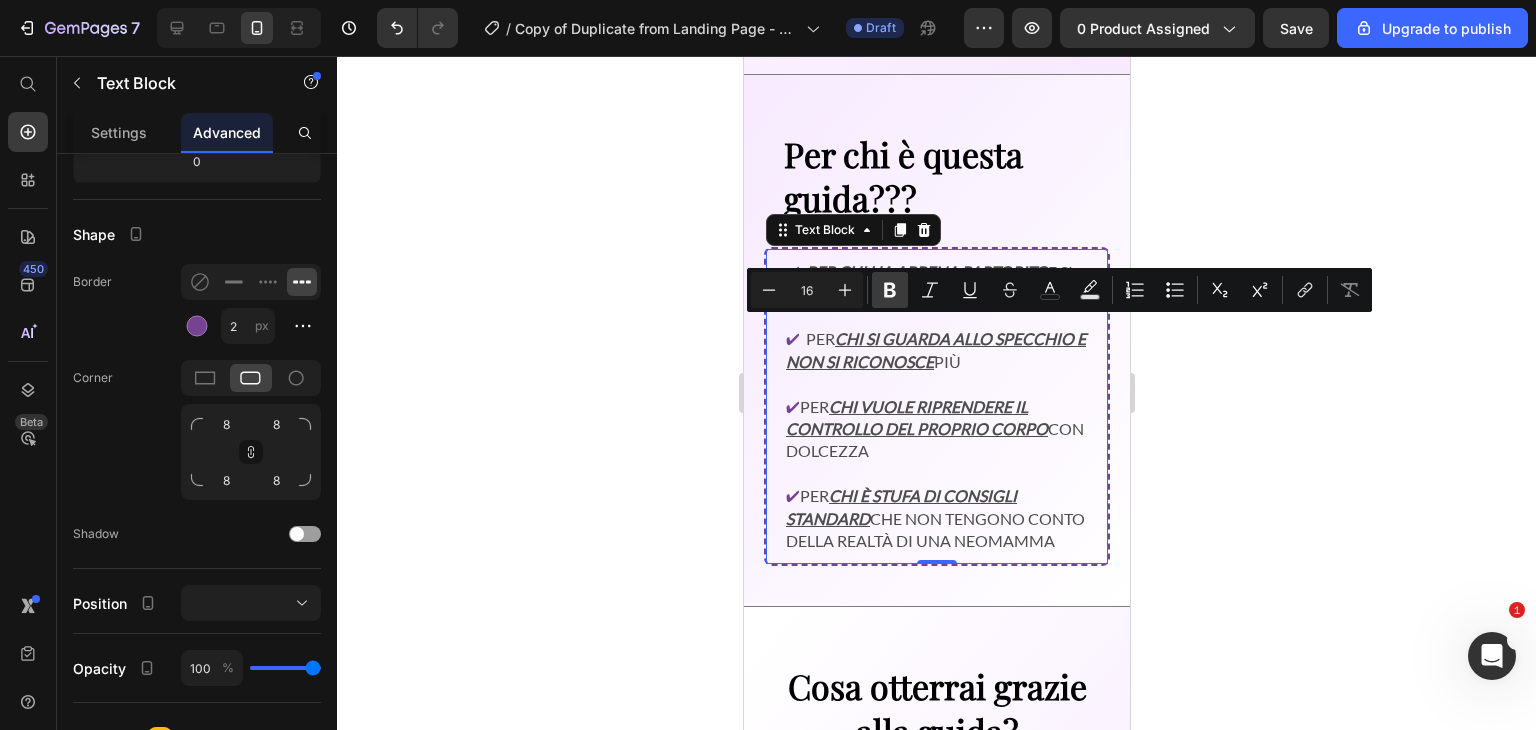 click 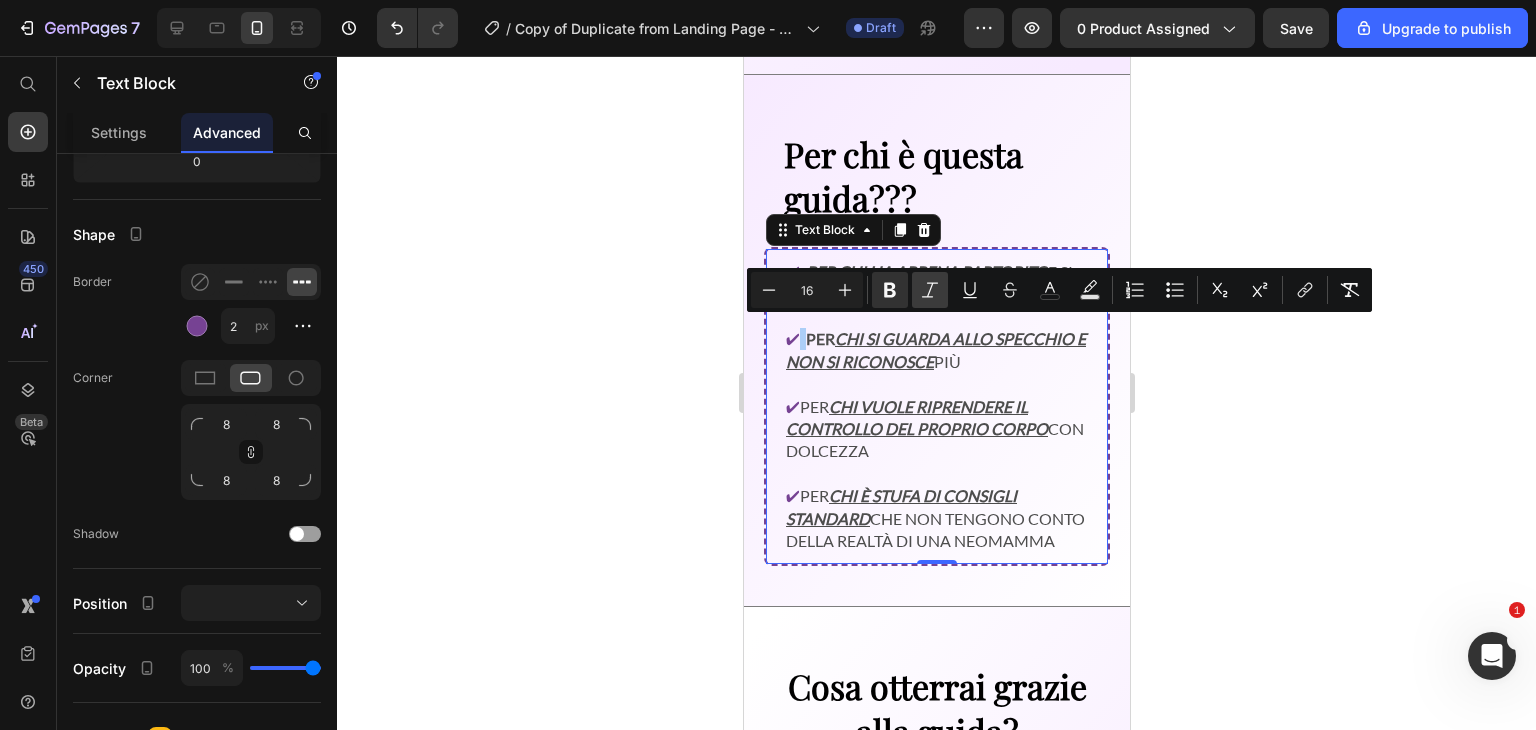 click 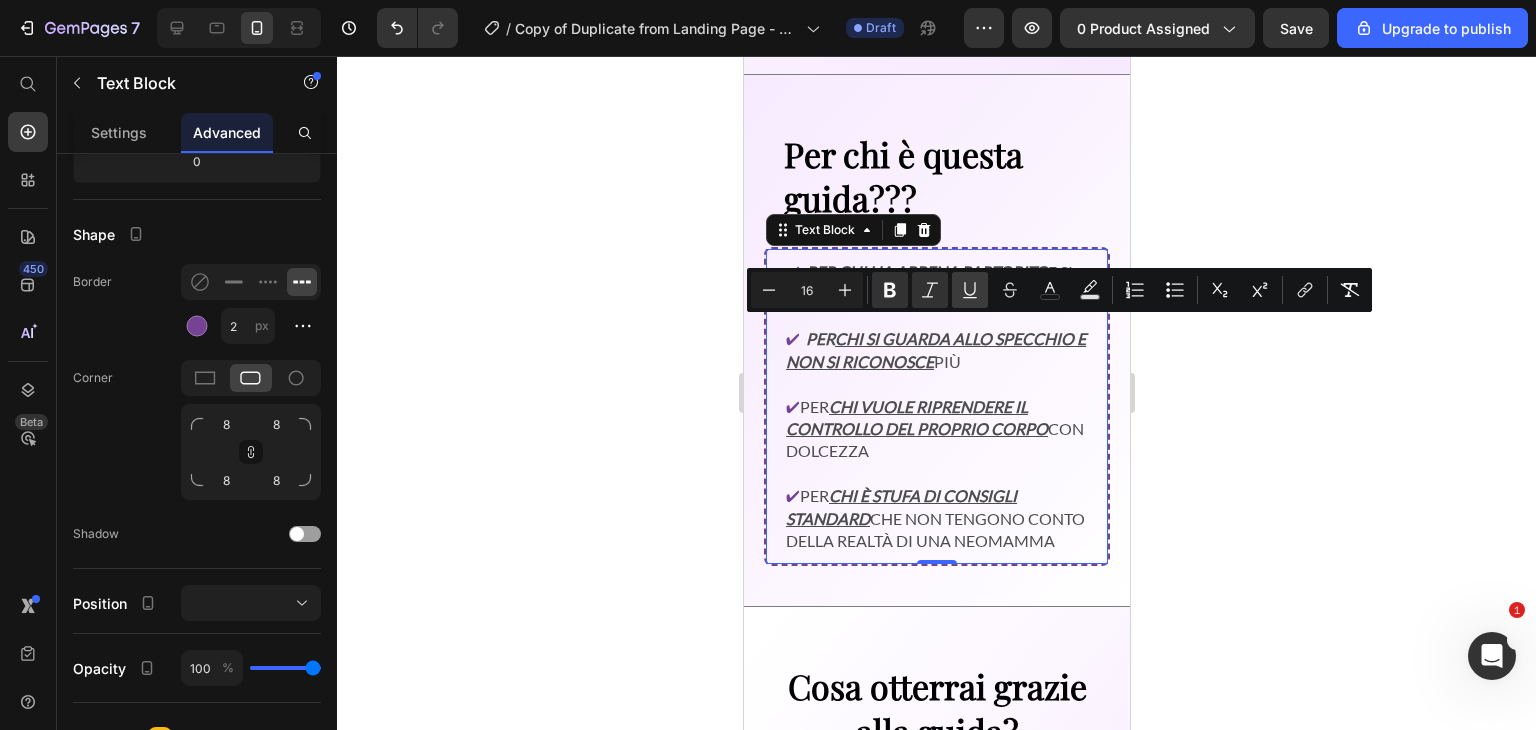 click on "Underline" at bounding box center [970, 290] 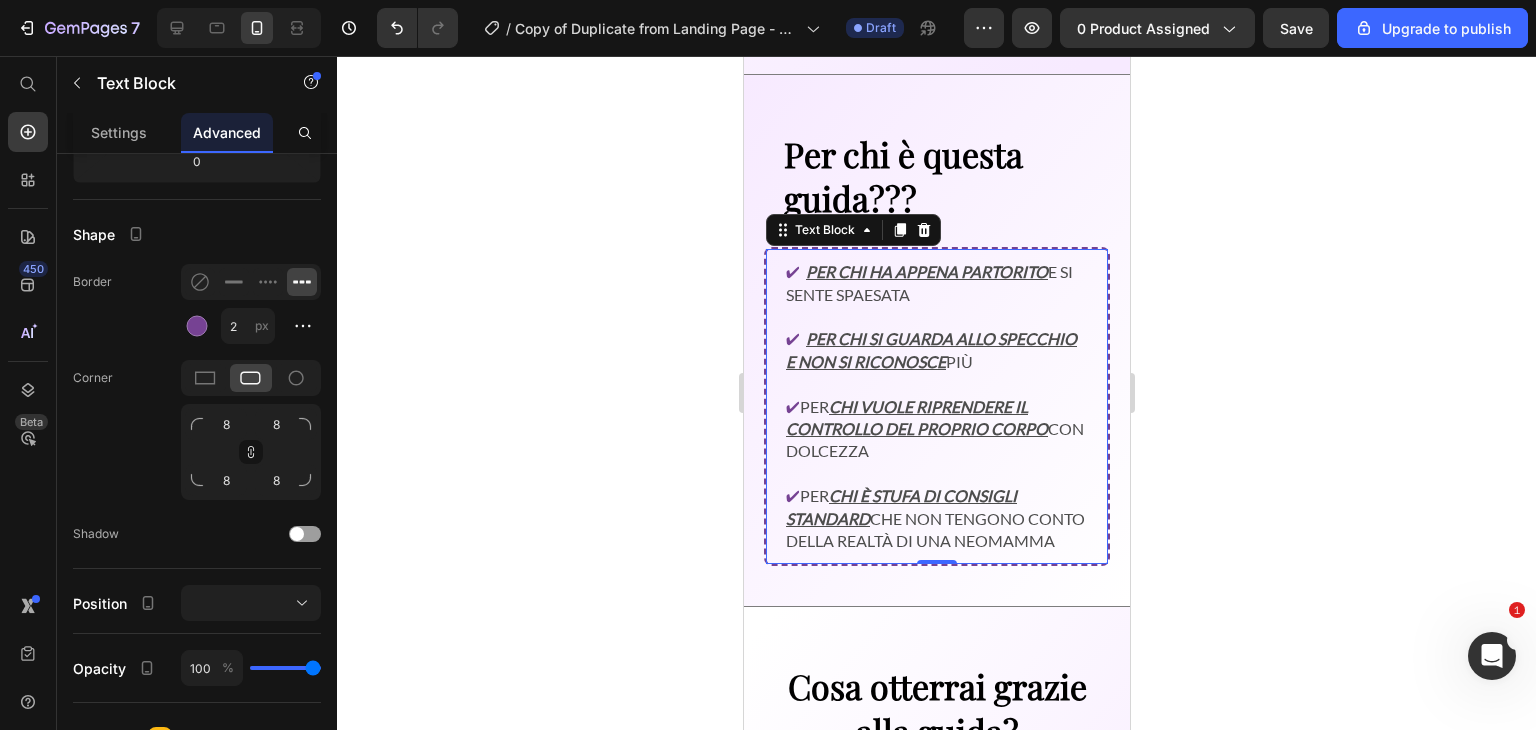 click on "✔  Per chi vuole riprendere il controllo del proprio corpo con dolcezza" at bounding box center (936, 418) 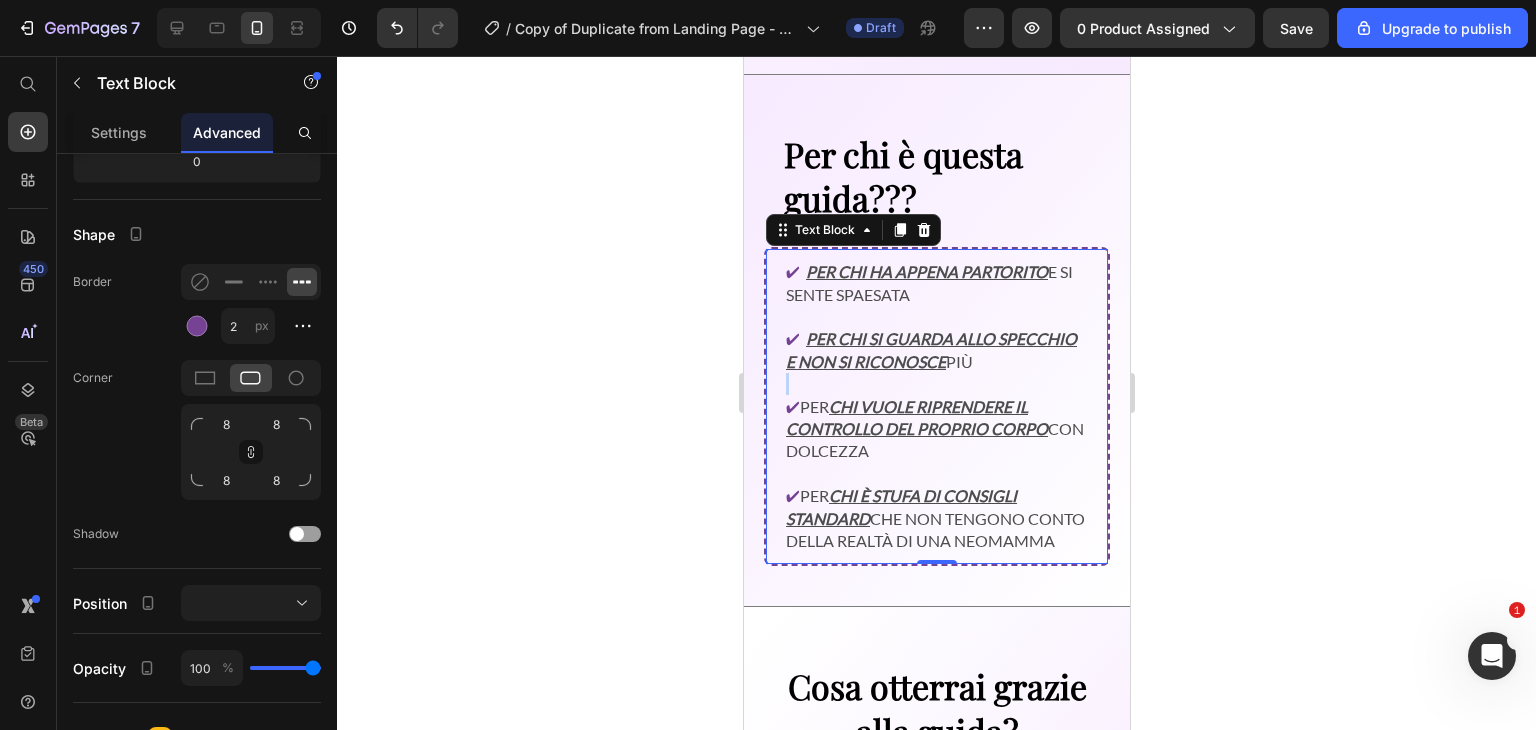 click on "⁠⁠⁠⁠⁠⁠⁠ ✔   Per  chi vuole riprendere il controllo del proprio corpo  con dolcezza" at bounding box center [936, 418] 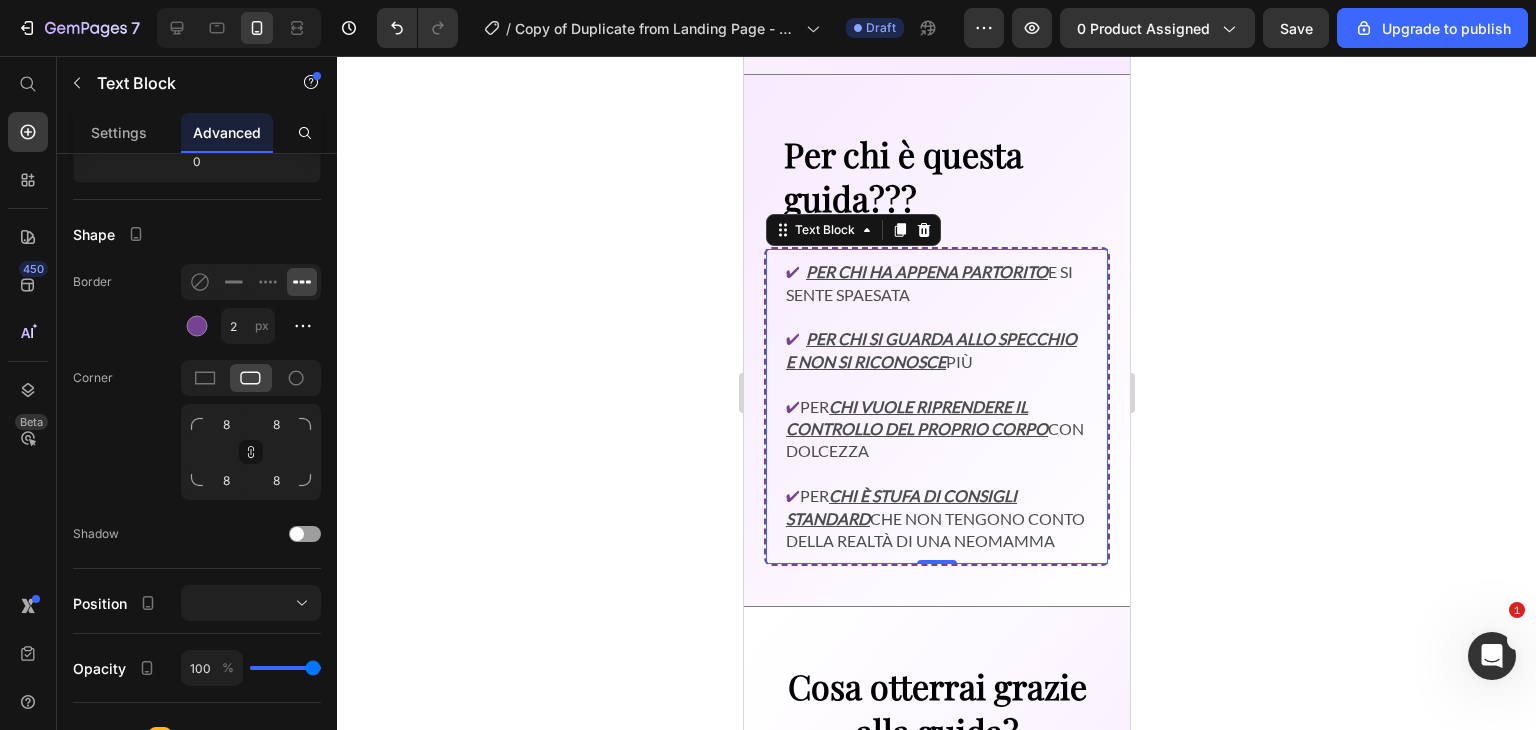 click on "✔  Per chi vuole riprendere il controllo del proprio corpo con dolcezza" at bounding box center [936, 418] 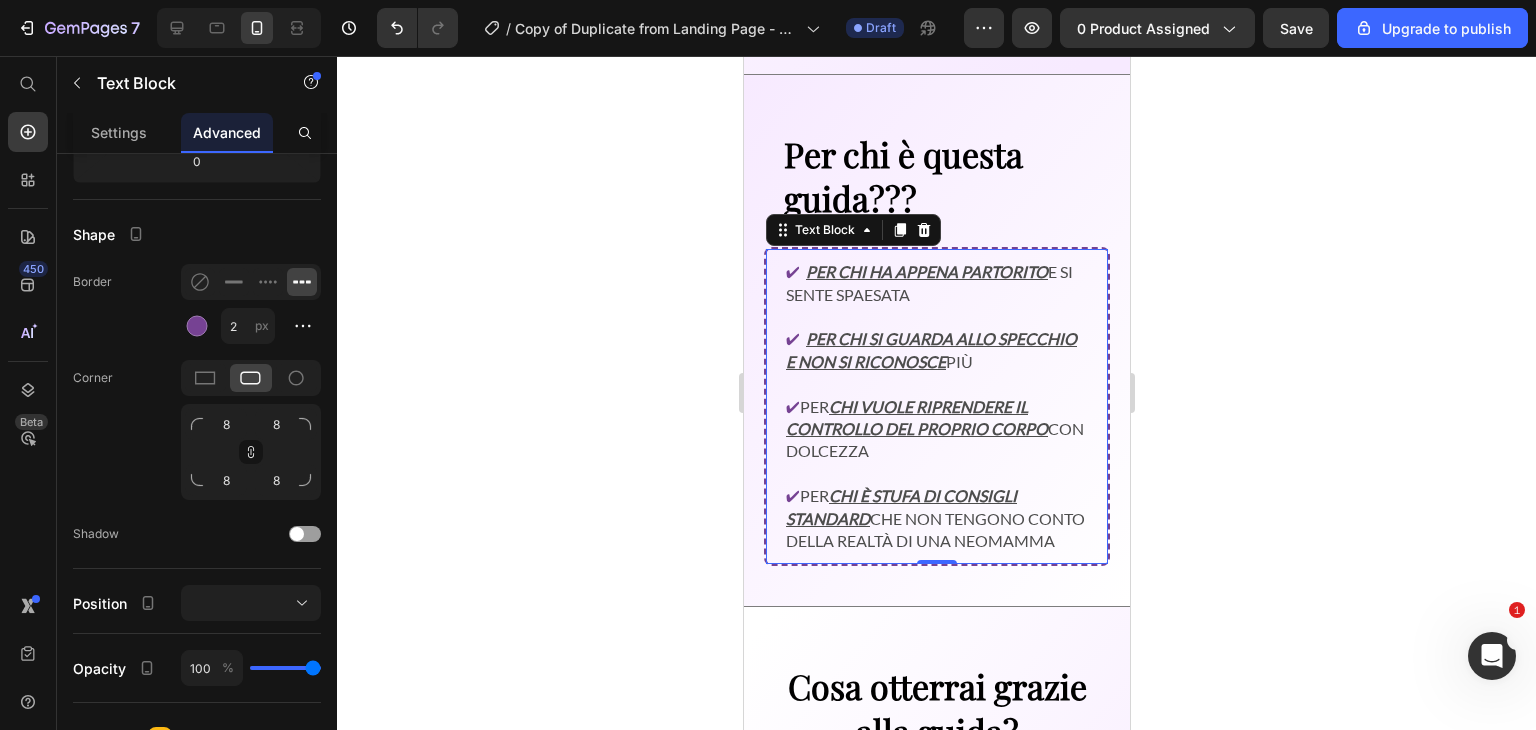 drag, startPoint x: 805, startPoint y: 397, endPoint x: 817, endPoint y: 397, distance: 12 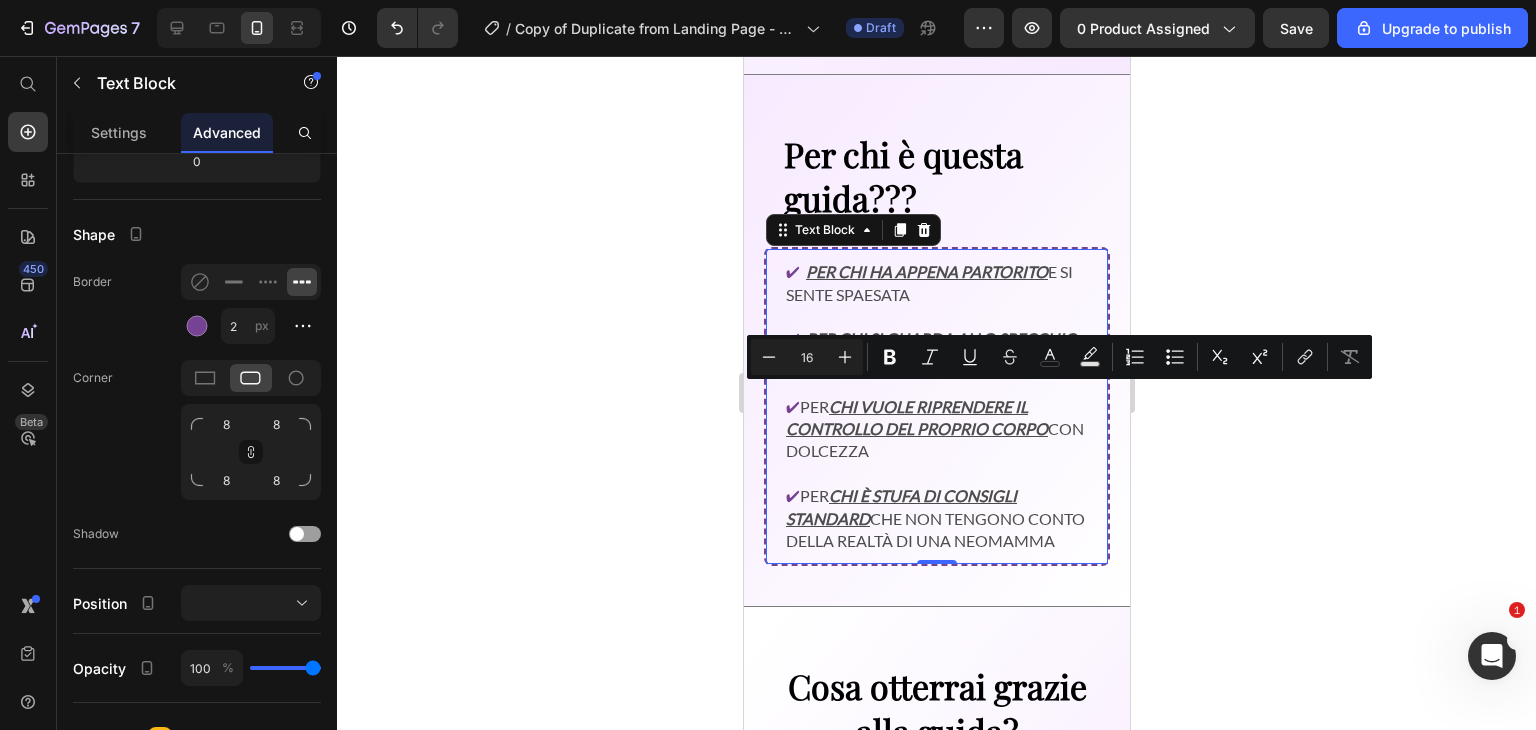 click on "✔  Per chi vuole riprendere il controllo del proprio corpo con dolcezza" at bounding box center [936, 418] 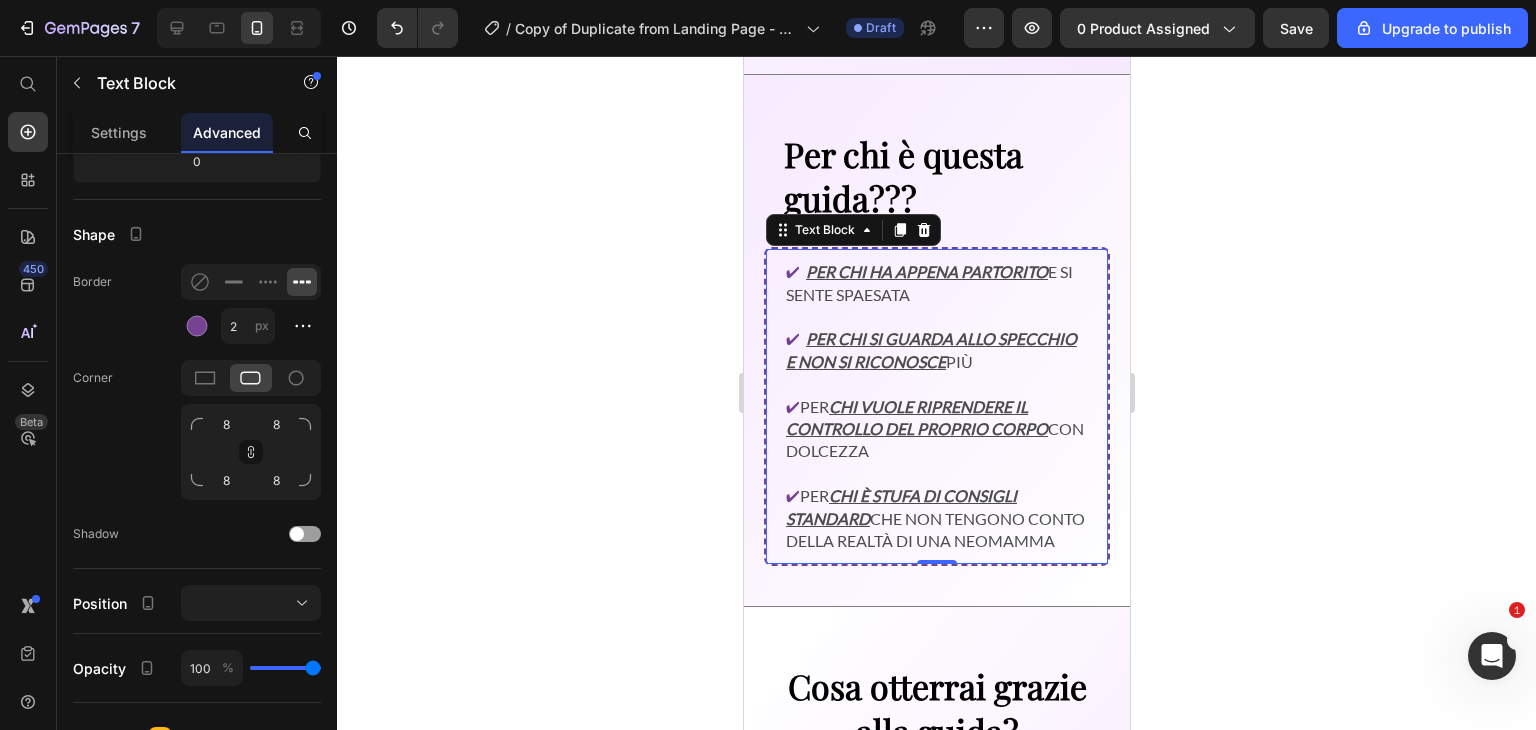 drag, startPoint x: 805, startPoint y: 397, endPoint x: 836, endPoint y: 392, distance: 31.400637 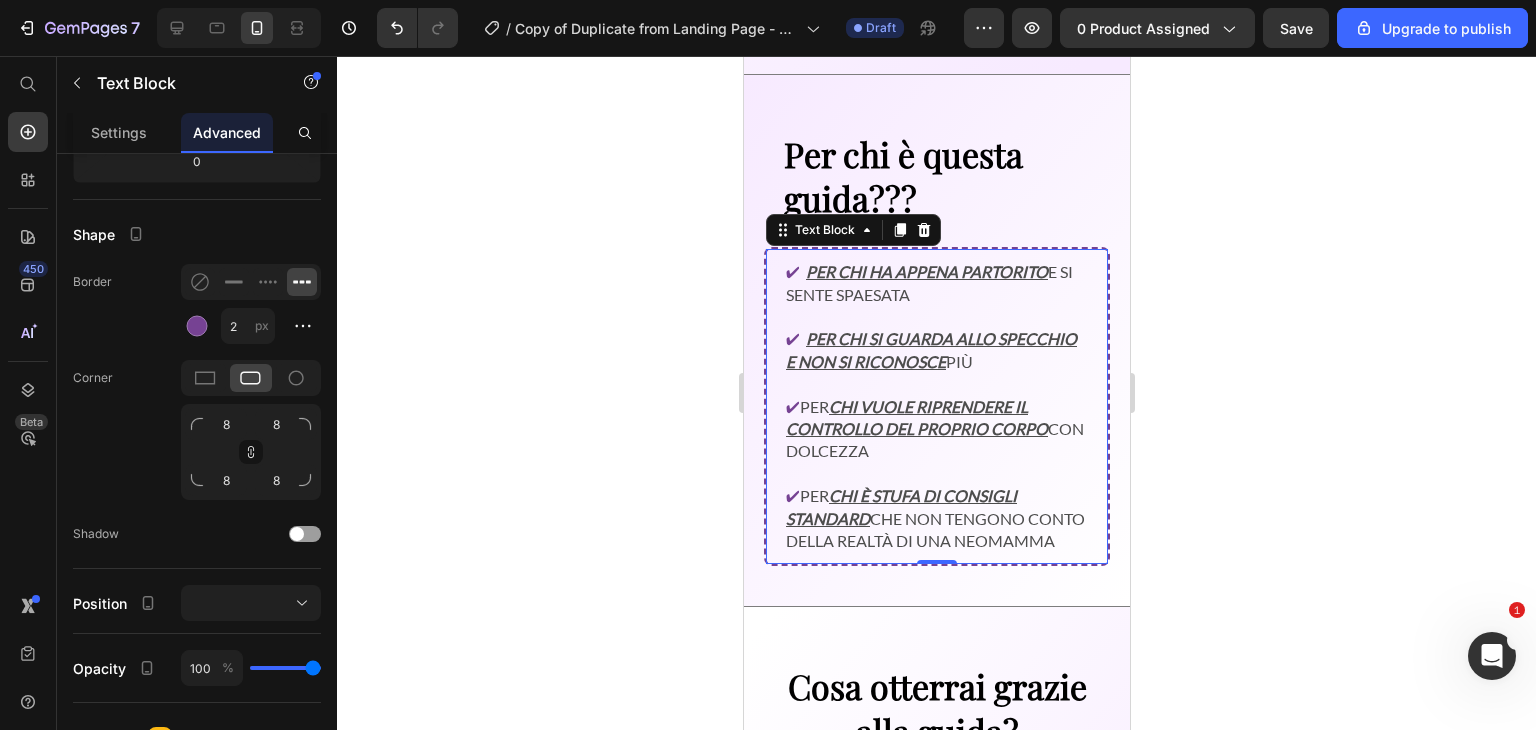 click on "✔  Per chi vuole riprendere il controllo del proprio corpo con dolcezza" at bounding box center (936, 418) 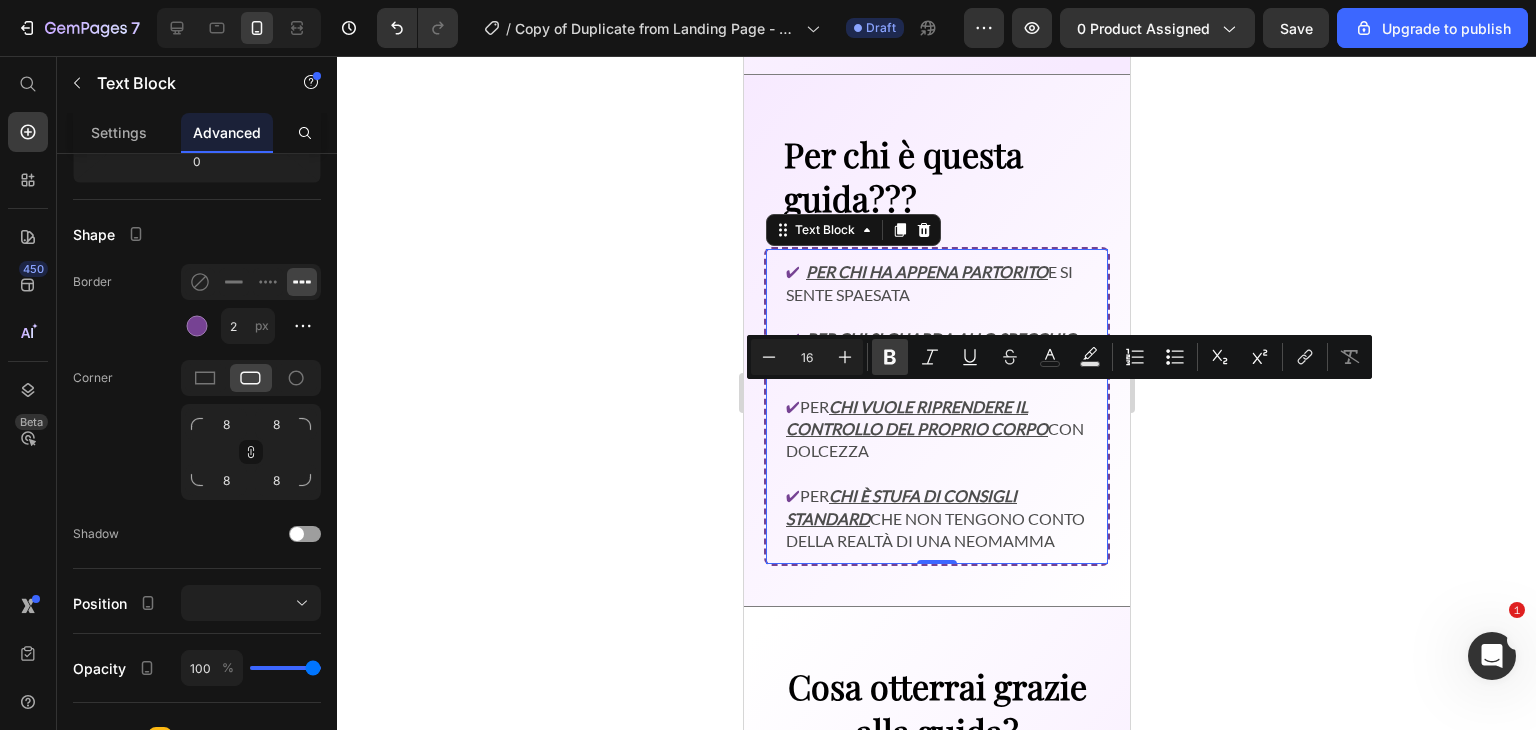click 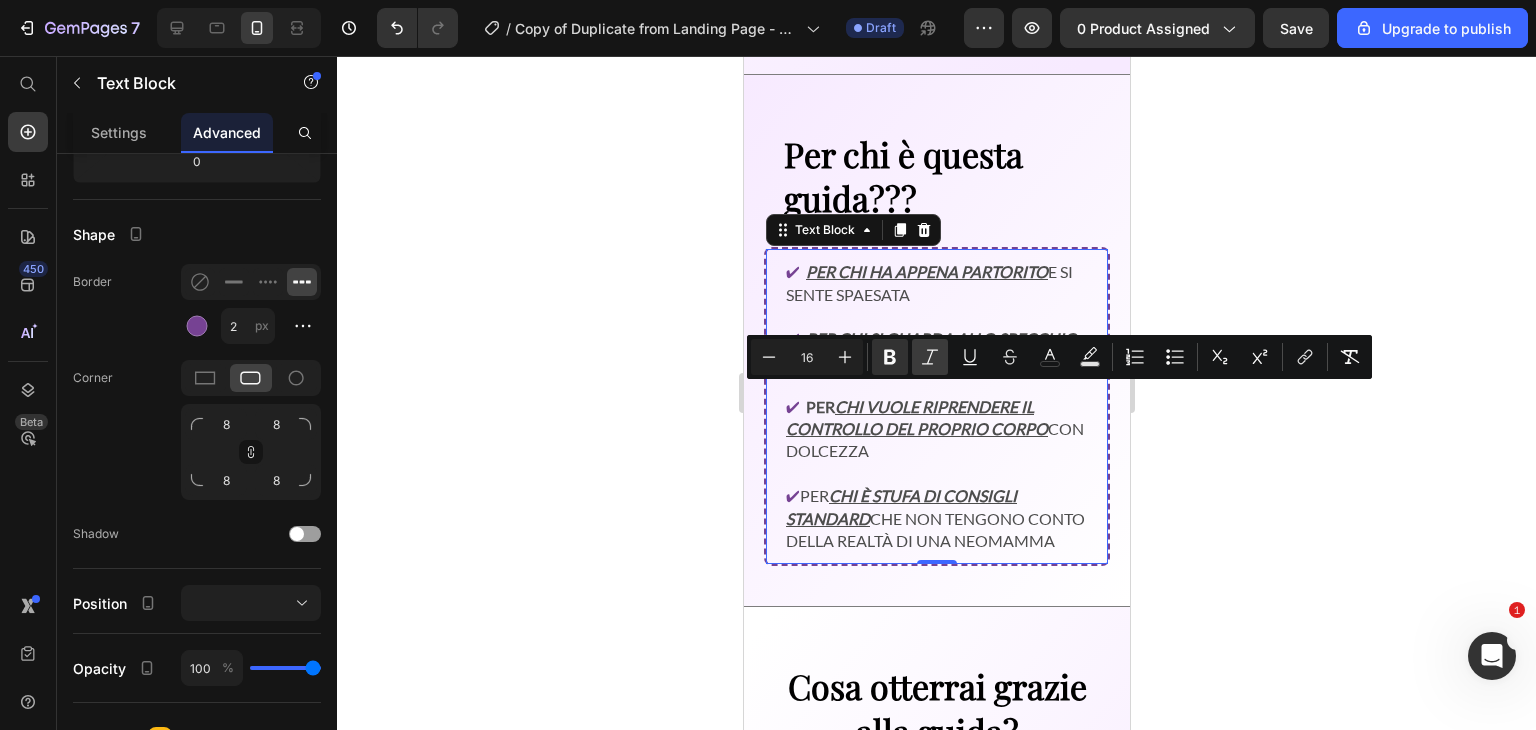 click 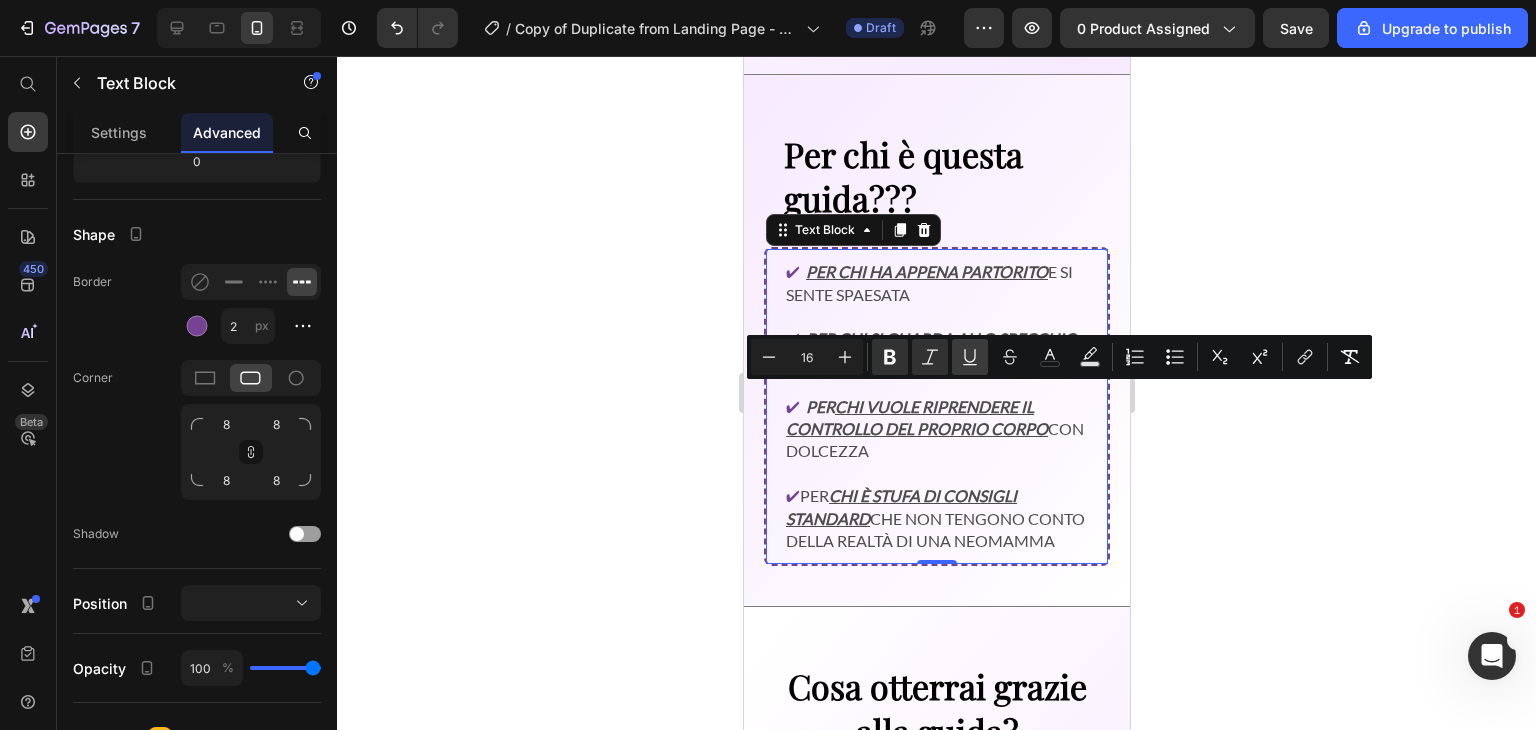 click 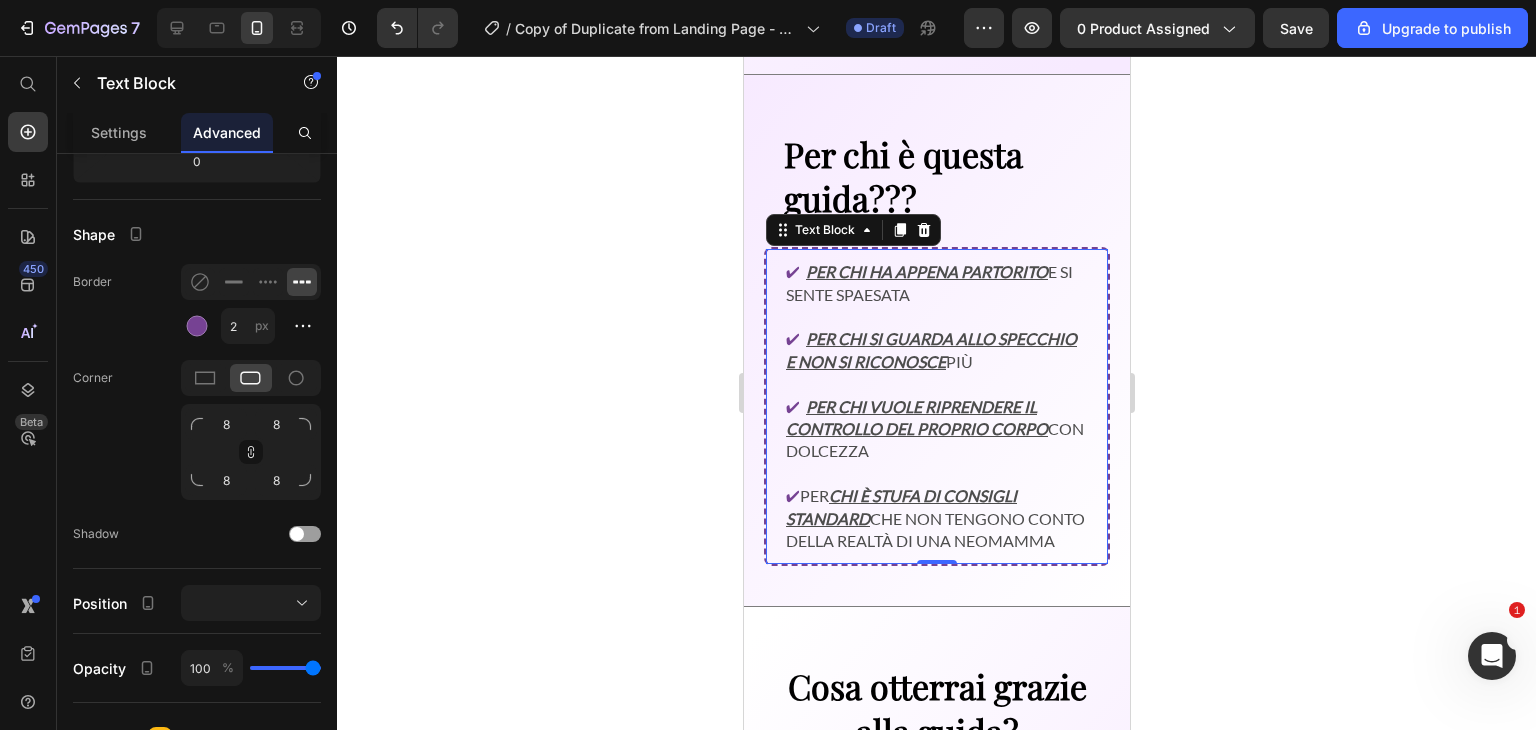 click on "✔   Per  chi è stufa di consigli standard  che non tengono conto della realtà di una neomamma" at bounding box center [936, 508] 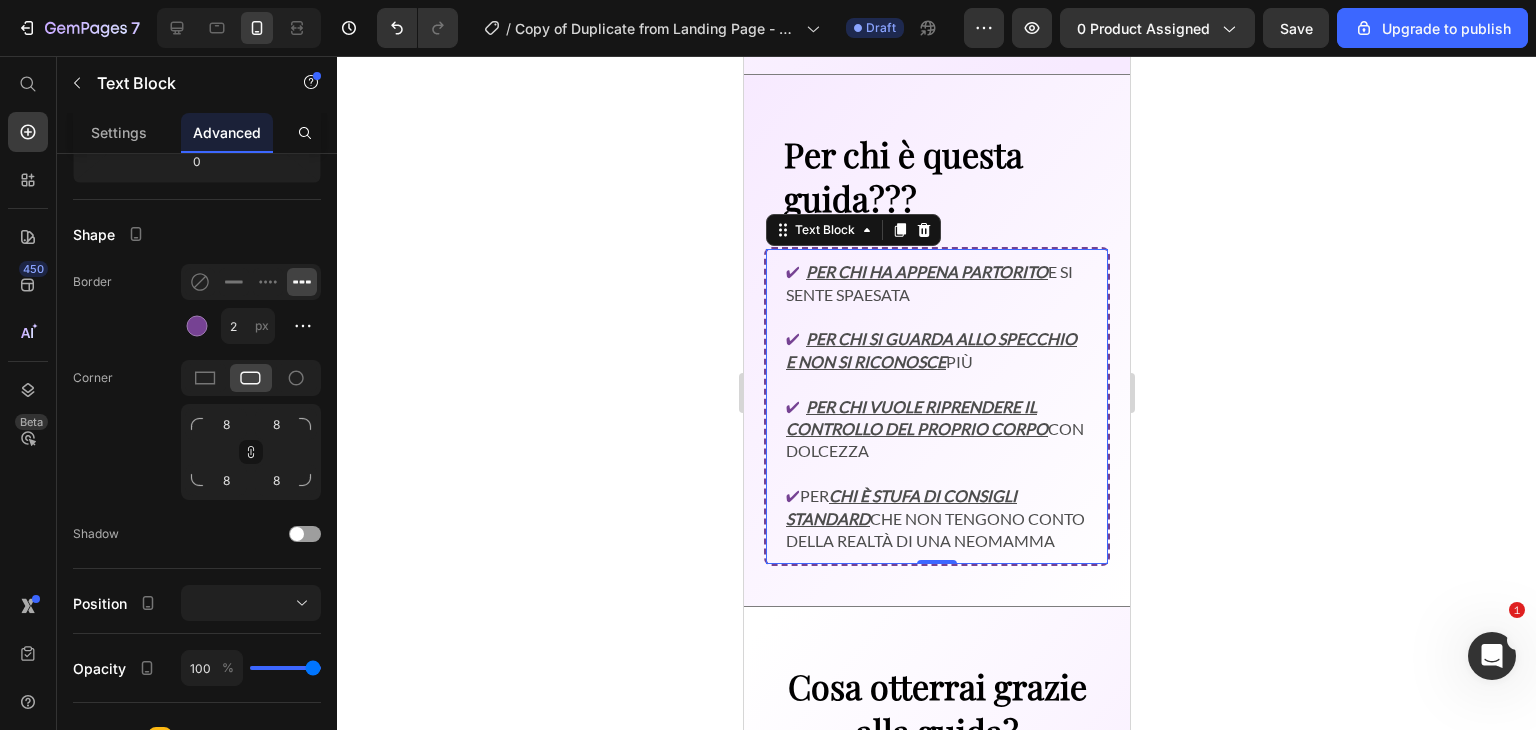 drag, startPoint x: 804, startPoint y: 491, endPoint x: 818, endPoint y: 489, distance: 14.142136 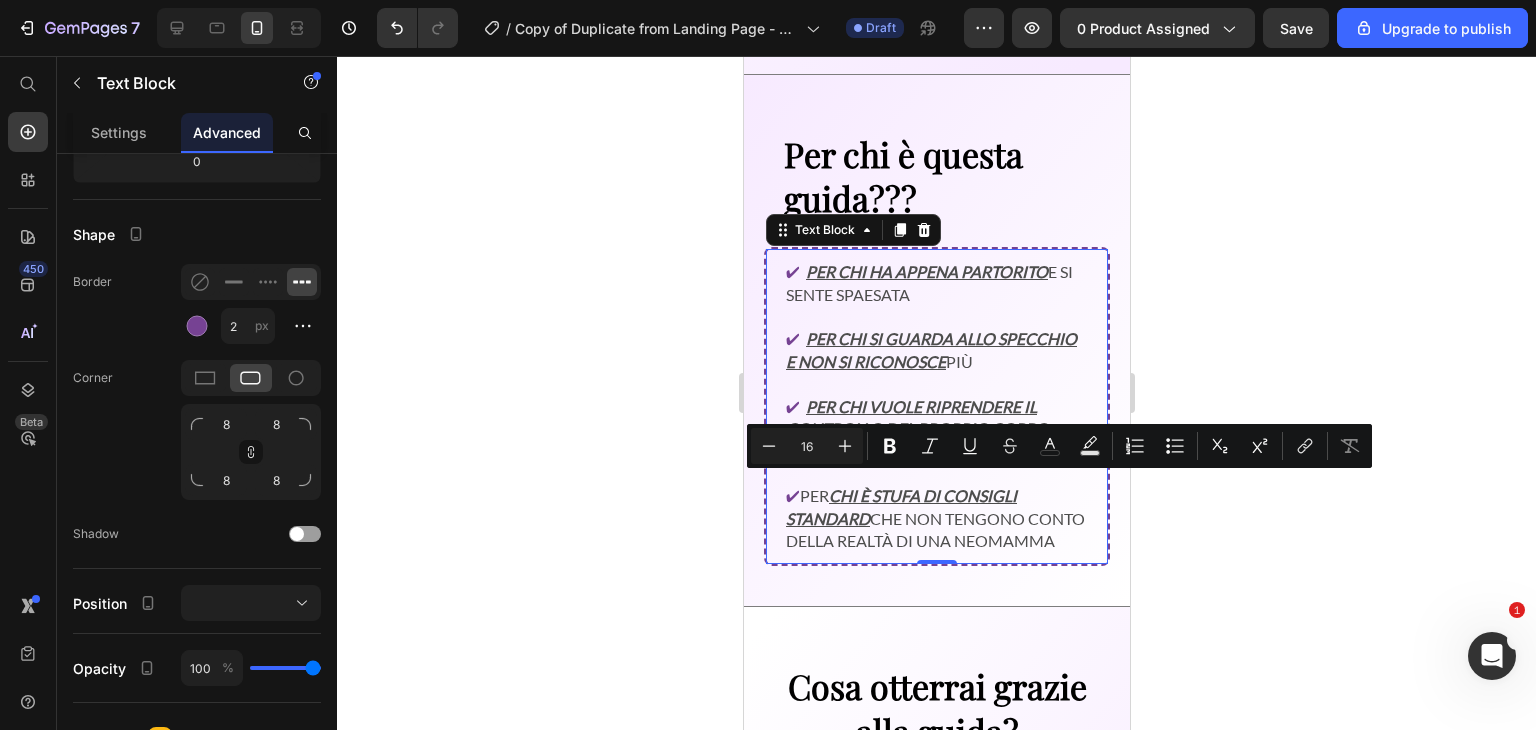 click on "✔   Per  chi è stufa di consigli standard  che non tengono conto della realtà di una neomamma" at bounding box center [936, 508] 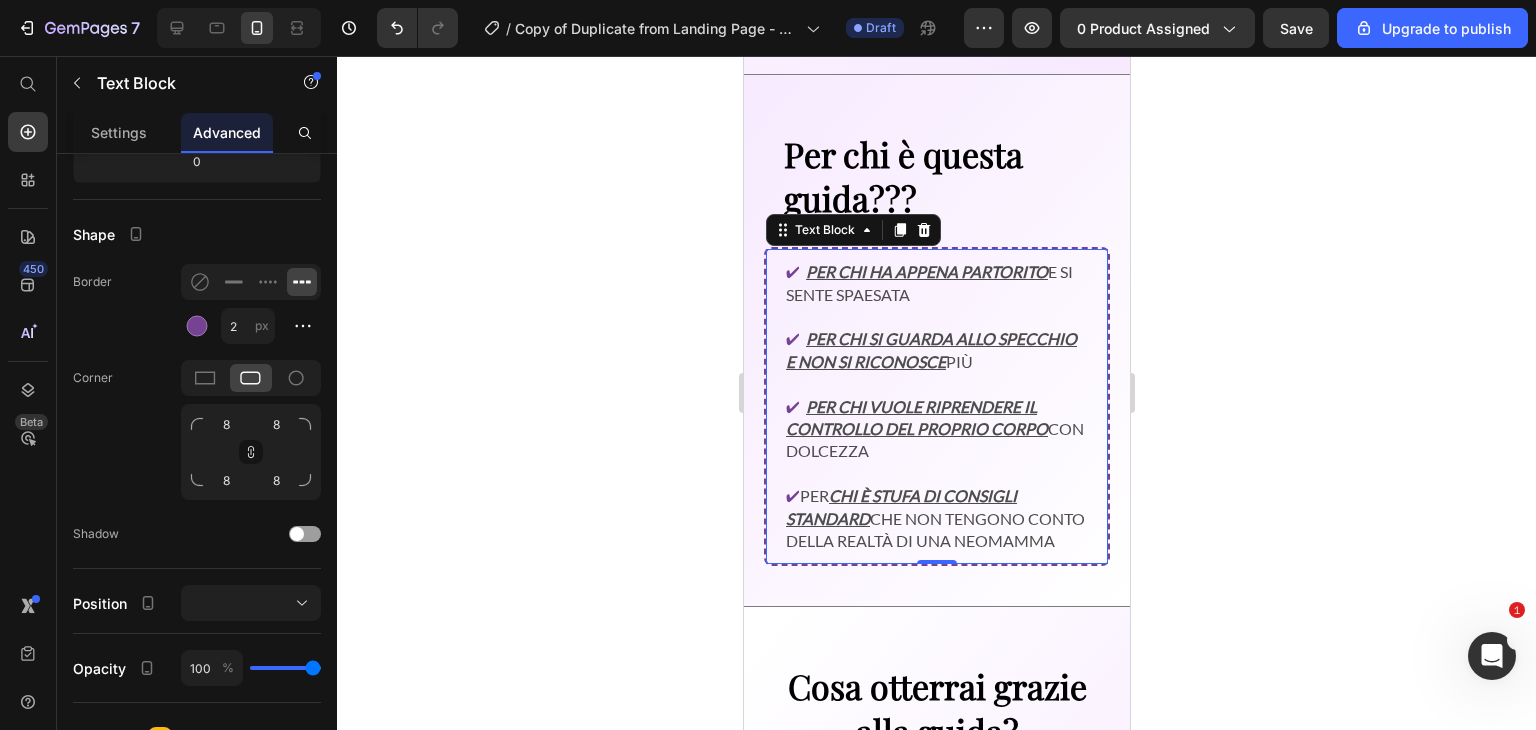 drag, startPoint x: 805, startPoint y: 489, endPoint x: 840, endPoint y: 487, distance: 35.057095 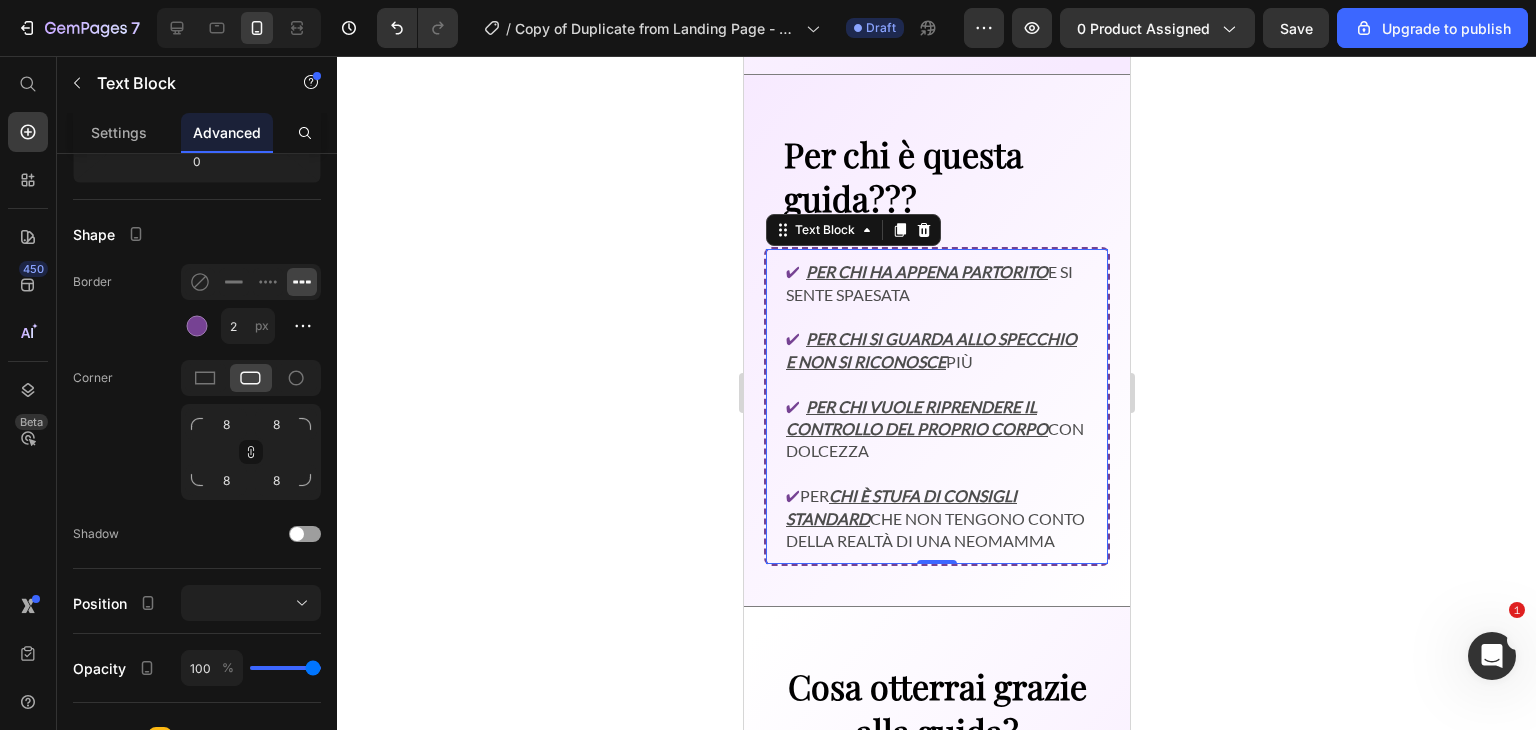 click on "✔   Per  chi è stufa di consigli standard  che non tengono conto della realtà di una neomamma" at bounding box center (936, 508) 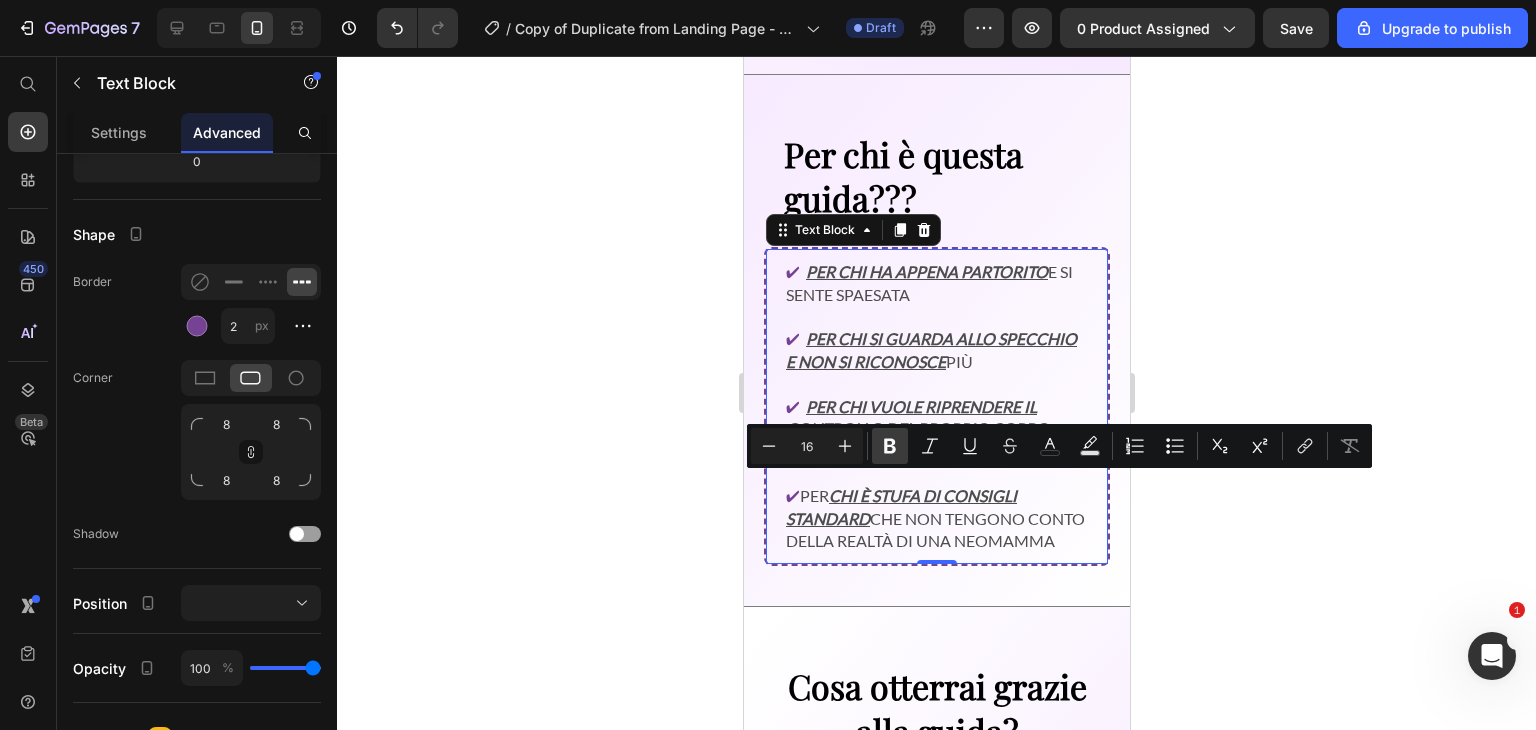 click 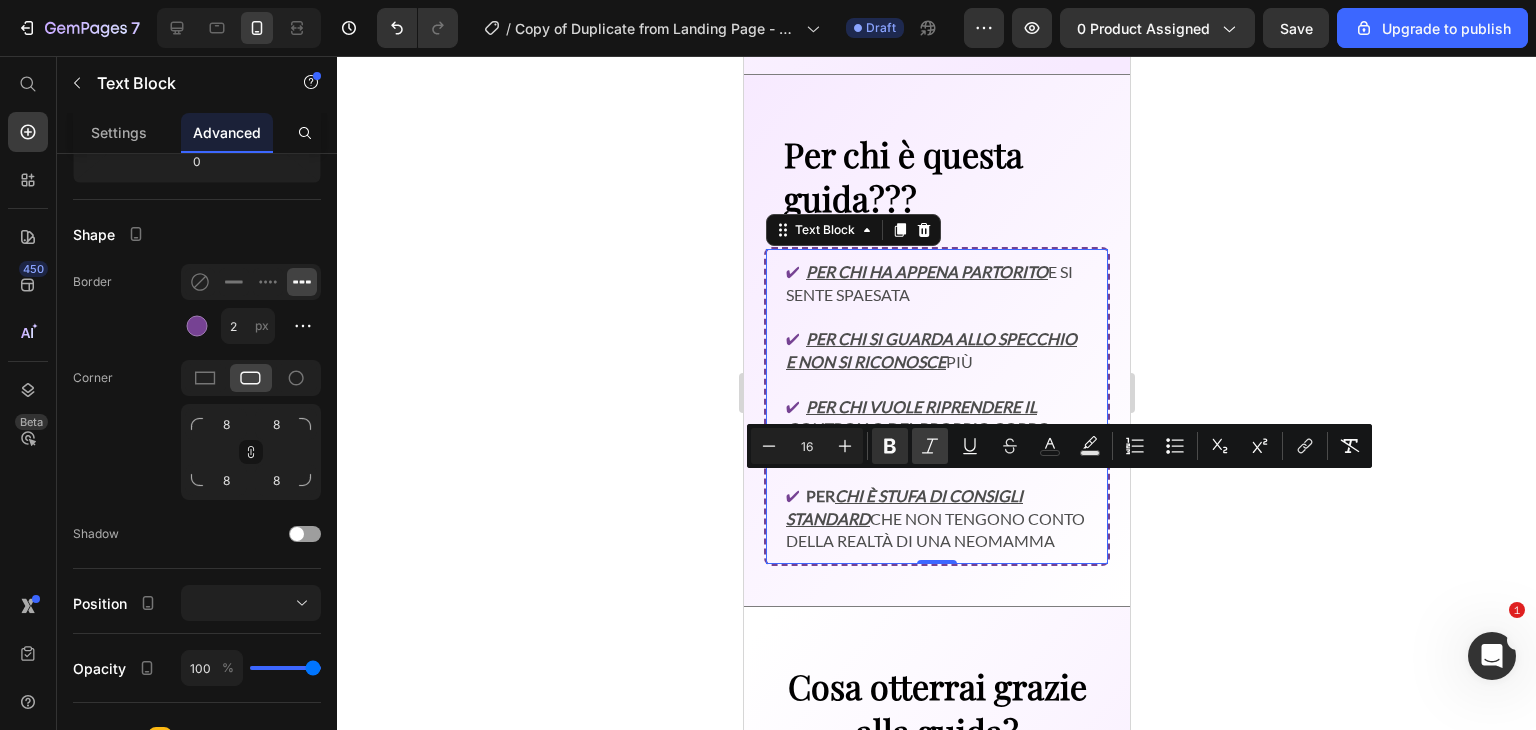 click 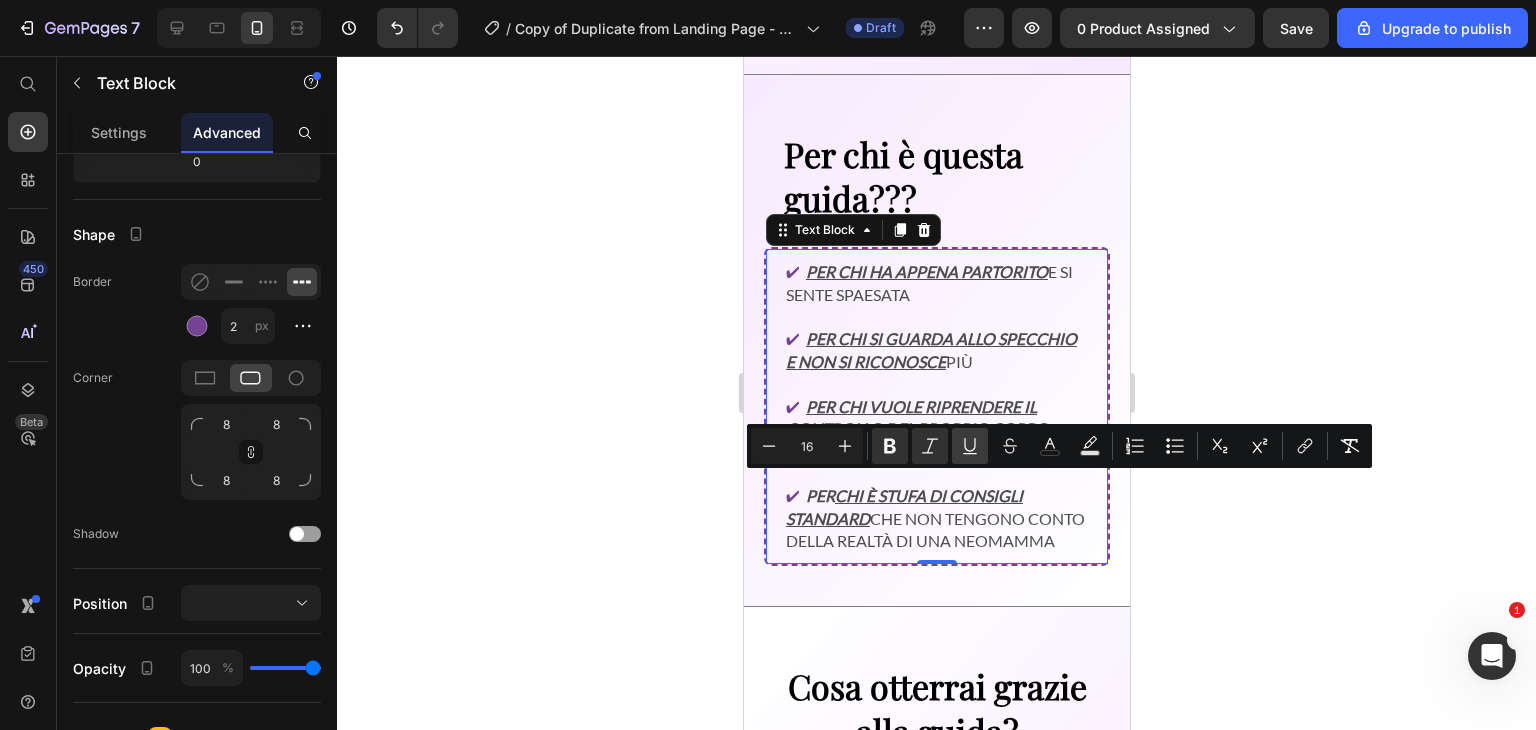click 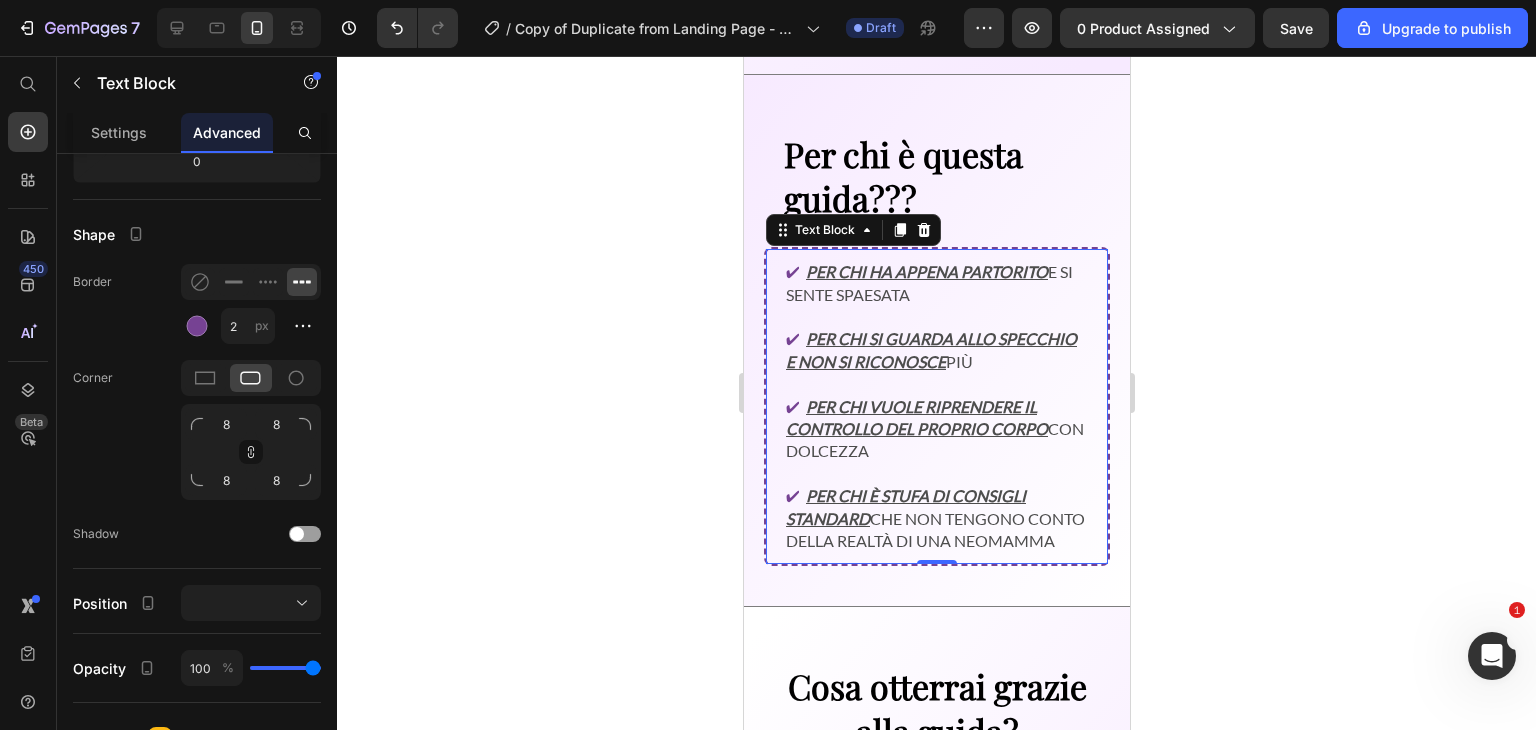 click on "✔    Per chi è stufa di consigli standard  che non tengono conto della realtà di una neomamma" at bounding box center (936, 508) 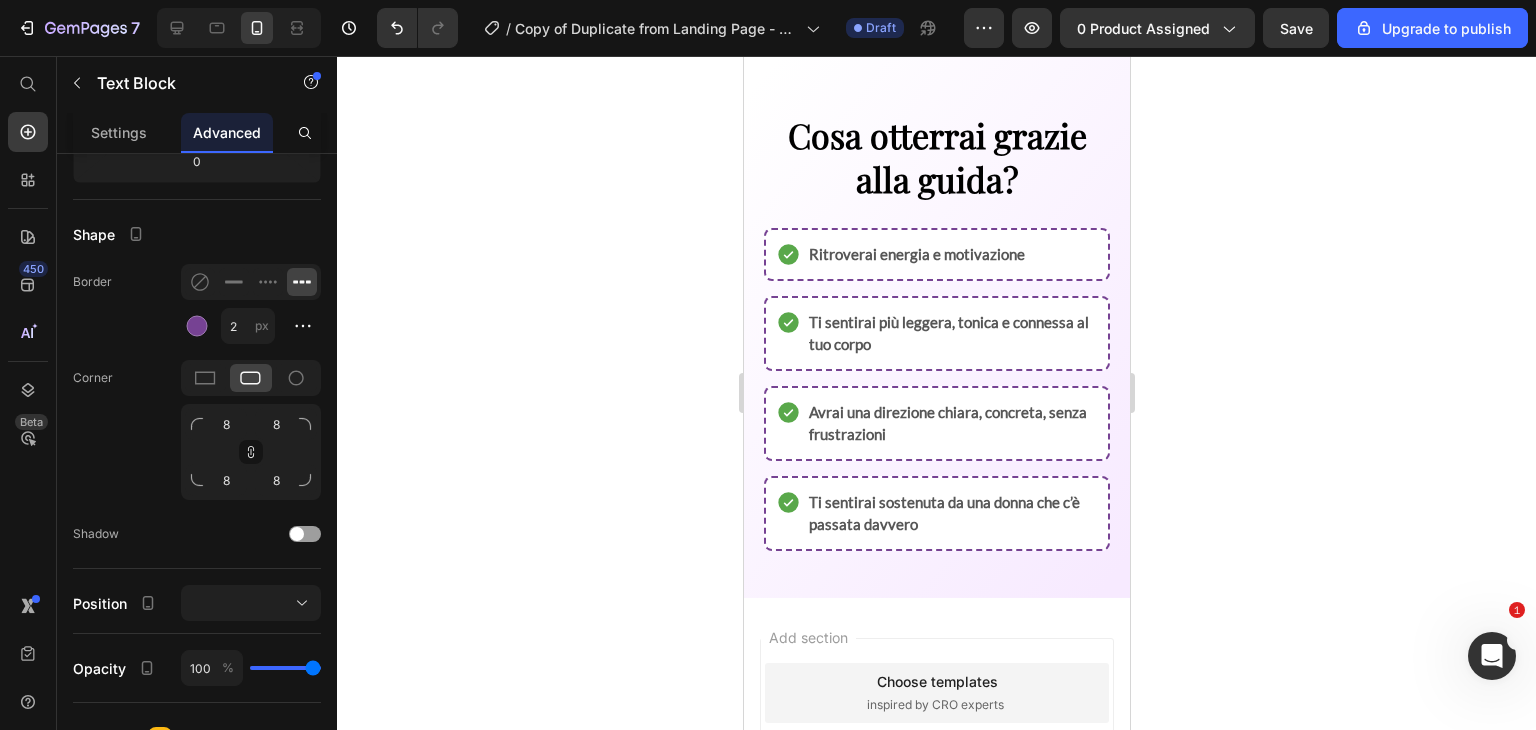 scroll, scrollTop: 3605, scrollLeft: 0, axis: vertical 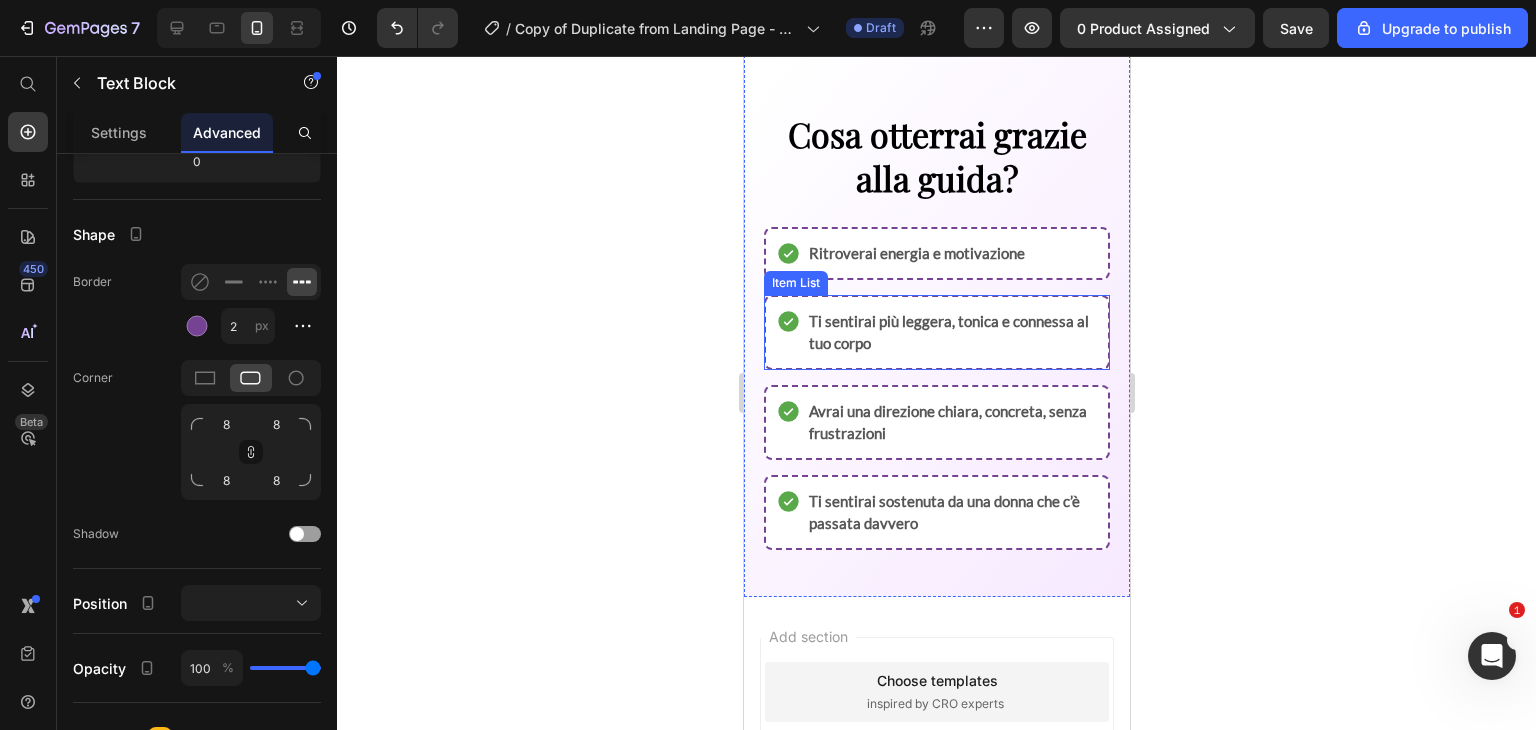 click 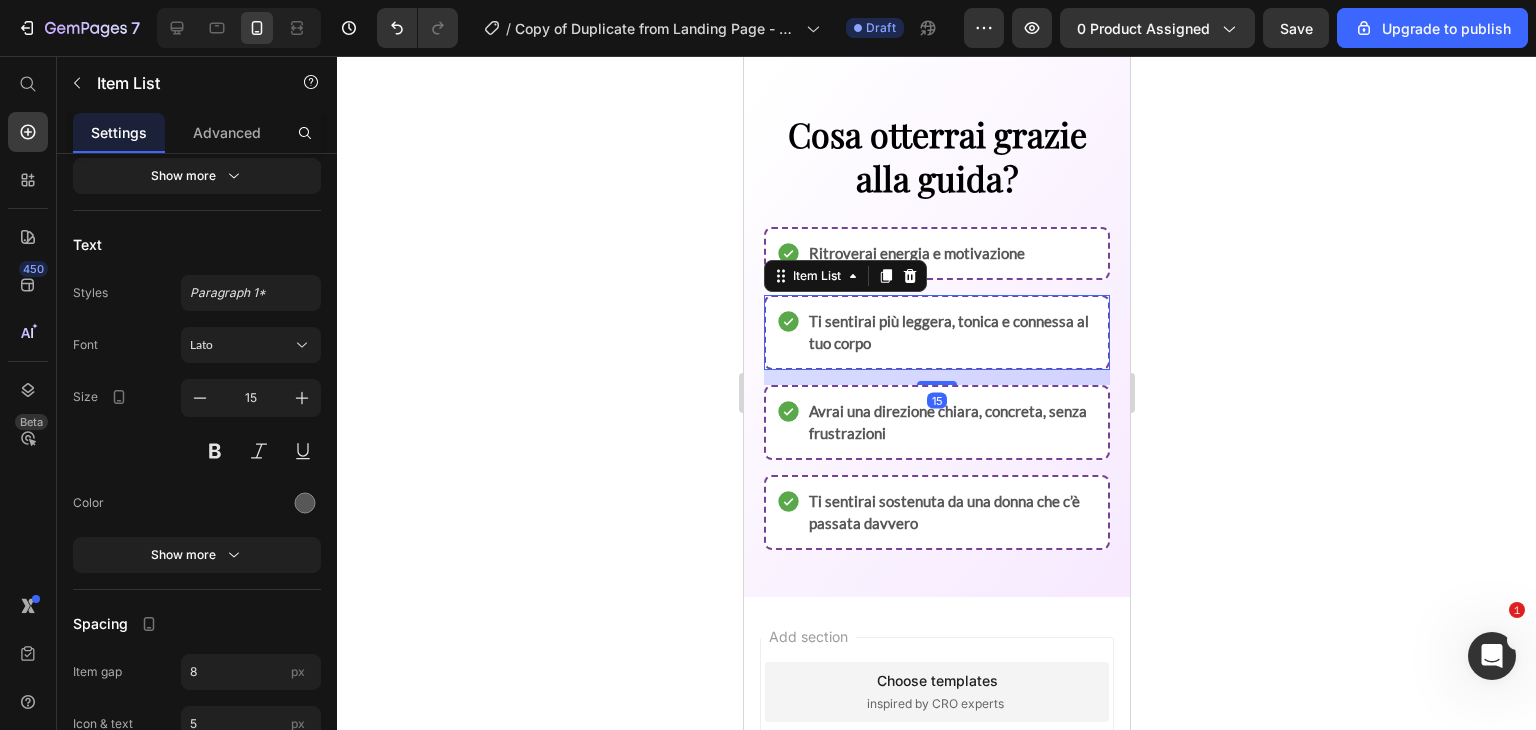 scroll, scrollTop: 0, scrollLeft: 0, axis: both 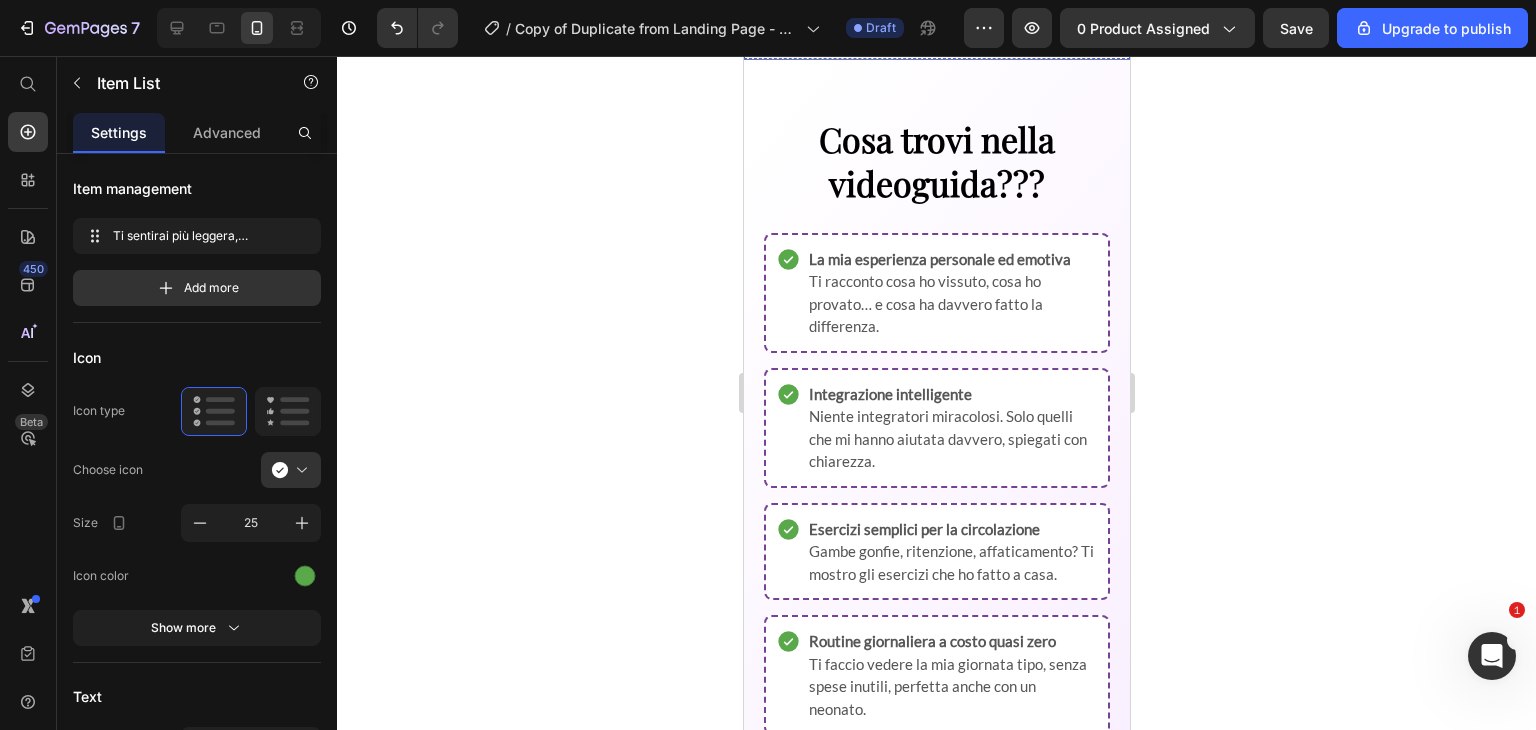 click at bounding box center (936, -176) 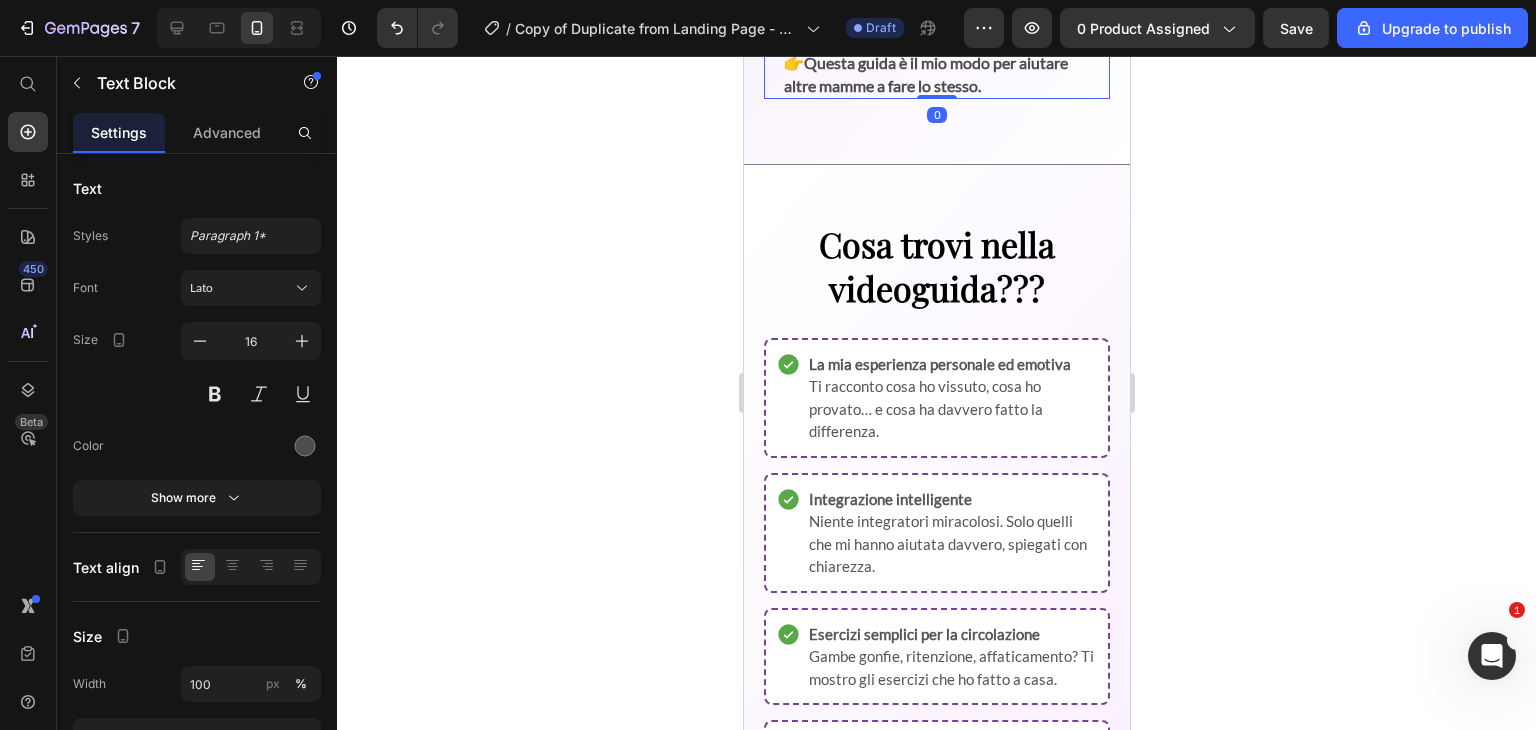 scroll, scrollTop: 1125, scrollLeft: 0, axis: vertical 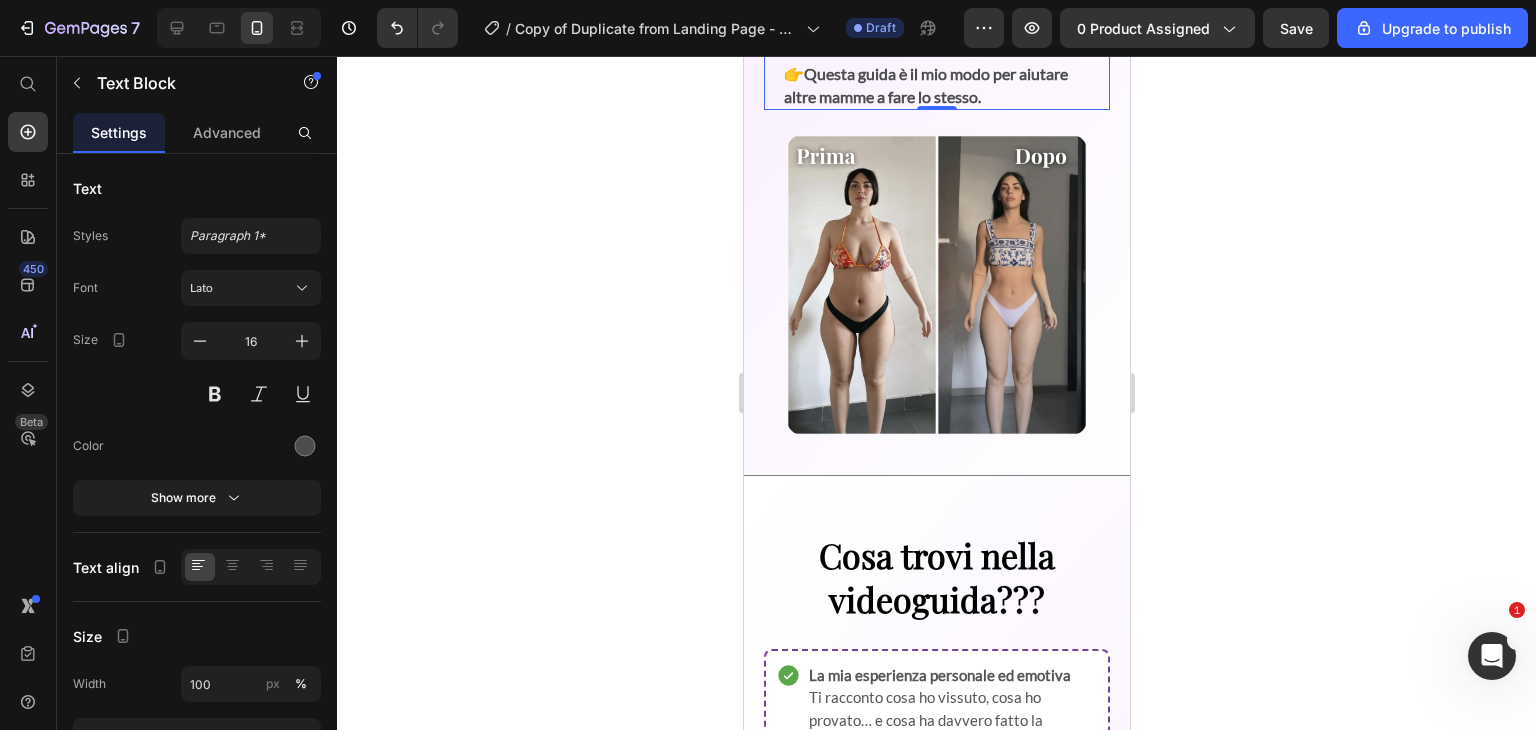 click 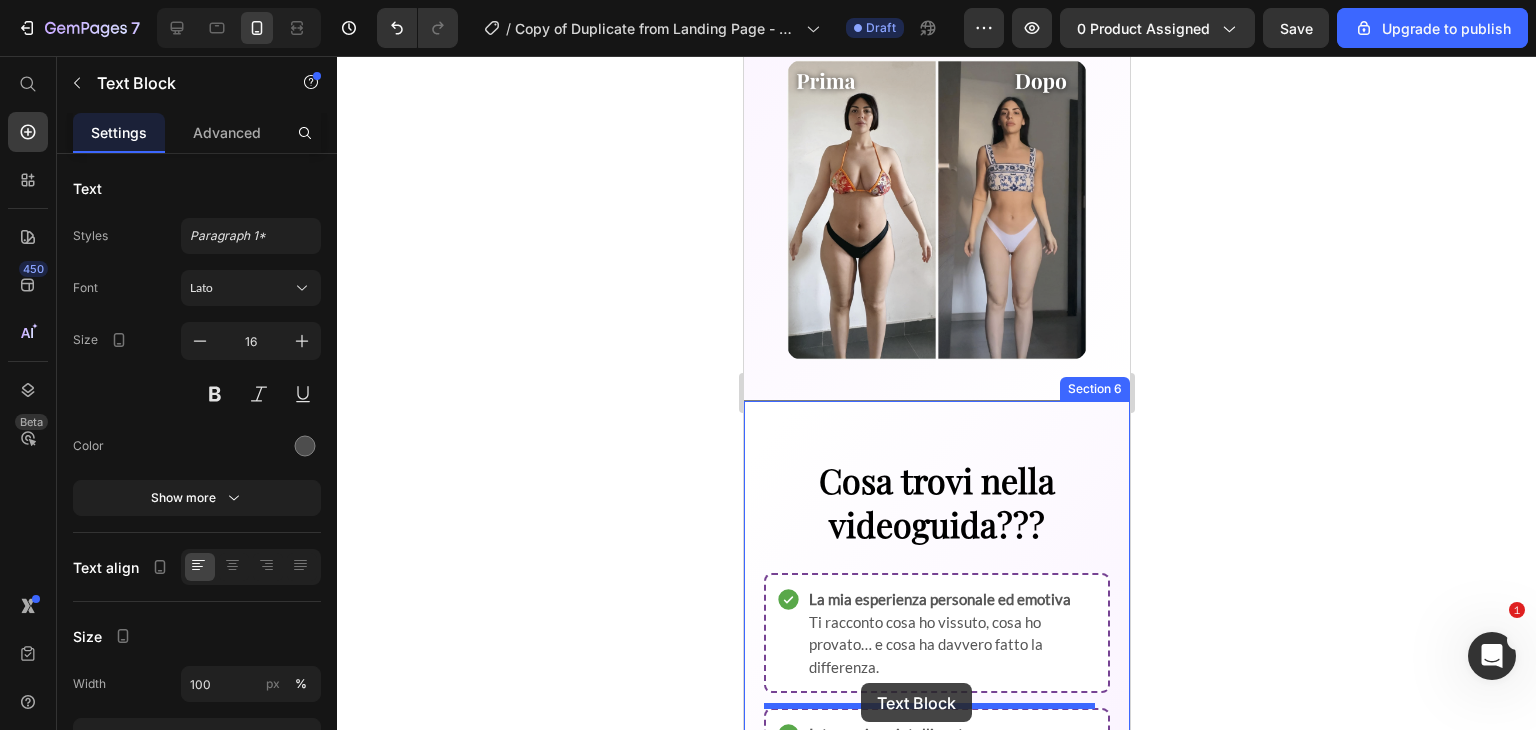 scroll, scrollTop: 2061, scrollLeft: 0, axis: vertical 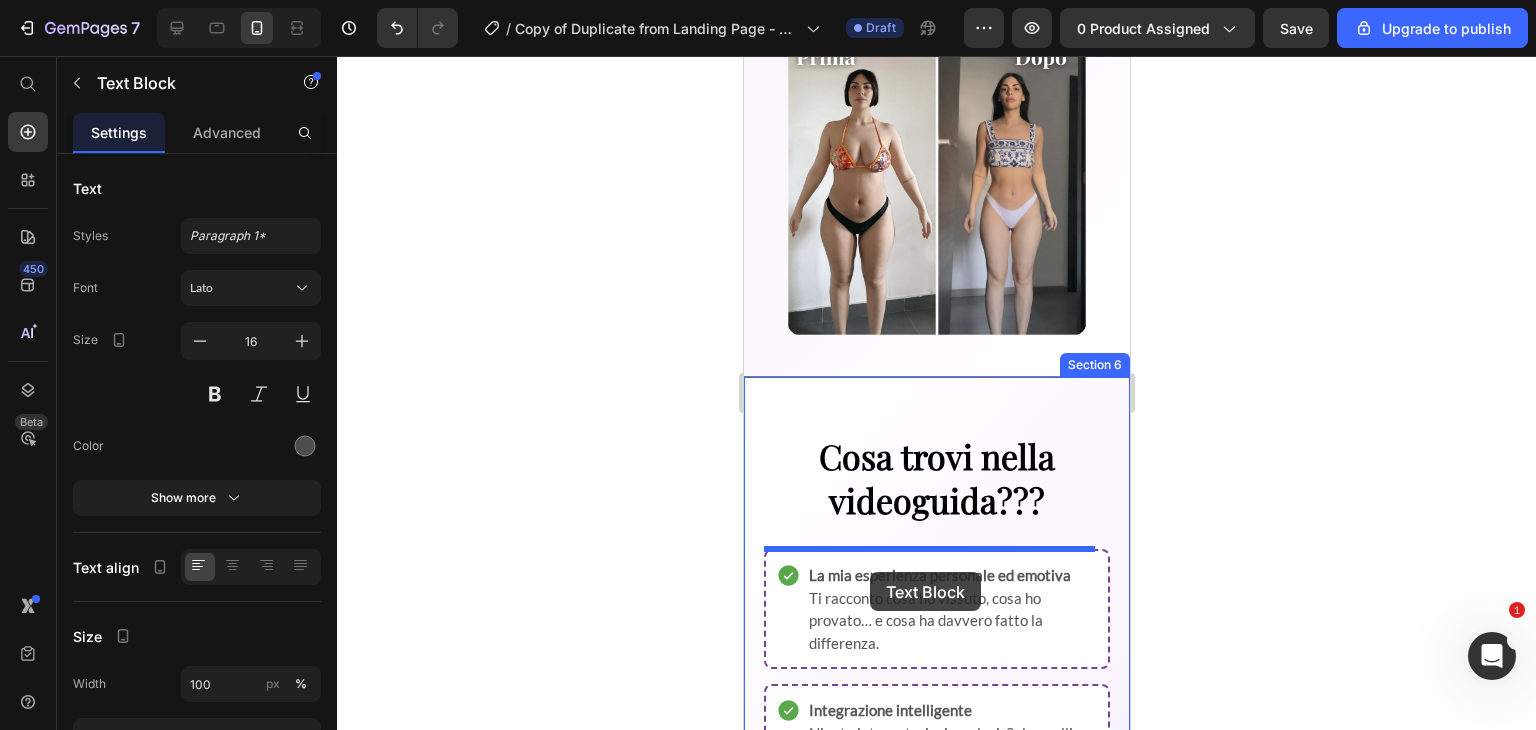 drag, startPoint x: 829, startPoint y: 110, endPoint x: 869, endPoint y: 572, distance: 463.72836 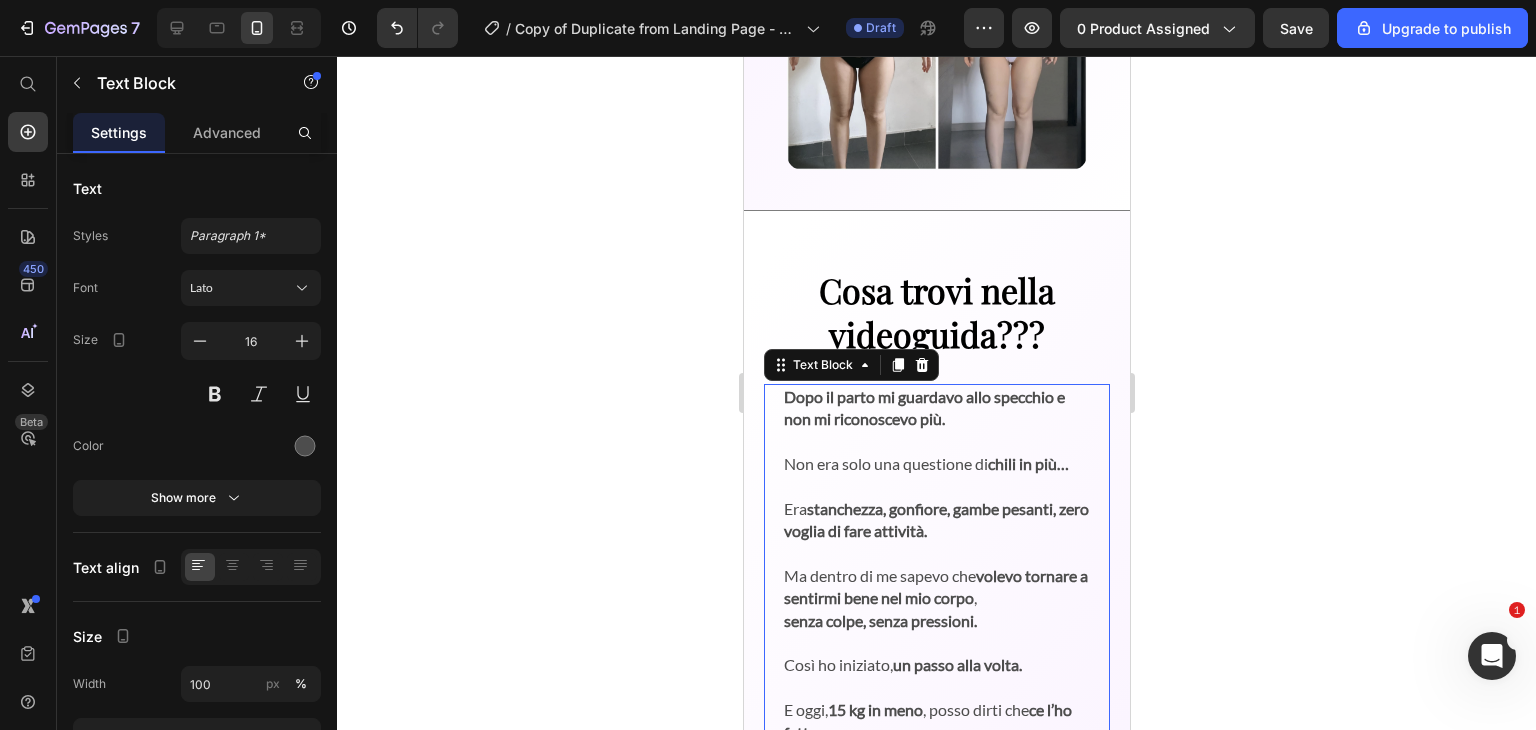 scroll, scrollTop: 2056, scrollLeft: 0, axis: vertical 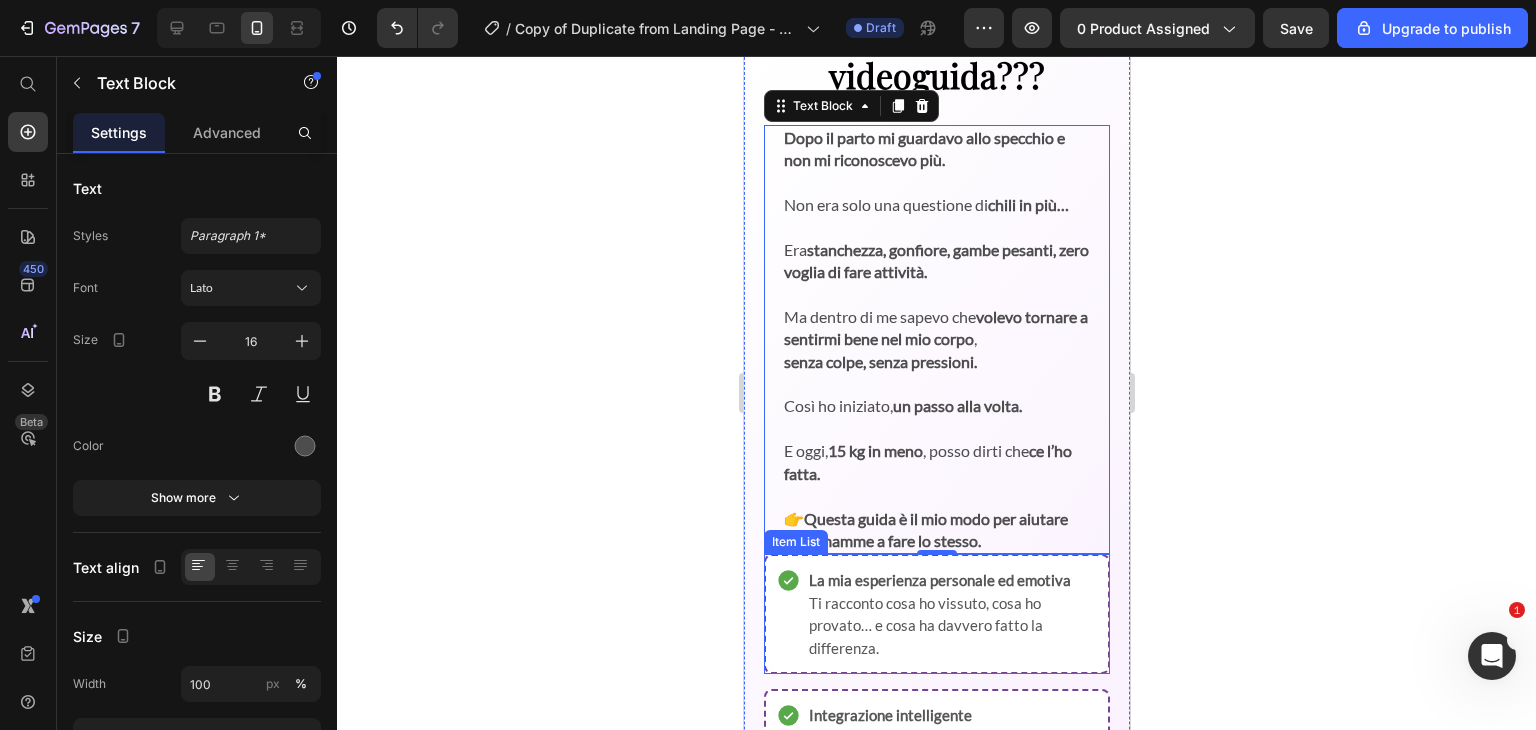 click on "La mia esperienza personale ed emotiva" at bounding box center (939, 580) 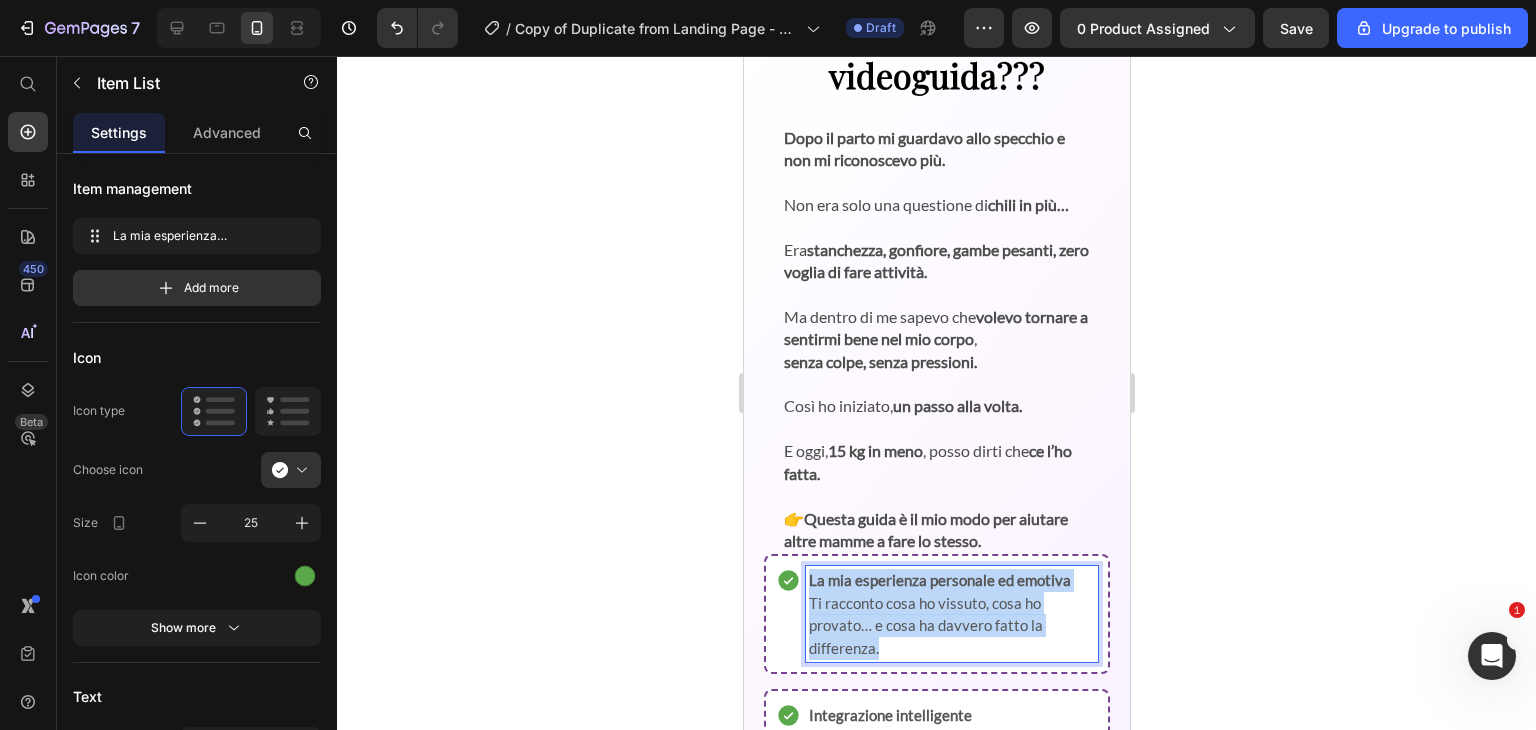 drag, startPoint x: 810, startPoint y: 578, endPoint x: 902, endPoint y: 645, distance: 113.81125 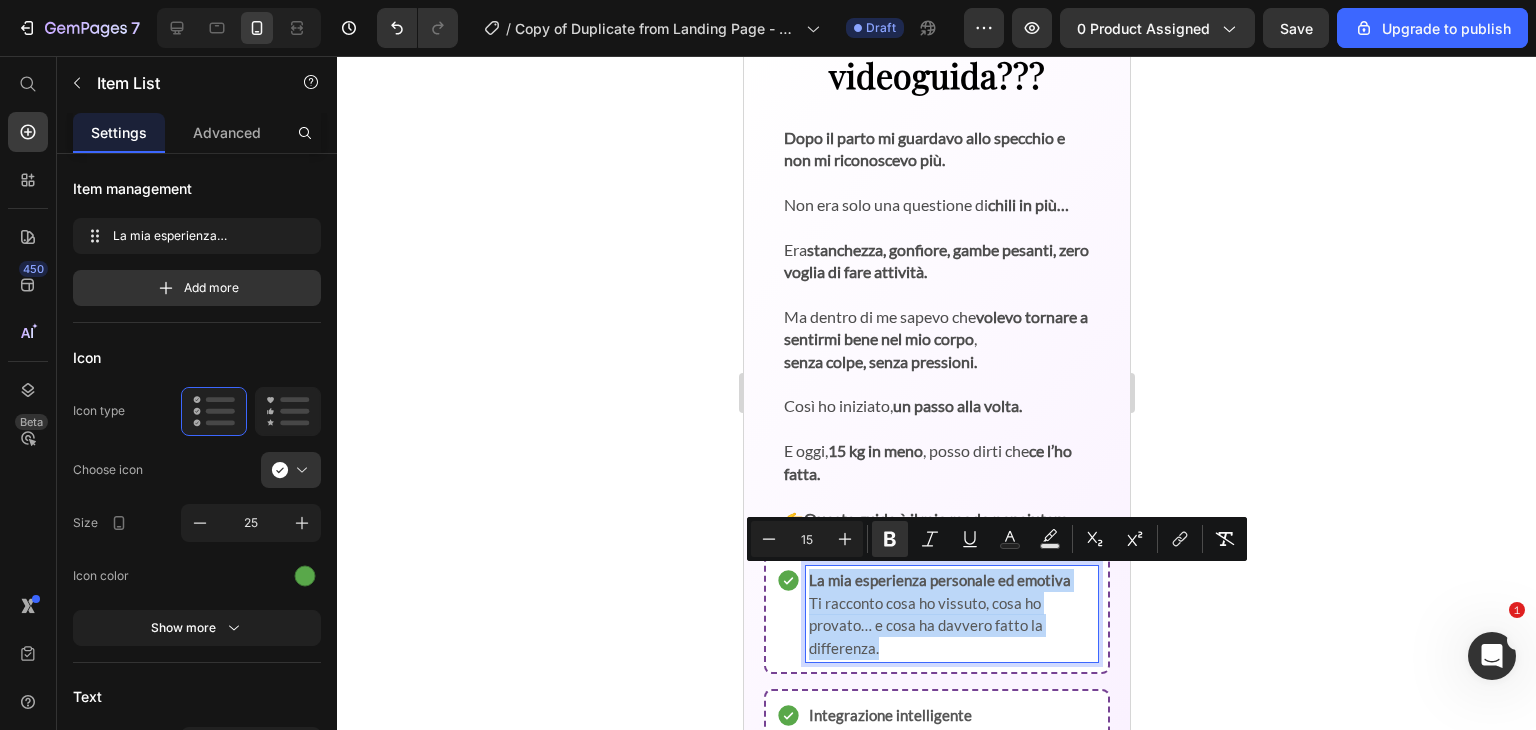 copy on "La mia esperienza personale ed emotiva Ti racconto cosa ho vissuto, cosa ho provato… e cosa ha davvero fatto la differenza." 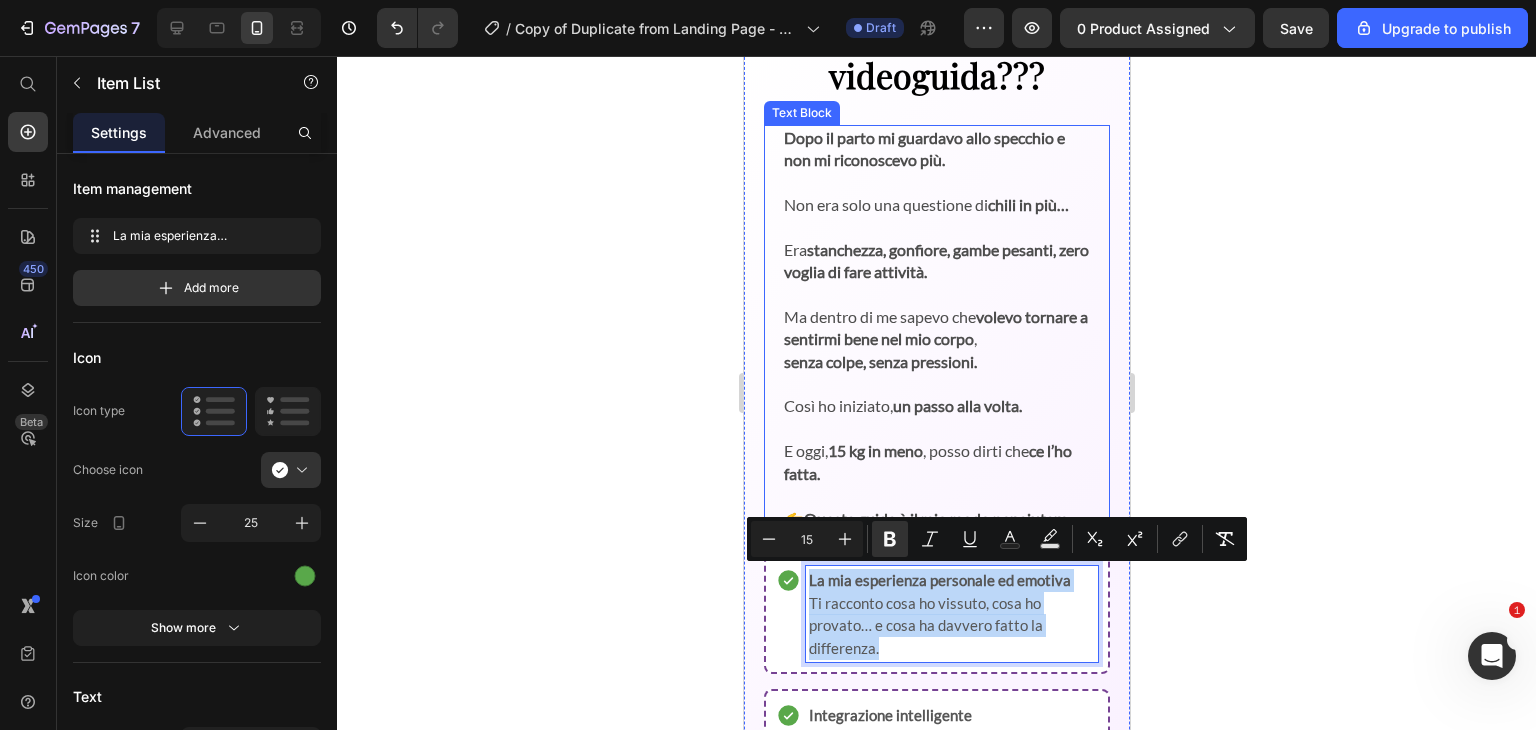 click on "Così ho iniziato,  un passo alla volta." at bounding box center [936, 406] 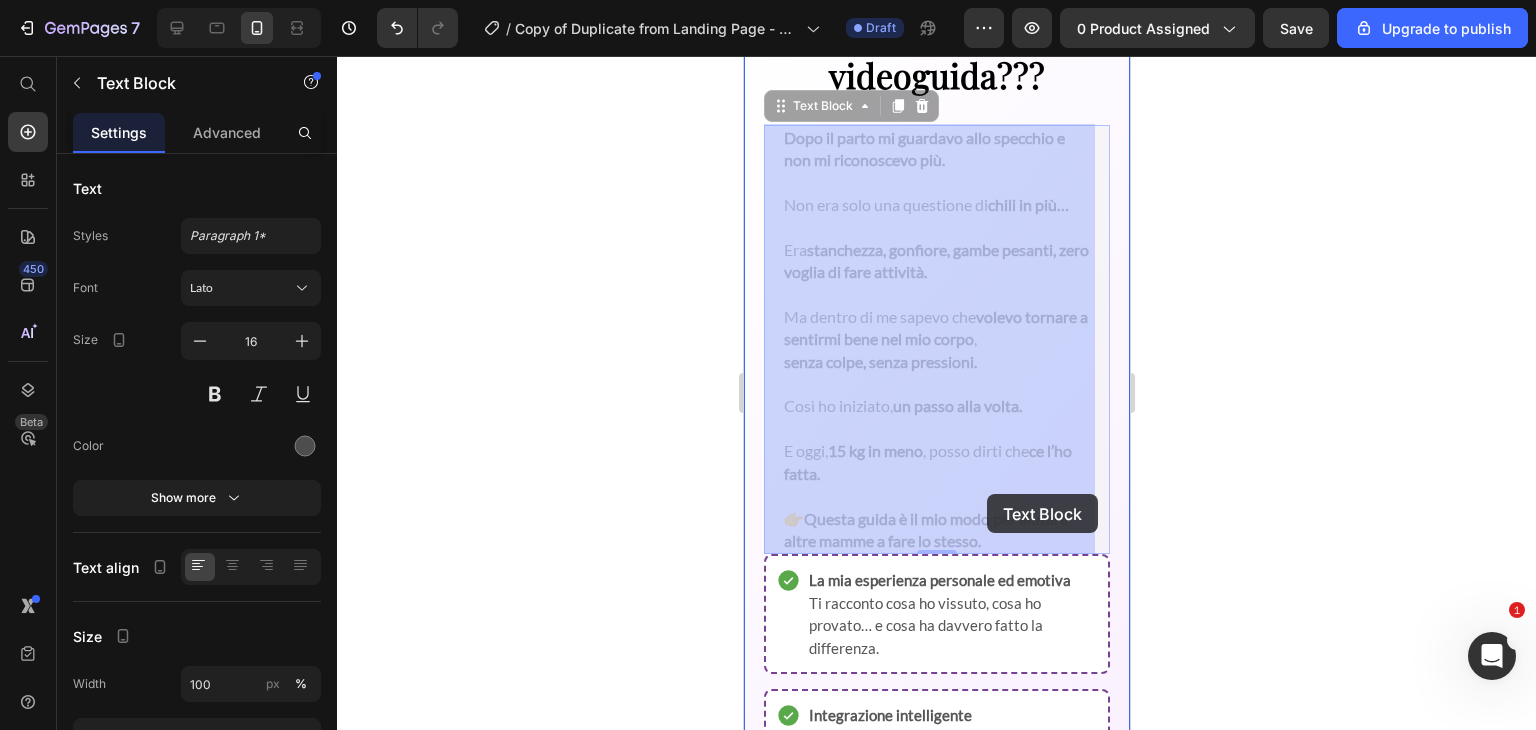 drag, startPoint x: 783, startPoint y: 143, endPoint x: 986, endPoint y: 494, distance: 405.47504 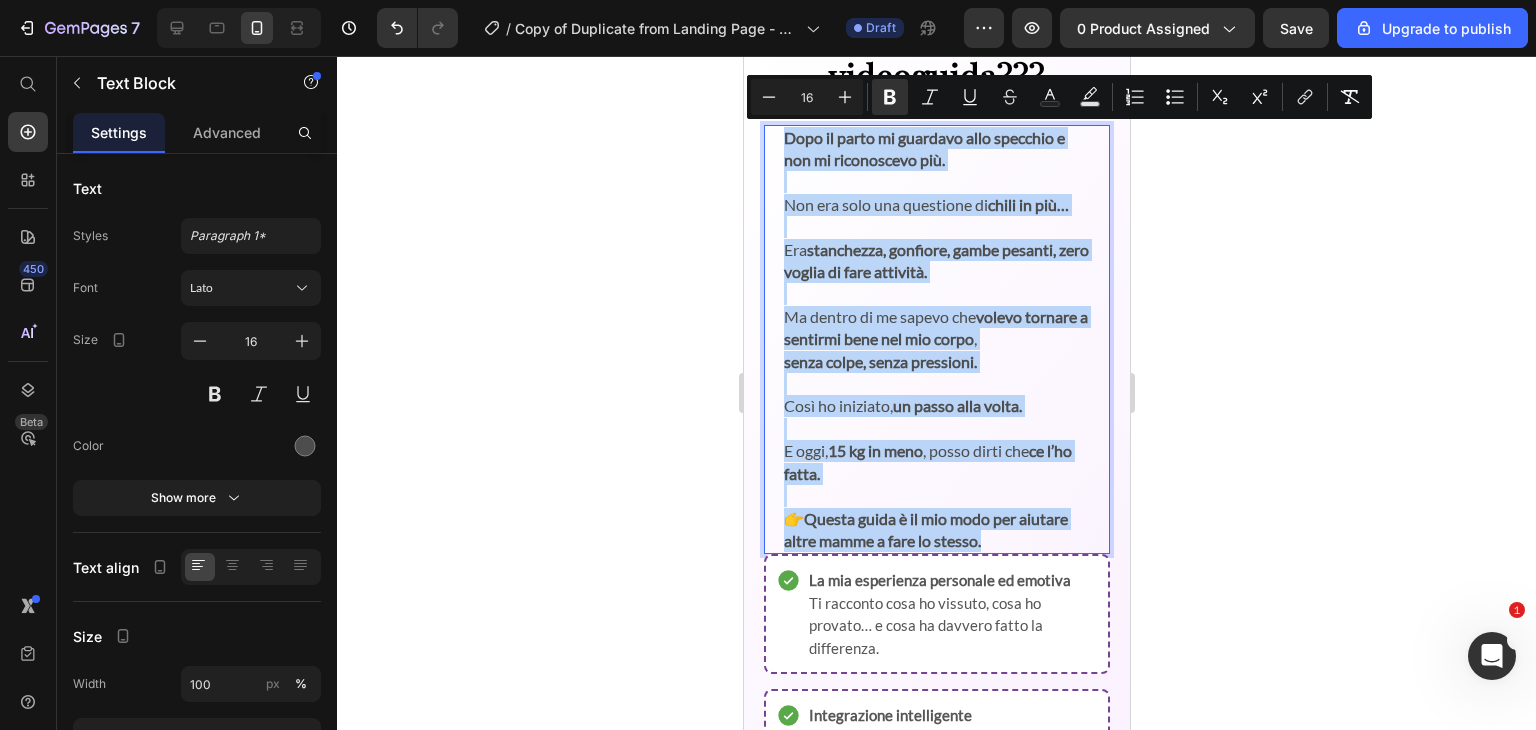 drag, startPoint x: 1038, startPoint y: 539, endPoint x: 767, endPoint y: 142, distance: 480.6766 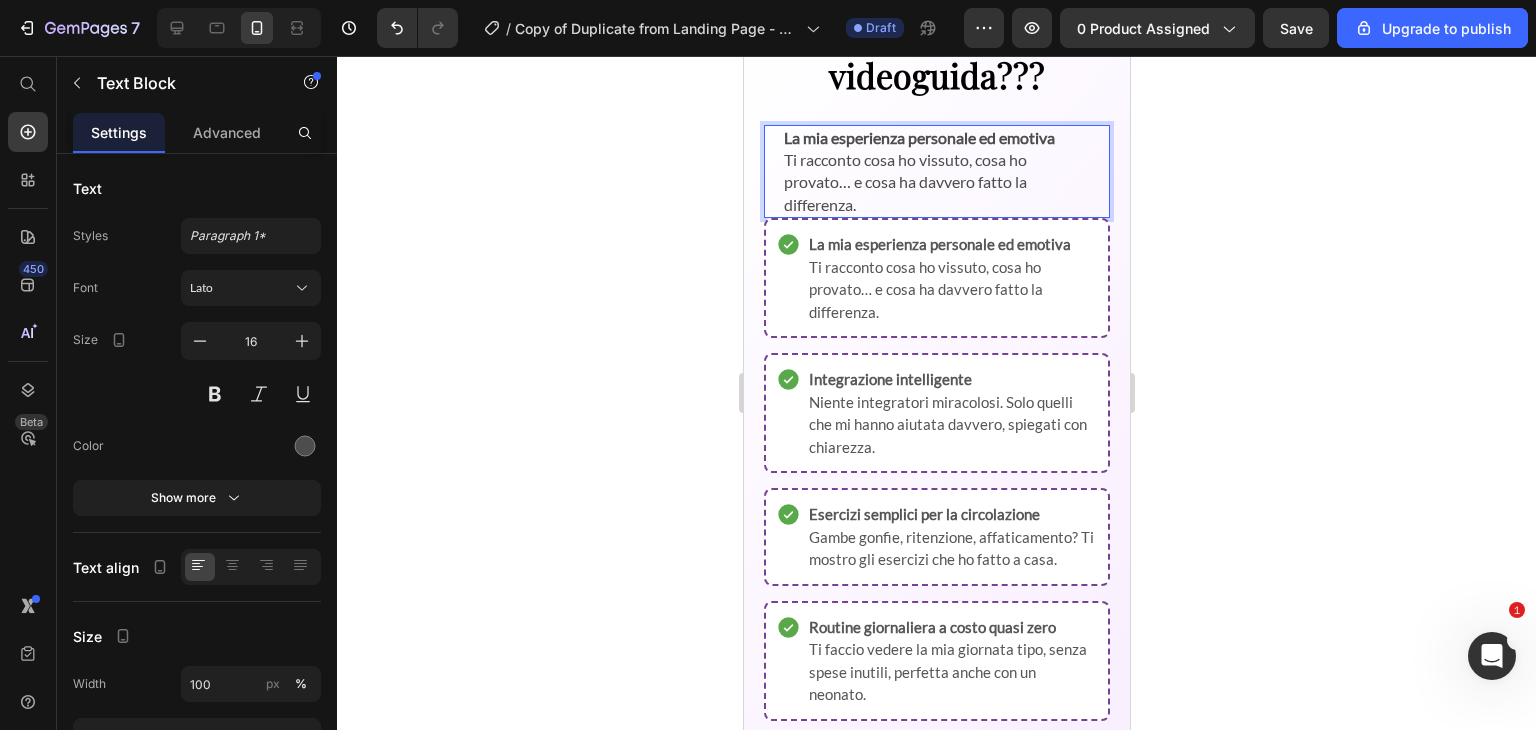 click on "La mia esperienza personale ed emotiva Ti racconto cosa ho vissuto, cosa ho provato… e cosa ha davvero fatto la differenza." at bounding box center (936, 172) 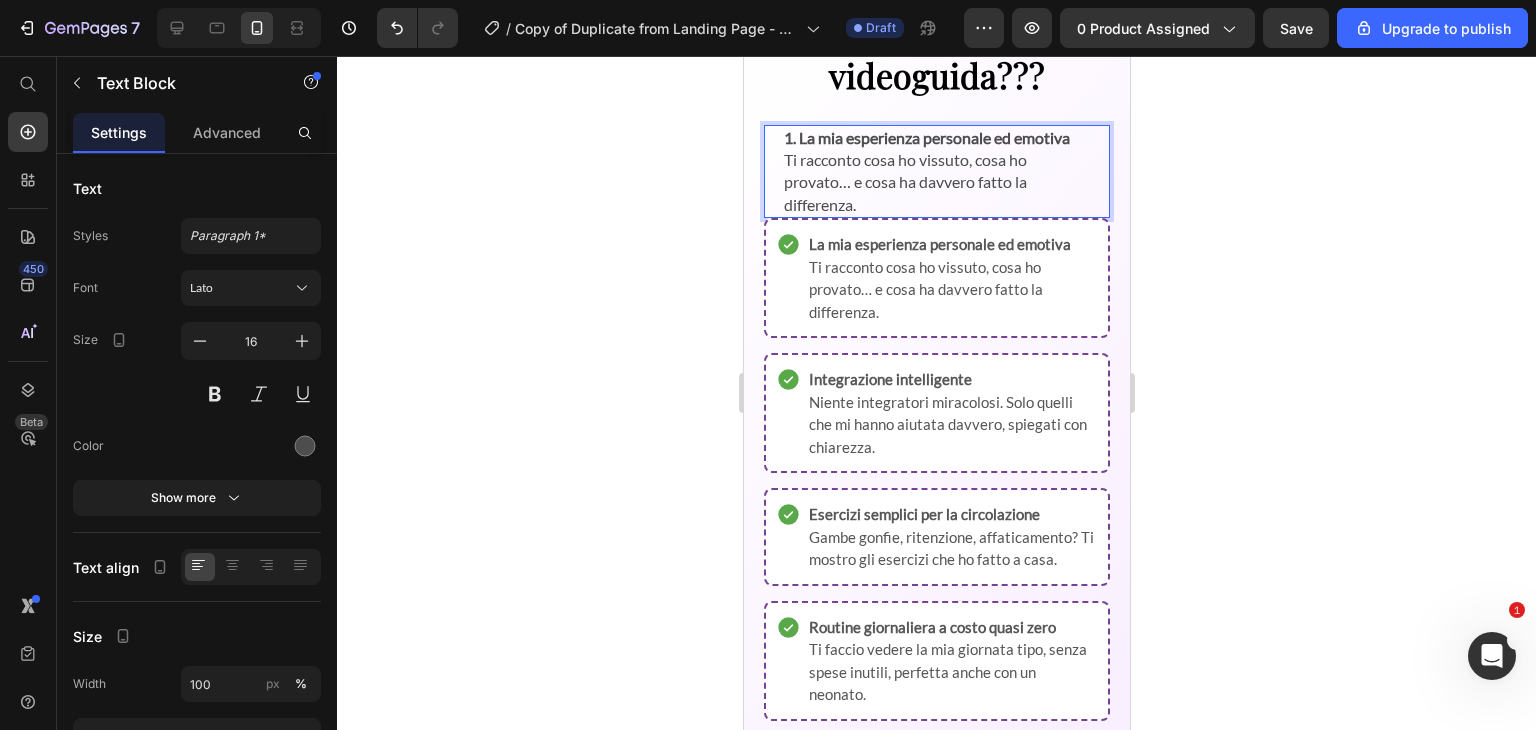 click on "1. La mia esperienza personale ed emotiva Ti racconto cosa ho vissuto, cosa ho provato… e cosa ha davvero fatto la differenza." at bounding box center [936, 172] 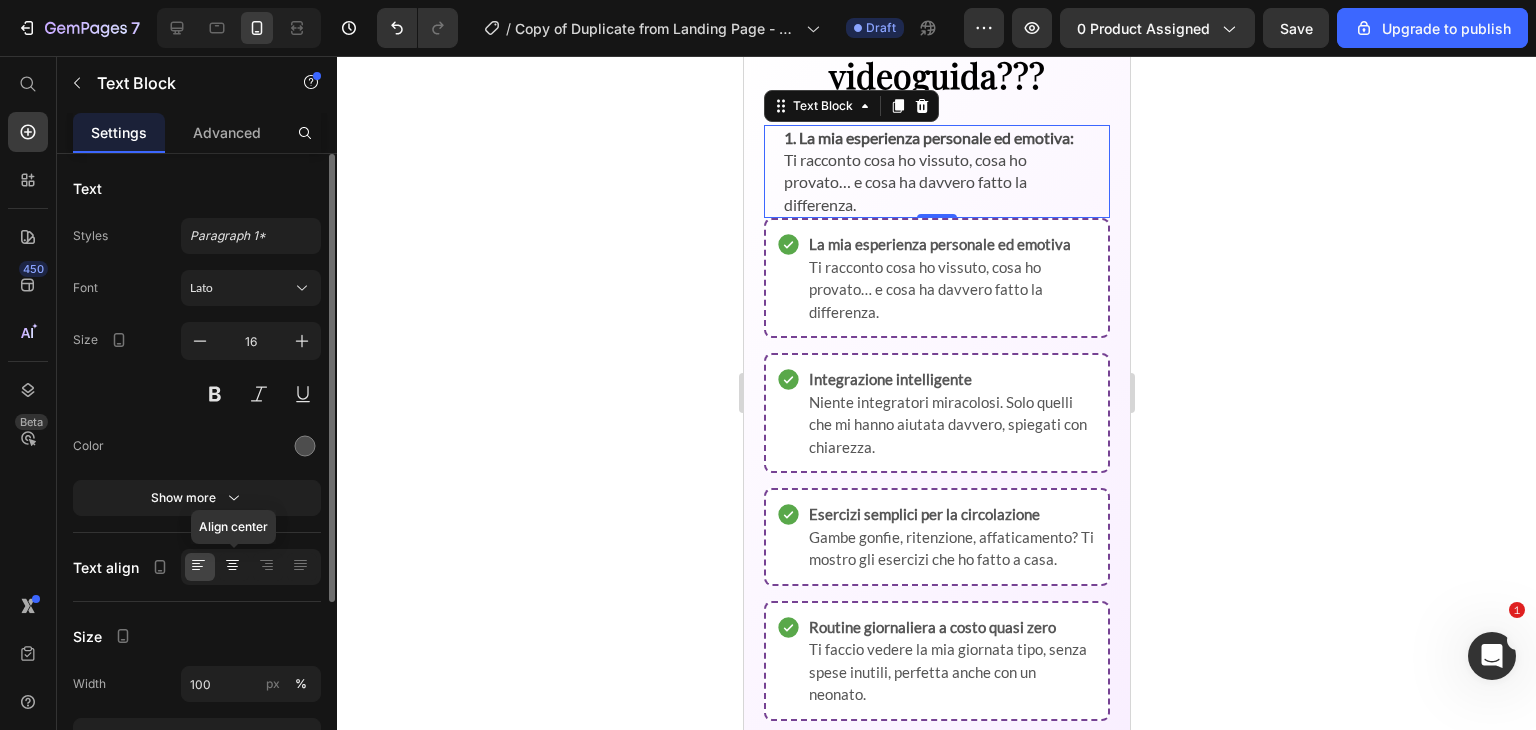 click 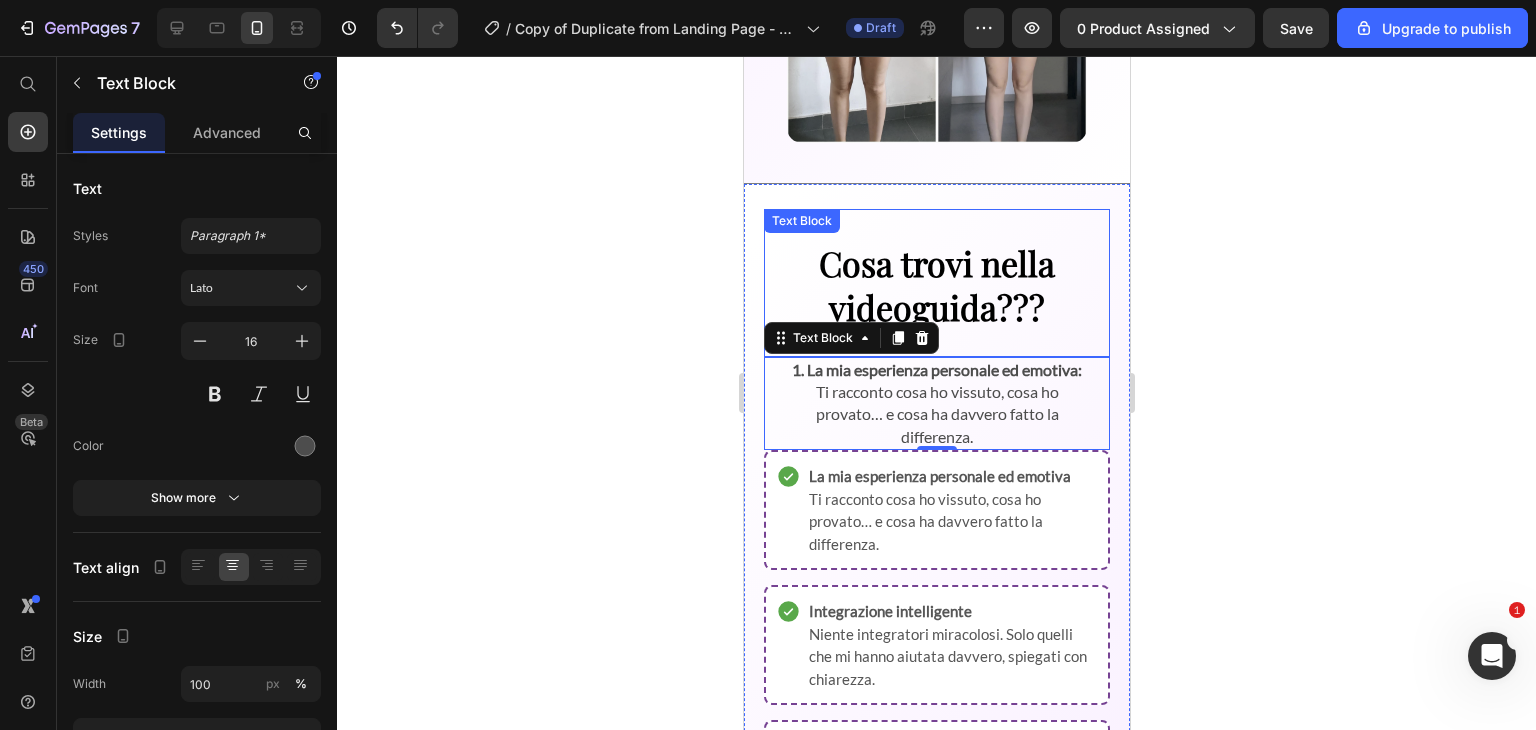 scroll, scrollTop: 1812, scrollLeft: 0, axis: vertical 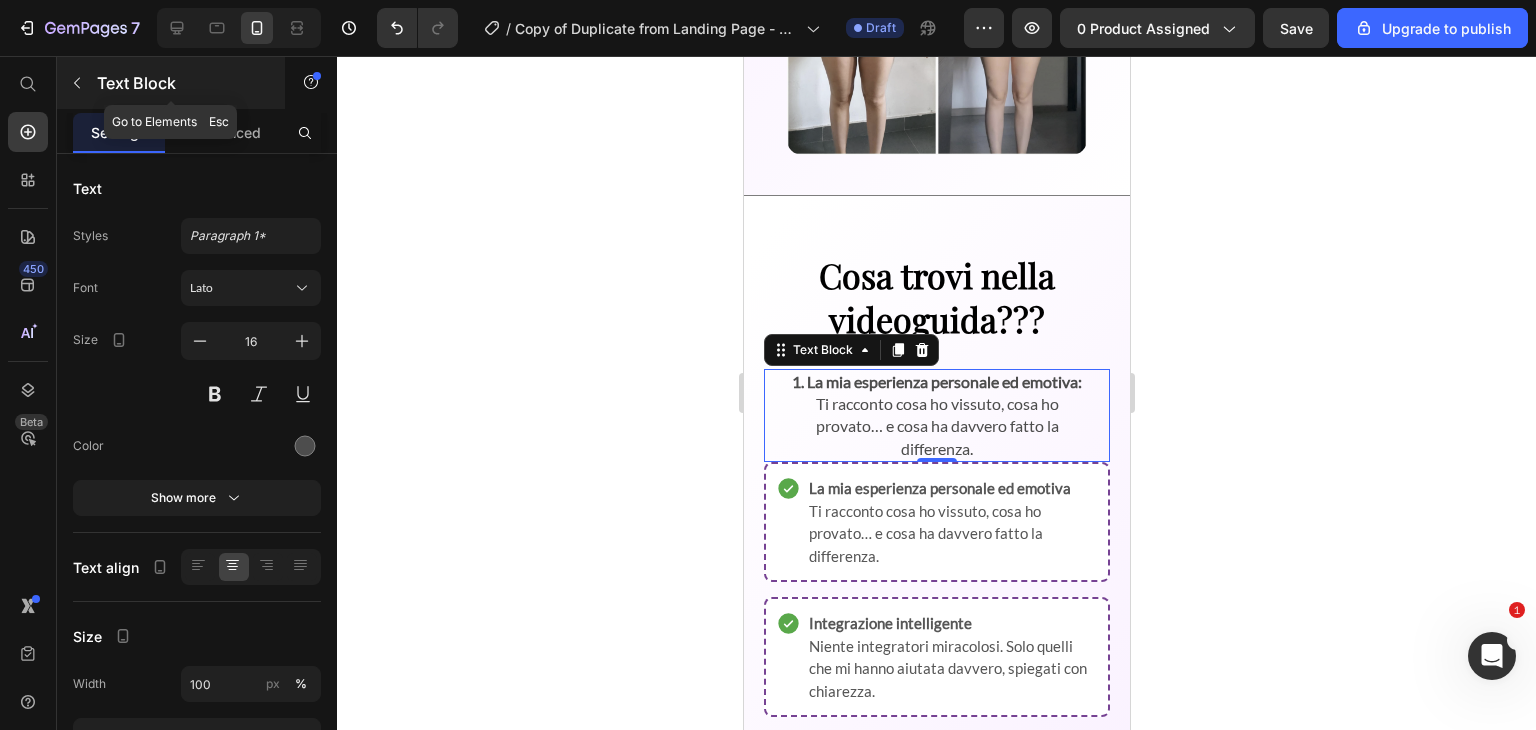 click 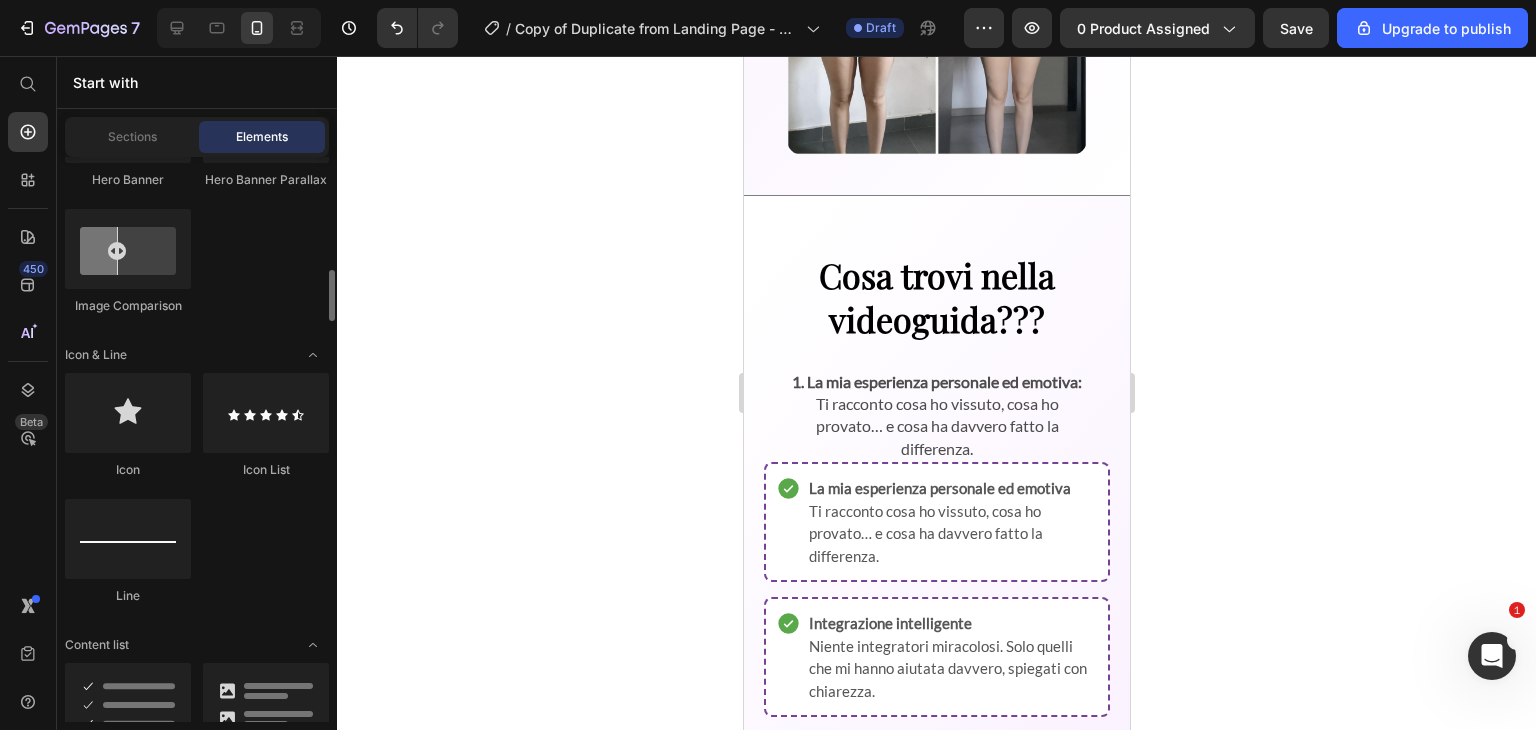 scroll, scrollTop: 1241, scrollLeft: 0, axis: vertical 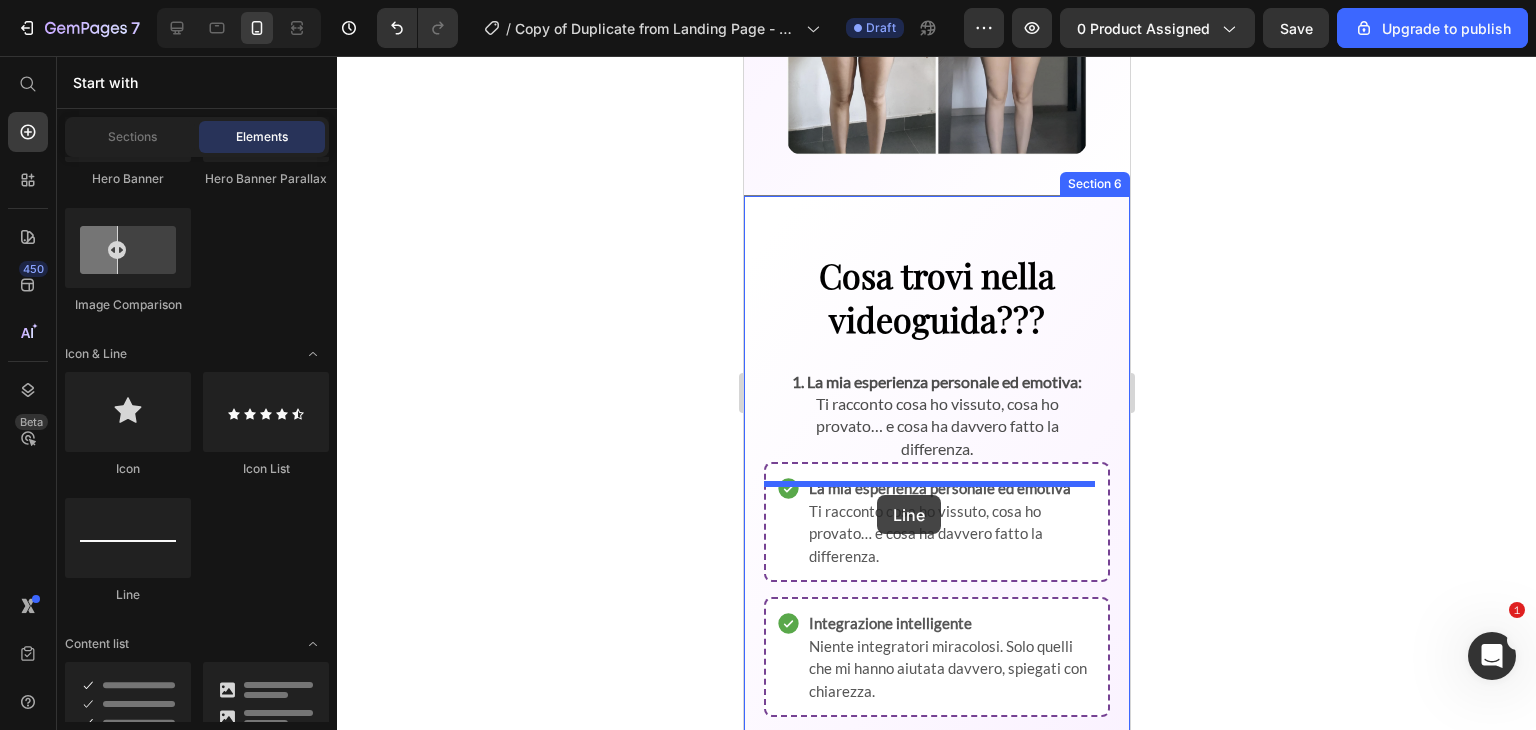 drag, startPoint x: 889, startPoint y: 593, endPoint x: 877, endPoint y: 495, distance: 98.731964 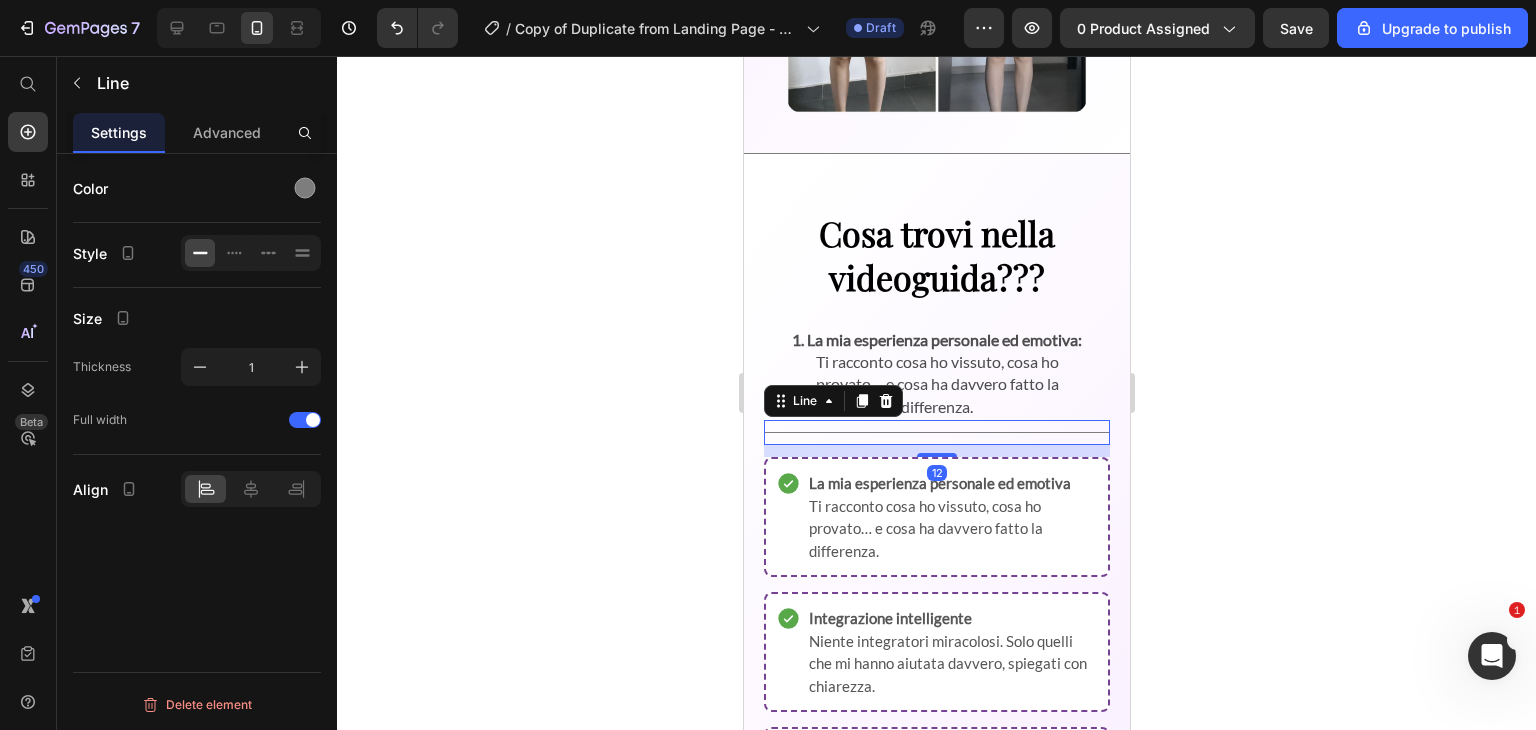 scroll, scrollTop: 1856, scrollLeft: 0, axis: vertical 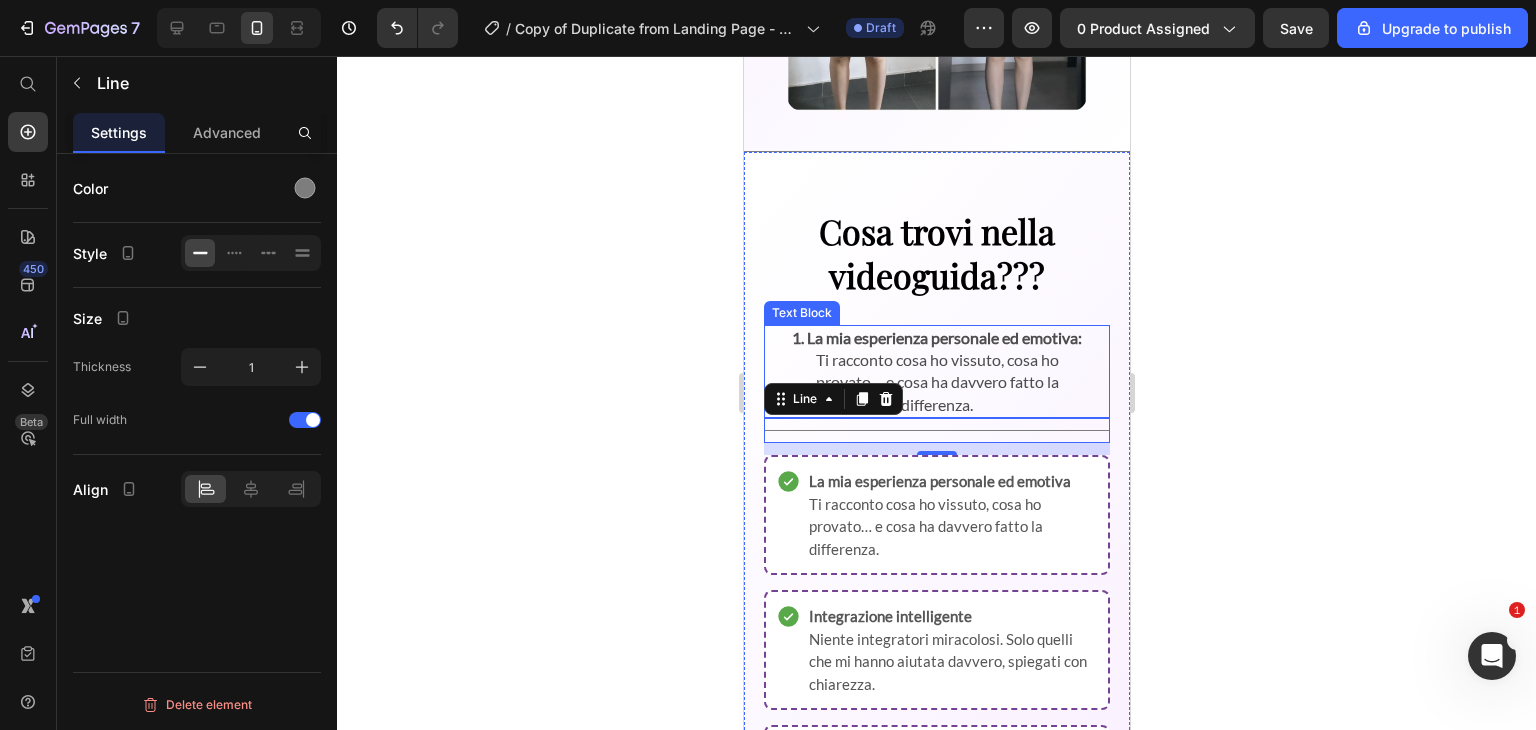 click on "1.La mia esperienza personale ed emotiva: Ti racconto cosa ho vissuto, cosa ho provato… e cosa ha davvero fatto la differenza." at bounding box center [936, 372] 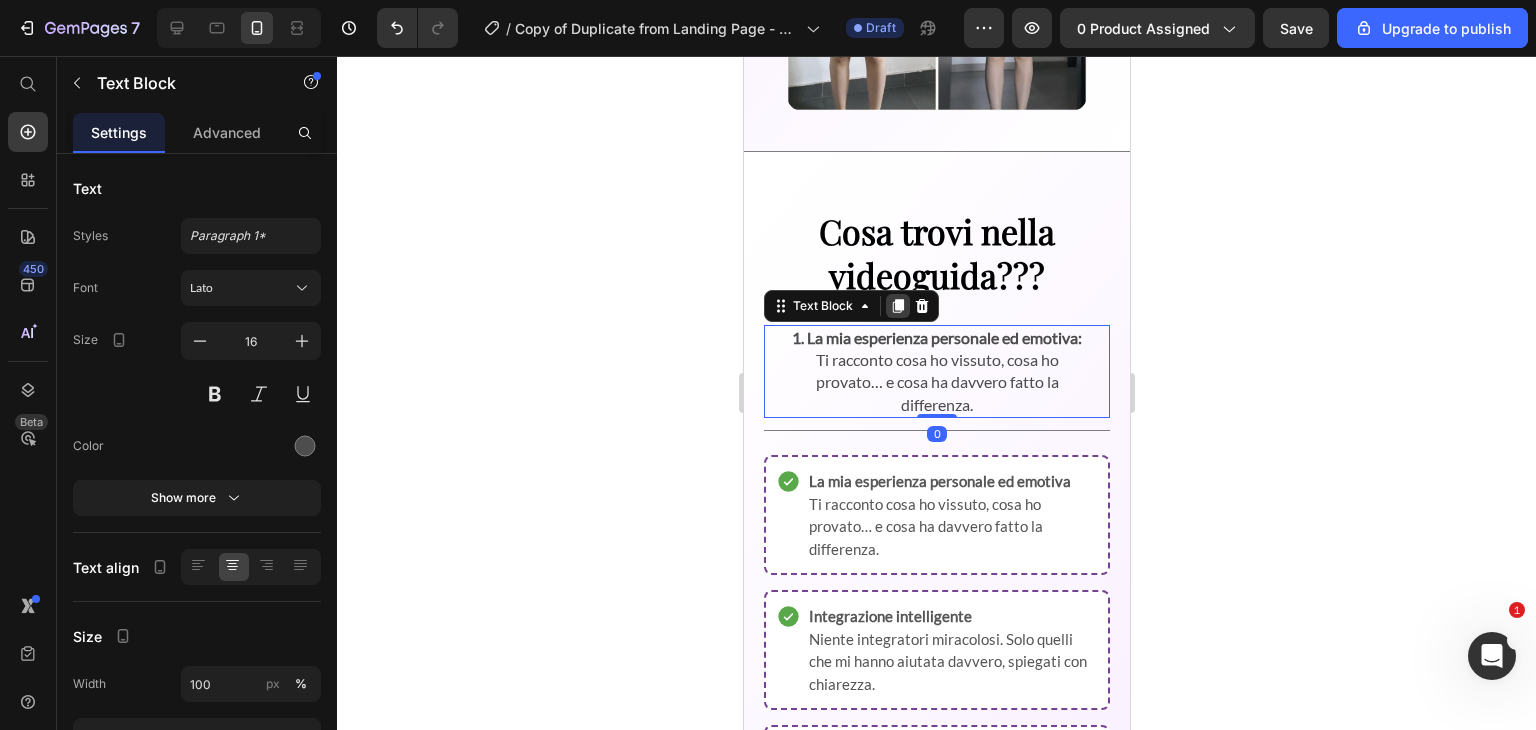 click 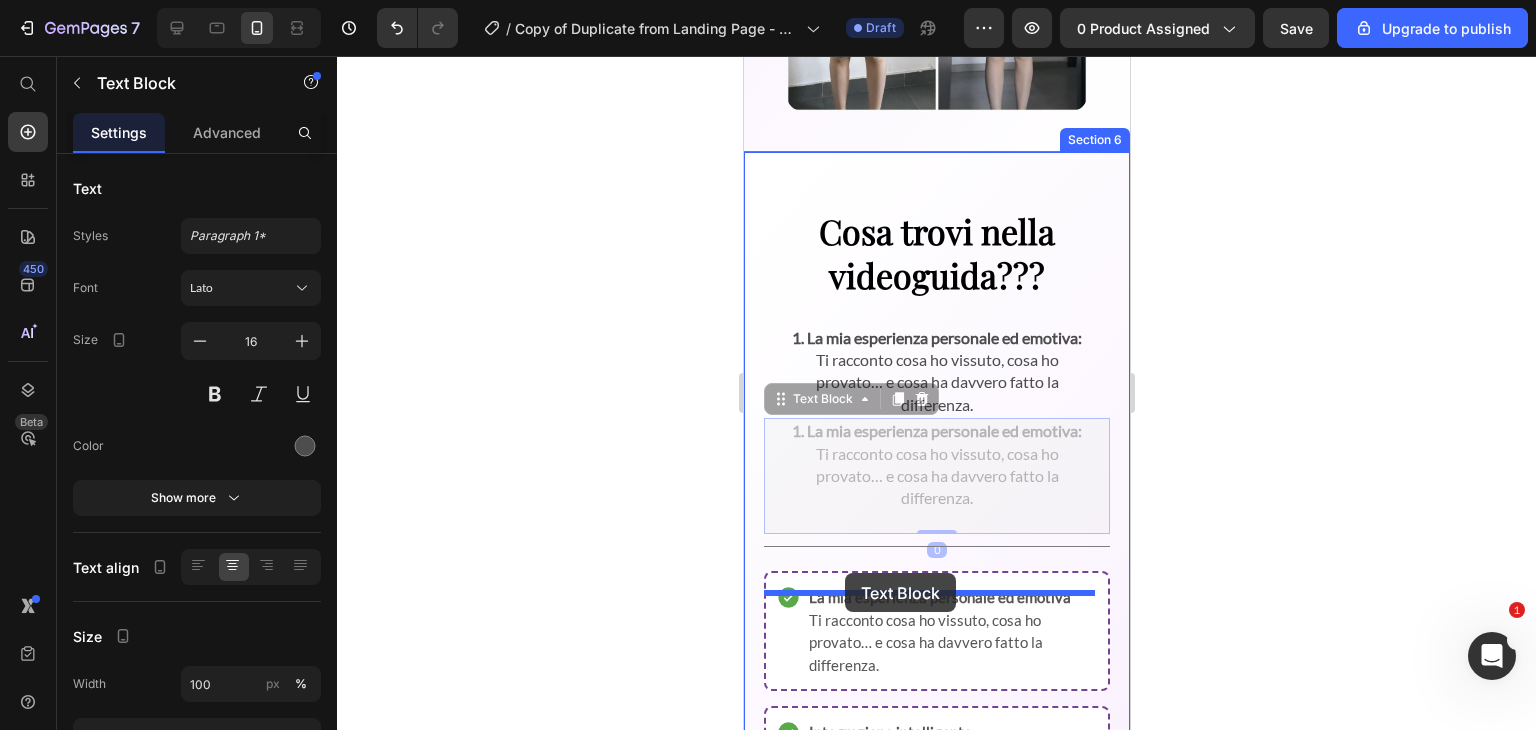 drag, startPoint x: 824, startPoint y: 425, endPoint x: 842, endPoint y: 574, distance: 150.08331 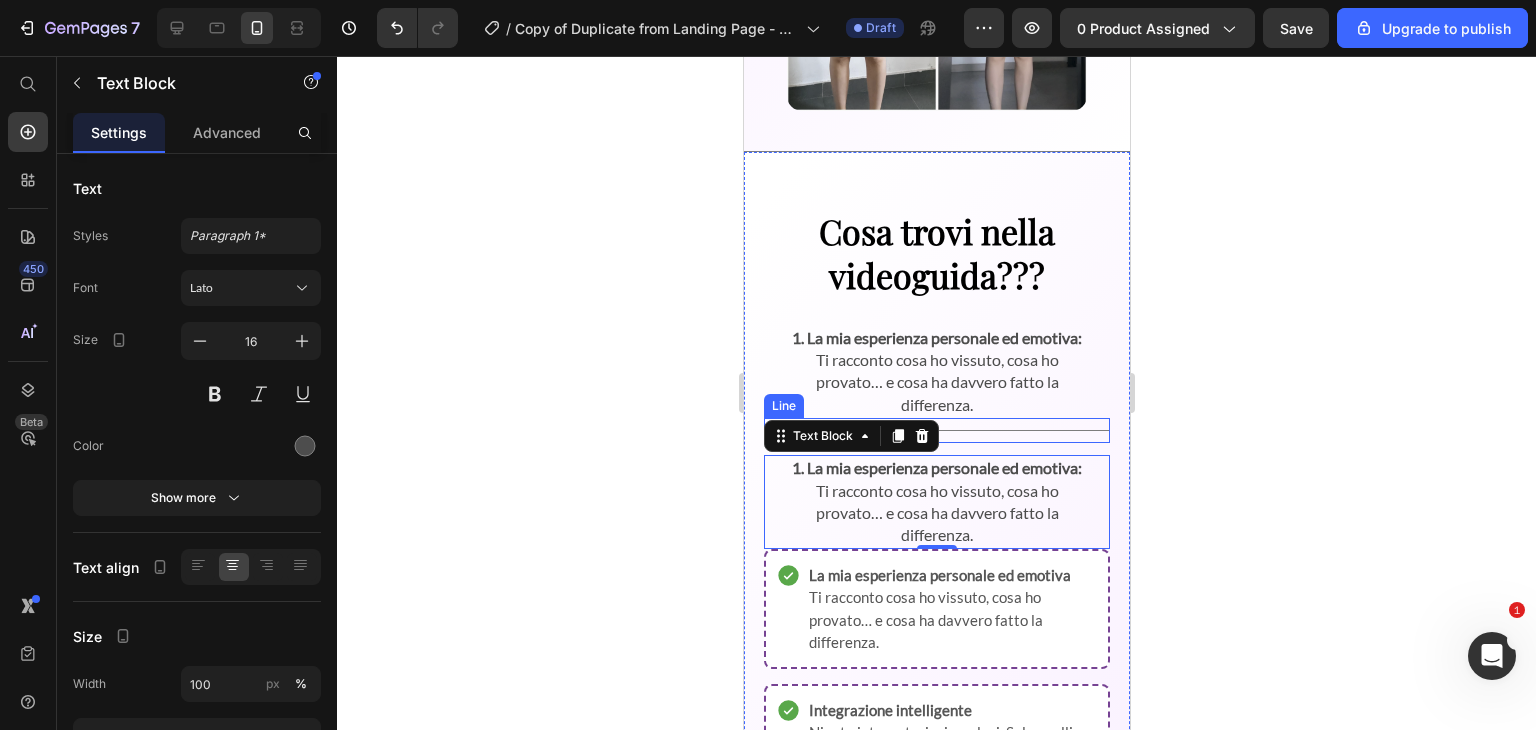click on "Title Line" at bounding box center (936, 430) 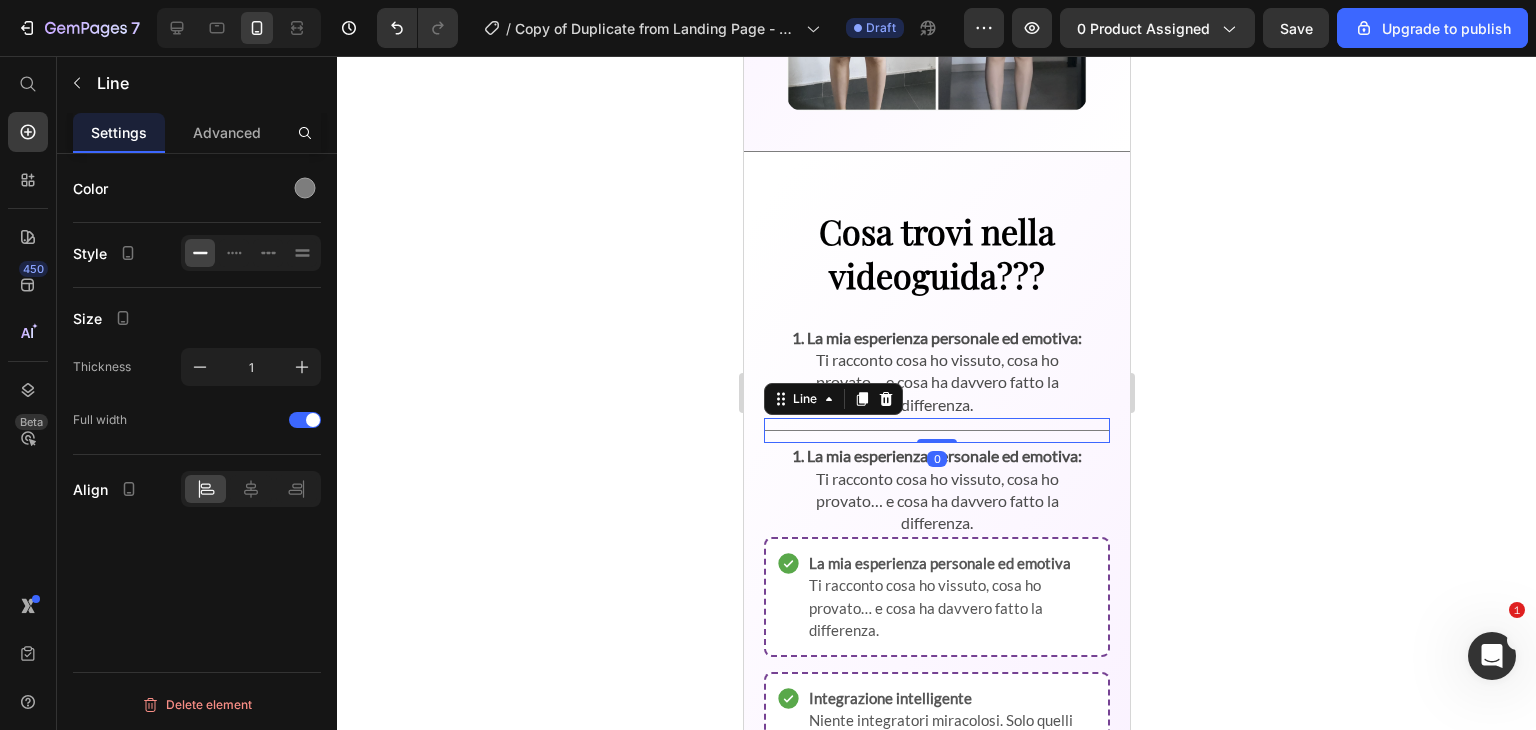 drag, startPoint x: 915, startPoint y: 472, endPoint x: 916, endPoint y: 449, distance: 23.021729 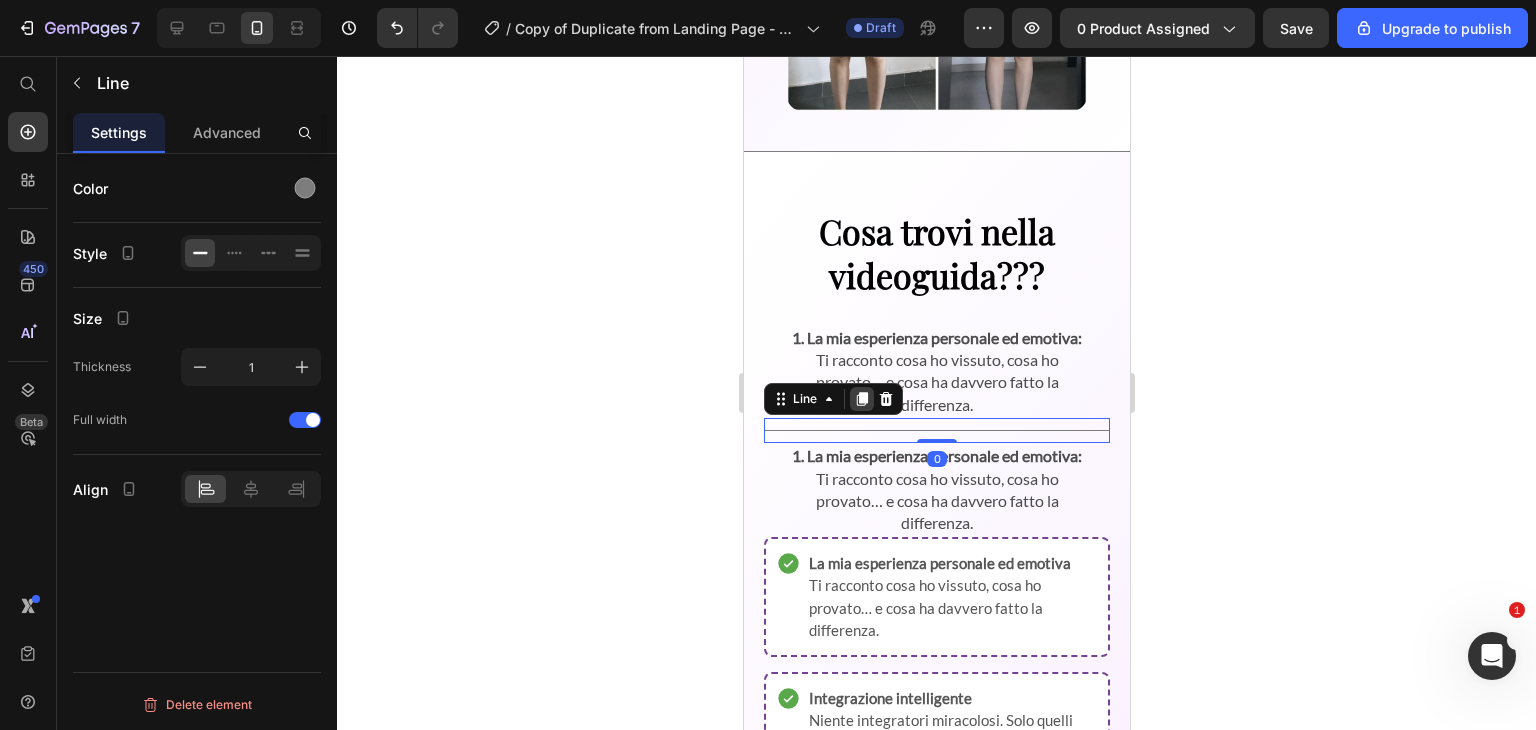 click 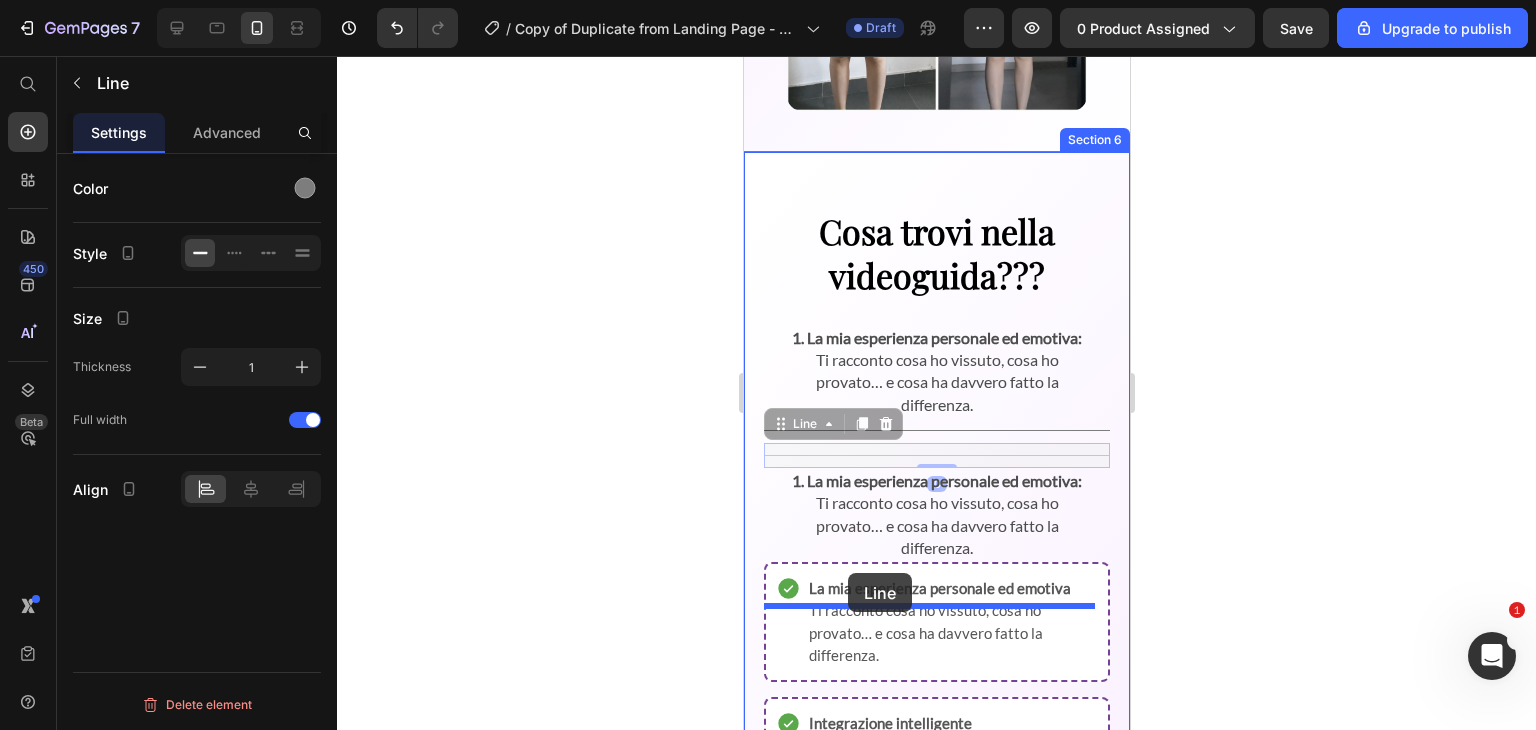 drag, startPoint x: 820, startPoint y: 446, endPoint x: 847, endPoint y: 573, distance: 129.83836 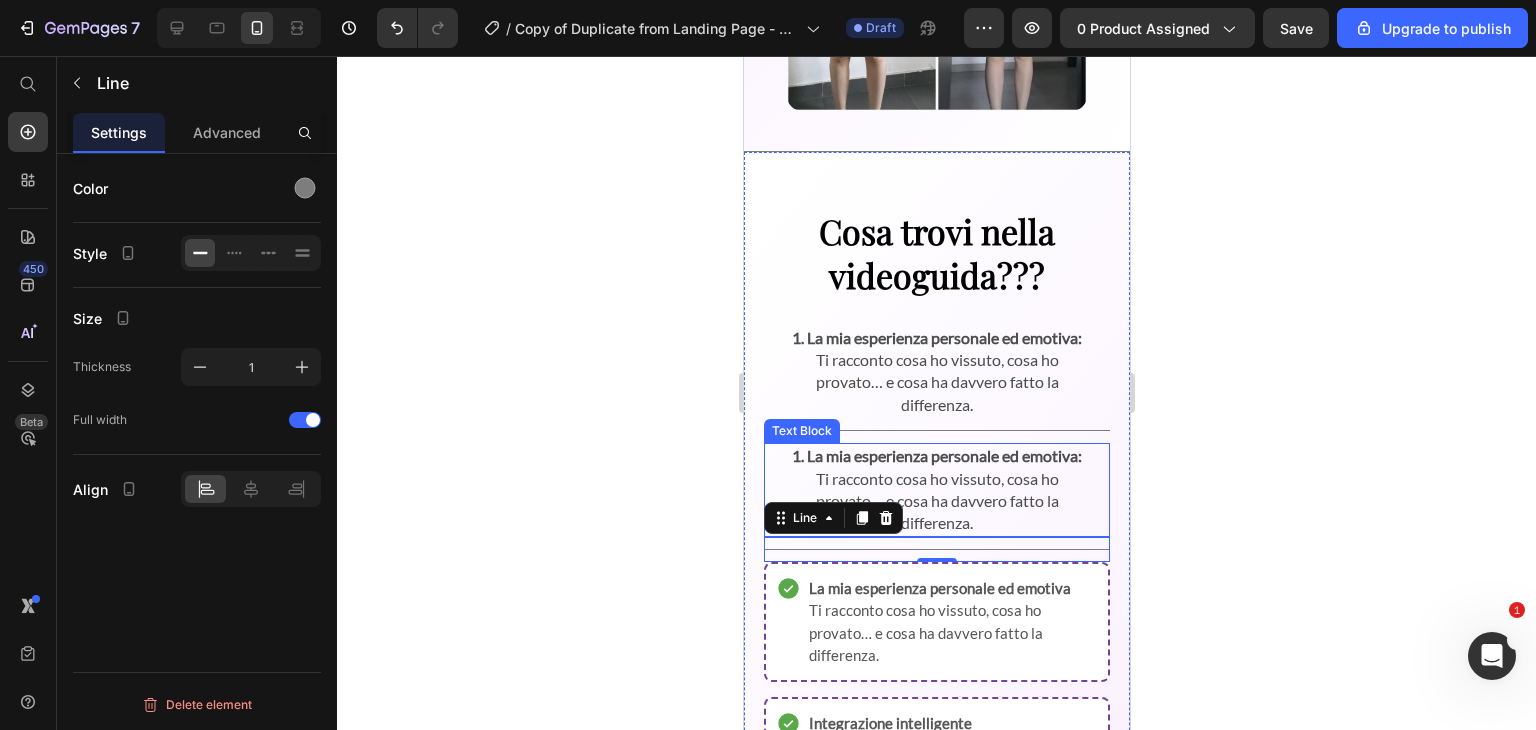 click on "1.La mia esperienza personale ed emotiva: Ti racconto cosa ho vissuto, cosa ho provato… e cosa ha davvero fatto la differenza." at bounding box center (936, 490) 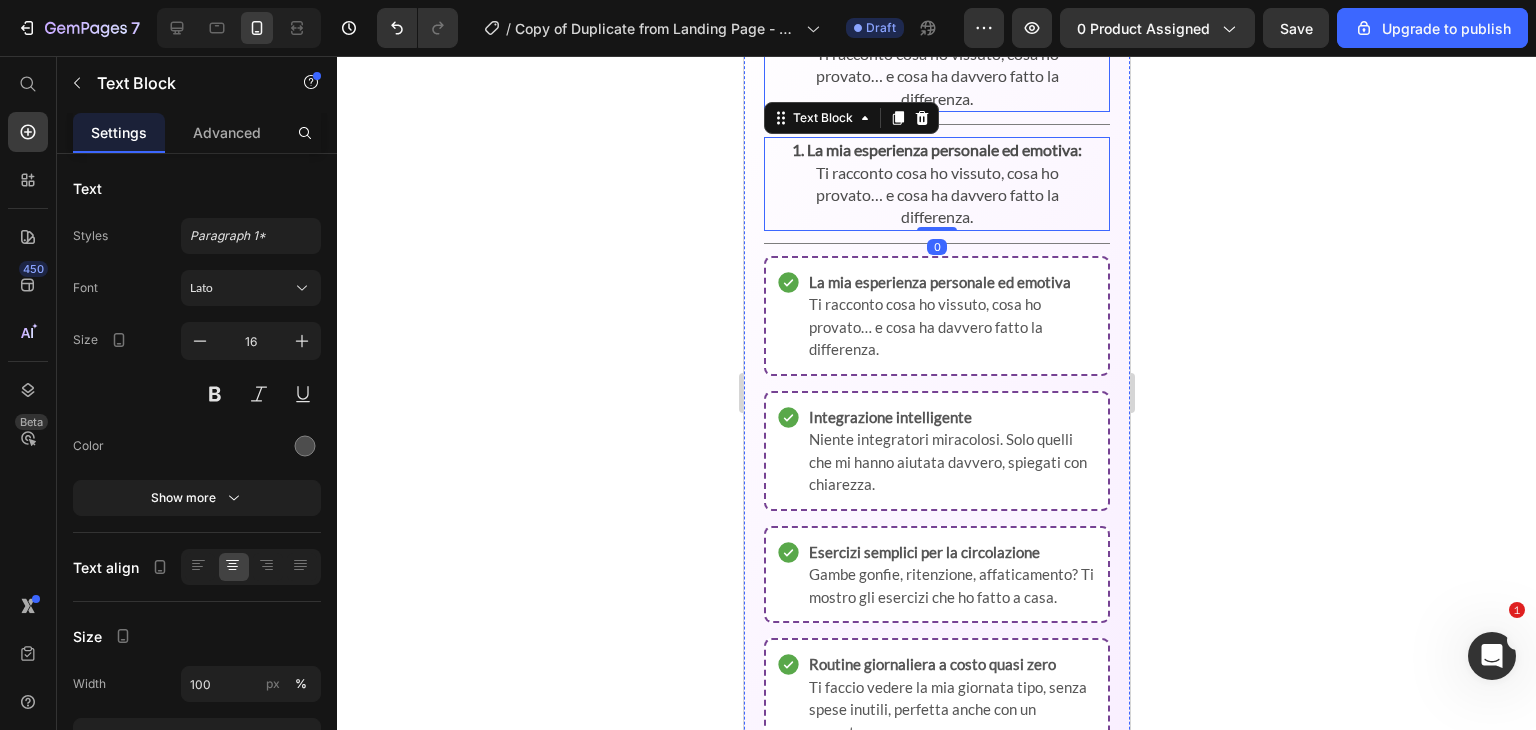 scroll, scrollTop: 2166, scrollLeft: 0, axis: vertical 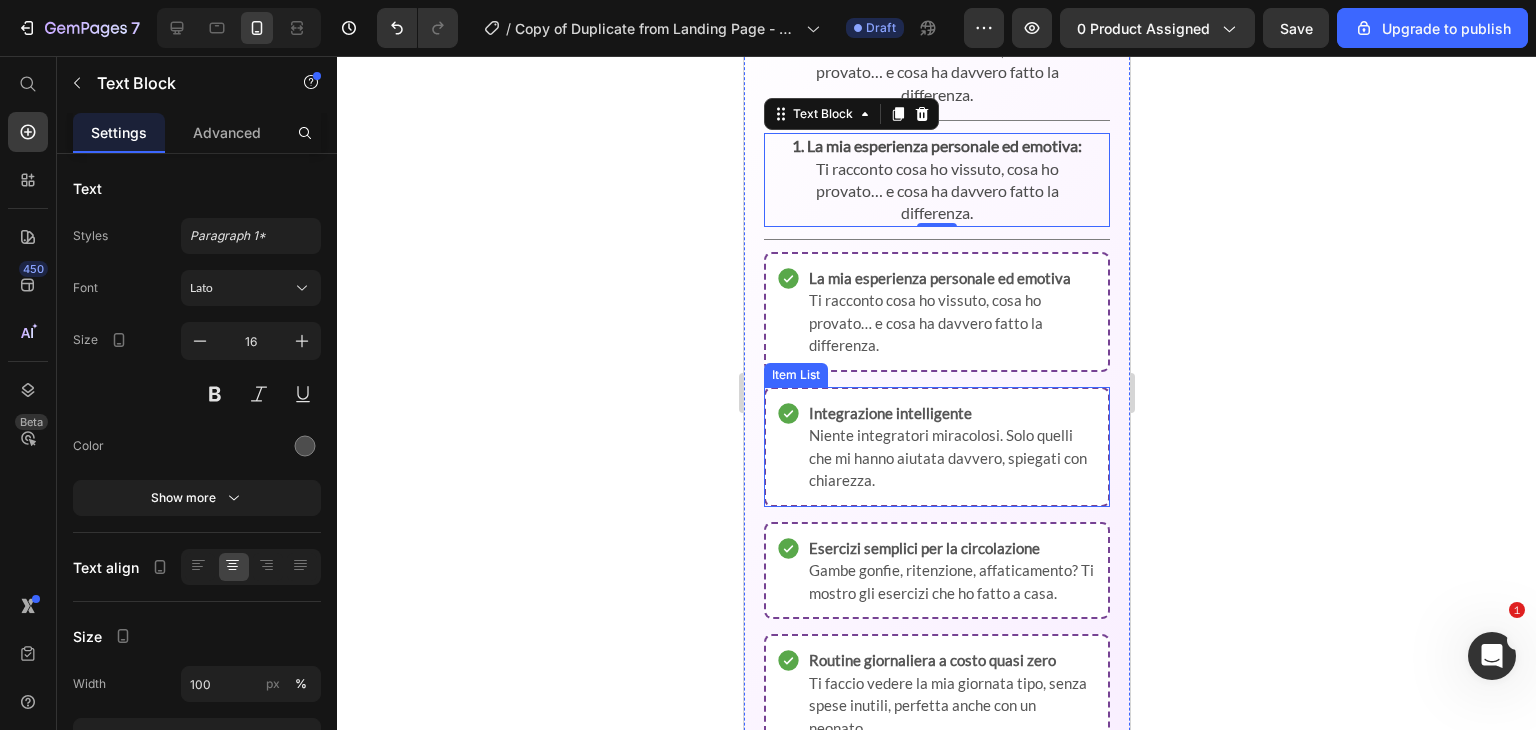 click on "Integrazione intelligente" at bounding box center [889, 413] 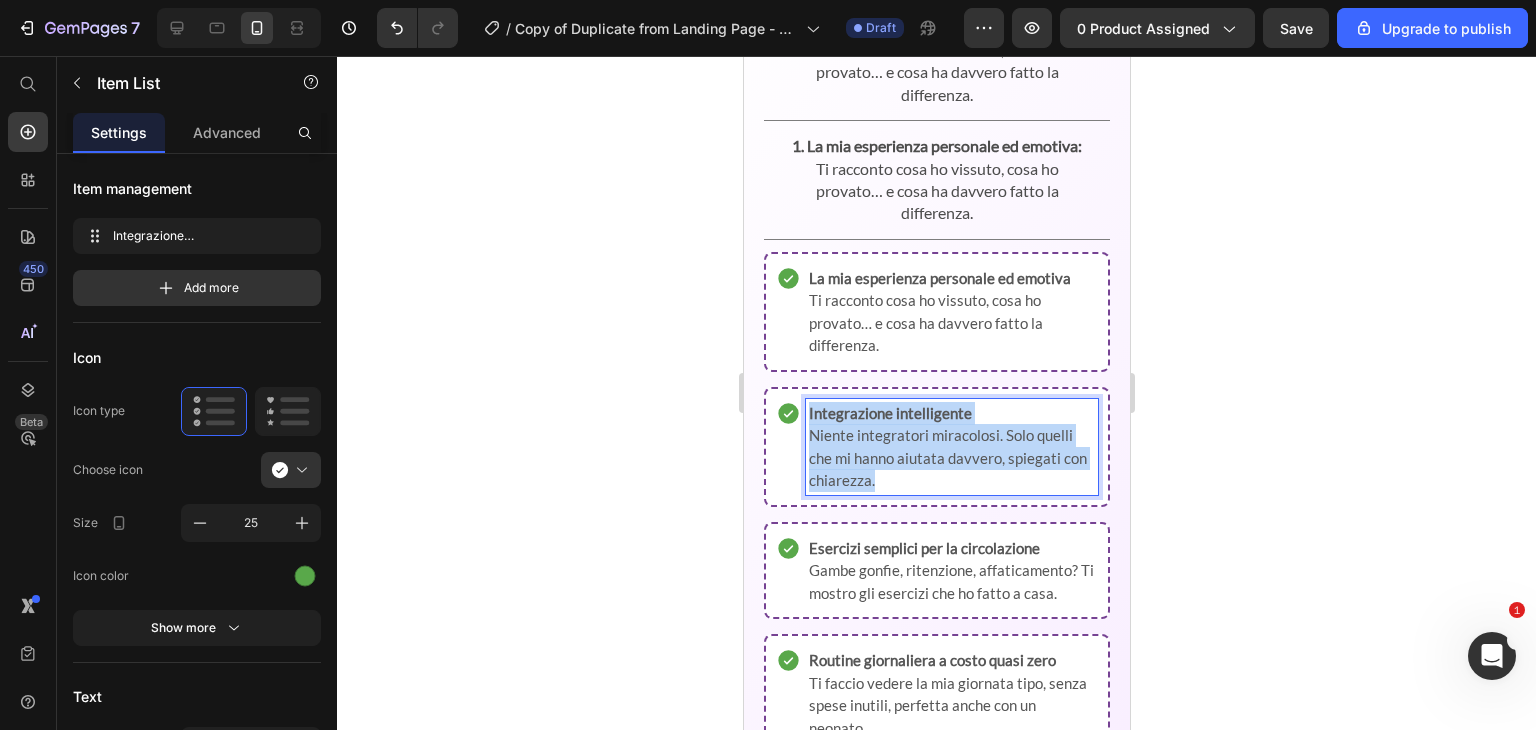 drag, startPoint x: 806, startPoint y: 453, endPoint x: 913, endPoint y: 529, distance: 131.24405 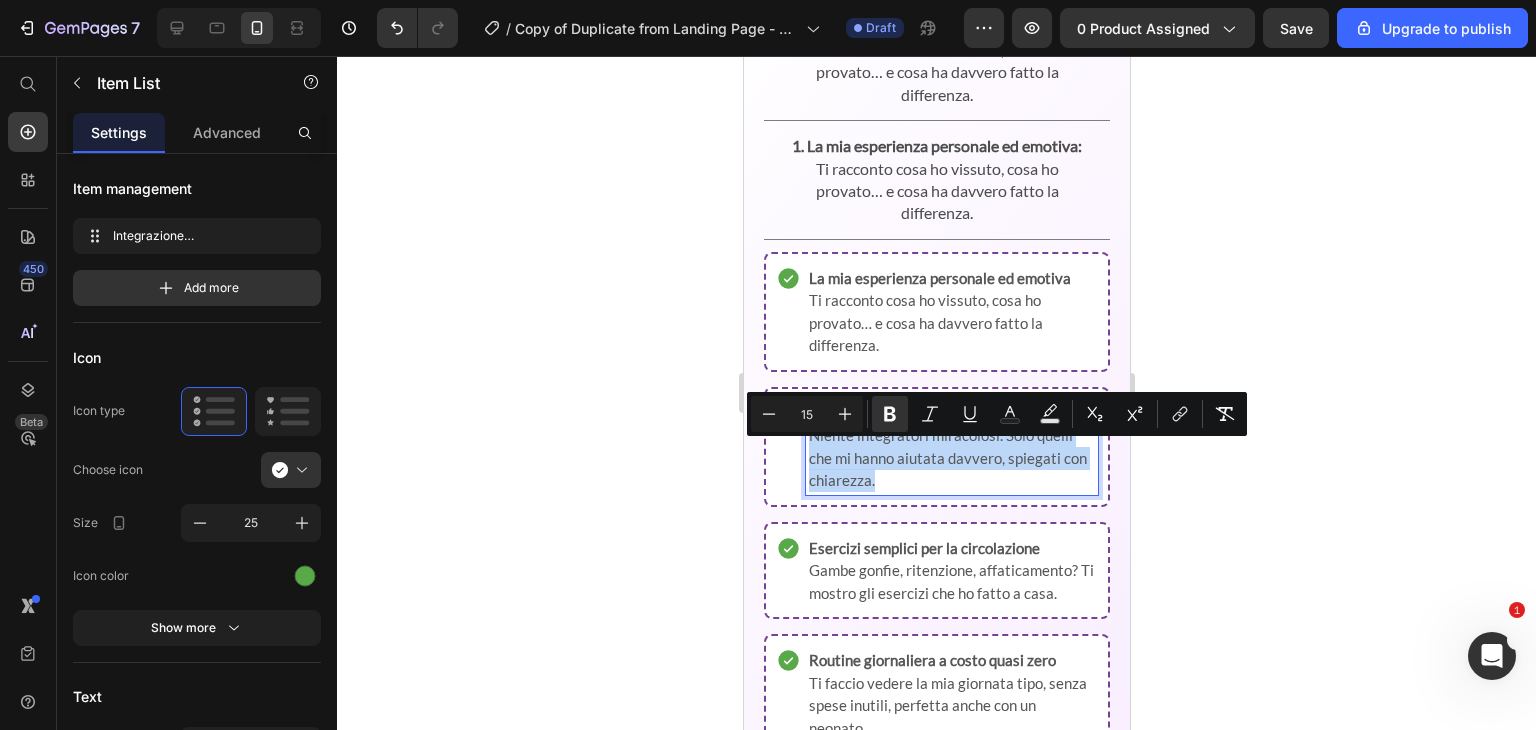 copy on "Integrazione intelligente Niente integratori miracolosi. Solo quelli che mi hanno aiutata davvero, spiegati con chiarezza." 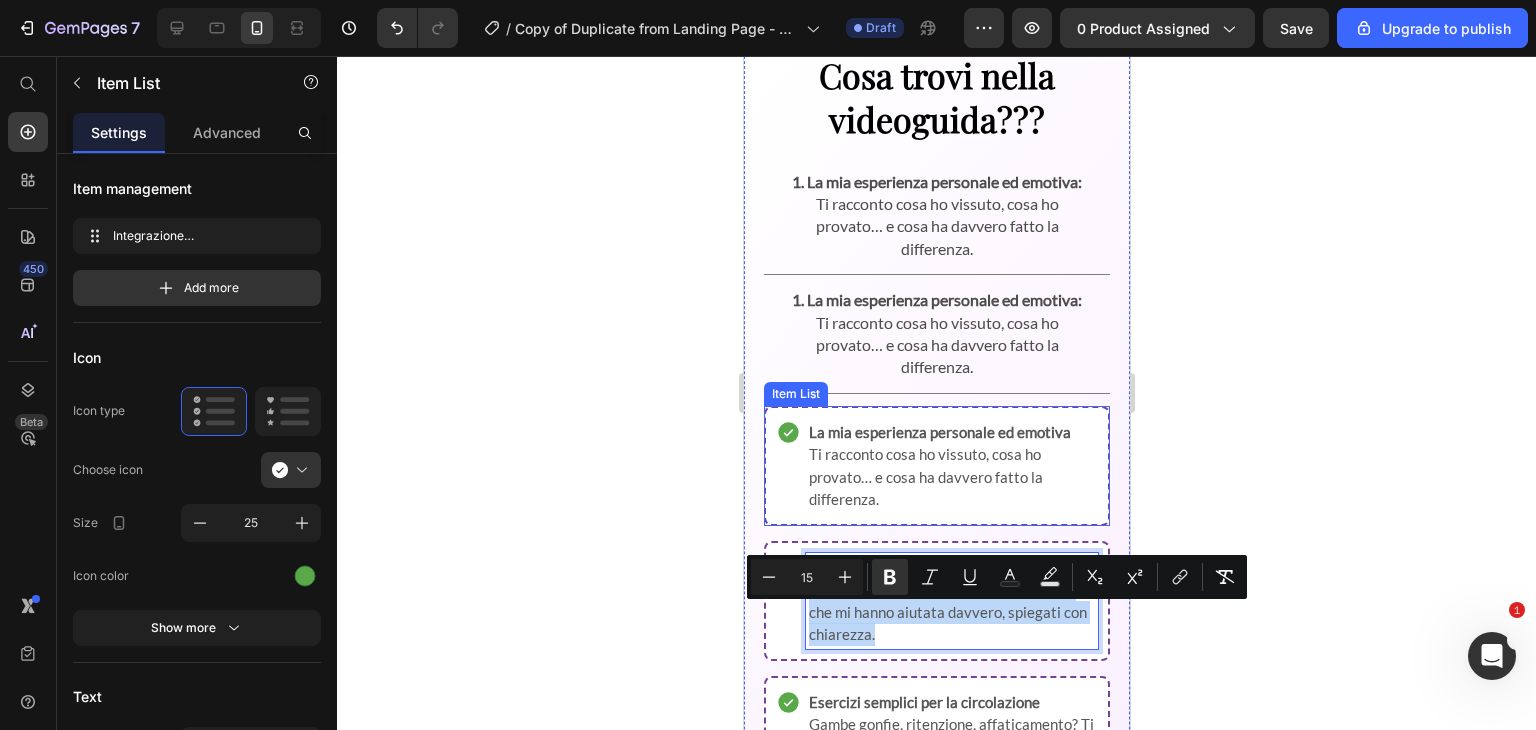 scroll, scrollTop: 1989, scrollLeft: 0, axis: vertical 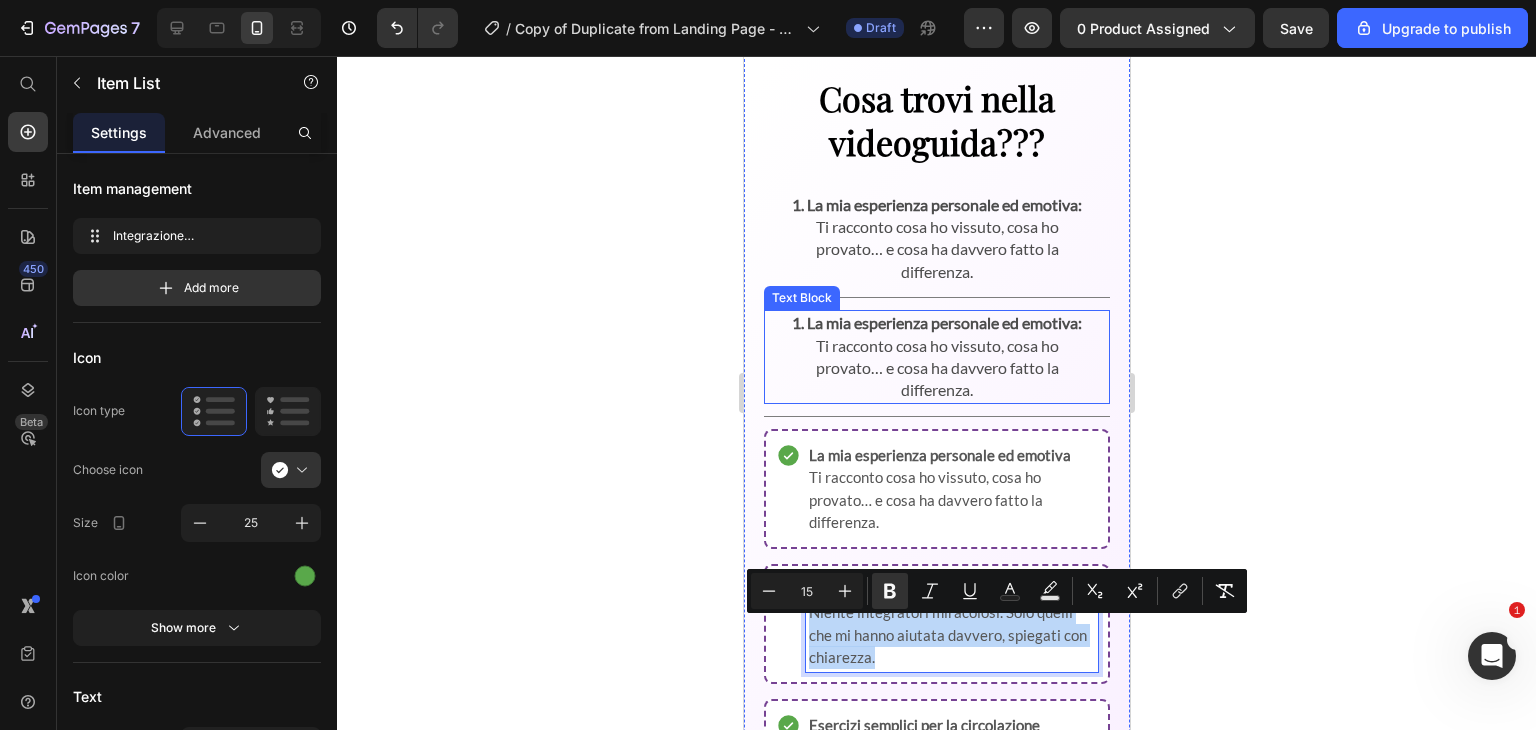 click on "1.La mia esperienza personale ed emotiva: Ti racconto cosa ho vissuto, cosa ho provato… e cosa ha davvero fatto la differenza." at bounding box center (936, 357) 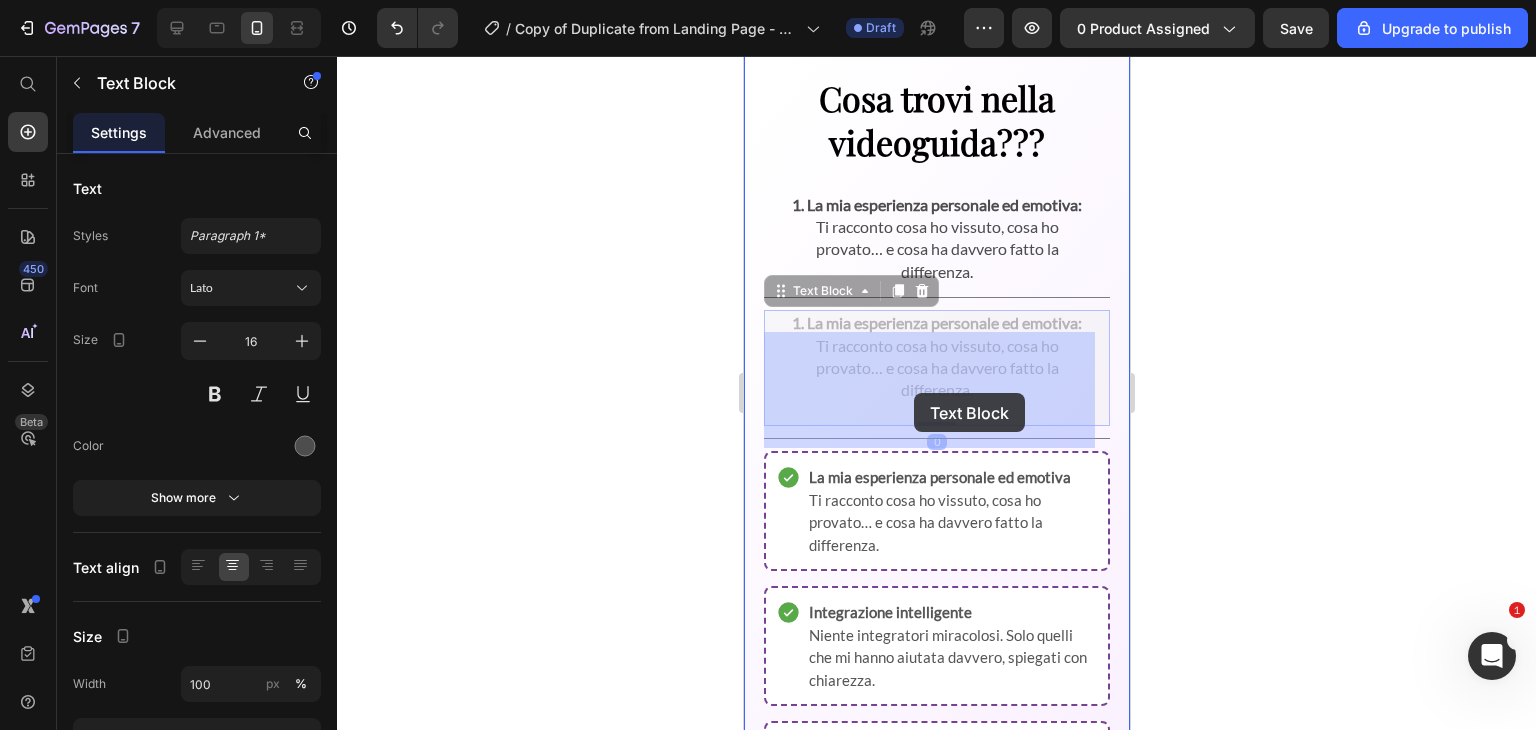 drag, startPoint x: 810, startPoint y: 344, endPoint x: 913, endPoint y: 393, distance: 114.061386 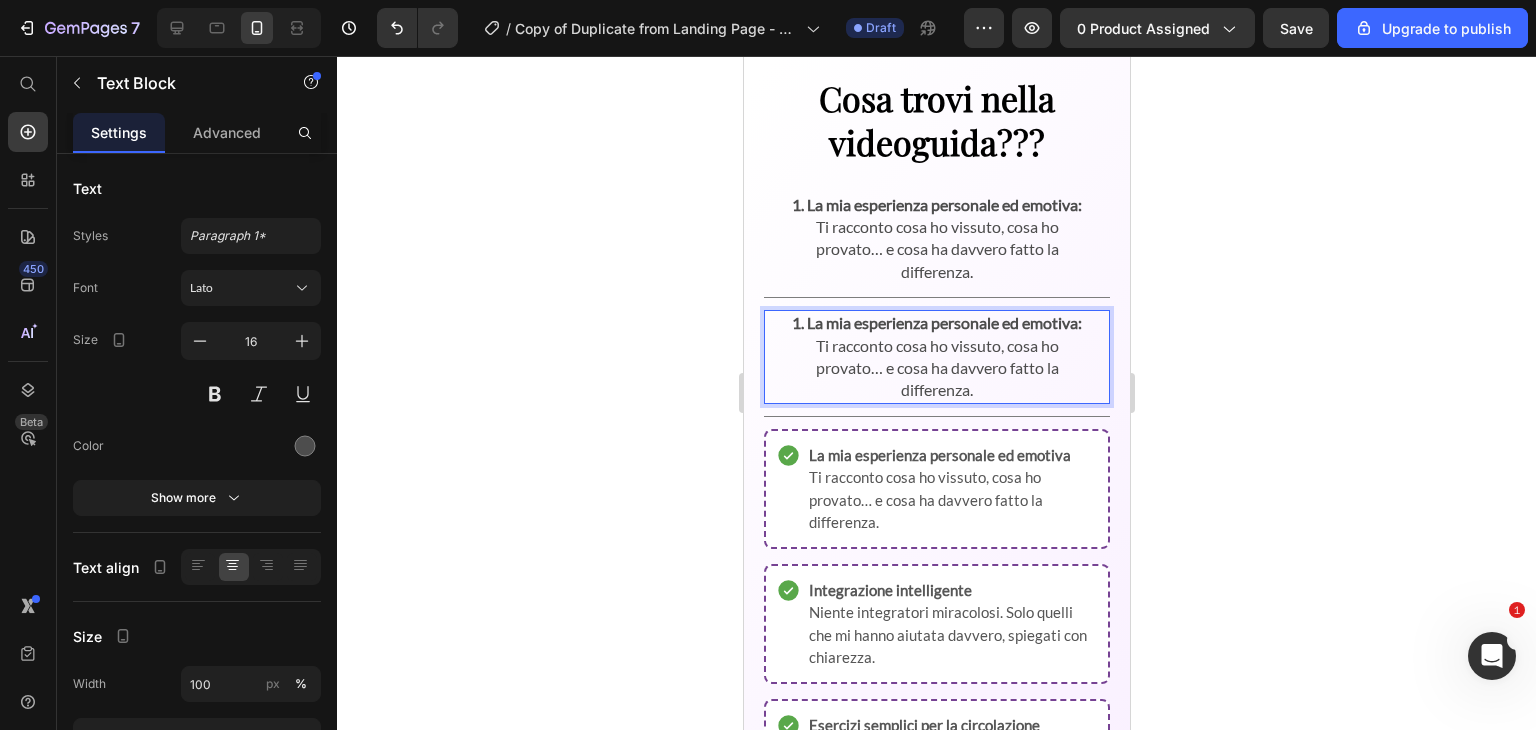 drag, startPoint x: 964, startPoint y: 433, endPoint x: 879, endPoint y: 380, distance: 100.16985 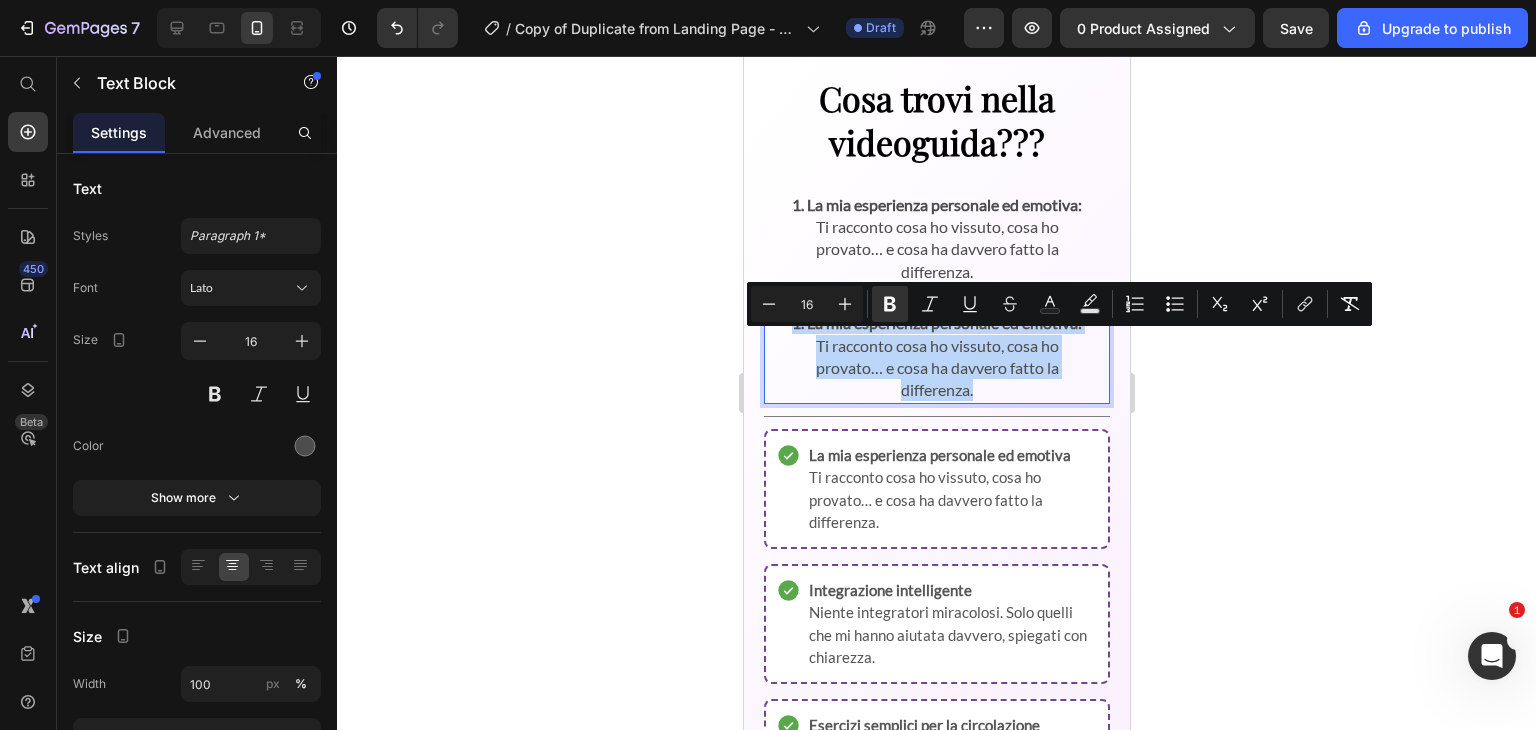 drag, startPoint x: 813, startPoint y: 341, endPoint x: 987, endPoint y: 434, distance: 197.29419 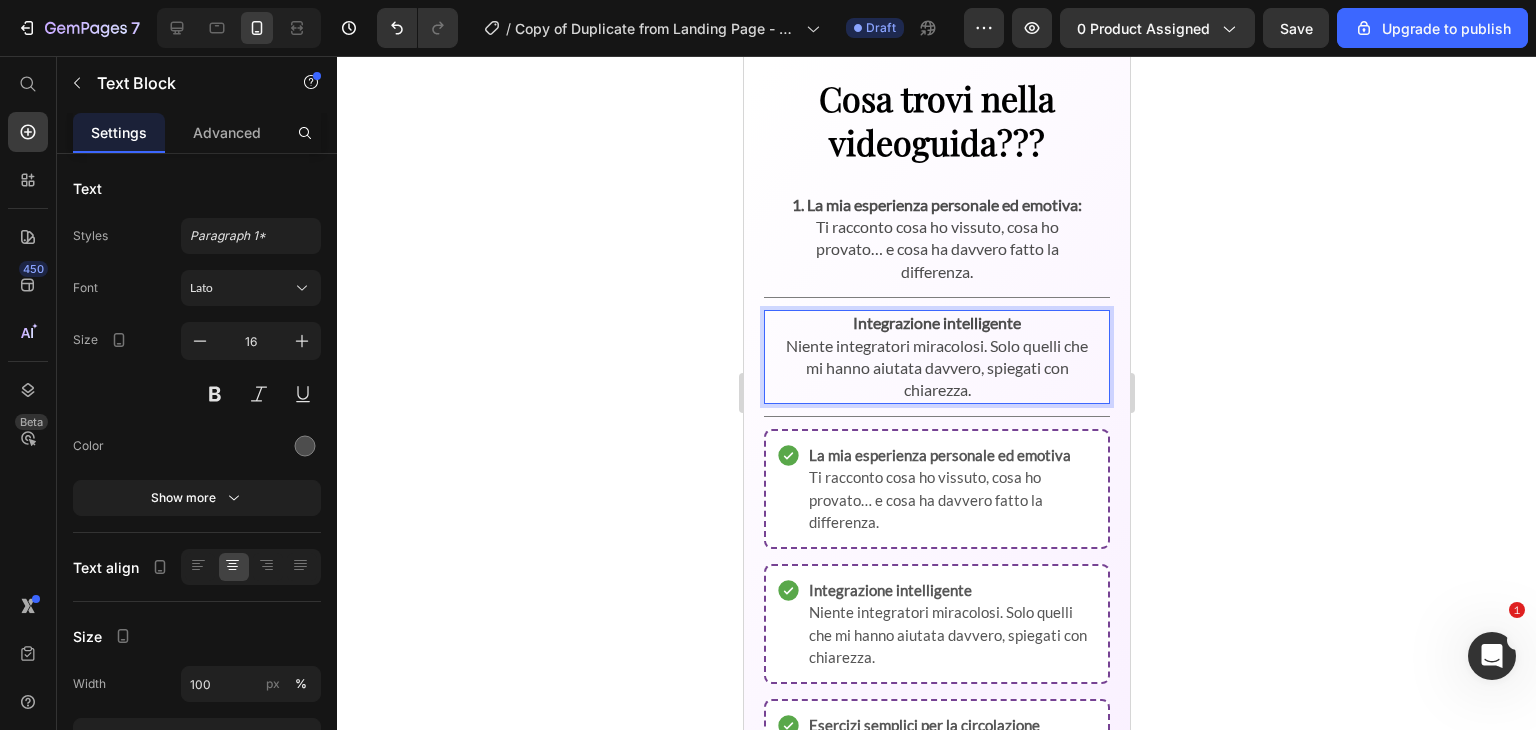 click on "Integrazione intelligente" at bounding box center [936, 322] 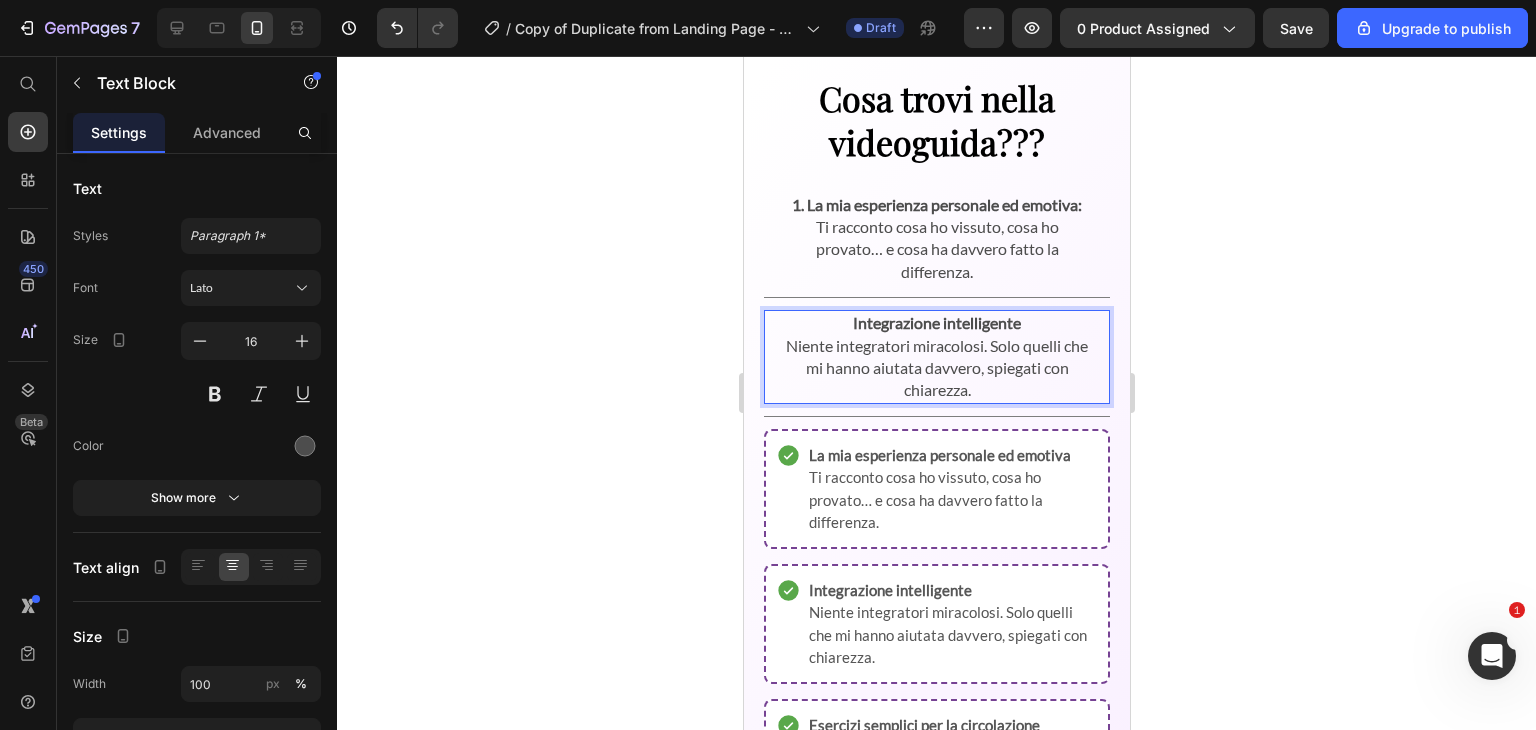 click on "Integrazione intelligente Niente integratori miracolosi. Solo quelli che mi hanno aiutata davvero, spiegati con chiarezza." at bounding box center (936, 357) 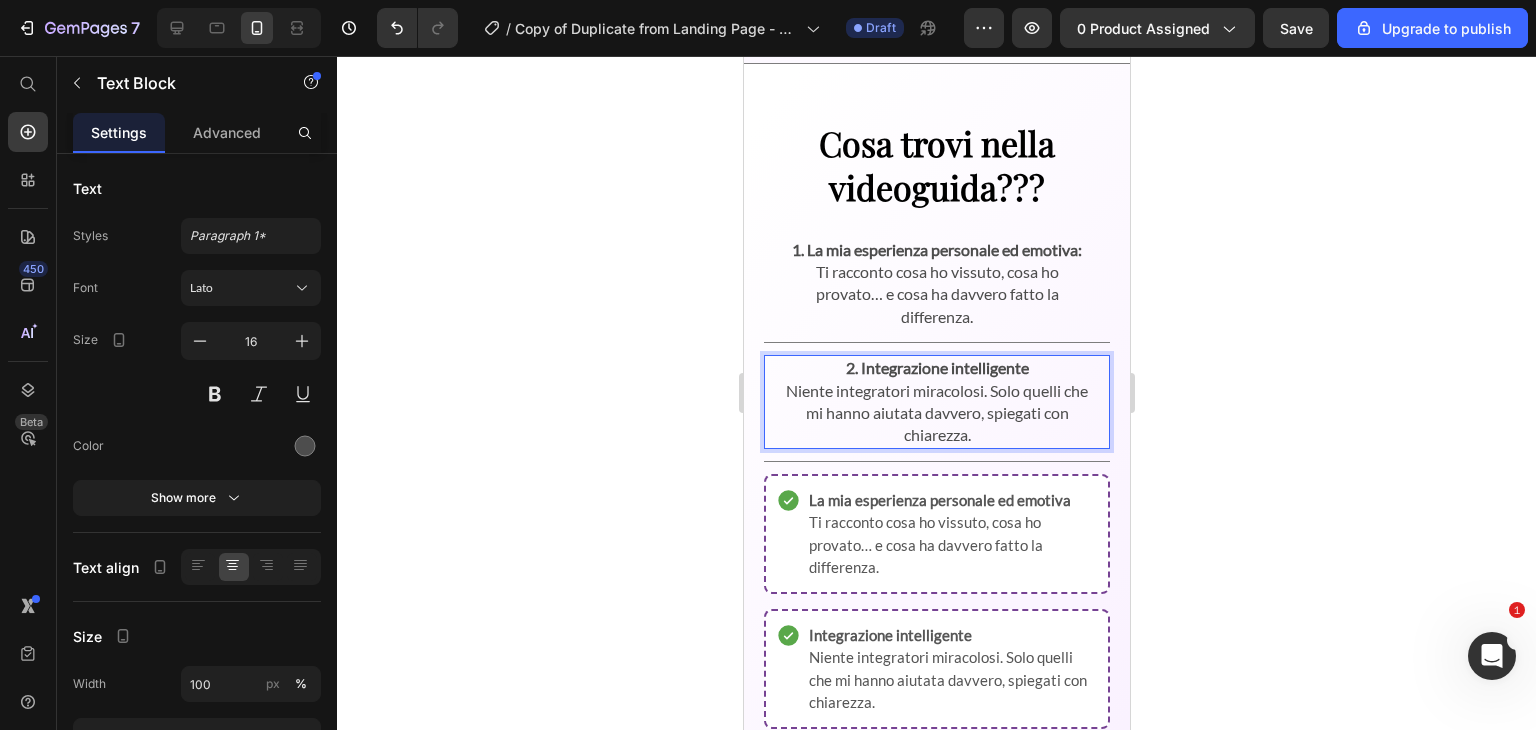 scroll, scrollTop: 1944, scrollLeft: 0, axis: vertical 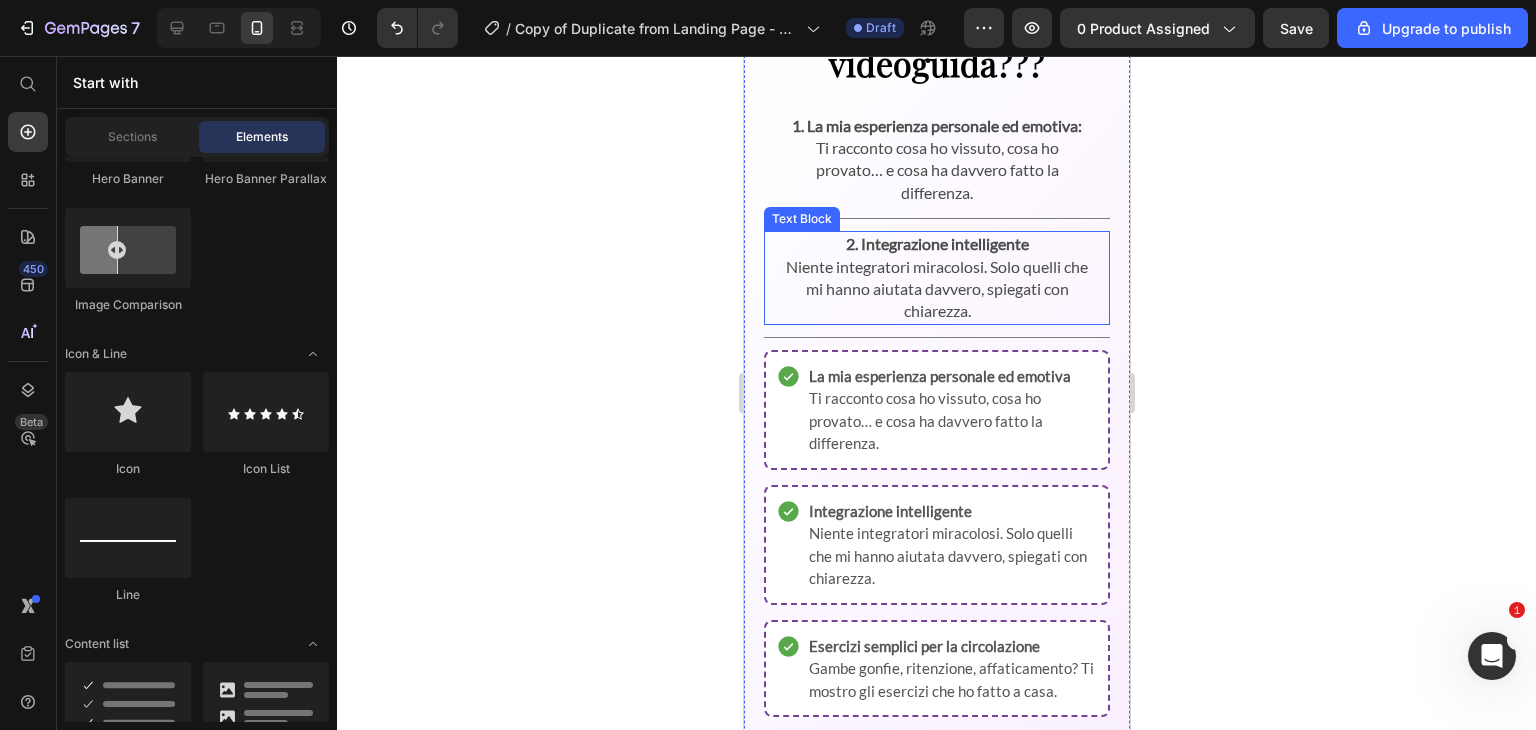 click on "2. Integrazione intelligente Niente integratori miracolosi. Solo quelli che mi hanno aiutata davvero, spiegati con chiarezza." at bounding box center [936, 278] 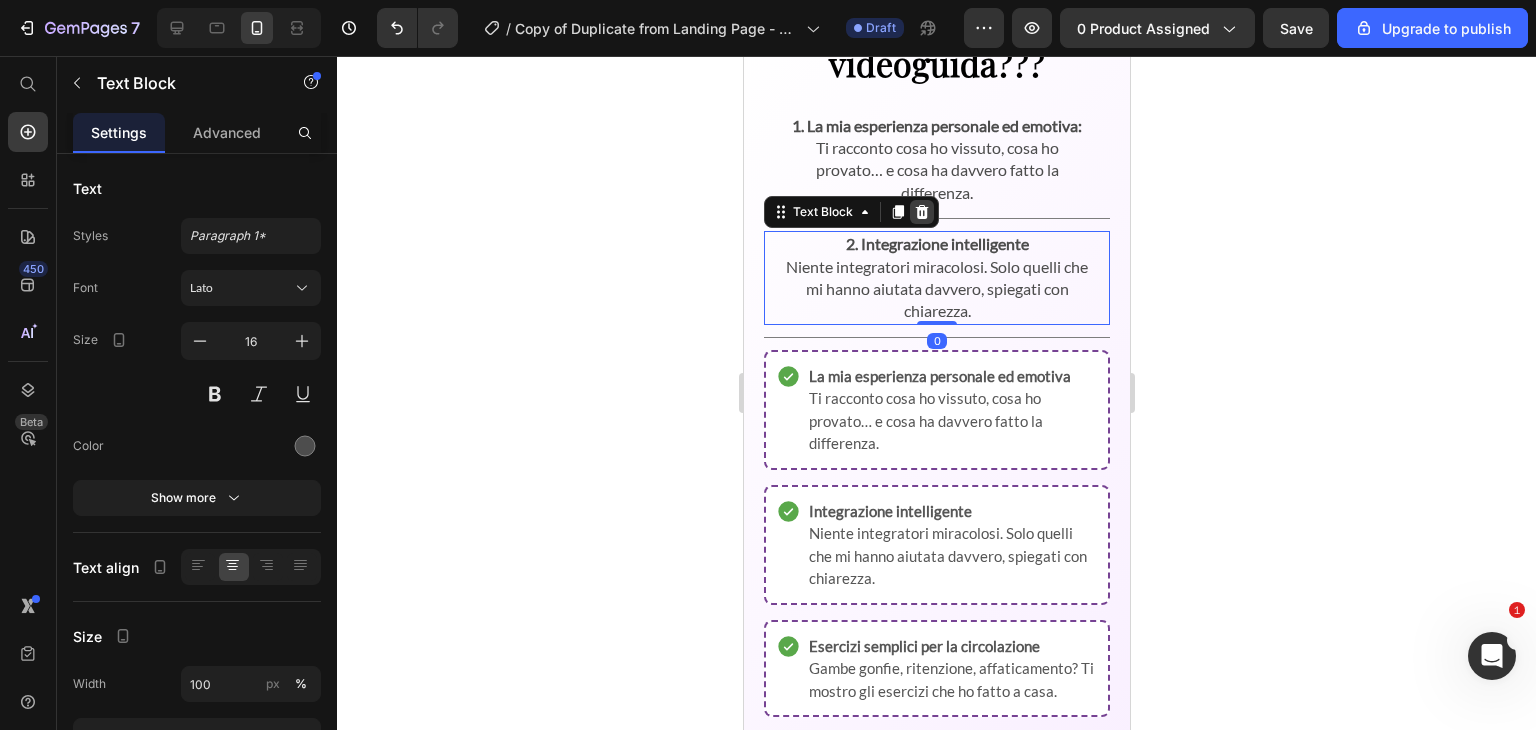 click 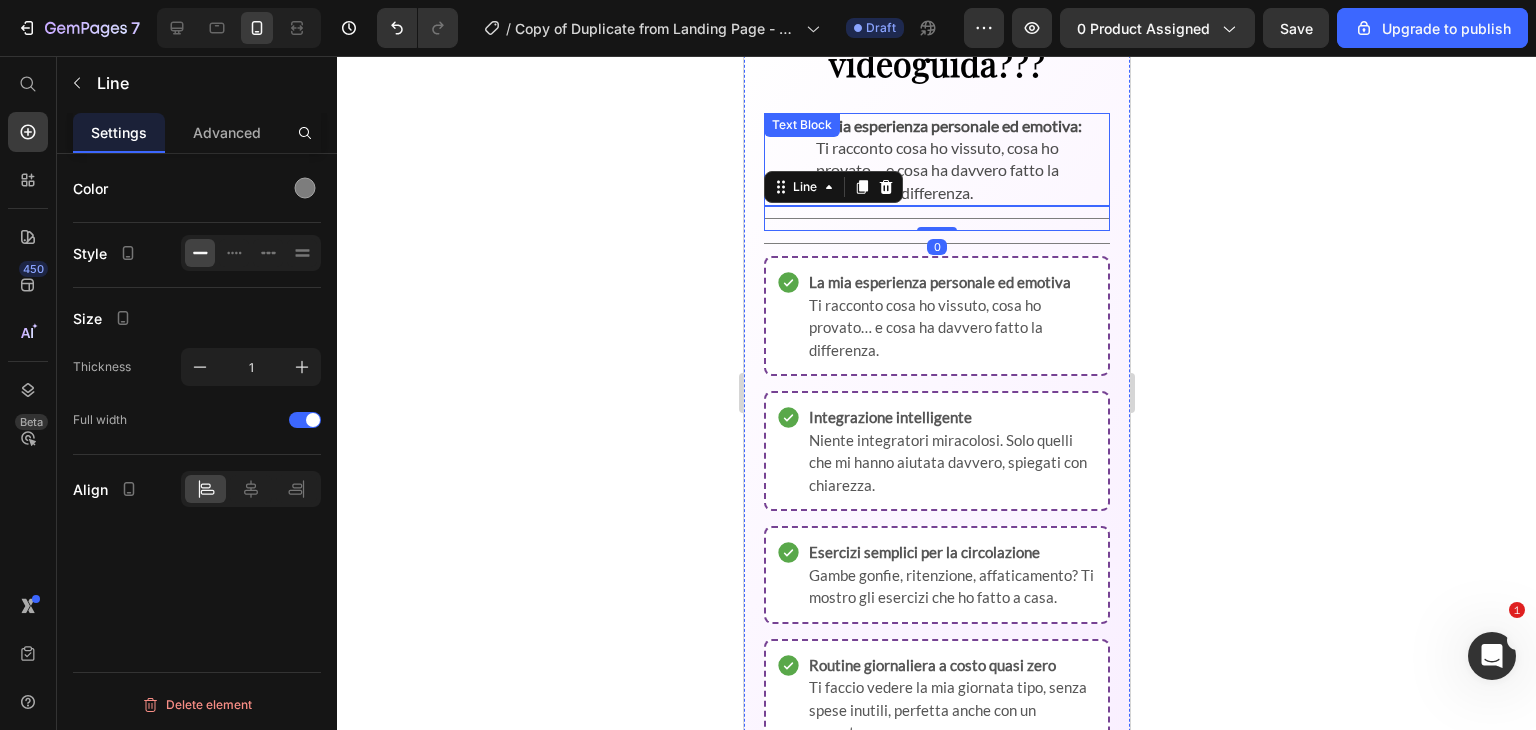 click on "1.La mia esperienza personale ed emotiva: Ti racconto cosa ho vissuto, cosa ho provato… e cosa ha davvero fatto la differenza." at bounding box center (936, 160) 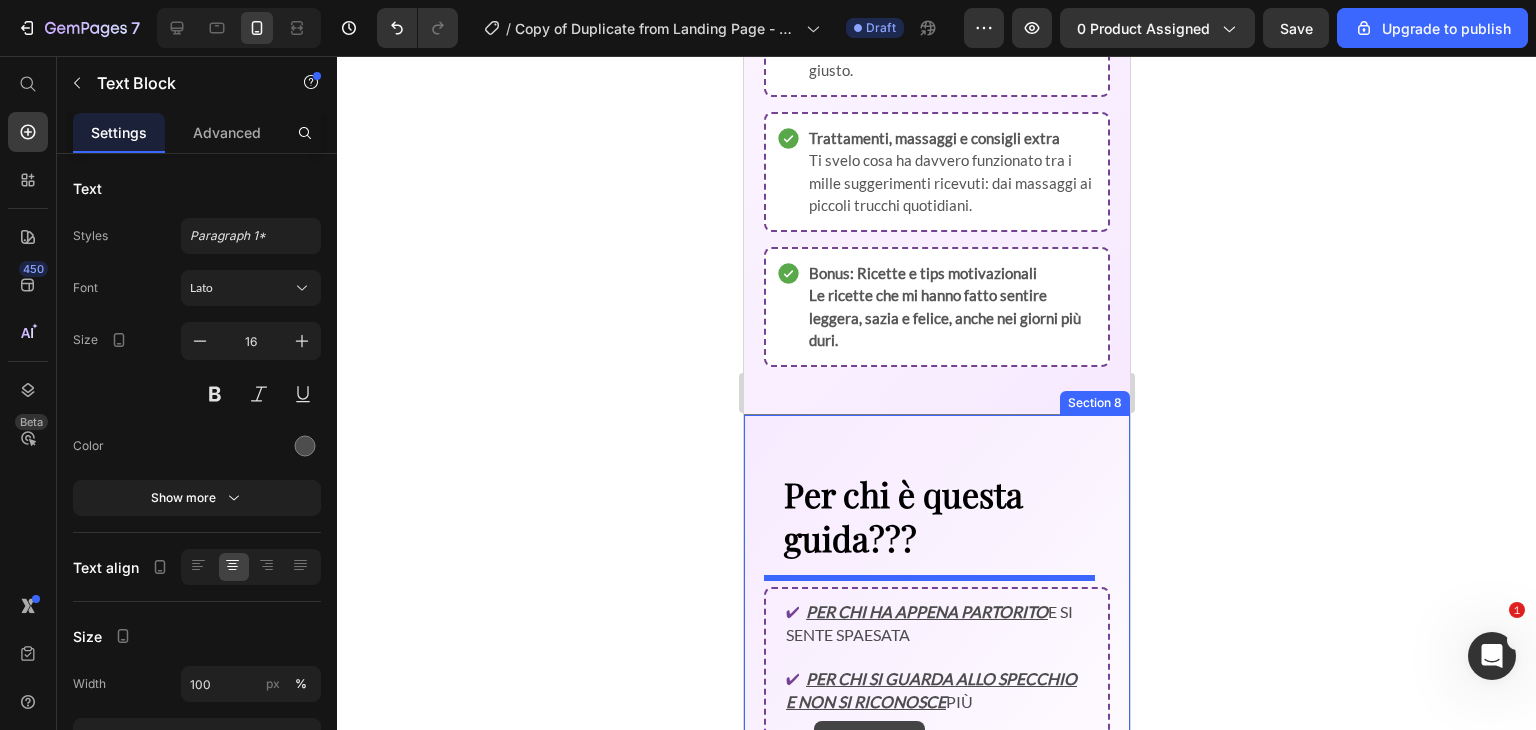 scroll, scrollTop: 2997, scrollLeft: 0, axis: vertical 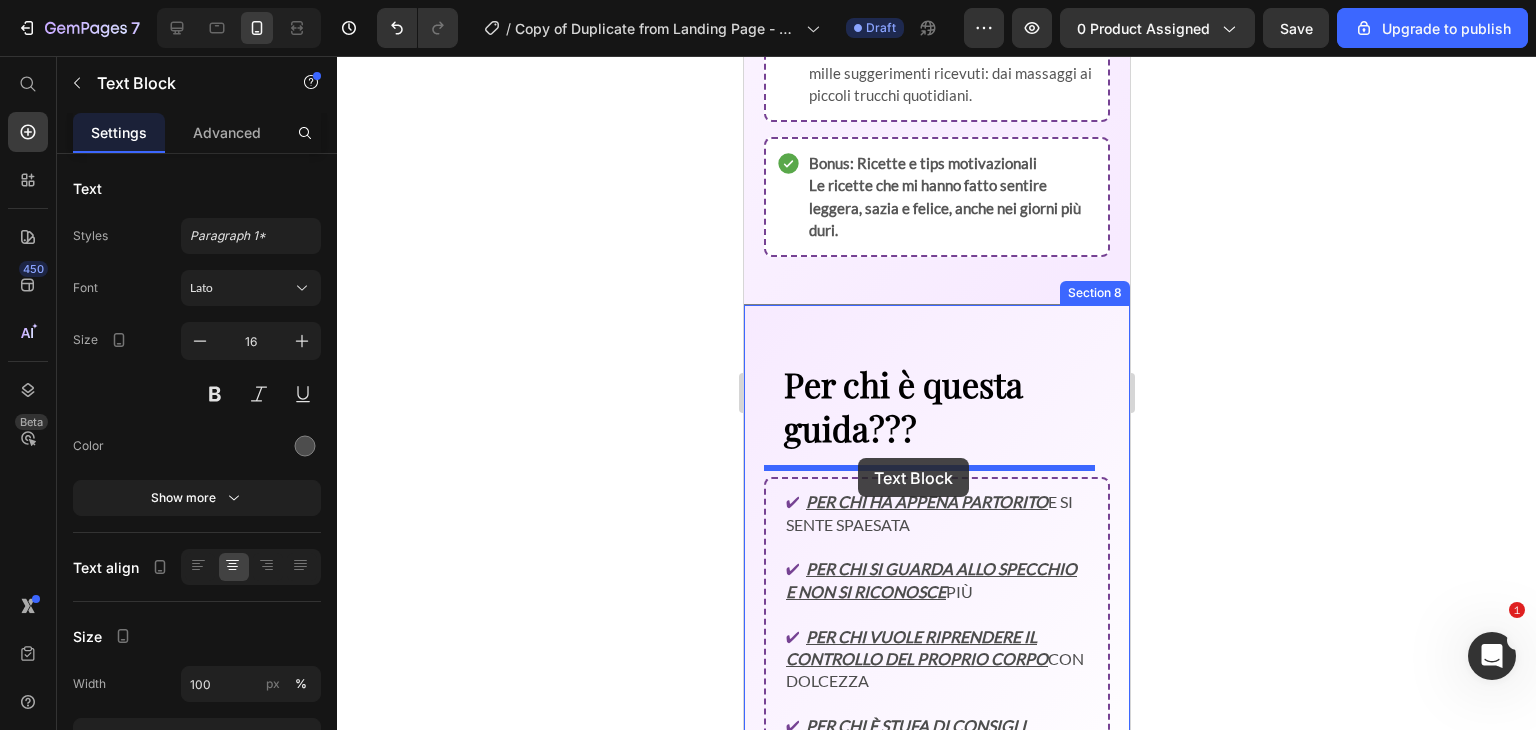 drag, startPoint x: 820, startPoint y: 129, endPoint x: 857, endPoint y: 458, distance: 331.074 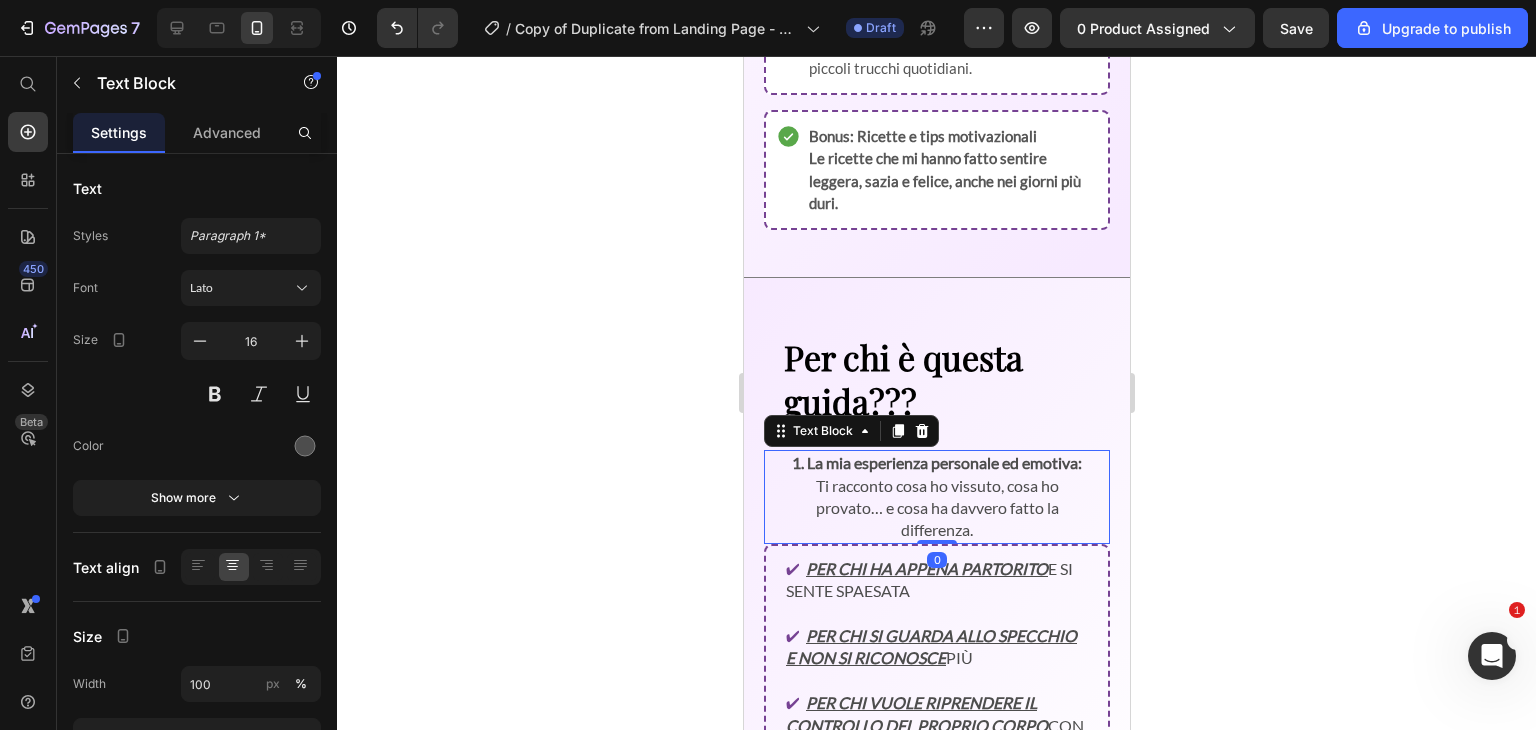 scroll, scrollTop: 2913, scrollLeft: 0, axis: vertical 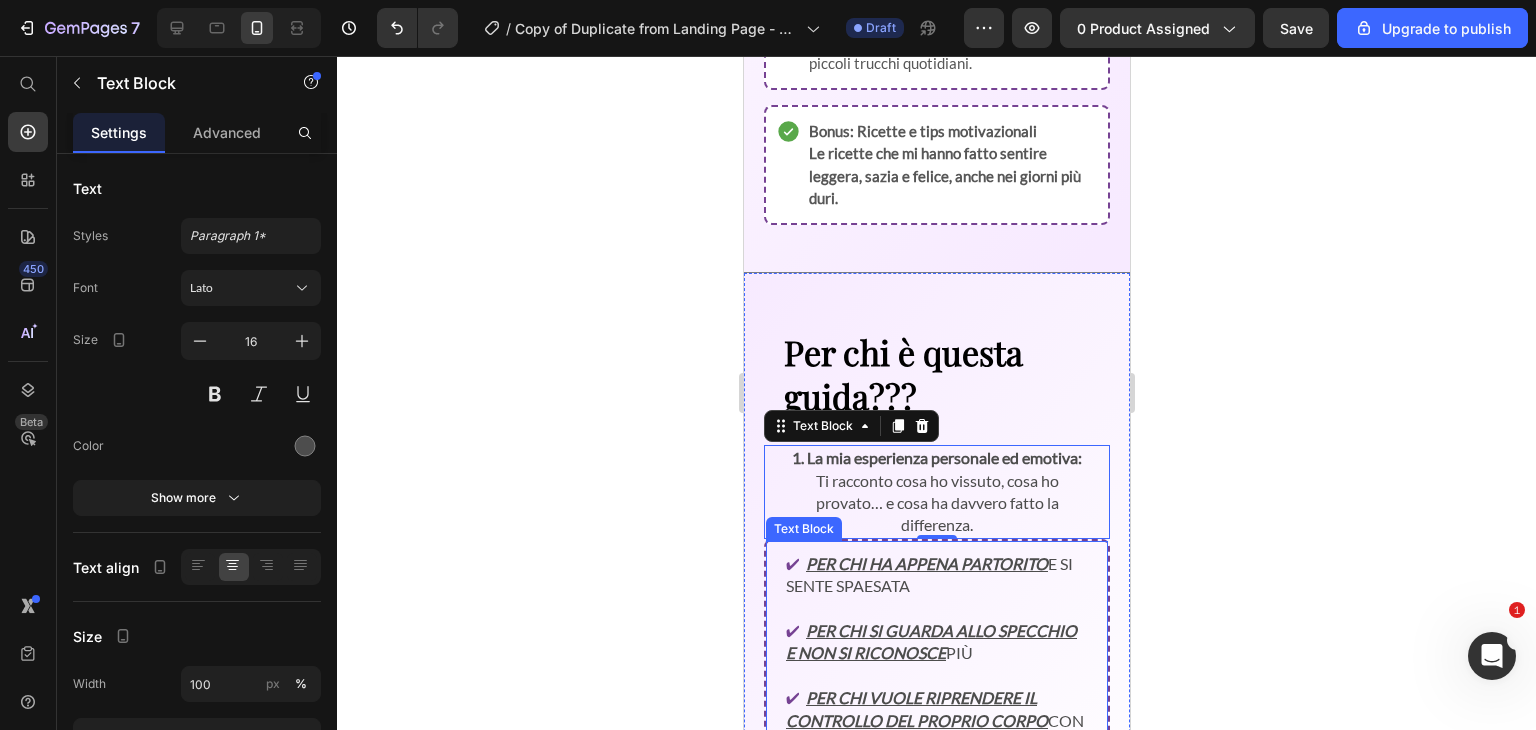 click on "✔   Per chi ha appena partorito e si sente spaesata" at bounding box center (936, 575) 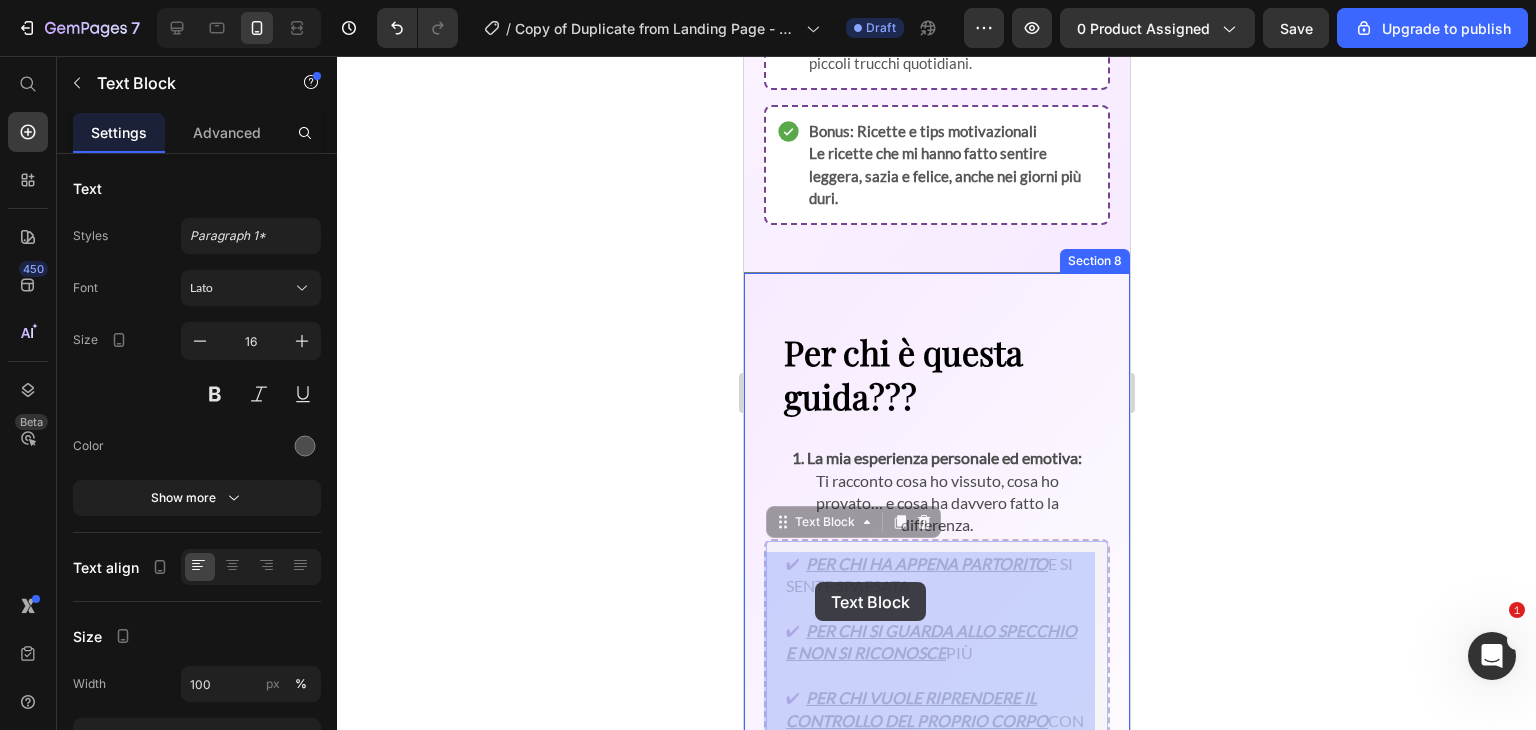 drag, startPoint x: 933, startPoint y: 605, endPoint x: 816, endPoint y: 582, distance: 119.23926 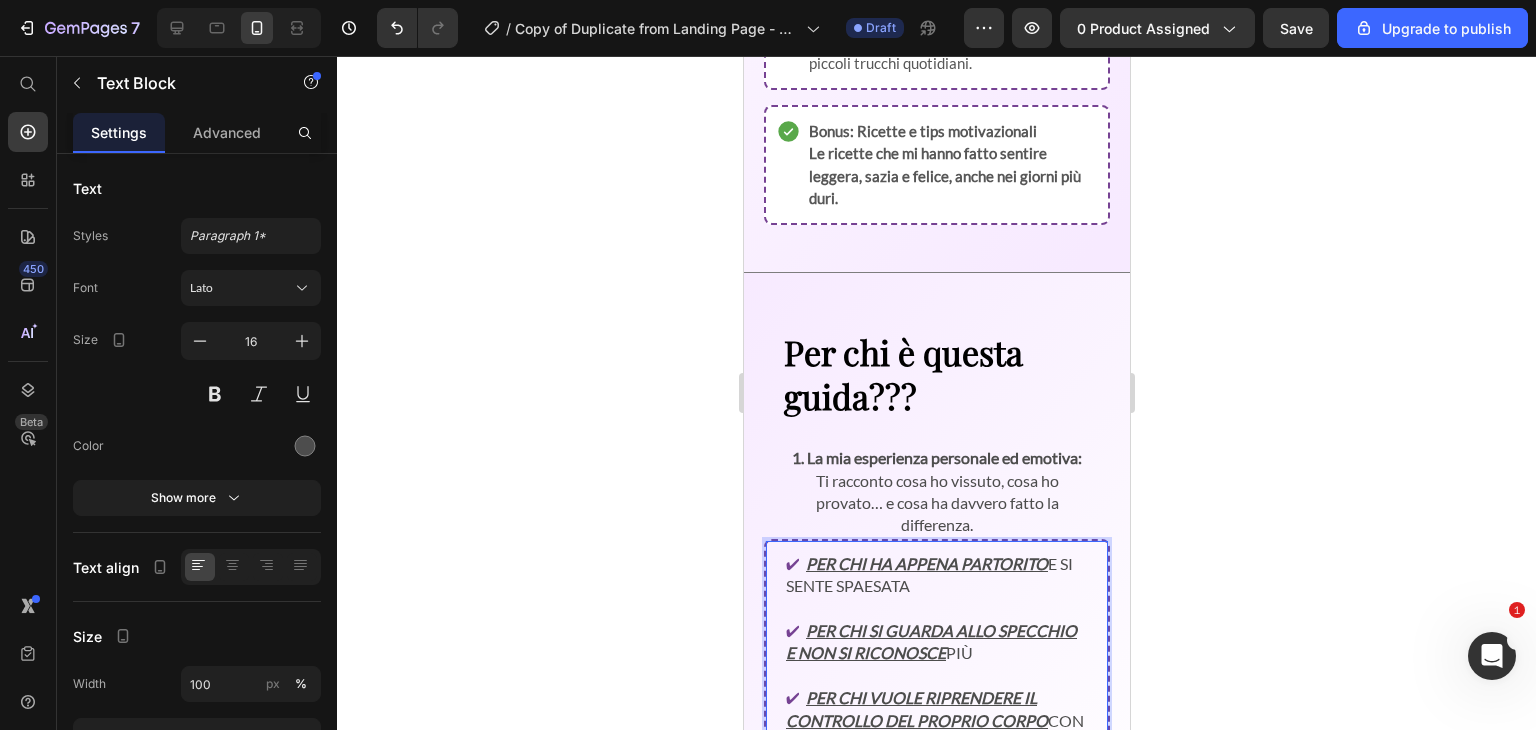 click on "Per chi ha appena partorito" at bounding box center [926, 563] 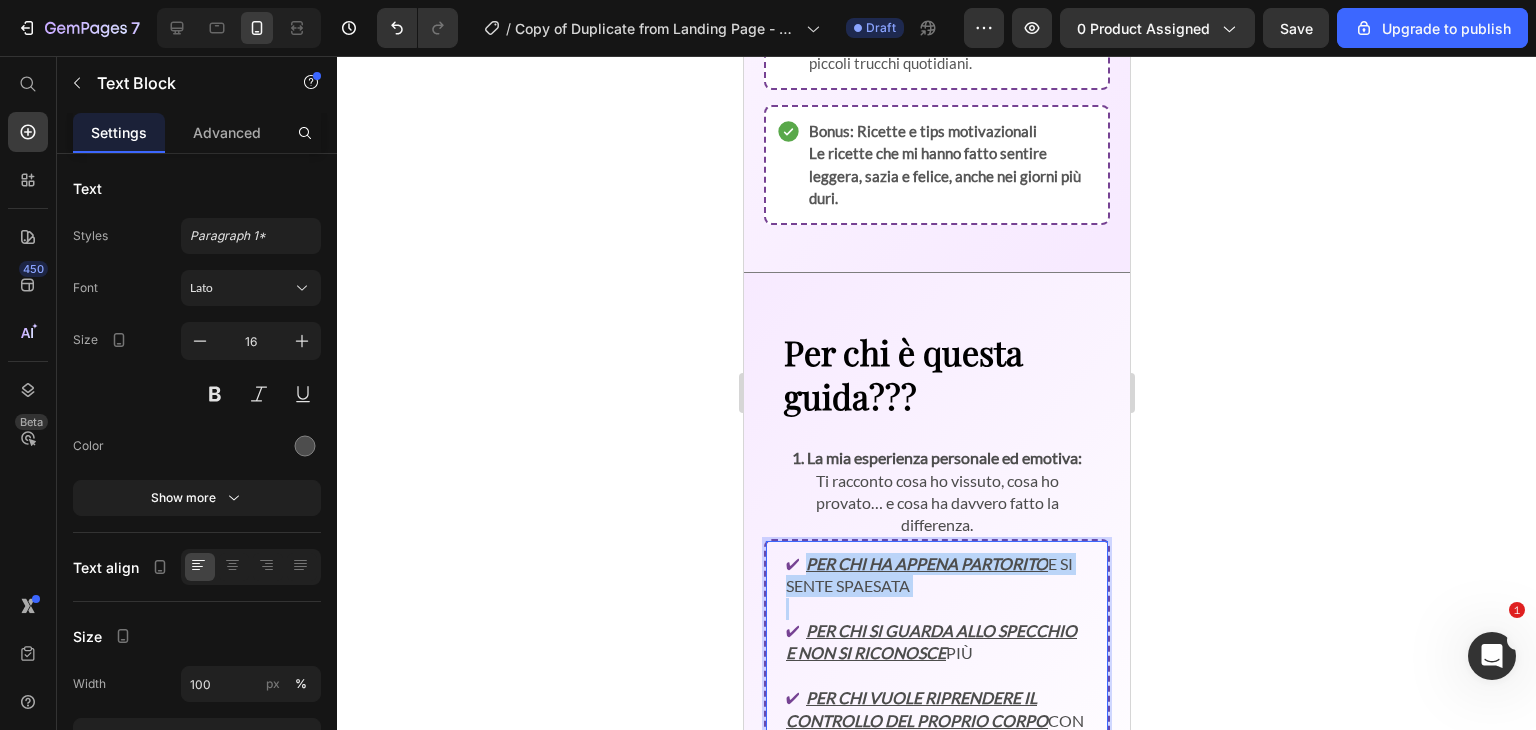 drag, startPoint x: 805, startPoint y: 579, endPoint x: 929, endPoint y: 593, distance: 124.78782 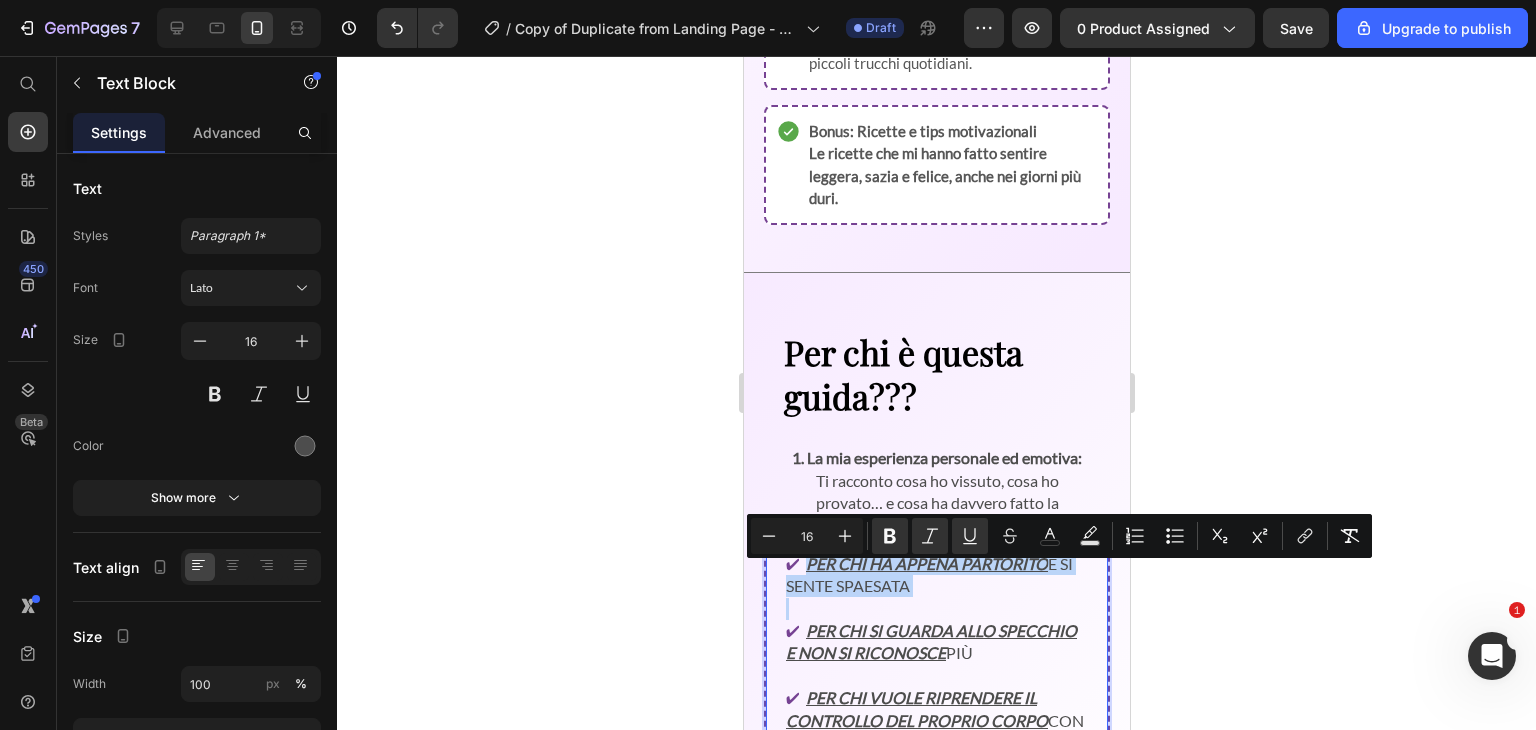 copy on "Per chi ha appena partorito  e si sente spaesata" 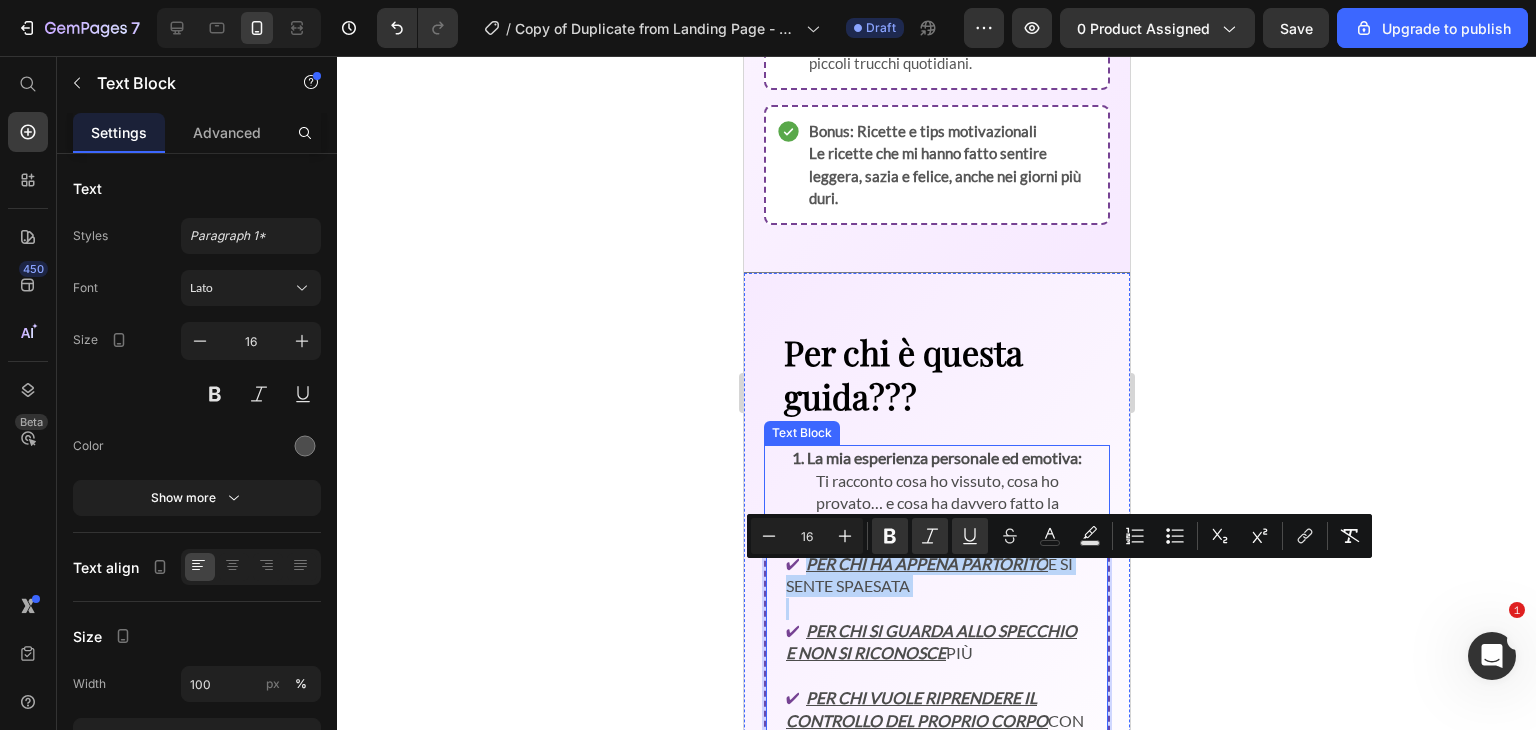 click on "1.La mia esperienza personale ed emotiva: Ti racconto cosa ho vissuto, cosa ho provato… e cosa ha davvero fatto la differenza." at bounding box center [936, 492] 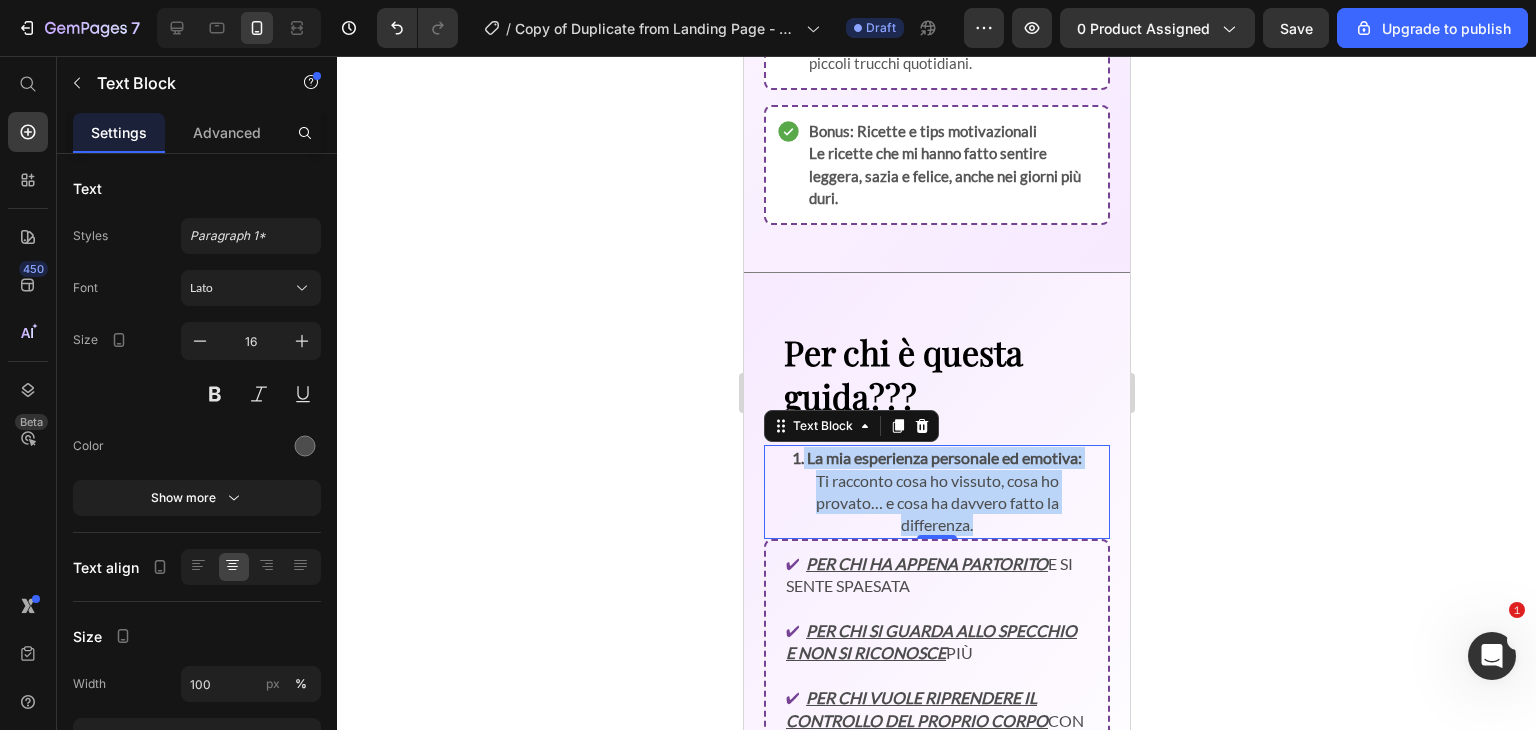 drag, startPoint x: 987, startPoint y: 539, endPoint x: 826, endPoint y: 441, distance: 188.48077 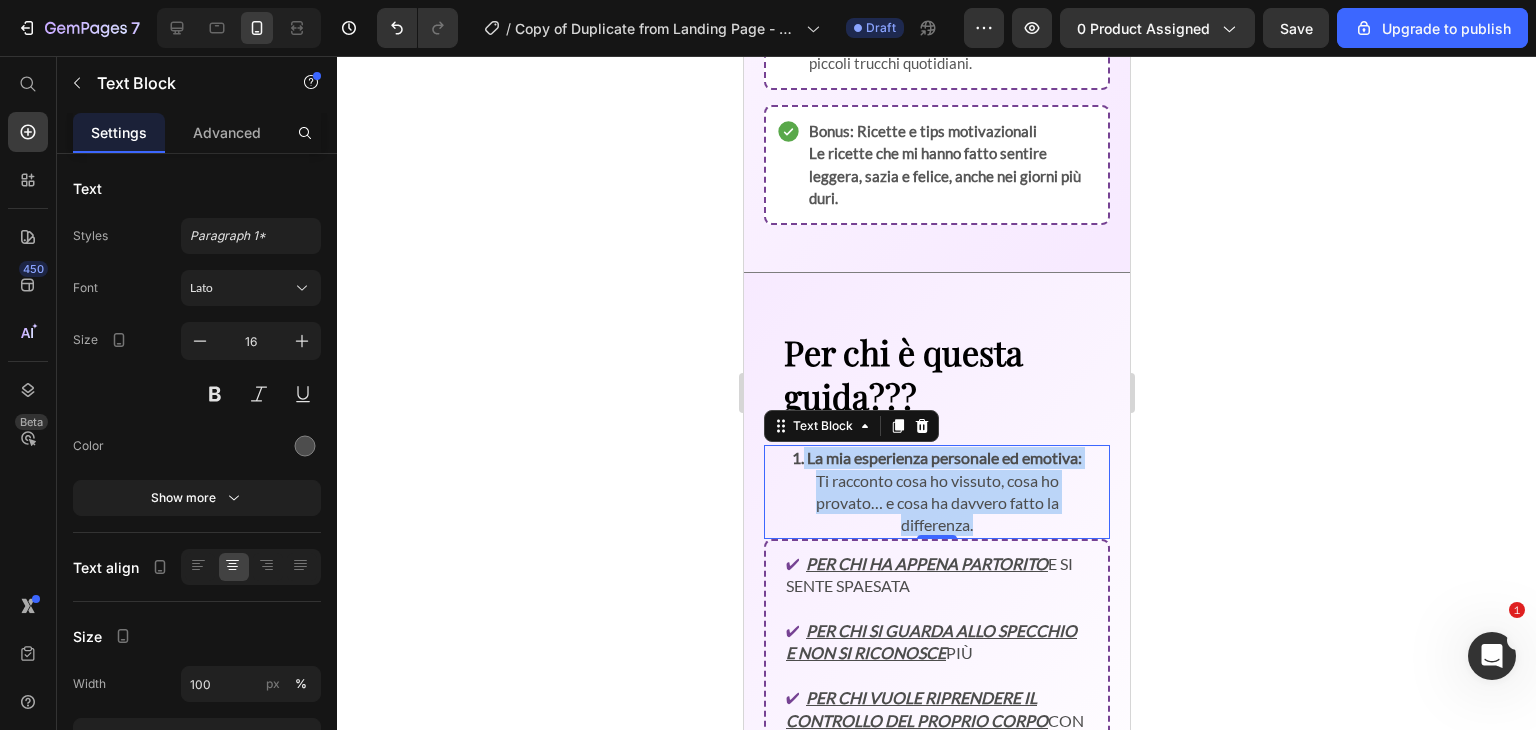 click on "1.La mia esperienza personale ed emotiva: Ti racconto cosa ho vissuto, cosa ho provato… e cosa ha davvero fatto la differenza." at bounding box center [936, 492] 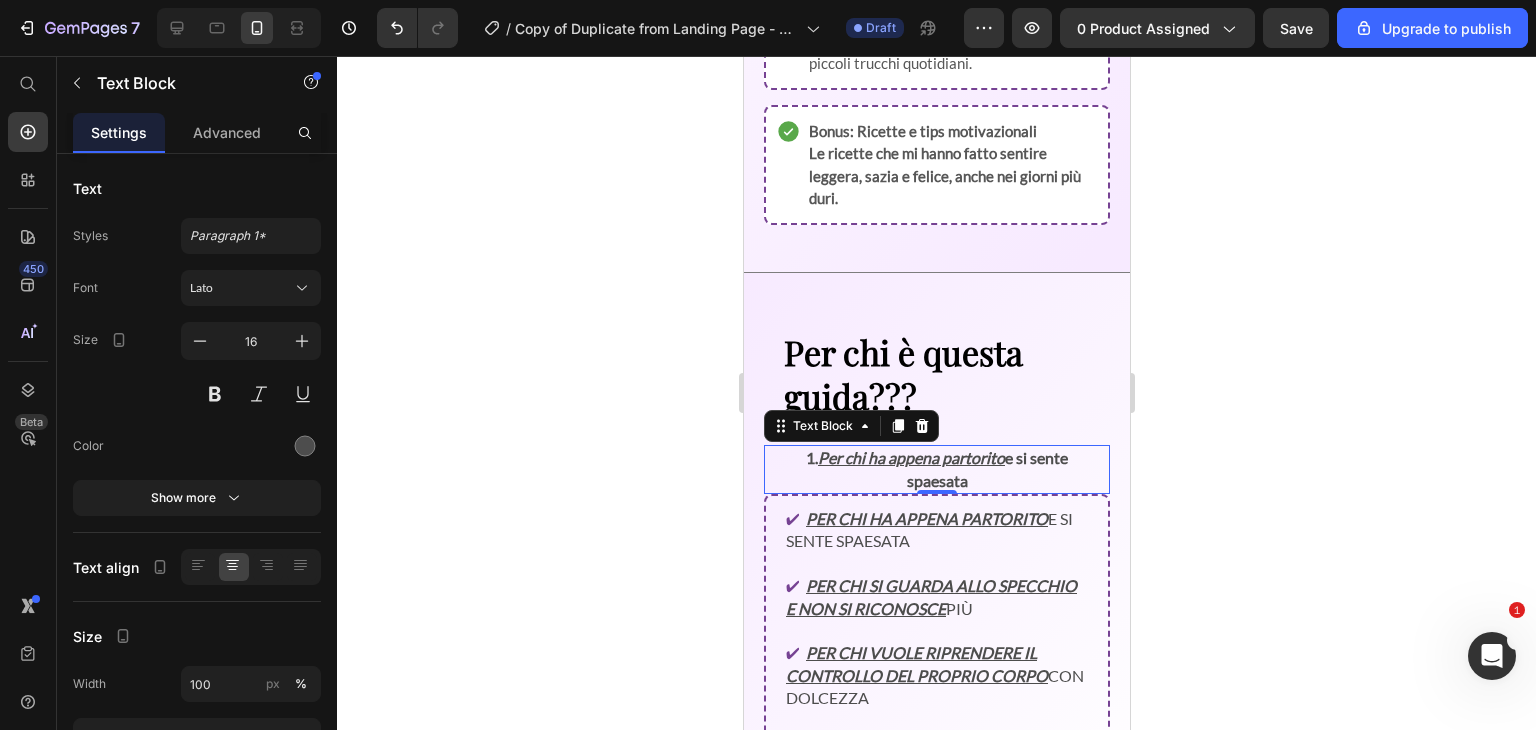 click on "Per chi ha appena partorito" at bounding box center (910, 457) 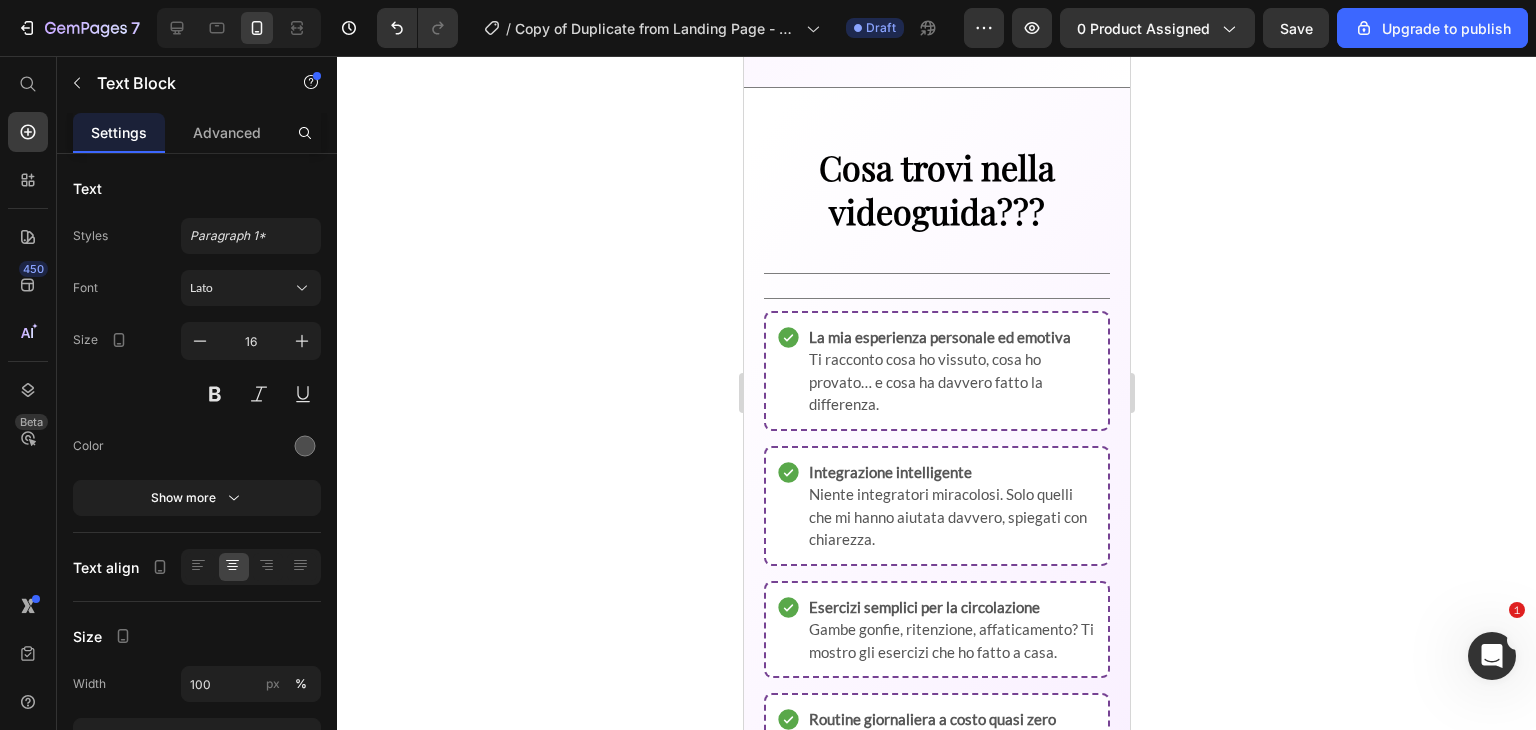 scroll, scrollTop: 1904, scrollLeft: 0, axis: vertical 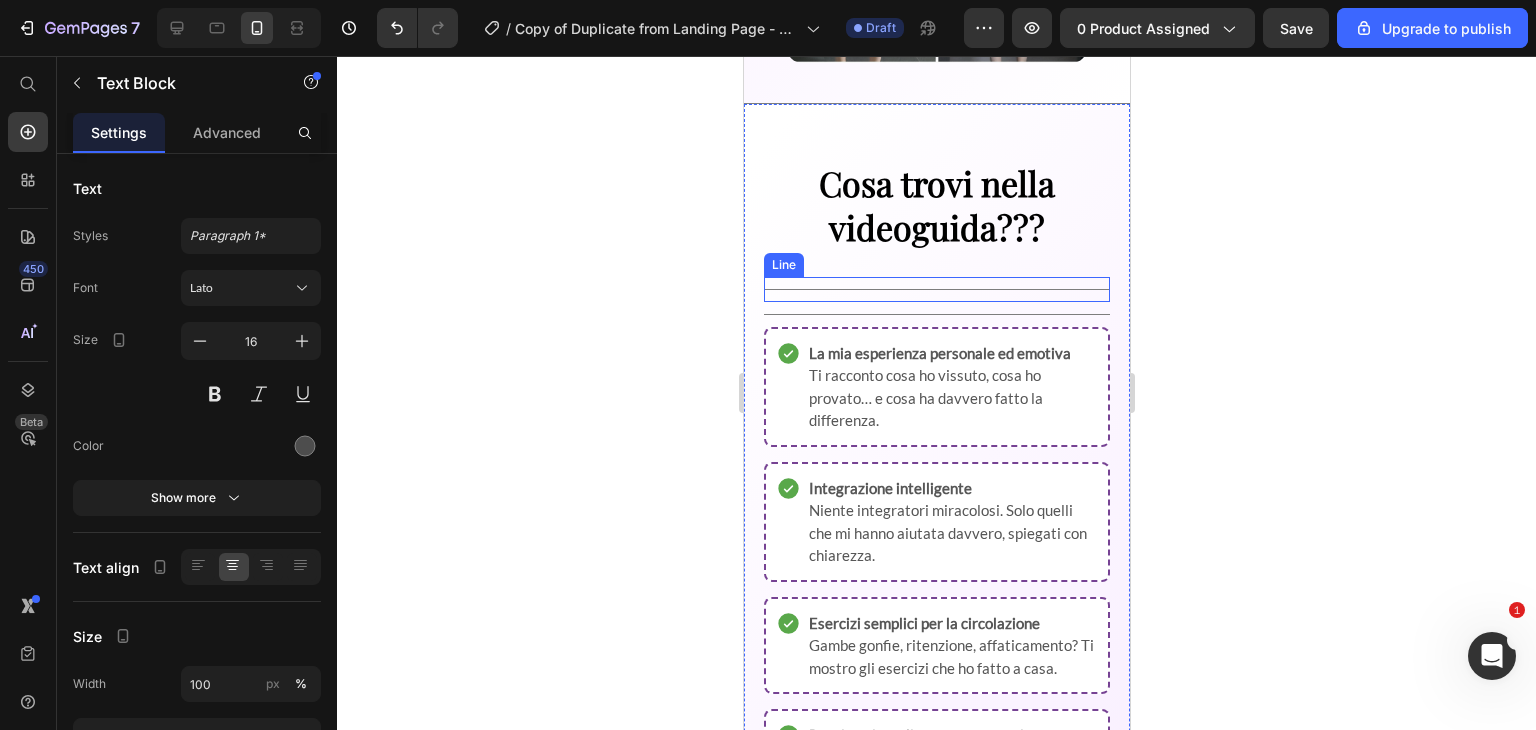 click on "Title Line" at bounding box center (936, 289) 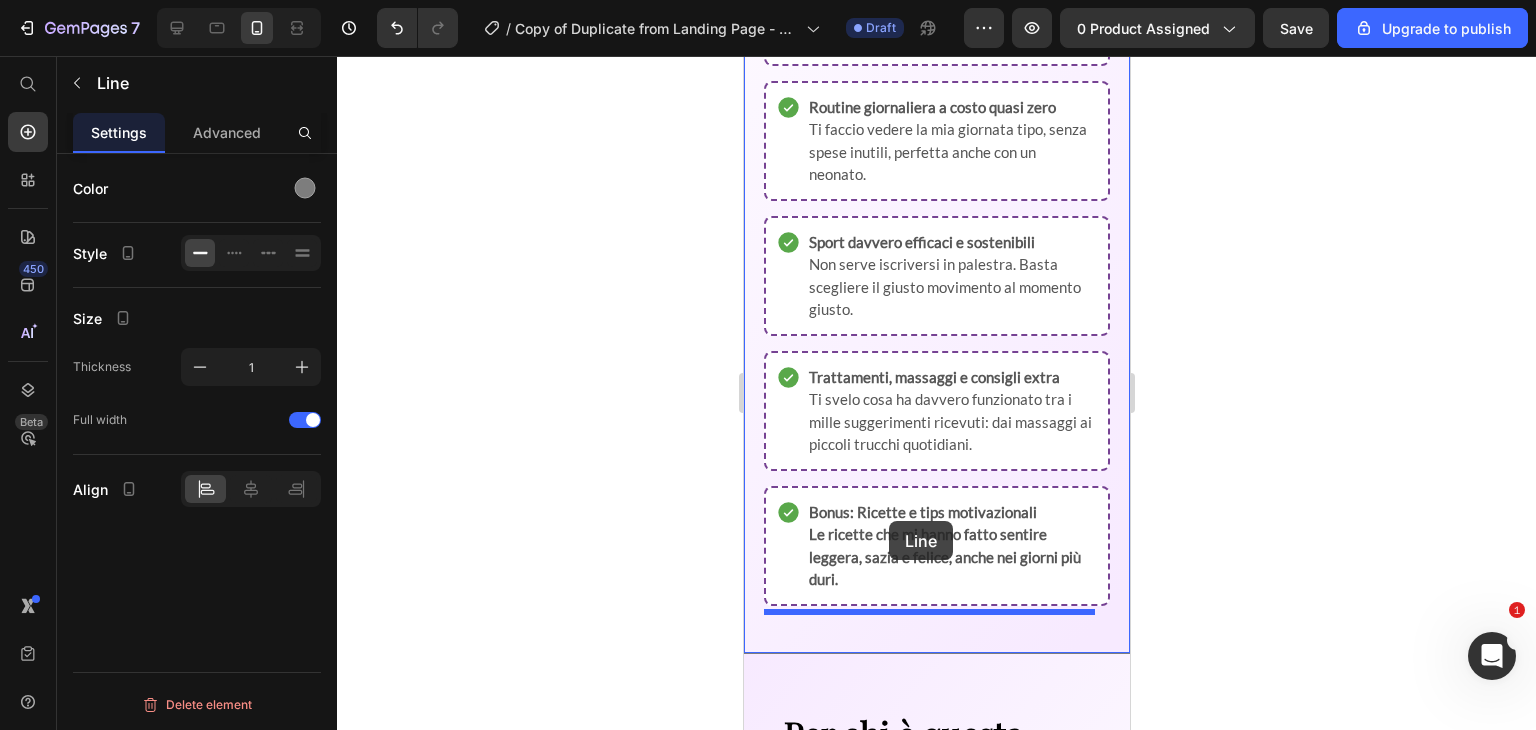 scroll, scrollTop: 2782, scrollLeft: 0, axis: vertical 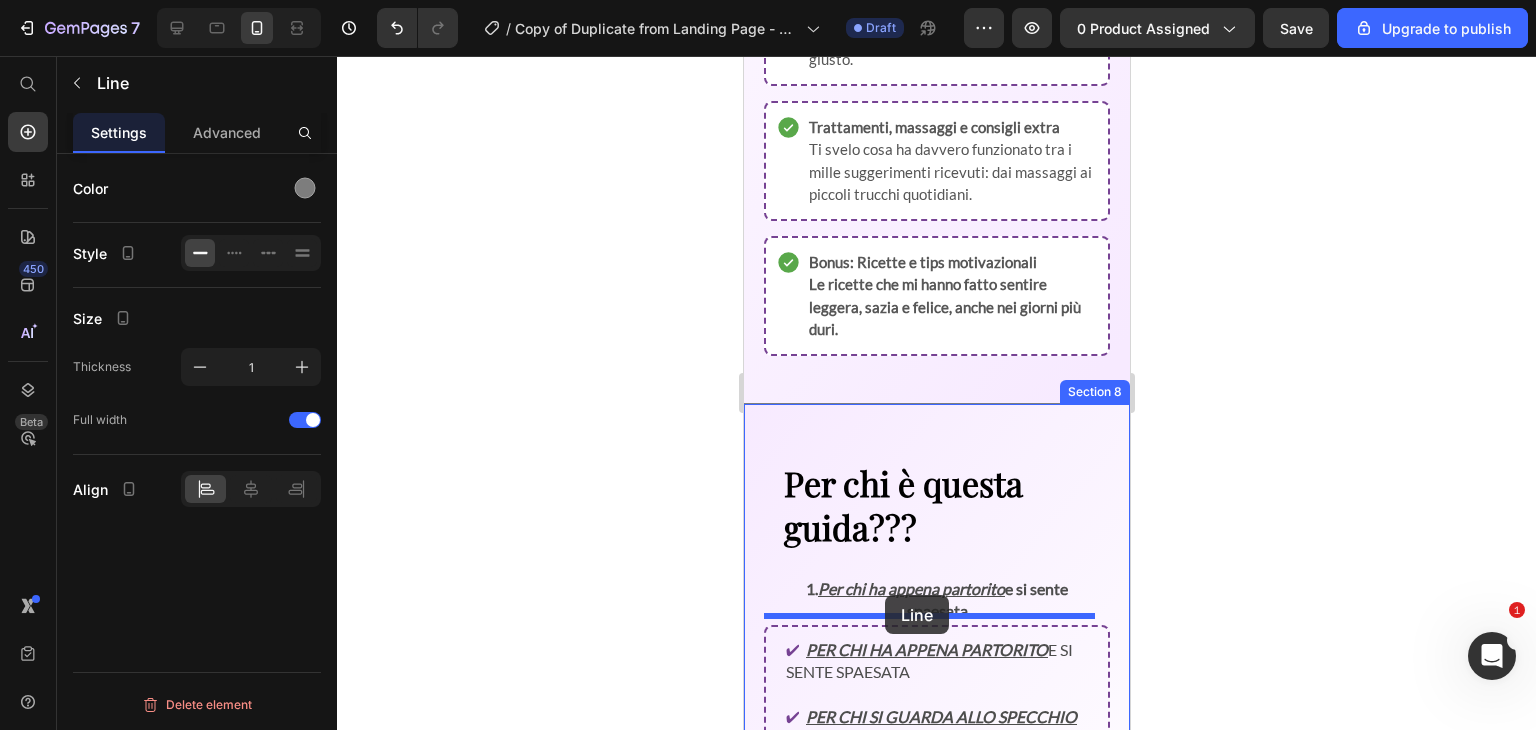 drag, startPoint x: 816, startPoint y: 258, endPoint x: 884, endPoint y: 595, distance: 343.79208 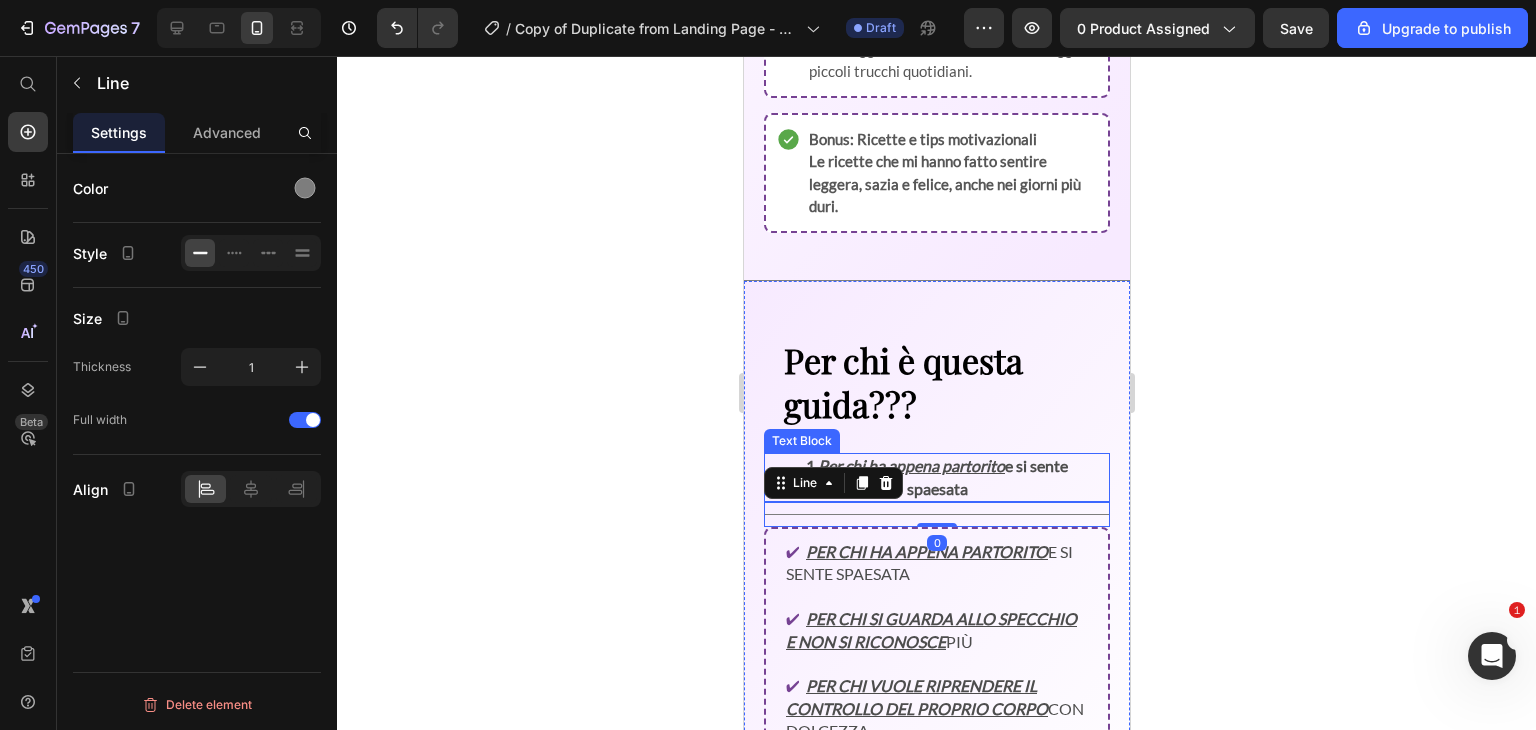 scroll, scrollTop: 2883, scrollLeft: 0, axis: vertical 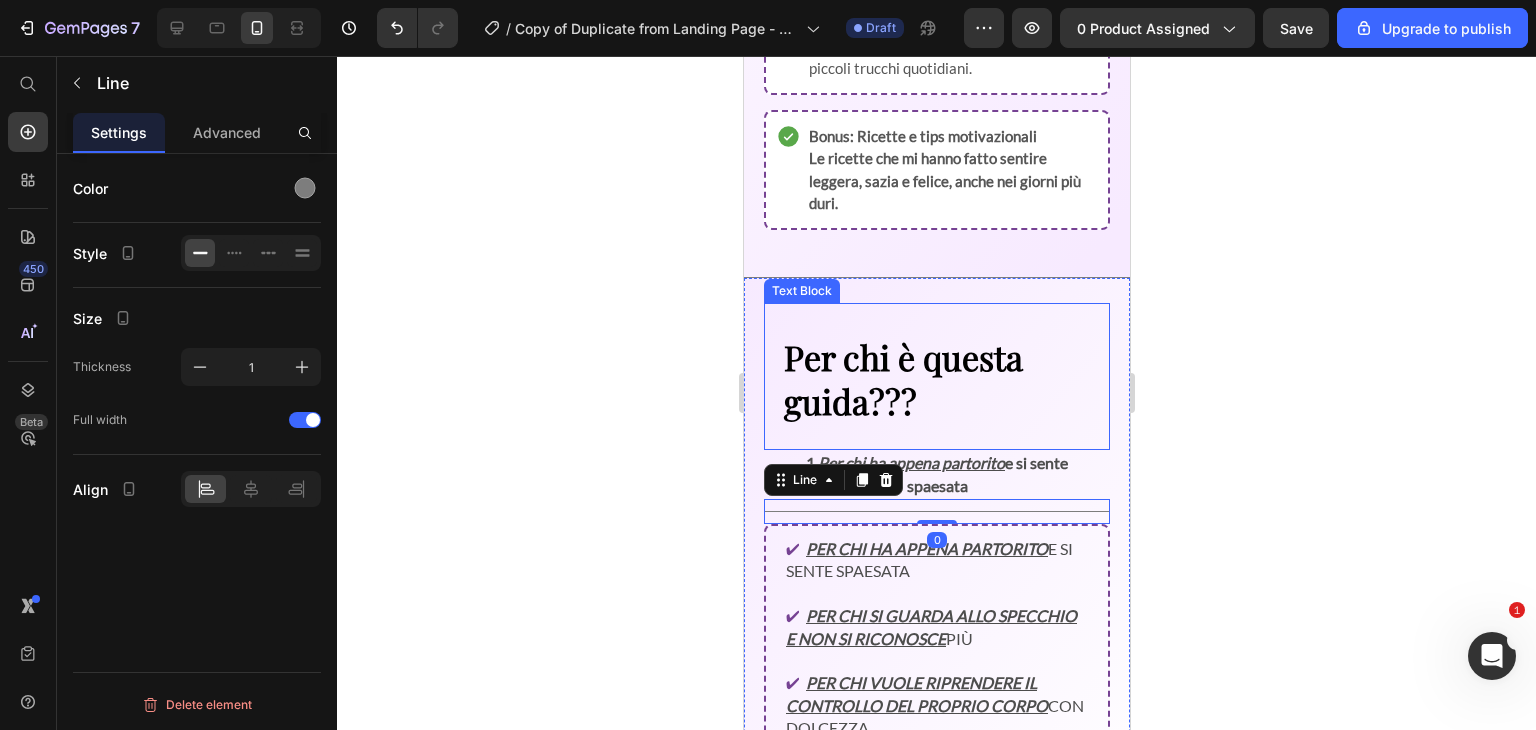 click on "Per chi è questa guida???" at bounding box center [936, 379] 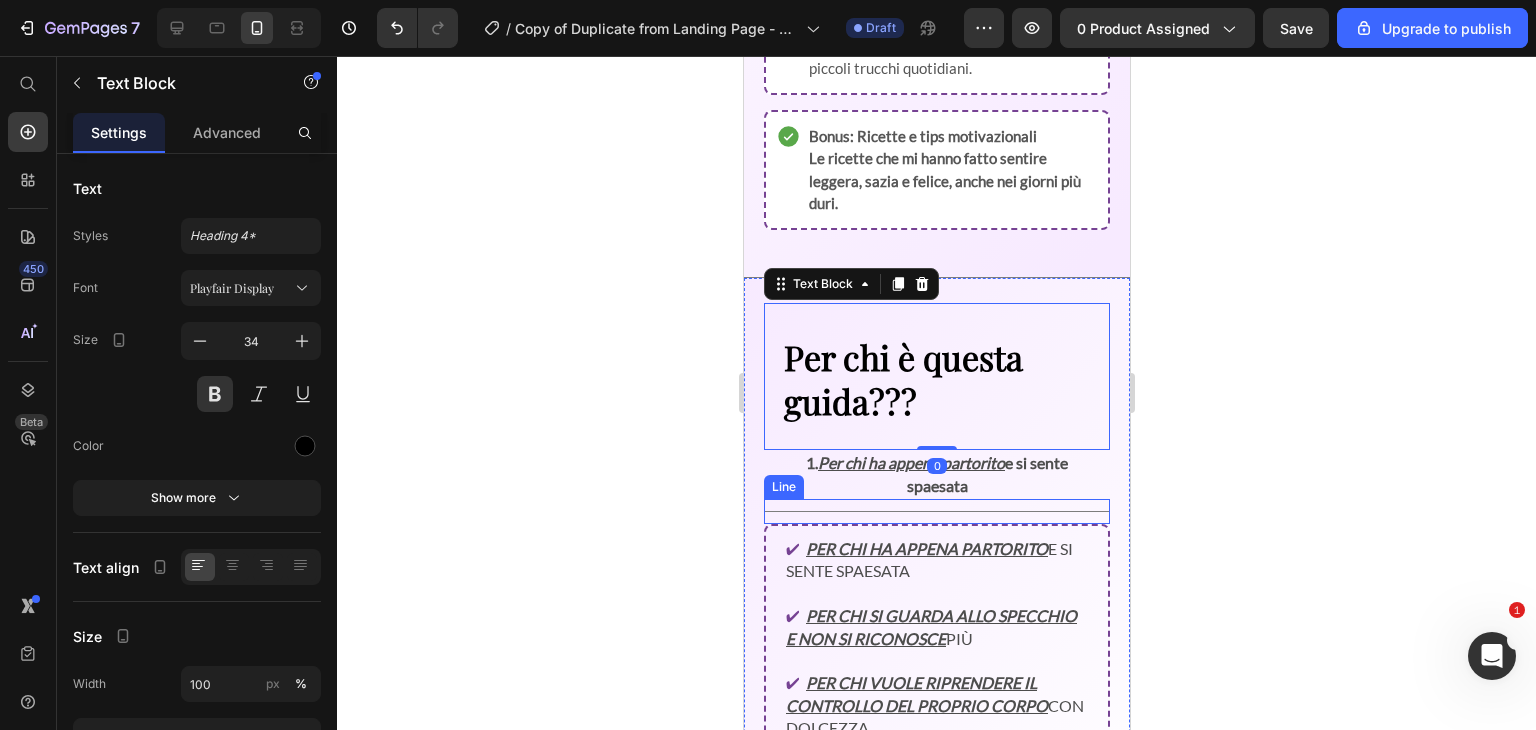 click on "Title Line" at bounding box center (936, 511) 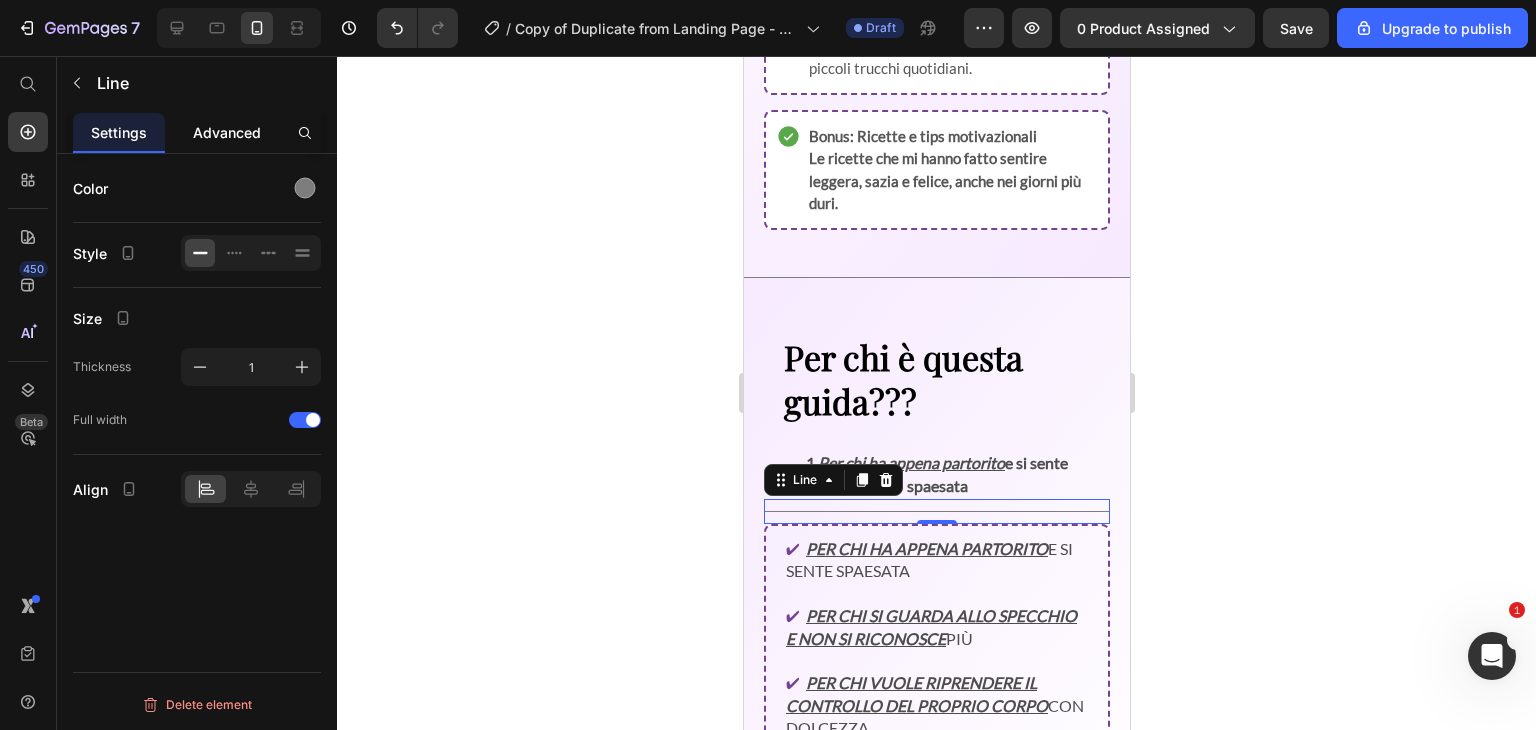 click on "Advanced" 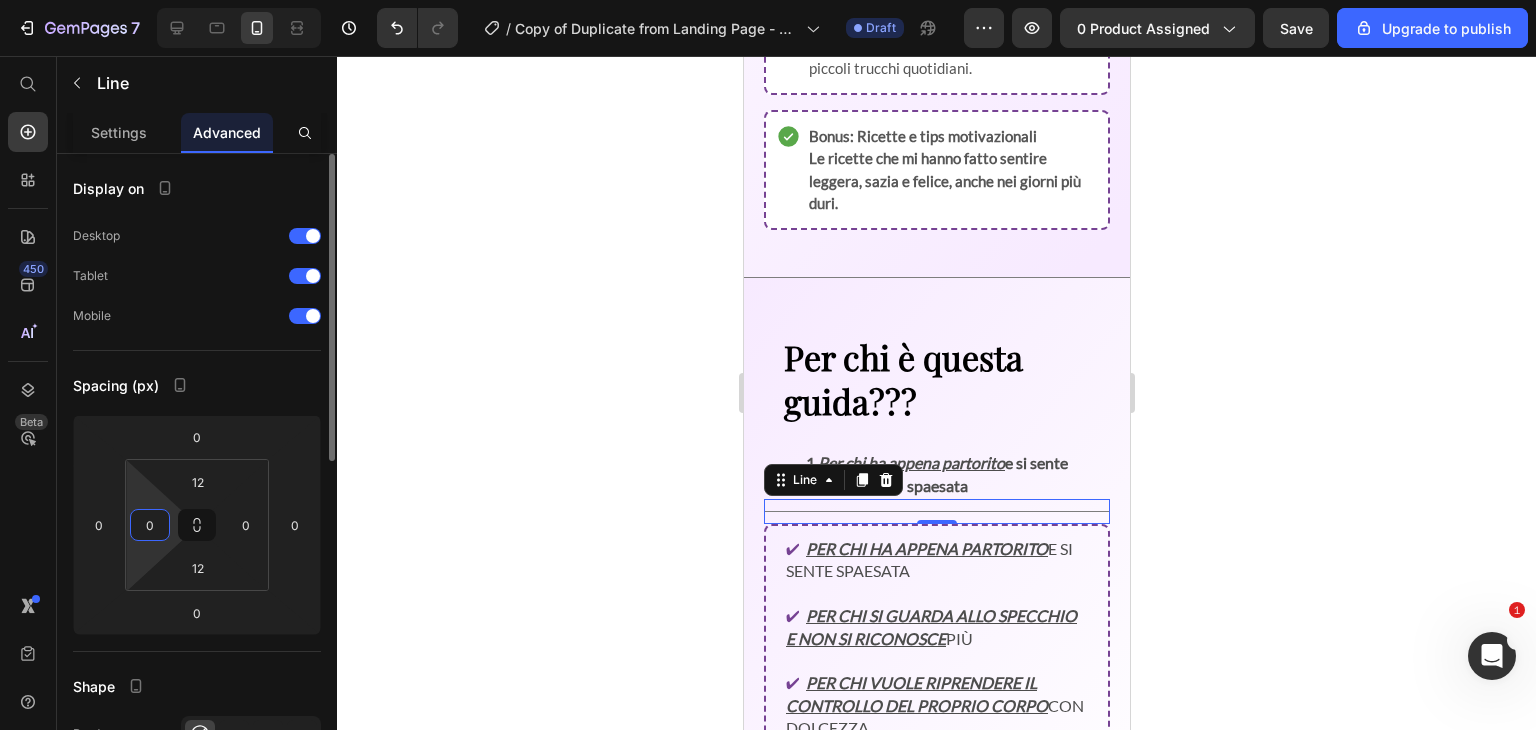 click on "0" at bounding box center (150, 525) 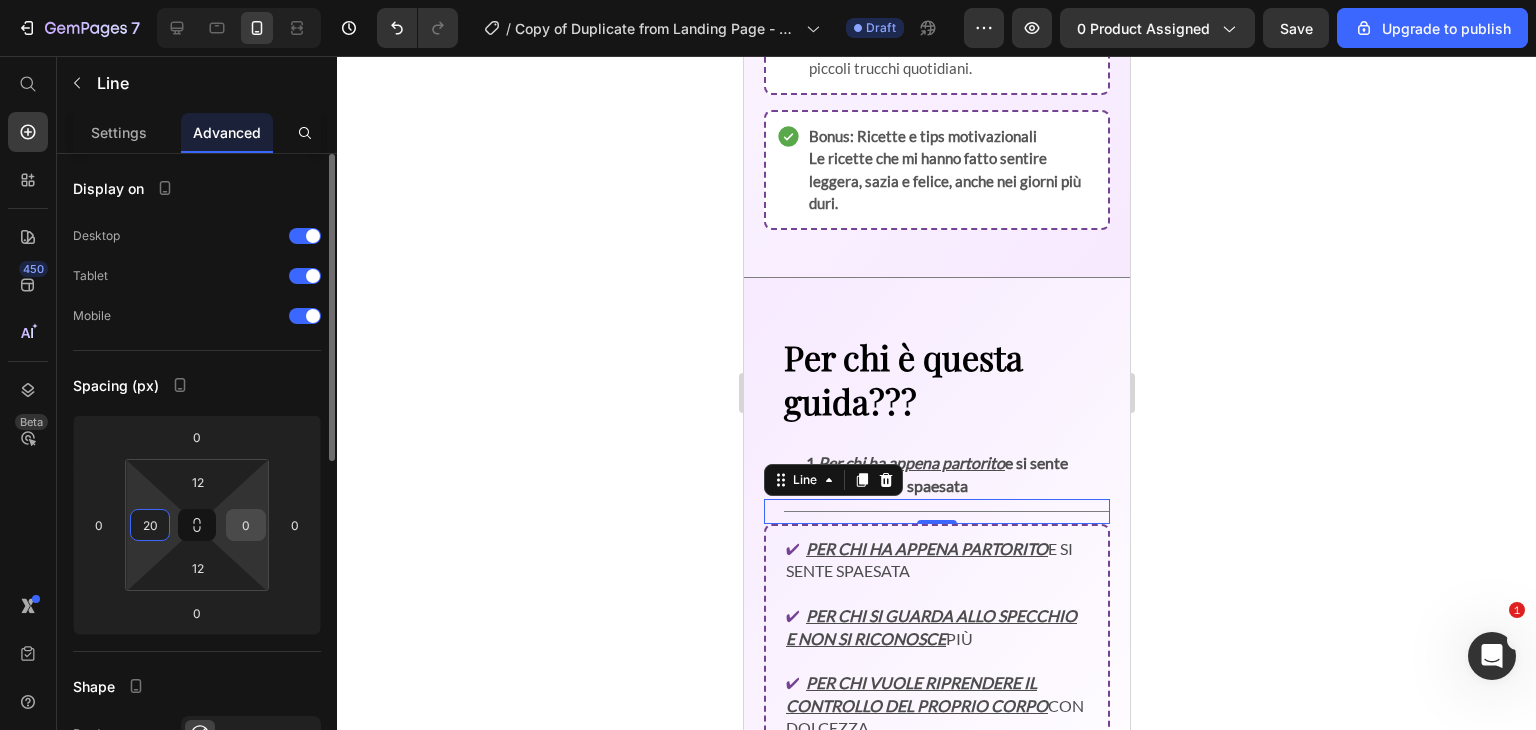 type on "20" 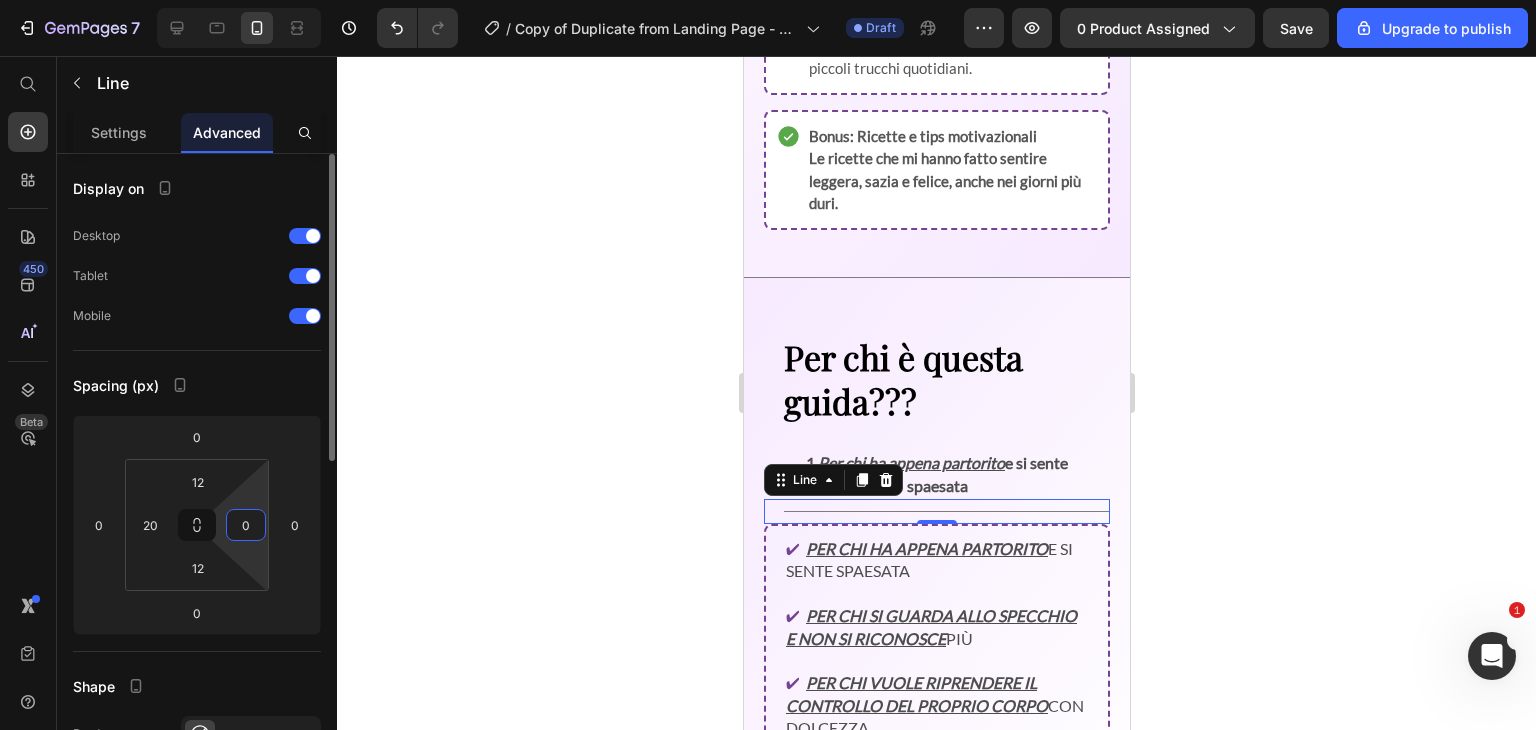 click on "0" at bounding box center (246, 525) 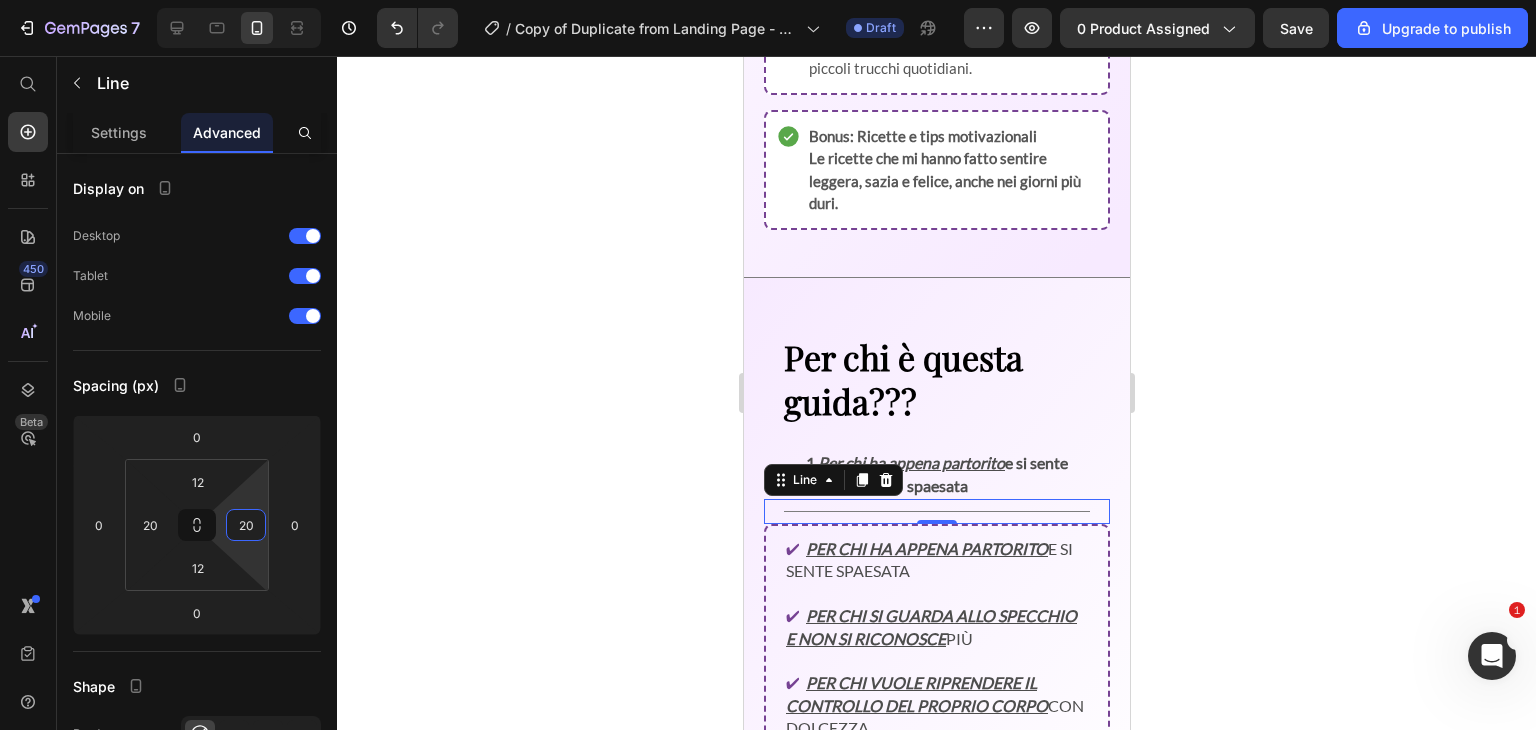 type on "20" 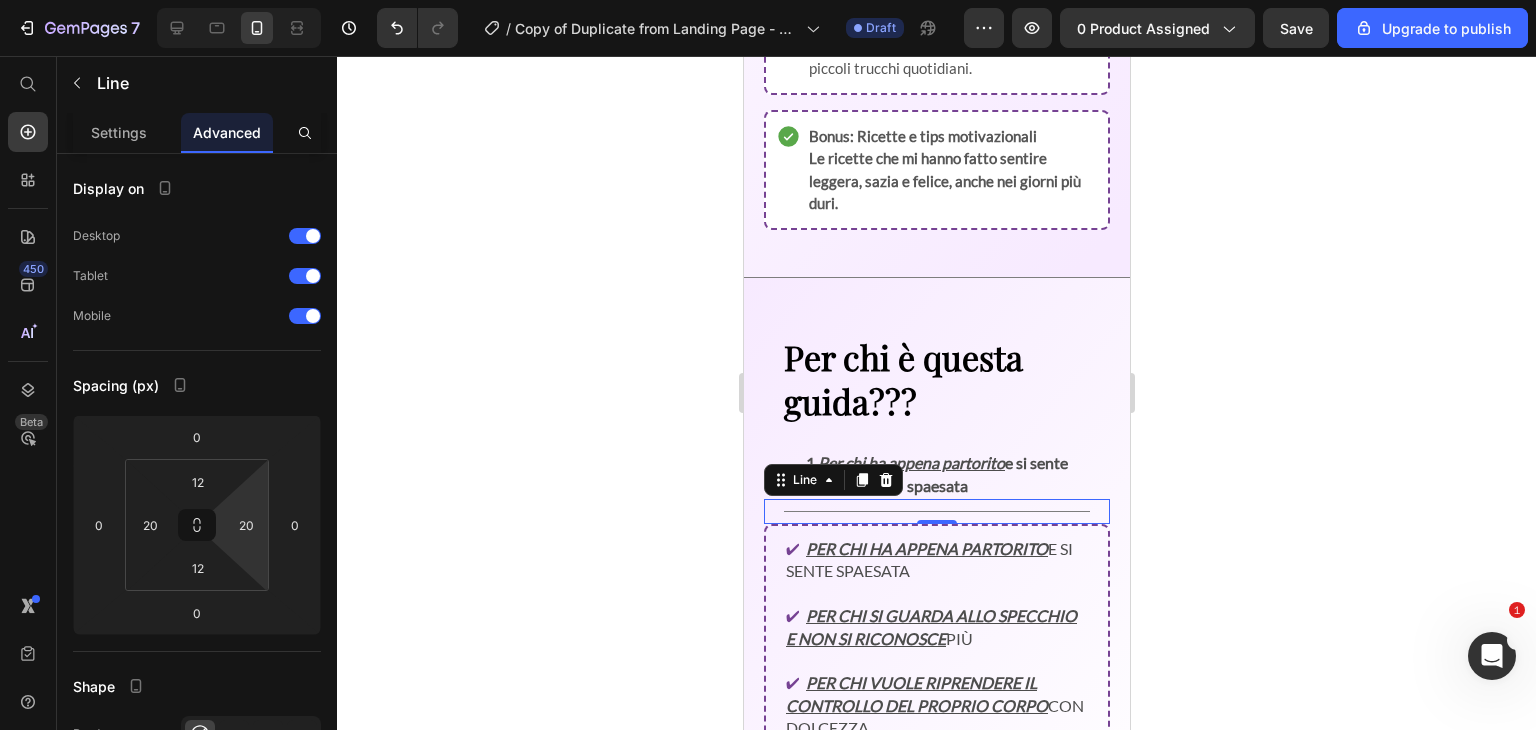 click 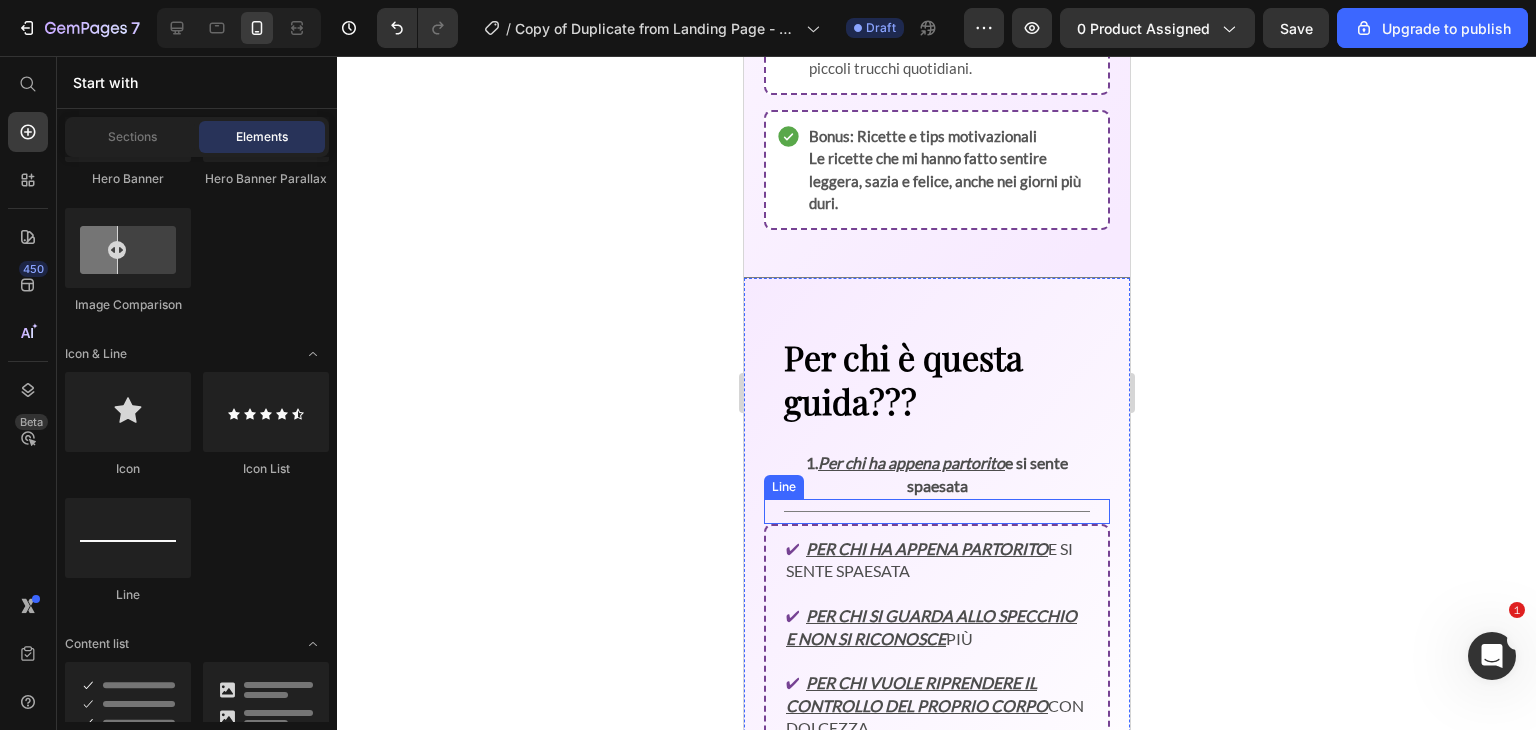 click on "Title Line" at bounding box center [936, 511] 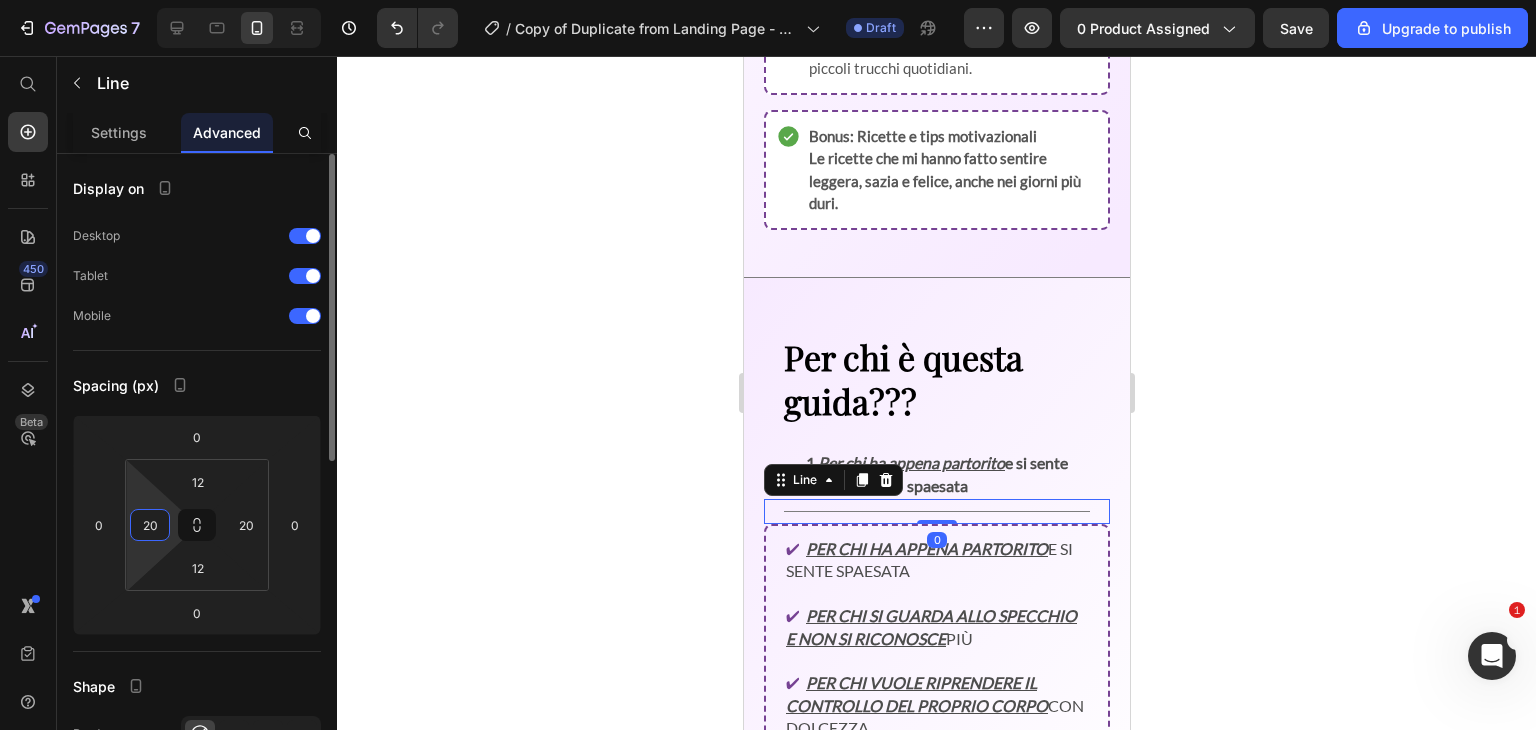 click on "20" at bounding box center (150, 525) 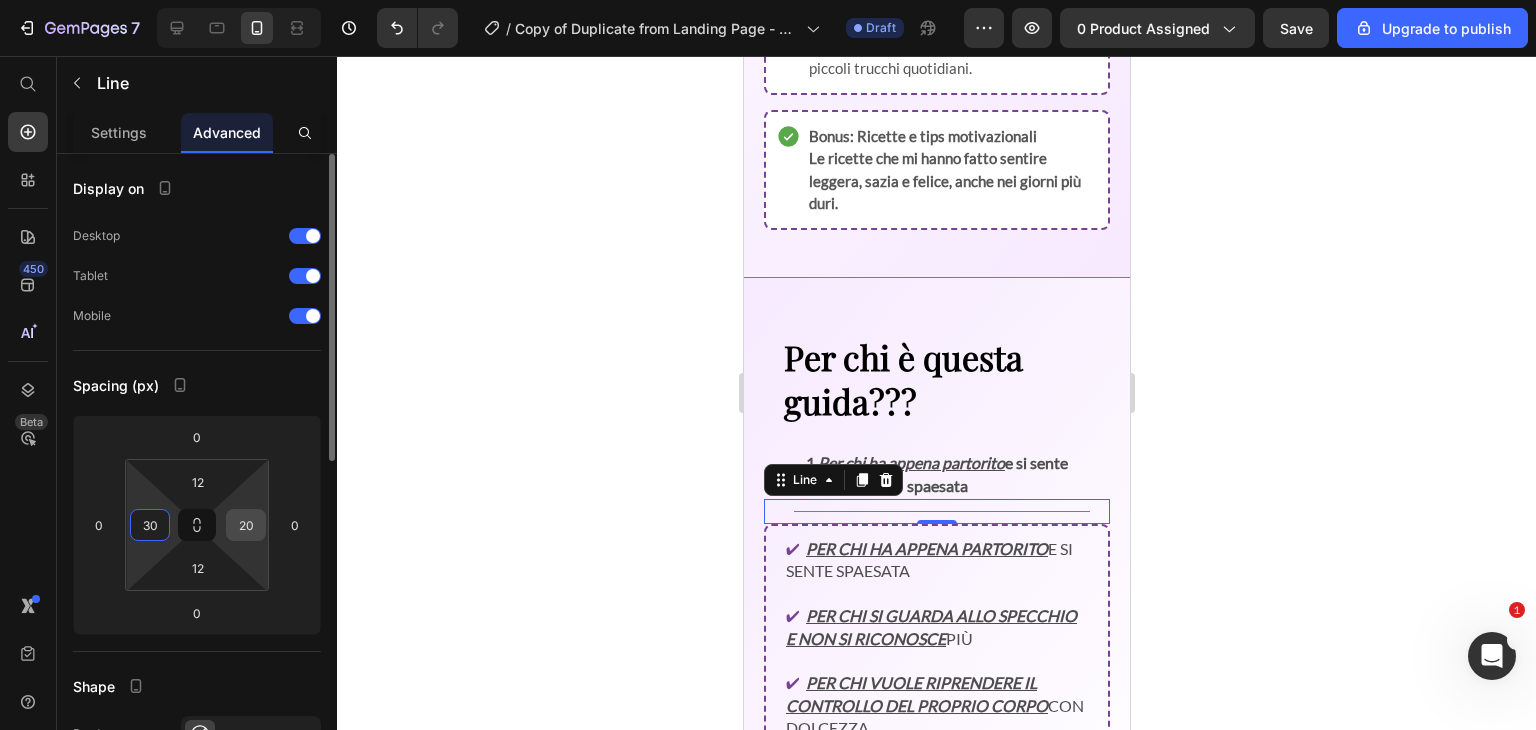 type on "30" 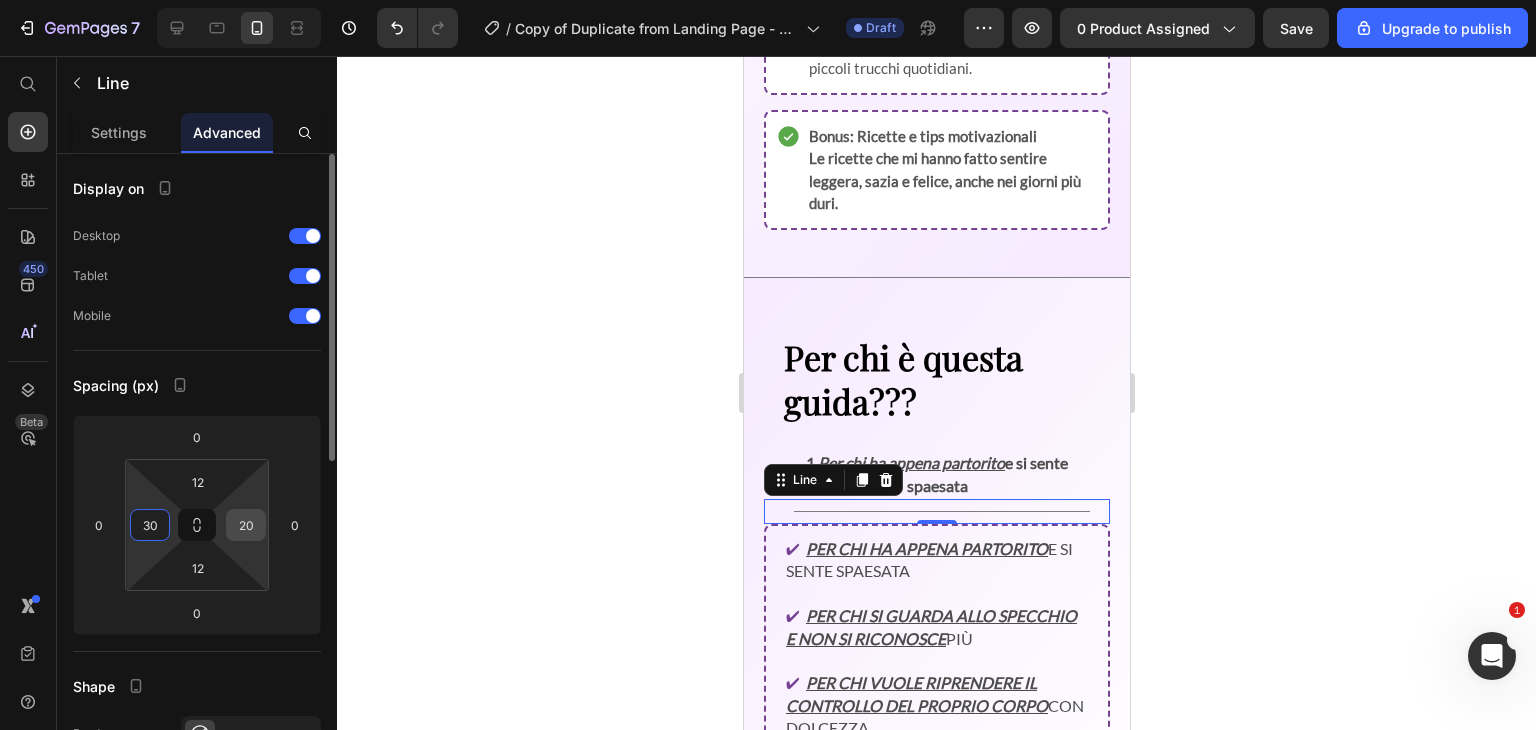 click on "20" at bounding box center [246, 525] 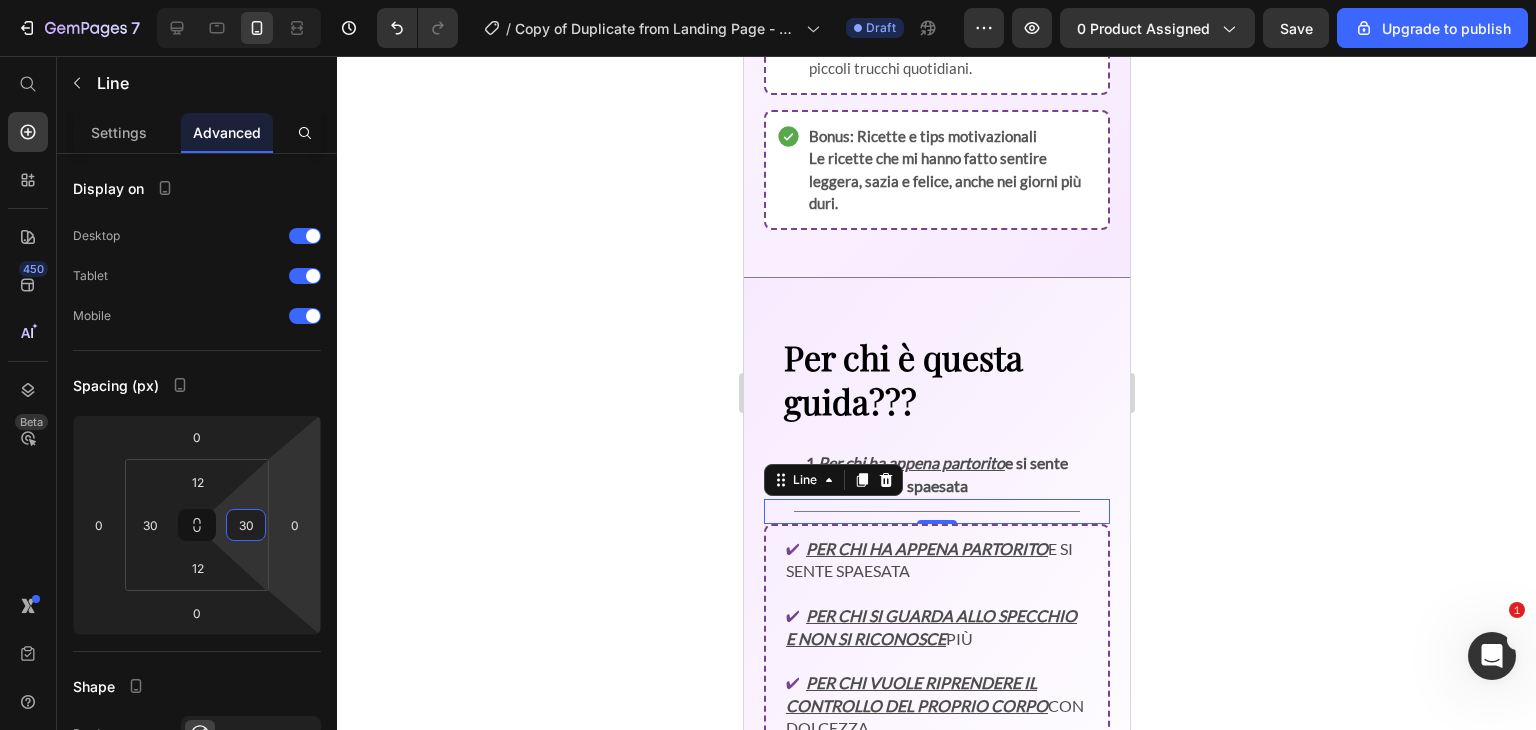 type on "30" 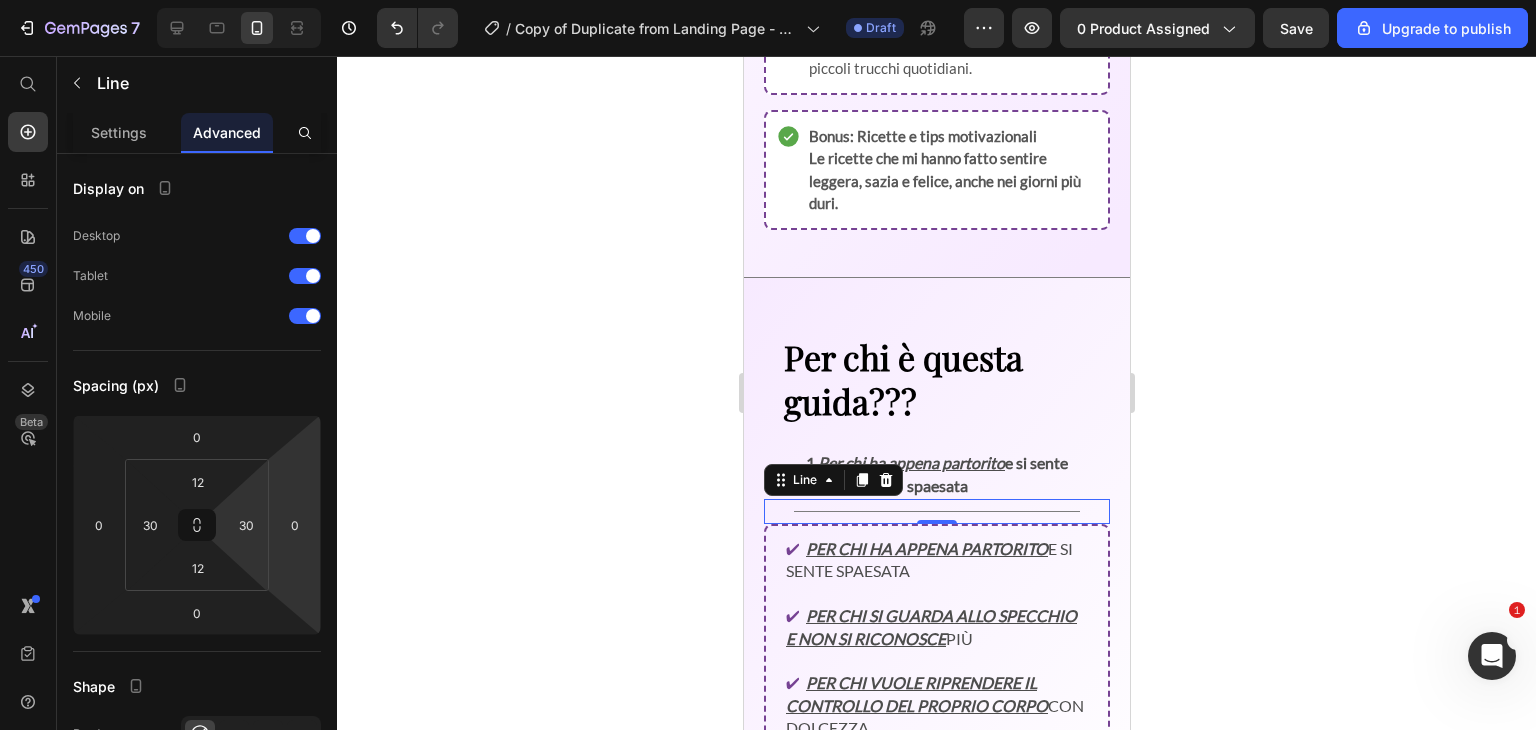 click 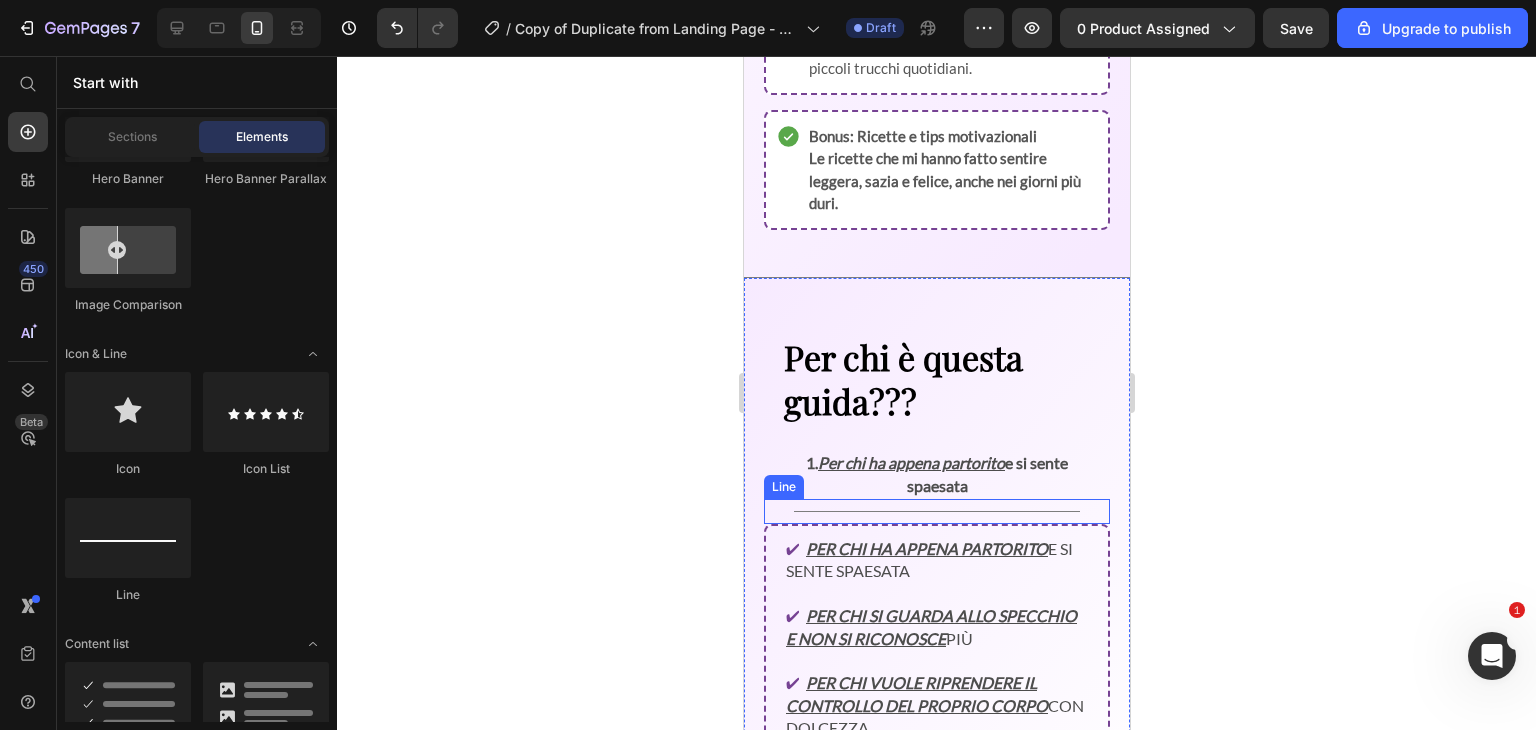 click on "Title Line" at bounding box center [936, 511] 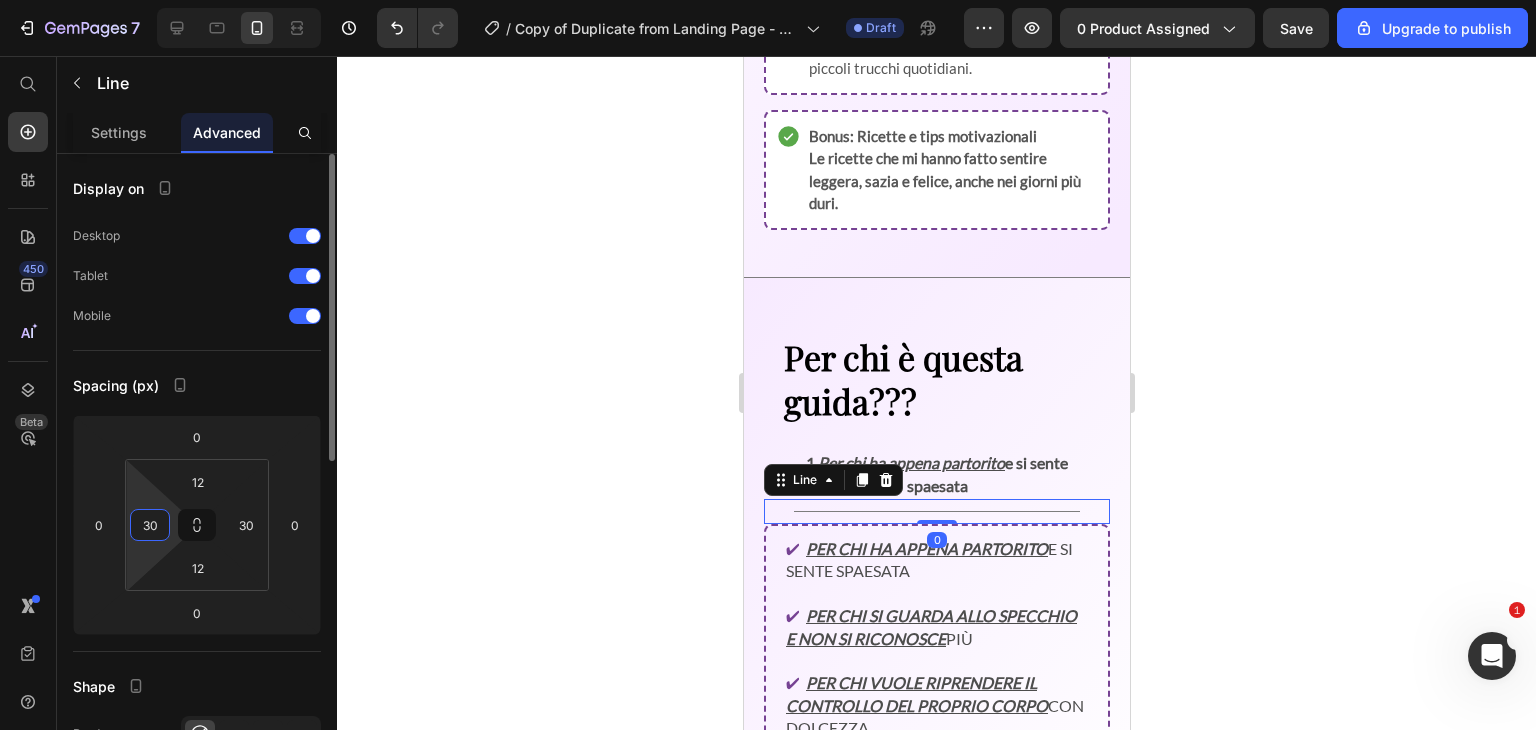 click on "30" at bounding box center (150, 525) 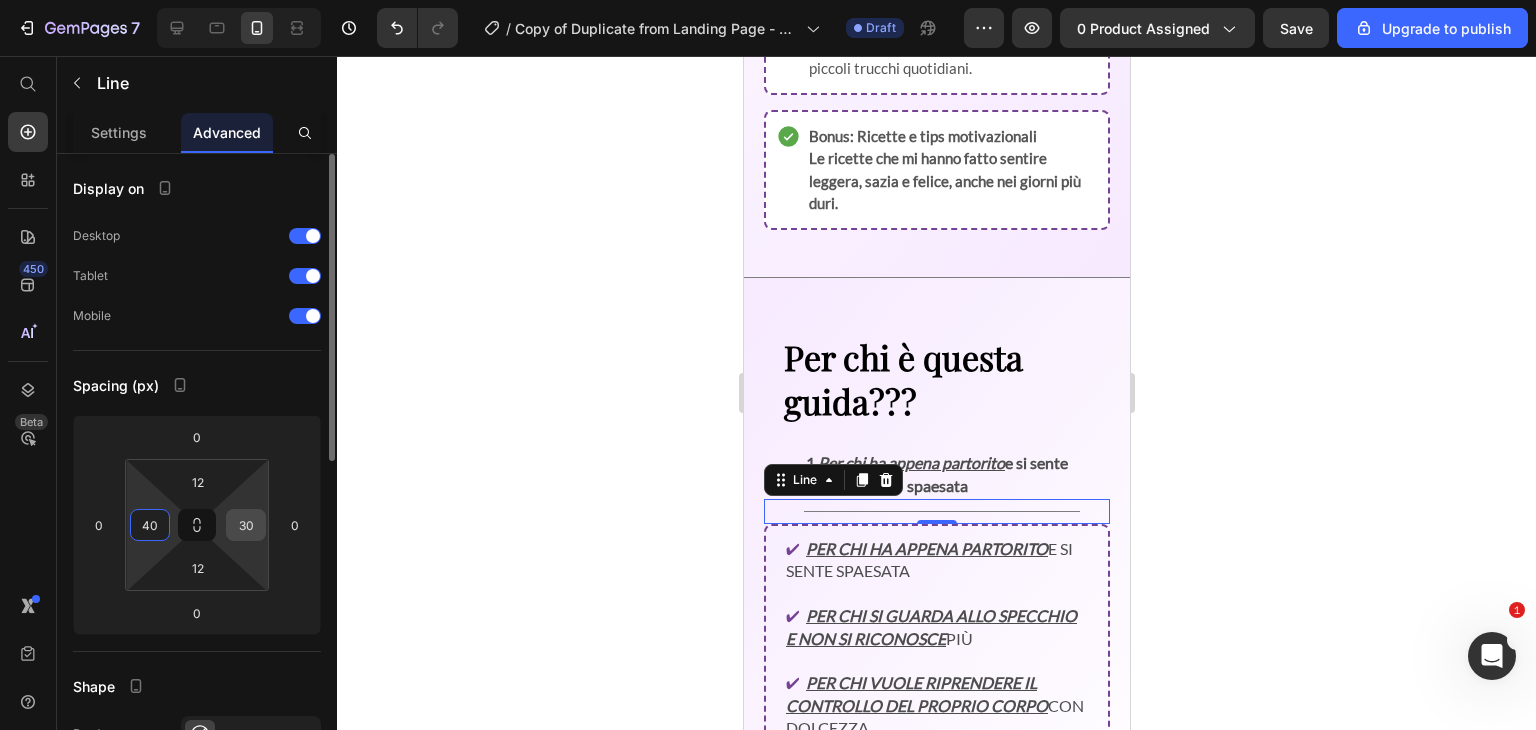 type on "40" 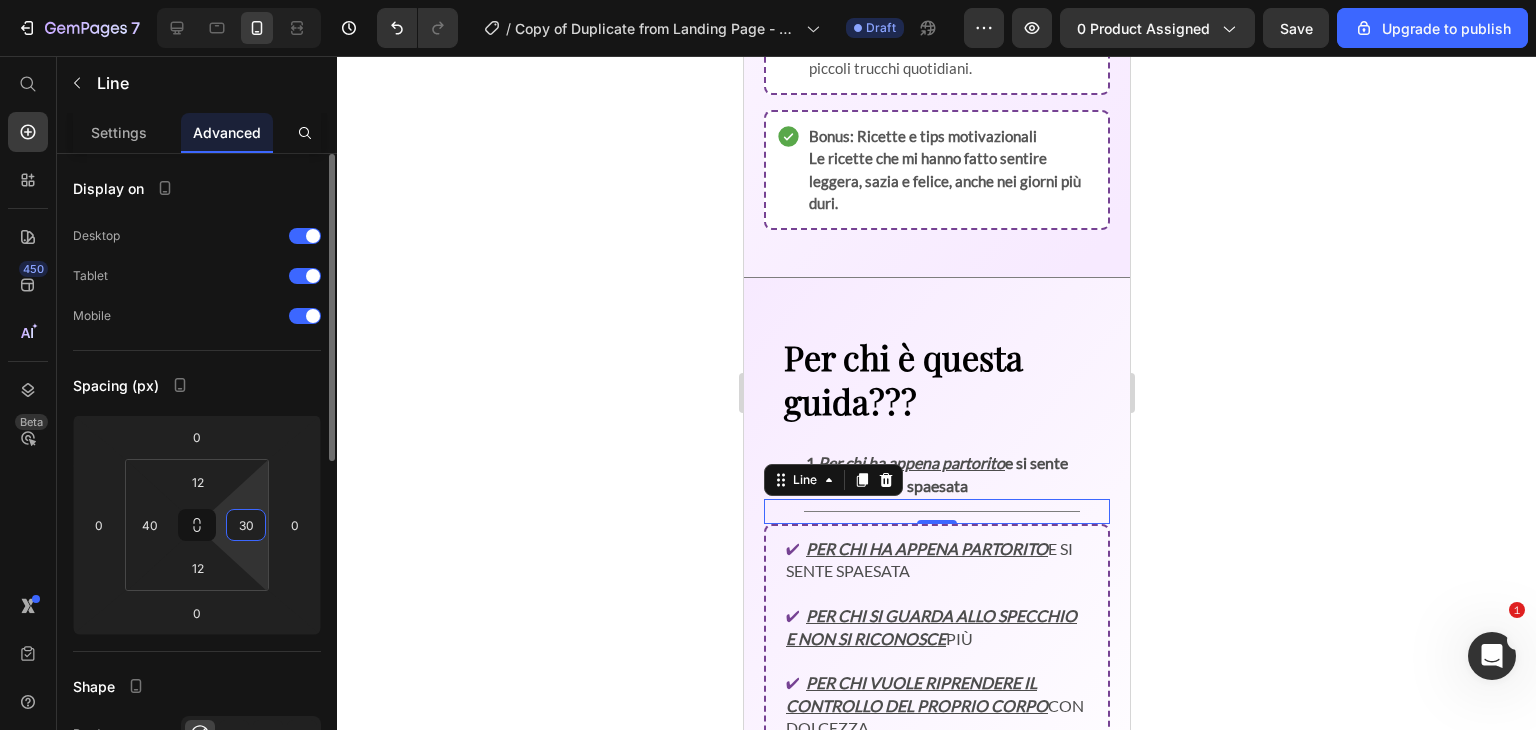 click on "30" at bounding box center (246, 525) 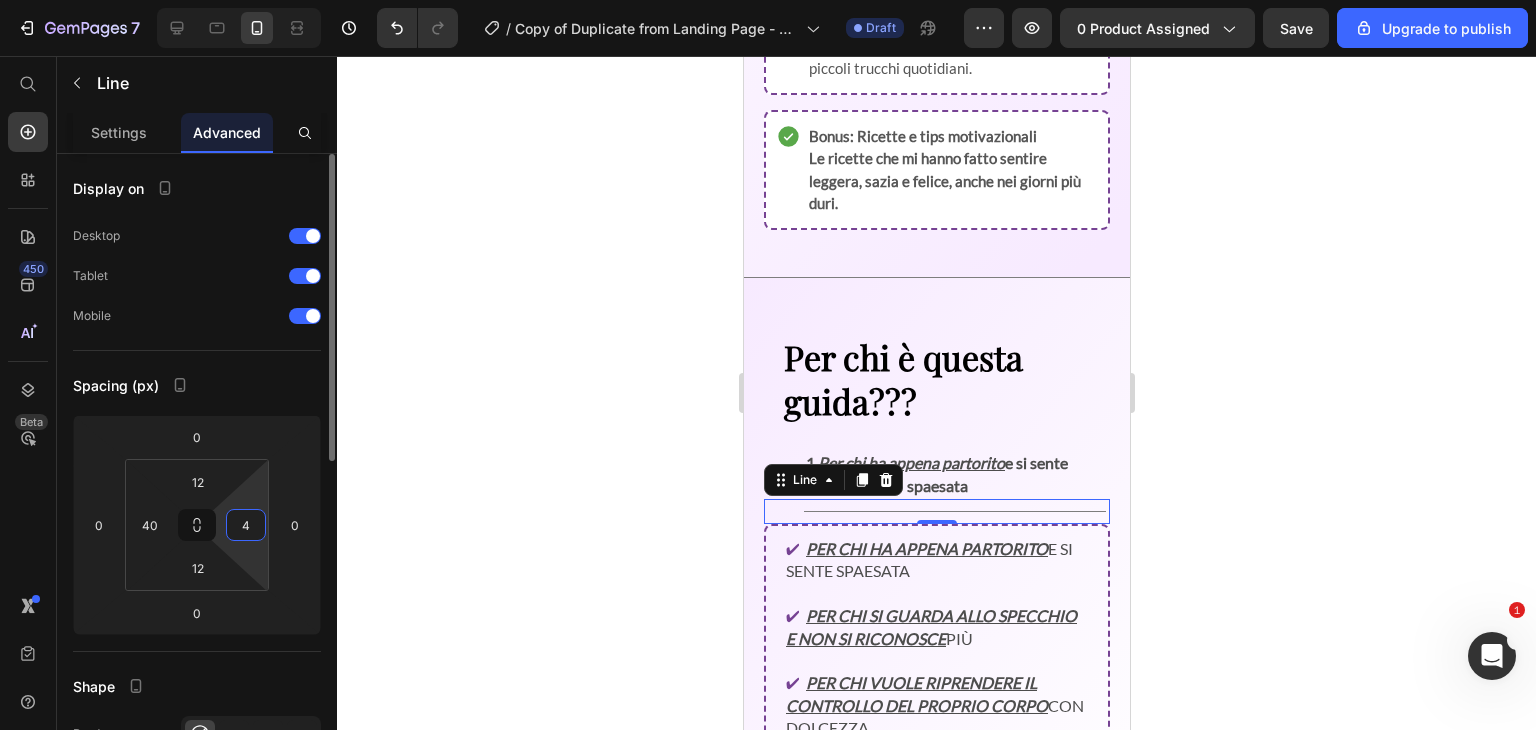 type on "40" 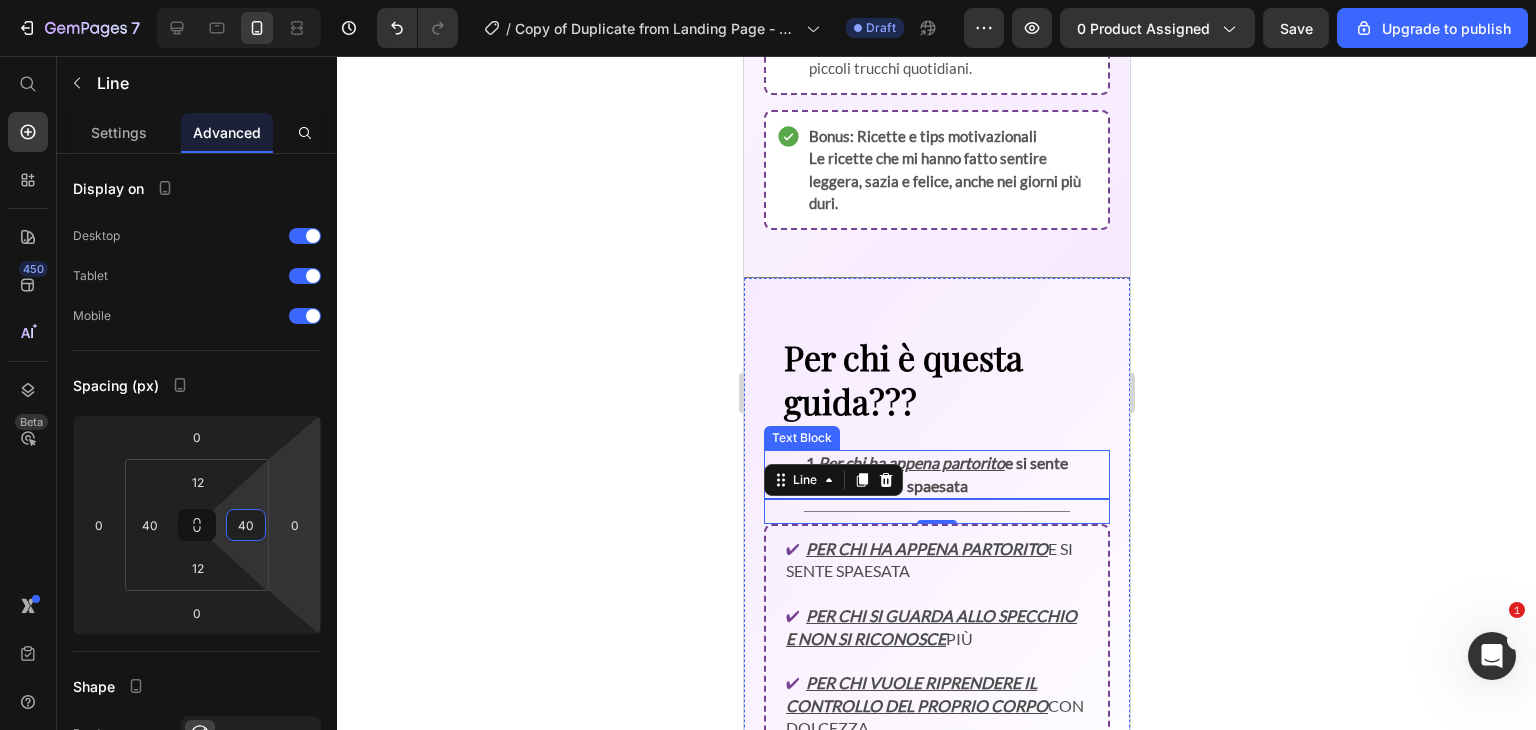 click on "Per chi ha appena partorito" at bounding box center [910, 462] 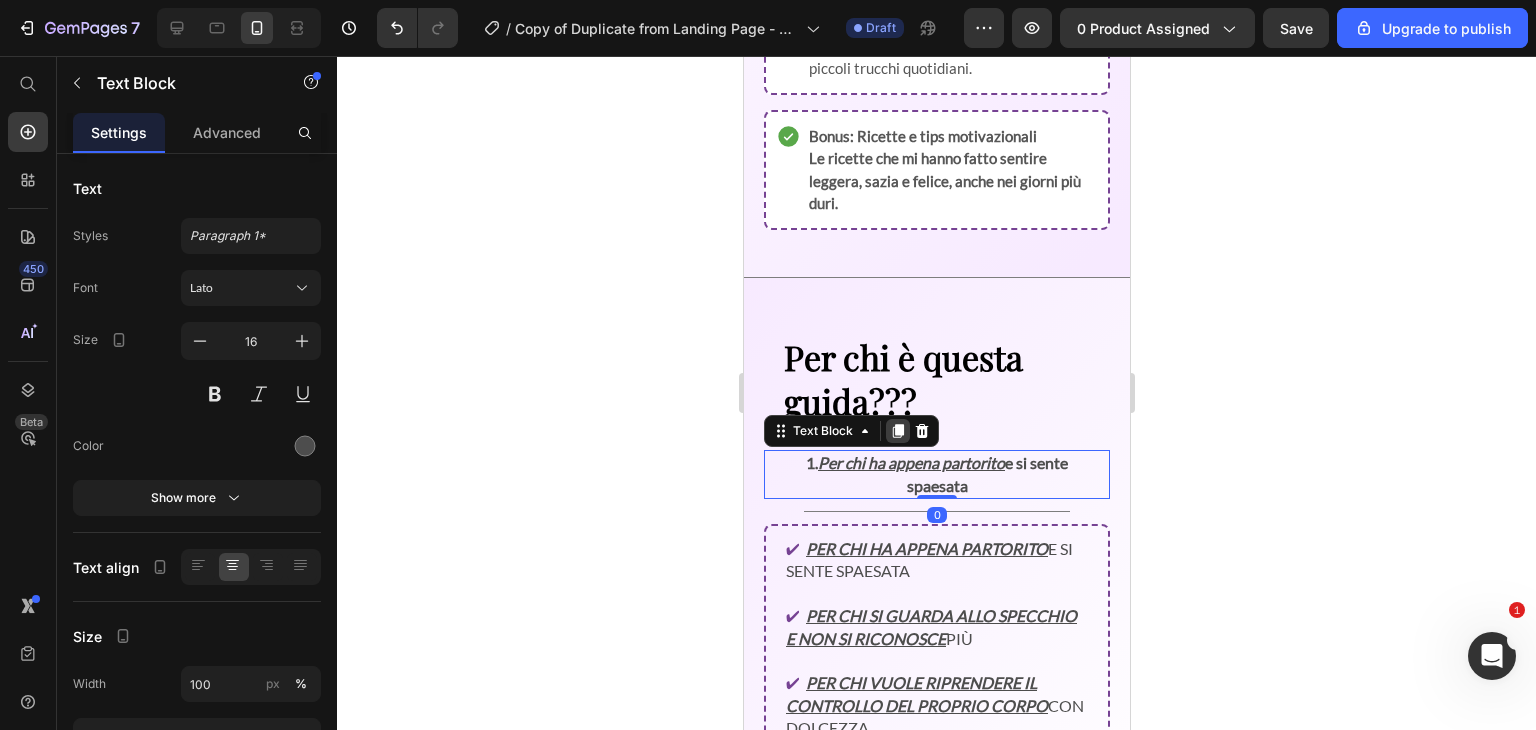 click 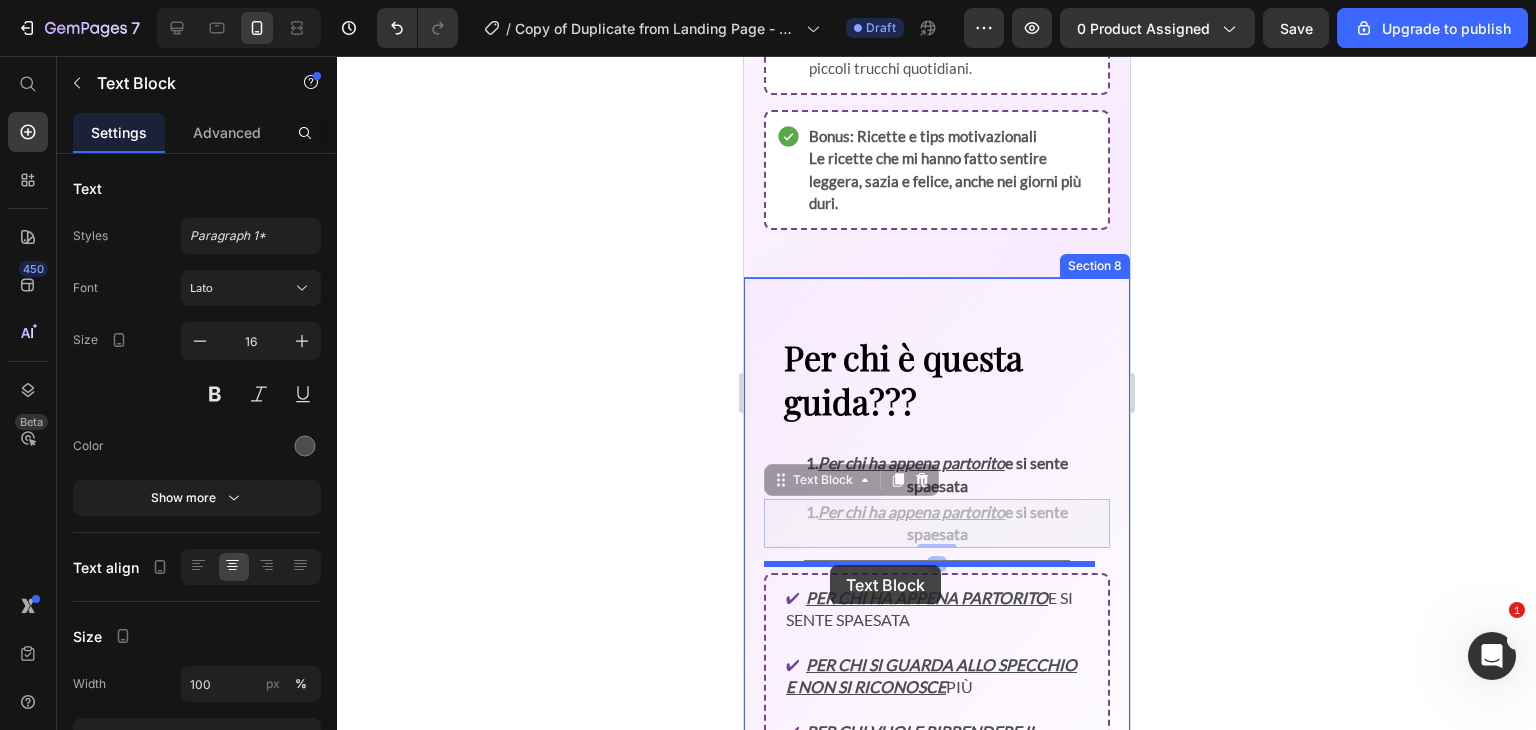 drag, startPoint x: 817, startPoint y: 473, endPoint x: 829, endPoint y: 565, distance: 92.779305 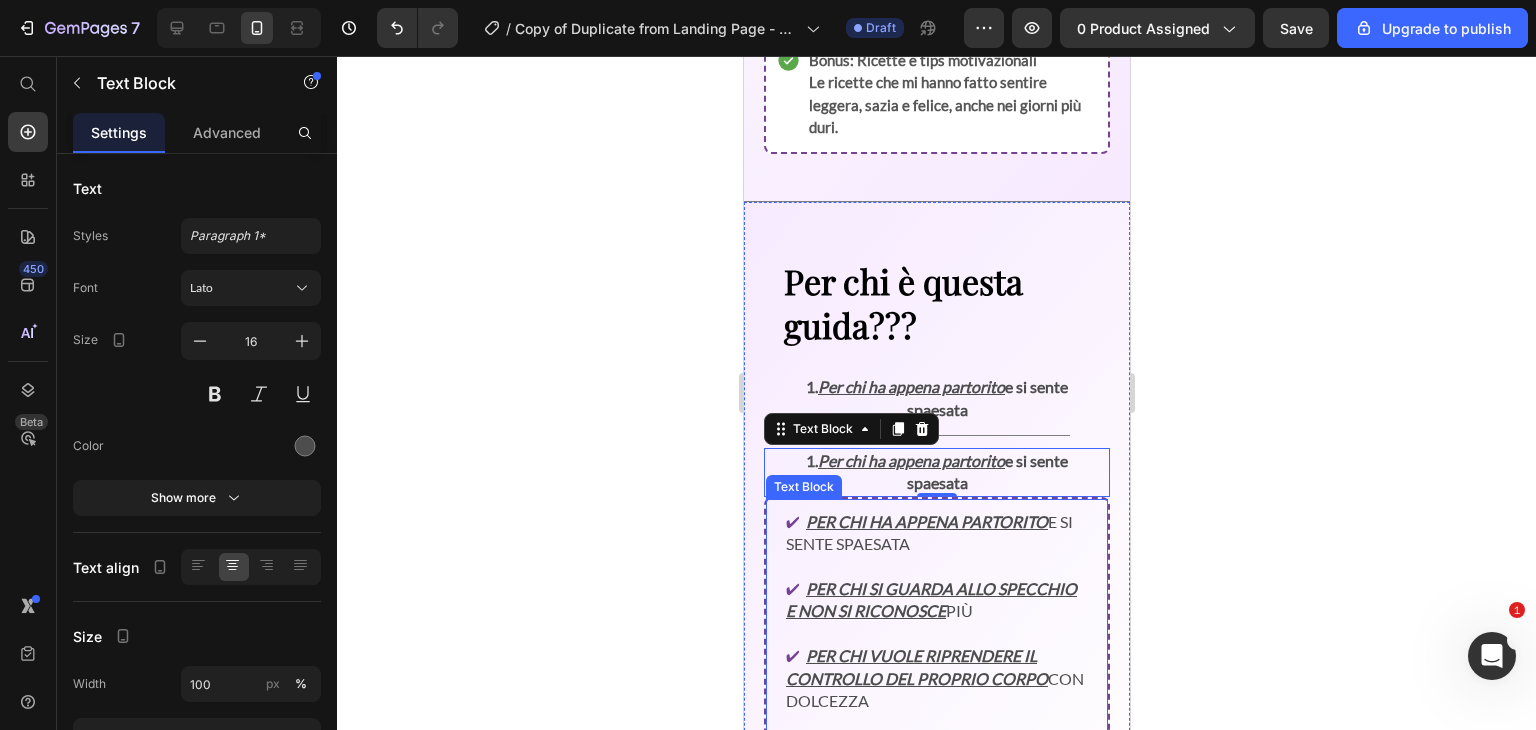 scroll, scrollTop: 2961, scrollLeft: 0, axis: vertical 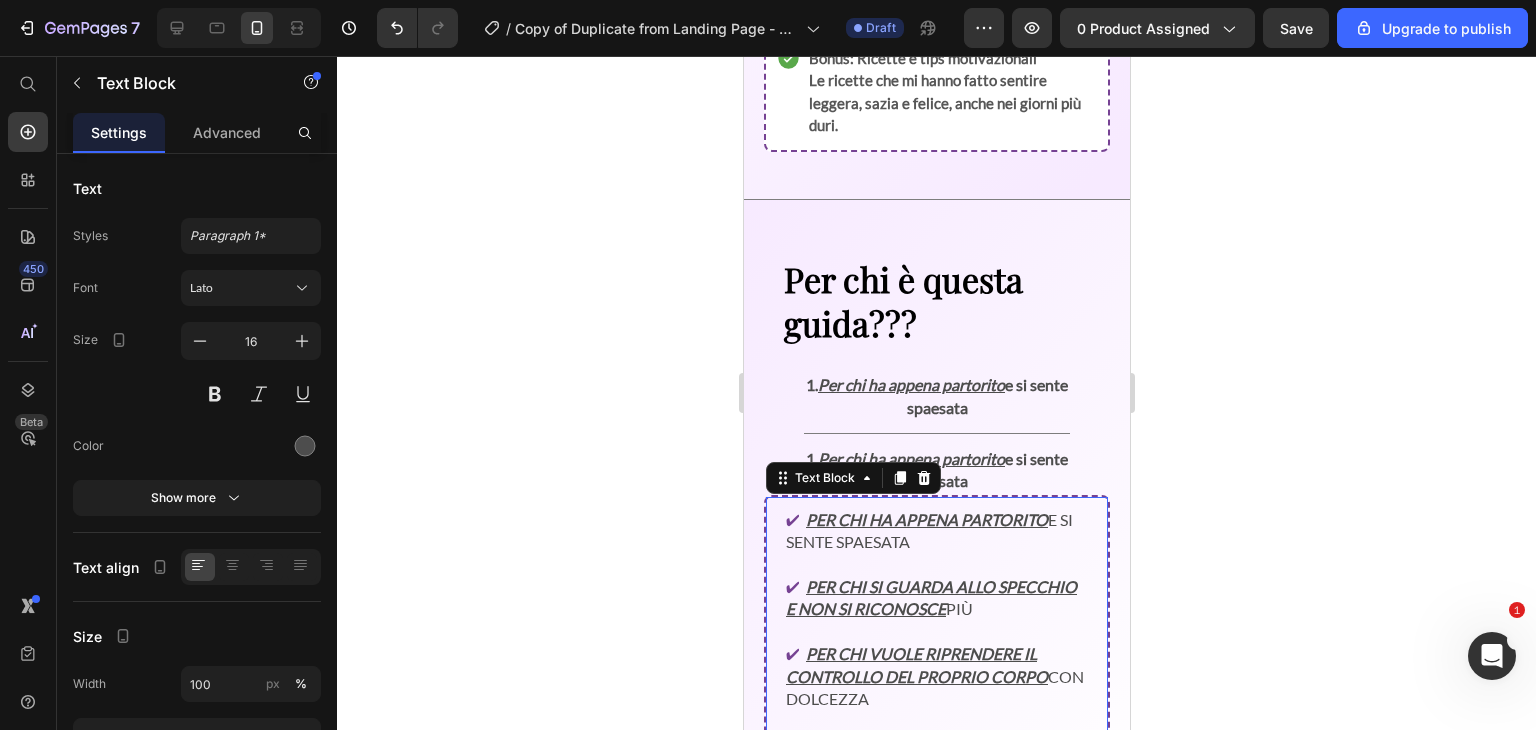 click on "Per chi si guarda allo specchio e non si riconosce" at bounding box center (930, 597) 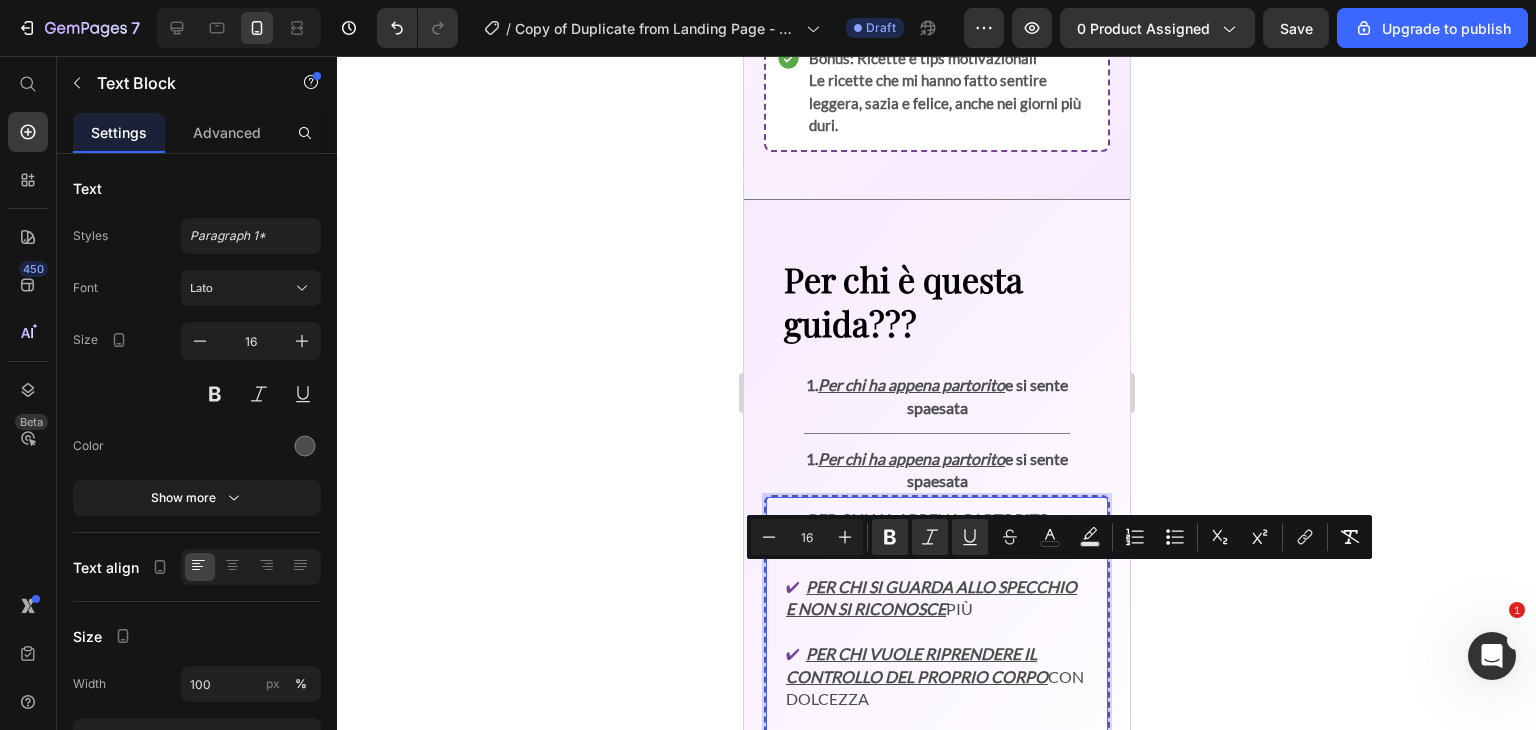 drag, startPoint x: 807, startPoint y: 573, endPoint x: 1058, endPoint y: 600, distance: 252.44801 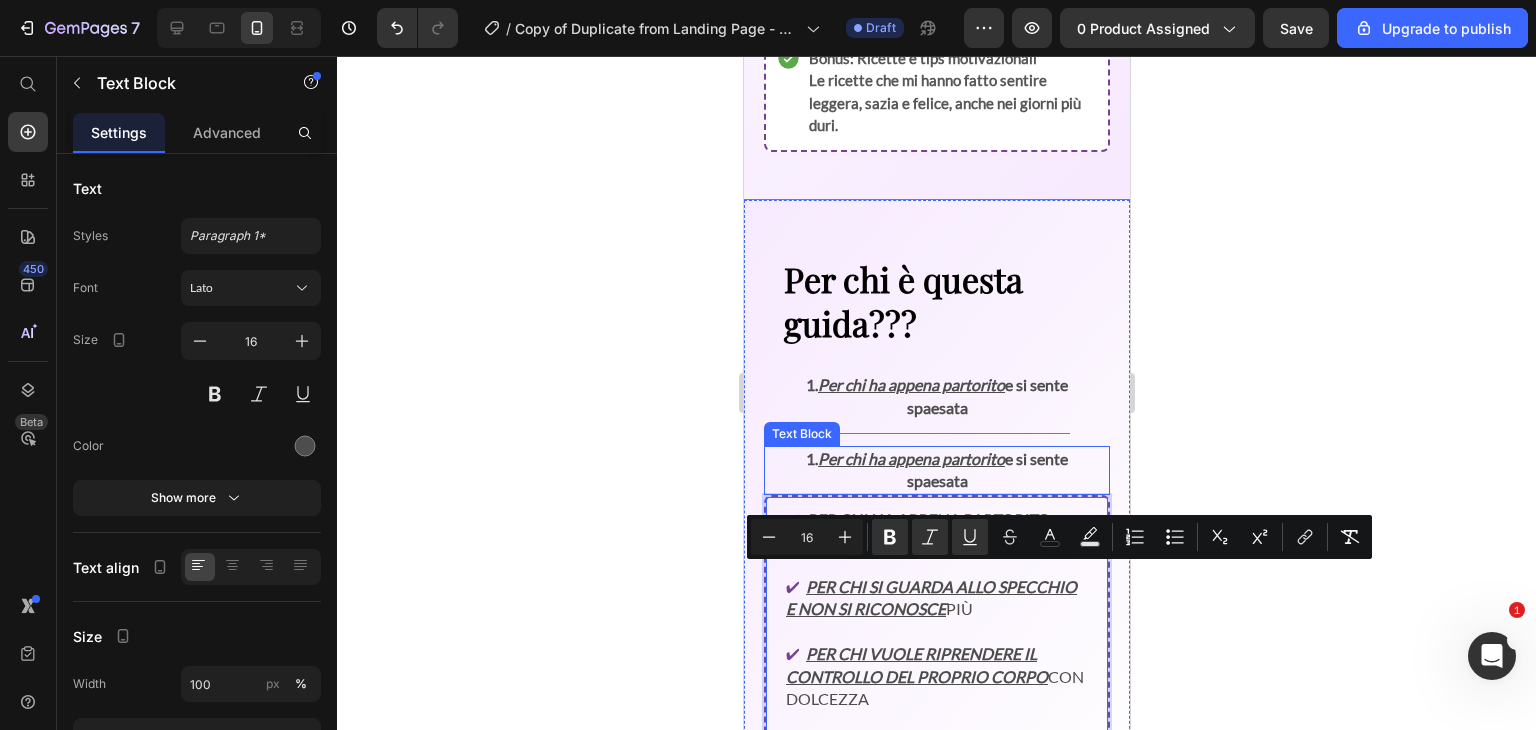 click on "1. Per chi ha appena partorito e si sente spaesata" at bounding box center (936, 470) 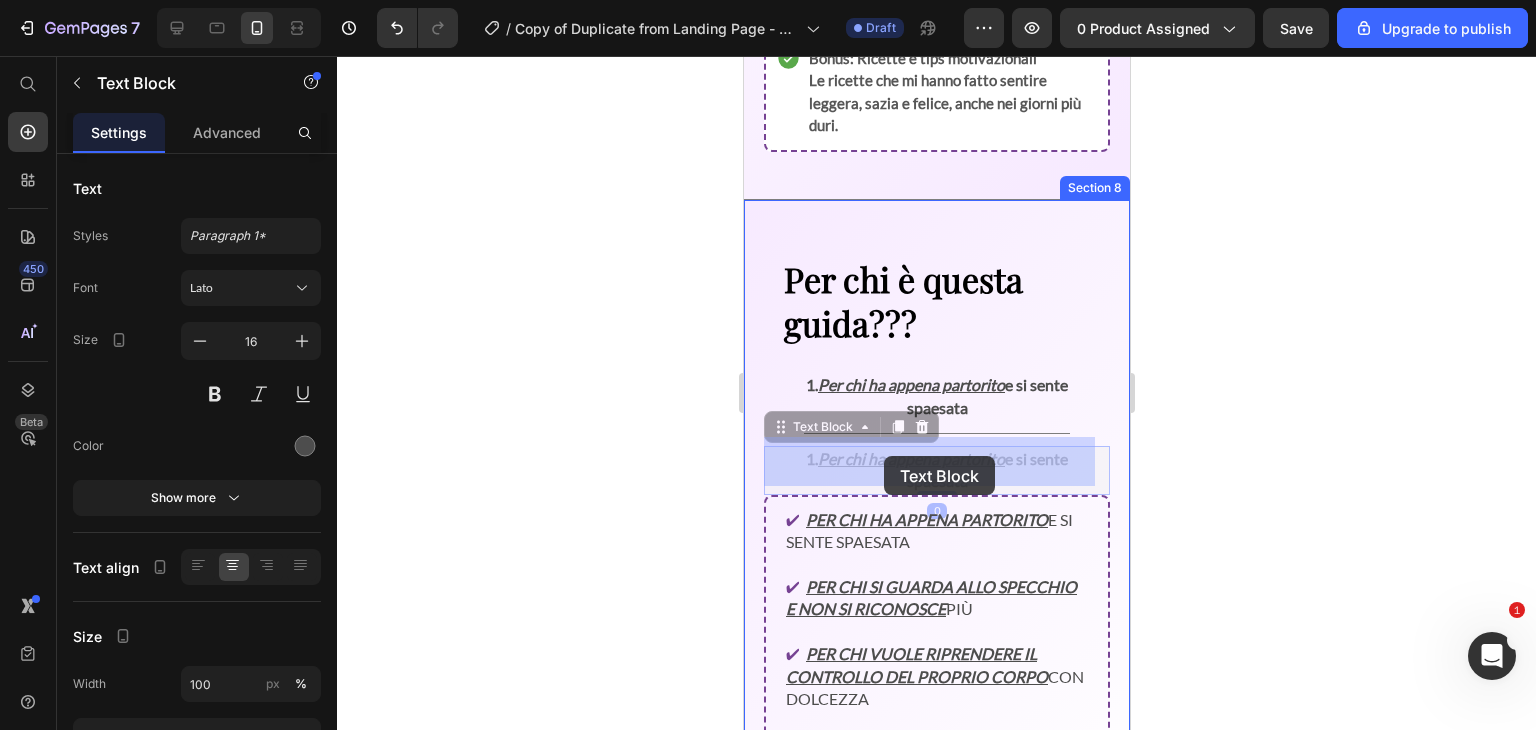 drag, startPoint x: 964, startPoint y: 478, endPoint x: 886, endPoint y: 456, distance: 81.0432 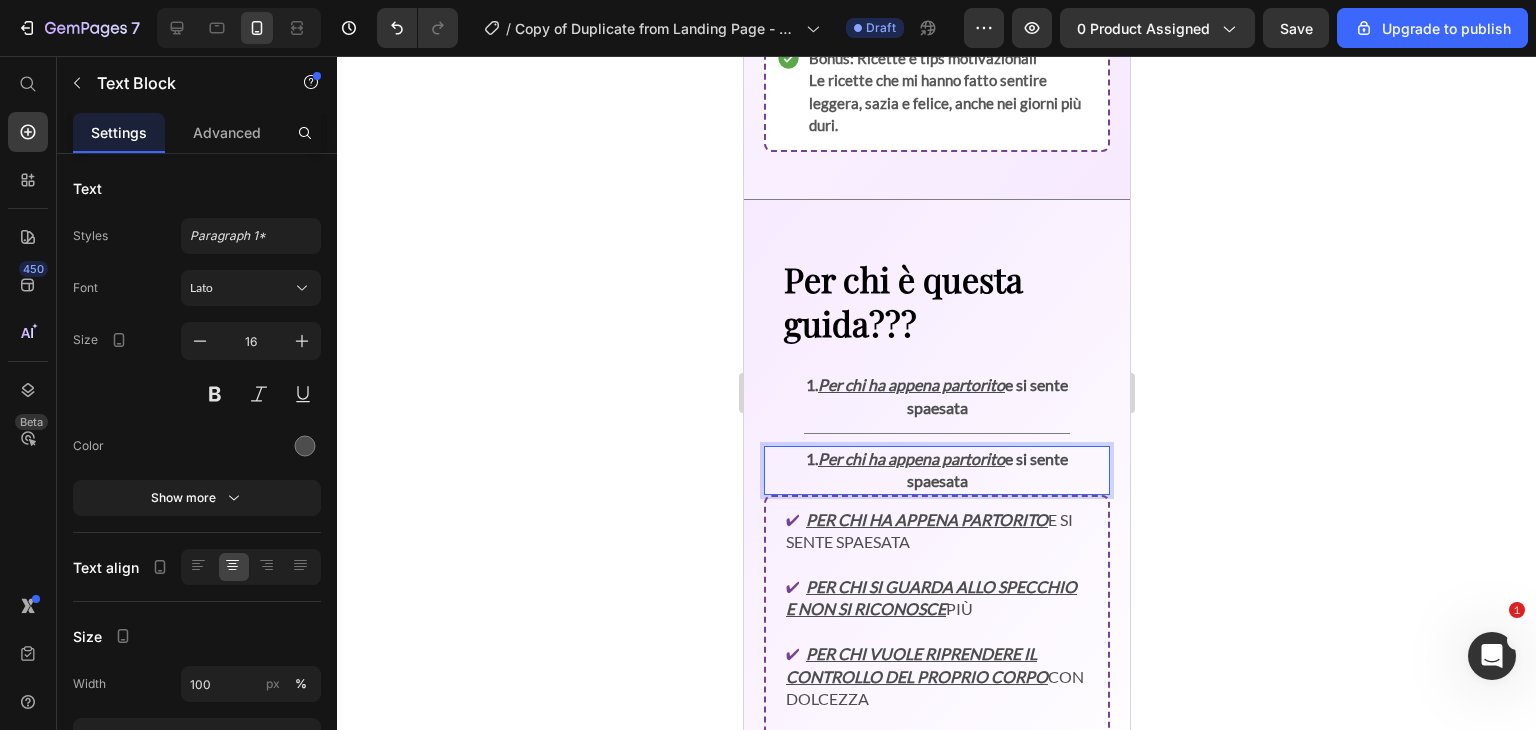 drag, startPoint x: 809, startPoint y: 449, endPoint x: 985, endPoint y: 471, distance: 177.36967 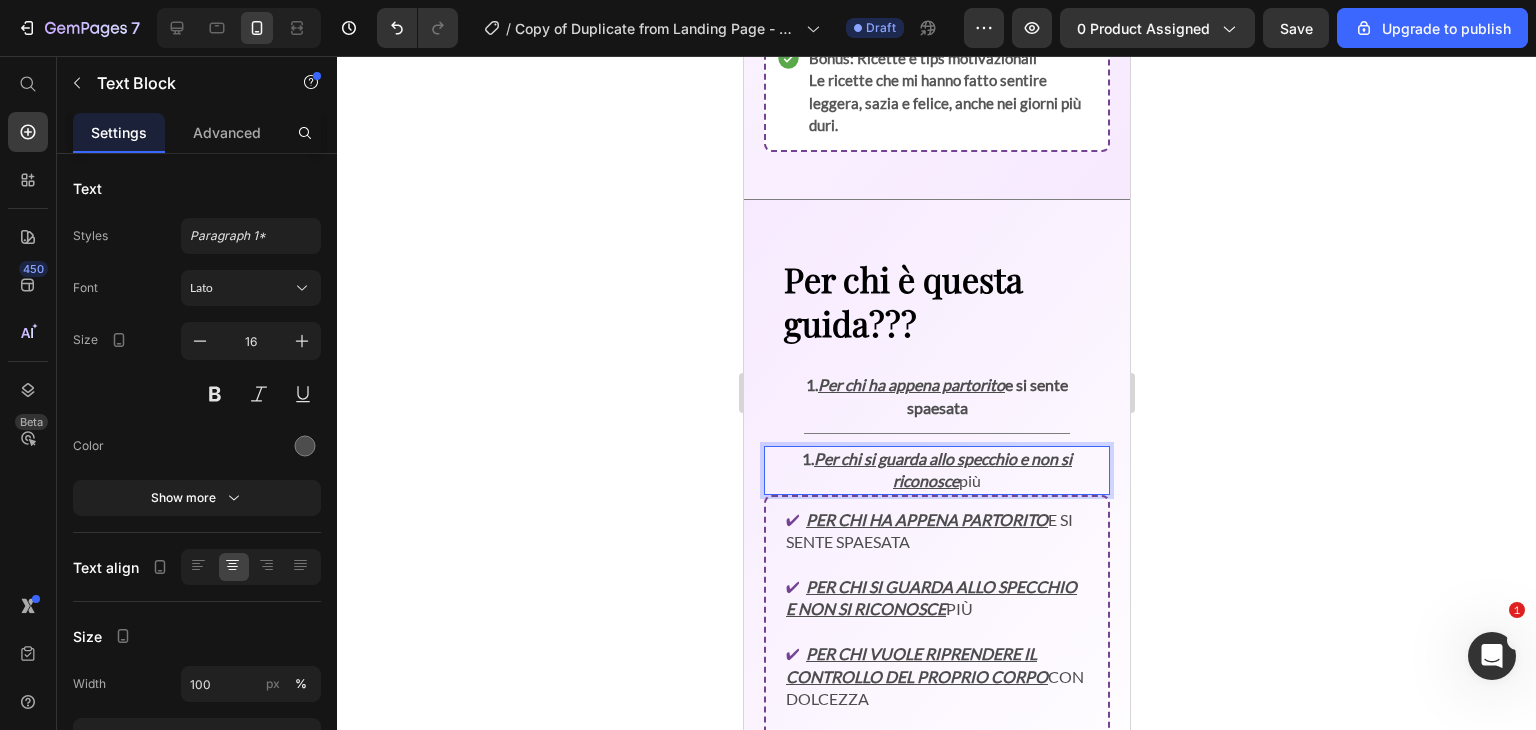 click on "1." at bounding box center [807, 458] 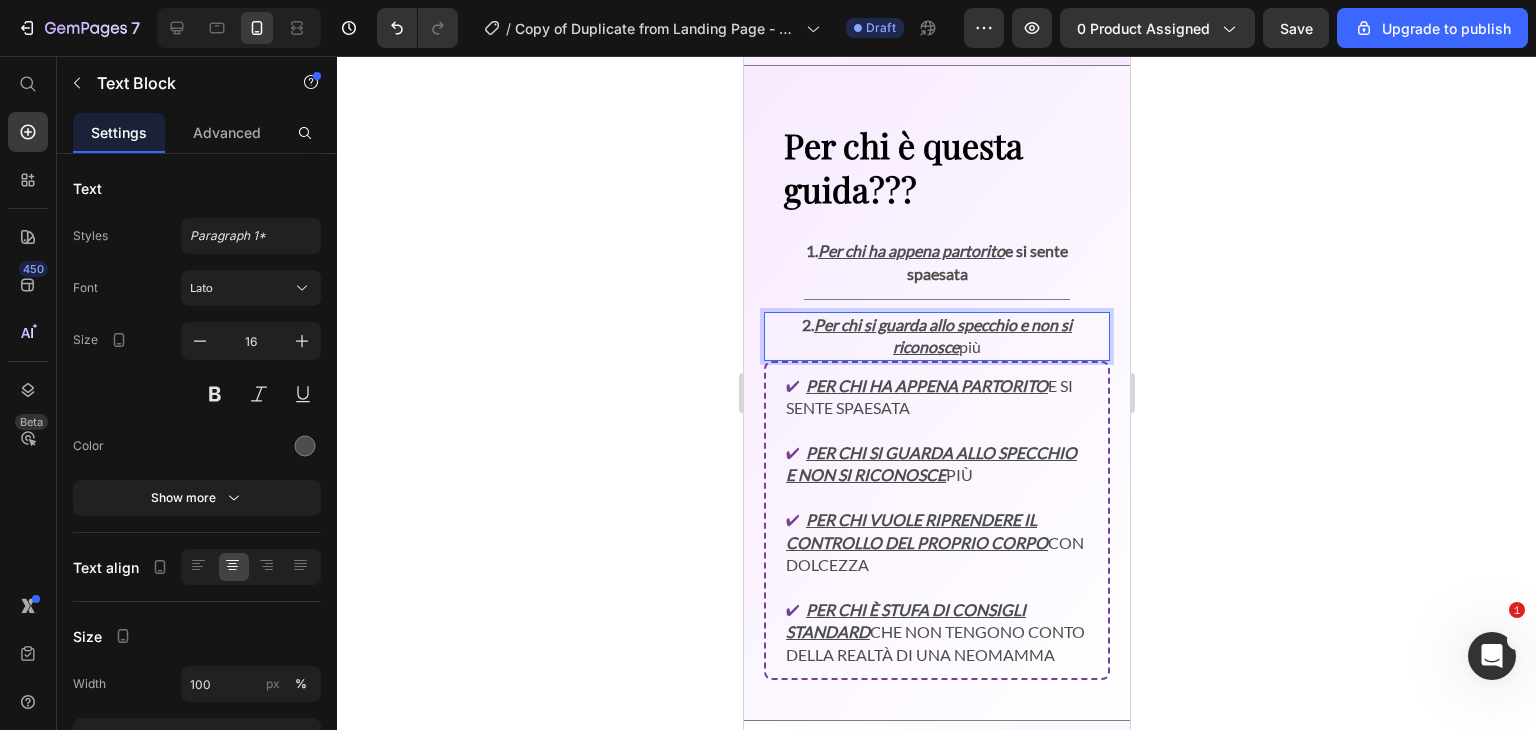 scroll, scrollTop: 3120, scrollLeft: 0, axis: vertical 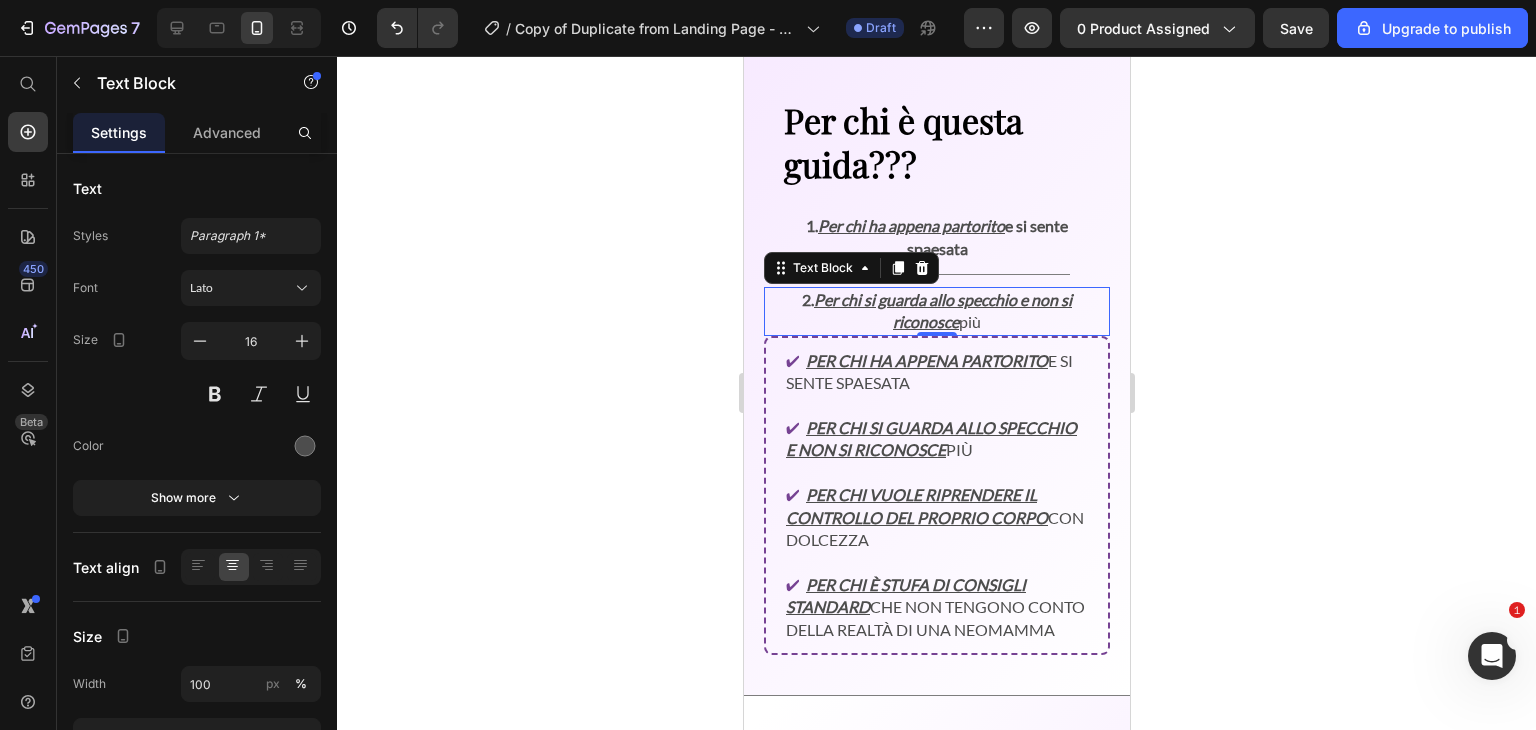 click 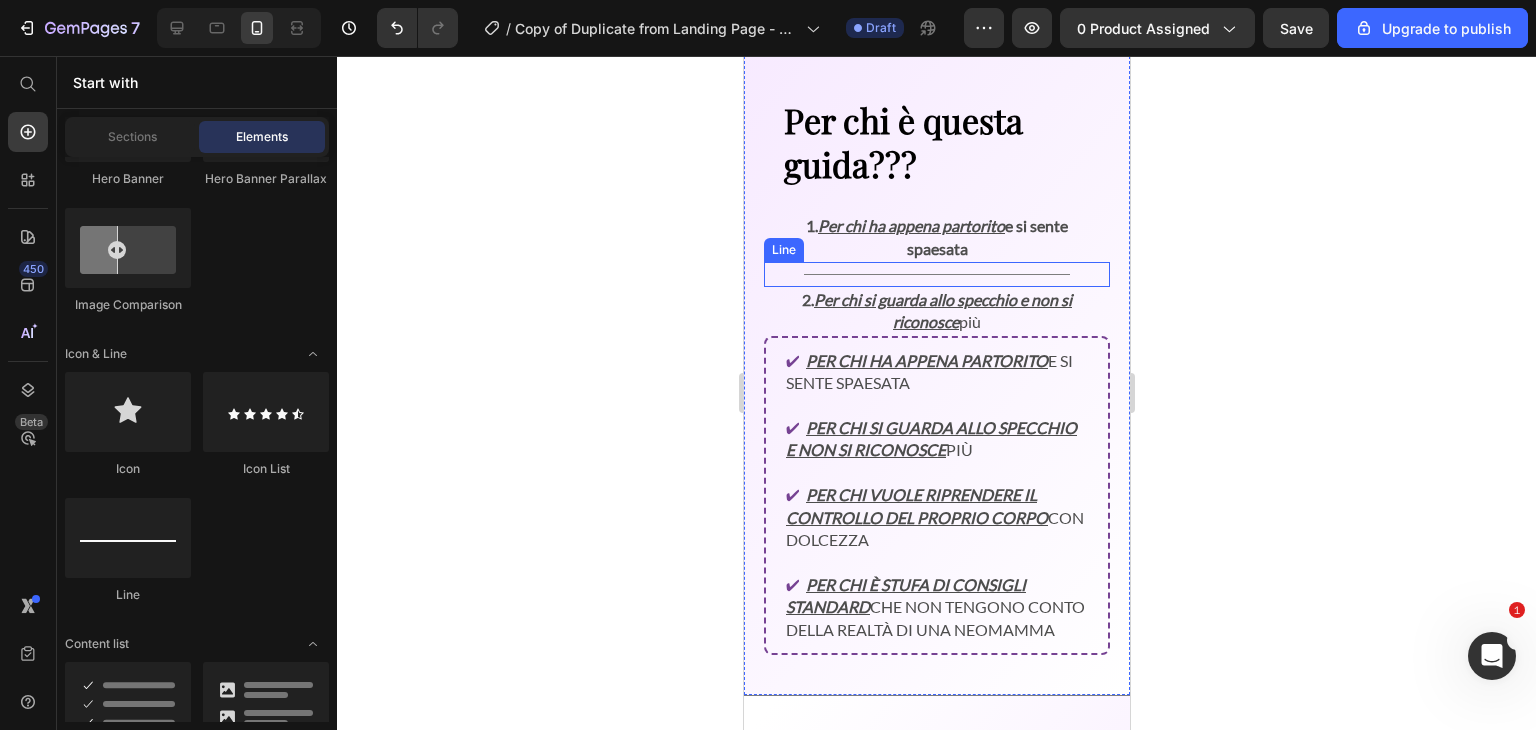 click on "Title Line" at bounding box center (936, 274) 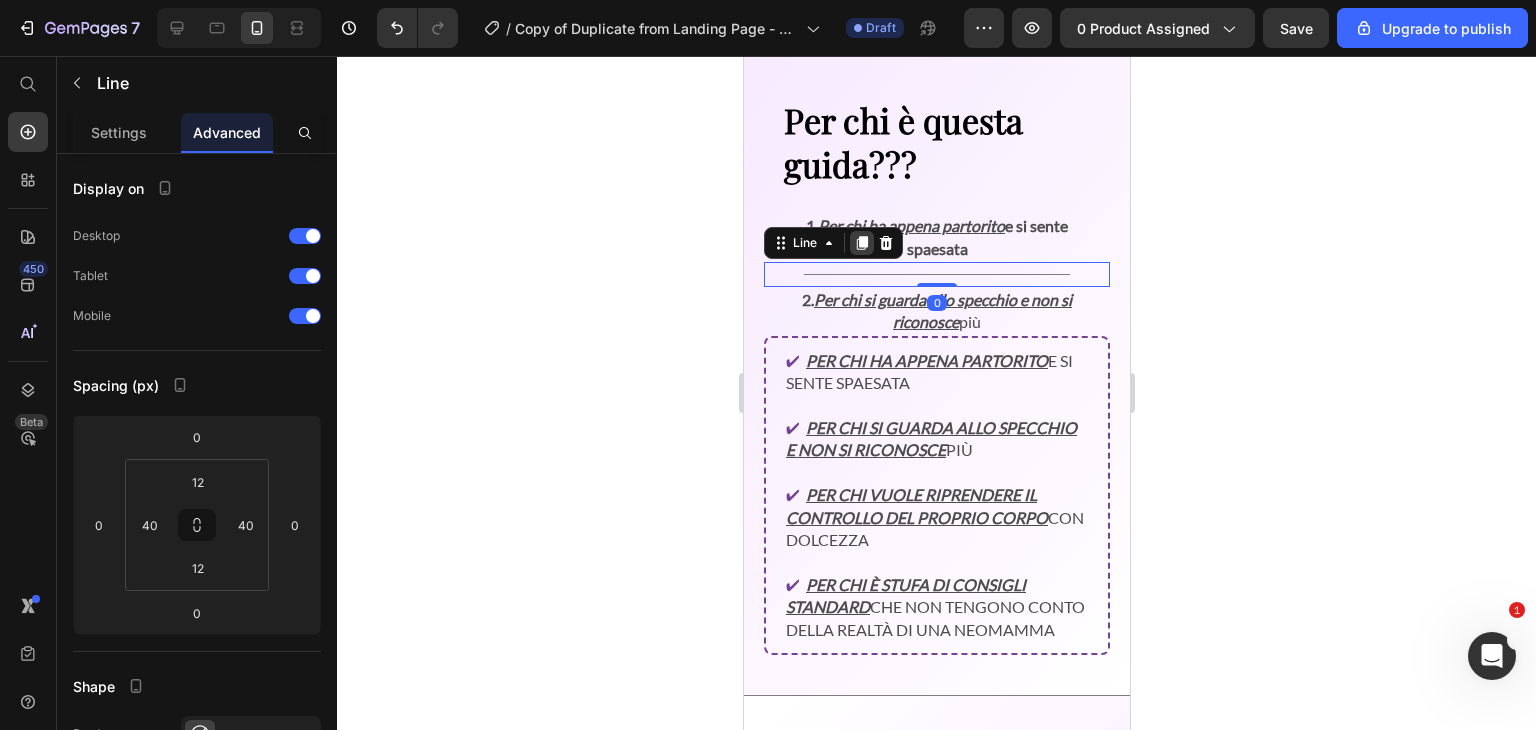 click 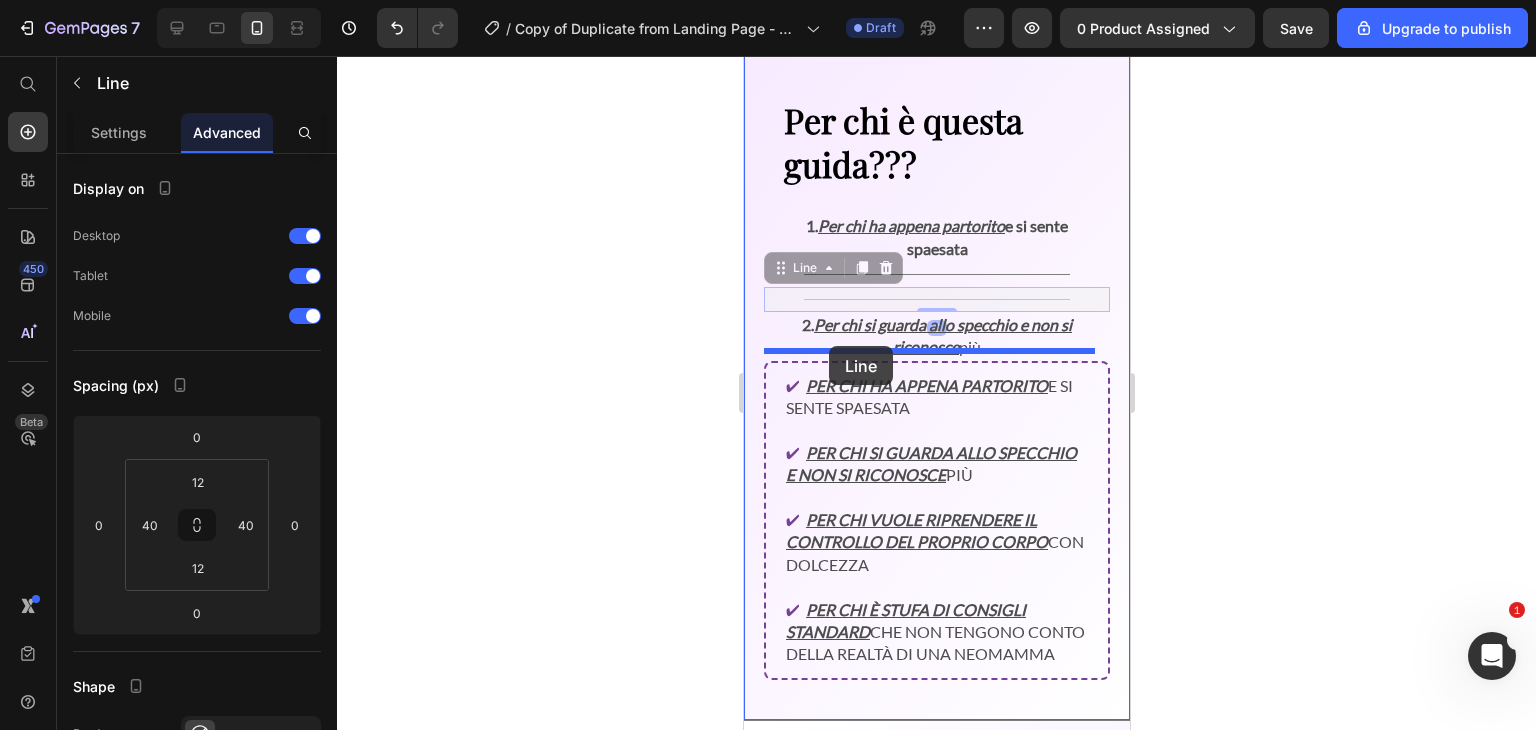 drag, startPoint x: 804, startPoint y: 263, endPoint x: 828, endPoint y: 346, distance: 86.40023 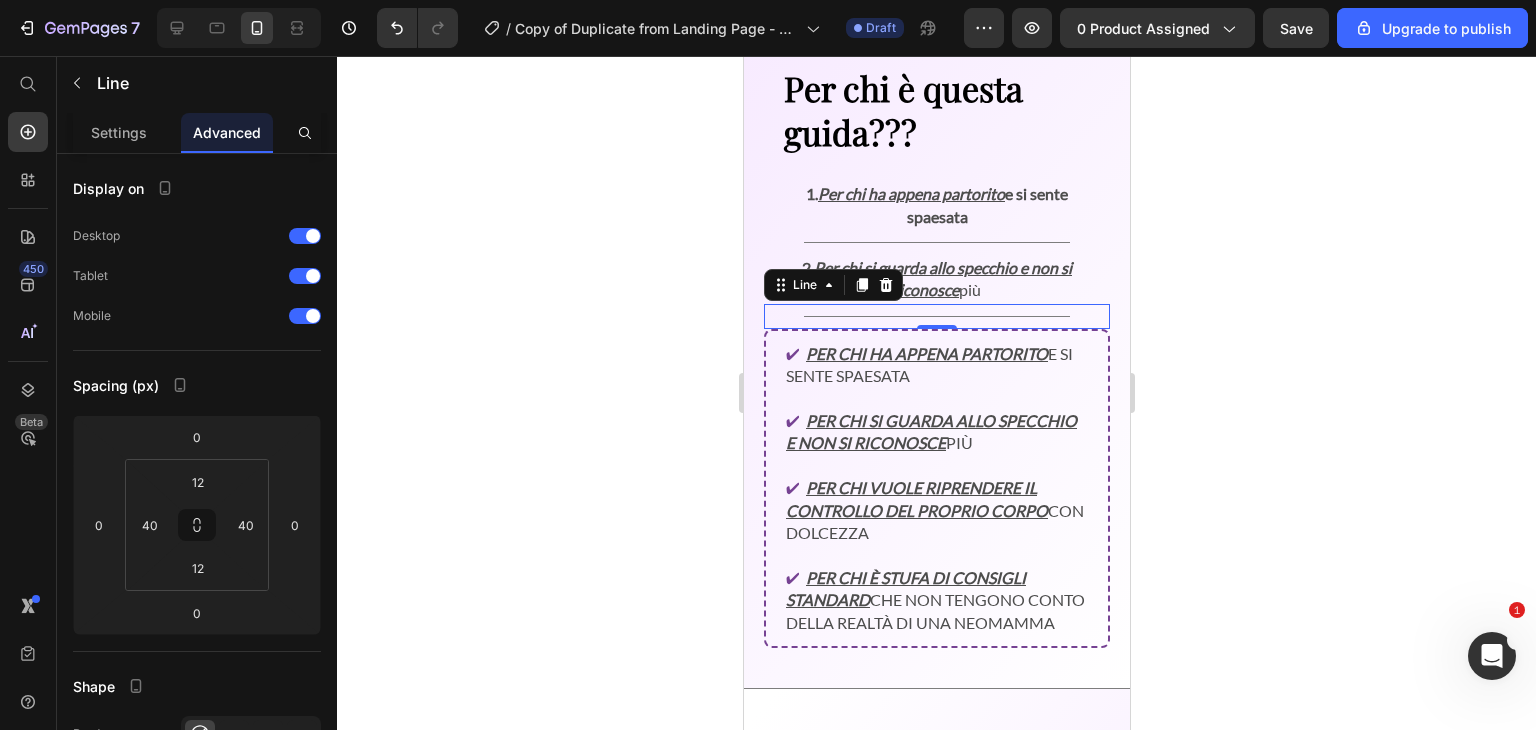 scroll, scrollTop: 3152, scrollLeft: 0, axis: vertical 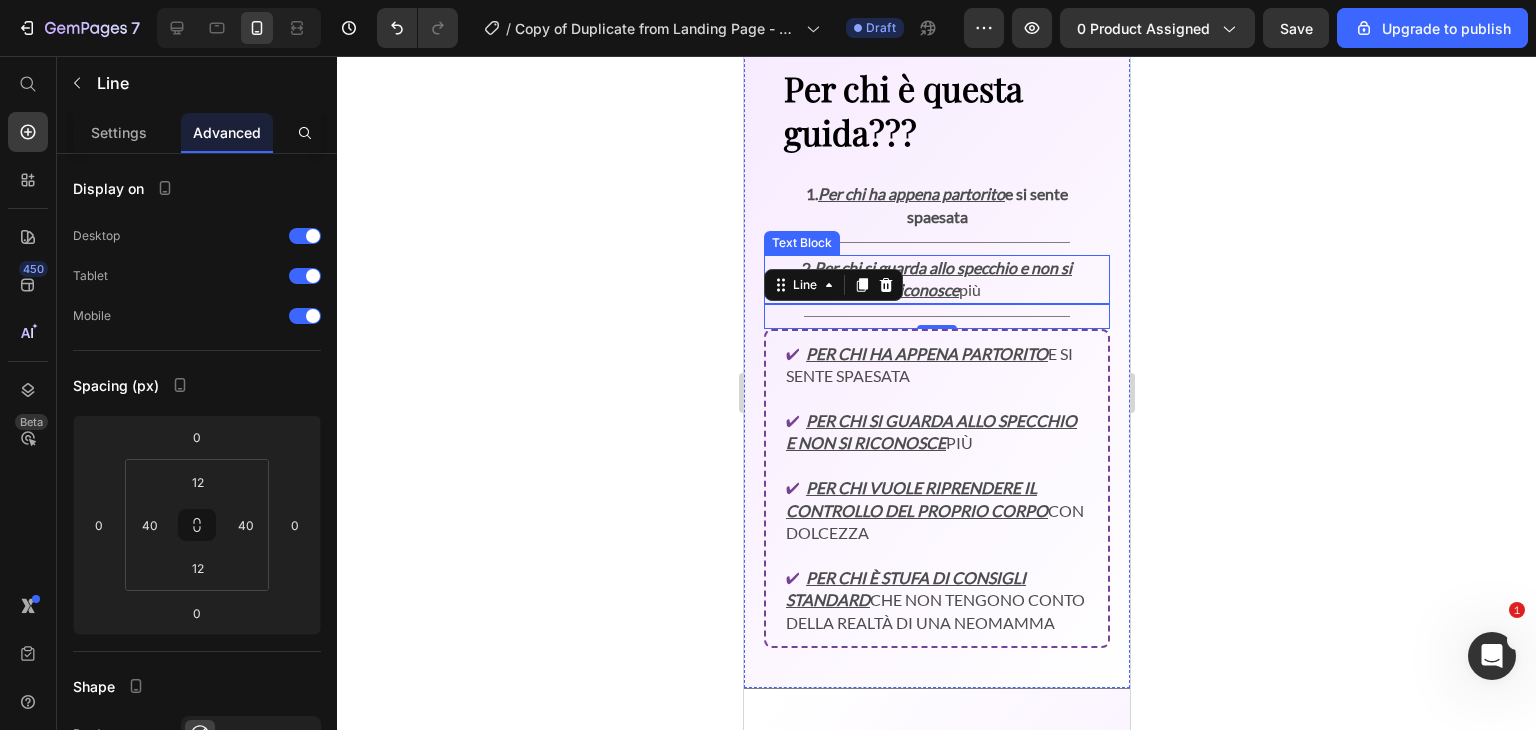 click on "2.  Per chi si guarda allo specchio e non si riconosce  più" at bounding box center (936, 279) 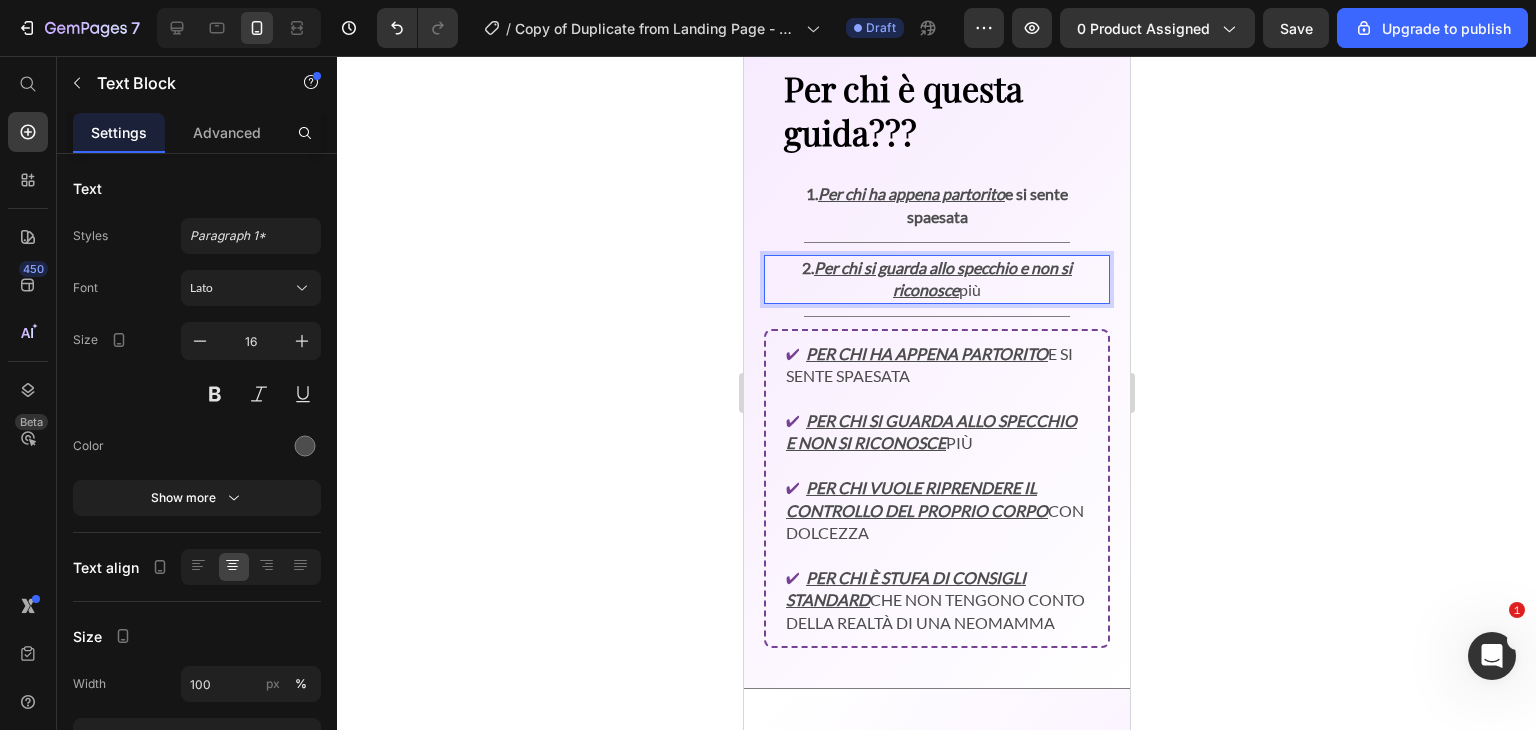 click 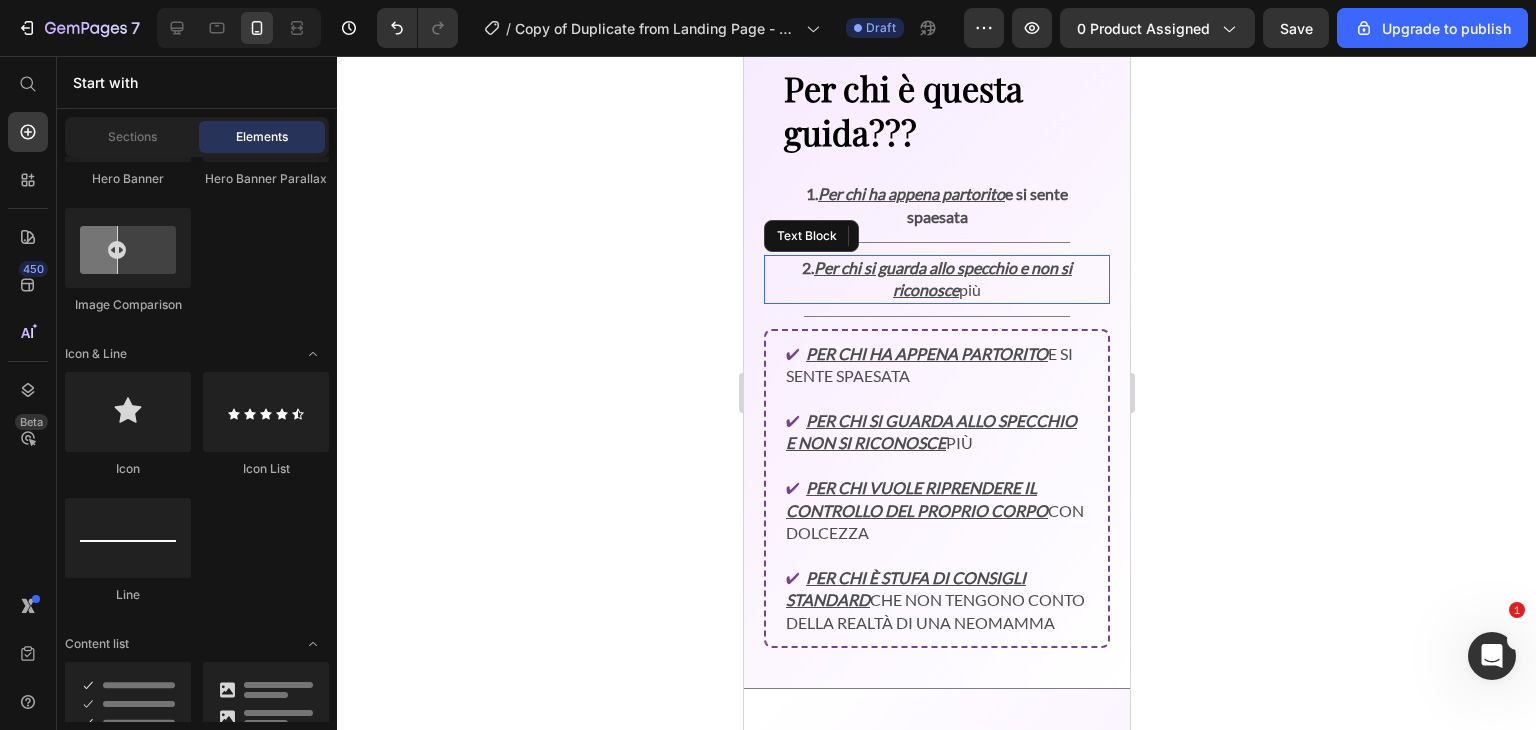click on "2. Per chi si guarda allo specchio e non si riconosce più Text Block" at bounding box center [936, 279] 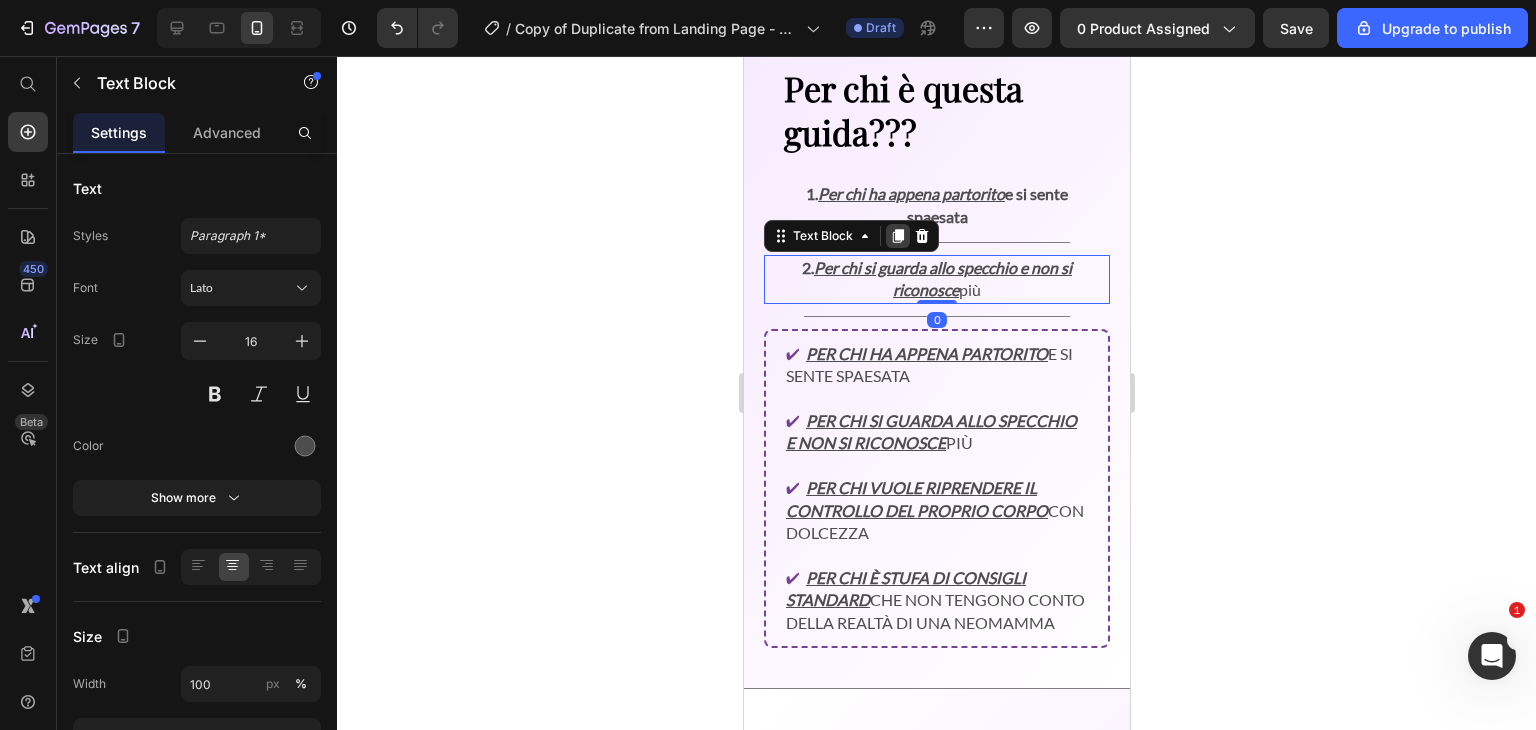 click 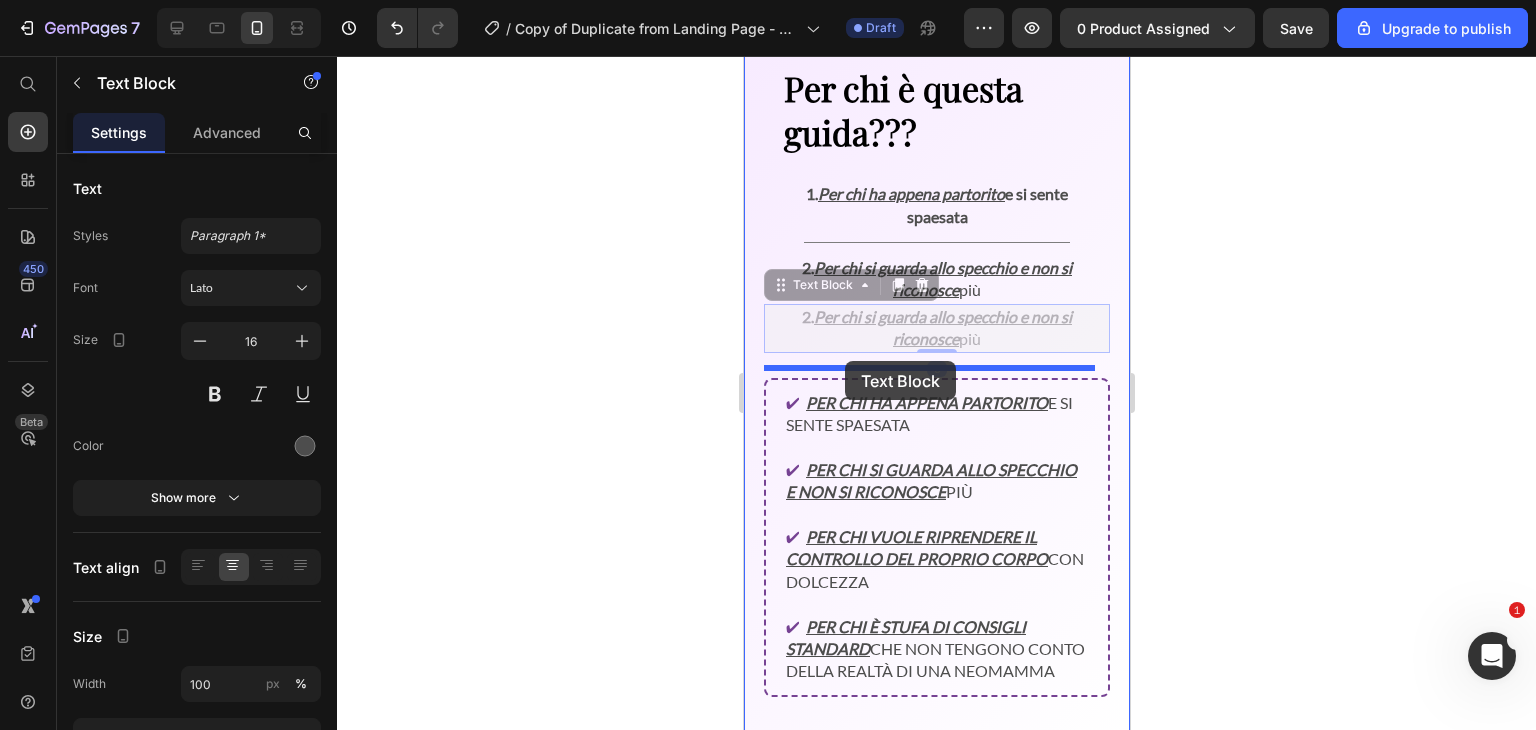 drag, startPoint x: 830, startPoint y: 281, endPoint x: 844, endPoint y: 361, distance: 81.21576 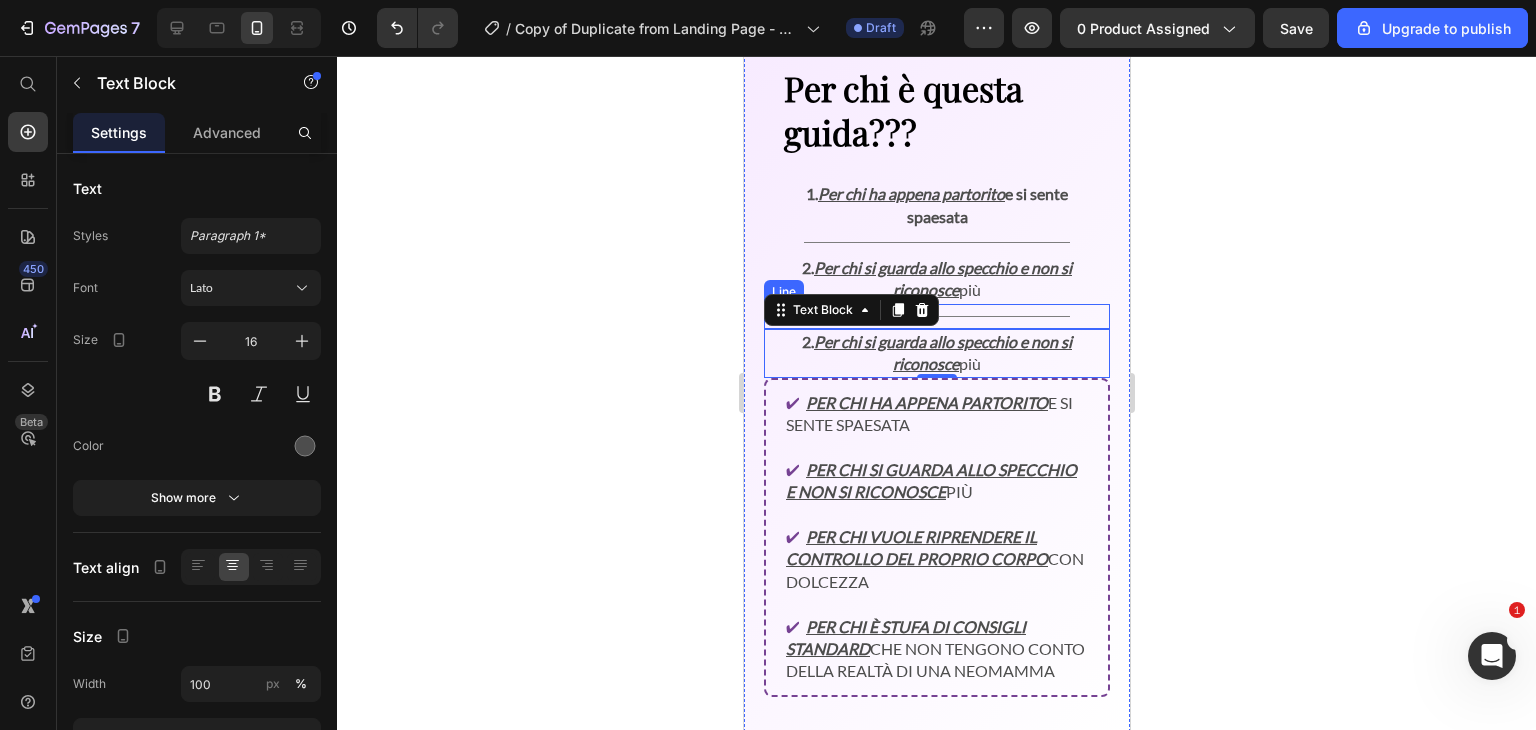 click on "Title Line" at bounding box center (936, 316) 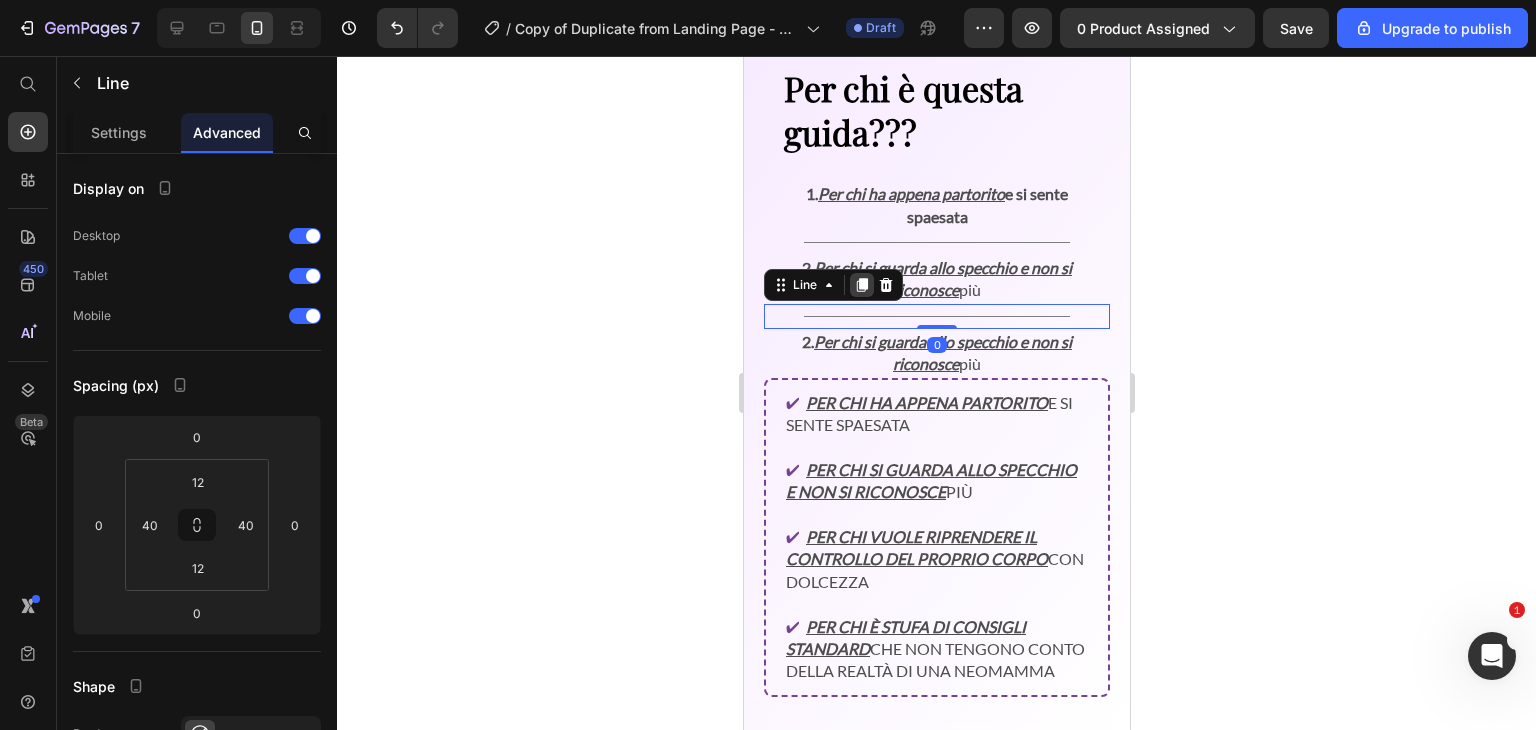 click 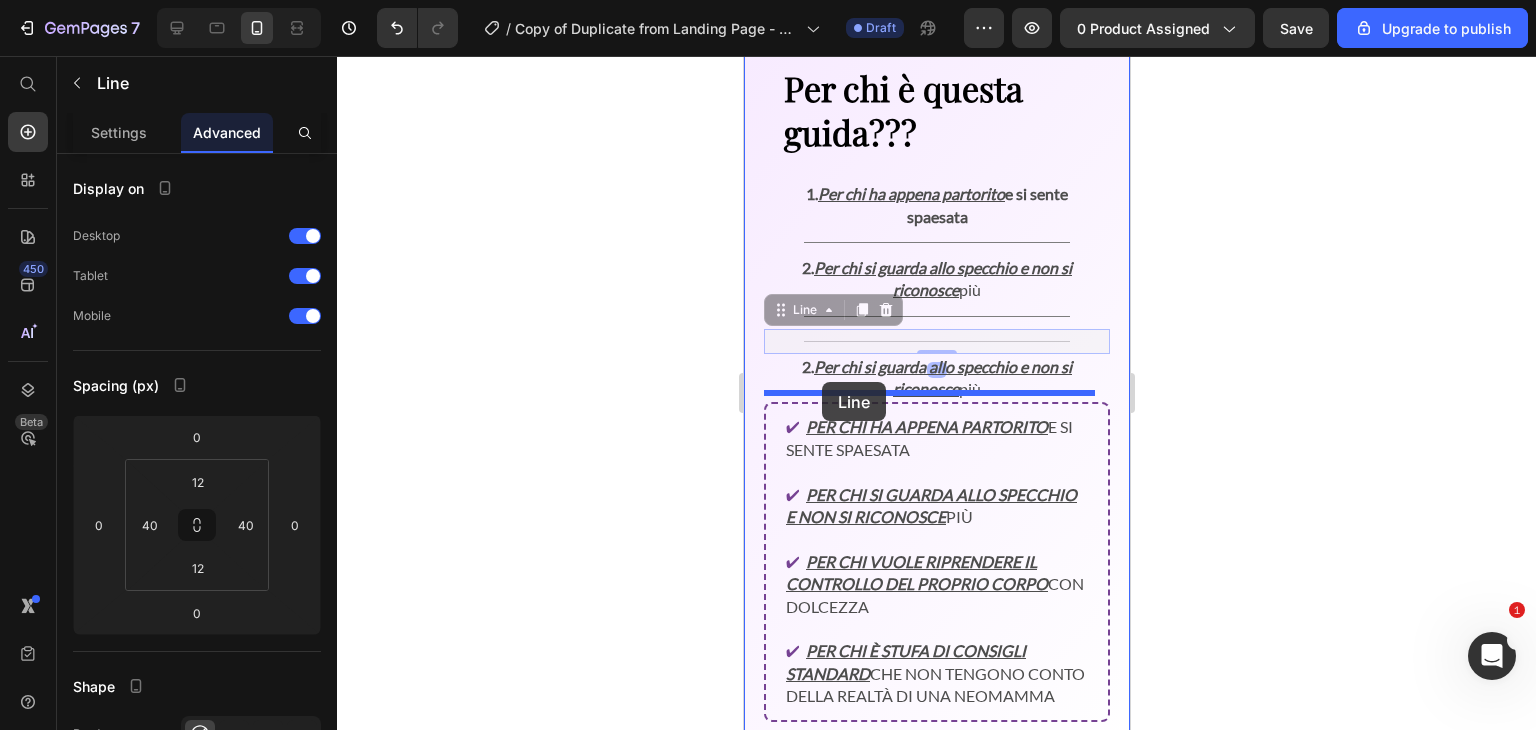 drag, startPoint x: 801, startPoint y: 296, endPoint x: 821, endPoint y: 382, distance: 88.29496 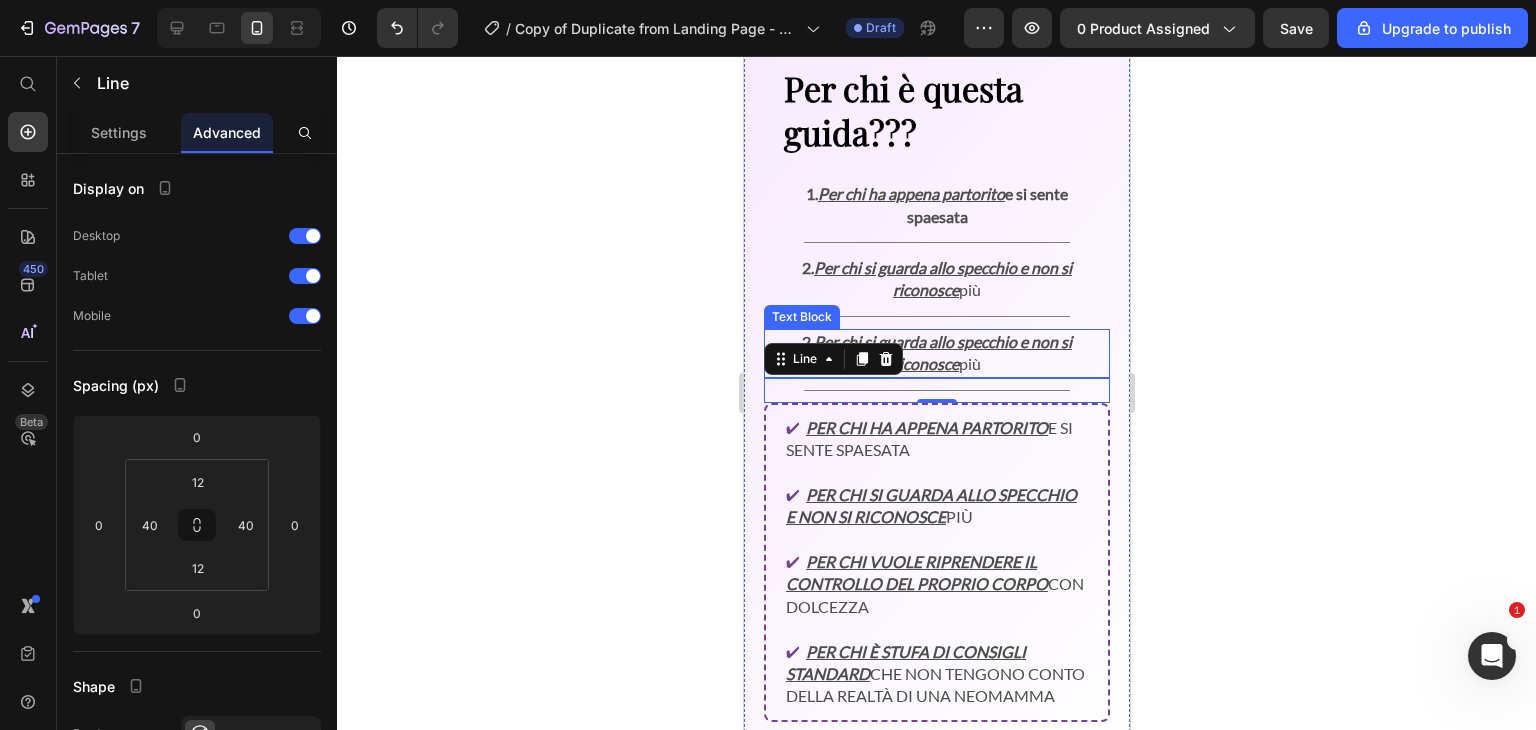 click on "Per chi si guarda allo specchio e non si riconosce" at bounding box center (942, 352) 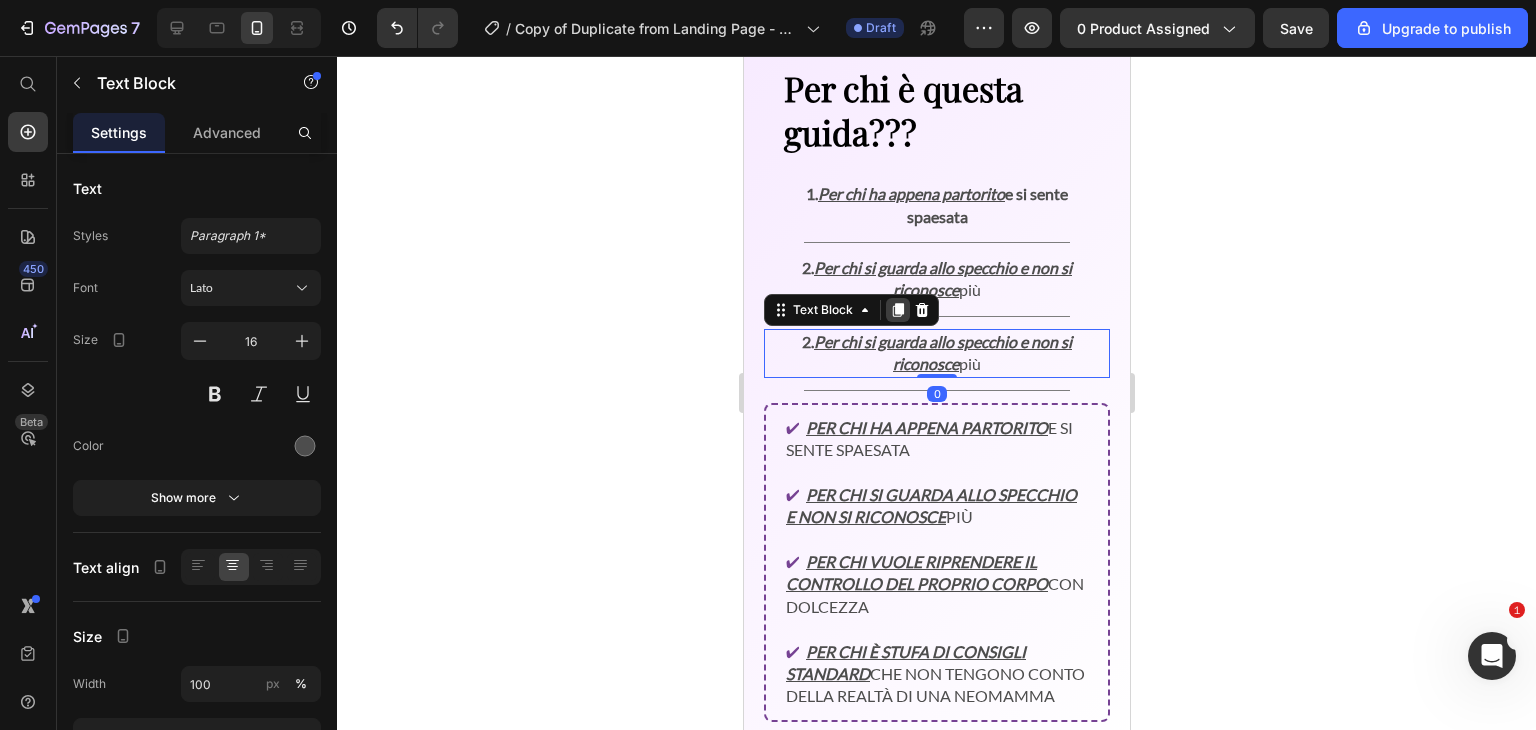 click 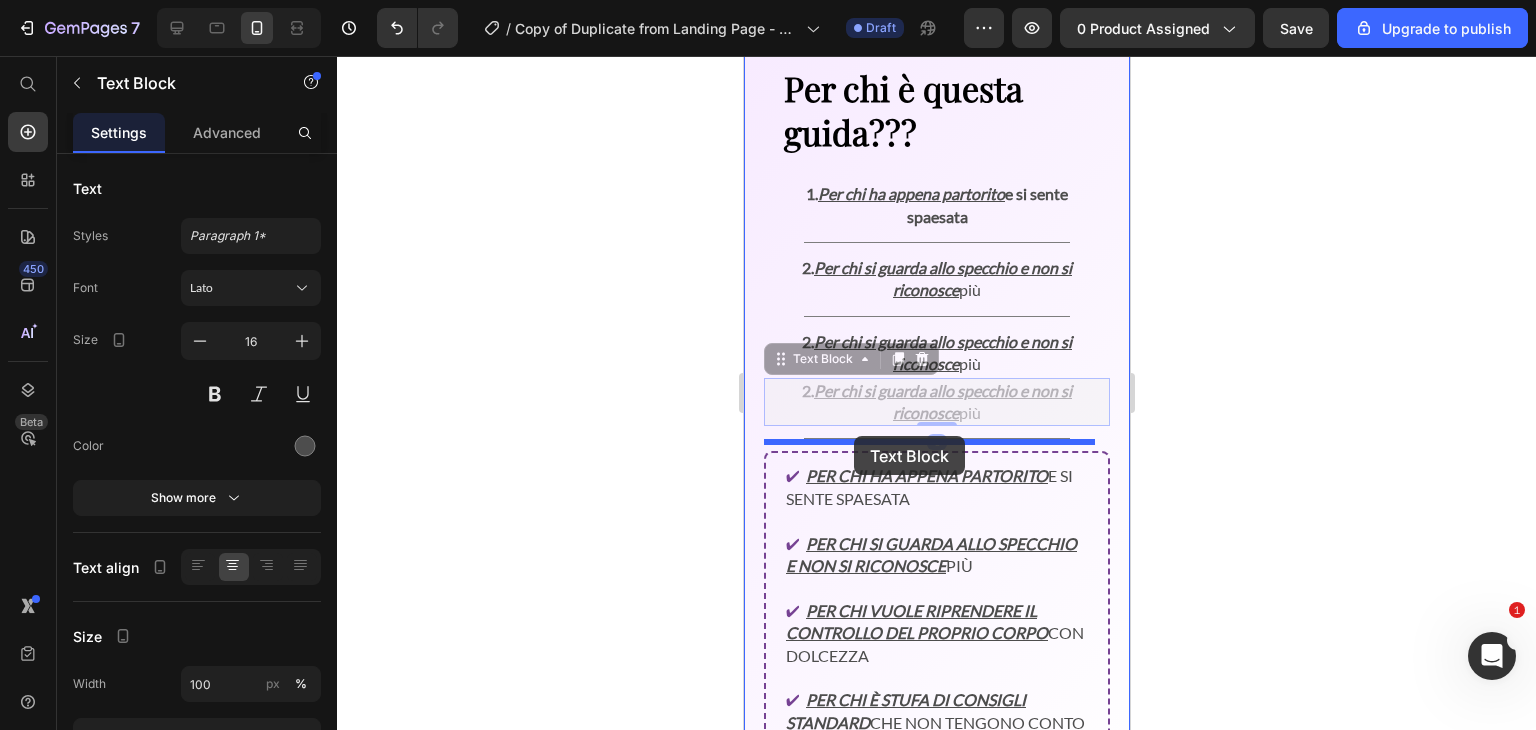 drag, startPoint x: 833, startPoint y: 341, endPoint x: 853, endPoint y: 436, distance: 97.082436 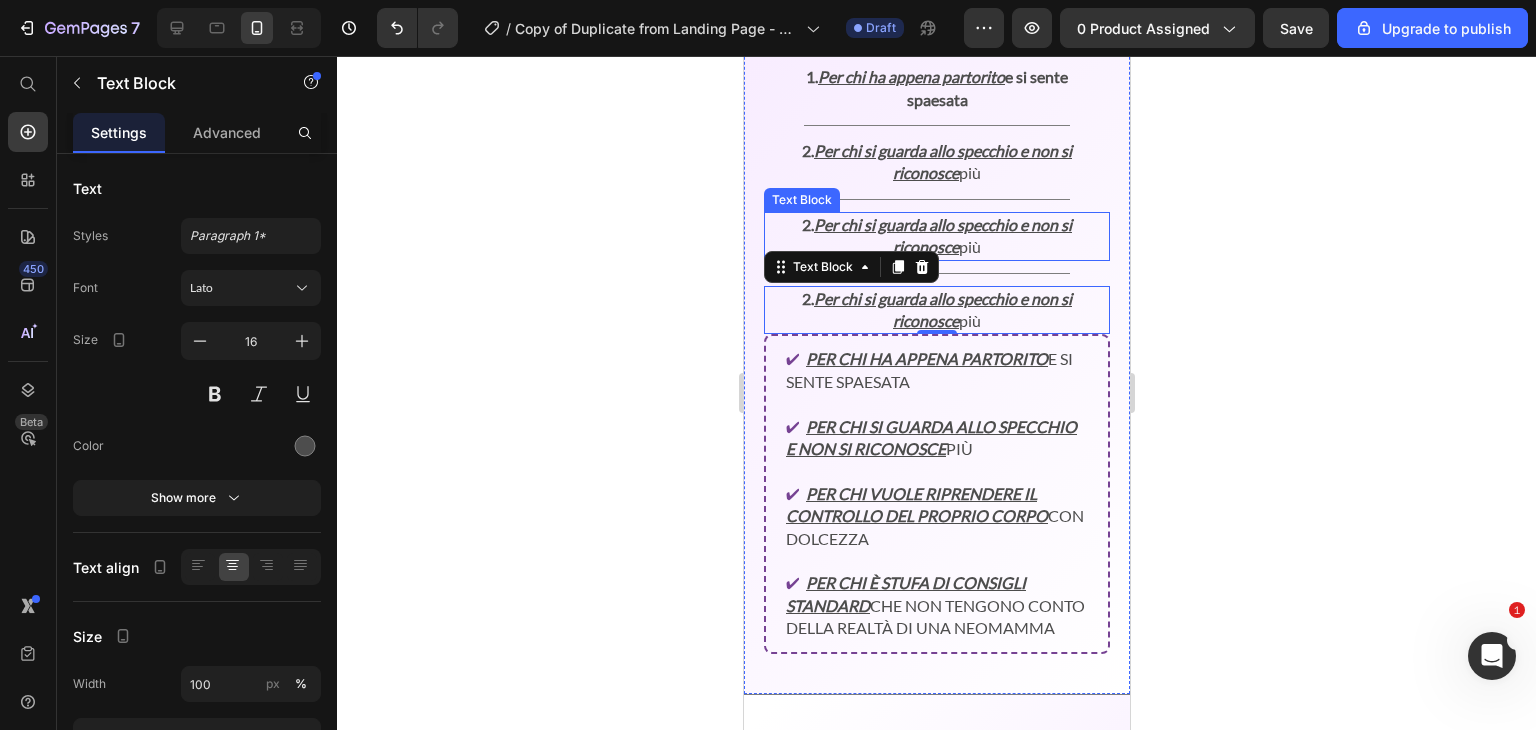 scroll, scrollTop: 3288, scrollLeft: 0, axis: vertical 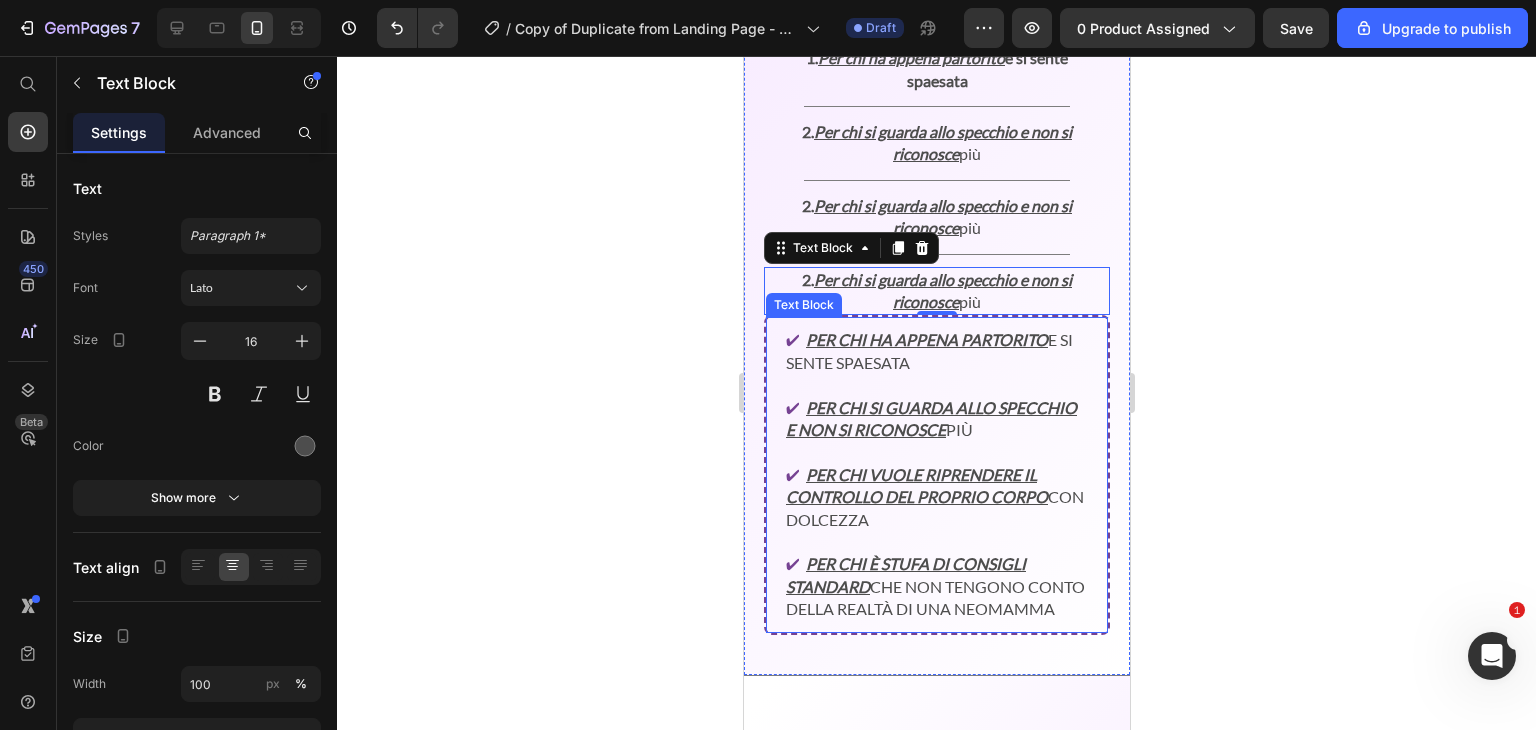 click on "✔   Per chi vuole riprendere il controllo del proprio corpo con dolcezza" at bounding box center (936, 486) 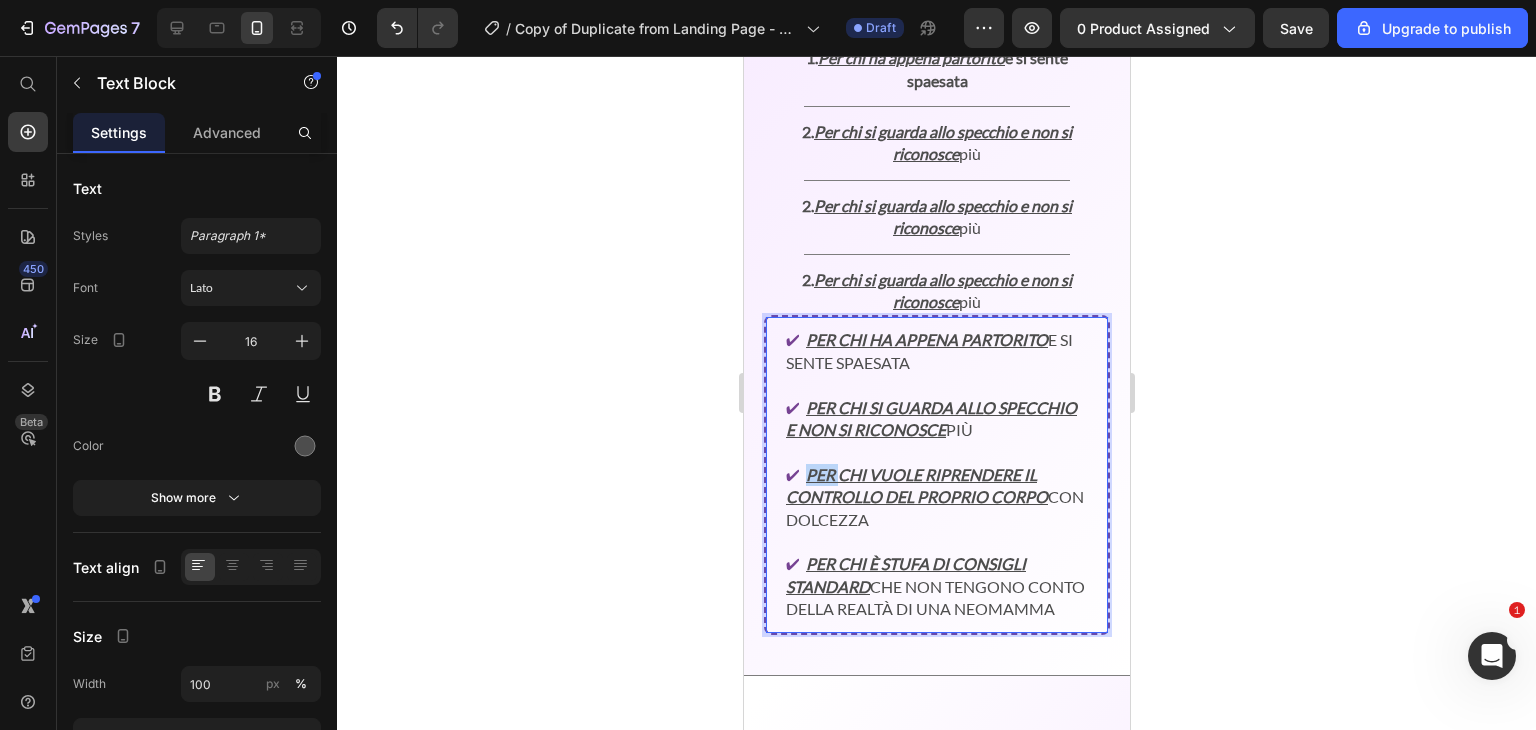 click on "Per chi vuole riprendere il controllo del proprio corpo" at bounding box center (916, 485) 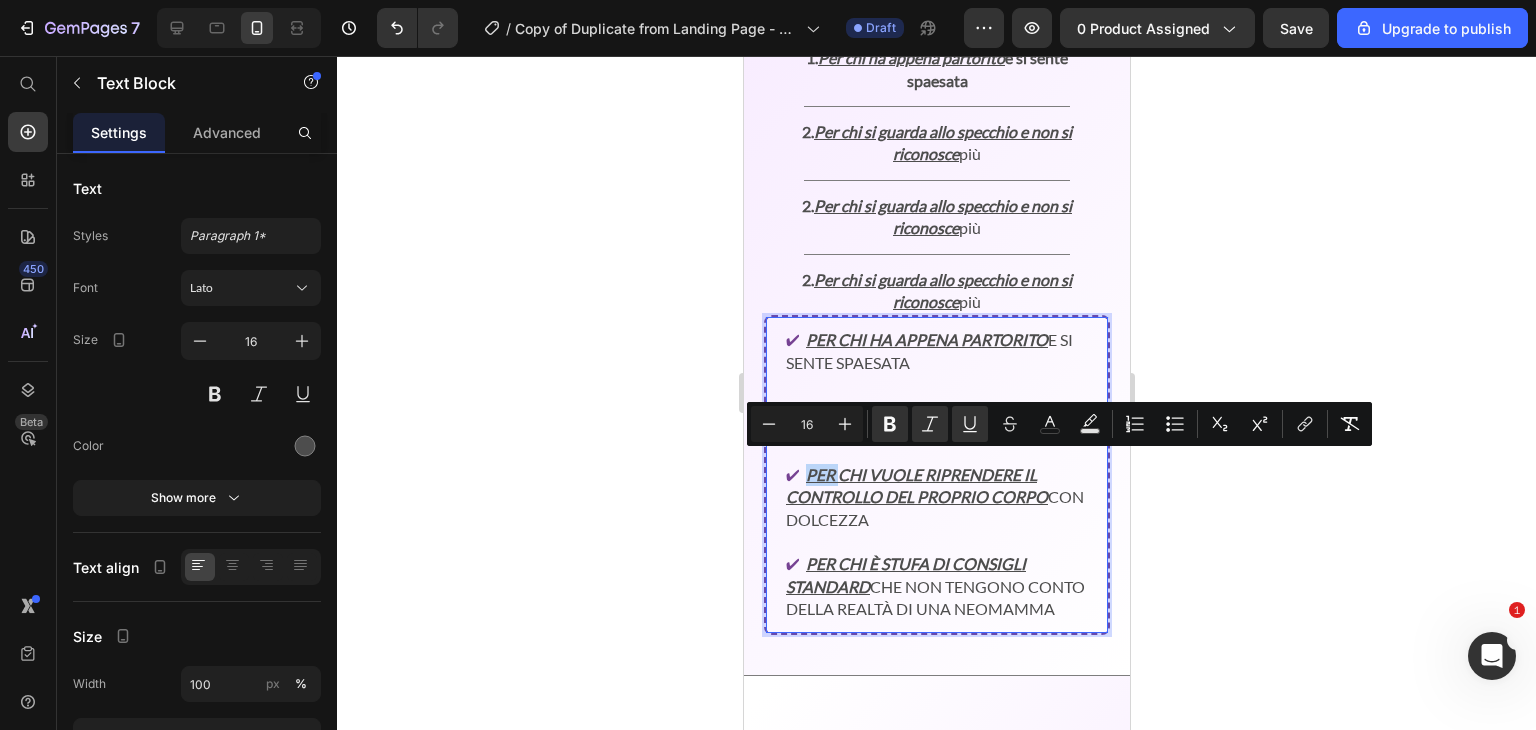 click on "Per chi vuole riprendere il controllo del proprio corpo" at bounding box center (916, 485) 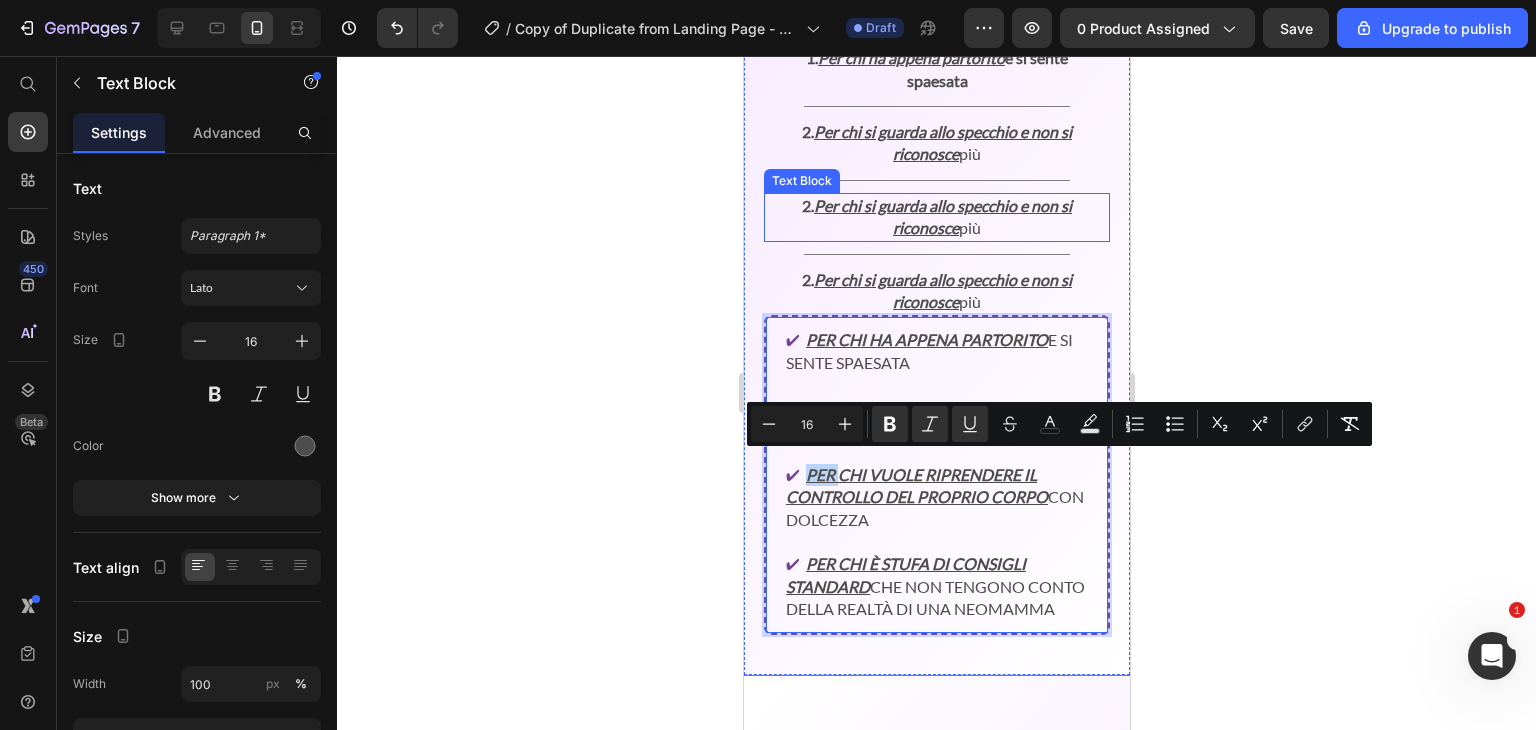 click on "Per chi si guarda allo specchio e non si riconosce" at bounding box center [942, 216] 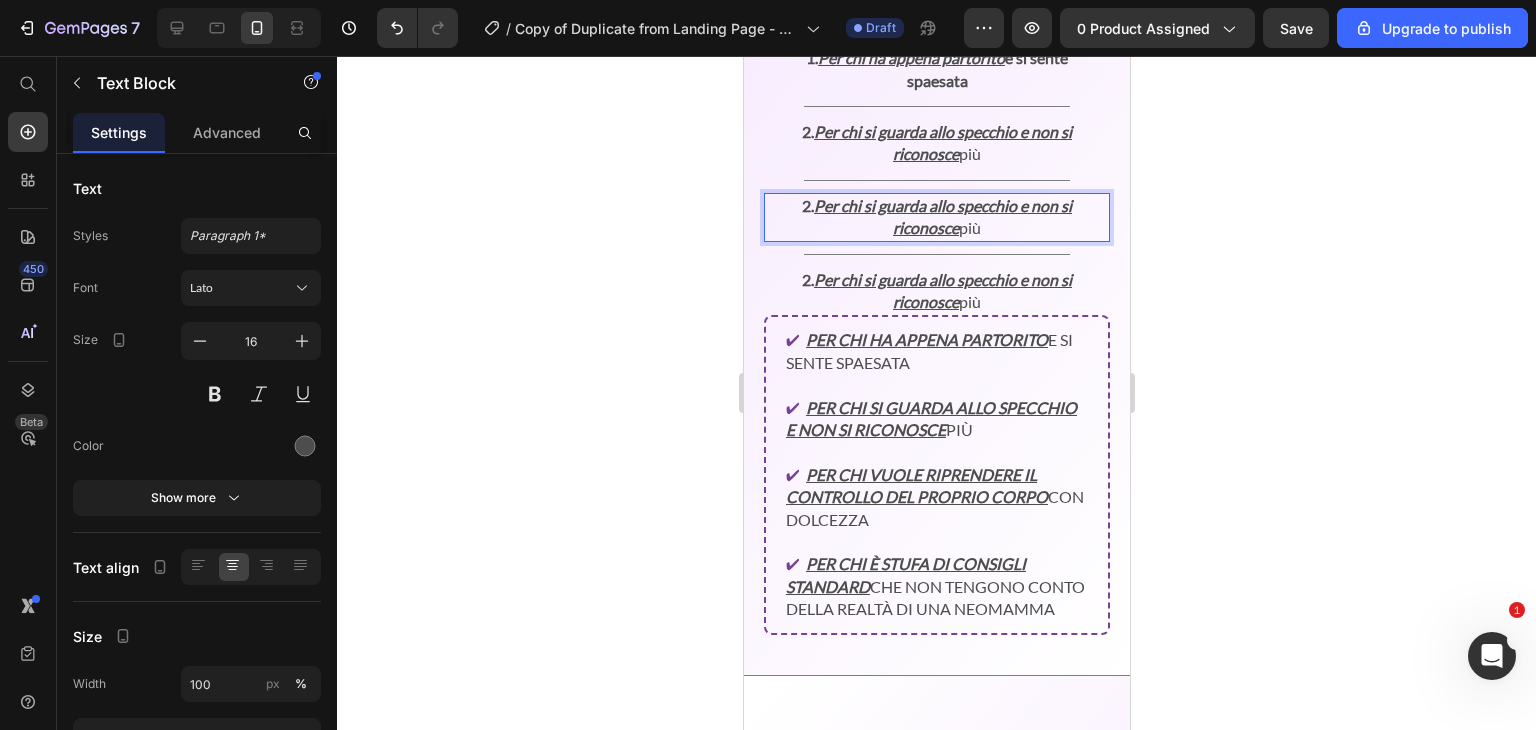 click on "2.  Per chi si guarda allo specchio e non si riconosce  più" at bounding box center [936, 217] 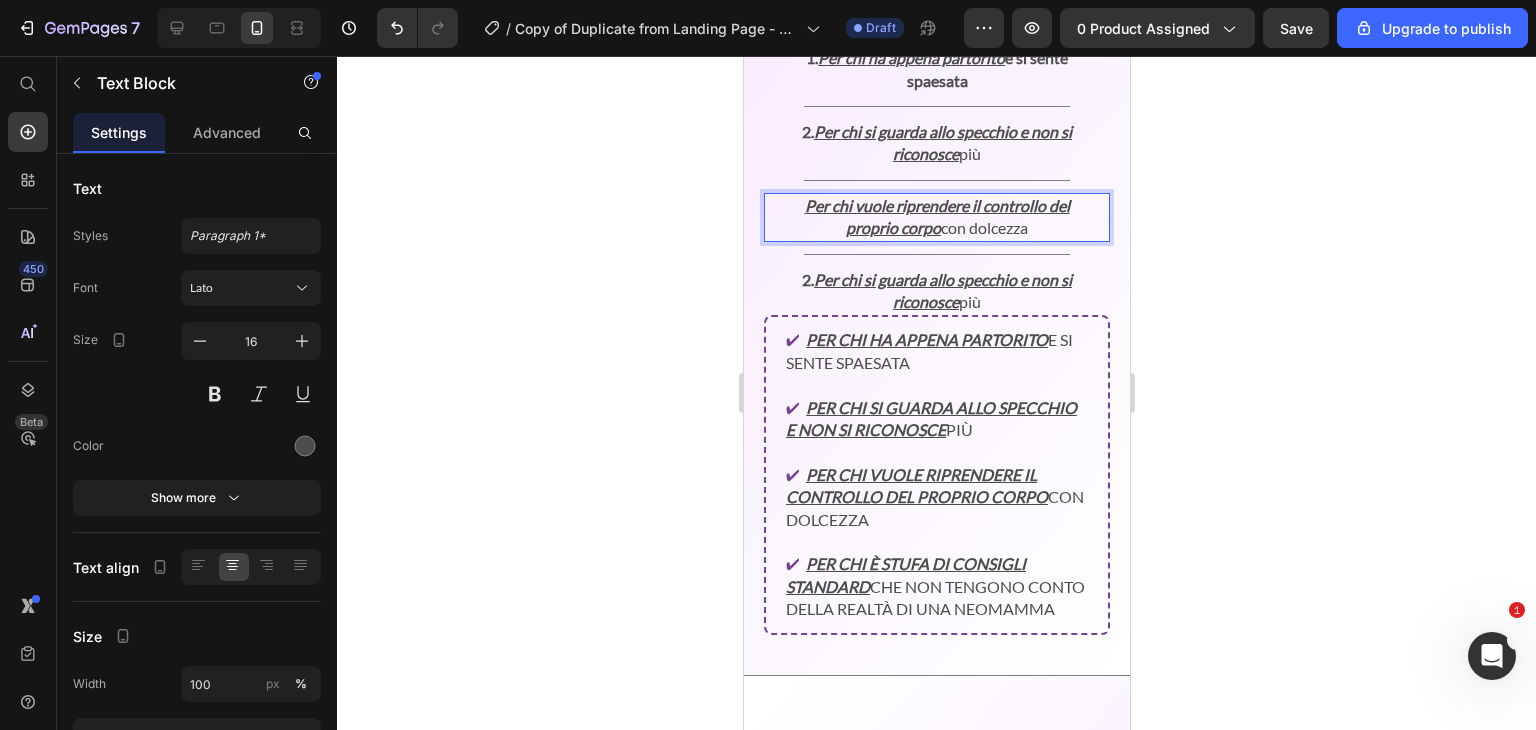 click on "Per chi vuole riprendere il controllo del proprio corpo" at bounding box center (936, 216) 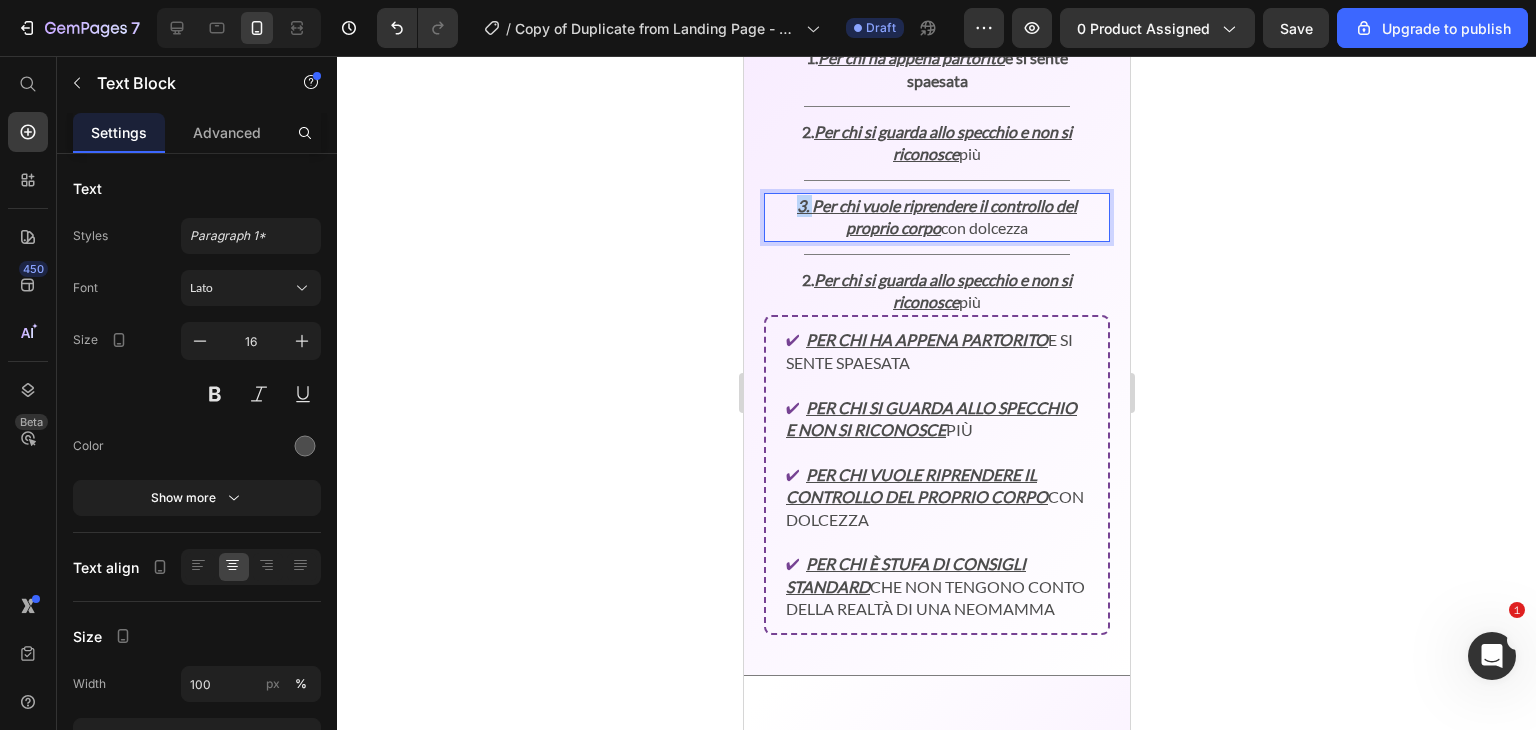 drag, startPoint x: 786, startPoint y: 200, endPoint x: 804, endPoint y: 198, distance: 18.110771 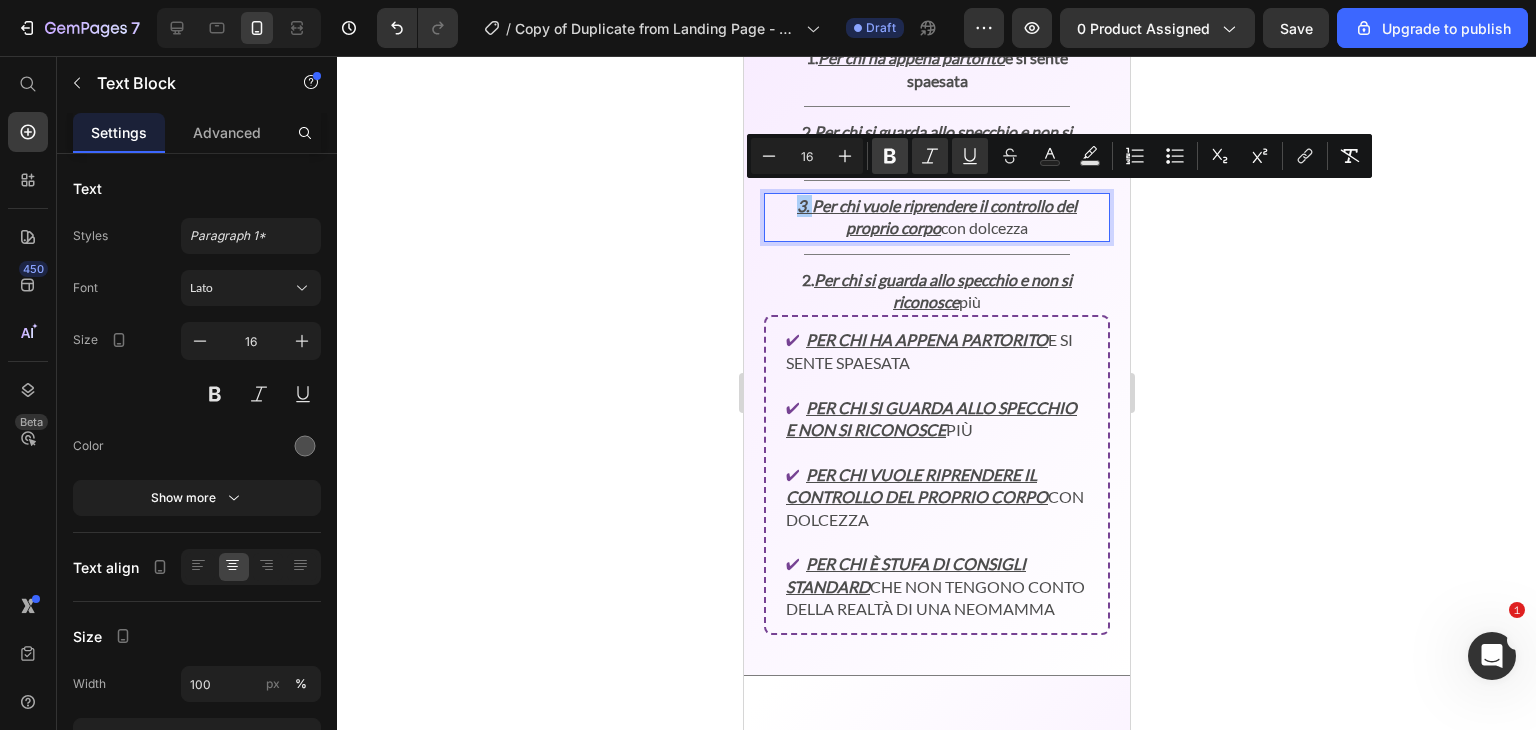 click 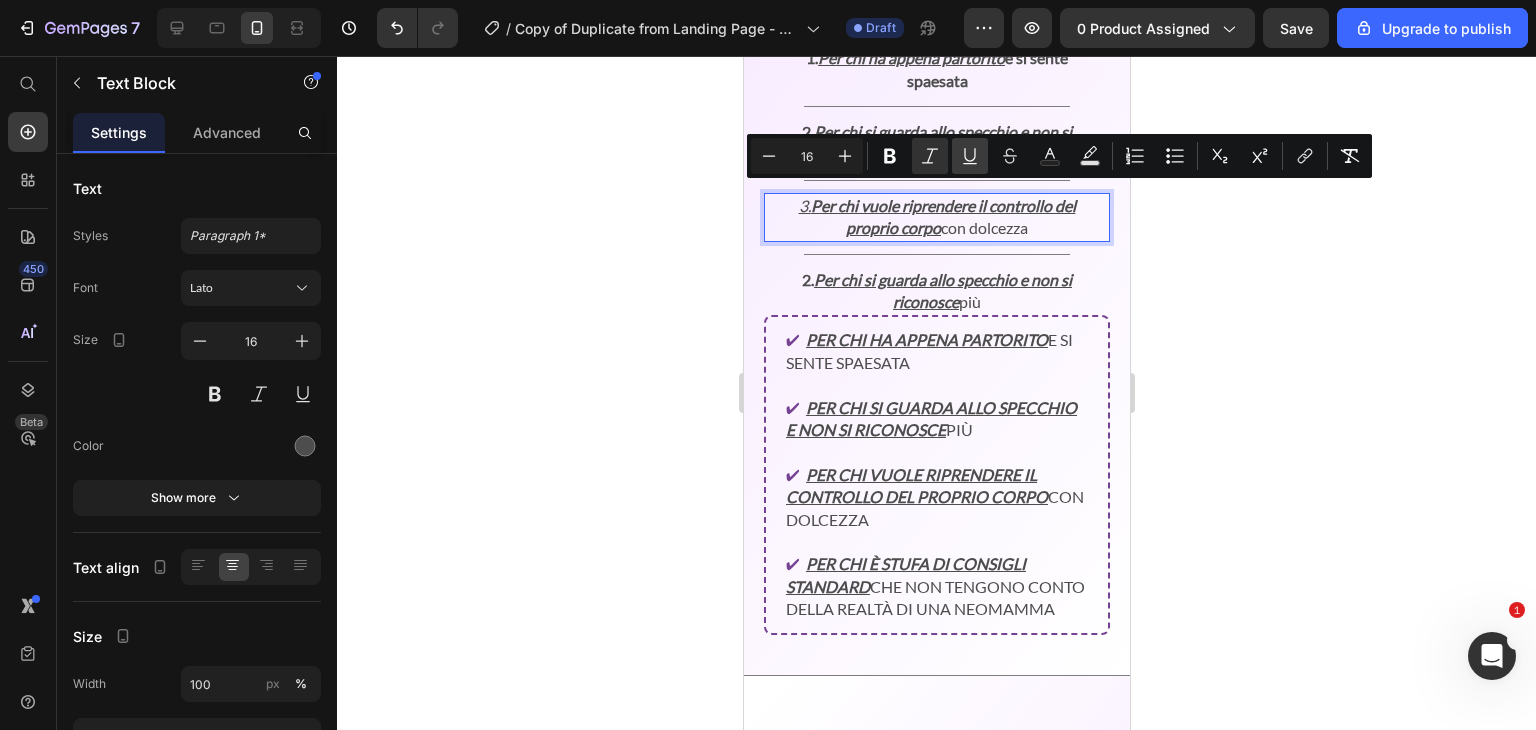 click 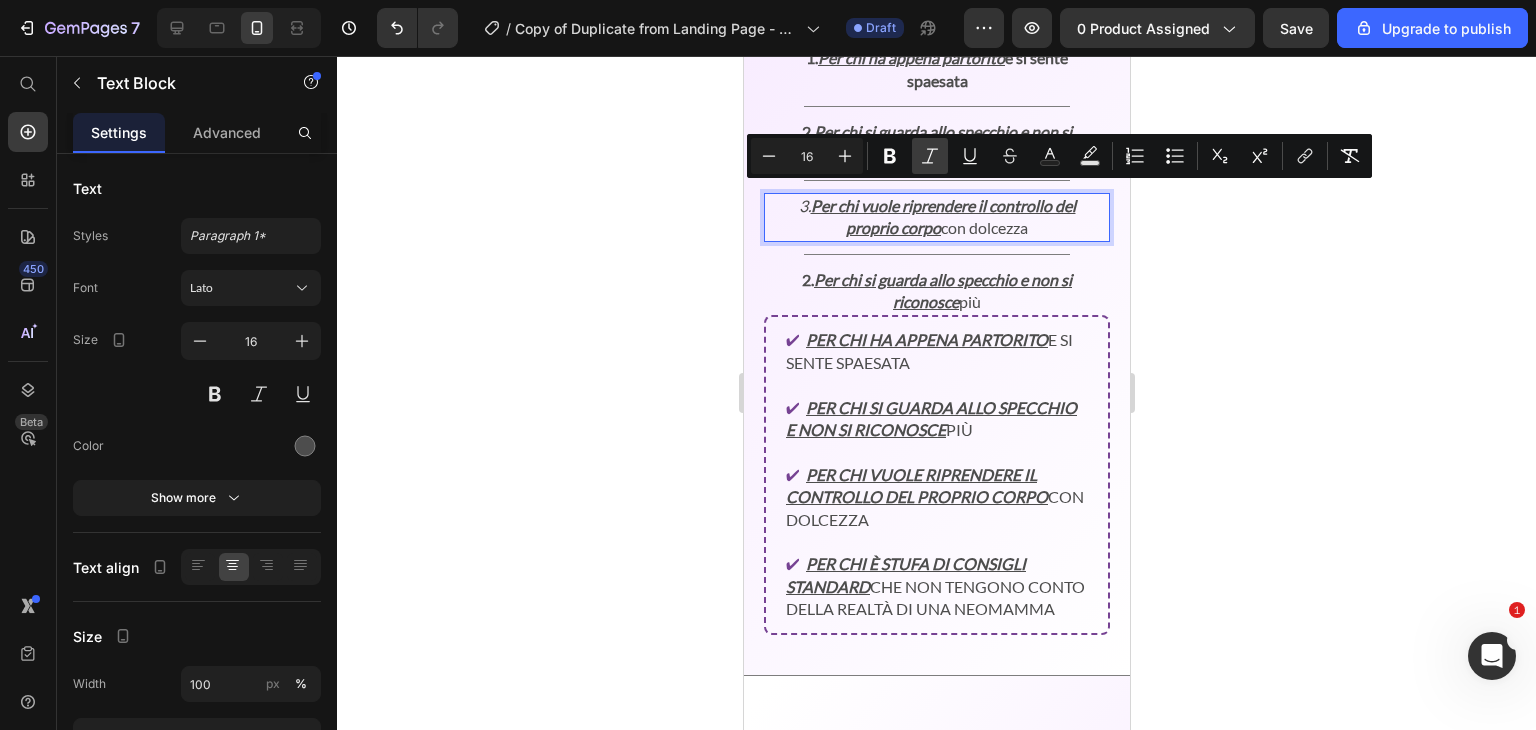 click 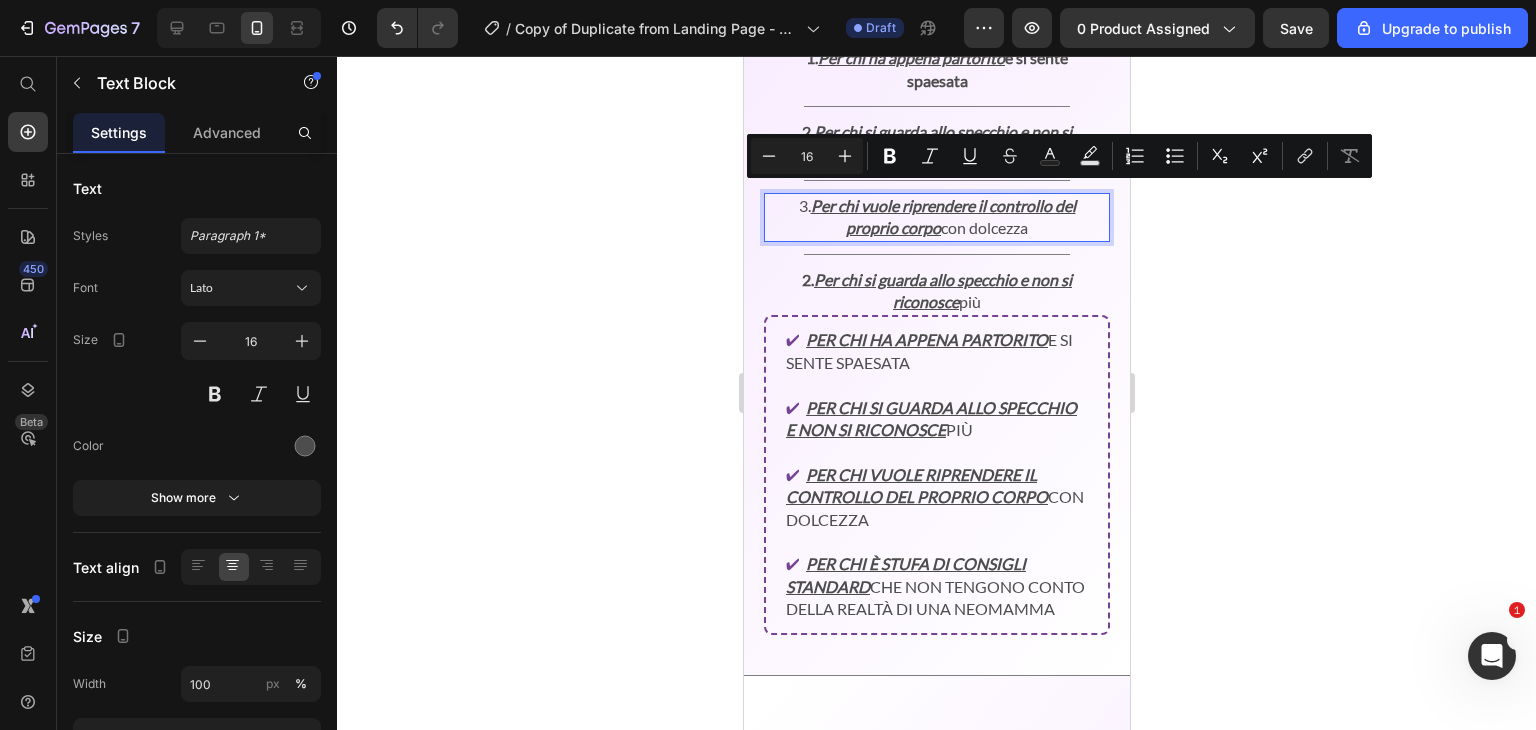 click on "Per chi vuole riprendere il controllo del proprio corpo" at bounding box center [942, 216] 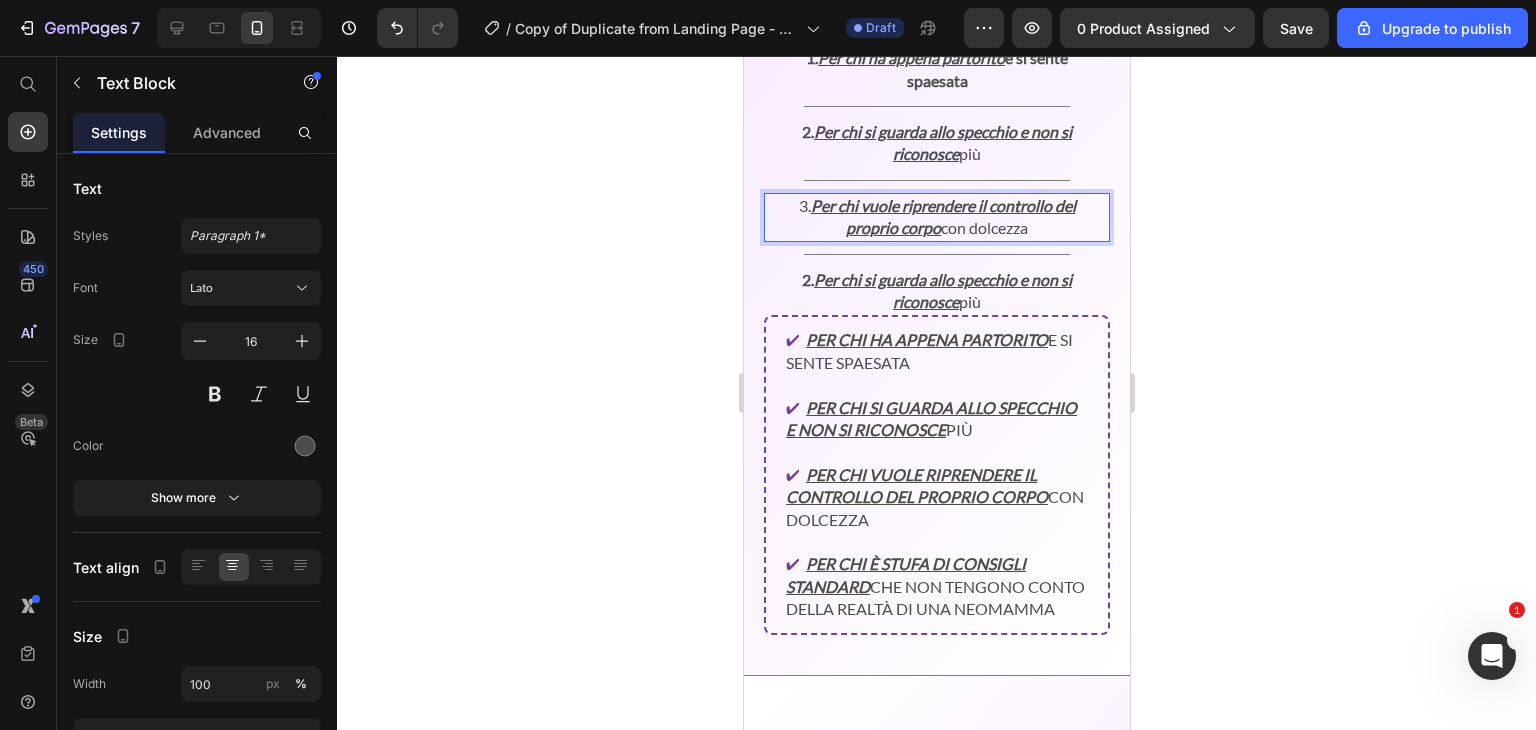 click on "3.  Per chi vuole riprendere il controllo del proprio corpo  con dolcezza" at bounding box center (936, 217) 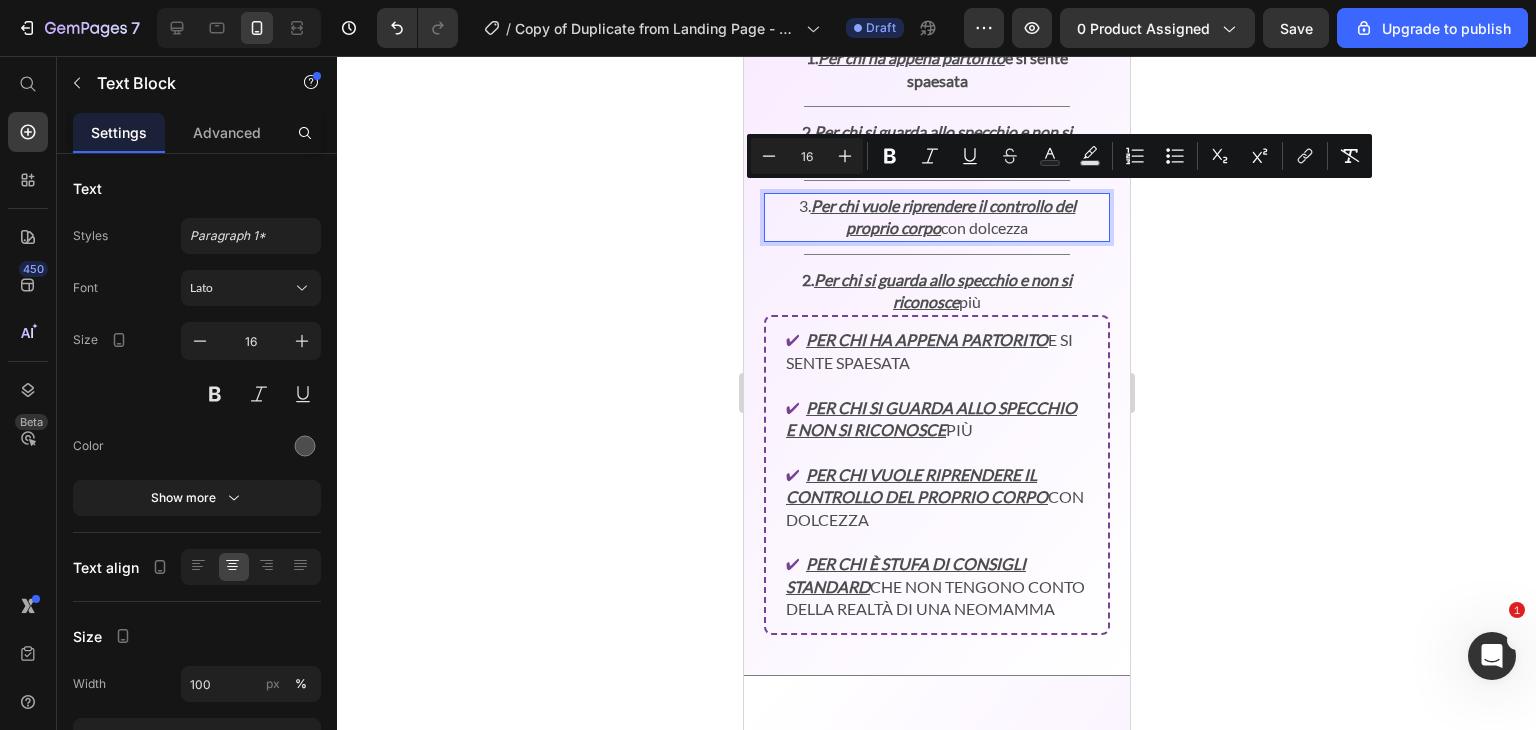 click on "3.  Per chi vuole riprendere il controllo del proprio corpo  con dolcezza" at bounding box center (936, 217) 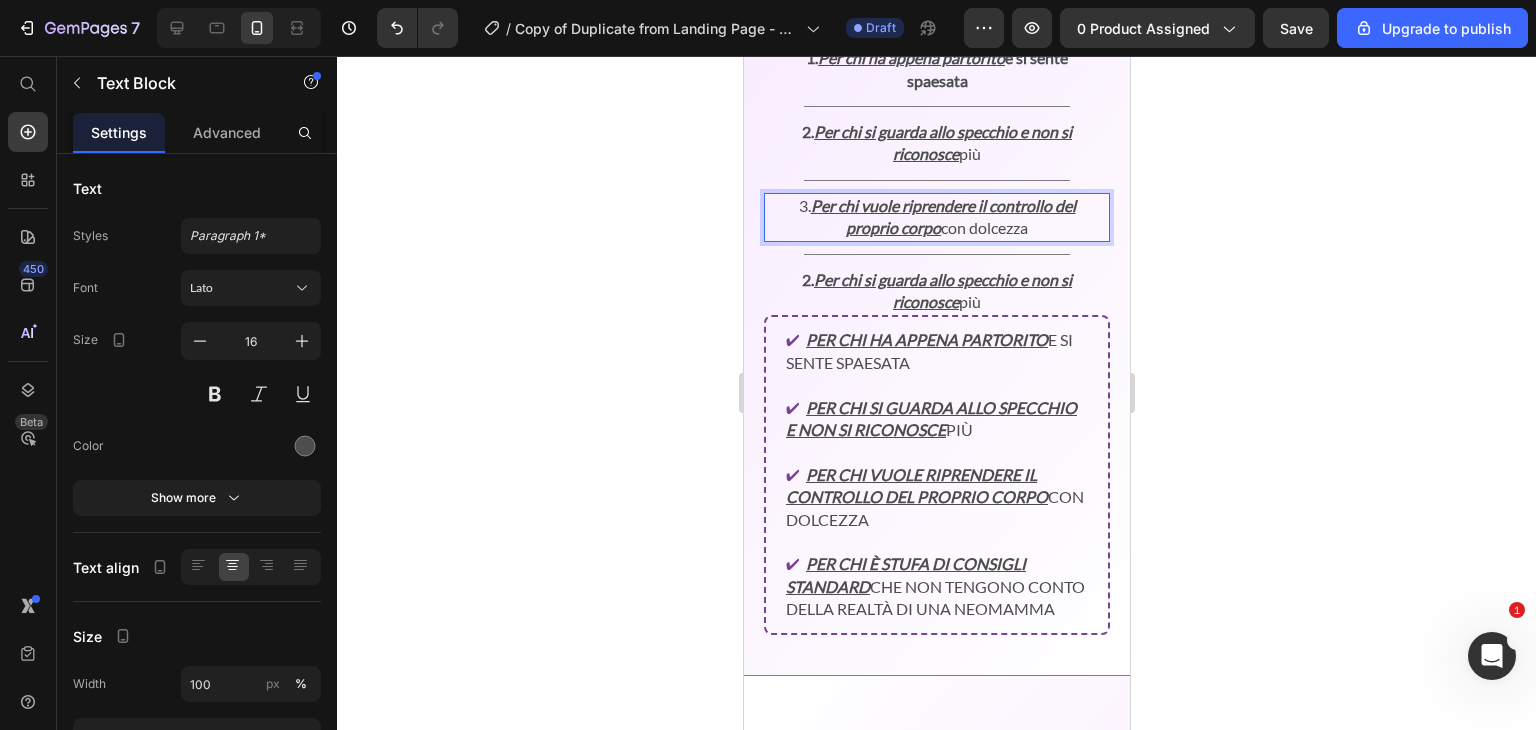 drag, startPoint x: 799, startPoint y: 199, endPoint x: 785, endPoint y: 199, distance: 14 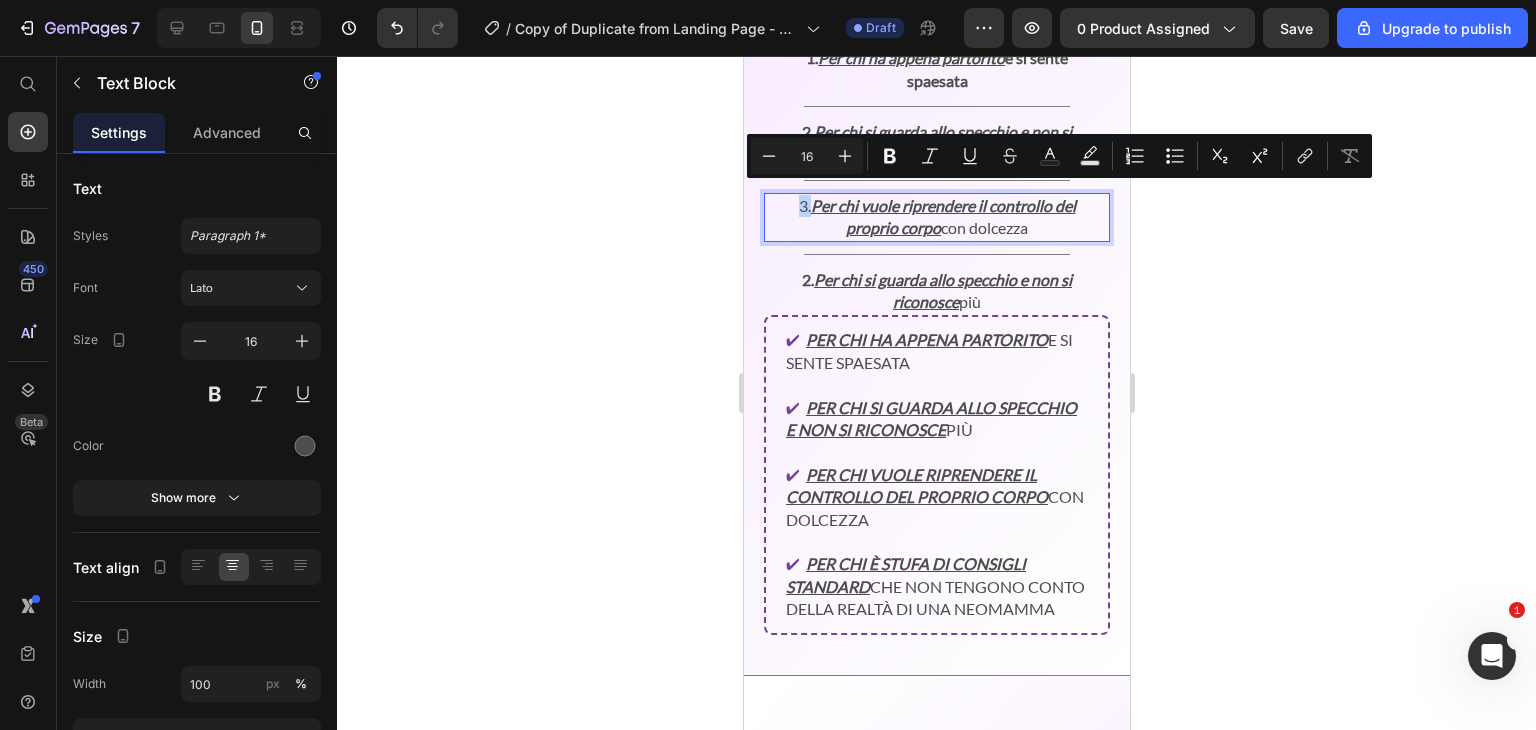 drag, startPoint x: 785, startPoint y: 199, endPoint x: 796, endPoint y: 199, distance: 11 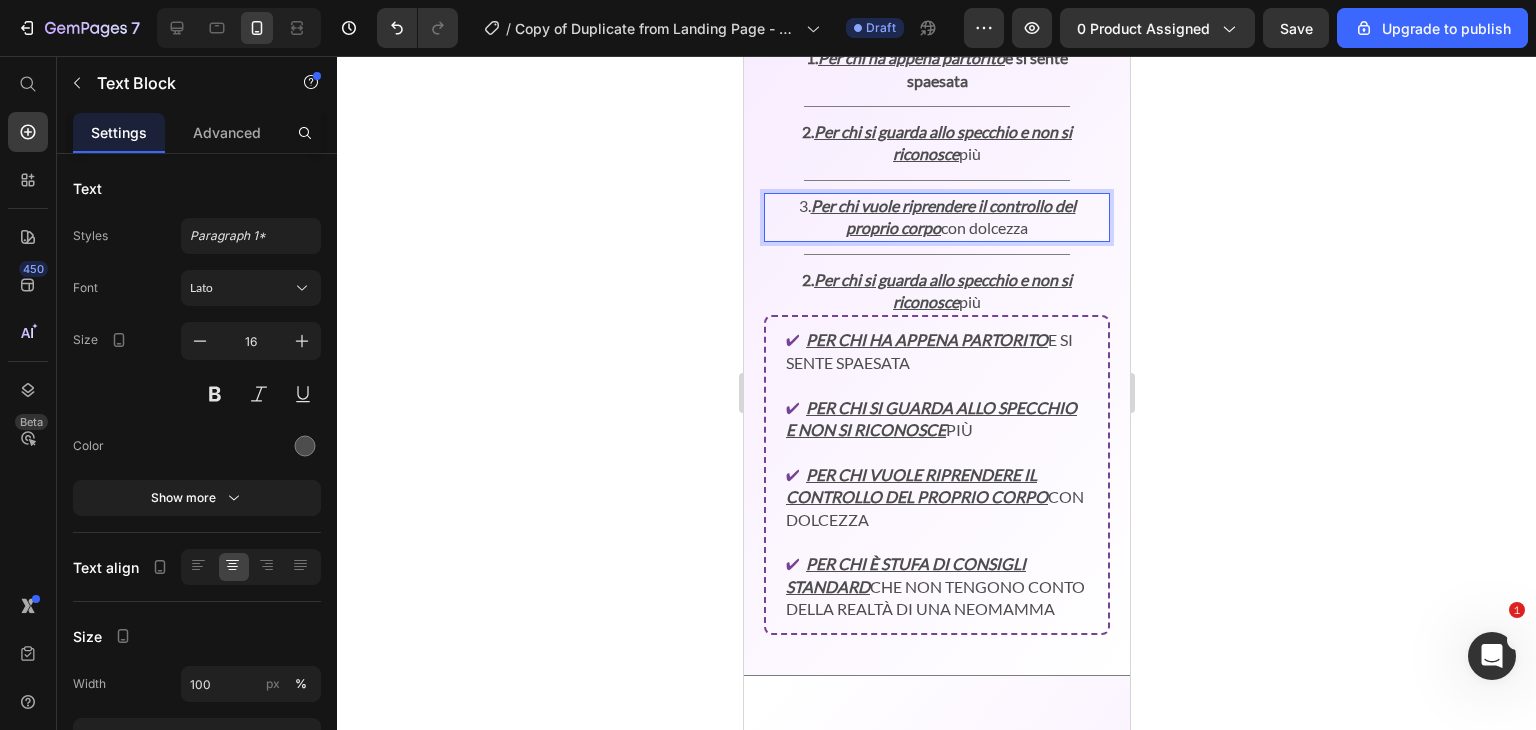 click on "3.  Per chi vuole riprendere il controllo del proprio corpo  con dolcezza" at bounding box center [936, 217] 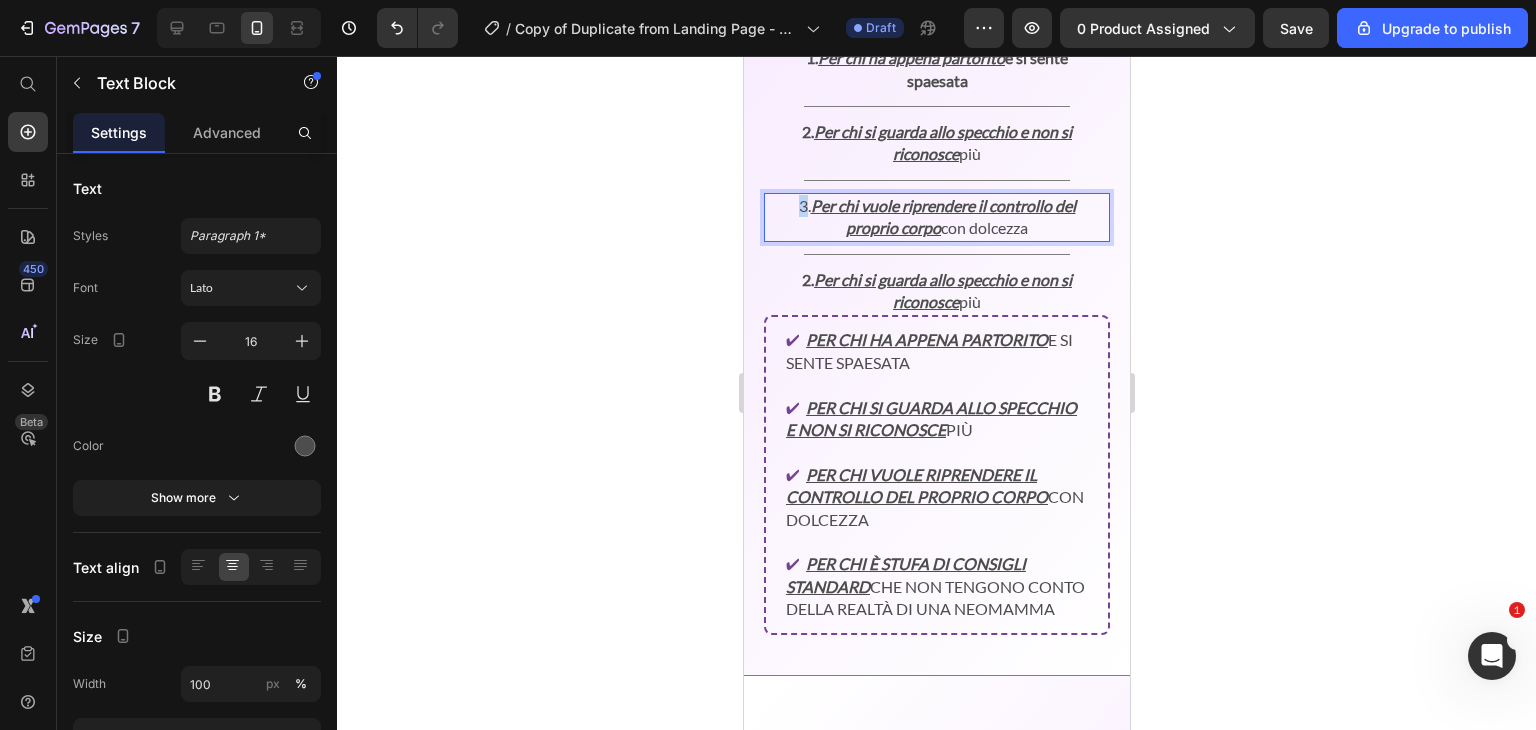 click on "3.  Per chi vuole riprendere il controllo del proprio corpo  con dolcezza" at bounding box center (936, 217) 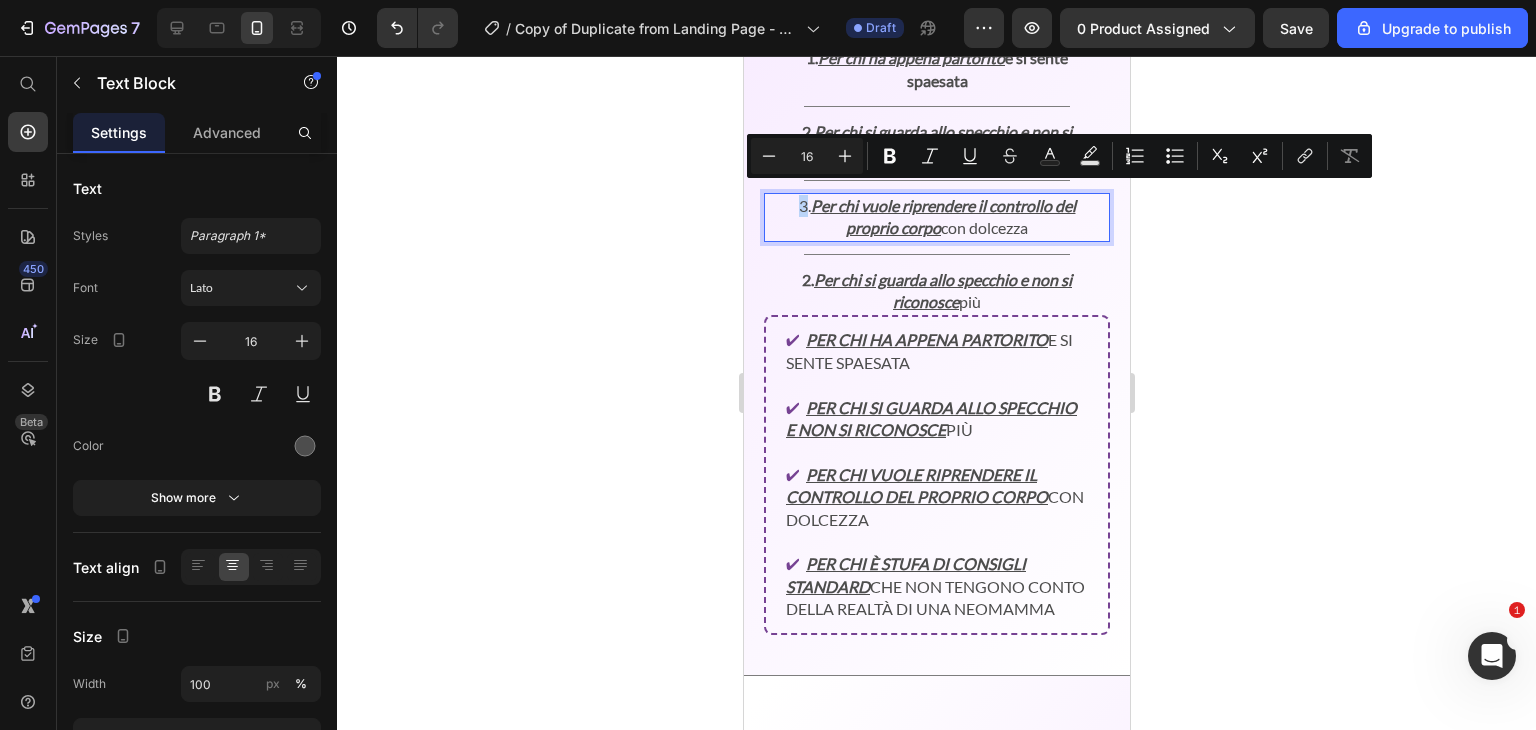 click on "3.  Per chi vuole riprendere il controllo del proprio corpo  con dolcezza" at bounding box center [936, 217] 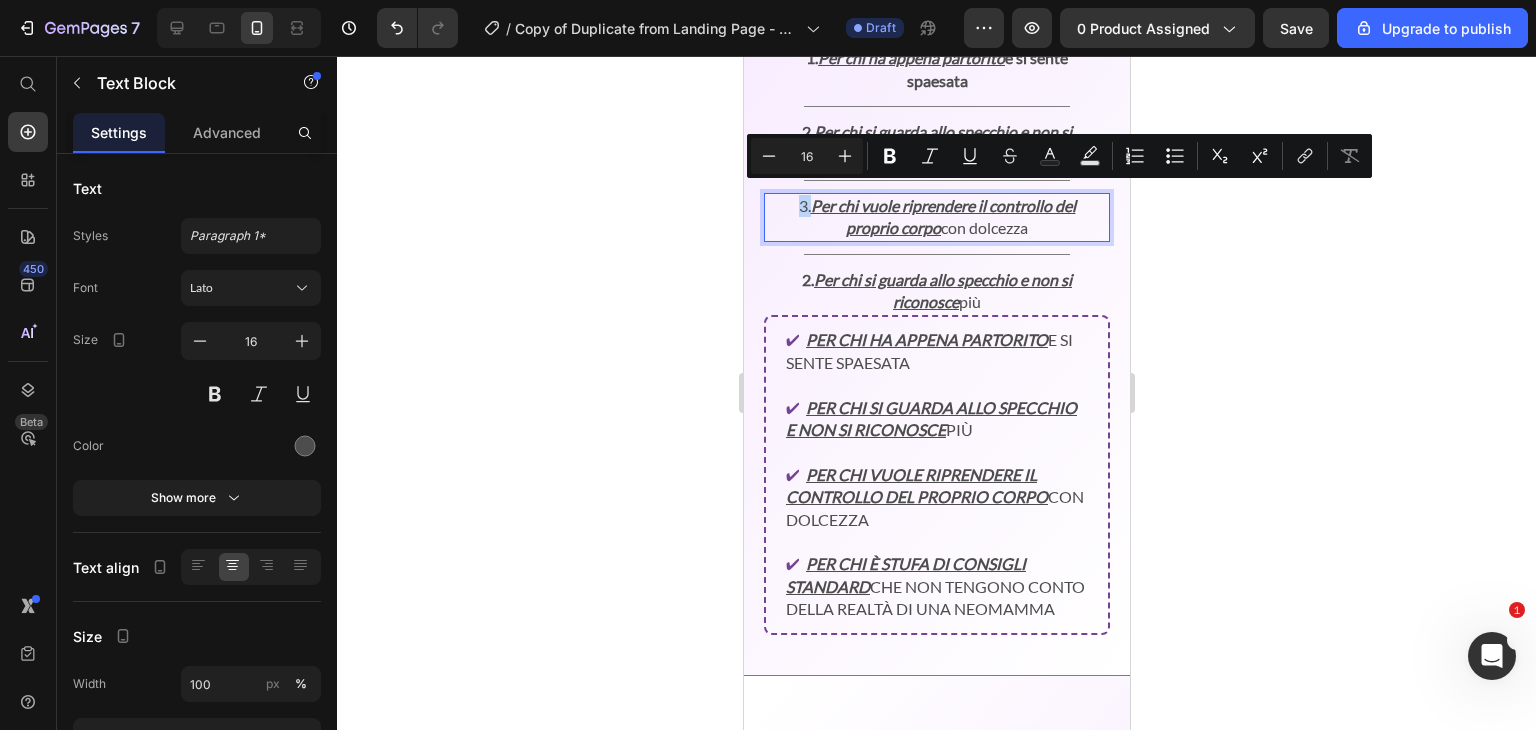 drag, startPoint x: 786, startPoint y: 200, endPoint x: 796, endPoint y: 199, distance: 10.049875 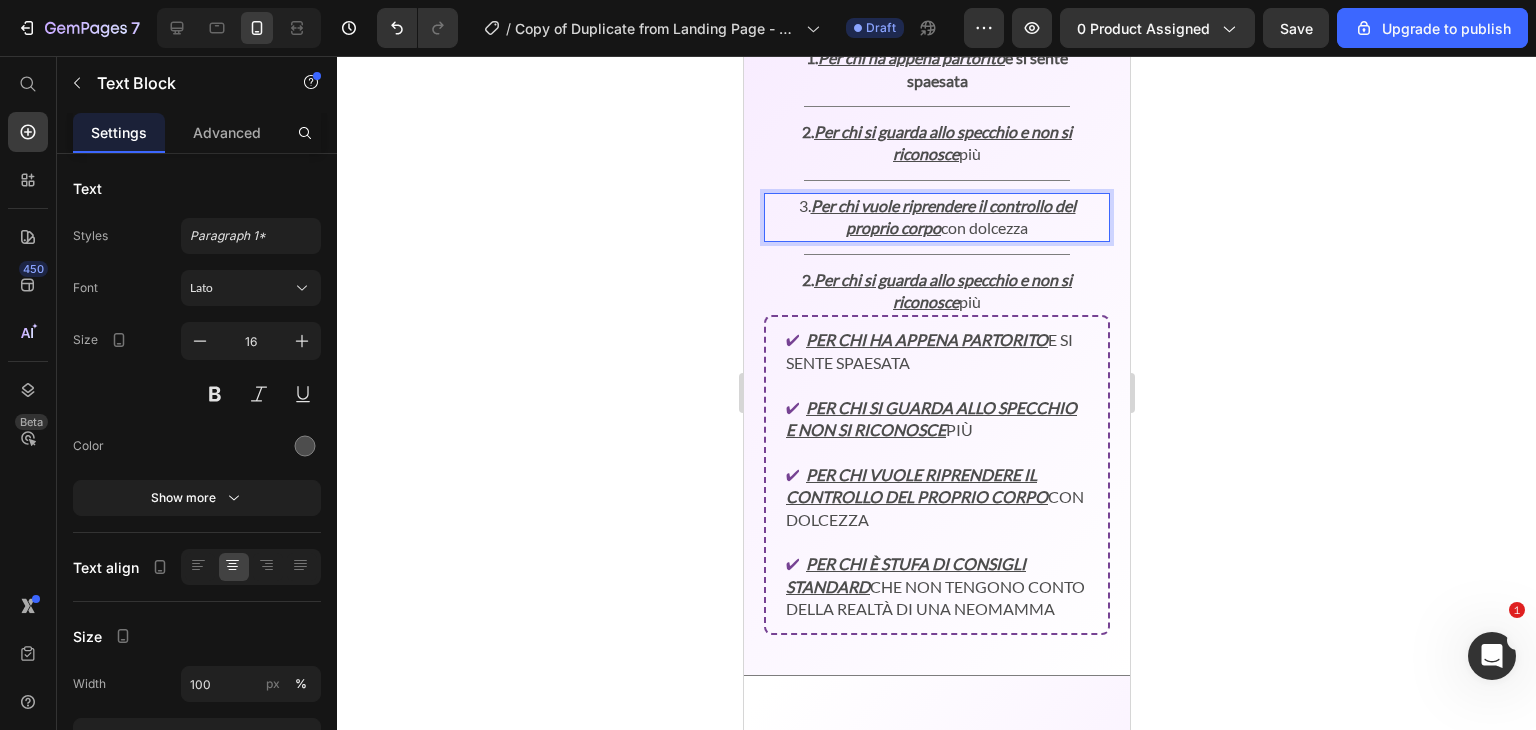 click on "3.  Per chi vuole riprendere il controllo del proprio corpo  con dolcezza" at bounding box center [936, 217] 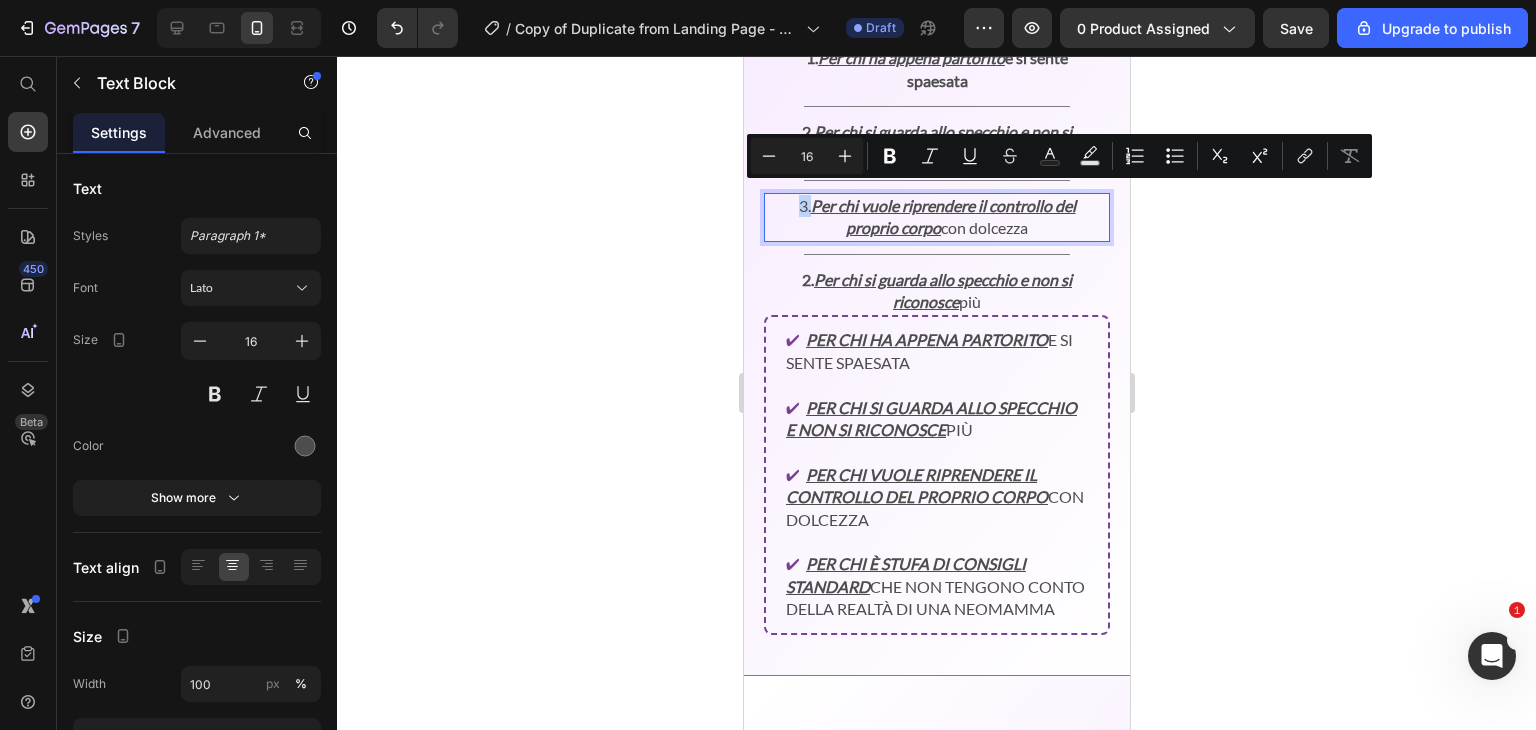 click on "3.  Per chi vuole riprendere il controllo del proprio corpo  con dolcezza" at bounding box center (936, 217) 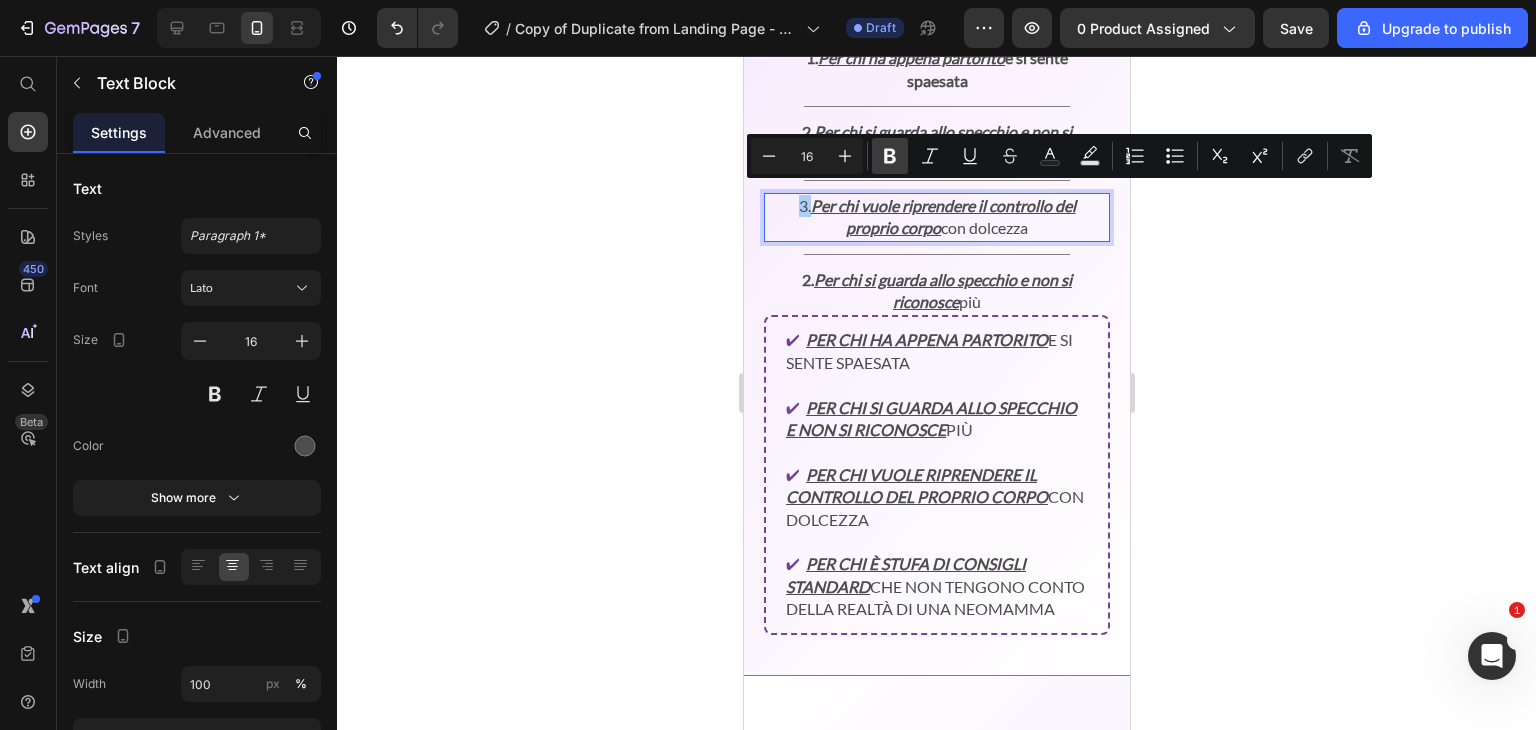click on "Bold" at bounding box center (890, 156) 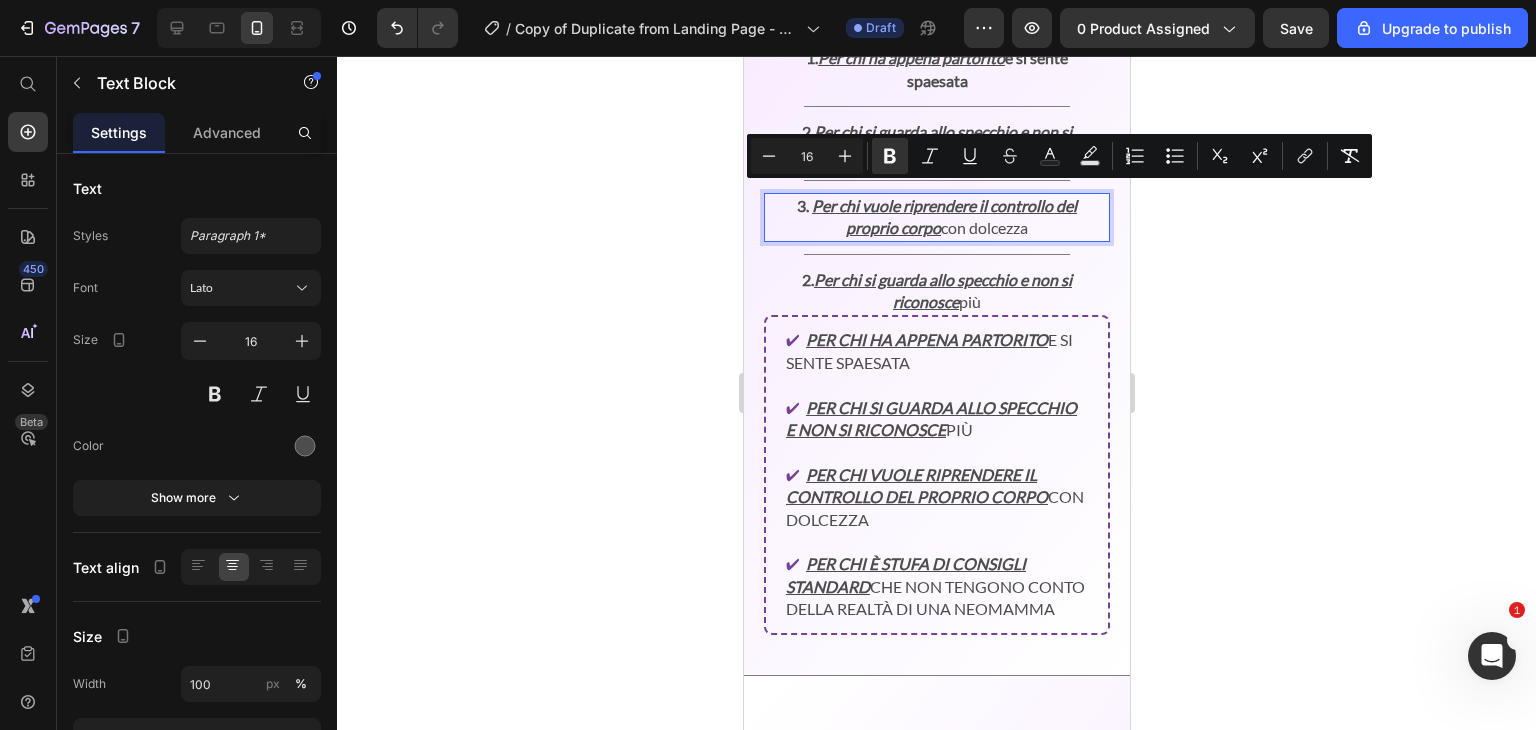 click on "Per chi vuole riprendere il controllo del proprio corpo" at bounding box center (943, 216) 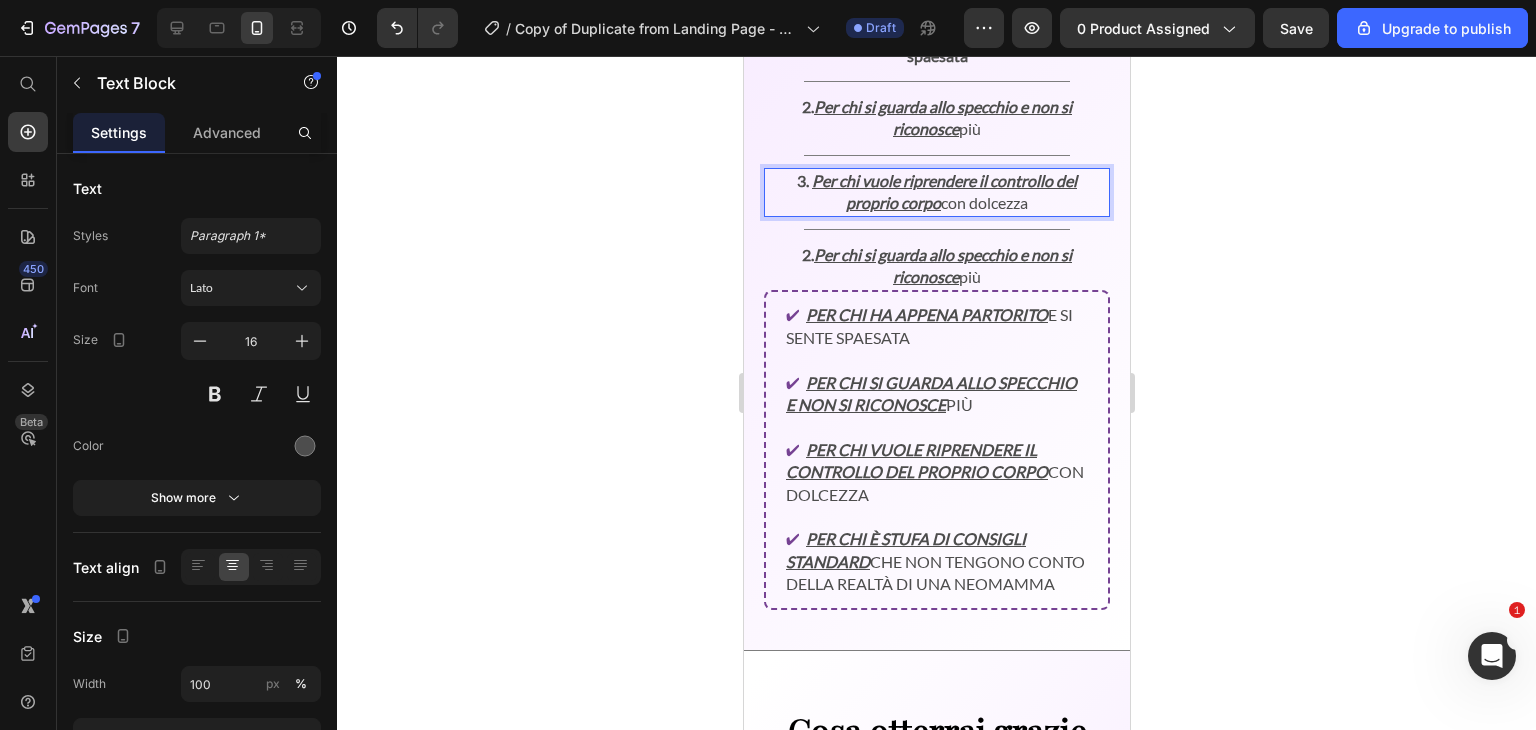 scroll, scrollTop: 3317, scrollLeft: 0, axis: vertical 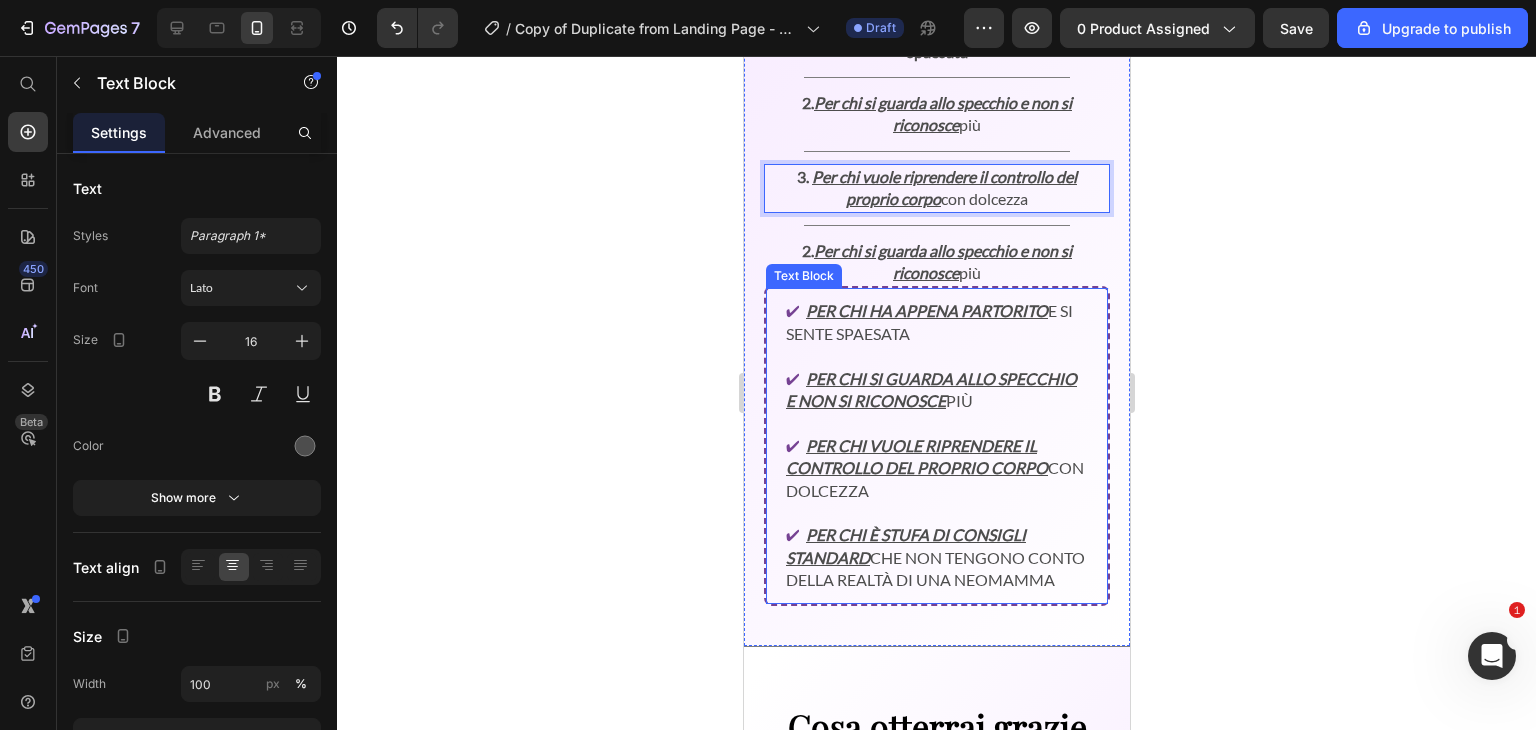 click on "Per chi ha appena partorito" at bounding box center [926, 310] 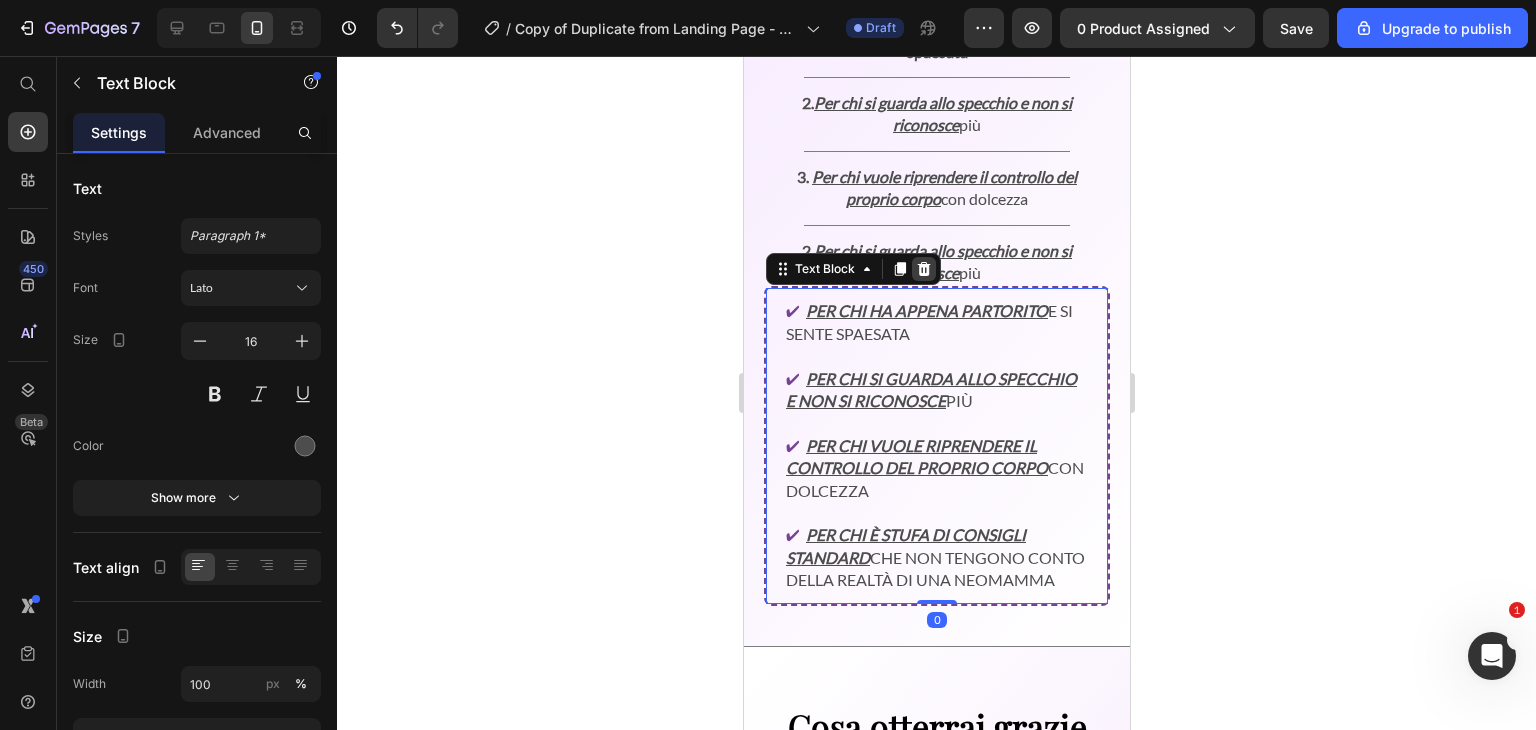 click 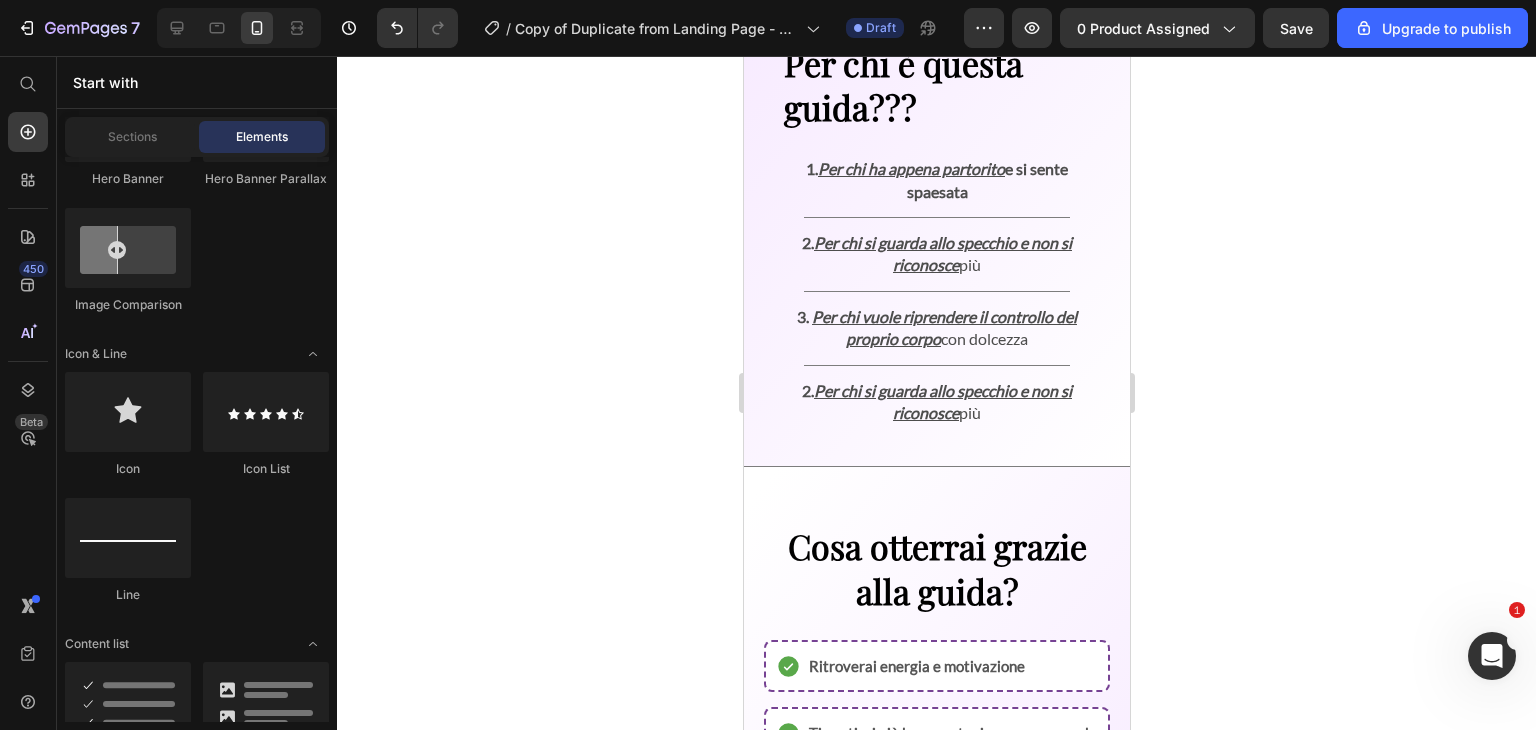 scroll, scrollTop: 3137, scrollLeft: 0, axis: vertical 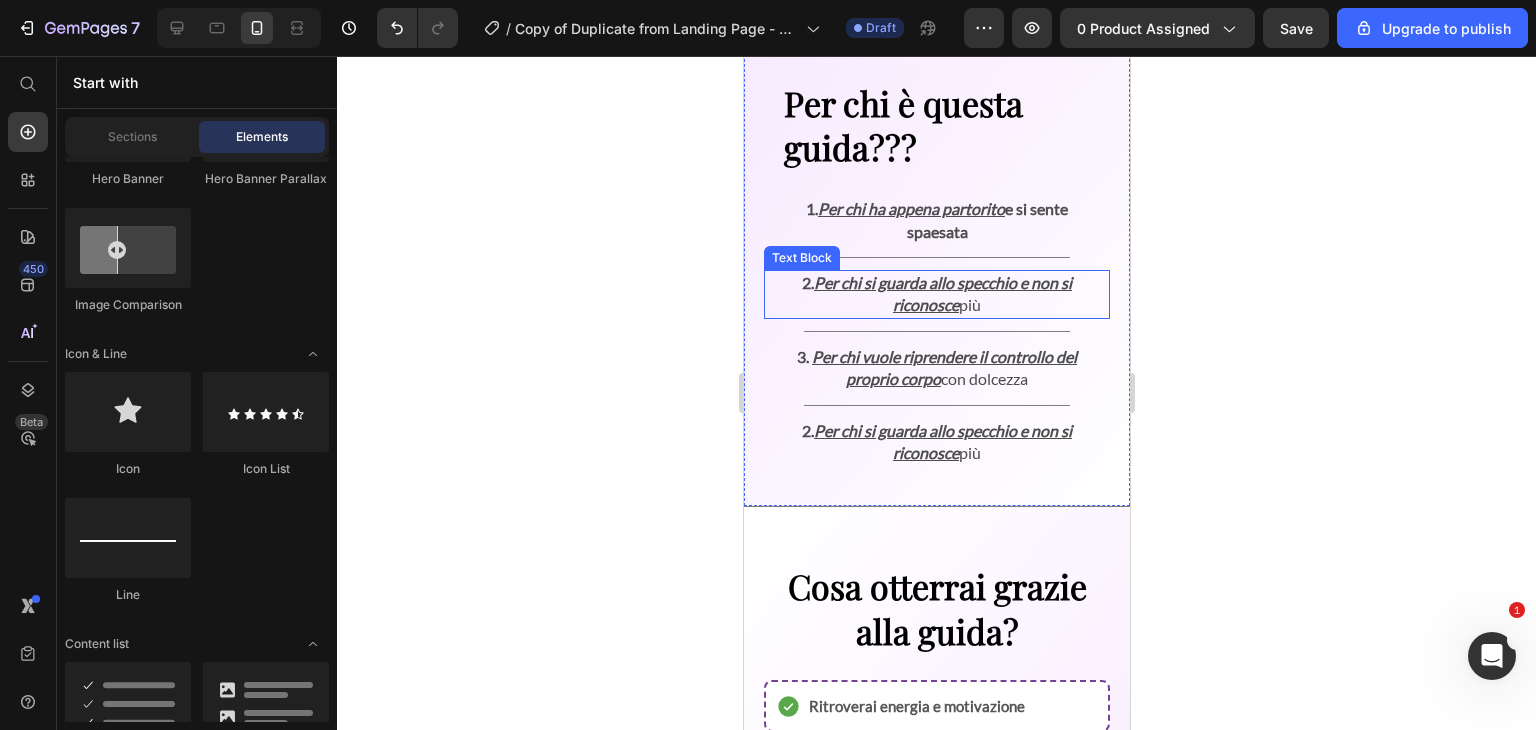 click on "Per chi si guarda allo specchio e non si riconosce" at bounding box center (942, 293) 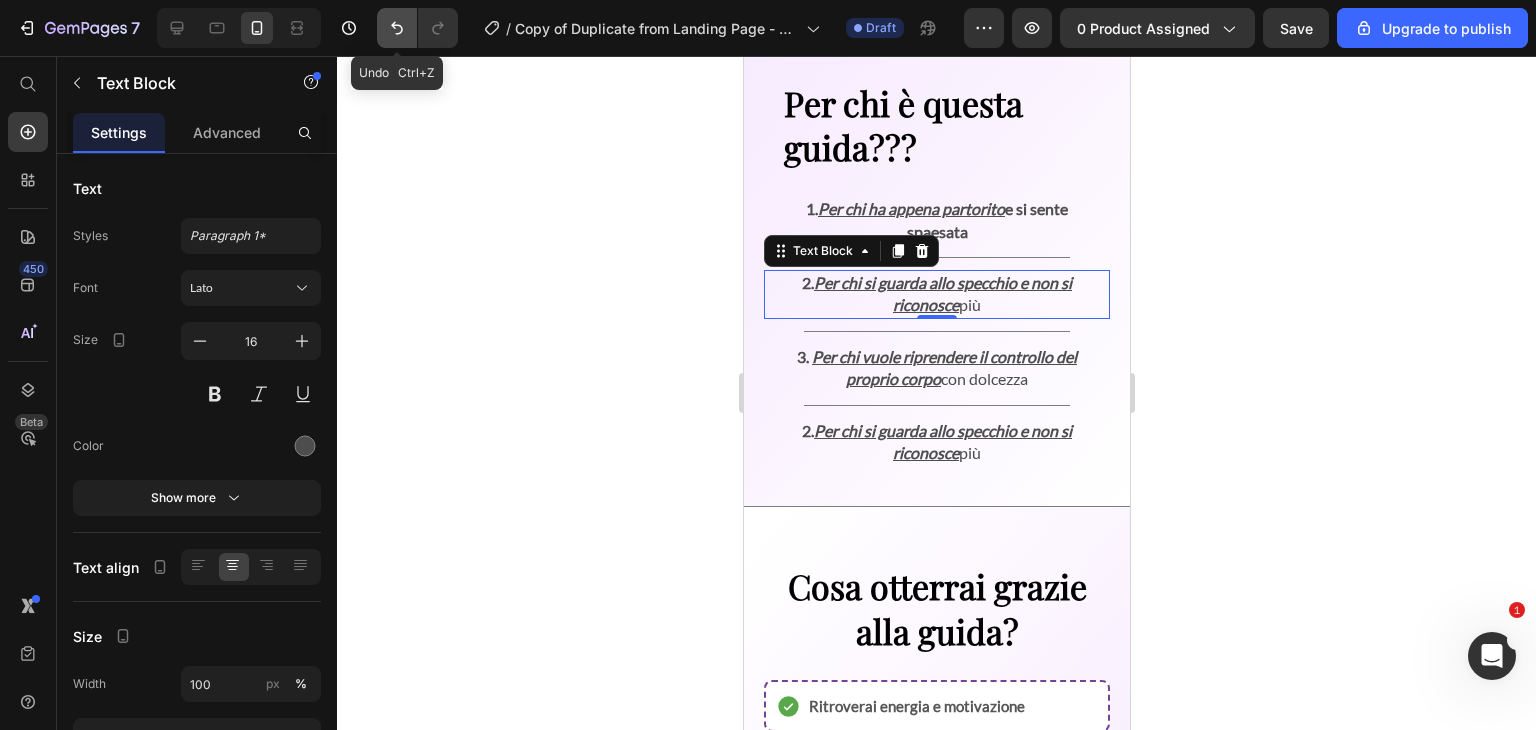 click 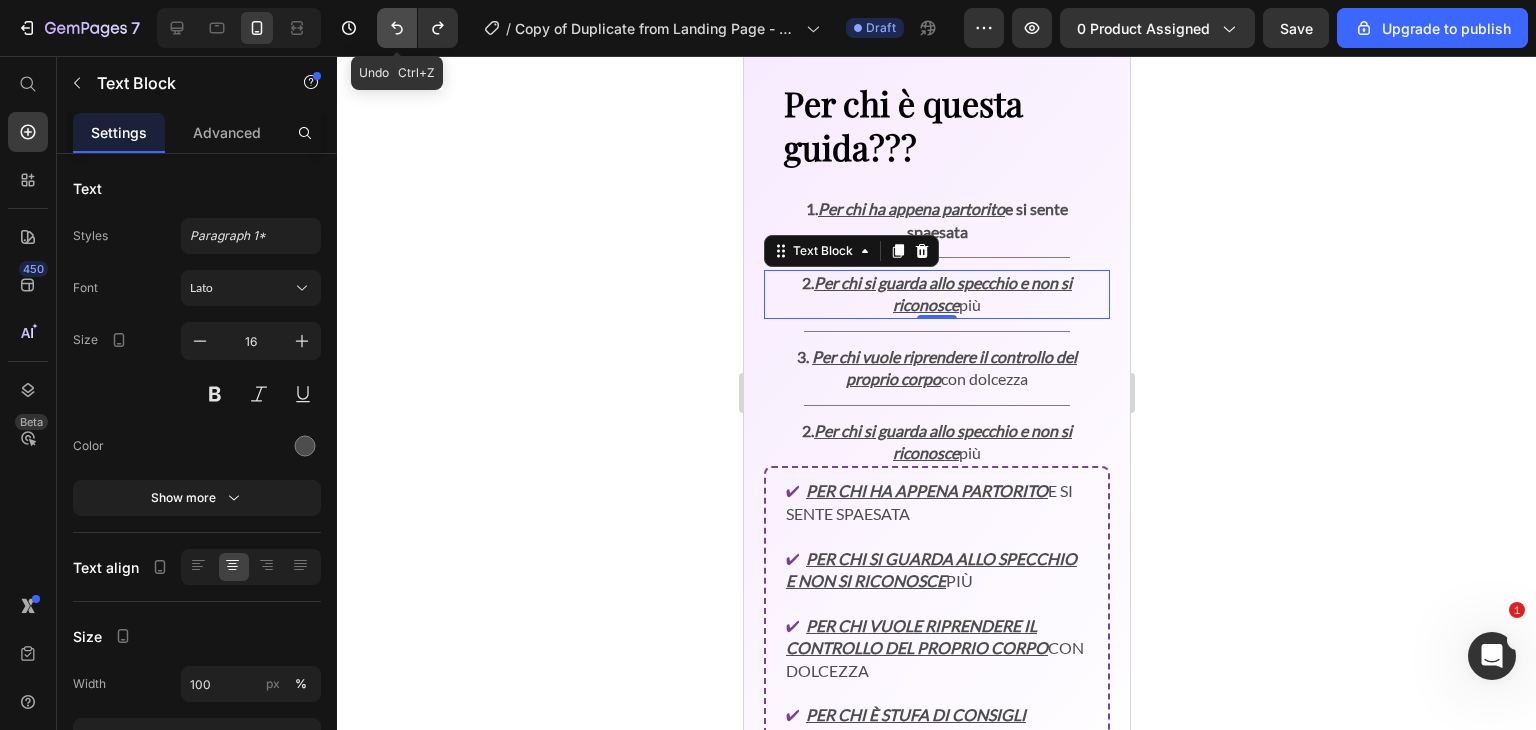 click 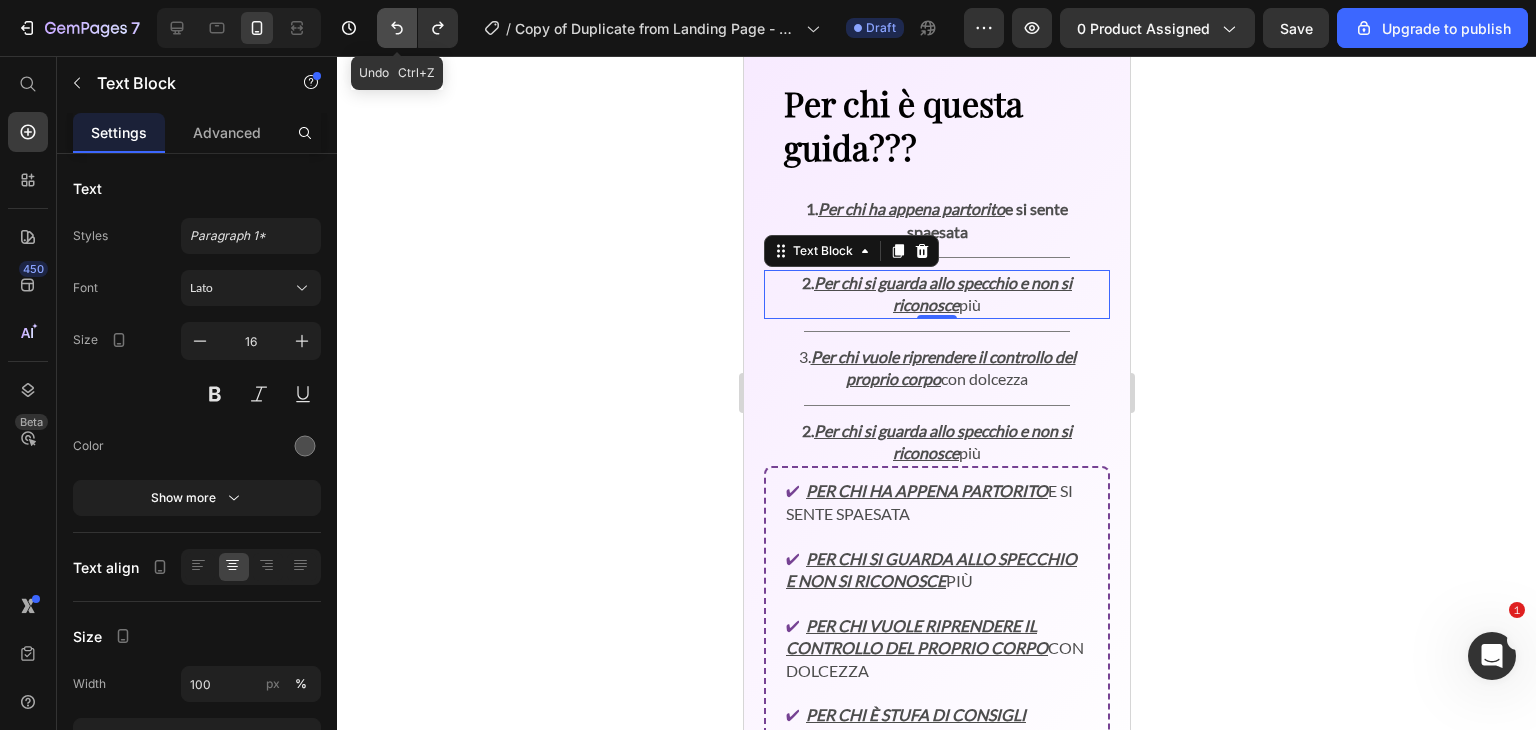 click 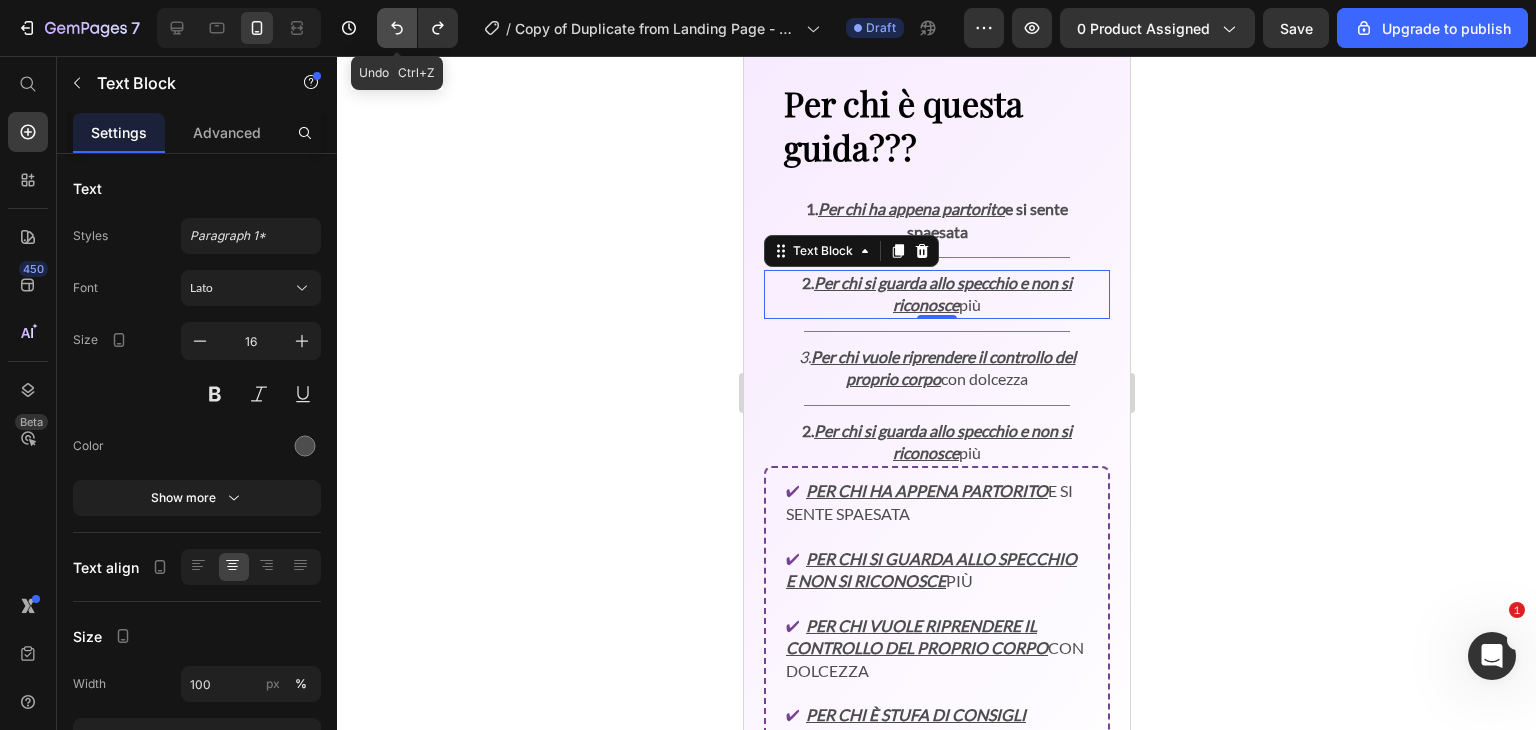 click 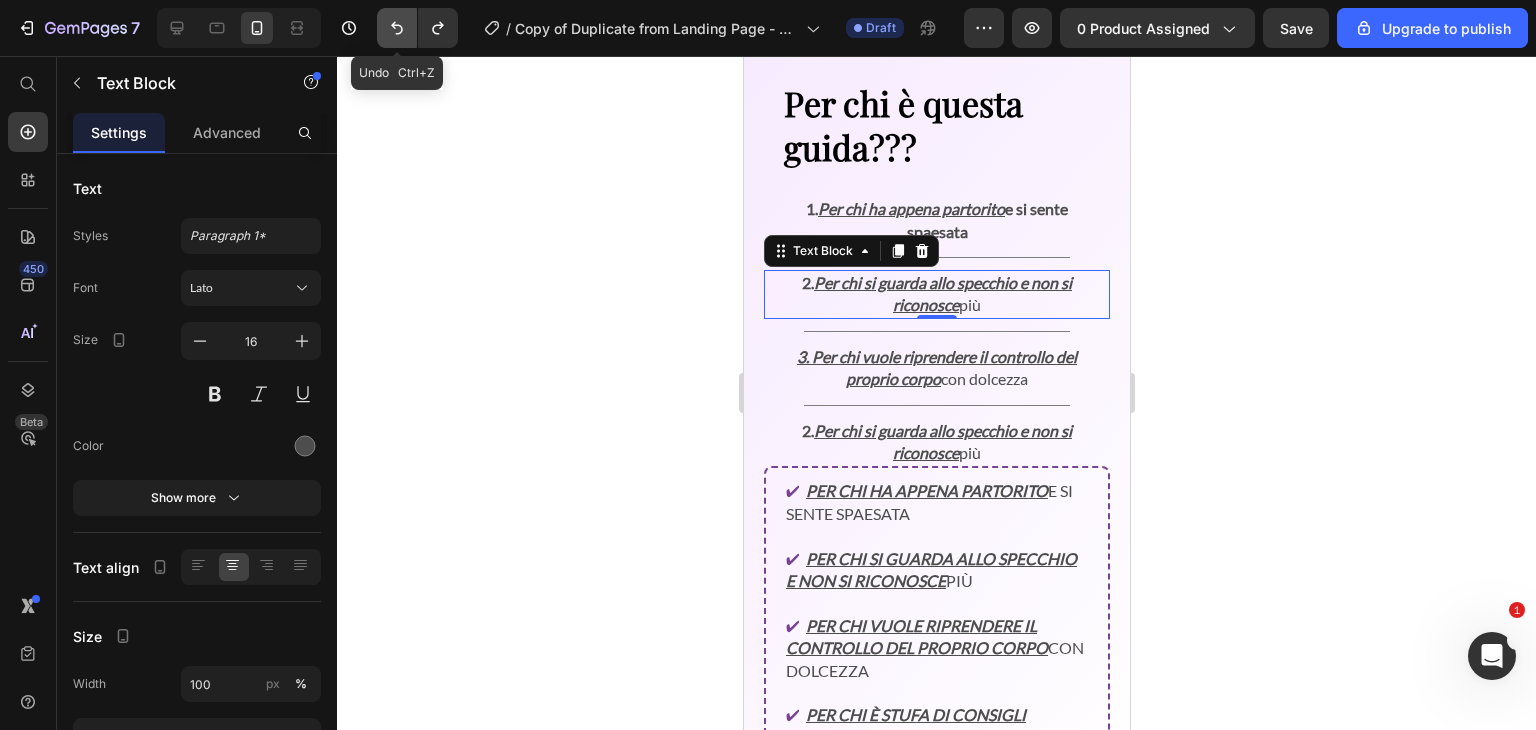 click 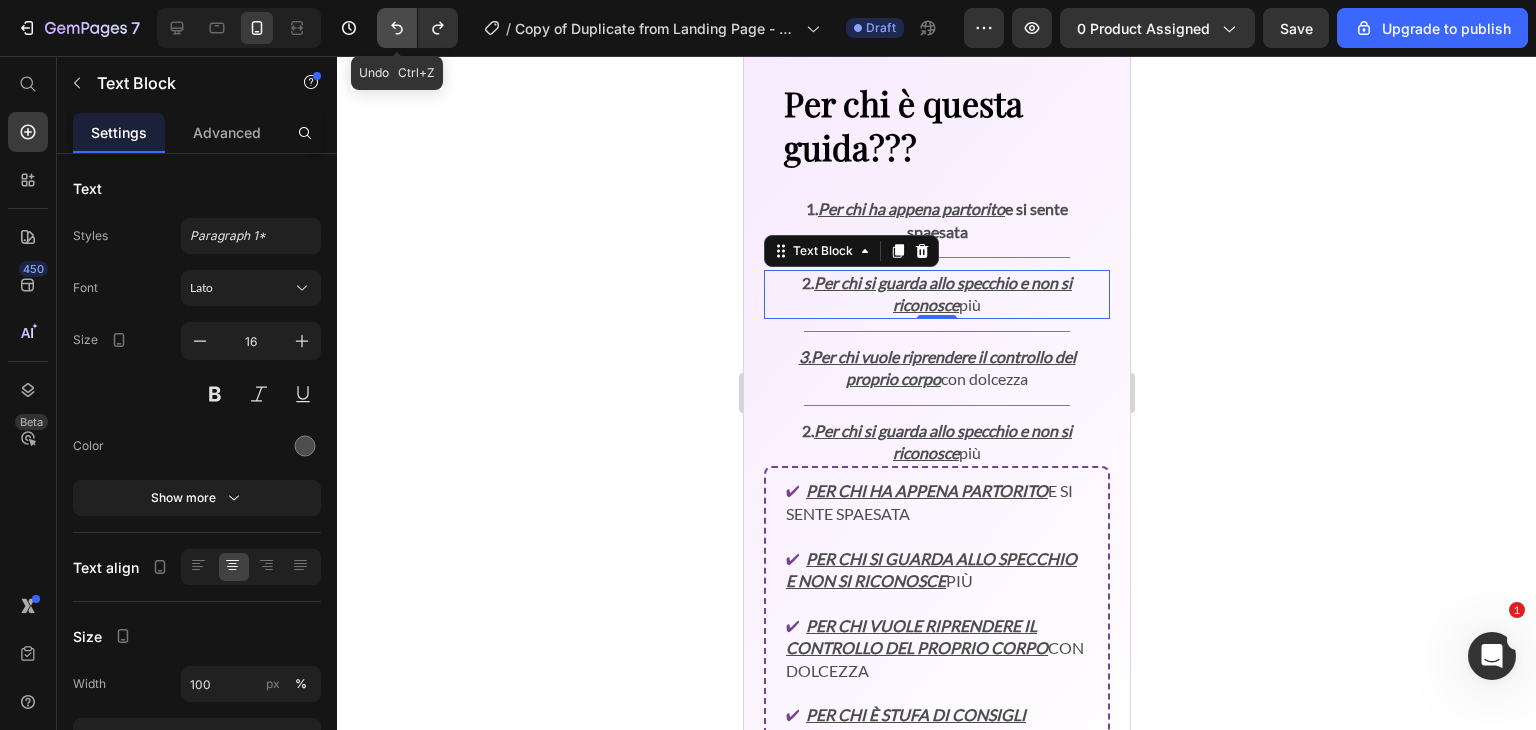 click 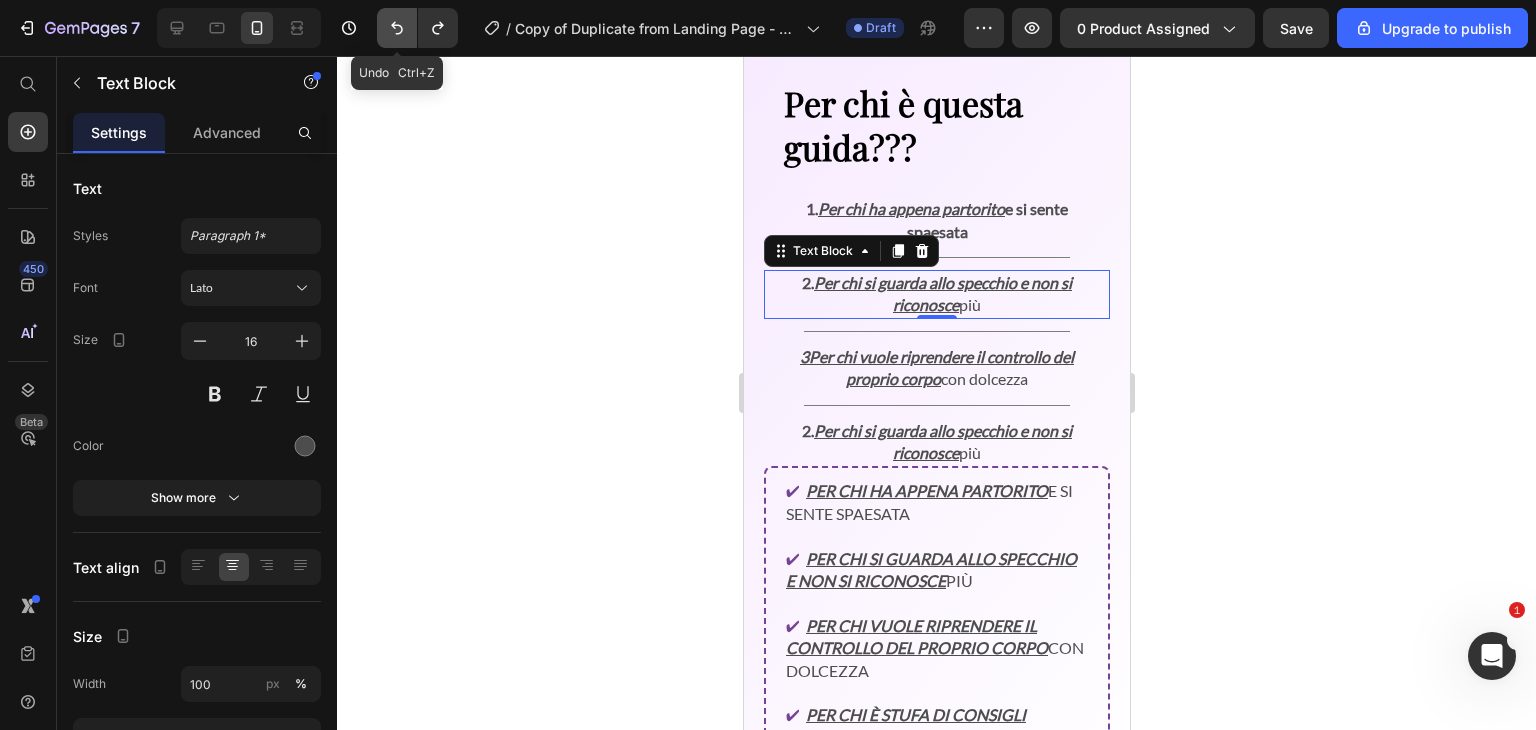 click 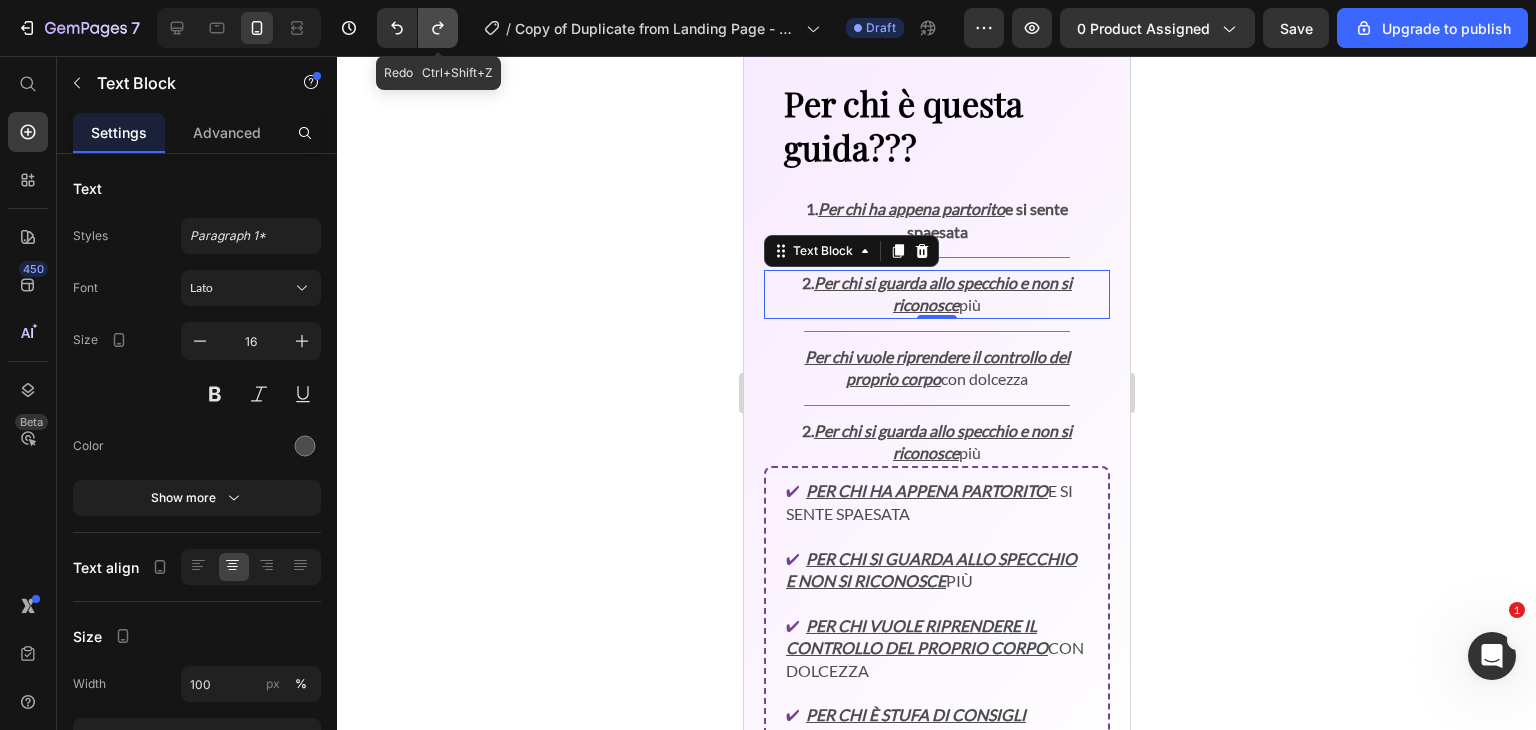 click 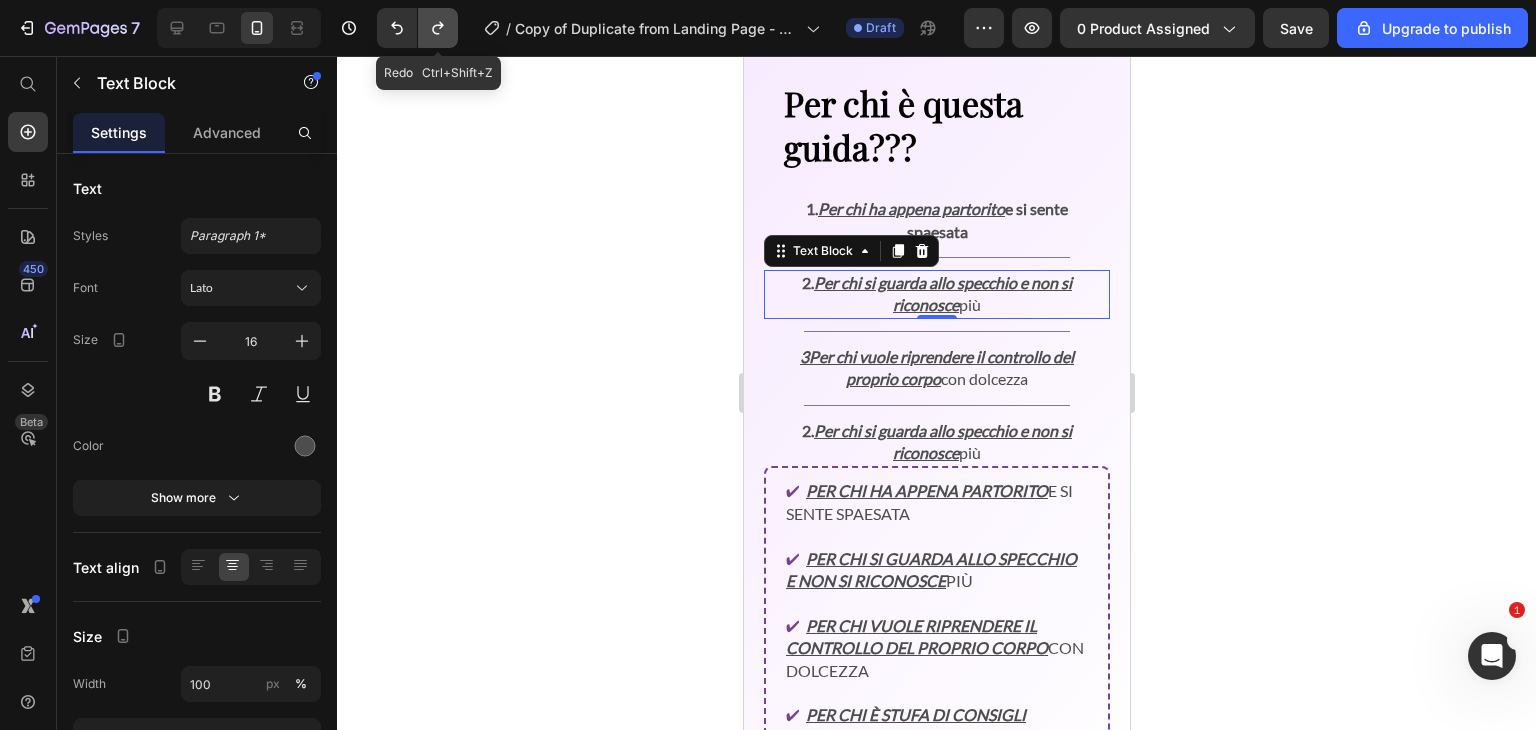 click 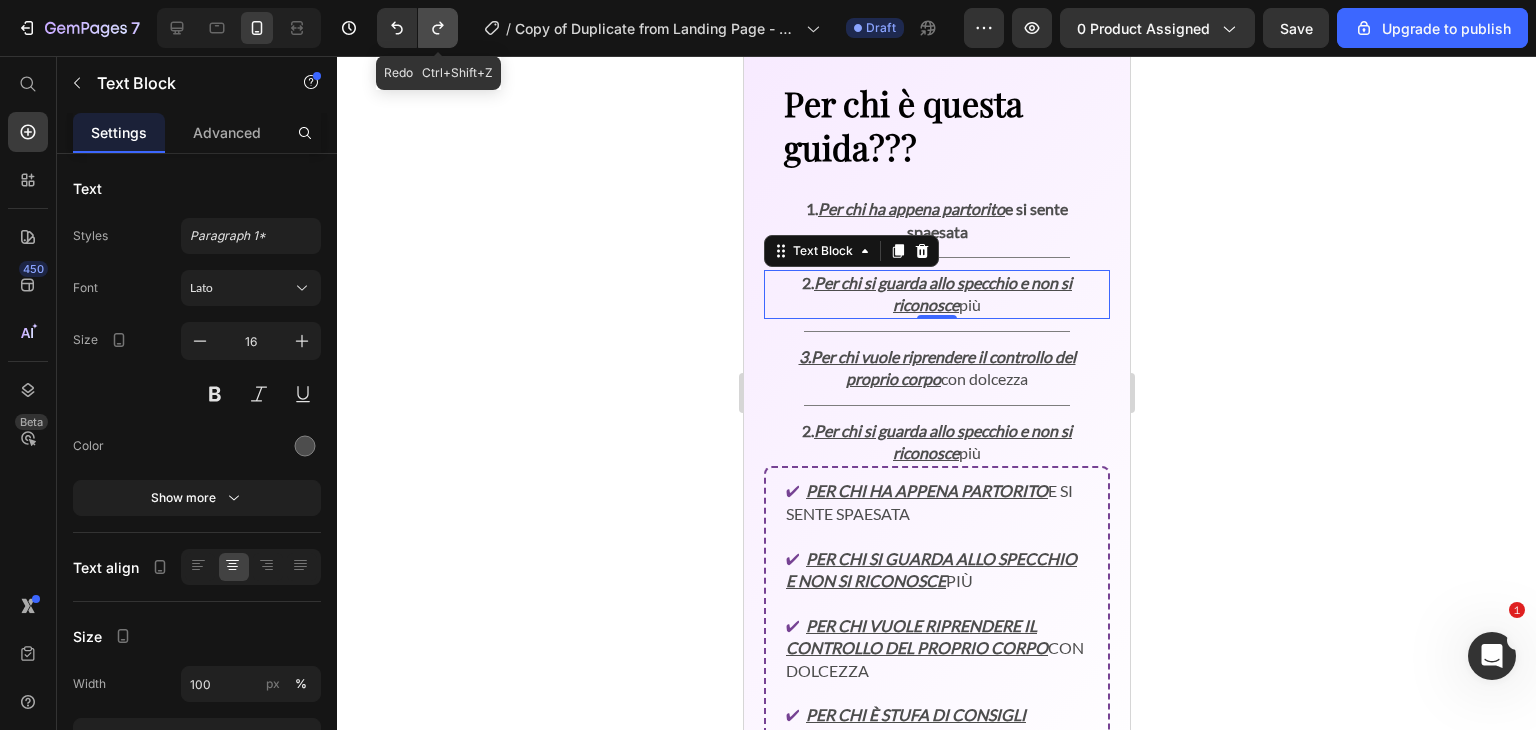 click 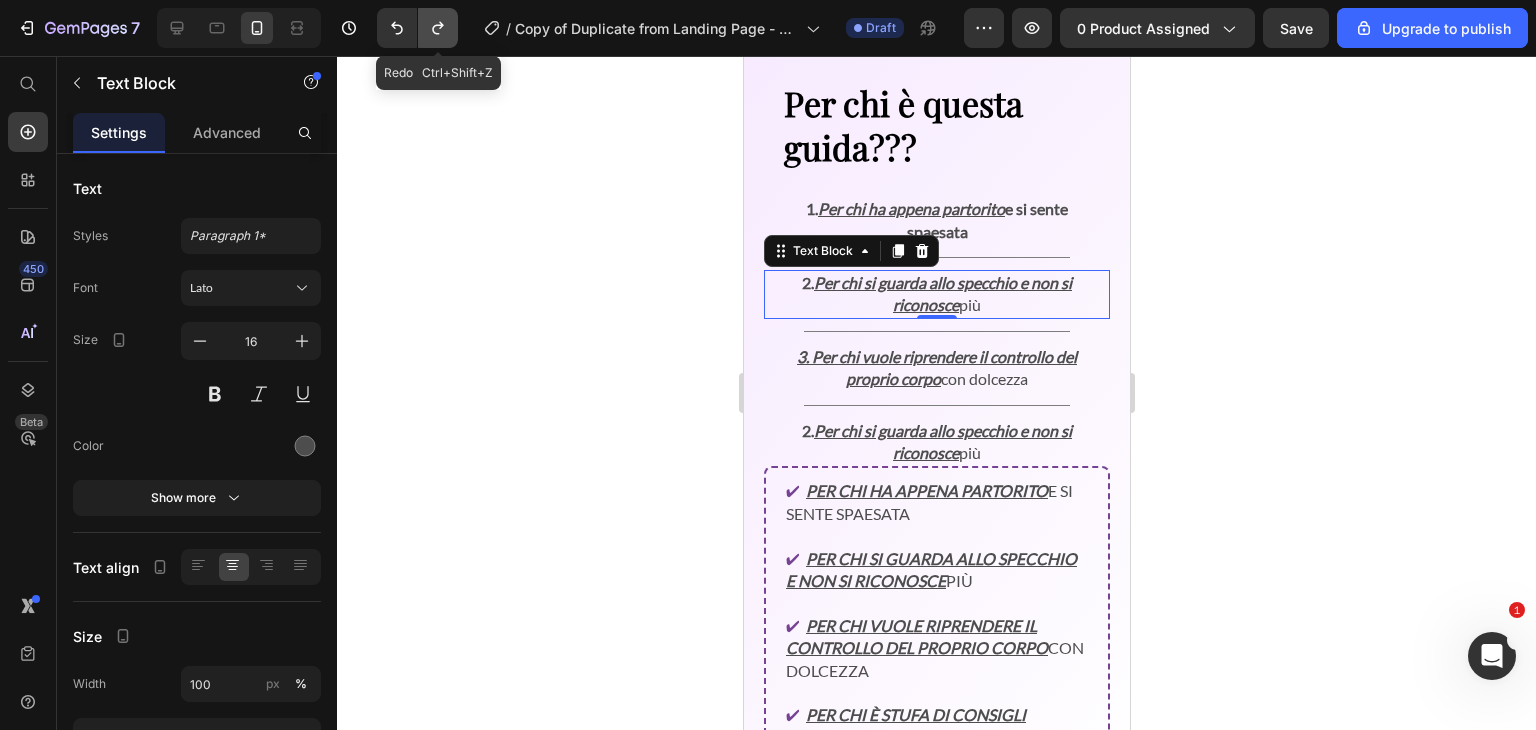 click 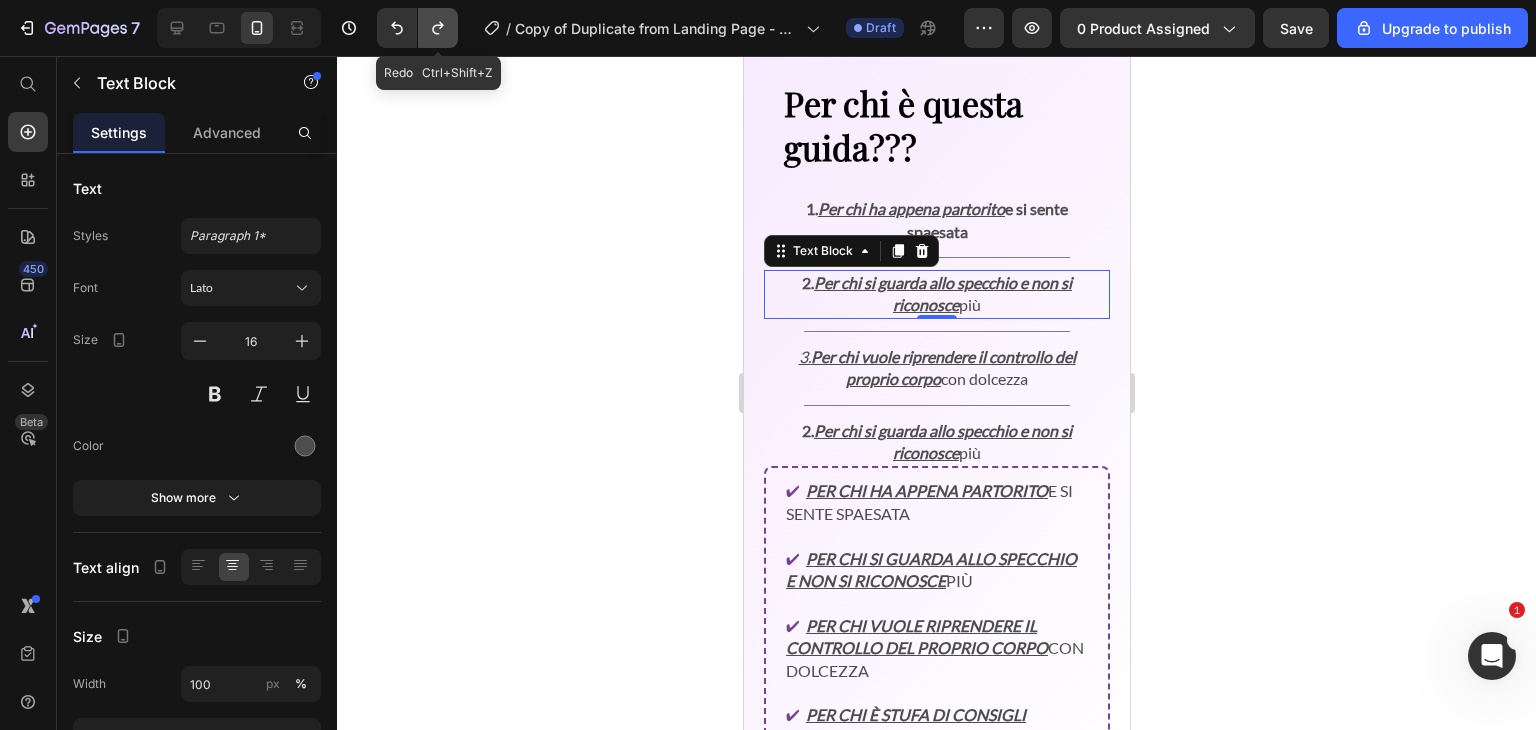 click 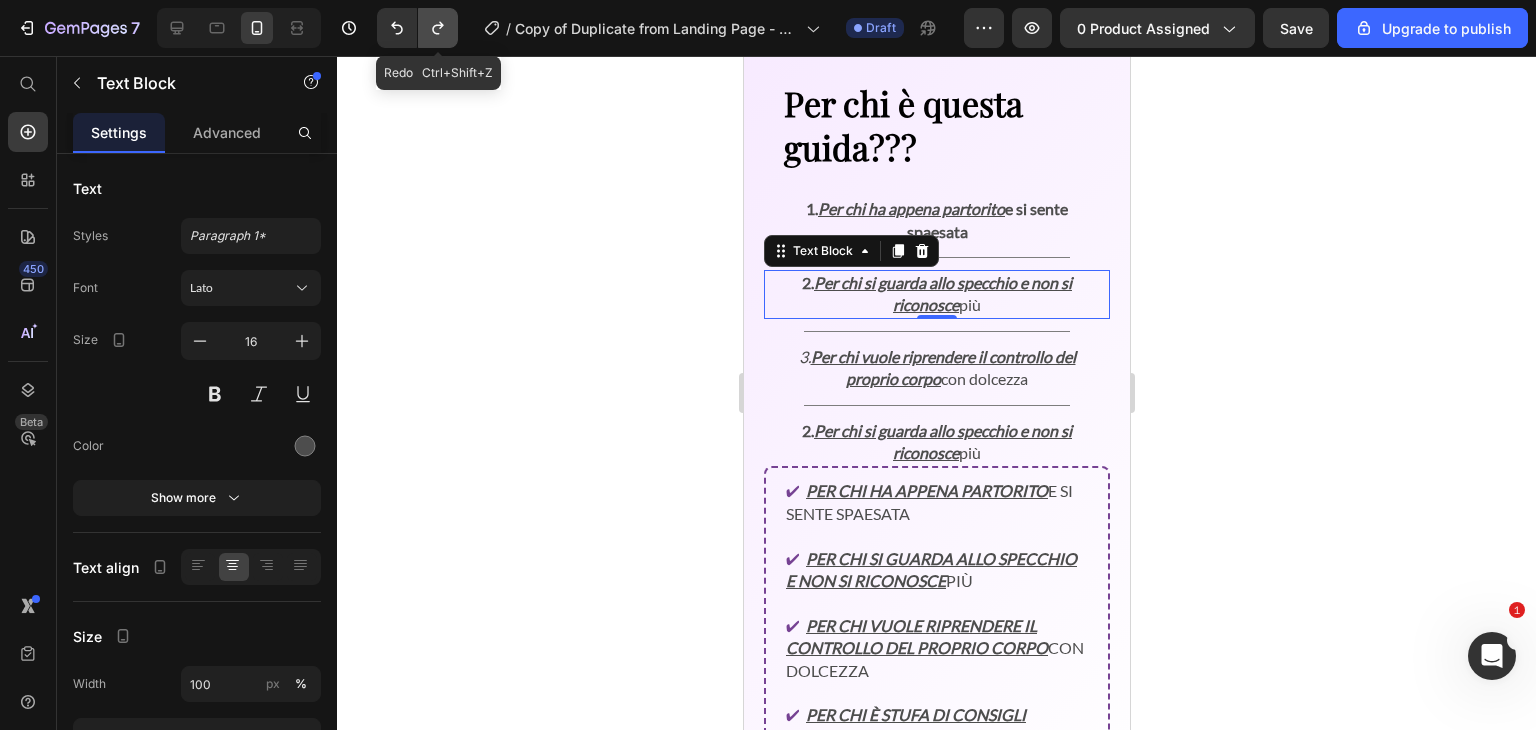 click 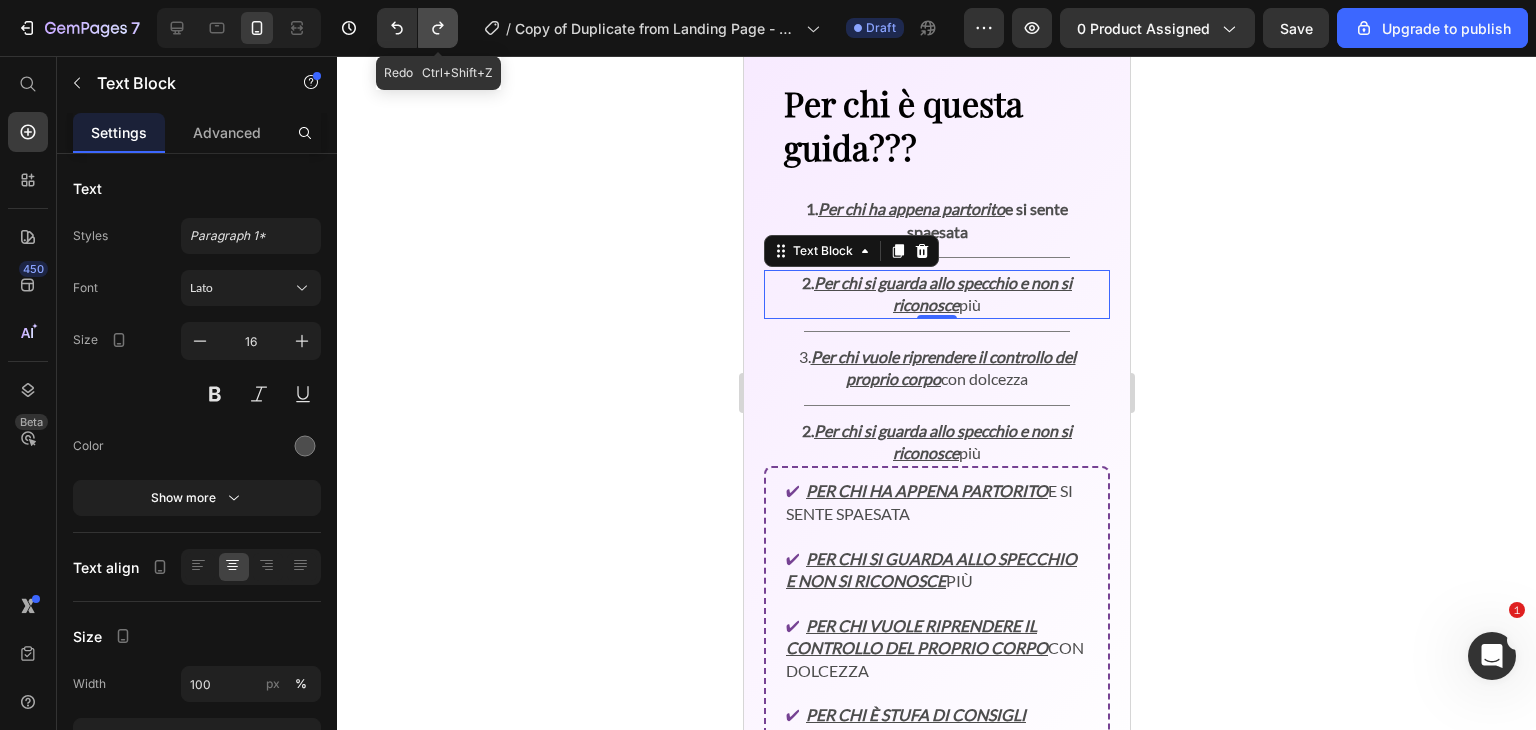 click 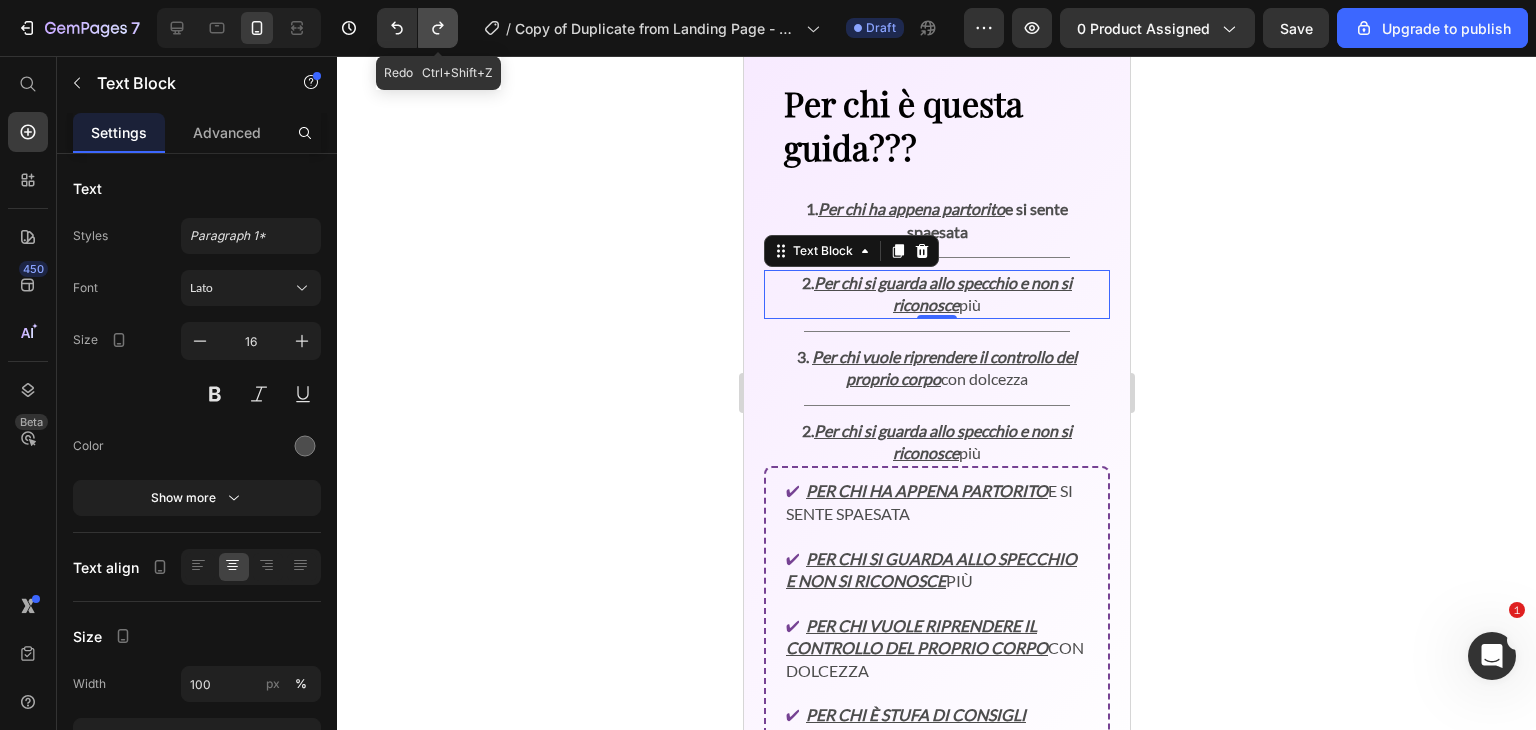 click 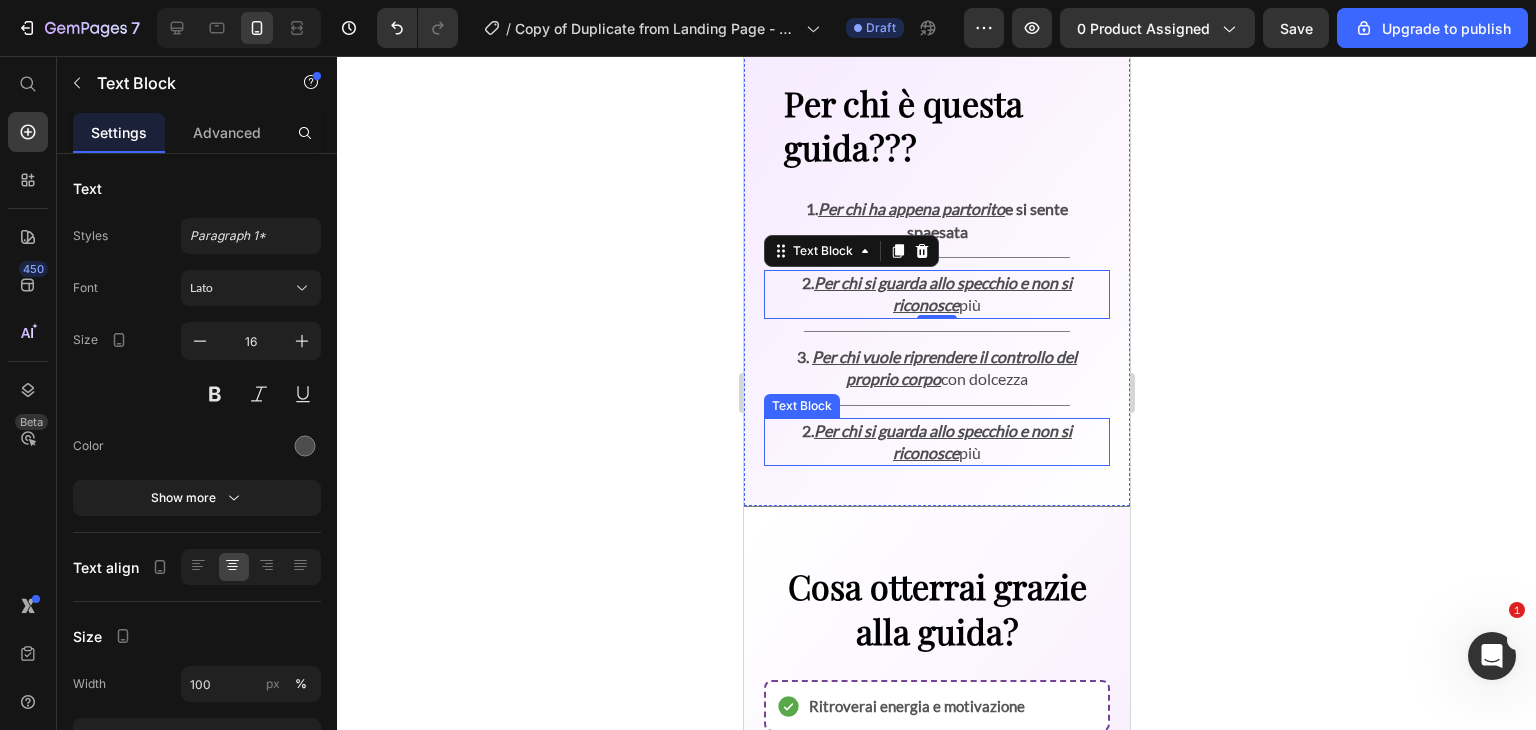 click on "2." at bounding box center (807, 430) 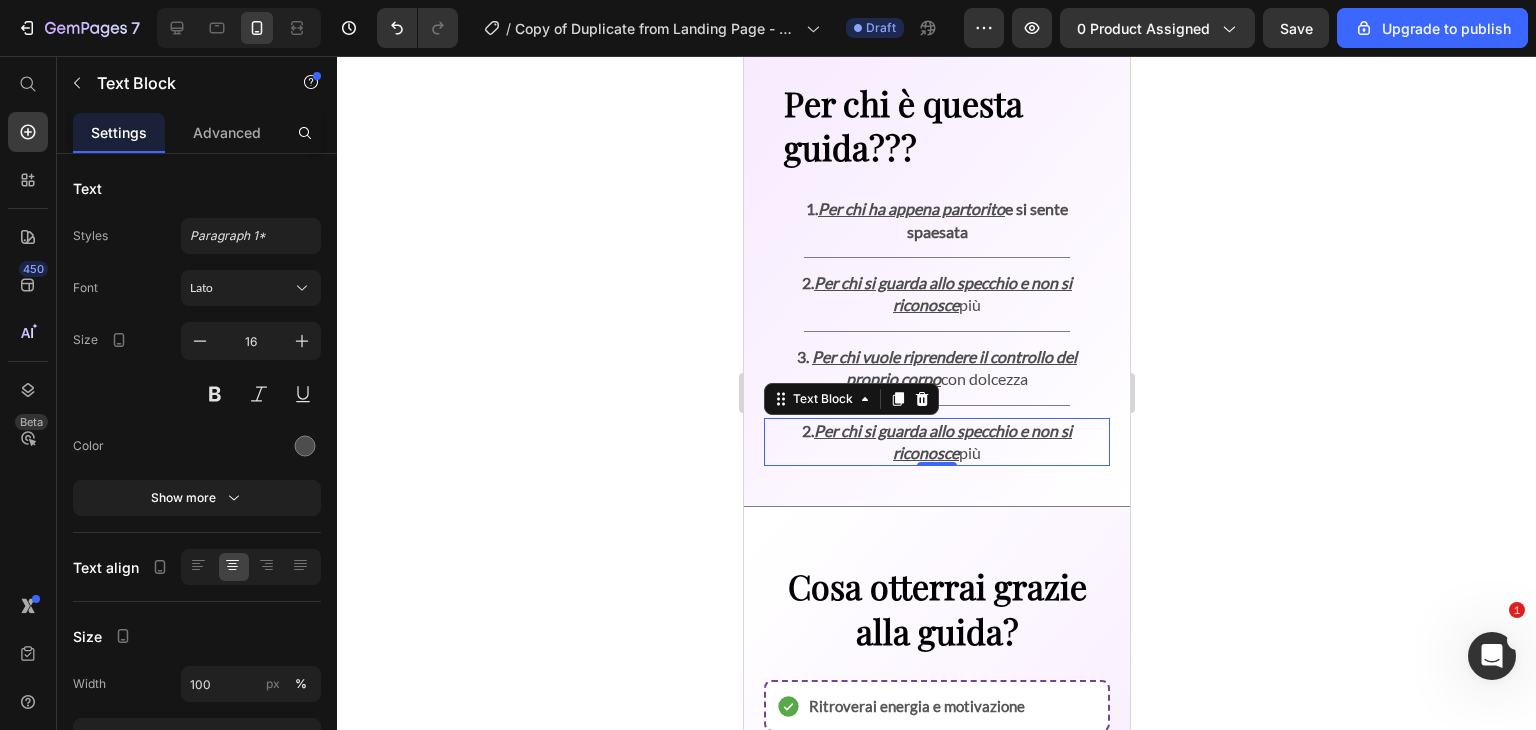 click on "2." at bounding box center [807, 430] 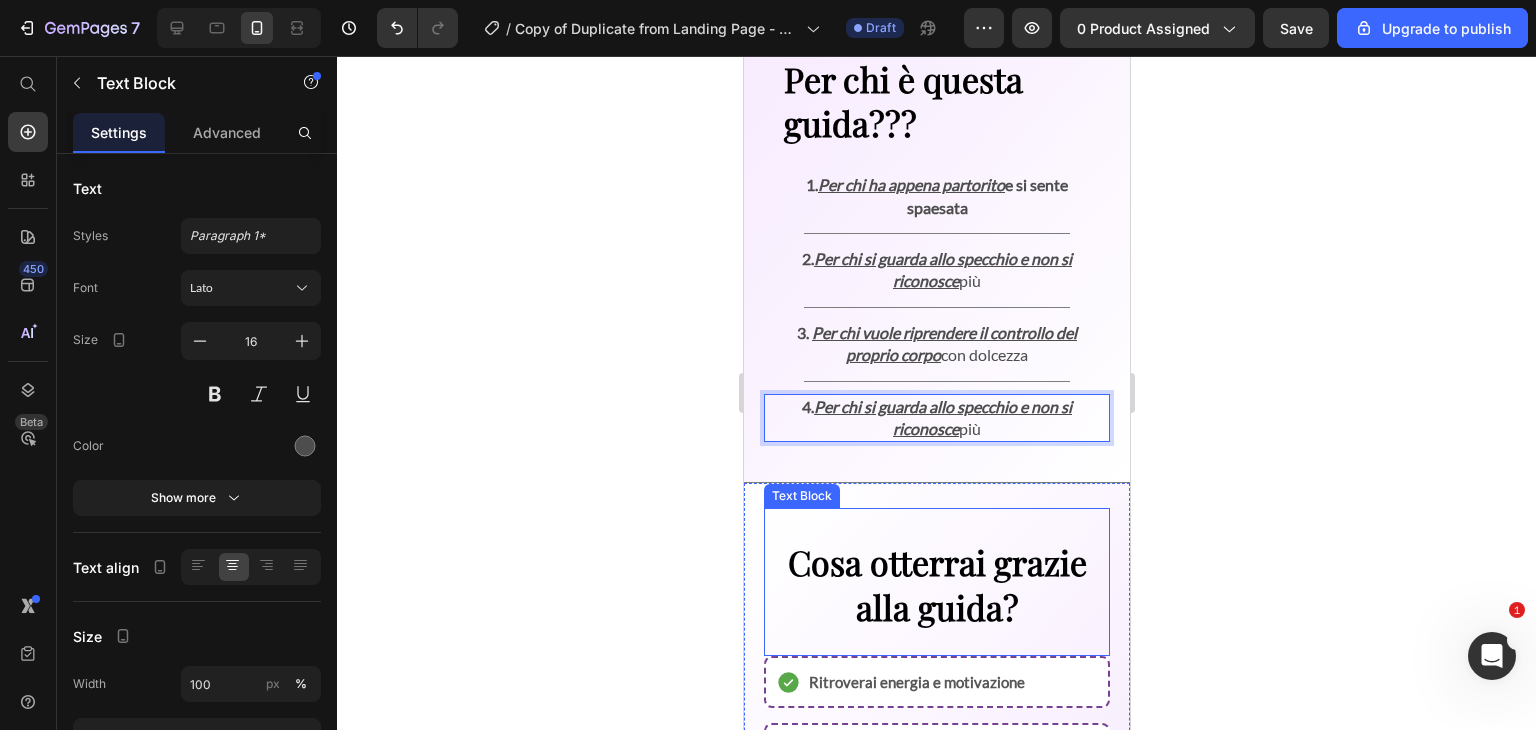 scroll, scrollTop: 3155, scrollLeft: 0, axis: vertical 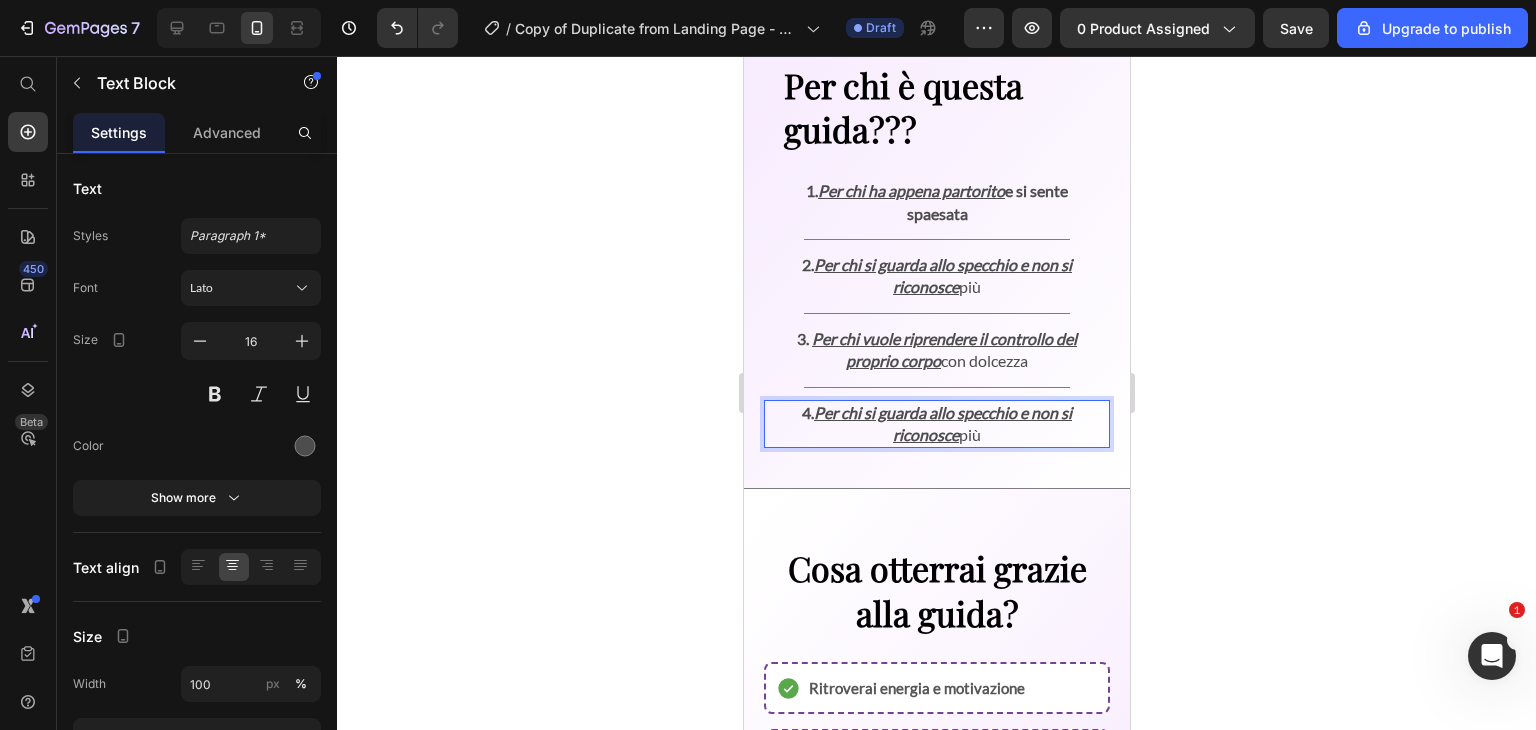 drag, startPoint x: 809, startPoint y: 408, endPoint x: 992, endPoint y: 425, distance: 183.78792 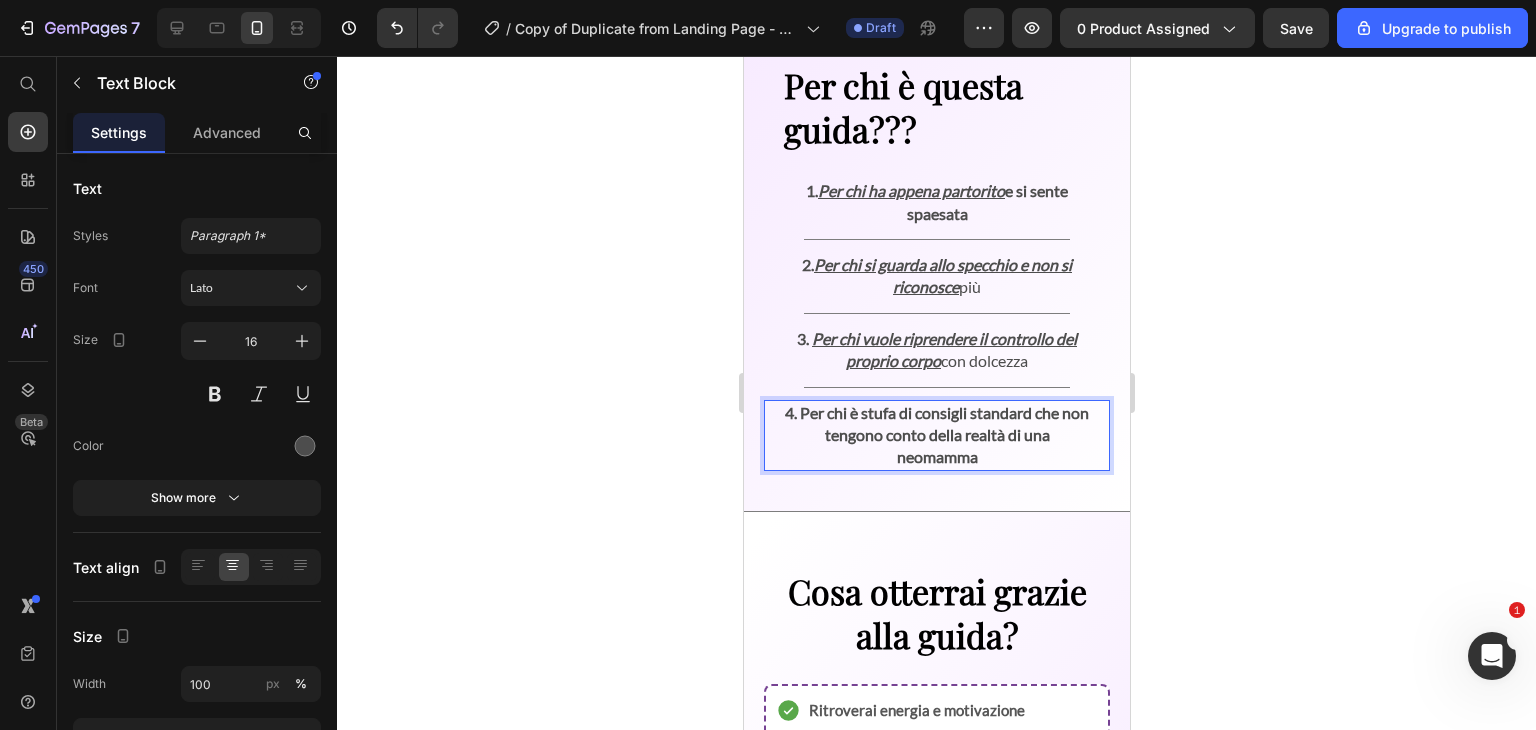 click on "4. Per chi è stufa di consigli standard che non tengono conto della realtà di una neomamma" at bounding box center (936, 435) 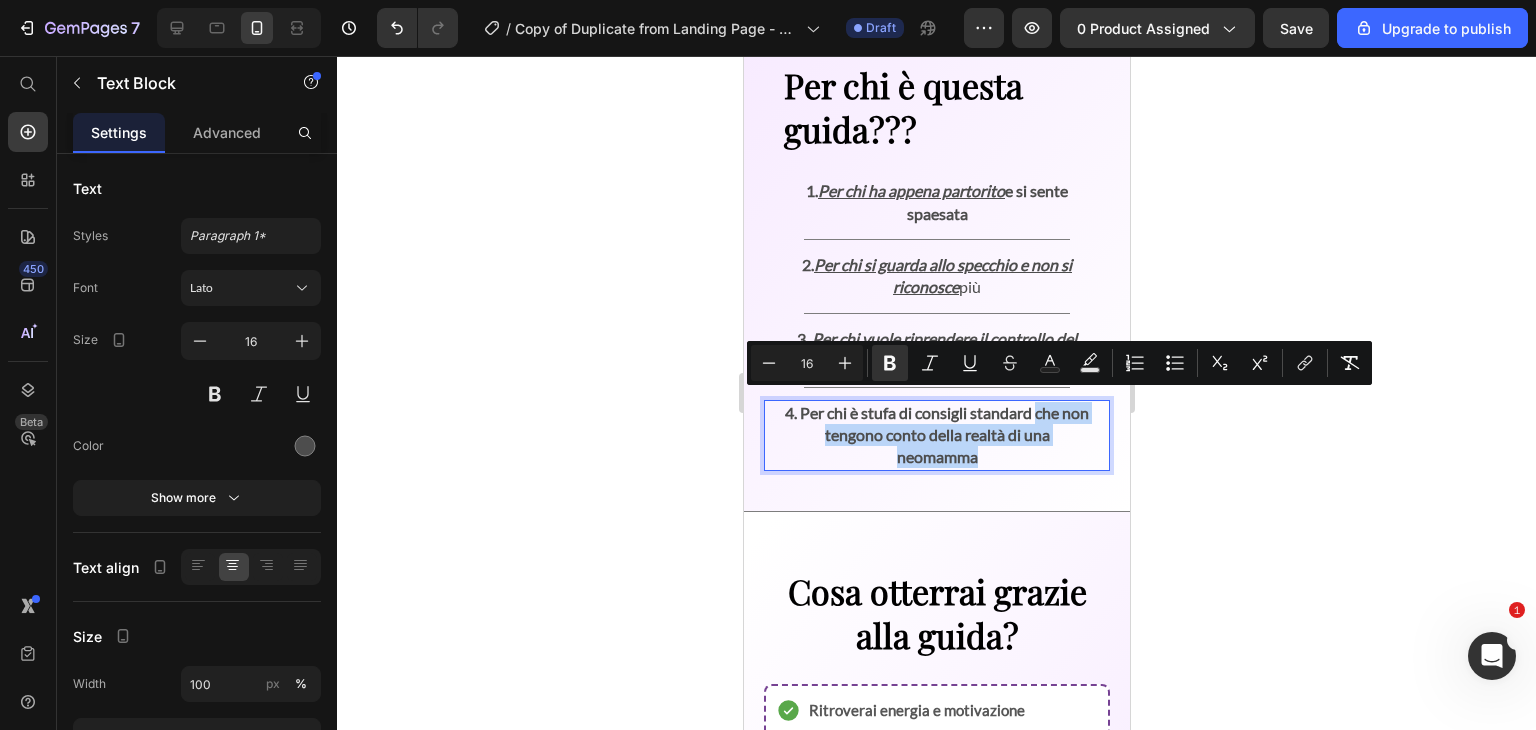 drag, startPoint x: 970, startPoint y: 446, endPoint x: 1045, endPoint y: 389, distance: 94.20191 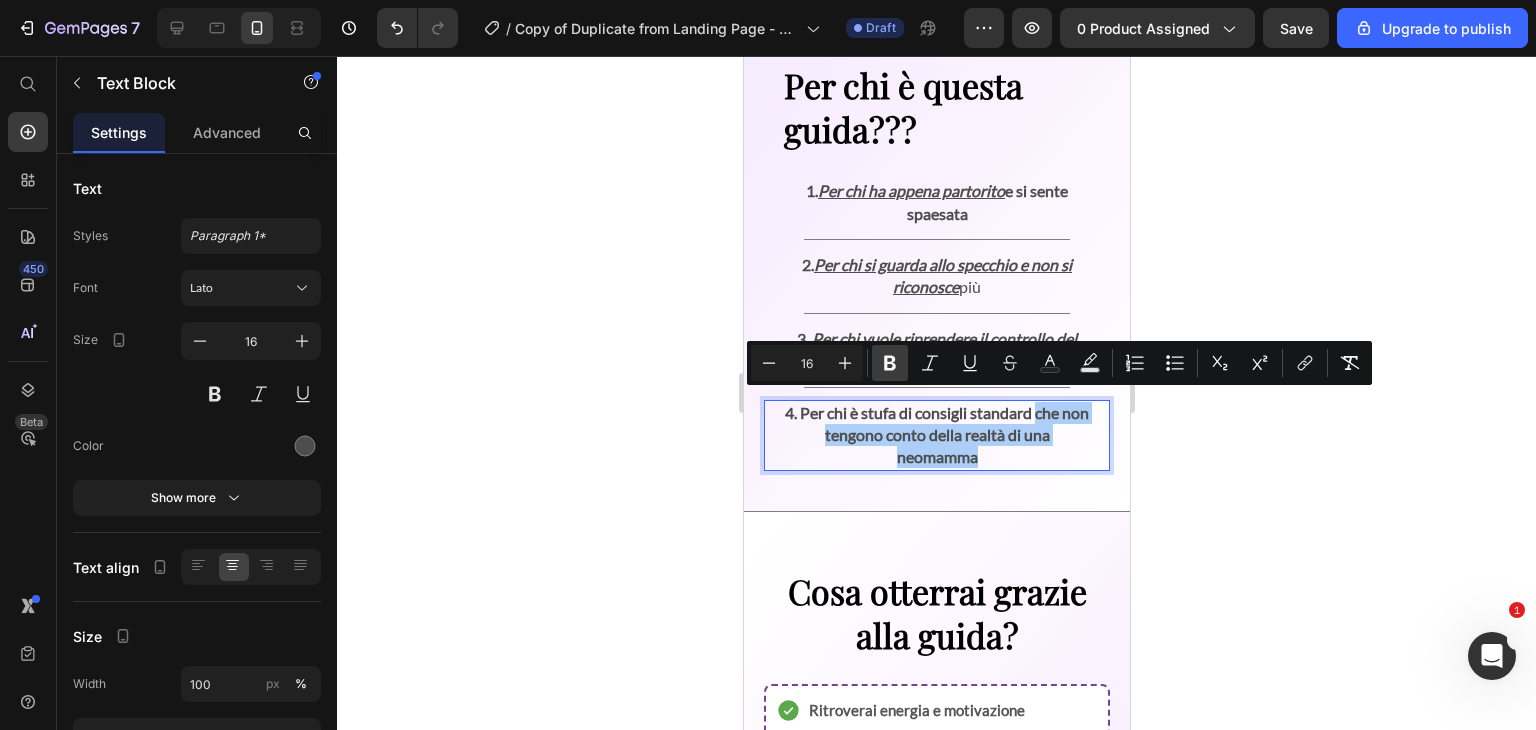 click 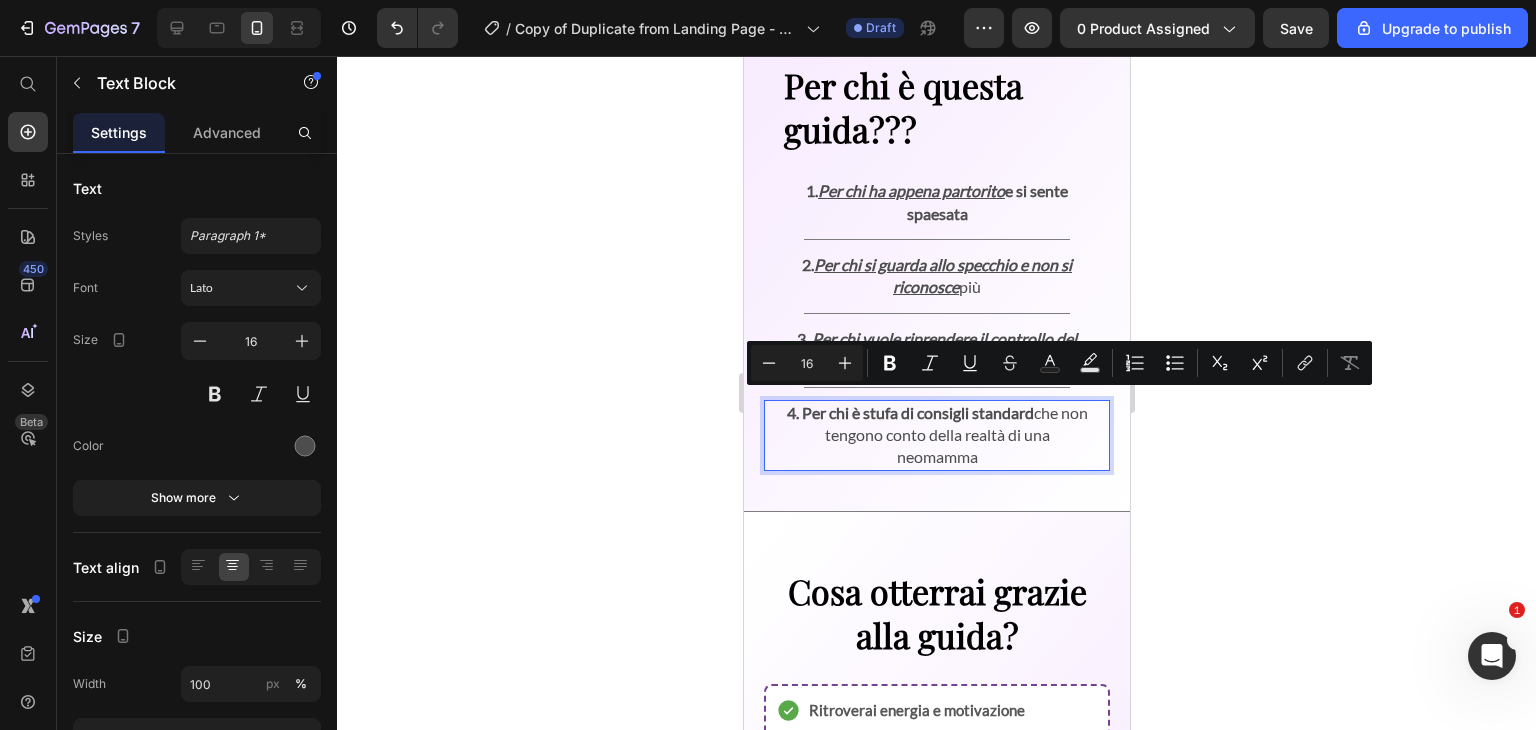 click on "4. Per chi è stufa di consigli standard" at bounding box center [909, 412] 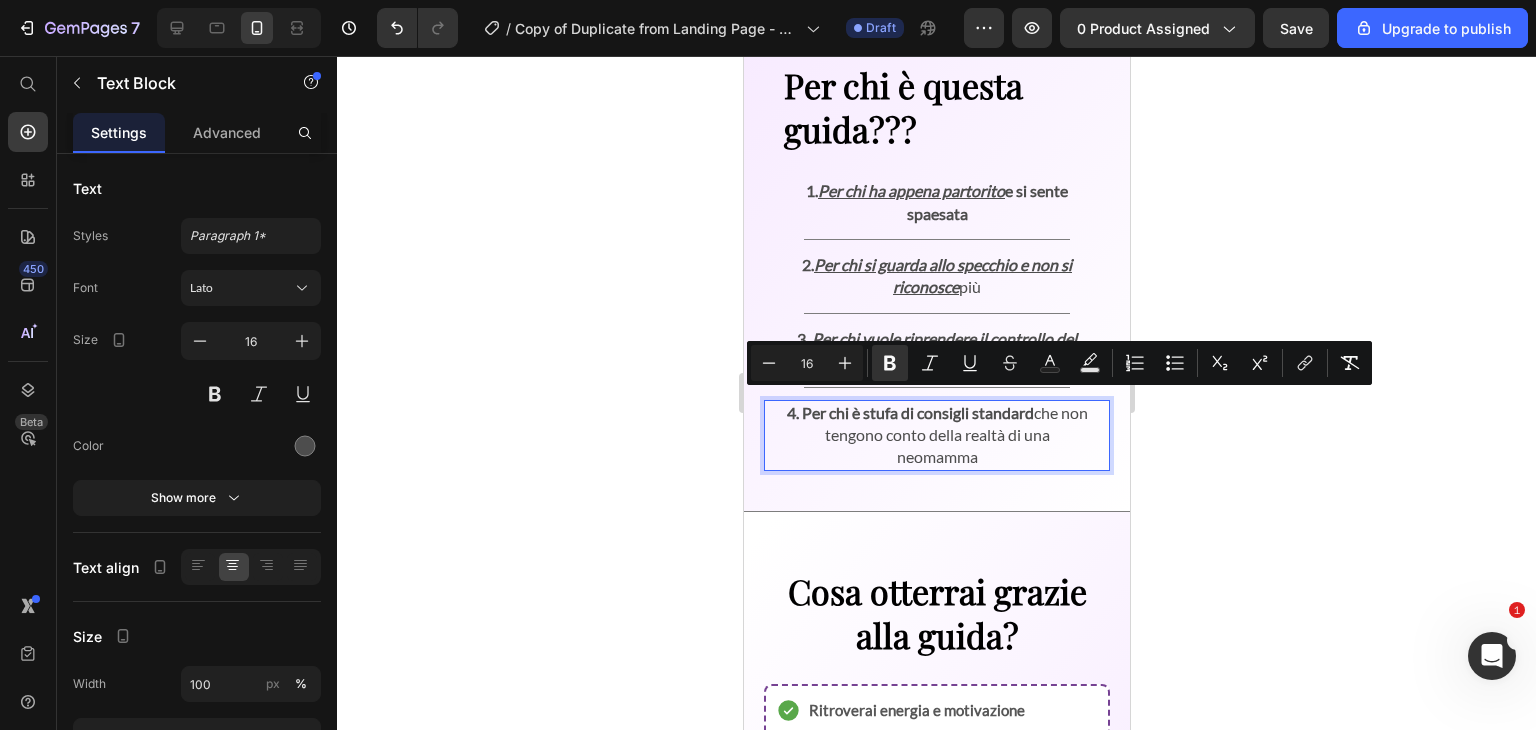 drag, startPoint x: 1038, startPoint y: 405, endPoint x: 808, endPoint y: 406, distance: 230.00217 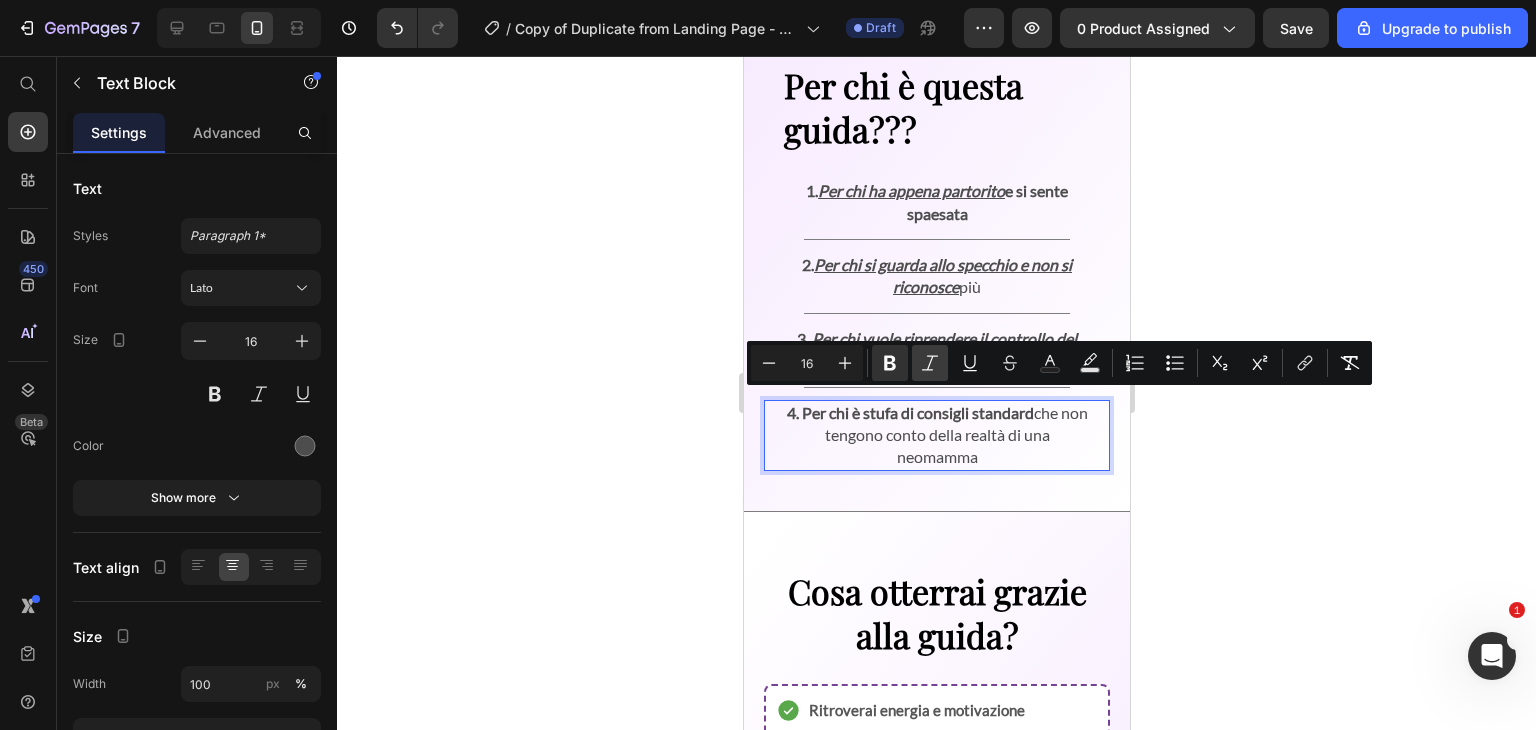 click 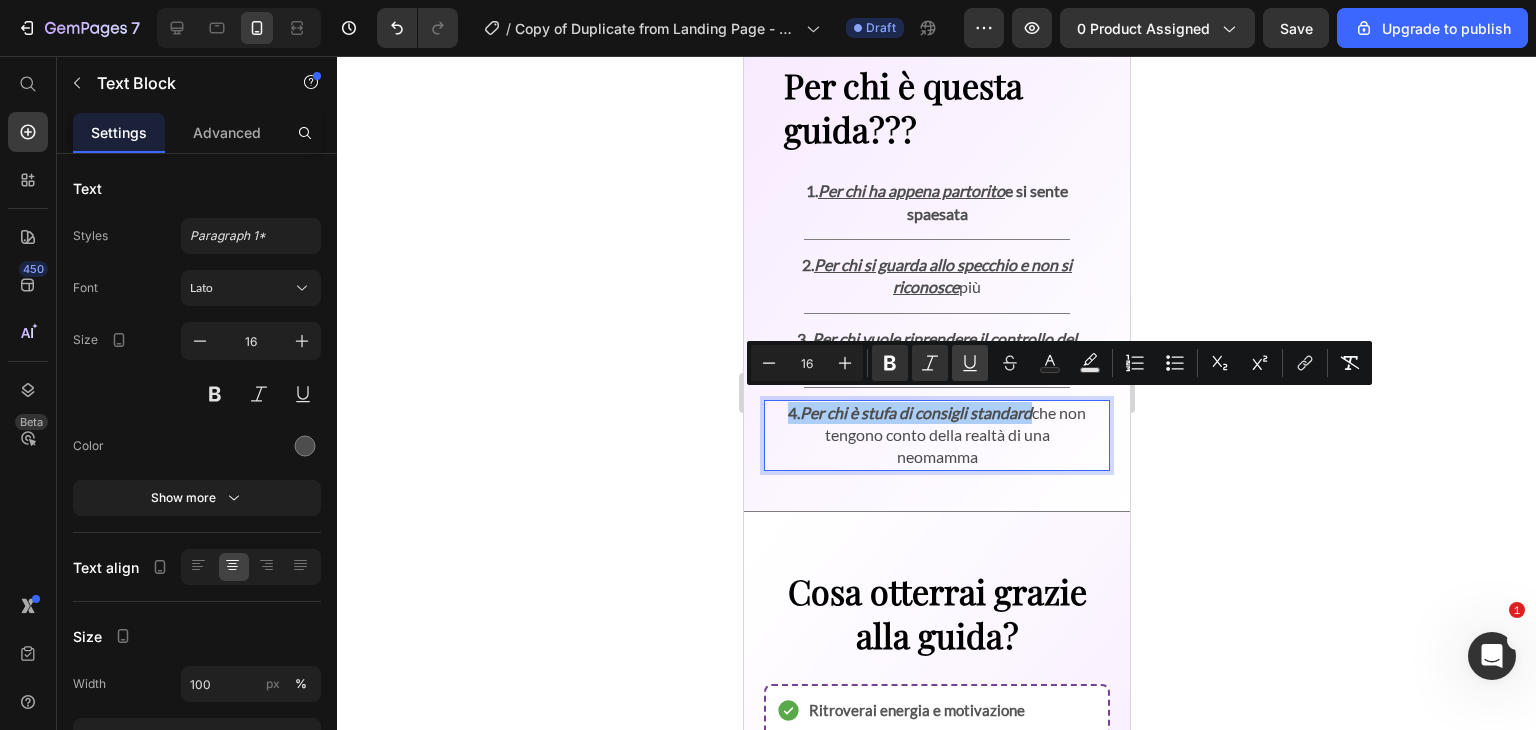 click 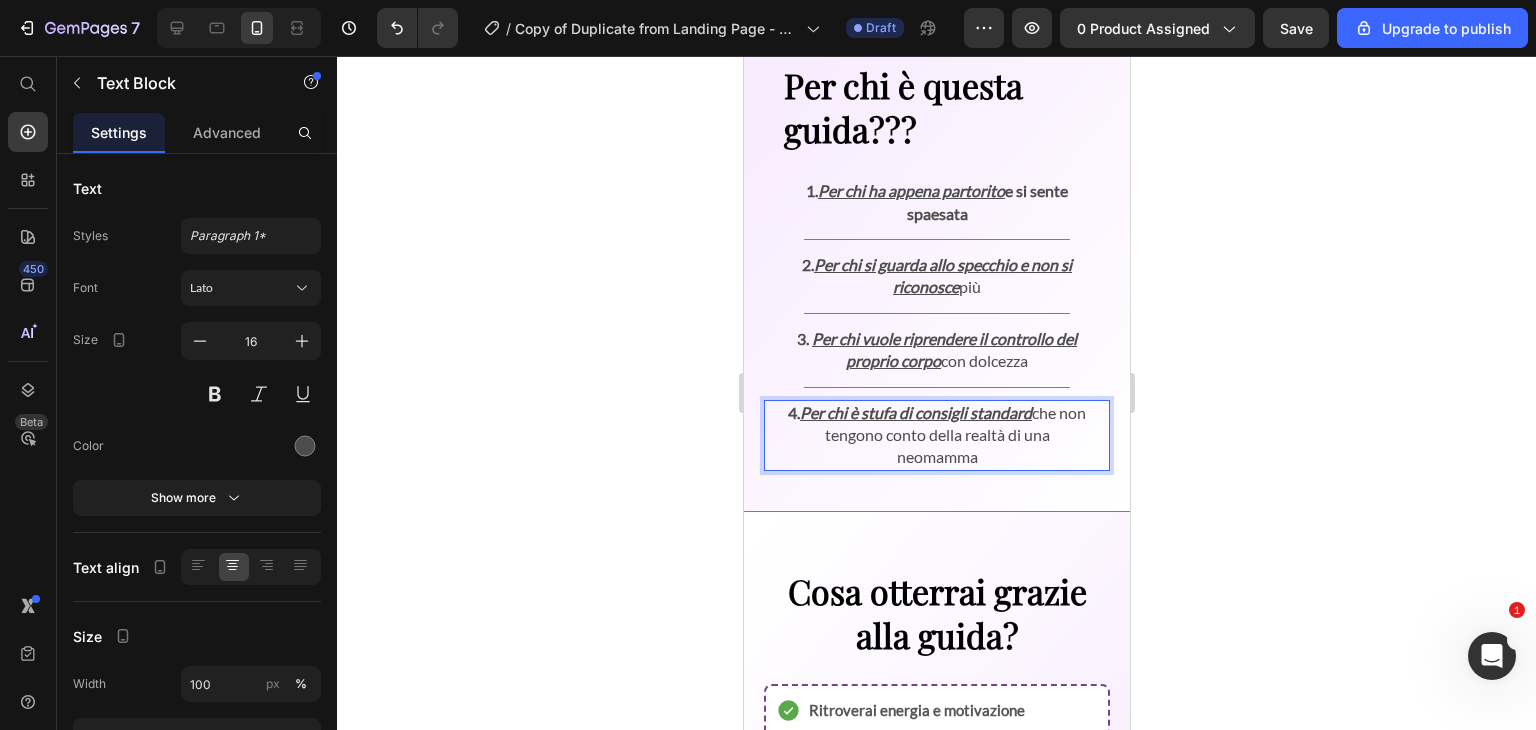 click on "4.  Per chi è stufa di consigli standard  che non tengono conto della realtà di una neomamma" at bounding box center (936, 435) 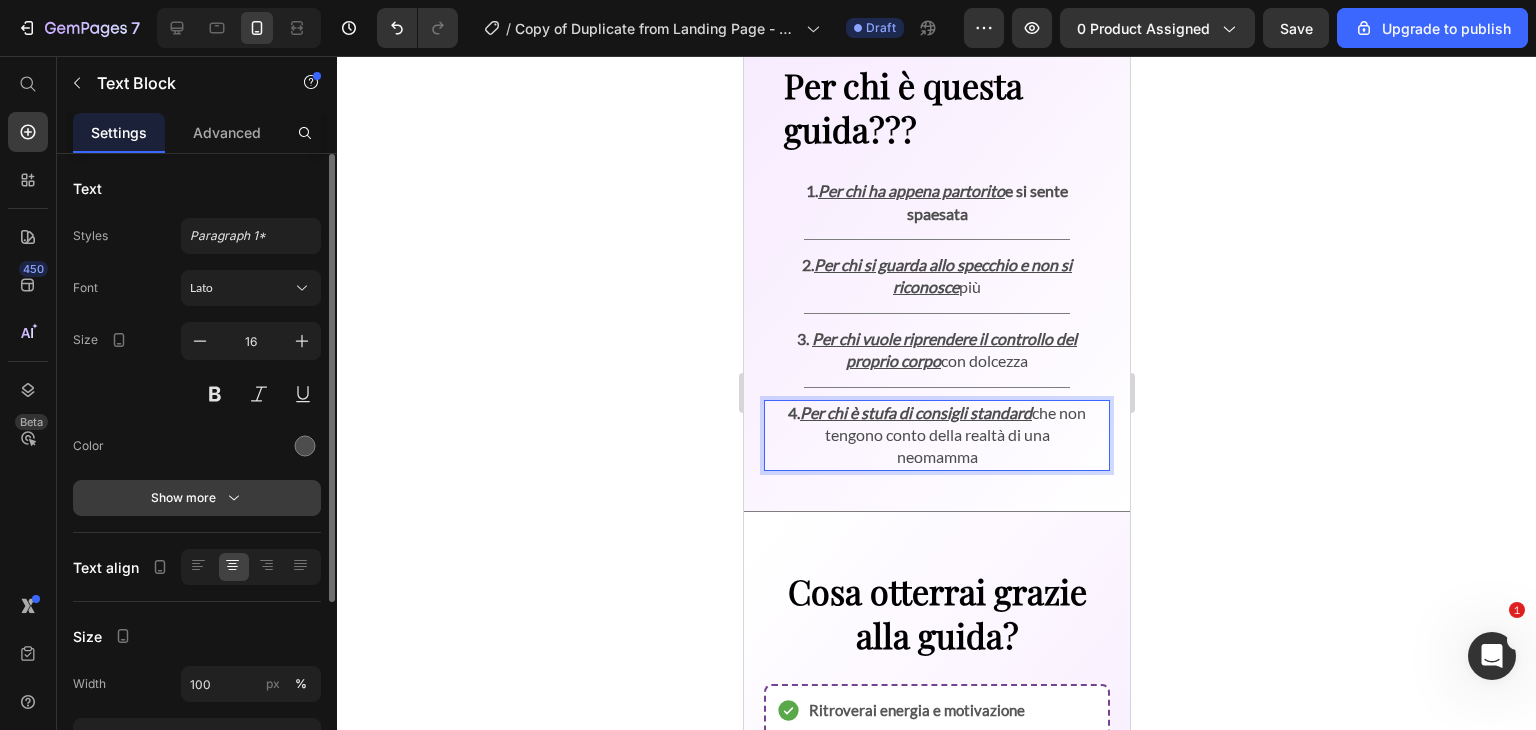click on "Show more" at bounding box center (197, 498) 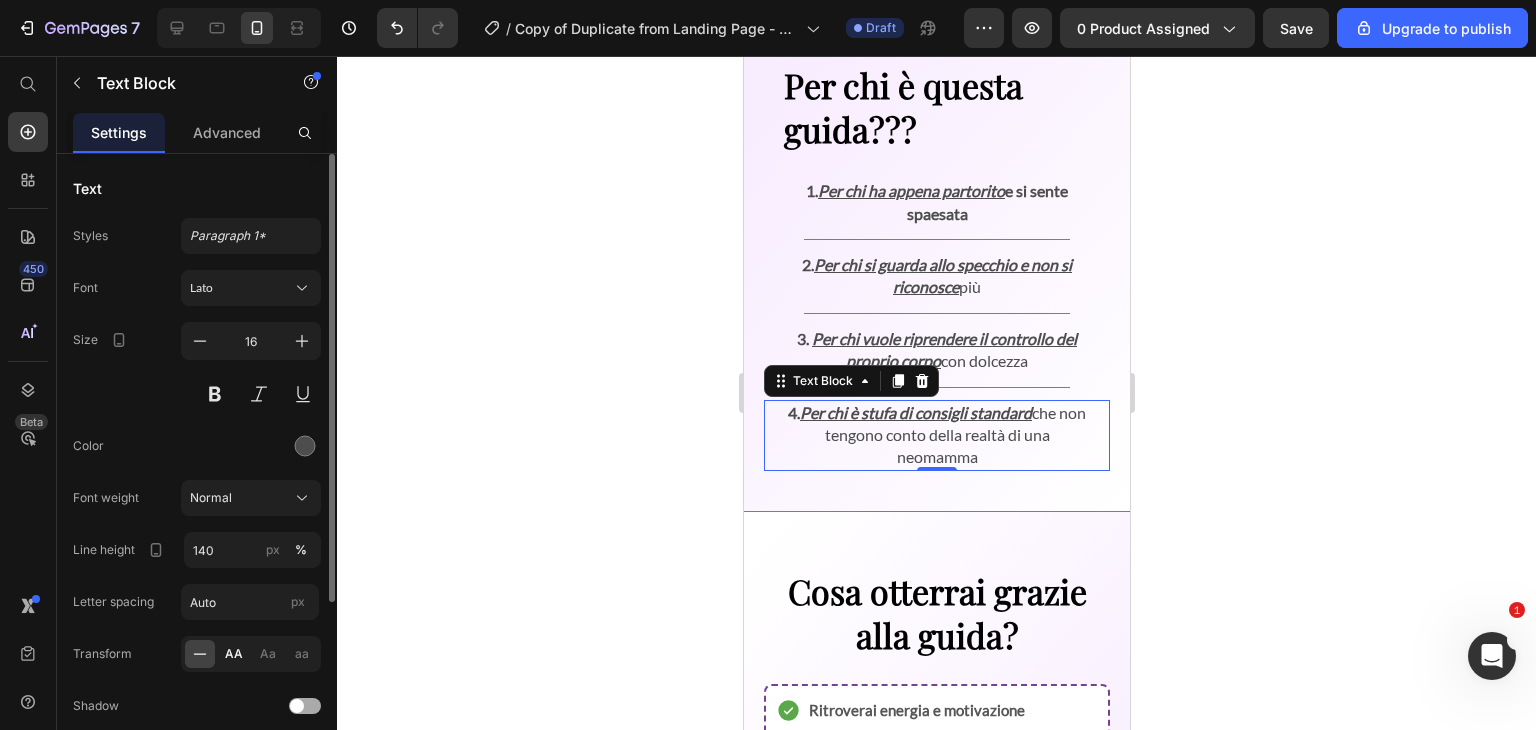 click on "AA" 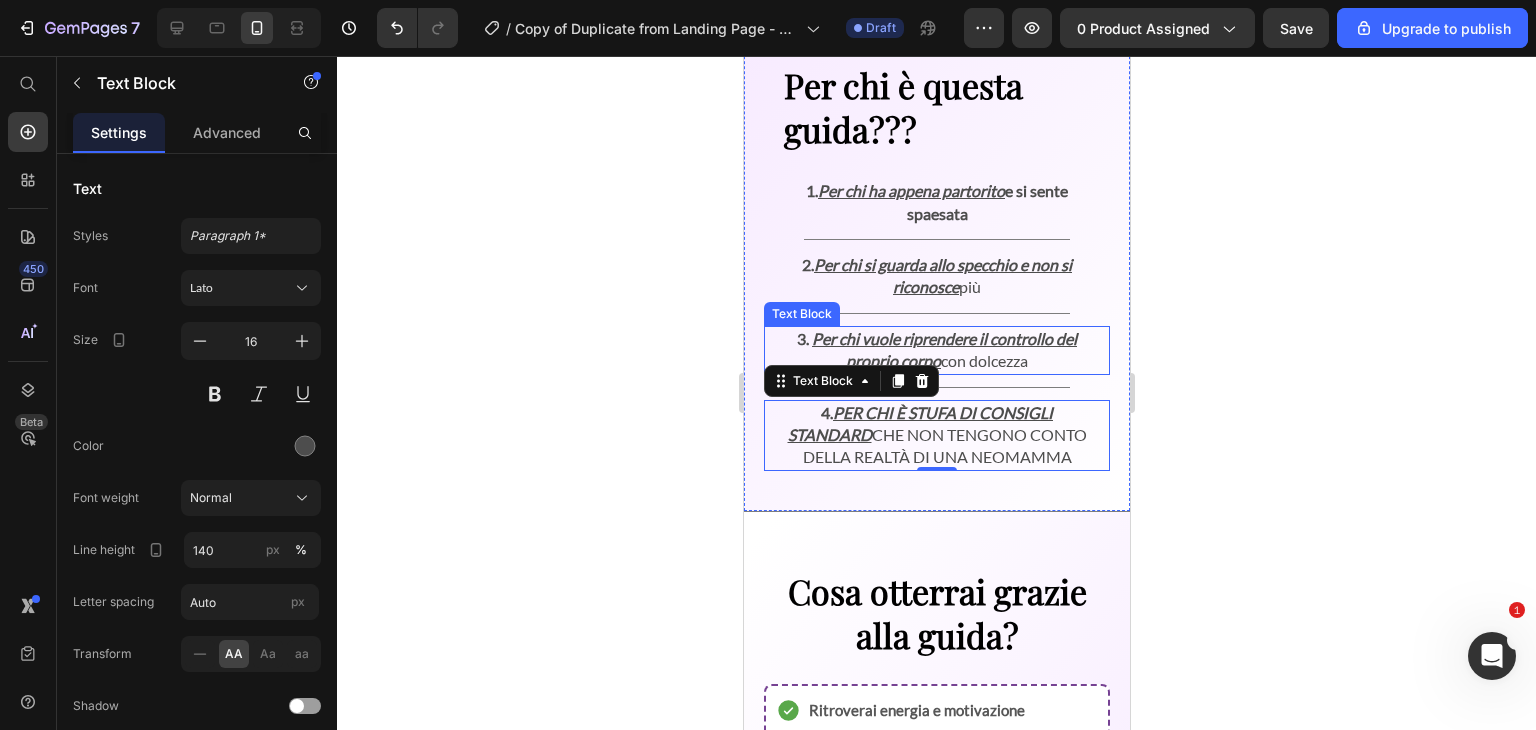 click on "Per chi vuole riprendere il controllo del proprio corpo" at bounding box center [943, 349] 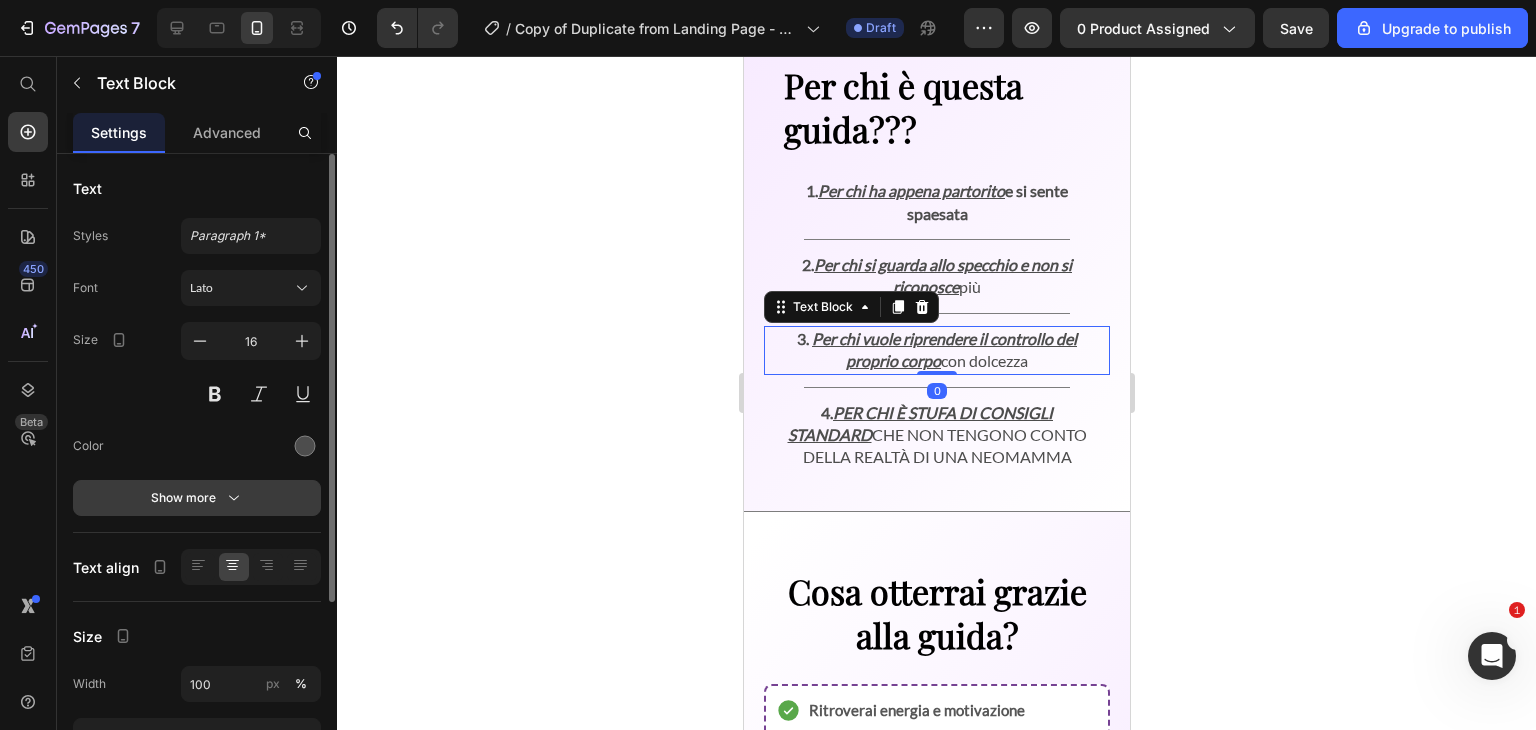 click 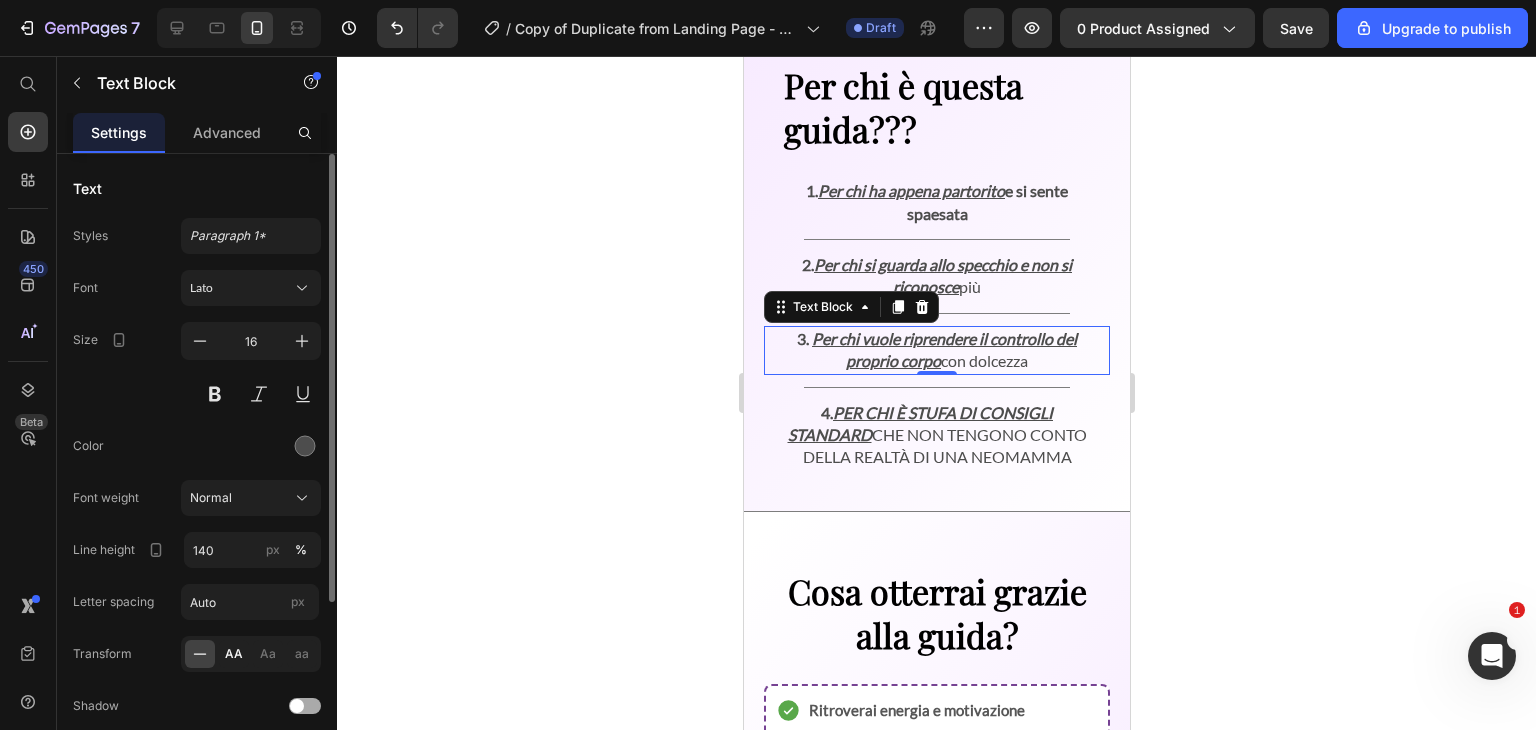 click on "AA" 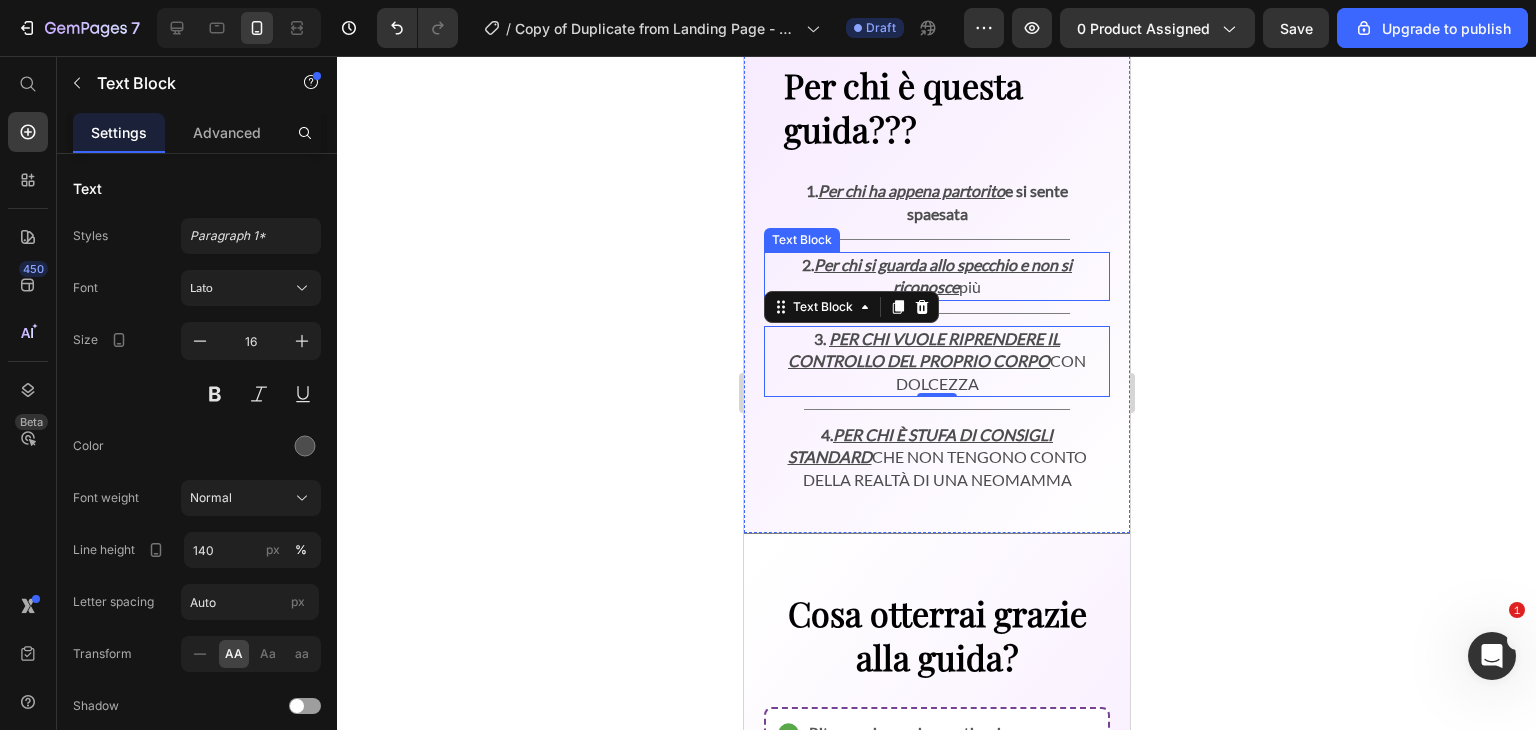 click on "Per chi si guarda allo specchio e non si riconosce" at bounding box center (942, 275) 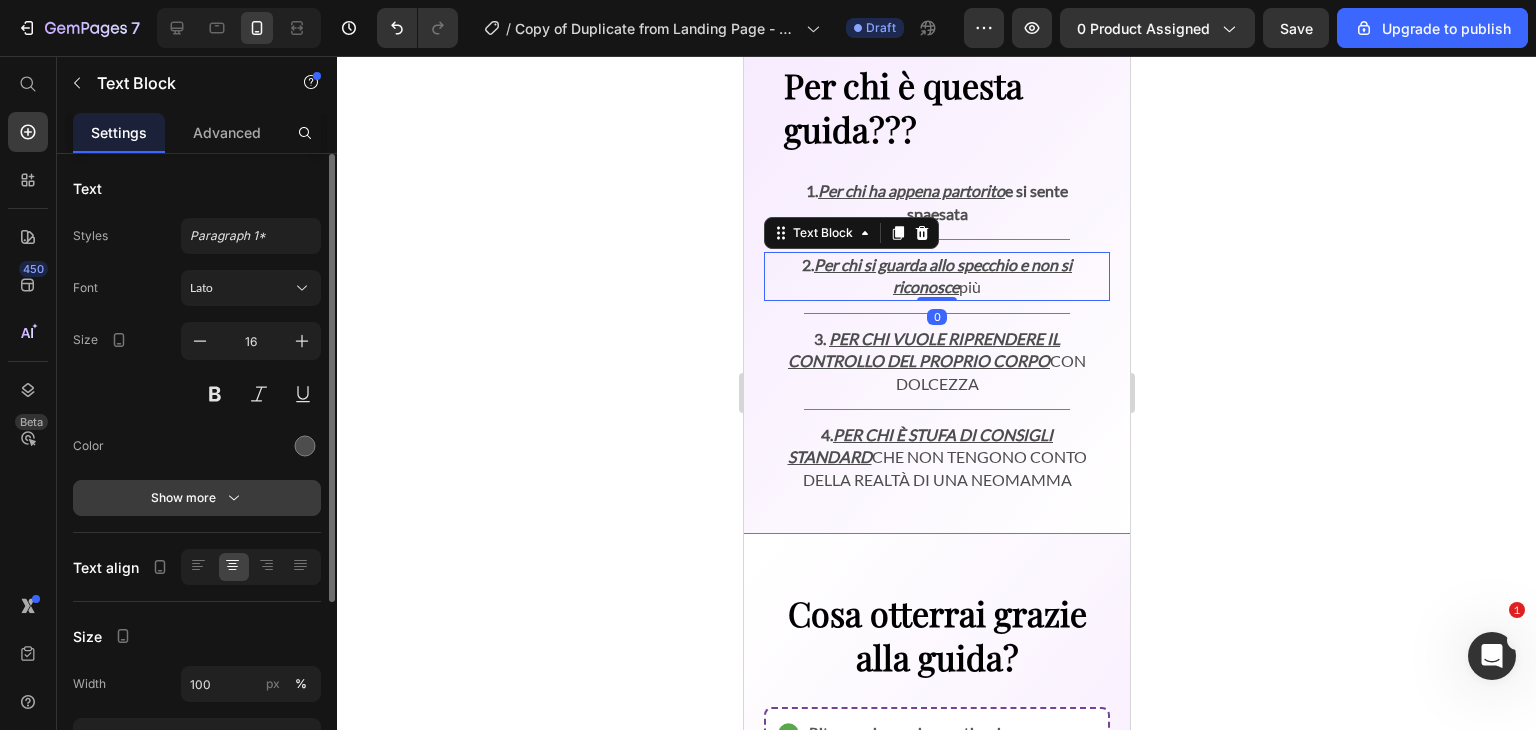 click on "Show more" at bounding box center [197, 498] 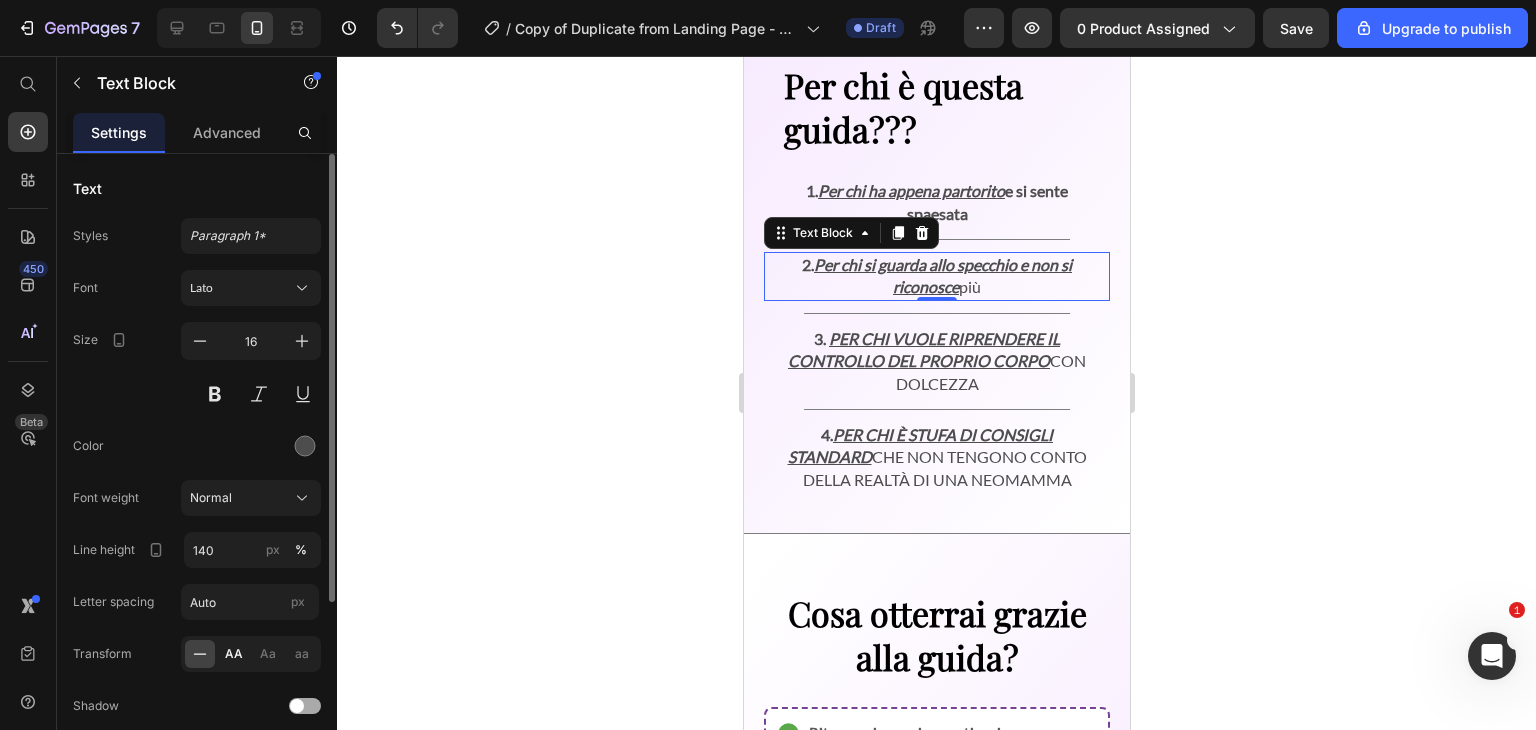 click on "AA" 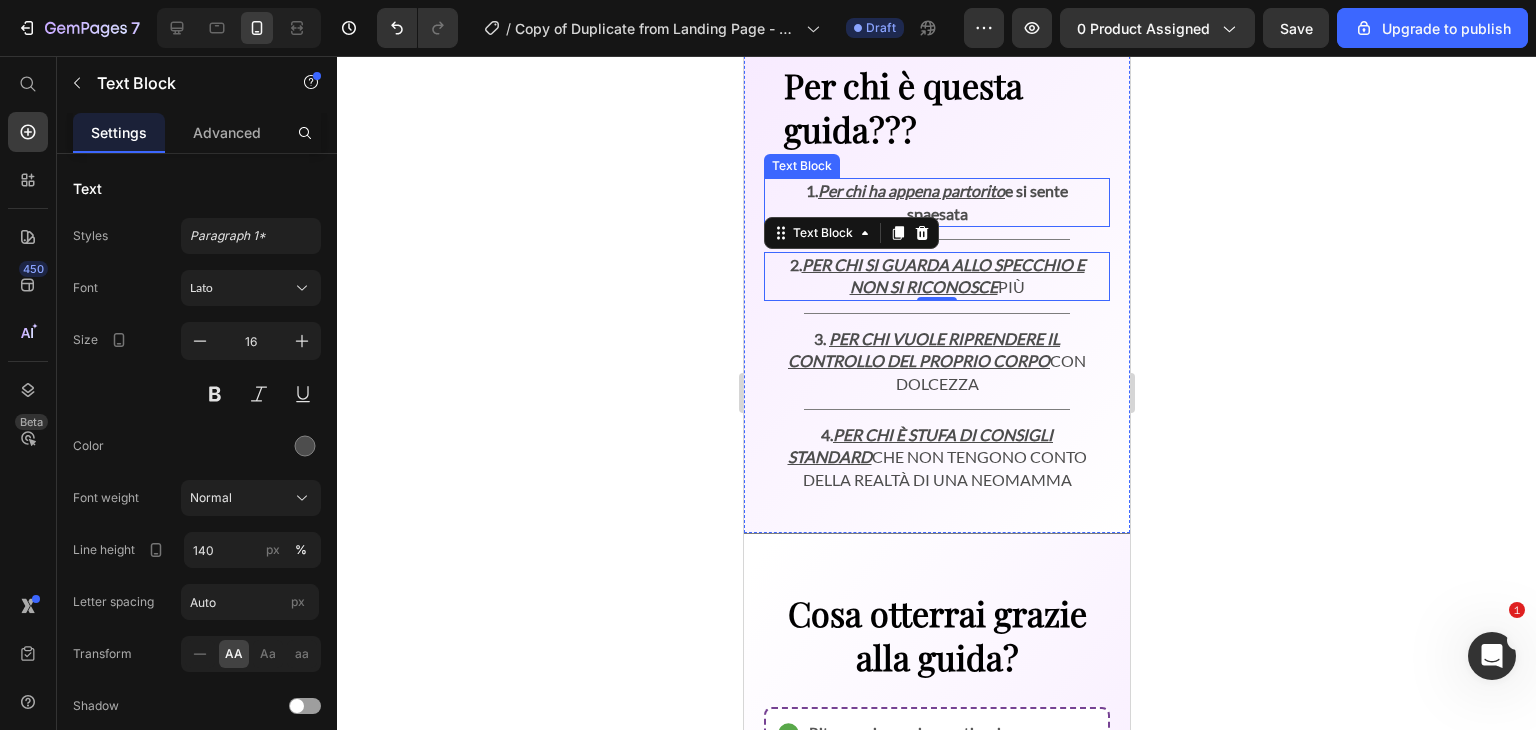 click on "Per chi ha appena partorito" at bounding box center (910, 190) 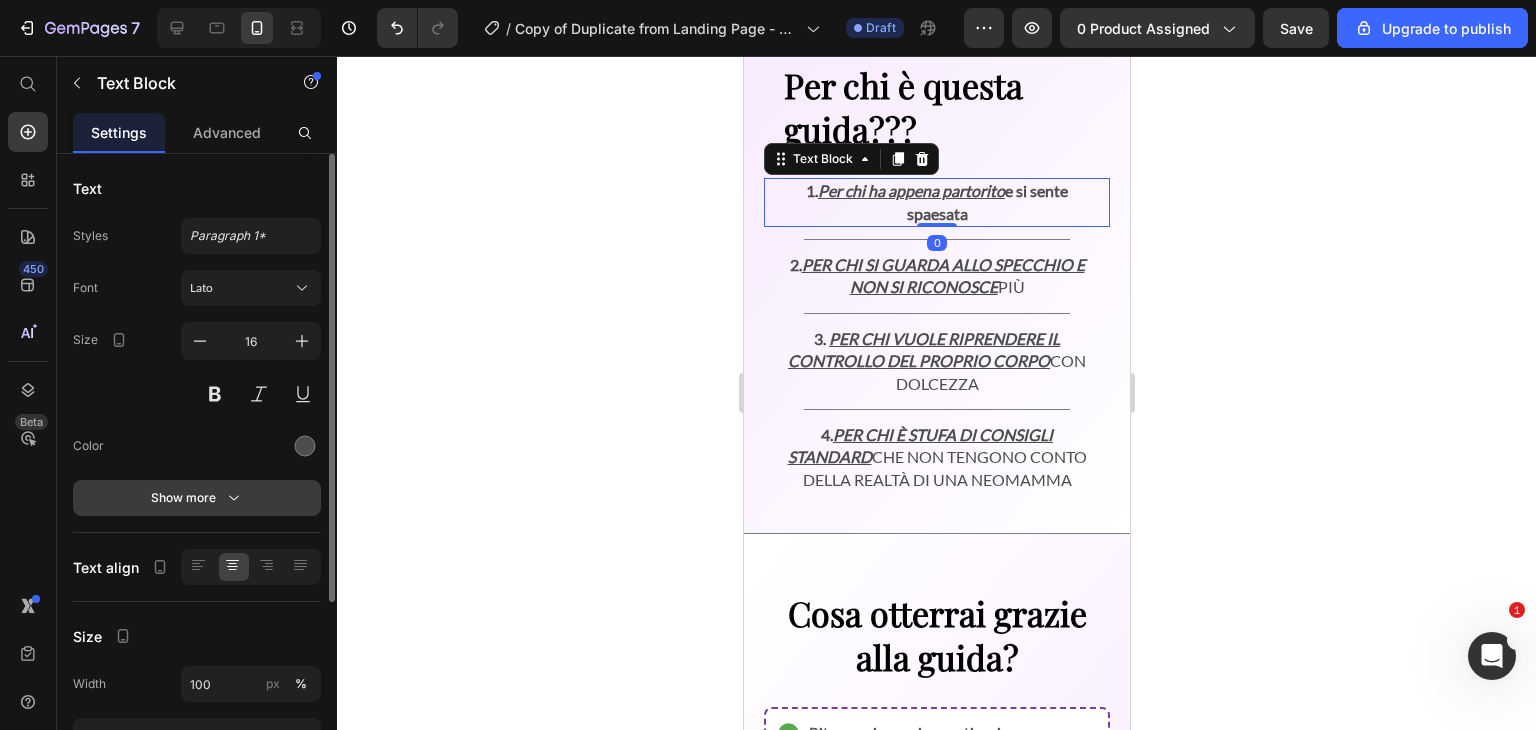 click 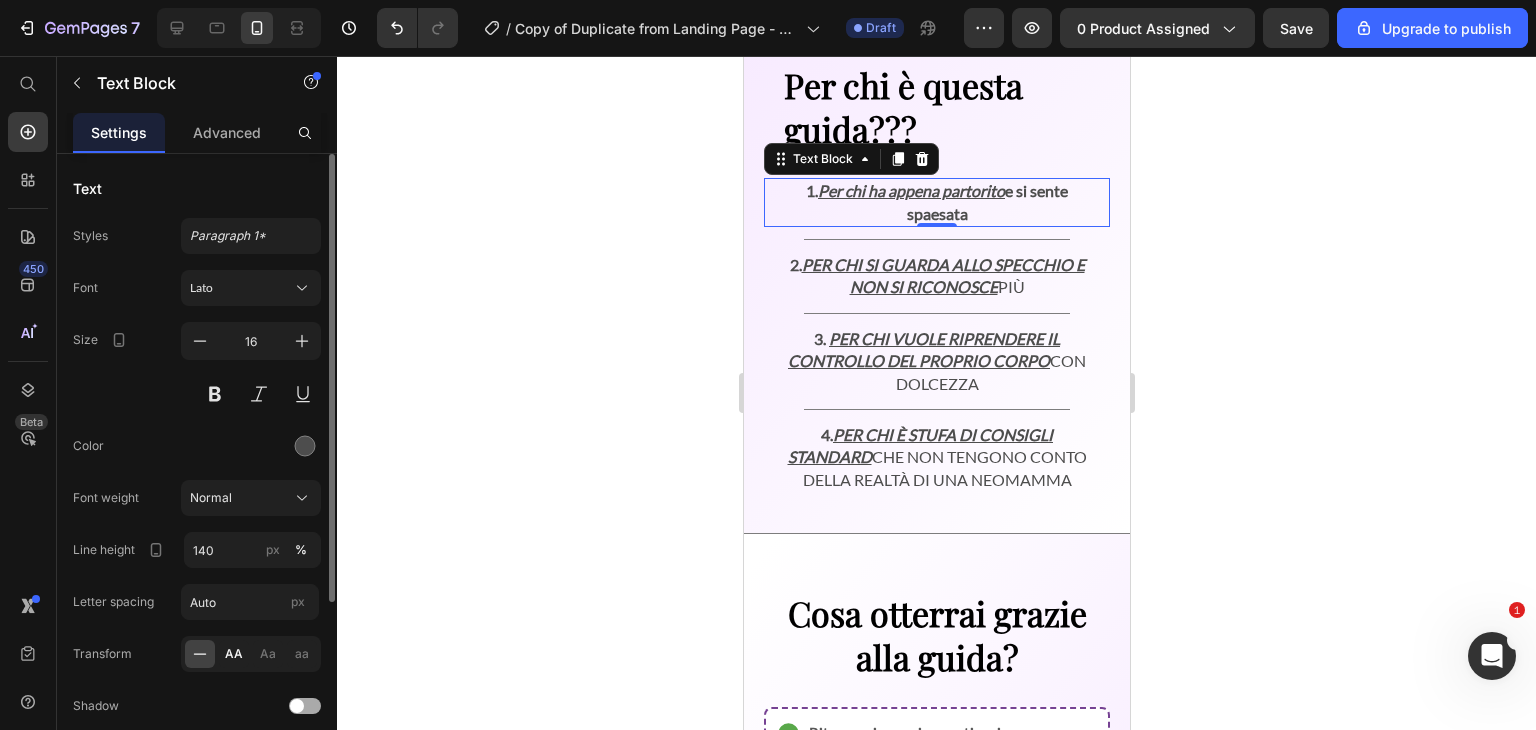 click on "AA" 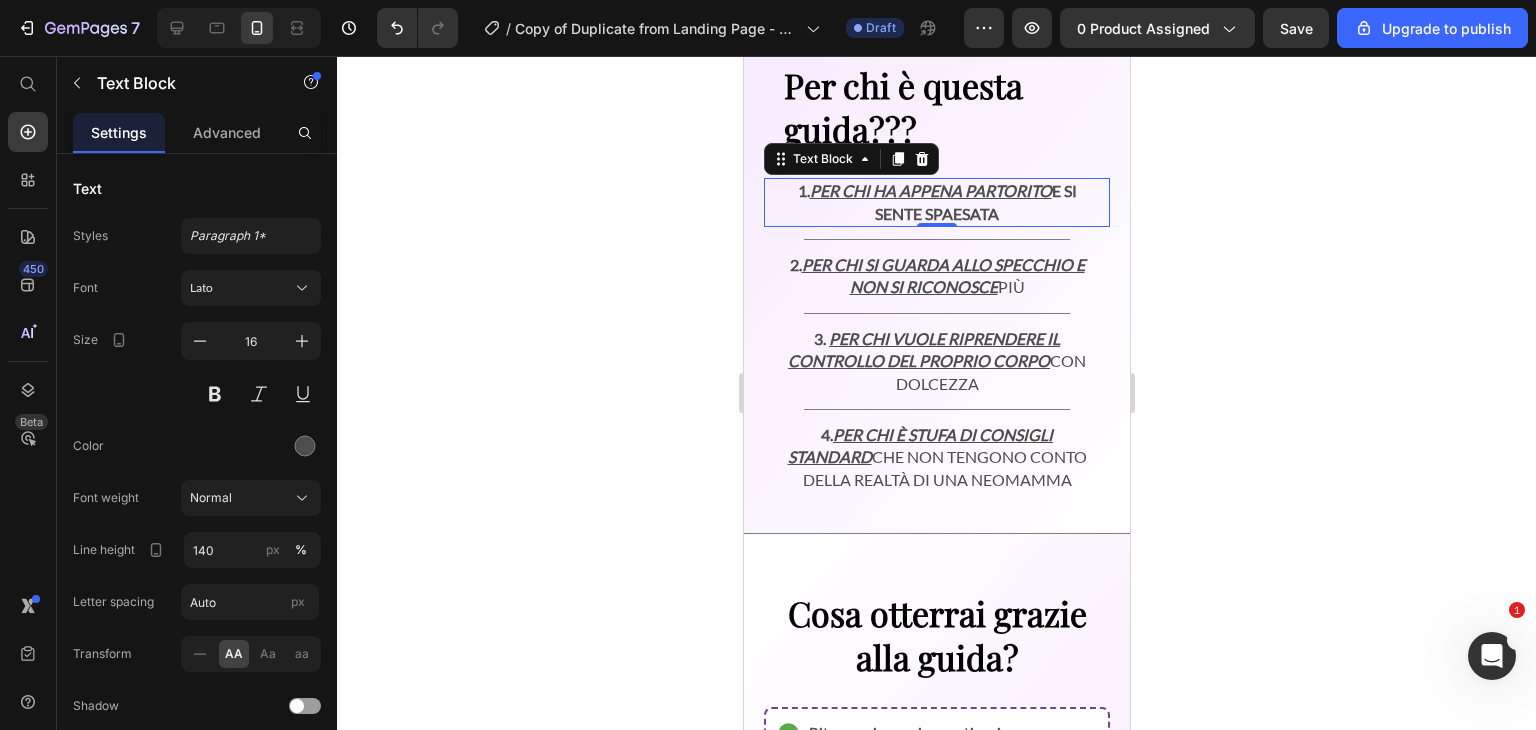 click 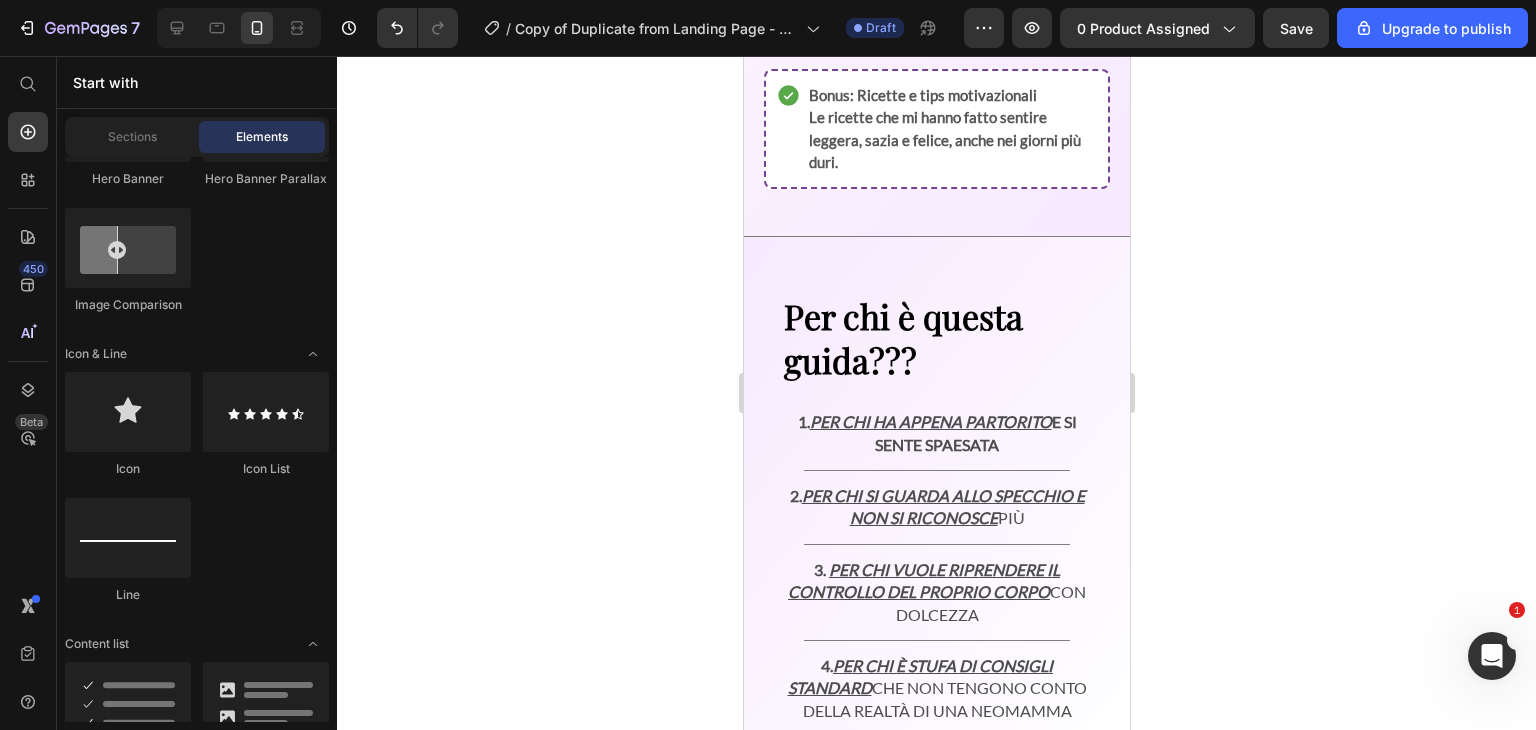 scroll, scrollTop: 2916, scrollLeft: 0, axis: vertical 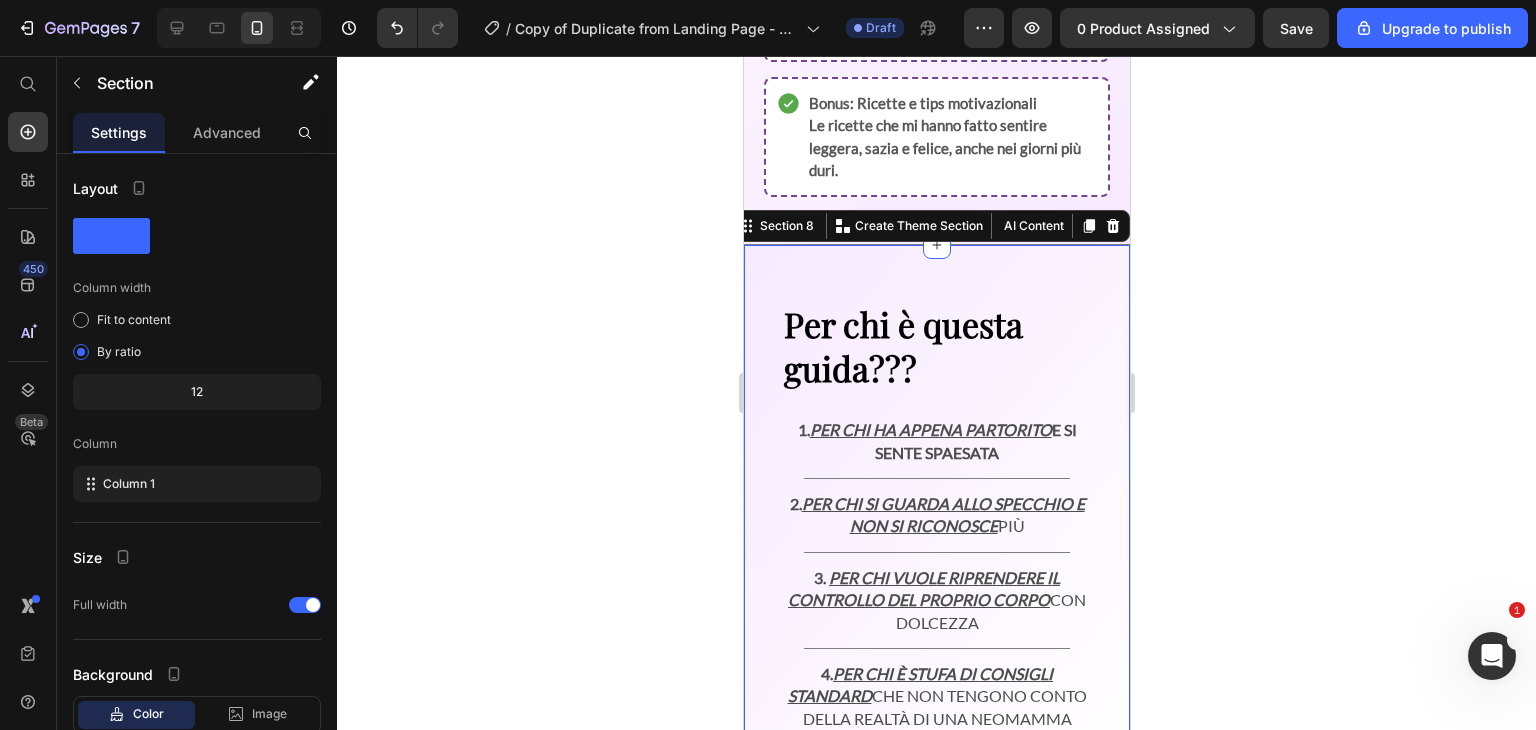click on "Per chi è questa guida??? Text Block 1.  Per chi ha appena partorito  e si sente spaesata Text Block                Title Line 2.  Per chi si guarda allo specchio e non si riconosce  più Text Block                Title Line 3.   Per chi vuole riprendere il controllo del proprio corpo  con dolcezza Text Block                Title Line 4.  Per chi è stufa di consigli standard  che non tengono conto della realtà di una neomamma Text Block Section 8   You can create reusable sections Create Theme Section AI Content Write with GemAI What would you like to describe here? Tone and Voice Persuasive Product Show more Generate" at bounding box center (936, 508) 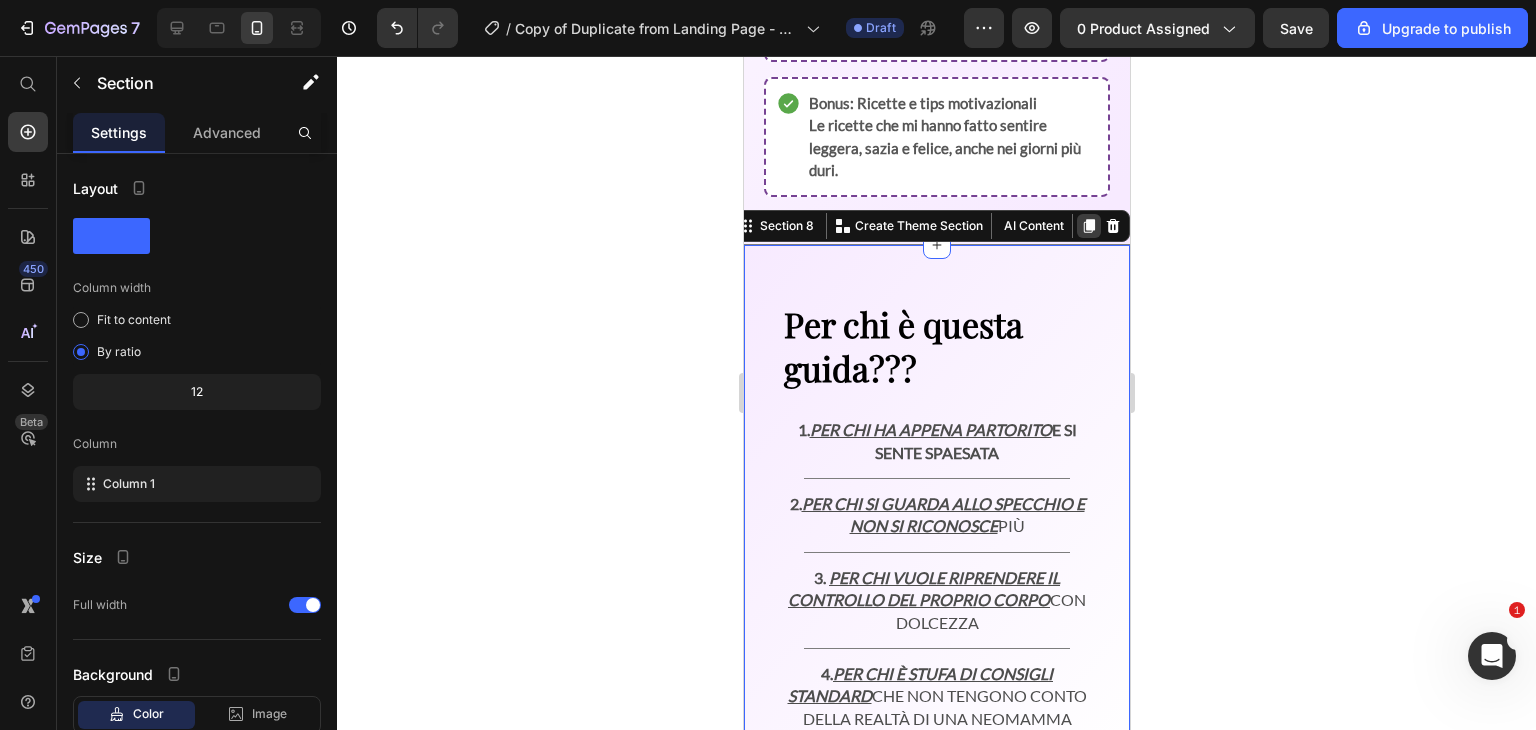 click 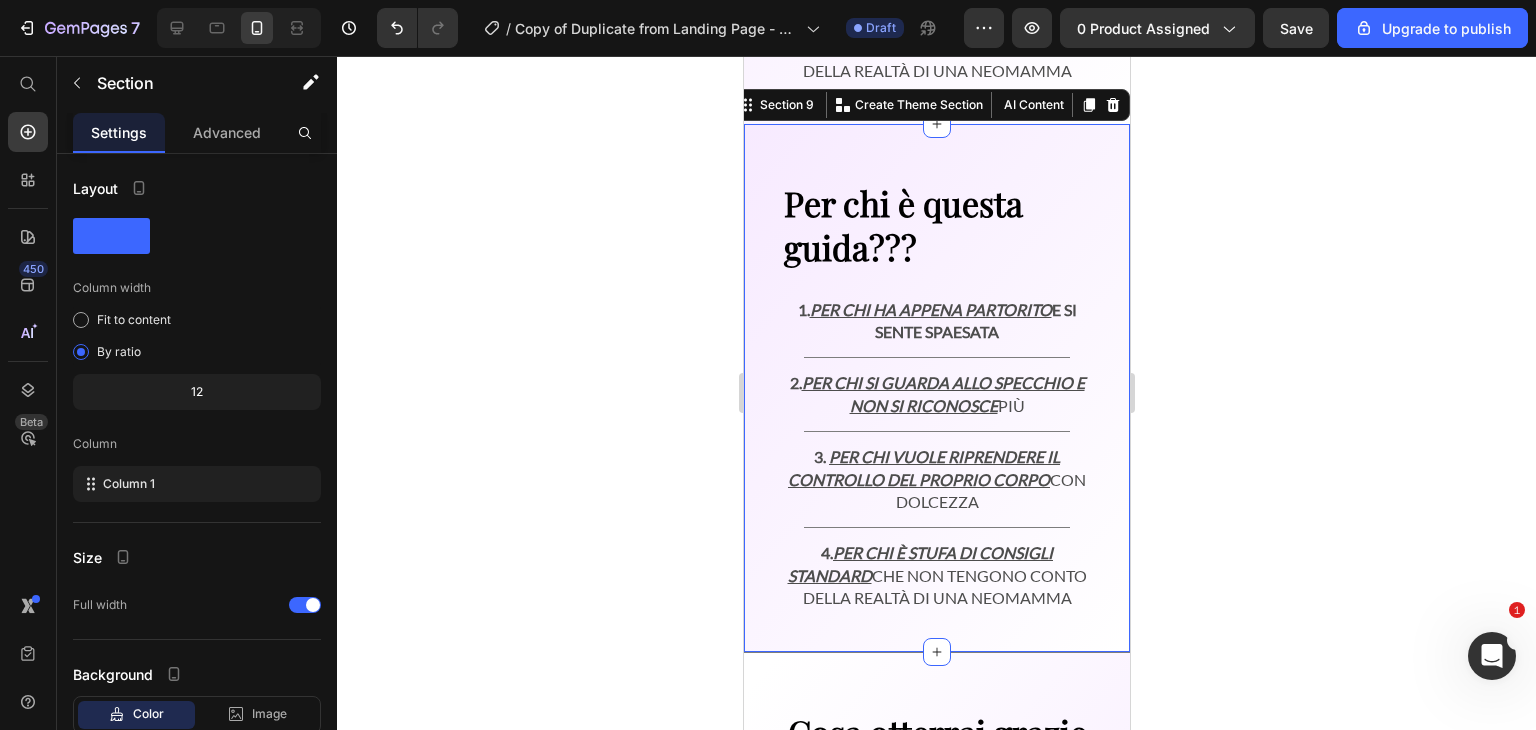 scroll, scrollTop: 3575, scrollLeft: 0, axis: vertical 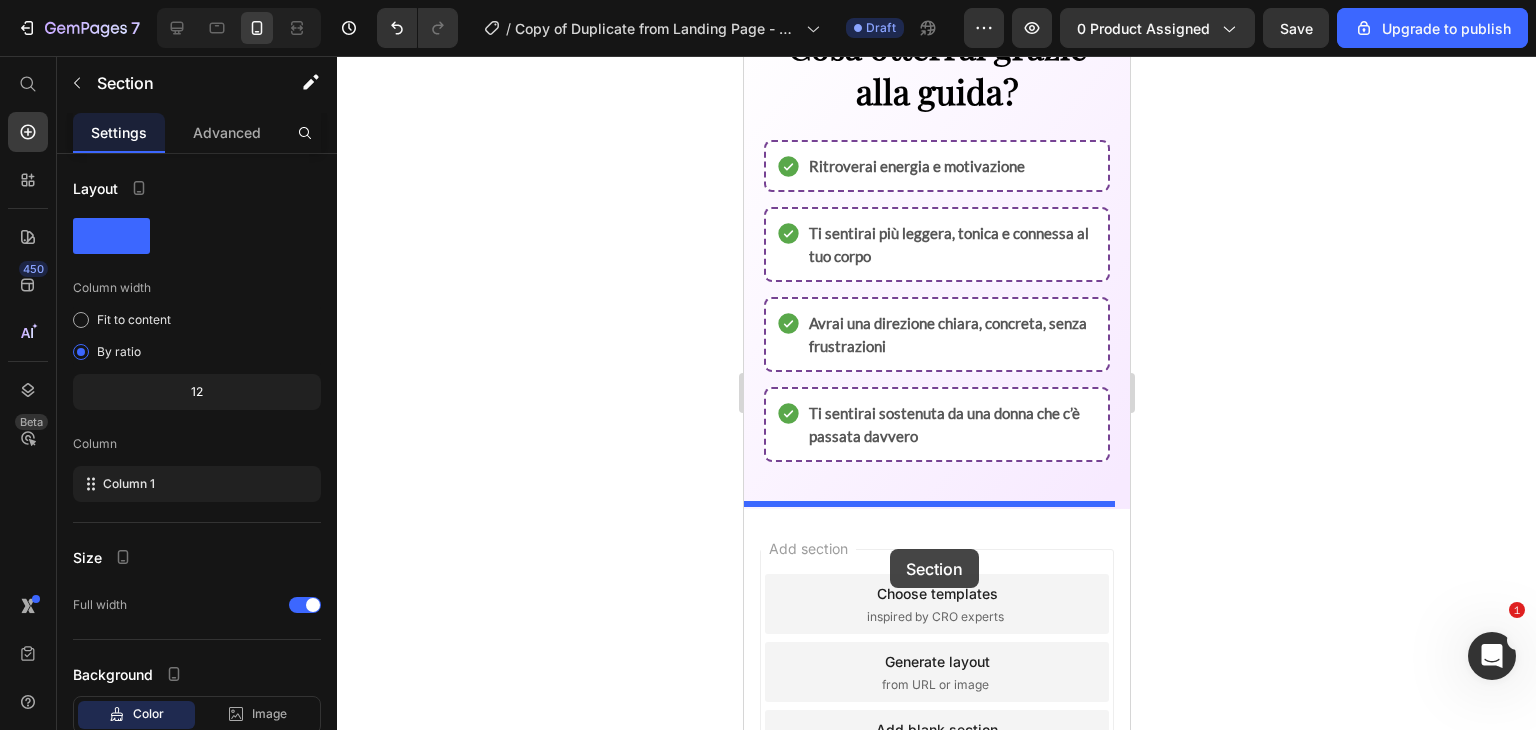 drag, startPoint x: 789, startPoint y: 105, endPoint x: 896, endPoint y: 538, distance: 446.02466 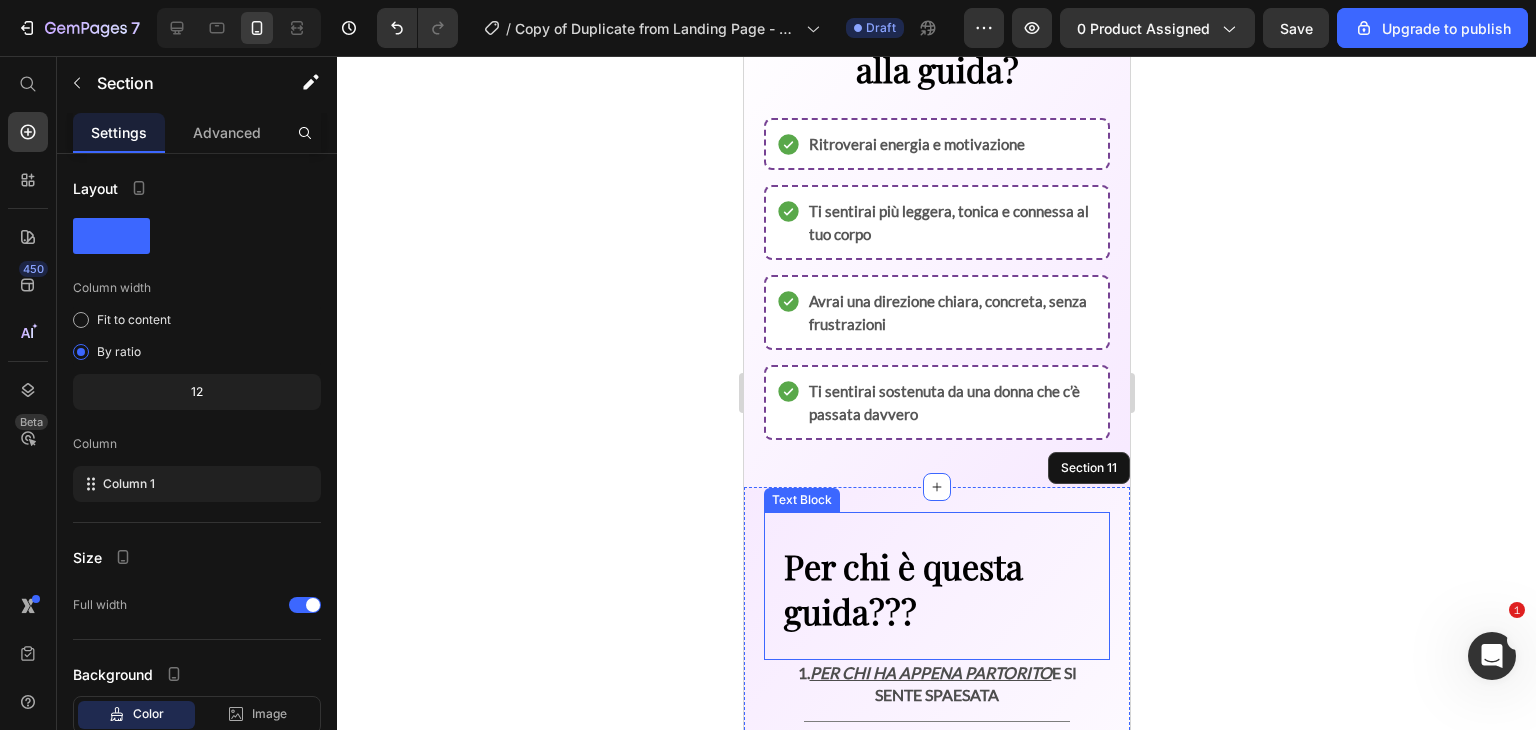 scroll, scrollTop: 3860, scrollLeft: 0, axis: vertical 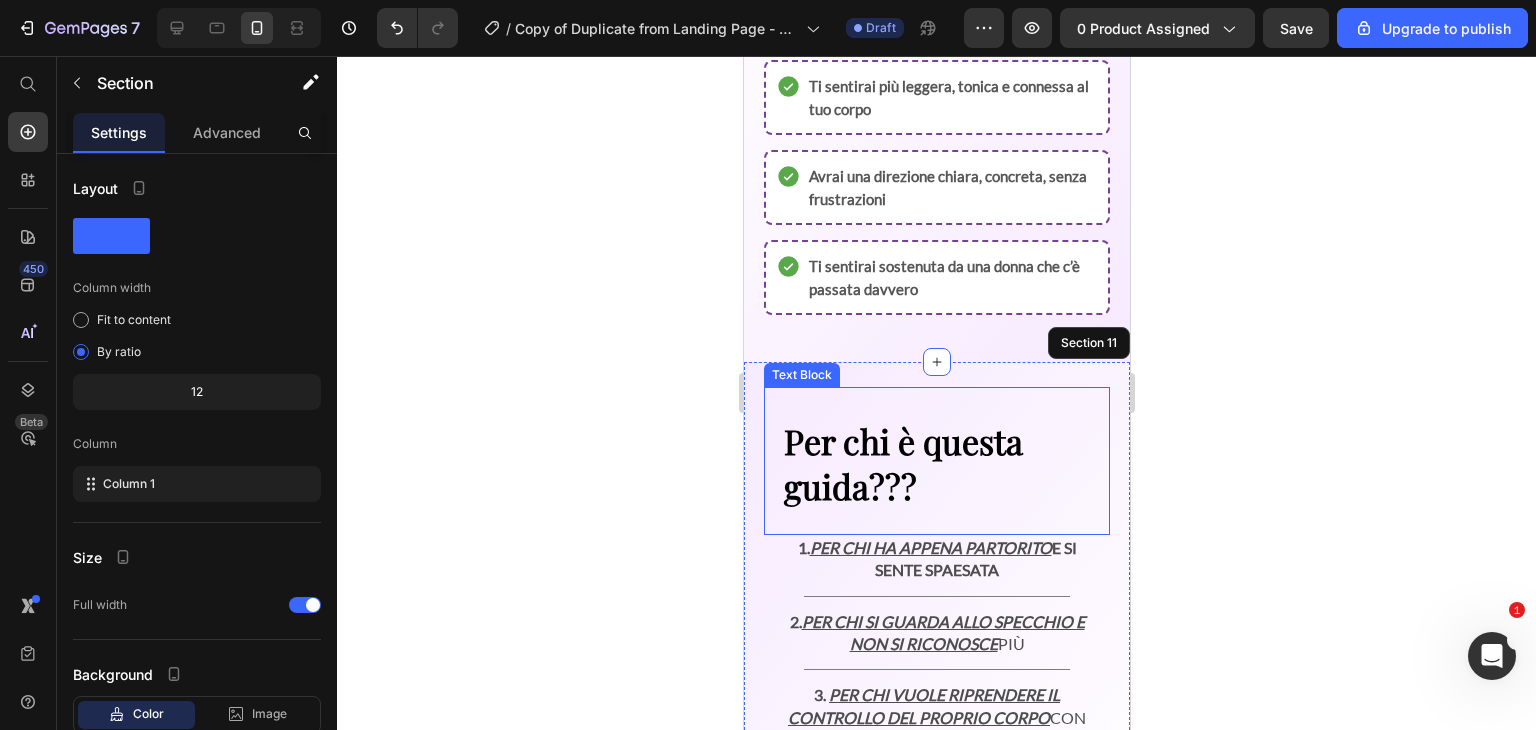 click on "1. Per chi ha appena partorito e si sente spaesata" at bounding box center (936, 559) 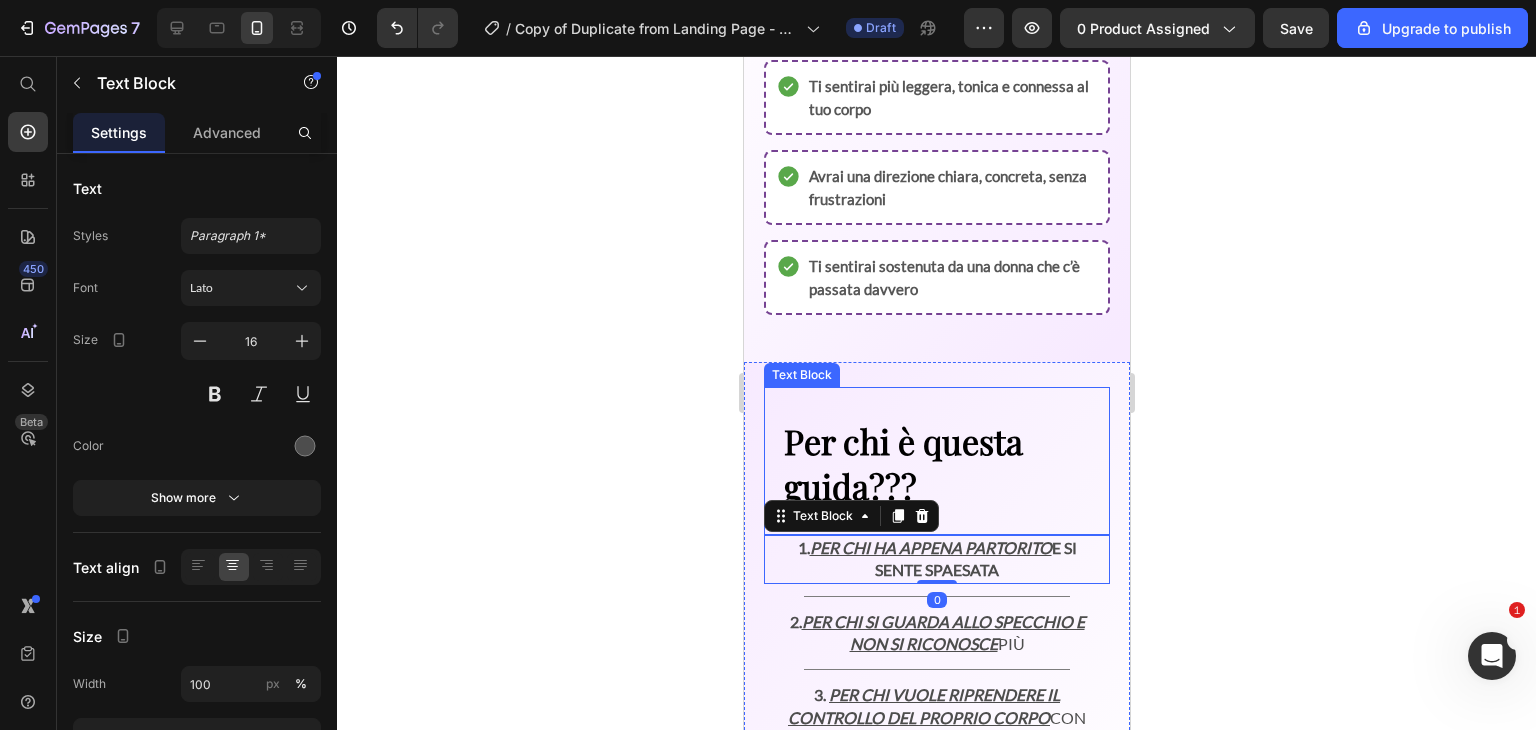 click on "Per chi è questa guida???" at bounding box center [936, 463] 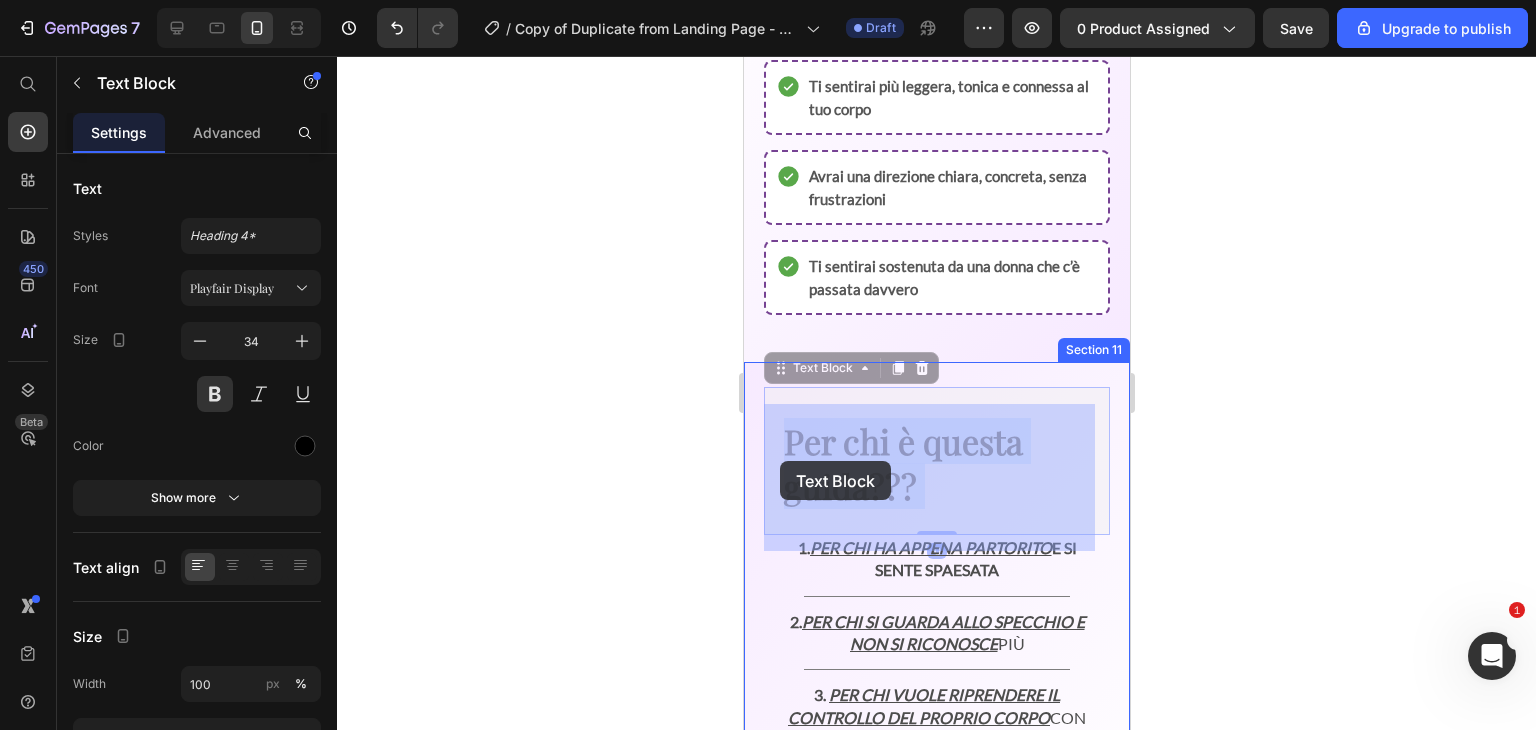 drag, startPoint x: 930, startPoint y: 509, endPoint x: 783, endPoint y: 463, distance: 154.02922 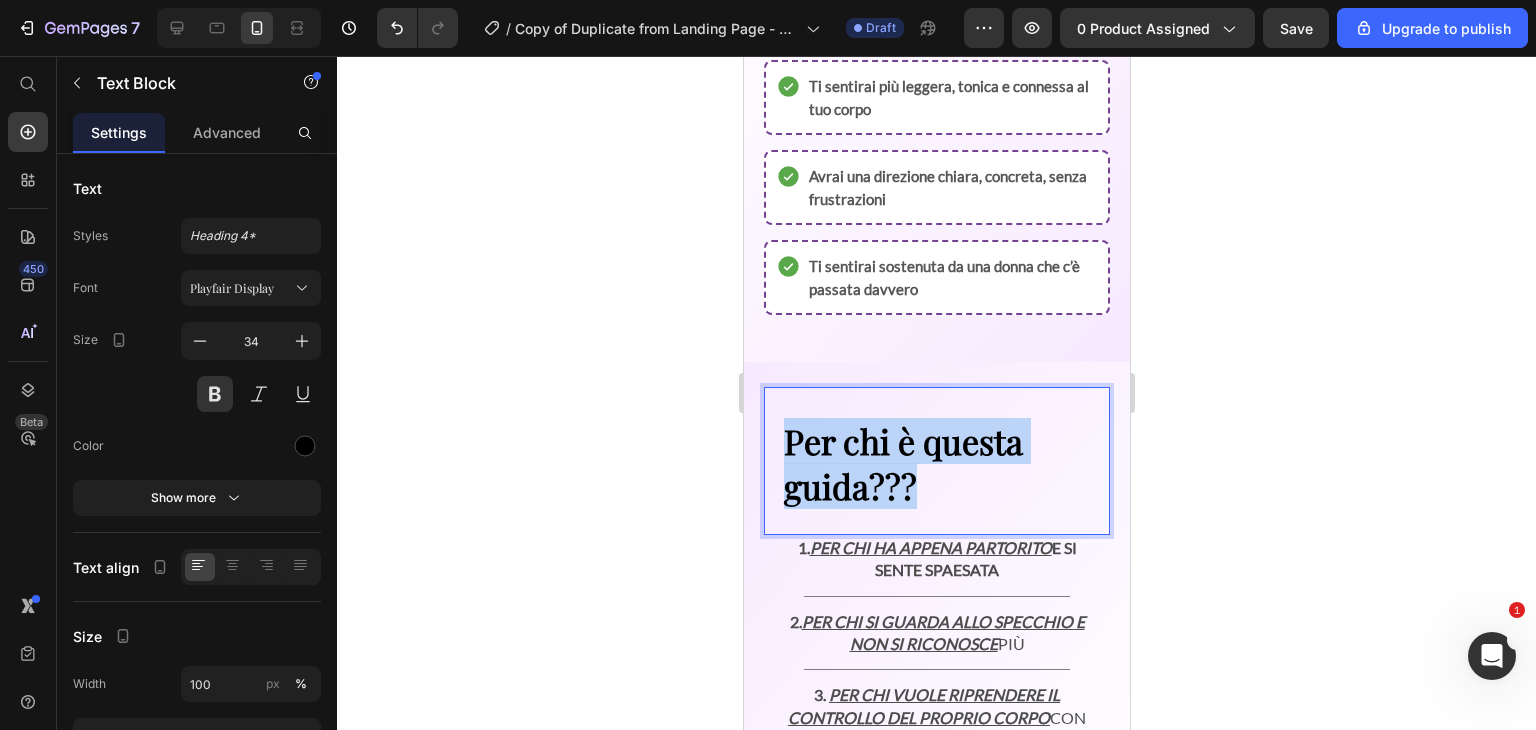 drag, startPoint x: 783, startPoint y: 463, endPoint x: 935, endPoint y: 510, distance: 159.1006 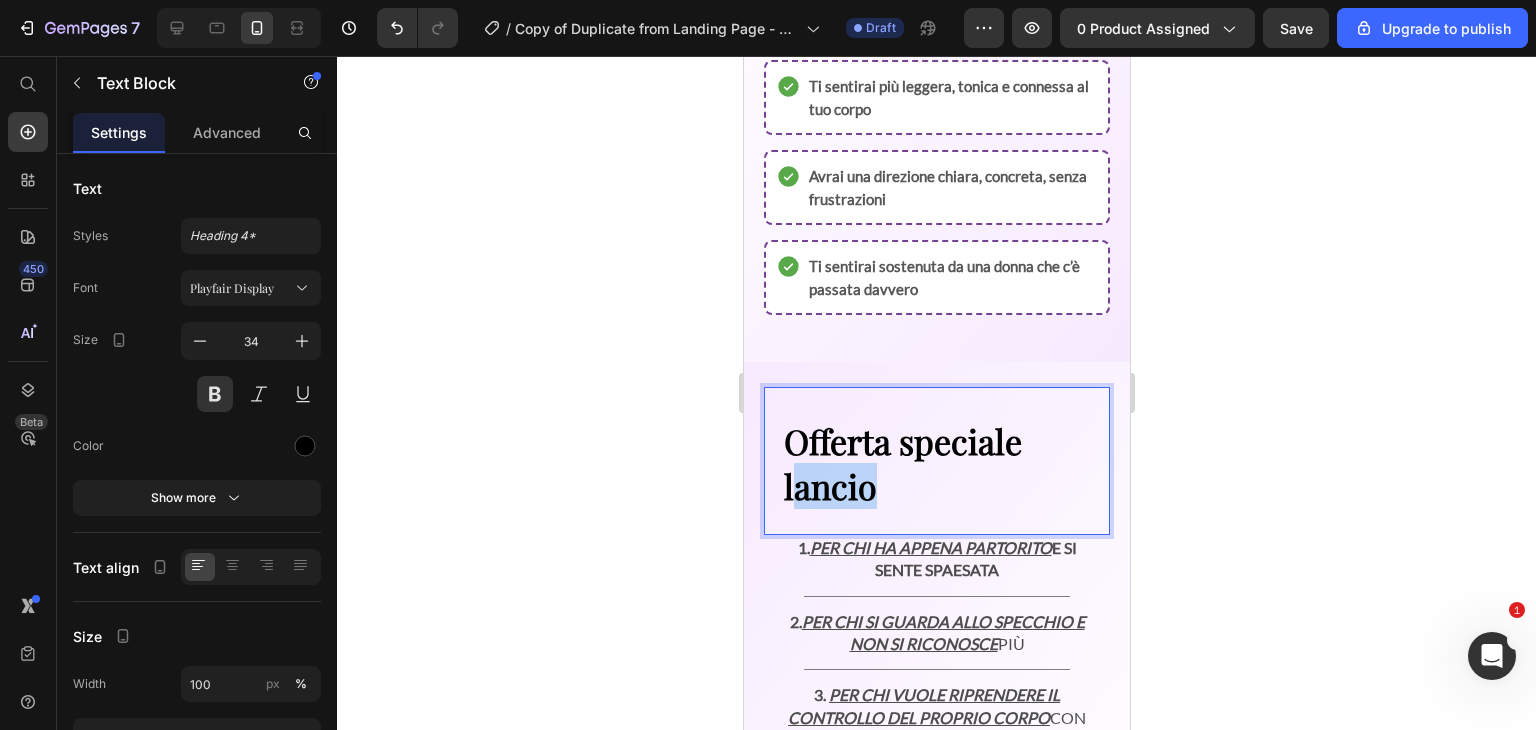 drag, startPoint x: 877, startPoint y: 509, endPoint x: 788, endPoint y: 504, distance: 89.140335 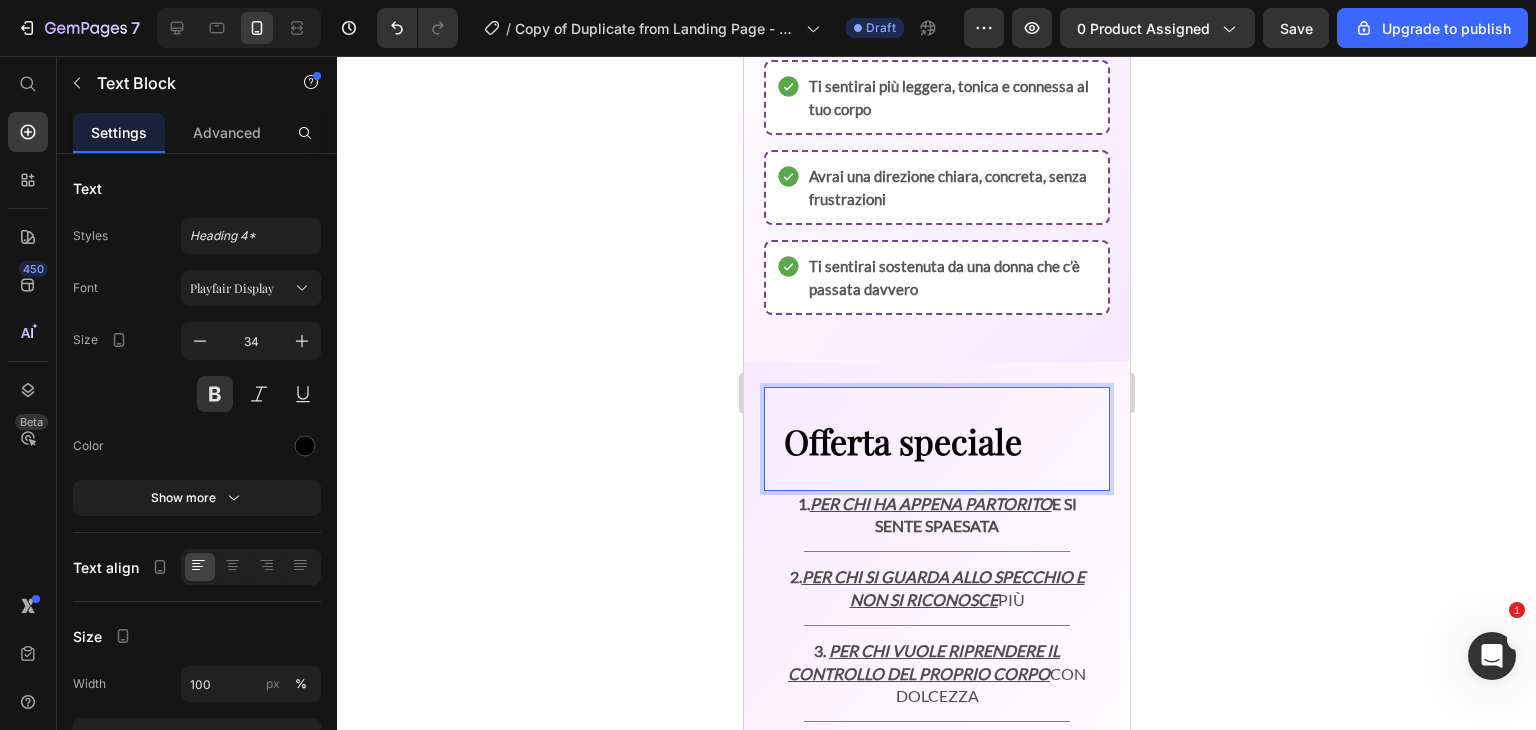 click on "Offerta speciale" at bounding box center [936, 441] 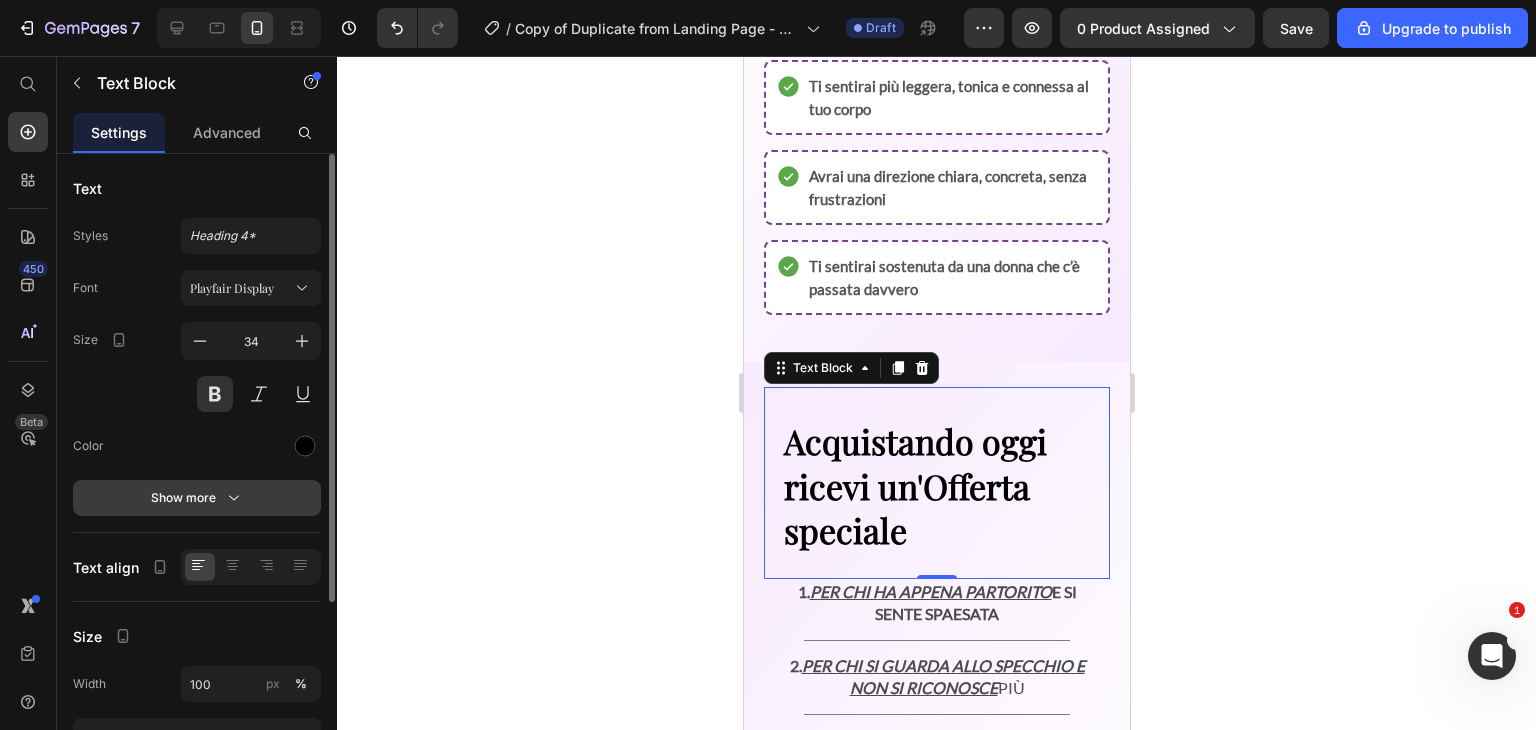 click on "Show more" at bounding box center [197, 498] 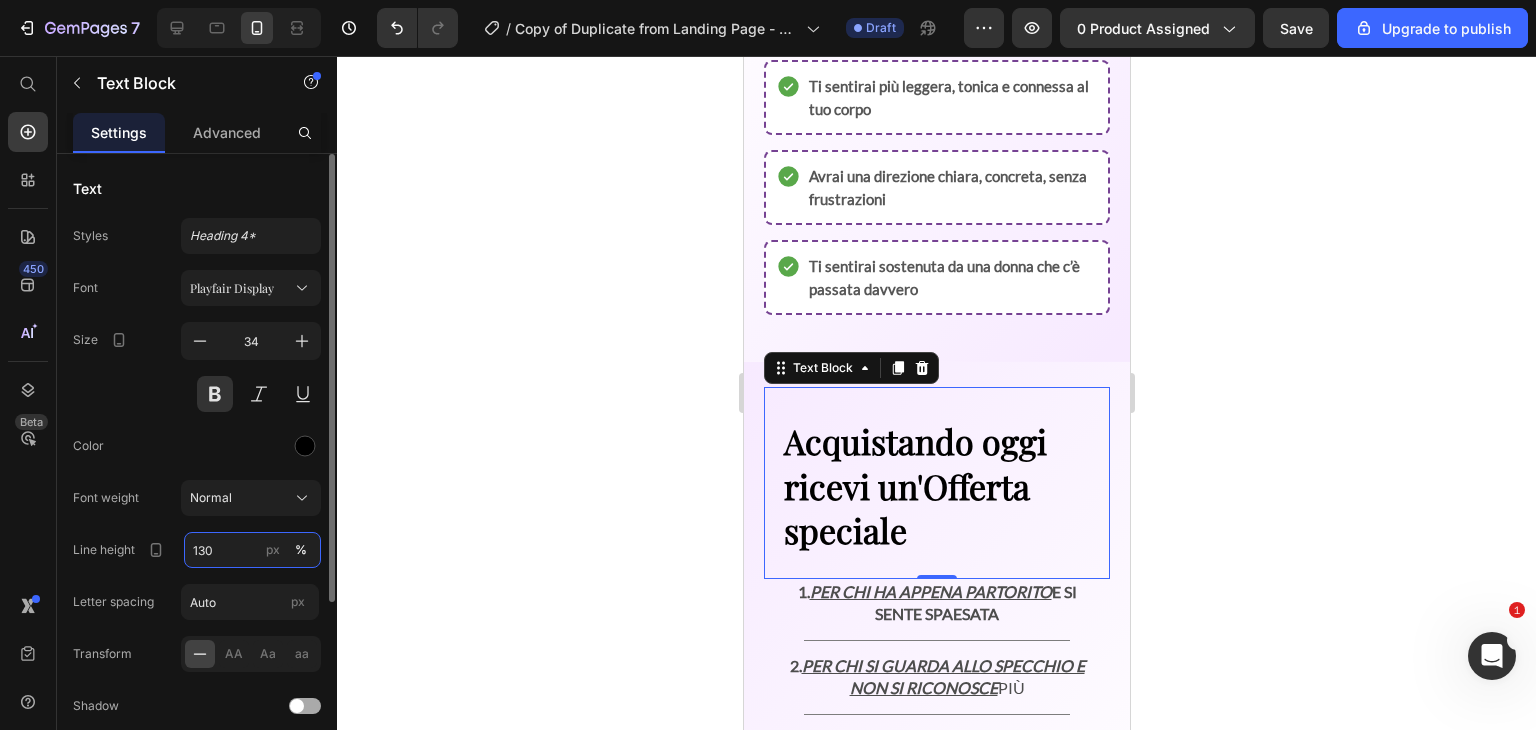 click on "130" at bounding box center [252, 550] 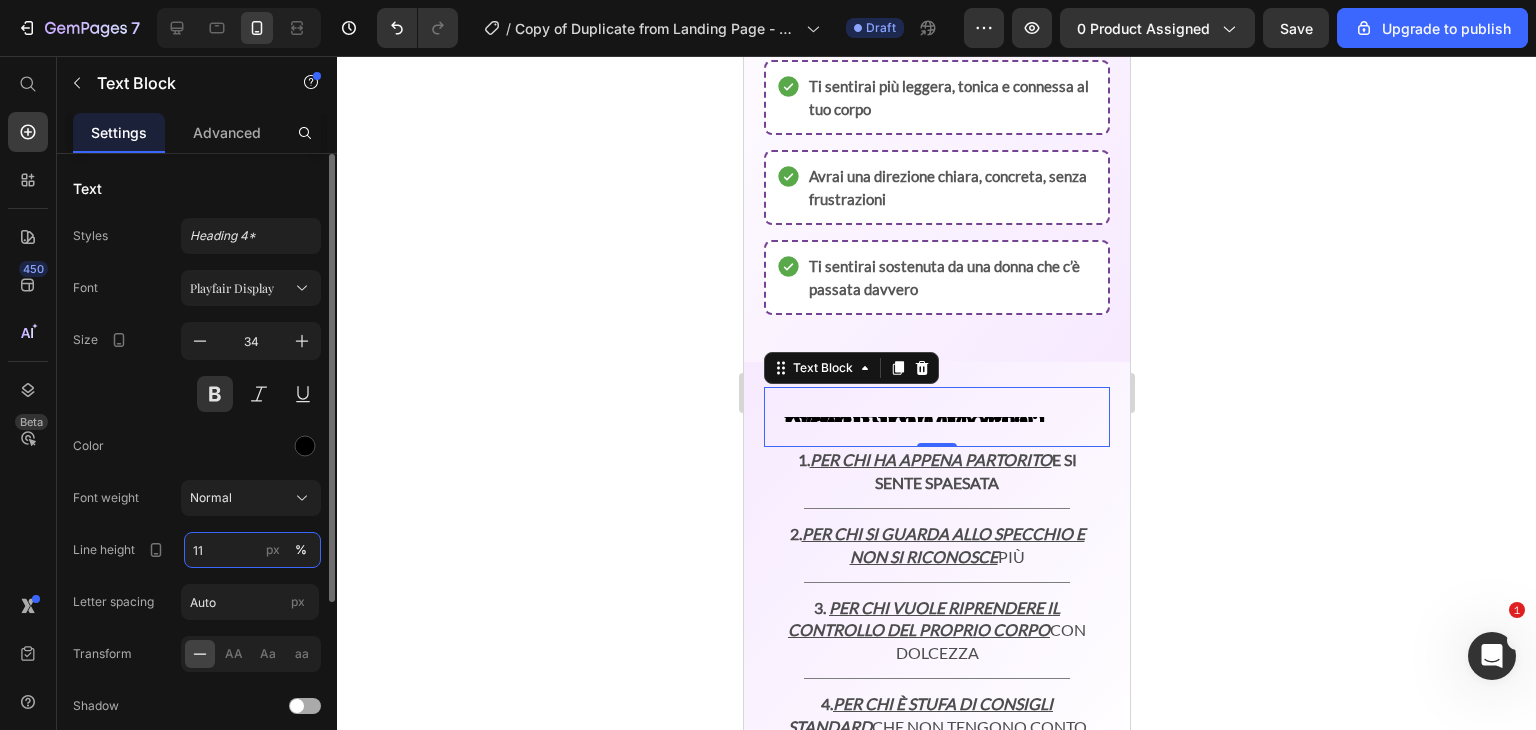 type on "110" 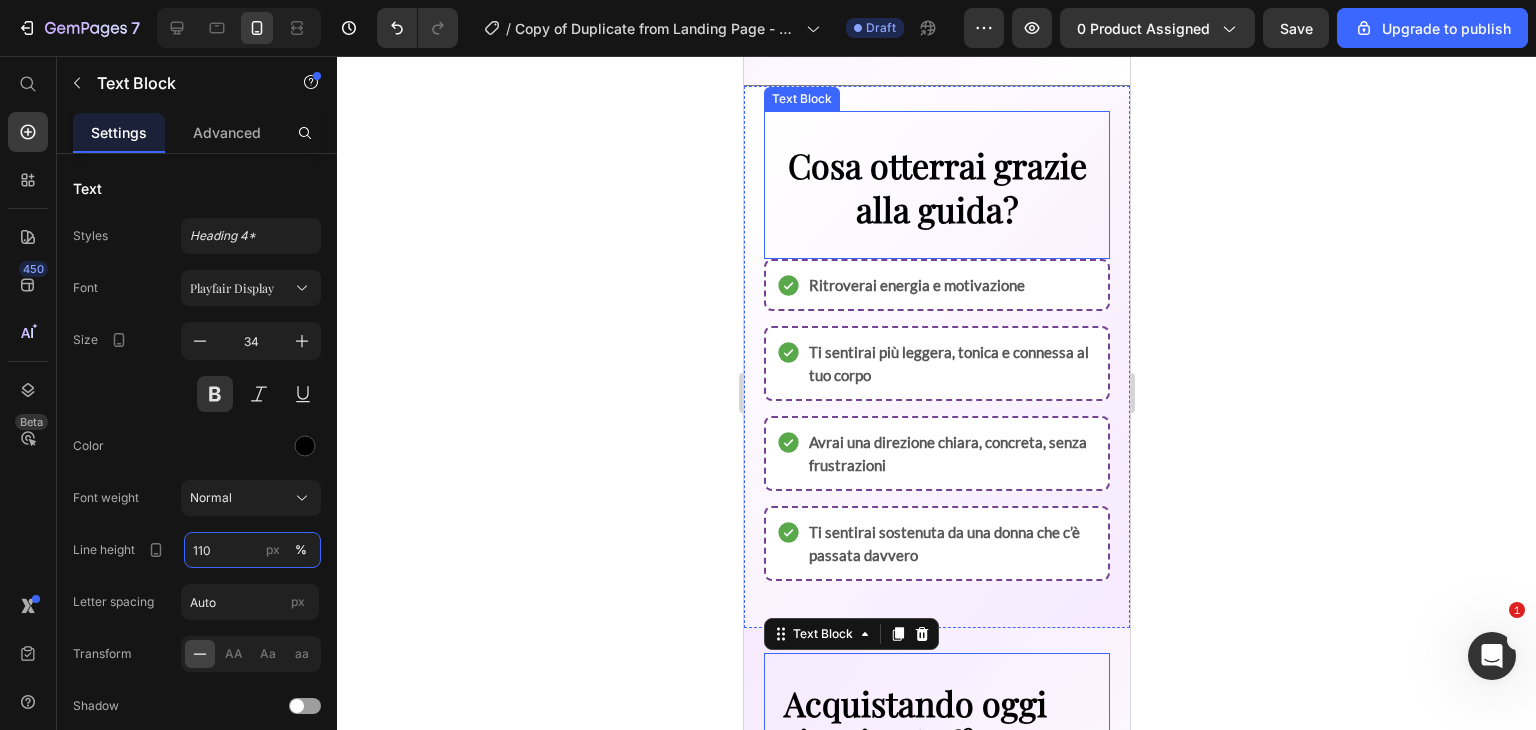 scroll, scrollTop: 3303, scrollLeft: 0, axis: vertical 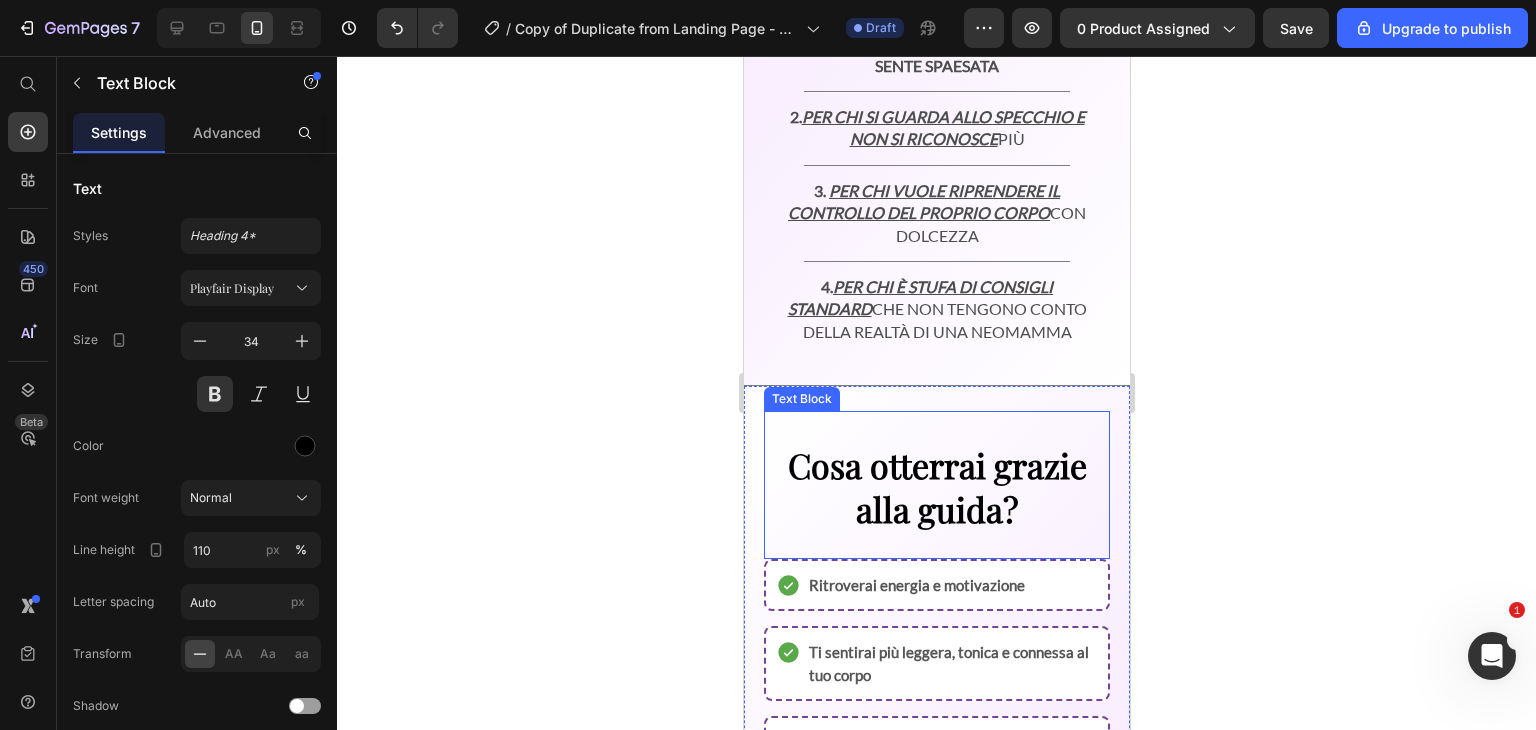 click on "Cosa otterrai grazie alla guida? Text Block
Ritroverai energia e motivazione Item List
Ti sentirai più leggera, tonica e connessa al tuo corpo Item List
Avrai una direzione chiara, concreta, senza frustrazioni Item List
Ti sentirai sostenuta da una donna che c’è passata davvero Item List Section 10" at bounding box center (936, 657) 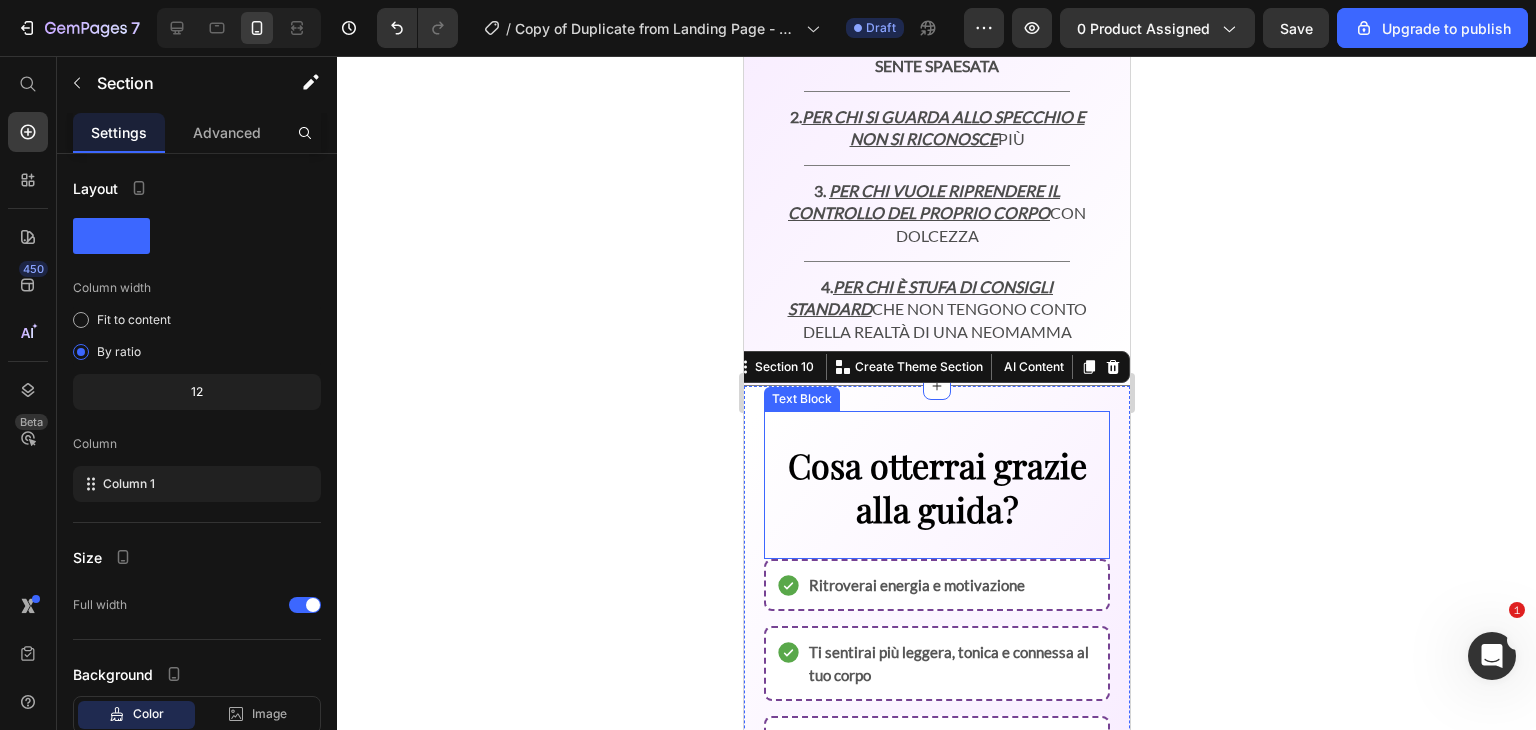 click on "Cosa otterrai grazie alla guida?" at bounding box center [936, 487] 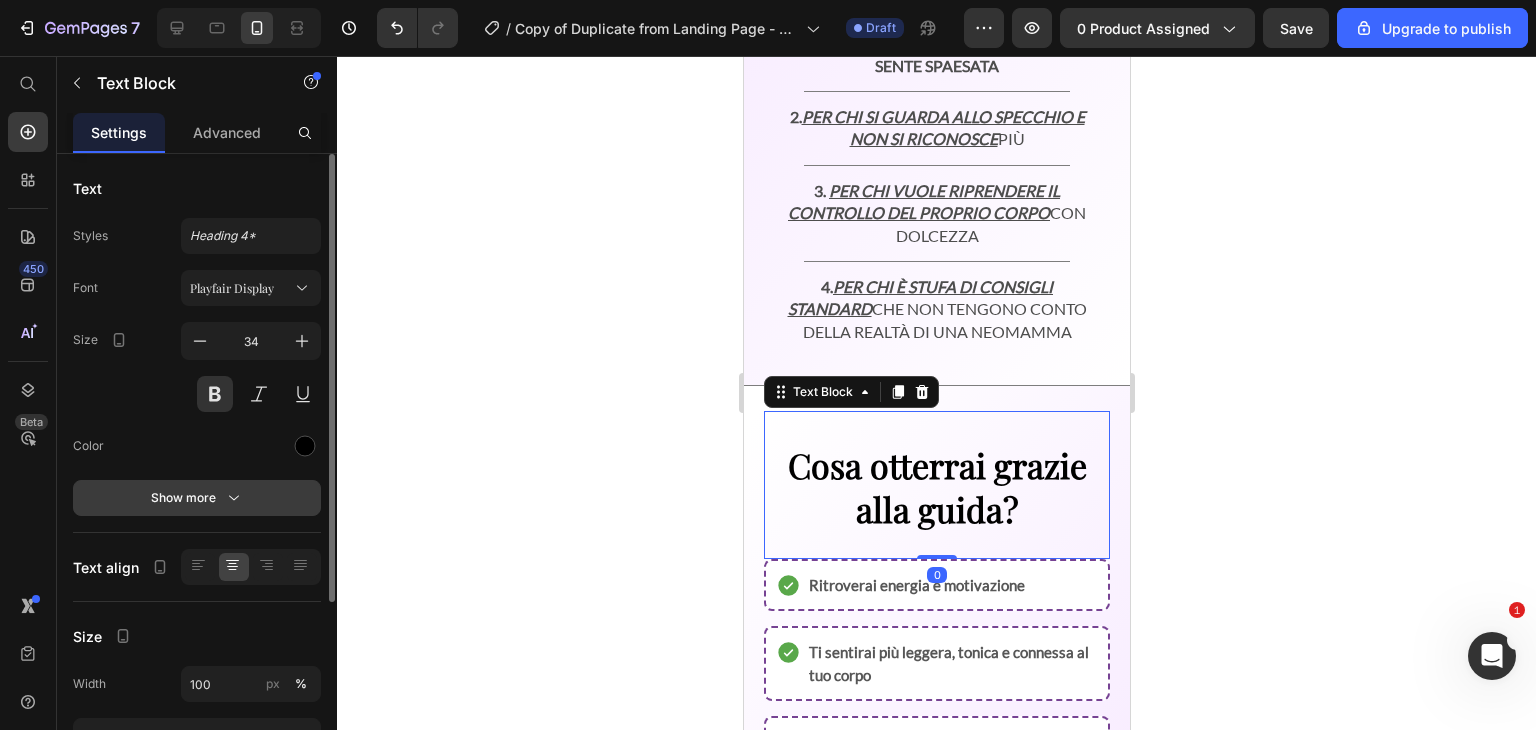click 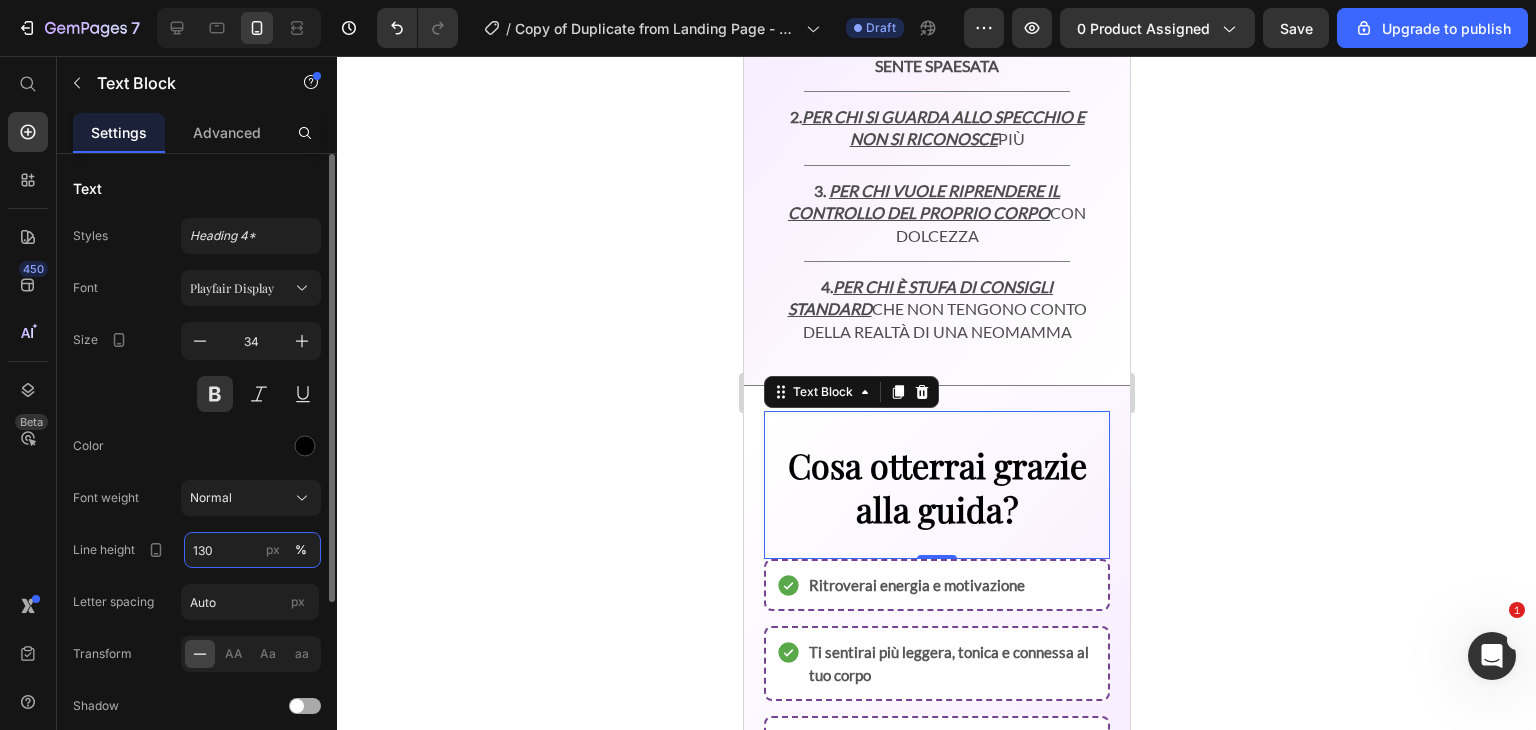 click on "130" at bounding box center [252, 550] 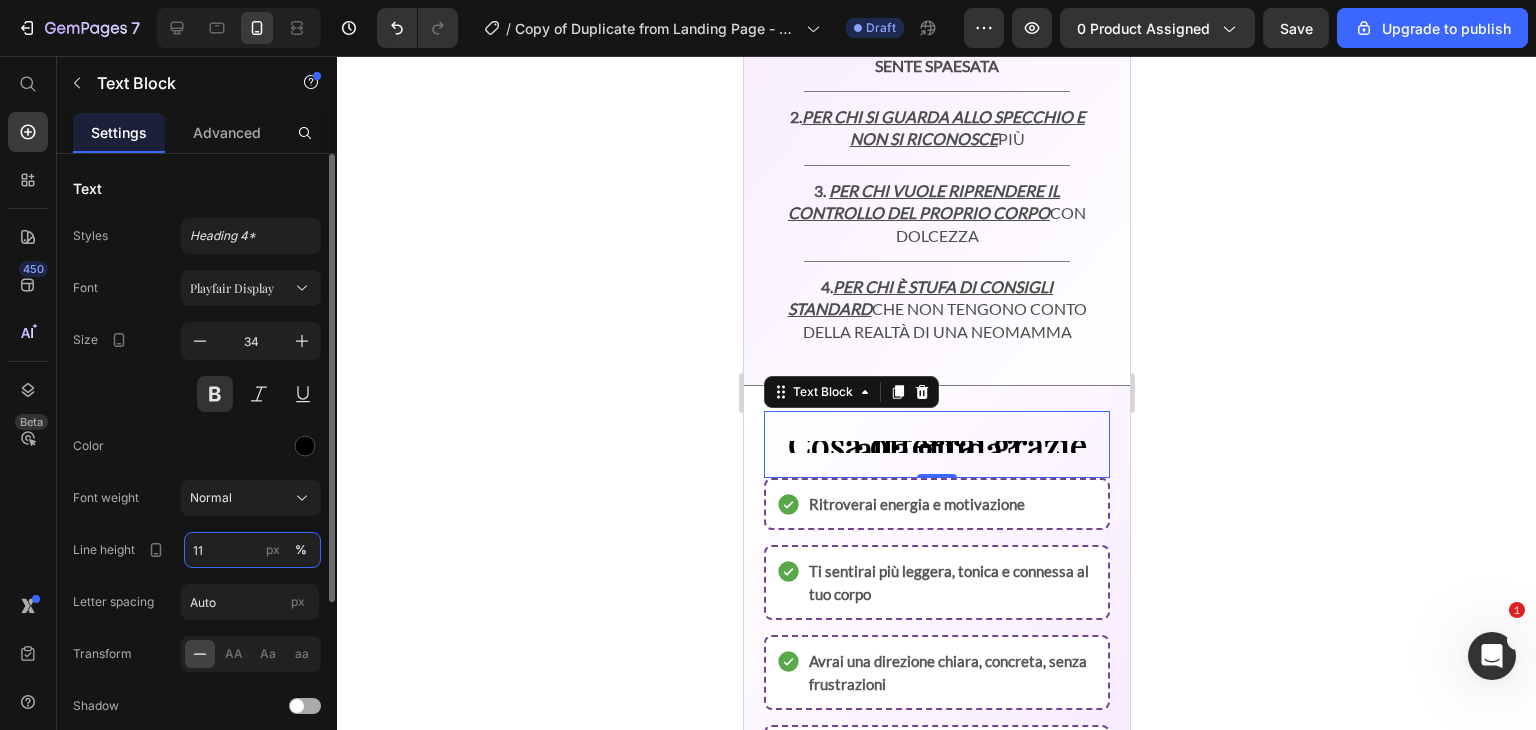 type on "110" 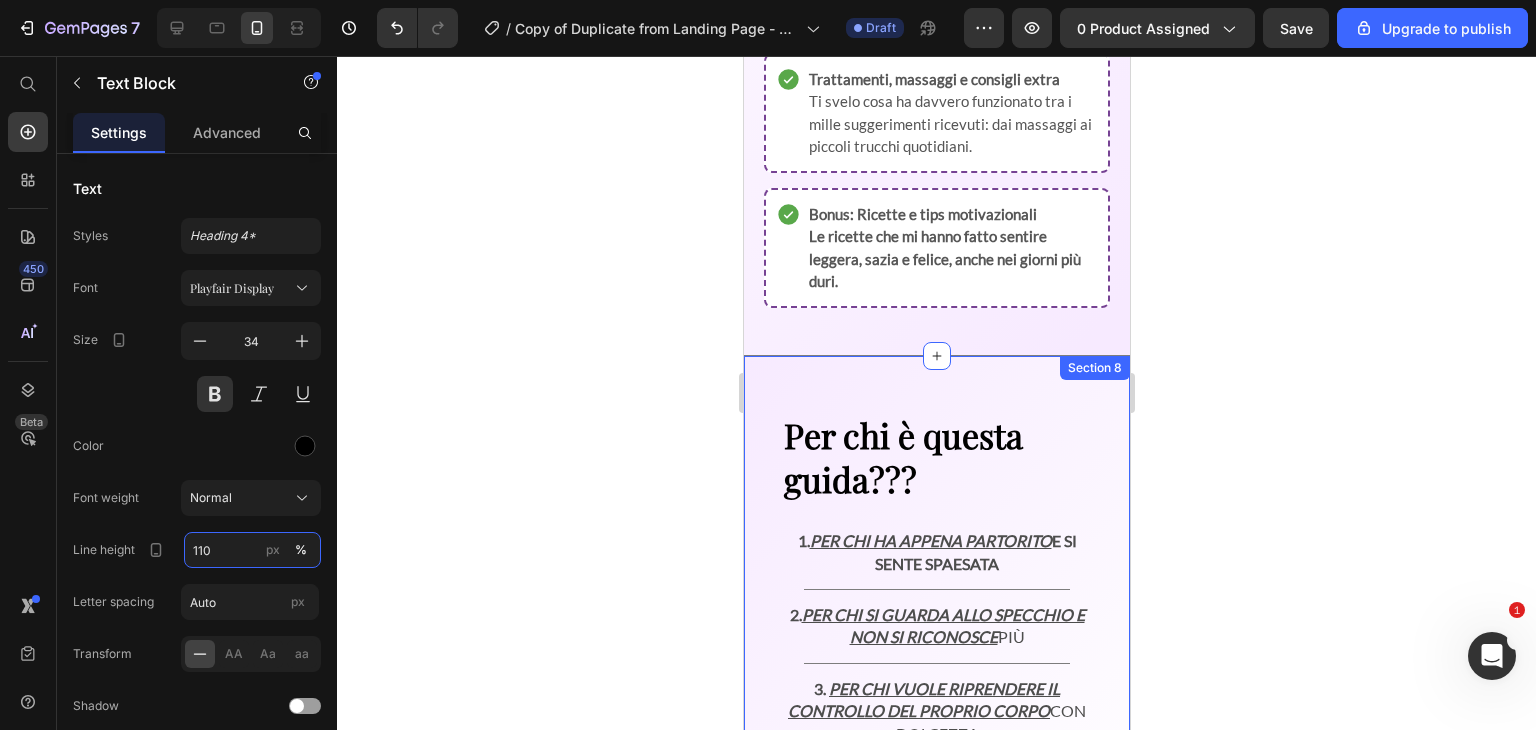 scroll, scrollTop: 2808, scrollLeft: 0, axis: vertical 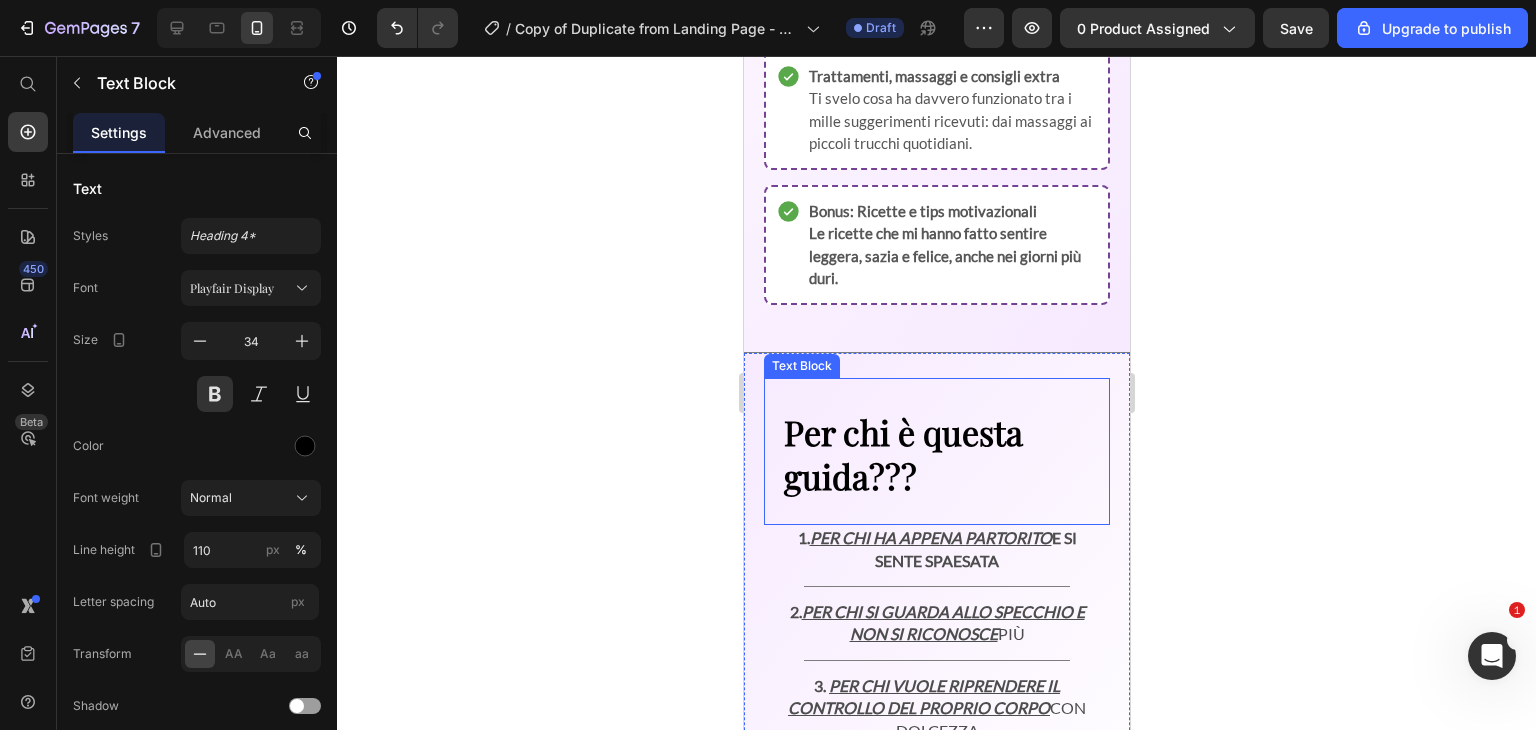 click on "Per chi è questa guida???" at bounding box center [936, 454] 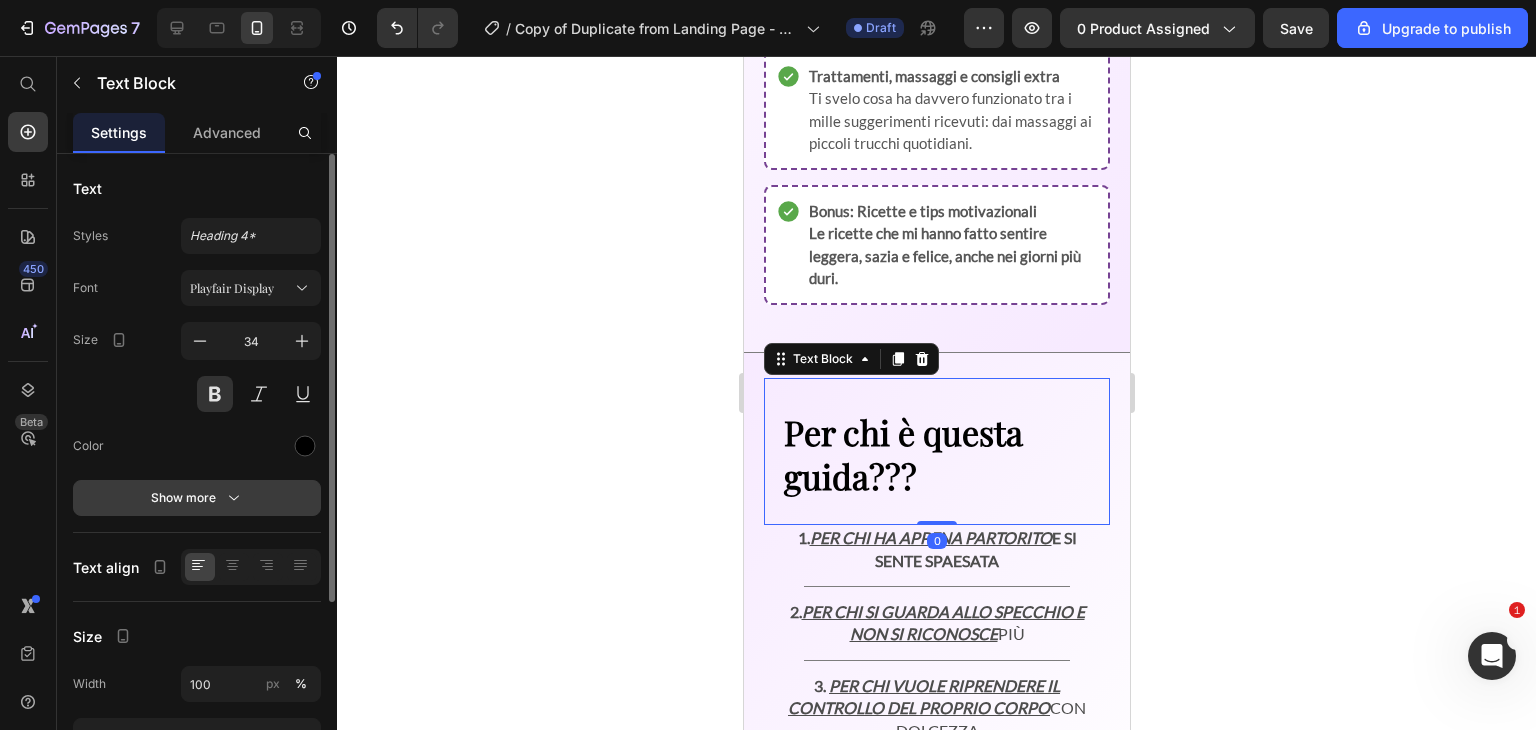 click 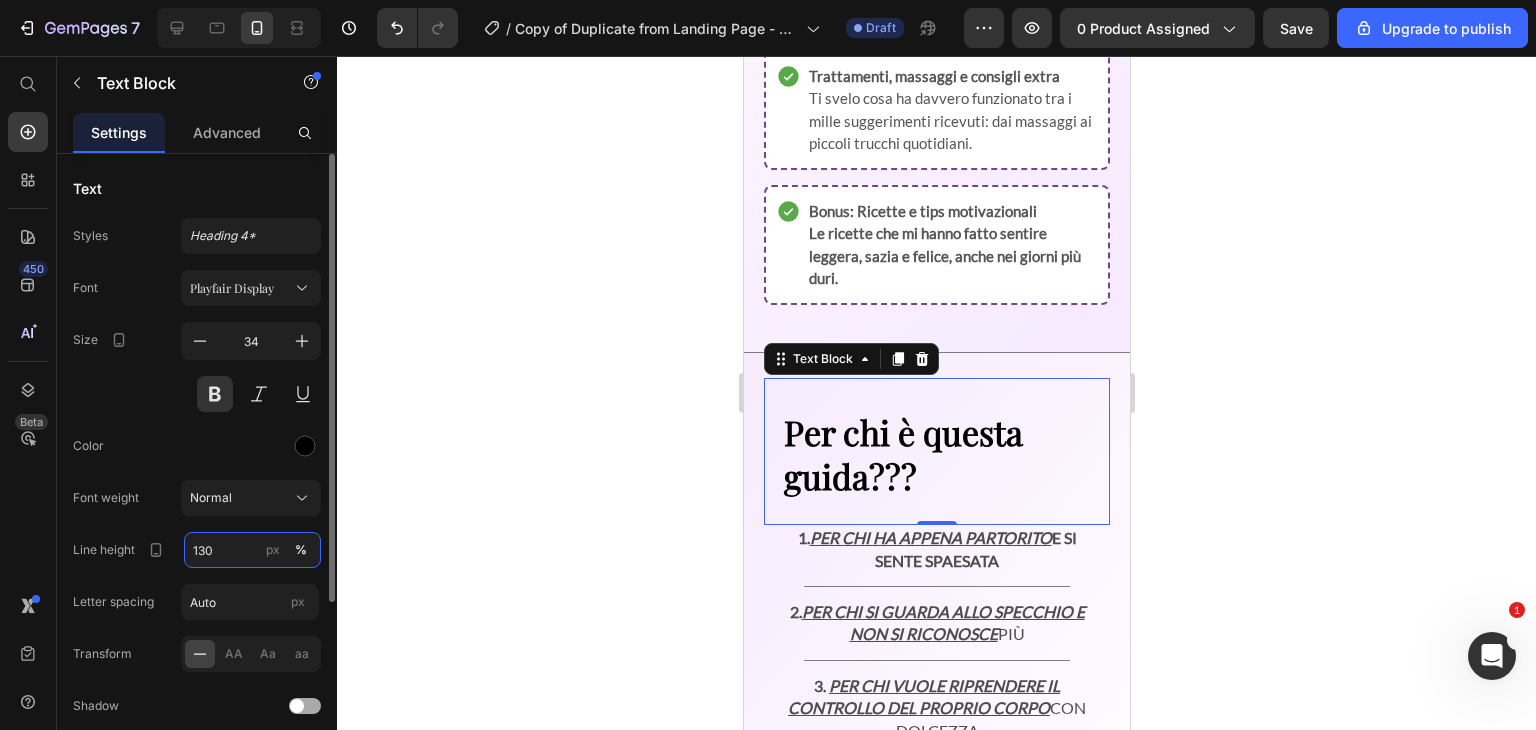 click on "130" at bounding box center (252, 550) 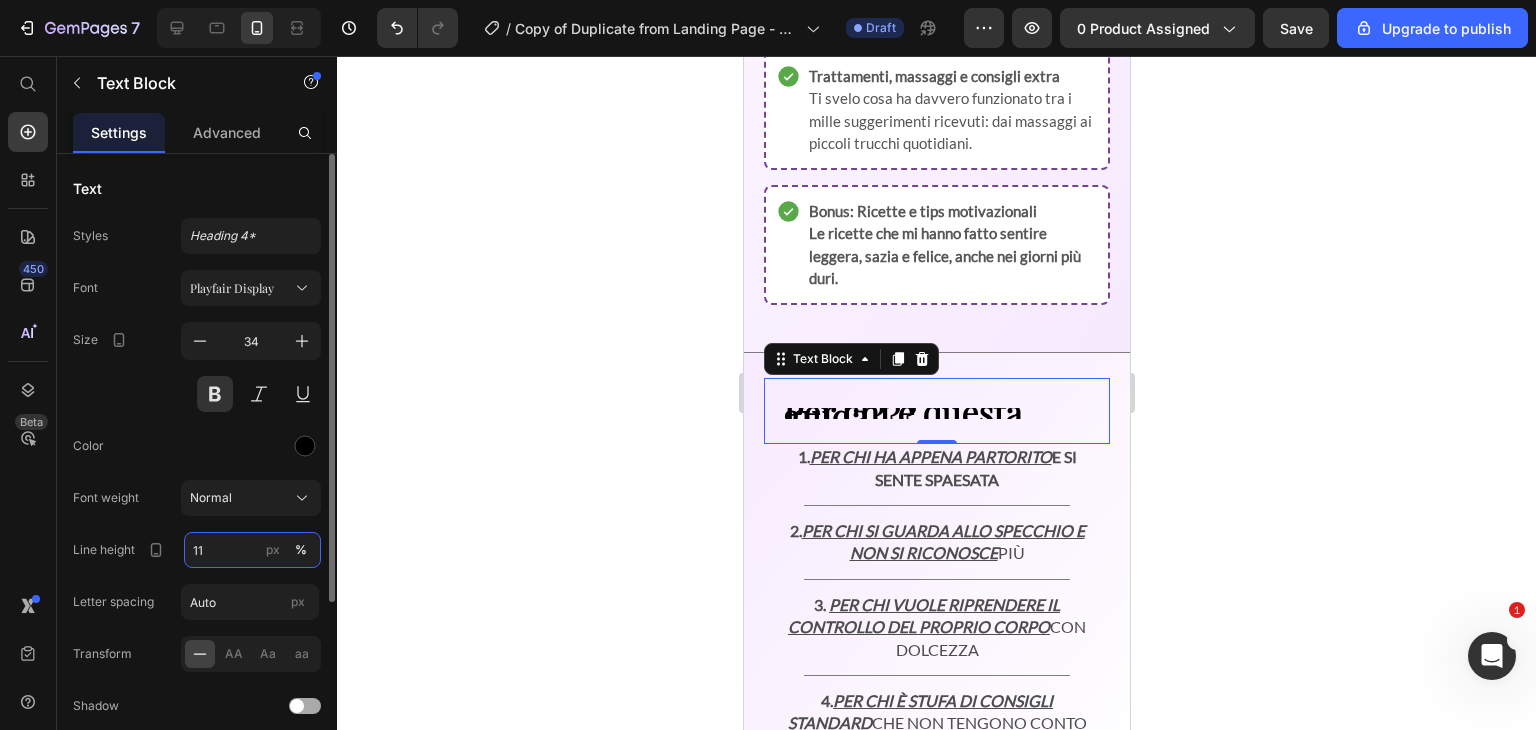 type on "110" 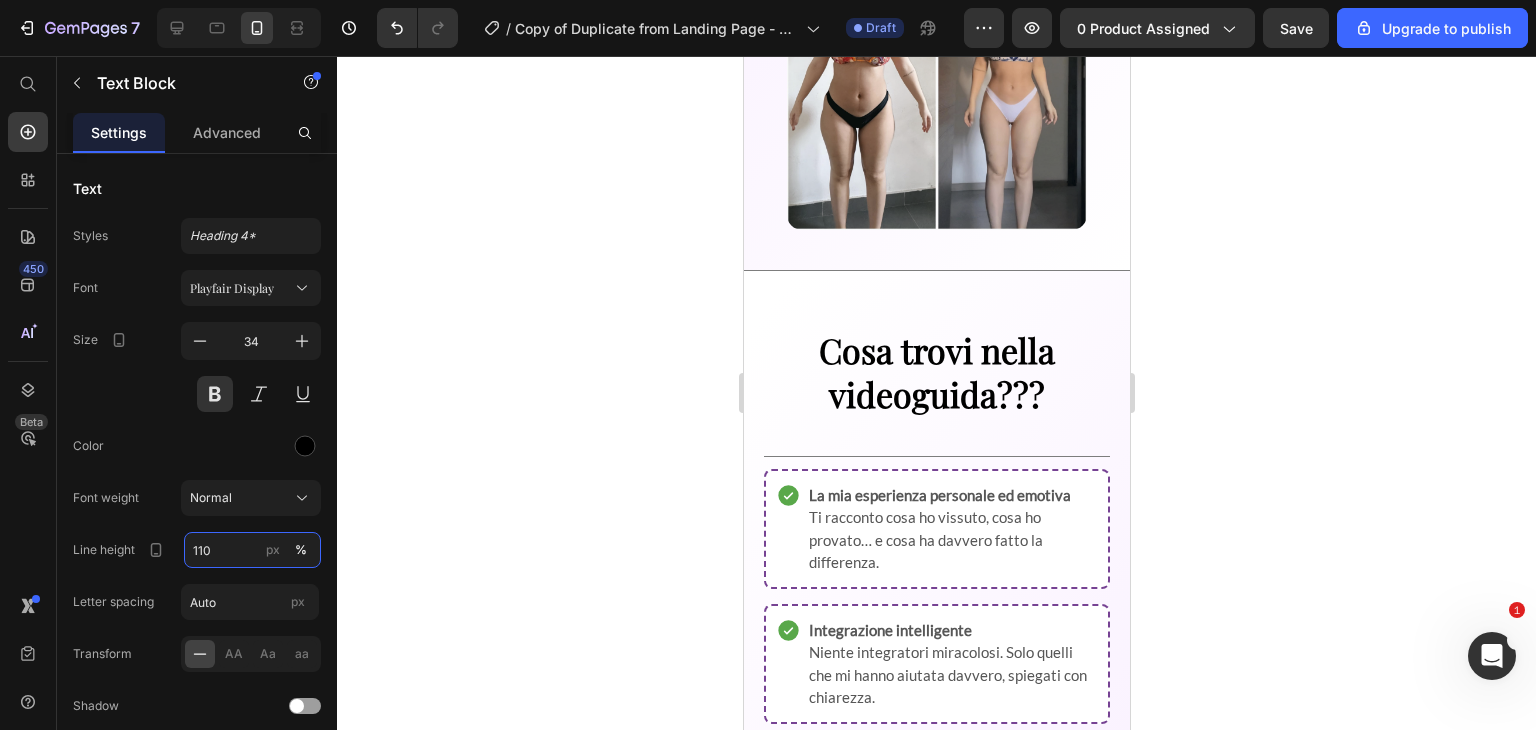 scroll, scrollTop: 1733, scrollLeft: 0, axis: vertical 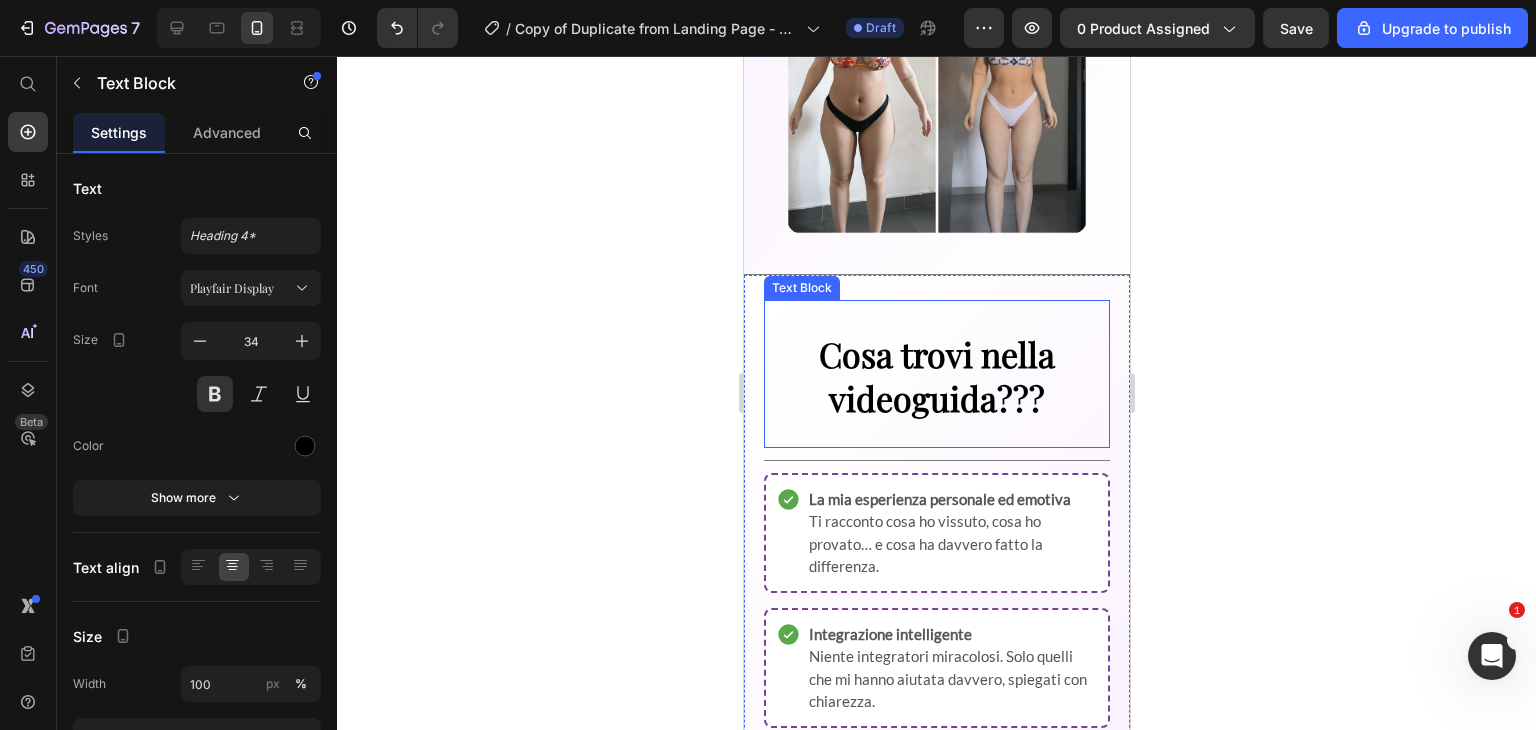 click on "Cosa trovi nella videoguida???" at bounding box center [936, 376] 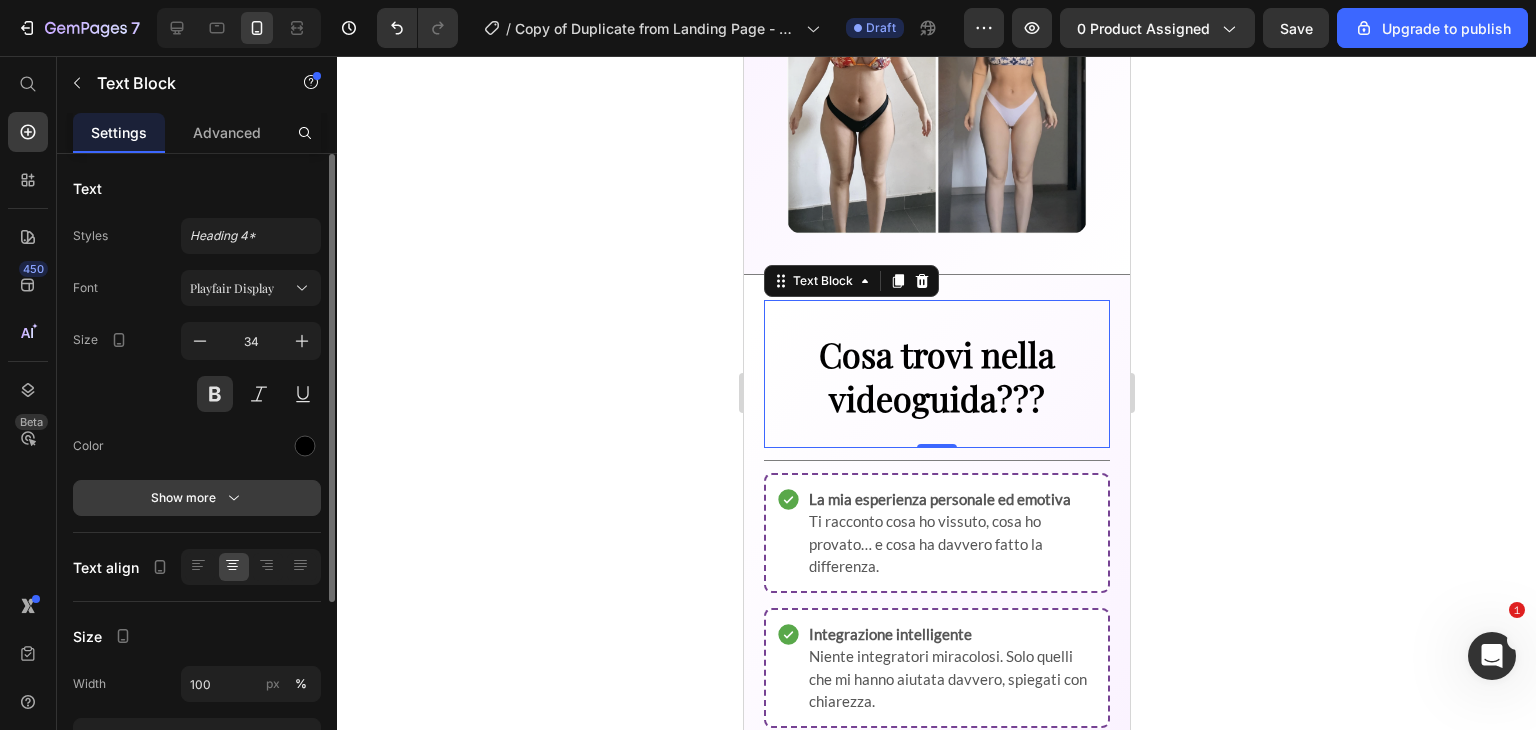 click on "Show more" at bounding box center (197, 498) 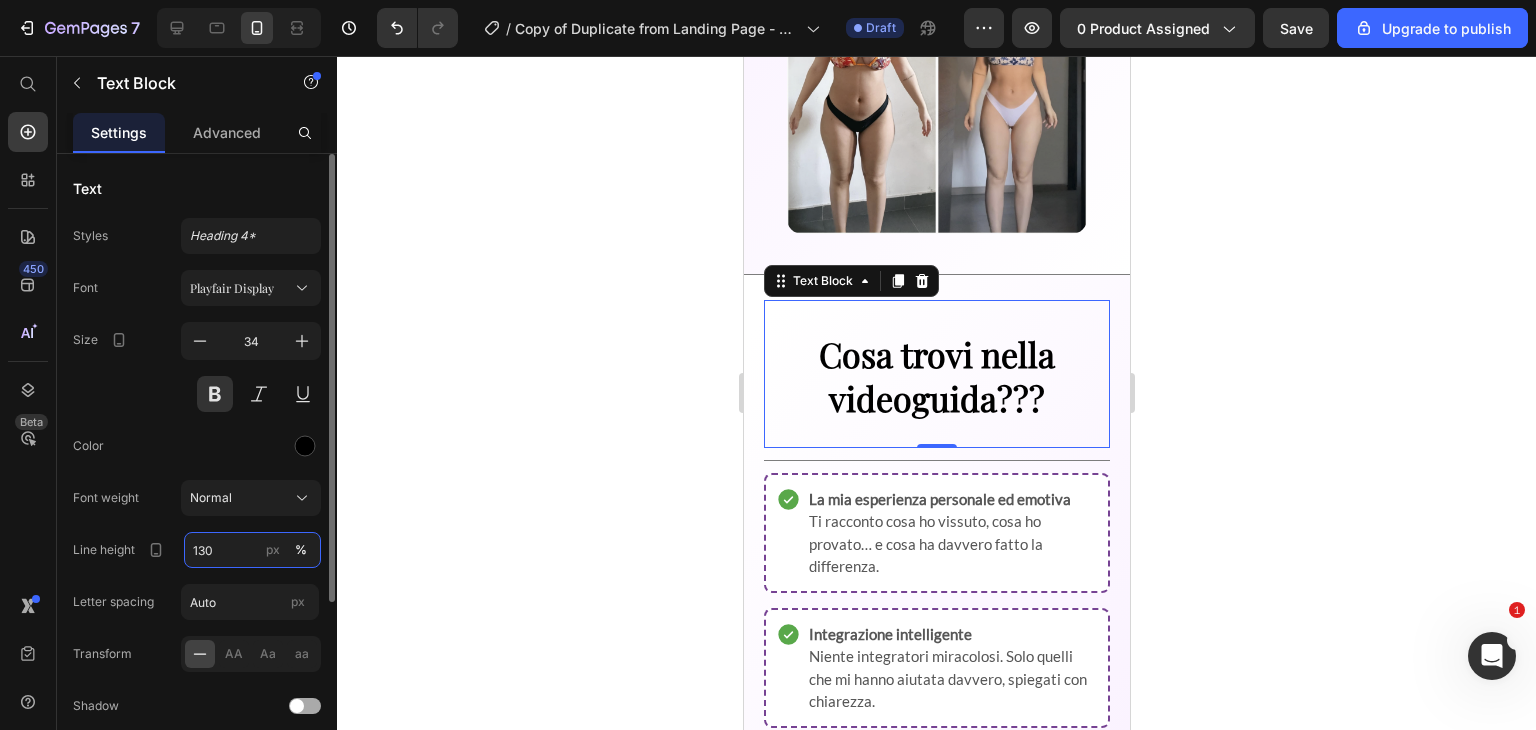 click on "130" at bounding box center [252, 550] 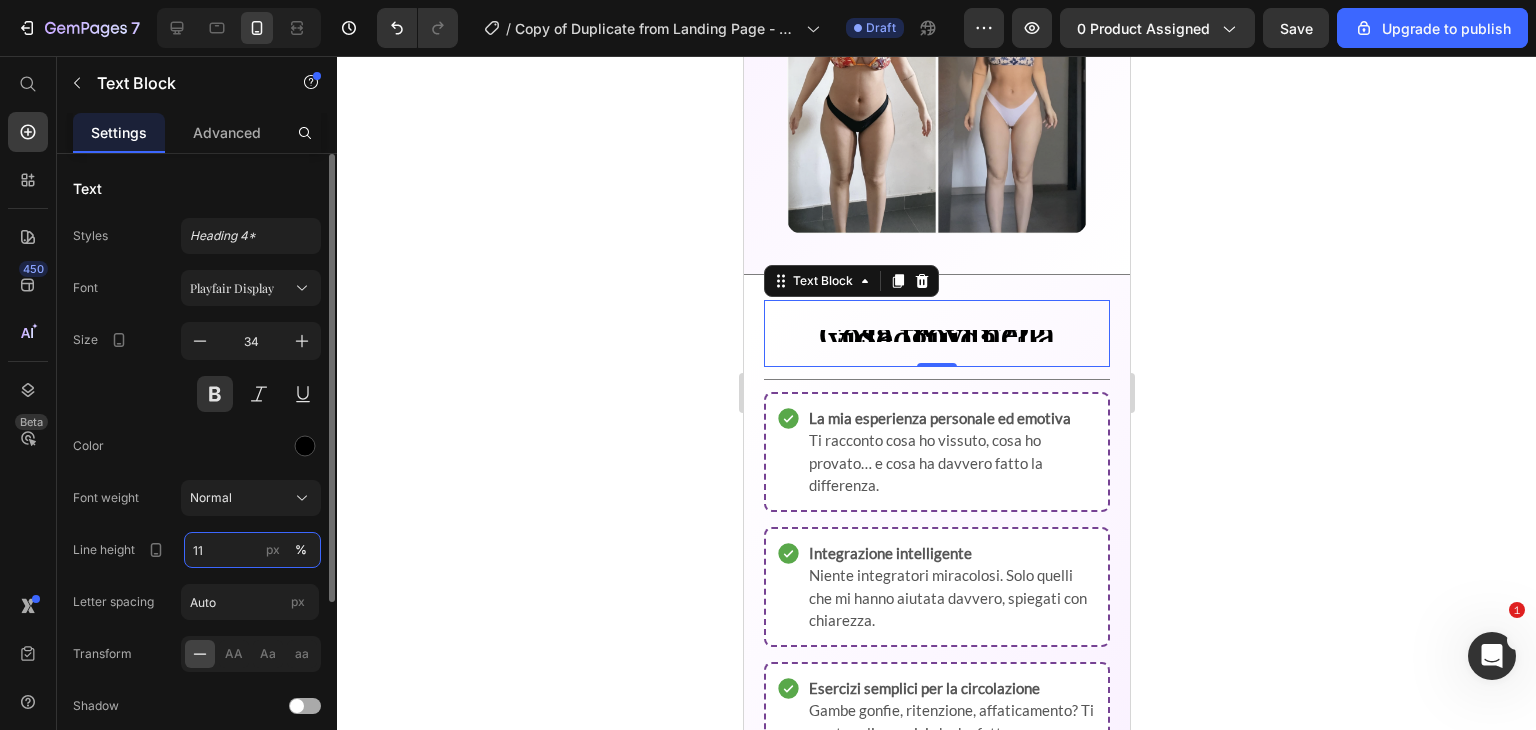 type on "110" 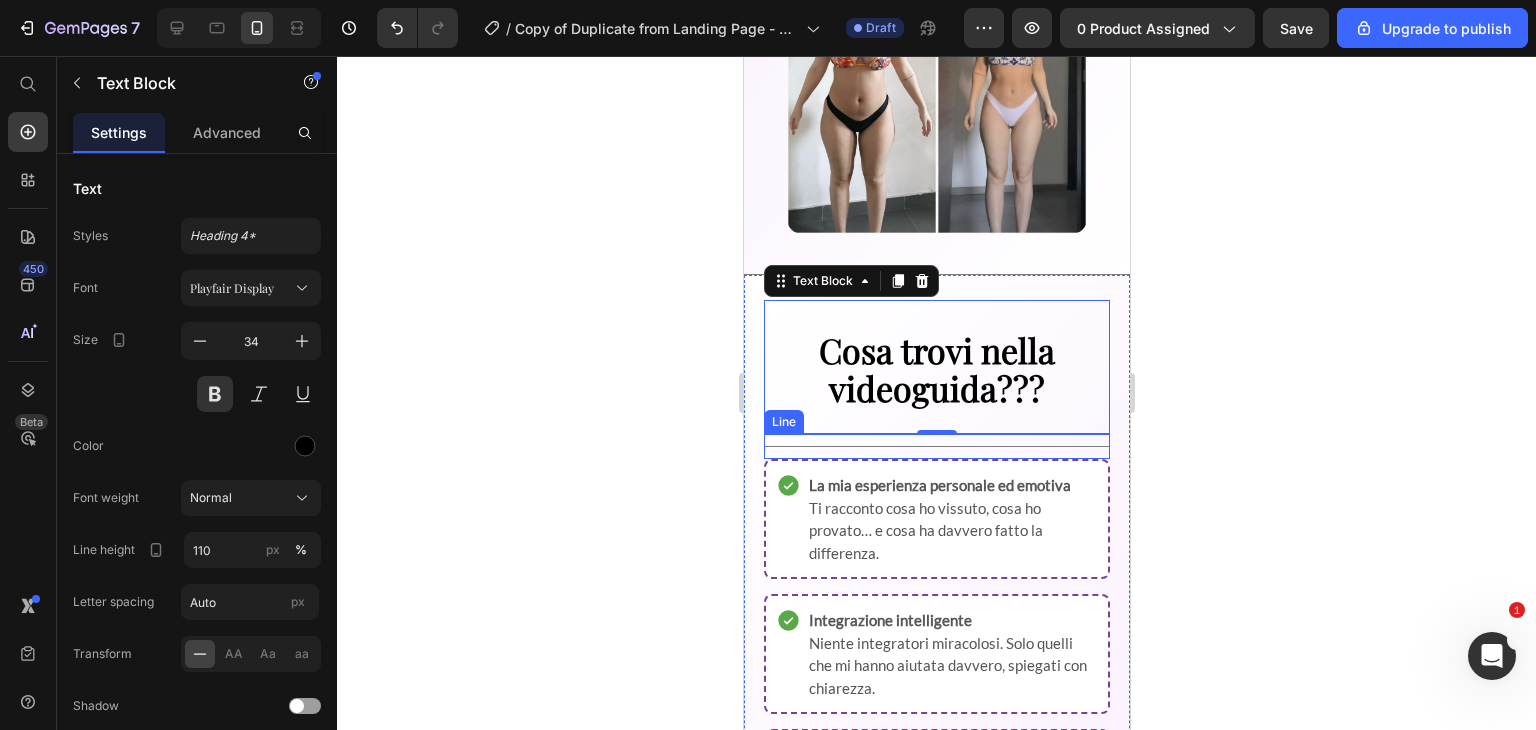 click at bounding box center [936, 446] 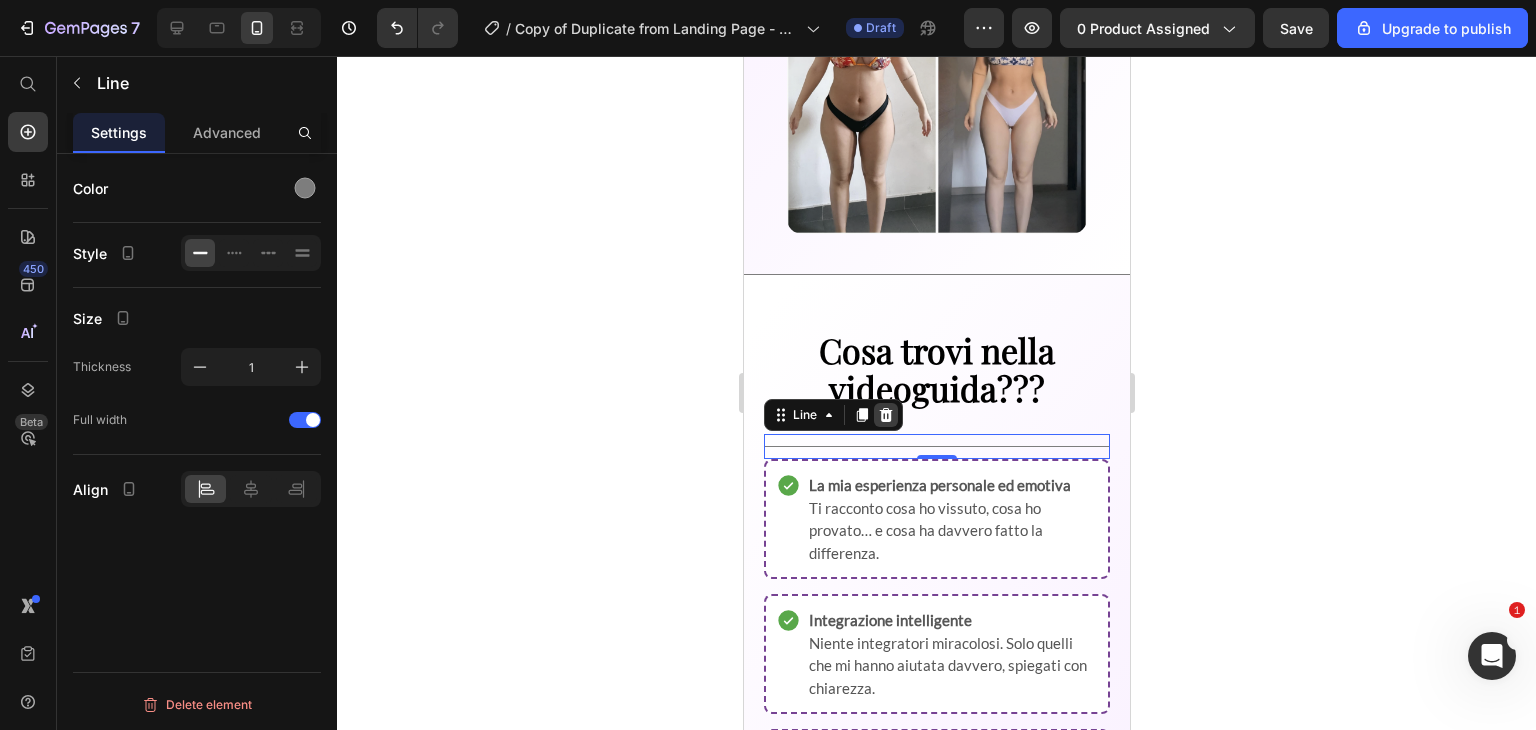 click 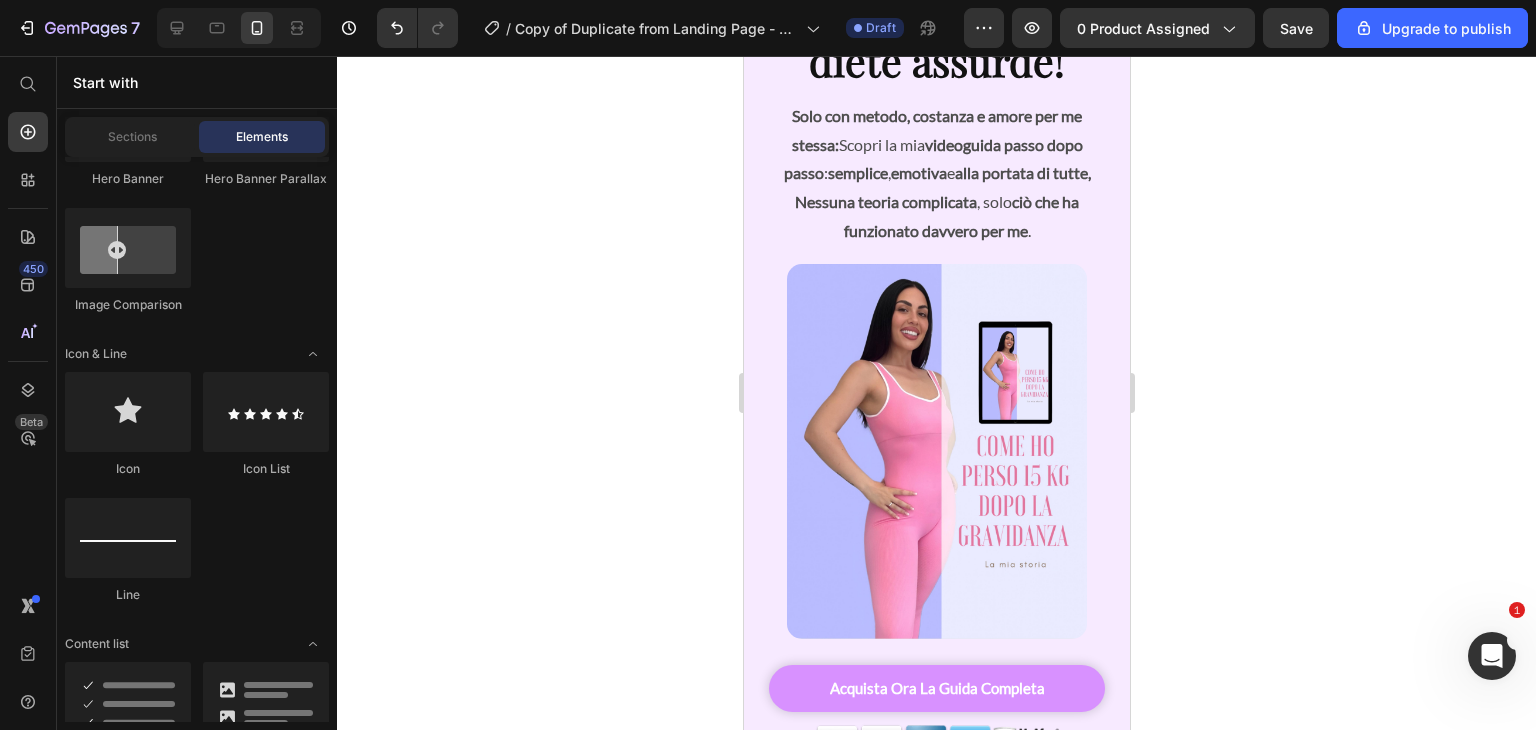 scroll, scrollTop: 0, scrollLeft: 0, axis: both 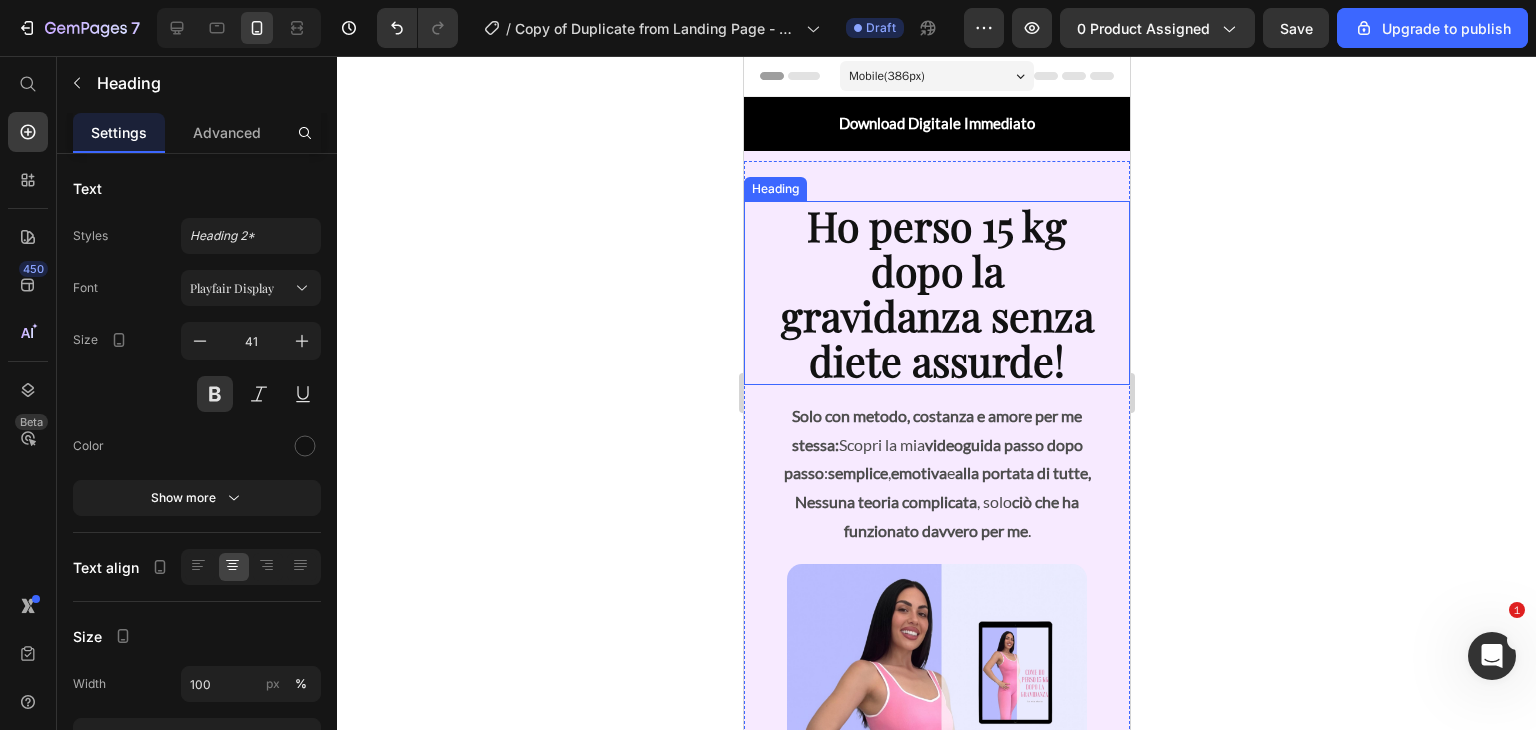 click on "Ho perso 15 kg dopo la gravidanza senza diete assurde!" at bounding box center (936, 293) 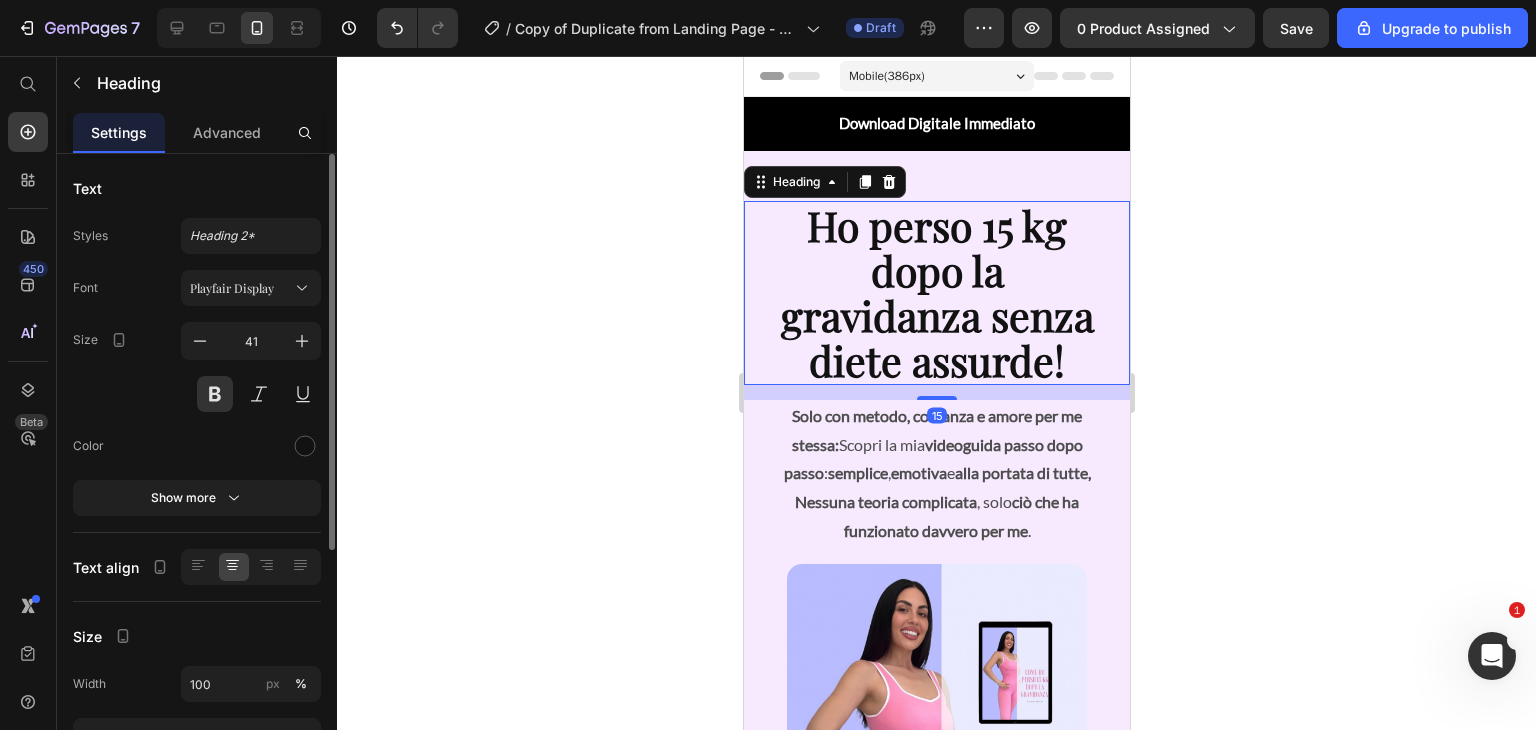 click on "Font Playfair Display Size 41 Color Show more" at bounding box center (197, 393) 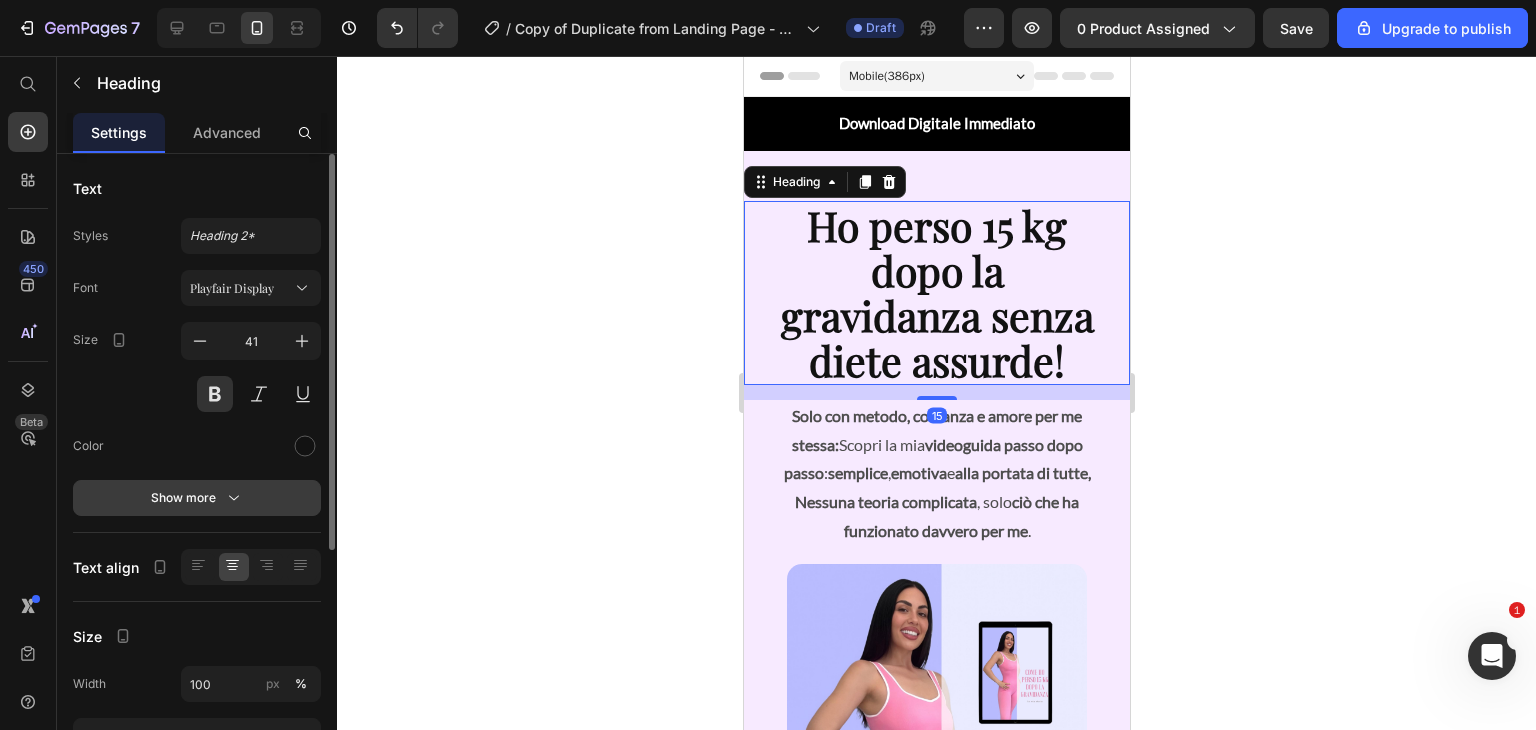 click on "Show more" at bounding box center (197, 498) 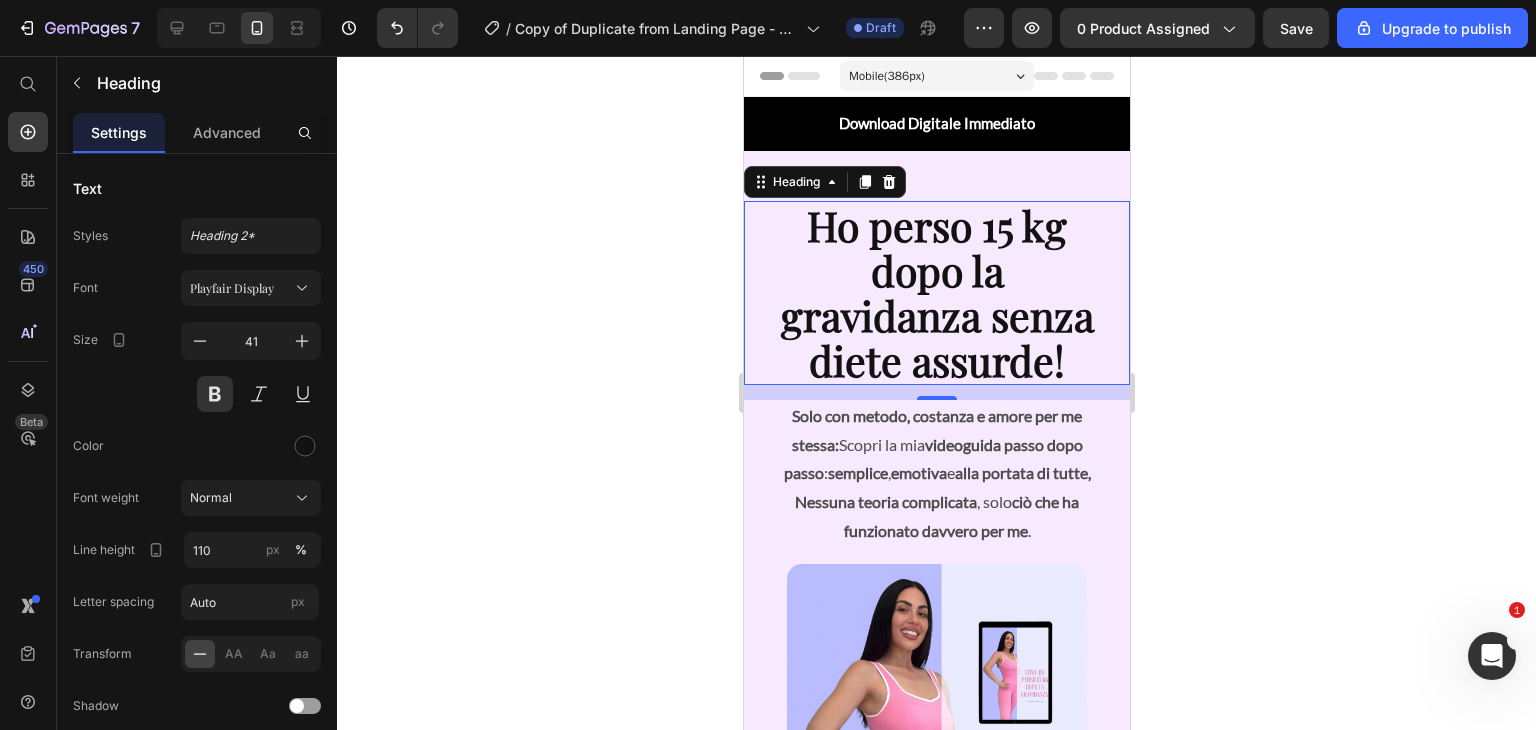 click 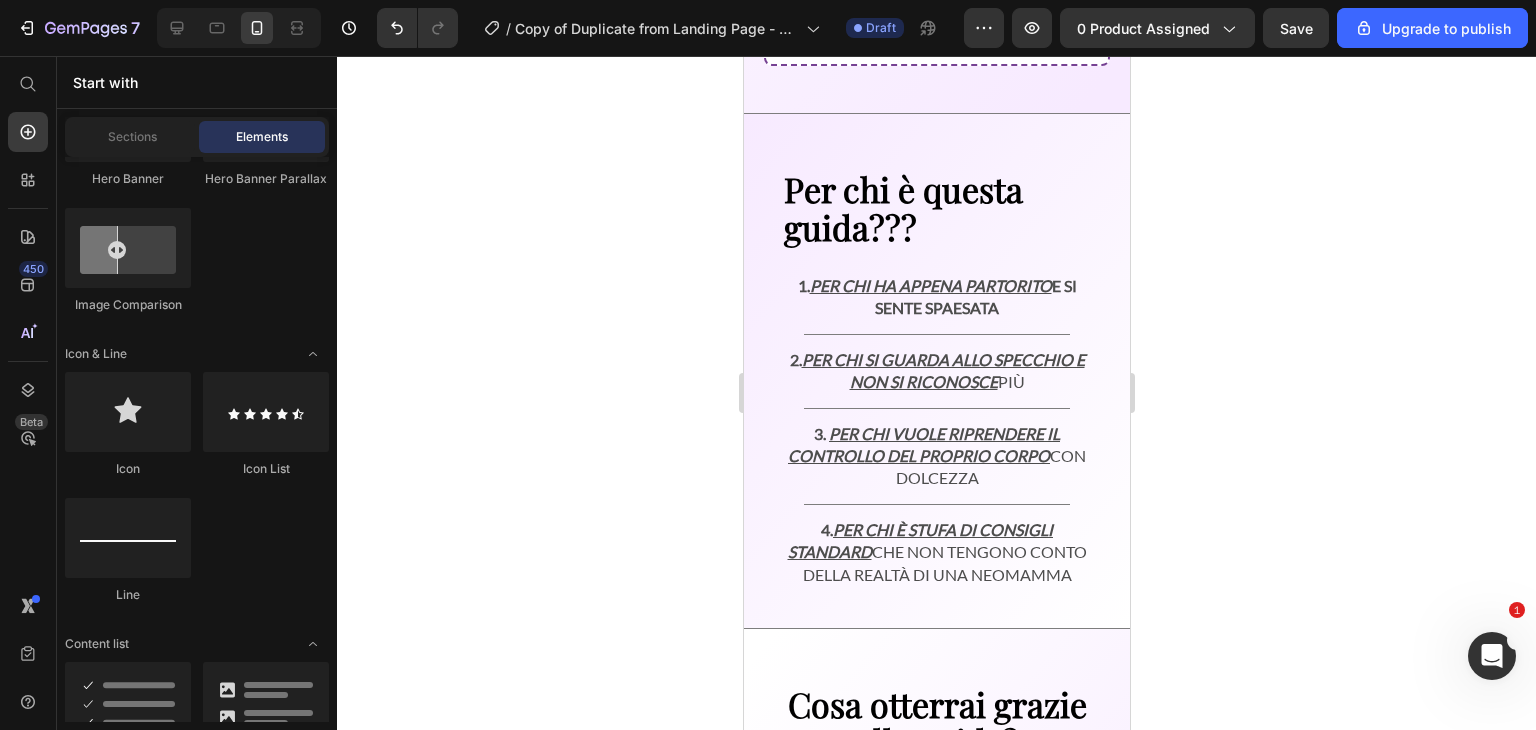 scroll, scrollTop: 3008, scrollLeft: 0, axis: vertical 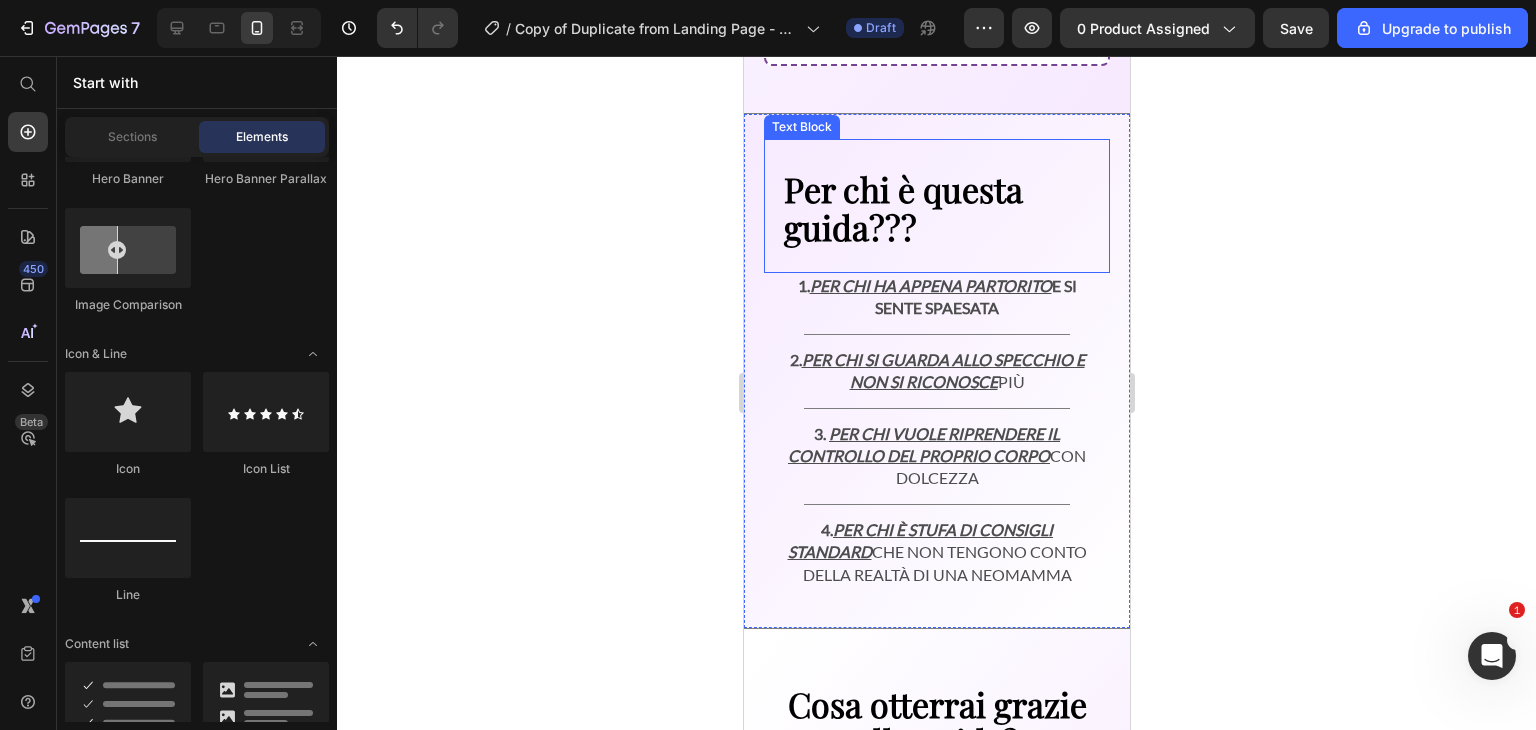 click on "Per chi è questa guida???" at bounding box center [936, 208] 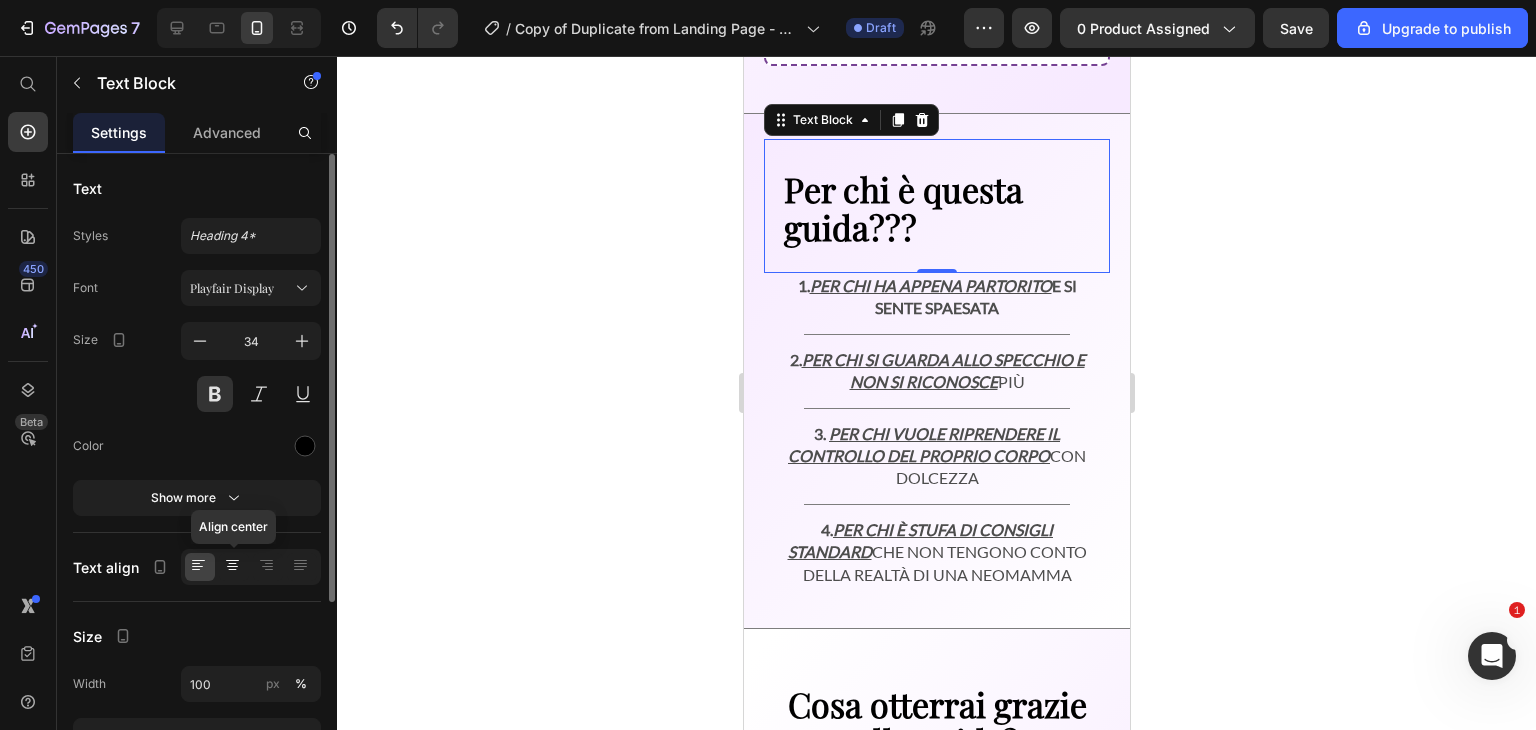 click 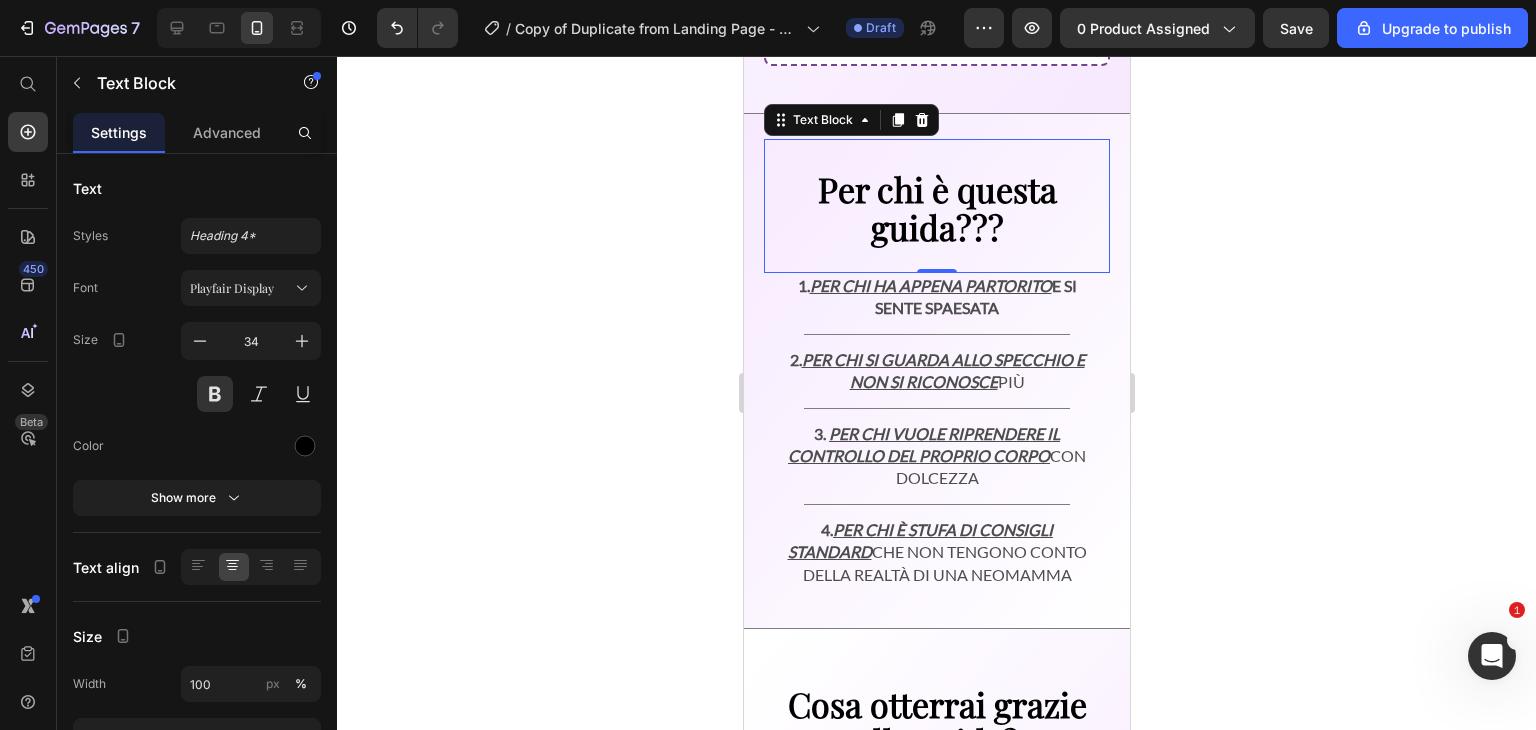 click 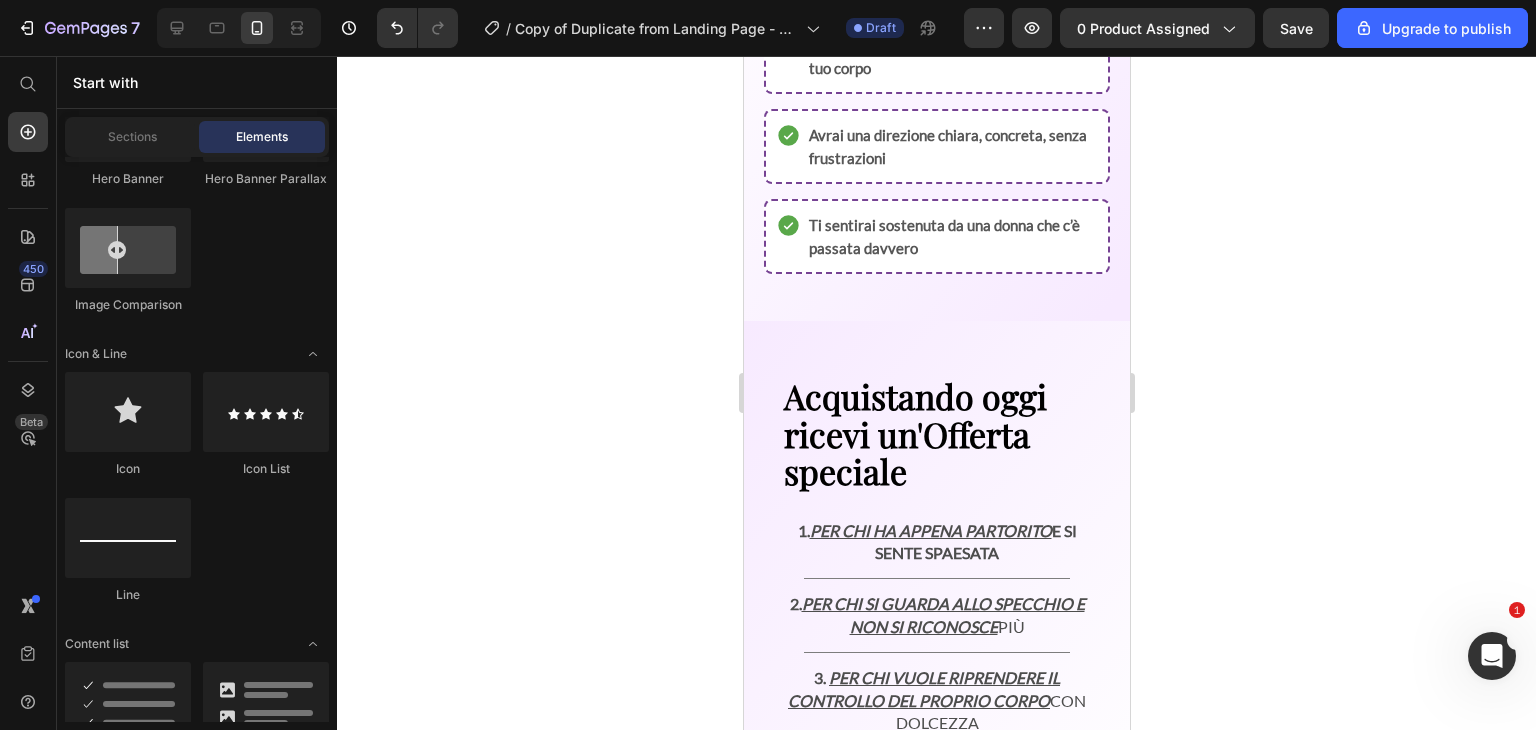 scroll, scrollTop: 3292, scrollLeft: 0, axis: vertical 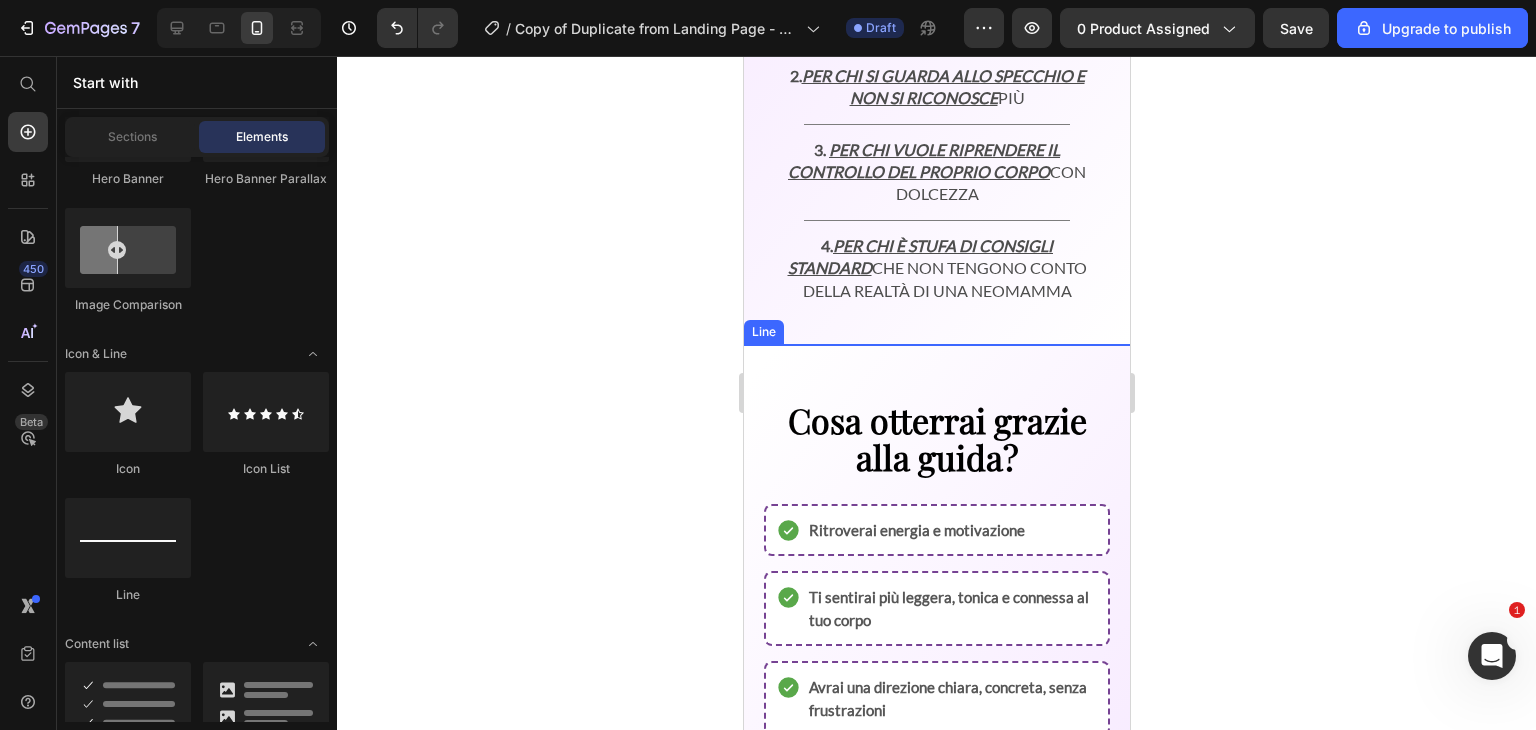 click at bounding box center (936, 344) 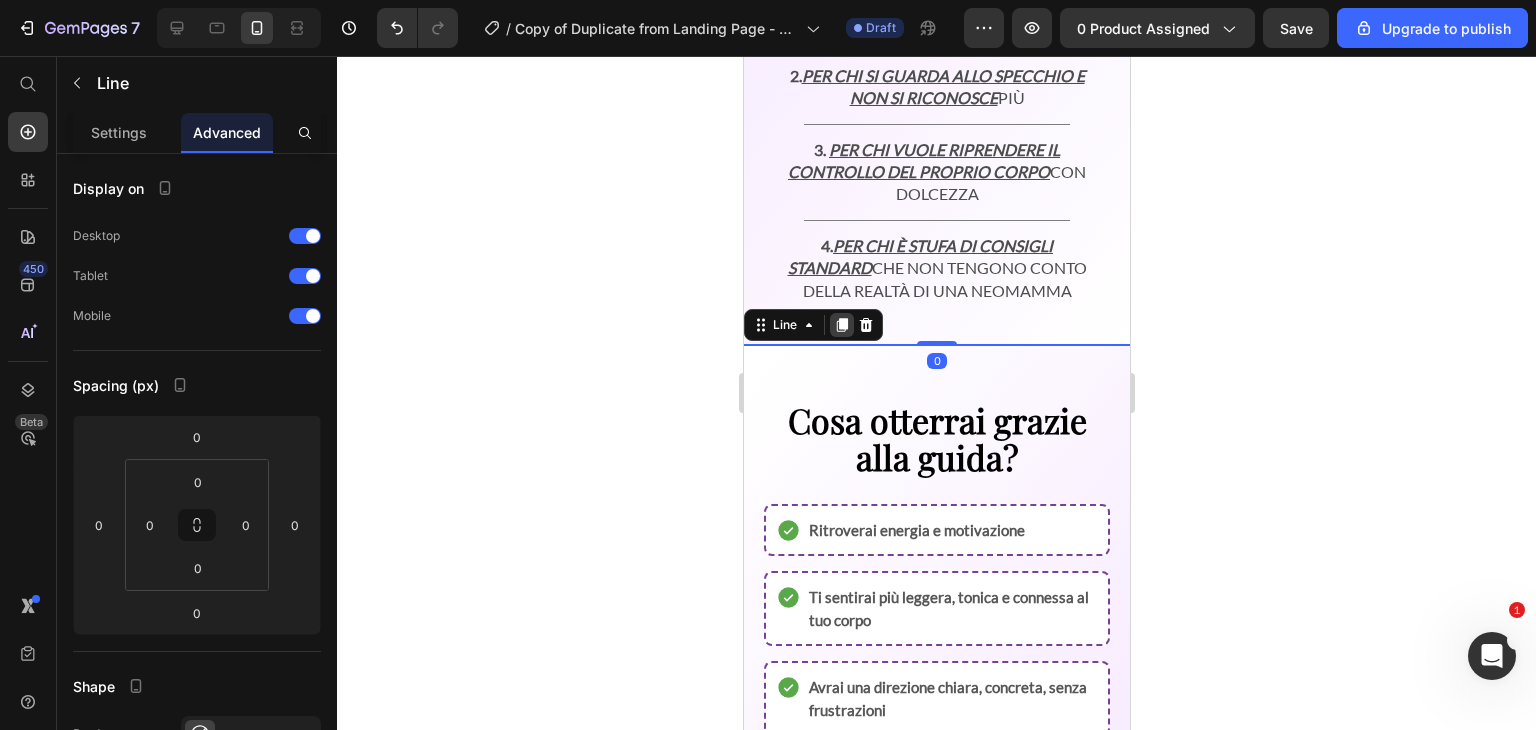 click 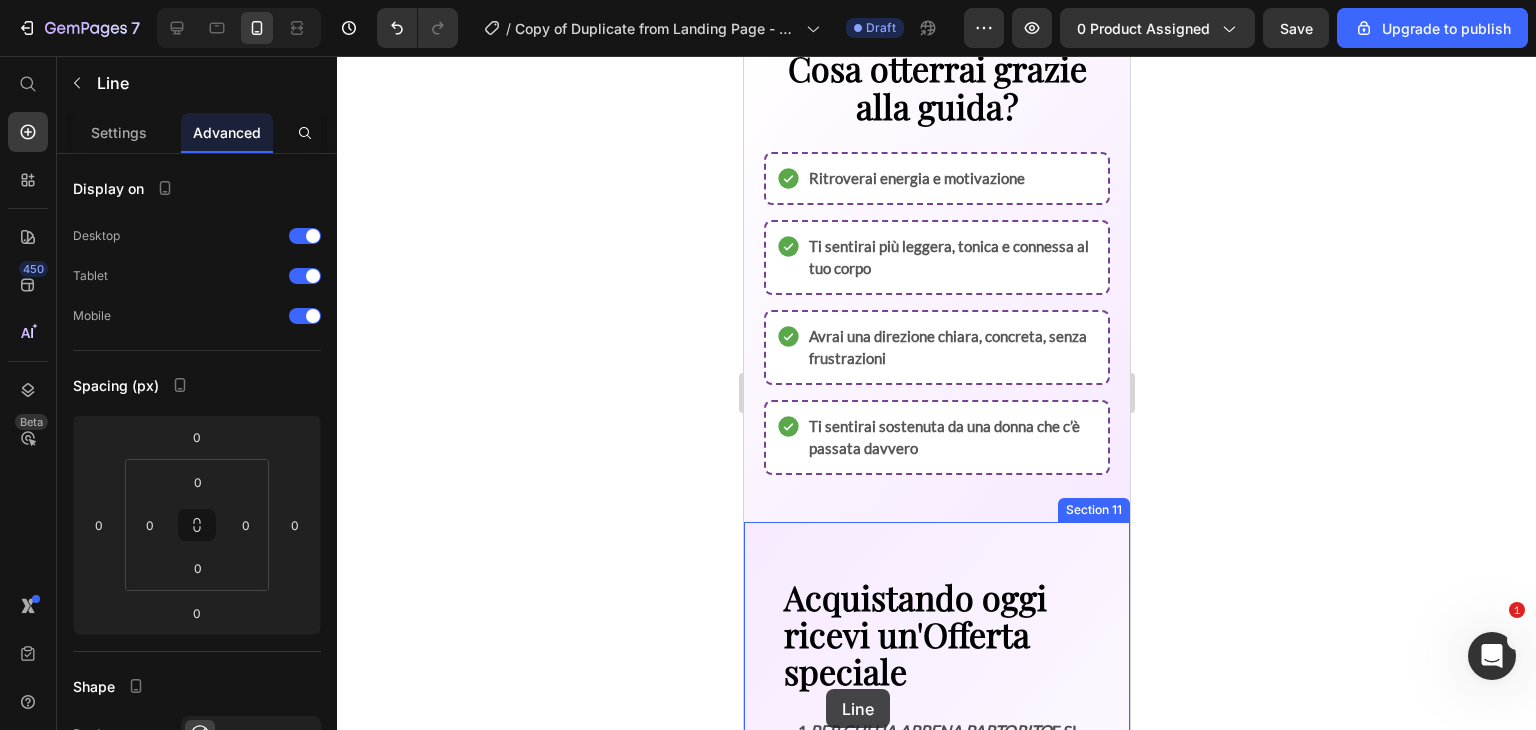 scroll, scrollTop: 3778, scrollLeft: 0, axis: vertical 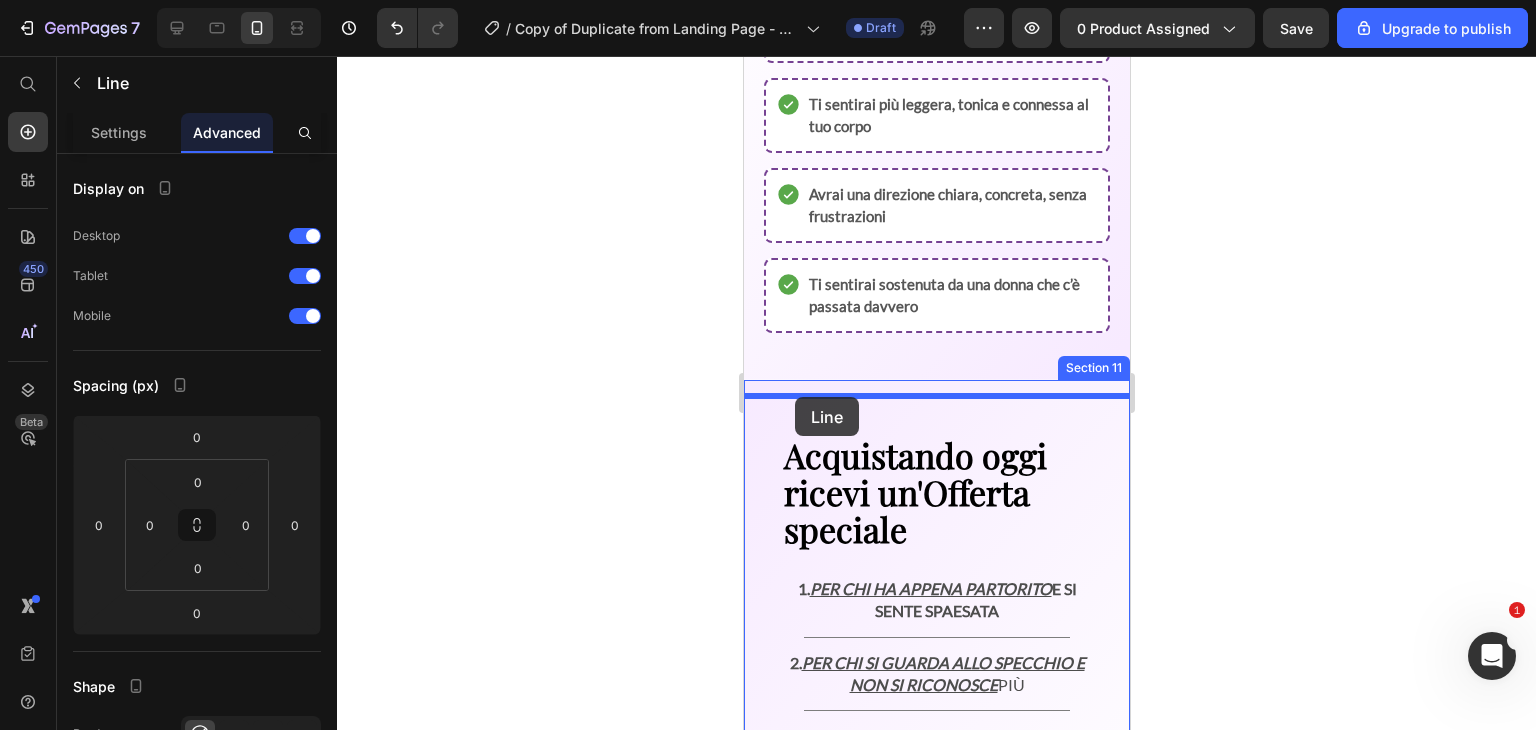 drag, startPoint x: 780, startPoint y: 337, endPoint x: 794, endPoint y: 397, distance: 61.611687 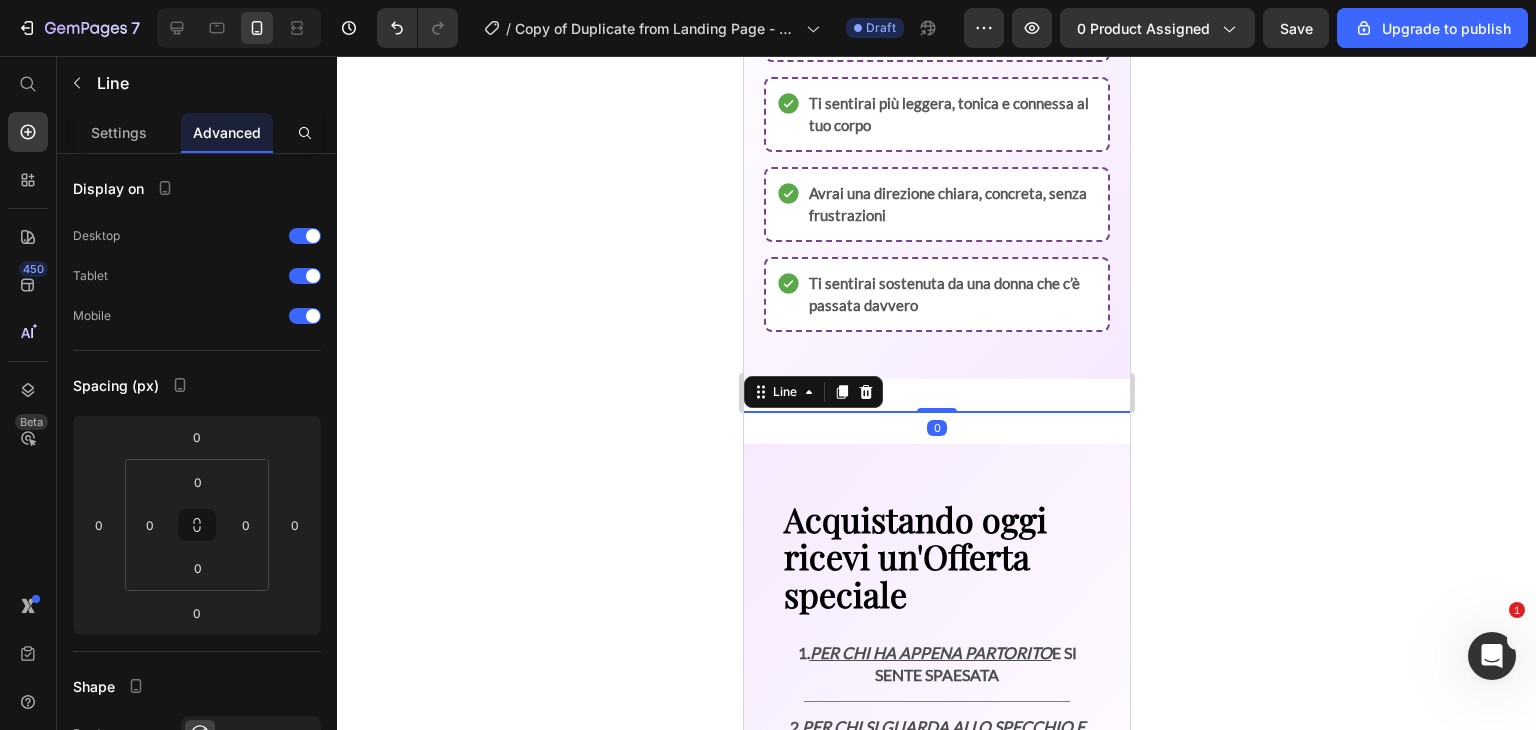 scroll, scrollTop: 3777, scrollLeft: 0, axis: vertical 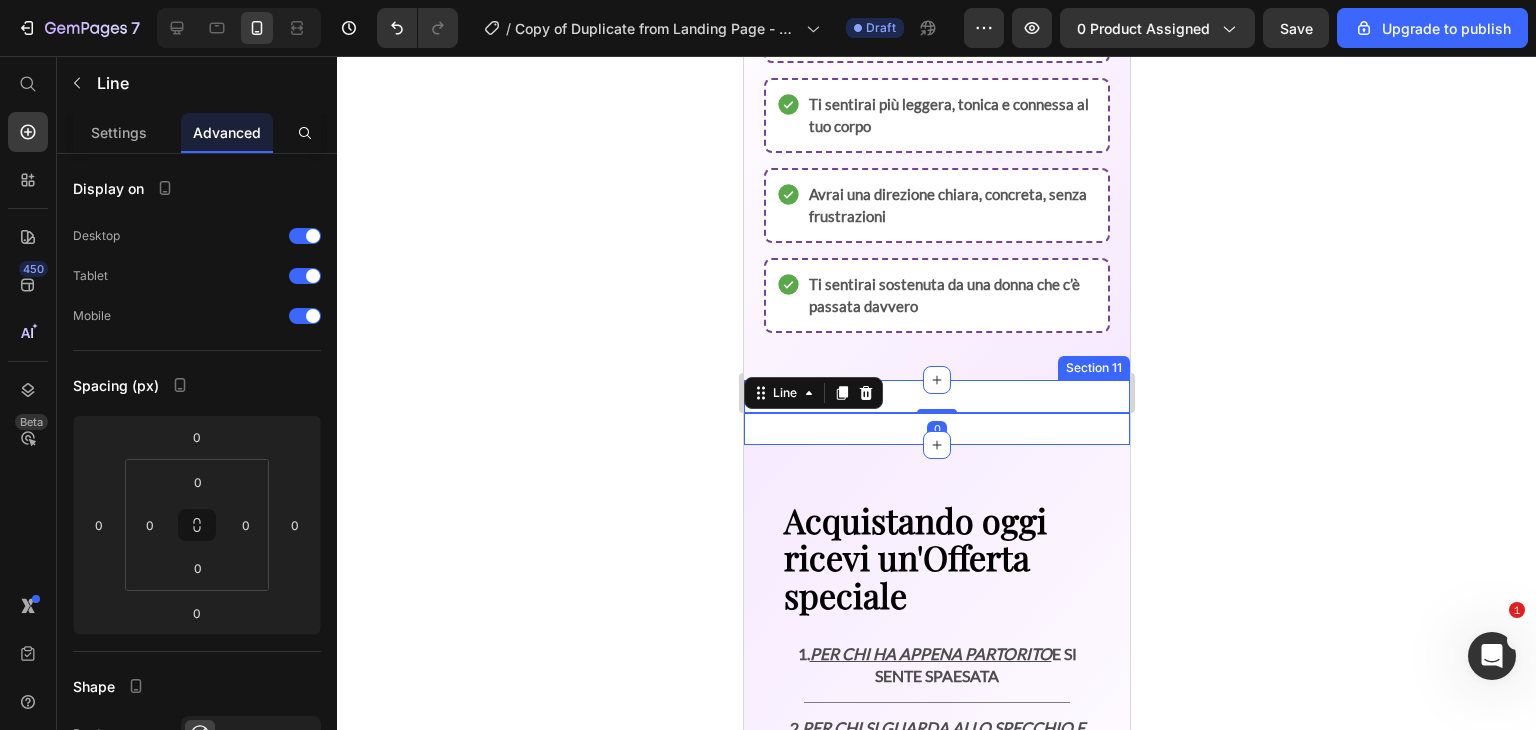 click on "Title Line   0 Section 11" at bounding box center [936, 412] 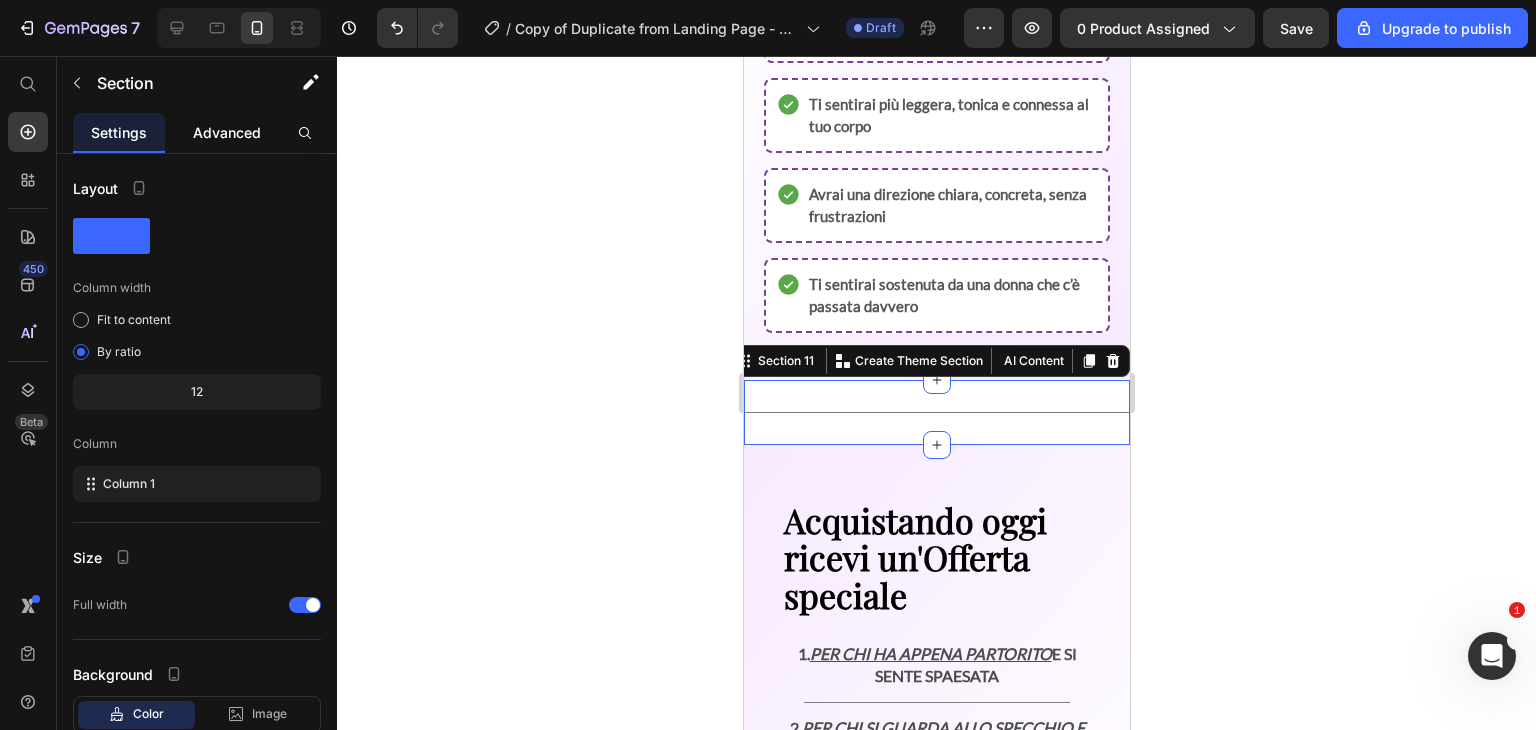 click on "Advanced" at bounding box center (227, 132) 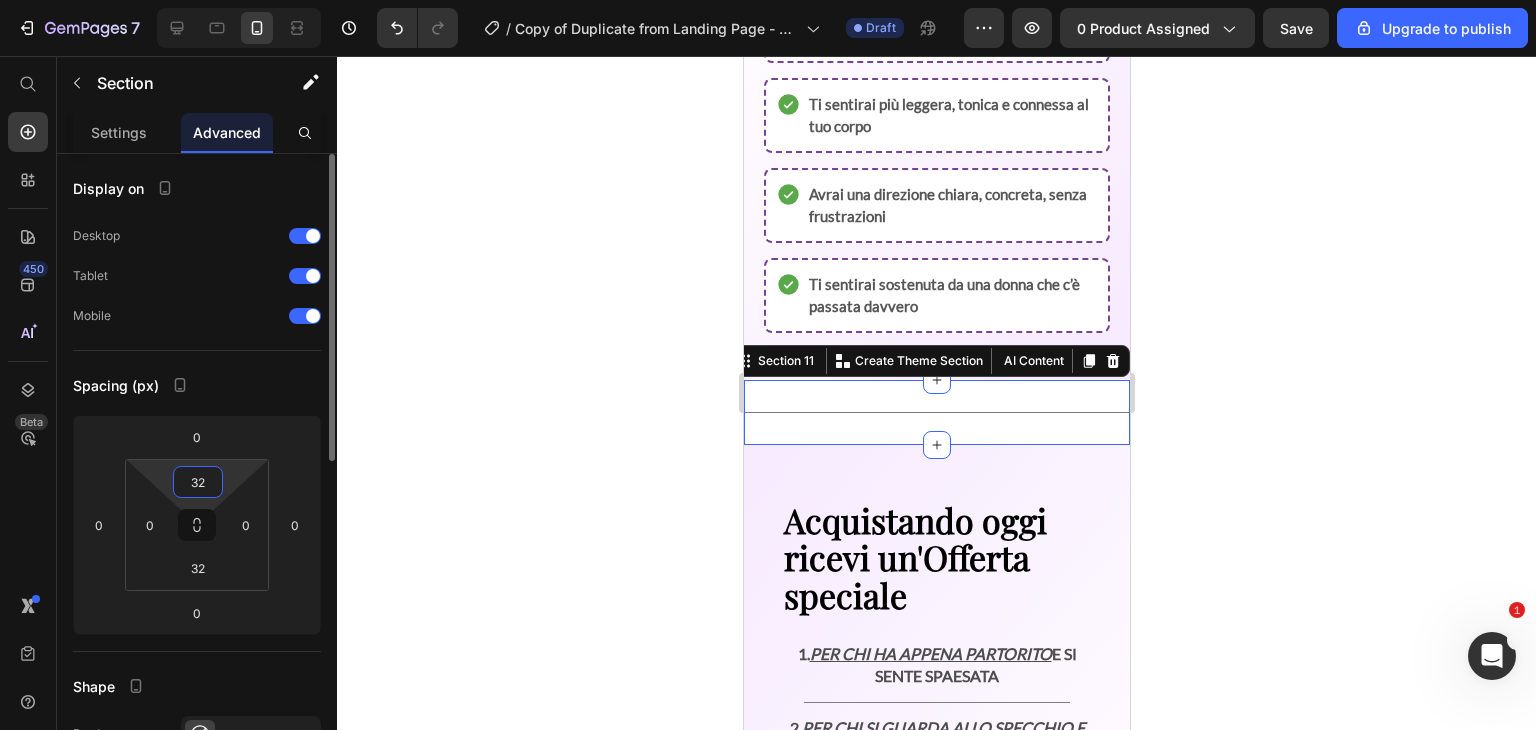 click on "32" at bounding box center (198, 482) 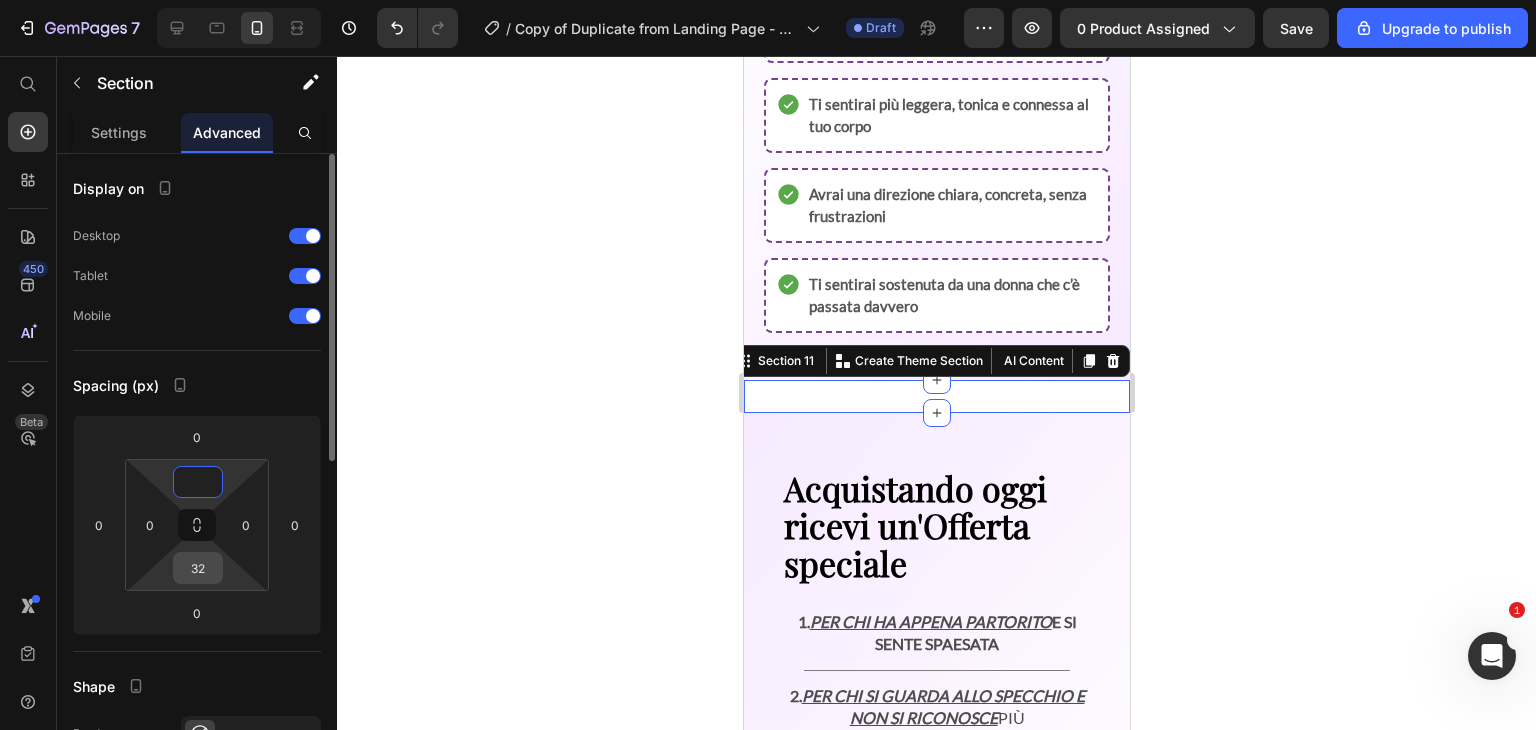 type on "0" 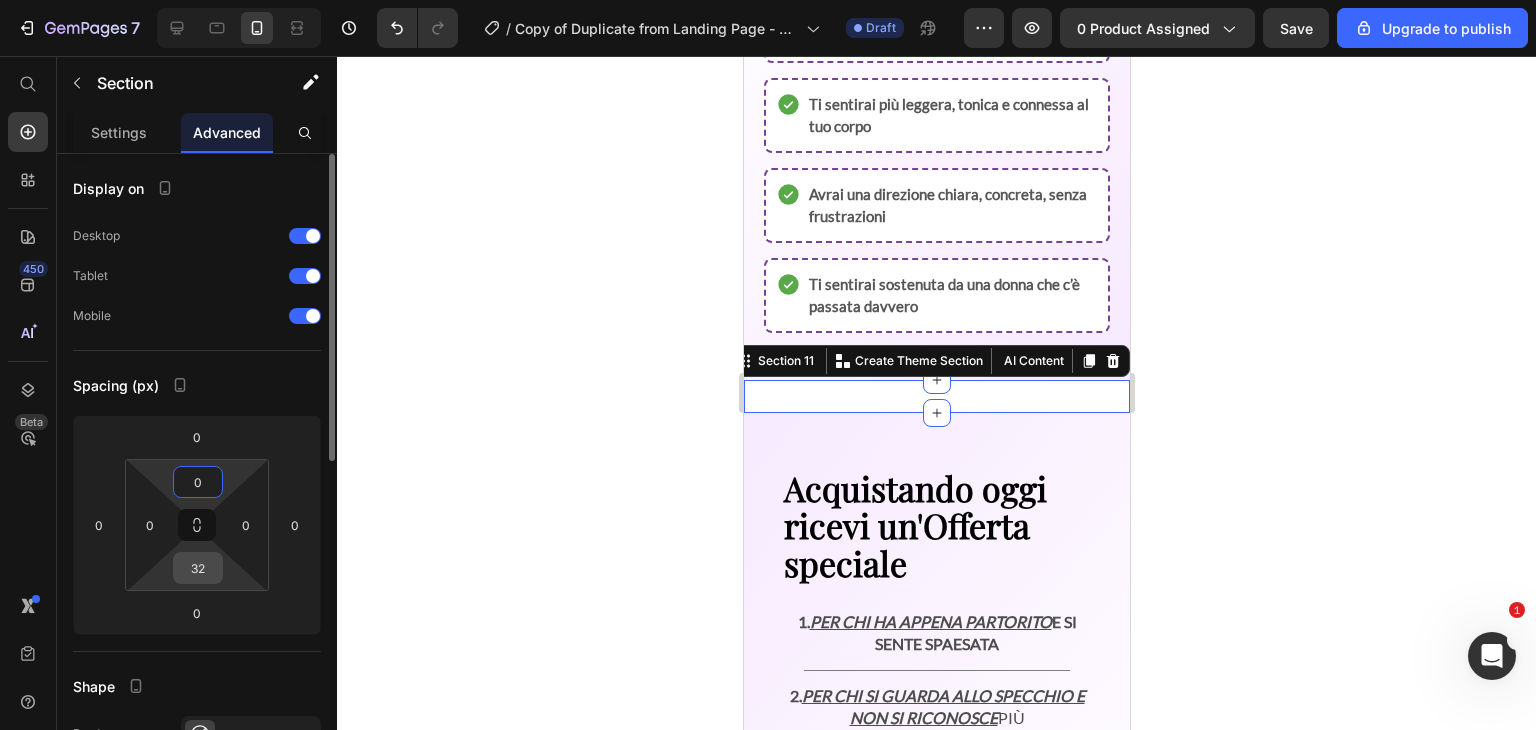 click on "32" at bounding box center (198, 568) 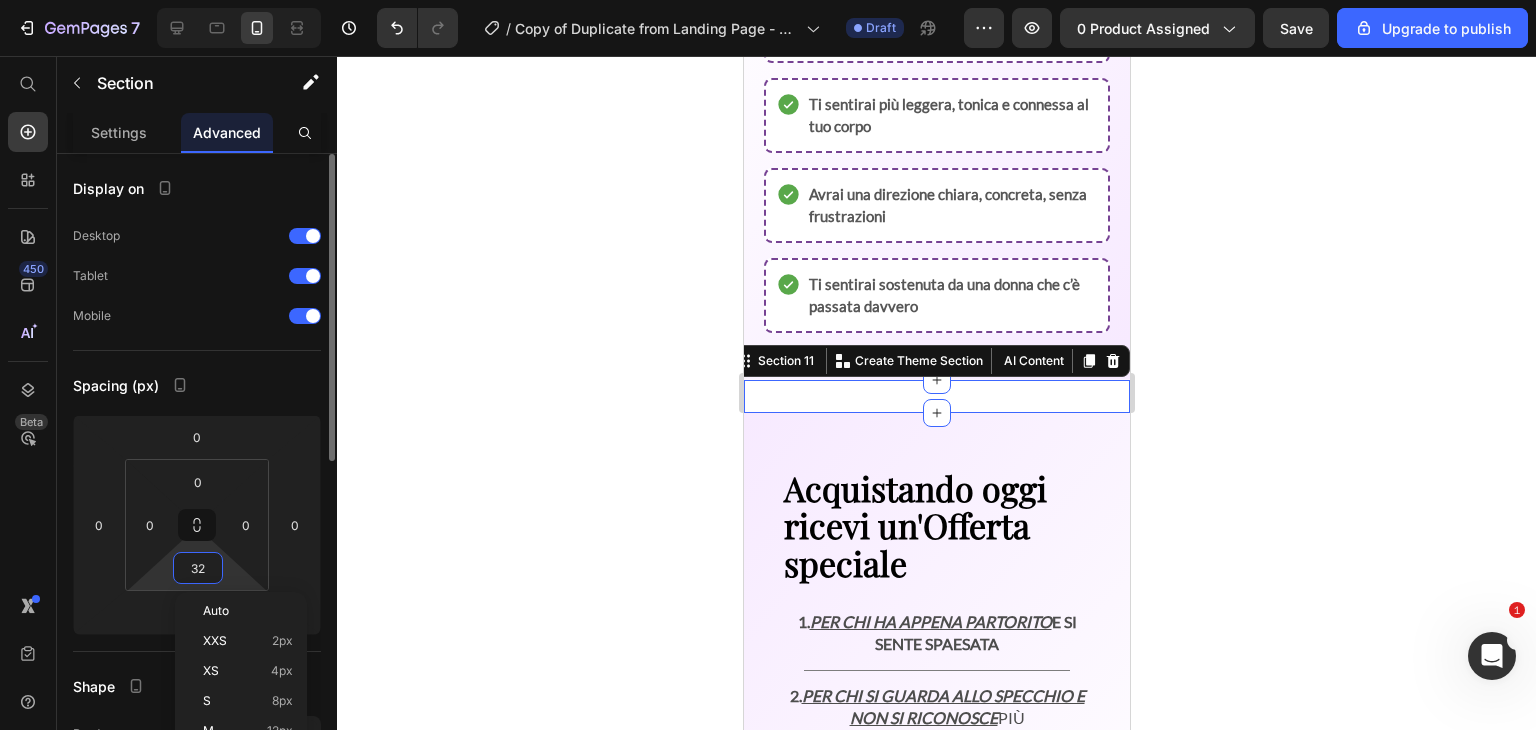 type 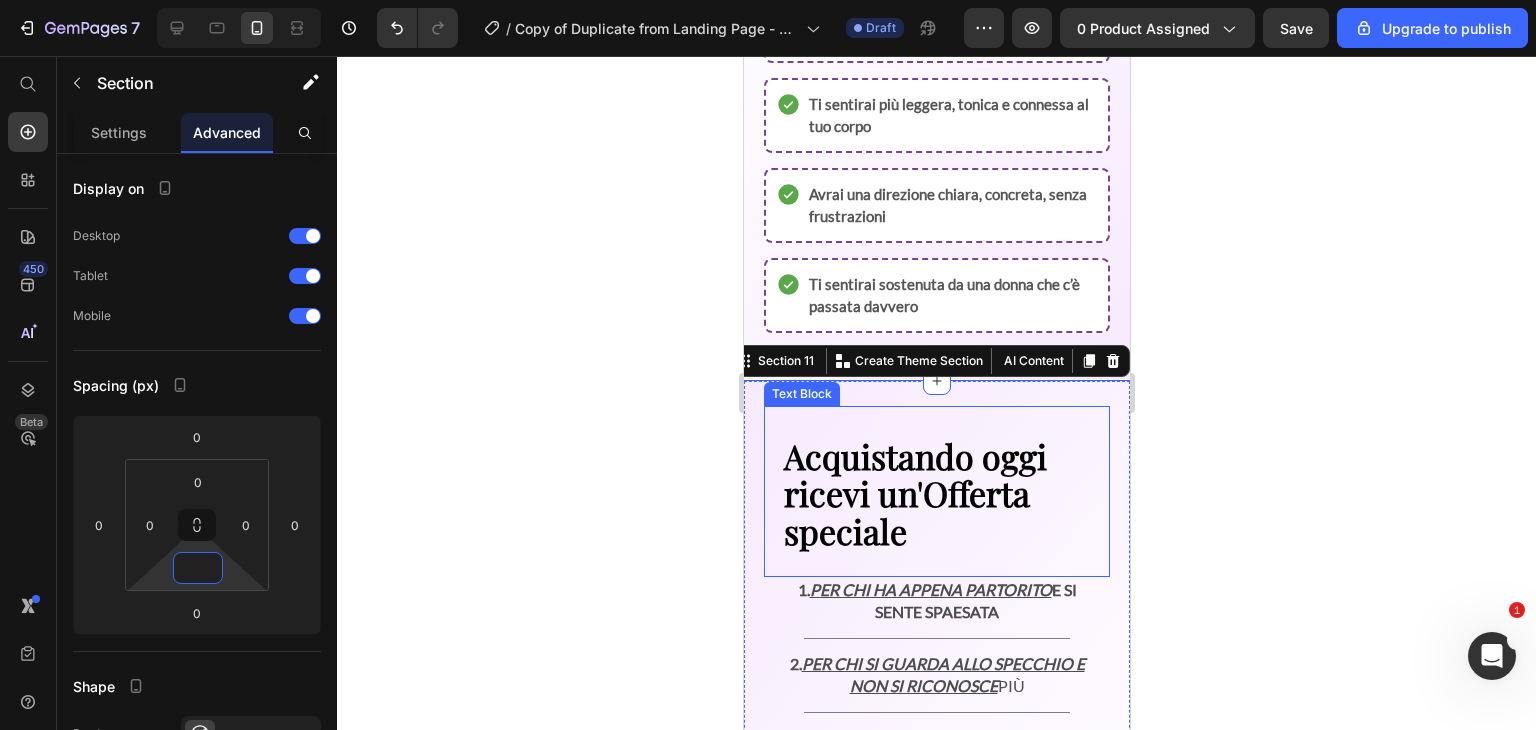 click on "Acquistando oggi ricevi un'Offerta speciale" at bounding box center [936, 494] 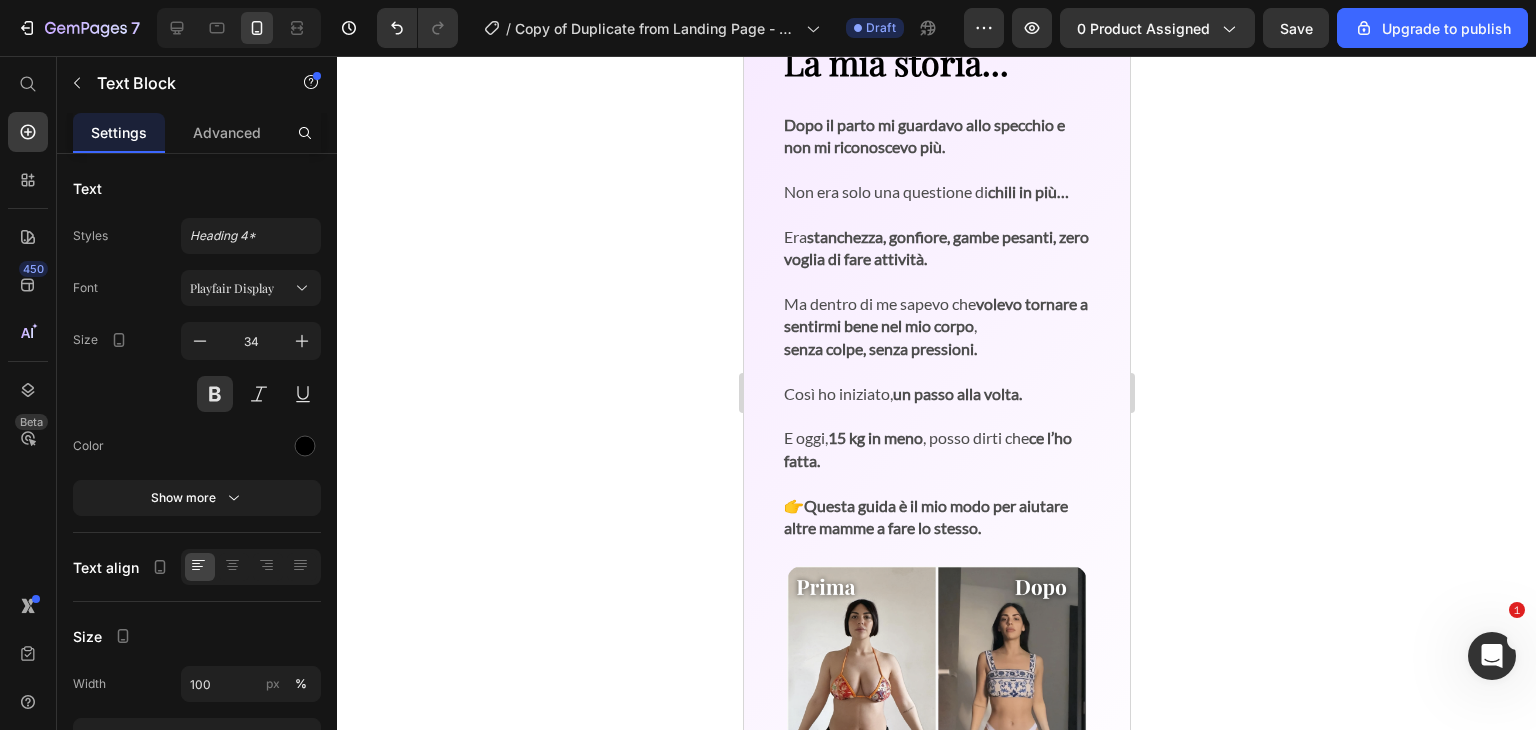 scroll, scrollTop: 1098, scrollLeft: 0, axis: vertical 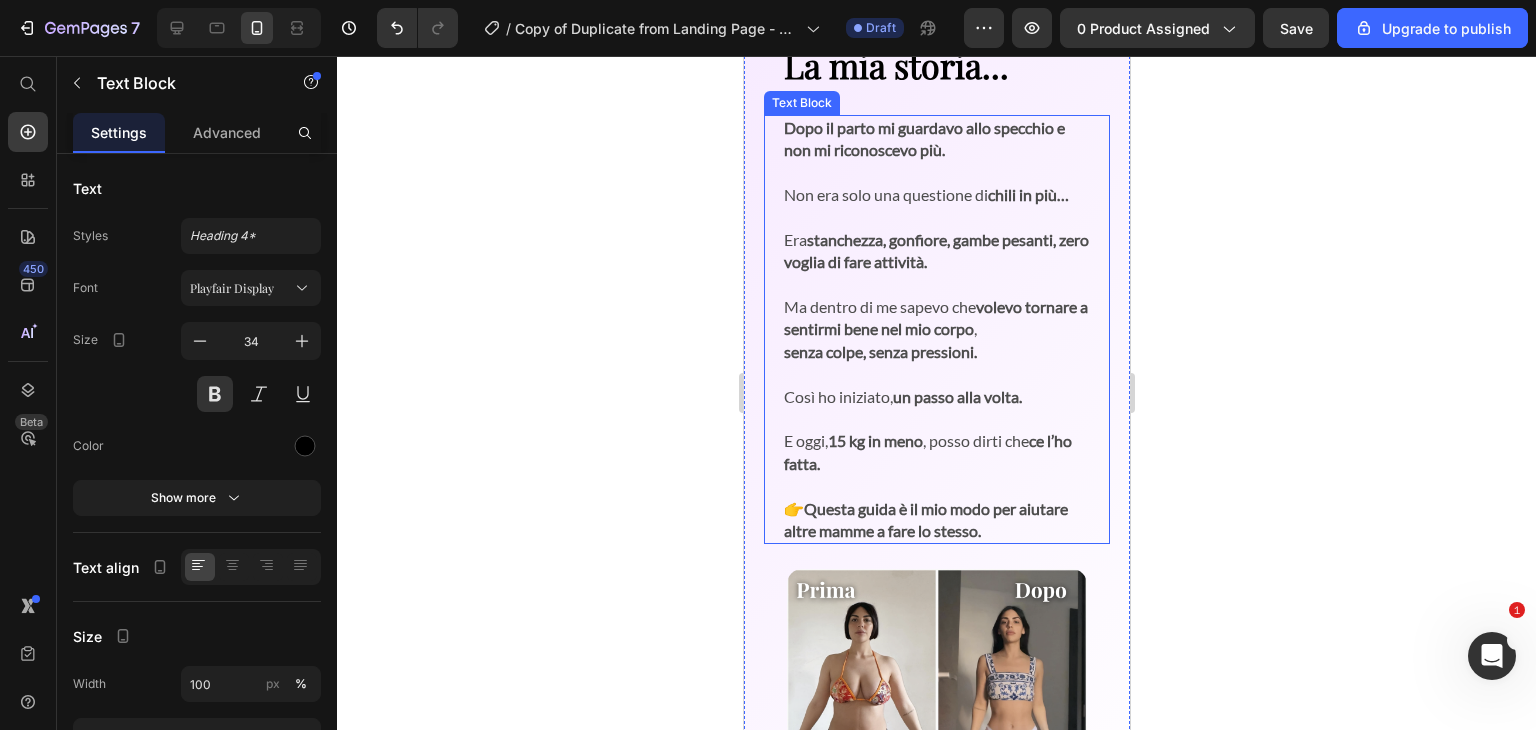 click at bounding box center [936, 217] 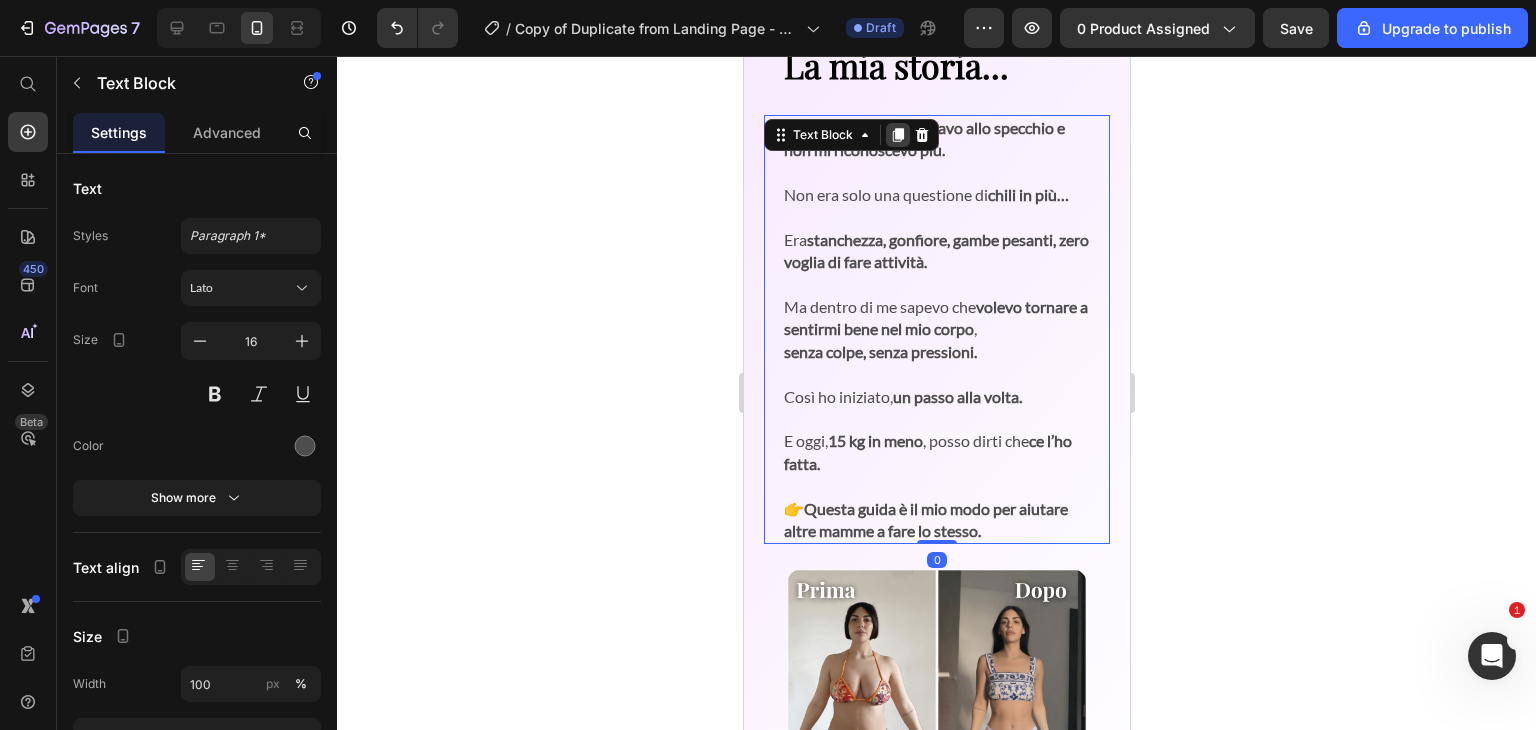 click at bounding box center [897, 135] 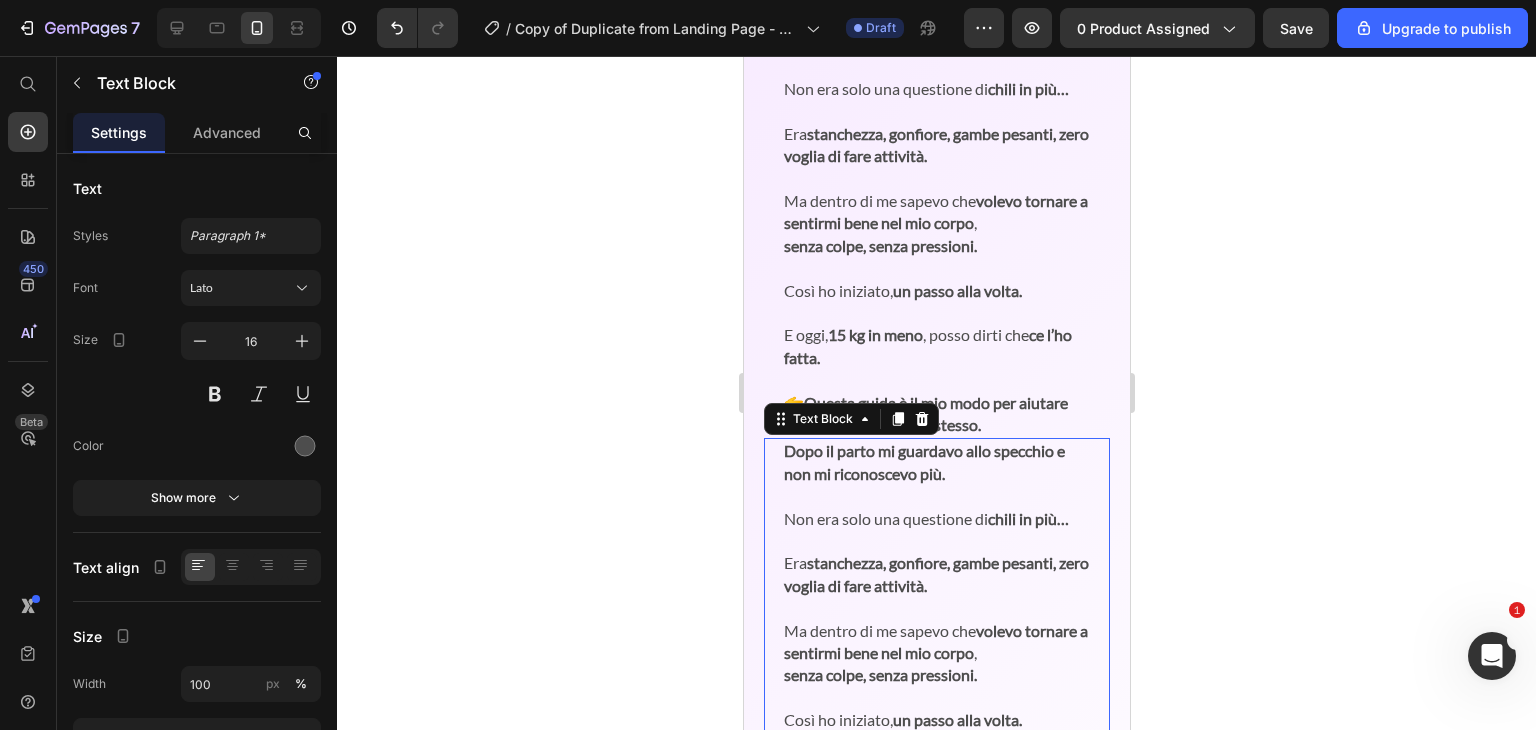 scroll, scrollTop: 1516, scrollLeft: 0, axis: vertical 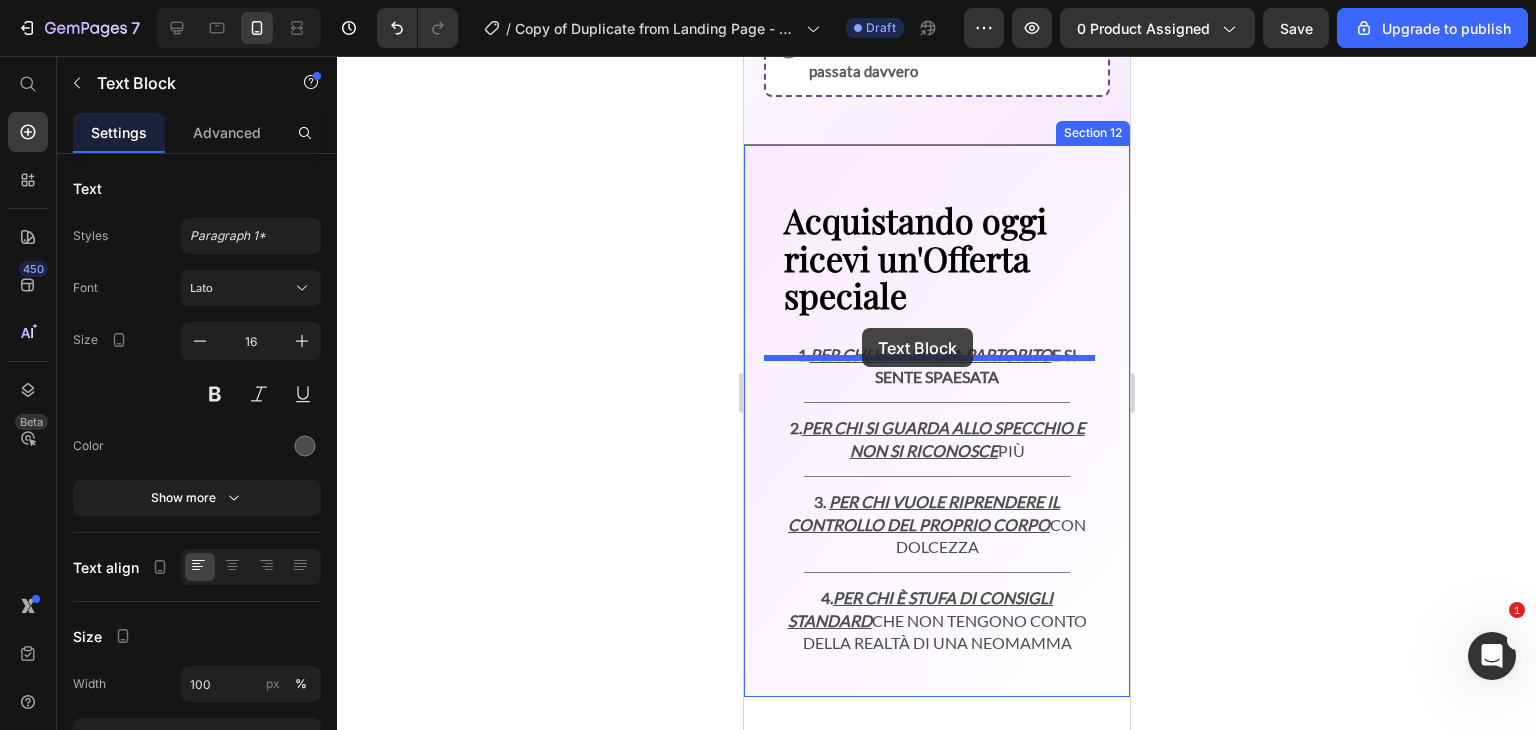 drag, startPoint x: 831, startPoint y: 102, endPoint x: 861, endPoint y: 328, distance: 227.98245 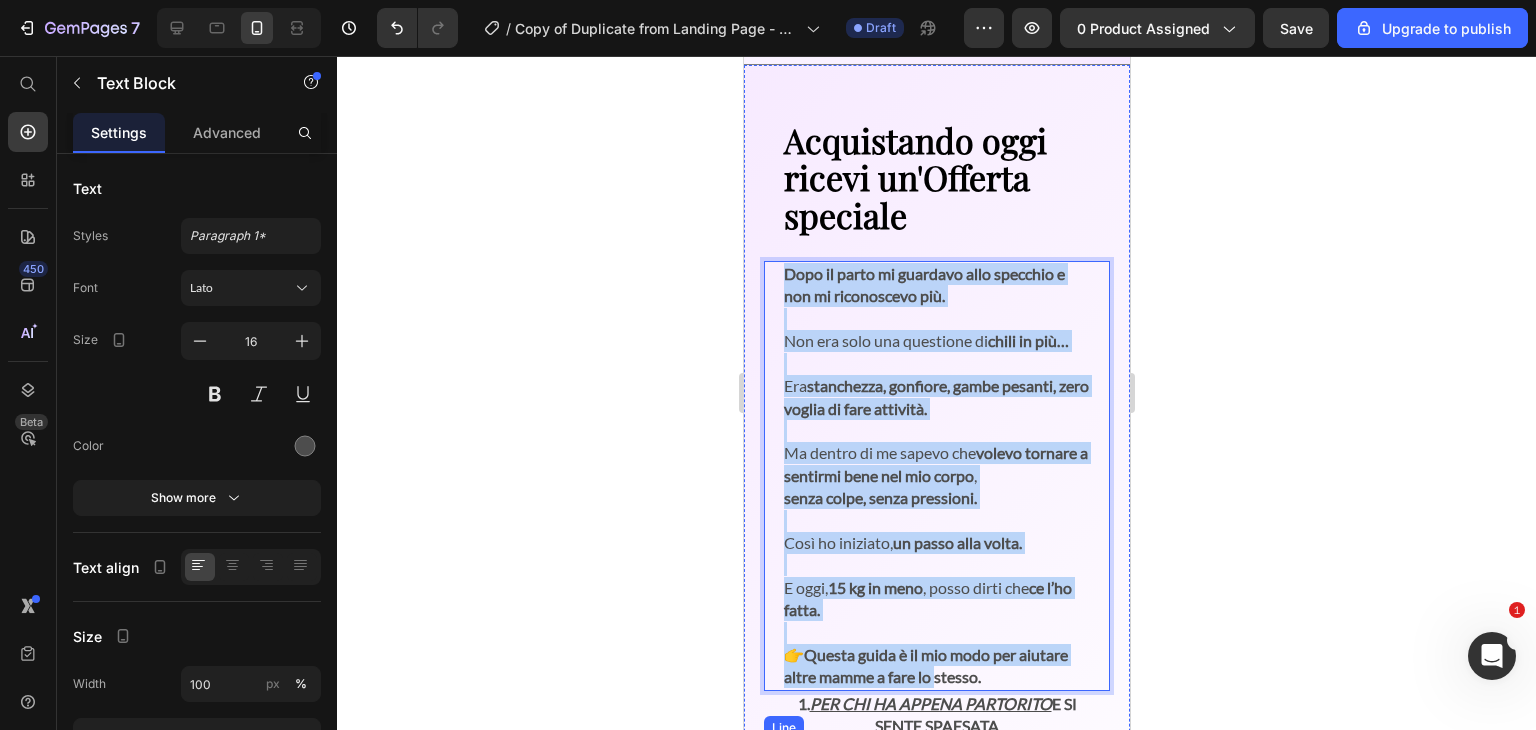 scroll, scrollTop: 4576, scrollLeft: 0, axis: vertical 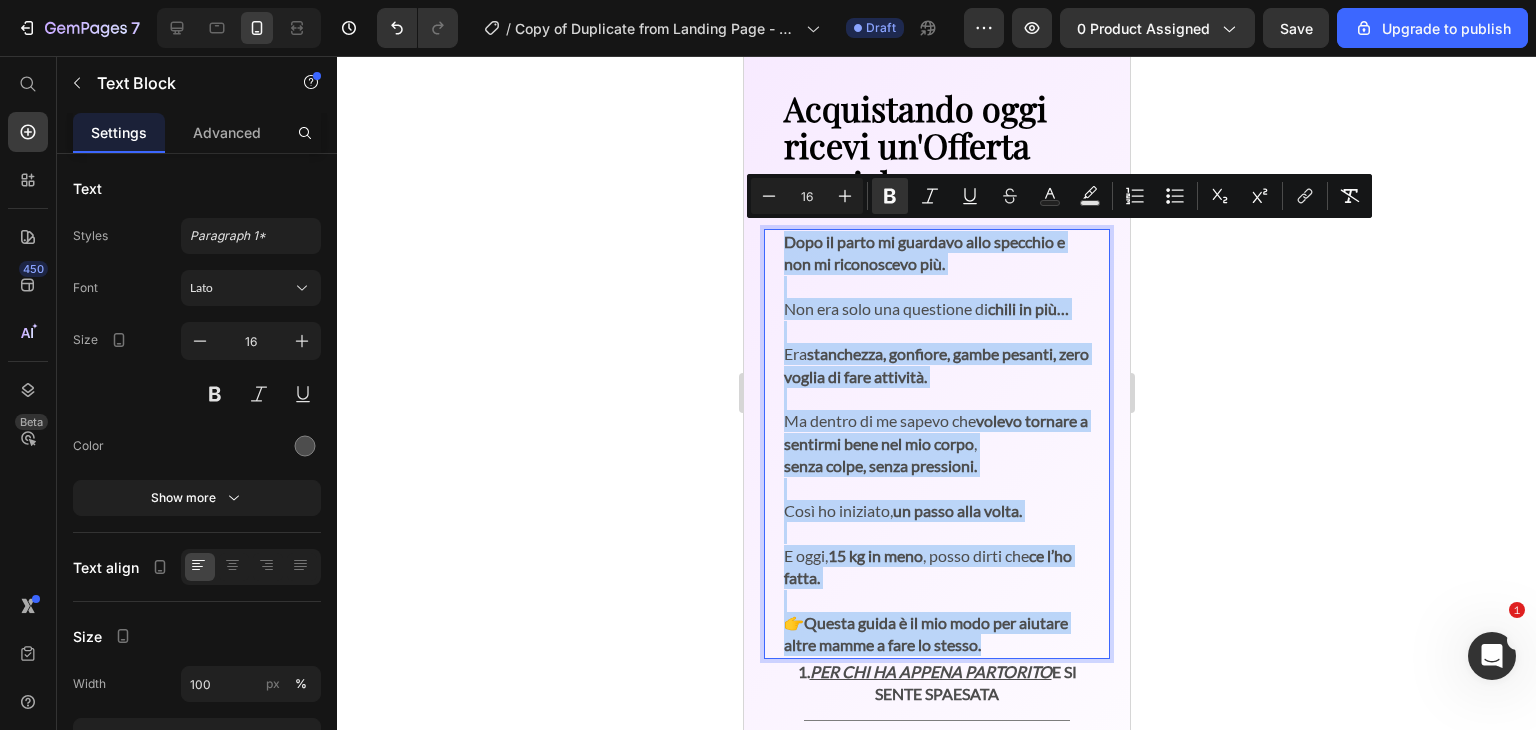 drag, startPoint x: 786, startPoint y: 370, endPoint x: 1045, endPoint y: 637, distance: 371.98117 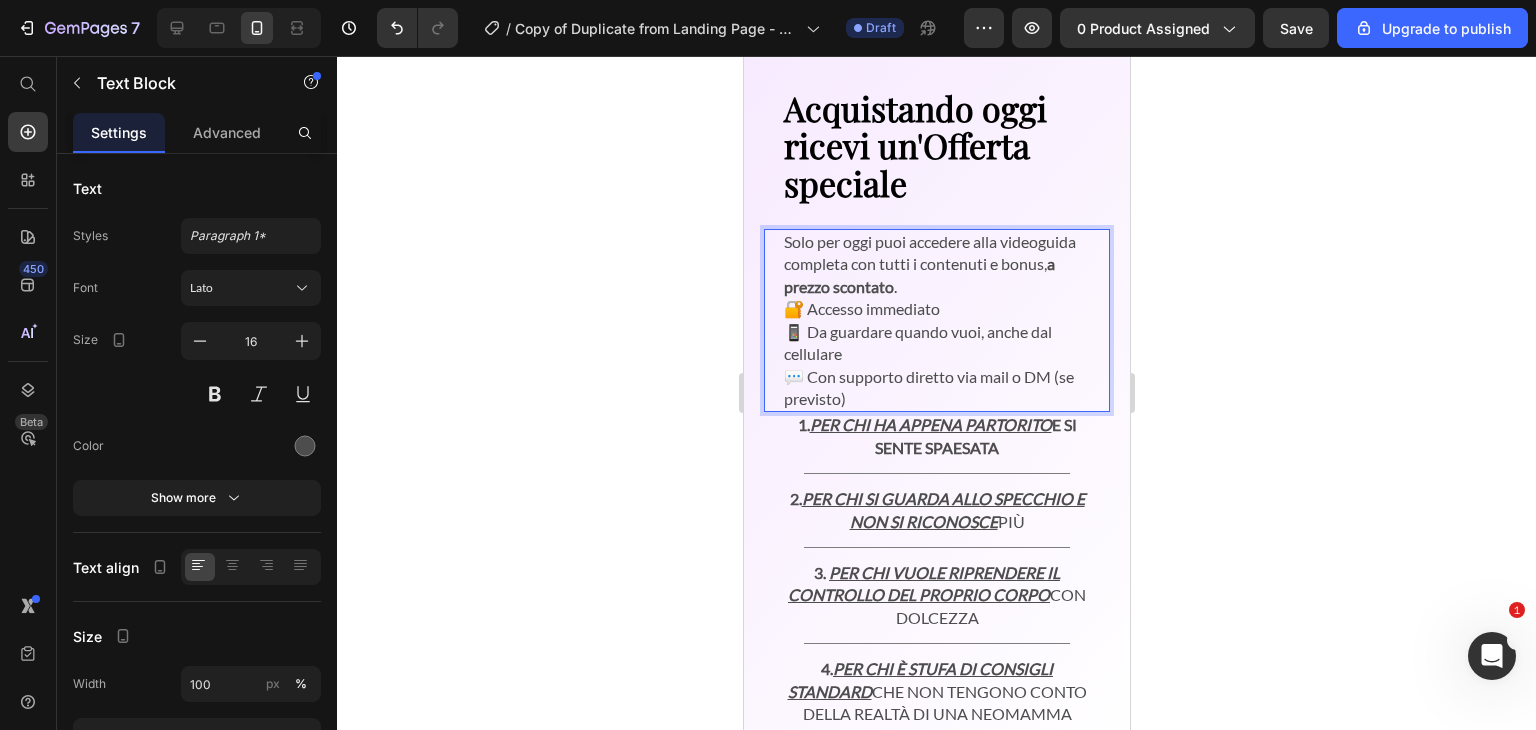 click on "Solo per oggi puoi accedere alla videoguida completa con tutti i contenuti e bonus,  a prezzo scontato ." at bounding box center [936, 264] 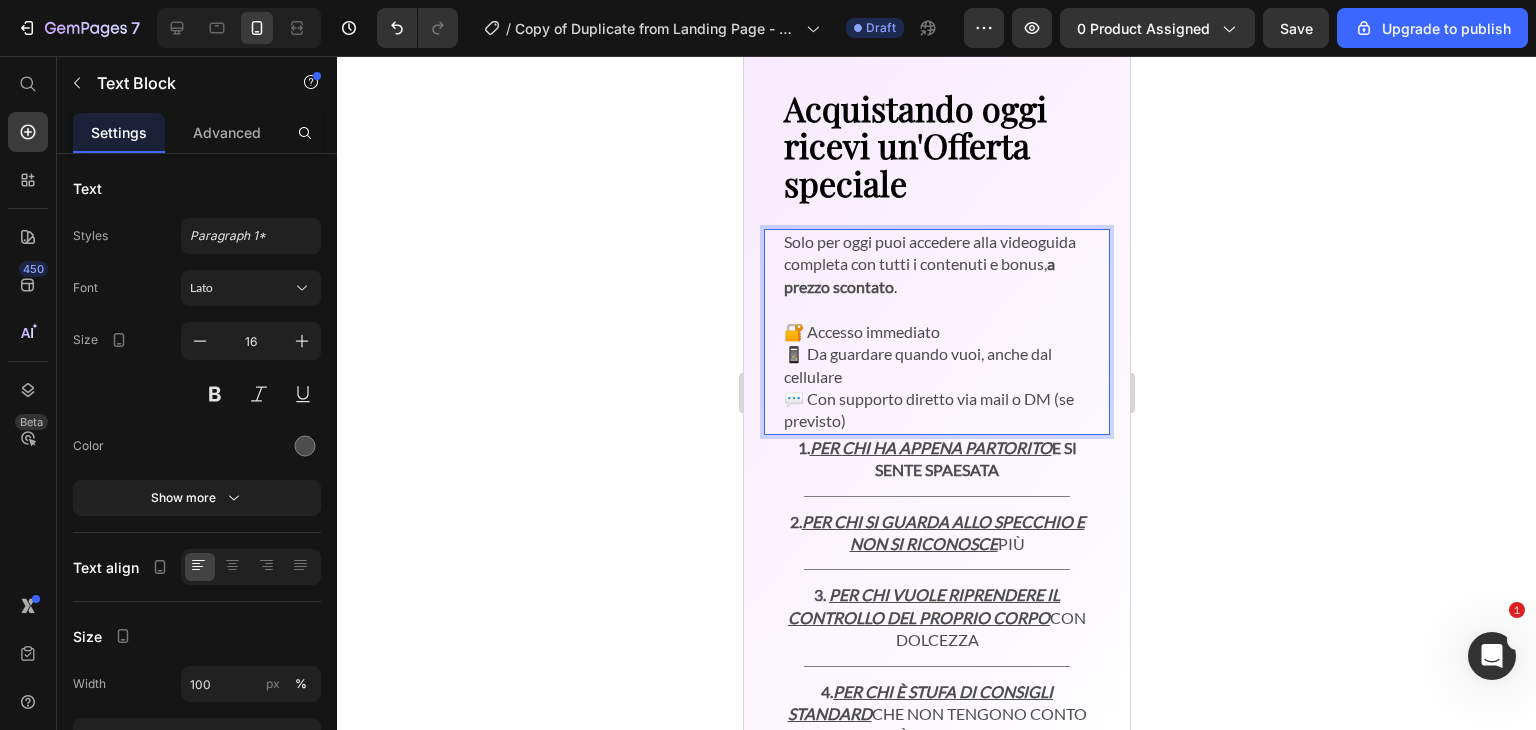 click on "🔐 Accesso immediato 📱 Da guardare quando vuoi, anche dal cellulare 💬 Con supporto diretto via mail o DM (se previsto)" at bounding box center [936, 377] 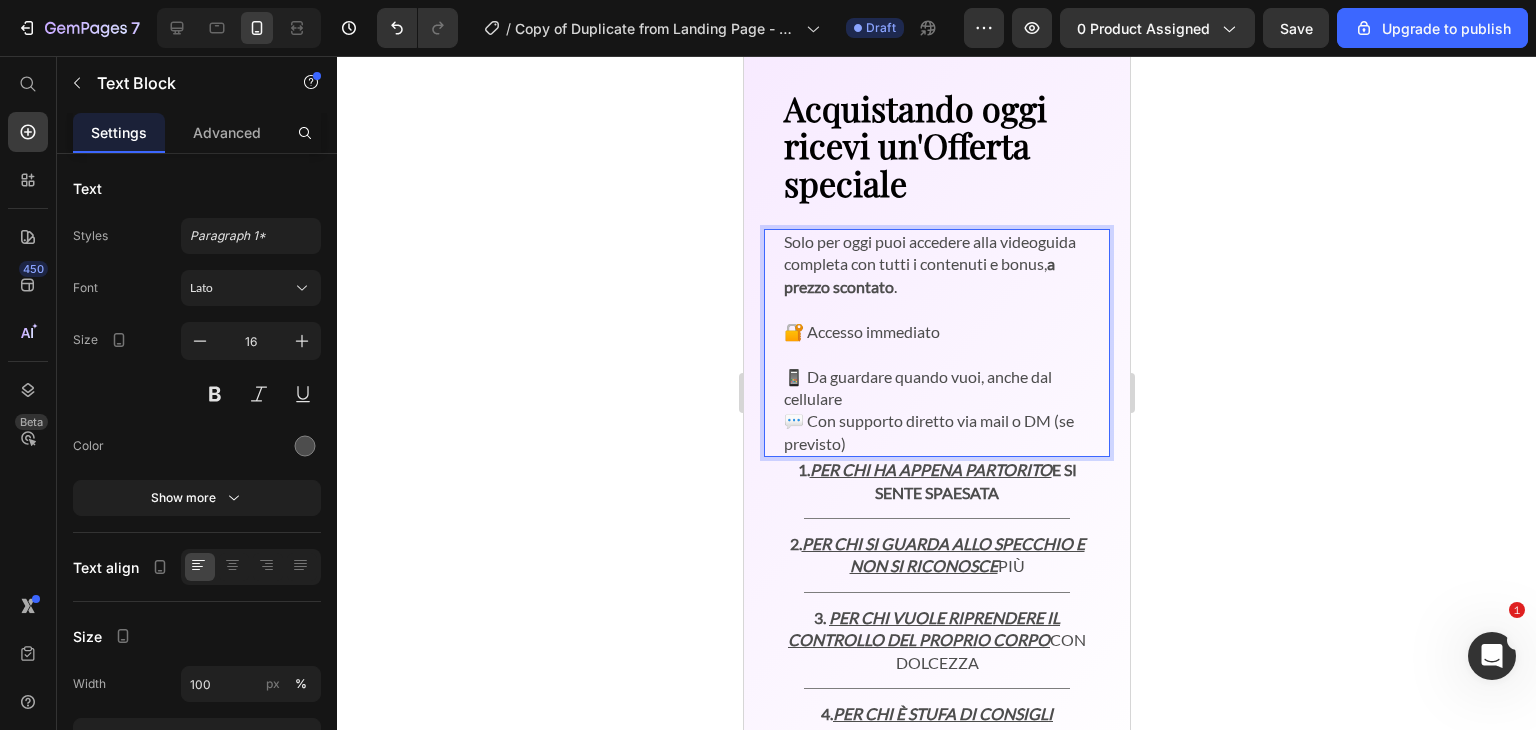 click on "⁠⁠⁠⁠⁠⁠⁠ 📱 Da guardare quando vuoi, anche dal cellulare 💬 Con supporto diretto via mail o DM (se previsto)" at bounding box center [936, 399] 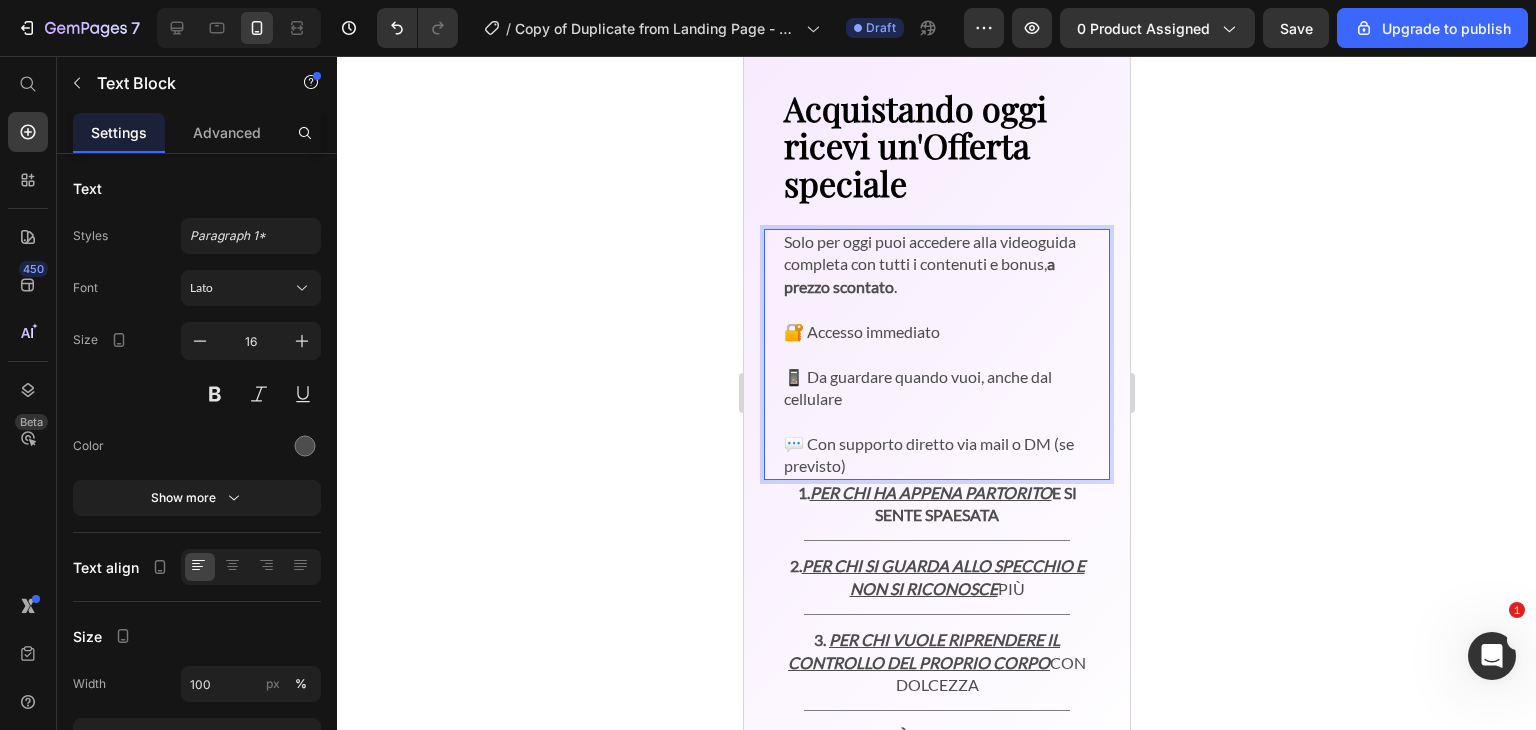click on "⁠⁠⁠⁠⁠⁠⁠ 💬 Con supporto diretto via mail o DM (se previsto)" at bounding box center [936, 443] 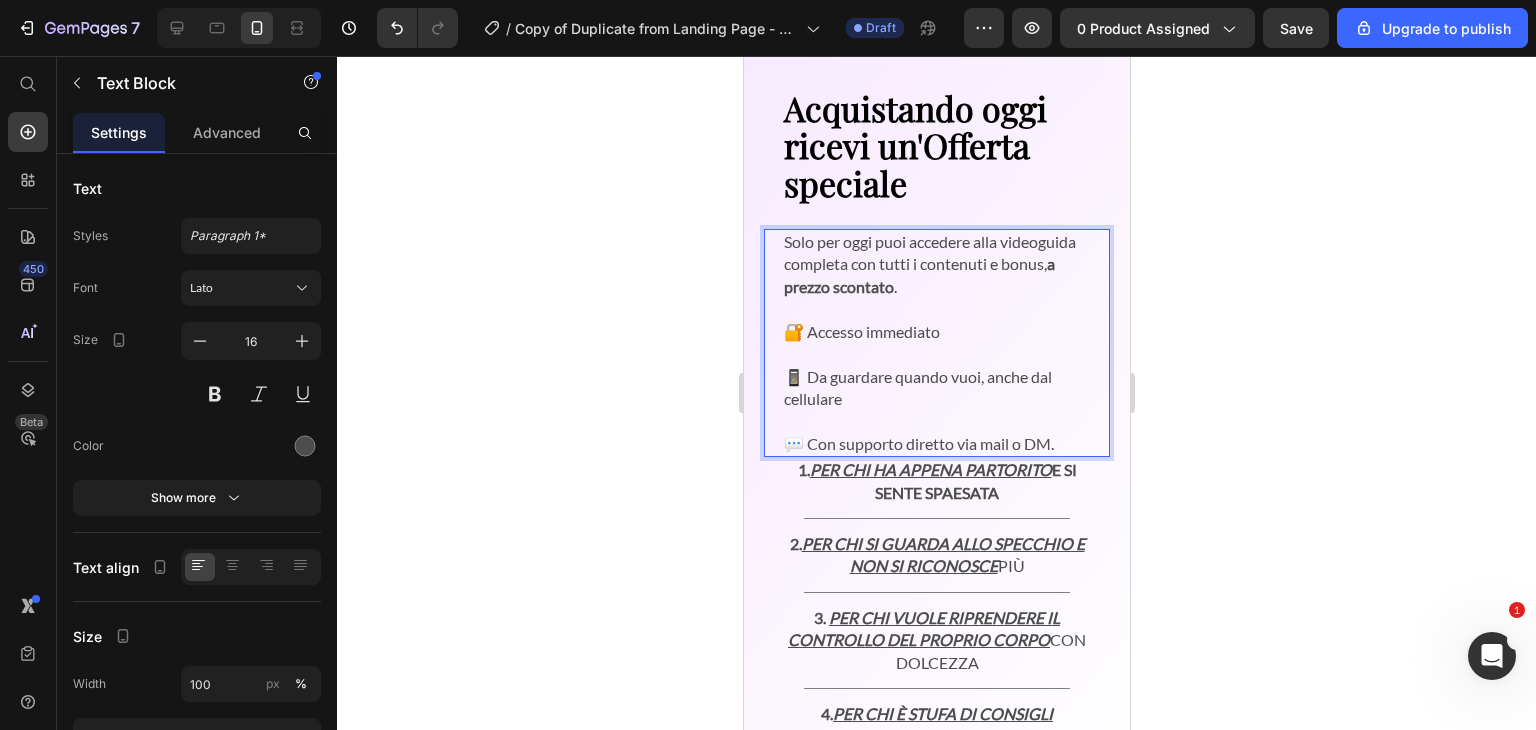 click on "📱 Da guardare quando vuoi, anche dal cellulare" at bounding box center [936, 376] 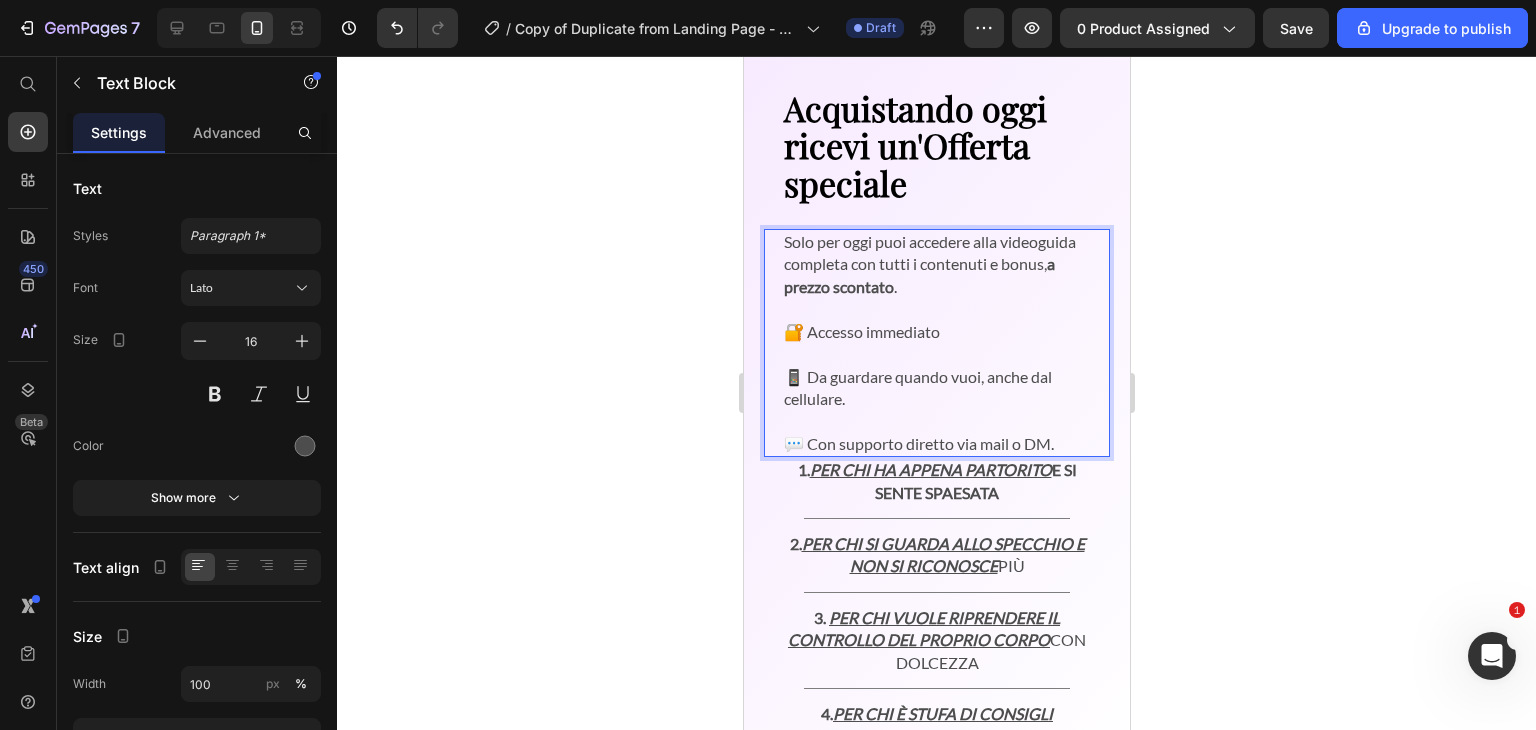 click on "🔐 Accesso immediato" at bounding box center [936, 332] 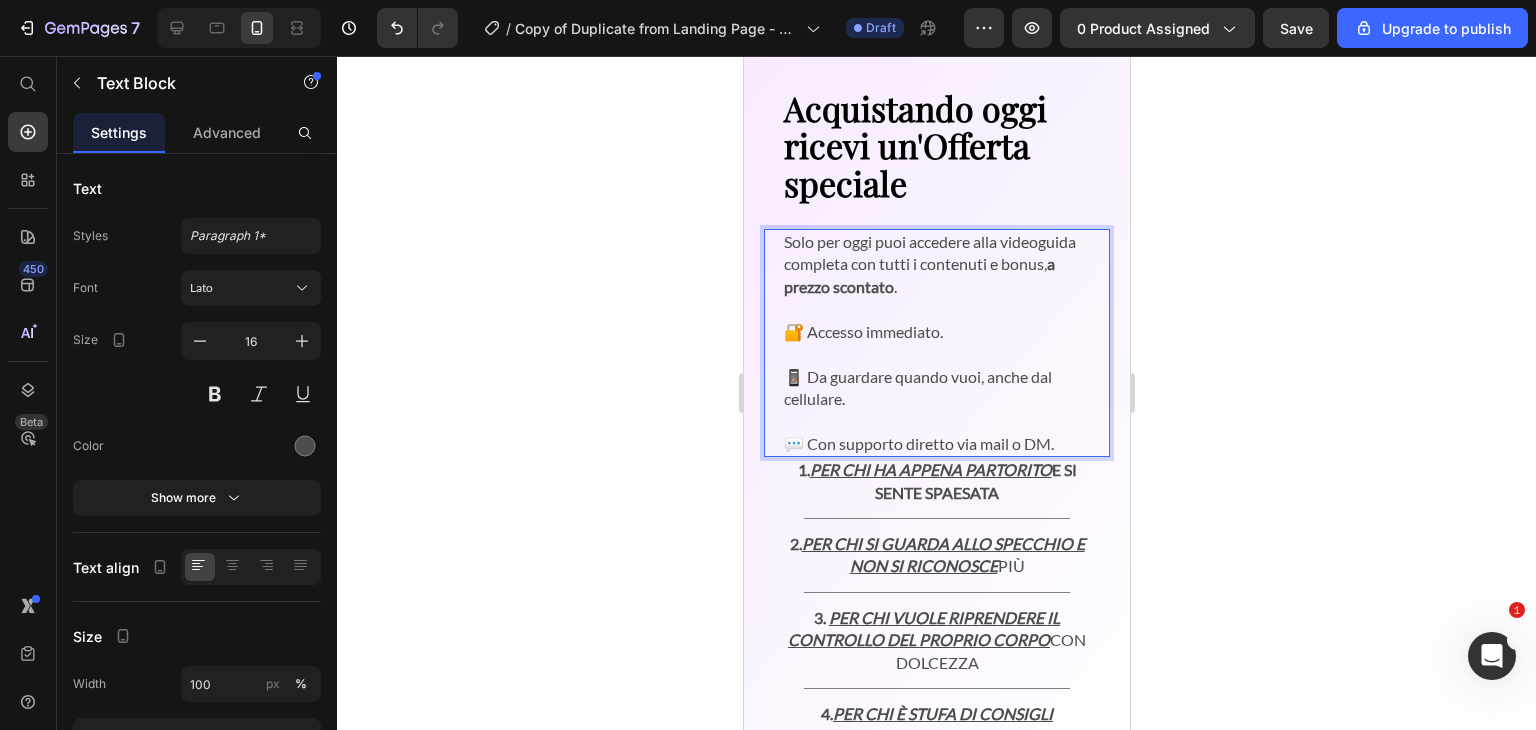 click on "📱 Da guardare quando vuoi, anche dal cellulare." at bounding box center (936, 376) 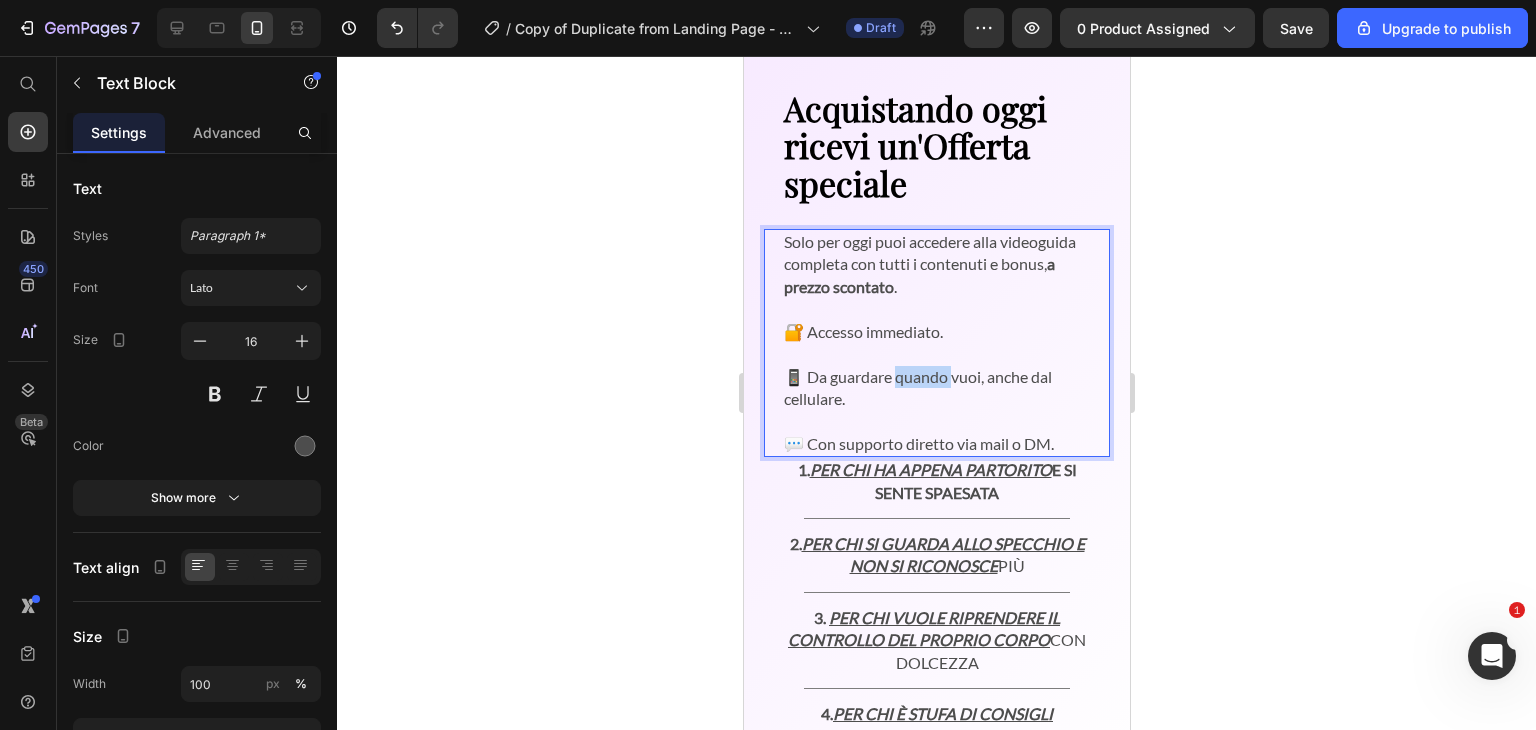 click on "📱 Da guardare quando vuoi, anche dal cellulare." at bounding box center (936, 376) 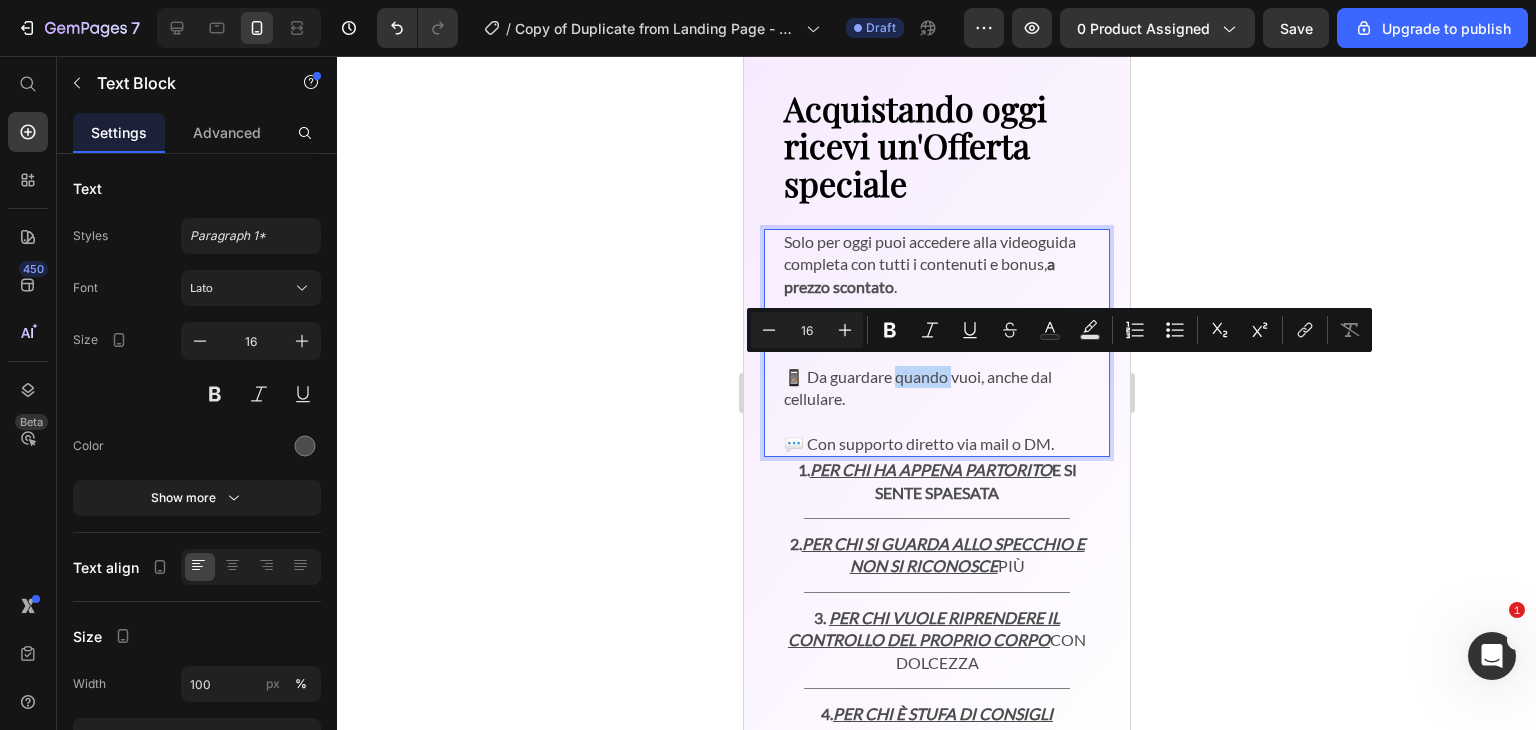 click on "📱 Da guardare quando vuoi, anche dal cellulare." at bounding box center [936, 376] 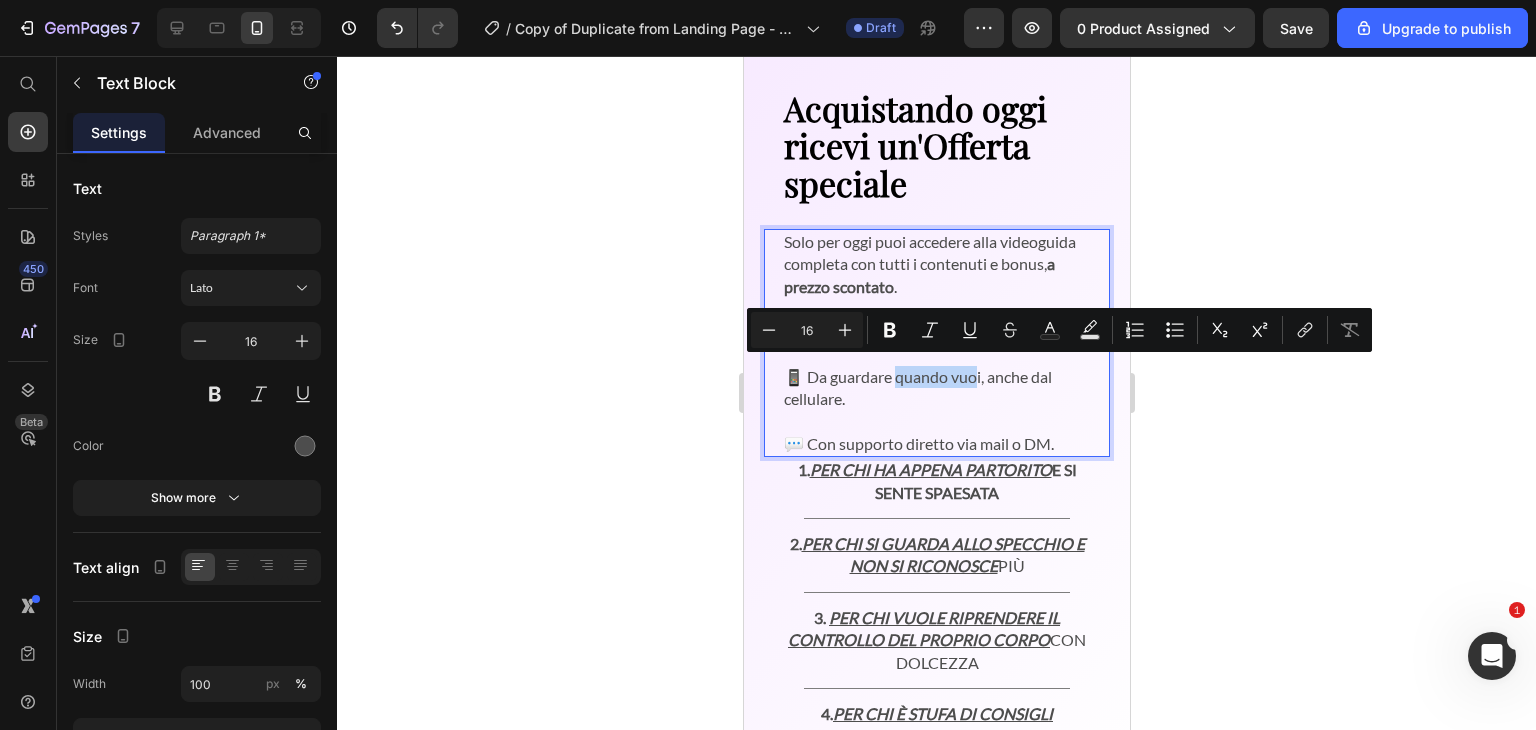drag, startPoint x: 898, startPoint y: 373, endPoint x: 981, endPoint y: 365, distance: 83.38465 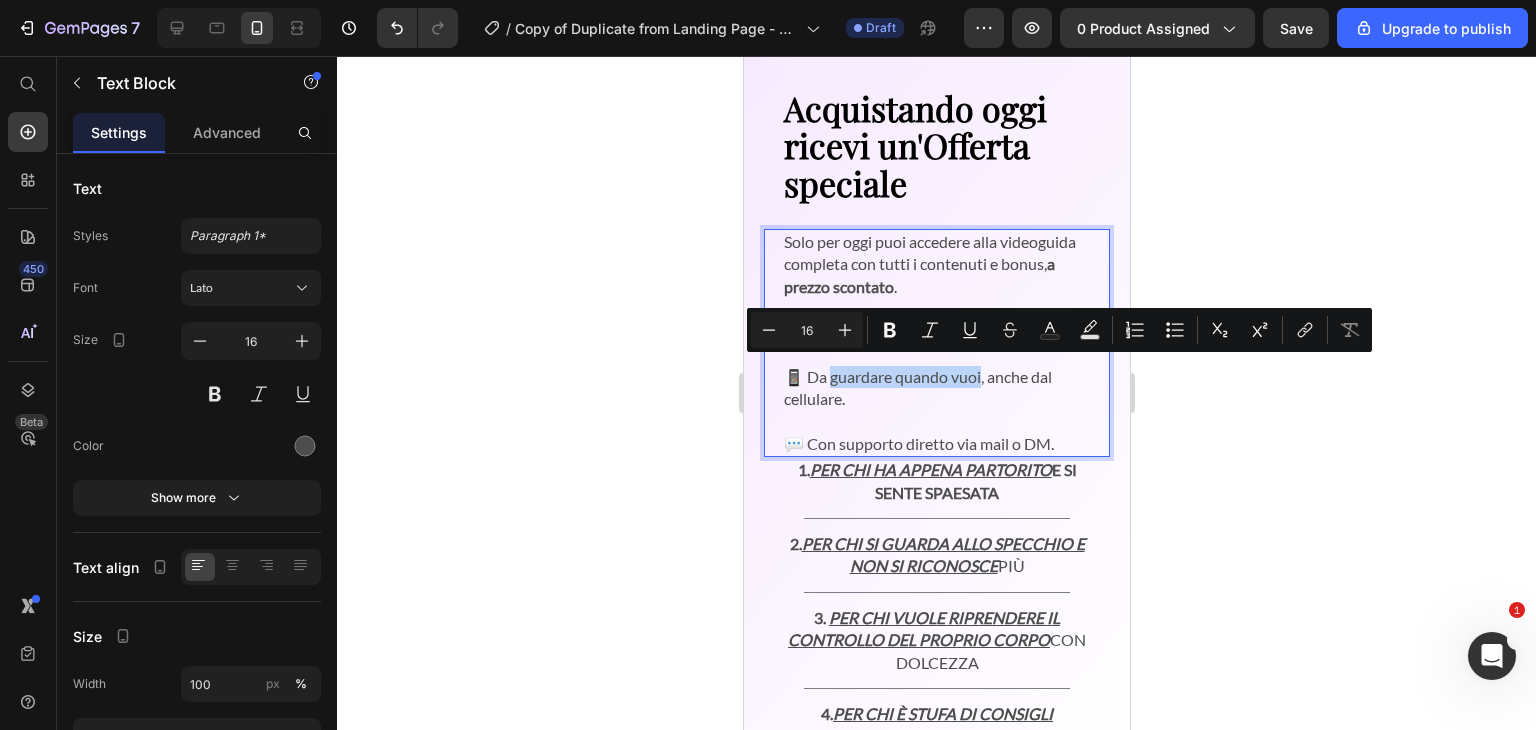 drag, startPoint x: 834, startPoint y: 375, endPoint x: 982, endPoint y: 364, distance: 148.40822 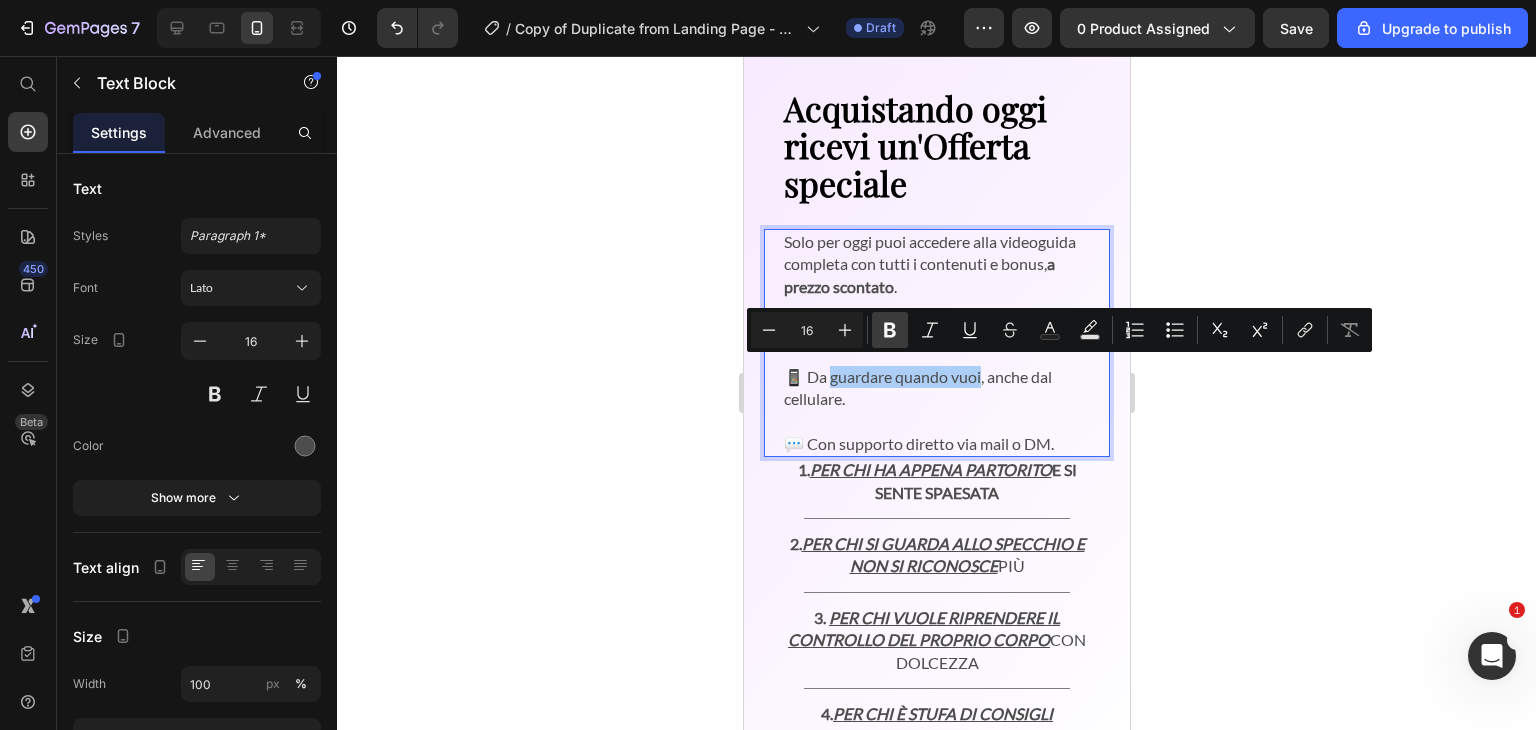 click 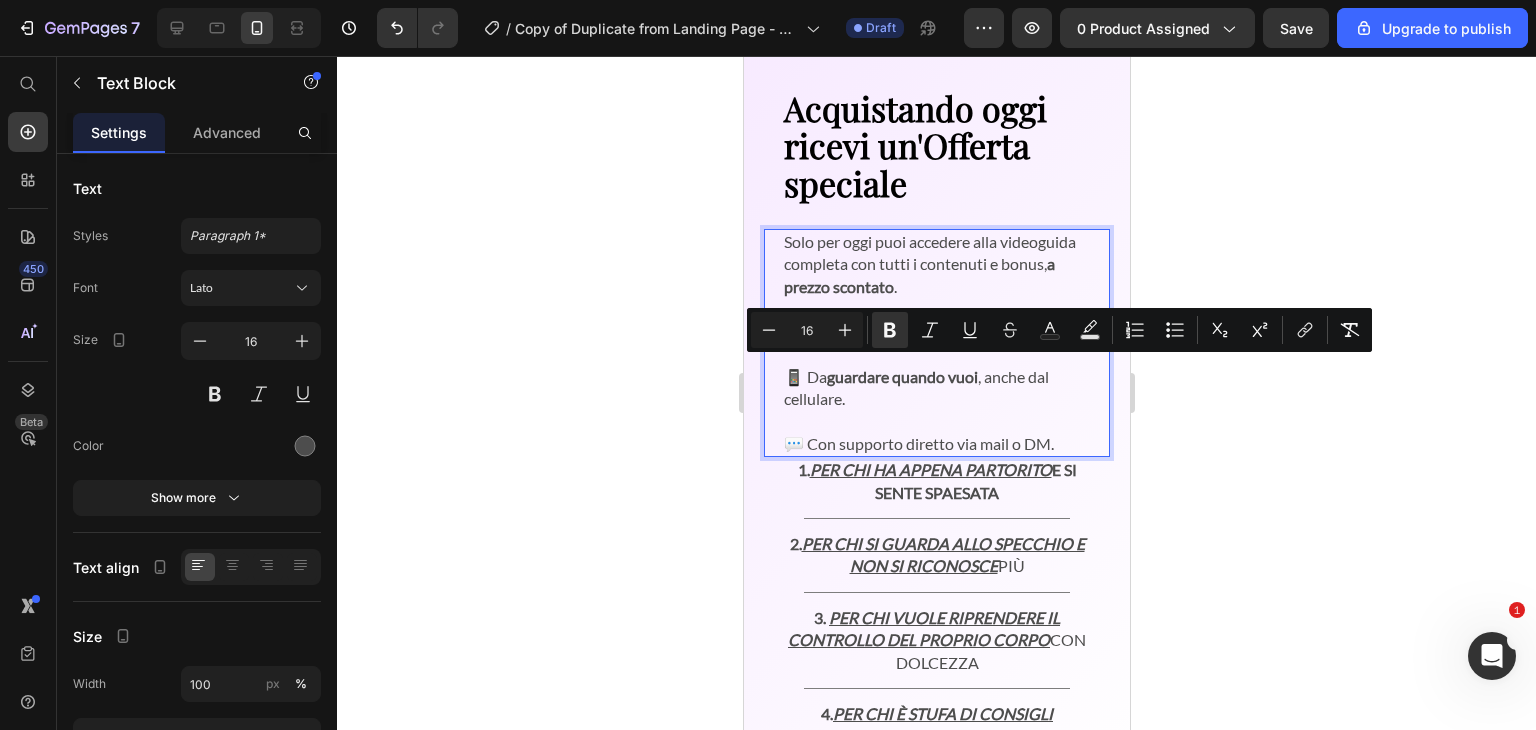 click on "Solo per oggi puoi accedere alla videoguida completa con tutti i contenuti e bonus,  a prezzo scontato ." at bounding box center (936, 264) 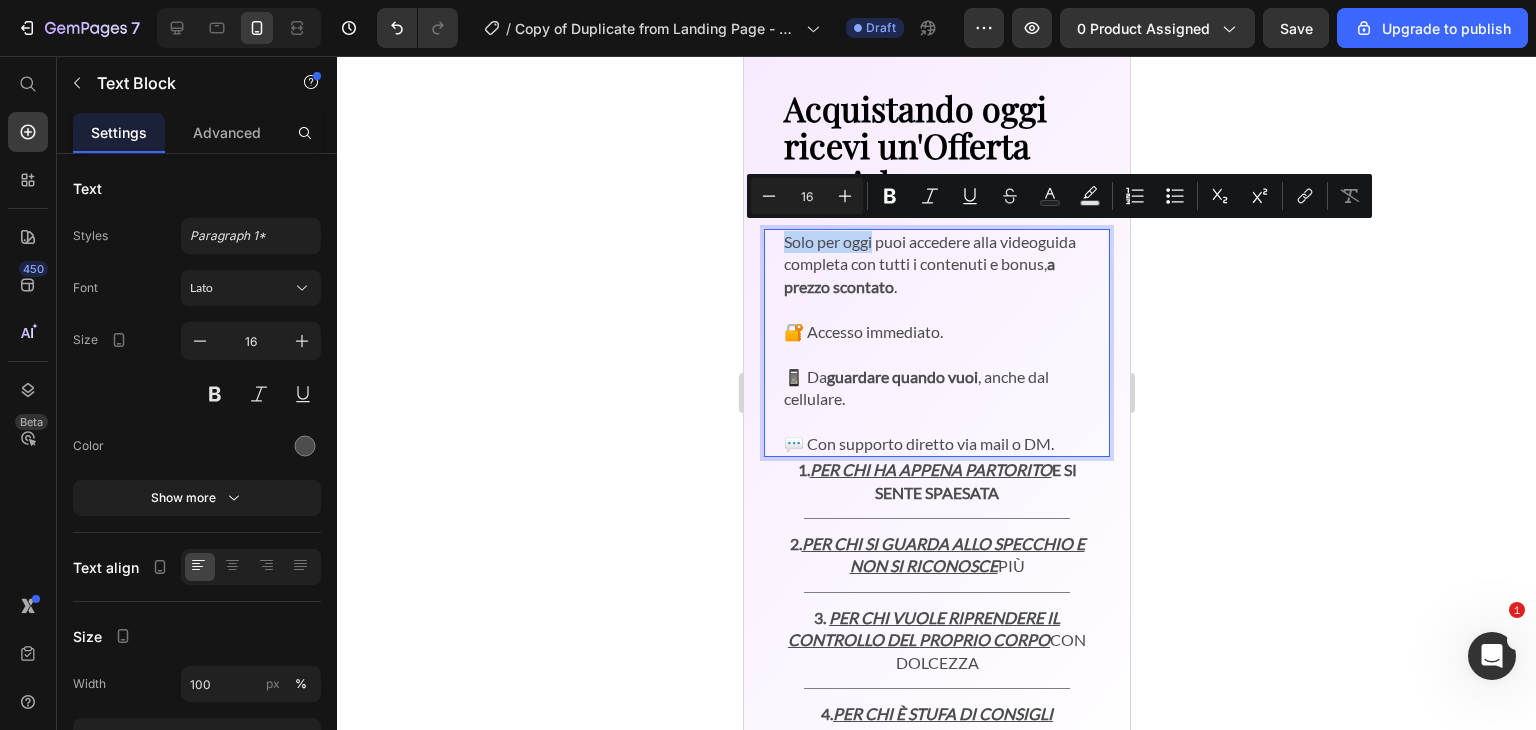 drag, startPoint x: 785, startPoint y: 237, endPoint x: 872, endPoint y: 236, distance: 87.005745 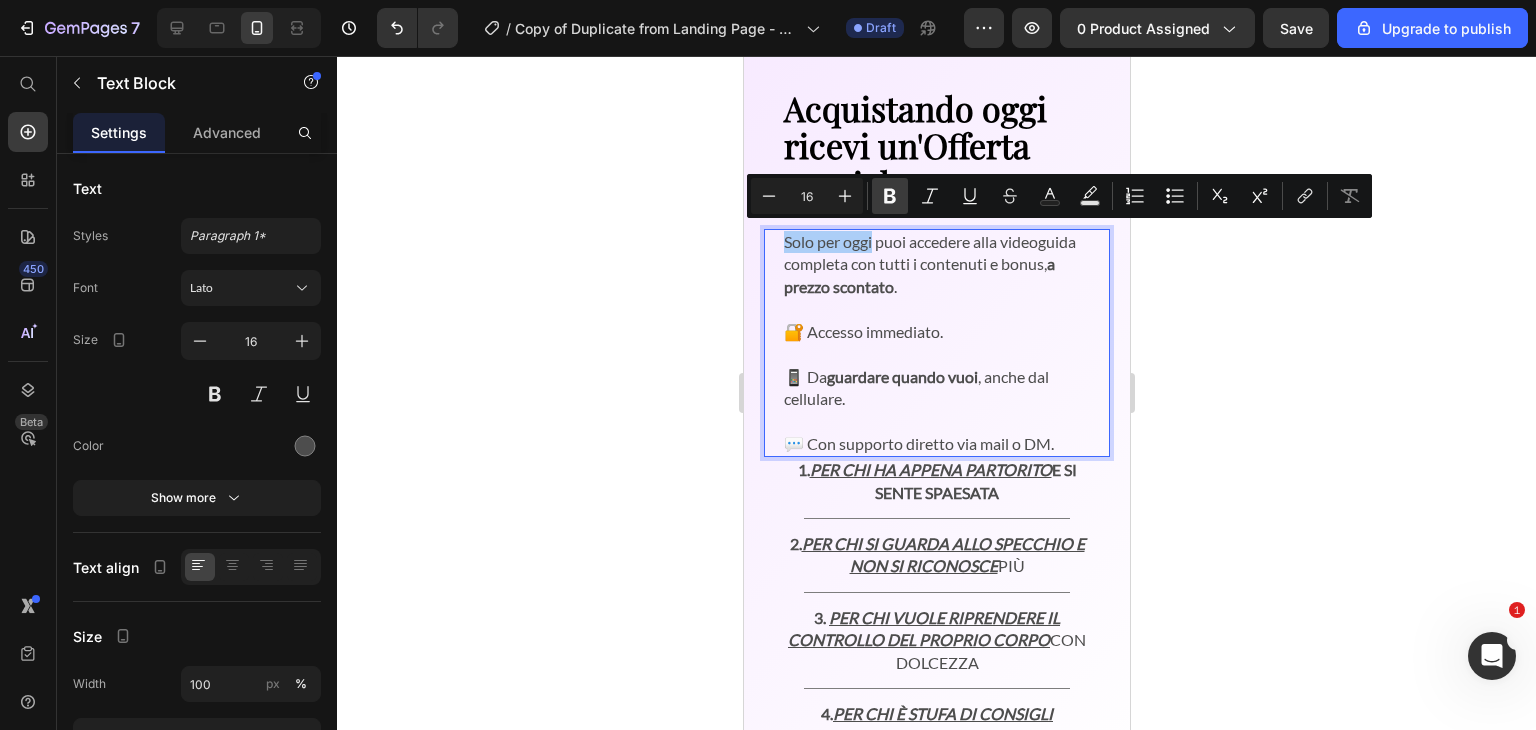 click 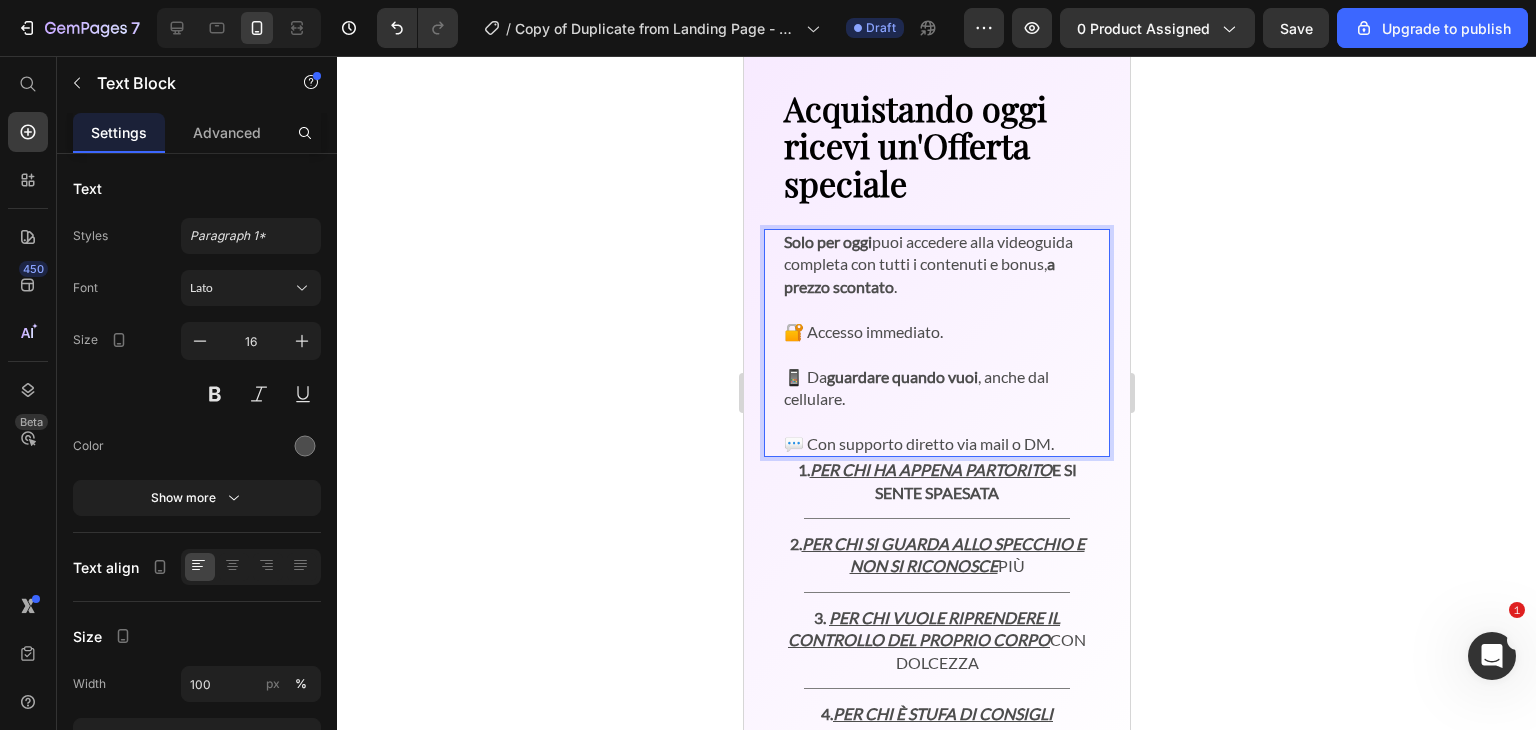 click on "Solo per oggi  puoi accedere alla videoguida completa con tutti i contenuti e bonus,  a prezzo scontato ." at bounding box center [936, 264] 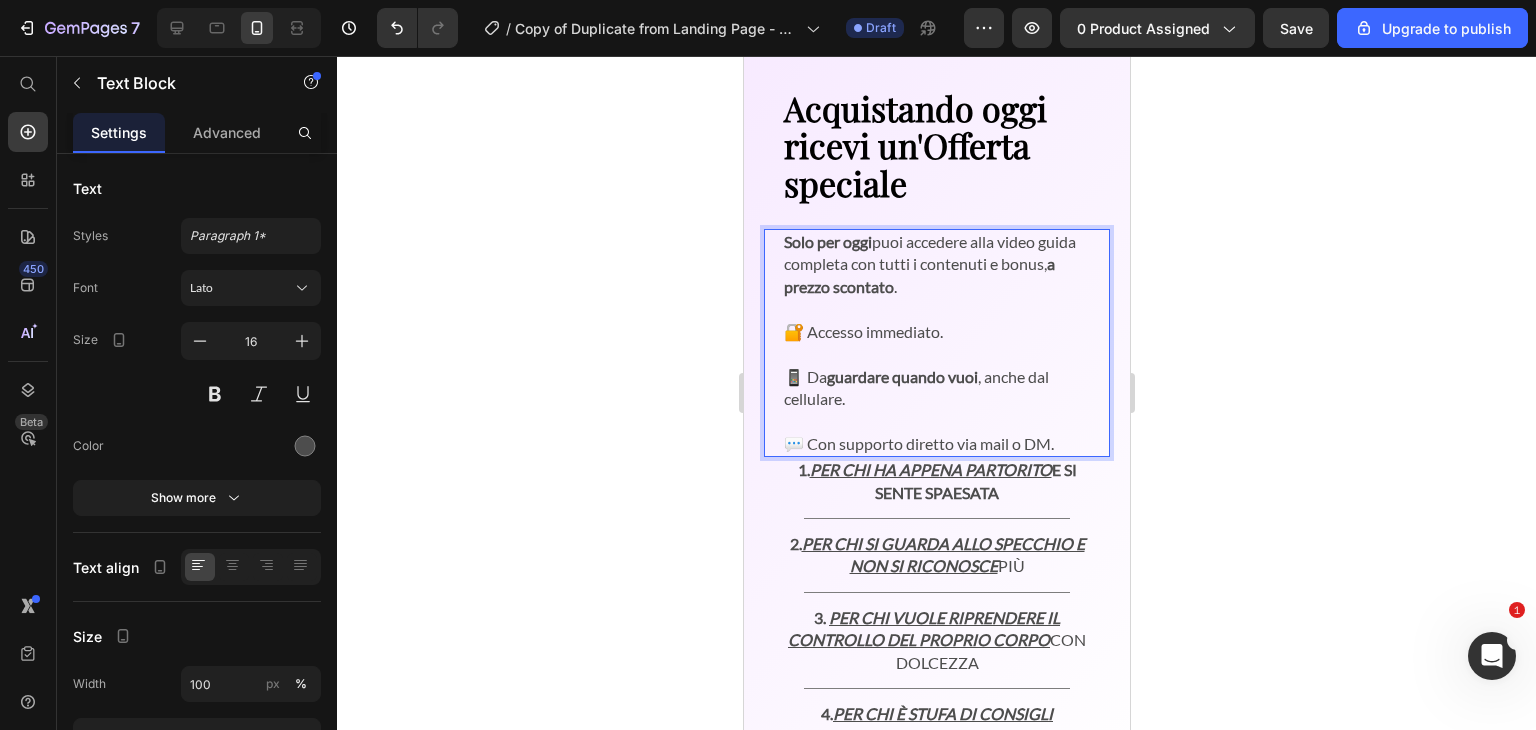 click on "a prezzo scontato" at bounding box center (918, 274) 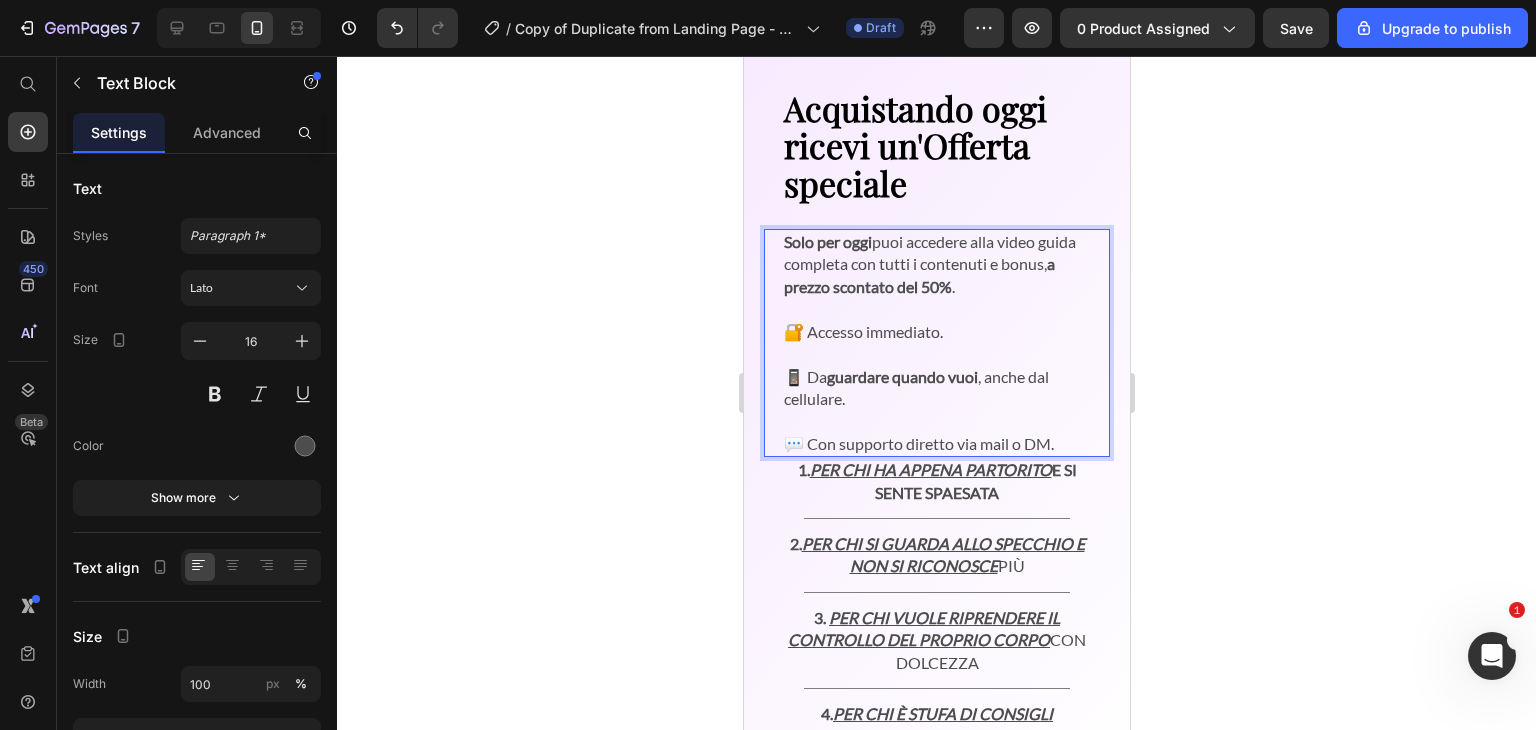 click 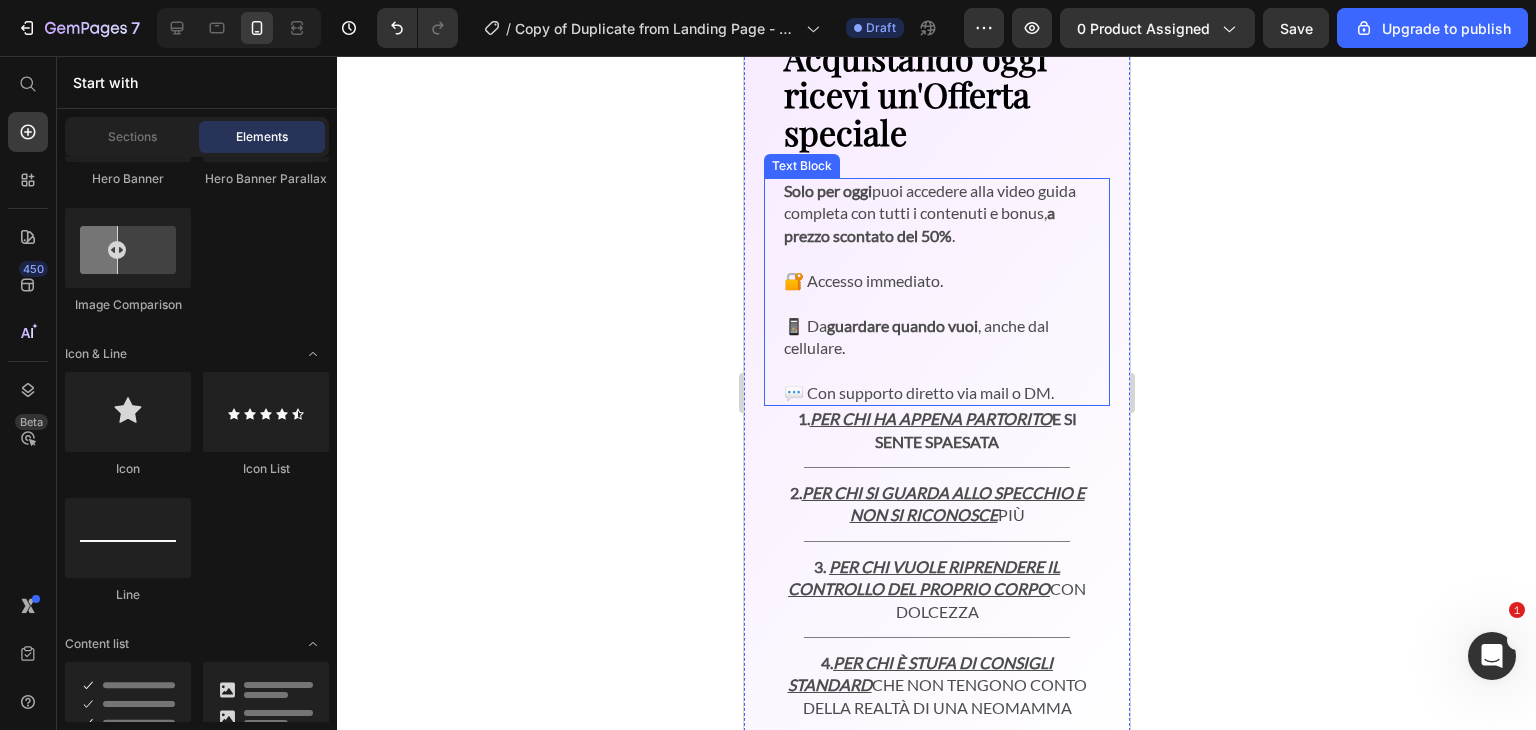 scroll, scrollTop: 4630, scrollLeft: 0, axis: vertical 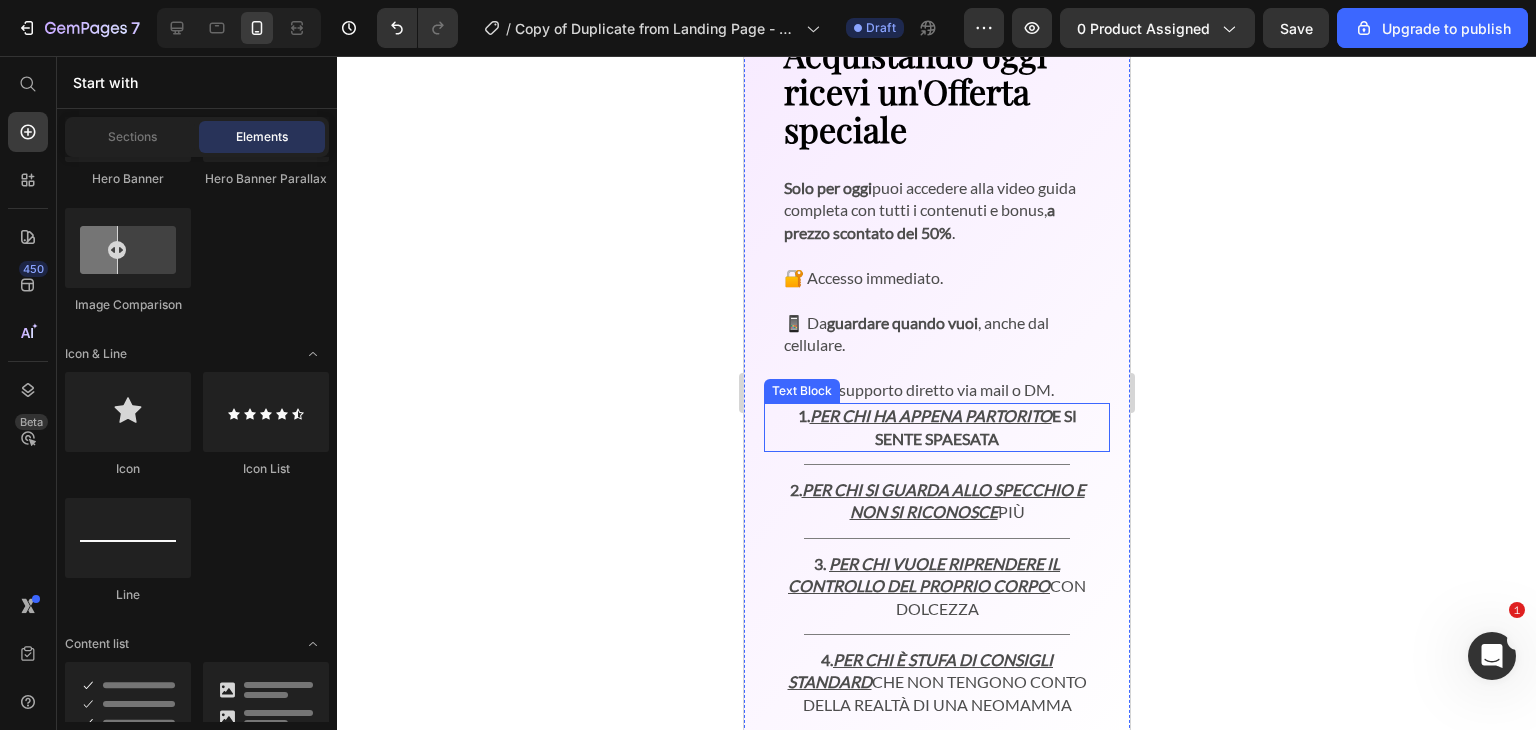 click on "1.  Per chi ha appena partorito  e si sente spaesata Text Block" at bounding box center (936, 427) 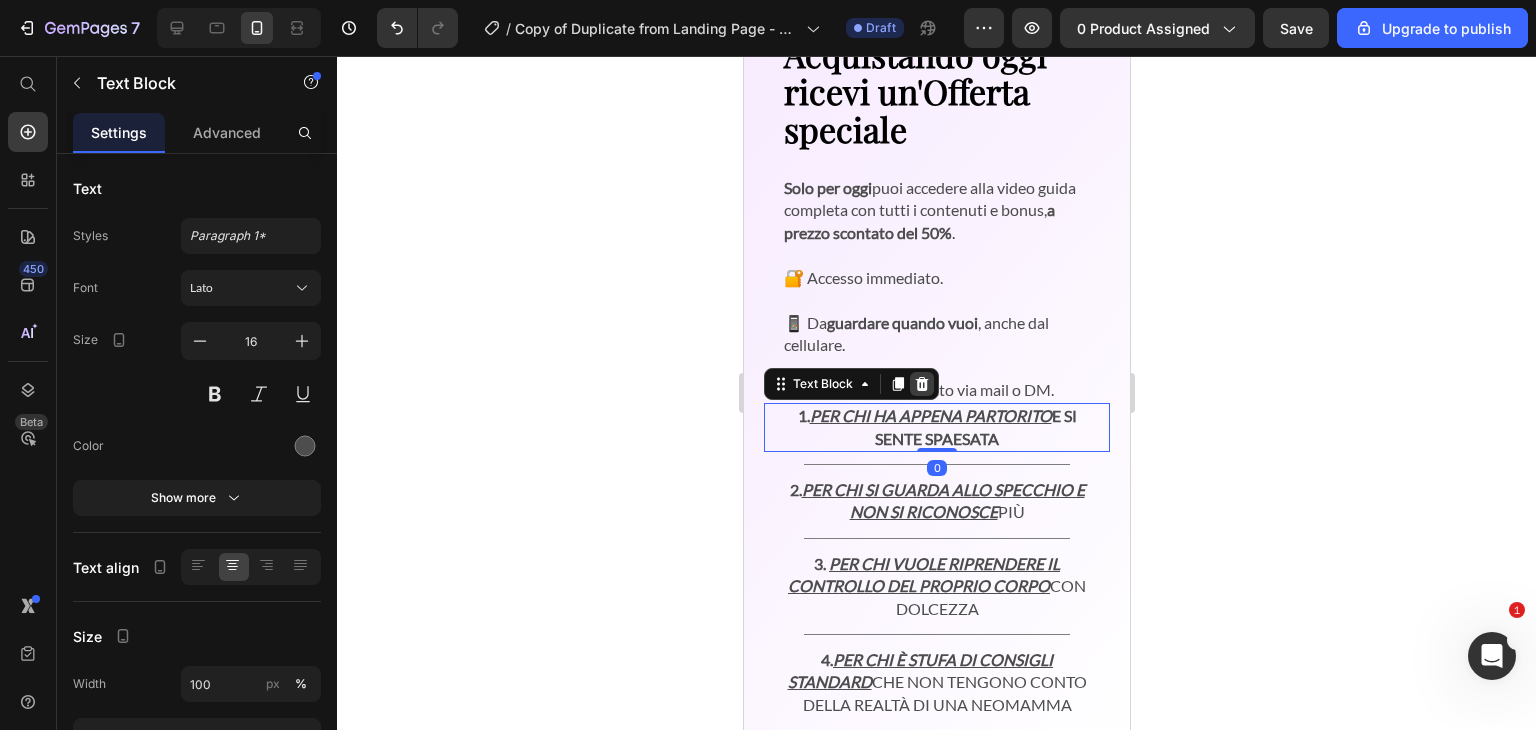 click 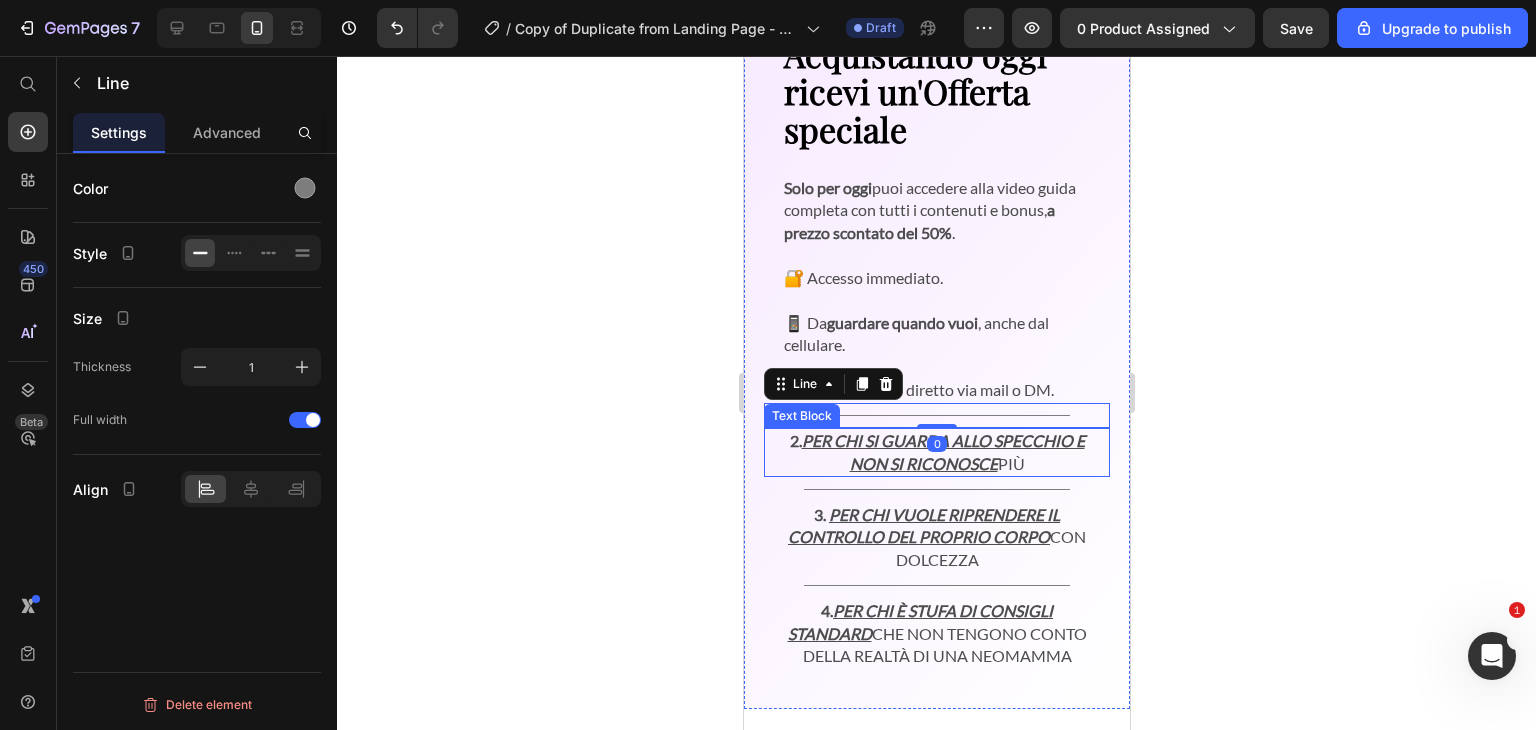 click on "Per chi si guarda allo specchio e non si riconosce" at bounding box center [942, 451] 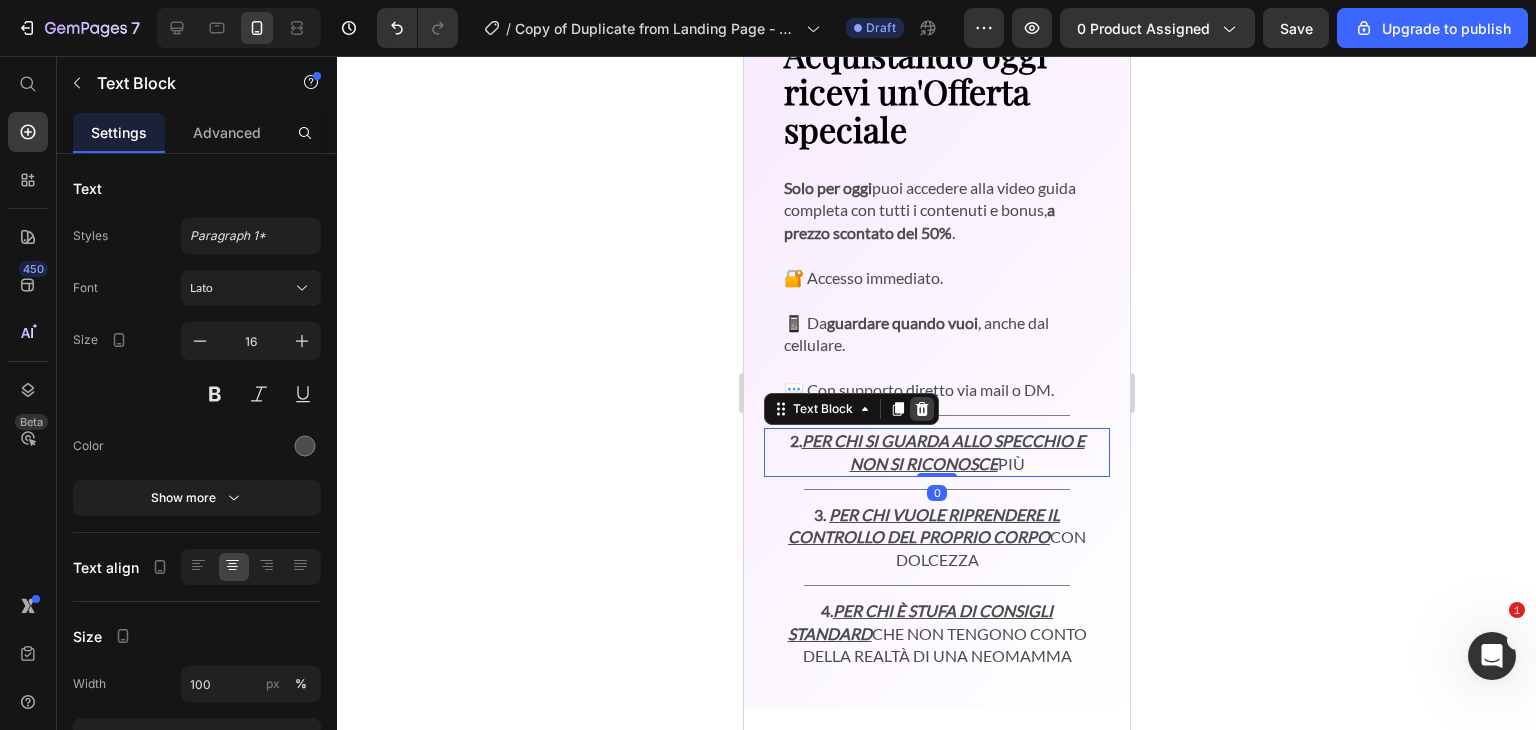 click 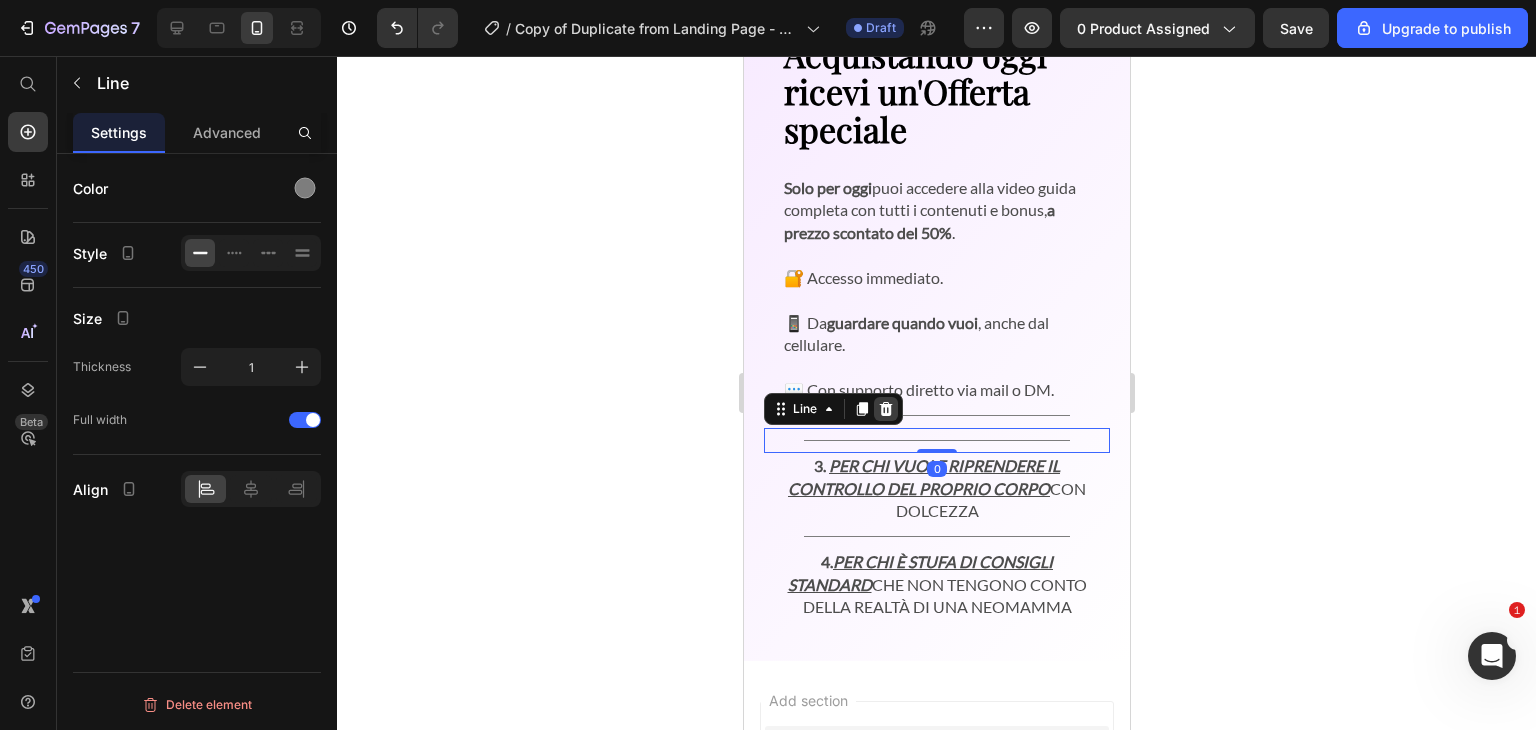 click 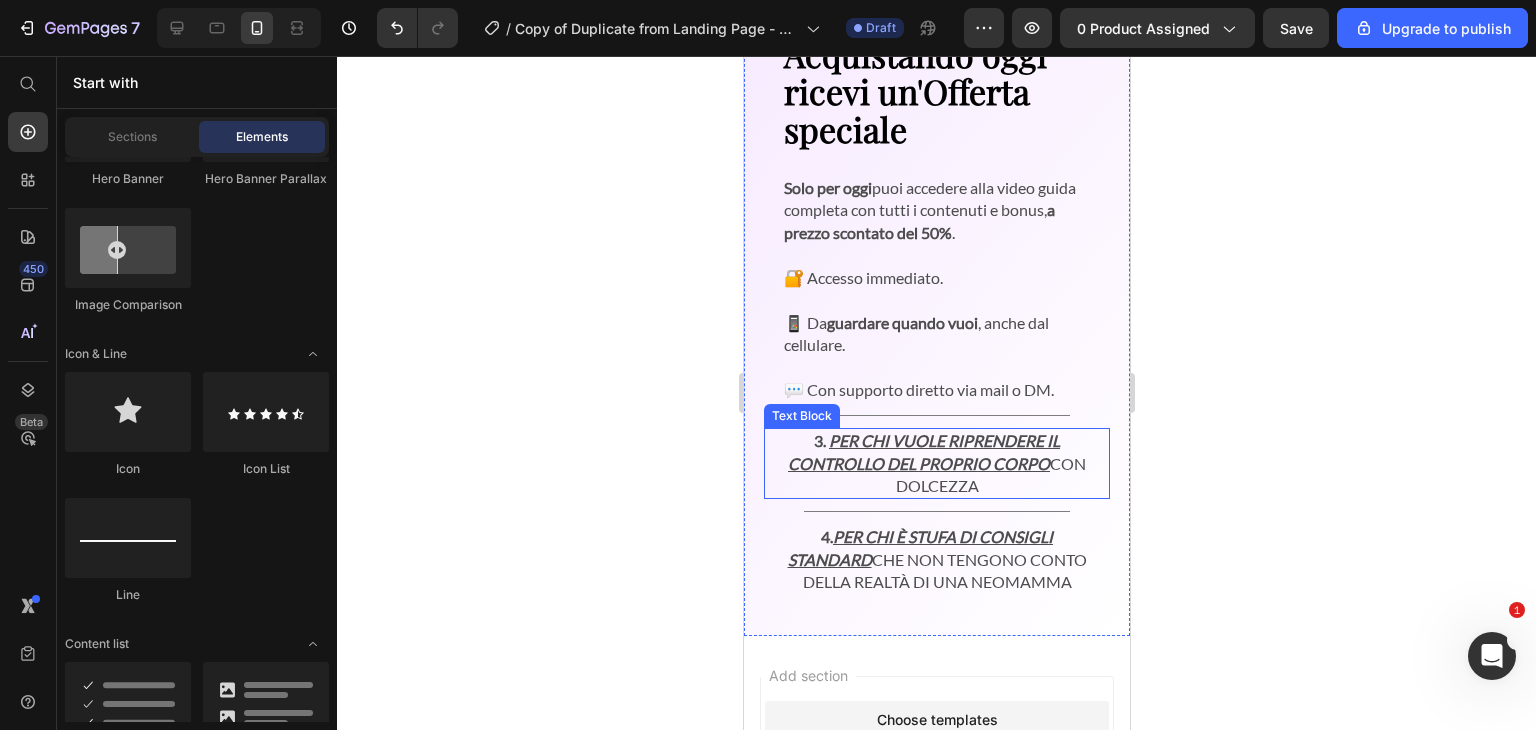click on "3. Per chi vuole riprendere il controllo del proprio corpo con dolcezza" at bounding box center (936, 463) 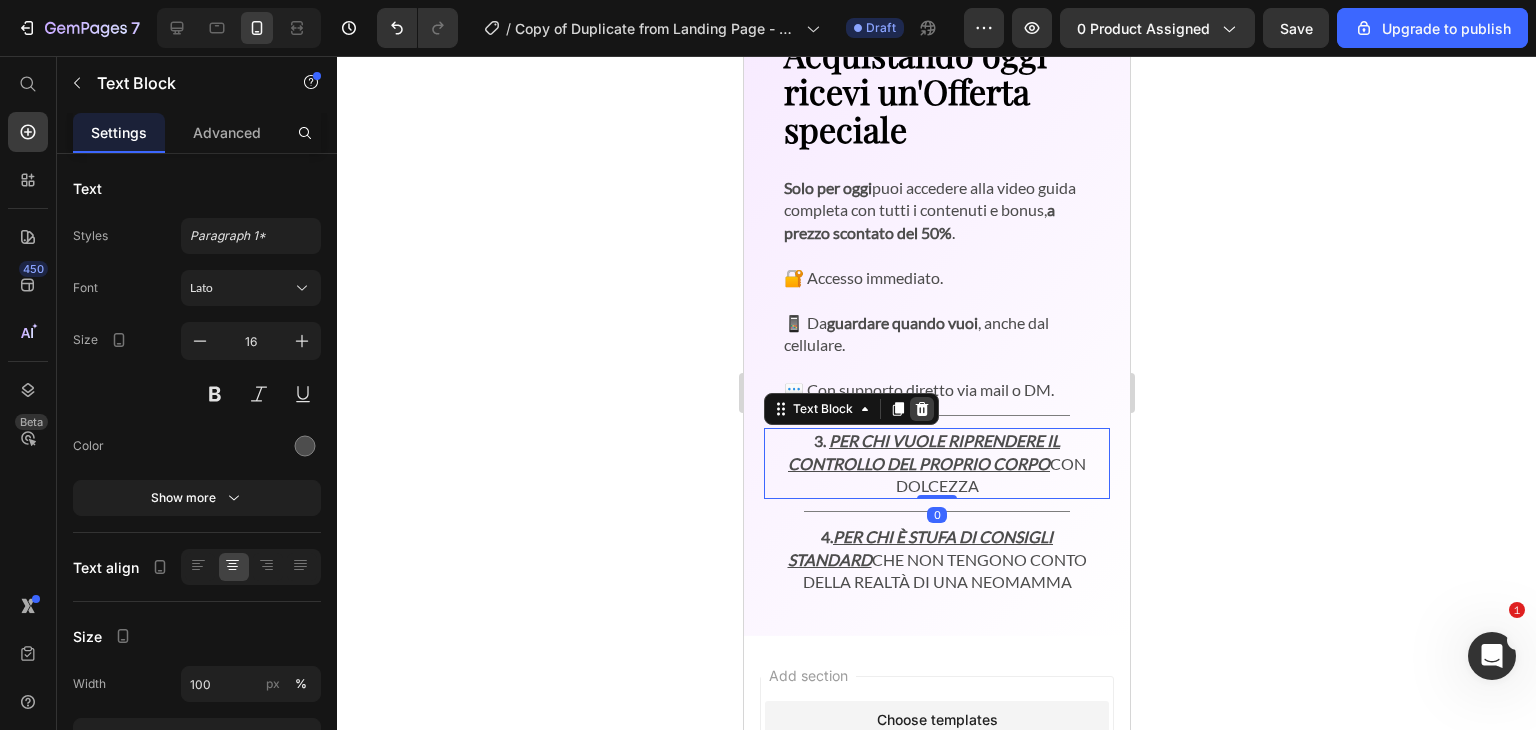 click 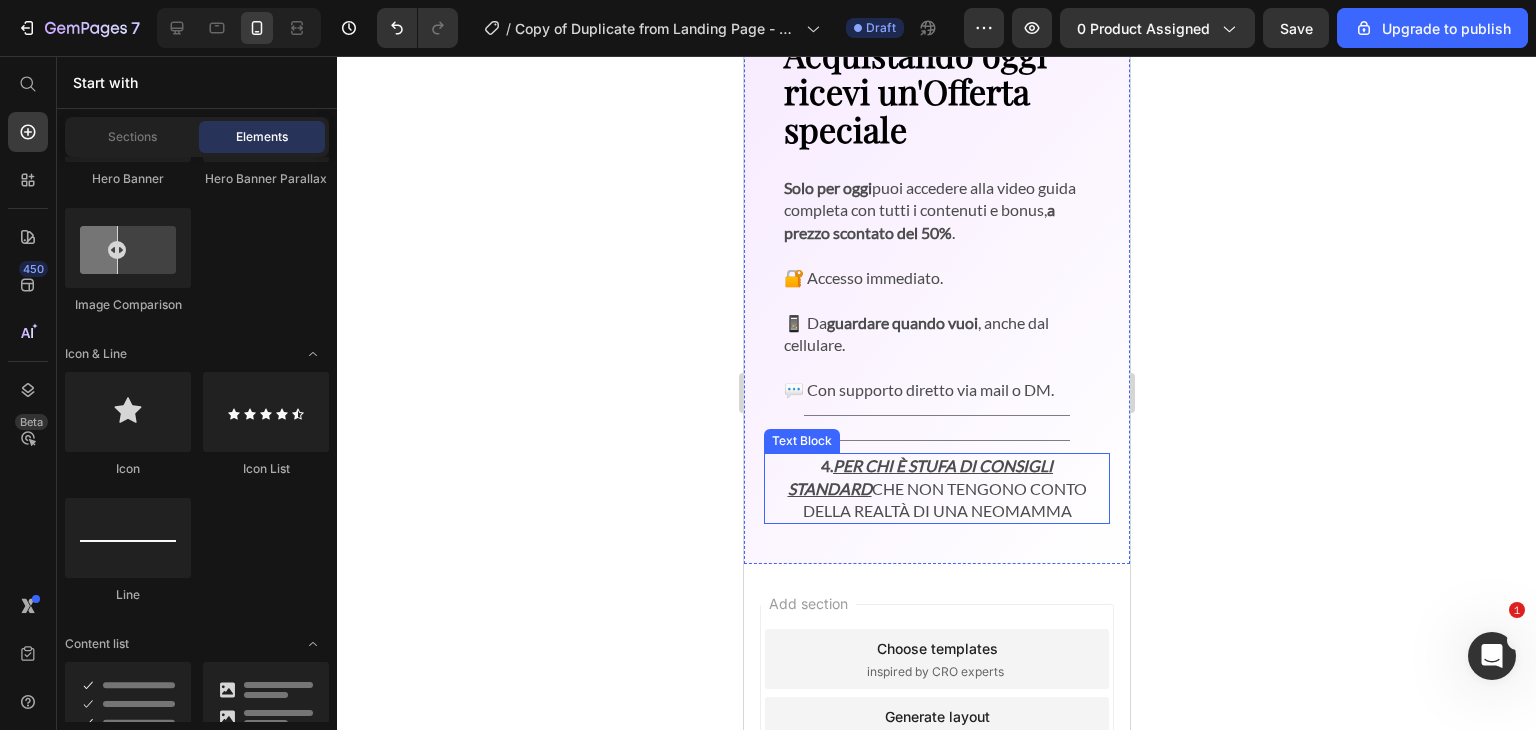click on "Per chi è stufa di consigli standard" at bounding box center (920, 476) 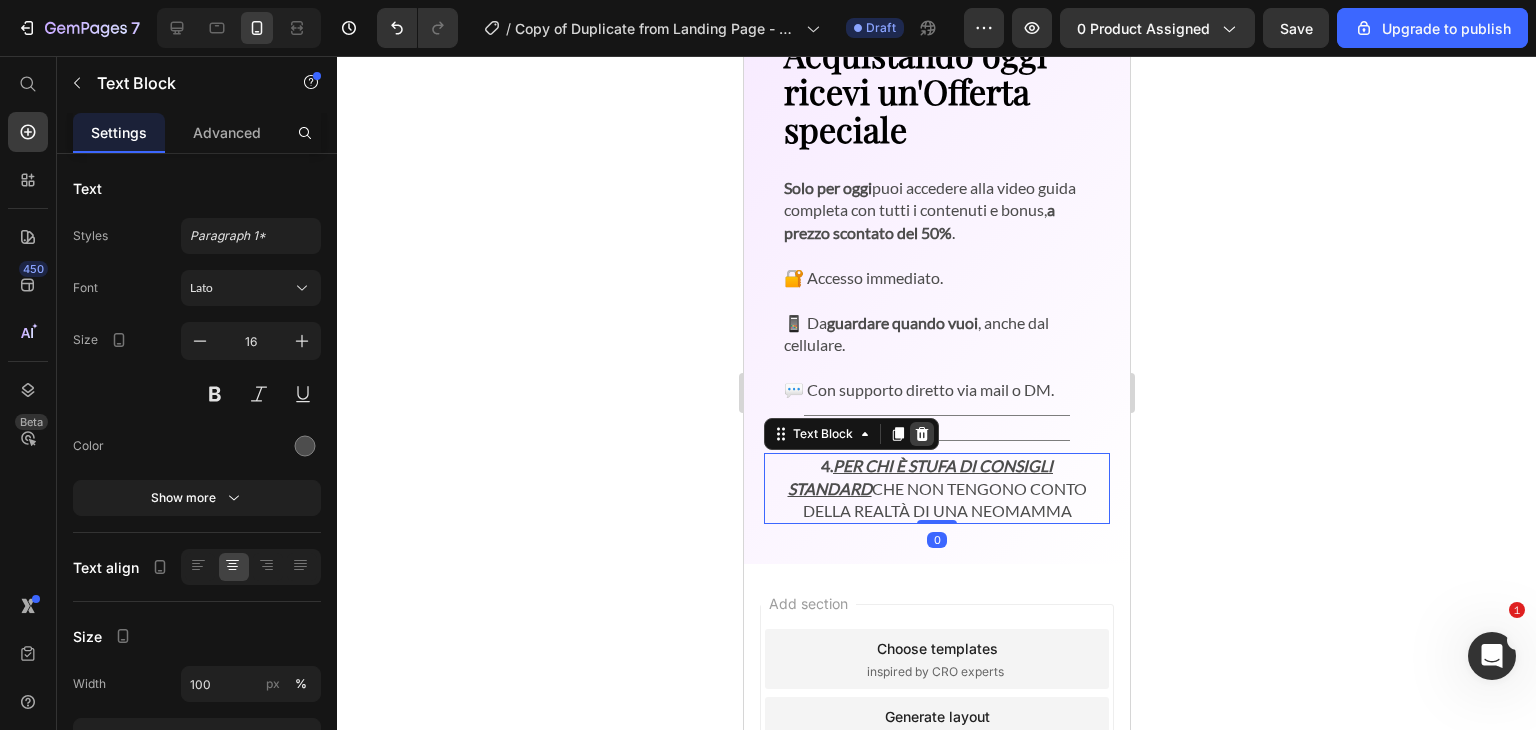 click 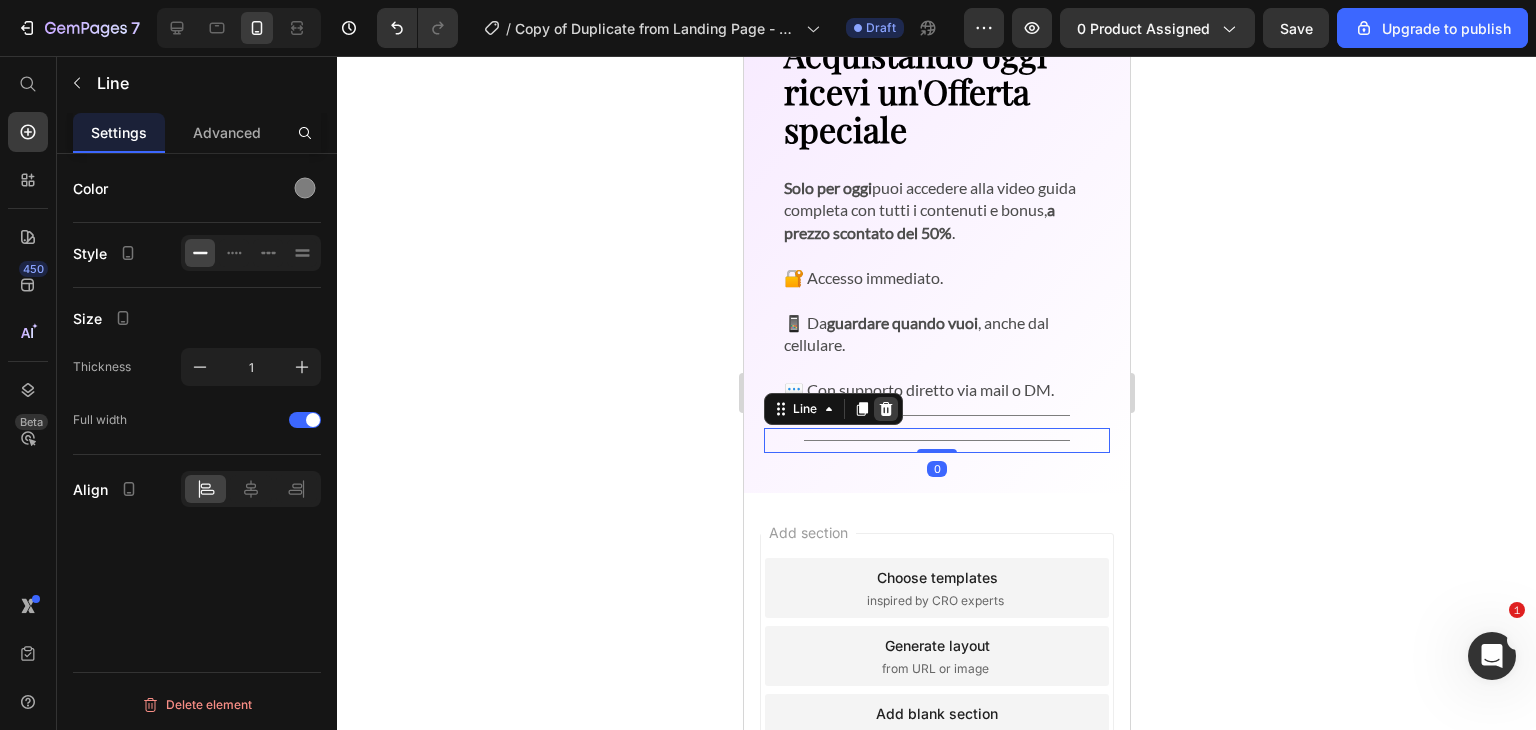 click 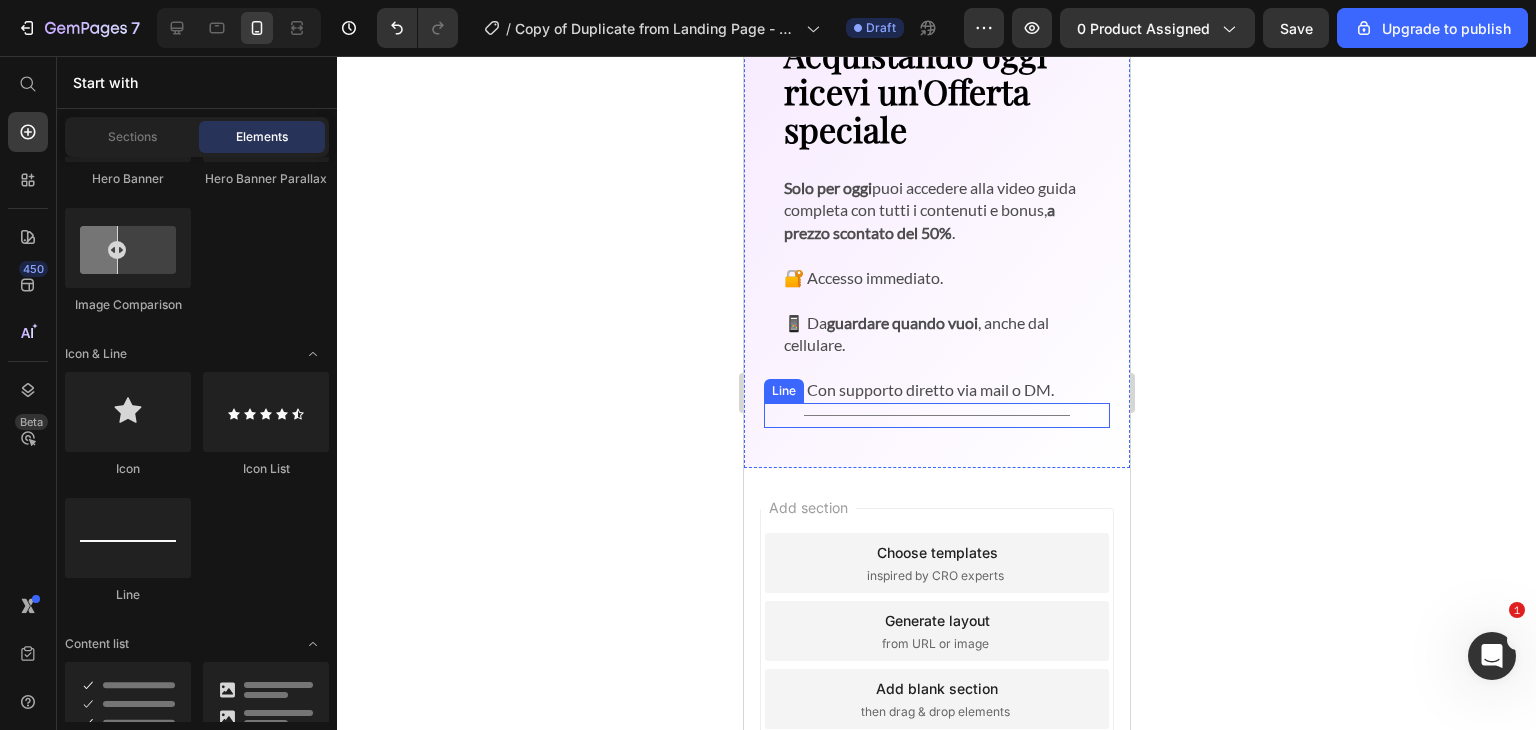 click on "Title Line" at bounding box center [936, 415] 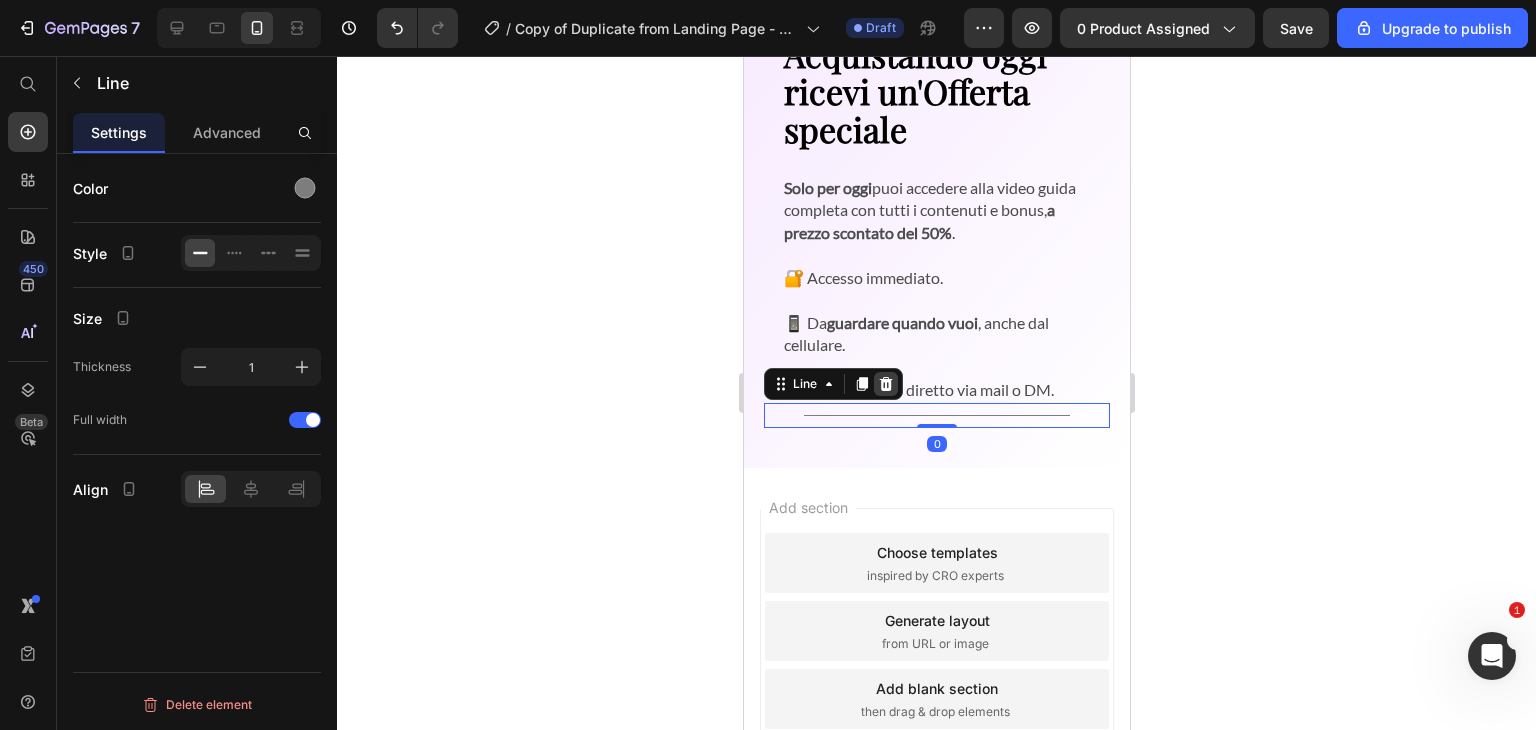click 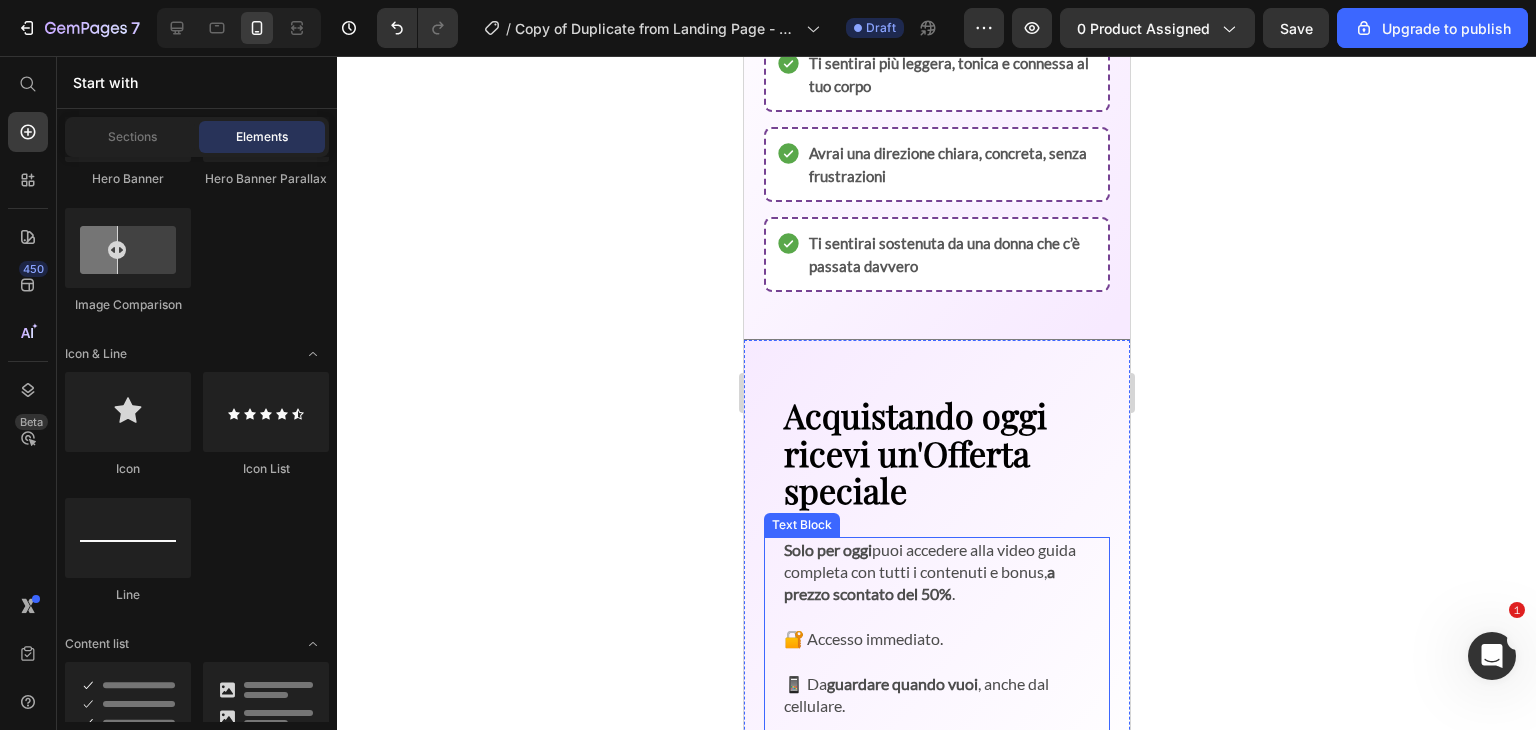 scroll, scrollTop: 4250, scrollLeft: 0, axis: vertical 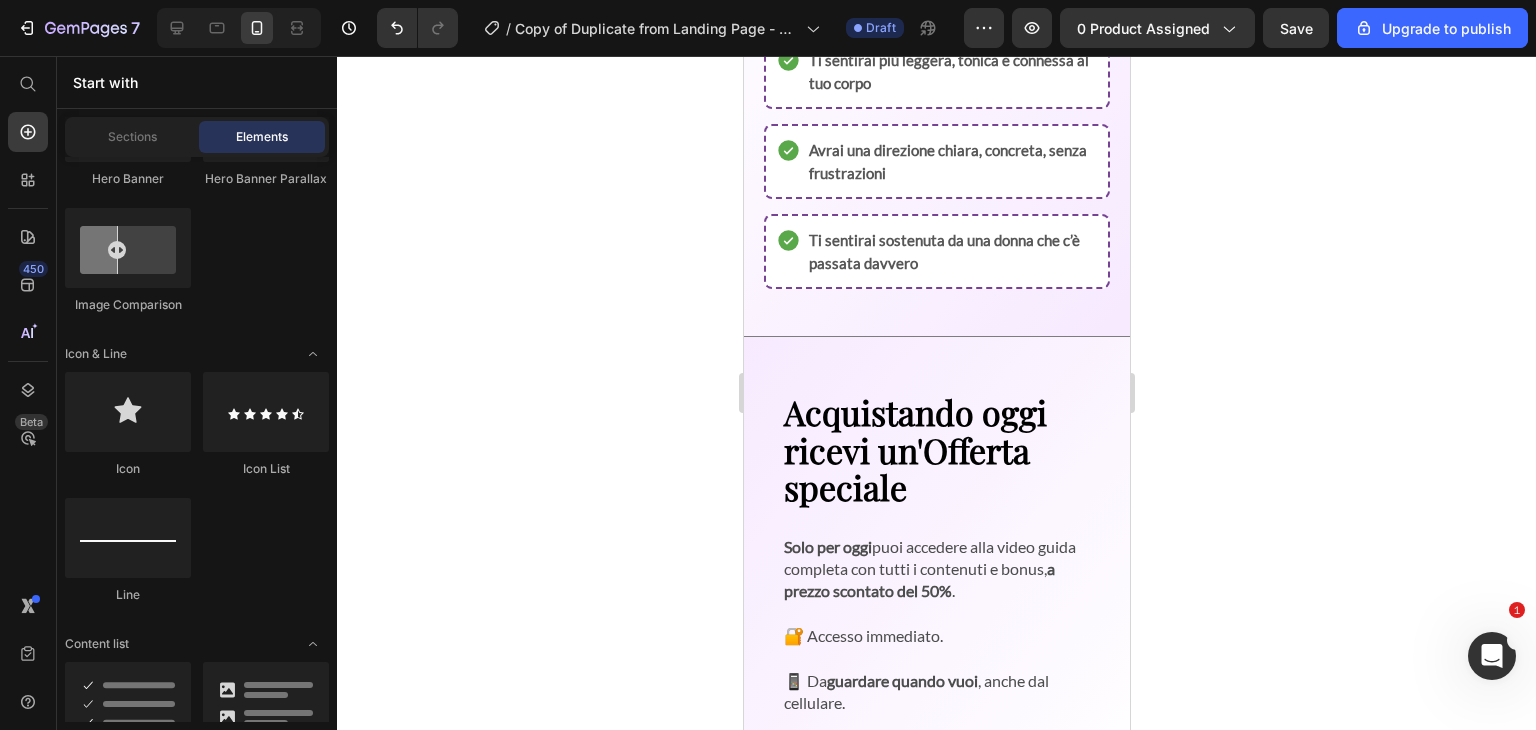 click 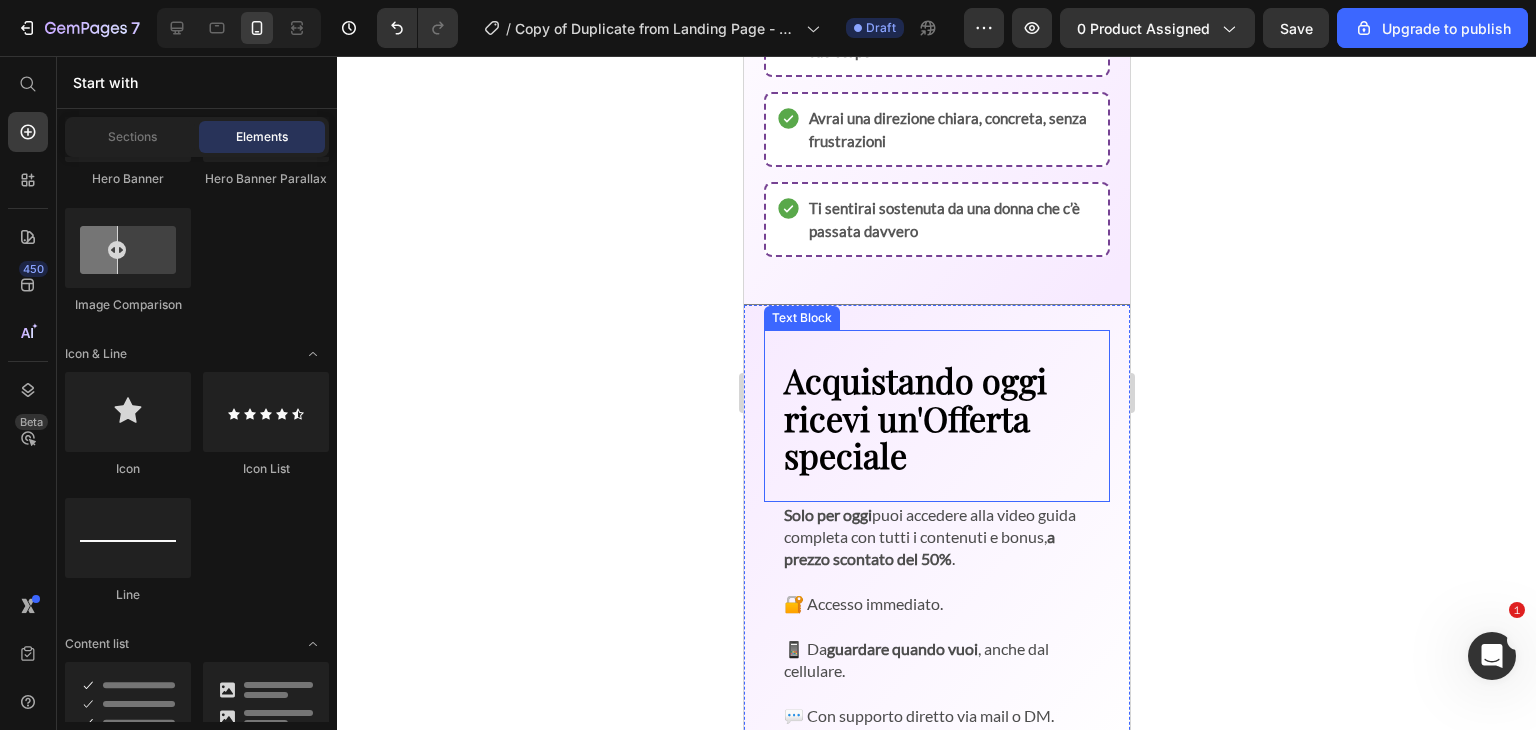 scroll, scrollTop: 4283, scrollLeft: 0, axis: vertical 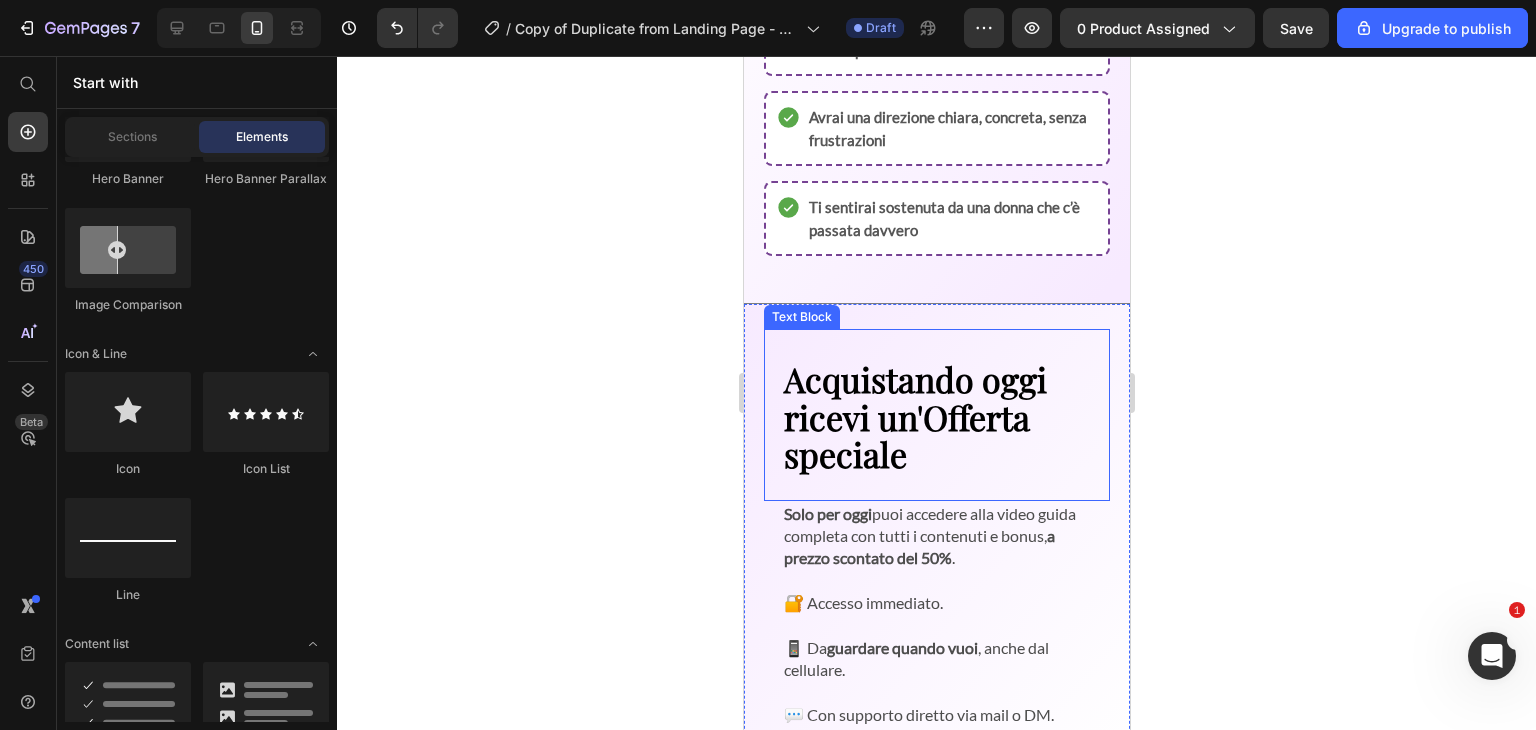 click on "Acquistando oggi ricevi un'Offerta speciale" at bounding box center [936, 417] 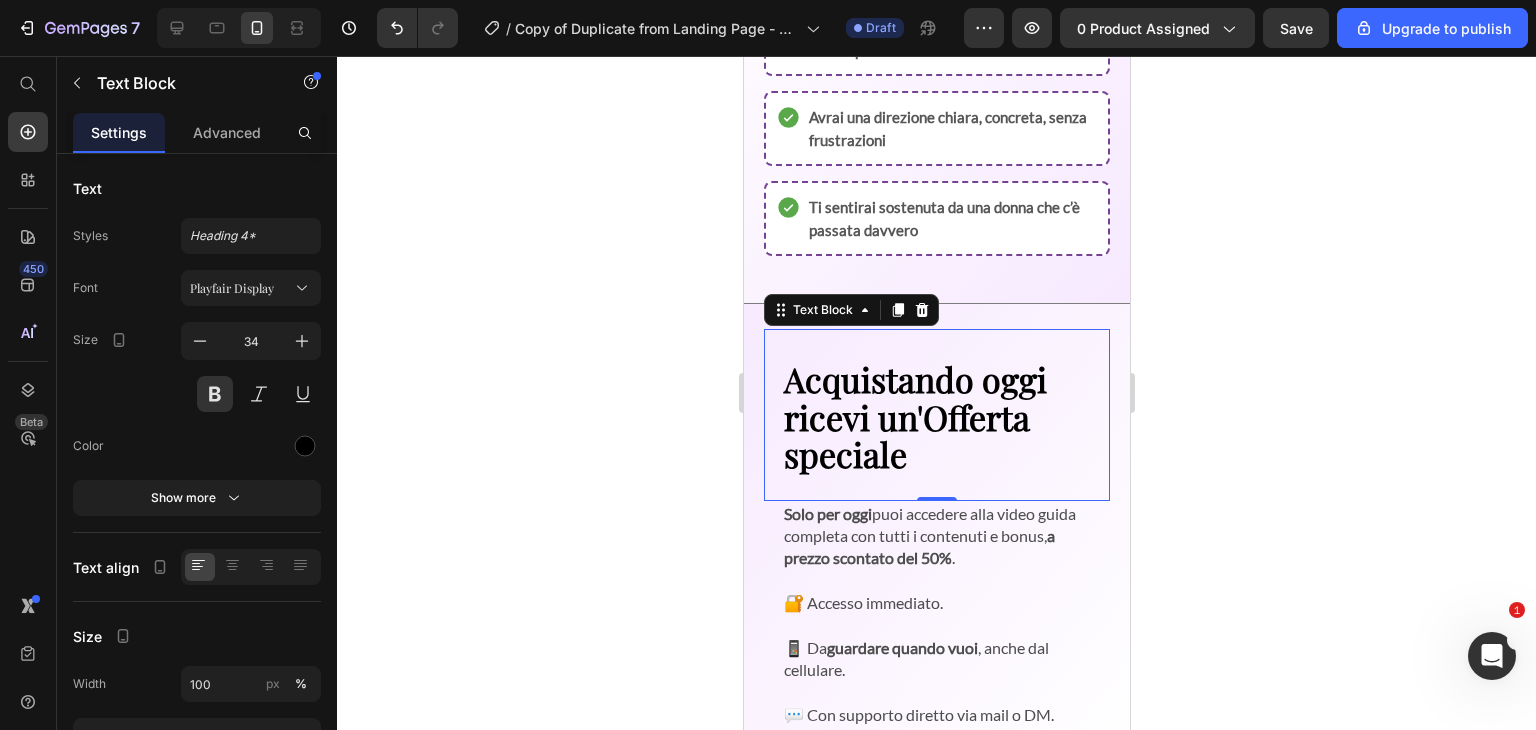 click on "Acquistando oggi ricevi un'Offerta speciale" at bounding box center (936, 417) 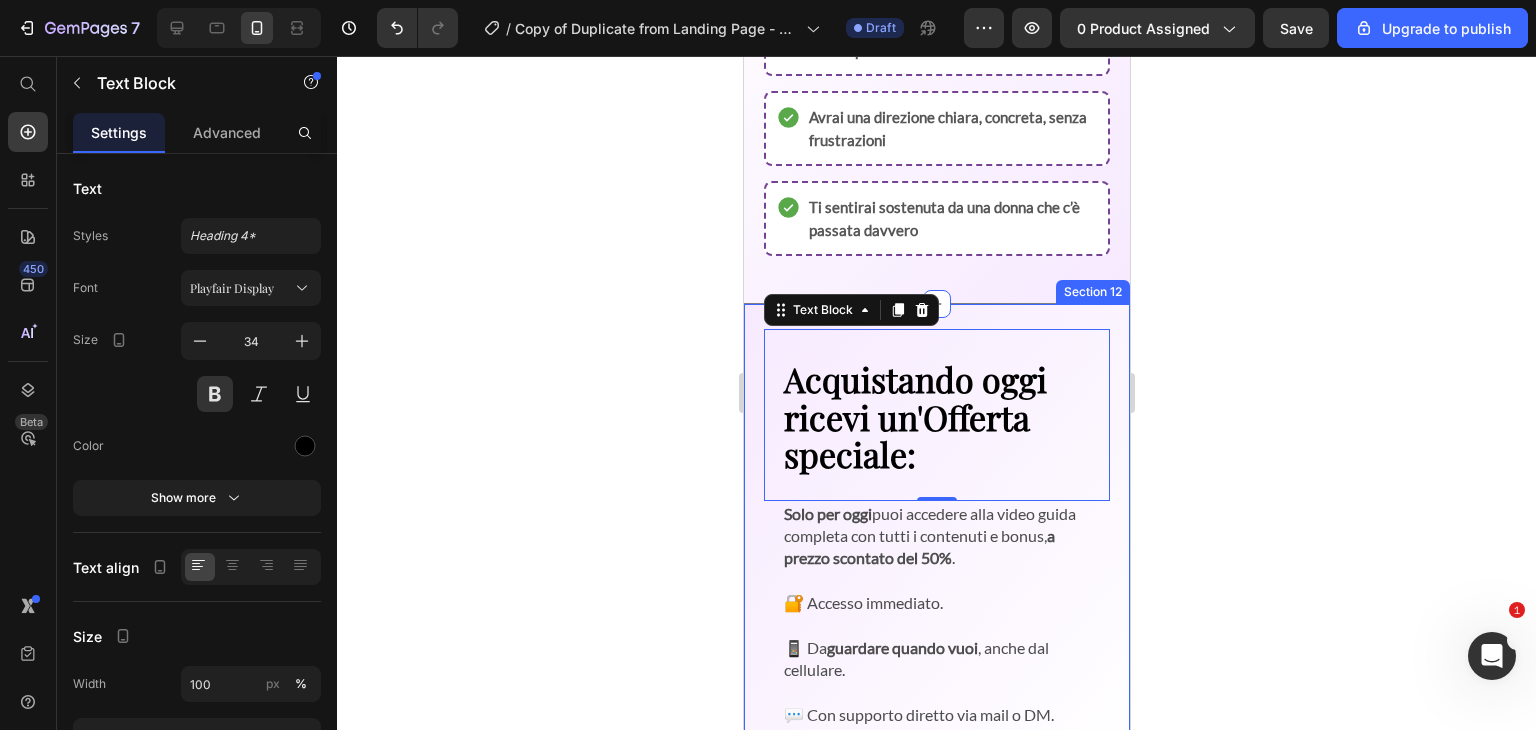 click 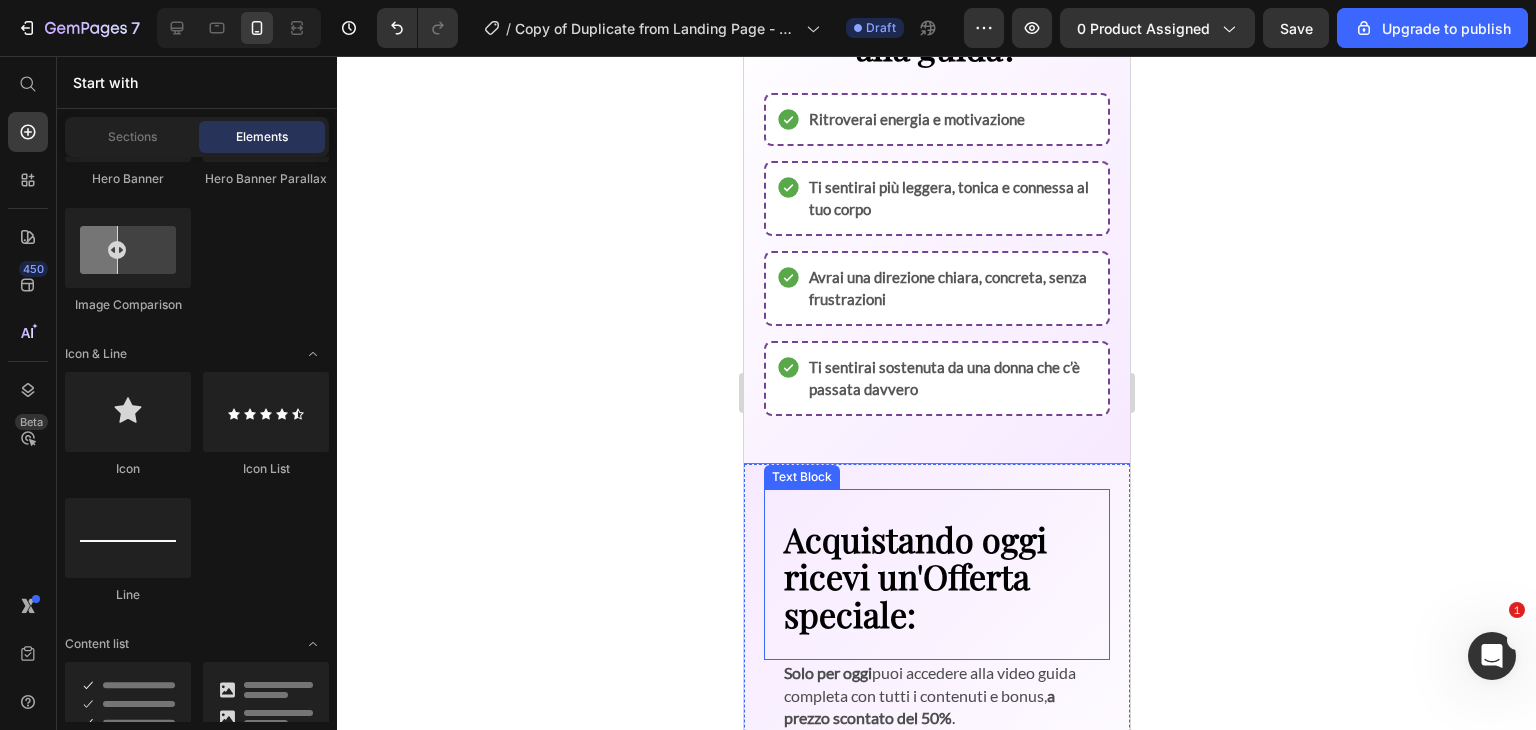 scroll, scrollTop: 3835, scrollLeft: 0, axis: vertical 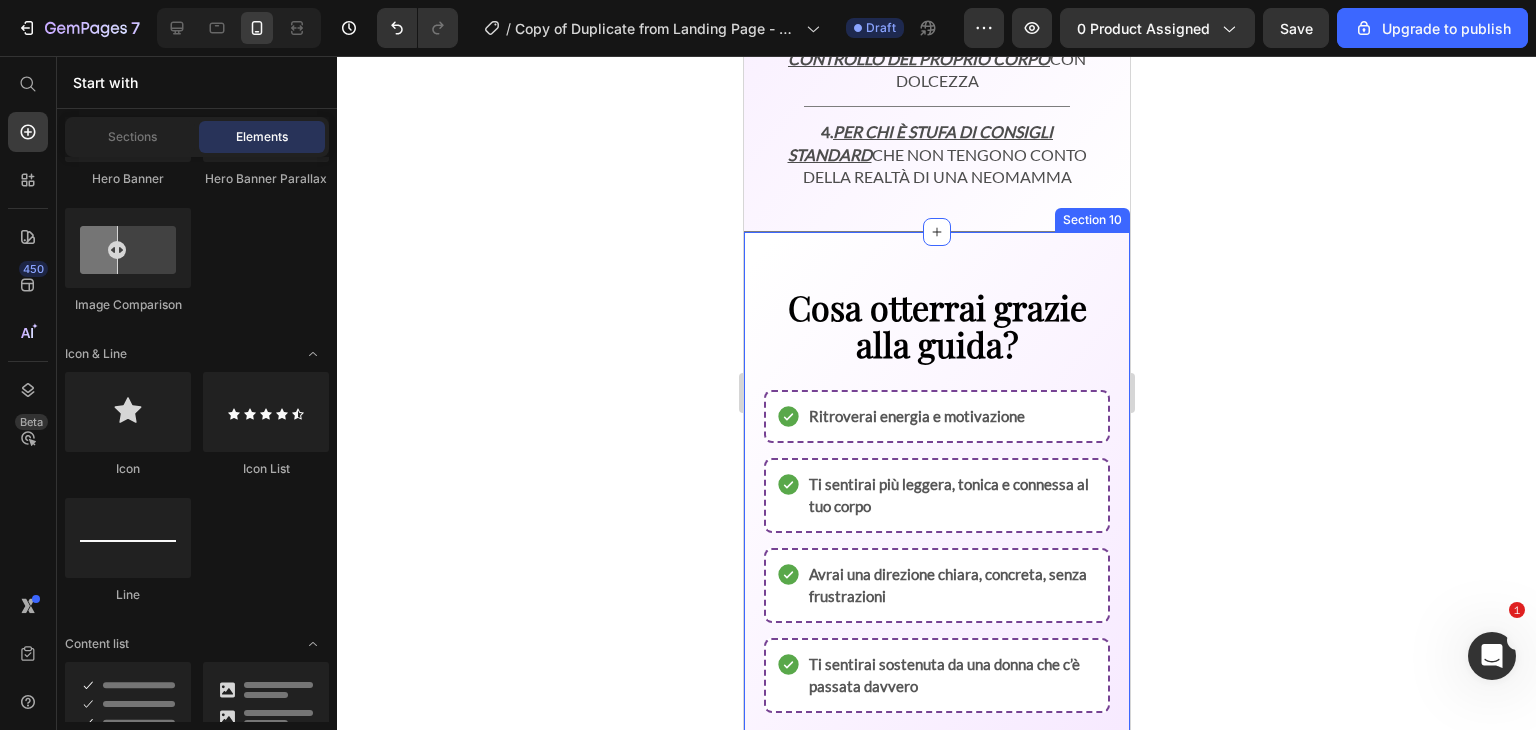 click on "Cosa otterrai grazie alla guida? Text Block
Ritroverai energia e motivazione Item List
Ti sentirai più leggera, tonica e connessa al tuo corpo Item List
Avrai una direzione chiara, concreta, senza frustrazioni Item List
Ti sentirai sostenuta da una donna che c’è passata davvero Item List Section 10" at bounding box center [936, 496] 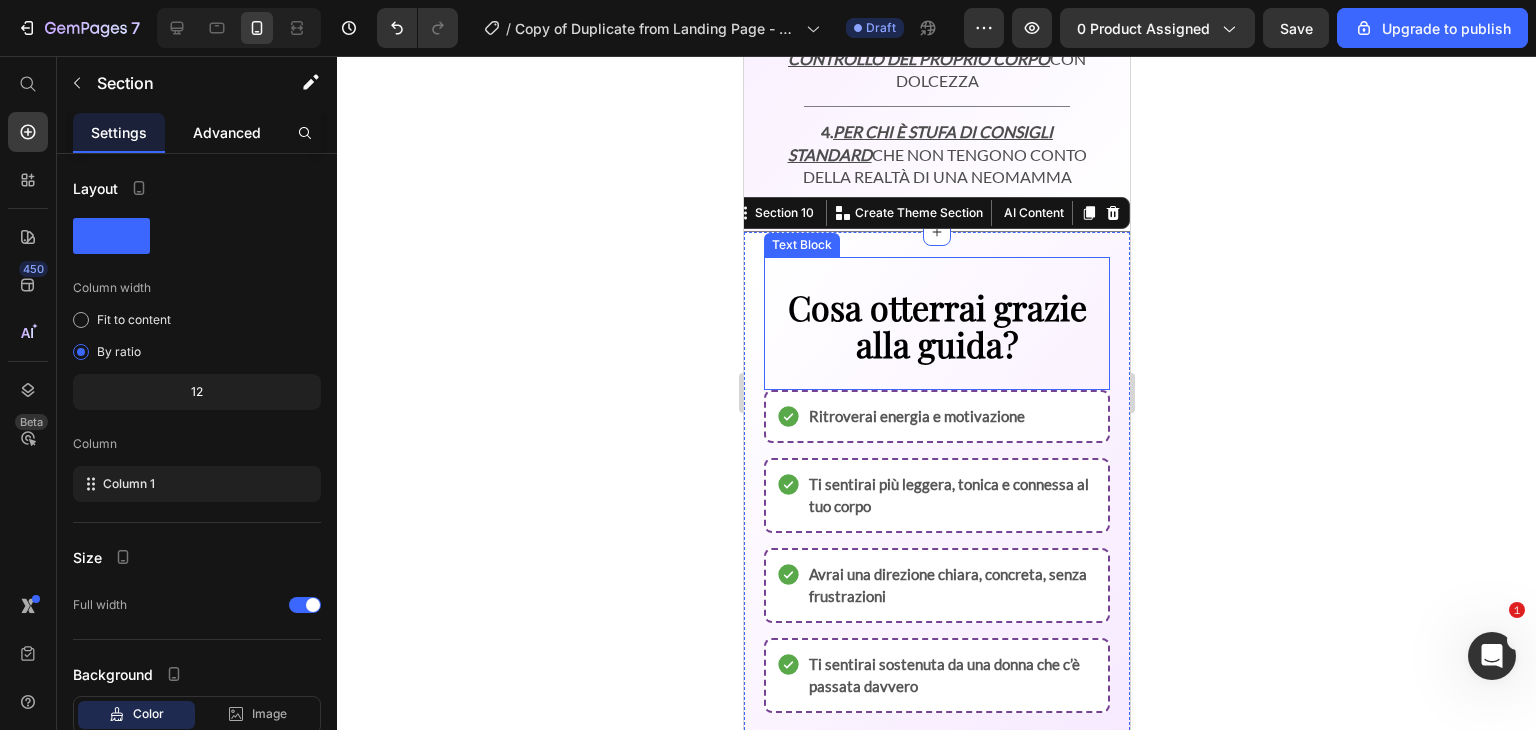 click on "Advanced" at bounding box center [227, 132] 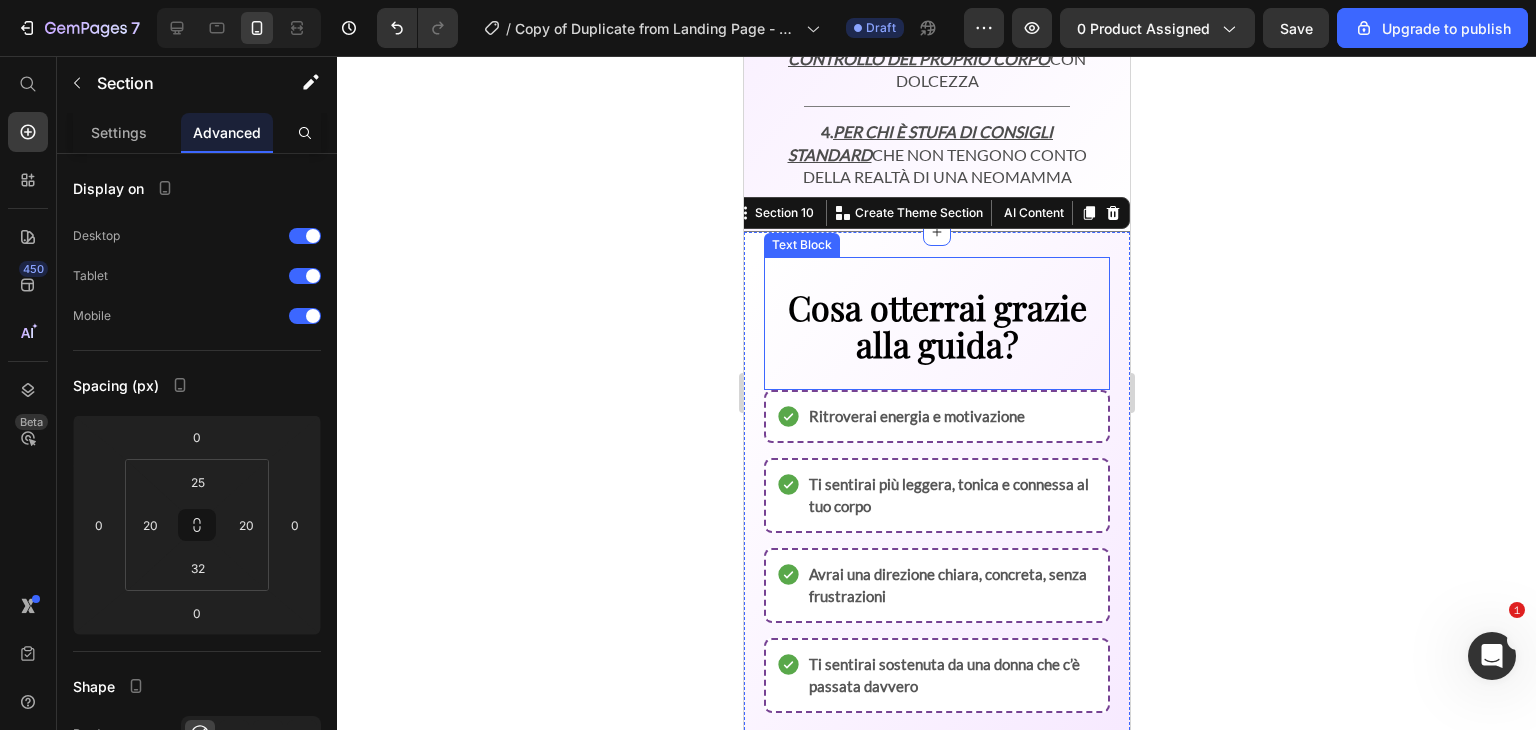 click on "Cosa otterrai grazie alla guida?" at bounding box center [936, 325] 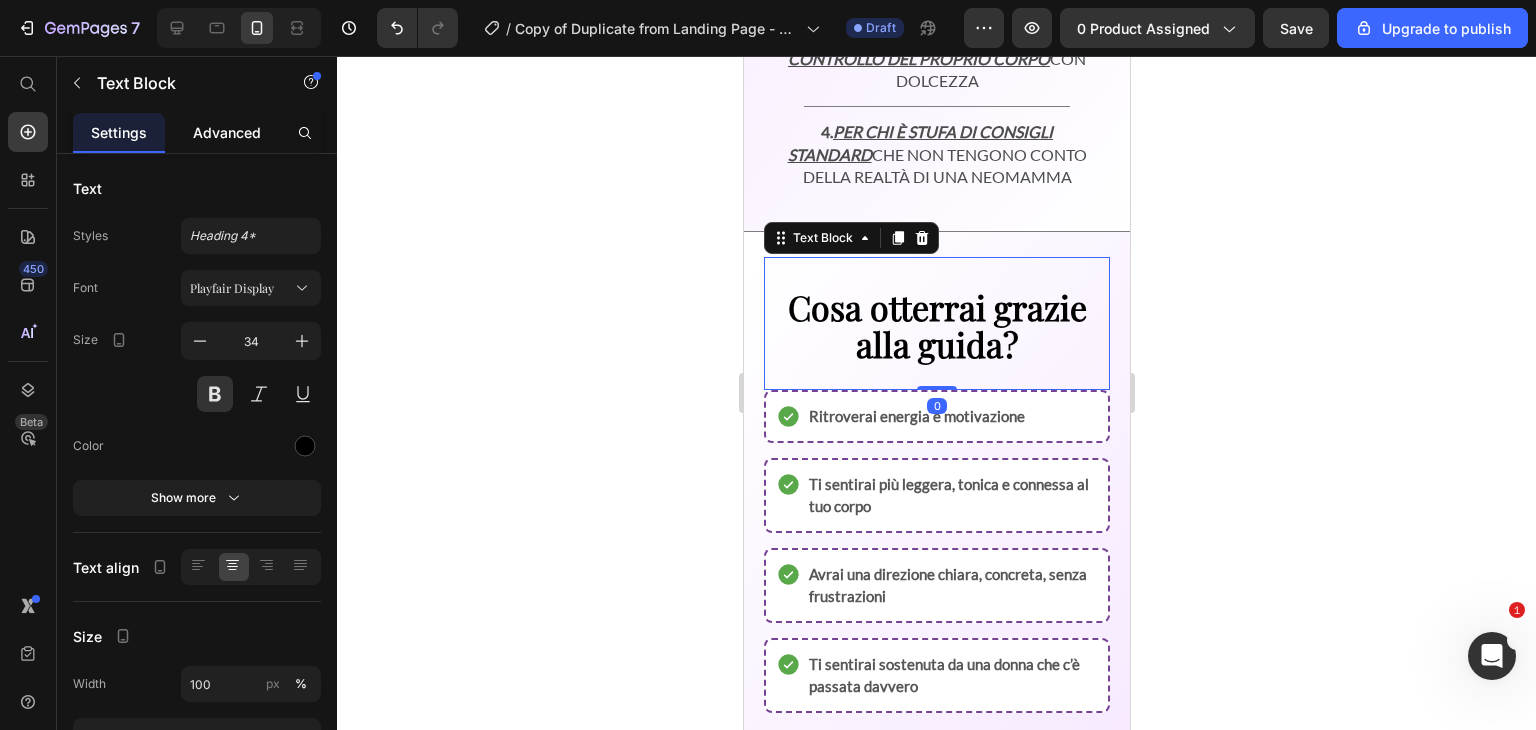 click on "Advanced" at bounding box center [227, 132] 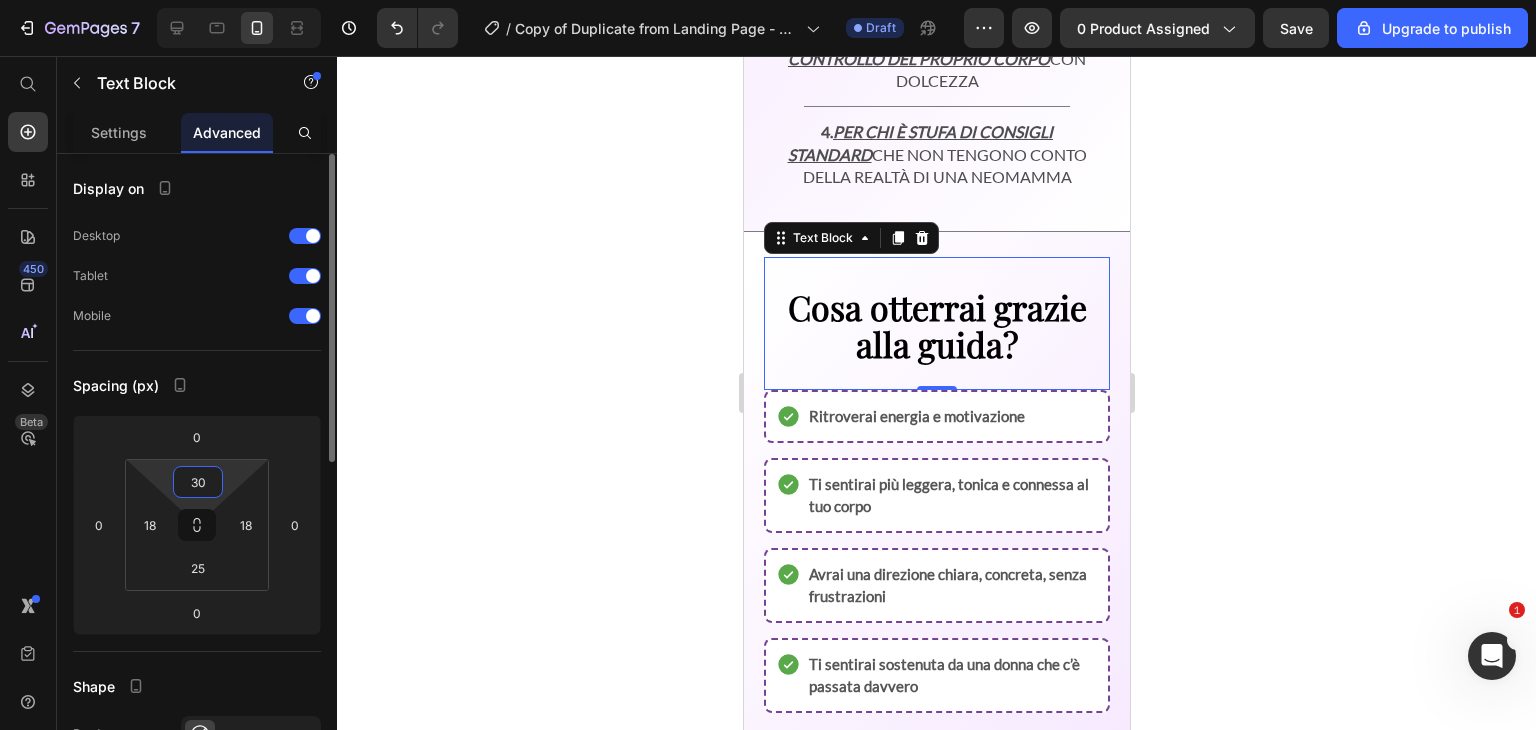 click on "30" at bounding box center [198, 482] 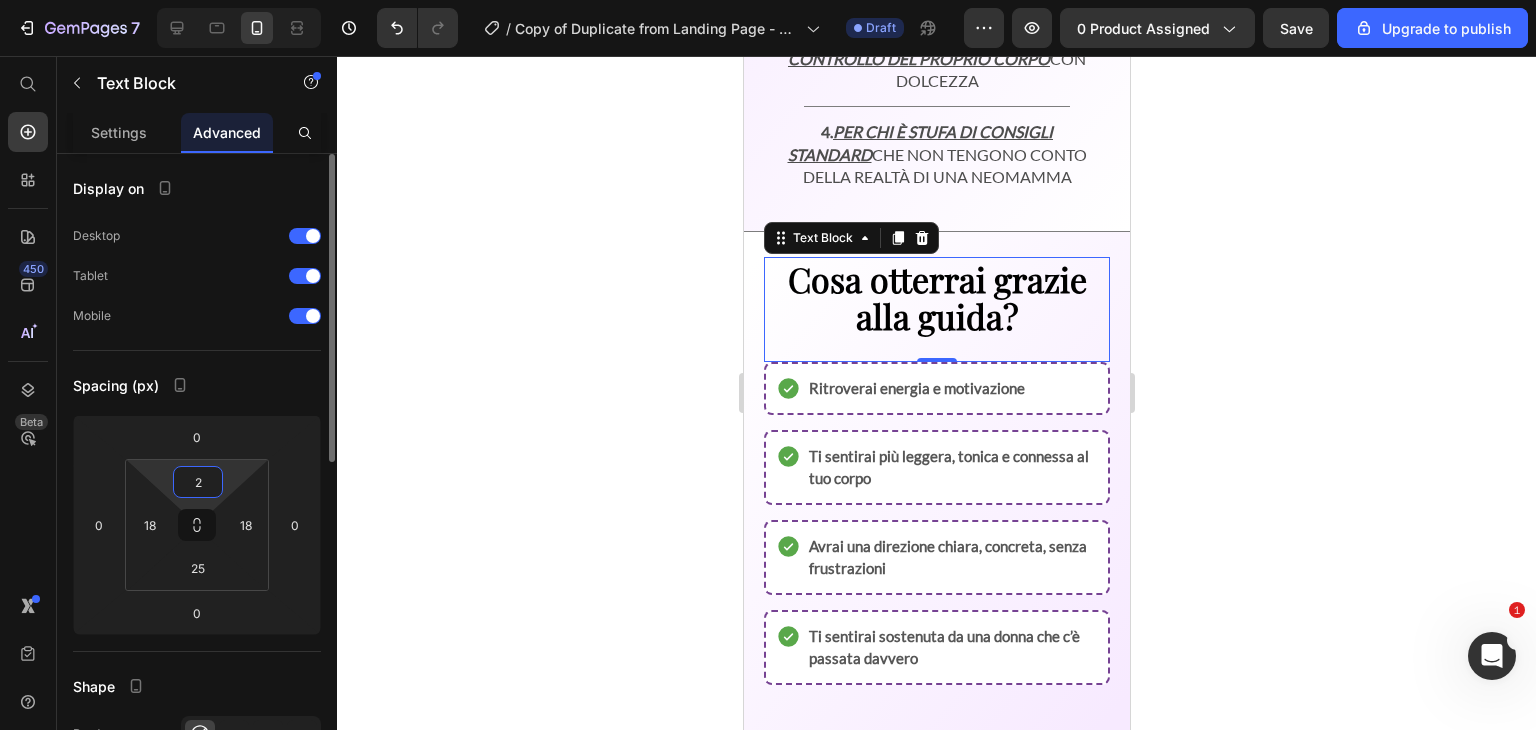 type on "25" 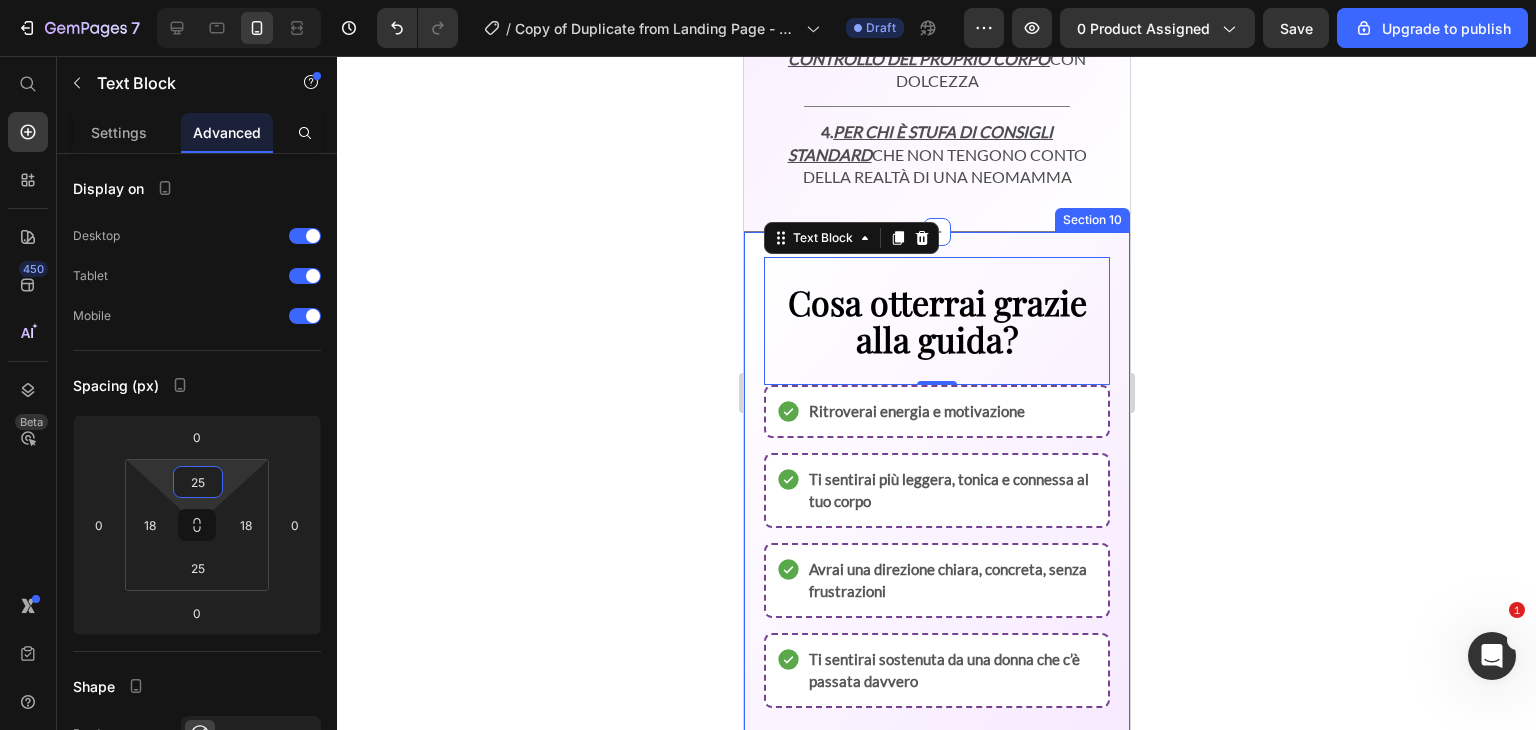 click on "Cosa otterrai grazie alla guida? Text Block   0
Ritroverai energia e motivazione Item List
Ti sentirai più leggera, tonica e connessa al tuo corpo Item List
Avrai una direzione chiara, concreta, senza frustrazioni Item List
Ti sentirai sostenuta da una donna che c’è passata davvero Item List Section 10" at bounding box center (936, 493) 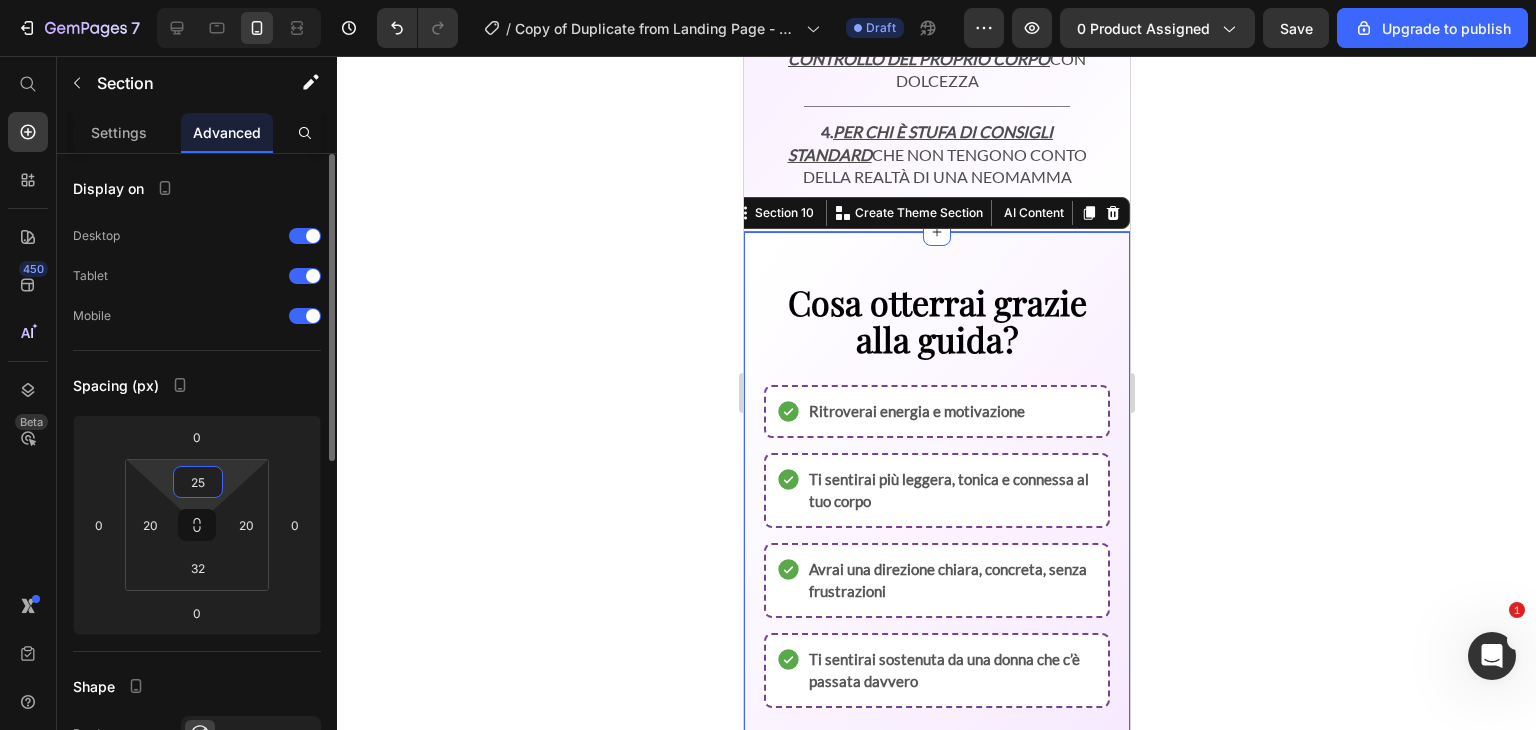 click on "25" at bounding box center (198, 482) 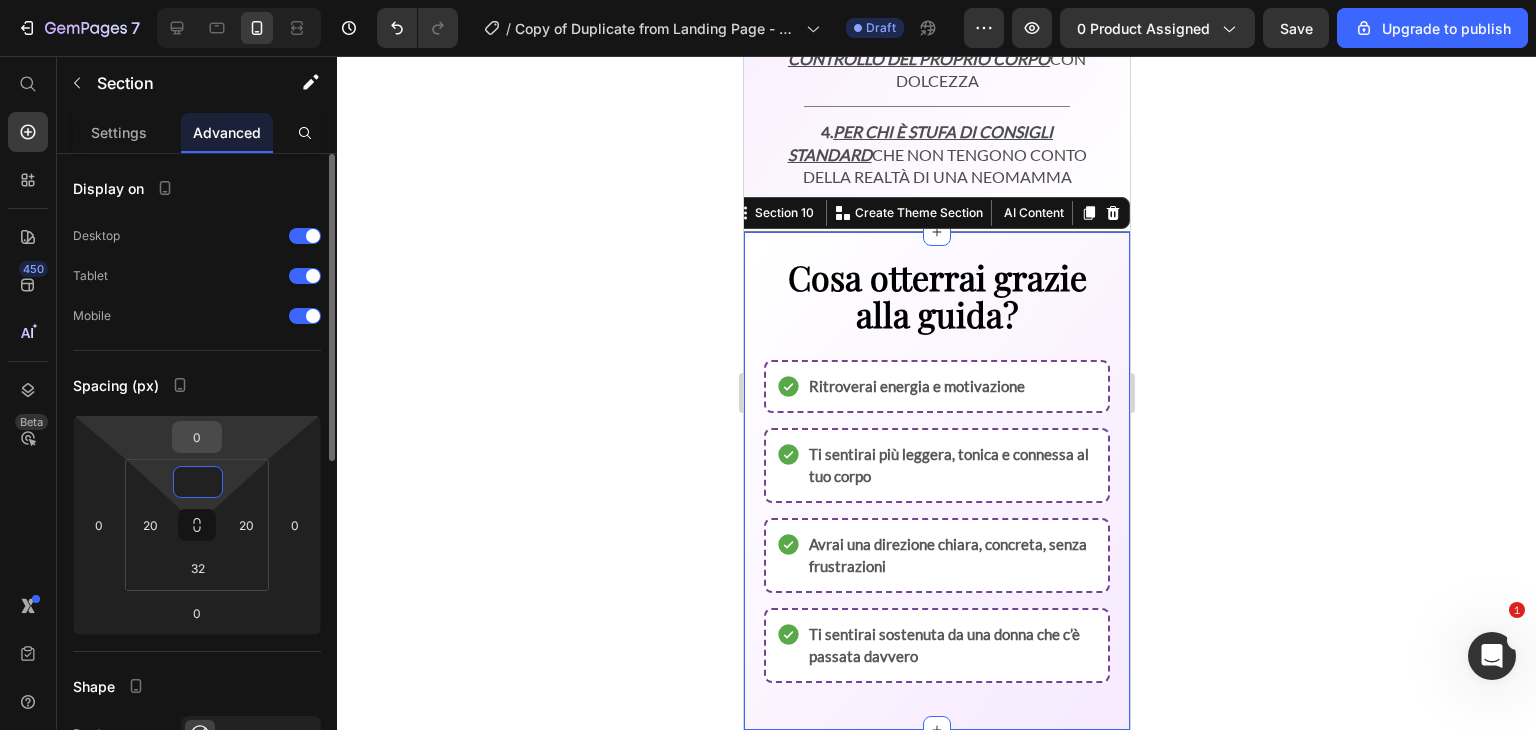type on "0" 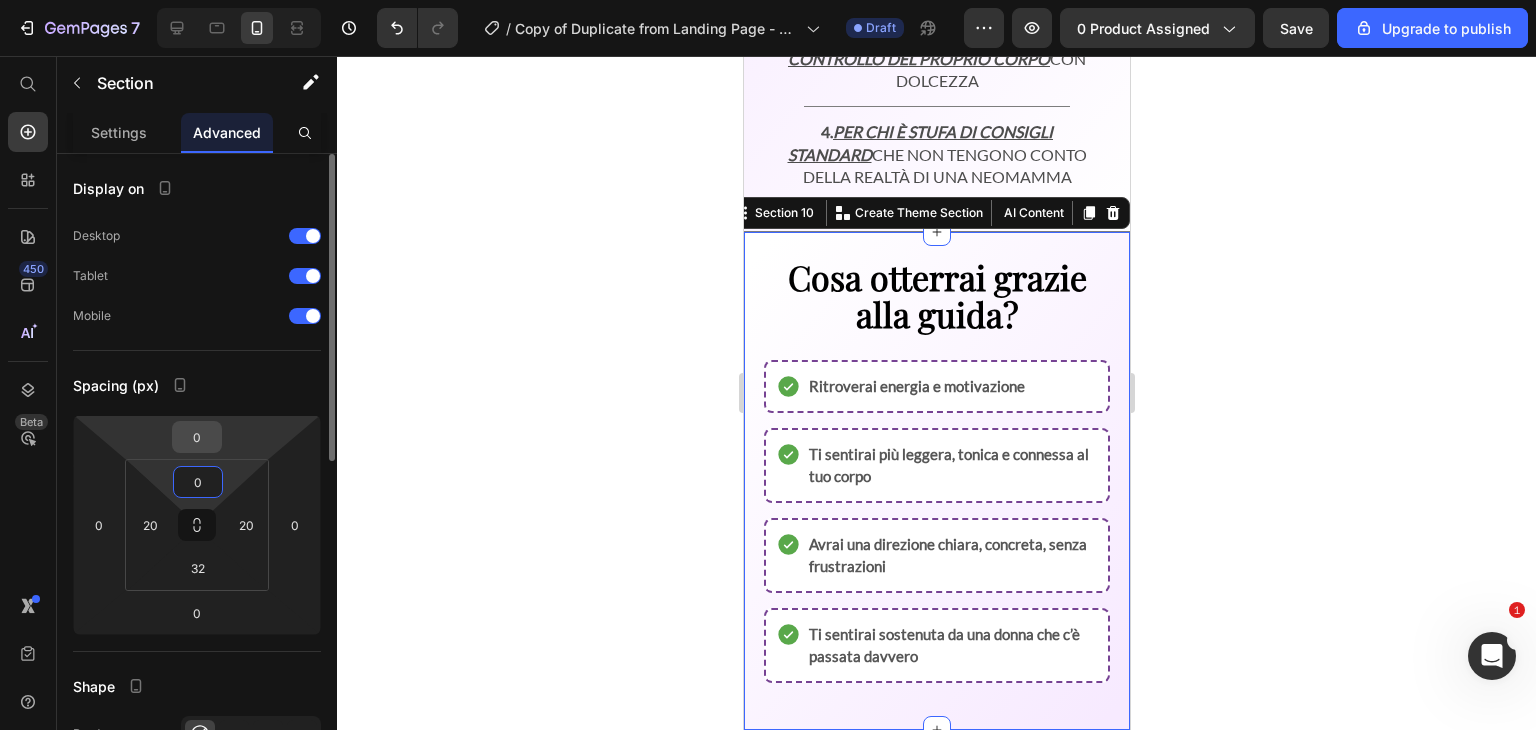 click on "0" at bounding box center [197, 437] 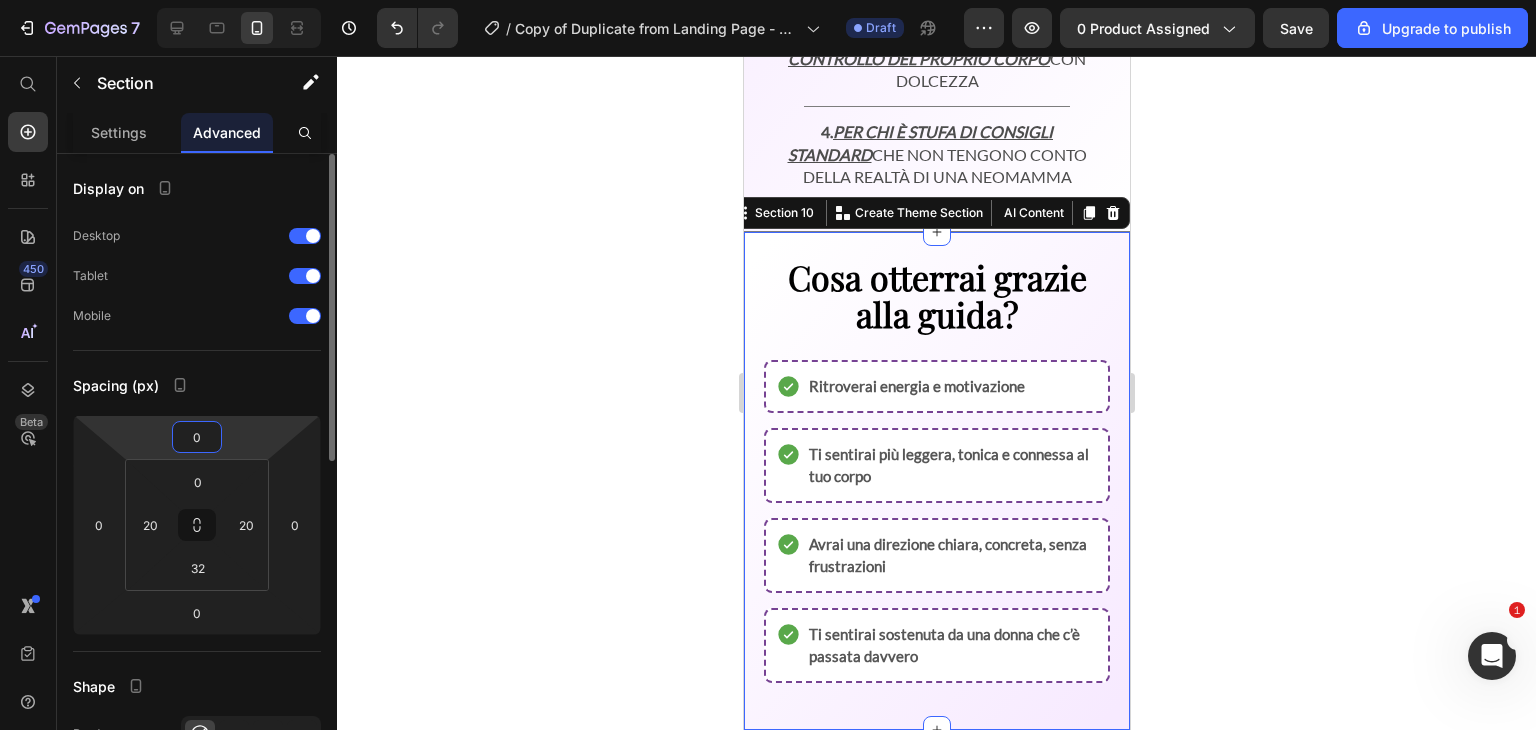 click on "0" at bounding box center (197, 437) 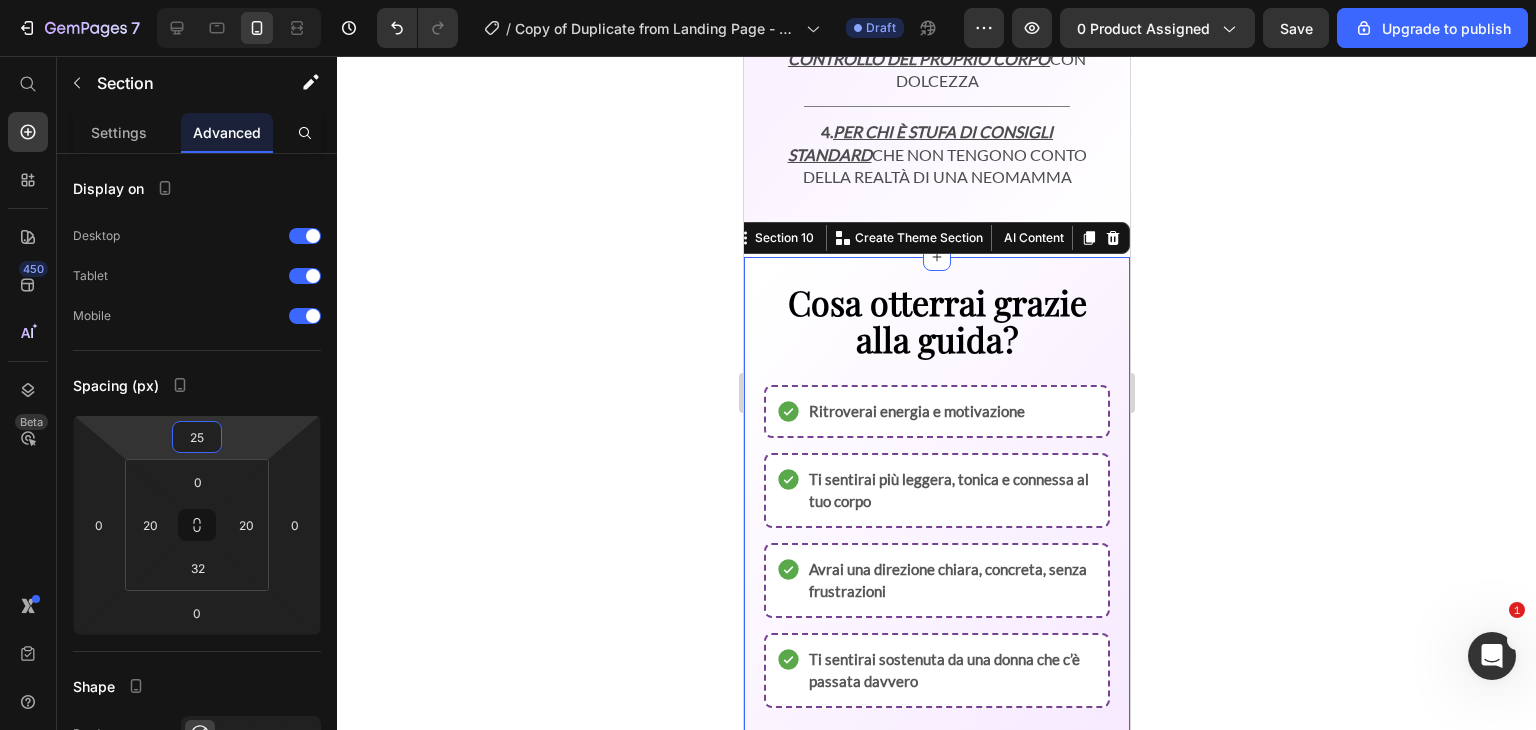 type on "25" 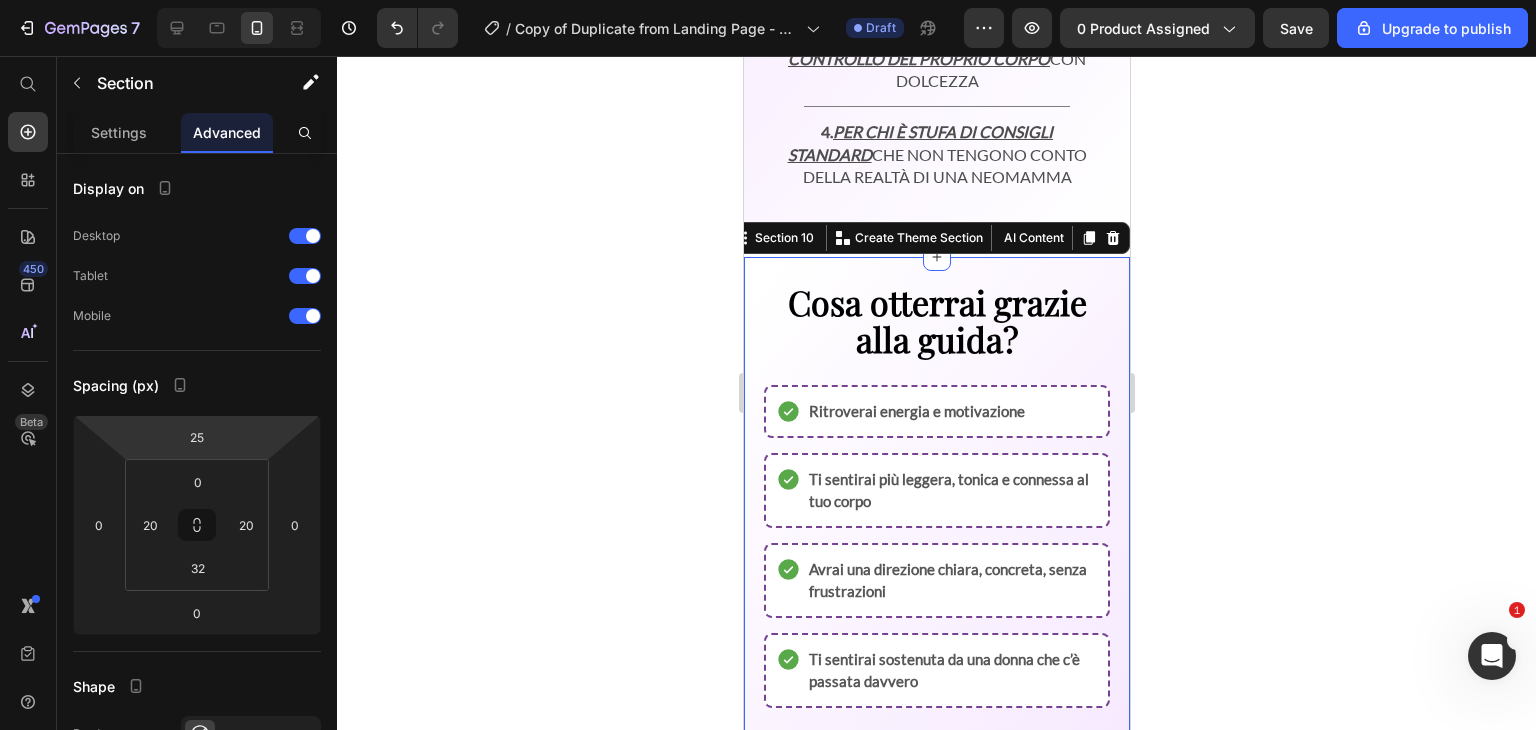 click 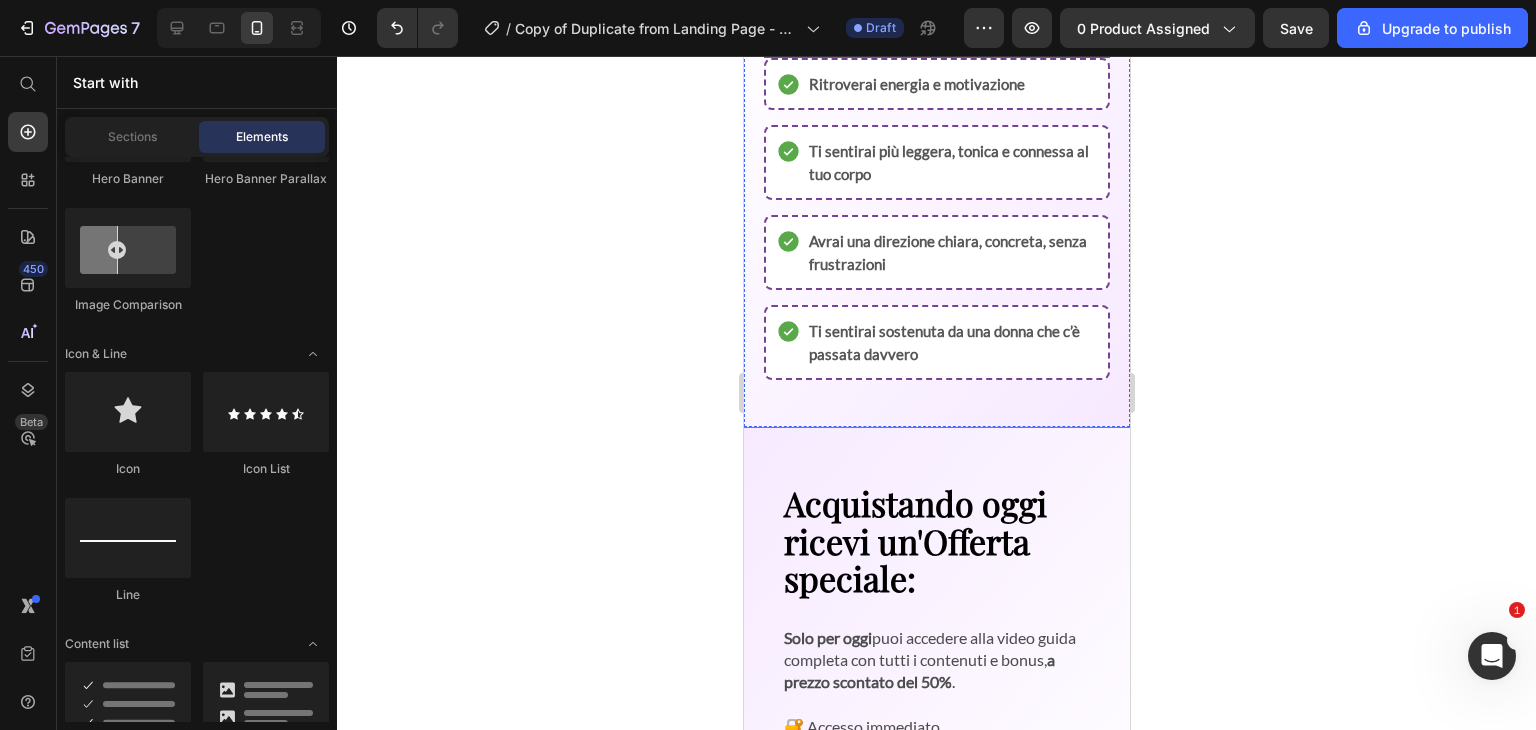 scroll, scrollTop: 4163, scrollLeft: 0, axis: vertical 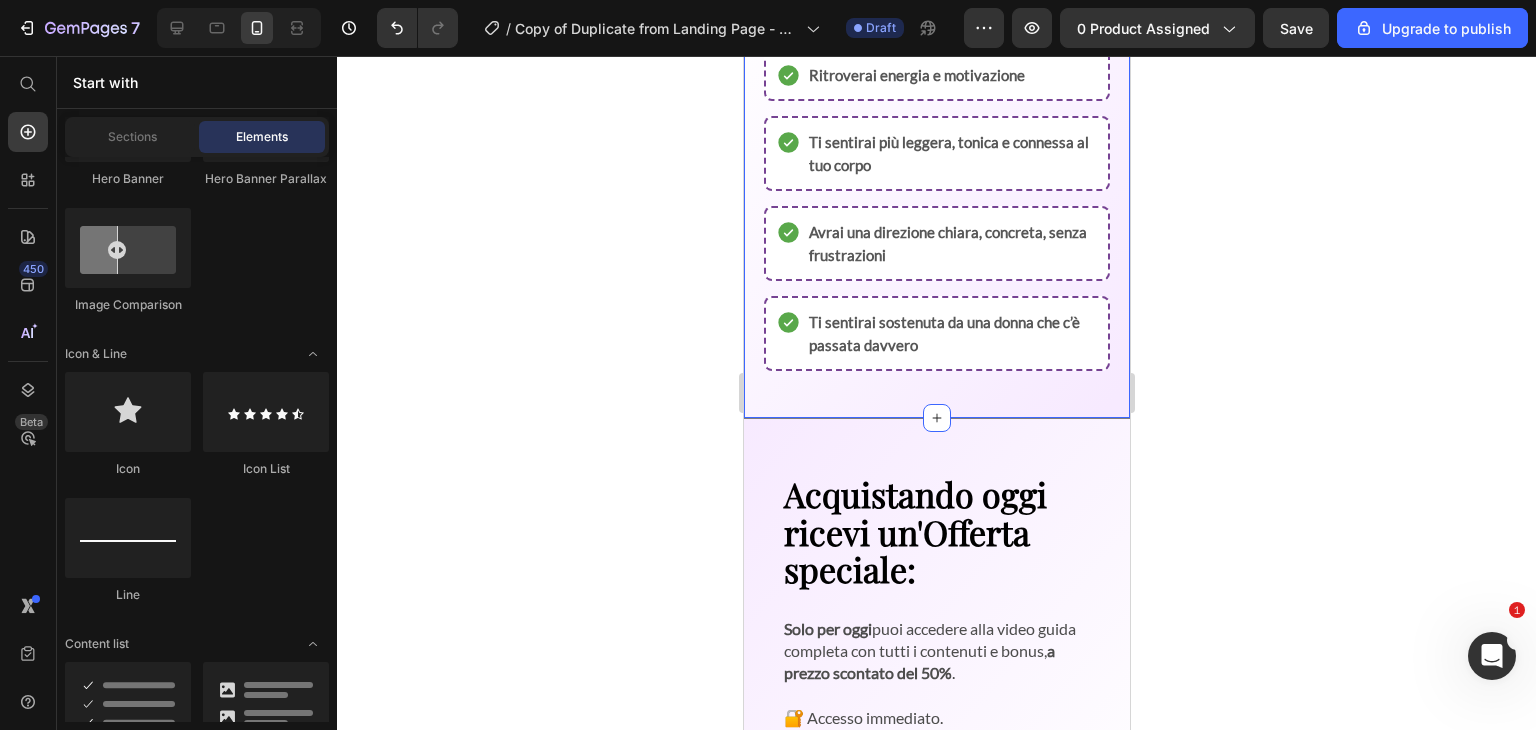 click on "Cosa otterrai grazie alla guida? Text Block Ritroverai energia e motivazione Item List Ti sentirai più leggera, tonica e connessa al tuo corpo Item List Avrai una direzione chiara, concreta, senza frustrazioni Item List Ti sentirai sostenuta da una donna che c’è passata davvero Item List" at bounding box center [936, 153] 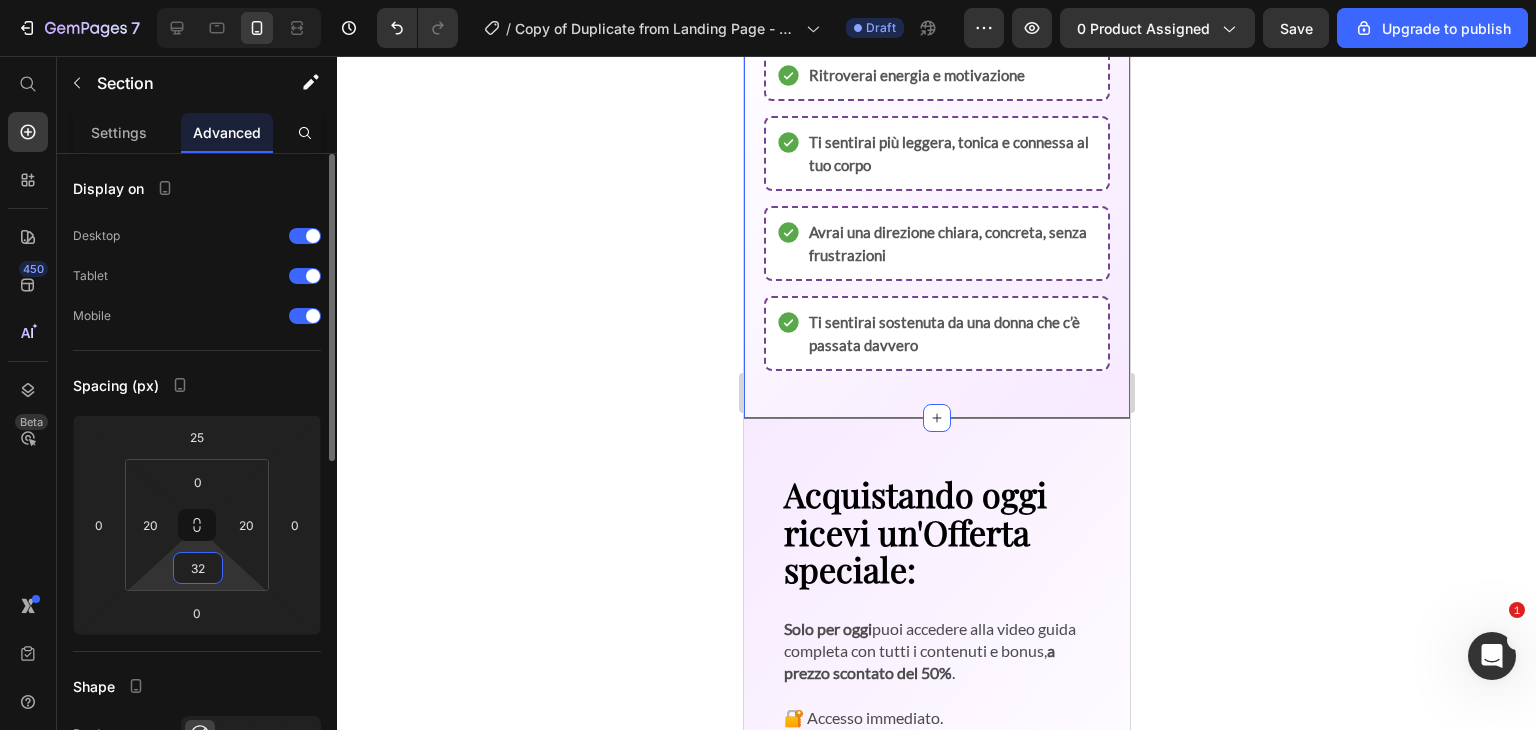 click on "32" at bounding box center [198, 568] 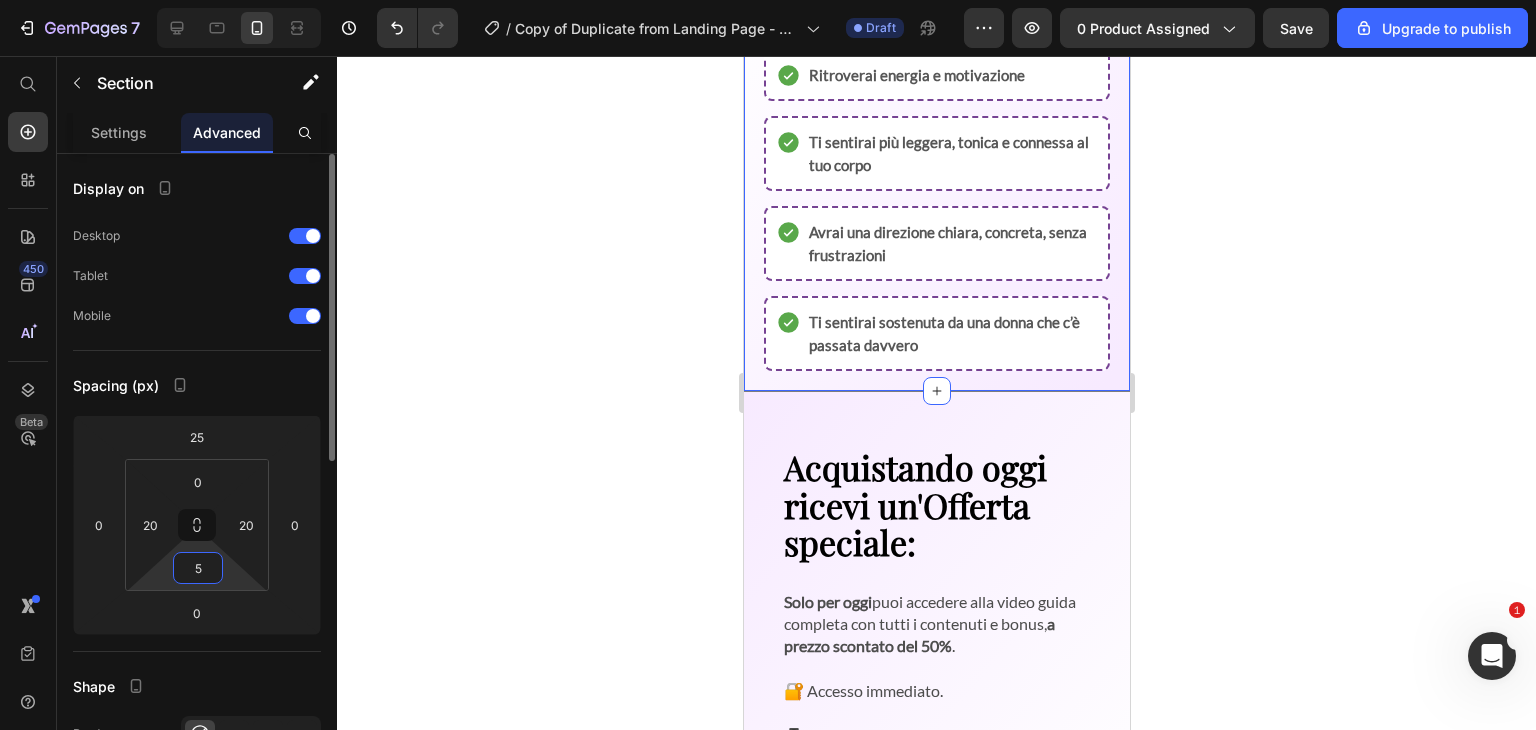 type on "50" 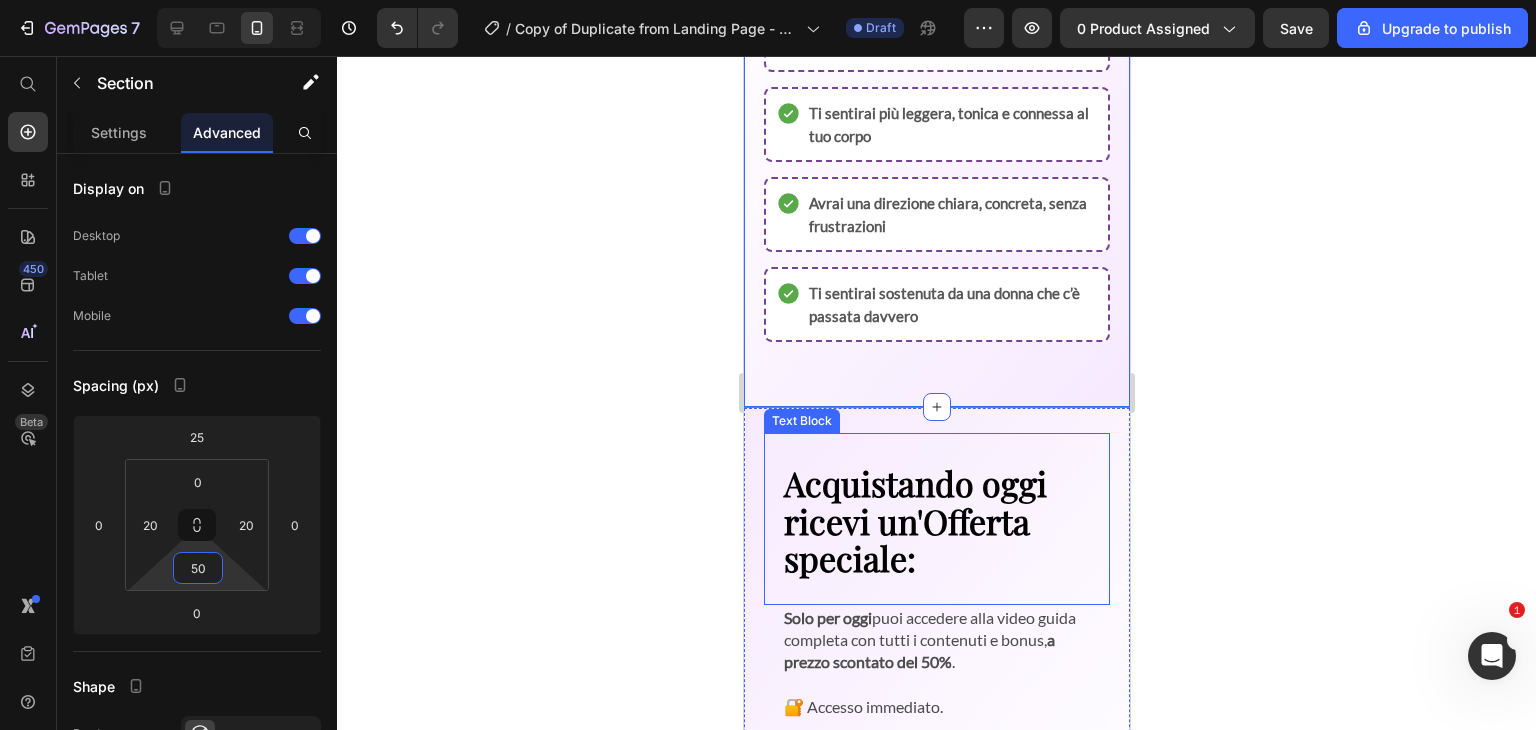 scroll, scrollTop: 4195, scrollLeft: 0, axis: vertical 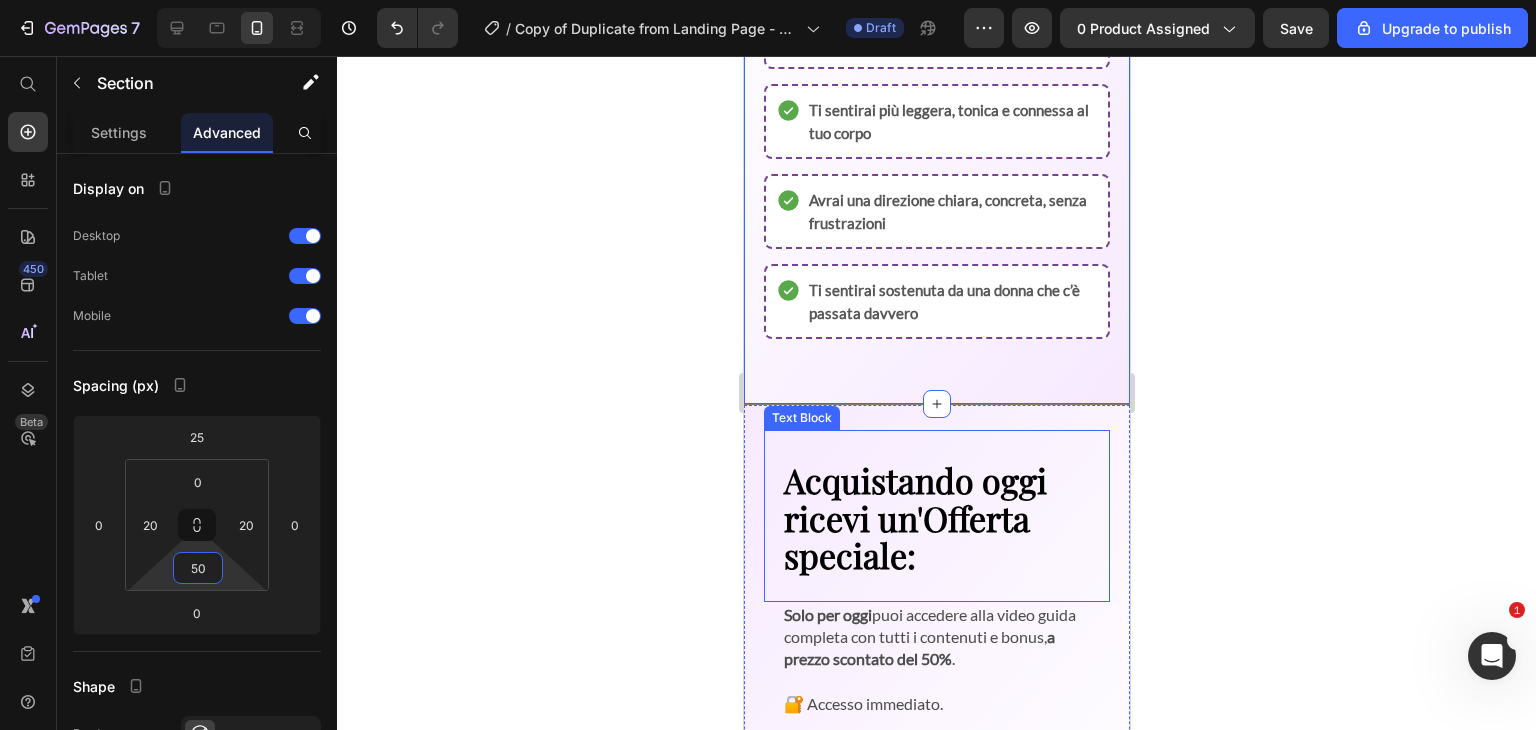 click on "Acquistando oggi ricevi un'Offerta speciale: Text Block" at bounding box center [936, 515] 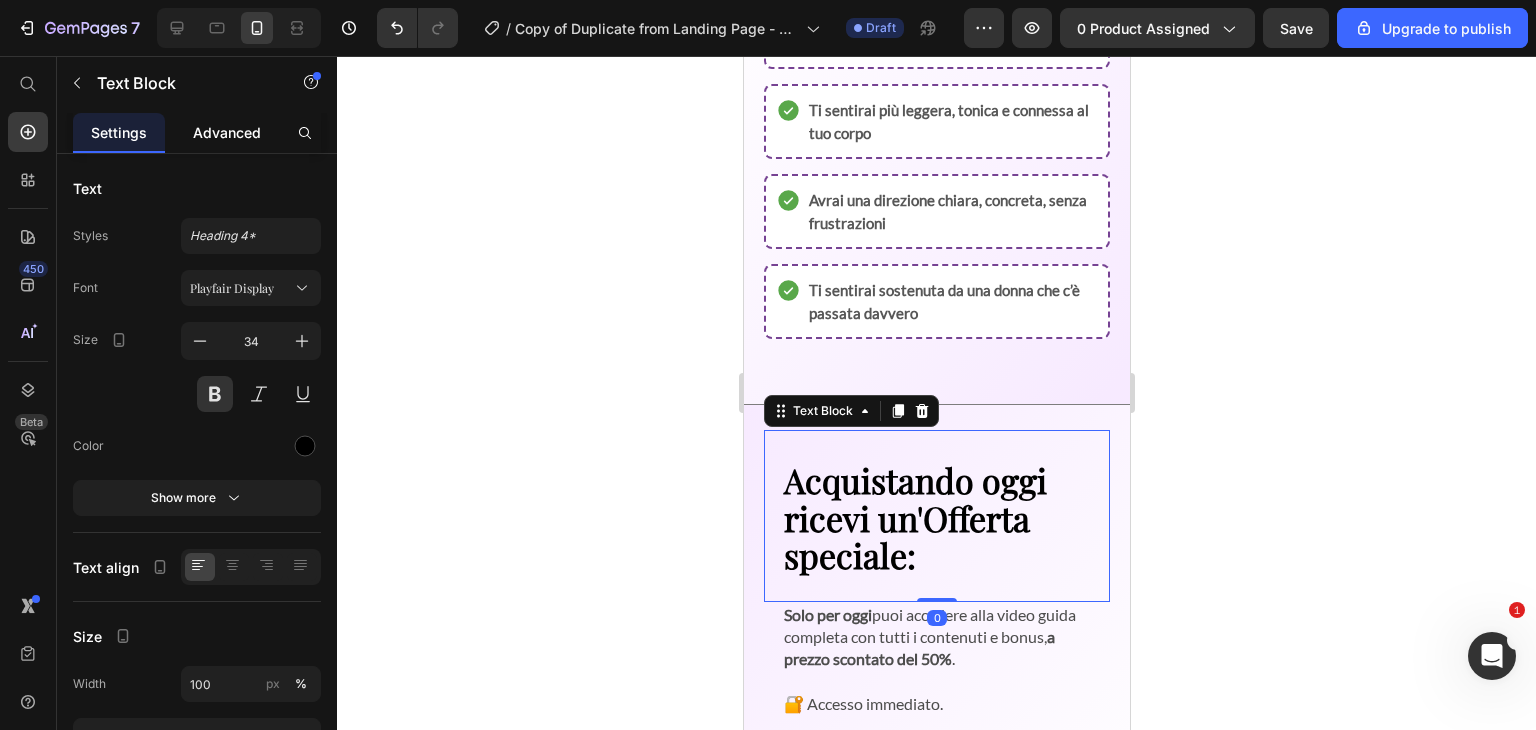 click on "Advanced" at bounding box center (227, 132) 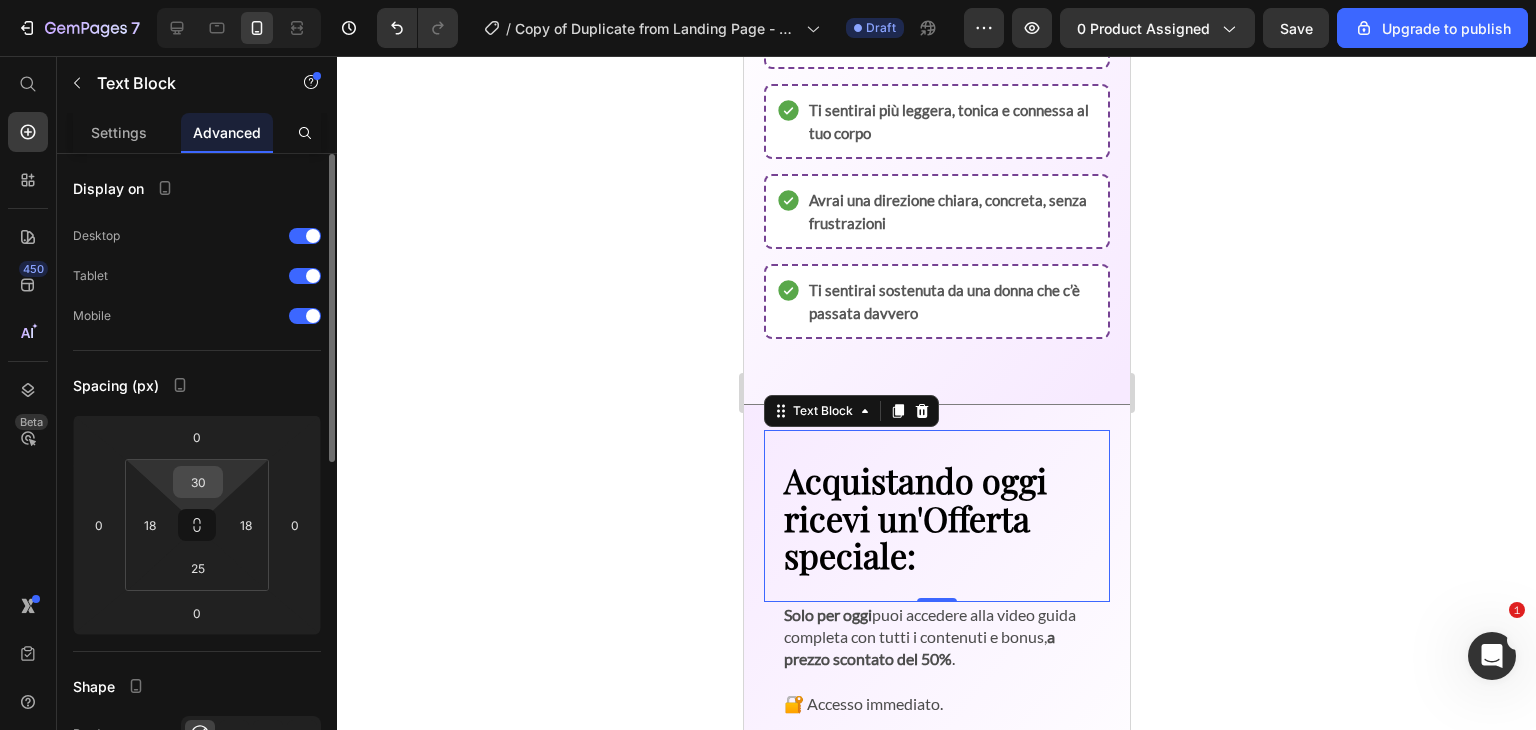 click on "30" at bounding box center [198, 482] 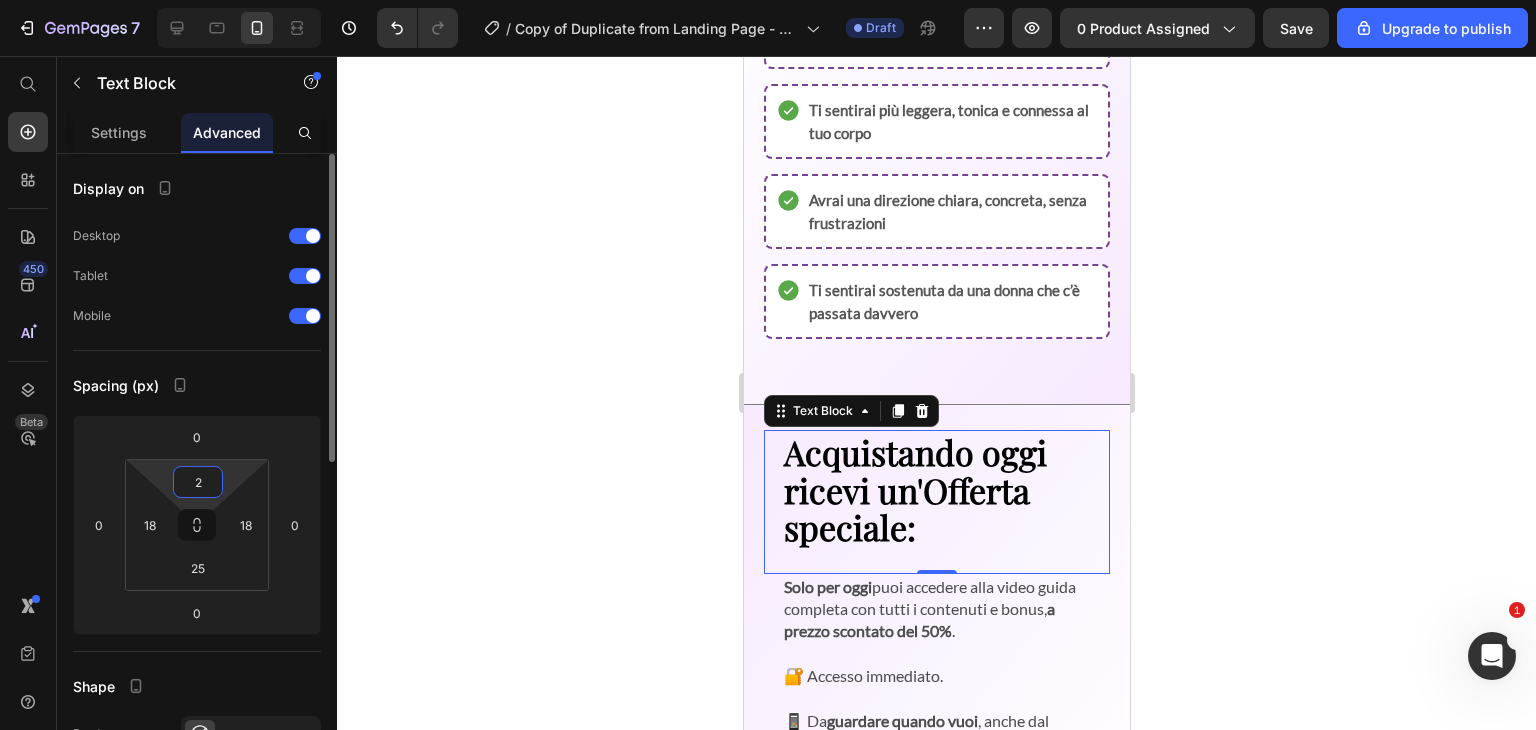 type on "25" 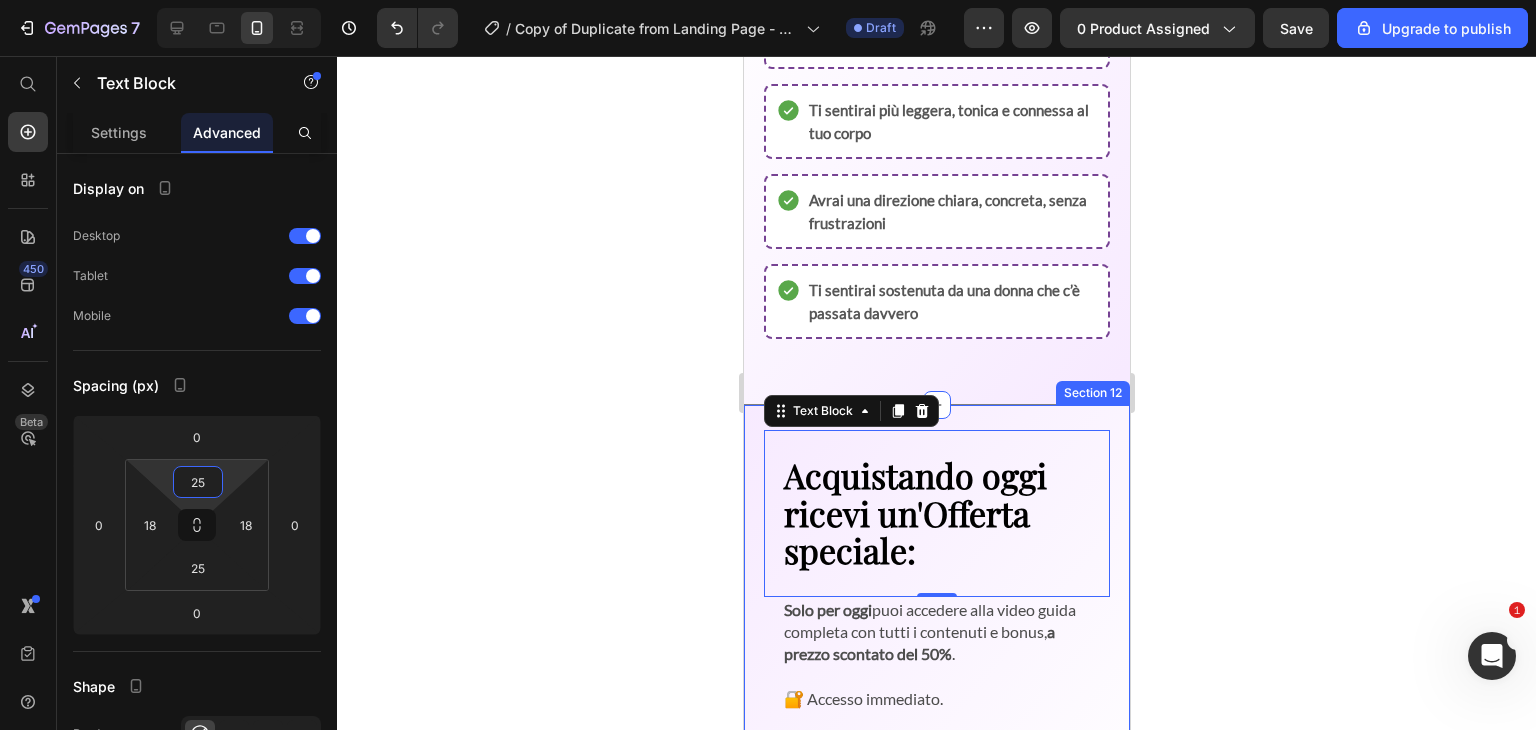 click on "Acquistando oggi ricevi un'Offerta speciale: Text Block   0 Solo per oggi  puoi accedere alla video guida completa con tutti i contenuti e bonus,  a prezzo scontato del 50% . 🔐 Accesso immediato. 📱 Da  guardare quando vuoi , anche dal cellulare. 💬 Con supporto diretto via mail o DM. Text Block Section 12" at bounding box center (936, 634) 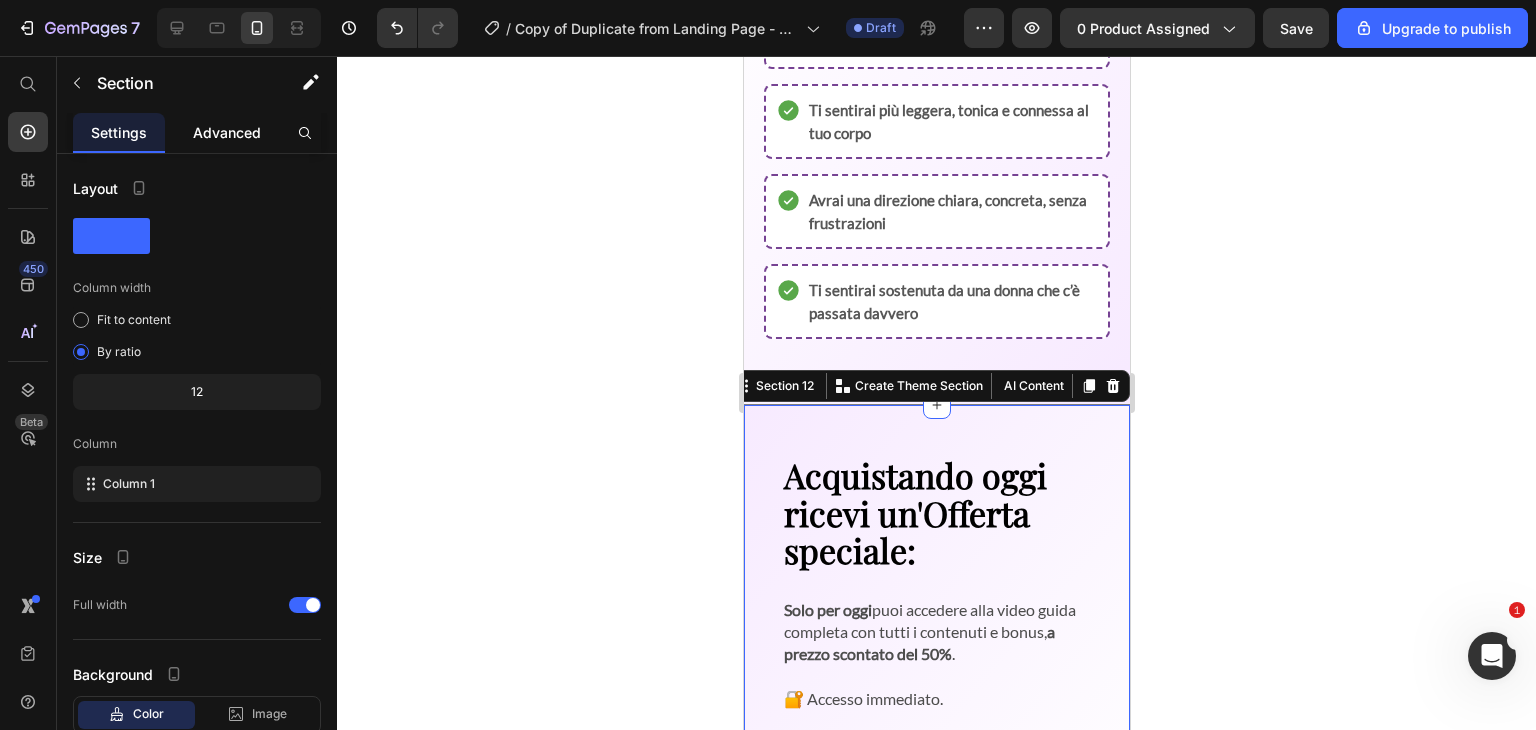 click on "Advanced" at bounding box center (227, 132) 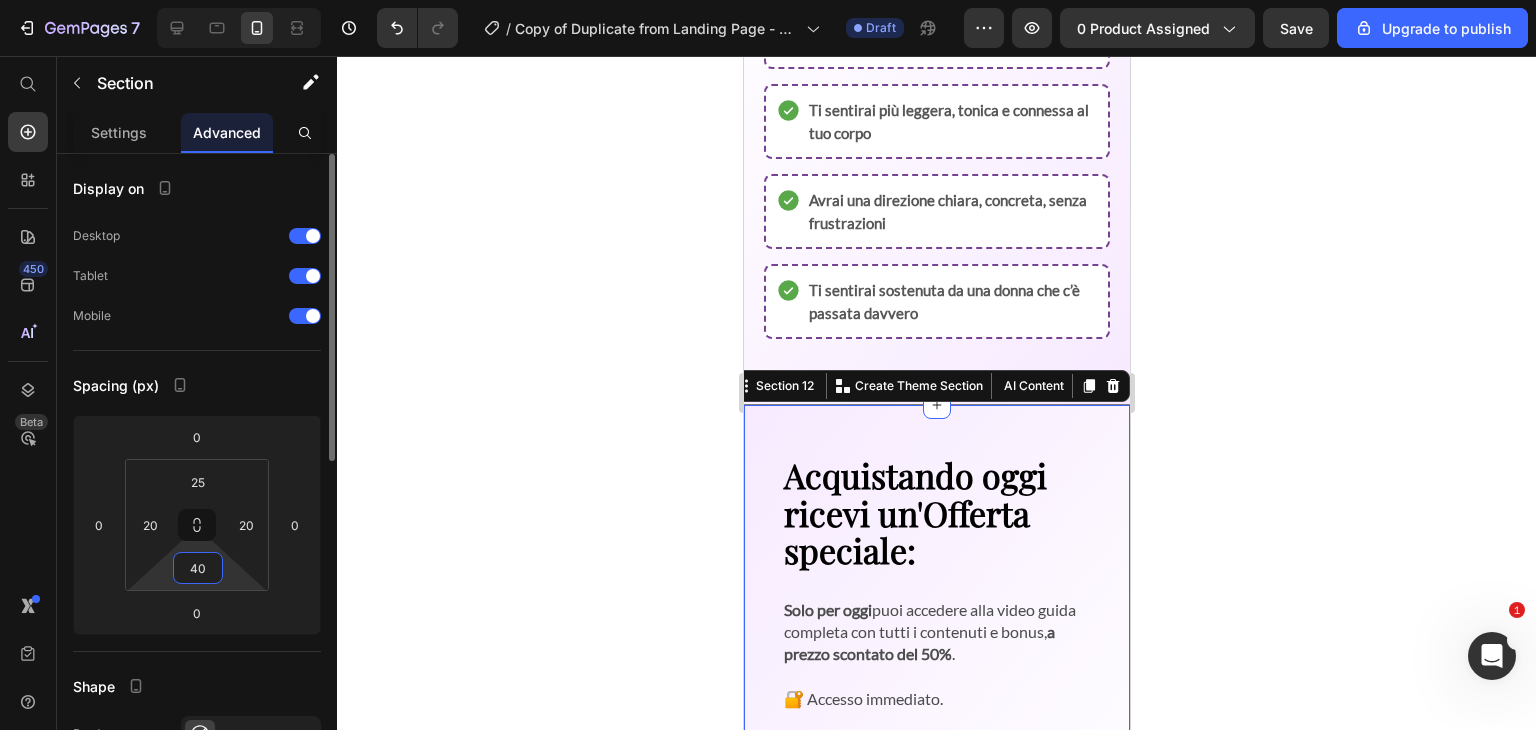 click on "40" at bounding box center [198, 568] 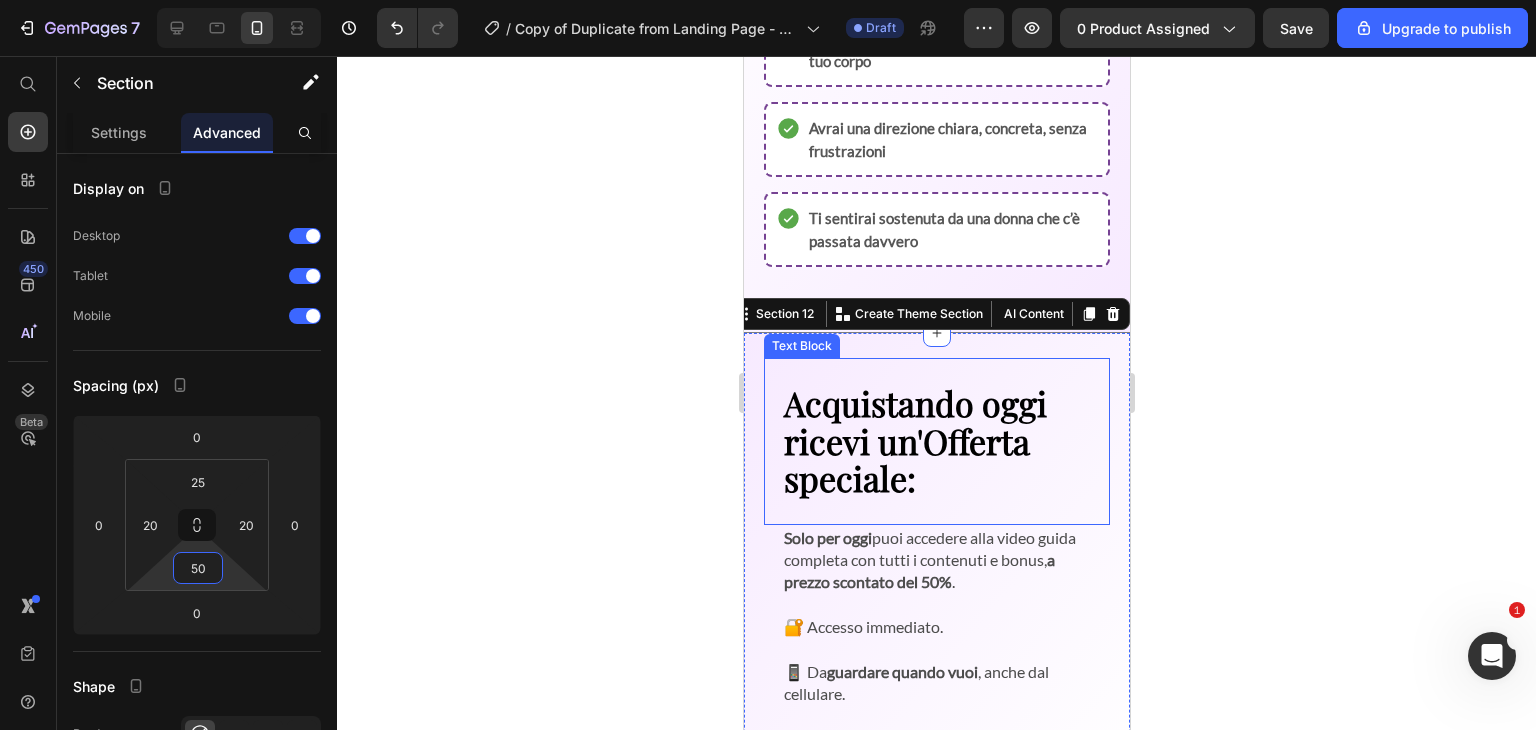 scroll, scrollTop: 4244, scrollLeft: 0, axis: vertical 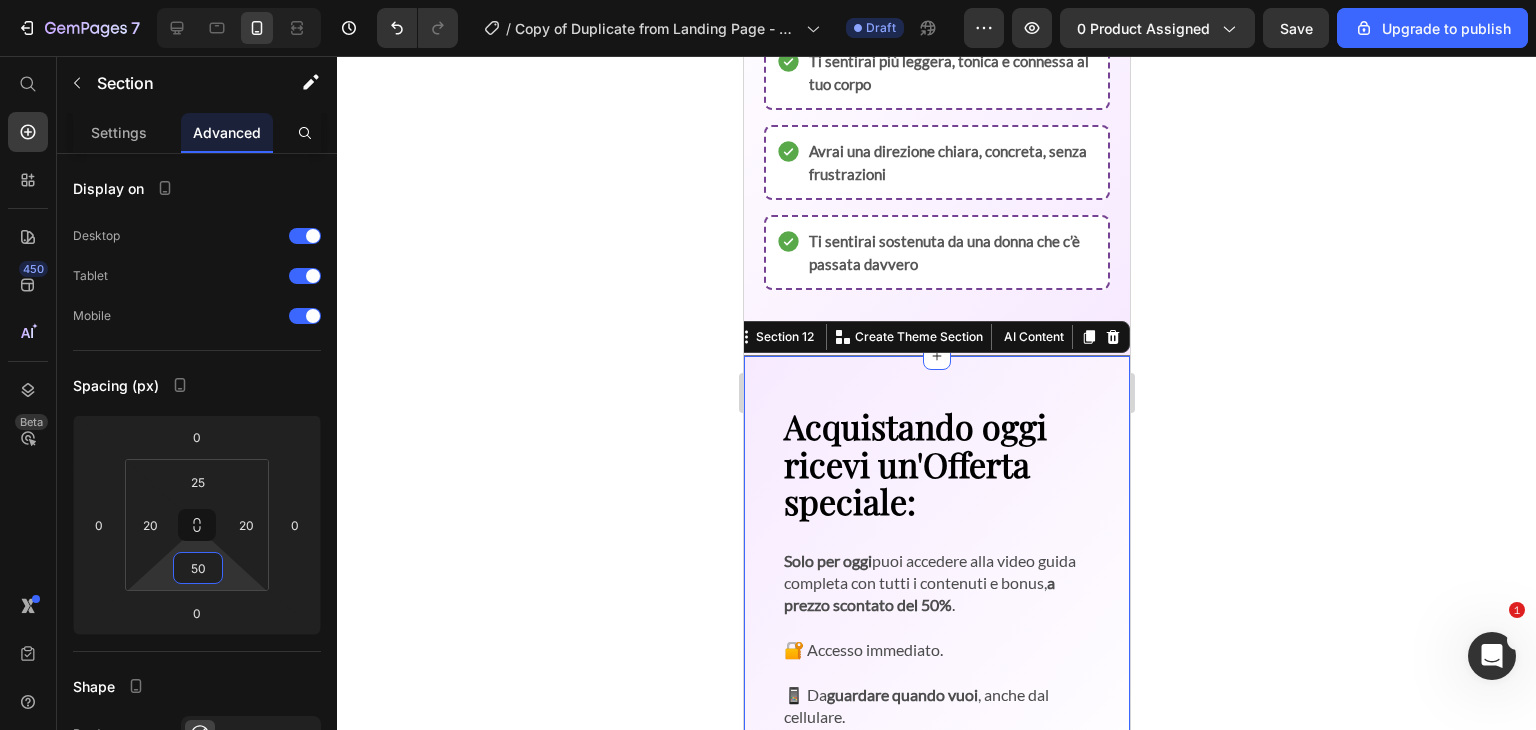 type on "50" 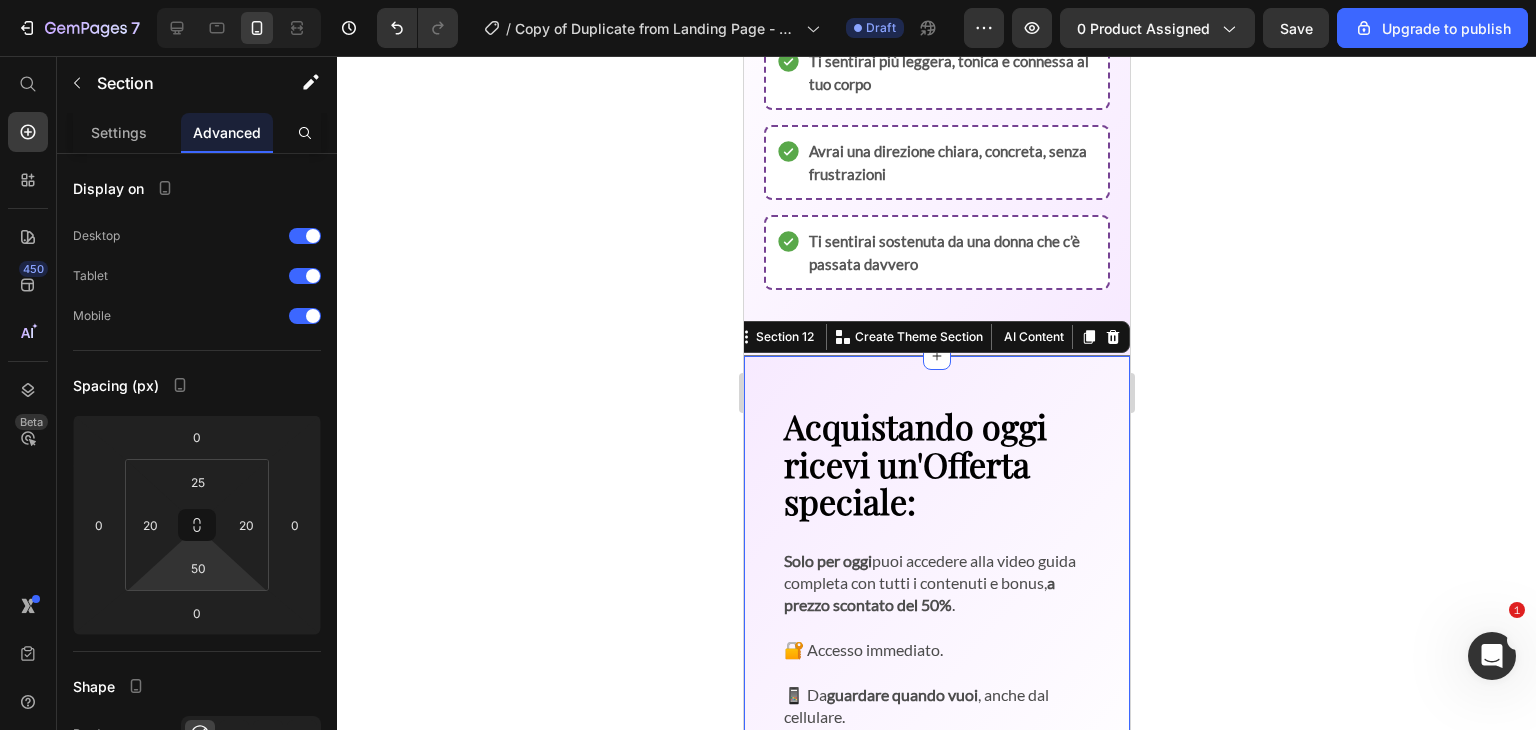 click 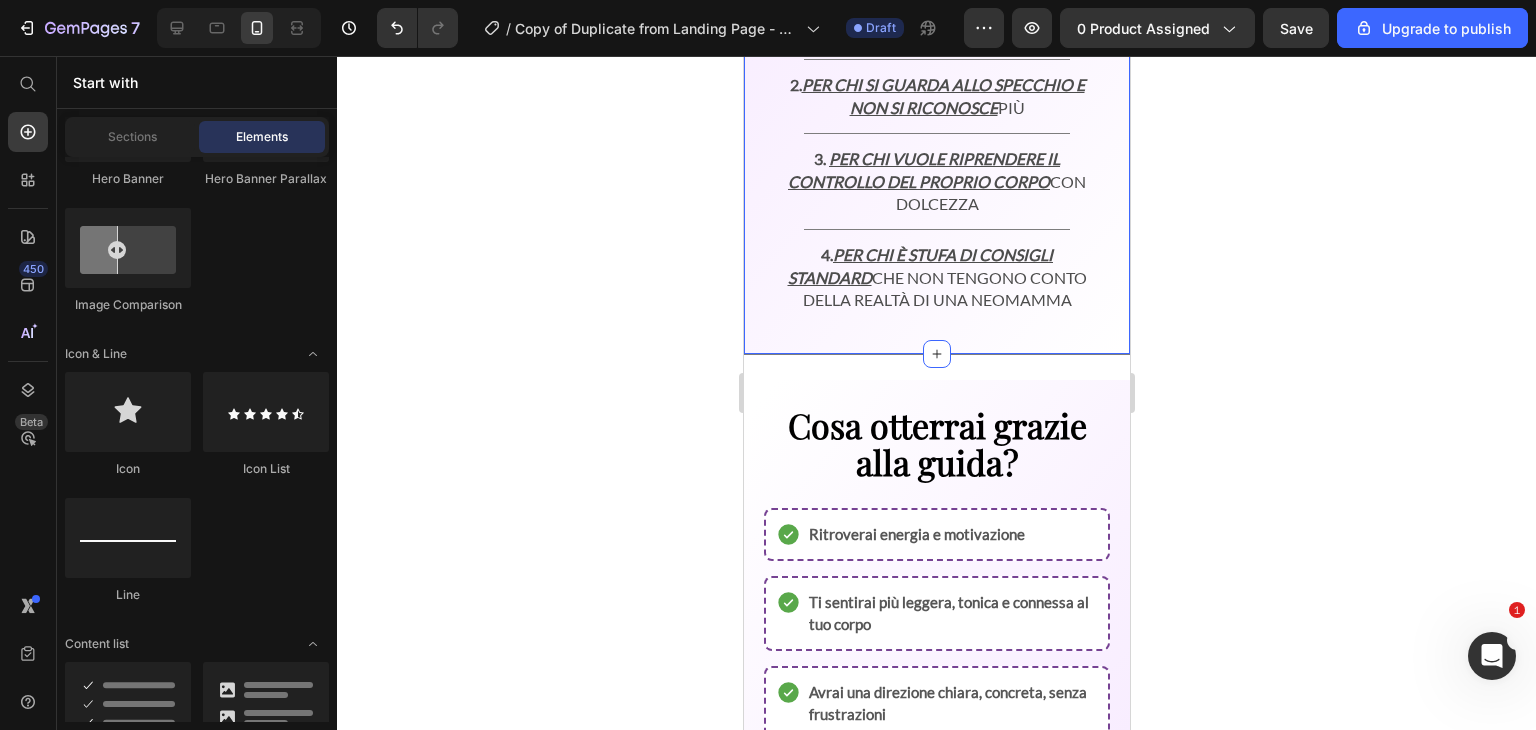 scroll, scrollTop: 3706, scrollLeft: 0, axis: vertical 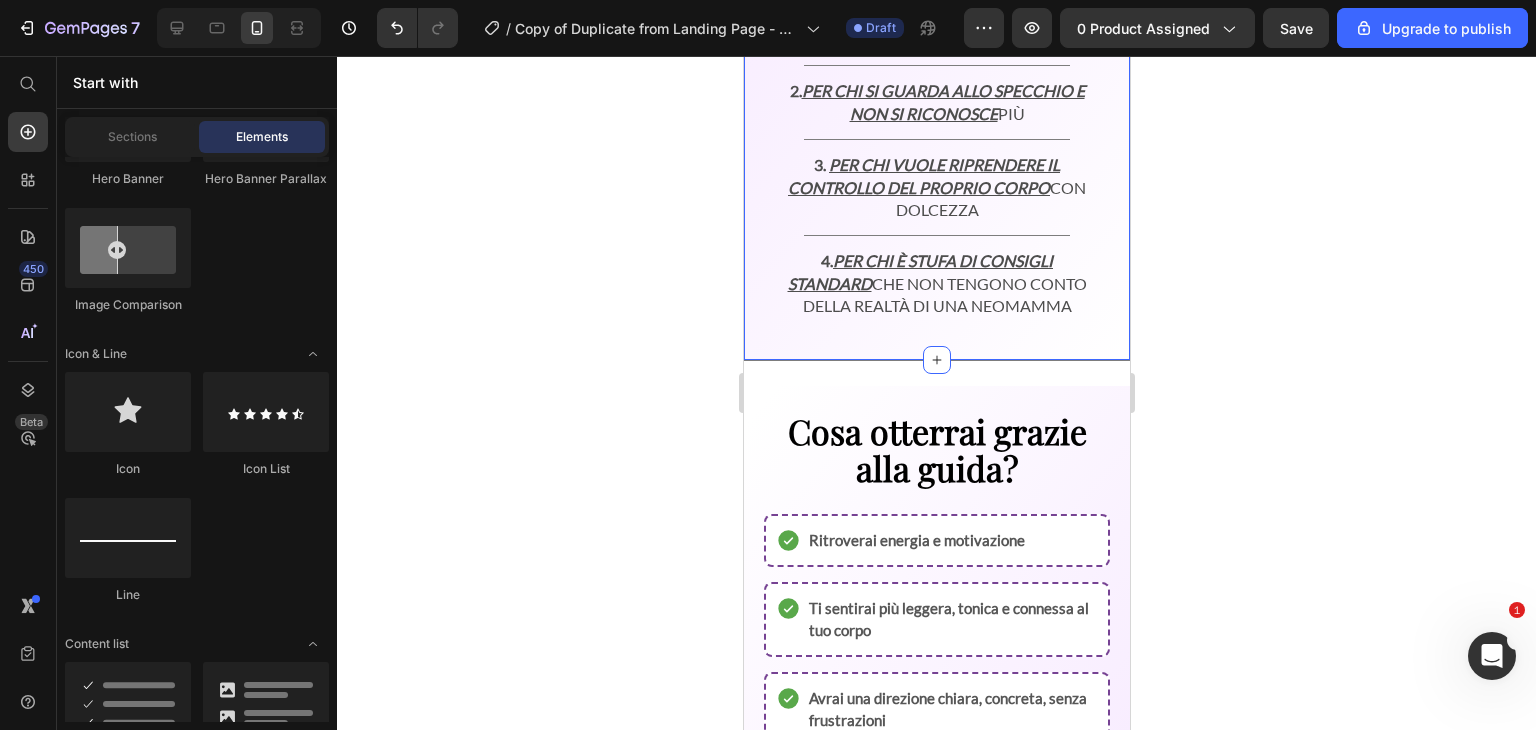click on "Per chi è questa guida??? Text Block 1. Per chi ha appena partorito e si sente spaesata Text Block Title Line 2. Per chi si guarda allo specchio e non si riconosce più Text Block Title Line 3. Per chi vuole riprendere il controllo del proprio corpo con dolcezza Text Block Title Line 4. Per chi è stufa di consigli standard che non tengono conto della realtà di una neomamma Text Block Section 8" at bounding box center (936, 103) 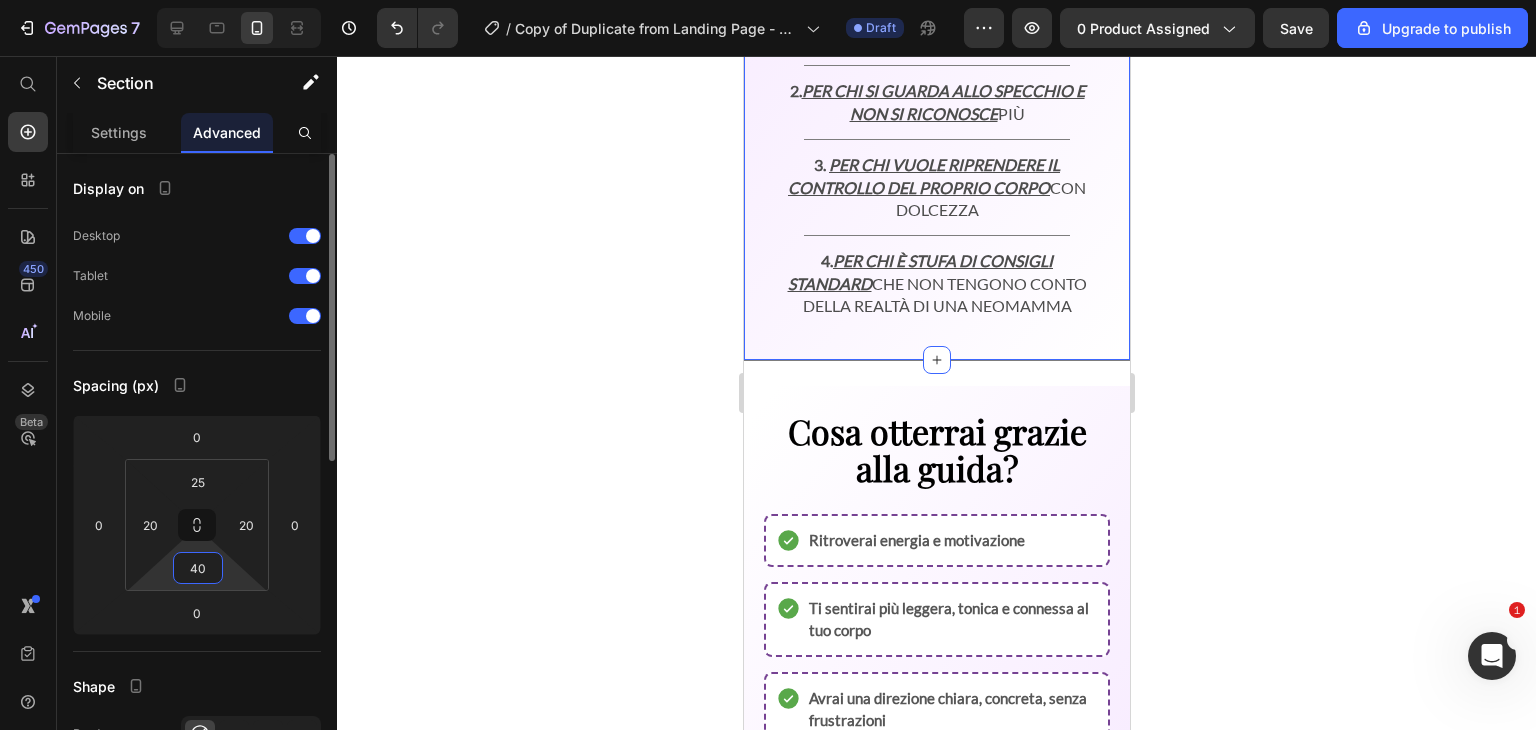 click on "40" at bounding box center (198, 568) 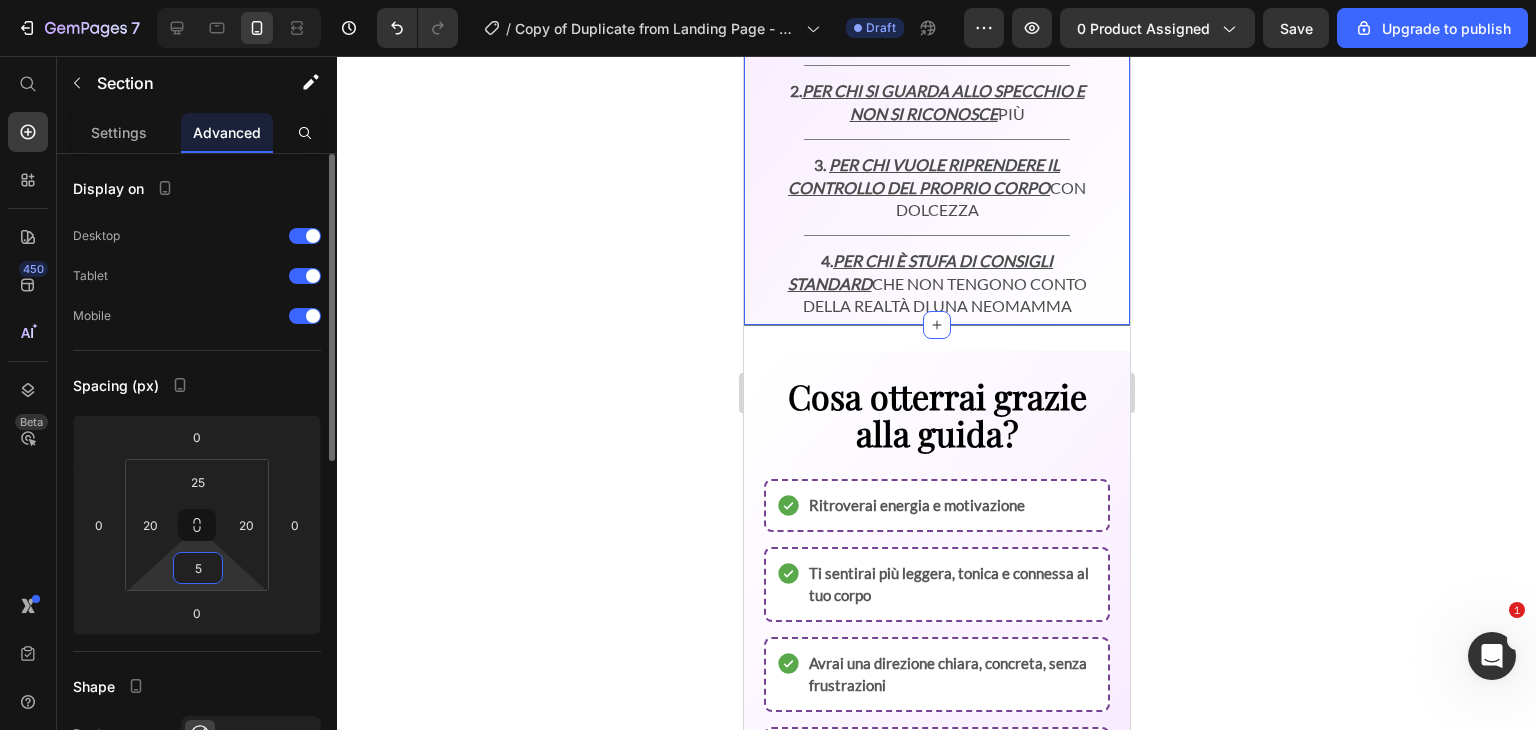 type on "50" 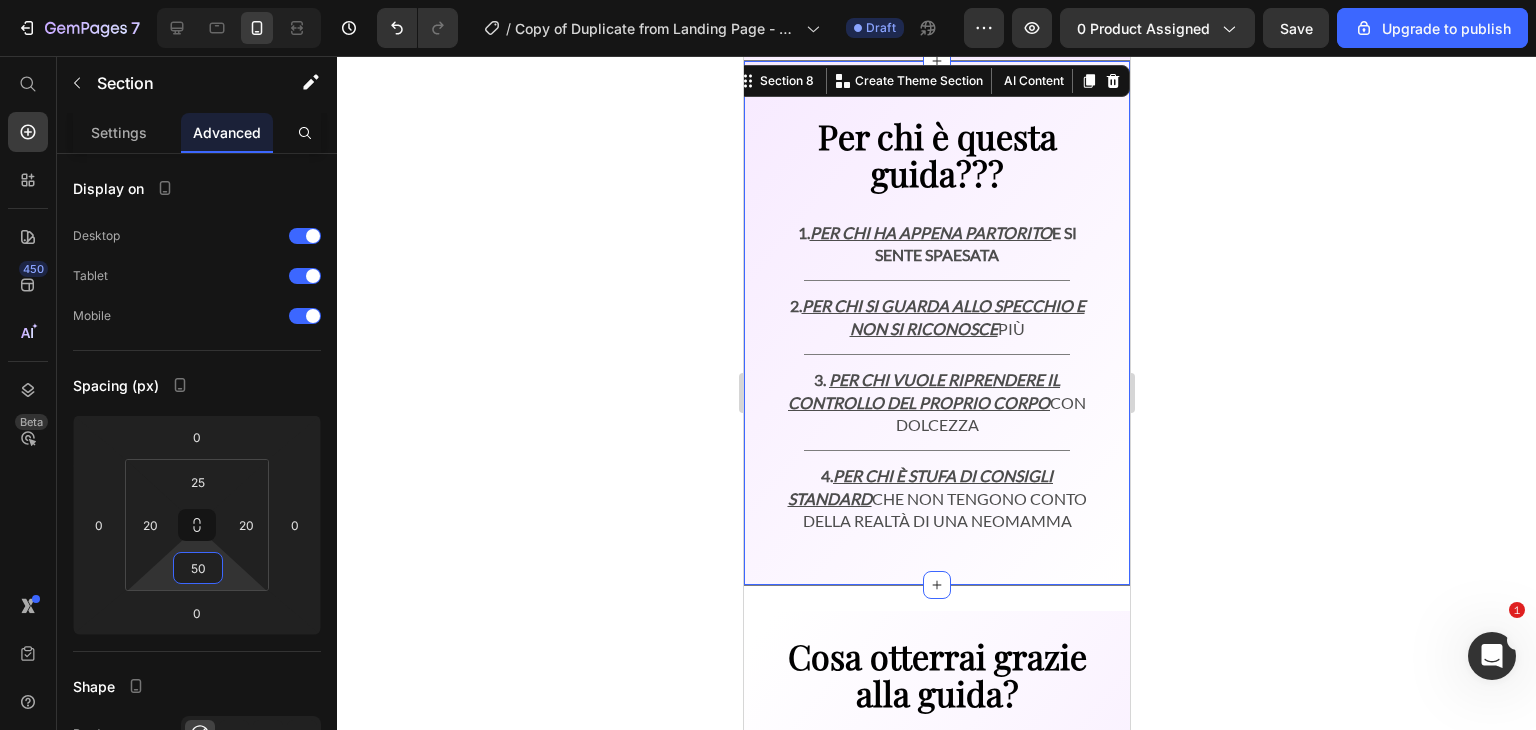 scroll, scrollTop: 3438, scrollLeft: 0, axis: vertical 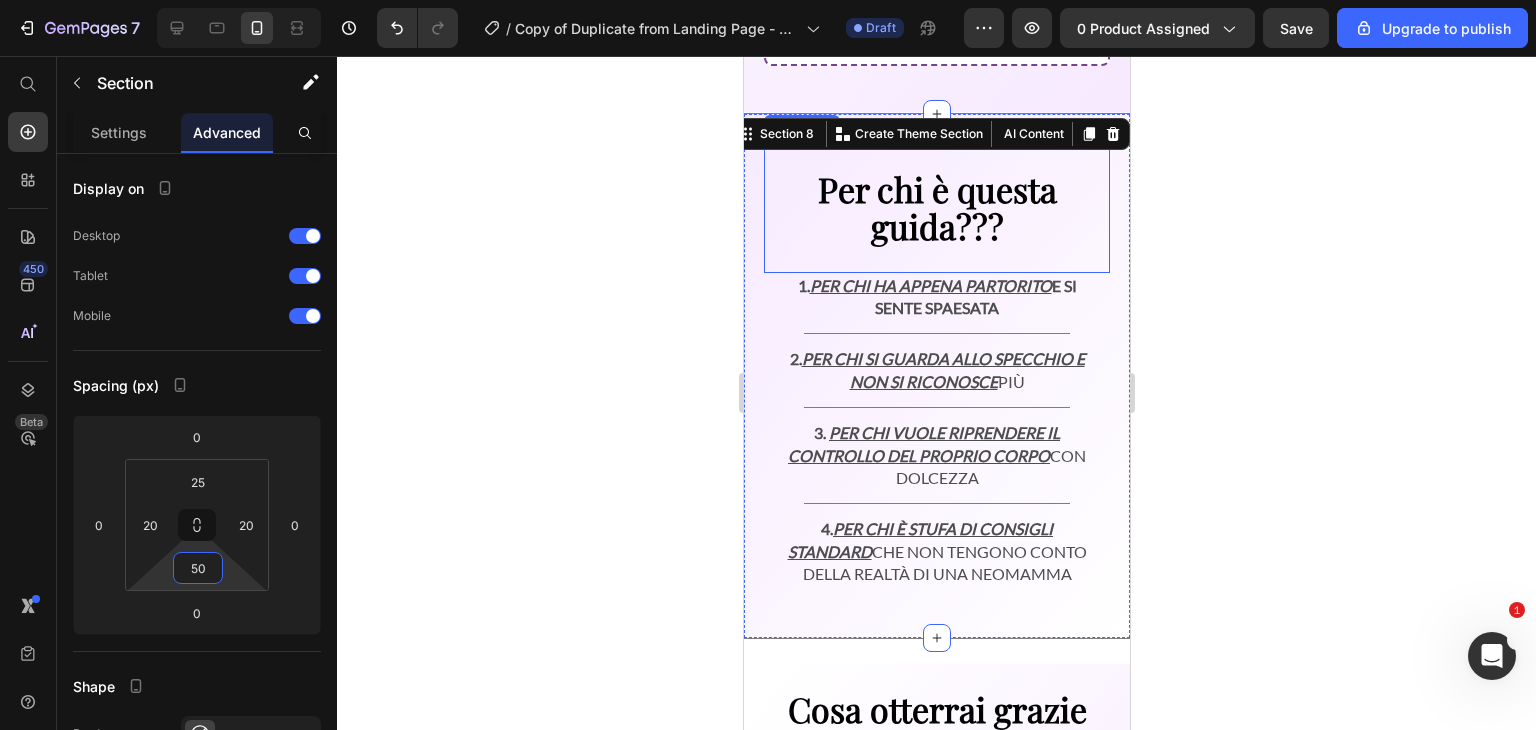 click on "Per chi è questa guida???" at bounding box center (936, 208) 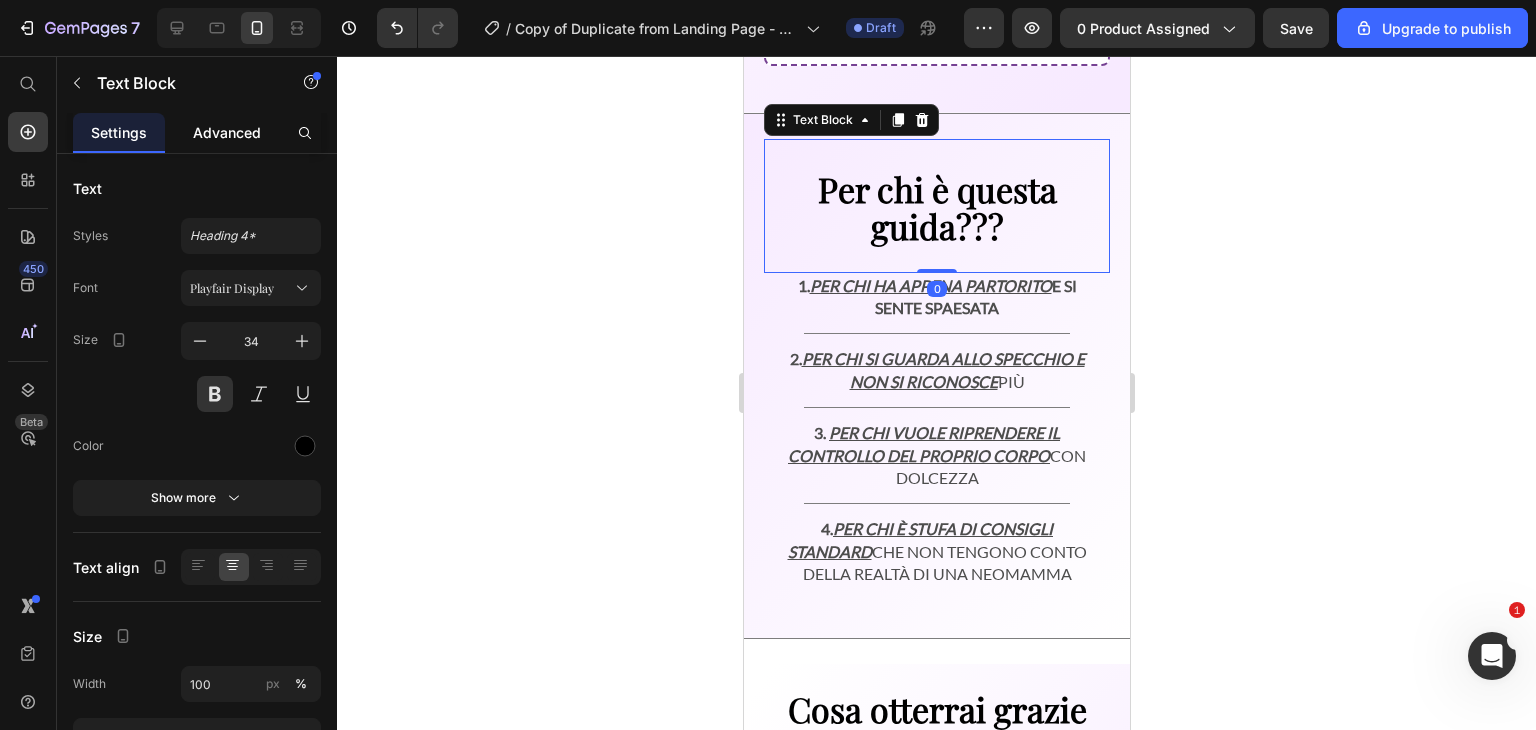 click on "Advanced" at bounding box center (227, 132) 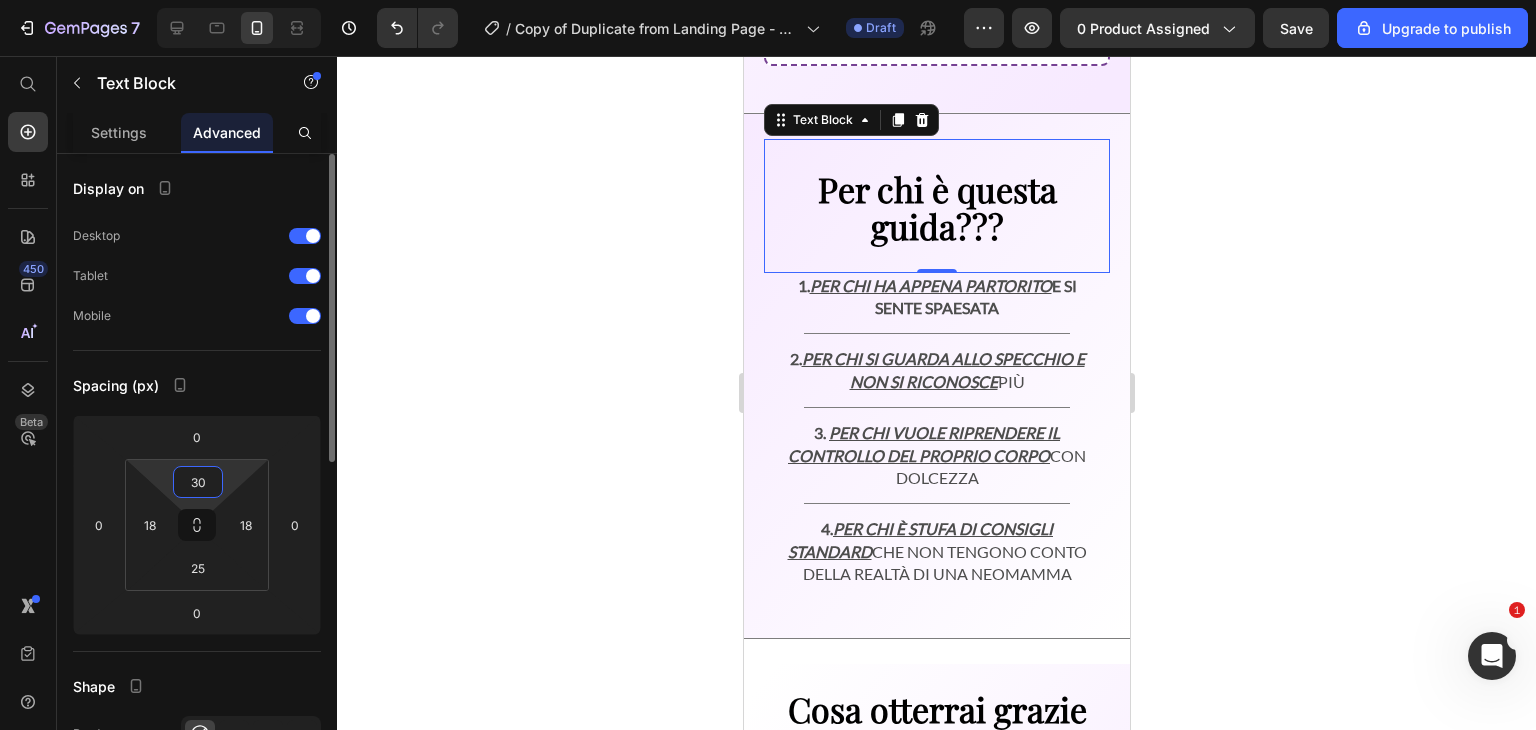 click on "30" at bounding box center [198, 482] 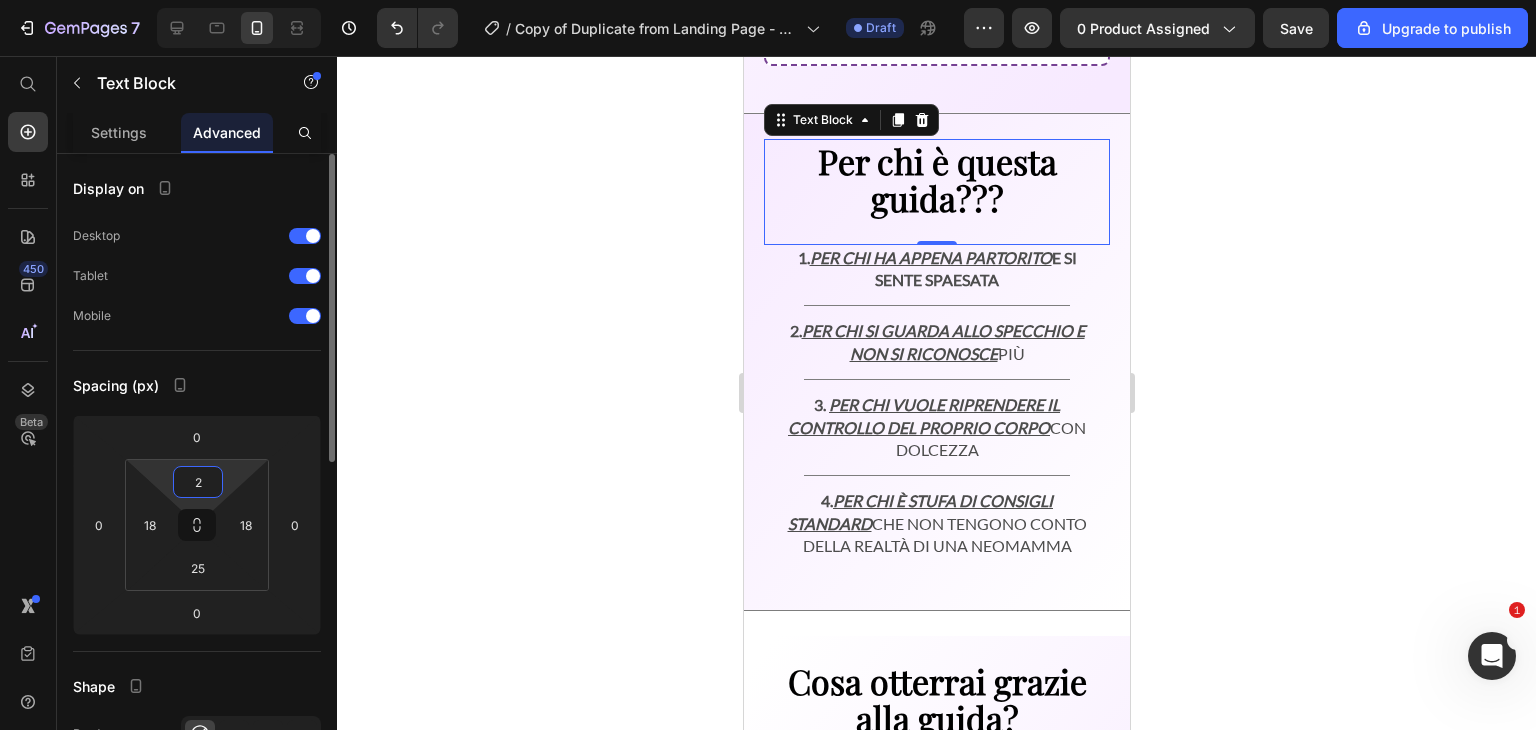 type on "25" 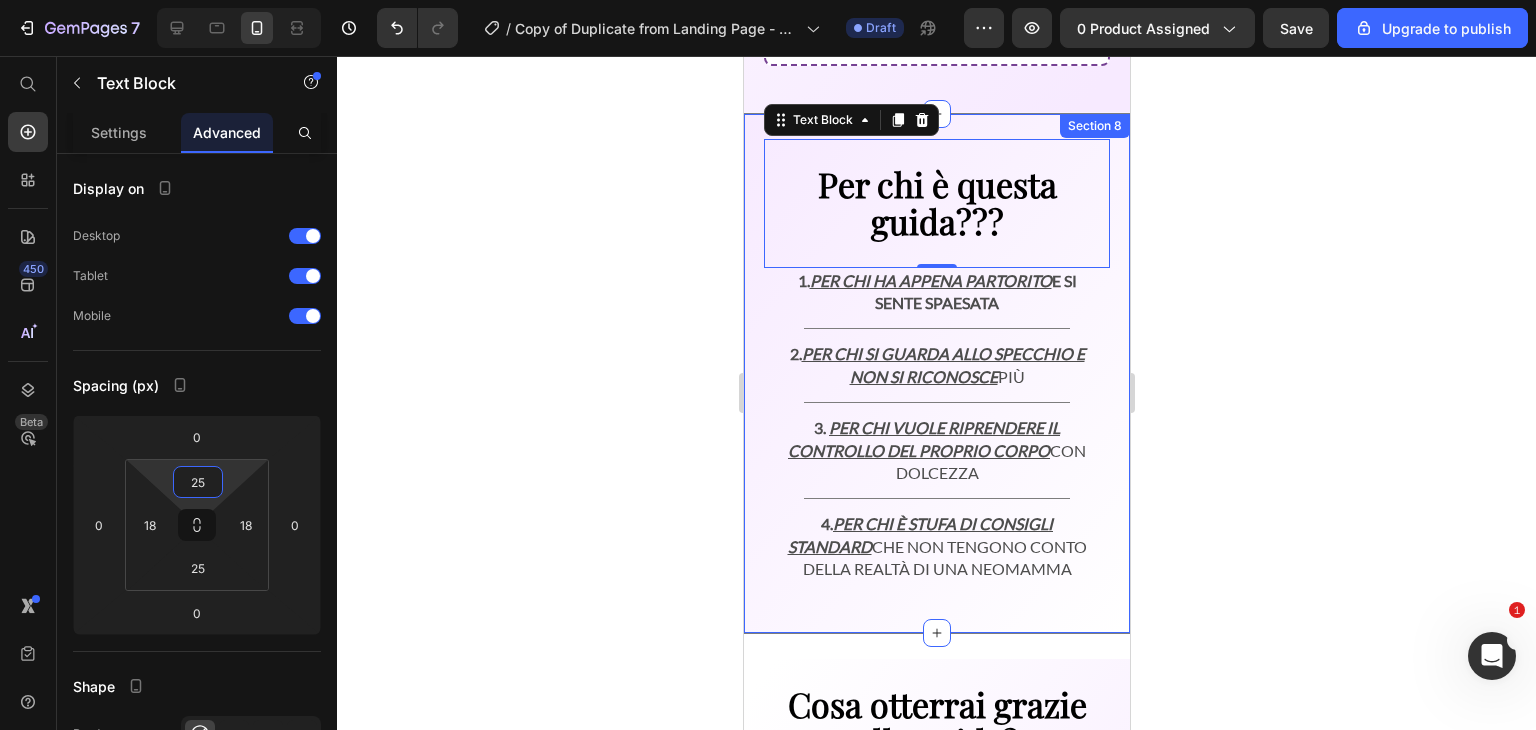 click on "Per chi è questa guida??? Text Block   0 1.  Per chi ha appena partorito  e si sente spaesata Text Block                Title Line 2.  Per chi si guarda allo specchio e non si riconosce  più Text Block                Title Line 3.   Per chi vuole riprendere il controllo del proprio corpo  con dolcezza Text Block                Title Line 4.  Per chi è stufa di consigli standard  che non tengono conto della realtà di una neomamma Text Block Section 8" at bounding box center [936, 373] 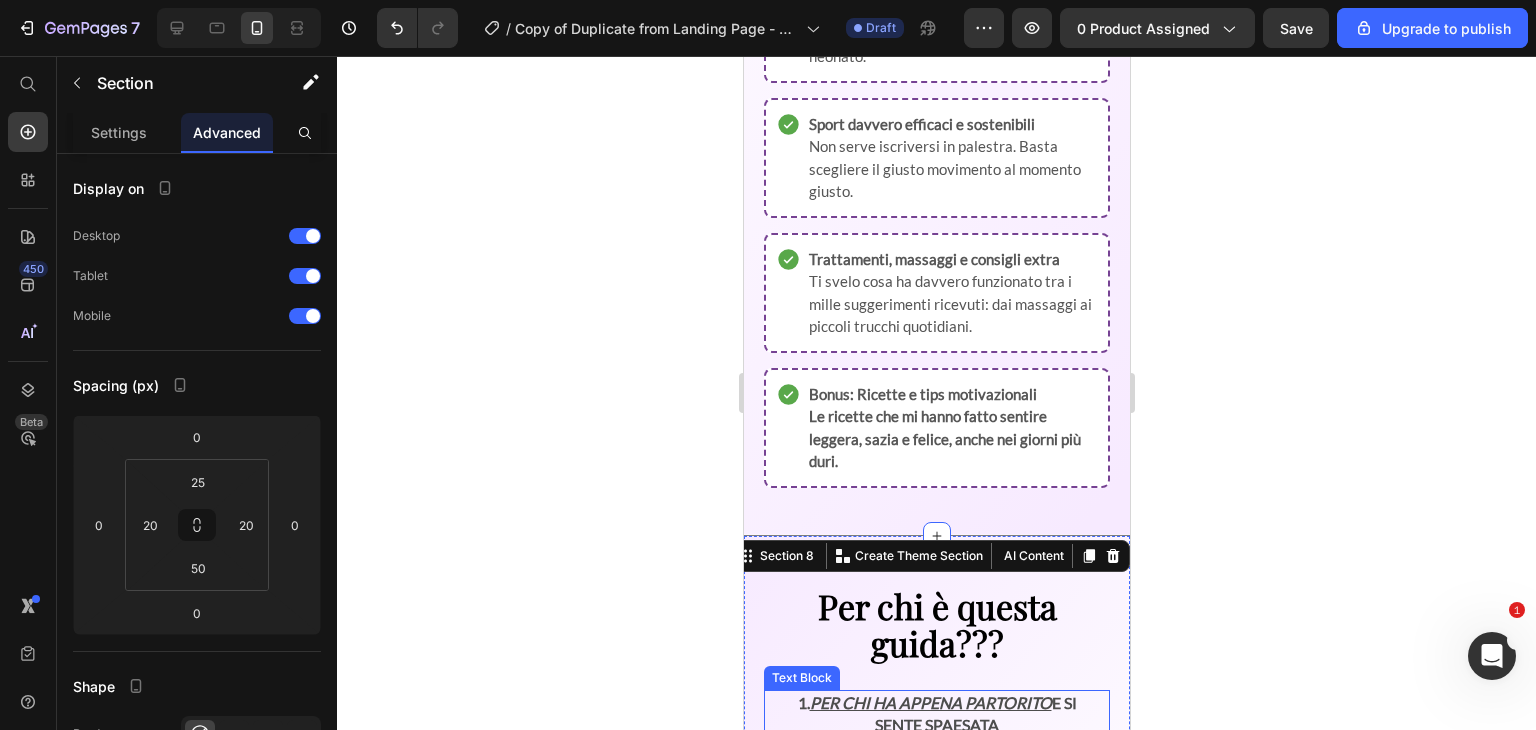 scroll, scrollTop: 3014, scrollLeft: 0, axis: vertical 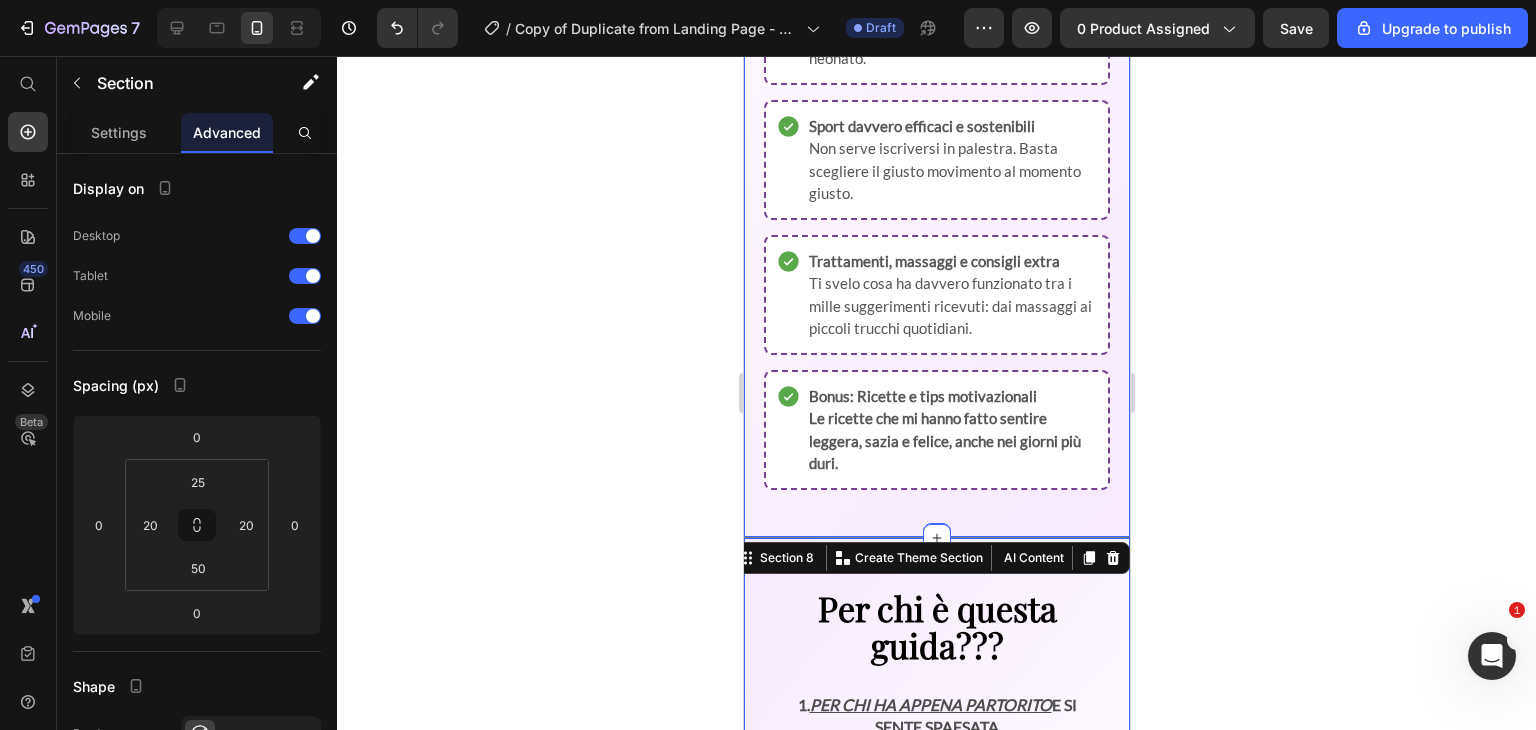 click on "Cosa trovi nella videoguida??? Text Block
La mia esperienza personale ed emotiva Ti racconto cosa ho vissuto, cosa ho provato… e cosa ha davvero fatto la differenza. Item List
Integrazione intelligente Niente integratori miracolosi. Solo quelli che mi hanno aiutata davvero, spiegati con chiarezza. Item List
Esercizi semplici per la circolazione Gambe gonfie, ritenzione, affaticamento? Ti mostro gli esercizi che ho fatto a casa. Item List
Routine giornaliera a costo quasi zero Ti faccio vedere la mia giornata tipo, senza spese inutili, perfetta anche con un neonato. Item List
Sport davvero efficaci e sostenibili Non serve iscriversi in palestra. Basta scegliere il giusto movimento al momento giusto. Item List
Trattamenti, massaggi e consigli extra Ti svelo cosa ha davvero funzionato tra i mille suggerimenti ricevuti: dai massaggi ai piccoli trucchi quotidiani. Item List
Item List Section 6" at bounding box center (936, -21) 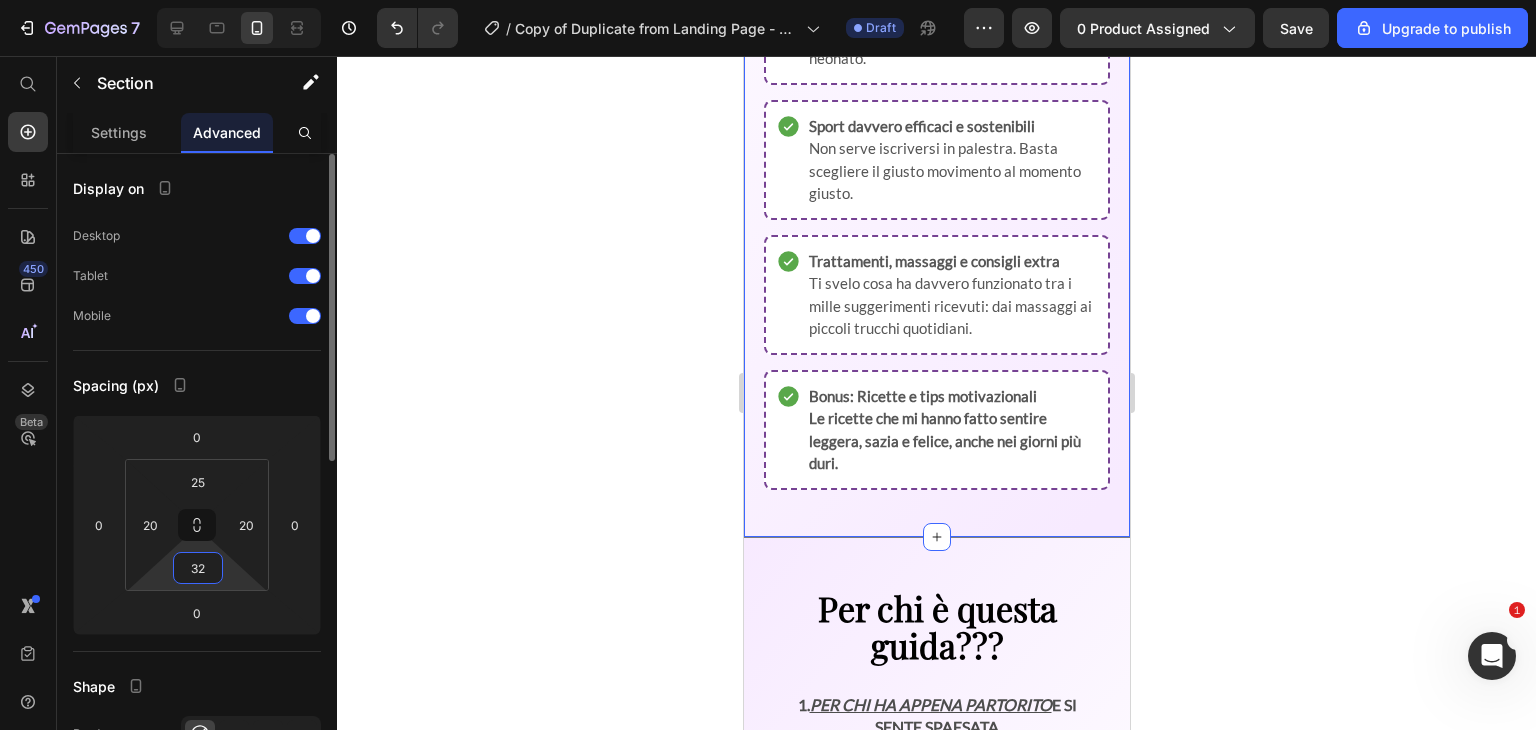 click on "32" at bounding box center (198, 568) 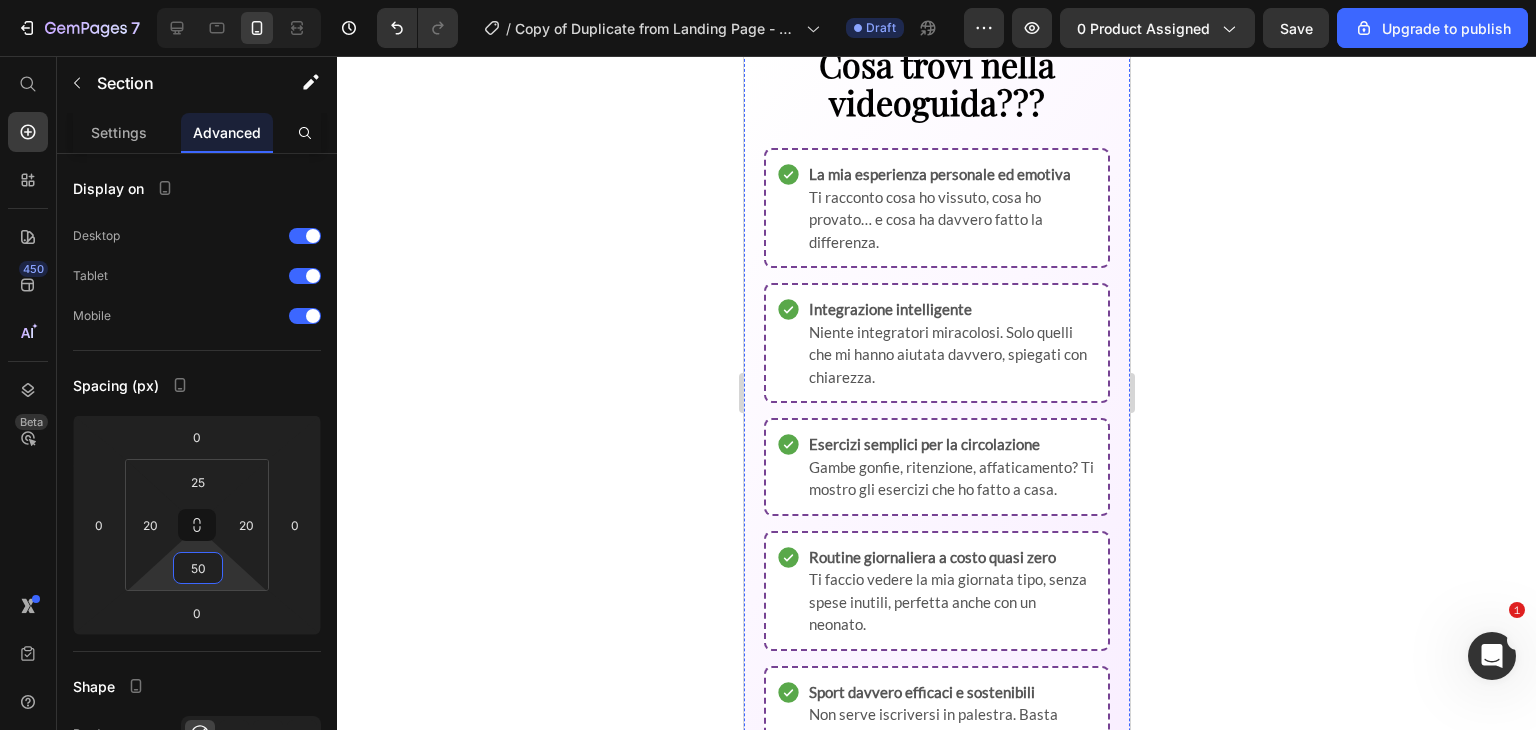 scroll, scrollTop: 1813, scrollLeft: 0, axis: vertical 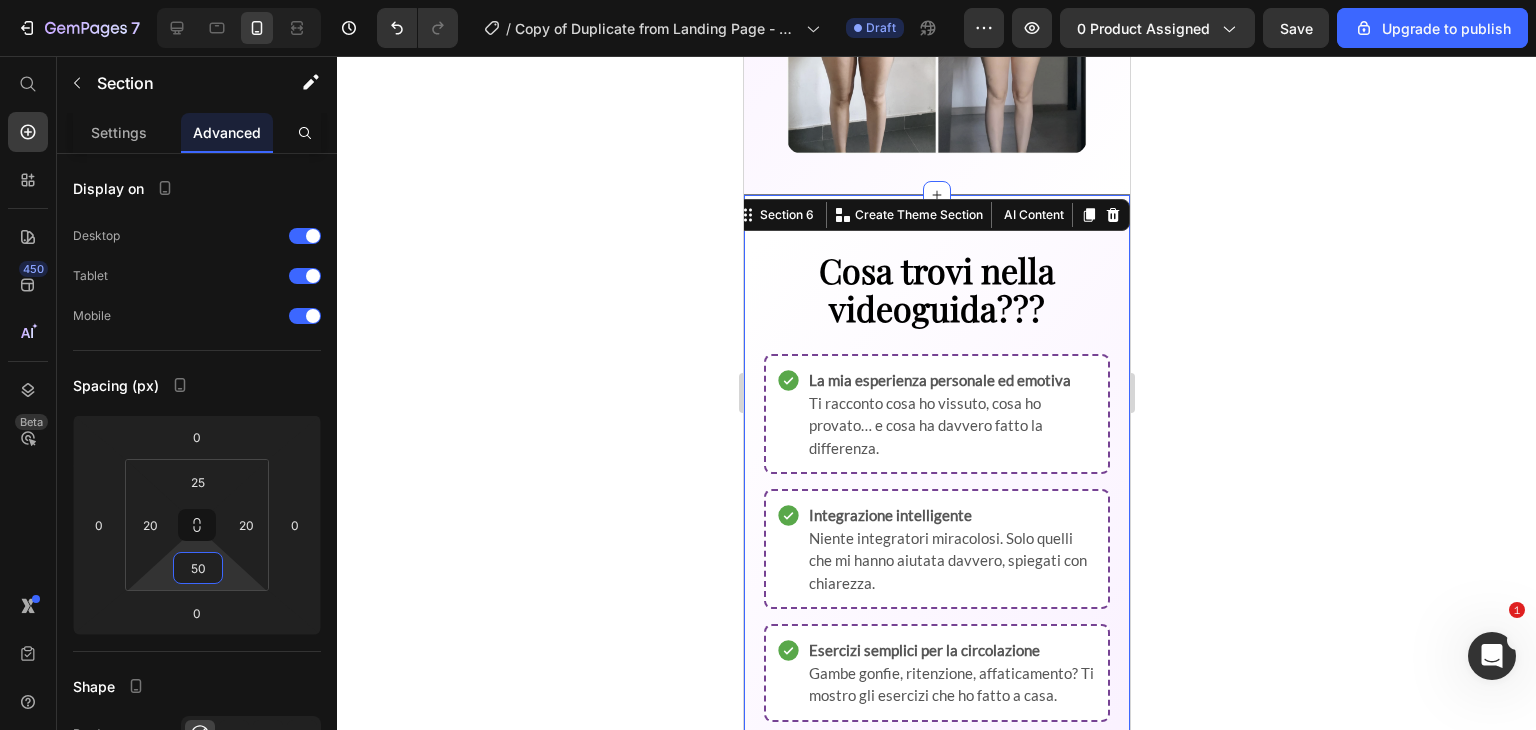 type on "50" 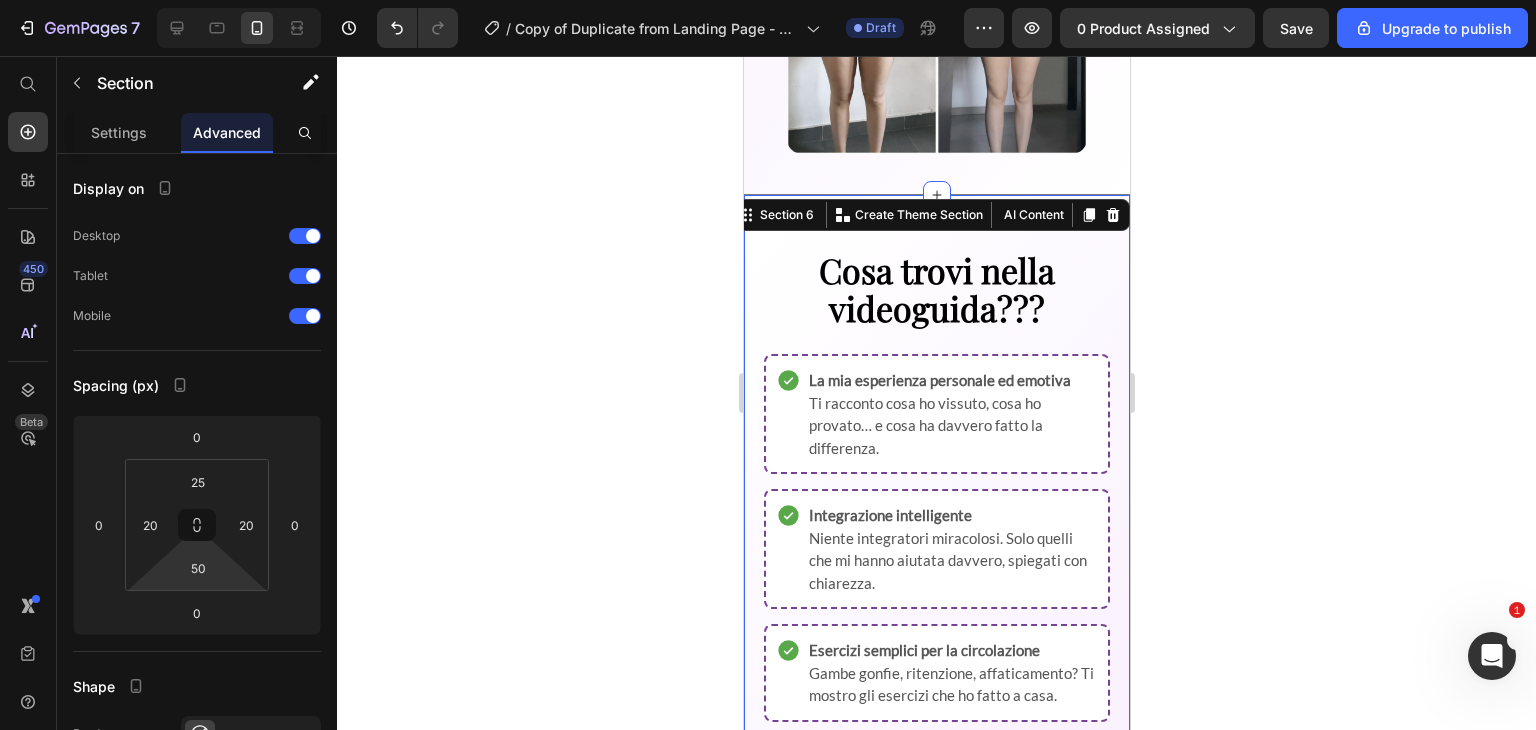 click on "Cosa trovi nella videoguida??? Text Block
La mia esperienza personale ed emotiva Ti racconto cosa ho vissuto, cosa ho provato… e cosa ha davvero fatto la differenza. Item List
Integrazione intelligente Niente integratori miracolosi. Solo quelli che mi hanno aiutata davvero, spiegati con chiarezza. Item List
Esercizi semplici per la circolazione Gambe gonfie, ritenzione, affaticamento? Ti mostro gli esercizi che ho fatto a casa. Item List
Routine giornaliera a costo quasi zero Ti faccio vedere la mia giornata tipo, senza spese inutili, perfetta anche con un neonato. Item List
Sport davvero efficaci e sostenibili Non serve iscriversi in palestra. Basta scegliere il giusto movimento al momento giusto. Item List
Trattamenti, massaggi e consigli extra Ti svelo cosa ha davvero funzionato tra i mille suggerimenti ricevuti: dai massaggi ai piccoli trucchi quotidiani. Item List
Item List Section 6" at bounding box center [936, 760] 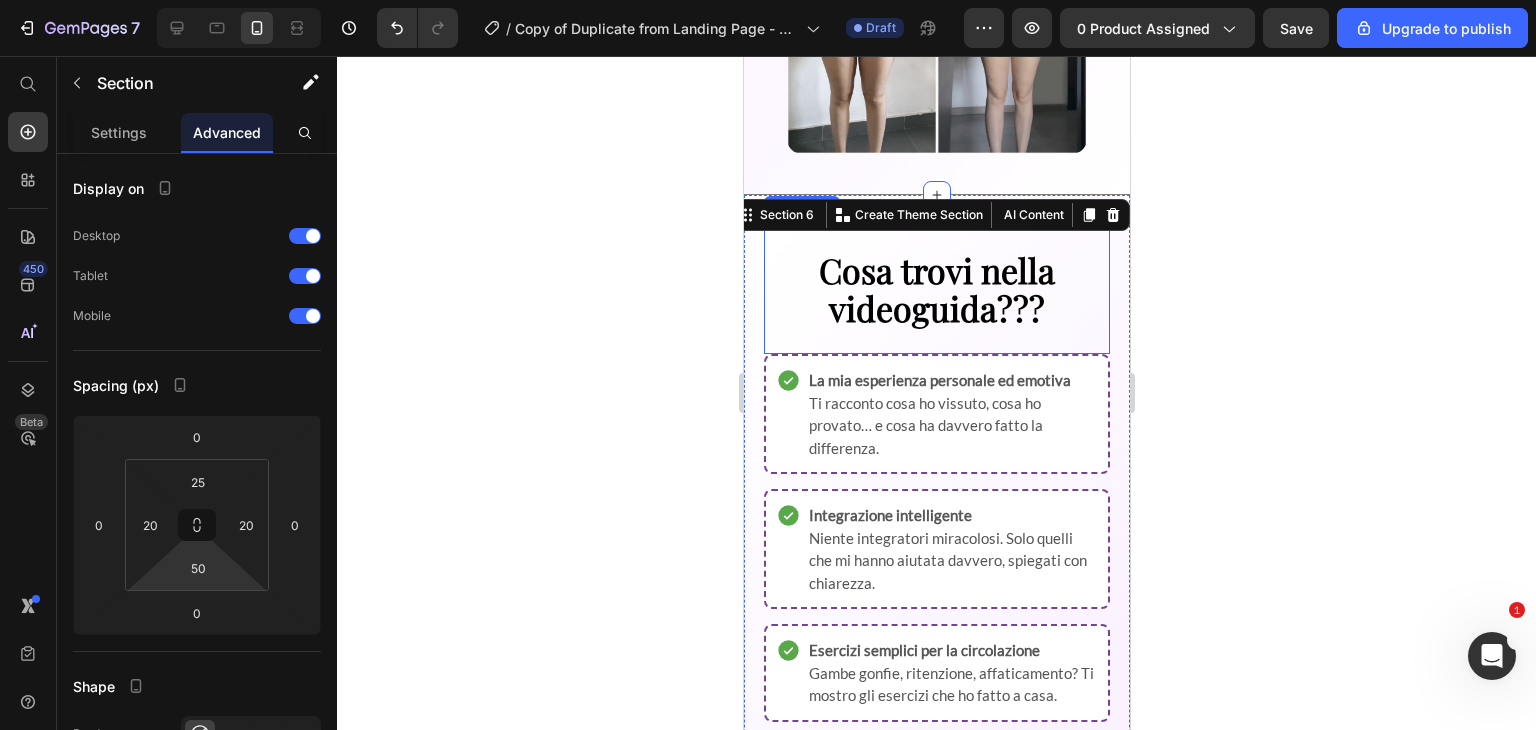 click on "Cosa trovi nella videoguida??? Text Block" at bounding box center [936, 287] 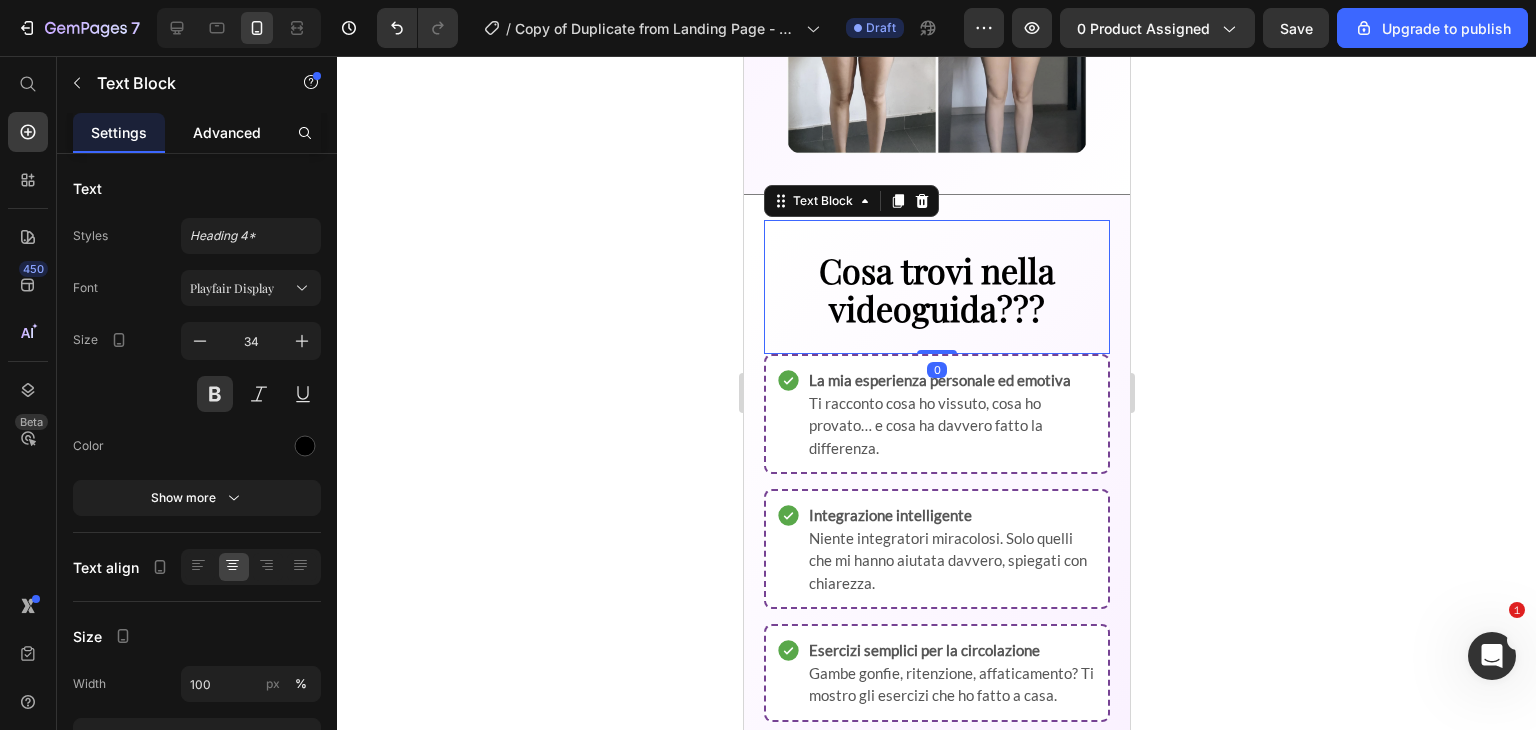 click on "Advanced" at bounding box center (227, 132) 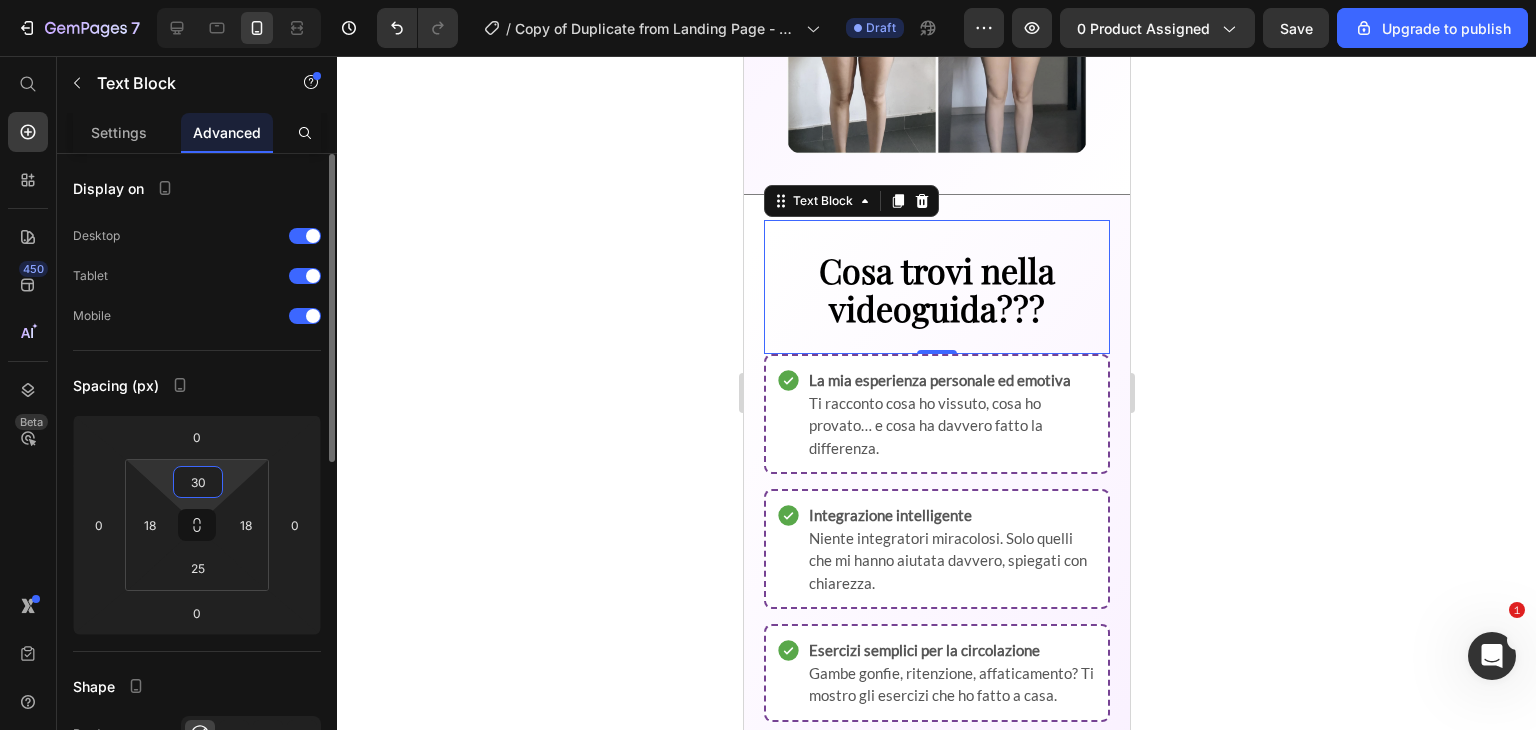 click on "30" at bounding box center (198, 482) 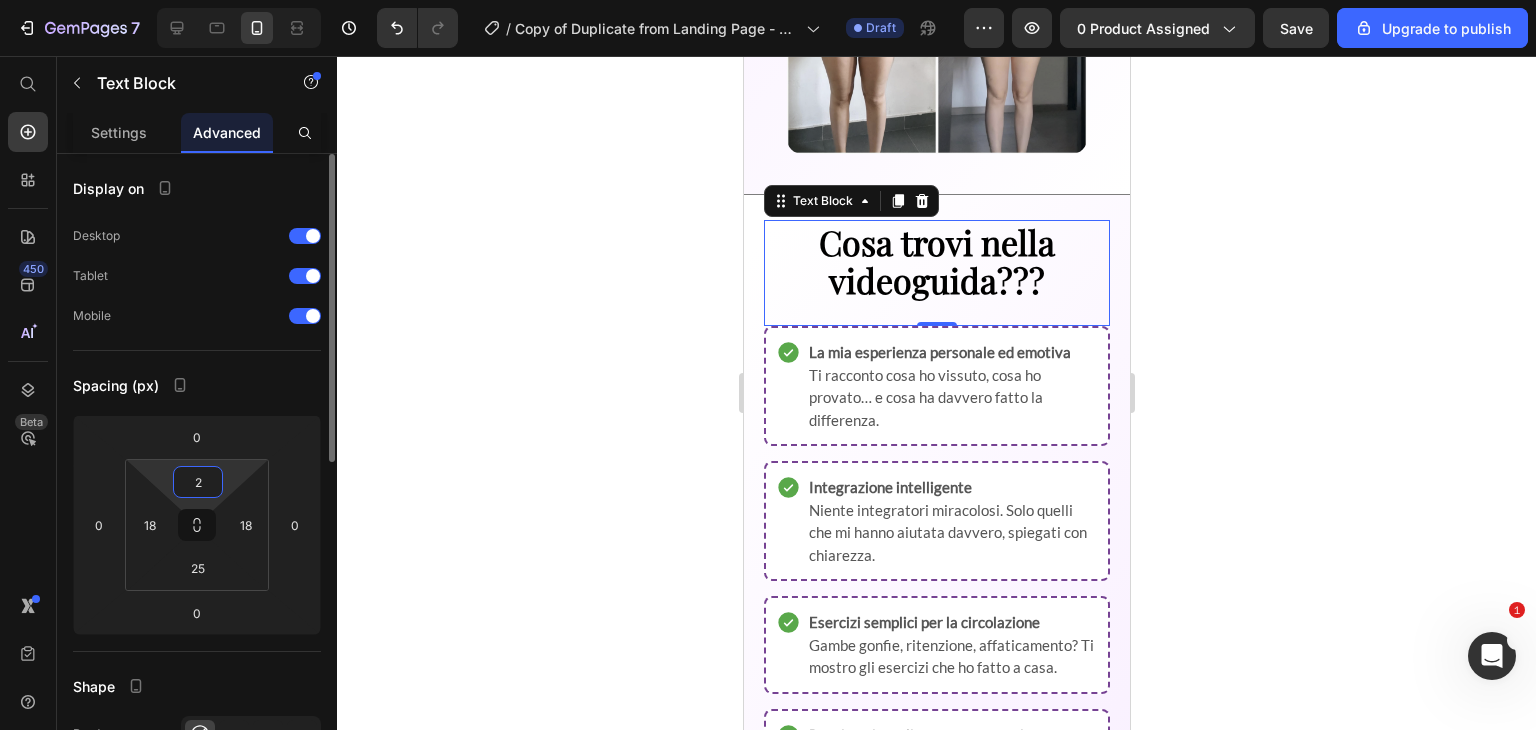type on "25" 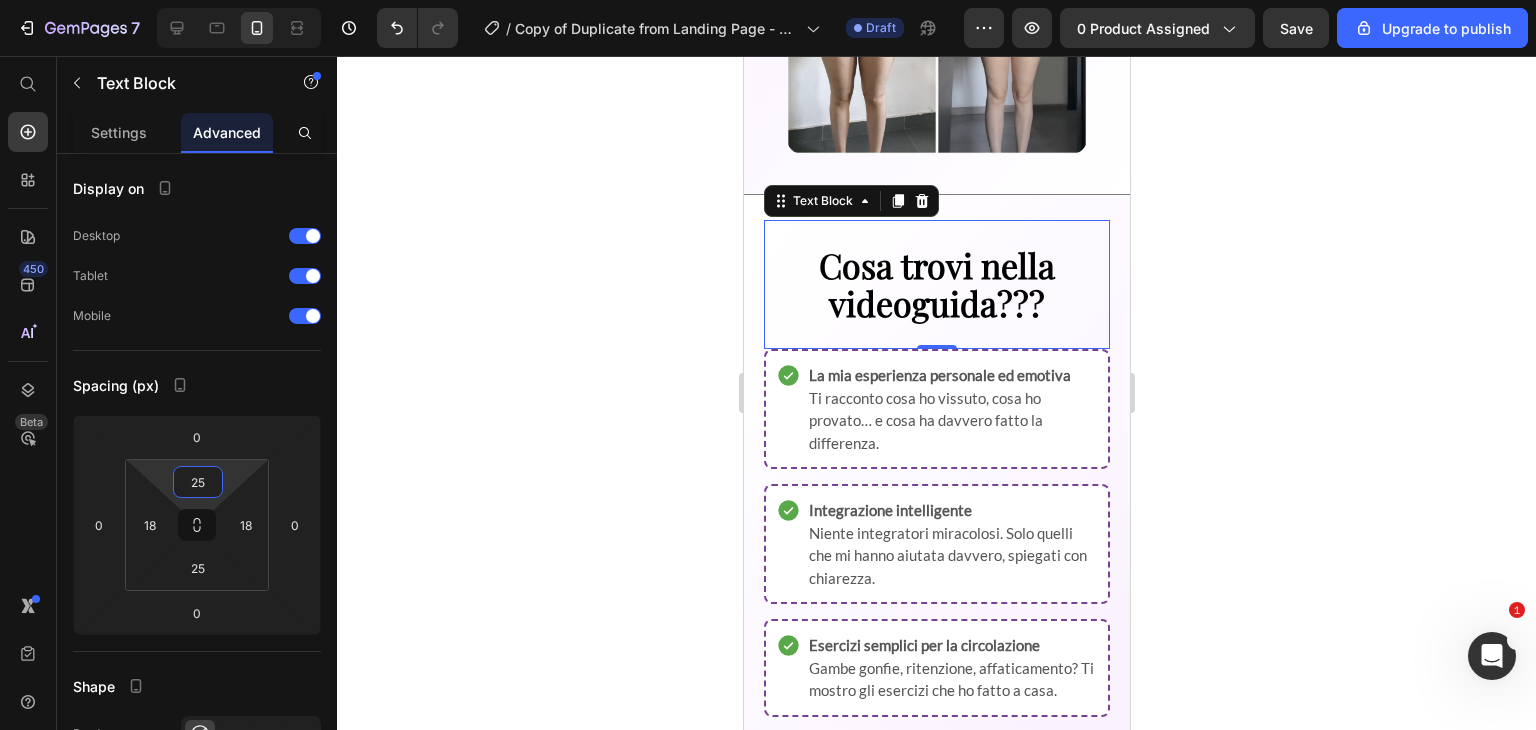 click 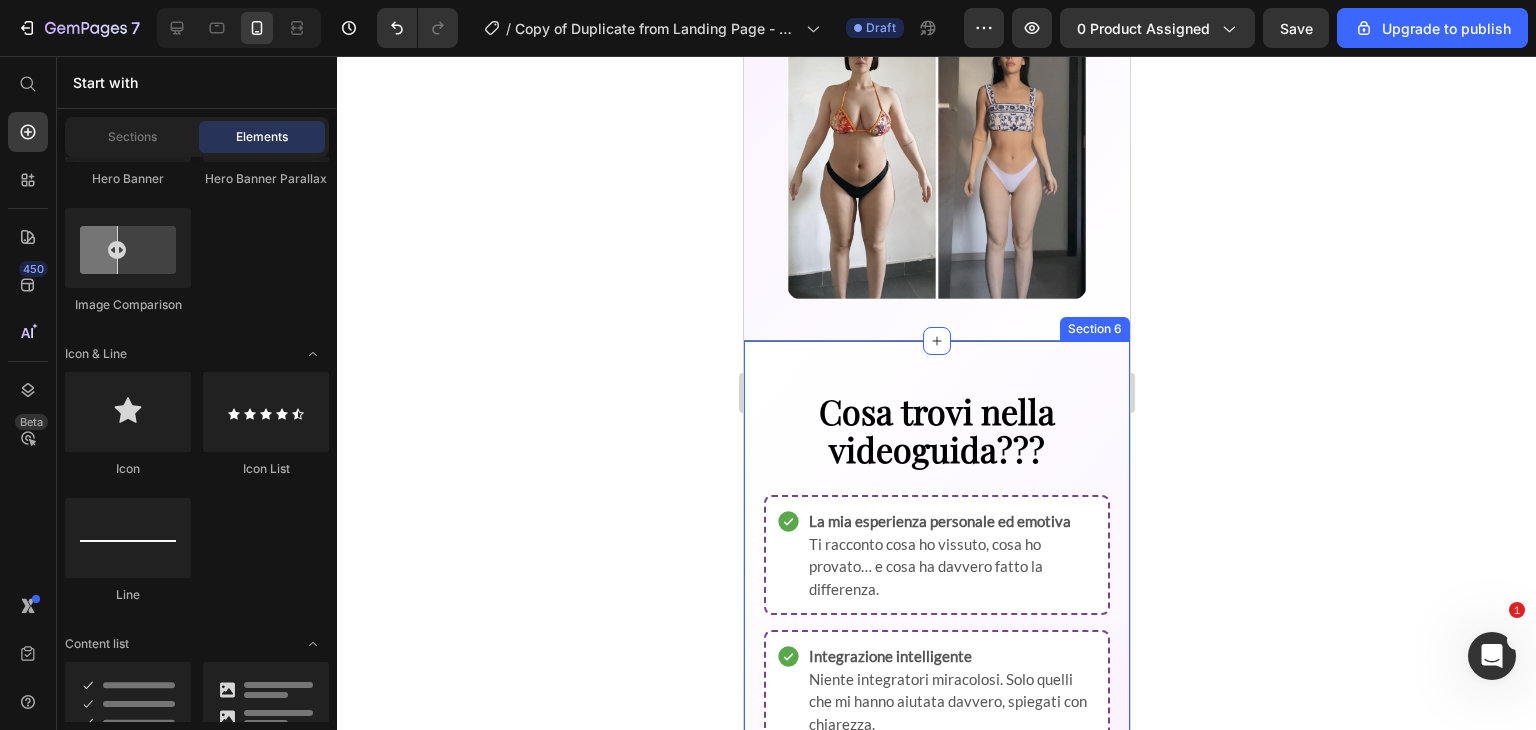 scroll, scrollTop: 1665, scrollLeft: 0, axis: vertical 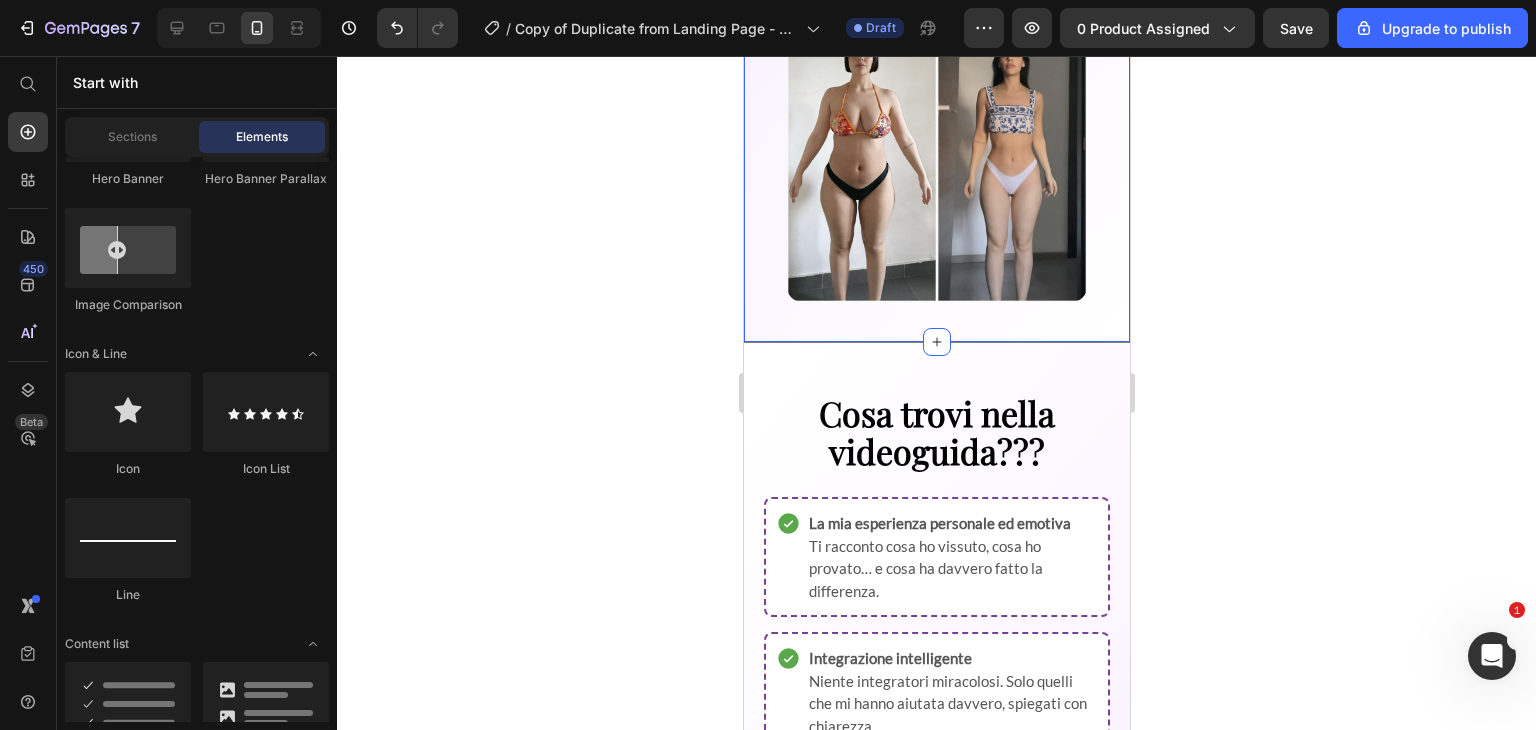 click on "La mia storia... Text Block Dopo il parto mi guardavo allo specchio e non mi riconoscevo più.   Non era solo una questione di  chili in più…   Era  stanchezza, gonfiore, gambe pesanti, zero voglia di fare attività.   Ma dentro di me sapevo che  volevo tornare a sentirmi bene nel mio corpo , senza colpe, senza pressioni.   Così ho iniziato,  un passo alla volta. E oggi,  15 kg in meno , posso dirti che  ce l’ho fatta.   👉  Questa guida è il mio modo per aiutare altre mamme a fare lo stesso. Text Block Image Section 4" at bounding box center [936, -120] 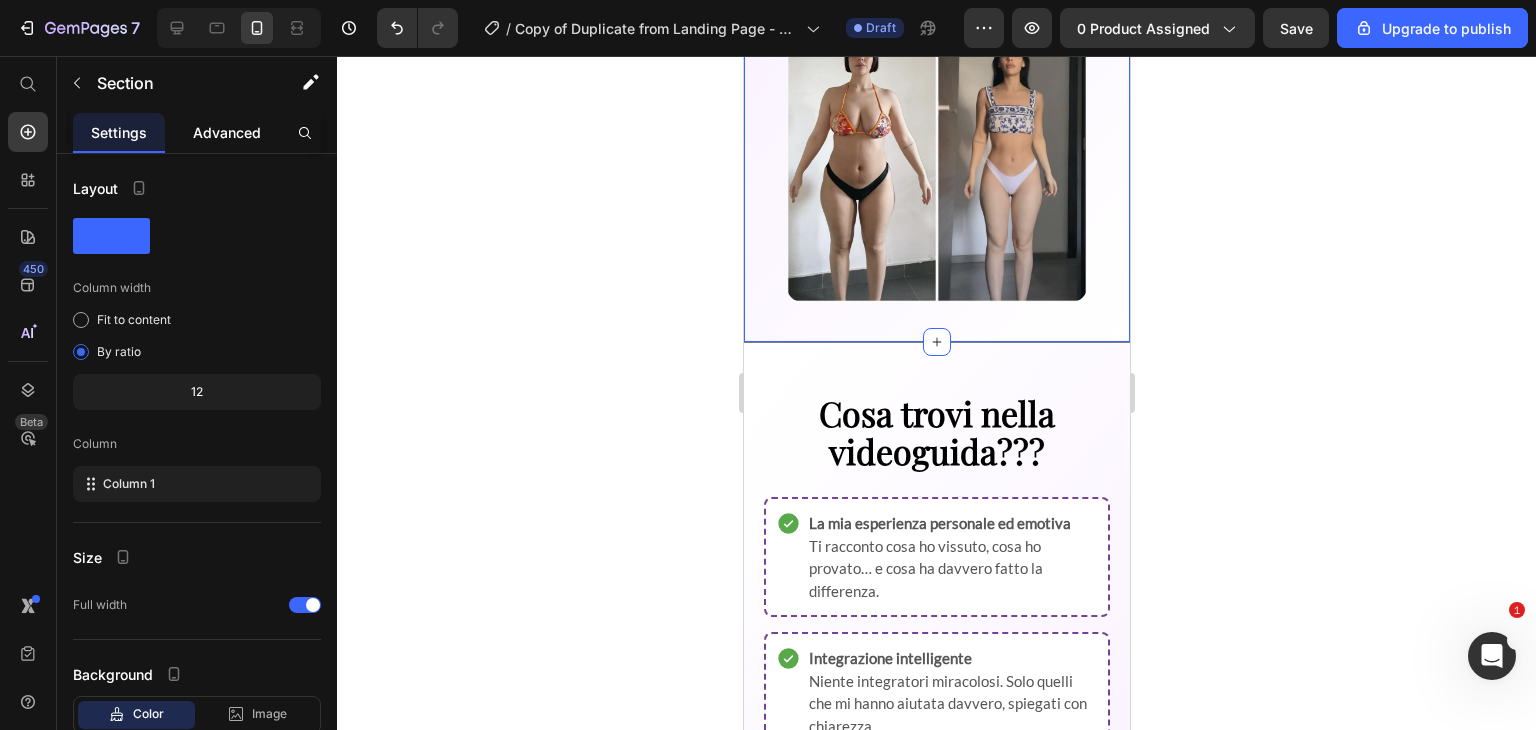 click on "Advanced" 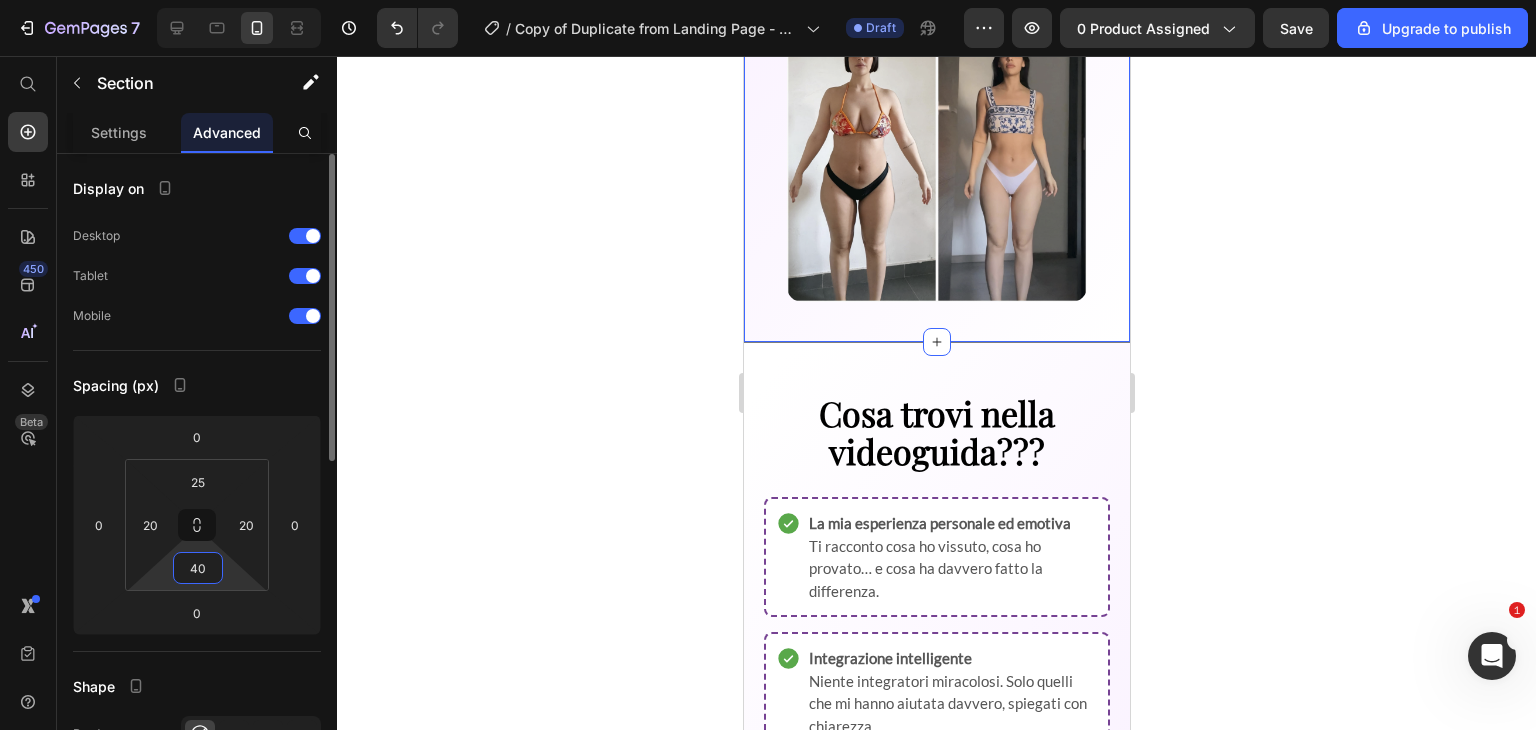 click on "40" at bounding box center (198, 568) 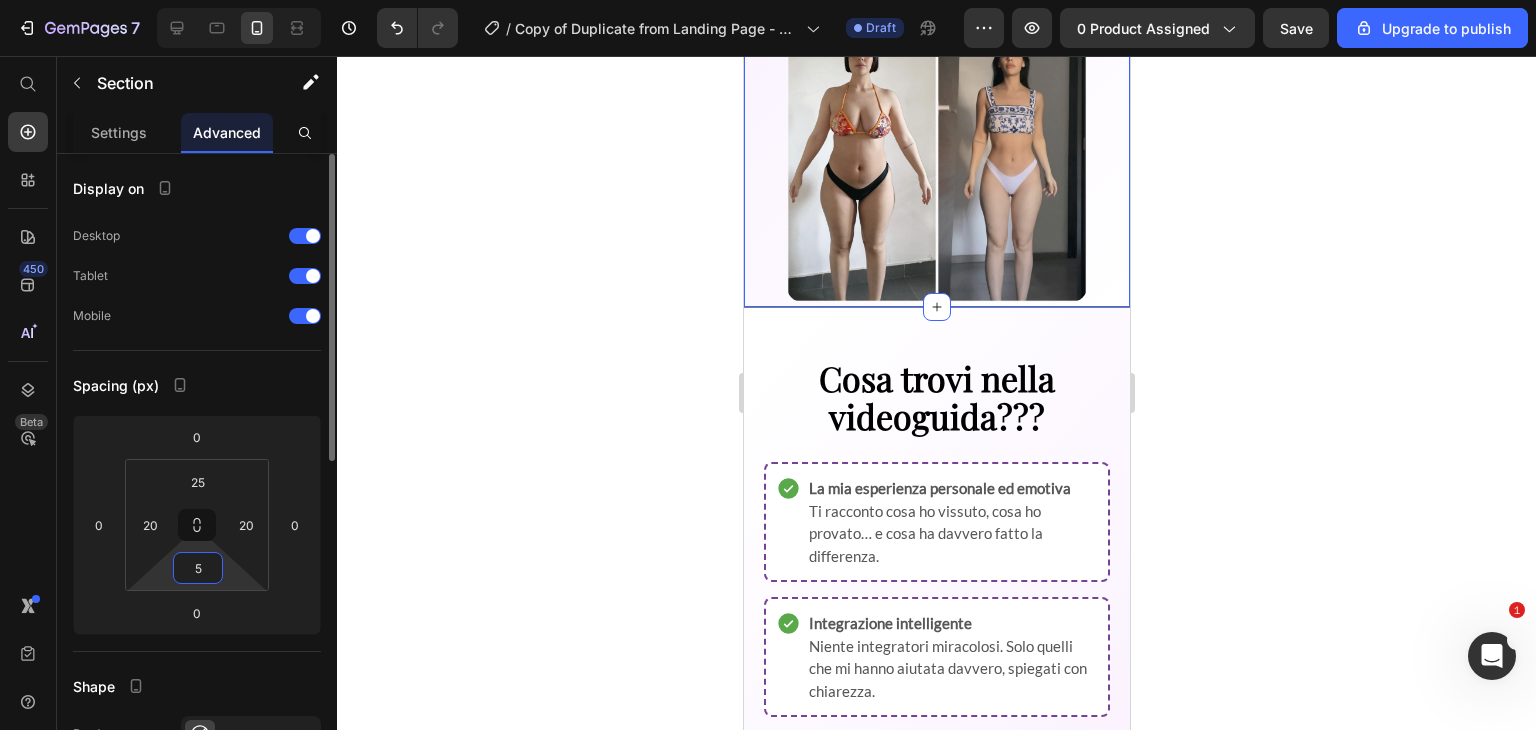 type on "50" 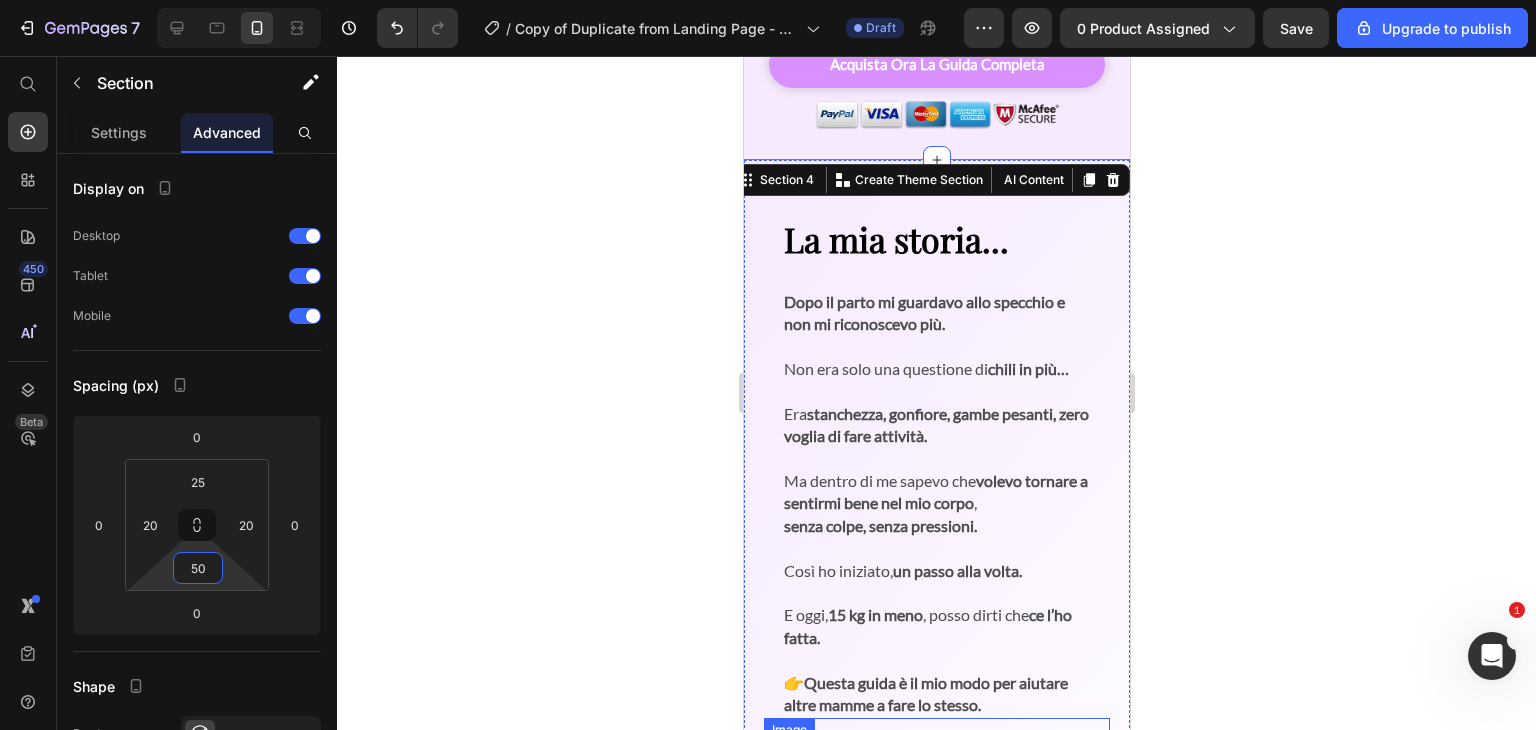 scroll, scrollTop: 923, scrollLeft: 0, axis: vertical 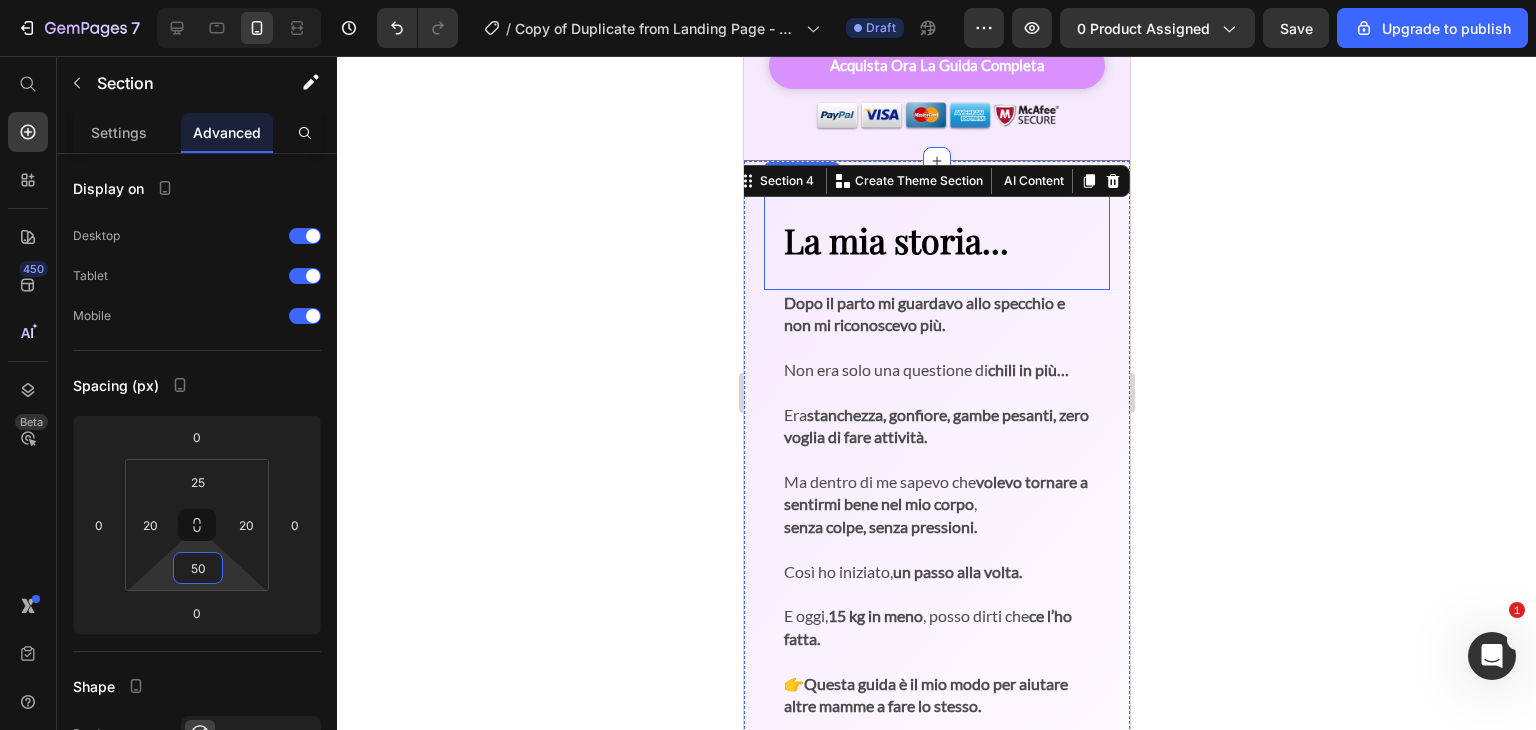 click on "La mia storia..." at bounding box center [936, 240] 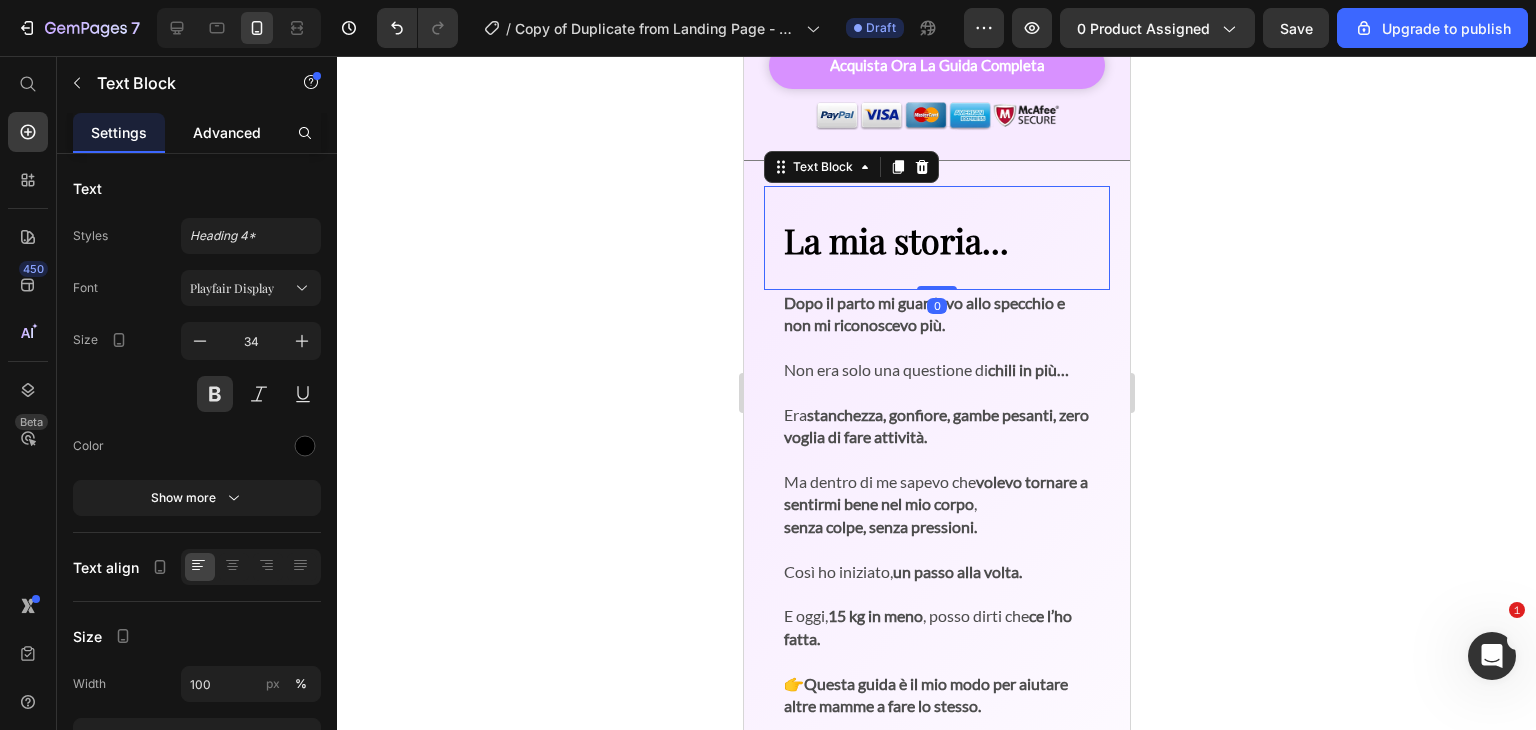 click on "Advanced" at bounding box center (227, 132) 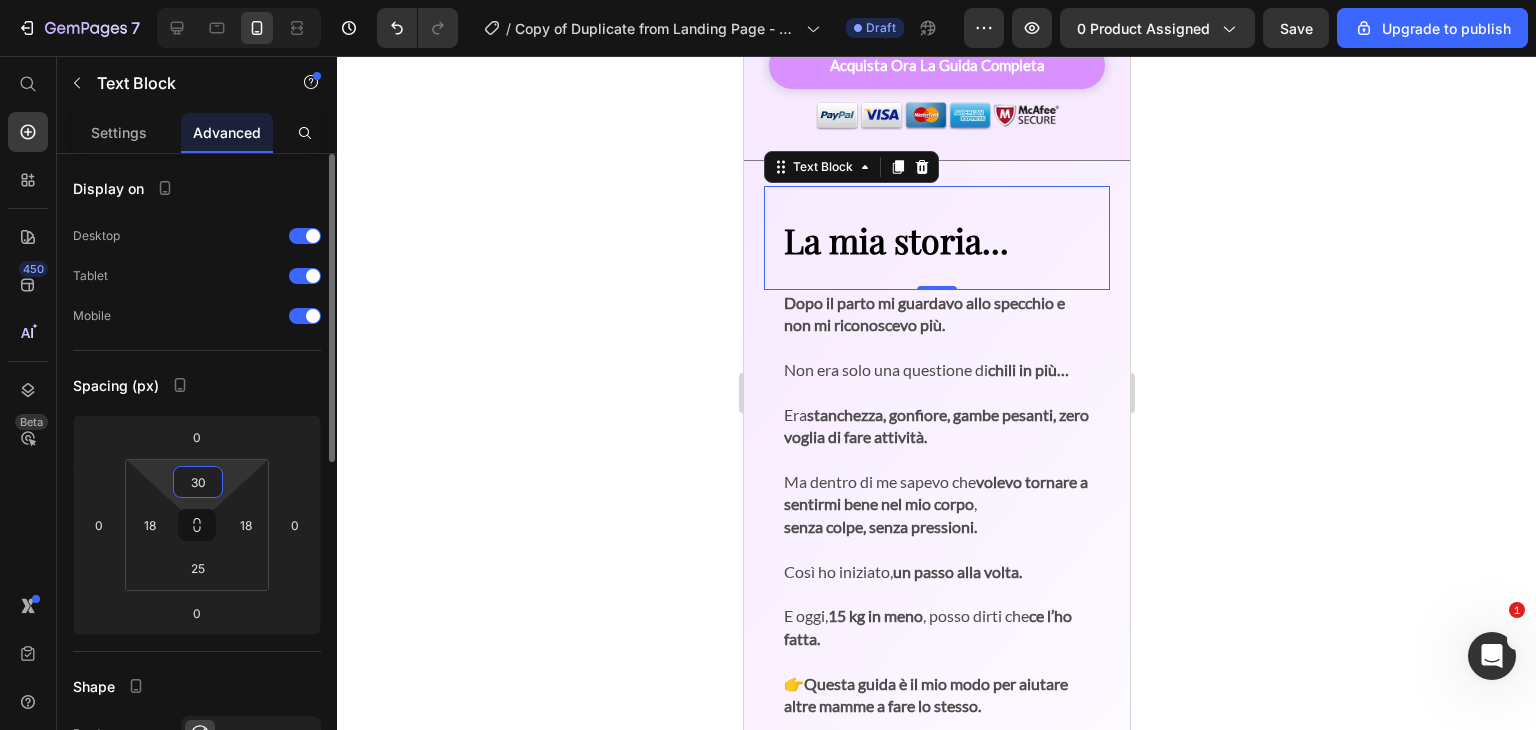 click on "30" at bounding box center [198, 482] 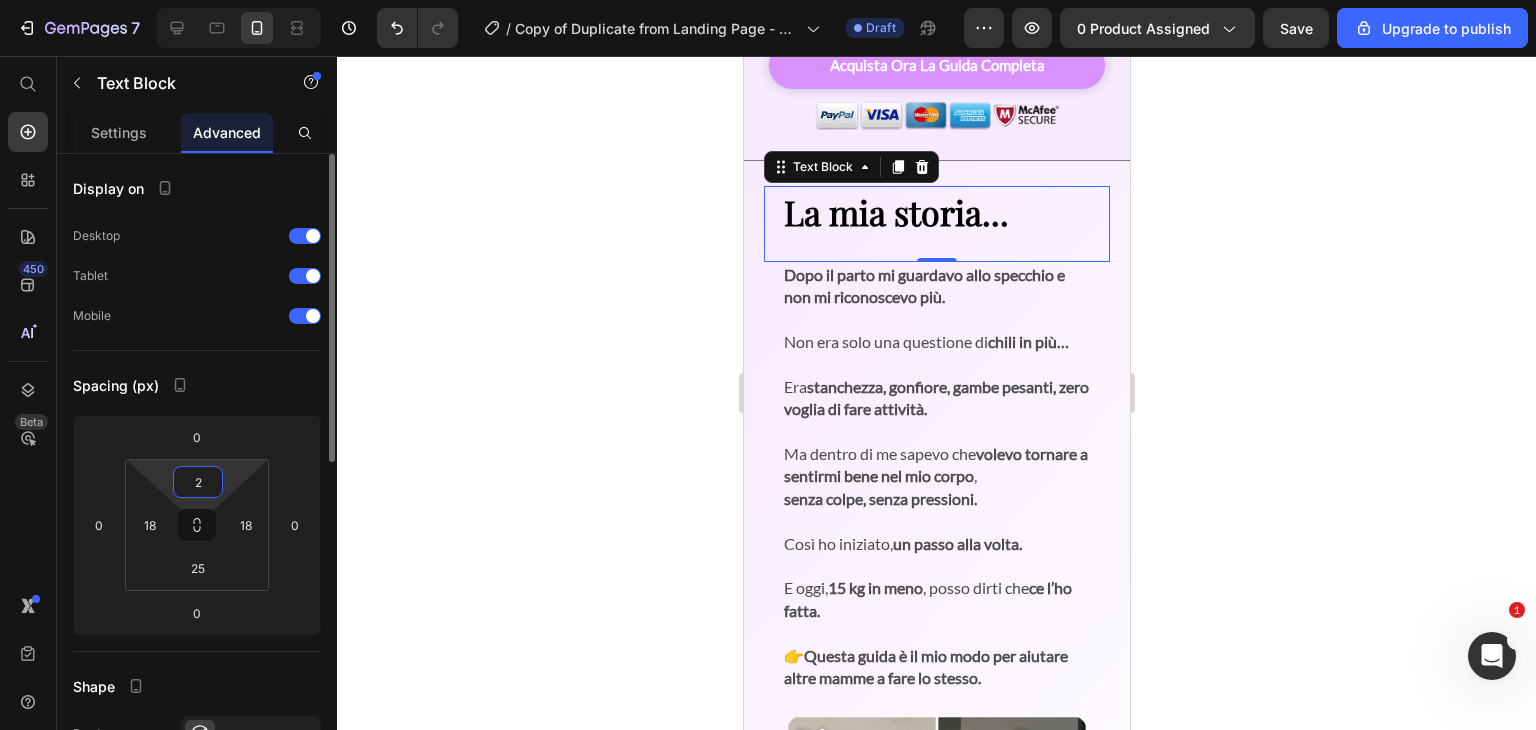 type on "25" 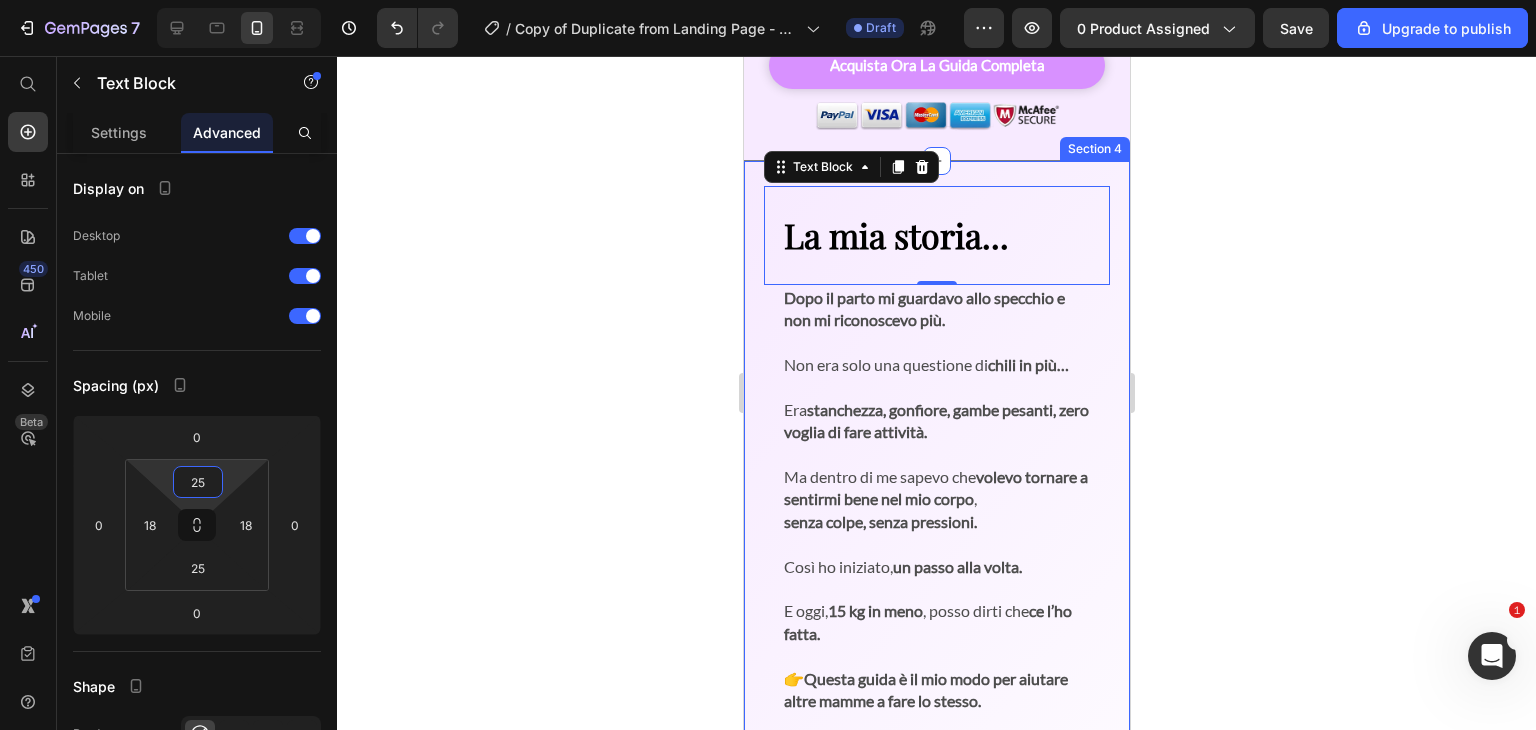 click on "La mia storia... Text Block 0 Dopo il parto mi guardavo allo specchio e non mi riconoscevo più. Non era solo una questione di chili in più… Era stanchezza, gonfiore, gambe pesanti, zero voglia di fare attività. Ma dentro di me sapevo che volevo tornare a sentirmi bene nel mio corpo , senza colpe, senza pressioni. Così ho iniziato, un passo alla volta. E oggi, 15 kg in meno , posso dirti che ce l’ho fatta. 👉 Questa guida è il mio modo per aiutare altre mamme a fare lo stesso. Text Block Image Section 4" at bounding box center (936, 625) 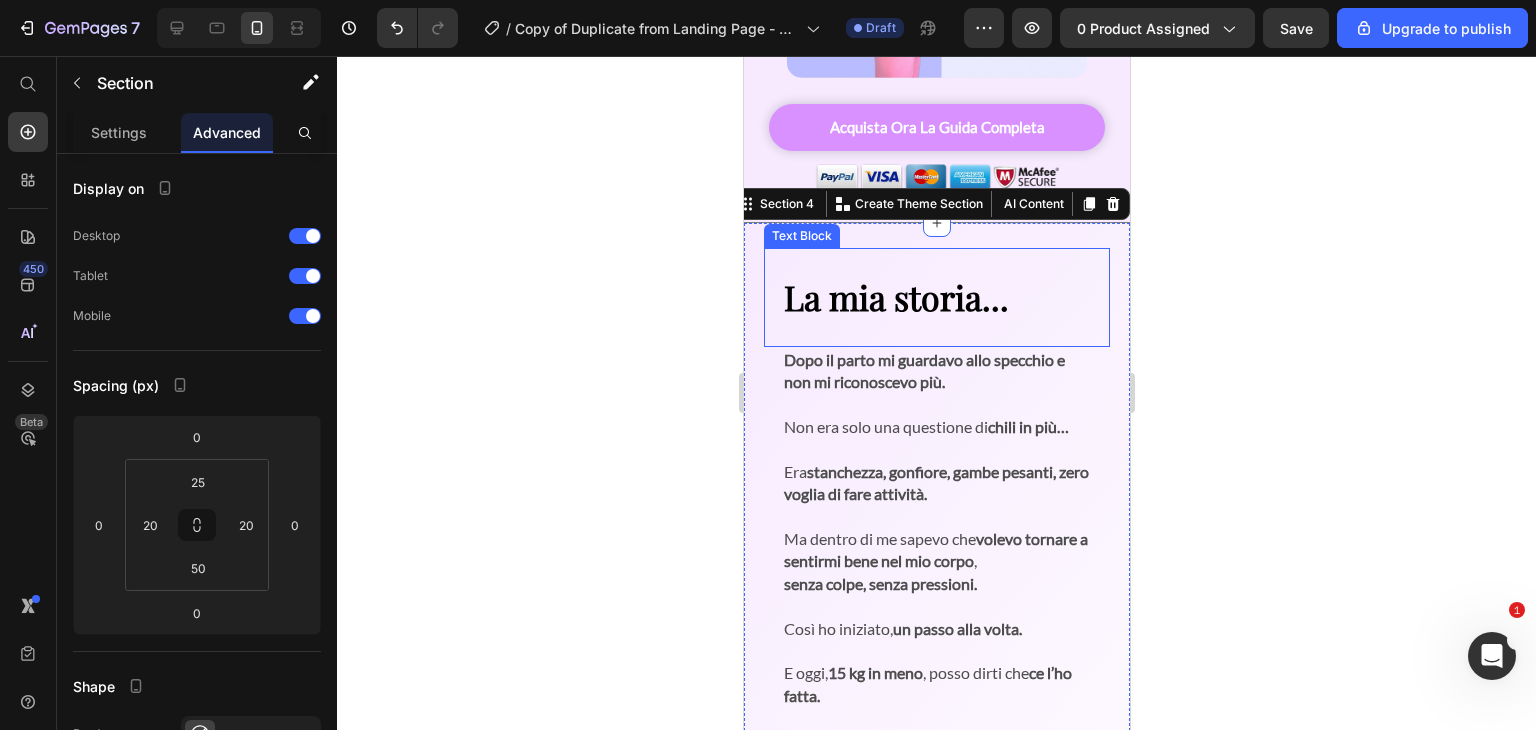 scroll, scrollTop: 860, scrollLeft: 0, axis: vertical 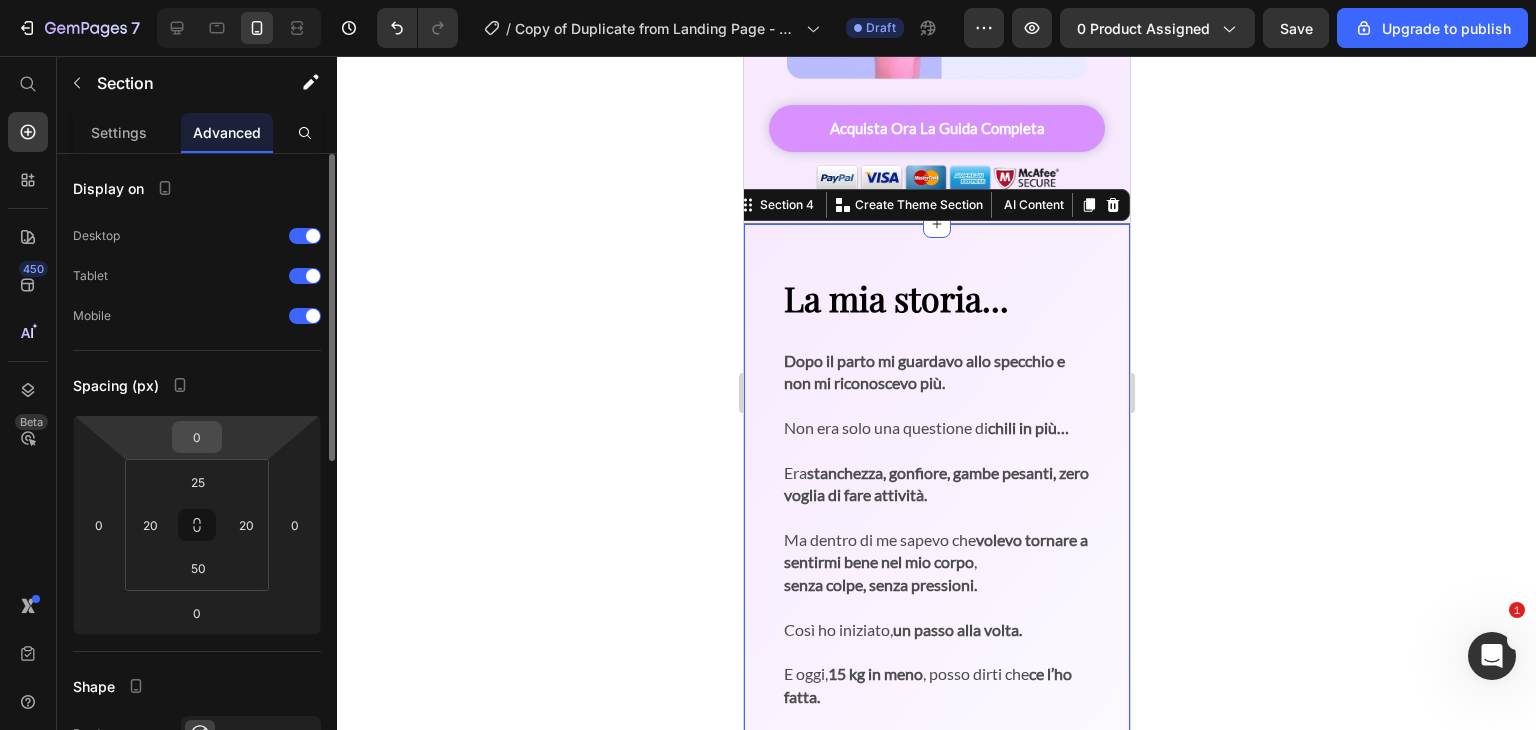 click on "0" at bounding box center (197, 437) 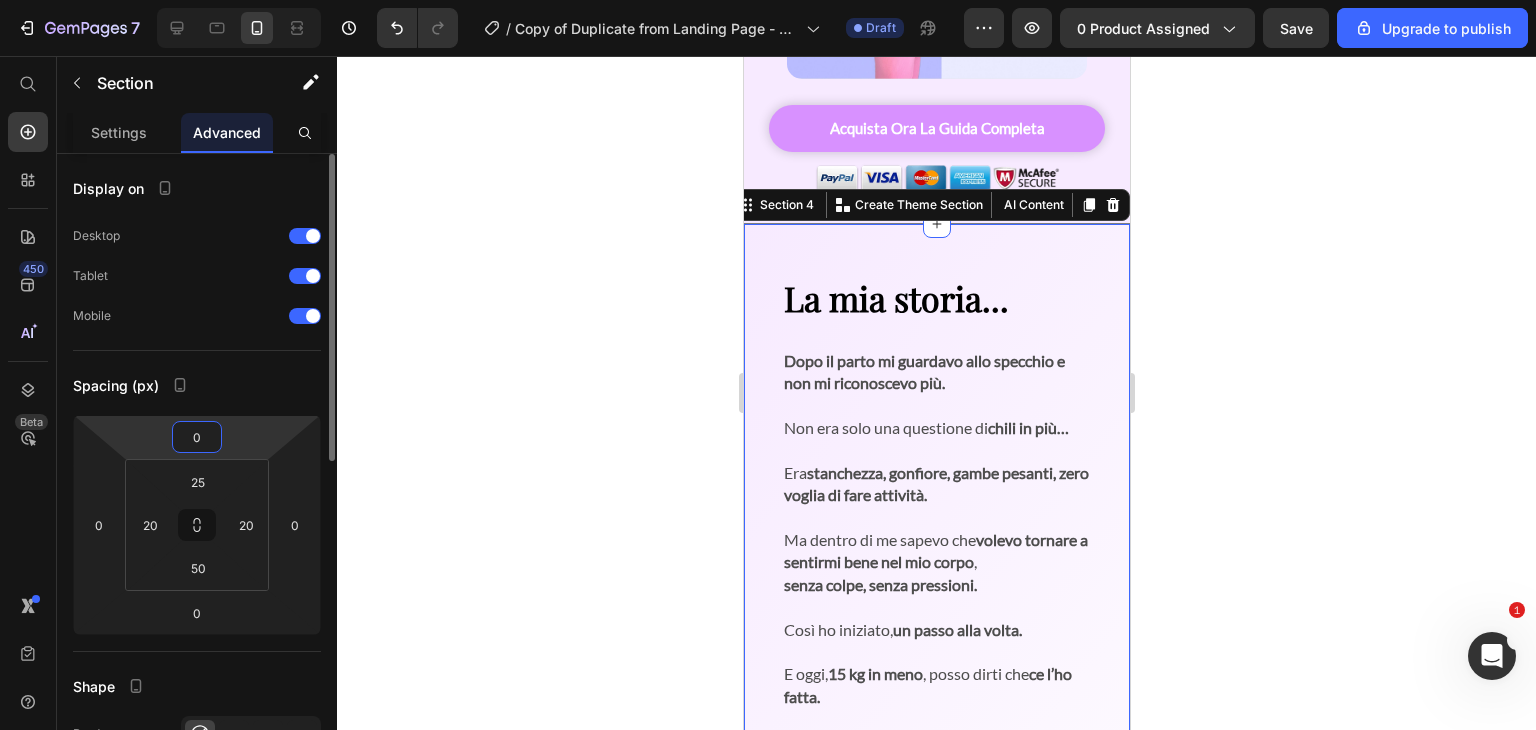 click on "0" at bounding box center [197, 437] 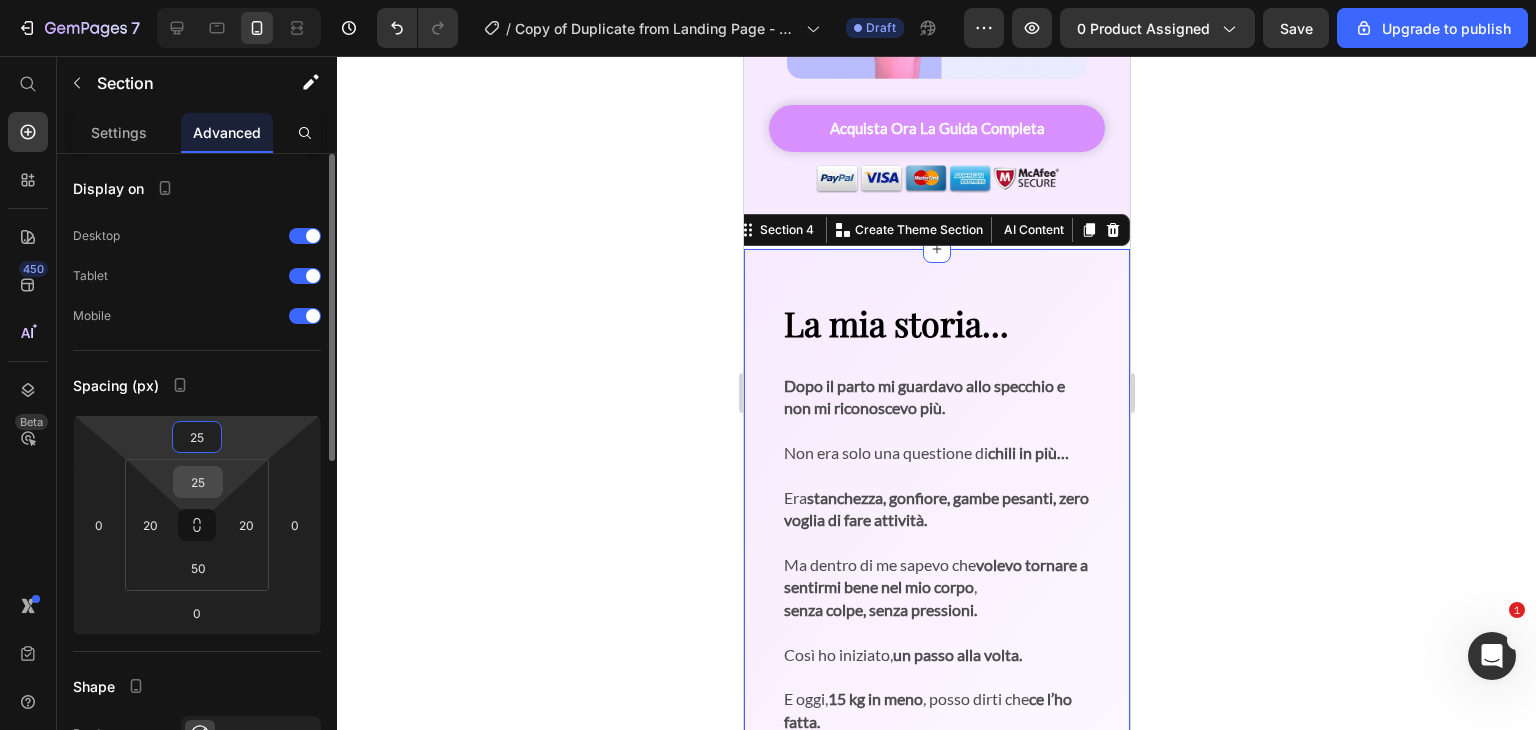 type on "25" 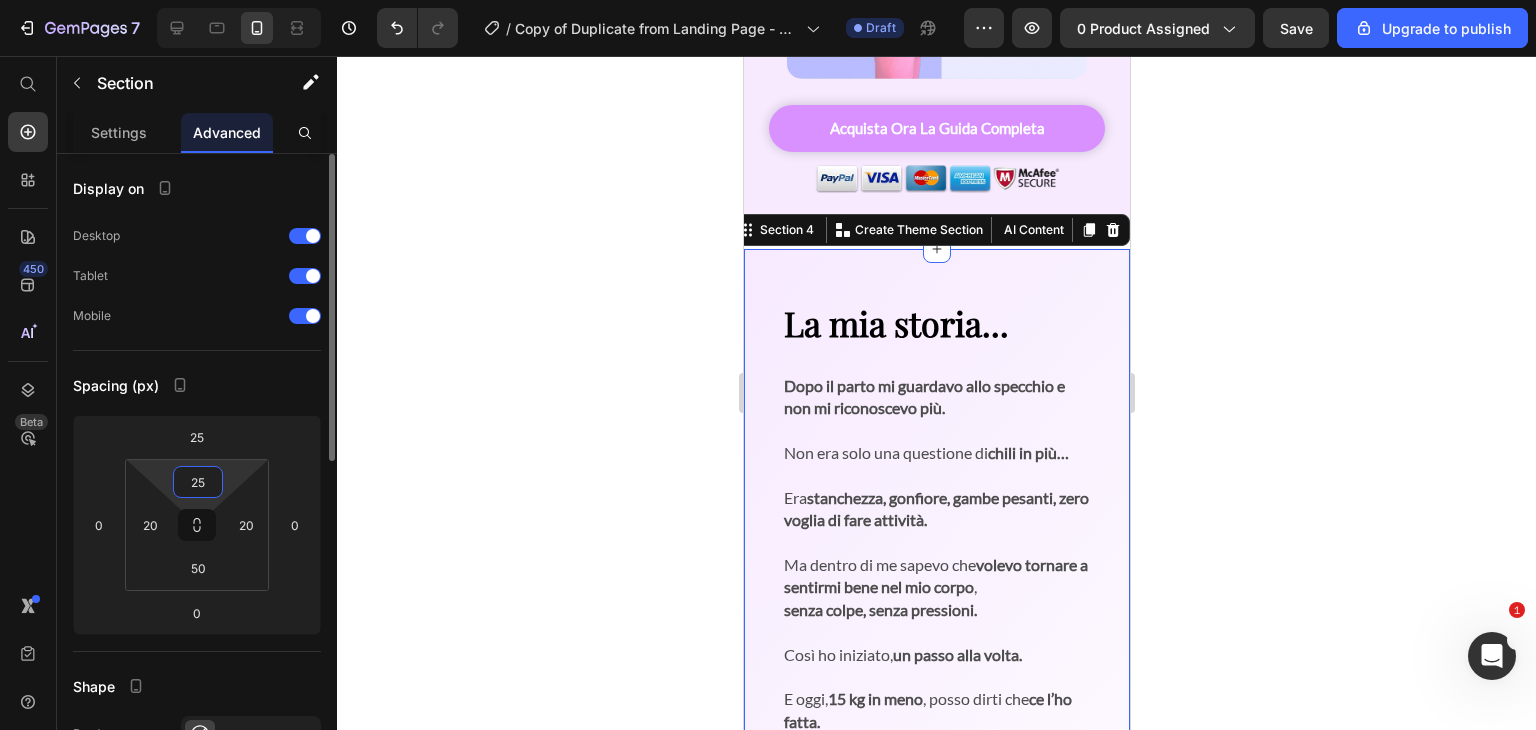 click on "25" at bounding box center [198, 482] 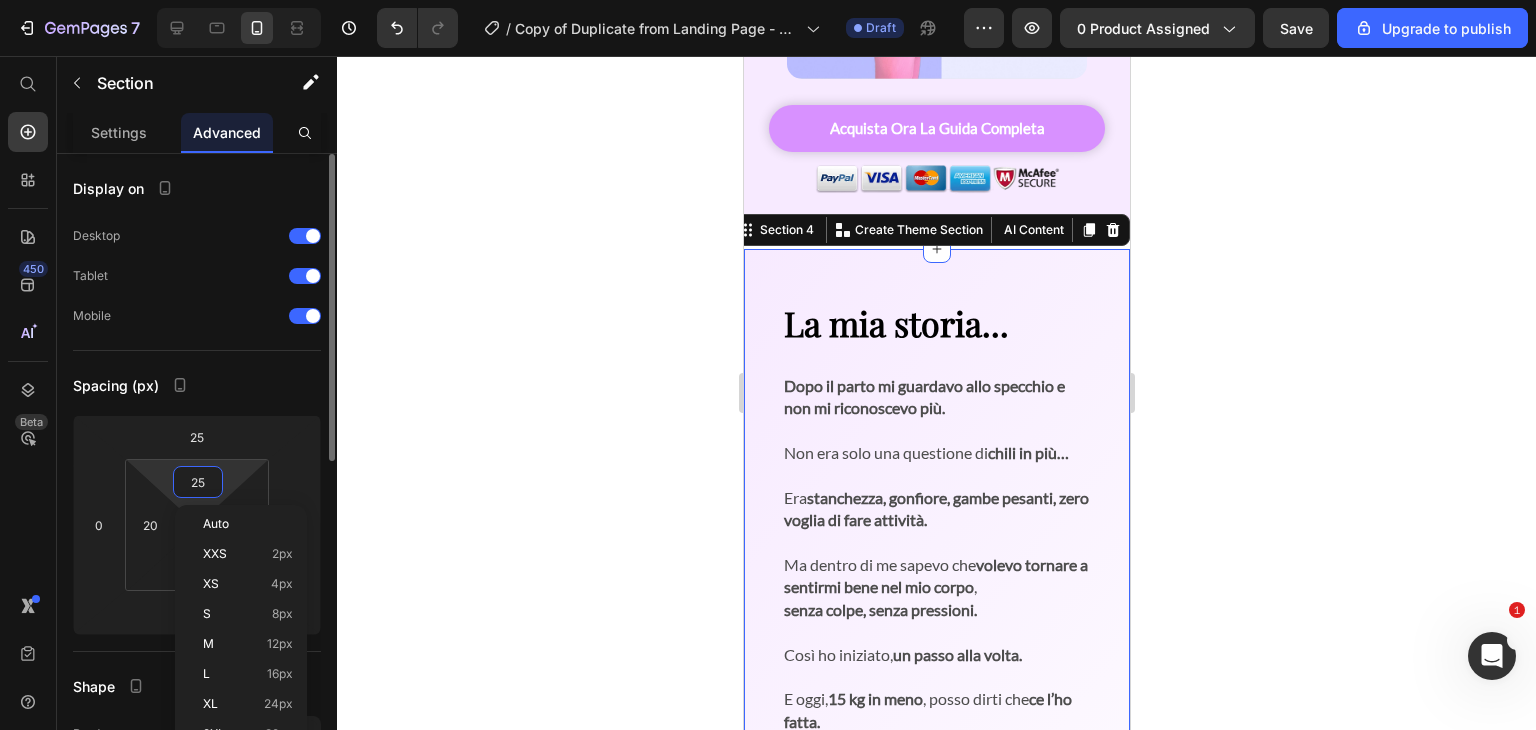 type 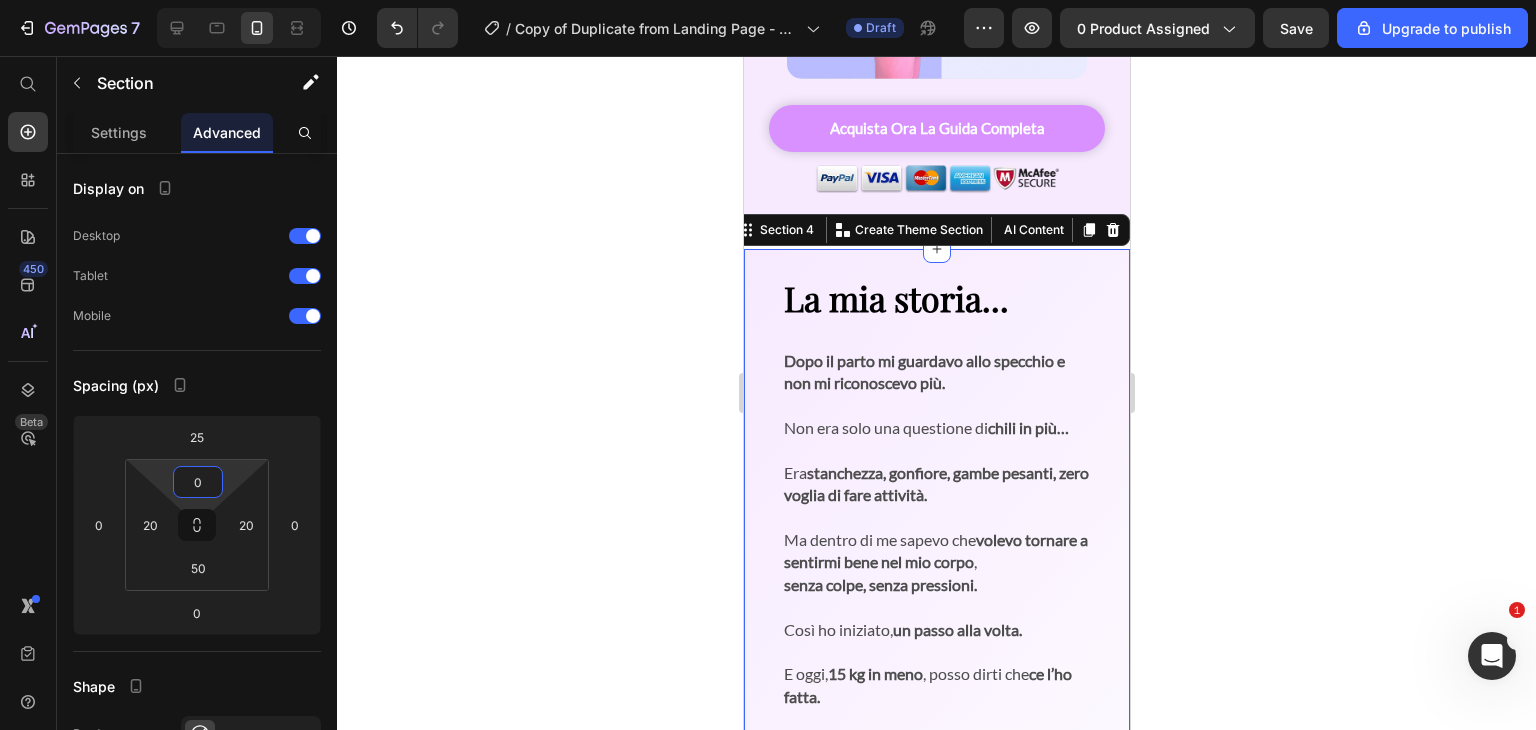 click 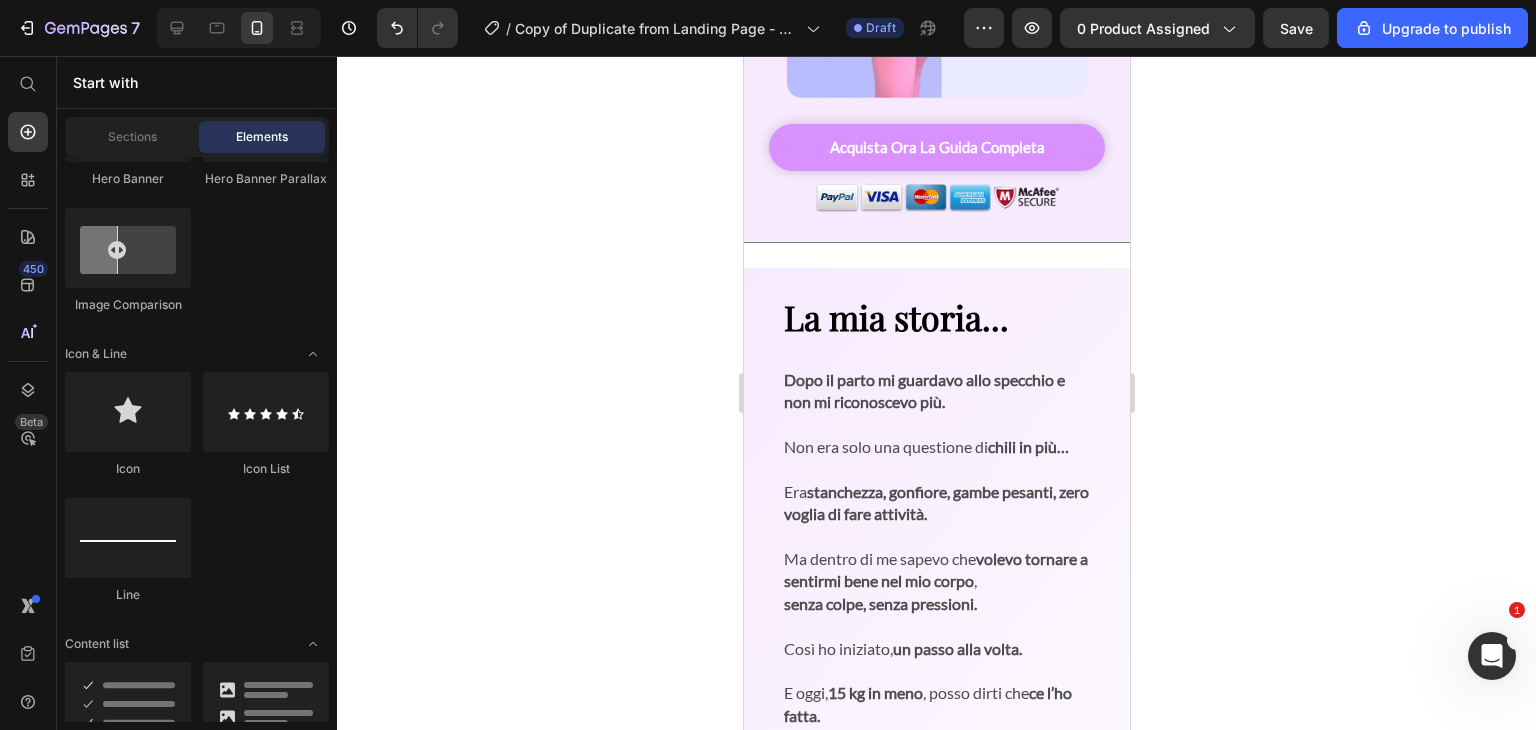 scroll, scrollTop: 836, scrollLeft: 0, axis: vertical 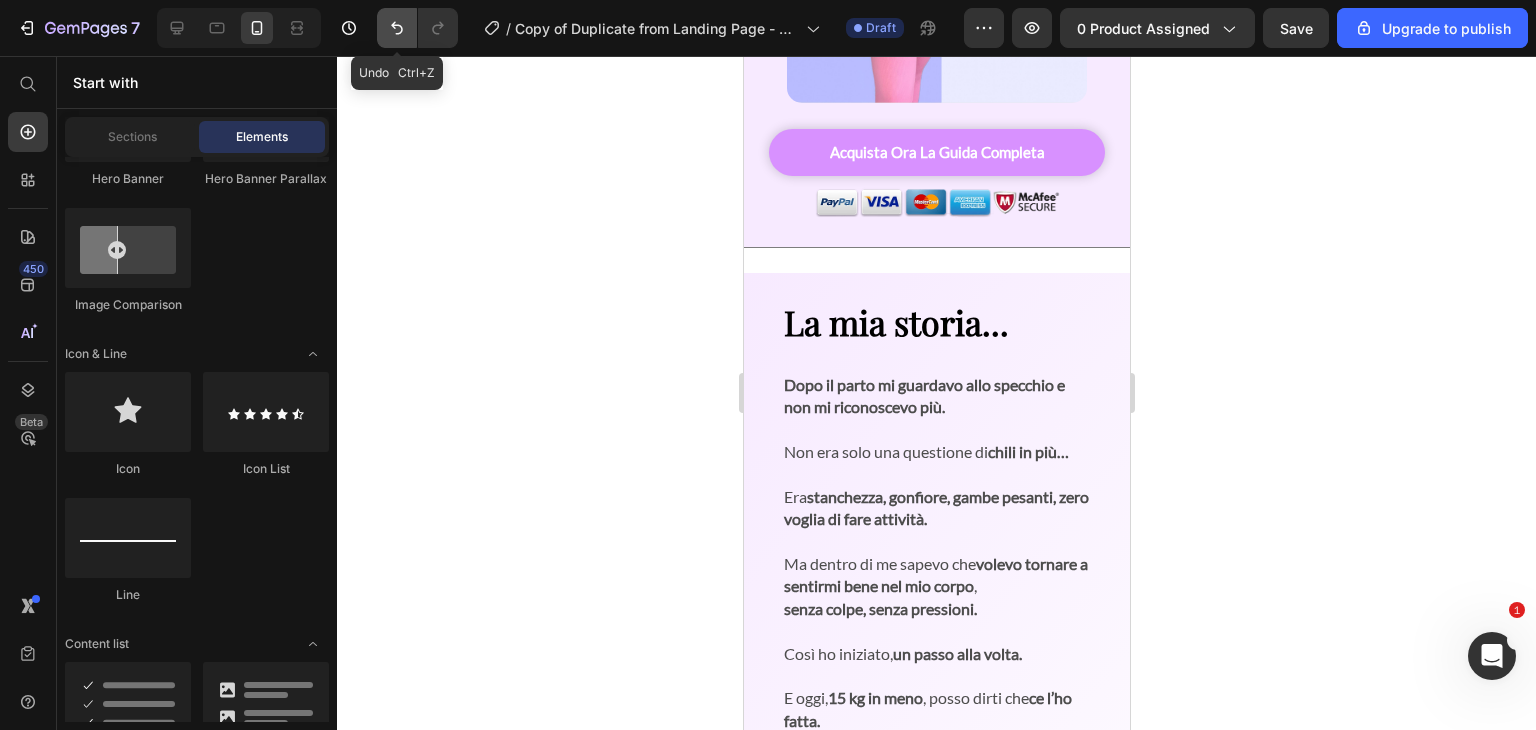 click 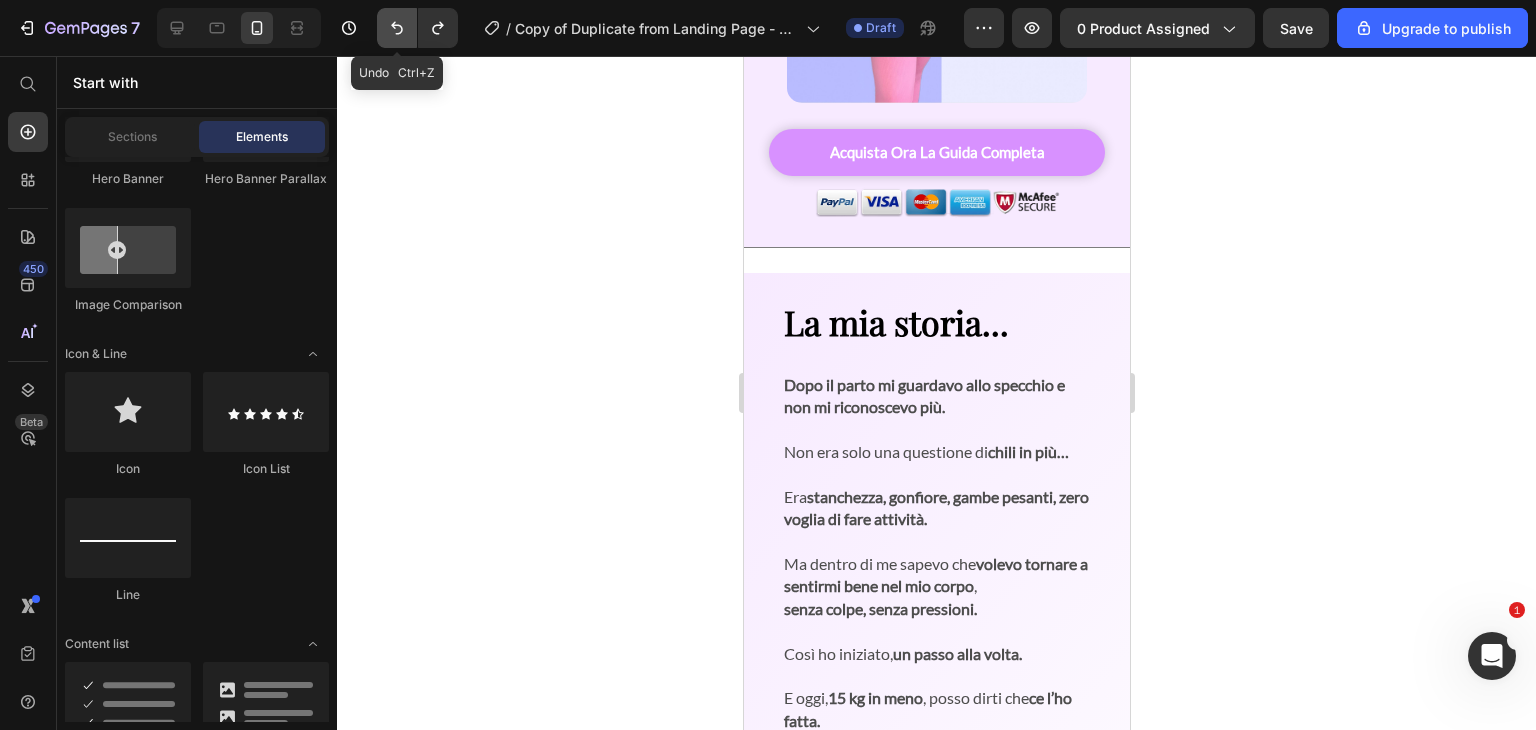 click 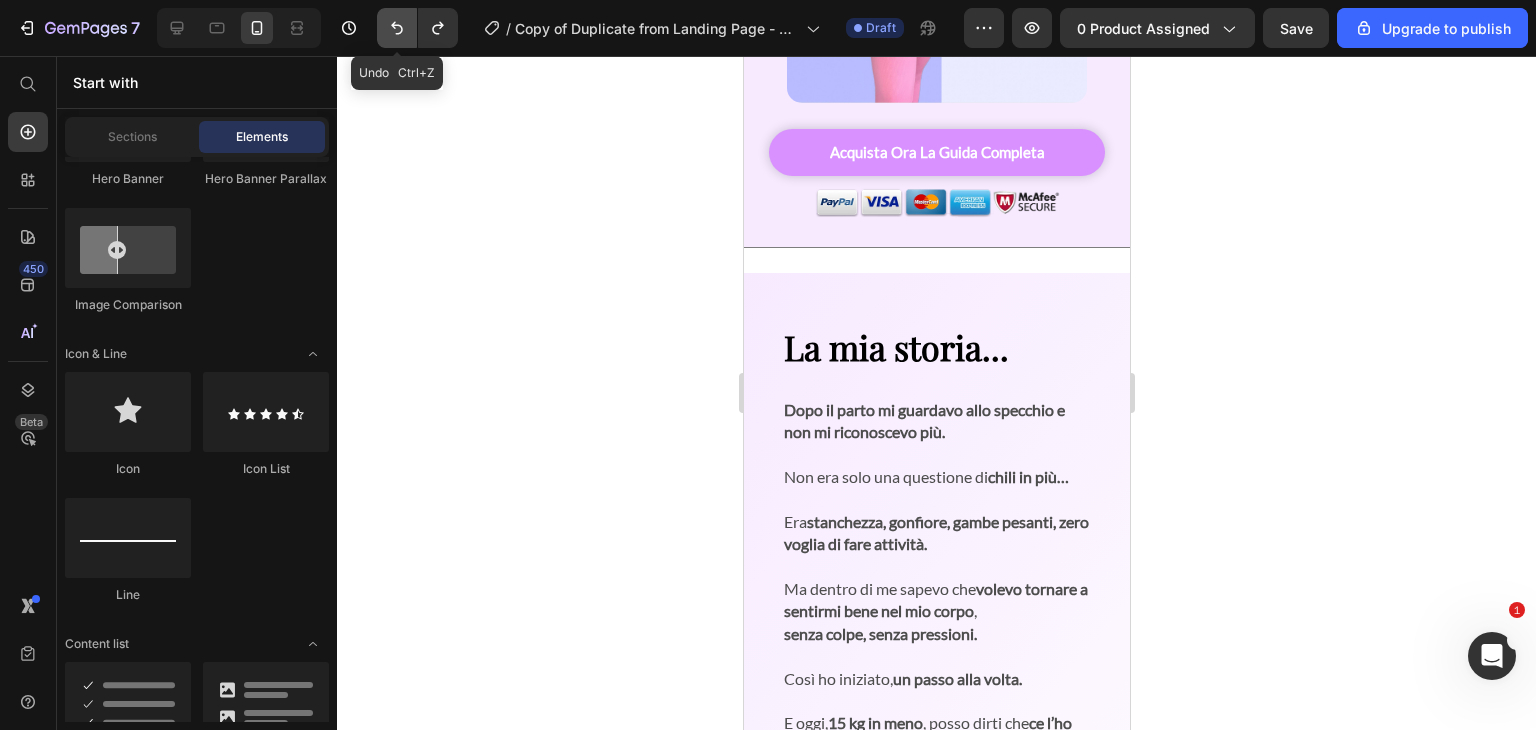 click 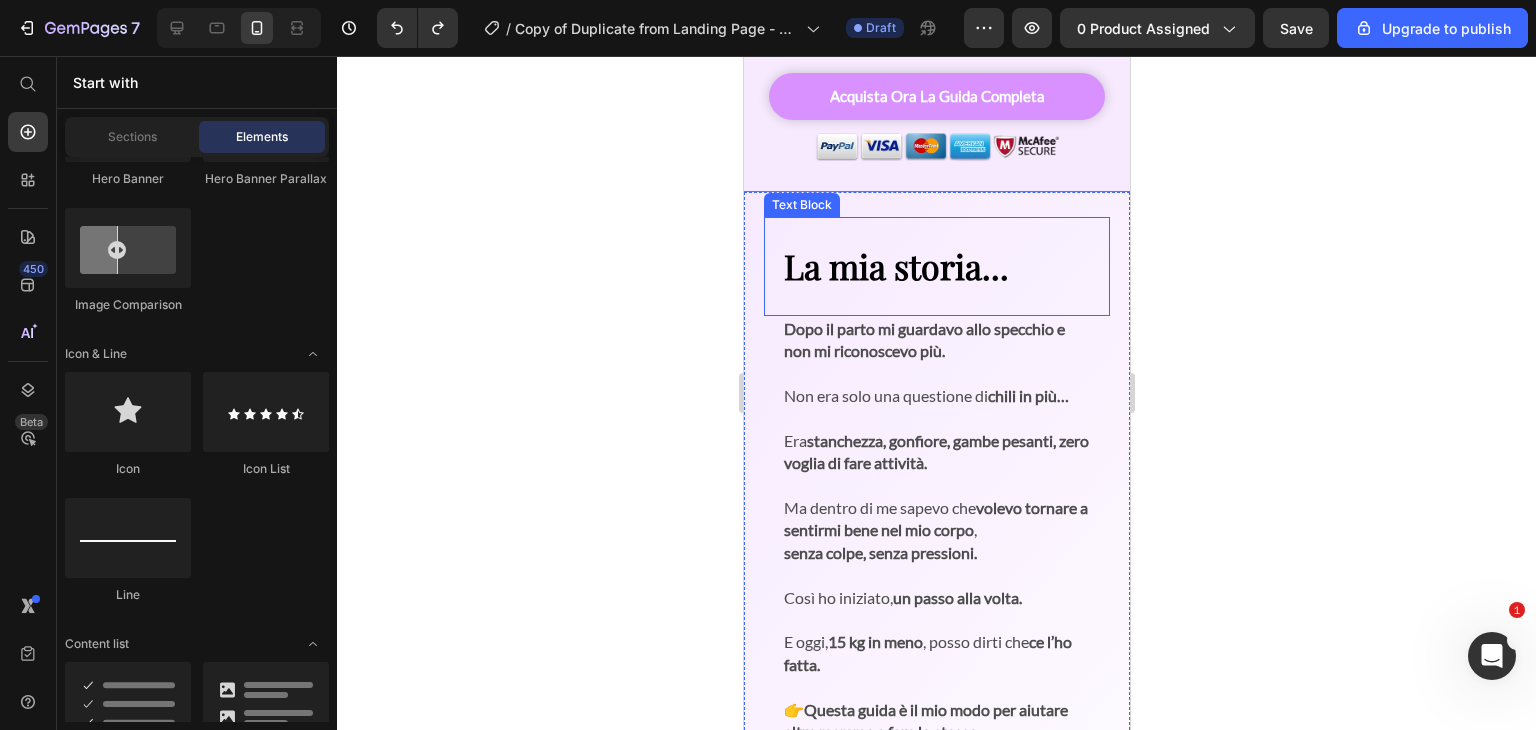scroll, scrollTop: 893, scrollLeft: 0, axis: vertical 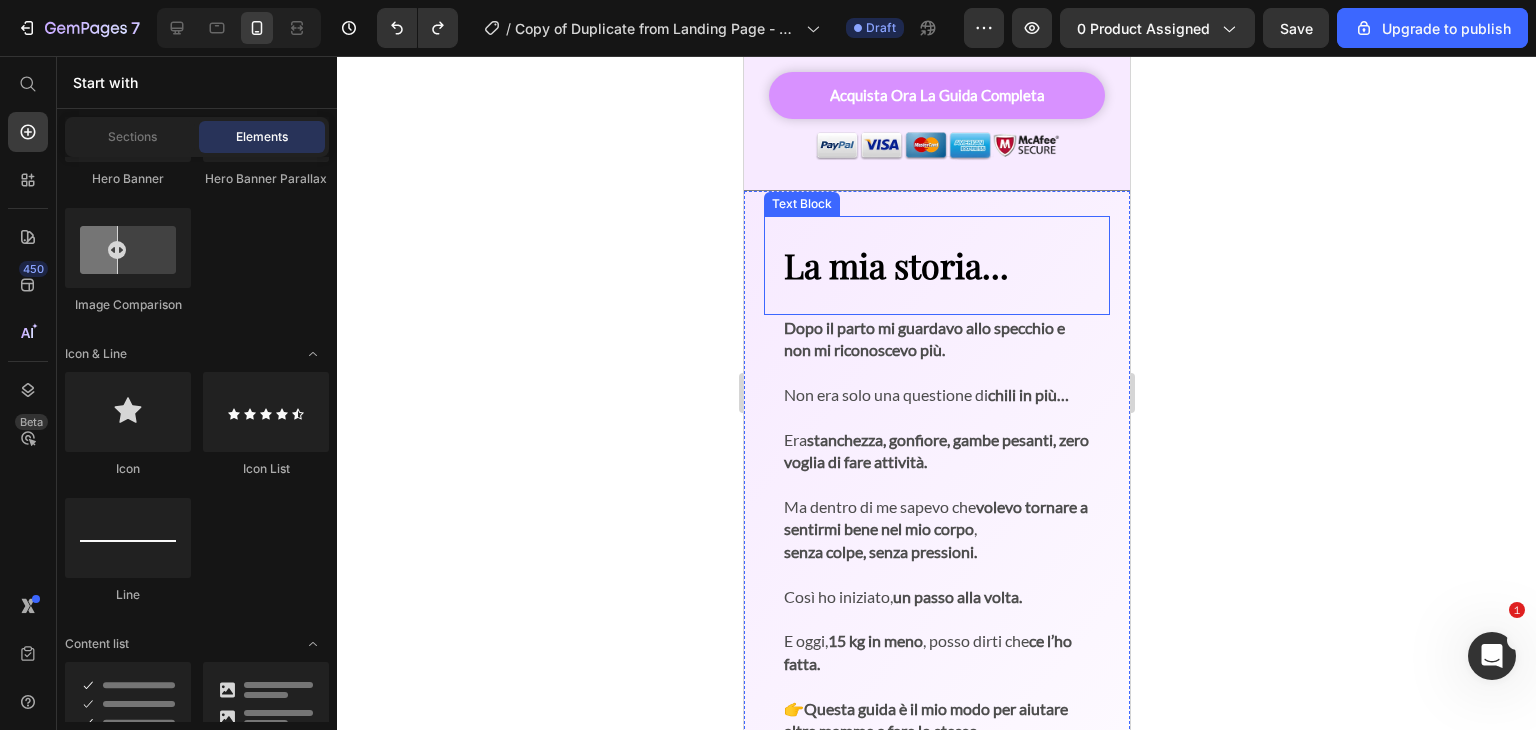 click on "La mia storia..." at bounding box center (936, 265) 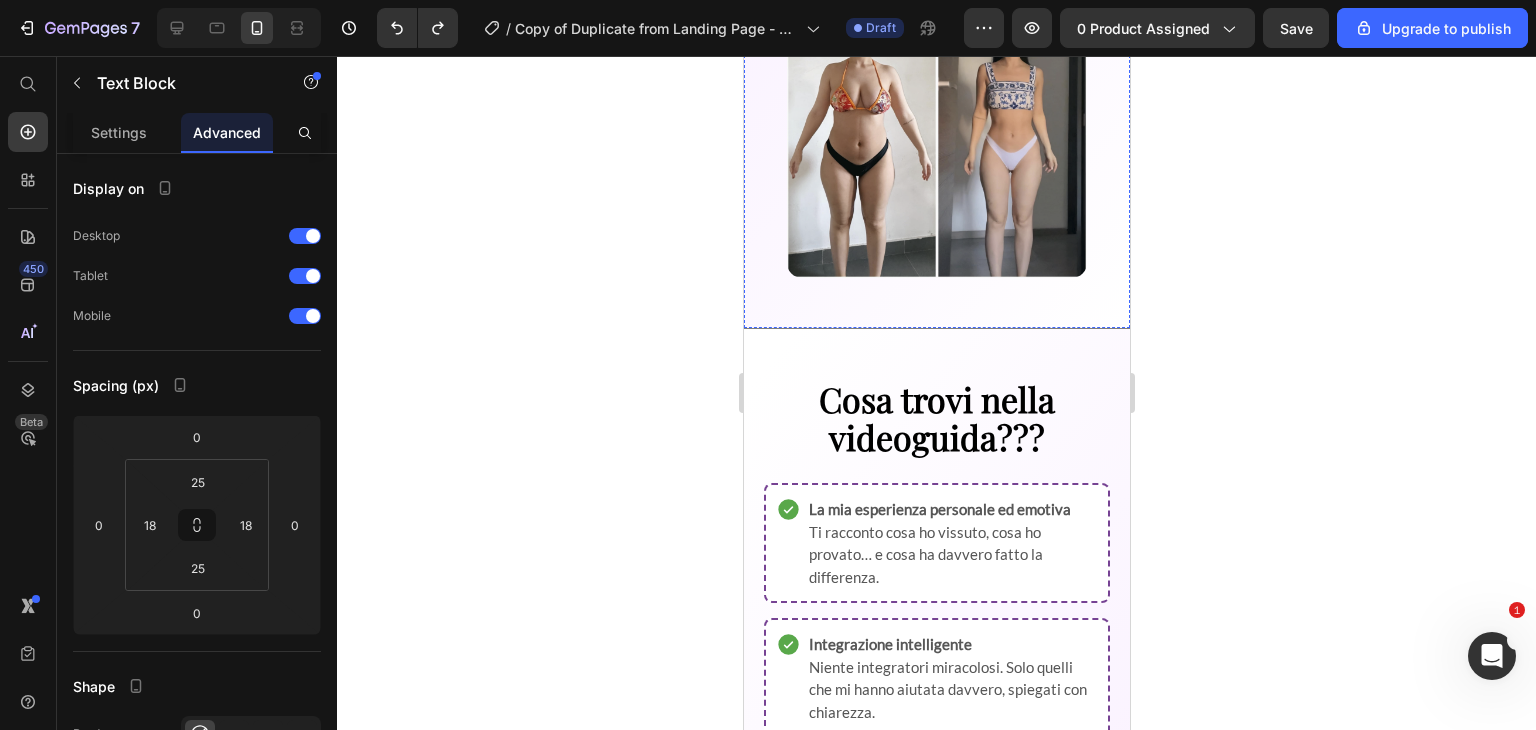 scroll, scrollTop: 1687, scrollLeft: 0, axis: vertical 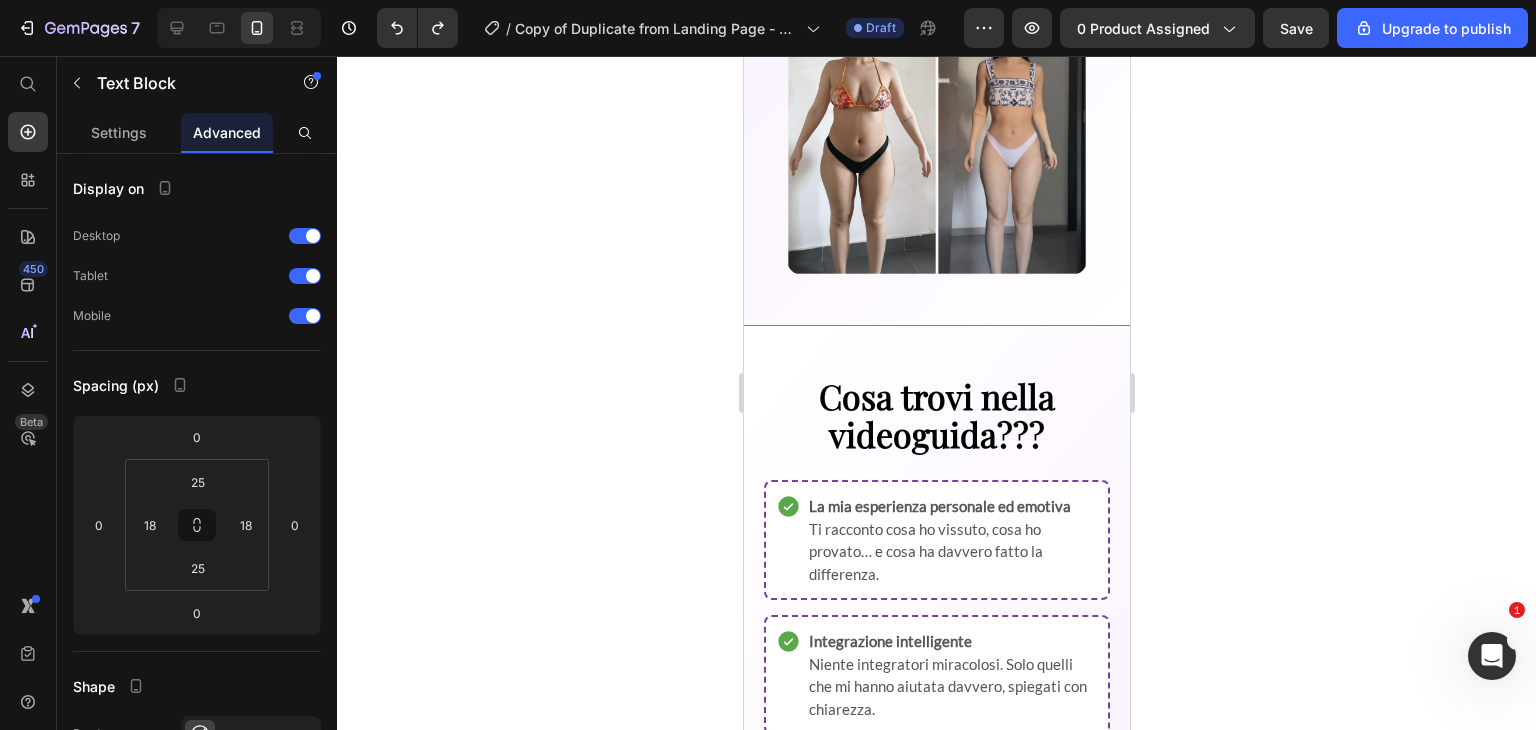click 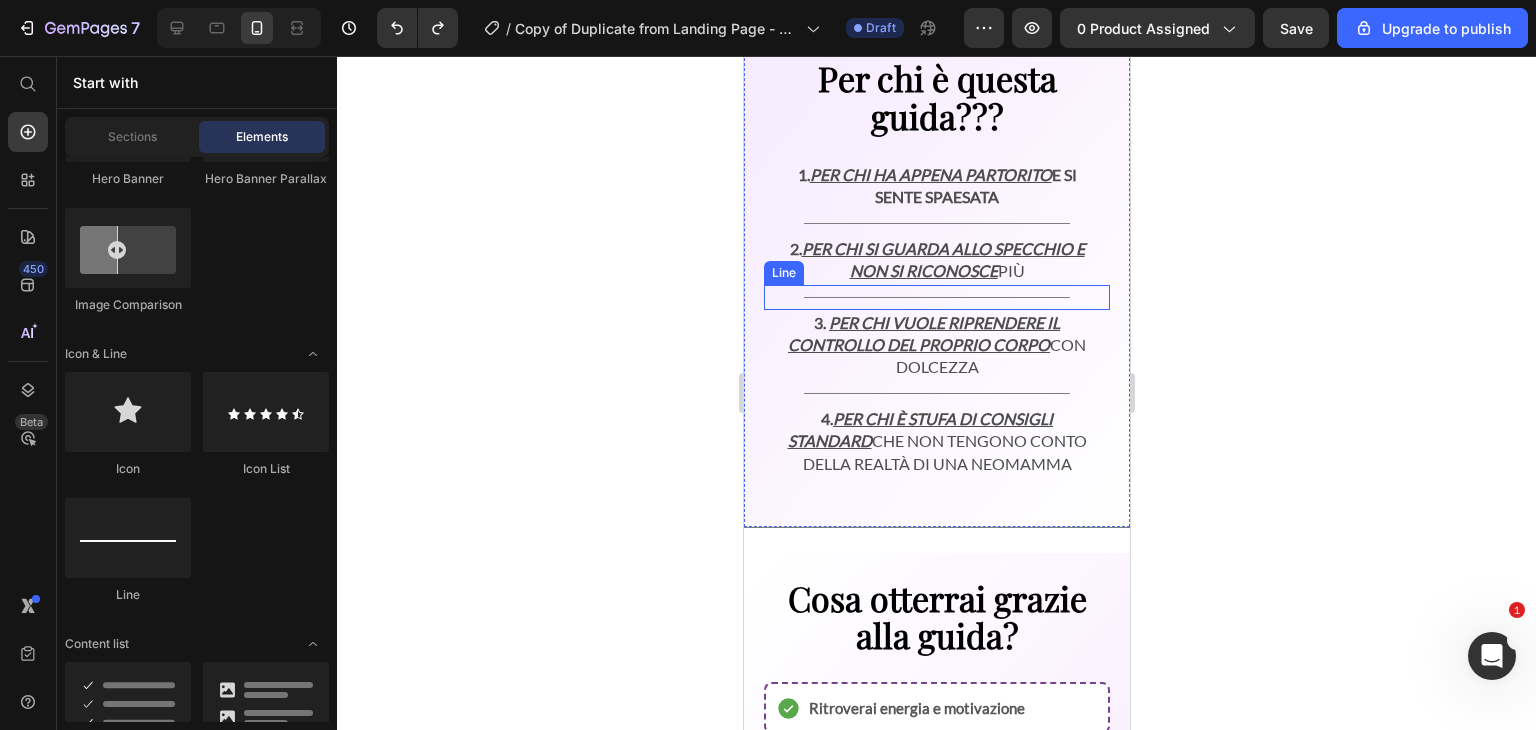 scroll, scrollTop: 3134, scrollLeft: 0, axis: vertical 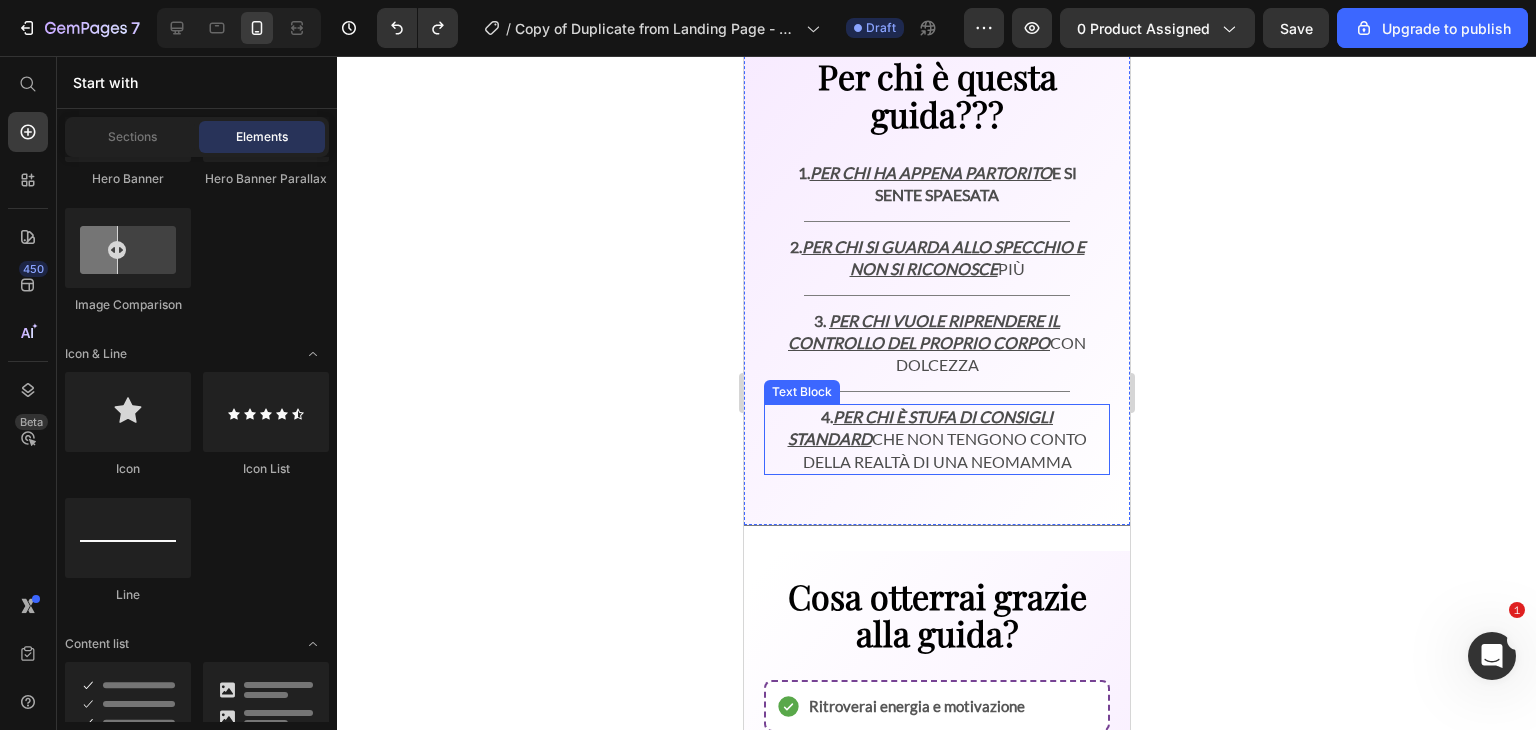 click on "4." at bounding box center (826, 416) 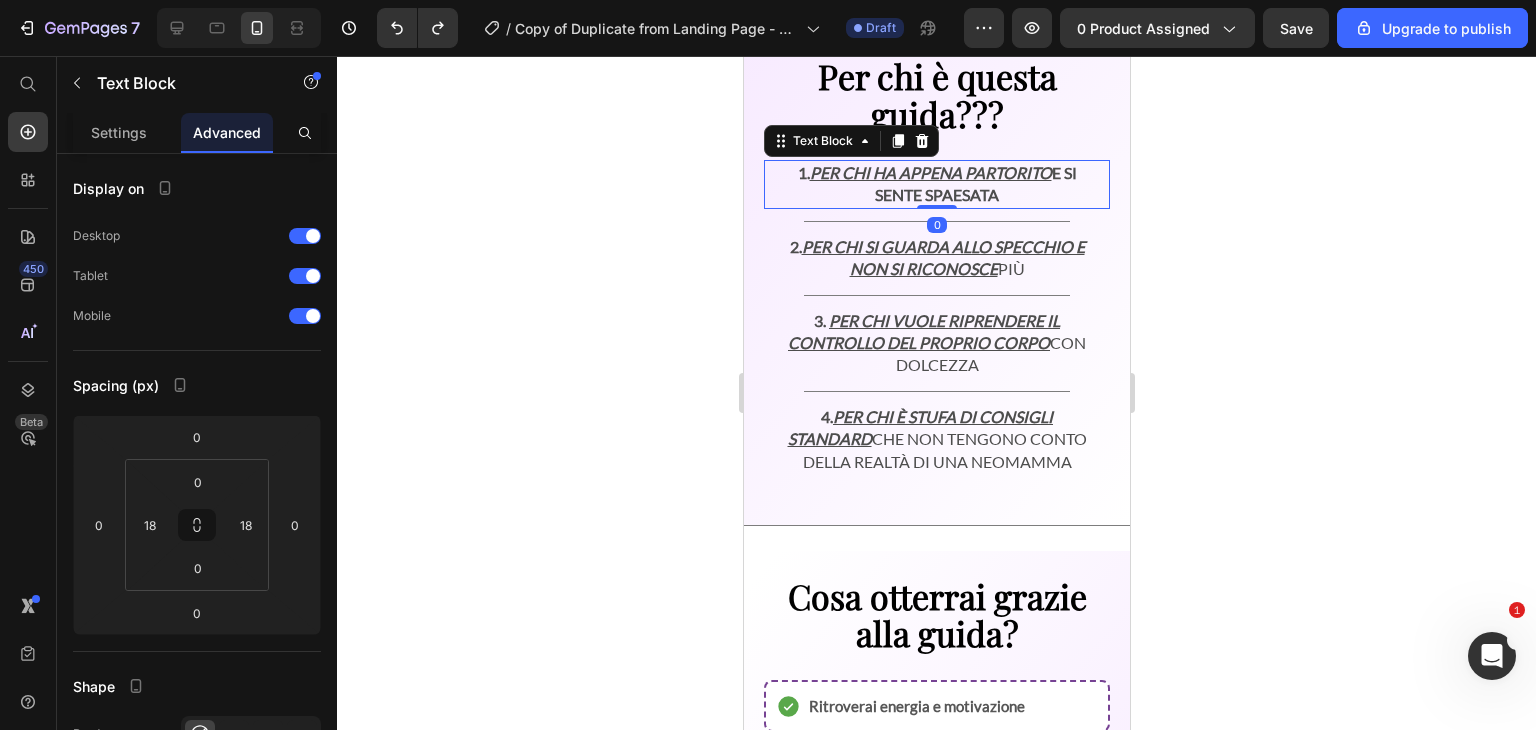 click on "1." at bounding box center [803, 172] 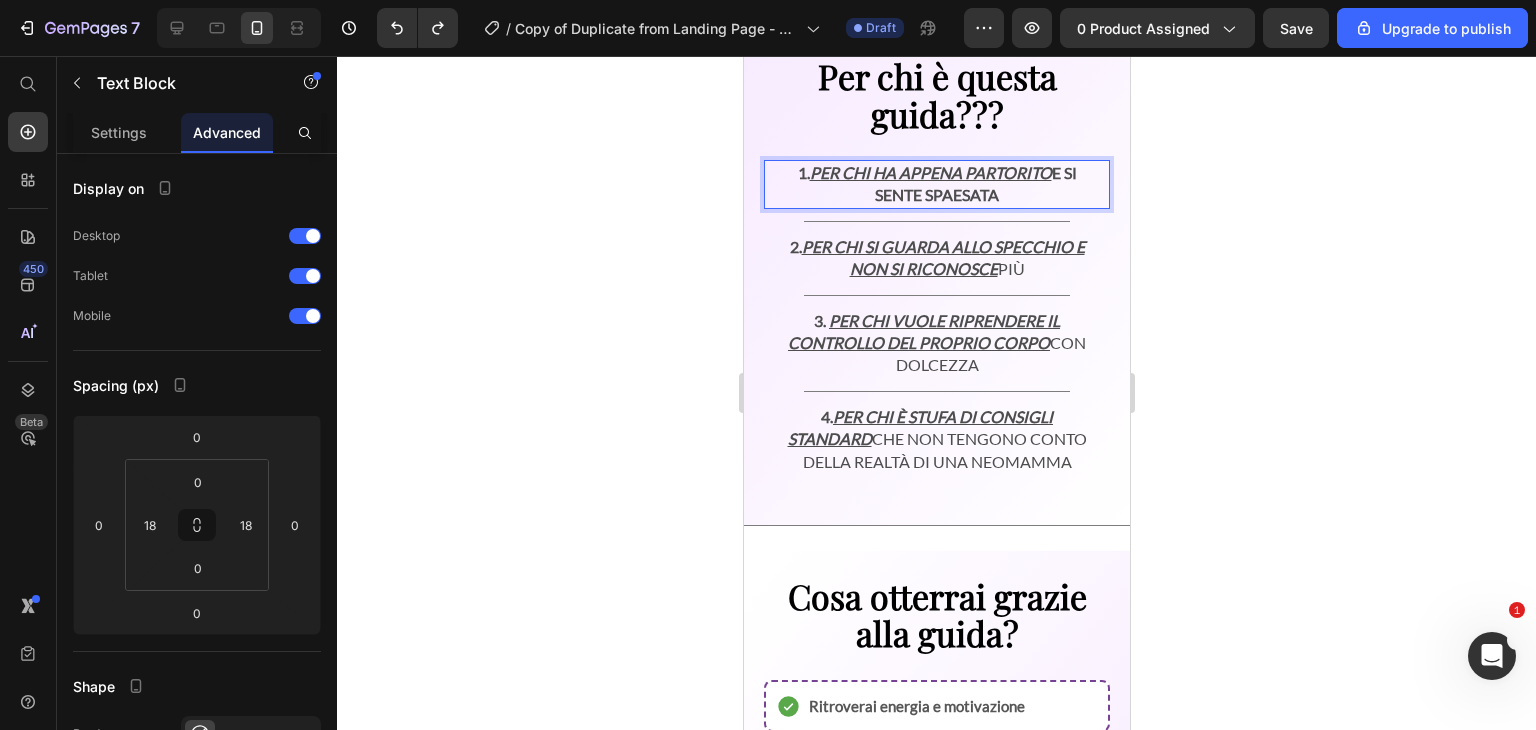 click on "Per chi ha appena partorito" at bounding box center [930, 172] 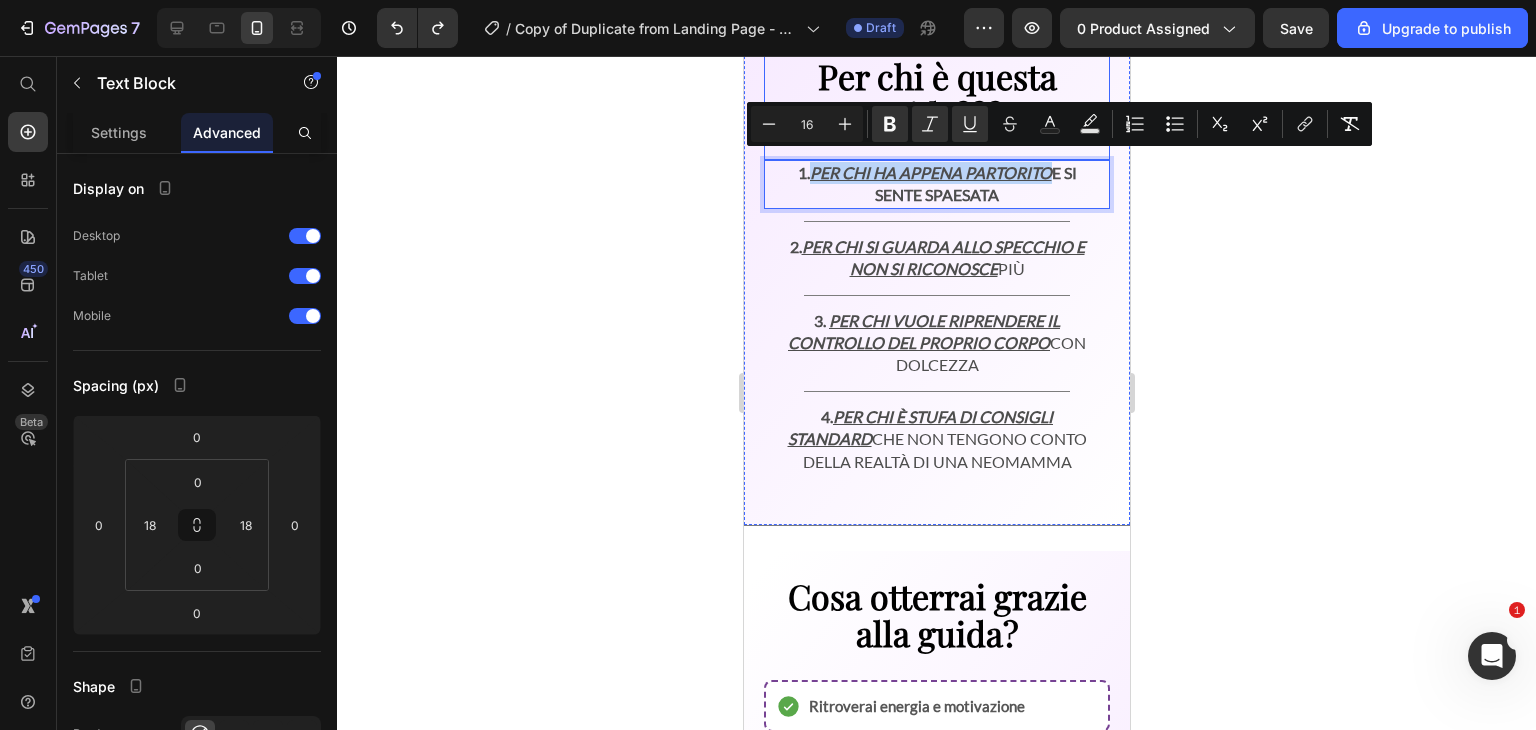 drag, startPoint x: 805, startPoint y: 163, endPoint x: 1041, endPoint y: 149, distance: 236.41489 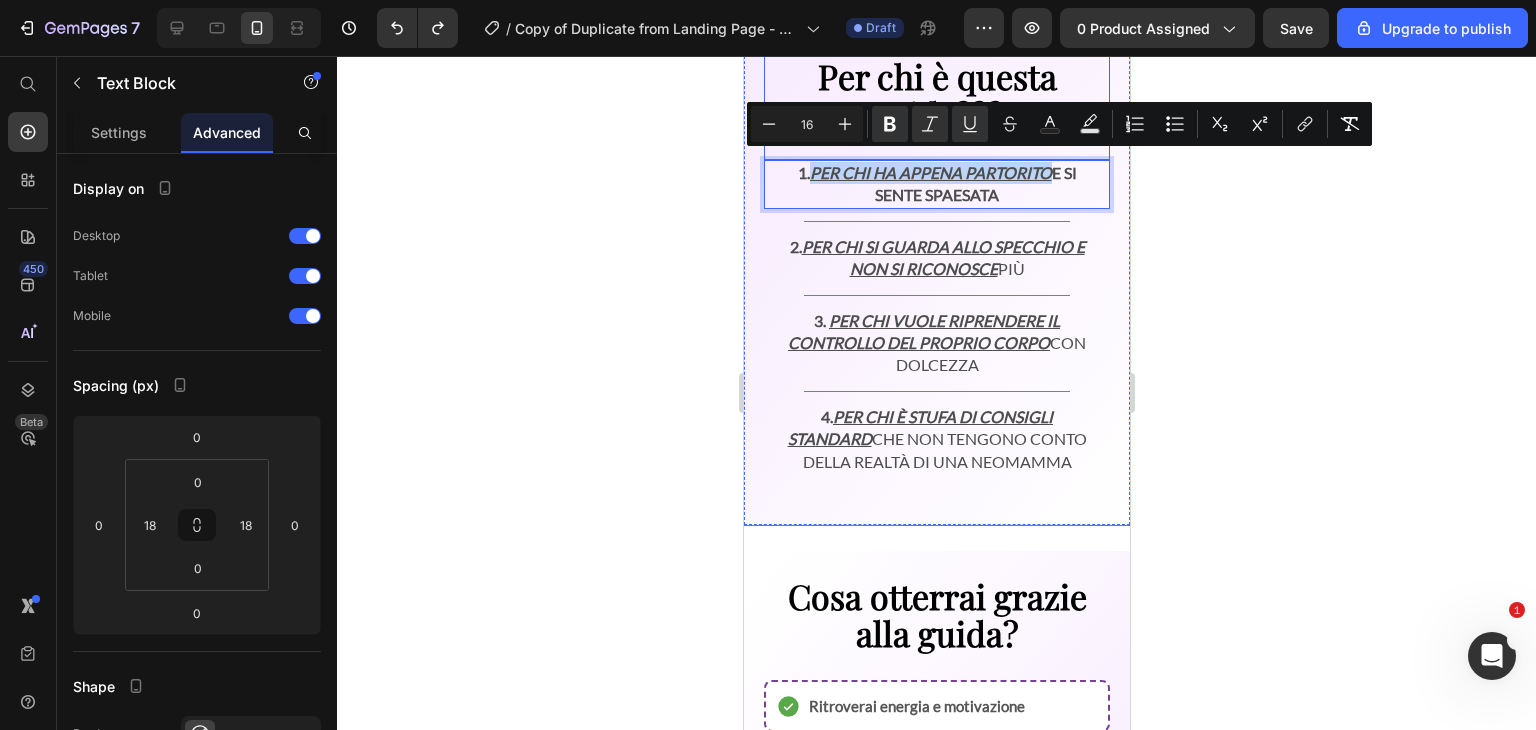 click on "Per chi è questa guida??? Text Block 1.  Per chi ha appena partorito  e si sente spaesata Text Block   0                Title Line 2.  Per chi si guarda allo specchio e non si riconosce  più Text Block                Title Line 3.   Per chi vuole riprendere il controllo del proprio corpo  con dolcezza Text Block                Title Line 4.  Per chi è stufa di consigli standard  che non tengono conto della realtà di una neomamma Text Block" at bounding box center (936, 253) 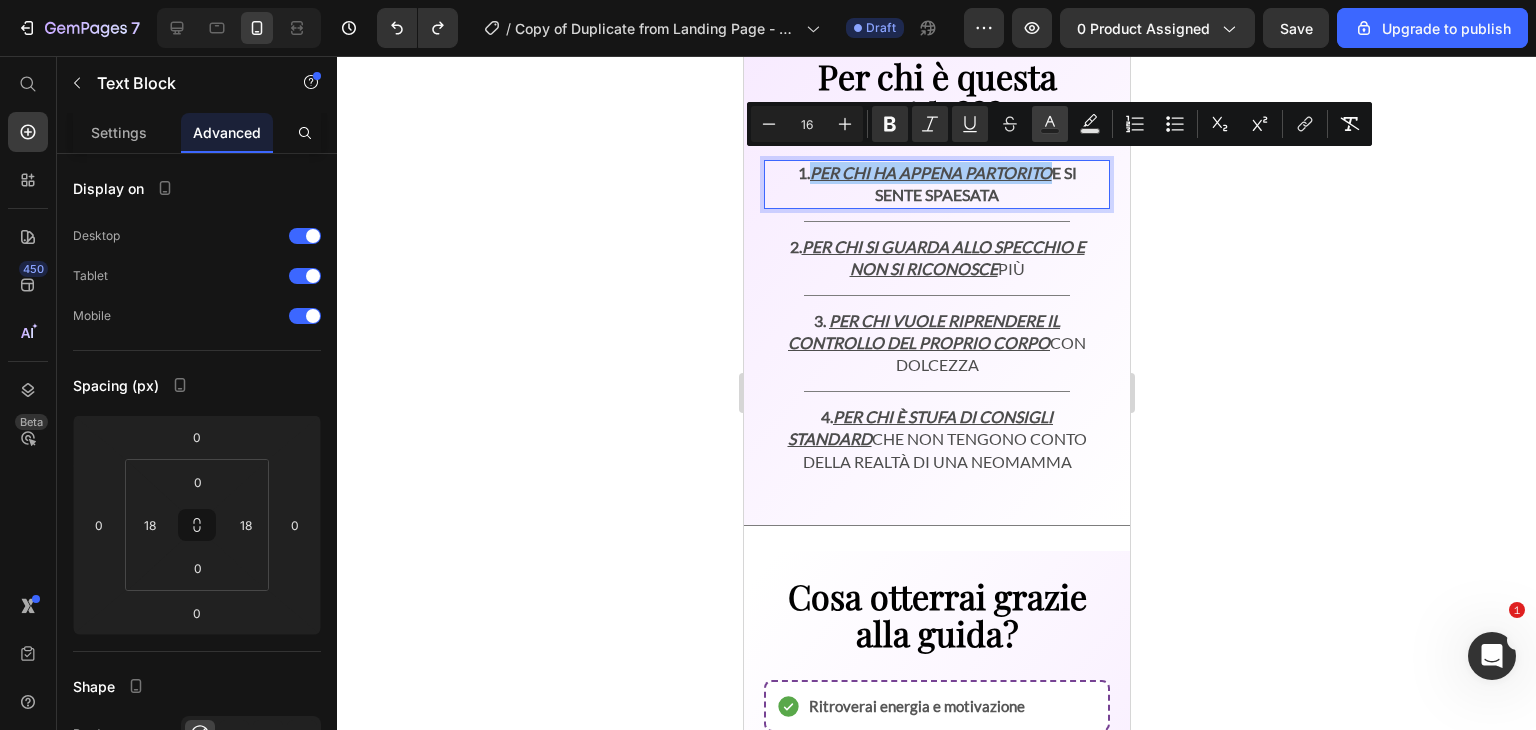 click on "Text Color" at bounding box center [1050, 124] 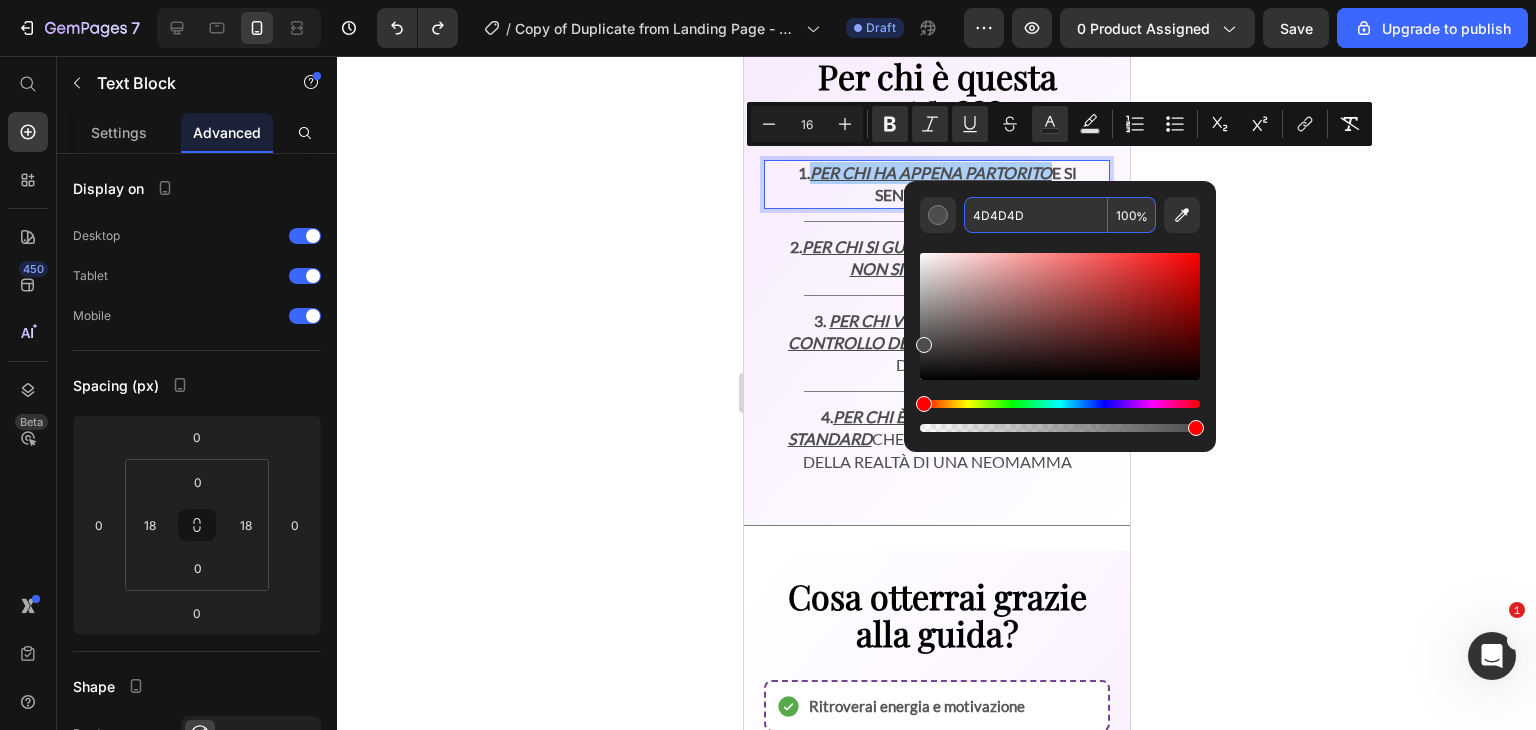 click on "4D4D4D" at bounding box center [1036, 215] 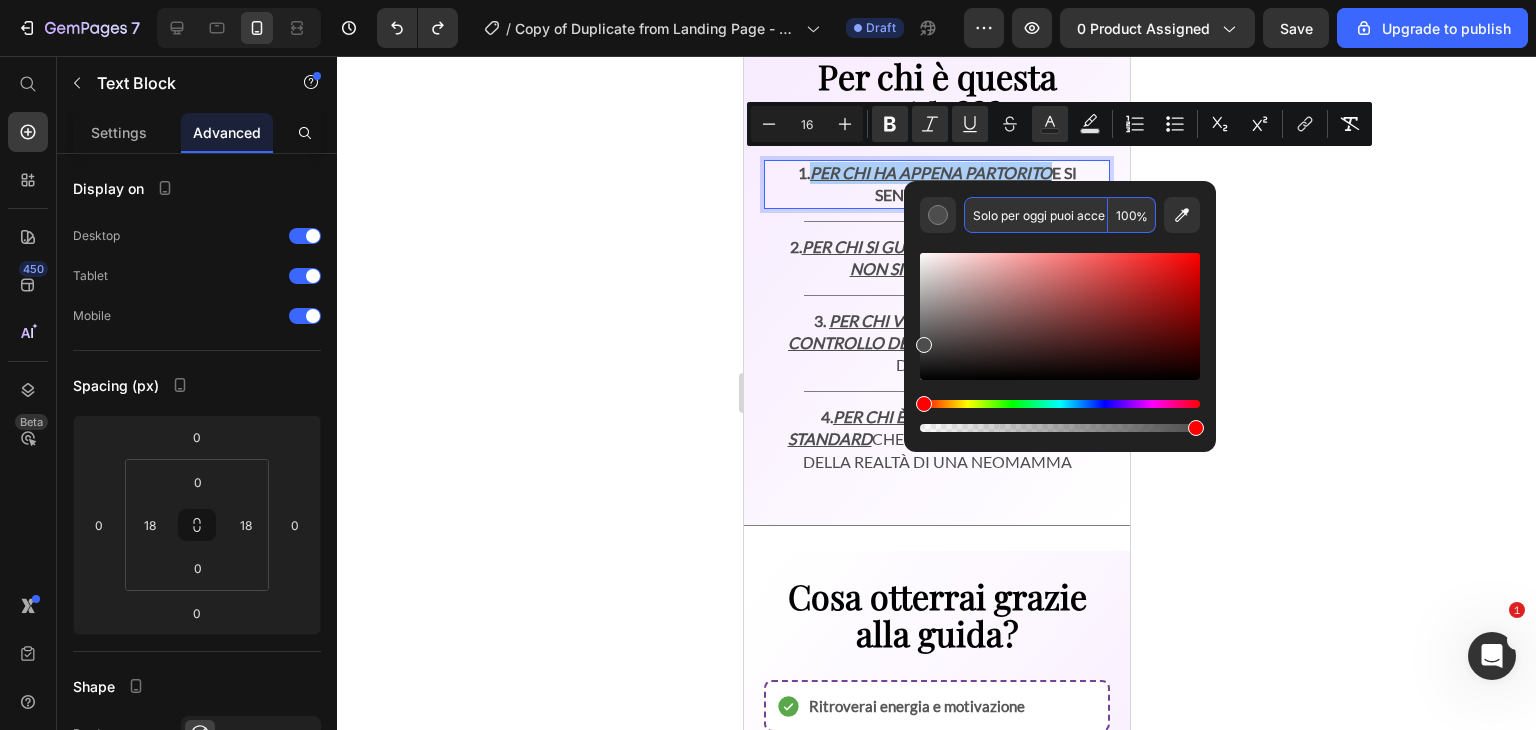 scroll, scrollTop: 0, scrollLeft: 0, axis: both 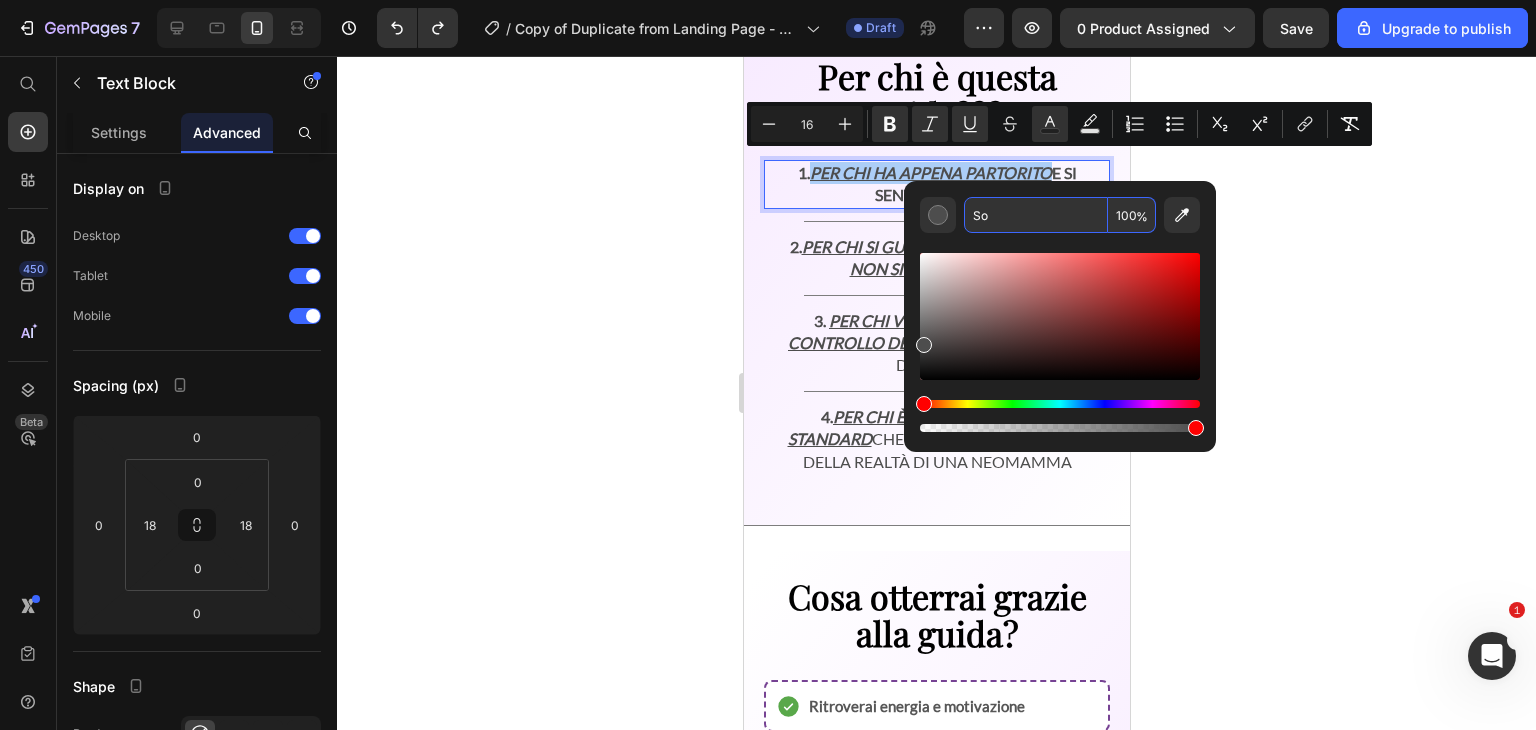 type on "S" 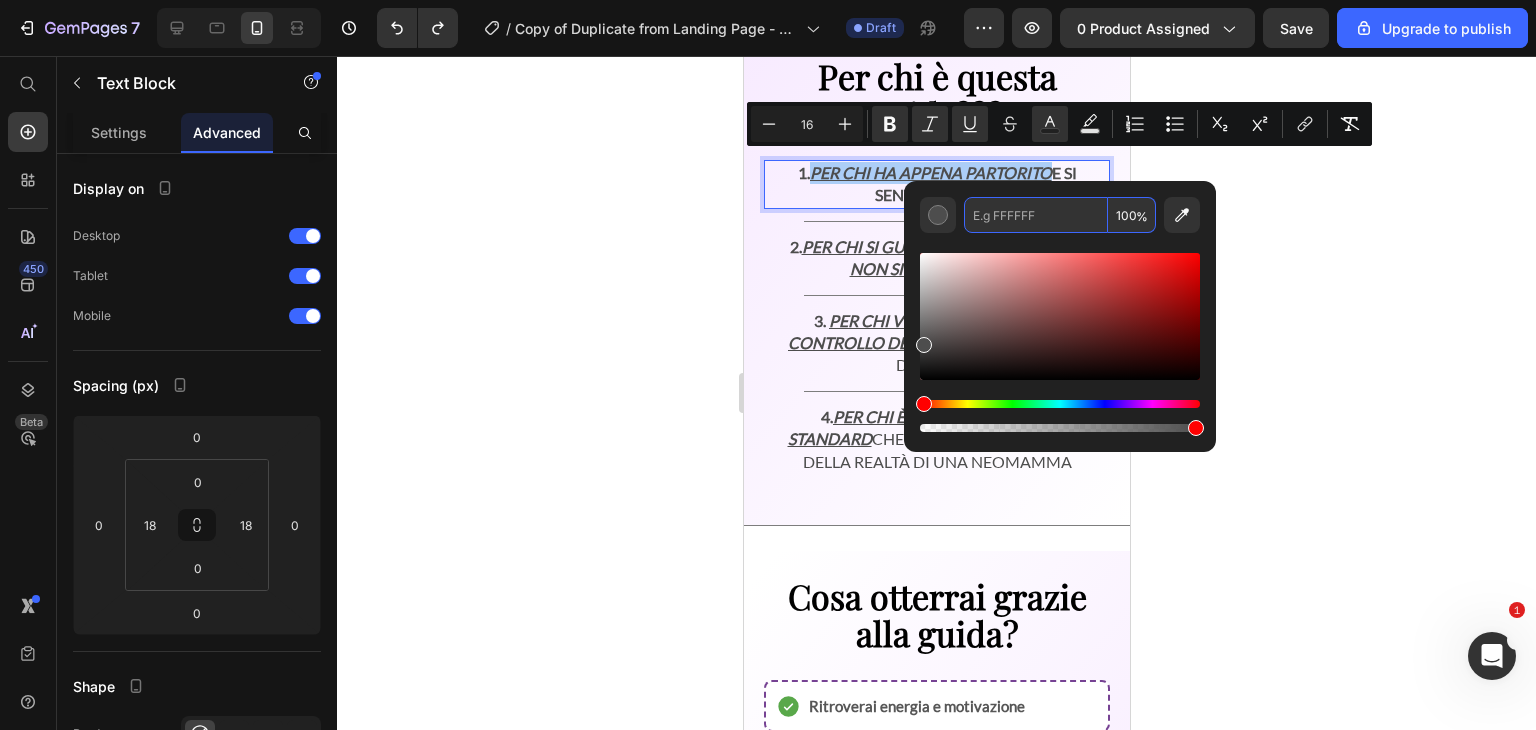 type on "4D4D4D" 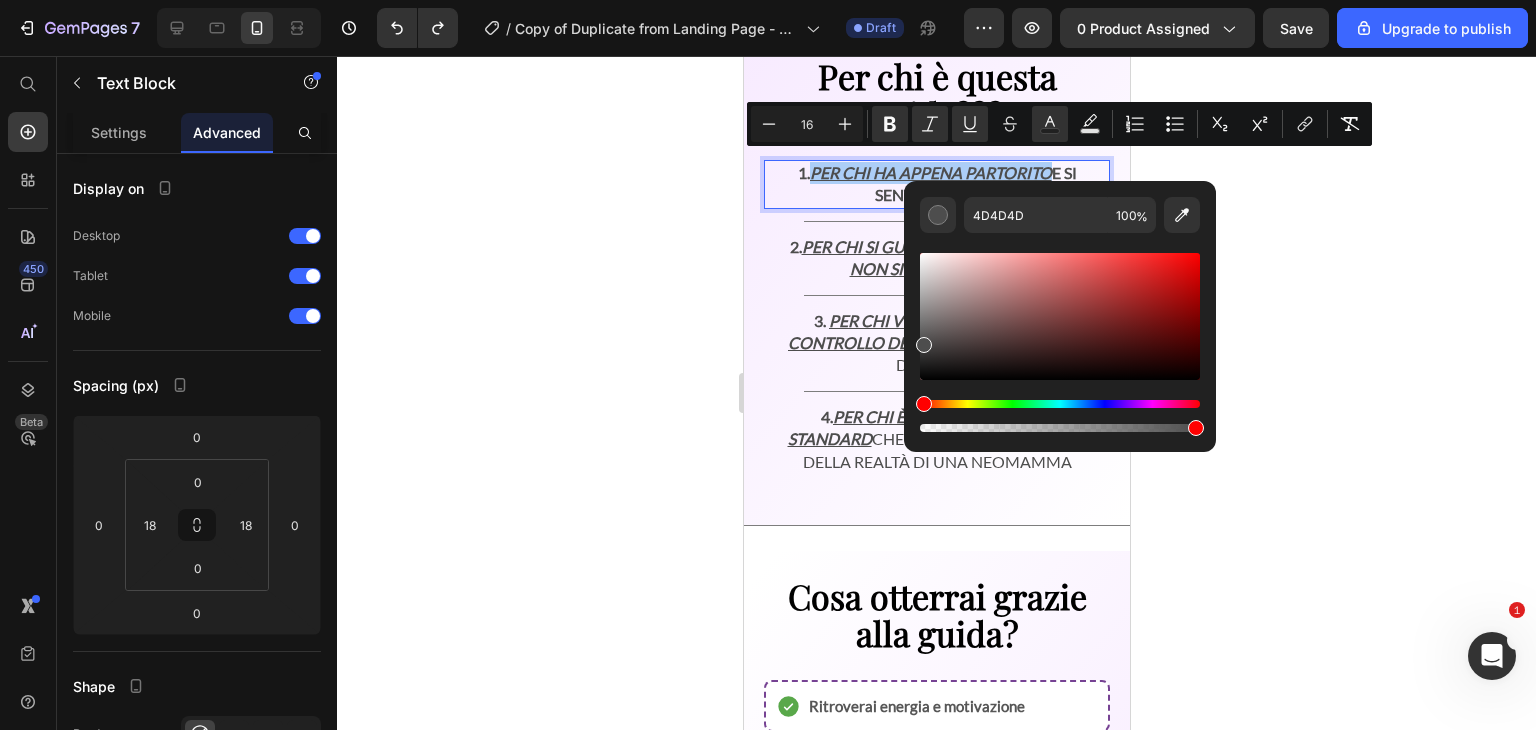click 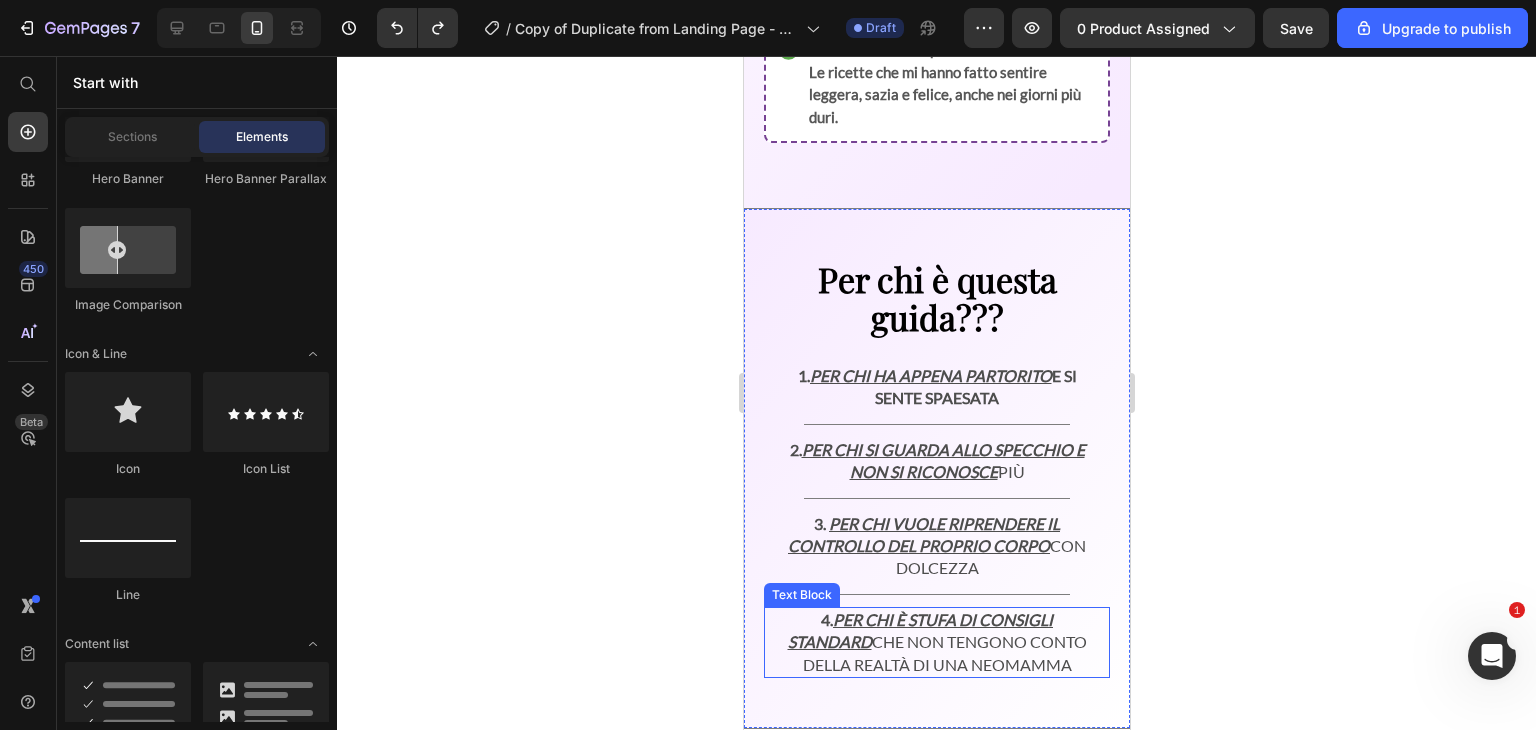 scroll, scrollTop: 2927, scrollLeft: 0, axis: vertical 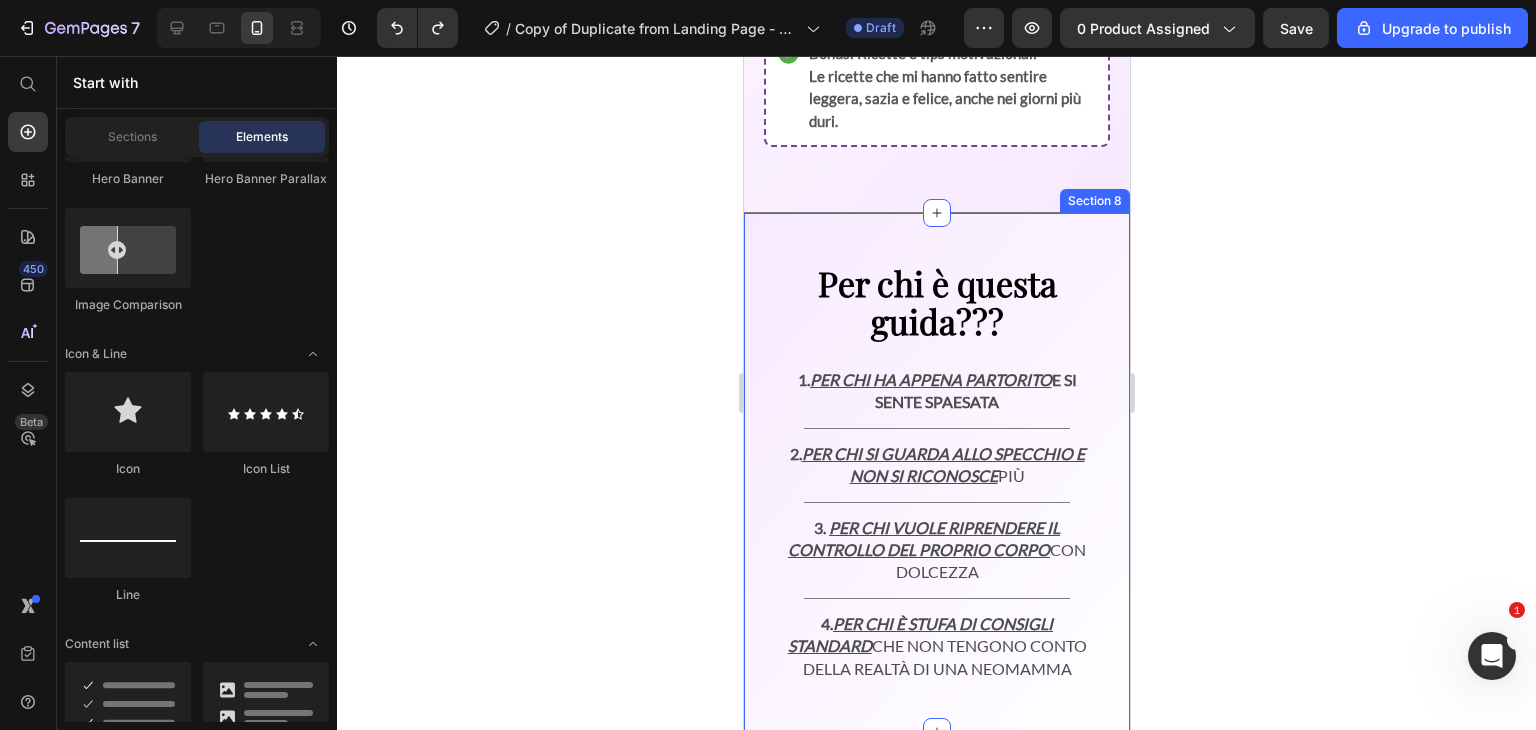 click on "Per chi è questa guida??? Text Block 1. Per chi ha appena partorito e si sente spaesata Text Block Title Line 2. Per chi si guarda allo specchio e non si riconosce più Text Block Title Line 3. Per chi vuole riprendere il controllo del proprio corpo con dolcezza Text Block Title Line 4. Per chi è stufa di consigli standard che non tengono conto della realtà di una neomamma Text Block Section 8" at bounding box center [936, 472] 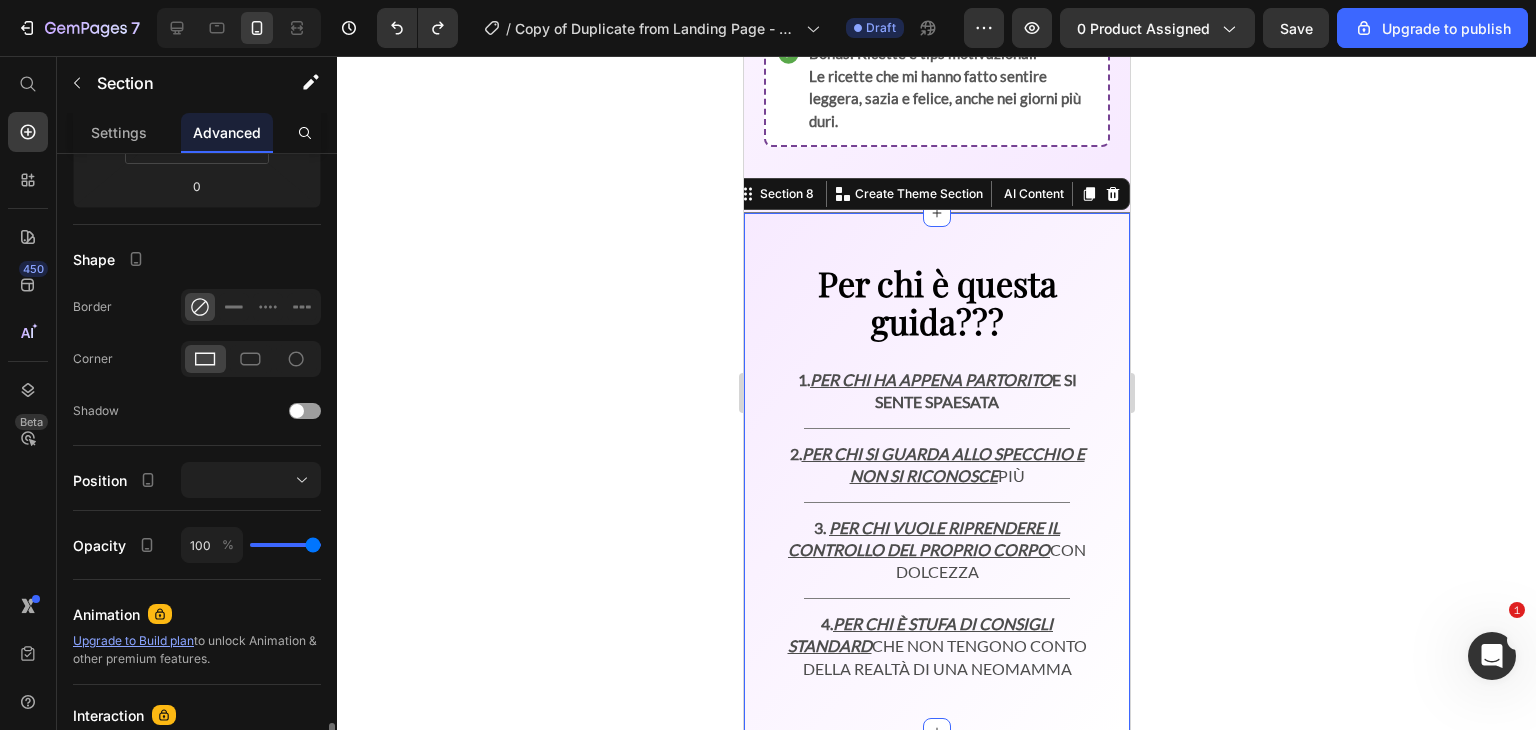 scroll, scrollTop: 670, scrollLeft: 0, axis: vertical 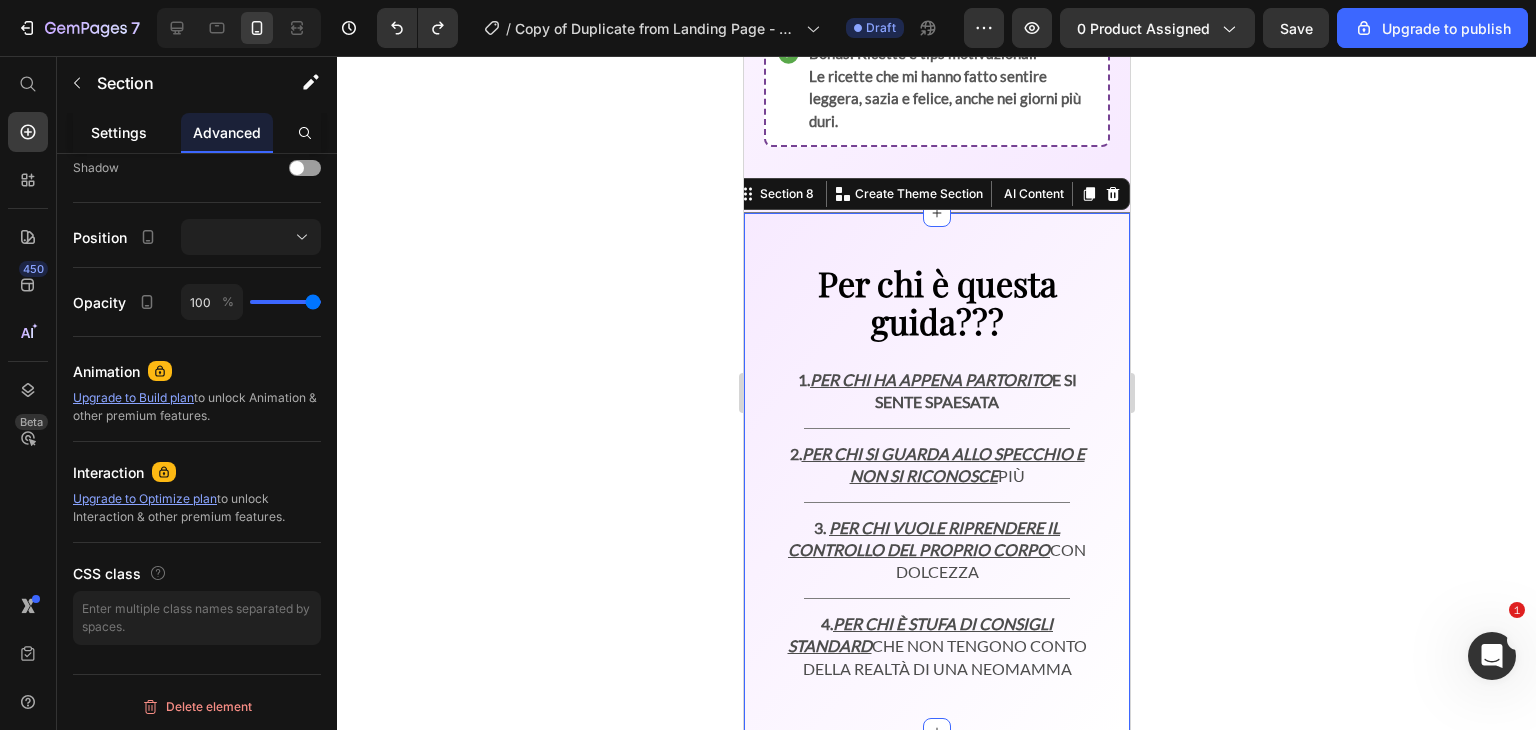 click on "Settings" at bounding box center [119, 132] 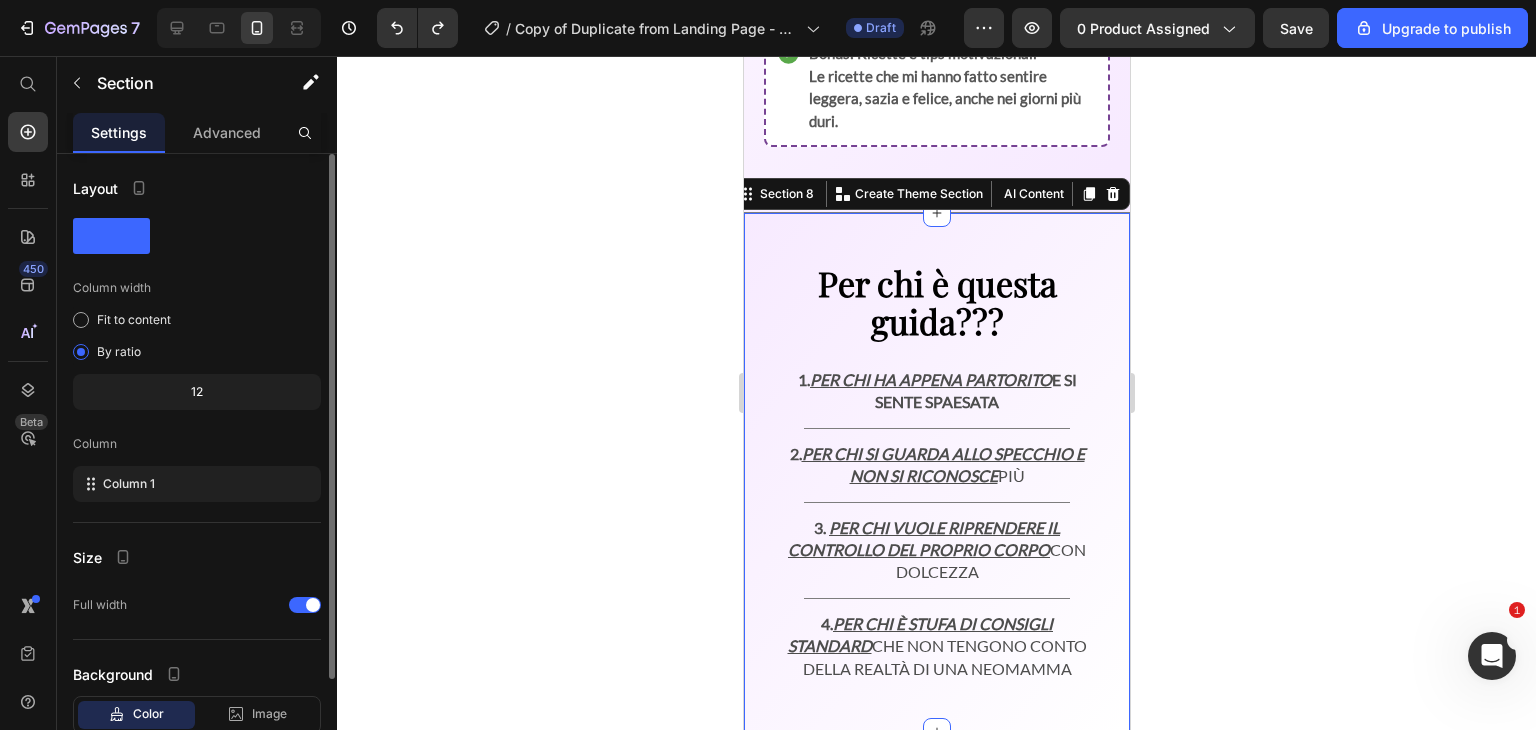 scroll, scrollTop: 129, scrollLeft: 0, axis: vertical 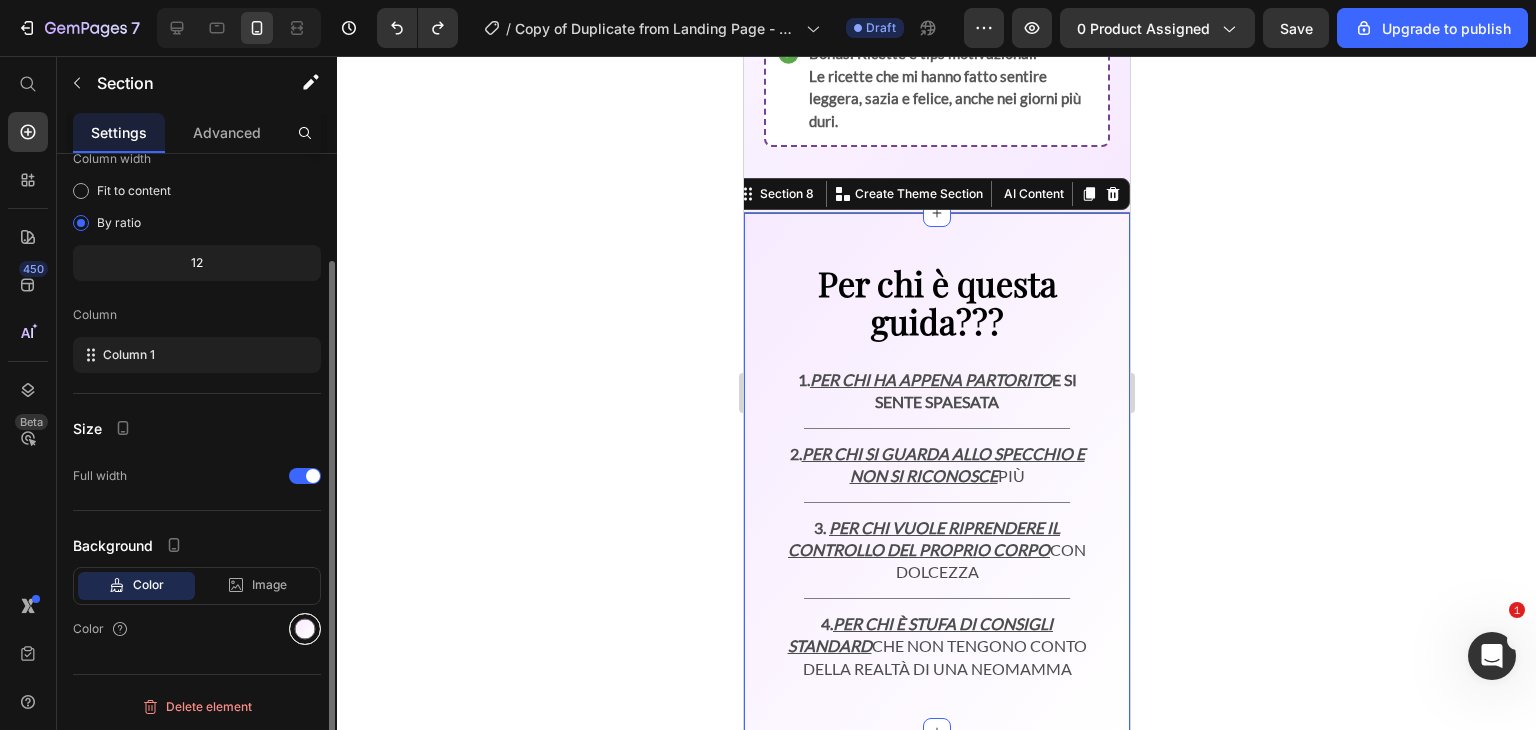 click at bounding box center [305, 629] 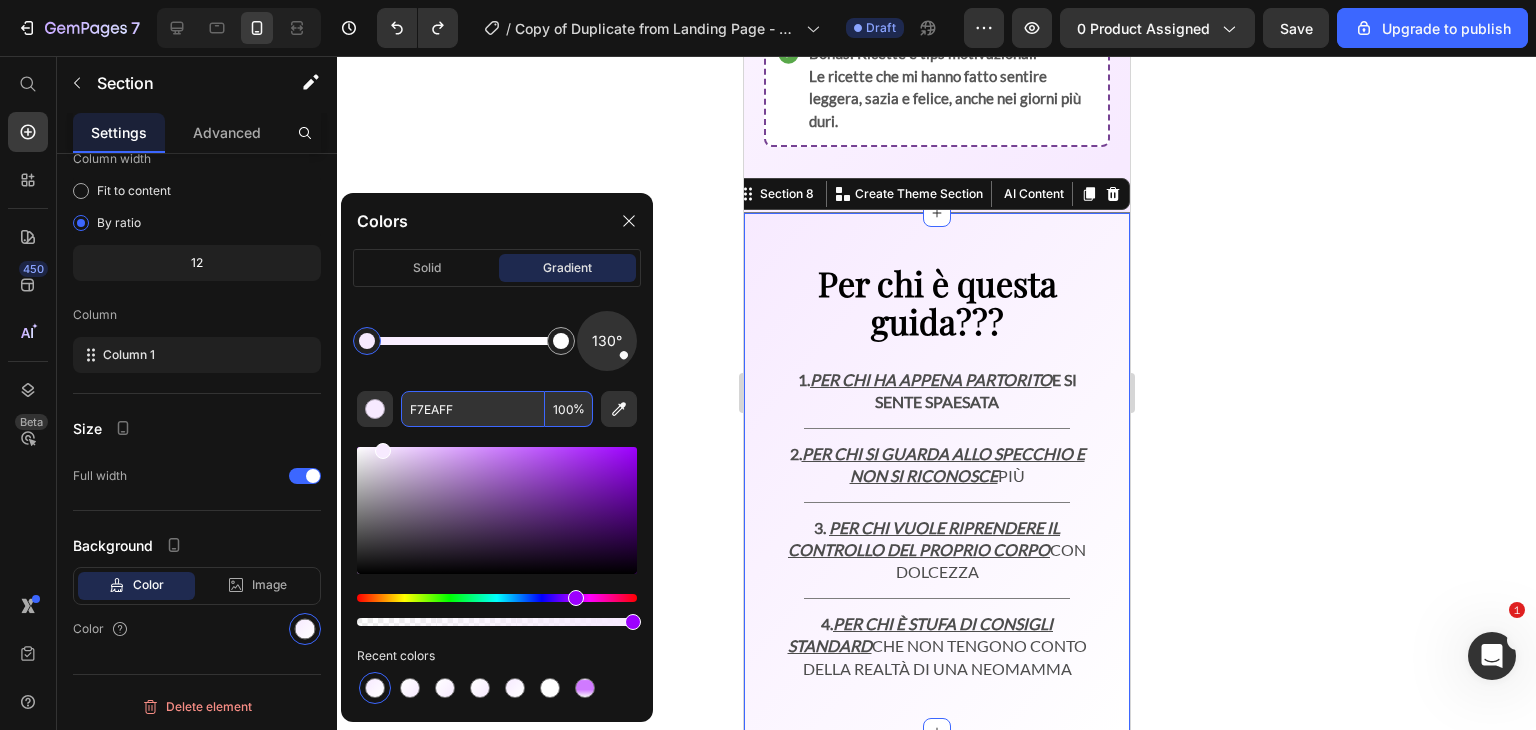 click on "F7EAFF" at bounding box center (473, 409) 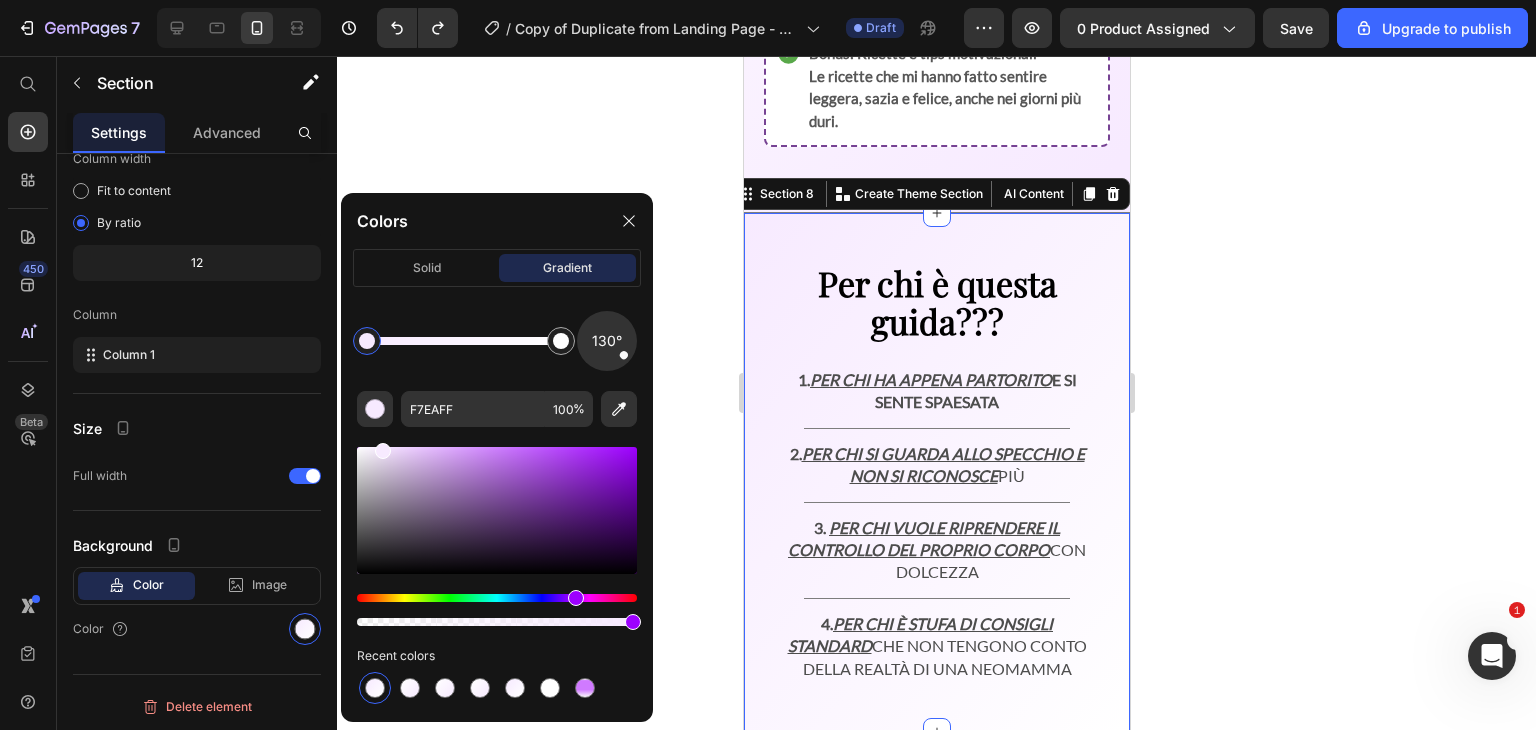 click 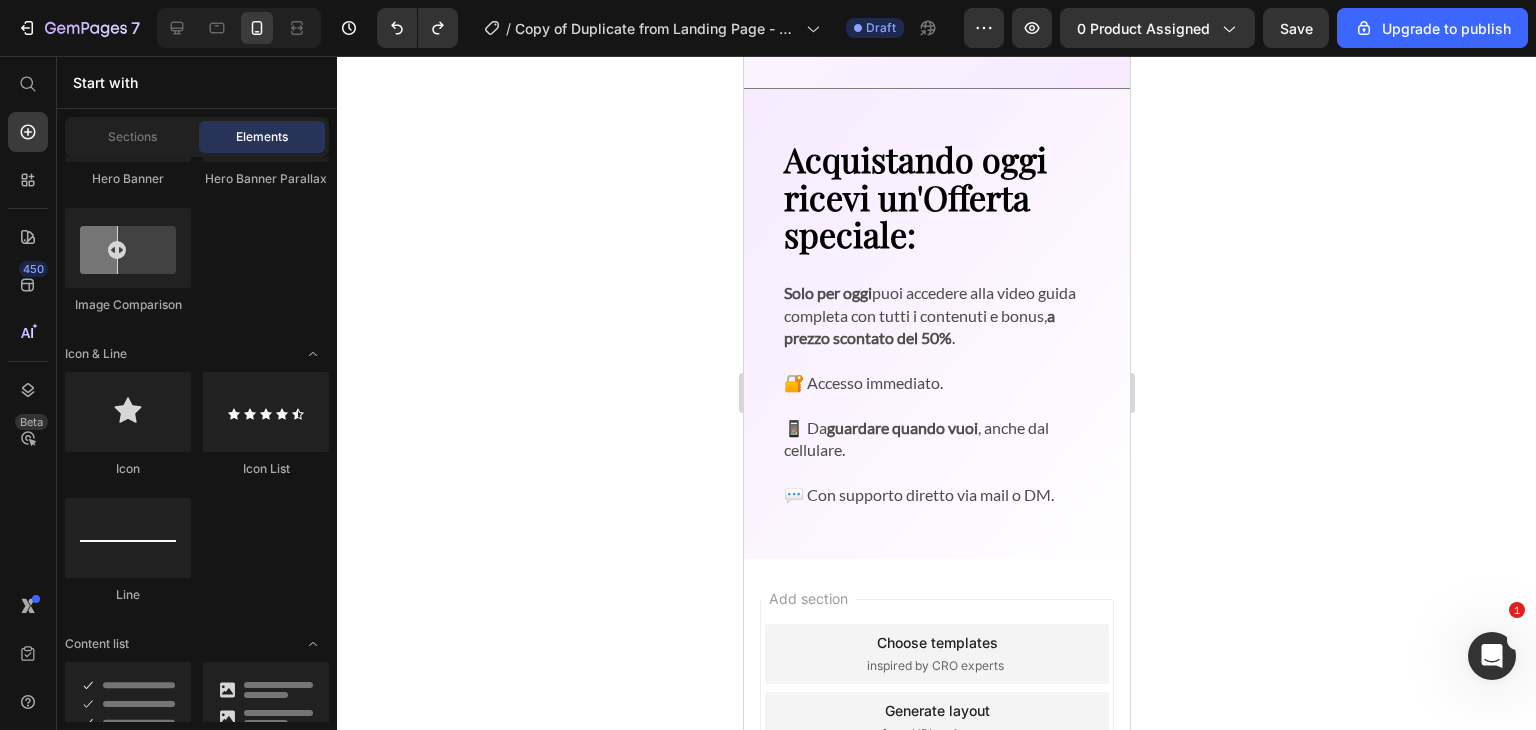 scroll, scrollTop: 4144, scrollLeft: 0, axis: vertical 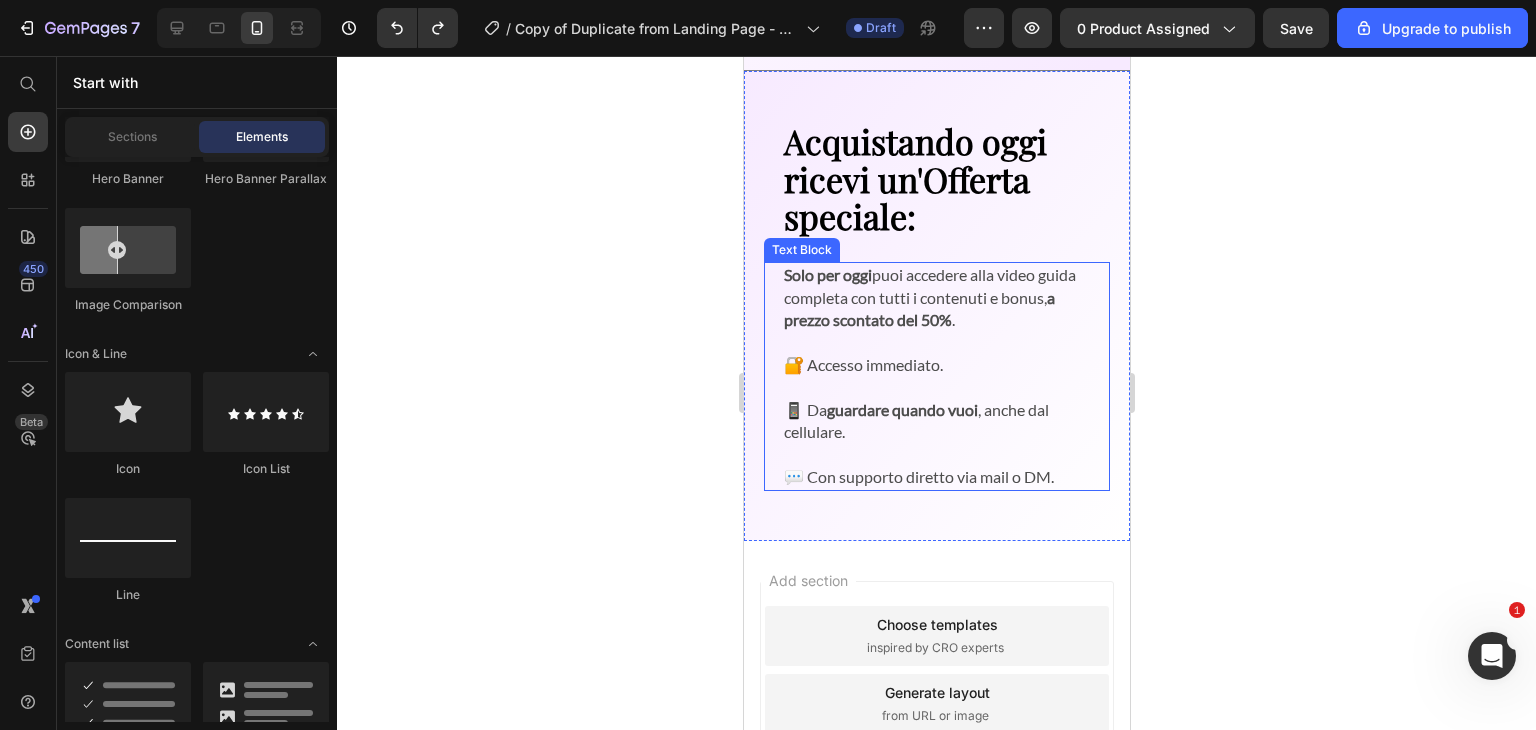 click on "🔐 Accesso immediato." at bounding box center (936, 365) 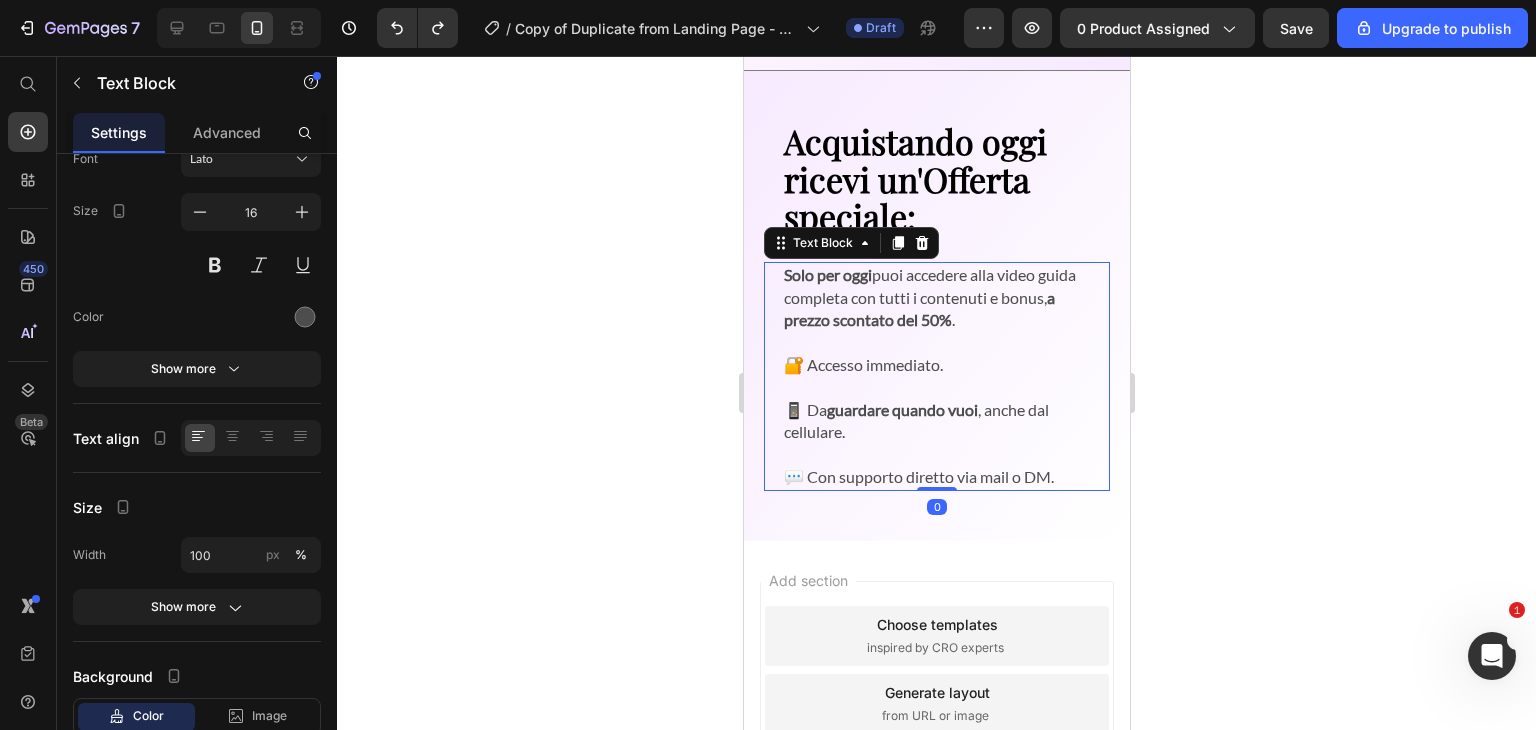 scroll, scrollTop: 0, scrollLeft: 0, axis: both 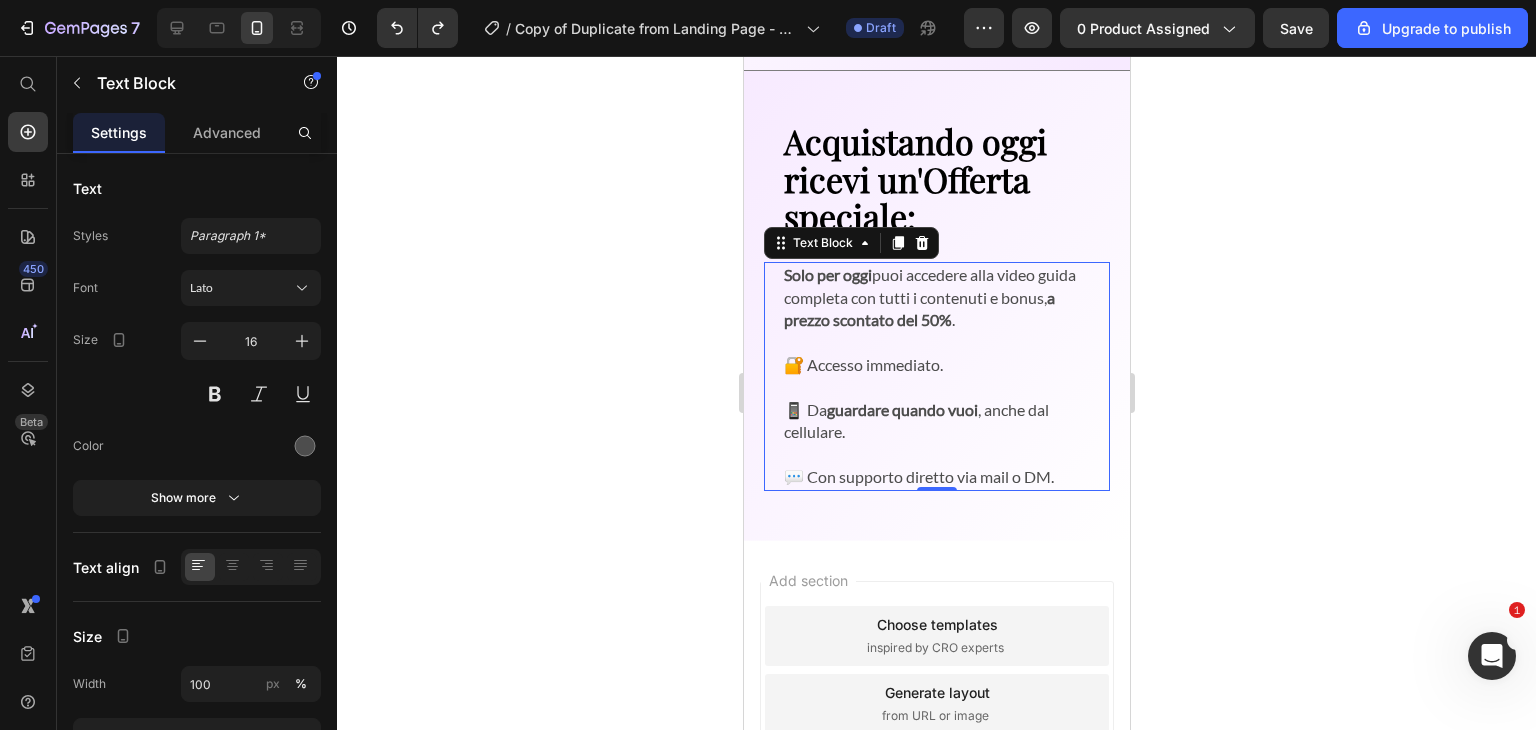 click on "📱 Da  guardare quando vuoi , anche dal cellulare." at bounding box center [936, 410] 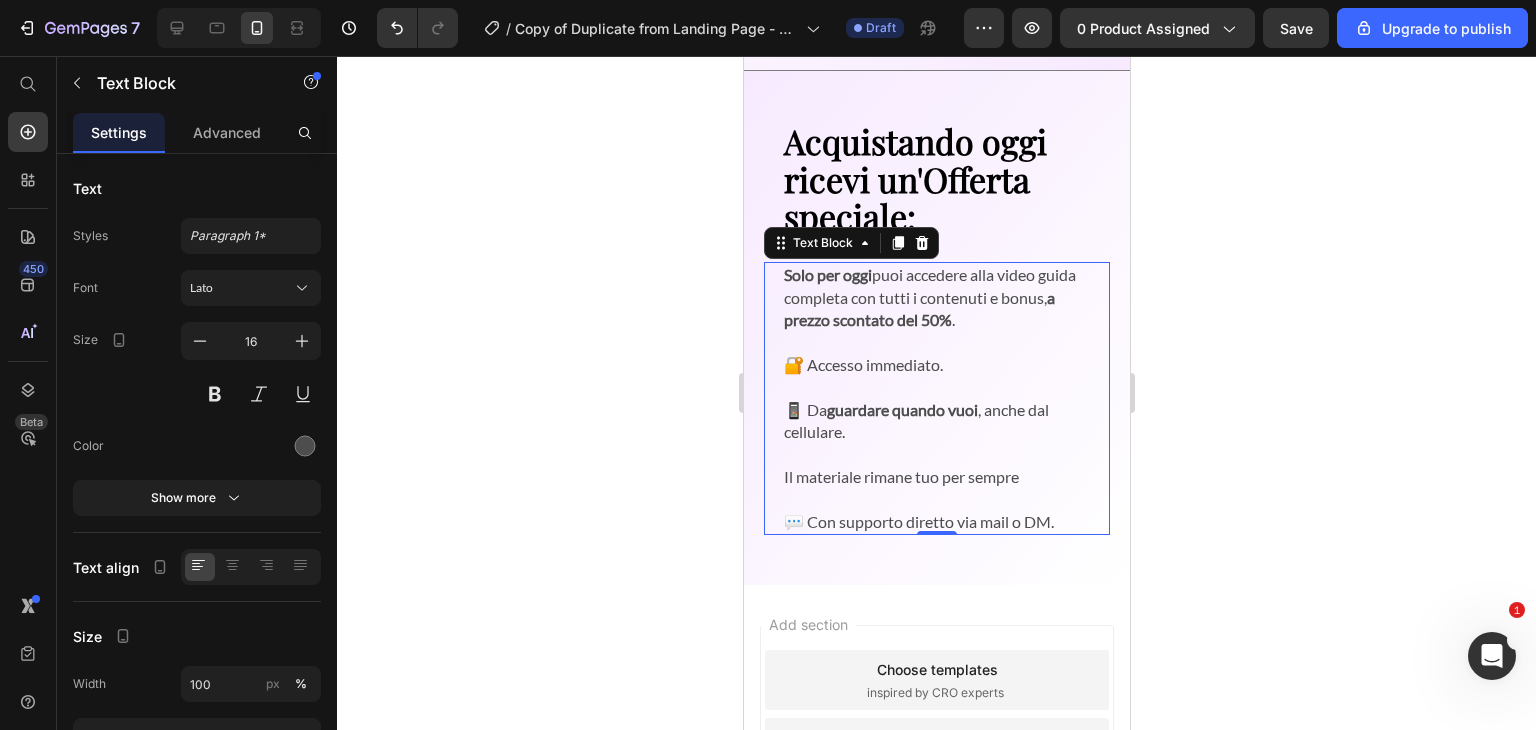 click on "Il materiale rimane tuo per sempre" at bounding box center (936, 477) 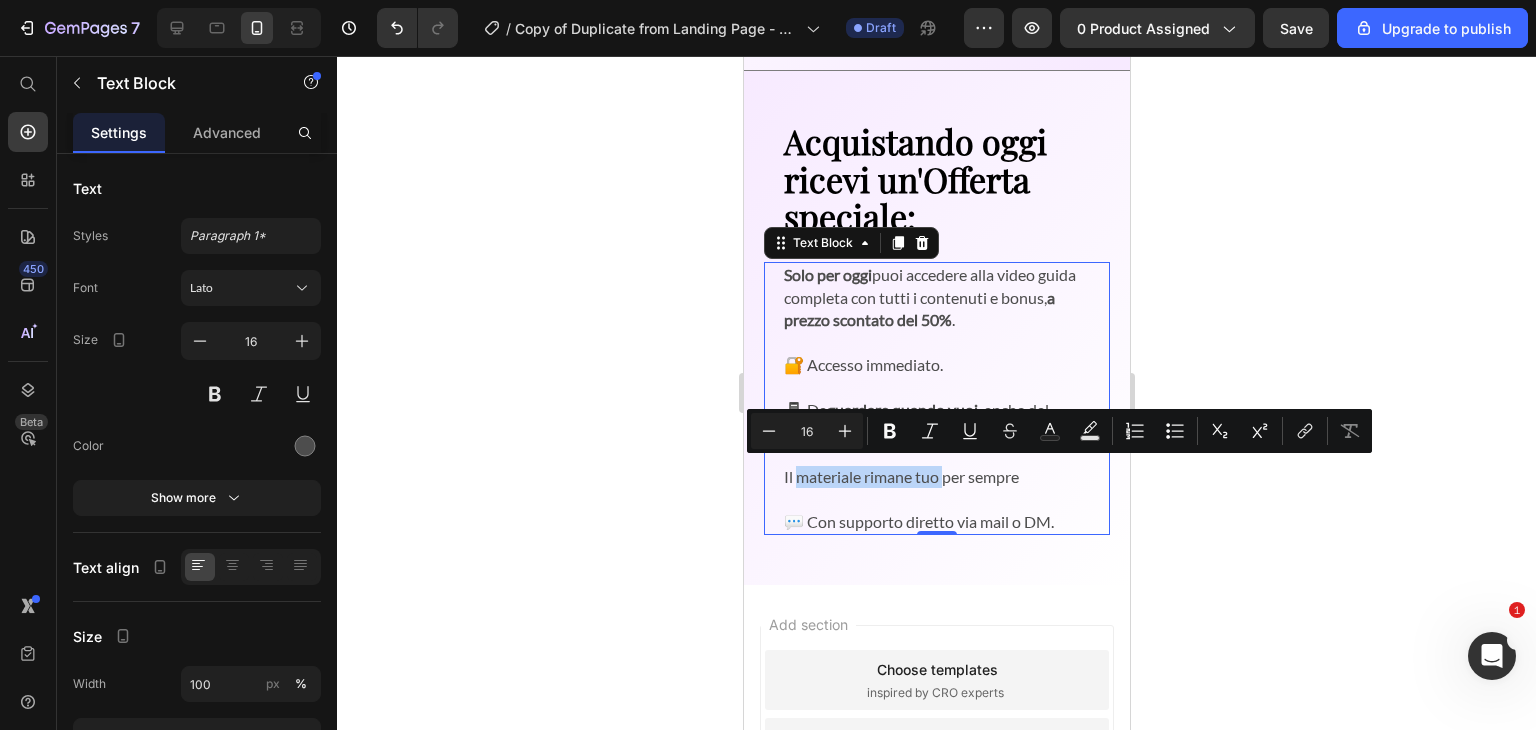 drag, startPoint x: 797, startPoint y: 471, endPoint x: 945, endPoint y: 474, distance: 148.0304 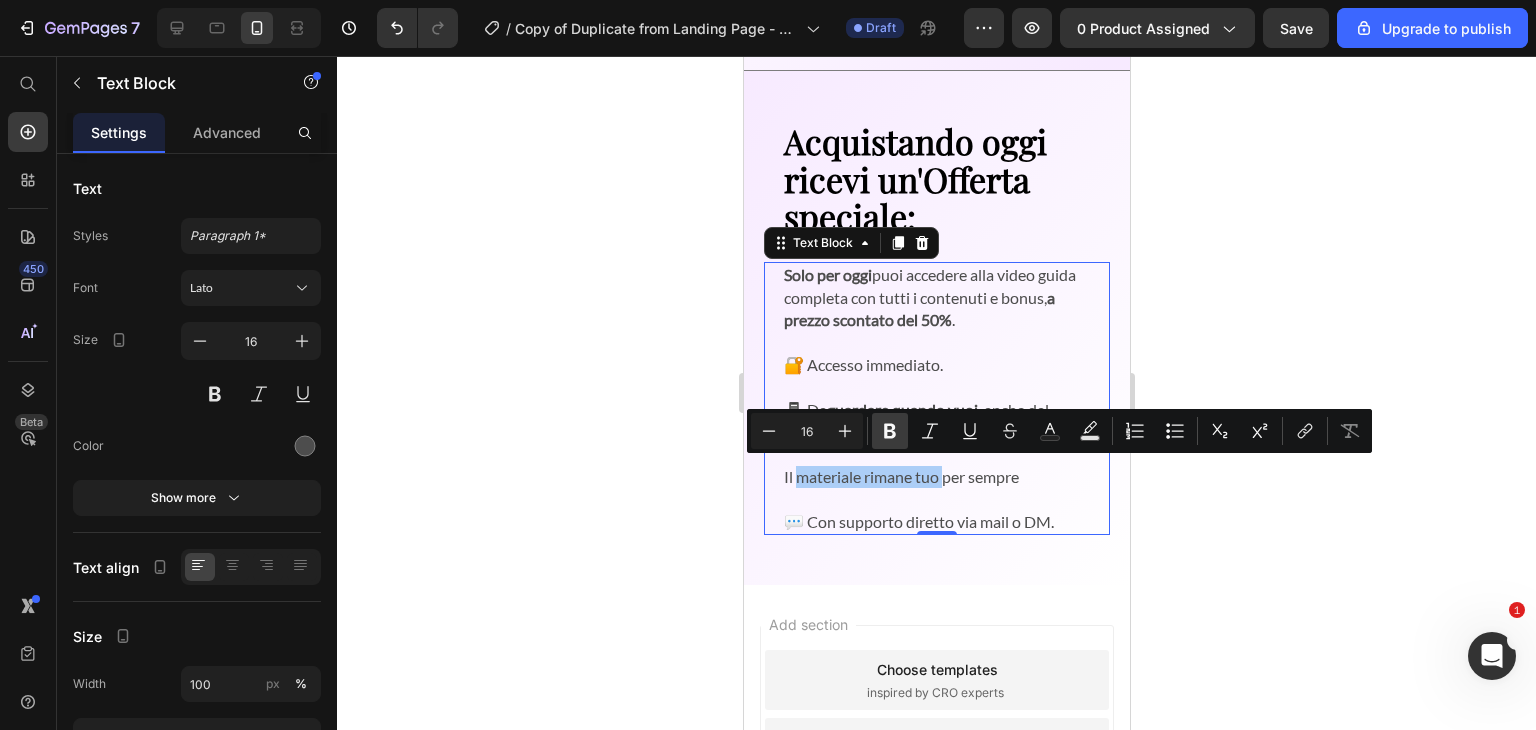 click on "Bold" at bounding box center [890, 431] 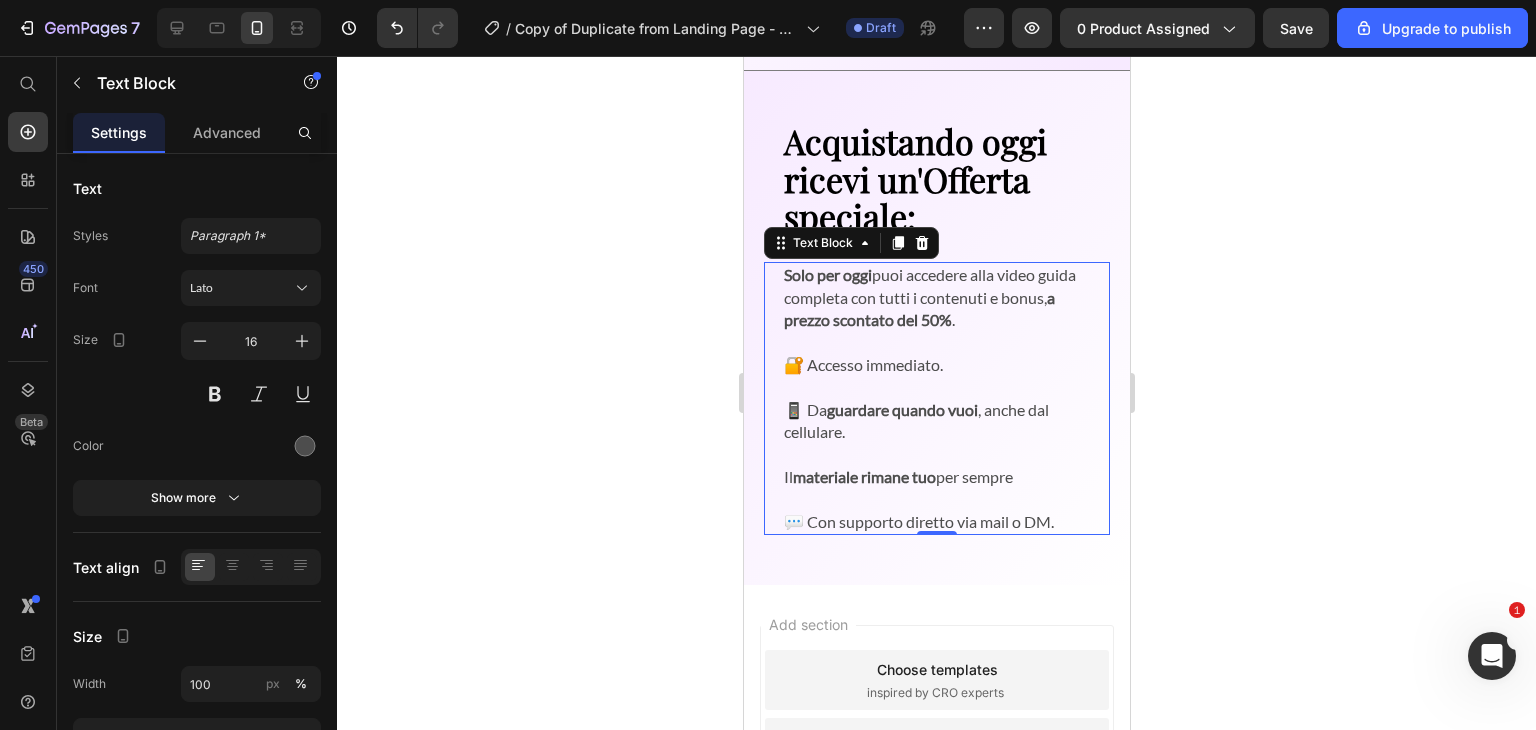 click on "💬 Con supporto diretto via mail o DM." at bounding box center (936, 511) 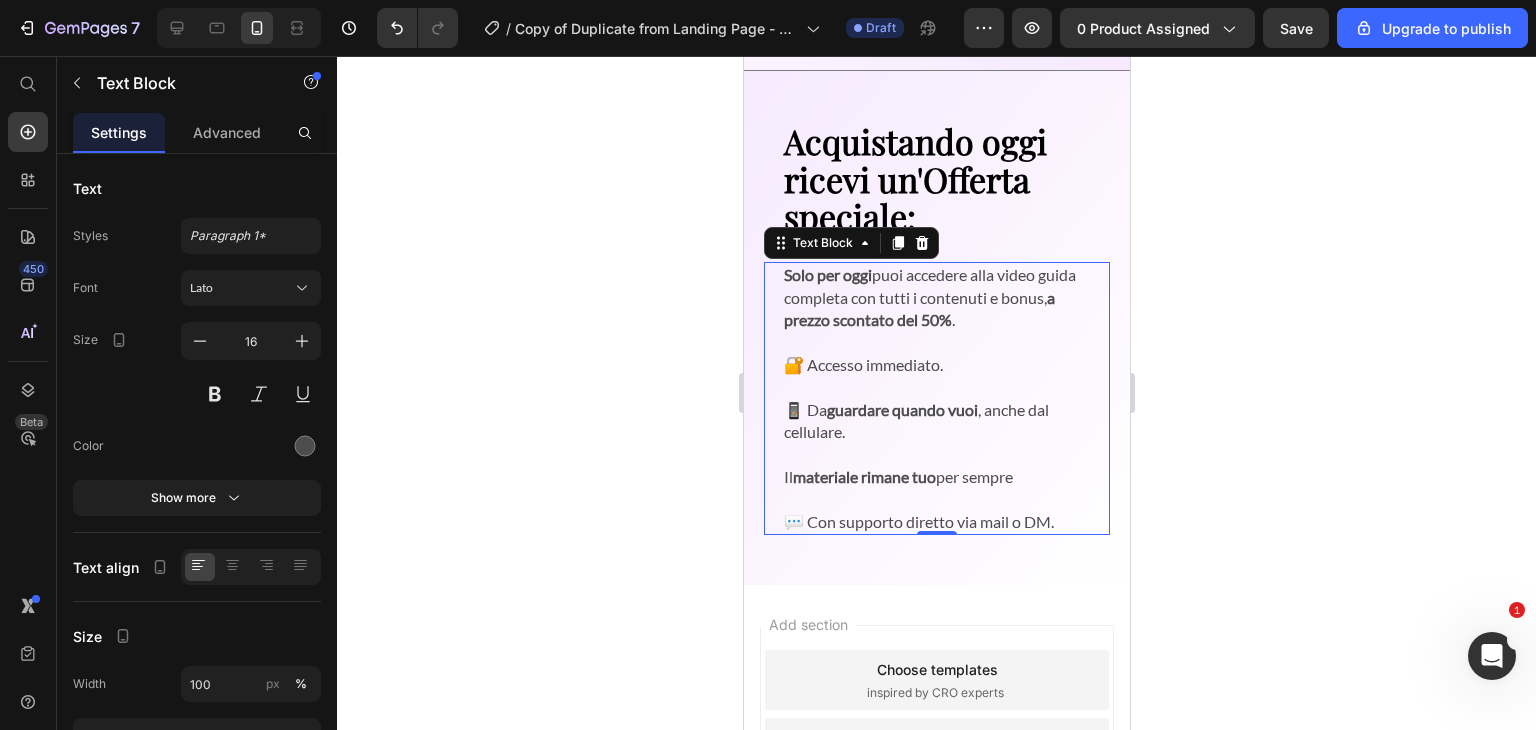 click on "⁠⁠⁠⁠⁠⁠⁠ 💬 Con supporto diretto via mail o DM." at bounding box center [936, 511] 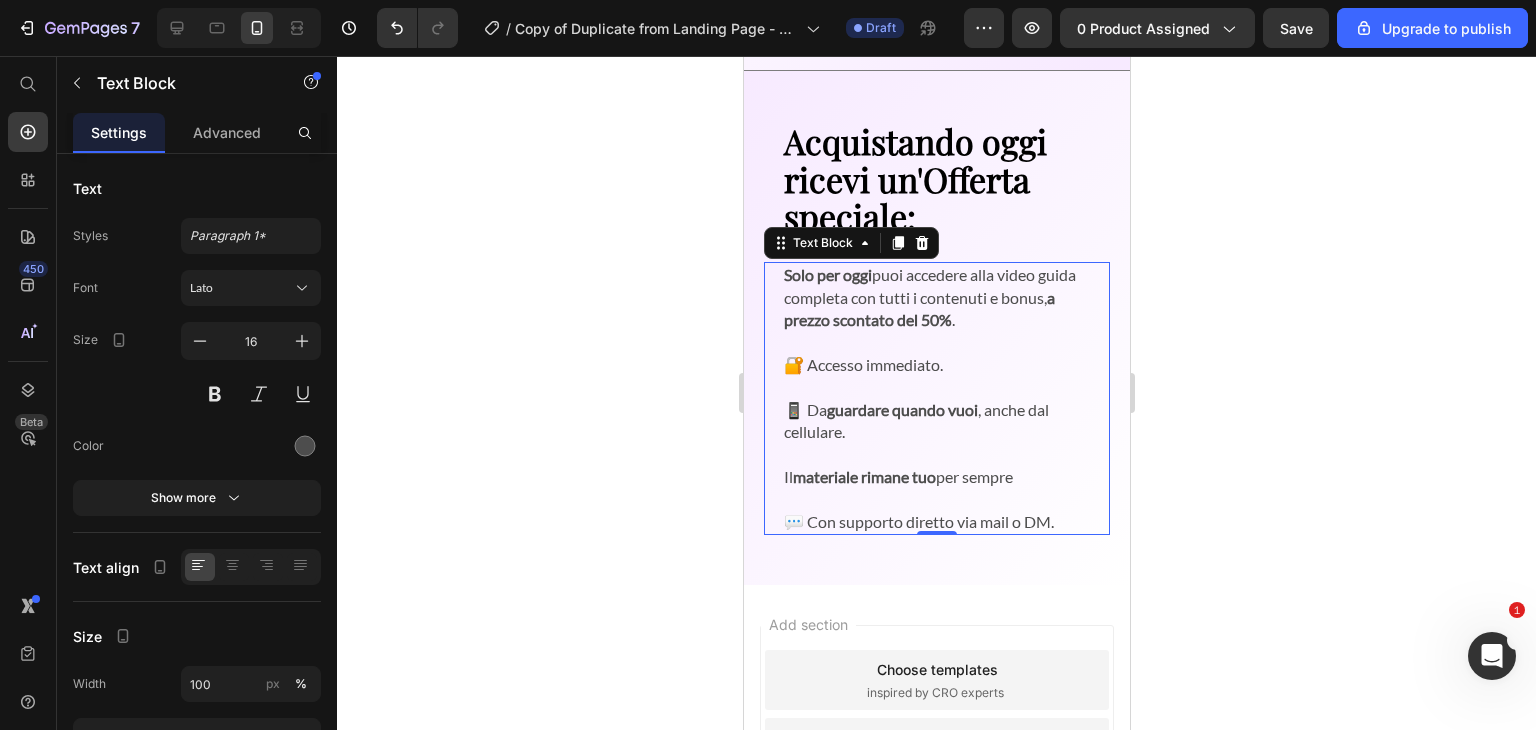 click on "materiale rimane tuo" at bounding box center (863, 476) 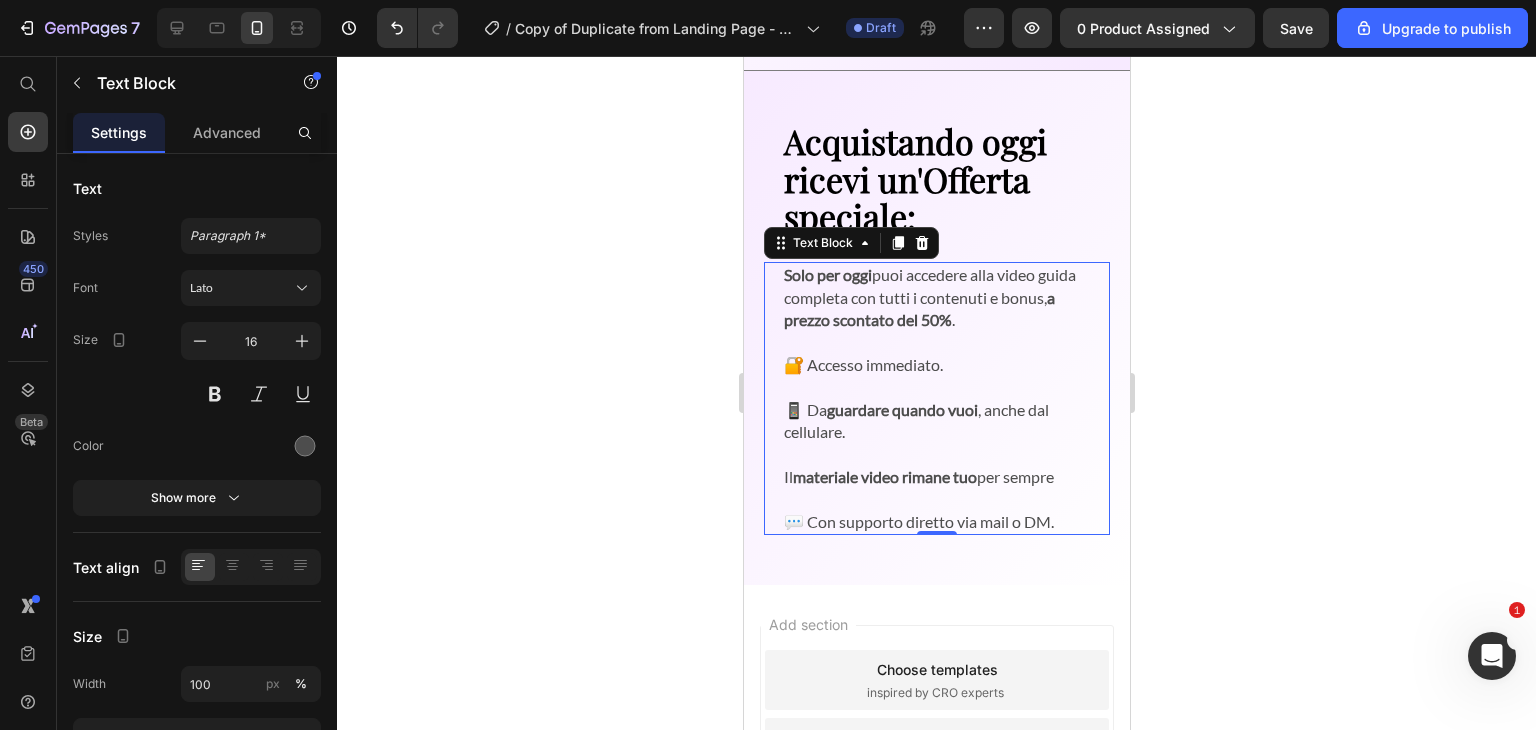click on "💬 Con supporto diretto via mail o DM." at bounding box center (936, 511) 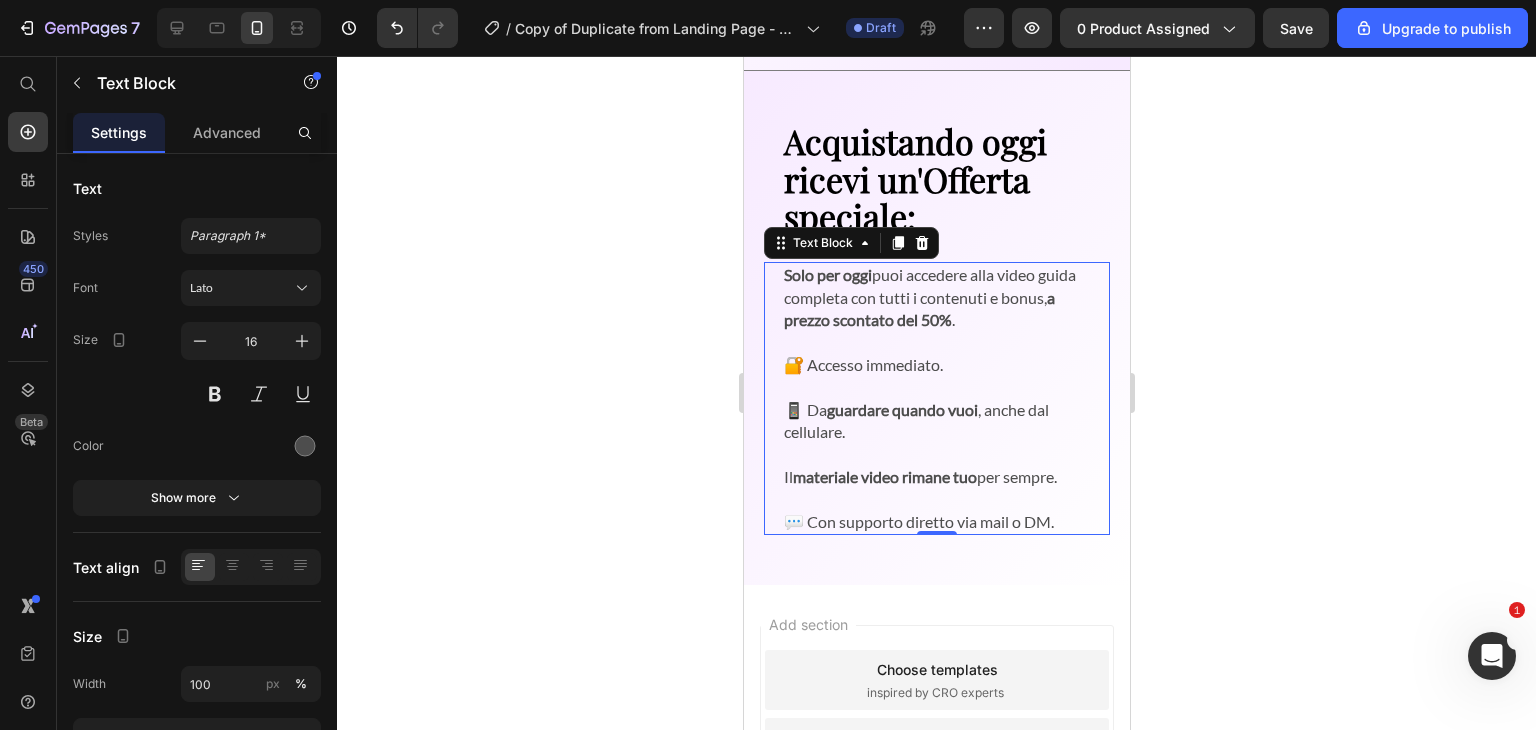 click on "💬 Con supporto diretto via mail o DM." at bounding box center [936, 511] 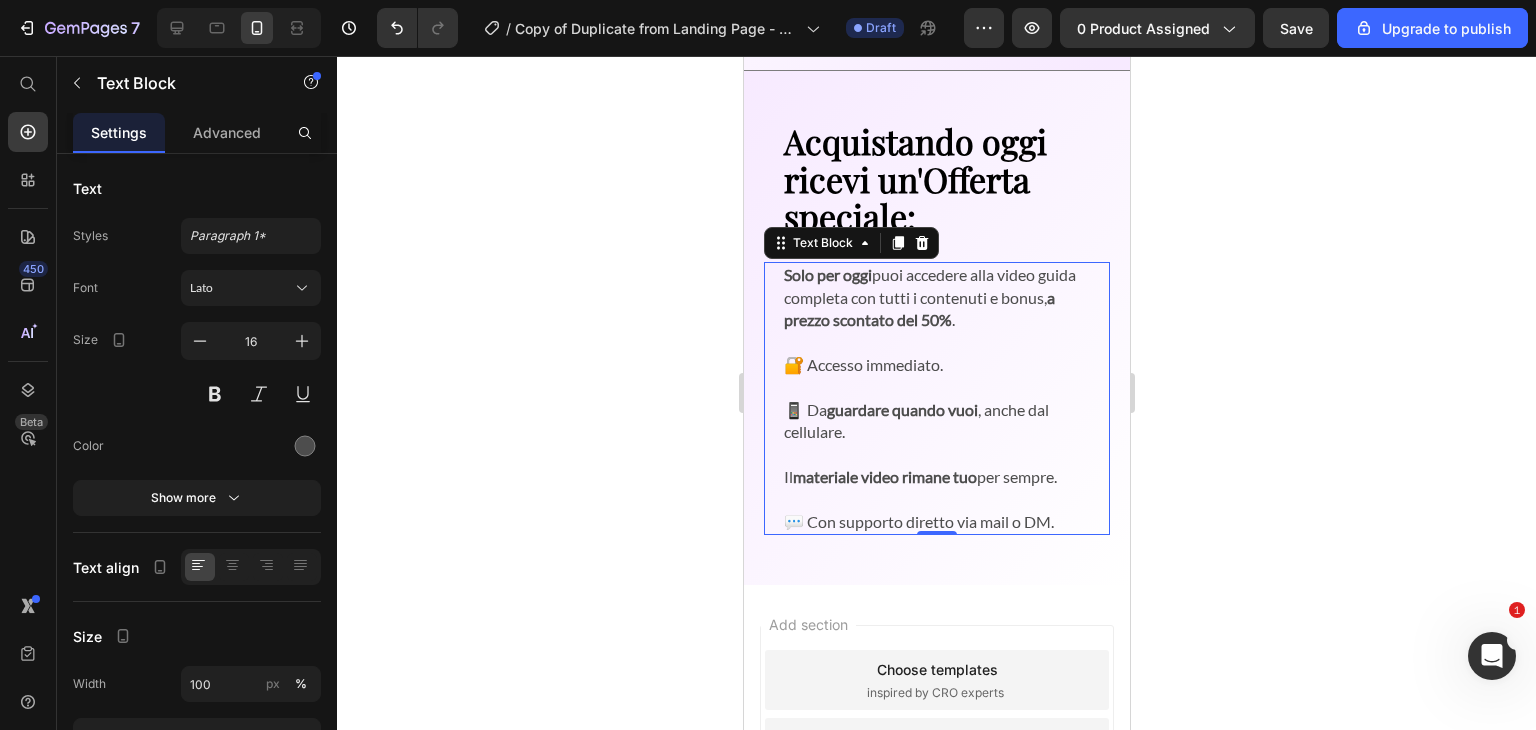 click on "Solo per oggi  puoi accedere alla video guida completa con tutti i contenuti e bonus,  a prezzo scontato del 50% . 🔐 Accesso immediato. 📱 Da  guardare quando vuoi , anche dal cellulare. Il  materiale video rimane tuo  per sempre. 💬 Con supporto diretto via mail o DM. Text Block   0" at bounding box center [936, 398] 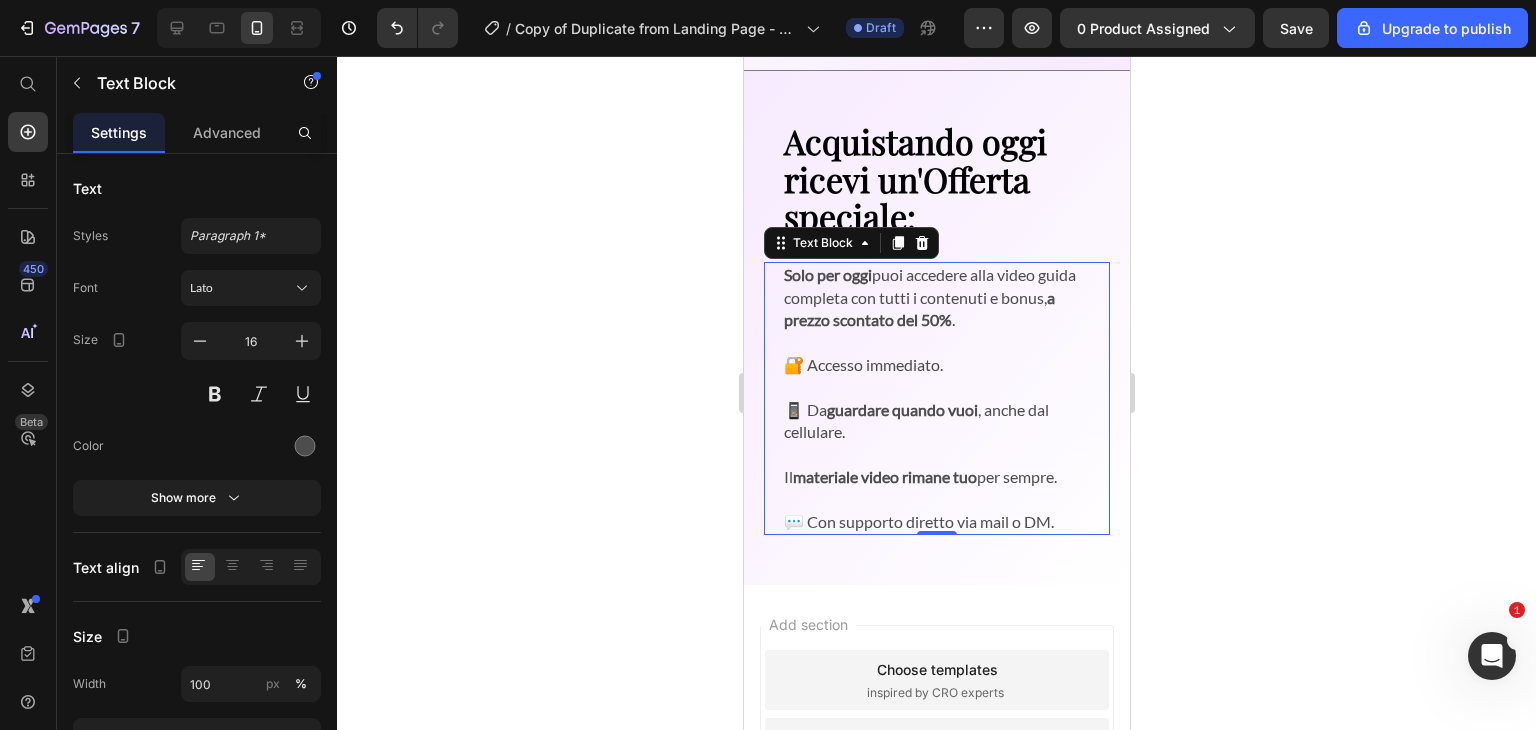 click 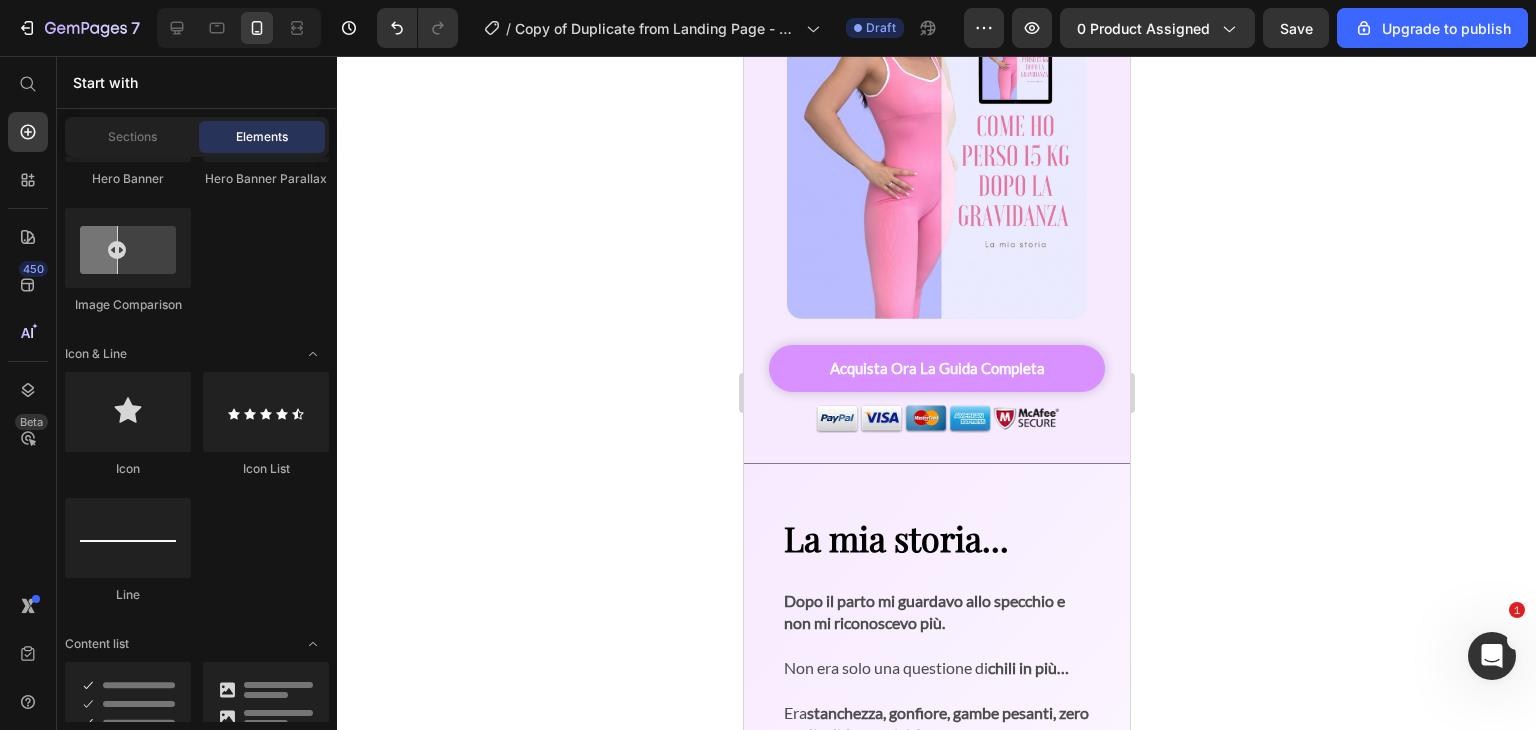 scroll, scrollTop: 613, scrollLeft: 0, axis: vertical 